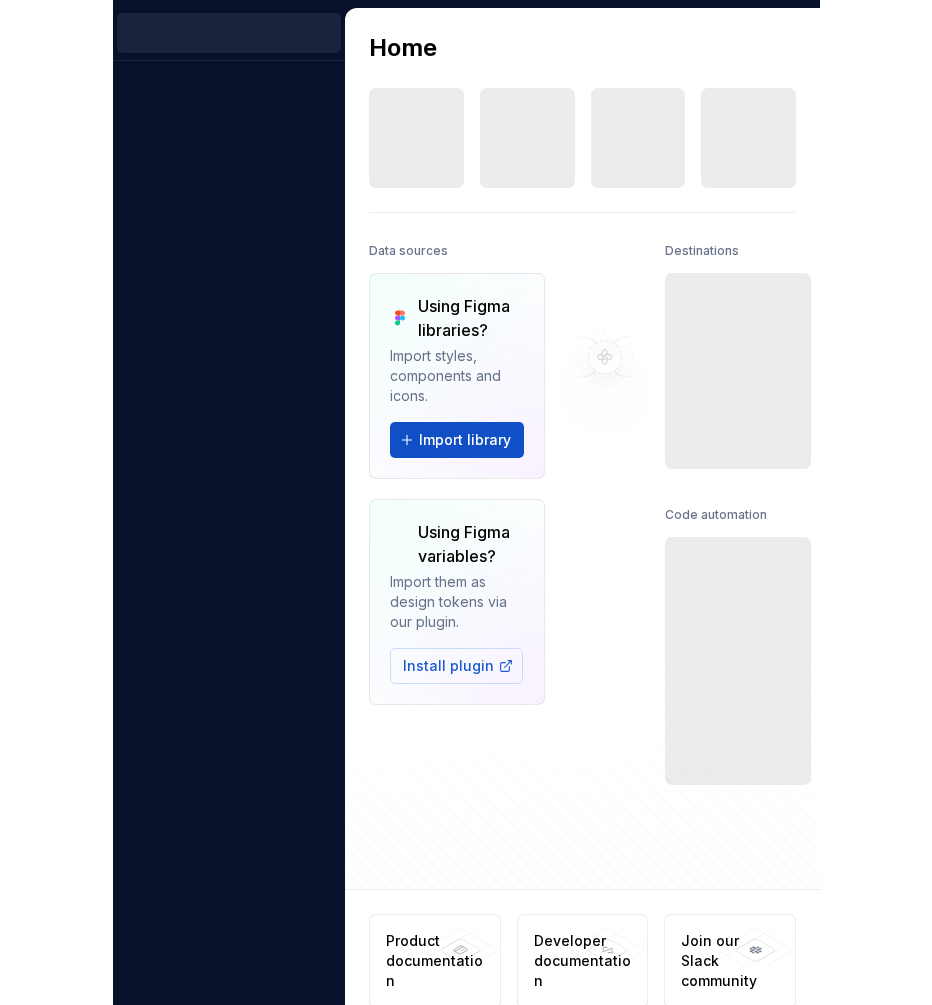 scroll, scrollTop: 0, scrollLeft: 0, axis: both 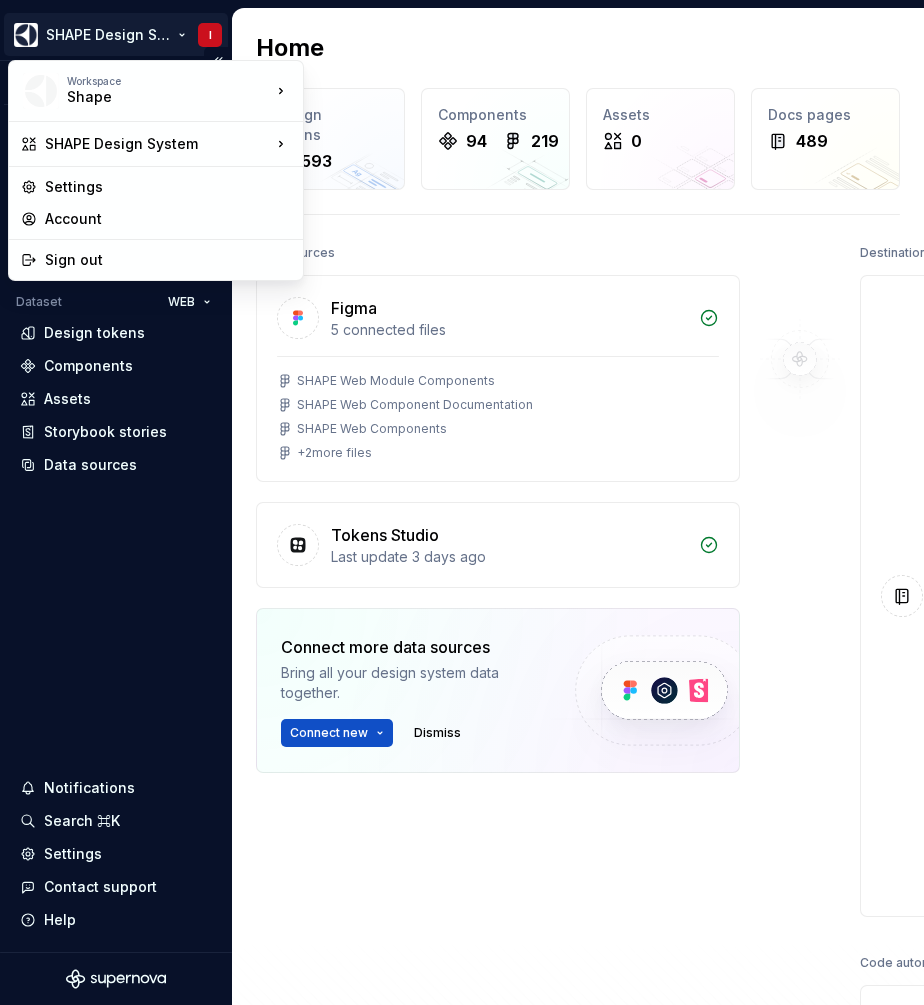 click on "SHAPE Design System I Version Current draft Home Documentation Analytics Code automation Dataset WEB Design tokens Components Assets Storybook stories Data sources Notifications Search ⌘K Settings Contact support Help Home Design tokens 593 Components 94 219 Assets 0 Docs pages 489 Data sources Figma 5 connected files SHAPE Web Module Components SHAPE Web Component Documentation SHAPE Web Components +  2  more   files Tokens Studio Last update 3 days ago Connect more data sources Bring all your design system data together. Connect new Dismiss Destinations Documentation Last published 3 days ago Open editor Code automation New pipeline icons synch 2 SVG Assets Product documentation Learn how to build, manage and maintain design systems in smarter ways. Developer documentation Start delivering your design choices to your codebases right away. Join our Slack community Connect and learn with other design system practitioners.   Workspace Shape SHAPE Design System Settings Account Sign out" at bounding box center (462, 502) 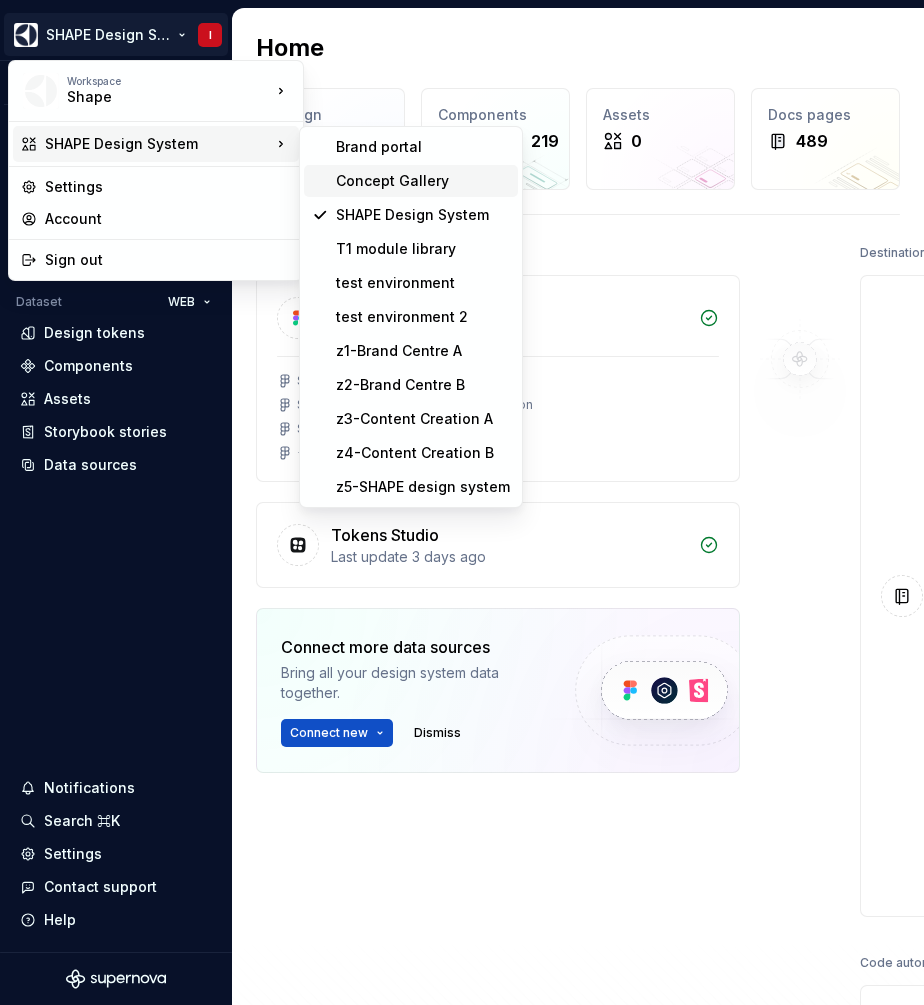 click on "Concept Gallery" at bounding box center [423, 181] 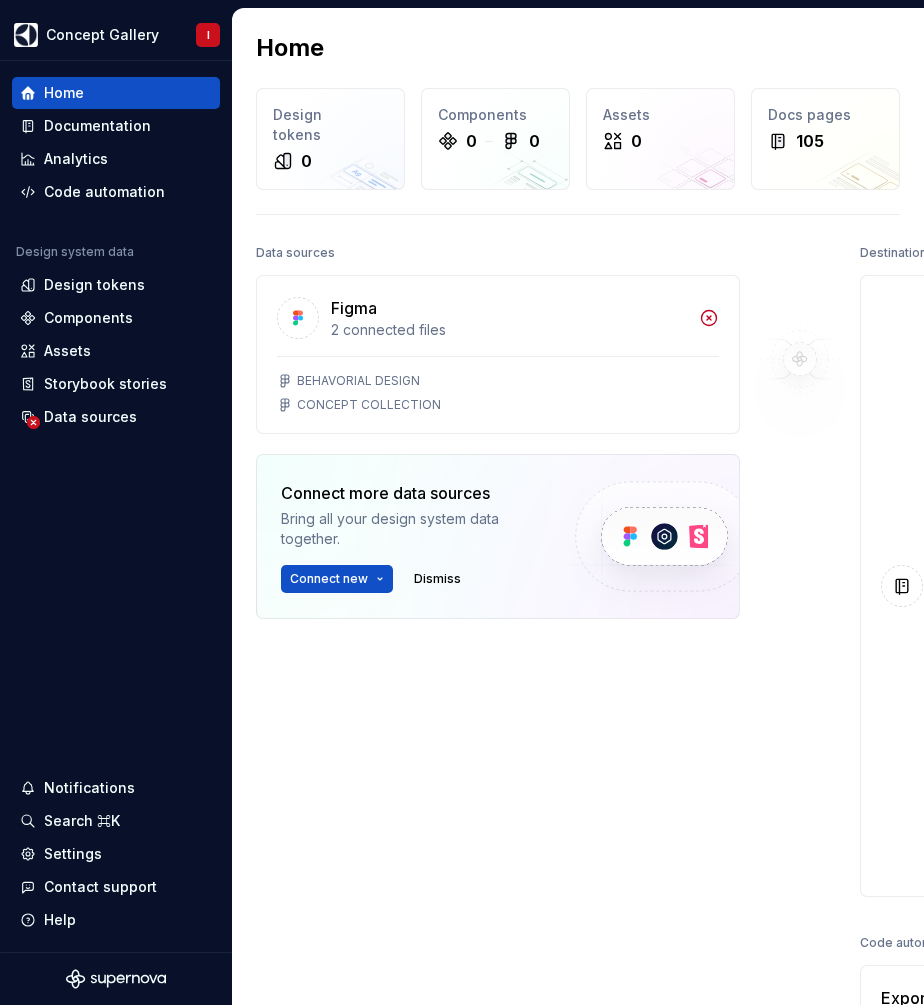 click on "Home Design tokens 0 Components 0 0 Assets 0 Docs pages 105 Data sources Figma 2 connected files BEHAVORIAL DESIGN CONCEPT COLLECTION Connect more data sources Bring all your design system data together. Connect new Dismiss Destinations Documentation Last published 1 year ago Open editor Code automation Export to code Build a pipeline and automate code delivery. New pipeline" at bounding box center [578, 627] 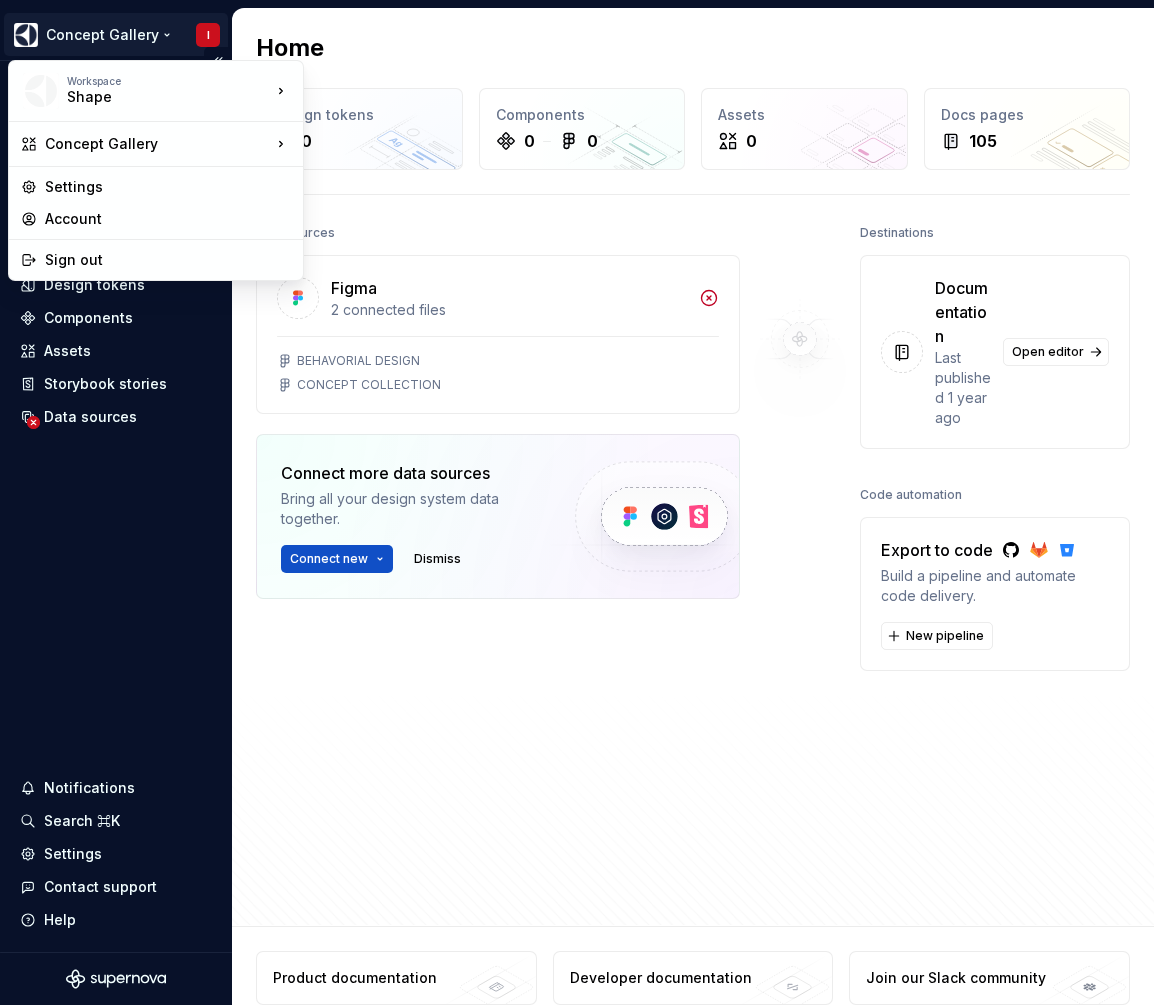 click on "Concept Gallery I Home Documentation Analytics Code automation Design system data Design tokens Components Assets Storybook stories Data sources Notifications Search ⌘K Settings Contact support Help Home Design tokens 0 Components 0 0 Assets 0 Docs pages 105 Data sources Figma 2 connected files BEHAVORIAL DESIGN CONCEPT COLLECTION Connect more data sources Bring all your design system data together. Connect new Dismiss Destinations Documentation Last published 1 year ago Open editor Code automation Export to code Build a pipeline and automate code delivery. New pipeline Product documentation Learn how to build, manage and maintain design systems in smarter ways. Developer documentation Start delivering your design choices to your codebases right away. Join our Slack community Connect and learn with other design system practitioners.   Workspace Shape Concept Gallery Settings Account Sign out" at bounding box center [577, 502] 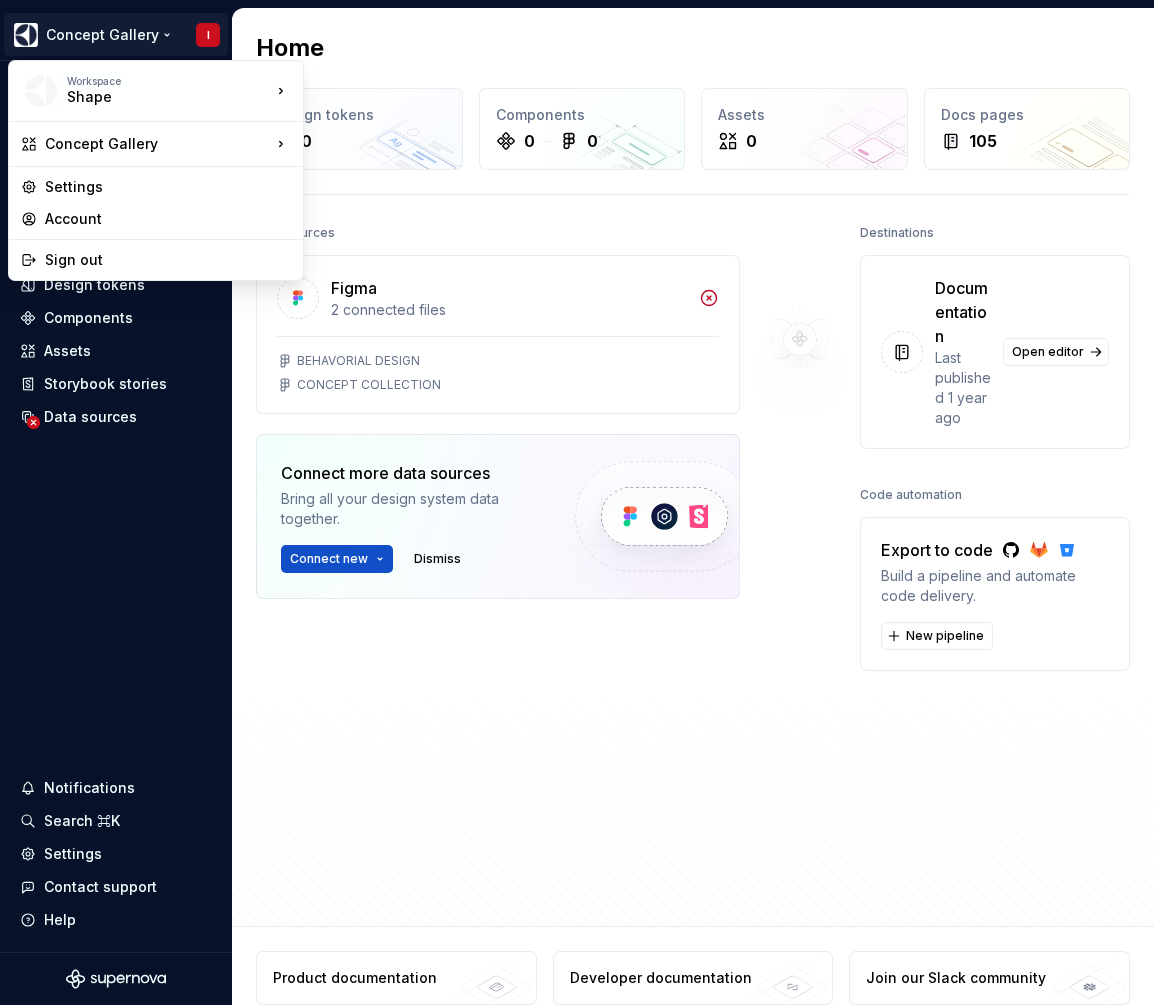click on "Concept Gallery I Home Documentation Analytics Code automation Design system data Design tokens Components Assets Storybook stories Data sources Notifications Search ⌘K Settings Contact support Help Home Design tokens 0 Components 0 0 Assets 0 Docs pages 105 Data sources Figma 2 connected files BEHAVORIAL DESIGN CONCEPT COLLECTION Connect more data sources Bring all your design system data together. Connect new Dismiss Destinations Documentation Last published 1 year ago Open editor Code automation Export to code Build a pipeline and automate code delivery. New pipeline Product documentation Learn how to build, manage and maintain design systems in smarter ways. Developer documentation Start delivering your design choices to your codebases right away. Join our Slack community Connect and learn with other design system practitioners.   Workspace Shape Concept Gallery Settings Account Sign out" at bounding box center [577, 502] 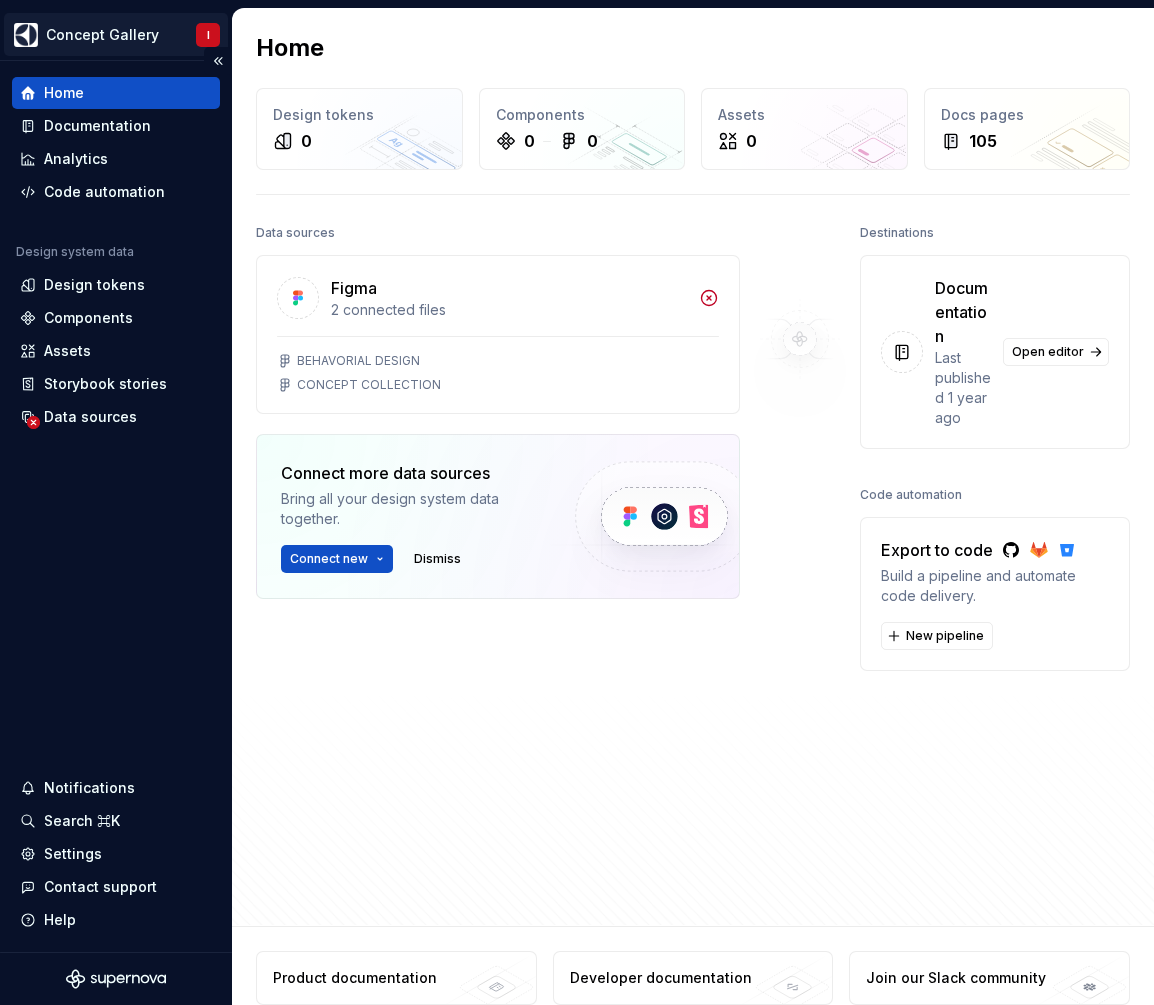 click on "Concept Gallery I Home Documentation Analytics Code automation Design system data Design tokens Components Assets Storybook stories Data sources Notifications Search ⌘K Settings Contact support Help Home Design tokens 0 Components 0 0 Assets 0 Docs pages 105 Data sources Figma 2 connected files BEHAVORIAL DESIGN CONCEPT COLLECTION Connect more data sources Bring all your design system data together. Connect new Dismiss Destinations Documentation Last published 1 year ago Open editor Code automation Export to code Build a pipeline and automate code delivery. New pipeline Product documentation Learn how to build, manage and maintain design systems in smarter ways. Developer documentation Start delivering your design choices to your codebases right away. Join our Slack community Connect and learn with other design system practitioners." at bounding box center [577, 502] 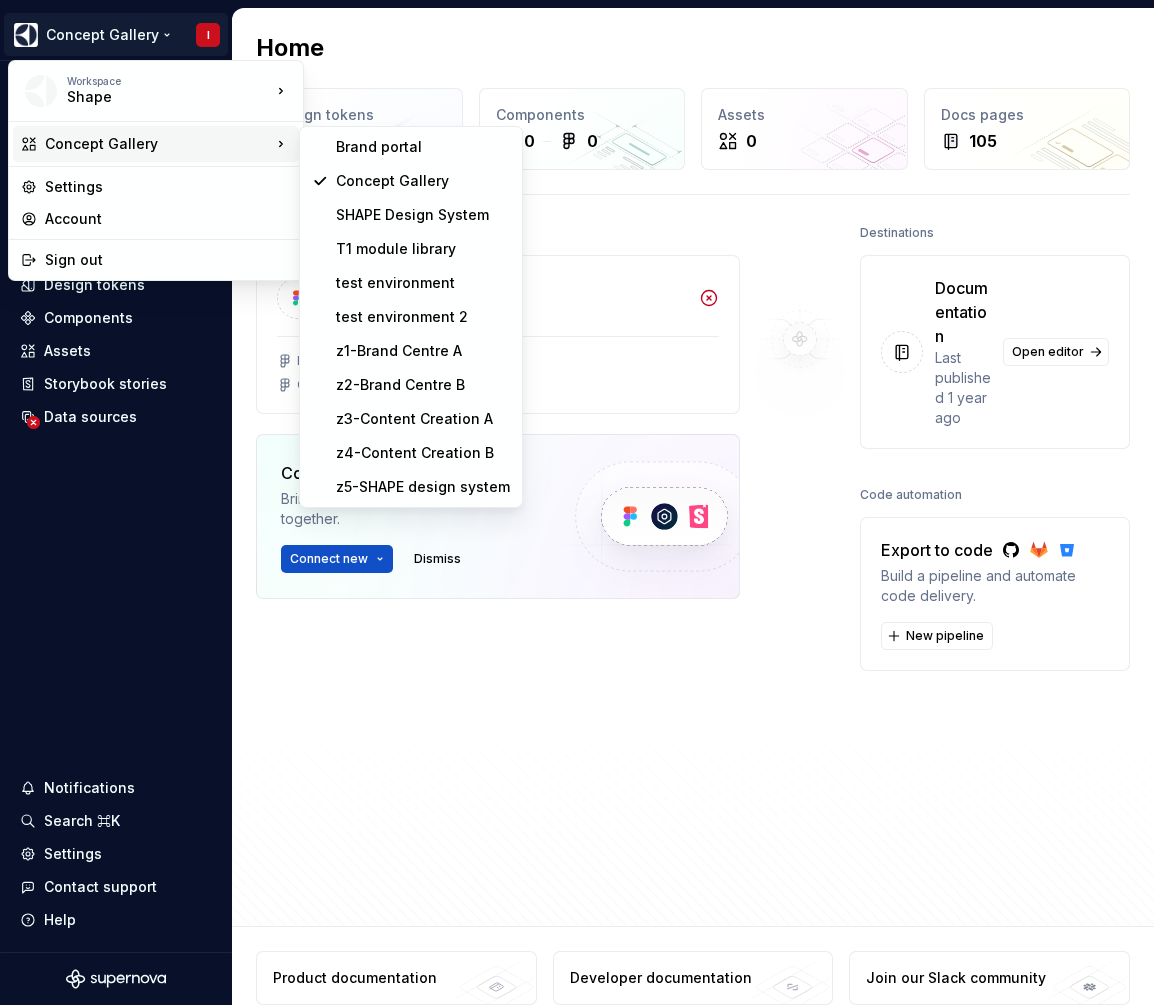 click 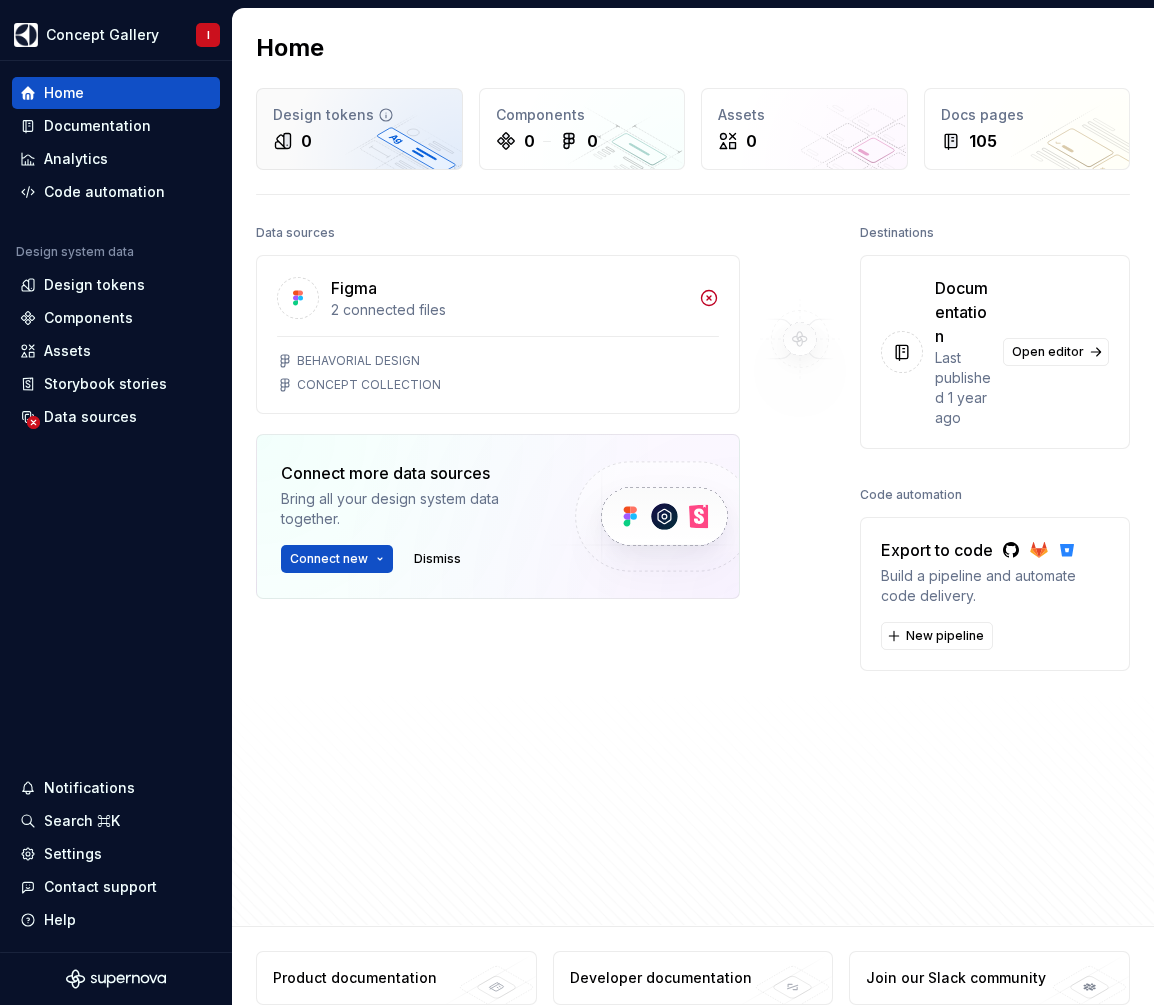 click on "0" at bounding box center (359, 141) 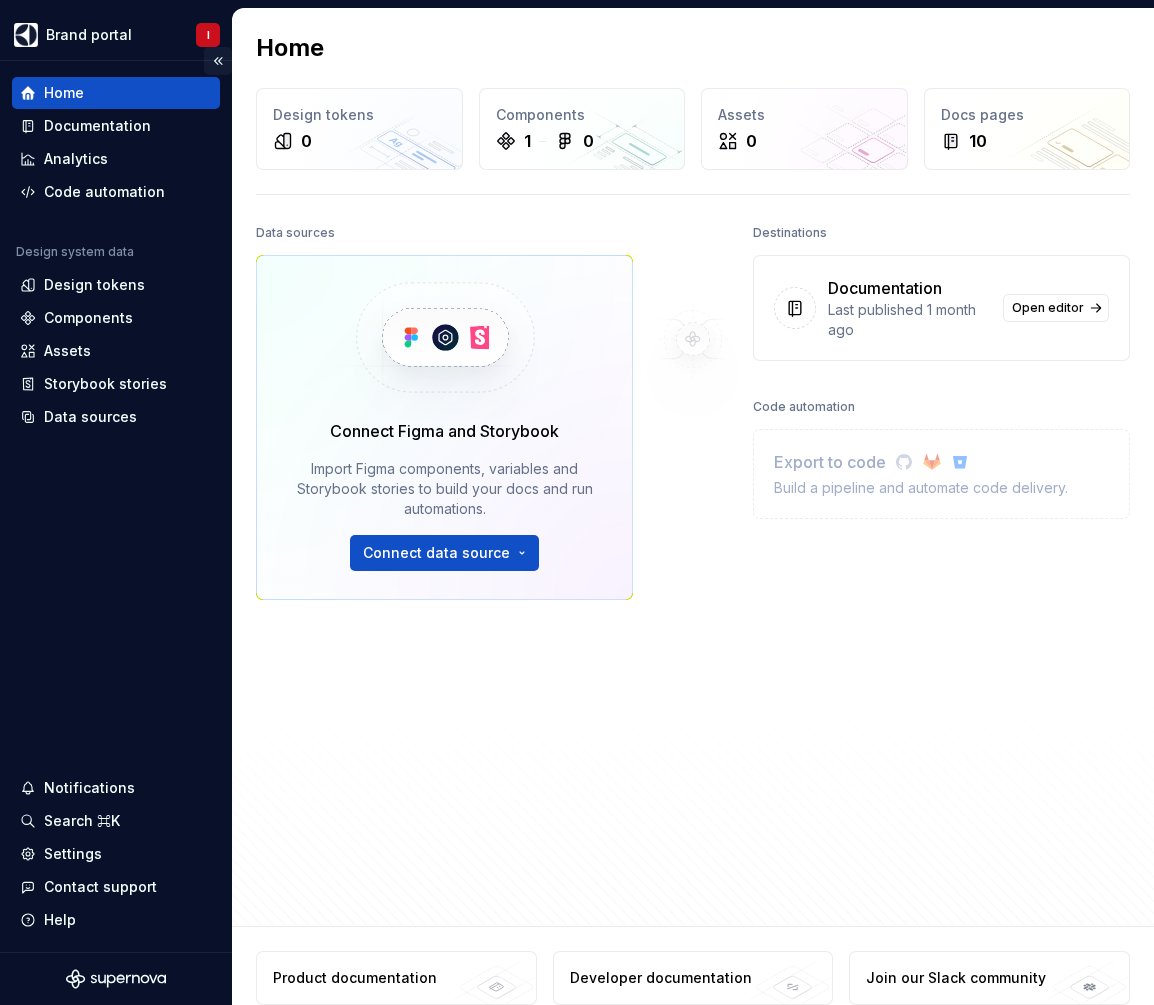 click at bounding box center [218, 61] 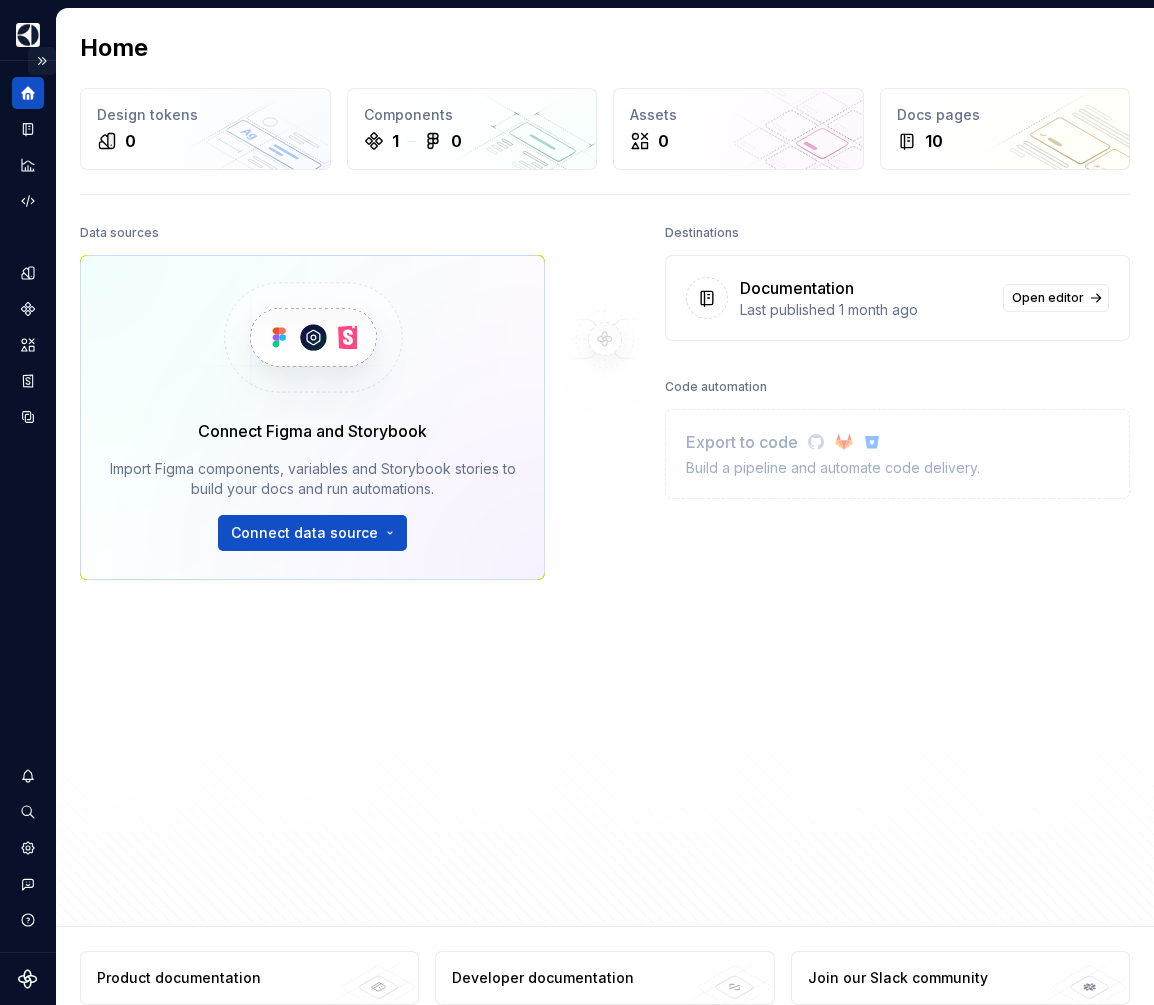 click at bounding box center [42, 61] 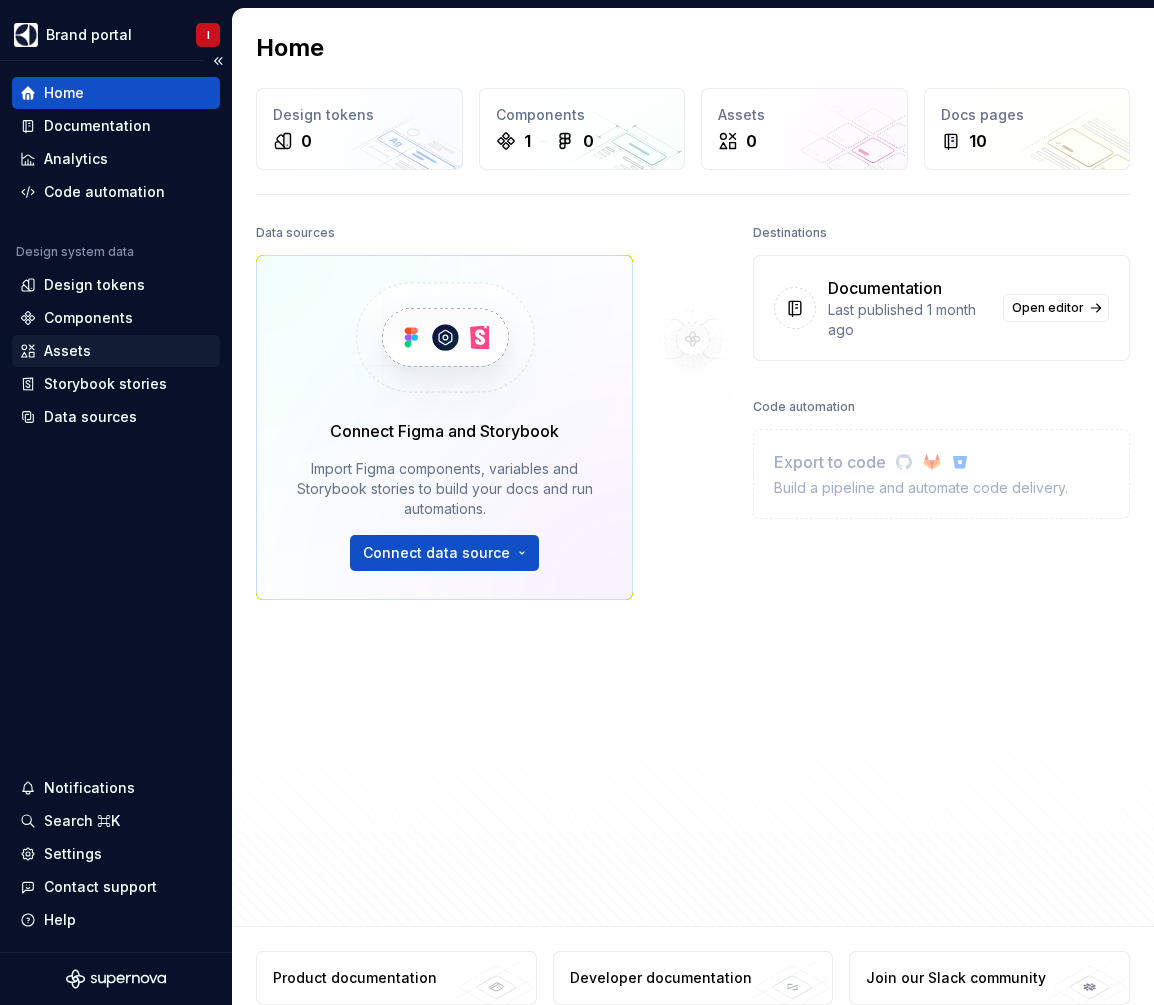 click on "Assets" at bounding box center [116, 351] 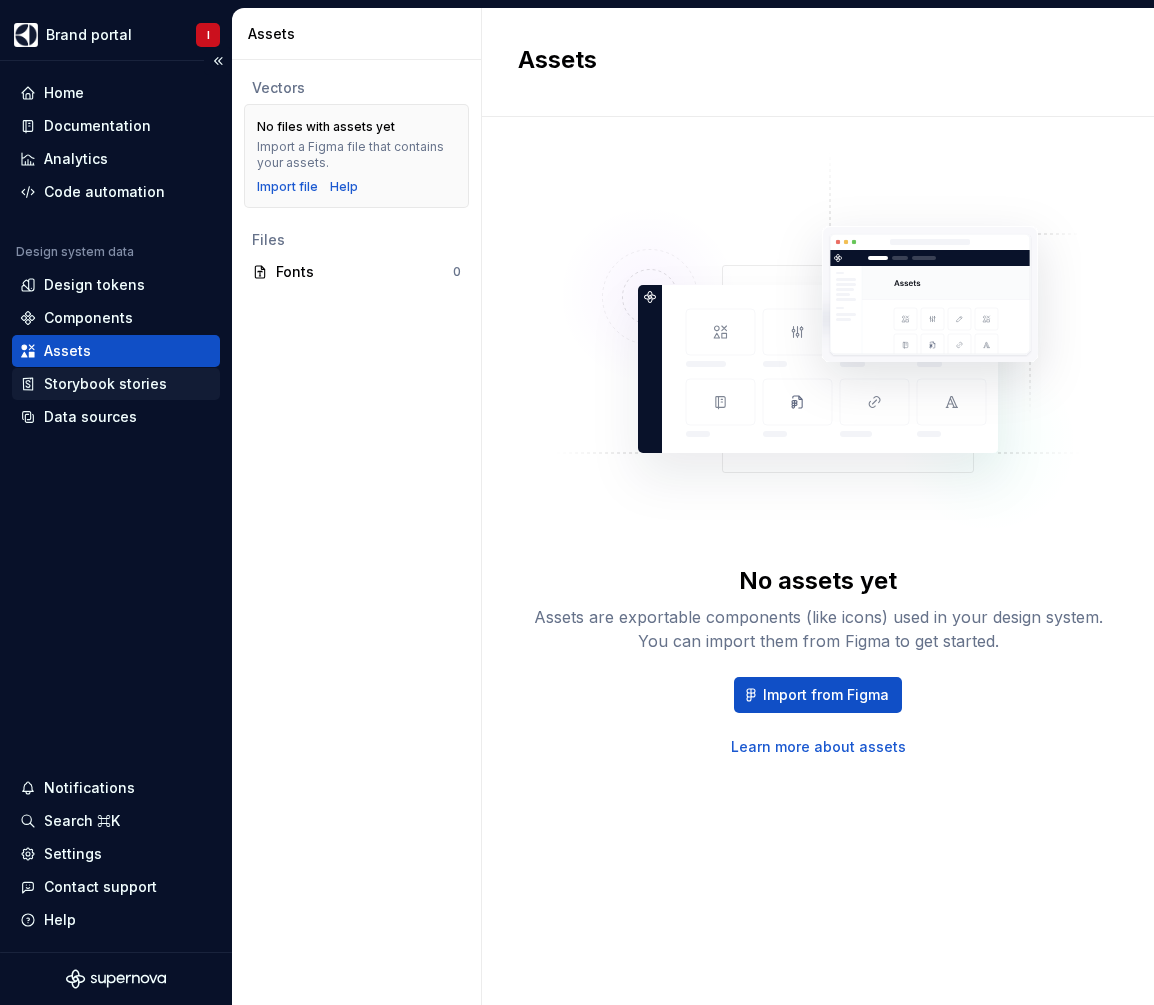 click on "Storybook stories" at bounding box center (105, 384) 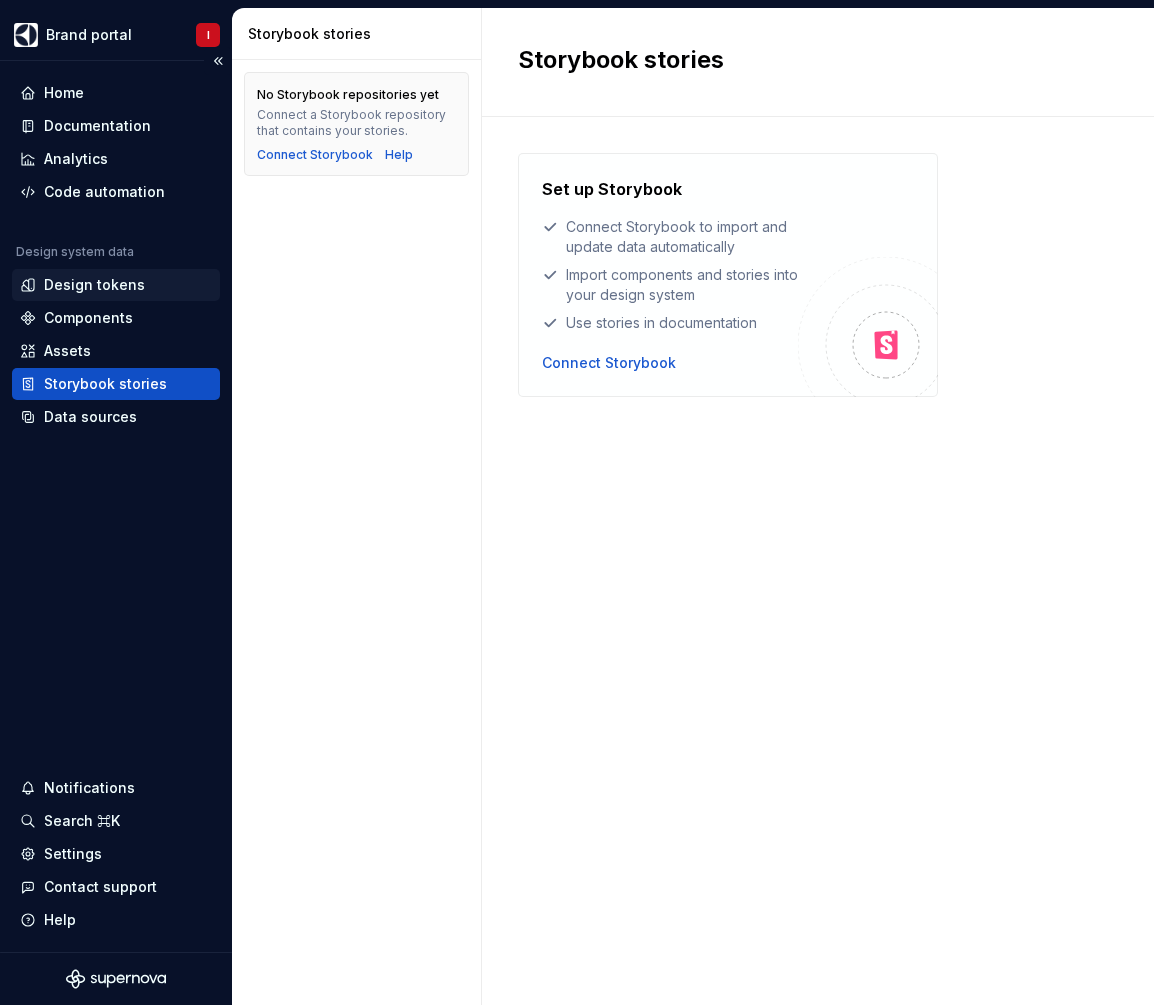 click on "Design tokens" at bounding box center [94, 285] 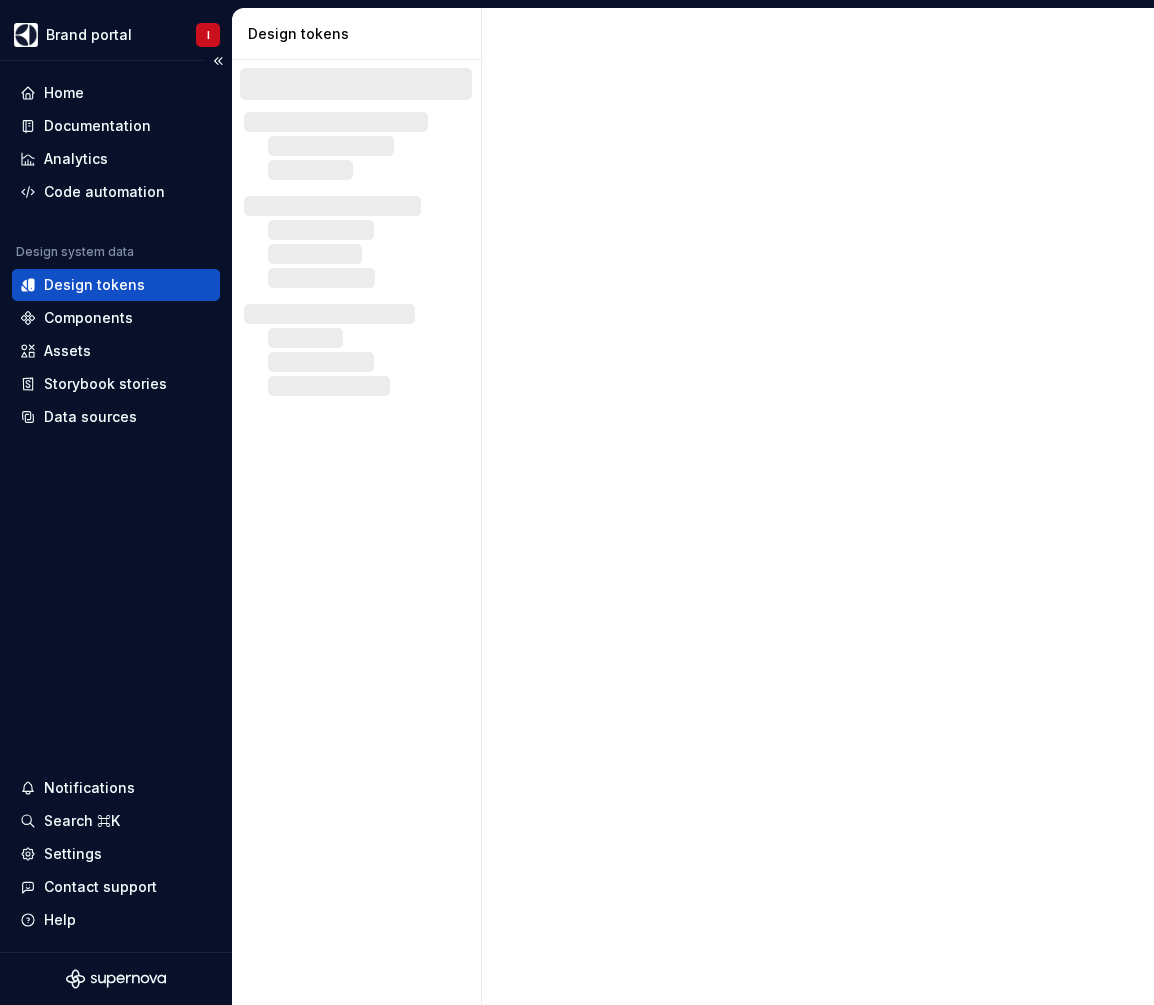 click on "Design tokens" at bounding box center [94, 285] 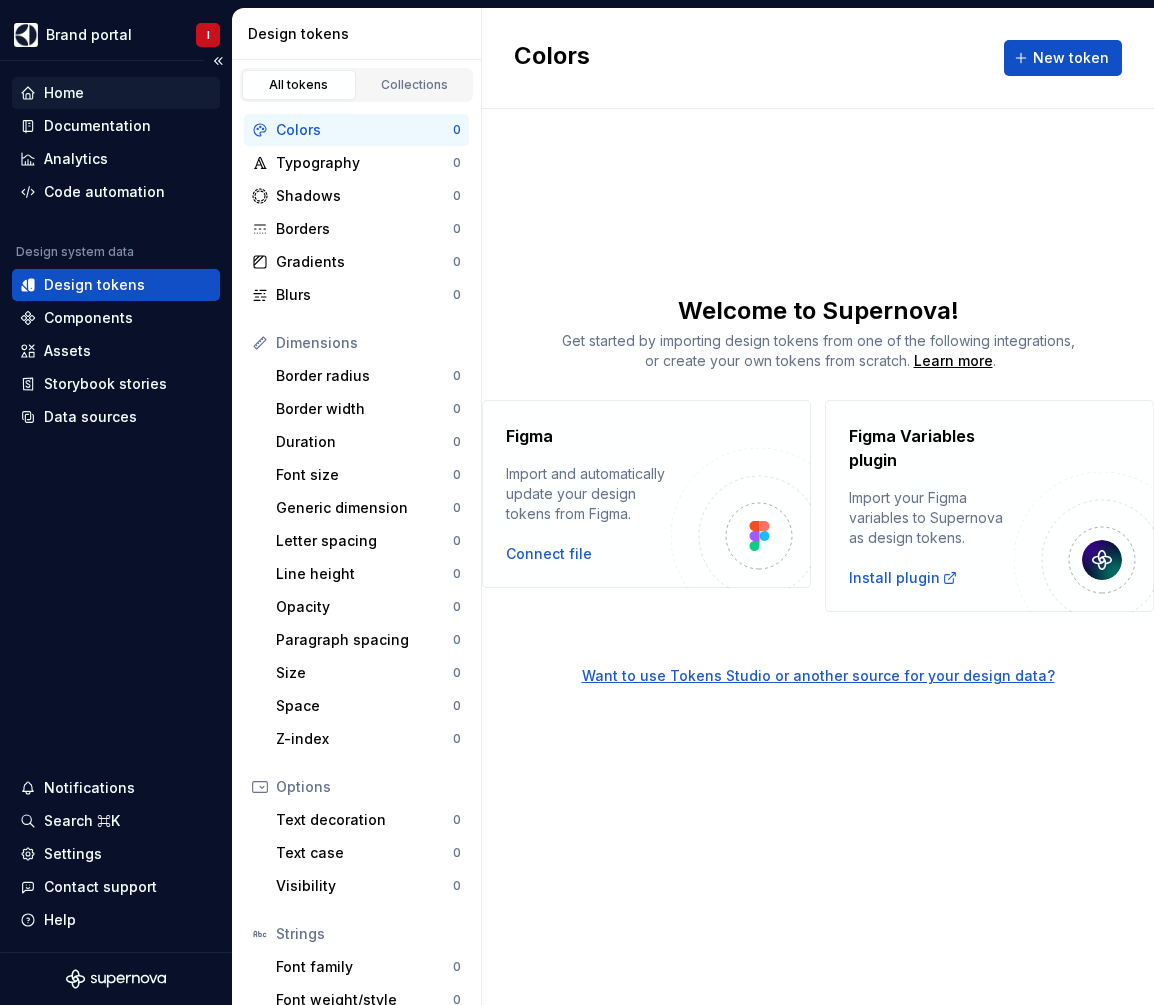 click on "Home" at bounding box center [116, 93] 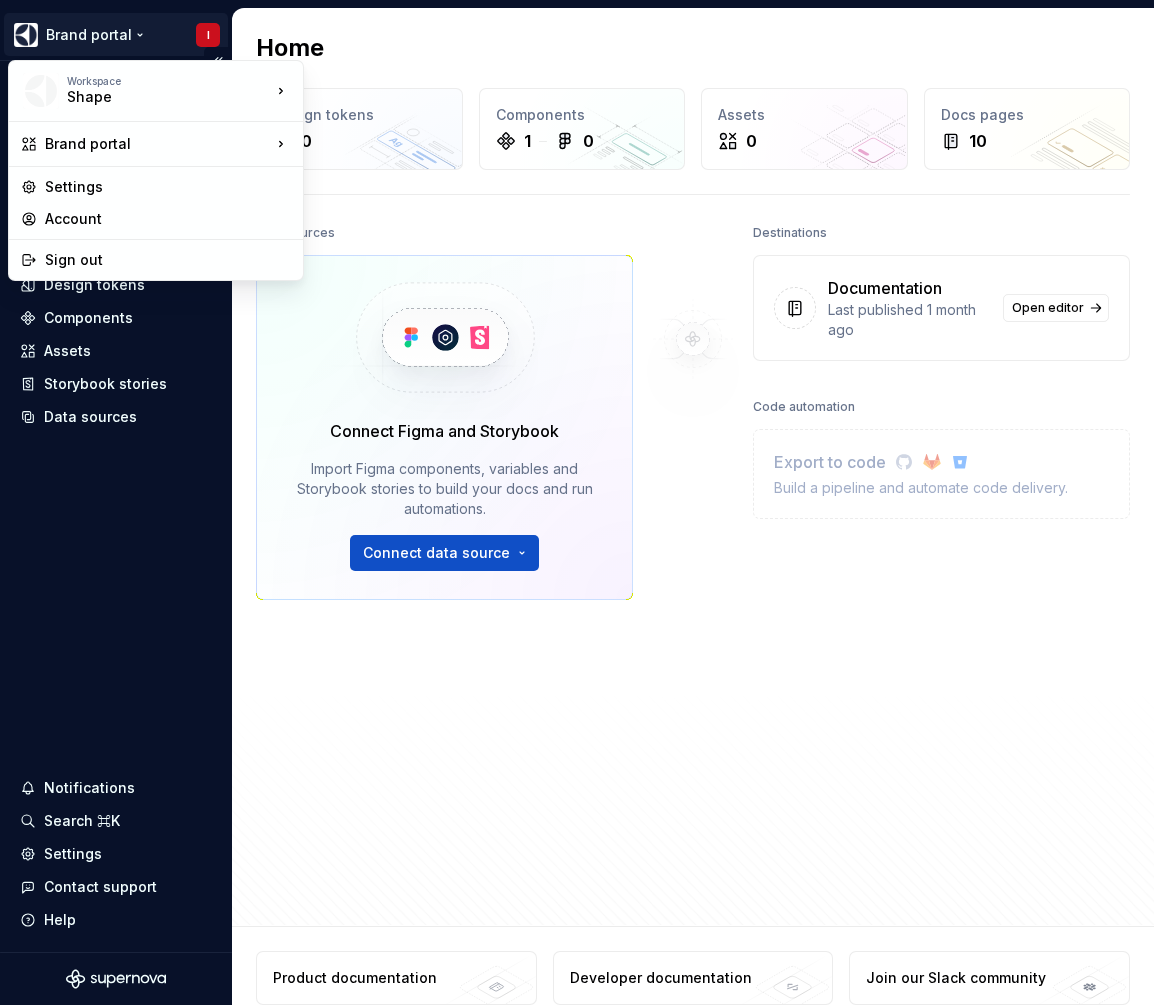 click on "Brand portal I Home Documentation Analytics Code automation Design system data Design tokens Components Assets Storybook stories Data sources Notifications Search ⌘K Settings Contact support Help Home Design tokens 0 Components 1 0 Assets 0 Docs pages 10 Data sources Connect Figma and Storybook Import Figma components, variables and Storybook stories to build your docs and run automations. Connect data source Destinations Documentation Last published 1 month ago Open editor Code automation Export to code Build a pipeline and automate code delivery. Product documentation Learn how to build, manage and maintain design systems in smarter ways. Developer documentation Start delivering your design choices to your codebases right away. Join our Slack community Connect and learn with other design system practitioners.   Workspace Shape Brand portal Settings Account Sign out" at bounding box center [577, 502] 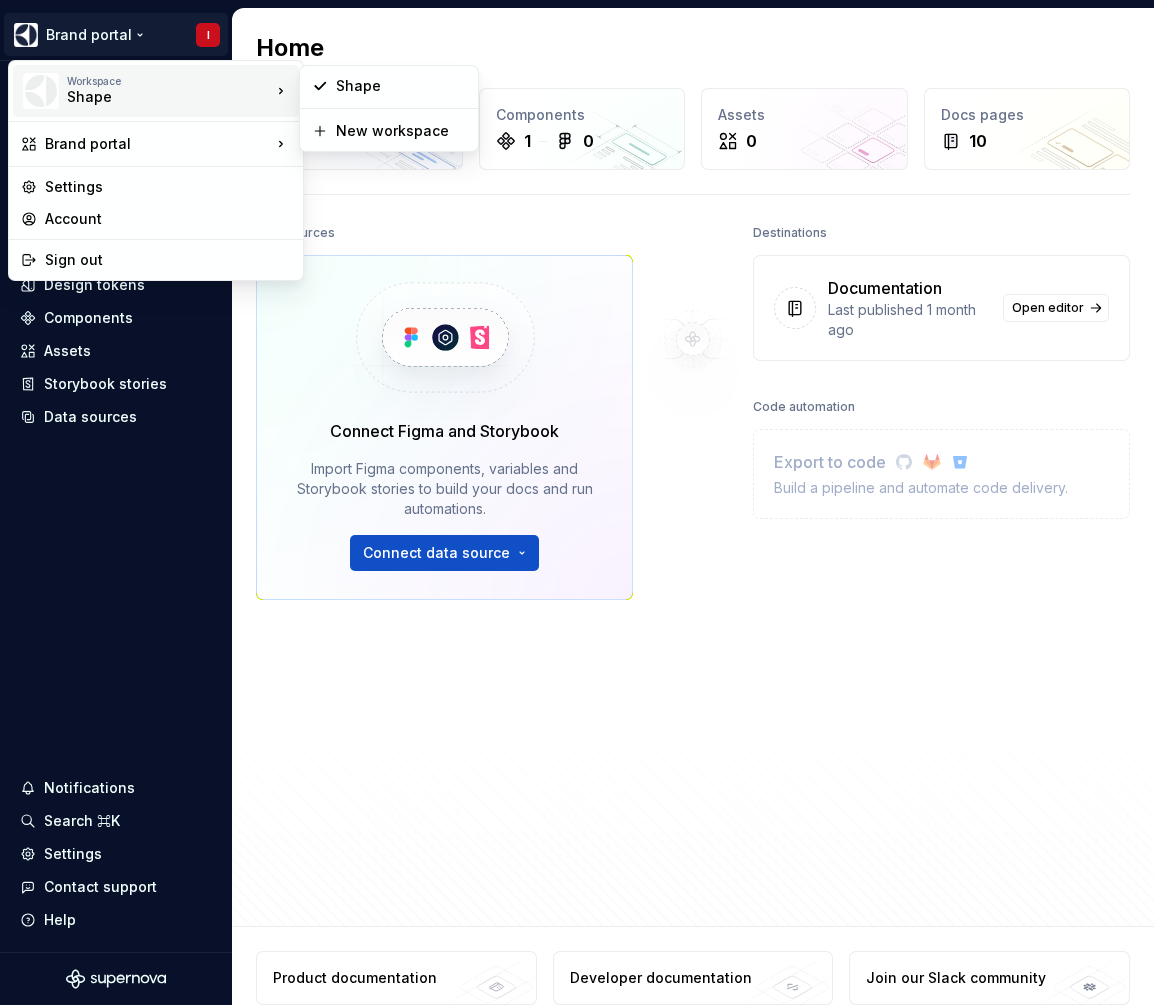 click on "Workspace Shape" at bounding box center [169, 91] 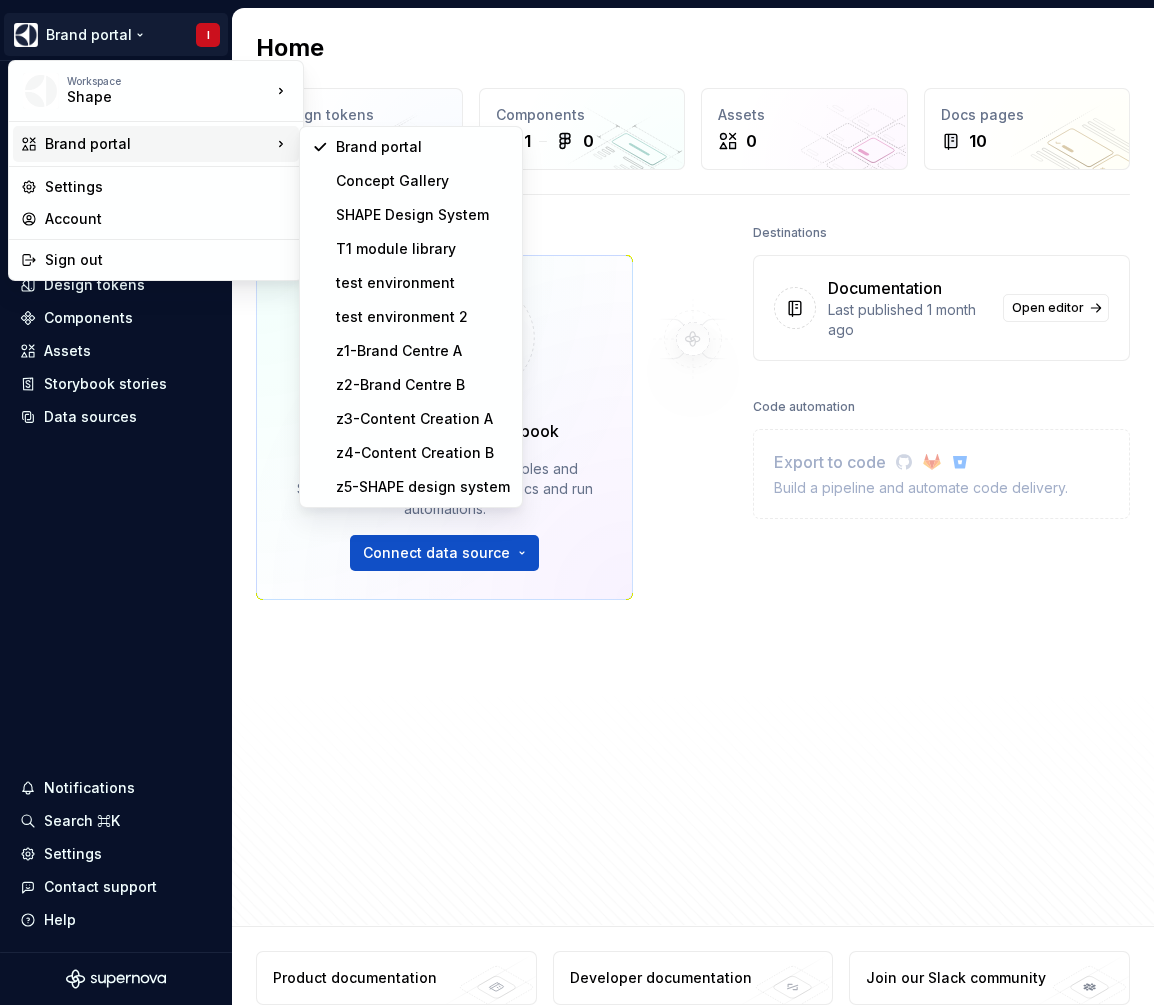 click 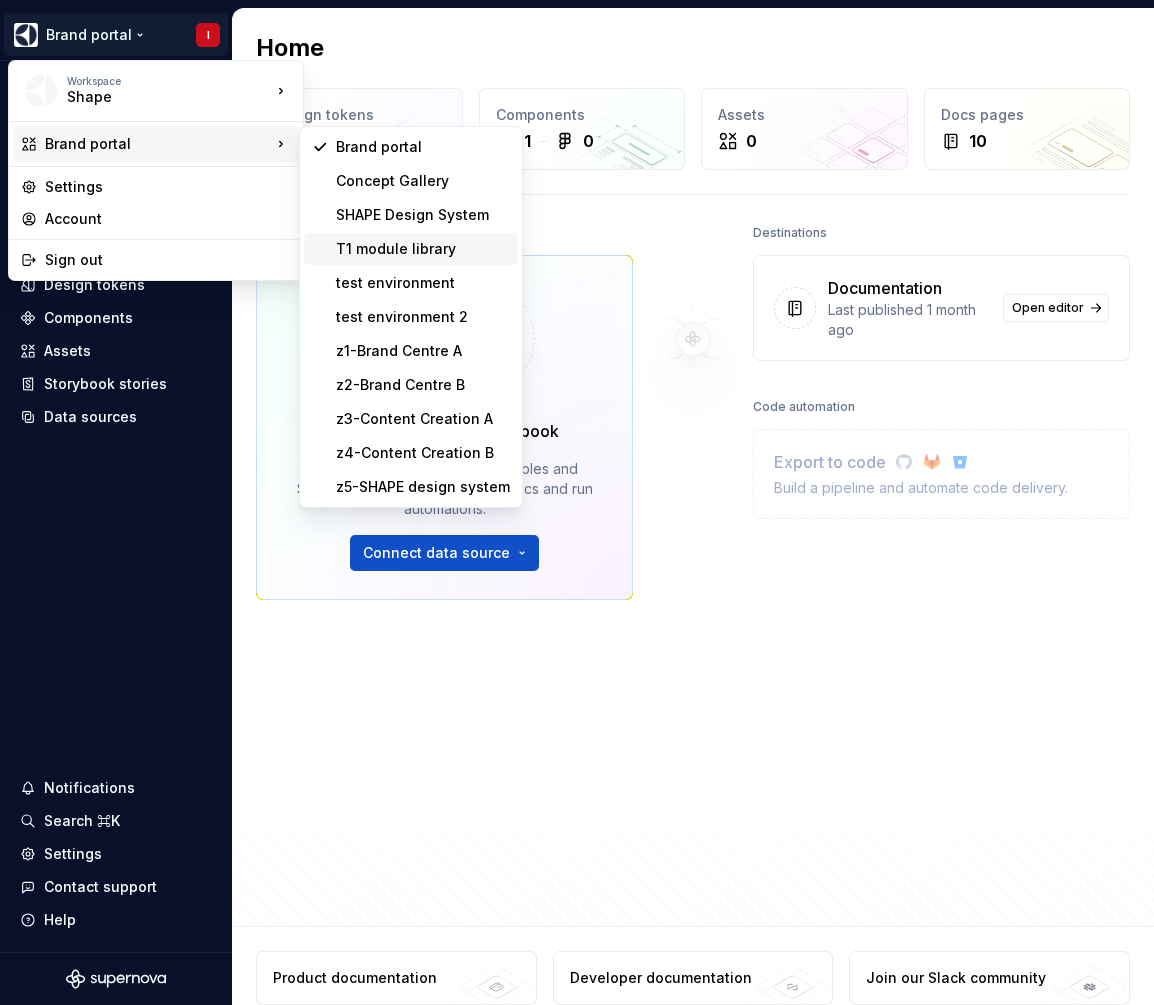 click on "T1 module library" at bounding box center (411, 249) 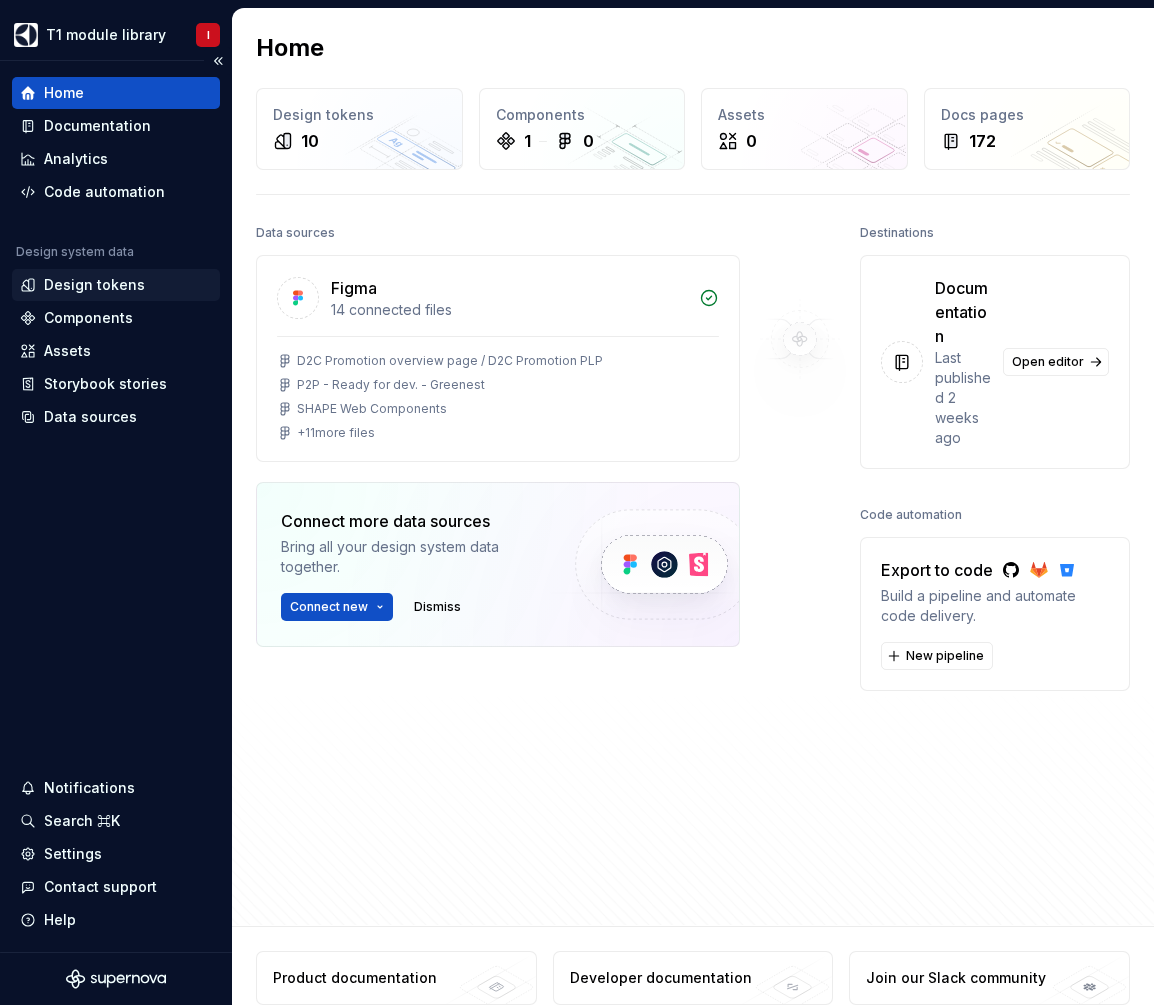 click on "Design tokens" at bounding box center [94, 285] 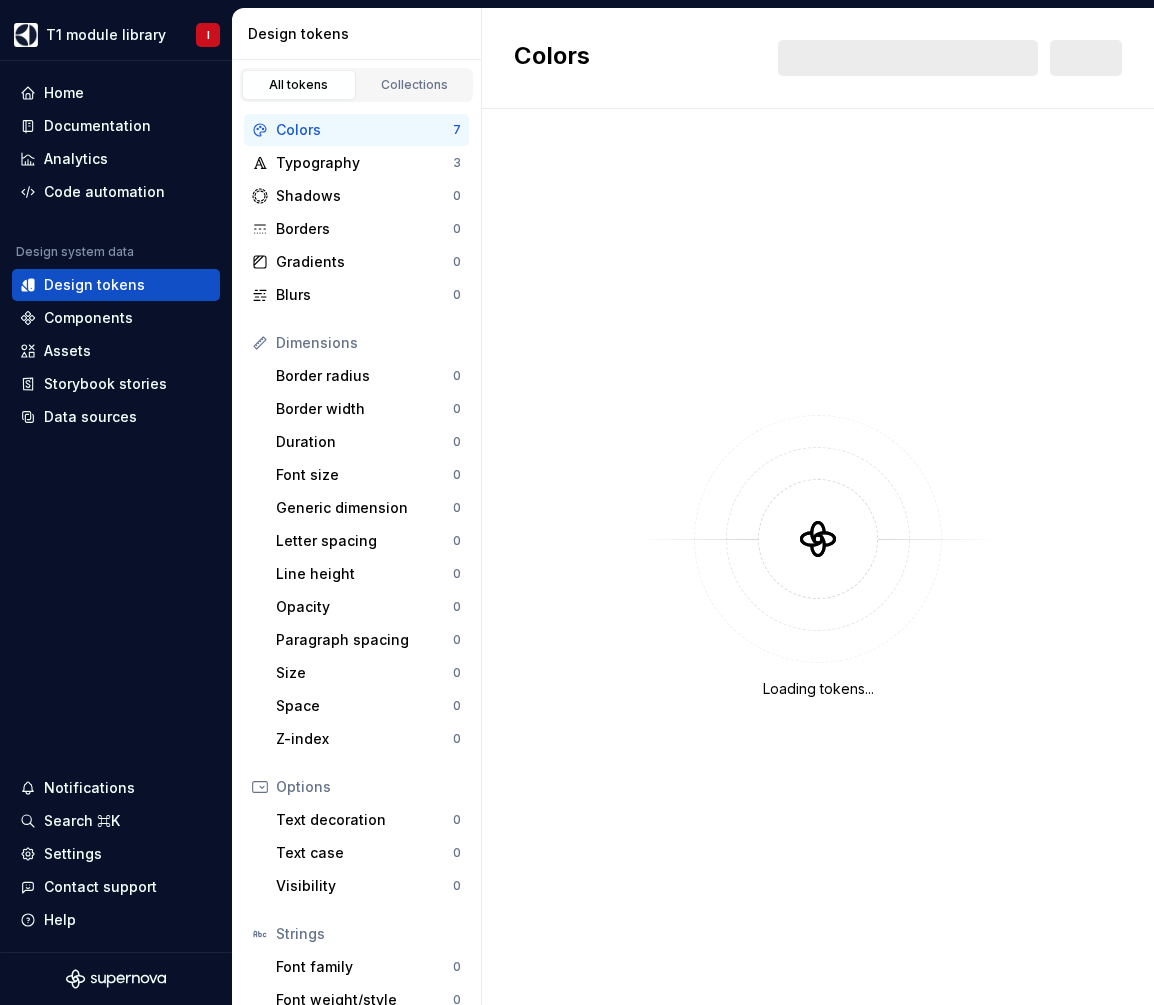 click on "Loading tokens..." at bounding box center [818, 557] 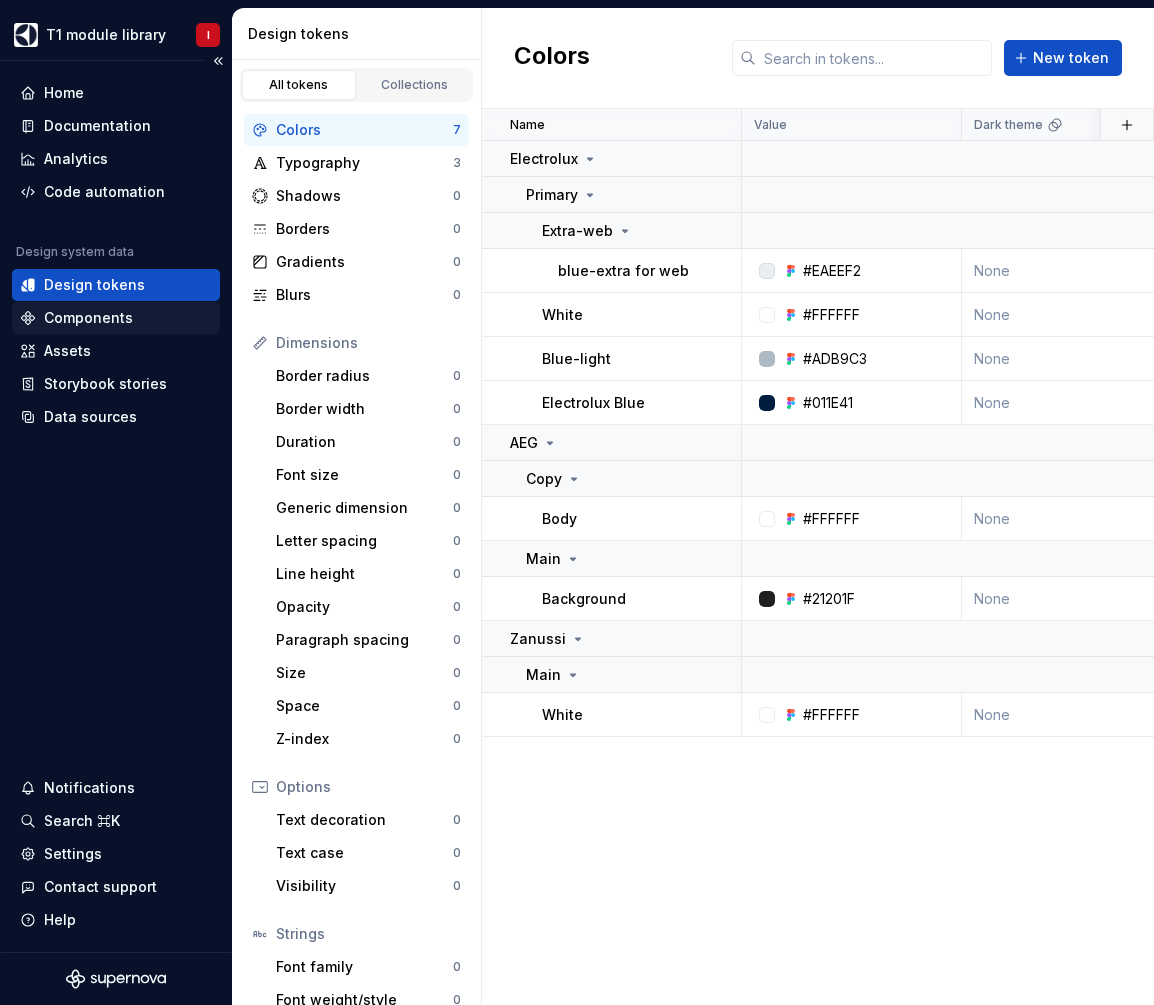 click on "Components" at bounding box center (88, 318) 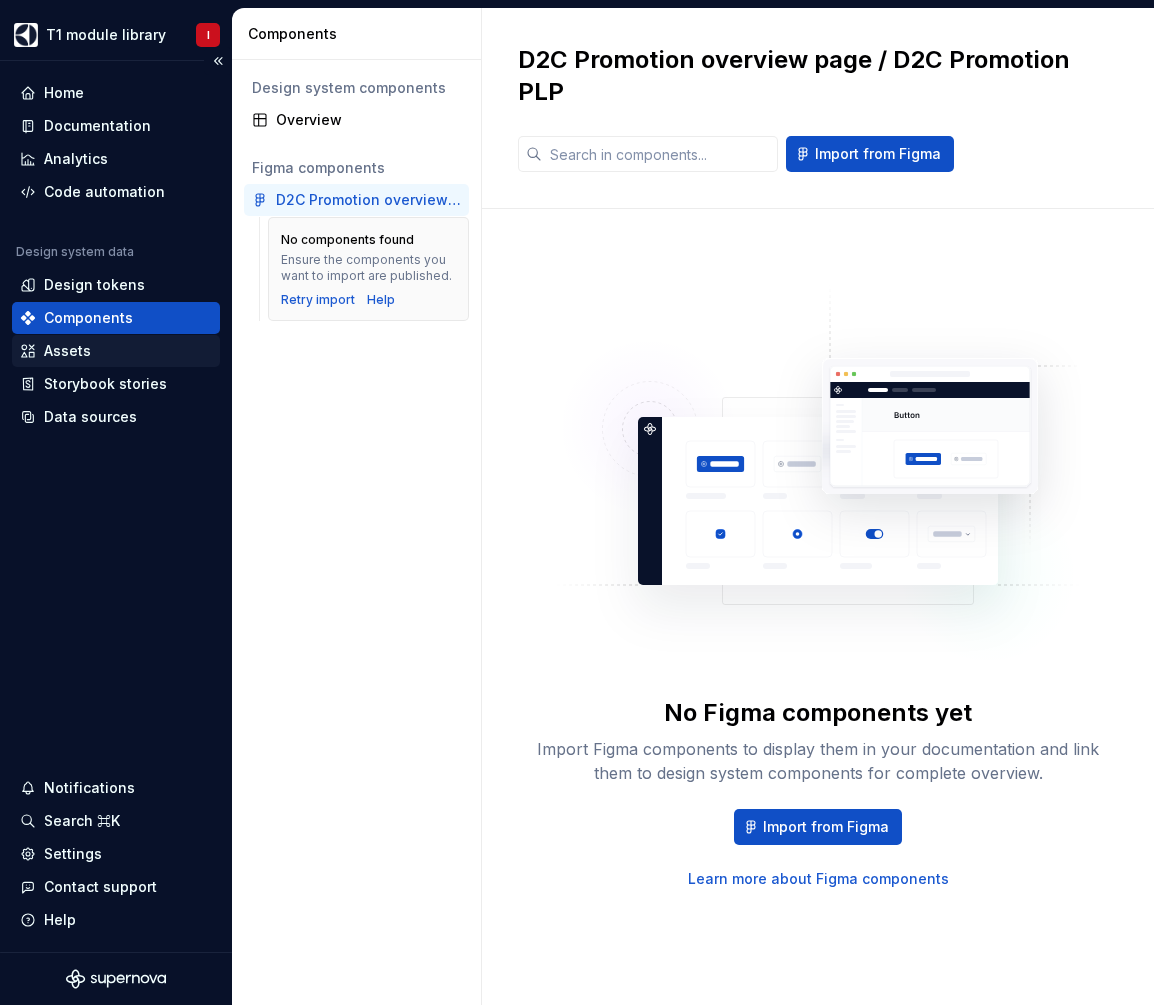 click on "Assets" at bounding box center [116, 351] 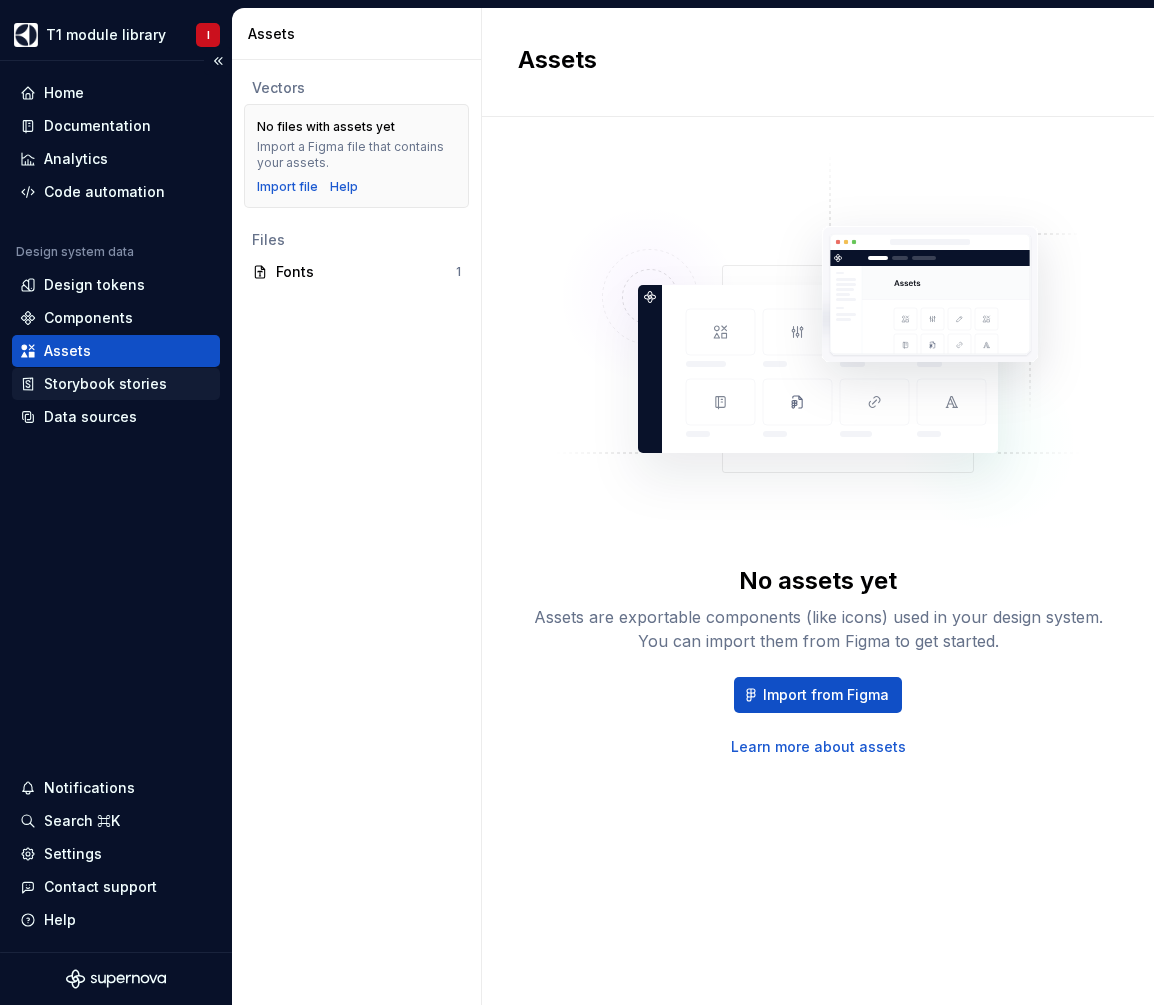 click on "Storybook stories" at bounding box center [105, 384] 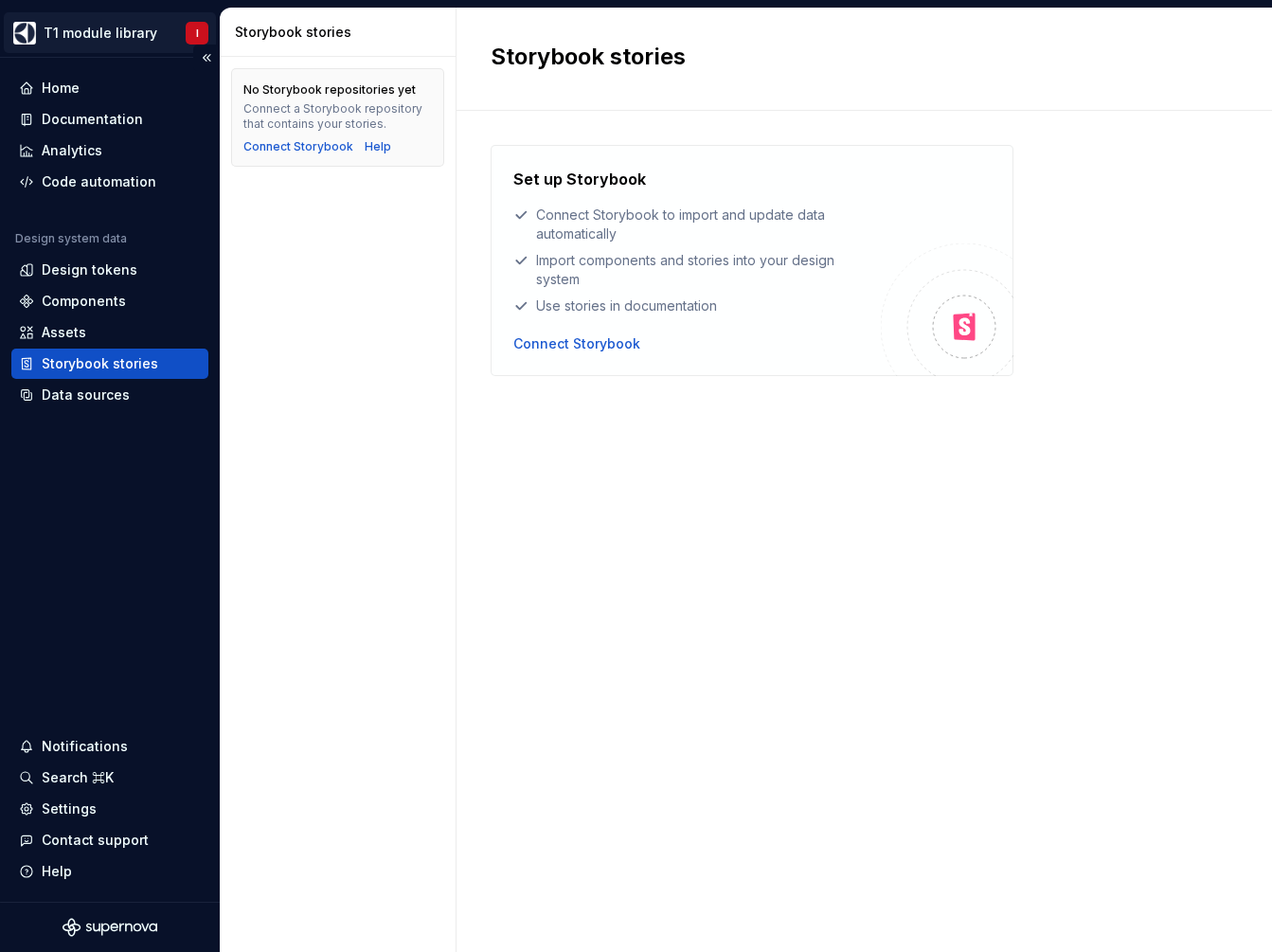click on "T1 module library I Home Documentation Analytics Code automation Design system data Design tokens Components Assets Storybook stories Data sources Notifications Search ⌘K Settings Contact support Help Storybook stories No Storybook repositories yet Connect a Storybook repository that contains your stories. Connect Storybook Help Storybook stories Set up Storybook Connect Storybook to import and update data automatically Import components and stories into your design system Use stories in documentation Connect Storybook" at bounding box center (636, 476) 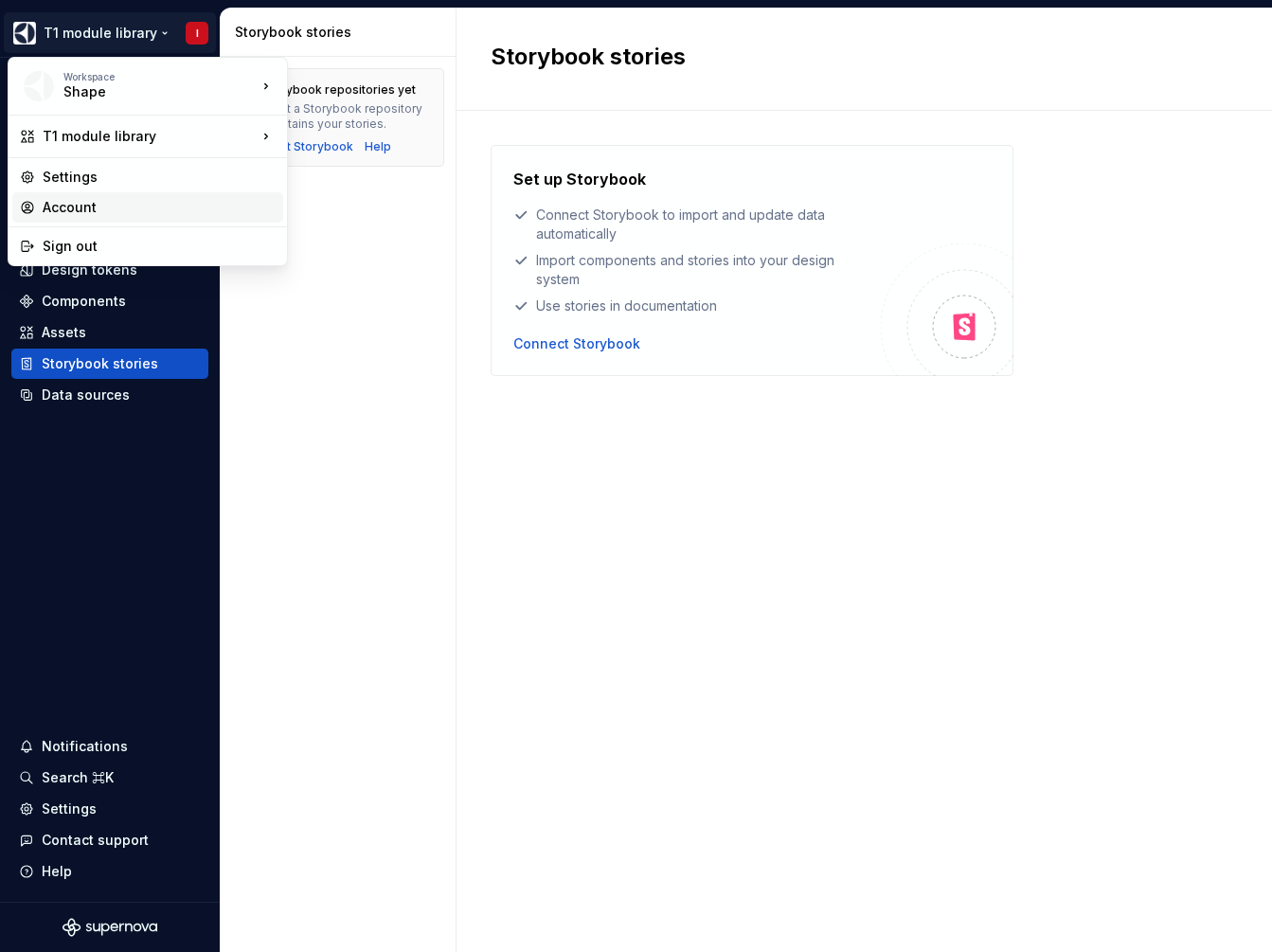 click on "Account" at bounding box center (159, 207) 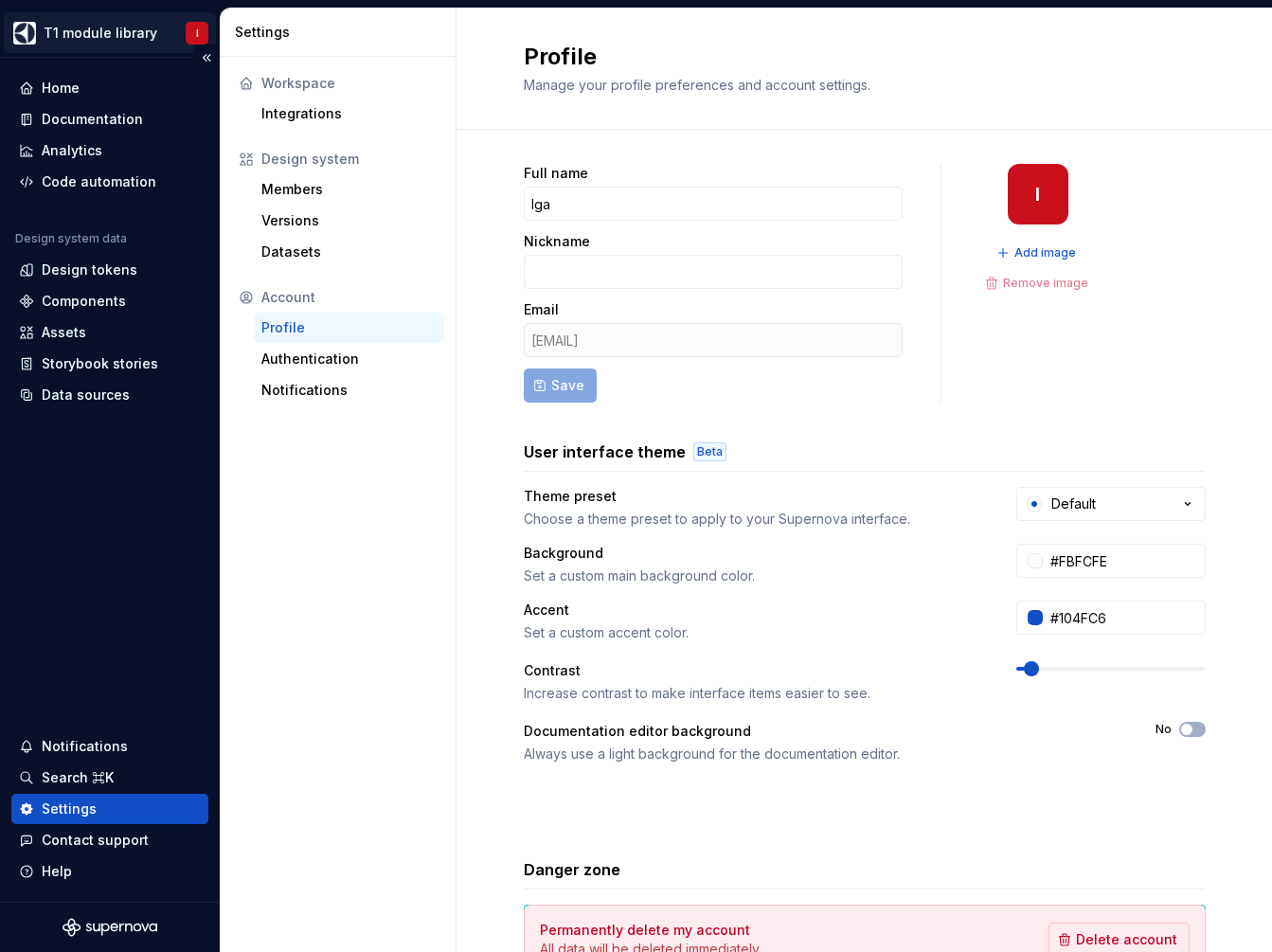 click on "T1 module library I Home Documentation Analytics Code automation Design system data Design tokens Components Assets Storybook stories Data sources Notifications Search ⌘K Settings Contact support Help Settings Workspace Integrations Design system Members Versions Datasets Account Profile Authentication Notifications Profile Manage your profile preferences and account settings. Full name Iga Nickname Email iga.slowik@electrolux.com Save I Add image Remove image User interface theme Beta Theme preset Choose a theme preset to apply to your Supernova interface. Default Background Set a custom main background color. #FBFCFE Accent Set a custom accent color. #104FC6 Contrast Increase contrast to make interface items easier to see. Documentation editor background Always use a light background for the documentation editor. No Danger zone Permanently delete my account All data will be deleted immediately. Delete account For information on how we use your data, please refer to our  Privacy Policy ." at bounding box center (636, 476) 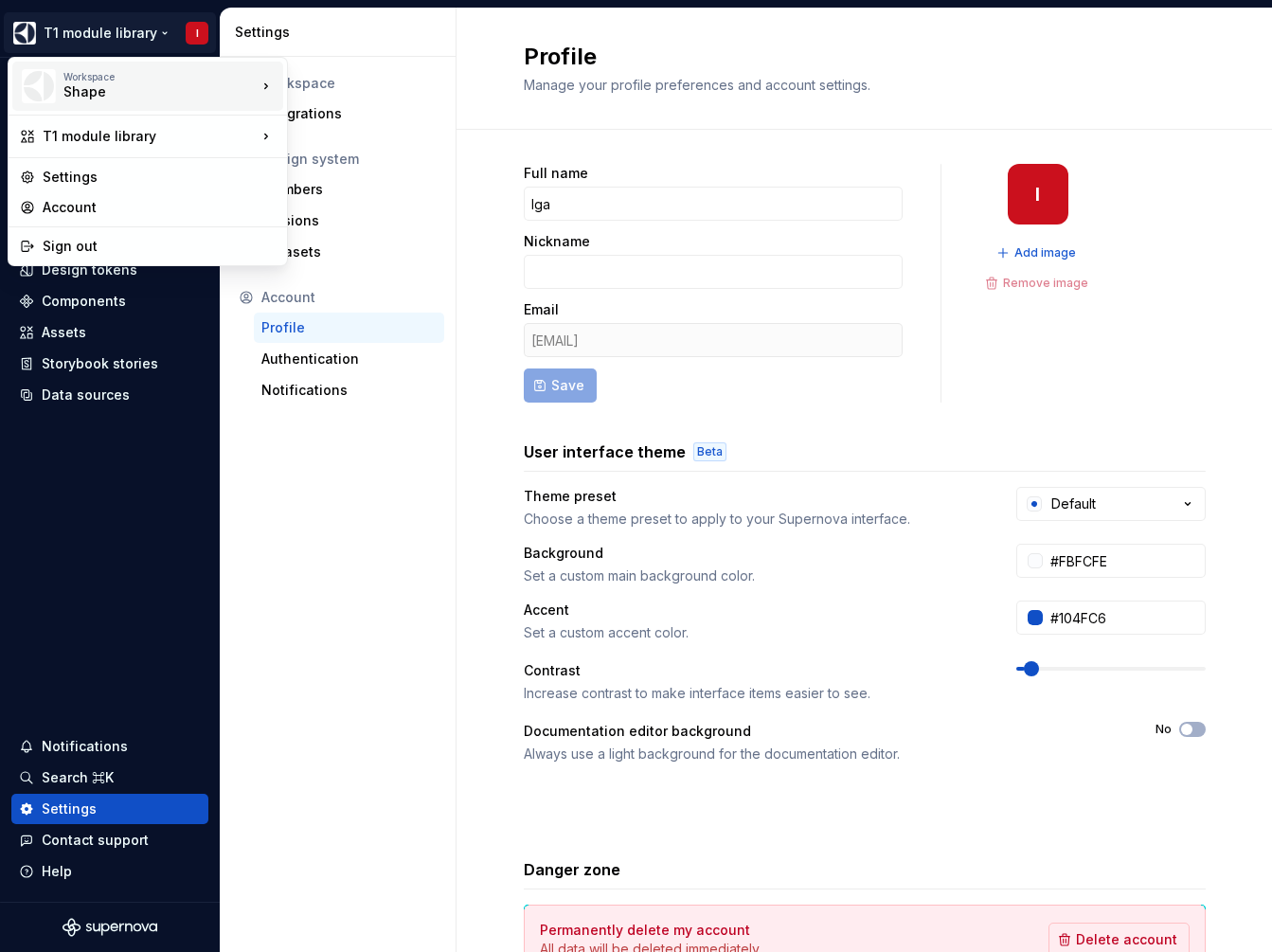 click on "Workspace Shape" at bounding box center [138, 86] 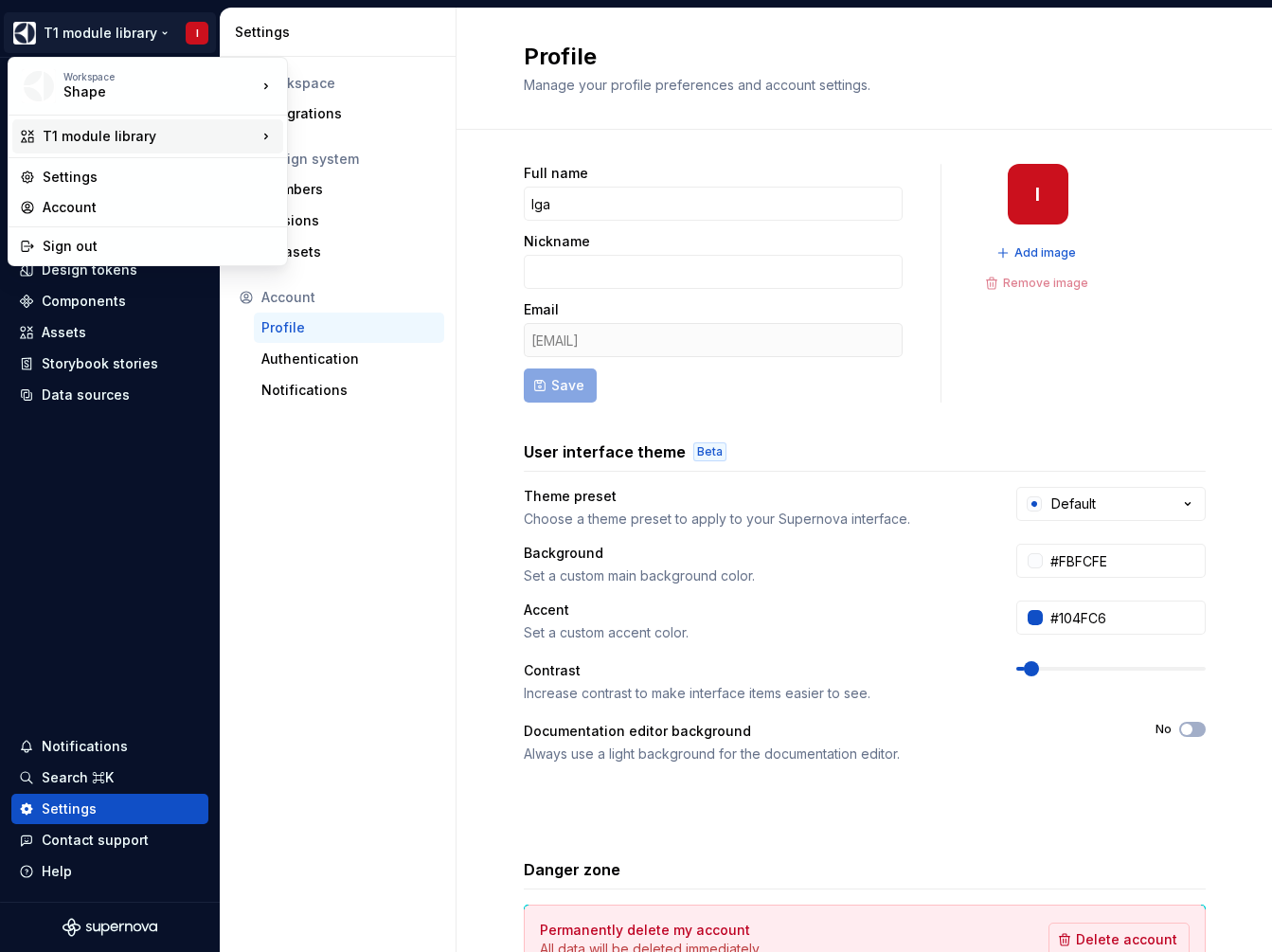 click on "T1 module library" at bounding box center [148, 136] 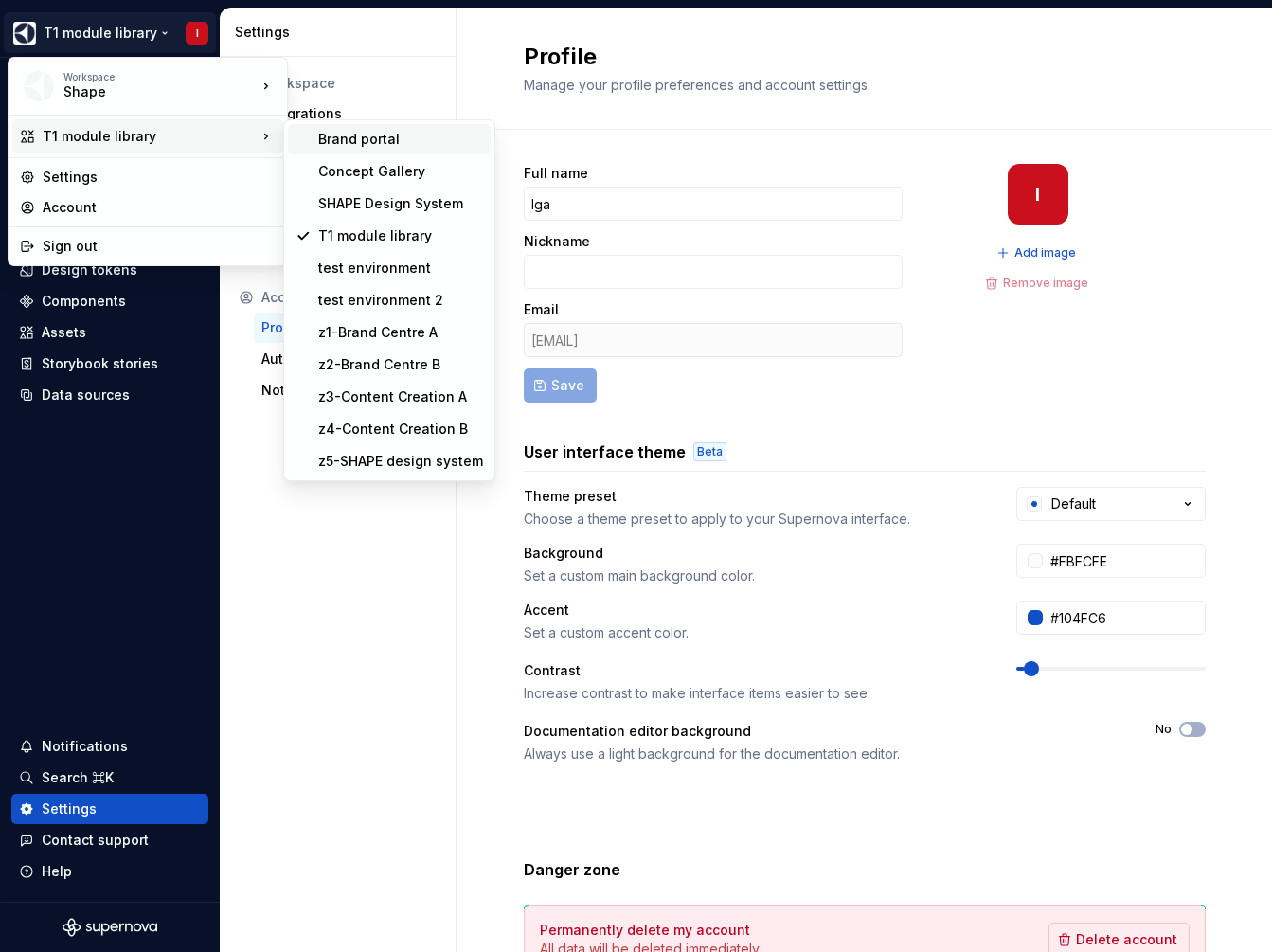 drag, startPoint x: 366, startPoint y: 143, endPoint x: 325, endPoint y: 133, distance: 42.2019 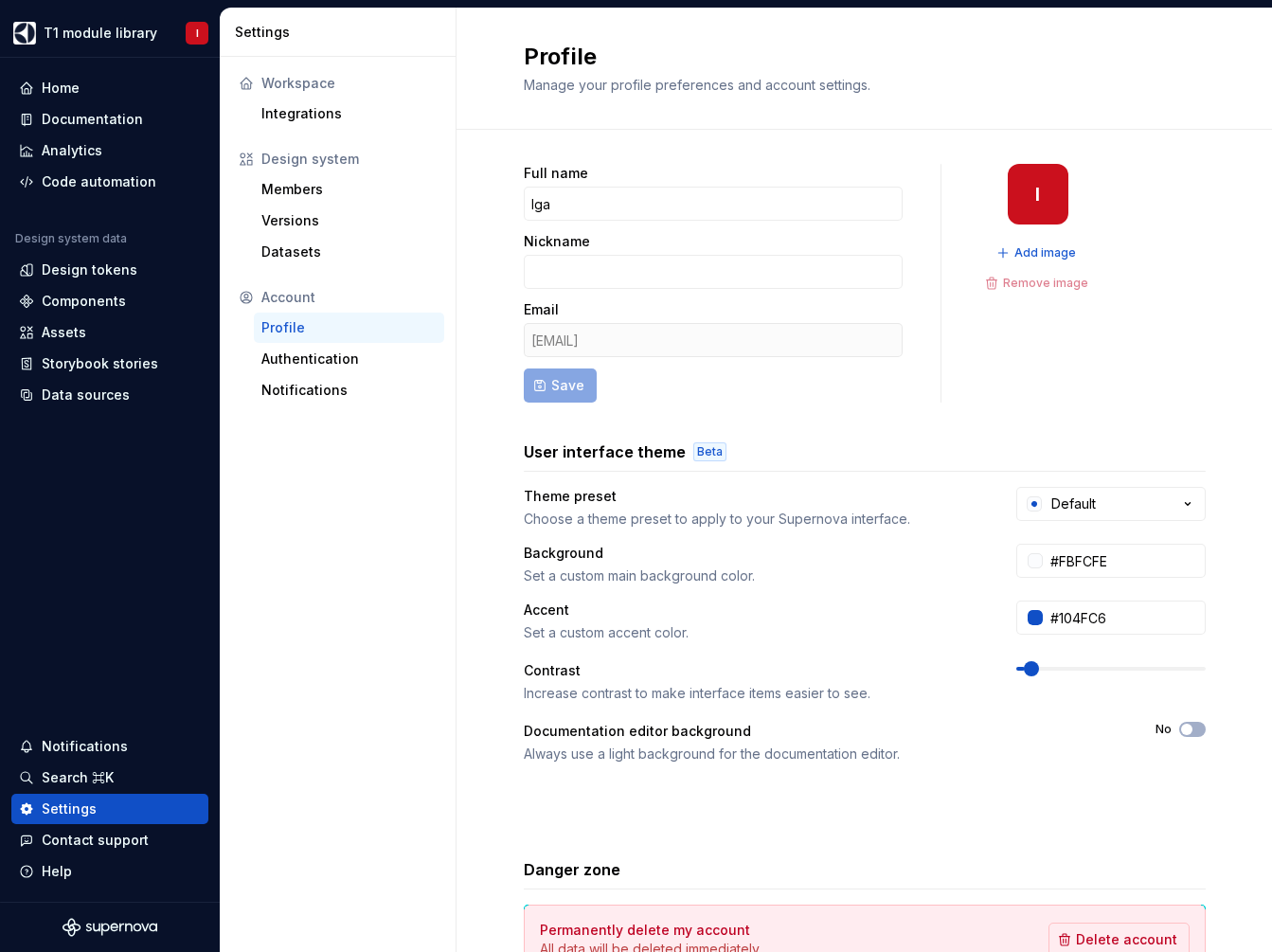 click on "Workspace Integrations Design system Members Versions Datasets Account Profile Authentication Notifications" at bounding box center (337, 237) 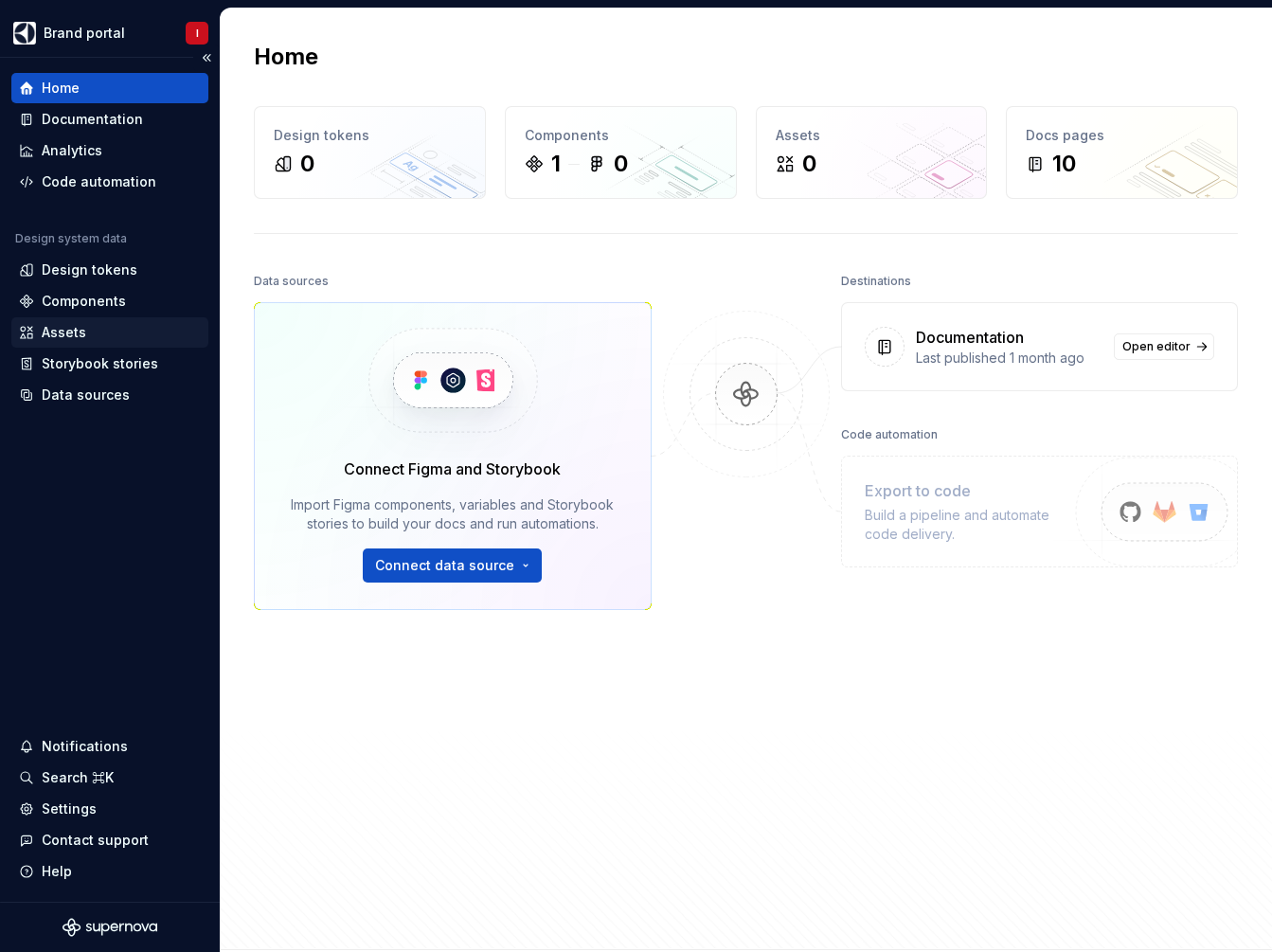 click on "Assets" at bounding box center [63, 332] 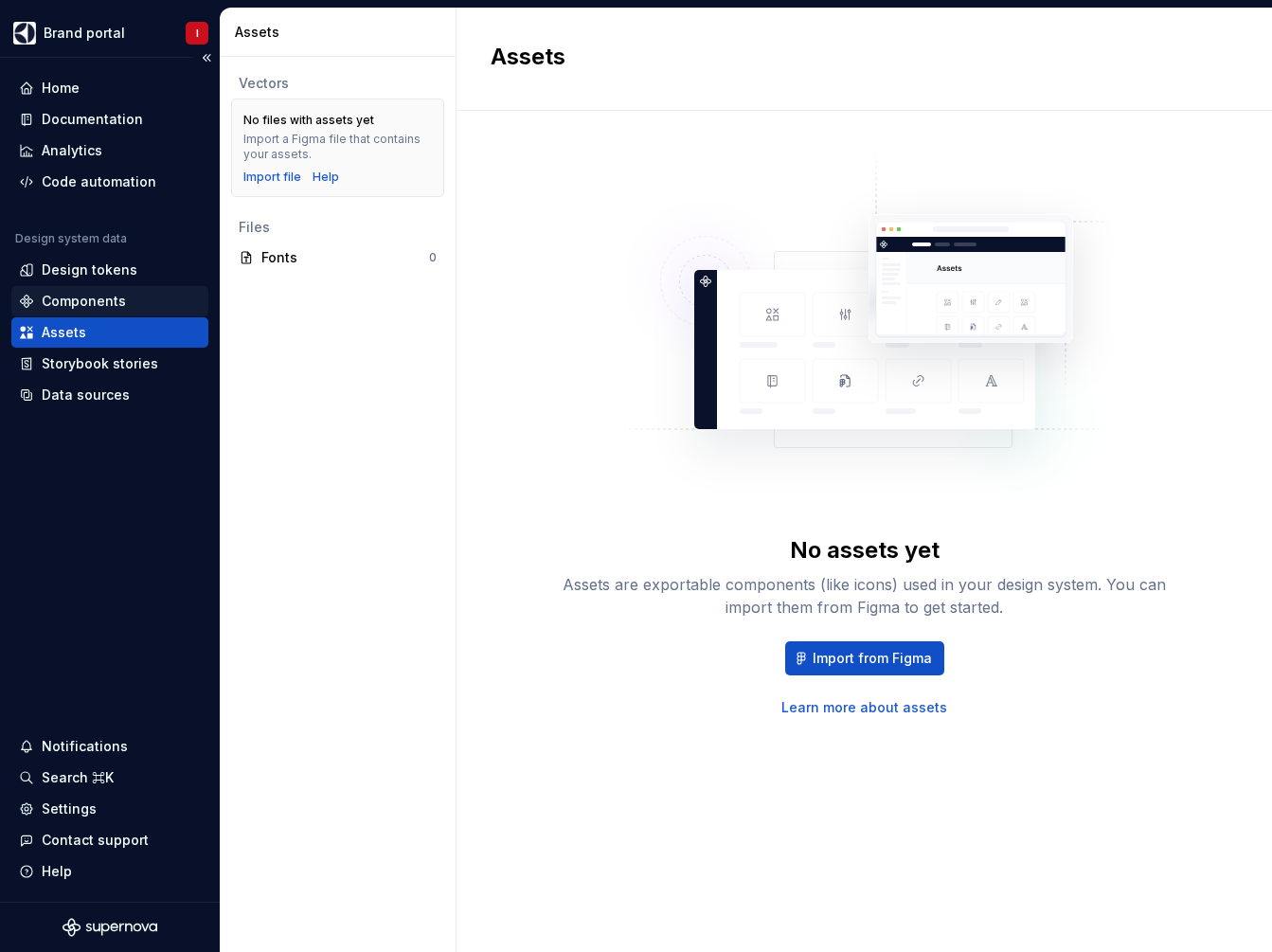 click on "Components" at bounding box center (110, 301) 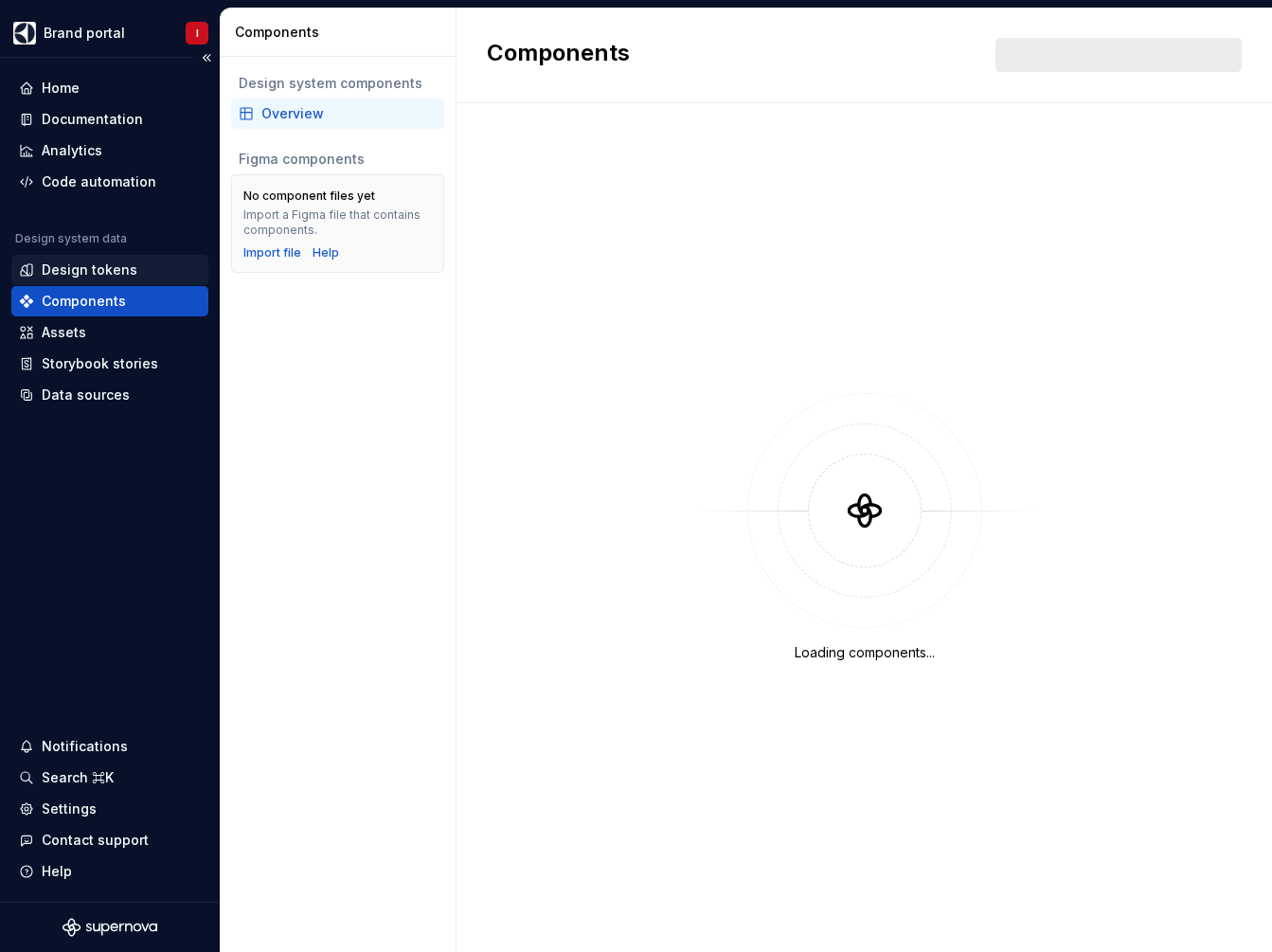 click on "Design tokens" at bounding box center (89, 270) 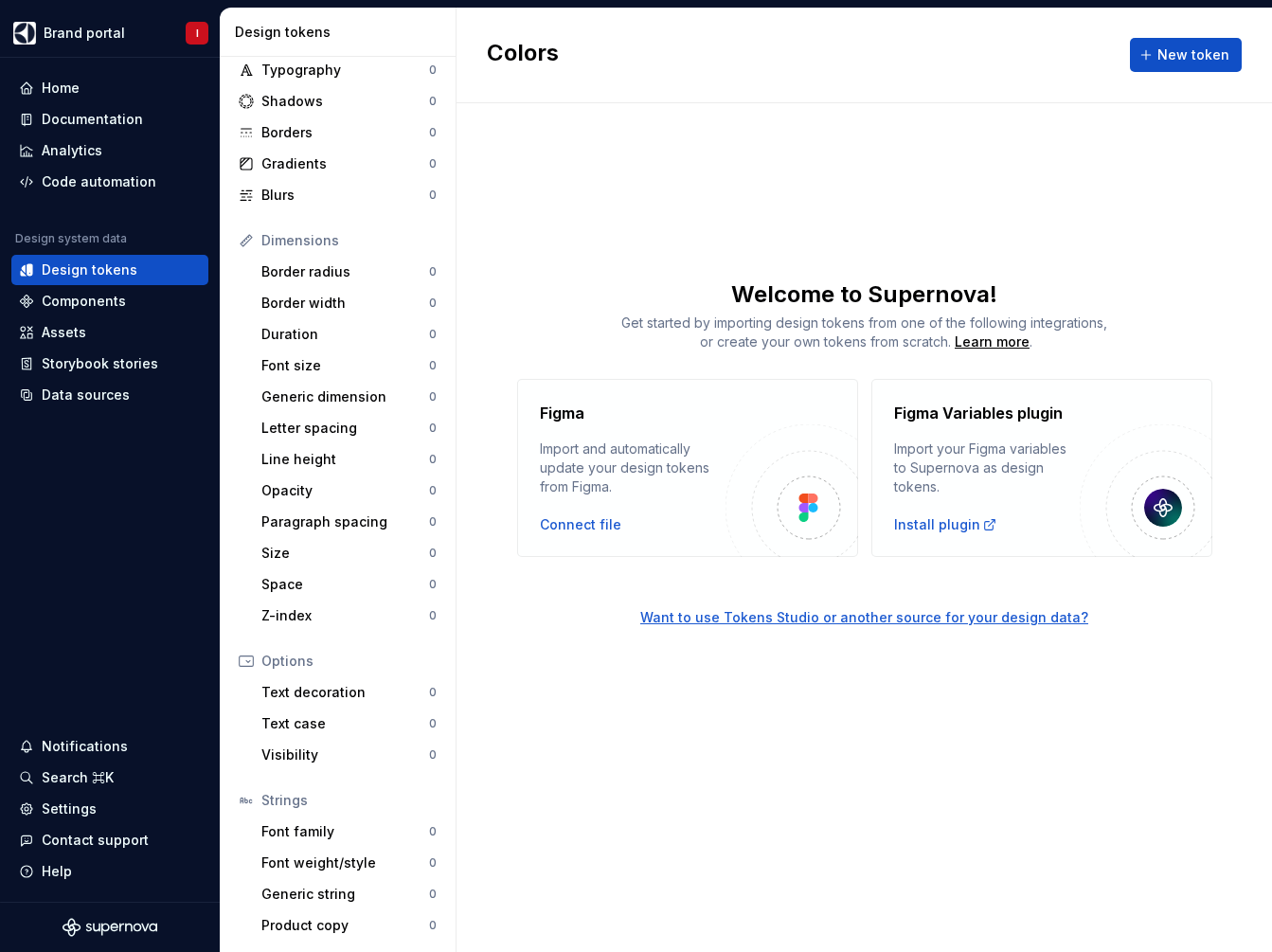 scroll, scrollTop: 84, scrollLeft: 0, axis: vertical 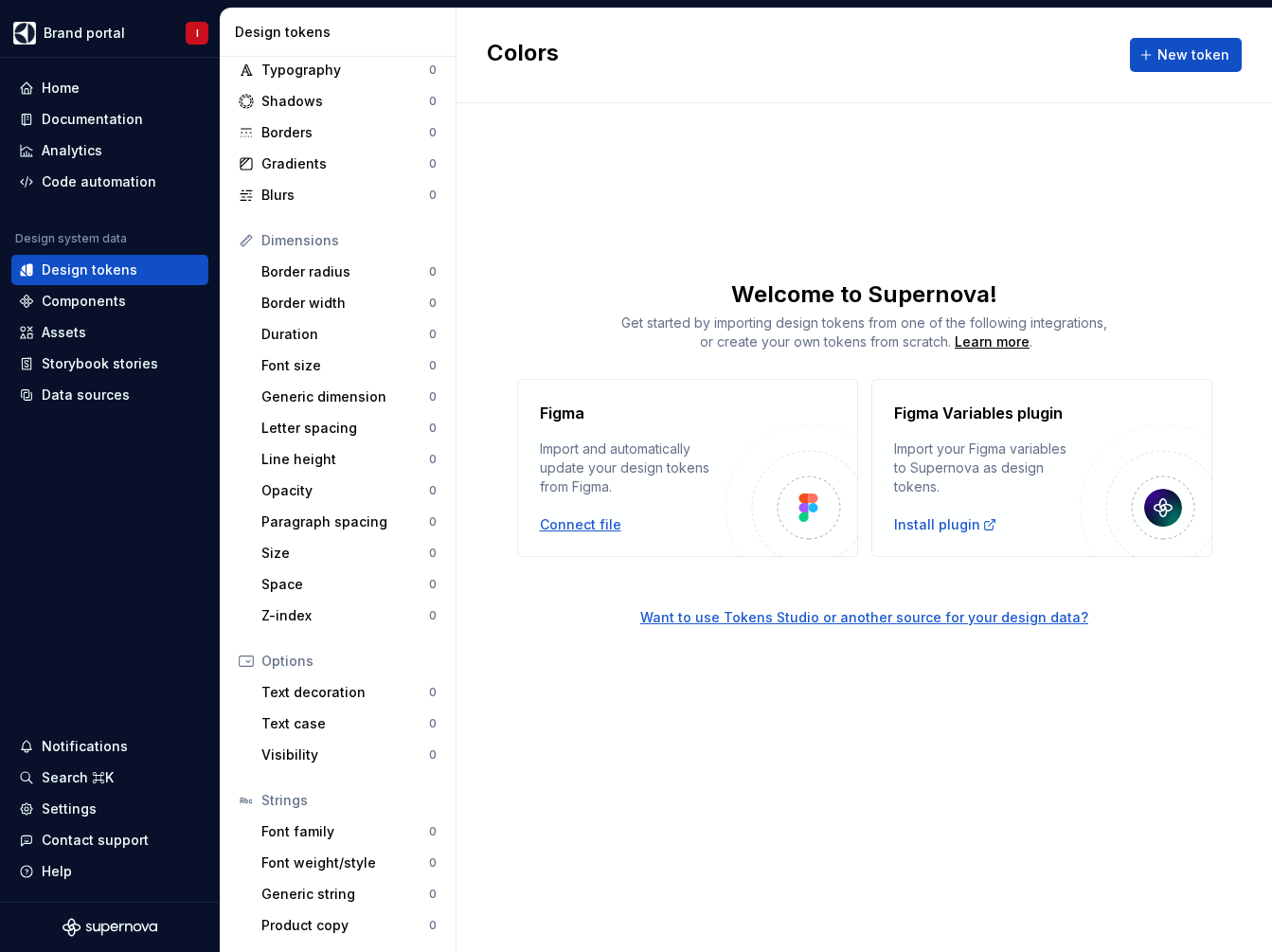 click on "Connect file" at bounding box center (581, 525) 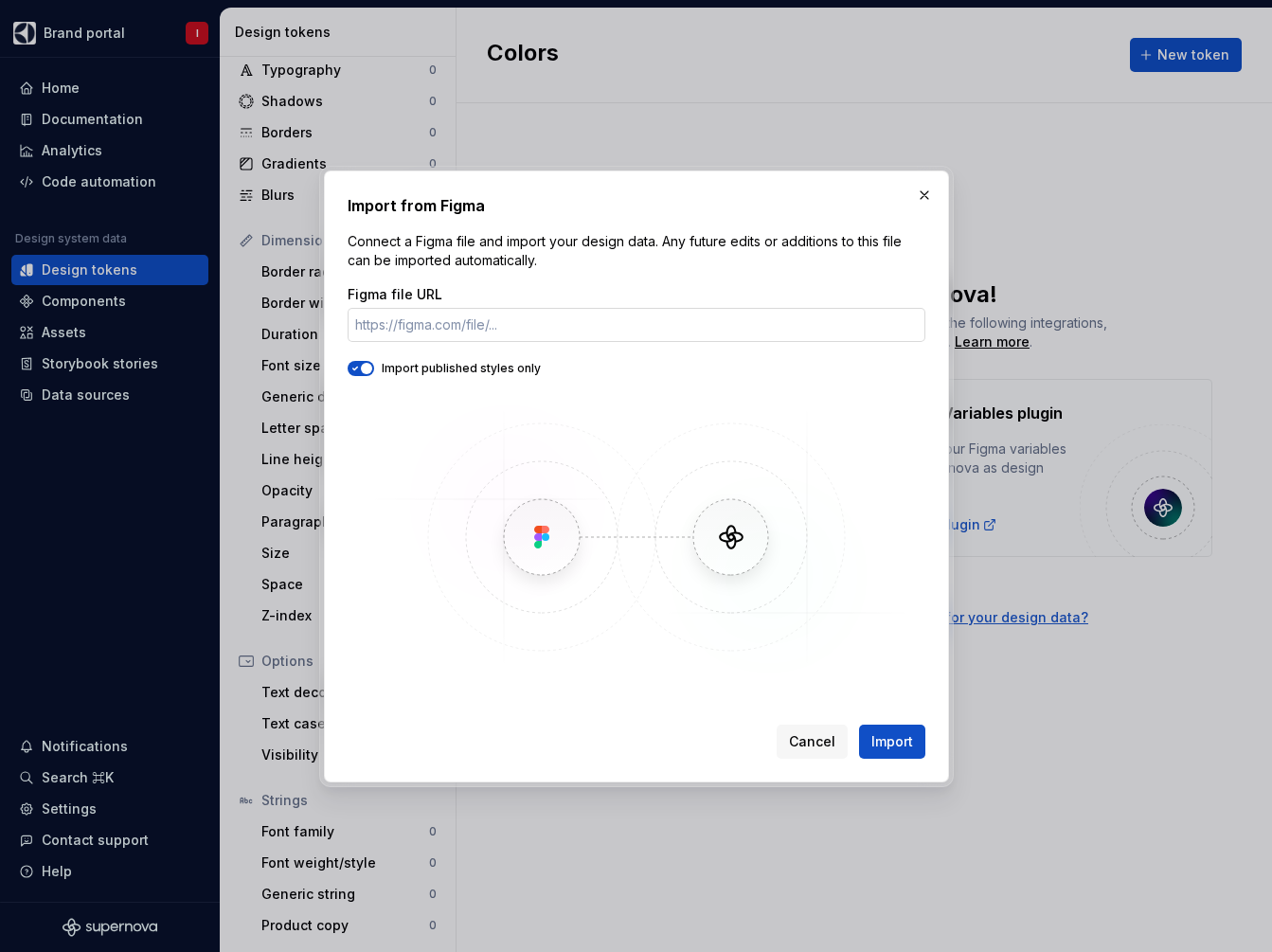 type on "Text needs to be  rephrase to moments of indulgent/ delight" 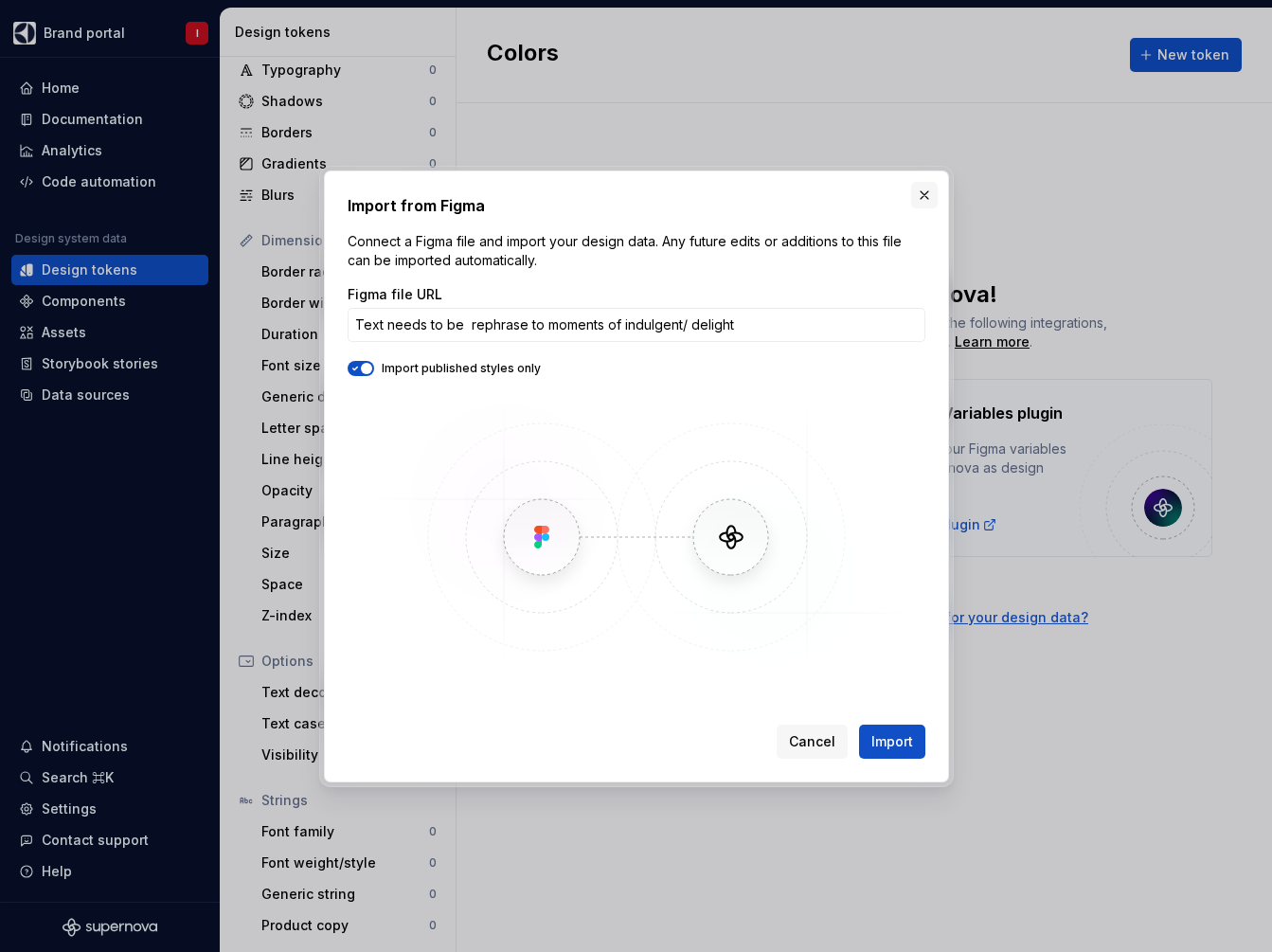 click at bounding box center (924, 195) 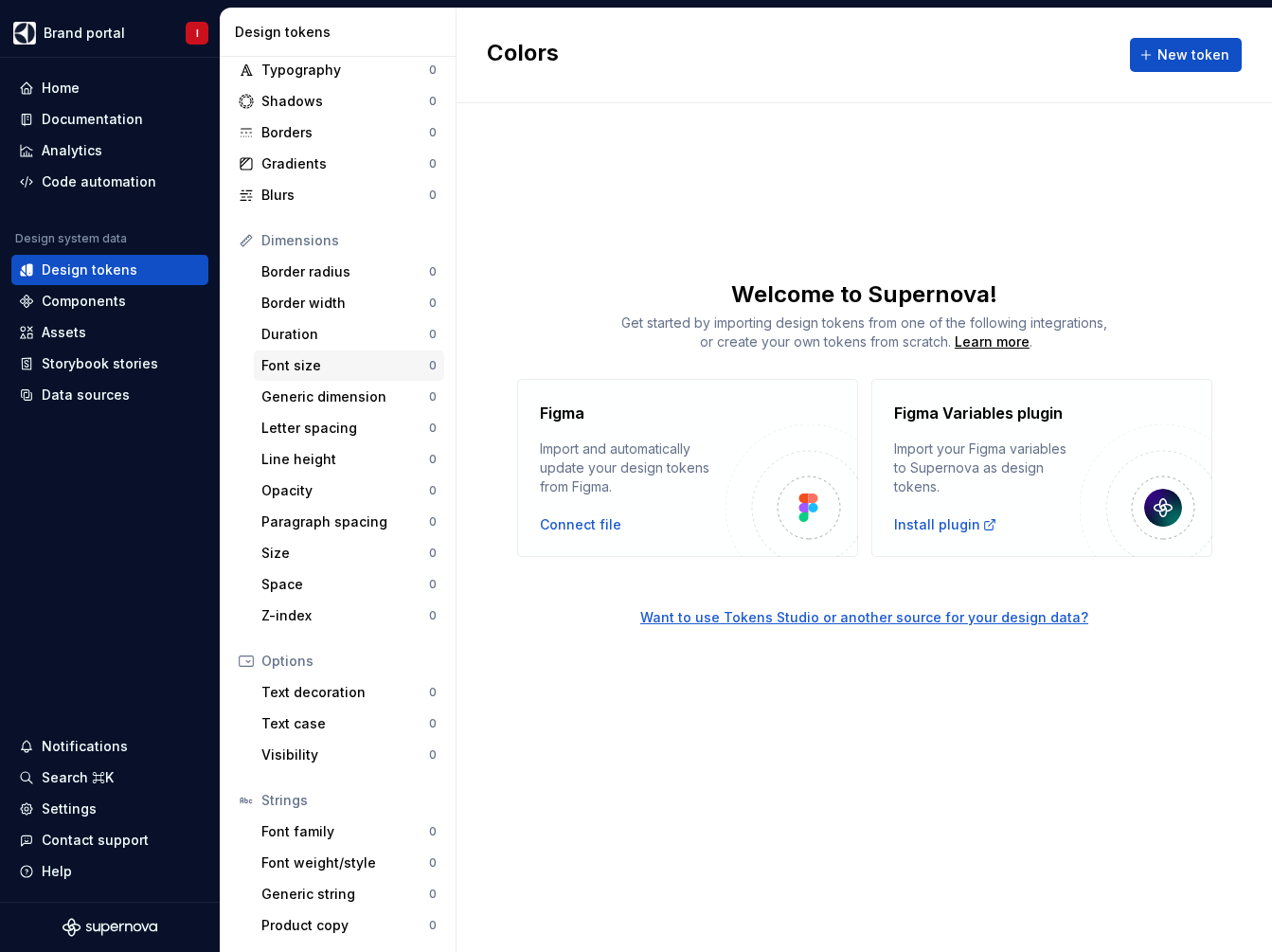 scroll, scrollTop: 43, scrollLeft: 0, axis: vertical 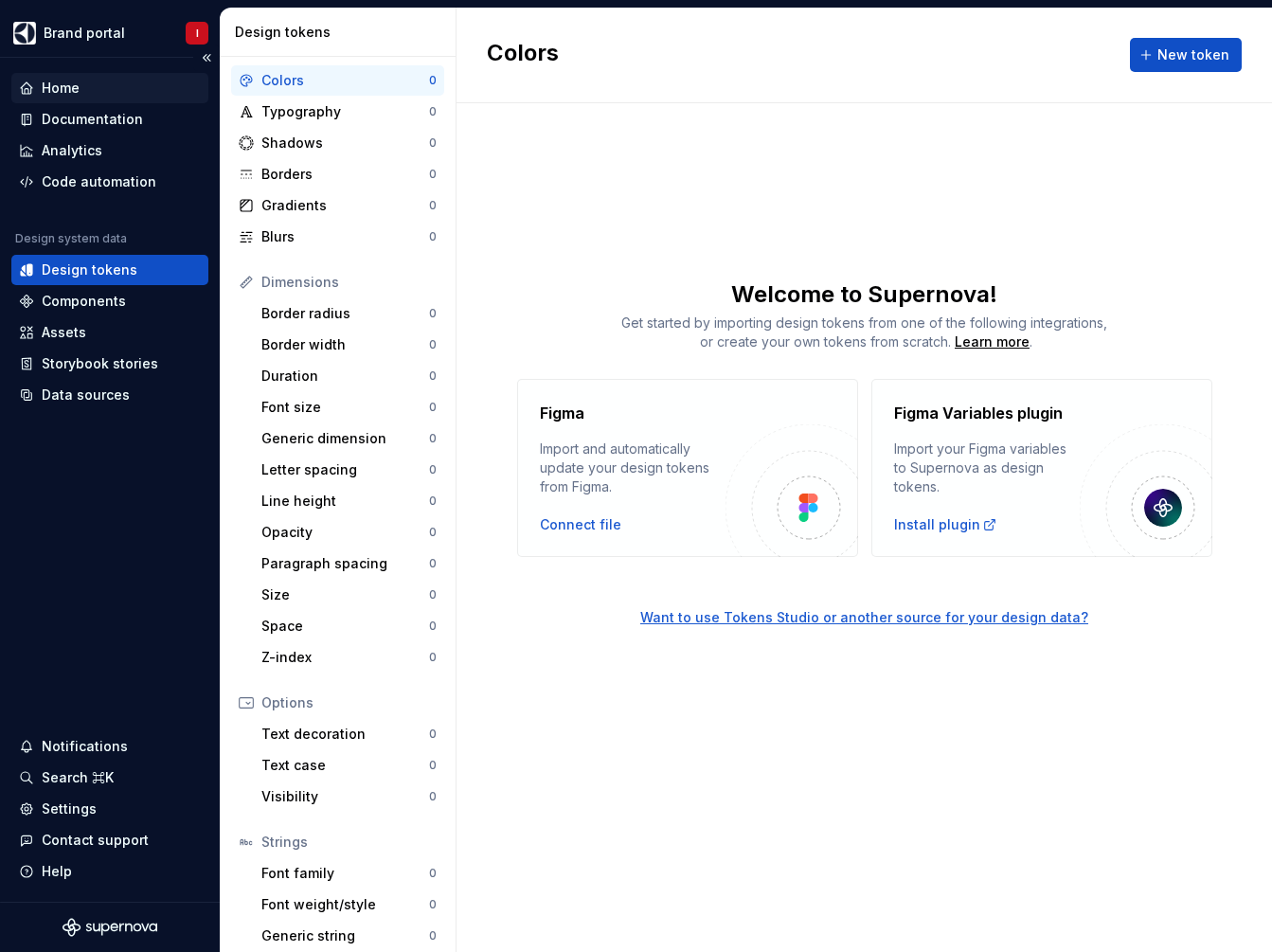 click on "Home" at bounding box center (110, 88) 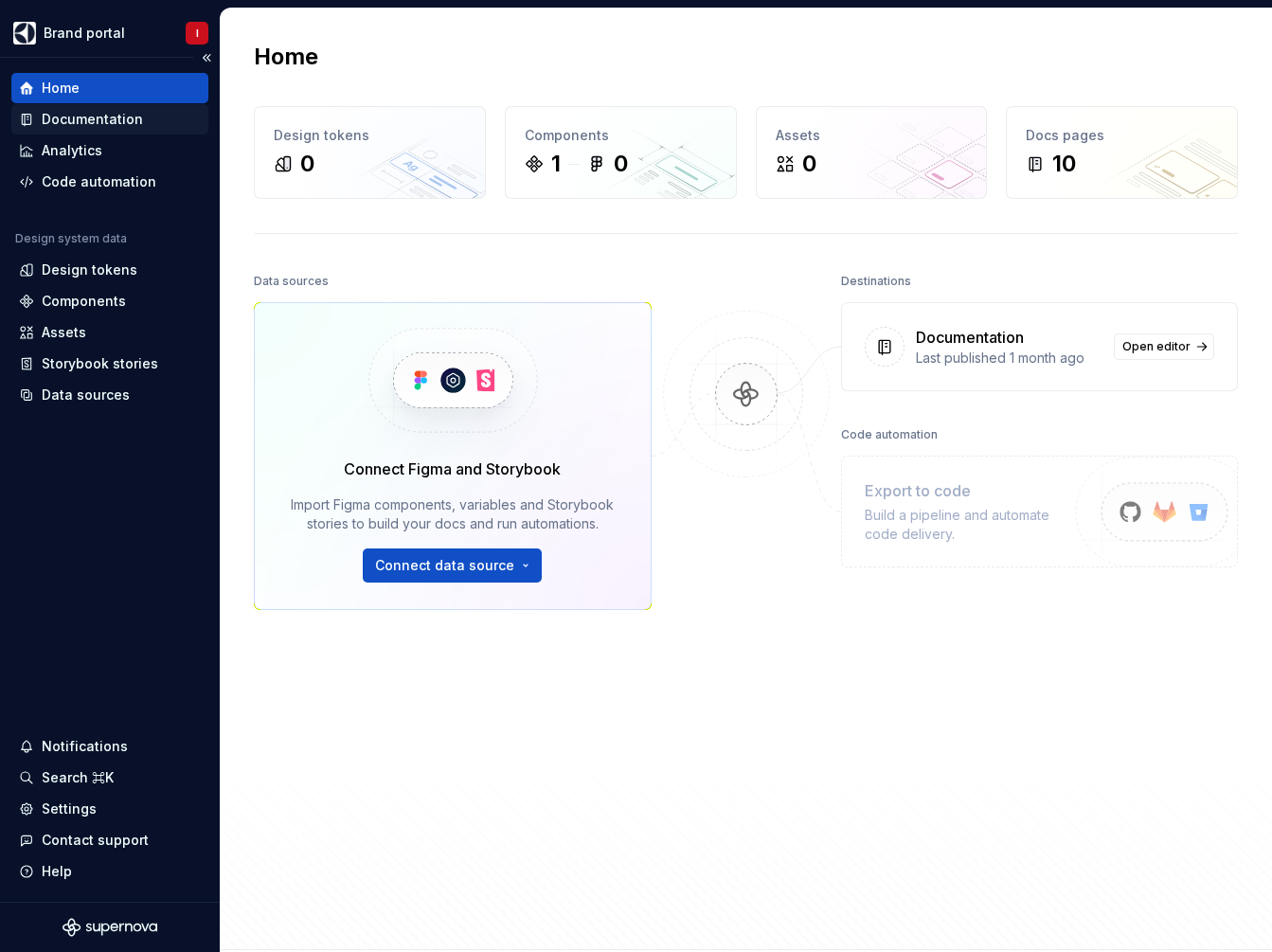 click on "Documentation" at bounding box center [92, 119] 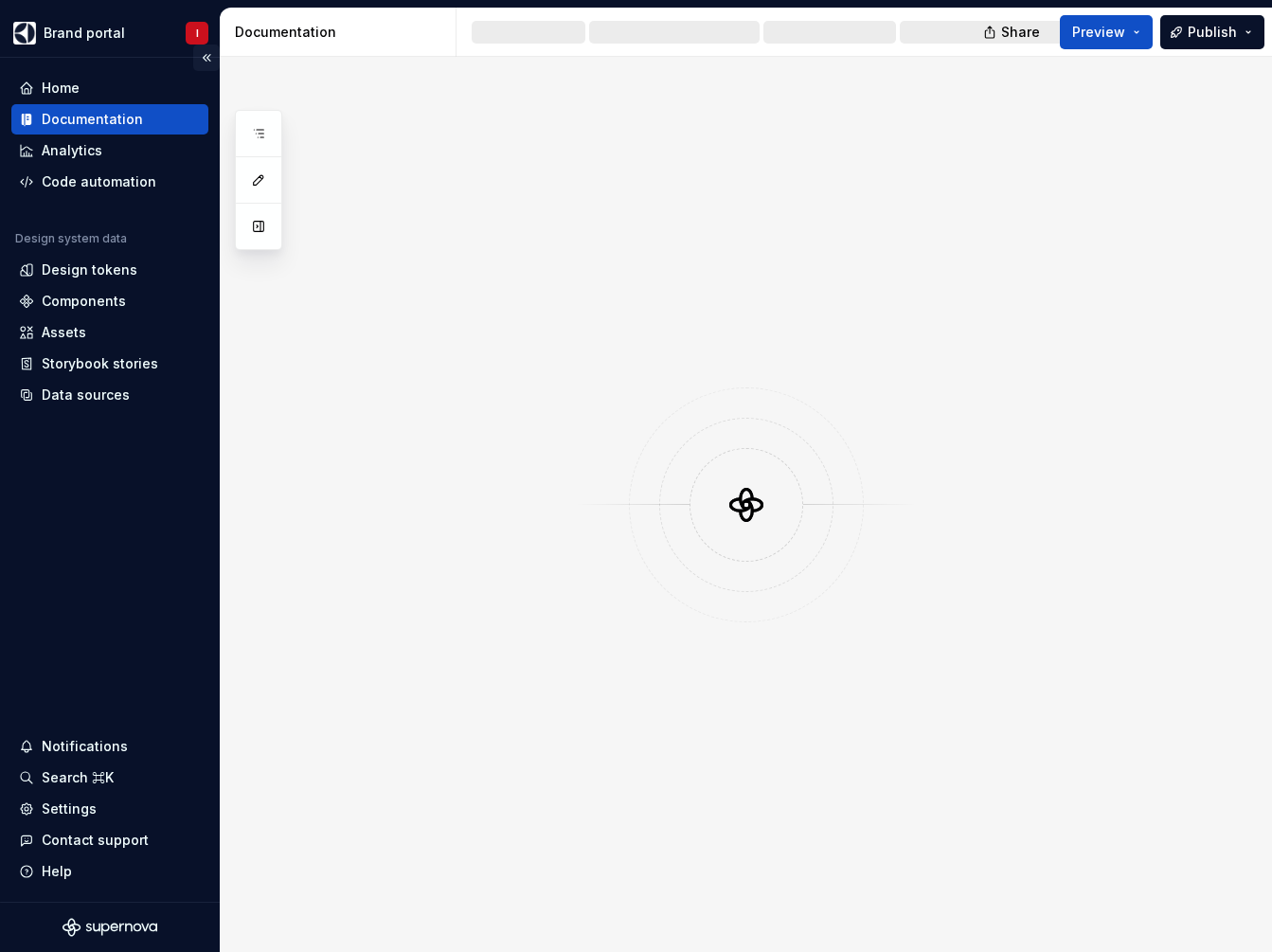 click at bounding box center [206, 58] 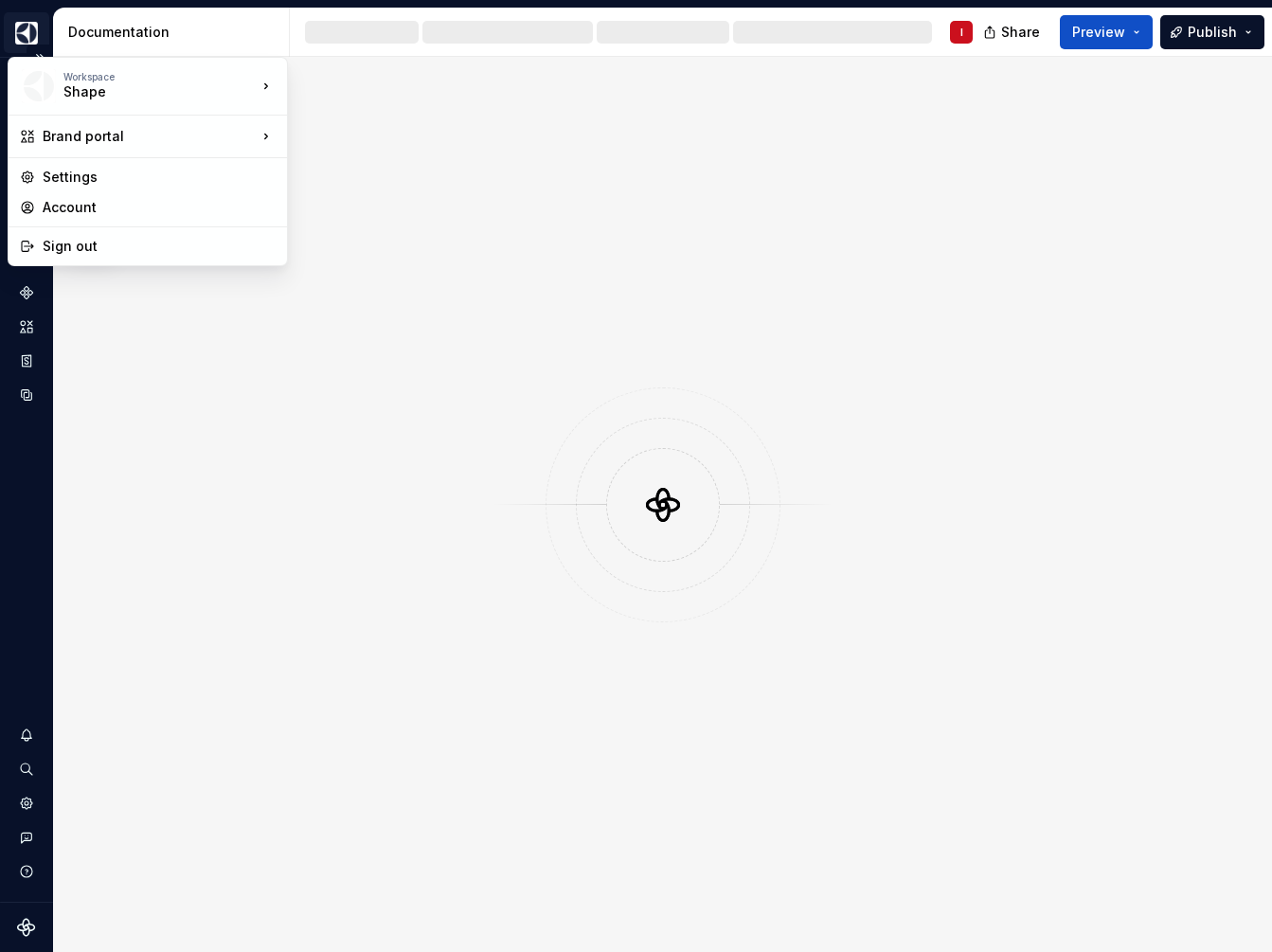 click on "Brand portal I Design system data Documentation I Share Preview Publish Pages Changes No changes yet When a page is edited, it will appear in this section.   Workspace Shape Brand portal Settings Account Sign out" at bounding box center (636, 476) 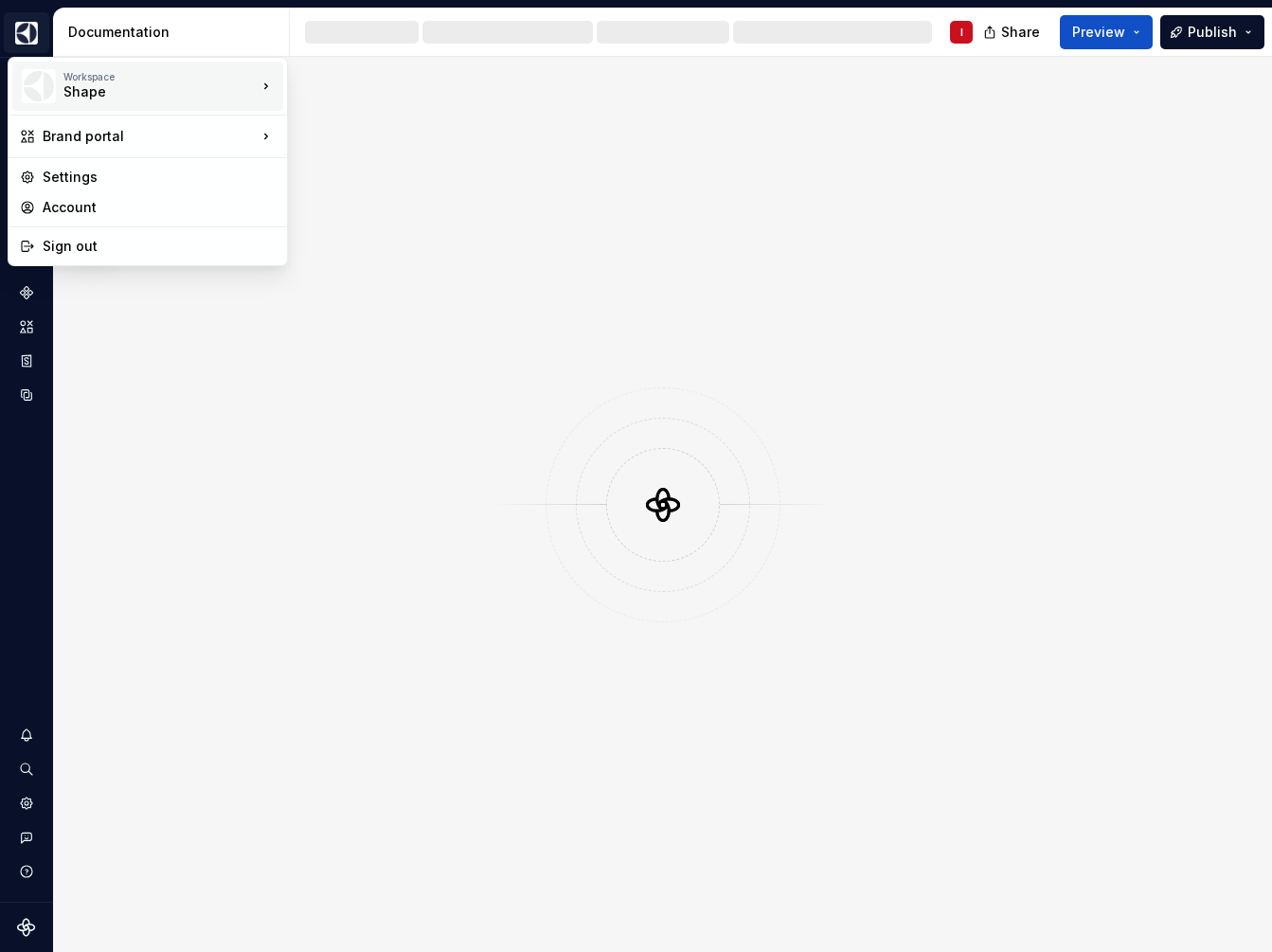 click on "Shape" at bounding box center (144, 92) 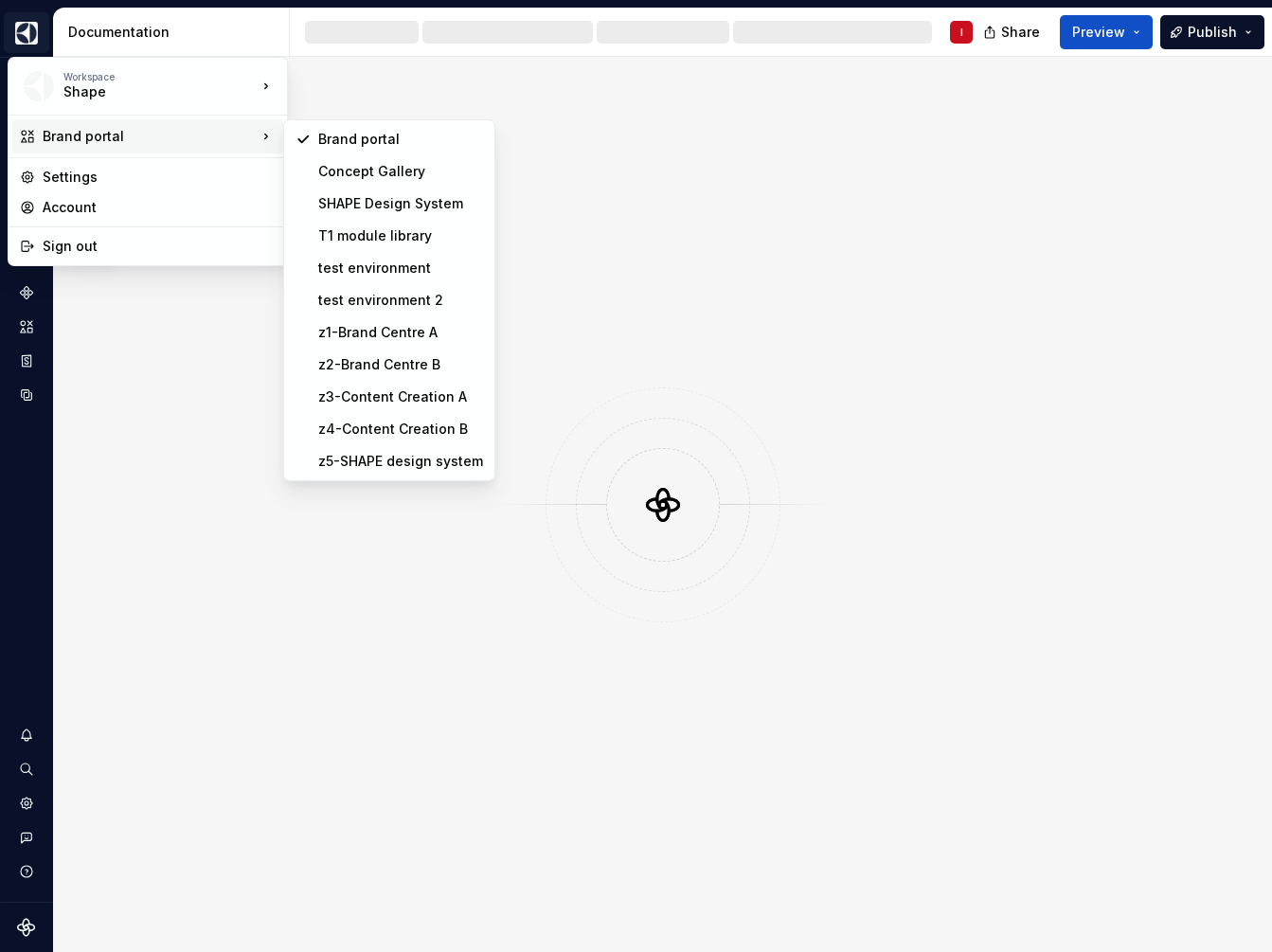 click on "Brand portal" at bounding box center [150, 136] 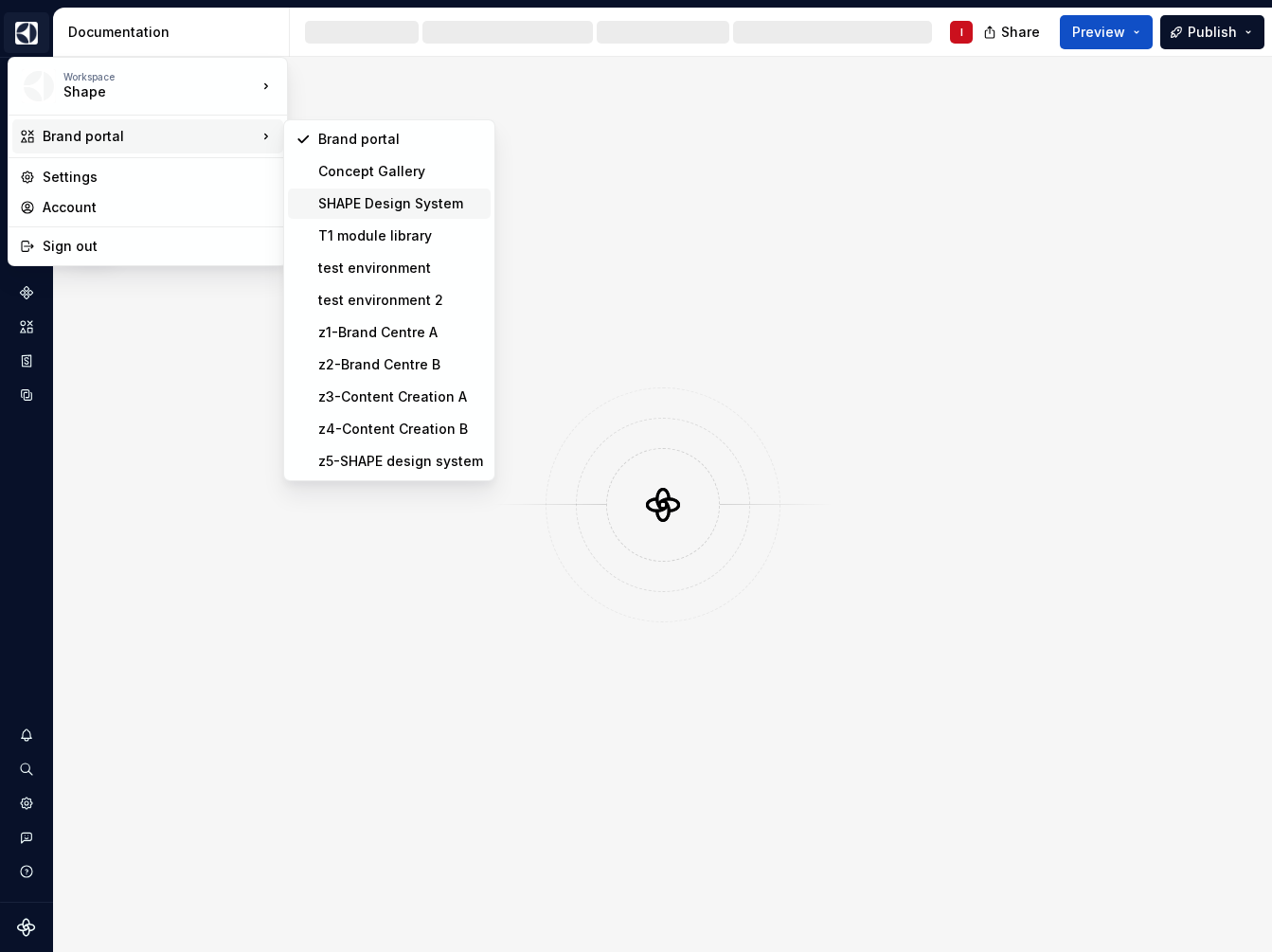 click on "SHAPE Design System" at bounding box center [401, 204] 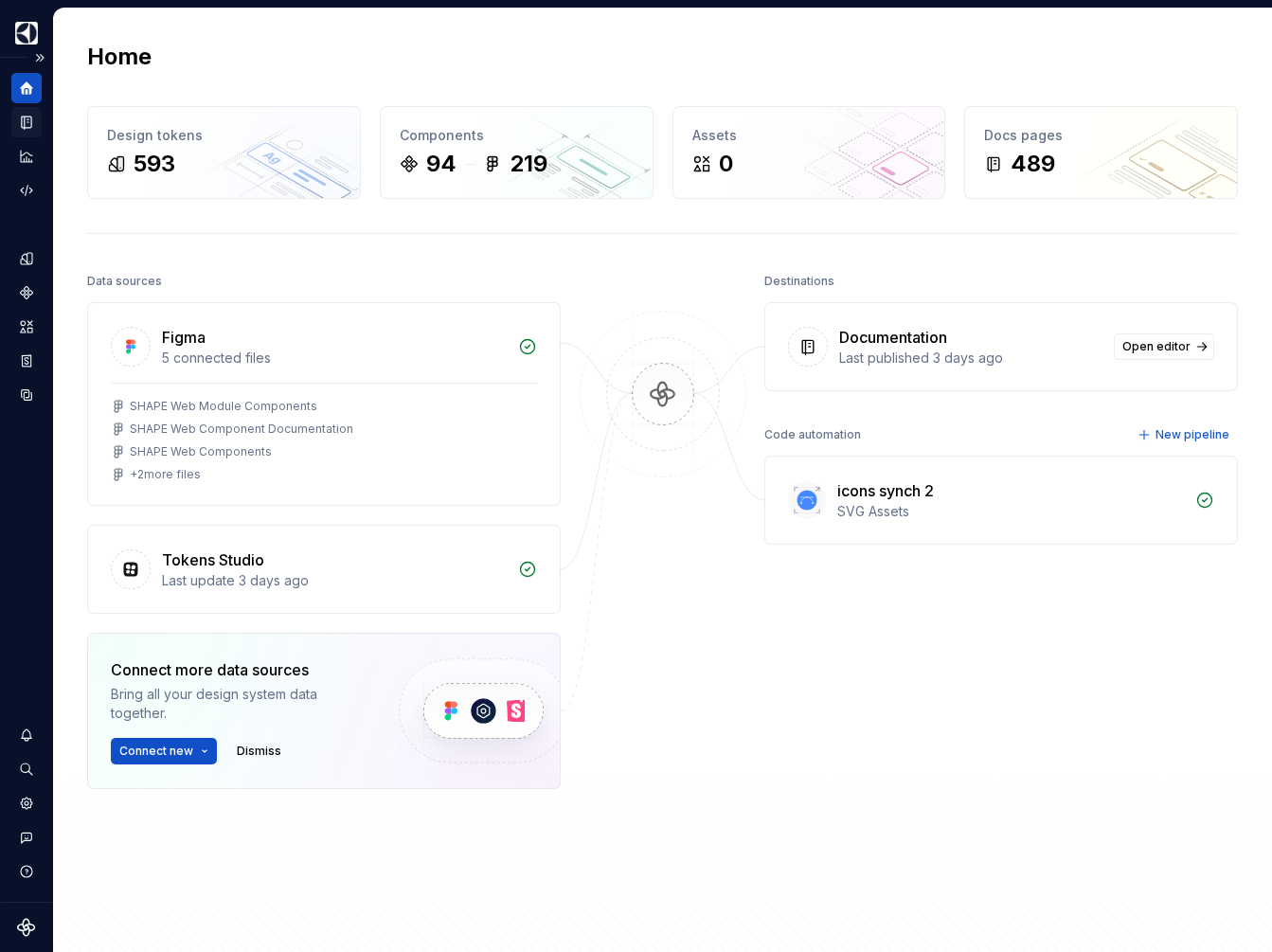 click 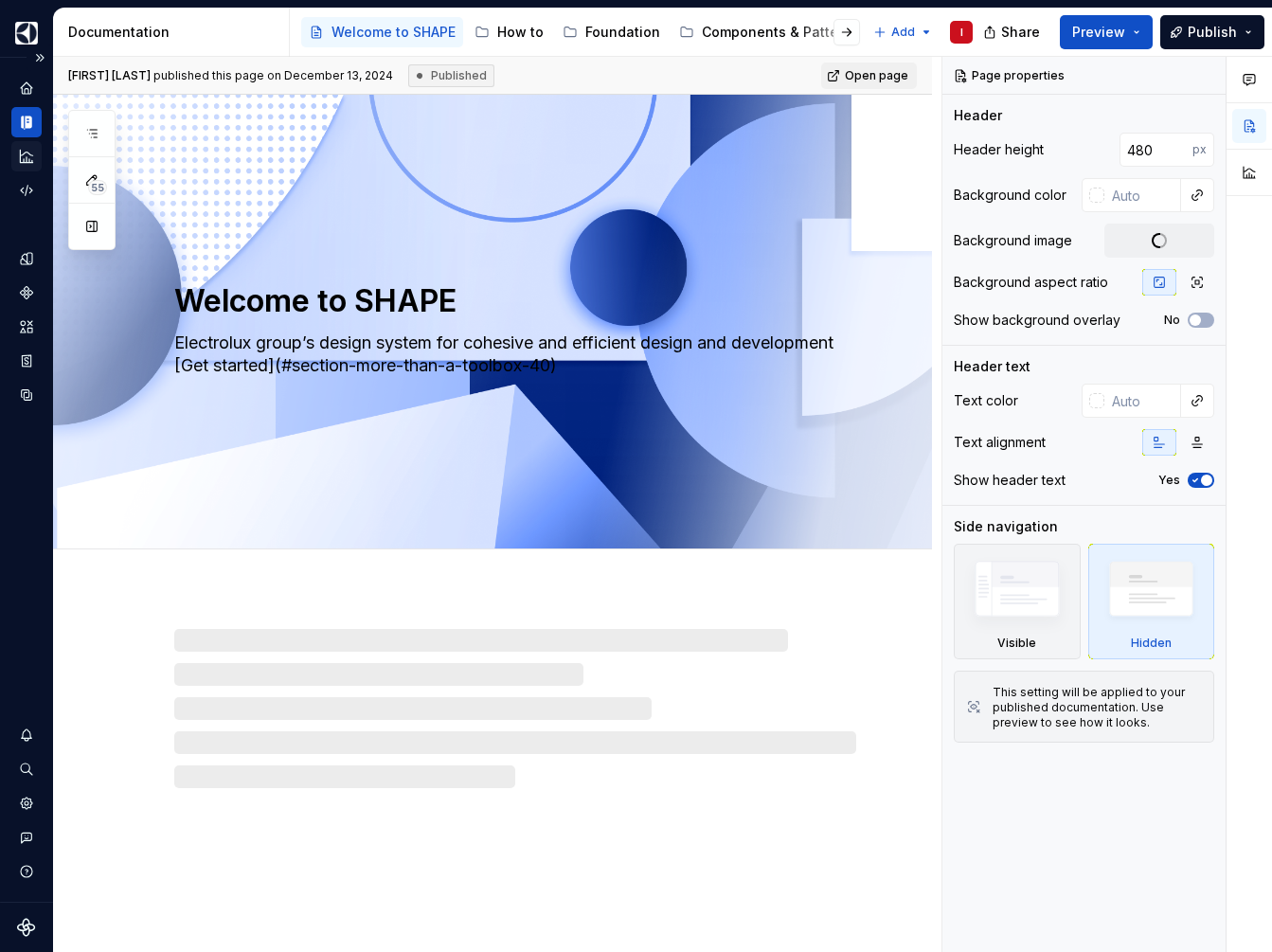 click 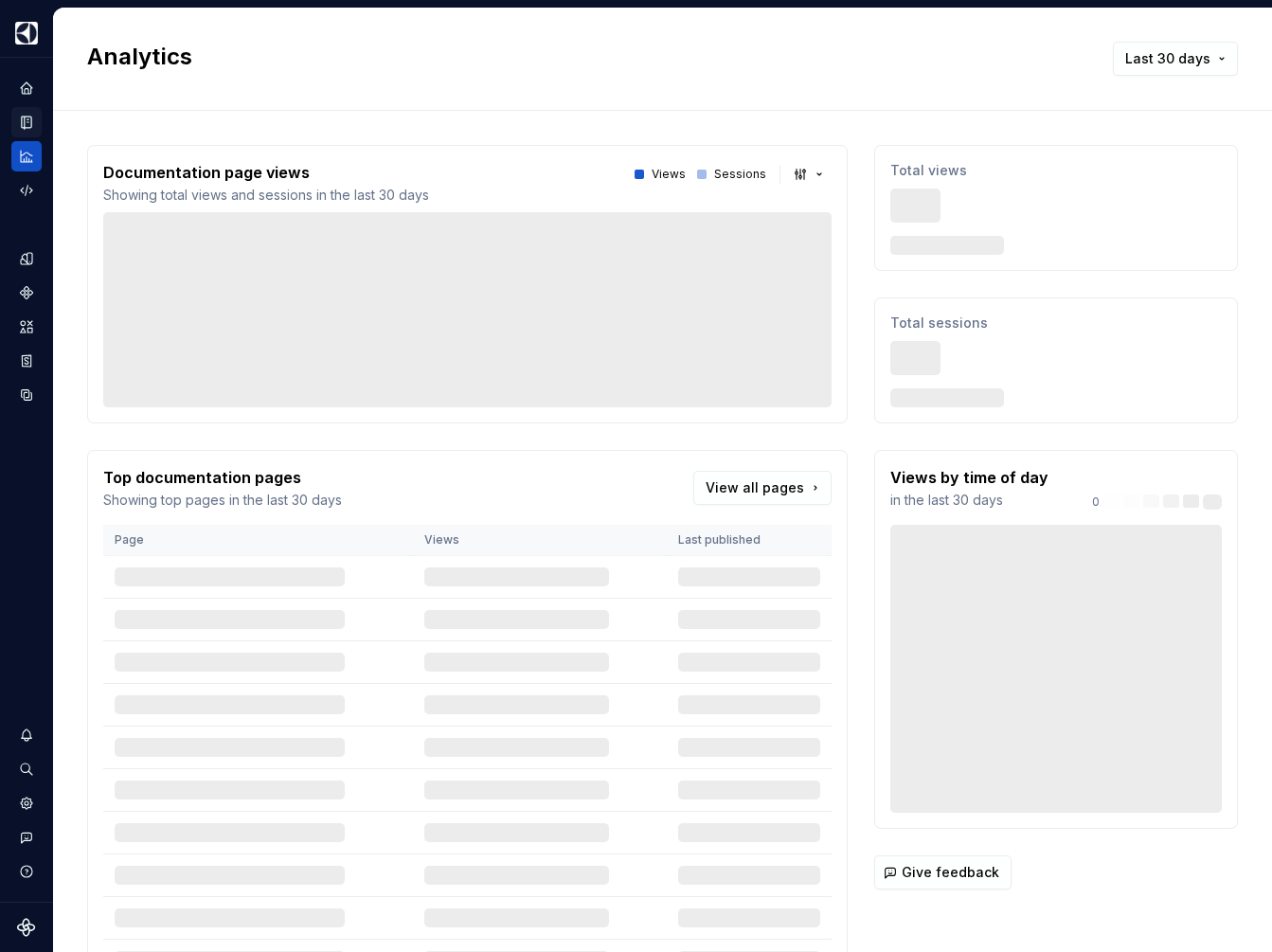 click at bounding box center (27, 122) 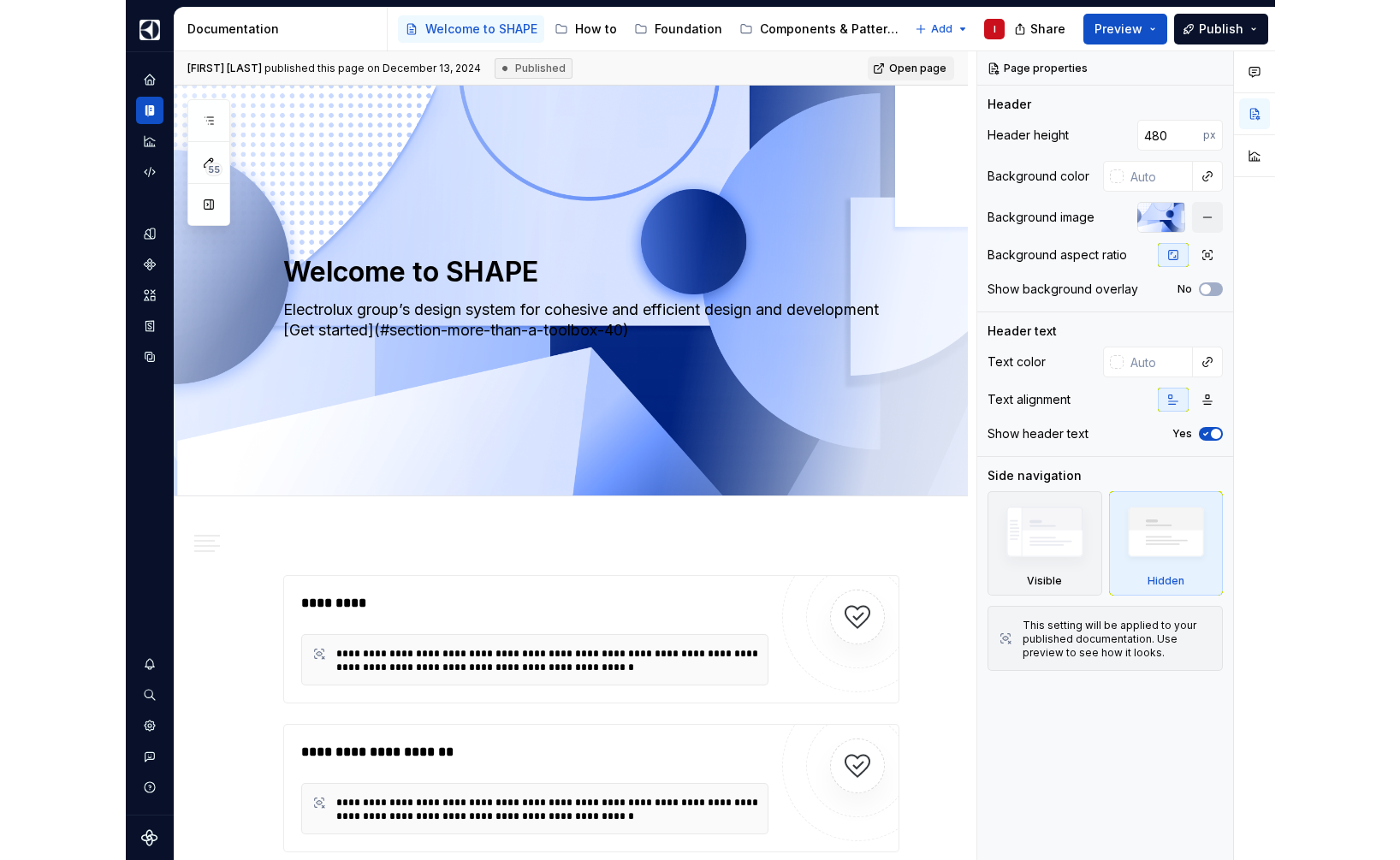 scroll, scrollTop: 0, scrollLeft: 0, axis: both 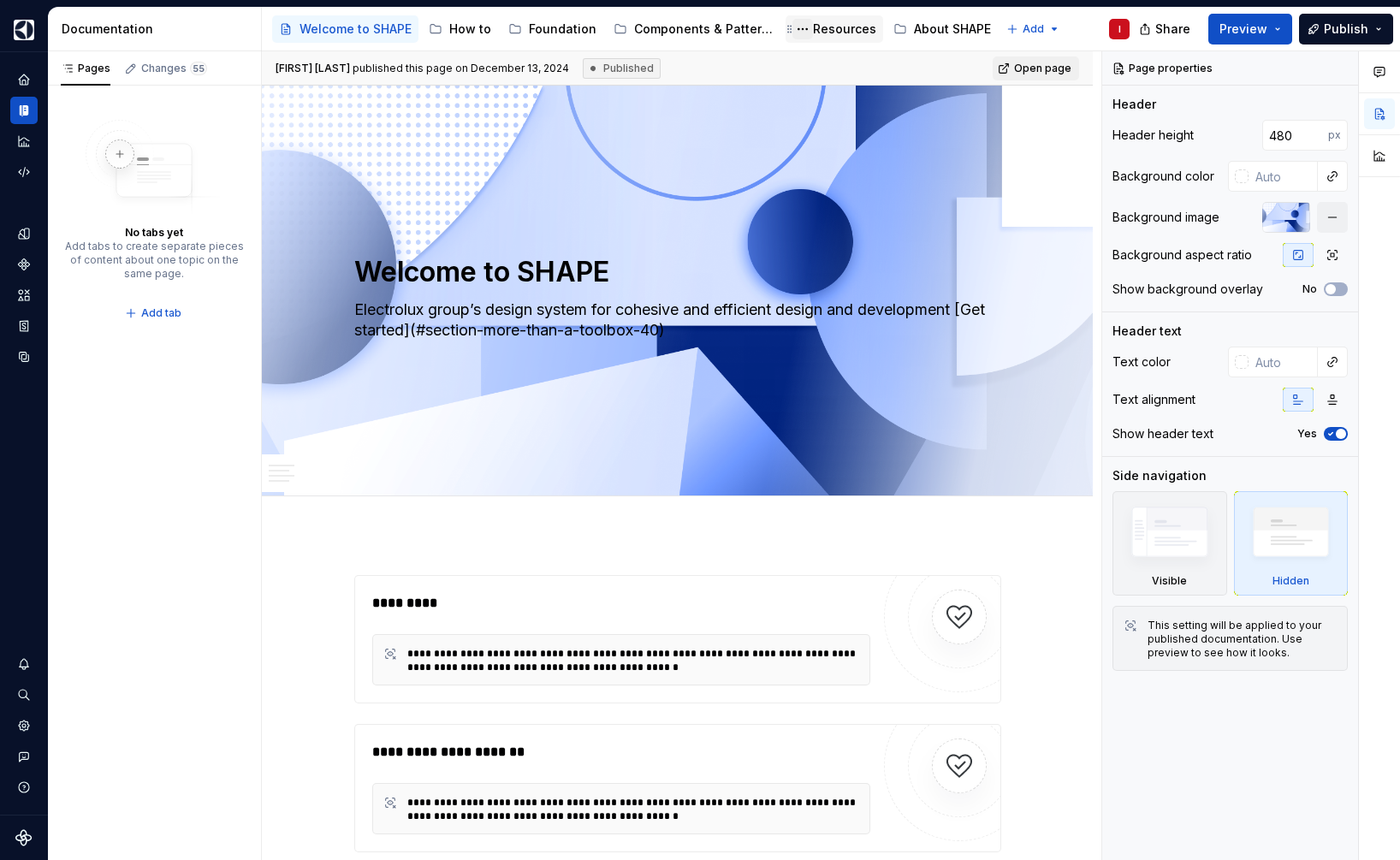click at bounding box center (803, 29) 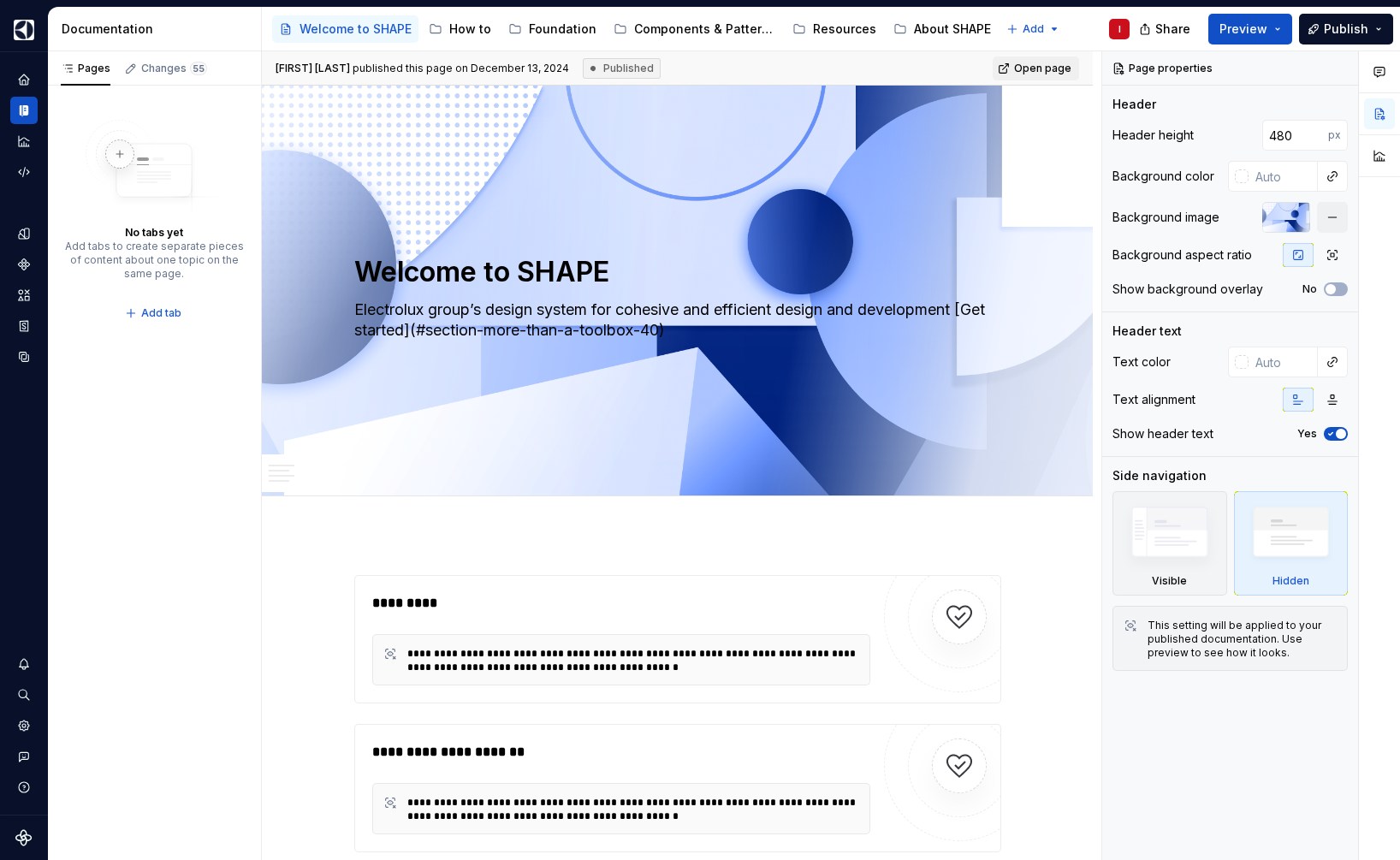 click on "SHAPE Design System I Dataset WEB Documentation
Accessibility guide for tree Page tree.
Navigate the tree with the arrow keys. Common tree hotkeys apply. Further keybindings are available:
enter to execute primary action on focused item
f2 to start renaming the focused item
escape to abort renaming an item
control+d to start dragging selected items
Welcome to SHAPE How to Foundation Components & Patterns Resources About SHAPE Add I Share Preview Publish Pages Changes 55 No tabs yet Add tabs to create separate pieces of content about one topic on the same page. Add tab Draft   ( 46 ) Foundation / Core / Color  /  Mobile Foundation / Core / Color  /  Product Foundation / Core / Color  /  Web Foundation / Core / Design Tokens / Appliance  /  Color tokens Foundation / Core / Design Tokens / Appliance  /  Dimensions tokens Foundation / Core / Design Tokens / Appliance  /  Other tokens Foundation / Core / Design Tokens / Web  /" at bounding box center (700, 430) 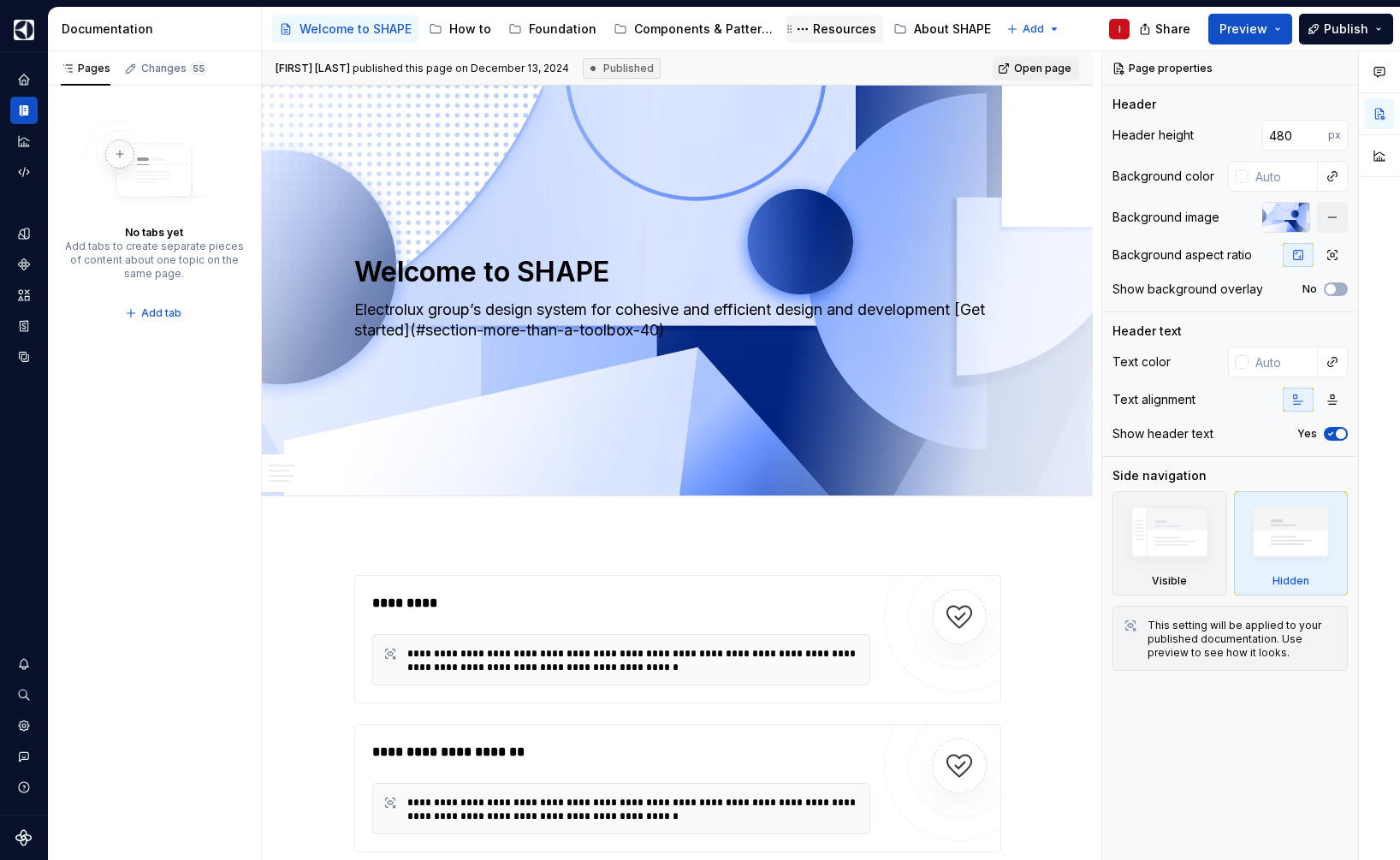 click on "Resources" at bounding box center (845, 29) 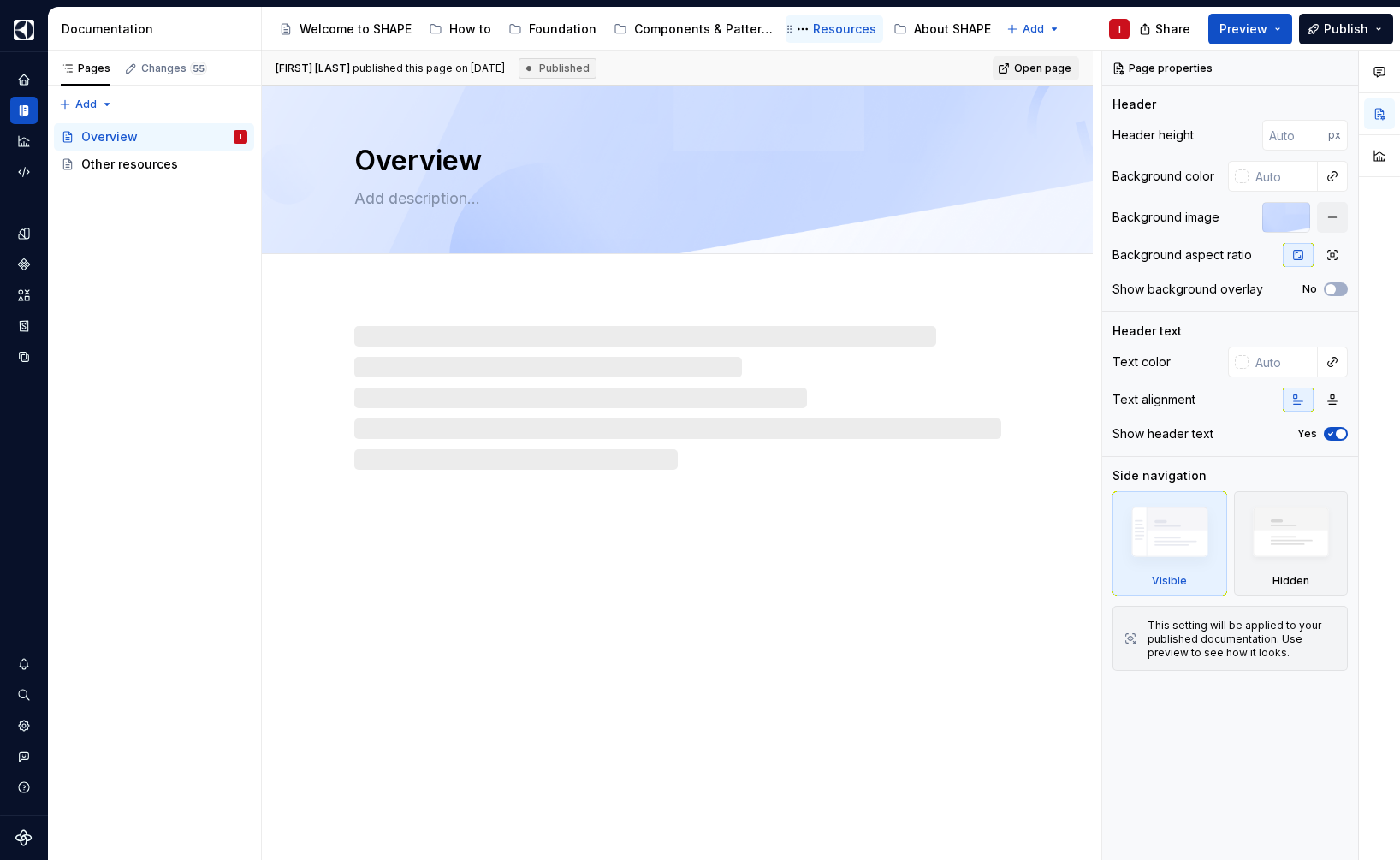 click on "Resources" at bounding box center (845, 29) 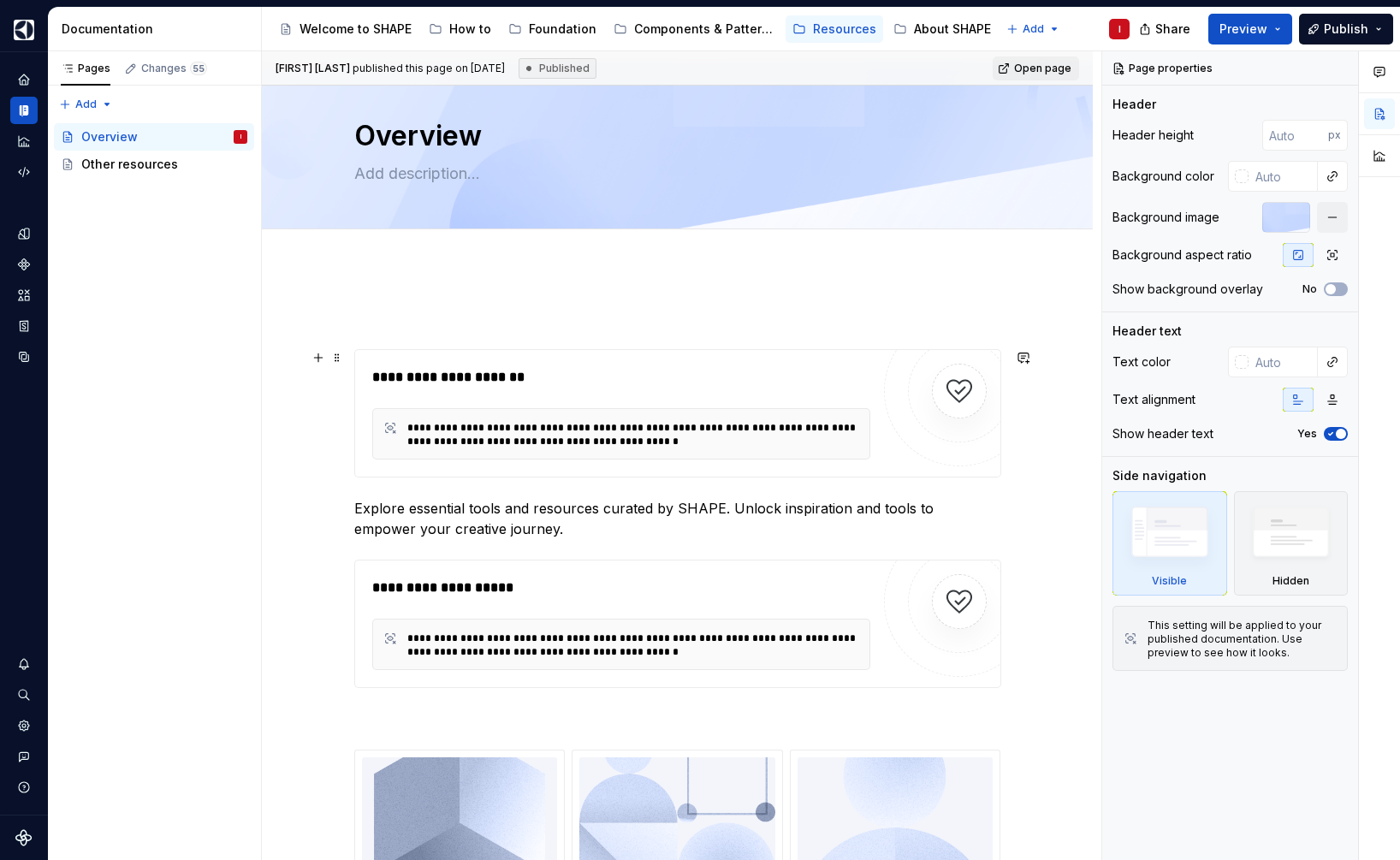 scroll, scrollTop: 33, scrollLeft: 0, axis: vertical 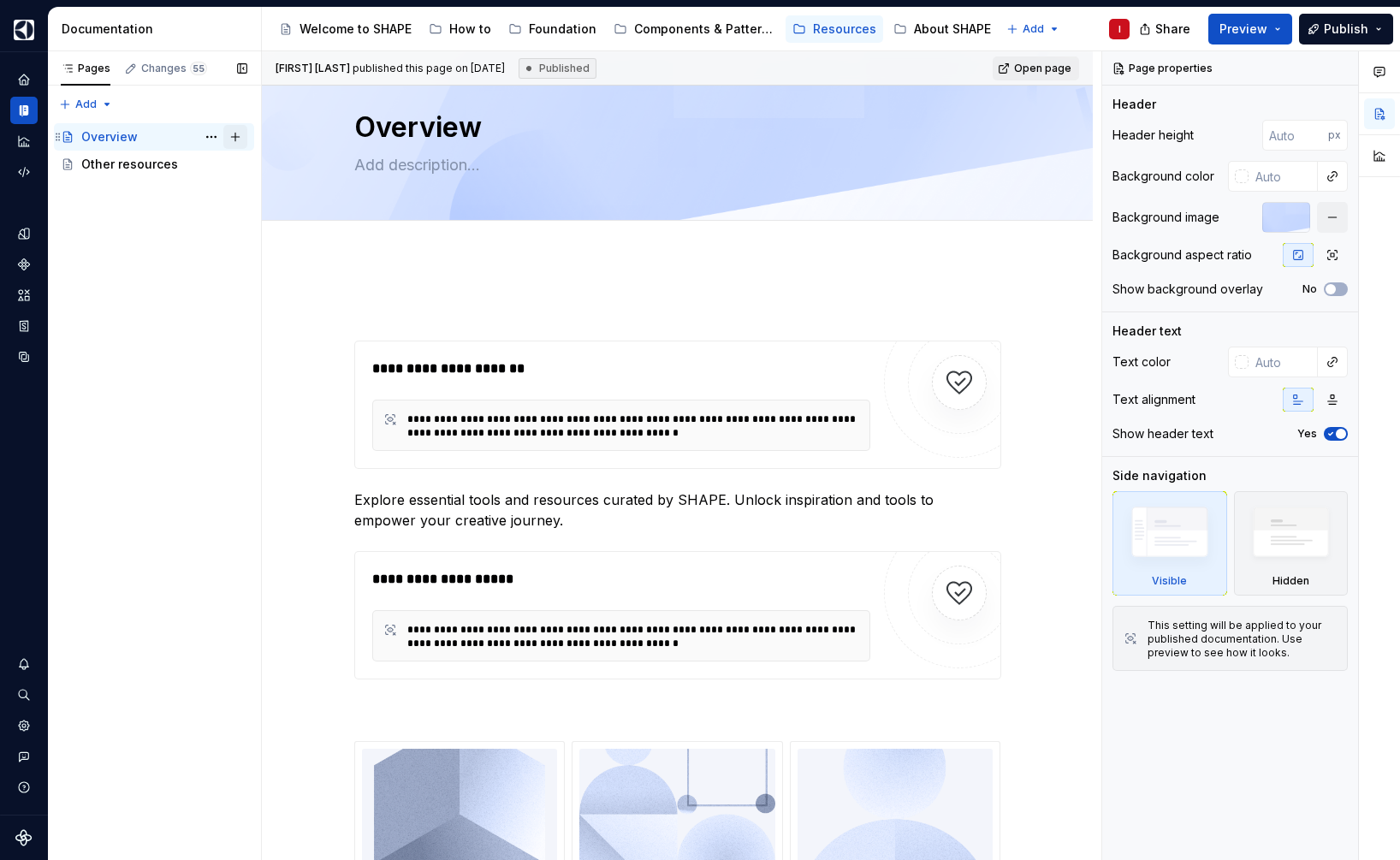 click at bounding box center [235, 137] 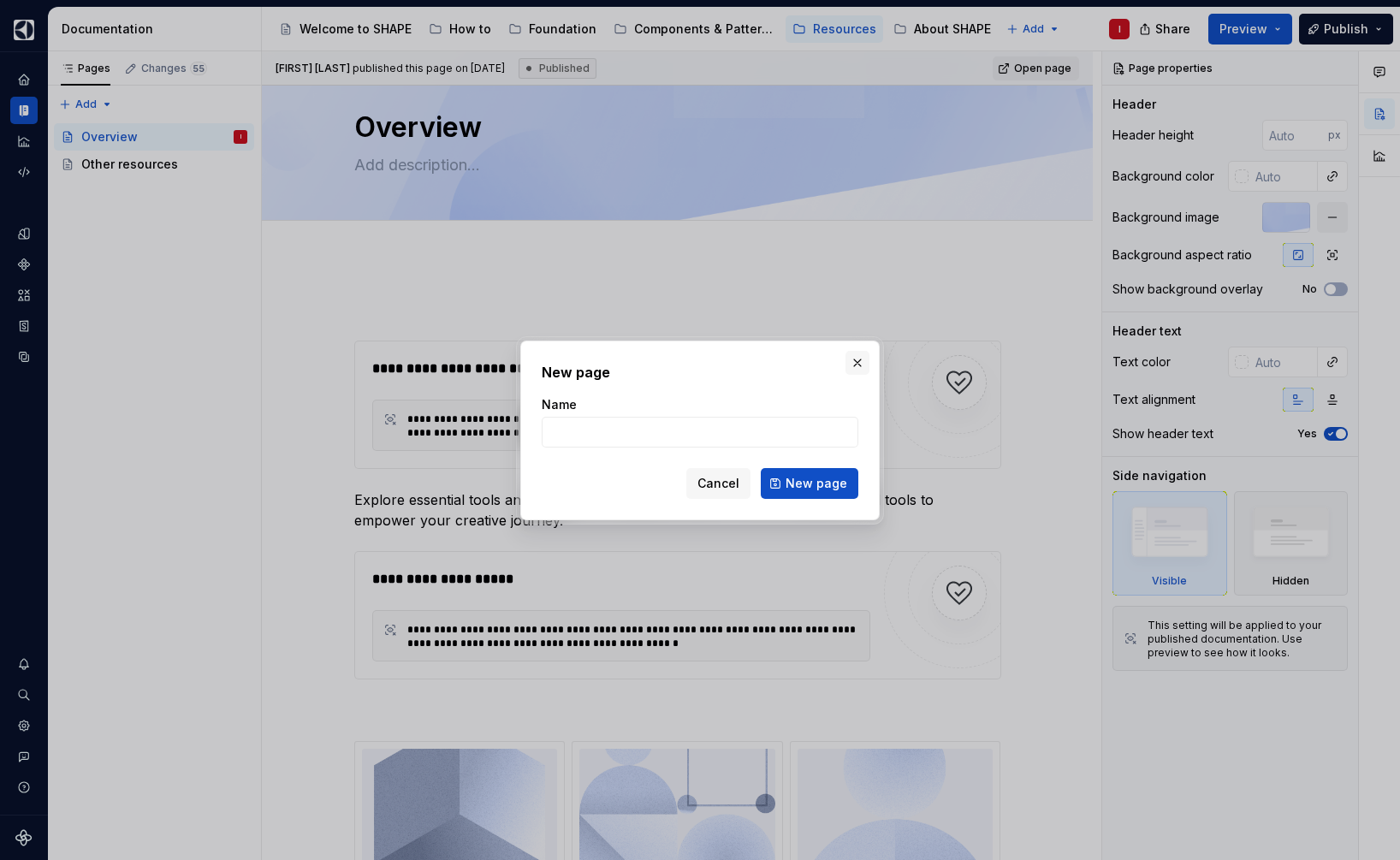 click at bounding box center [857, 363] 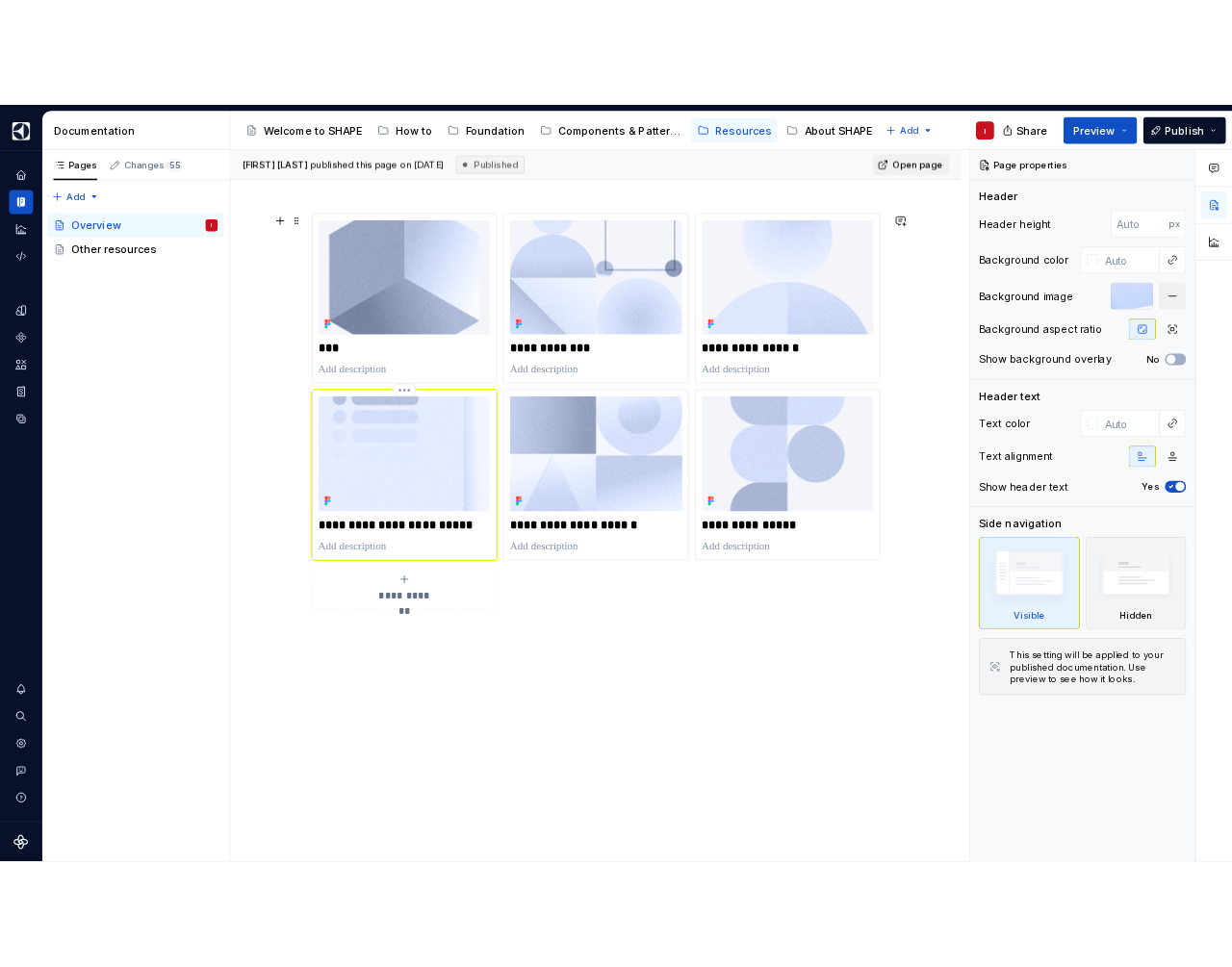 scroll, scrollTop: 702, scrollLeft: 0, axis: vertical 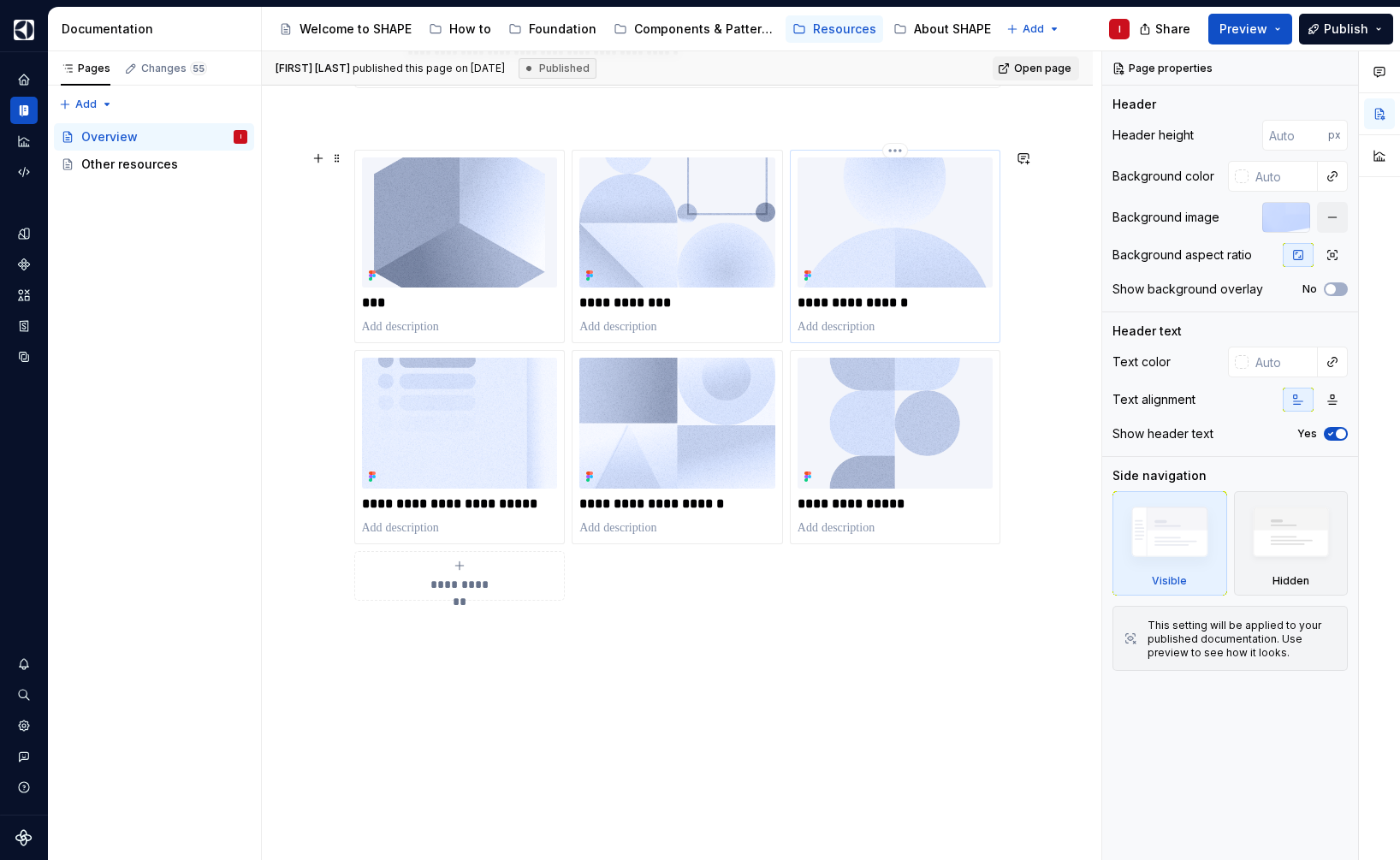 click at bounding box center (895, 327) 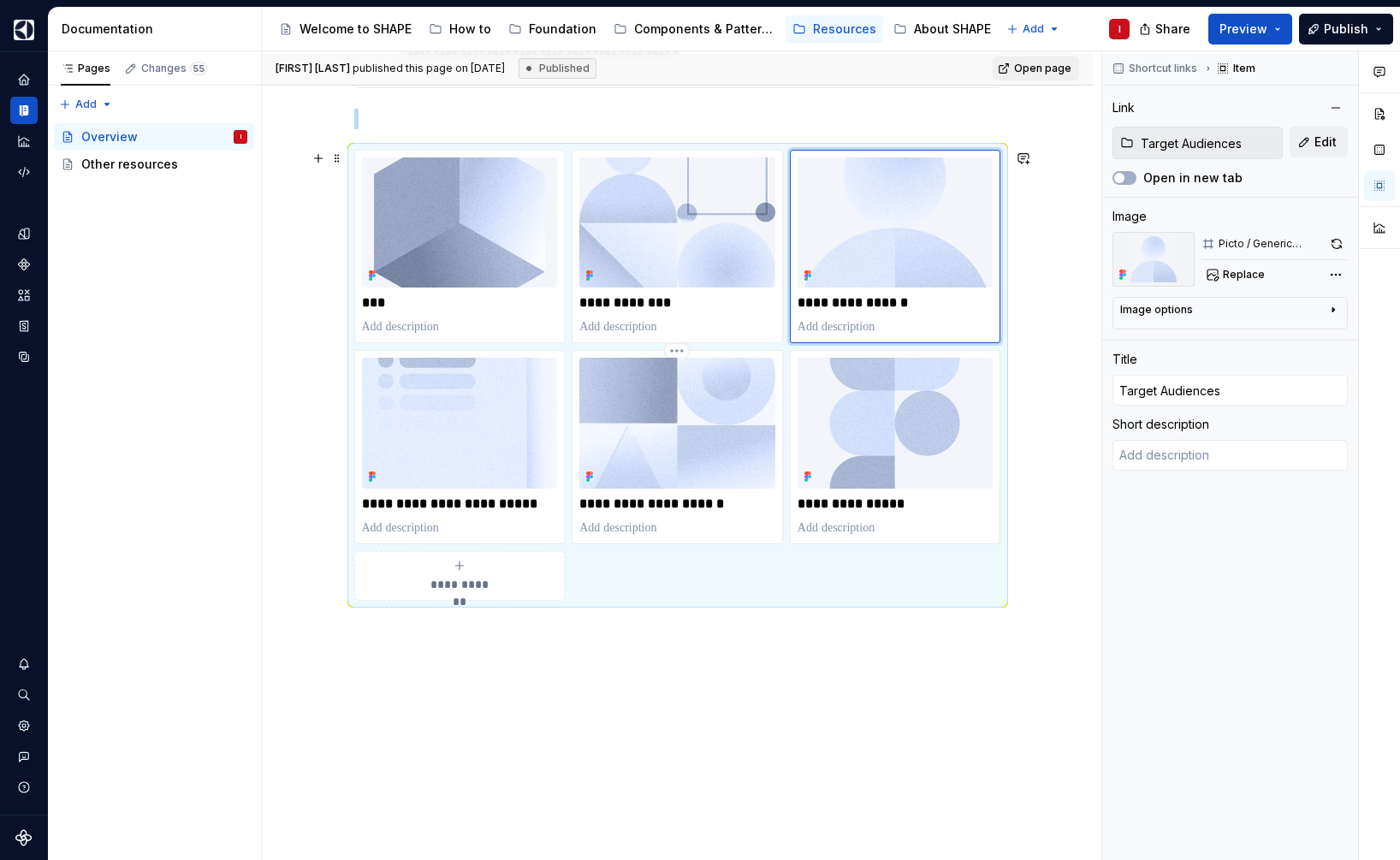 click on "**********" at bounding box center [678, 185] 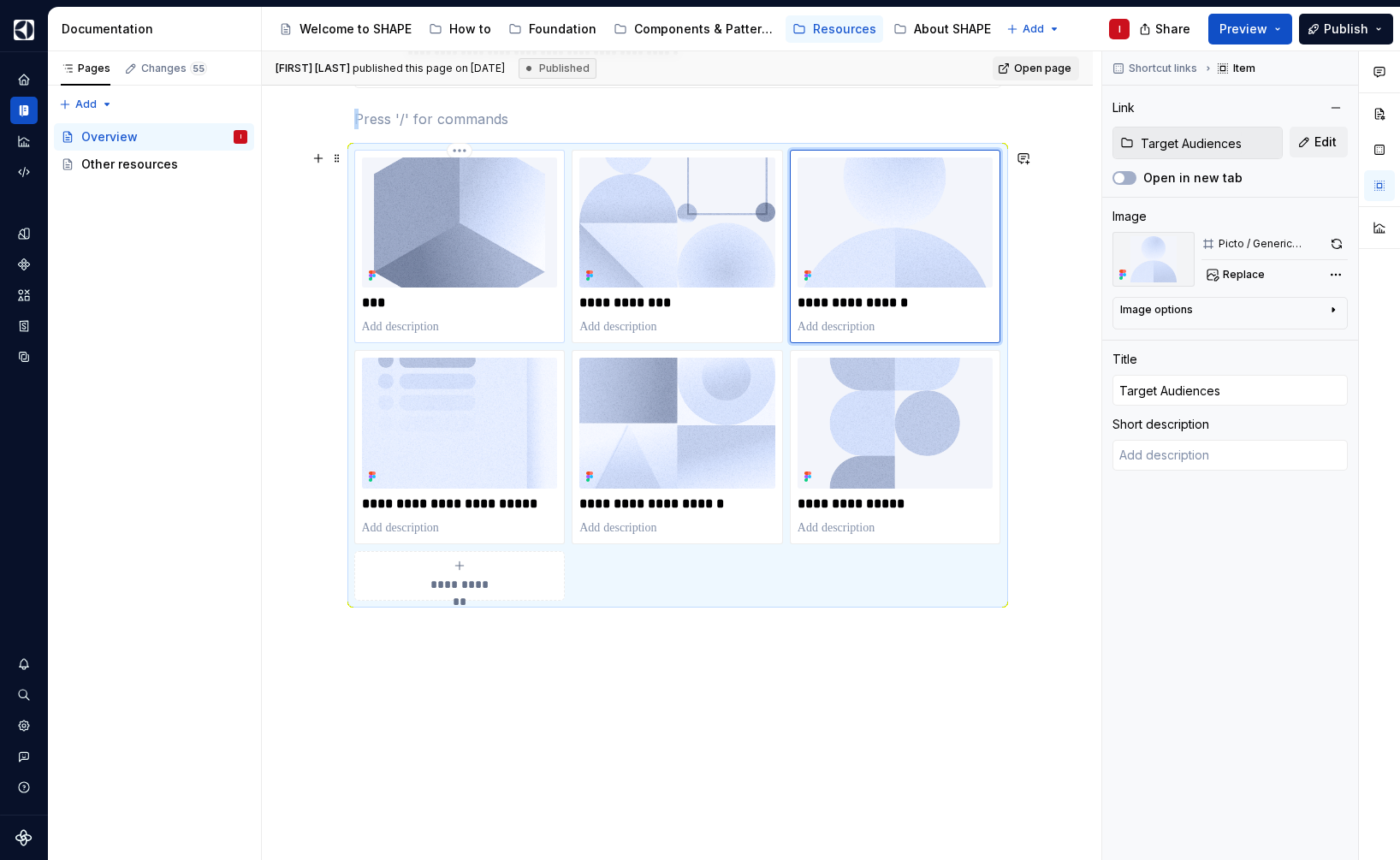 type on "*" 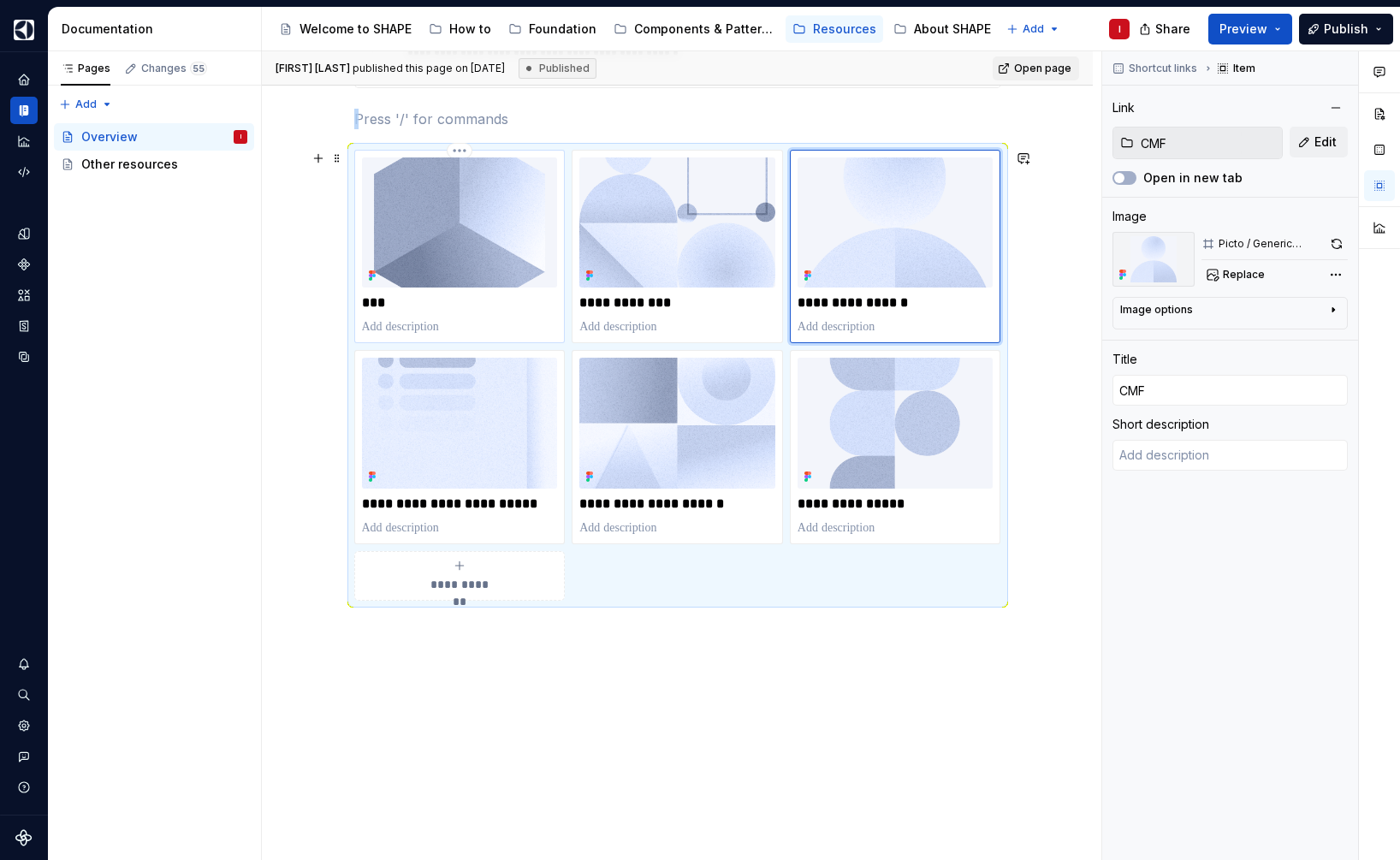 click at bounding box center (460, 222) 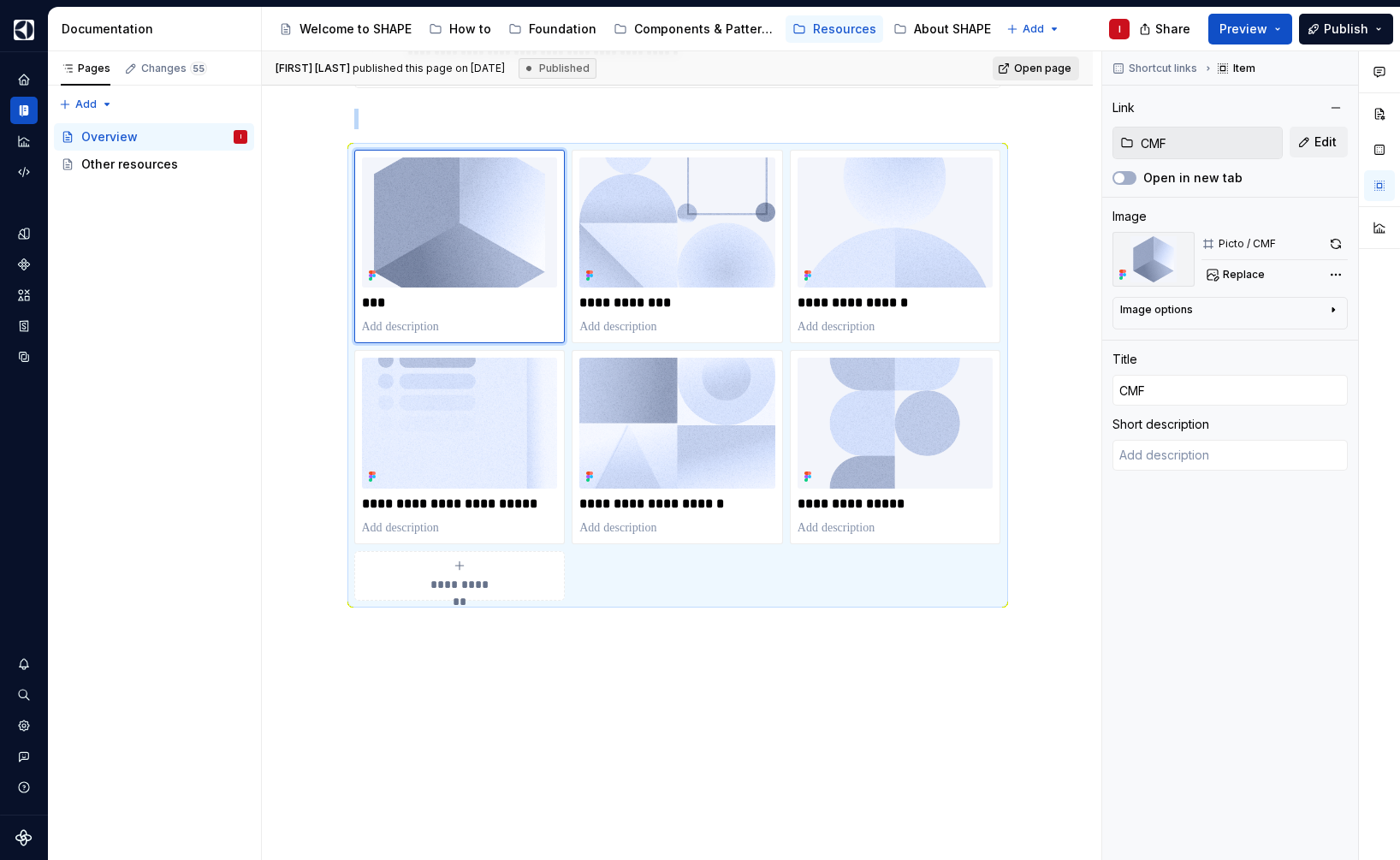 click on "Open page" at bounding box center (1035, 68) 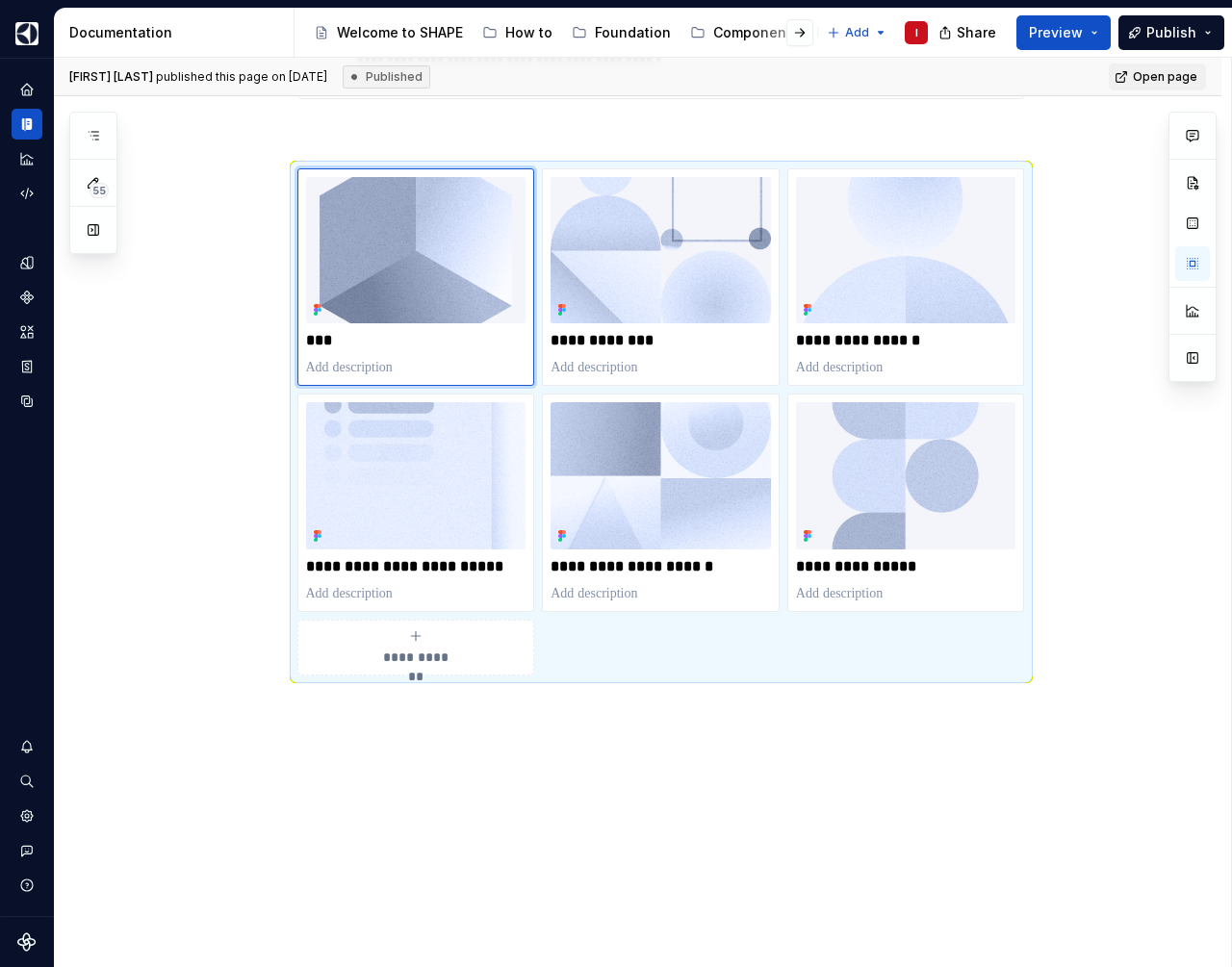 click on "Documentation" at bounding box center [177, 33] 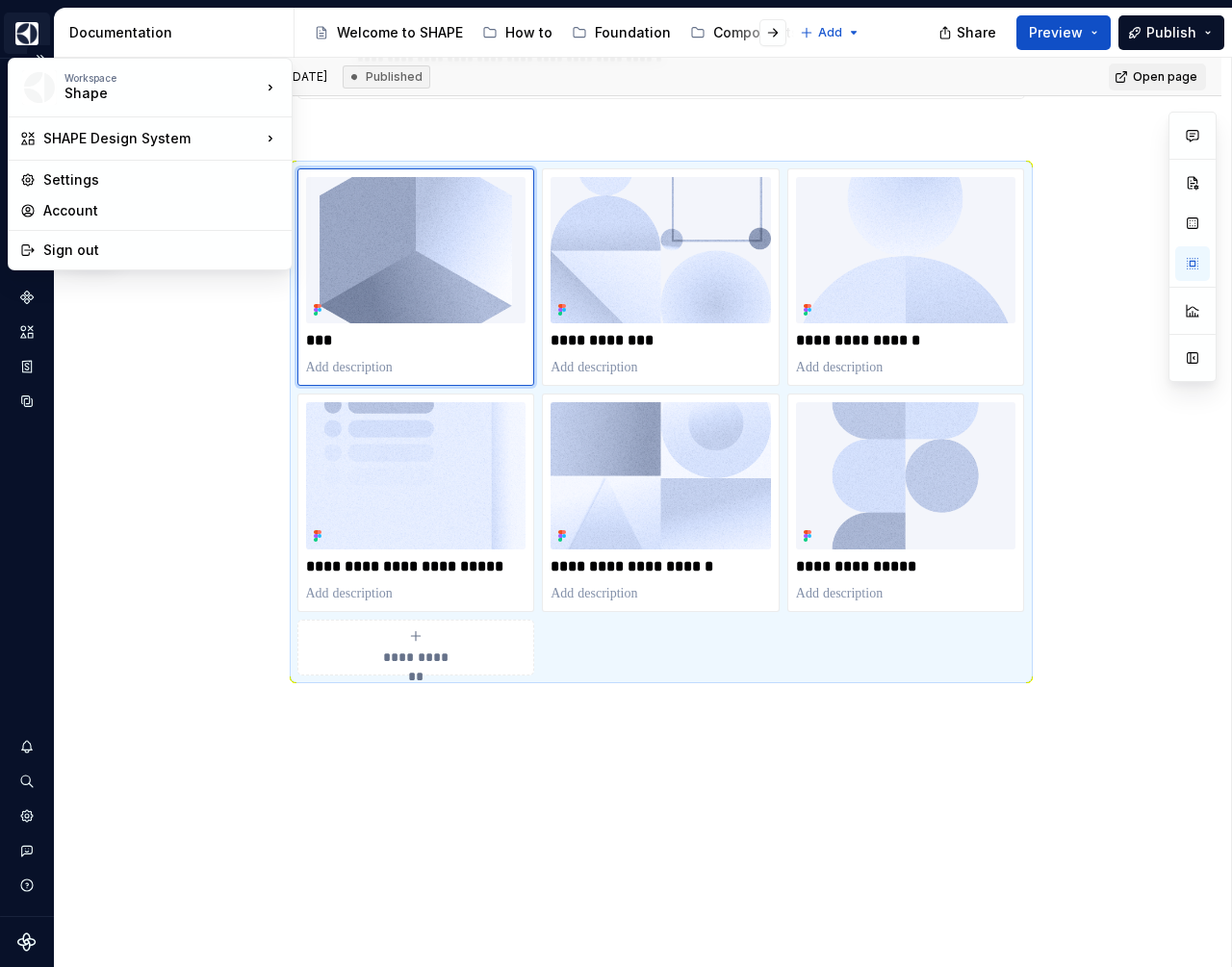 click on "SHAPE Design System I Dataset WEB Documentation
Accessibility guide for tree Page tree.
Navigate the tree with the arrow keys. Common tree hotkeys apply. Further keybindings are available:
enter to execute primary action on focused item
f2 to start renaming the focused item
escape to abort renaming an item
control+d to start dragging selected items
Welcome to SHAPE How to Foundation Components & Patterns Resources About SHAPE Add I I Share Preview Publish 55 Pages Add
Accessibility guide for tree Page tree.
Navigate the tree with the arrow keys. Common tree hotkeys apply. Further keybindings are available:
enter to execute primary action on focused item
f2 to start renaming the focused item
escape to abort renaming an item
control+d to start dragging selected items
Overview I I Other resources Changes Draft   ( 46 ) Foundation / Core / Color  /  Mobile  /  Product" at bounding box center [616, 483] 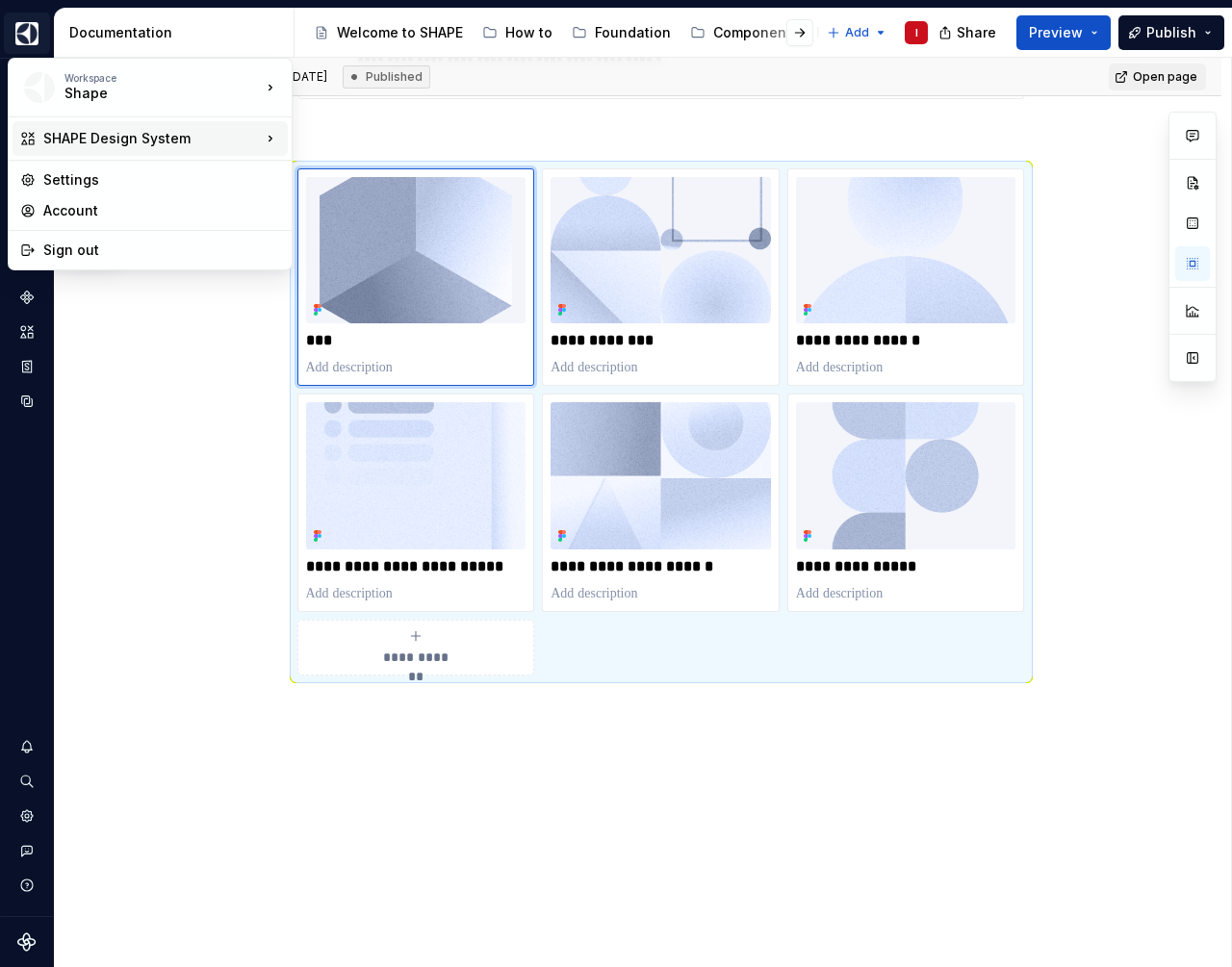 click on "SHAPE Design System" at bounding box center (150, 139) 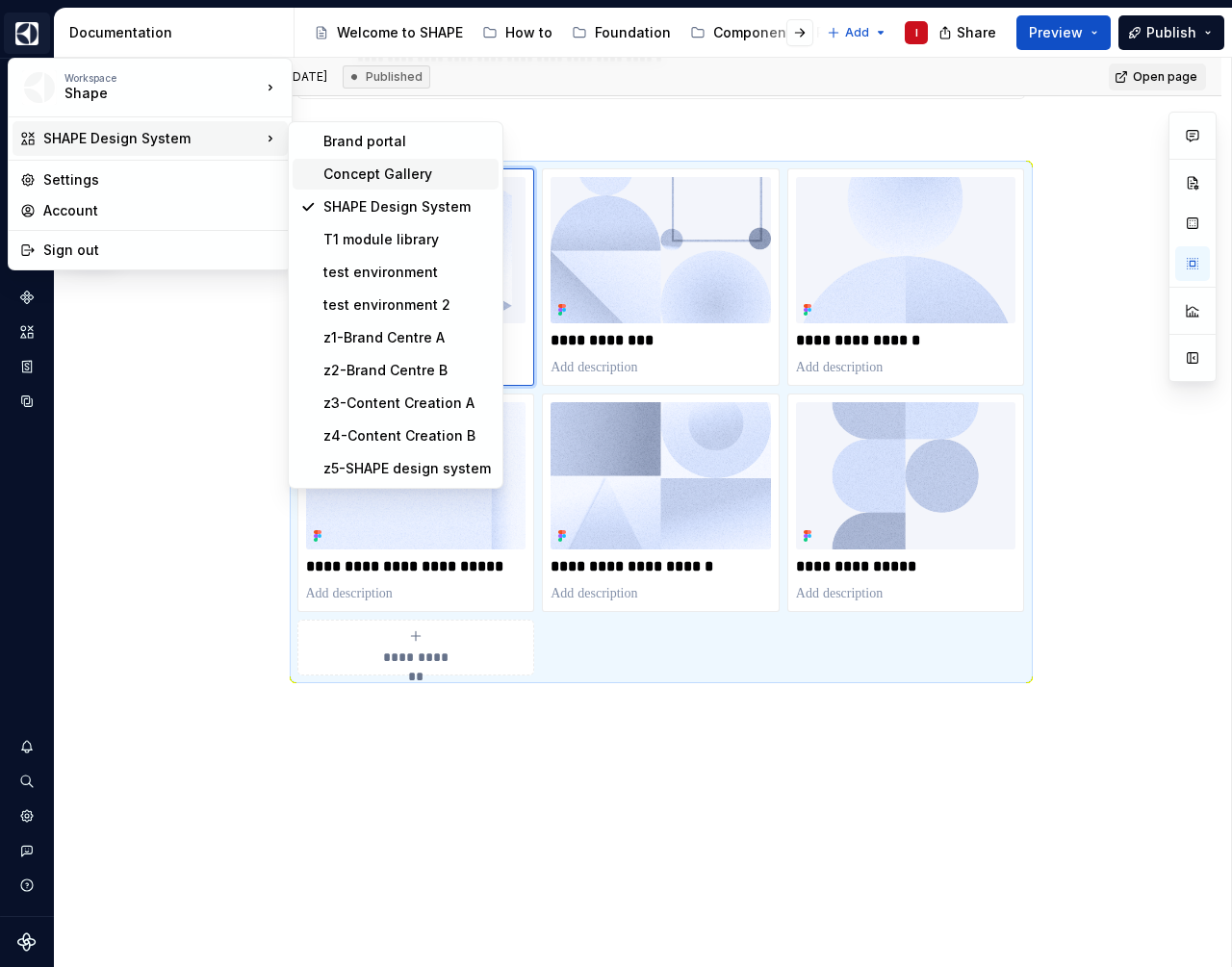 click on "Concept Gallery" at bounding box center [407, 174] 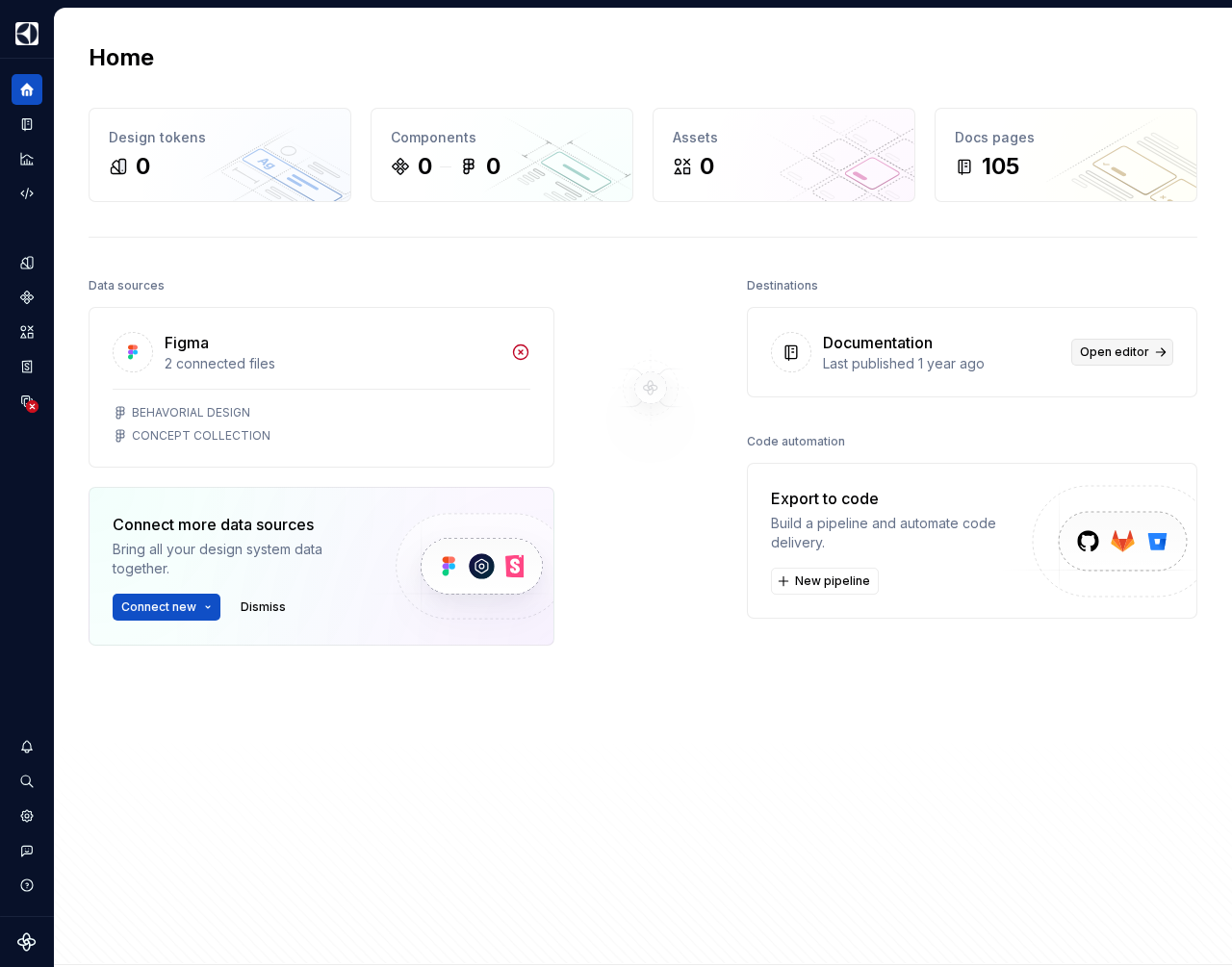 click on "Open editor" at bounding box center [1115, 352] 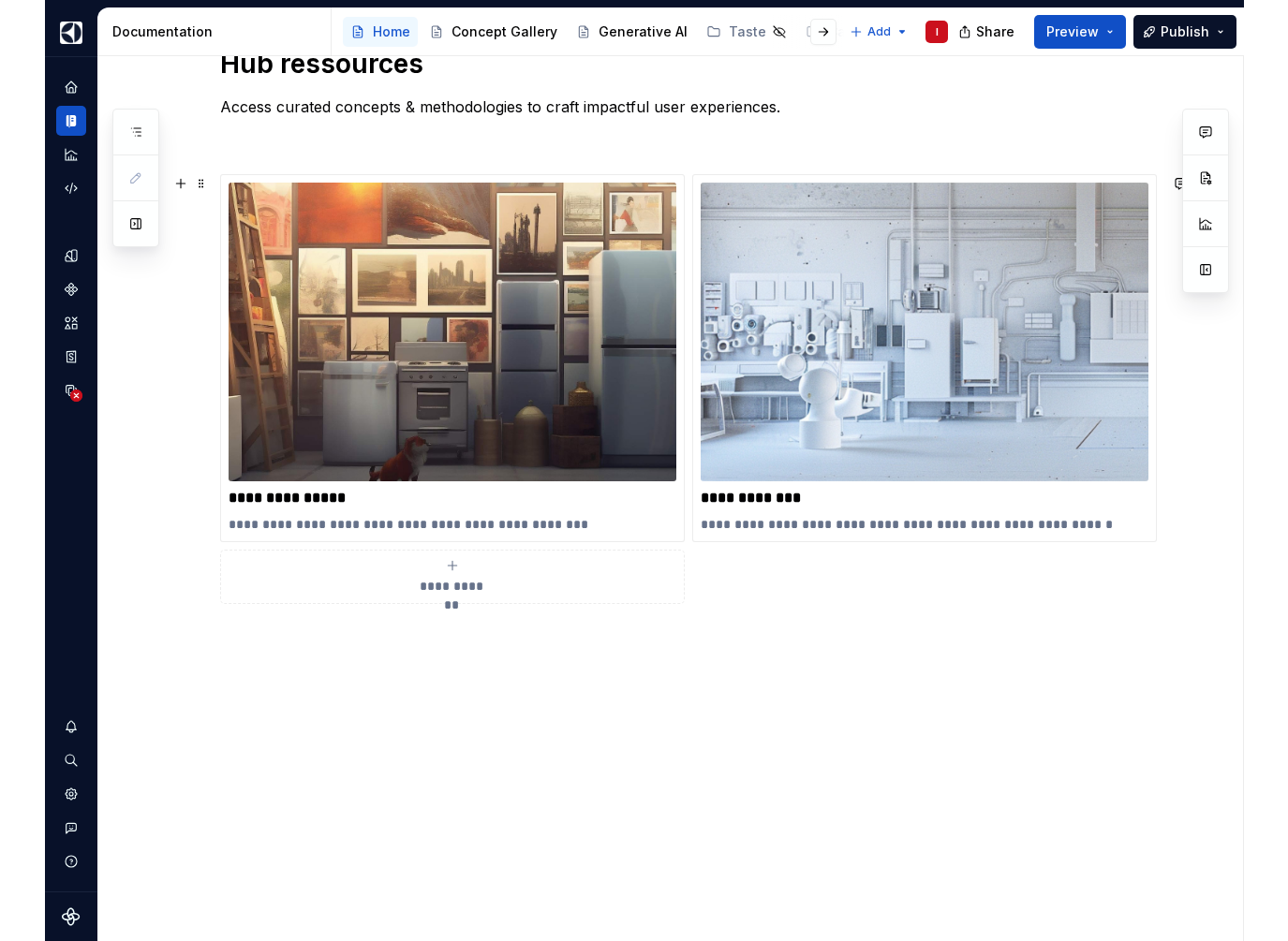 scroll, scrollTop: 352, scrollLeft: 0, axis: vertical 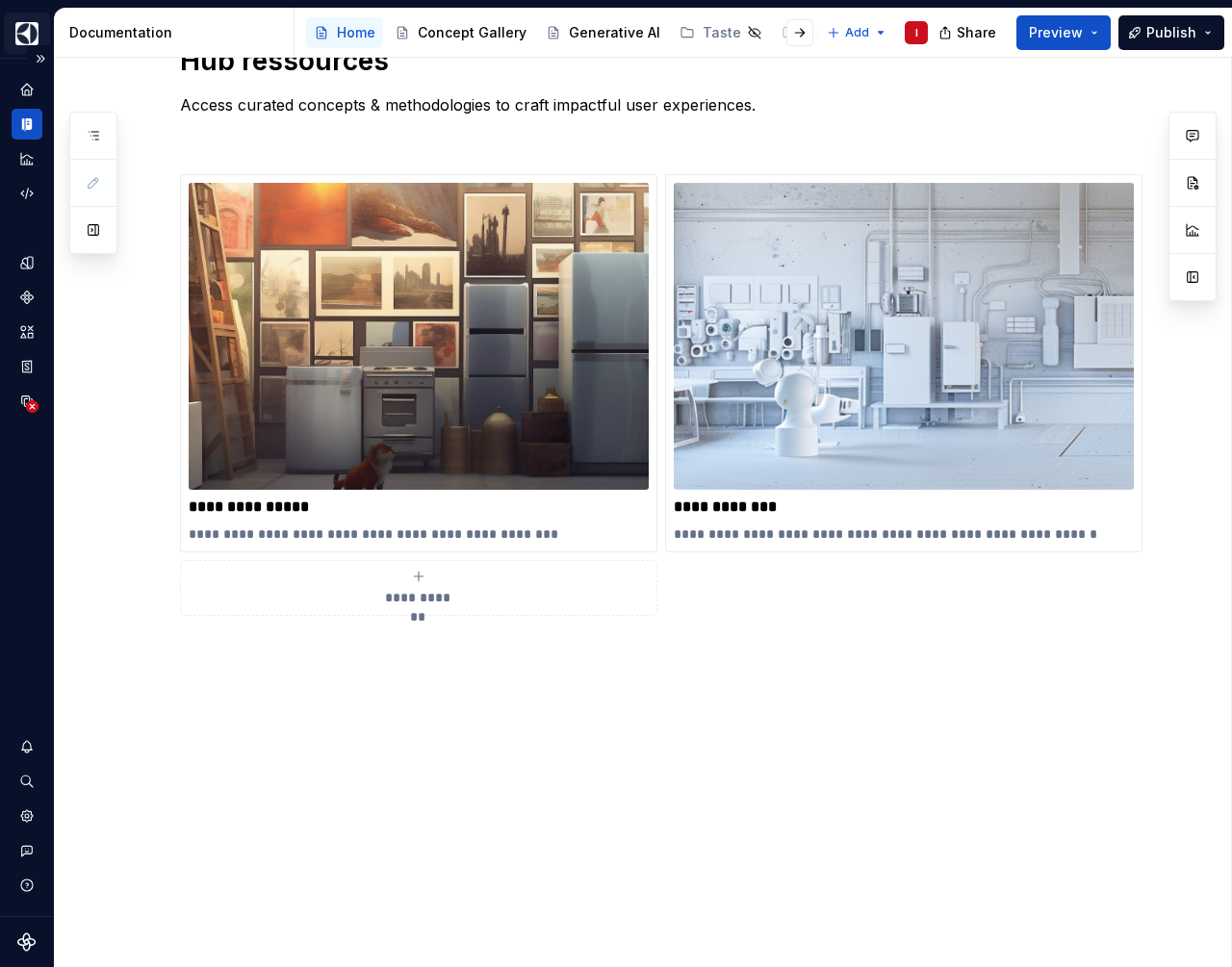 click on "**********" at bounding box center (616, 483) 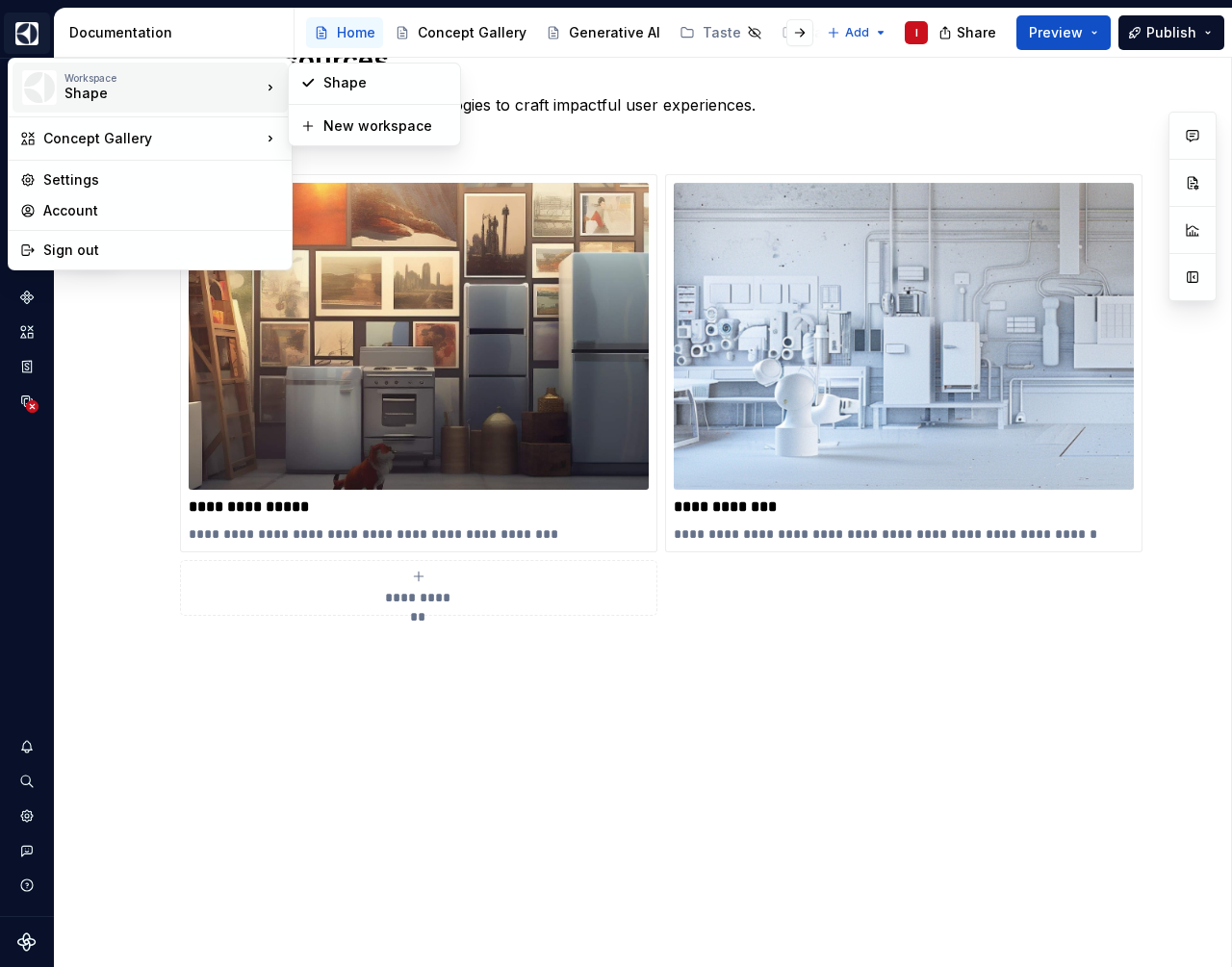 click on "Workspace" at bounding box center (163, 78) 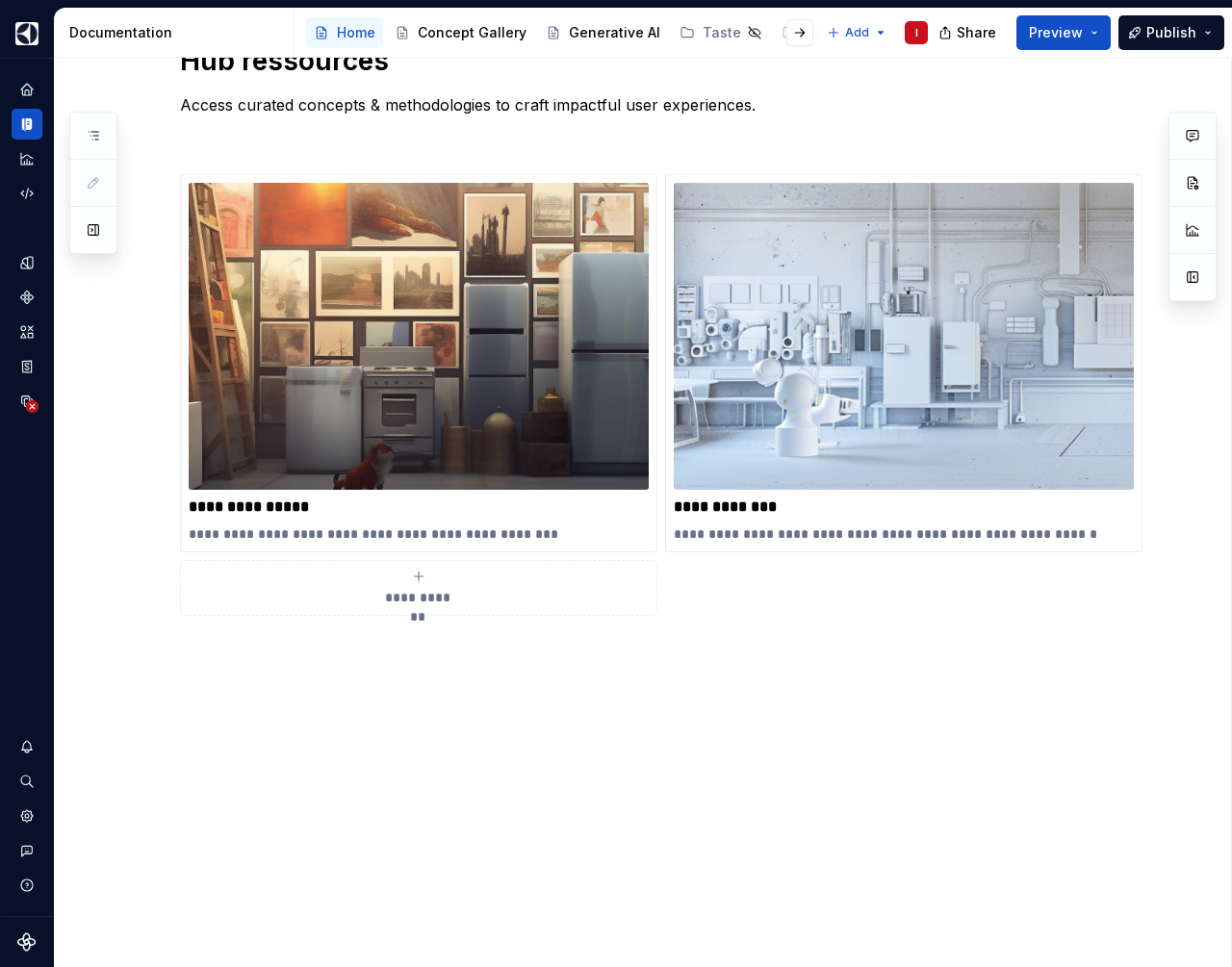 click on "**********" at bounding box center (616, 483) 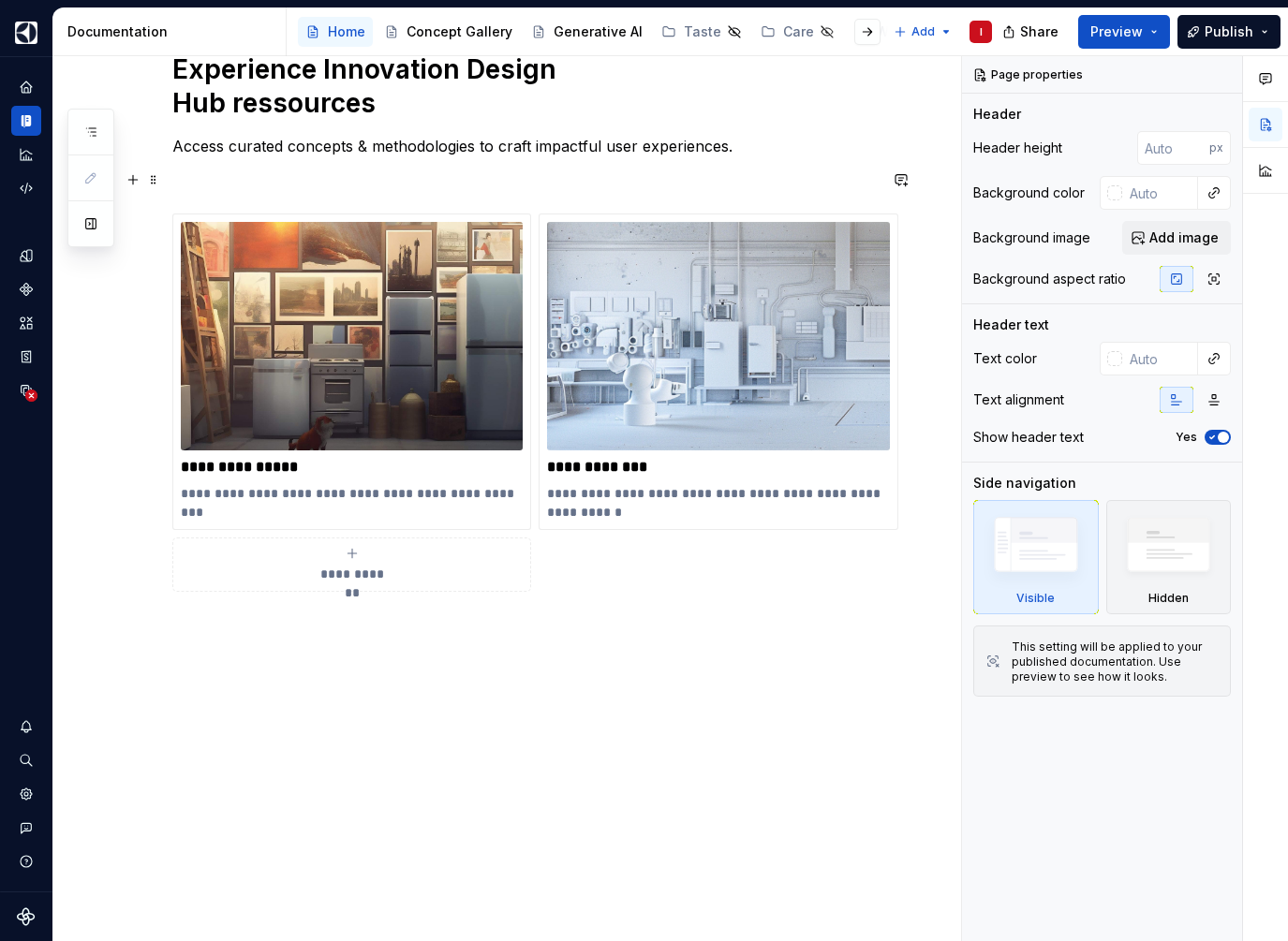 scroll, scrollTop: 304, scrollLeft: 0, axis: vertical 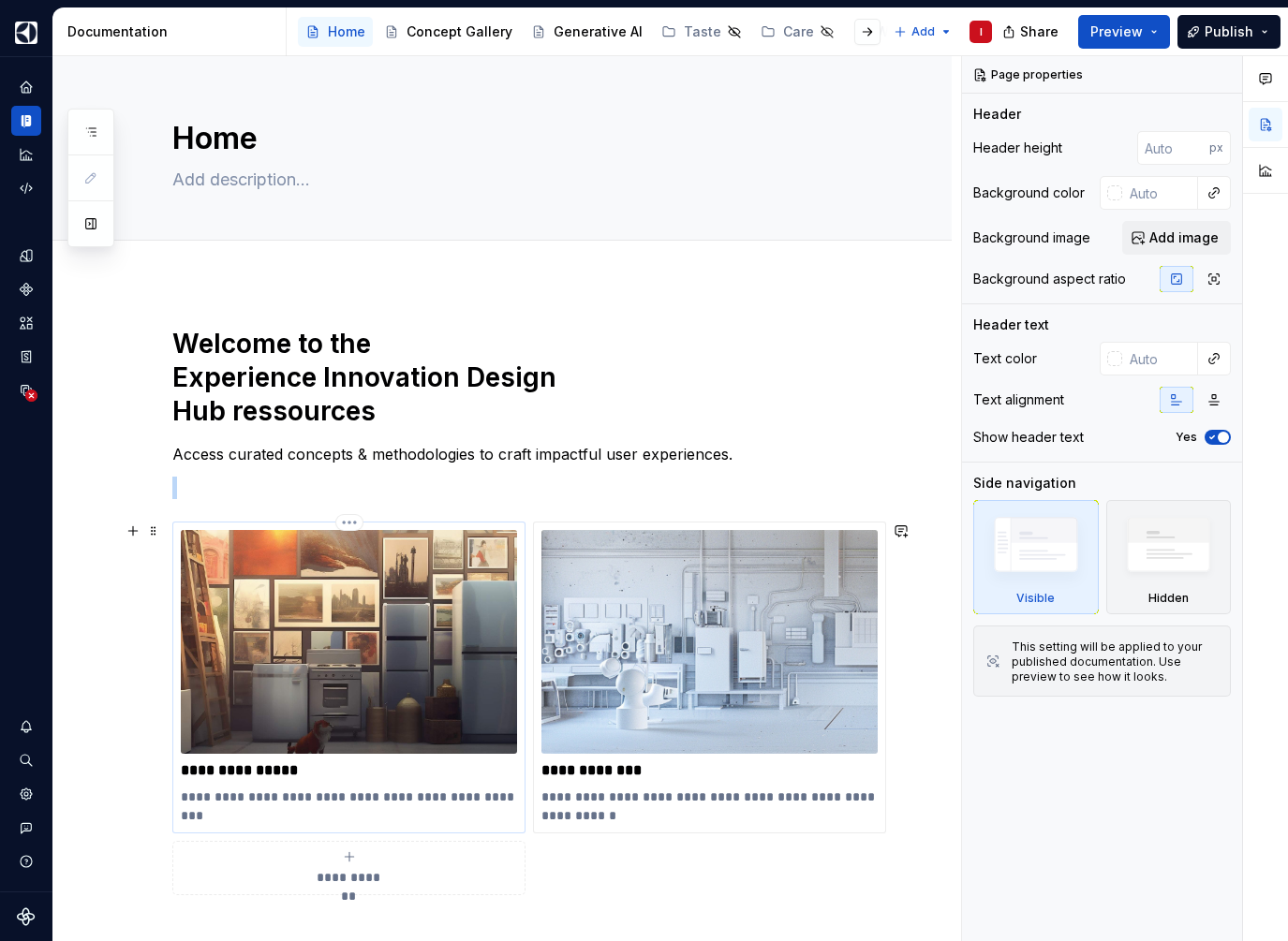click at bounding box center [348, 641] 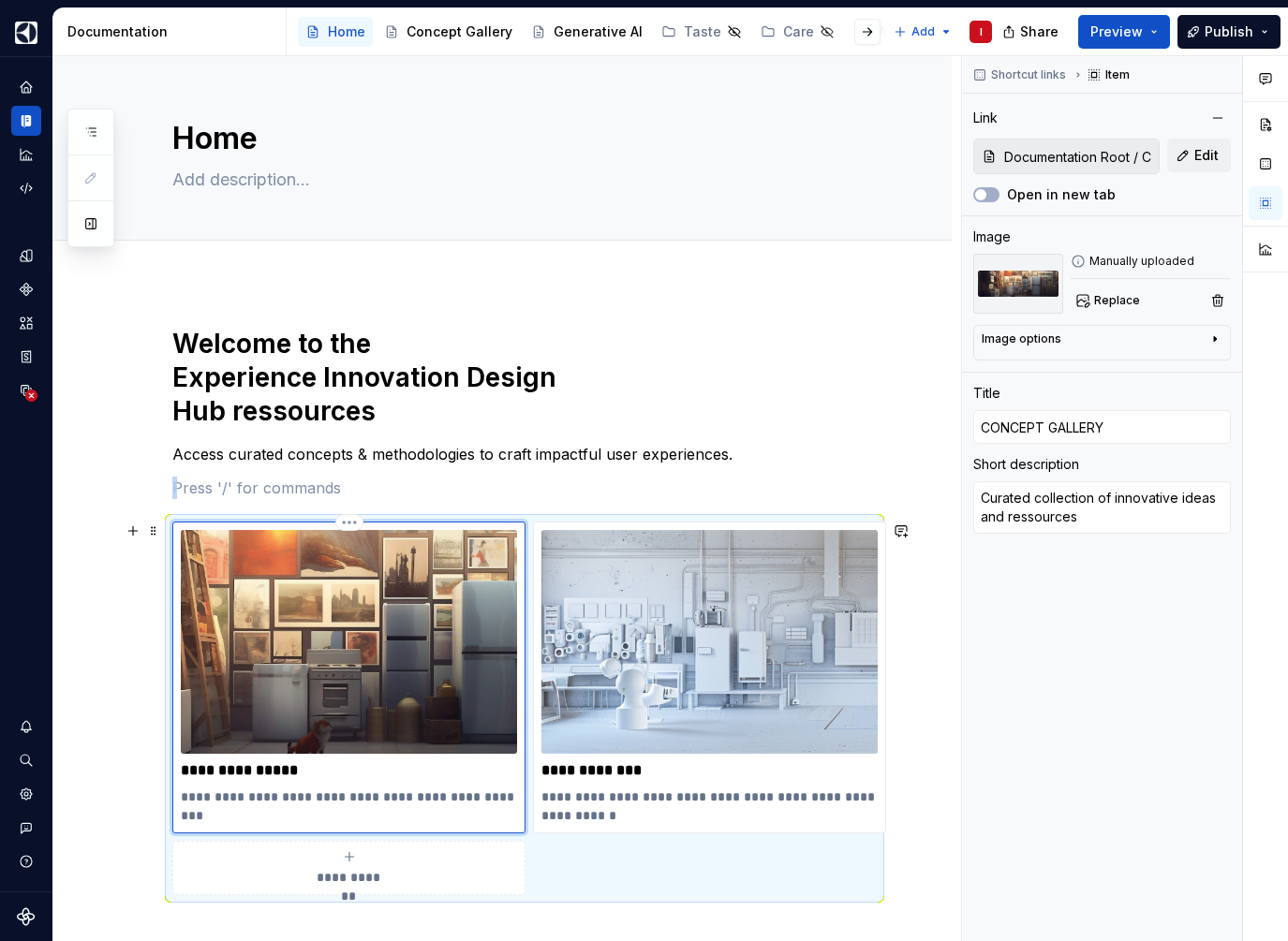 click on "**********" at bounding box center (348, 797) 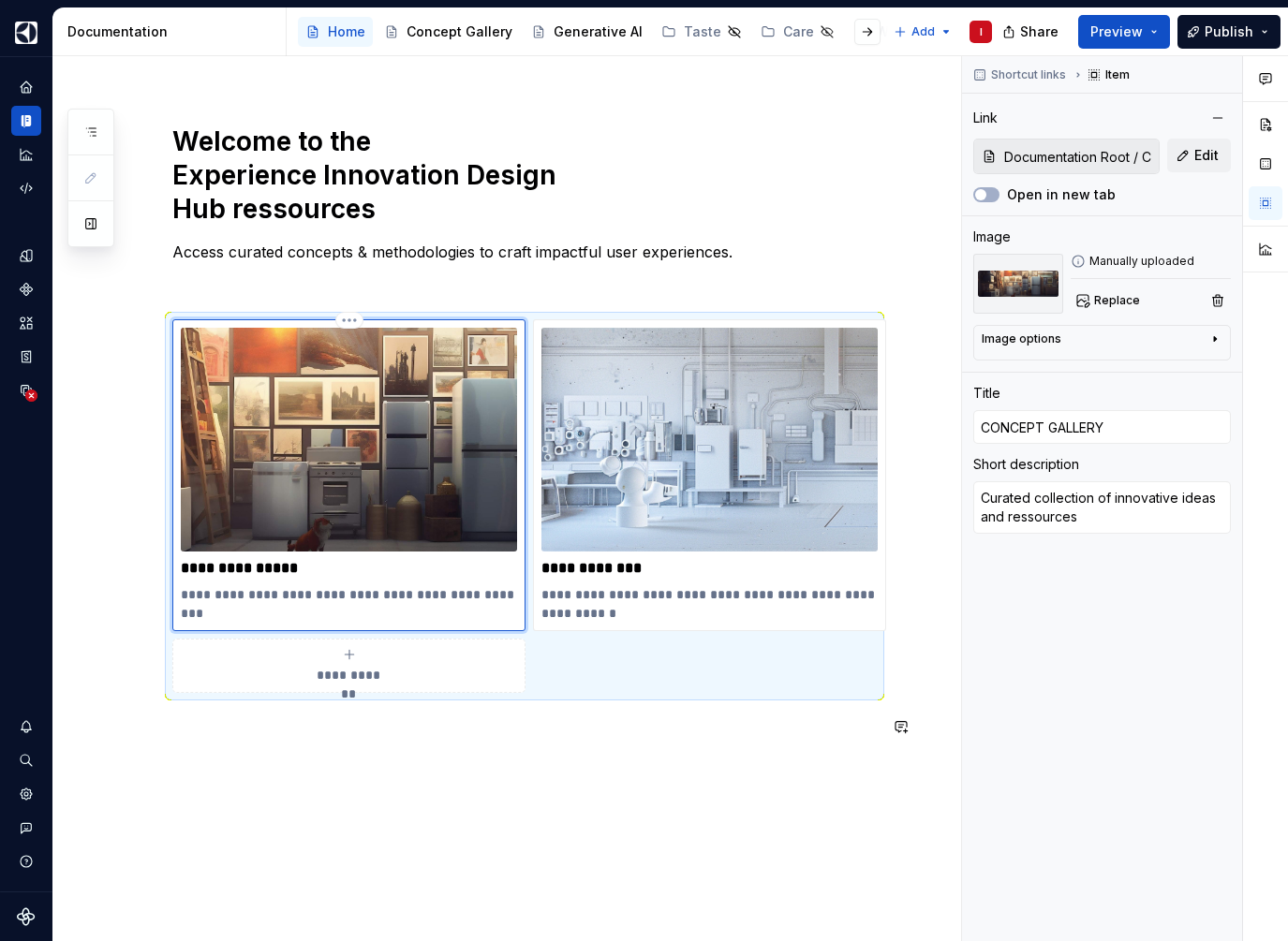scroll, scrollTop: 208, scrollLeft: 0, axis: vertical 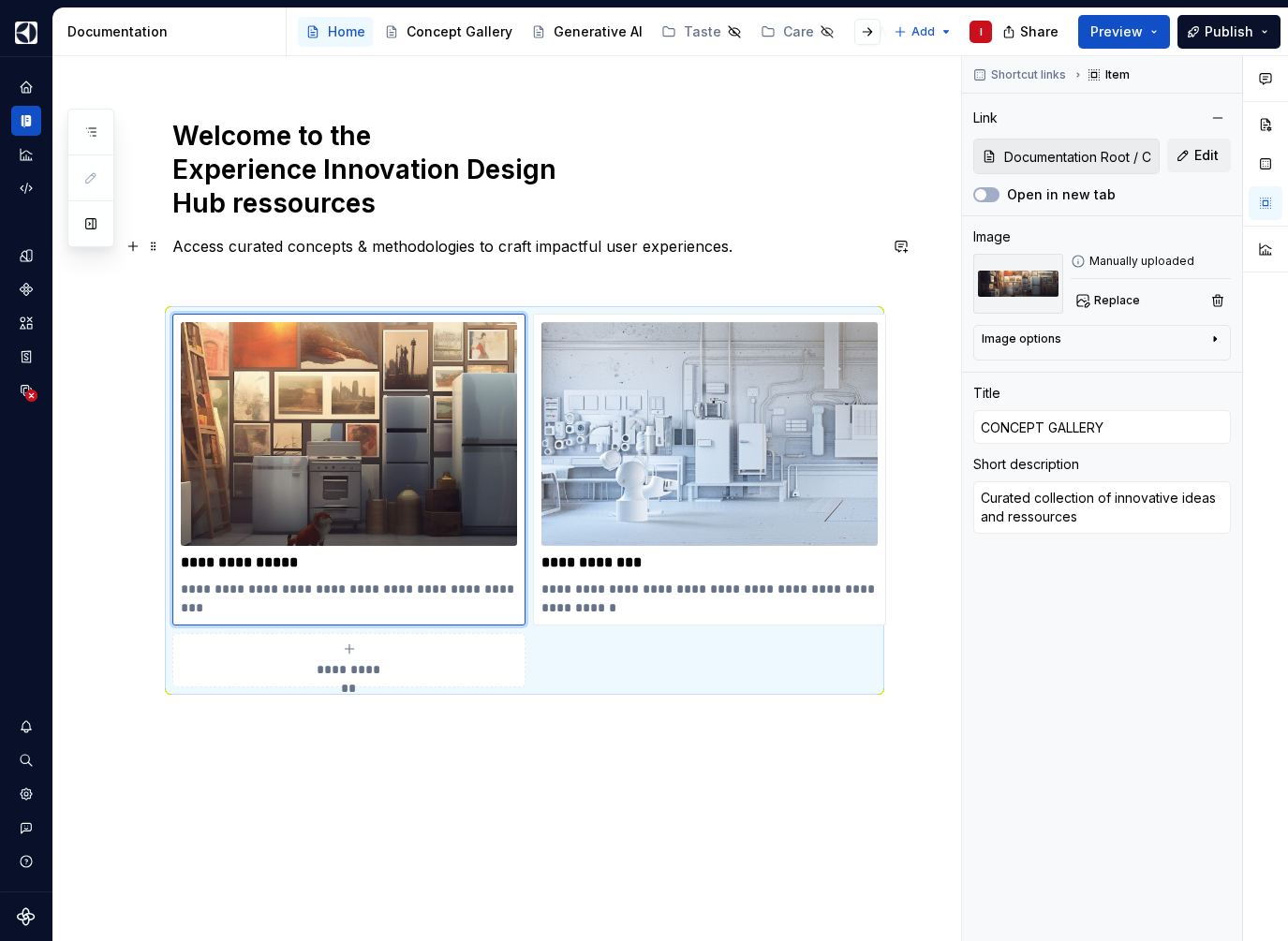 click on "Access curated concepts & methodologies to craft impactful user experiences." at bounding box center (525, 246) 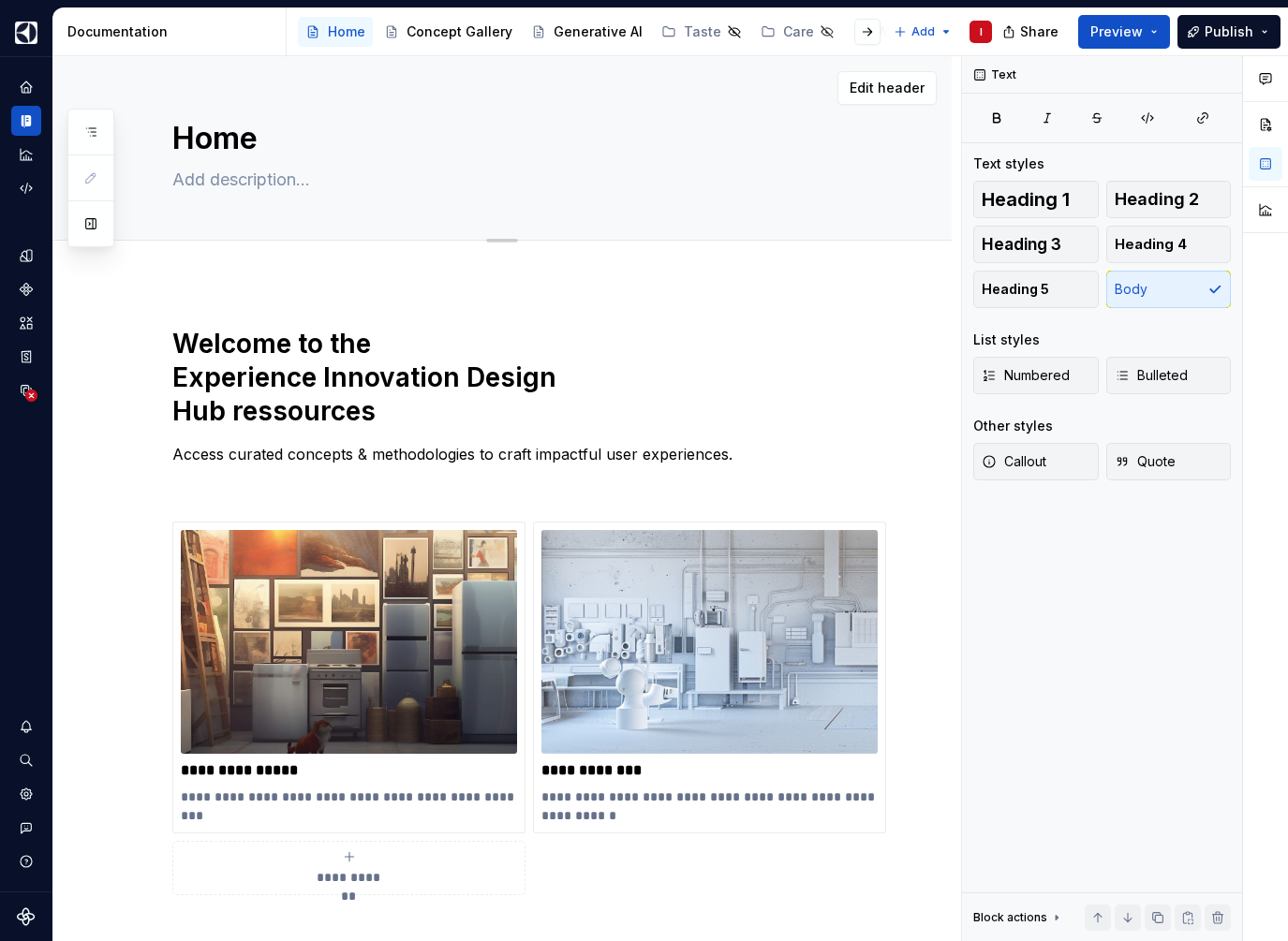 scroll, scrollTop: 0, scrollLeft: 0, axis: both 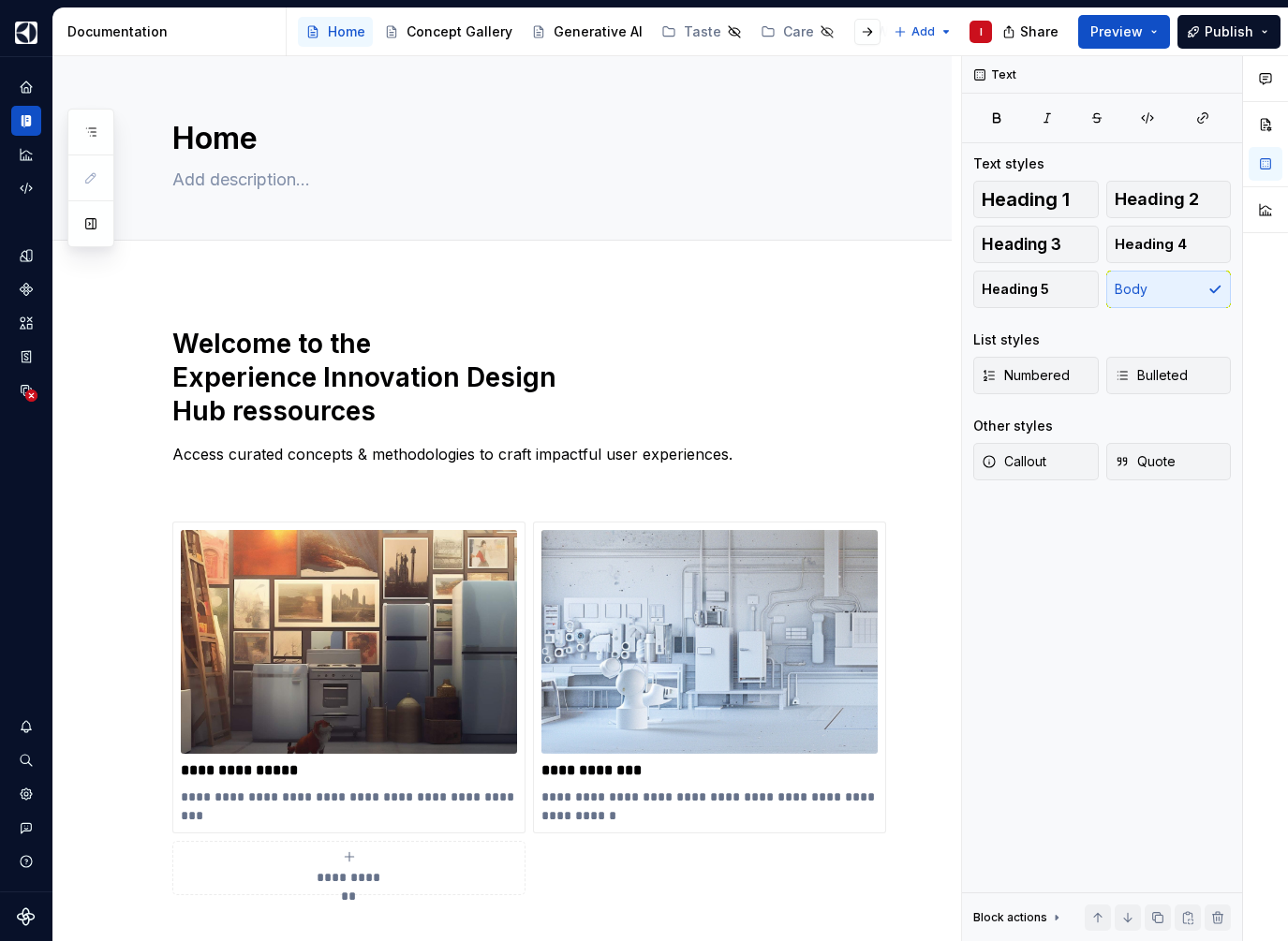 click on "Documentation" at bounding box center (172, 32) 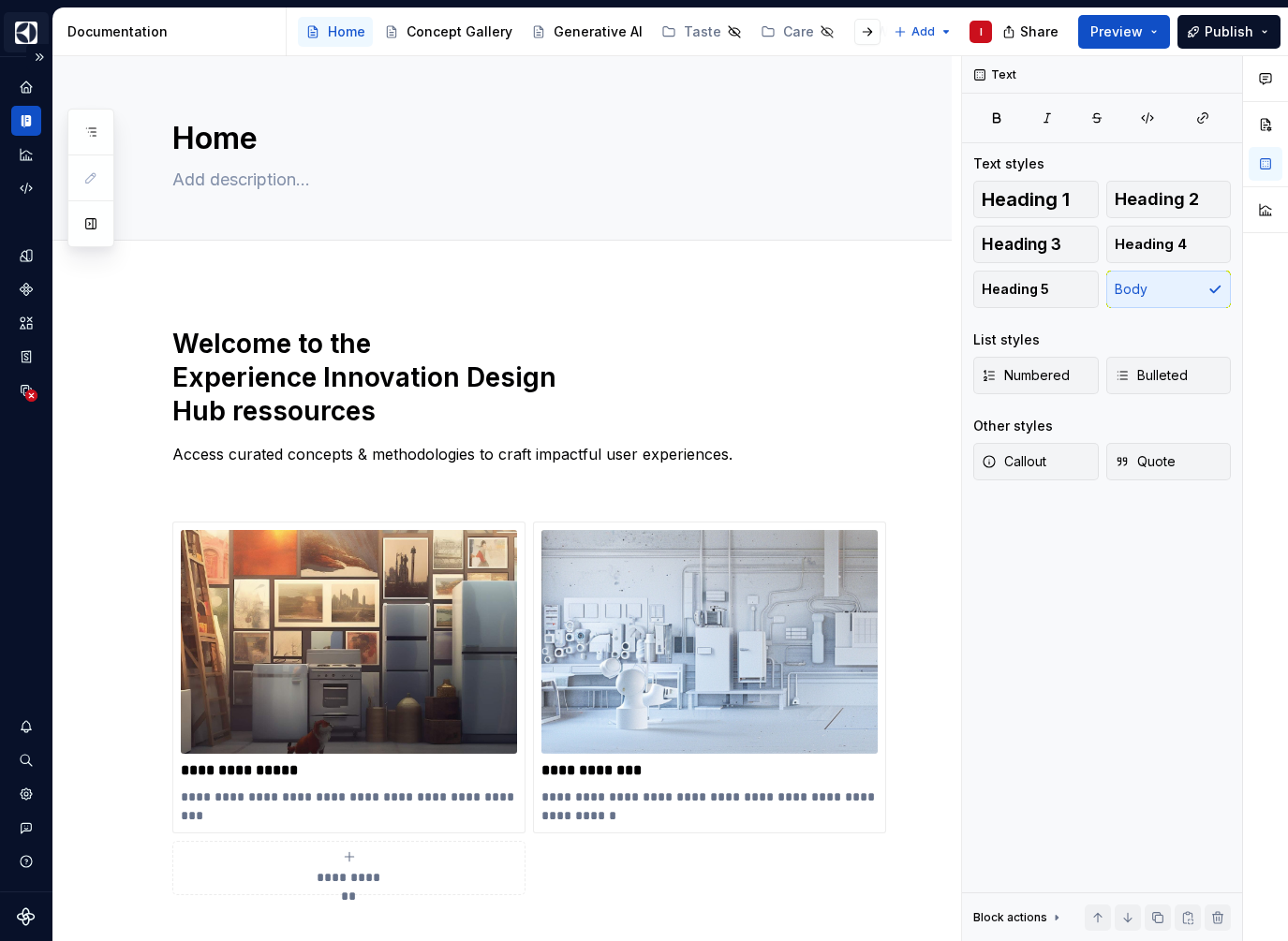 click on "**********" at bounding box center (644, 470) 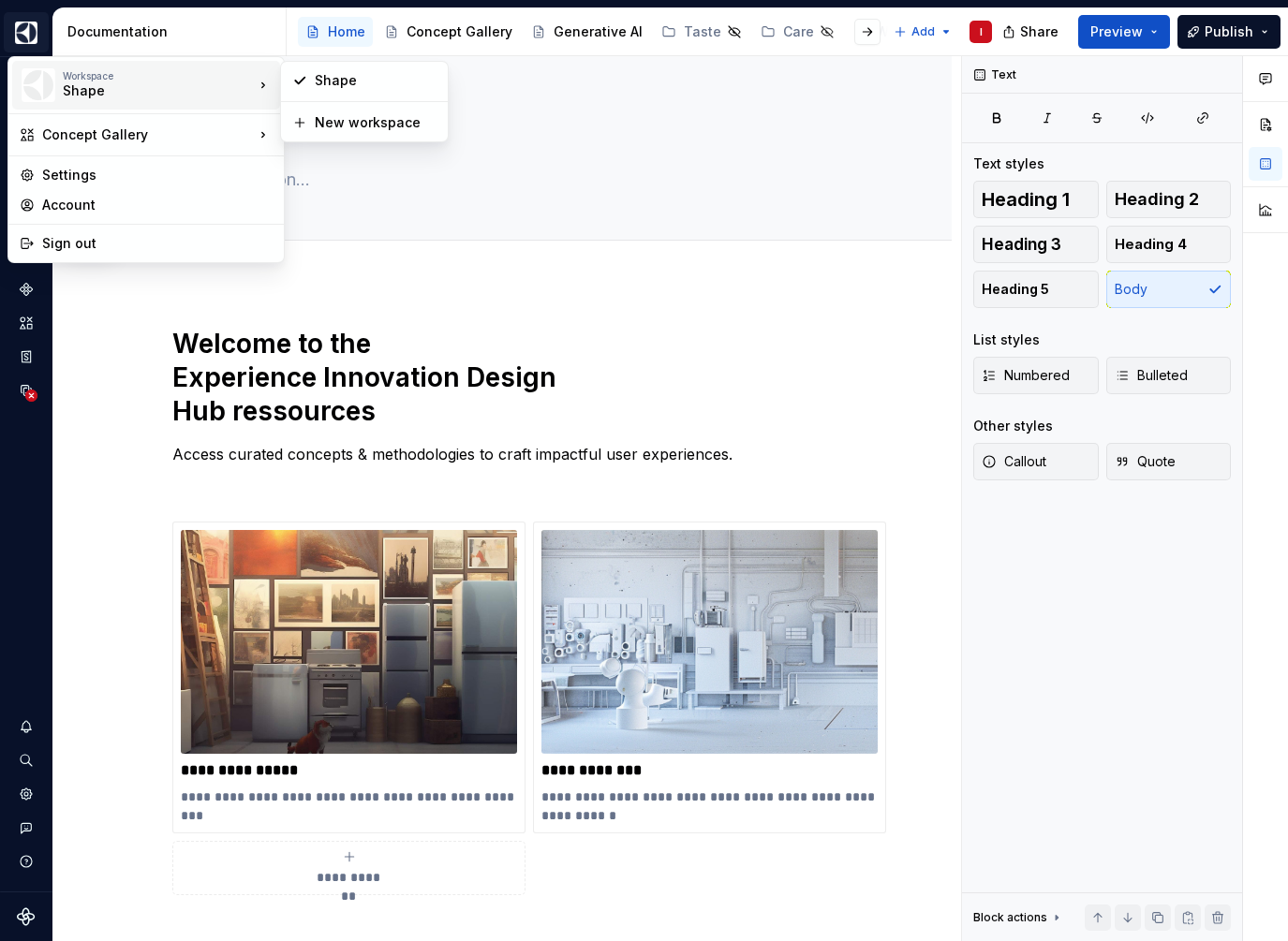click on "Shape" at bounding box center [142, 91] 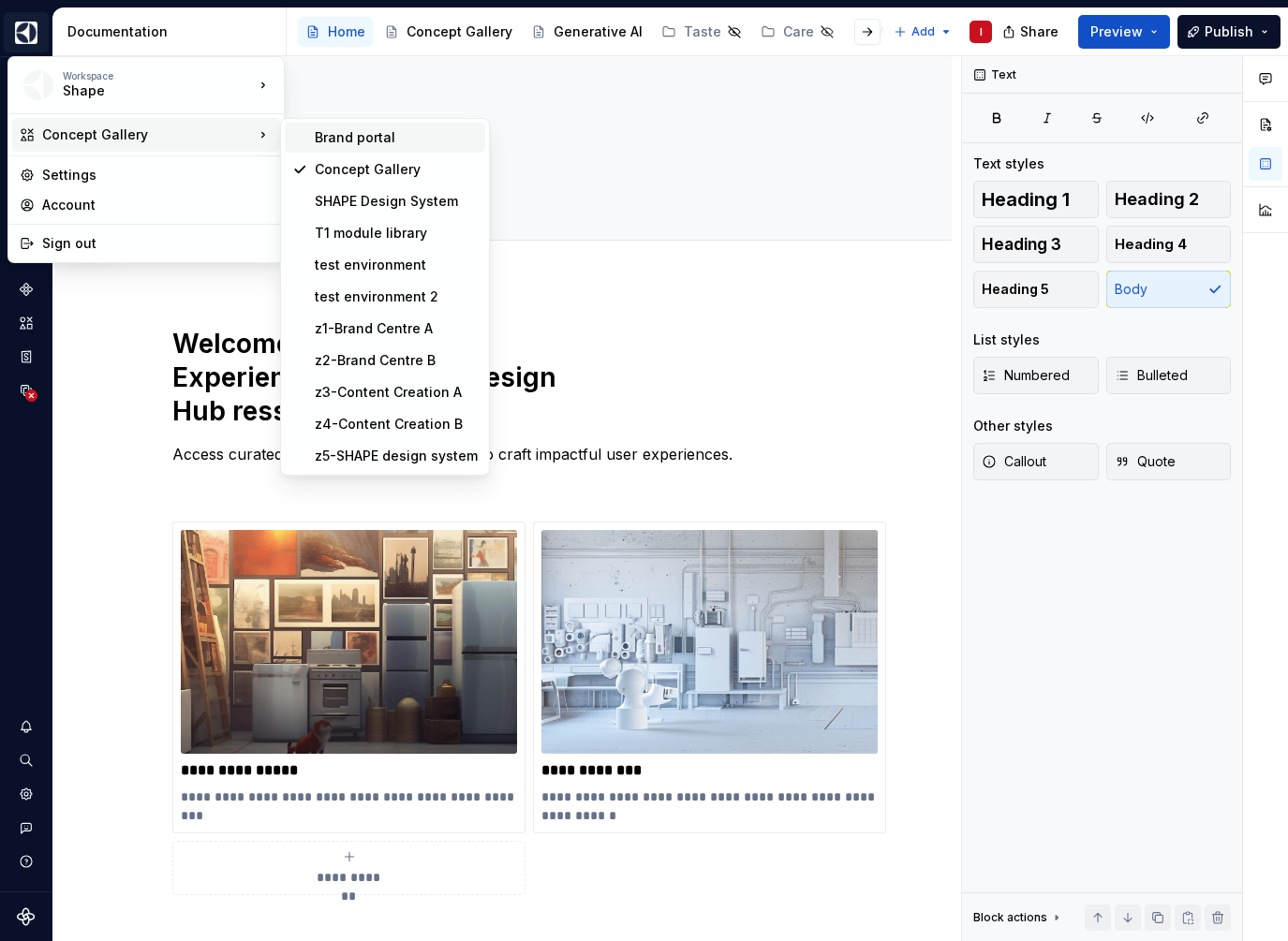 click on "Brand portal" at bounding box center (396, 138) 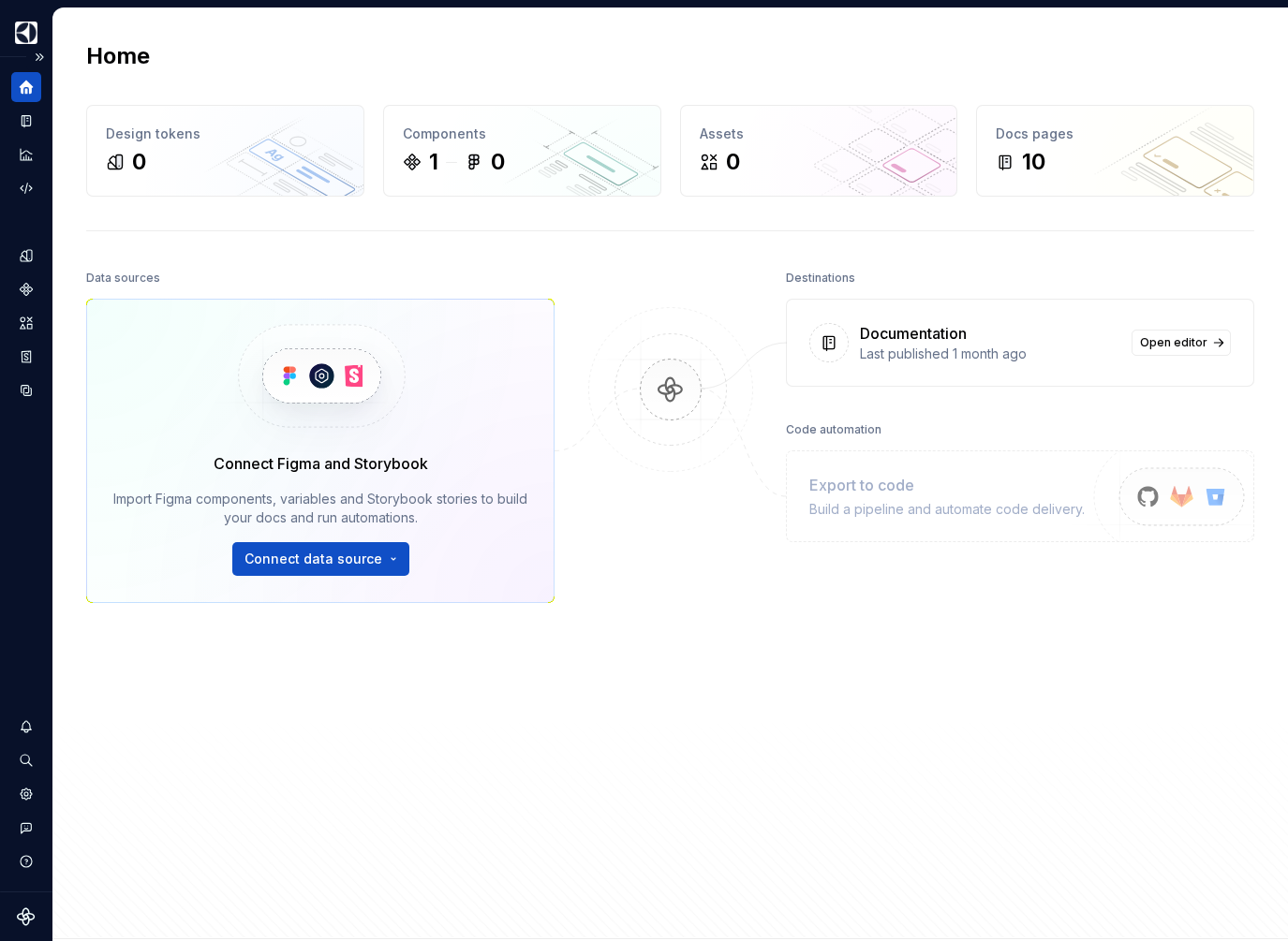 click 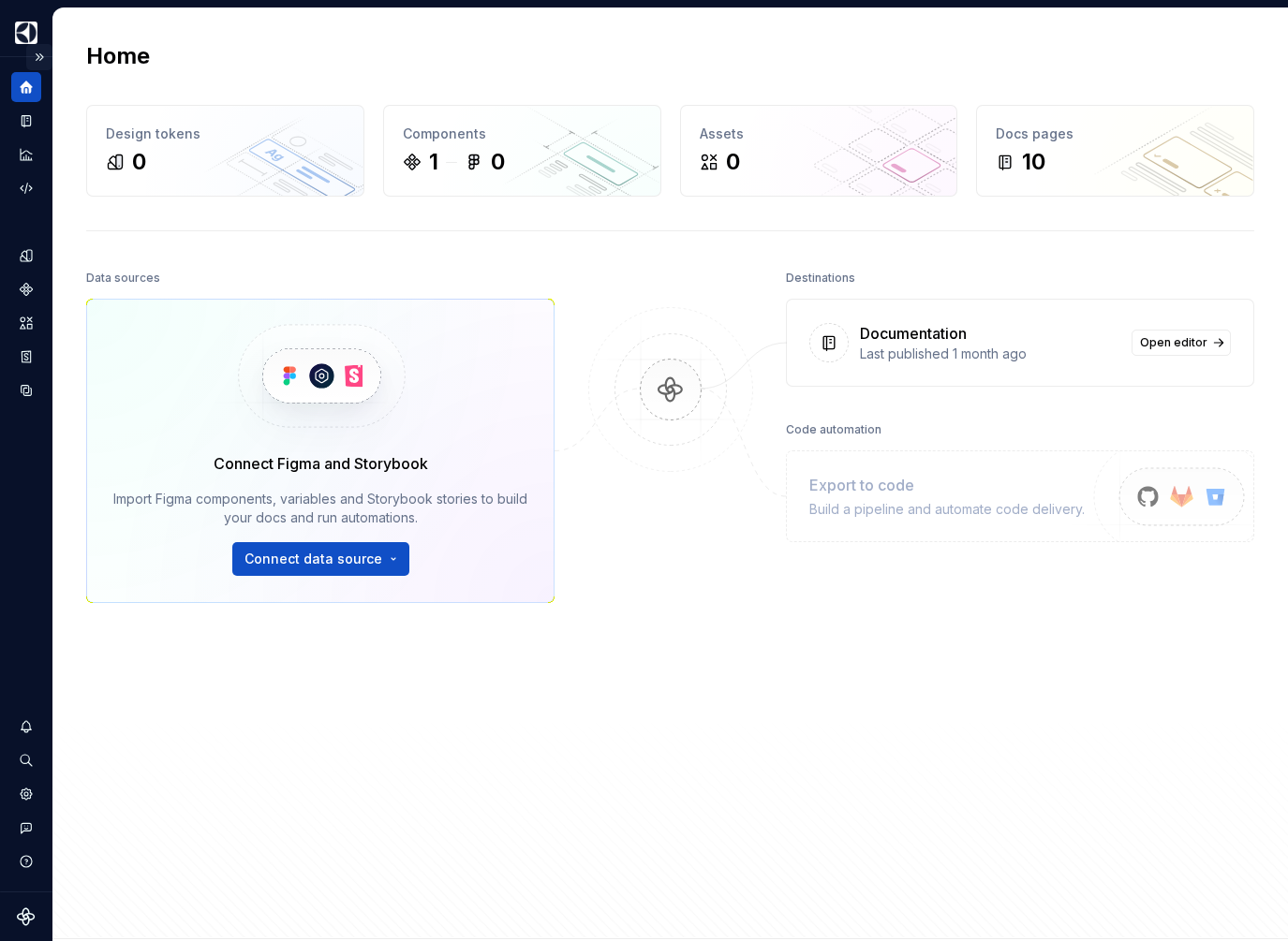 click at bounding box center (39, 57) 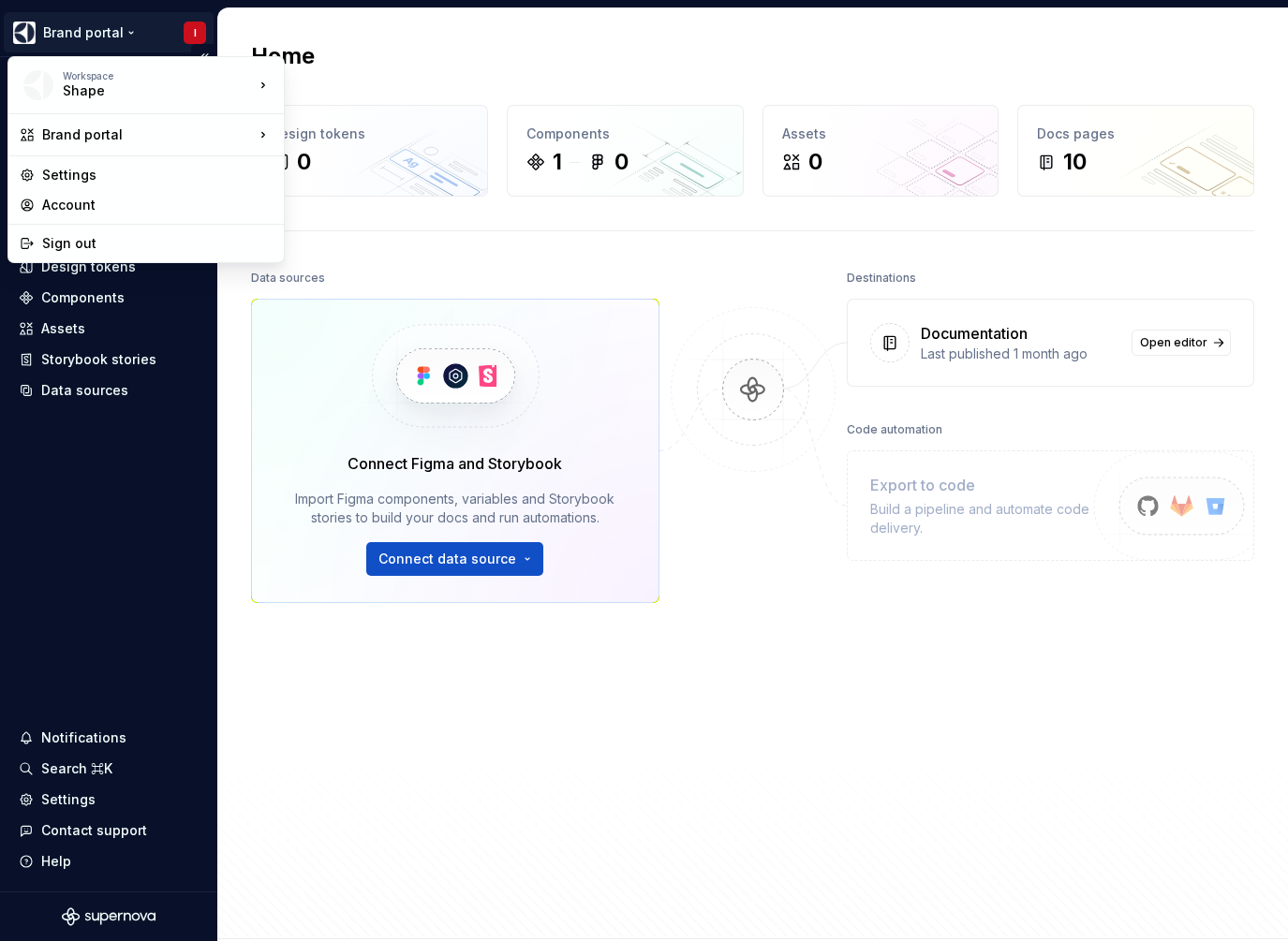 click on "Brand portal I Home Documentation Analytics Code automation Design system data Design tokens Components Assets Storybook stories Data sources Notifications Search ⌘K Settings Contact support Help Home Design tokens 0 Components 1 0 Assets 0 Docs pages 10 Data sources Connect Figma and Storybook Import Figma components, variables and Storybook stories to build your docs and run automations. Connect data source Destinations Documentation Last published 1 month ago Open editor Code automation Export to code Build a pipeline and automate code delivery. Product documentation Learn how to build, manage and maintain design systems in smarter ways. Developer documentation Start delivering your design choices to your codebases right away. Join our Slack community Connect and learn with other design system practitioners.   * Workspace Shape Brand portal Settings Account Sign out" at bounding box center [644, 470] 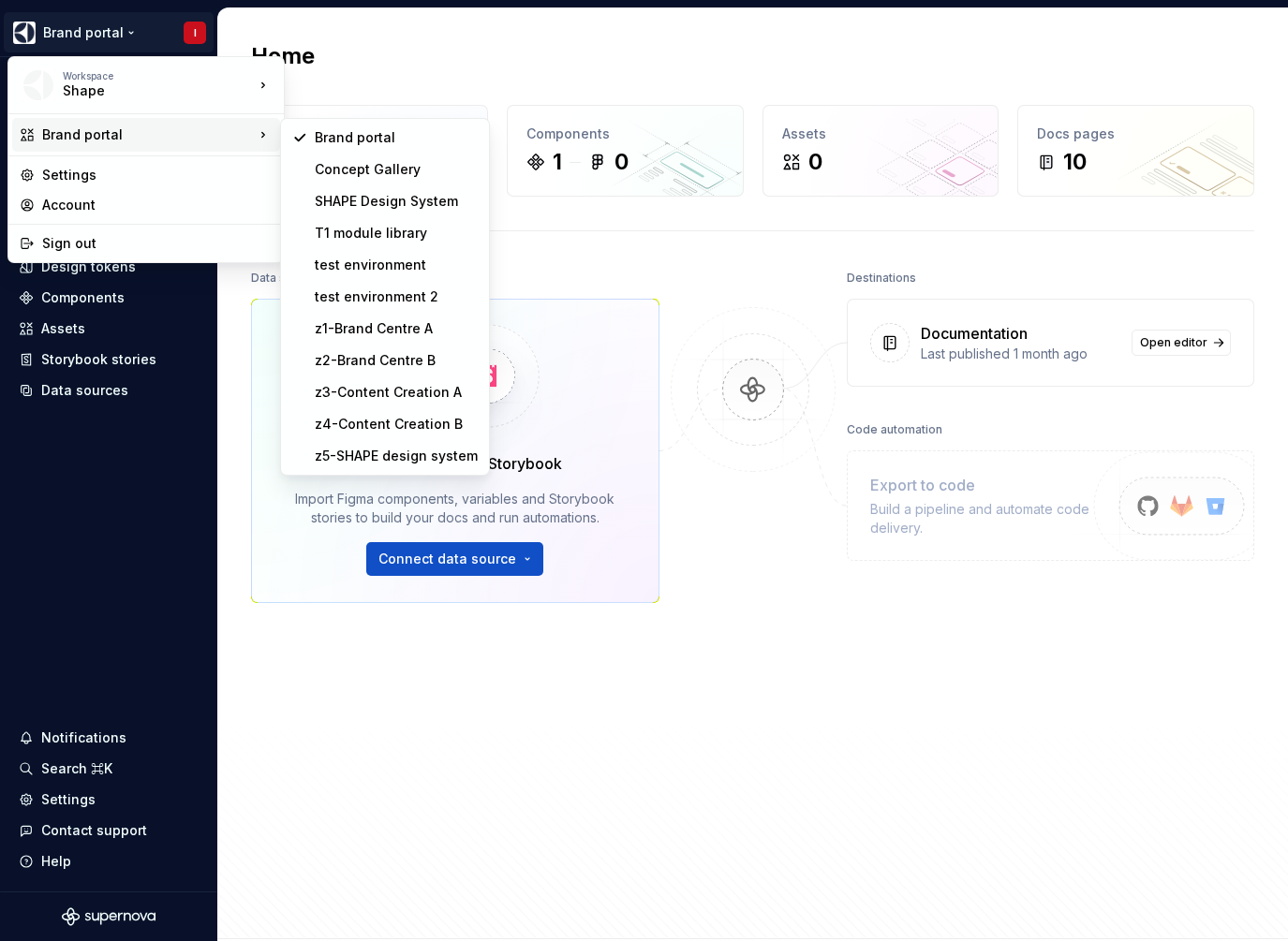 drag, startPoint x: 157, startPoint y: 81, endPoint x: 170, endPoint y: 131, distance: 51.6624 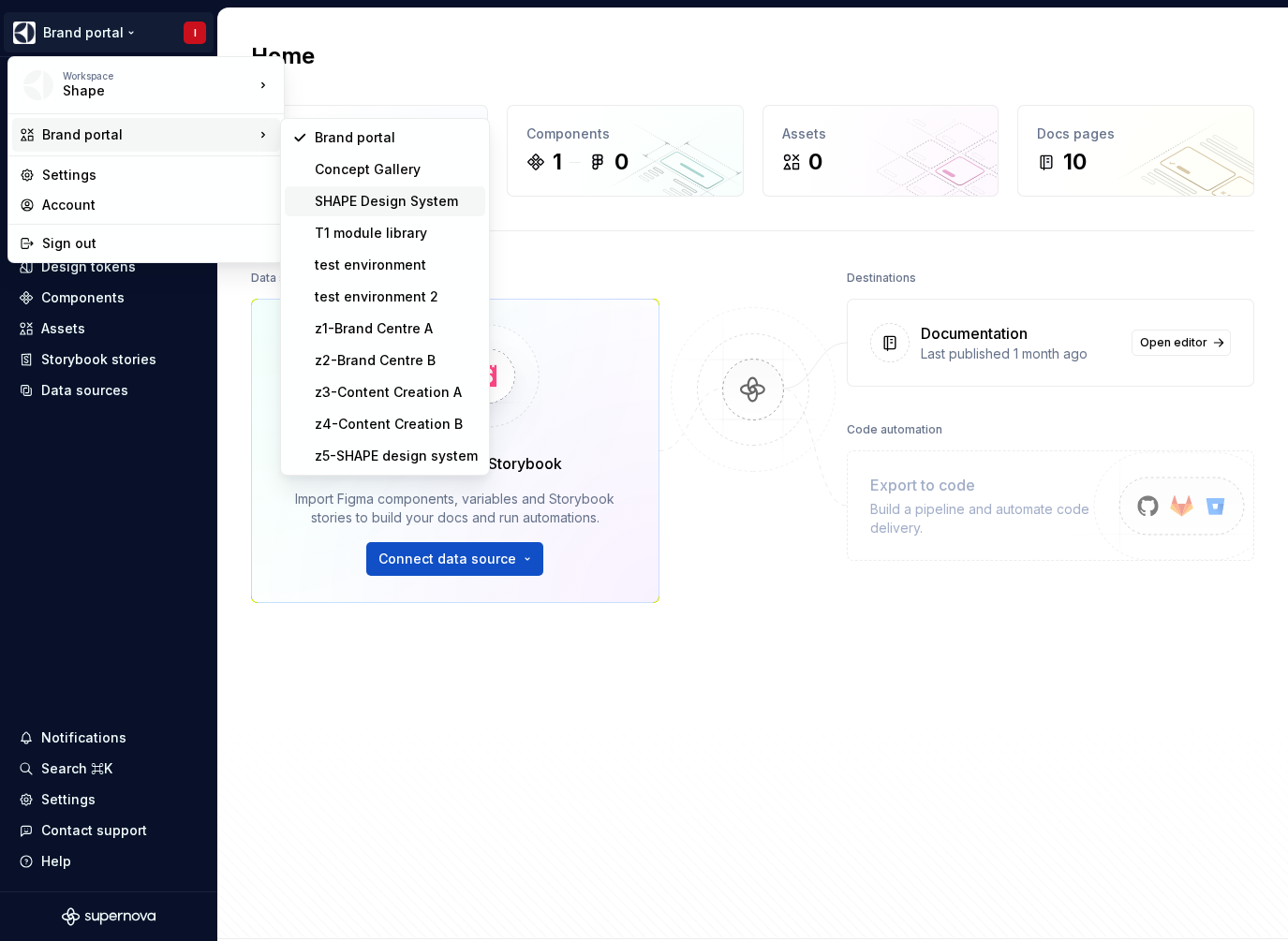 click on "SHAPE Design System" at bounding box center (396, 201) 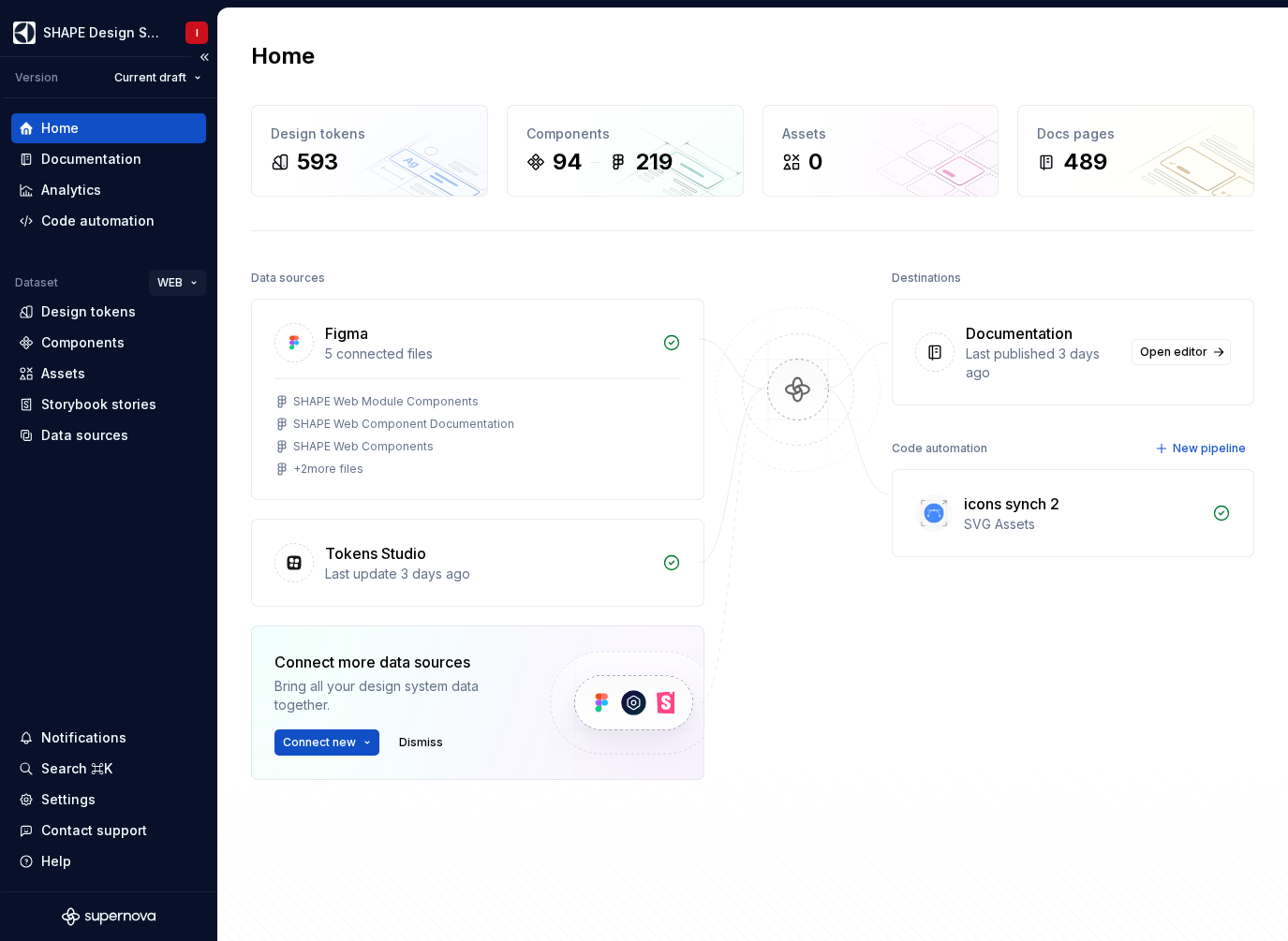 click on "SHAPE Design System I Version Current draft Home Documentation Analytics Code automation Dataset WEB Design tokens Components Assets Storybook stories Data sources Notifications Search ⌘K Settings Contact support Help Home Design tokens 593 Components 94 219 Assets 0 Docs pages 489 Data sources Figma 5 connected files SHAPE Web Module Components SHAPE Web Component Documentation SHAPE Web Components +  2  more   files Tokens Studio Last update 3 days ago Connect more data sources Bring all your design system data together. Connect new Dismiss Destinations Documentation Last published 3 days ago Open editor Code automation New pipeline icons synch 2 SVG Assets Product documentation Learn how to build, manage and maintain design systems in smarter ways. Developer documentation Start delivering your design choices to your codebases right away. Join our Slack community Connect and learn with other design system practitioners.   *" at bounding box center [644, 470] 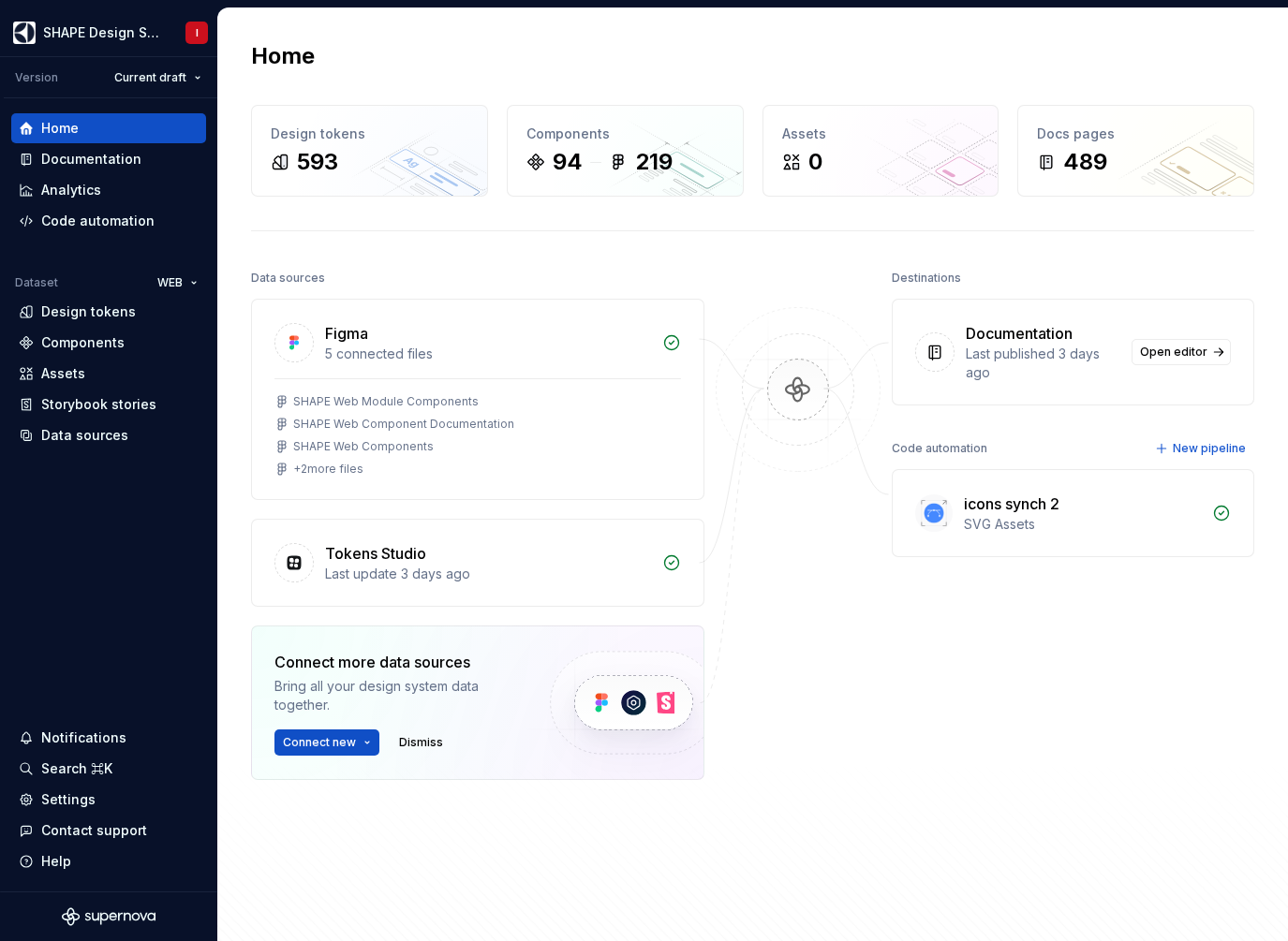 click on "SHAPE Design System I Version Current draft Home Documentation Analytics Code automation Dataset WEB Design tokens Components Assets Storybook stories Data sources Notifications Search ⌘K Settings Contact support Help Home Design tokens 593 Components 94 219 Assets 0 Docs pages 489 Data sources Figma 5 connected files SHAPE Web Module Components SHAPE Web Component Documentation SHAPE Web Components +  2  more   files Tokens Studio Last update 3 days ago Connect more data sources Bring all your design system data together. Connect new Dismiss Destinations Documentation Last published 3 days ago Open editor Code automation New pipeline icons synch 2 SVG Assets Product documentation Learn how to build, manage and maintain design systems in smarter ways. Developer documentation Start delivering your design choices to your codebases right away. Join our Slack community Connect and learn with other design system practitioners.   *" at bounding box center [644, 470] 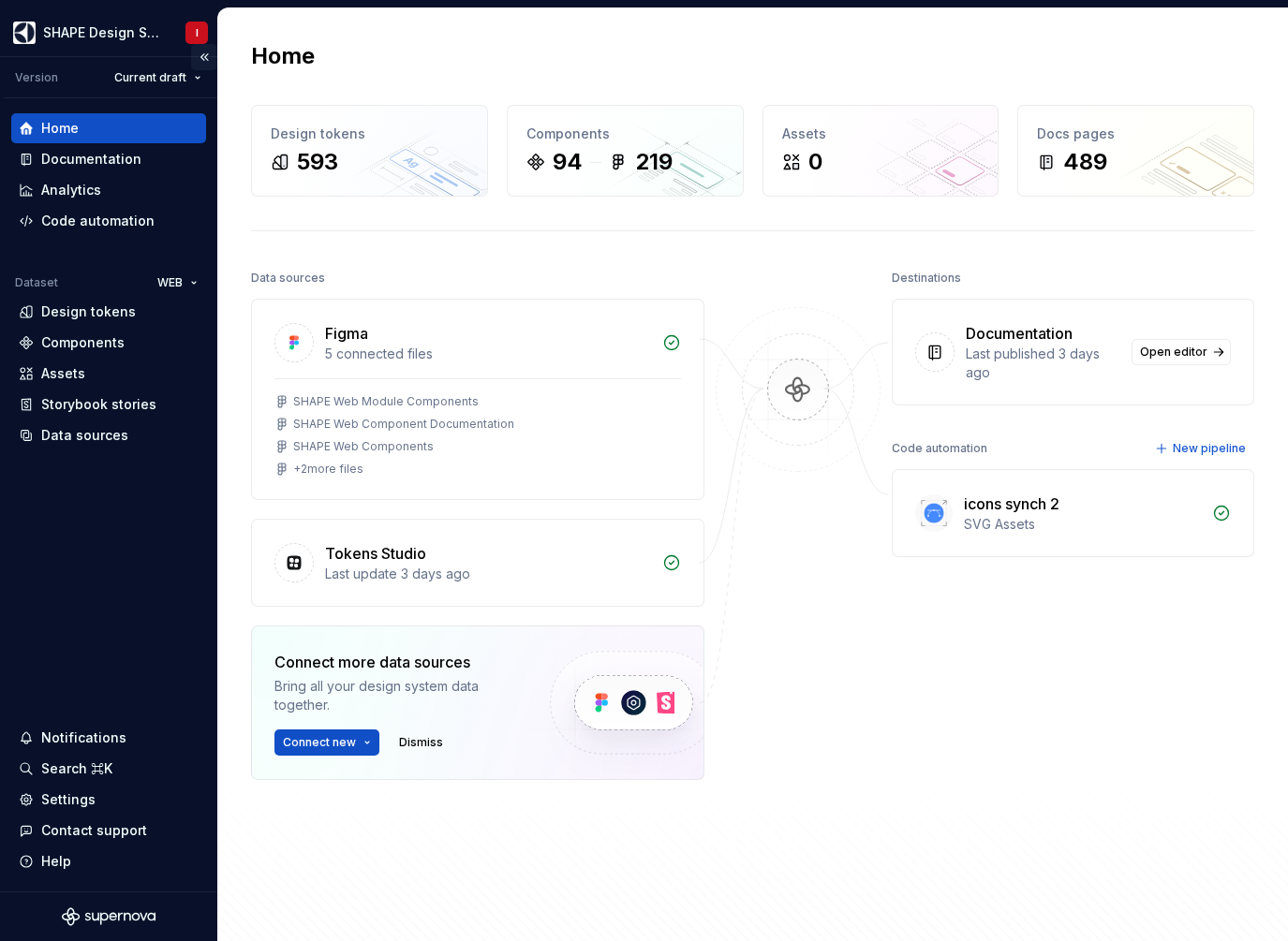 click at bounding box center [204, 57] 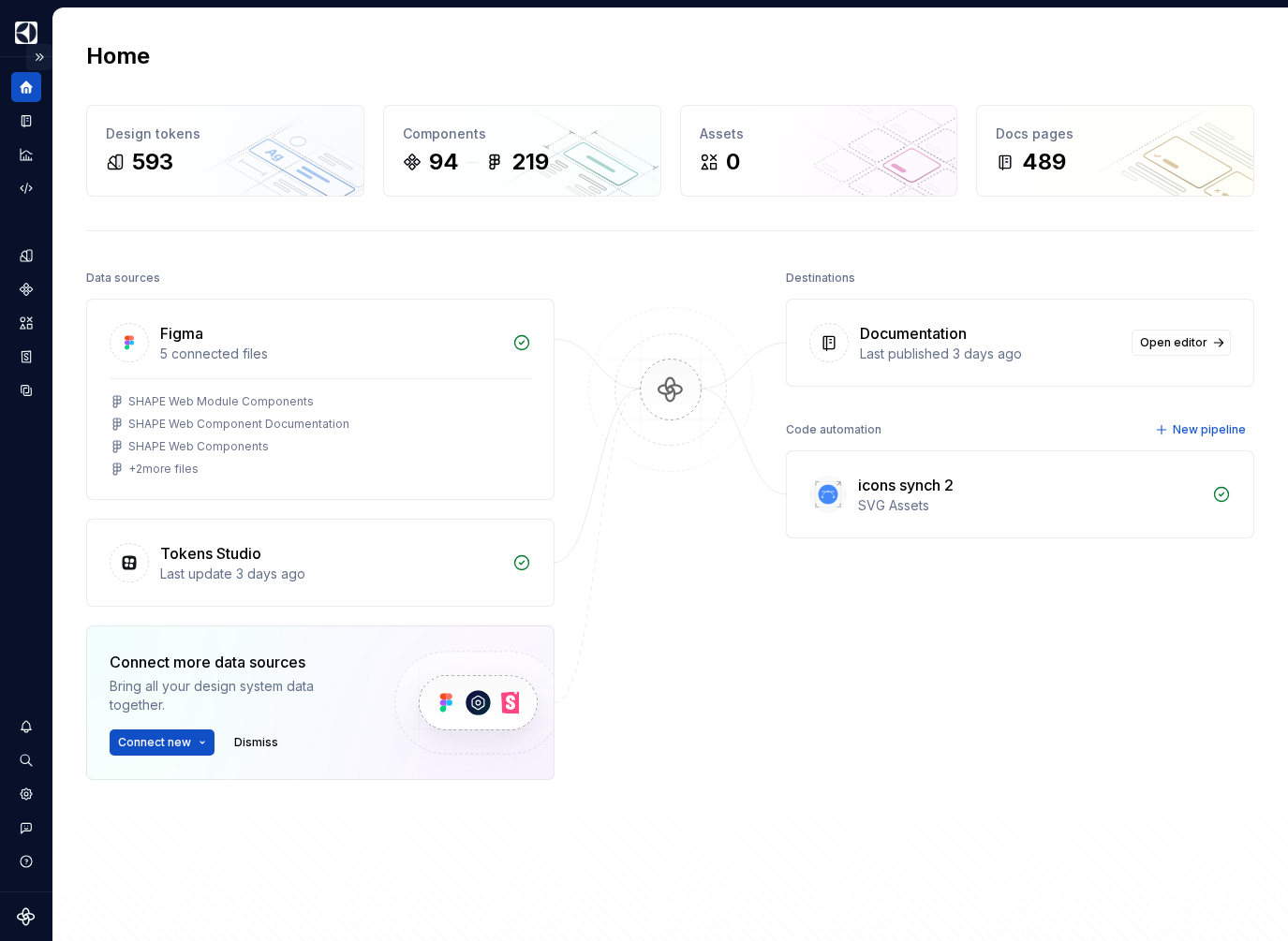click at bounding box center [39, 57] 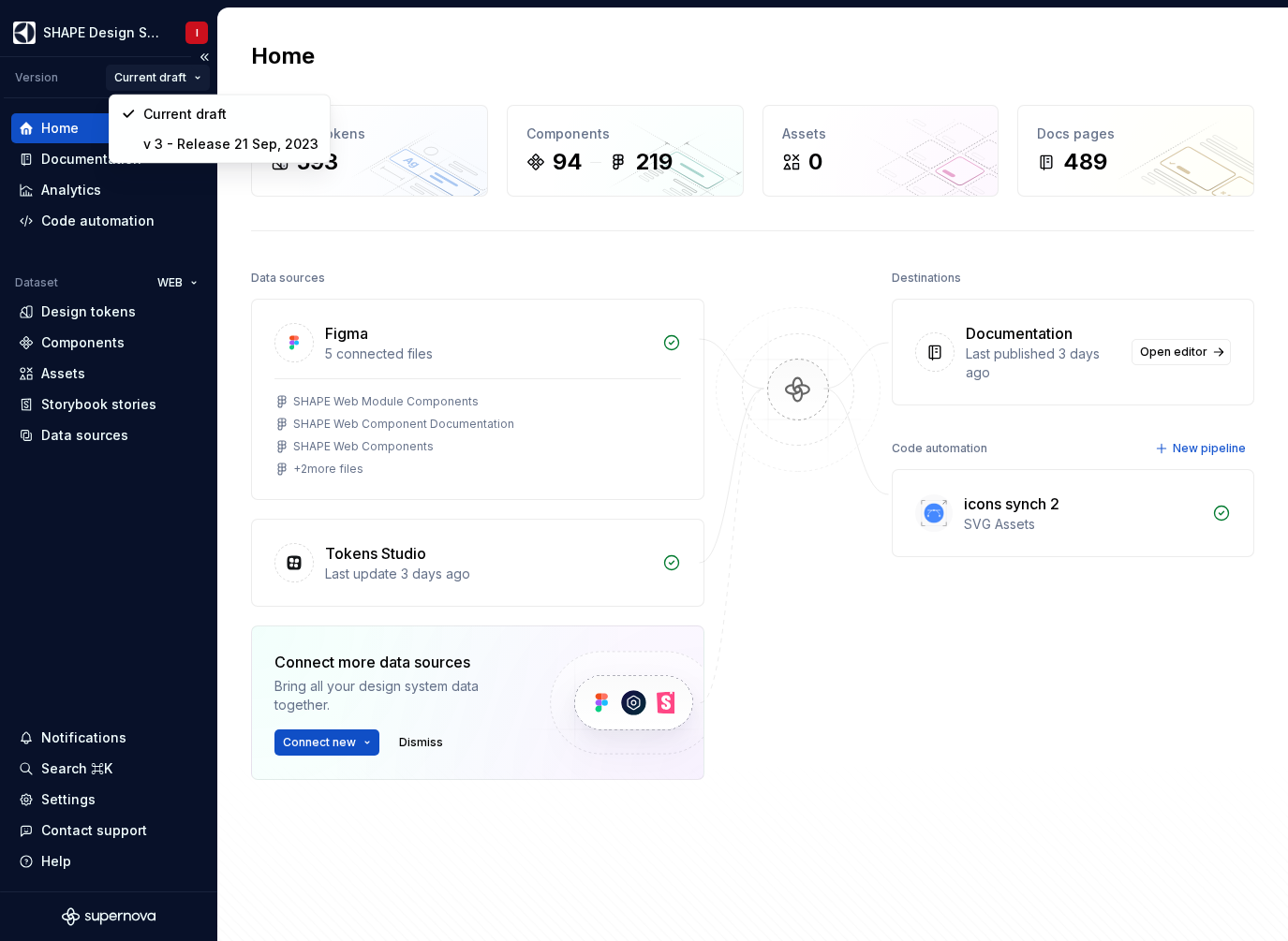 click on "SHAPE Design System I Version Current draft Home Documentation Analytics Code automation Dataset WEB Design tokens Components Assets Storybook stories Data sources Notifications Search ⌘K Settings Contact support Help Home Design tokens 593 Components 94 219 Assets 0 Docs pages 489 Data sources Figma 5 connected files SHAPE Web Module Components SHAPE Web Component Documentation SHAPE Web Components +  2  more   files Tokens Studio Last update 3 days ago Connect more data sources Bring all your design system data together. Connect new Dismiss Destinations Documentation Last published 3 days ago Open editor Code automation New pipeline icons synch 2 SVG Assets Product documentation Learn how to build, manage and maintain design systems in smarter ways. Developer documentation Start delivering your design choices to your codebases right away. Join our Slack community Connect and learn with other design system practitioners.   * Current draft v 3 - Release 21 Sep, 2023" at bounding box center [644, 470] 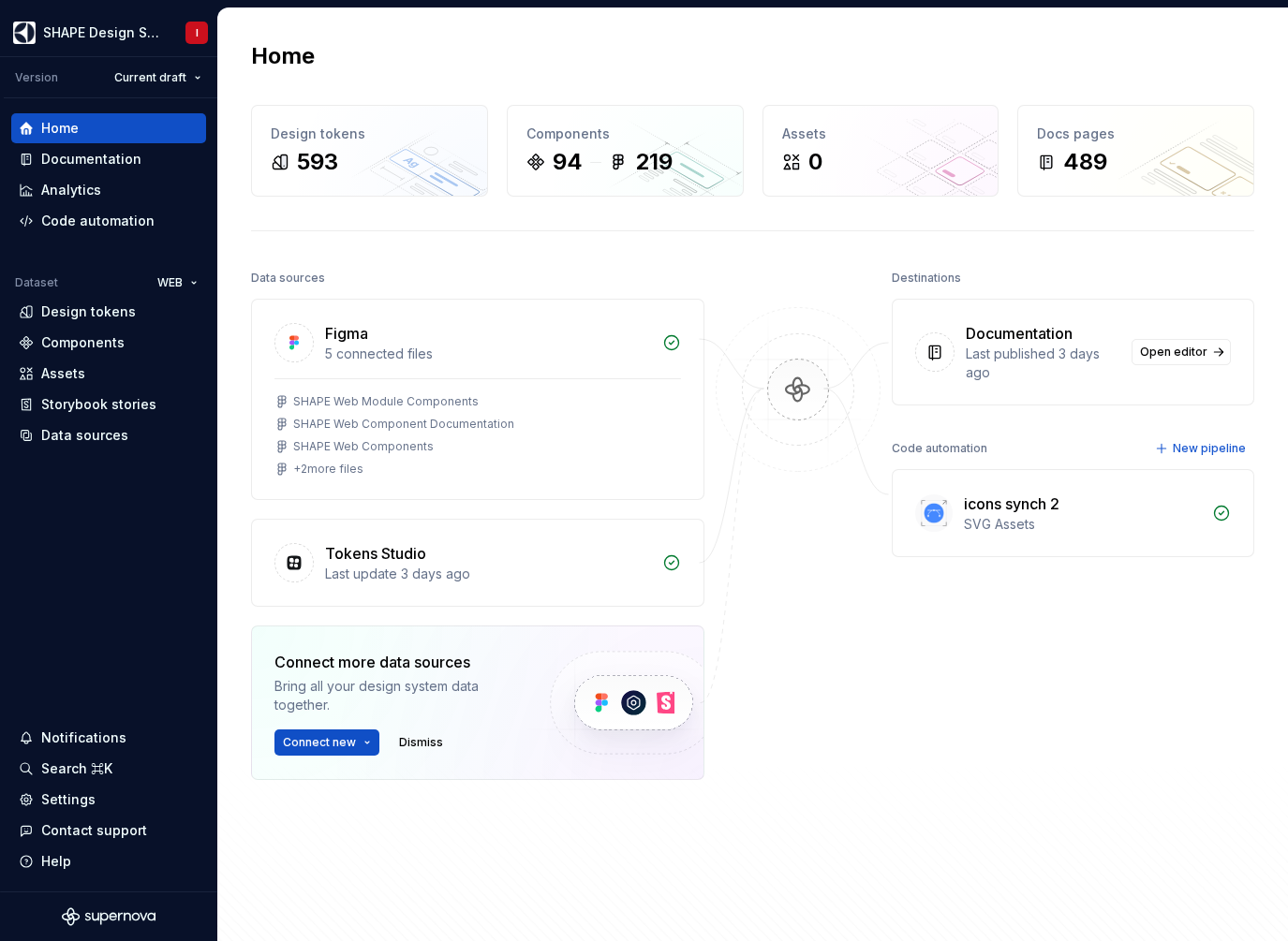 click on "SHAPE Design System I Version Current draft Home Documentation Analytics Code automation Dataset WEB Design tokens Components Assets Storybook stories Data sources Notifications Search ⌘K Settings Contact support Help Home Design tokens 593 Components 94 219 Assets 0 Docs pages 489 Data sources Figma 5 connected files SHAPE Web Module Components SHAPE Web Component Documentation SHAPE Web Components +  2  more   files Tokens Studio Last update 3 days ago Connect more data sources Bring all your design system data together. Connect new Dismiss Destinations Documentation Last published 3 days ago Open editor Code automation New pipeline icons synch 2 SVG Assets Product documentation Learn how to build, manage and maintain design systems in smarter ways. Developer documentation Start delivering your design choices to your codebases right away. Join our Slack community Connect and learn with other design system practitioners.   *" at bounding box center [644, 470] 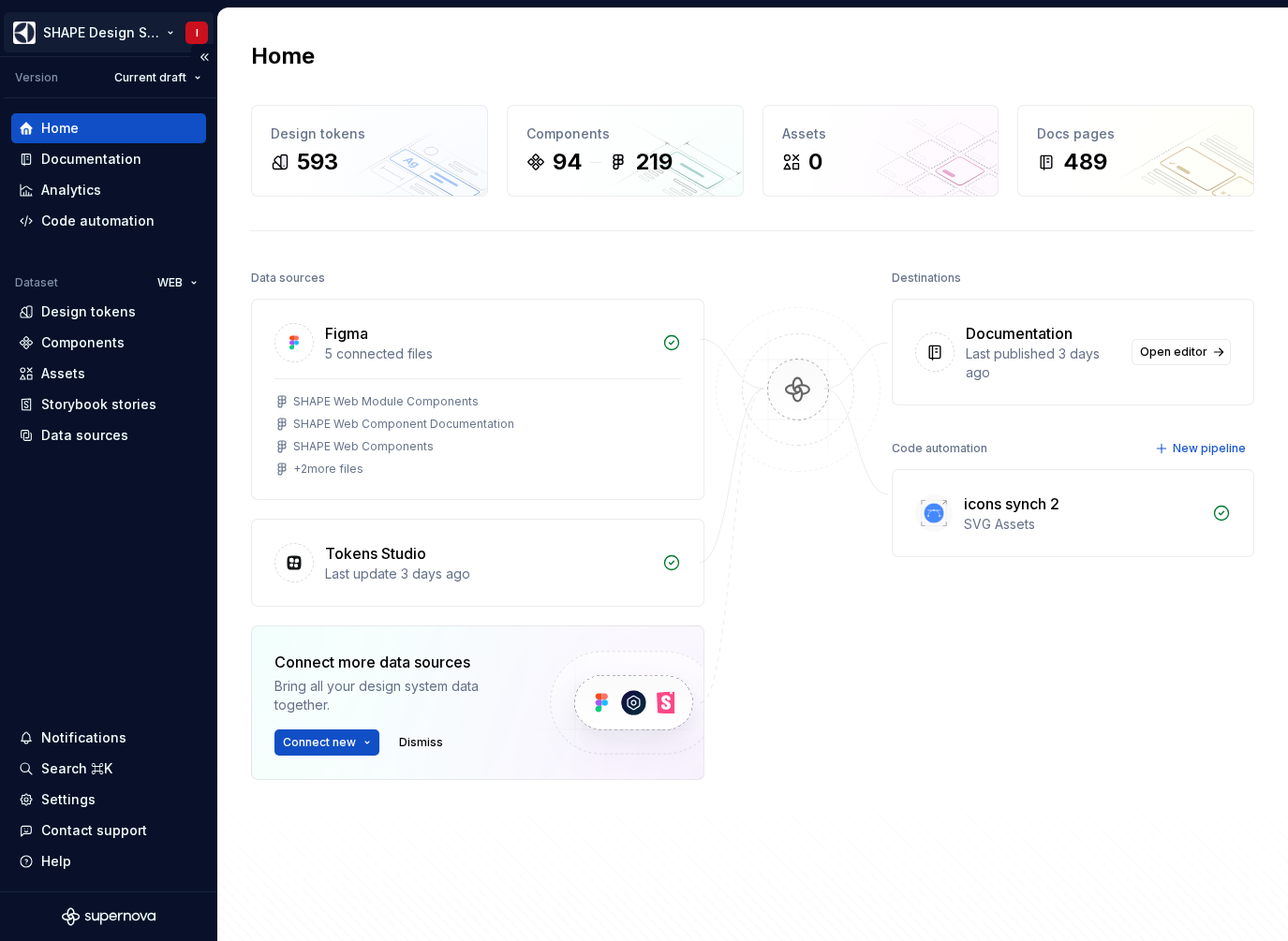 click on "SHAPE Design System I Version Current draft Home Documentation Analytics Code automation Dataset WEB Design tokens Components Assets Storybook stories Data sources Notifications Search ⌘K Settings Contact support Help Home Design tokens 593 Components 94 219 Assets 0 Docs pages 489 Data sources Figma 5 connected files SHAPE Web Module Components SHAPE Web Component Documentation SHAPE Web Components +  2  more   files Tokens Studio Last update 3 days ago Connect more data sources Bring all your design system data together. Connect new Dismiss Destinations Documentation Last published 3 days ago Open editor Code automation New pipeline icons synch 2 SVG Assets Product documentation Learn how to build, manage and maintain design systems in smarter ways. Developer documentation Start delivering your design choices to your codebases right away. Join our Slack community Connect and learn with other design system practitioners.   *" at bounding box center (644, 470) 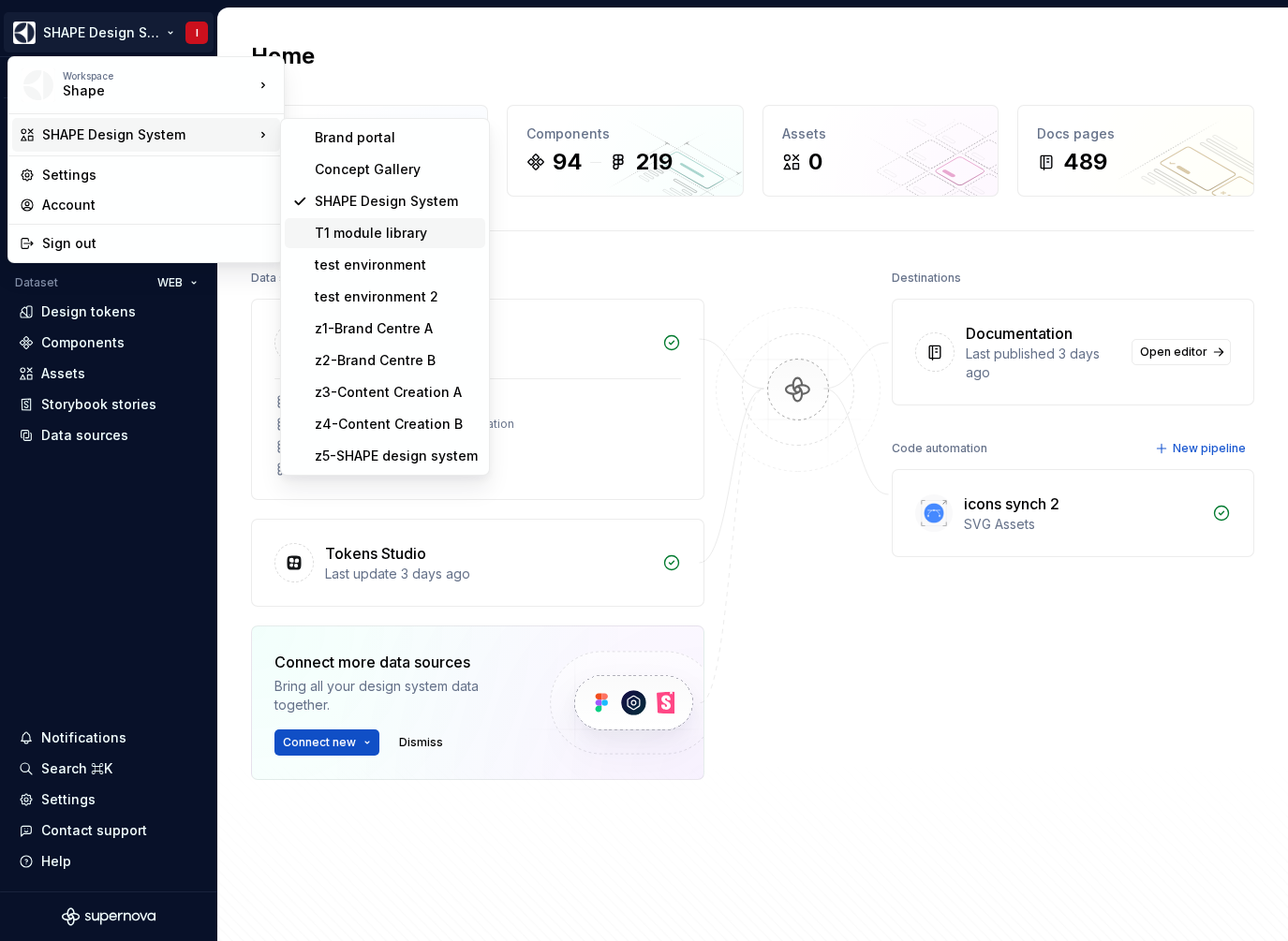 click on "T1 module library" at bounding box center (396, 233) 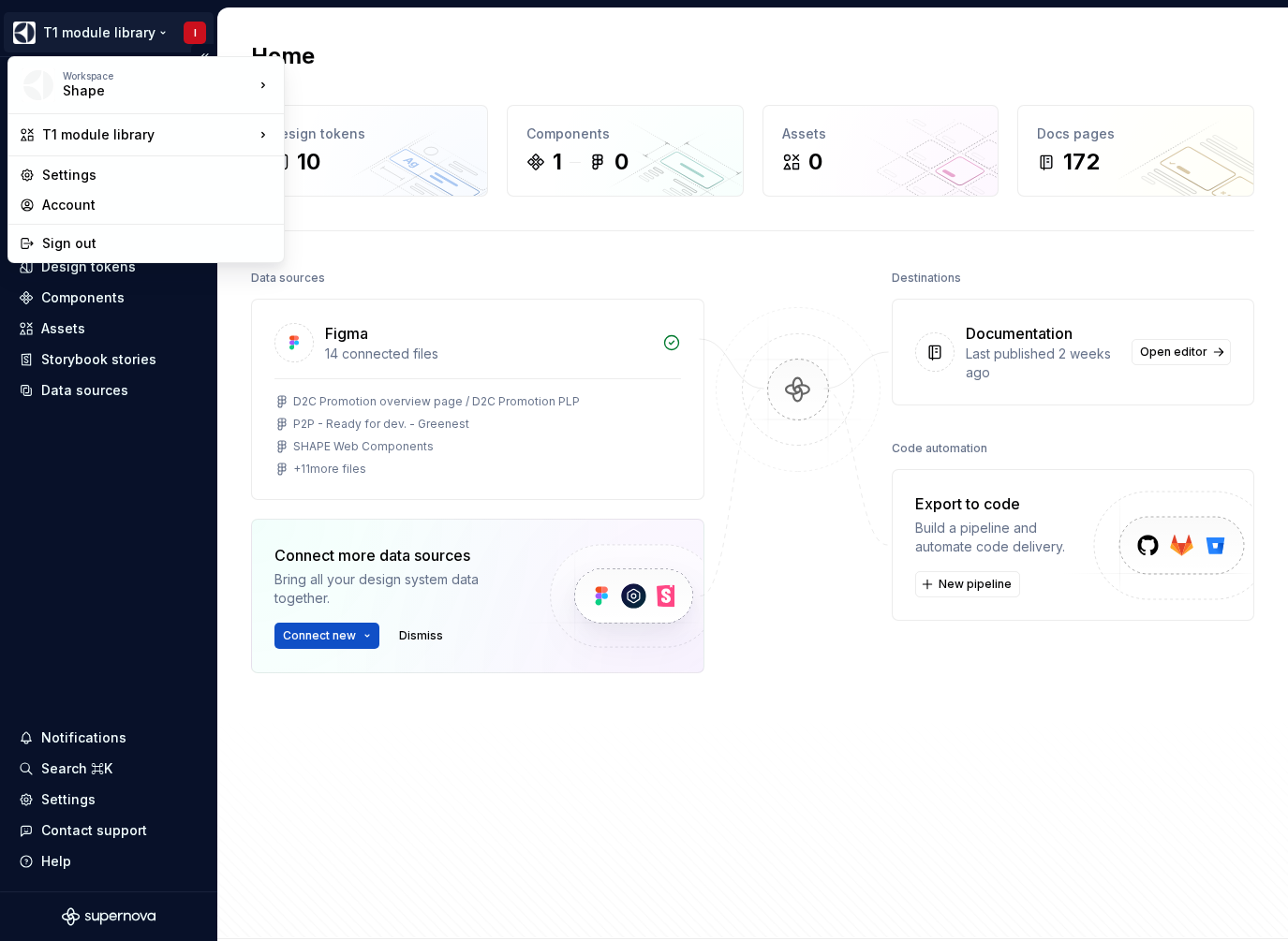 click on "T1 module library I Home Documentation Analytics Code automation Design system data Design tokens Components Assets Storybook stories Data sources Notifications Search ⌘K Settings Contact support Help Home Design tokens 10 Components 1 0 Assets 0 Docs pages 172 Data sources Figma 14 connected files D2C Promotion overview page / D2C Promotion PLP P2P - Ready for dev. - Greenest SHAPE Web Components +  11  more   files Connect more data sources Bring all your design system data together. Connect new Dismiss Destinations Documentation Last published 2 weeks ago Open editor Code automation Export to code Build a pipeline and automate code delivery. New pipeline Product documentation Learn how to build, manage and maintain design systems in smarter ways. Developer documentation Start delivering your design choices to your codebases right away. Join our Slack community Connect and learn with other design system practitioners.   * Workspace Shape T1 module library Settings Account Sign out" at bounding box center (644, 470) 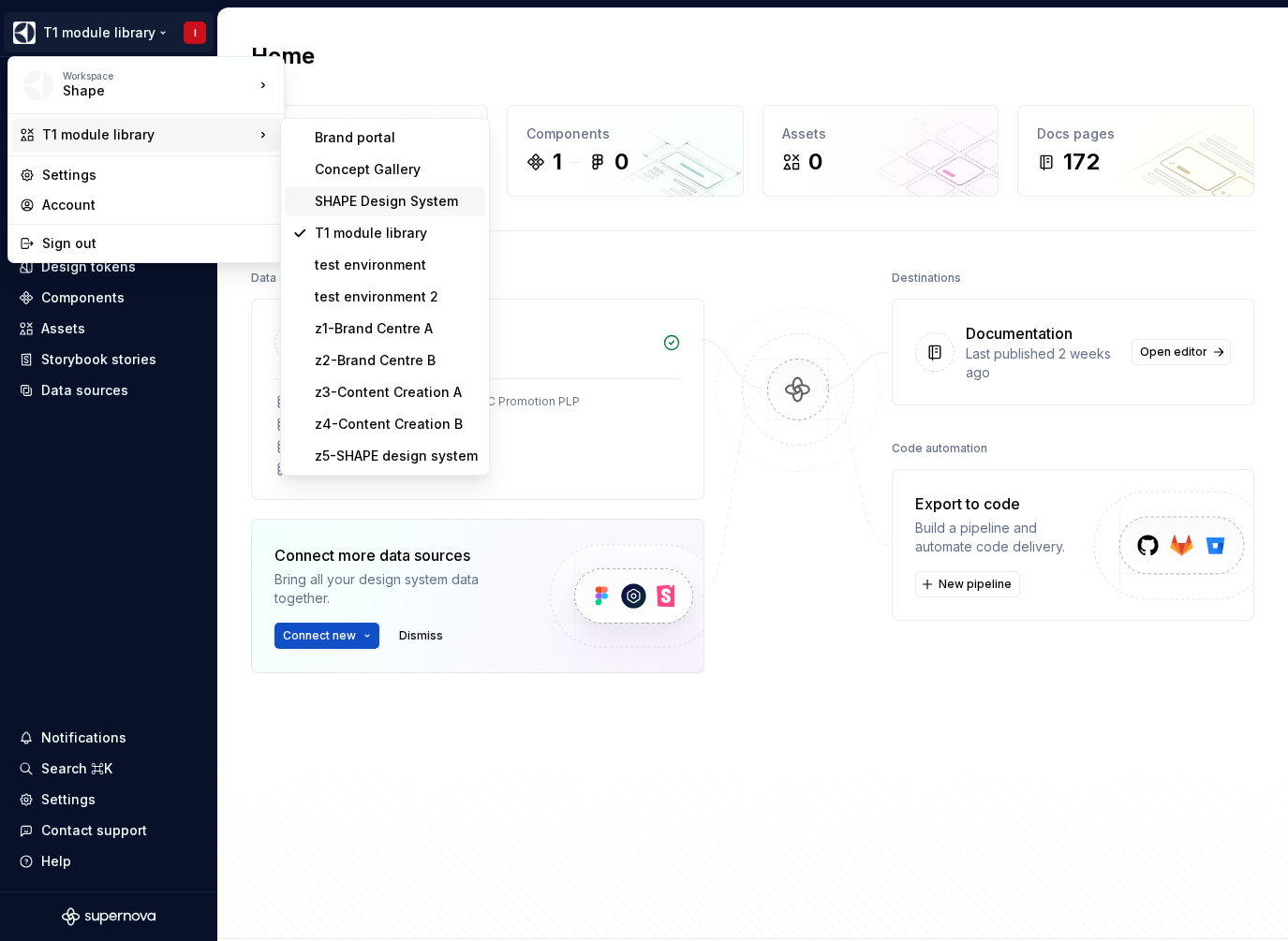 click on "SHAPE Design System" at bounding box center (396, 201) 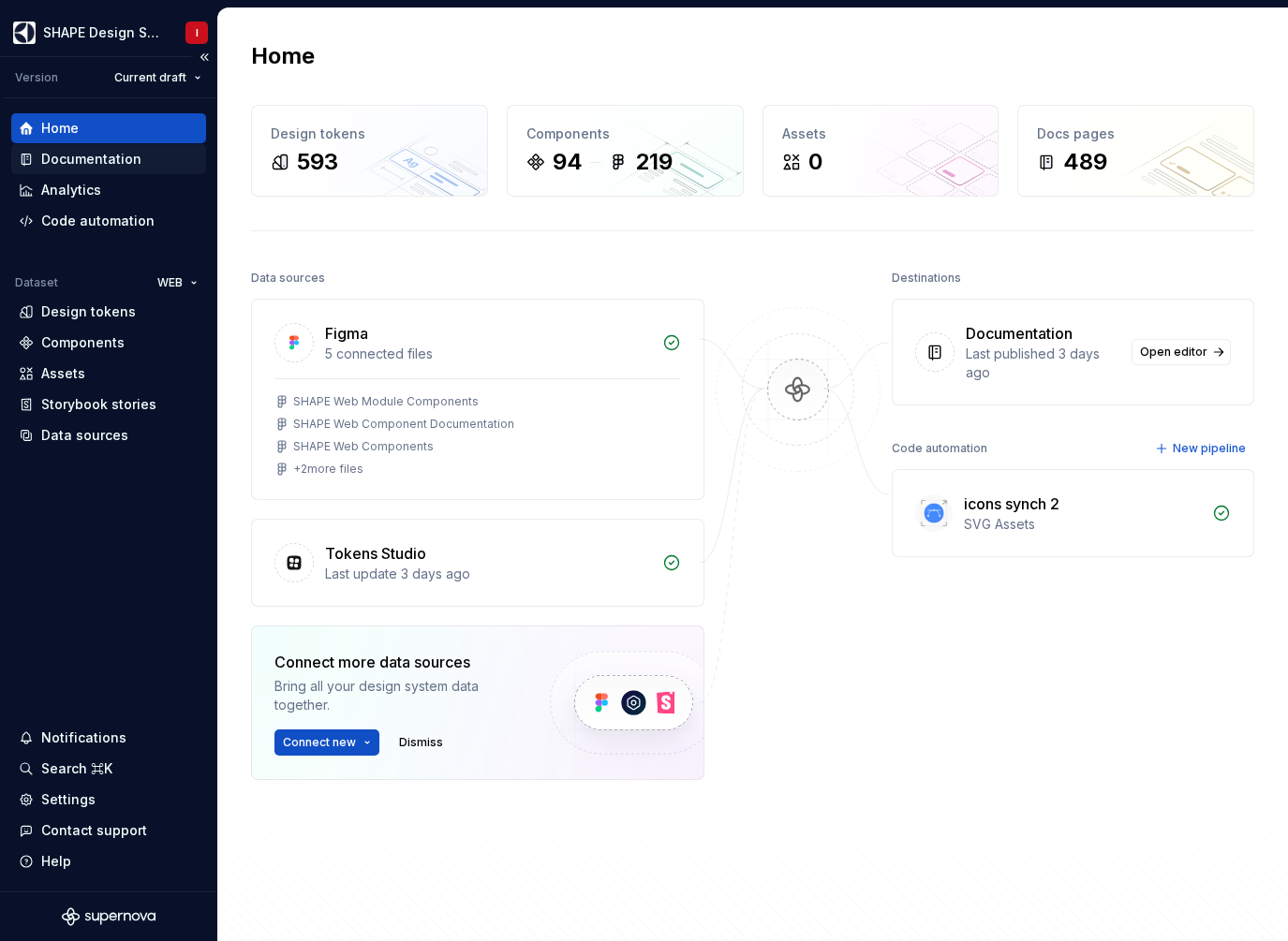 click on "Documentation" at bounding box center [91, 159] 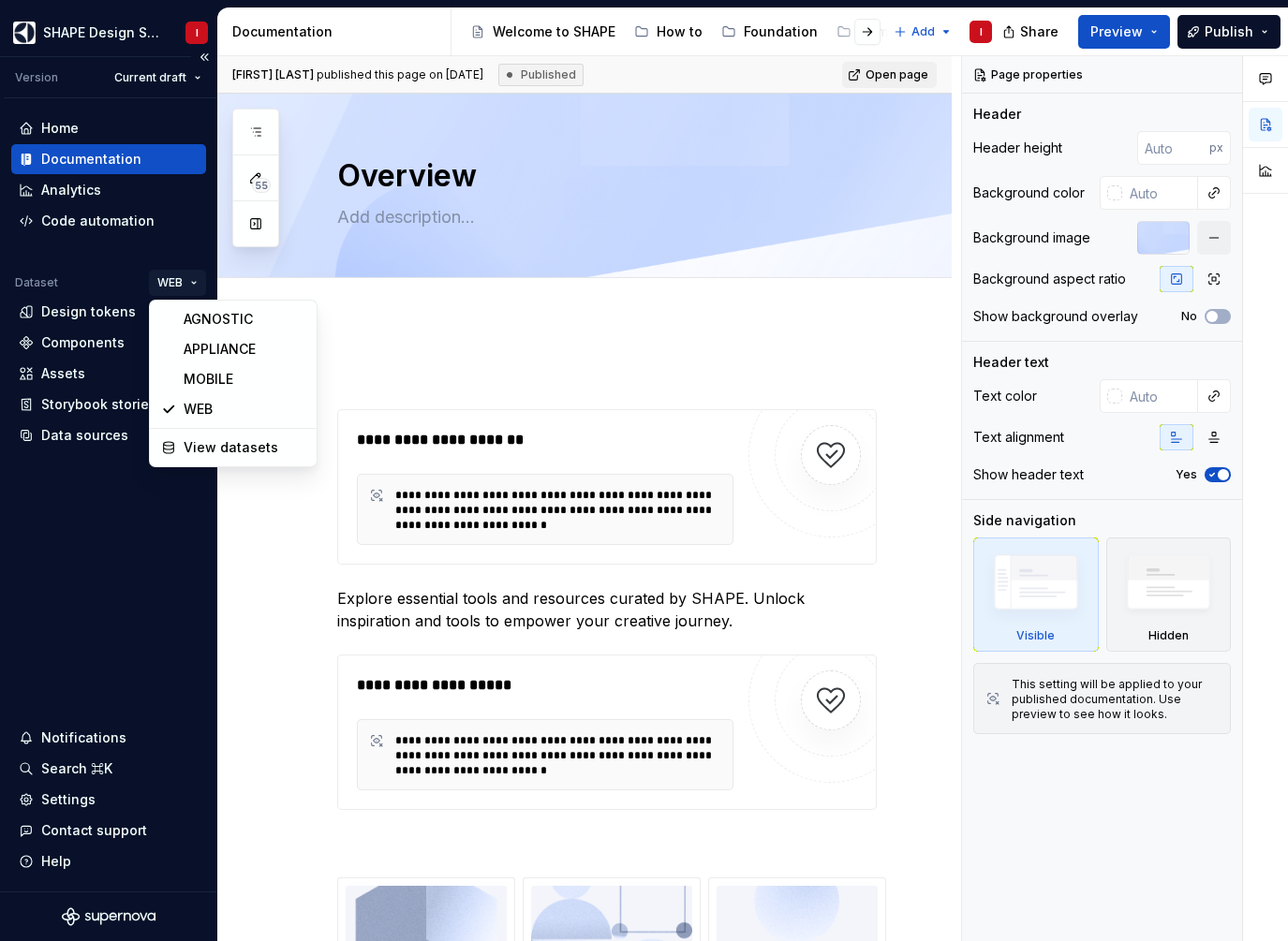 click on "SHAPE Design System I Version Current draft Home Documentation Analytics Code automation Dataset WEB Design tokens Components Assets Storybook stories Data sources Notifications Search ⌘K Settings Contact support Help Documentation
Accessibility guide for tree Page tree.
Navigate the tree with the arrow keys. Common tree hotkeys apply. Further keybindings are available:
enter to execute primary action on focused item
f2 to start renaming the focused item
escape to abort renaming an item
control+d to start dragging selected items
Welcome to SHAPE How to Foundation Components & Patterns Resources About SHAPE Add I Share Preview Publish 55 Pages Add
Accessibility guide for tree Page tree.
Navigate the tree with the arrow keys. Common tree hotkeys apply. Further keybindings are available:
enter to execute primary action on focused item
f2 to start renaming the focused item" at bounding box center [644, 470] 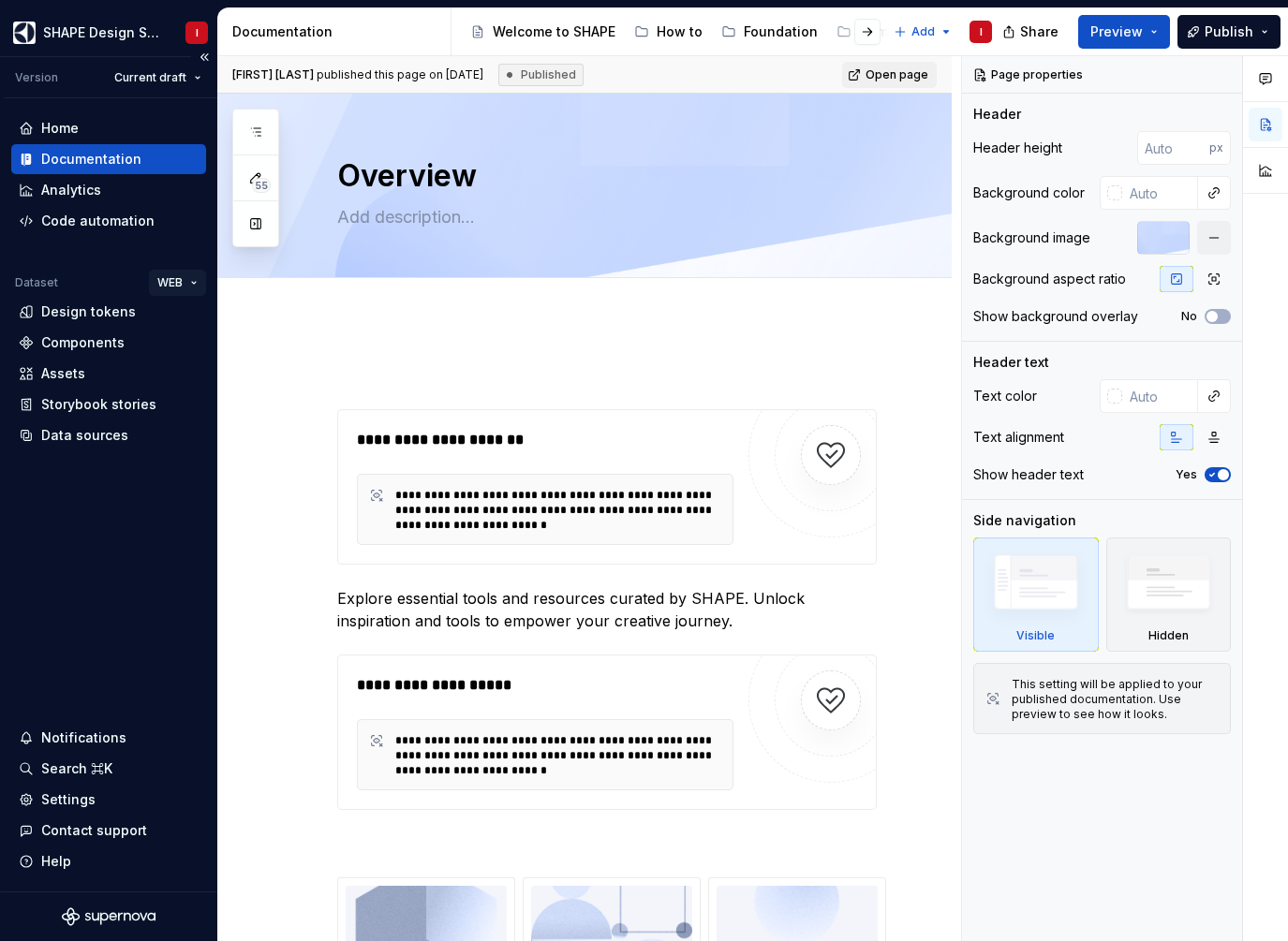 click on "SHAPE Design System I Version Current draft Home Documentation Analytics Code automation Dataset WEB Design tokens Components Assets Storybook stories Data sources Notifications Search ⌘K Settings Contact support Help Documentation
Accessibility guide for tree Page tree.
Navigate the tree with the arrow keys. Common tree hotkeys apply. Further keybindings are available:
enter to execute primary action on focused item
f2 to start renaming the focused item
escape to abort renaming an item
control+d to start dragging selected items
Welcome to SHAPE How to Foundation Components & Patterns Resources About SHAPE Add I Share Preview Publish 55 Pages Add
Accessibility guide for tree Page tree.
Navigate the tree with the arrow keys. Common tree hotkeys apply. Further keybindings are available:
enter to execute primary action on focused item
f2 to start renaming the focused item" at bounding box center (644, 470) 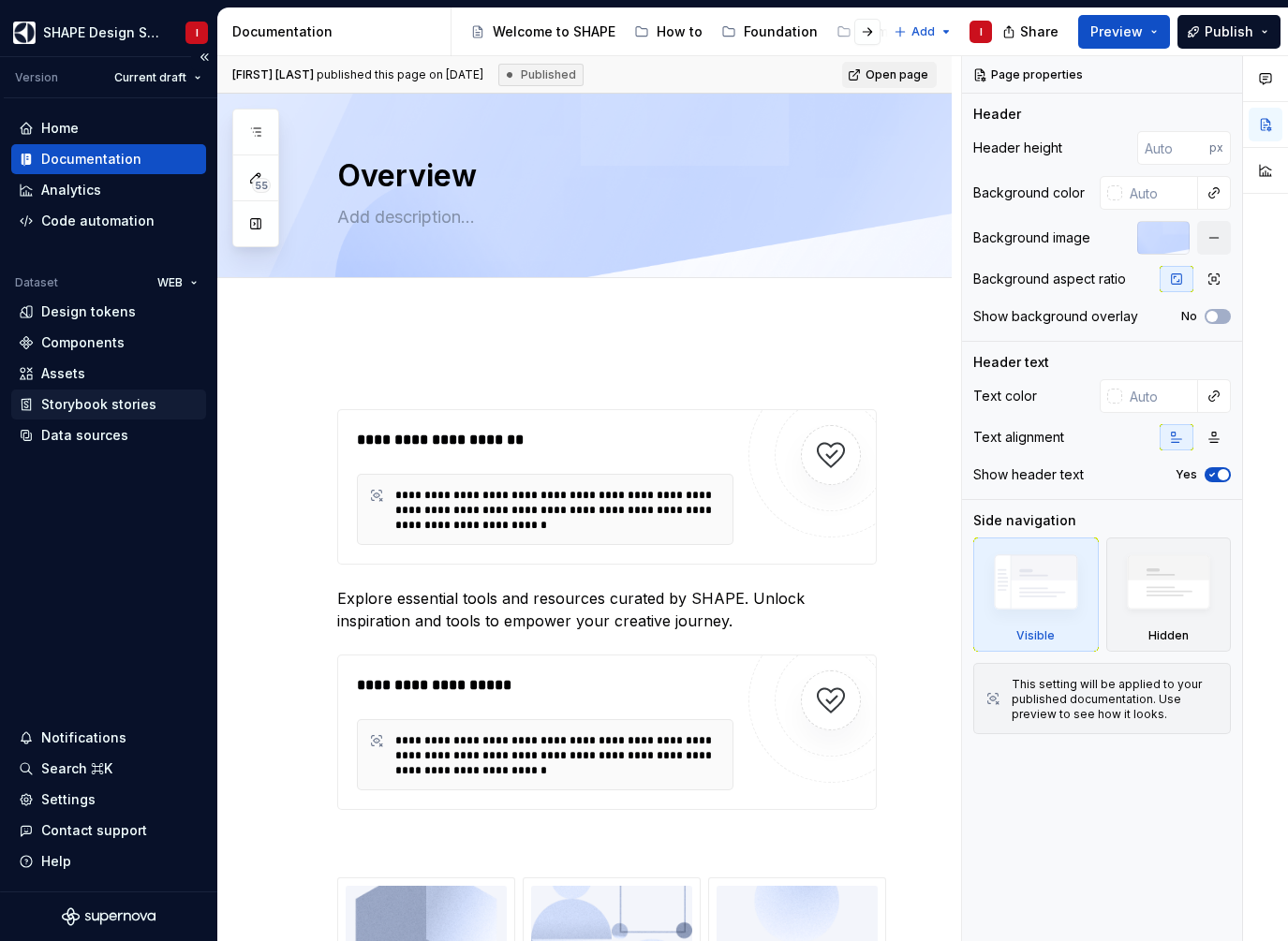 click on "Storybook stories" at bounding box center (98, 404) 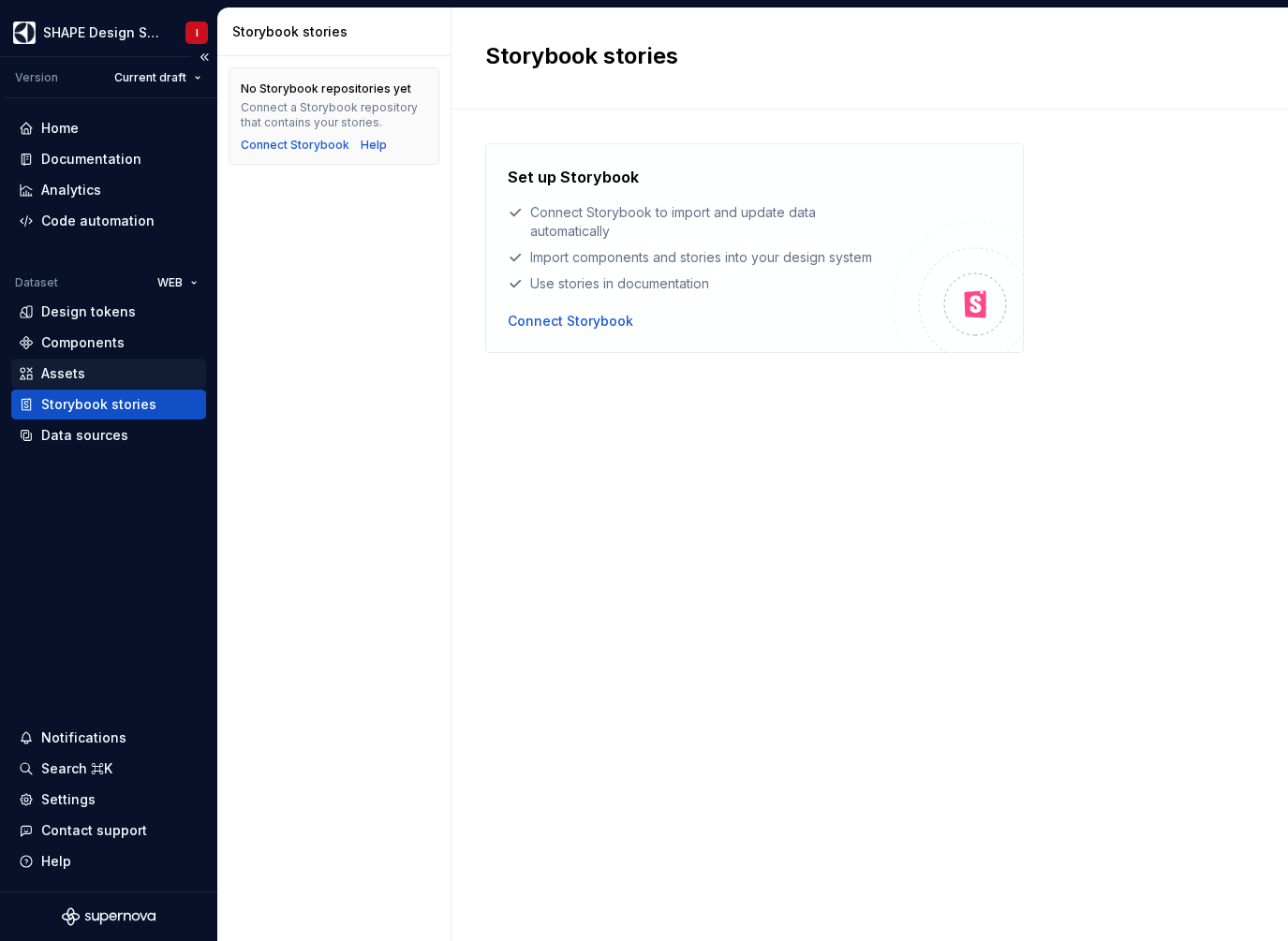 click on "Assets" at bounding box center [63, 374] 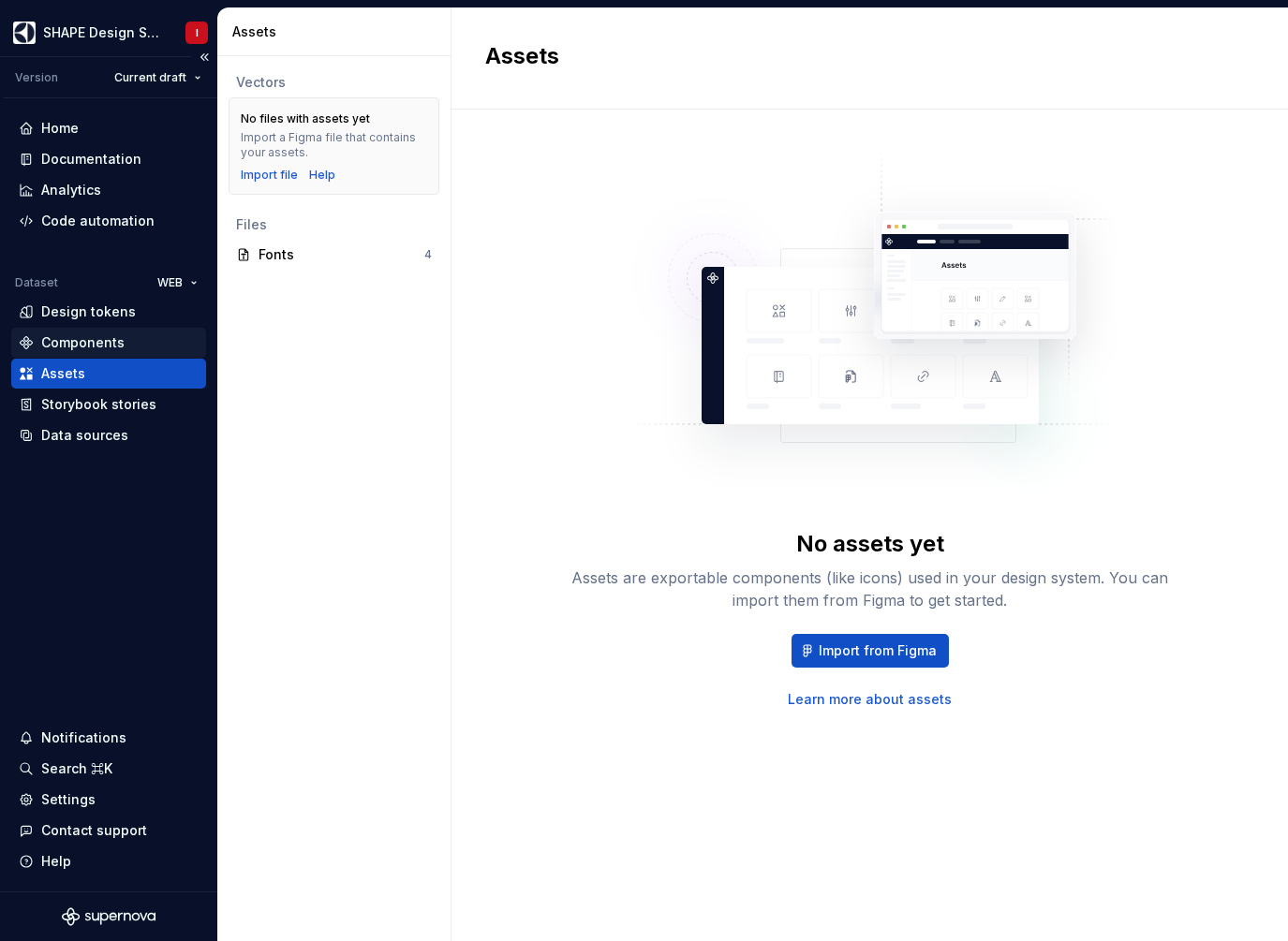 click on "Components" at bounding box center [82, 343] 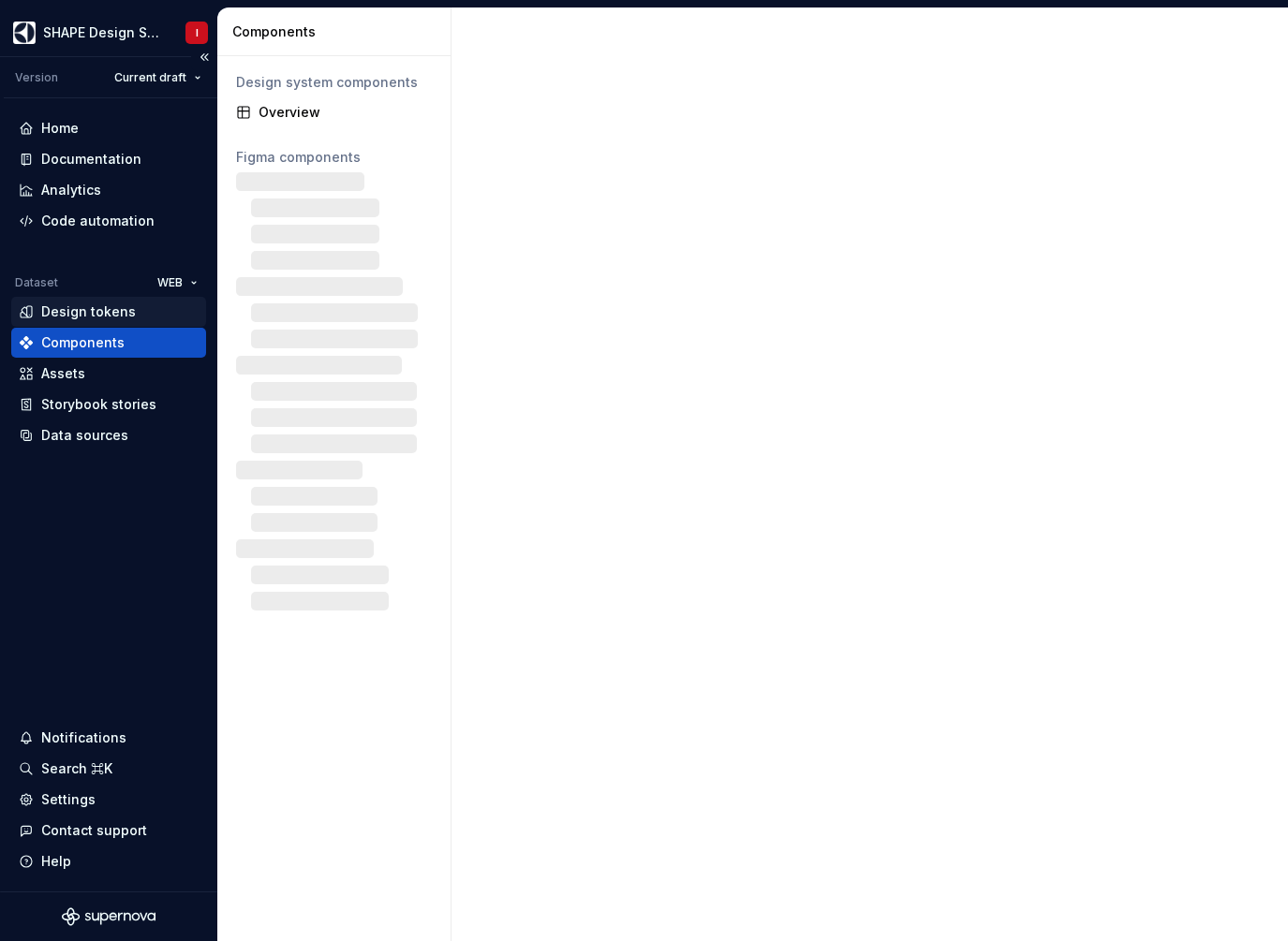 click on "Design tokens" at bounding box center [109, 312] 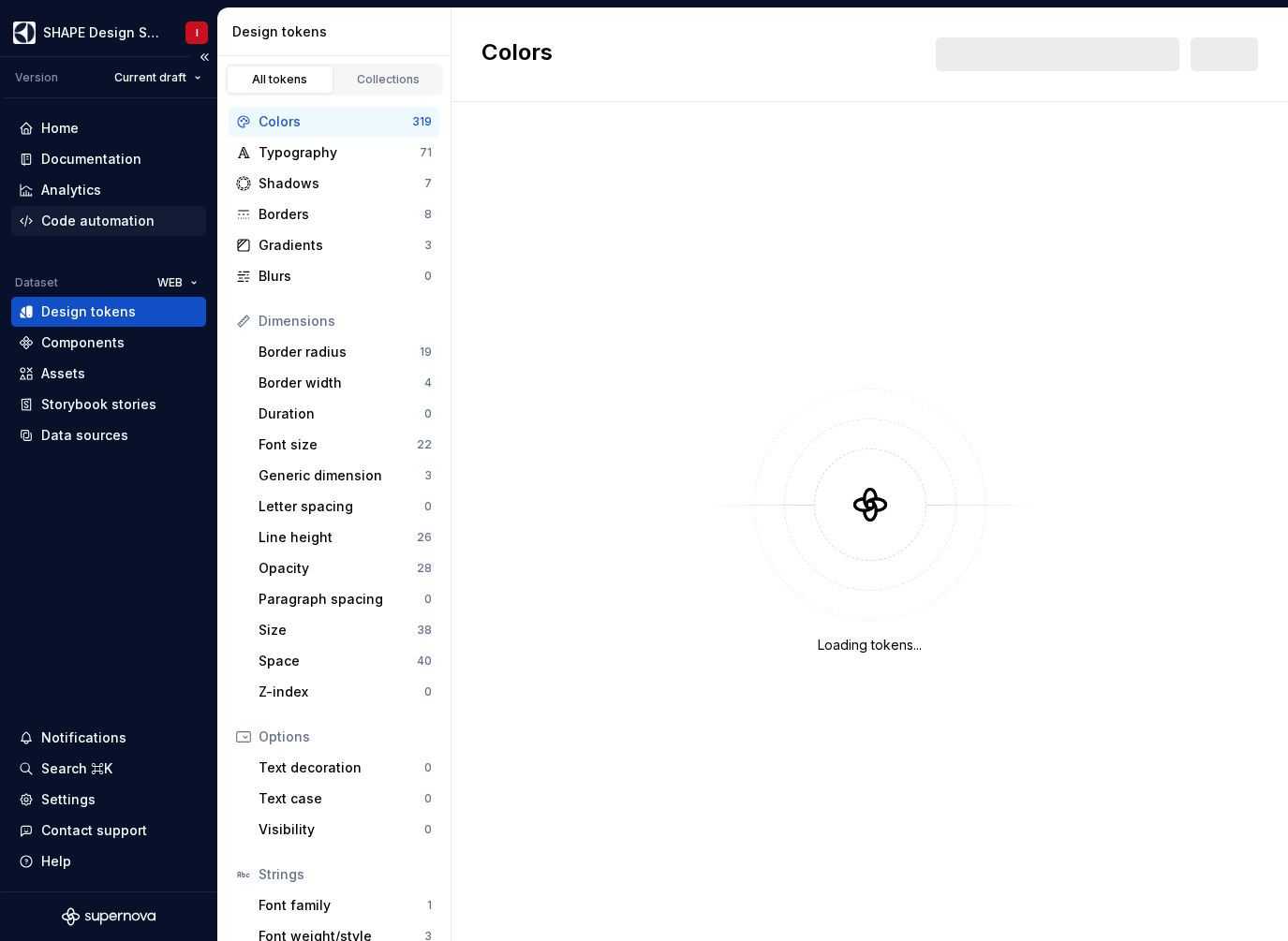 click on "Code automation" at bounding box center (97, 221) 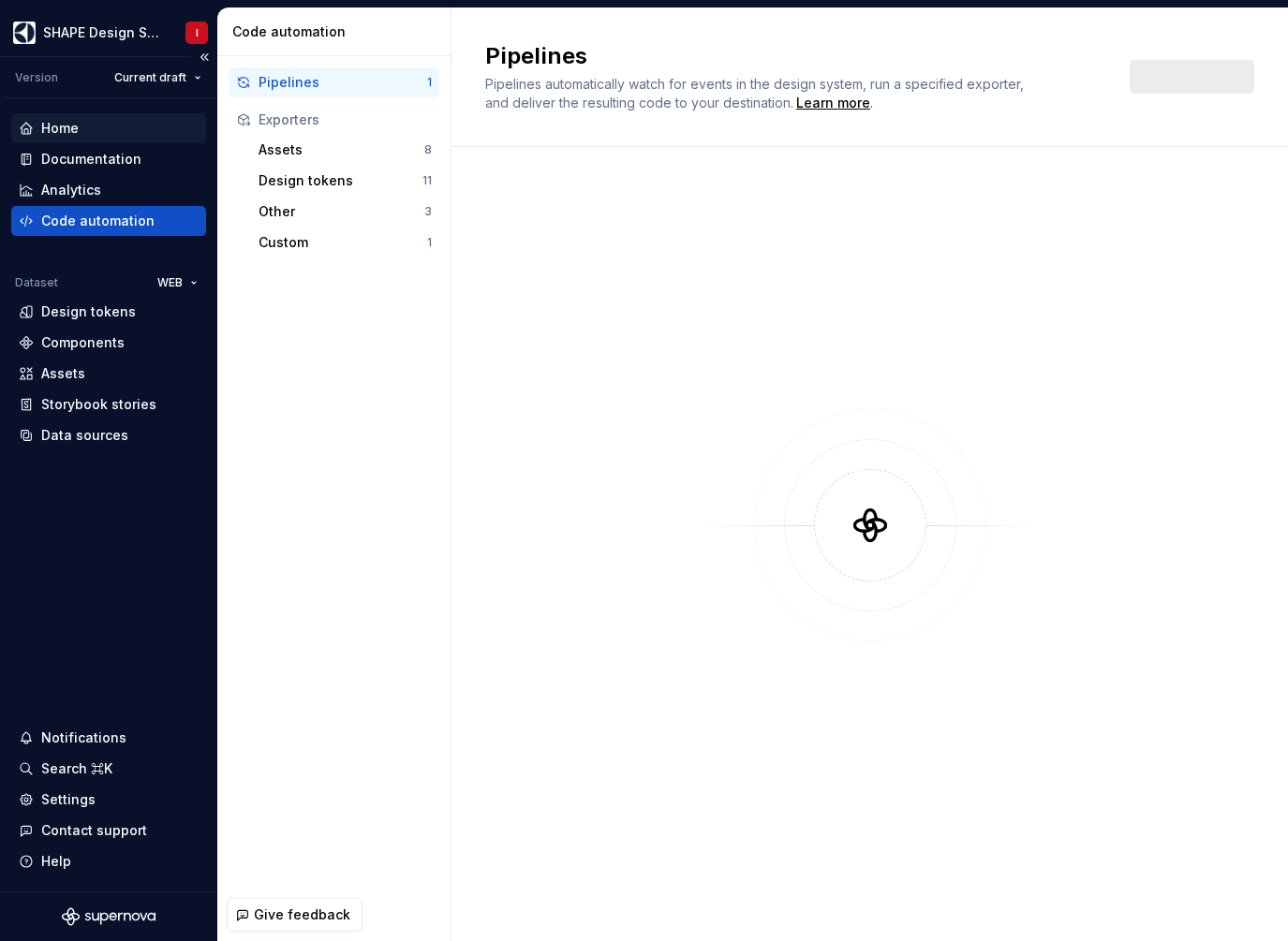 click on "Home" at bounding box center [109, 128] 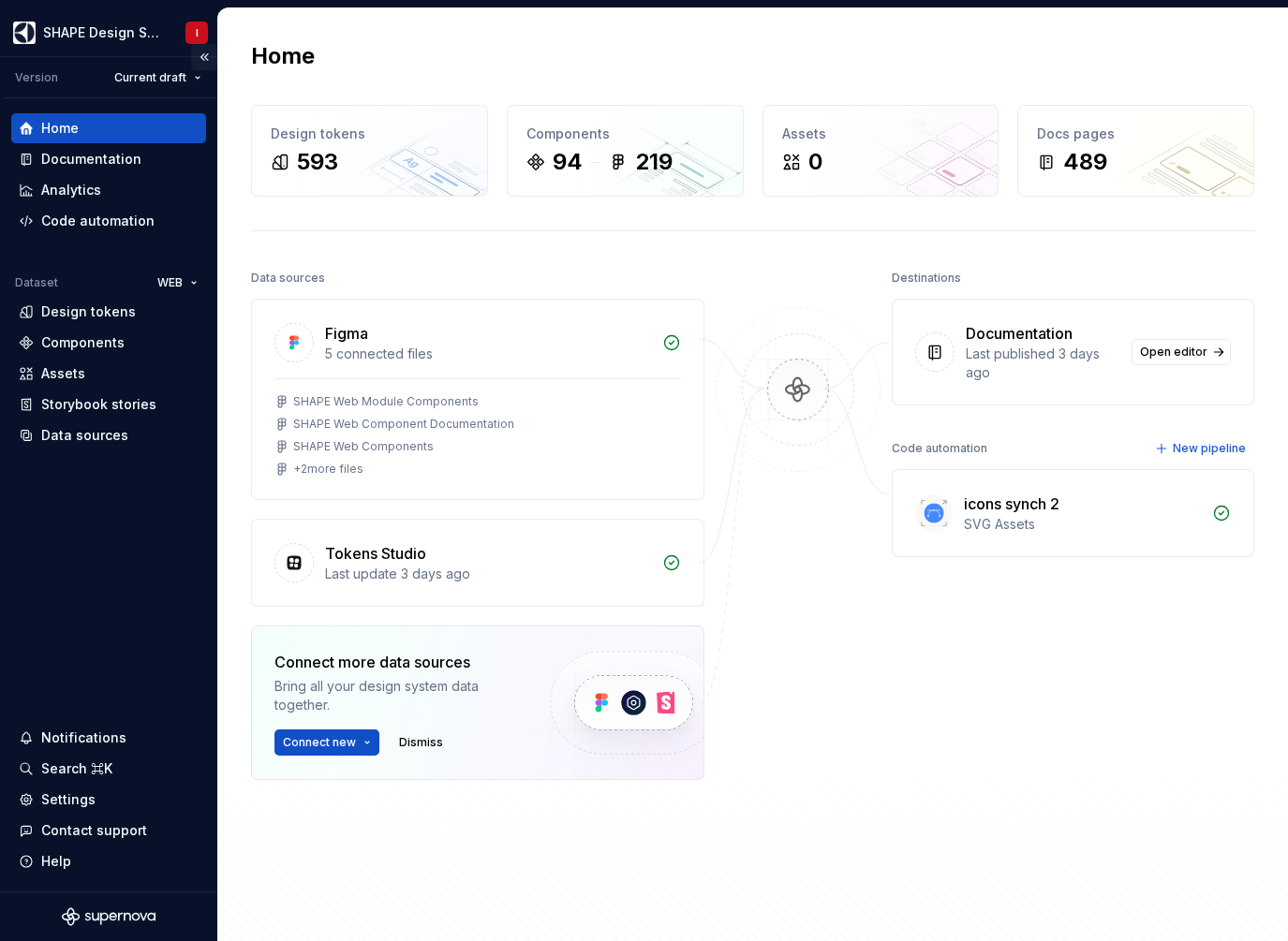 click at bounding box center (204, 57) 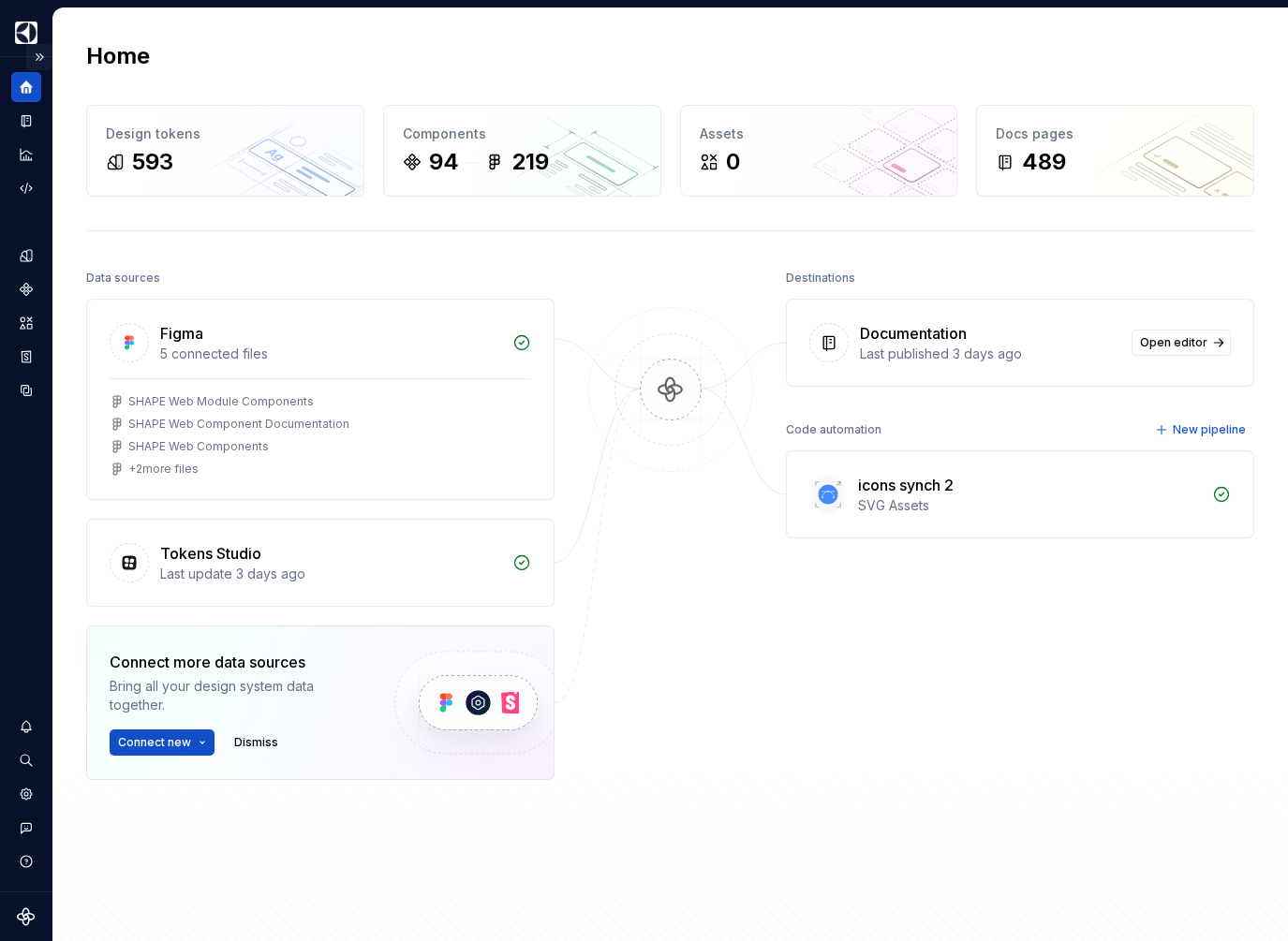 click at bounding box center (39, 57) 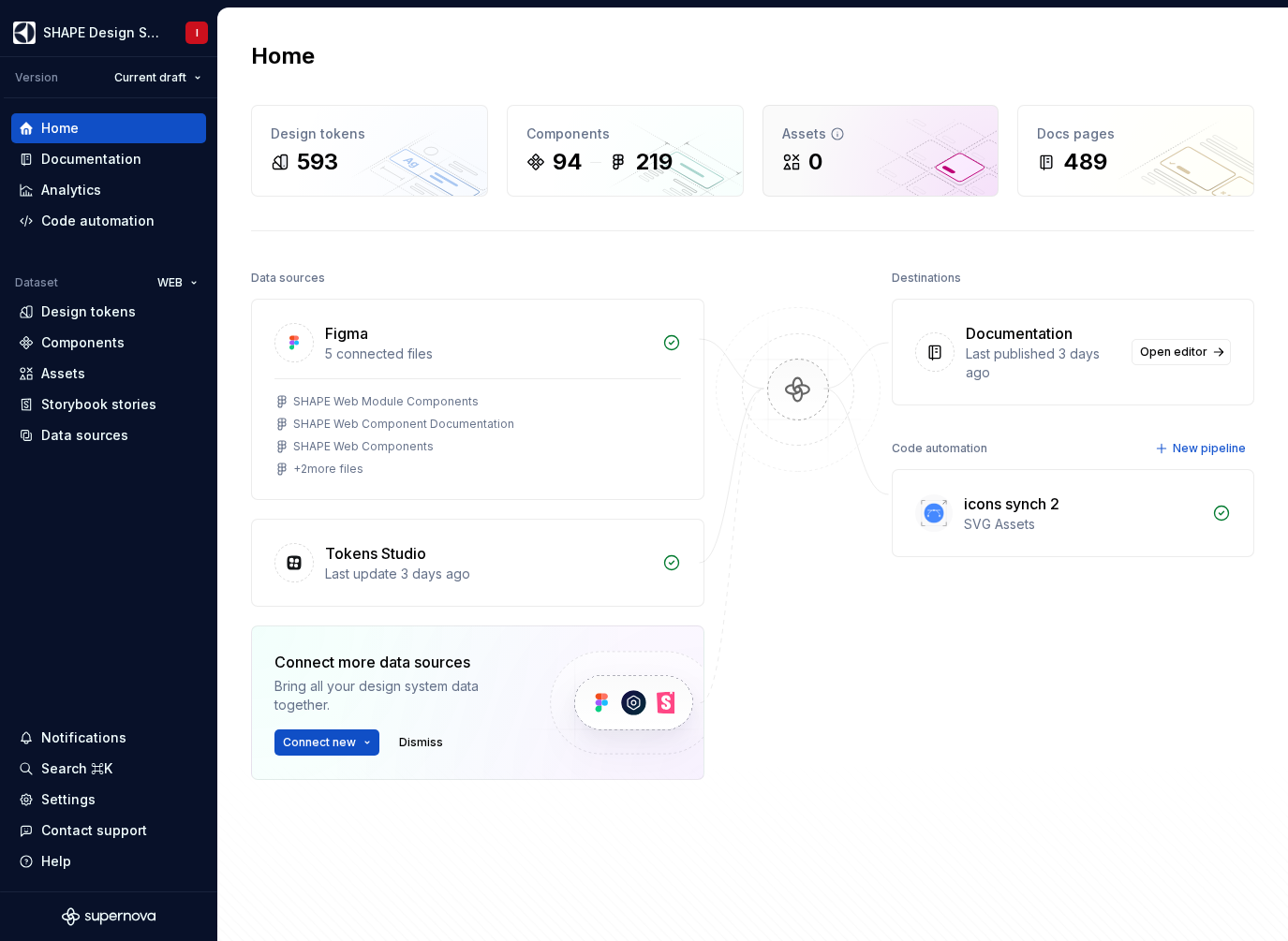 click on "Assets" at bounding box center [881, 134] 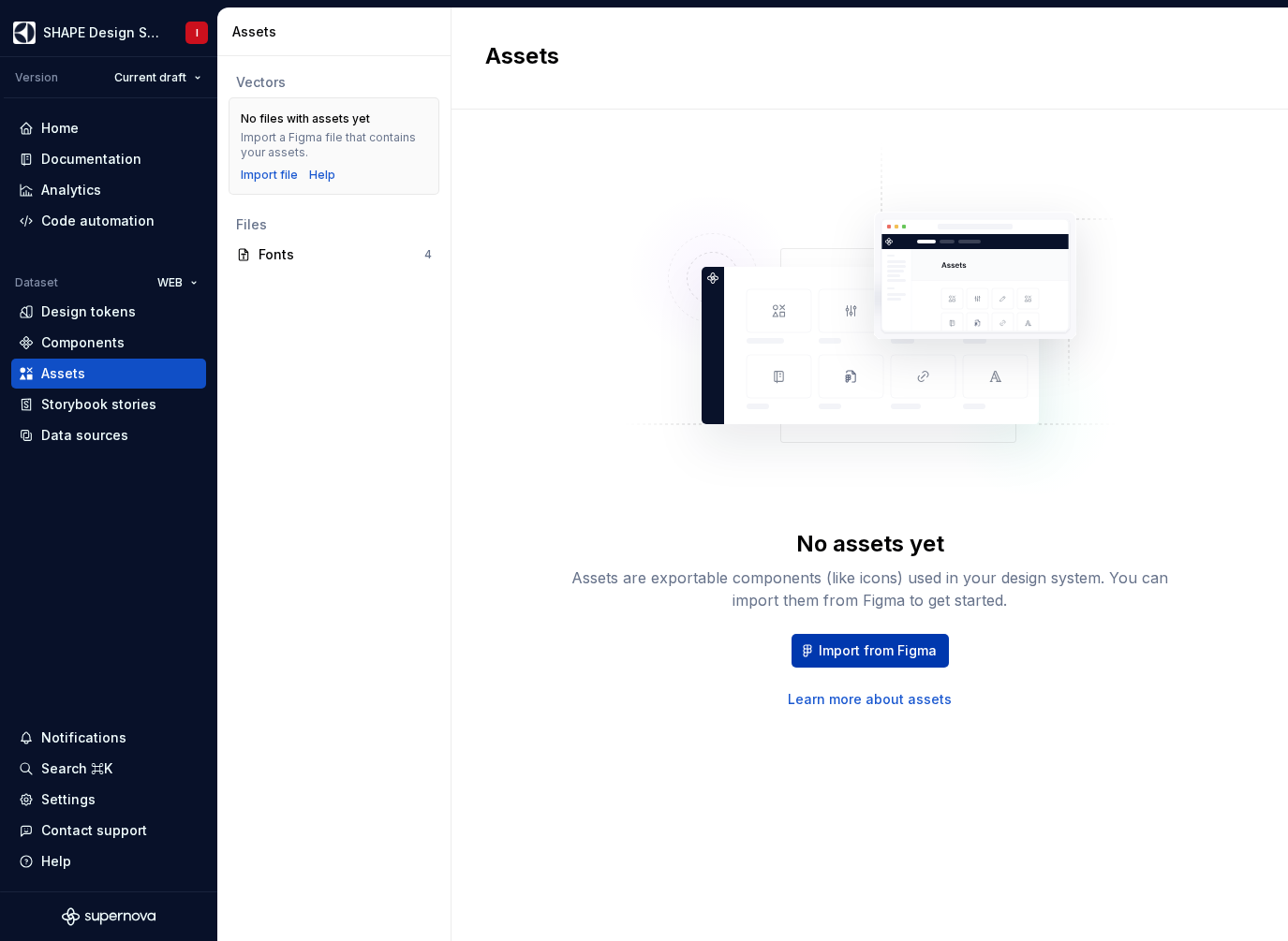 click on "Import from Figma" at bounding box center (878, 651) 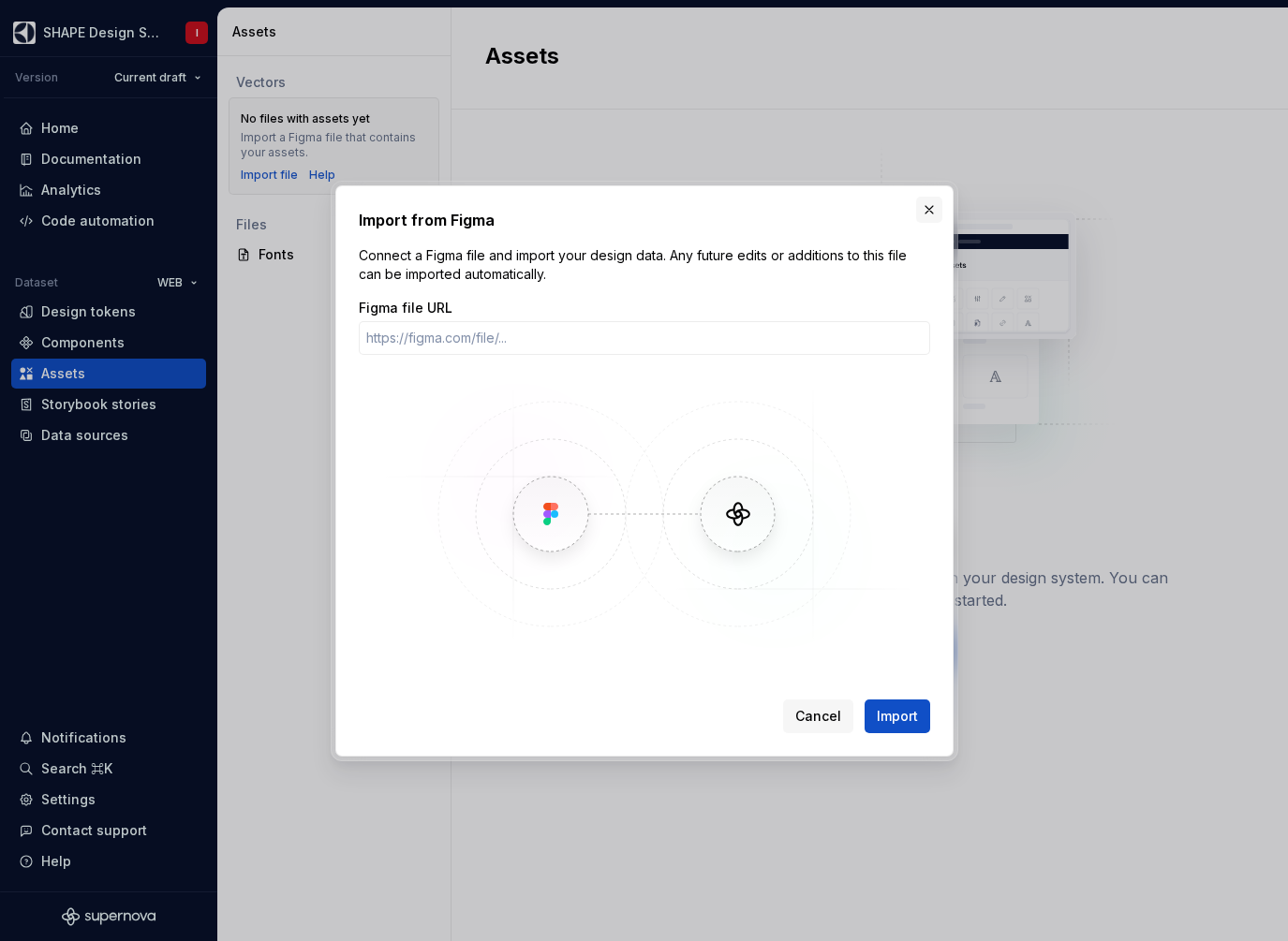 click at bounding box center (929, 210) 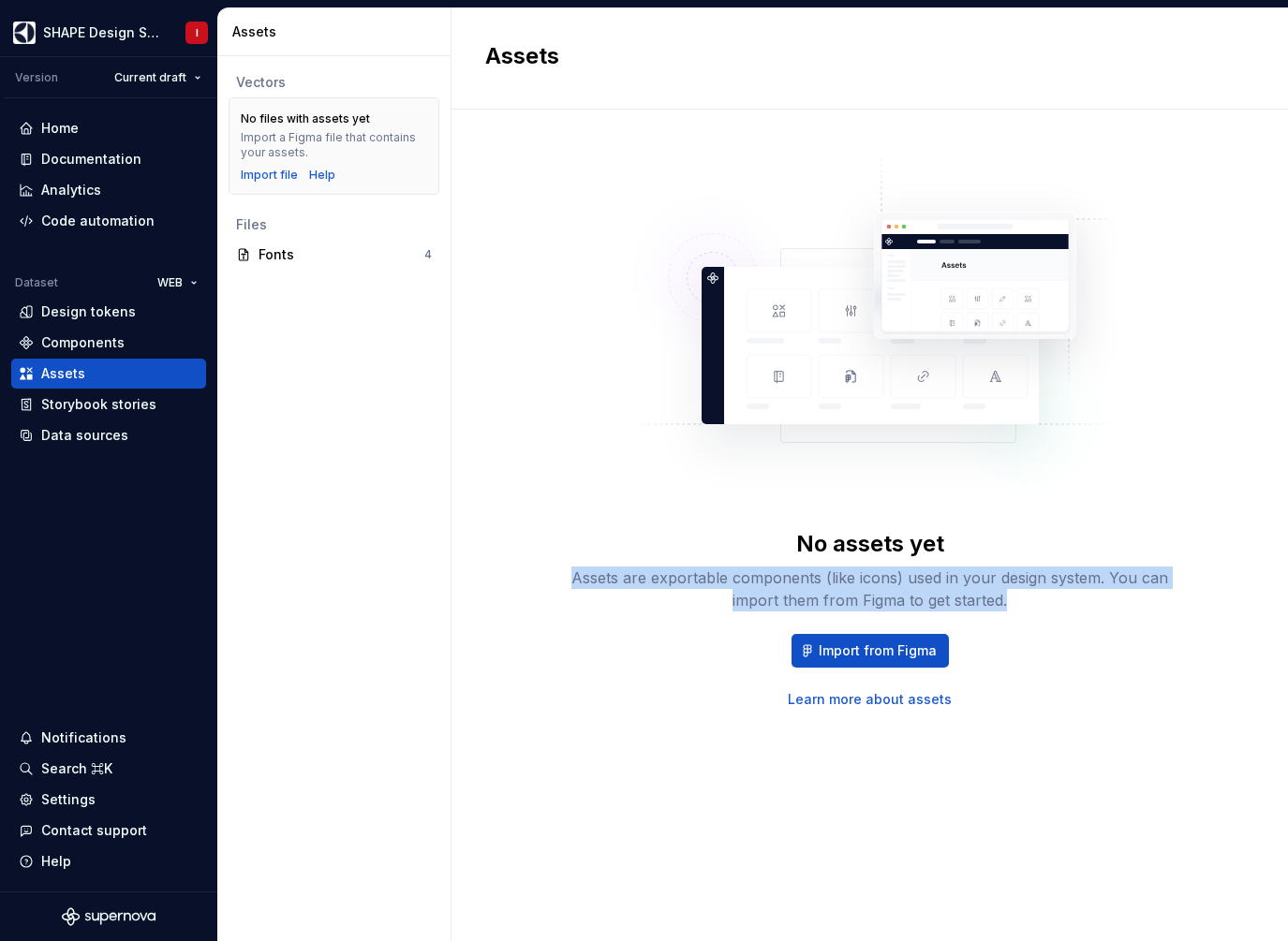 drag, startPoint x: 847, startPoint y: 564, endPoint x: 970, endPoint y: 623, distance: 136.41847 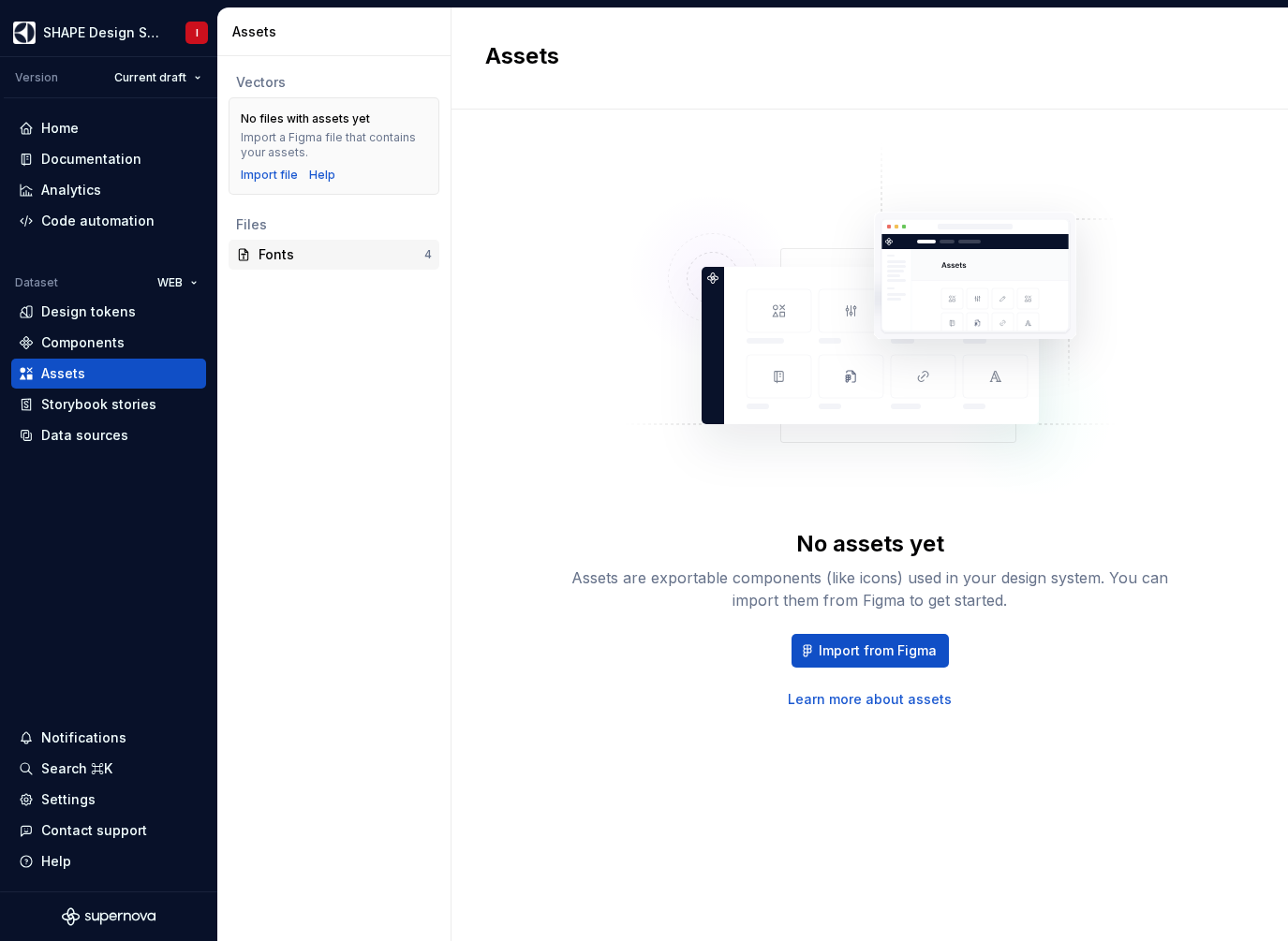click on "4" at bounding box center [428, 255] 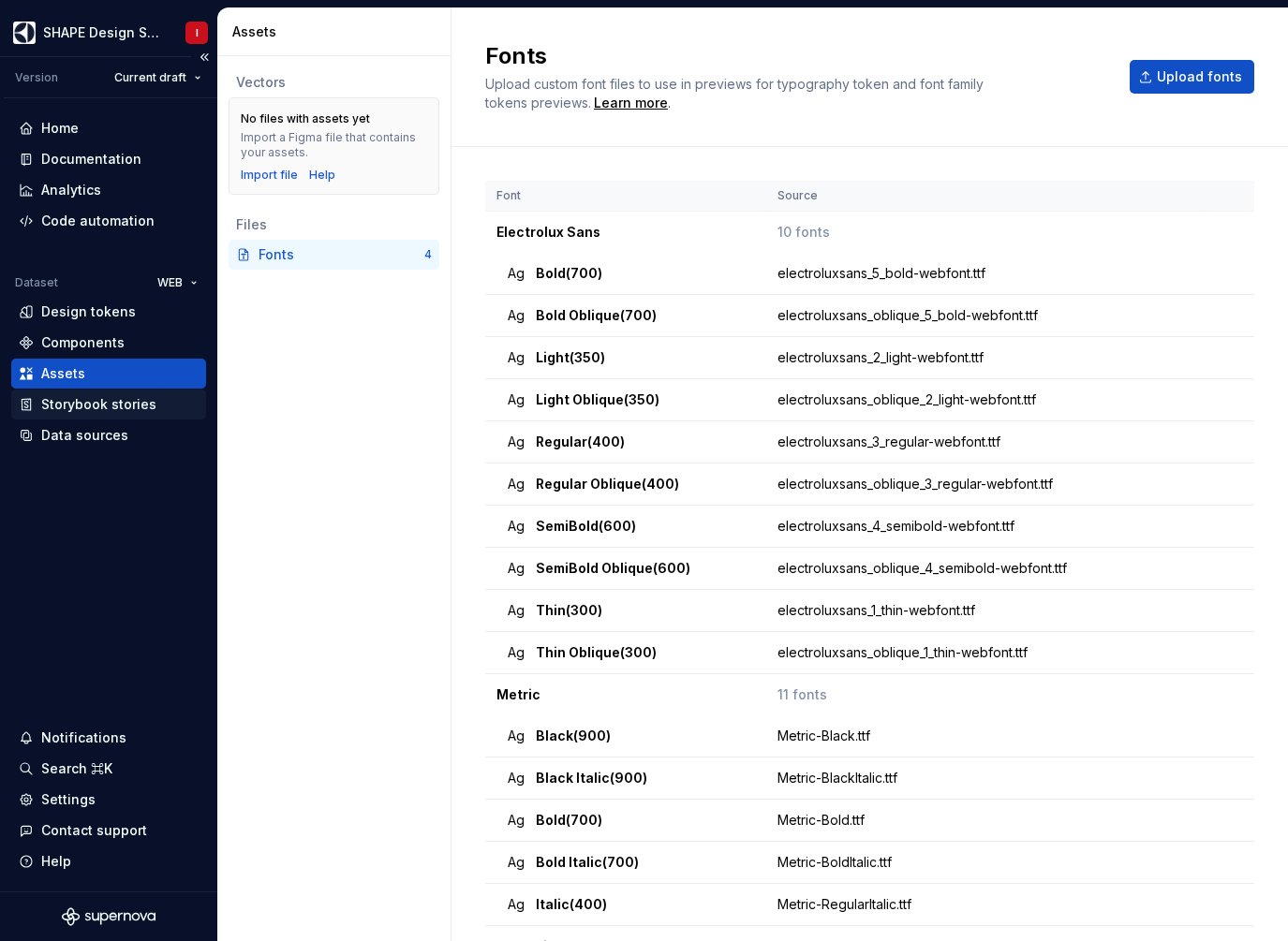 click on "Storybook stories" at bounding box center [98, 404] 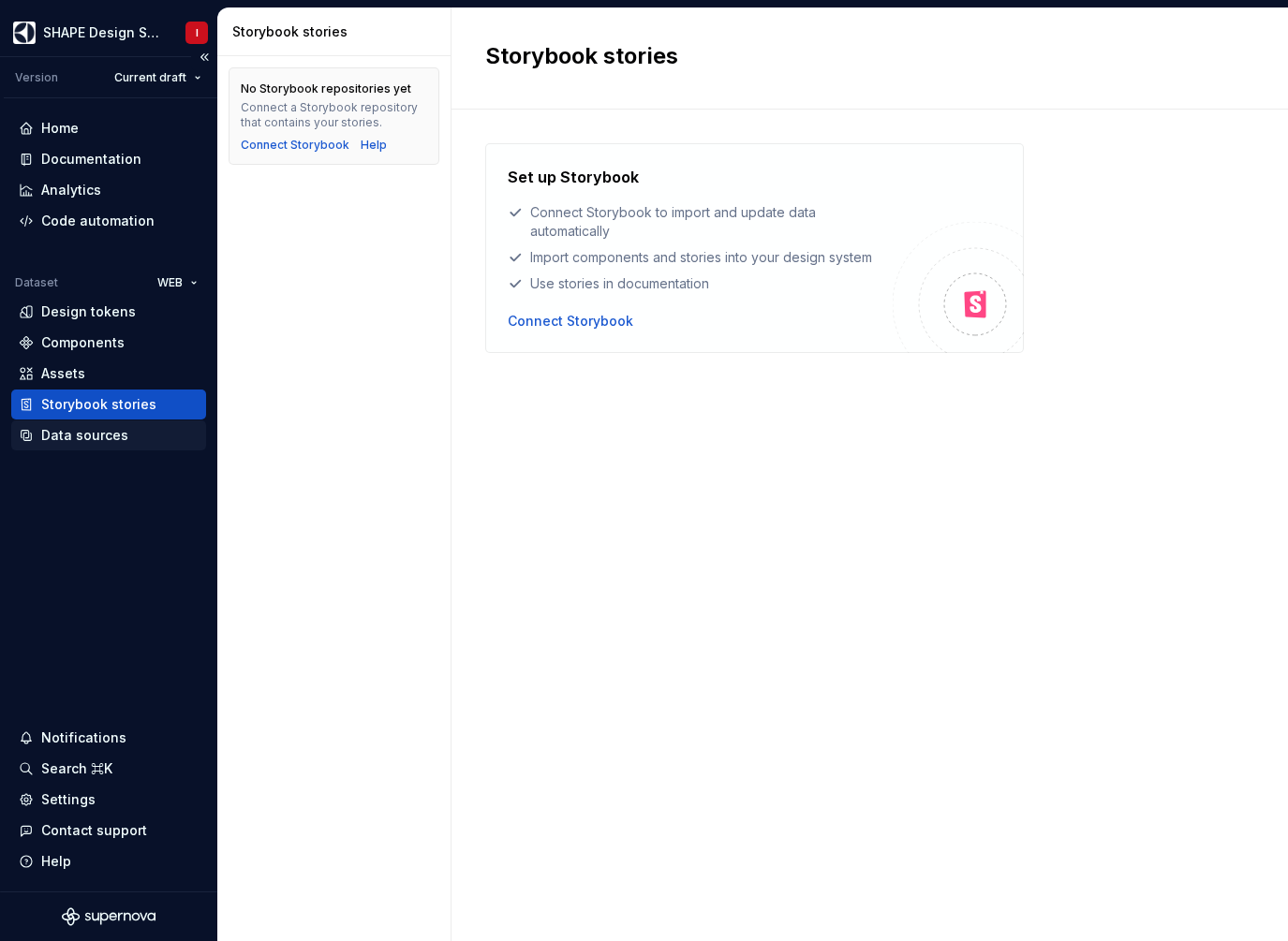 click on "Data sources" at bounding box center [109, 435] 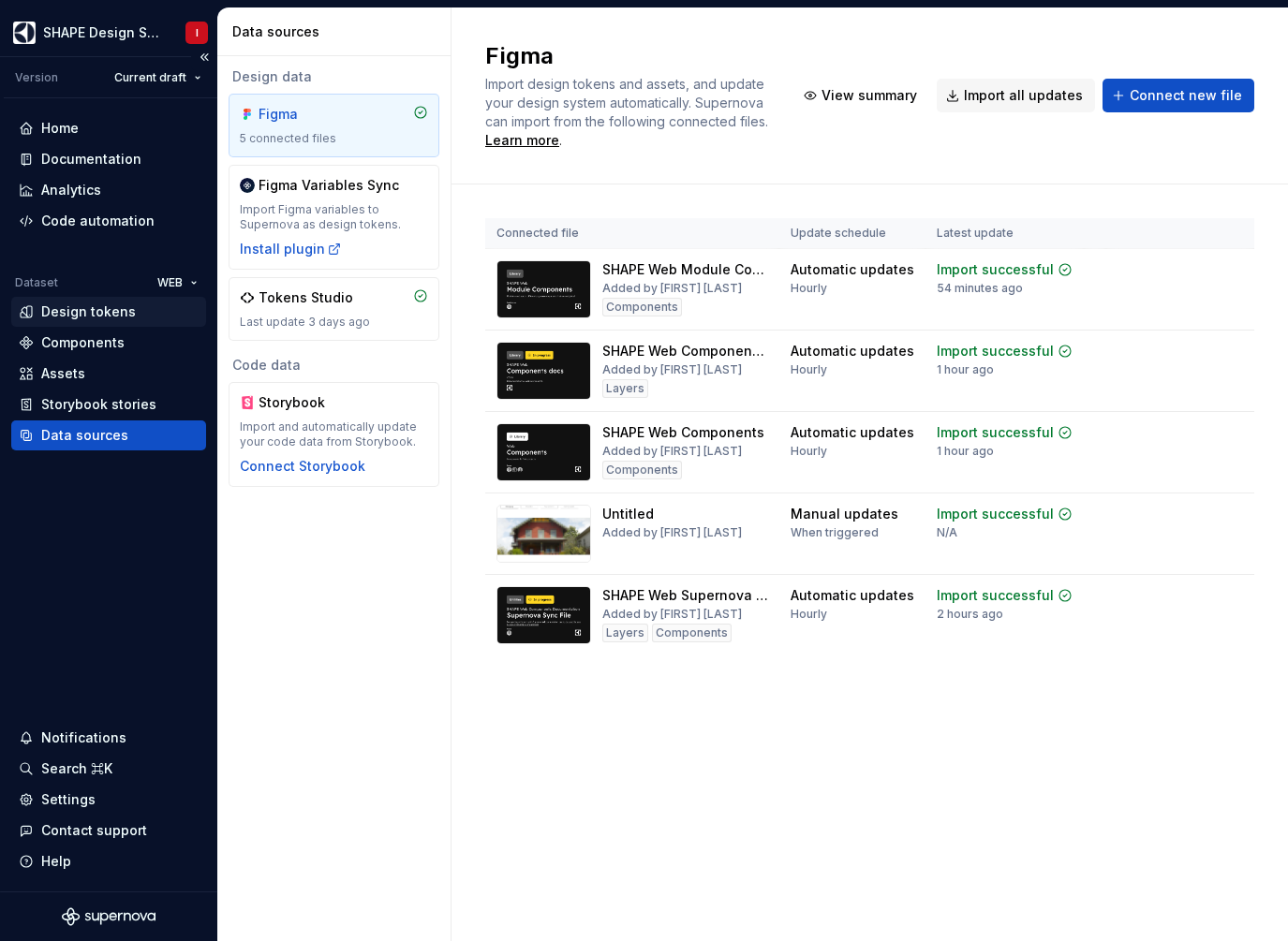 click on "Design tokens" at bounding box center [88, 312] 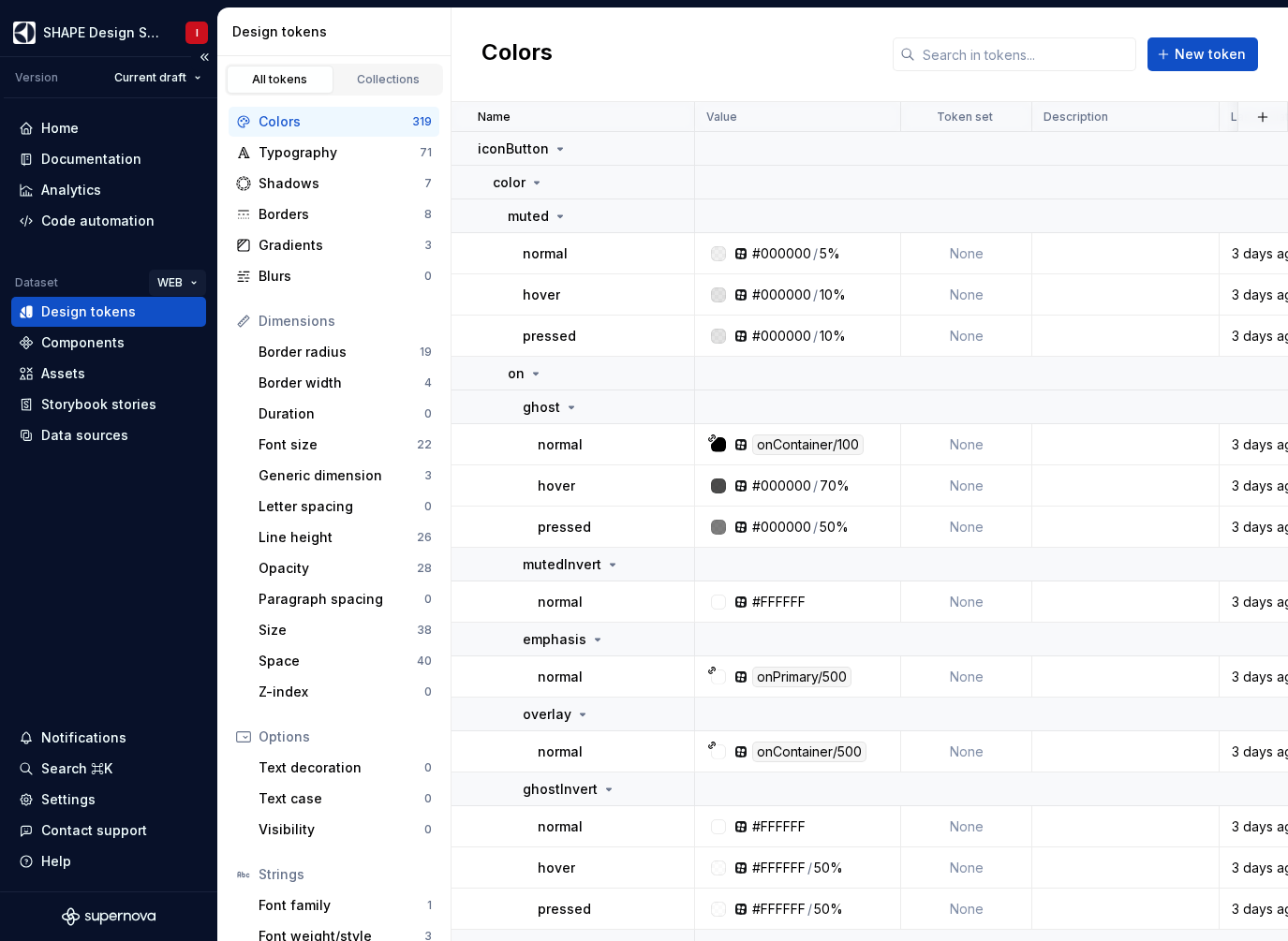 scroll, scrollTop: 0, scrollLeft: 0, axis: both 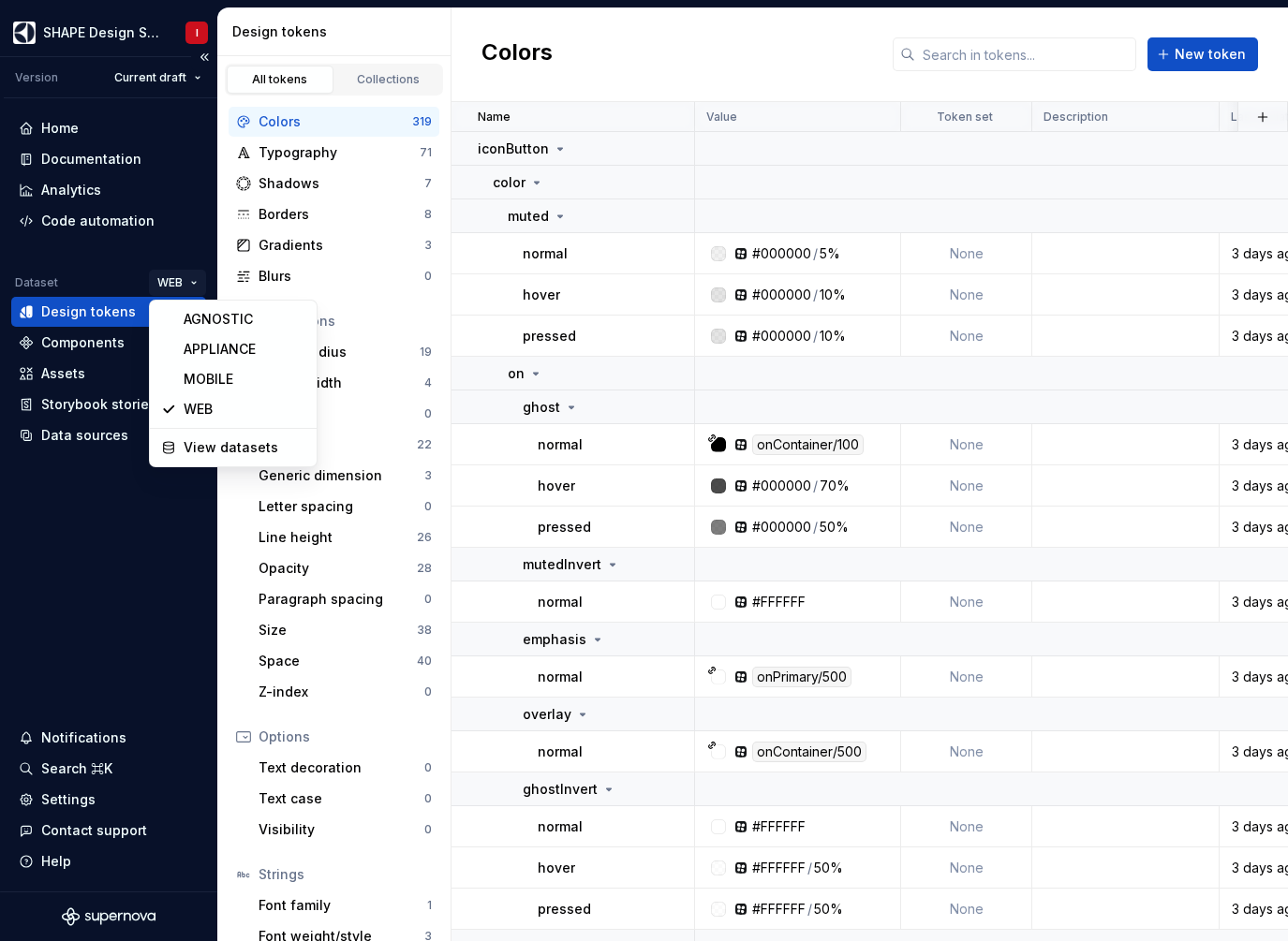 click on "SHAPE Design System I Version Current draft Home Documentation Analytics Code automation Dataset WEB Design tokens Components Assets Storybook stories Data sources Notifications Search ⌘K Settings Contact support Help Design tokens All tokens Collections Colors 319 Typography 71 Shadows 7 Borders 8 Gradients 3 Blurs 0 Dimensions Border radius 19 Border width 4 Duration 0 Font size 22 Generic dimension 3 Letter spacing 0 Line height 26 Opacity 28 Paragraph spacing 0 Size 38 Space 40 Z-index 0 Options Text decoration 0 Text case 0 Visibility 0 Strings Font family 1 Font weight/style 3 Generic string 1 Product copy 0 Colors New token Name Value Token set Description Last updated ELECTROLUX AEG AEG LIGHT ZANUSSI FRIGIDAIRE iconButton color muted normal #000000 / 5% None 3 days ago #0A2354 / 5% #F6F6F6 / 5% None None #303030 / 5% hover #000000 / 10% None 3 days ago #0A2354 / 10% #F6F6F6 / 10% None None #303030 / 10% pressed #000000 / 10% None 3 days ago #0A2354 / 10% #F6F6F6 / 10% None None #303030 / 10% on None" at bounding box center [644, 470] 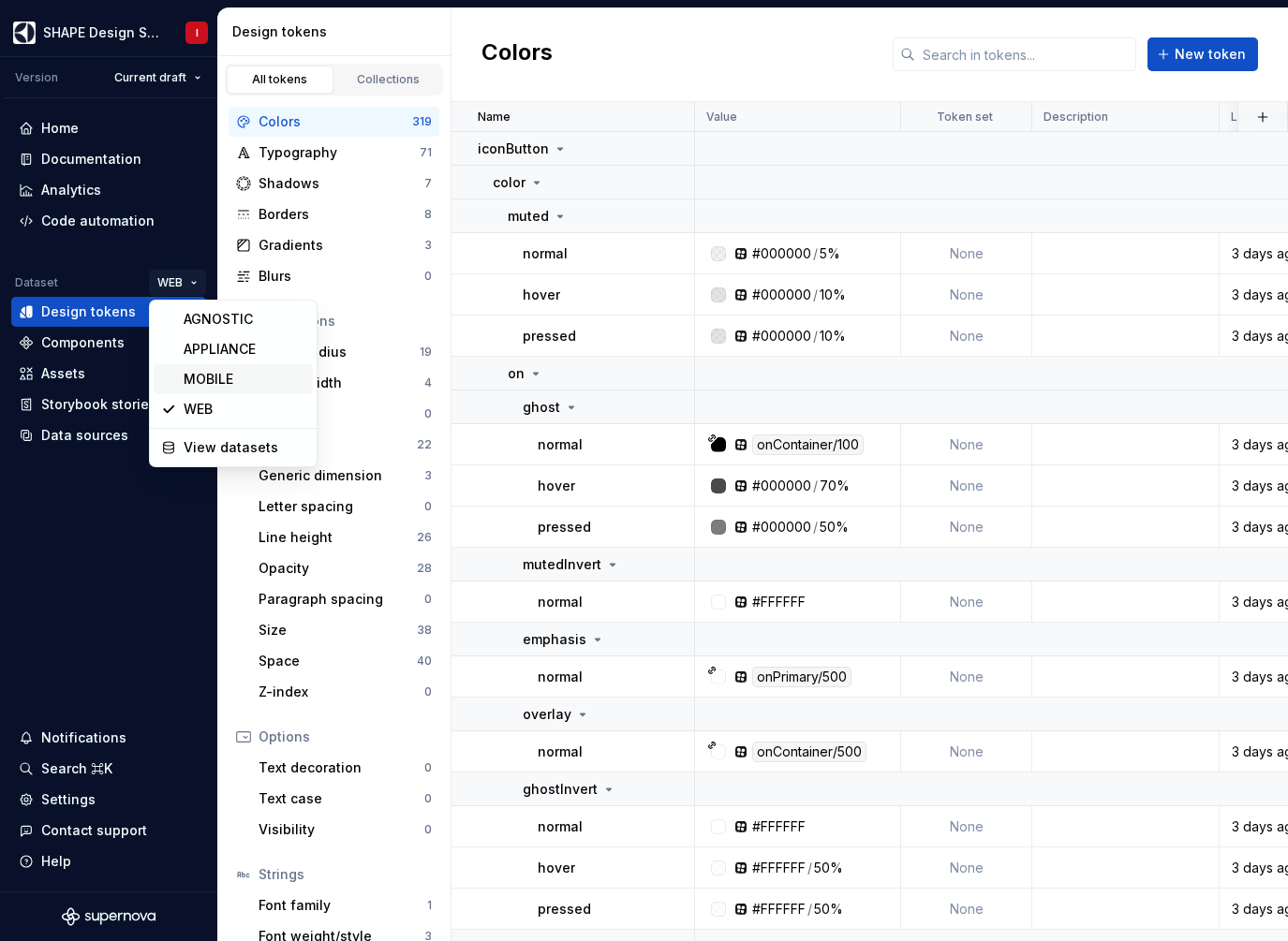 click on "MOBILE" at bounding box center [244, 379] 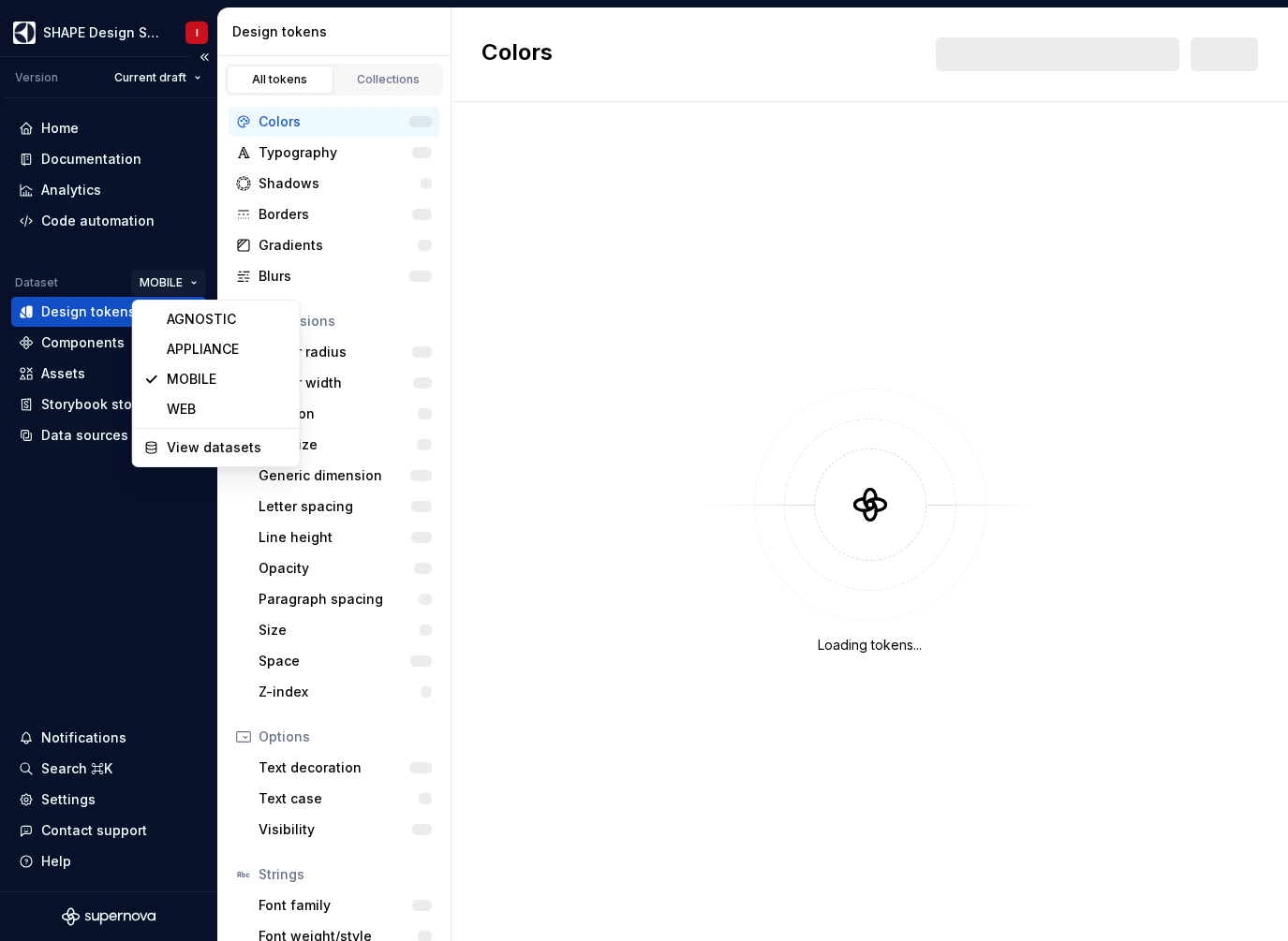 click on "SHAPE Design System I Version Current draft Home Documentation Analytics Code automation Dataset MOBILE Design tokens Components Assets Storybook stories Data sources Notifications Search ⌘K Settings Contact support Help Design tokens All tokens Collections Colors Typography Shadows Borders Gradients Blurs Dimensions Border radius Border width Duration Font size Generic dimension Letter spacing Line height Opacity Paragraph spacing Size Space Z-index Options Text decoration Text case Visibility Strings Font family Font weight/style Generic string Product copy Colors New Loading tokens...   * AGNOSTIC APPLIANCE MOBILE WEB View datasets" at bounding box center (644, 470) 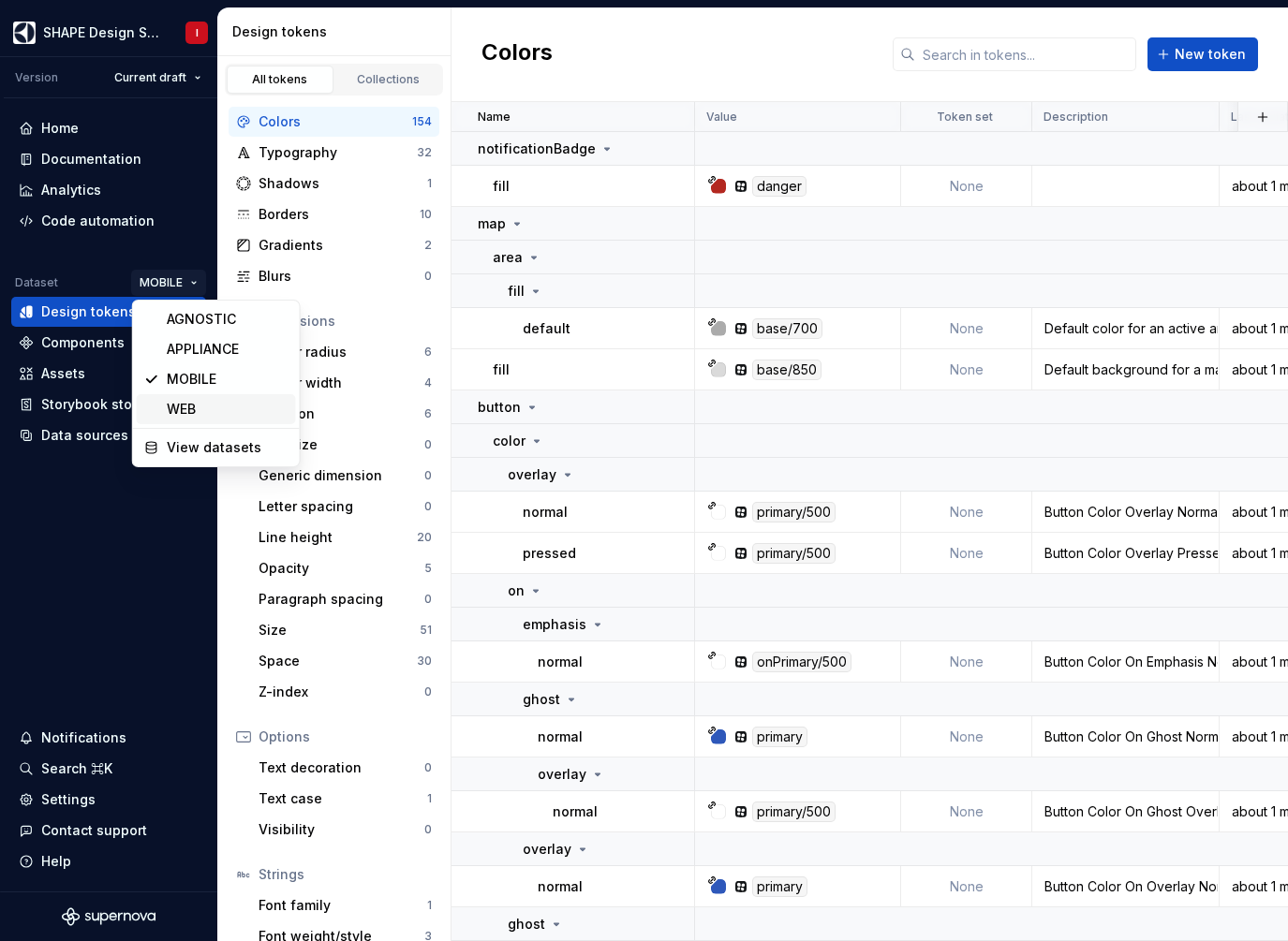 click on "WEB" at bounding box center (228, 409) 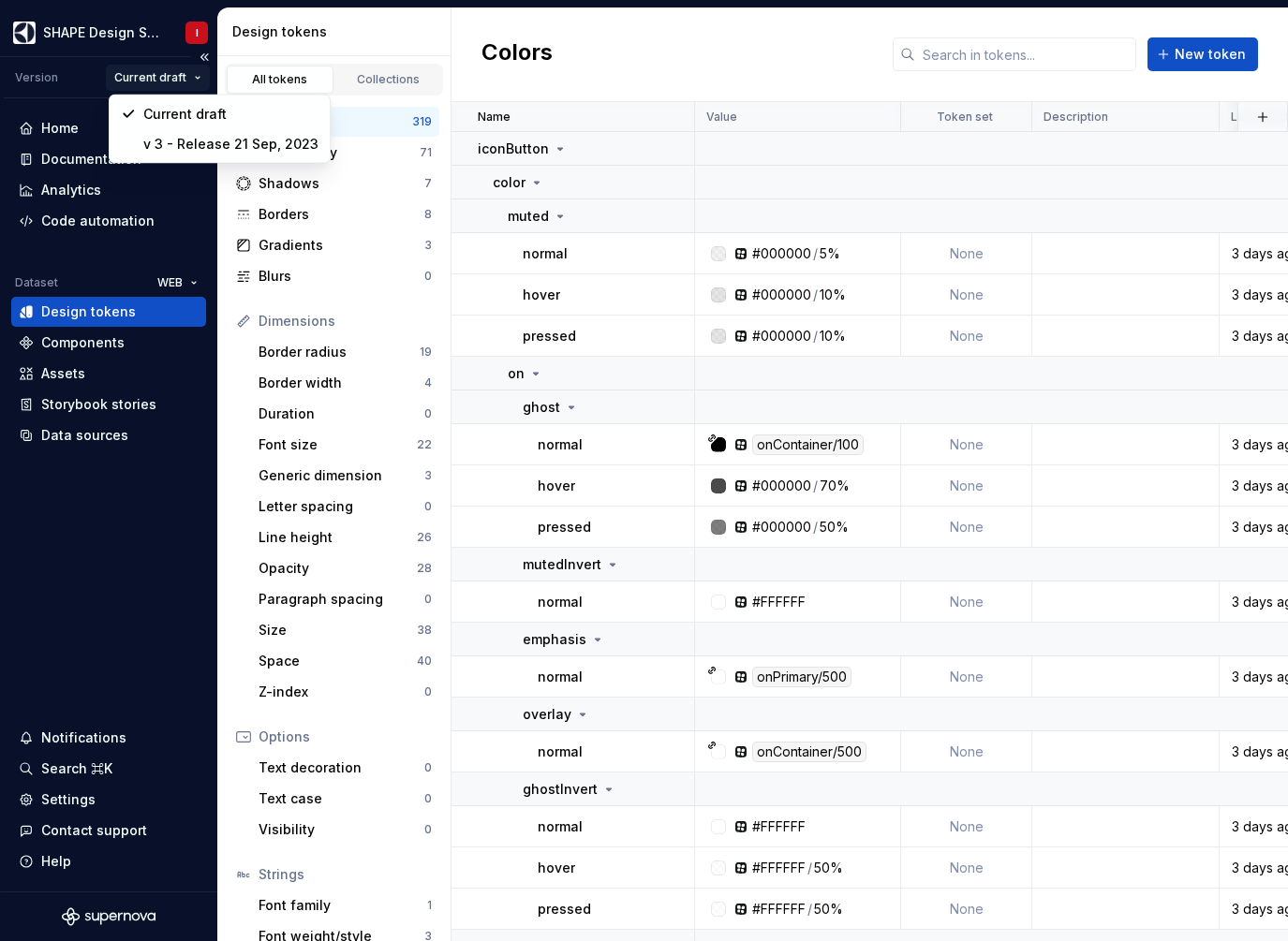 click on "SHAPE Design System I Version Current draft Home Documentation Analytics Code automation Dataset WEB Design tokens Components Assets Storybook stories Data sources Notifications Search ⌘K Settings Contact support Help Design tokens All tokens Collections Colors 319 Typography 71 Shadows 7 Borders 8 Gradients 3 Blurs 0 Dimensions Border radius 19 Border width 4 Duration 0 Font size 22 Generic dimension 3 Letter spacing 0 Line height 26 Opacity 28 Paragraph spacing 0 Size 38 Space 40 Z-index 0 Options Text decoration 0 Text case 0 Visibility 0 Strings Font family 1 Font weight/style 3 Generic string 1 Product copy 0 Colors New token Name Value Token set Description Last updated ELECTROLUX AEG AEG LIGHT ZANUSSI FRIGIDAIRE iconButton color muted normal #000000 / 5% None 3 days ago #0A2354 / 5% #F6F6F6 / 5% None None #303030 / 5% hover #000000 / 10% None 3 days ago #0A2354 / 10% #F6F6F6 / 10% None None #303030 / 10% pressed #000000 / 10% None 3 days ago #0A2354 / 10% #F6F6F6 / 10% None None #303030 / 10% on None" at bounding box center (644, 470) 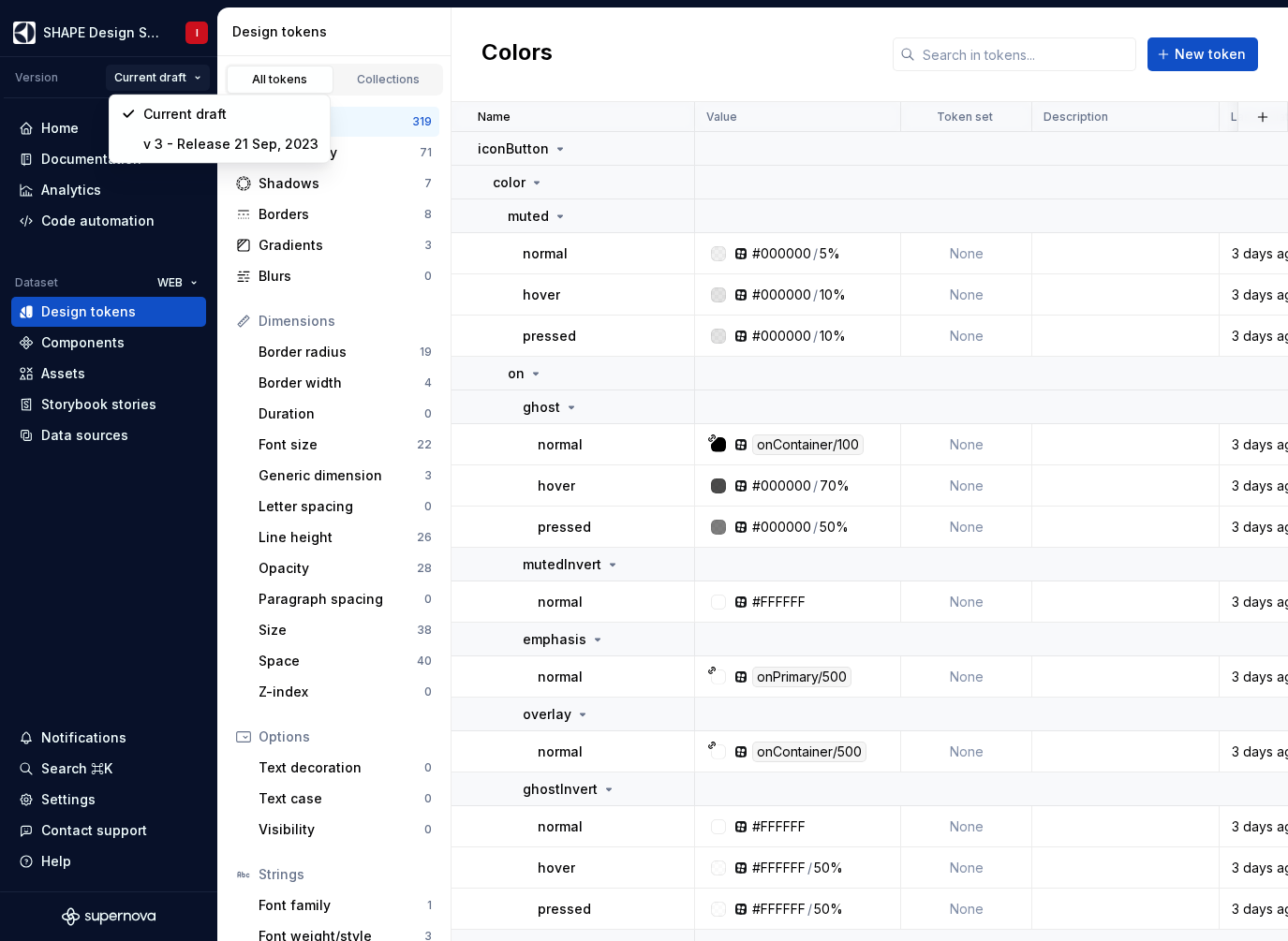 click on "SHAPE Design System I Version Current draft Home Documentation Analytics Code automation Dataset WEB Design tokens Components Assets Storybook stories Data sources Notifications Search ⌘K Settings Contact support Help Design tokens All tokens Collections Colors 319 Typography 71 Shadows 7 Borders 8 Gradients 3 Blurs 0 Dimensions Border radius 19 Border width 4 Duration 0 Font size 22 Generic dimension 3 Letter spacing 0 Line height 26 Opacity 28 Paragraph spacing 0 Size 38 Space 40 Z-index 0 Options Text decoration 0 Text case 0 Visibility 0 Strings Font family 1 Font weight/style 3 Generic string 1 Product copy 0 Colors New token Name Value Token set Description Last updated ELECTROLUX AEG AEG LIGHT ZANUSSI FRIGIDAIRE iconButton color muted normal #000000 / 5% None 3 days ago #0A2354 / 5% #F6F6F6 / 5% None None #303030 / 5% hover #000000 / 10% None 3 days ago #0A2354 / 10% #F6F6F6 / 10% None None #303030 / 10% pressed #000000 / 10% None 3 days ago #0A2354 / 10% #F6F6F6 / 10% None None #303030 / 10% on None" at bounding box center (644, 470) 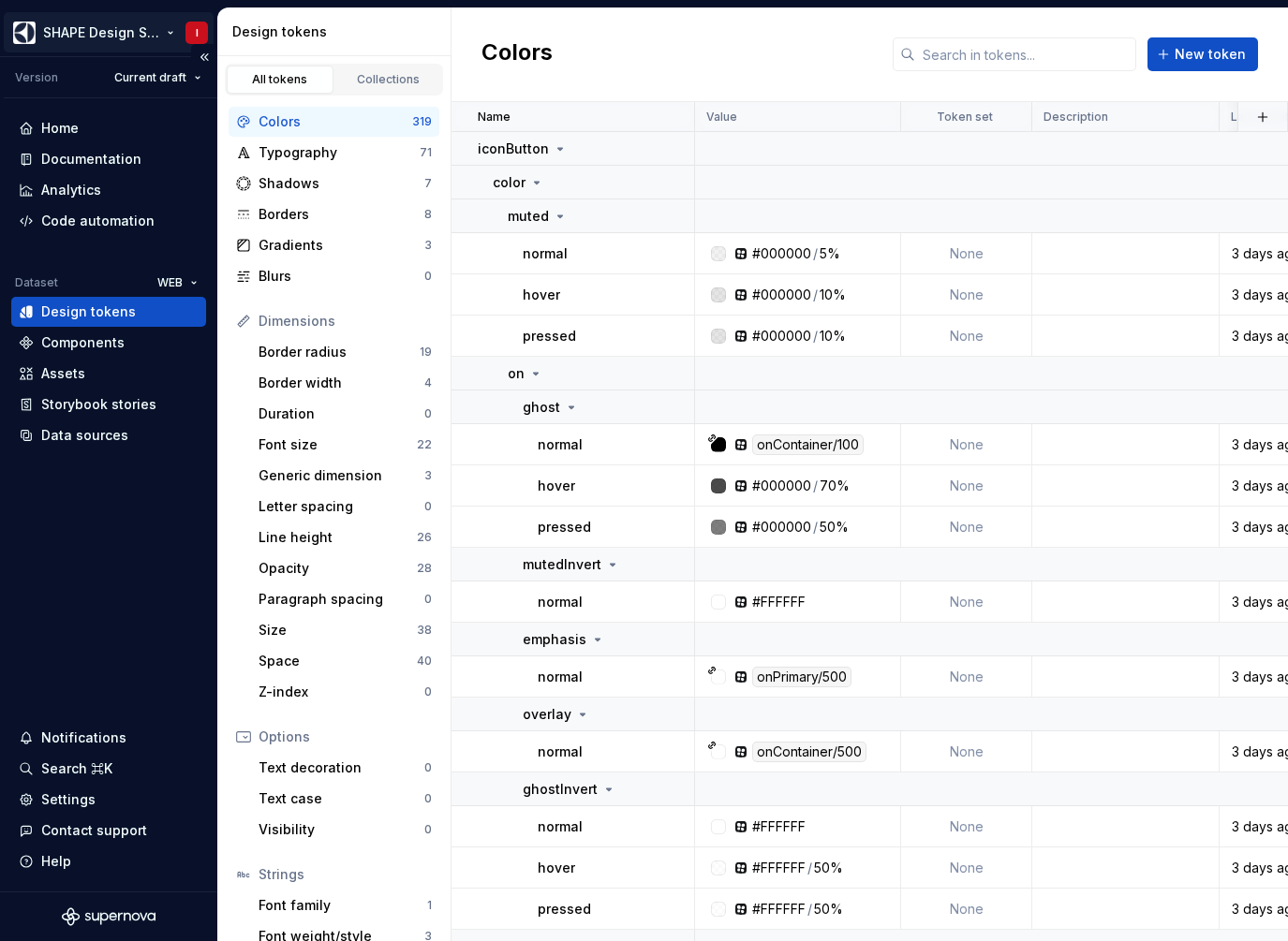 click on "SHAPE Design System I Version Current draft Home Documentation Analytics Code automation Dataset WEB Design tokens Components Assets Storybook stories Data sources Notifications Search ⌘K Settings Contact support Help Design tokens All tokens Collections Colors 319 Typography 71 Shadows 7 Borders 8 Gradients 3 Blurs 0 Dimensions Border radius 19 Border width 4 Duration 0 Font size 22 Generic dimension 3 Letter spacing 0 Line height 26 Opacity 28 Paragraph spacing 0 Size 38 Space 40 Z-index 0 Options Text decoration 0 Text case 0 Visibility 0 Strings Font family 1 Font weight/style 3 Generic string 1 Product copy 0 Colors New token Name Value Token set Description Last updated ELECTROLUX AEG AEG LIGHT ZANUSSI FRIGIDAIRE iconButton color muted normal #000000 / 5% None 3 days ago #0A2354 / 5% #F6F6F6 / 5% None None #303030 / 5% hover #000000 / 10% None 3 days ago #0A2354 / 10% #F6F6F6 / 10% None None #303030 / 10% pressed #000000 / 10% None 3 days ago #0A2354 / 10% #F6F6F6 / 10% None None #303030 / 10% on None" at bounding box center (644, 470) 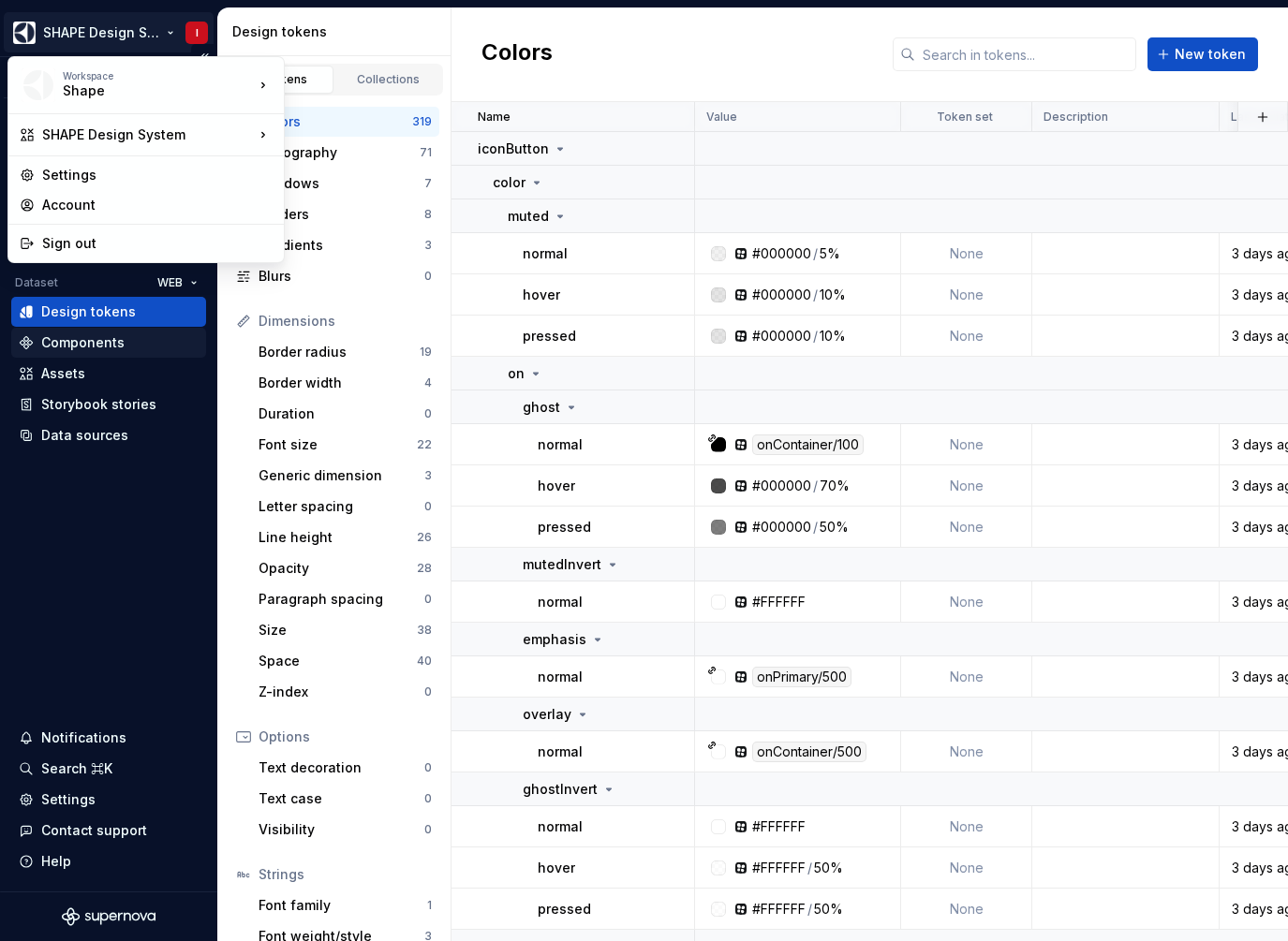 click on "SHAPE Design System I Version Current draft Home Documentation Analytics Code automation Dataset WEB Design tokens Components Assets Storybook stories Data sources Notifications Search ⌘K Settings Contact support Help Design tokens All tokens Collections Colors 319 Typography 71 Shadows 7 Borders 8 Gradients 3 Blurs 0 Dimensions Border radius 19 Border width 4 Duration 0 Font size 22 Generic dimension 3 Letter spacing 0 Line height 26 Opacity 28 Paragraph spacing 0 Size 38 Space 40 Z-index 0 Options Text decoration 0 Text case 0 Visibility 0 Strings Font family 1 Font weight/style 3 Generic string 1 Product copy 0 Colors New token Name Value Token set Description Last updated ELECTROLUX AEG AEG LIGHT ZANUSSI FRIGIDAIRE iconButton color muted normal #000000 / 5% None 3 days ago #0A2354 / 5% #F6F6F6 / 5% None None #303030 / 5% hover #000000 / 10% None 3 days ago #0A2354 / 10% #F6F6F6 / 10% None None #303030 / 10% pressed #000000 / 10% None 3 days ago #0A2354 / 10% #F6F6F6 / 10% None None #303030 / 10% on None" at bounding box center [644, 470] 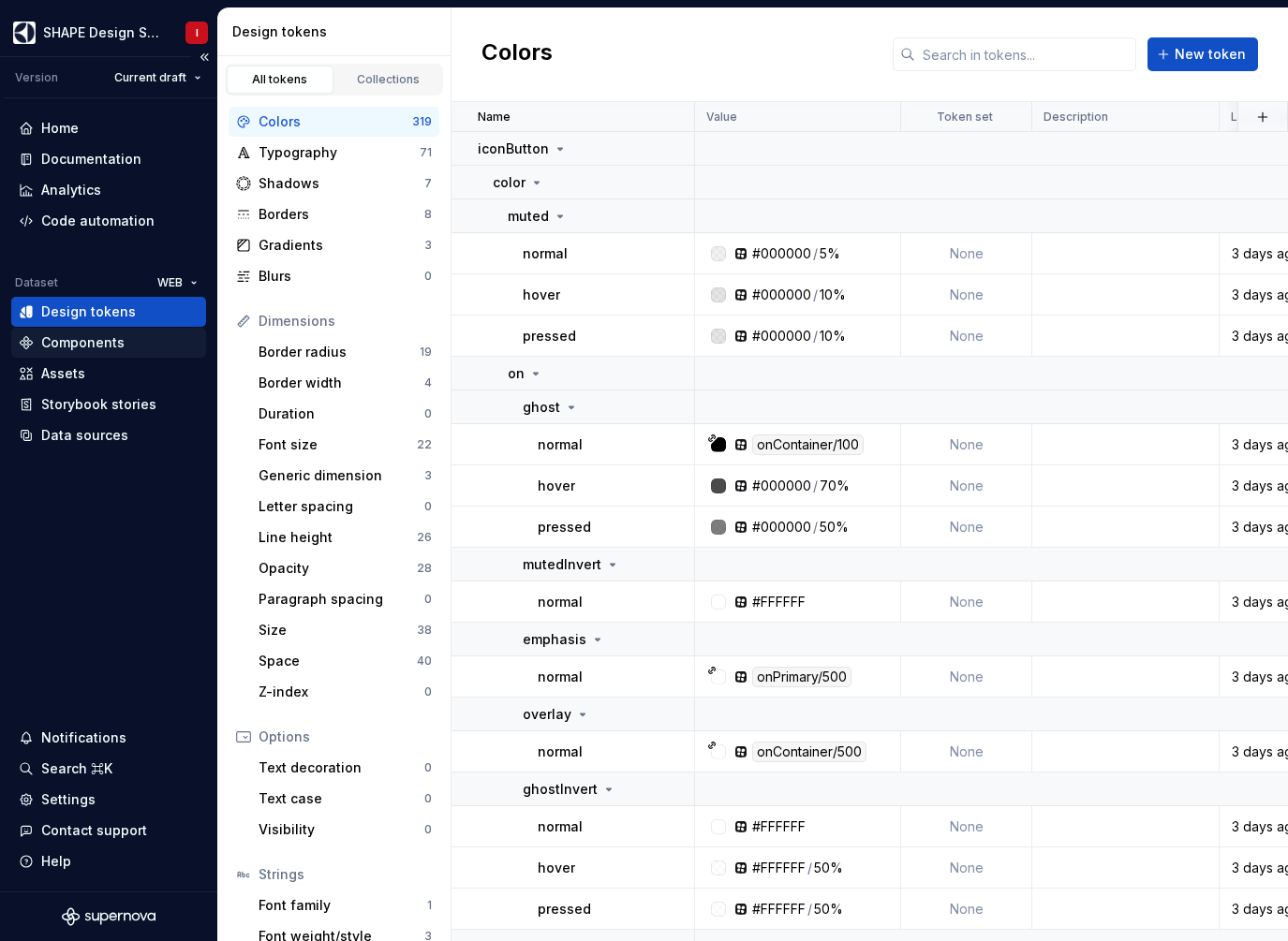 click on "Components" at bounding box center (82, 343) 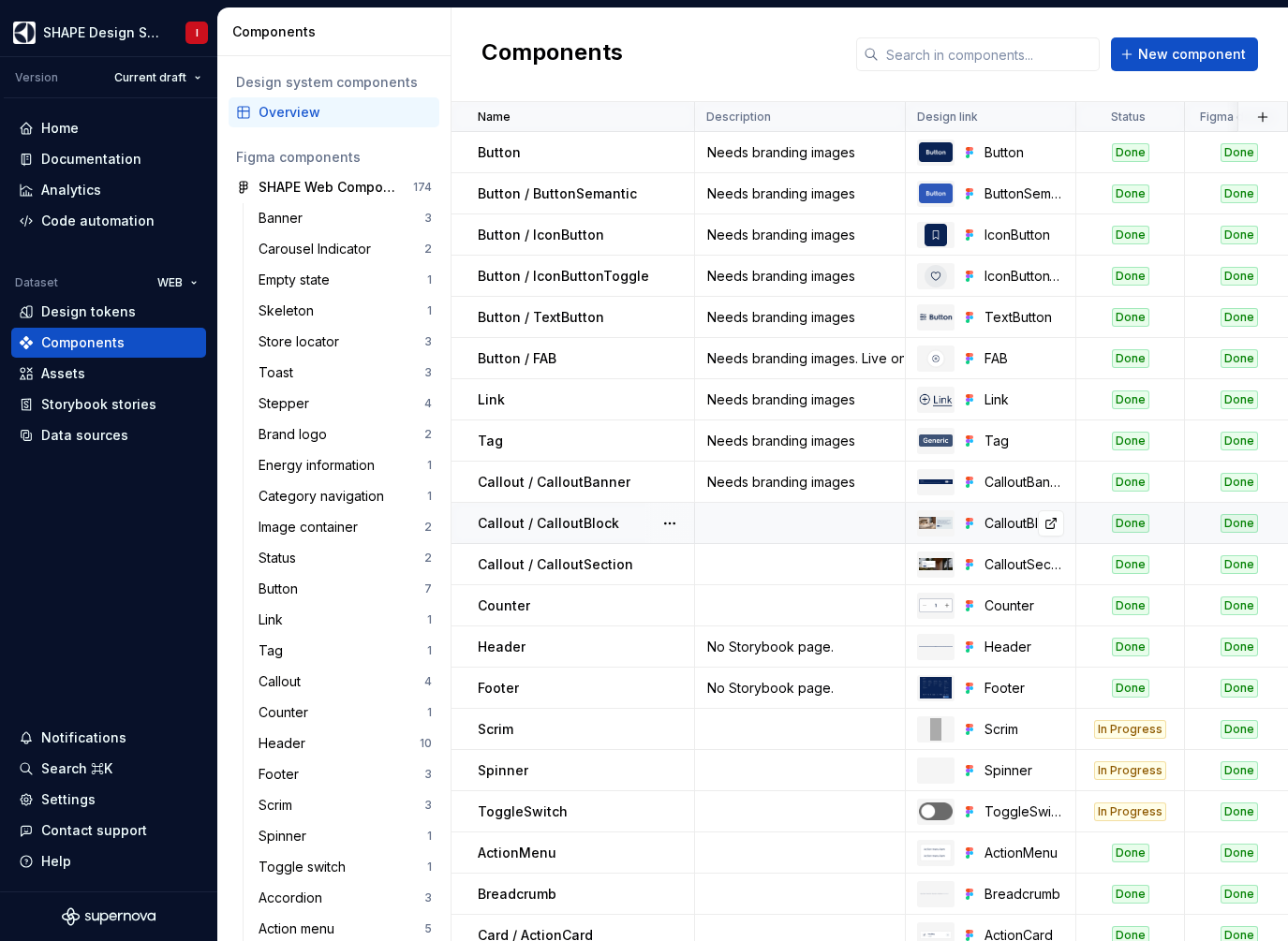click 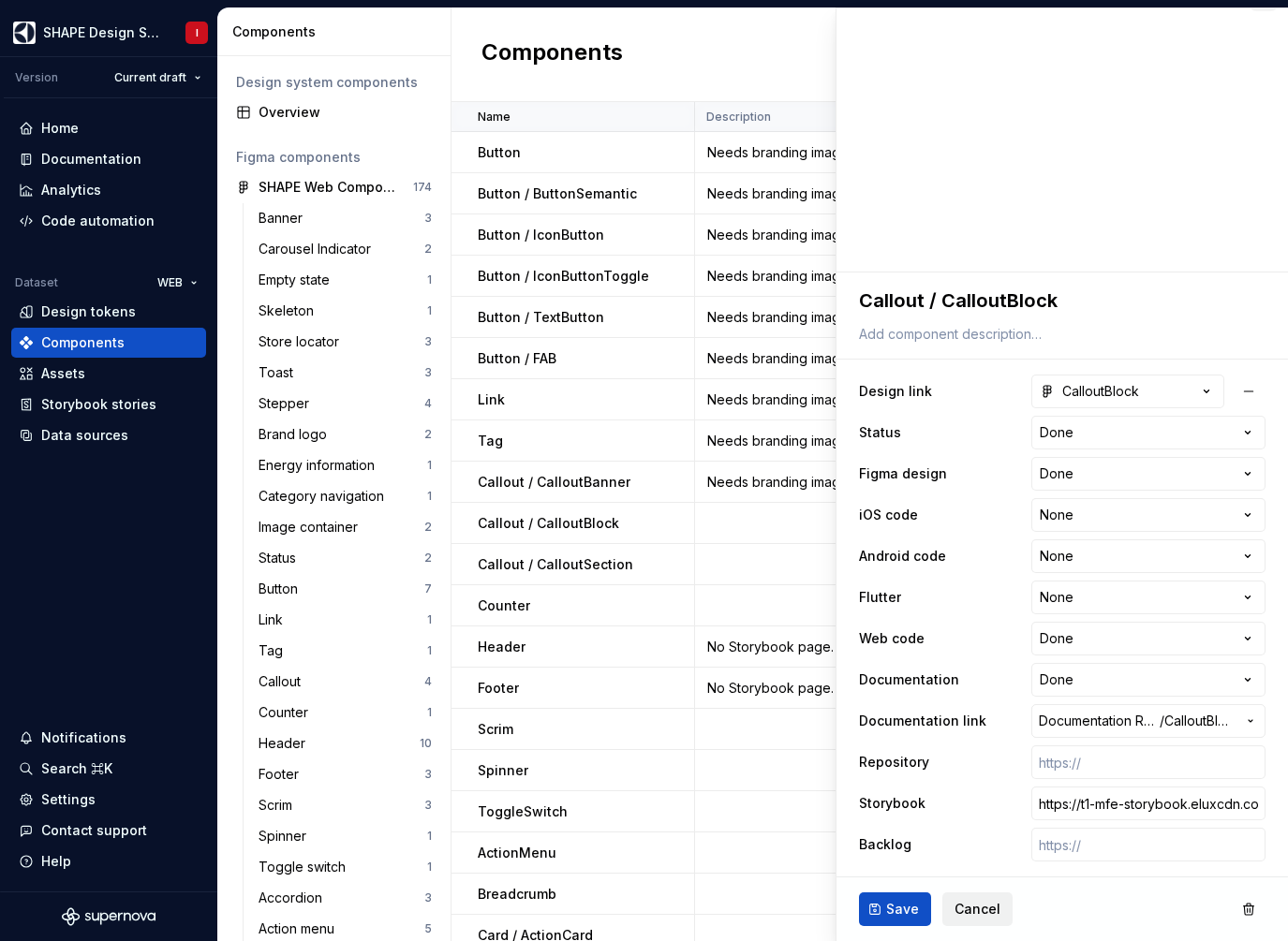 scroll, scrollTop: 36, scrollLeft: 0, axis: vertical 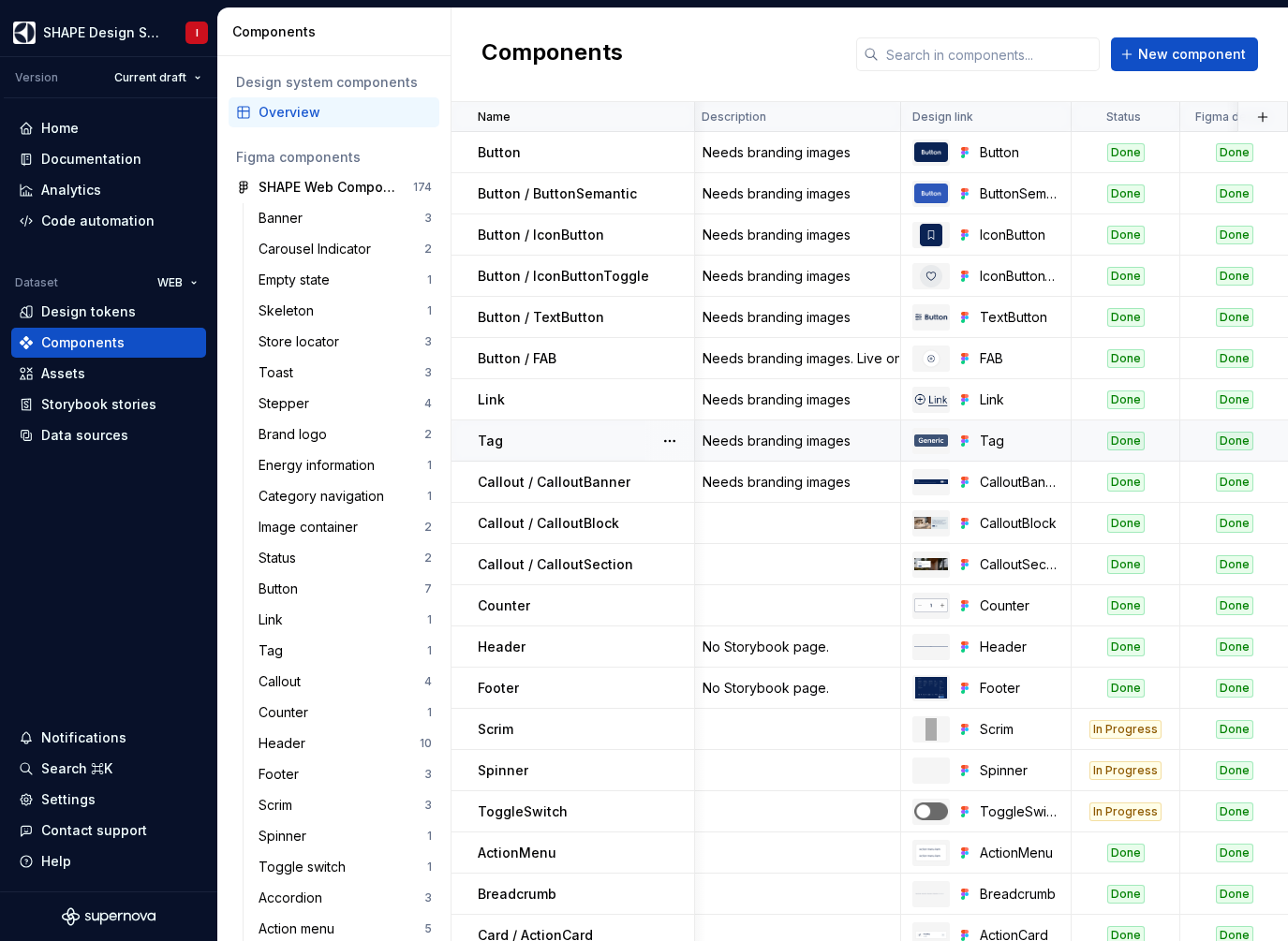 click at bounding box center (670, 440) 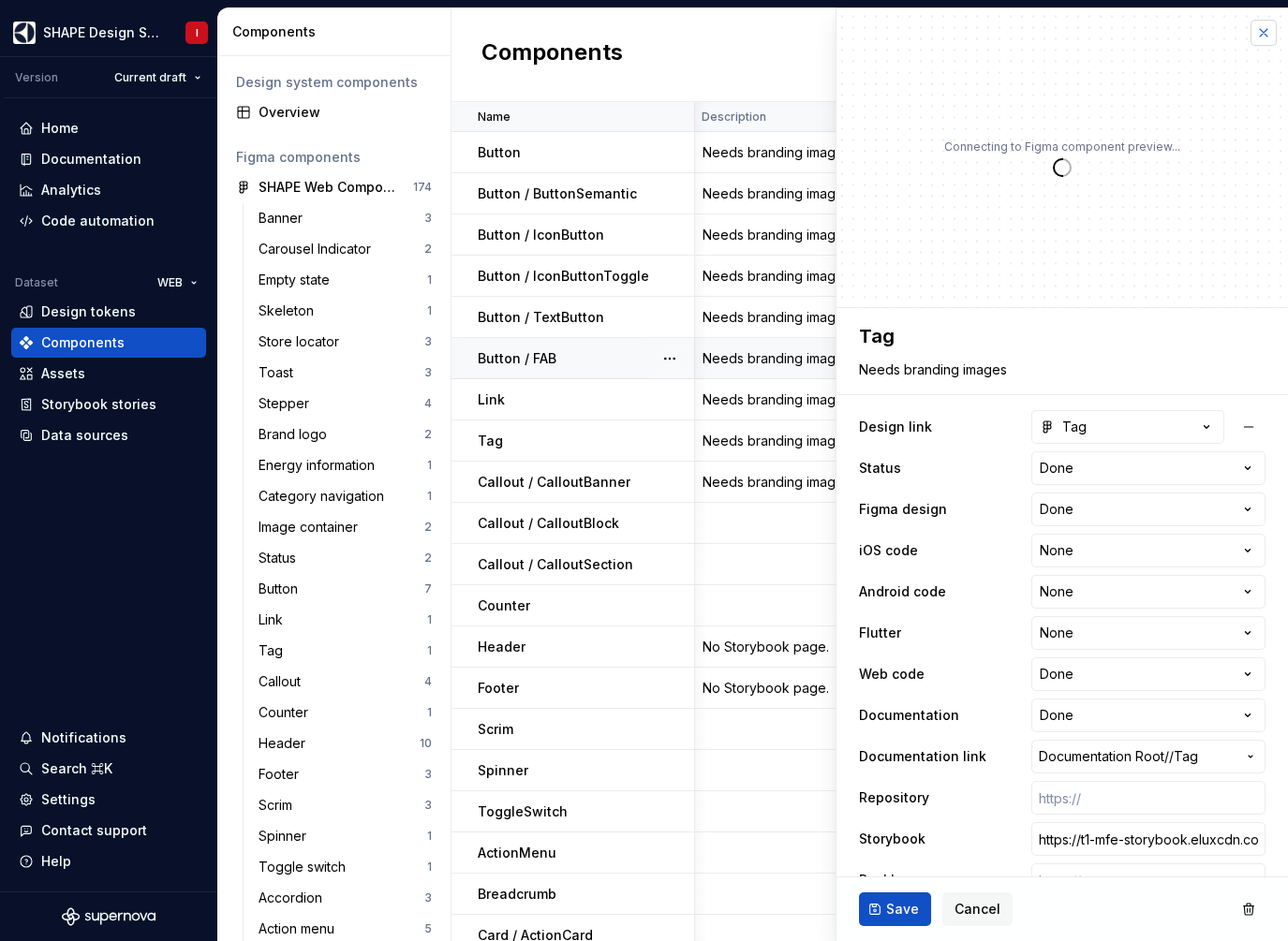 click at bounding box center (1264, 33) 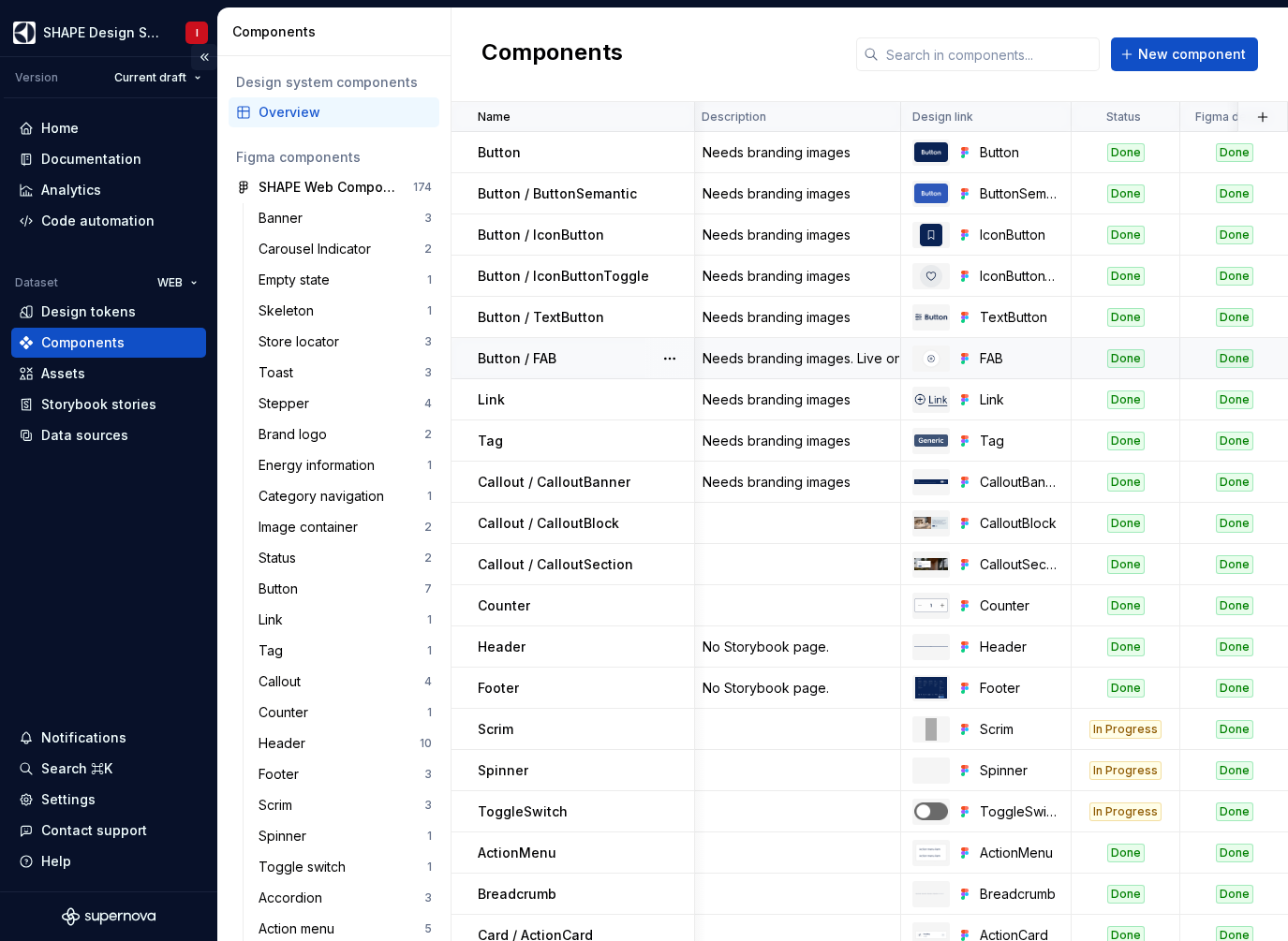 click at bounding box center (204, 57) 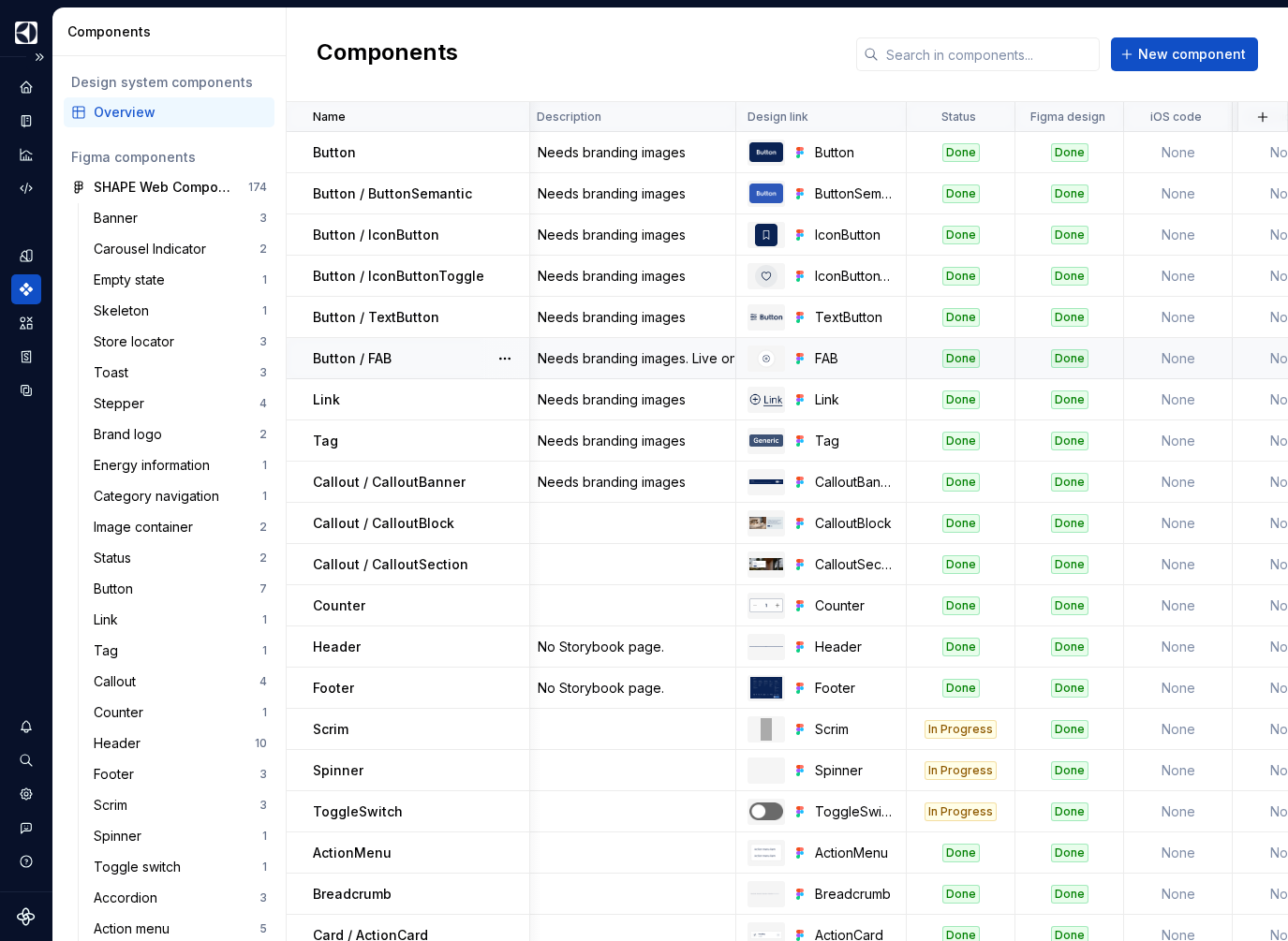 click on "SHAPE Design System I" at bounding box center (26, 33) 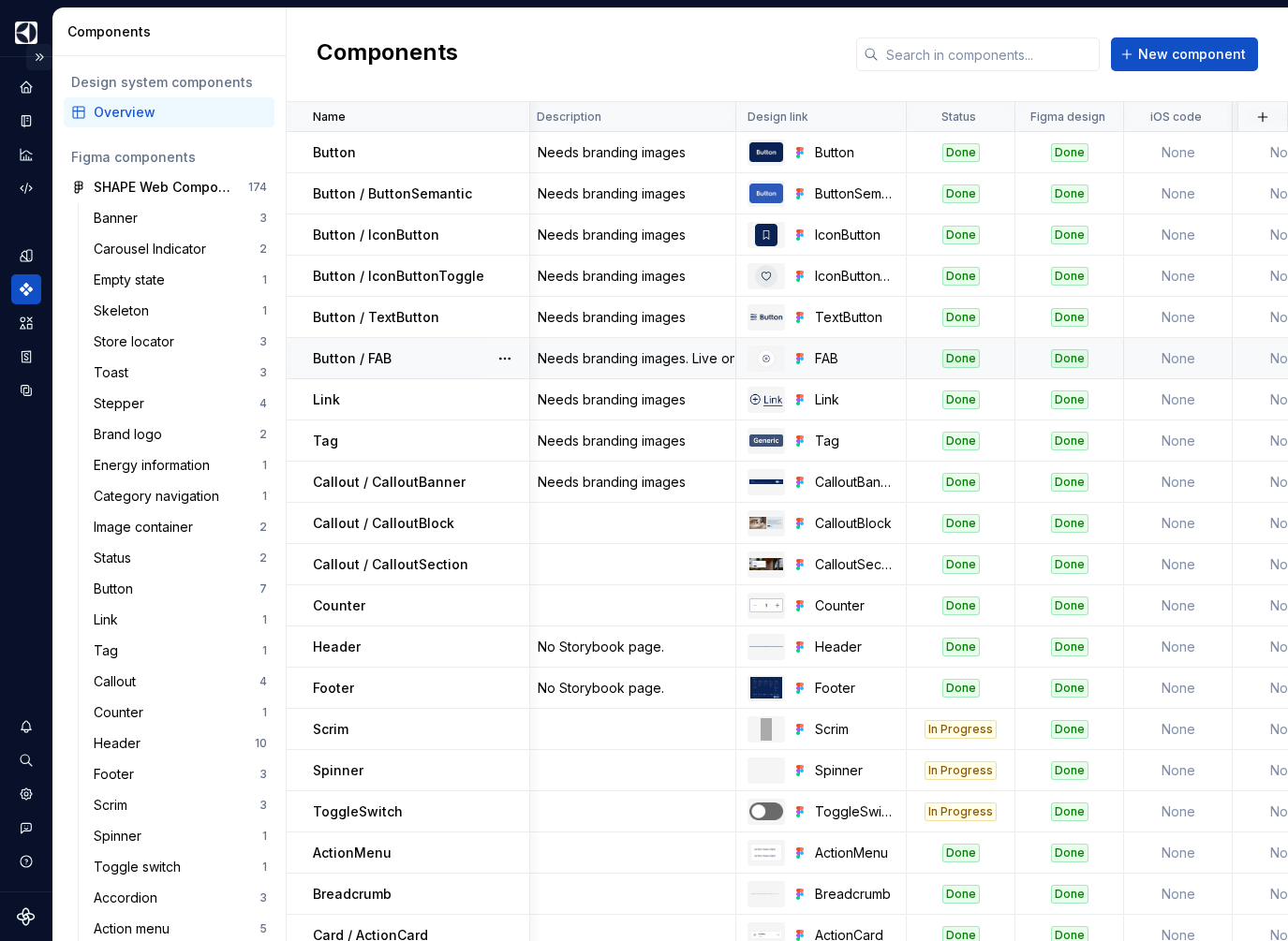 click at bounding box center (39, 57) 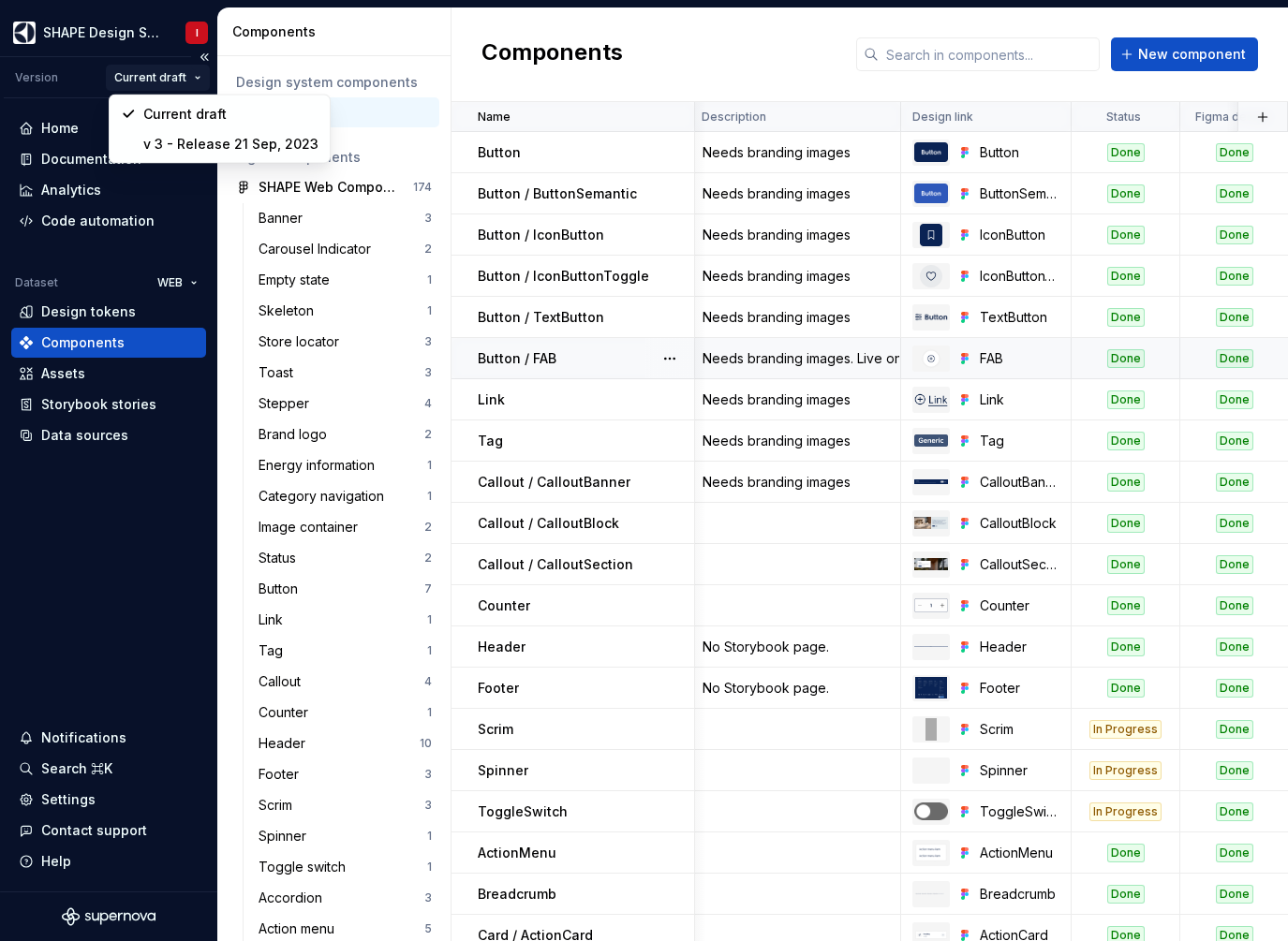 click on "SHAPE Design System I Version Current draft Home Documentation Analytics Code automation Dataset WEB Design tokens Components Assets Storybook stories Data sources Notifications Search ⌘K Settings Contact support Help Components Design system components Overview Figma components SHAPE Web Components 174 Banner 3 Carousel Indicator 2 Empty state 1 Skeleton 1 Store locator 3 Toast 3 Stepper 4 Brand logo 2 Energy information 1 Category navigation 1 Image container 2 Status 2 Button 7 Link 1 Tag 1 Callout 4 Counter 1 Header 10 Footer 3 Scrim 3 Spinner 1 Toggle switch 1 Accordion 3 Action menu 5 Breadcrumb 2 Calendar 8 Card 15 Card carousel 2 Checkbox 3 Chip 4 Color picker 3 Date picker 1 Dropdown 1 Divider 1 Editorial block 1 File upload 3 Image gallery 6 Input 8 List 3 Map 1 Message 3 Newsletter 1 Overlay panels 8 Partner link 1 Price 4 Progress linear 1 Quote 2 Radio button 2 Rating 6 Scroll bar 1 Segmented control 2 Splash badge 1 Slider 2 Tab navigation 6 Tooltip 2 Video 5 SHAPE Web Module Components 45 4 2" at bounding box center [644, 470] 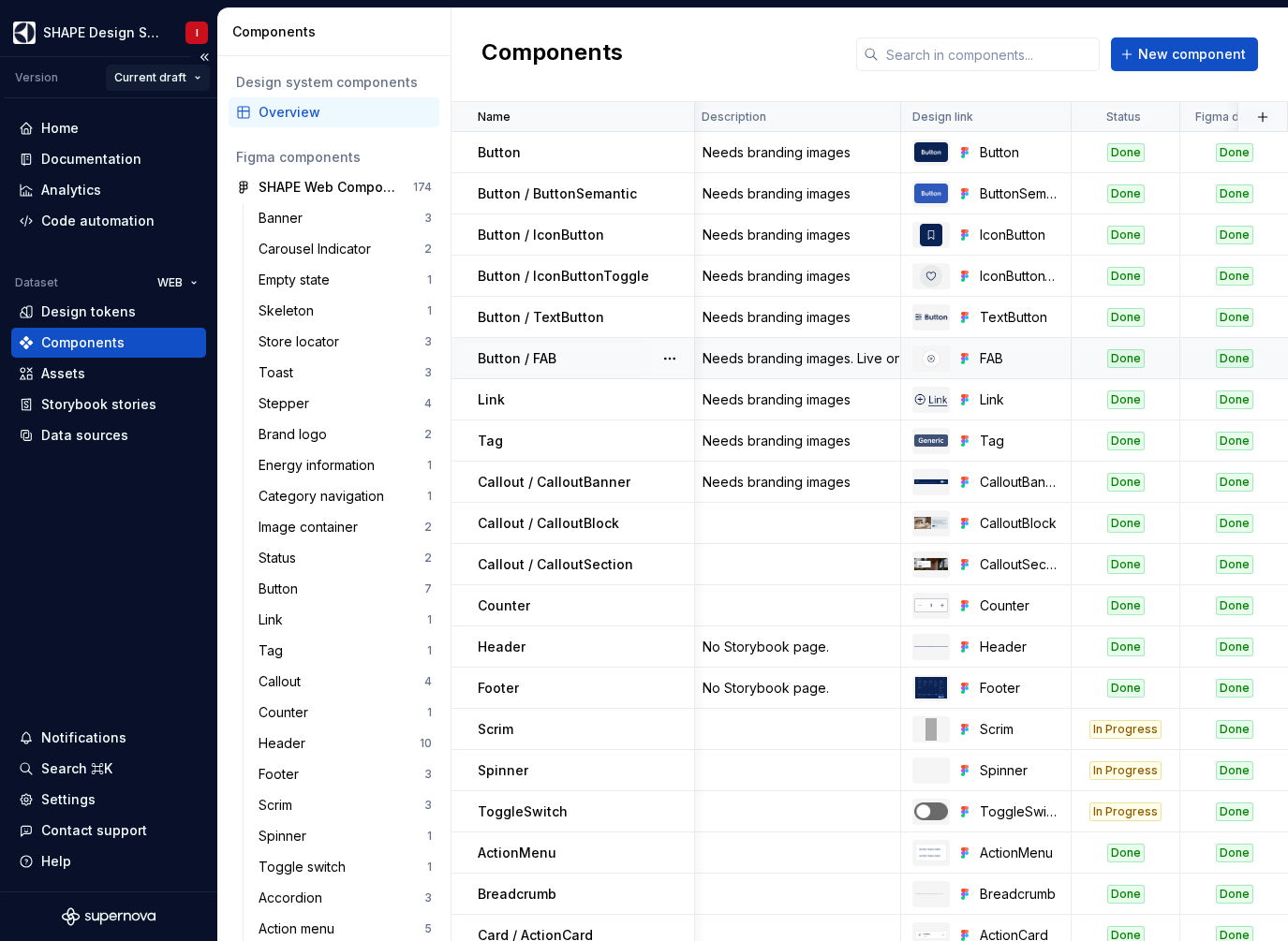 click on "SHAPE Design System I Version Current draft Home Documentation Analytics Code automation Dataset WEB Design tokens Components Assets Storybook stories Data sources Notifications Search ⌘K Settings Contact support Help Components Design system components Overview Figma components SHAPE Web Components 174 Banner 3 Carousel Indicator 2 Empty state 1 Skeleton 1 Store locator 3 Toast 3 Stepper 4 Brand logo 2 Energy information 1 Category navigation 1 Image container 2 Status 2 Button 7 Link 1 Tag 1 Callout 4 Counter 1 Header 10 Footer 3 Scrim 3 Spinner 1 Toggle switch 1 Accordion 3 Action menu 5 Breadcrumb 2 Calendar 8 Card 15 Card carousel 2 Checkbox 3 Chip 4 Color picker 3 Date picker 1 Dropdown 1 Divider 1 Editorial block 1 File upload 3 Image gallery 6 Input 8 List 3 Map 1 Message 3 Newsletter 1 Overlay panels 8 Partner link 1 Price 4 Progress linear 1 Quote 2 Radio button 2 Rating 6 Scroll bar 1 Segmented control 2 Splash badge 1 Slider 2 Tab navigation 6 Tooltip 2 Video 5 SHAPE Web Module Components 45 4 2" at bounding box center [644, 470] 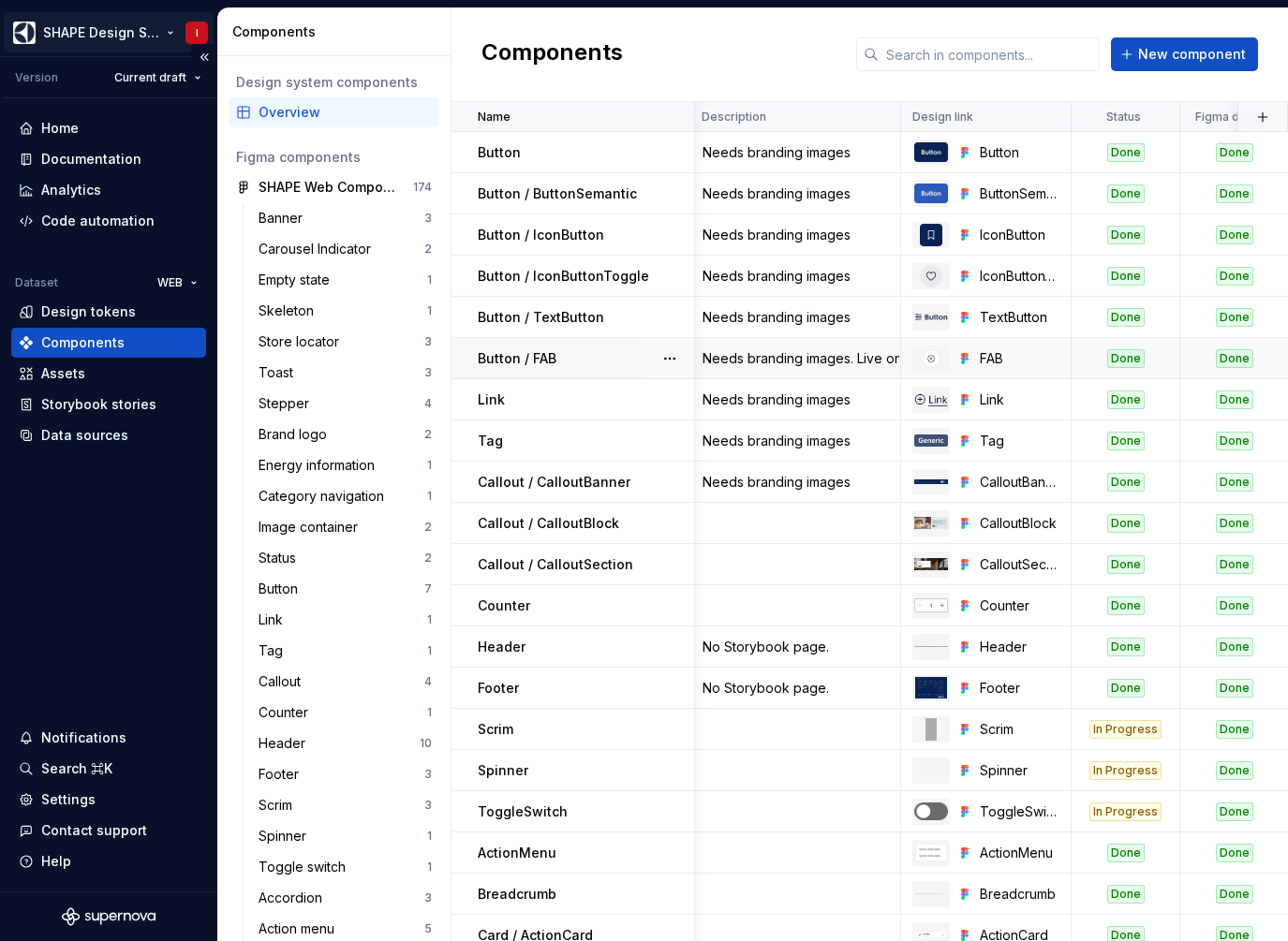 click on "SHAPE Design System I Version Current draft Home Documentation Analytics Code automation Dataset WEB Design tokens Components Assets Storybook stories Data sources Notifications Search ⌘K Settings Contact support Help Components Design system components Overview Figma components SHAPE Web Components 174 Banner 3 Carousel Indicator 2 Empty state 1 Skeleton 1 Store locator 3 Toast 3 Stepper 4 Brand logo 2 Energy information 1 Category navigation 1 Image container 2 Status 2 Button 7 Link 1 Tag 1 Callout 4 Counter 1 Header 10 Footer 3 Scrim 3 Spinner 1 Toggle switch 1 Accordion 3 Action menu 5 Breadcrumb 2 Calendar 8 Card 15 Card carousel 2 Checkbox 3 Chip 4 Color picker 3 Date picker 1 Dropdown 1 Divider 1 Editorial block 1 File upload 3 Image gallery 6 Input 8 List 3 Map 1 Message 3 Newsletter 1 Overlay panels 8 Partner link 1 Price 4 Progress linear 1 Quote 2 Radio button 2 Rating 6 Scroll bar 1 Segmented control 2 Splash badge 1 Slider 2 Tab navigation 6 Tooltip 2 Video 5 SHAPE Web Module Components 45 4 2" at bounding box center (644, 470) 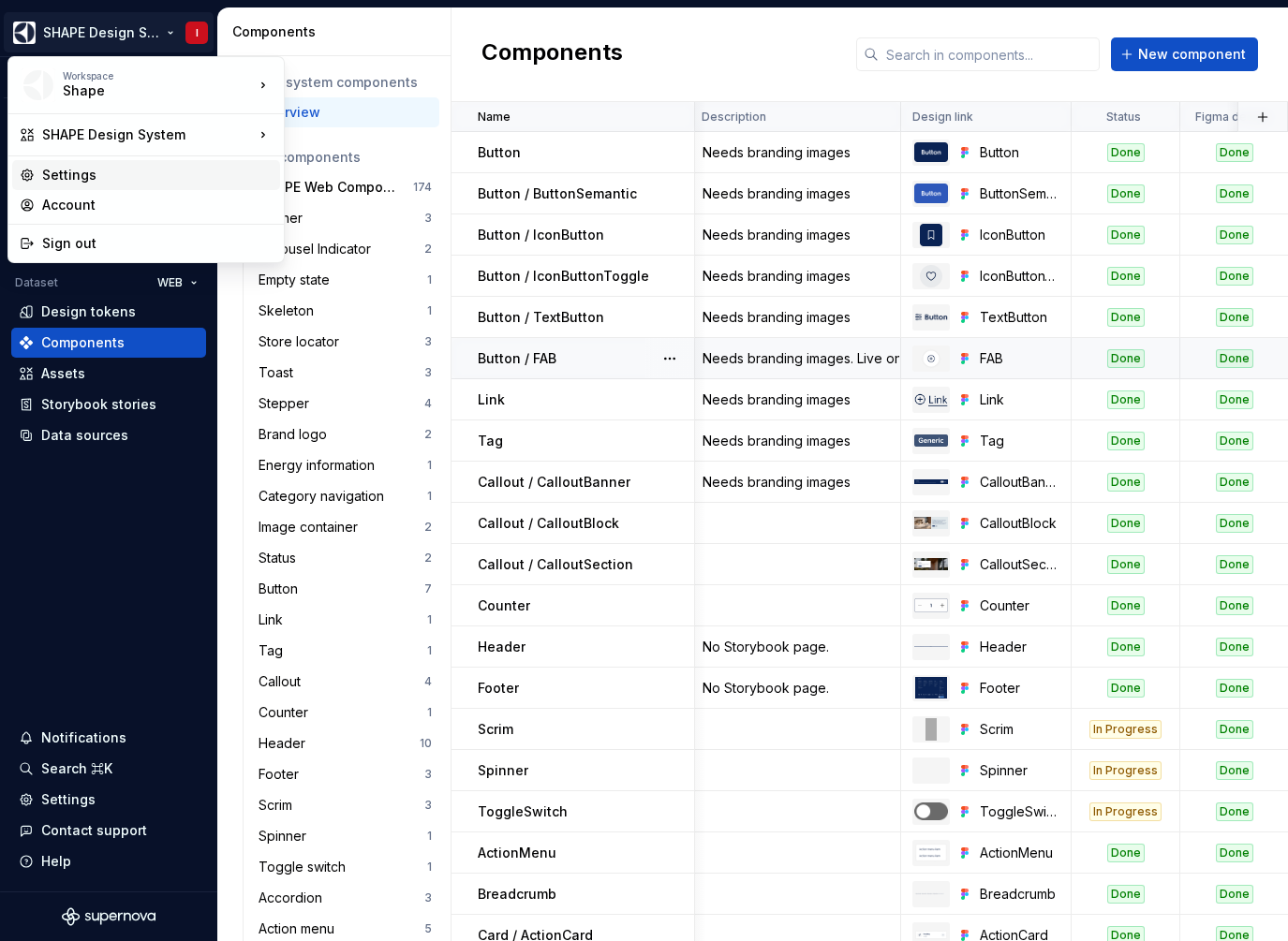 click on "Settings" at bounding box center (146, 175) 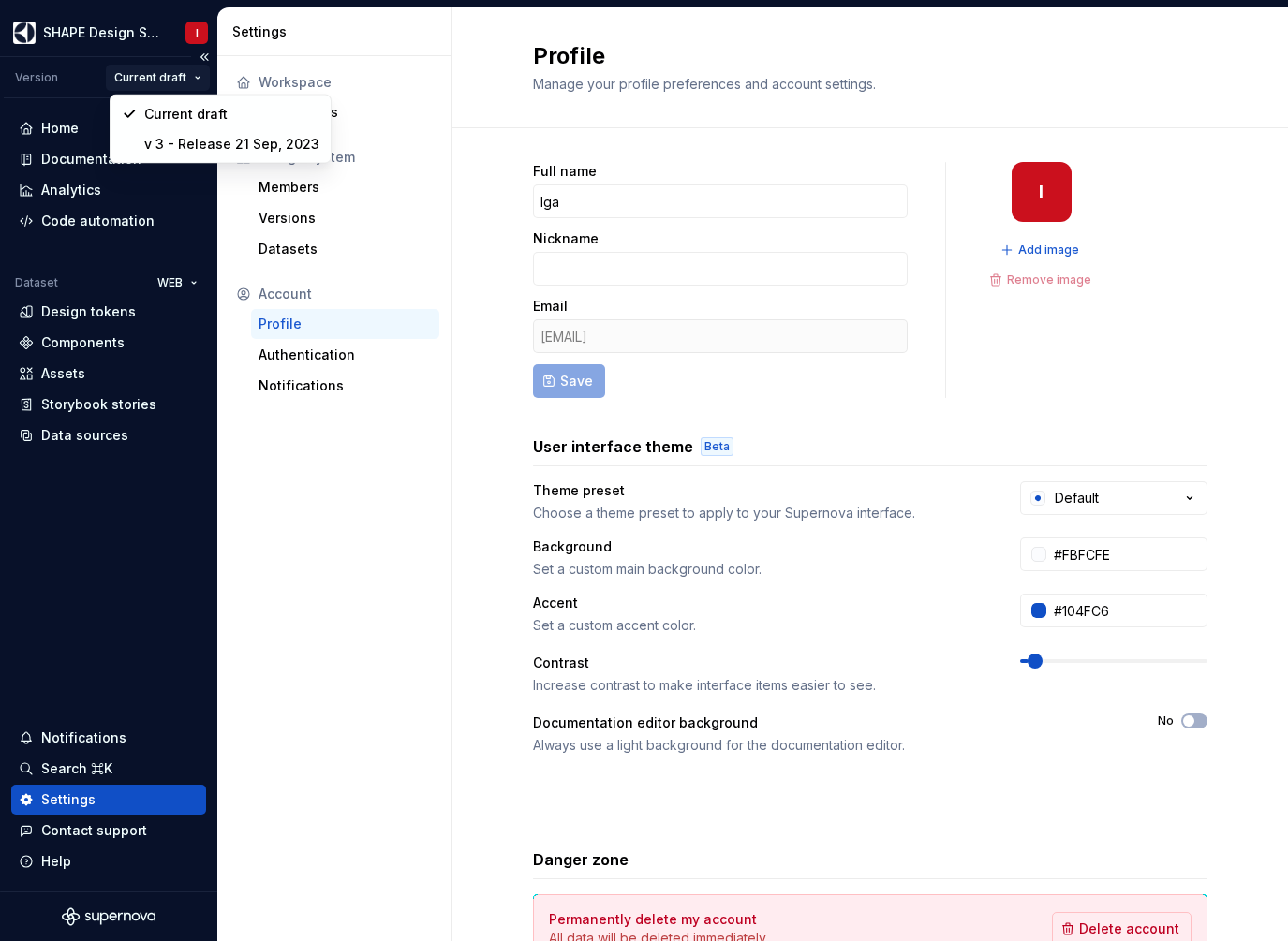 click on "SHAPE Design System I Version Current draft Home Documentation Analytics Code automation Dataset WEB Design tokens Components Assets Storybook stories Data sources Notifications Search ⌘K Settings Contact support Help Settings Workspace Integrations Design system Members Versions Datasets Account Profile Authentication Notifications Profile Manage your profile preferences and account settings. Full name Iga Nickname Email iga.slowik@electrolux.com Save I Add image Remove image User interface theme Beta Theme preset Choose a theme preset to apply to your Supernova interface. Default Background Set a custom main background color. #FBFCFE Accent Set a custom accent color. #104FC6 Contrast Increase contrast to make interface items easier to see. Documentation editor background Always use a light background for the documentation editor. No Danger zone Permanently delete my account All data will be deleted immediately. Delete account For information on how we use your data, please refer to our  Privacy Policy ." at bounding box center (644, 470) 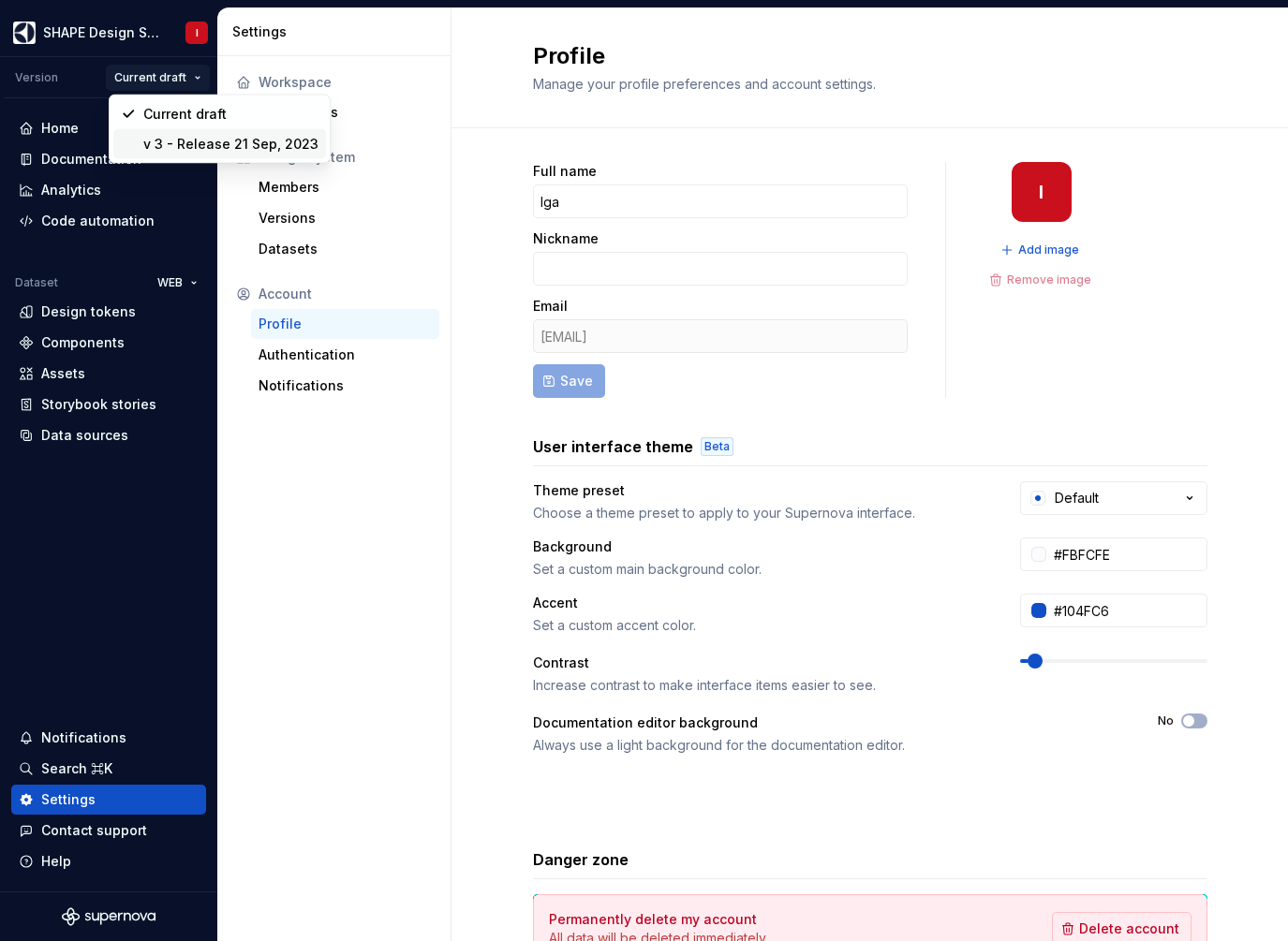 click on "v 3 - Release 21 Sep, 2023" at bounding box center (230, 144) 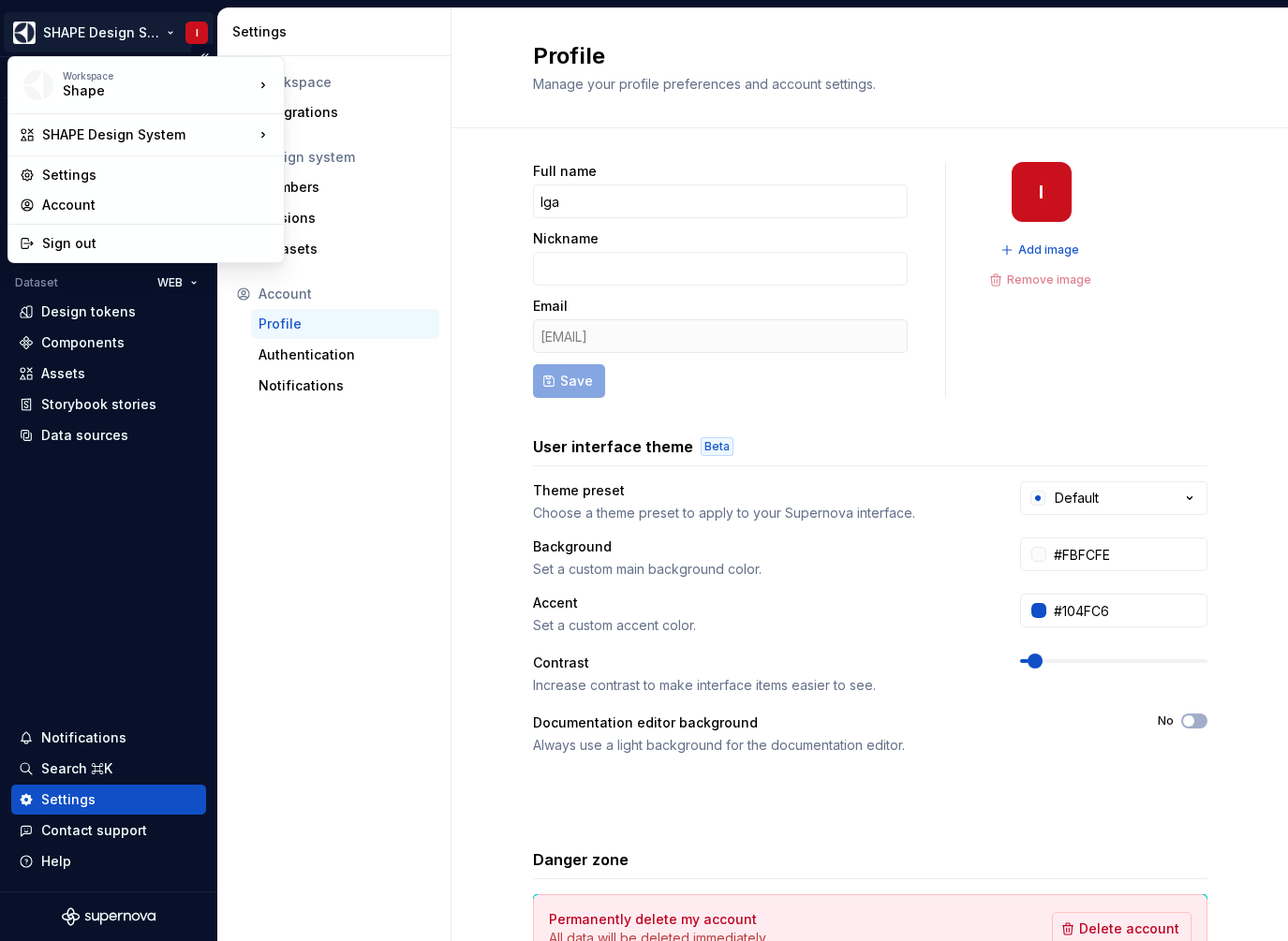 click on "SHAPE Design System I Version Current draft Home Documentation Analytics Code automation Dataset WEB Design tokens Components Assets Storybook stories Data sources Notifications Search ⌘K Settings Contact support Help Settings Workspace Integrations Design system Members Versions Datasets Account Profile Authentication Notifications Profile Manage your profile preferences and account settings. Full name Iga Nickname Email iga.slowik@electrolux.com Save I Add image Remove image User interface theme Beta Theme preset Choose a theme preset to apply to your Supernova interface. Default Background Set a custom main background color. #FBFCFE Accent Set a custom accent color. #104FC6 Contrast Increase contrast to make interface items easier to see. Documentation editor background Always use a light background for the documentation editor. No Danger zone Permanently delete my account All data will be deleted immediately. Delete account For information on how we use your data, please refer to our  Privacy Policy ." at bounding box center [644, 470] 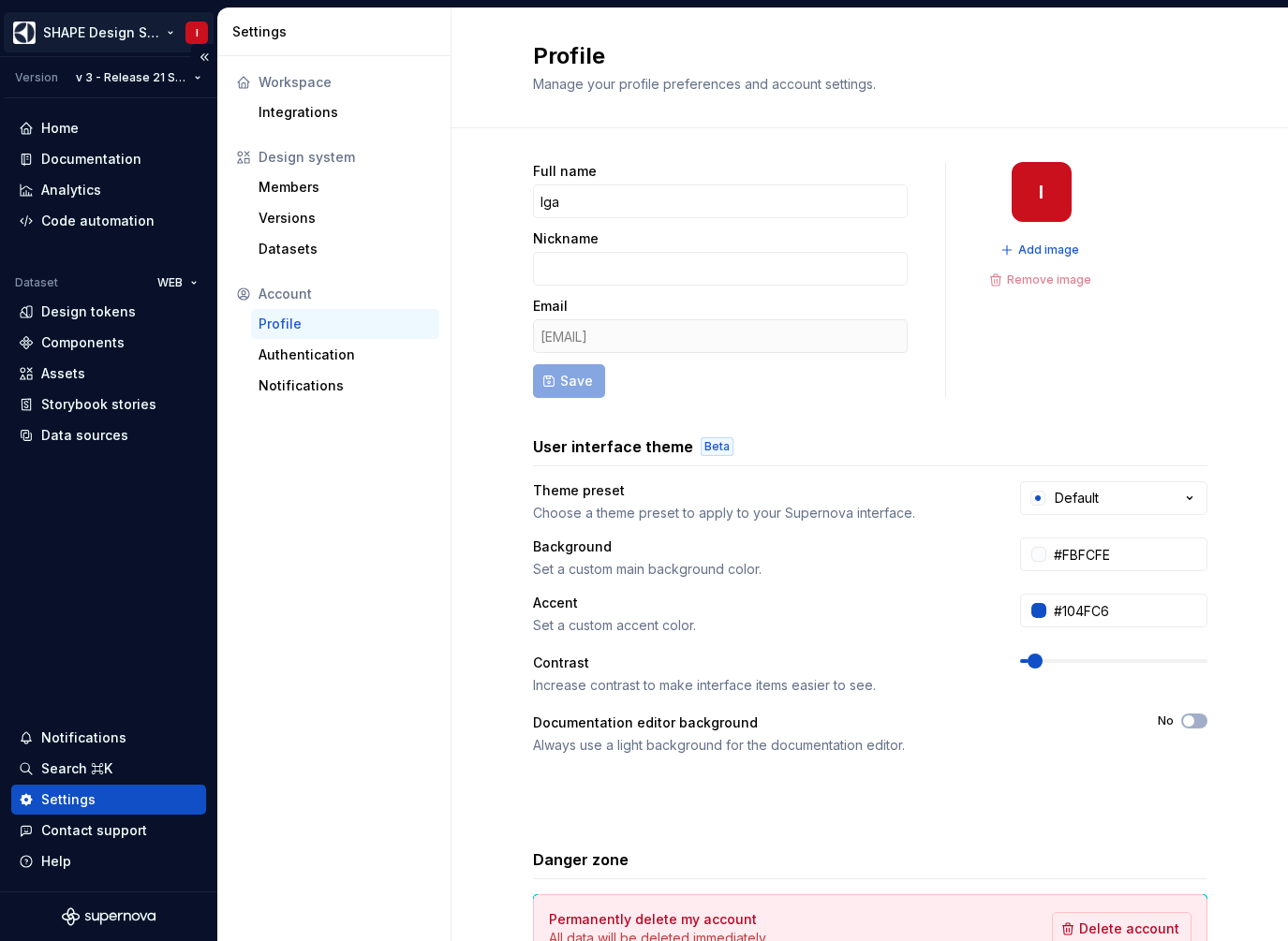 click on "SHAPE Design System I Version v 3 - Release 21 Sep, 2023 Home Documentation Analytics Code automation Dataset WEB Design tokens Components Assets Storybook stories Data sources Notifications Search ⌘K Settings Contact support Help Settings Workspace Integrations Design system Members Versions Datasets Account Profile Authentication Notifications Profile Manage your profile preferences and account settings. Full name Iga Nickname Email iga.slowik@electrolux.com Save I Add image Remove image User interface theme Beta Theme preset Choose a theme preset to apply to your Supernova interface. Default Background Set a custom main background color. #FBFCFE Accent Set a custom accent color. #104FC6 Contrast Increase contrast to make interface items easier to see. Documentation editor background Always use a light background for the documentation editor. No Danger zone Permanently delete my account All data will be deleted immediately. Delete account For information on how we use your data, please refer to our  ." at bounding box center [644, 470] 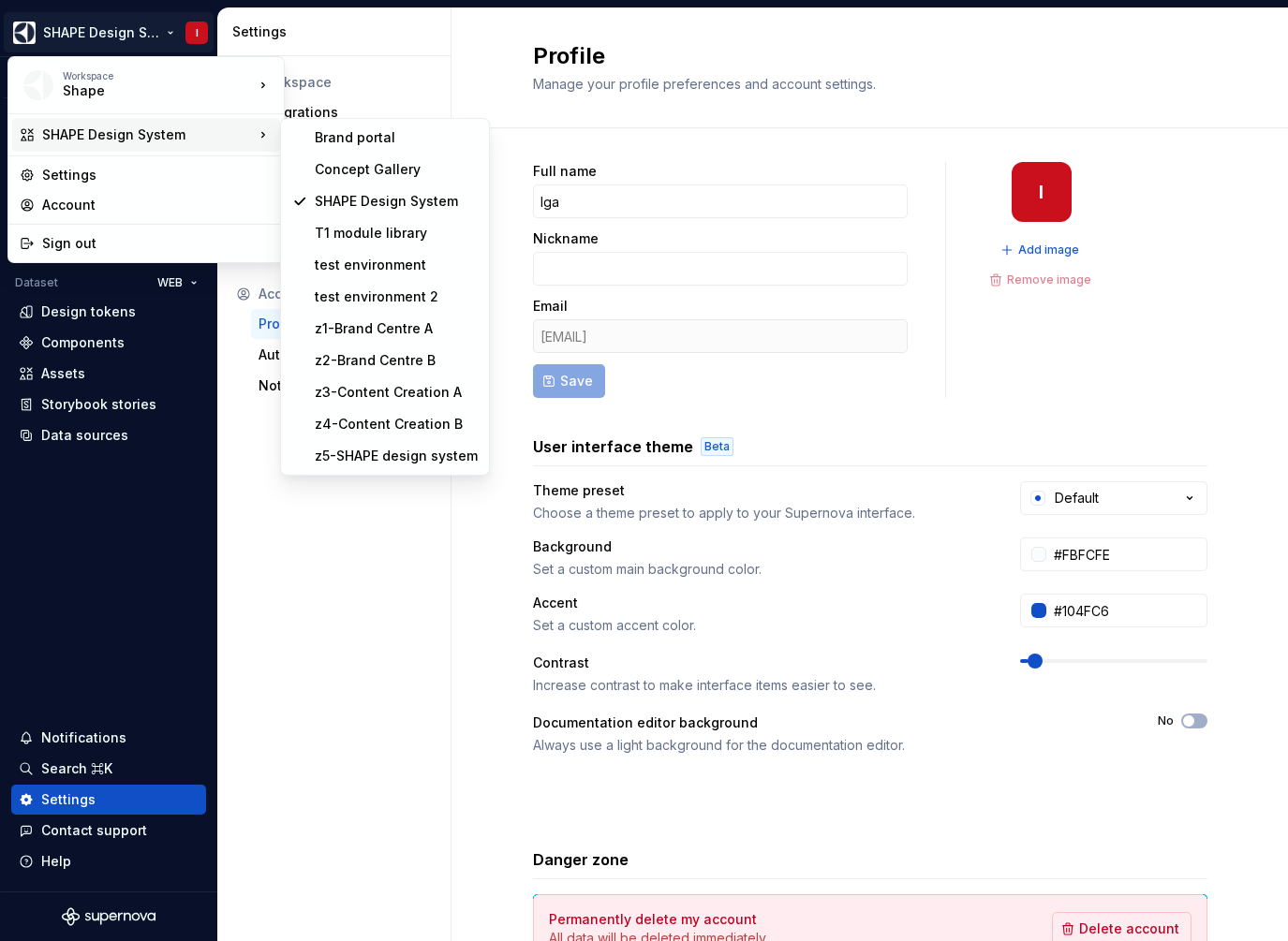 click on "SHAPE Design System" at bounding box center [148, 135] 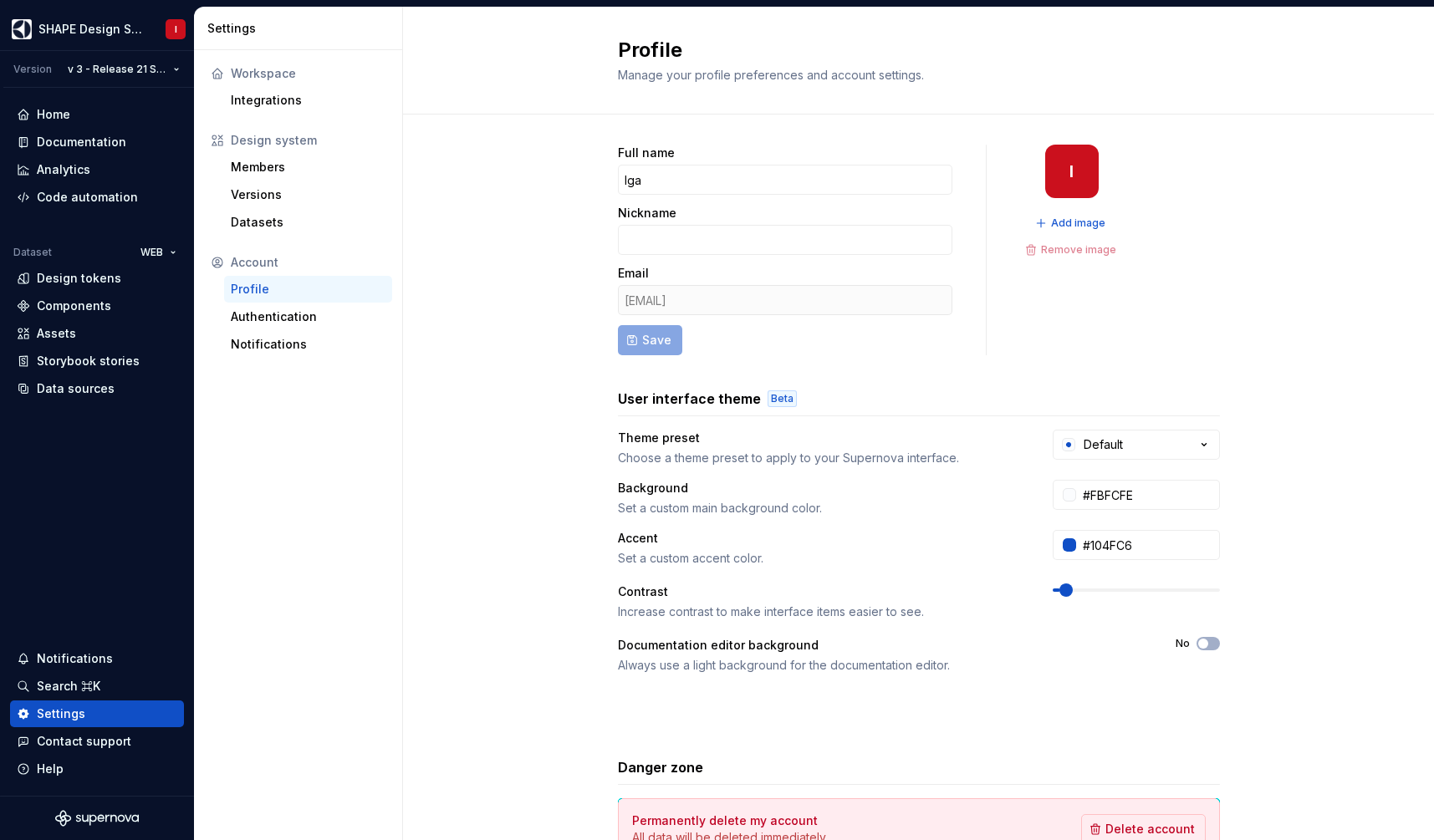 click on "SHAPE Design System I Version v 3 - Release 21 Sep, 2023 Home Documentation Analytics Code automation Dataset WEB Design tokens Components Assets Storybook stories Data sources Notifications Search ⌘K Settings Contact support Help Settings Workspace Integrations Design system Members Versions Datasets Account Profile Authentication Notifications Profile Manage your profile preferences and account settings. Full name Iga Nickname Email iga.slowik@electrolux.com Save I Add image Remove image User interface theme Beta Theme preset Choose a theme preset to apply to your Supernova interface. Default Background Set a custom main background color. #FBFCFE Accent Set a custom accent color. #104FC6 Contrast Increase contrast to make interface items easier to see. Documentation editor background Always use a light background for the documentation editor. No Danger zone Permanently delete my account All data will be deleted immediately. Delete account For information on how we use your data, please refer to our  ." at bounding box center [717, 420] 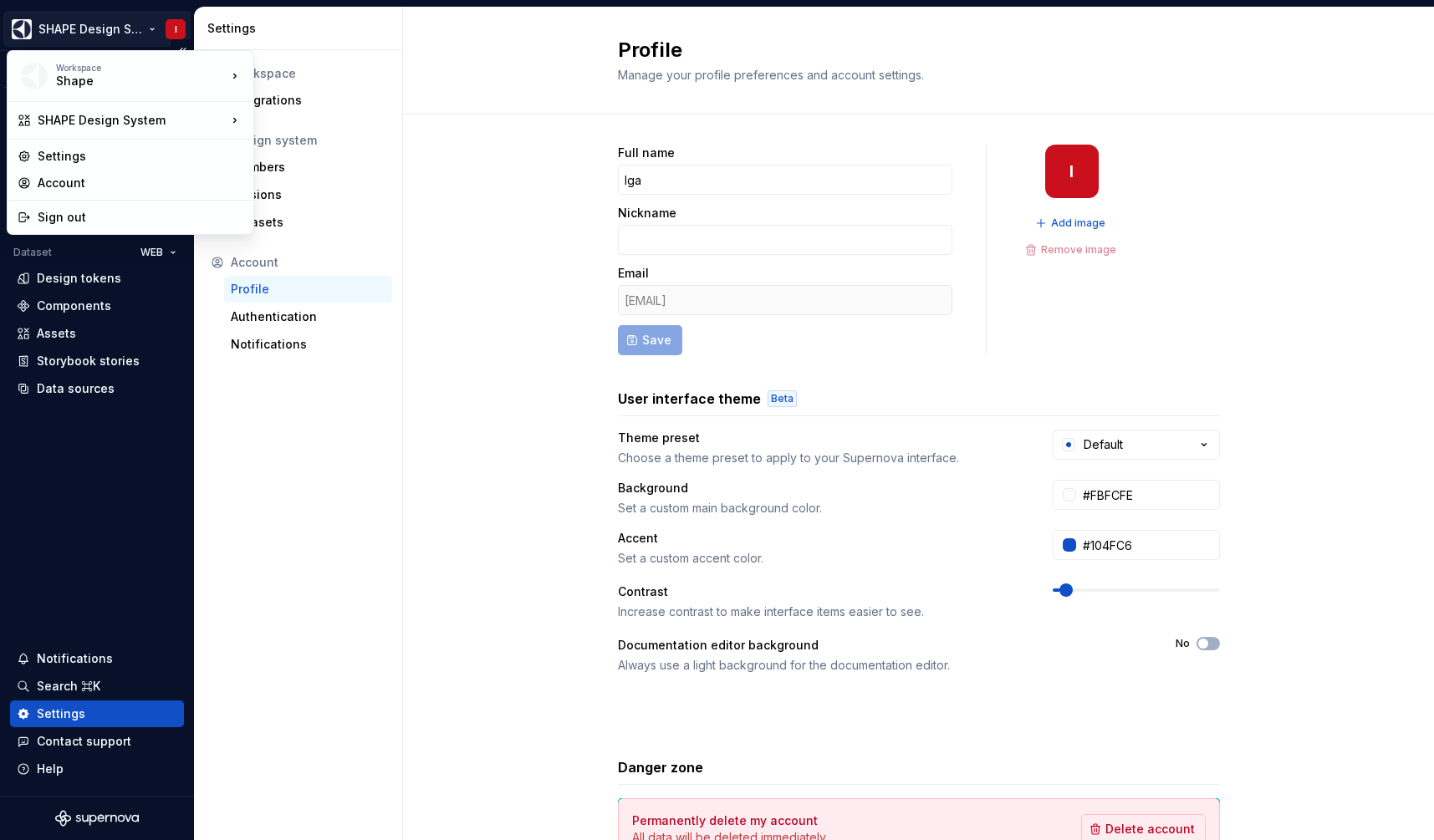 click on "SHAPE Design System I Version v 3 - Release 21 Sep, 2023 Home Documentation Analytics Code automation Dataset WEB Design tokens Components Assets Storybook stories Data sources Notifications Search ⌘K Settings Contact support Help Settings Workspace Integrations Design system Members Versions Datasets Account Profile Authentication Notifications Profile Manage your profile preferences and account settings. Full name Iga Nickname Email iga.slowik@electrolux.com Save I Add image Remove image User interface theme Beta Theme preset Choose a theme preset to apply to your Supernova interface. Default Background Set a custom main background color. #FBFCFE Accent Set a custom accent color. #104FC6 Contrast Increase contrast to make interface items easier to see. Documentation editor background Always use a light background for the documentation editor. No Danger zone Permanently delete my account All data will be deleted immediately. Delete account For information on how we use your data, please refer to our  ." at bounding box center [717, 420] 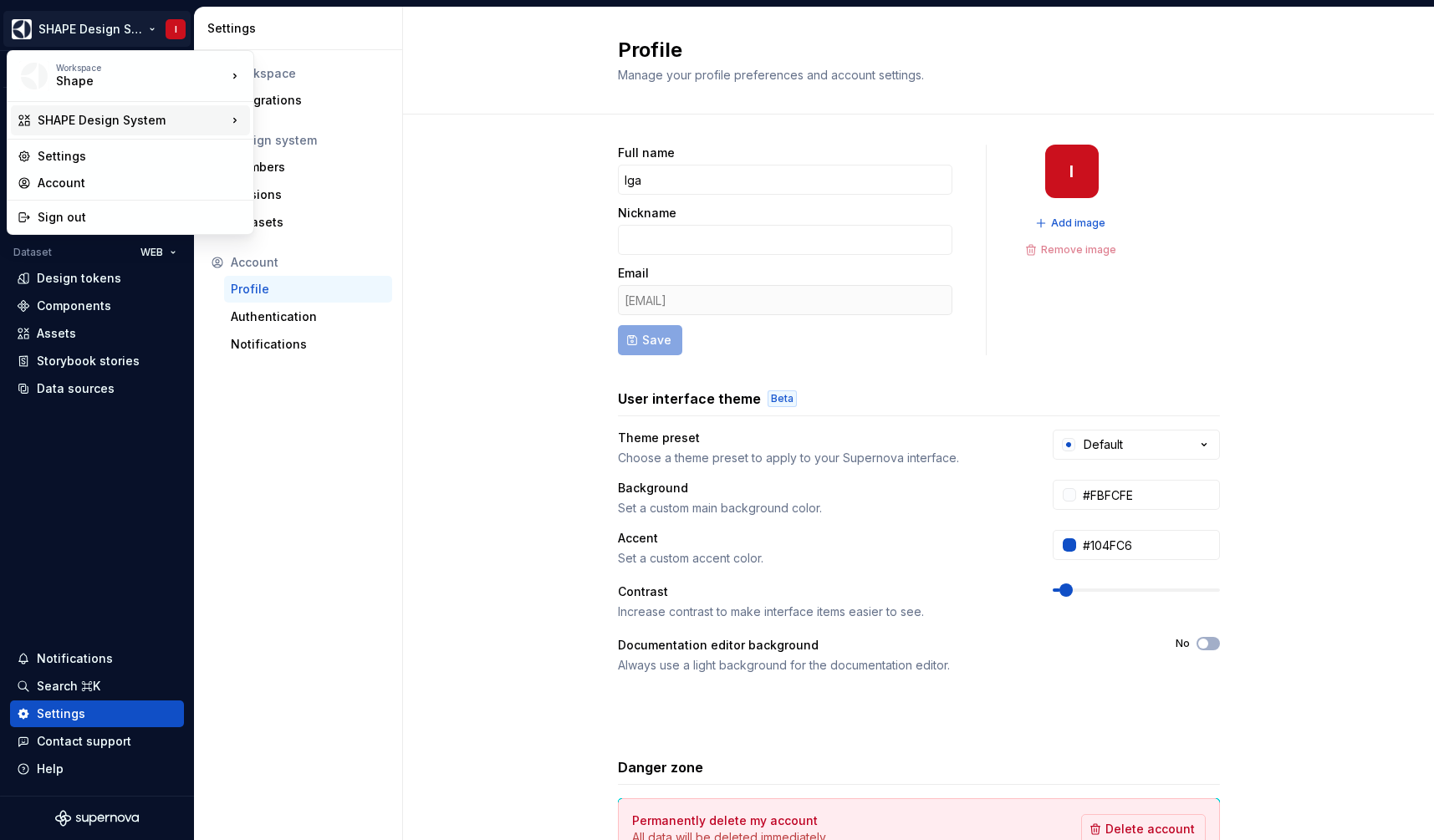 click on "SHAPE Design System" at bounding box center (132, 120) 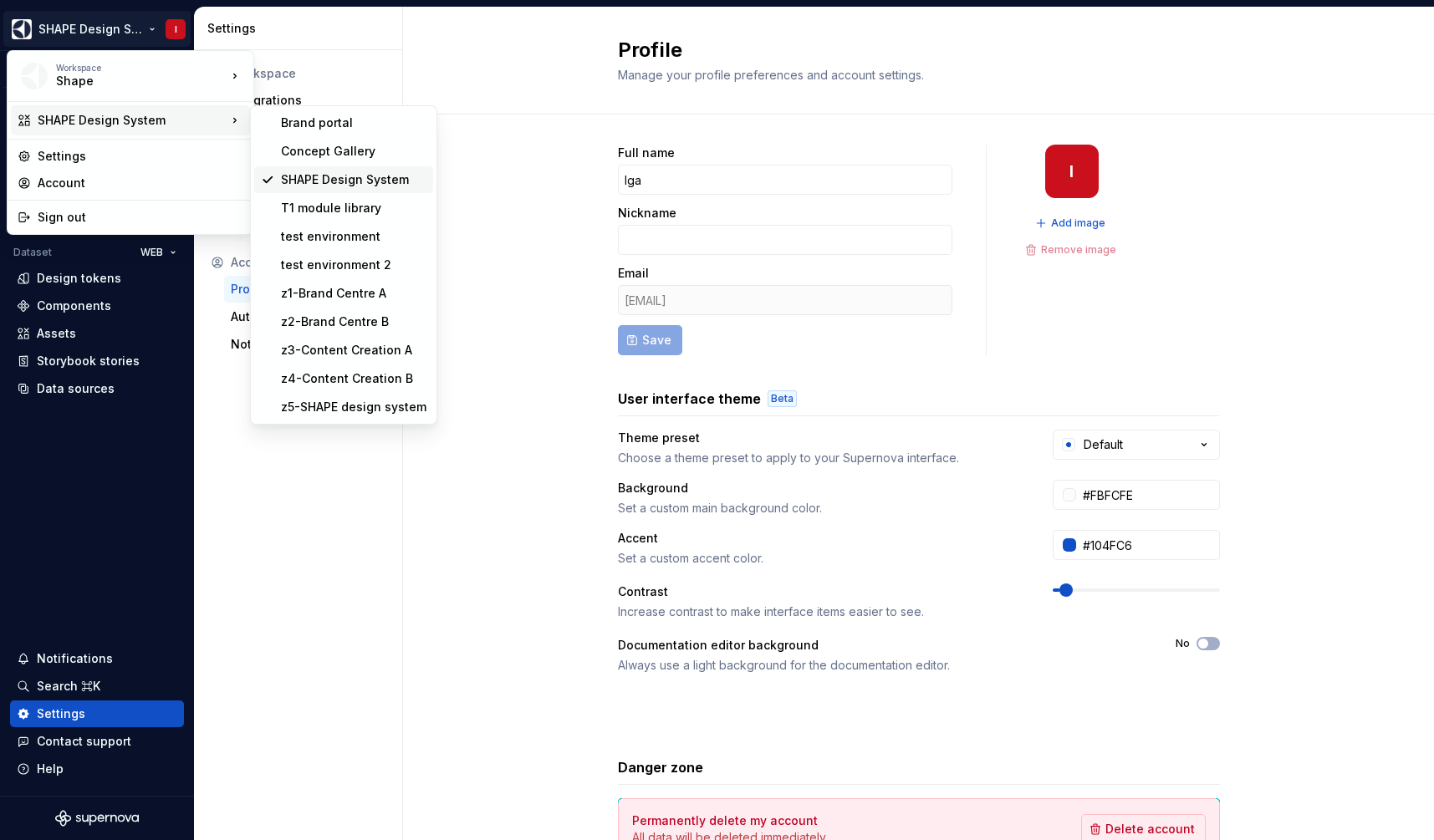 click on "SHAPE Design System" at bounding box center (354, 180) 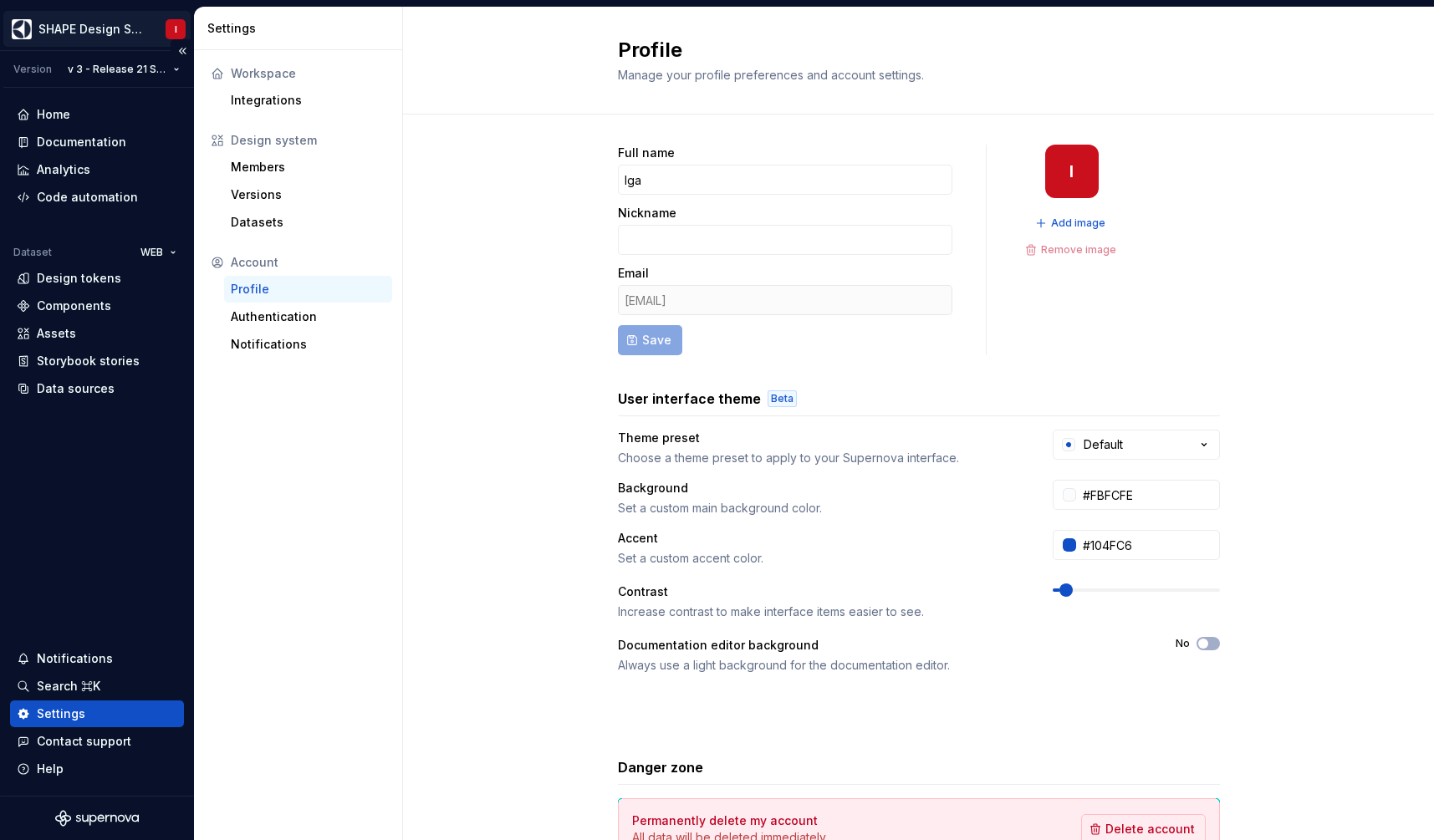 scroll, scrollTop: 0, scrollLeft: 0, axis: both 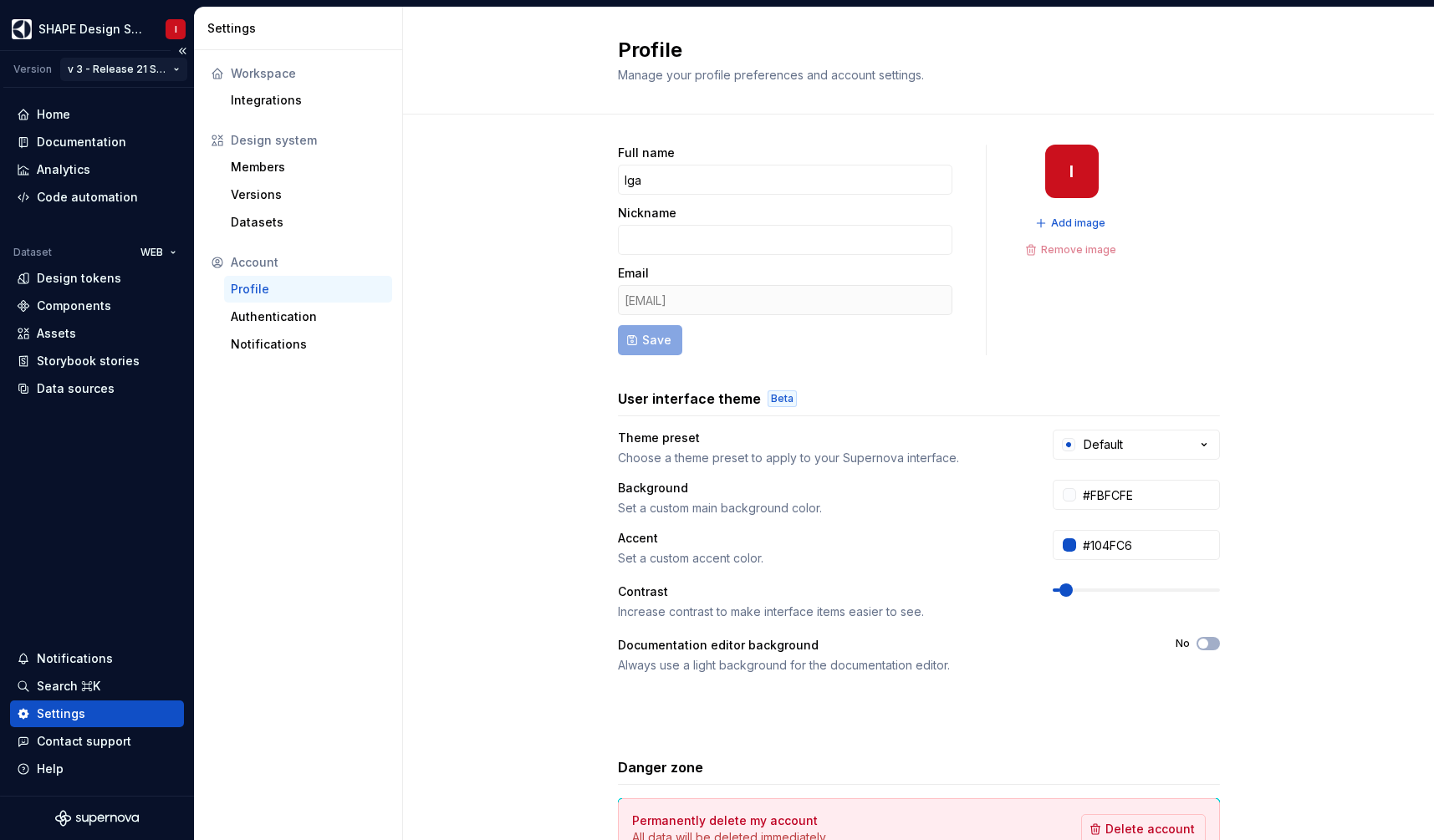 click on "SHAPE Design System I Version v 3 - Release 21 Sep, 2023 Home Documentation Analytics Code automation Dataset WEB Design tokens Components Assets Storybook stories Data sources Notifications Search ⌘K Settings Contact support Help Settings Workspace Integrations Design system Members Versions Datasets Account Profile Authentication Notifications Profile Manage your profile preferences and account settings. Full name Iga Nickname Email iga.slowik@electrolux.com Save I Add image Remove image User interface theme Beta Theme preset Choose a theme preset to apply to your Supernova interface. Default Background Set a custom main background color. #FBFCFE Accent Set a custom accent color. #104FC6 Contrast Increase contrast to make interface items easier to see. Documentation editor background Always use a light background for the documentation editor. No Danger zone Permanently delete my account All data will be deleted immediately. Delete account For information on how we use your data, please refer to our  ." at bounding box center (717, 420) 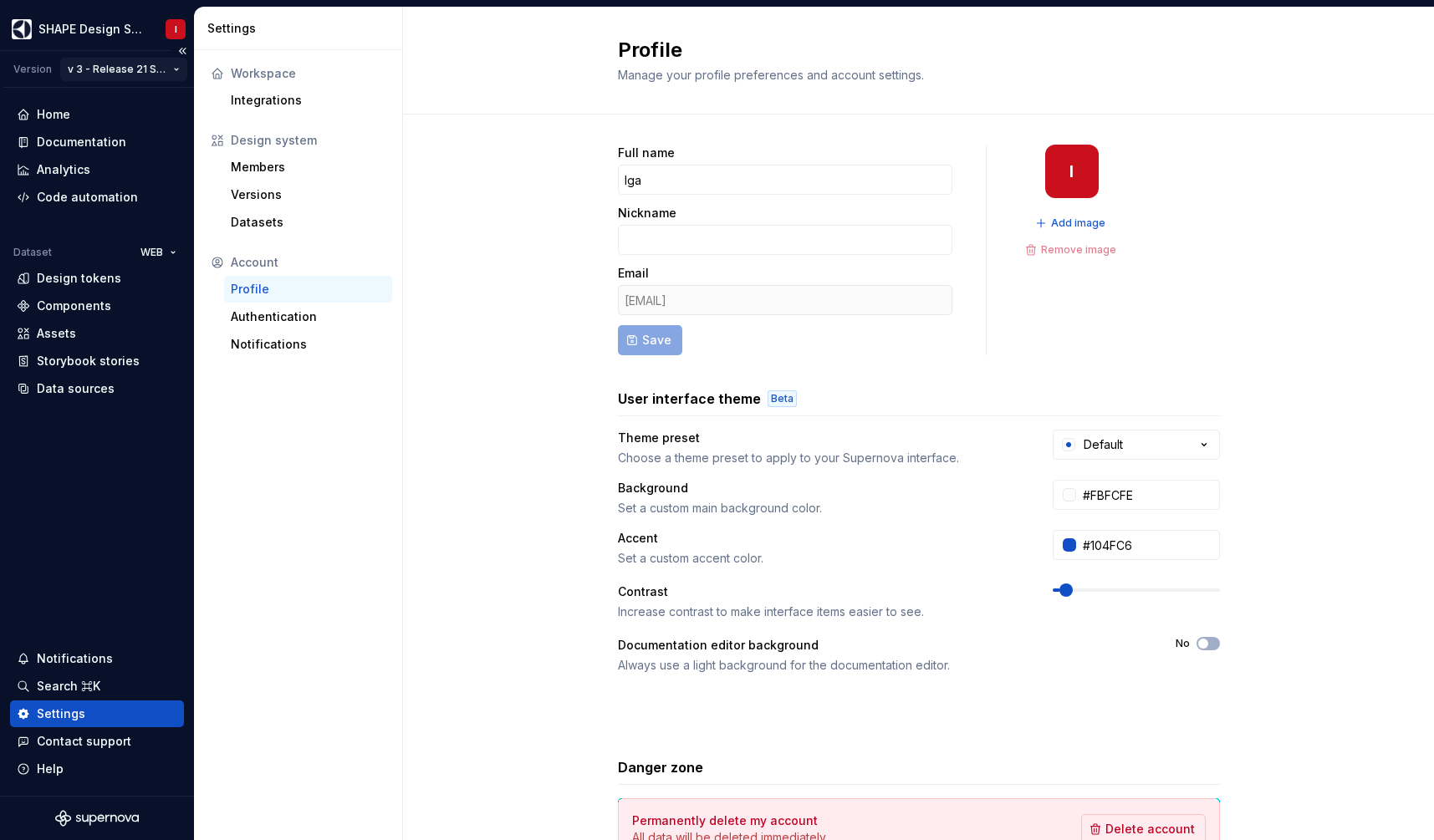 click on "SHAPE Design System I Version v 3 - Release 21 Sep, 2023 Home Documentation Analytics Code automation Dataset WEB Design tokens Components Assets Storybook stories Data sources Notifications Search ⌘K Settings Contact support Help Settings Workspace Integrations Design system Members Versions Datasets Account Profile Authentication Notifications Profile Manage your profile preferences and account settings. Full name Iga Nickname Email iga.slowik@electrolux.com Save I Add image Remove image User interface theme Beta Theme preset Choose a theme preset to apply to your Supernova interface. Default Background Set a custom main background color. #FBFCFE Accent Set a custom accent color. #104FC6 Contrast Increase contrast to make interface items easier to see. Documentation editor background Always use a light background for the documentation editor. No Danger zone Permanently delete my account All data will be deleted immediately. Delete account For information on how we use your data, please refer to our  ." at bounding box center (717, 420) 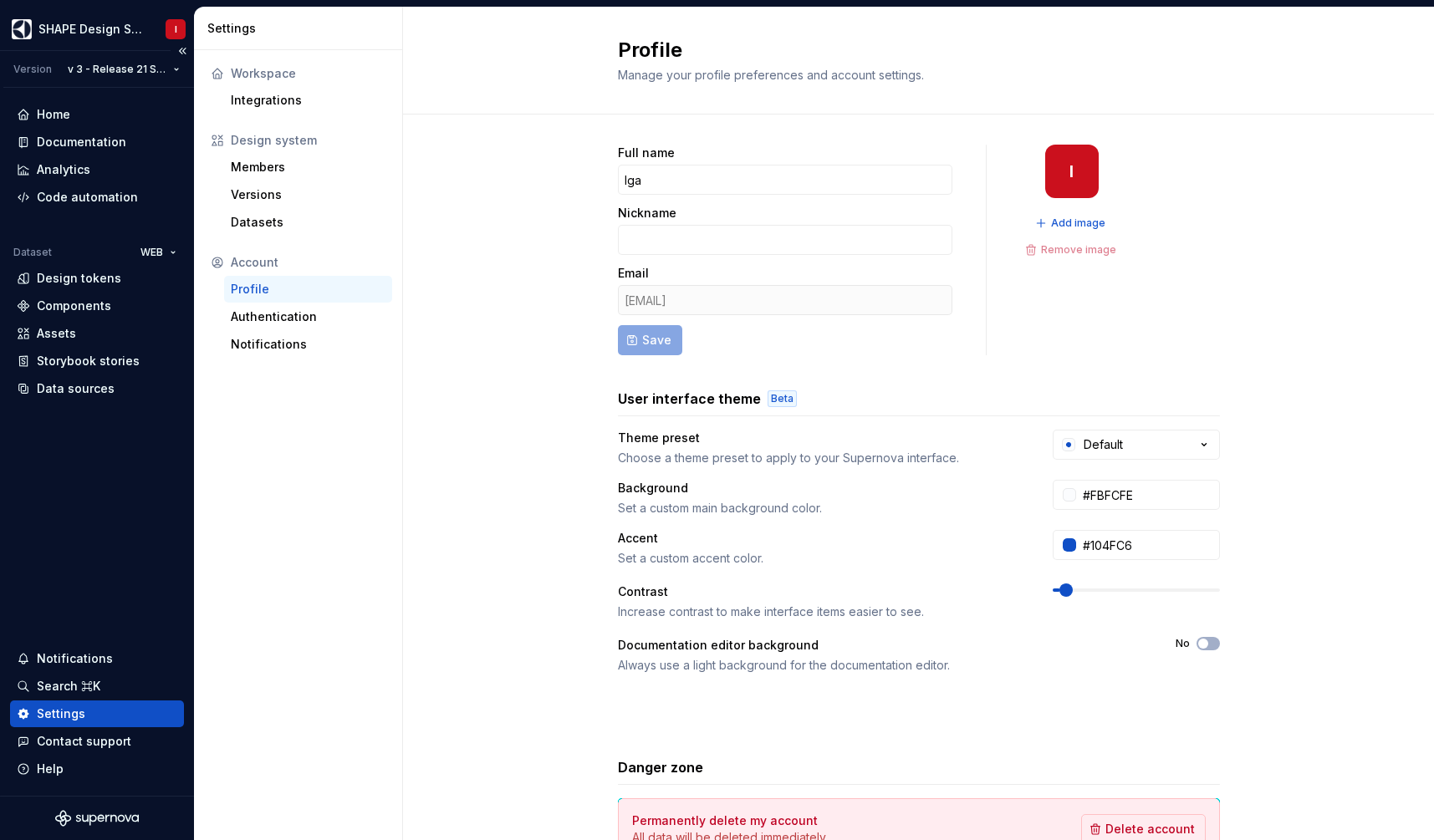 click on "Version" at bounding box center (33, 69) 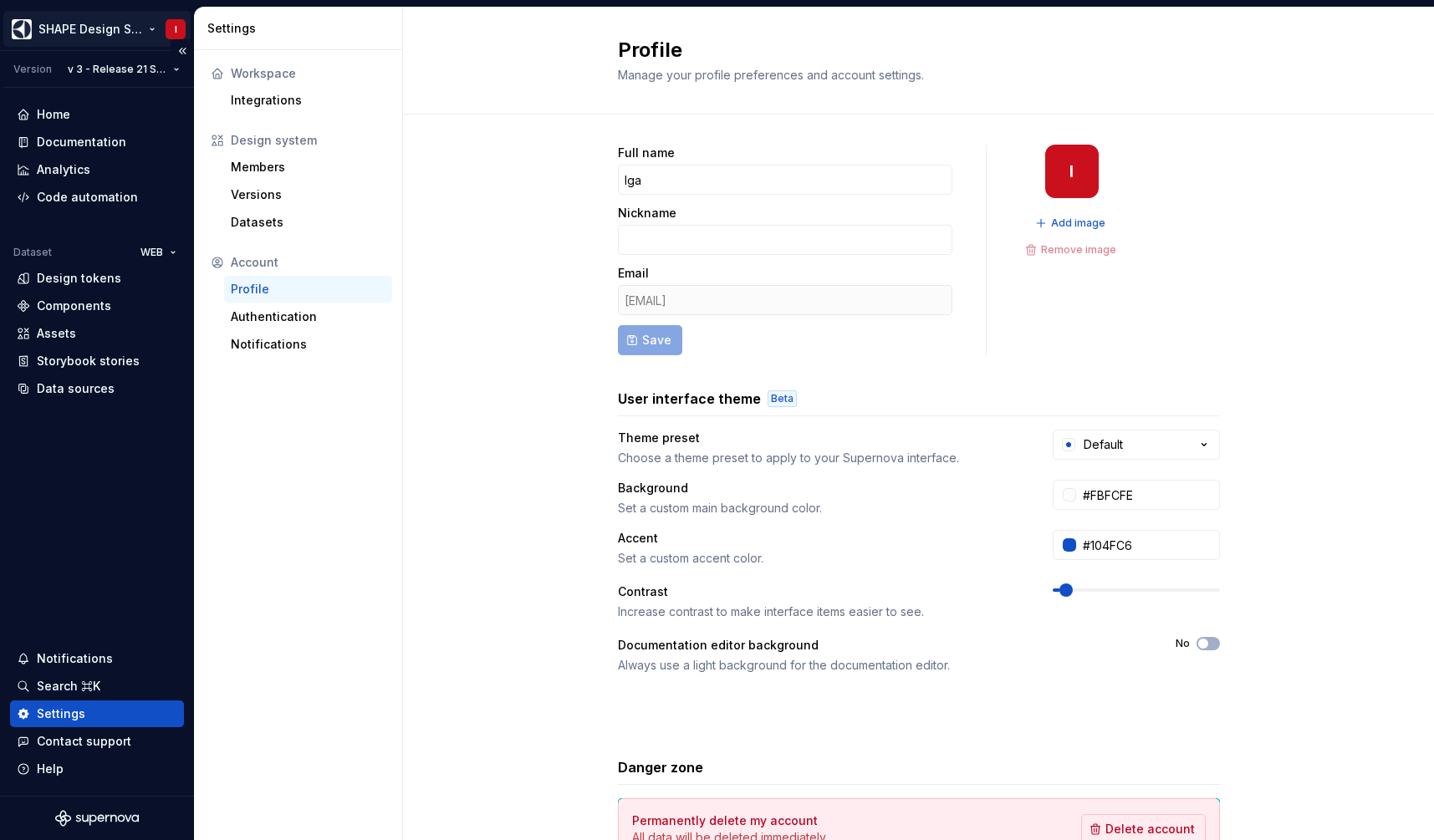 click on "SHAPE Design System I Version v 3 - Release 21 Sep, 2023 Home Documentation Analytics Code automation Dataset WEB Design tokens Components Assets Storybook stories Data sources Notifications Search ⌘K Settings Contact support Help Settings Workspace Integrations Design system Members Versions Datasets Account Profile Authentication Notifications Profile Manage your profile preferences and account settings. Full name Iga Nickname Email iga.slowik@electrolux.com Save I Add image Remove image User interface theme Beta Theme preset Choose a theme preset to apply to your Supernova interface. Default Background Set a custom main background color. #FBFCFE Accent Set a custom accent color. #104FC6 Contrast Increase contrast to make interface items easier to see. Documentation editor background Always use a light background for the documentation editor. No Danger zone Permanently delete my account All data will be deleted immediately. Delete account For information on how we use your data, please refer to our  ." at bounding box center (717, 420) 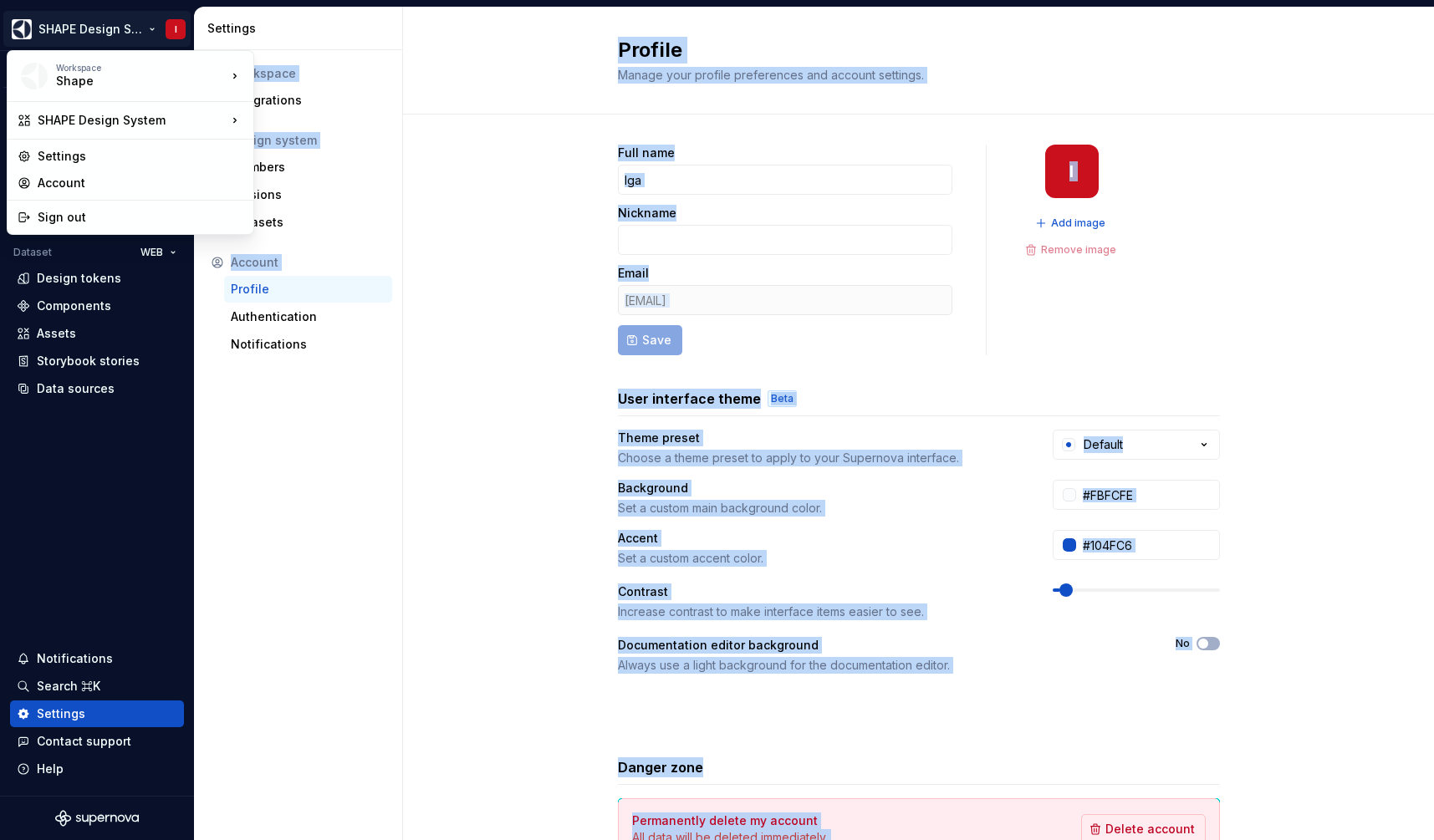 drag, startPoint x: 145, startPoint y: 82, endPoint x: 90, endPoint y: 29, distance: 76.38063 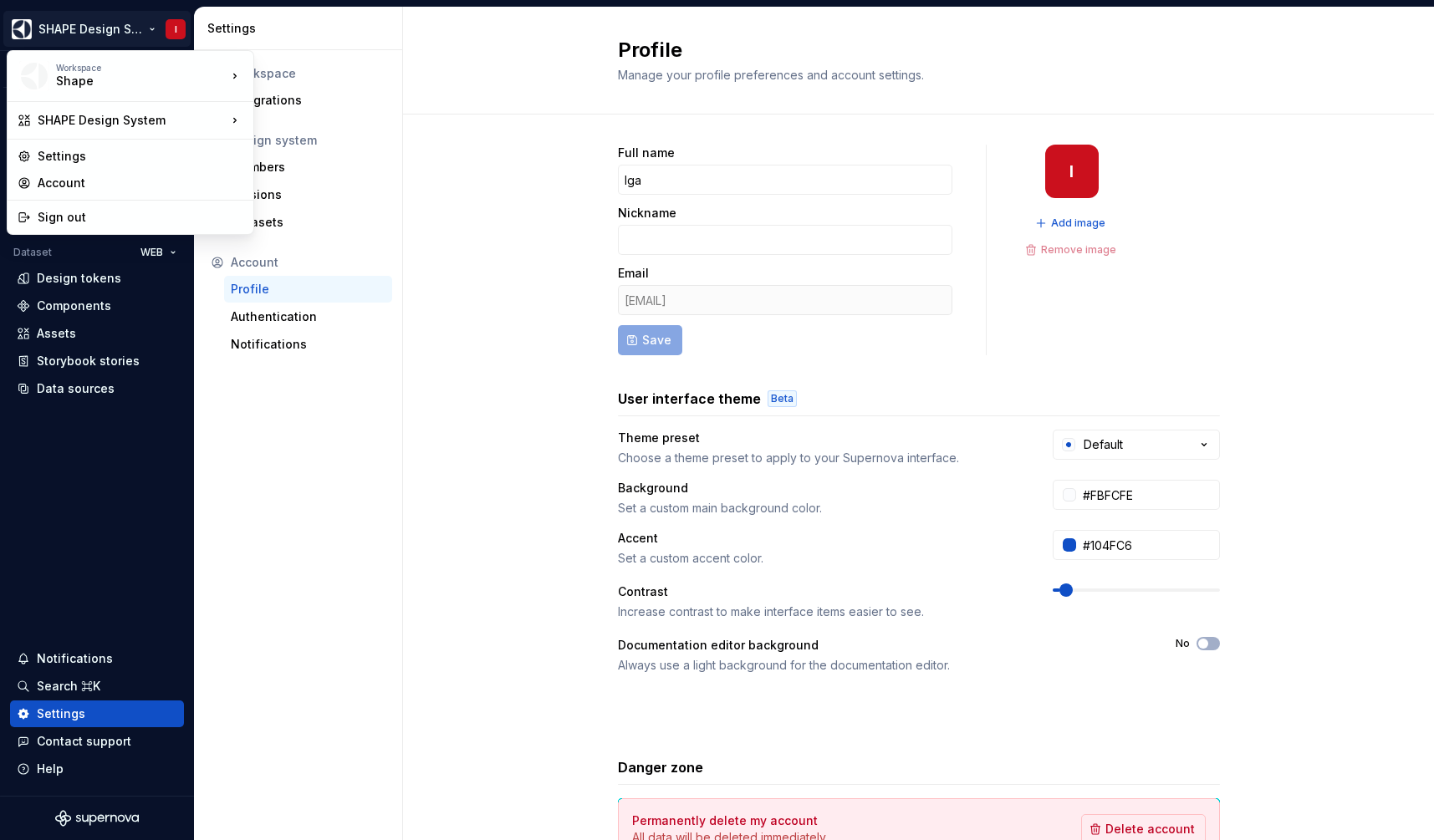 click on "SHAPE Design System I Version v 3 - Release 21 Sep, 2023 Home Documentation Analytics Code automation Dataset WEB Design tokens Components Assets Storybook stories Data sources Notifications Search ⌘K Settings Contact support Help Settings Workspace Integrations Design system Members Versions Datasets Account Profile Authentication Notifications Profile Manage your profile preferences and account settings. Full name Iga Nickname Email iga.slowik@electrolux.com Save I Add image Remove image User interface theme Beta Theme preset Choose a theme preset to apply to your Supernova interface. Default Background Set a custom main background color. #FBFCFE Accent Set a custom accent color. #104FC6 Contrast Increase contrast to make interface items easier to see. Documentation editor background Always use a light background for the documentation editor. No Danger zone Permanently delete my account All data will be deleted immediately. Delete account For information on how we use your data, please refer to our  ." at bounding box center [717, 420] 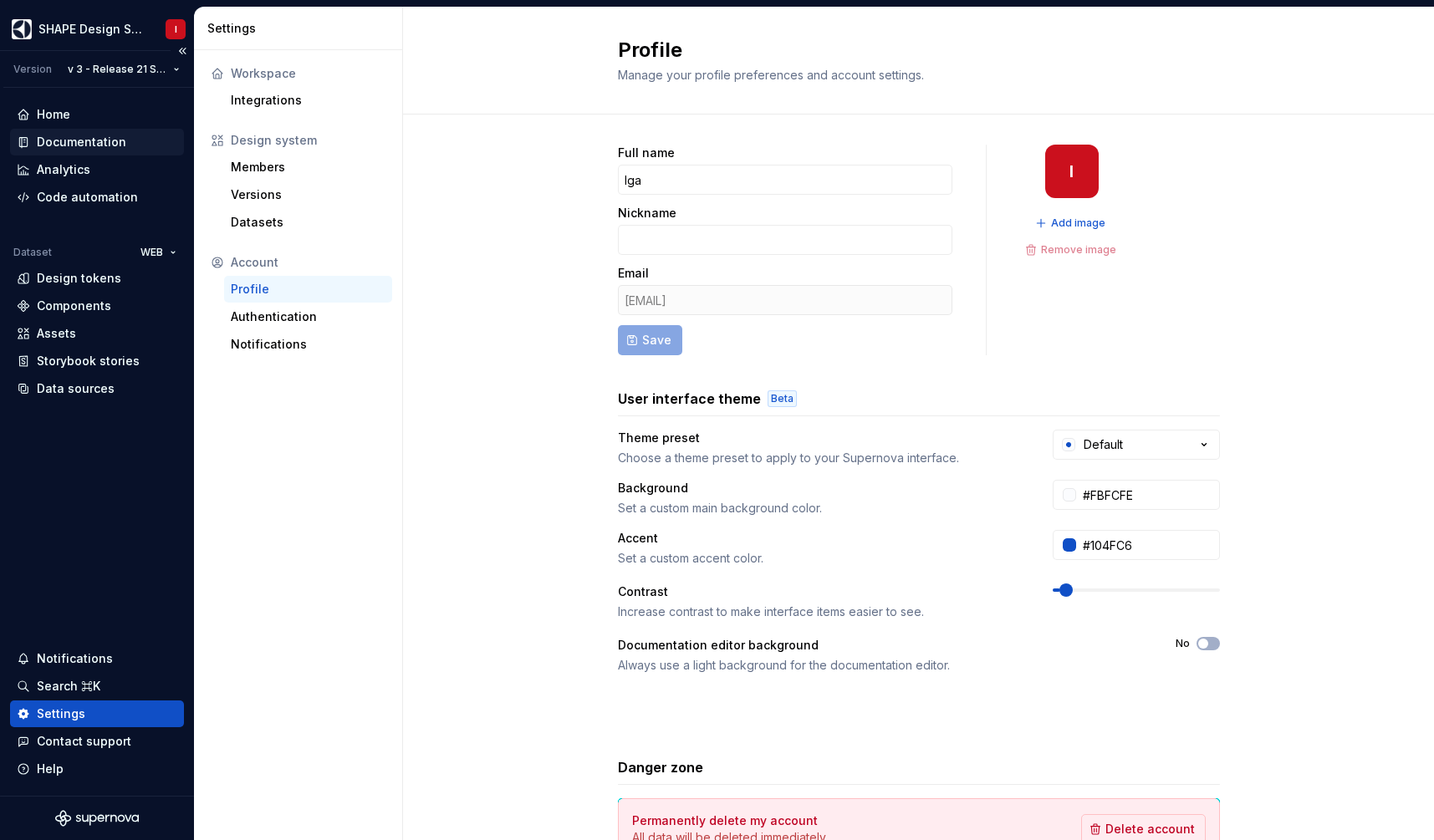 click on "Documentation" at bounding box center (81, 142) 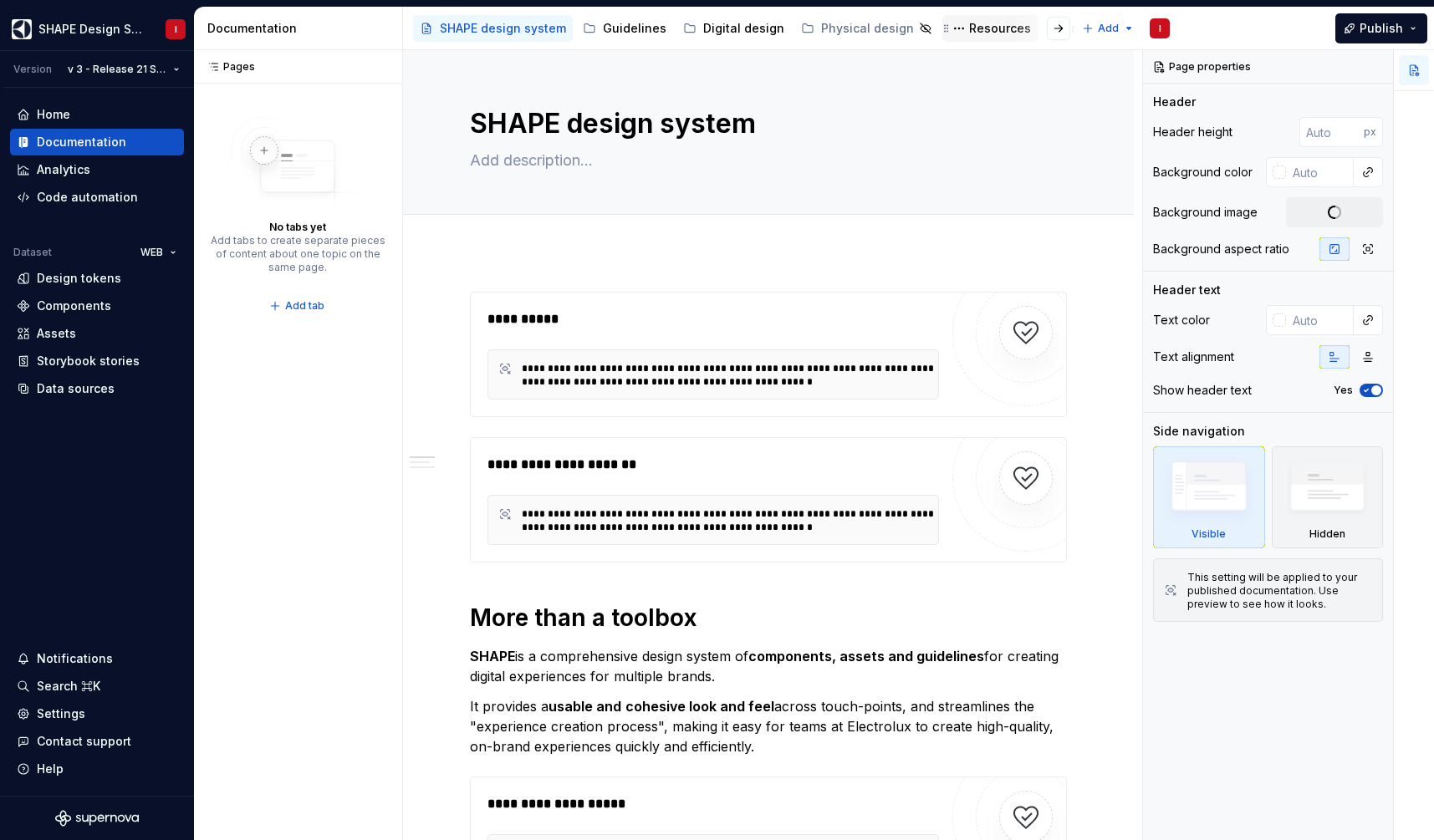 click on "Resources" at bounding box center [1000, 28] 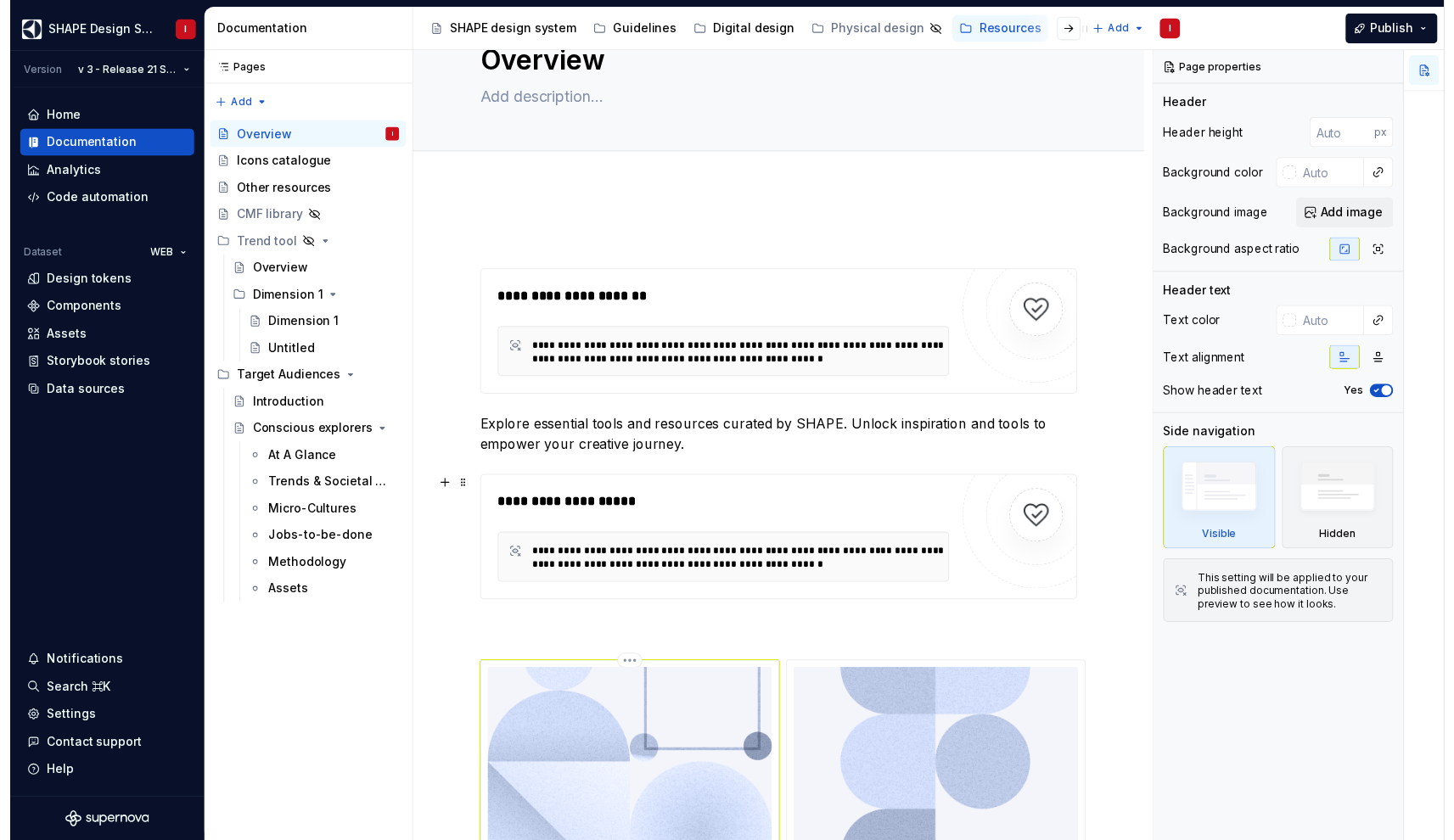 scroll, scrollTop: 10, scrollLeft: 0, axis: vertical 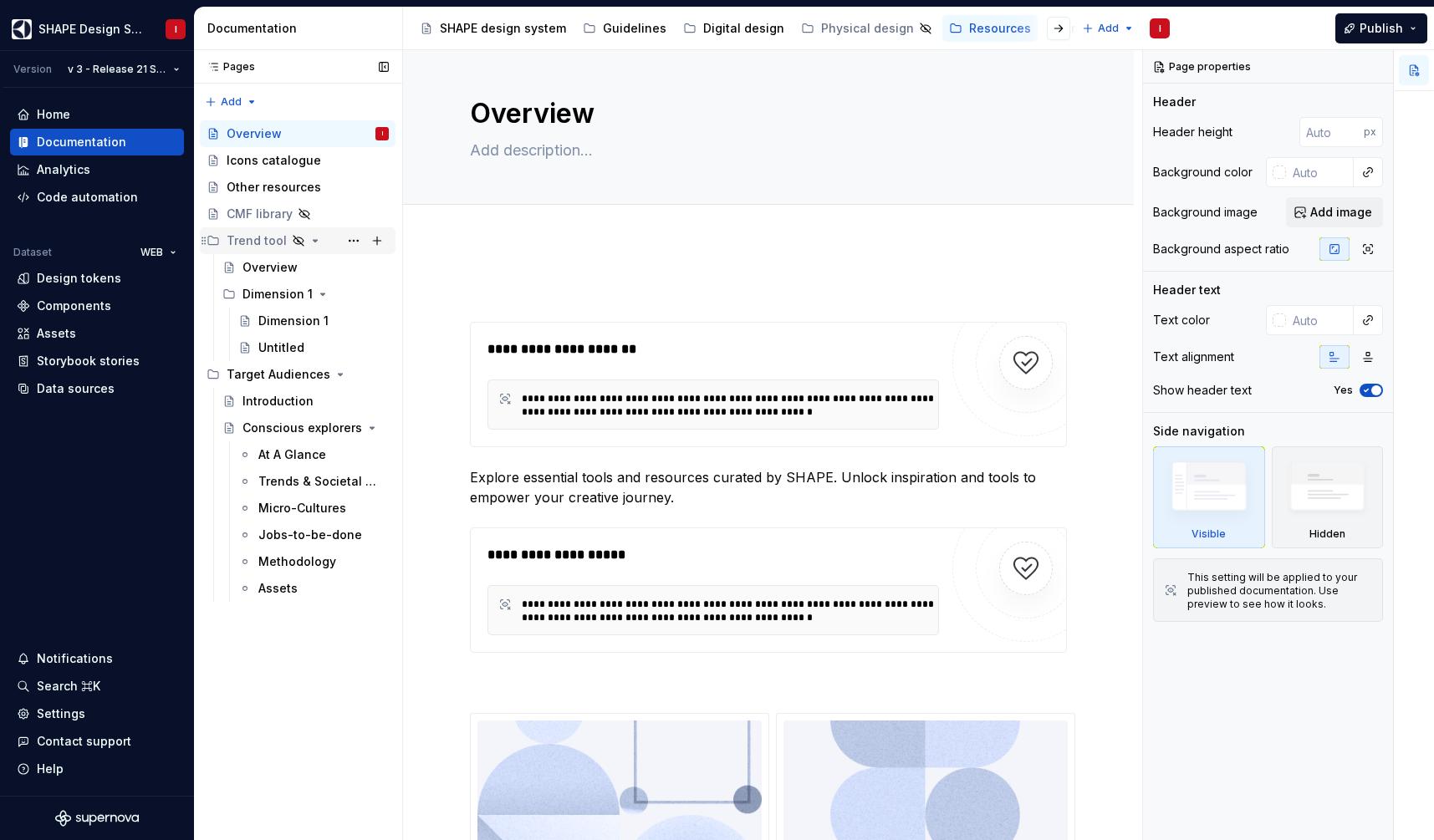 click 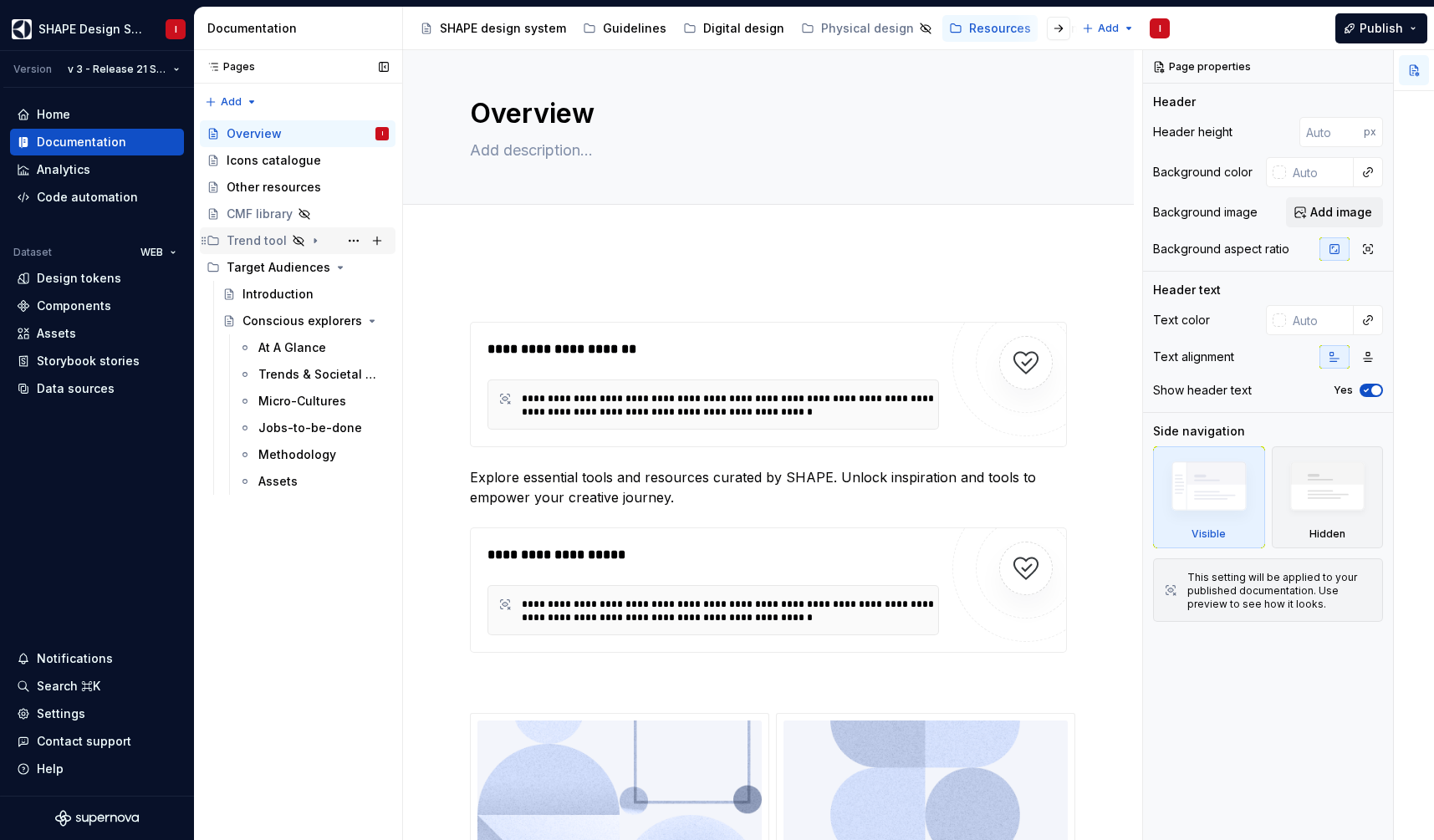 click 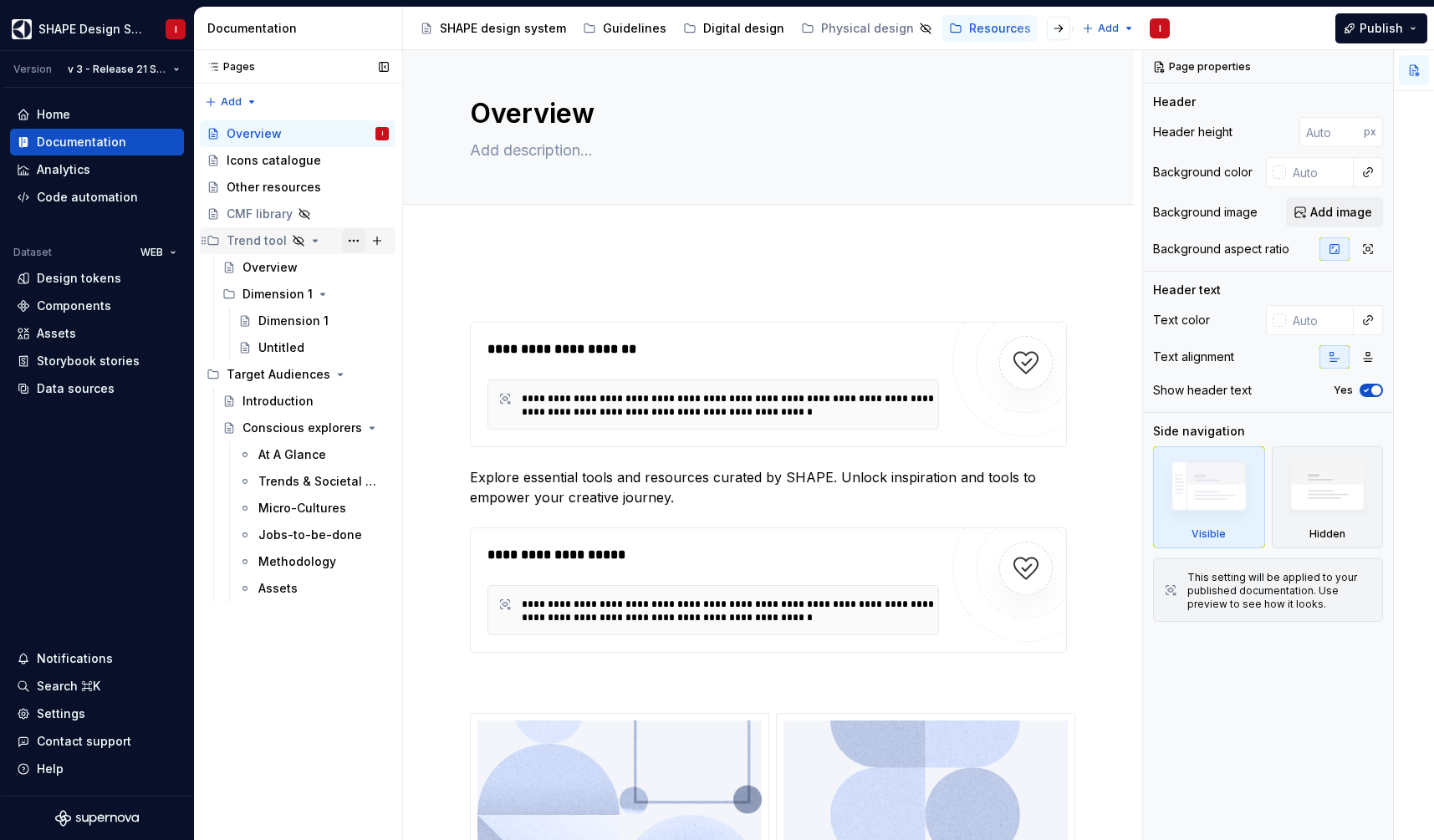 click at bounding box center (354, 241) 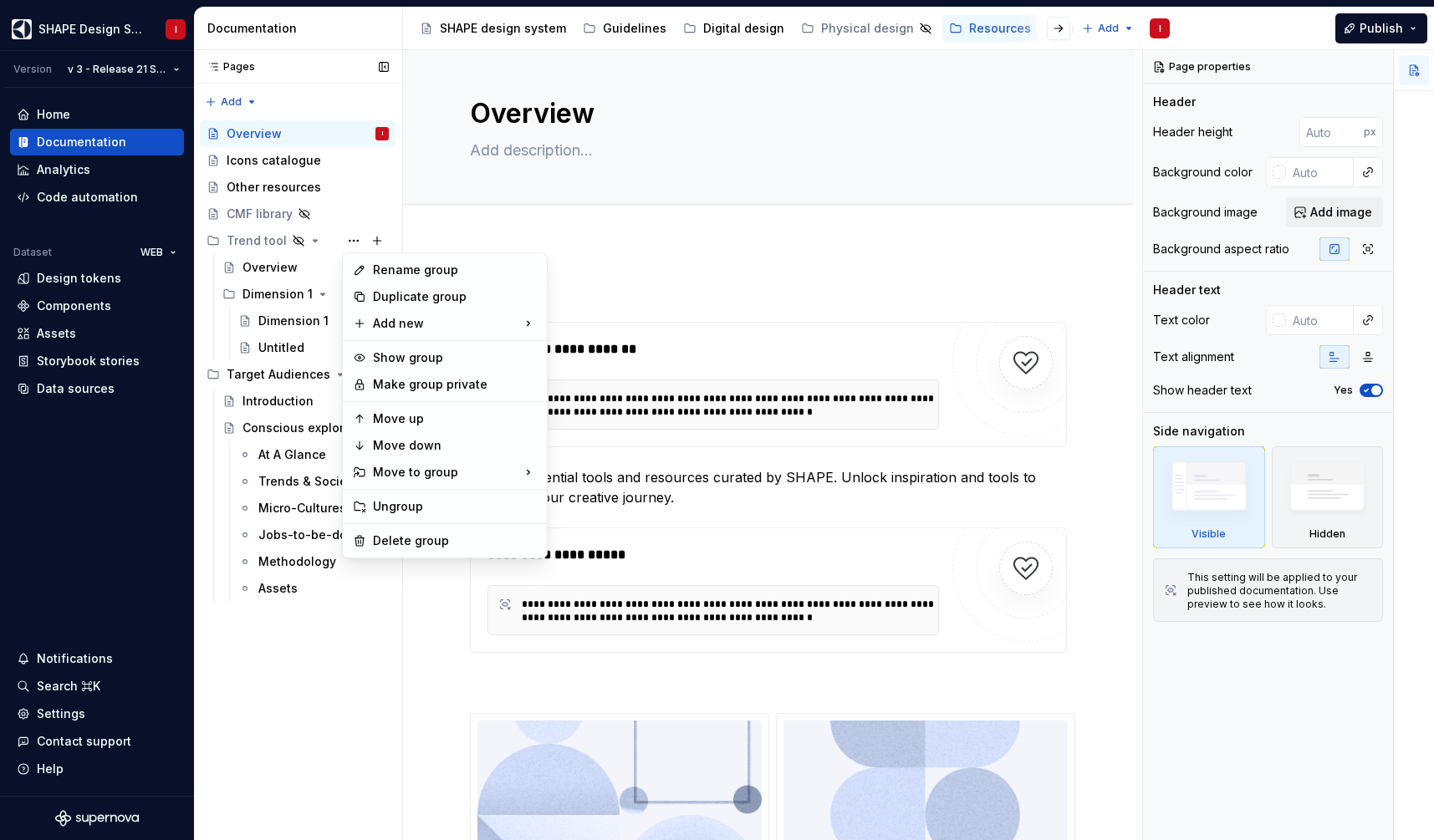 click on "Pages Pages Add
Accessibility guide for tree Page tree.
Navigate the tree with the arrow keys. Common tree hotkeys apply. Further keybindings are available:
enter to execute primary action on focused item
f2 to start renaming the focused item
escape to abort renaming an item
control+d to start dragging selected items
Overview I Icons catalogue Other resources CMF library Trend tool Overview Dimension 1 Dimension 1 Untitled Target Audiences Introduction Conscious explorers At A Glance Trends & Societal Movements Micro-Cultures Jobs-to-be-done Methodology Assets No changes yet When a page is edited, it will appear in this section." at bounding box center (298, 445) 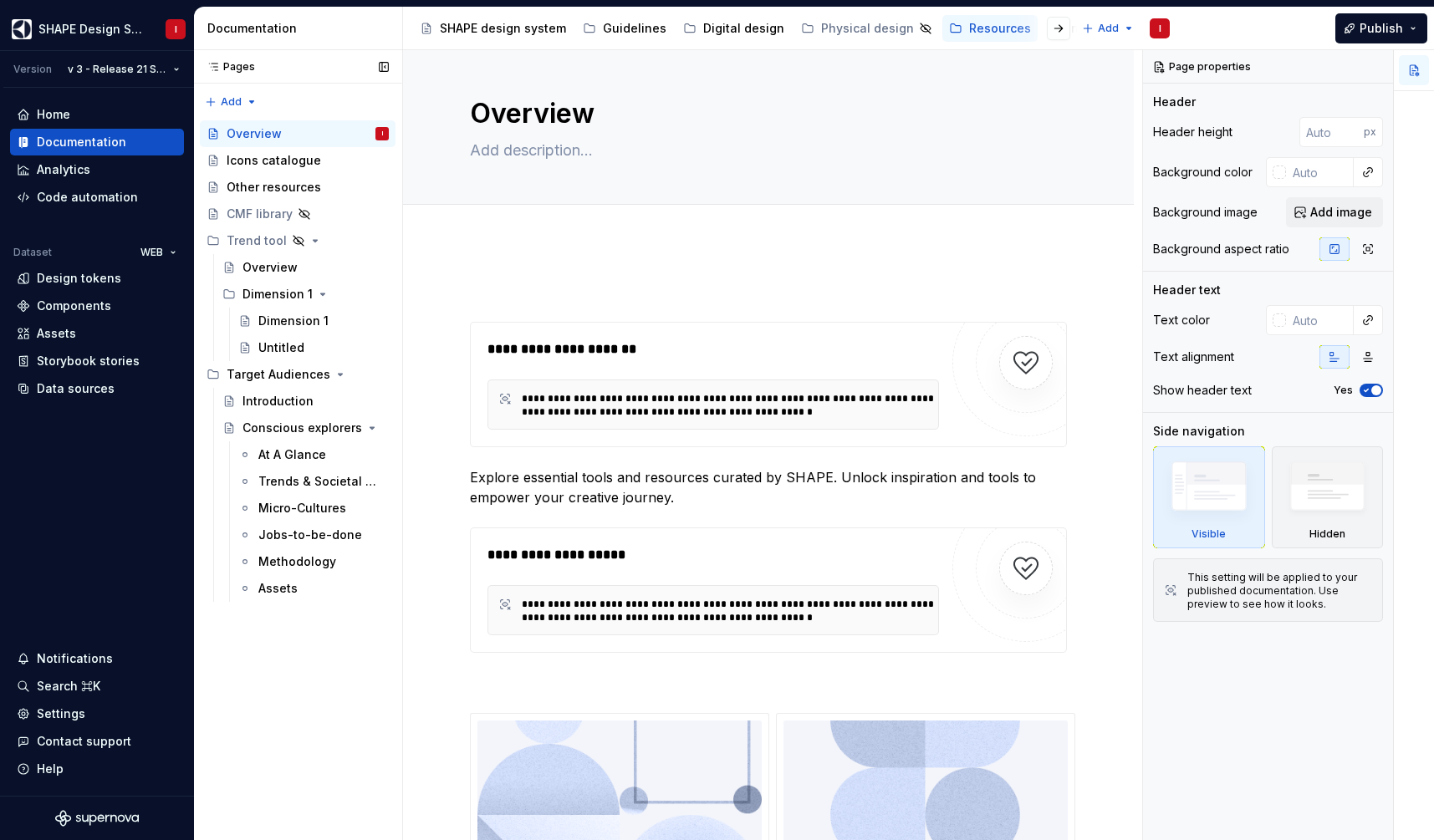 click on "Overview" at bounding box center [270, 267] 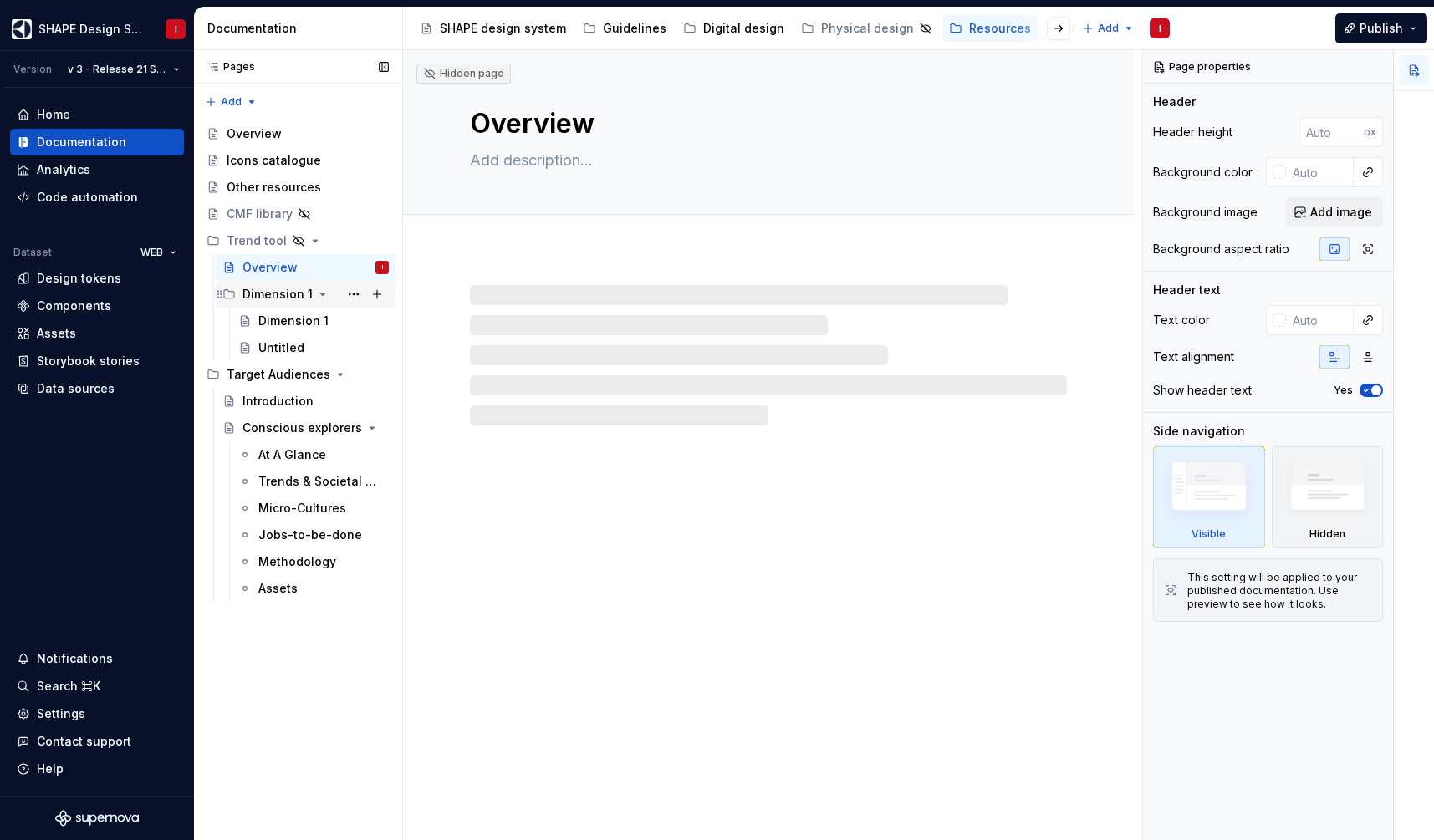 click on "Dimension 1" at bounding box center (278, 294) 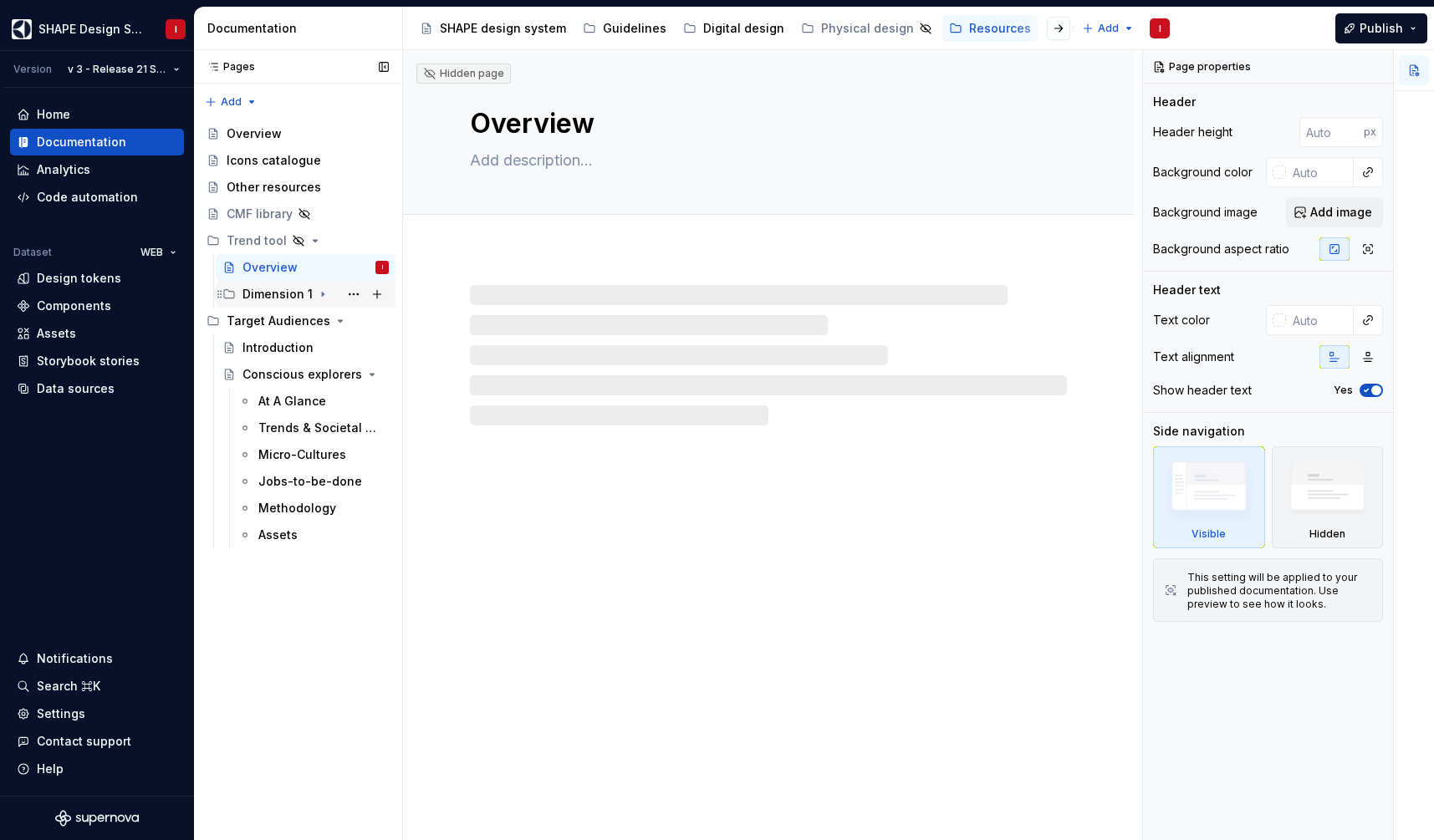 click on "Dimension 1" at bounding box center [278, 294] 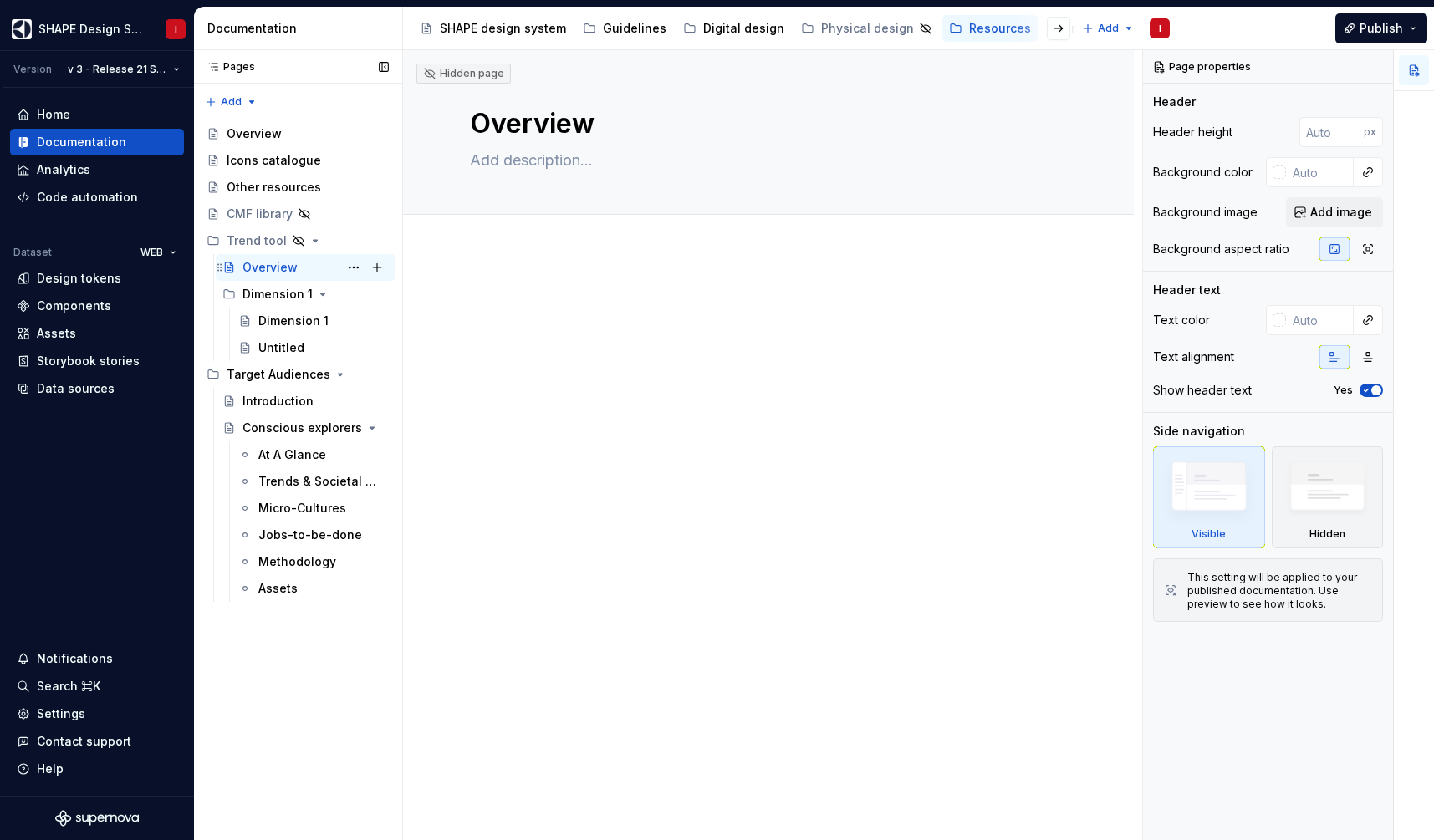 click on "Overview" at bounding box center [270, 267] 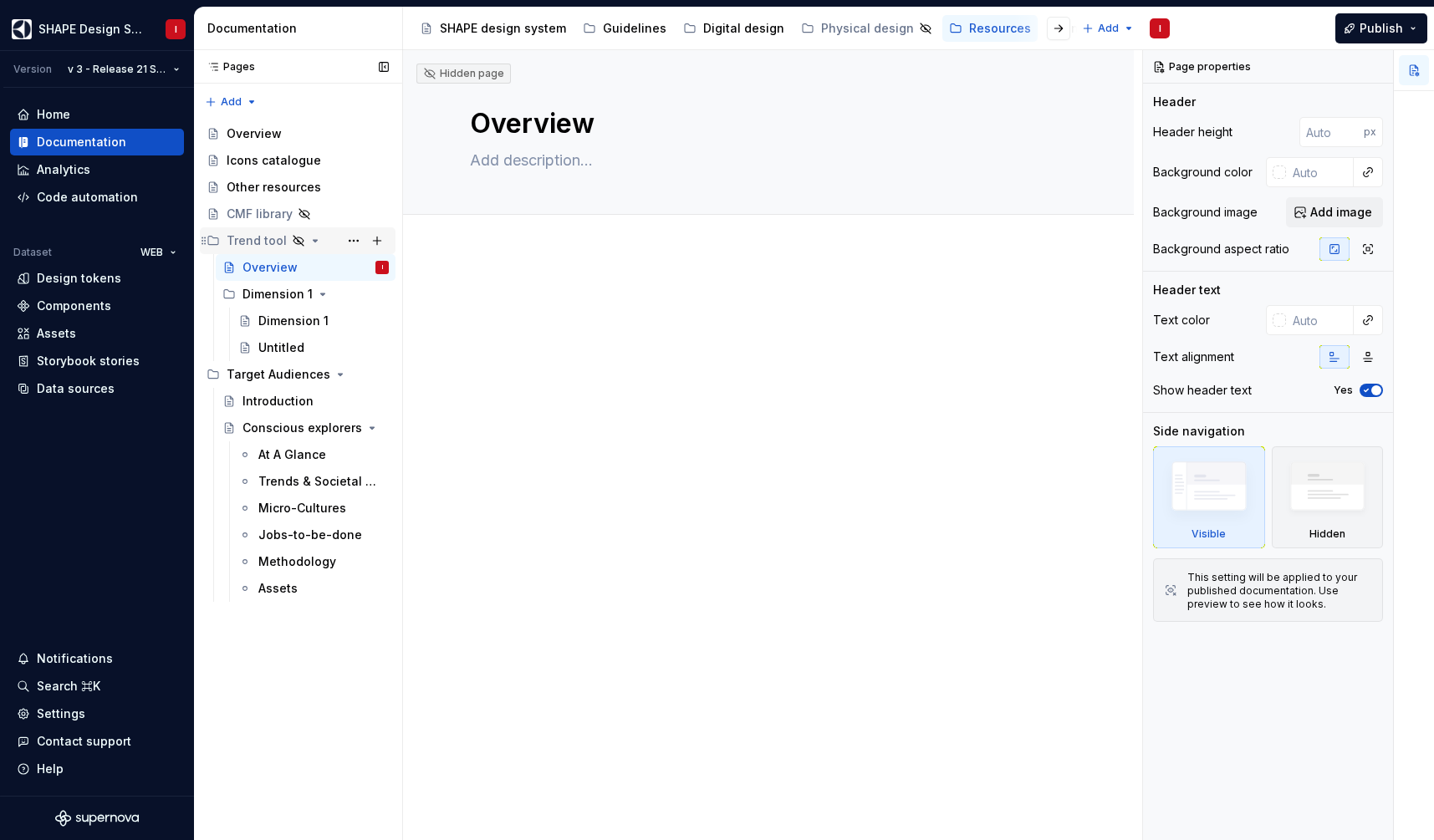 click 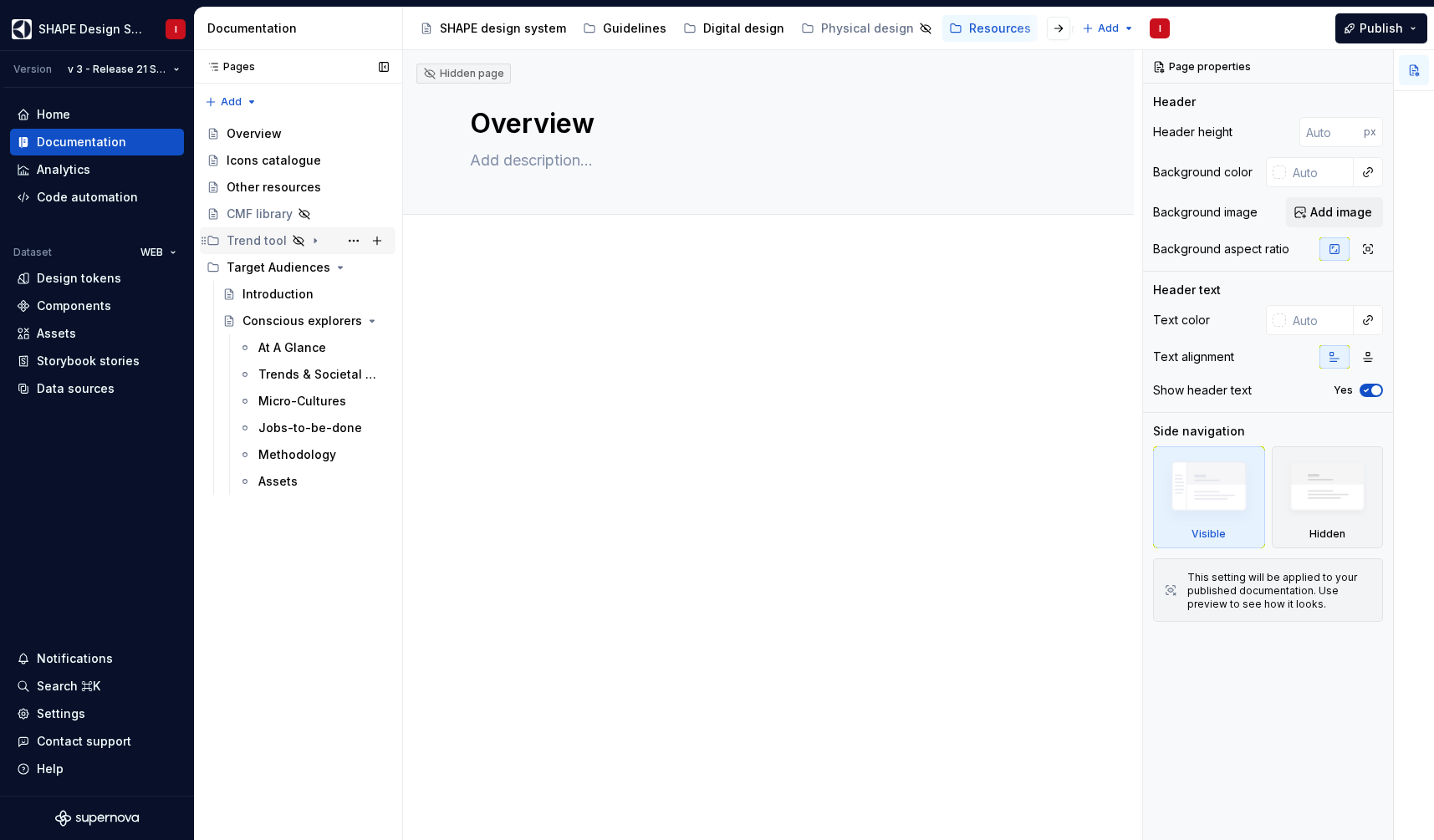 click 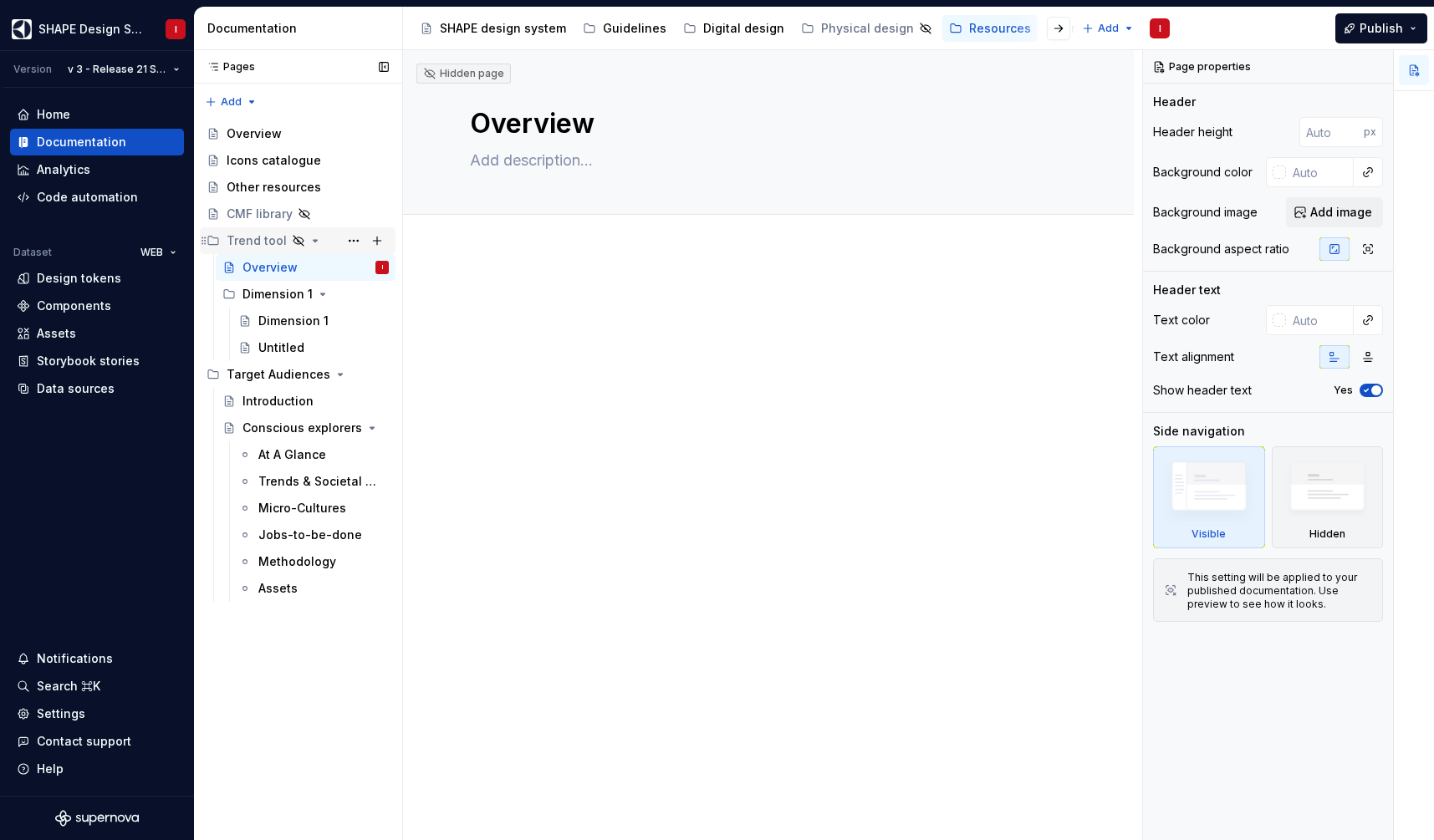 click 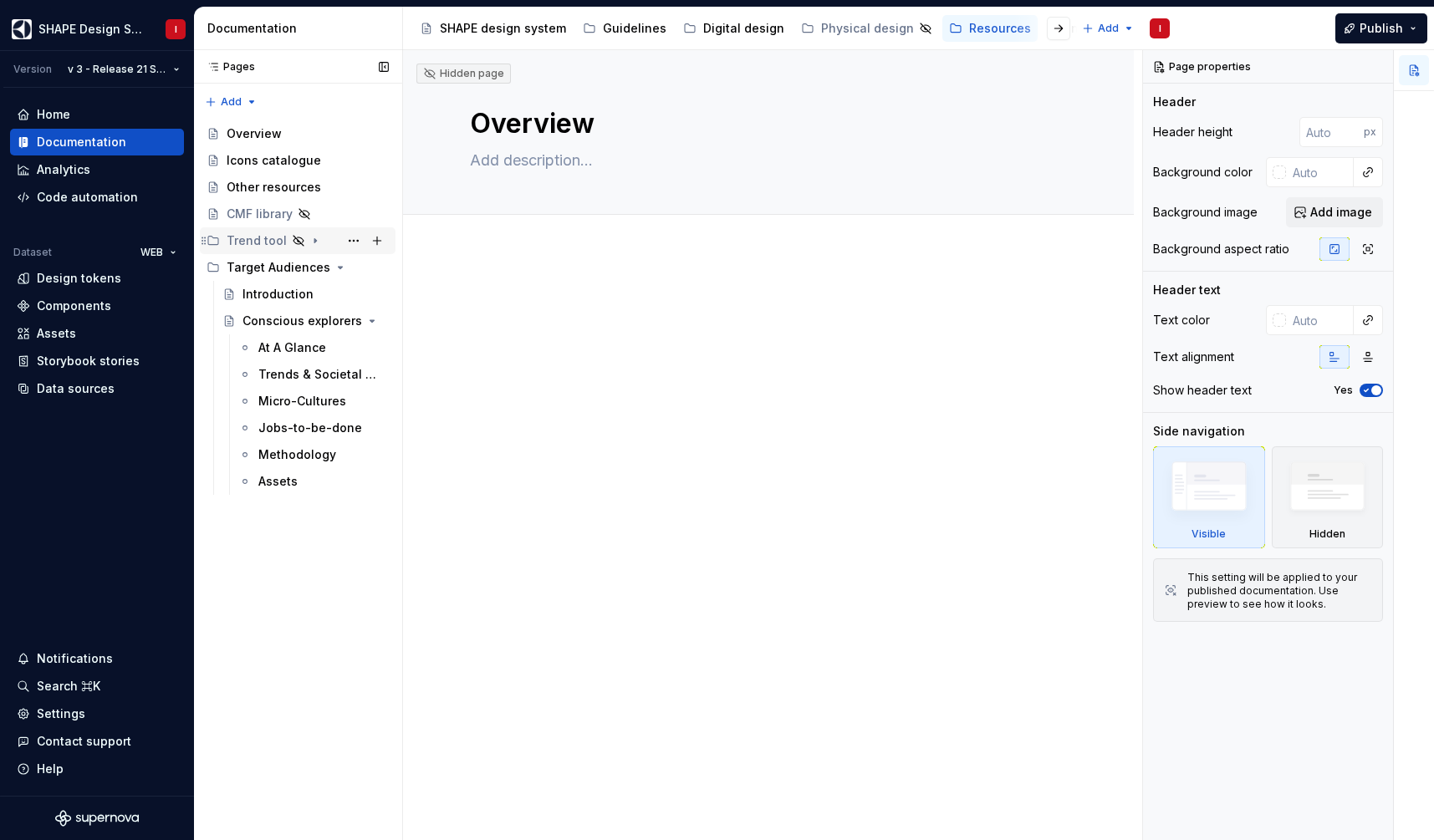 click 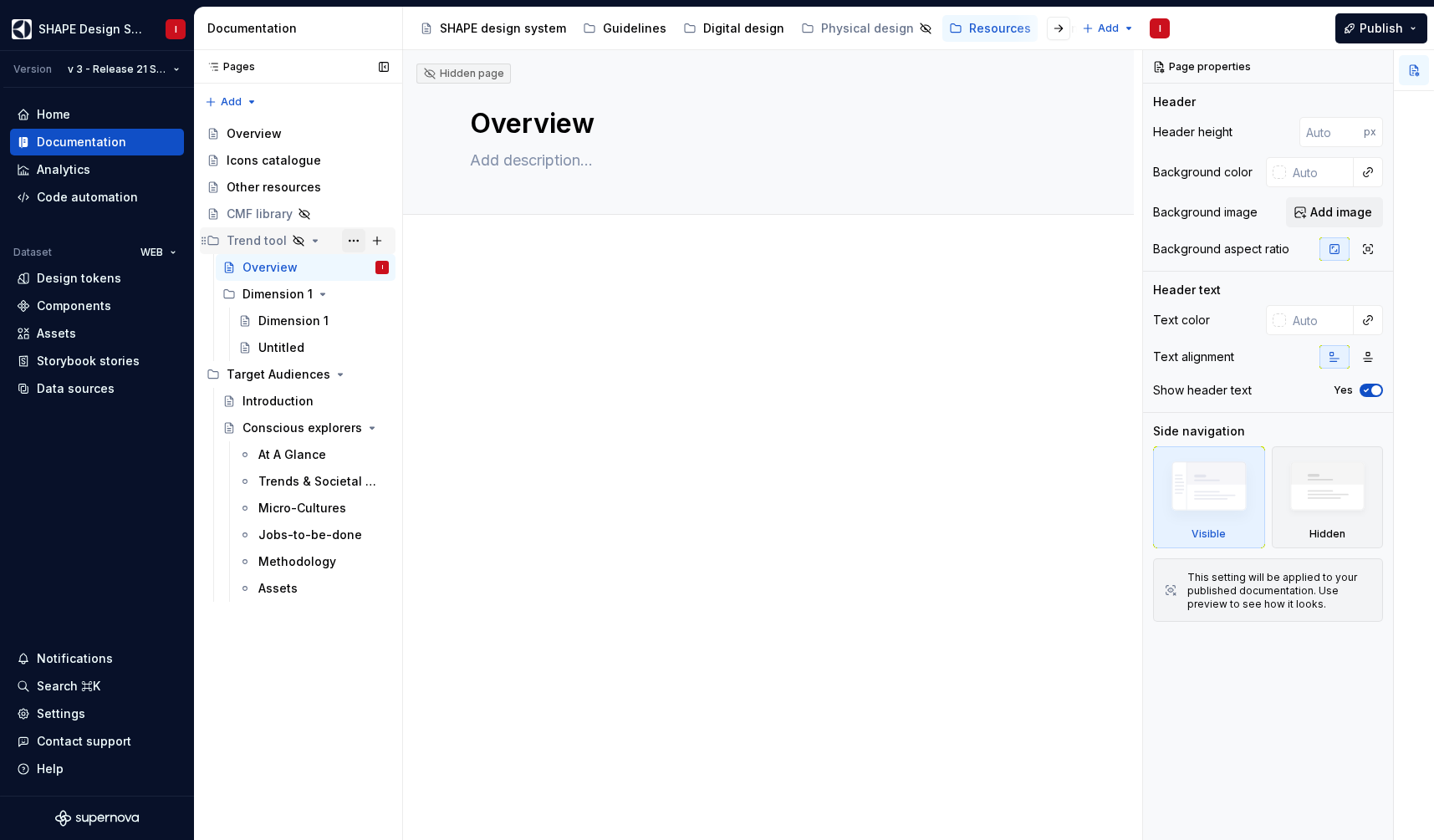 click at bounding box center (354, 241) 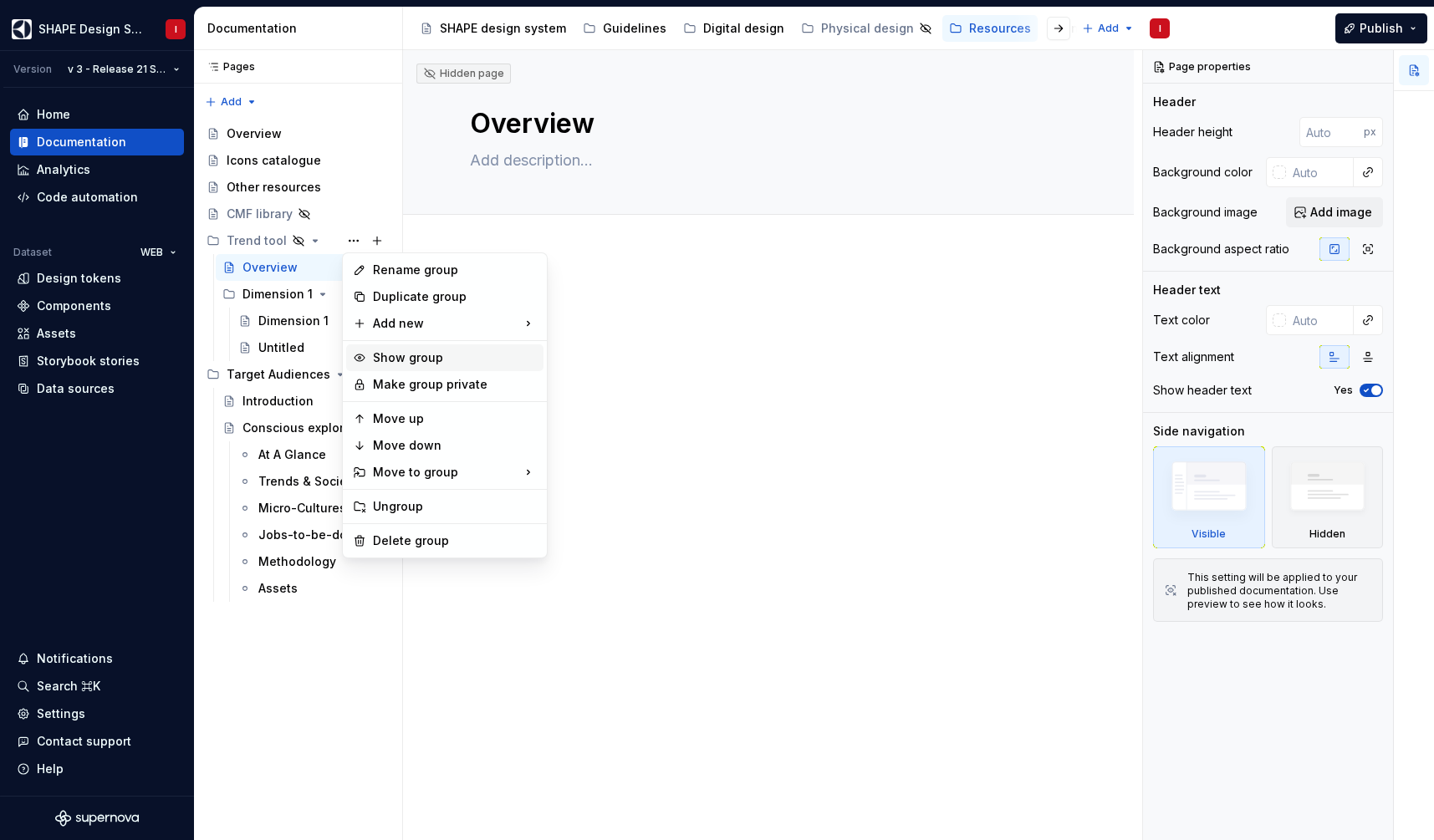 click on "Show group" at bounding box center (455, 358) 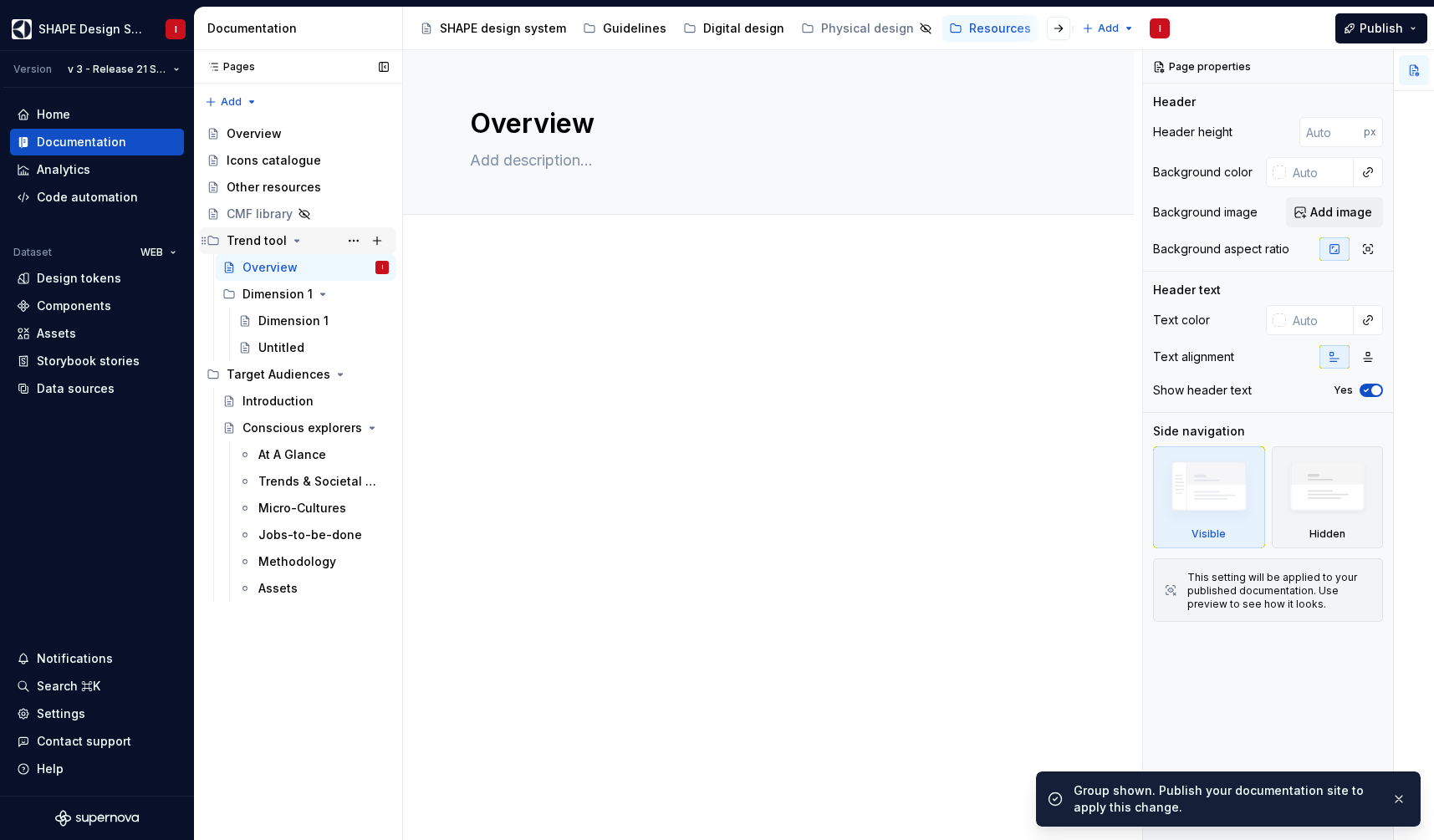 click on "Trend tool" at bounding box center (308, 241) 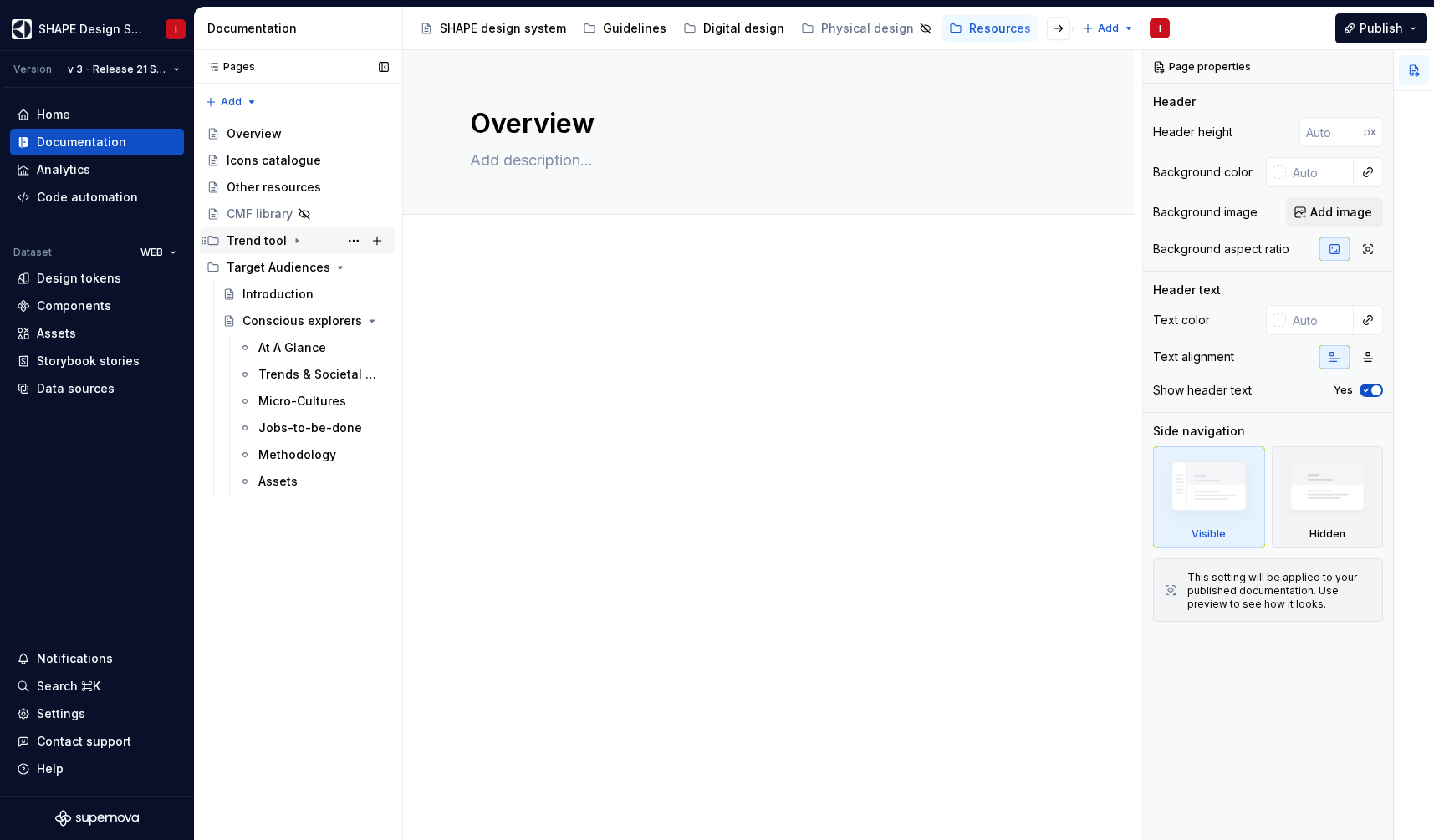 click on "Trend tool" at bounding box center [308, 241] 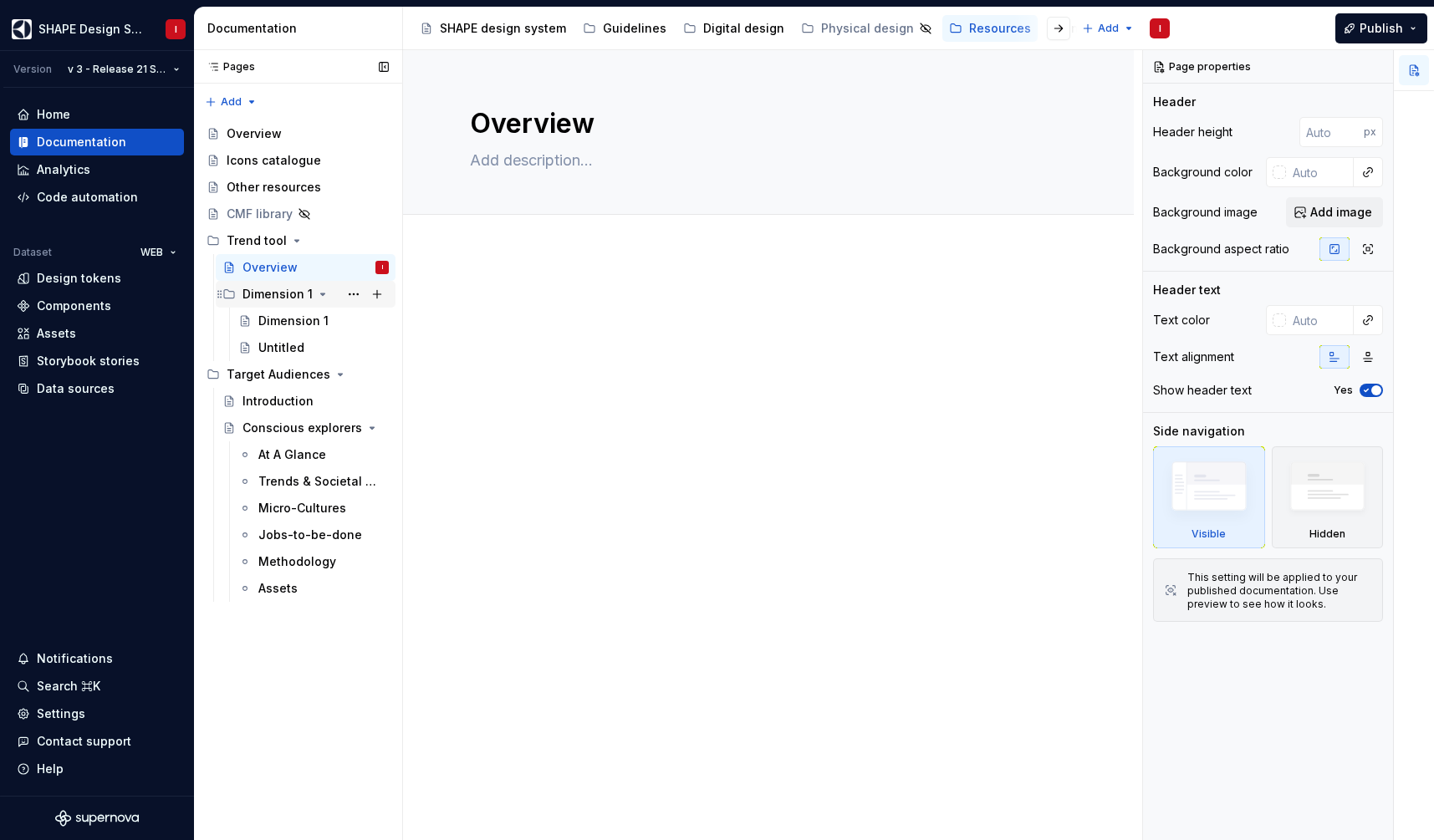 click on "Dimension 1" at bounding box center (278, 294) 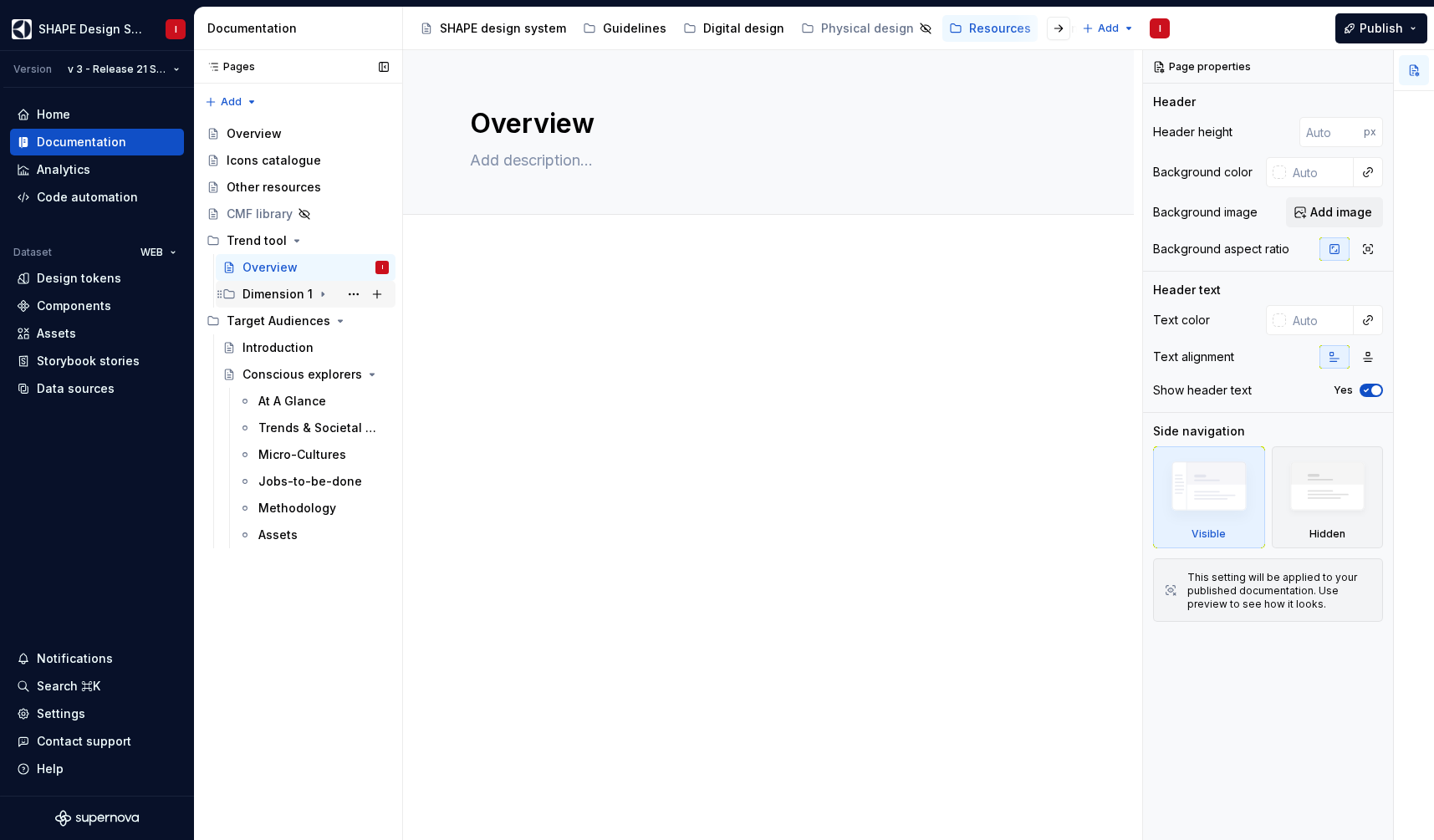 click on "Dimension 1" at bounding box center (278, 294) 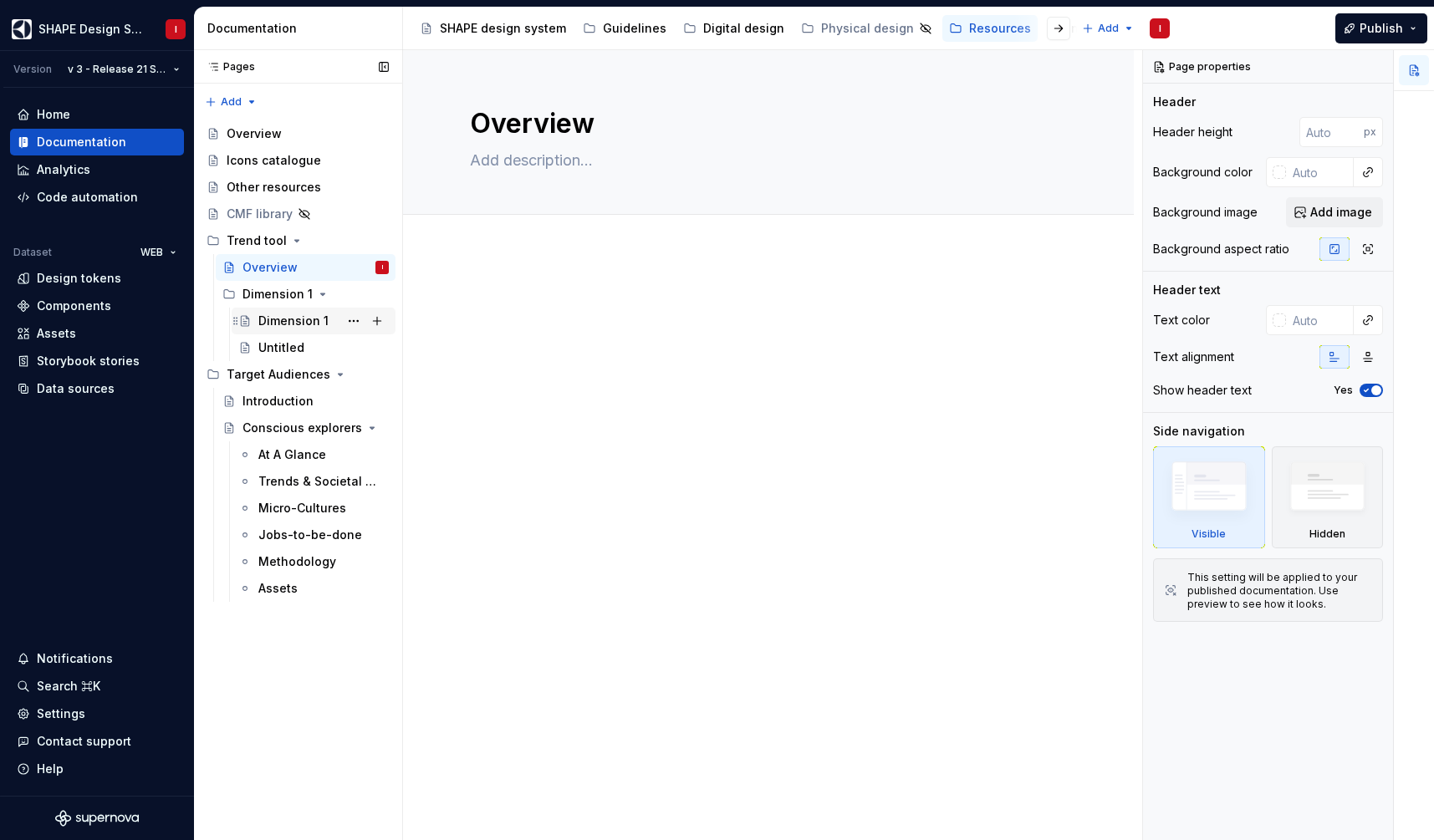 click on "Dimension 1" at bounding box center [293, 321] 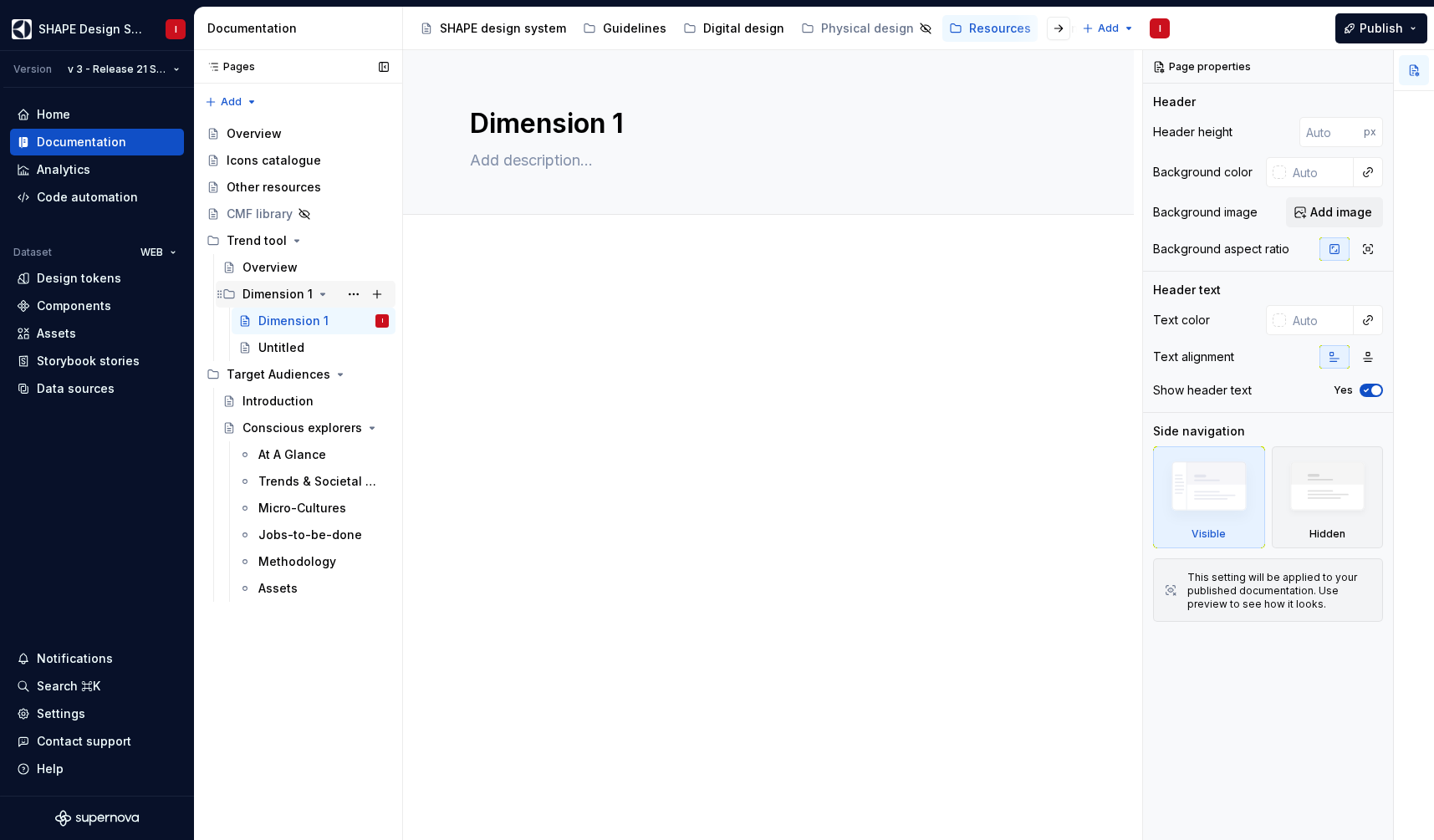 click on "Dimension 1" at bounding box center (278, 294) 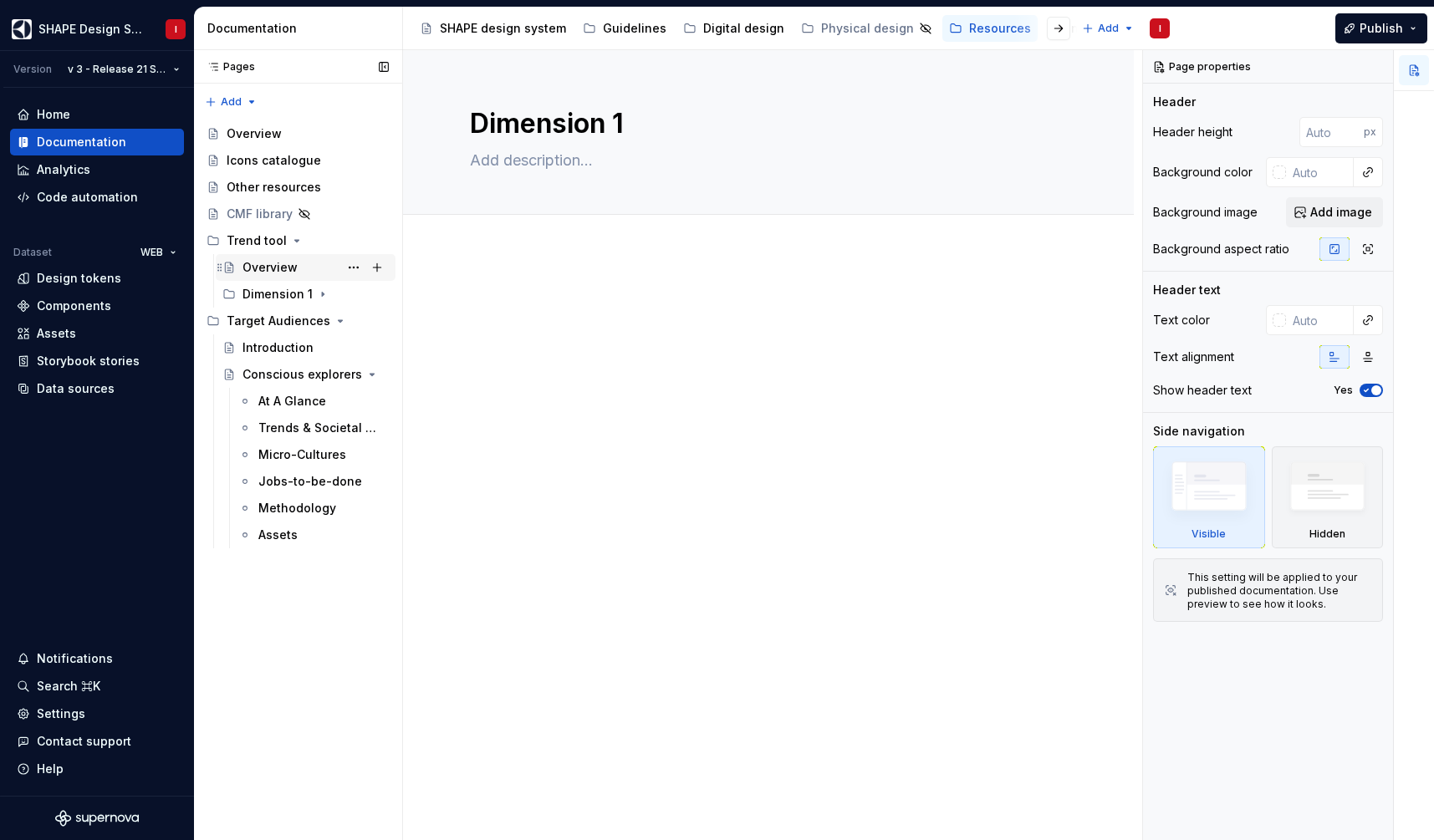 click on "Overview" at bounding box center (270, 267) 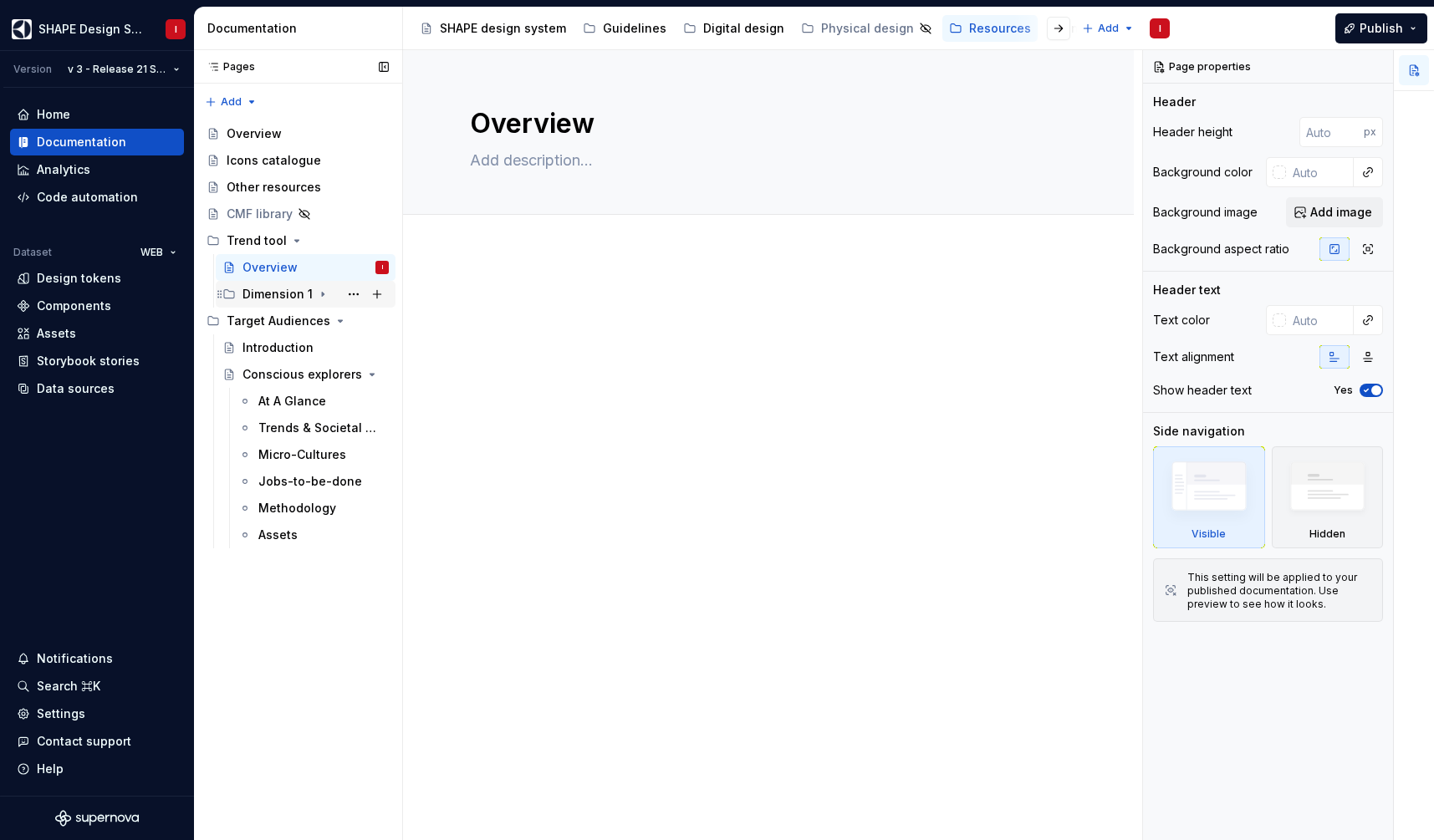 click 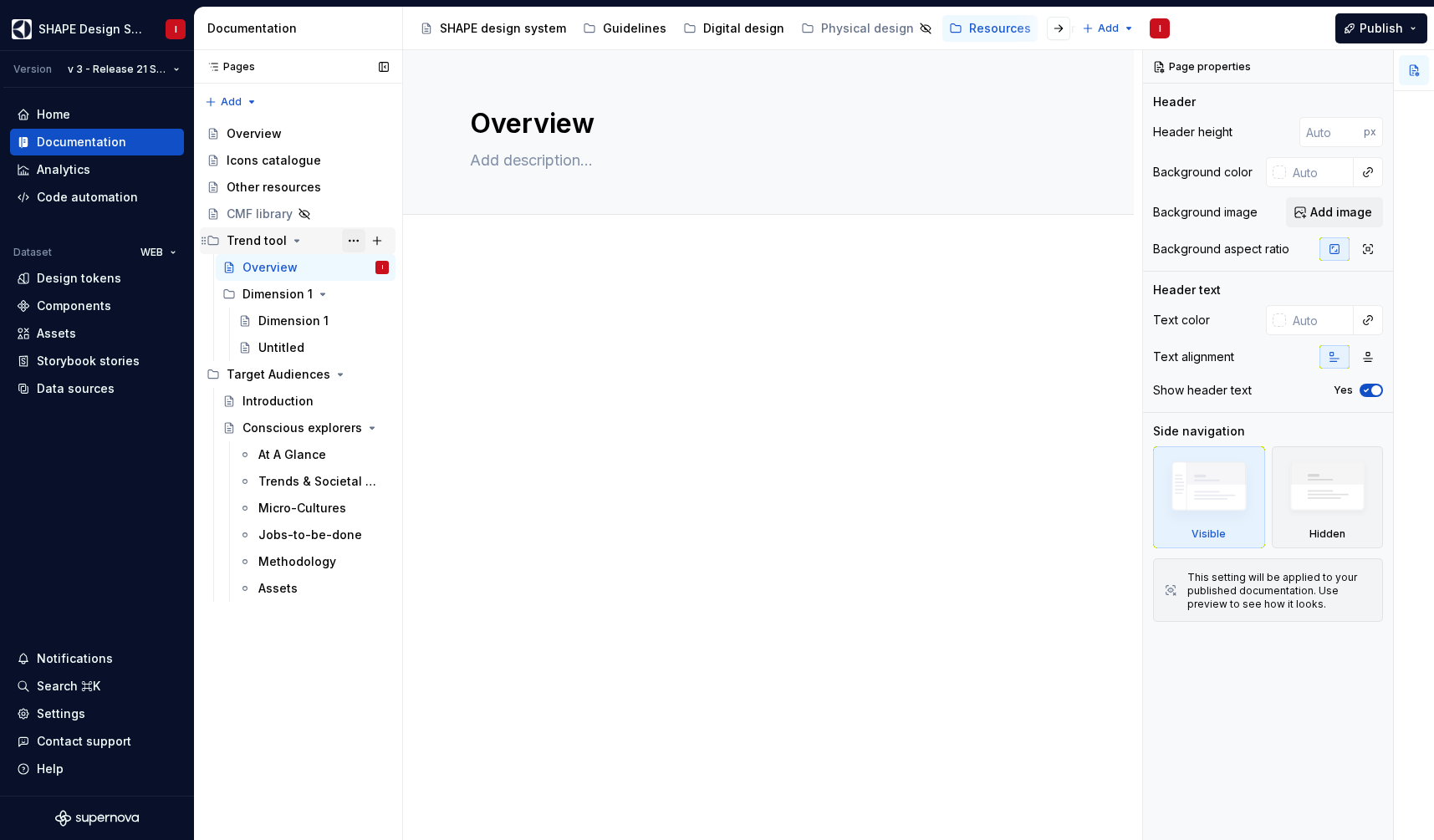 click at bounding box center [354, 241] 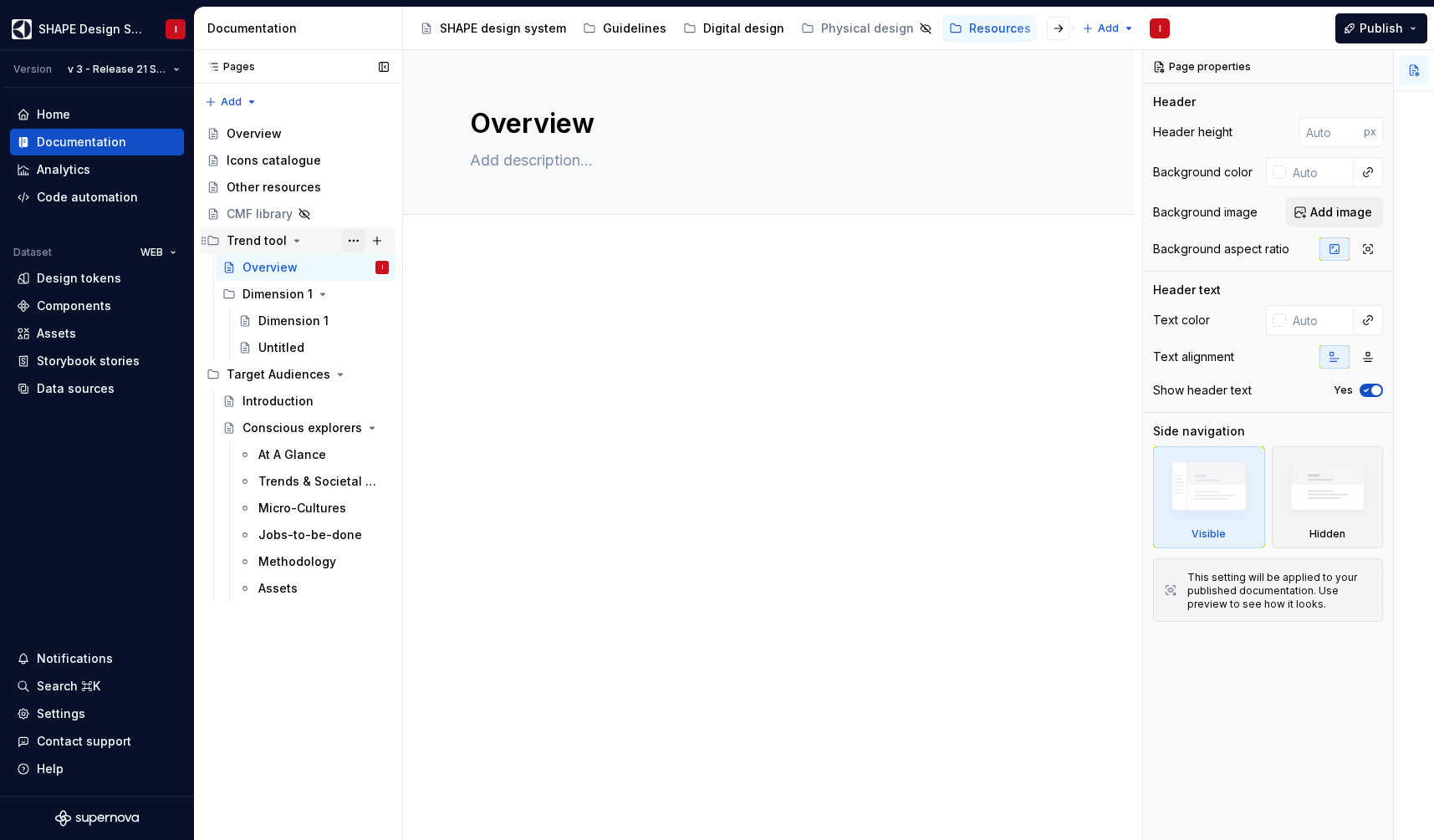 click on "Pages Pages Add
Accessibility guide for tree Page tree.
Navigate the tree with the arrow keys. Common tree hotkeys apply. Further keybindings are available:
enter to execute primary action on focused item
f2 to start renaming the focused item
escape to abort renaming an item
control+d to start dragging selected items
Overview Icons catalogue Other resources CMF library Trend tool Overview I Dimension 1 Dimension 1 Untitled Target Audiences Introduction Conscious explorers At A Glance Trends & Societal Movements Micro-Cultures Jobs-to-be-done Methodology Assets No changes yet When a page is edited, it will appear in this section." at bounding box center [298, 445] 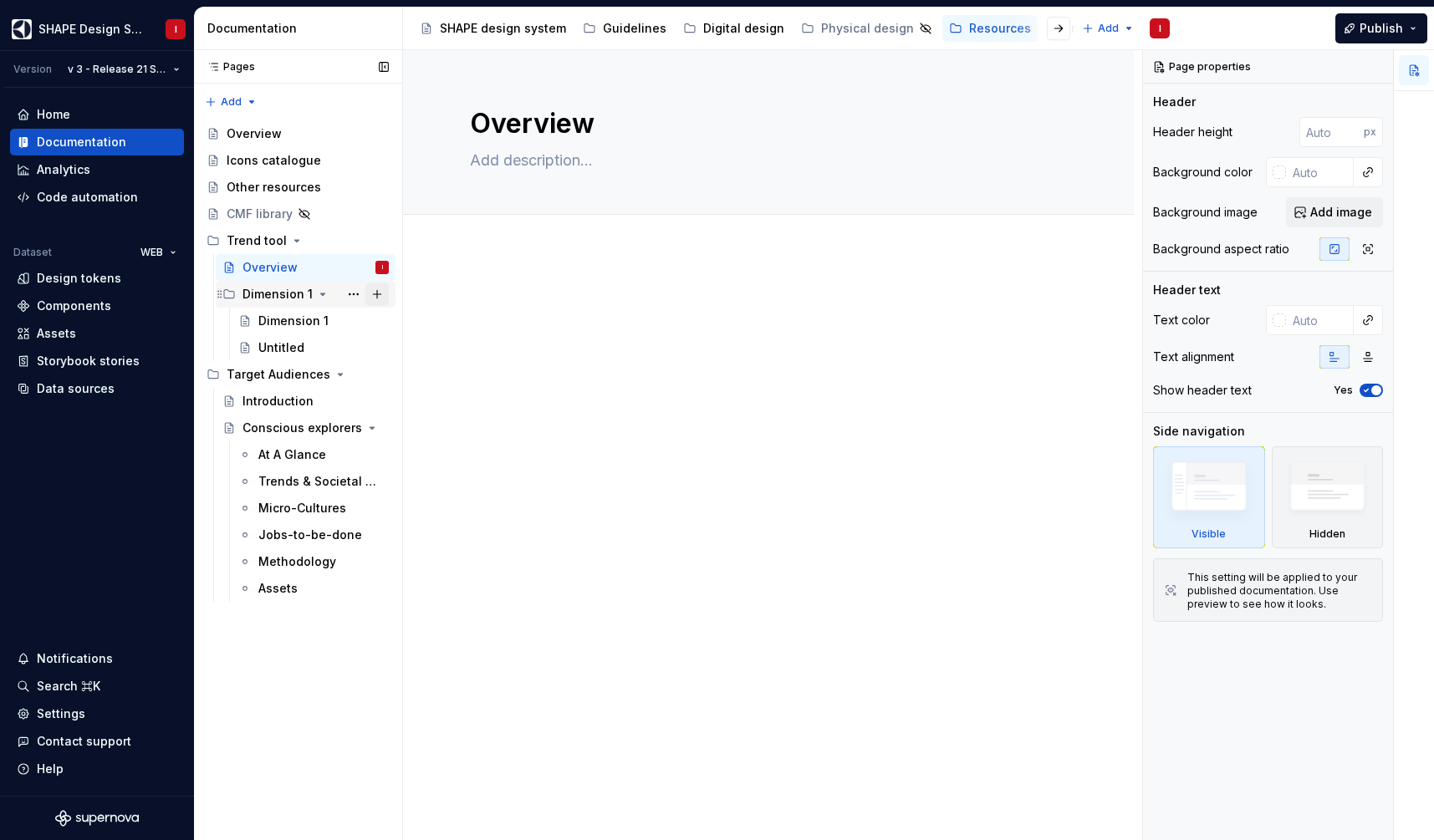 click at bounding box center (377, 294) 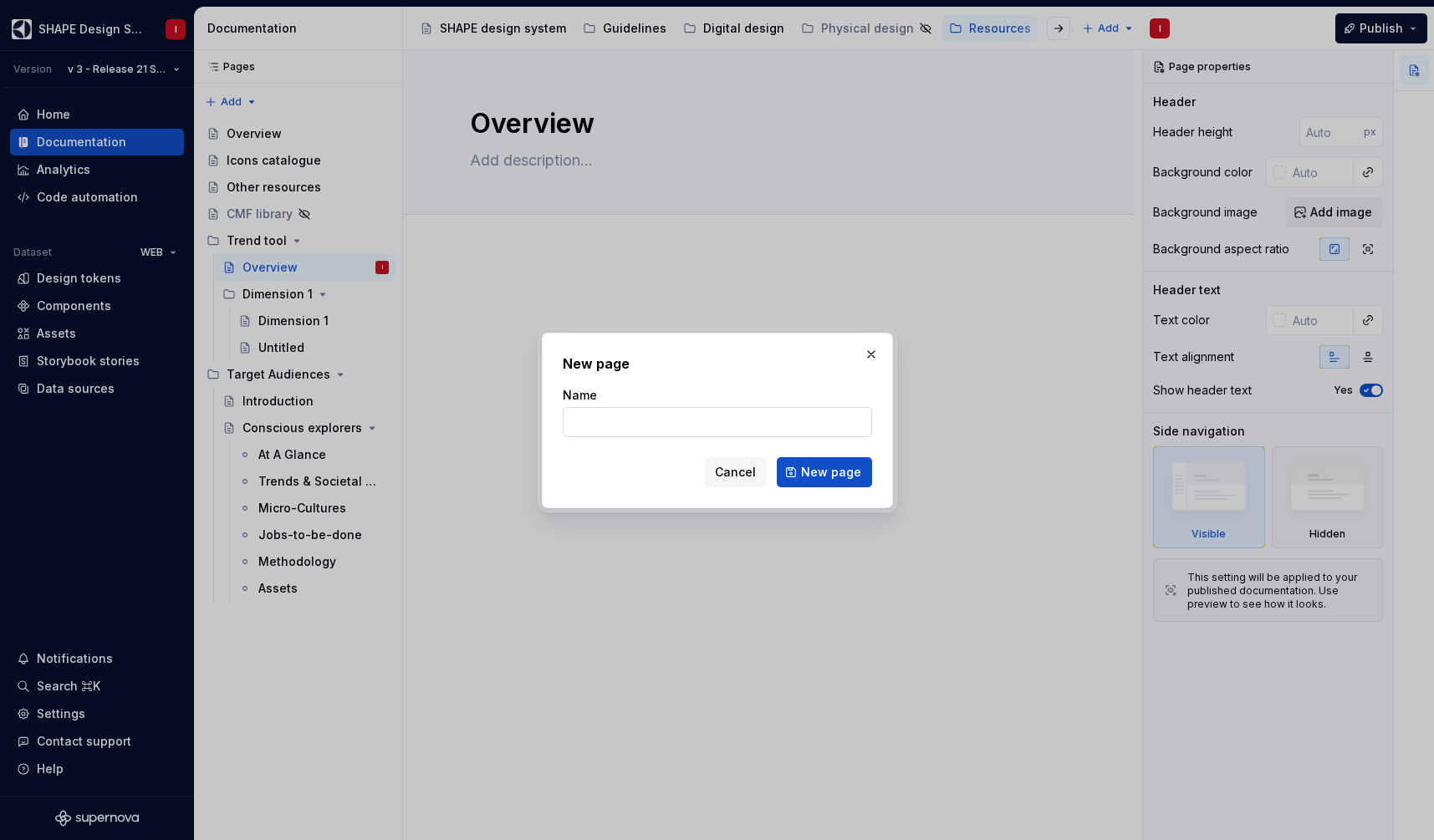 click on "Name" at bounding box center [717, 422] 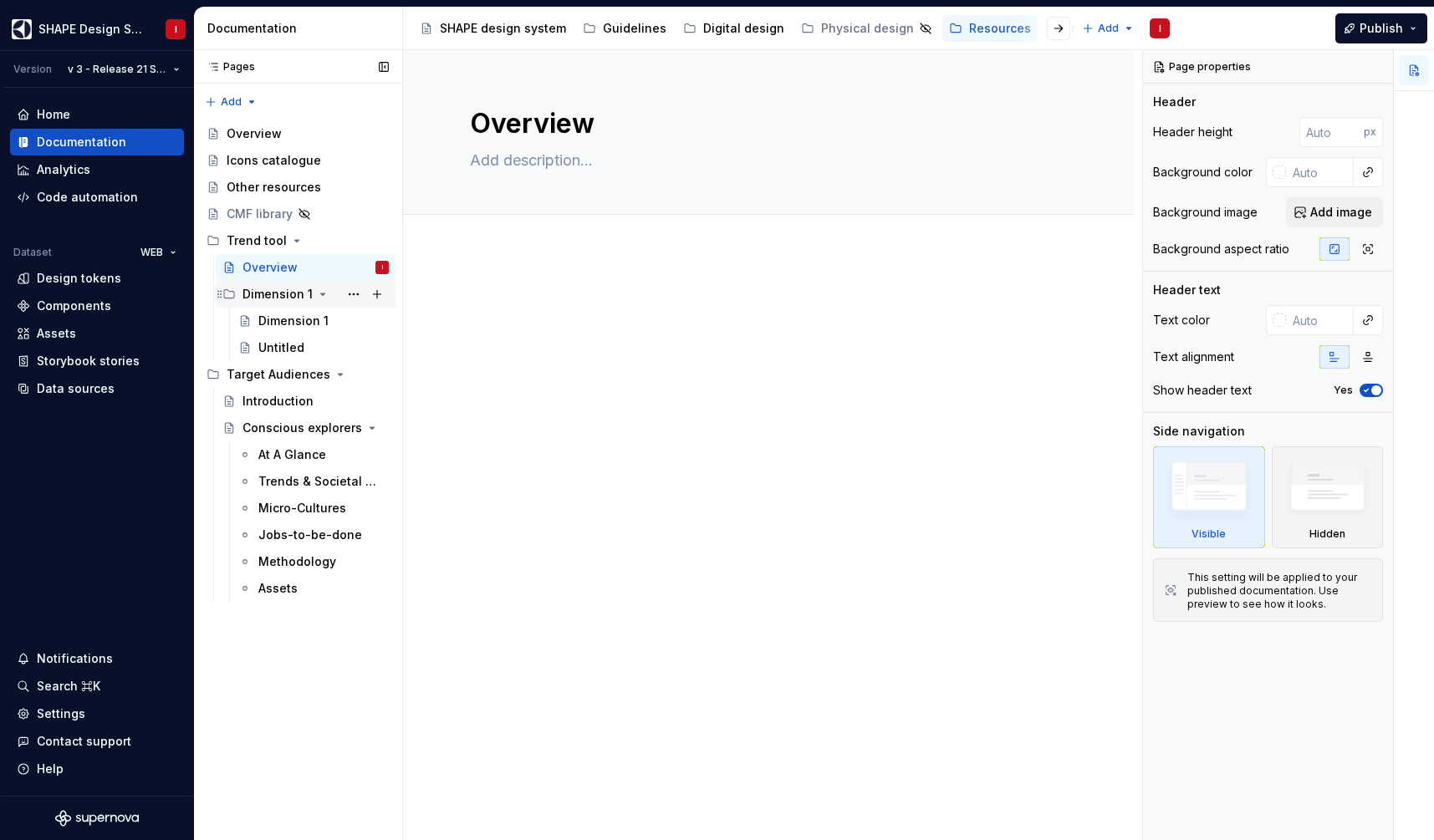 click on "Dimension 1" at bounding box center (278, 294) 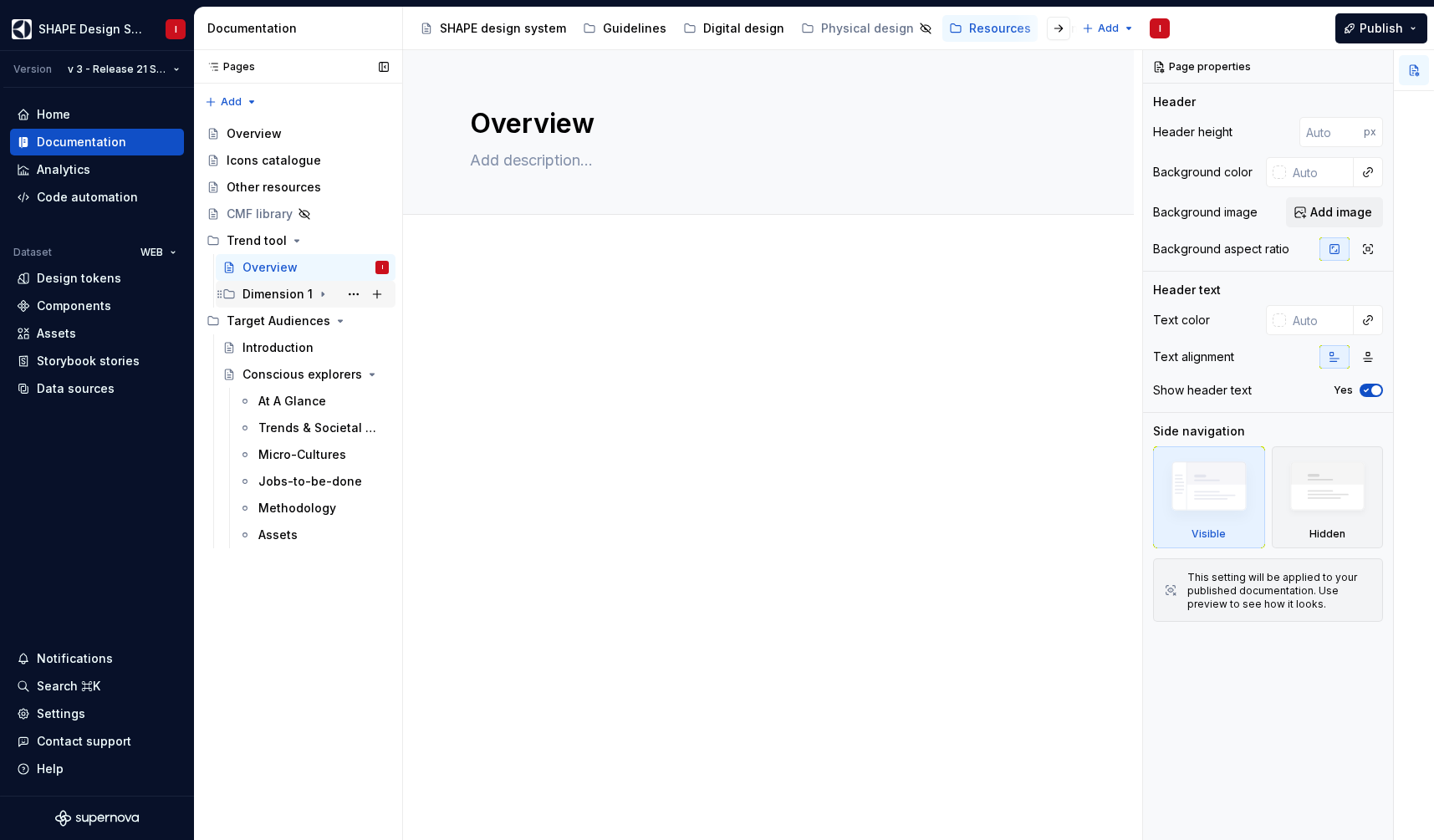click on "Dimension 1" at bounding box center [278, 294] 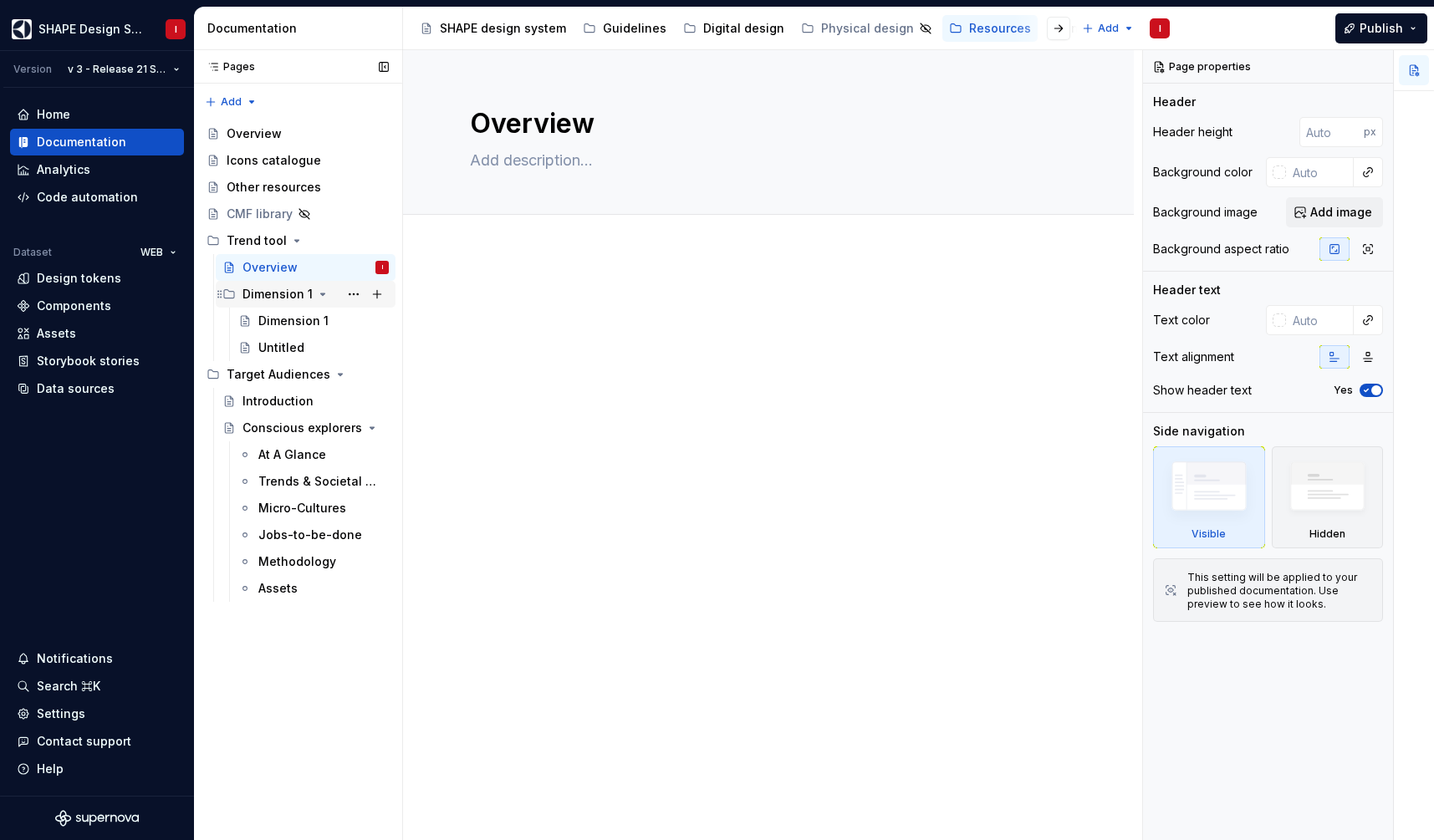 click 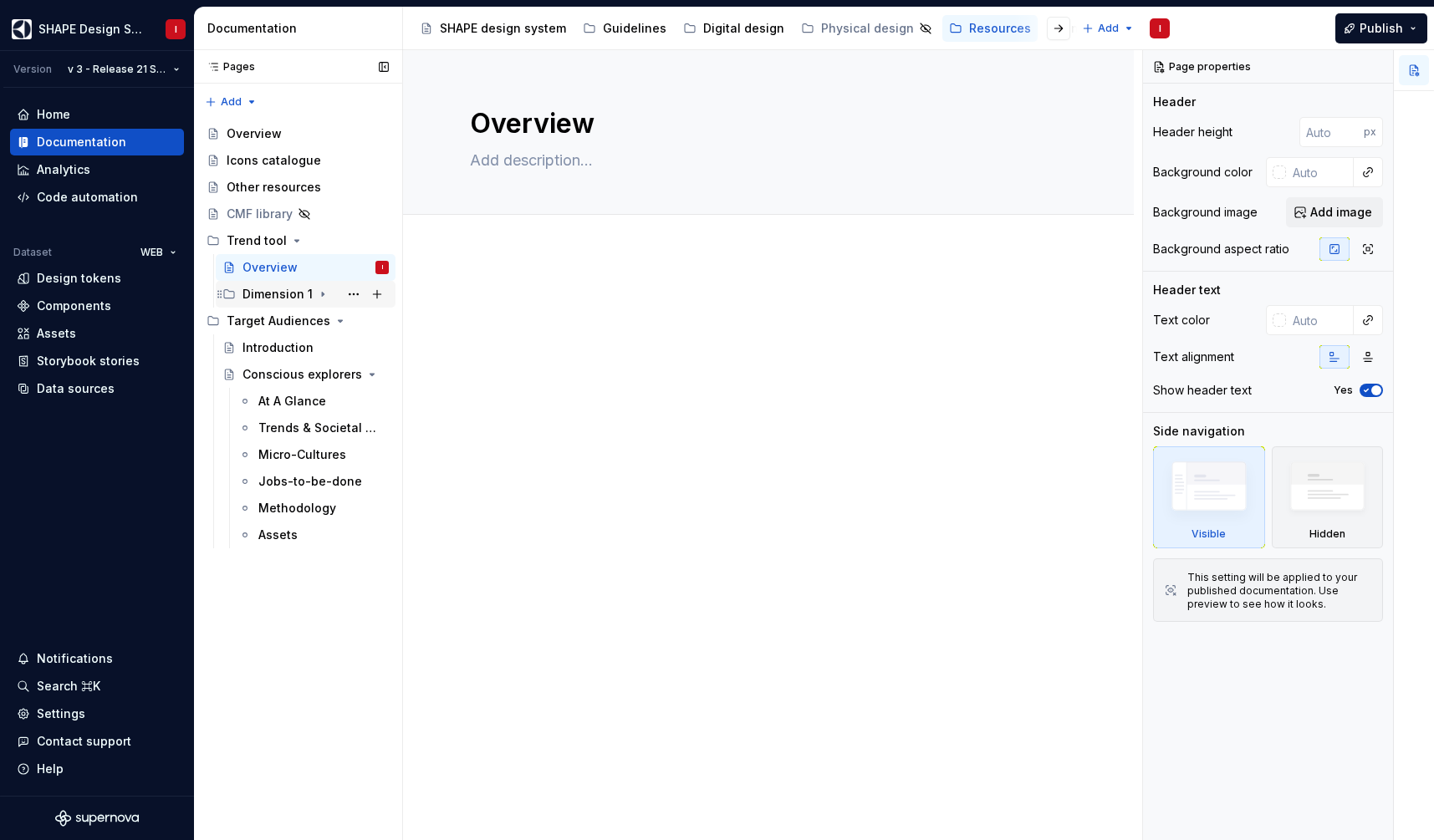 click 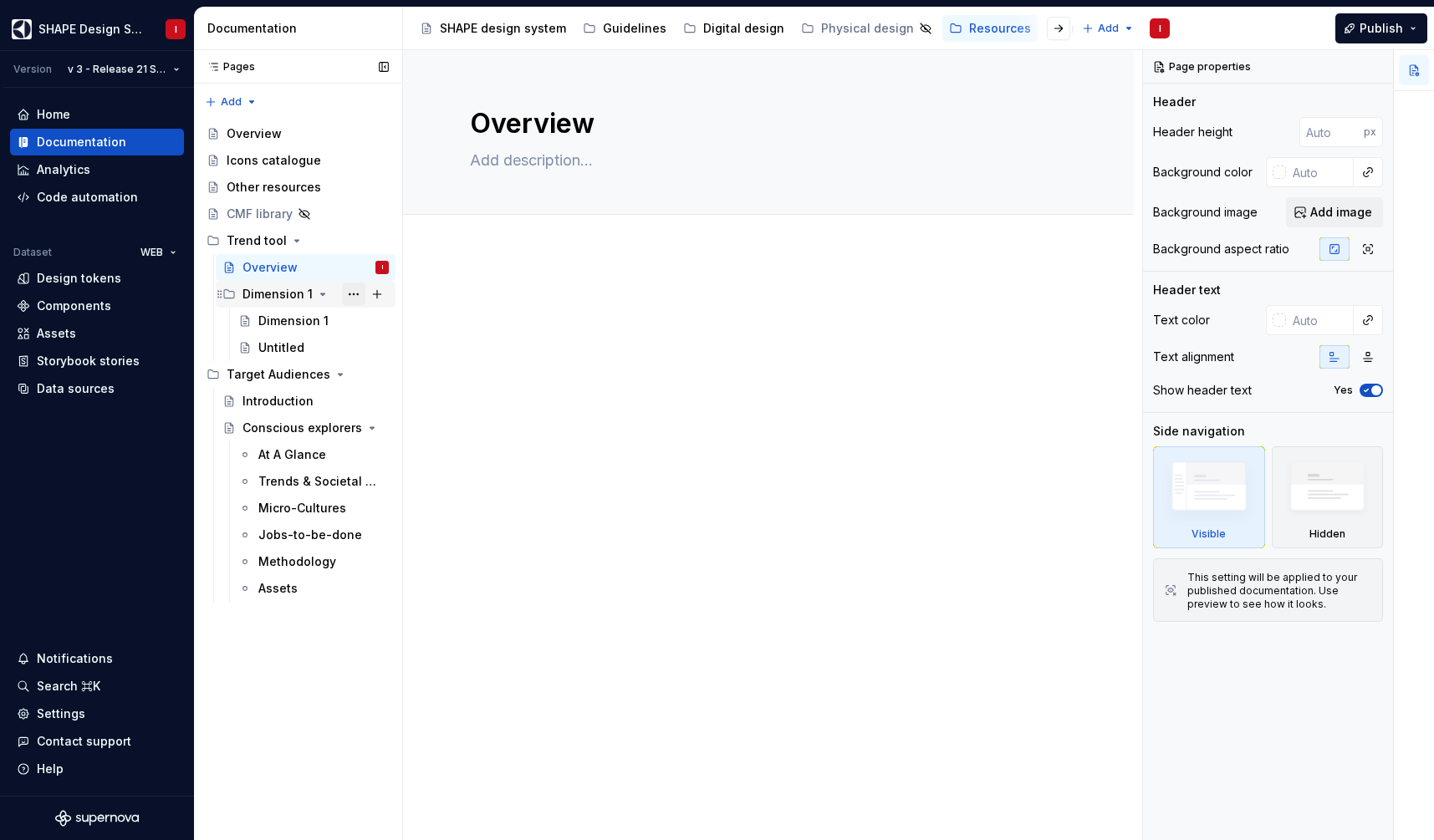 click at bounding box center [354, 294] 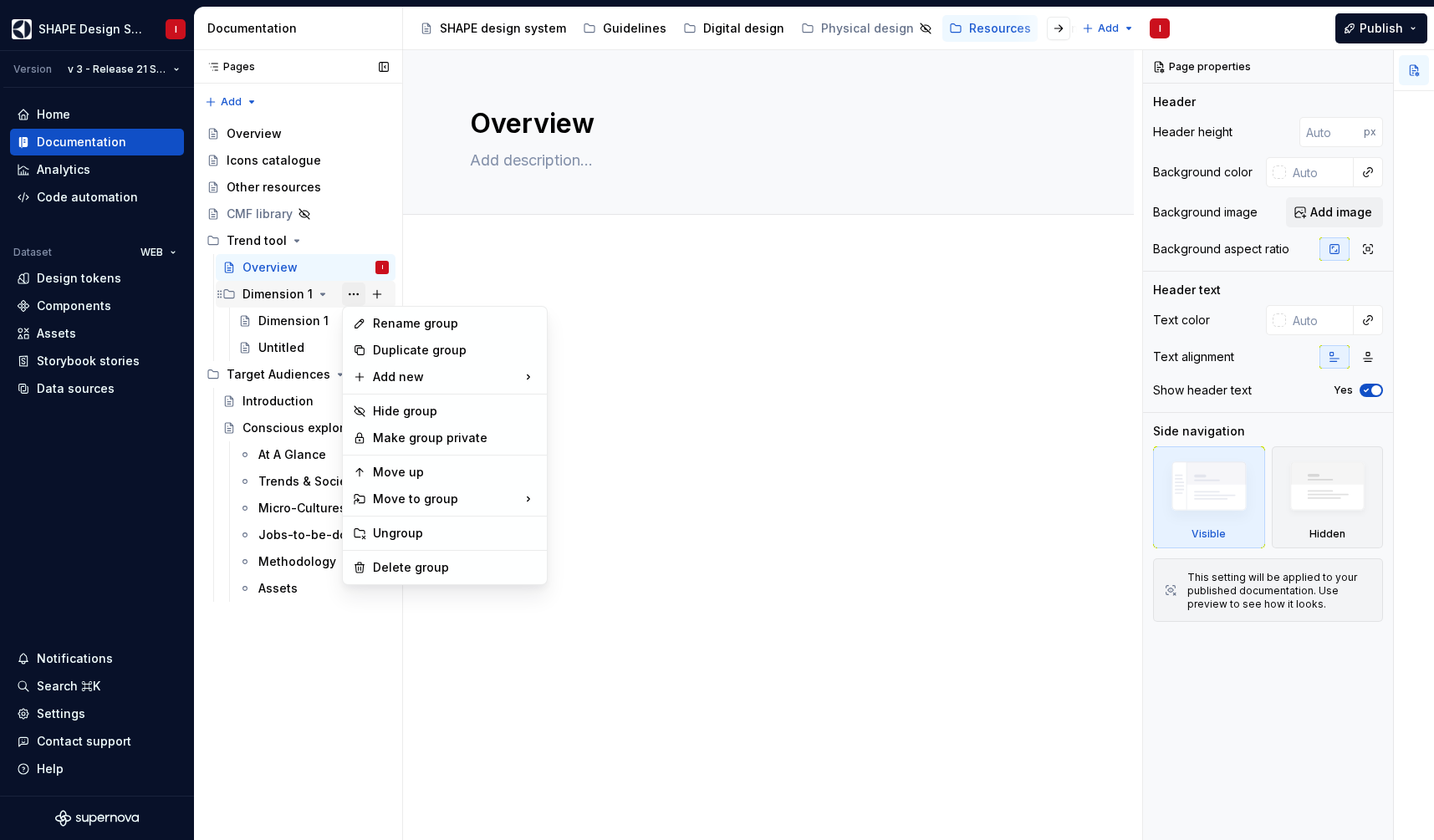 type on "*" 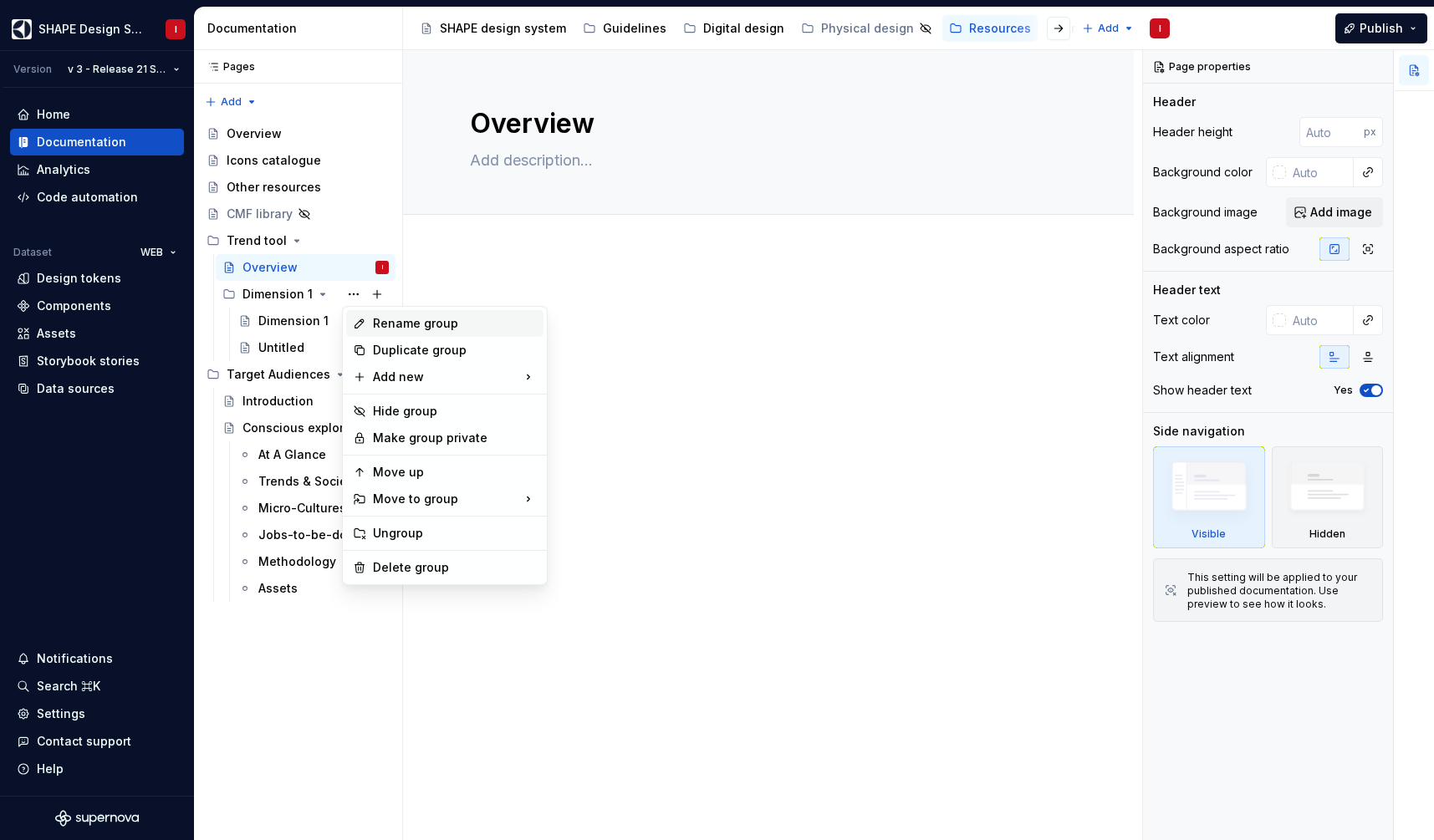 click on "Rename group" at bounding box center (455, 323) 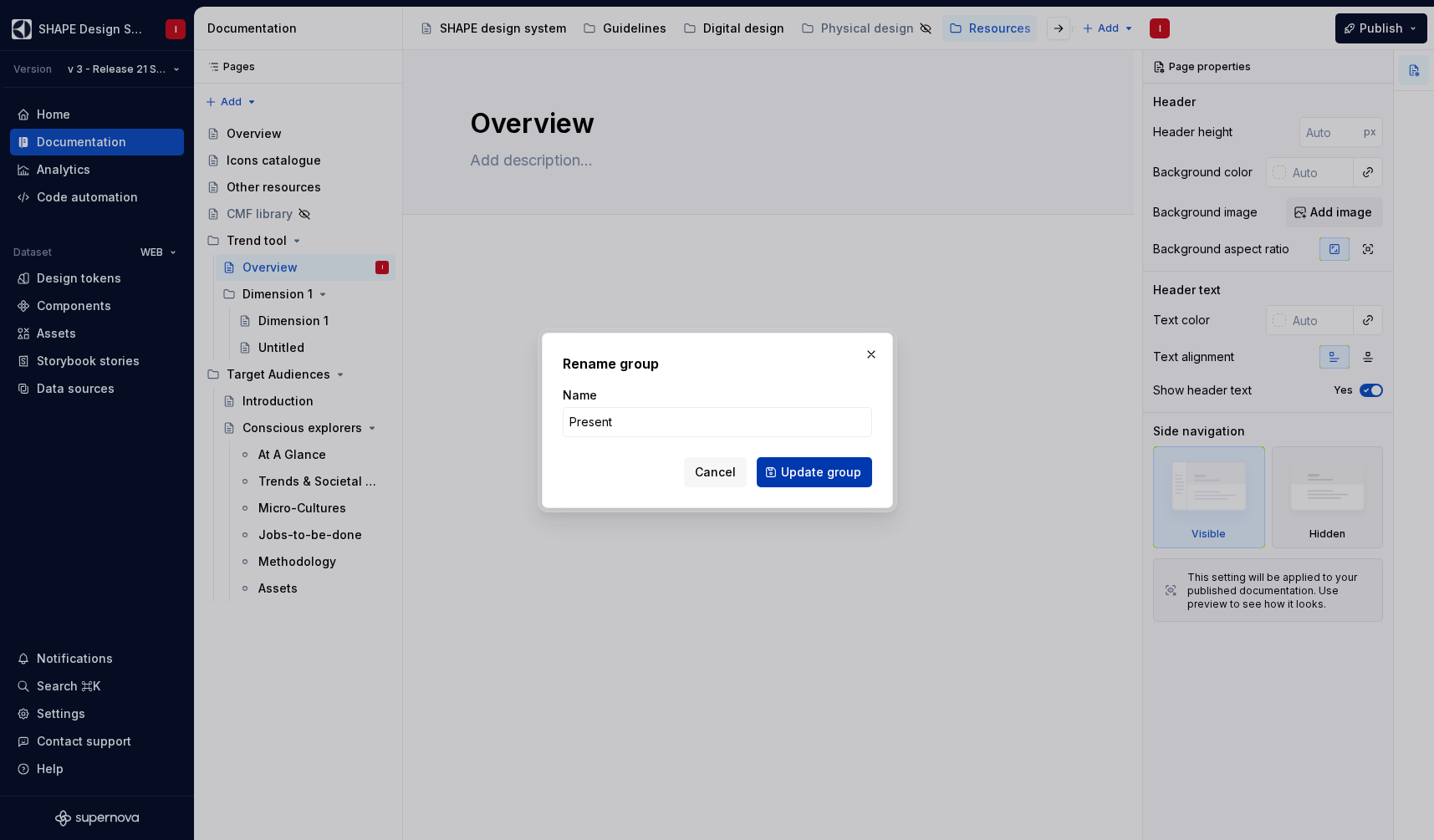 type on "Present" 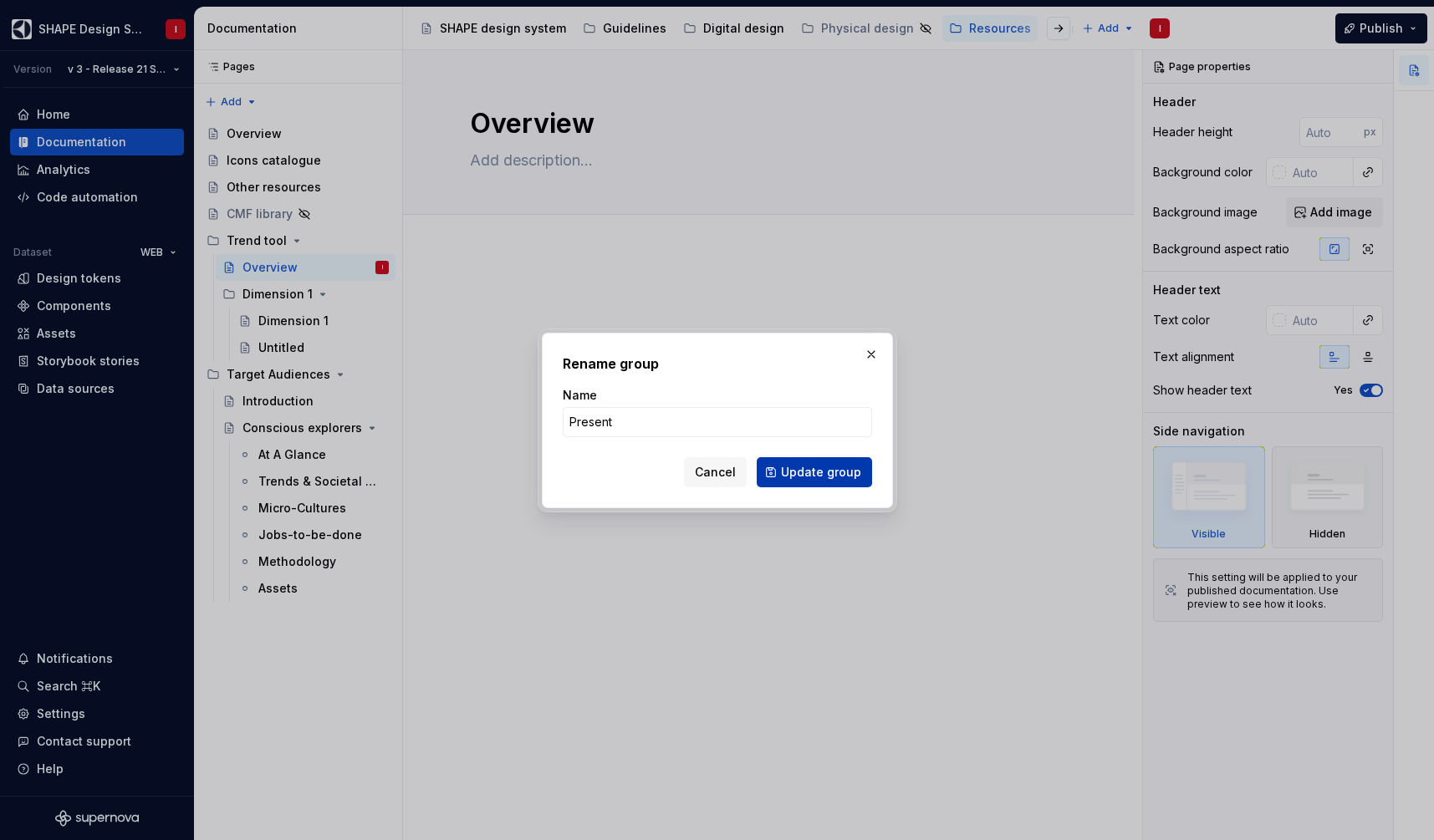 click on "Update group" at bounding box center [821, 472] 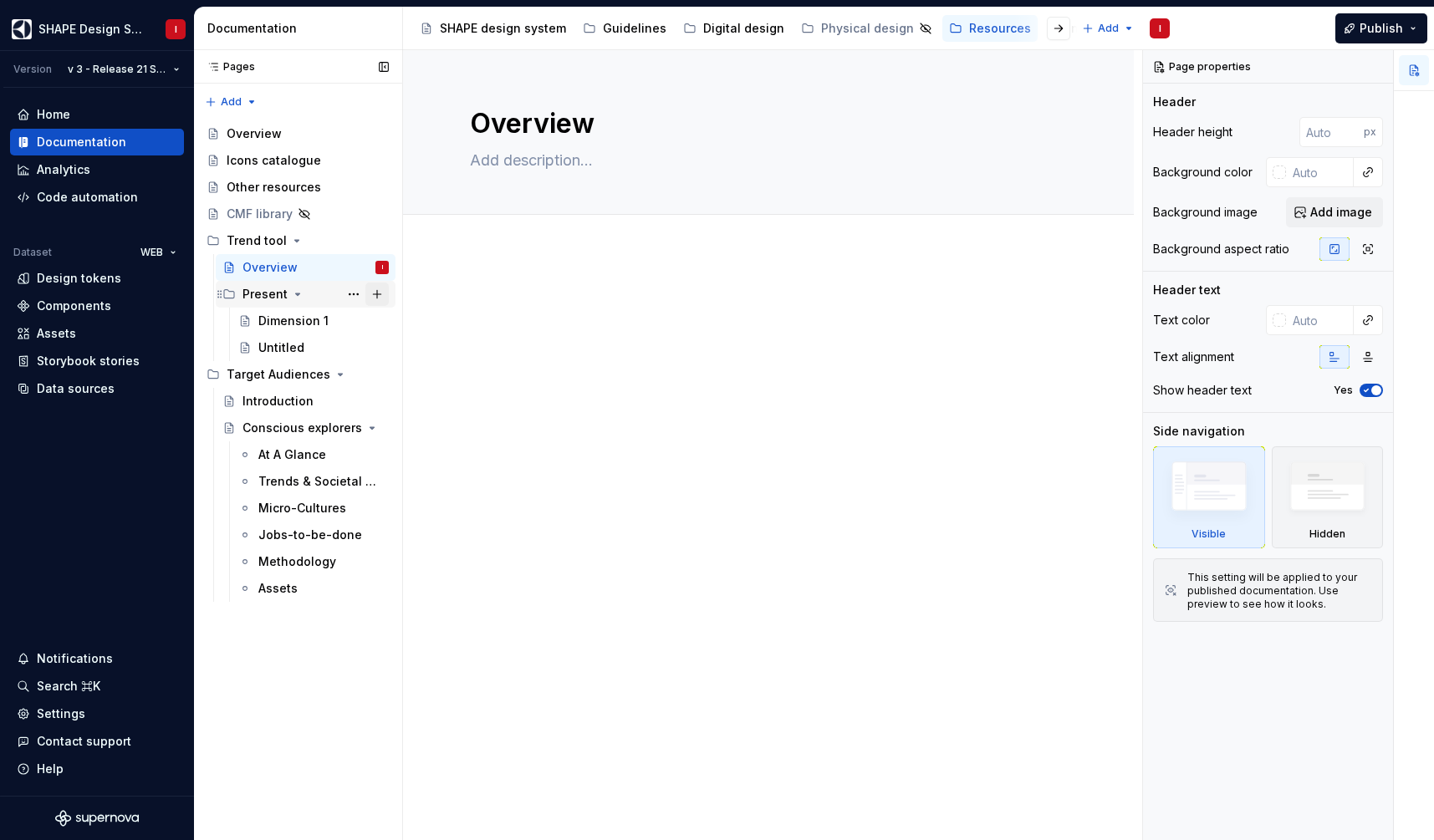 click at bounding box center [377, 294] 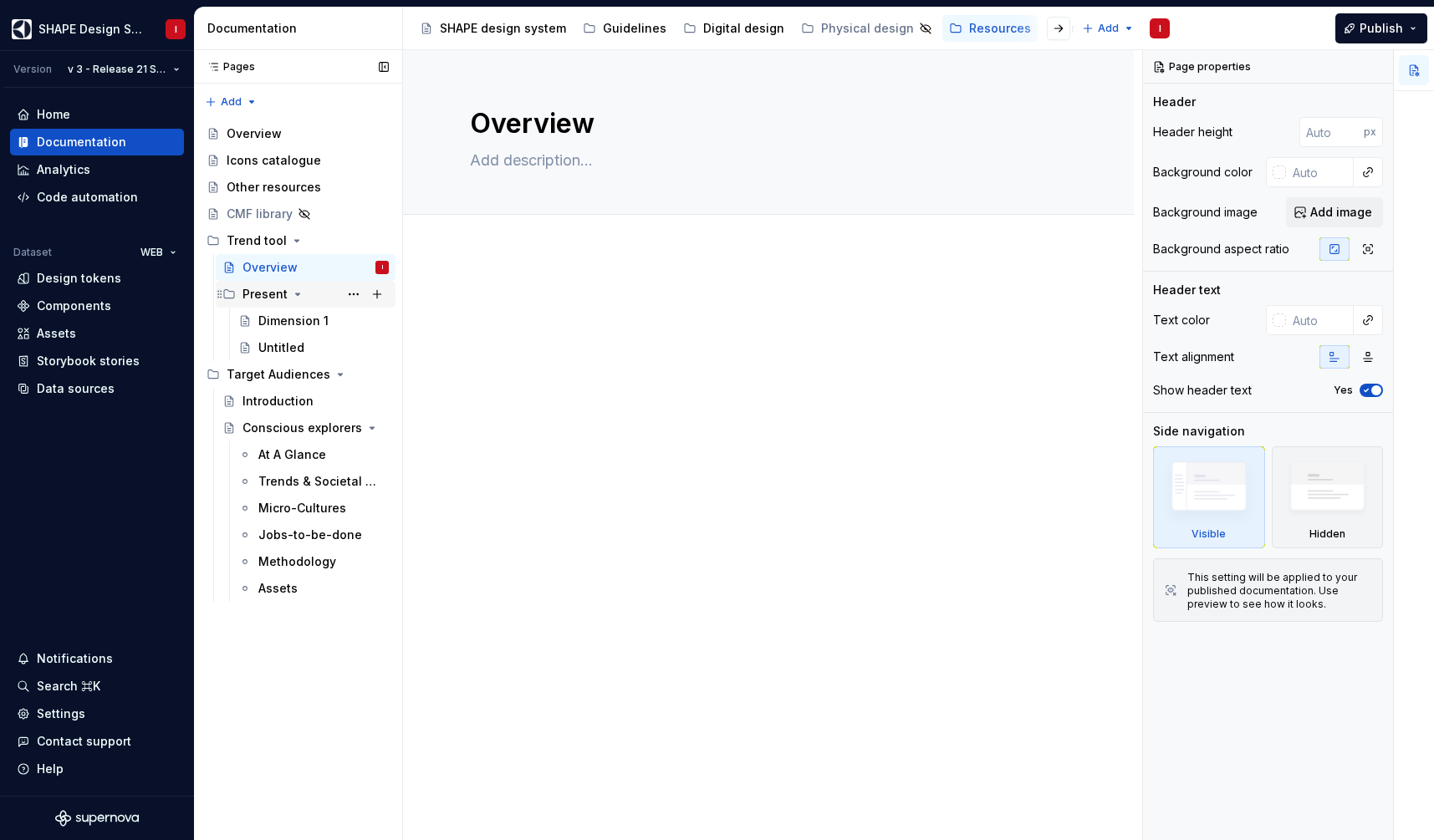 click on "Present" at bounding box center [315, 294] 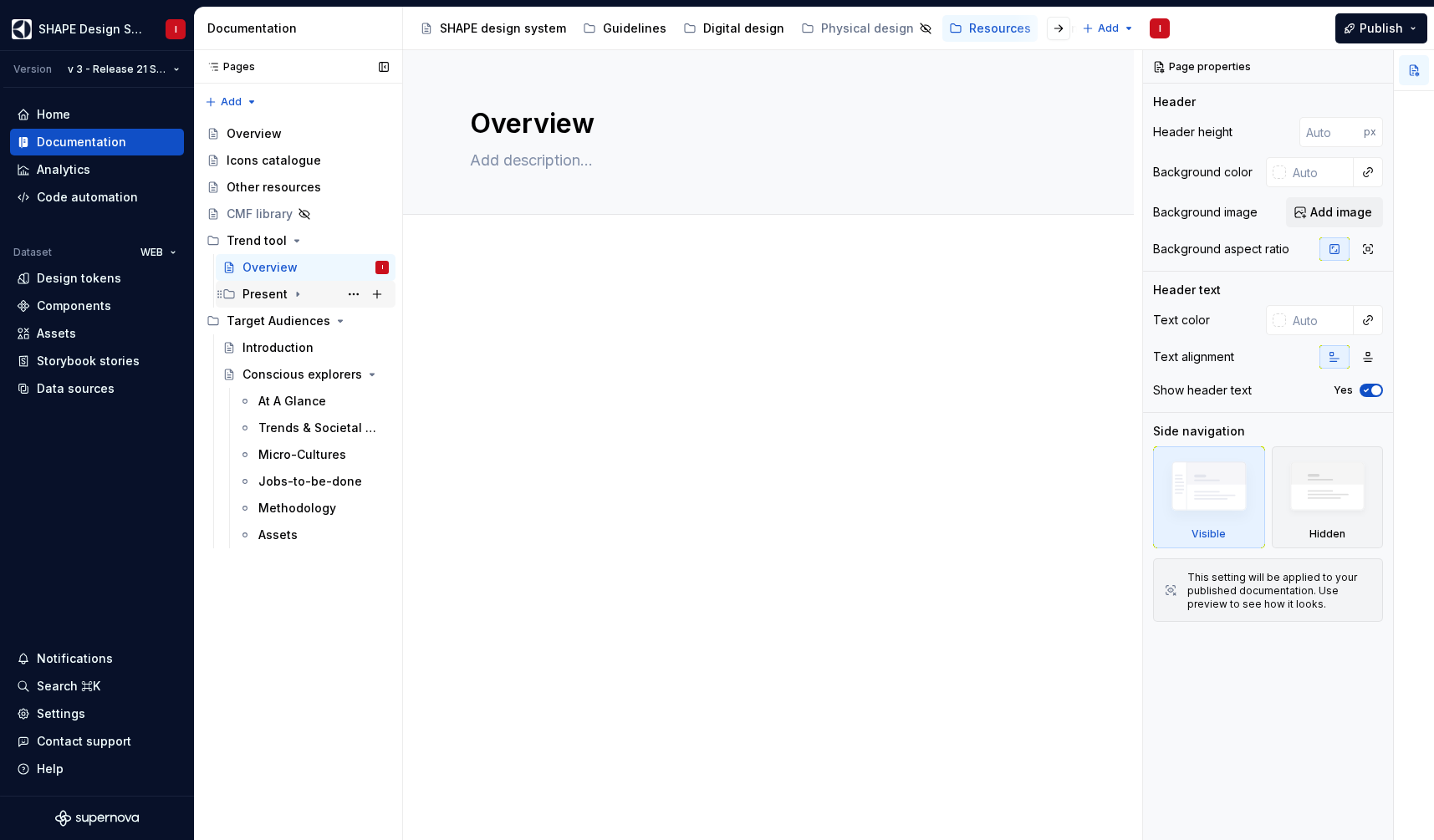 click 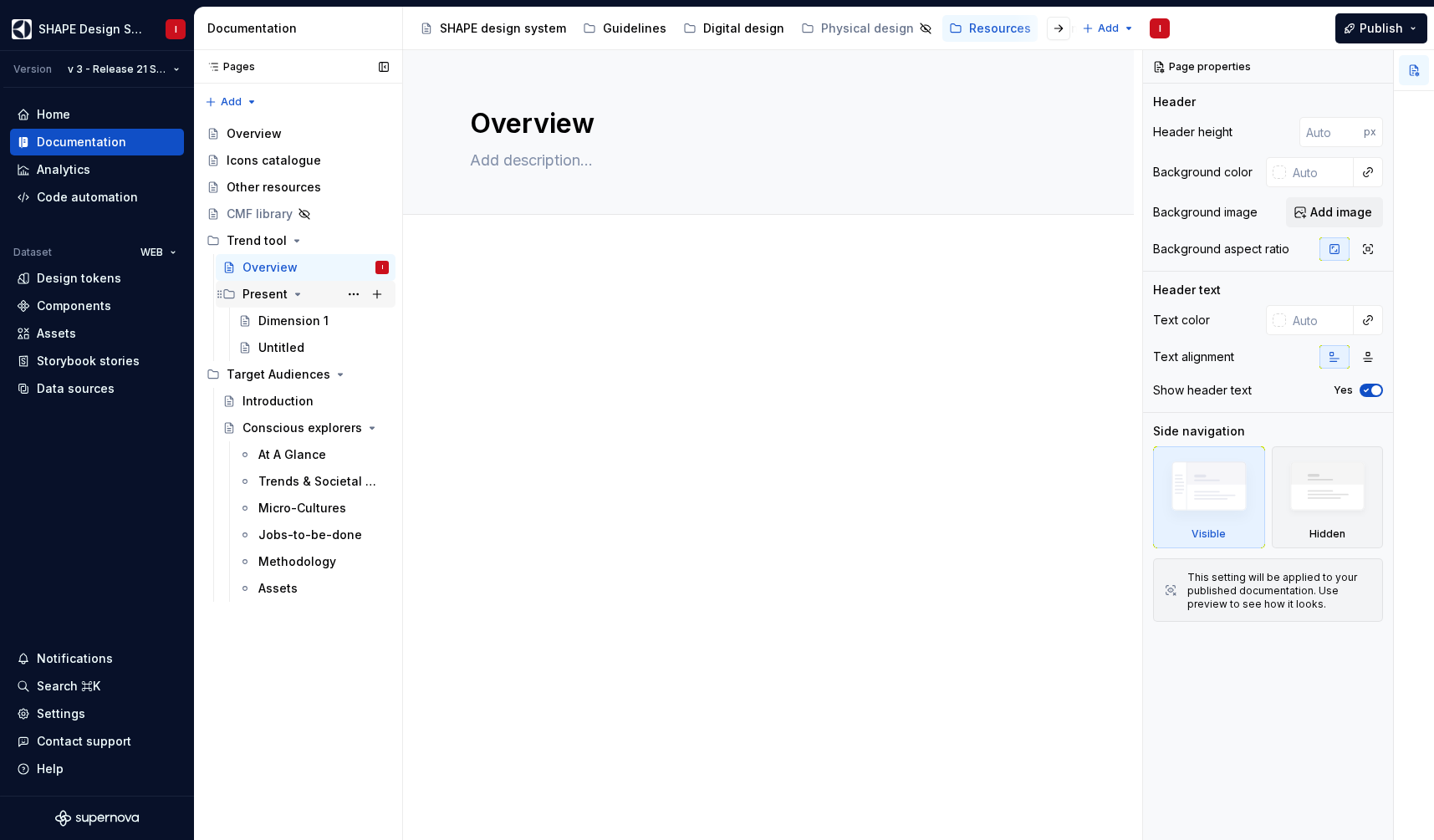 click on "Present" at bounding box center (315, 294) 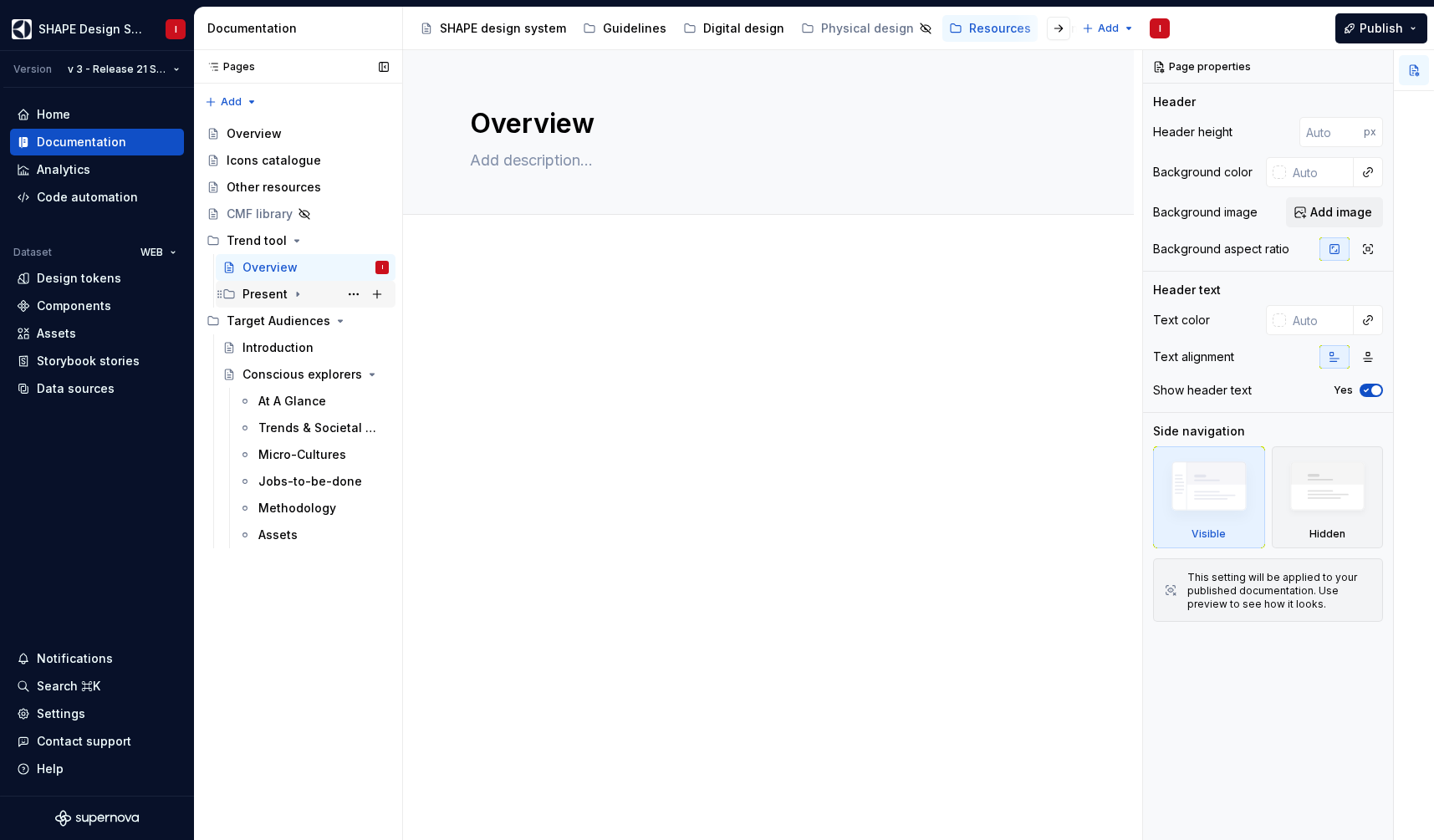click 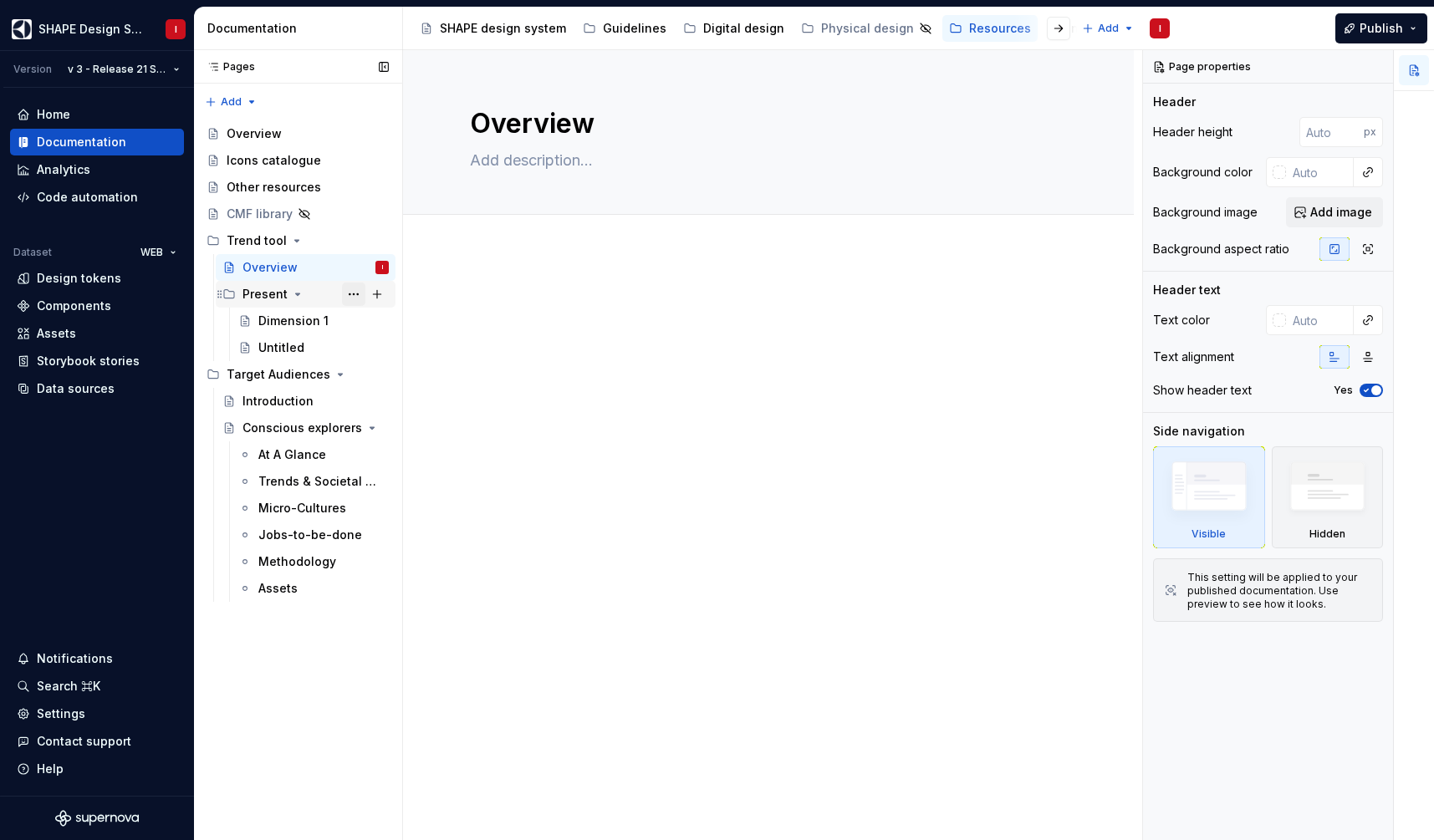 click at bounding box center [354, 294] 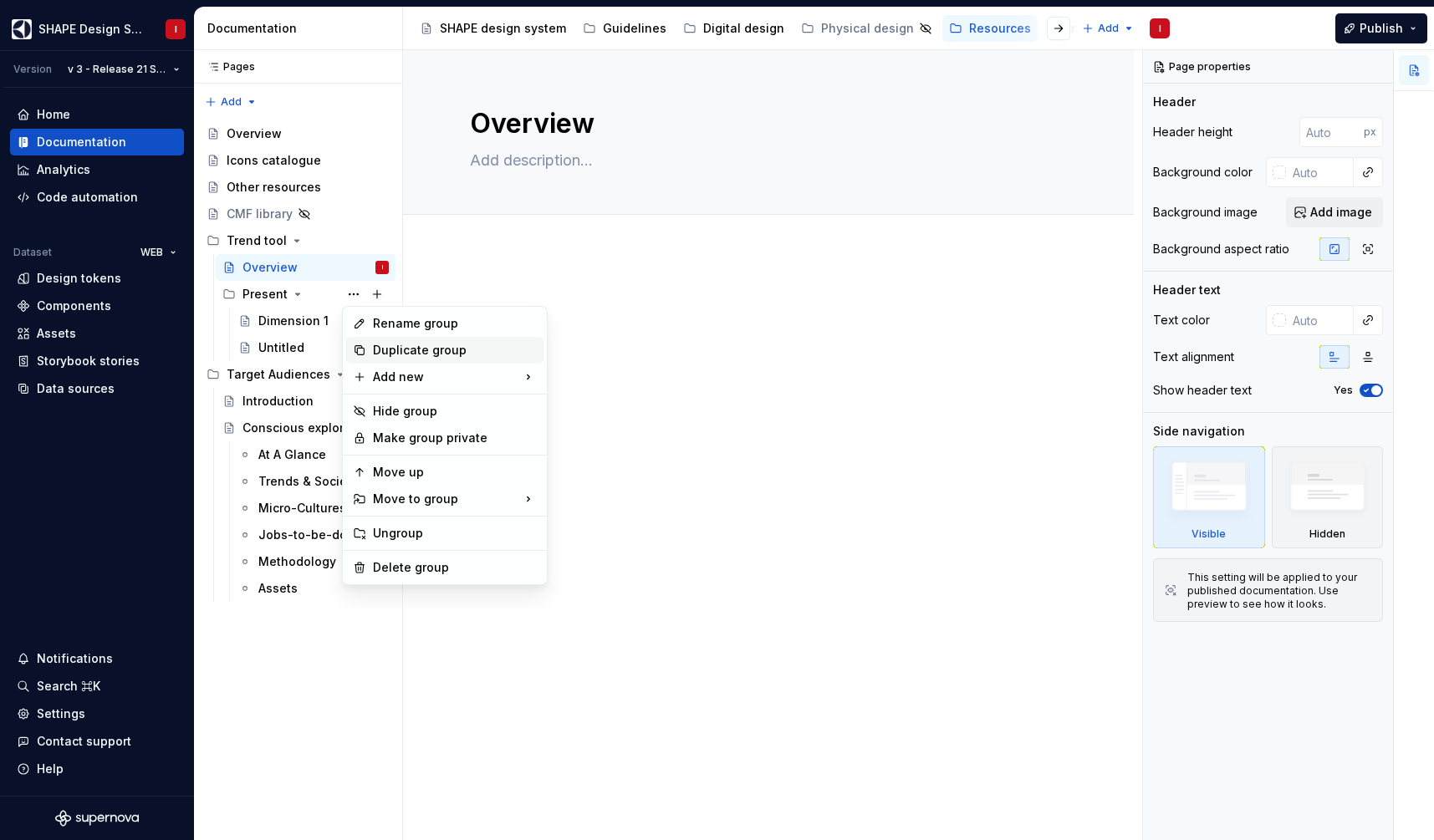 click on "Duplicate group" at bounding box center (455, 350) 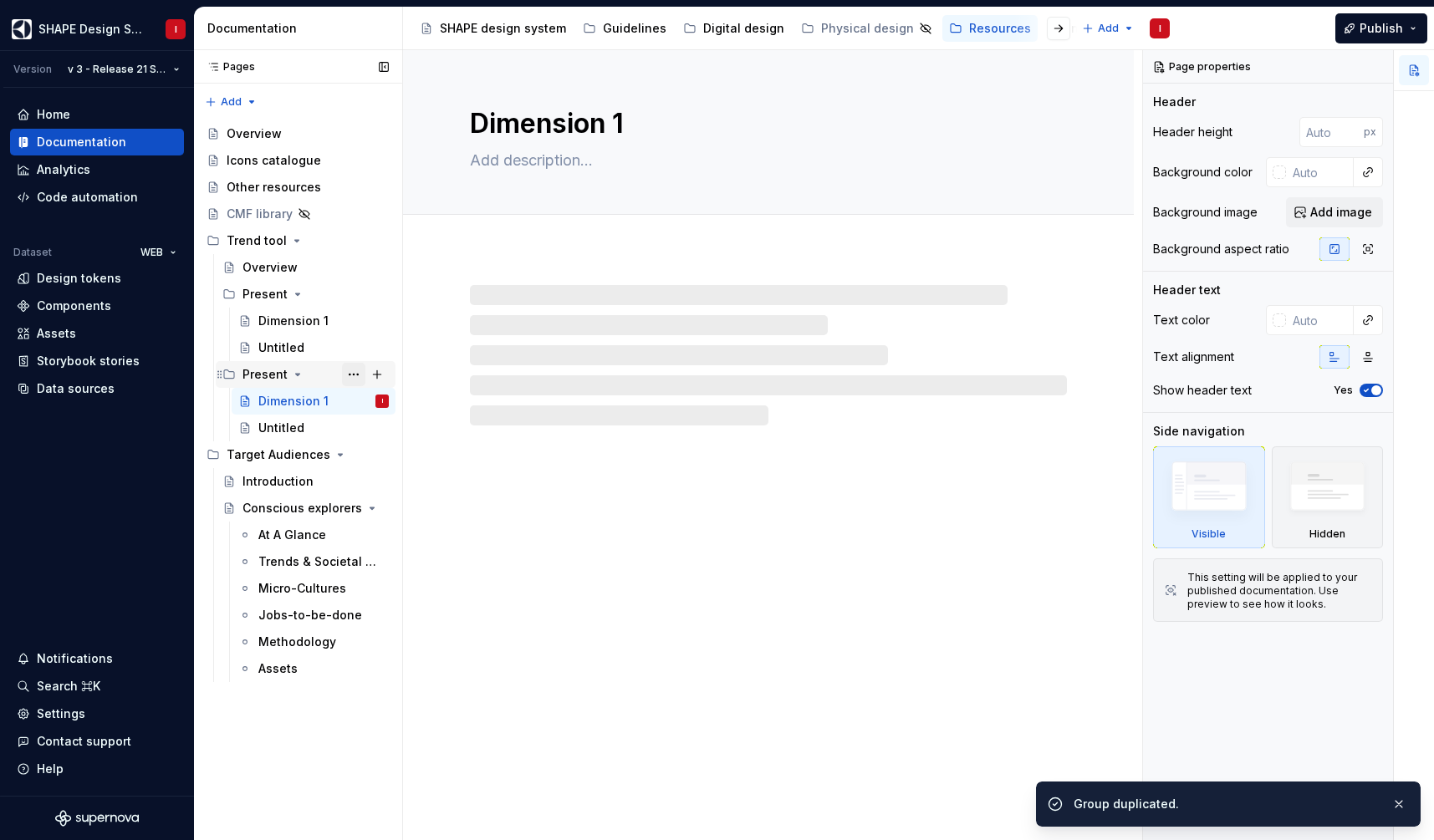 click at bounding box center [354, 374] 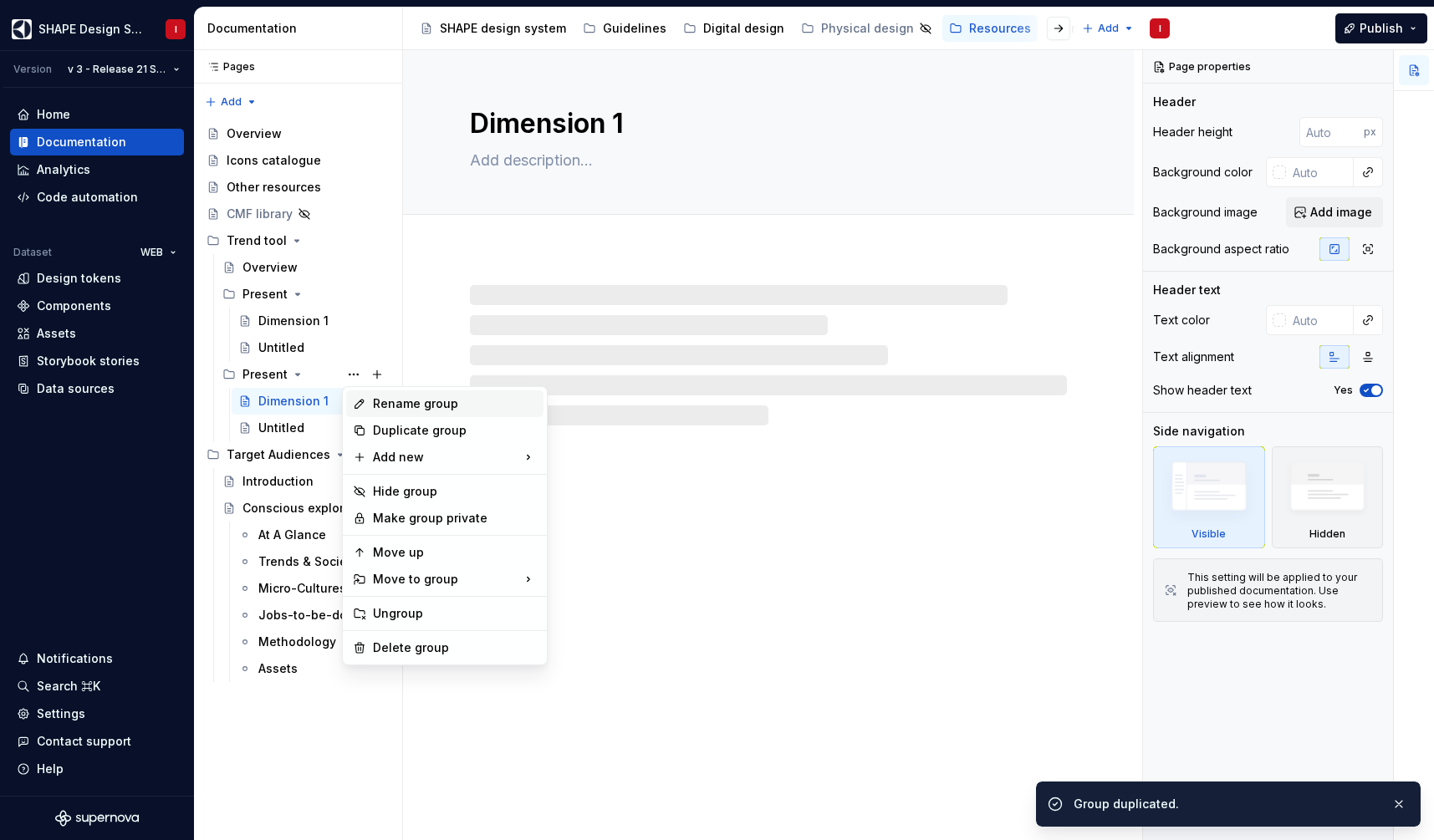click on "Rename group" at bounding box center [455, 404] 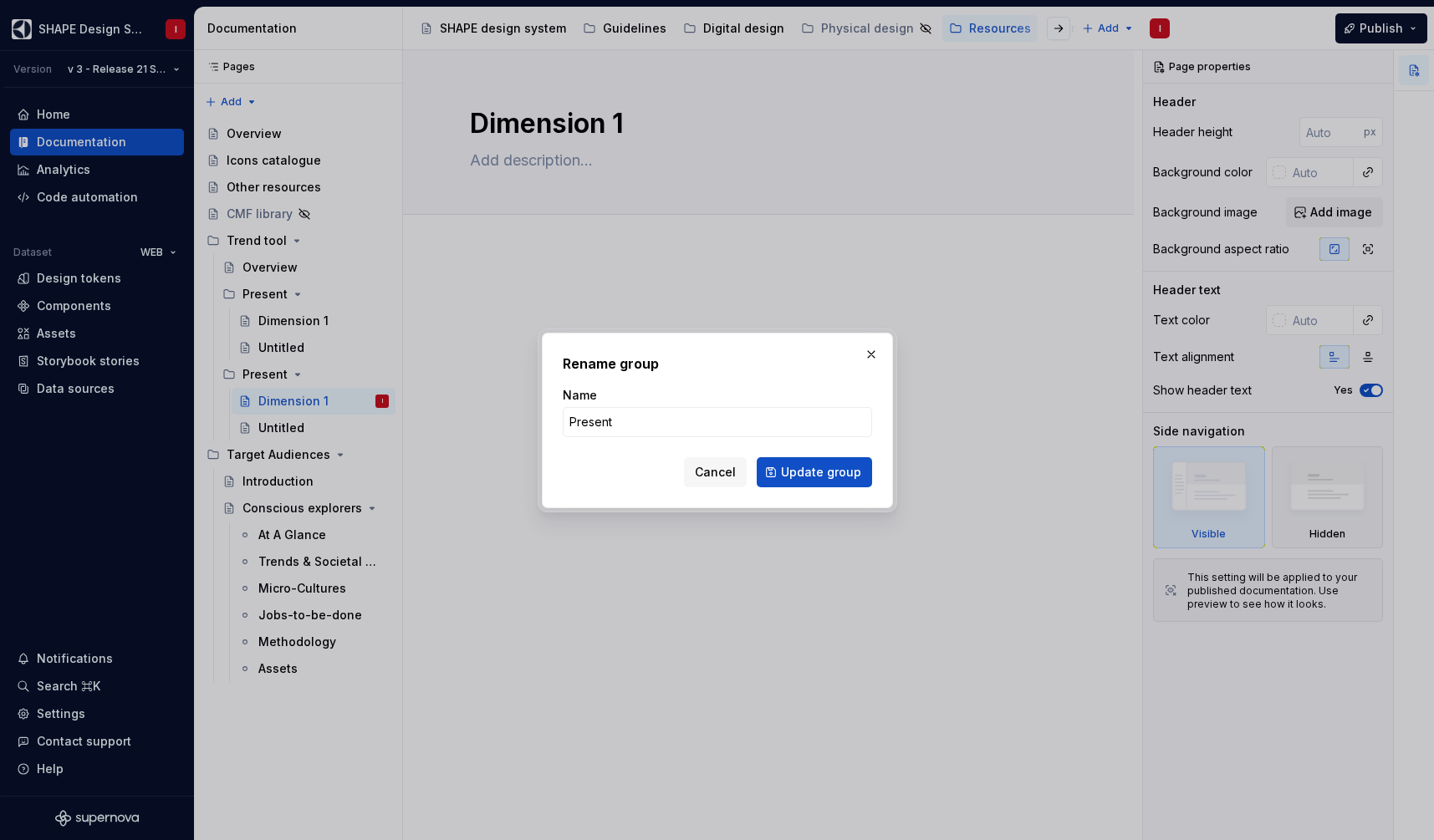 type on "*" 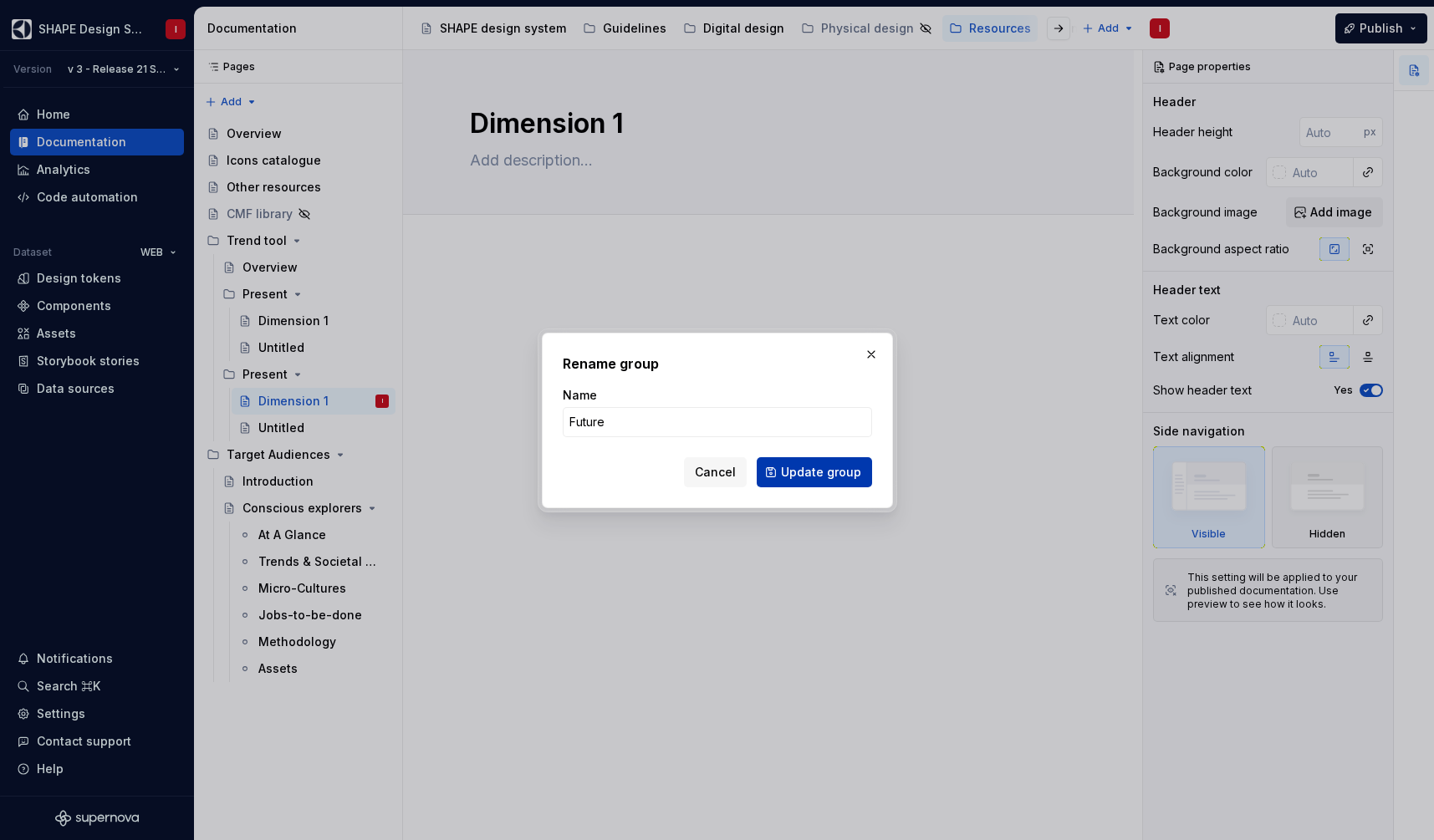 type on "Future" 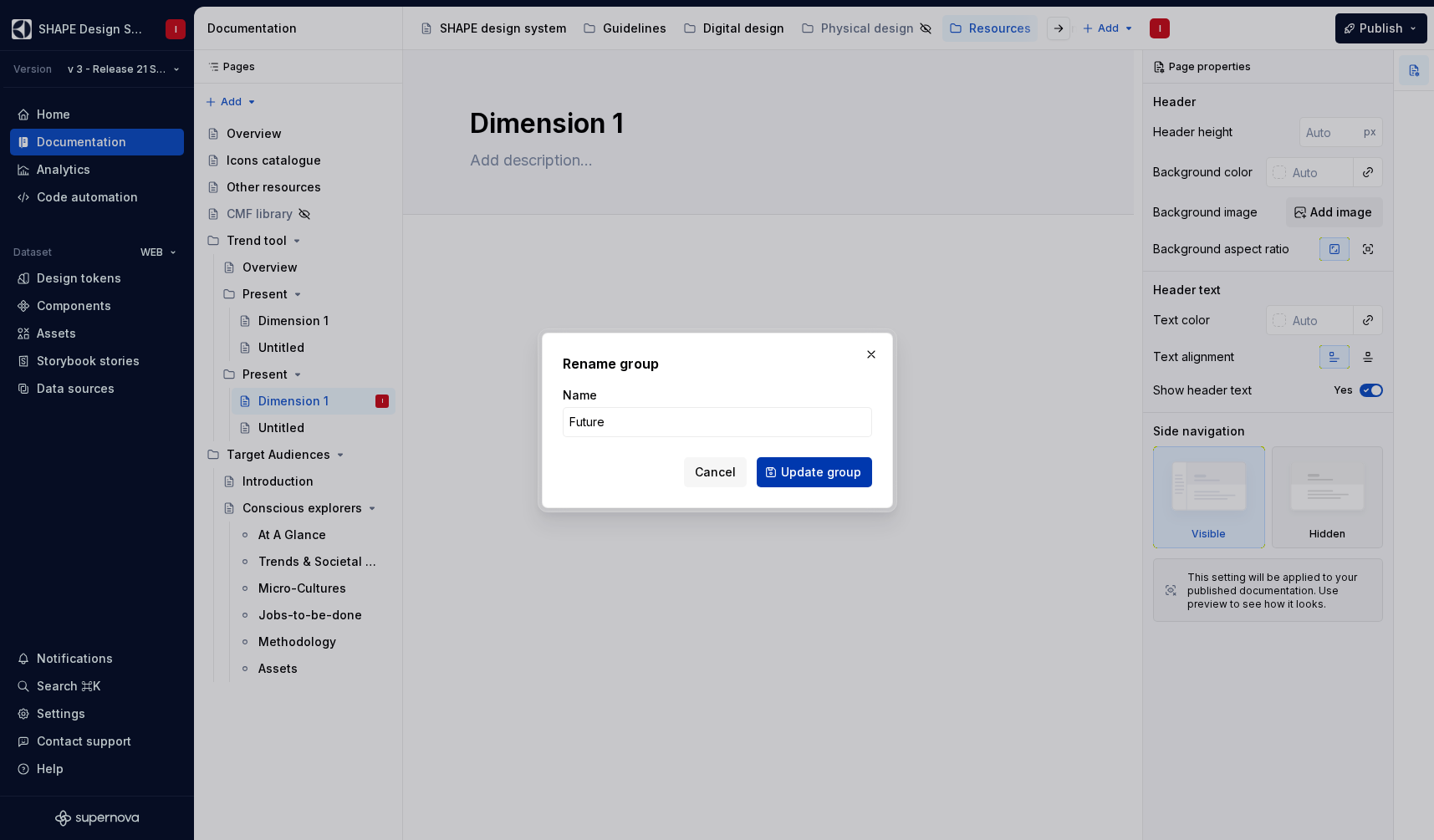 click on "Update group" at bounding box center (821, 472) 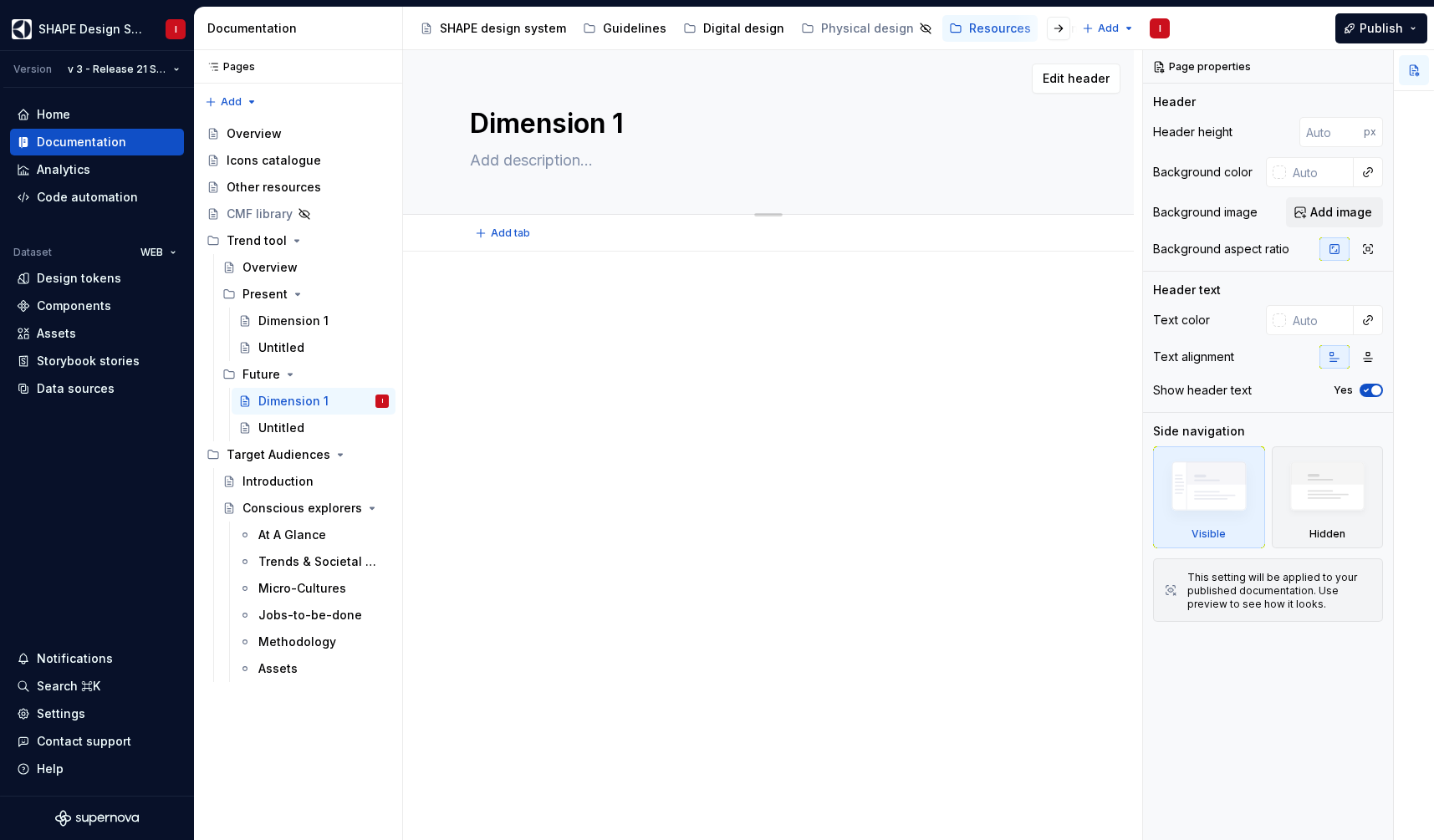 click on "Dimension 1" at bounding box center [765, 124] 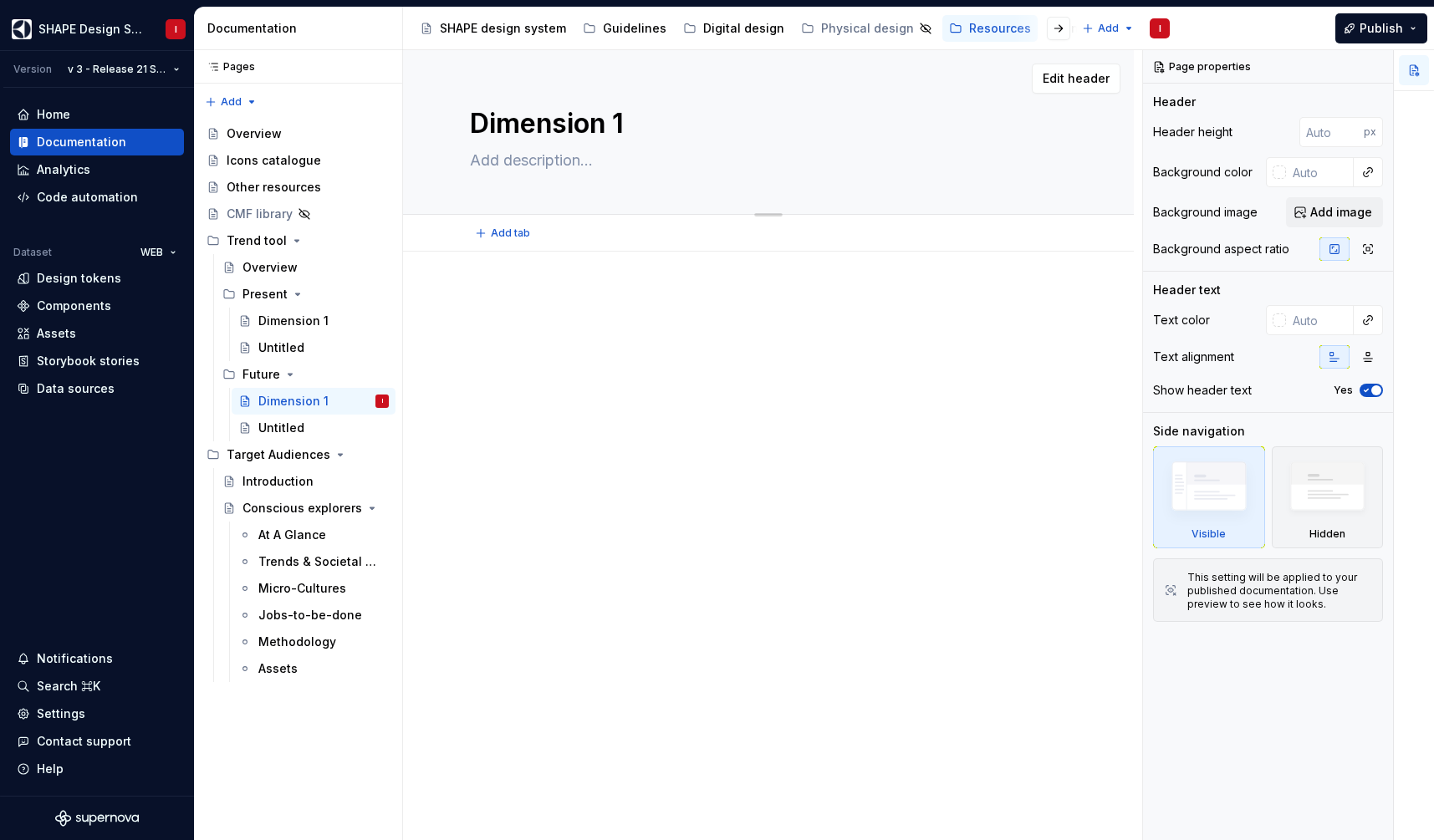 drag, startPoint x: 627, startPoint y: 122, endPoint x: 467, endPoint y: 122, distance: 160 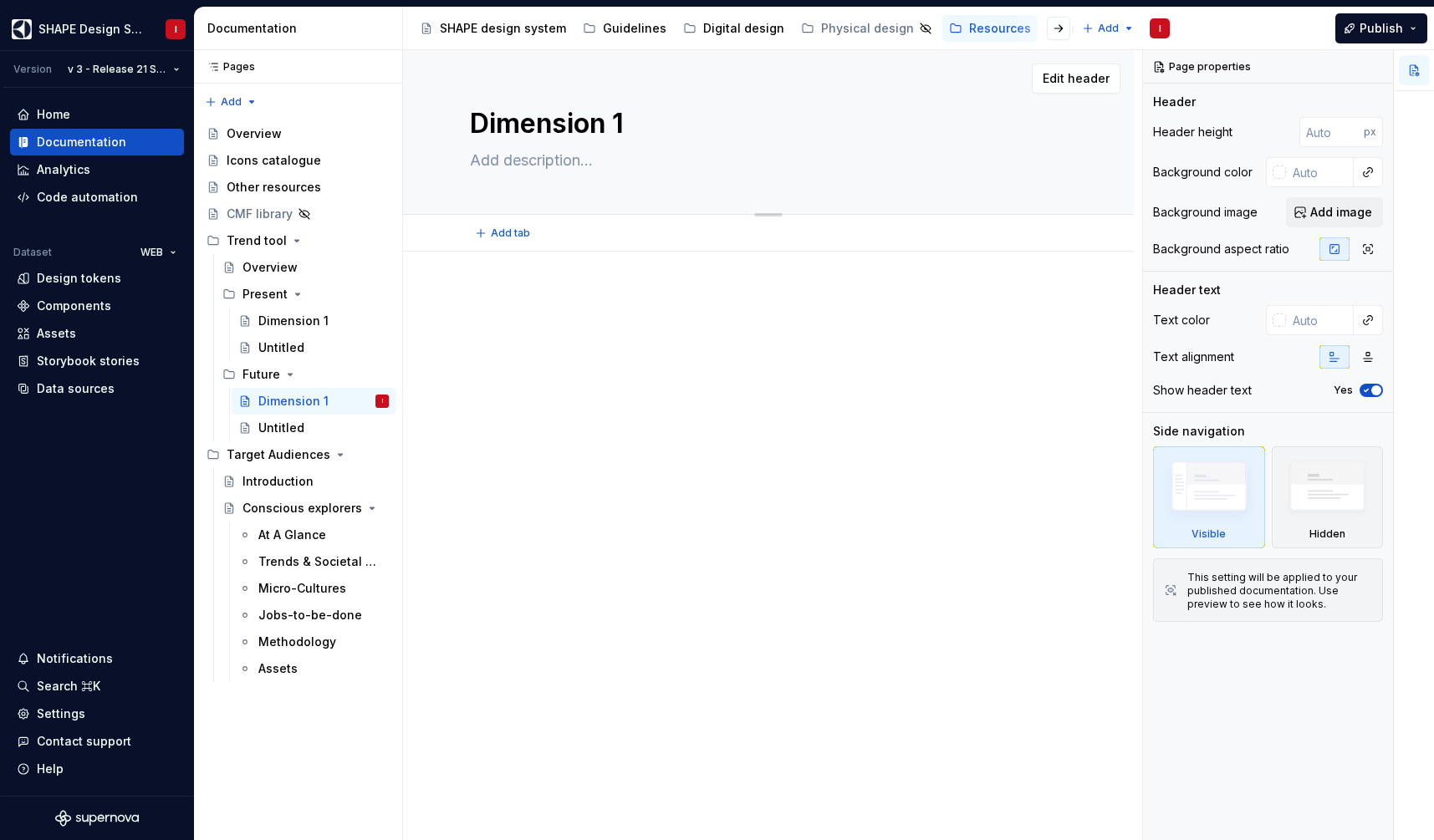 click on "Dimension 1" at bounding box center (765, 124) 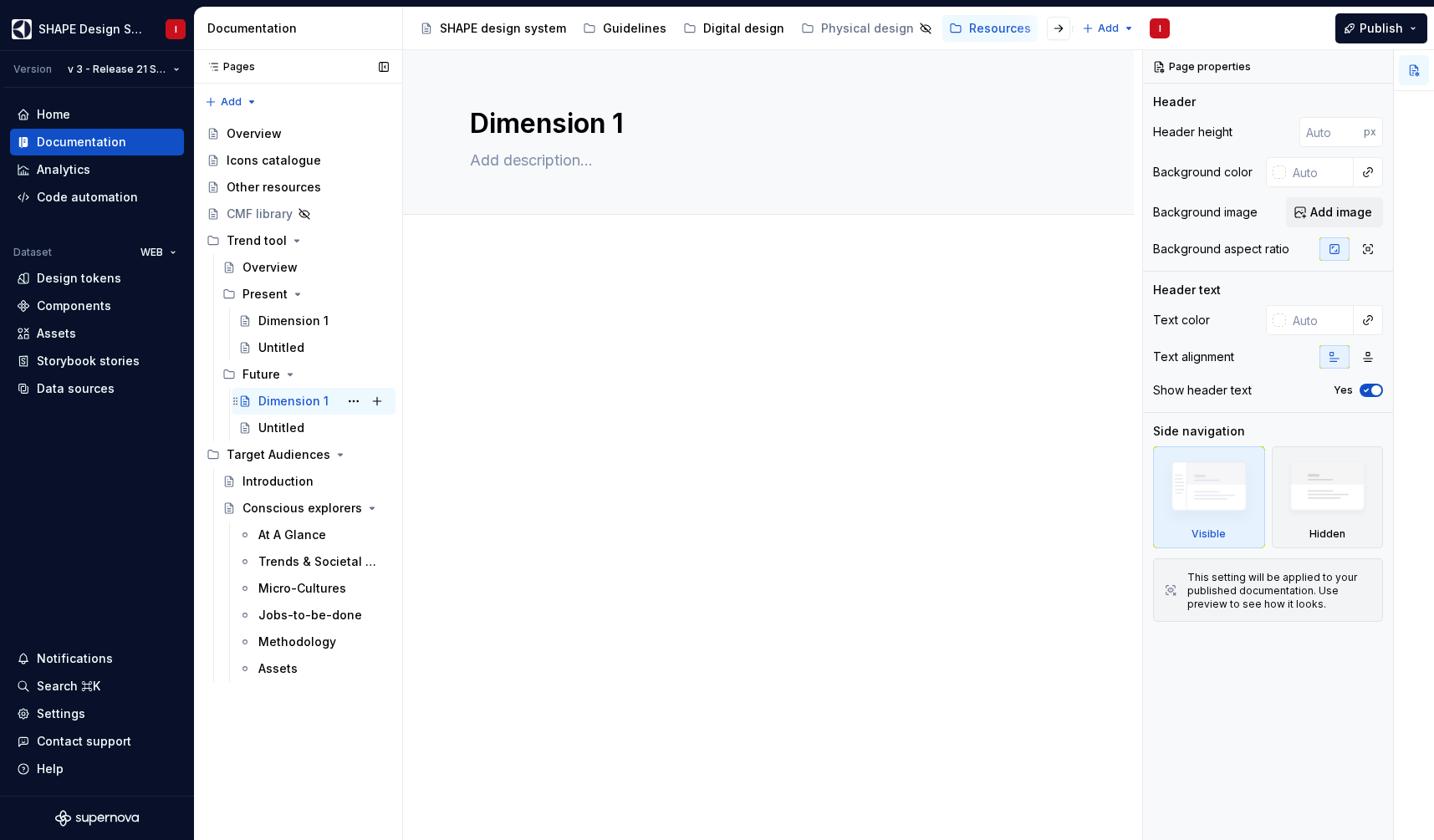 click on "Dimension 1" at bounding box center (293, 401) 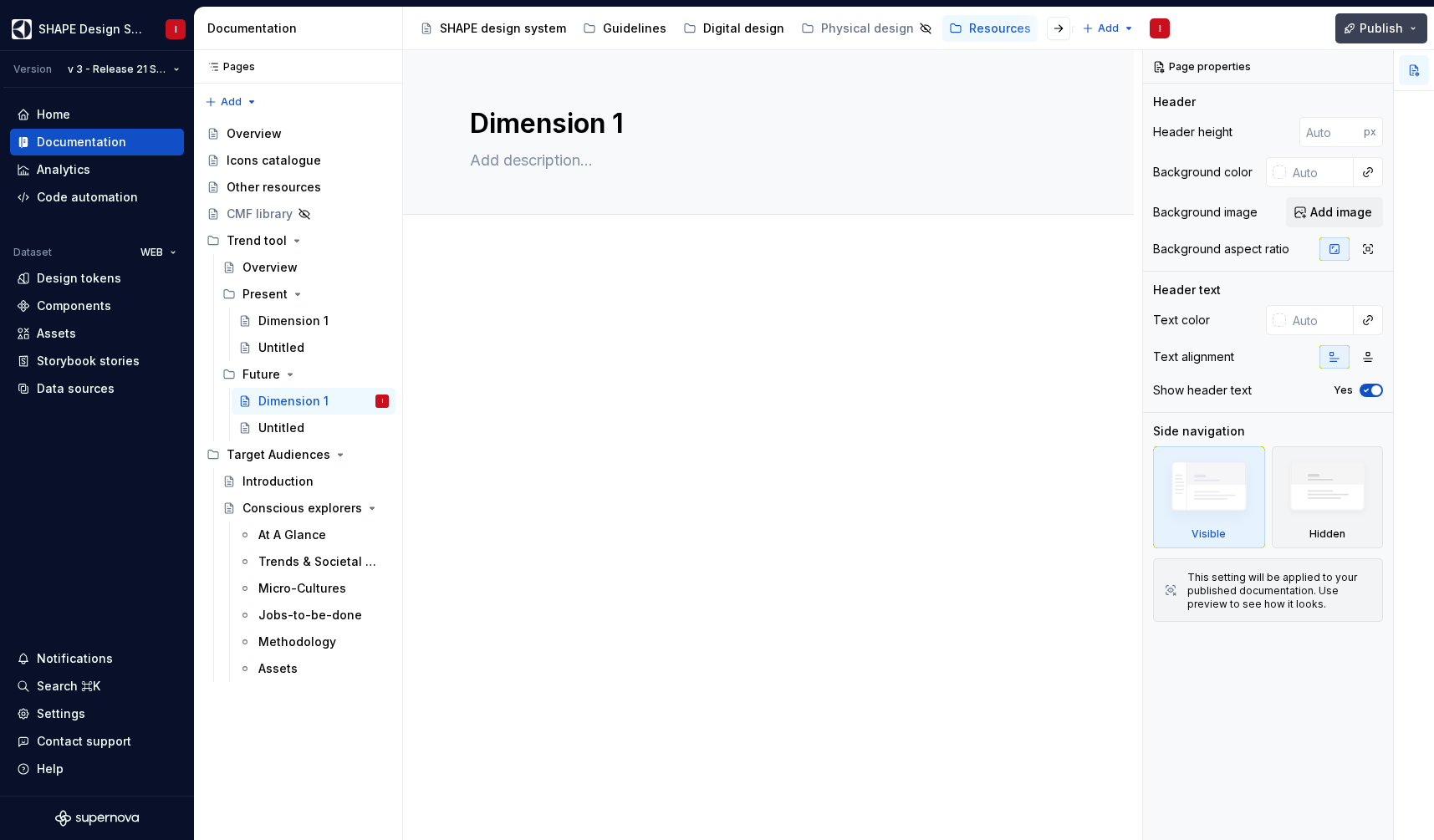 click on "Publish" at bounding box center [1381, 28] 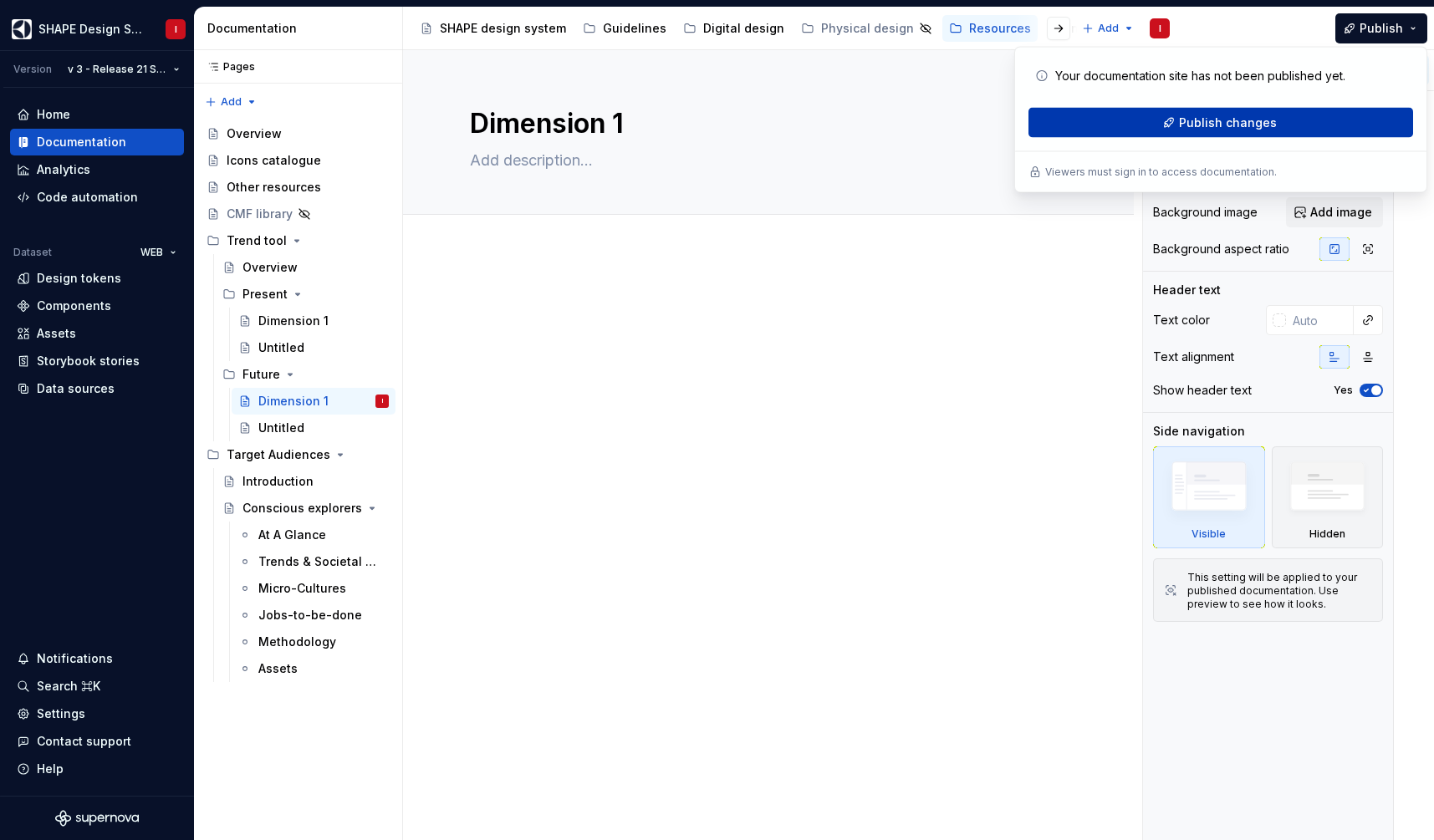 click on "Publish changes" at bounding box center (1227, 123) 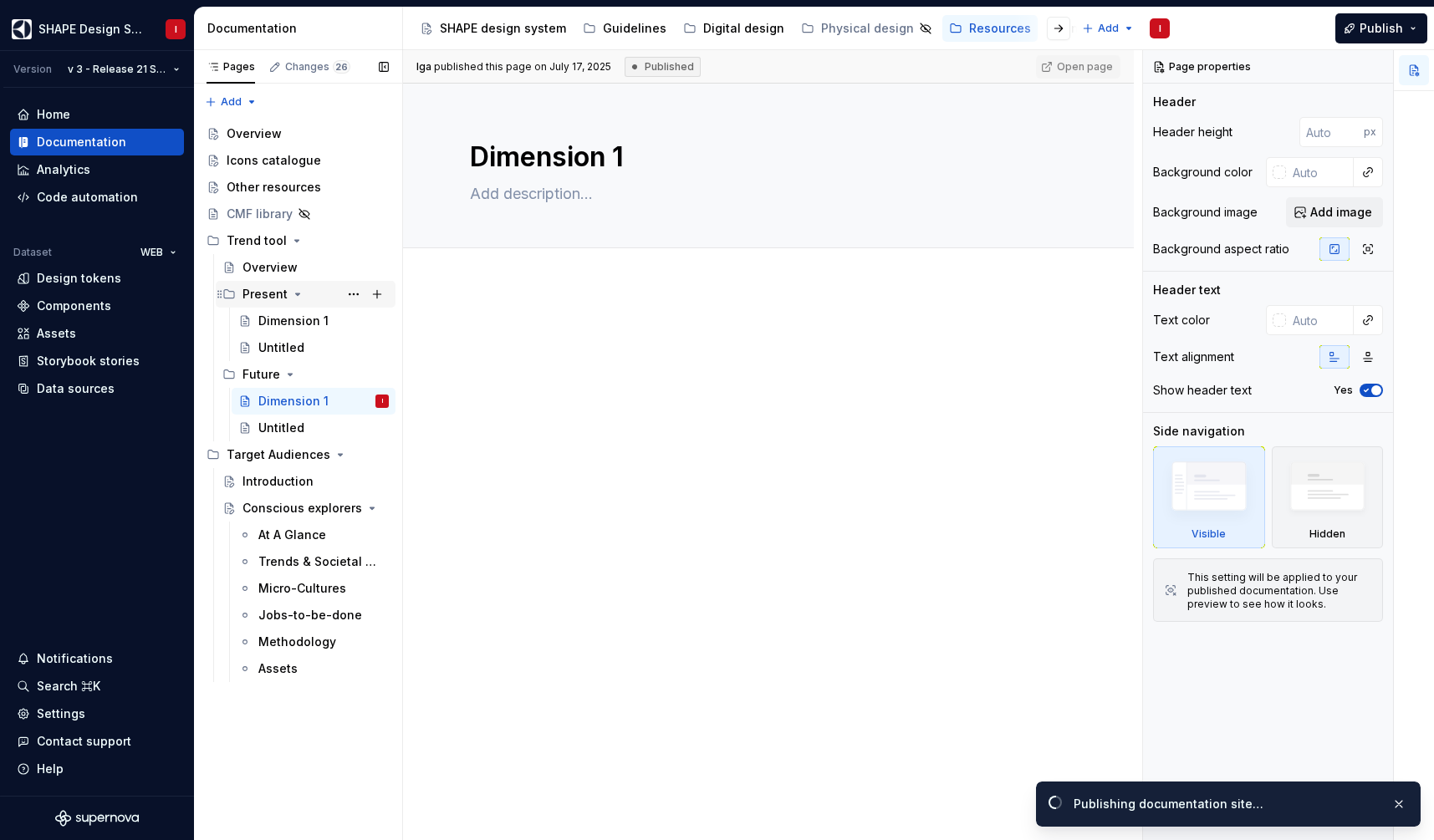 click on "Present" at bounding box center [265, 294] 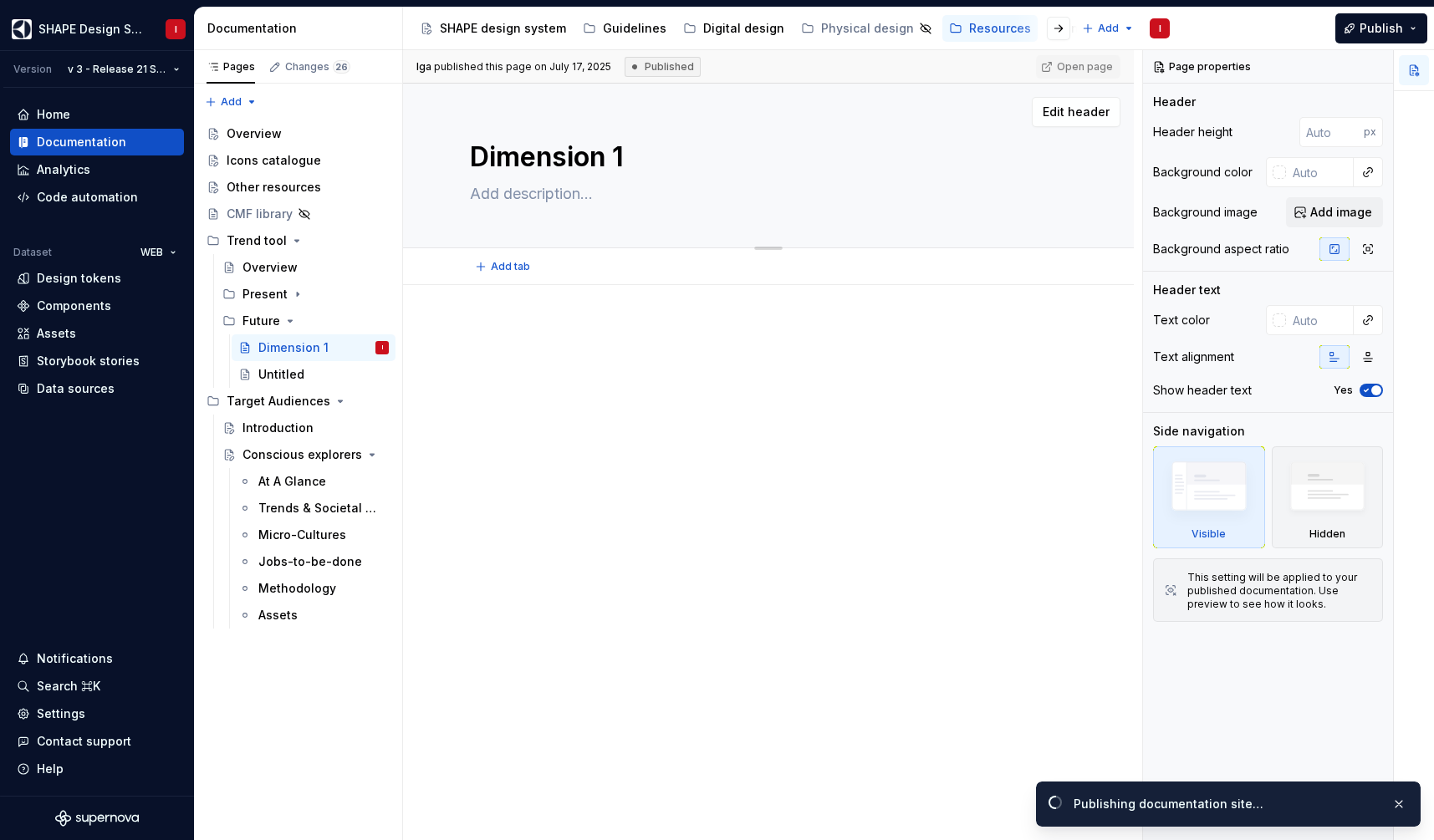 click on "Dimension 1" at bounding box center (768, 165) 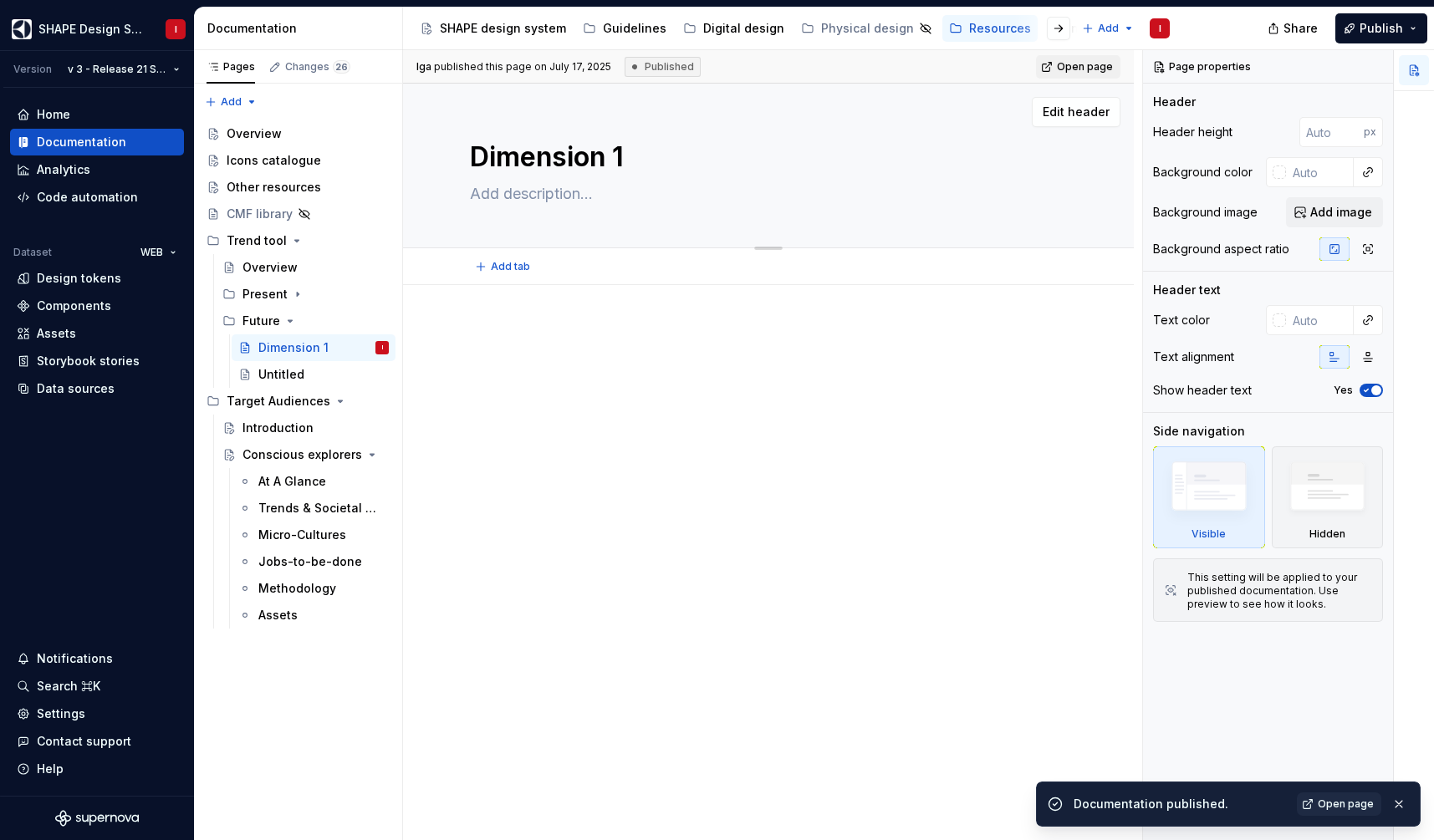 drag, startPoint x: 628, startPoint y: 159, endPoint x: 471, endPoint y: 153, distance: 157.11461 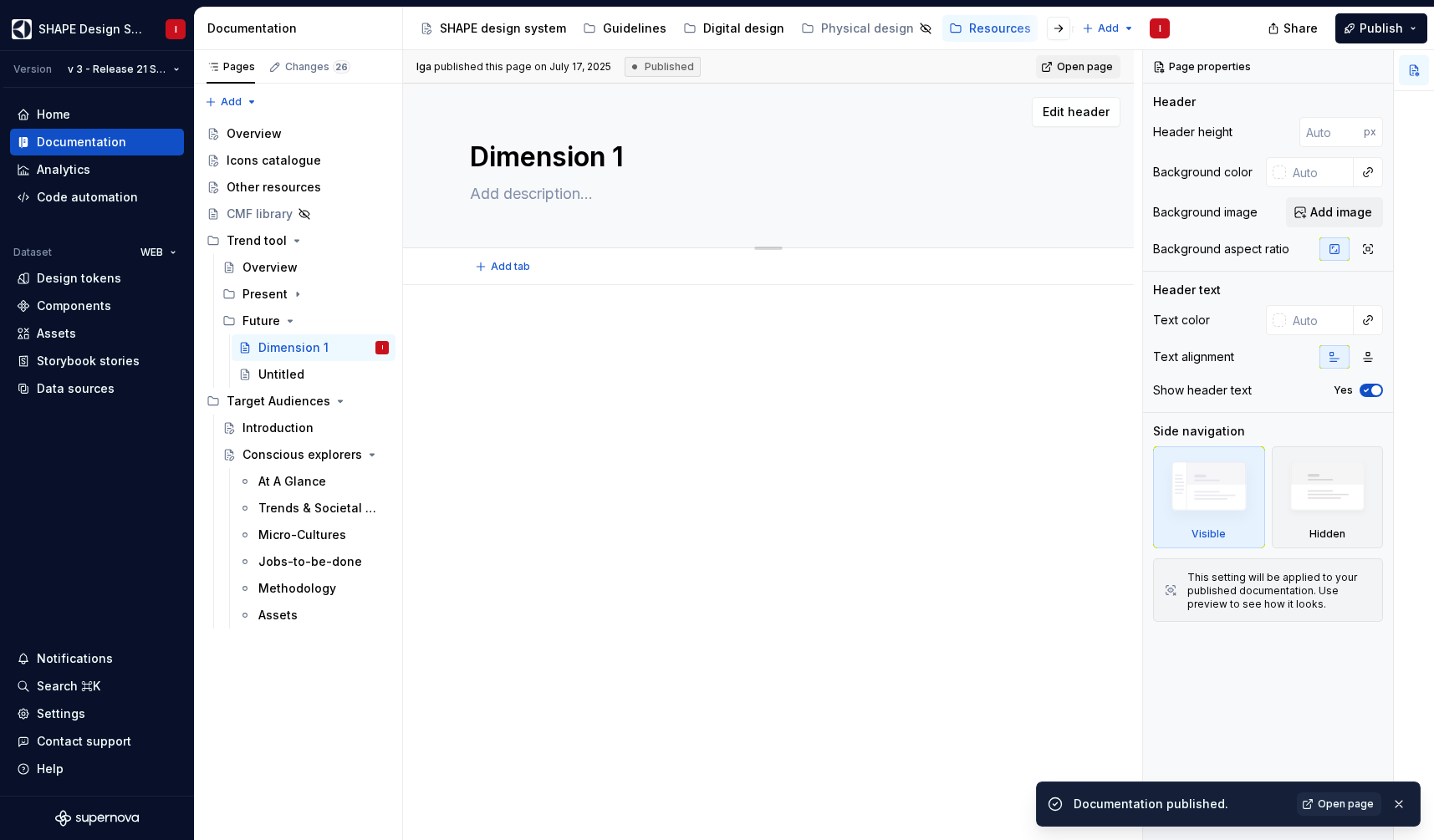 click on "Dimension 1" at bounding box center (765, 157) 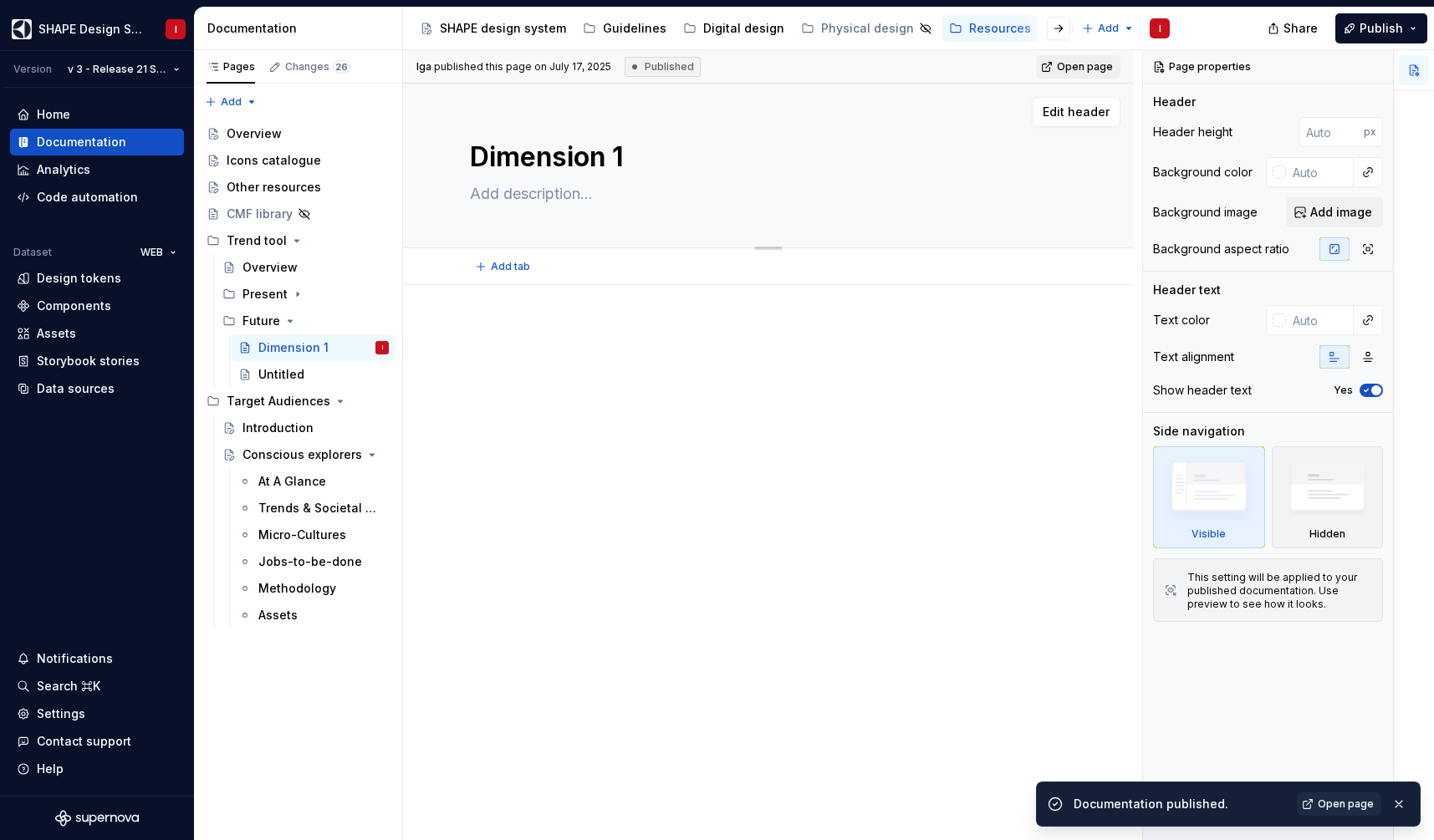 type on "*" 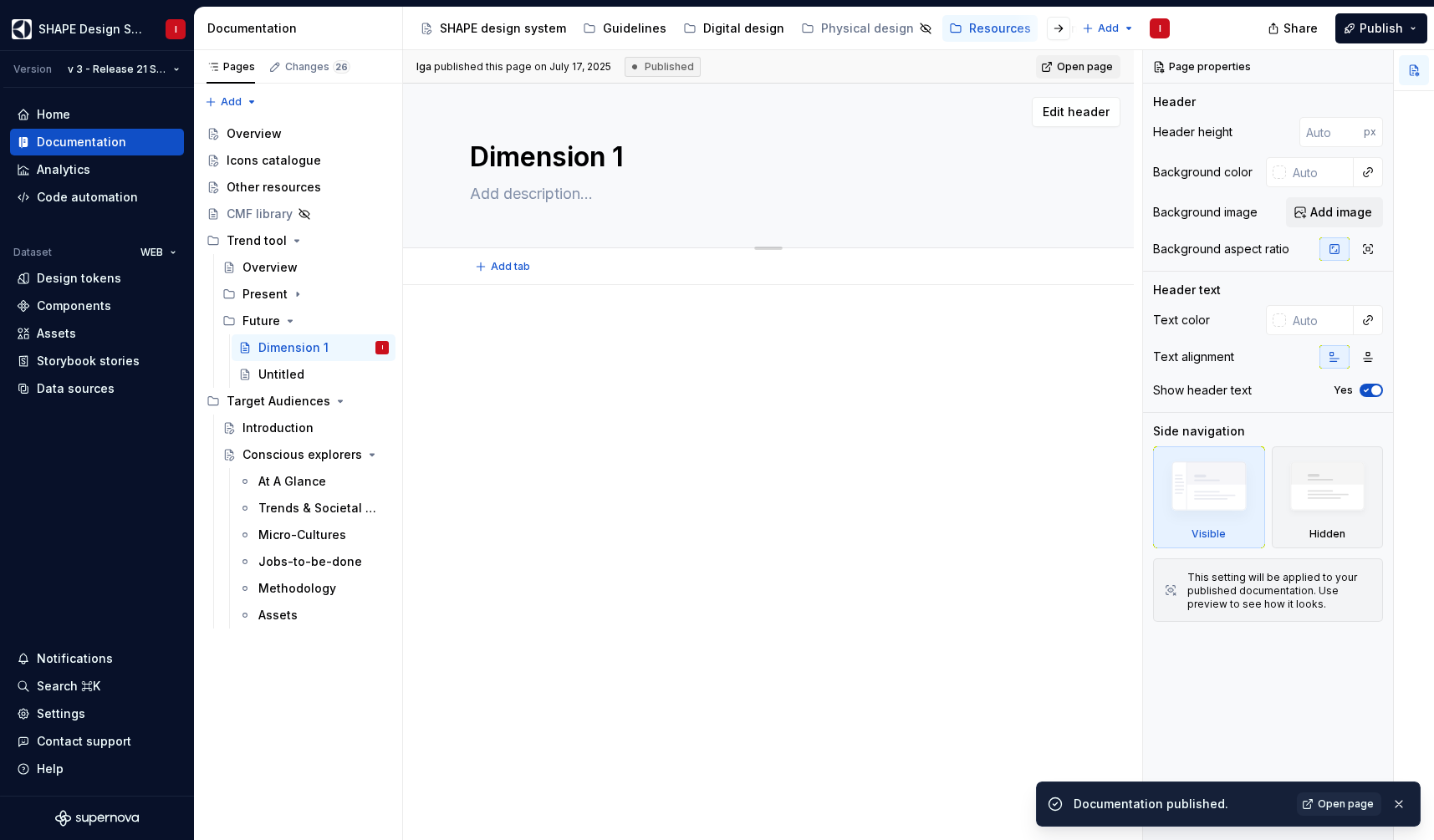 type on "P" 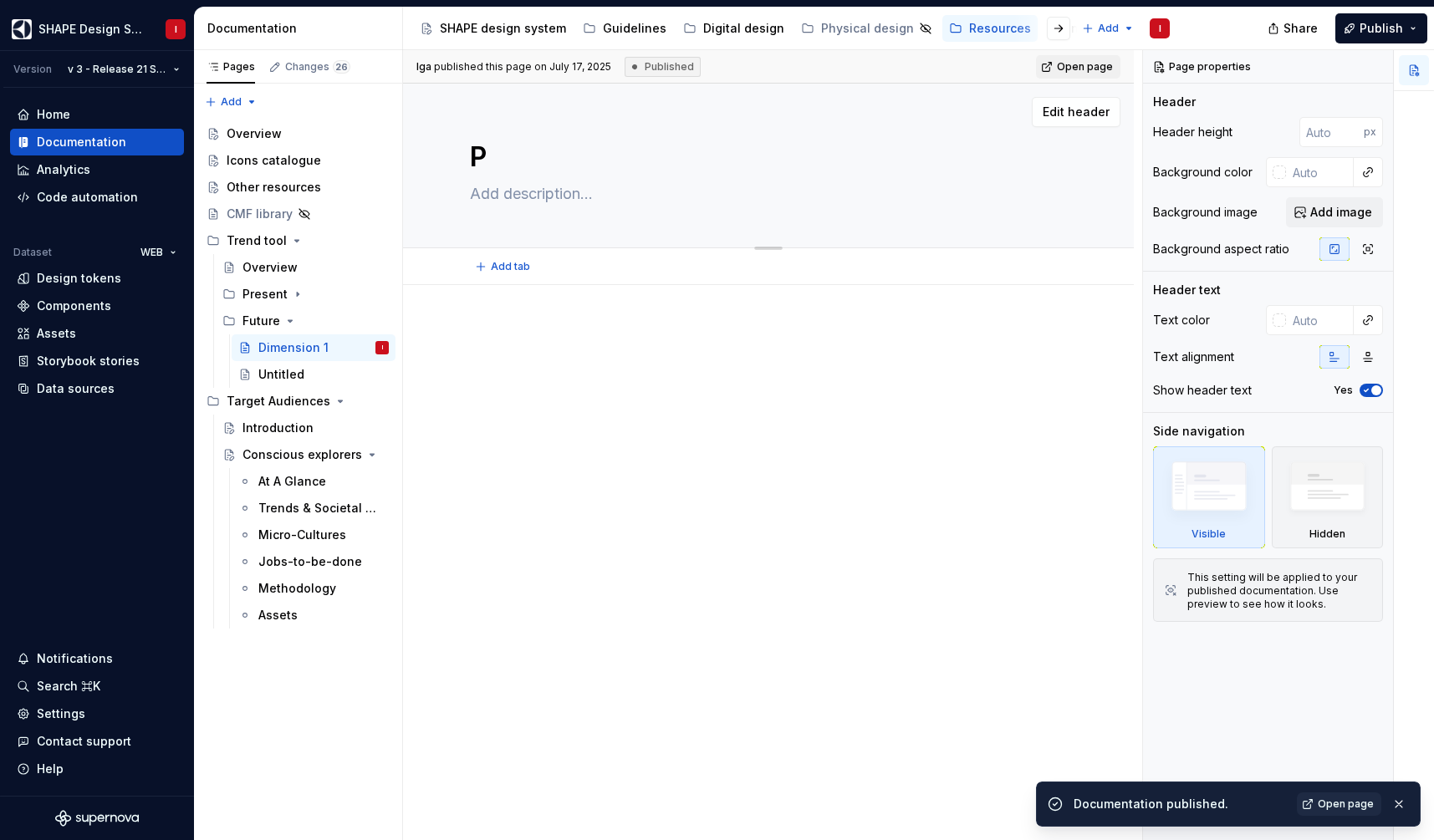 type on "*" 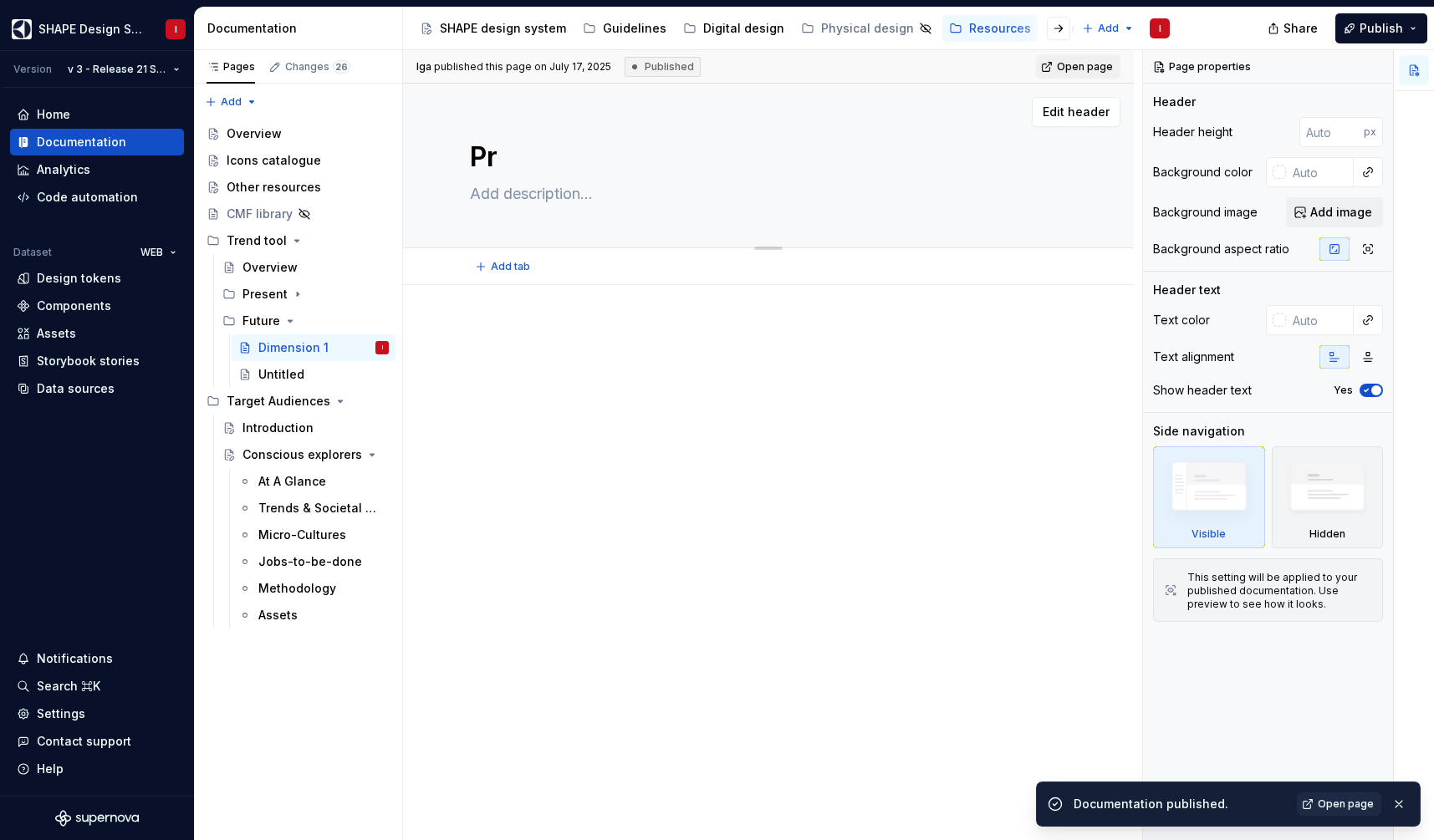 type on "*" 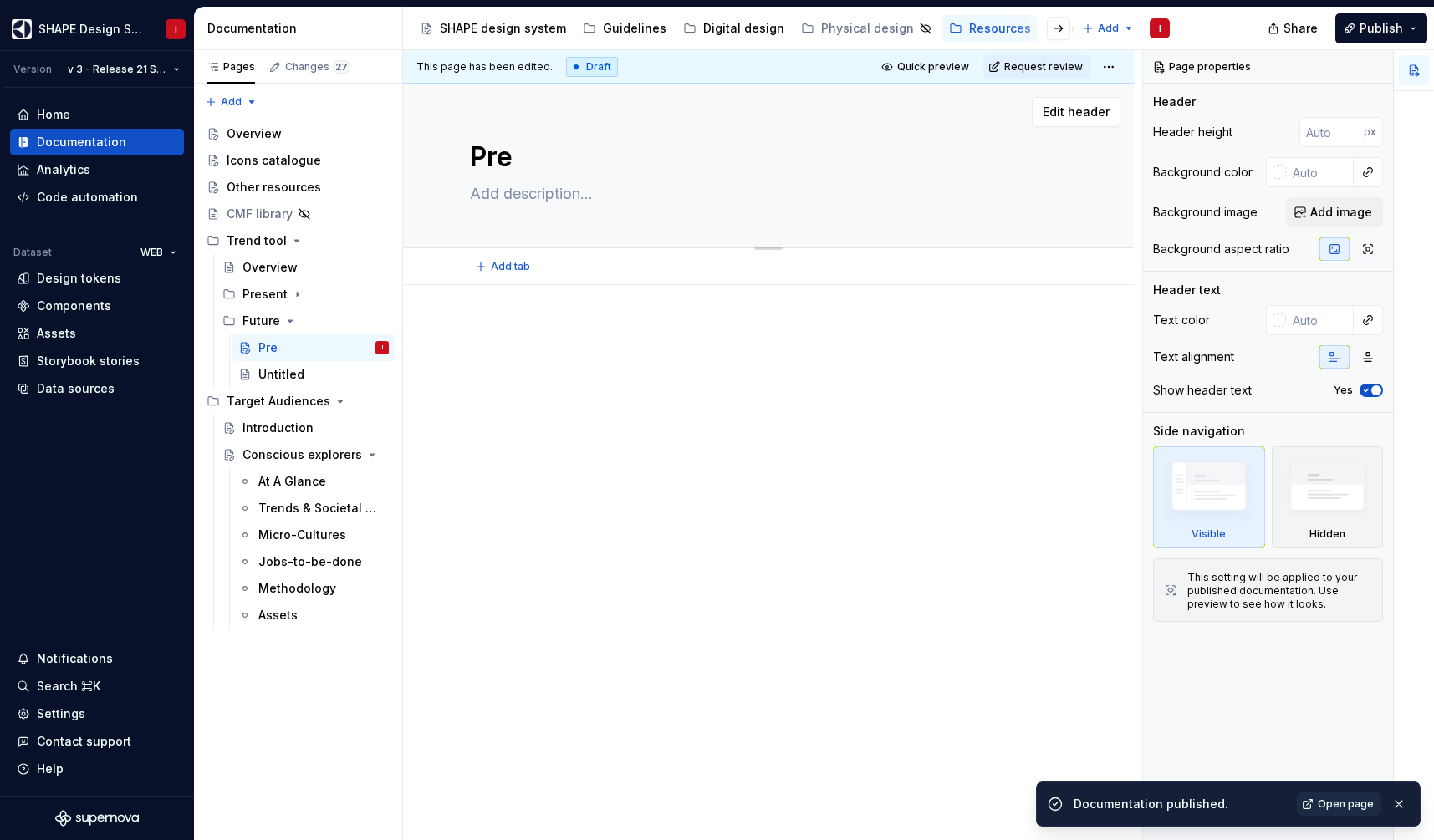 type on "*" 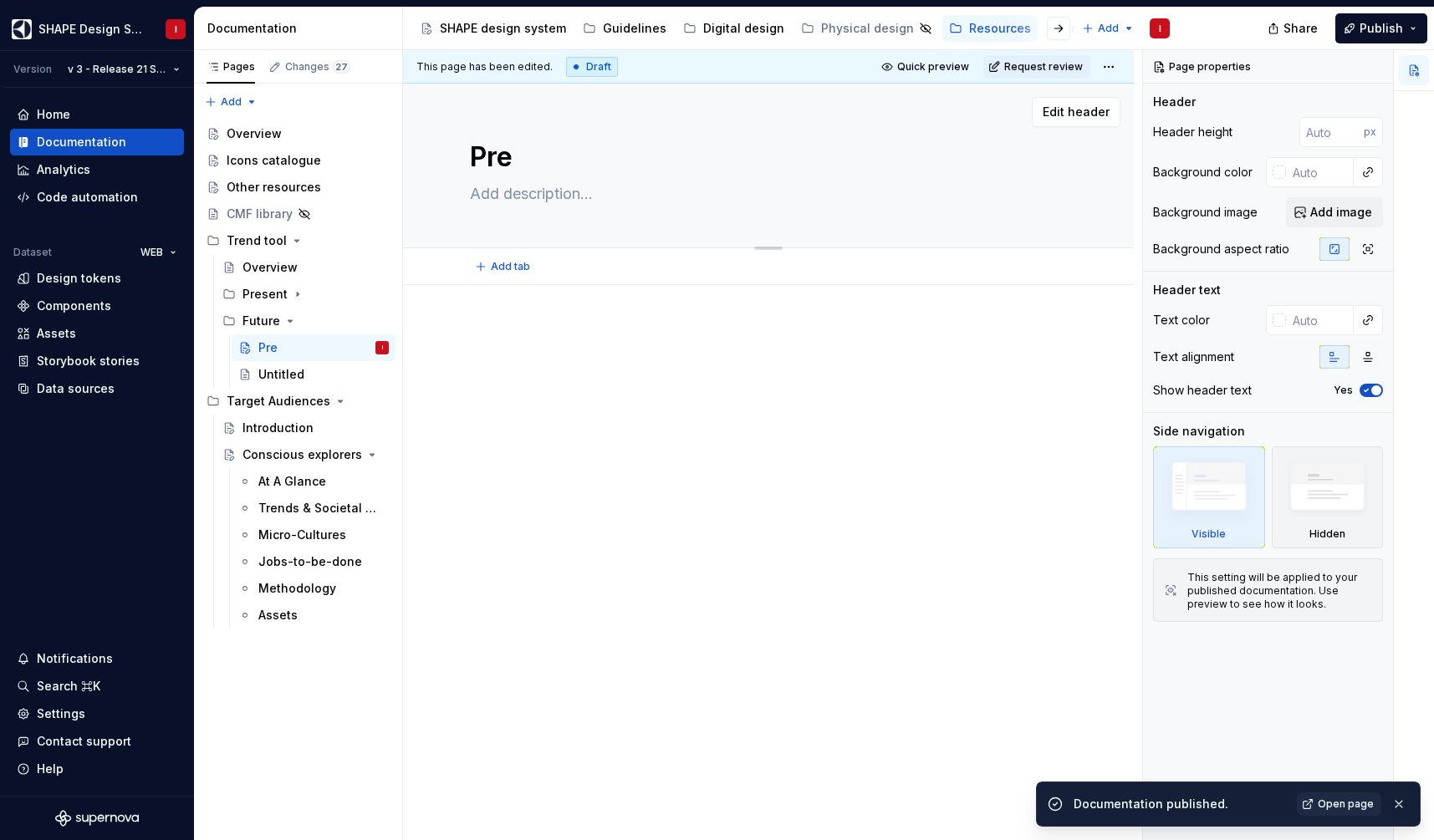 type on "Pres" 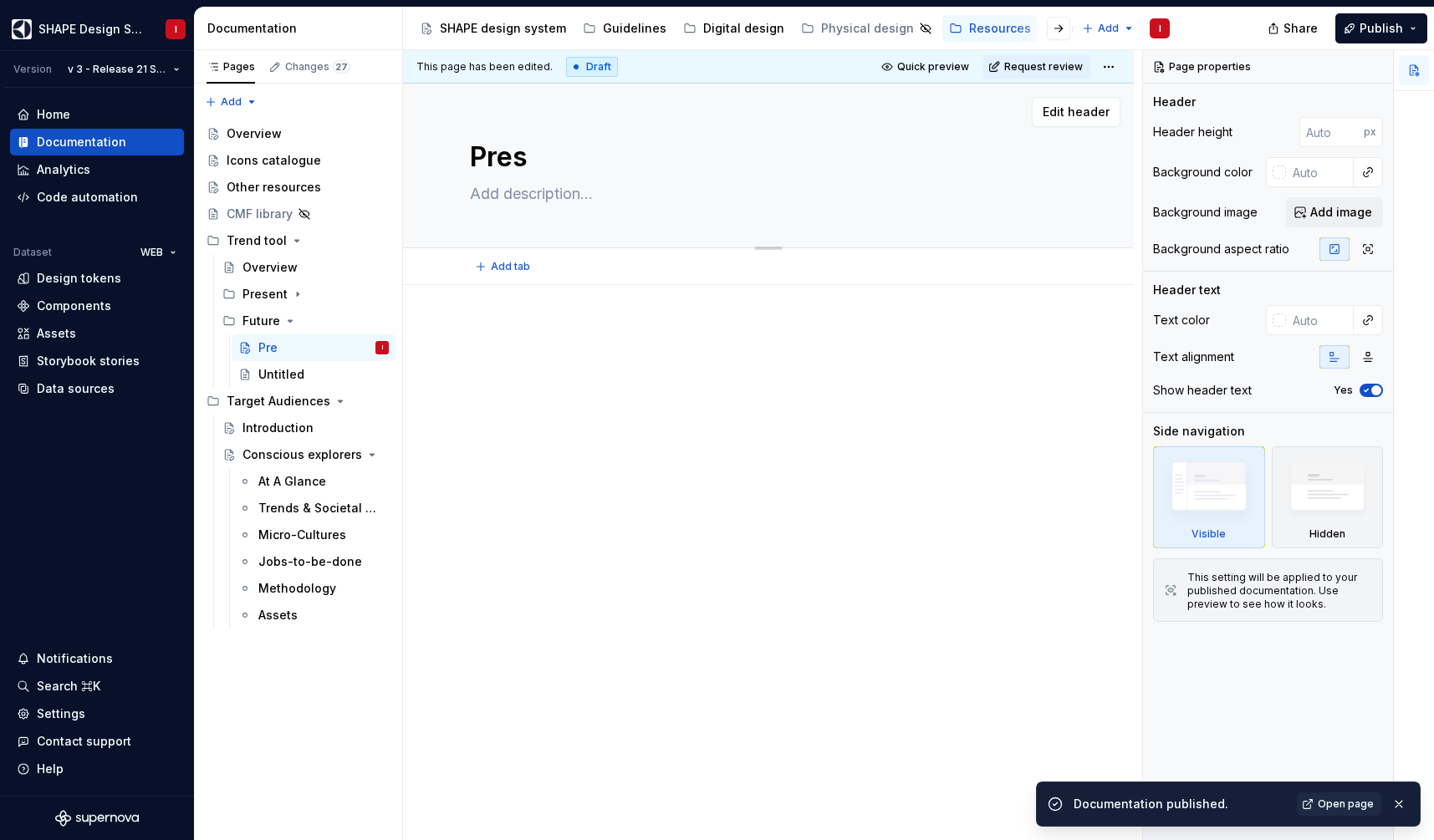 type on "*" 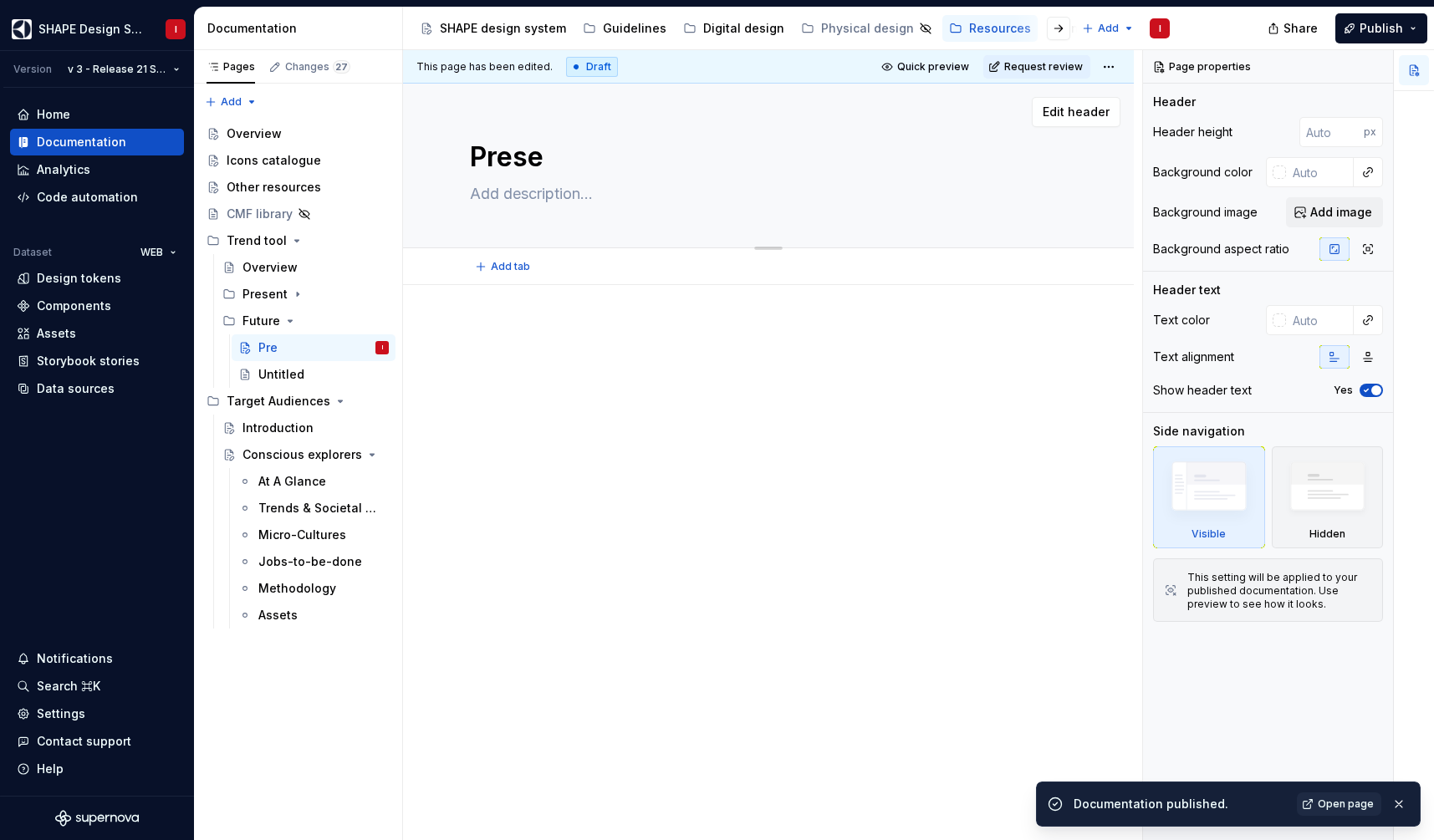type on "*" 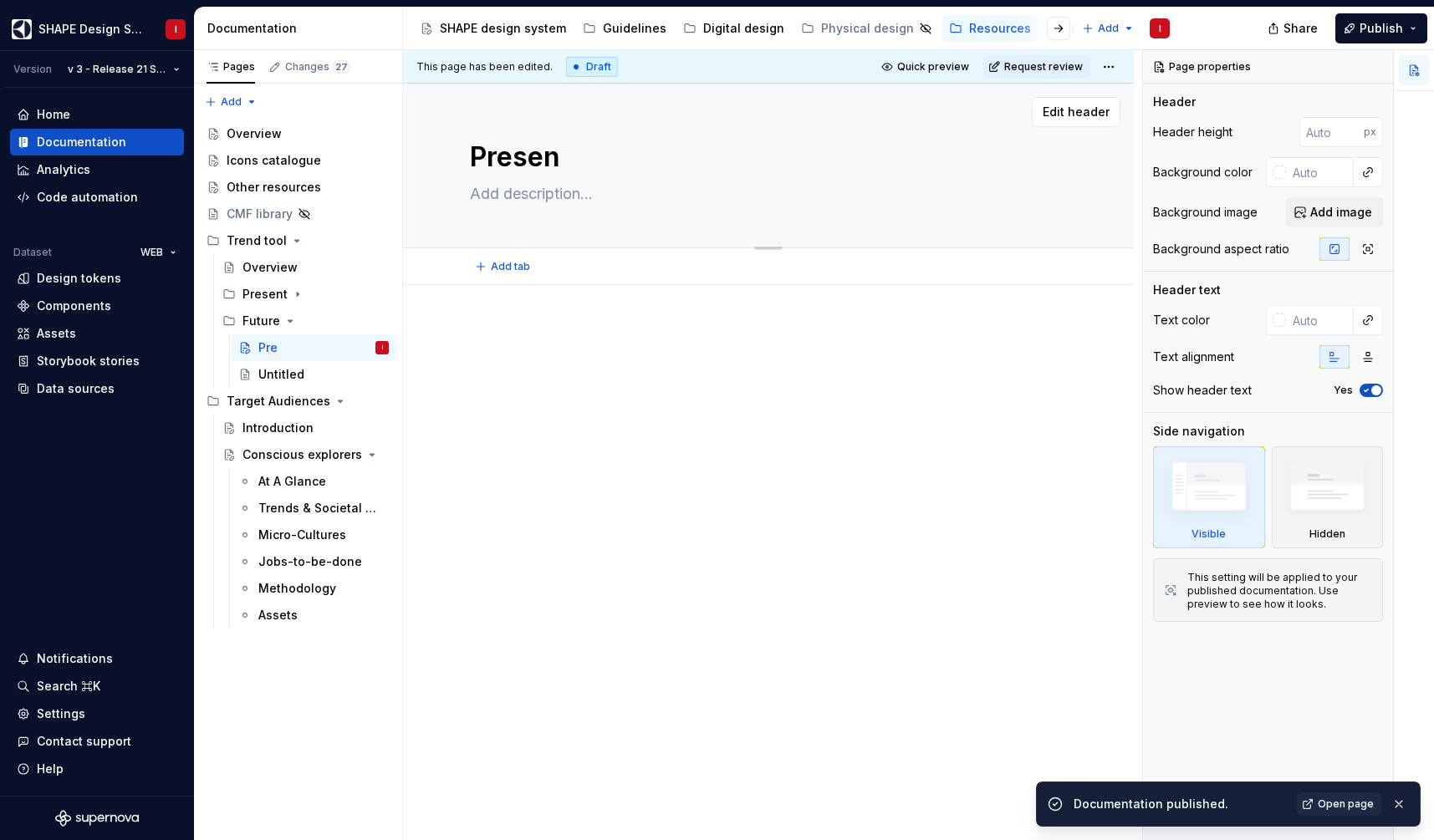 type on "*" 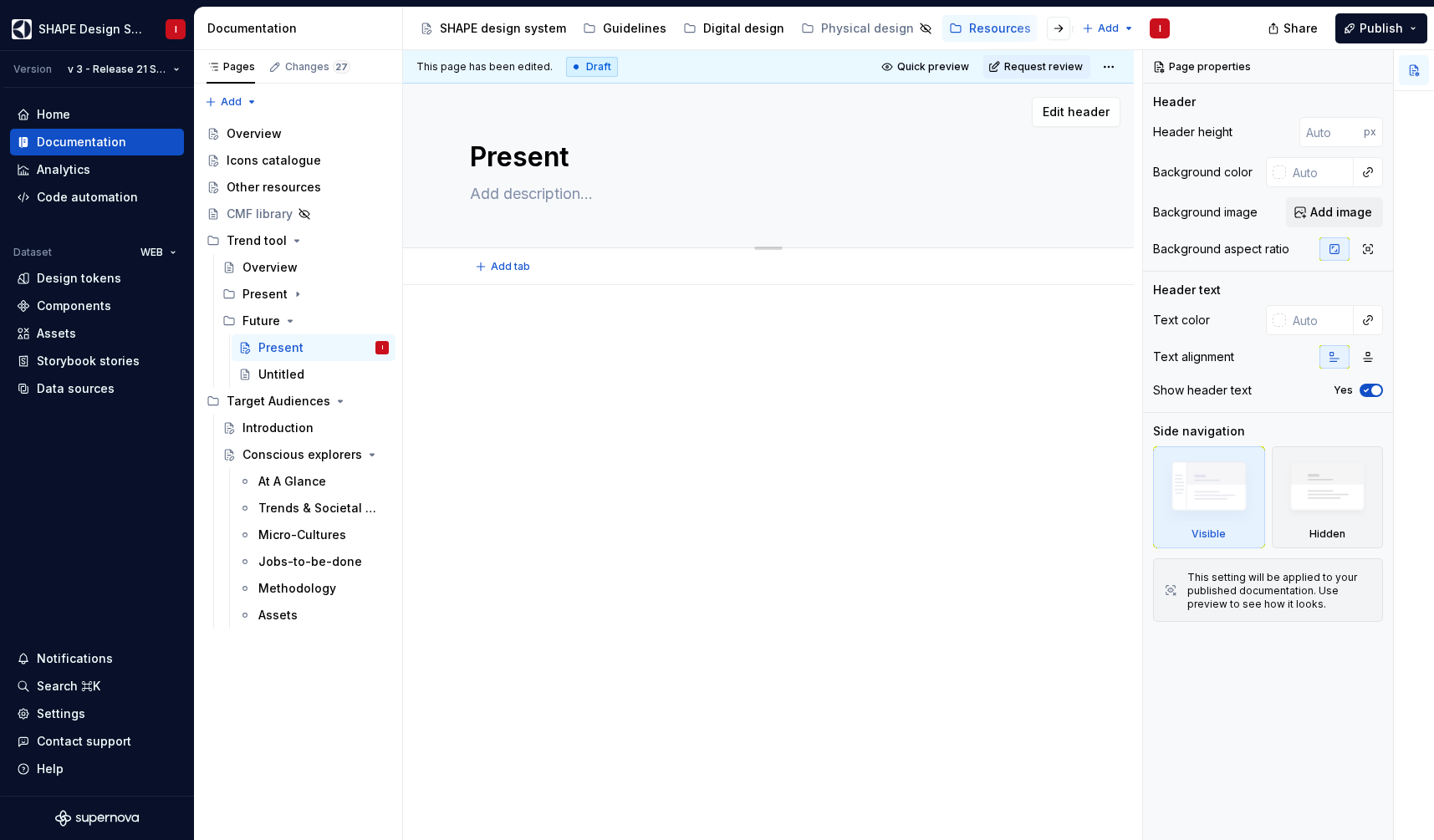 drag, startPoint x: 587, startPoint y: 158, endPoint x: 429, endPoint y: 155, distance: 158.0285 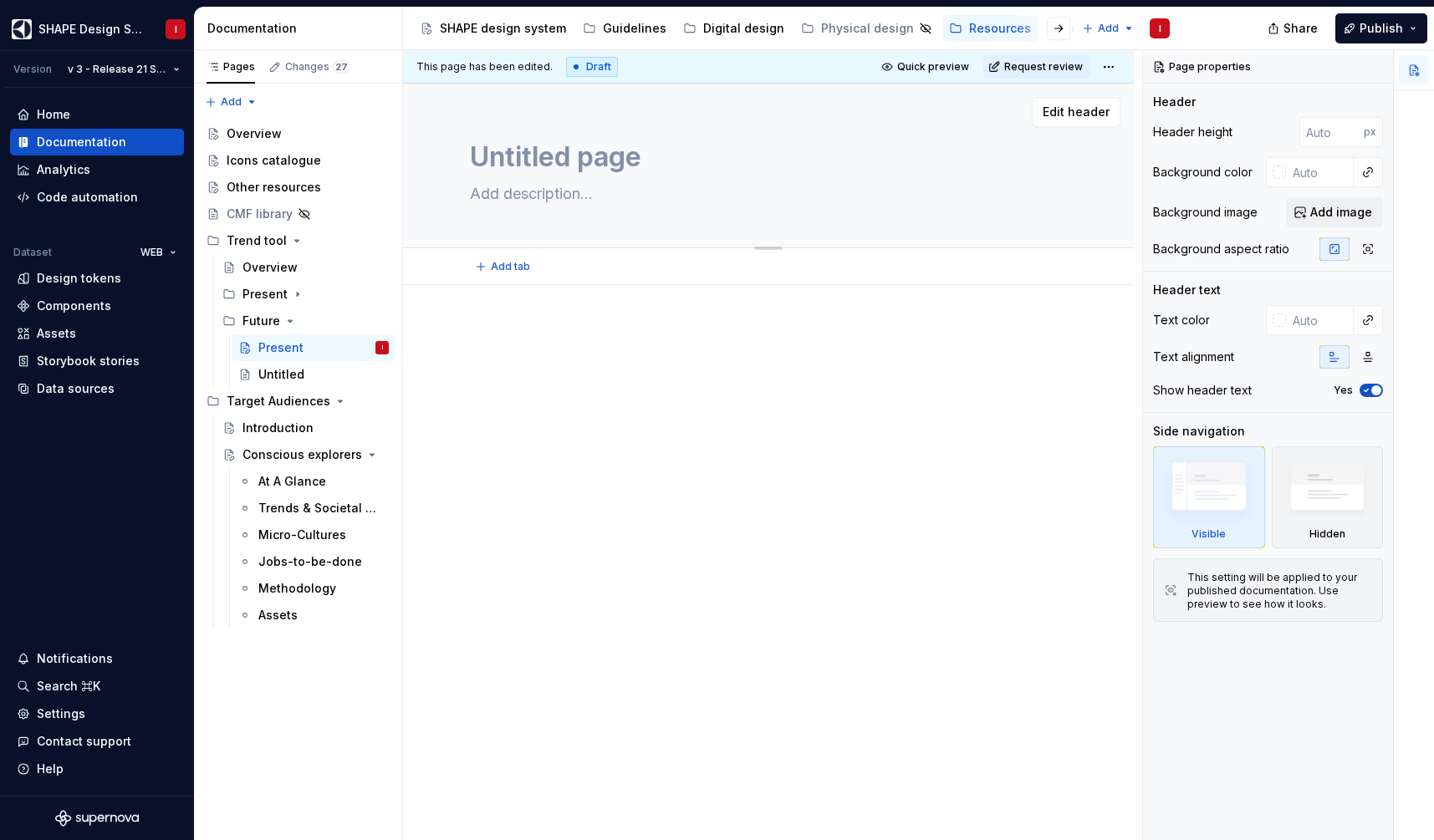type on "*" 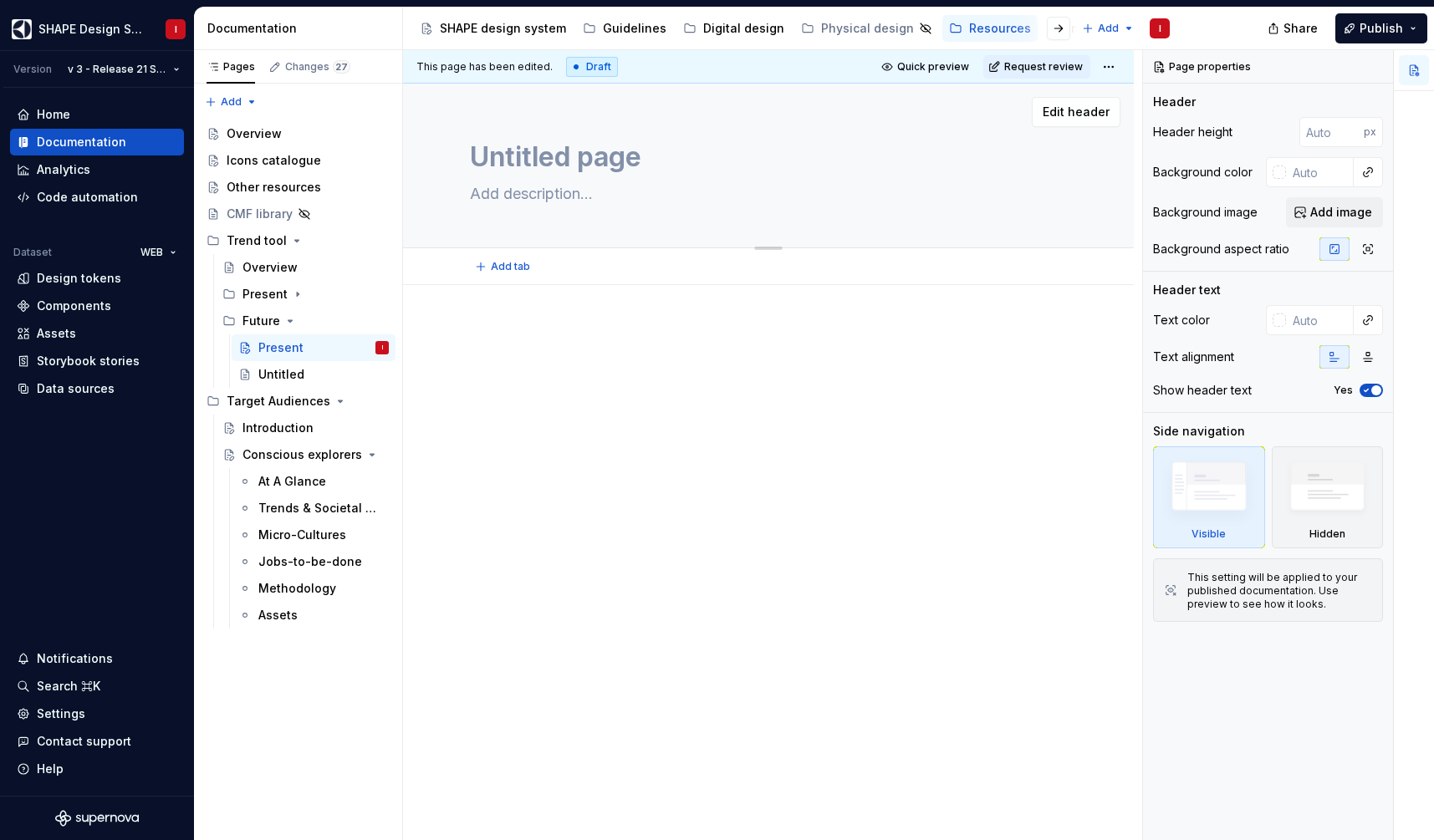 type on "Untitled page" 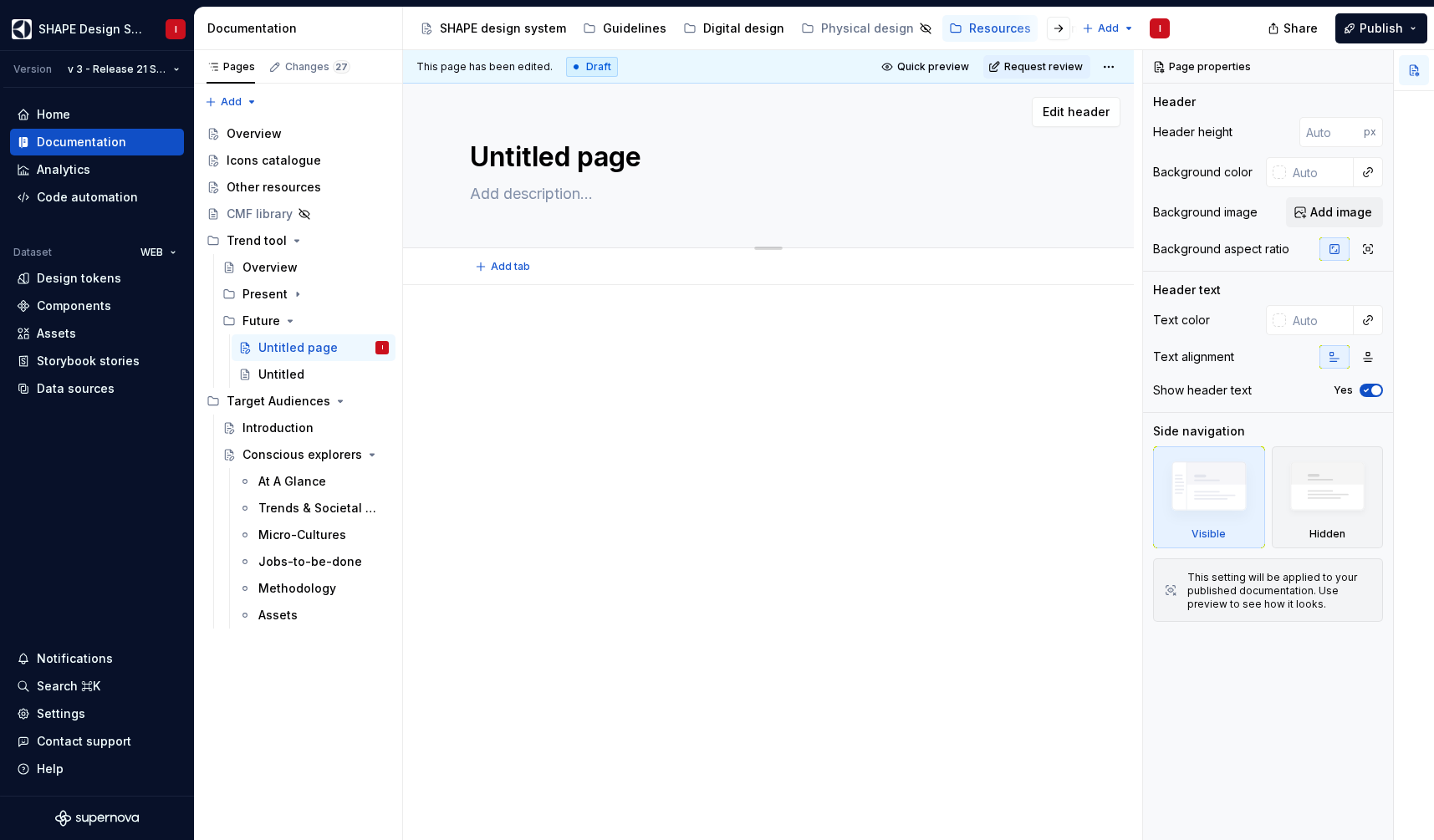 drag, startPoint x: 642, startPoint y: 158, endPoint x: 436, endPoint y: 148, distance: 206.24258 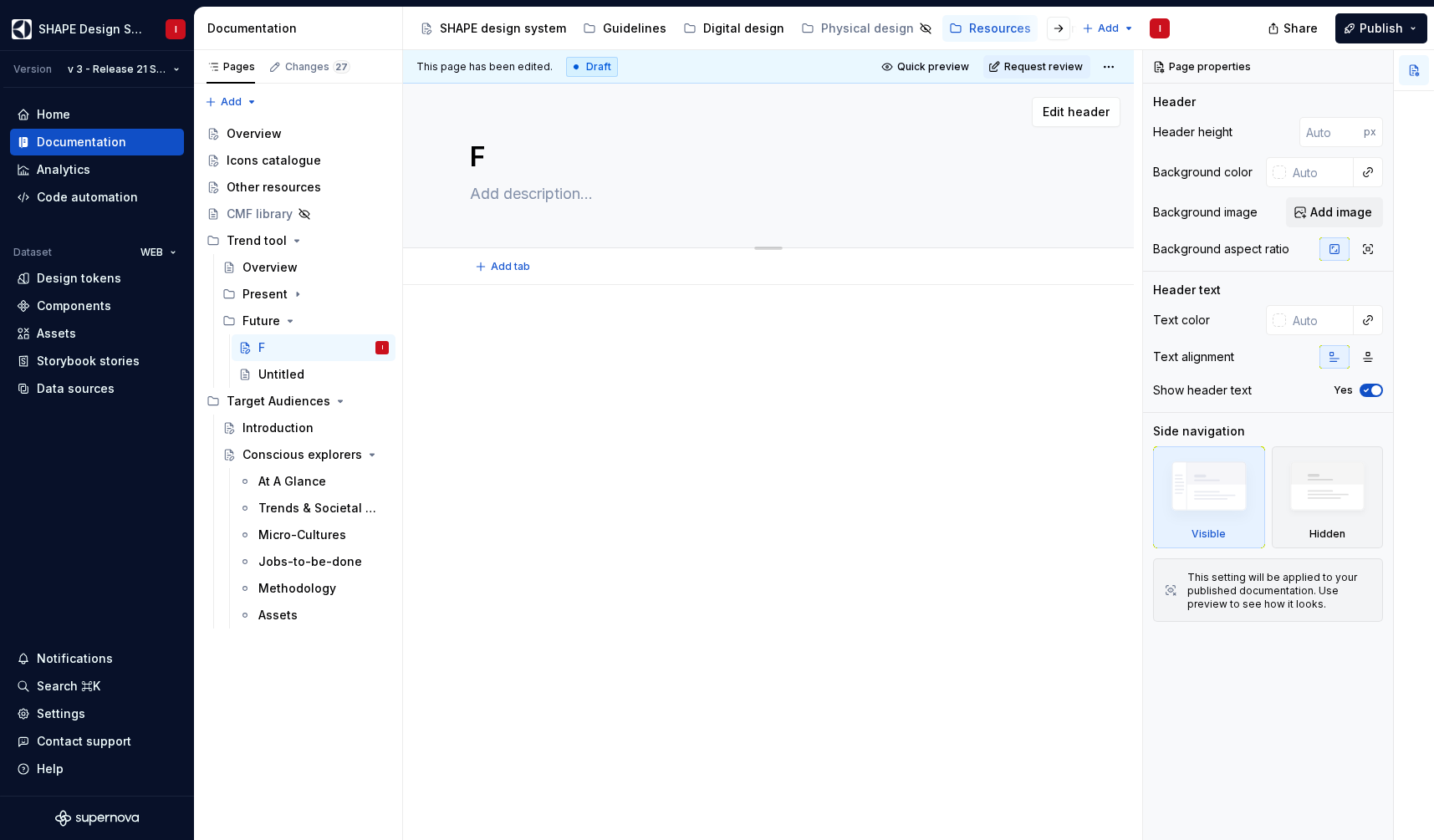 type on "*" 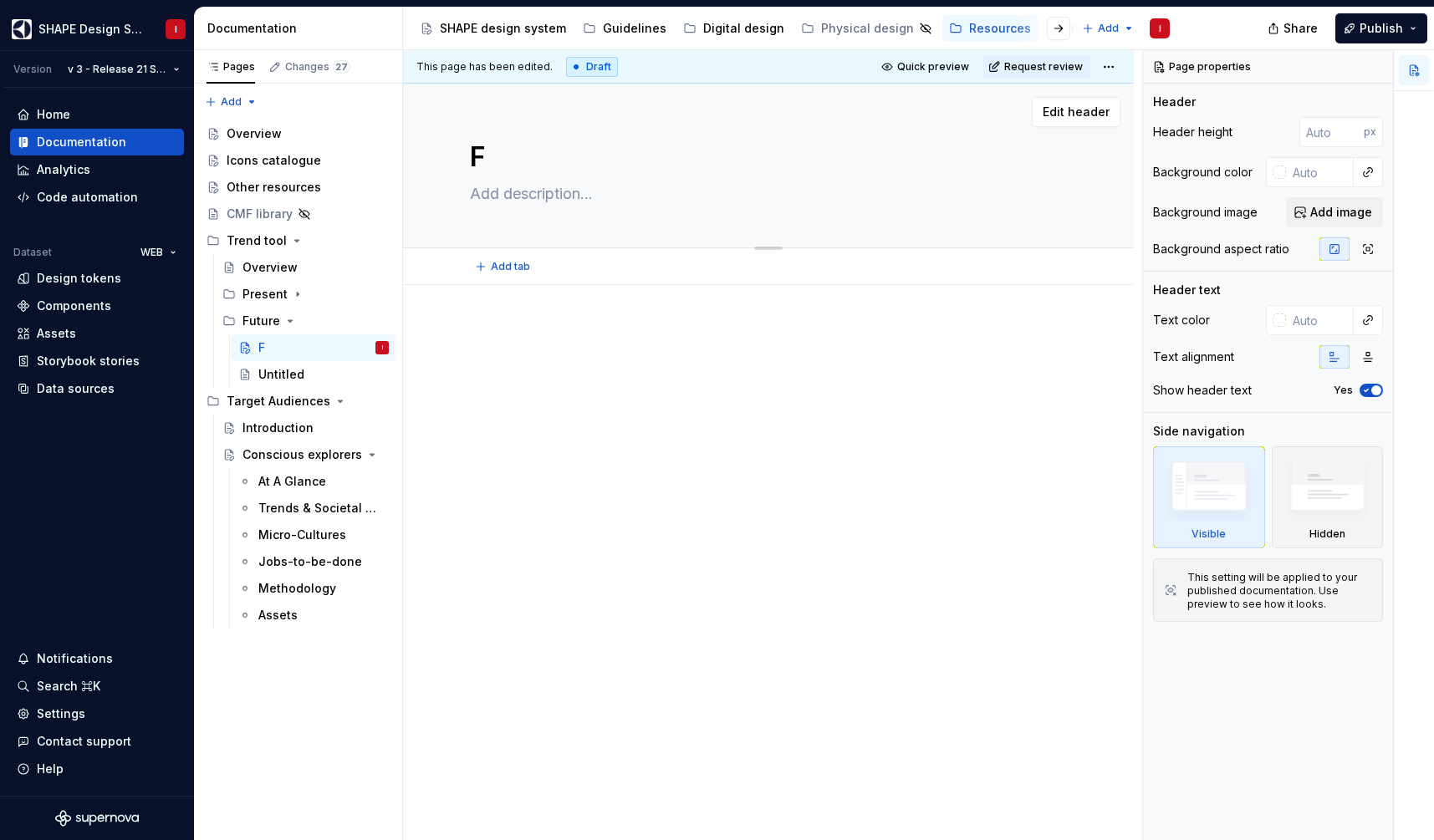 type on "Fu" 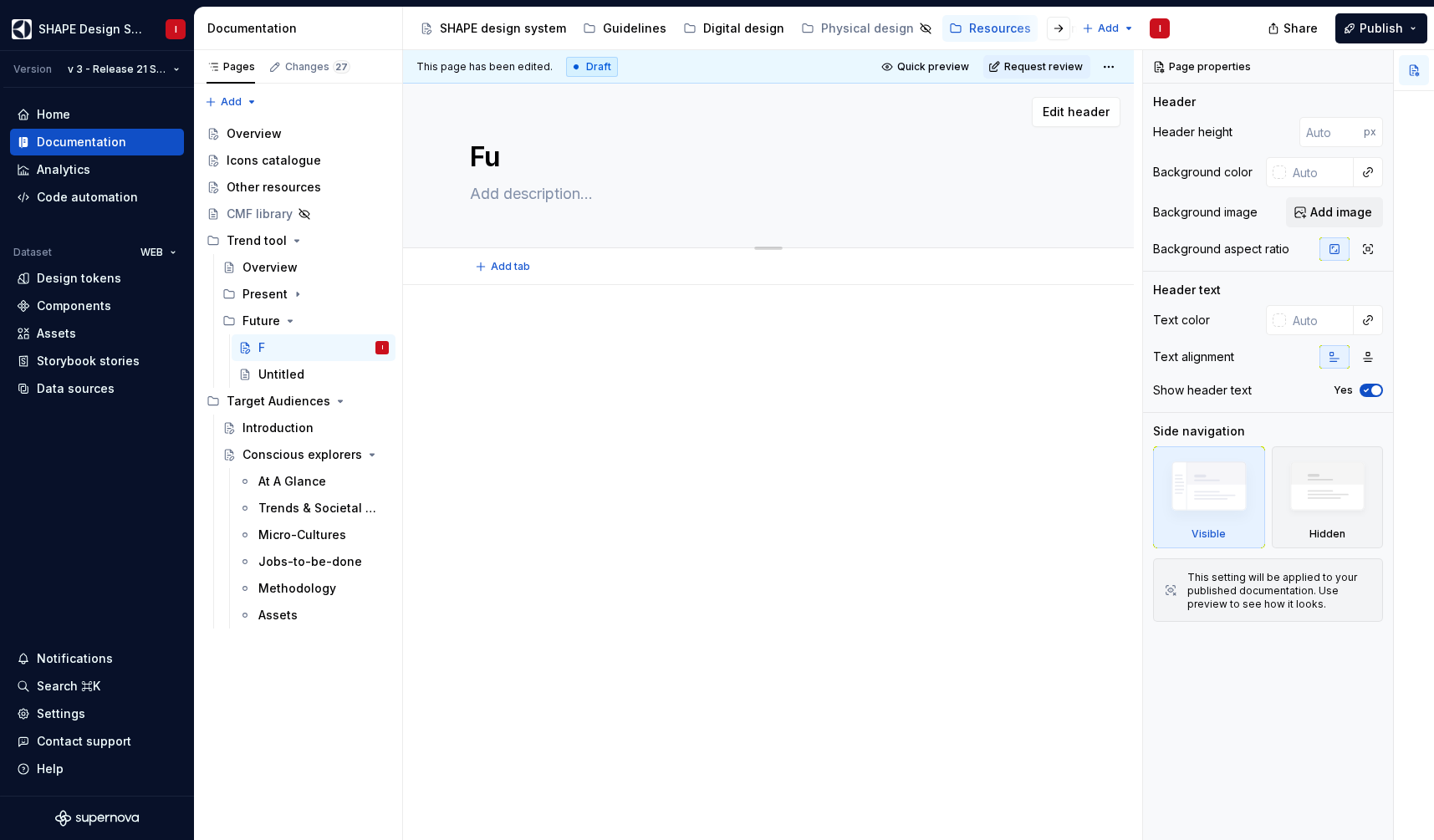 type on "*" 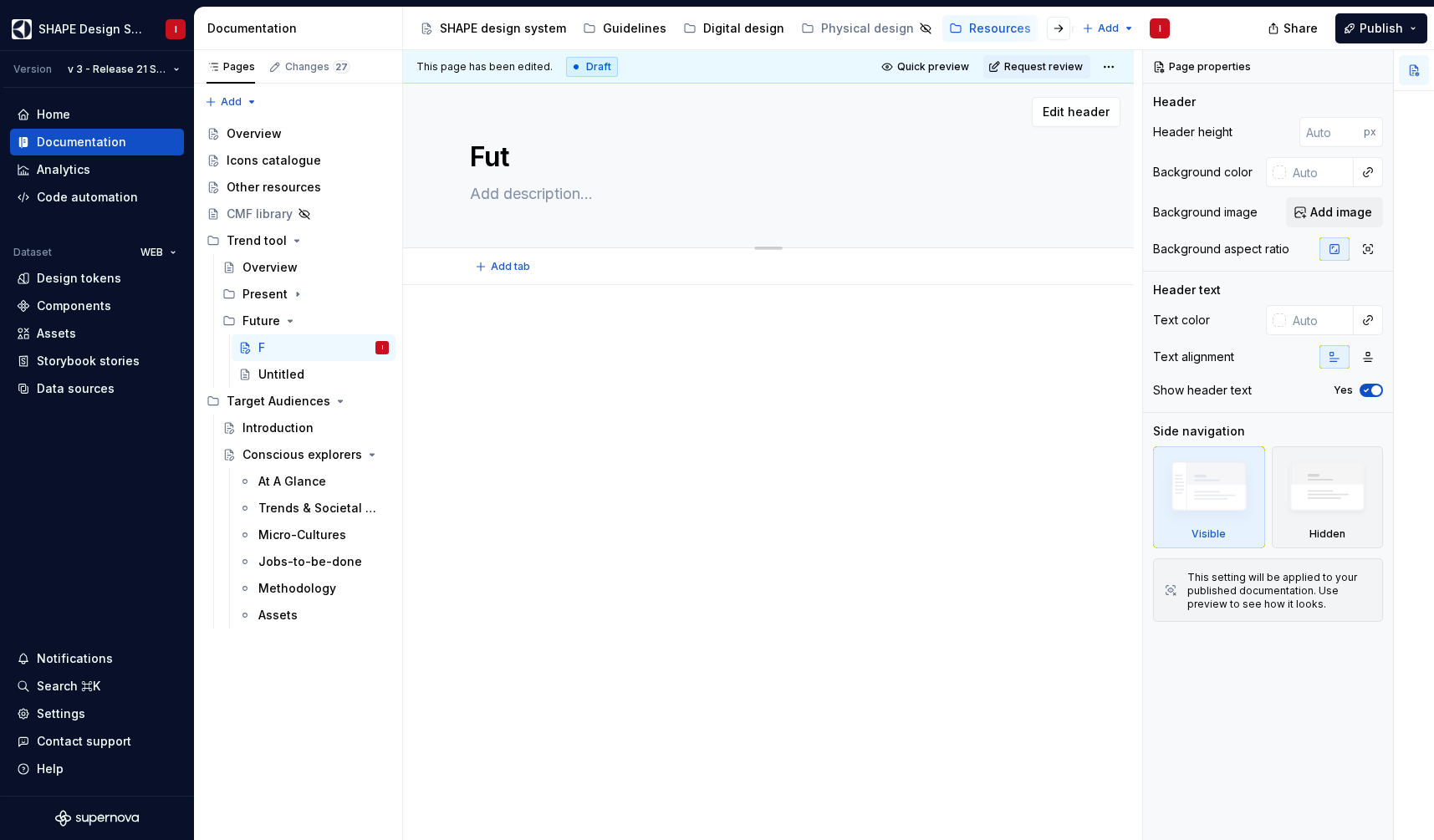 type on "*" 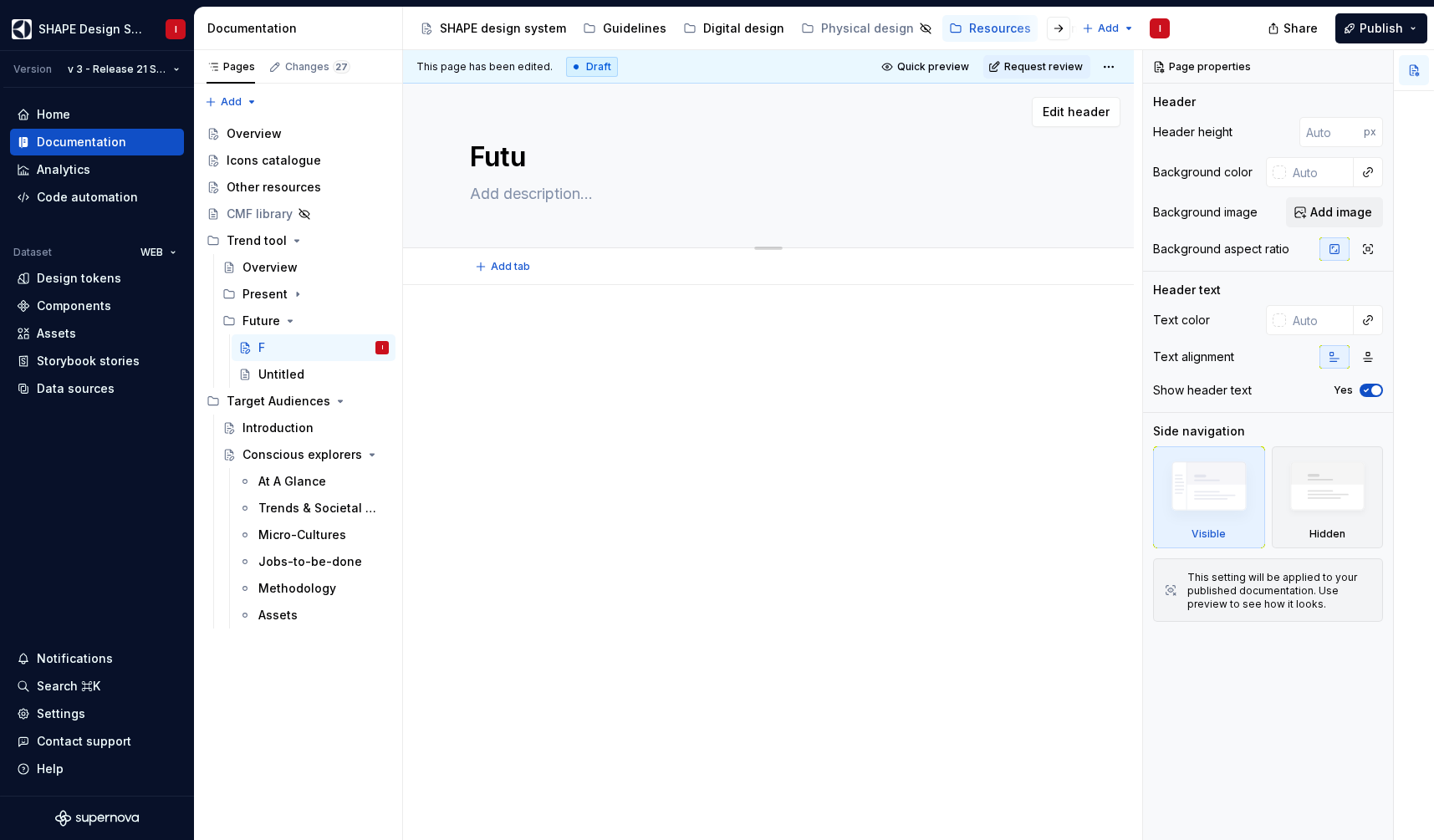 type on "*" 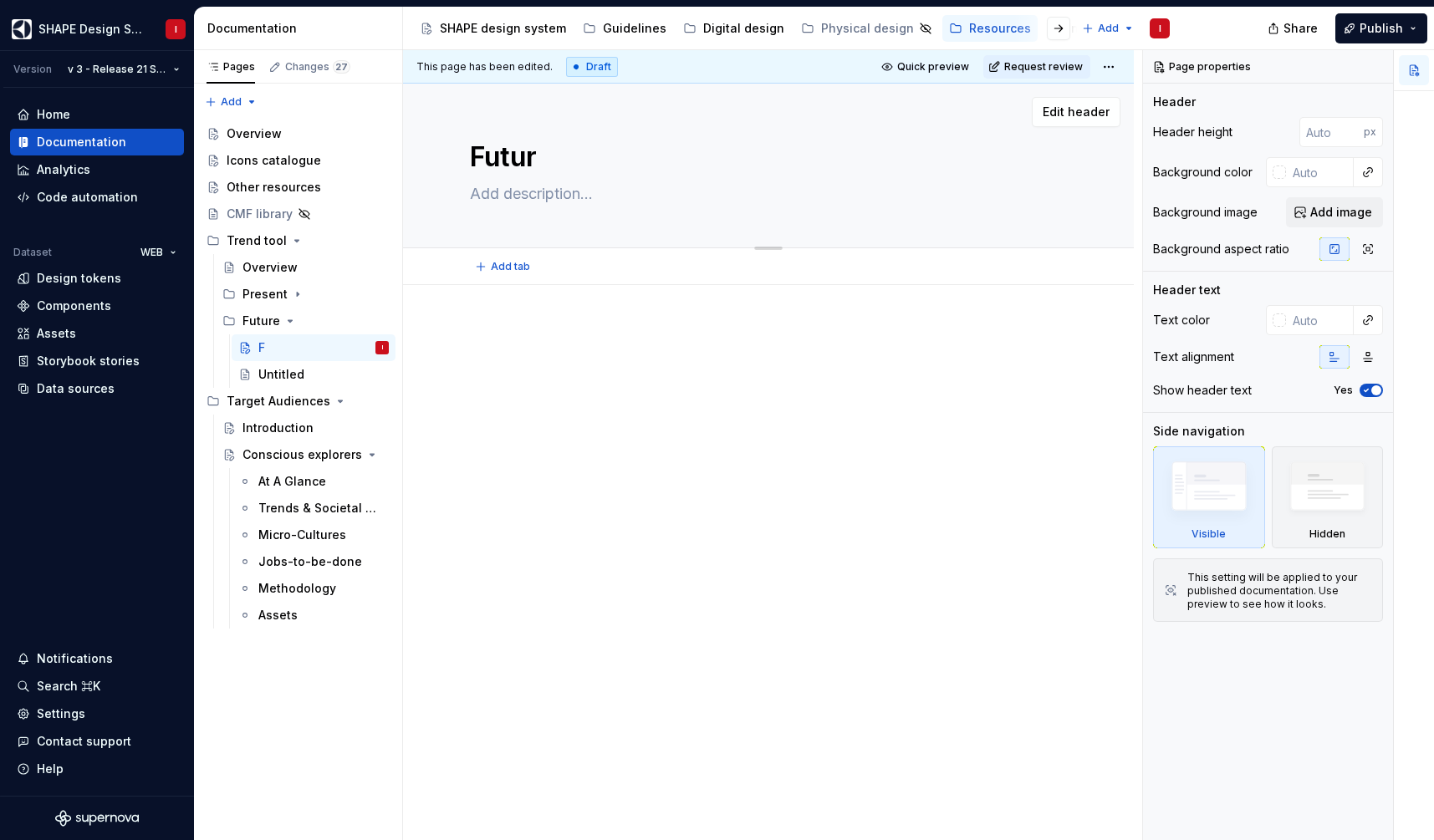 type on "*" 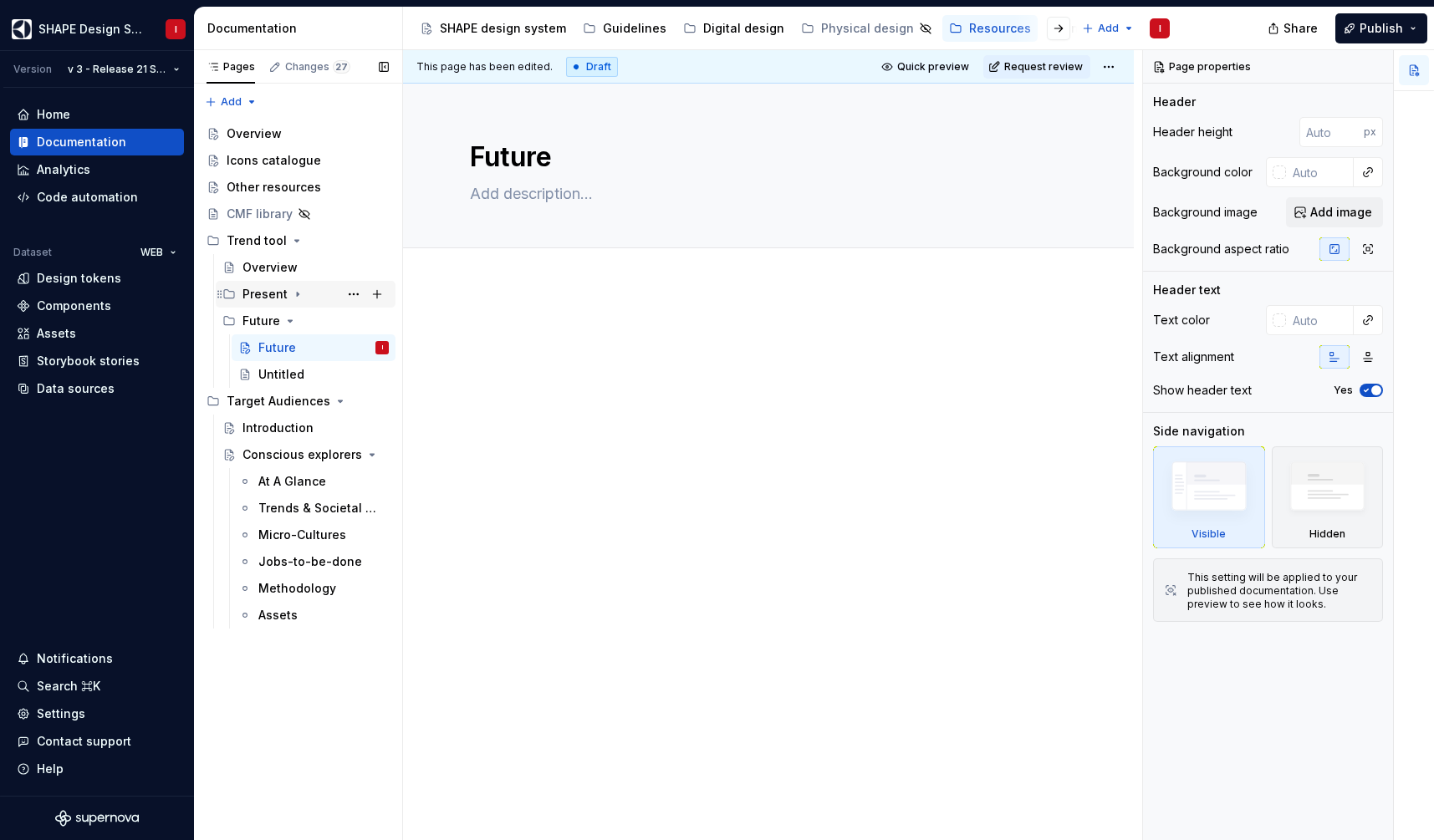 type on "*" 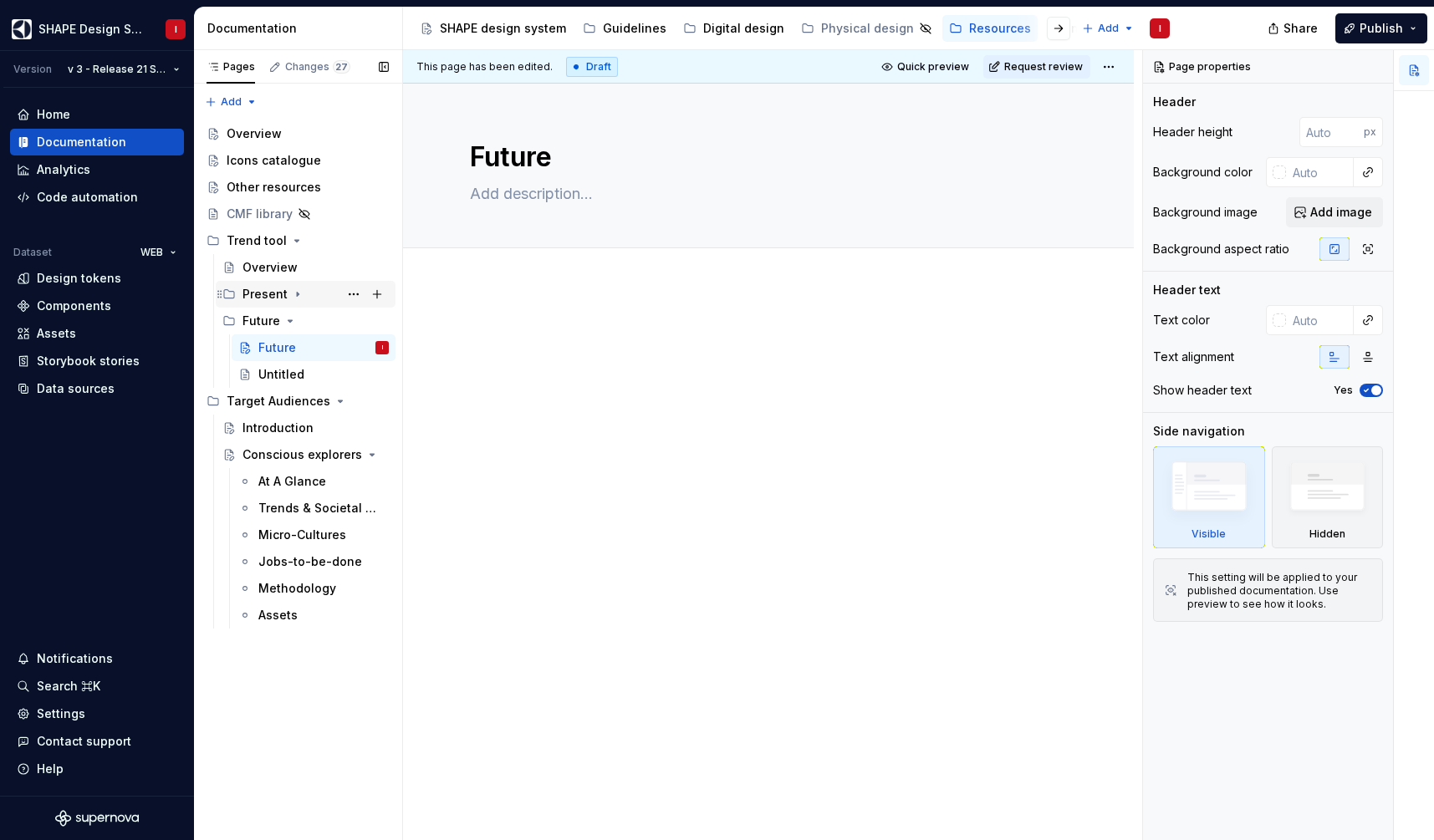 type on "Future" 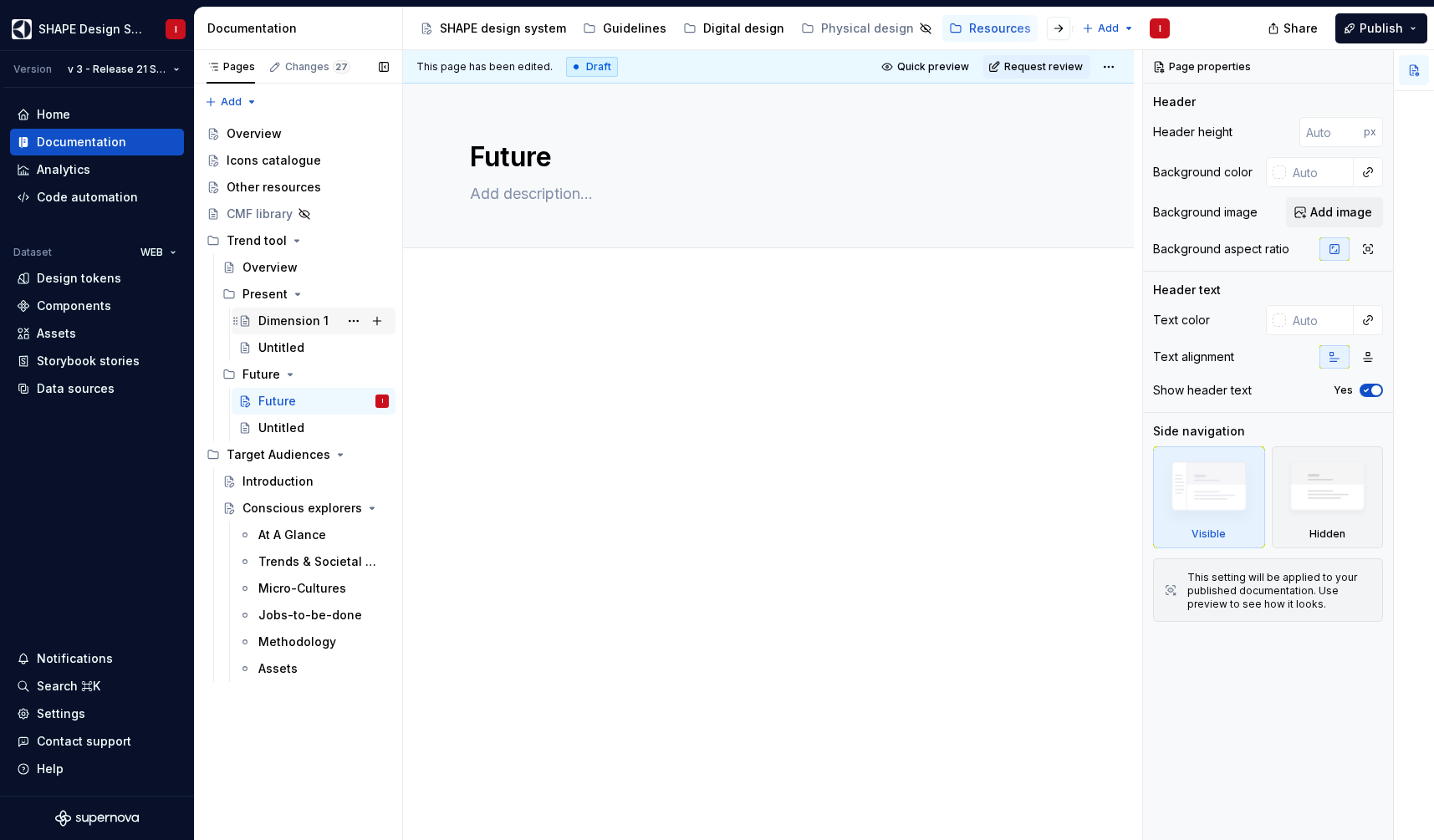 click on "Dimension 1" at bounding box center (293, 321) 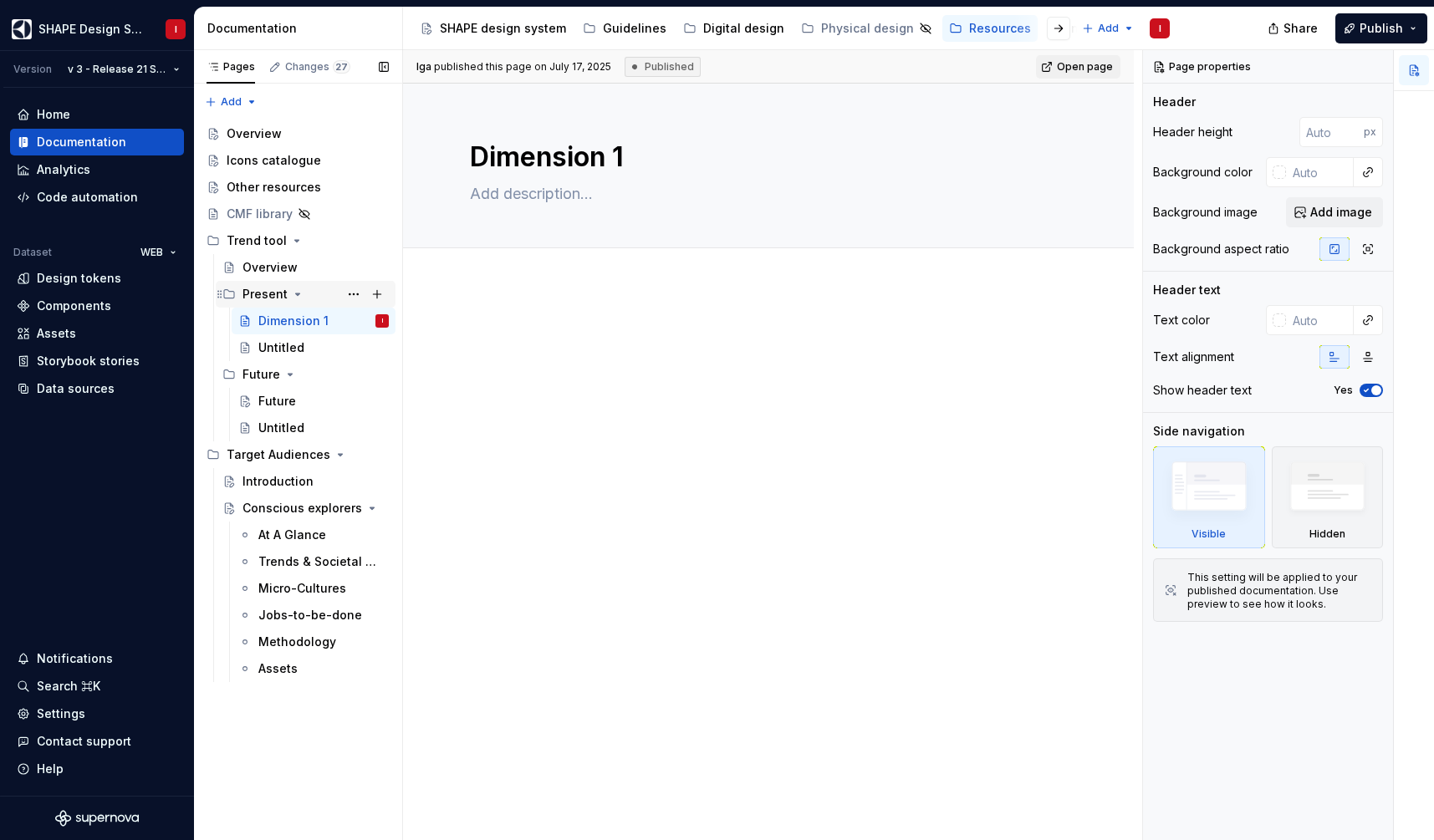 click on "Present" at bounding box center [265, 294] 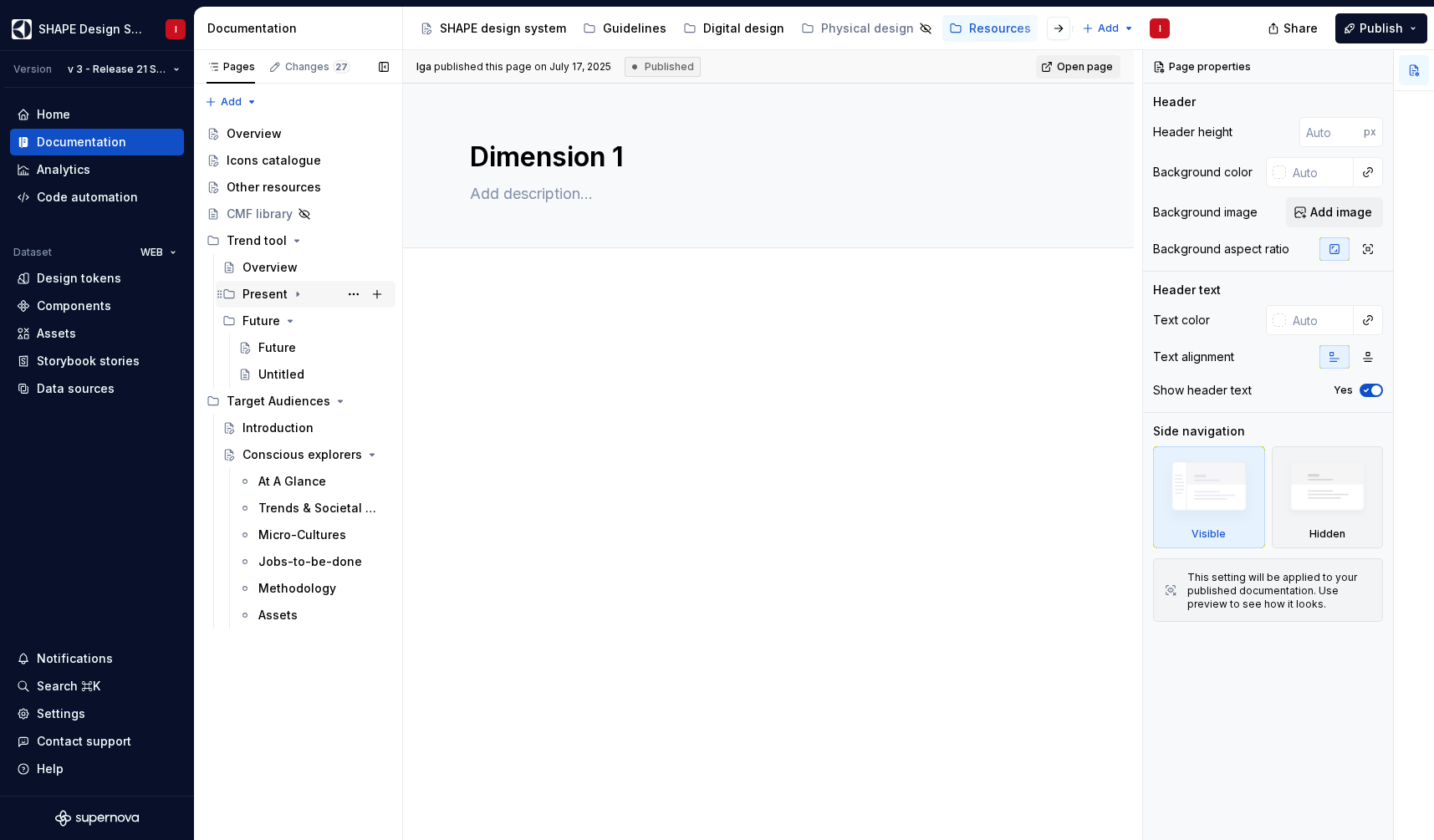 click on "Present" at bounding box center [265, 294] 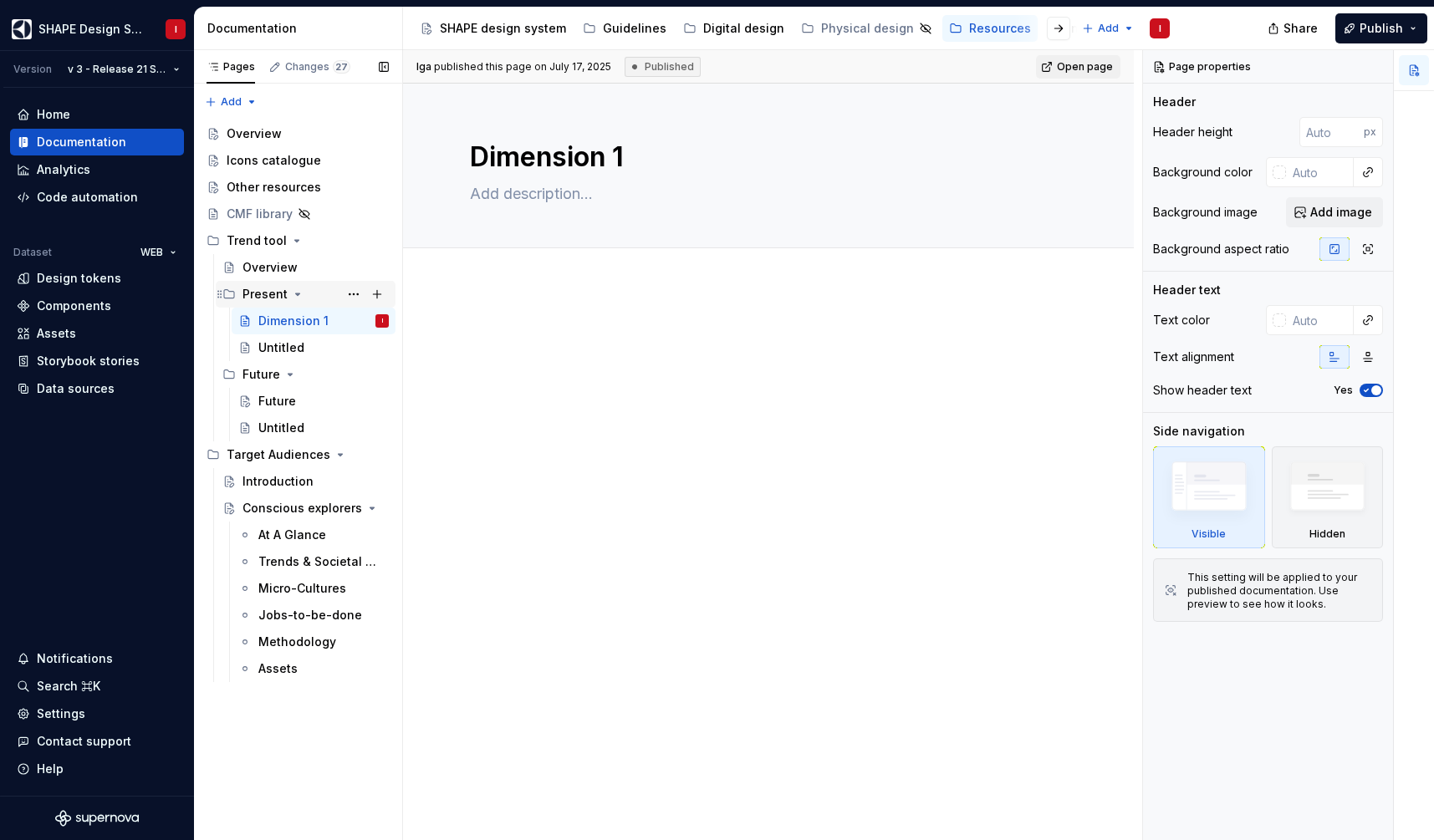 click on "Present" at bounding box center (265, 294) 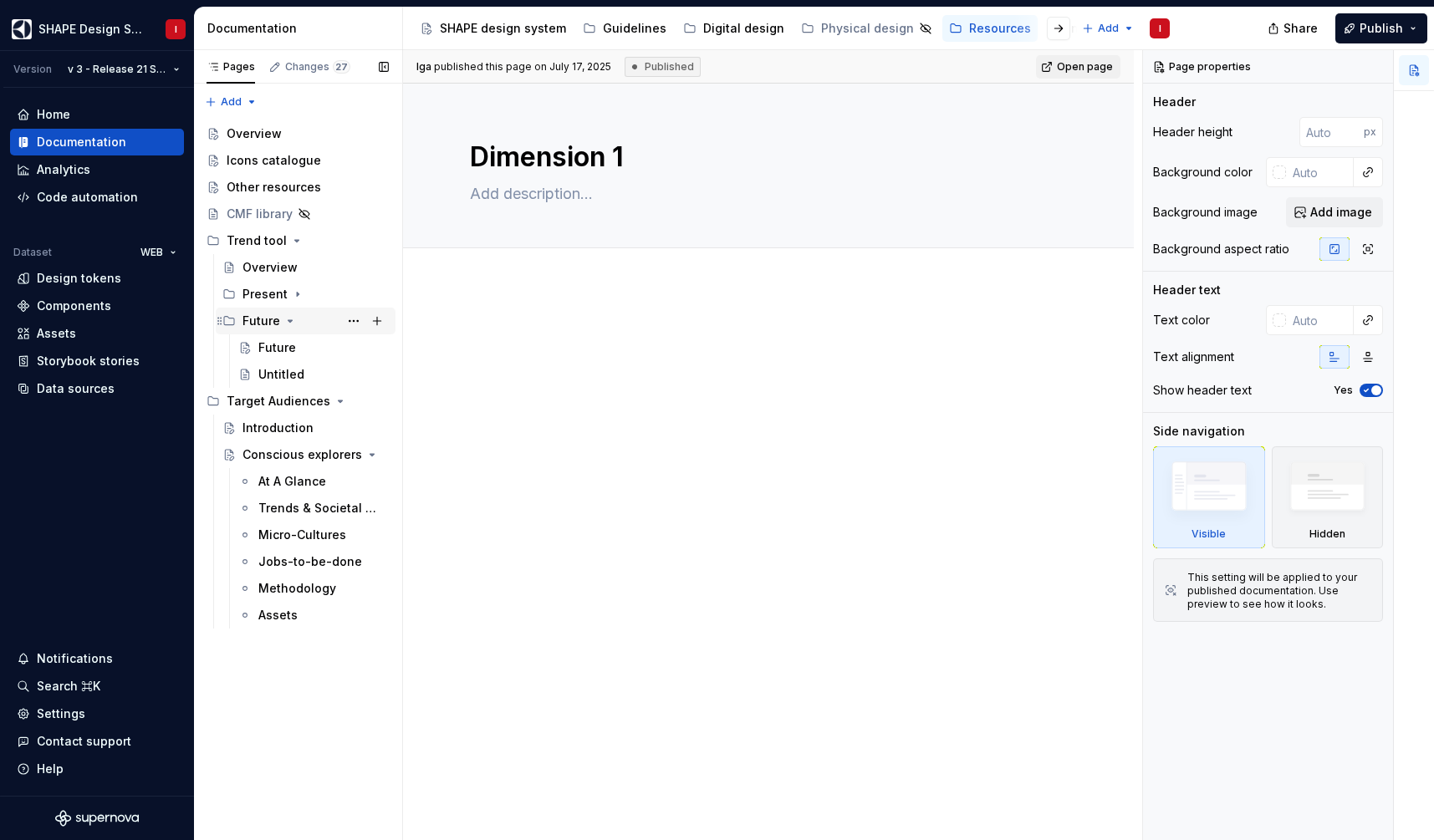 click on "Future" at bounding box center (261, 321) 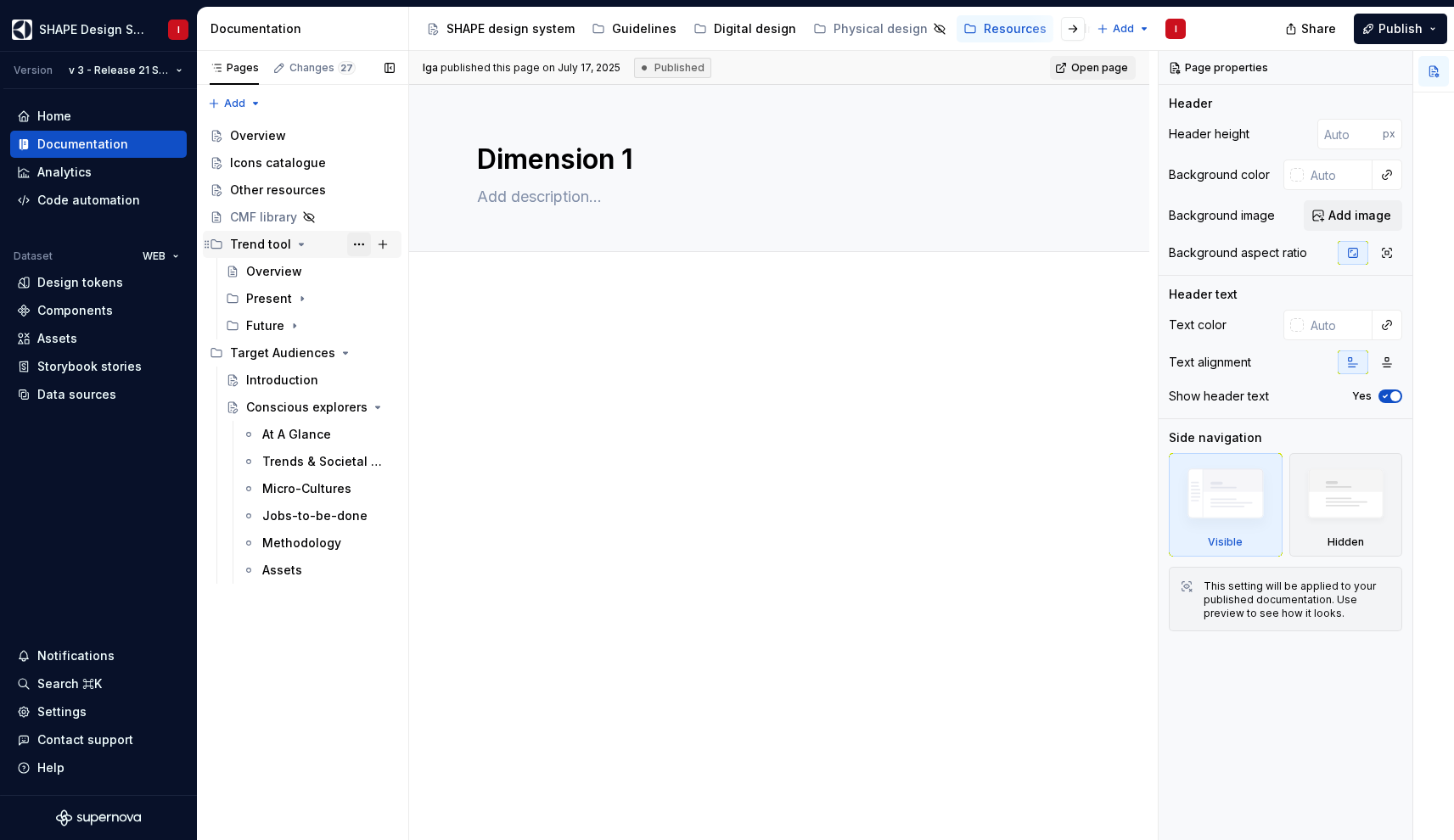 click at bounding box center [359, 244] 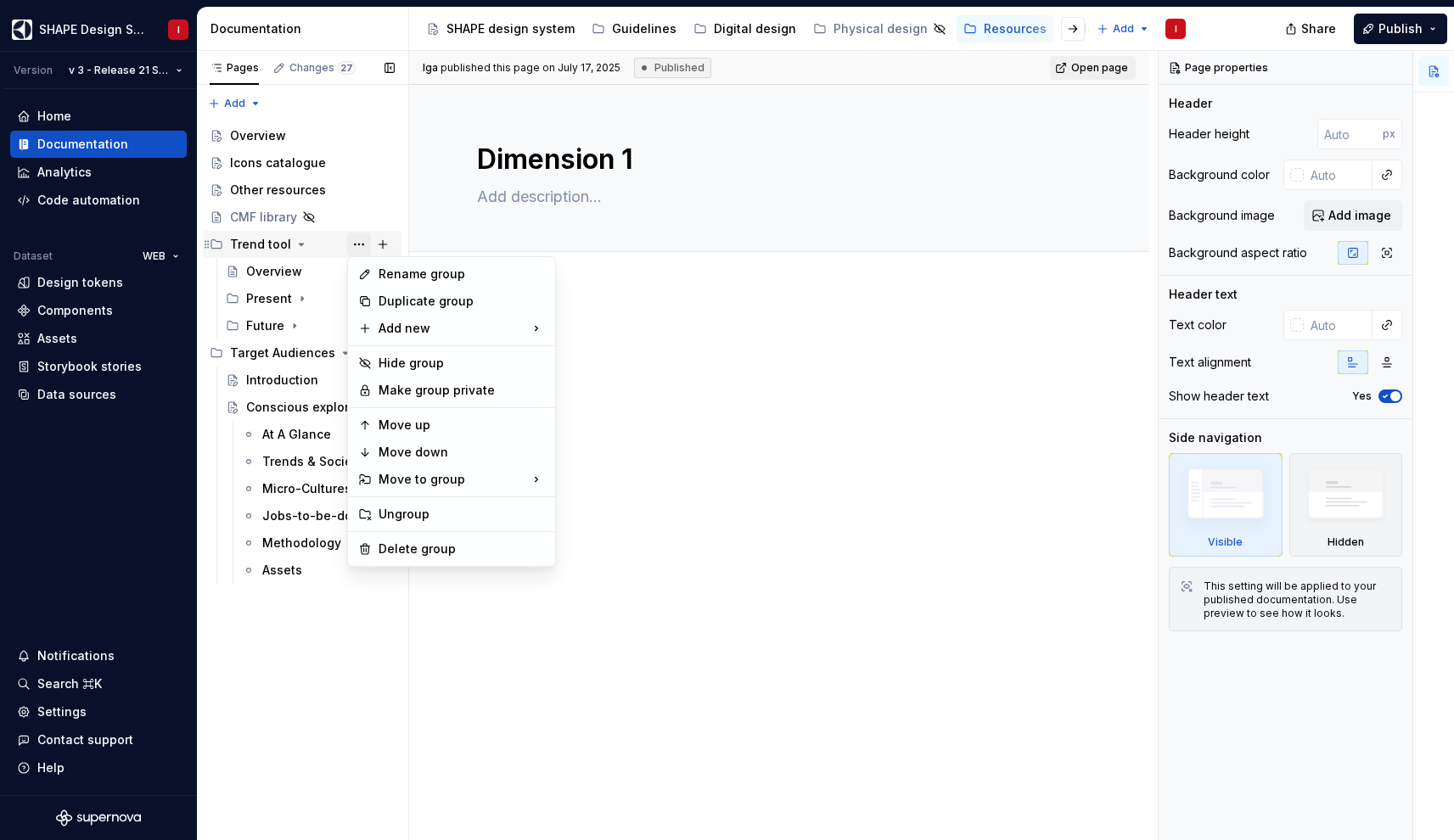 click on "SHAPE Design System I Version v 3 - Release 21 Sep, 2023 Home Documentation Analytics Code automation Dataset WEB Design tokens Components Assets Storybook stories Data sources Notifications Search ⌘K Settings Contact support Help Documentation
Accessibility guide for tree Page tree.
Navigate the tree with the arrow keys. Common tree hotkeys apply. Further keybindings are available:
enter to execute primary action on focused item
f2 to start renaming the focused item
escape to abort renaming an item
control+d to start dragging selected items
SHAPE design system Guidelines Digital design Physical design Resources Inside SHAPE Add I Share Publish Pages Changes 27 Add
Accessibility guide for tree Page tree.
Navigate the tree with the arrow keys. Common tree hotkeys apply. Further keybindings are available:
enter to execute primary action on focused item
f2 to start renaming the focused item" at bounding box center [727, 420] 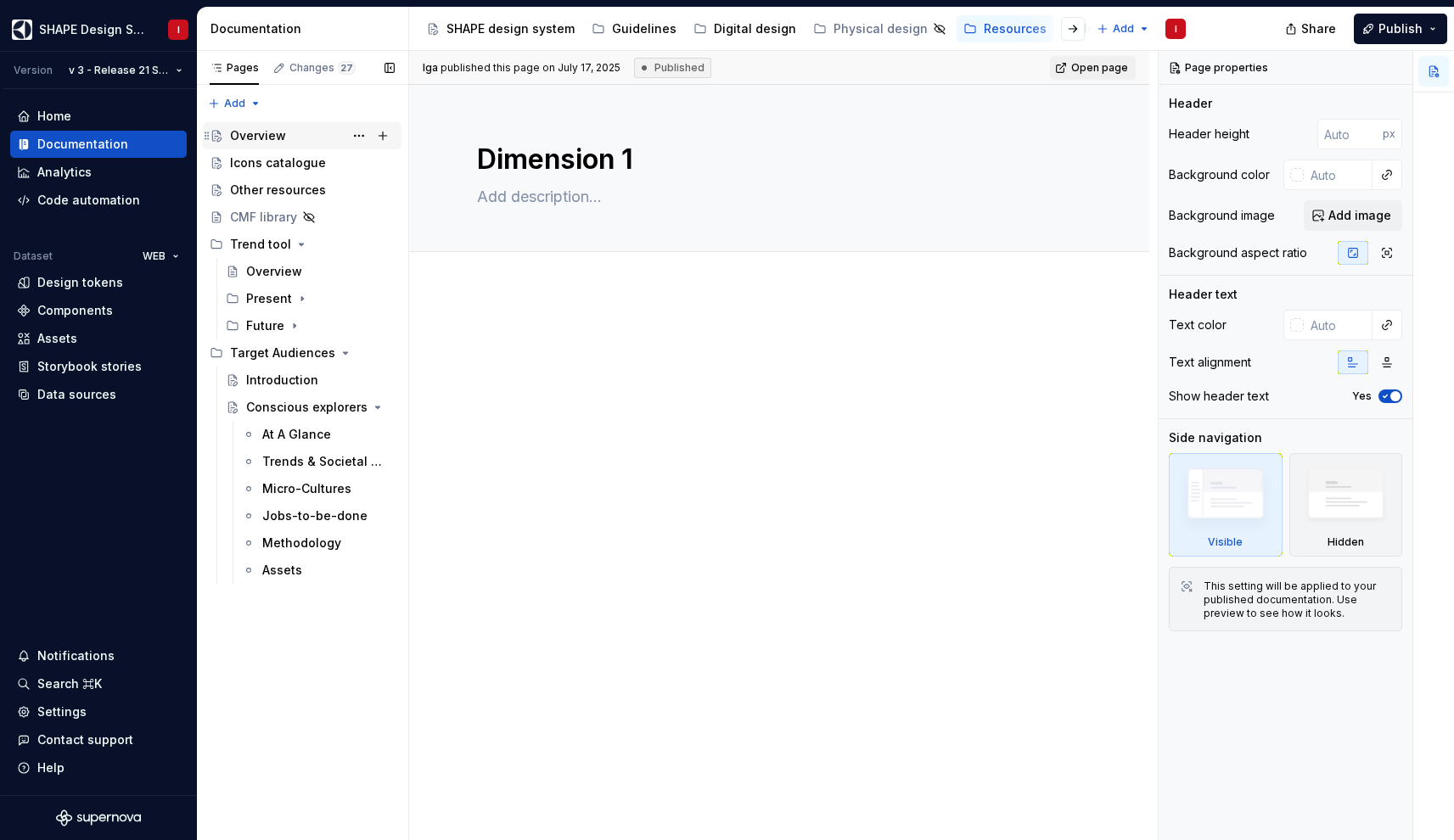click on "Overview" at bounding box center [258, 136] 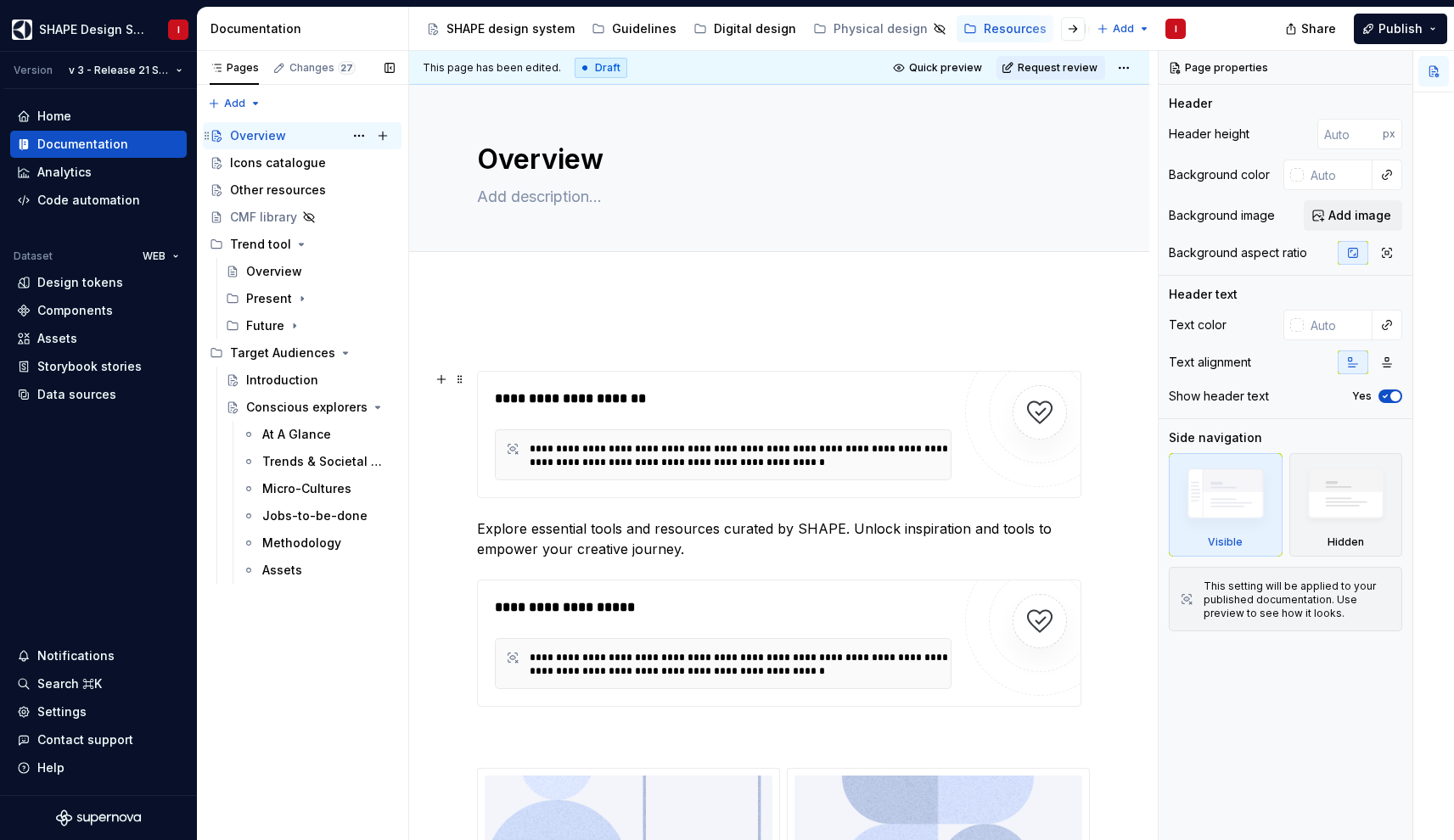 scroll, scrollTop: 0, scrollLeft: 0, axis: both 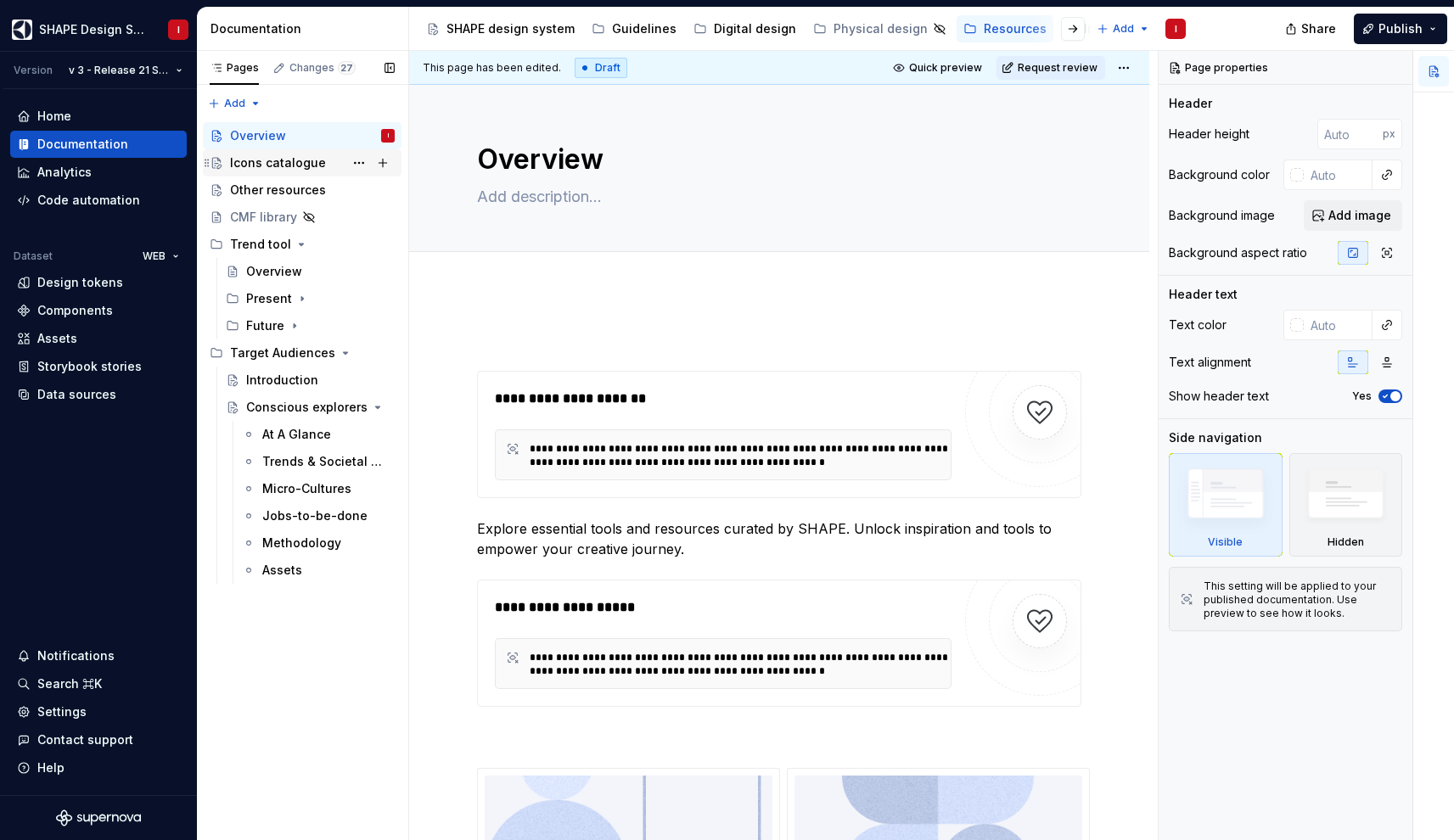 click on "Icons catalogue" at bounding box center [278, 163] 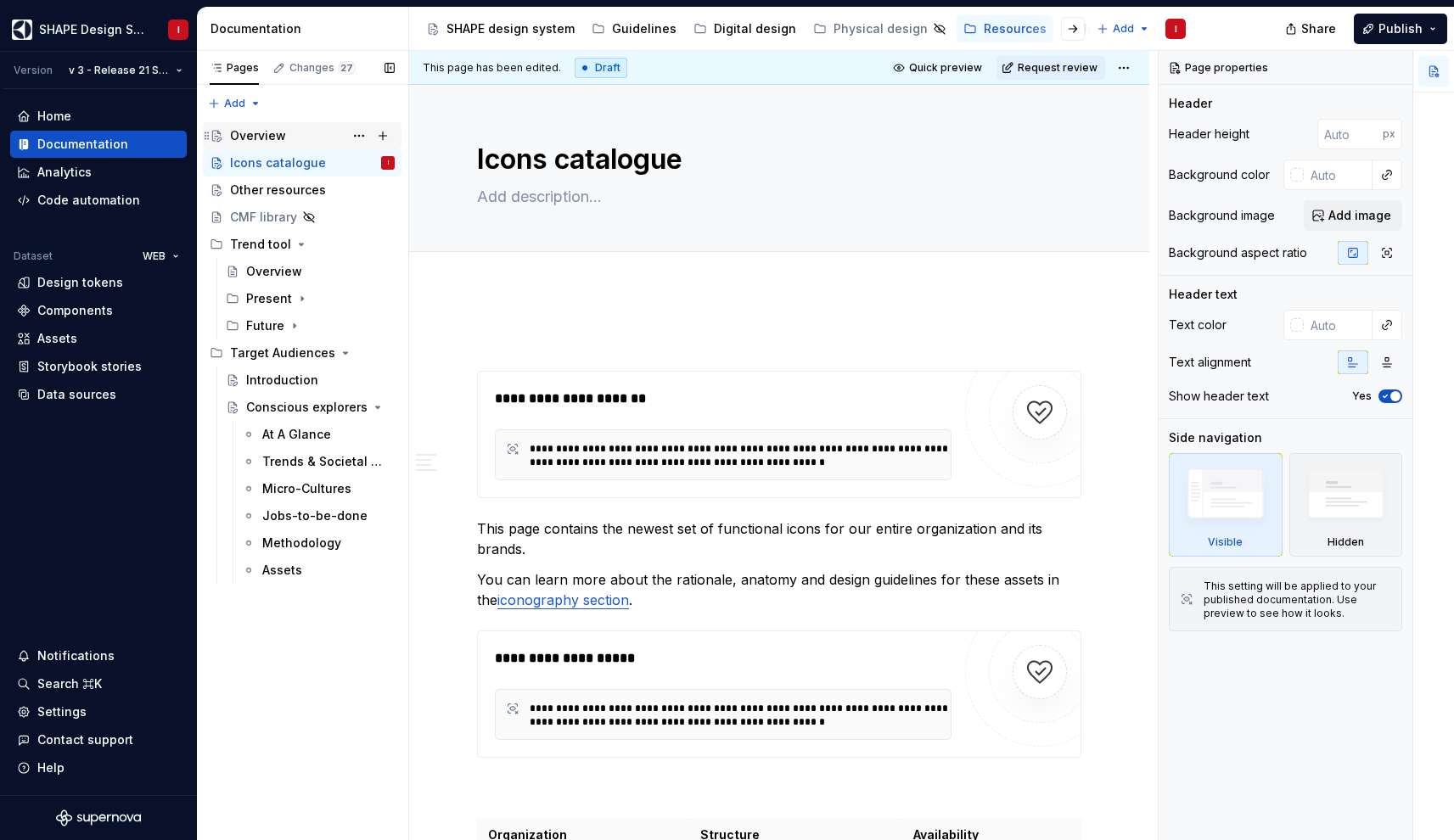click on "Overview" at bounding box center (258, 136) 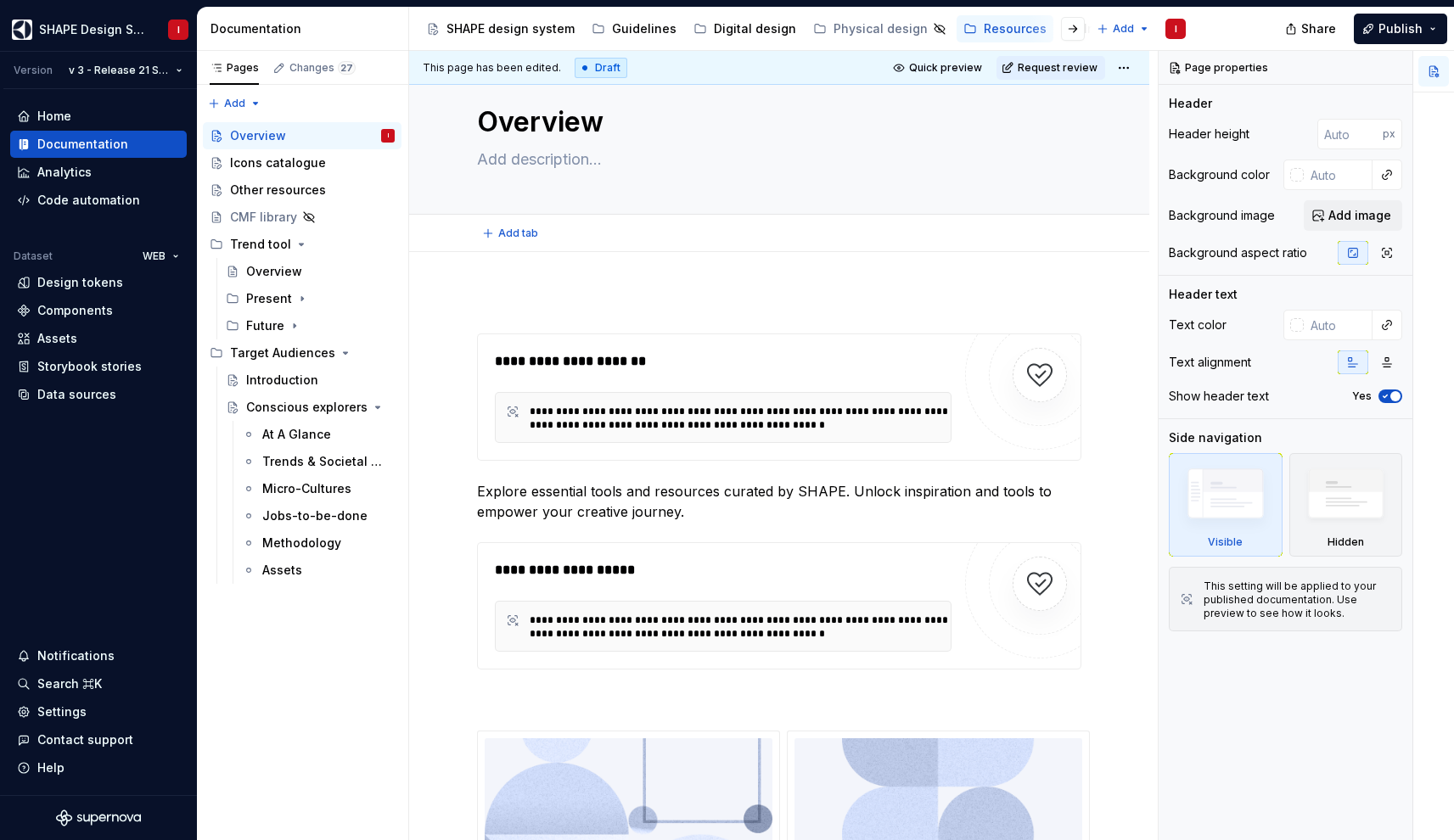 scroll, scrollTop: 40, scrollLeft: 0, axis: vertical 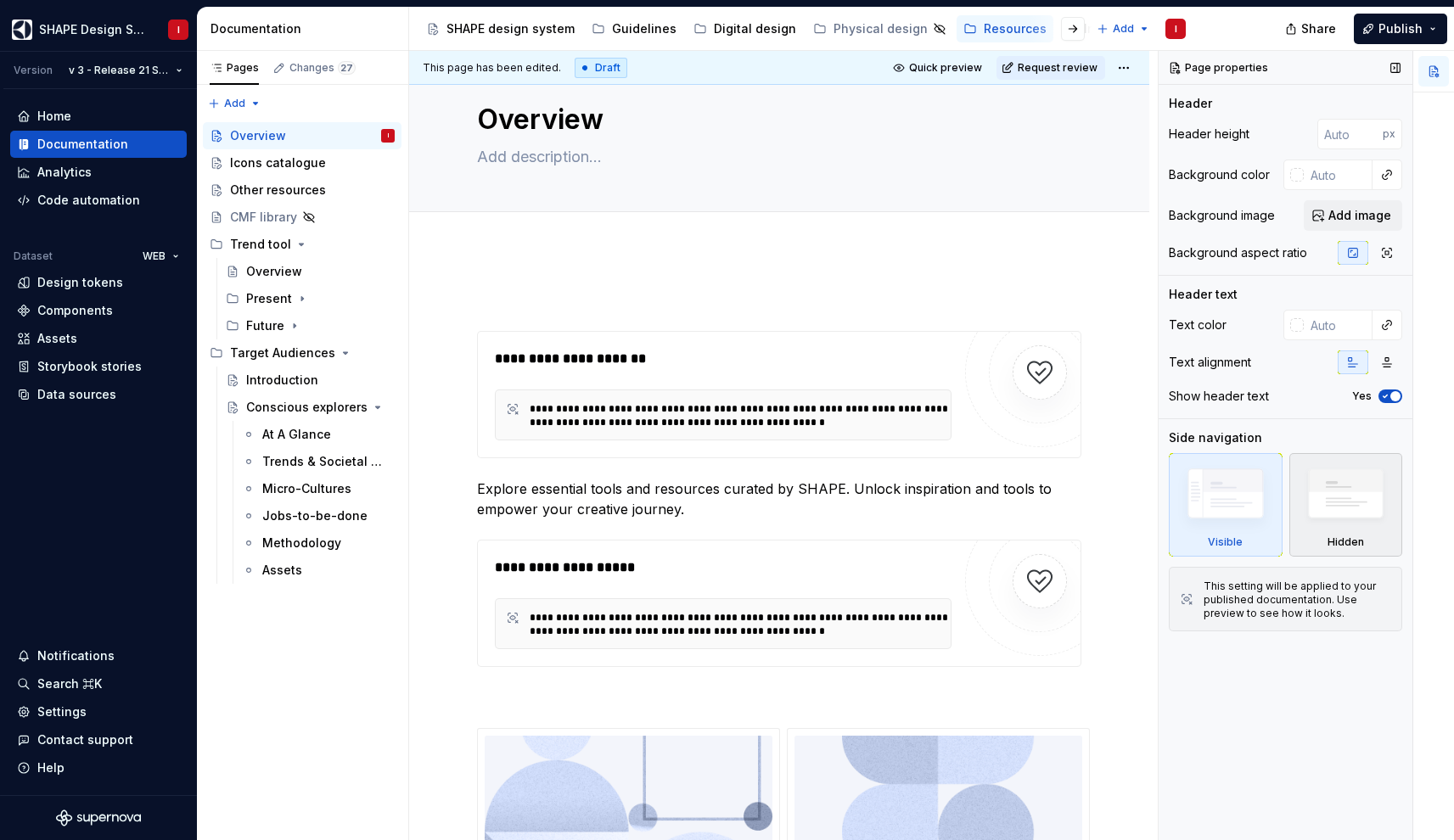 click at bounding box center [1346, 498] 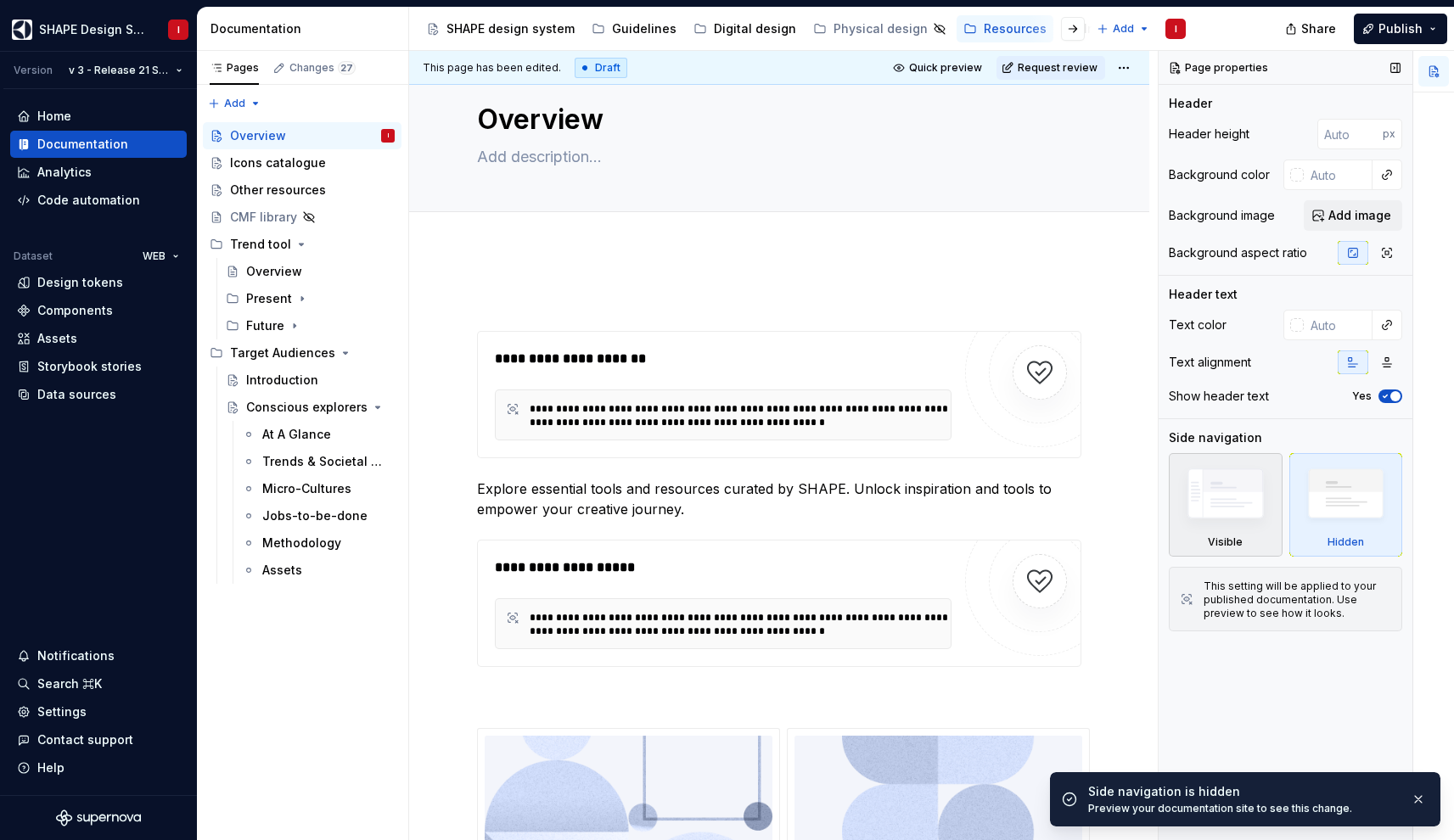 click at bounding box center [1226, 497] 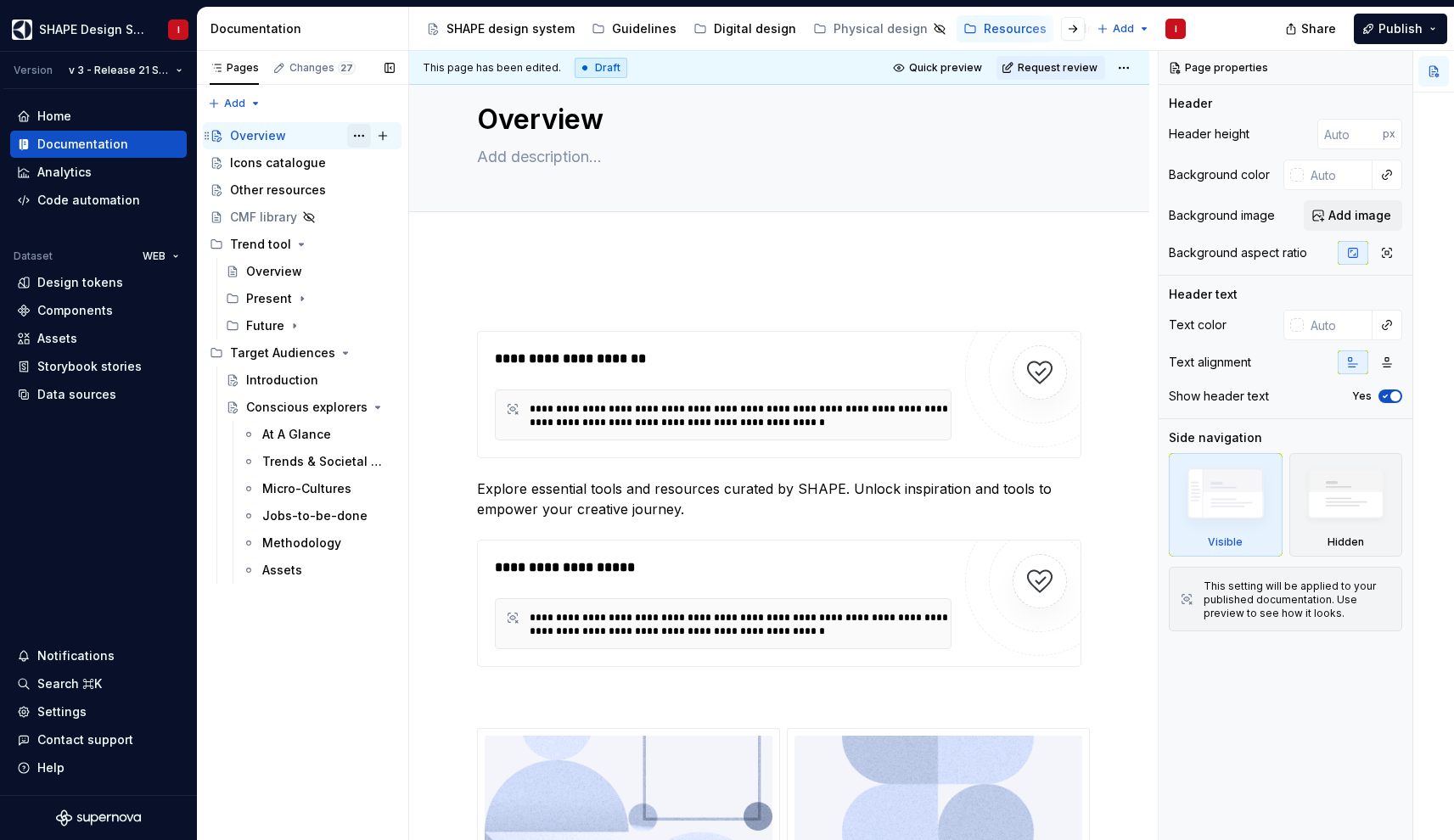 click at bounding box center (359, 136) 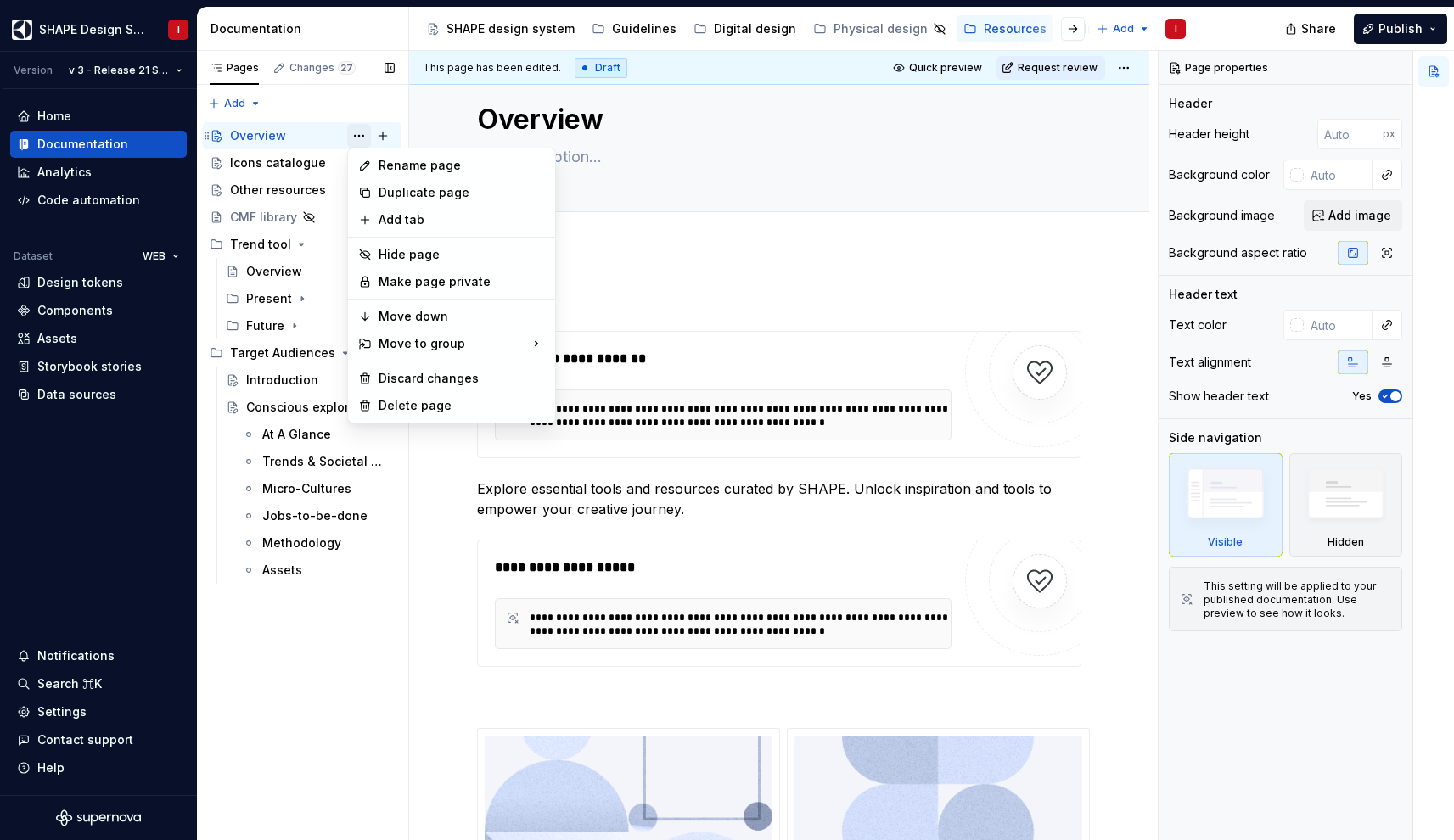 click on "Pages Changes 27 Add
Accessibility guide for tree Page tree.
Navigate the tree with the arrow keys. Common tree hotkeys apply. Further keybindings are available:
enter to execute primary action on focused item
f2 to start renaming the focused item
escape to abort renaming an item
control+d to start dragging selected items
Overview I Icons catalogue Other resources CMF library Trend tool Overview Present Future Target Audiences Introduction Conscious explorers At A Glance Trends & Societal Movements Micro-Cultures Jobs-to-be-done Methodology Assets Draft   ( 27 ) SHAPE design system Guidelines  /  Overview Guidelines / Accessibility  /  Text  Guidelines / Accessibility  /  Color Guidelines / Accessibility  /  Icons Guidelines / Accessibility  /  Feedback Guidelines / Accessibility  /  Screen readers Guidelines / Accessibility  /  Interaction & navigation Guidelines / Animation  /  Parameters Guidelines / Writing  /   /" at bounding box center (302, 445) 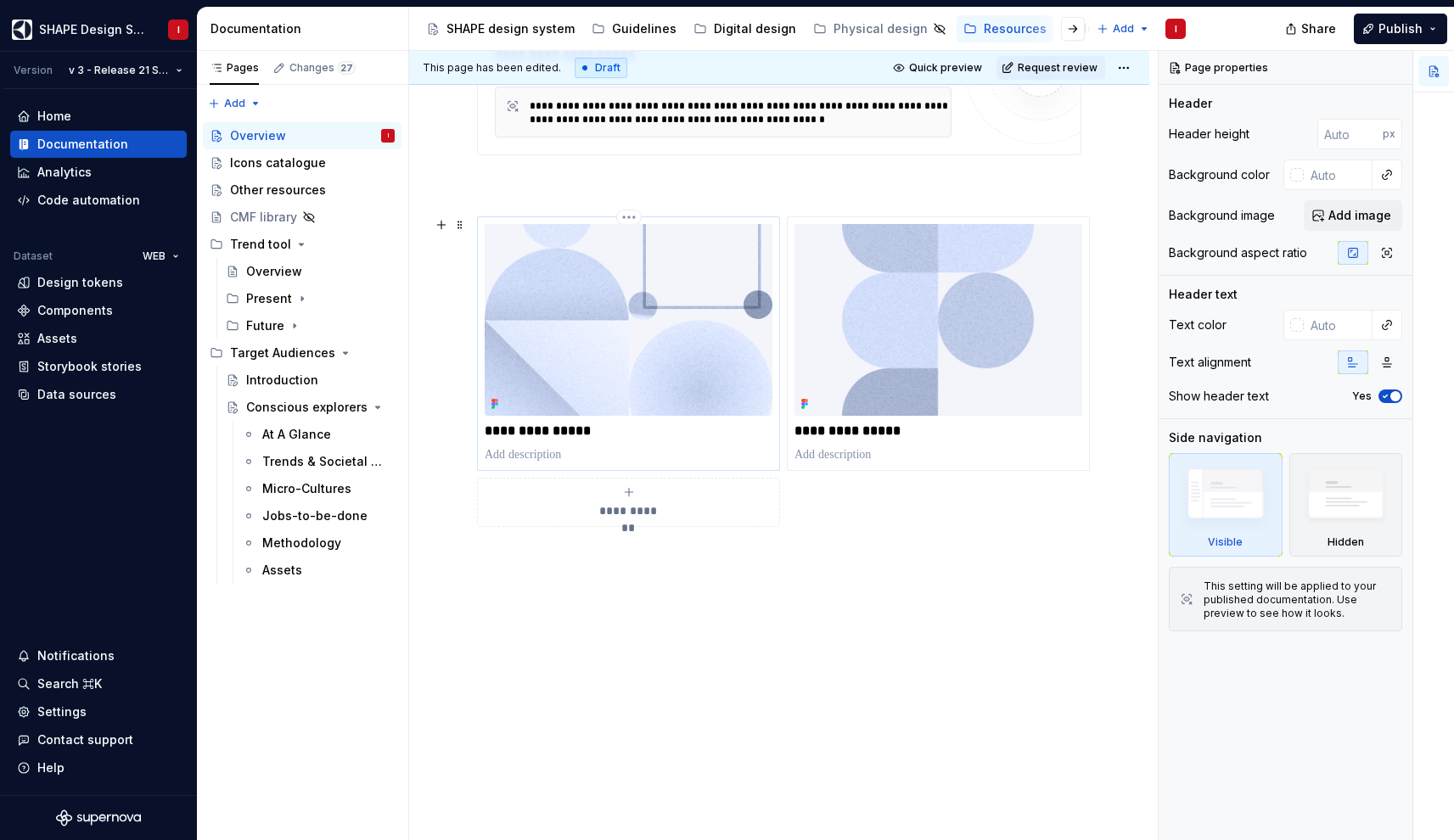 scroll, scrollTop: 552, scrollLeft: 0, axis: vertical 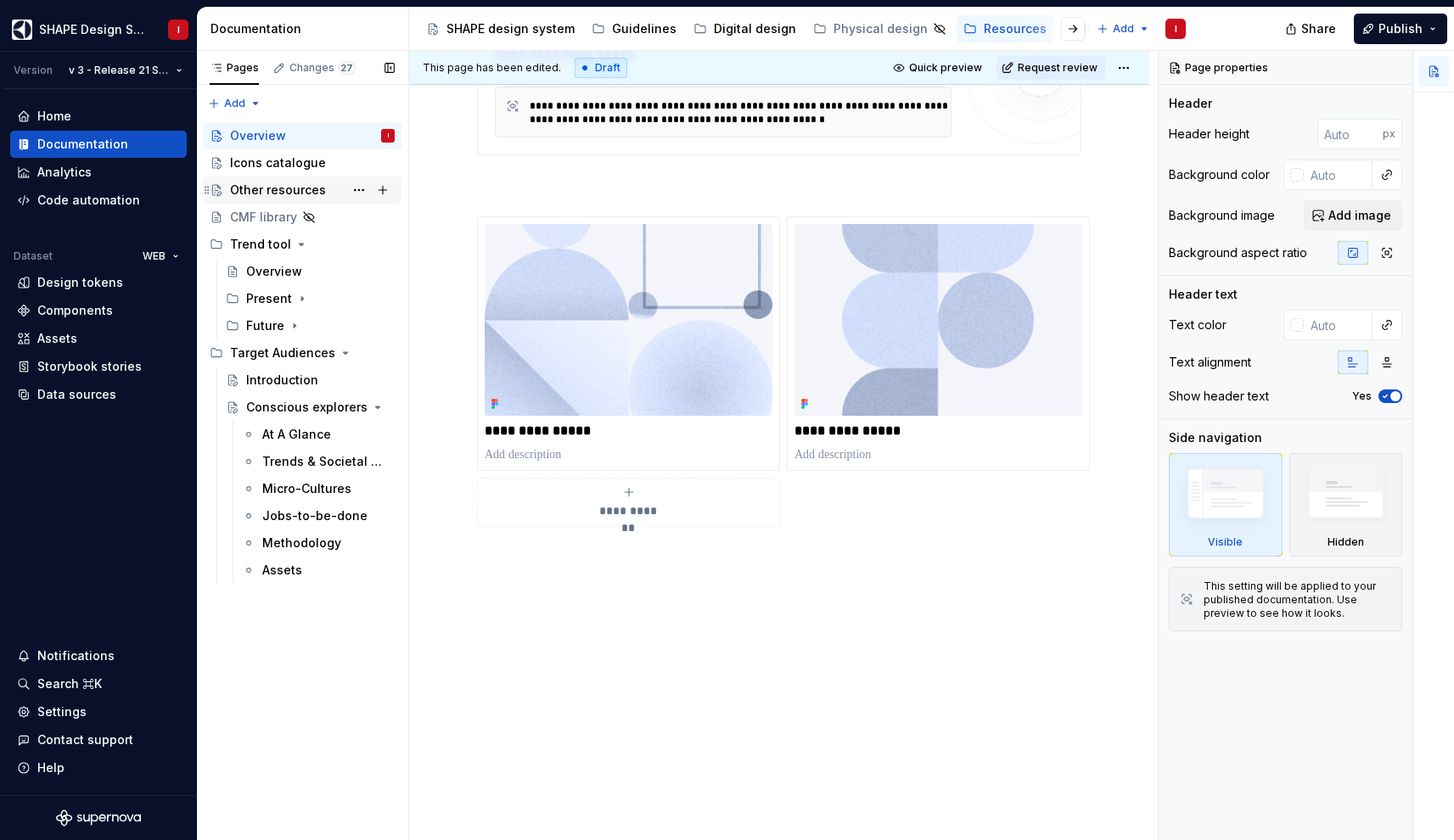 click on "Other resources" at bounding box center (278, 190) 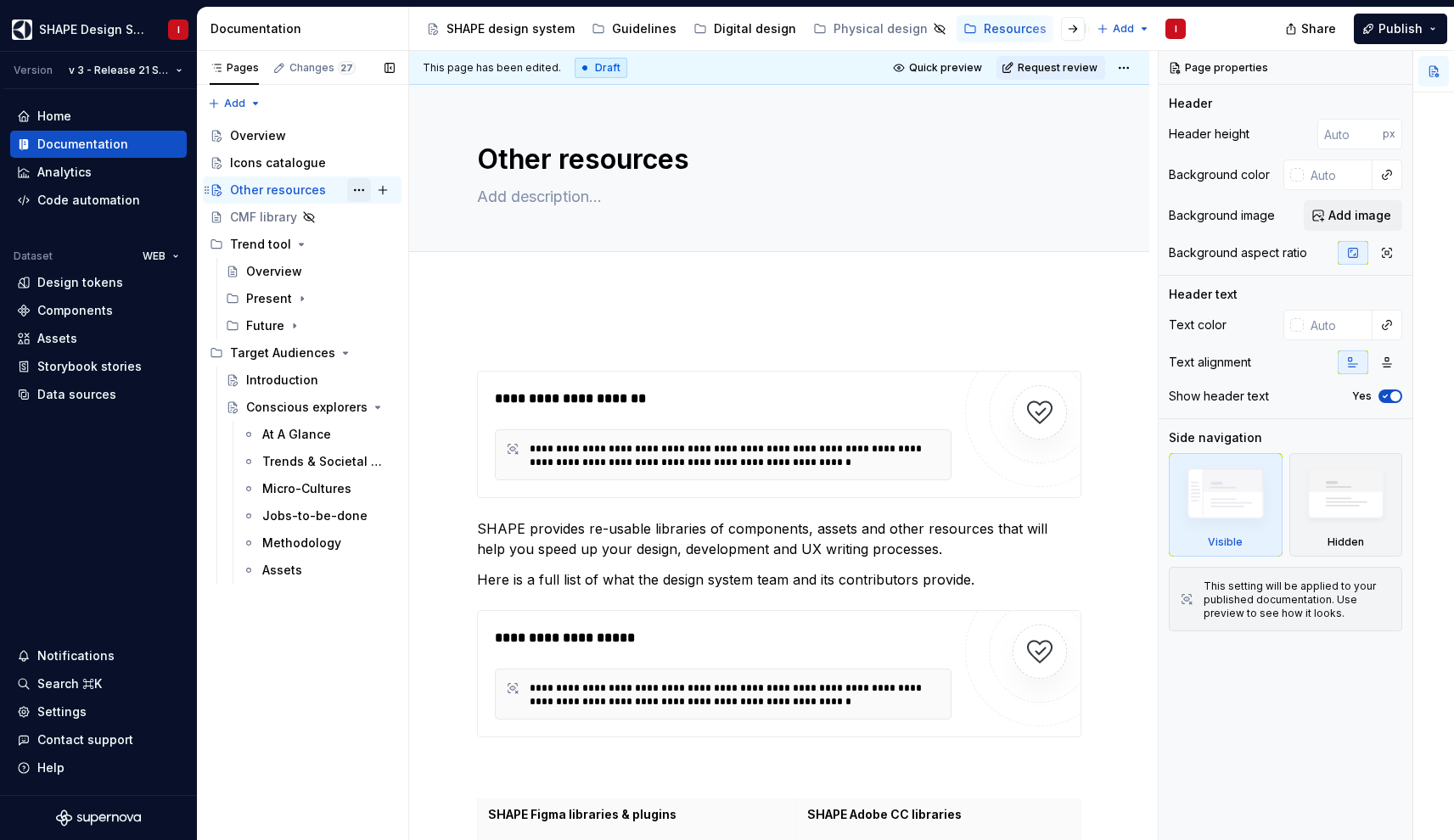 click at bounding box center (359, 190) 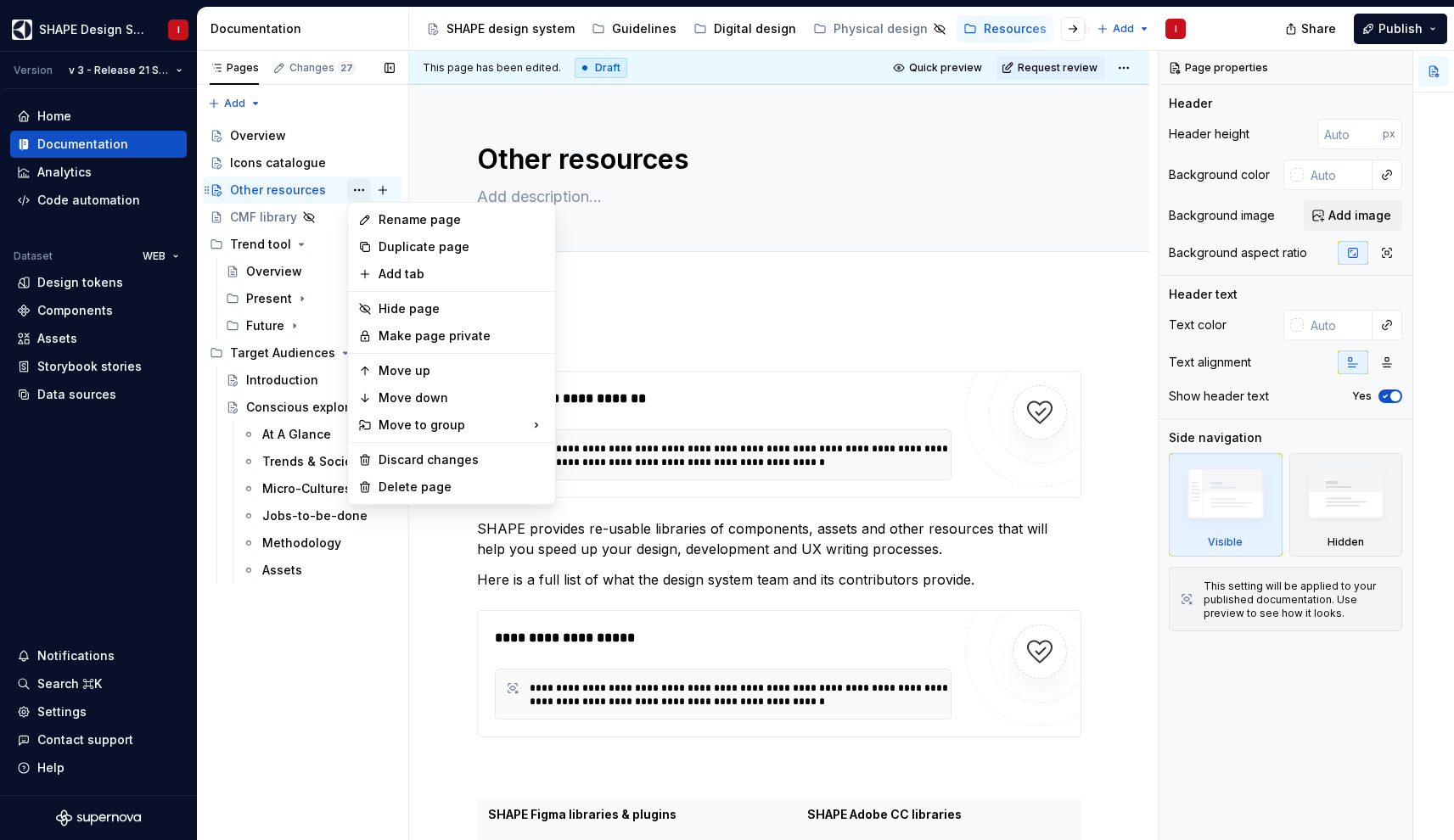 click on "Pages Changes 27 Add
Accessibility guide for tree Page tree.
Navigate the tree with the arrow keys. Common tree hotkeys apply. Further keybindings are available:
enter to execute primary action on focused item
f2 to start renaming the focused item
escape to abort renaming an item
control+d to start dragging selected items
Overview Icons catalogue Other resources I CMF library Trend tool Overview Present Future Target Audiences Introduction Conscious explorers At A Glance Trends & Societal Movements Micro-Cultures Jobs-to-be-done Methodology Assets Draft   ( 27 ) SHAPE design system Guidelines  /  Overview Guidelines / Accessibility  /  Text  Guidelines / Accessibility  /  Color Guidelines / Accessibility  /  Icons Guidelines / Accessibility  /  Feedback Guidelines / Accessibility  /  Screen readers Guidelines / Accessibility  /  Interaction & navigation Guidelines / Animation  /  Parameters Guidelines / Writing  /   /" at bounding box center [302, 445] 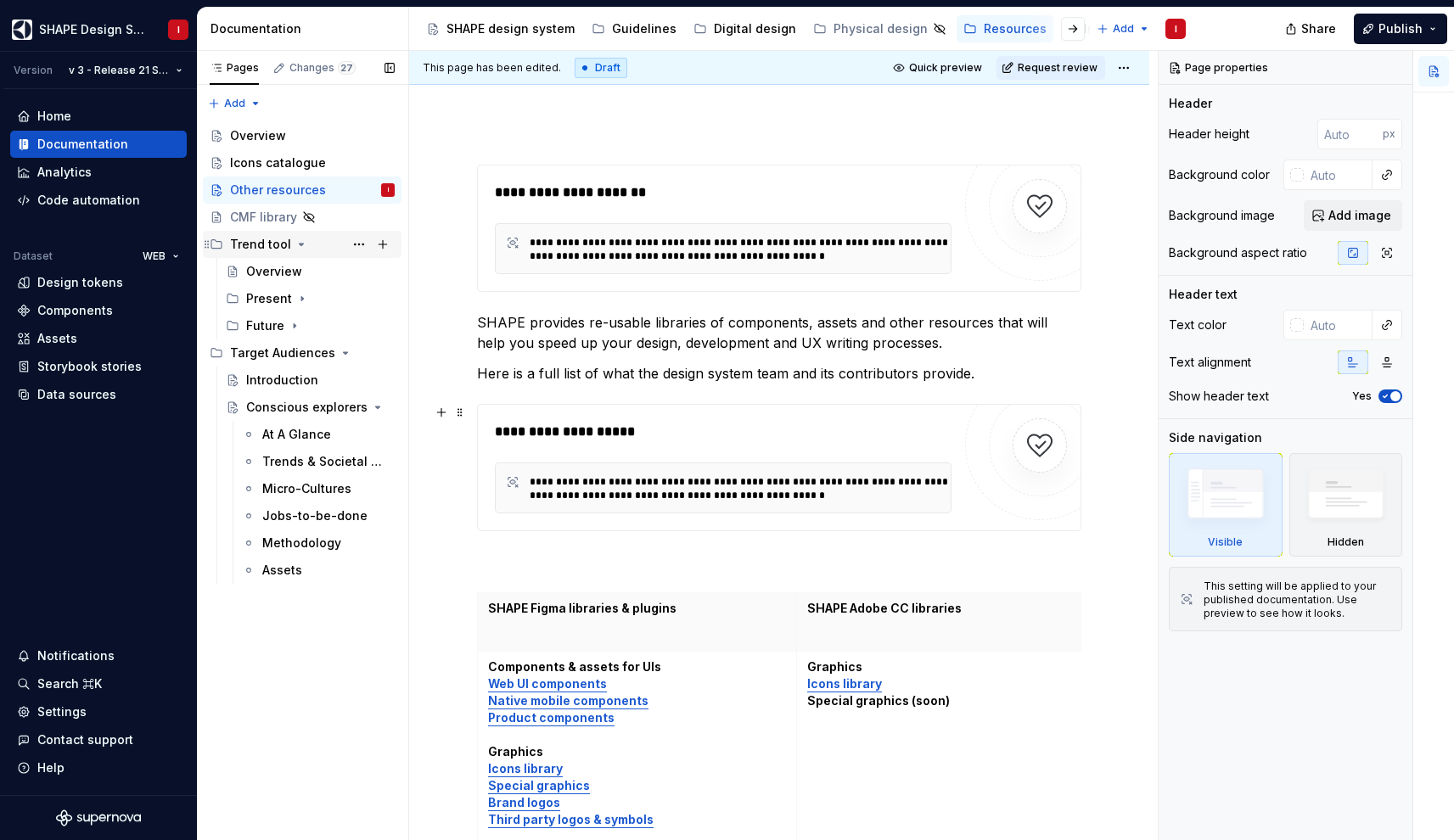 scroll, scrollTop: 159, scrollLeft: 0, axis: vertical 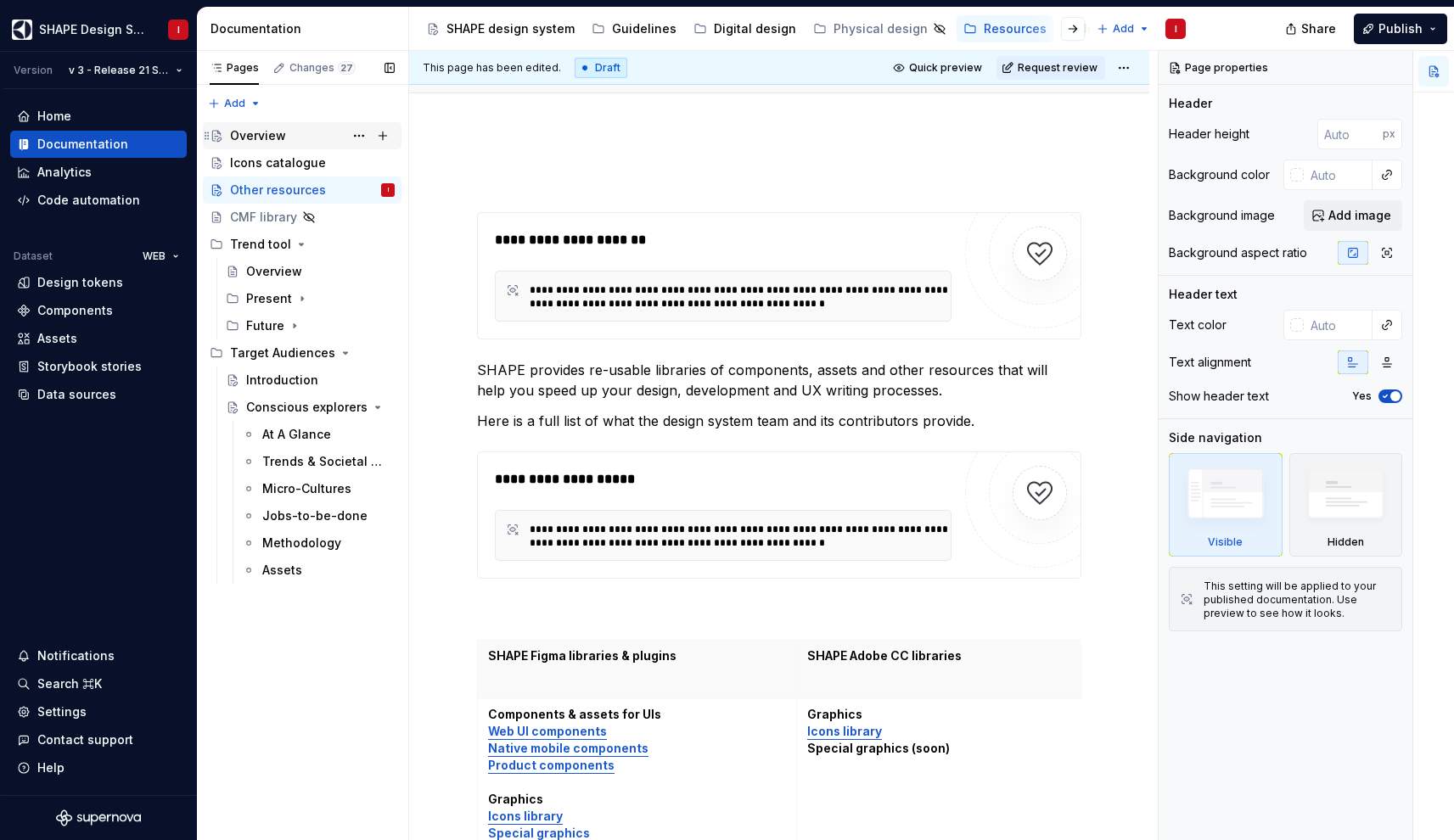 click on "Overview" at bounding box center [302, 136] 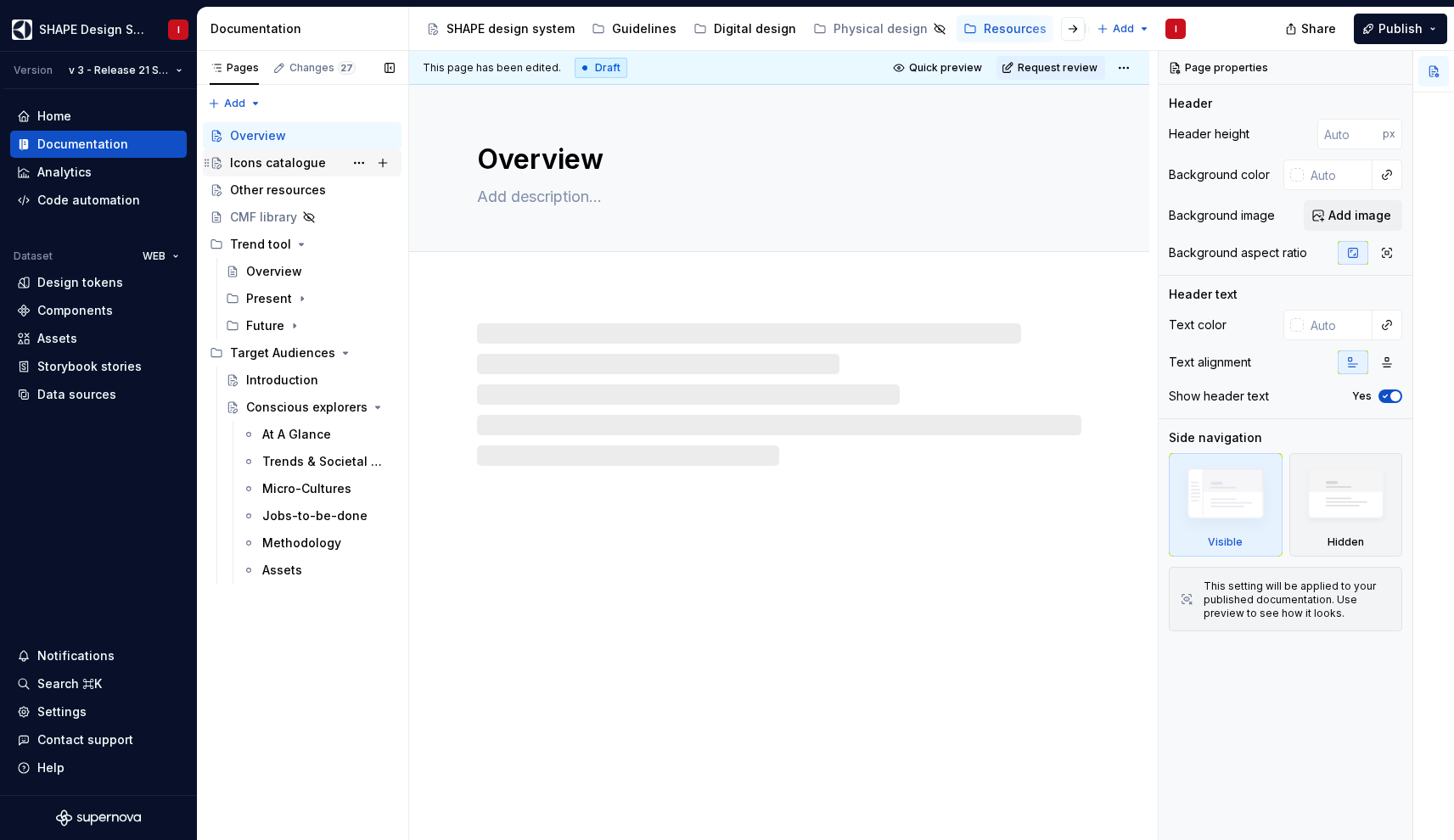 click on "Icons catalogue" at bounding box center [278, 163] 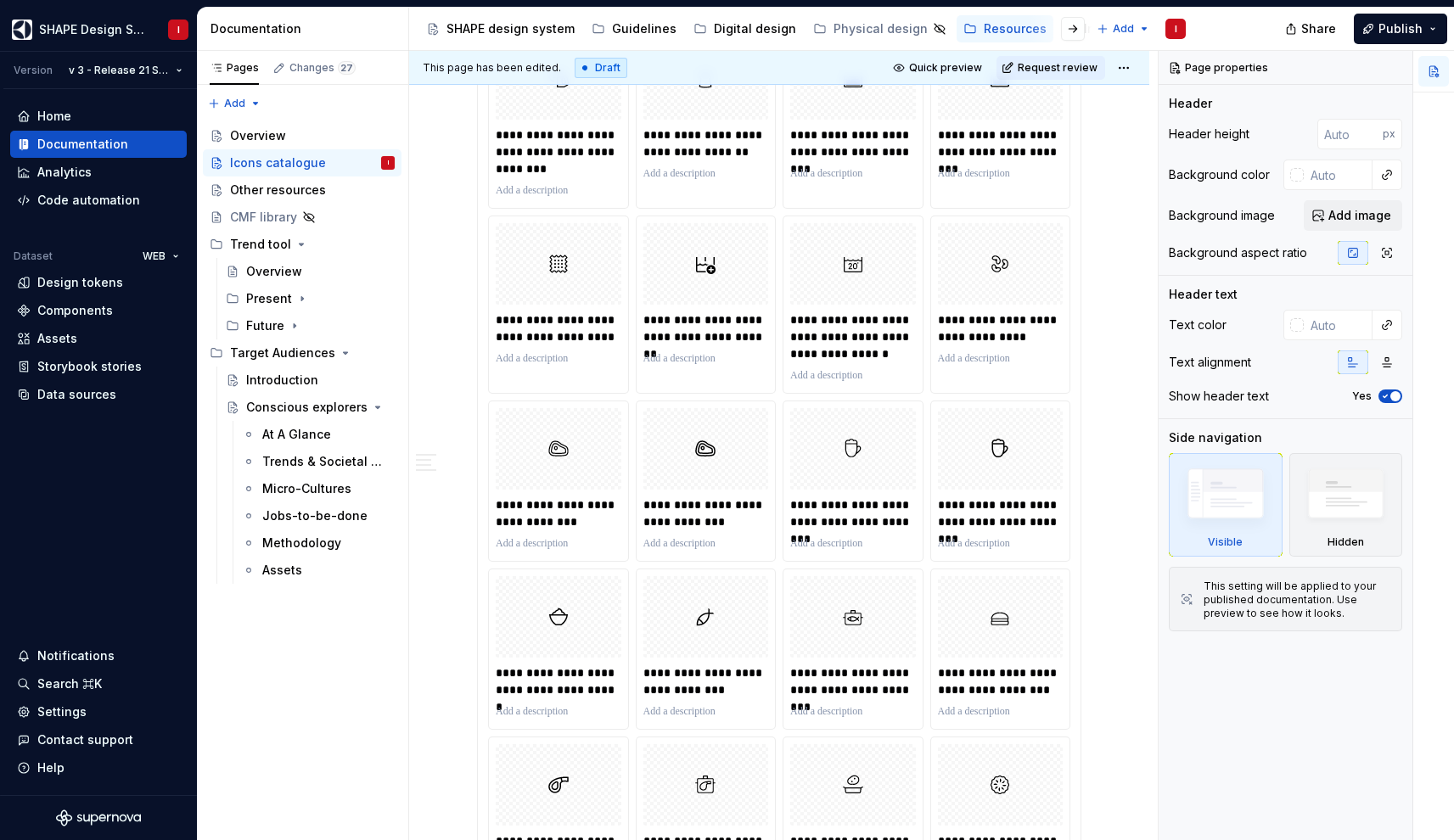 scroll, scrollTop: 1270, scrollLeft: 0, axis: vertical 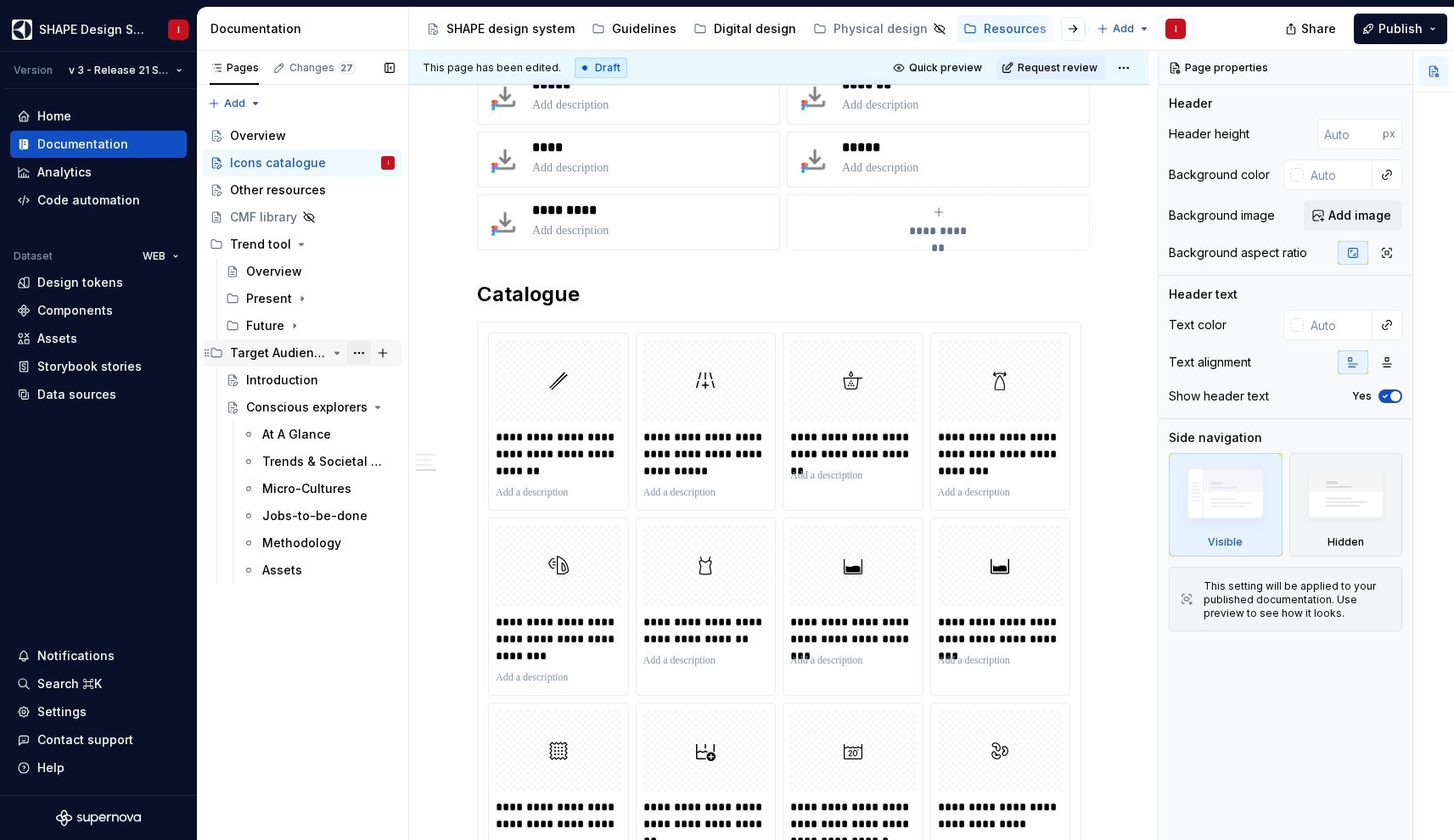 click at bounding box center [359, 353] 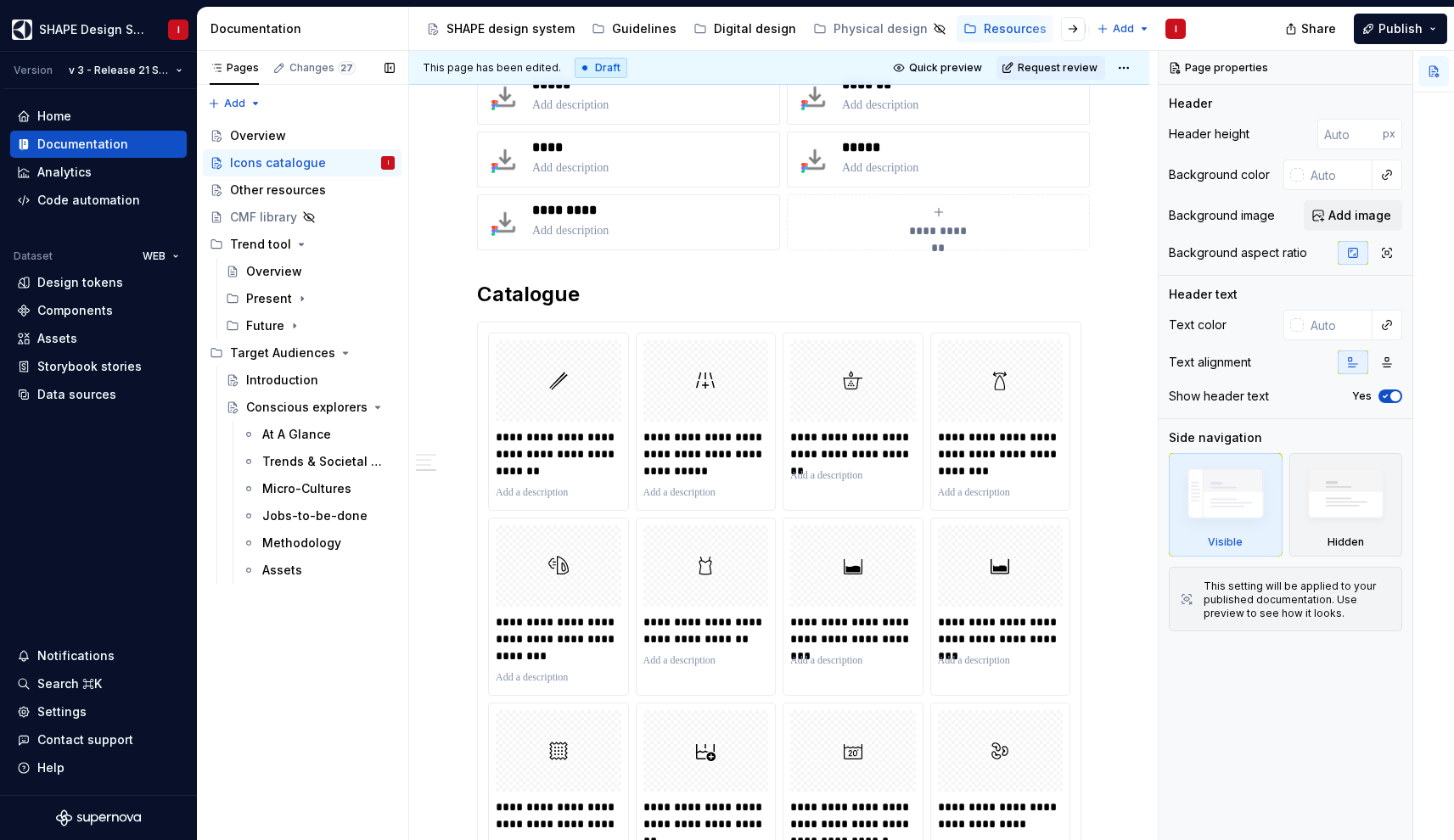 click on "Pages Changes 27 Add
Accessibility guide for tree Page tree.
Navigate the tree with the arrow keys. Common tree hotkeys apply. Further keybindings are available:
enter to execute primary action on focused item
f2 to start renaming the focused item
escape to abort renaming an item
control+d to start dragging selected items
Overview Icons catalogue I Other resources CMF library Trend tool Overview Present Future Target Audiences Introduction Conscious explorers At A Glance Trends & Societal Movements Micro-Cultures Jobs-to-be-done Methodology Assets Draft   ( 27 ) SHAPE design system Guidelines  /  Overview Guidelines / Accessibility  /  Text  Guidelines / Accessibility  /  Color Guidelines / Accessibility  /  Icons Guidelines / Accessibility  /  Feedback Guidelines / Accessibility  /  Screen readers Guidelines / Accessibility  /  Interaction & navigation Guidelines / Animation  /  Parameters Guidelines / Writing  /   /" at bounding box center [302, 445] 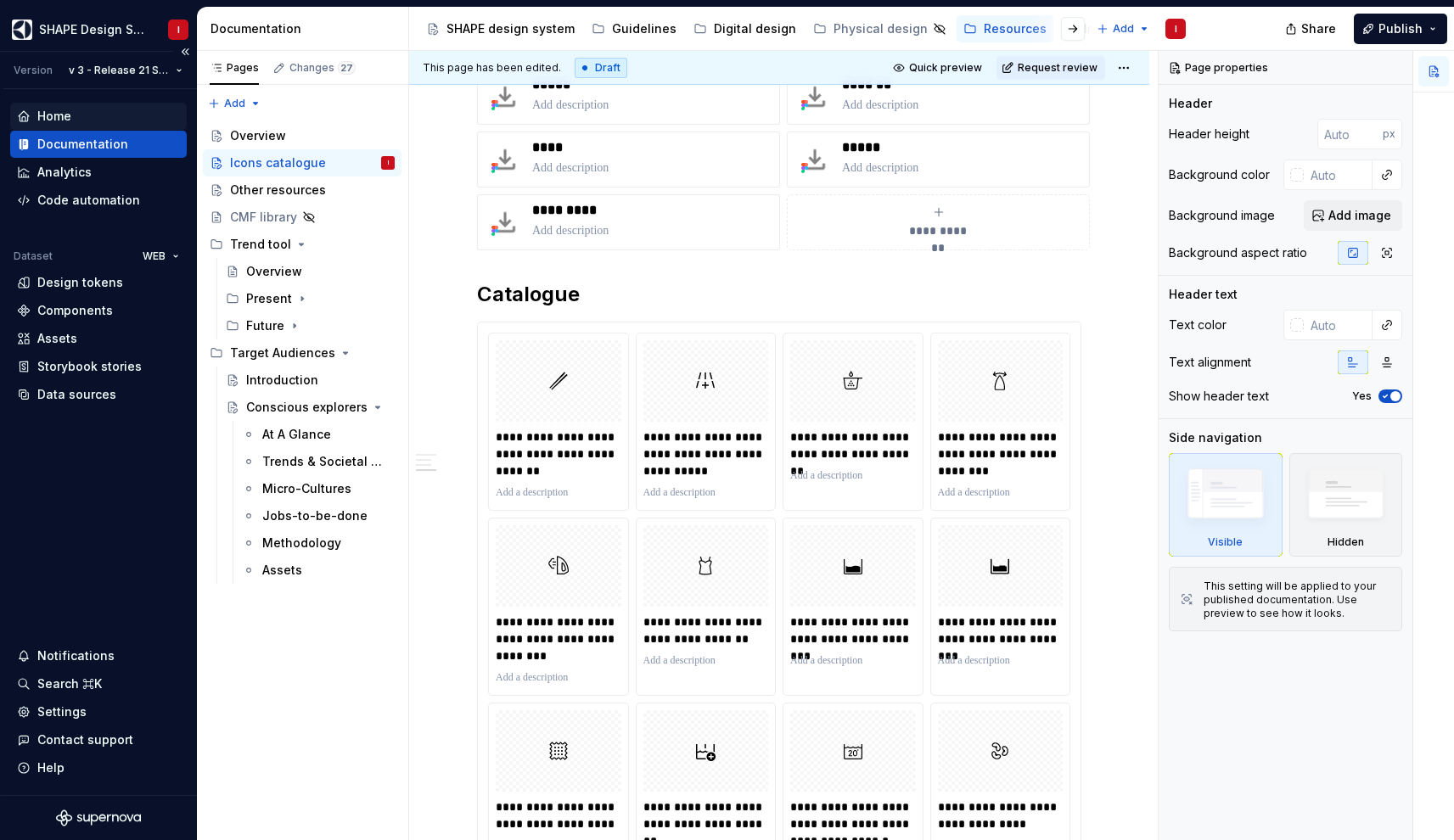 click on "Home" at bounding box center (98, 116) 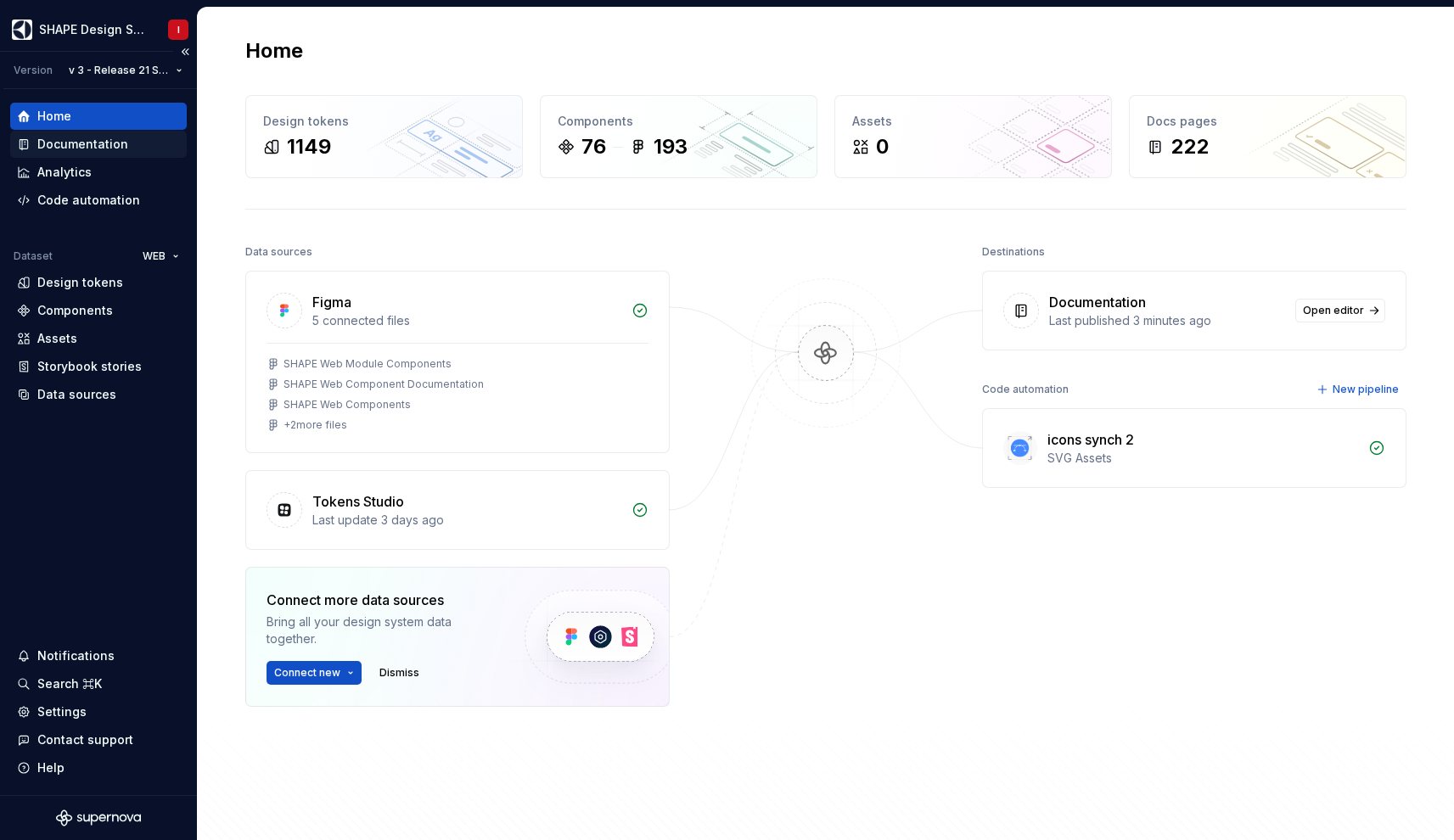 click on "Documentation" at bounding box center (82, 144) 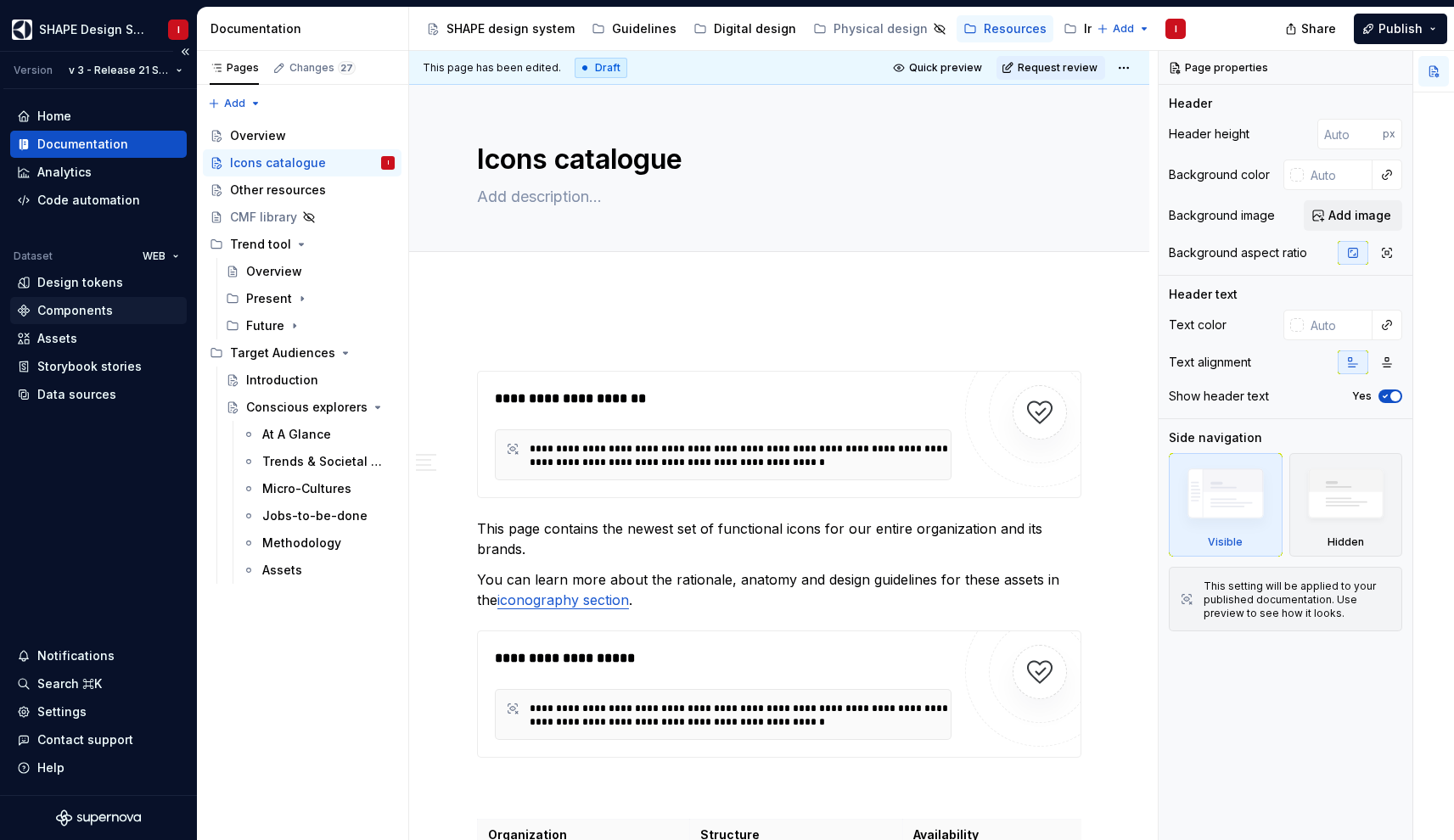 click on "Components" at bounding box center [75, 311] 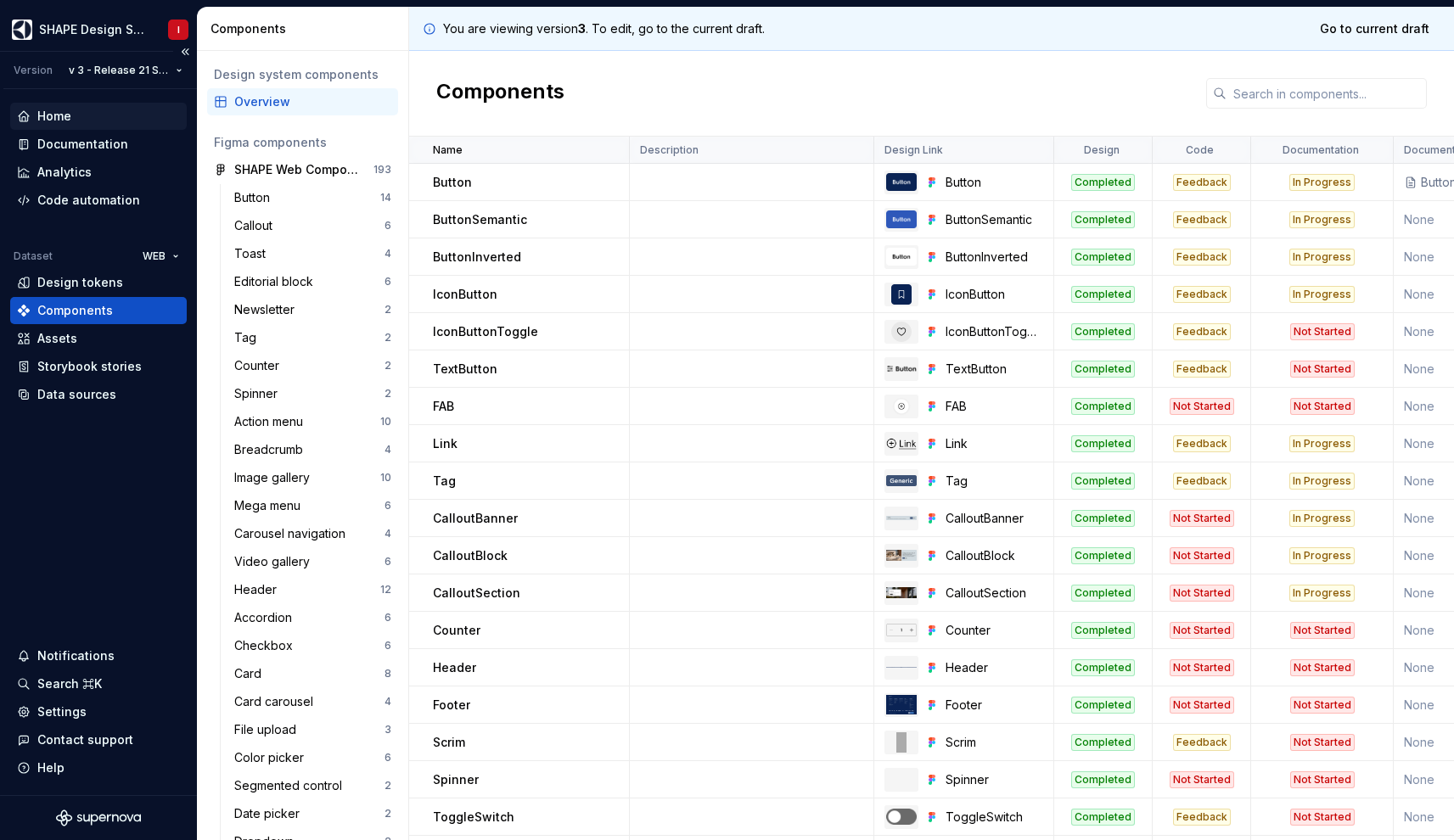 scroll, scrollTop: 0, scrollLeft: 0, axis: both 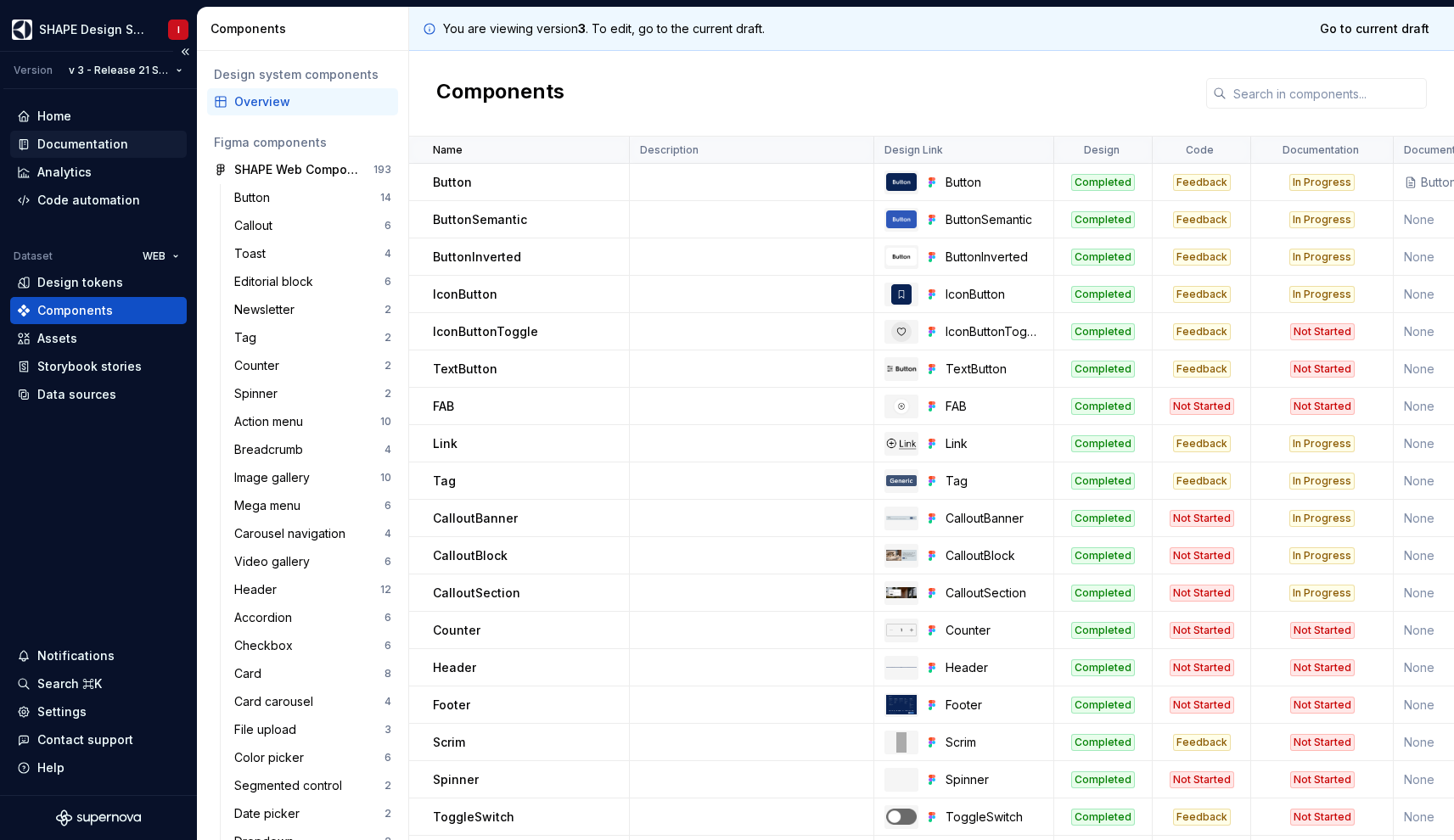 click on "Documentation" at bounding box center [82, 144] 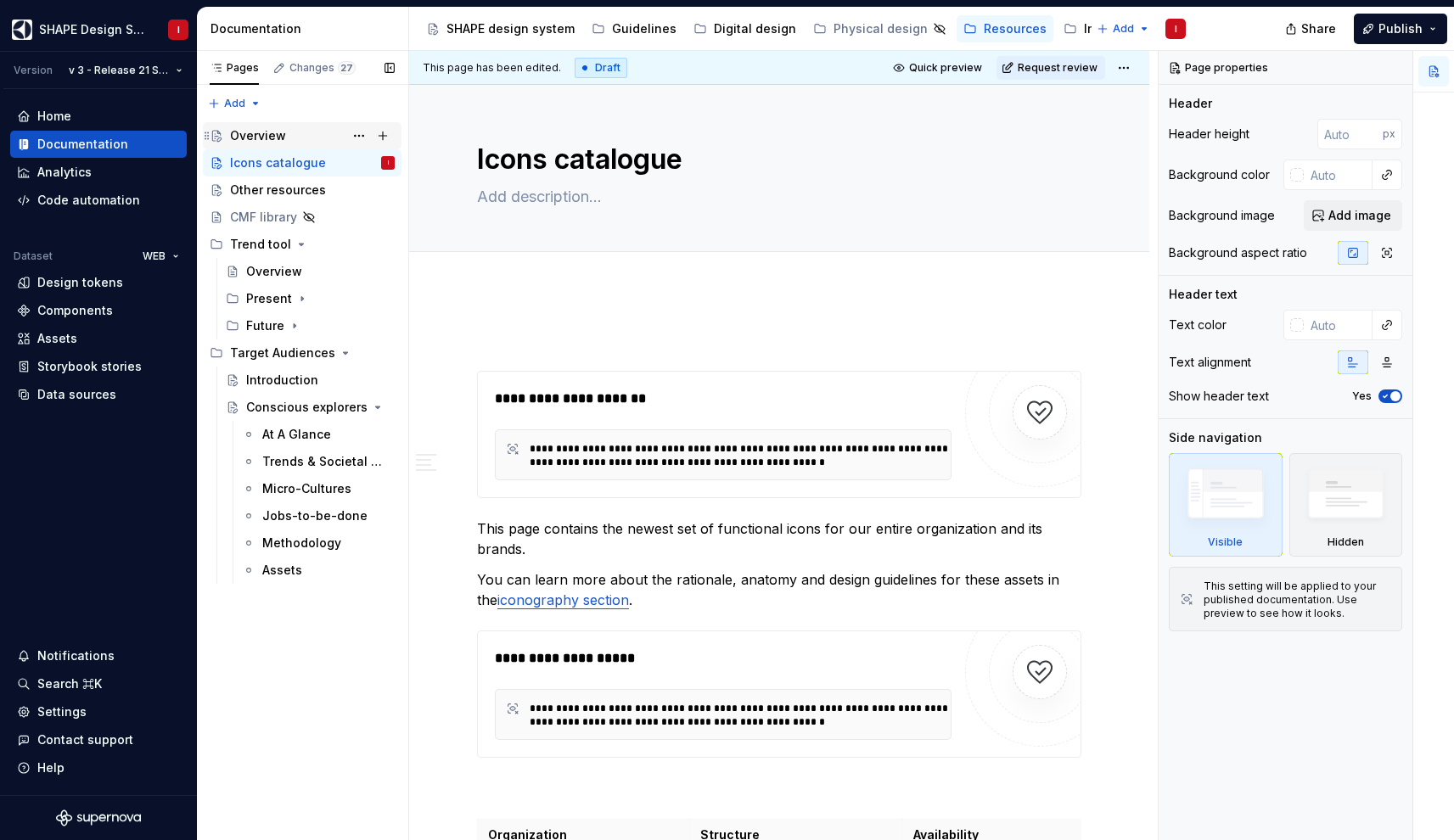 click on "Overview" at bounding box center [258, 136] 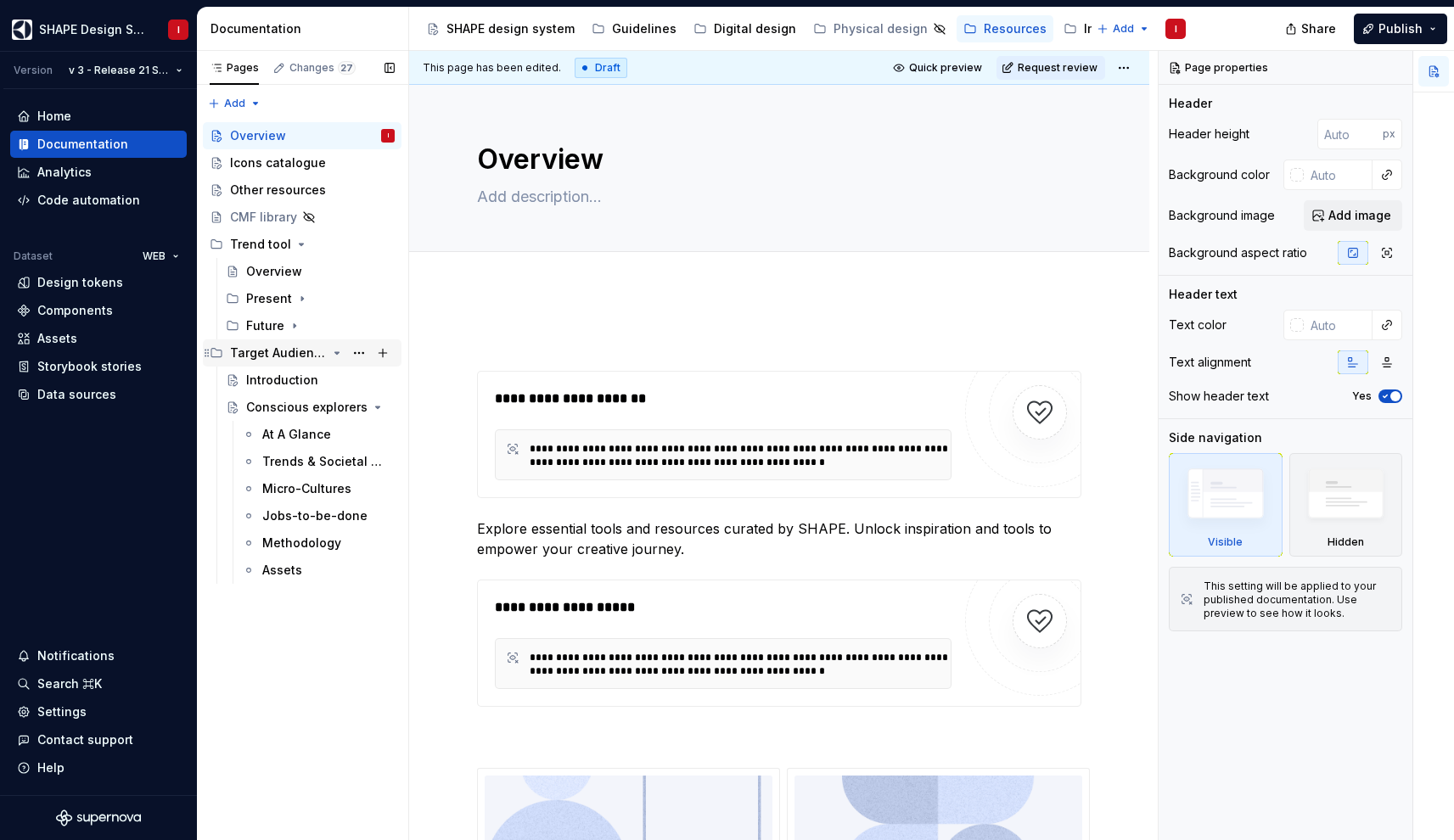 click on "Target Audiences" at bounding box center (278, 353) 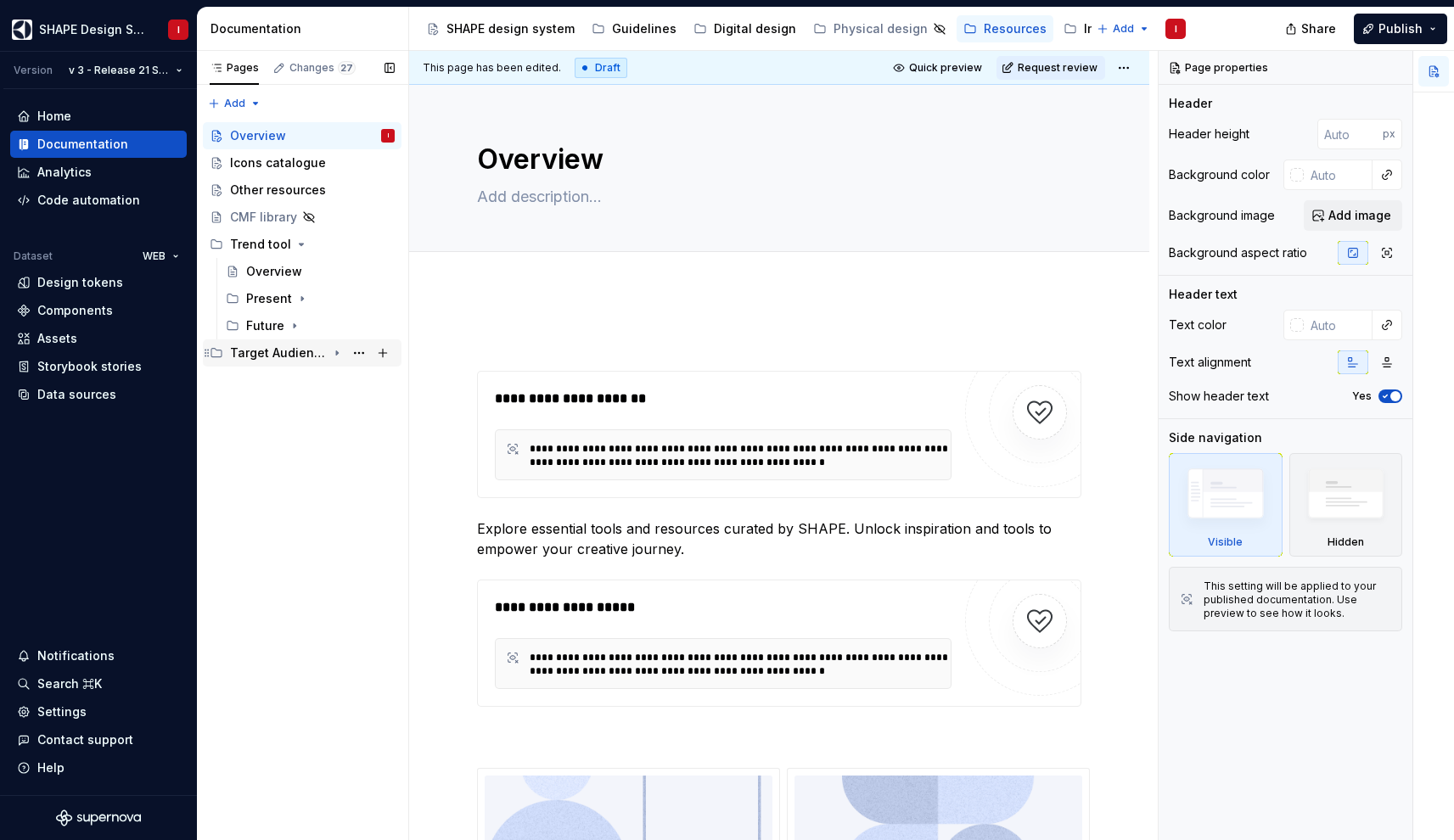 click on "Target Audiences" at bounding box center (278, 353) 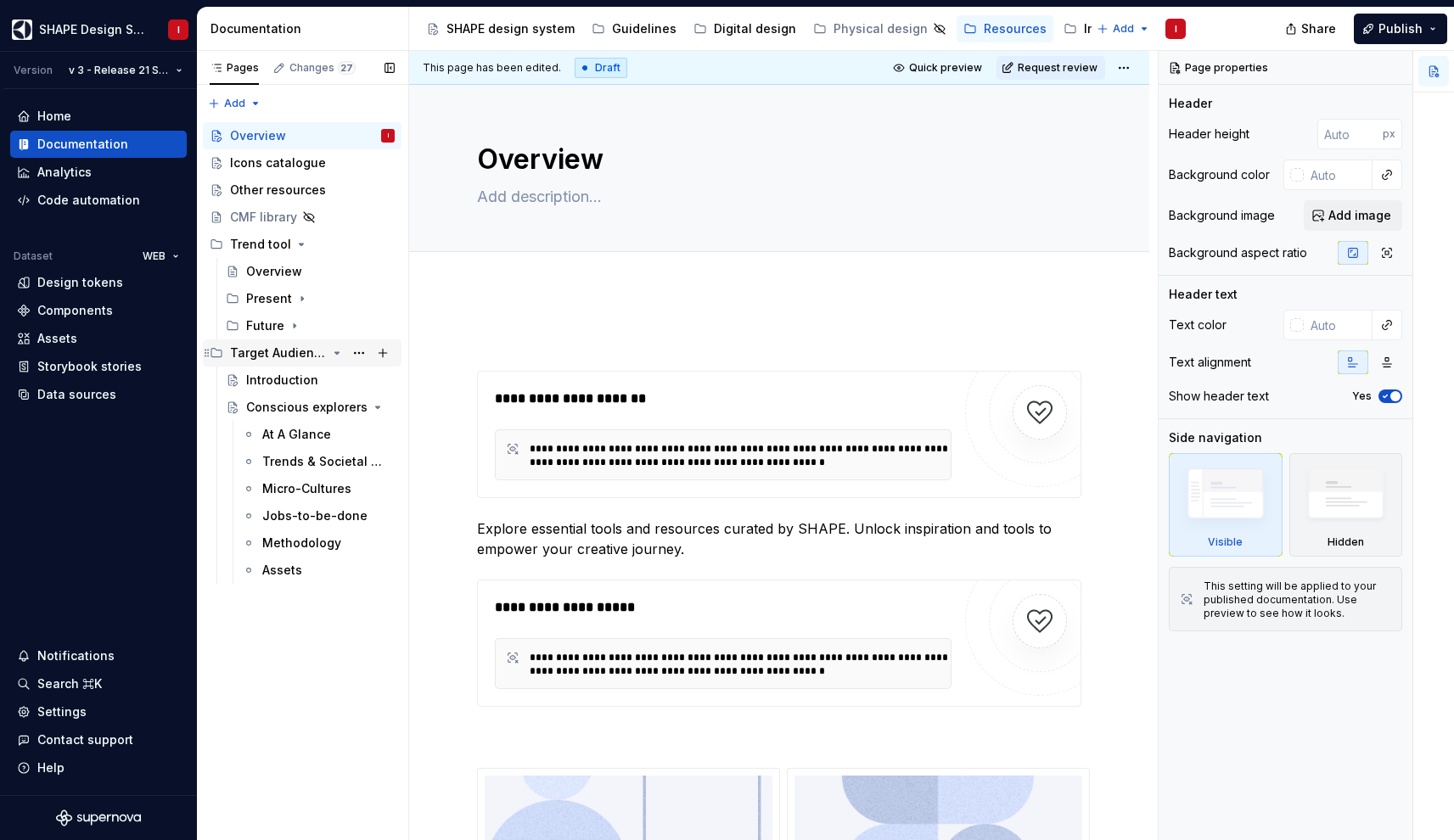 click 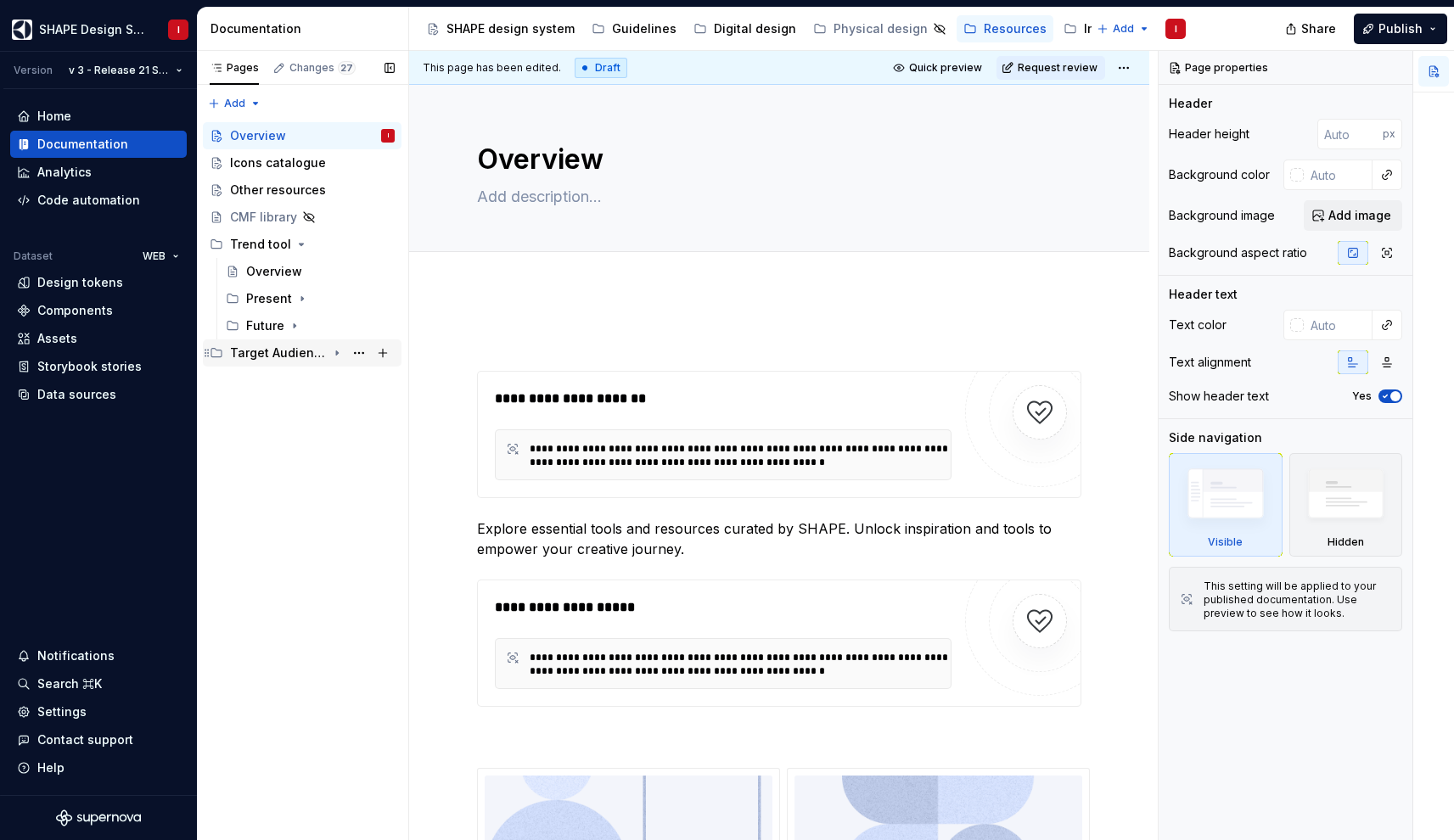 click on "Target Audiences" at bounding box center (278, 353) 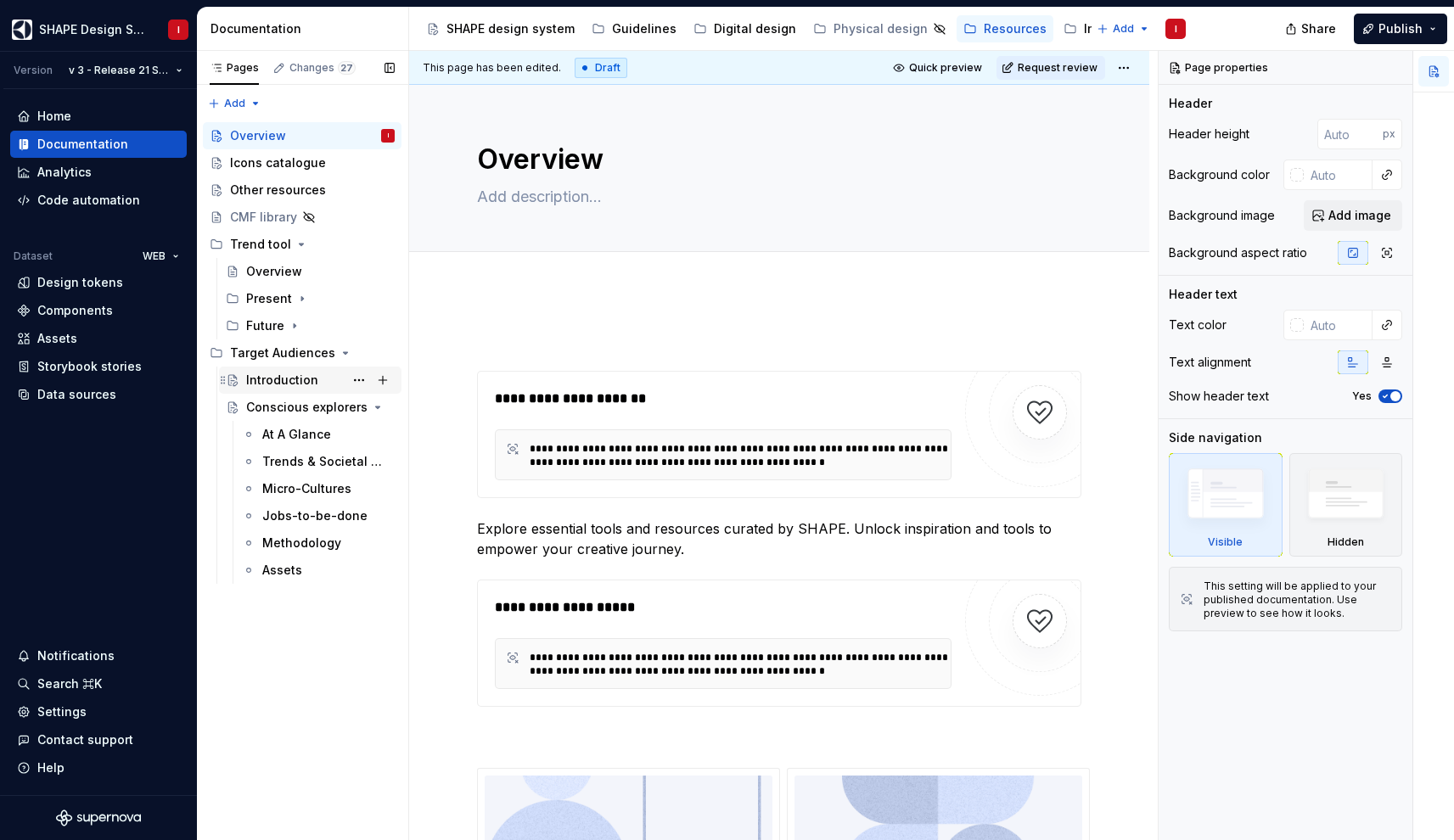 click on "Introduction" at bounding box center (282, 380) 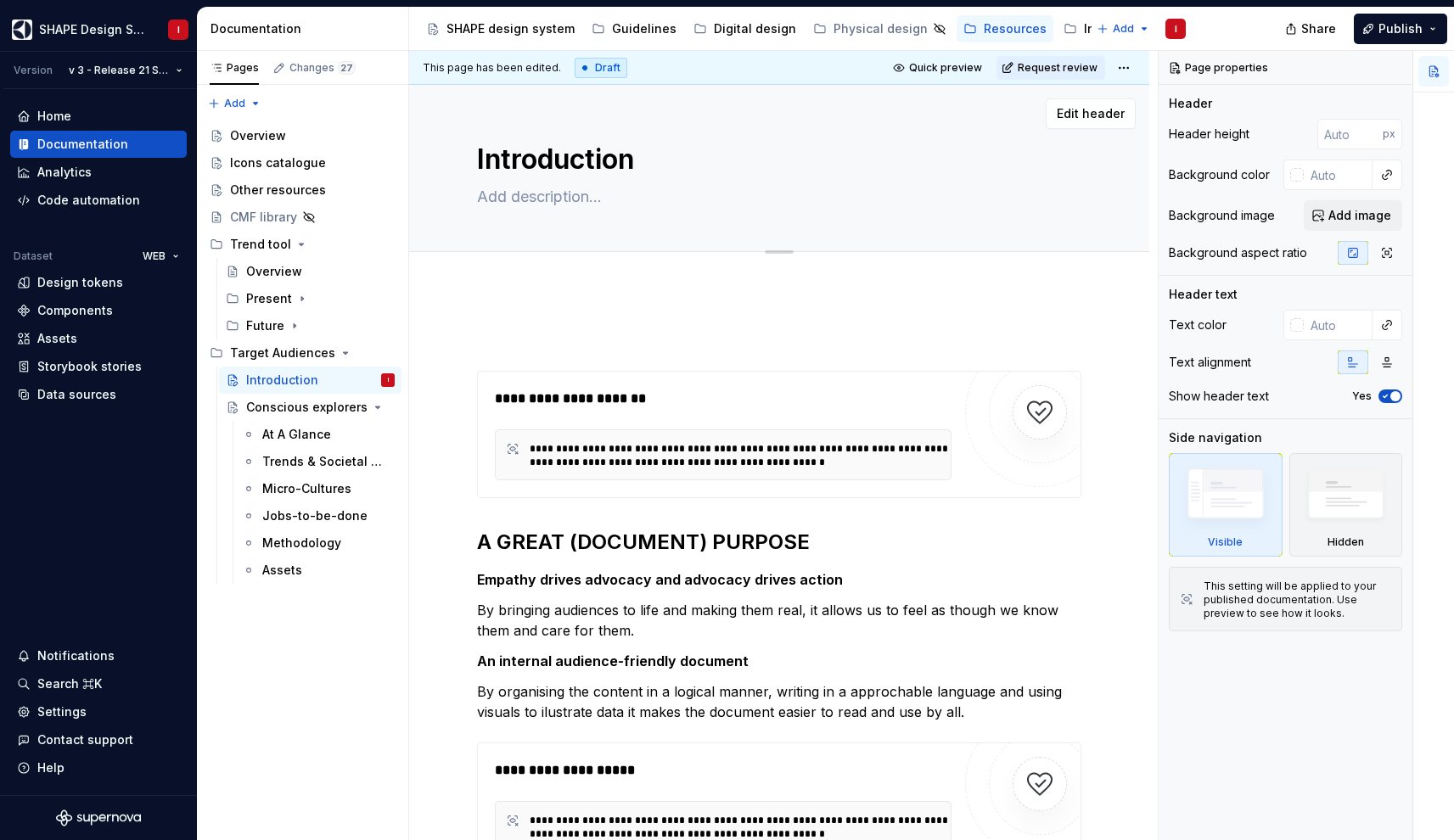 scroll, scrollTop: 0, scrollLeft: 0, axis: both 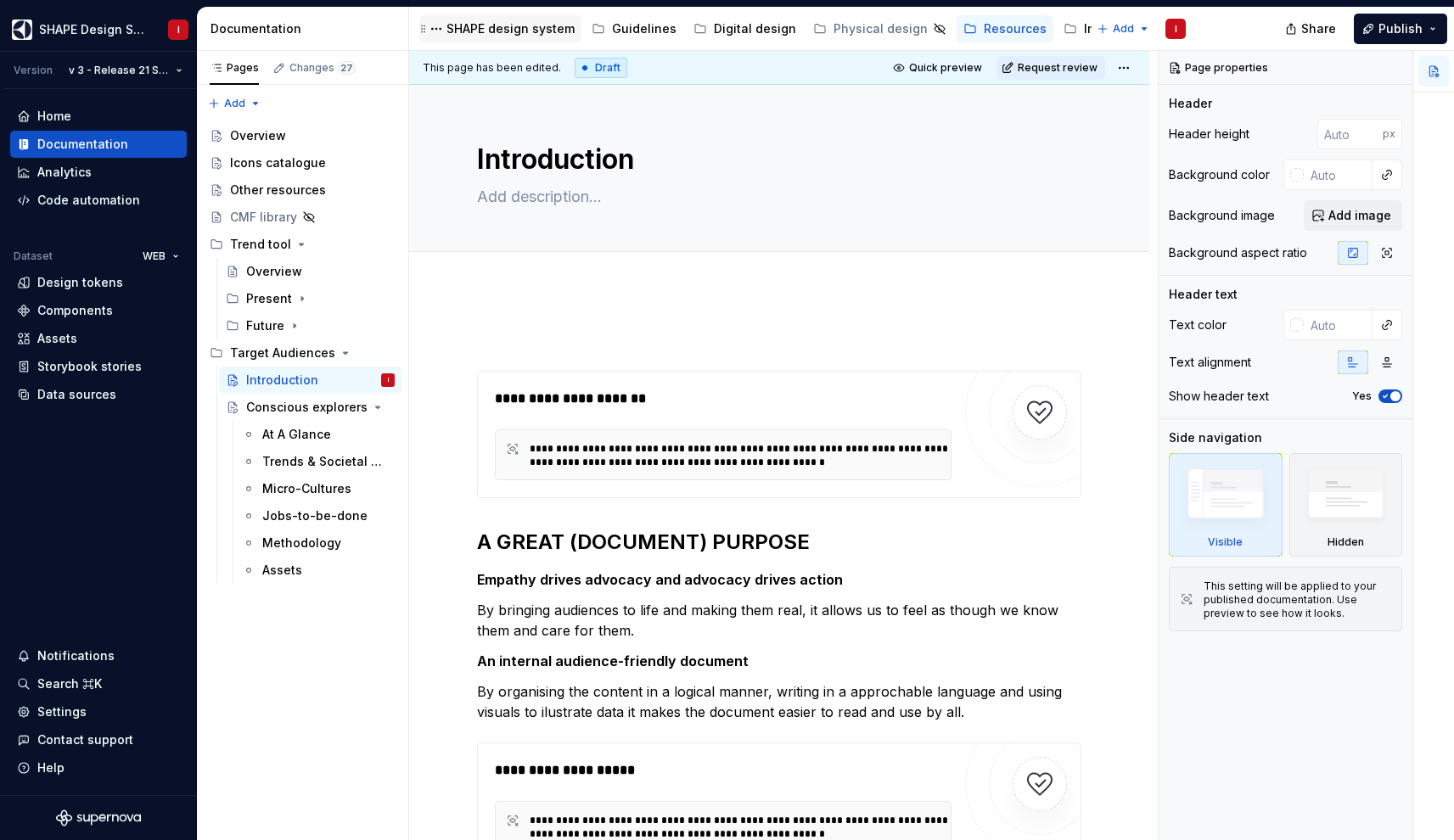 click on "SHAPE design system" at bounding box center [510, 29] 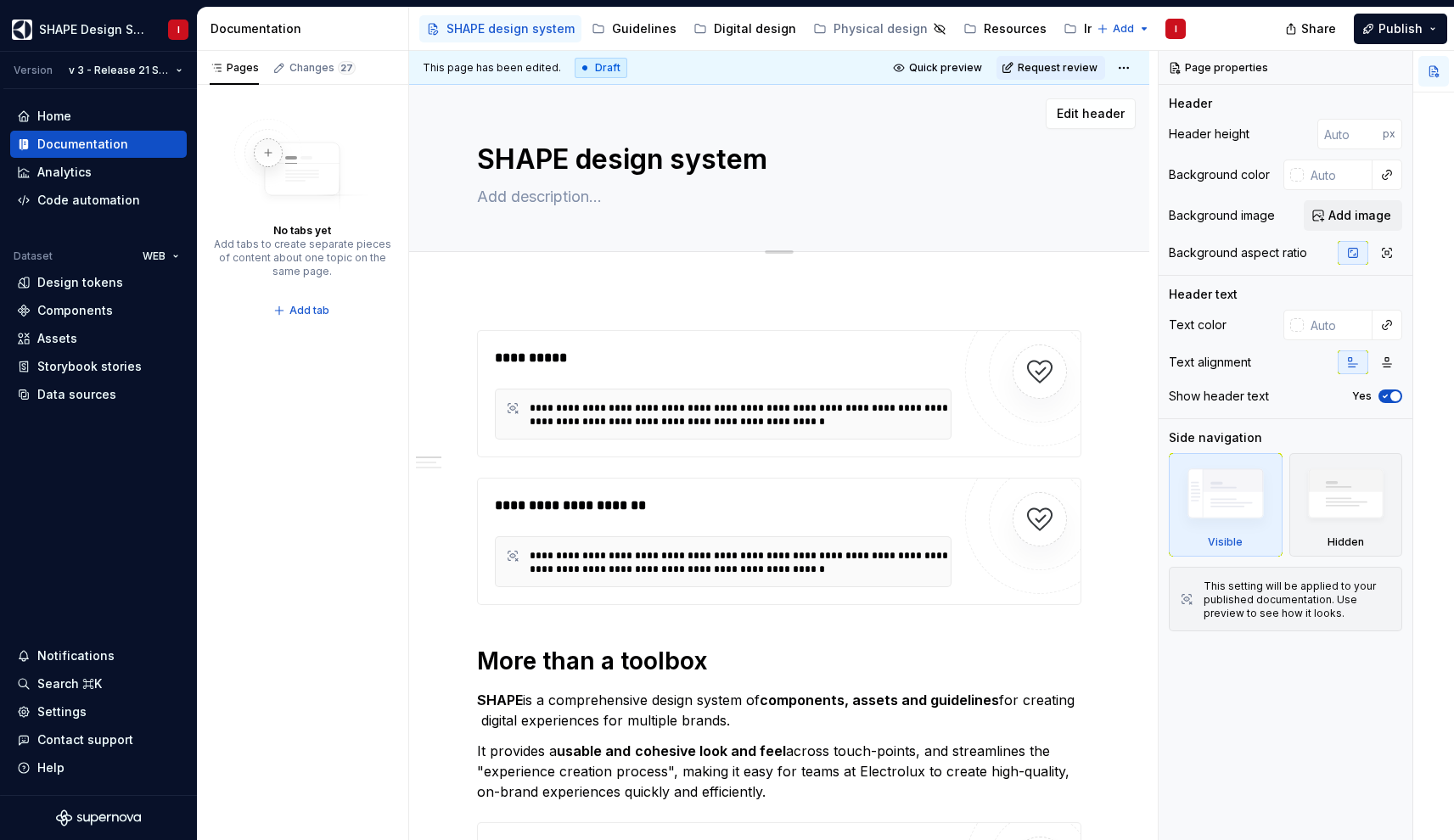 scroll, scrollTop: 0, scrollLeft: 0, axis: both 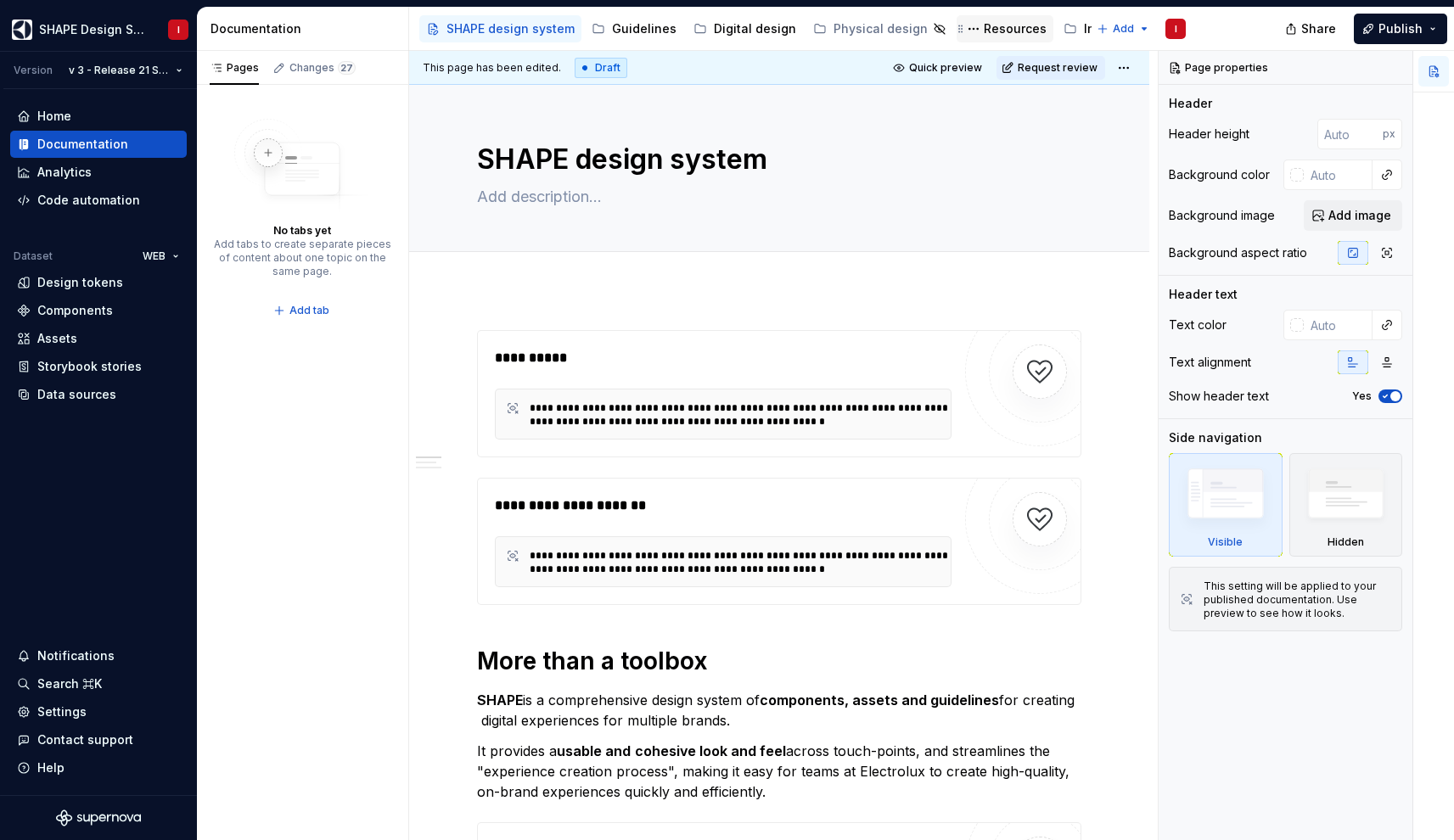 click on "Resources" at bounding box center (1005, 29) 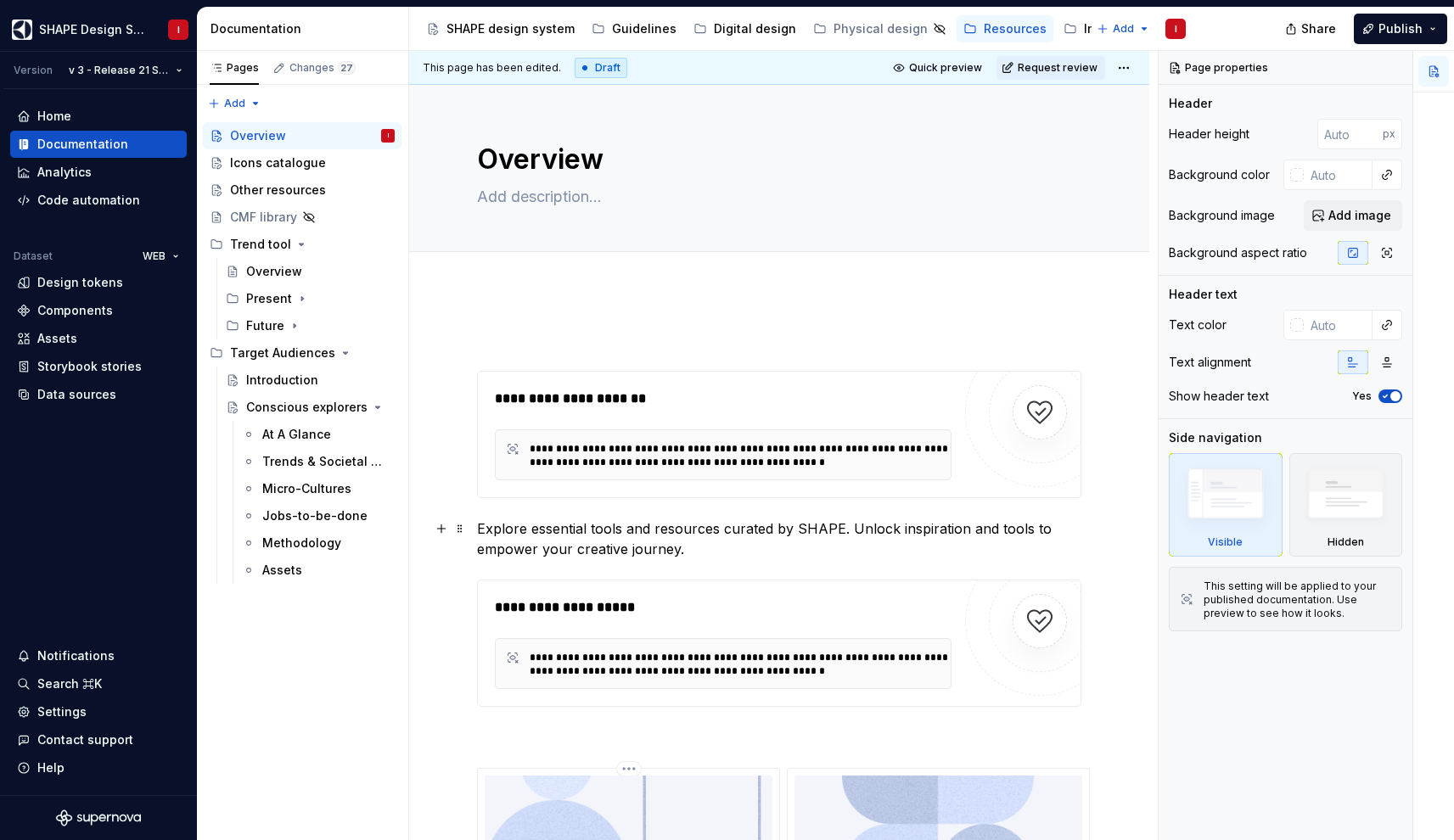 scroll, scrollTop: 0, scrollLeft: 0, axis: both 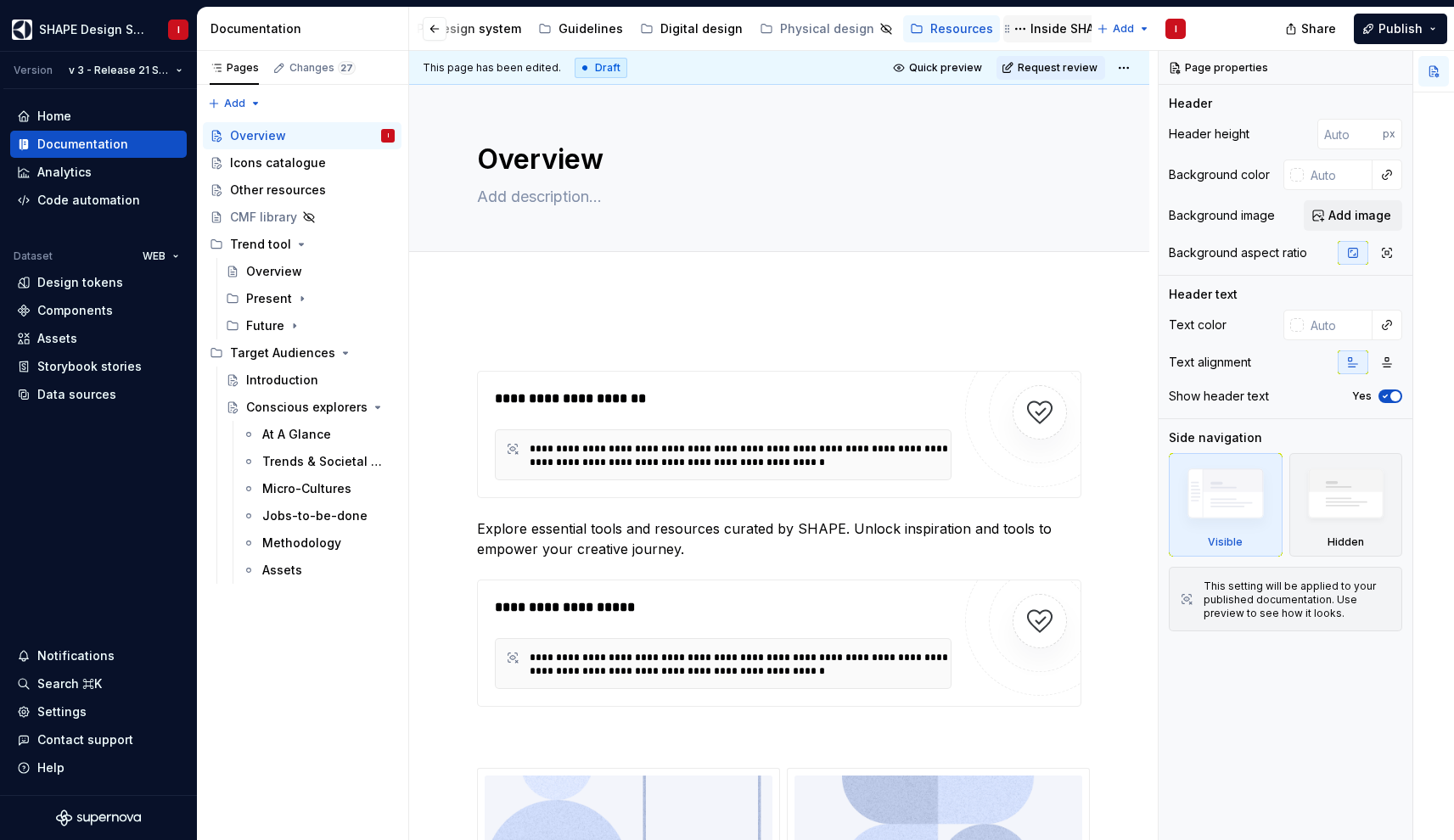 click on "Inside SHAPE" at bounding box center (1069, 29) 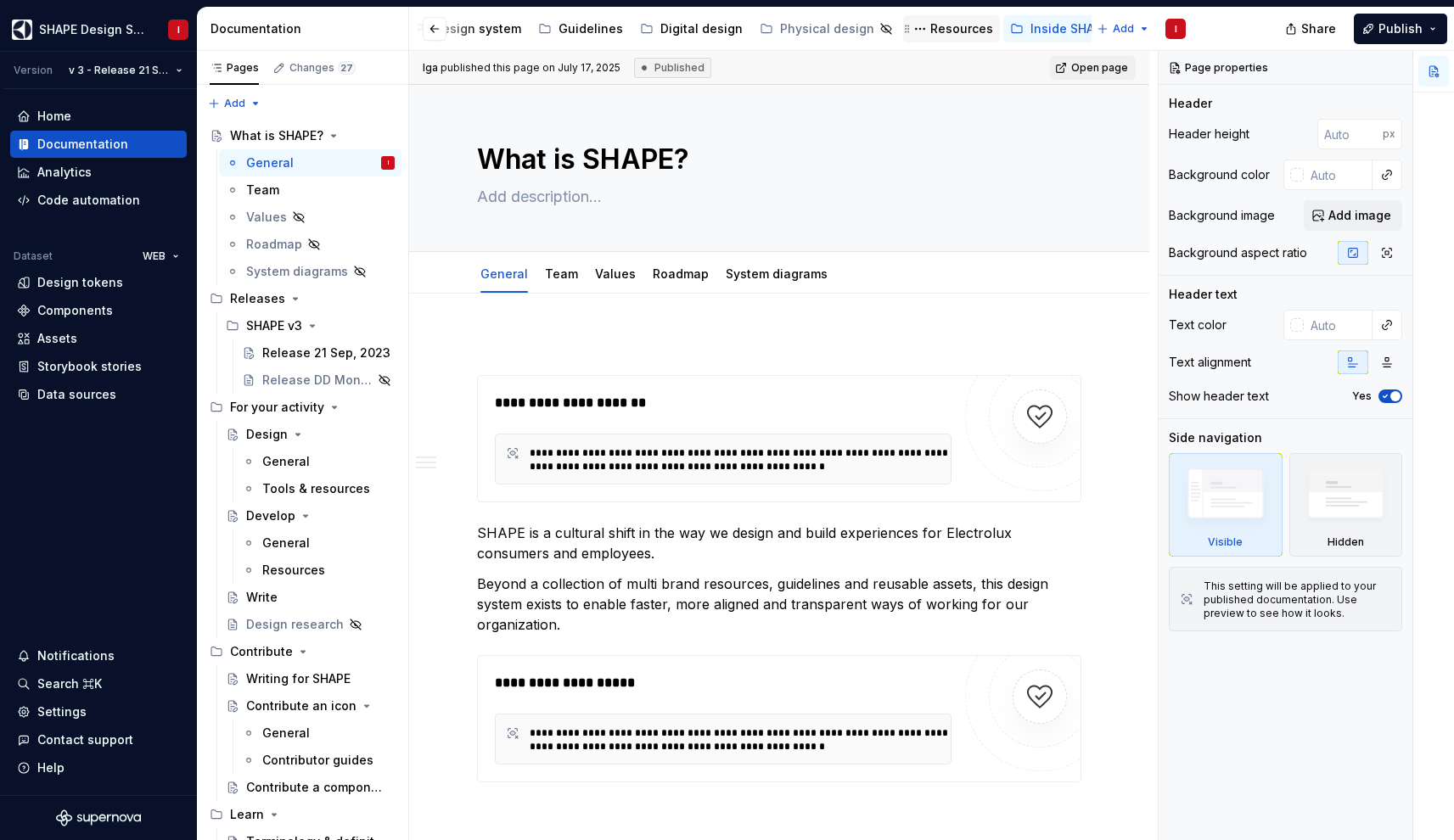 scroll, scrollTop: 0, scrollLeft: 0, axis: both 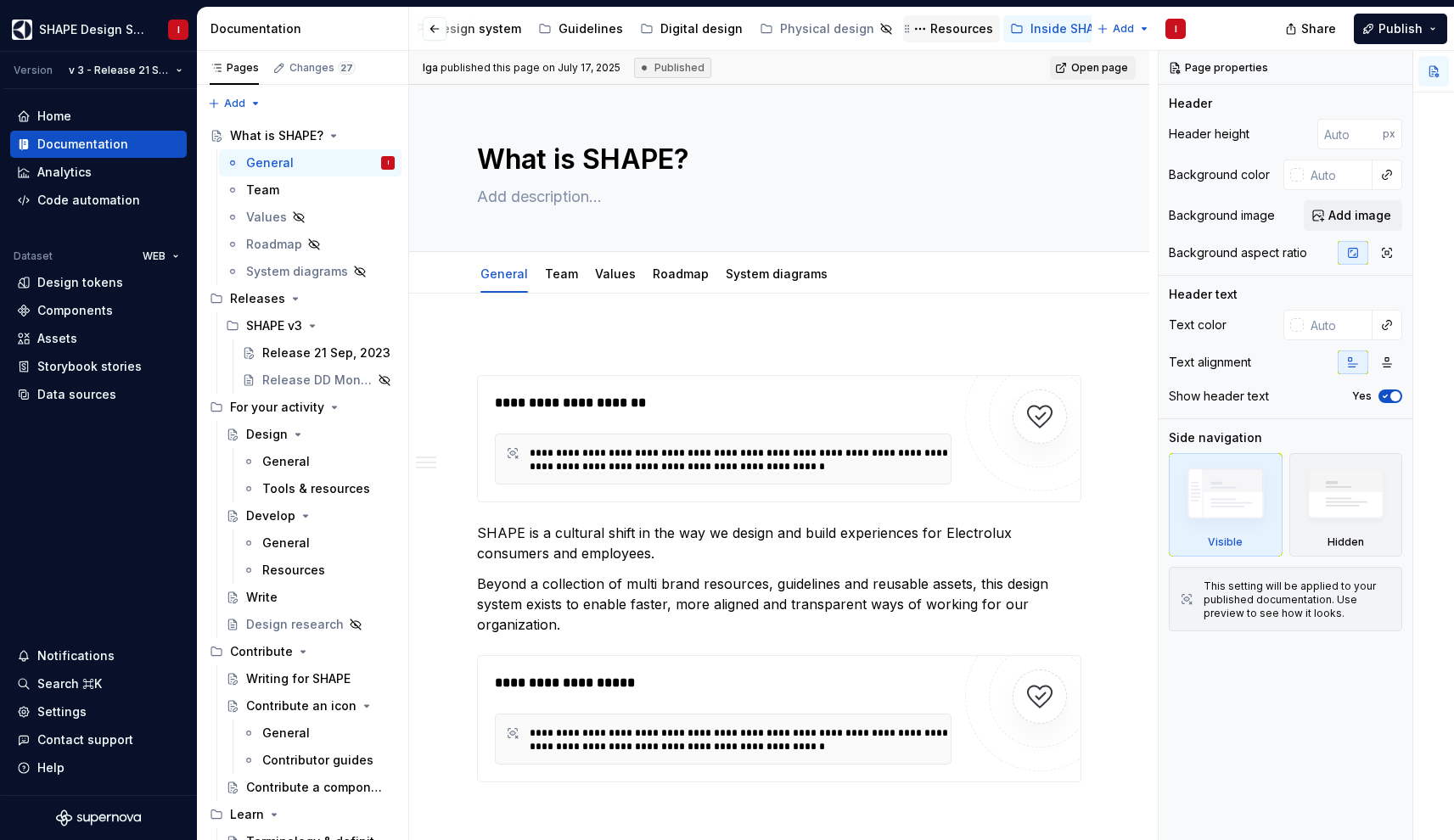 click on "Resources" at bounding box center [962, 29] 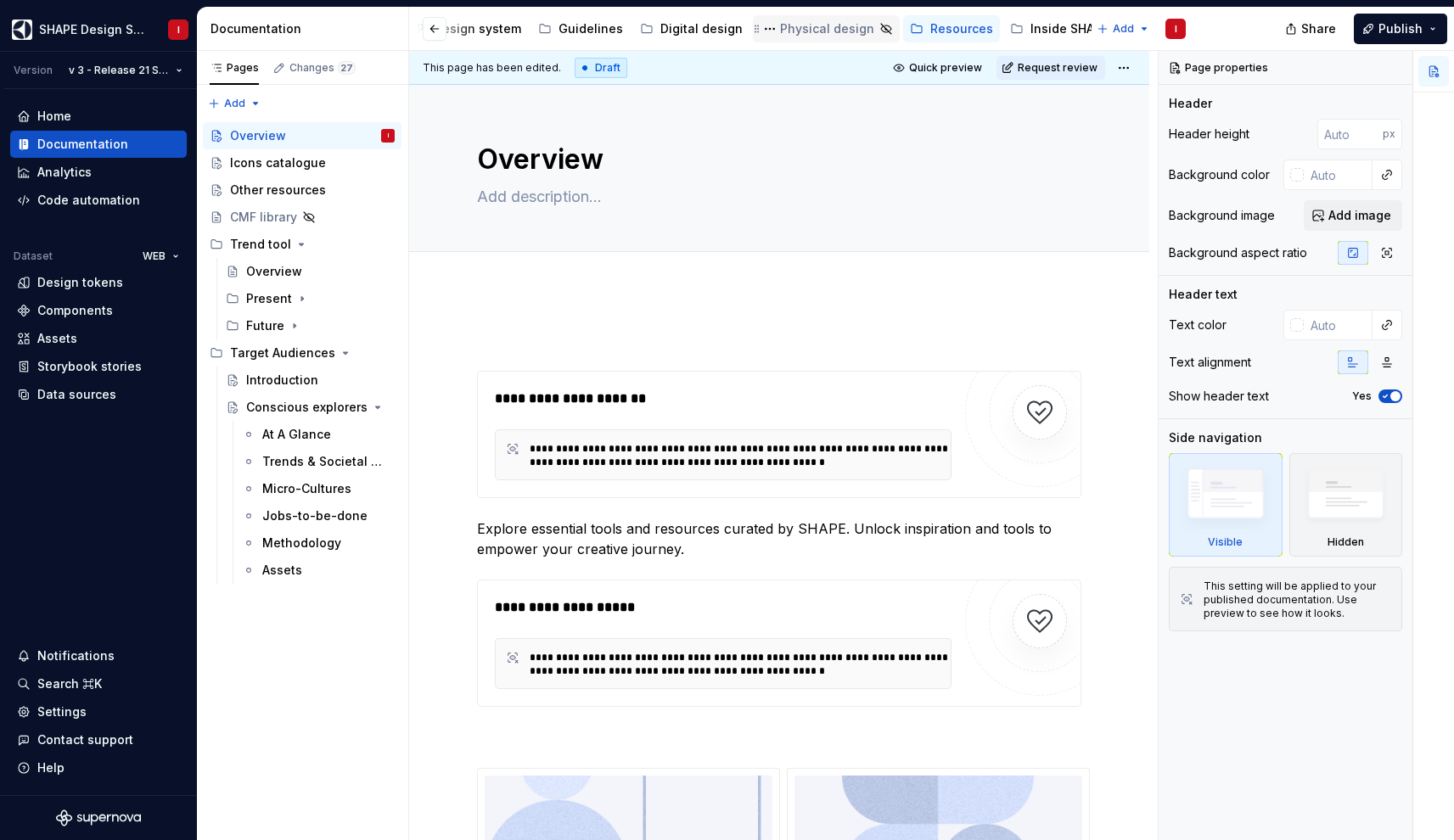 click on "Physical design" at bounding box center [827, 29] 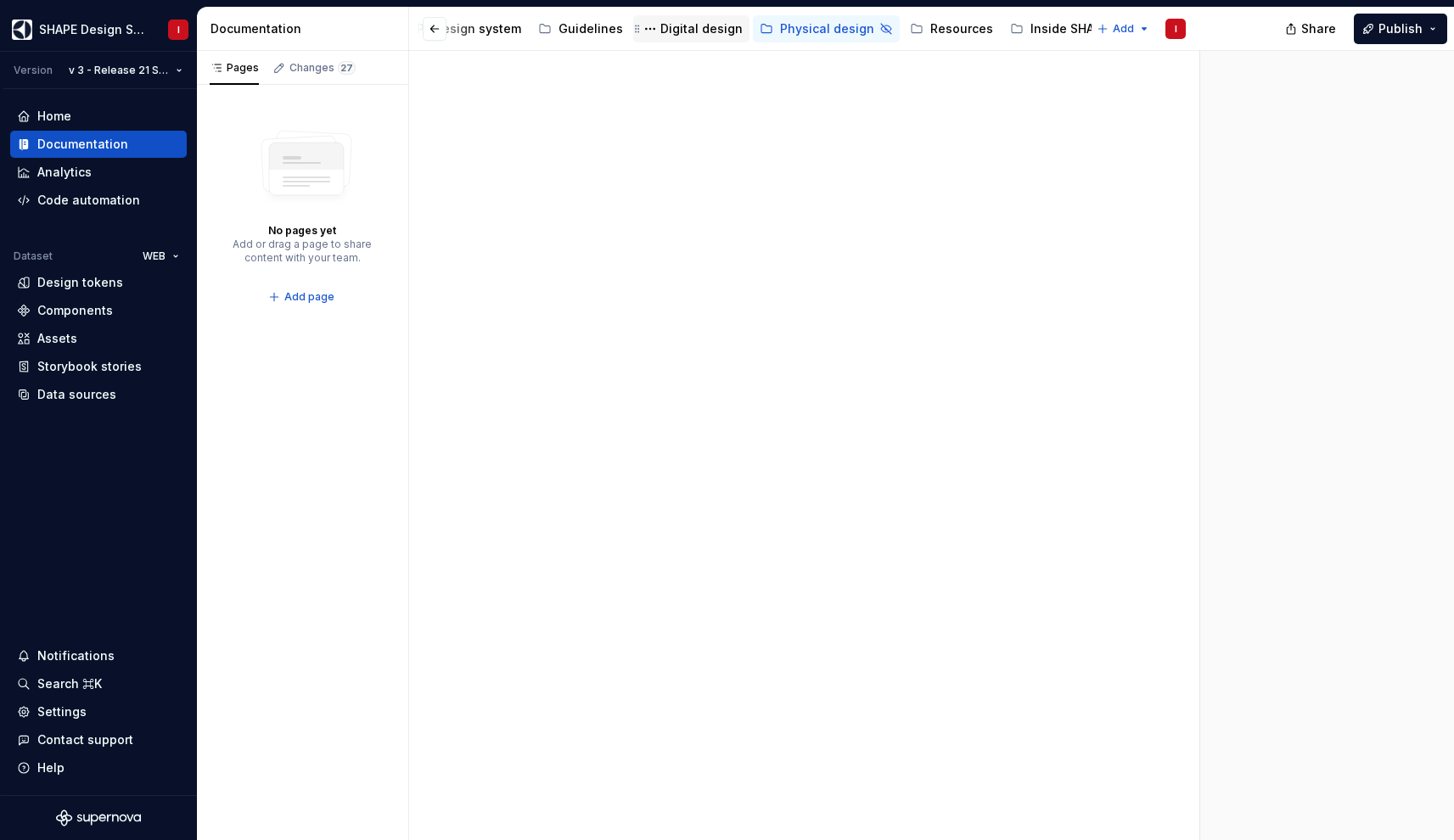 click on "Digital design" at bounding box center (701, 29) 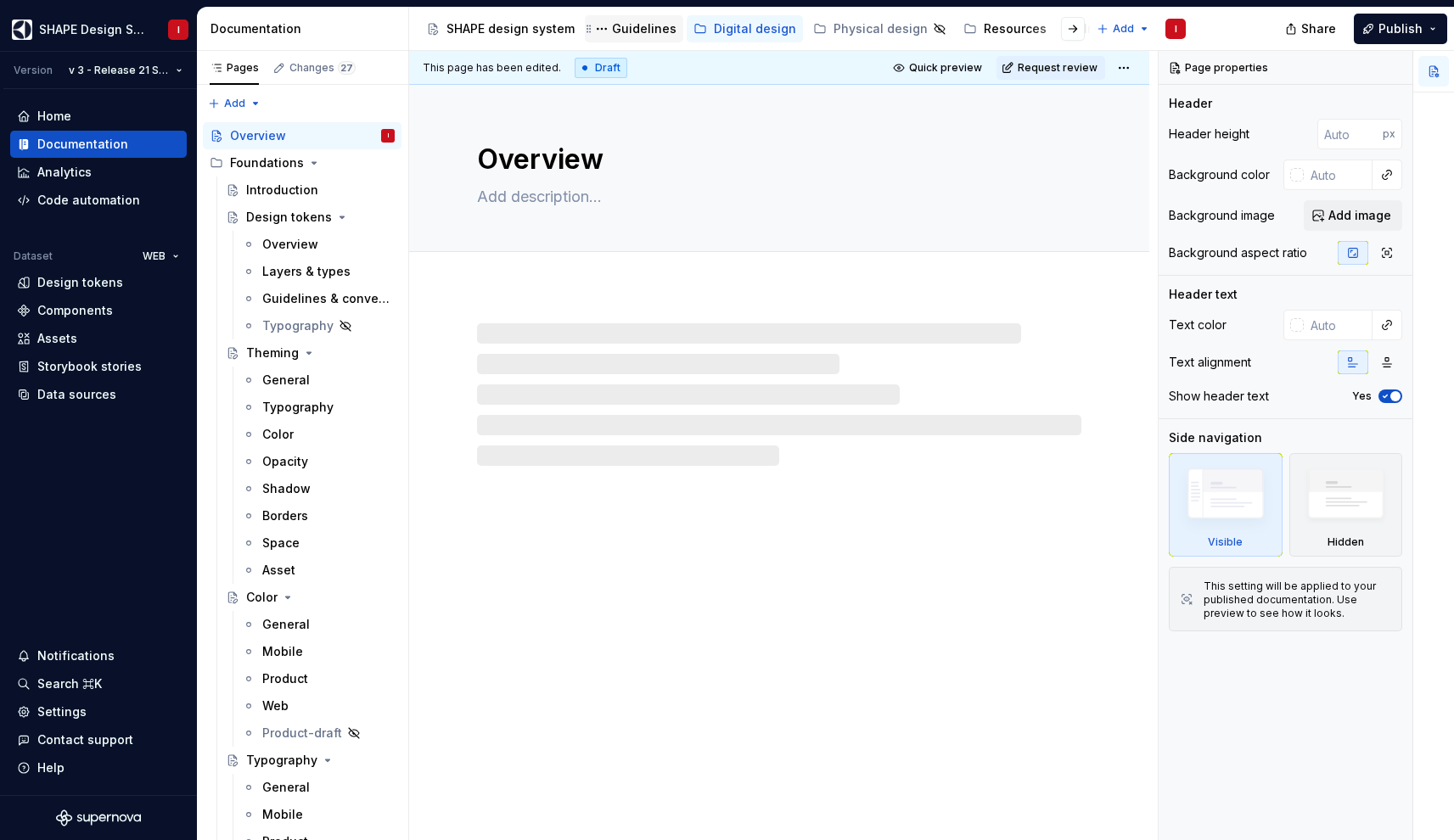 scroll, scrollTop: 0, scrollLeft: 0, axis: both 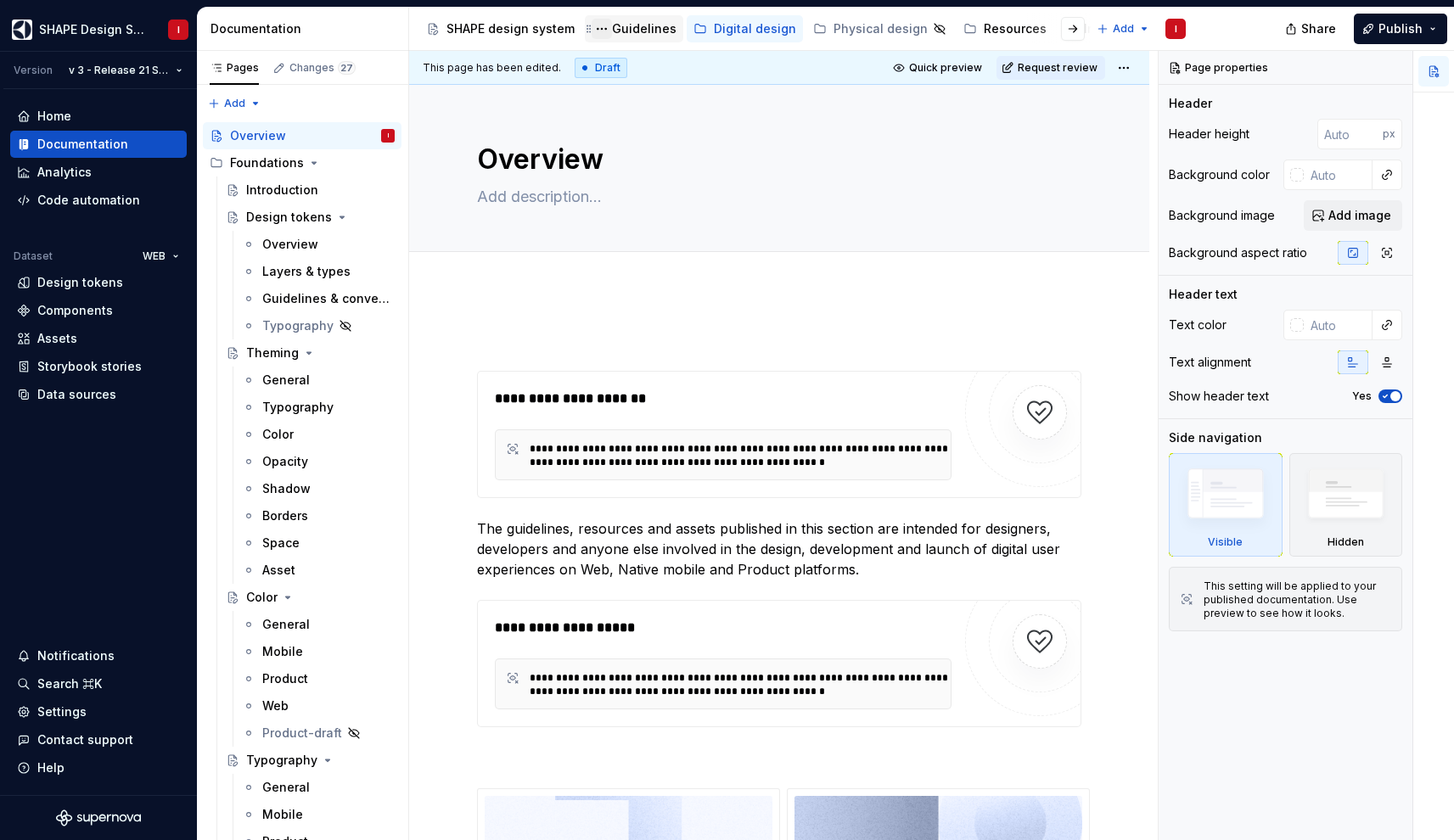 click at bounding box center (602, 29) 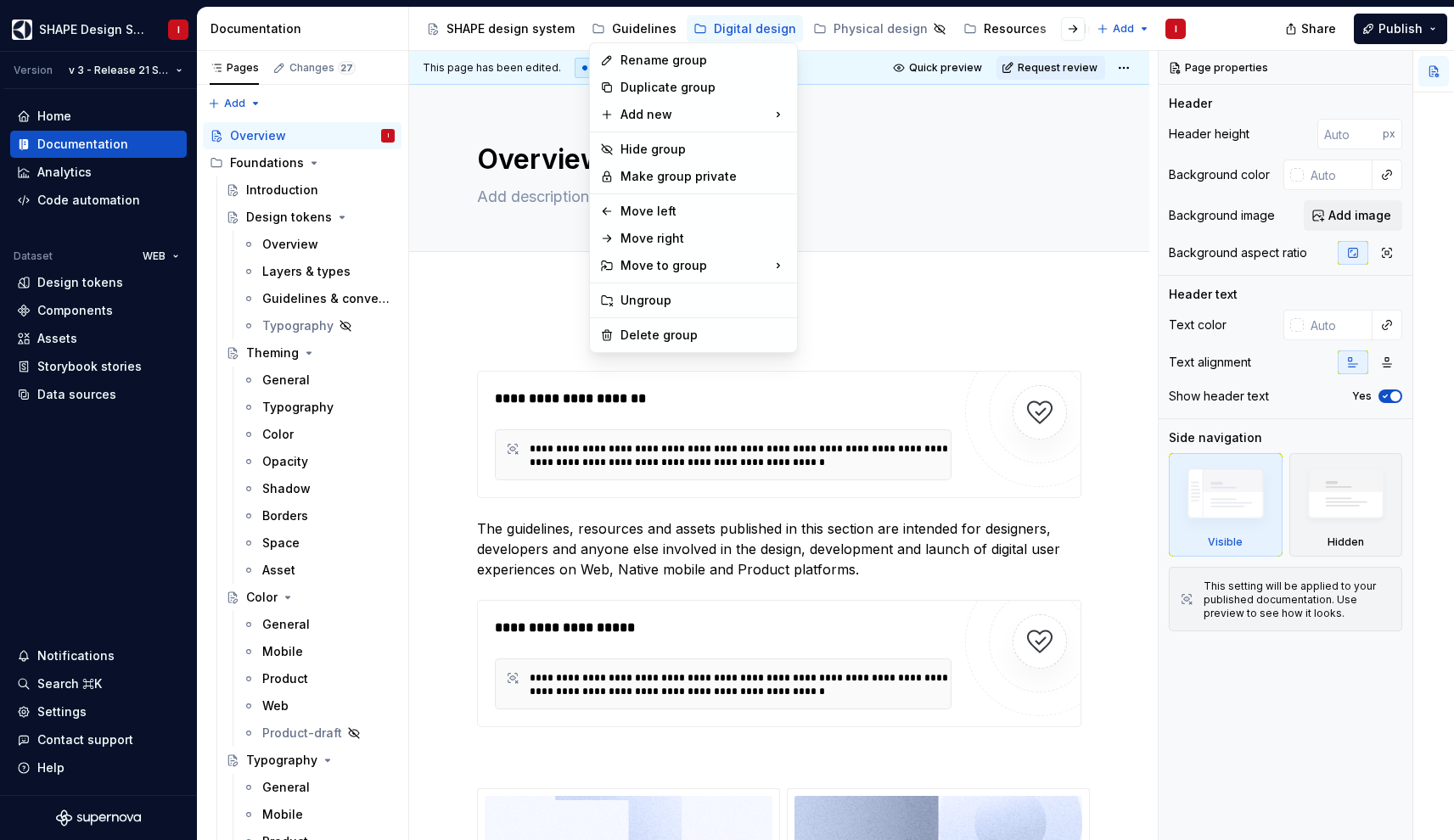click on "SHAPE Design System I Version v 3 - Release 21 Sep, 2023 Home Documentation Analytics Code automation Dataset WEB Design tokens Components Assets Storybook stories Data sources Notifications Search ⌘K Settings Contact support Help Documentation
Accessibility guide for tree Page tree.
Navigate the tree with the arrow keys. Common tree hotkeys apply. Further keybindings are available:
enter to execute primary action on focused item
f2 to start renaming the focused item
escape to abort renaming an item
control+d to start dragging selected items
SHAPE design system Guidelines Digital design Physical design Resources Inside SHAPE Add I Share Publish Pages Changes 27 Add
Accessibility guide for tree Page tree.
Navigate the tree with the arrow keys. Common tree hotkeys apply. Further keybindings are available:
enter to execute primary action on focused item
f2 to start renaming the focused item" at bounding box center (727, 420) 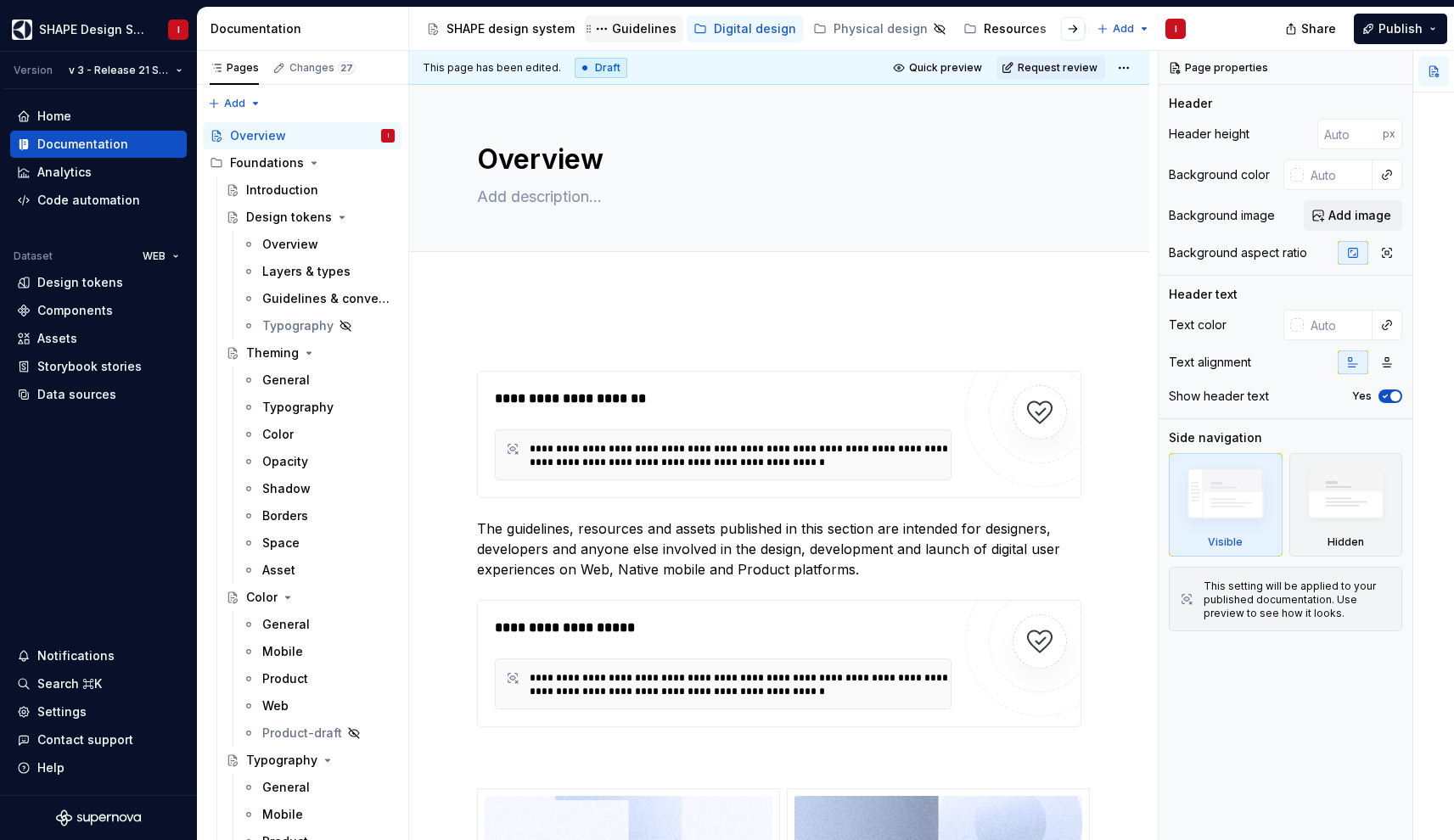 click on "Guidelines" at bounding box center [644, 29] 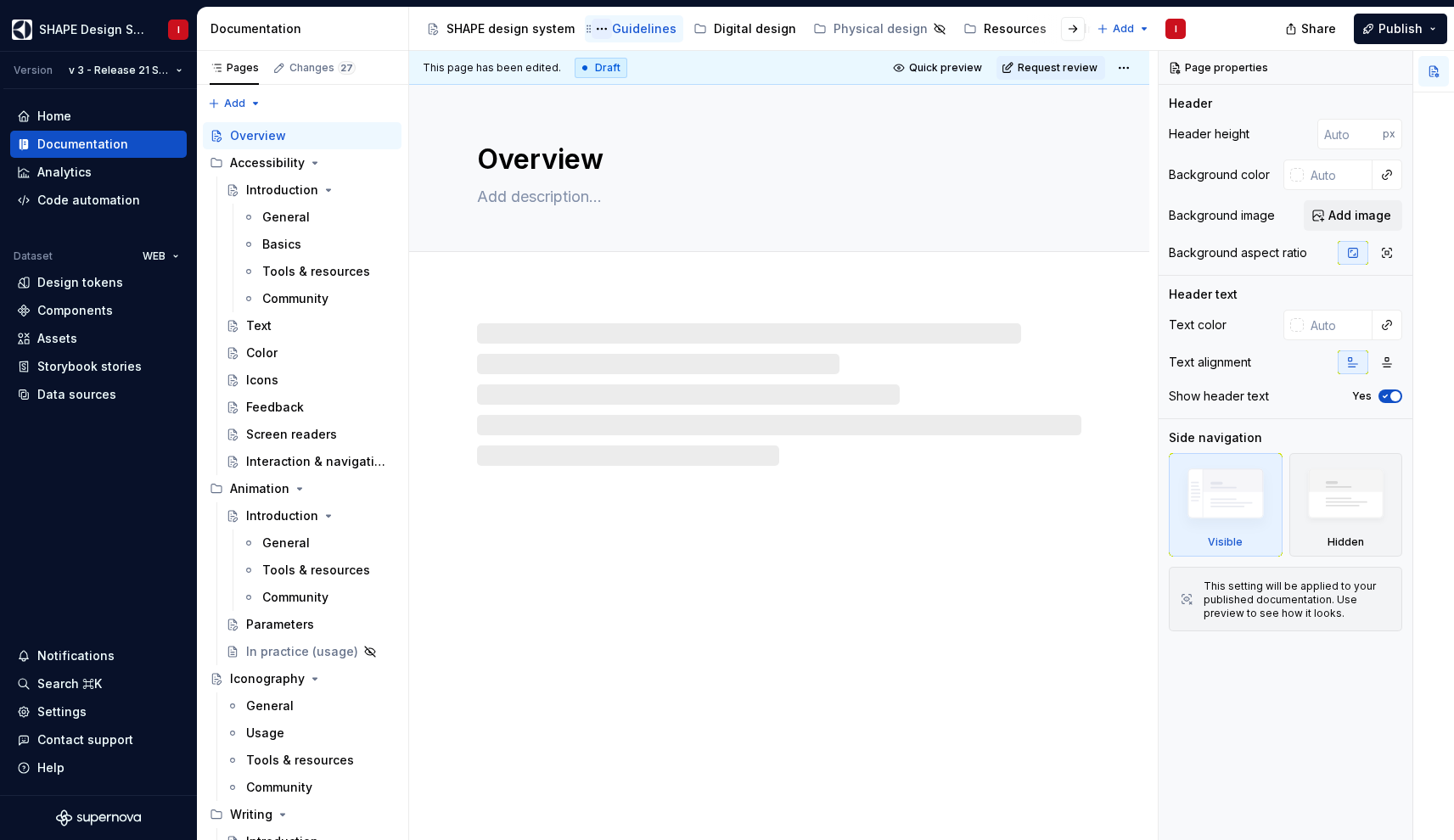 click at bounding box center (602, 29) 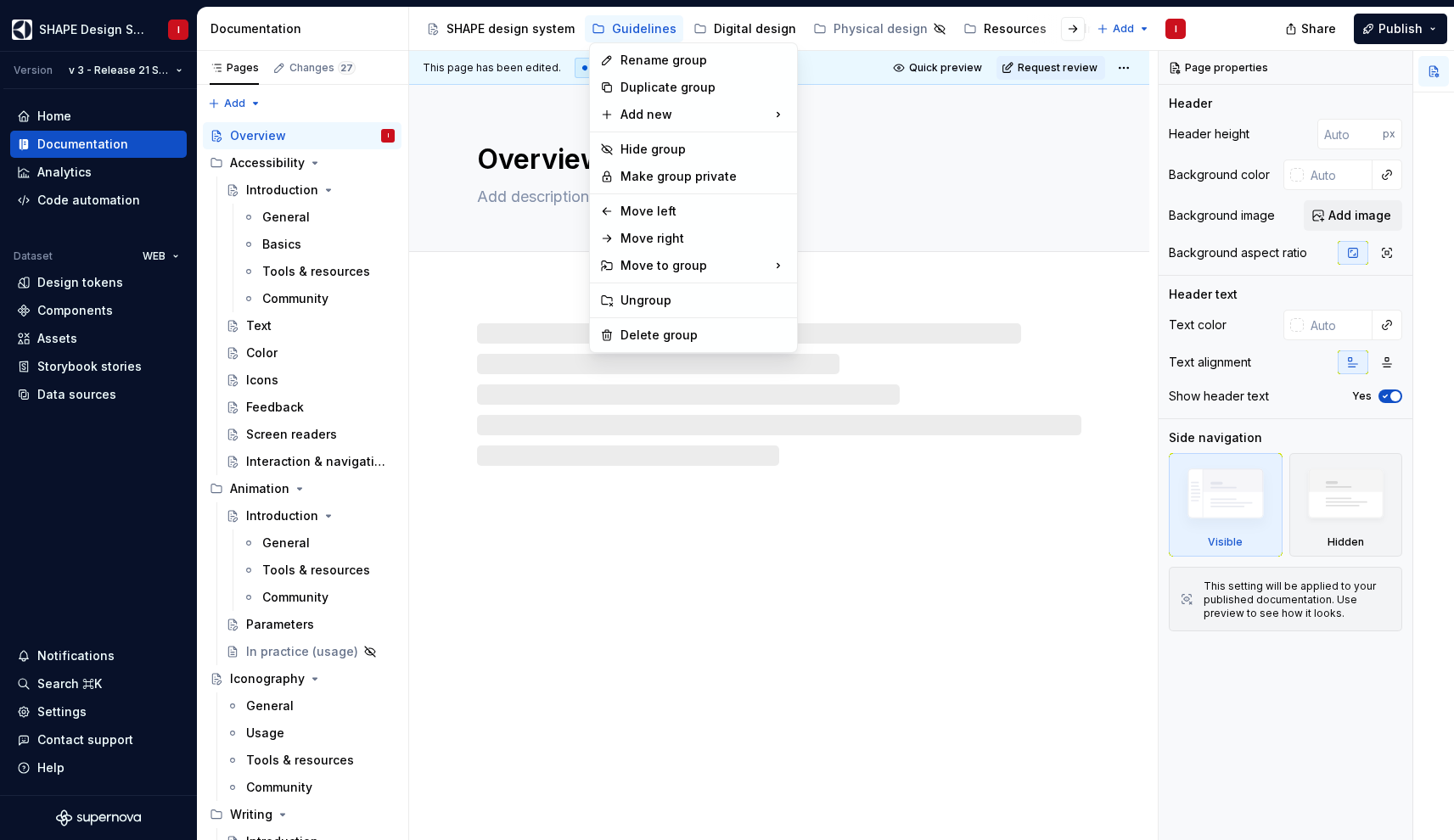 click on "SHAPE Design System I Version v 3 - Release 21 Sep, 2023 Home Documentation Analytics Code automation Dataset WEB Design tokens Components Assets Storybook stories Data sources Notifications Search ⌘K Settings Contact support Help Documentation
Accessibility guide for tree Page tree.
Navigate the tree with the arrow keys. Common tree hotkeys apply. Further keybindings are available:
enter to execute primary action on focused item
f2 to start renaming the focused item
escape to abort renaming an item
control+d to start dragging selected items
SHAPE design system Guidelines Digital design Physical design Resources Inside SHAPE Add I Share Publish Pages Changes 27 Add
Accessibility guide for tree Page tree.
Navigate the tree with the arrow keys. Common tree hotkeys apply. Further keybindings are available:
enter to execute primary action on focused item
f2 to start renaming the focused item" at bounding box center [727, 420] 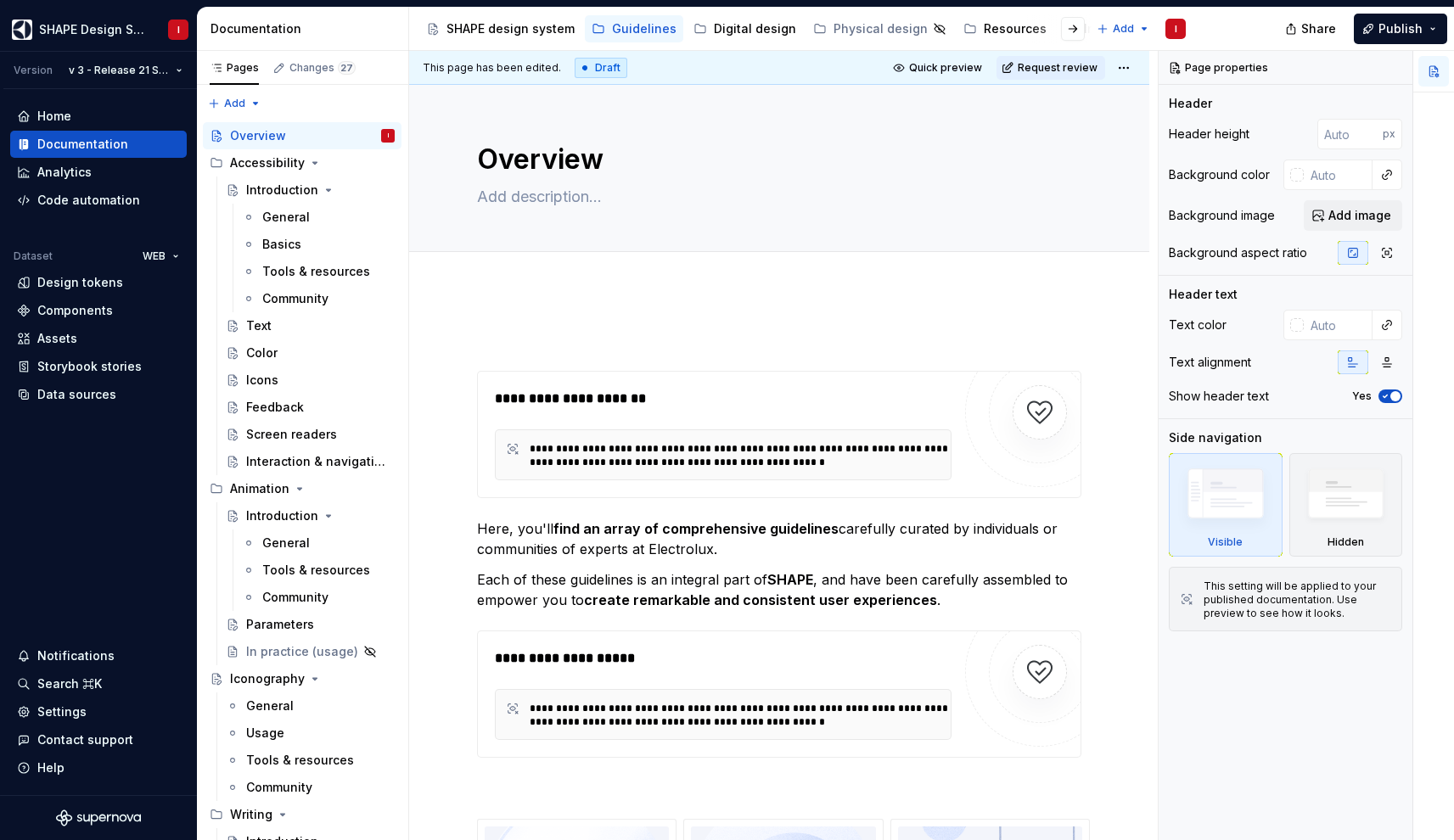 scroll, scrollTop: -1, scrollLeft: 0, axis: vertical 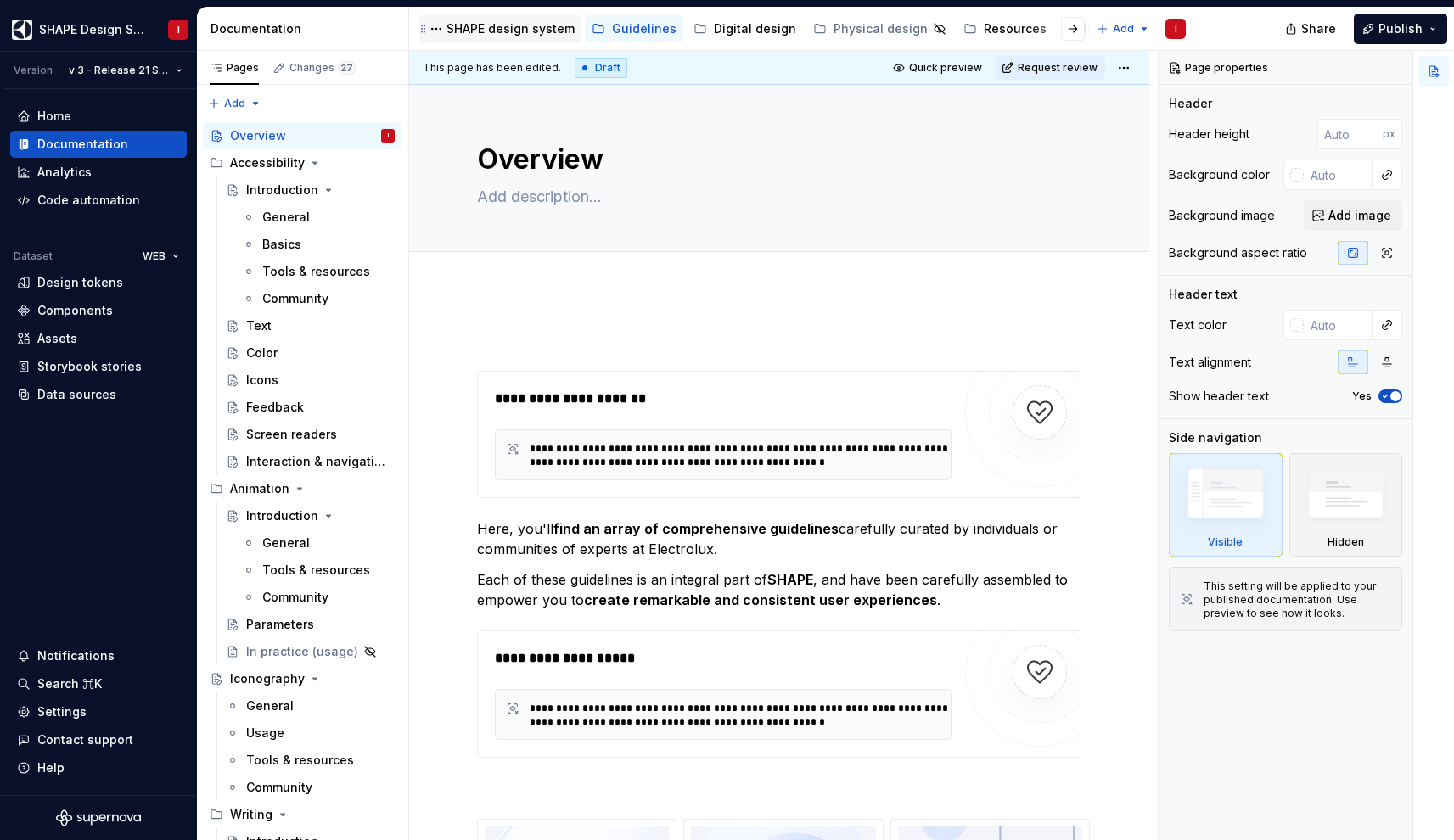 click on "SHAPE design system" at bounding box center [500, 29] 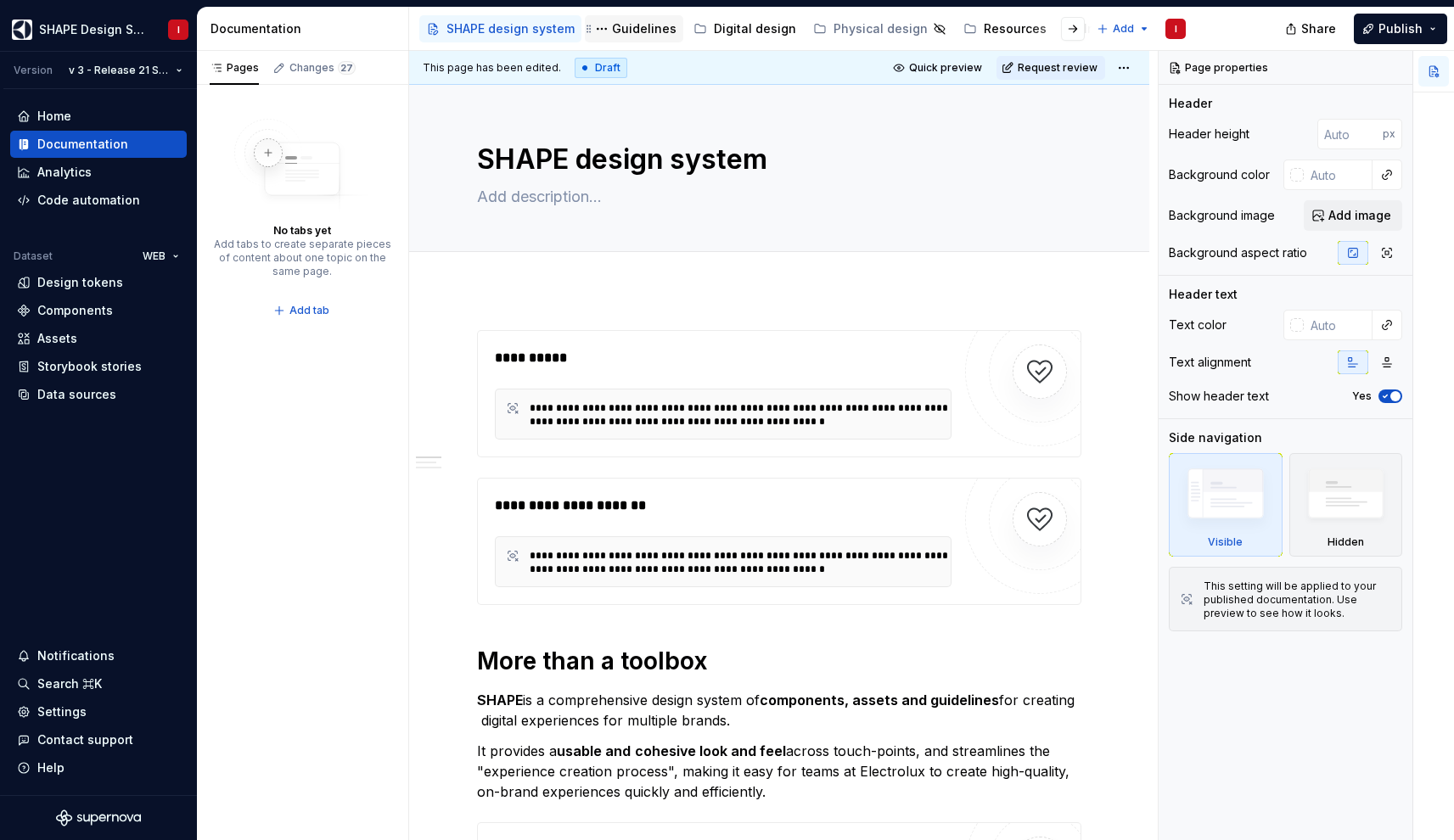 click on "Guidelines" at bounding box center (644, 29) 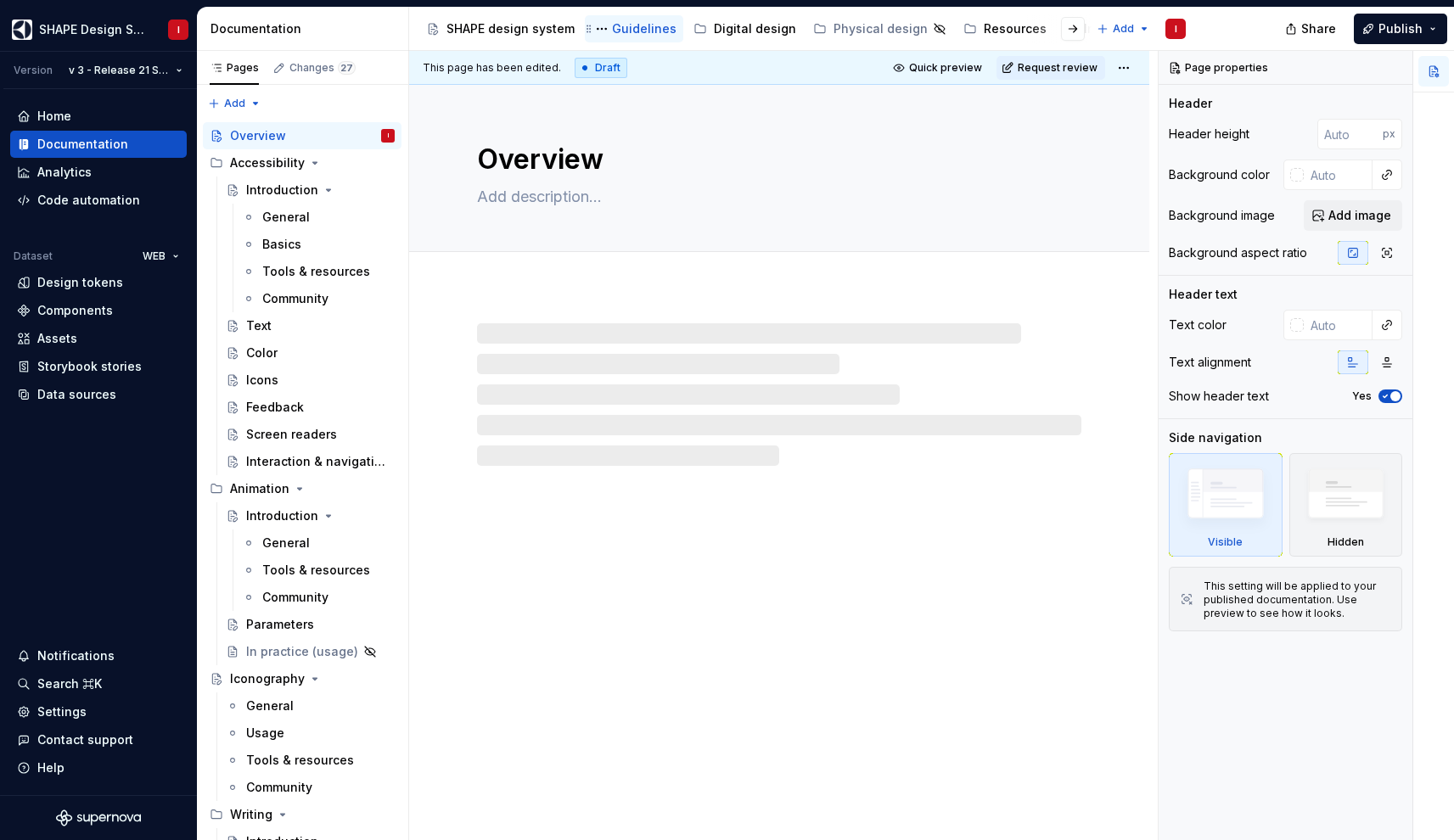 click on "Guidelines" at bounding box center [634, 29] 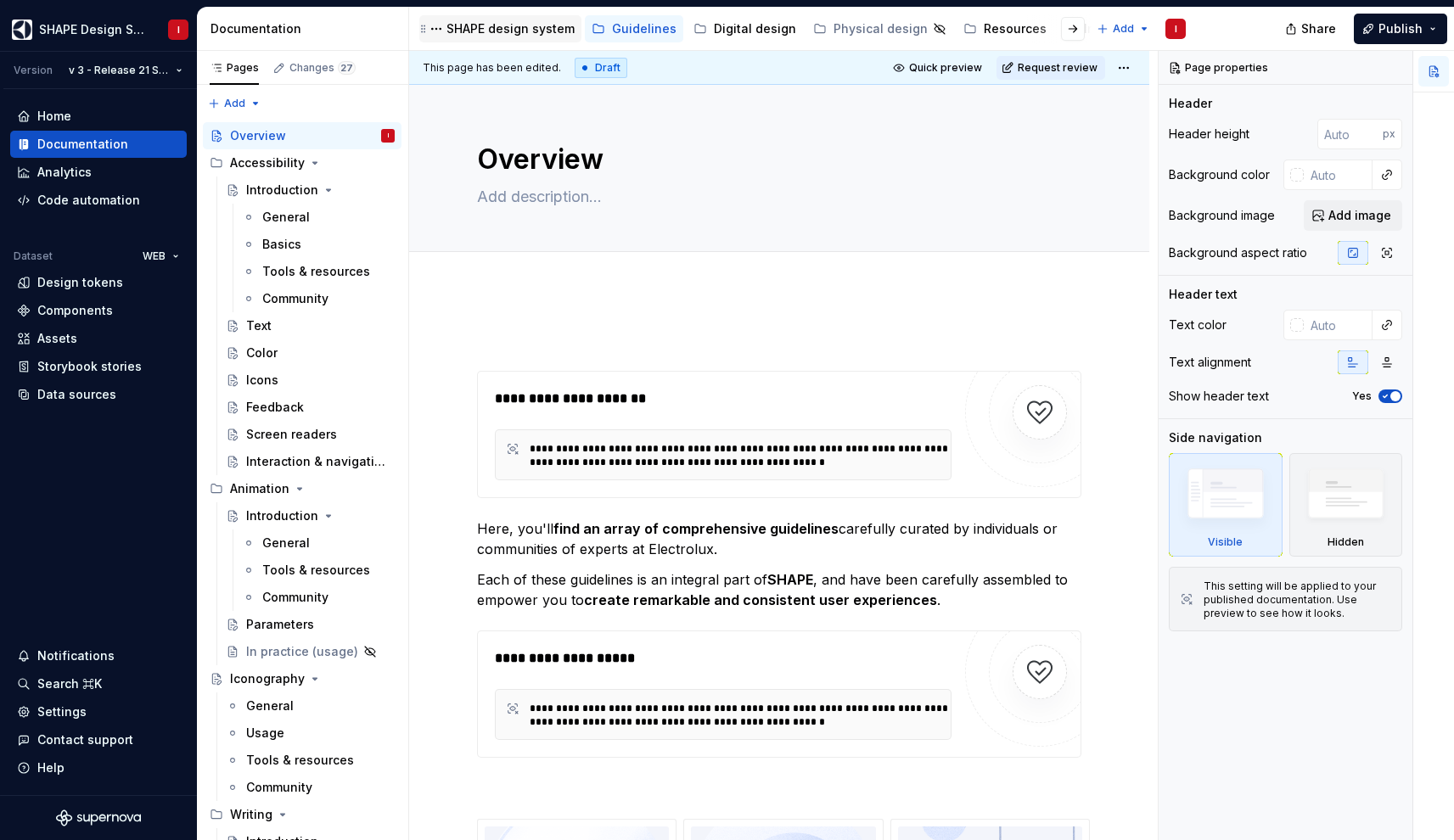 scroll, scrollTop: 0, scrollLeft: 0, axis: both 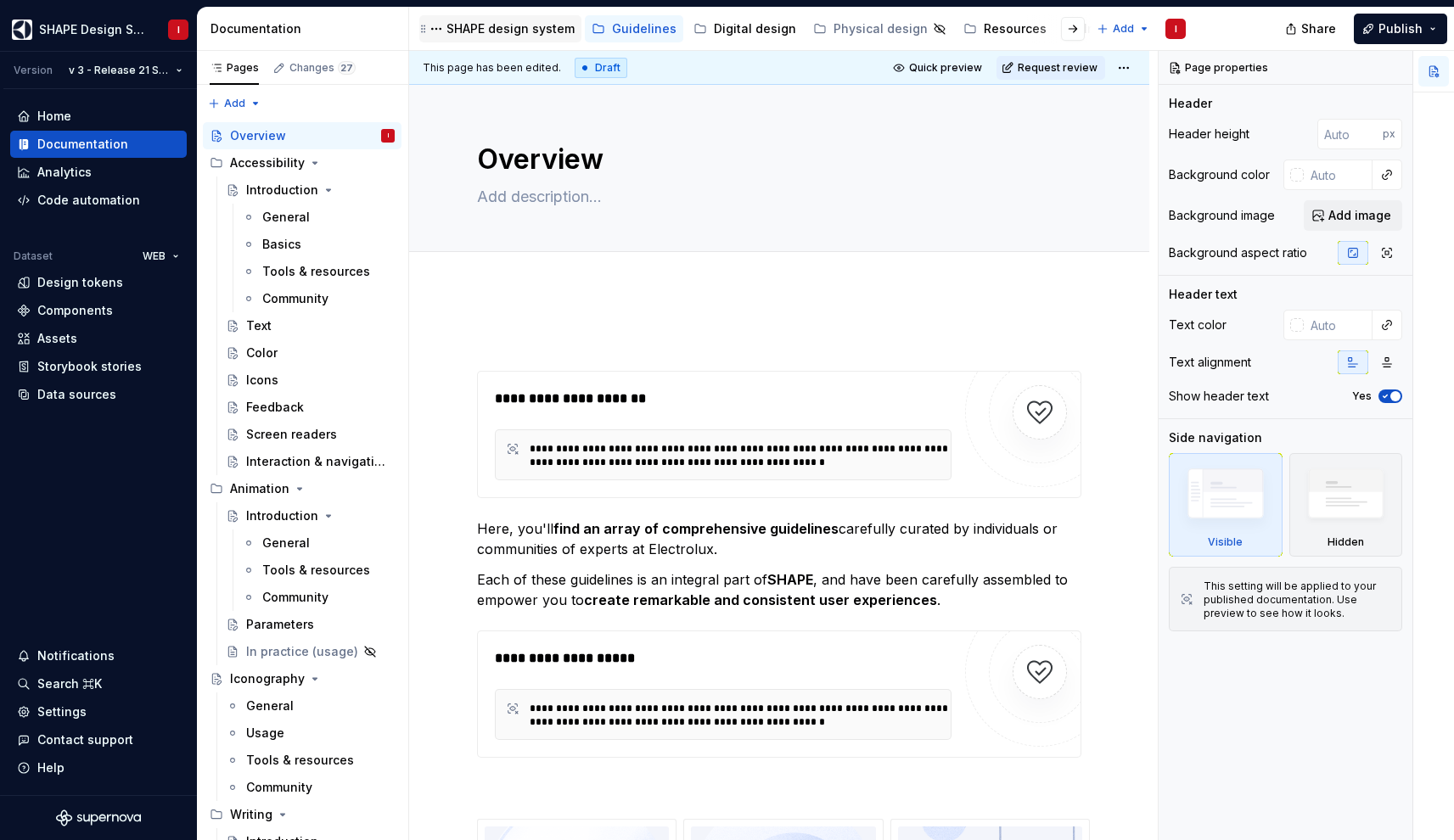 click on "SHAPE design system" at bounding box center [510, 29] 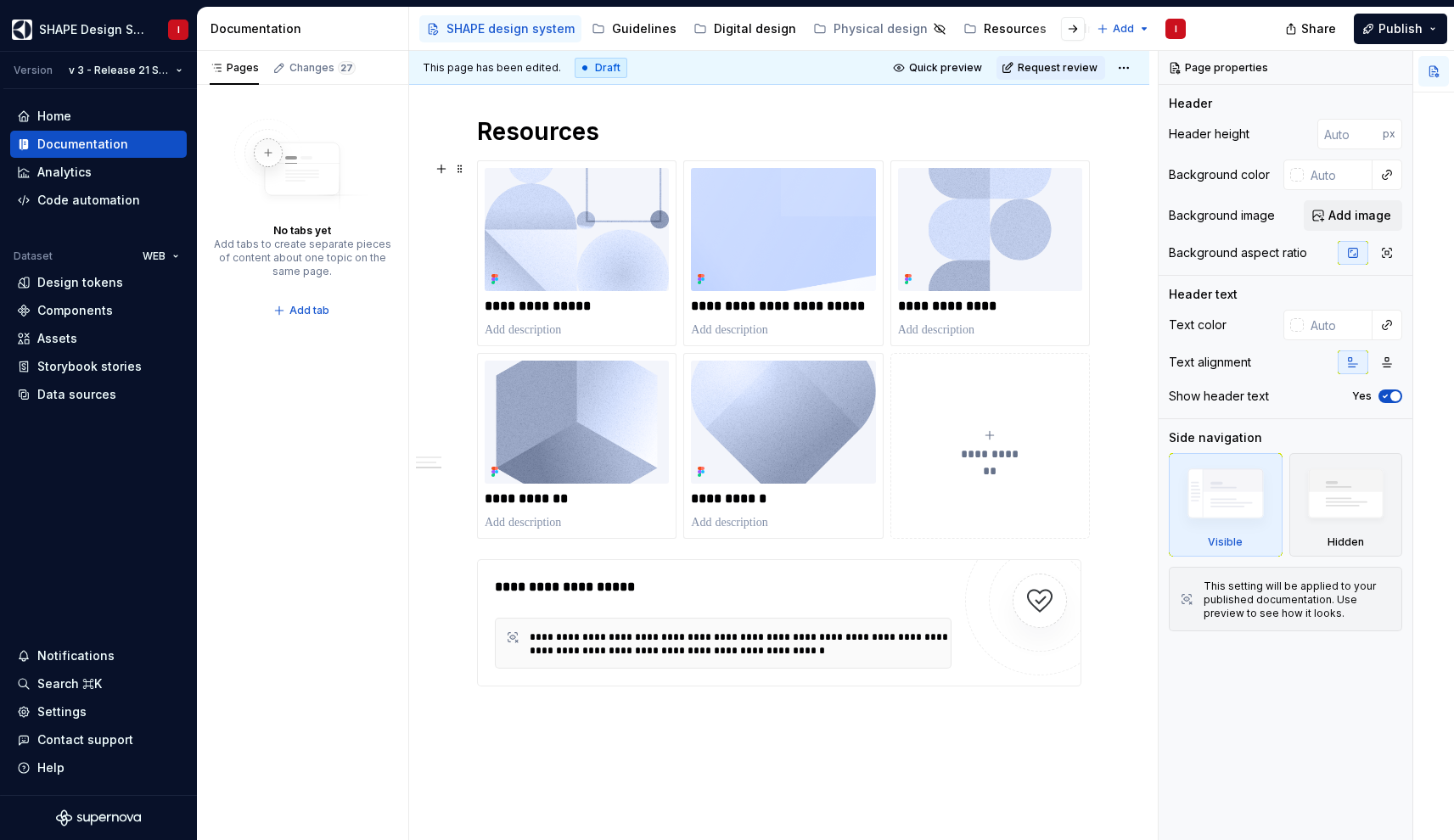 scroll, scrollTop: 2520, scrollLeft: 0, axis: vertical 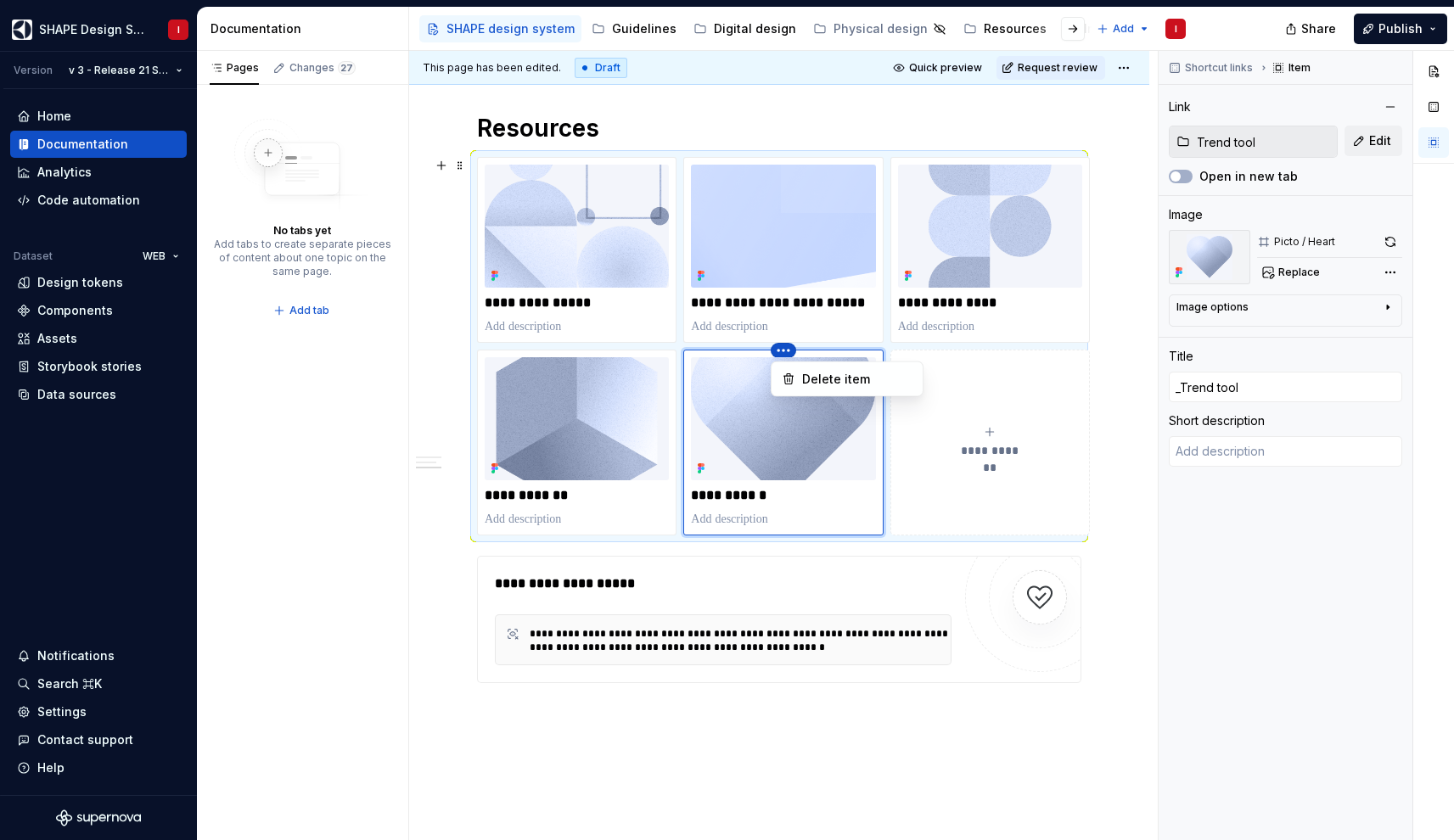 click on "SHAPE Design System I Version v 3 - Release 21 Sep, 2023 Home Documentation Analytics Code automation Dataset WEB Design tokens Components Assets Storybook stories Data sources Notifications Search ⌘K Settings Contact support Help Documentation
Accessibility guide for tree Page tree.
Navigate the tree with the arrow keys. Common tree hotkeys apply. Further keybindings are available:
enter to execute primary action on focused item
f2 to start renaming the focused item
escape to abort renaming an item
control+d to start dragging selected items
SHAPE design system Guidelines Digital design Physical design Resources Inside SHAPE Add I Share Publish Pages Changes 27 No tabs yet Add tabs to create separate pieces of content about one topic on the same page. Add tab Draft   ( 27 ) SHAPE design system Guidelines  /  Overview Guidelines / Accessibility  /  Text  Guidelines / Accessibility  /  Color Guidelines / Accessibility  /  Icons" at bounding box center [727, 420] 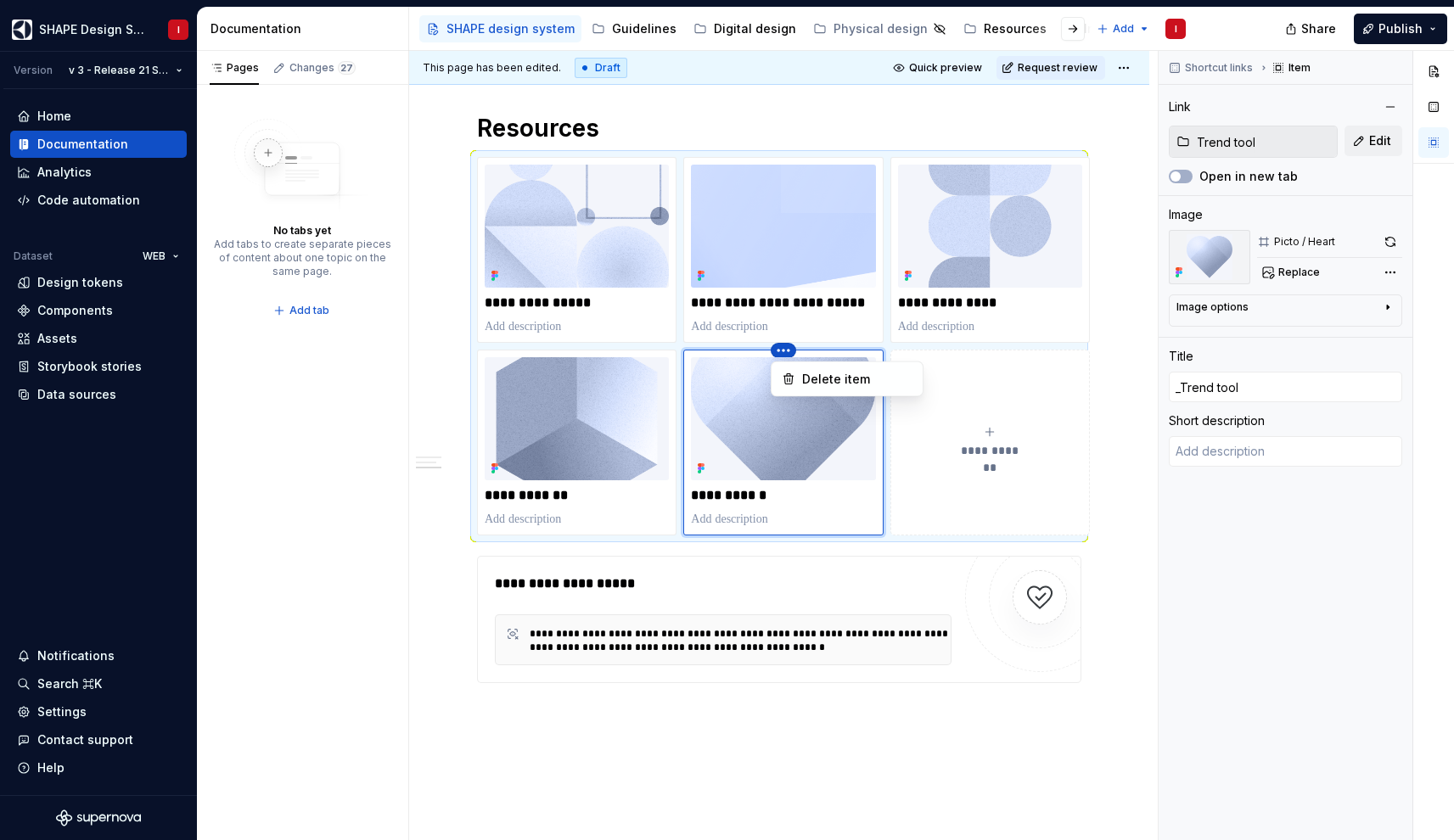 click on "SHAPE Design System I Version v 3 - Release 21 Sep, 2023 Home Documentation Analytics Code automation Dataset WEB Design tokens Components Assets Storybook stories Data sources Notifications Search ⌘K Settings Contact support Help Documentation
Accessibility guide for tree Page tree.
Navigate the tree with the arrow keys. Common tree hotkeys apply. Further keybindings are available:
enter to execute primary action on focused item
f2 to start renaming the focused item
escape to abort renaming an item
control+d to start dragging selected items
SHAPE design system Guidelines Digital design Physical design Resources Inside SHAPE Add I Share Publish Pages Changes 27 No tabs yet Add tabs to create separate pieces of content about one topic on the same page. Add tab Draft   ( 27 ) SHAPE design system Guidelines  /  Overview Guidelines / Accessibility  /  Text  Guidelines / Accessibility  /  Color Guidelines / Accessibility  /  Icons" at bounding box center (727, 420) 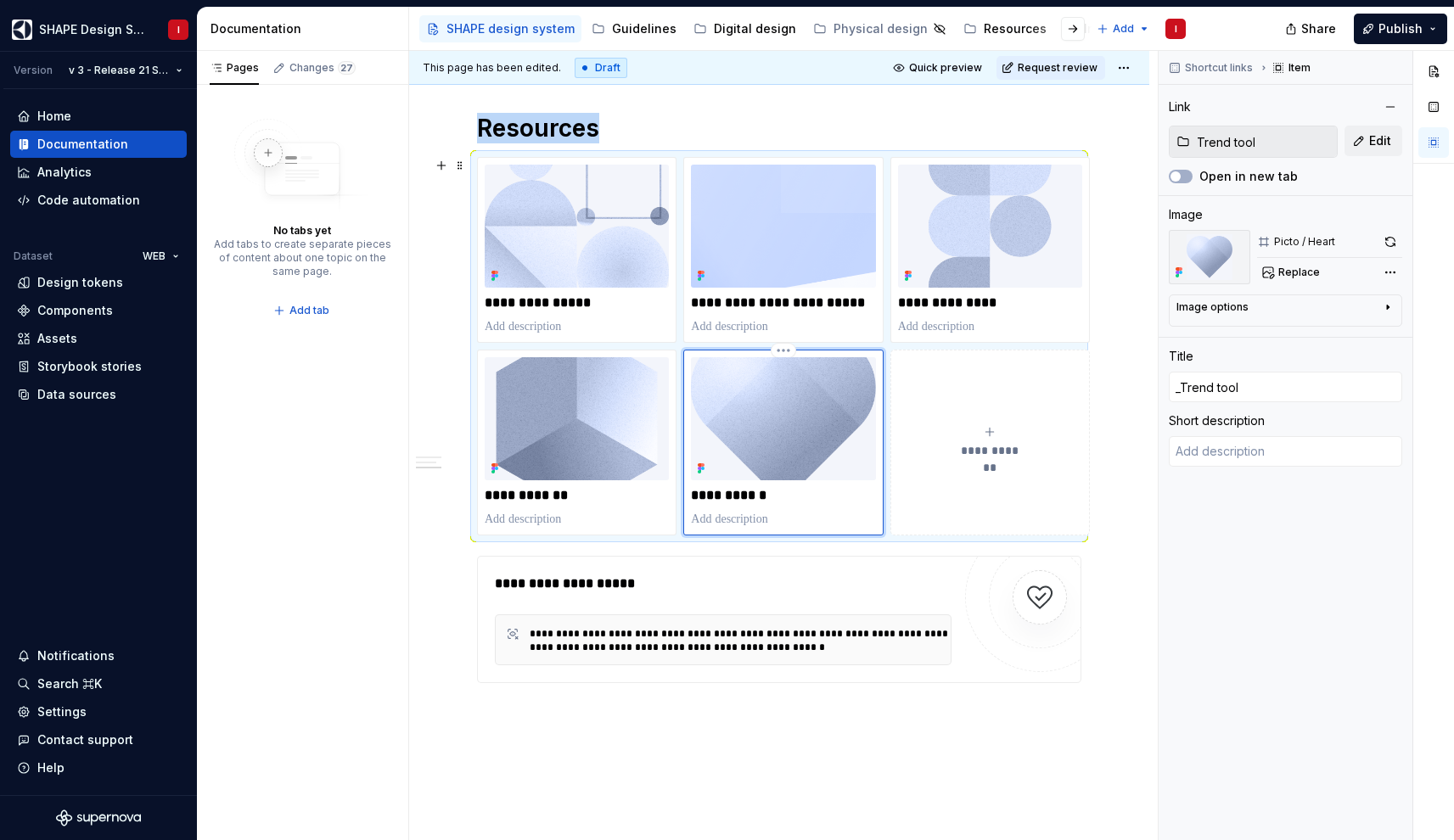 click at bounding box center [783, 418] 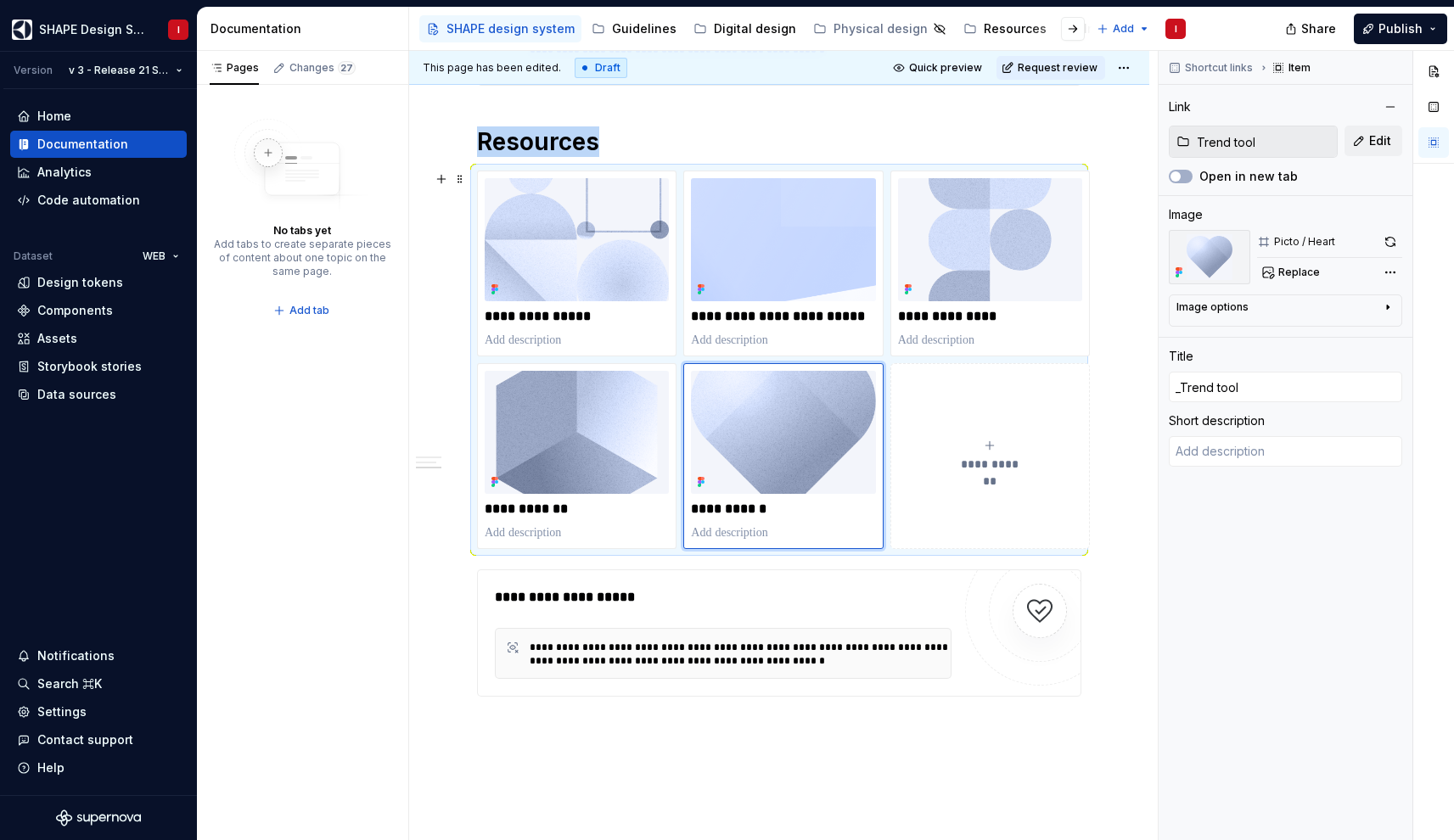 scroll, scrollTop: 2512, scrollLeft: 0, axis: vertical 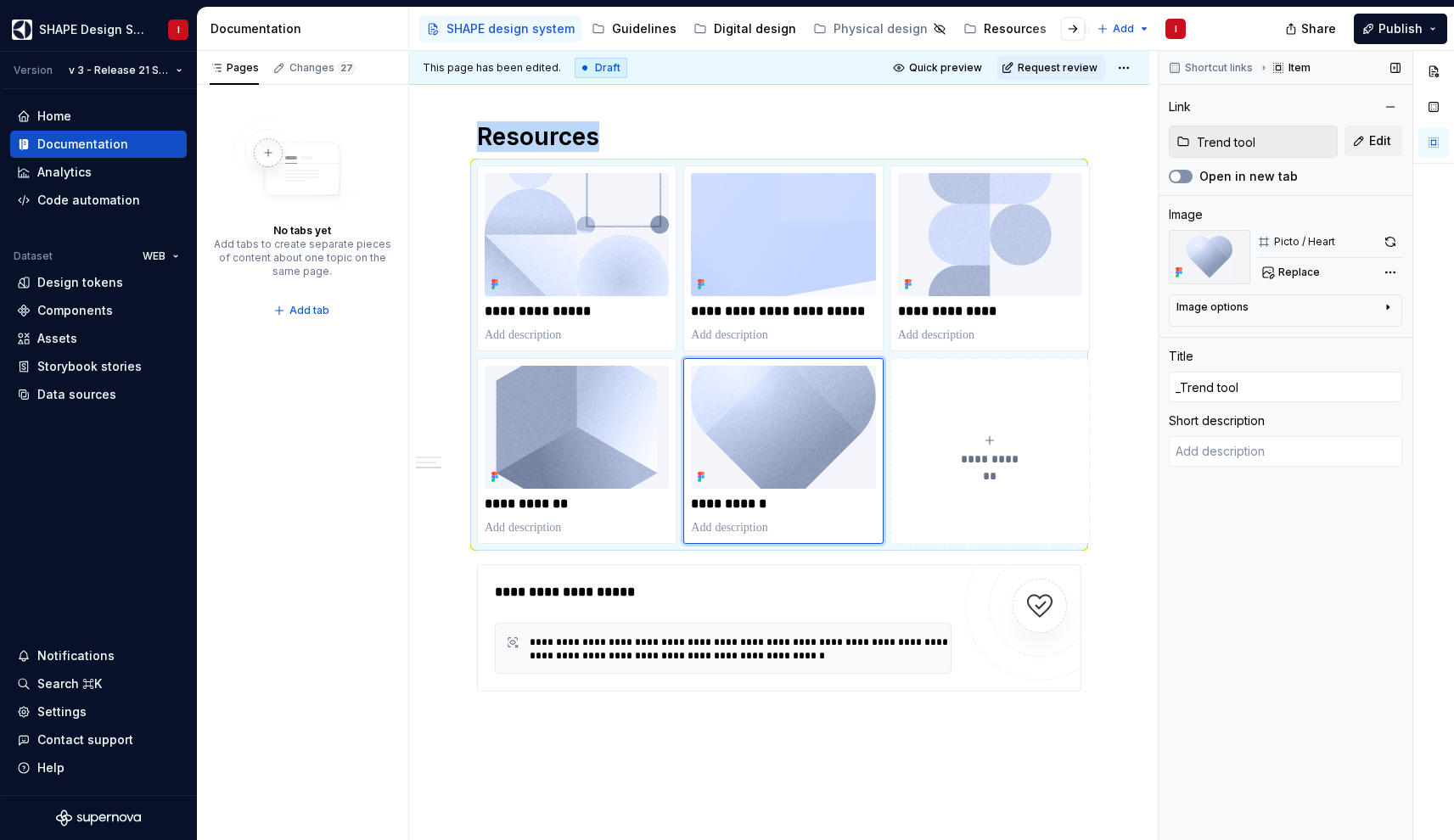 click on "Open in new tab" at bounding box center [1181, 176] 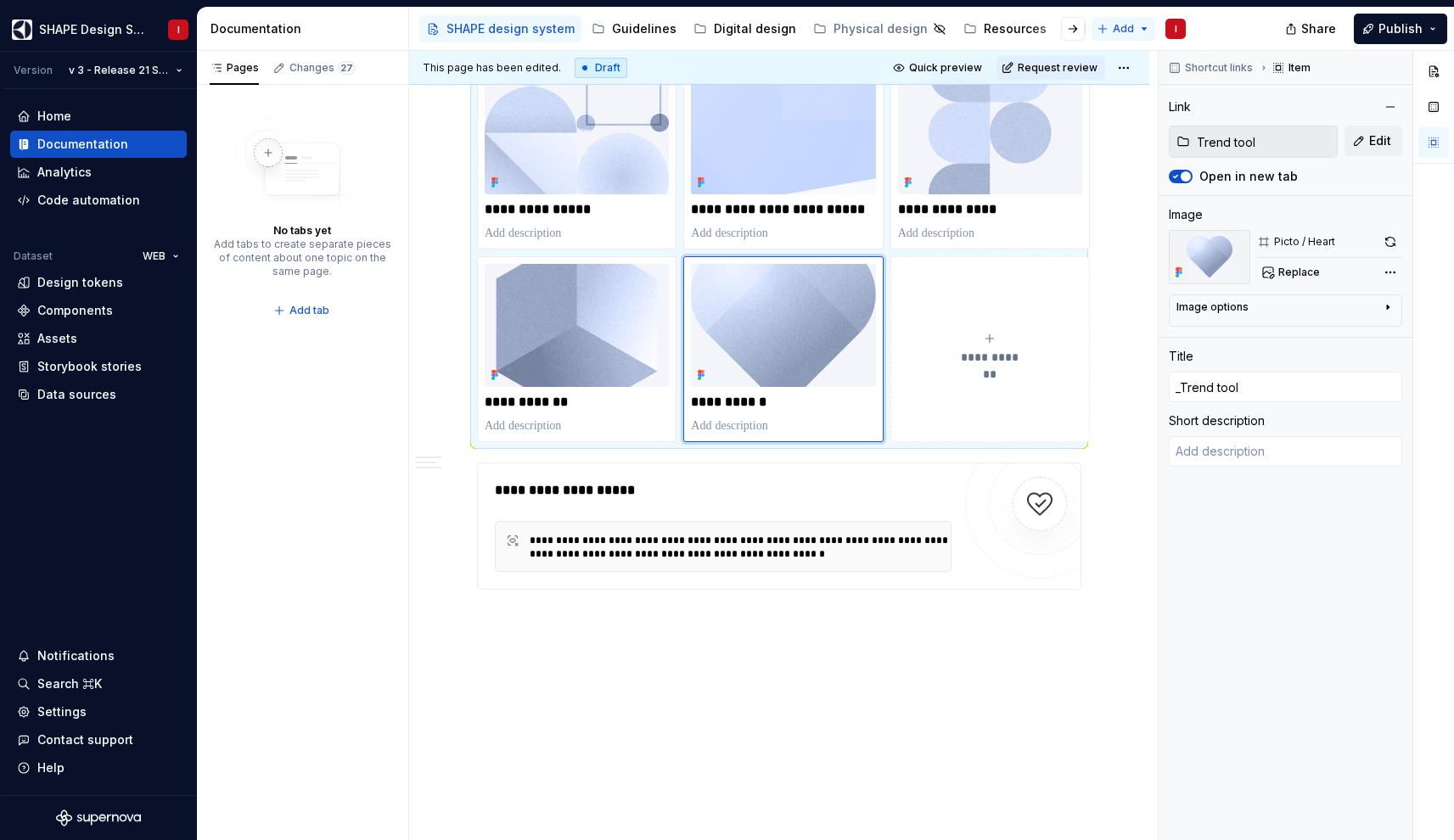 scroll, scrollTop: 2618, scrollLeft: 0, axis: vertical 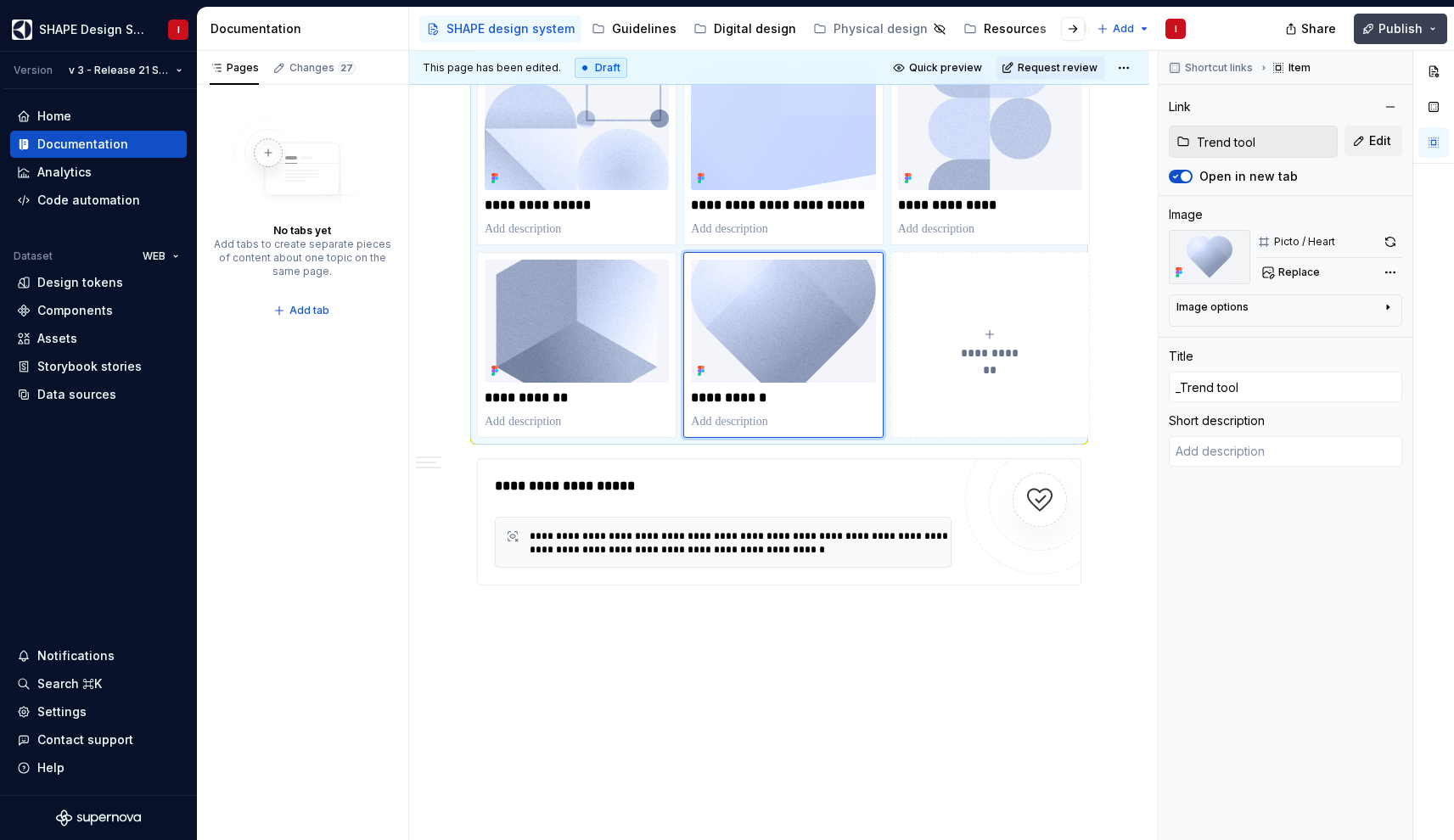 click on "Publish" at bounding box center [1401, 29] 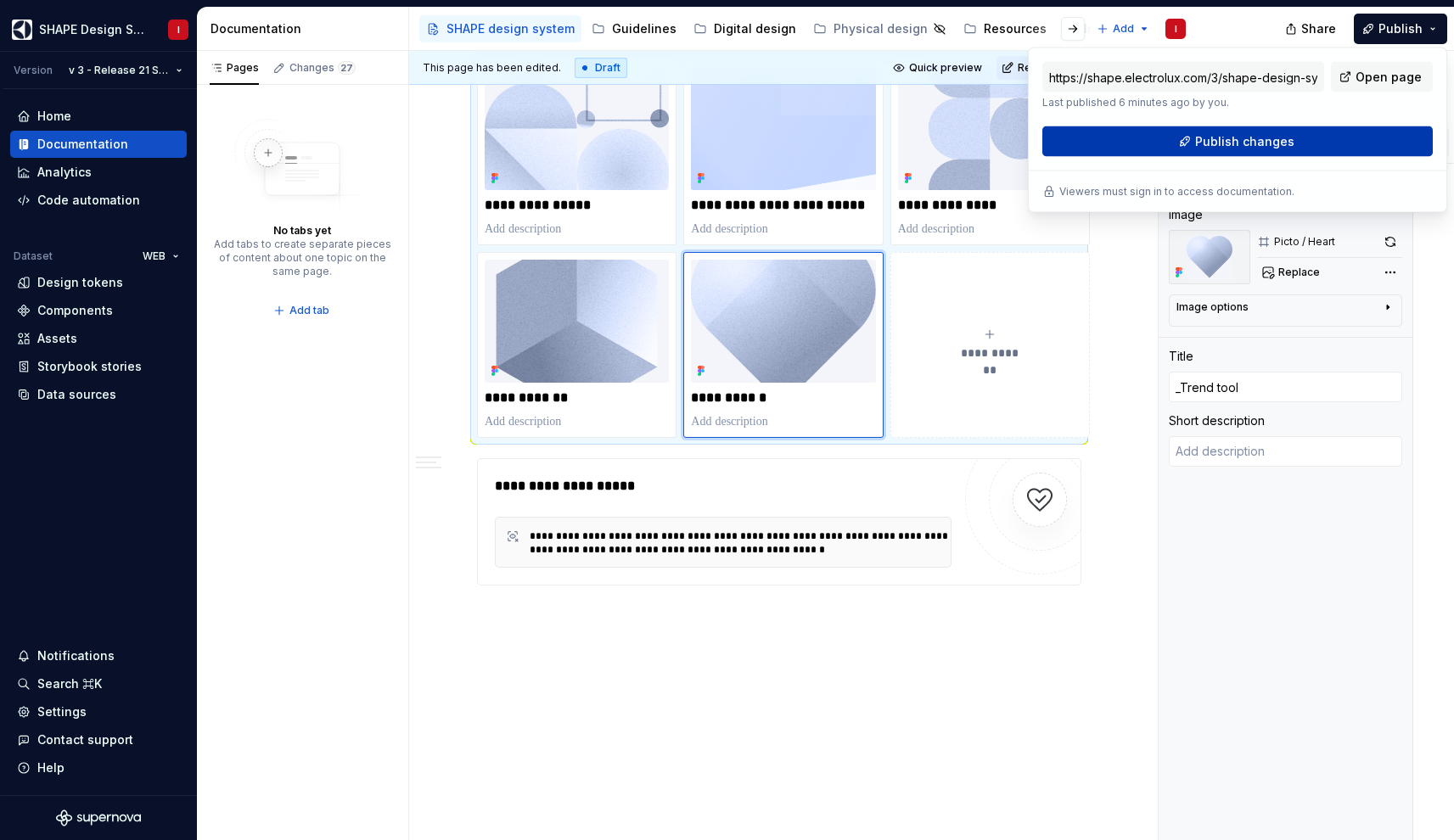 click on "Publish changes" at bounding box center [1238, 142] 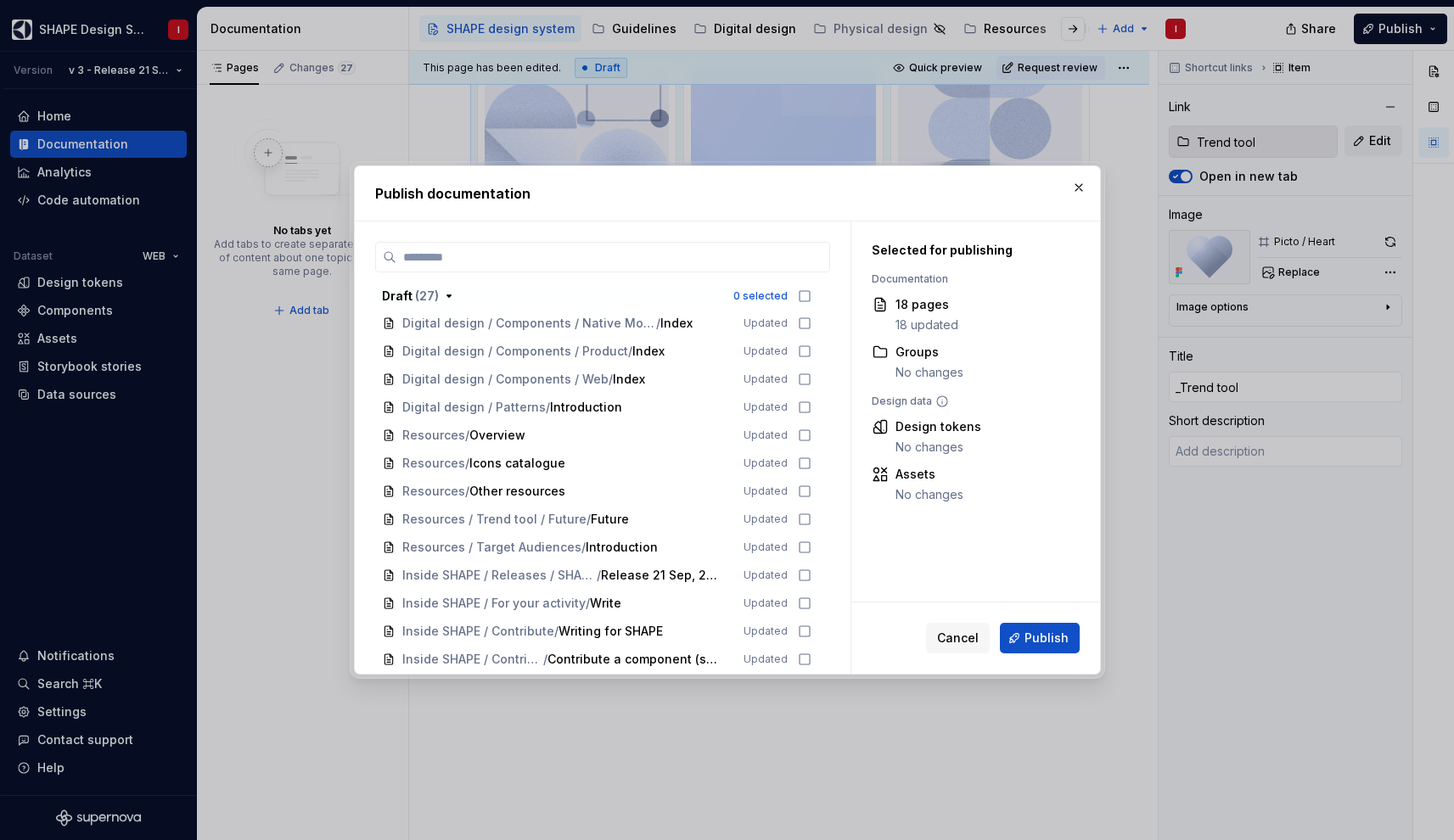 scroll, scrollTop: 940, scrollLeft: 0, axis: vertical 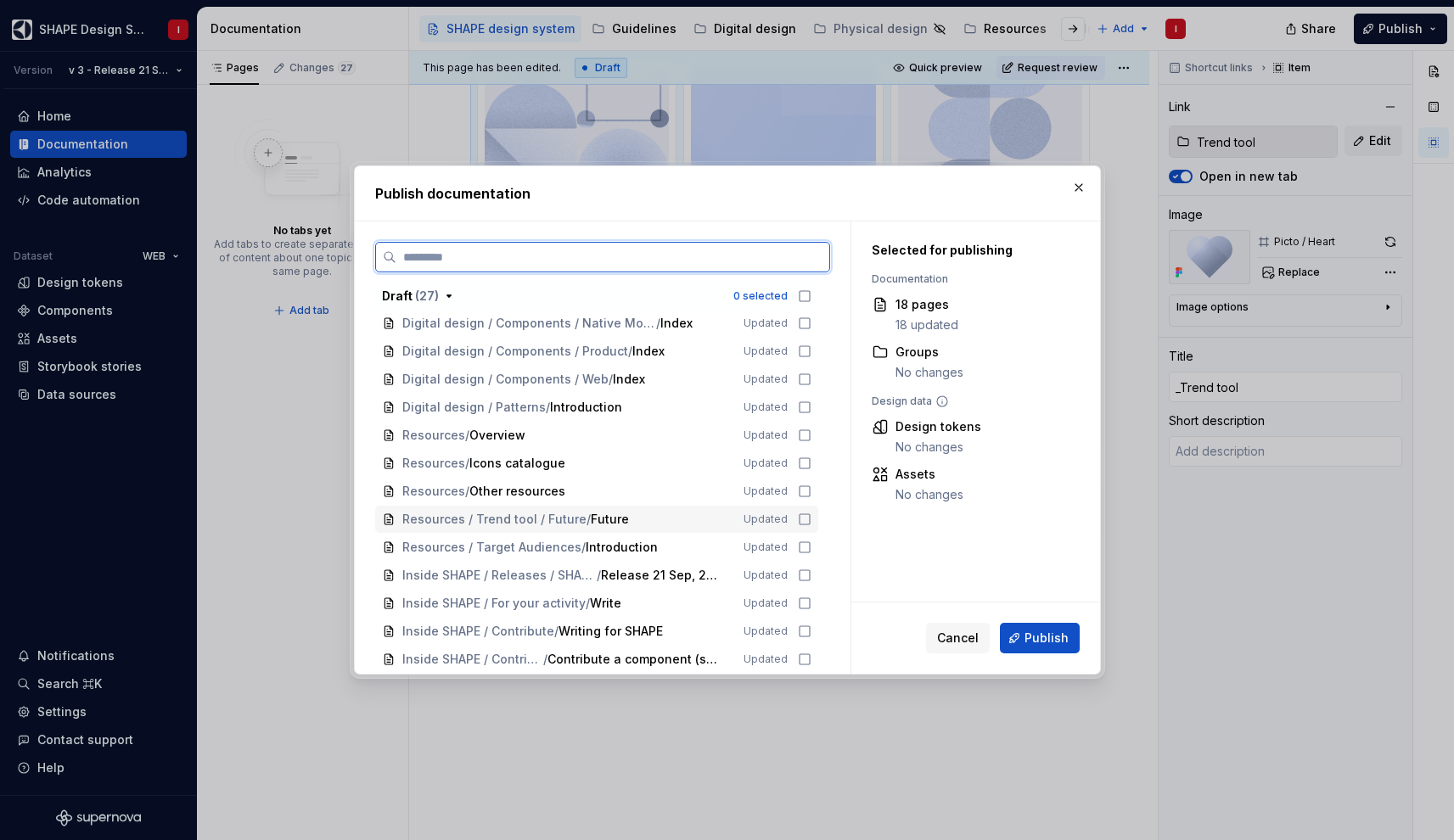 click 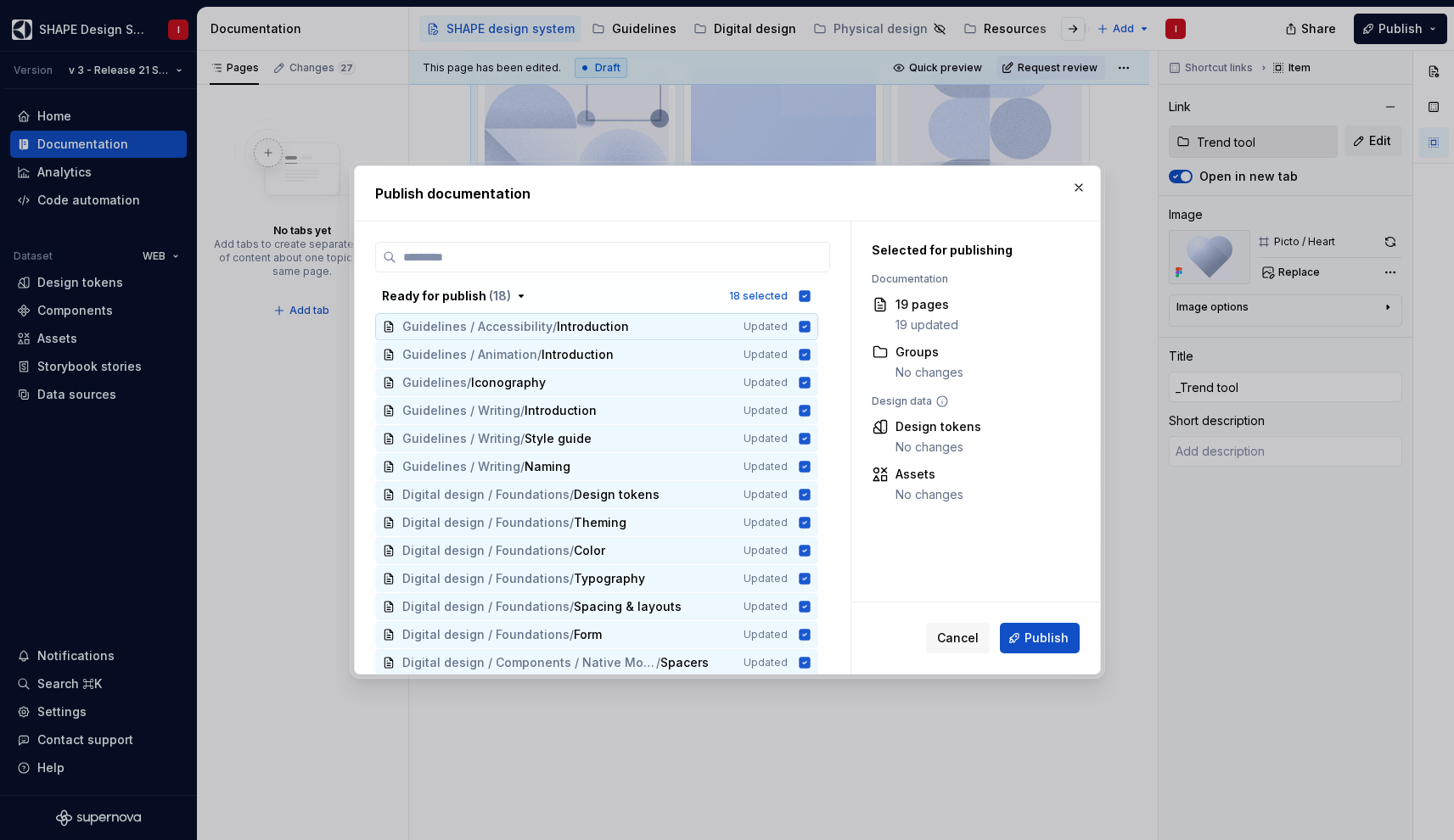 scroll, scrollTop: 0, scrollLeft: 0, axis: both 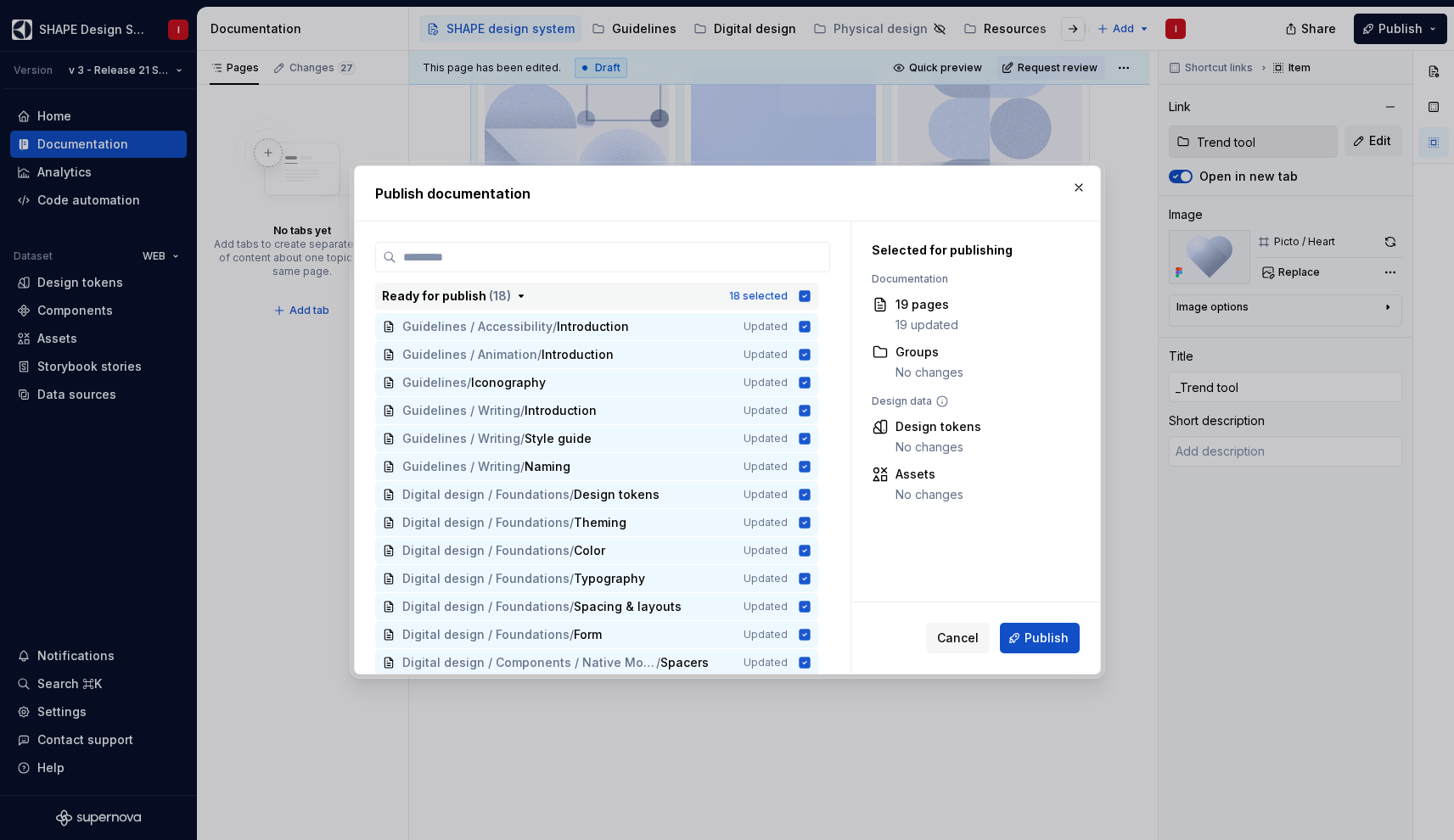 click 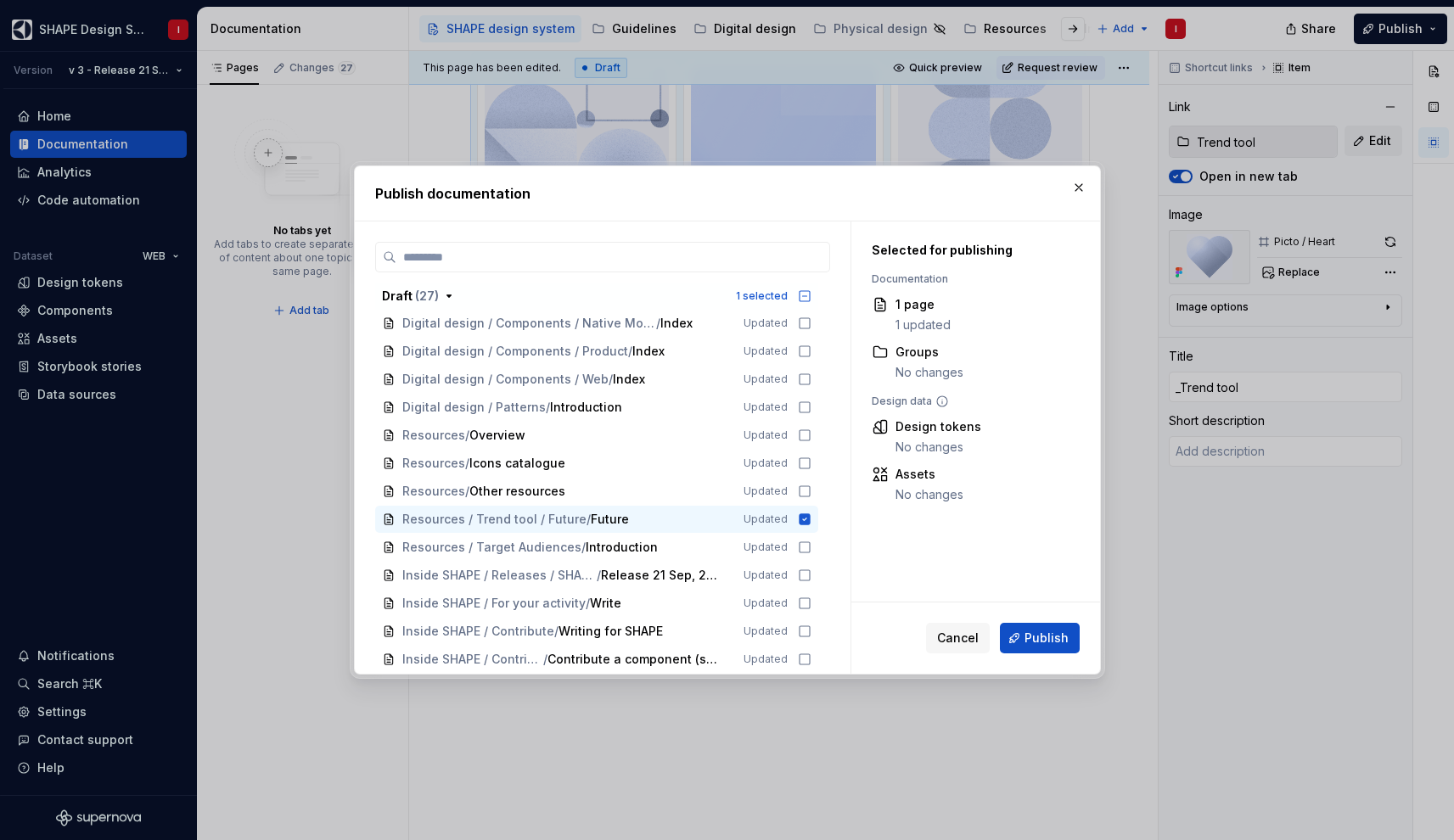 scroll, scrollTop: 940, scrollLeft: 0, axis: vertical 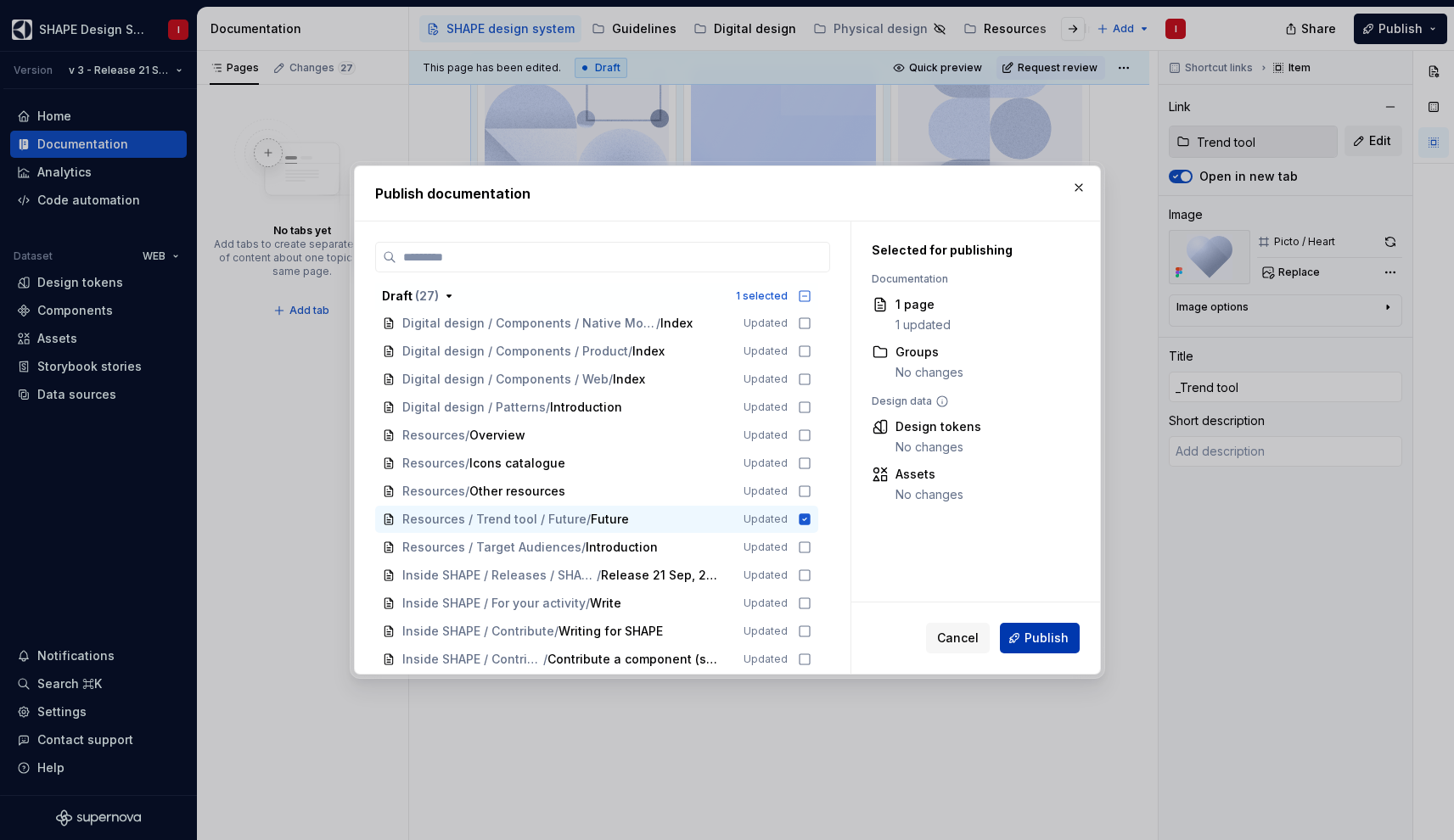 click on "Publish" at bounding box center [1040, 638] 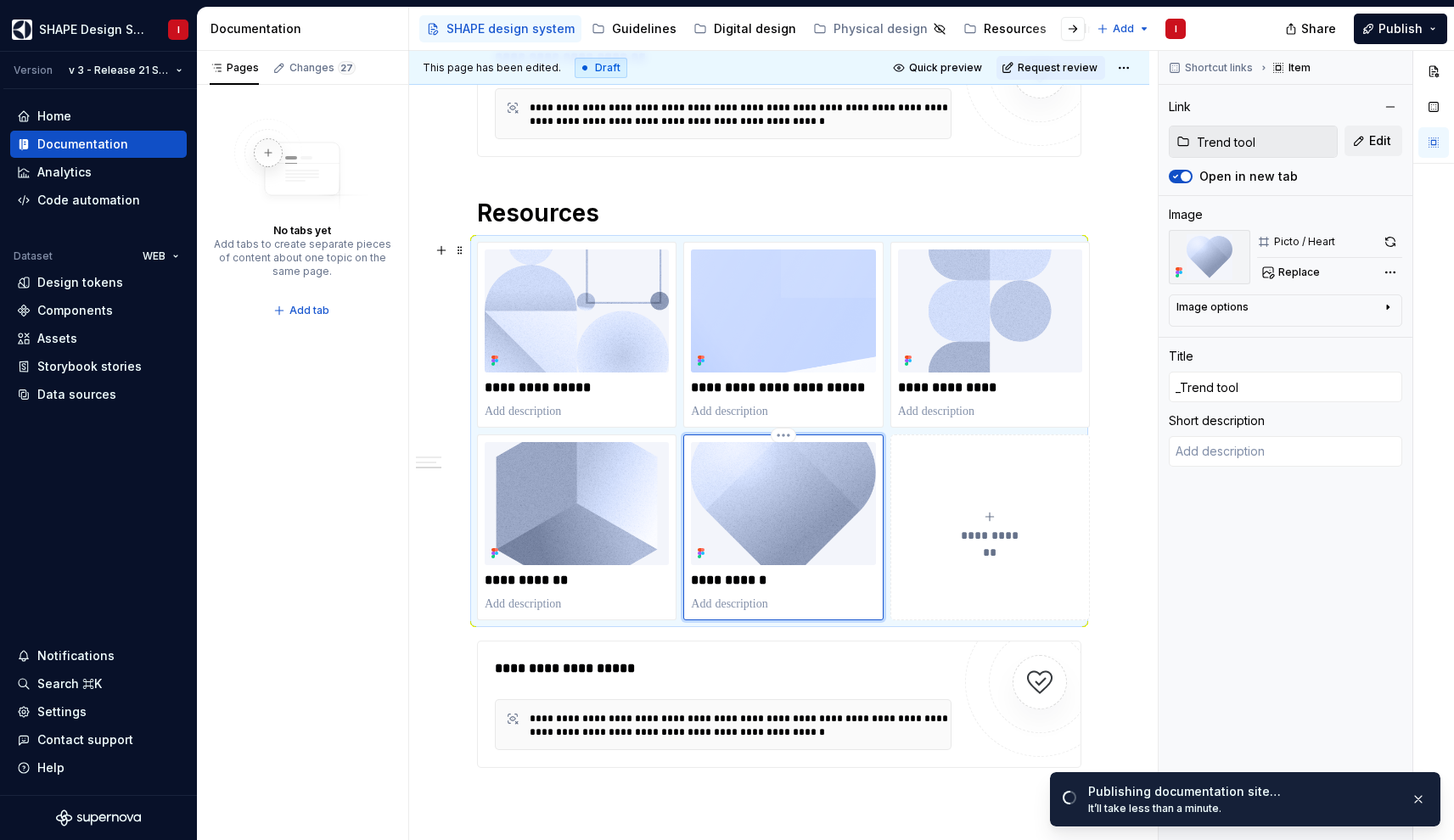 scroll, scrollTop: 2437, scrollLeft: 0, axis: vertical 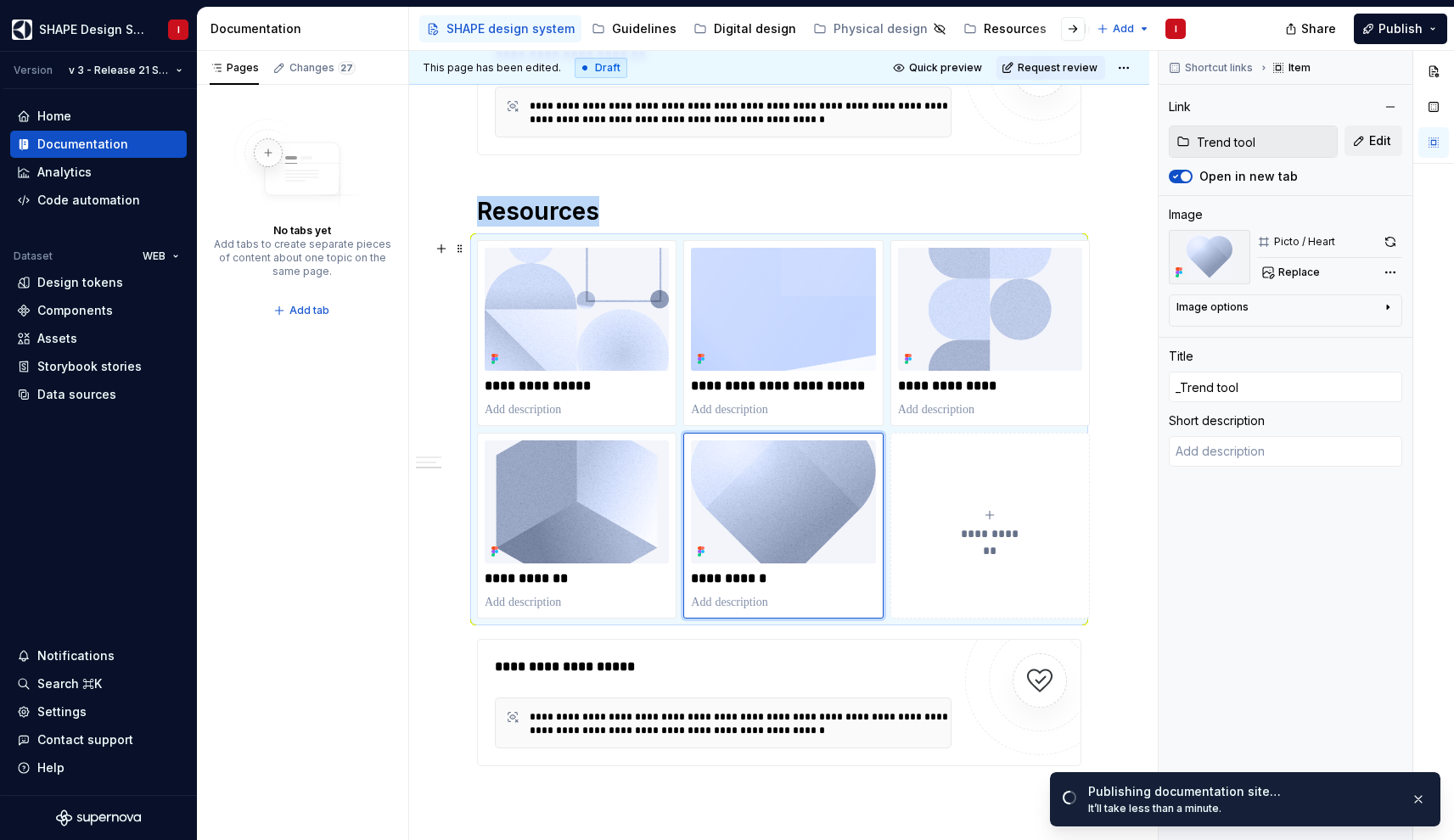 click 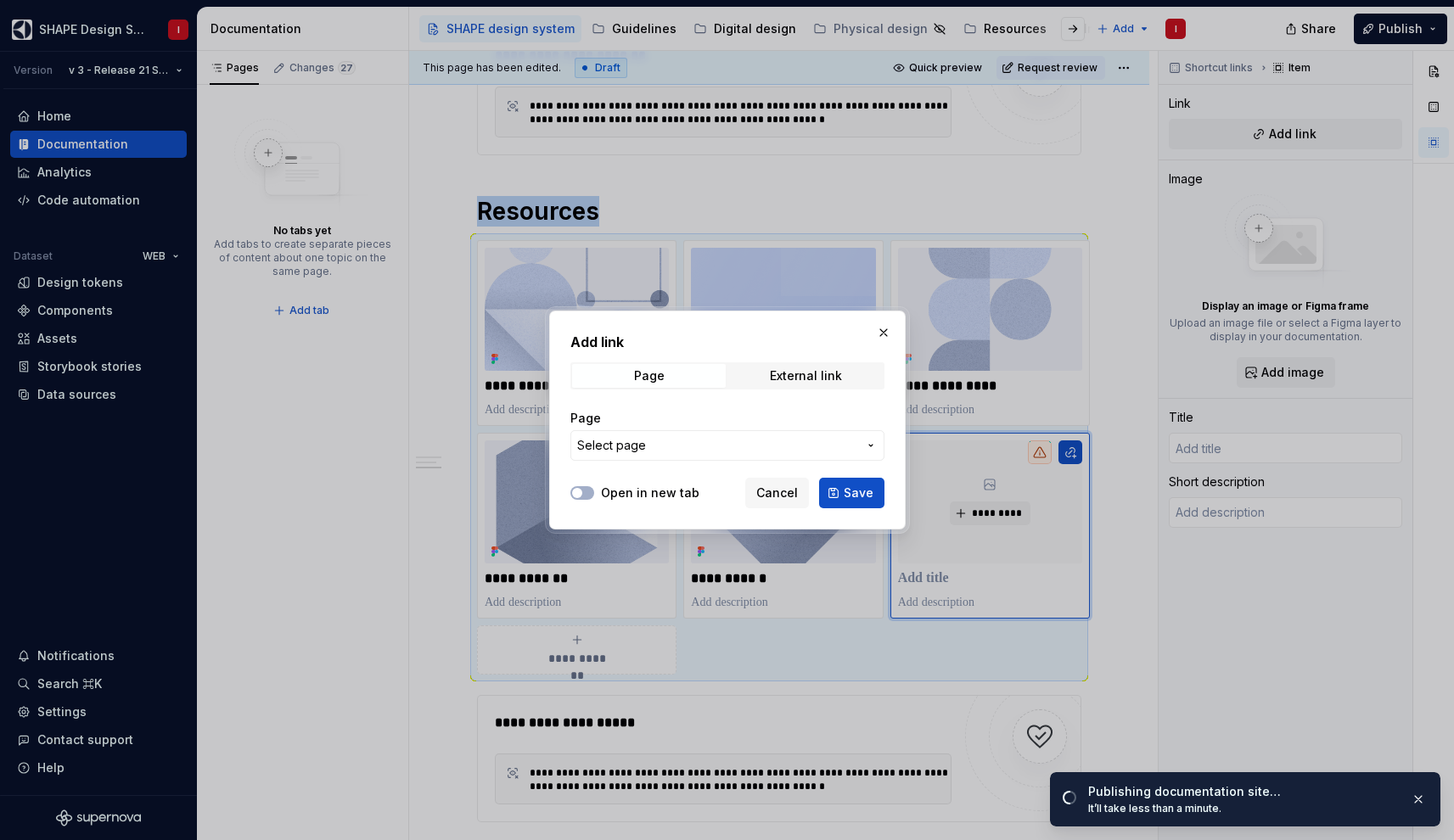 click on "Select page" at bounding box center (727, 445) 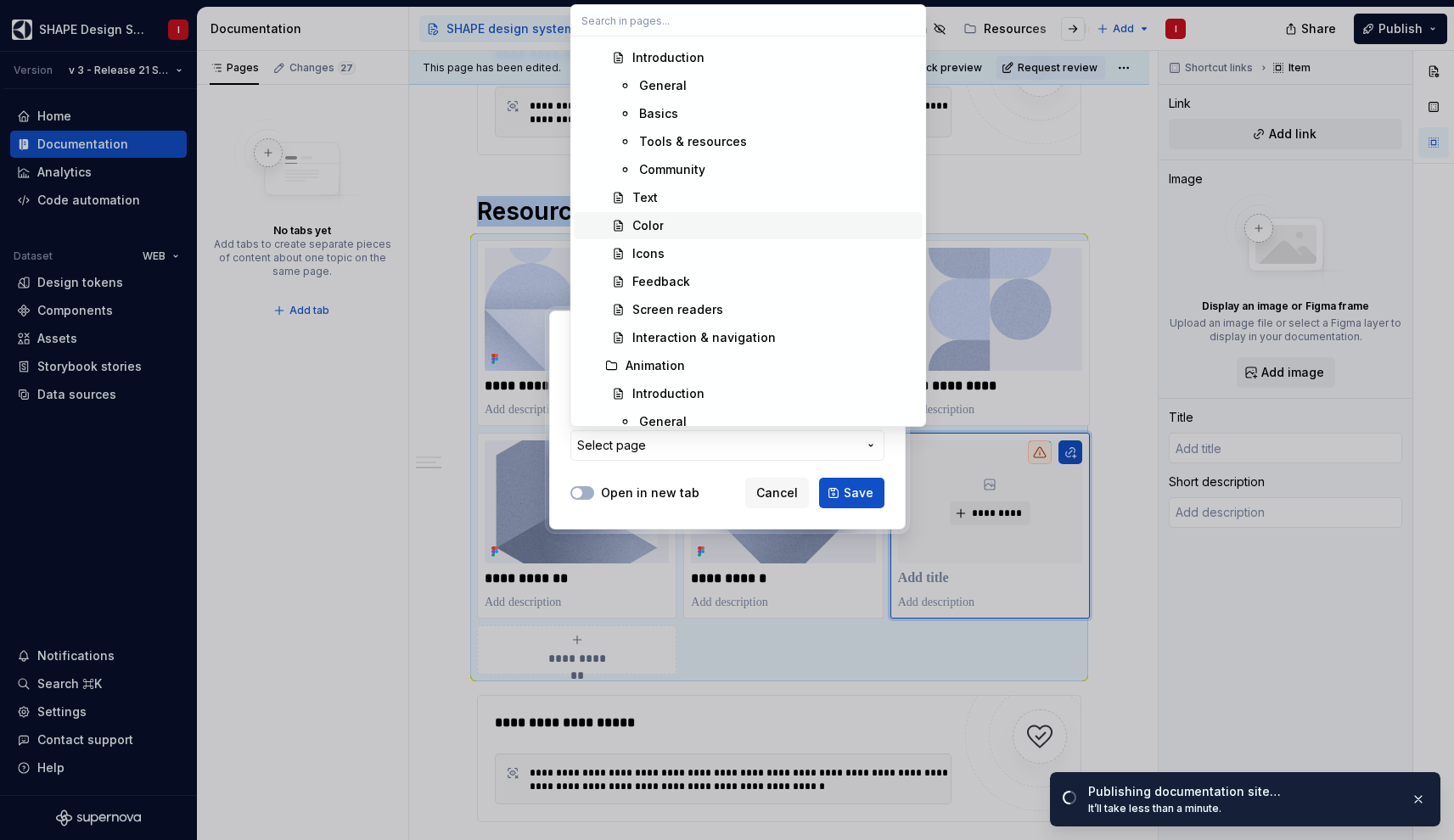 scroll, scrollTop: 146, scrollLeft: 0, axis: vertical 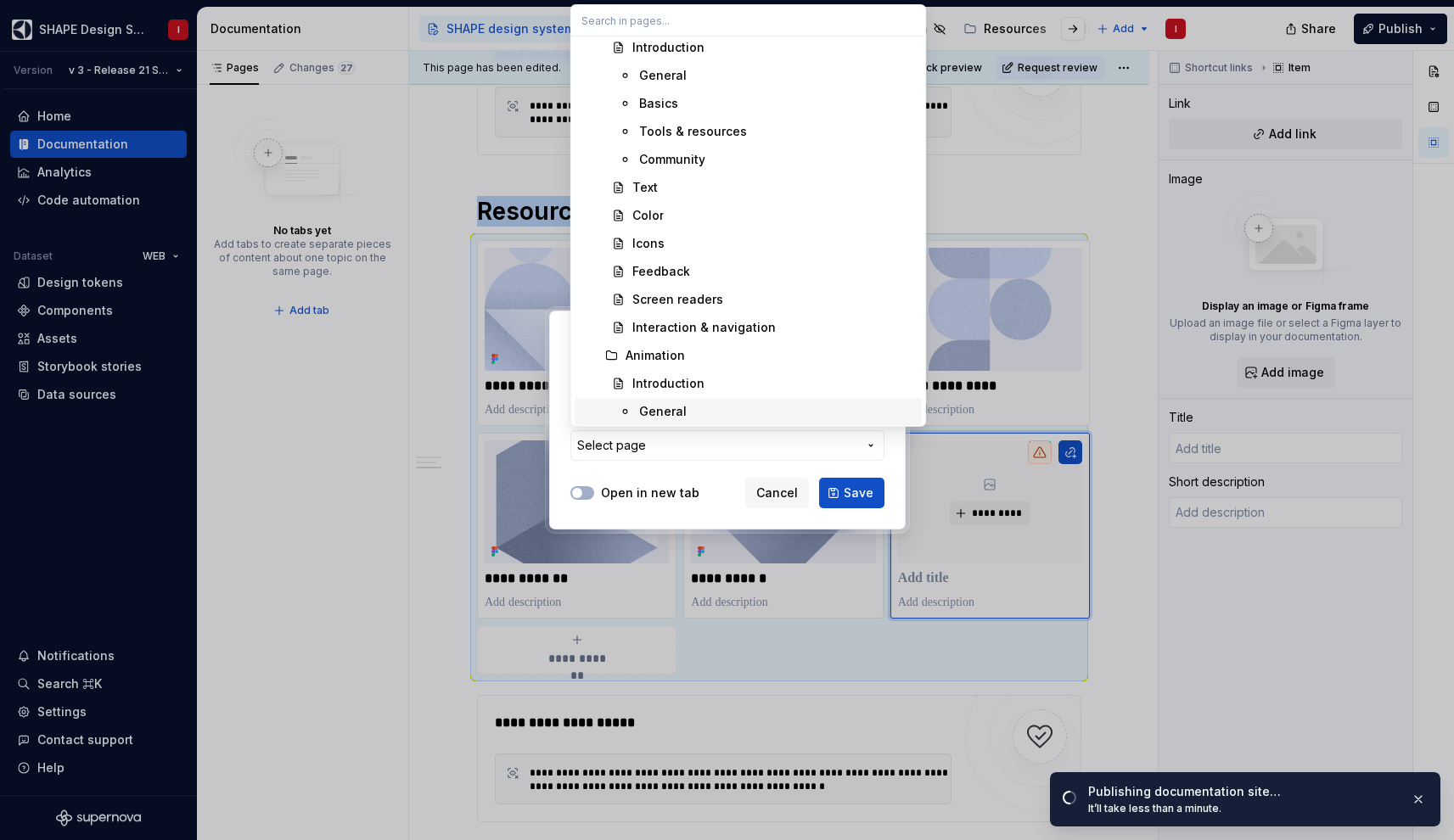 click on "Add link Page External link Page Select page Open in new tab Cancel Save" at bounding box center (727, 420) 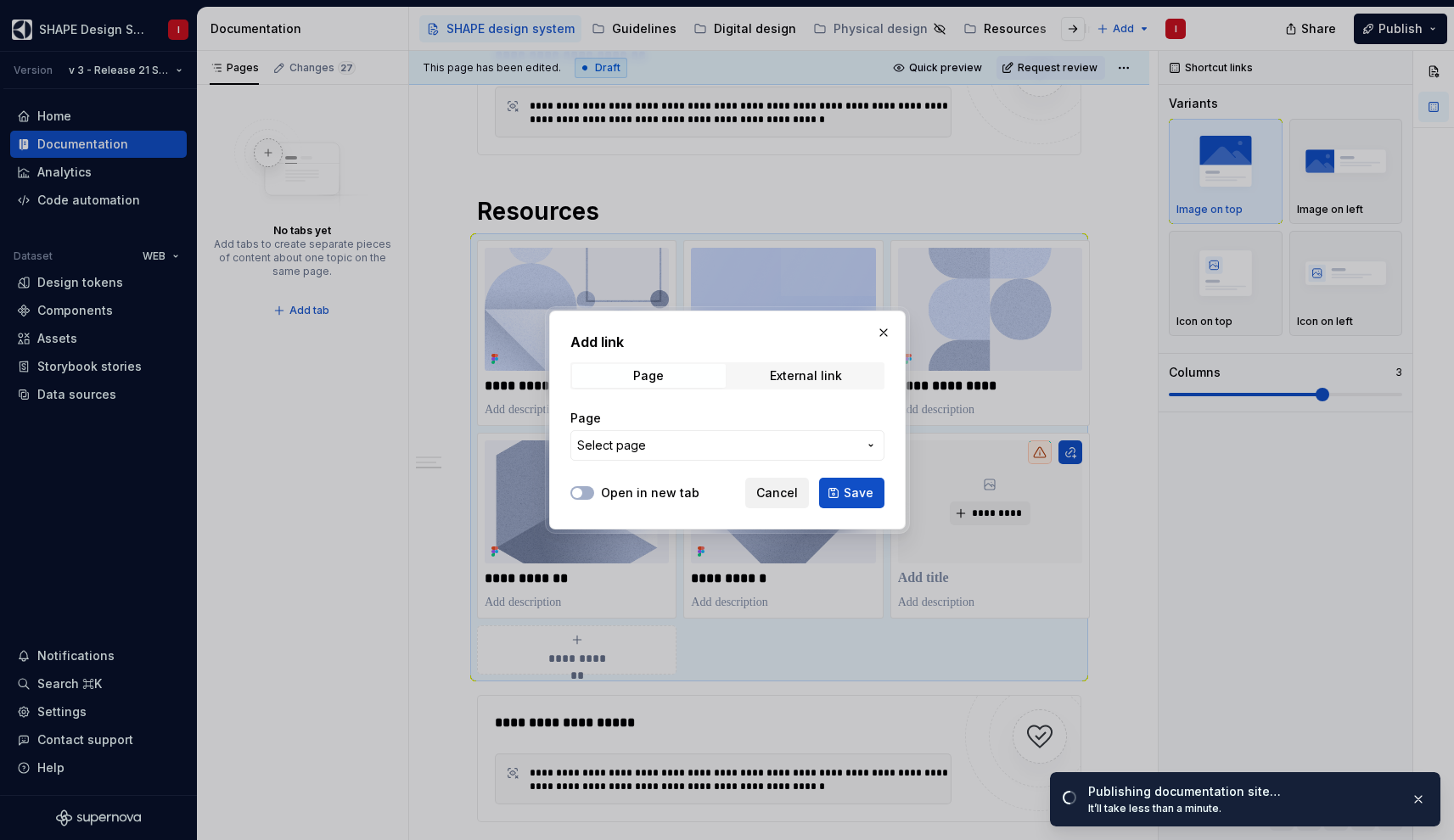 click on "Cancel" at bounding box center (777, 493) 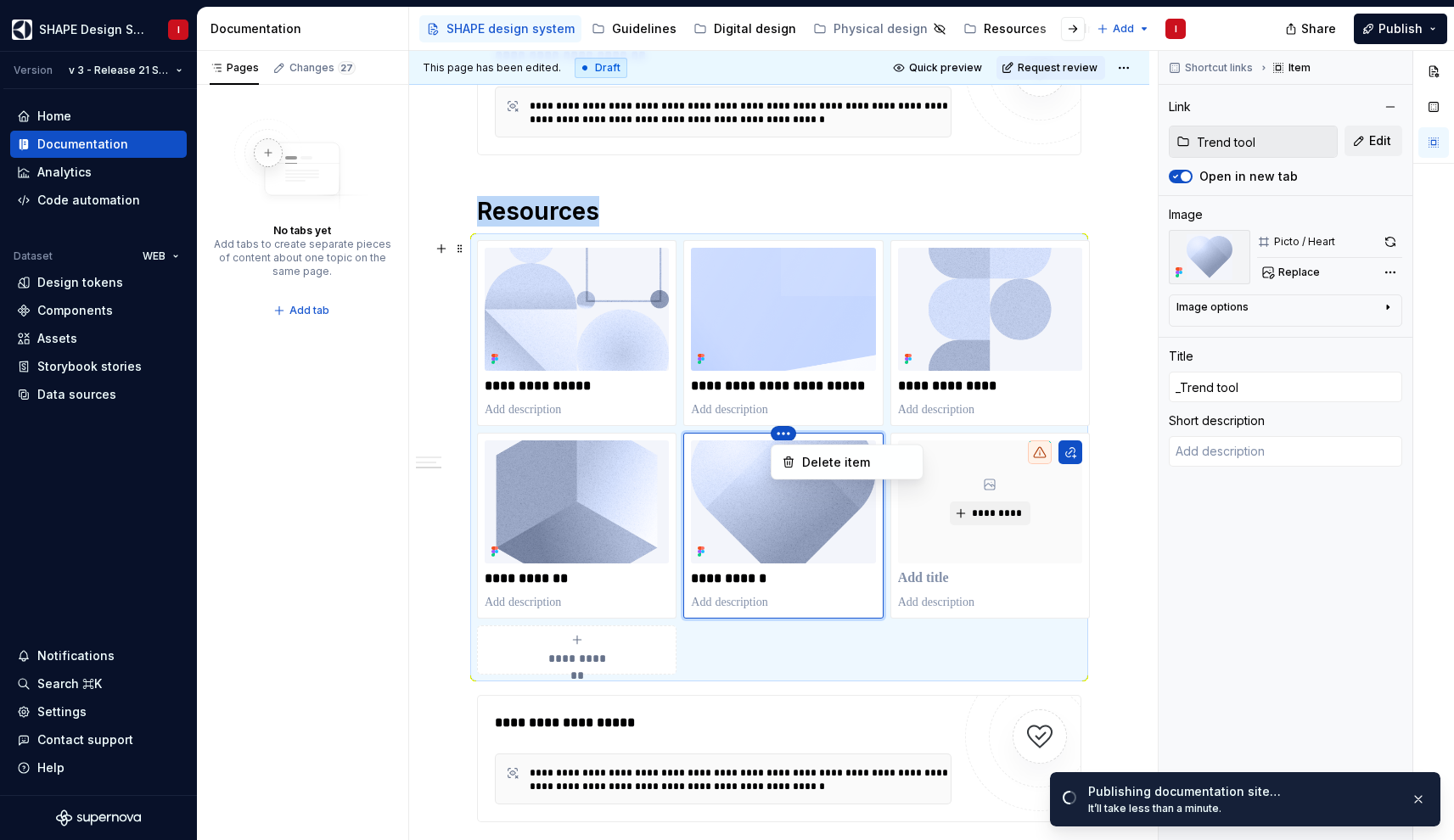 click on "SHAPE Design System I Version v 3 - Release 21 Sep, 2023 Home Documentation Analytics Code automation Dataset WEB Design tokens Components Assets Storybook stories Data sources Notifications Search ⌘K Settings Contact support Help Documentation
Accessibility guide for tree Page tree.
Navigate the tree with the arrow keys. Common tree hotkeys apply. Further keybindings are available:
enter to execute primary action on focused item
f2 to start renaming the focused item
escape to abort renaming an item
control+d to start dragging selected items
SHAPE design system Guidelines Digital design Physical design Resources Inside SHAPE Add I Share Publish Pages Changes 27 No tabs yet Add tabs to create separate pieces of content about one topic on the same page. Add tab Draft   ( 27 ) SHAPE design system Guidelines  /  Overview Guidelines / Accessibility  /  Text  Guidelines / Accessibility  /  Color Guidelines / Accessibility  /  Icons" at bounding box center (727, 420) 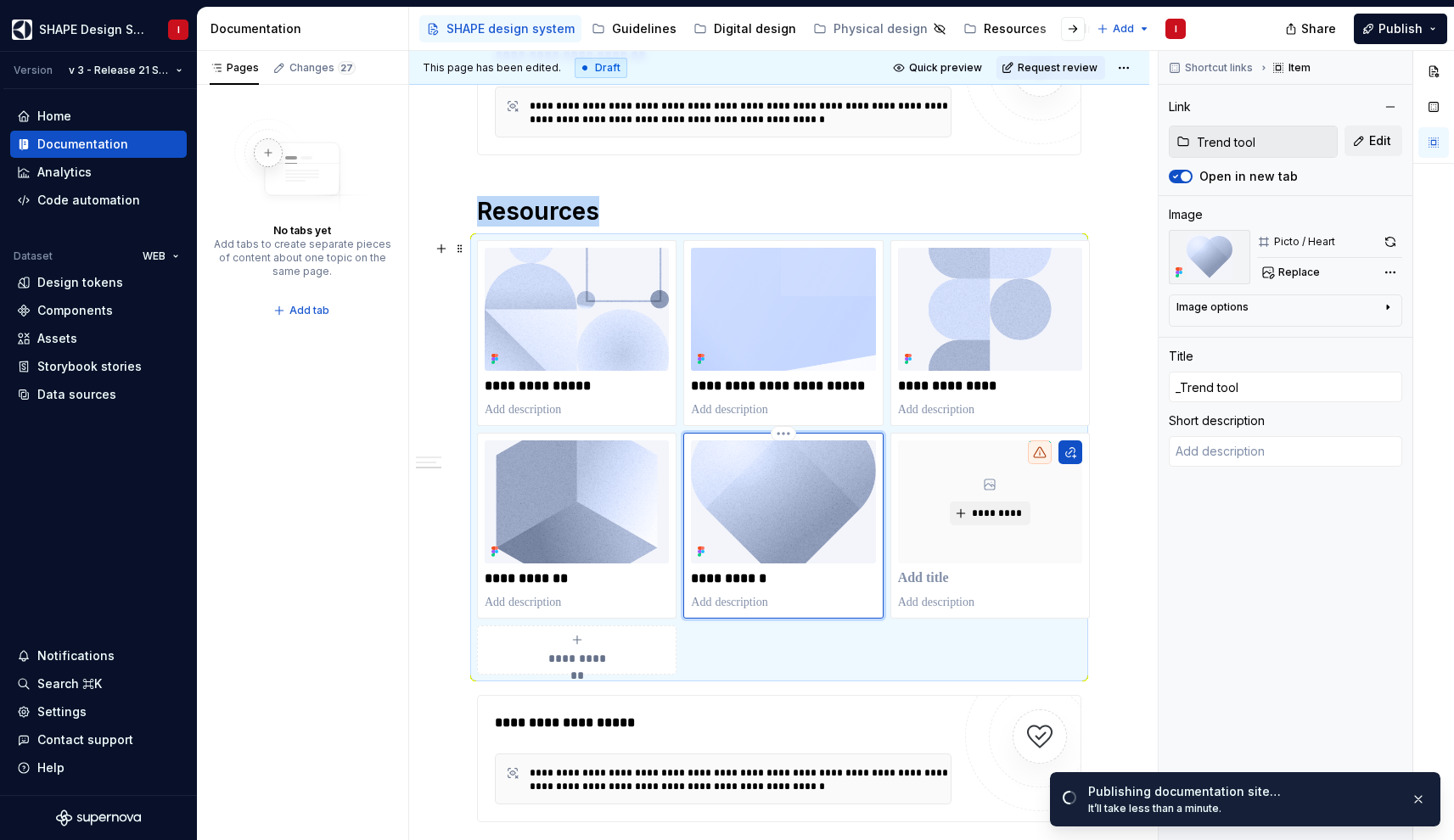 click at bounding box center (783, 501) 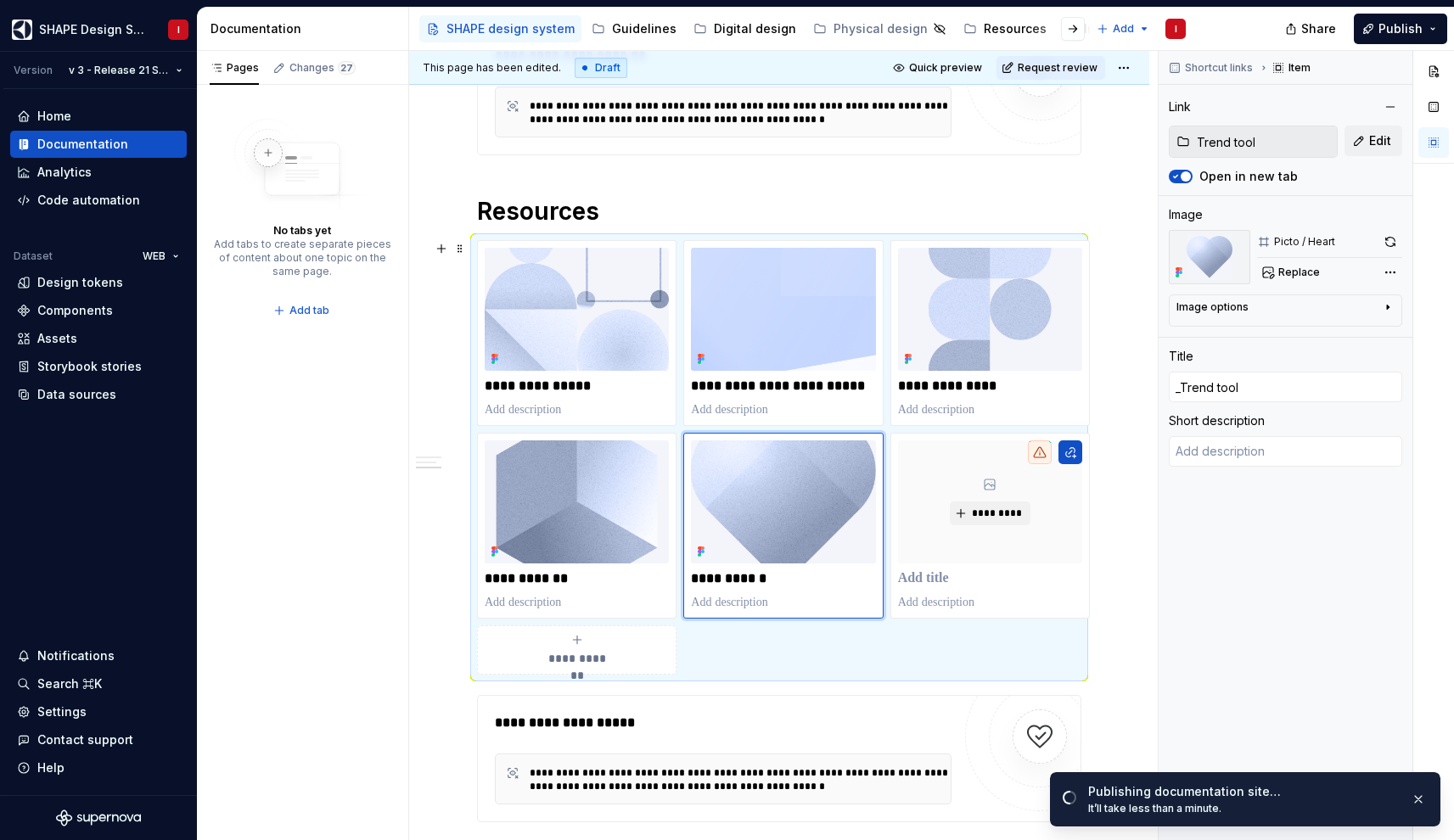 click on "**********" at bounding box center [779, 457] 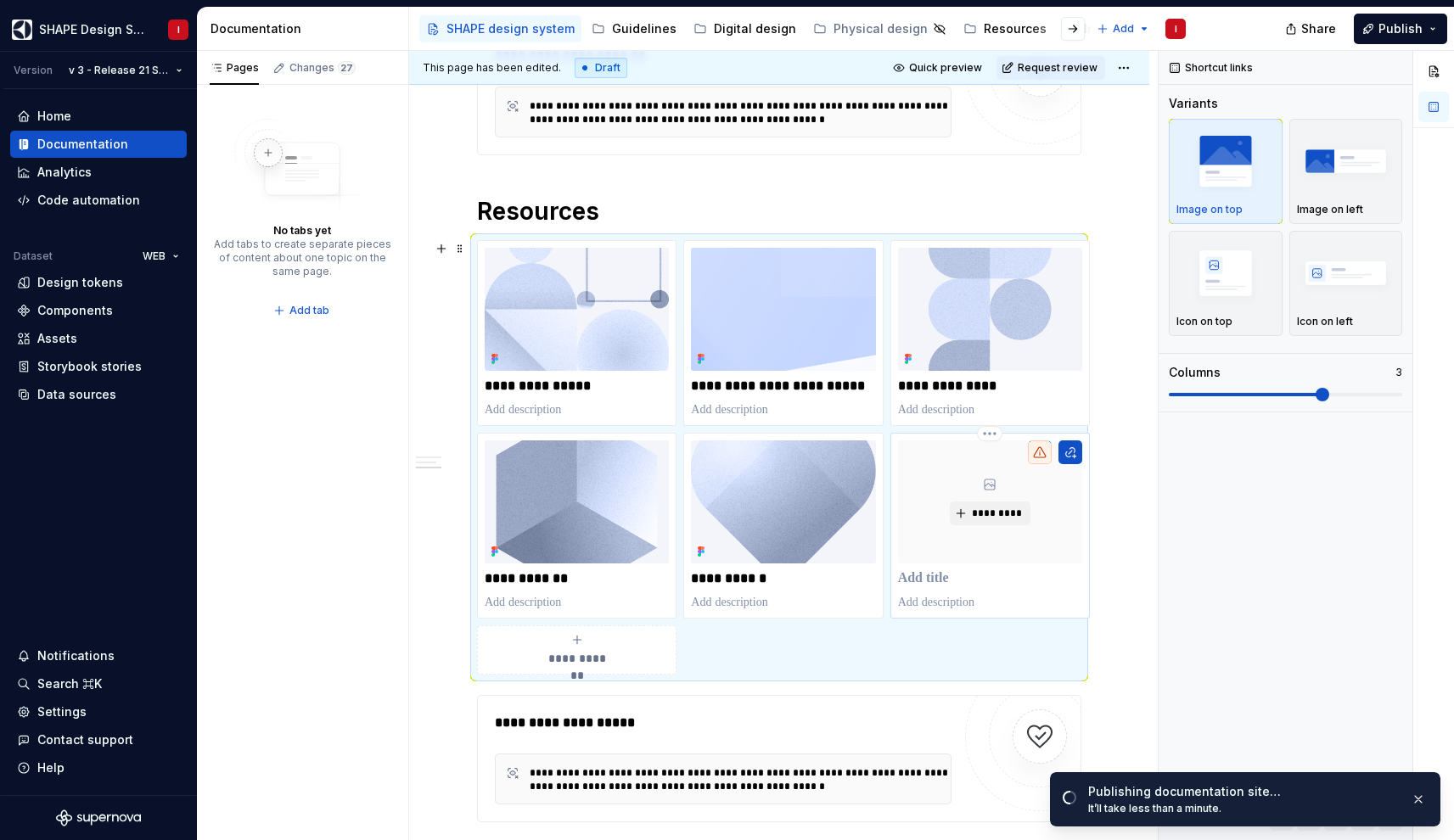 click on "*********" at bounding box center [990, 501] 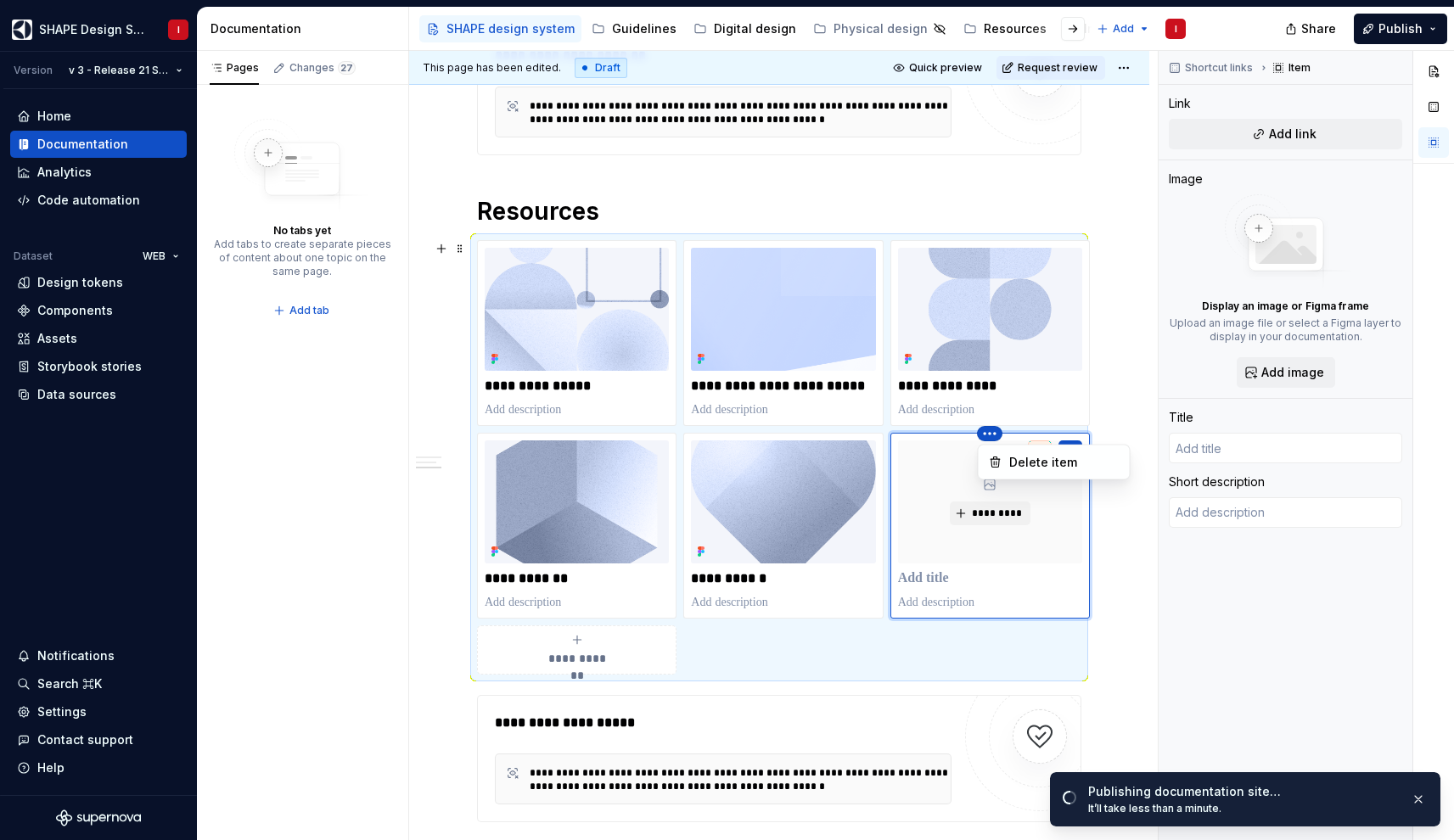 click on "SHAPE Design System I Version v 3 - Release 21 Sep, 2023 Home Documentation Analytics Code automation Dataset WEB Design tokens Components Assets Storybook stories Data sources Notifications Search ⌘K Settings Contact support Help Documentation
Accessibility guide for tree Page tree.
Navigate the tree with the arrow keys. Common tree hotkeys apply. Further keybindings are available:
enter to execute primary action on focused item
f2 to start renaming the focused item
escape to abort renaming an item
control+d to start dragging selected items
SHAPE design system Guidelines Digital design Physical design Resources Inside SHAPE Add I Share Publish Pages Changes 27 No tabs yet Add tabs to create separate pieces of content about one topic on the same page. Add tab Draft   ( 27 ) SHAPE design system Guidelines  /  Overview Guidelines / Accessibility  /  Text  Guidelines / Accessibility  /  Color Guidelines / Accessibility  /  Icons" at bounding box center [727, 420] 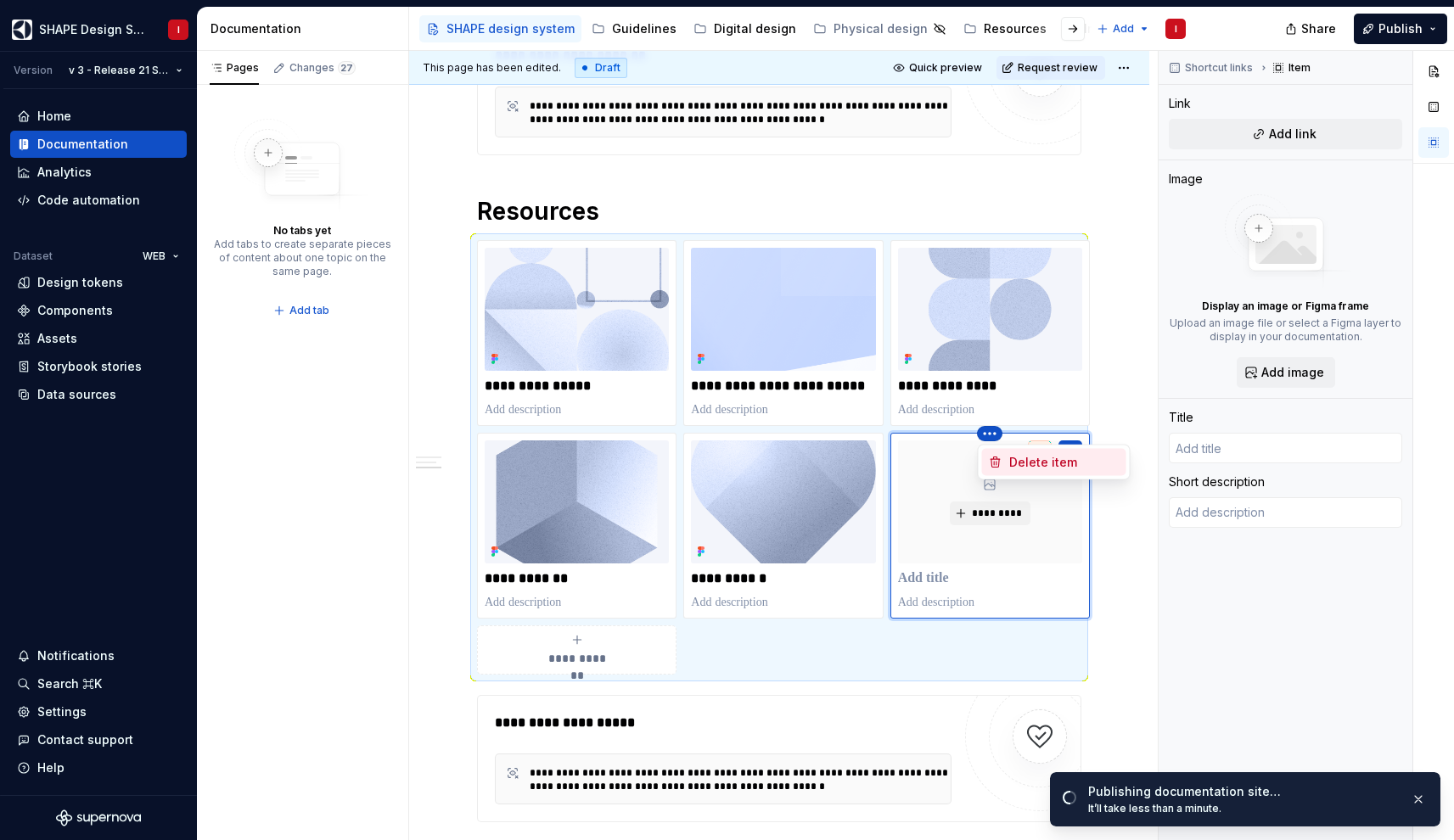 click on "Delete item" at bounding box center (1064, 462) 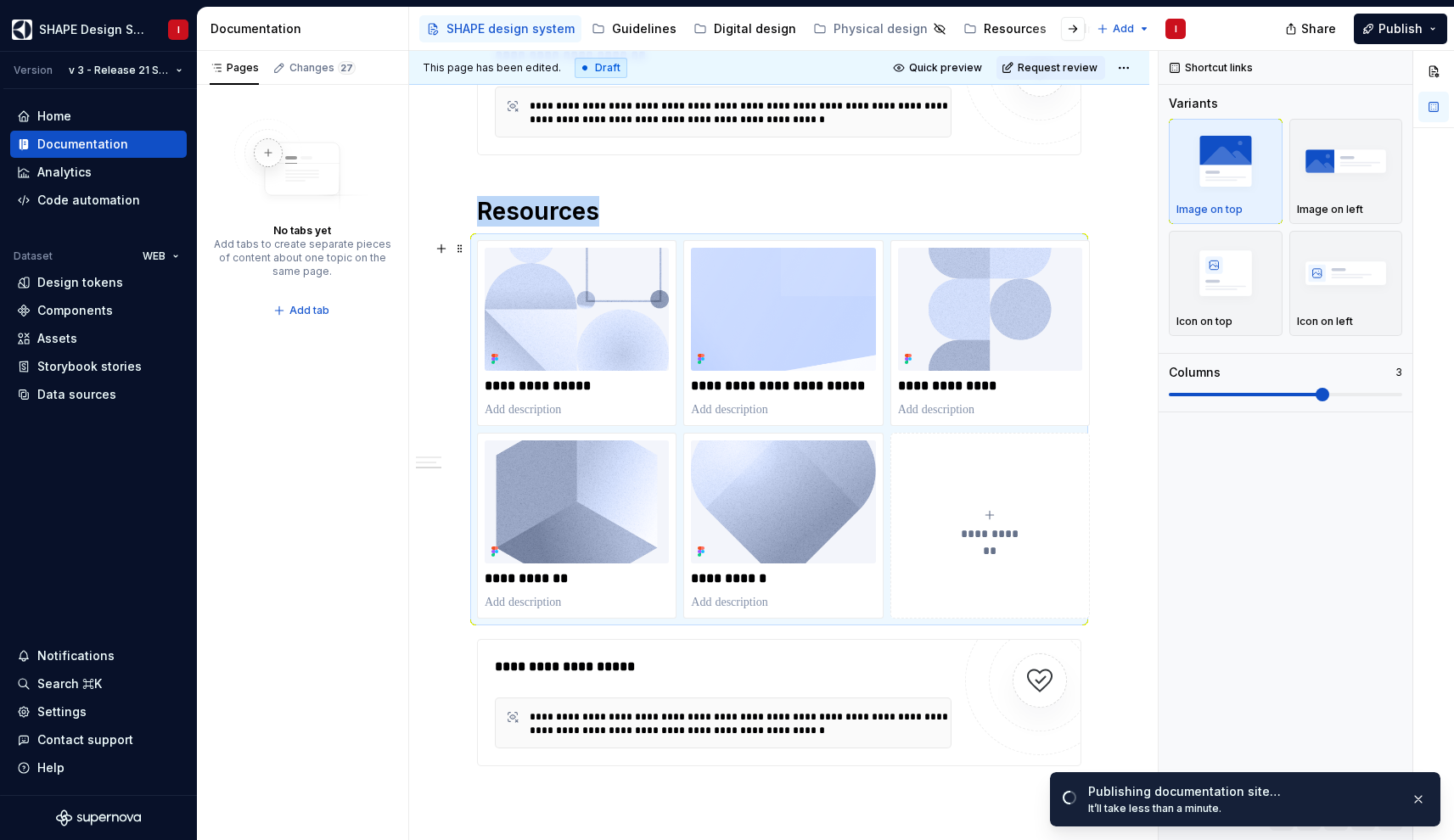 click 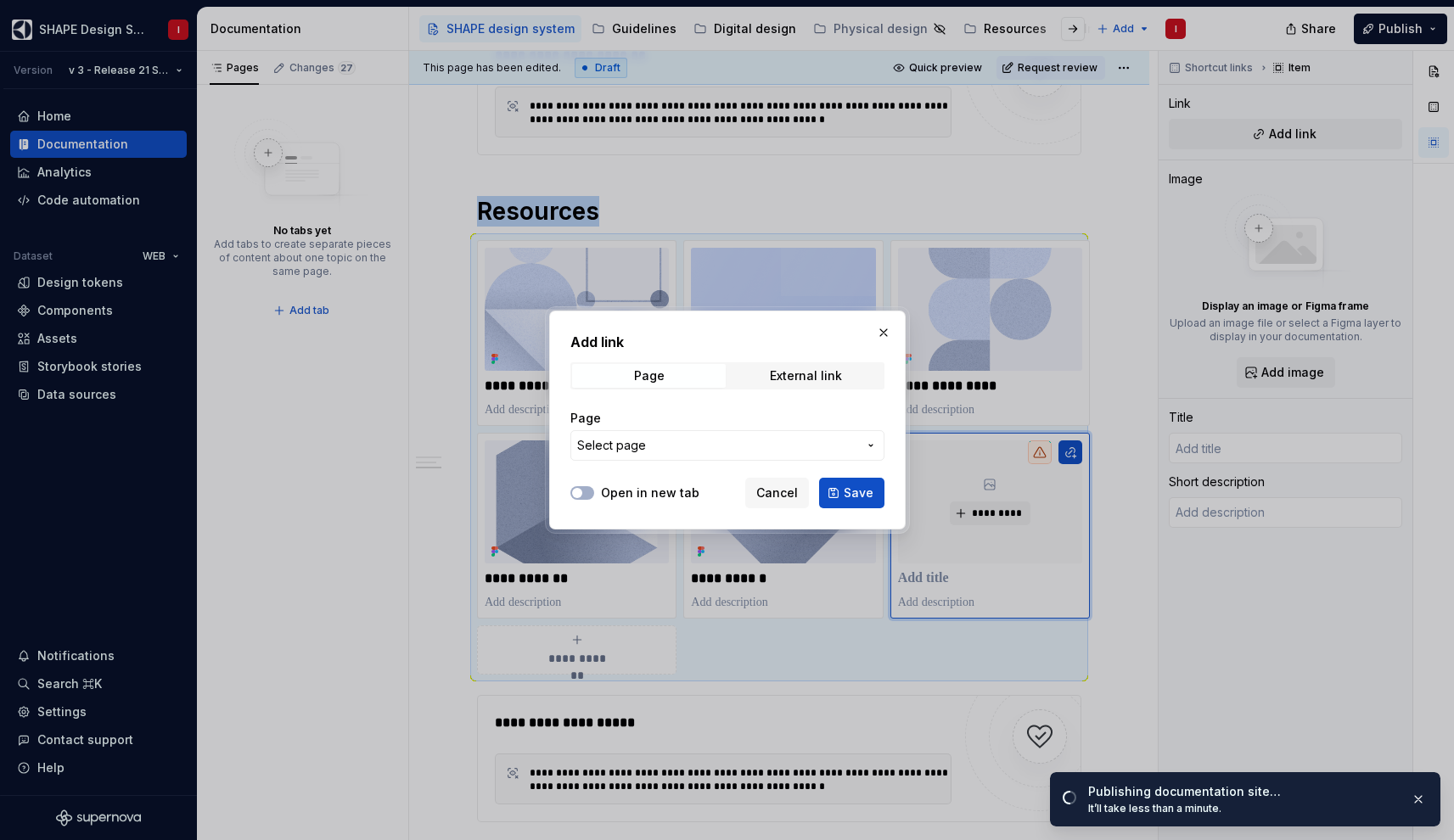 click on "Select page" at bounding box center (717, 445) 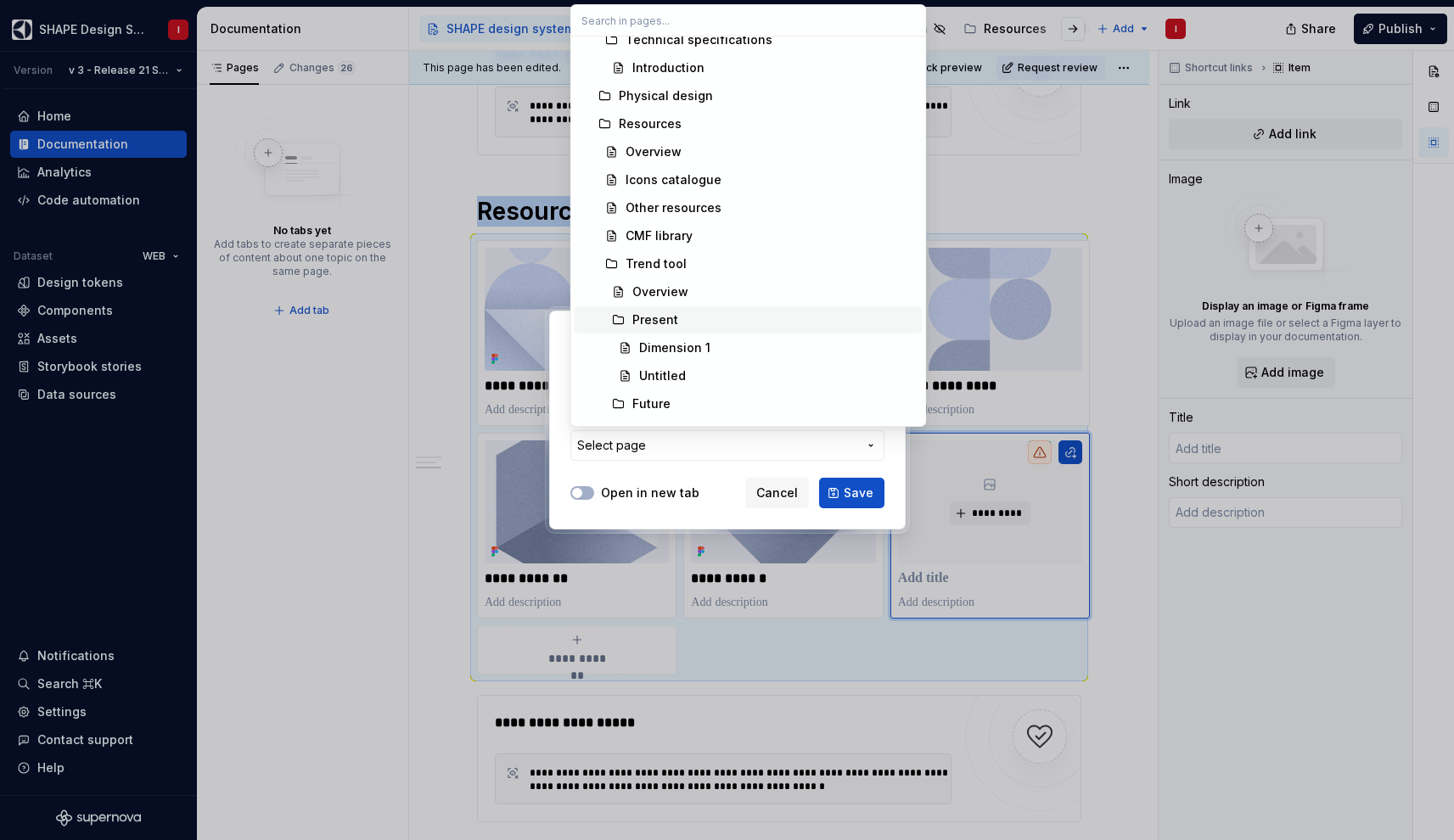 scroll, scrollTop: 6953, scrollLeft: 0, axis: vertical 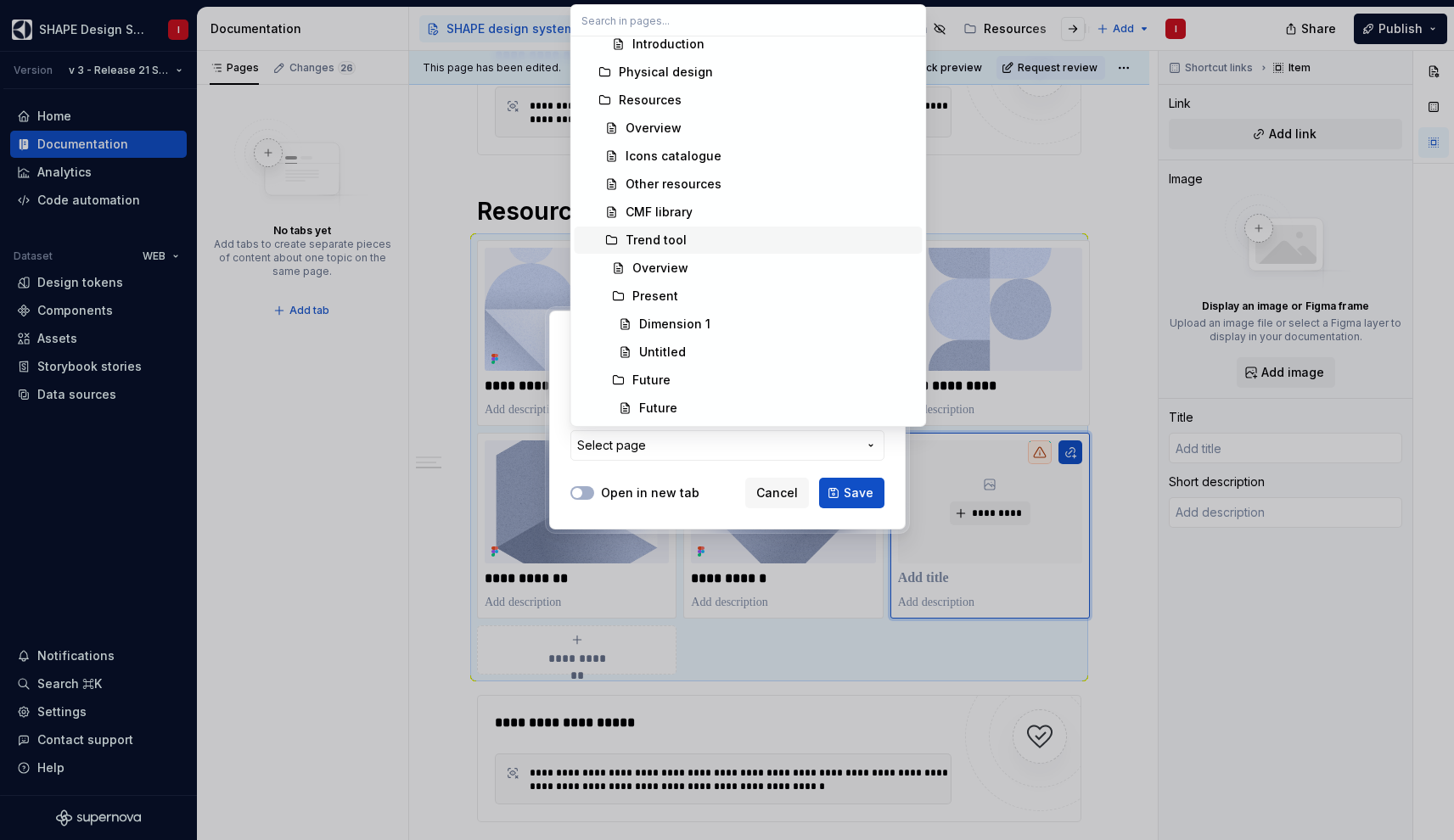 click on "Trend tool" at bounding box center [656, 240] 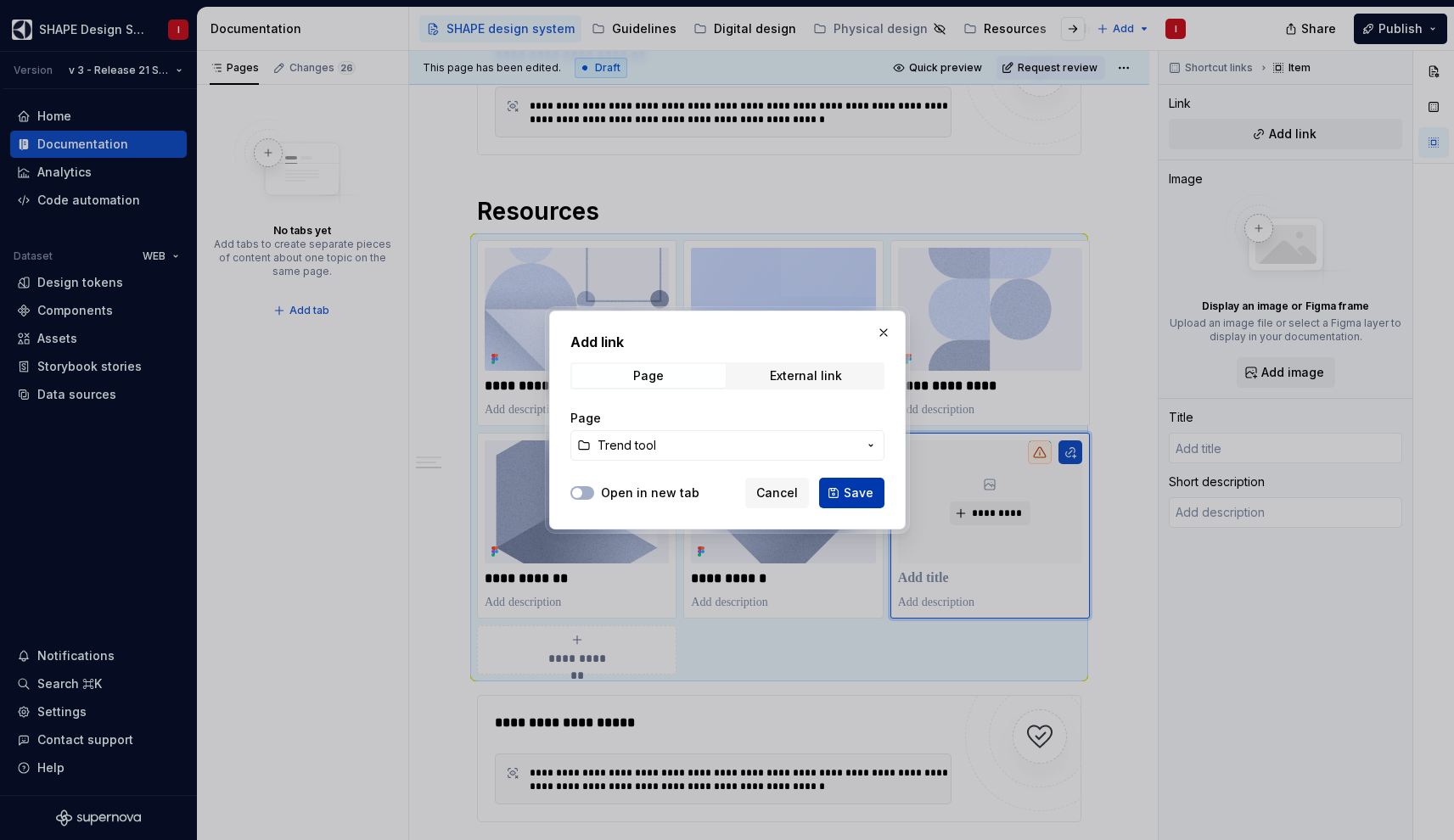 click on "Save" at bounding box center (858, 493) 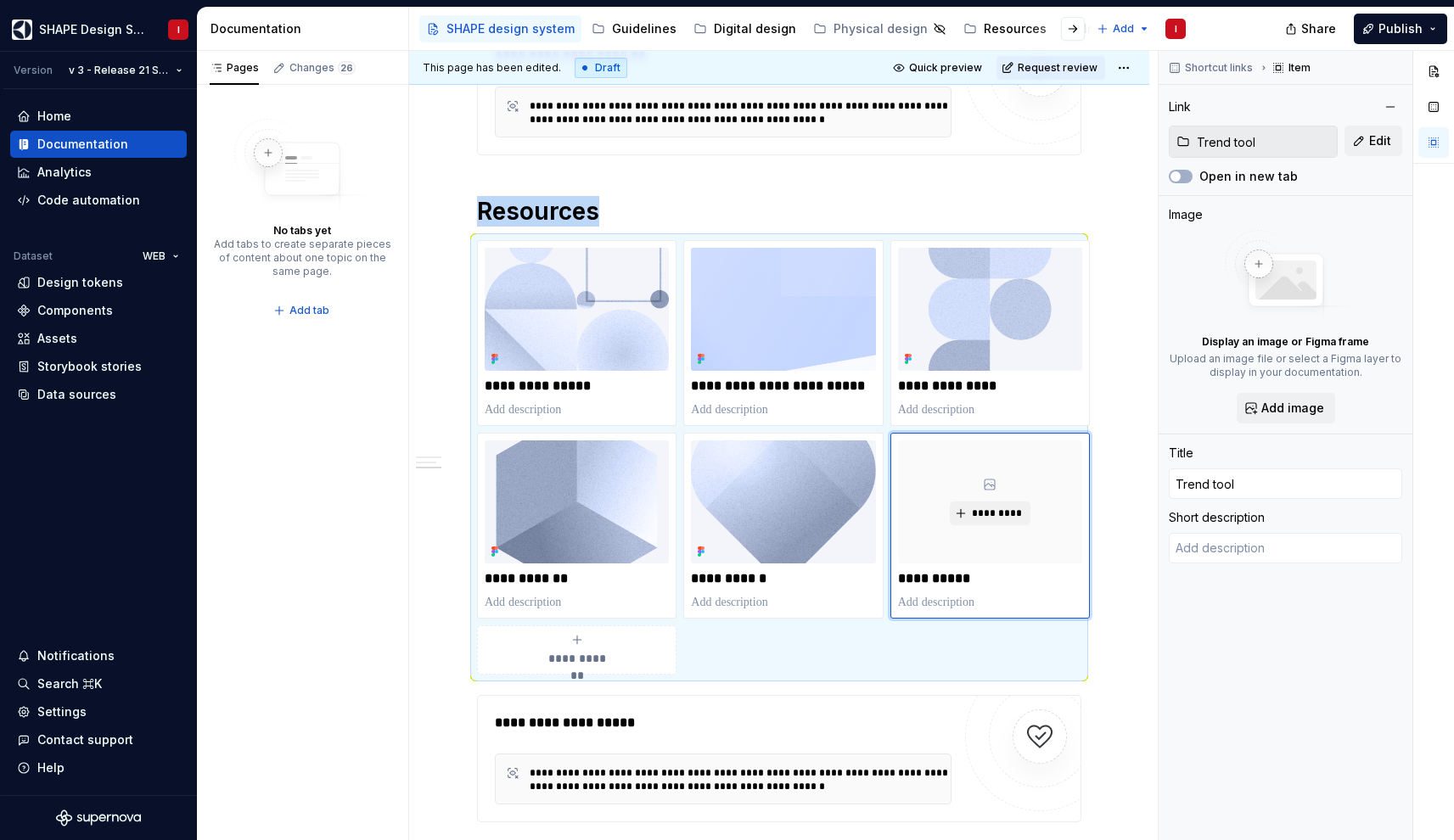 type on "*" 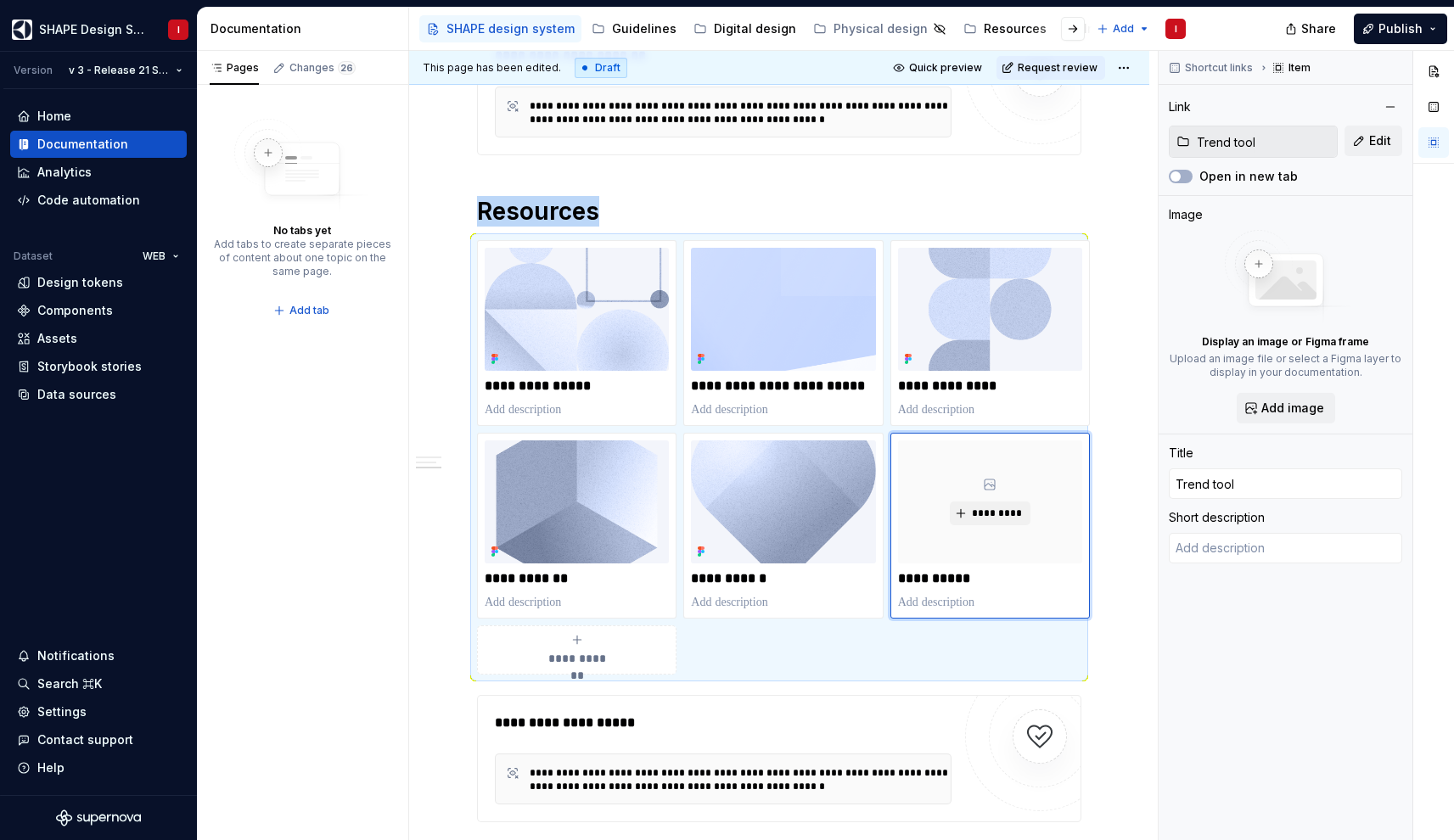 type on "Trend tool" 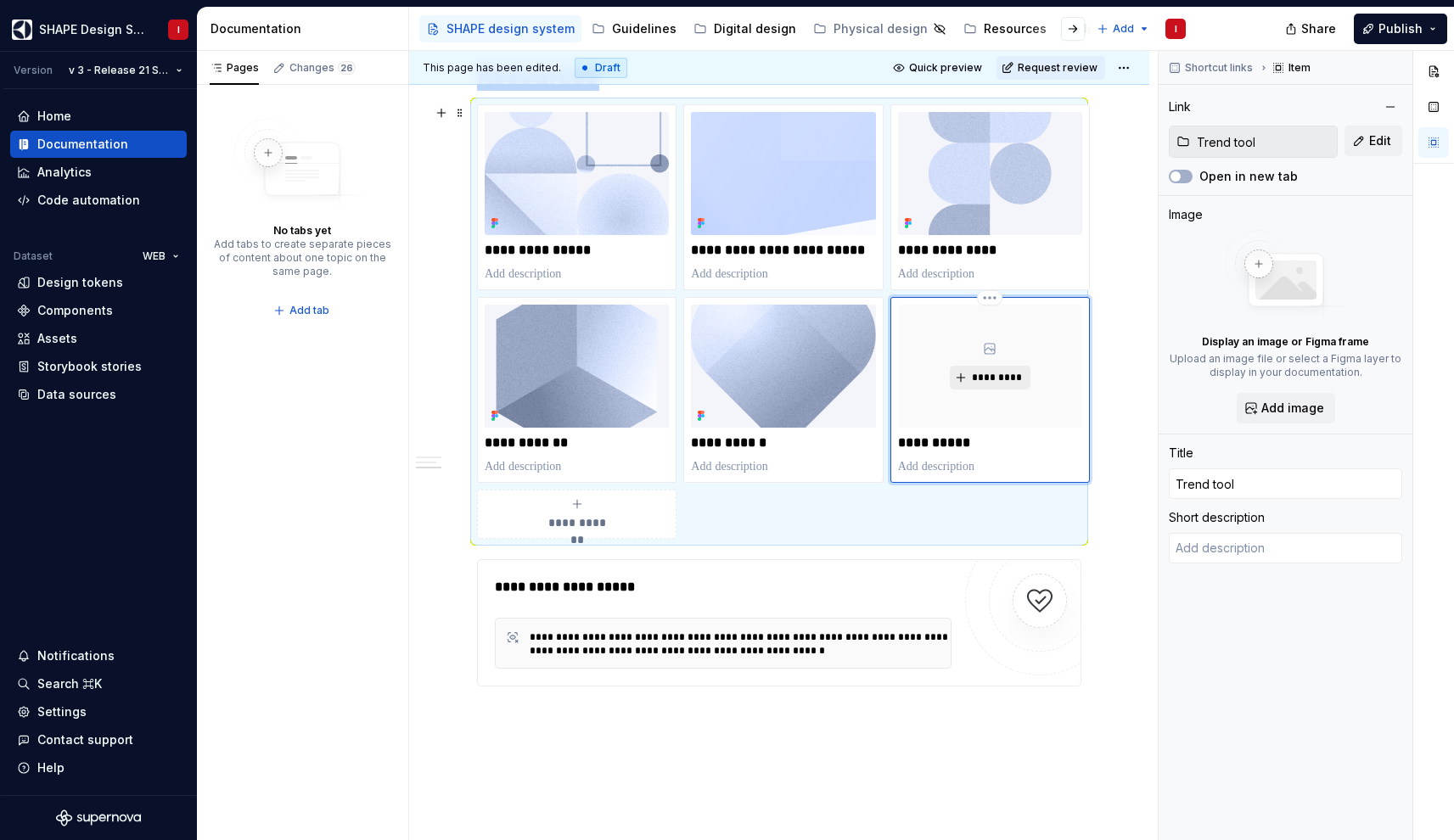 scroll, scrollTop: 2574, scrollLeft: 0, axis: vertical 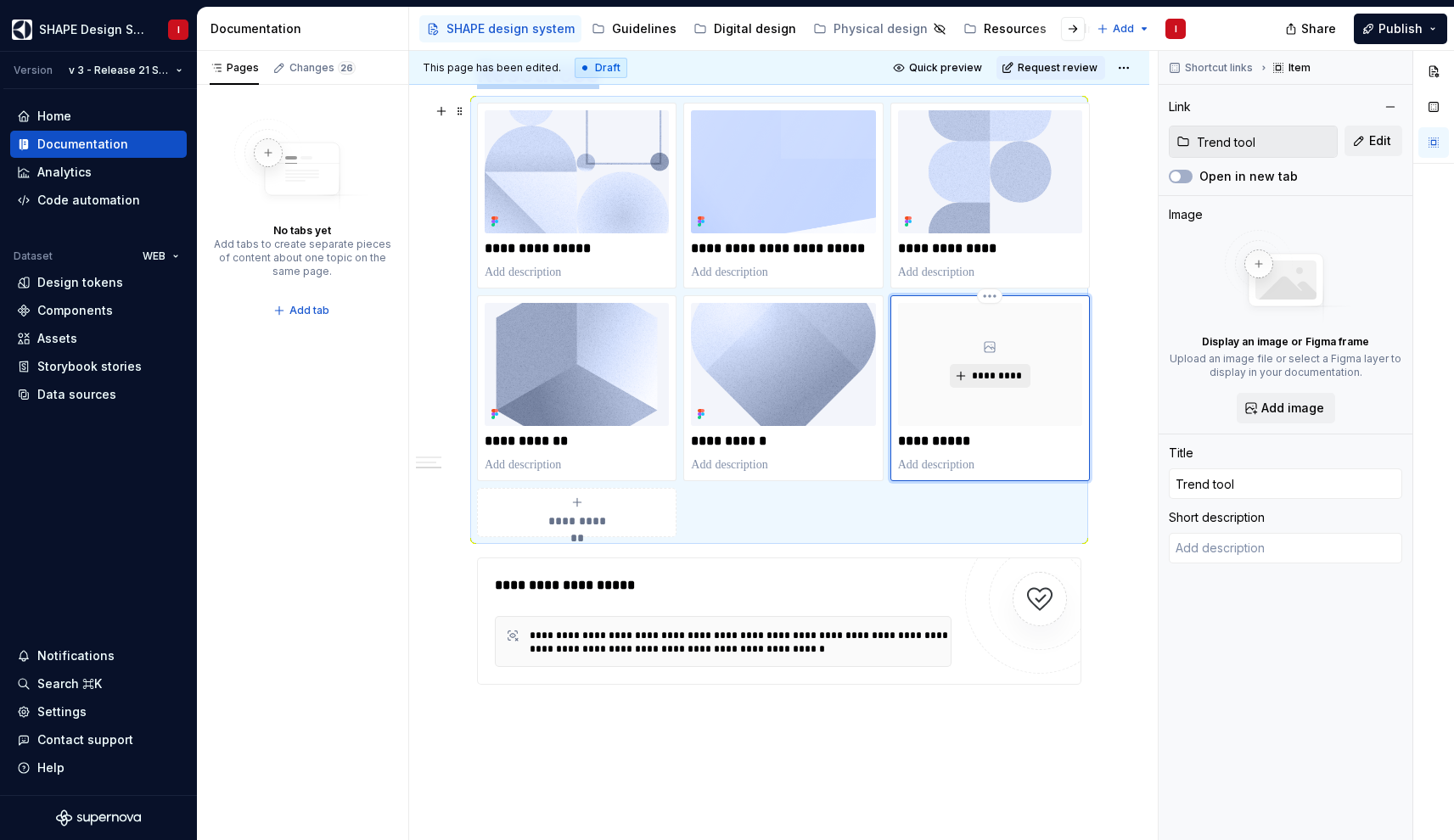 click on "*********" at bounding box center (996, 376) 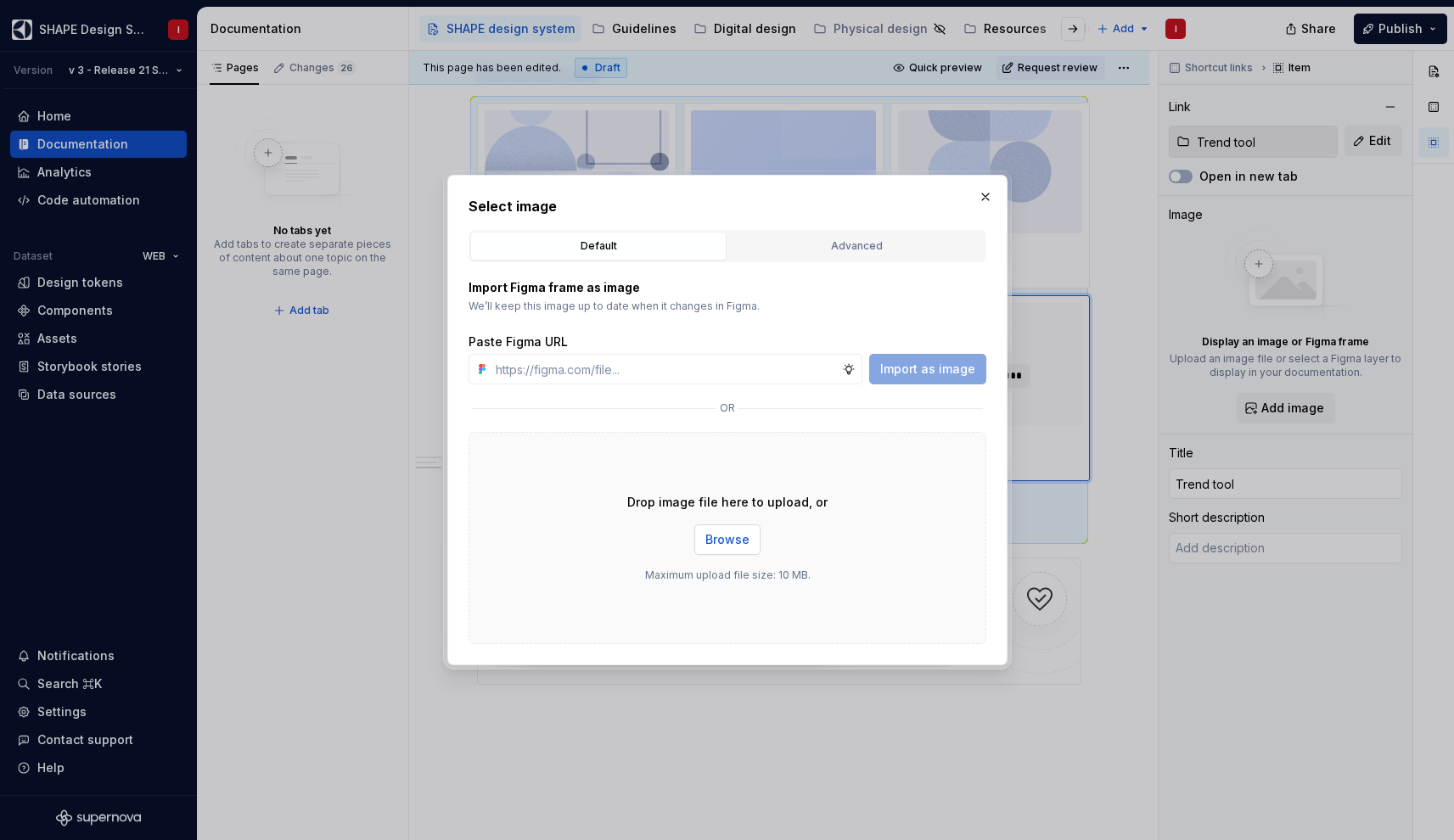 click on "Browse" at bounding box center [727, 540] 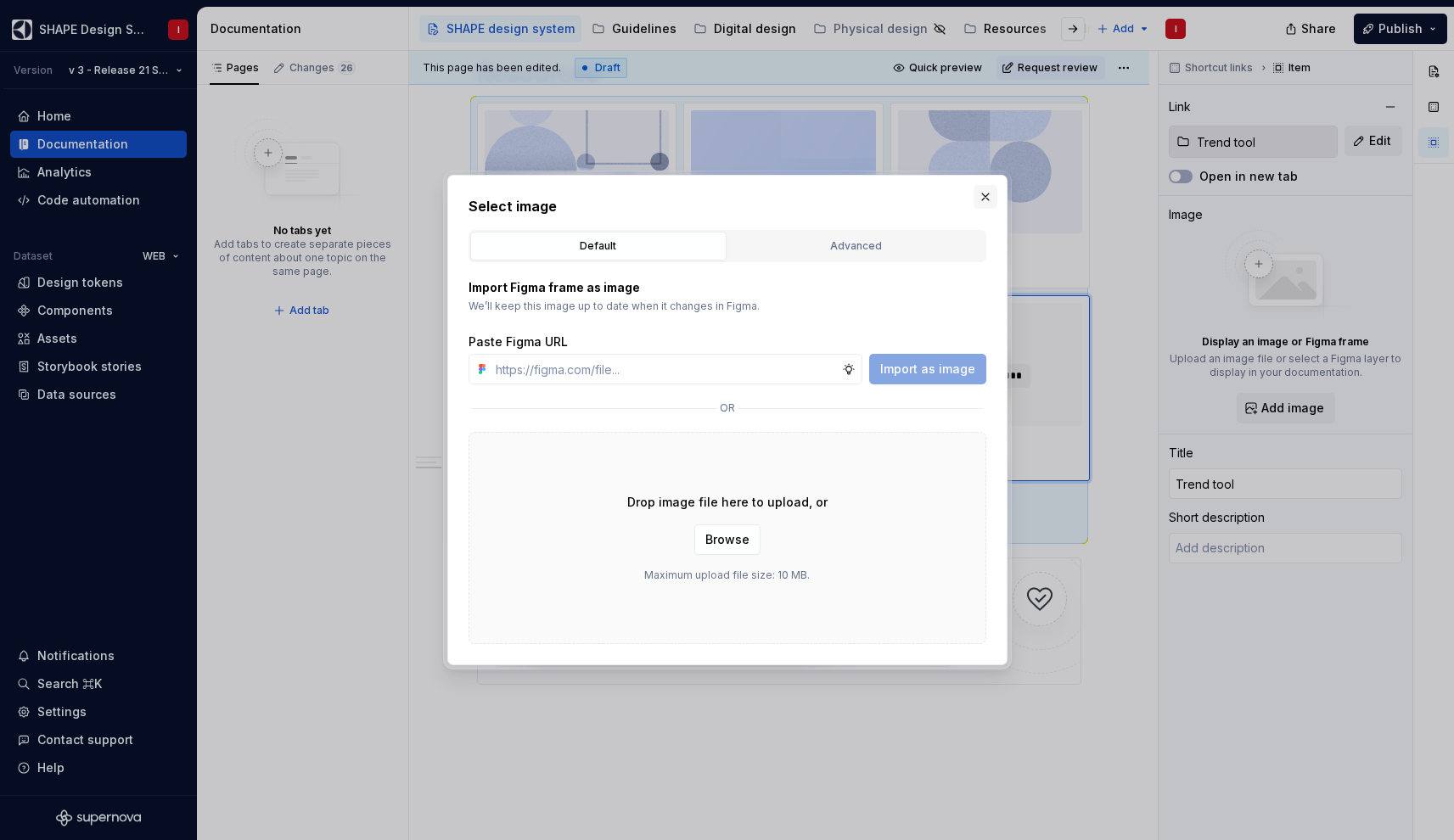 click at bounding box center [985, 197] 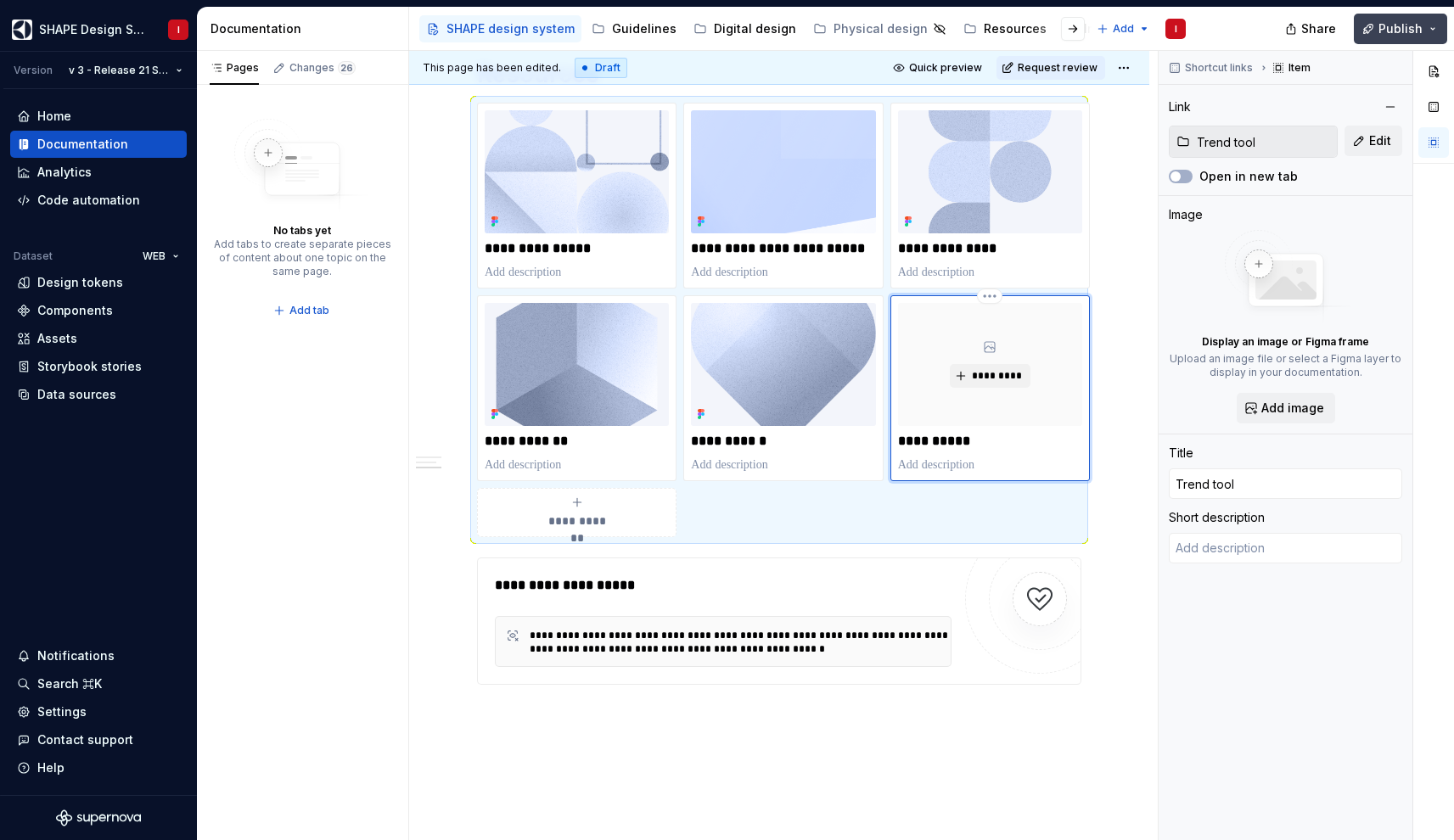 click on "Publish" at bounding box center (1401, 29) 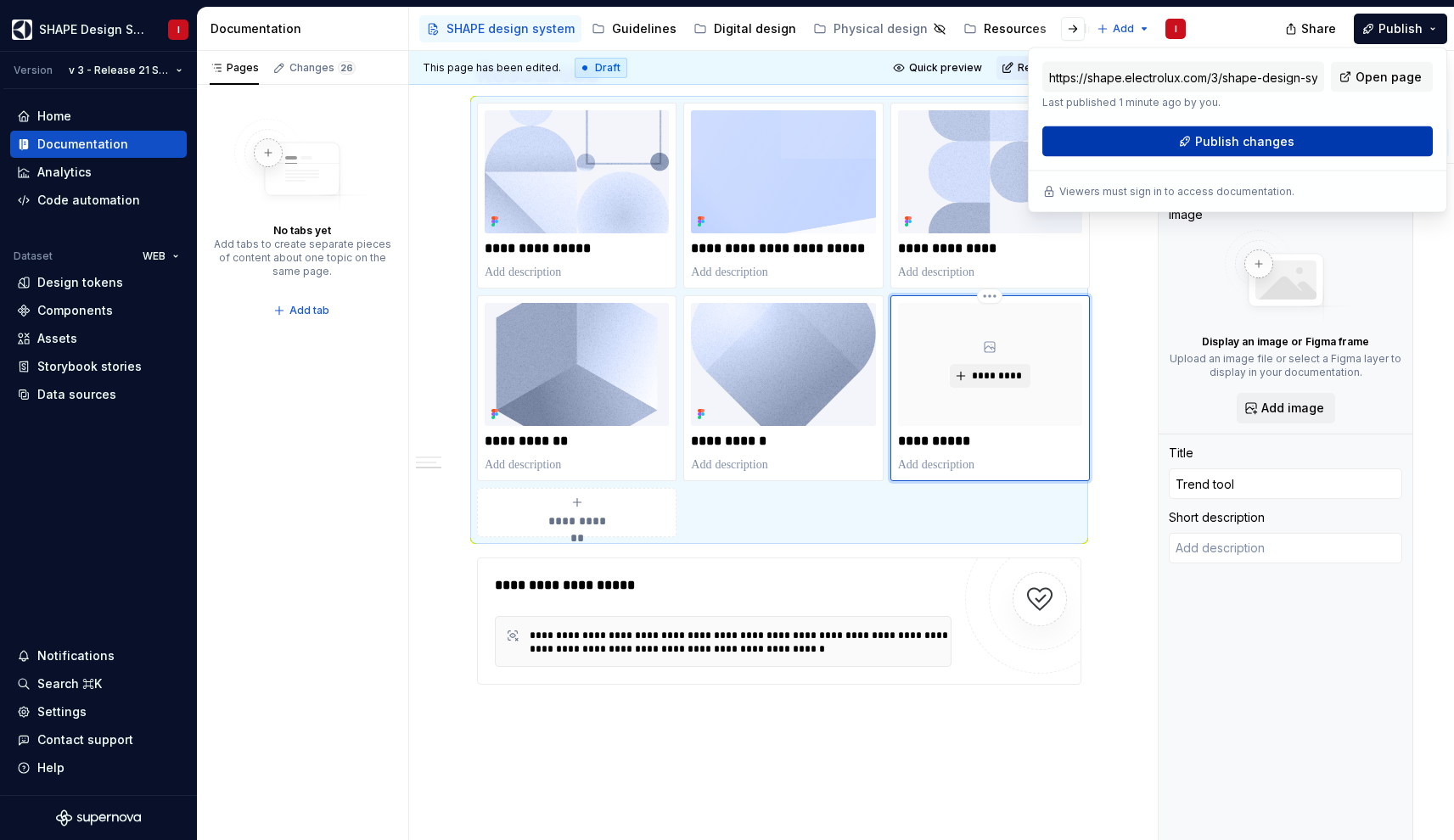 click on "Publish changes" at bounding box center (1244, 142) 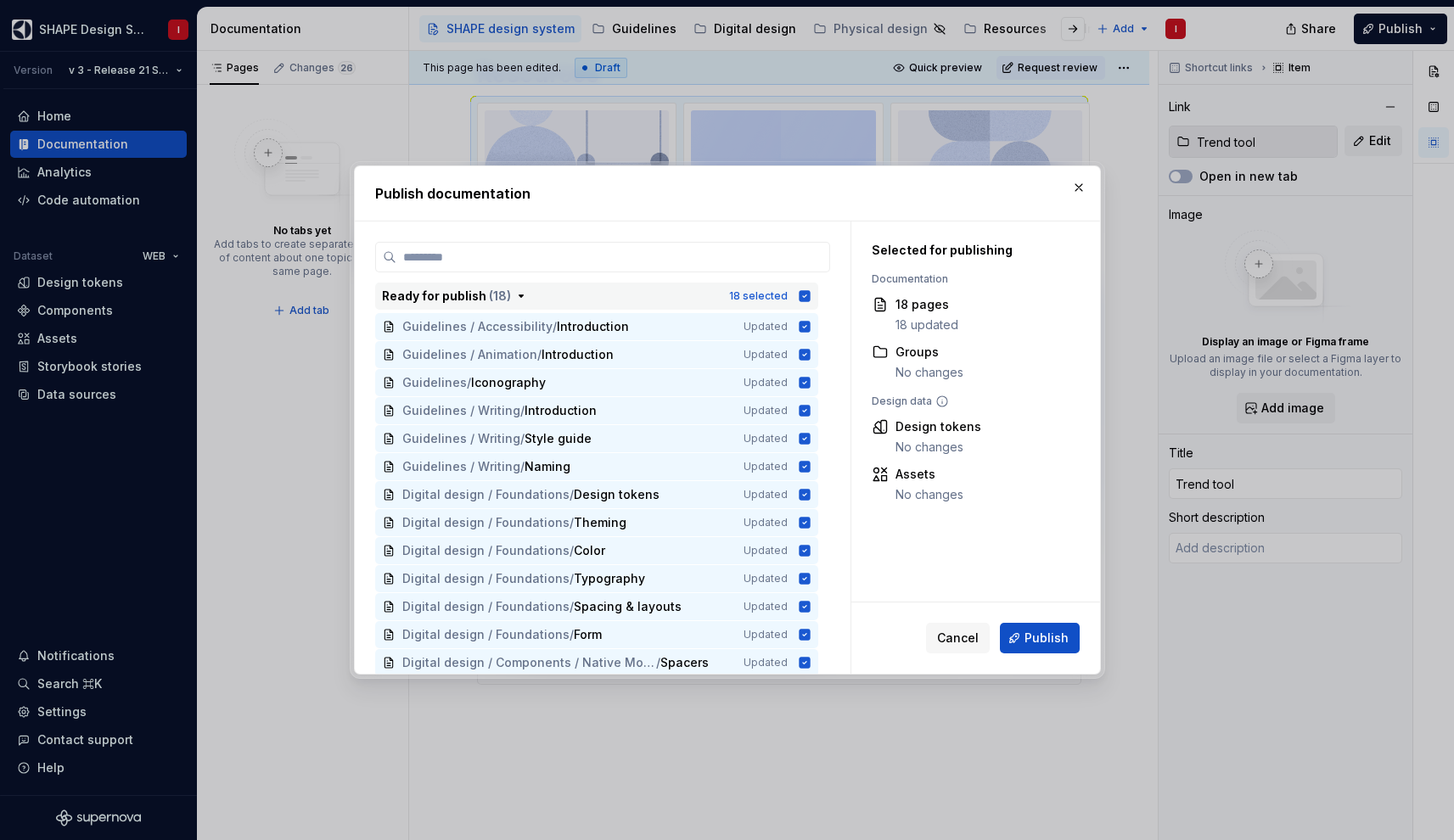 click 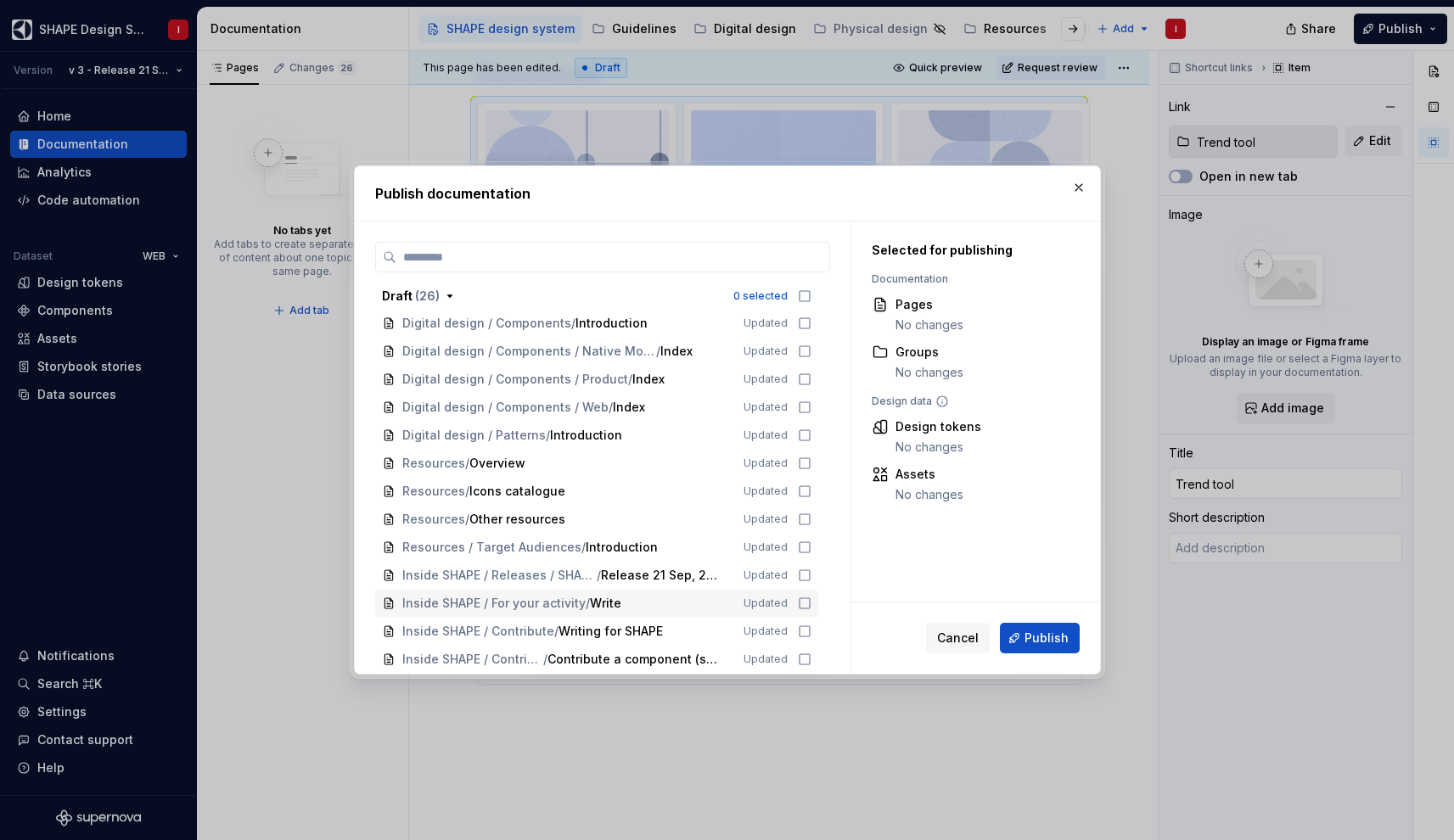 scroll, scrollTop: 912, scrollLeft: 0, axis: vertical 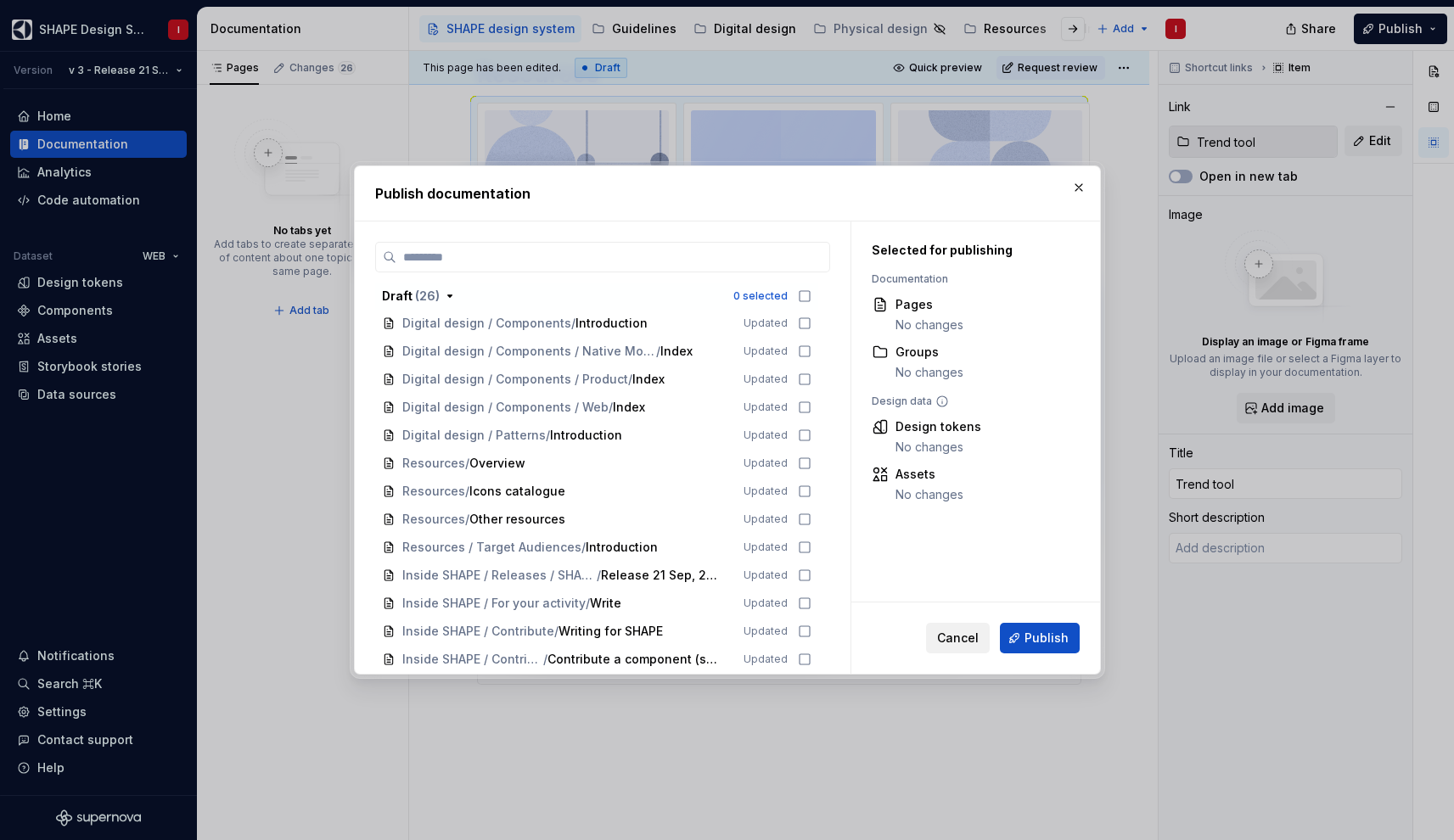 click on "Cancel" at bounding box center (957, 638) 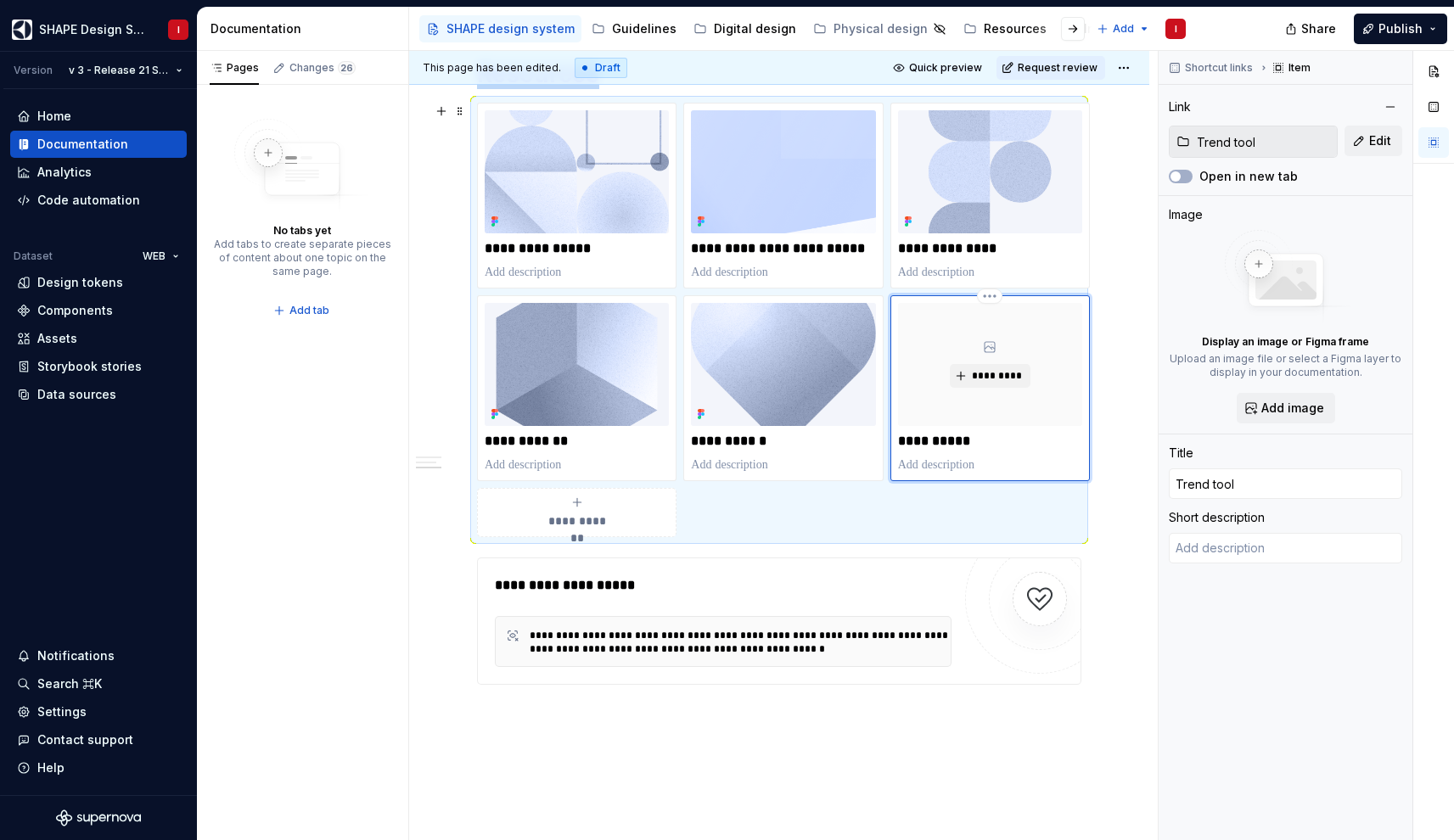 click on "*********" at bounding box center [990, 364] 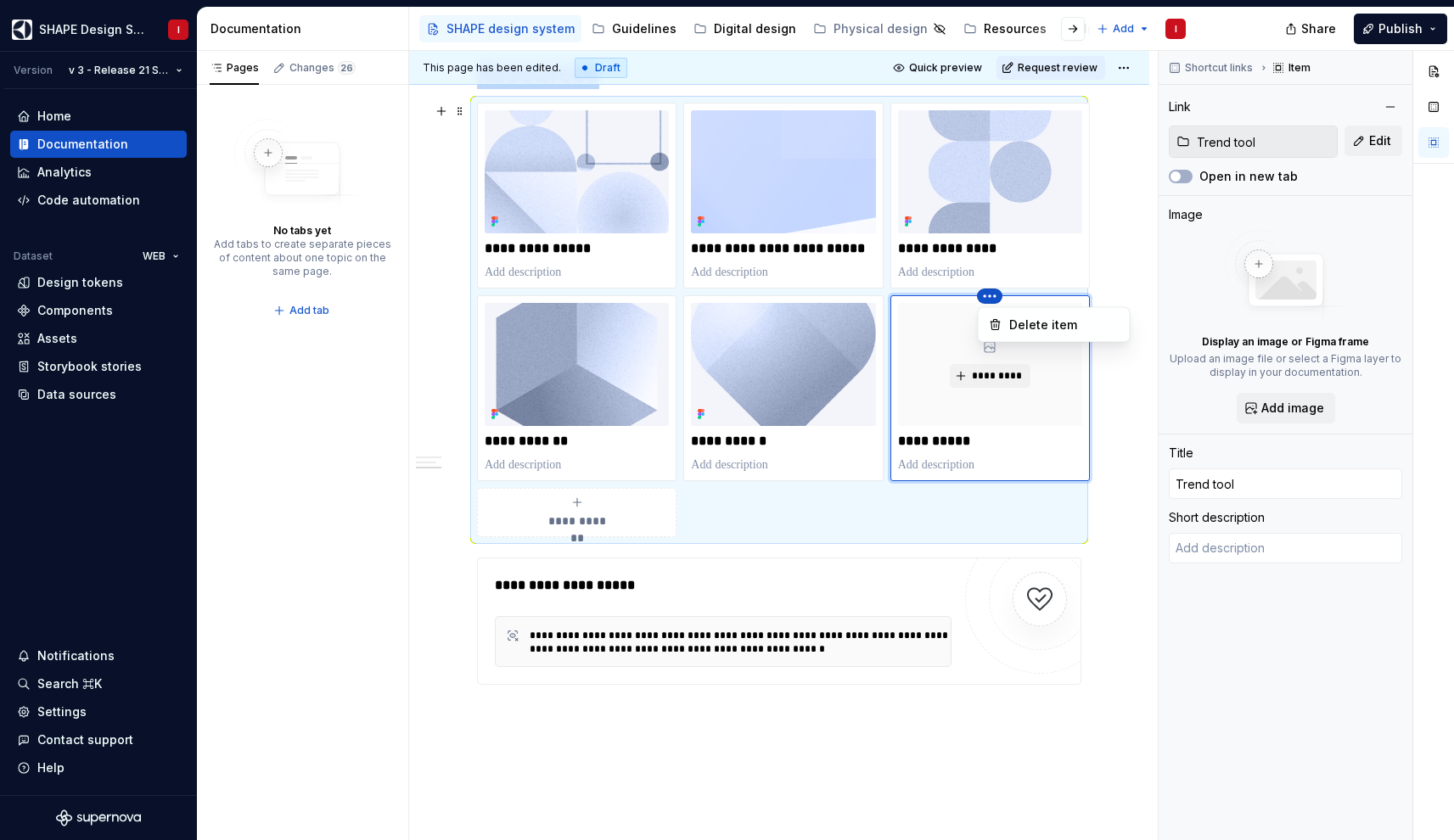 click on "SHAPE Design System I Version v 3 - Release 21 Sep, 2023 Home Documentation Analytics Code automation Dataset WEB Design tokens Components Assets Storybook stories Data sources Notifications Search ⌘K Settings Contact support Help Documentation
Accessibility guide for tree Page tree.
Navigate the tree with the arrow keys. Common tree hotkeys apply. Further keybindings are available:
enter to execute primary action on focused item
f2 to start renaming the focused item
escape to abort renaming an item
control+d to start dragging selected items
SHAPE design system Guidelines Digital design Physical design Resources Inside SHAPE Add I Share Publish Pages Changes 26 No tabs yet Add tabs to create separate pieces of content about one topic on the same page. Add tab Draft   ( 26 ) SHAPE design system Guidelines  /  Overview Guidelines / Accessibility  /  Text  Guidelines / Accessibility  /  Color Guidelines / Accessibility  /  Icons" at bounding box center (727, 420) 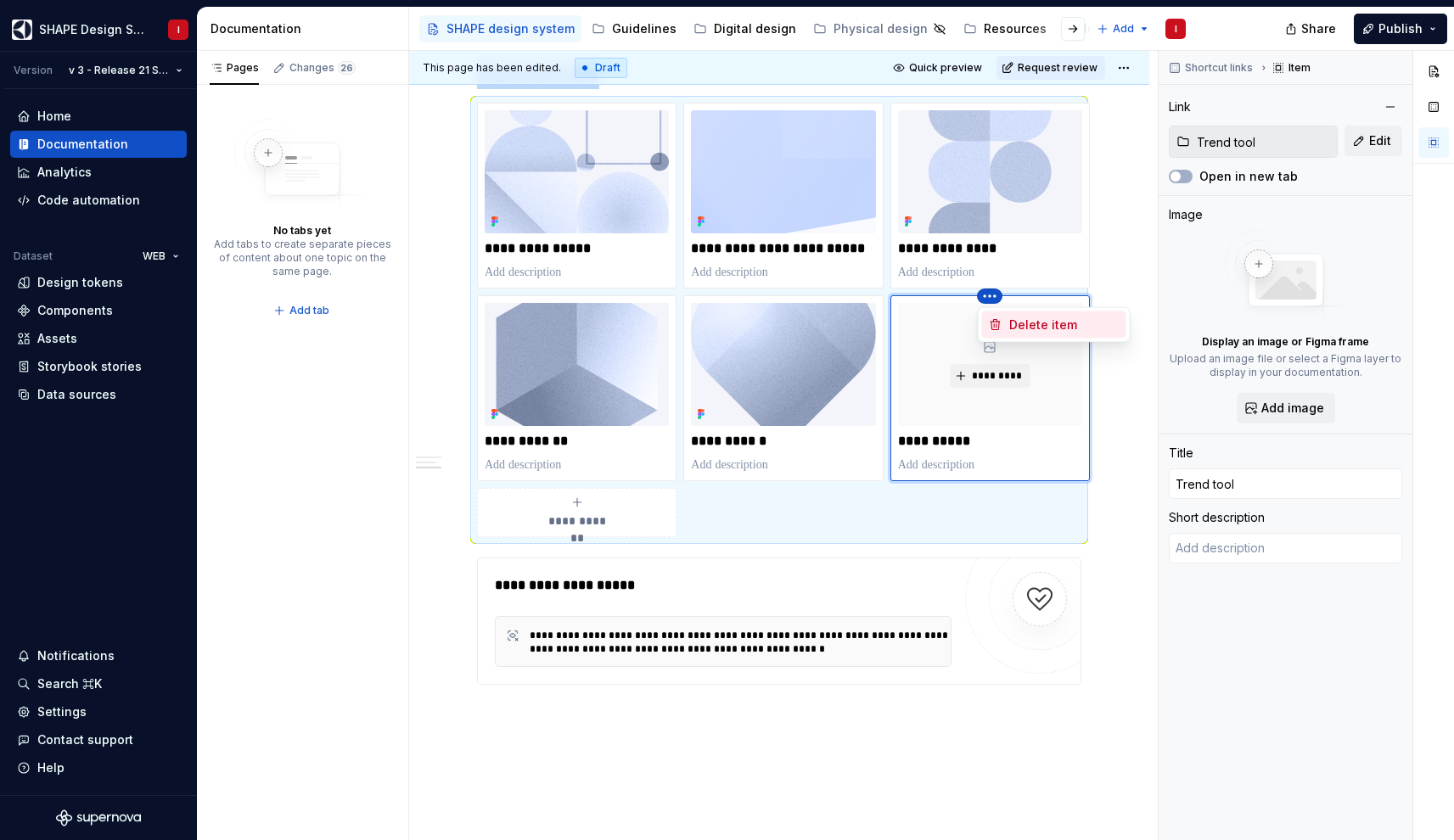 click on "Delete item" at bounding box center [1054, 325] 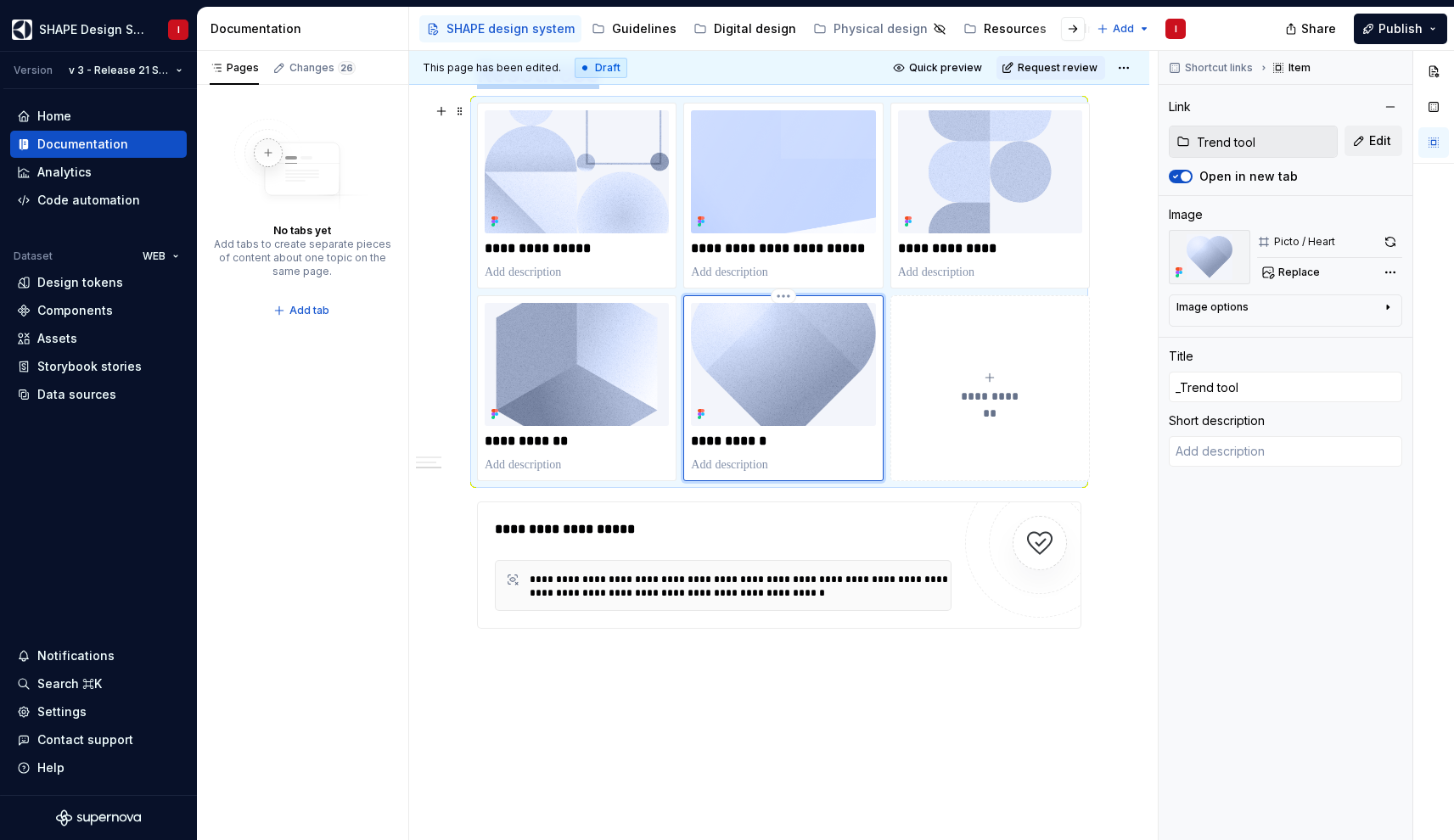 click at bounding box center [783, 364] 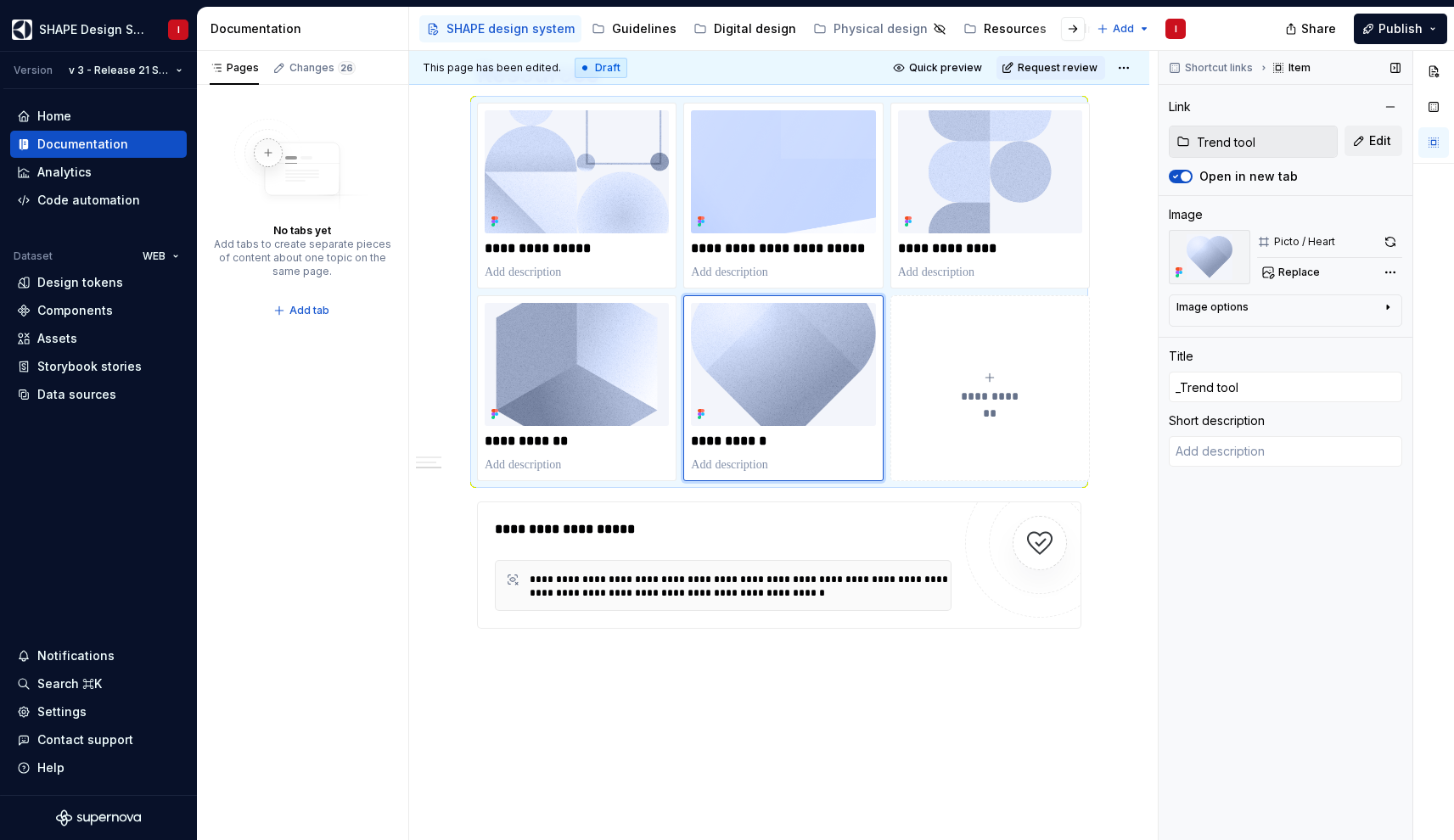 click on "Trend tool" at bounding box center (1263, 142) 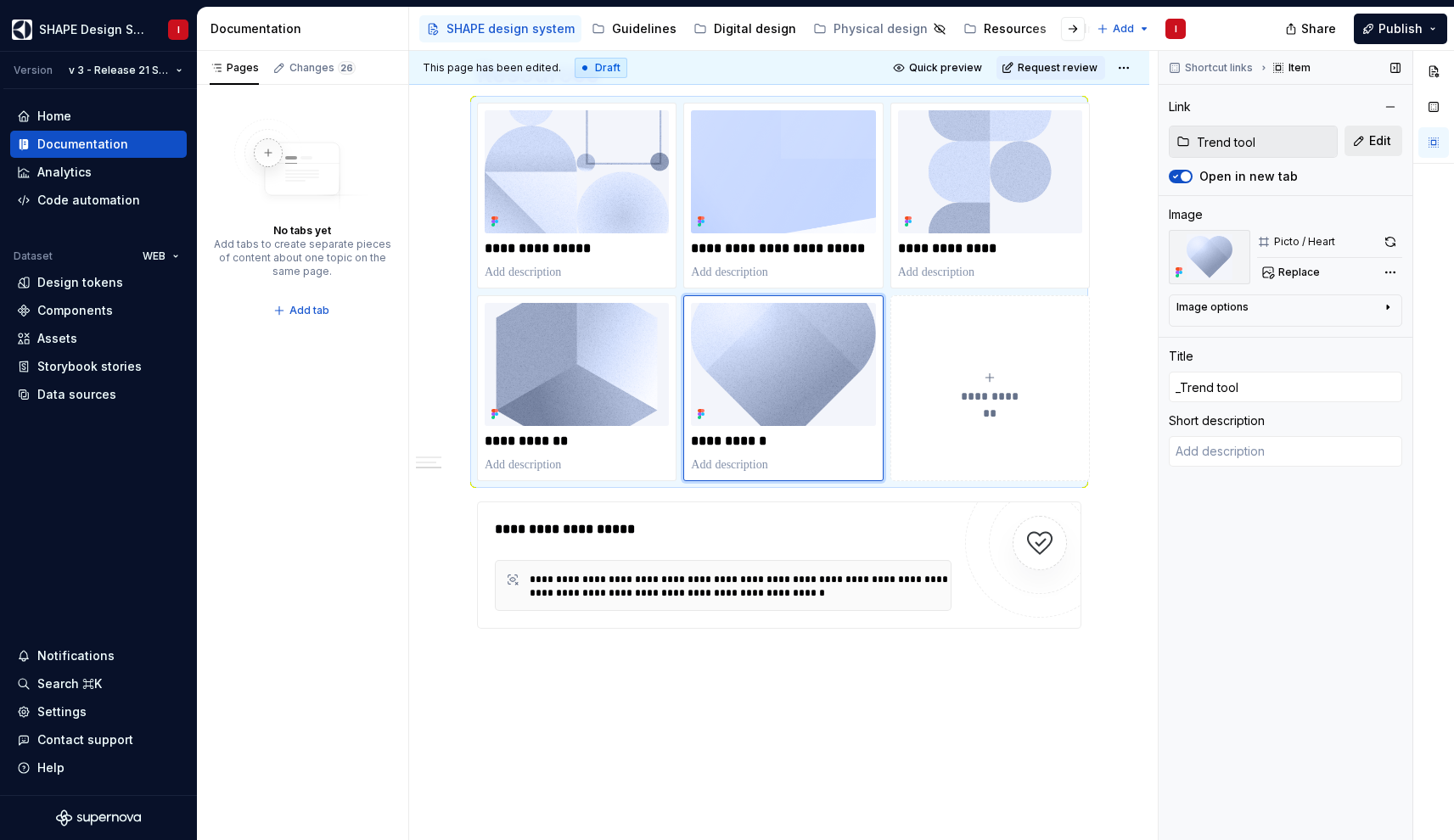 click on "Edit" at bounding box center (1373, 141) 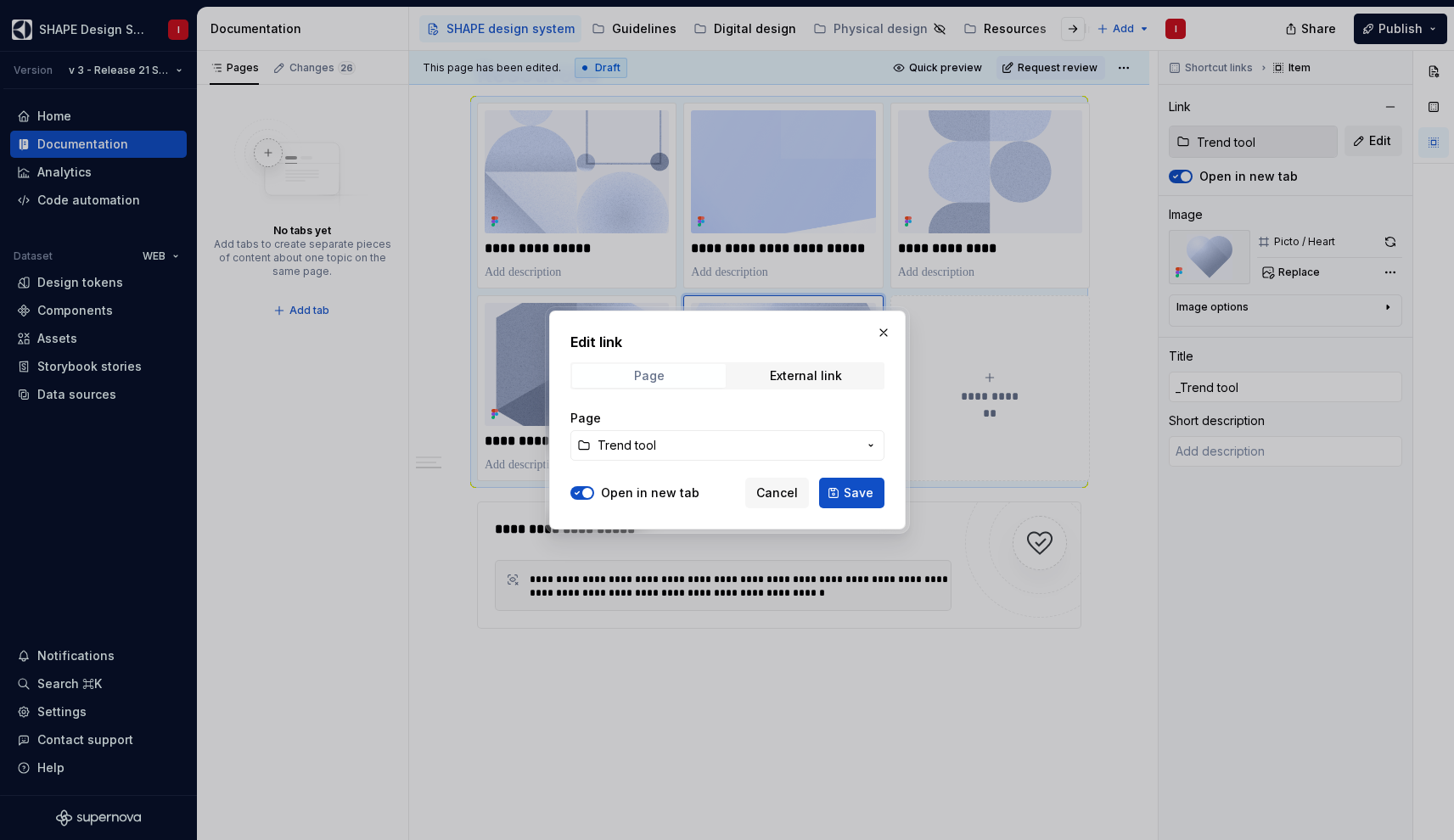 click on "Page" at bounding box center [648, 376] 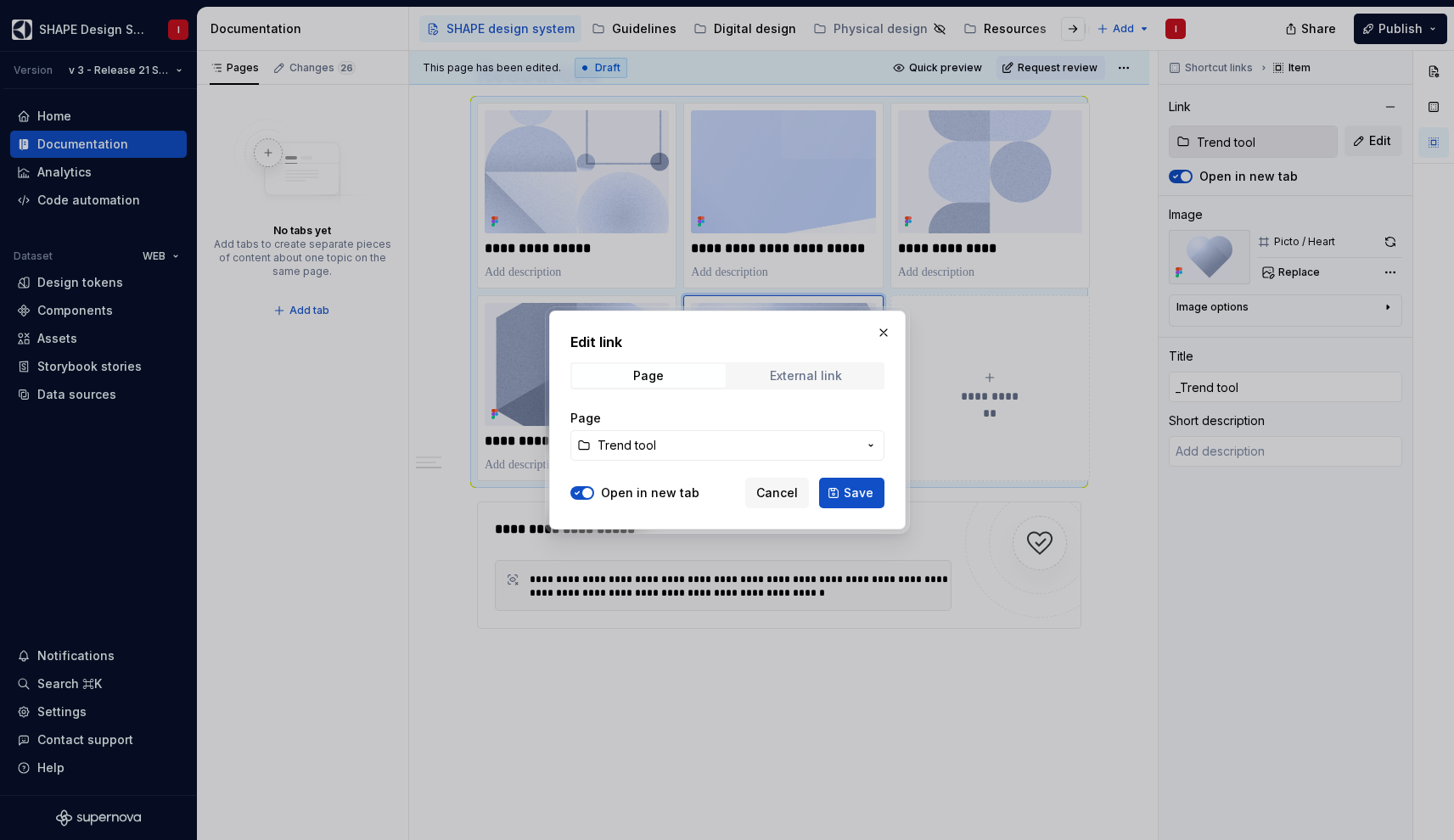 click on "External link" at bounding box center (806, 376) 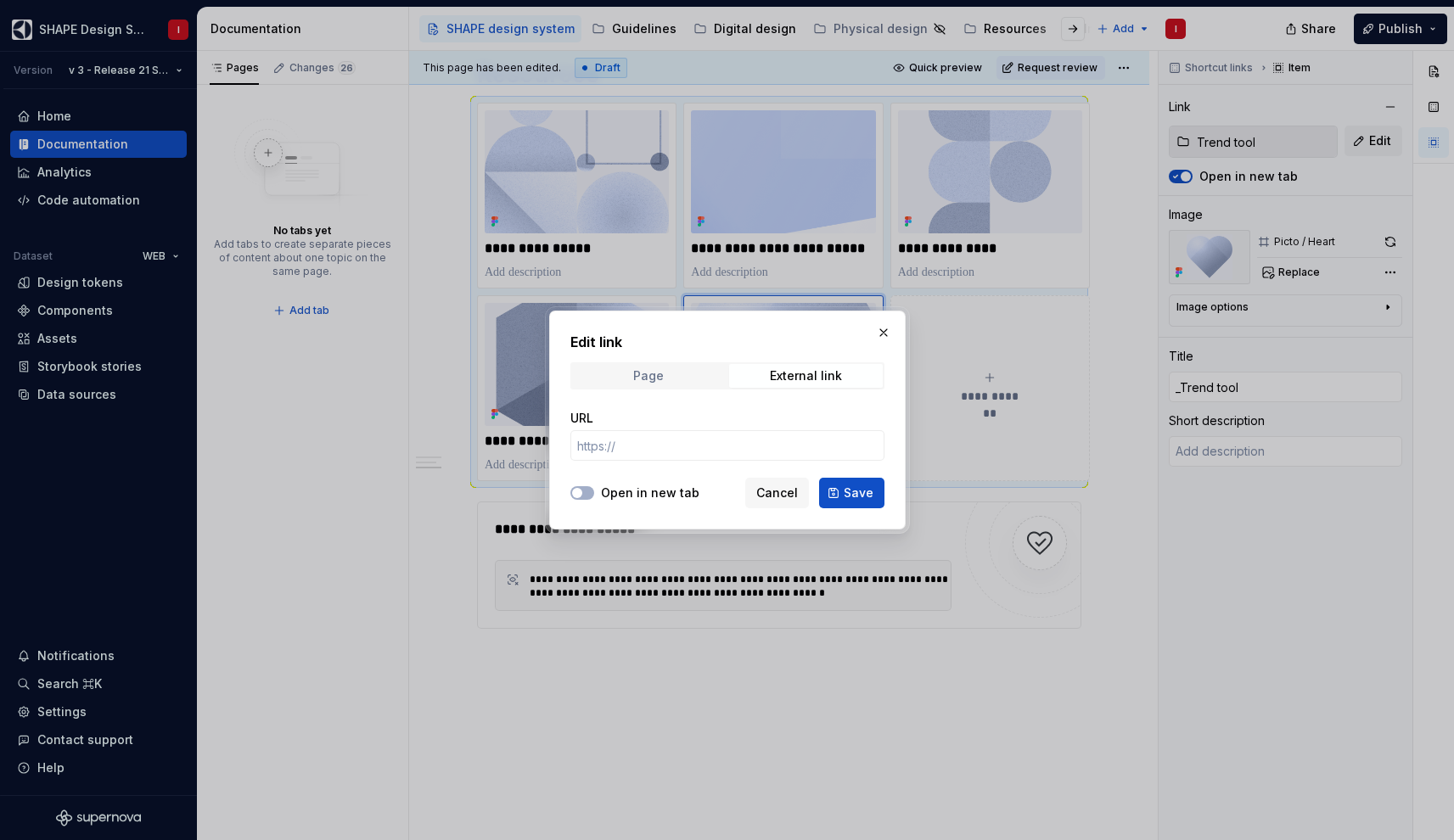 click on "Page" at bounding box center [648, 376] 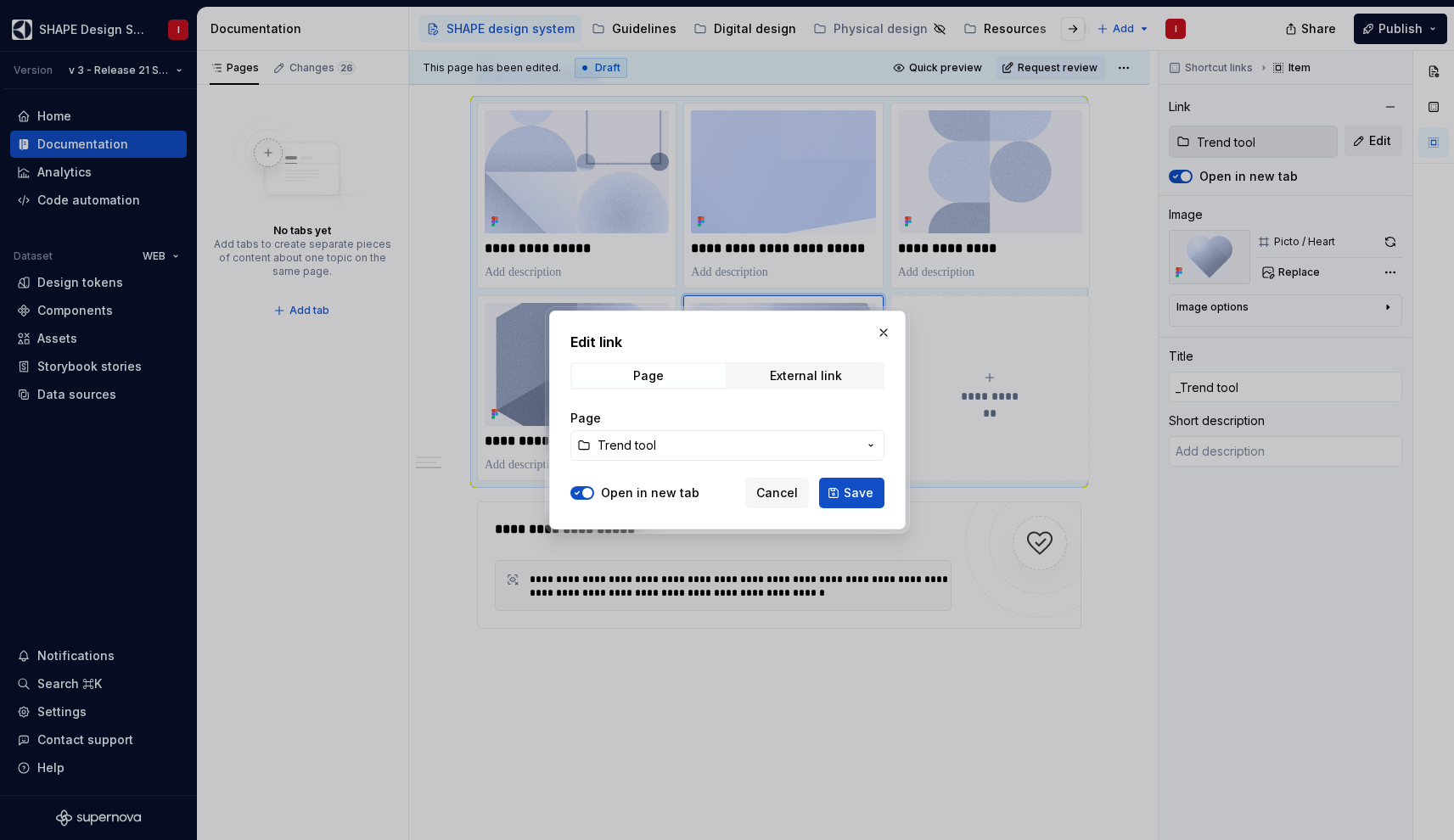 click on "Trend tool" at bounding box center (727, 445) 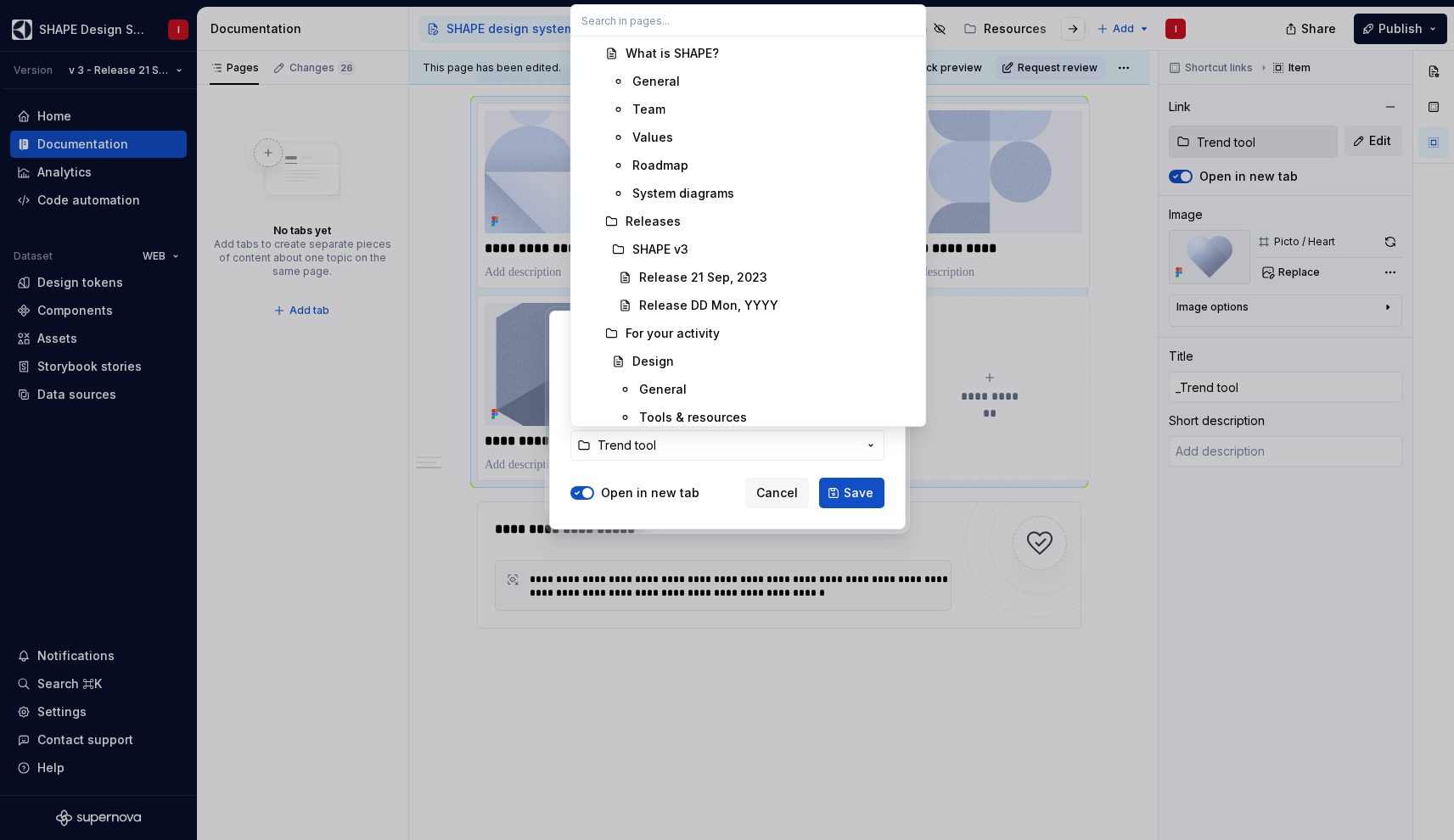 scroll, scrollTop: 7652, scrollLeft: 0, axis: vertical 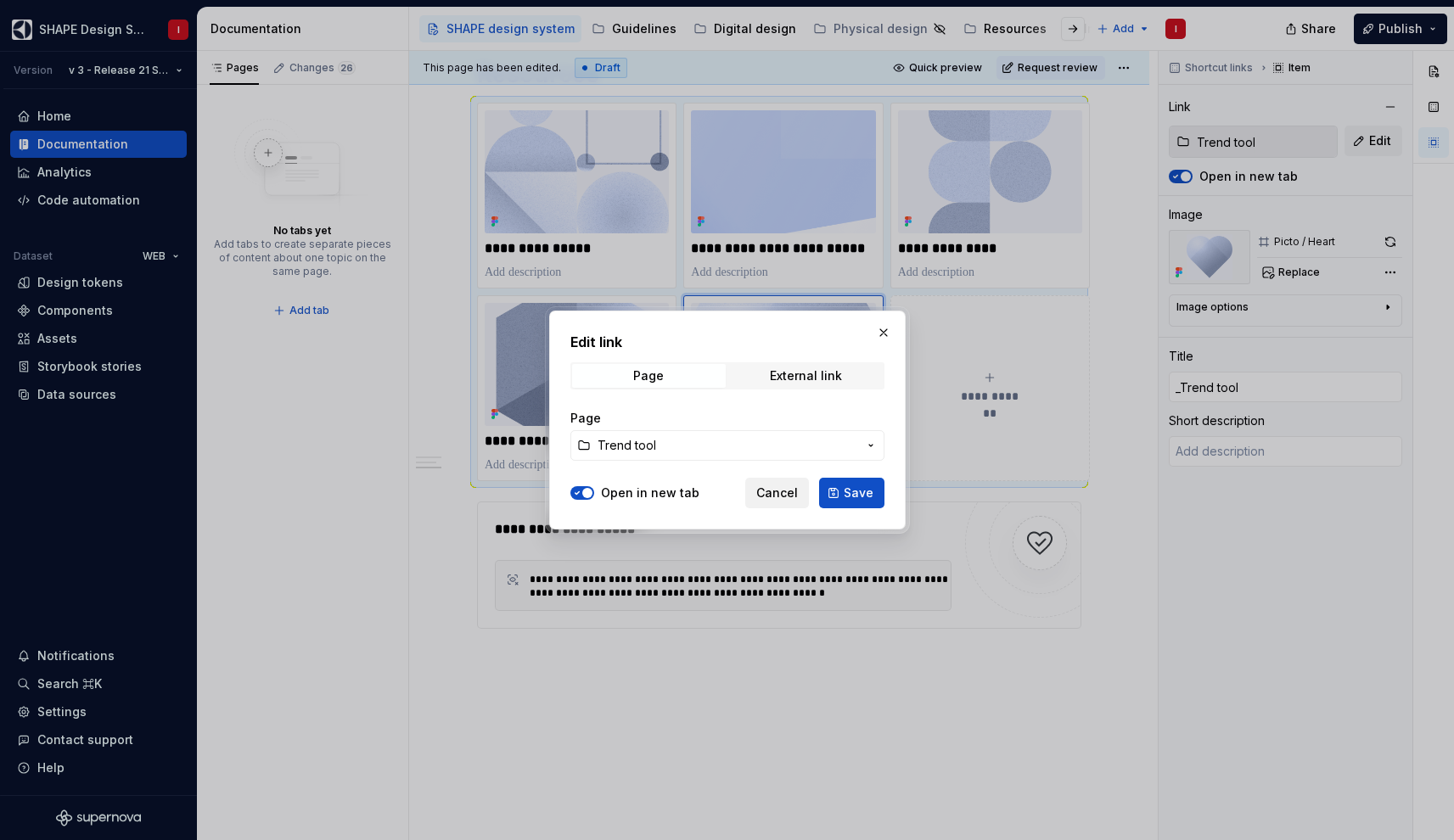 click on "Edit link Page External link Page Trend tool Open in new tab Cancel Save" at bounding box center (727, 420) 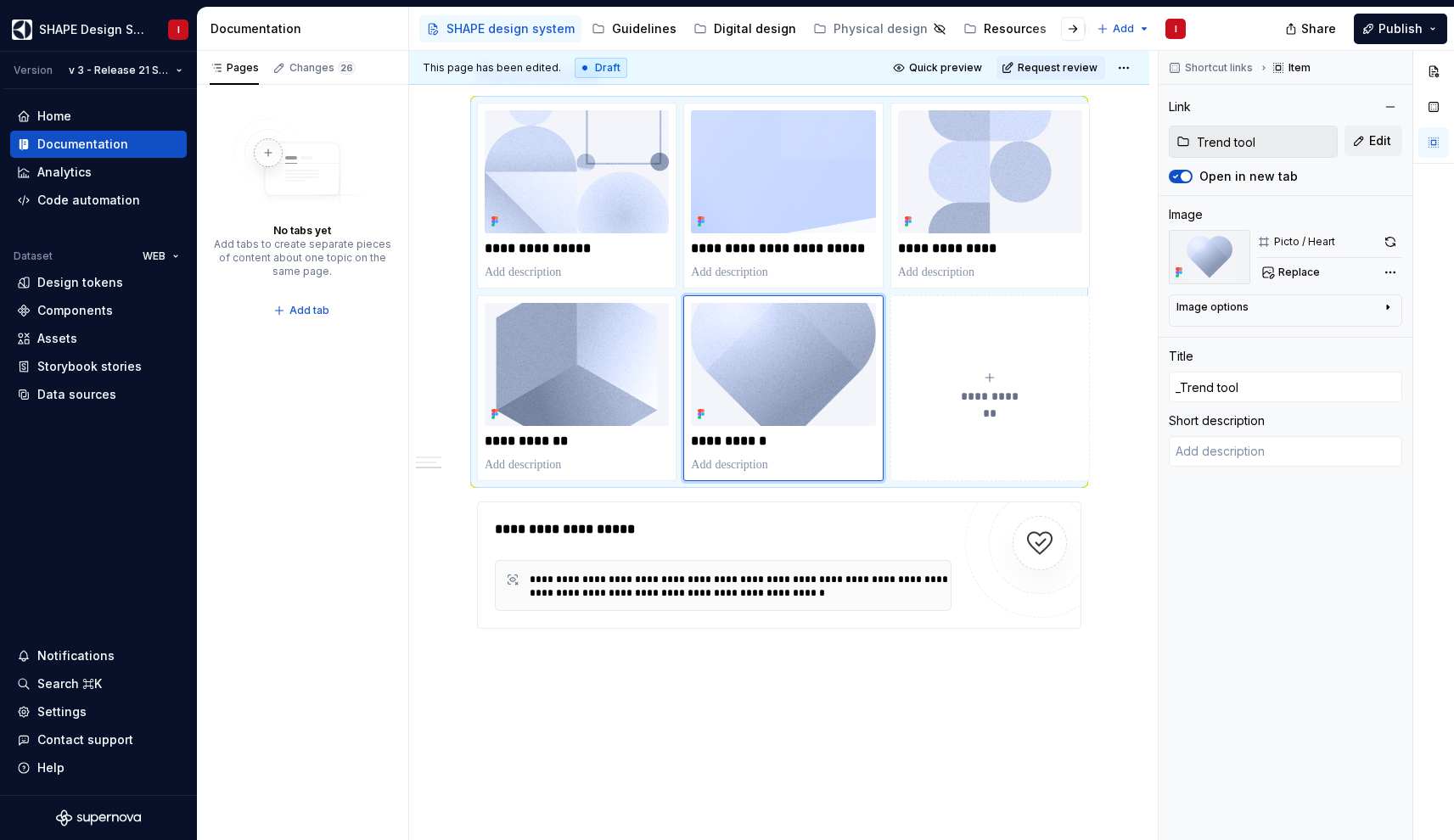 click on "**********" at bounding box center [779, -672] 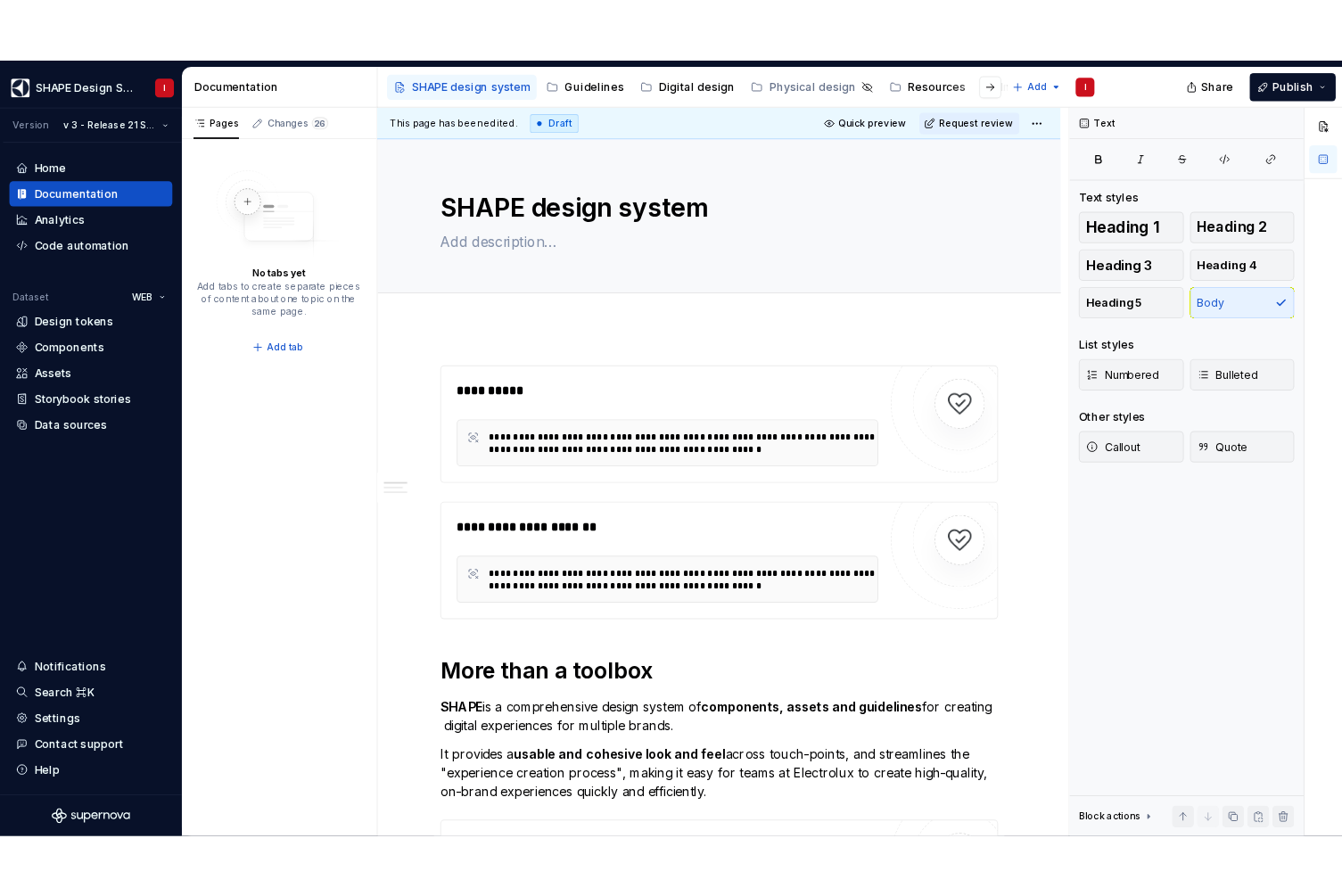 scroll, scrollTop: 0, scrollLeft: 0, axis: both 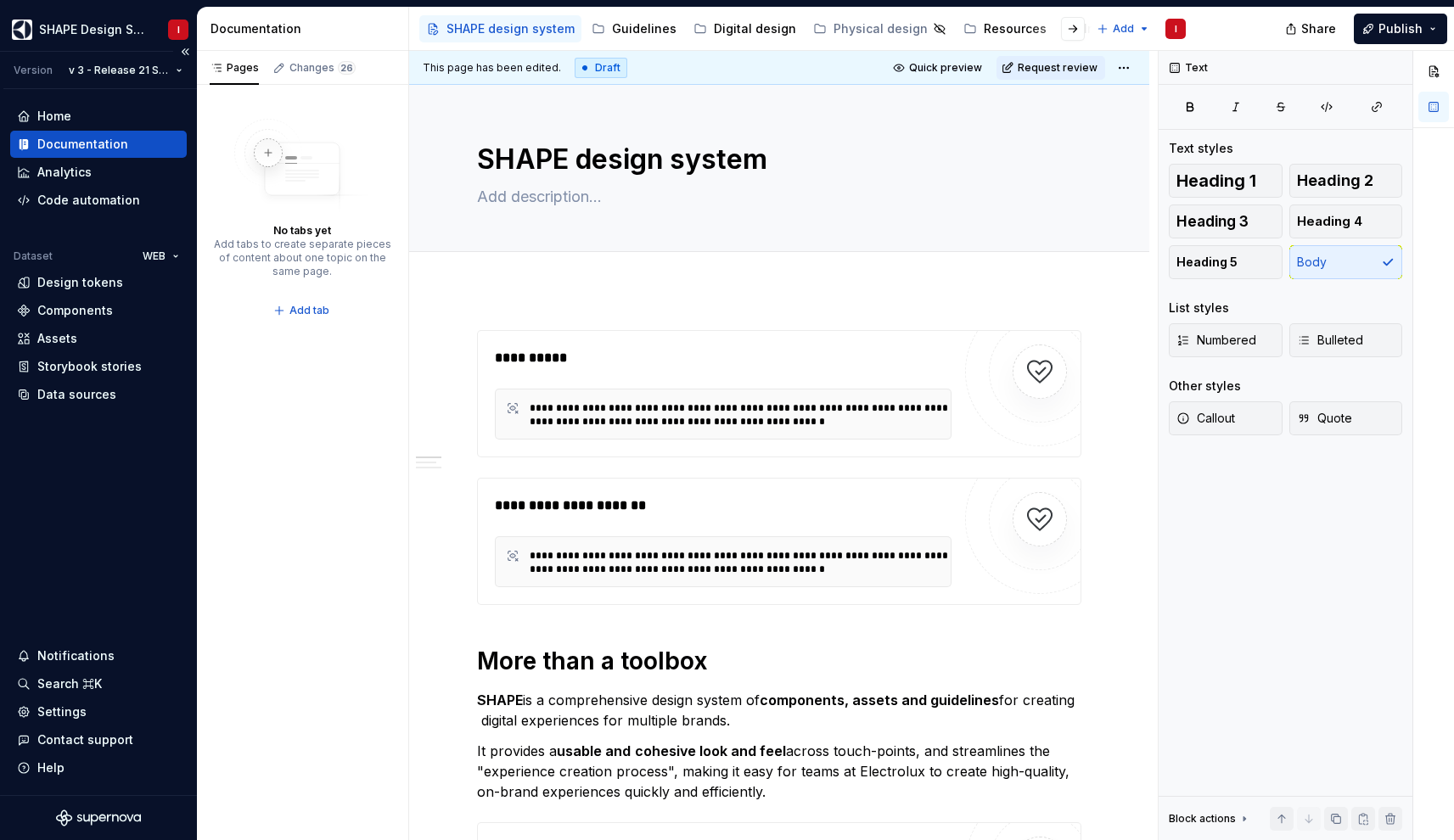 click on "Documentation" at bounding box center [82, 144] 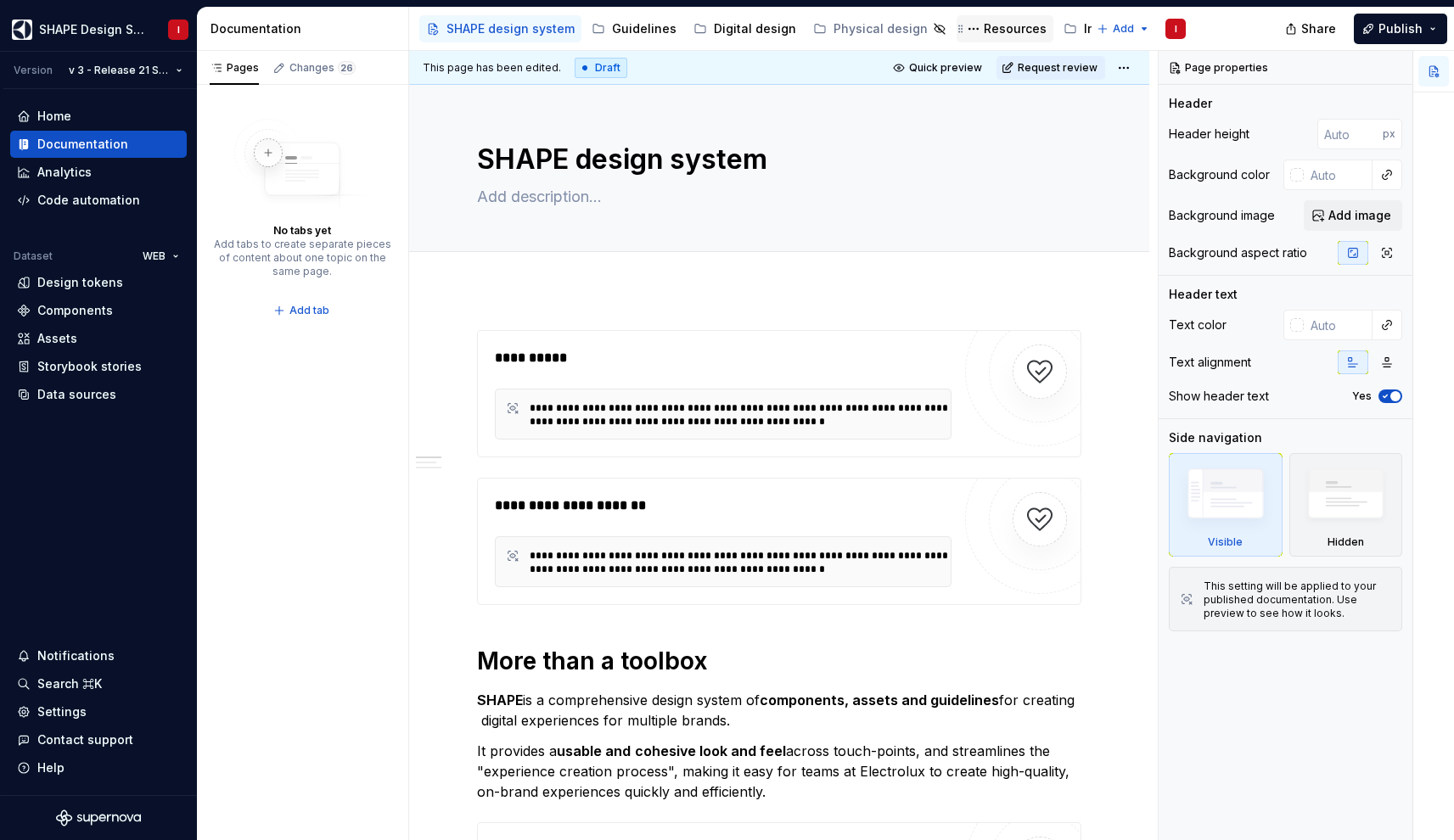 click on "Resources" at bounding box center (1015, 29) 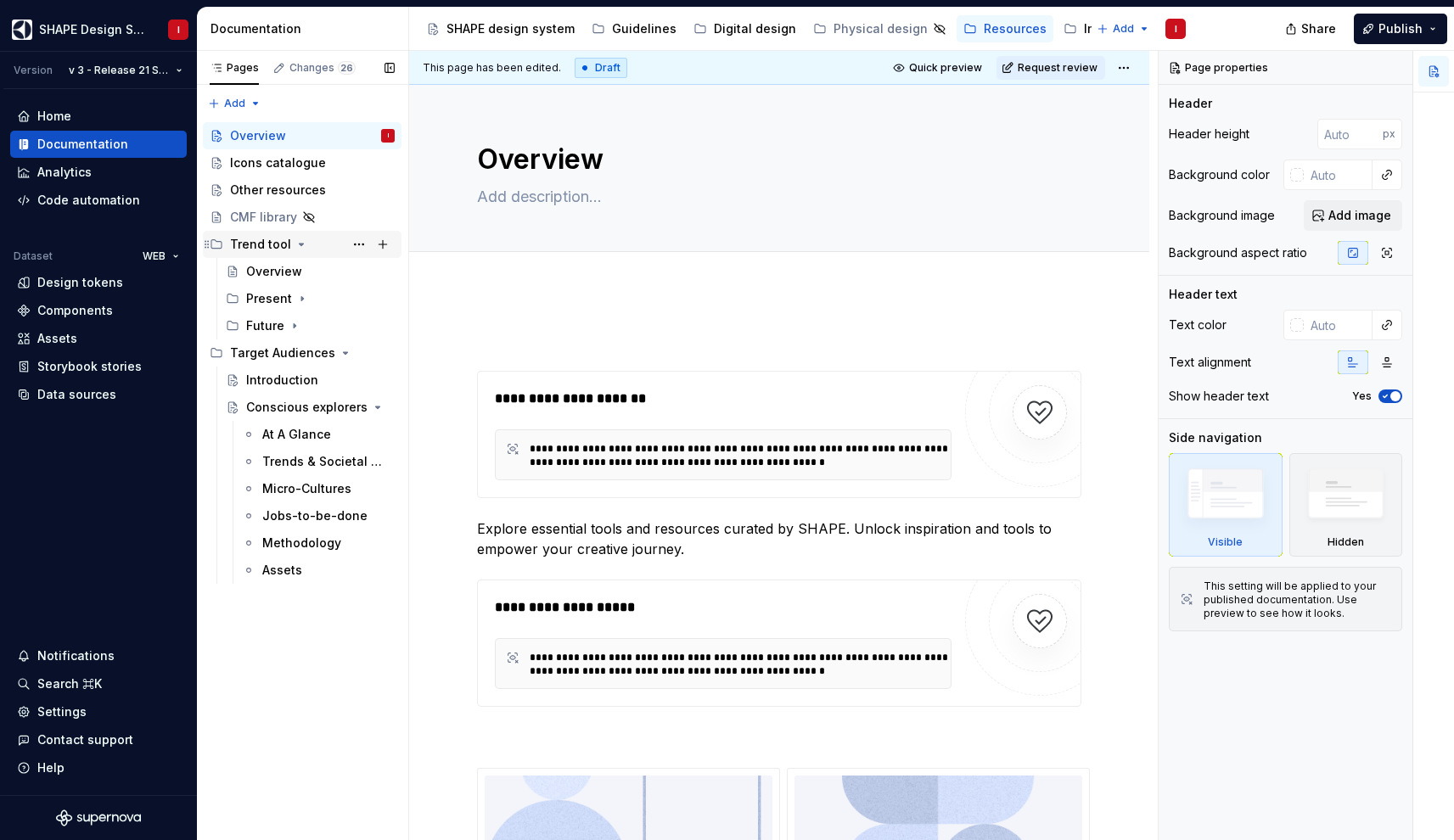 click on "Trend tool" at bounding box center [261, 244] 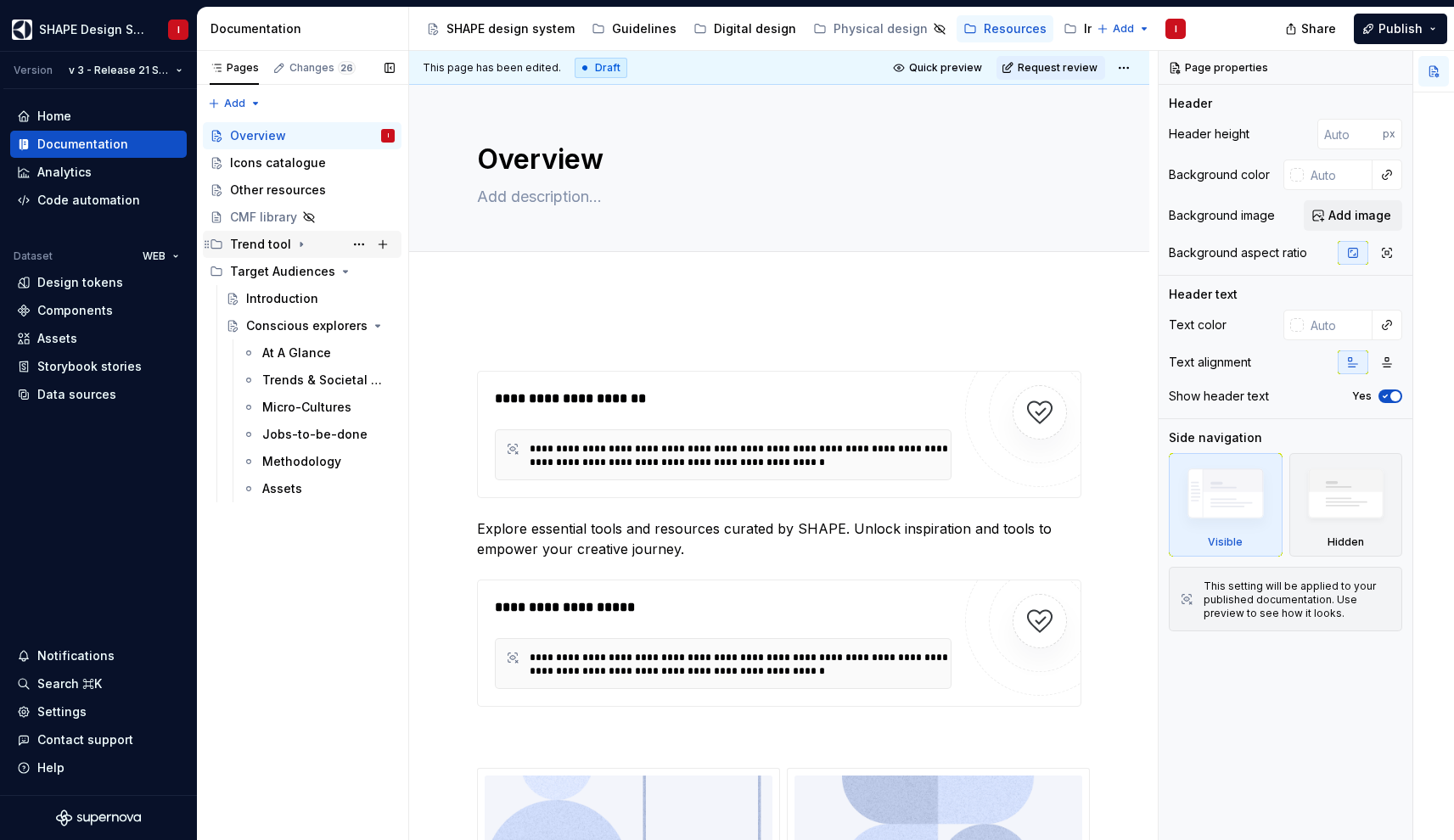click on "Trend tool" at bounding box center (261, 244) 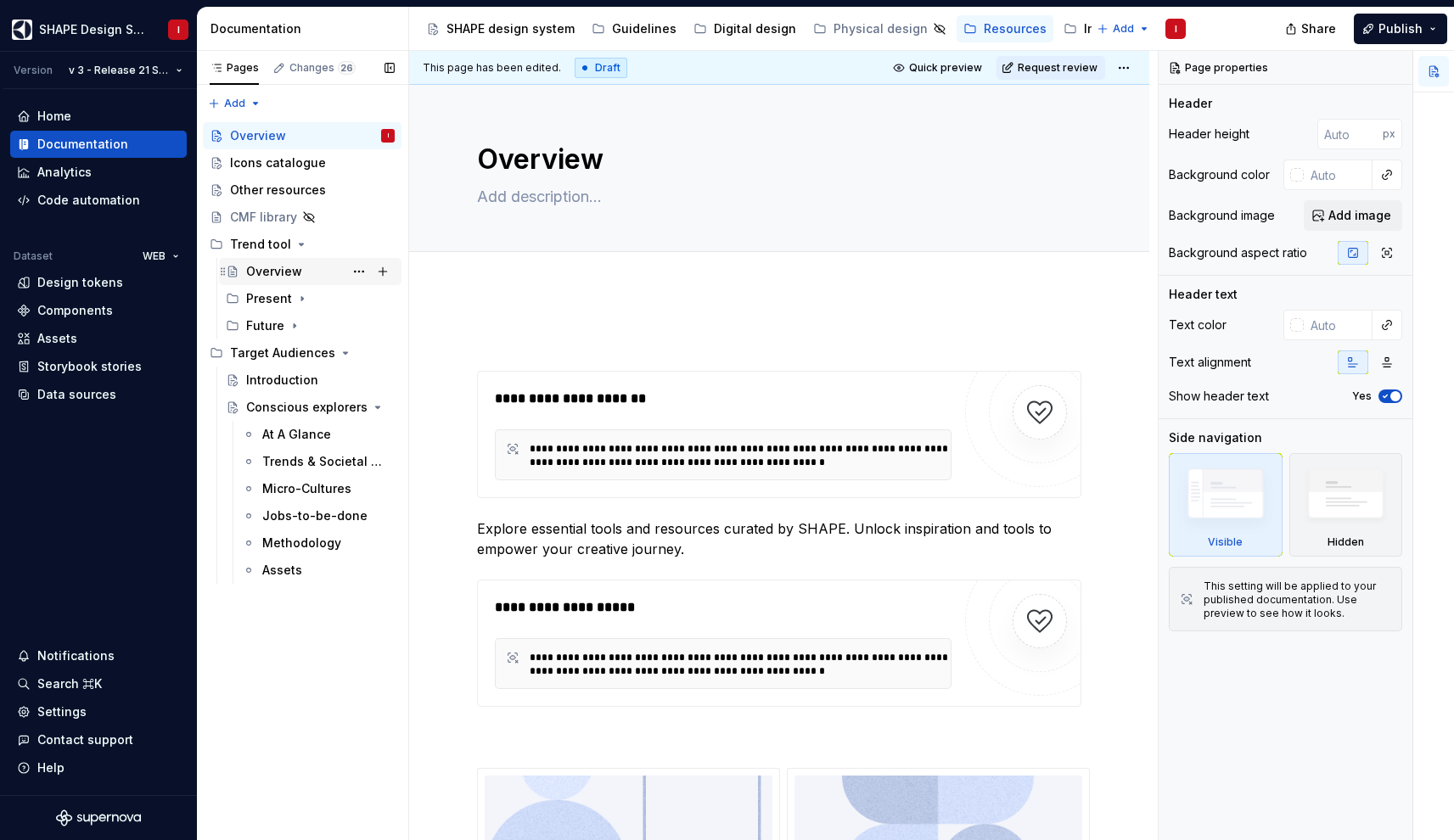 click on "Overview" at bounding box center (320, 272) 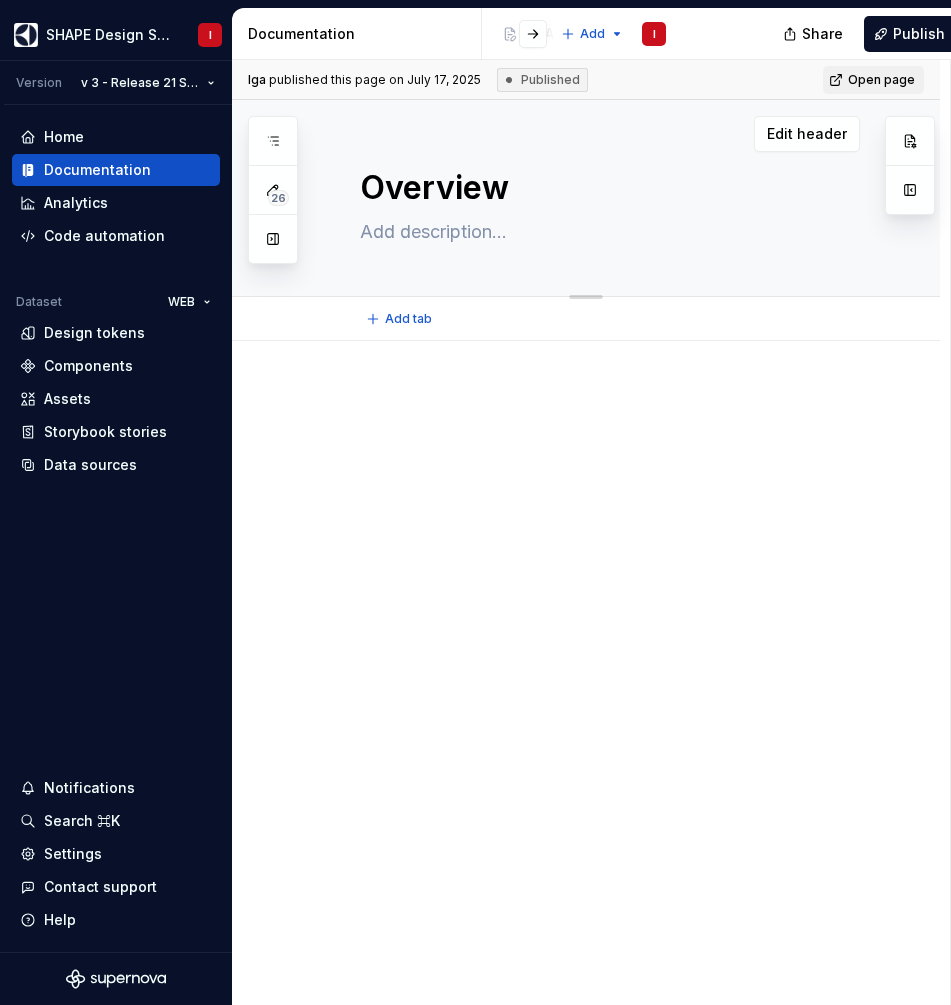 click on "Overview" at bounding box center [606, 188] 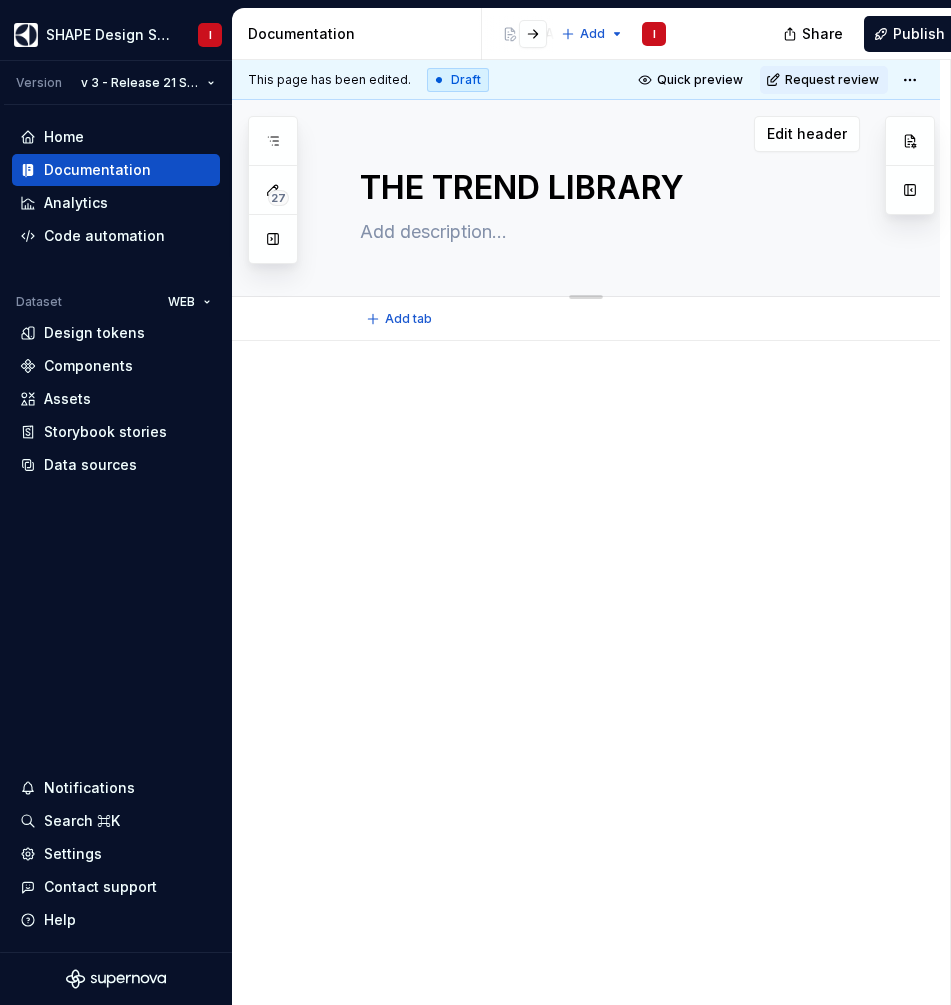 type on "*" 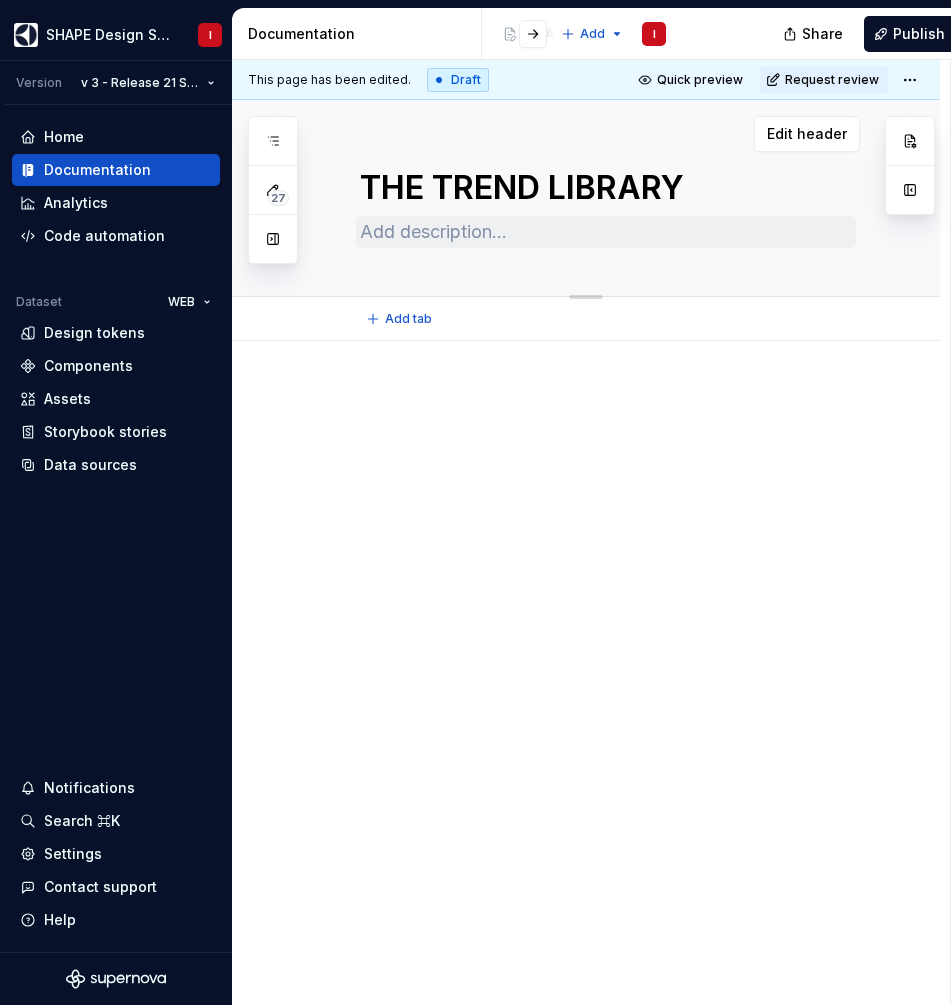 type on "THE TREND LIBRARY" 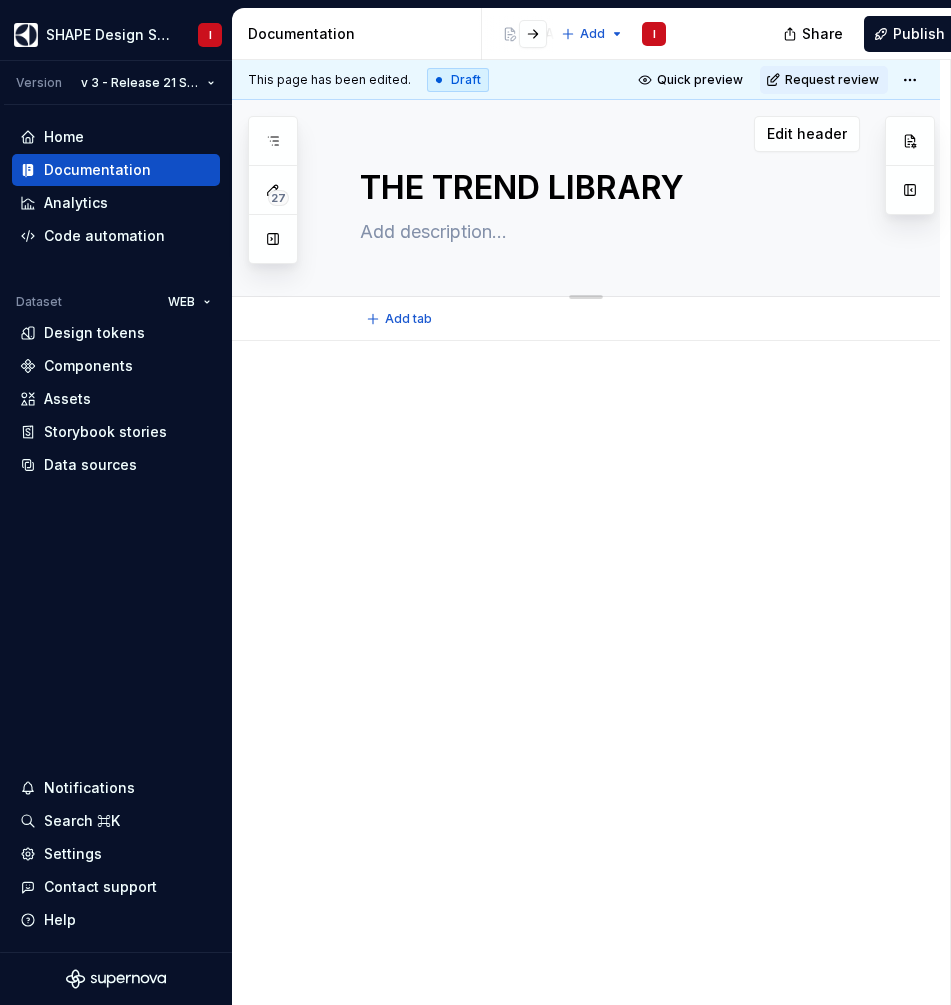click at bounding box center (606, 232) 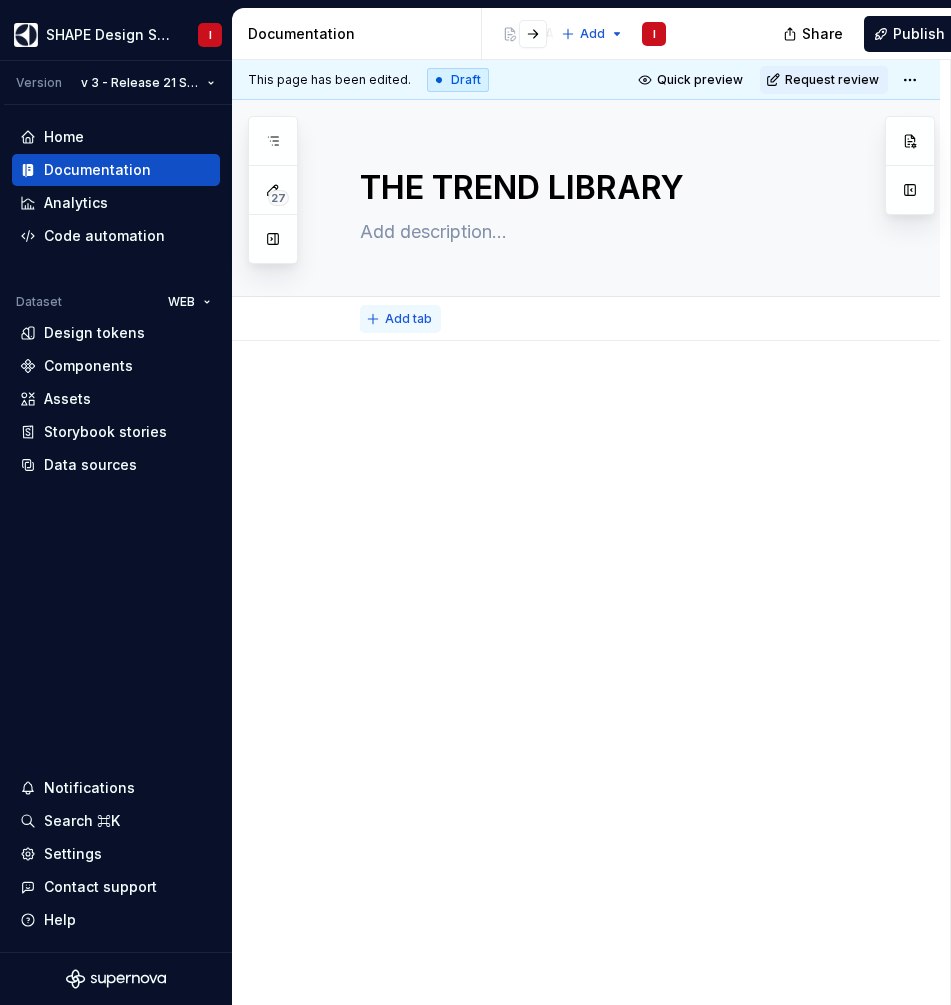 click on "Add tab" at bounding box center [408, 319] 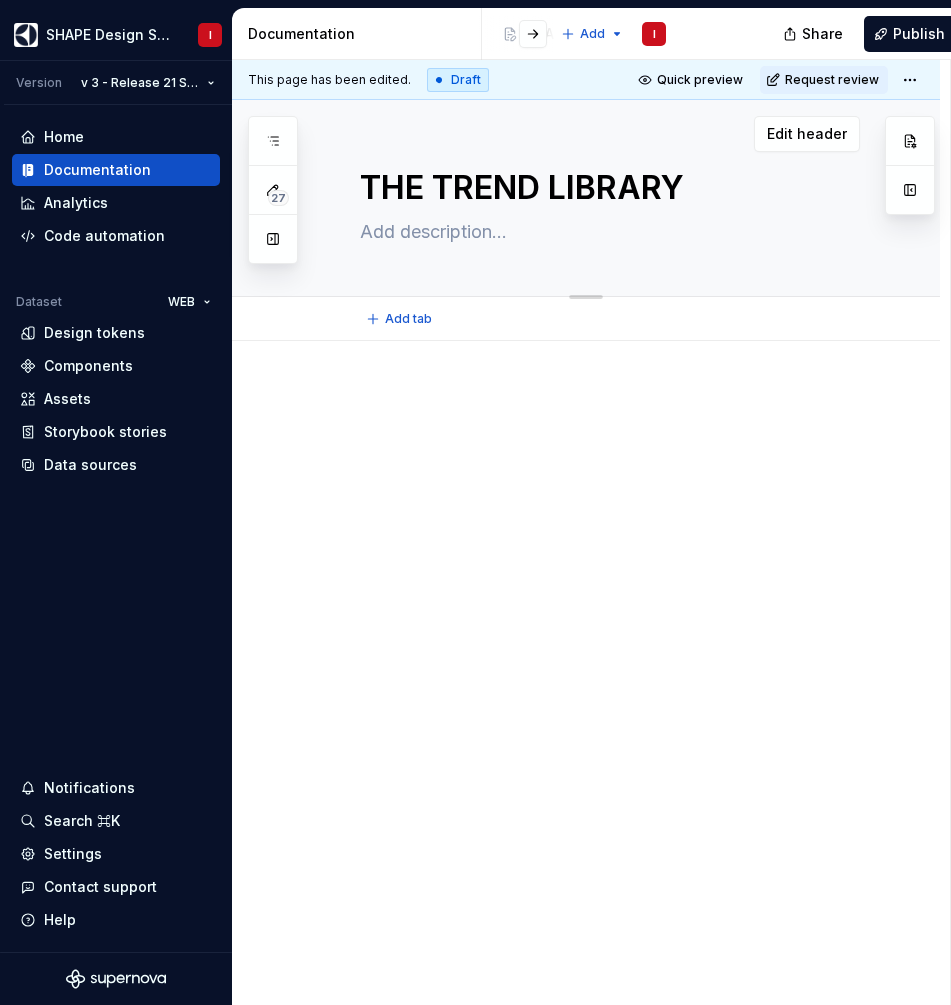click at bounding box center [606, 232] 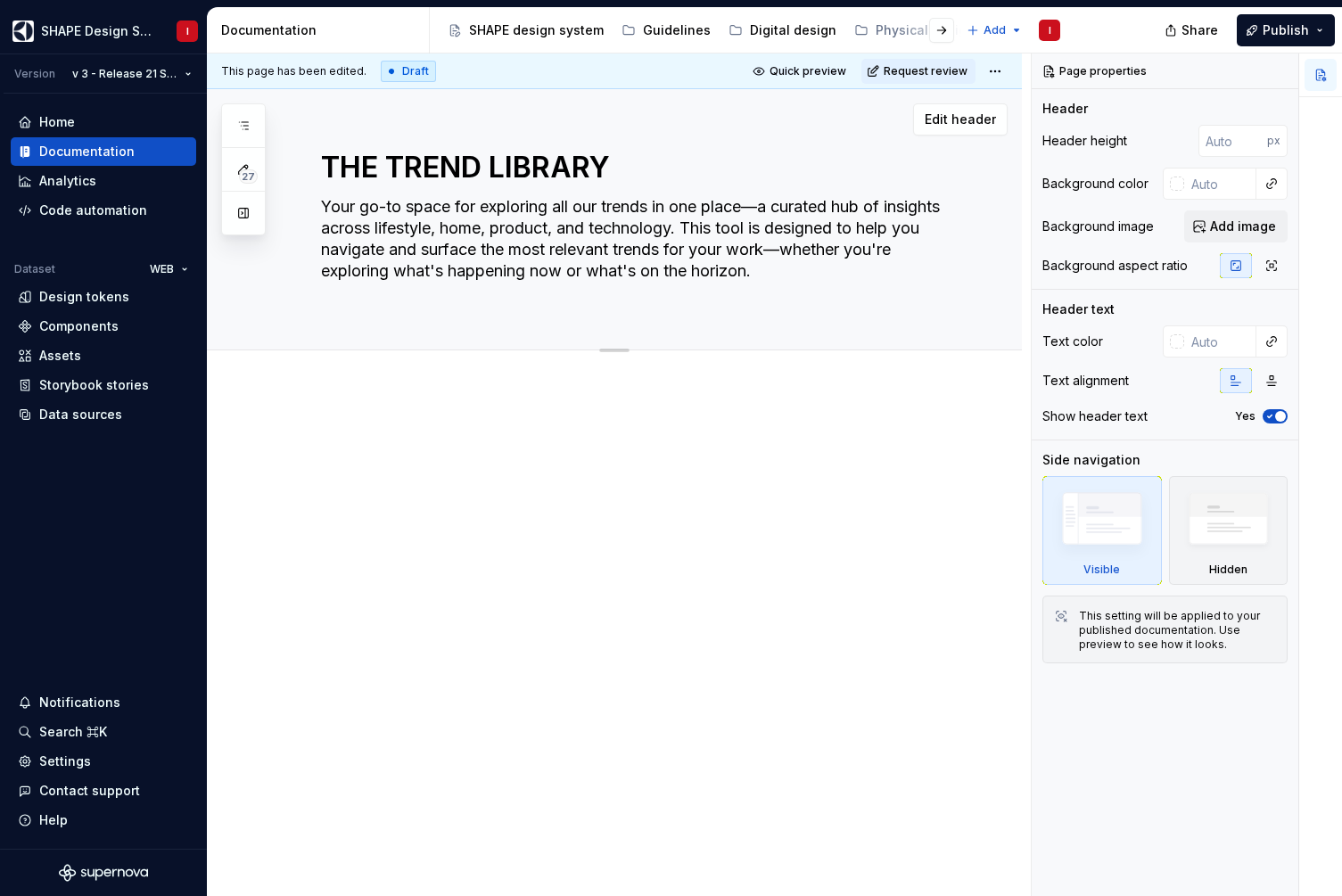 type on "*" 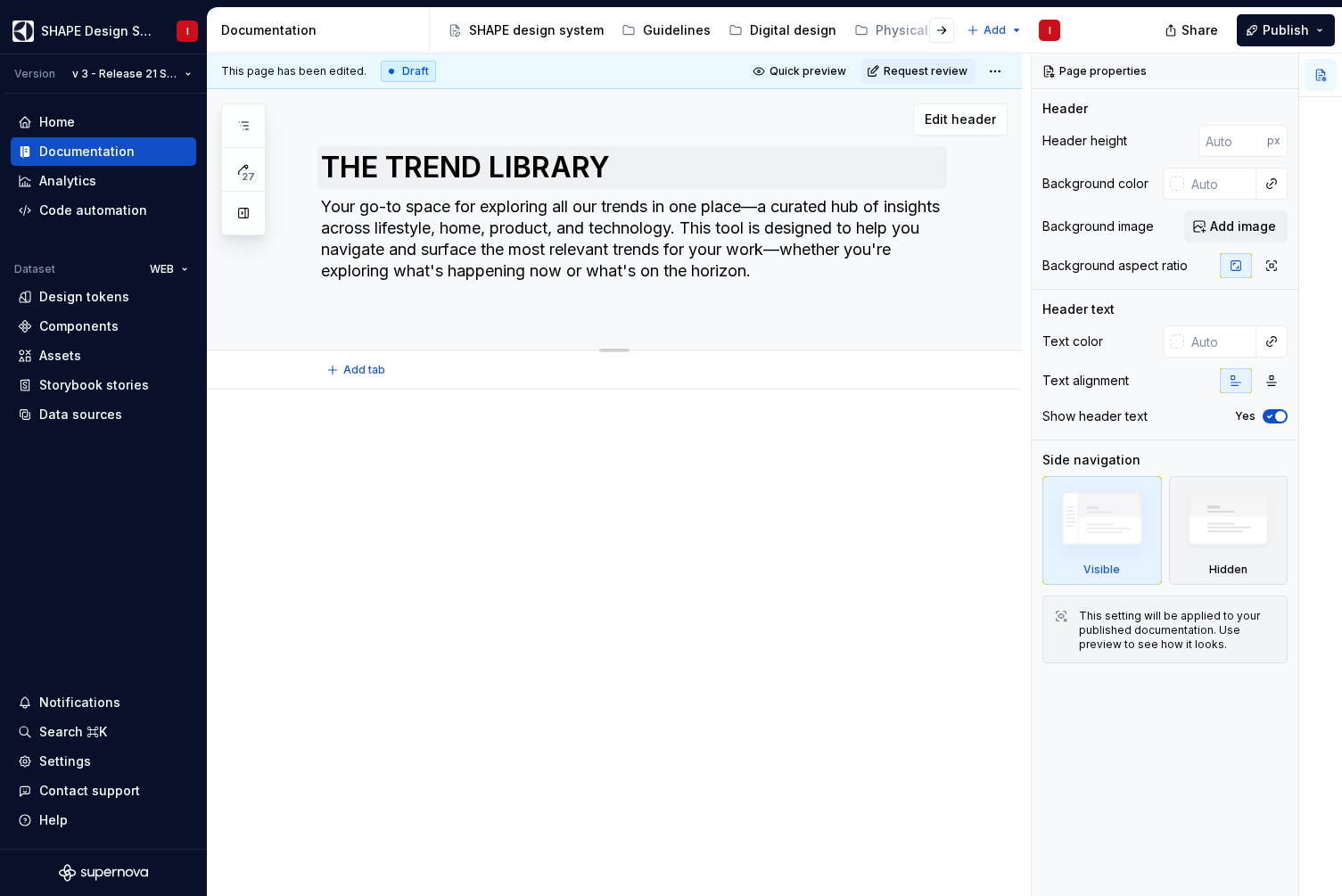 type on "Your go-to space for exploring all our trends in one place—a curated hub of insights across lifestyle, home, product, and technology. This tool is designed to help you navigate and surface the most relevant trends for your work—whether you're exploring what's happening now or what's on the horizon." 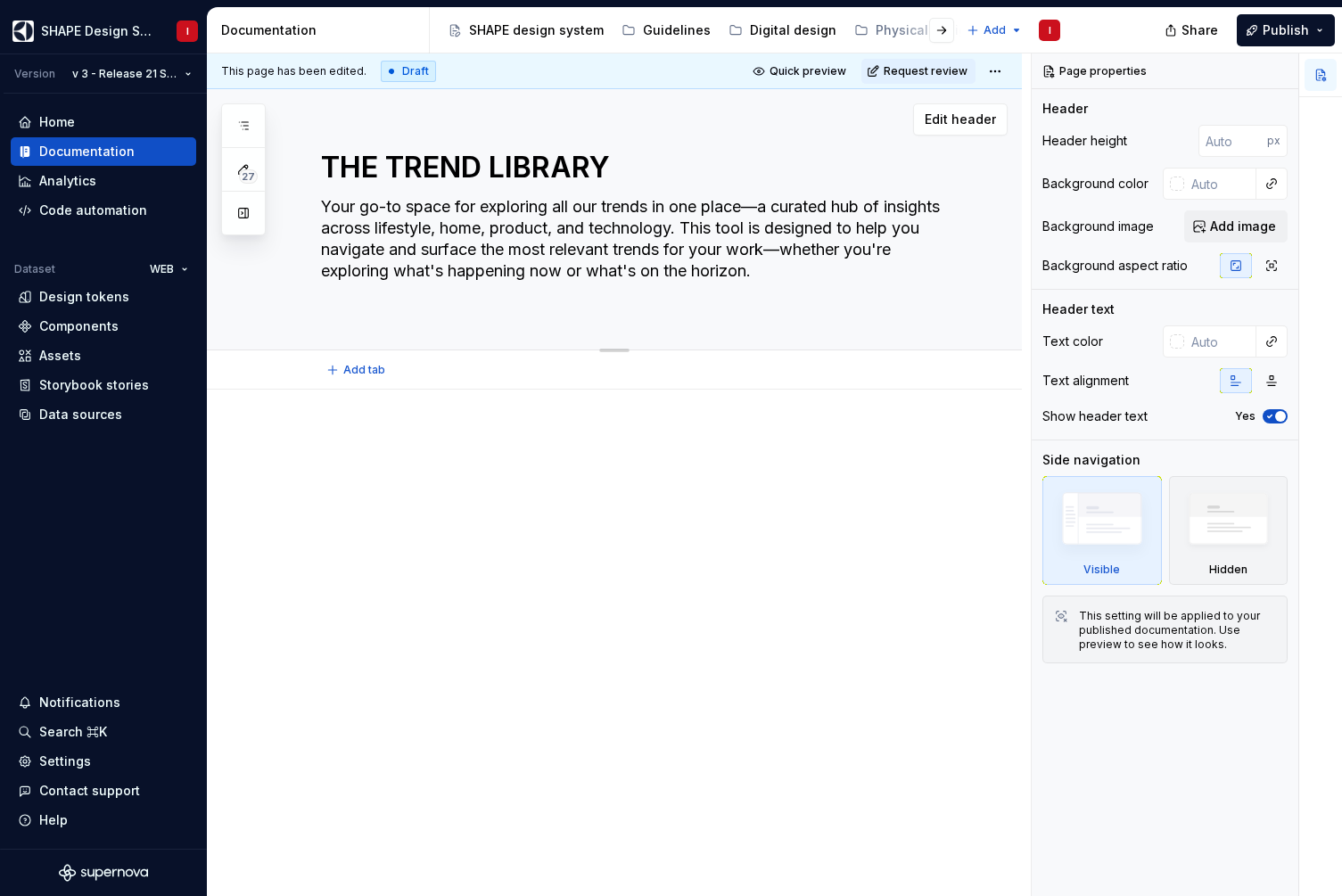 click on "THE TREND LIBRARY" at bounding box center [632, 168] 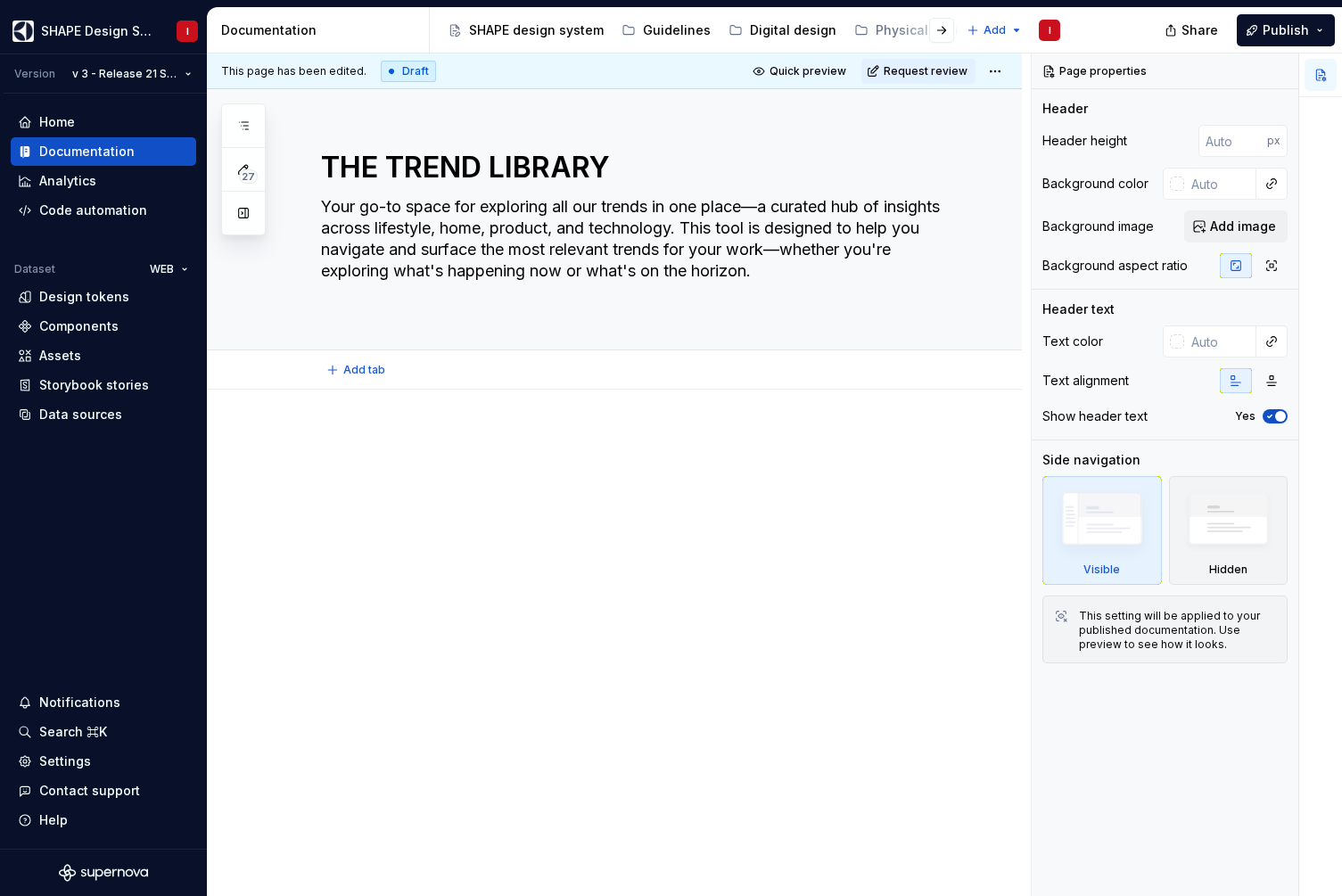 type on "*" 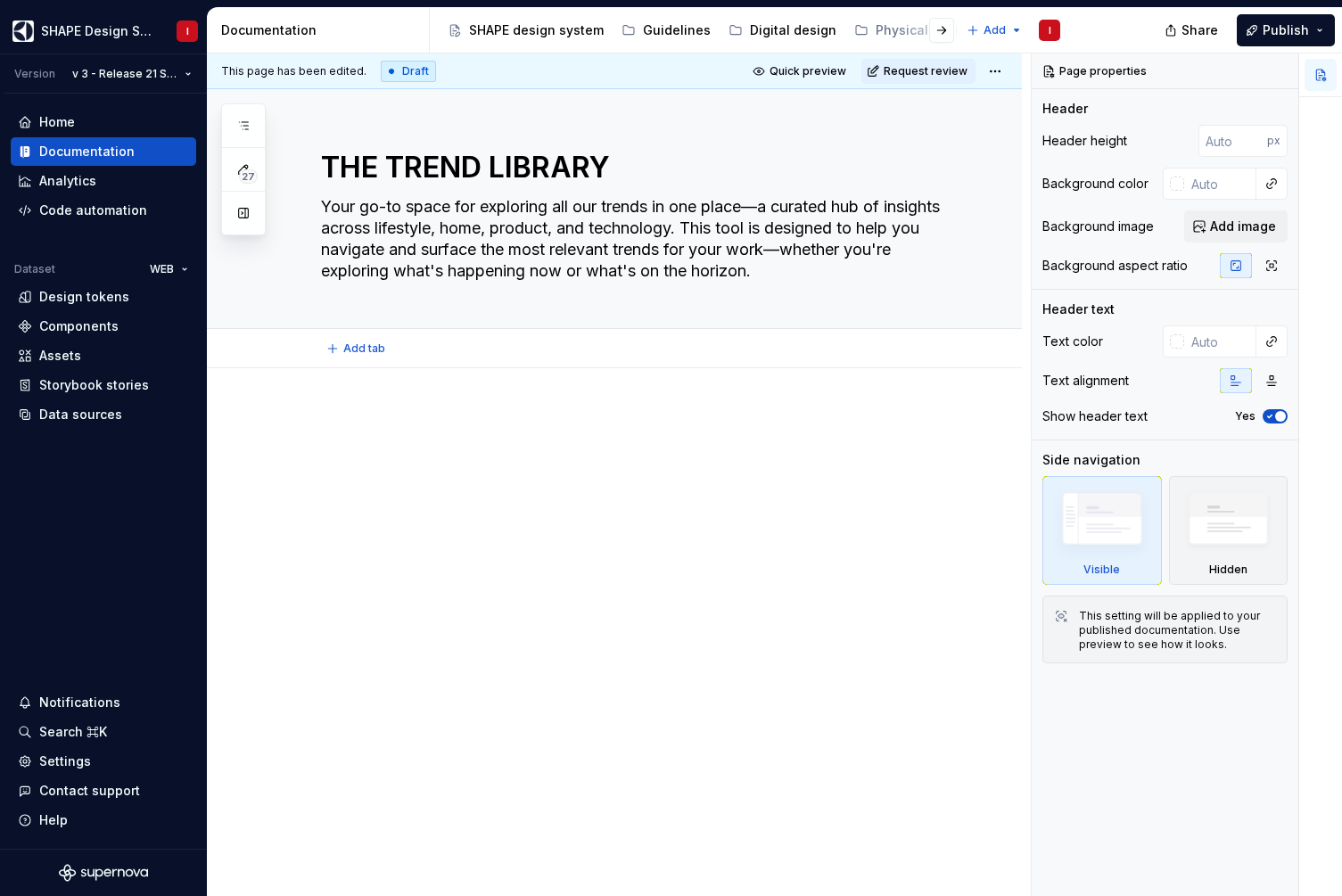 type on "*" 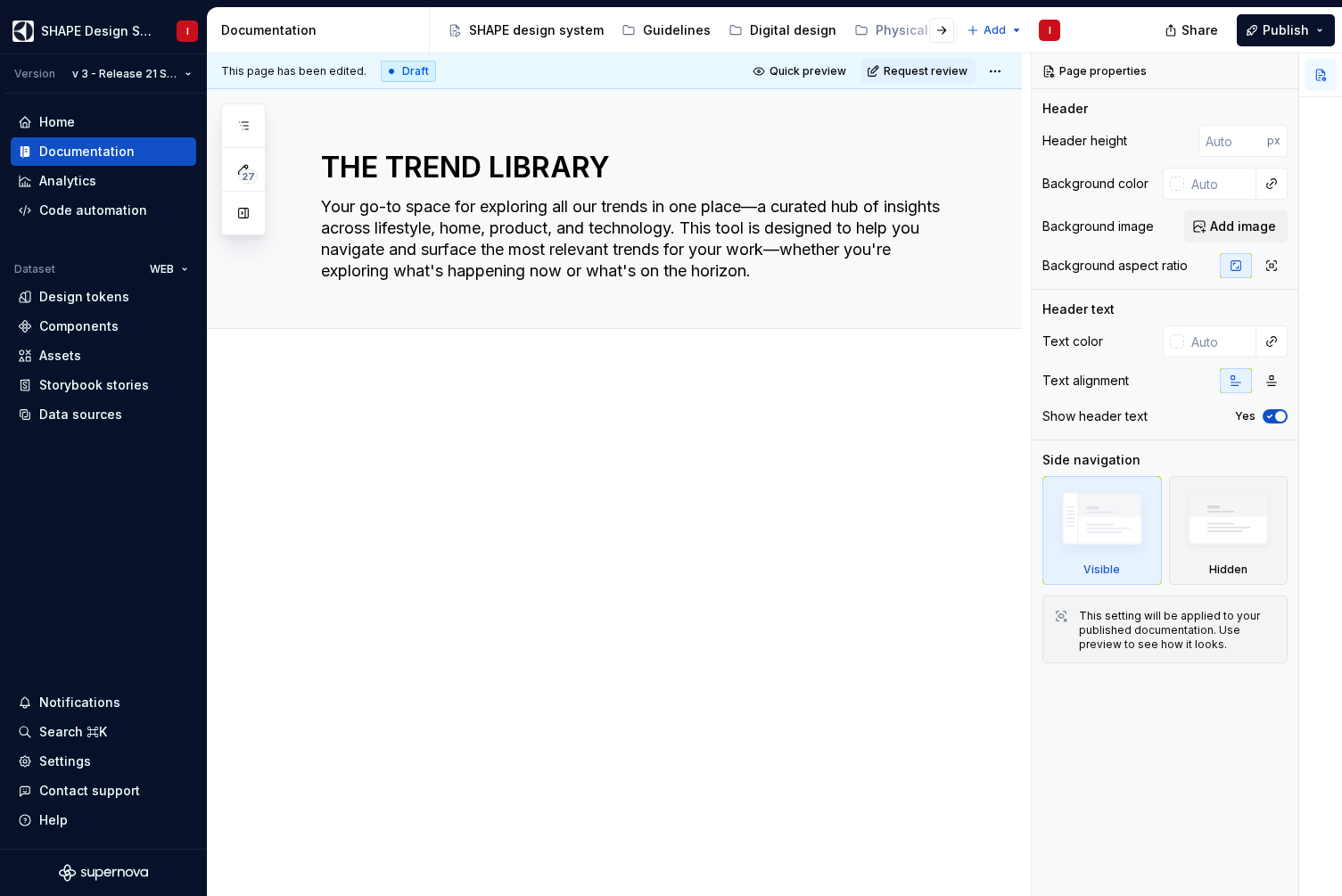 type on "Your go-to space for exploring all our trends in one place—a curated hub of insights across lifestyle, home, product, and technology. This tool is designed to help you navigate and surface the most relevant trends for your work—whether you're exploring what's happening now or what's on the horizon." 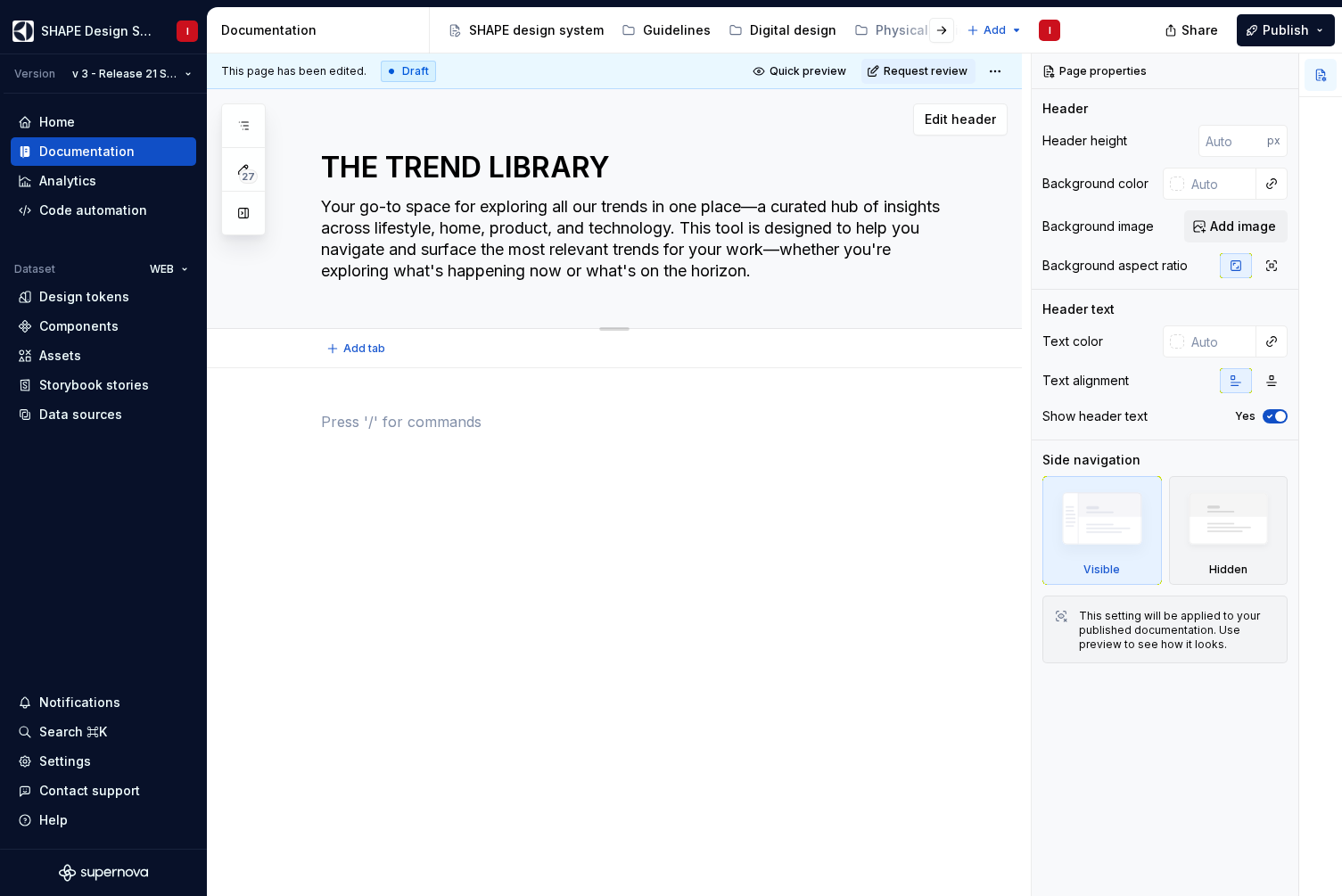 click on "THE TREND LIBRARY Your go-to space for exploring all our trends in one place—a curated hub of insights across lifestyle, home, product, and technology. This tool is designed to help you navigate and surface the most relevant trends for your work—whether you're exploring what's happening now or what's on the horizon." at bounding box center [636, 209] 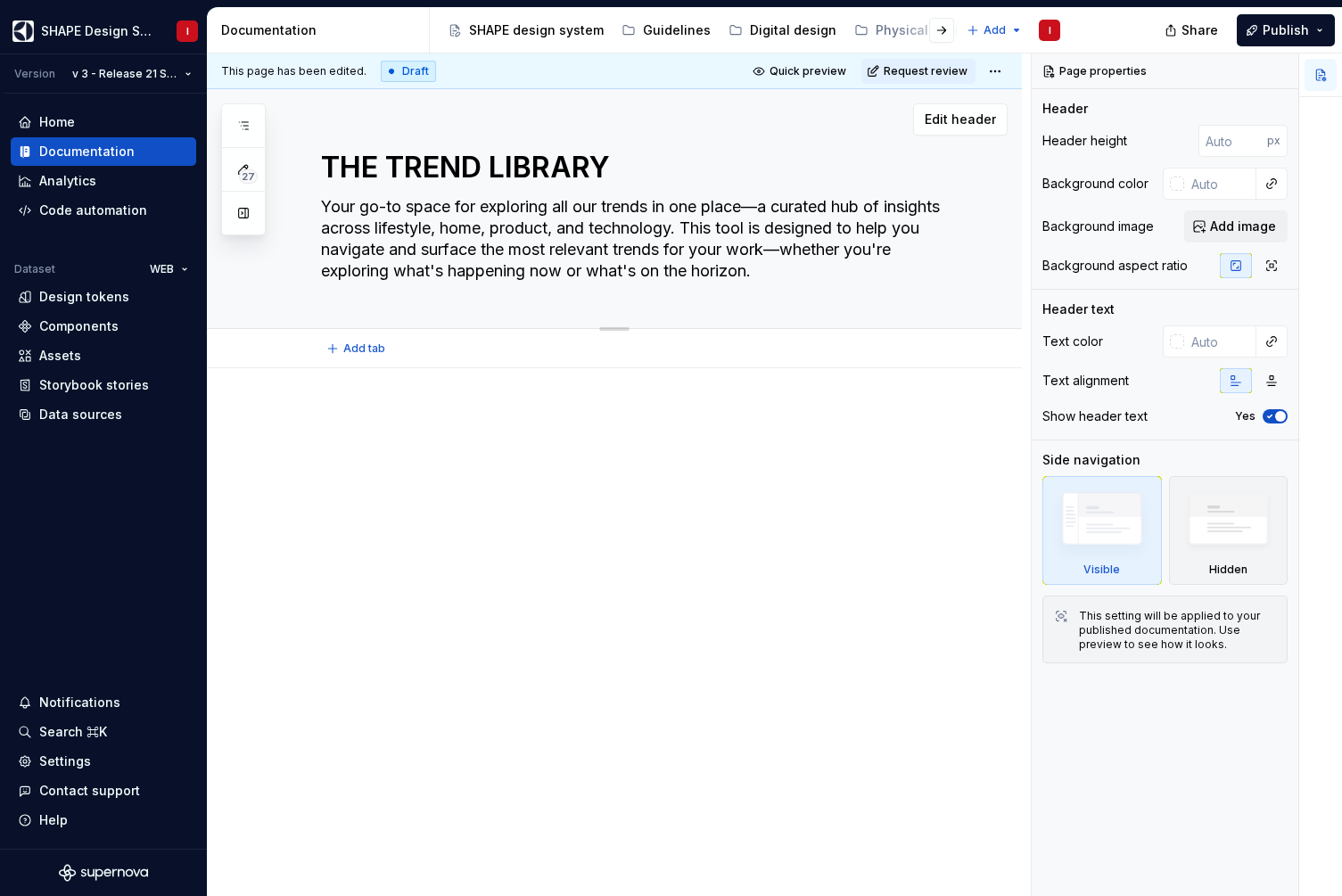 click on "Your go-to space for exploring all our trends in one place—a curated hub of insights across lifestyle, home, product, and technology. This tool is designed to help you navigate and surface the most relevant trends for your work—whether you're exploring what's happening now or what's on the horizon." at bounding box center (632, 239) 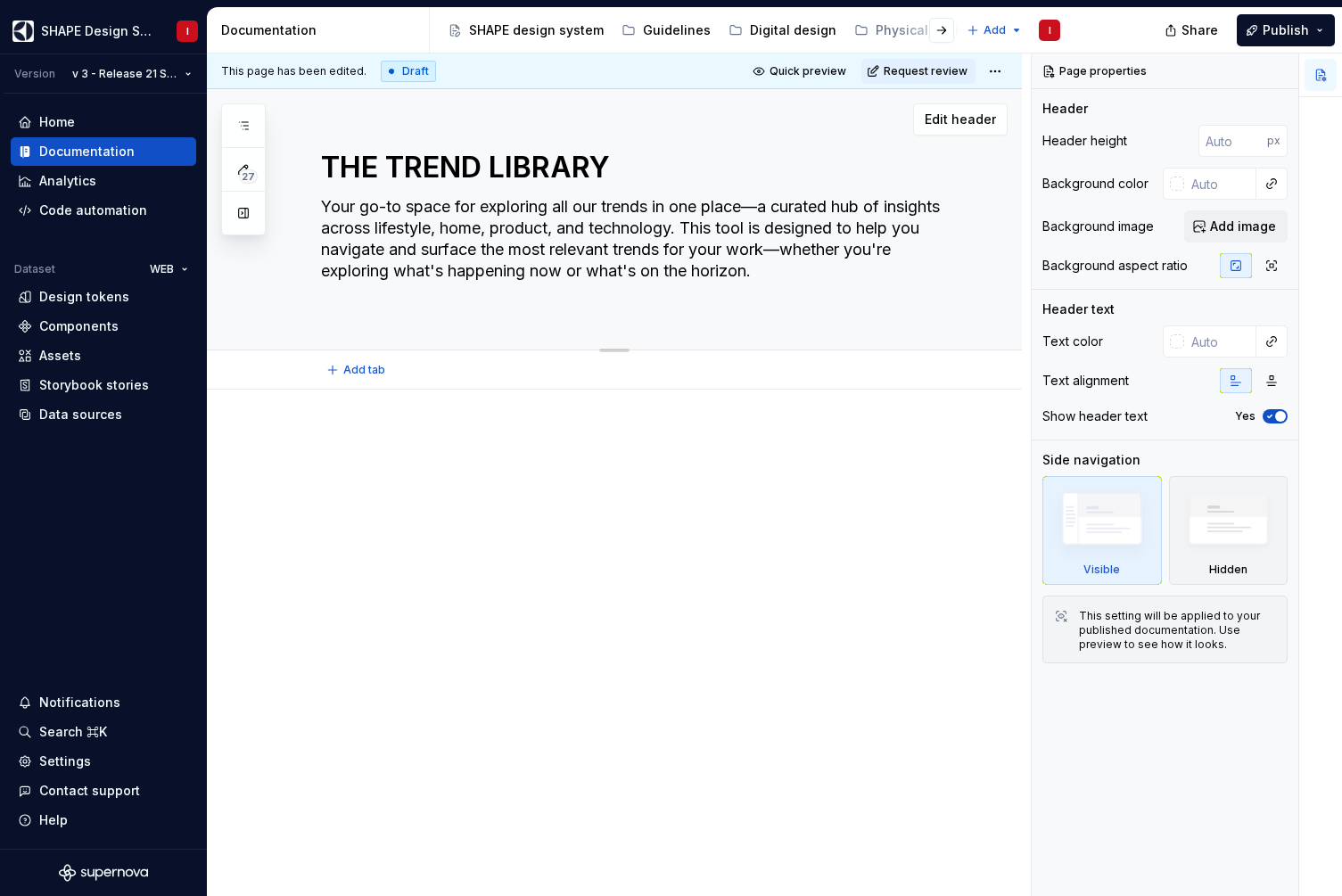 type on "*" 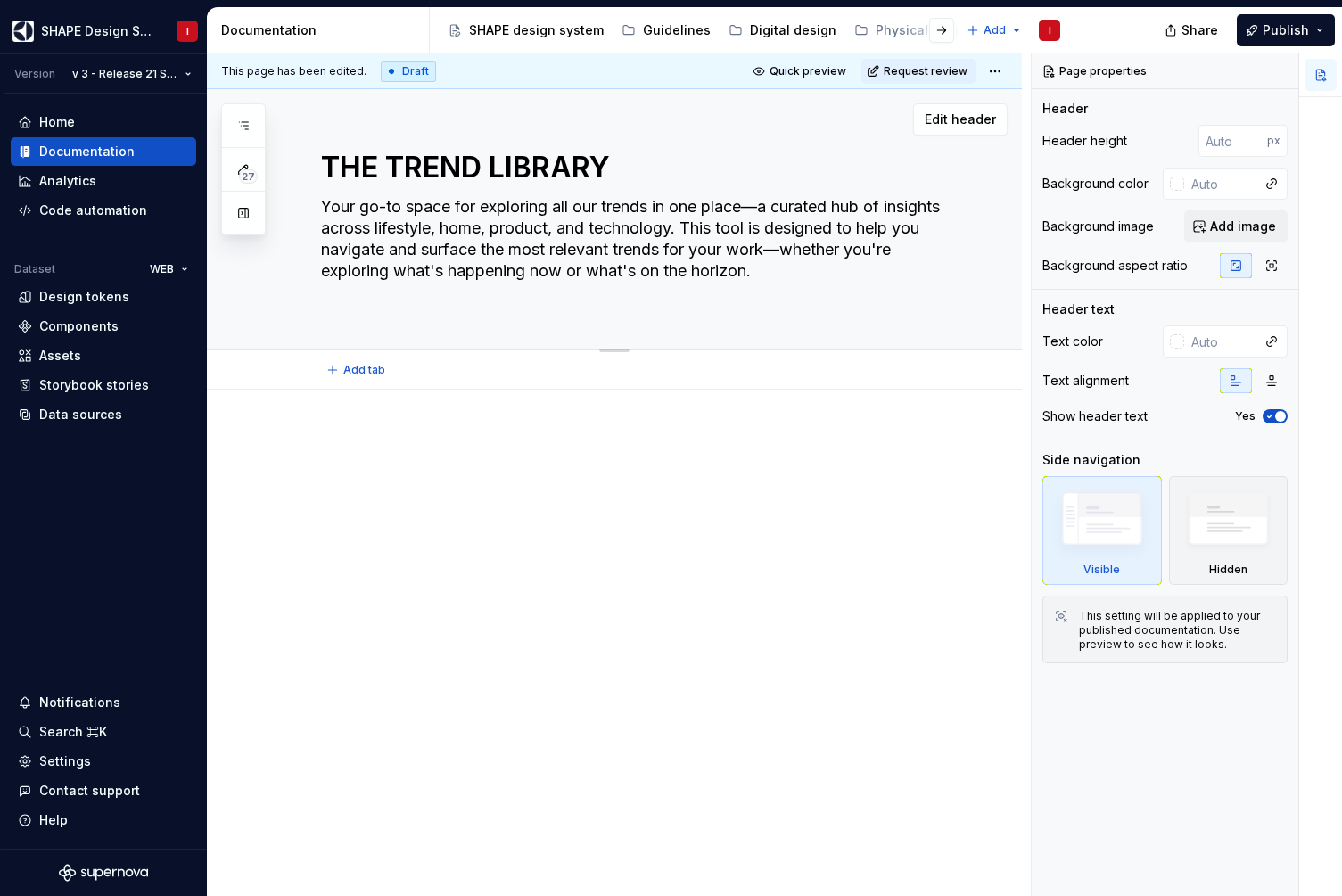 type on "Your go-to space for exploring all our trends in one place—a curated hub of insights across lifestyle, home, product, and technology. This tool is designed to help you navigate and surface the most relevant trends for your work—whether you're exploring what's happening now or what's on the horizon." 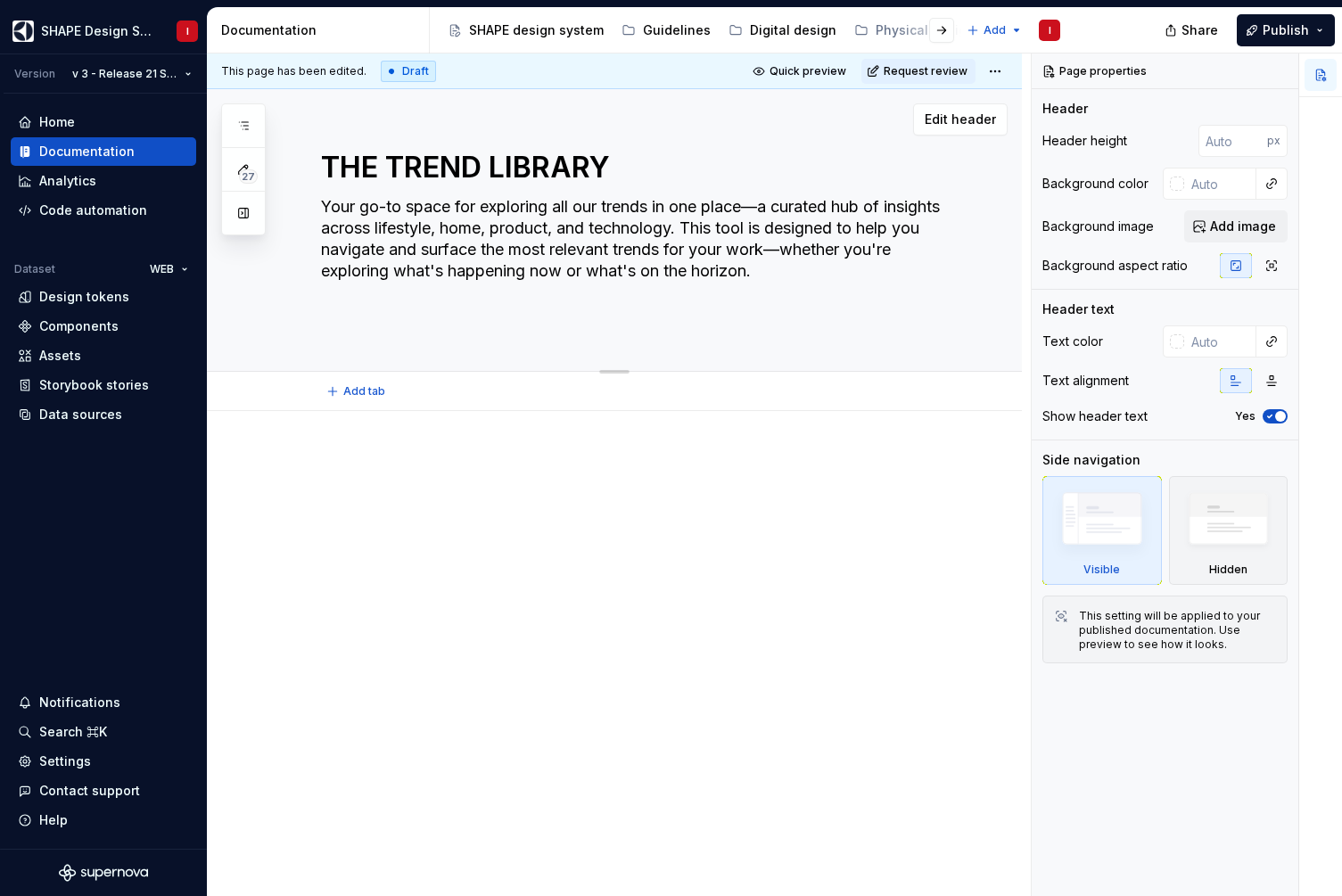 paste on "We connect the dots to transform signals into clear, digestible insights and inspiration—so we can act at the right time and stay ahead." 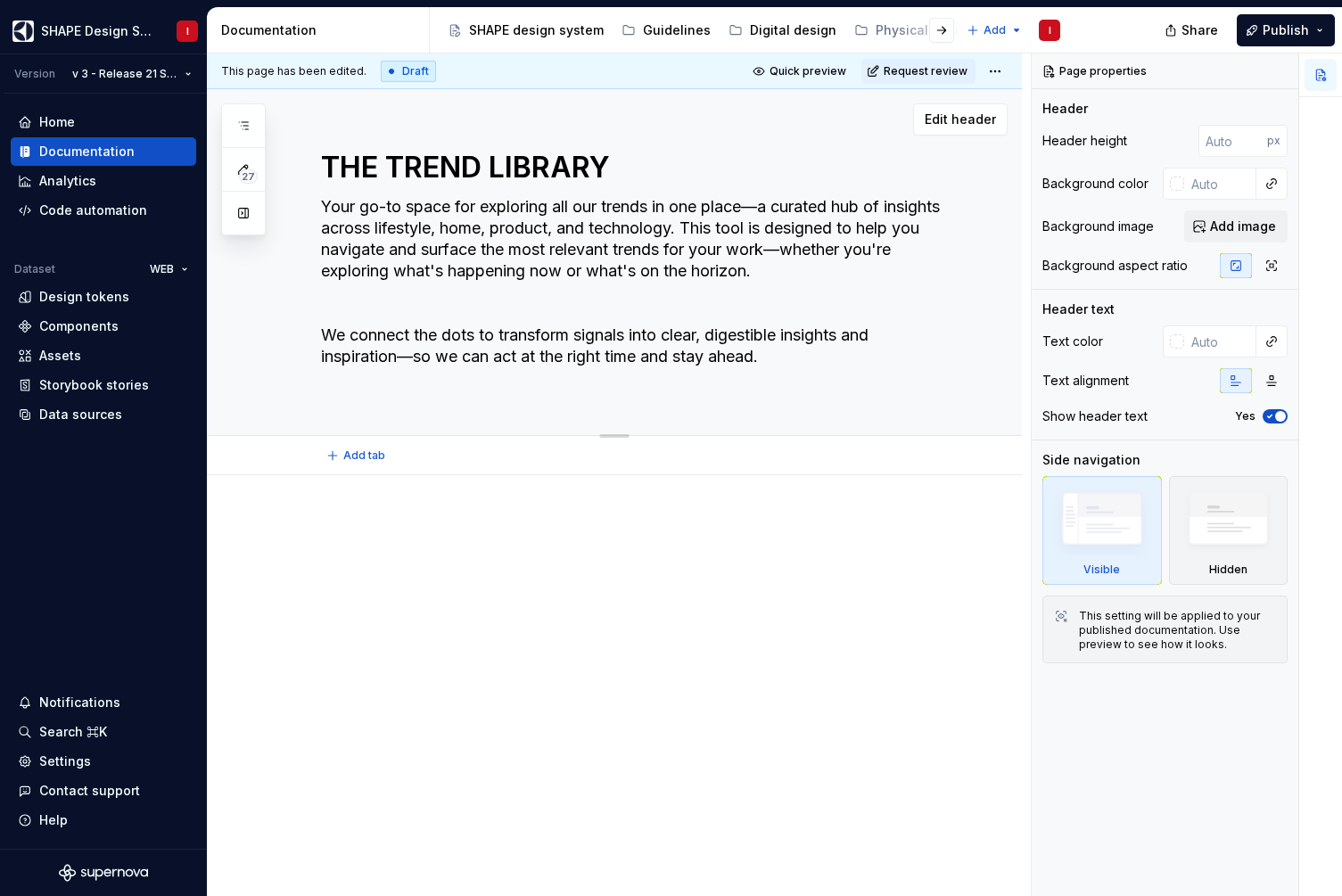 click on "Your go-to space for exploring all our trends in one place—a curated hub of insights across lifestyle, home, product, and technology. This tool is designed to help you navigate and surface the most relevant trends for your work—whether you're exploring what's happening now or what's on the horizon.
We connect the dots to transform signals into clear, digestible insights and inspiration—so we can act at the right time and stay ahead." at bounding box center [632, 292] 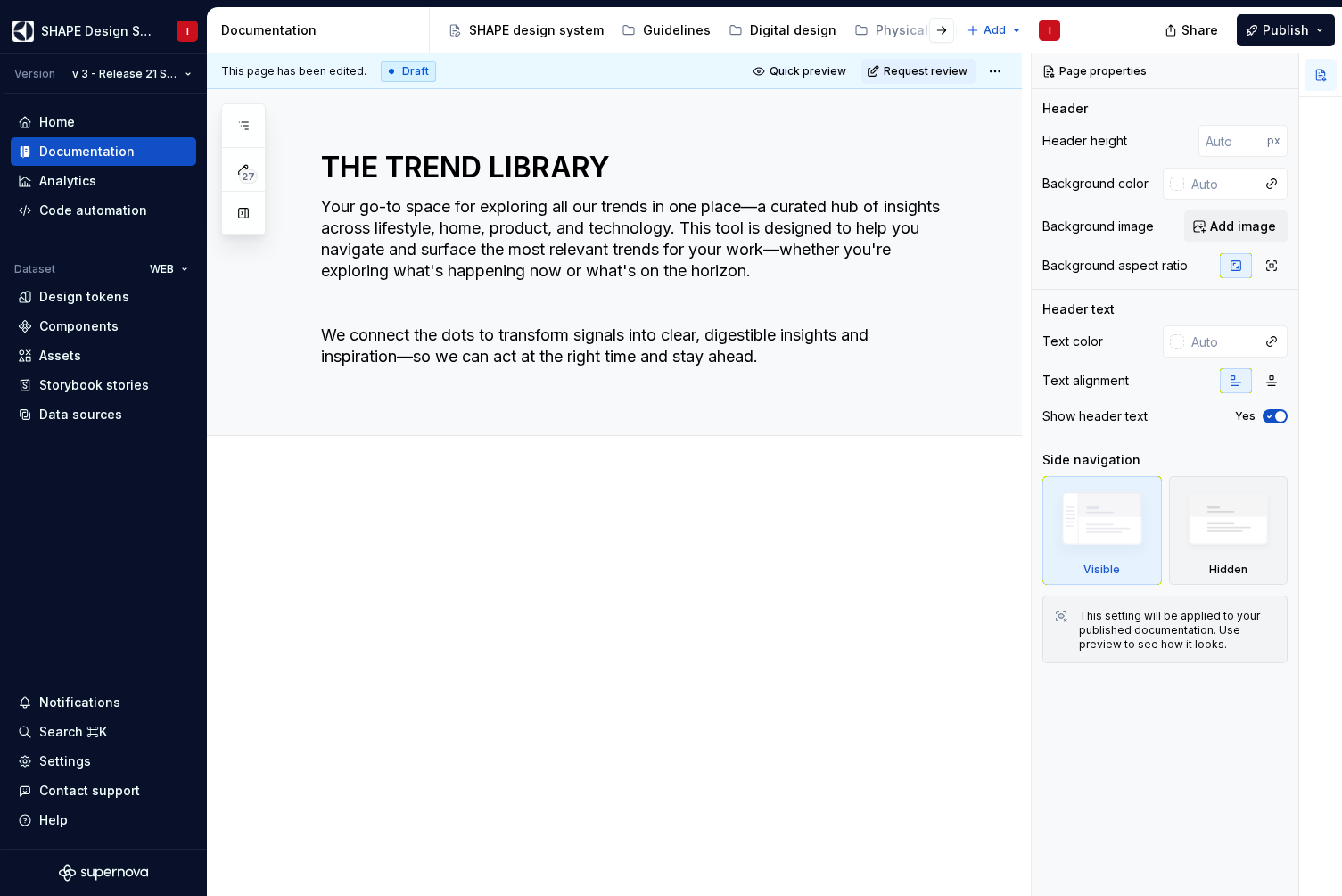 type on "*" 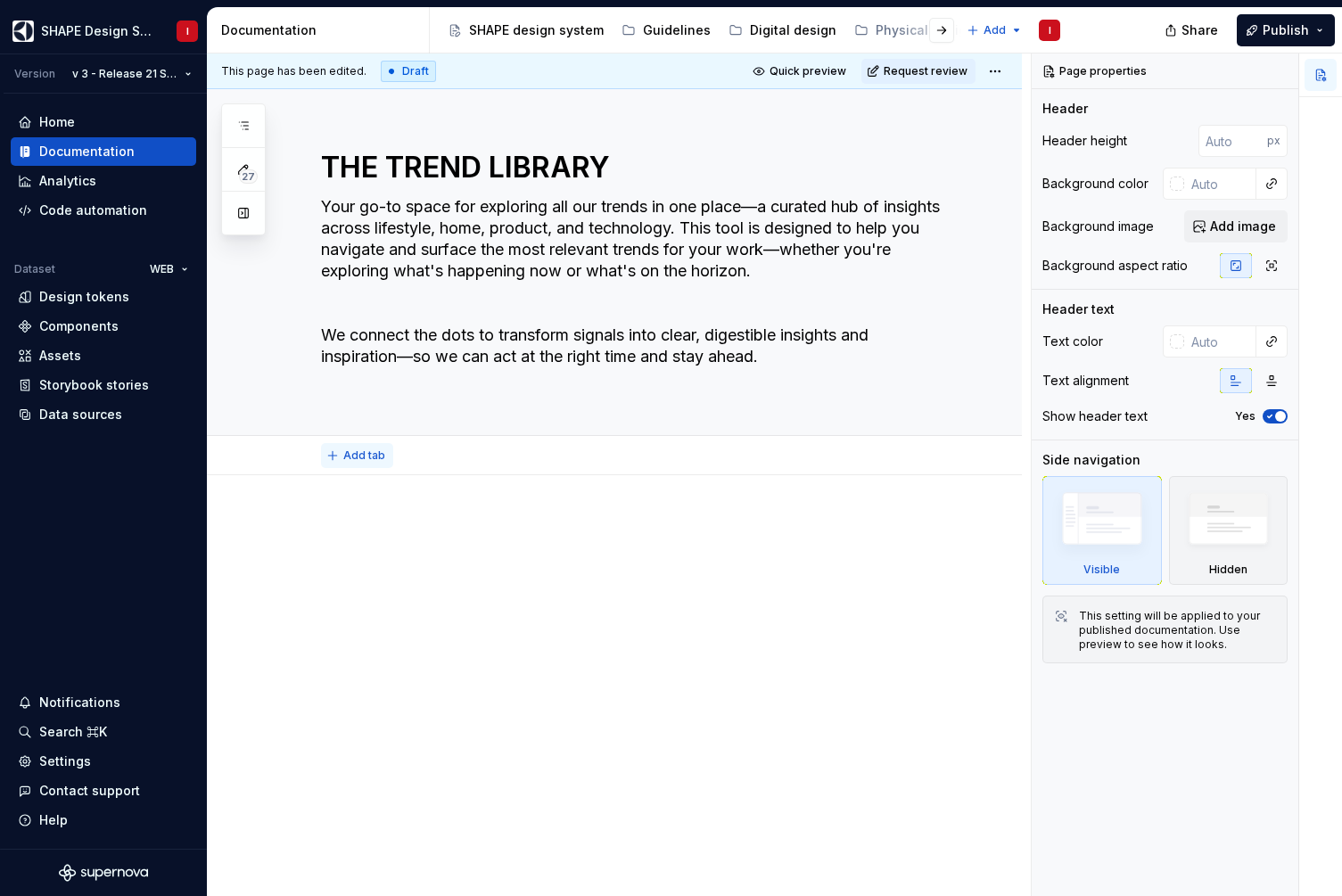 type on "Your go-to space for exploring all our trends in one place—a curated hub of insights across lifestyle, home, product, and technology. This tool is designed to help you navigate and surface the most relevant trends for your work—whether you're exploring what's happening now or what's on the horizon.
We connect the dots to transform signals into clear, digestible insights and inspiration—so we can act at the right time and stay ahead." 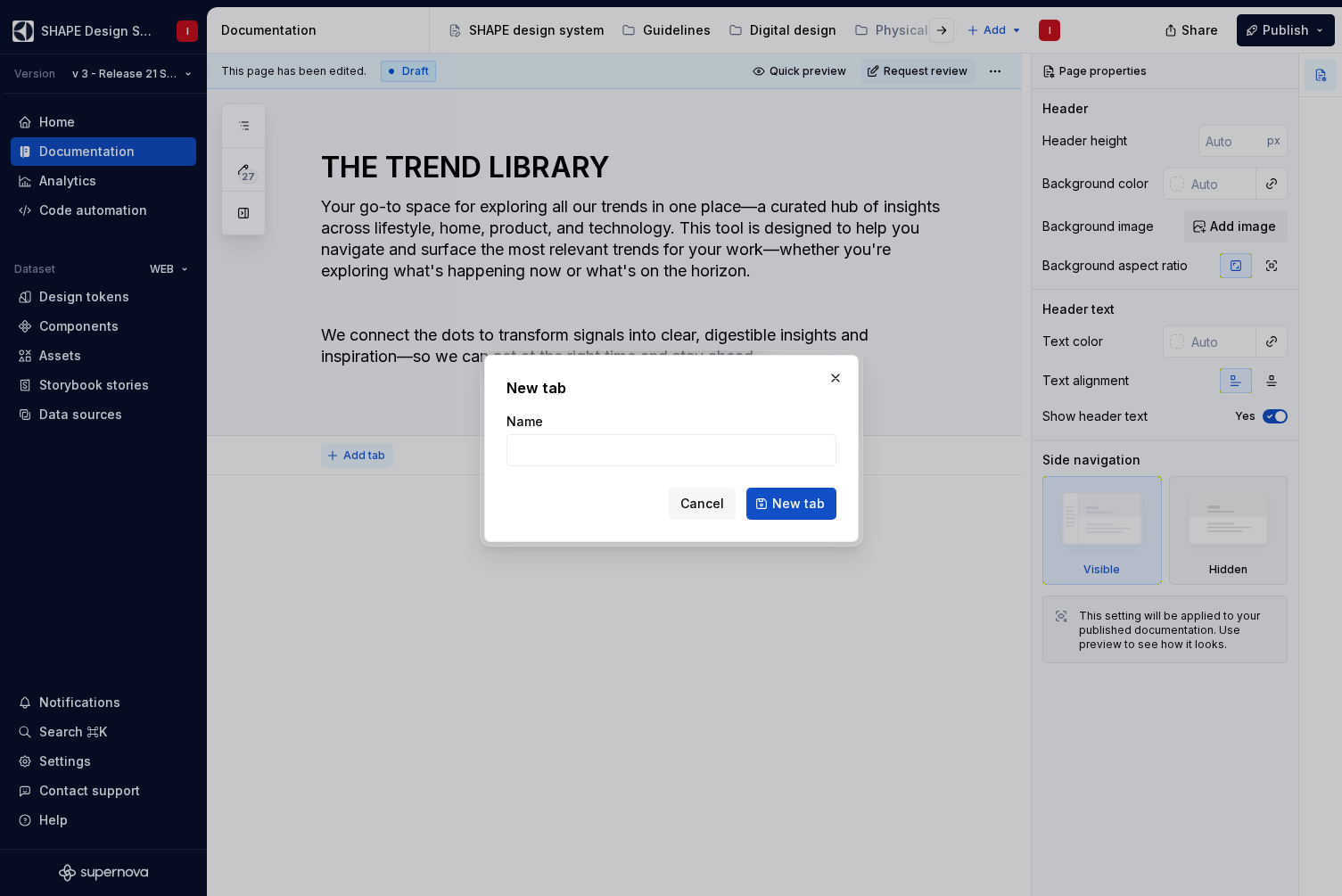 type on "*" 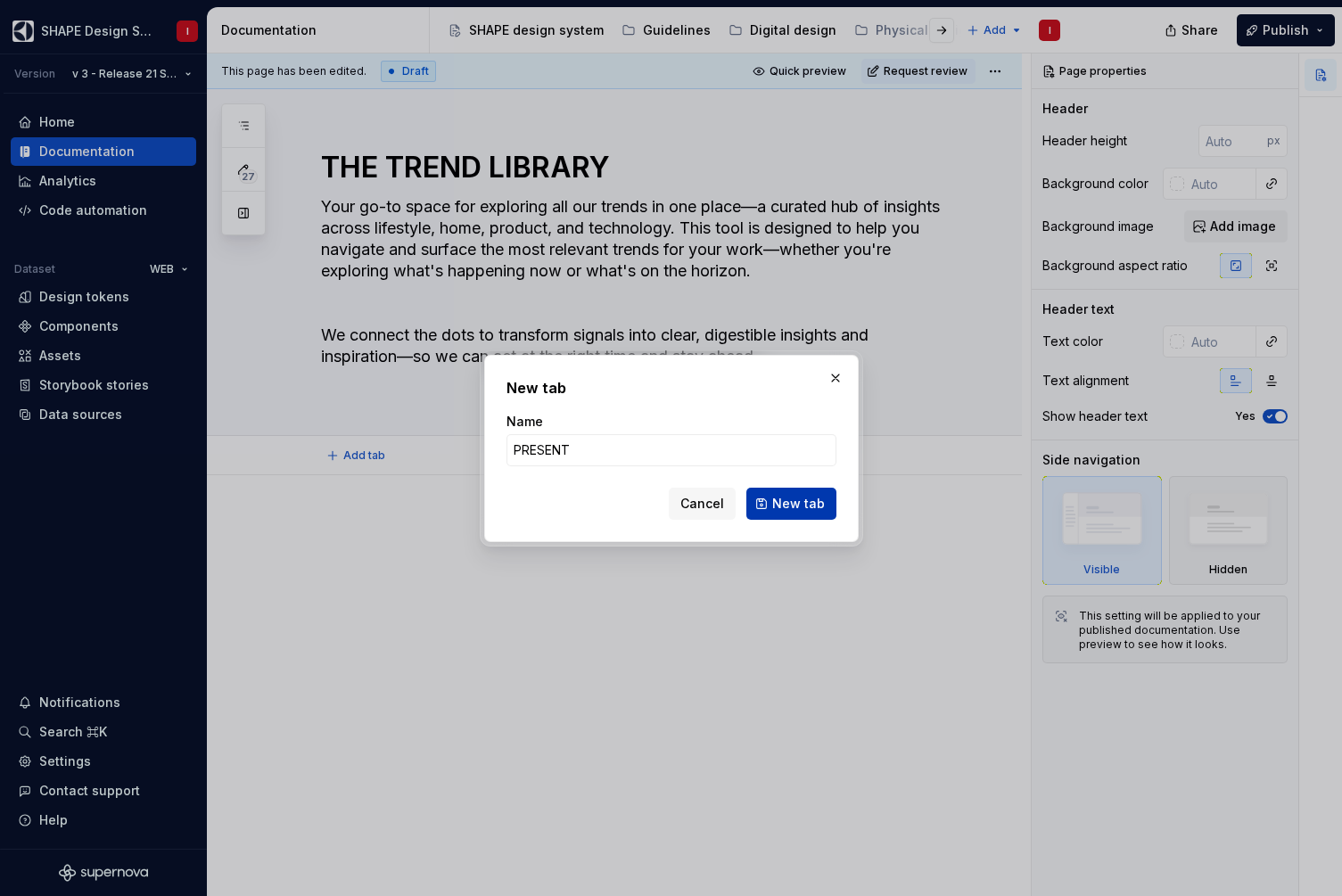 type on "PRESENT" 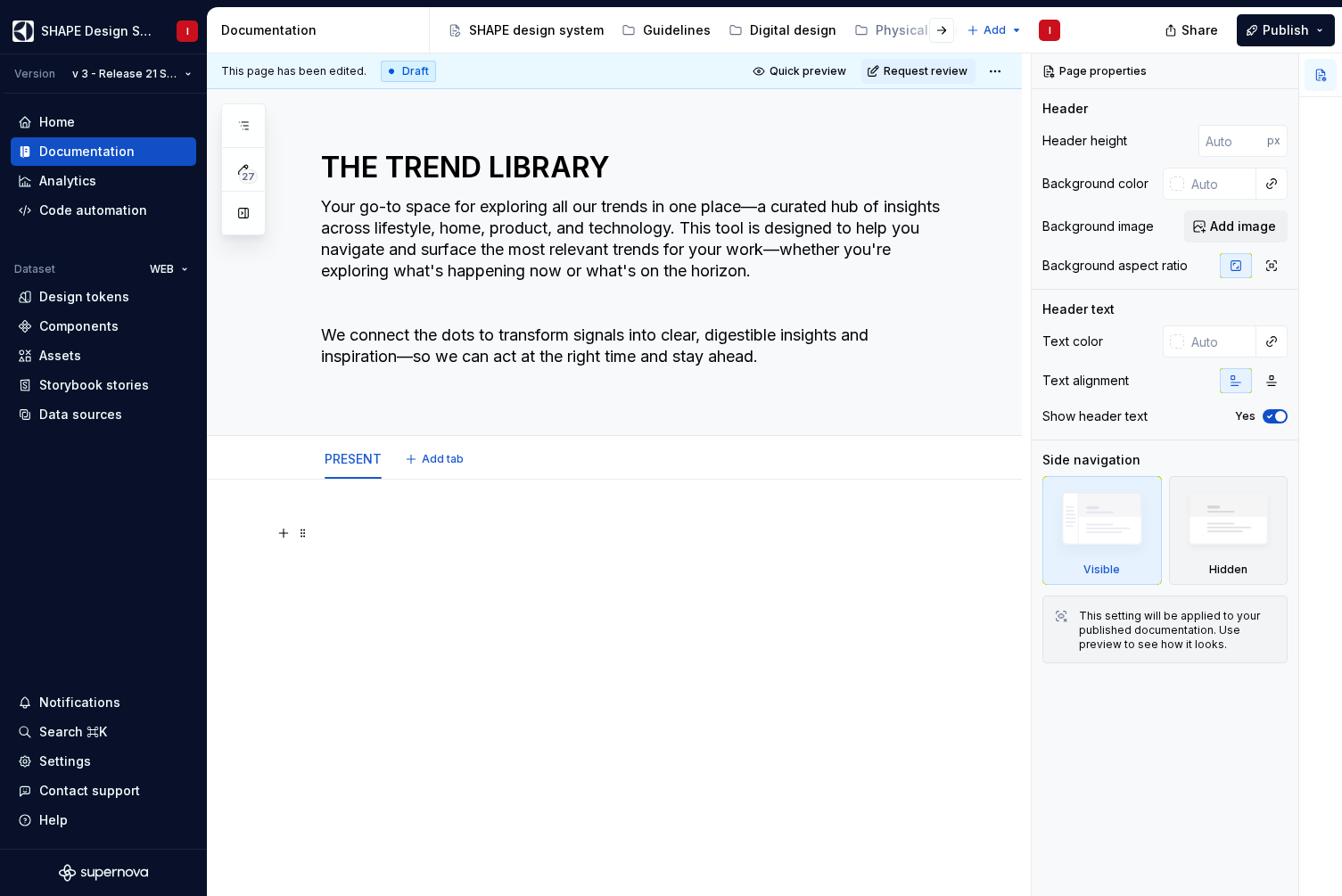 type on "*" 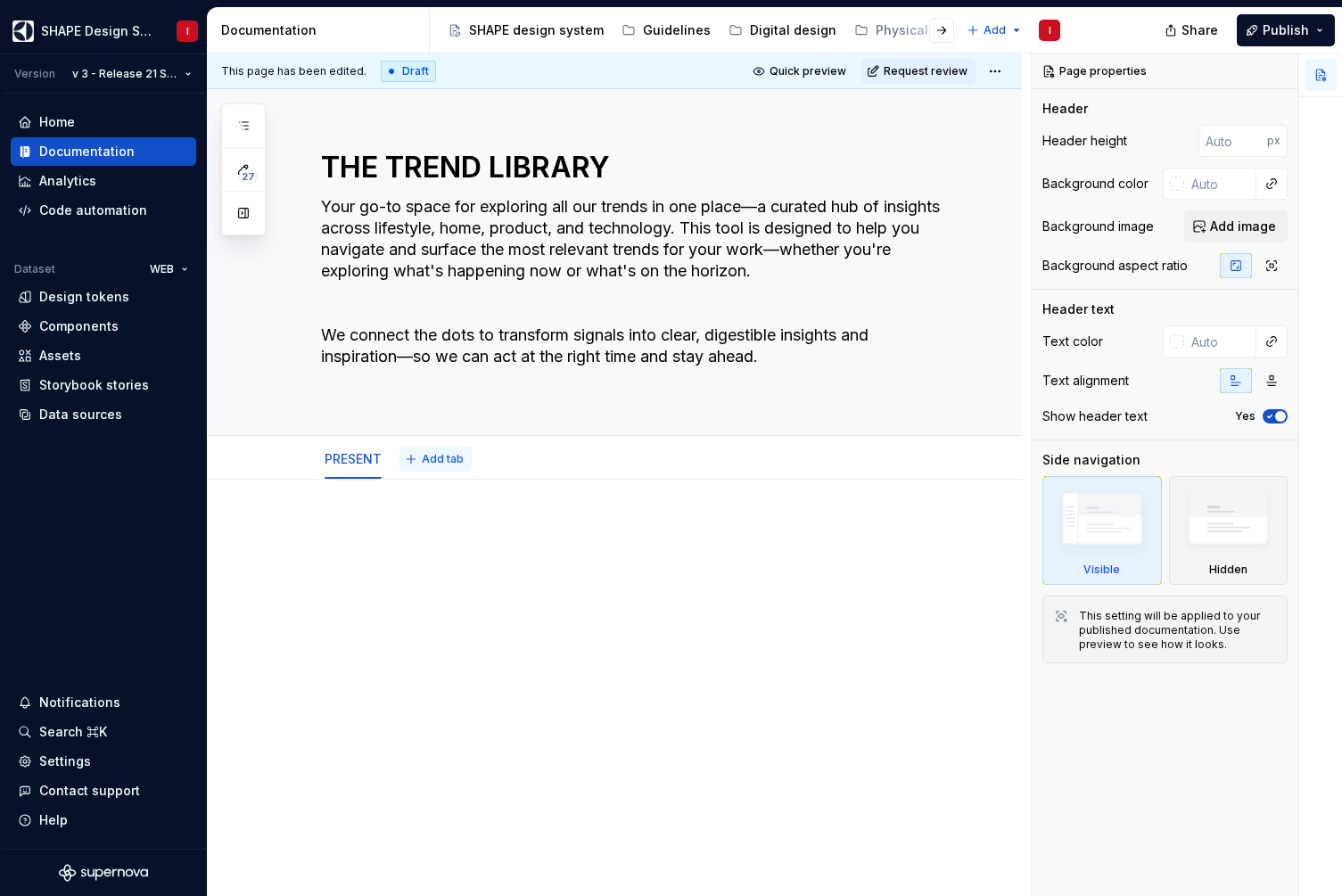 click on "Add tab" at bounding box center [442, 459] 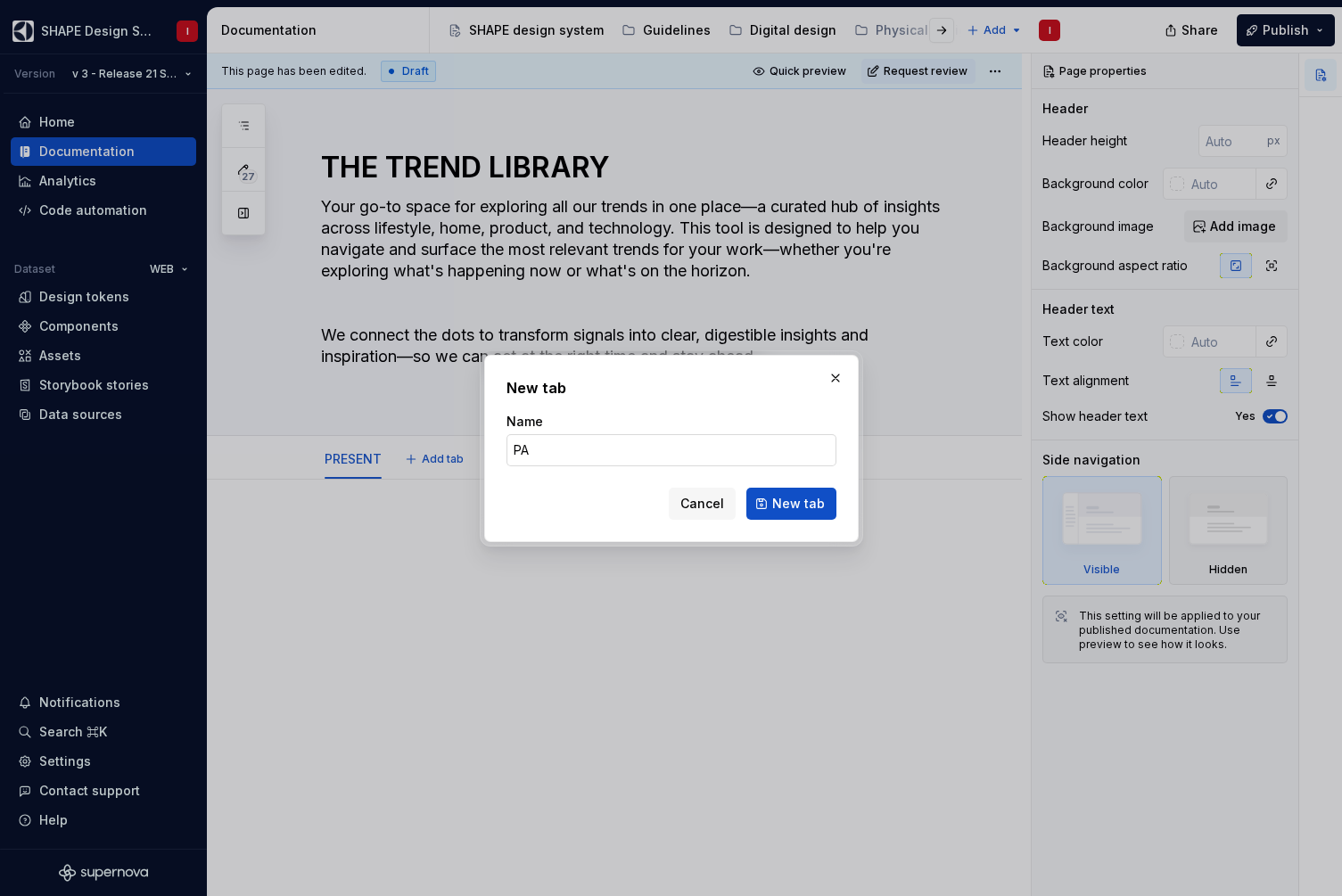 type on "P" 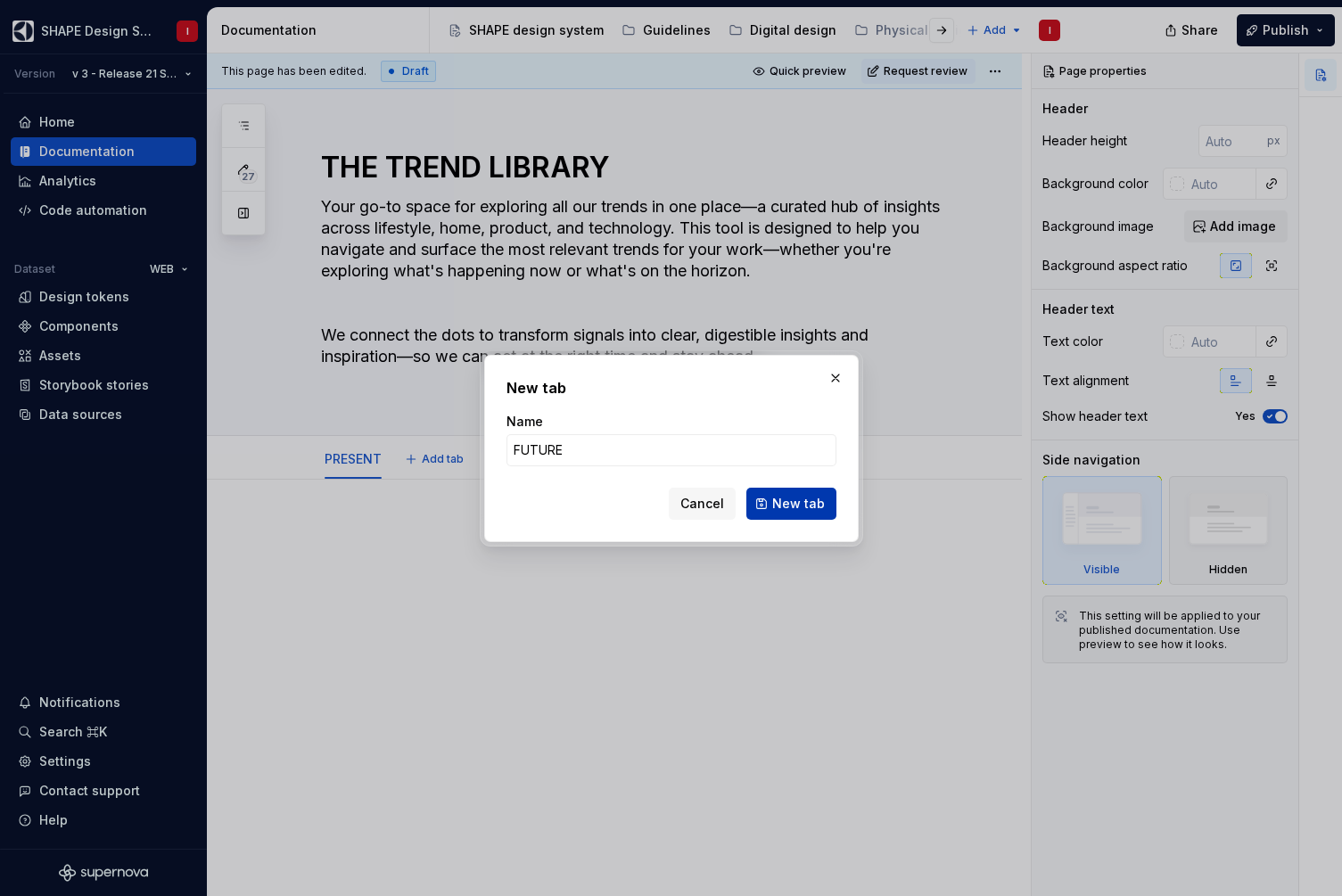 type on "FUTURE" 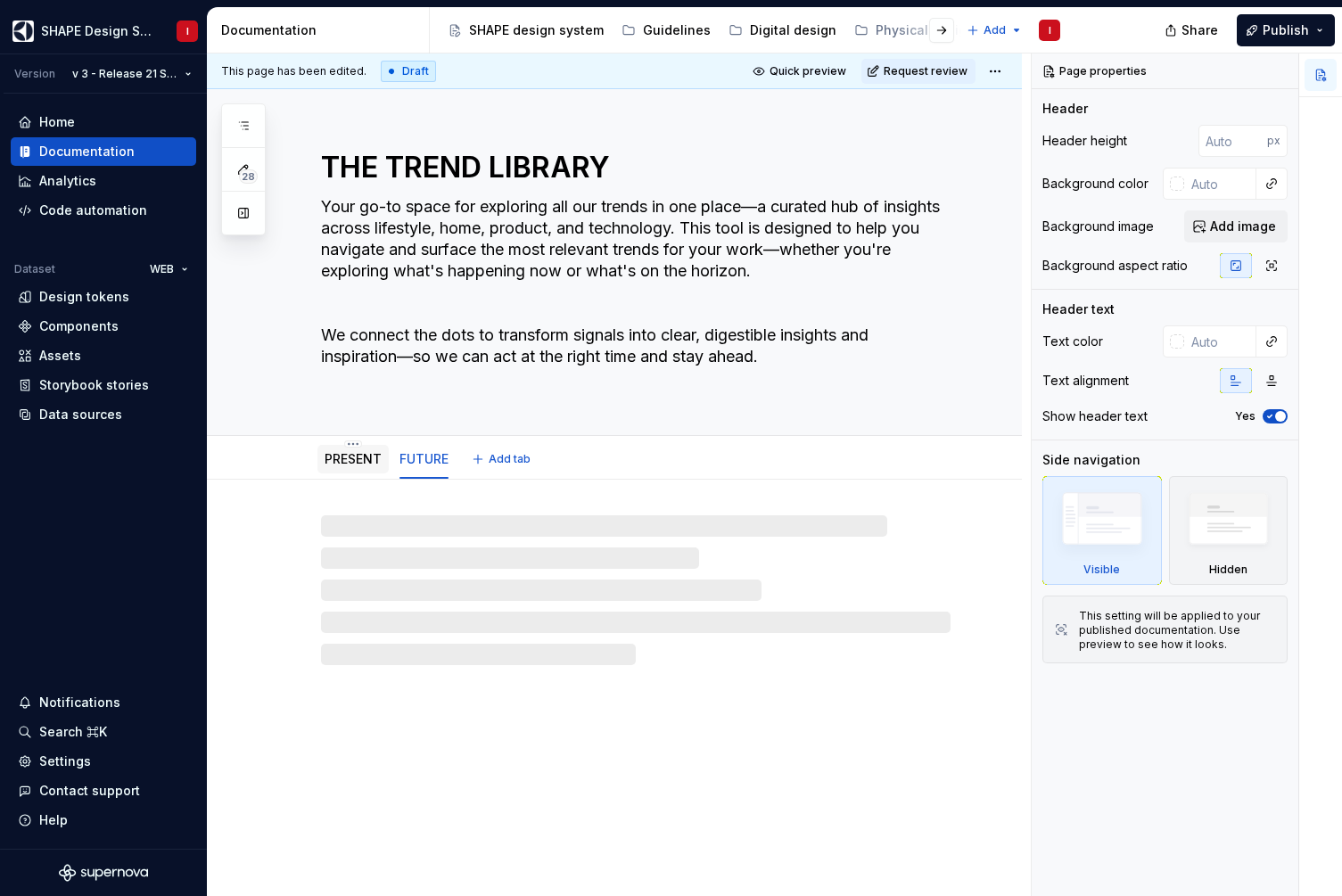 click on "PRESENT" at bounding box center [353, 459] 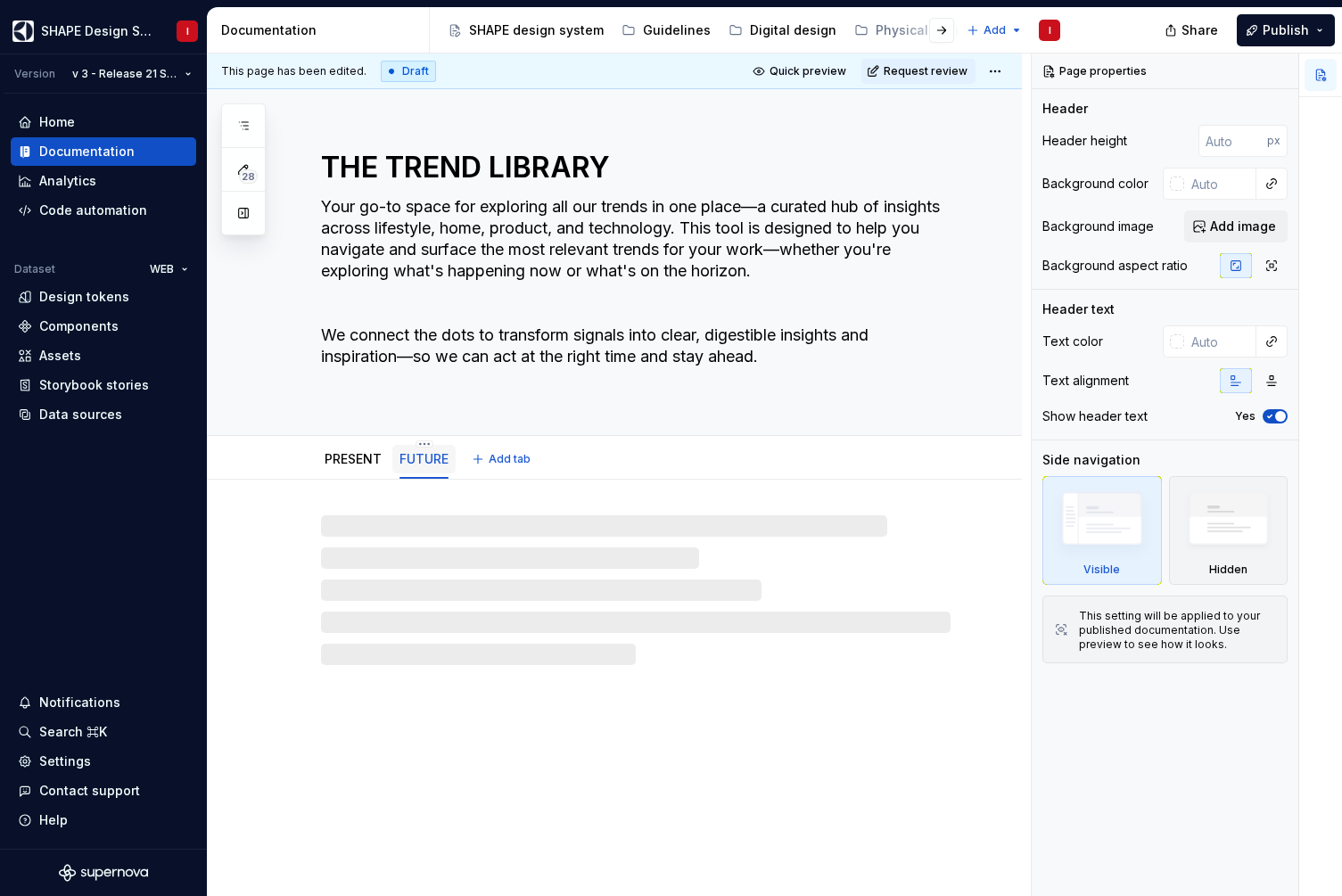 click on "FUTURE" at bounding box center [424, 458] 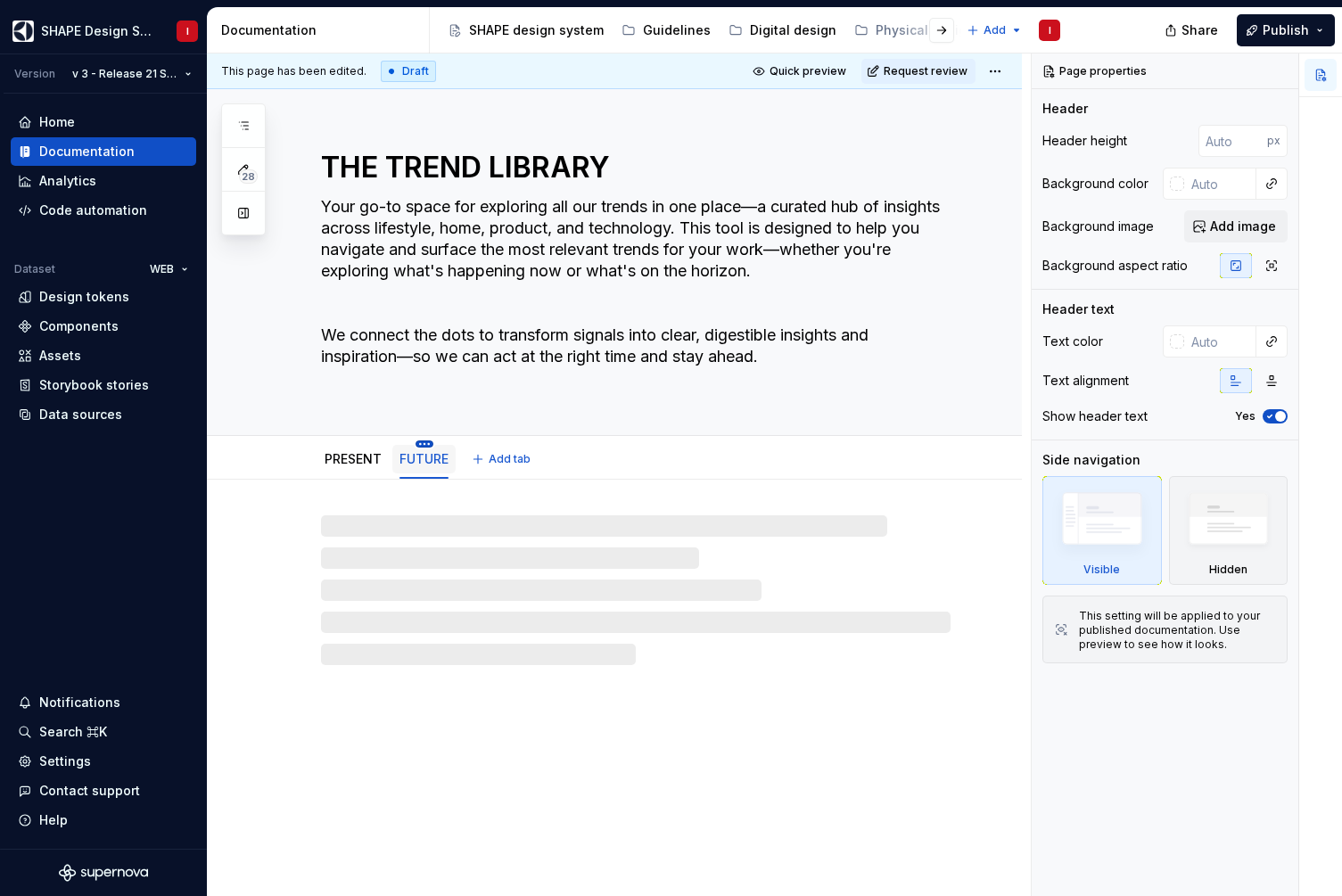 click on "SHAPE Design System I Version v 3 - Release [DATE] Home Documentation Analytics Code automation Dataset WEB Design tokens Components Assets Storybook stories Data sources Notifications Search ⌘K Settings Contact support Help Documentation
Accessibility guide for tree Page tree.
Navigate the tree with the arrow keys. Common tree hotkeys apply. Further keybindings are available:
enter to execute primary action on focused item
f2 to start renaming the focused item
escape to abort renaming an item
control+d to start dragging selected items
SHAPE design system Guidelines Digital design Physical design Resources Inside SHAPE Add I Share Publish 28 Pages Add
Accessibility guide for tree Page tree.
Navigate the tree with the arrow keys. Common tree hotkeys apply. Further keybindings are available:
enter to execute primary action on focused item
f2 to start renaming the focused item" at bounding box center (671, 448) 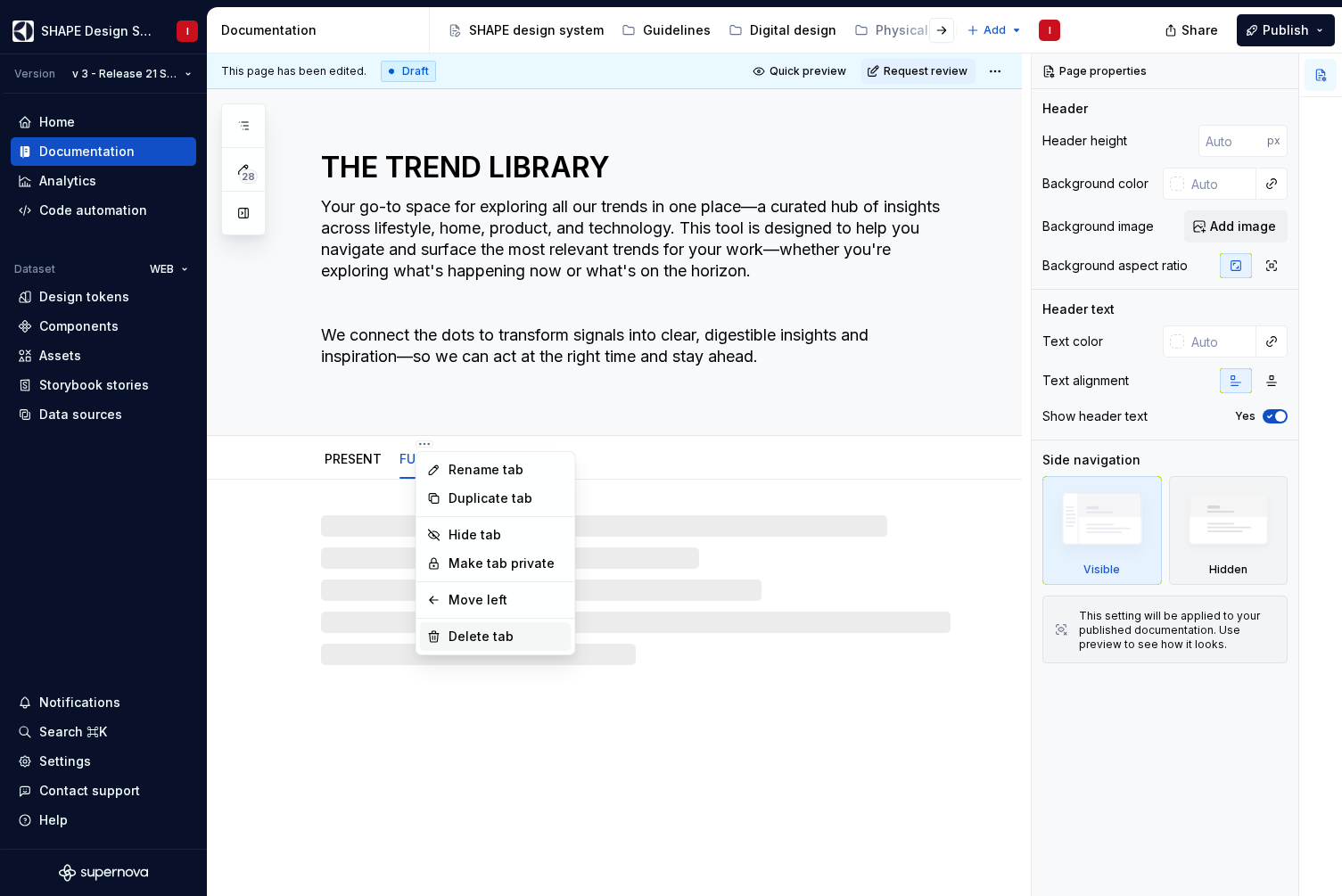 click on "Delete tab" at bounding box center (506, 637) 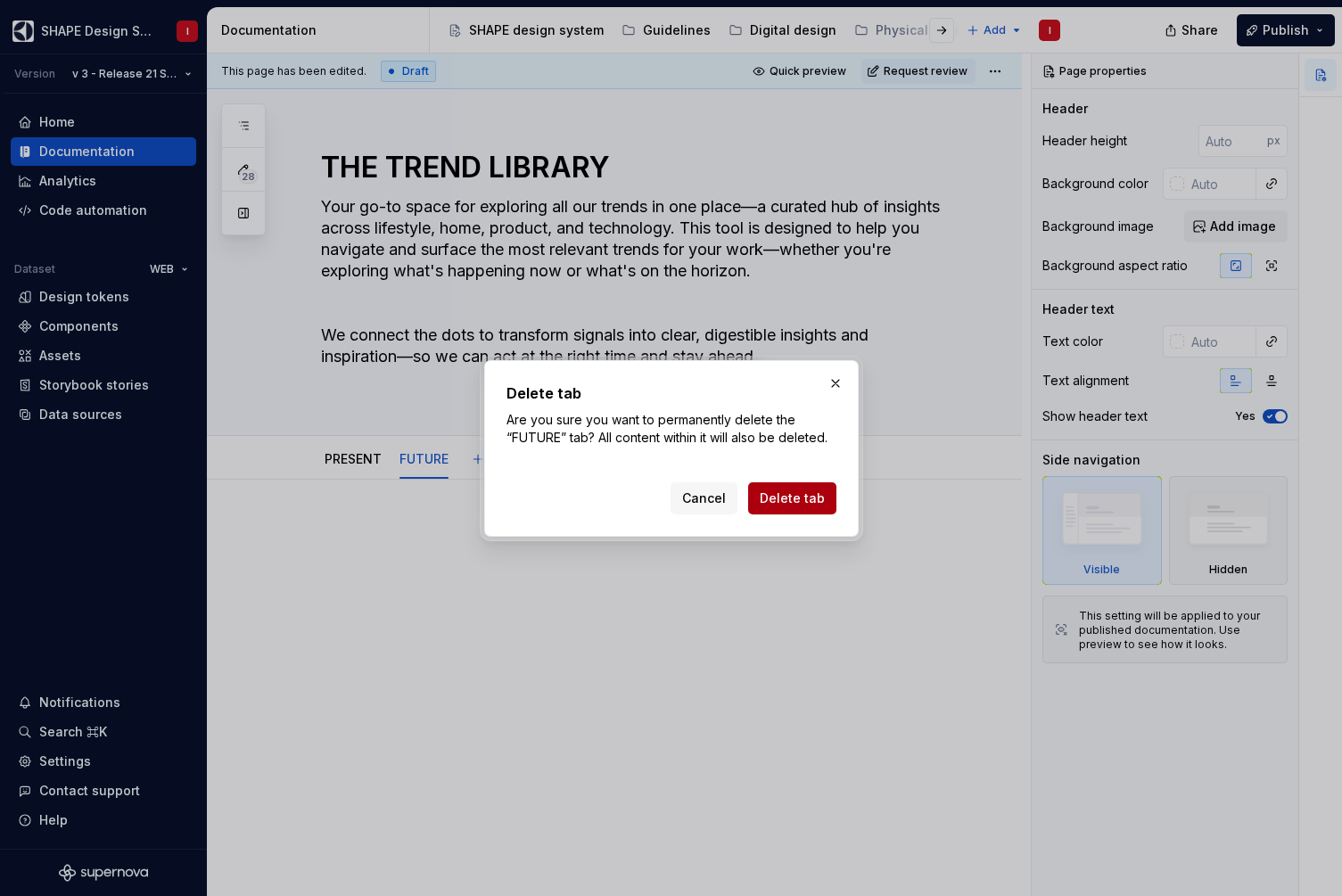 click on "Delete tab" at bounding box center (792, 498) 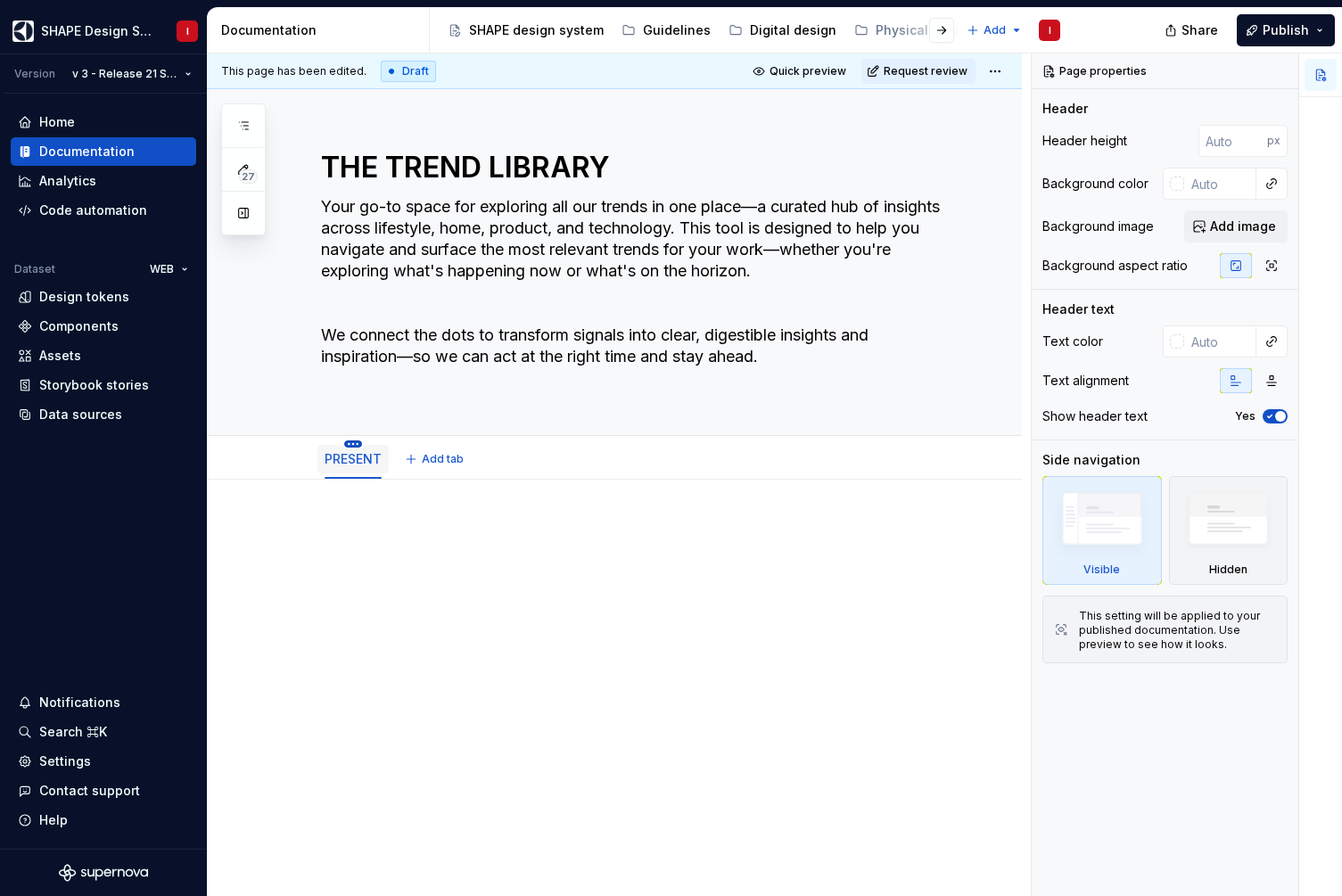 click on "SHAPE Design System I Version v 3 - Release 21 Sep, 2023 Home Documentation Analytics Code automation Dataset WEB Design tokens Components Assets Storybook stories Data sources Notifications Search ⌘K Settings Contact support Help Documentation
Accessibility guide for tree Page tree.
Navigate the tree with the arrow keys. Common tree hotkeys apply. Further keybindings are available:
enter to execute primary action on focused item
f2 to start renaming the focused item
escape to abort renaming an item
control+d to start dragging selected items
SHAPE design system Guidelines Digital design Physical design Resources Inside SHAPE Add I Share Publish 27 Pages Add
Accessibility guide for tree Page tree.
Navigate the tree with the arrow keys. Common tree hotkeys apply. Further keybindings are available:
enter to execute primary action on focused item
f2 to start renaming the focused item" at bounding box center [671, 448] 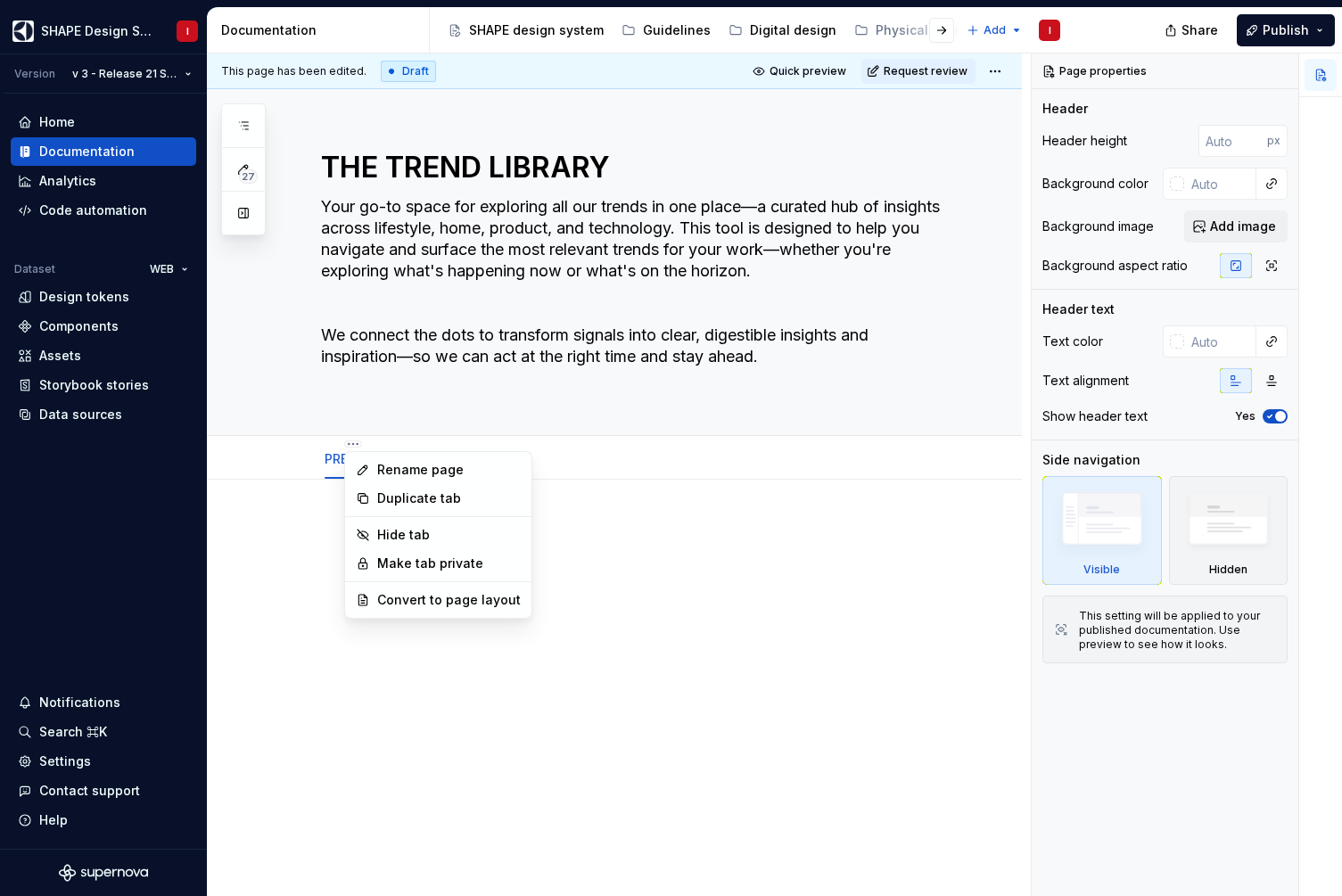 click on "SHAPE Design System I Version v 3 - Release 21 Sep, 2023 Home Documentation Analytics Code automation Dataset WEB Design tokens Components Assets Storybook stories Data sources Notifications Search ⌘K Settings Contact support Help Documentation
Accessibility guide for tree Page tree.
Navigate the tree with the arrow keys. Common tree hotkeys apply. Further keybindings are available:
enter to execute primary action on focused item
f2 to start renaming the focused item
escape to abort renaming an item
control+d to start dragging selected items
SHAPE design system Guidelines Digital design Physical design Resources Inside SHAPE Add I Share Publish 27 Pages Add
Accessibility guide for tree Page tree.
Navigate the tree with the arrow keys. Common tree hotkeys apply. Further keybindings are available:
enter to execute primary action on focused item
f2 to start renaming the focused item" at bounding box center (671, 448) 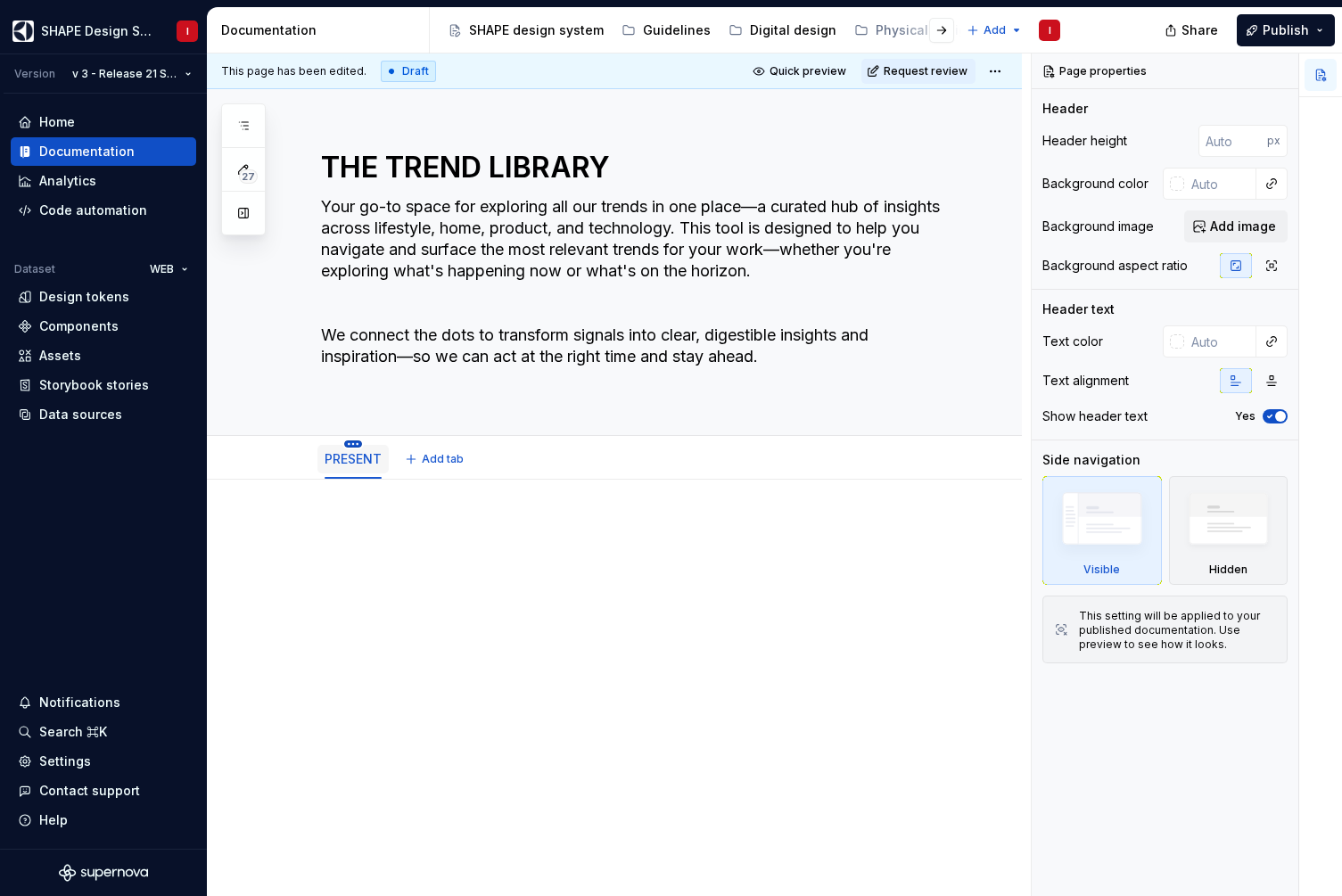 click on "SHAPE Design System I Version v 3 - Release 21 Sep, 2023 Home Documentation Analytics Code automation Dataset WEB Design tokens Components Assets Storybook stories Data sources Notifications Search ⌘K Settings Contact support Help Documentation
Accessibility guide for tree Page tree.
Navigate the tree with the arrow keys. Common tree hotkeys apply. Further keybindings are available:
enter to execute primary action on focused item
f2 to start renaming the focused item
escape to abort renaming an item
control+d to start dragging selected items
SHAPE design system Guidelines Digital design Physical design Resources Inside SHAPE Add I Share Publish 27 Pages Add
Accessibility guide for tree Page tree.
Navigate the tree with the arrow keys. Common tree hotkeys apply. Further keybindings are available:
enter to execute primary action on focused item
f2 to start renaming the focused item" at bounding box center [671, 448] 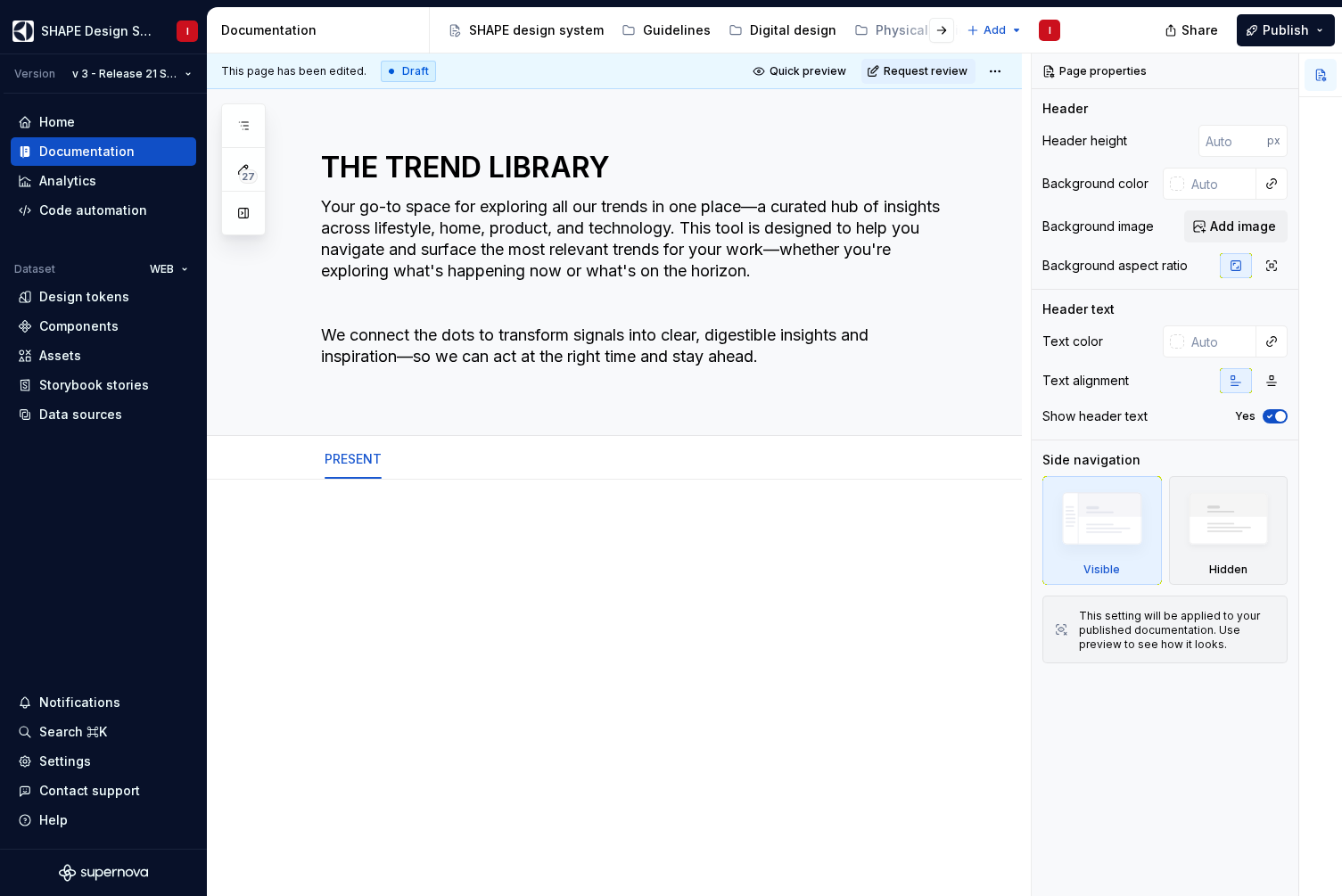 click on "SHAPE Design System I Version v 3 - Release 21 Sep, 2023 Home Documentation Analytics Code automation Dataset WEB Design tokens Components Assets Storybook stories Data sources Notifications Search ⌘K Settings Contact support Help Documentation
Accessibility guide for tree Page tree.
Navigate the tree with the arrow keys. Common tree hotkeys apply. Further keybindings are available:
enter to execute primary action on focused item
f2 to start renaming the focused item
escape to abort renaming an item
control+d to start dragging selected items
SHAPE design system Guidelines Digital design Physical design Resources Inside SHAPE Add I Share Publish 27 Pages Add
Accessibility guide for tree Page tree.
Navigate the tree with the arrow keys. Common tree hotkeys apply. Further keybindings are available:
enter to execute primary action on focused item
f2 to start renaming the focused item" at bounding box center (671, 448) 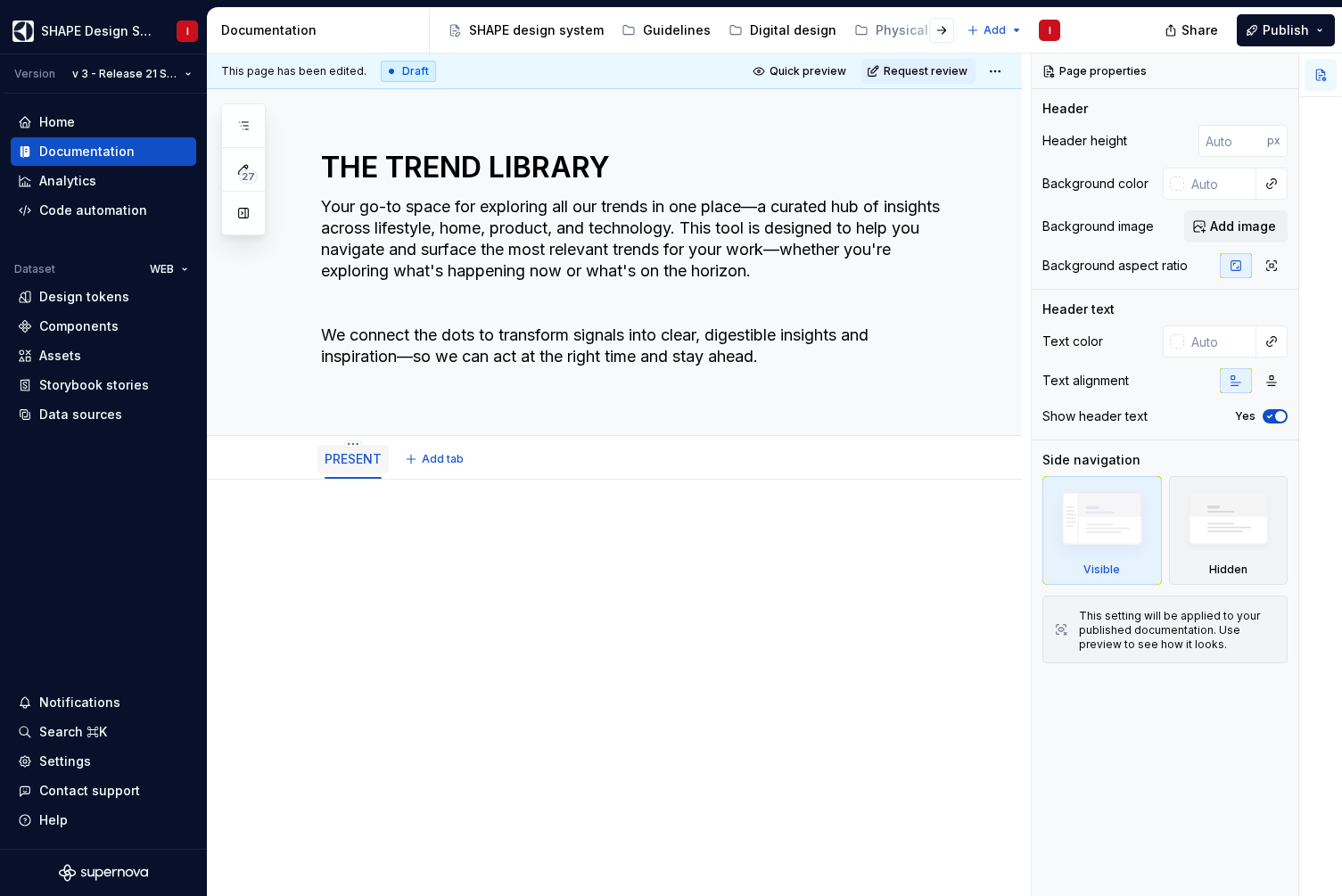 click on "PRESENT" at bounding box center [353, 459] 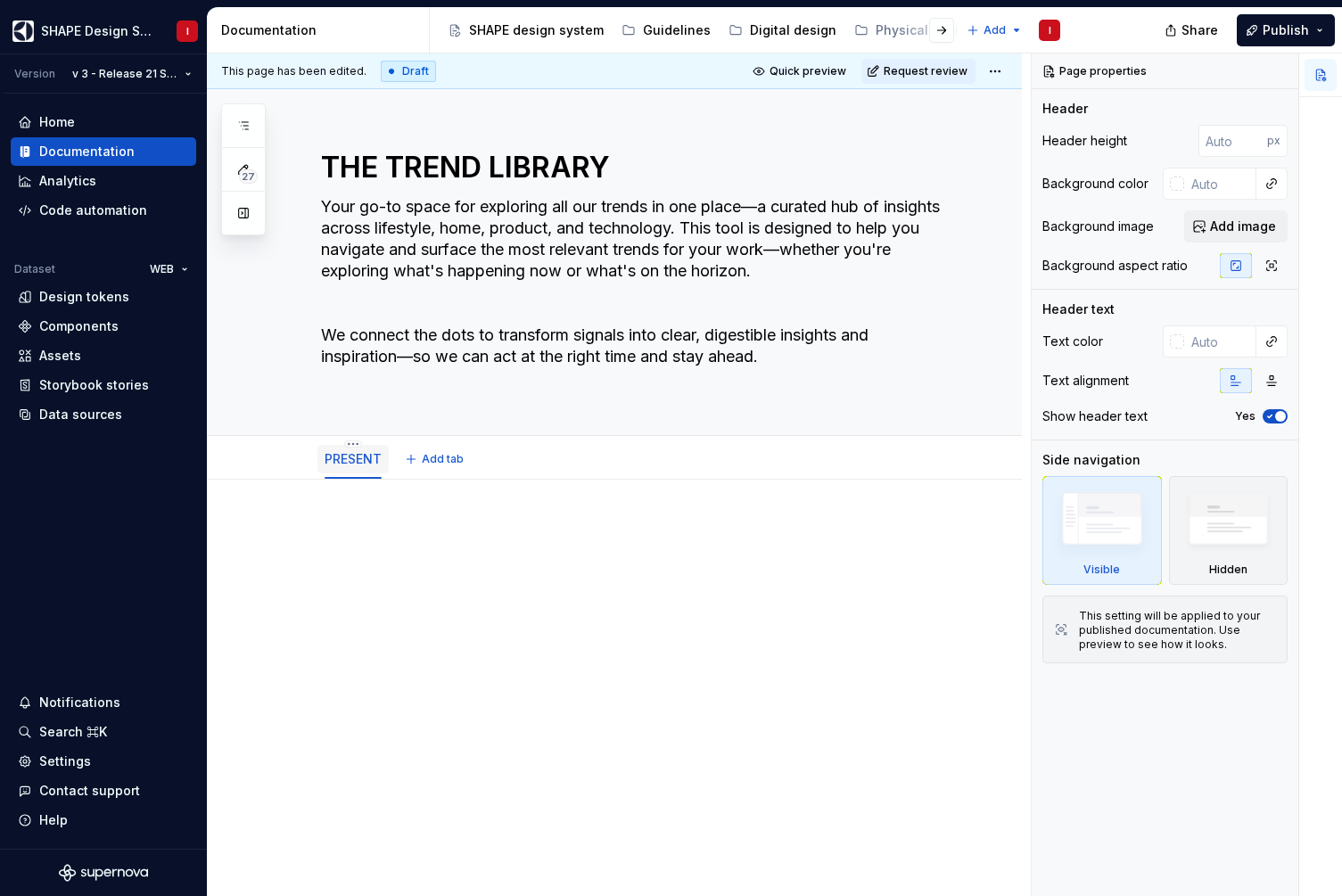 click on "PRESENT" at bounding box center [353, 458] 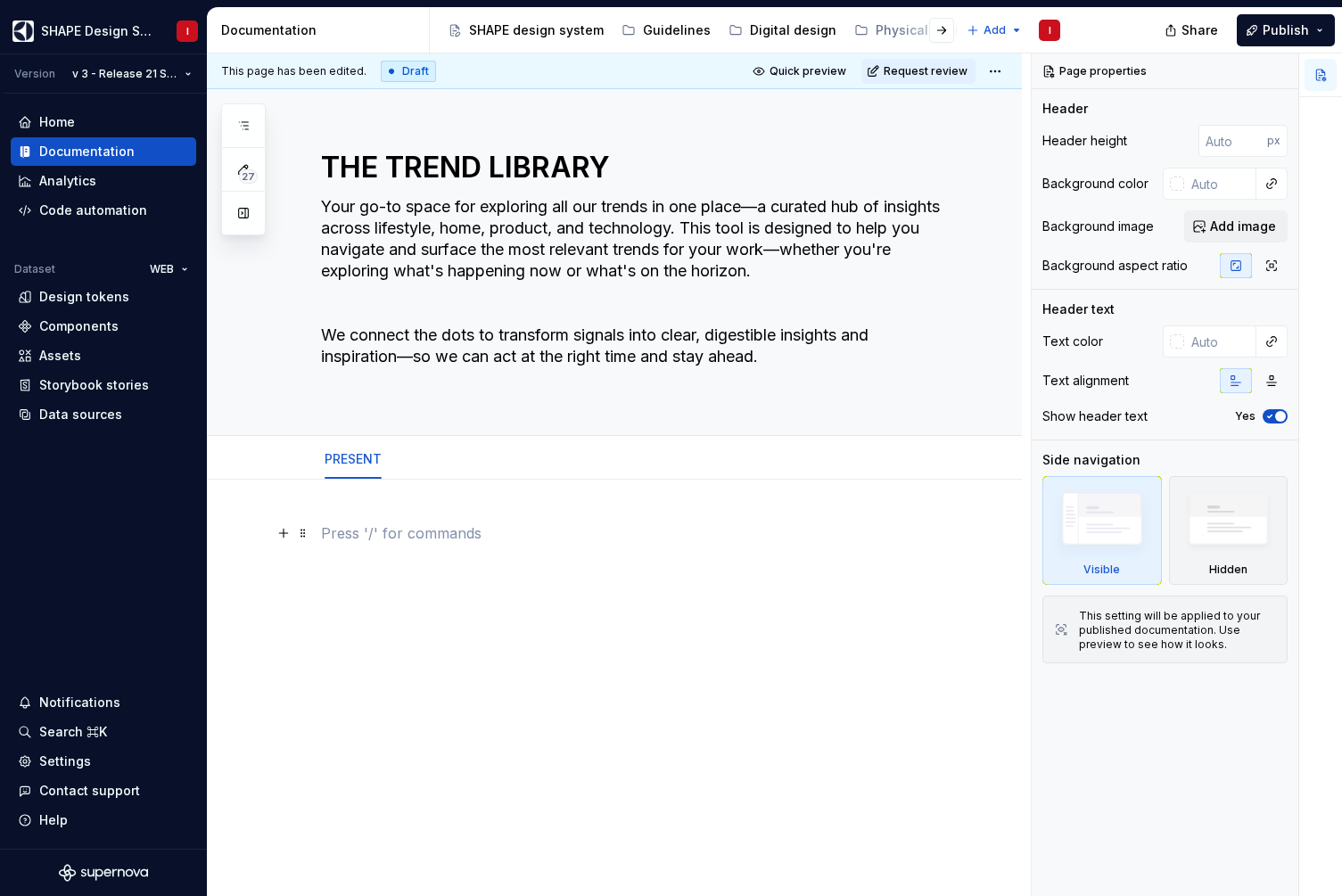 click at bounding box center [636, 533] 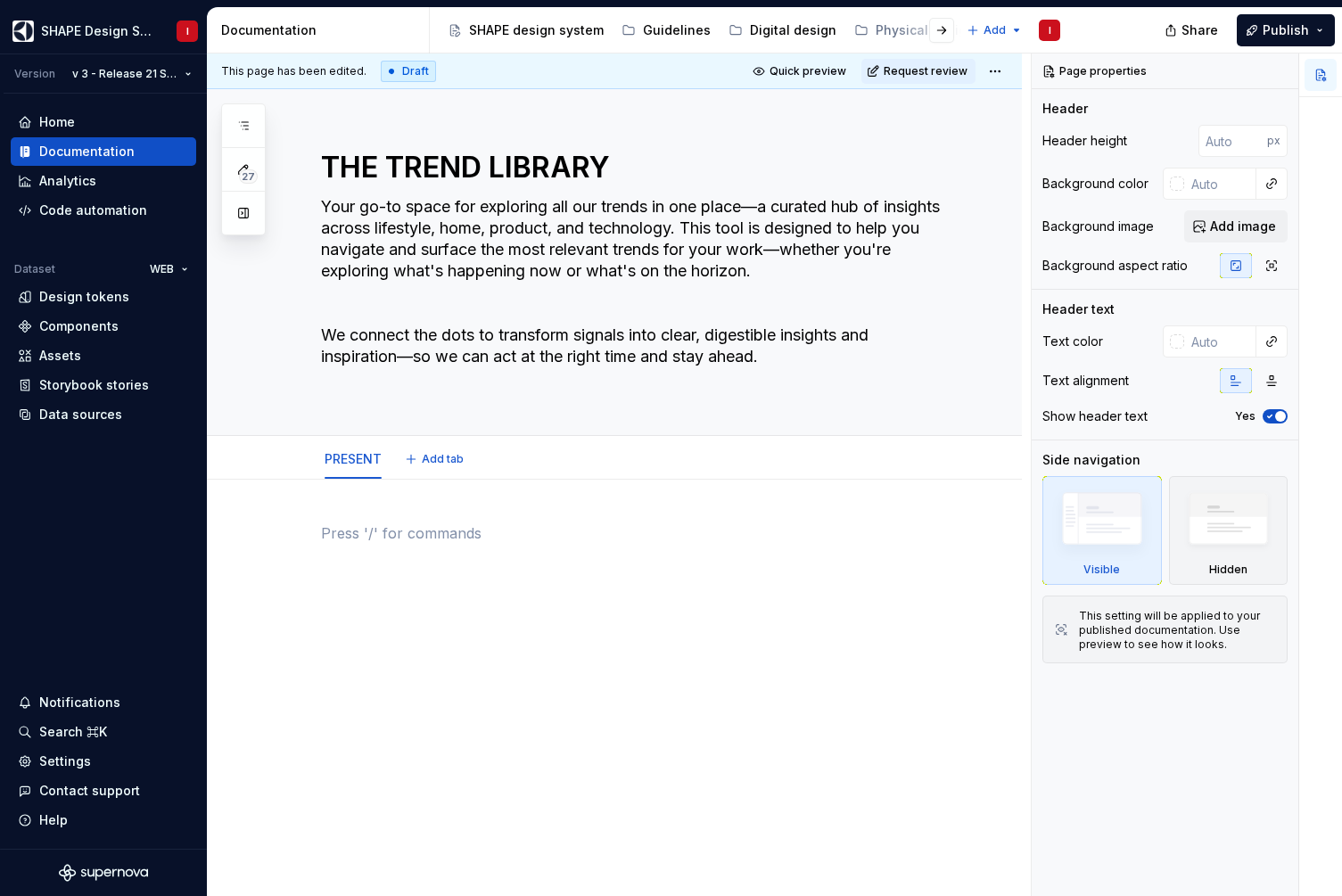 type on "*" 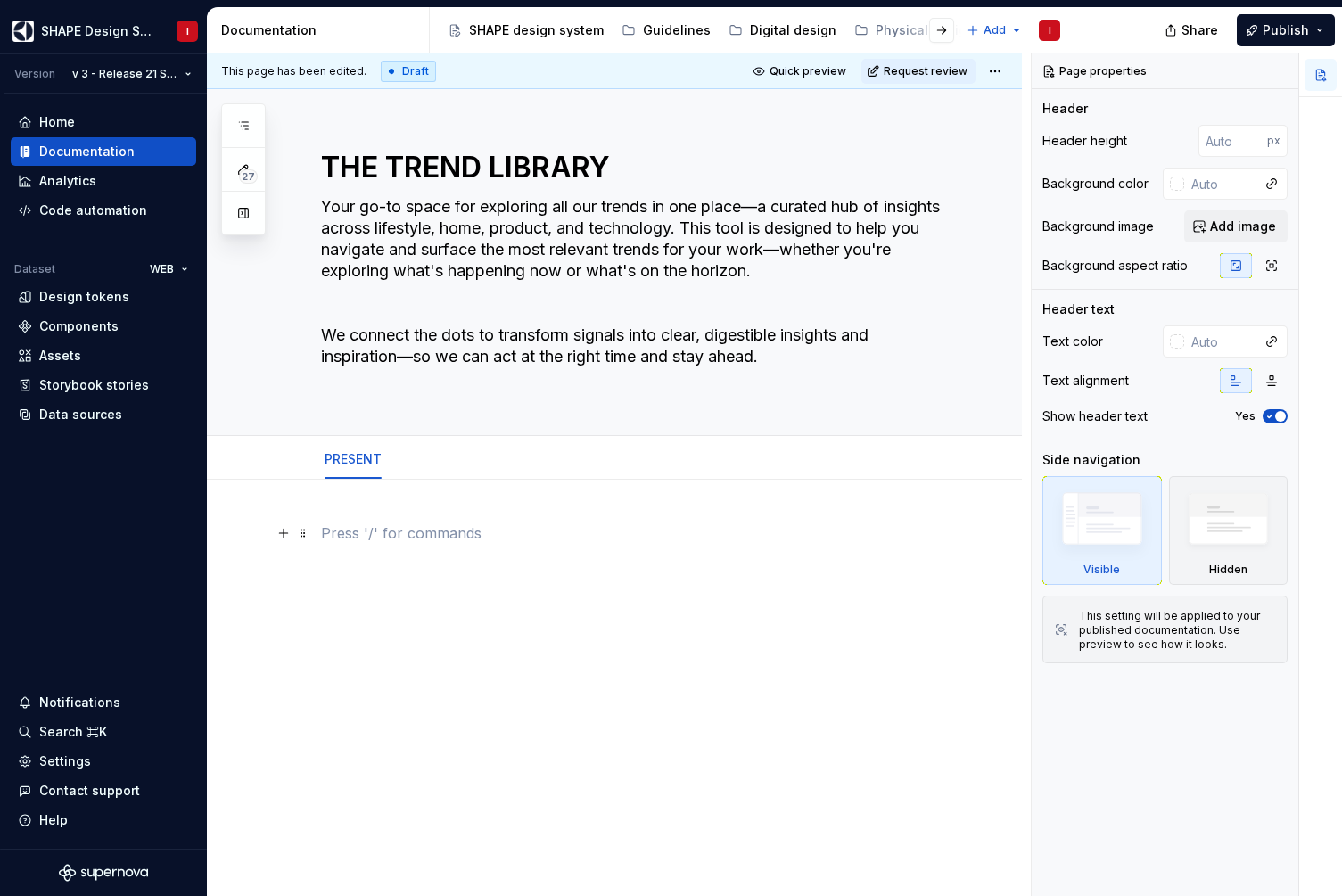 click at bounding box center [636, 533] 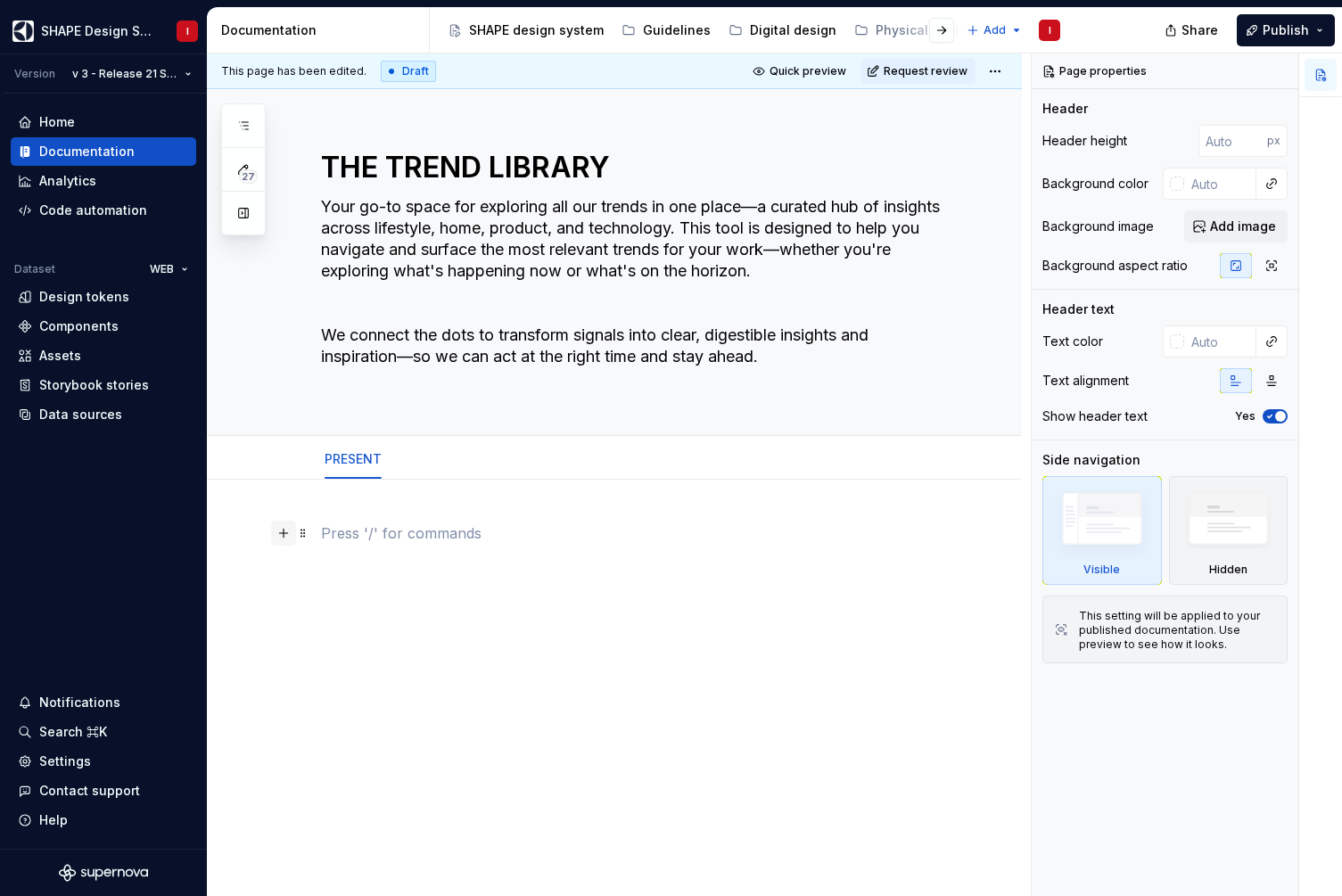 click at bounding box center [284, 533] 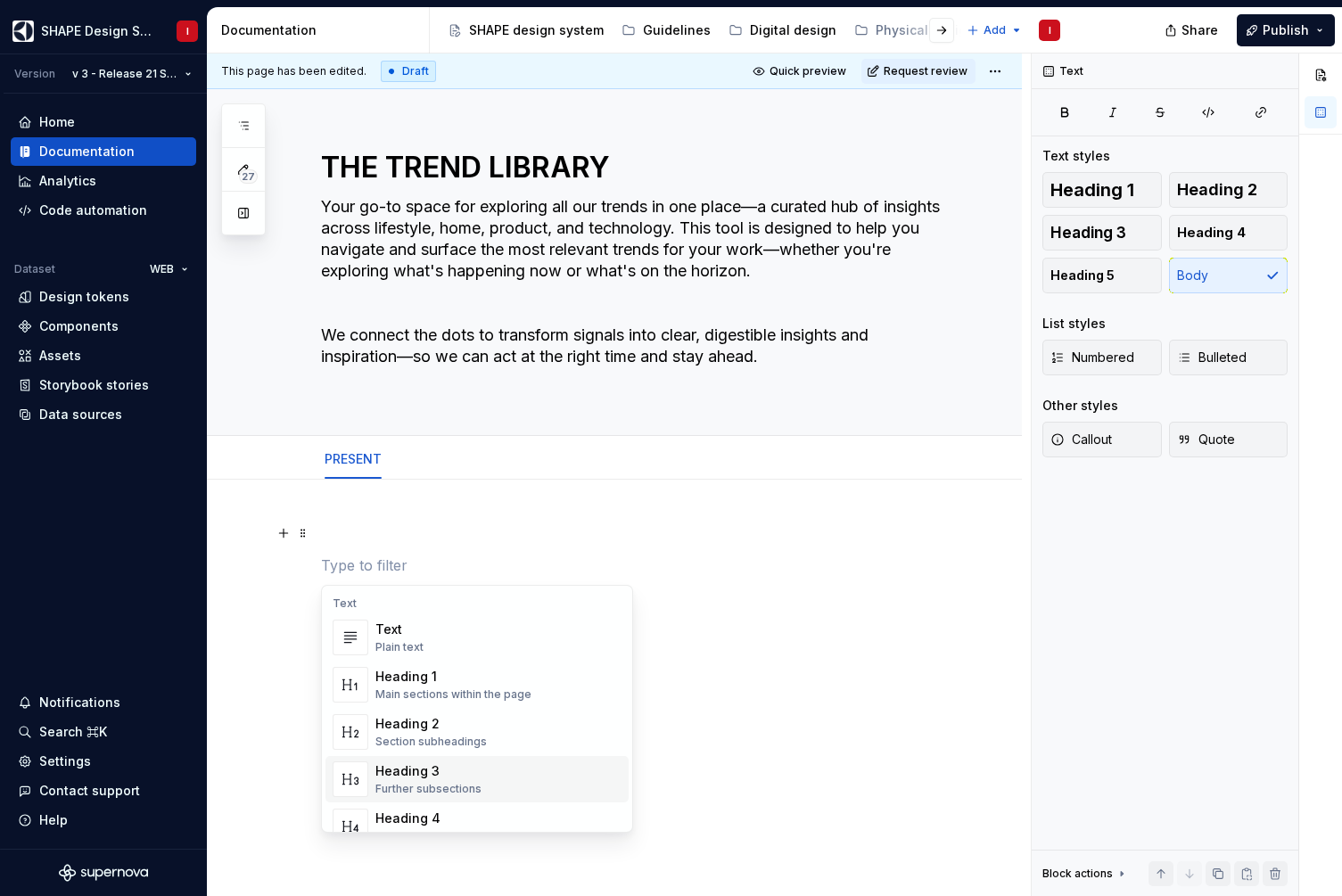 scroll, scrollTop: 132, scrollLeft: 0, axis: vertical 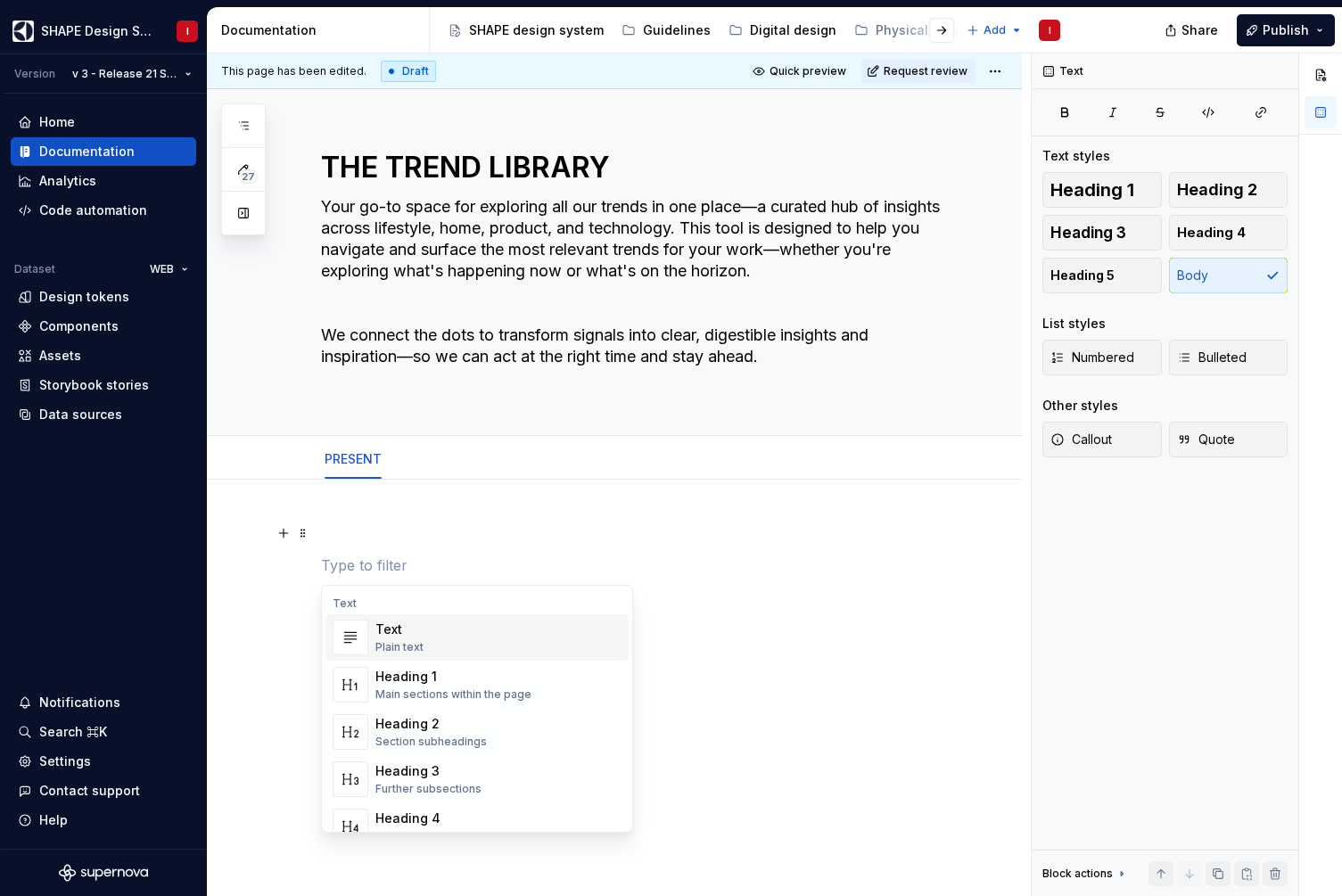 click at bounding box center (636, 533) 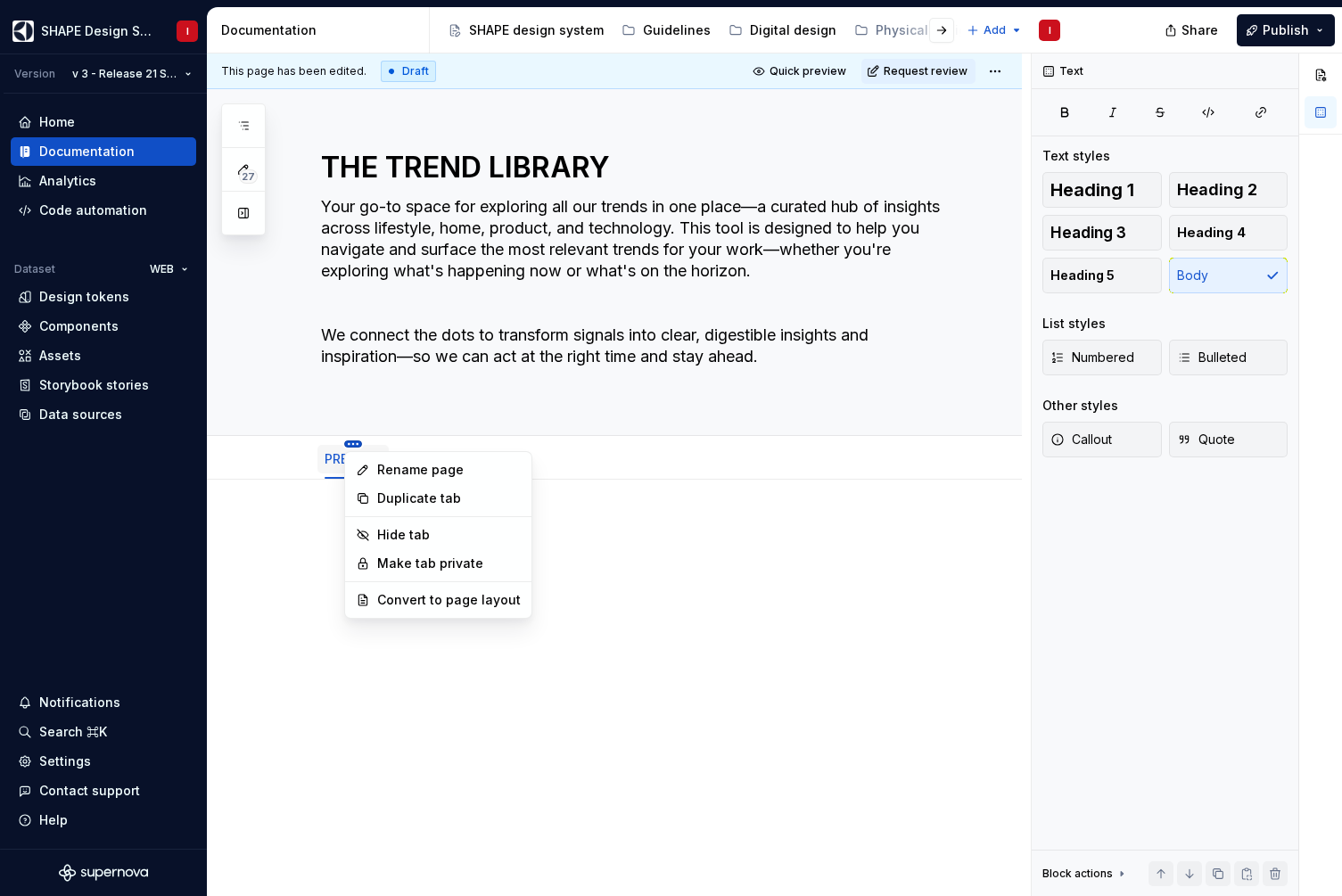 click on "SHAPE Design System I Version v 3 - Release 21 Sep, 2023 Home Documentation Analytics Code automation Dataset WEB Design tokens Components Assets Storybook stories Data sources Notifications Search ⌘K Settings Contact support Help Documentation
Accessibility guide for tree Page tree.
Navigate the tree with the arrow keys. Common tree hotkeys apply. Further keybindings are available:
enter to execute primary action on focused item
f2 to start renaming the focused item
escape to abort renaming an item
control+d to start dragging selected items
SHAPE design system Guidelines Digital design Physical design Resources Inside SHAPE Add I Share Publish 27 Pages Add
Accessibility guide for tree Page tree.
Navigate the tree with the arrow keys. Common tree hotkeys apply. Further keybindings are available:
enter to execute primary action on focused item
f2 to start renaming the focused item" at bounding box center [671, 448] 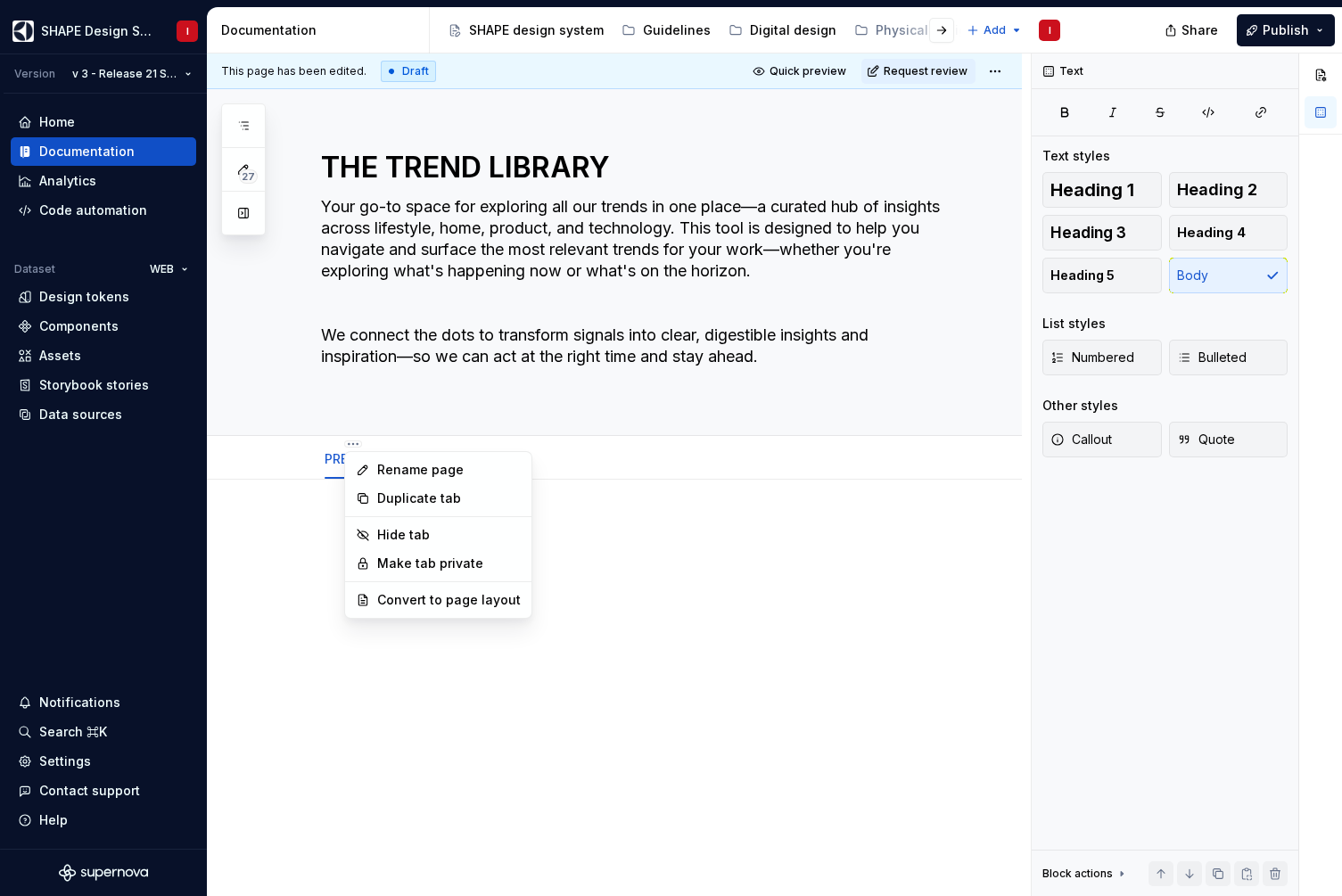 click on "SHAPE Design System I Version v 3 - Release 21 Sep, 2023 Home Documentation Analytics Code automation Dataset WEB Design tokens Components Assets Storybook stories Data sources Notifications Search ⌘K Settings Contact support Help Documentation
Accessibility guide for tree Page tree.
Navigate the tree with the arrow keys. Common tree hotkeys apply. Further keybindings are available:
enter to execute primary action on focused item
f2 to start renaming the focused item
escape to abort renaming an item
control+d to start dragging selected items
SHAPE design system Guidelines Digital design Physical design Resources Inside SHAPE Add I Share Publish 27 Pages Add
Accessibility guide for tree Page tree.
Navigate the tree with the arrow keys. Common tree hotkeys apply. Further keybindings are available:
enter to execute primary action on focused item
f2 to start renaming the focused item" at bounding box center (671, 448) 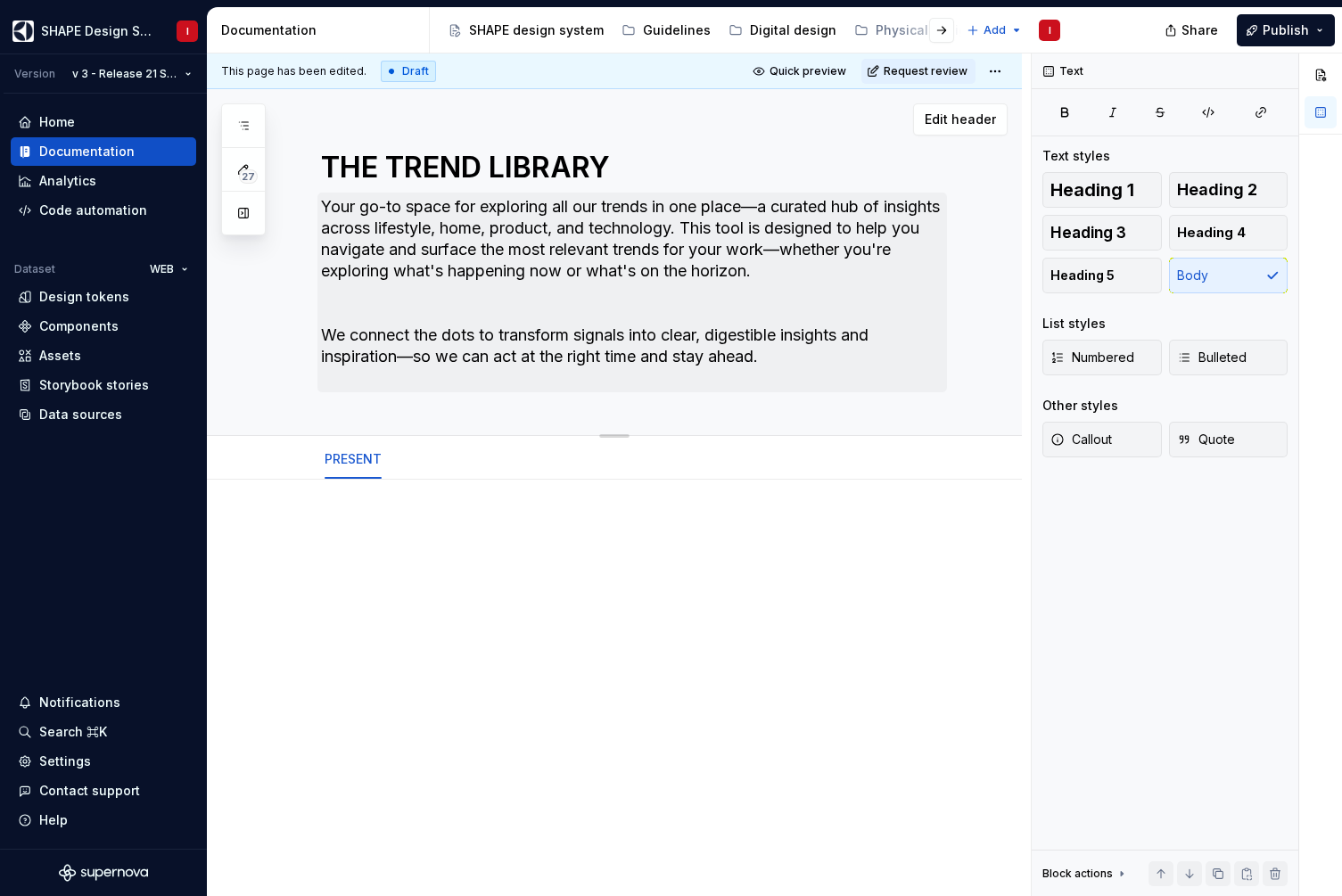 type on "*" 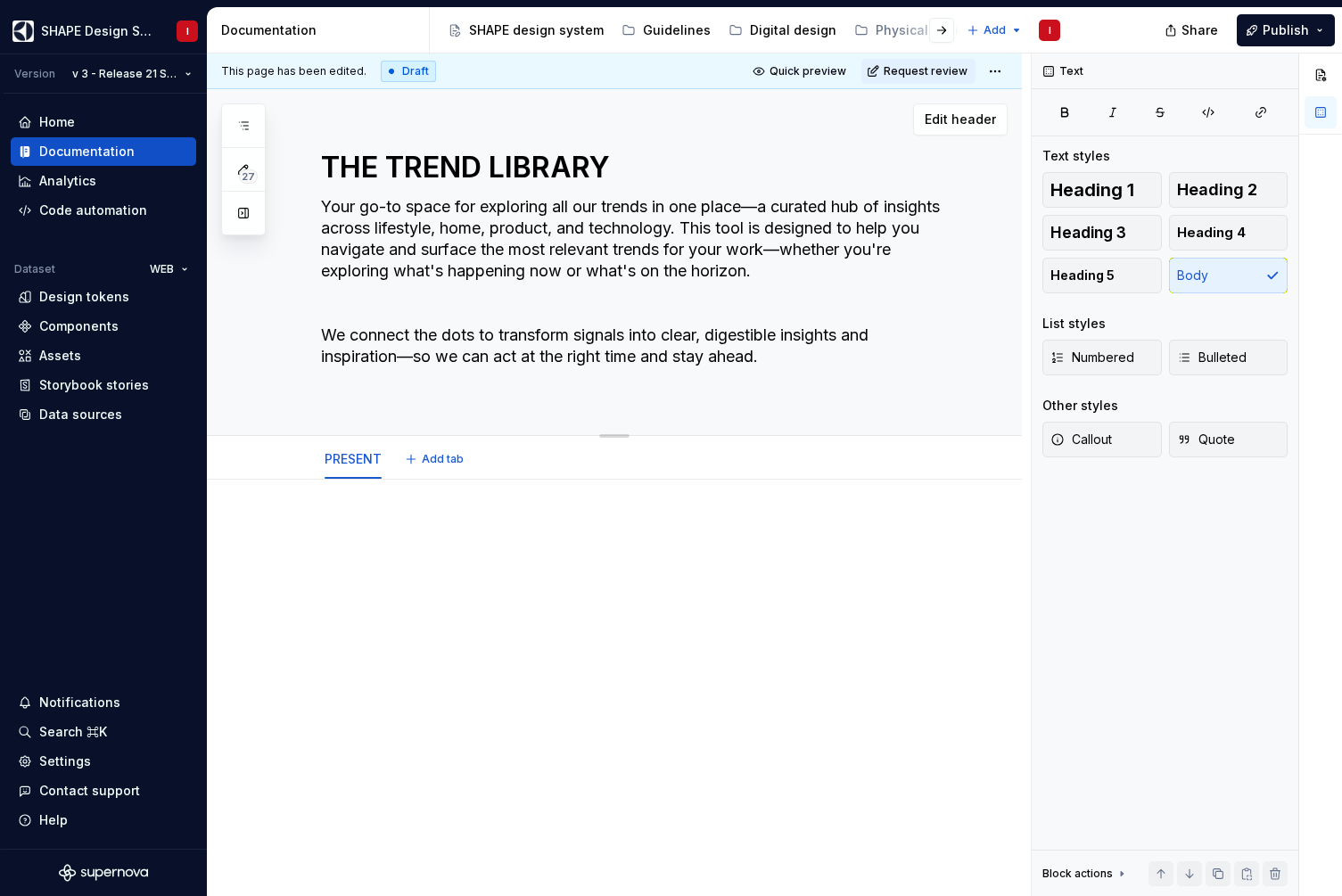 click on "Your go-to space for exploring all our trends in one place—a curated hub of insights across lifestyle, home, product, and technology. This tool is designed to help you navigate and surface the most relevant trends for your work—whether you're exploring what's happening now or what's on the horizon.
We connect the dots to transform signals into clear, digestible insights and inspiration—so we can act at the right time and stay ahead." at bounding box center [632, 292] 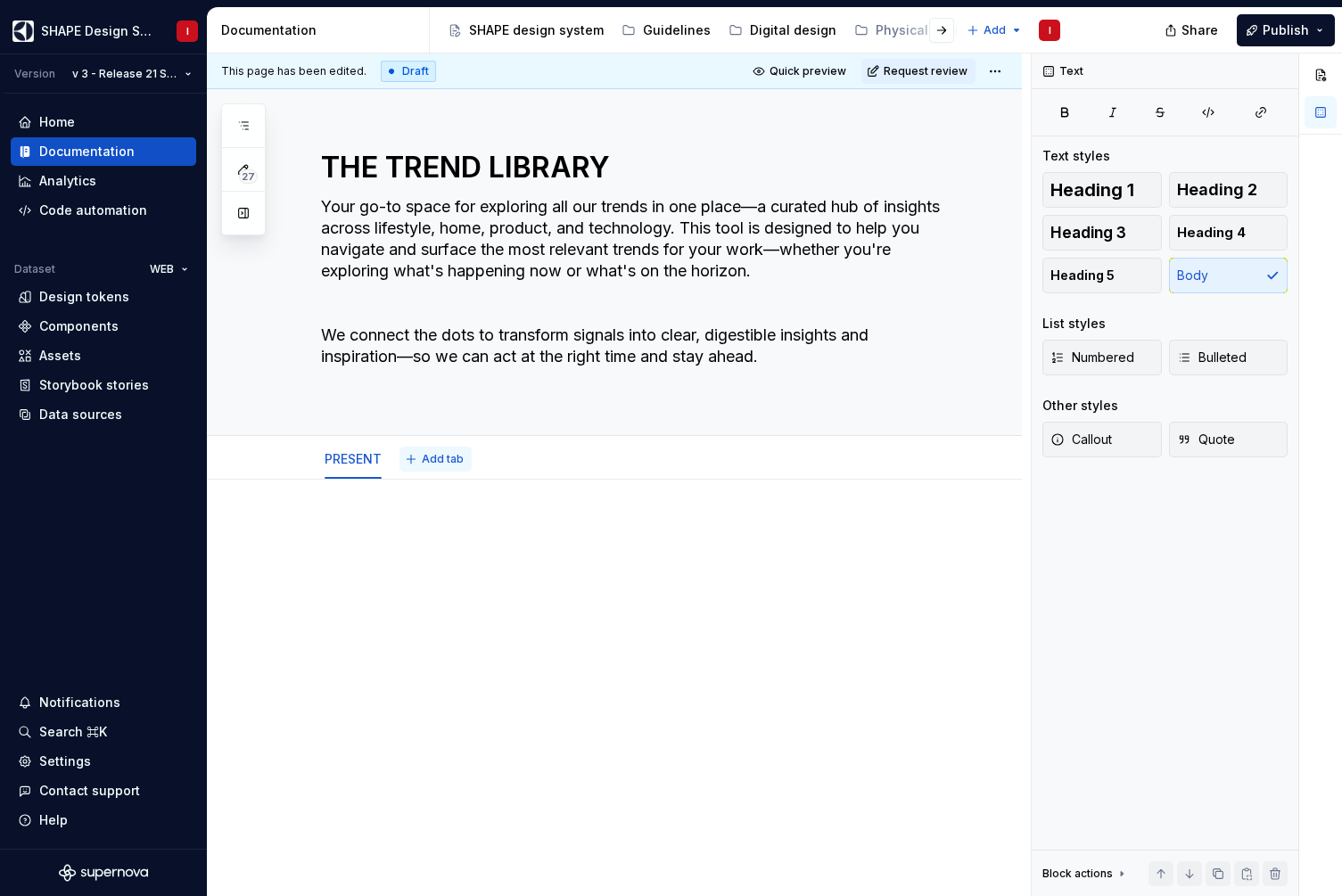 click on "Add tab" at bounding box center (442, 459) 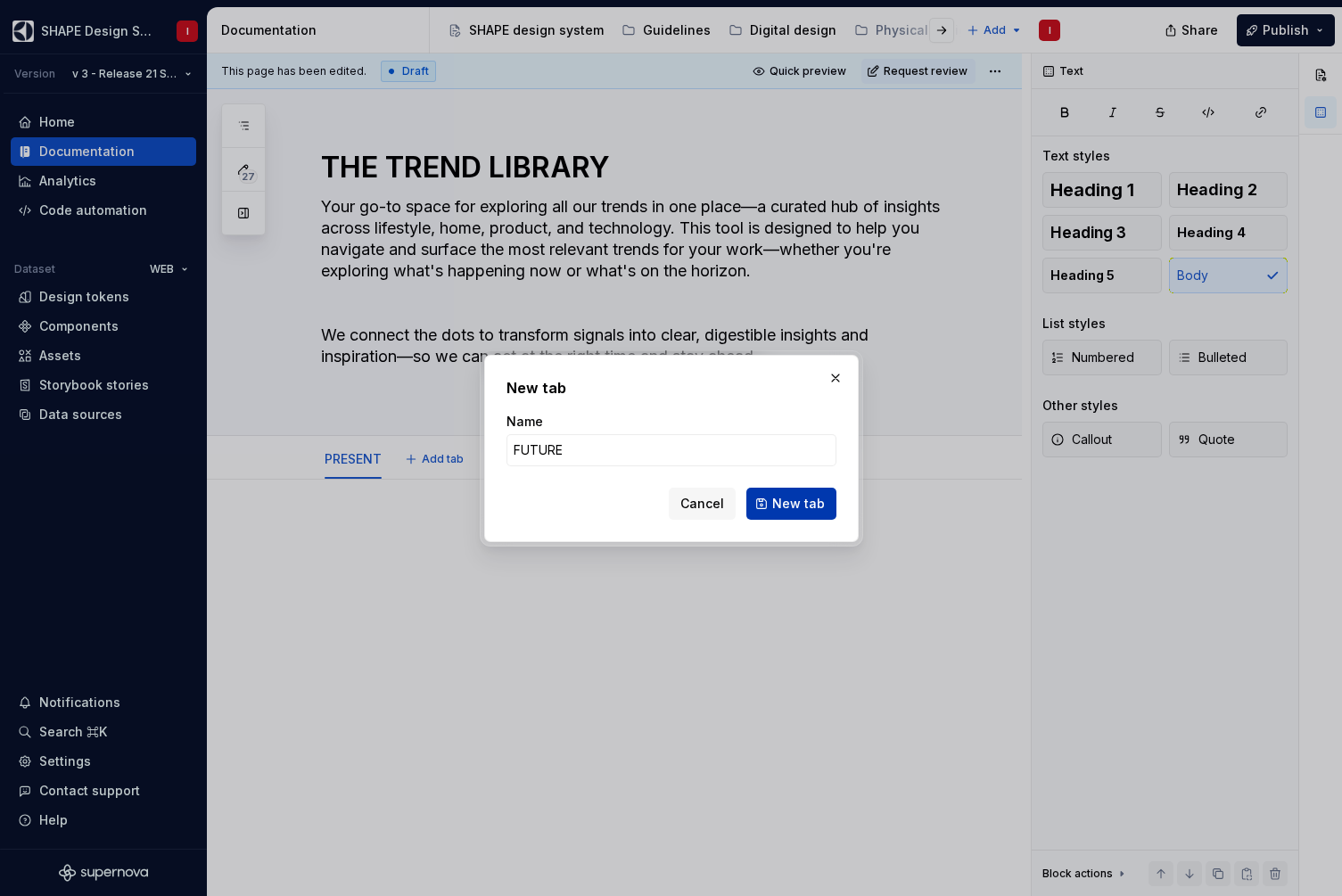 type on "FUTURE" 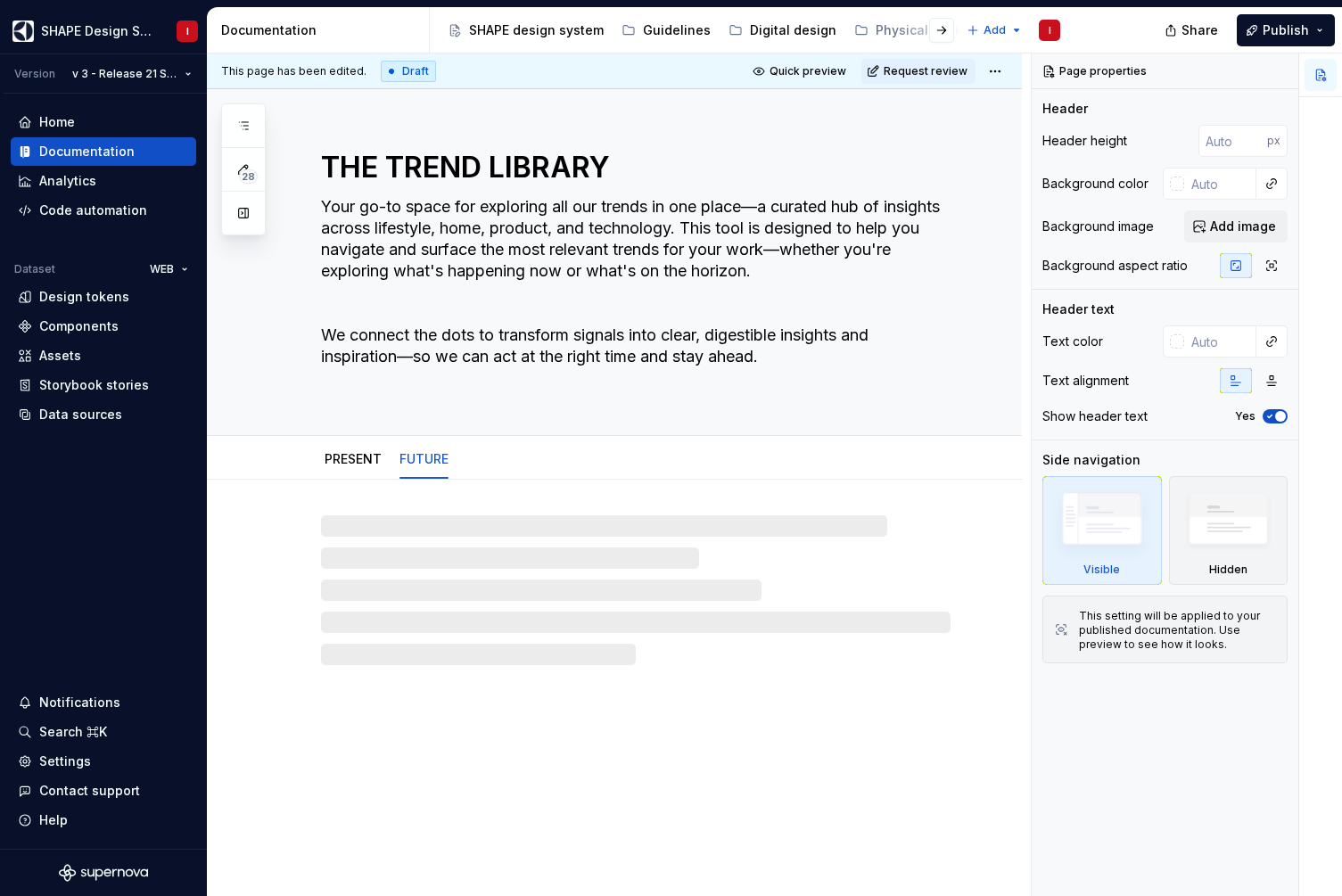 click at bounding box center [636, 590] 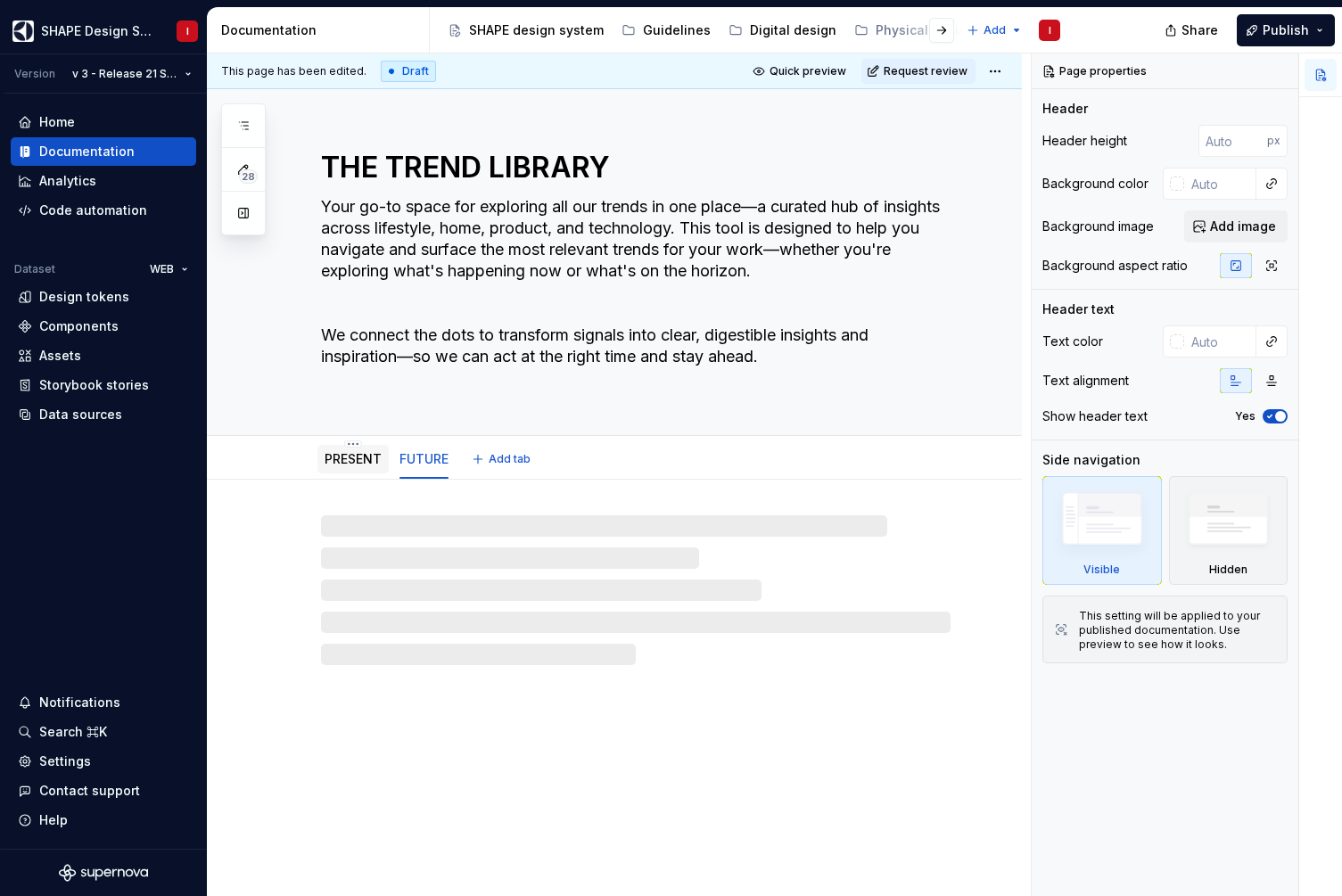 click on "PRESENT" at bounding box center (353, 458) 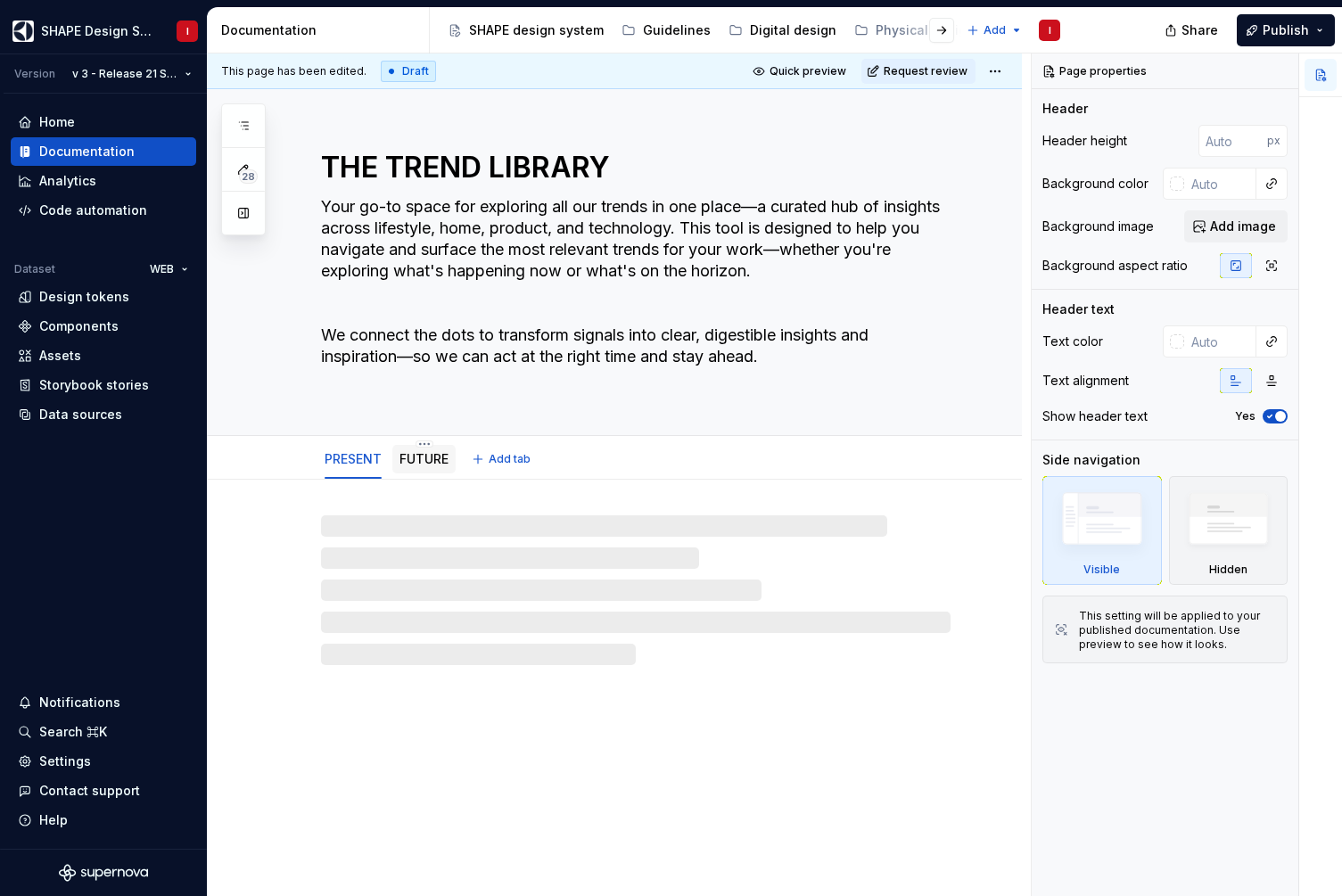 click on "FUTURE" at bounding box center [424, 458] 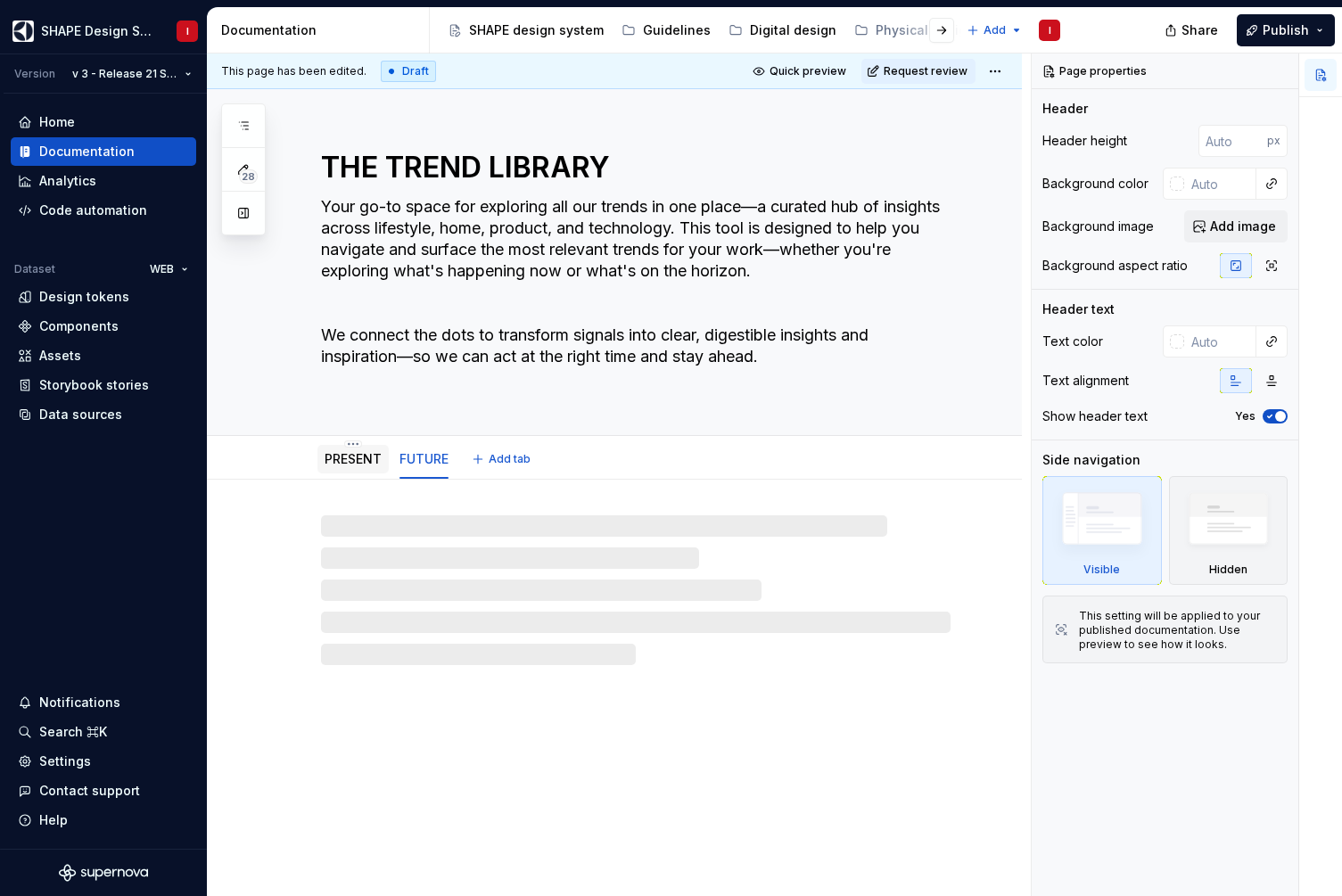 click on "PRESENT" at bounding box center (353, 458) 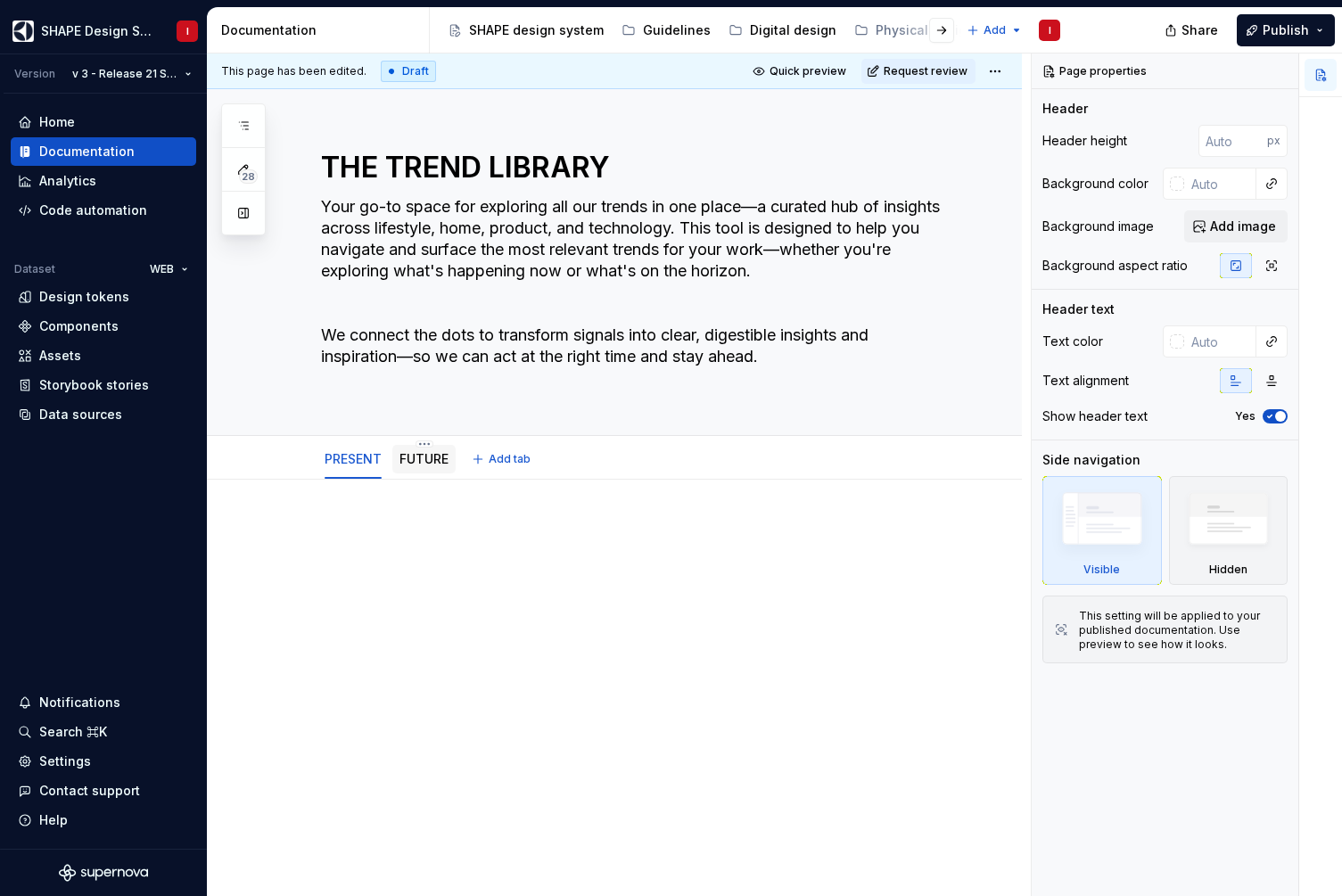 click on "FUTURE" at bounding box center (424, 458) 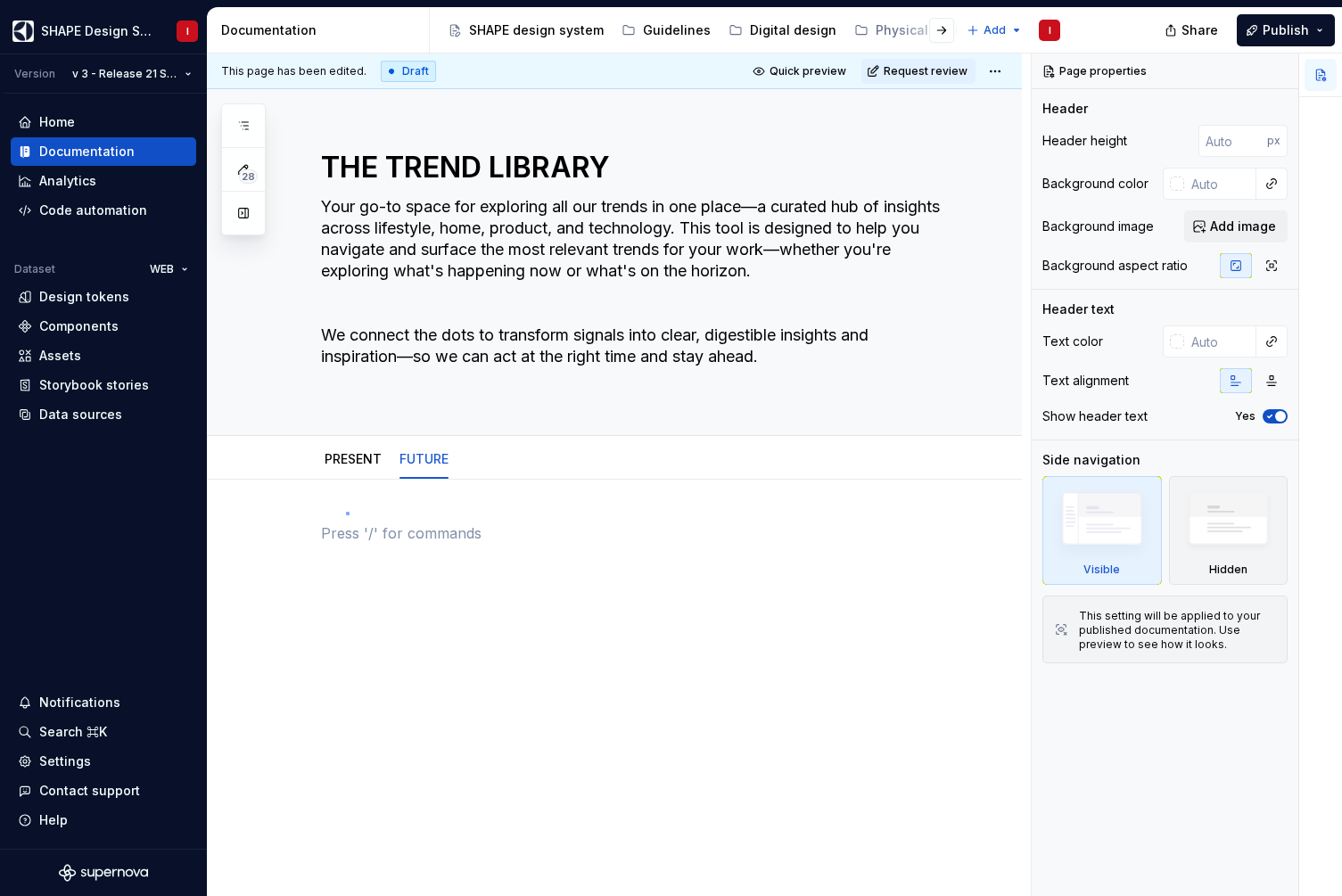 click on "This page has been edited. Draft Quick preview Request review THE TREND LIBRARY Your go-to space for exploring all our trends in one place—a curated hub of insights across lifestyle, home, product, and technology. This tool is designed to help you navigate and surface the most relevant trends for your work—whether you're exploring what's happening now or what's on the horizon.
We connect the dots to transform signals into clear, digestible insights and inspiration—so we can act at the right time and stay ahead.
Edit header PRESENT FUTURE" at bounding box center (619, 474) 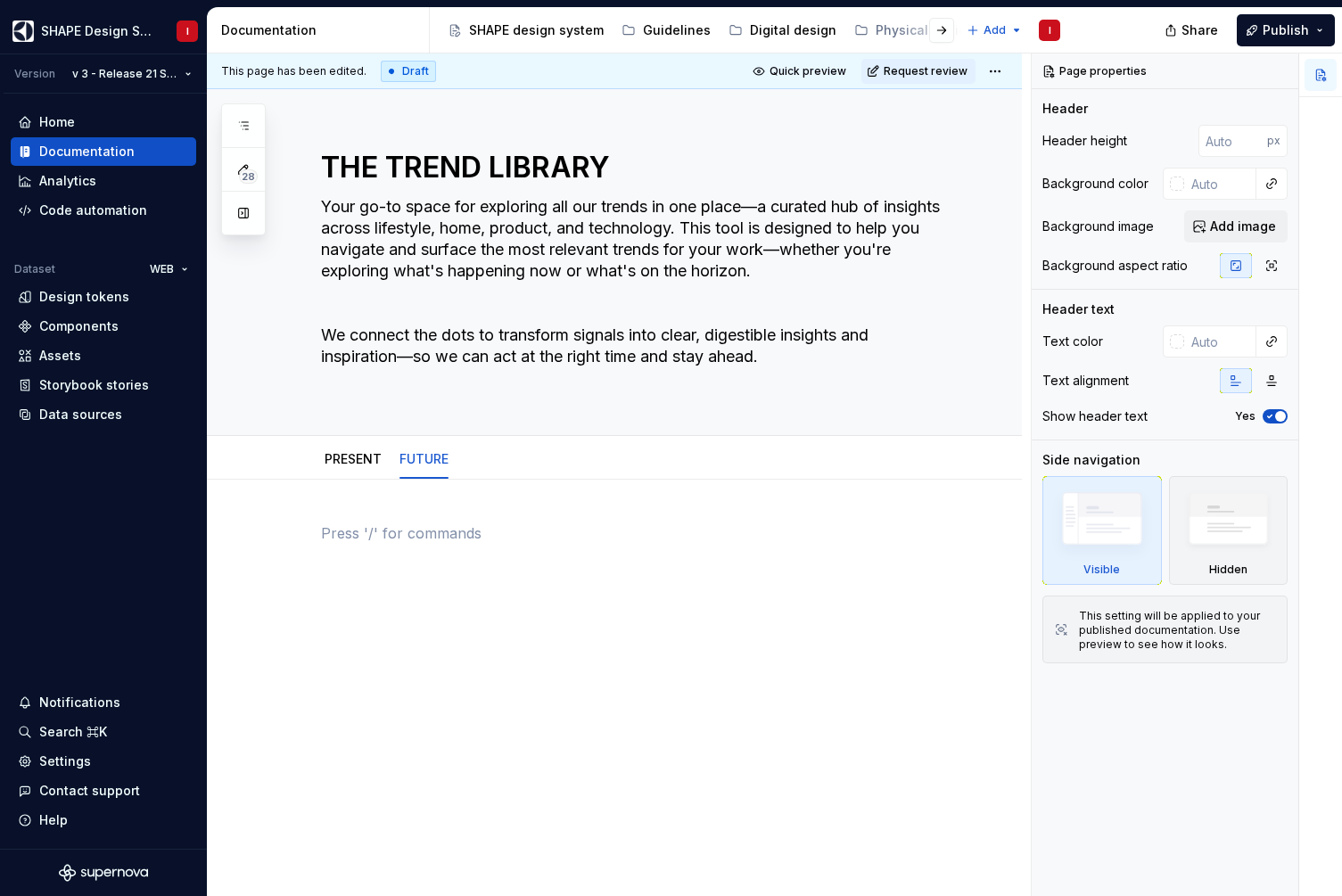 click at bounding box center [636, 533] 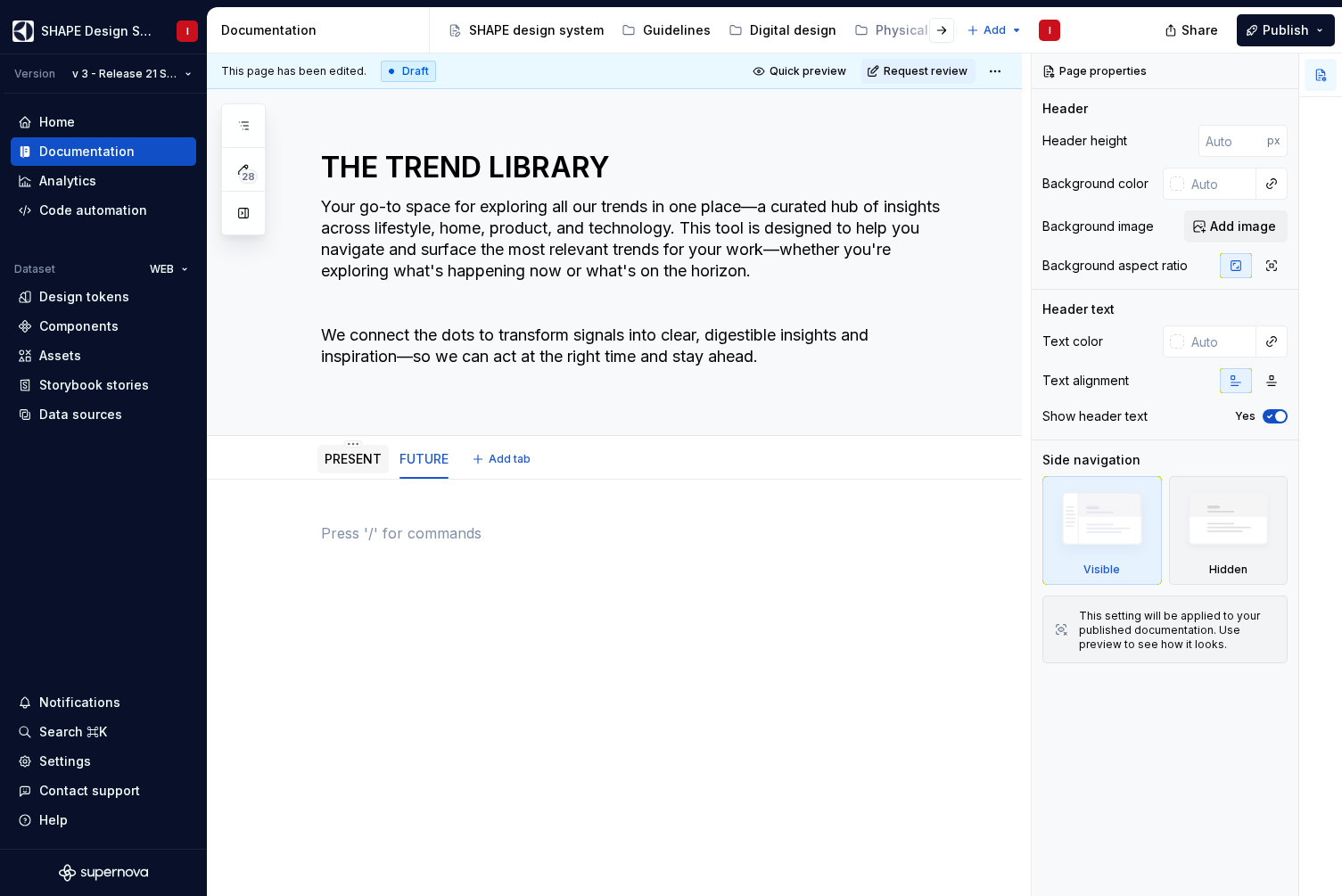 click on "PRESENT" at bounding box center (353, 458) 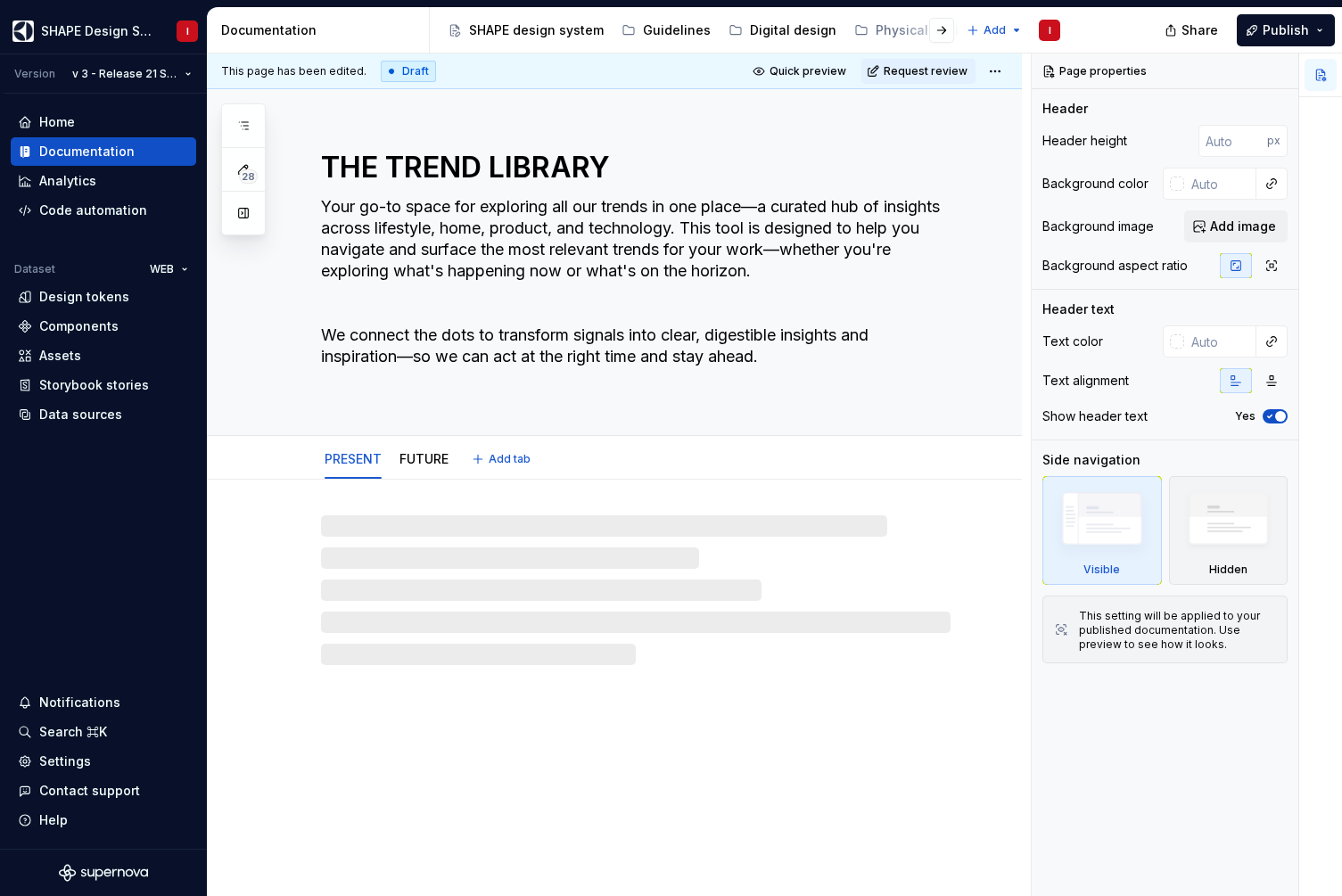 click on "PRESENT" at bounding box center (353, 458) 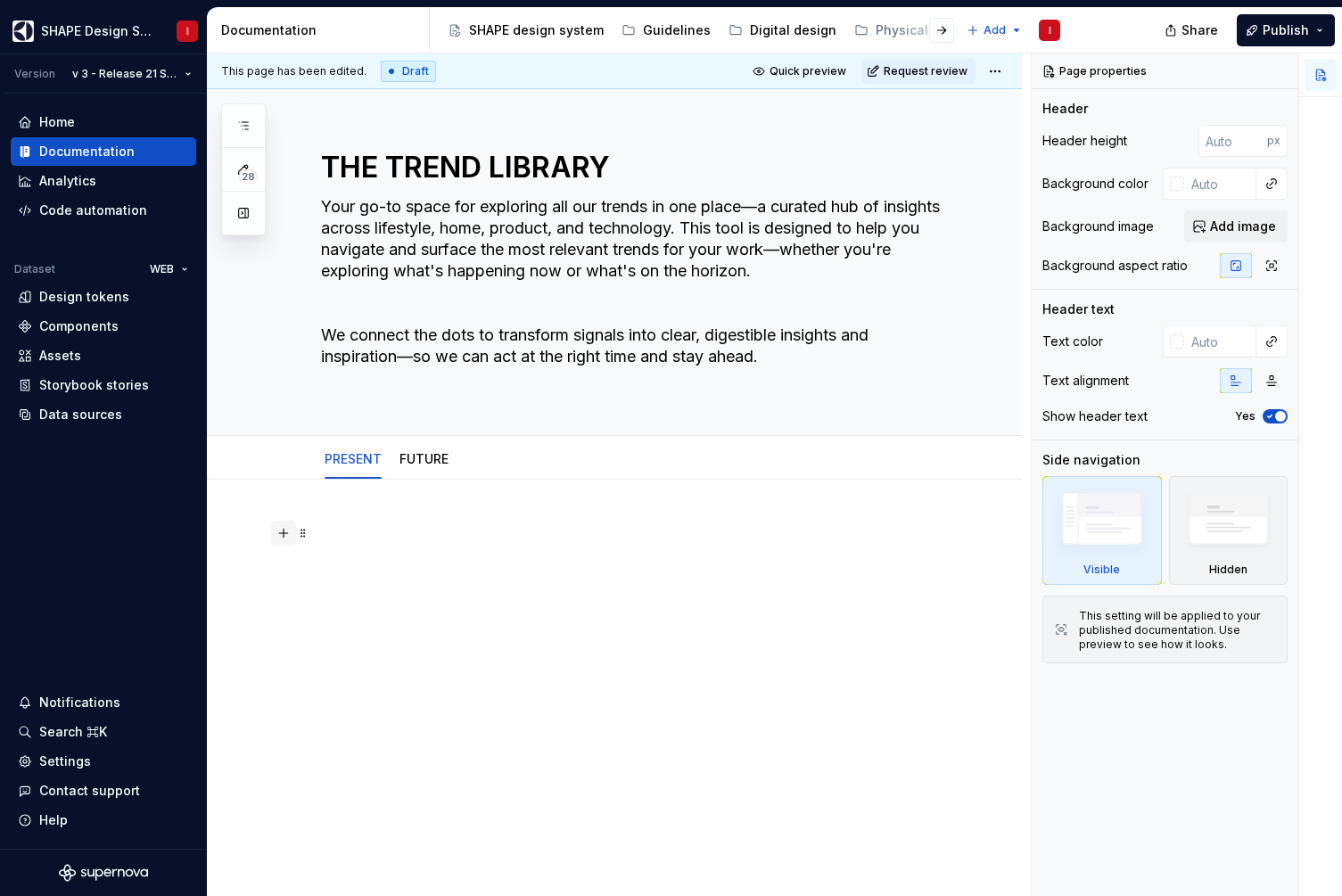 click at bounding box center [284, 533] 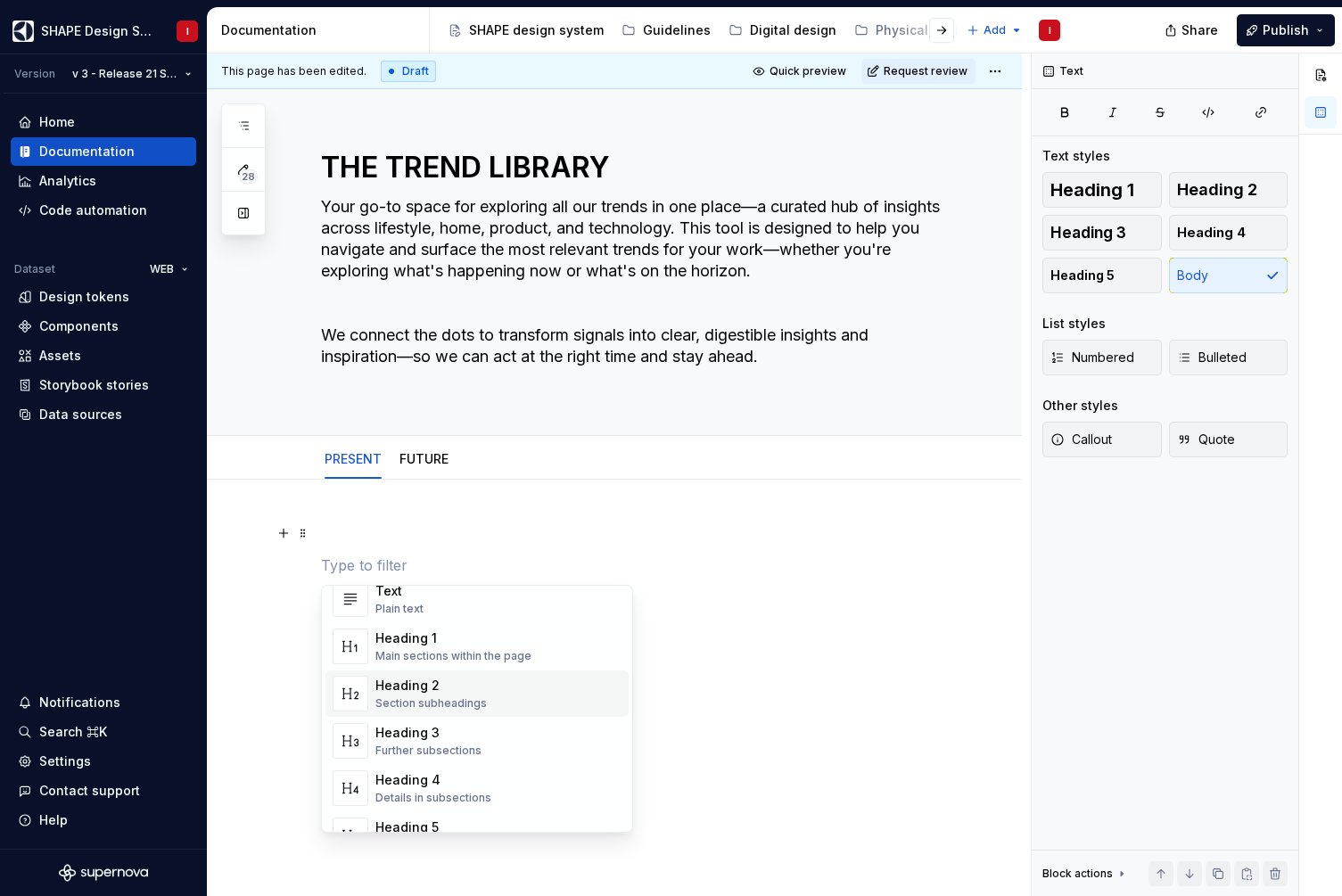 scroll, scrollTop: 45, scrollLeft: 0, axis: vertical 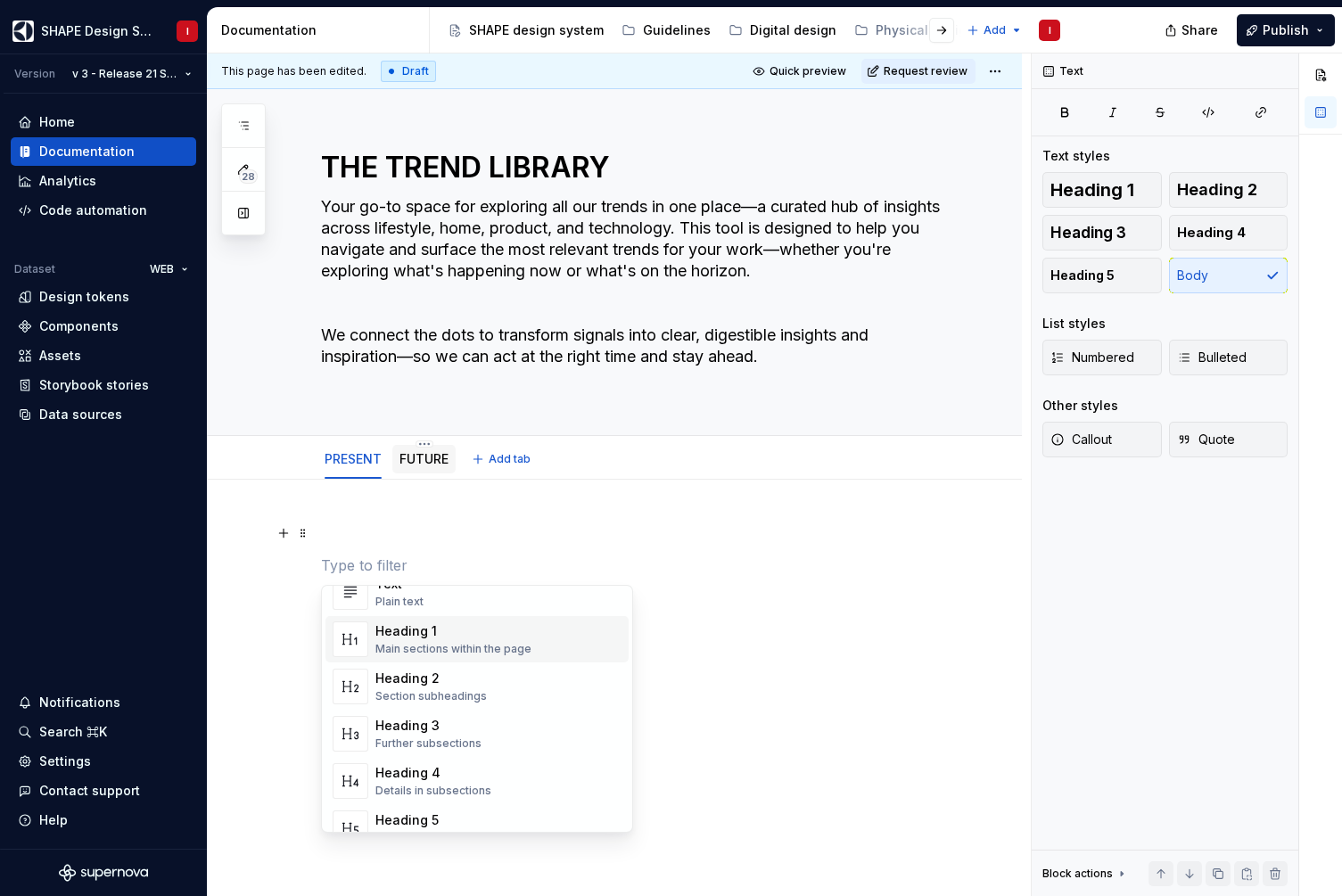 click on "FUTURE" at bounding box center [424, 458] 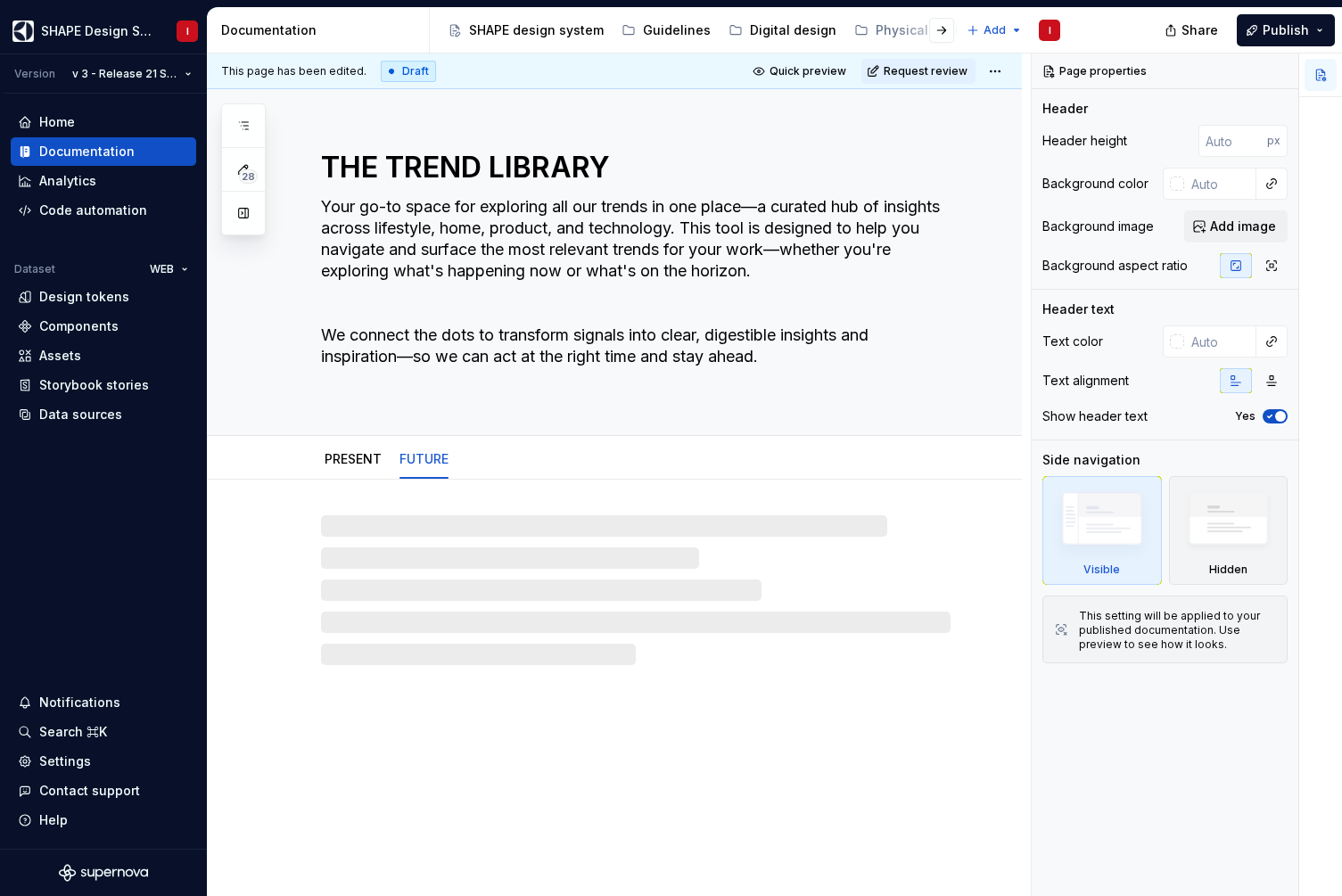 click on "SHAPE Design System I Version v 3 - Release [DATE] Home Documentation Analytics Code automation Dataset WEB Design tokens Components Assets Storybook stories Data sources Notifications Search ⌘K Settings Contact support Help Documentation
Accessibility guide for tree Page tree.
Navigate the tree with the arrow keys. Common tree hotkeys apply. Further keybindings are available:
enter to execute primary action on focused item
f2 to start renaming the focused item
escape to abort renaming an item
control+d to start dragging selected items
SHAPE design system Guidelines Digital design Physical design Resources Inside SHAPE Add I Share Publish 28 Pages Add
Accessibility guide for tree Page tree.
Navigate the tree with the arrow keys. Common tree hotkeys apply. Further keybindings are available:
enter to execute primary action on focused item
f2 to start renaming the focused item" at bounding box center (671, 448) 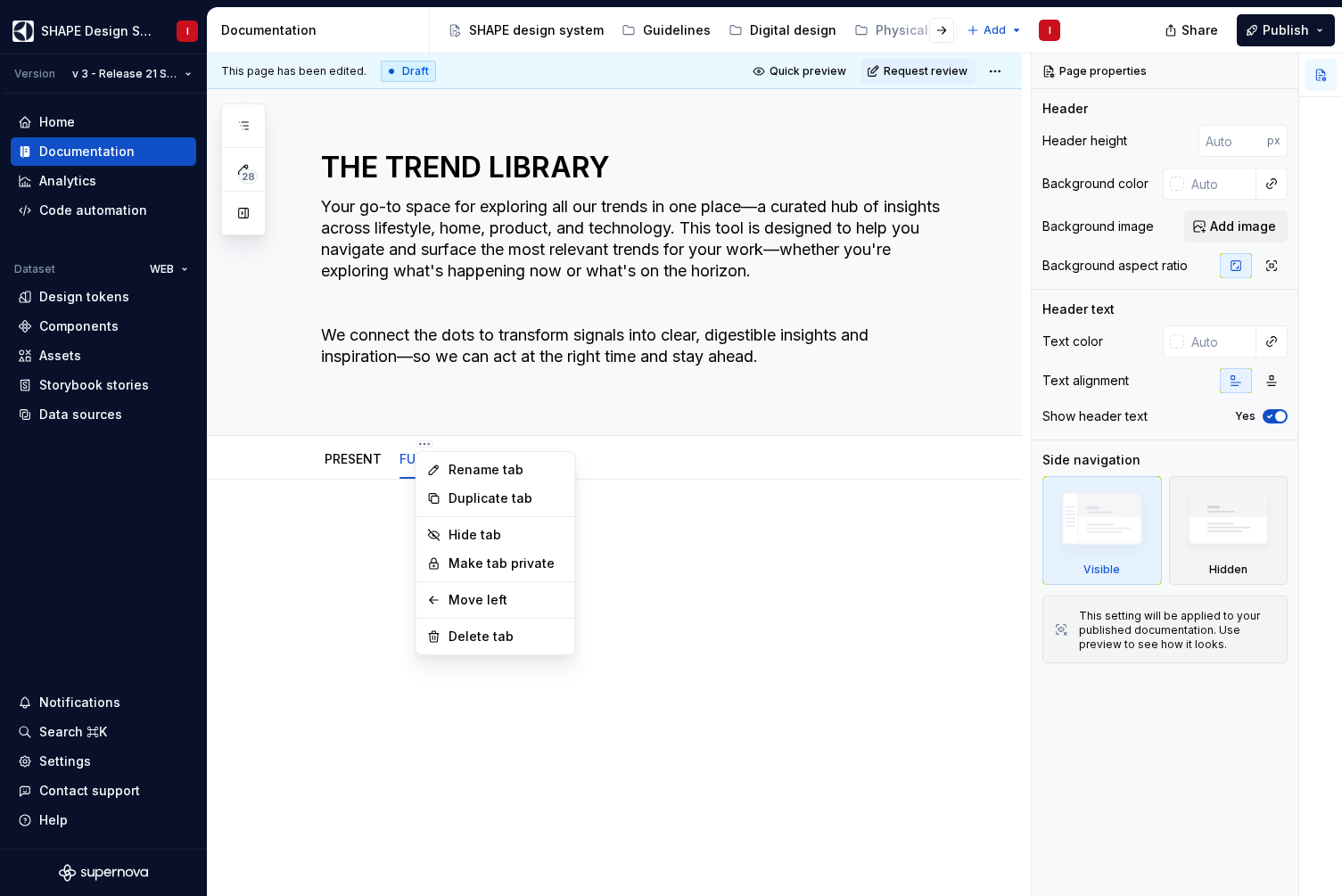 click on "SHAPE Design System I Version v 3 - Release [DATE] Home Documentation Analytics Code automation Dataset WEB Design tokens Components Assets Storybook stories Data sources Notifications Search ⌘K Settings Contact support Help Documentation
Accessibility guide for tree Page tree.
Navigate the tree with the arrow keys. Common tree hotkeys apply. Further keybindings are available:
enter to execute primary action on focused item
f2 to start renaming the focused item
escape to abort renaming an item
control+d to start dragging selected items
SHAPE design system Guidelines Digital design Physical design Resources Inside SHAPE Add I Share Publish 28 Pages Add
Accessibility guide for tree Page tree.
Navigate the tree with the arrow keys. Common tree hotkeys apply. Further keybindings are available:
enter to execute primary action on focused item
f2 to start renaming the focused item" at bounding box center (671, 448) 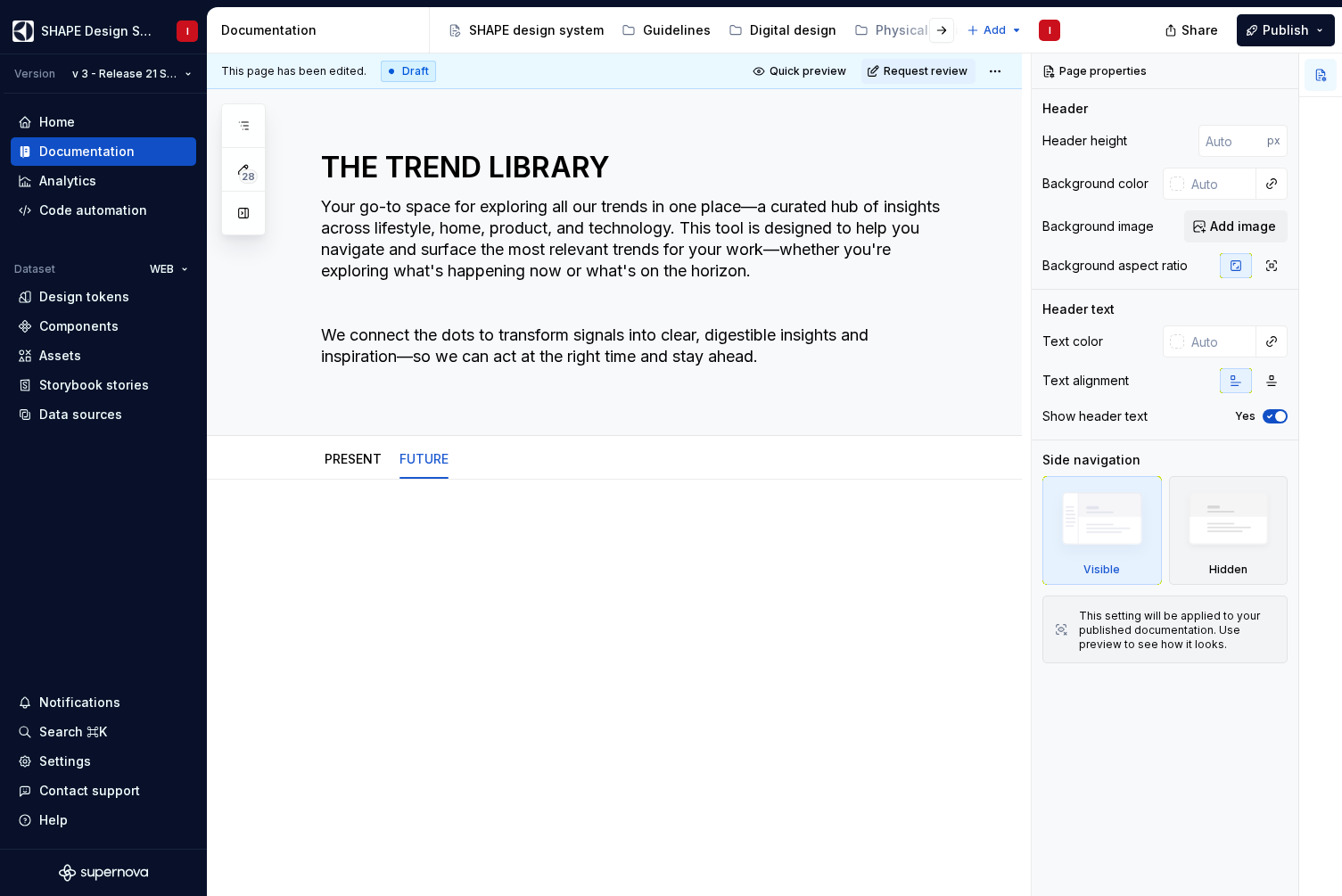 click at bounding box center (614, 680) 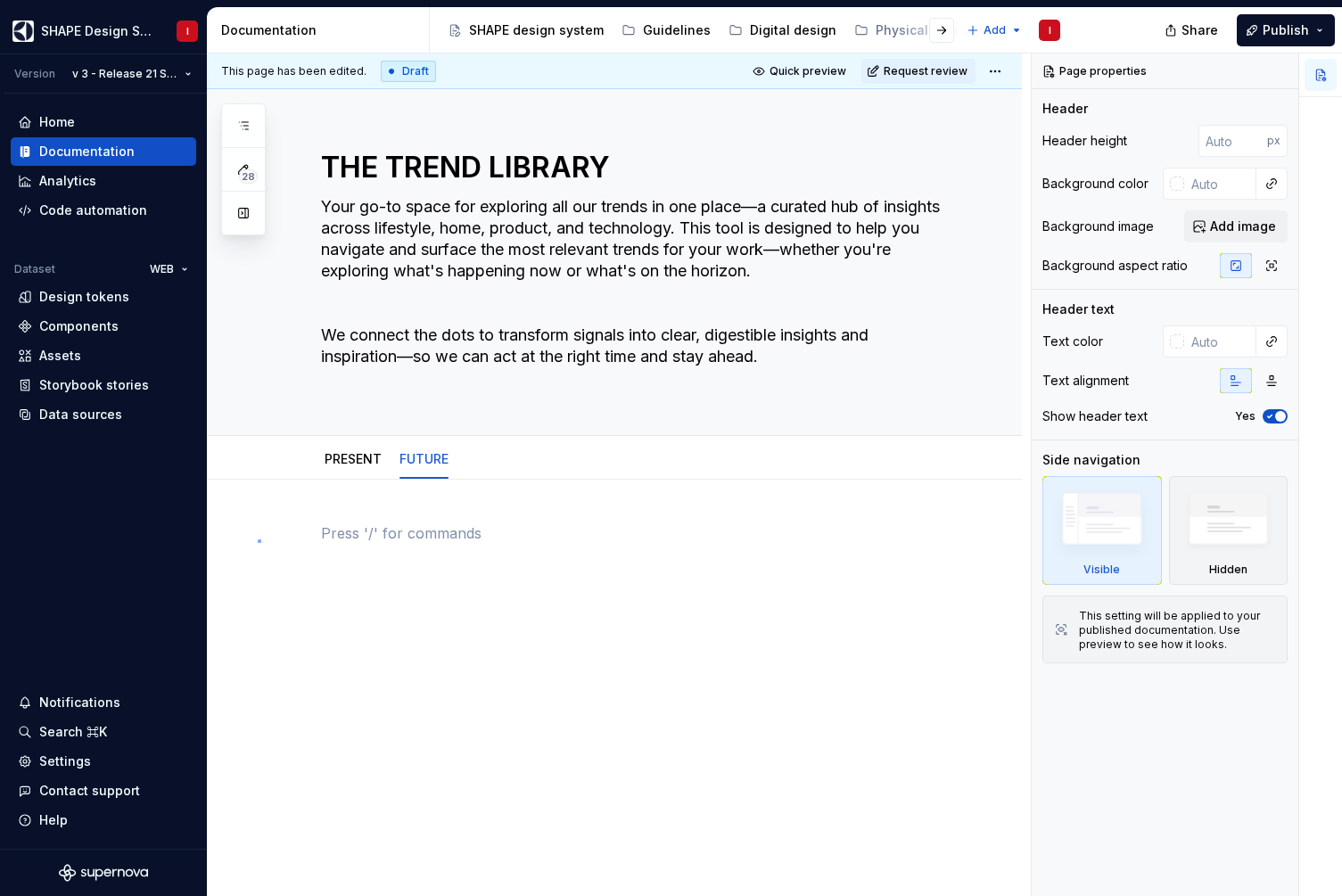 click on "This page has been edited. Draft Quick preview Request review THE TREND LIBRARY Your go-to space for exploring all our trends in one place—a curated hub of insights across lifestyle, home, product, and technology. This tool is designed to help you navigate and surface the most relevant trends for your work—whether you're exploring what's happening now or what's on the horizon.
We connect the dots to transform signals into clear, digestible insights and inspiration—so we can act at the right time and stay ahead.
Edit header PRESENT FUTURE" at bounding box center [619, 474] 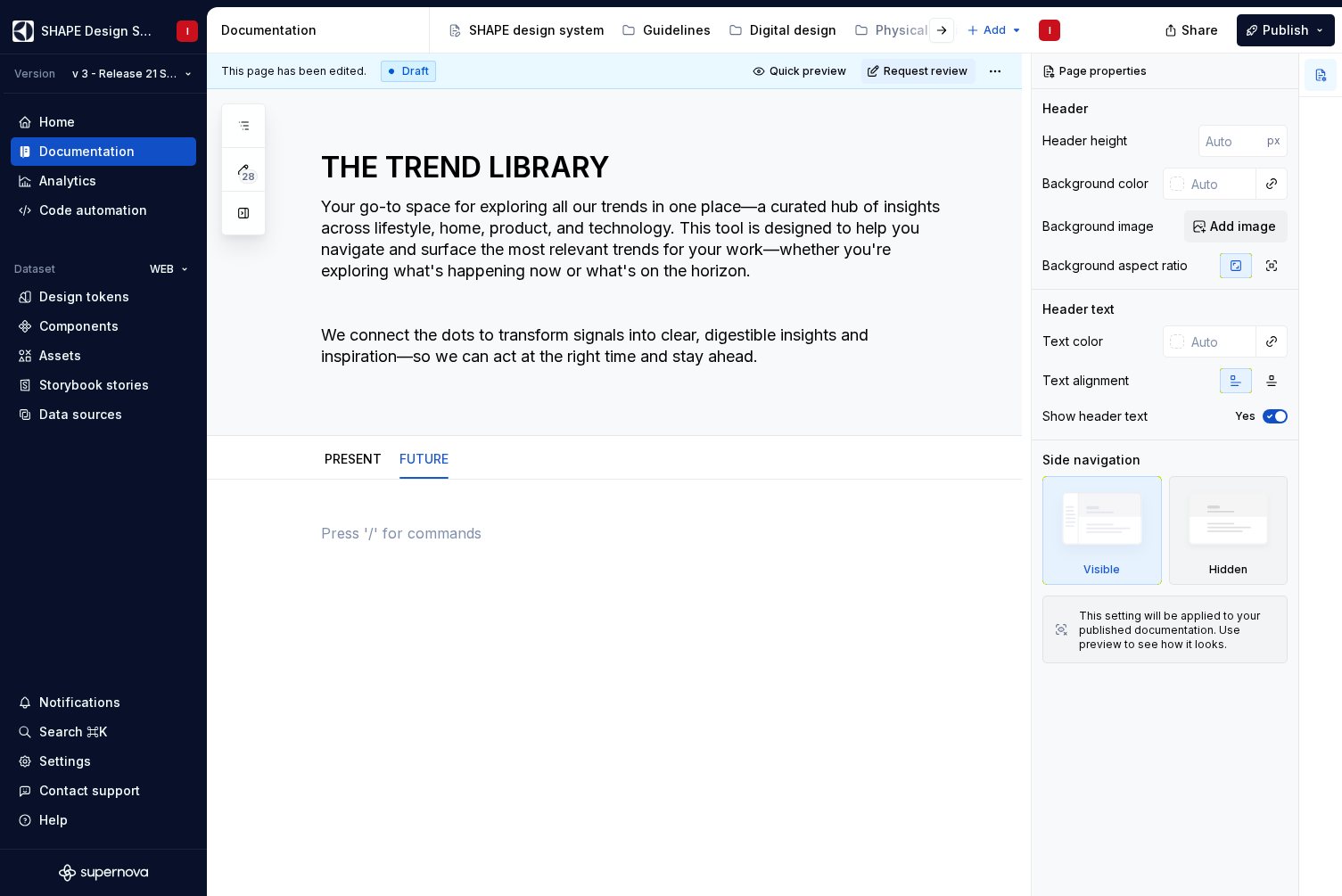 click at bounding box center (614, 680) 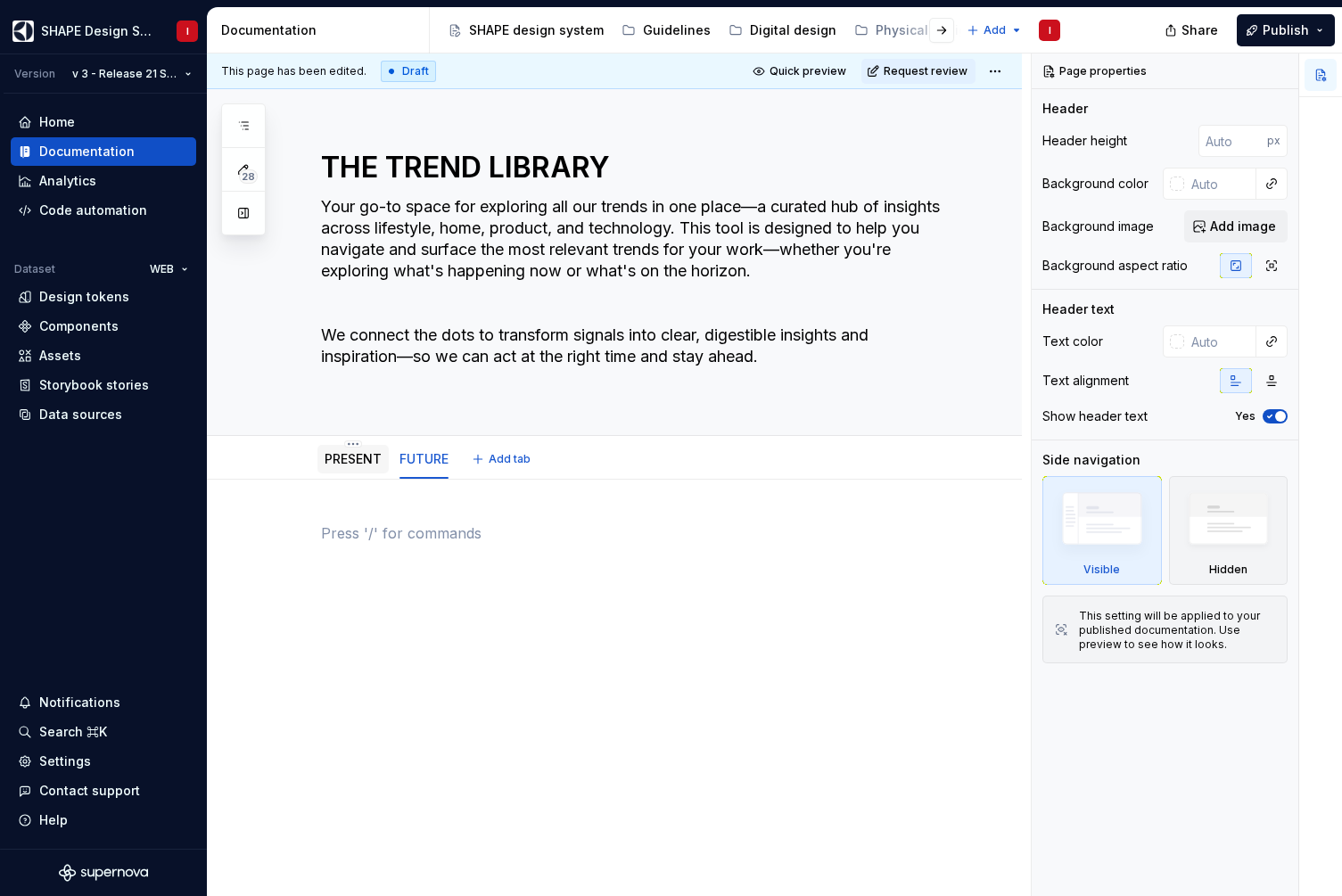 click on "PRESENT" at bounding box center (353, 458) 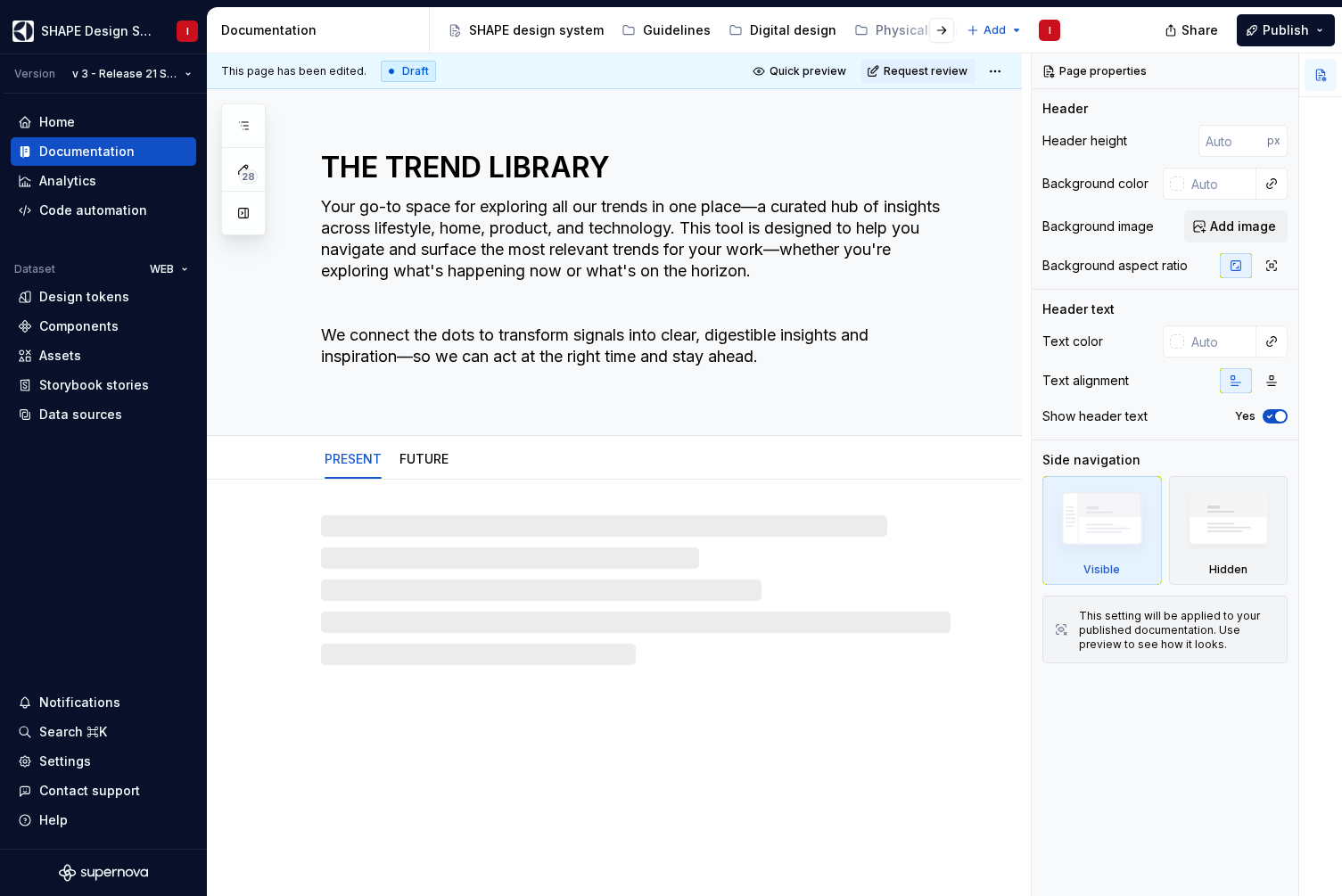 click at bounding box center [636, 590] 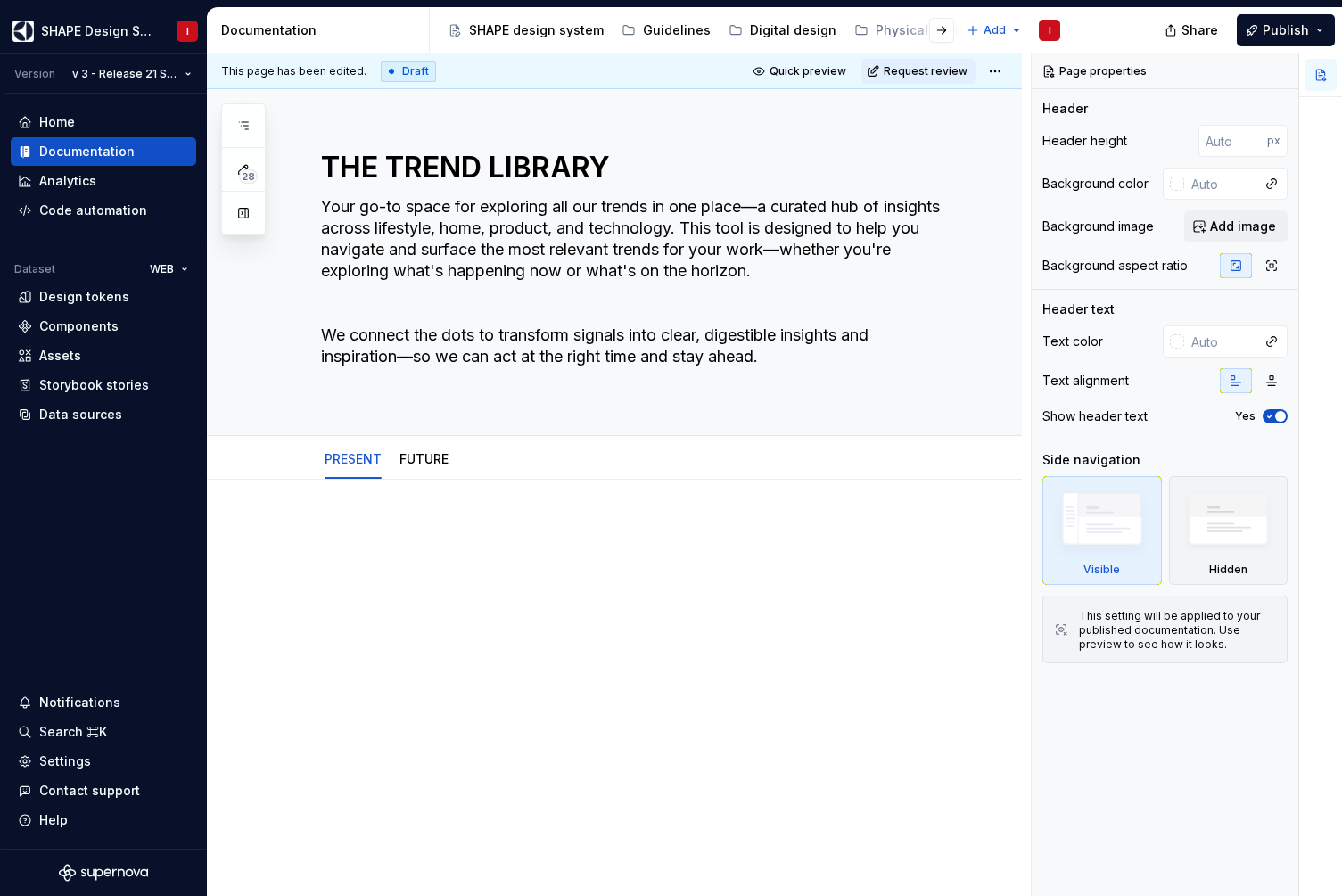 type on "*" 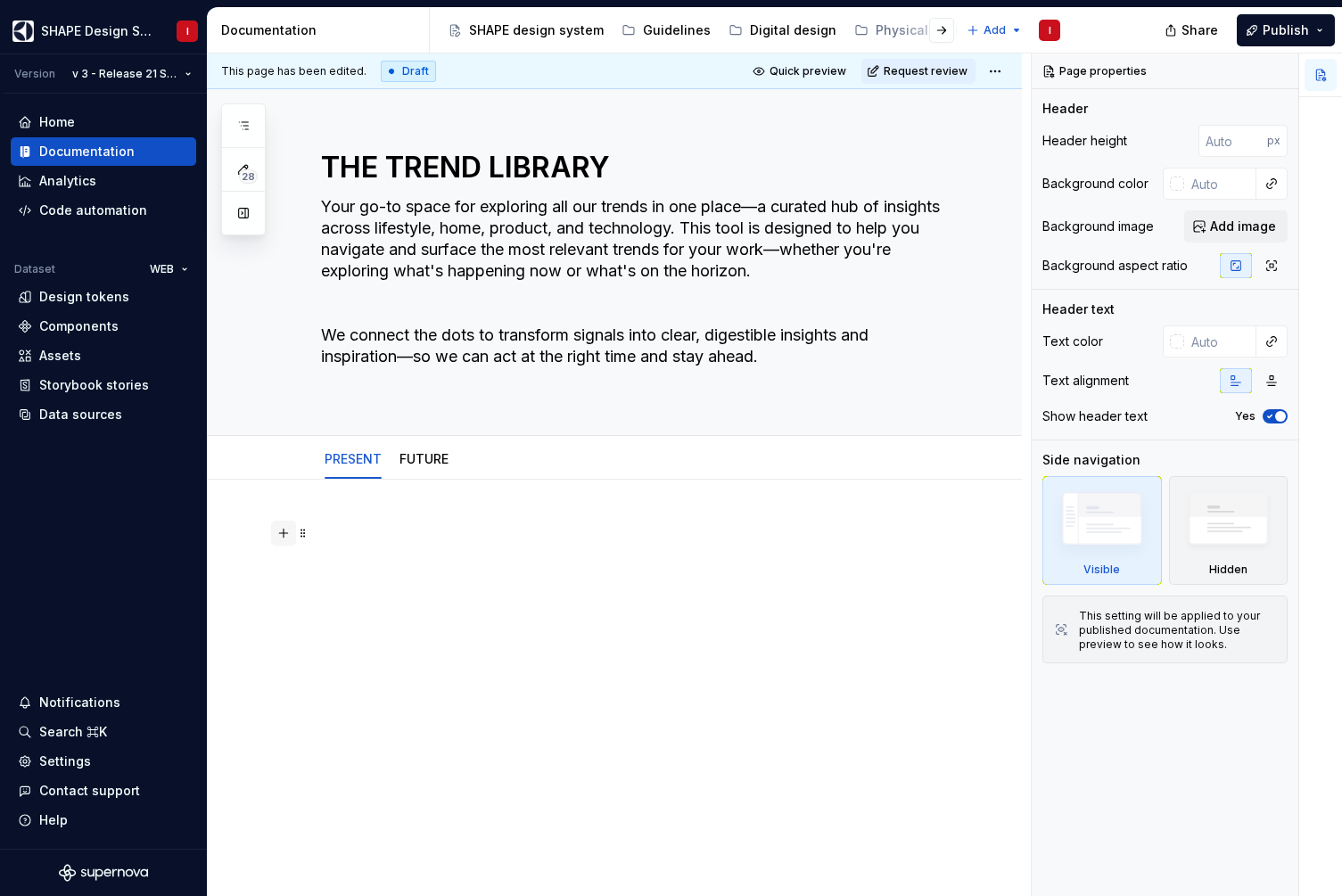 click at bounding box center [284, 533] 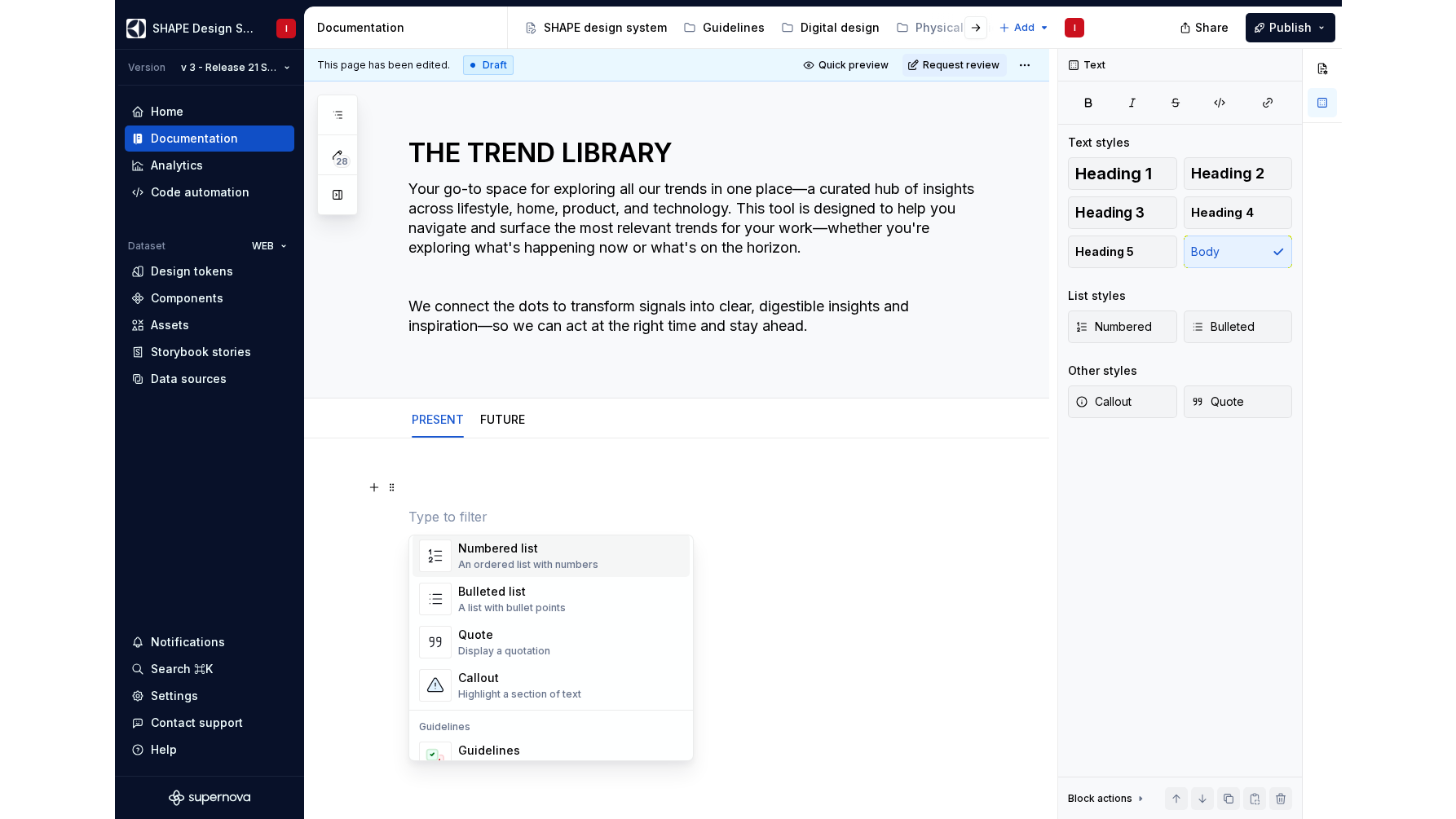 scroll, scrollTop: 287, scrollLeft: 0, axis: vertical 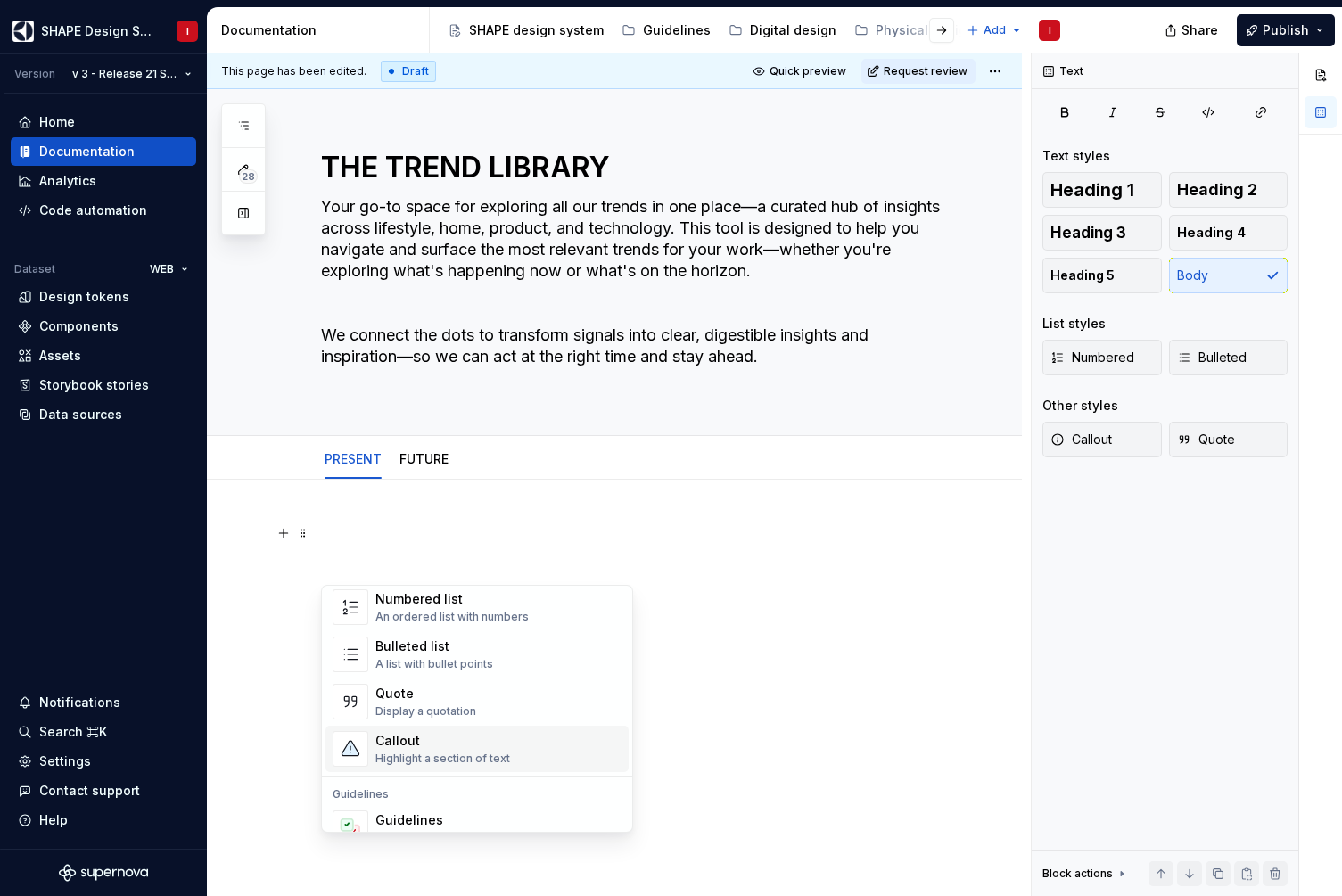 click on "Callout" at bounding box center [442, 741] 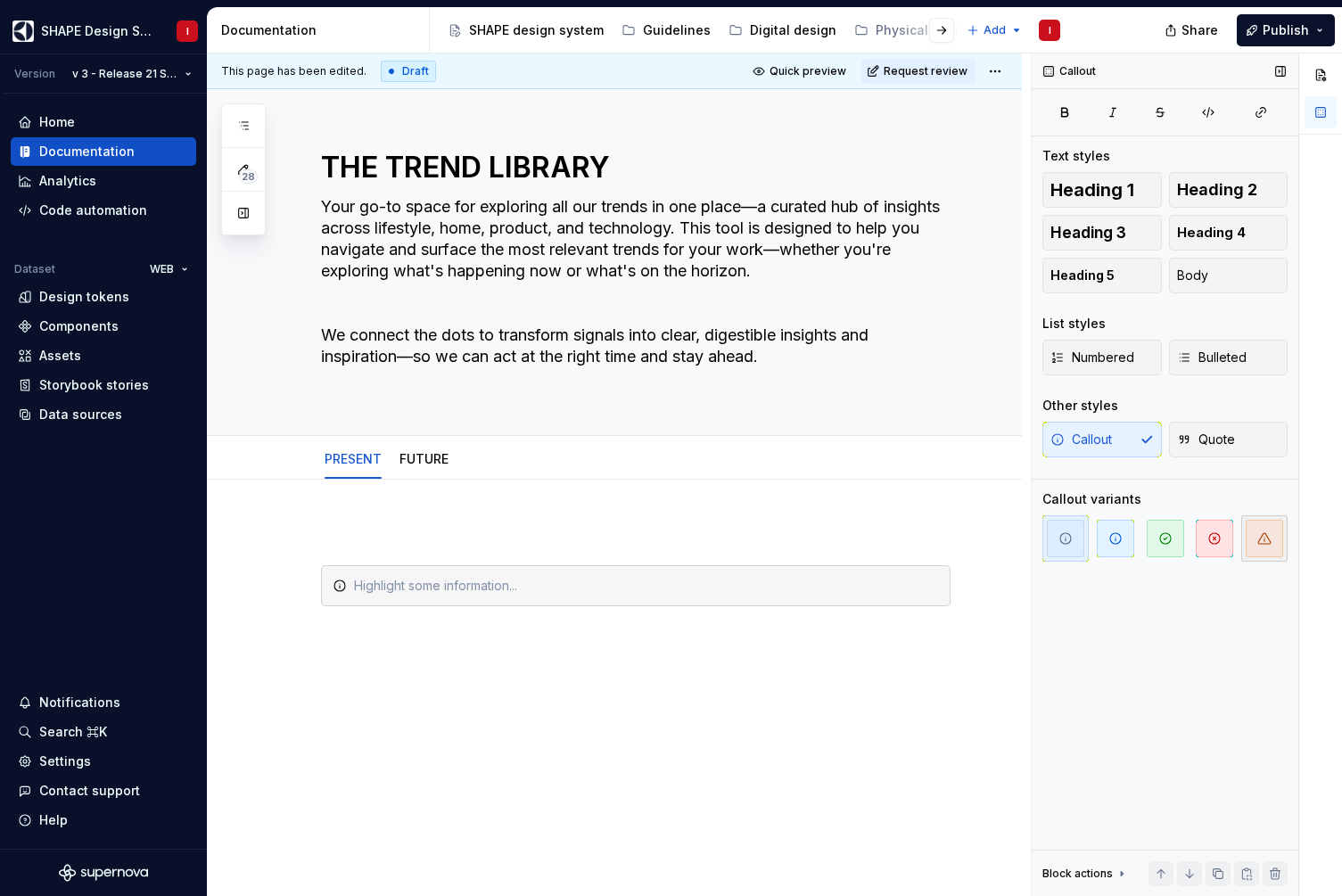 click 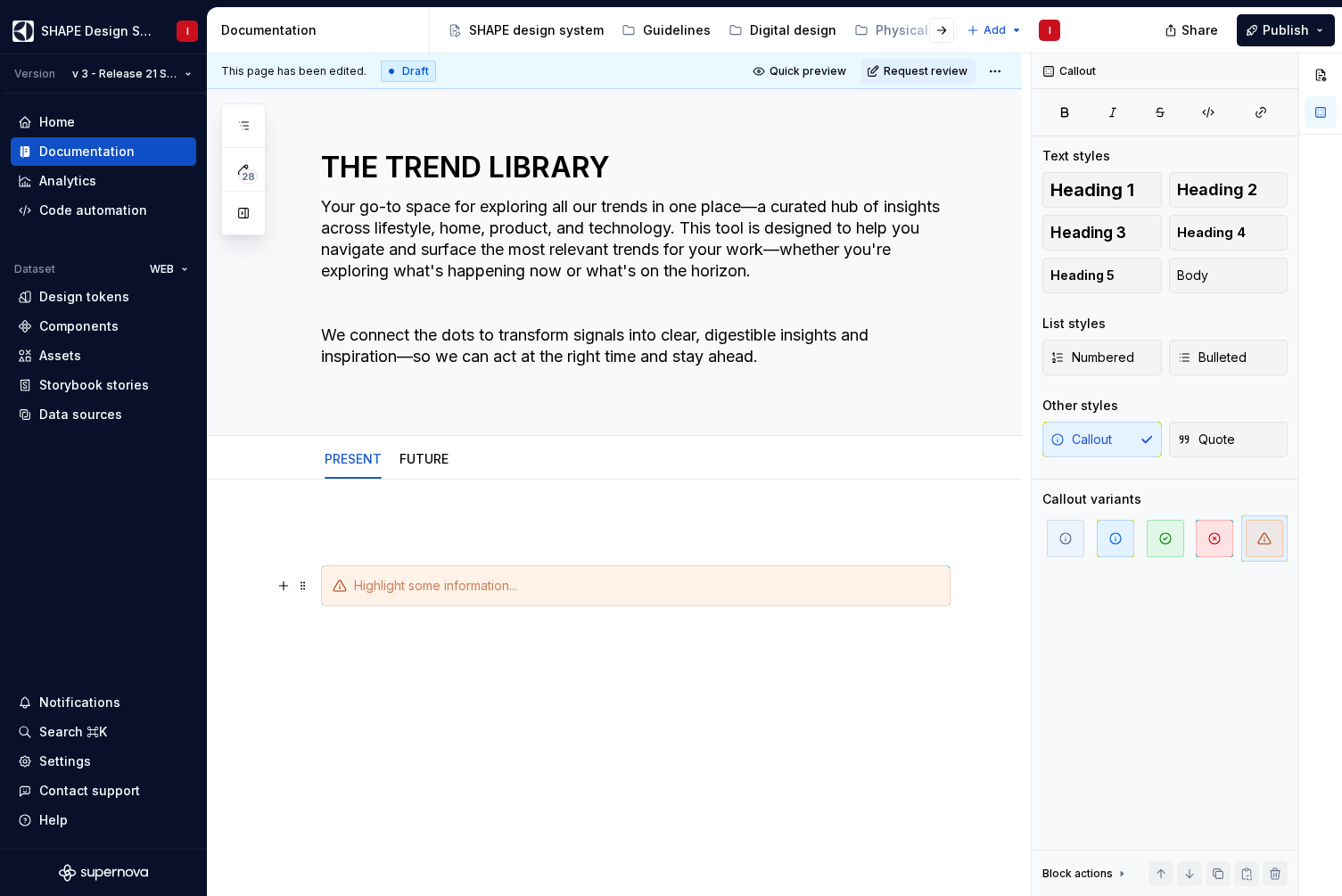 click at bounding box center (646, 586) 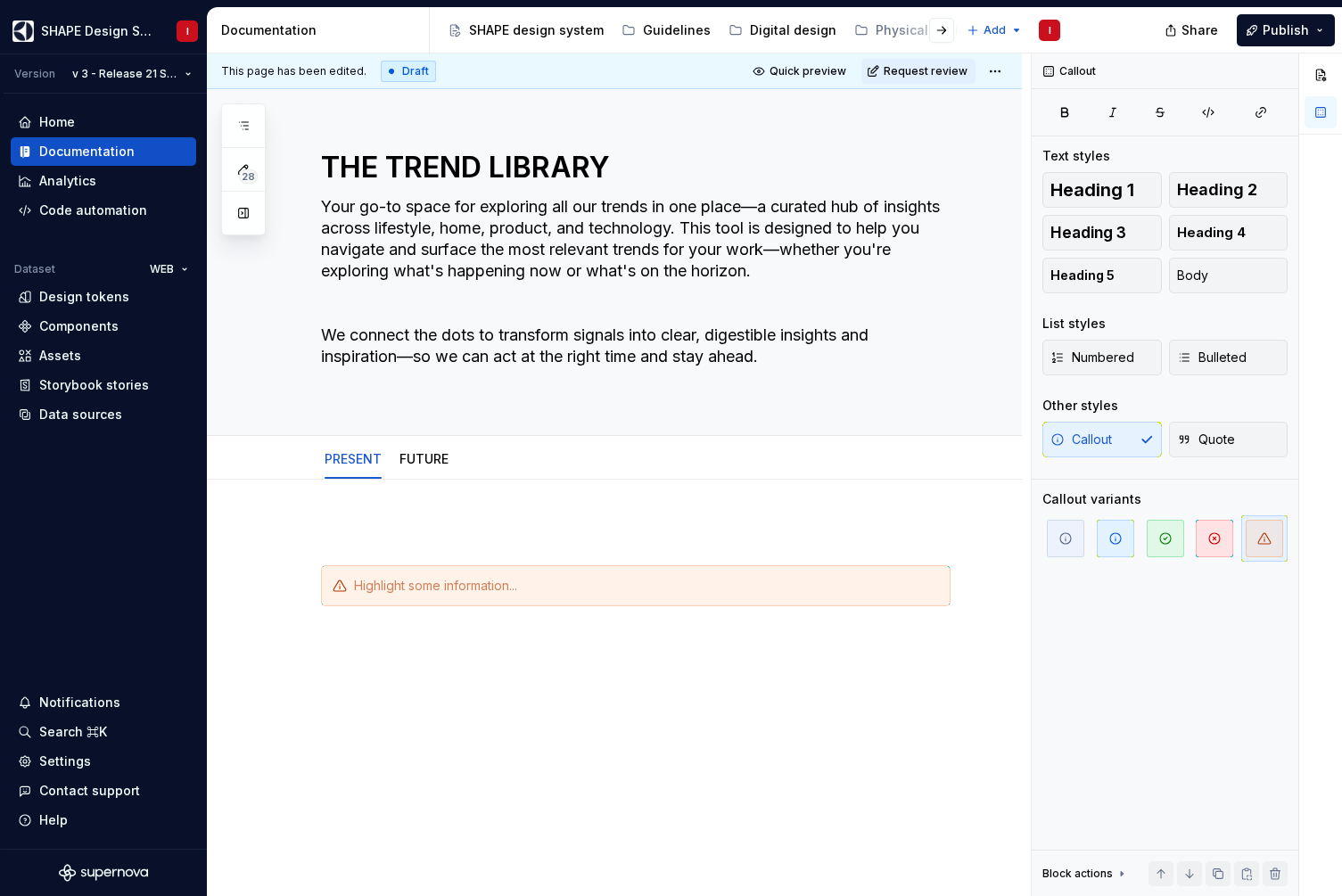 type 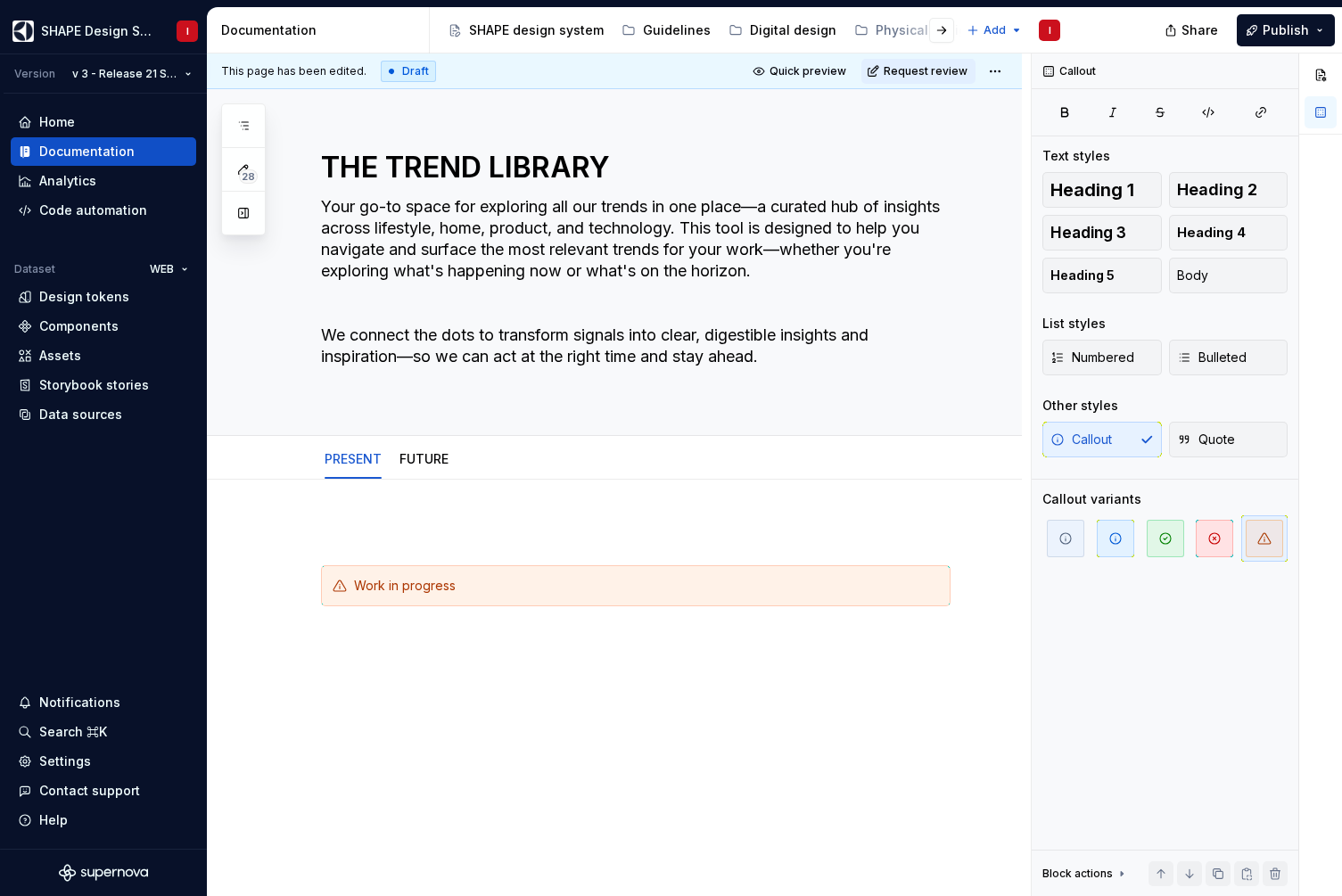 click at bounding box center (636, 638) 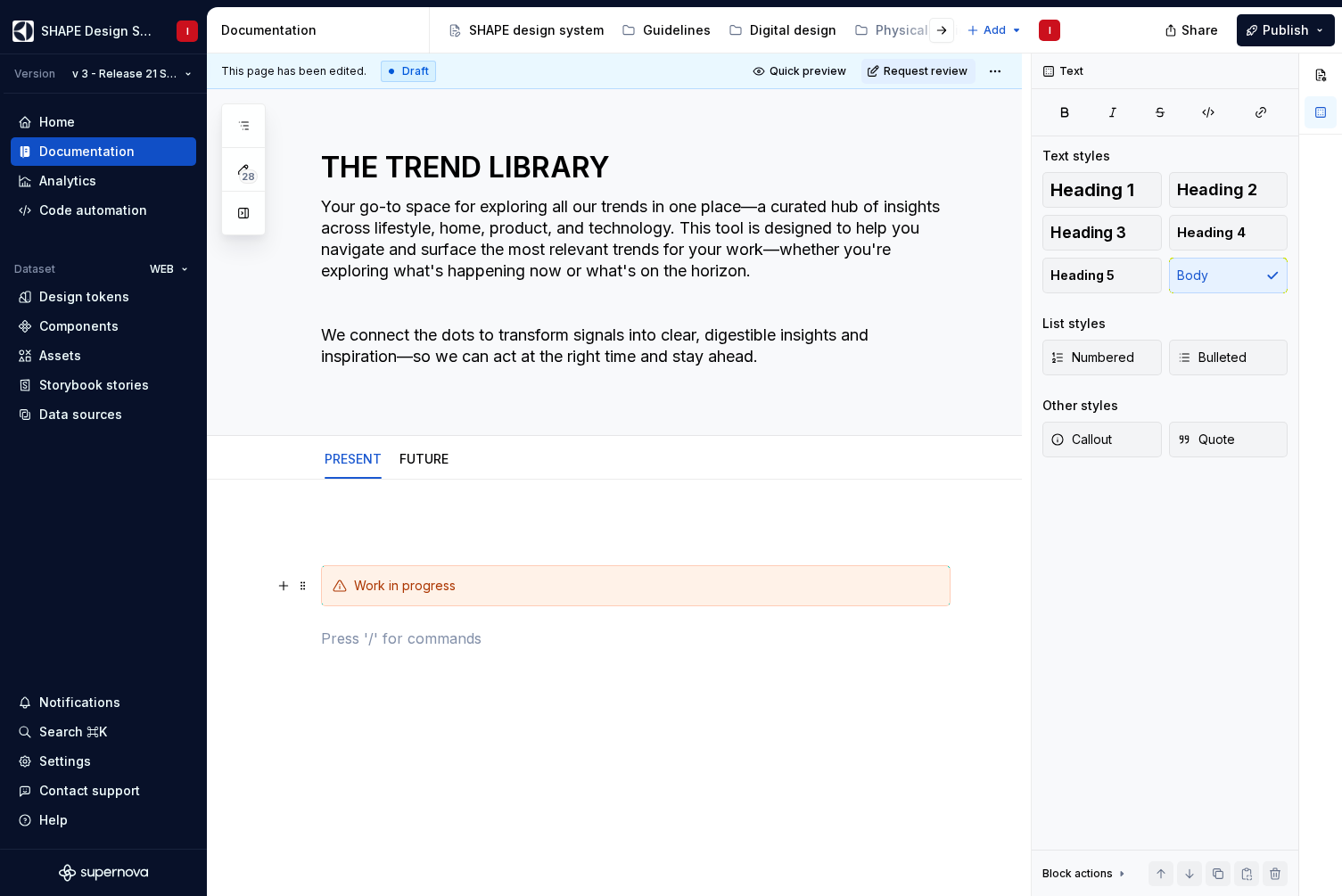 click on "Work in progress" at bounding box center [614, 726] 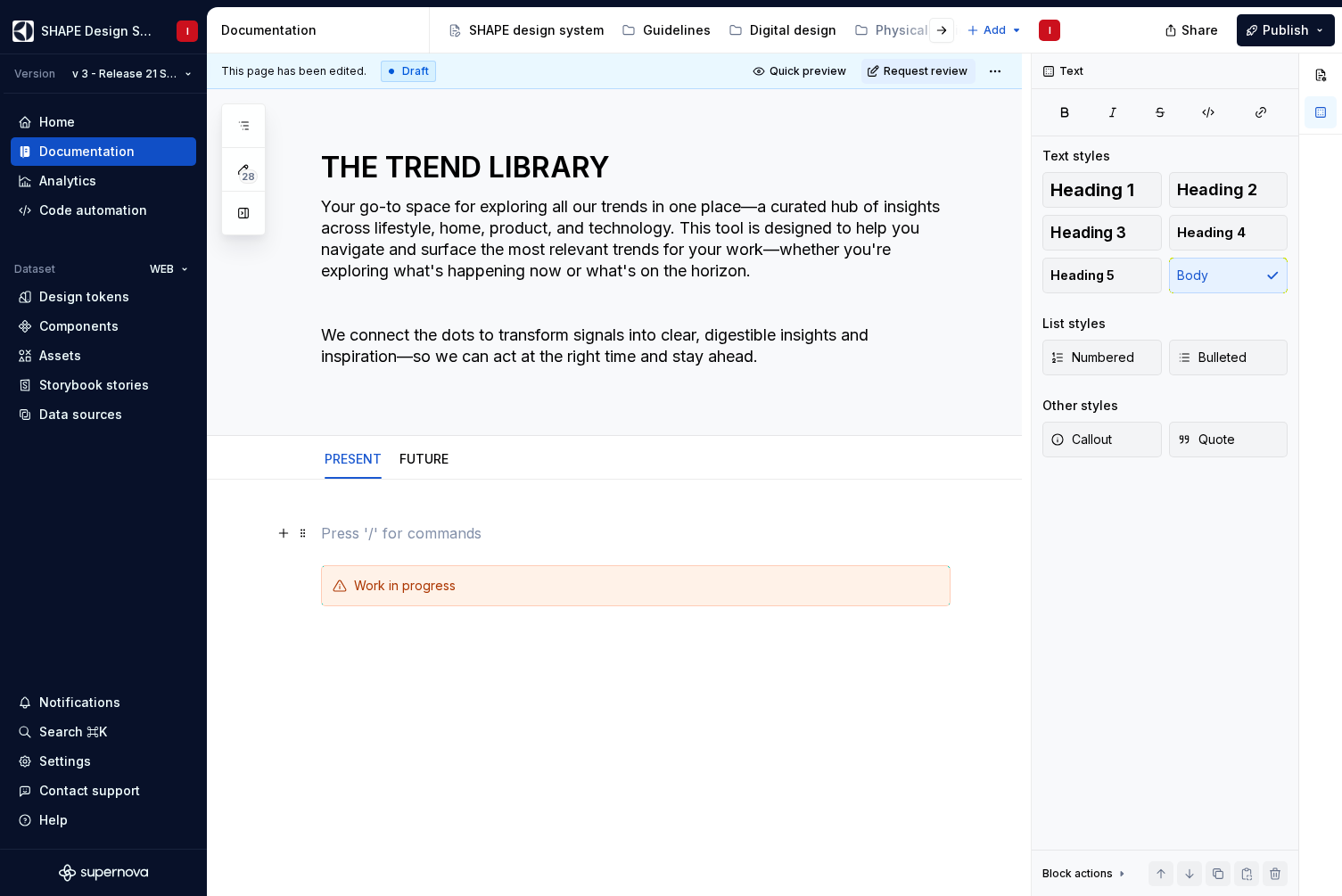 click at bounding box center (636, 533) 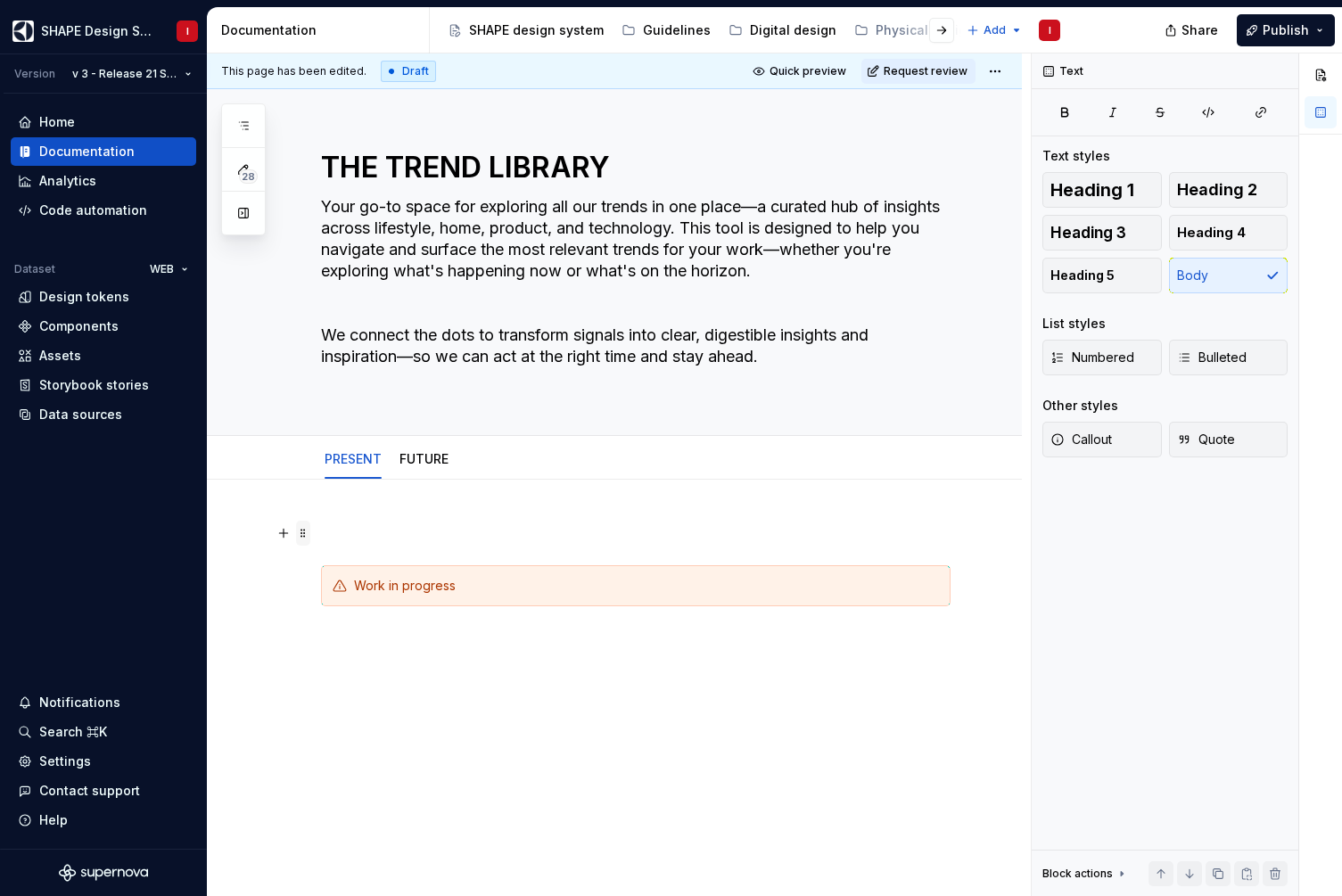 click at bounding box center [303, 533] 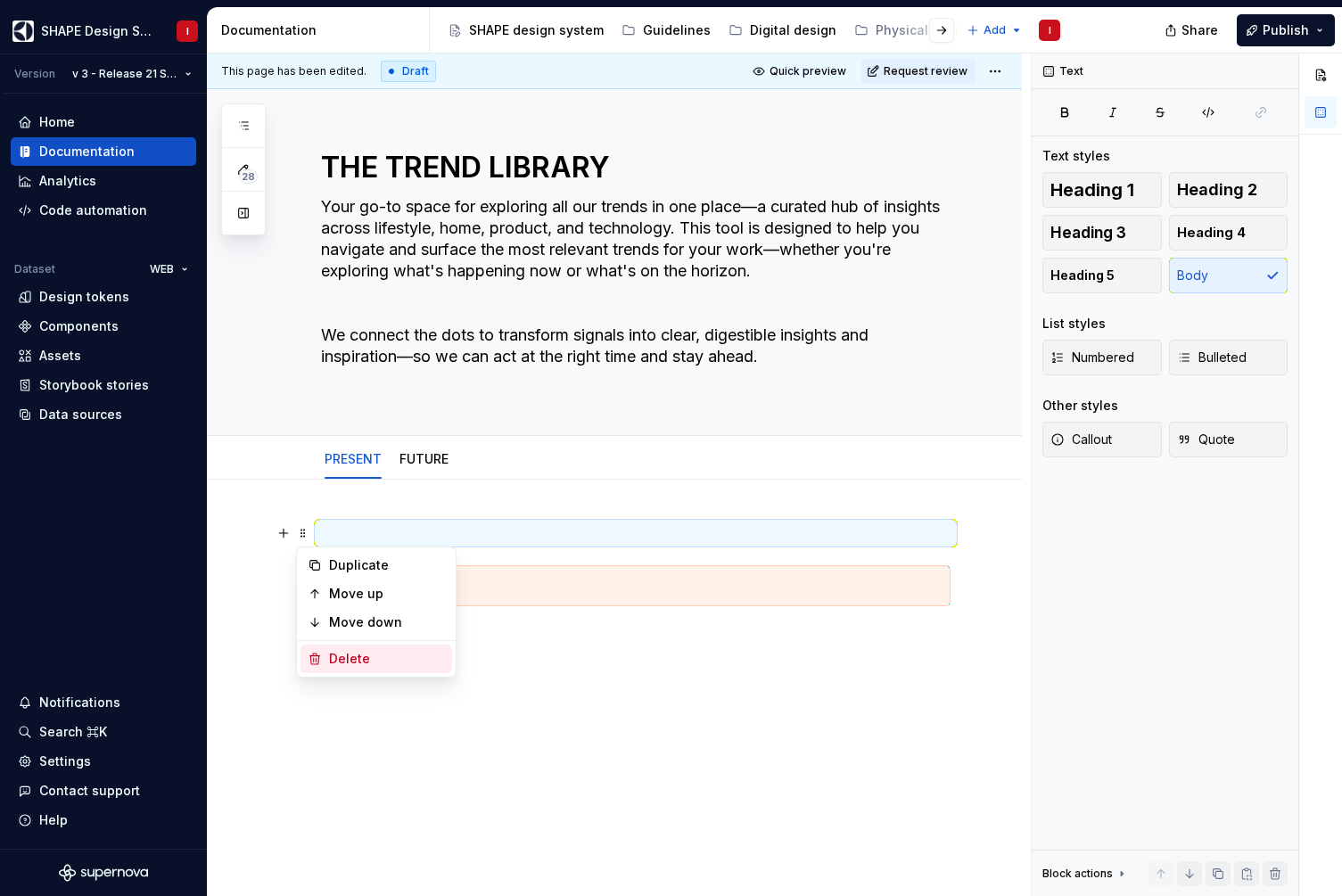 click on "Delete" at bounding box center [376, 659] 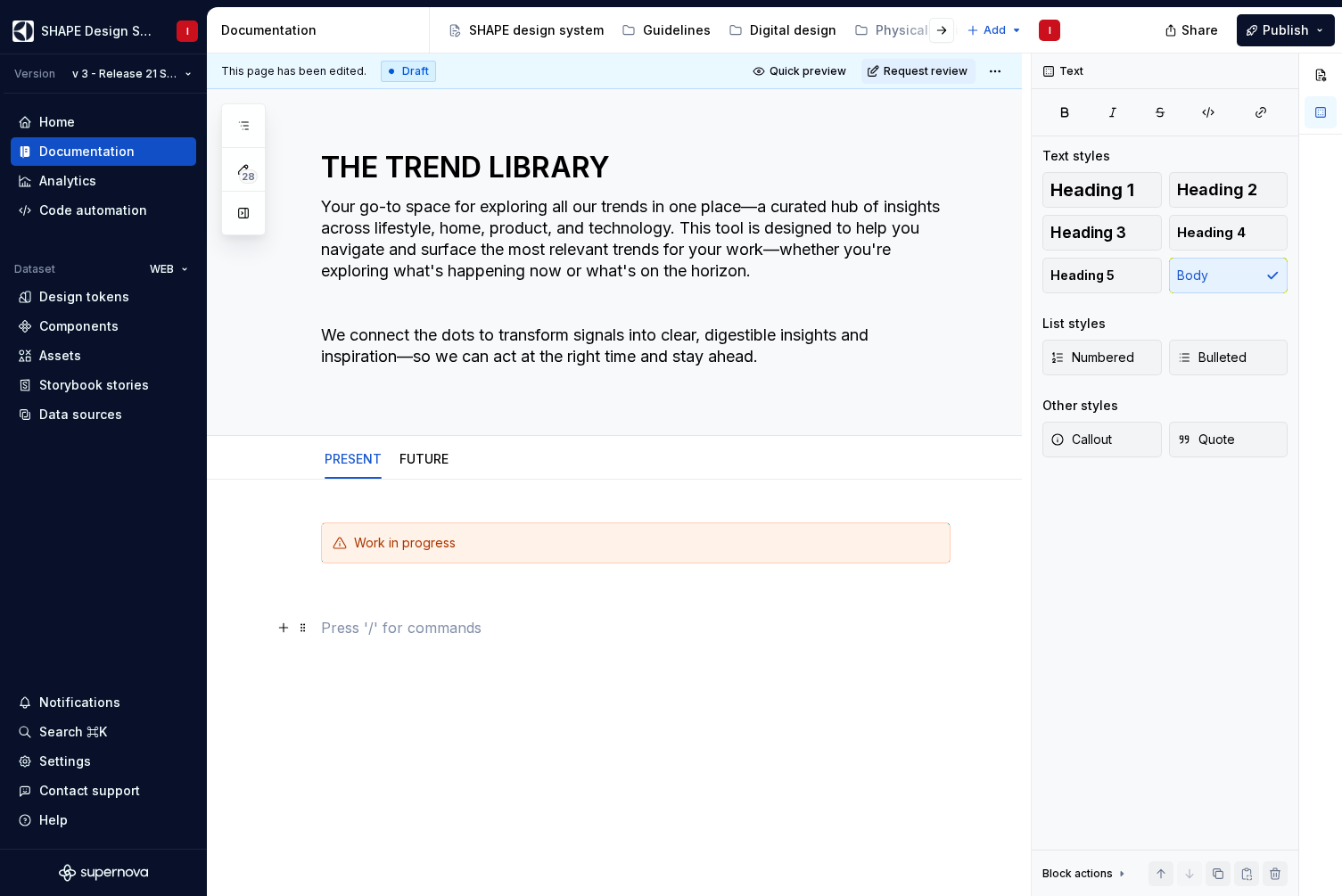 click at bounding box center [636, 628] 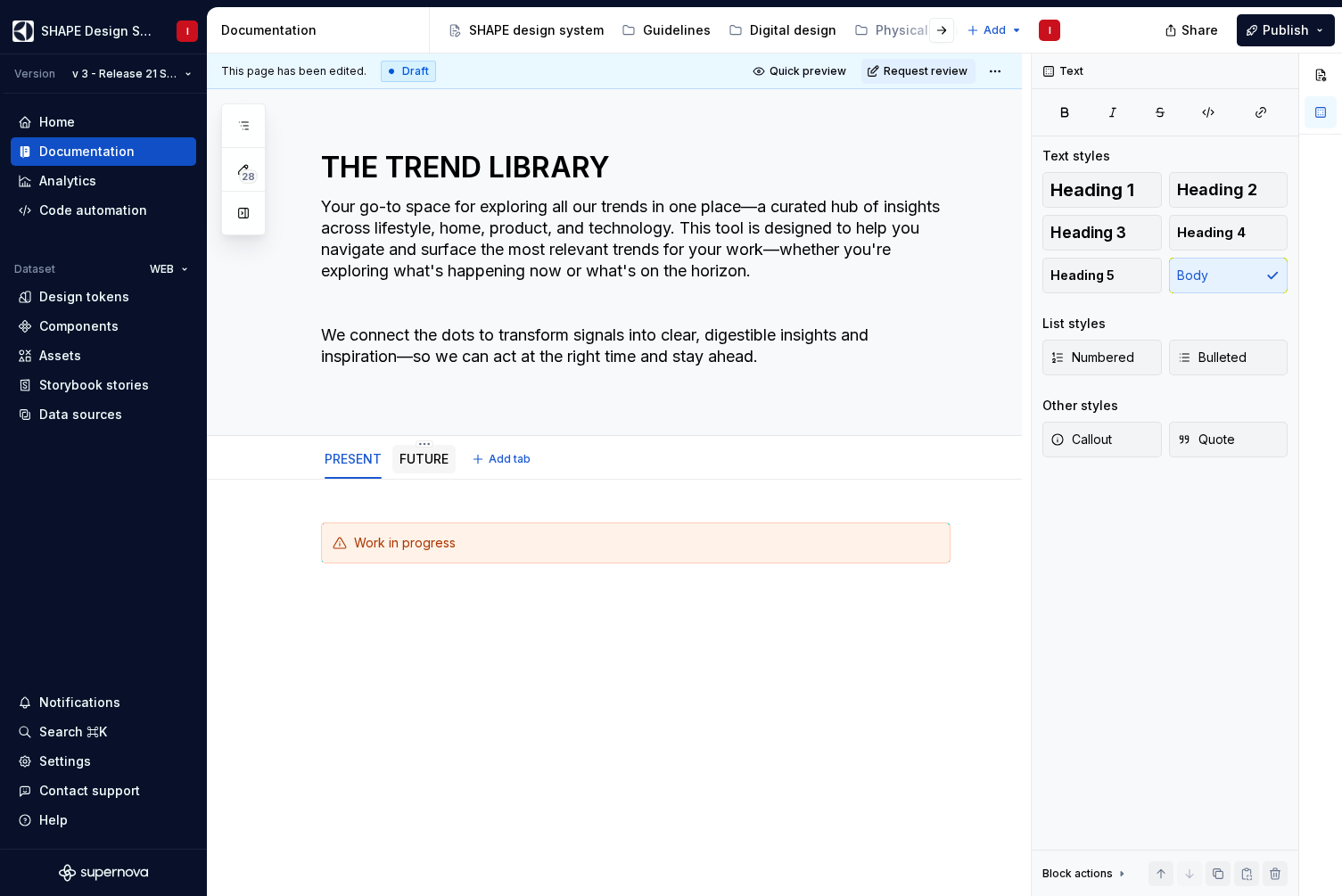 click on "FUTURE" at bounding box center (424, 459) 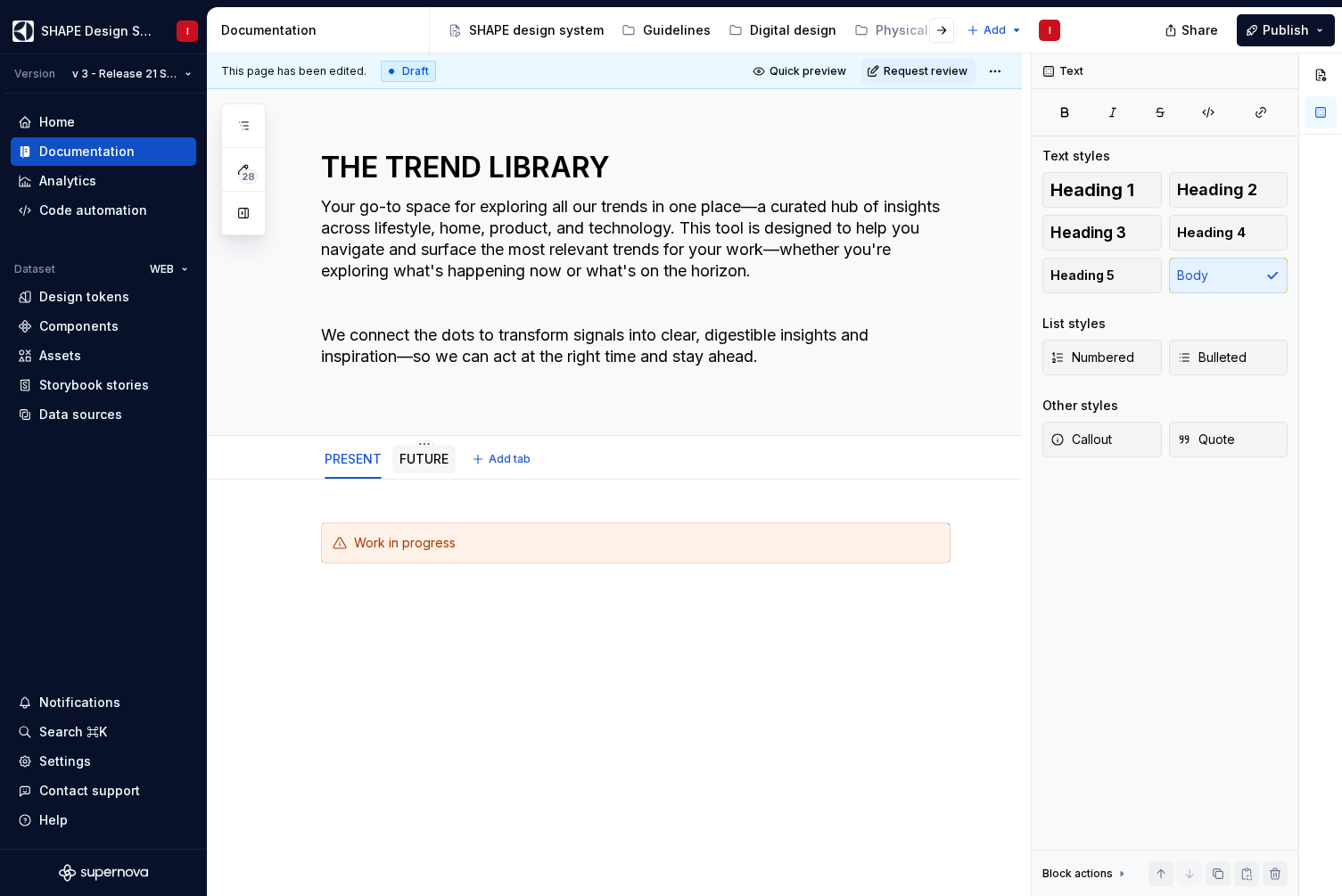 click on "FUTURE" at bounding box center [424, 458] 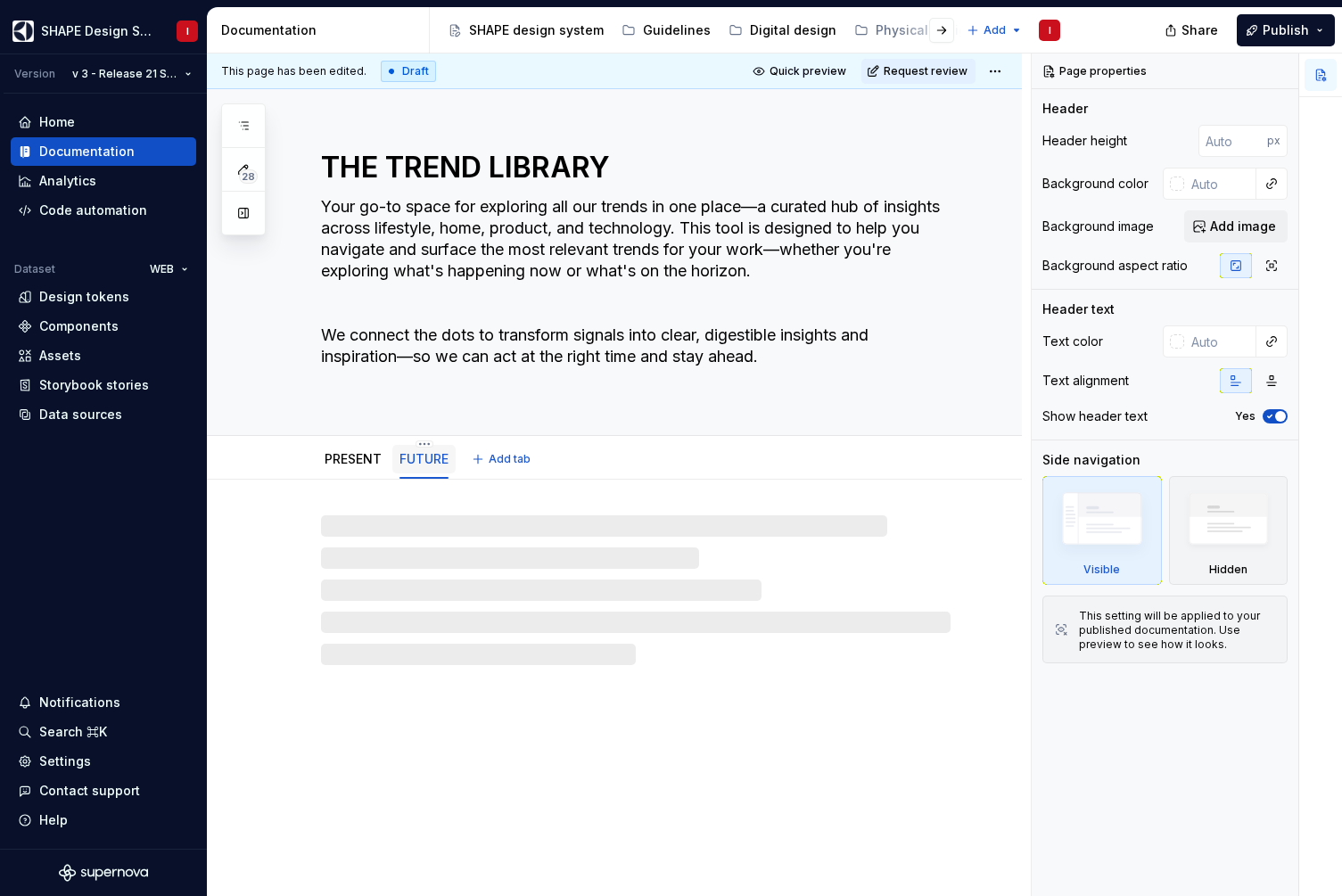 click on "FUTURE" at bounding box center [424, 459] 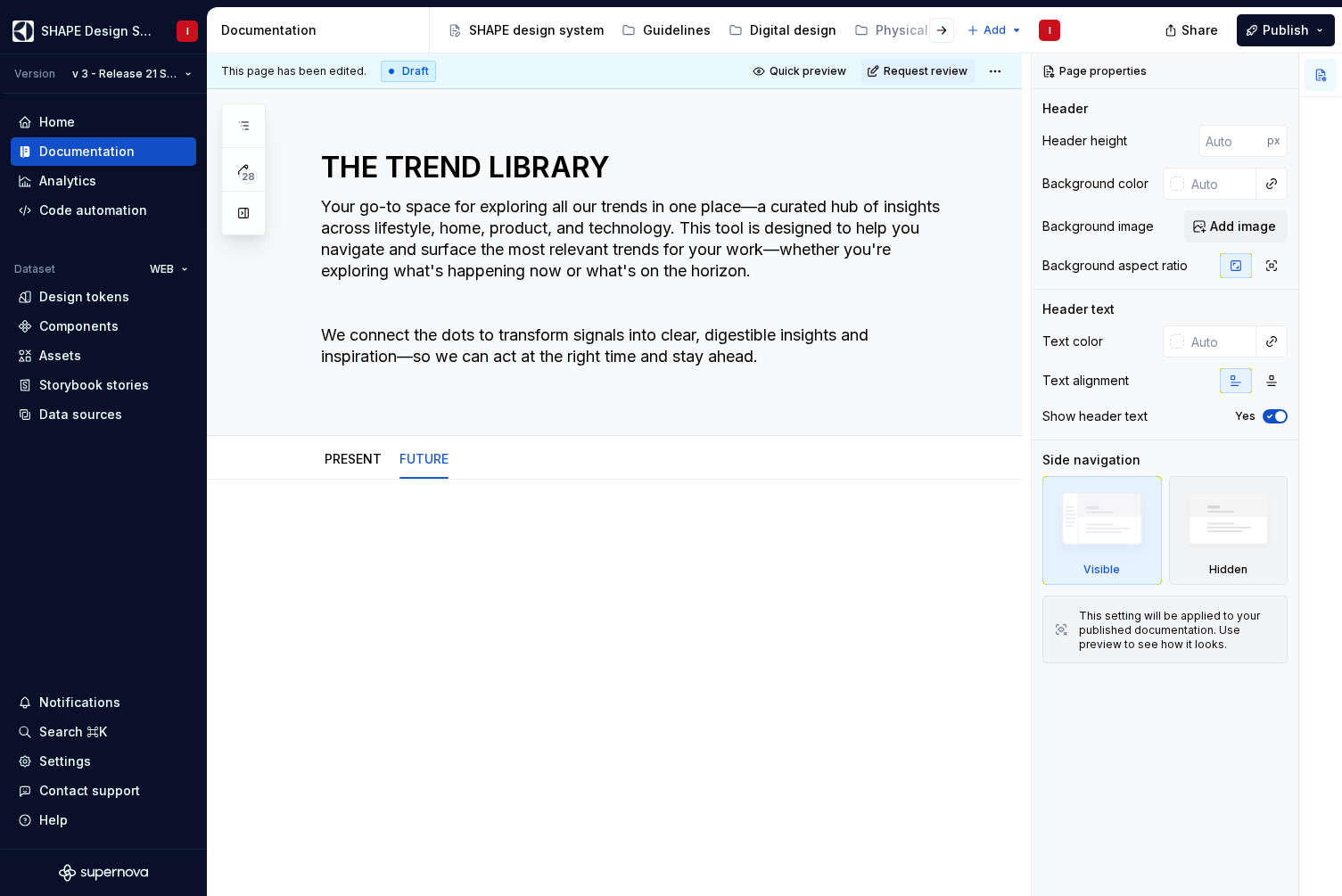 click at bounding box center (636, 556) 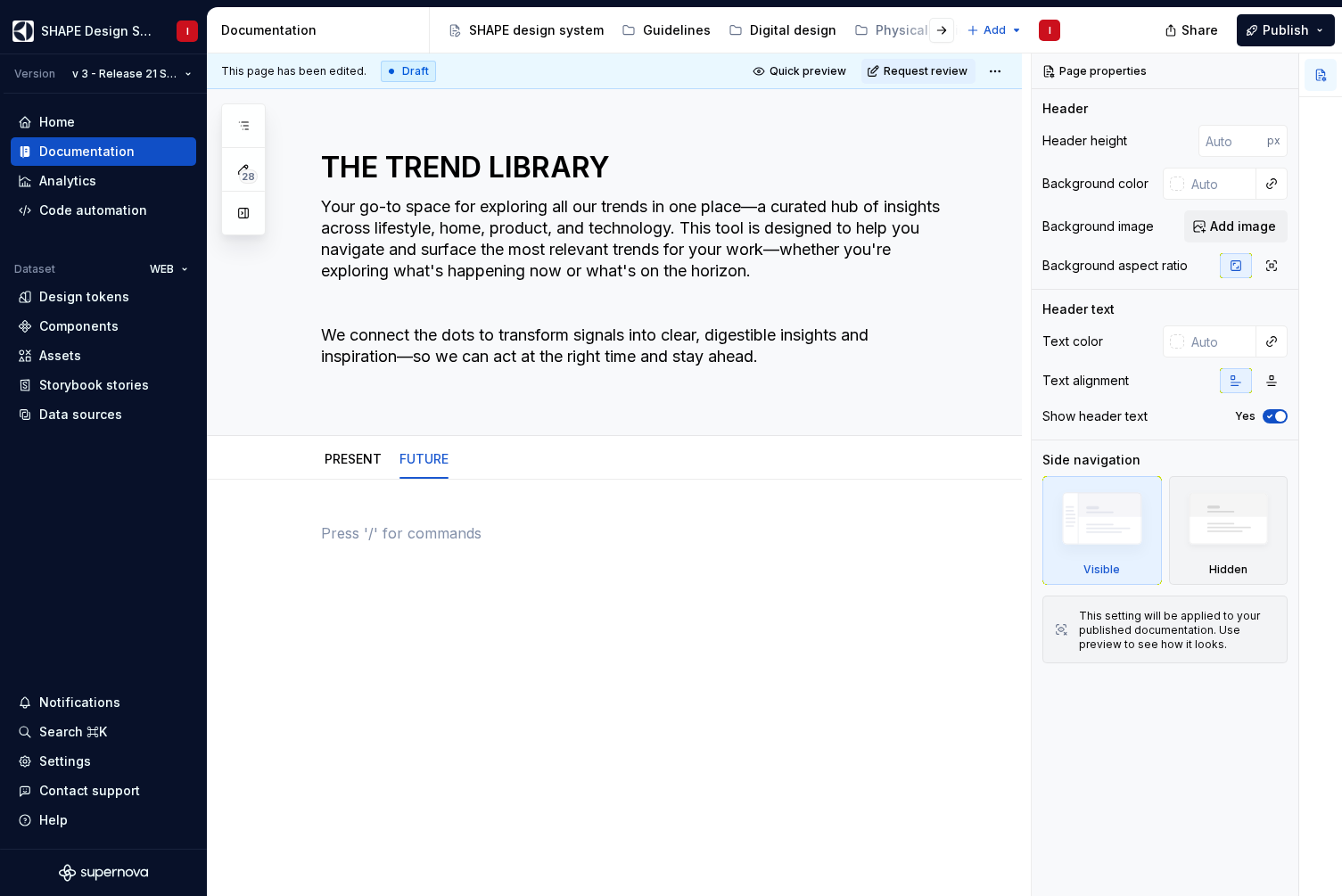 click at bounding box center [636, 533] 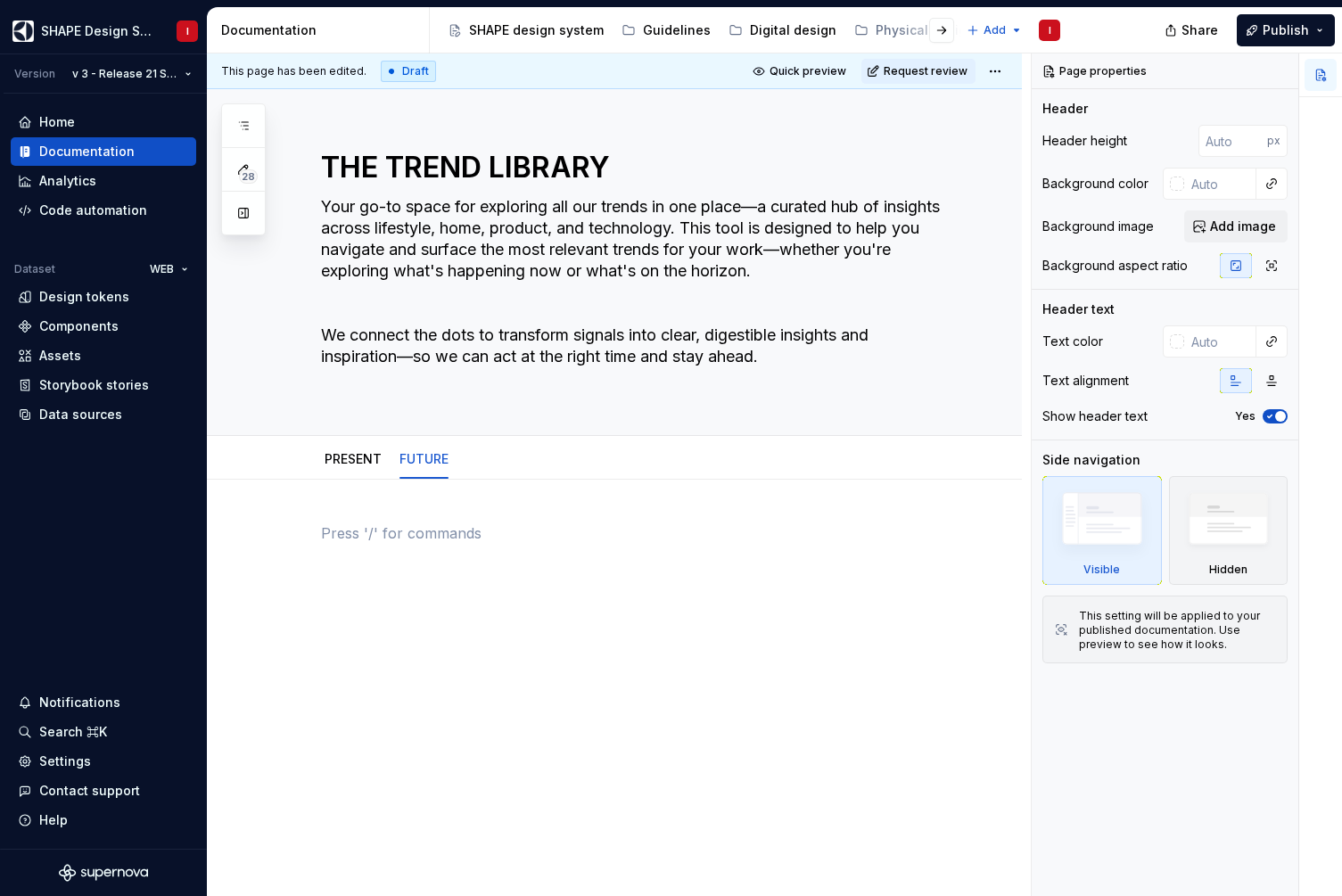 click at bounding box center [636, 533] 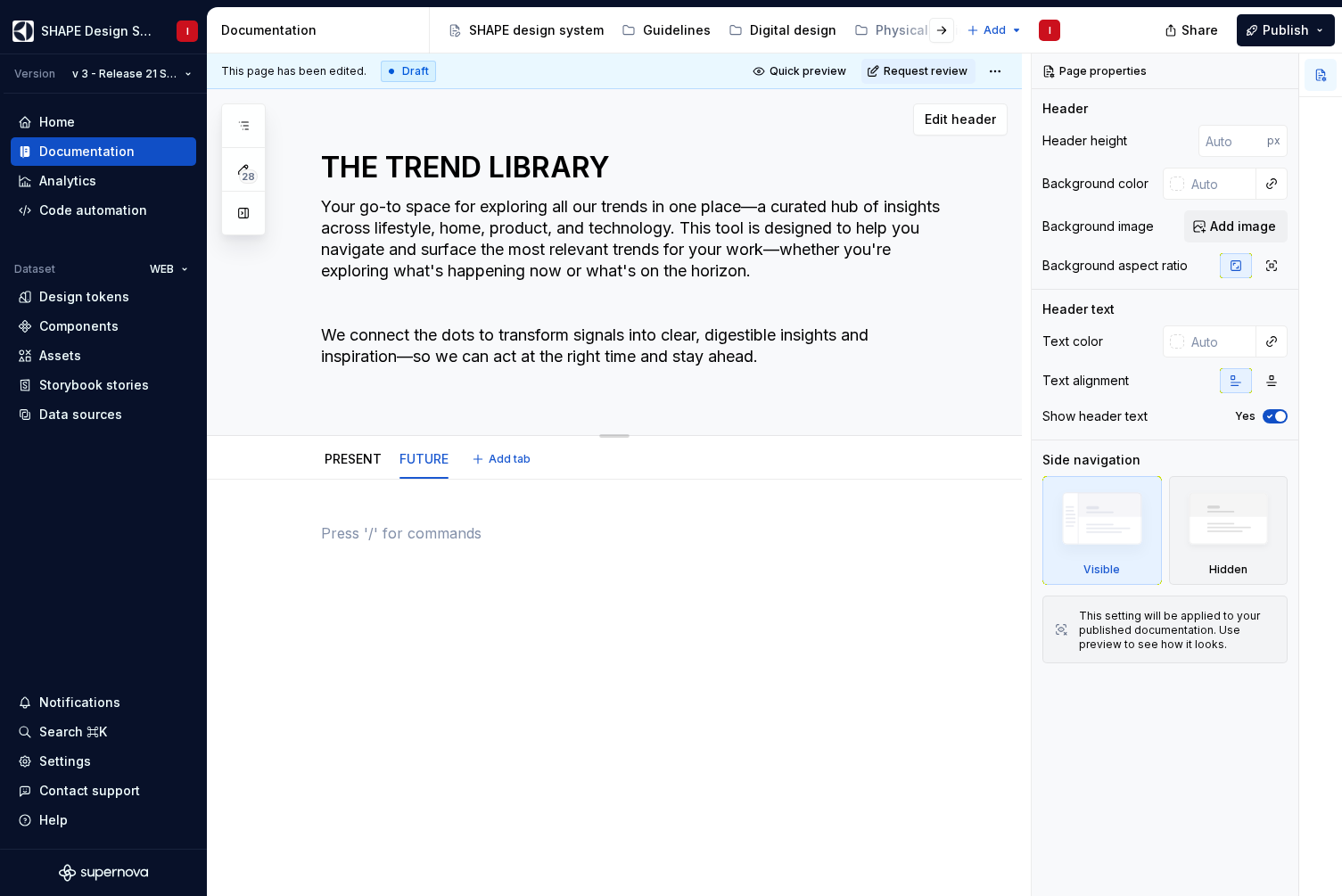 click on "THE TREND LIBRARY Your go-to space for exploring all our trends in one place—a curated hub of insights across lifestyle, home, product, and technology. This tool is designed to help you navigate and surface the most relevant trends for your work—whether you're exploring what's happening now or what's on the horizon.
We connect the dots to transform signals into clear, digestible insights and inspiration—so we can act at the right time and stay ahead." at bounding box center [636, 262] 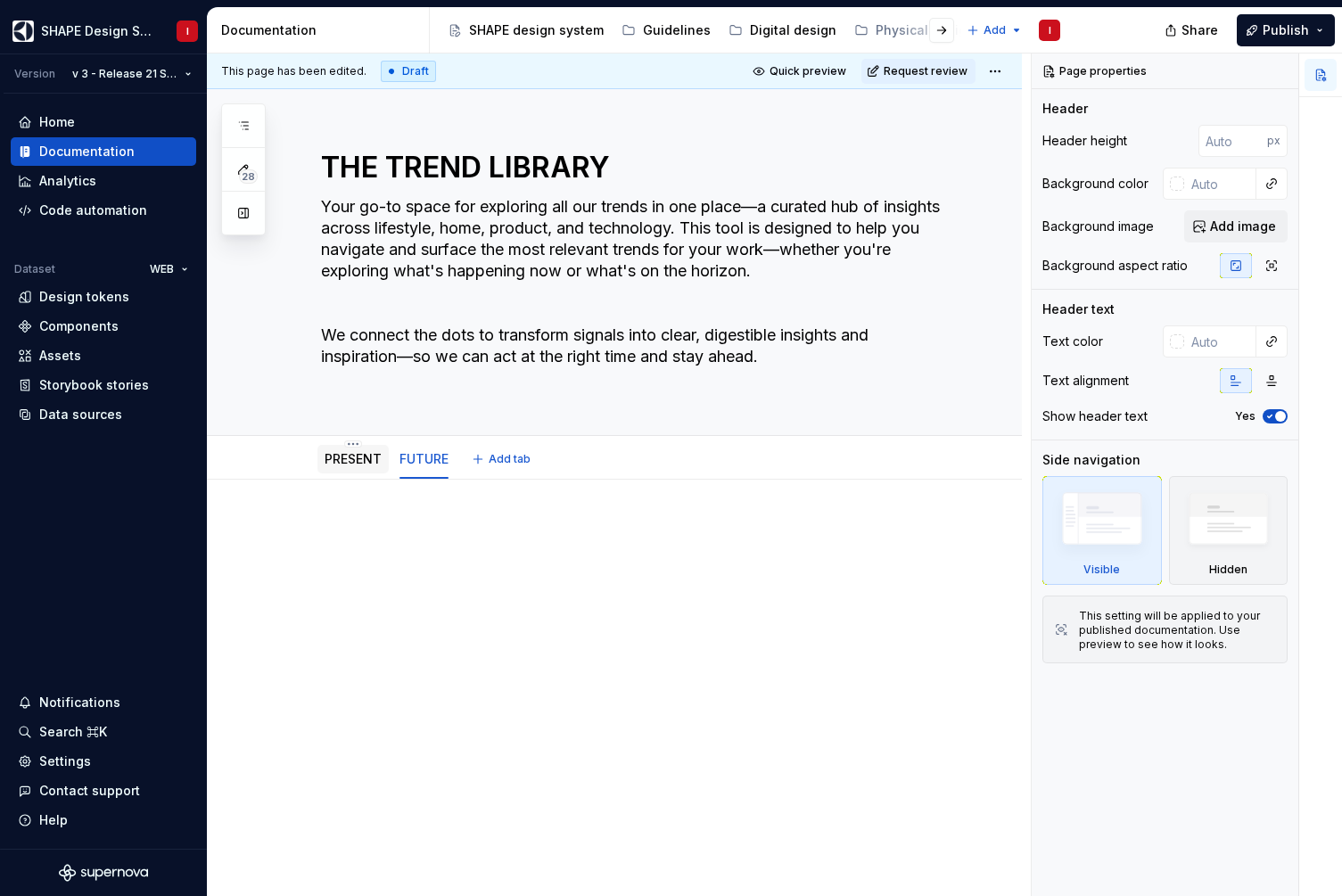 click on "PRESENT" at bounding box center (353, 458) 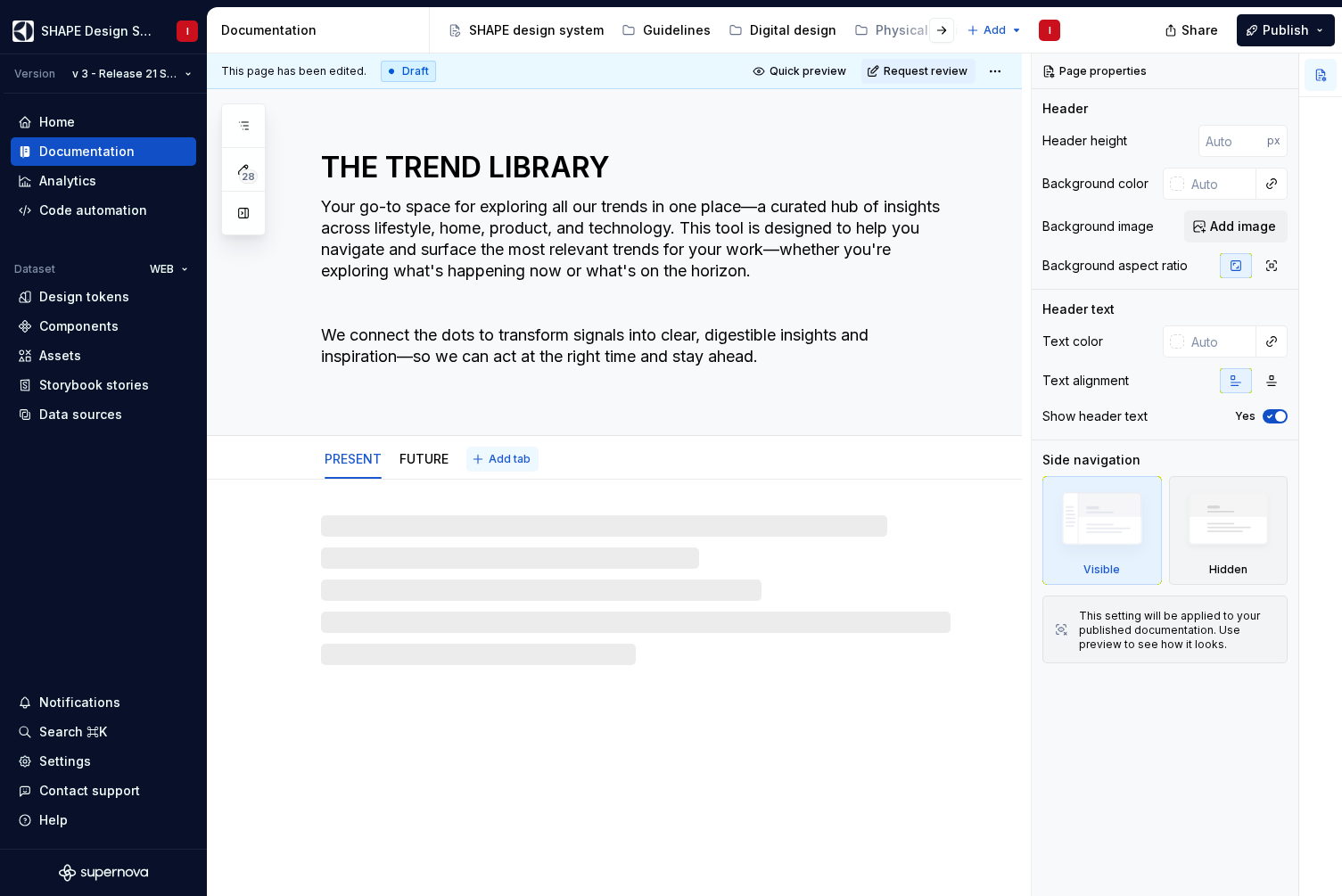 click on "Add tab" at bounding box center (502, 459) 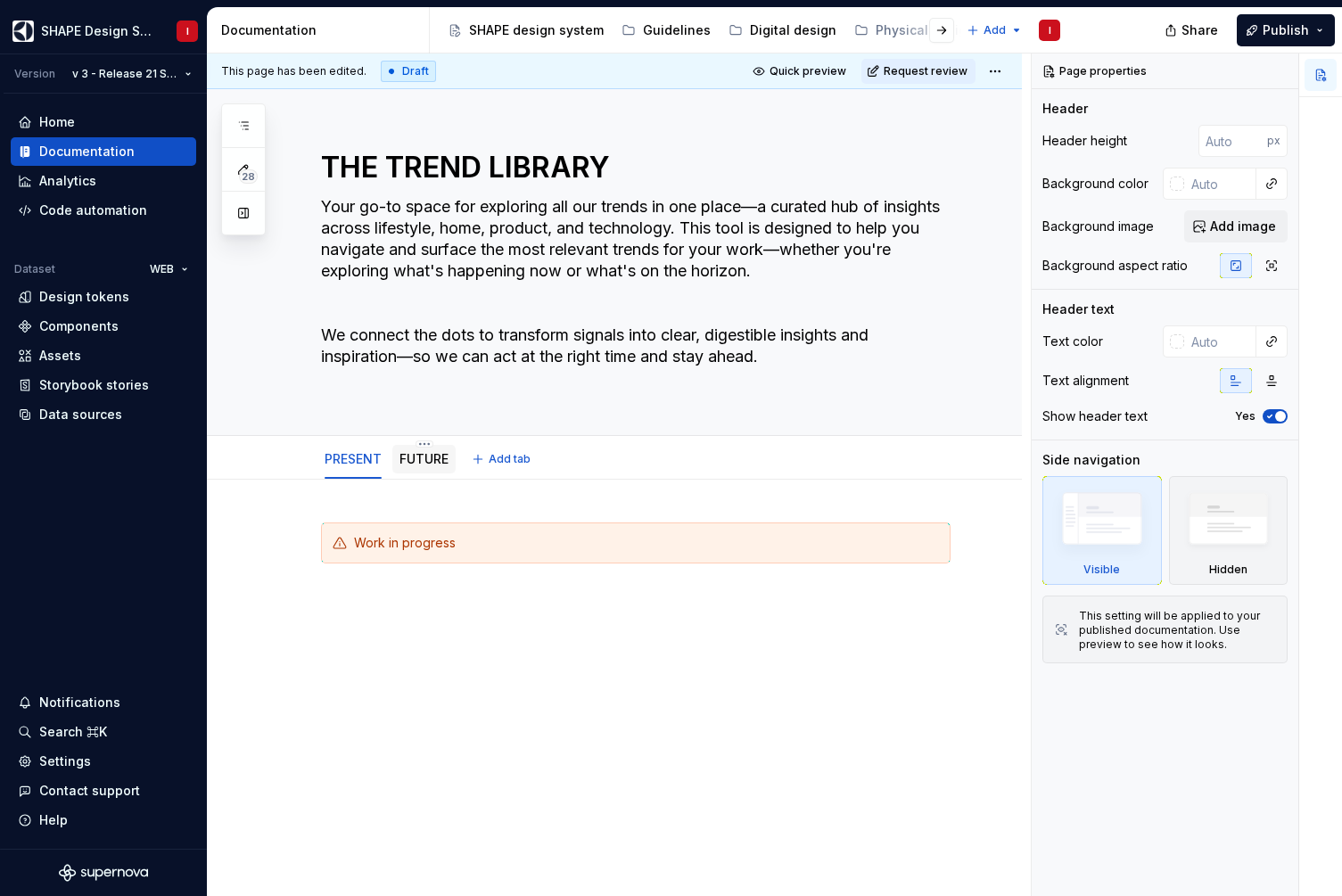 click on "FUTURE" at bounding box center (424, 459) 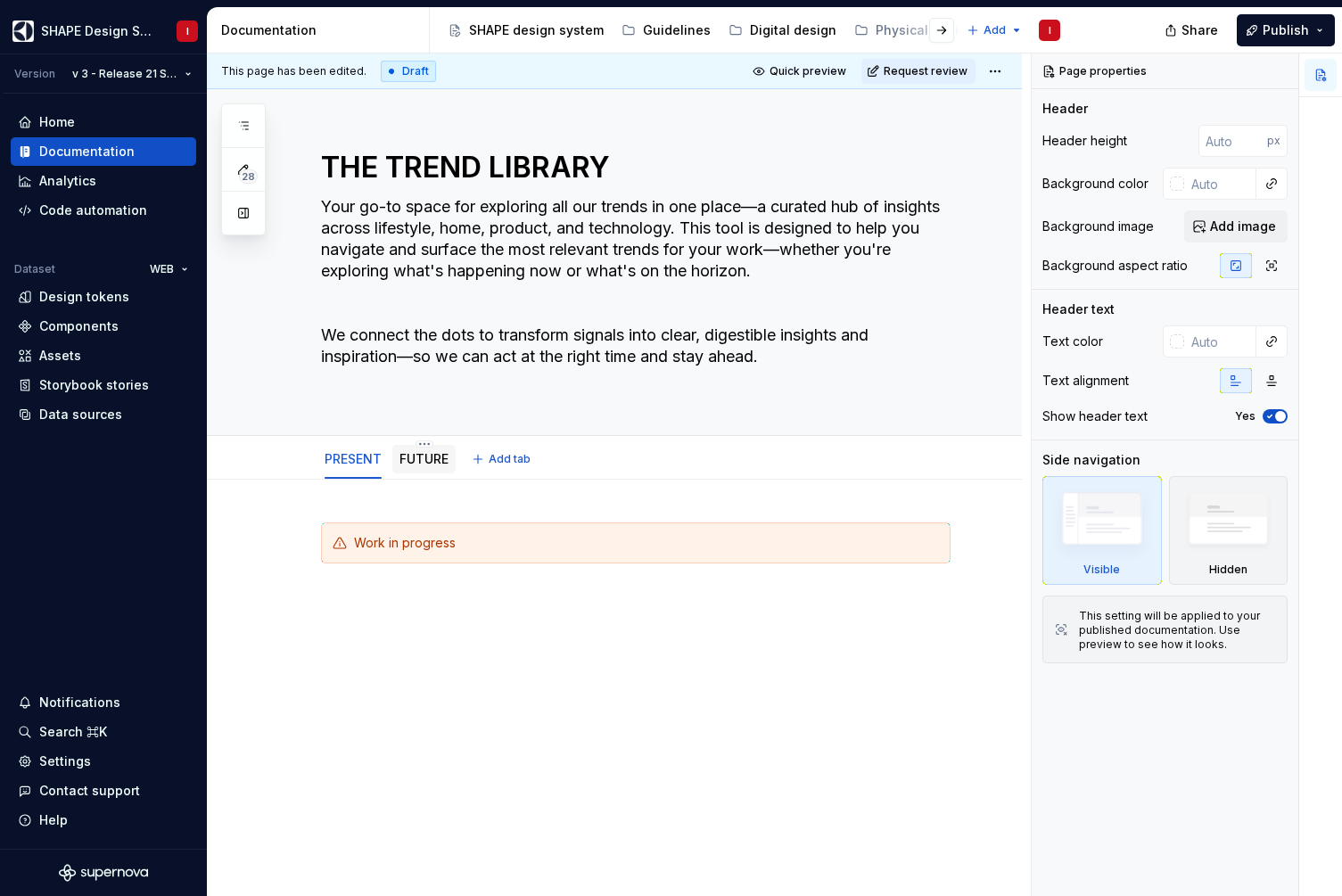 click on "FUTURE" at bounding box center (424, 458) 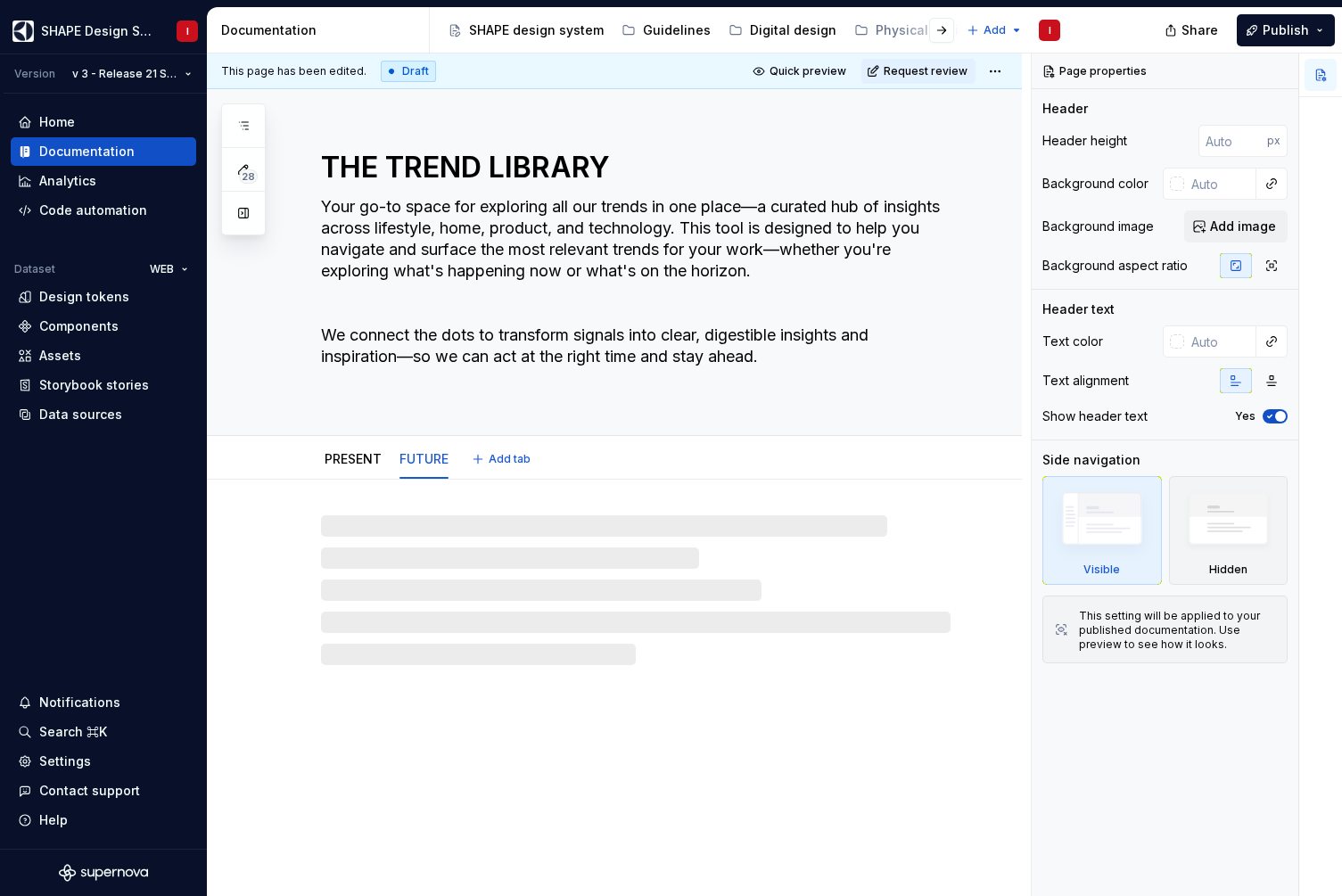 click on "FUTURE" at bounding box center [424, 458] 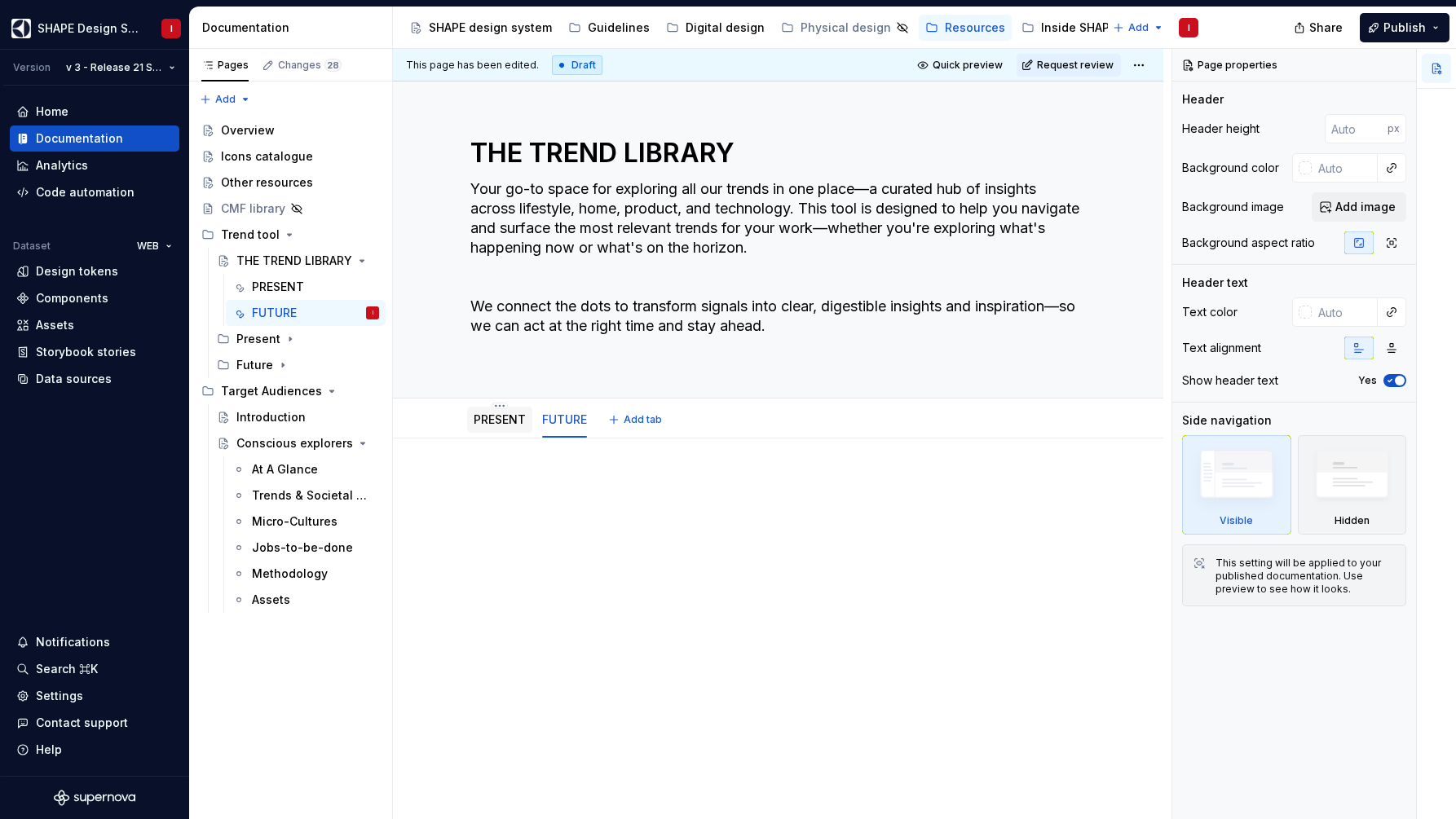 click on "PRESENT" at bounding box center (500, 419) 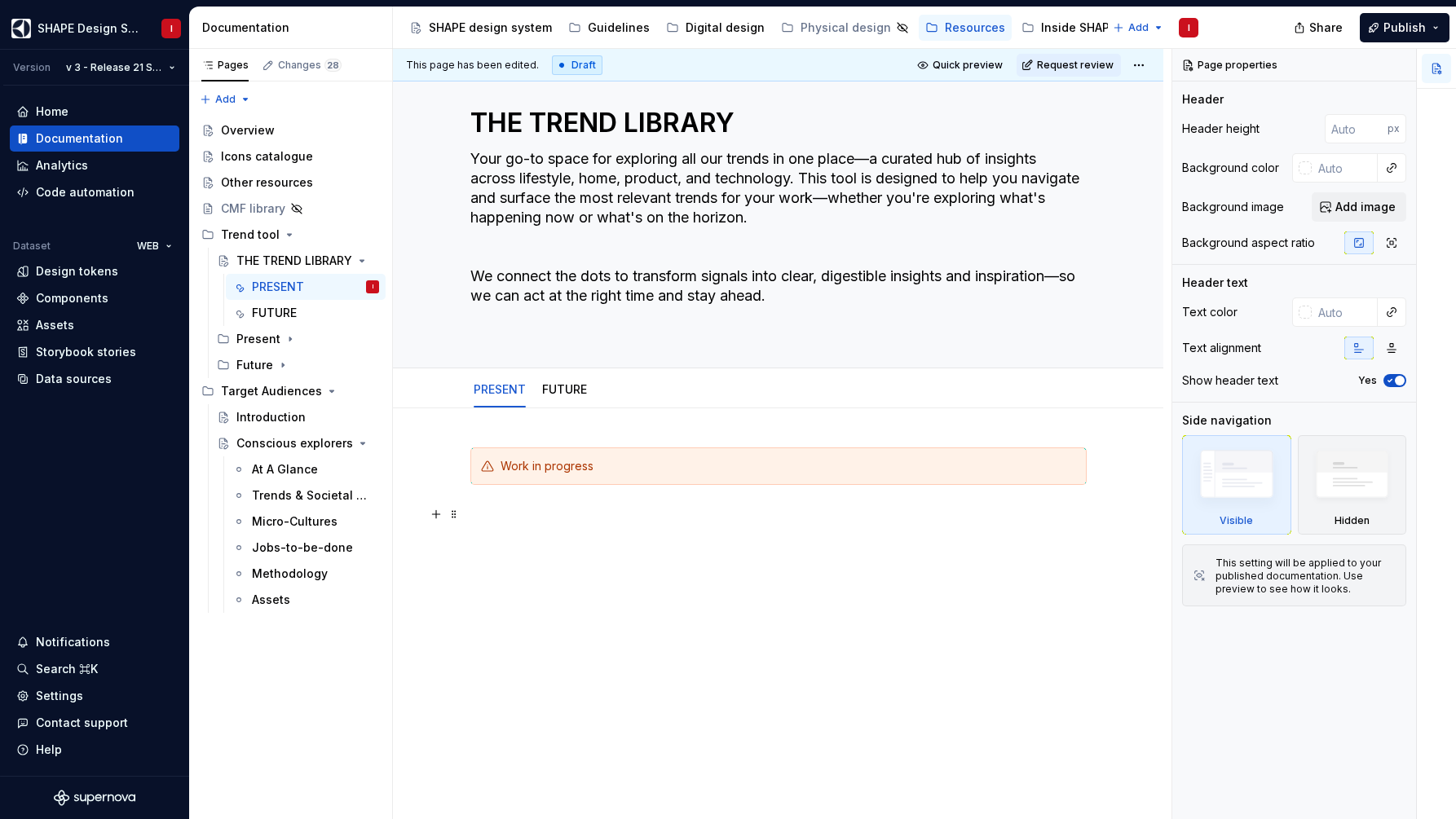 scroll, scrollTop: 30, scrollLeft: 0, axis: vertical 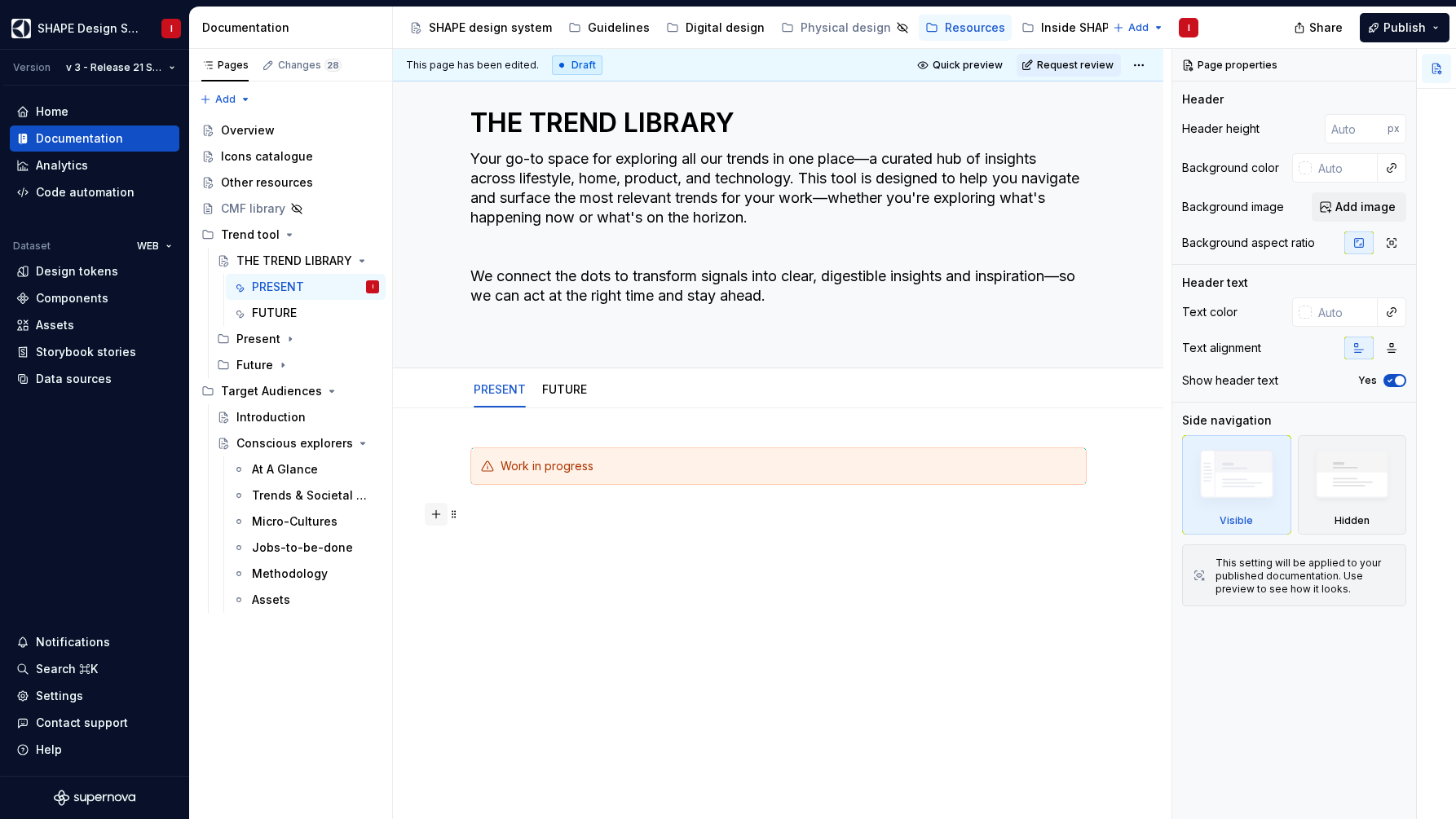 click at bounding box center (436, 514) 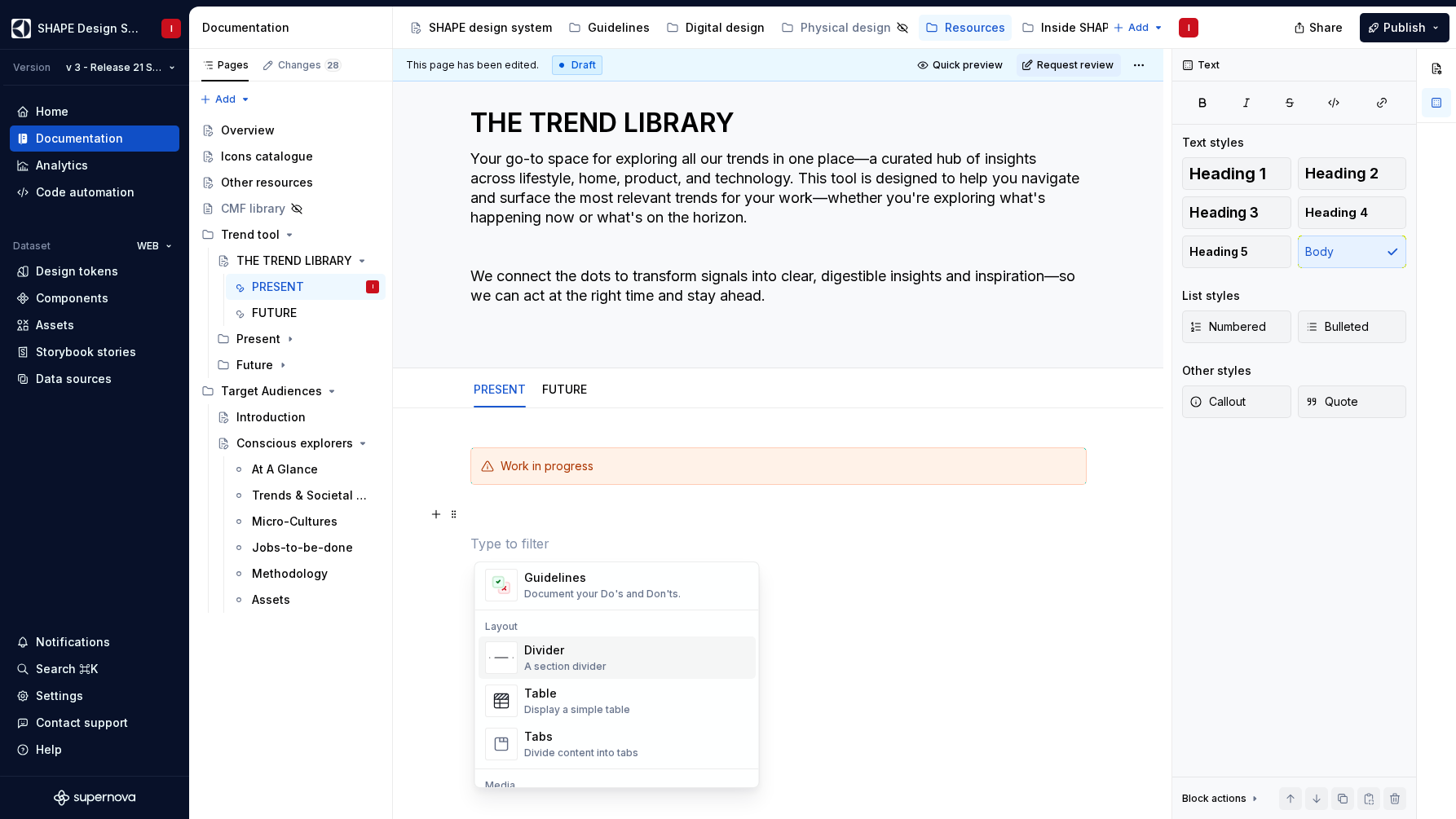 scroll, scrollTop: 489, scrollLeft: 0, axis: vertical 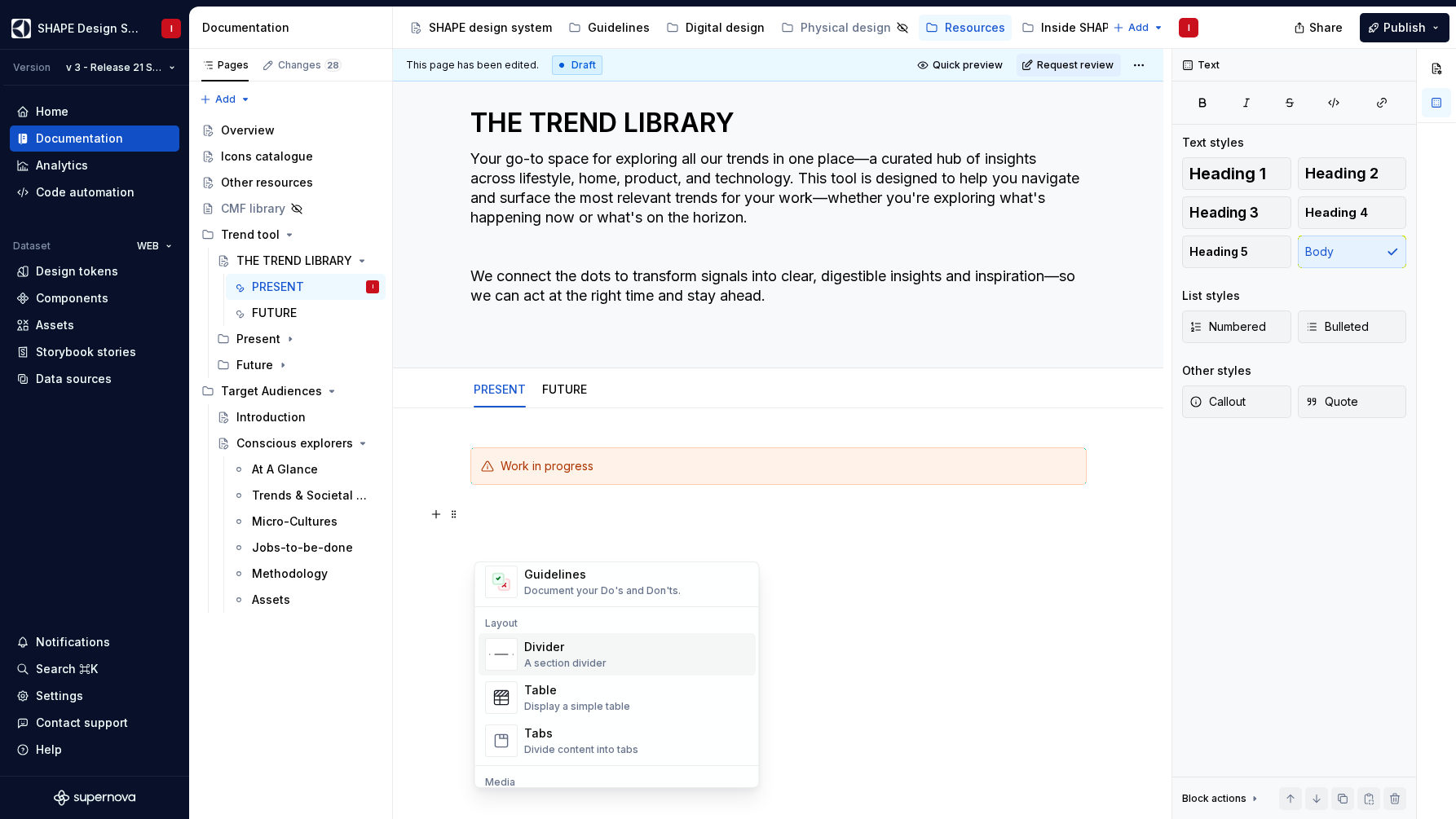 click on "Divider A section divider" at bounding box center [637, 654] 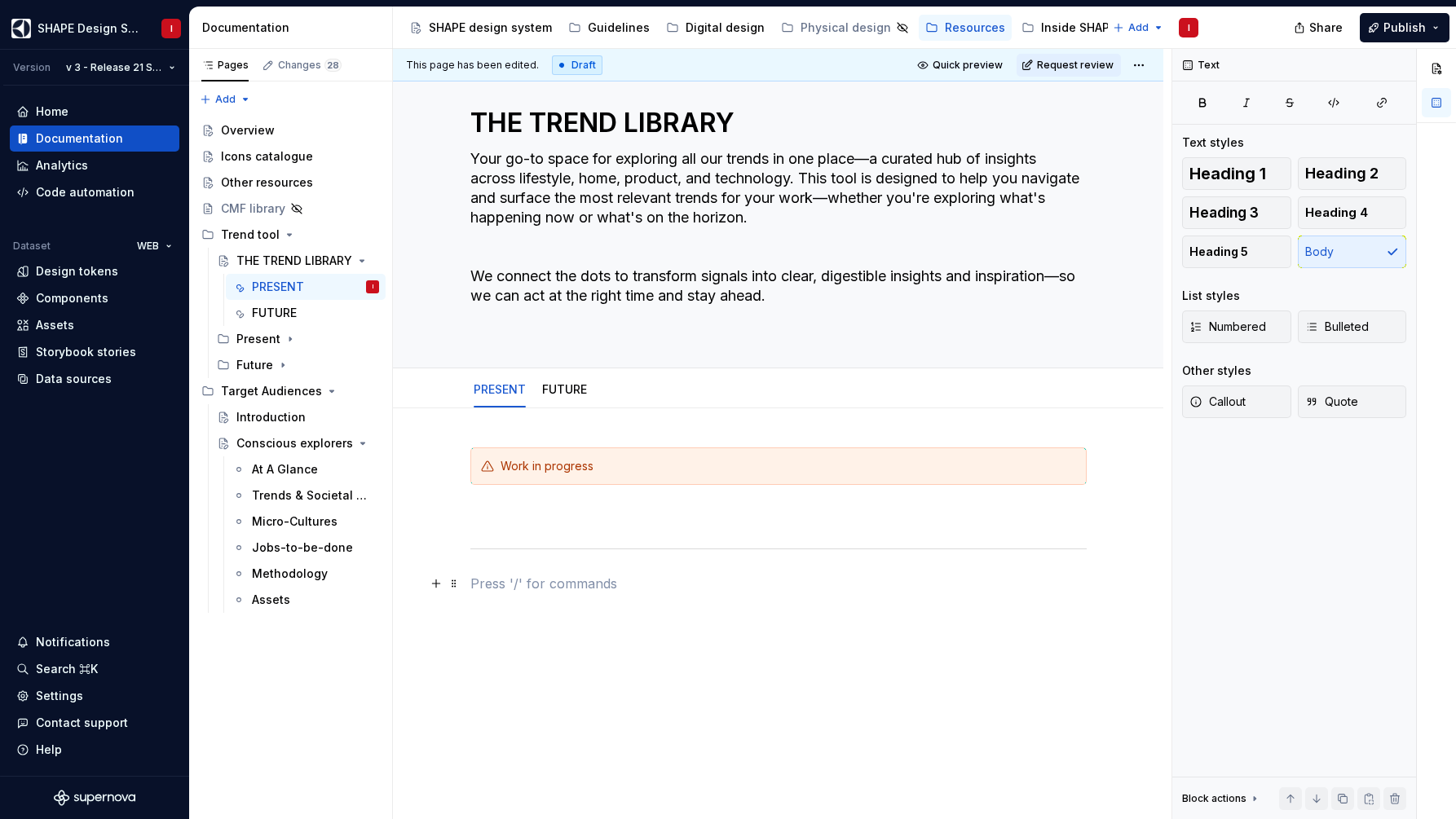 click at bounding box center (779, 583) 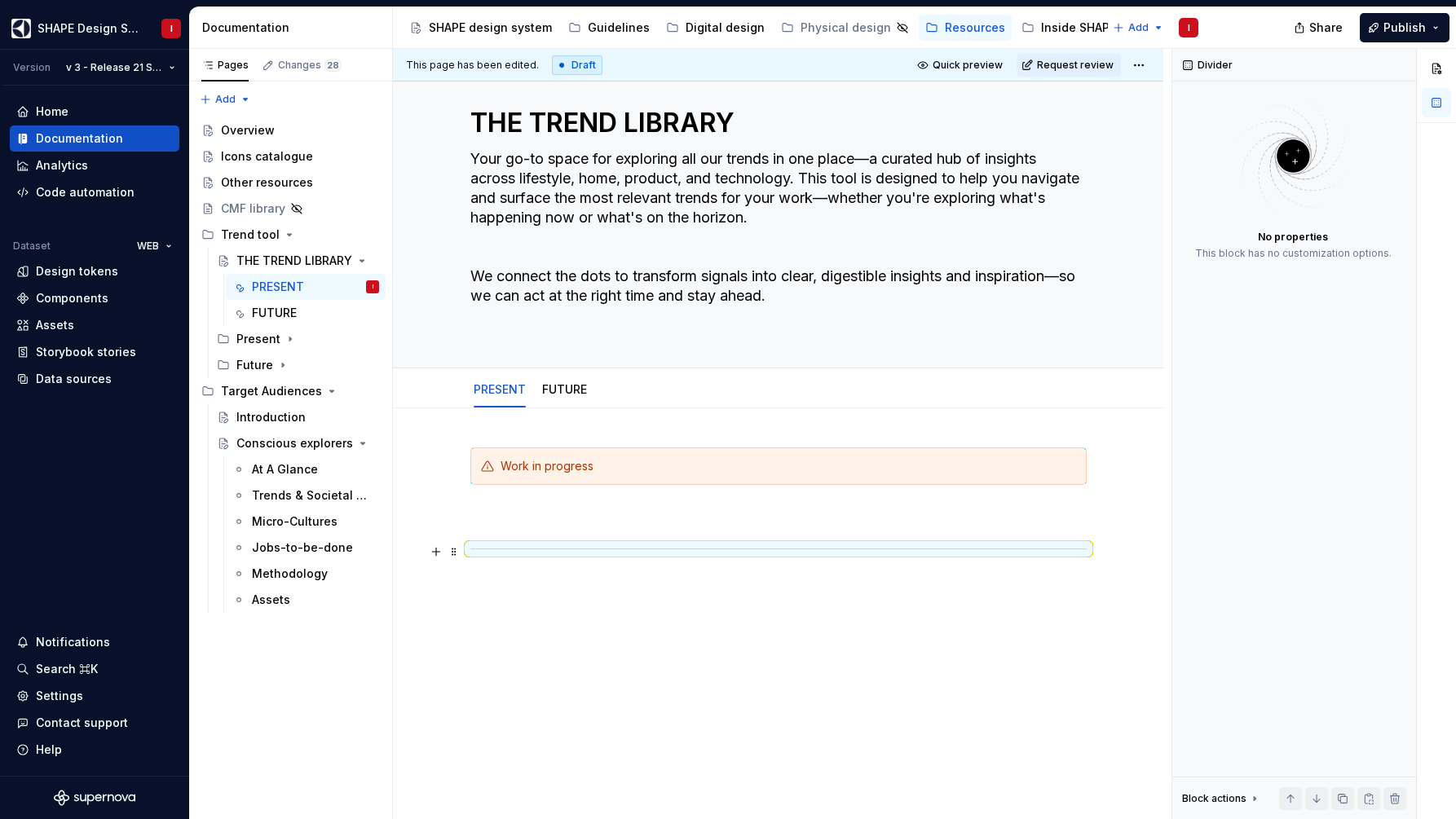 scroll, scrollTop: 1, scrollLeft: 0, axis: vertical 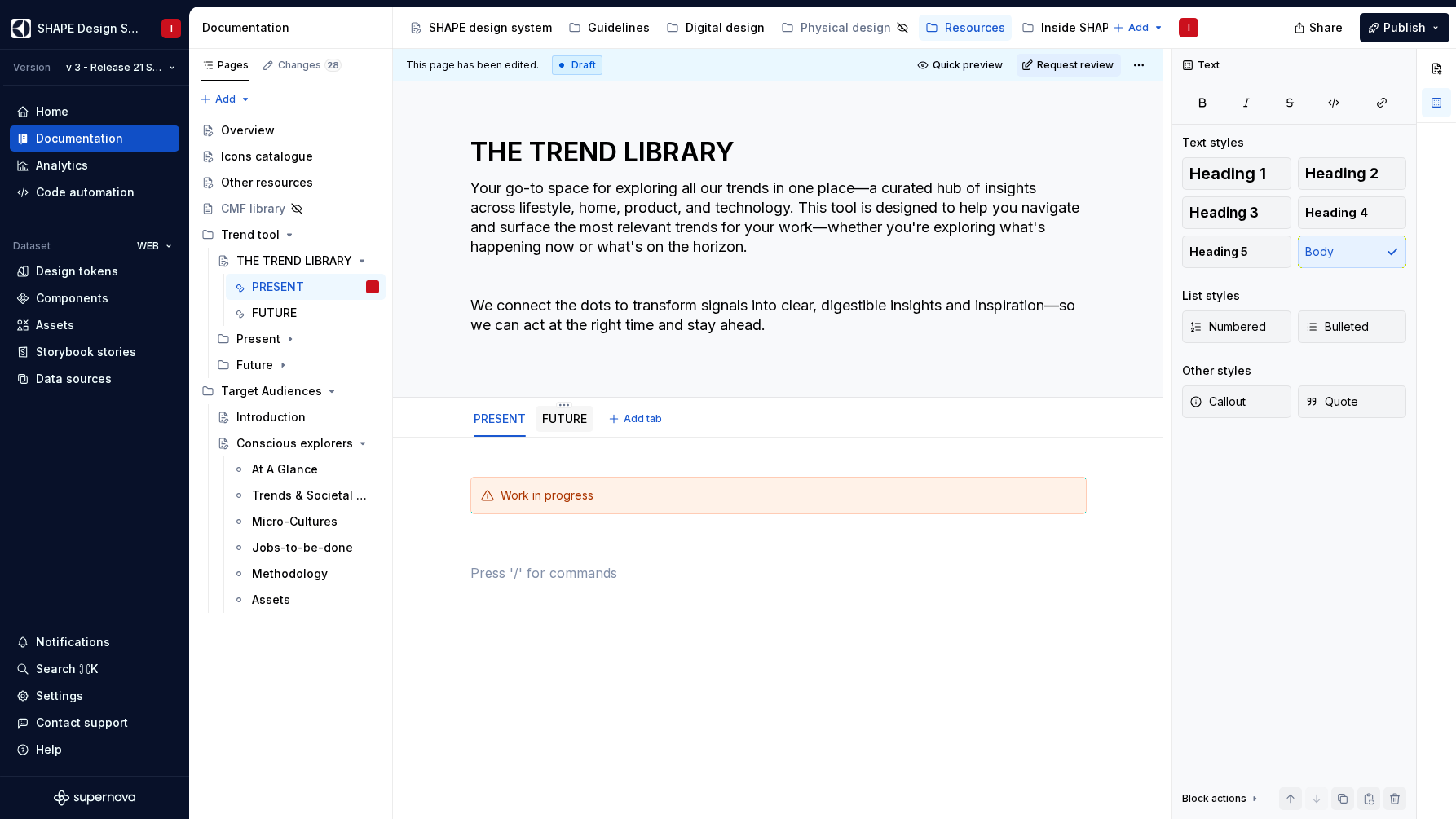 click on "FUTURE" at bounding box center [564, 419] 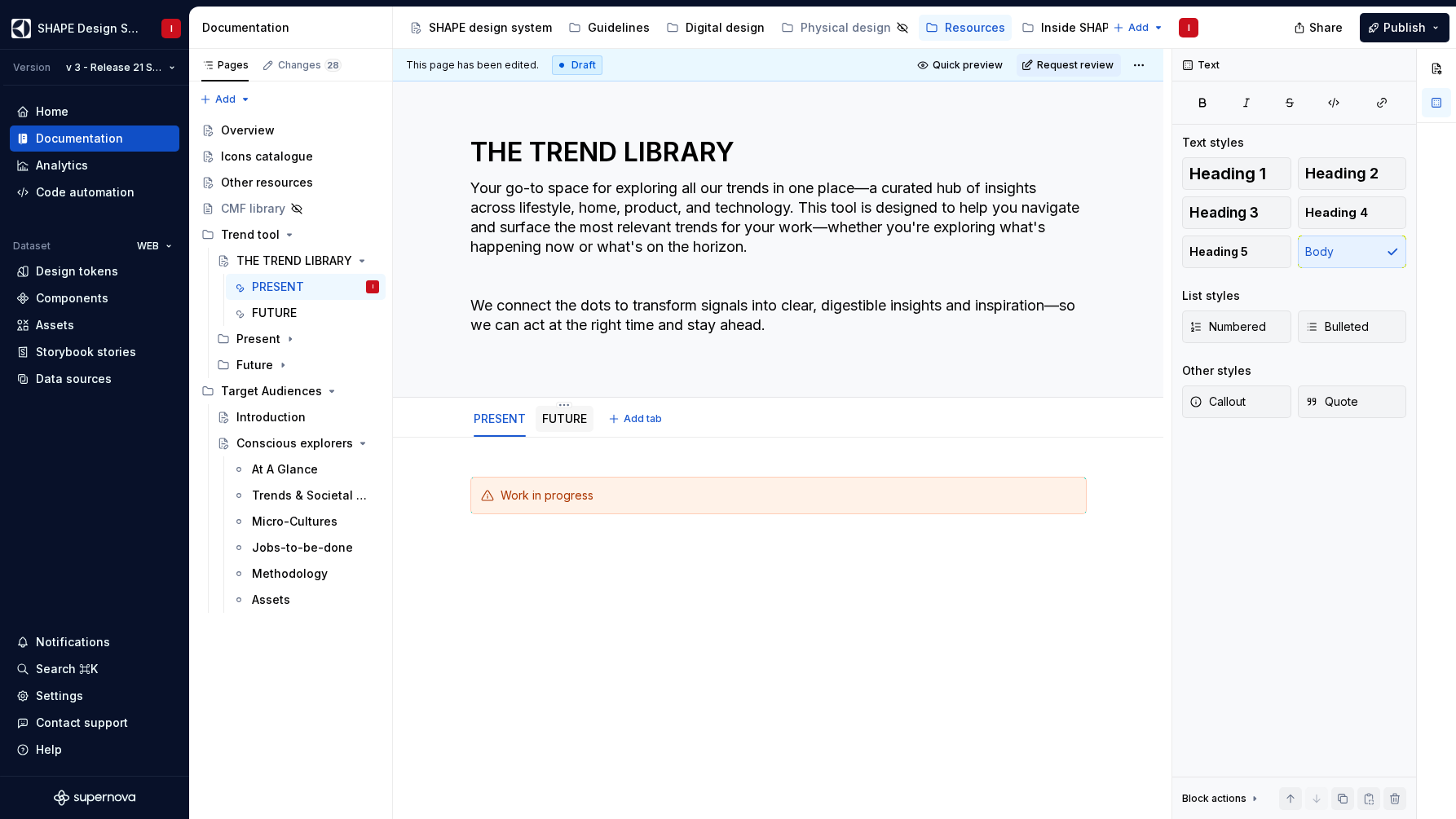 click on "FUTURE" at bounding box center [564, 418] 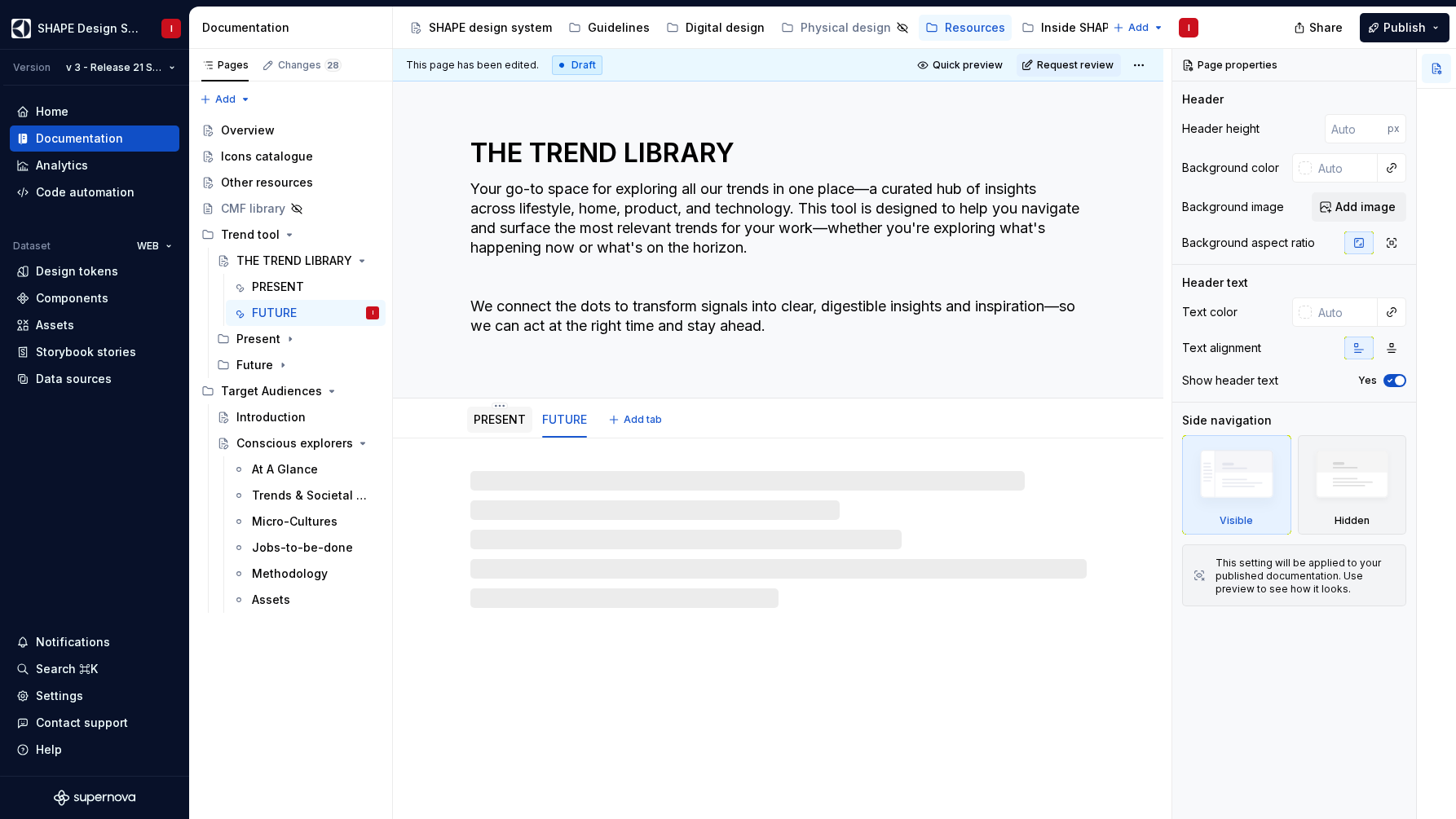 click on "PRESENT" at bounding box center [500, 419] 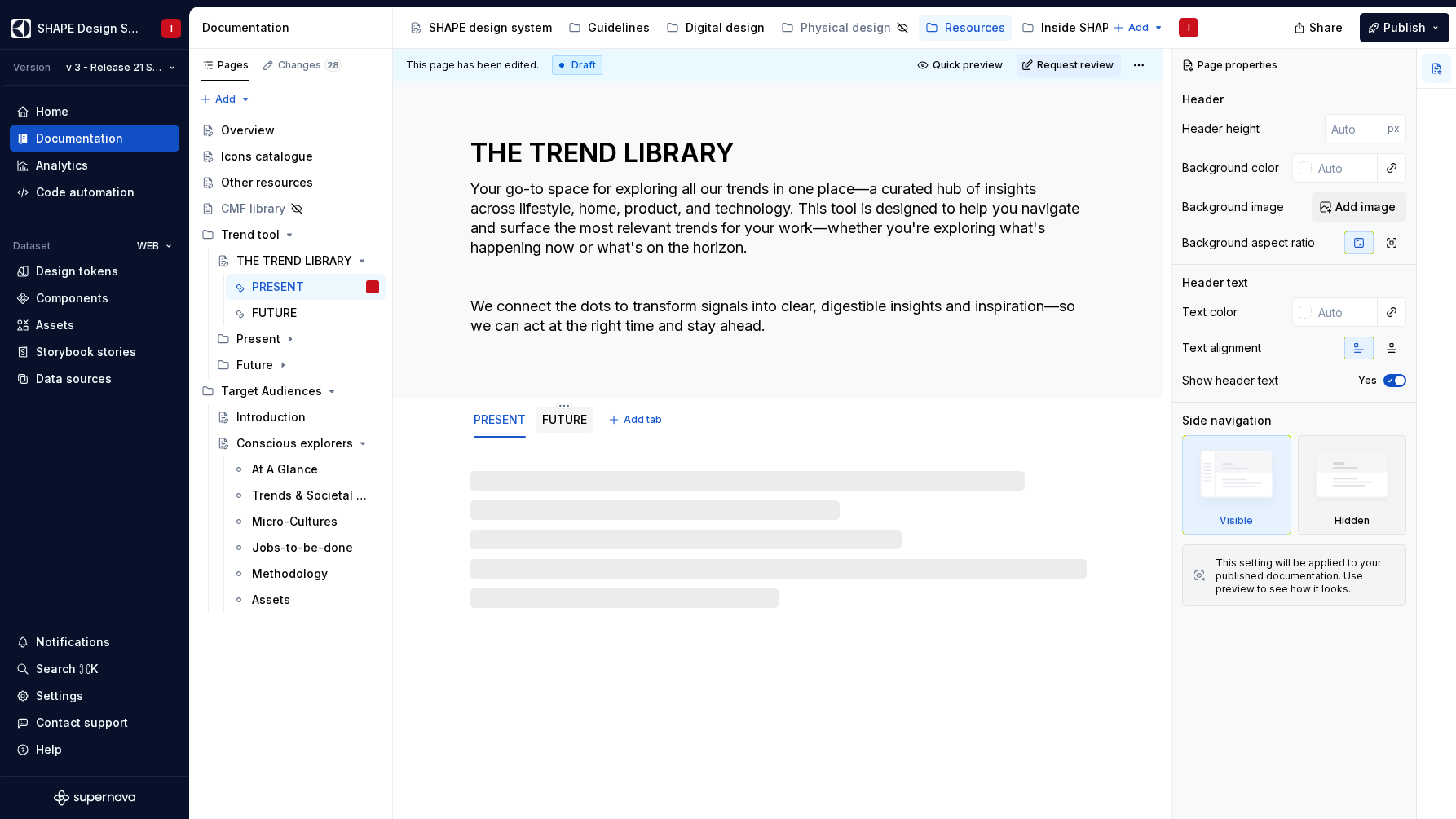 click on "FUTURE" at bounding box center [564, 420] 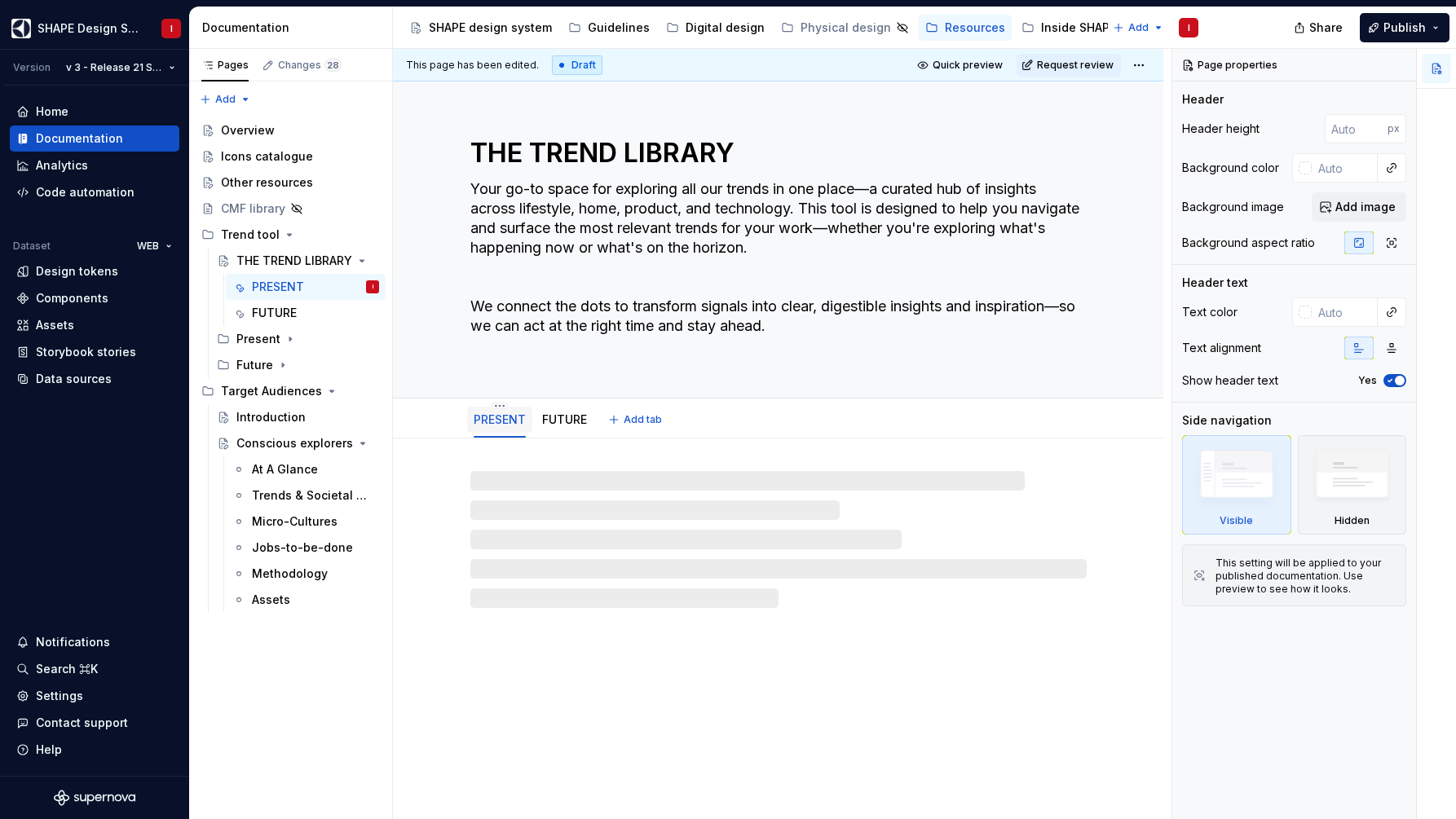 click on "PRESENT" at bounding box center (500, 419) 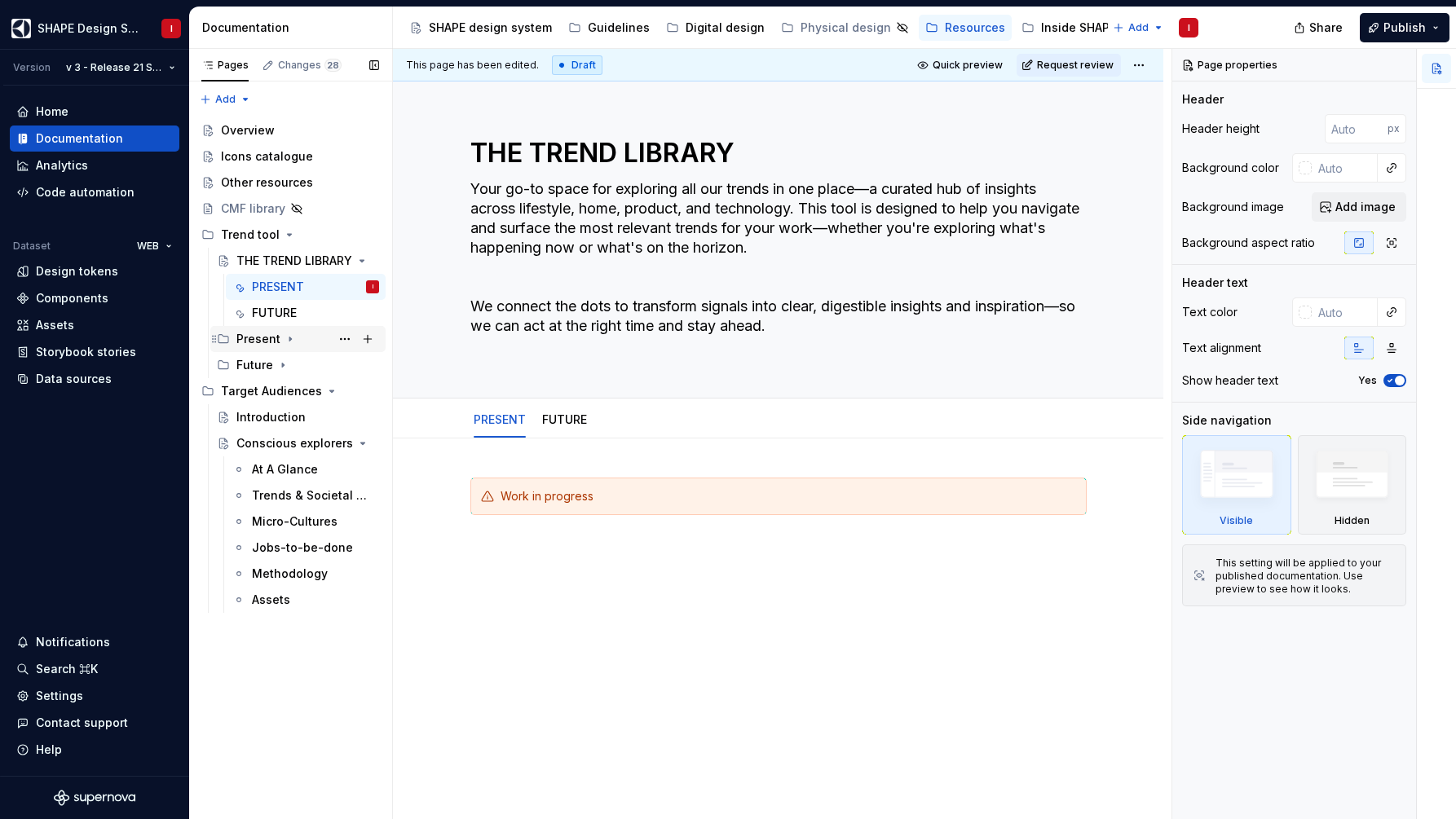 click on "Present" at bounding box center [258, 339] 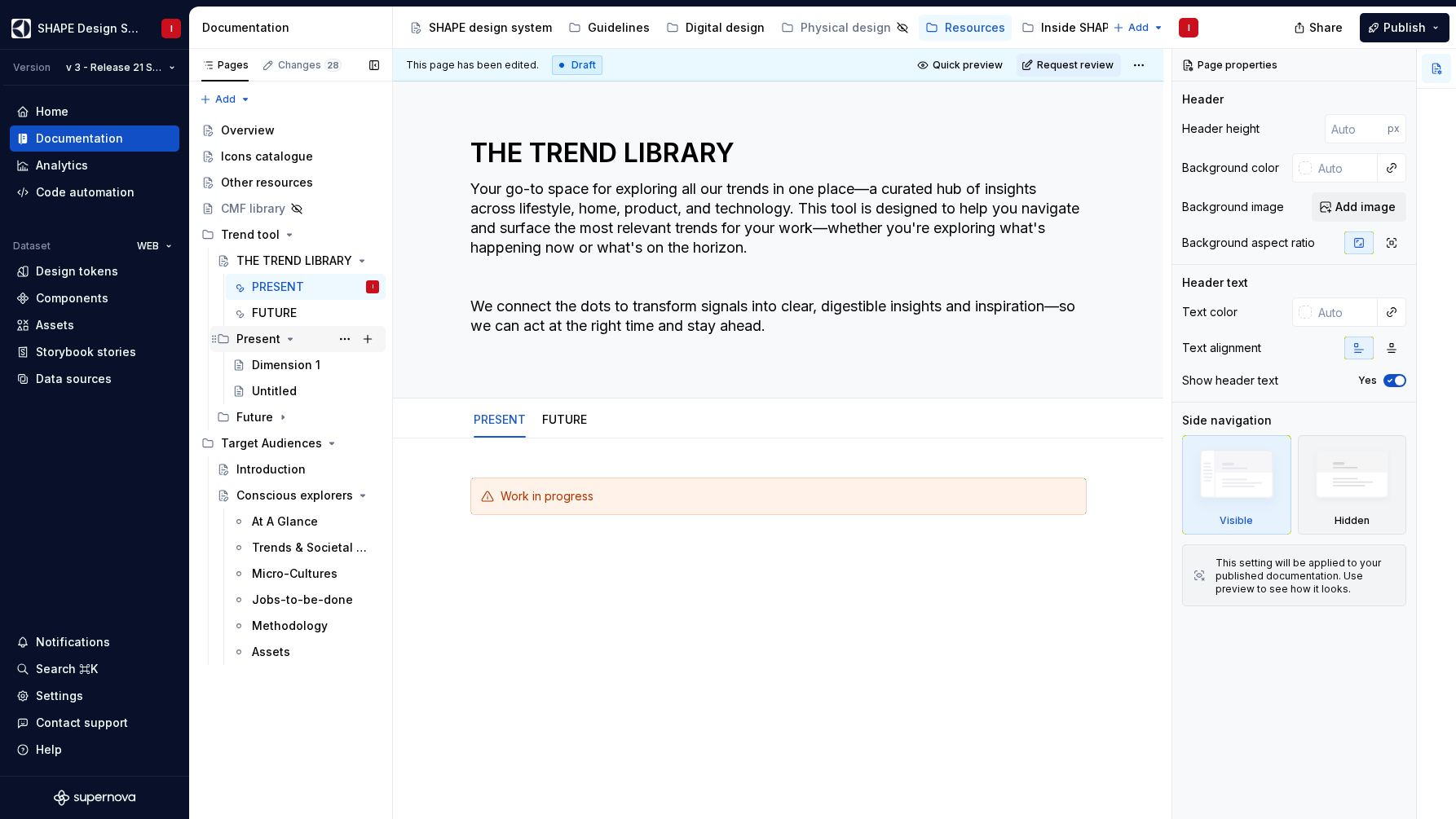 click on "Present" at bounding box center (258, 339) 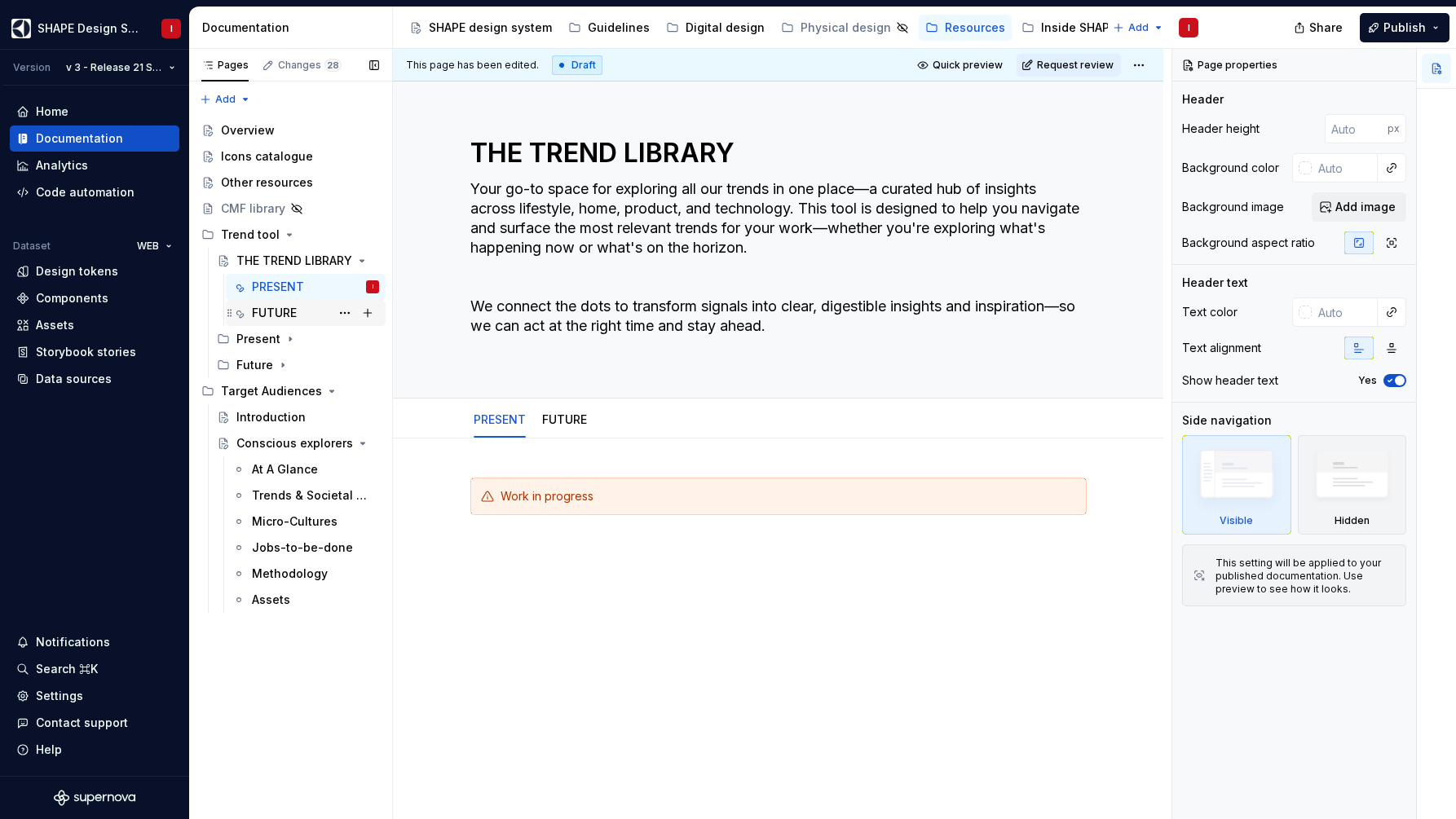 click on "FUTURE" at bounding box center [274, 313] 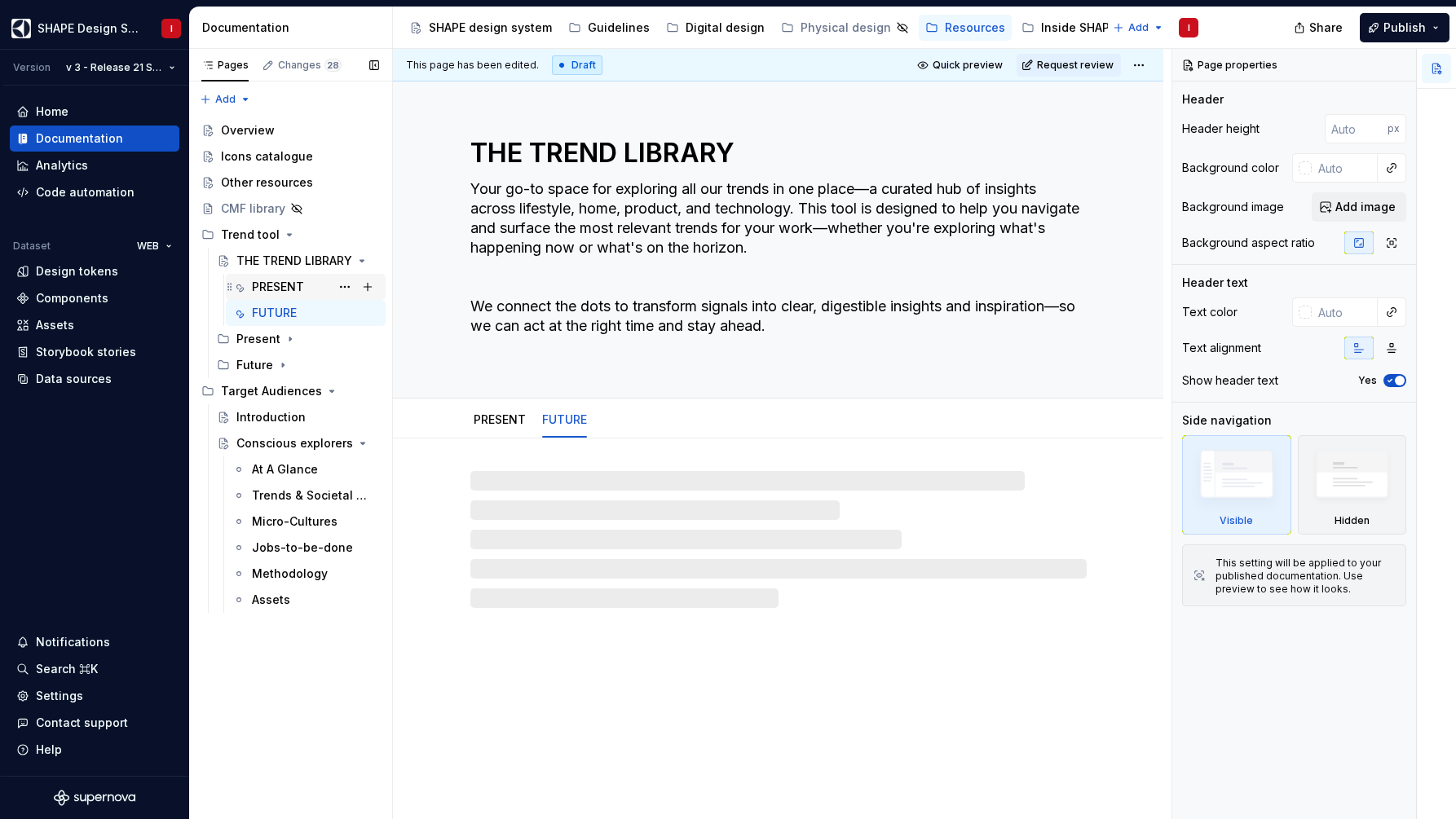 click on "PRESENT" at bounding box center (278, 287) 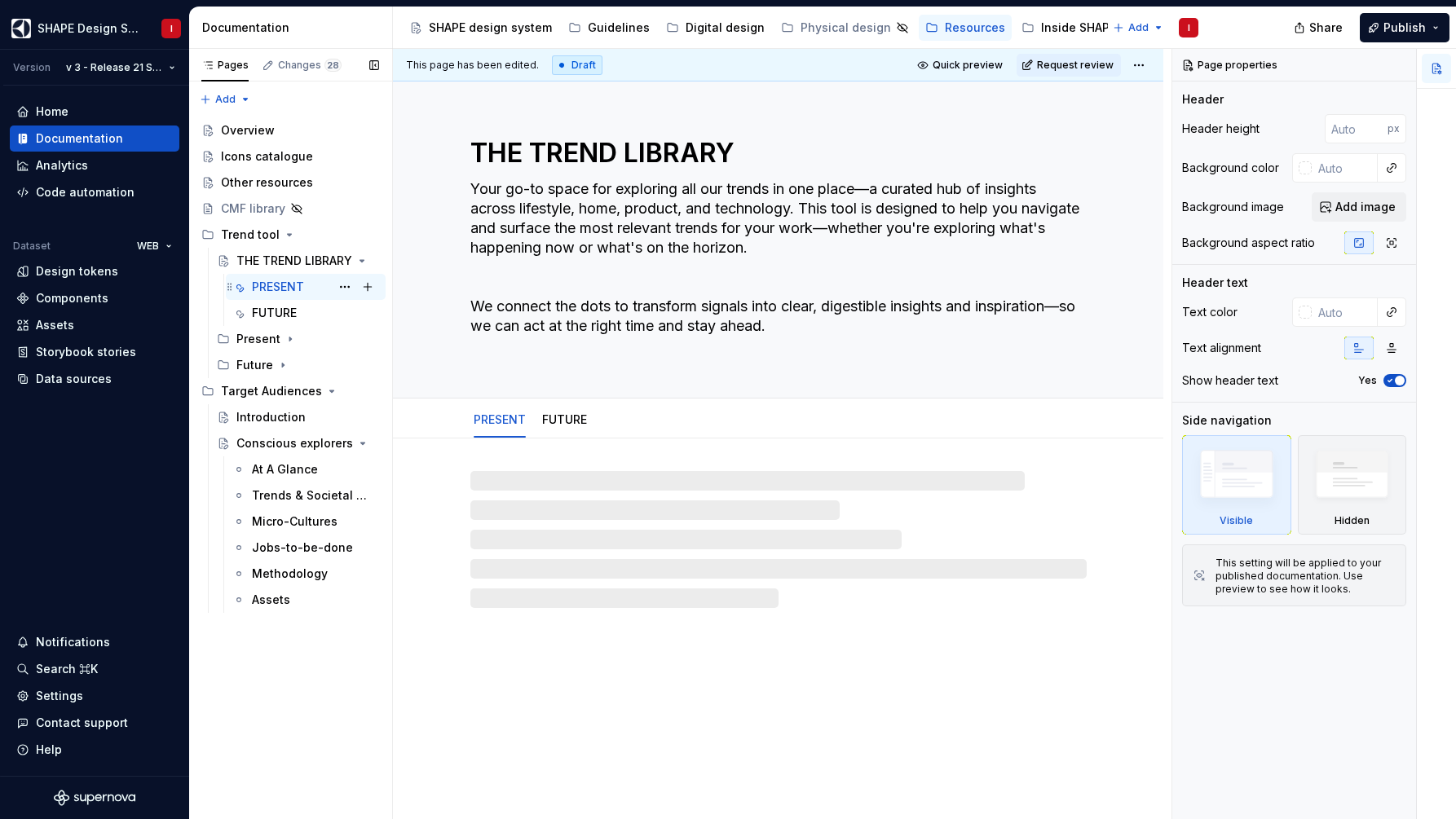 click on "PRESENT" at bounding box center (278, 287) 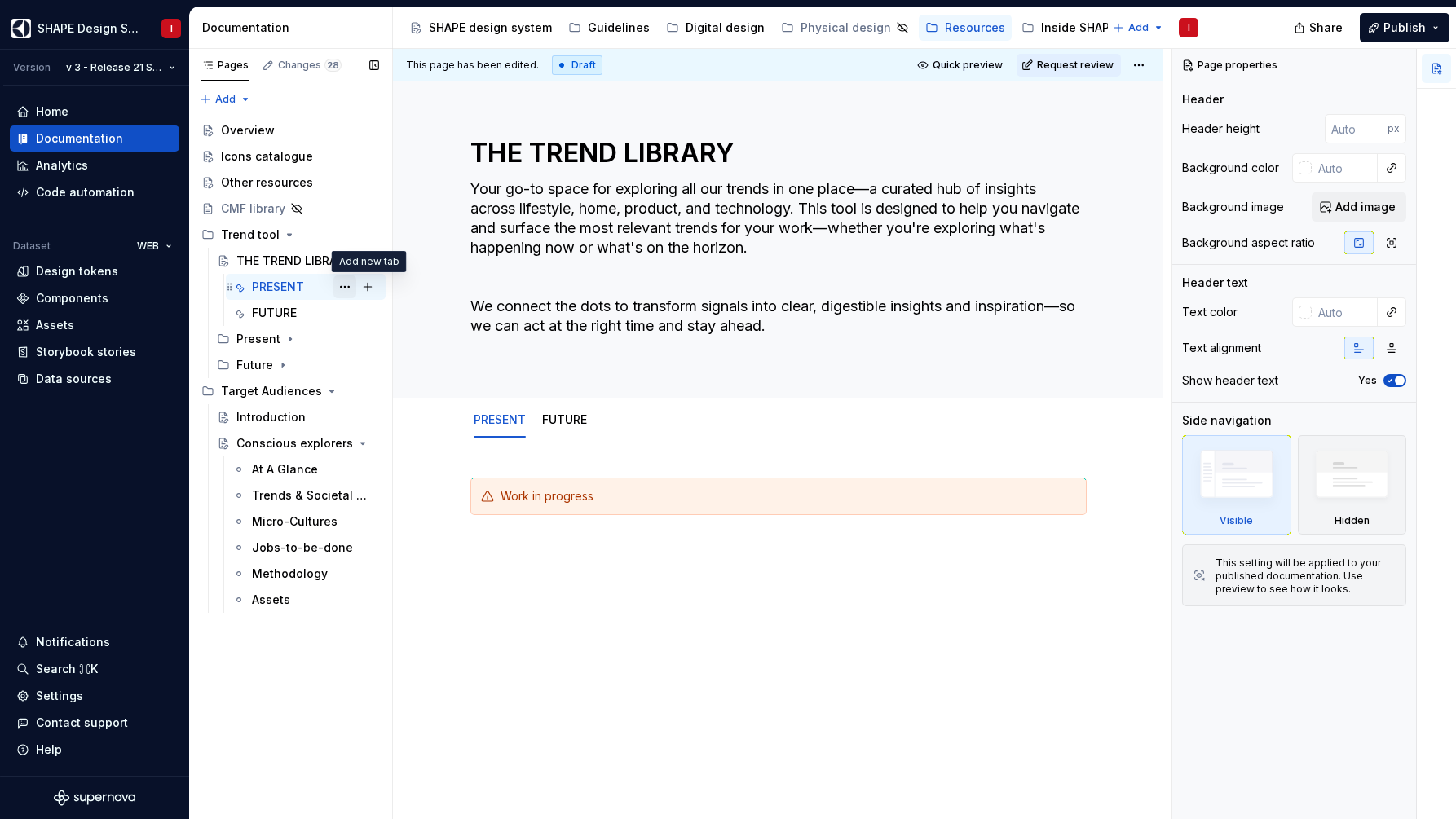 click at bounding box center [345, 287] 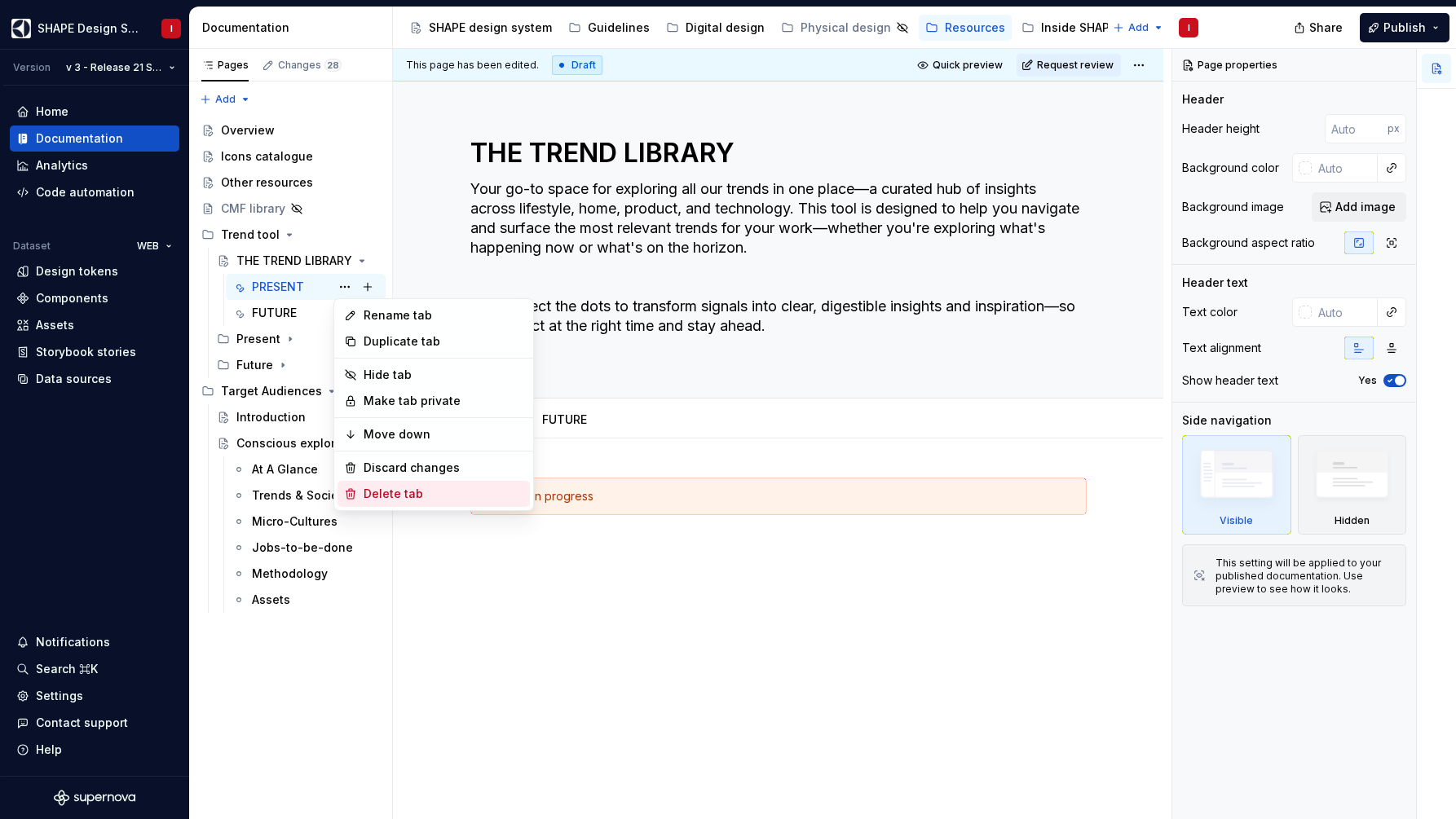 click on "Delete tab" at bounding box center (443, 494) 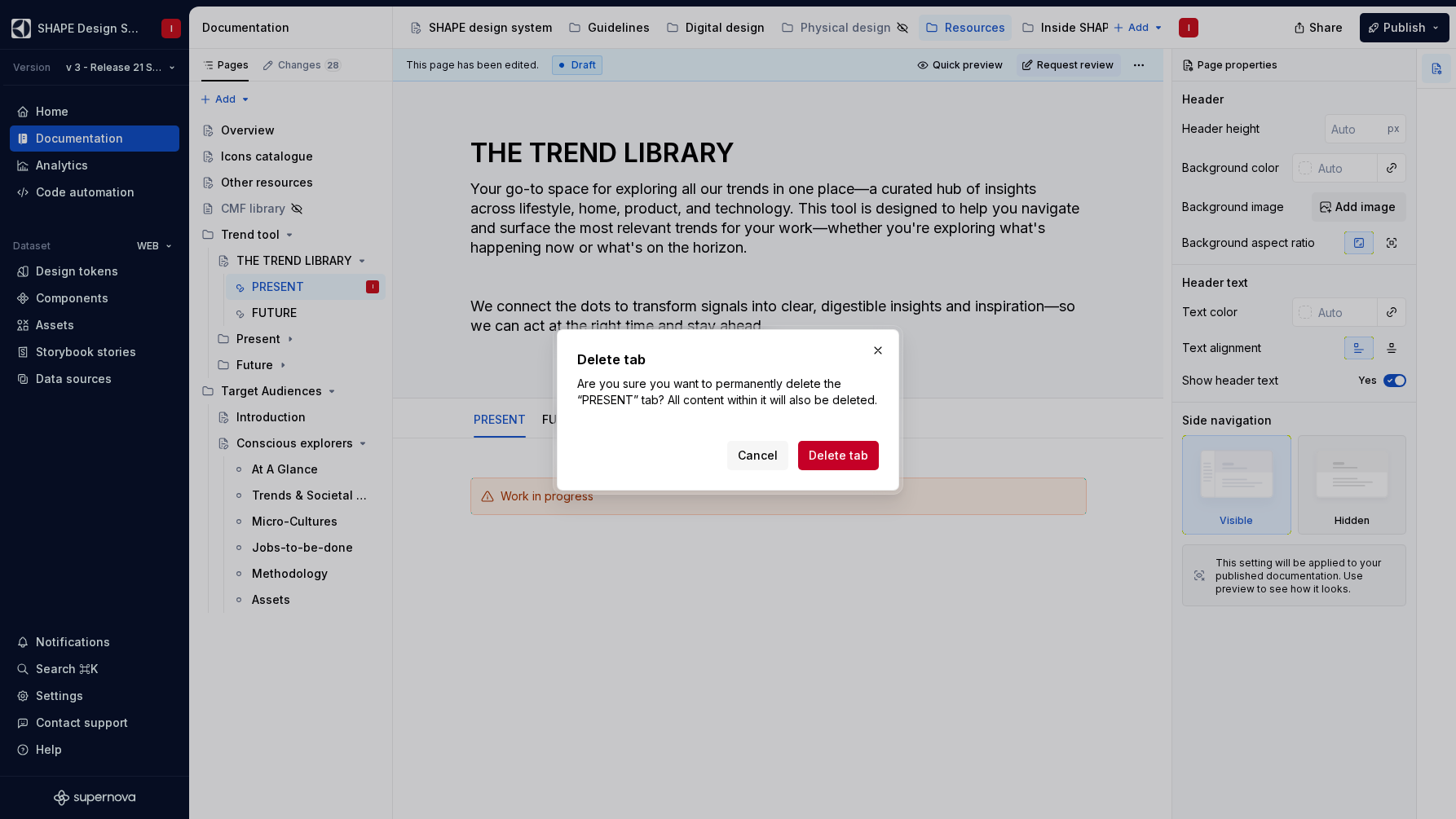 click on "Cancel Delete tab" at bounding box center [728, 452] 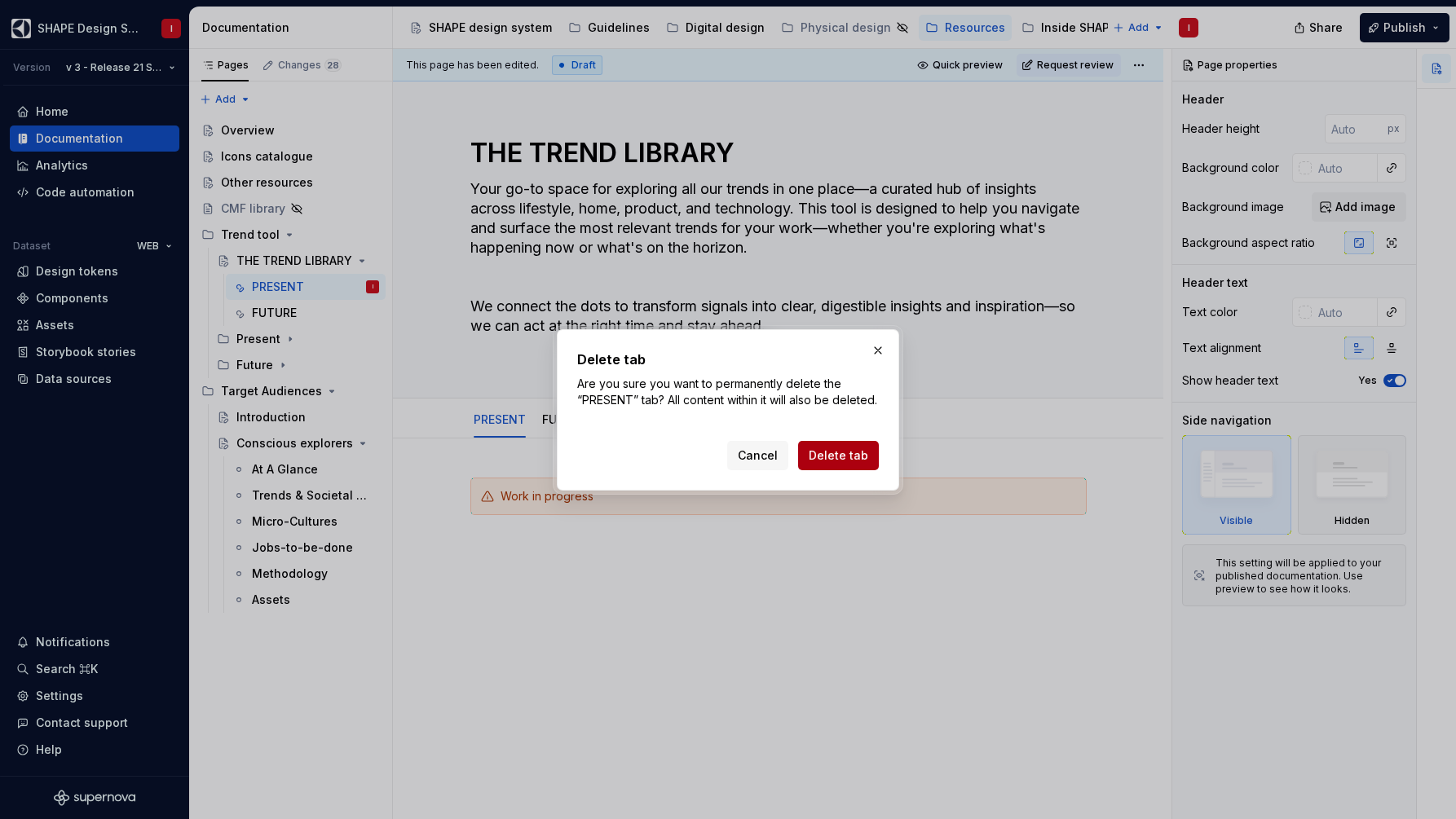 click on "Delete tab" at bounding box center (838, 456) 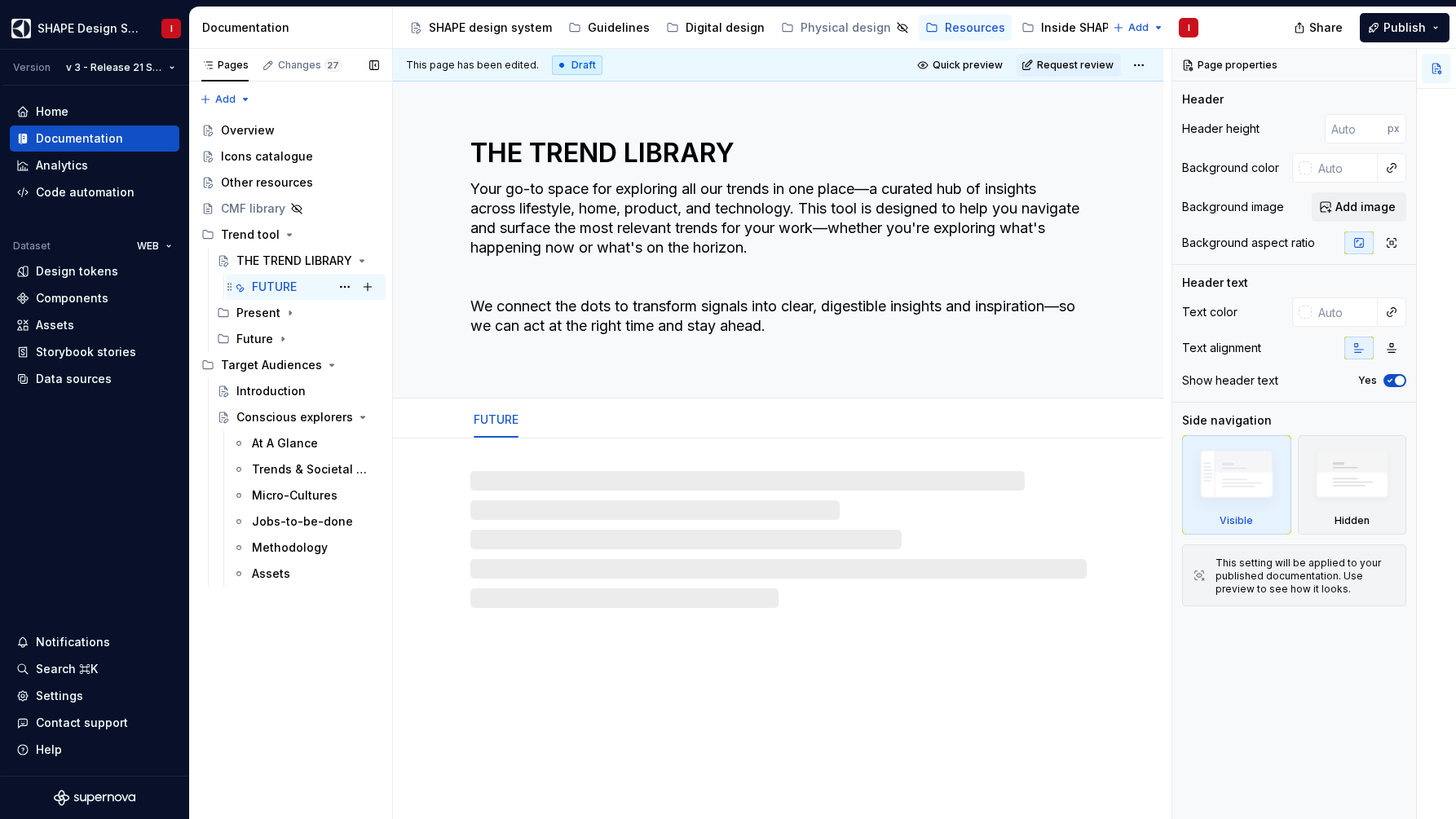 click on "THE TREND LIBRARY FUTURE I Present Future" at bounding box center [290, 300] 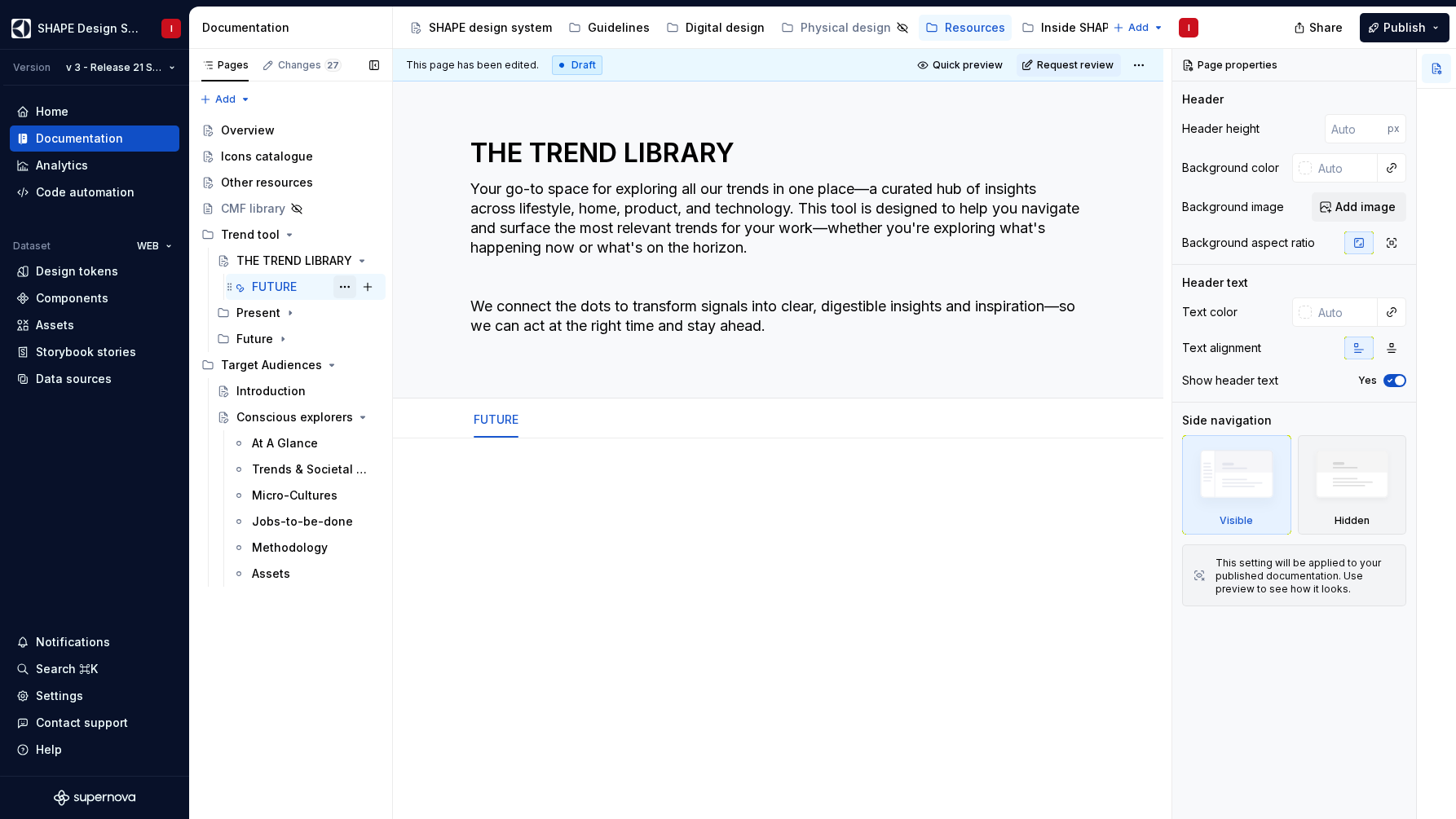 click at bounding box center [345, 287] 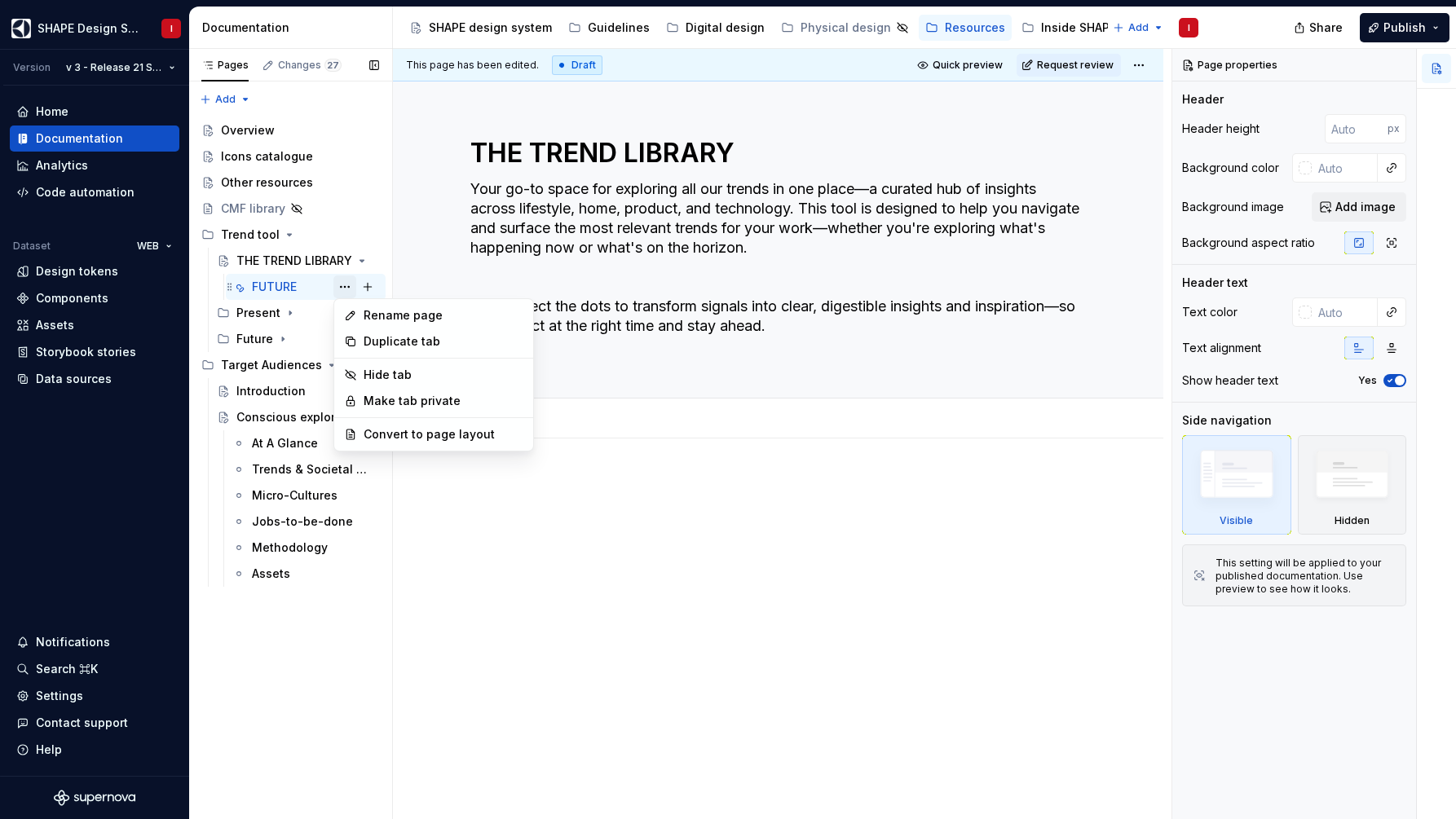 click on "Pages Changes 27 Add
Accessibility guide for tree Page tree.
Navigate the tree with the arrow keys. Common tree hotkeys apply. Further keybindings are available:
enter to execute primary action on focused item
f2 to start renaming the focused item
escape to abort renaming an item
control+d to start dragging selected items
Overview Icons catalogue Other resources CMF library Trend tool THE TREND LIBRARY FUTURE I Present Future Target Audiences Introduction Conscious explorers At A Glance Trends & Societal Movements Micro-Cultures Jobs-to-be-done Methodology Assets Draft   ( 27 ) SHAPE design system Guidelines  /  Overview Guidelines / Accessibility  /  Text  Guidelines / Accessibility  /  Color Guidelines / Accessibility  /  Icons Guidelines / Accessibility  /  Feedback Guidelines / Accessibility  /  Screen readers Guidelines / Accessibility  /  Interaction & navigation Guidelines / Animation  /  Parameters  /   /" at bounding box center (290, 434) 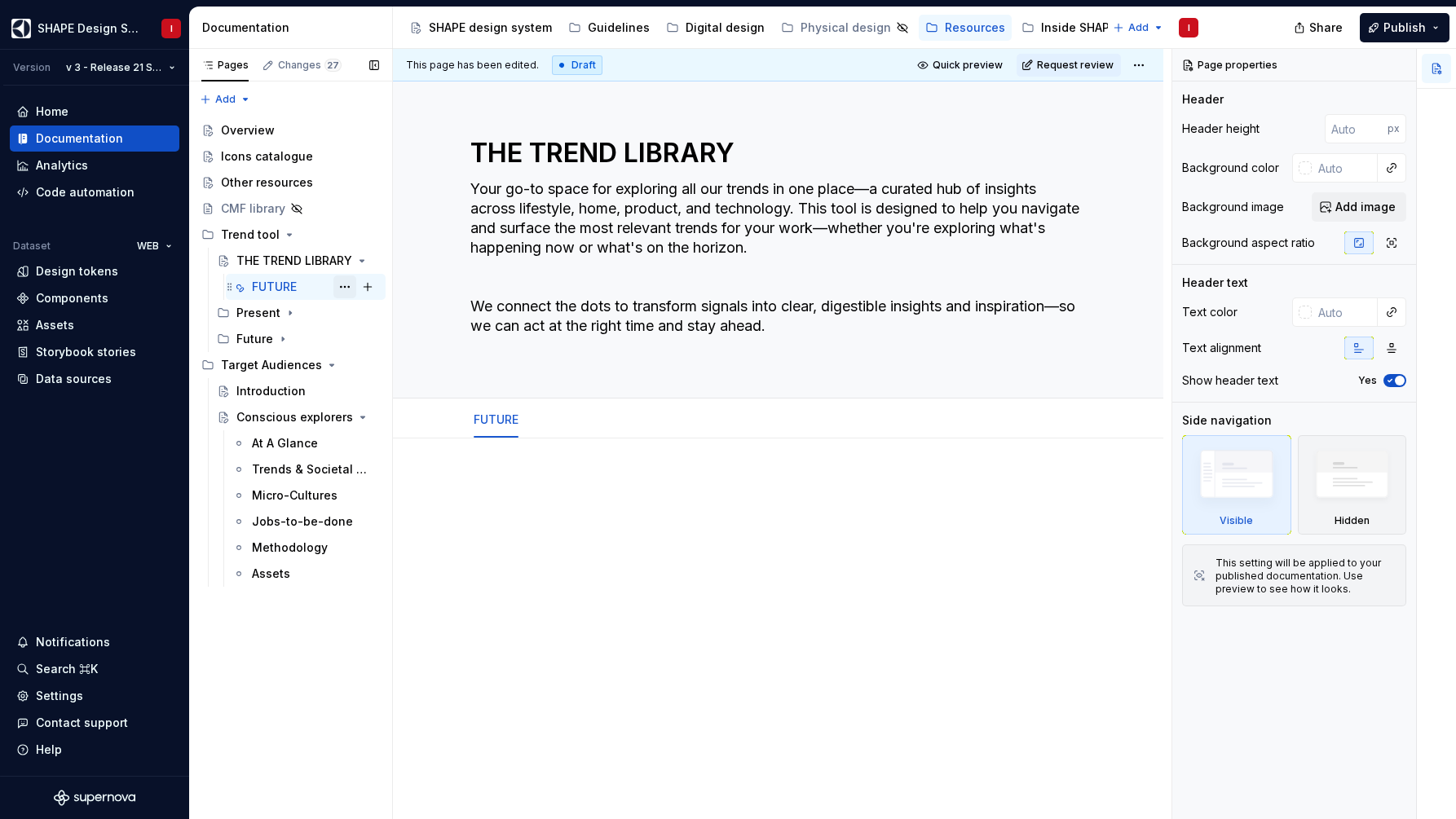 click at bounding box center (345, 287) 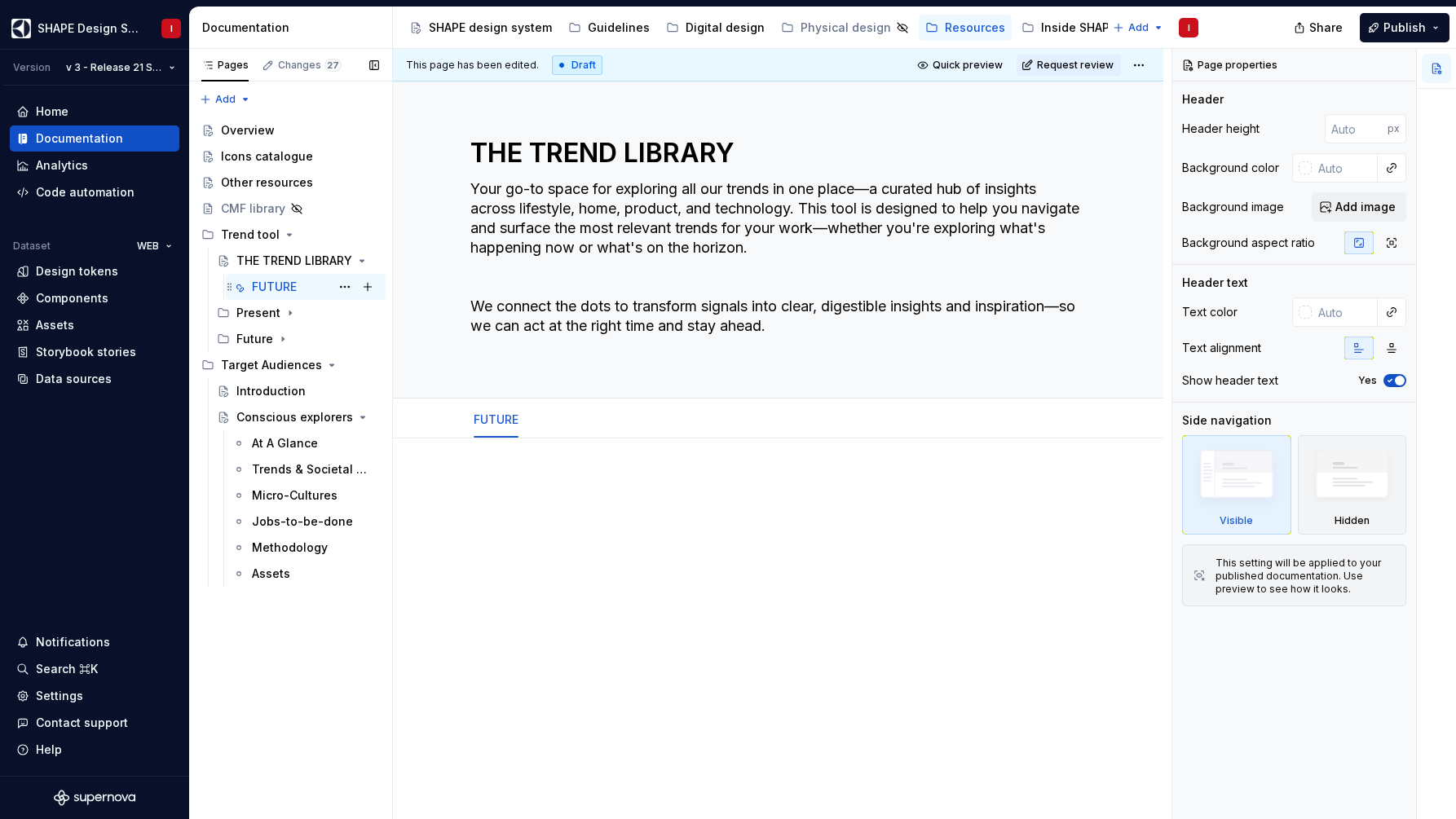 click on "Pages Changes 27 Add
Accessibility guide for tree Page tree.
Navigate the tree with the arrow keys. Common tree hotkeys apply. Further keybindings are available:
enter to execute primary action on focused item
f2 to start renaming the focused item
escape to abort renaming an item
control+d to start dragging selected items
Overview Icons catalogue Other resources CMF library Trend tool THE TREND LIBRARY FUTURE I Present Future Target Audiences Introduction Conscious explorers At A Glance Trends & Societal Movements Micro-Cultures Jobs-to-be-done Methodology Assets Draft   ( 27 ) SHAPE design system Guidelines  /  Overview Guidelines / Accessibility  /  Text  Guidelines / Accessibility  /  Color Guidelines / Accessibility  /  Icons Guidelines / Accessibility  /  Feedback Guidelines / Accessibility  /  Screen readers Guidelines / Accessibility  /  Interaction & navigation Guidelines / Animation  /  Parameters  /   /" at bounding box center [290, 434] 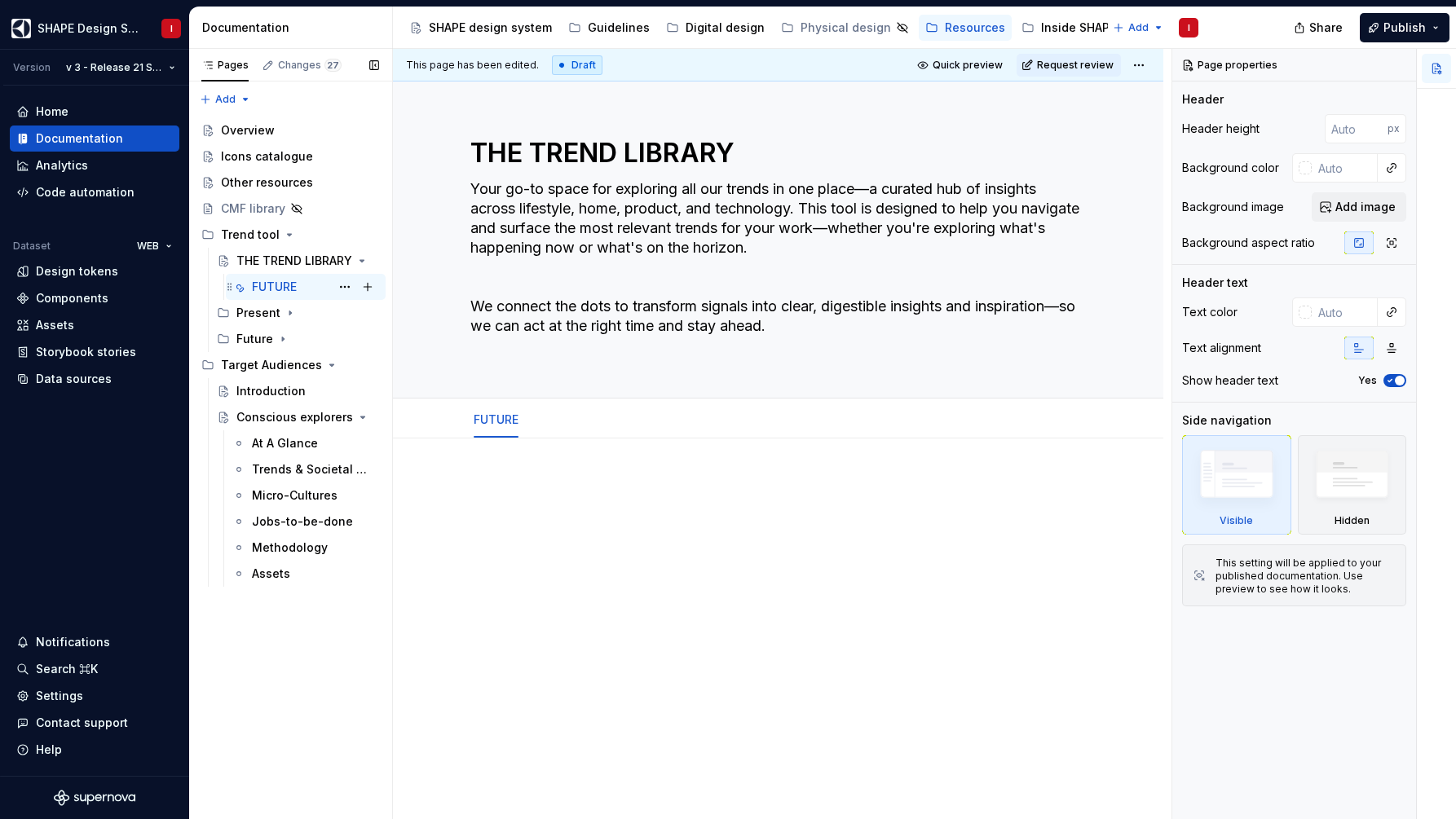 click on "FUTURE I" at bounding box center [315, 287] 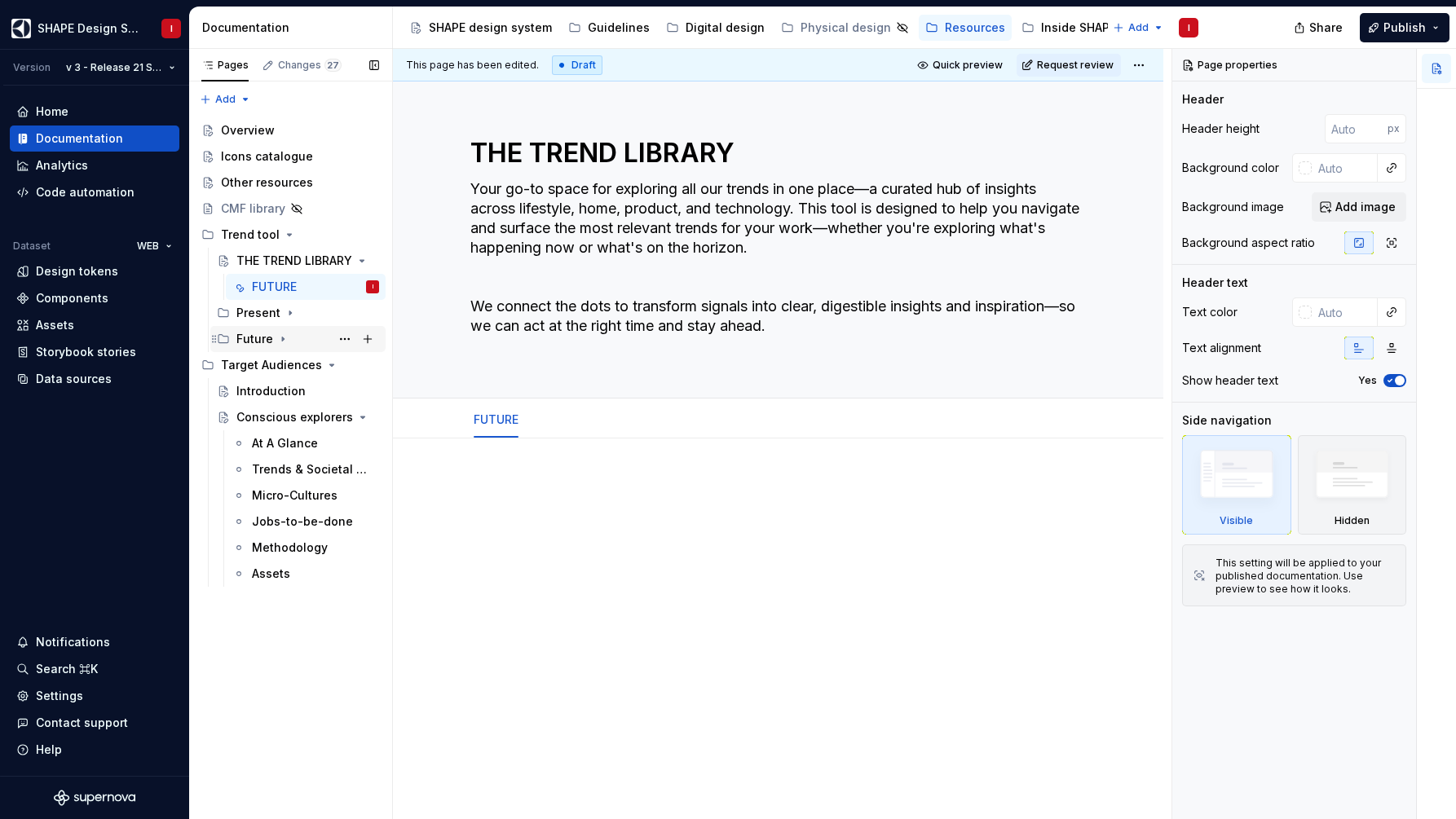 click on "Future" at bounding box center [254, 339] 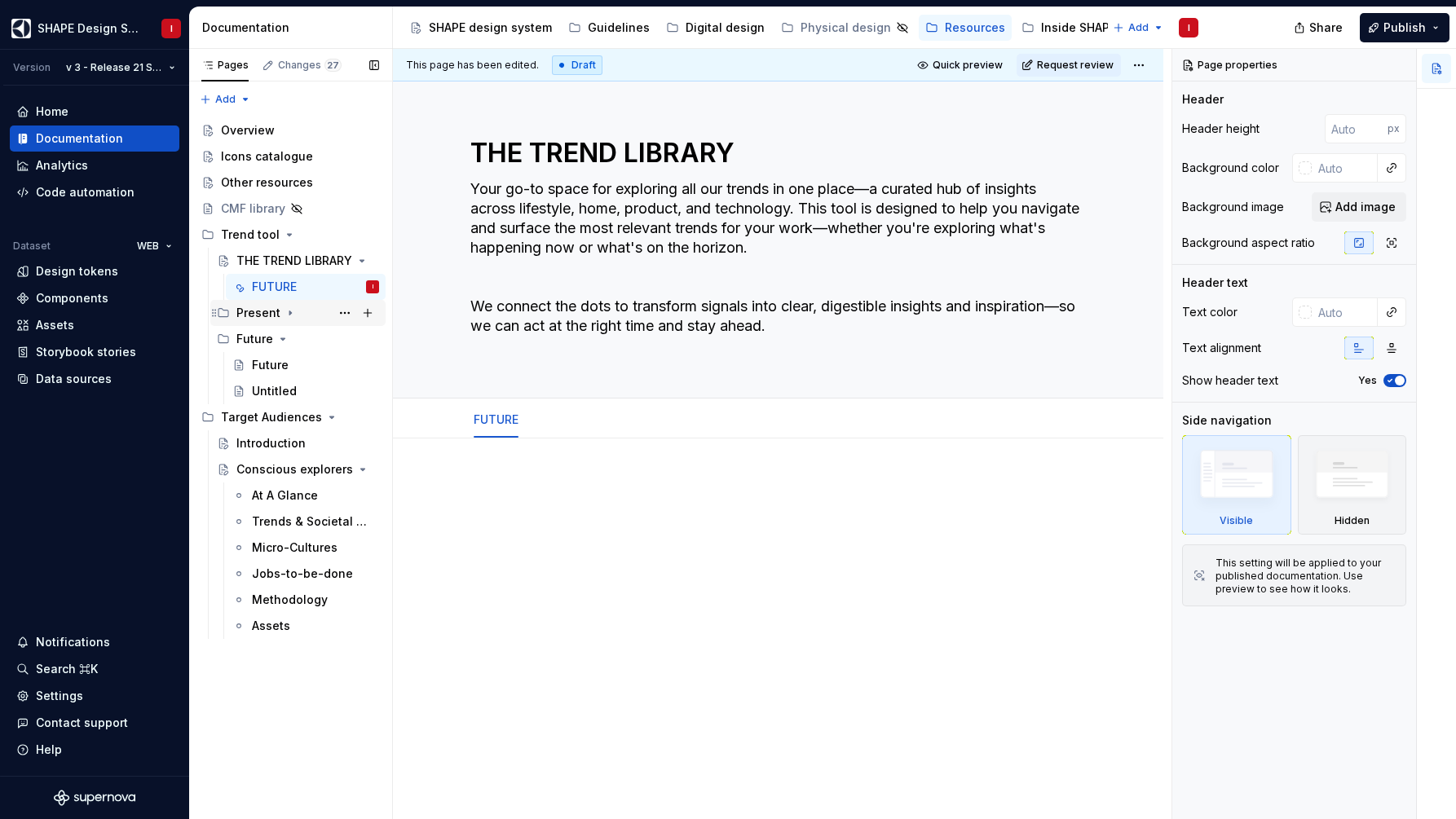 click 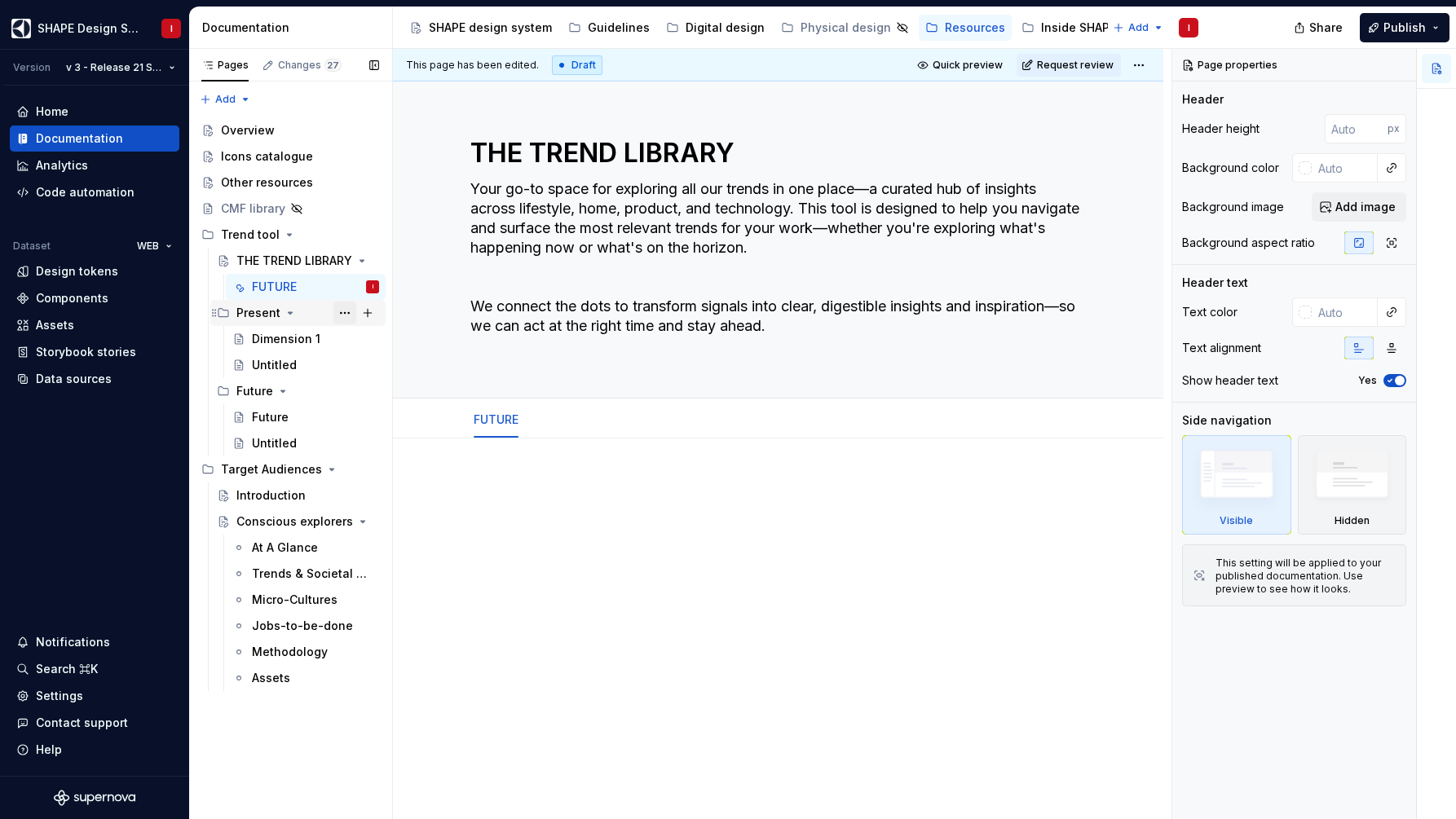 click at bounding box center (345, 313) 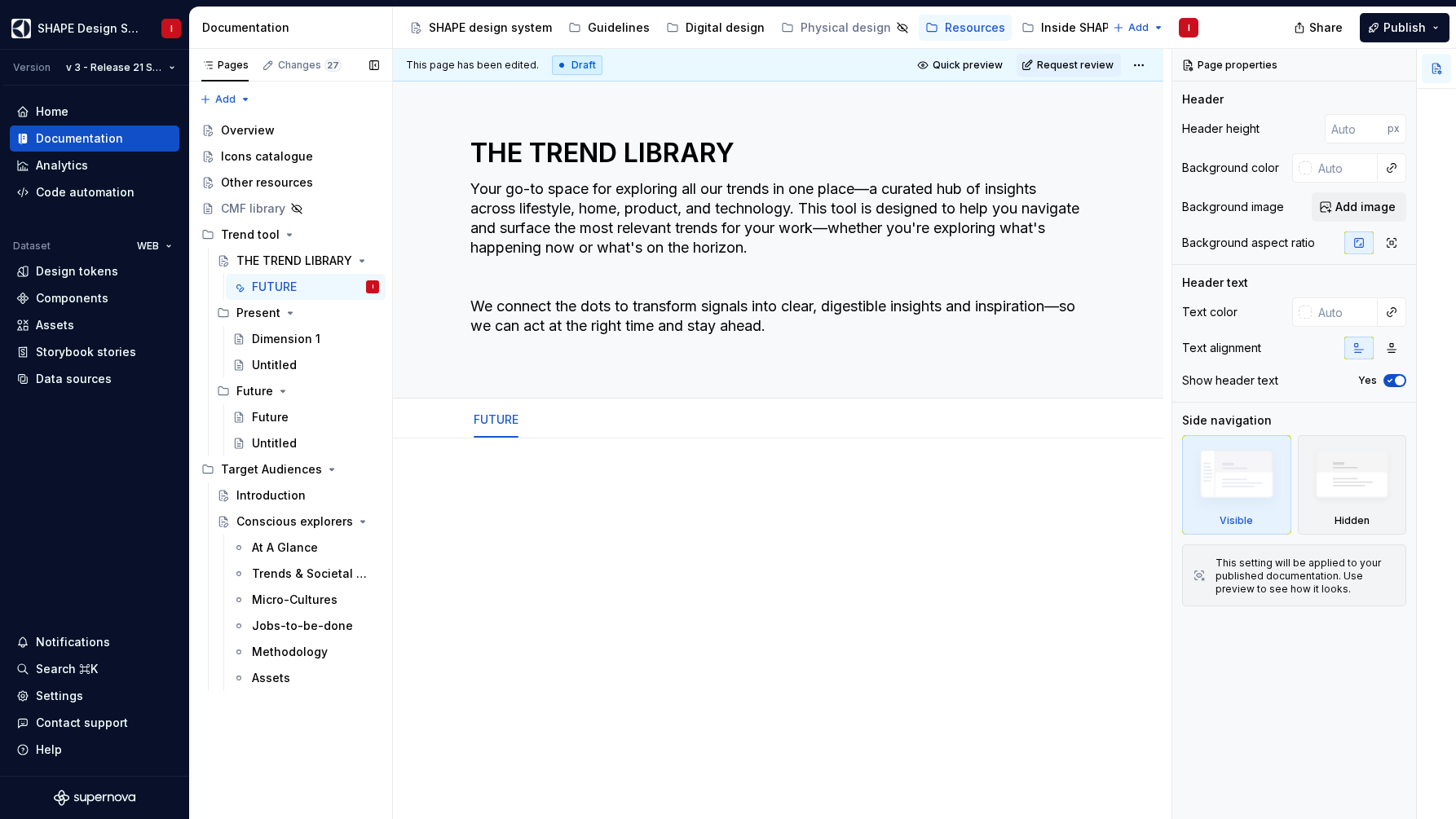 click on "Pages Changes 27 Add
Accessibility guide for tree Page tree.
Navigate the tree with the arrow keys. Common tree hotkeys apply. Further keybindings are available:
enter to execute primary action on focused item
f2 to start renaming the focused item
escape to abort renaming an item
control+d to start dragging selected items
Overview Icons catalogue Other resources CMF library Trend tool THE TREND LIBRARY FUTURE I Present Dimension 1 Untitled Future Future Untitled Target Audiences Introduction Conscious explorers At A Glance Trends & Societal Movements Micro-Cultures Jobs-to-be-done Methodology Assets Draft   ( 27 ) SHAPE design system Guidelines  /  Overview Guidelines / Accessibility  /  Text  Guidelines / Accessibility  /  Color Guidelines / Accessibility  /  Icons Guidelines / Accessibility  /  Feedback Guidelines / Accessibility  /  Screen readers Guidelines / Accessibility  /  Interaction & navigation  /  Parameters" at bounding box center (290, 434) 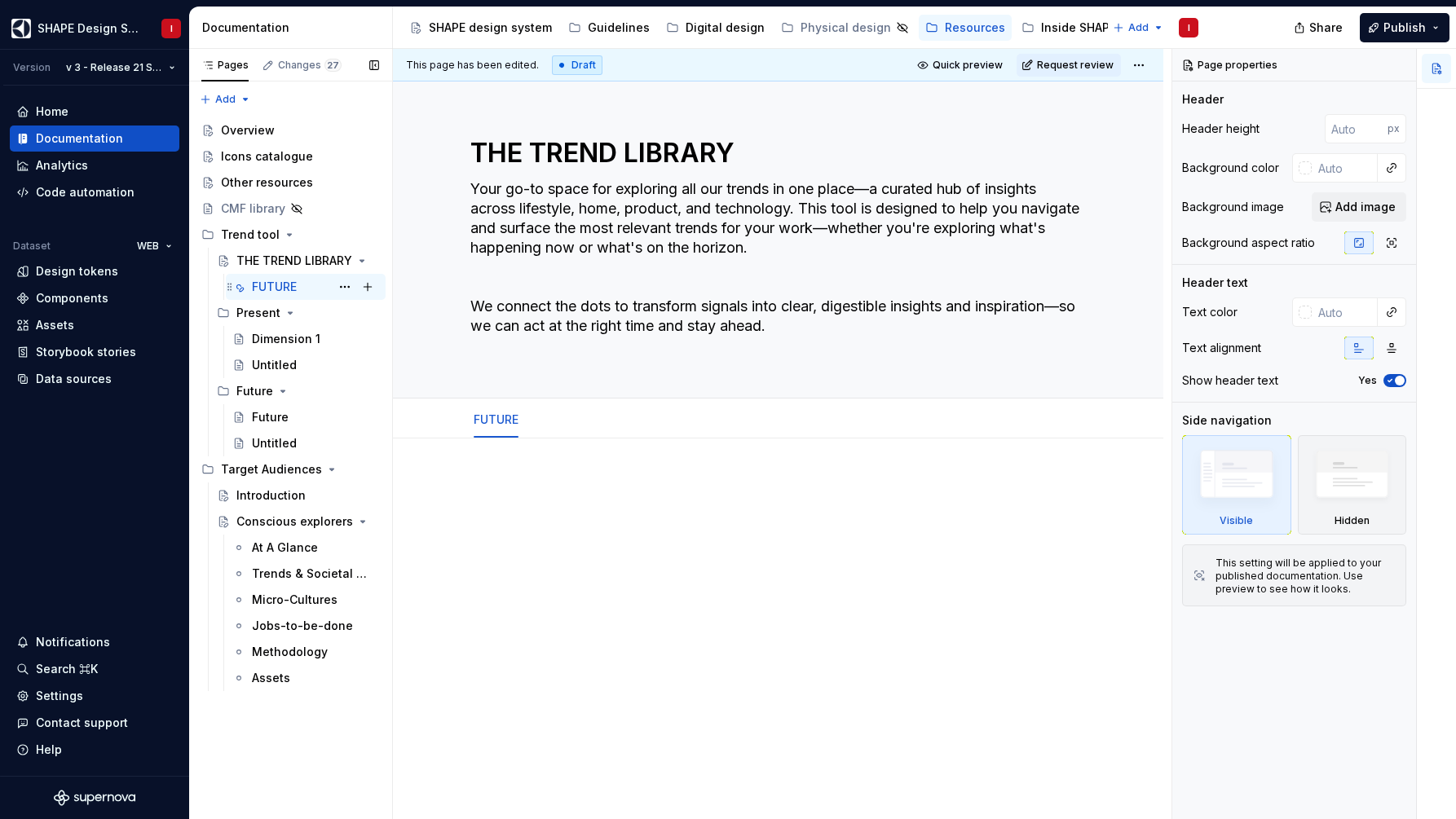 click on "FUTURE I" at bounding box center [315, 287] 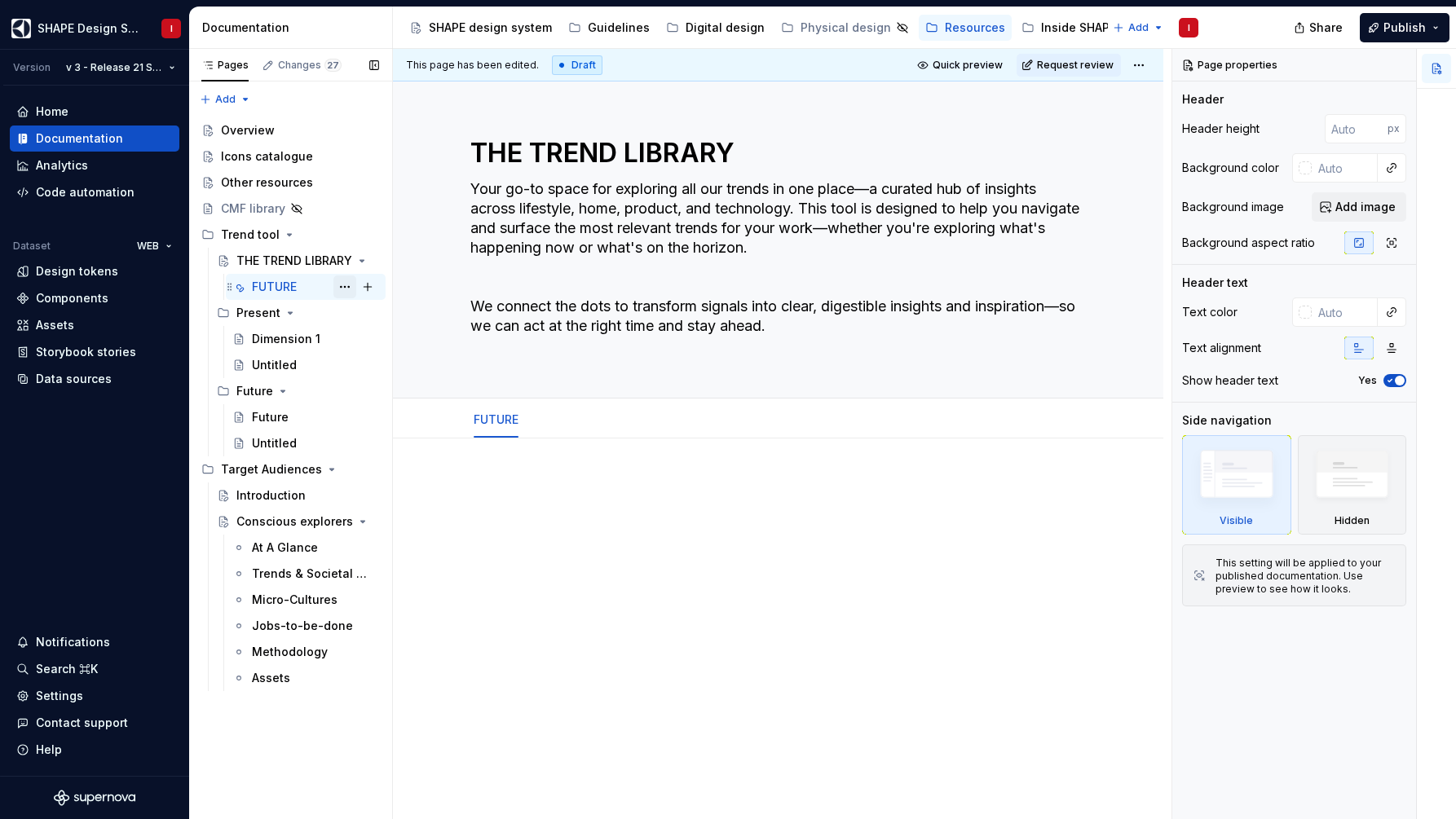 click at bounding box center [345, 287] 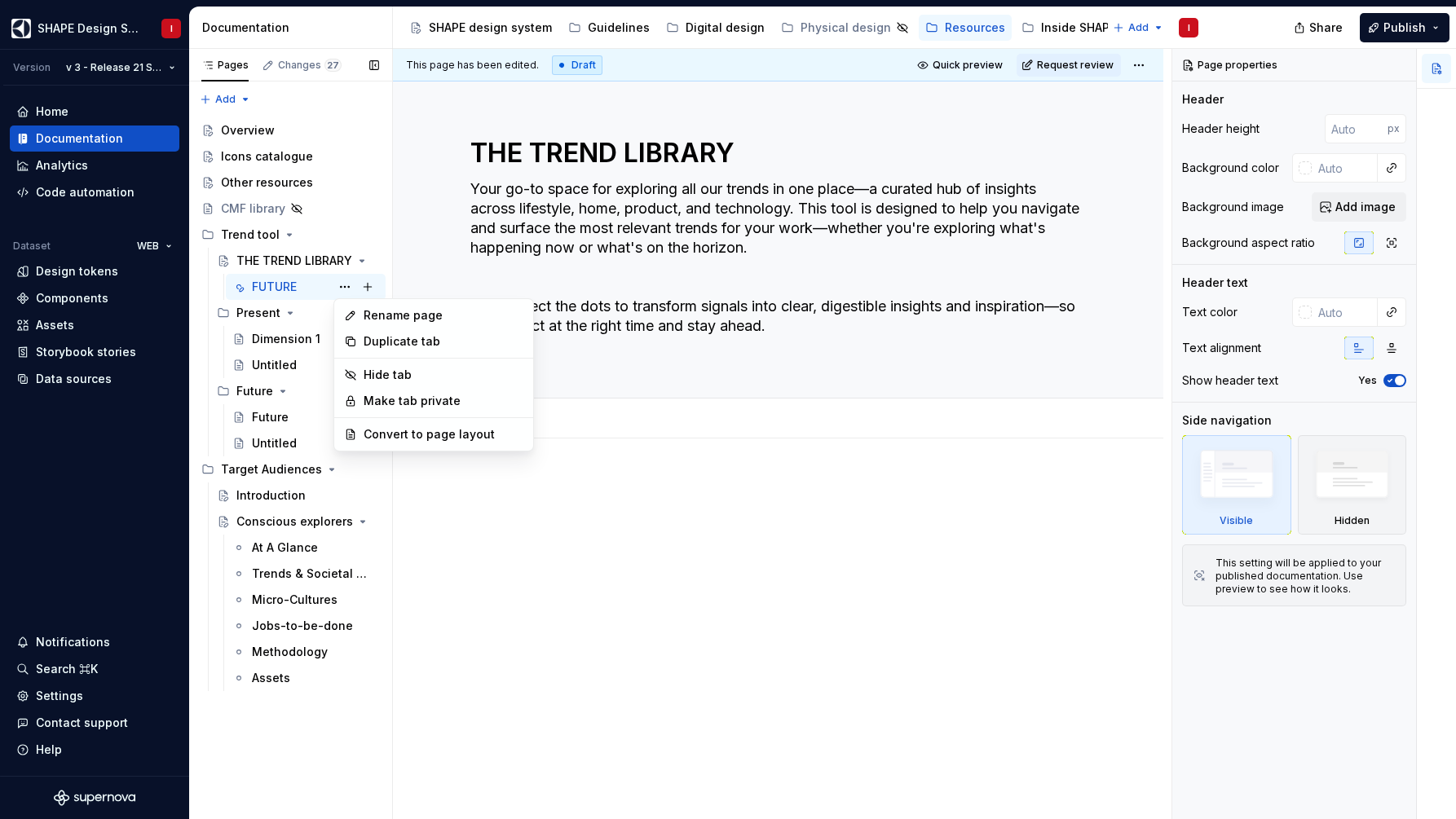 click on "Pages Changes 27 Add
Accessibility guide for tree Page tree.
Navigate the tree with the arrow keys. Common tree hotkeys apply. Further keybindings are available:
enter to execute primary action on focused item
f2 to start renaming the focused item
escape to abort renaming an item
control+d to start dragging selected items
Overview Icons catalogue Other resources CMF library Trend tool THE TREND LIBRARY FUTURE I Present Dimension 1 Untitled Future Future Untitled Target Audiences Introduction Conscious explorers At A Glance Trends & Societal Movements Micro-Cultures Jobs-to-be-done Methodology Assets Draft   ( 27 ) SHAPE design system Guidelines  /  Overview Guidelines / Accessibility  /  Text  Guidelines / Accessibility  /  Color Guidelines / Accessibility  /  Icons Guidelines / Accessibility  /  Feedback Guidelines / Accessibility  /  Screen readers Guidelines / Accessibility  /  Interaction & navigation  /  Parameters" at bounding box center (290, 434) 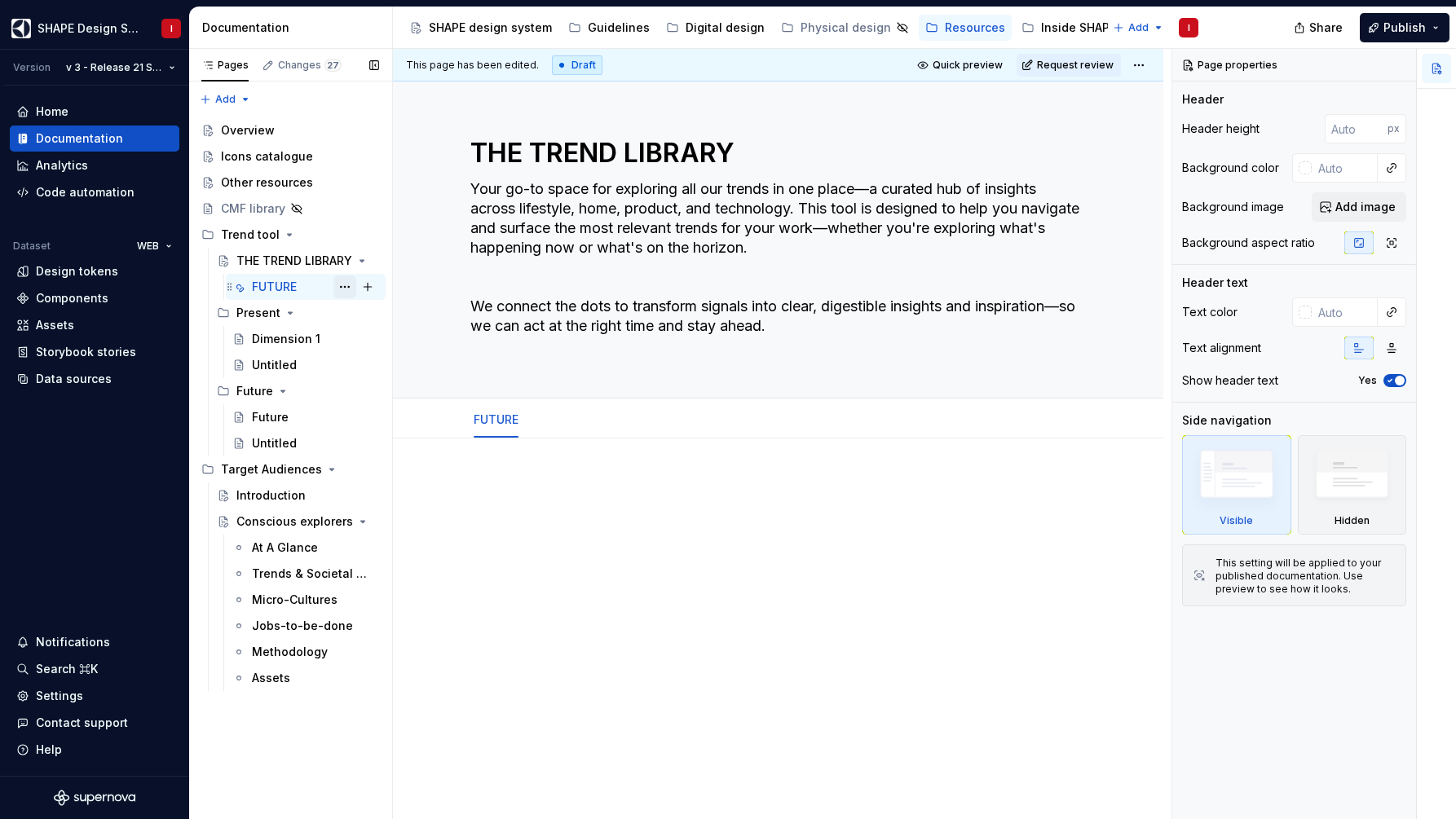click at bounding box center (345, 287) 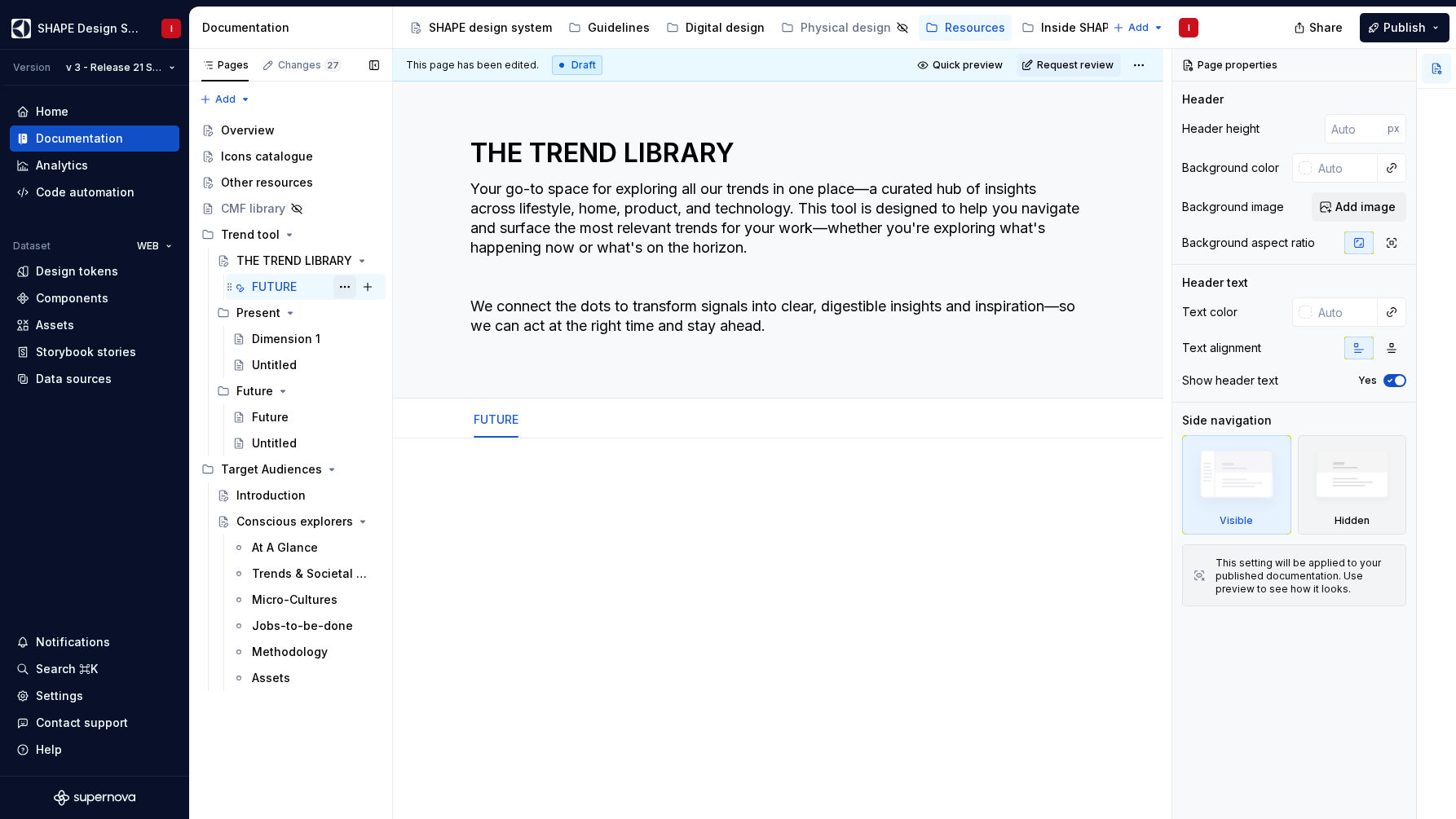 click on "Pages Changes 27 Add
Accessibility guide for tree Page tree.
Navigate the tree with the arrow keys. Common tree hotkeys apply. Further keybindings are available:
enter to execute primary action on focused item
f2 to start renaming the focused item
escape to abort renaming an item
control+d to start dragging selected items
Overview Icons catalogue Other resources CMF library Trend tool THE TREND LIBRARY FUTURE I Present Dimension 1 Untitled Future Future Untitled Target Audiences Introduction Conscious explorers At A Glance Trends & Societal Movements Micro-Cultures Jobs-to-be-done Methodology Assets Draft   ( 27 ) SHAPE design system Guidelines  /  Overview Guidelines / Accessibility  /  Text  Guidelines / Accessibility  /  Color Guidelines / Accessibility  /  Icons Guidelines / Accessibility  /  Feedback Guidelines / Accessibility  /  Screen readers Guidelines / Accessibility  /  Interaction & navigation  /  Parameters" at bounding box center (290, 434) 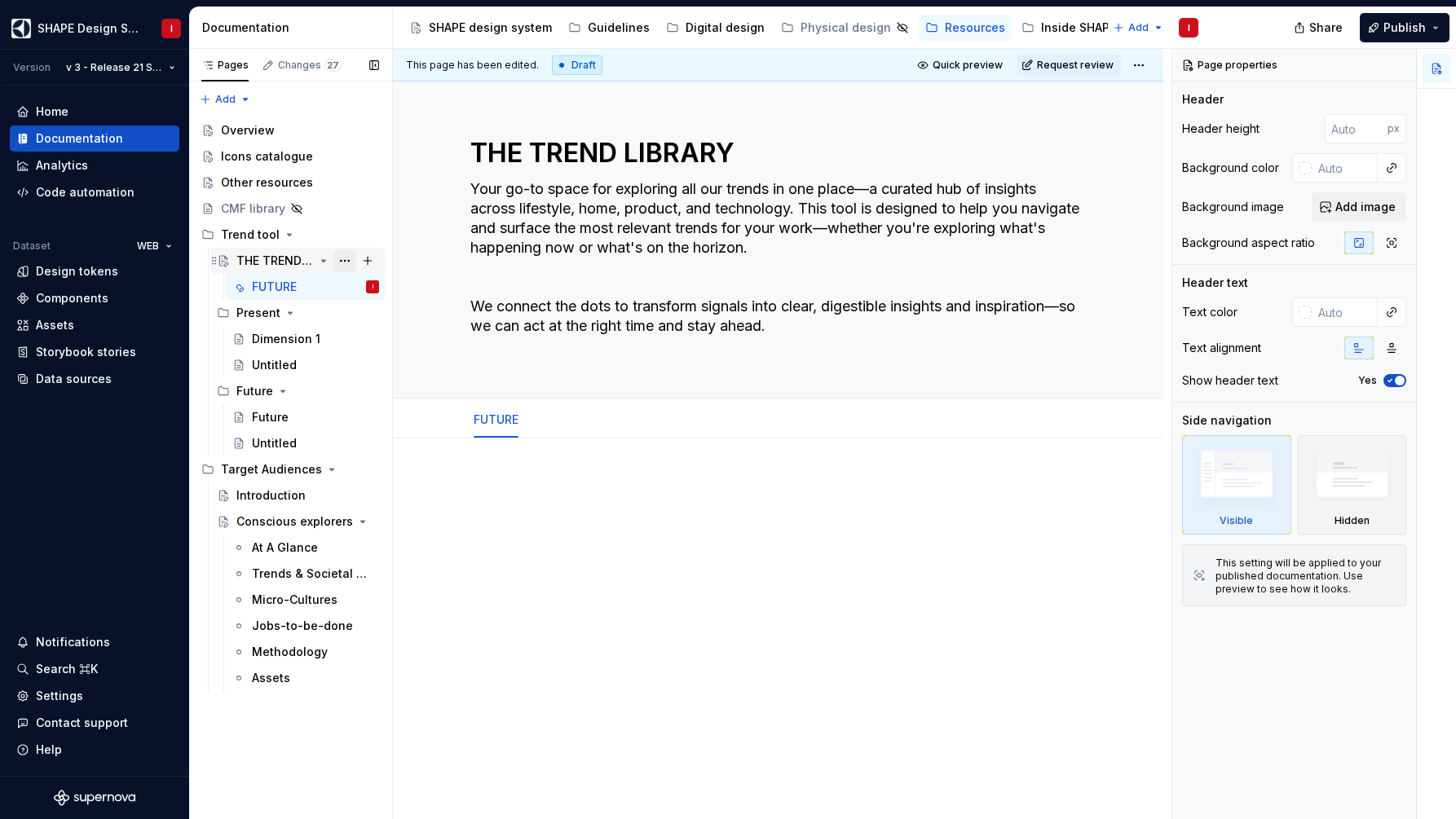 click at bounding box center (345, 261) 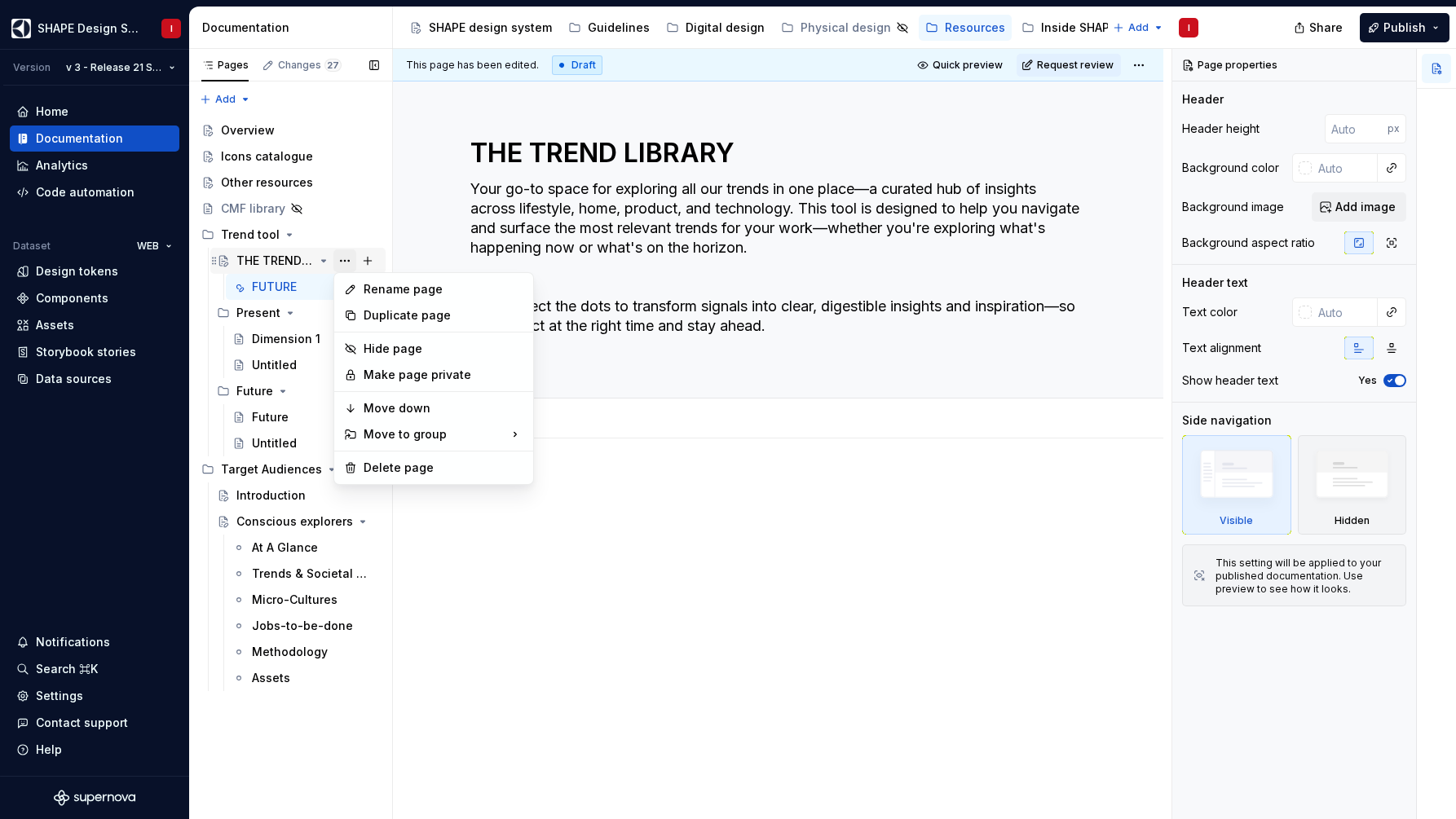 click on "Pages Changes 27 Add
Accessibility guide for tree Page tree.
Navigate the tree with the arrow keys. Common tree hotkeys apply. Further keybindings are available:
enter to execute primary action on focused item
f2 to start renaming the focused item
escape to abort renaming an item
control+d to start dragging selected items
Overview Icons catalogue Other resources CMF library Trend tool THE TREND LIBRARY FUTURE I Present Dimension 1 Untitled Future Future Untitled Target Audiences Introduction Conscious explorers At A Glance Trends & Societal Movements Micro-Cultures Jobs-to-be-done Methodology Assets Draft   ( 27 ) SHAPE design system Guidelines  /  Overview Guidelines / Accessibility  /  Text  Guidelines / Accessibility  /  Color Guidelines / Accessibility  /  Icons Guidelines / Accessibility  /  Feedback Guidelines / Accessibility  /  Screen readers Guidelines / Accessibility  /  Interaction & navigation  /  Parameters" at bounding box center (290, 434) 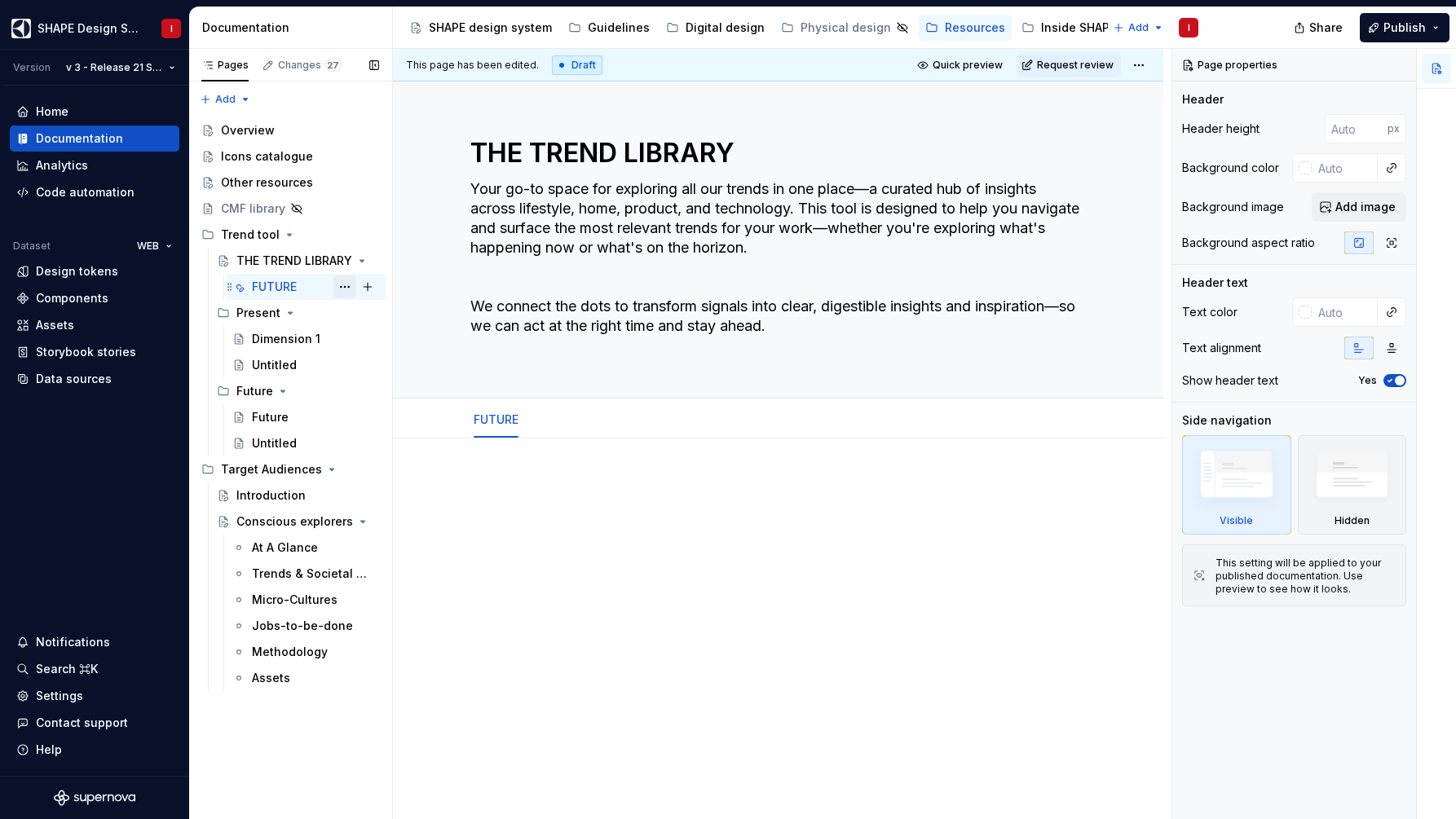click at bounding box center (345, 287) 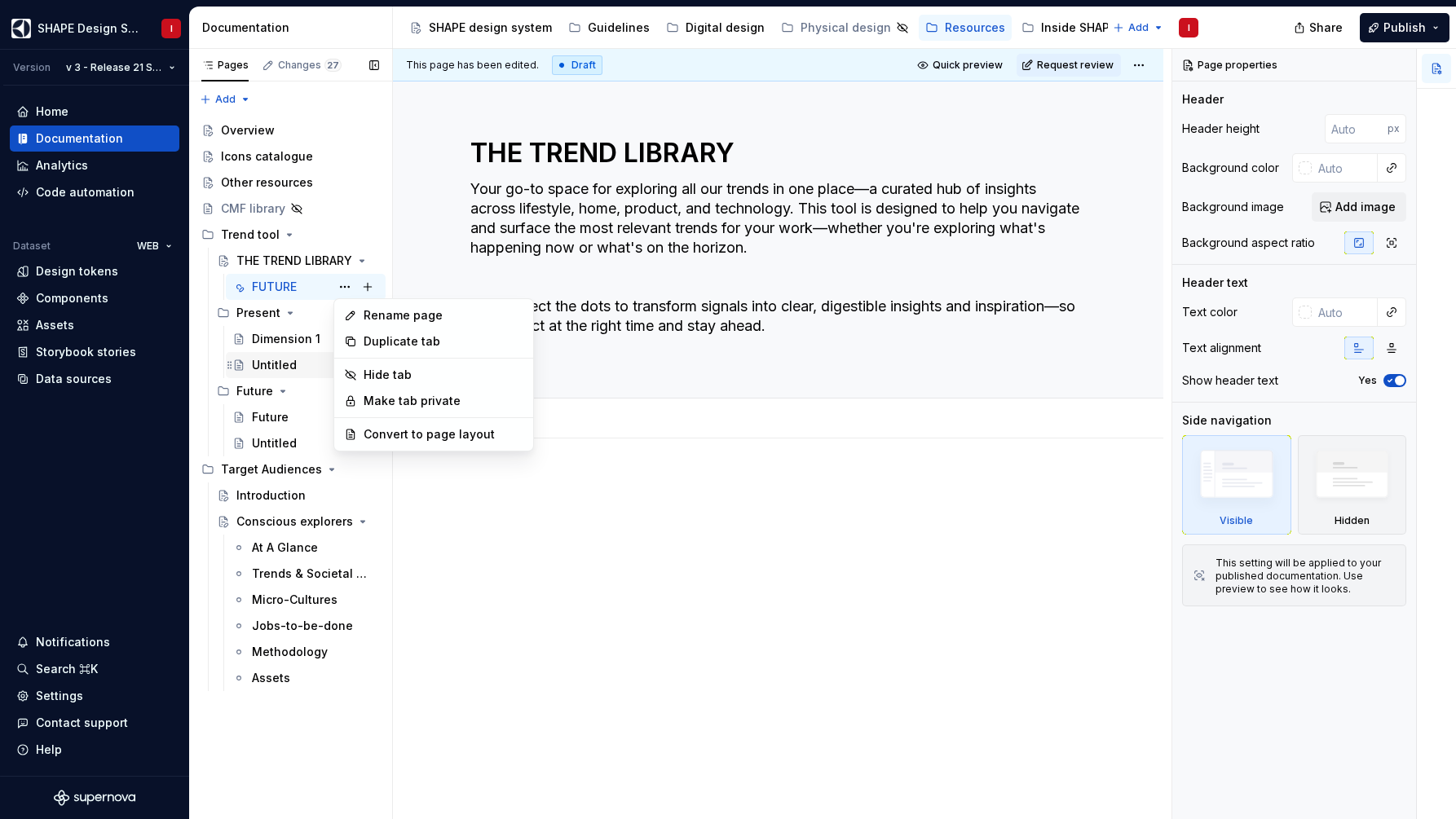 click on "Pages Changes 27 Add
Accessibility guide for tree Page tree.
Navigate the tree with the arrow keys. Common tree hotkeys apply. Further keybindings are available:
enter to execute primary action on focused item
f2 to start renaming the focused item
escape to abort renaming an item
control+d to start dragging selected items
Overview Icons catalogue Other resources CMF library Trend tool THE TREND LIBRARY FUTURE I Present Dimension 1 Untitled Future Future Untitled Target Audiences Introduction Conscious explorers At A Glance Trends & Societal Movements Micro-Cultures Jobs-to-be-done Methodology Assets Draft   ( 27 ) SHAPE design system Guidelines  /  Overview Guidelines / Accessibility  /  Text  Guidelines / Accessibility  /  Color Guidelines / Accessibility  /  Icons Guidelines / Accessibility  /  Feedback Guidelines / Accessibility  /  Screen readers Guidelines / Accessibility  /  Interaction & navigation  /  Parameters" at bounding box center [290, 434] 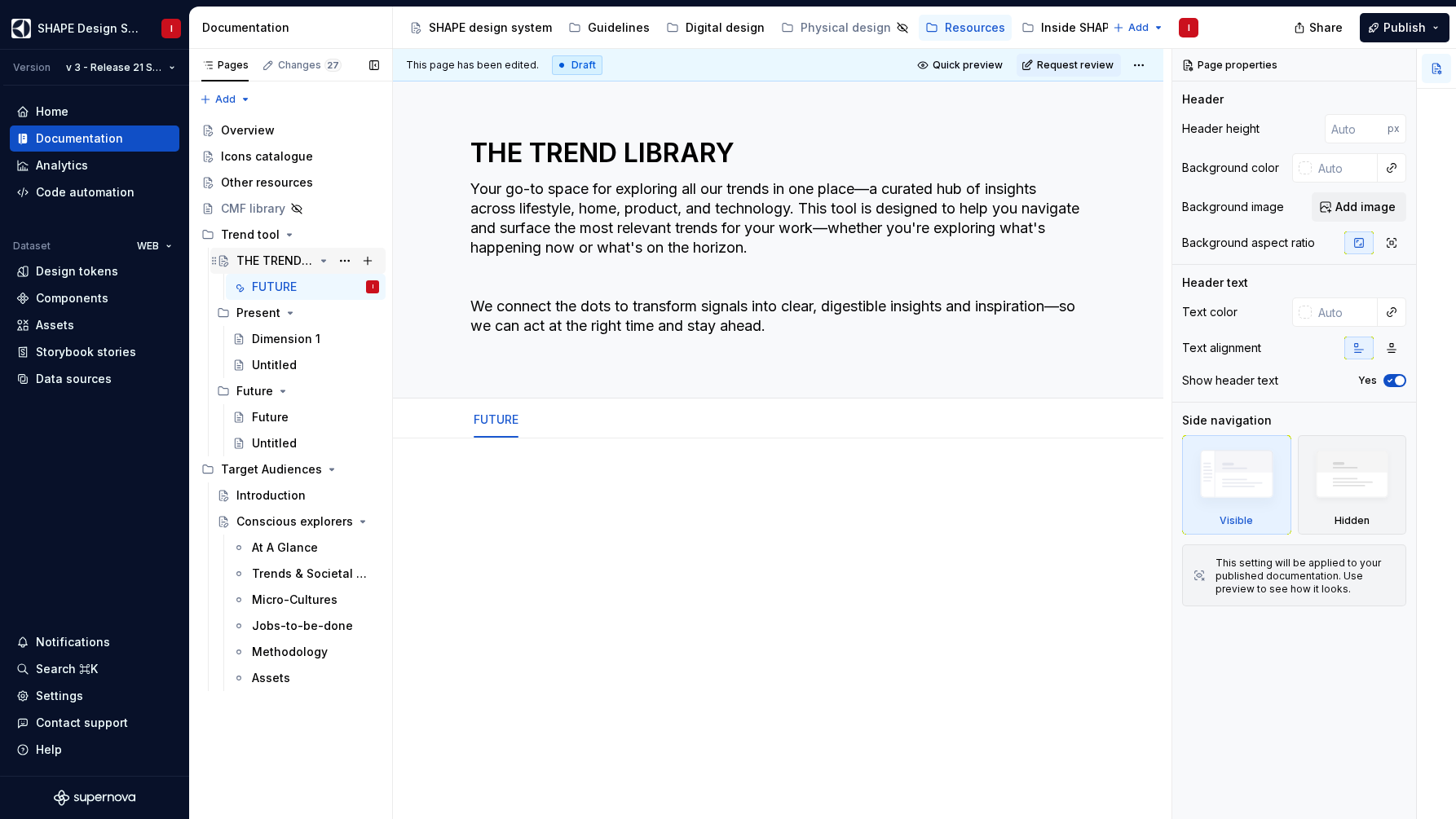 click 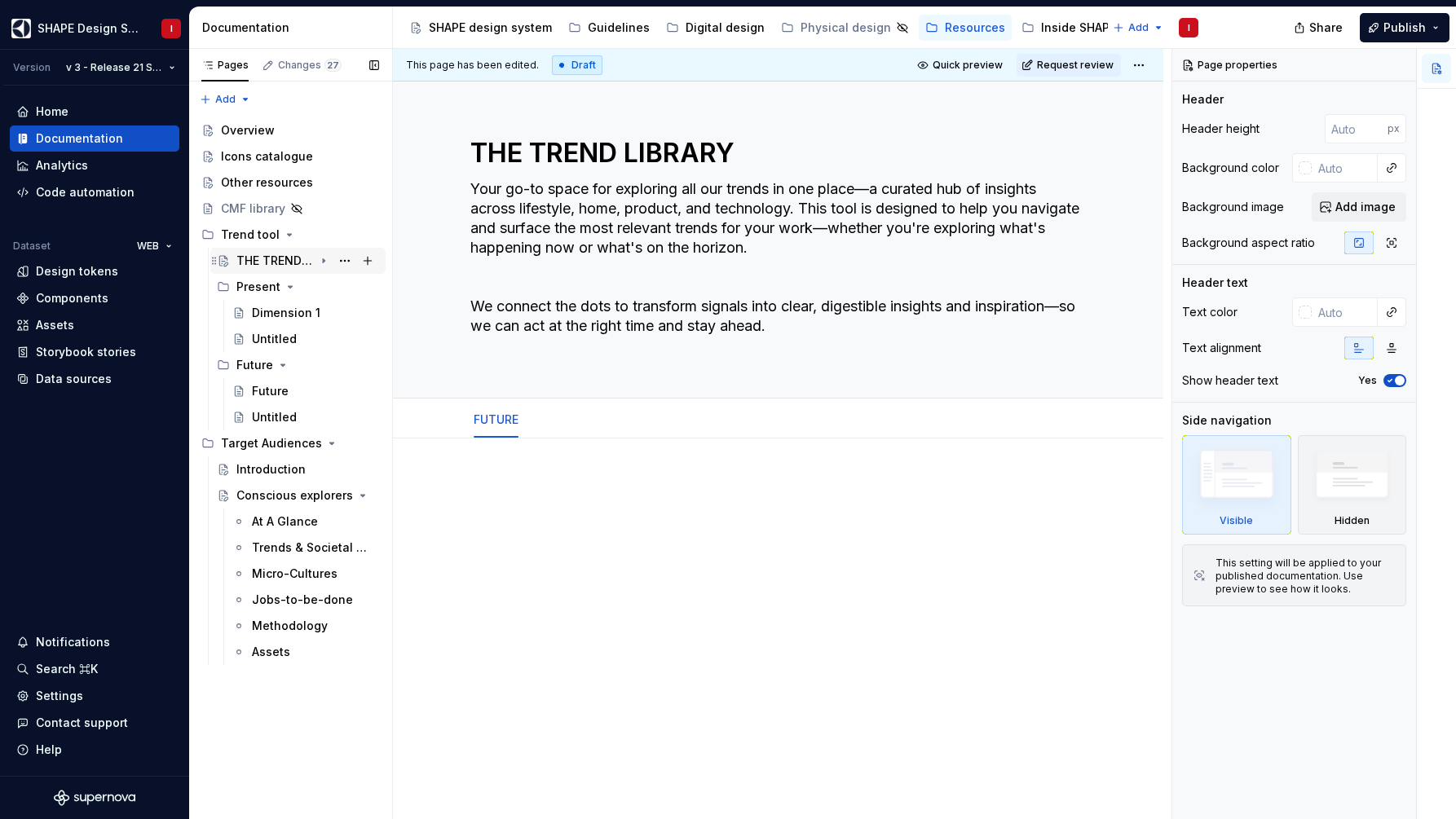 click 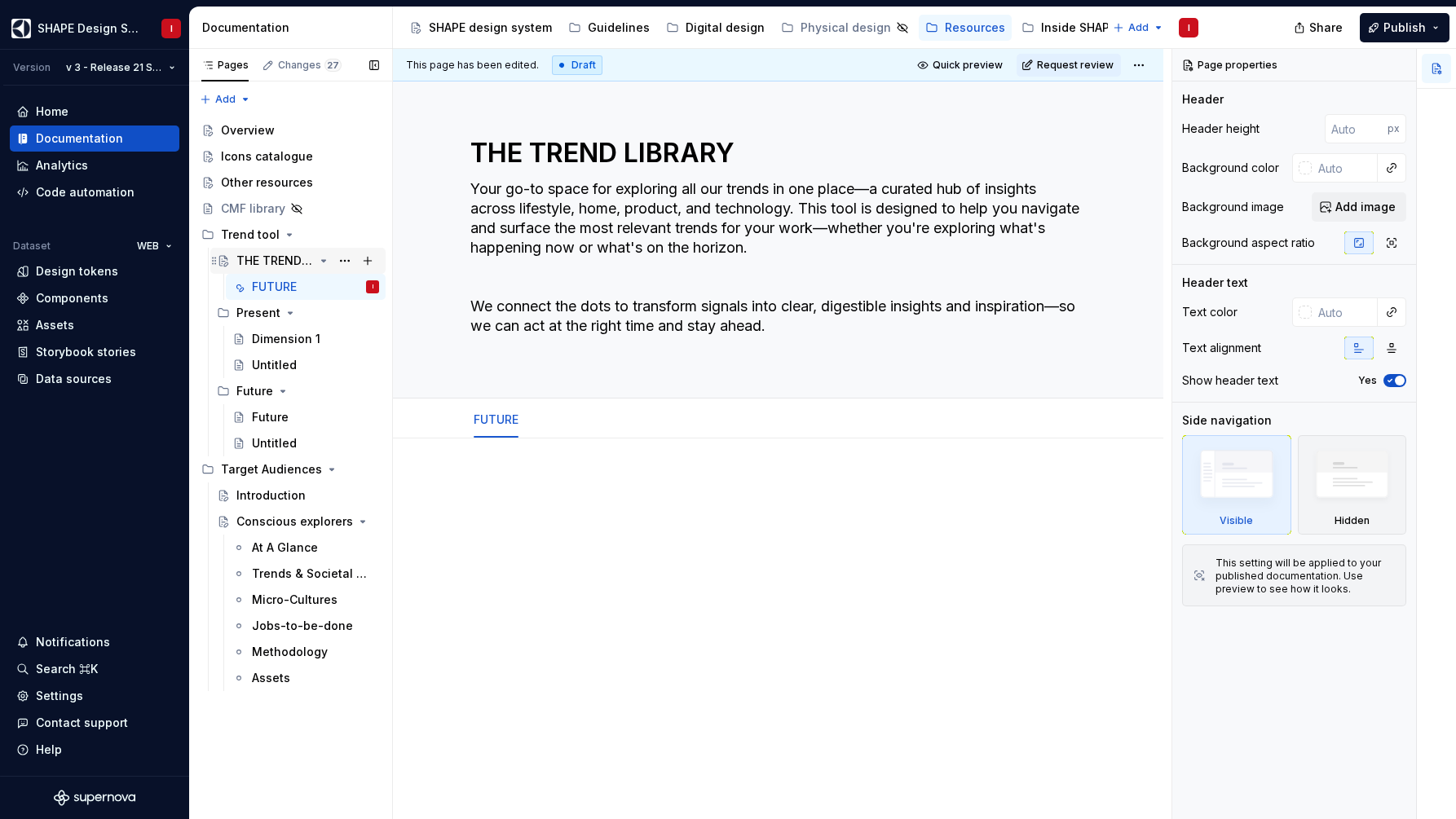 click 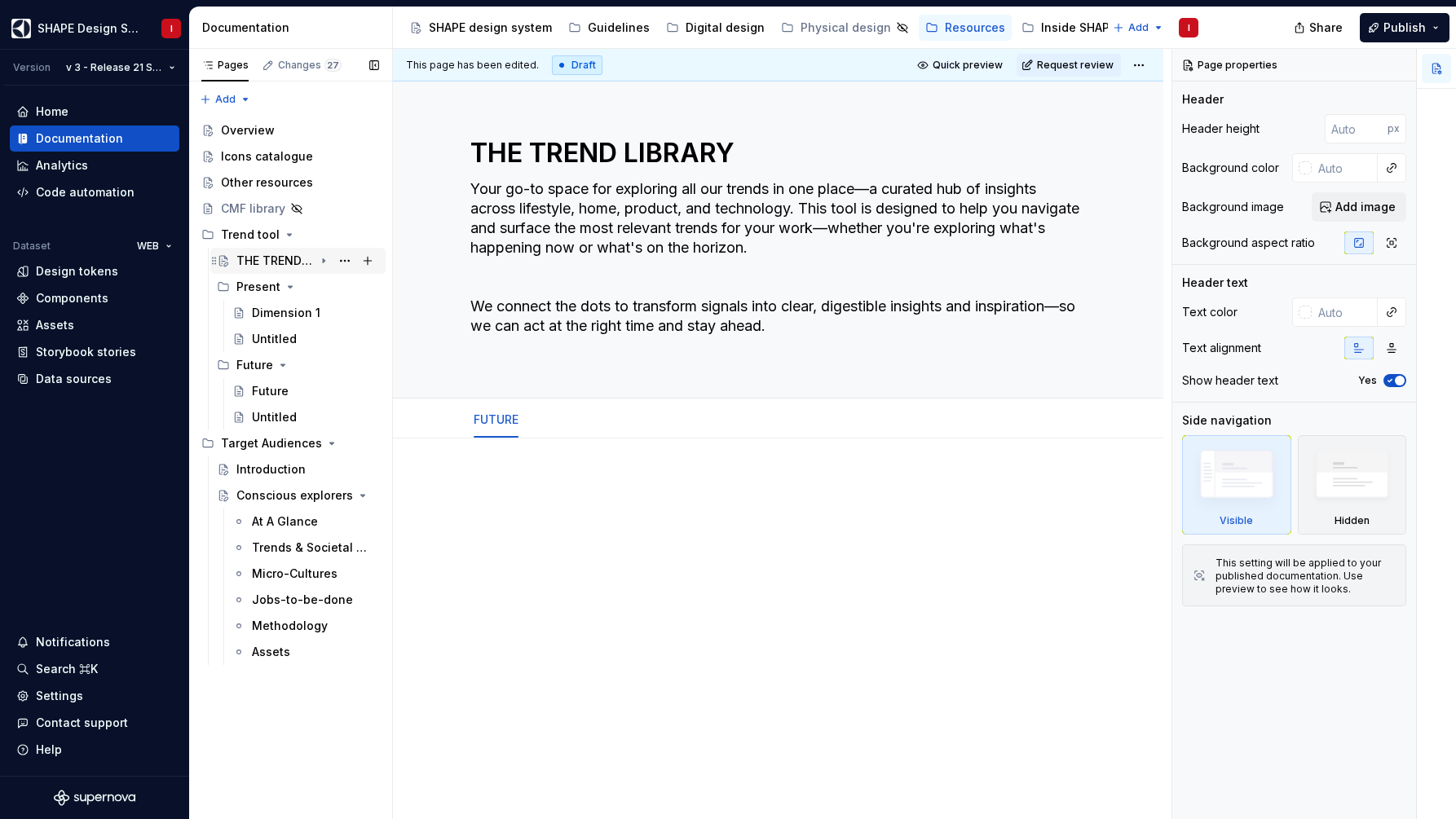 click 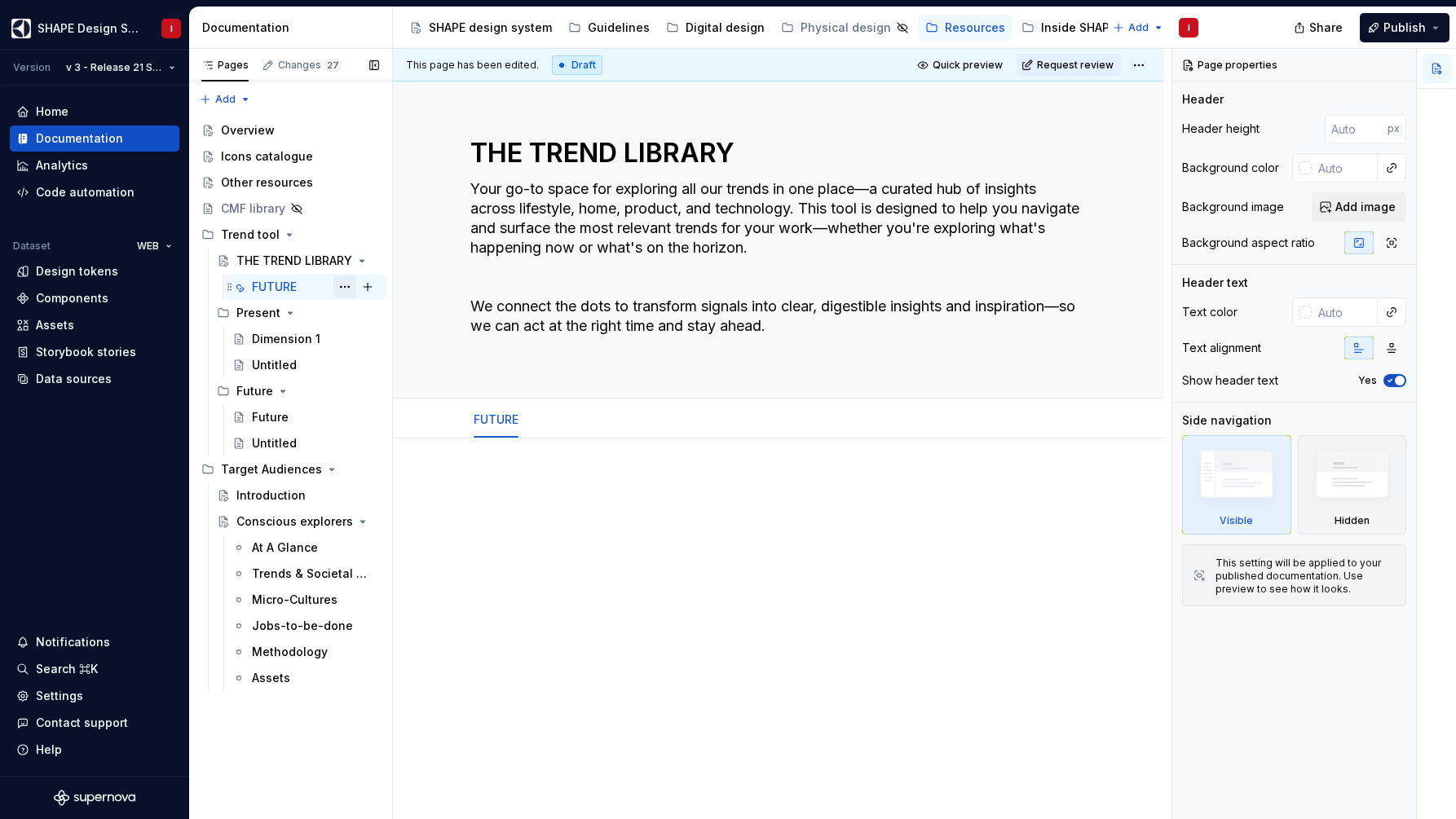 click at bounding box center (345, 287) 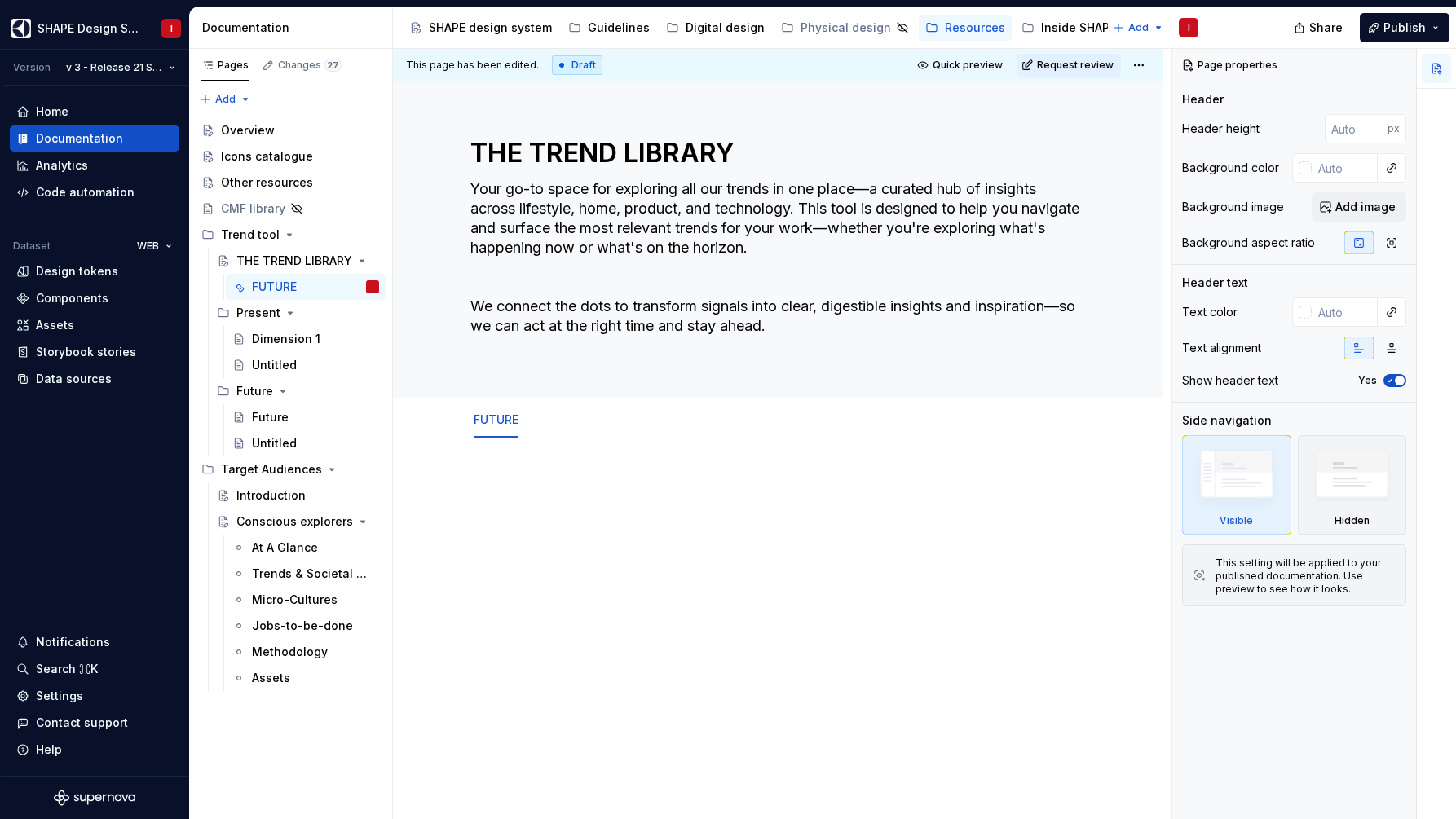 click on "SHAPE Design System I Version v 3 - Release 21 Sep, 2023 Home Documentation Analytics Code automation Dataset WEB Design tokens Components Assets Storybook stories Data sources Notifications Search ⌘K Settings Contact support Help Documentation
Accessibility guide for tree Page tree.
Navigate the tree with the arrow keys. Common tree hotkeys apply. Further keybindings are available:
enter to execute primary action on focused item
f2 to start renaming the focused item
escape to abort renaming an item
control+d to start dragging selected items
SHAPE design system Guidelines Digital design Physical design Resources Inside SHAPE Add I Share Publish Pages Changes 27 Add
Accessibility guide for tree Page tree.
Navigate the tree with the arrow keys. Common tree hotkeys apply. Further keybindings are available:
enter to execute primary action on focused item
f2 to start renaming the focused item" at bounding box center (728, 409) 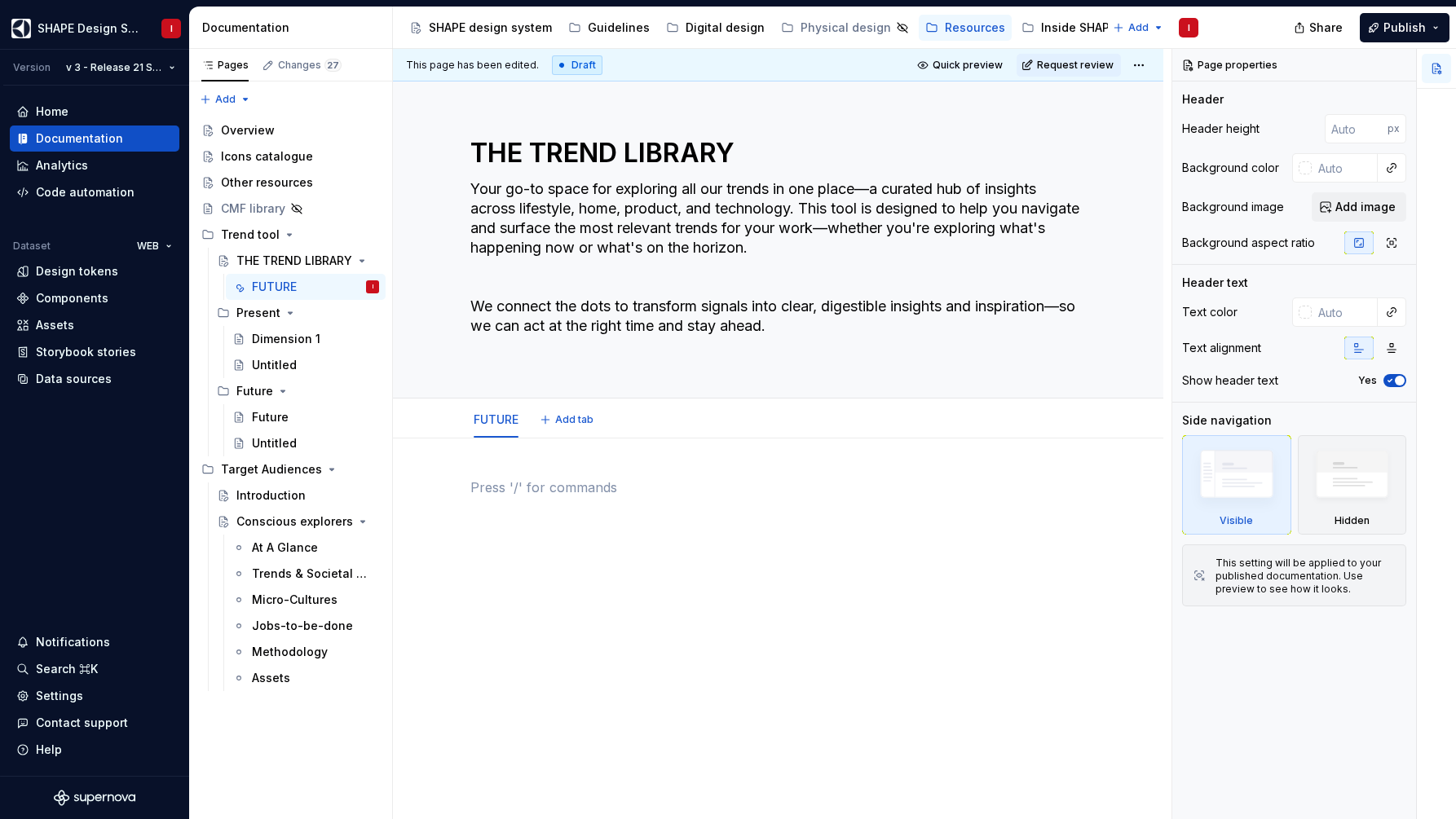 click on "FUTURE" at bounding box center [496, 424] 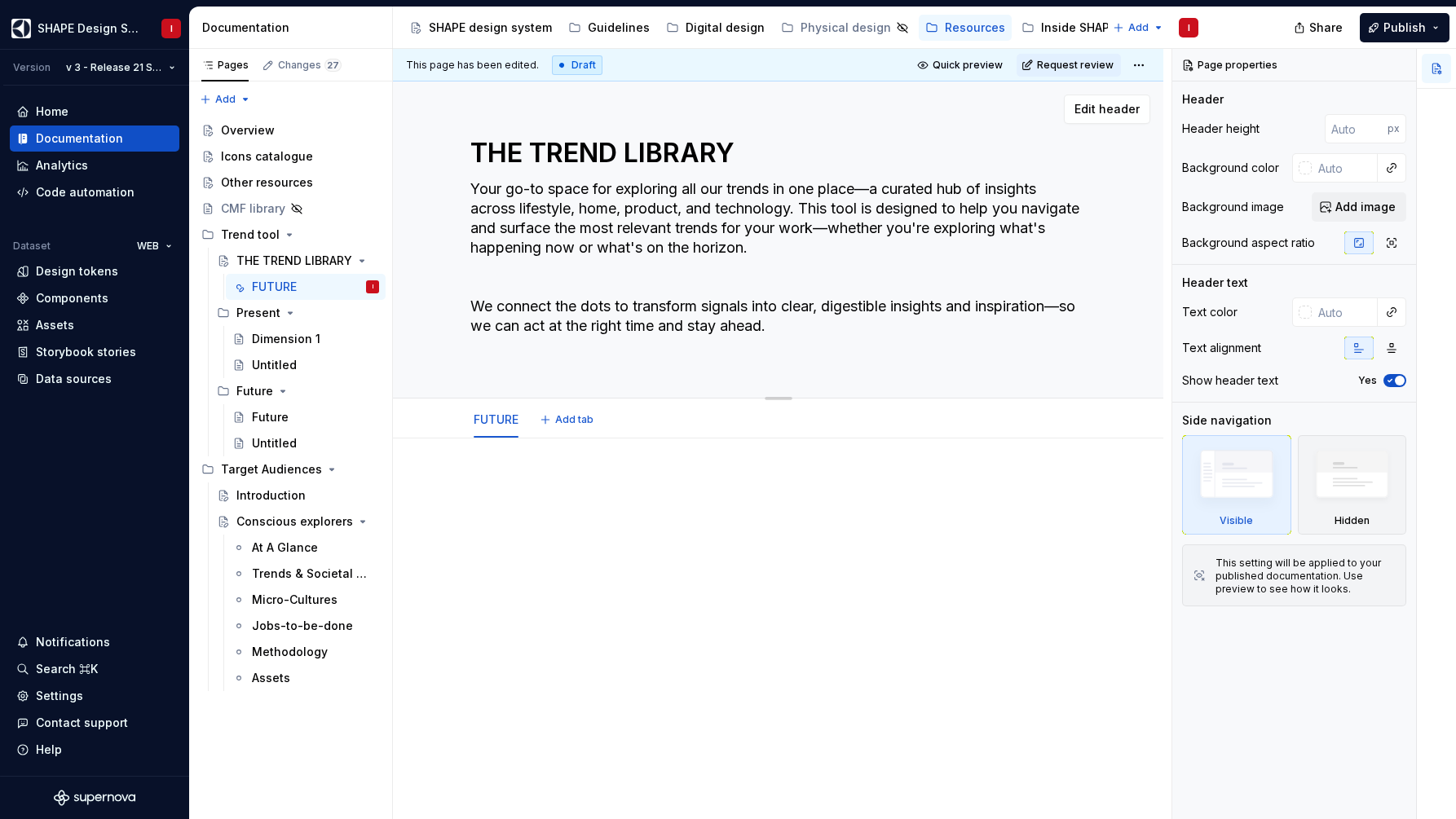 click on "Your go-to space for exploring all our trends in one place—a curated hub of insights across lifestyle, home, product, and technology. This tool is designed to help you navigate and surface the most relevant trends for your work—whether you're exploring what's happening now or what's on the horizon.
We connect the dots to transform signals into clear, digestible insights and inspiration—so we can act at the right time and stay ahead." at bounding box center [775, 267] 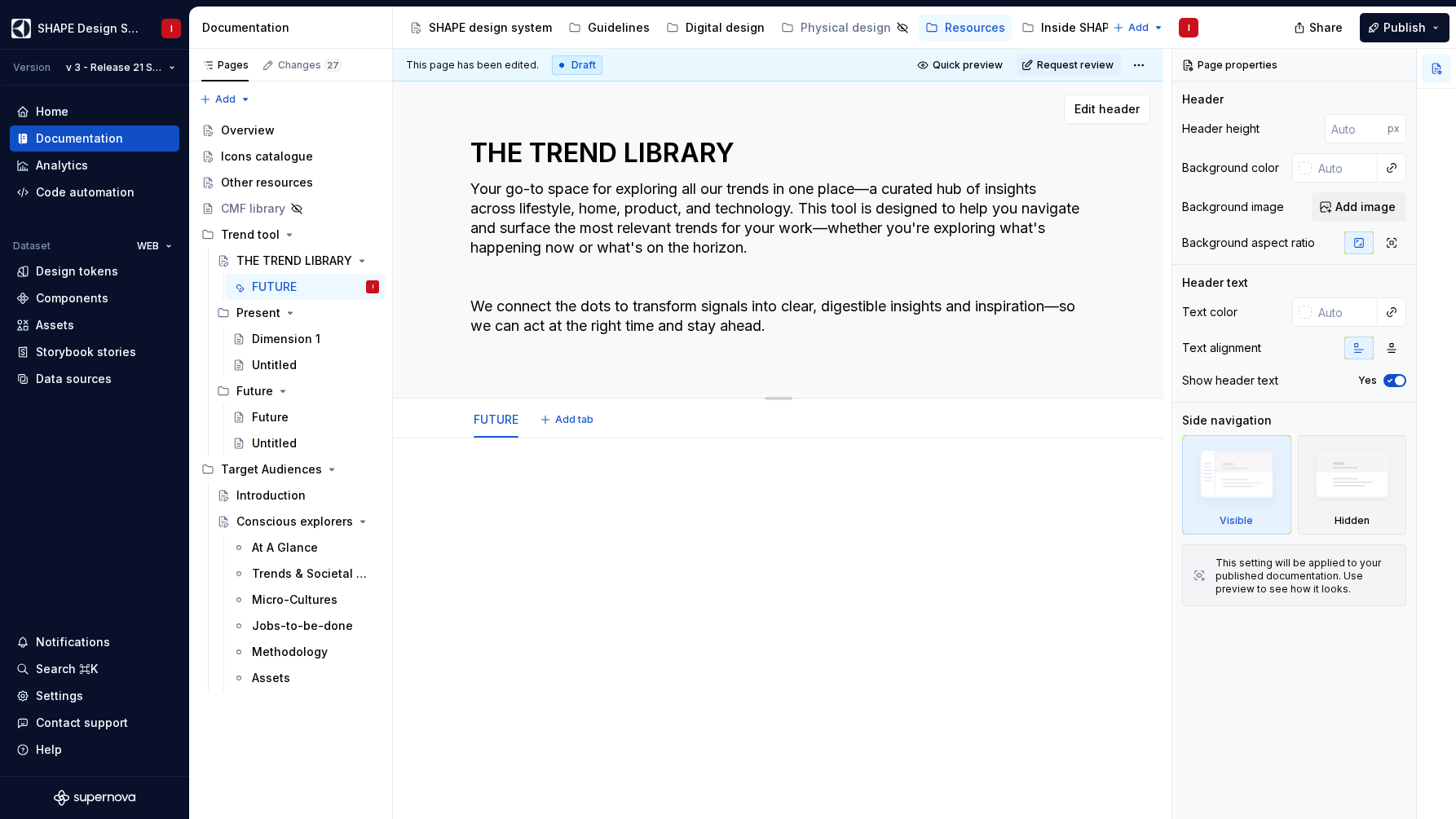 click on "Your go-to space for exploring all our trends in one place—a curated hub of insights across lifestyle, home, product, and technology. This tool is designed to help you navigate and surface the most relevant trends for your work—whether you're exploring what's happening now or what's on the horizon.
We connect the dots to transform signals into clear, digestible insights and inspiration—so we can act at the right time and stay ahead." at bounding box center (775, 267) 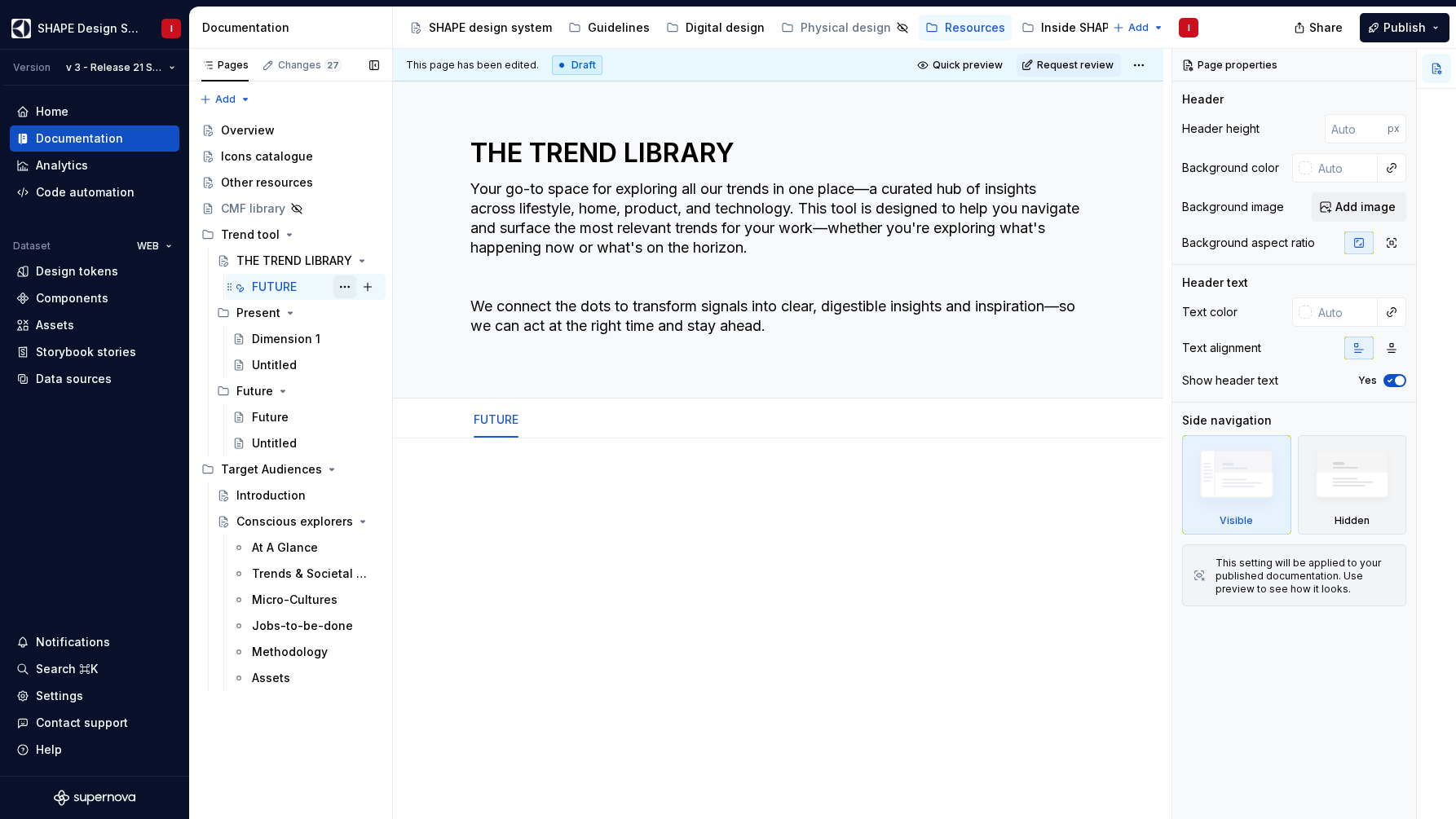 click at bounding box center [345, 287] 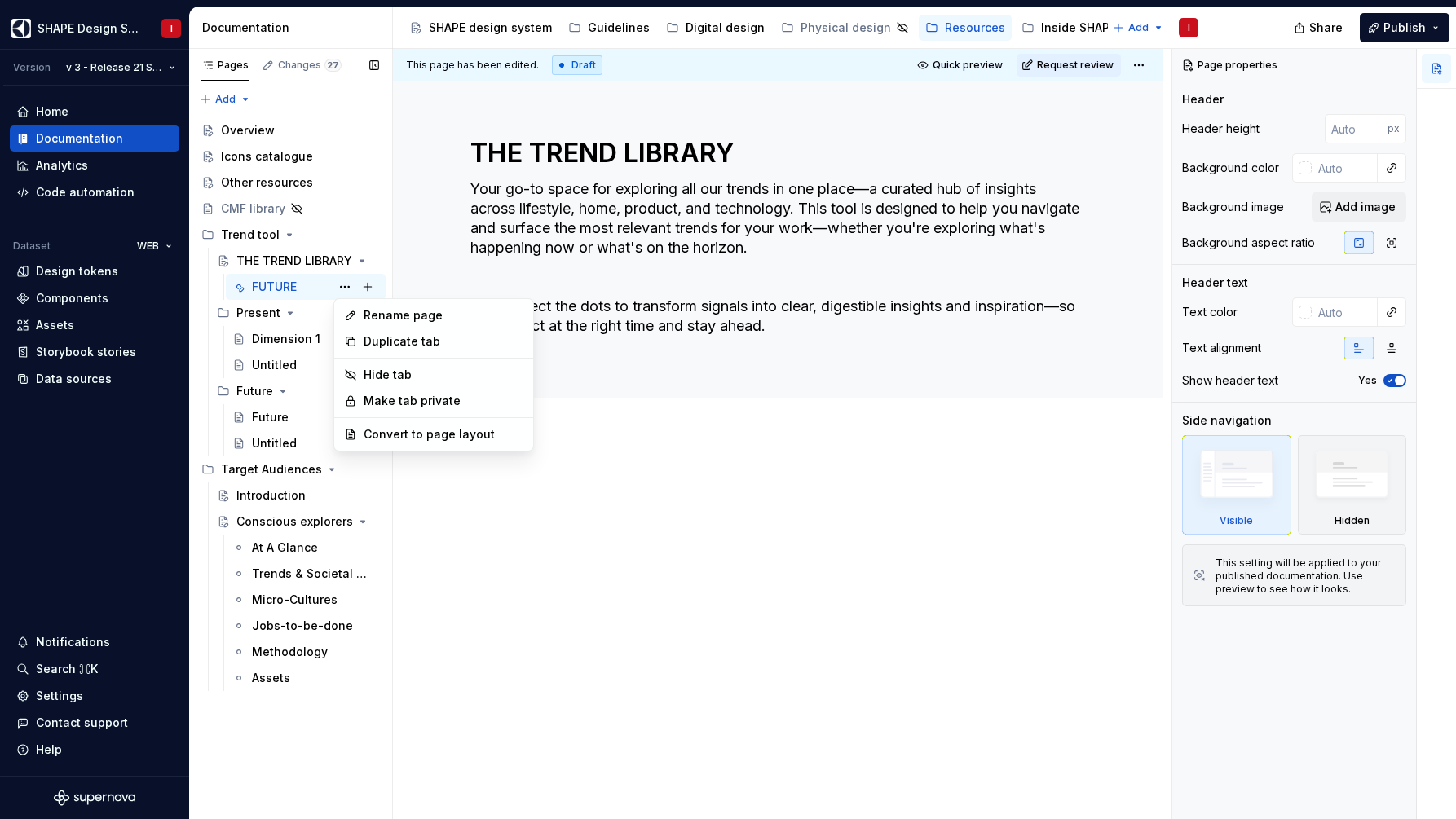 click on "Pages Changes 27 Add
Accessibility guide for tree Page tree.
Navigate the tree with the arrow keys. Common tree hotkeys apply. Further keybindings are available:
enter to execute primary action on focused item
f2 to start renaming the focused item
escape to abort renaming an item
control+d to start dragging selected items
Overview Icons catalogue Other resources CMF library Trend tool THE TREND LIBRARY FUTURE I Present Dimension 1 Untitled Future Future Untitled Target Audiences Introduction Conscious explorers At A Glance Trends & Societal Movements Micro-Cultures Jobs-to-be-done Methodology Assets Draft   ( 27 ) SHAPE design system Guidelines  /  Overview Guidelines / Accessibility  /  Text  Guidelines / Accessibility  /  Color Guidelines / Accessibility  /  Icons Guidelines / Accessibility  /  Feedback Guidelines / Accessibility  /  Screen readers Guidelines / Accessibility  /  Interaction & navigation  /  Parameters" at bounding box center [290, 434] 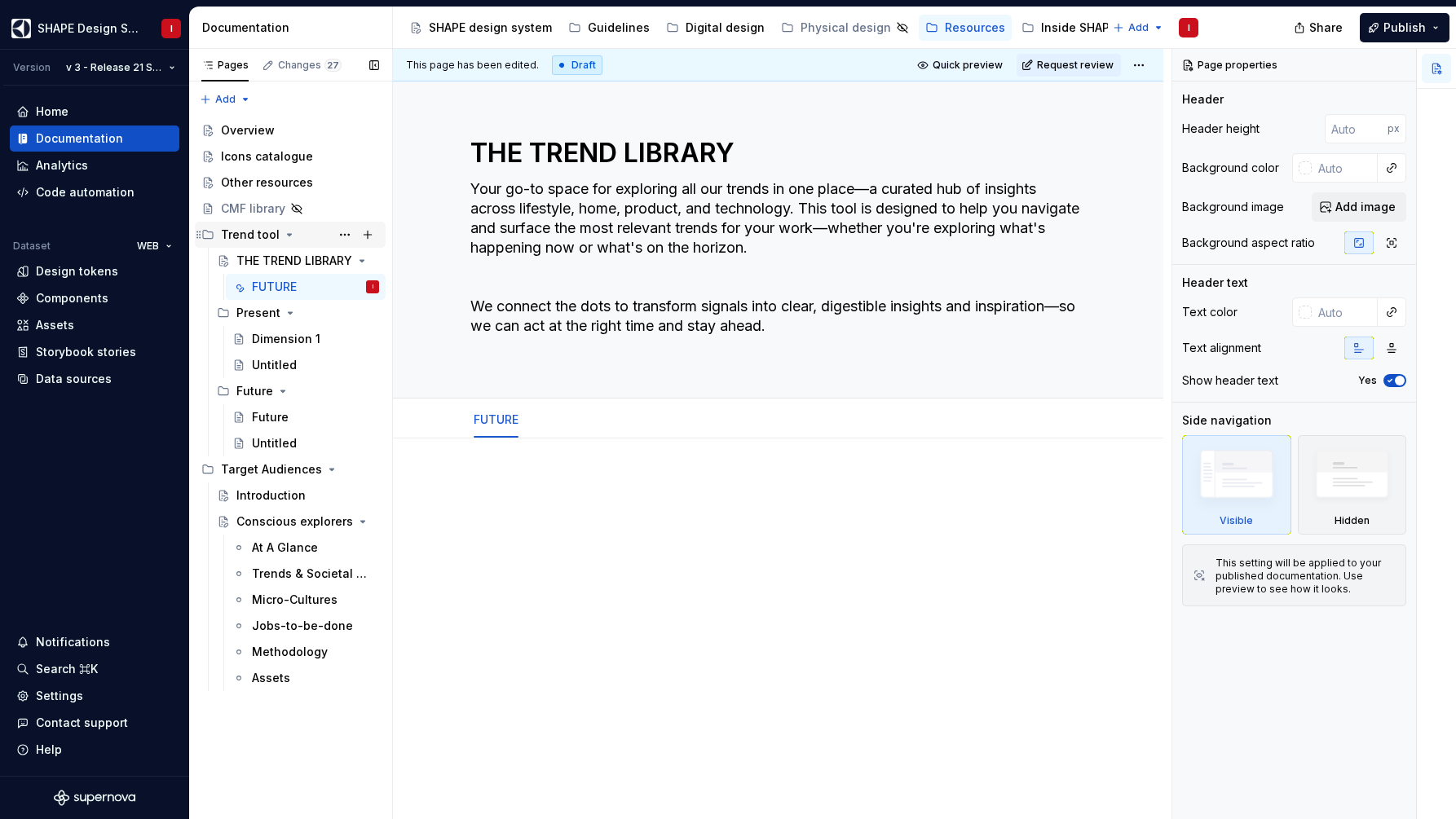 click on "Trend tool" at bounding box center (250, 235) 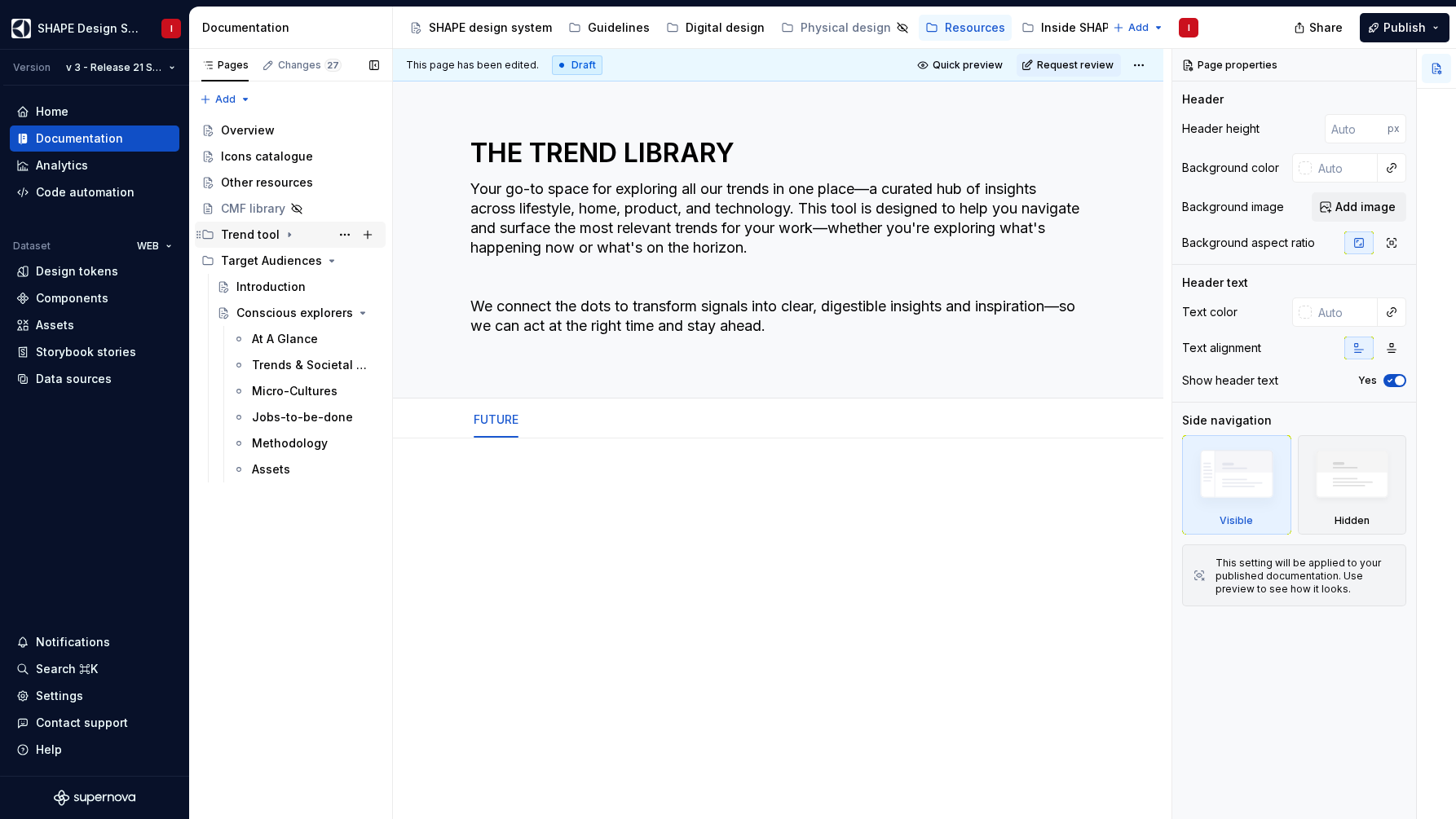 click 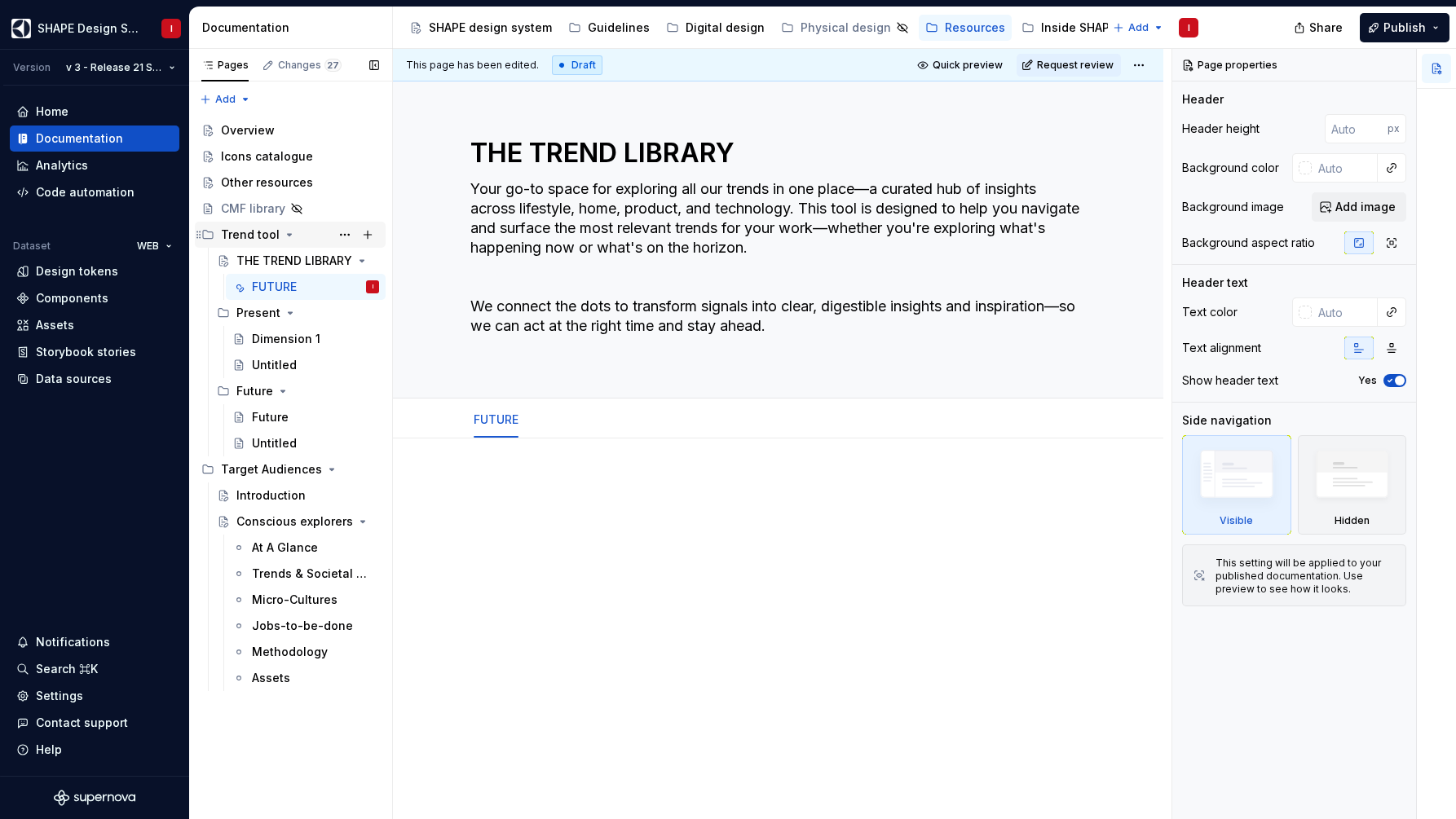 click 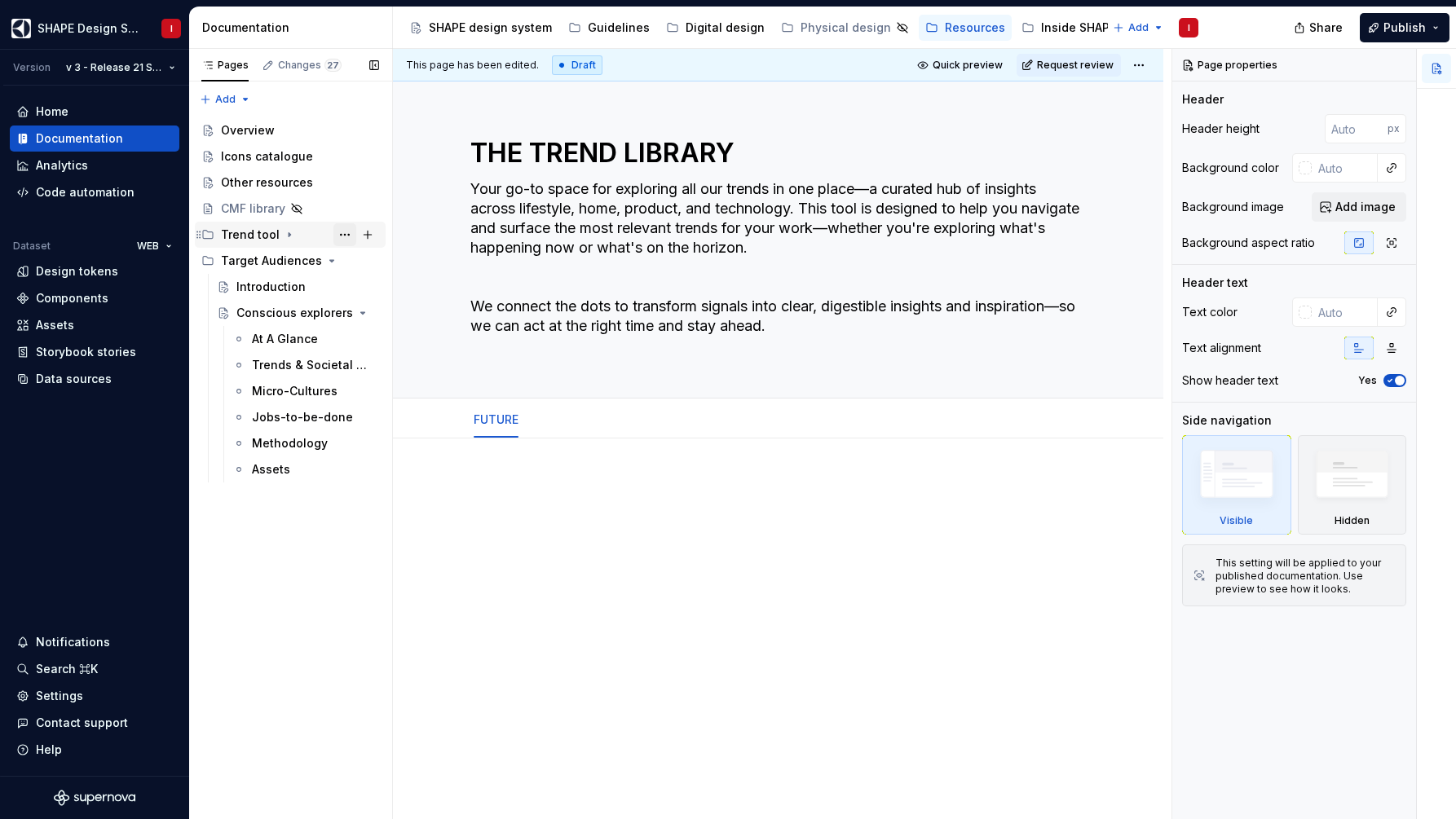 click at bounding box center [345, 235] 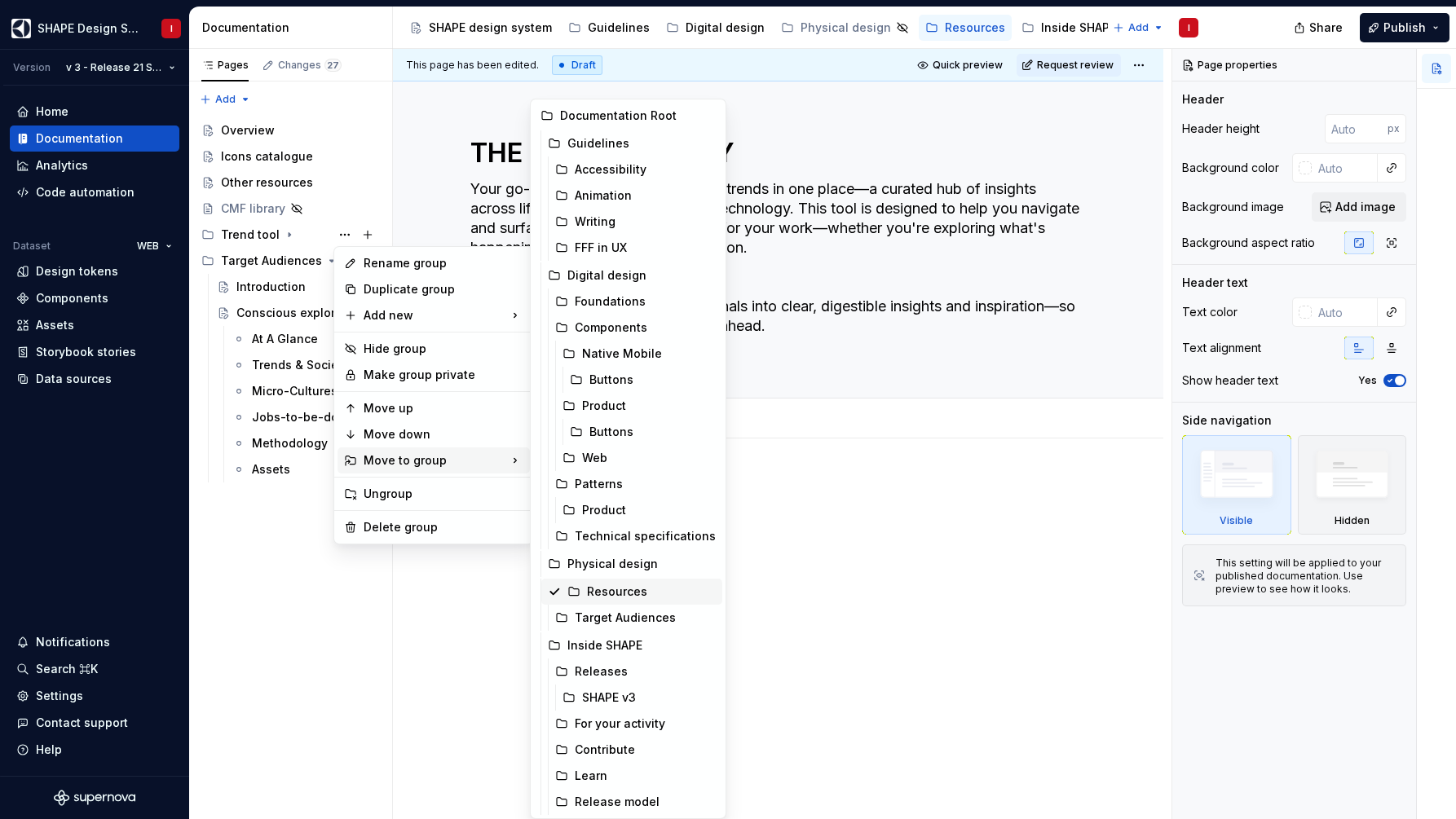 click on "Resources" at bounding box center [651, 592] 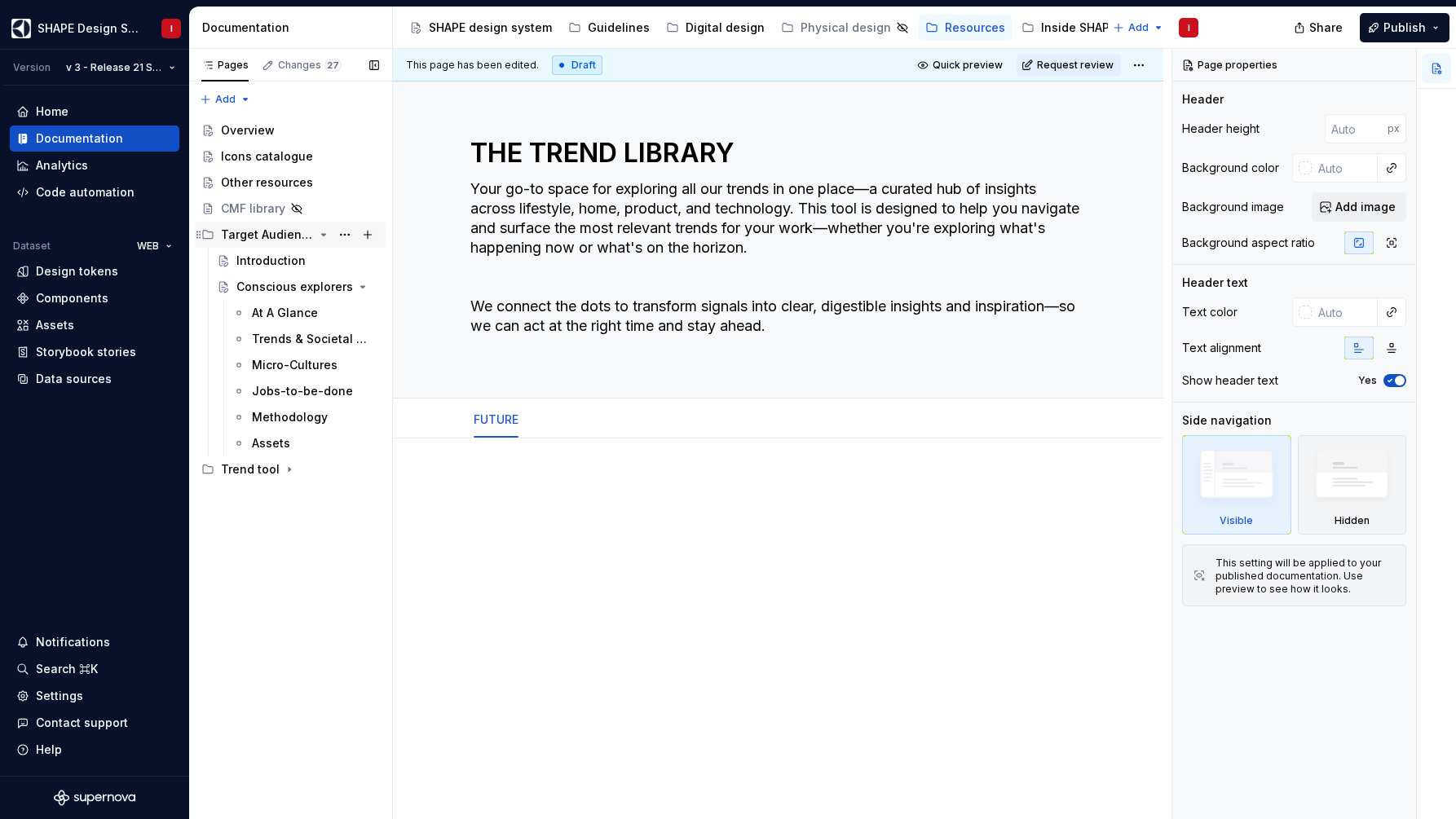 click 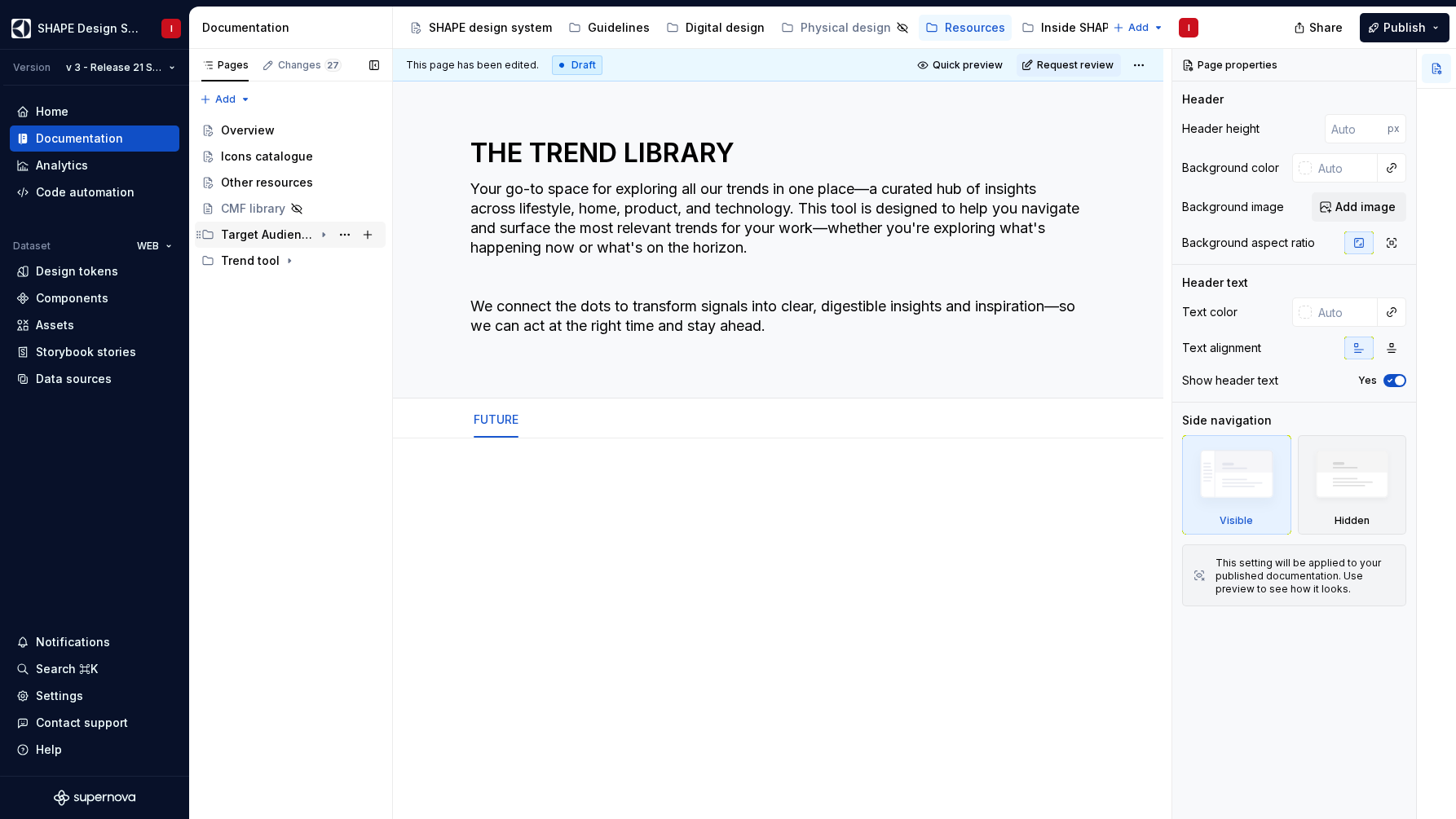 click 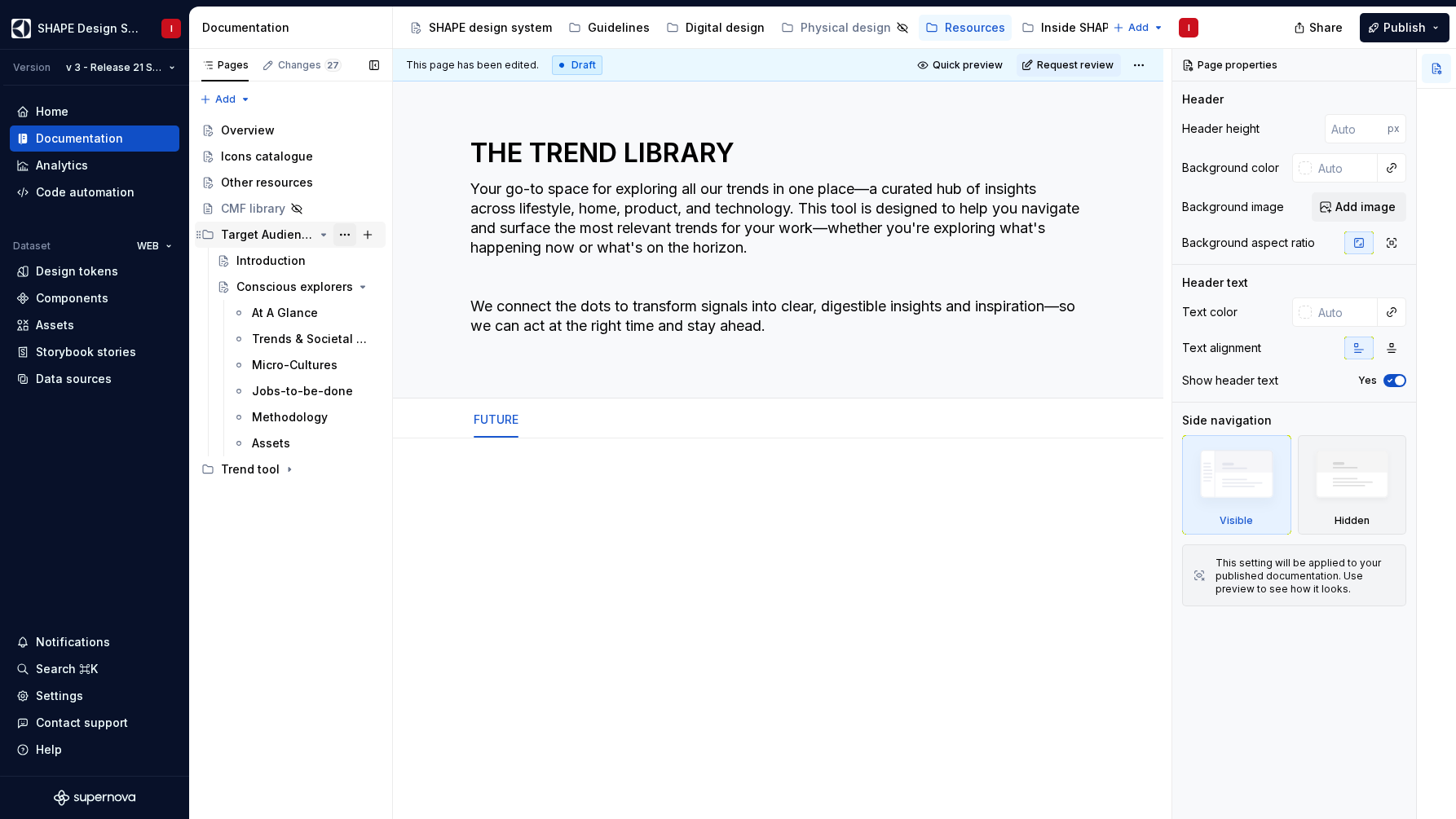 click at bounding box center [345, 235] 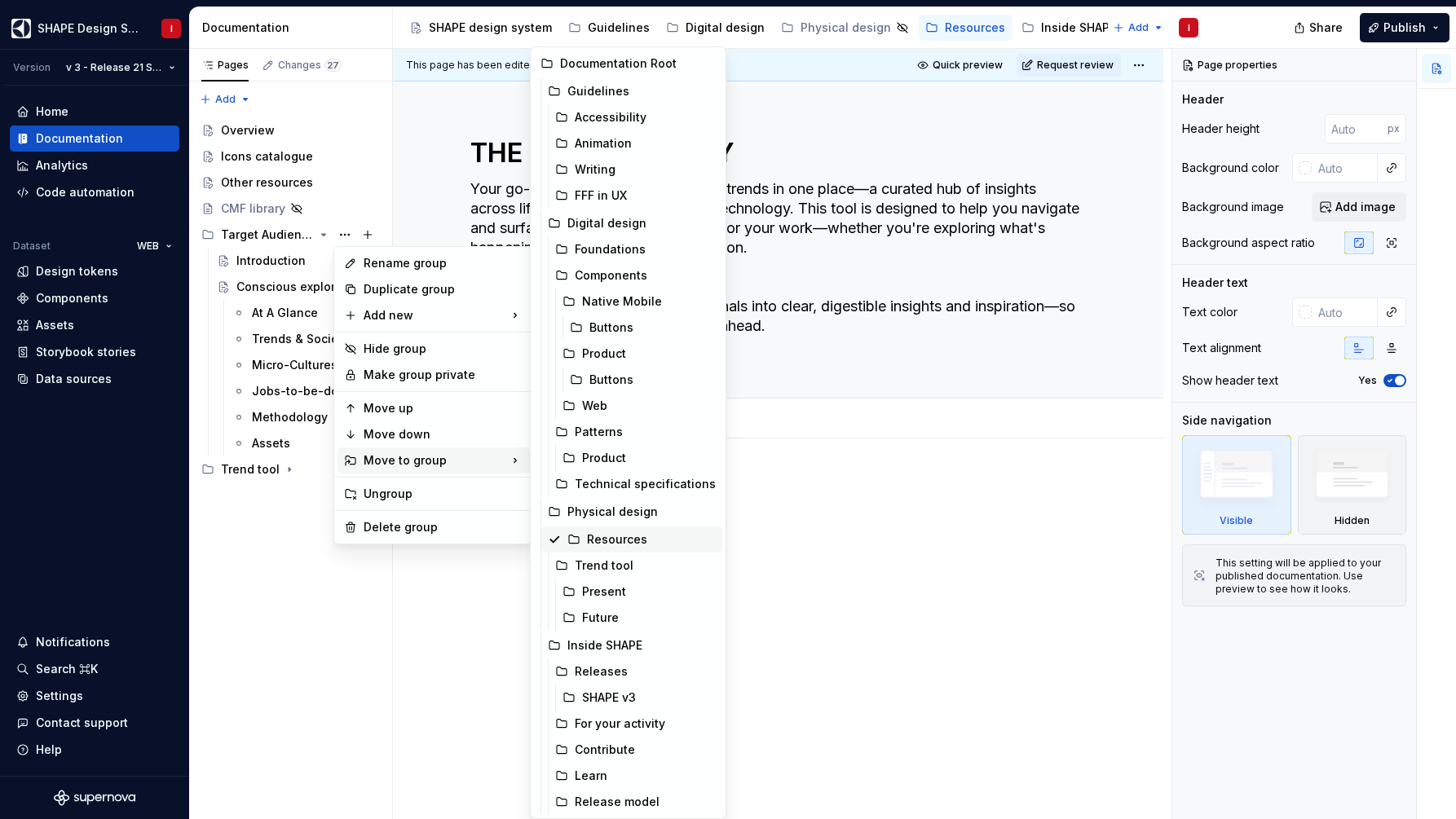 click on "Resources" at bounding box center [632, 539] 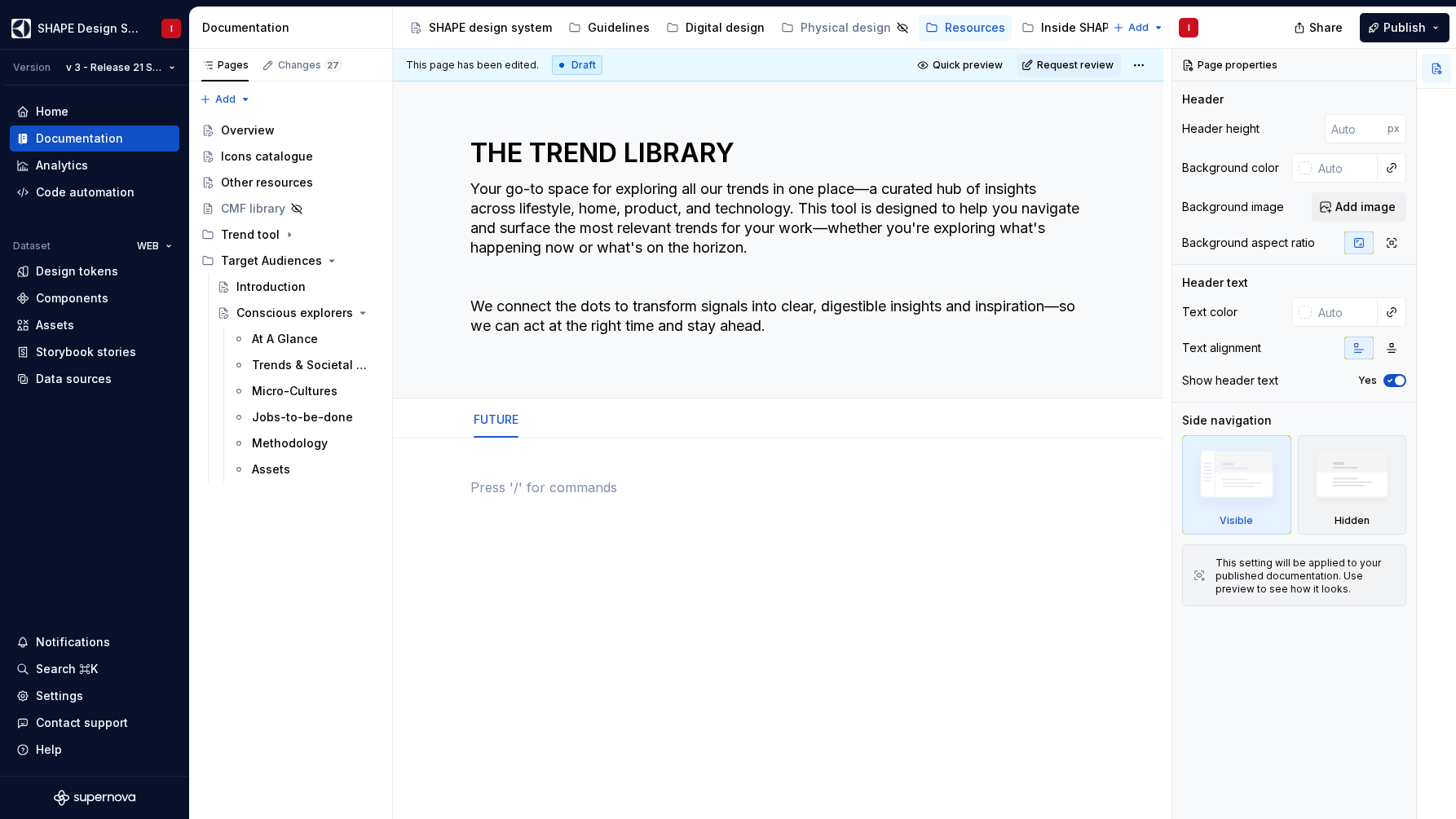 click at bounding box center [779, 518] 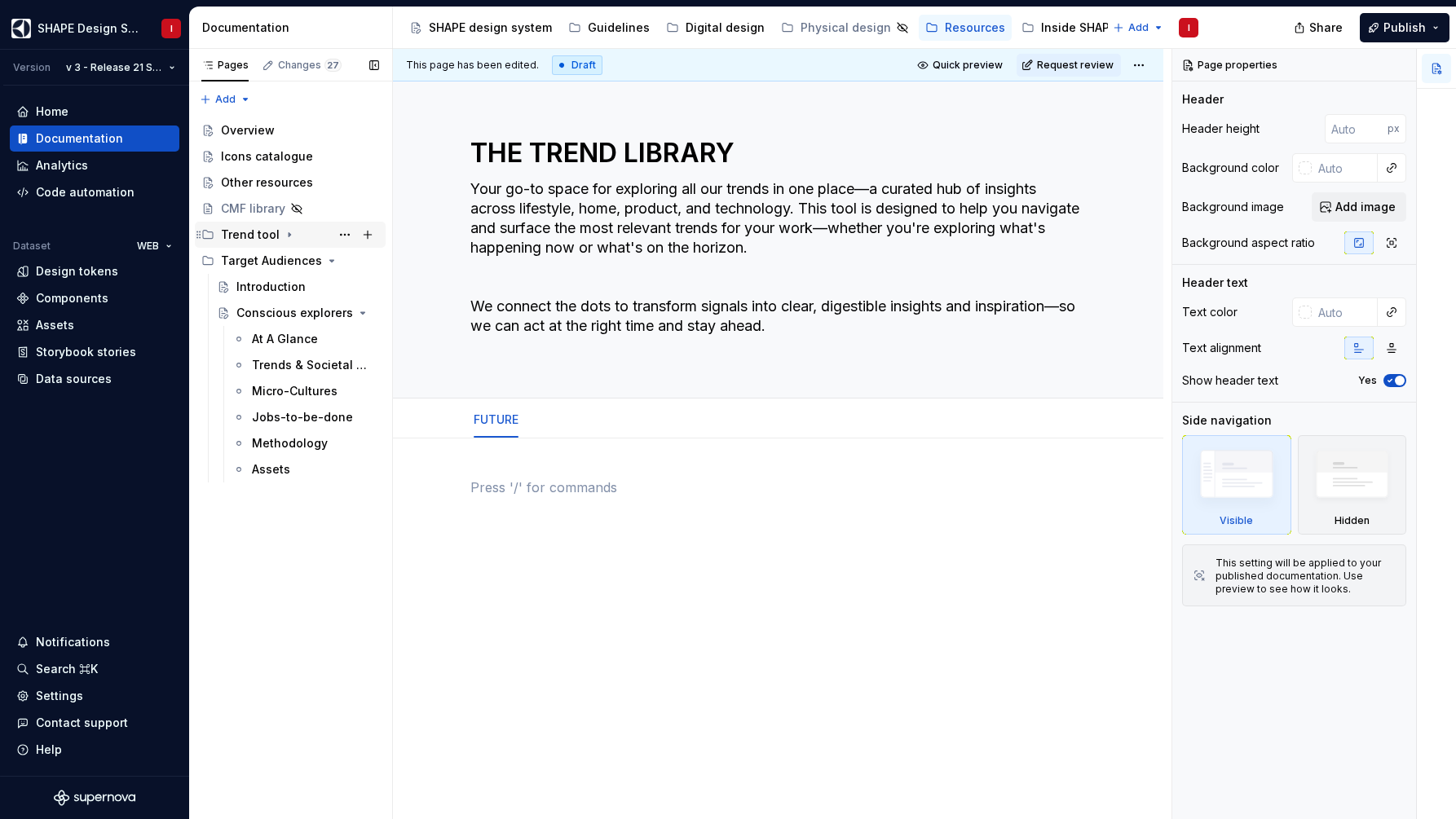 click 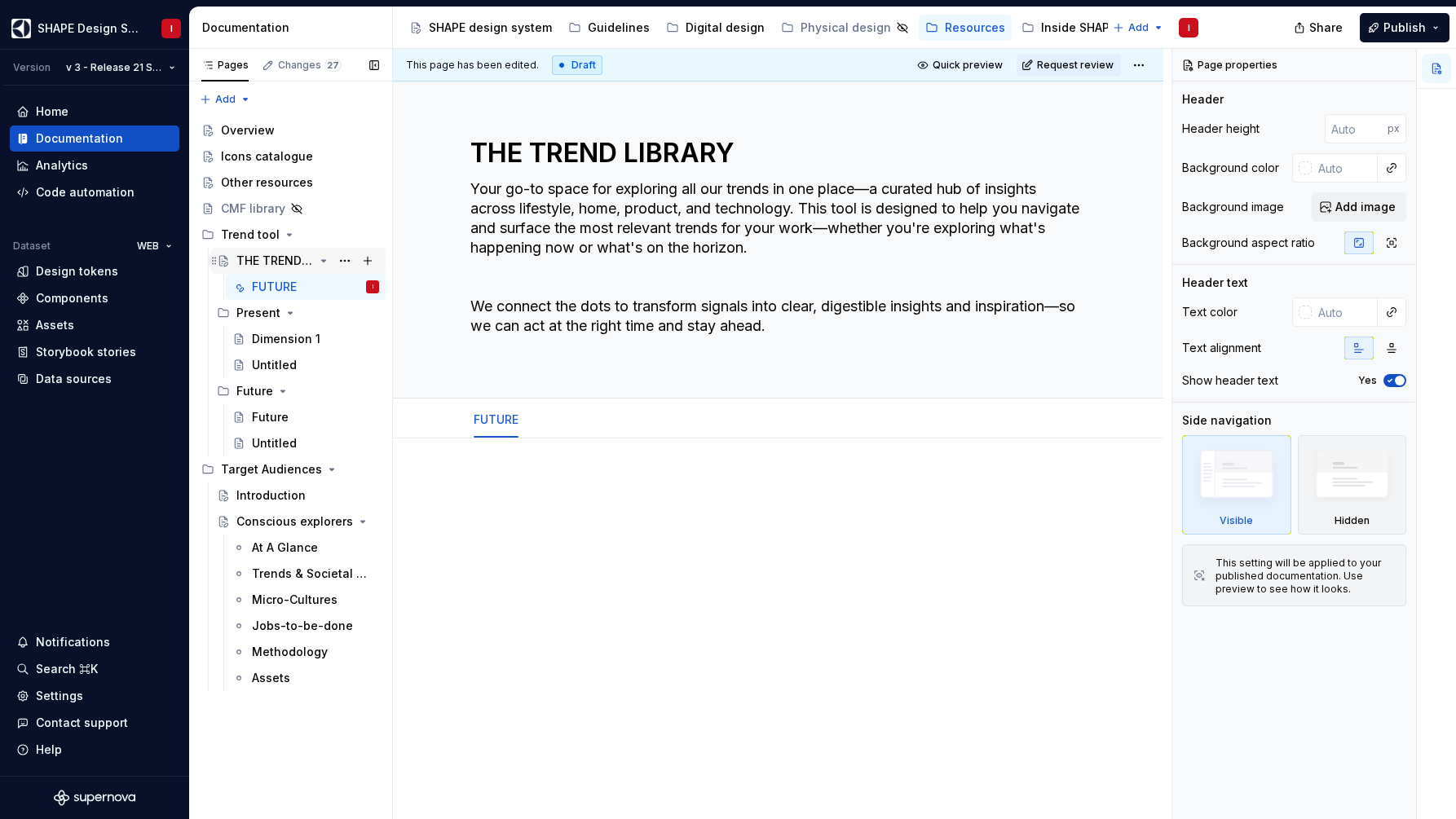 click on "THE TREND LIBRARY" at bounding box center [275, 261] 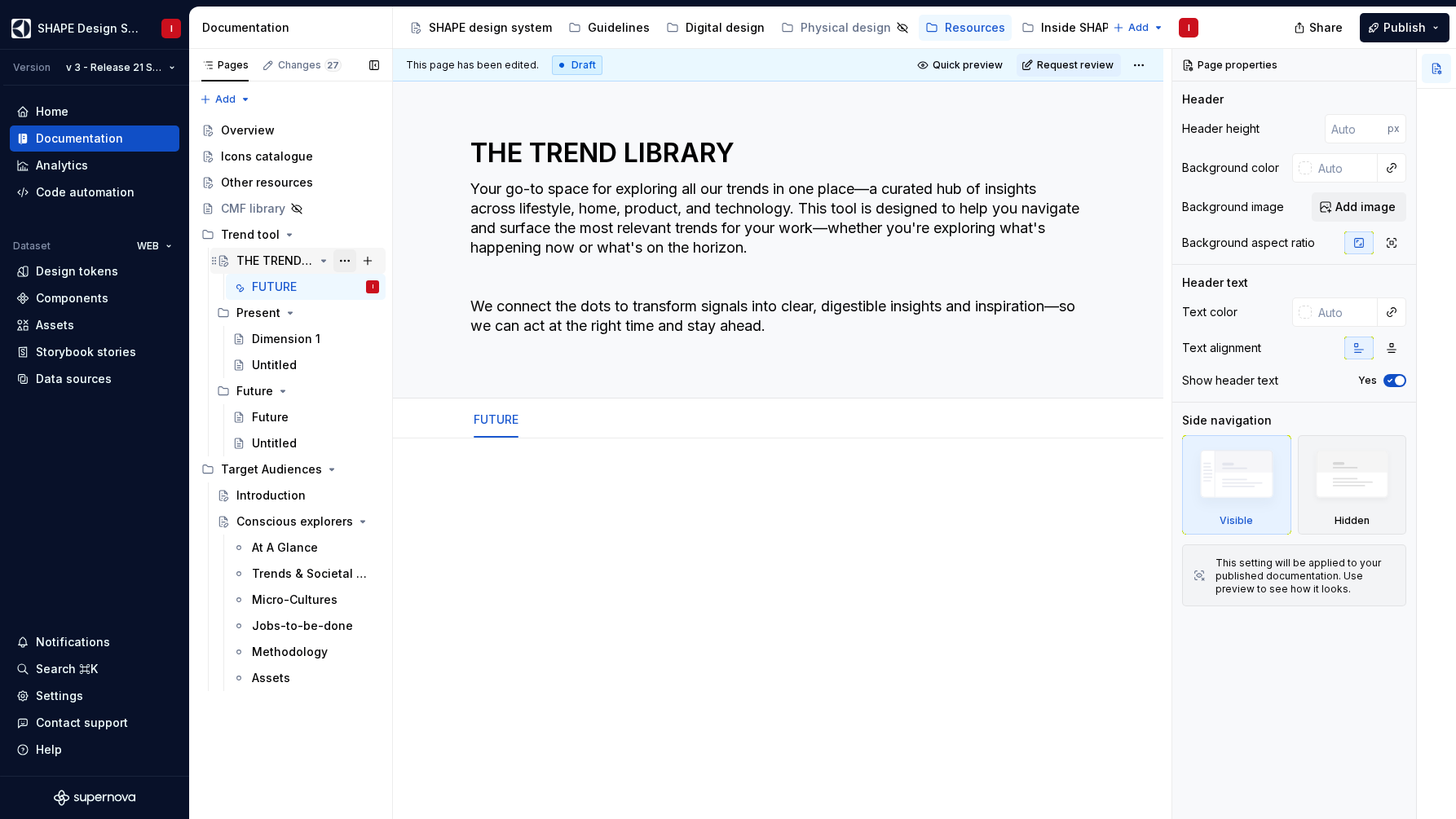 click at bounding box center [345, 261] 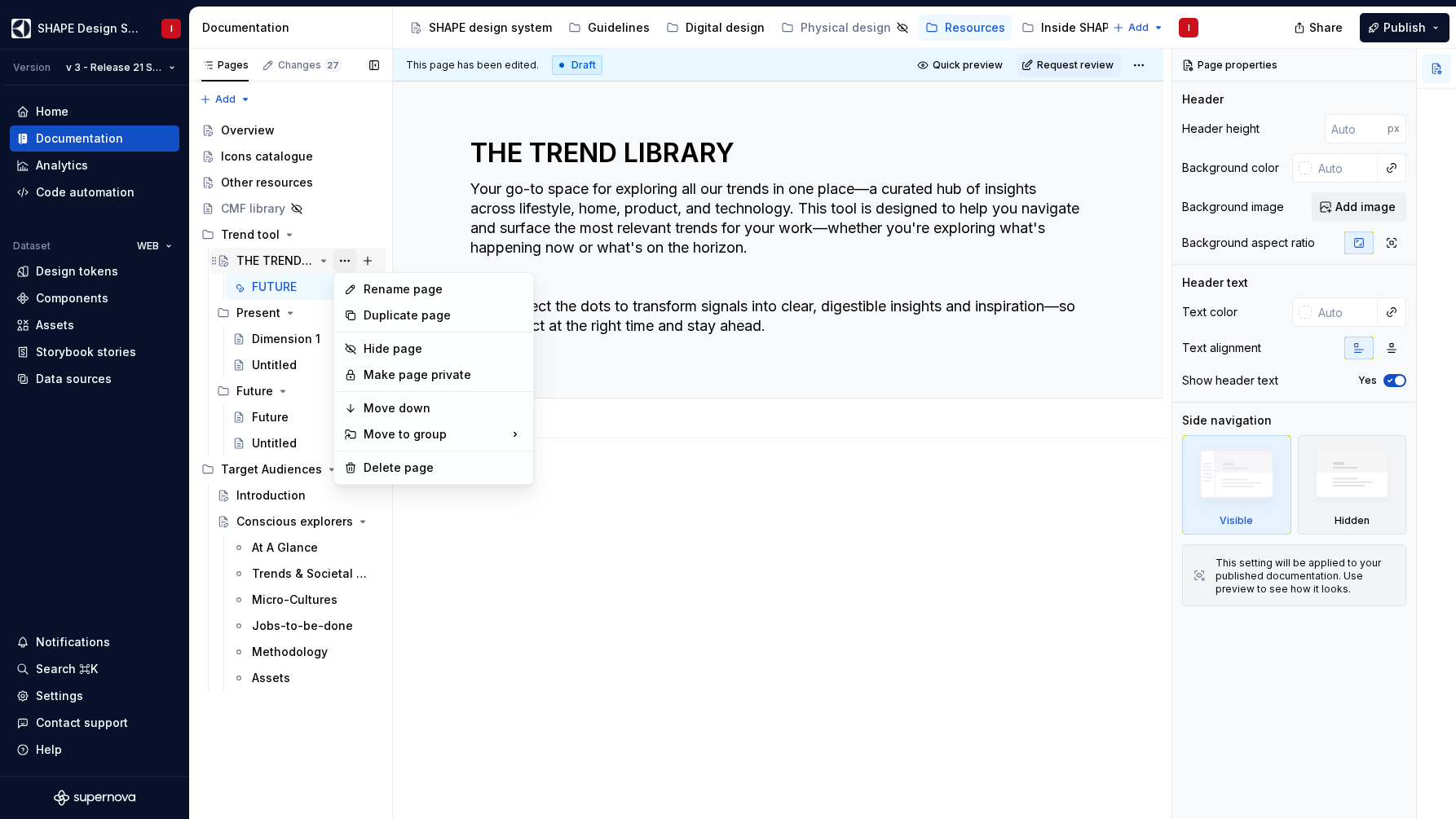 click on "Pages Changes 27 Add
Accessibility guide for tree Page tree.
Navigate the tree with the arrow keys. Common tree hotkeys apply. Further keybindings are available:
enter to execute primary action on focused item
f2 to start renaming the focused item
escape to abort renaming an item
control+d to start dragging selected items
Overview Icons catalogue Other resources CMF library Trend tool THE TREND LIBRARY FUTURE I Present Dimension 1 Untitled Future Future Untitled Target Audiences Introduction Conscious explorers At A Glance Trends & Societal Movements Micro-Cultures Jobs-to-be-done Methodology Assets Draft   ( 27 ) SHAPE design system Guidelines  /  Overview Guidelines / Accessibility  /  Text  Guidelines / Accessibility  /  Color Guidelines / Accessibility  /  Icons Guidelines / Accessibility  /  Feedback Guidelines / Accessibility  /  Screen readers Guidelines / Accessibility  /  Interaction & navigation  /  Parameters" at bounding box center (290, 434) 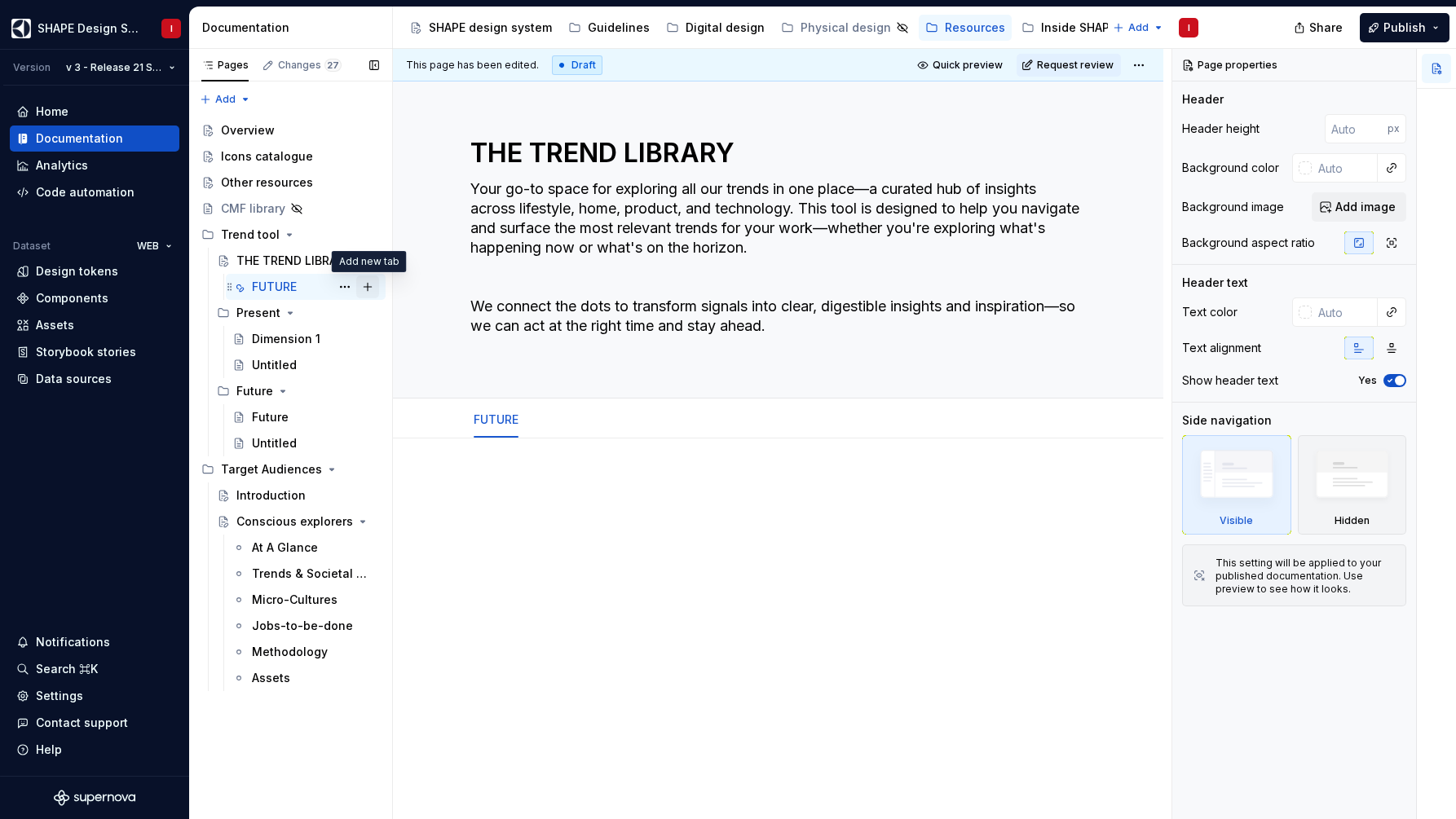 click at bounding box center (368, 287) 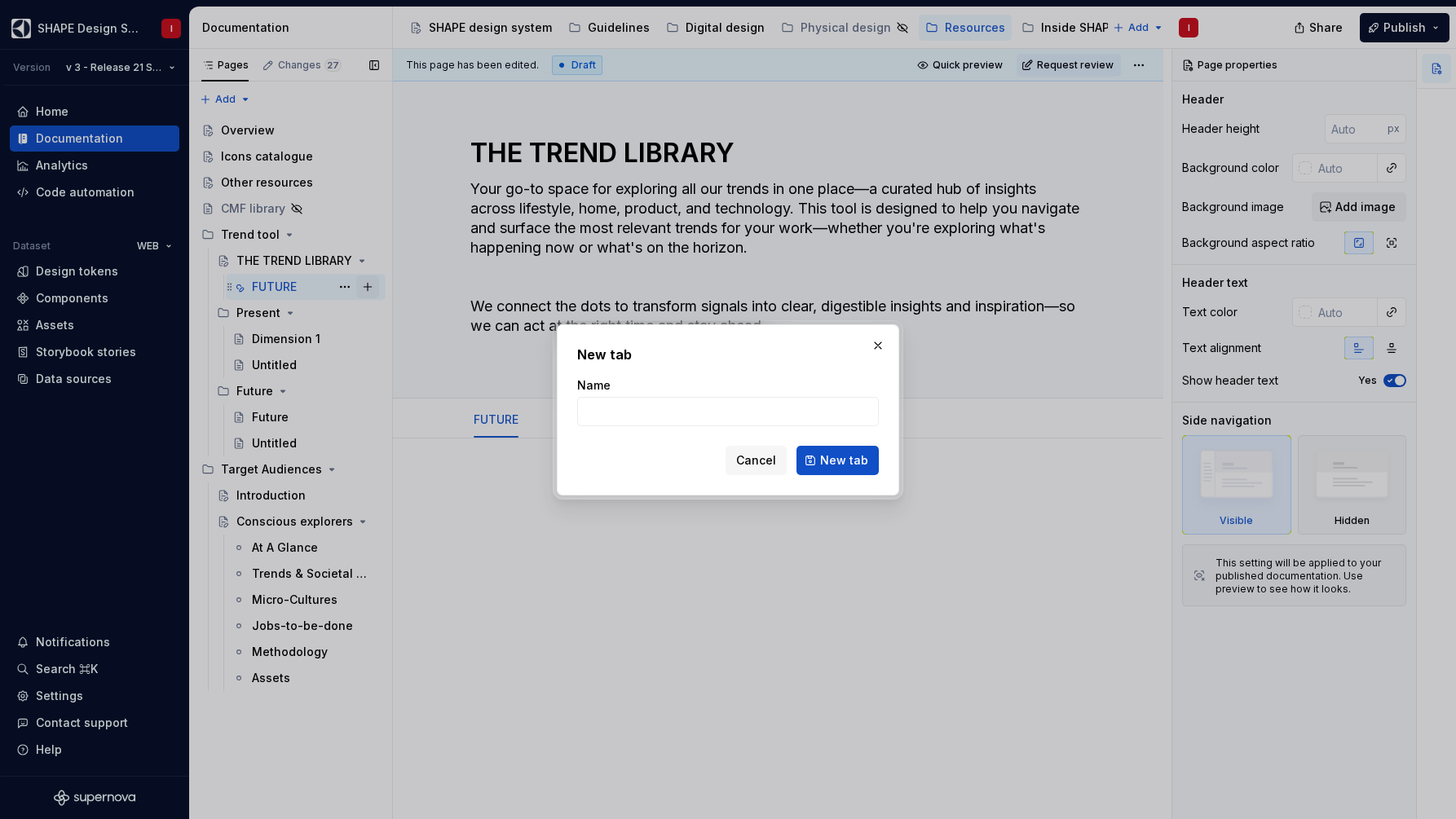 type on "*" 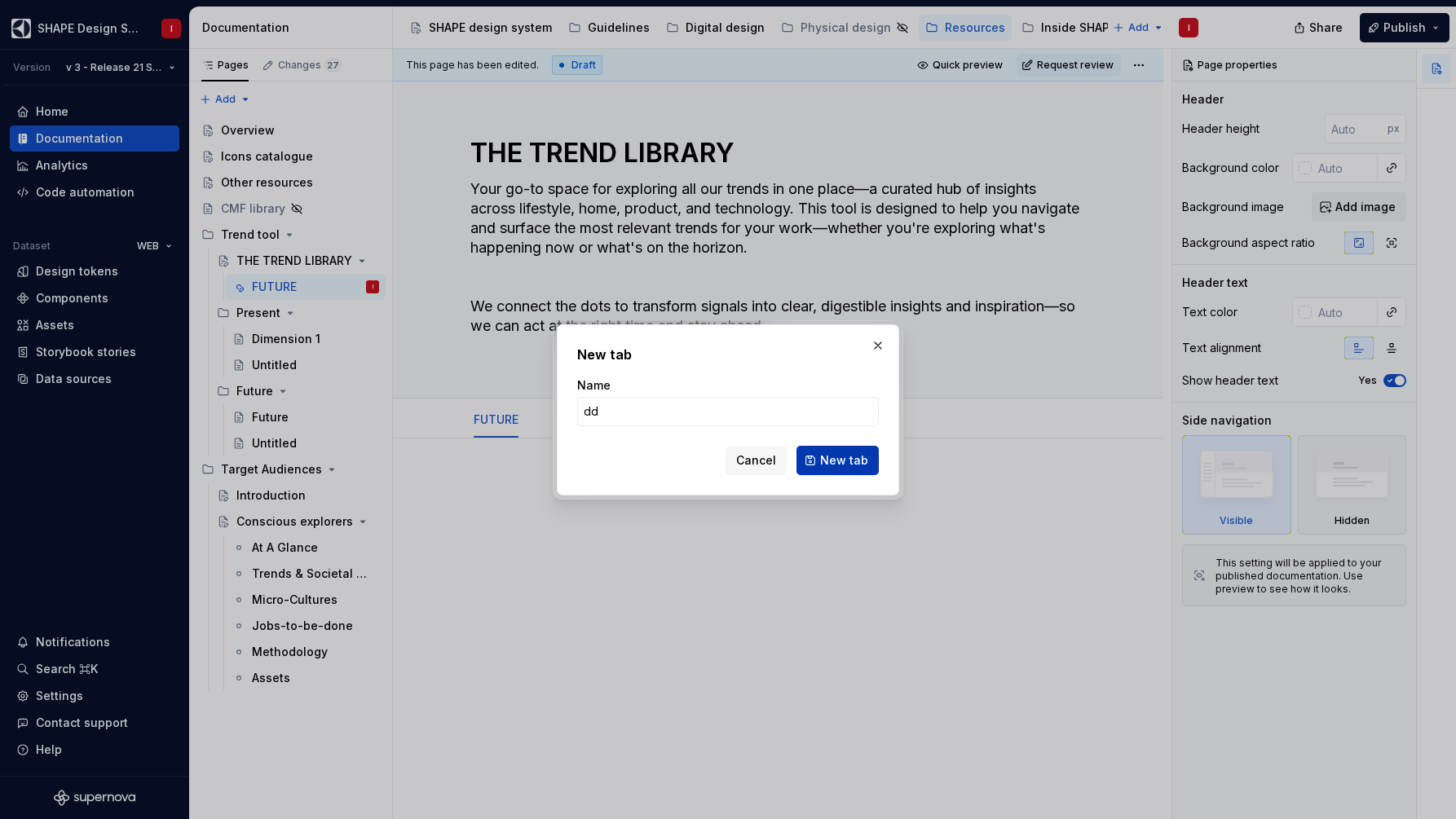 type on "dd" 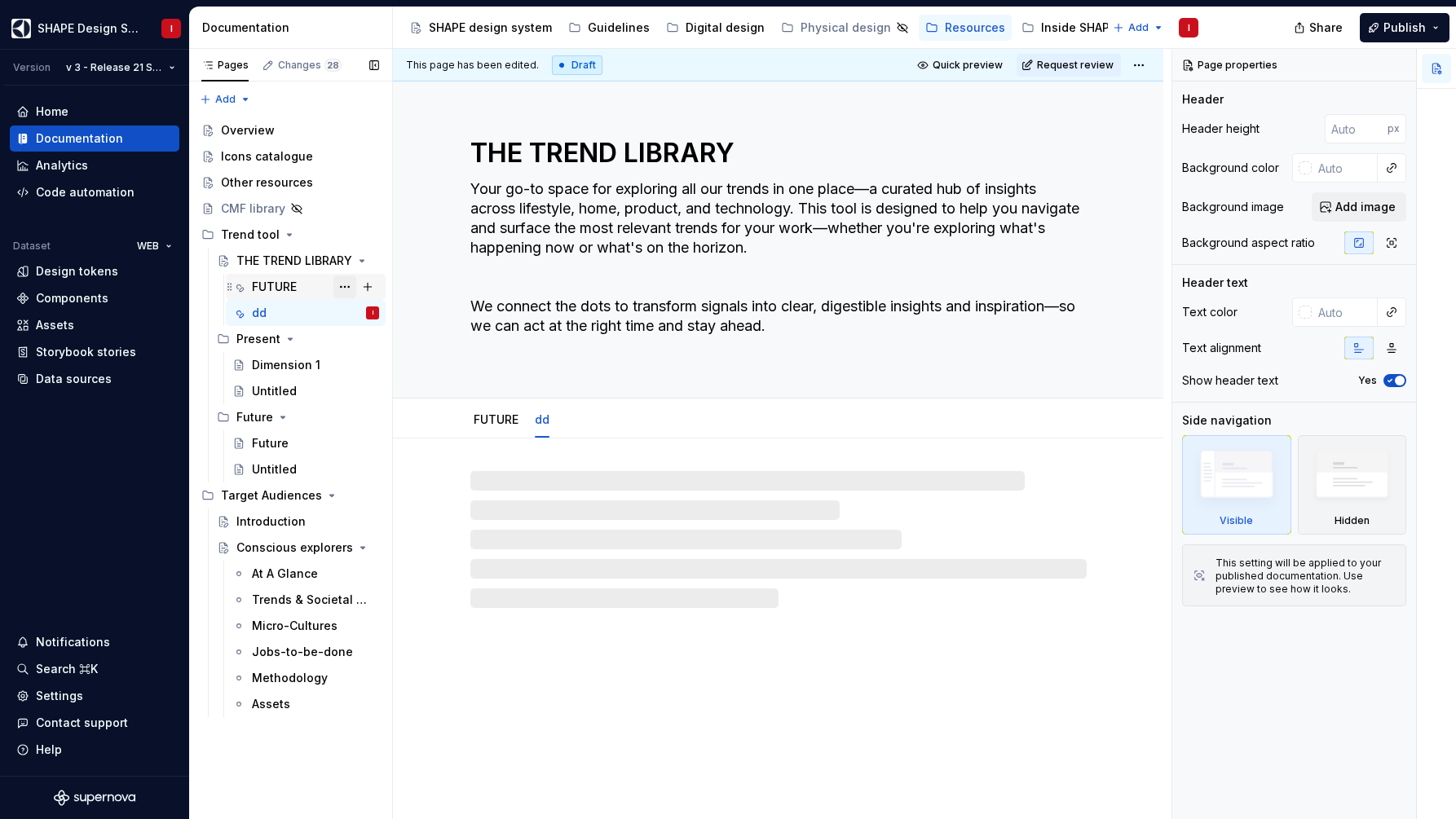 click at bounding box center [345, 287] 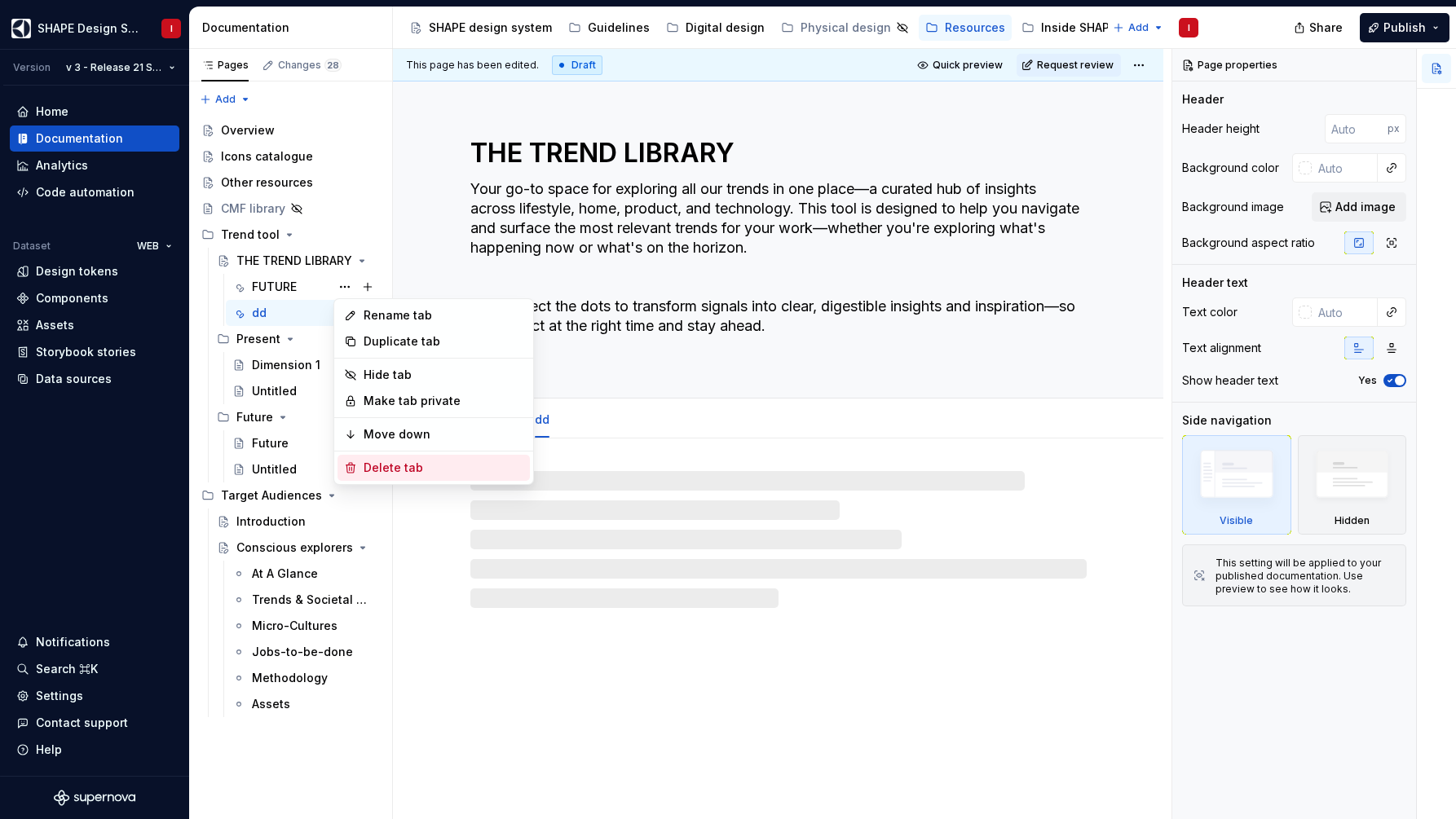 click on "Delete tab" at bounding box center (443, 468) 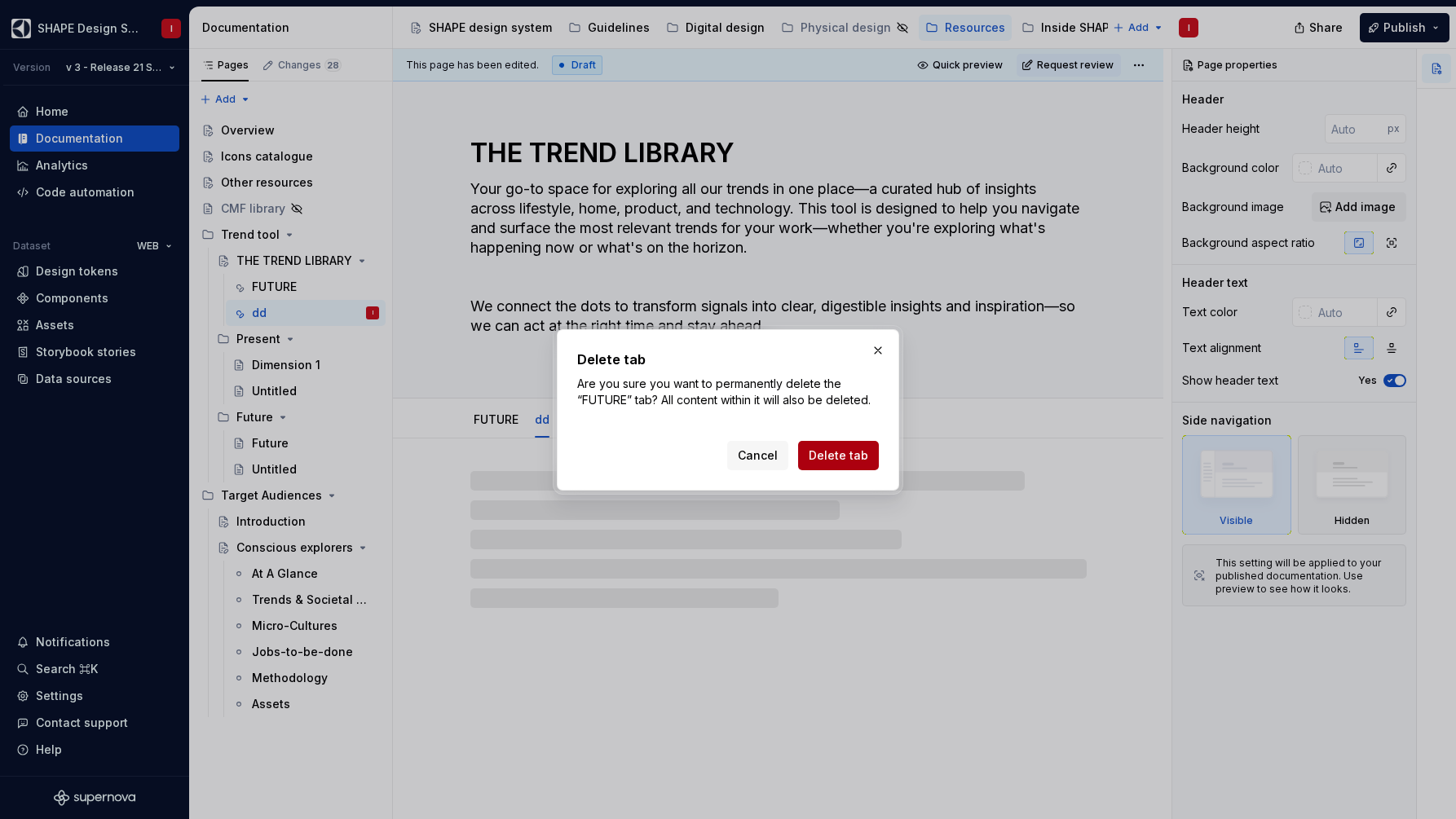 click on "Delete tab" at bounding box center (838, 456) 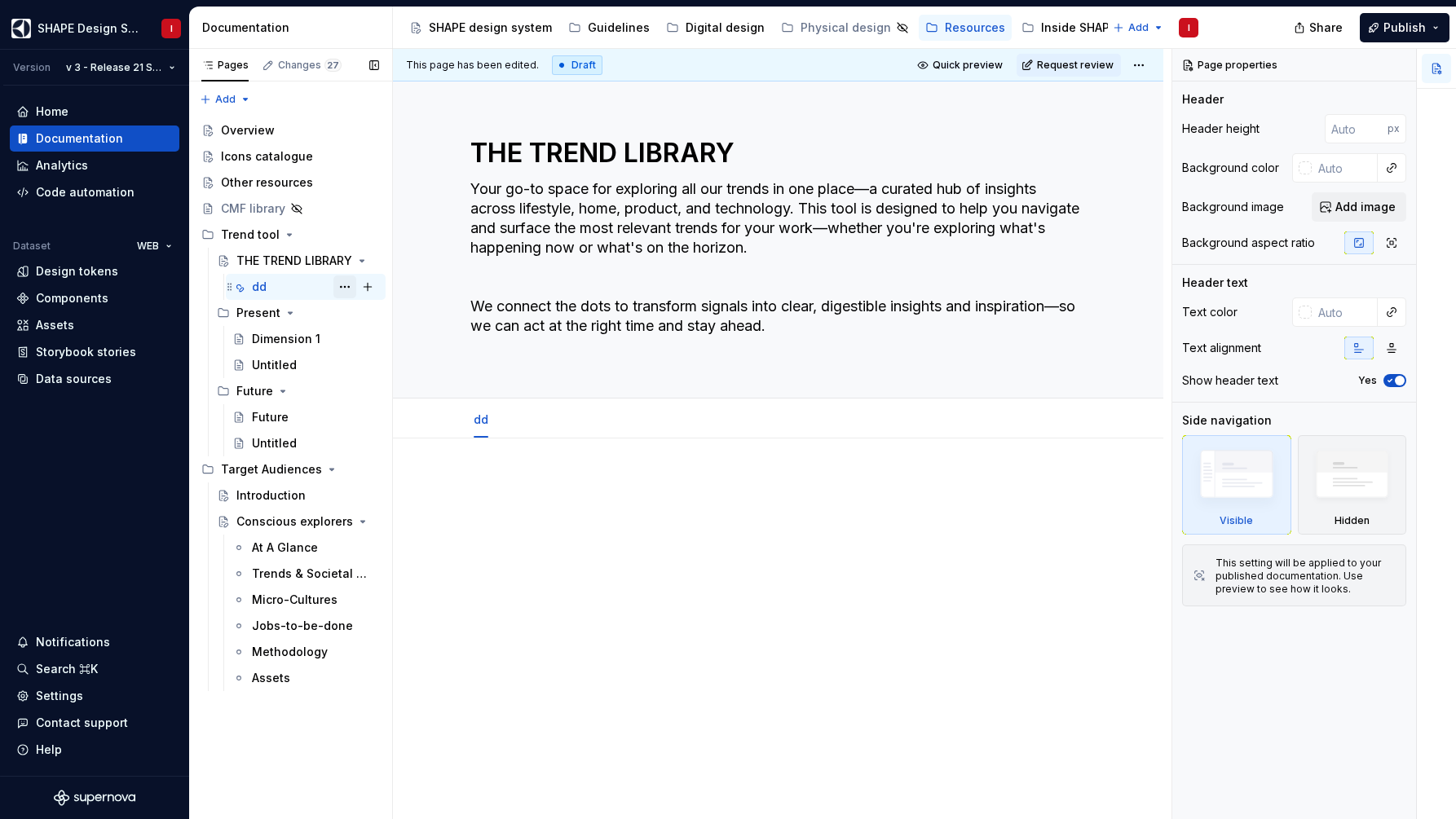click at bounding box center [345, 287] 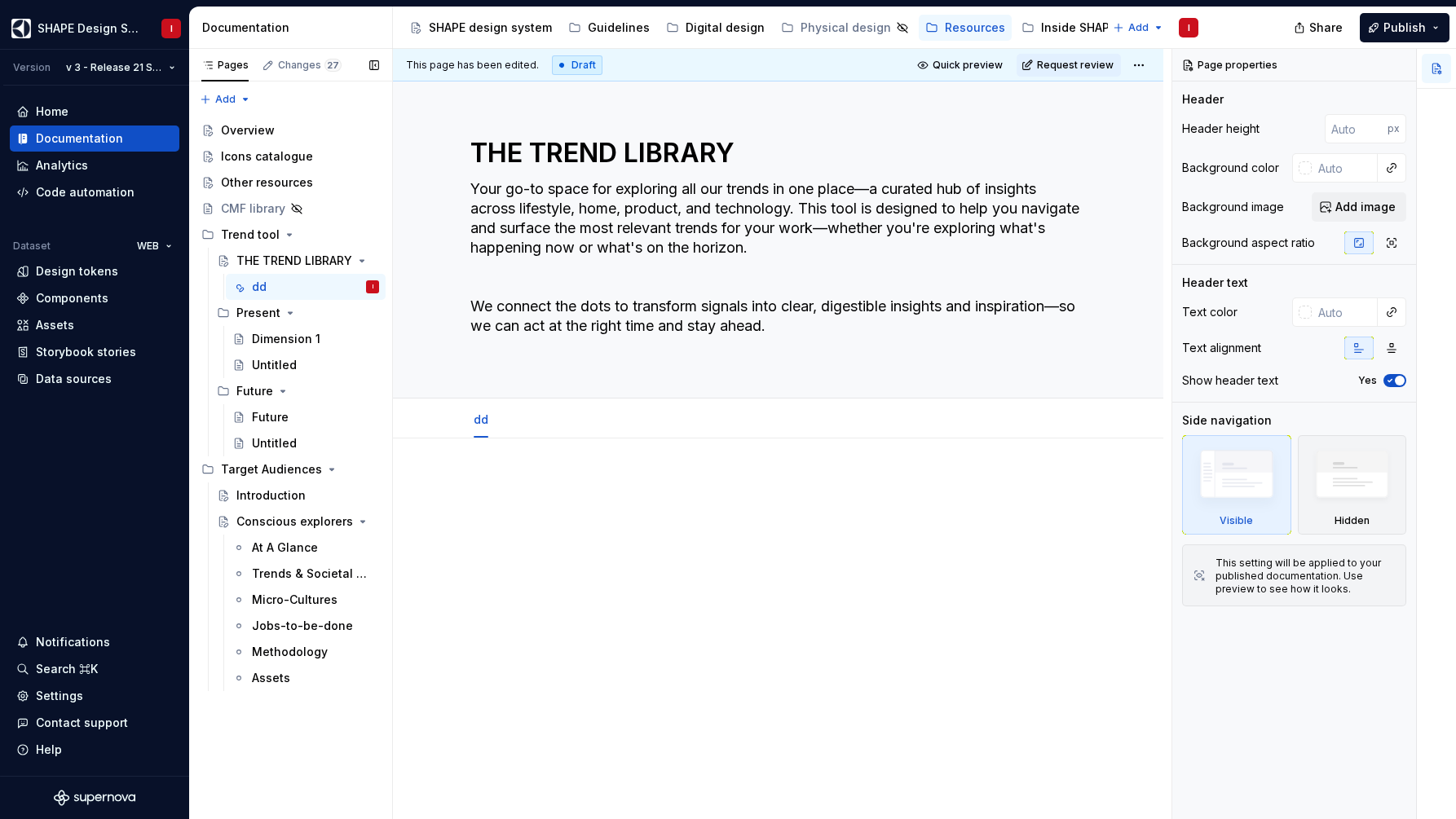 click on "Pages Changes 27 Add
Accessibility guide for tree Page tree.
Navigate the tree with the arrow keys. Common tree hotkeys apply. Further keybindings are available:
enter to execute primary action on focused item
f2 to start renaming the focused item
escape to abort renaming an item
control+d to start dragging selected items
Overview Icons catalogue Other resources CMF library Trend tool THE TREND LIBRARY dd I Present Dimension 1 Untitled Future Future Untitled Target Audiences Introduction Conscious explorers At A Glance Trends & Societal Movements Micro-Cultures Jobs-to-be-done Methodology Assets Draft   ( 27 ) SHAPE design system Guidelines  /  Overview Guidelines / Accessibility  /  Text  Guidelines / Accessibility  /  Color Guidelines / Accessibility  /  Icons Guidelines / Accessibility  /  Feedback Guidelines / Accessibility  /  Screen readers Guidelines / Accessibility  /  Interaction & navigation Guidelines / Animation" at bounding box center (290, 434) 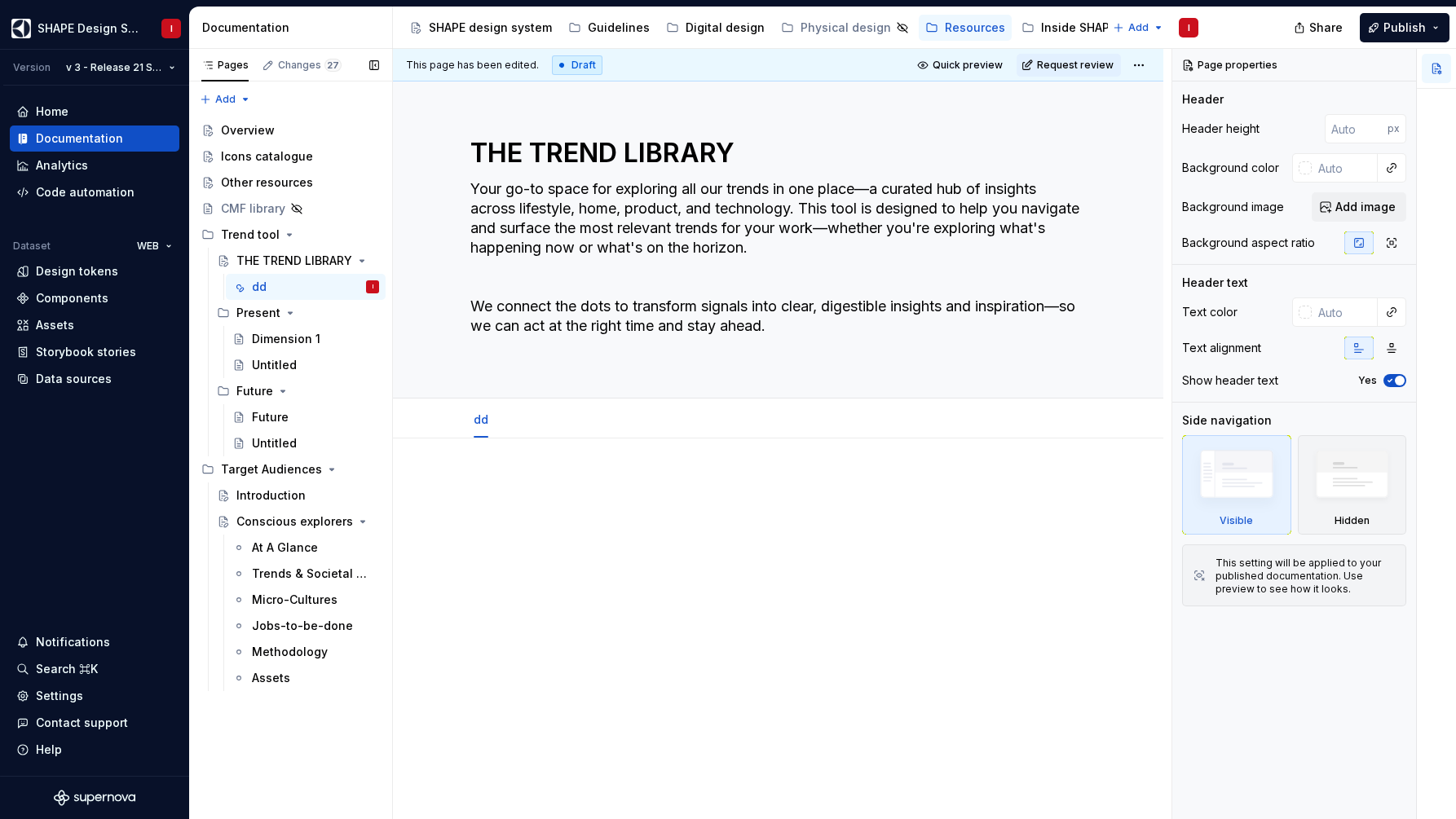 click at bounding box center (0, 0) 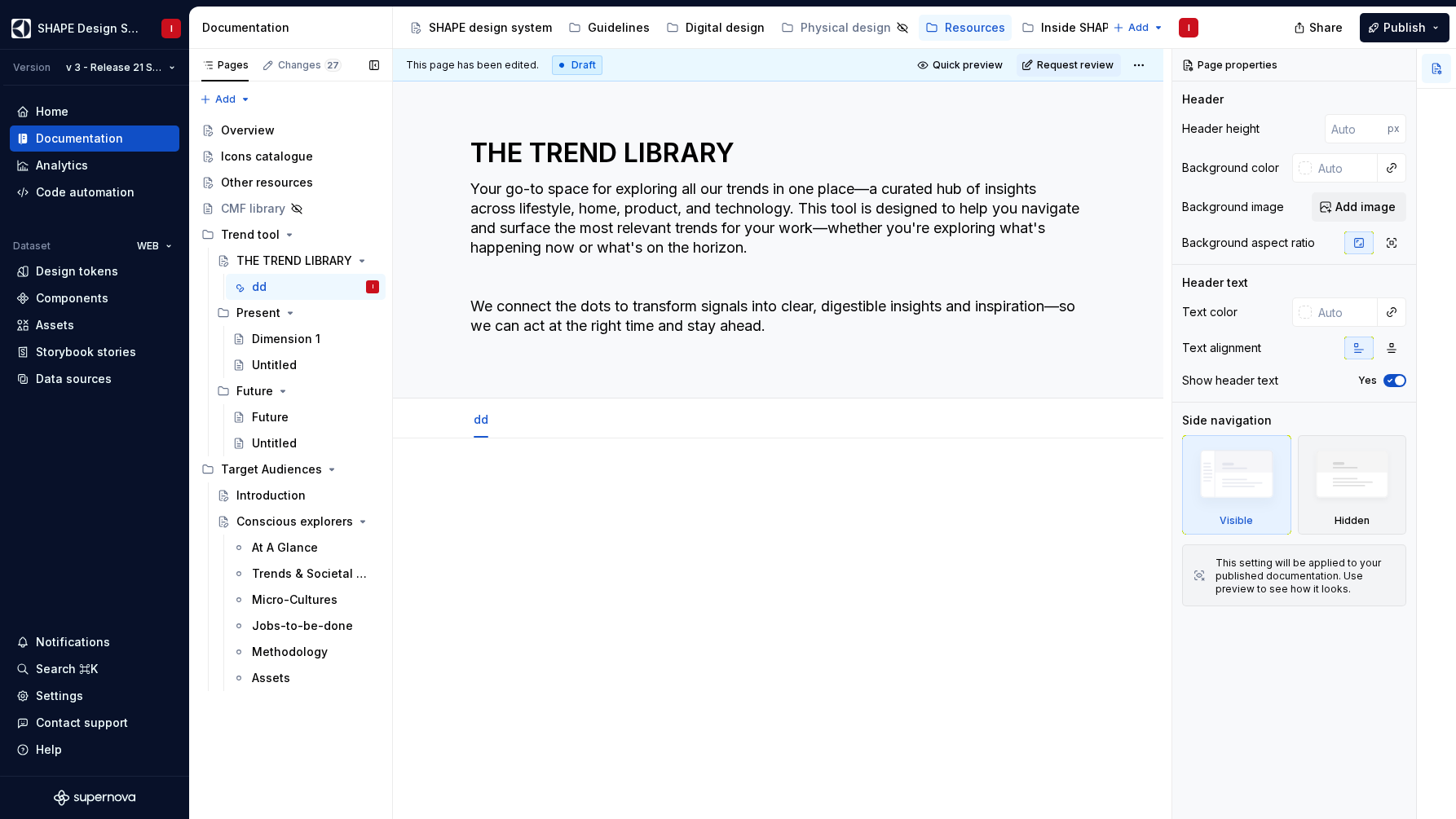 click on "Pages Changes 27 Add
Accessibility guide for tree Page tree.
Navigate the tree with the arrow keys. Common tree hotkeys apply. Further keybindings are available:
enter to execute primary action on focused item
f2 to start renaming the focused item
escape to abort renaming an item
control+d to start dragging selected items
Overview Icons catalogue Other resources CMF library Trend tool THE TREND LIBRARY dd I Present Dimension 1 Untitled Future Future Untitled Target Audiences Introduction Conscious explorers At A Glance Trends & Societal Movements Micro-Cultures Jobs-to-be-done Methodology Assets Draft   ( 27 ) SHAPE design system Guidelines  /  Overview Guidelines / Accessibility  /  Text  Guidelines / Accessibility  /  Color Guidelines / Accessibility  /  Icons Guidelines / Accessibility  /  Feedback Guidelines / Accessibility  /  Screen readers Guidelines / Accessibility  /  Interaction & navigation Guidelines / Animation" at bounding box center (290, 434) 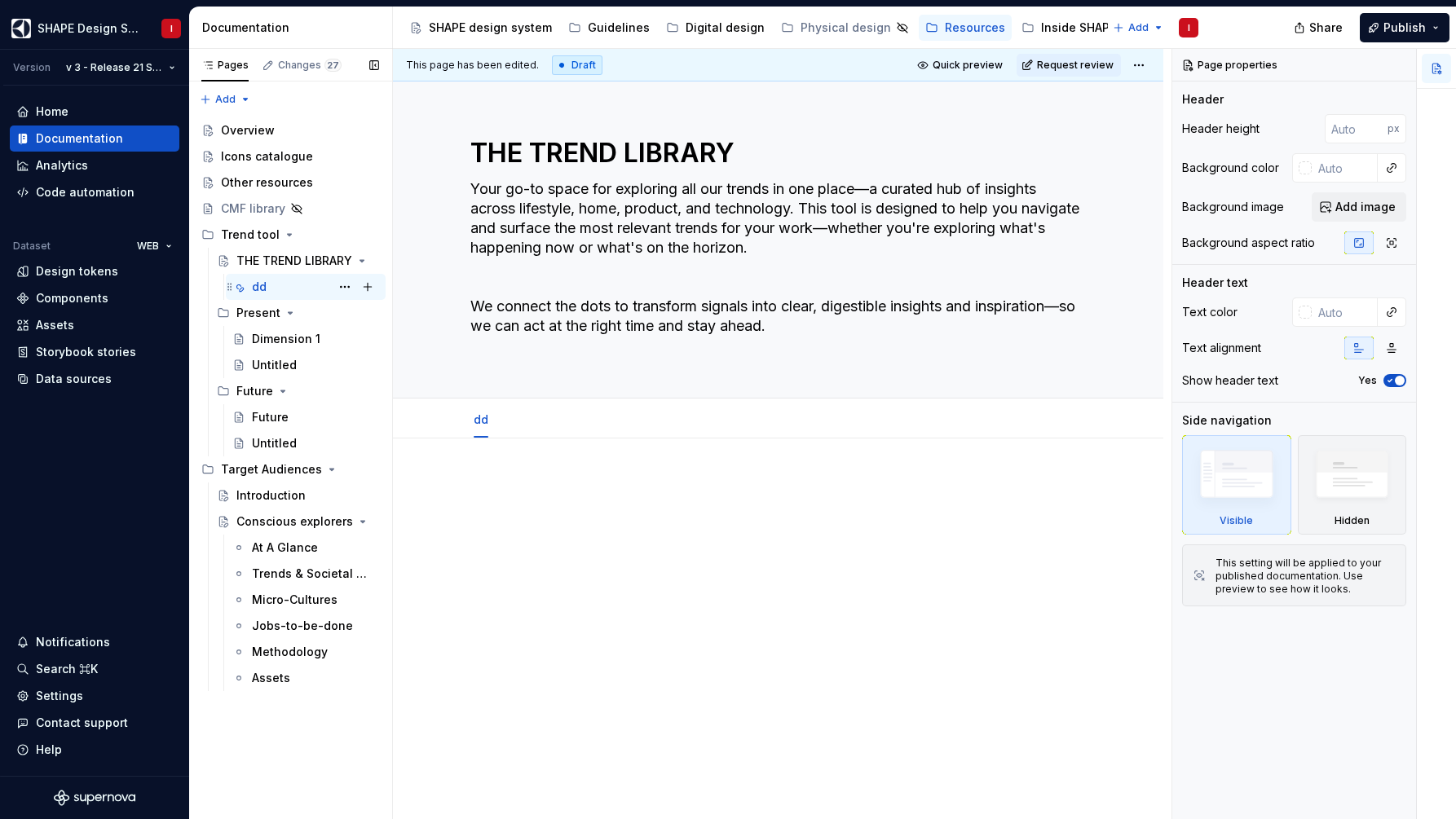 click on "dd" at bounding box center (259, 287) 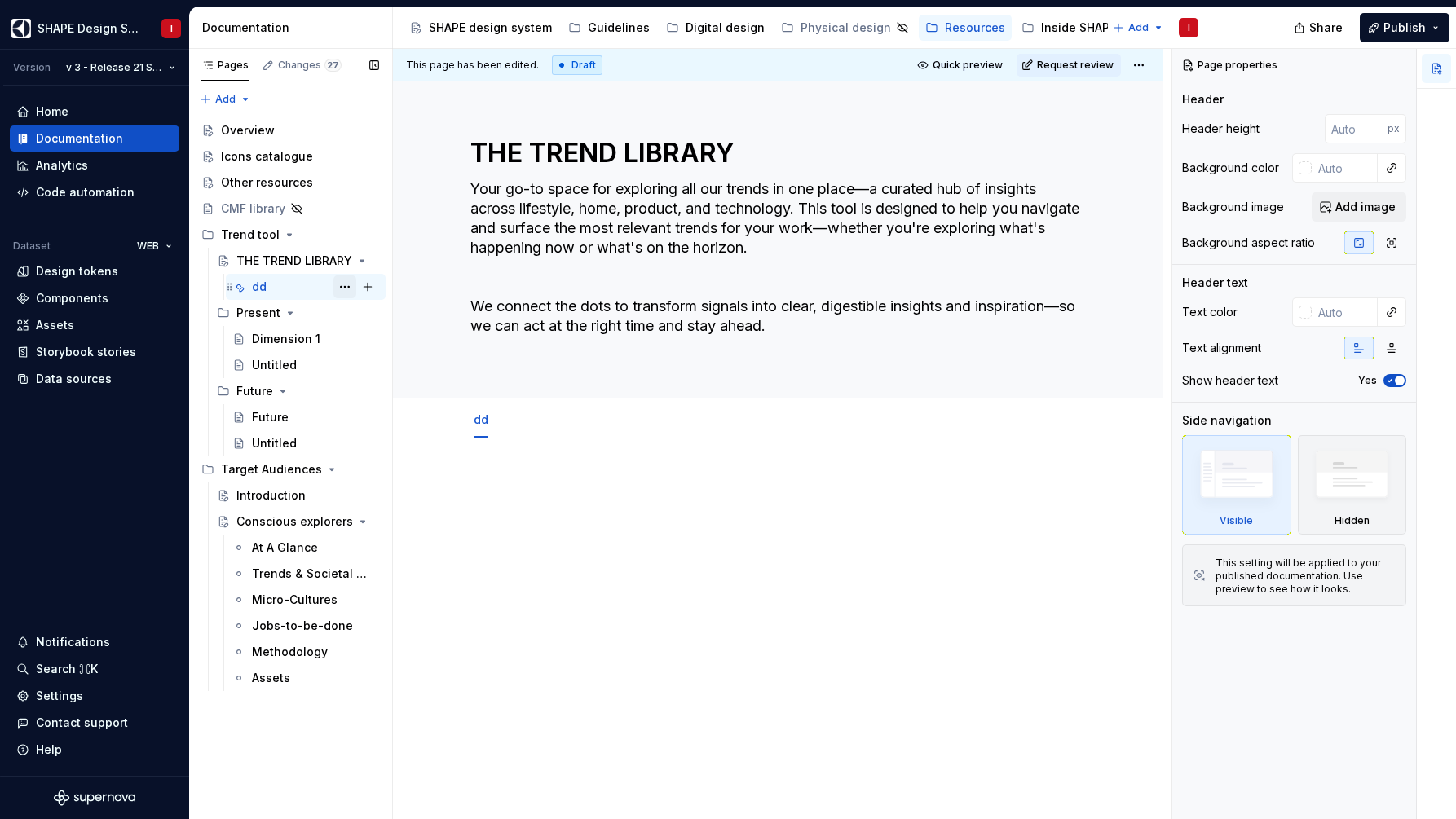 click at bounding box center (345, 287) 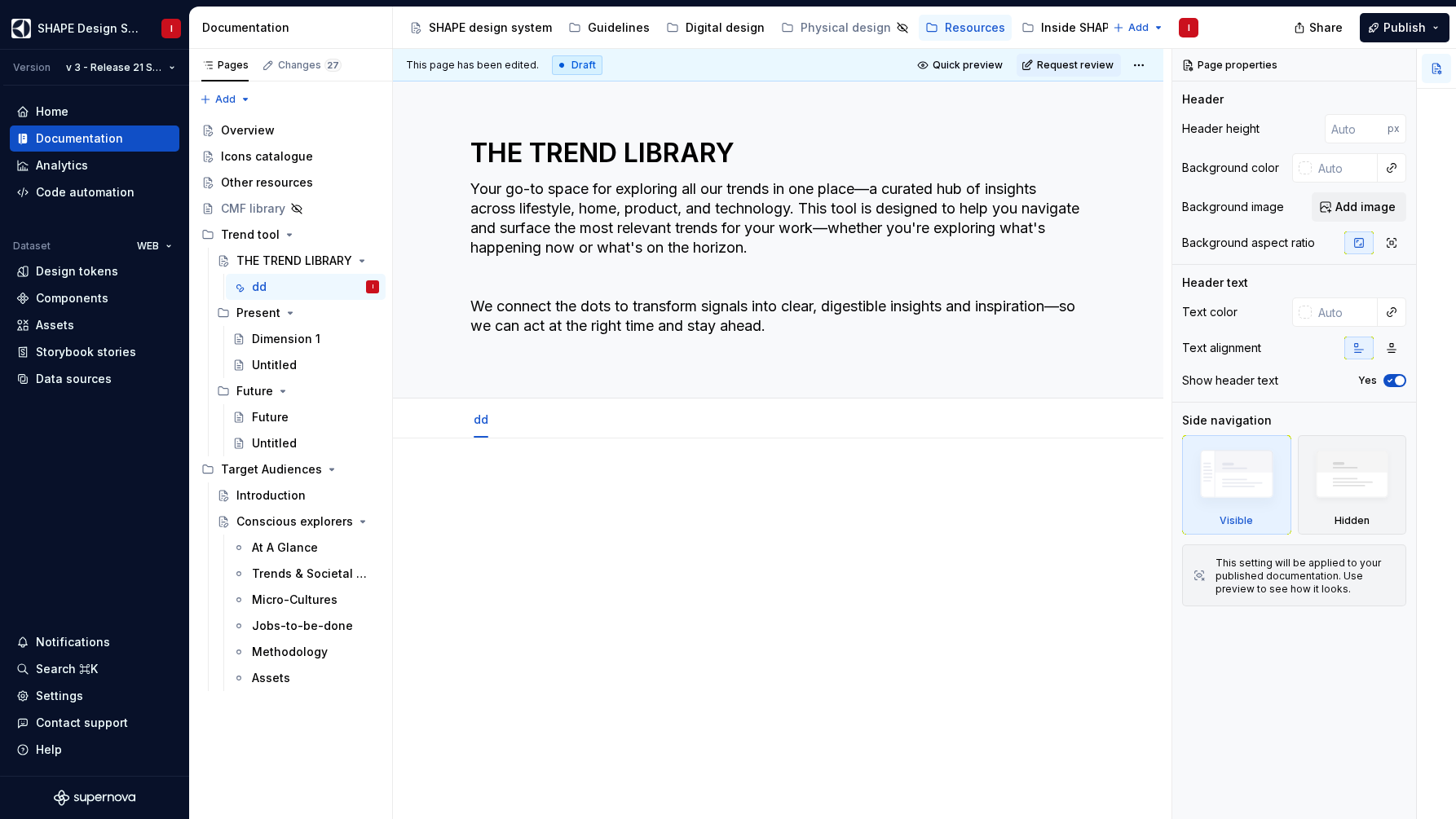 click at bounding box center (779, 487) 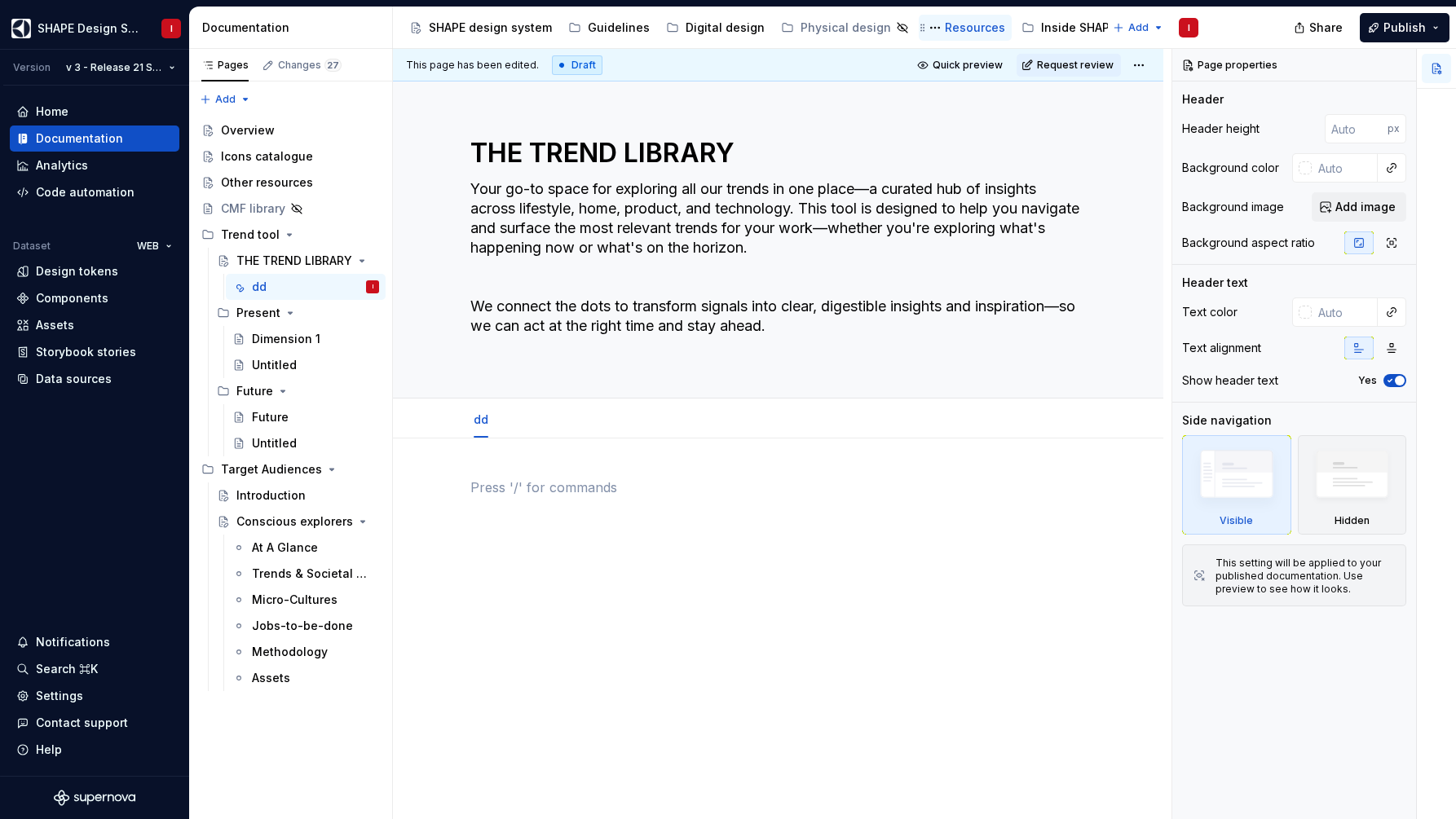 click on "Resources" at bounding box center (975, 28) 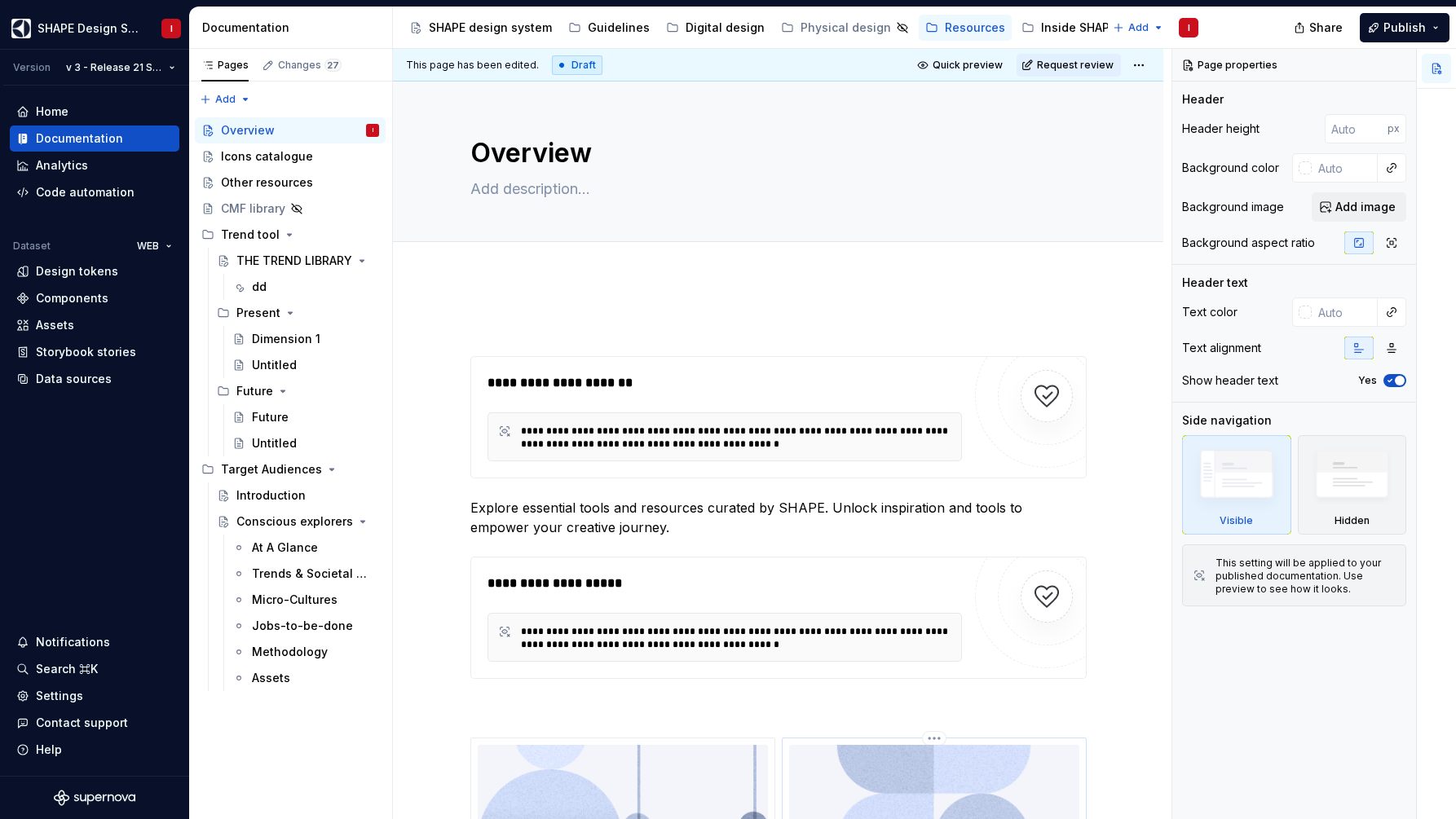scroll, scrollTop: 0, scrollLeft: 0, axis: both 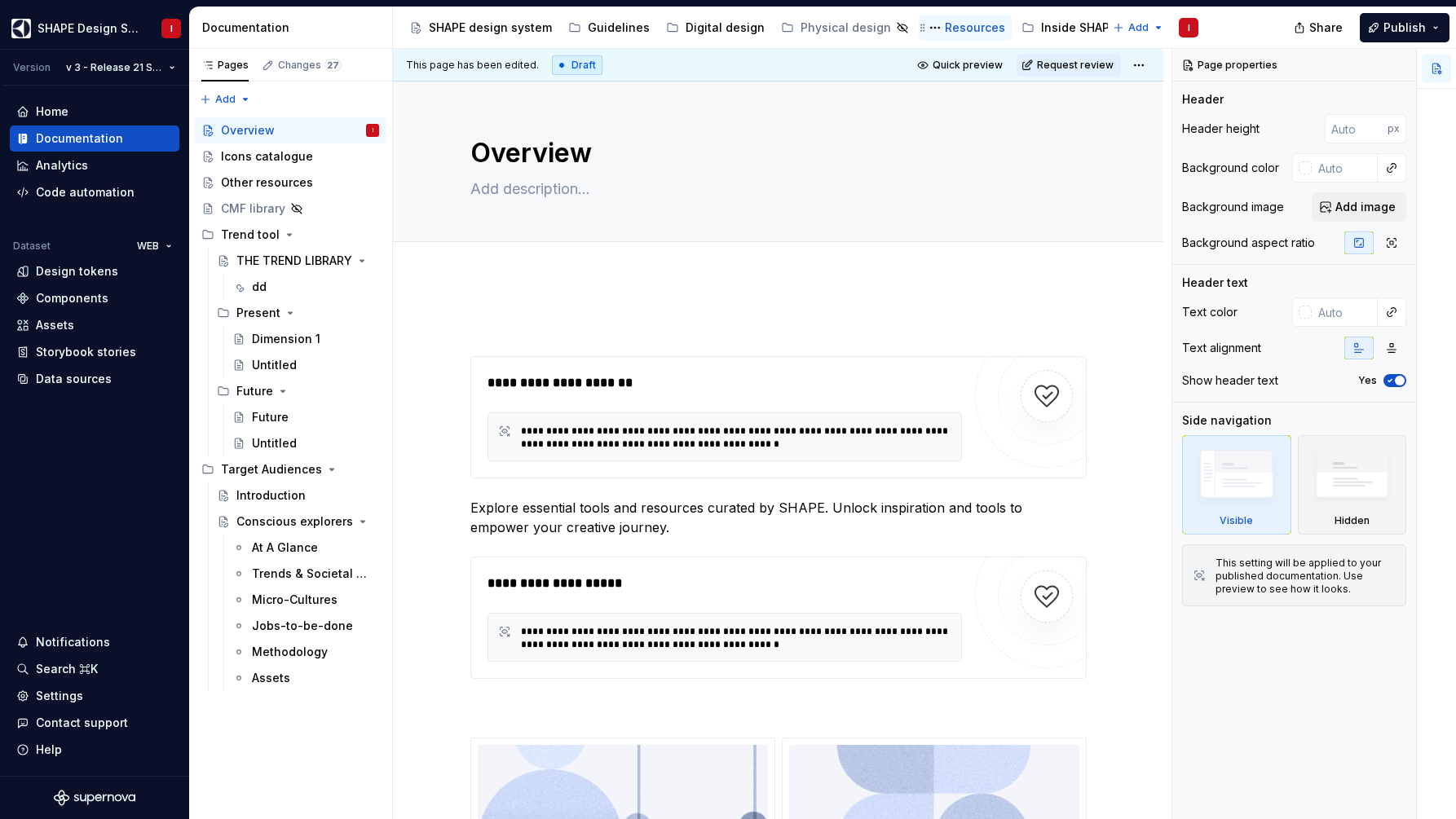 click on "Resources" at bounding box center (965, 28) 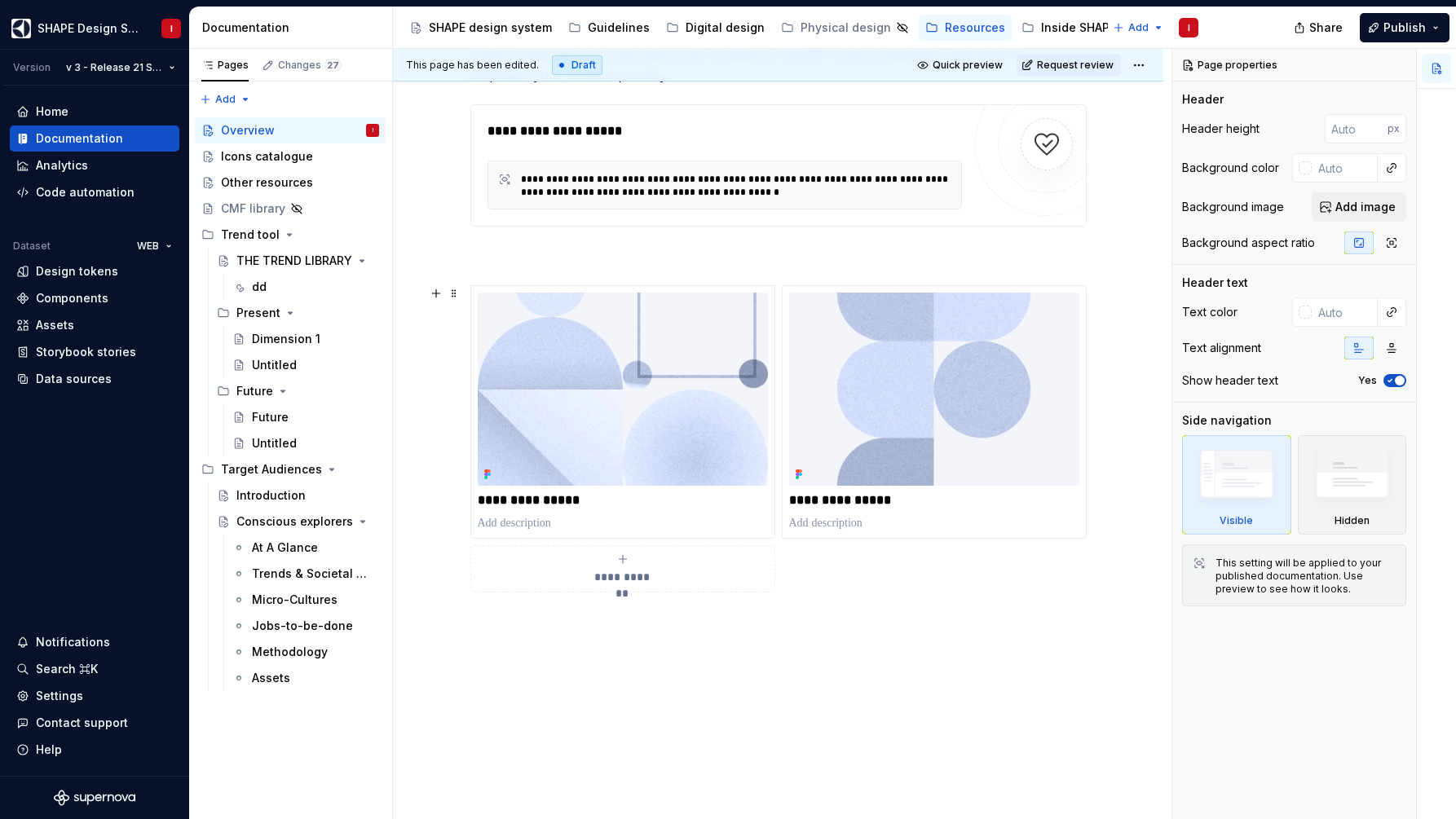 scroll, scrollTop: 453, scrollLeft: 0, axis: vertical 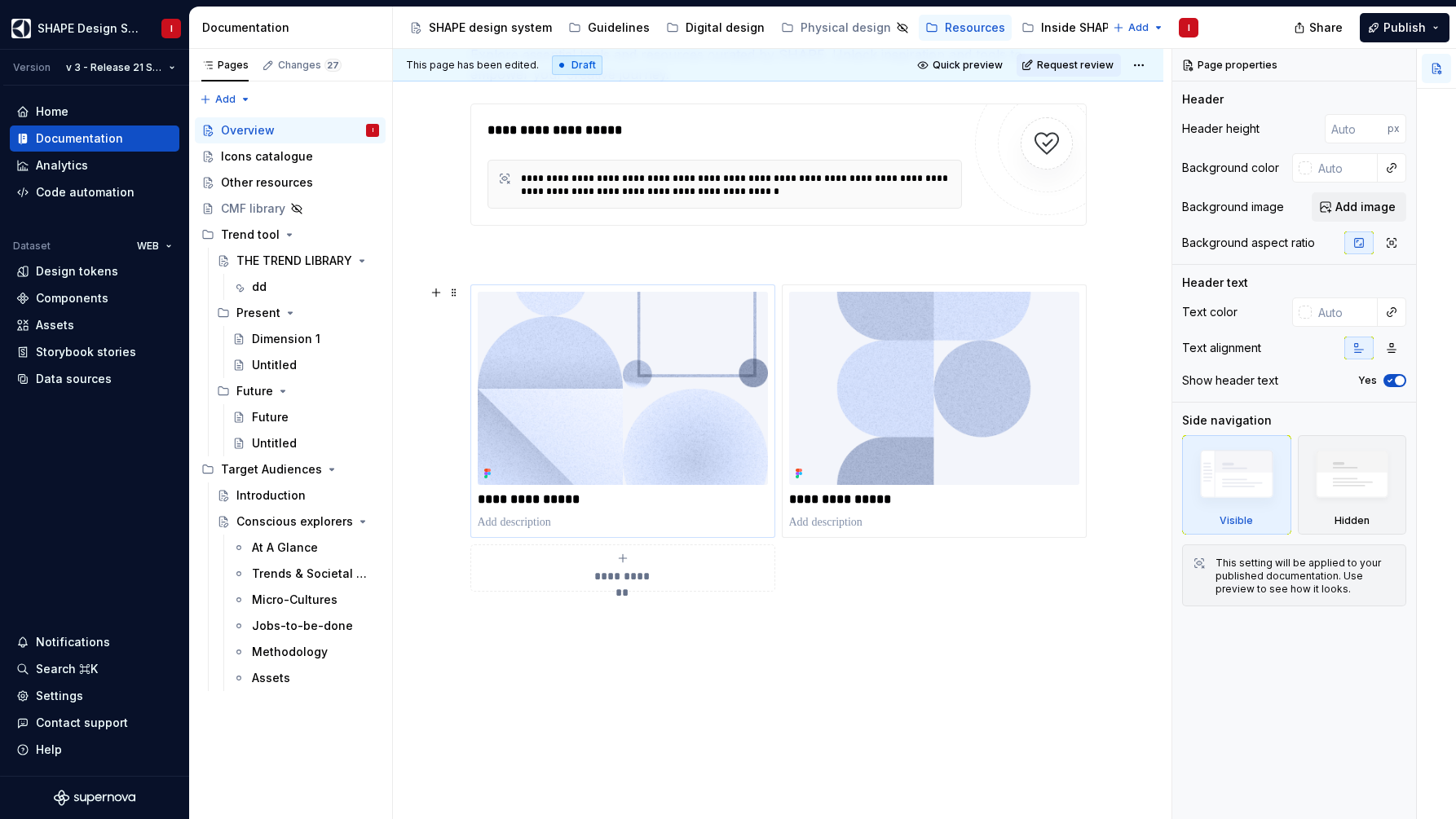 click on "Target Audiences" at bounding box center [271, 469] 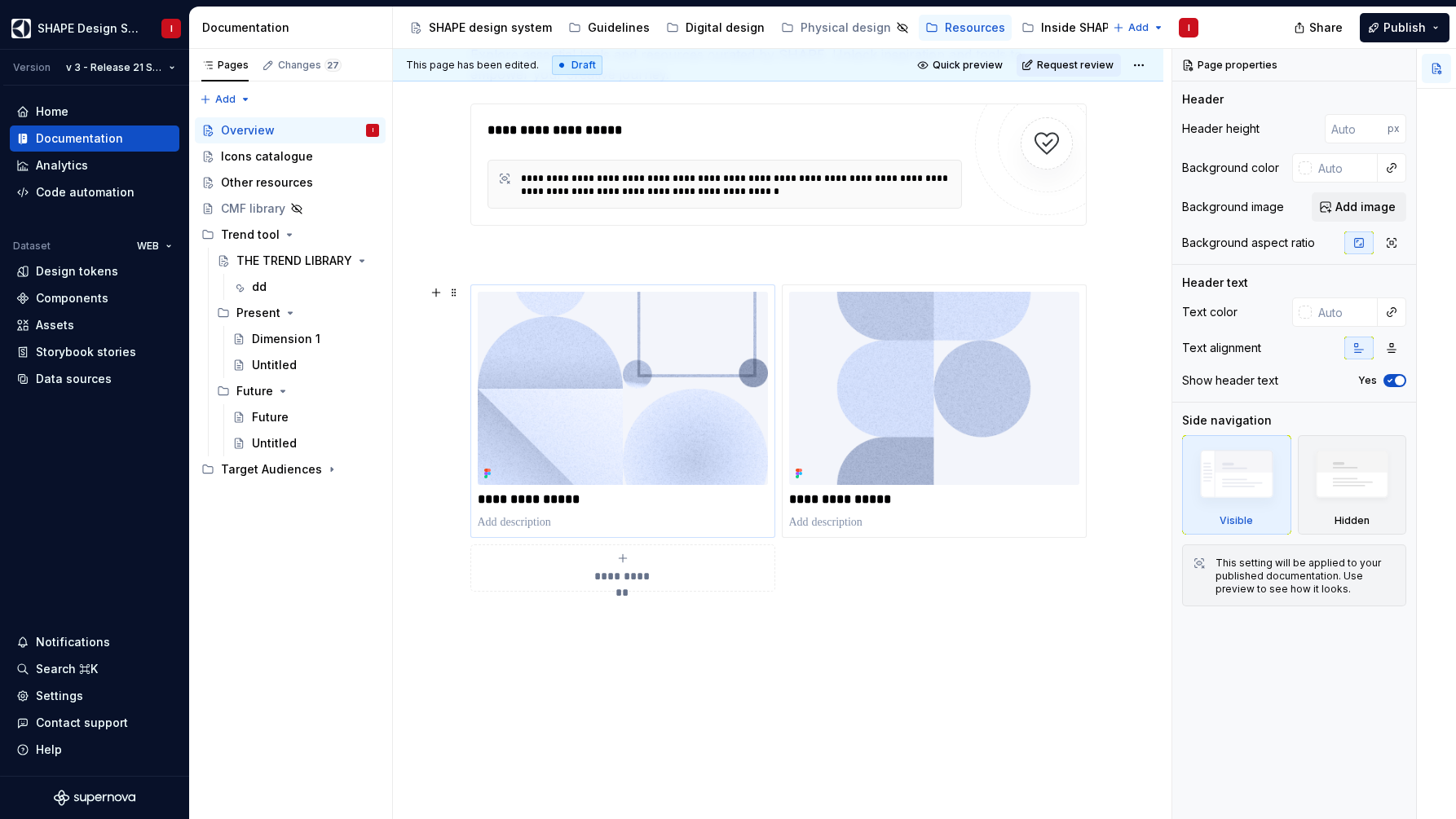click on "Target Audiences" at bounding box center [271, 469] 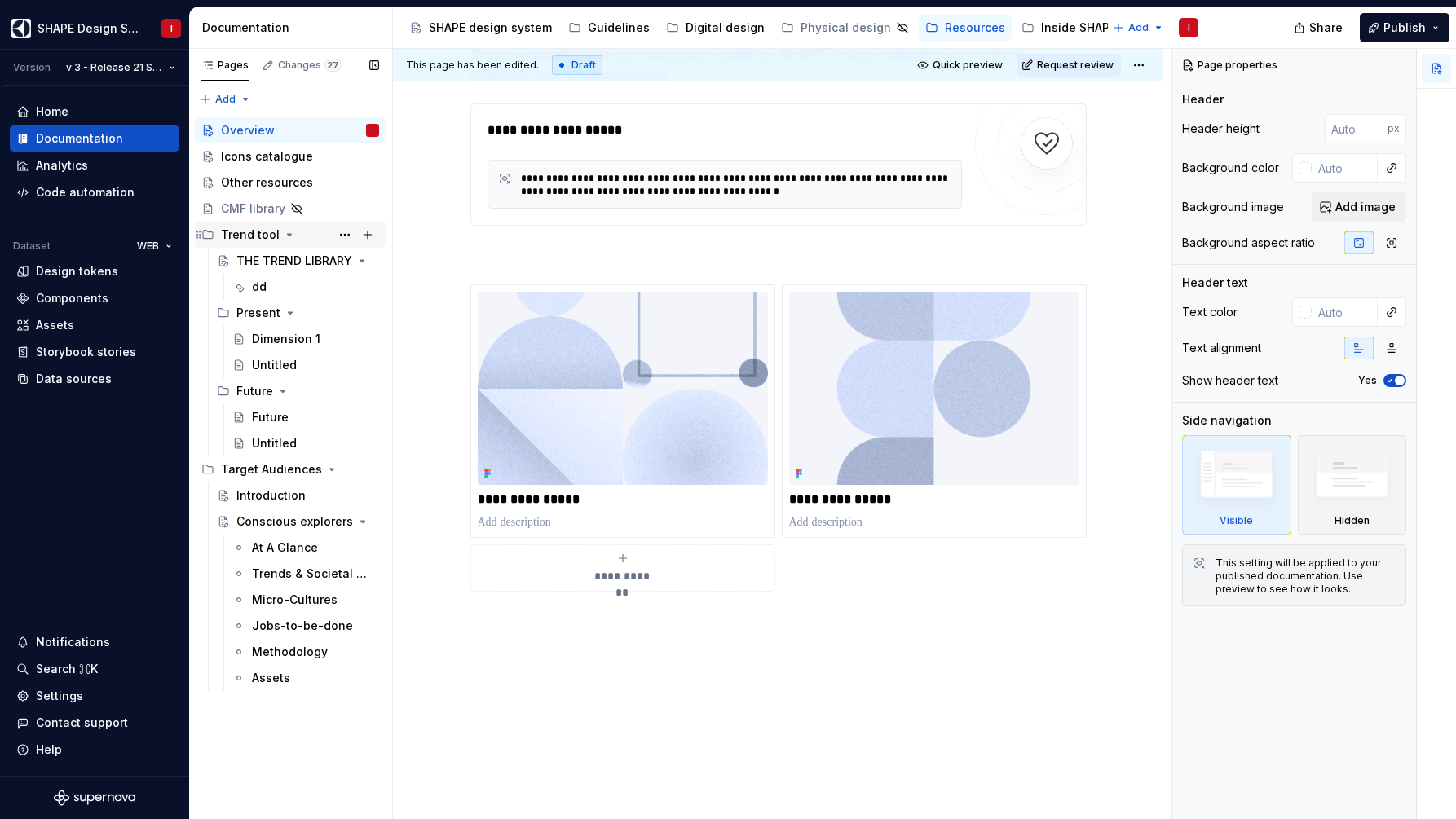 click 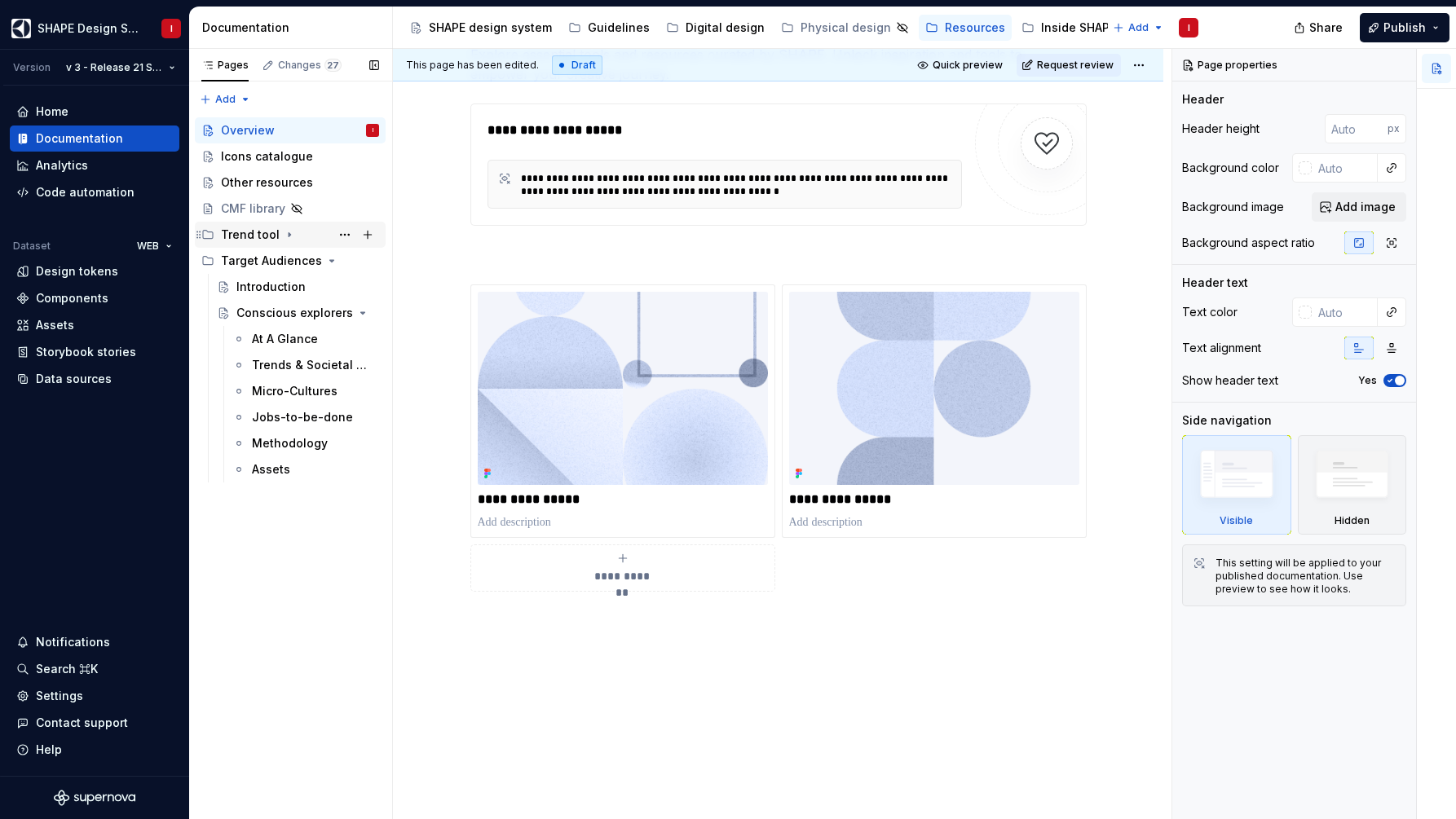 click 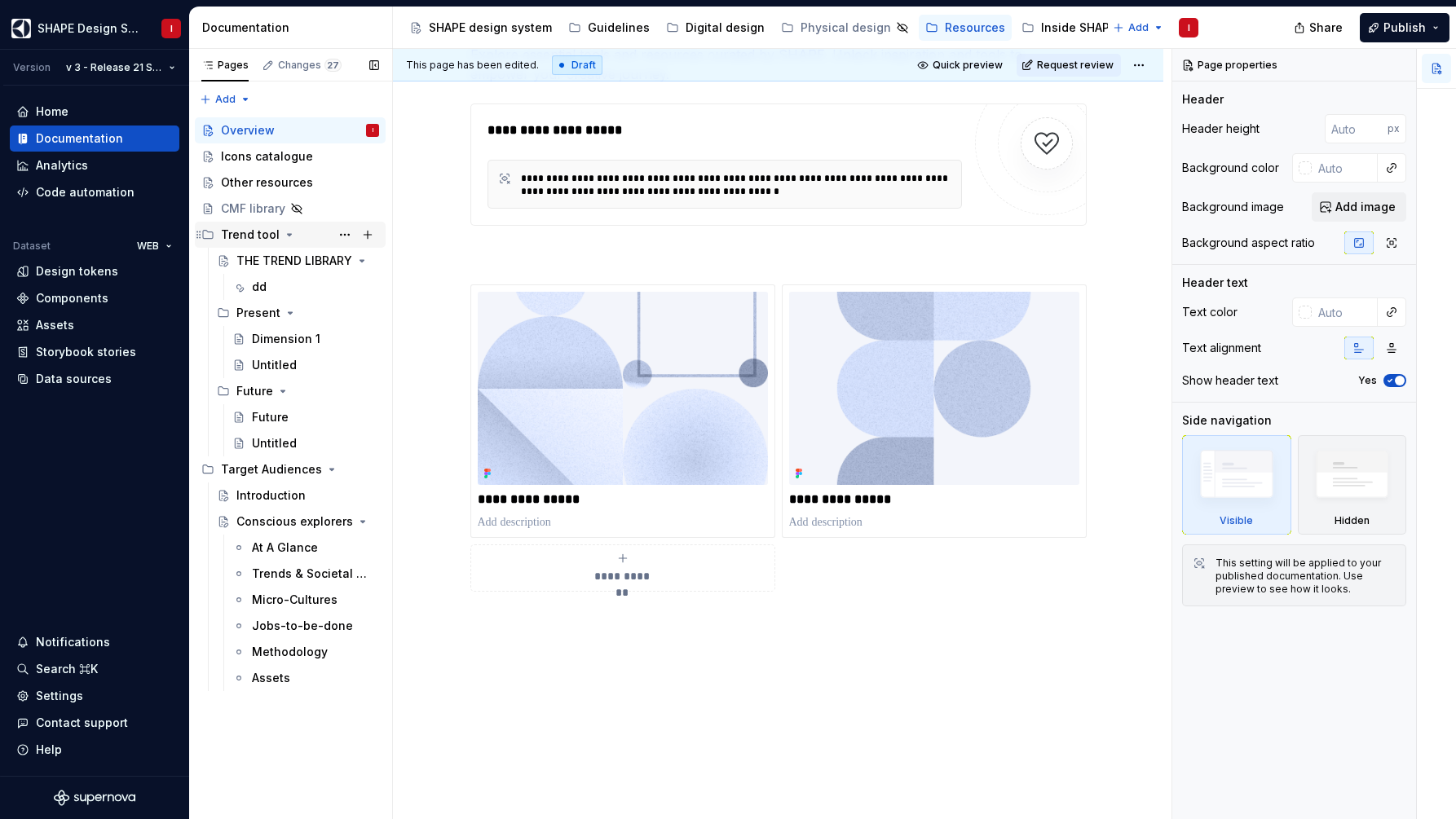 click 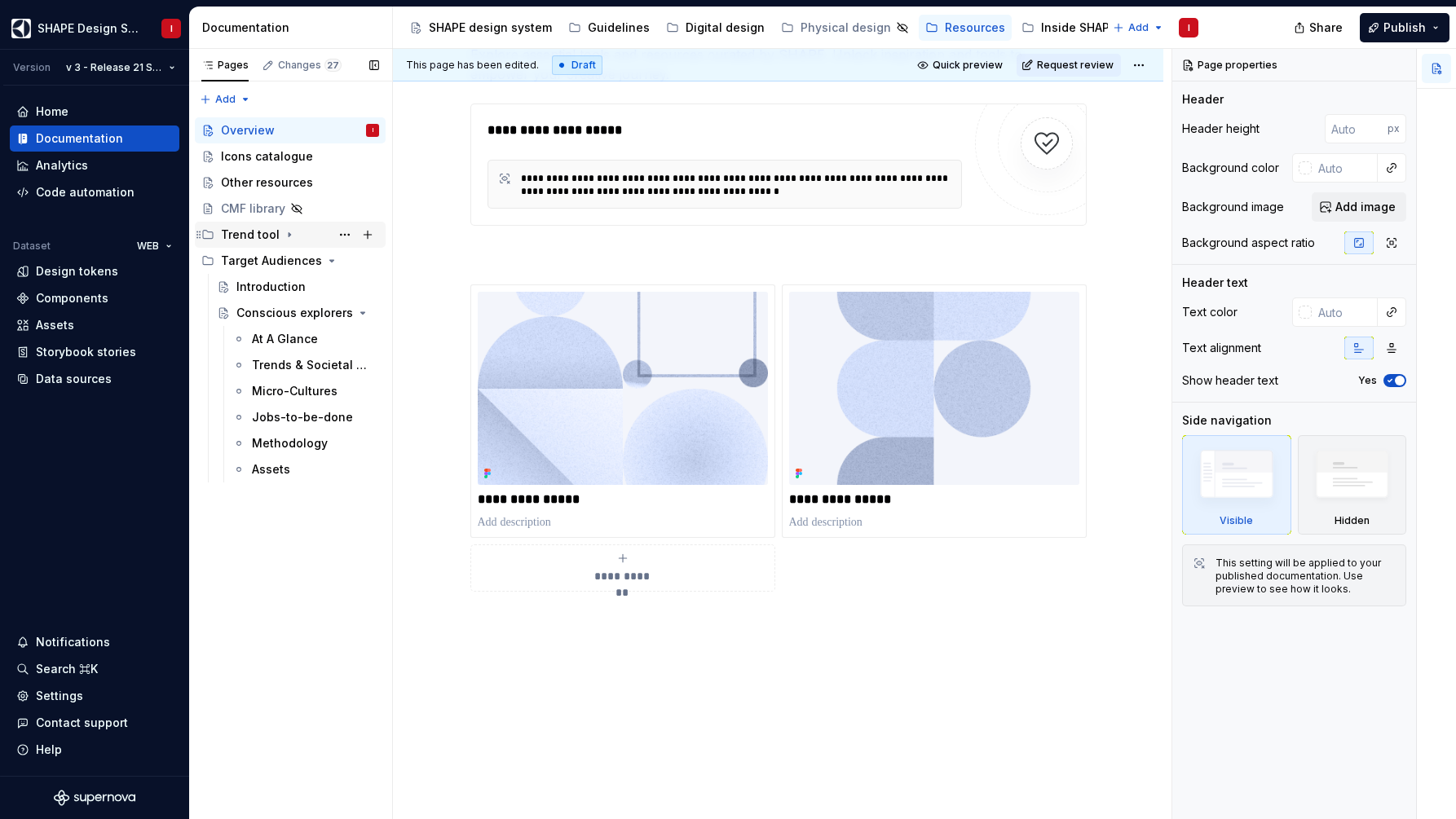 click 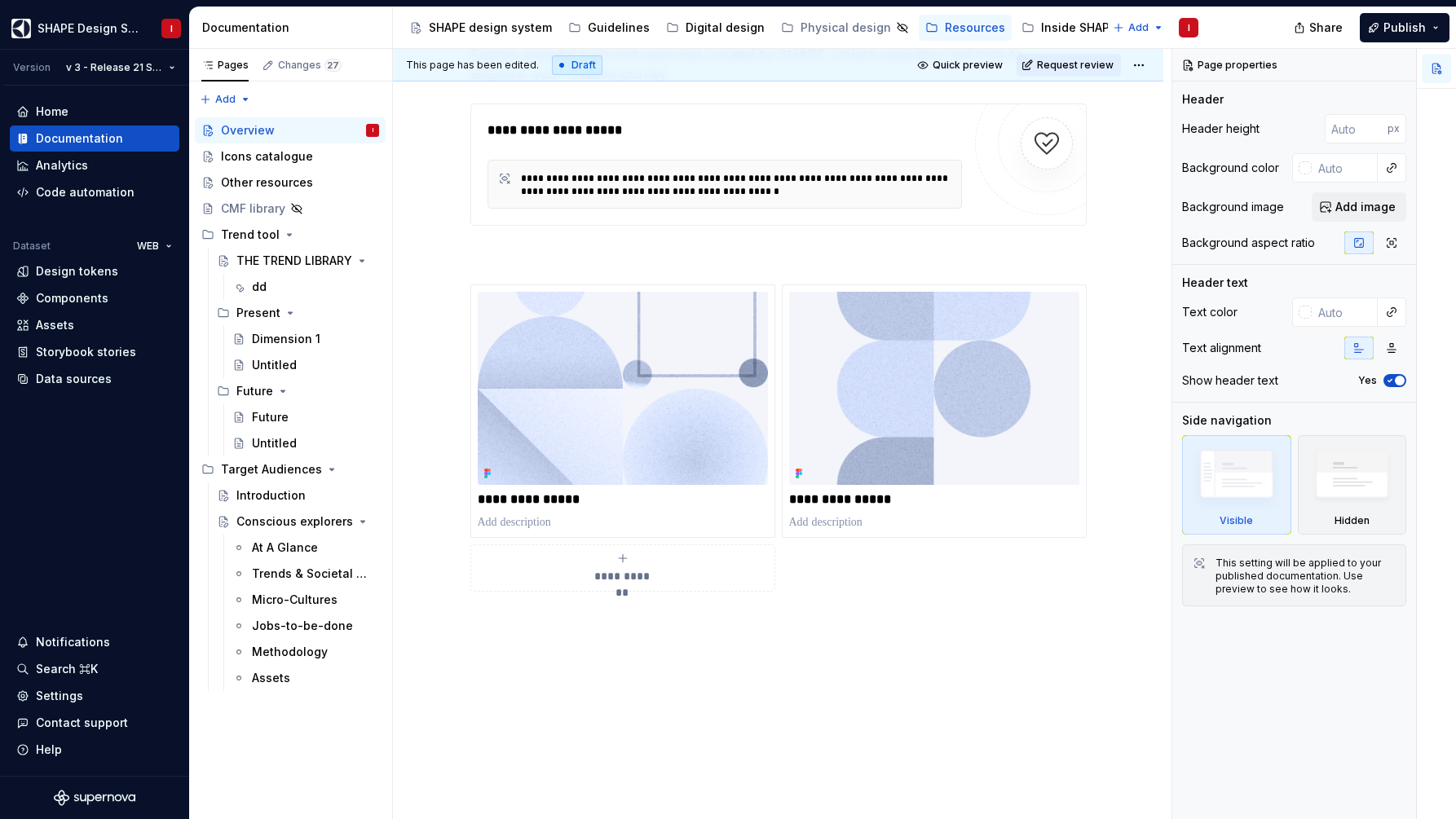 click on "**********" at bounding box center [778, 360] 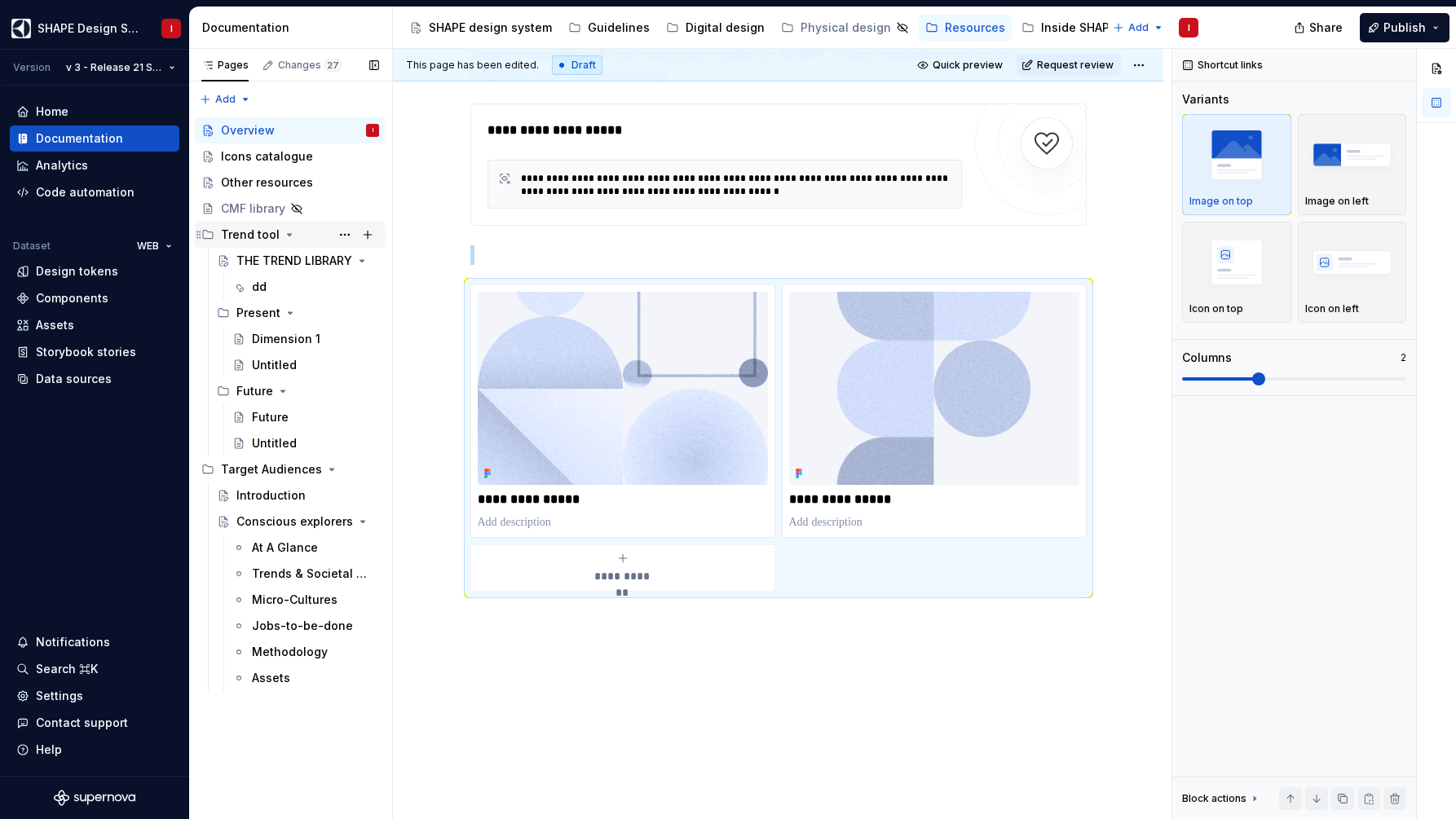 click on "Trend tool" at bounding box center [250, 235] 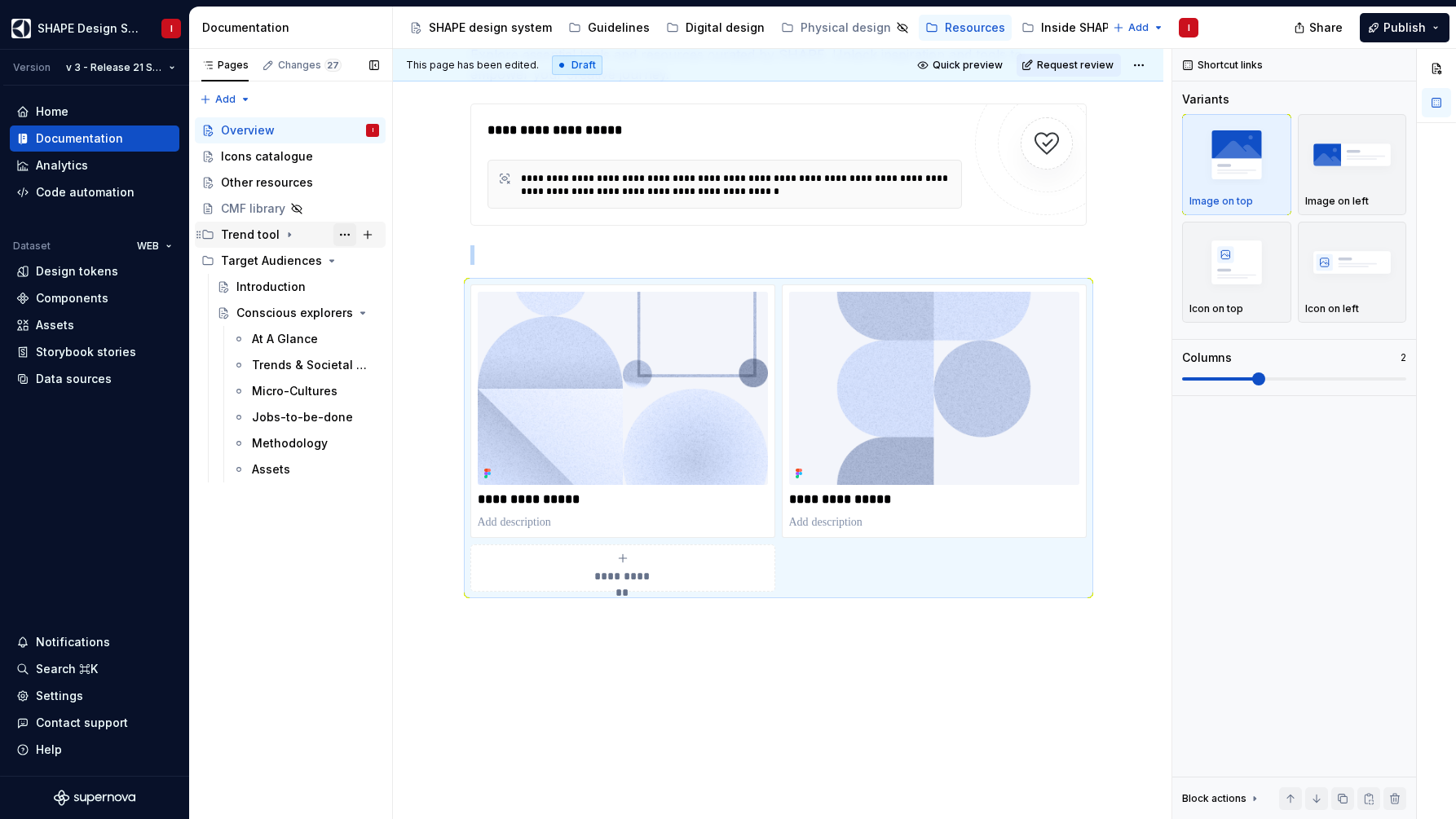 click at bounding box center [345, 235] 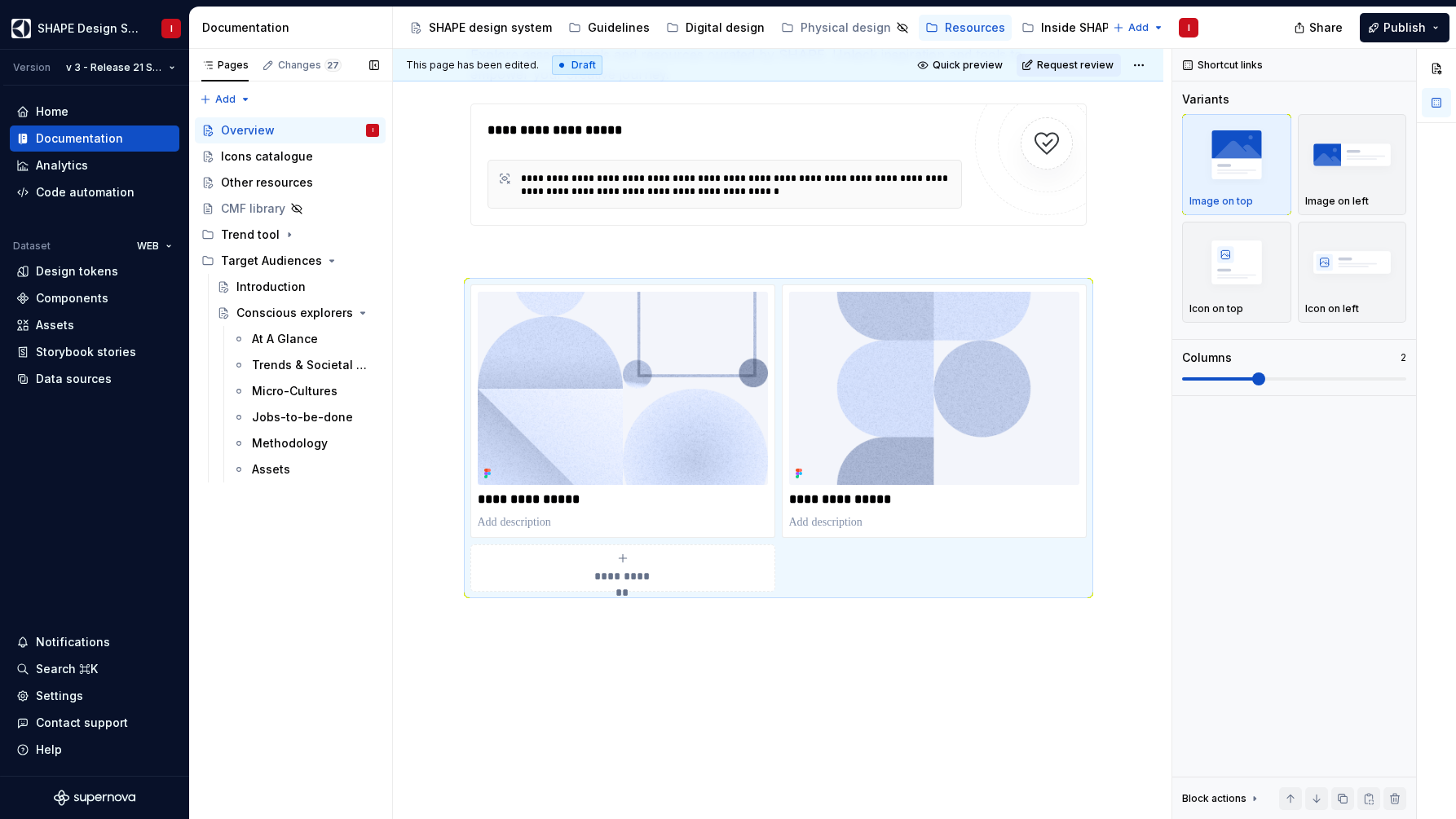 click on "Pages Changes 27 Add
Accessibility guide for tree Page tree.
Navigate the tree with the arrow keys. Common tree hotkeys apply. Further keybindings are available:
enter to execute primary action on focused item
f2 to start renaming the focused item
escape to abort renaming an item
control+d to start dragging selected items
Overview I Icons catalogue Other resources CMF library Trend tool Target Audiences Introduction Conscious explorers At A Glance Trends & Societal Movements Micro-Cultures Jobs-to-be-done Methodology Assets Draft   ( 27 ) SHAPE design system Guidelines  /  Overview Guidelines / Accessibility  /  Text  Guidelines / Accessibility  /  Color Guidelines / Accessibility  /  Icons Guidelines / Accessibility  /  Feedback Guidelines / Accessibility  /  Screen readers Guidelines / Accessibility  /  Interaction & navigation Guidelines / Animation  /  Parameters Guidelines / Writing  /  UX content checklist  /  dd" at bounding box center [290, 434] 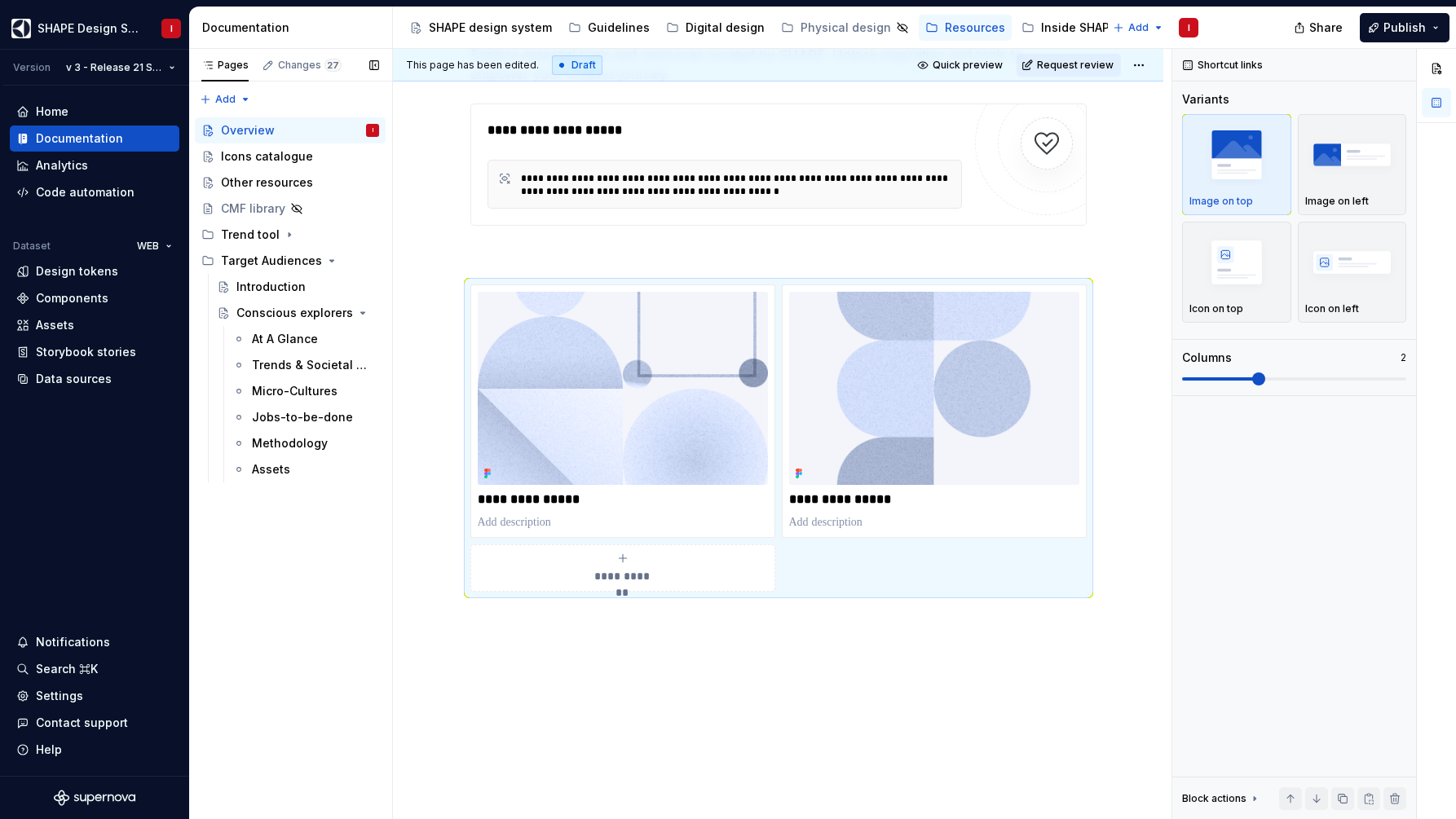 click at bounding box center (0, 0) 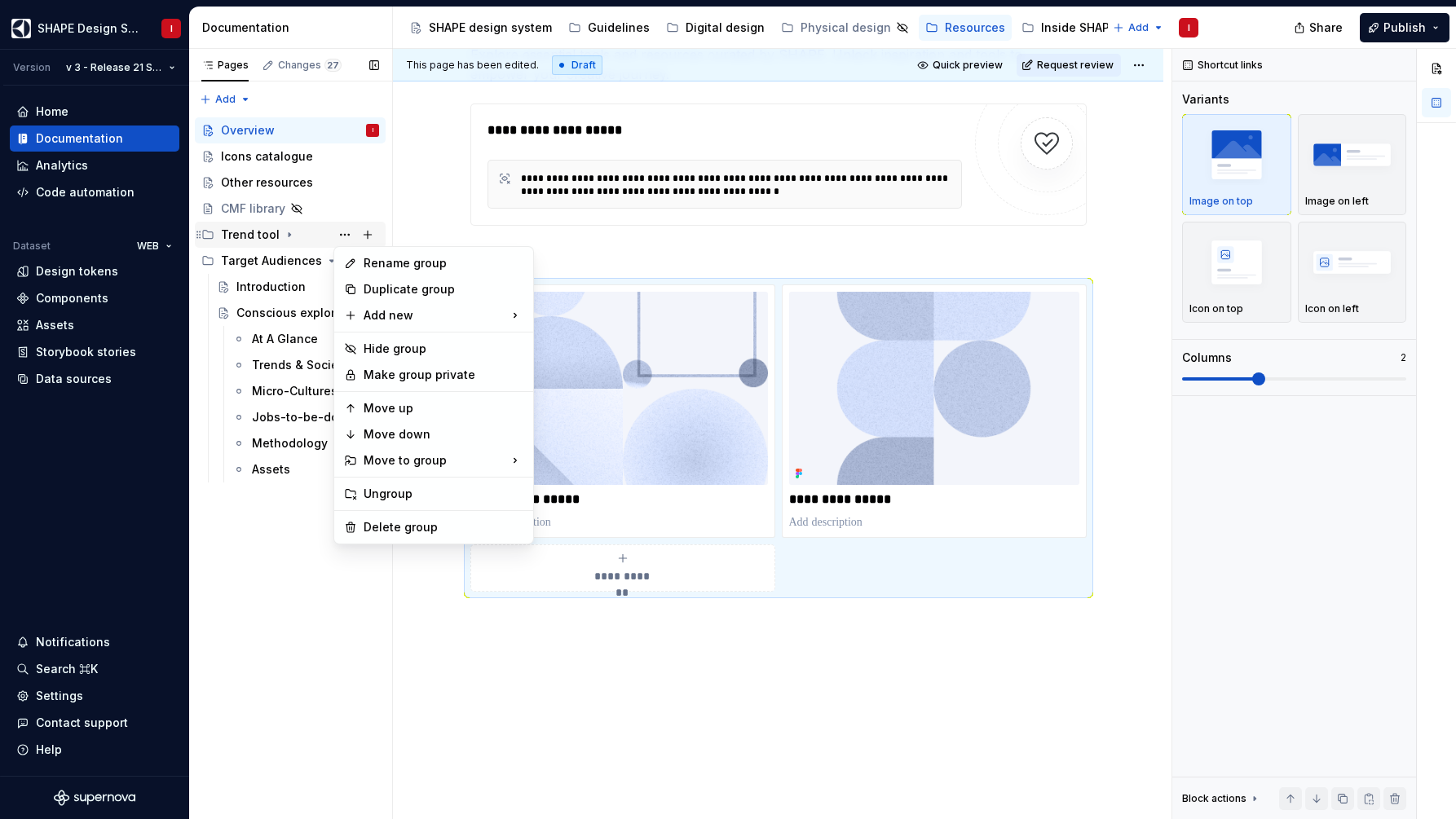 click on "Pages Changes 27 Add
Accessibility guide for tree Page tree.
Navigate the tree with the arrow keys. Common tree hotkeys apply. Further keybindings are available:
enter to execute primary action on focused item
f2 to start renaming the focused item
escape to abort renaming an item
control+d to start dragging selected items
Overview I Icons catalogue Other resources CMF library Trend tool Target Audiences Introduction Conscious explorers At A Glance Trends & Societal Movements Micro-Cultures Jobs-to-be-done Methodology Assets Draft   ( 27 ) SHAPE design system Guidelines  /  Overview Guidelines / Accessibility  /  Text  Guidelines / Accessibility  /  Color Guidelines / Accessibility  /  Icons Guidelines / Accessibility  /  Feedback Guidelines / Accessibility  /  Screen readers Guidelines / Accessibility  /  Interaction & navigation Guidelines / Animation  /  Parameters Guidelines / Writing  /  UX content checklist  /  dd" at bounding box center (290, 434) 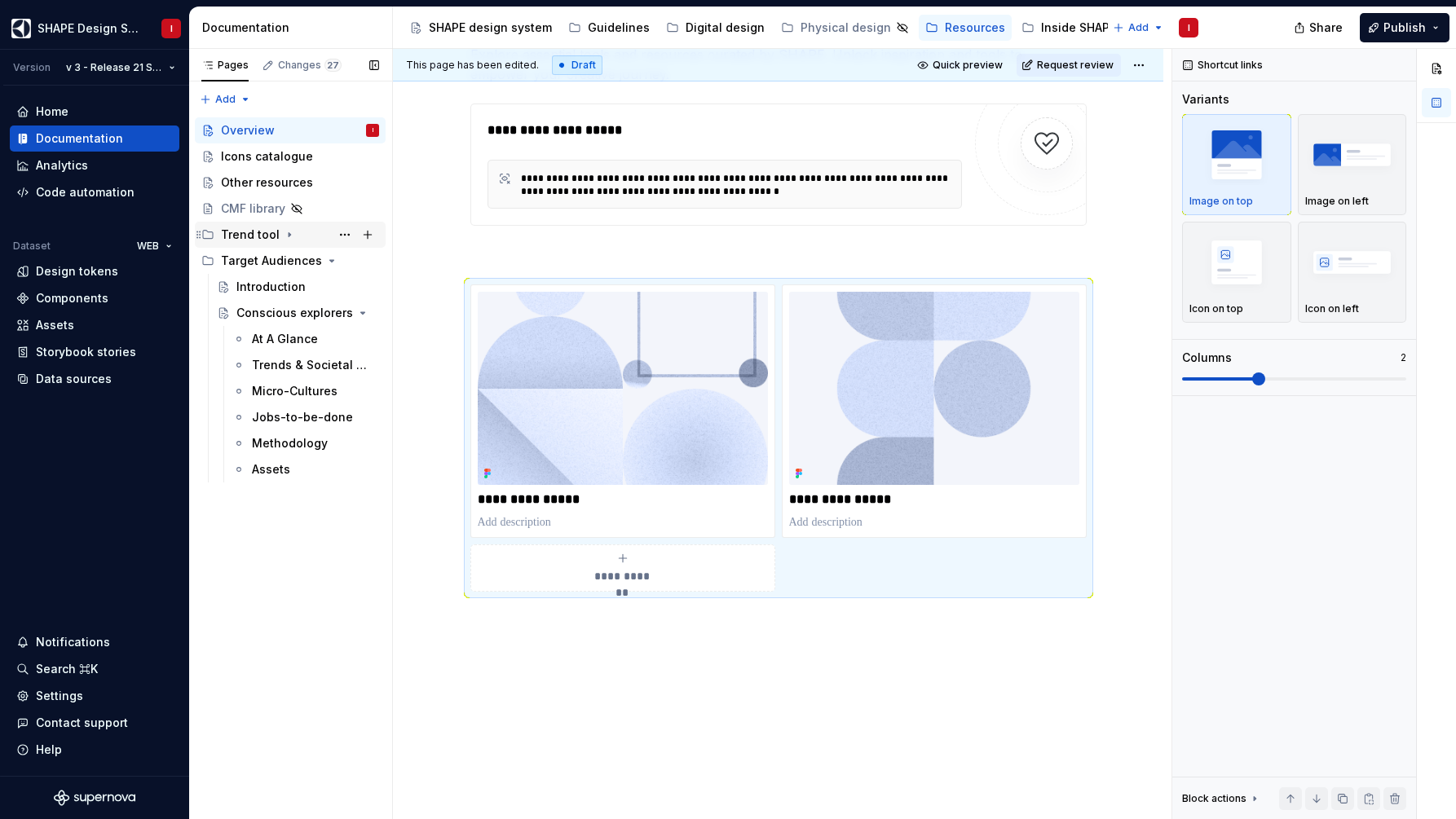 click on "Trend tool" at bounding box center (290, 235) 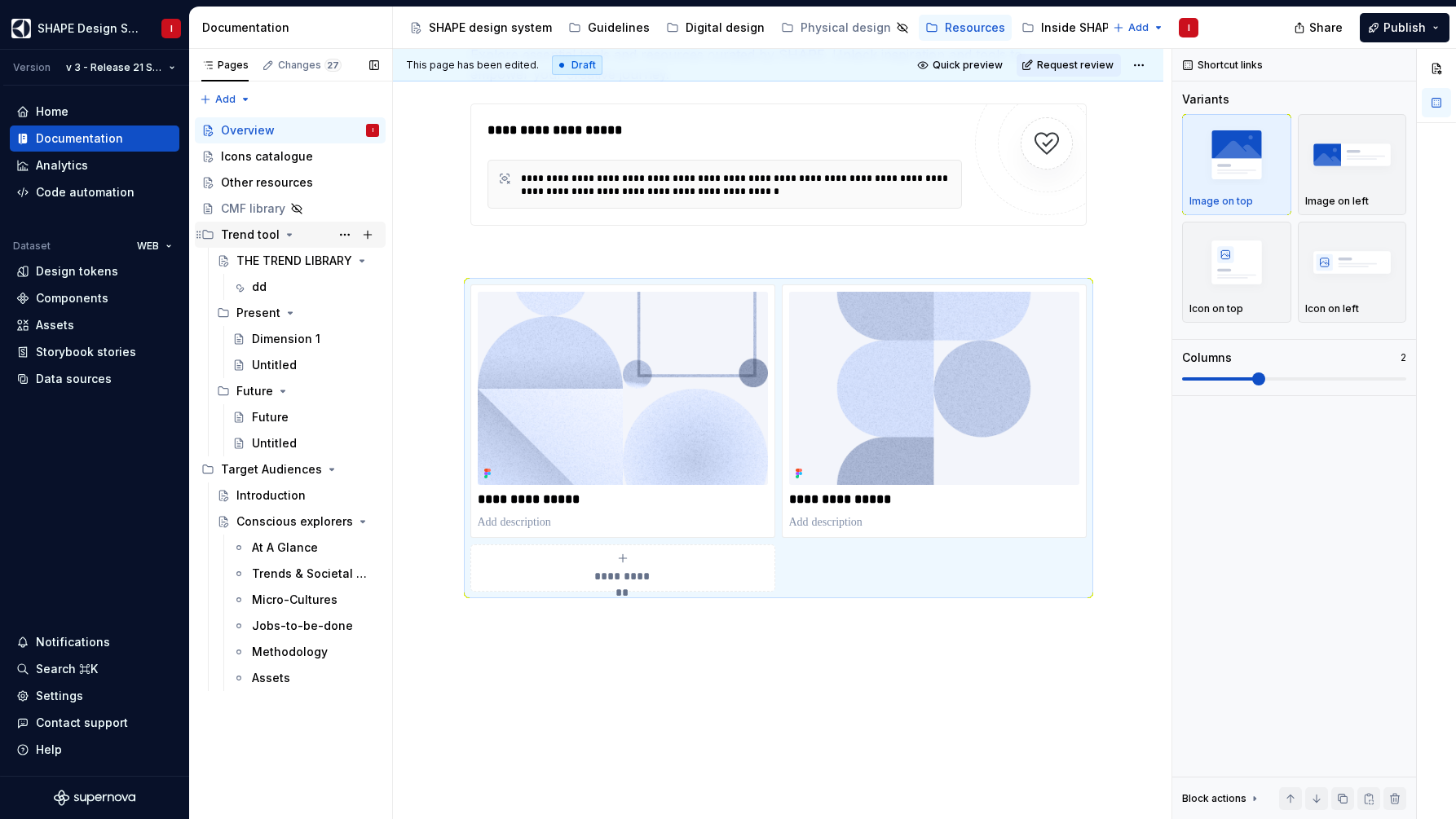 click on "Trend tool" at bounding box center [250, 235] 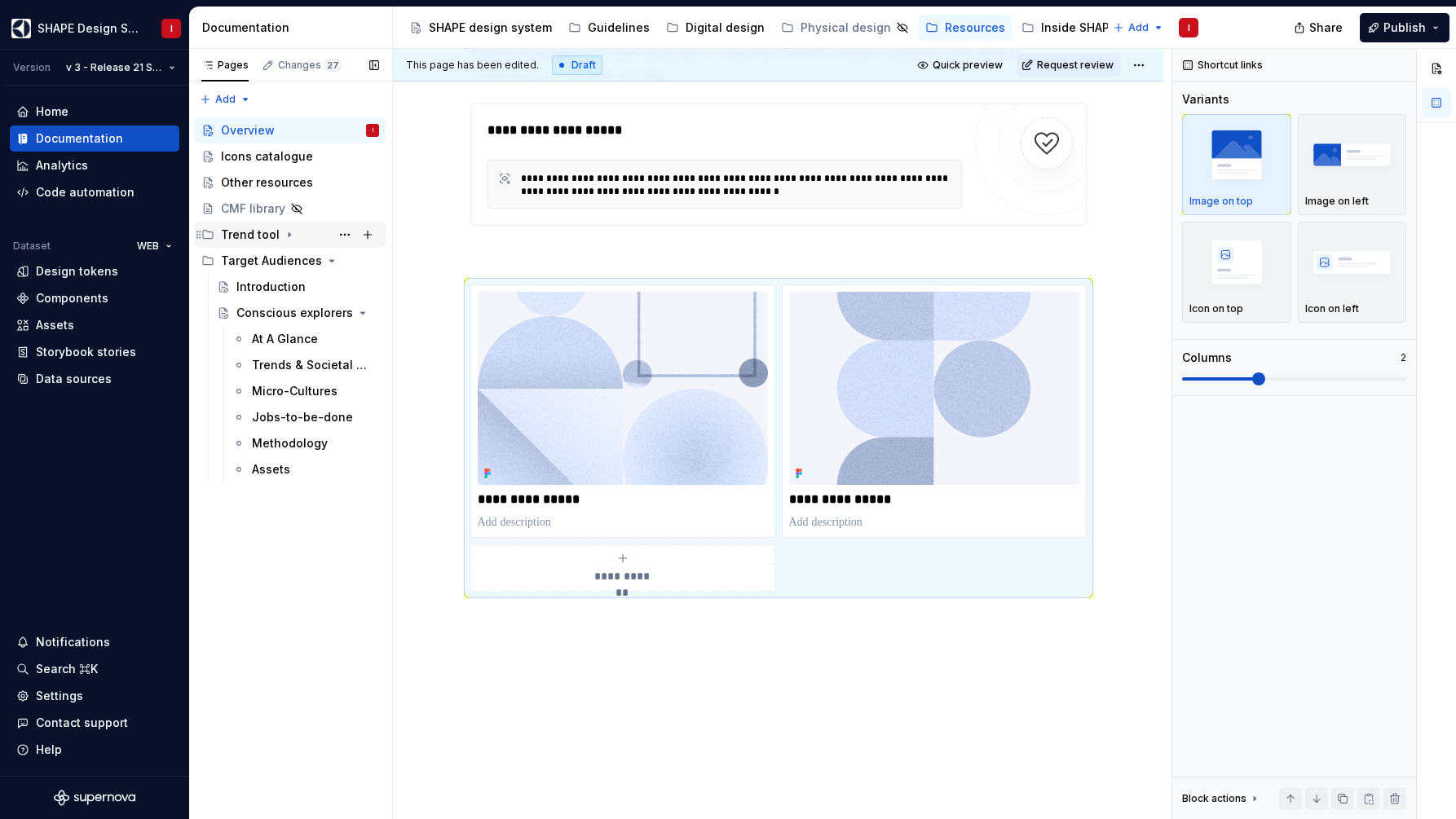 click on "Trend tool" at bounding box center (250, 235) 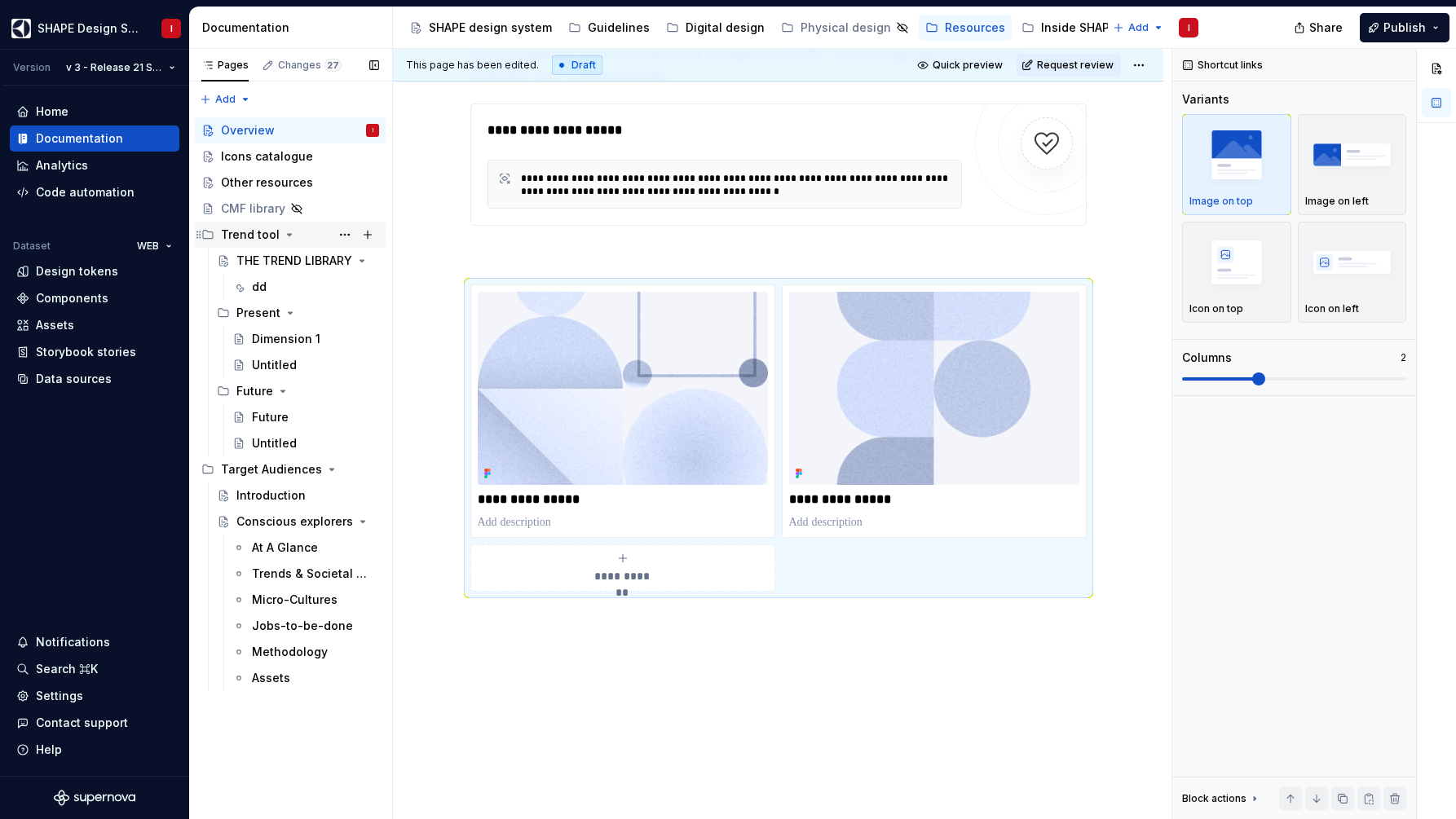 click 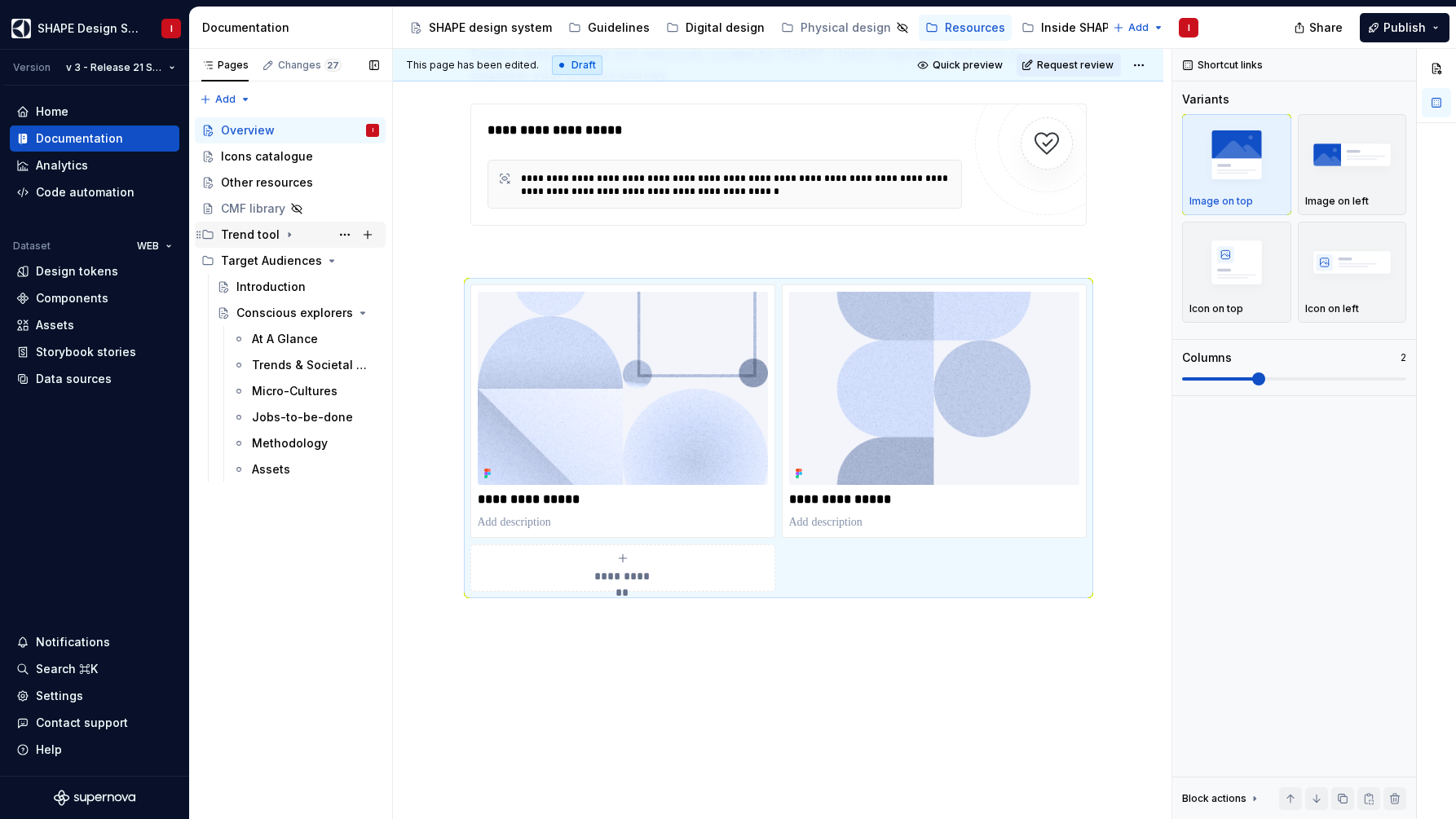 click 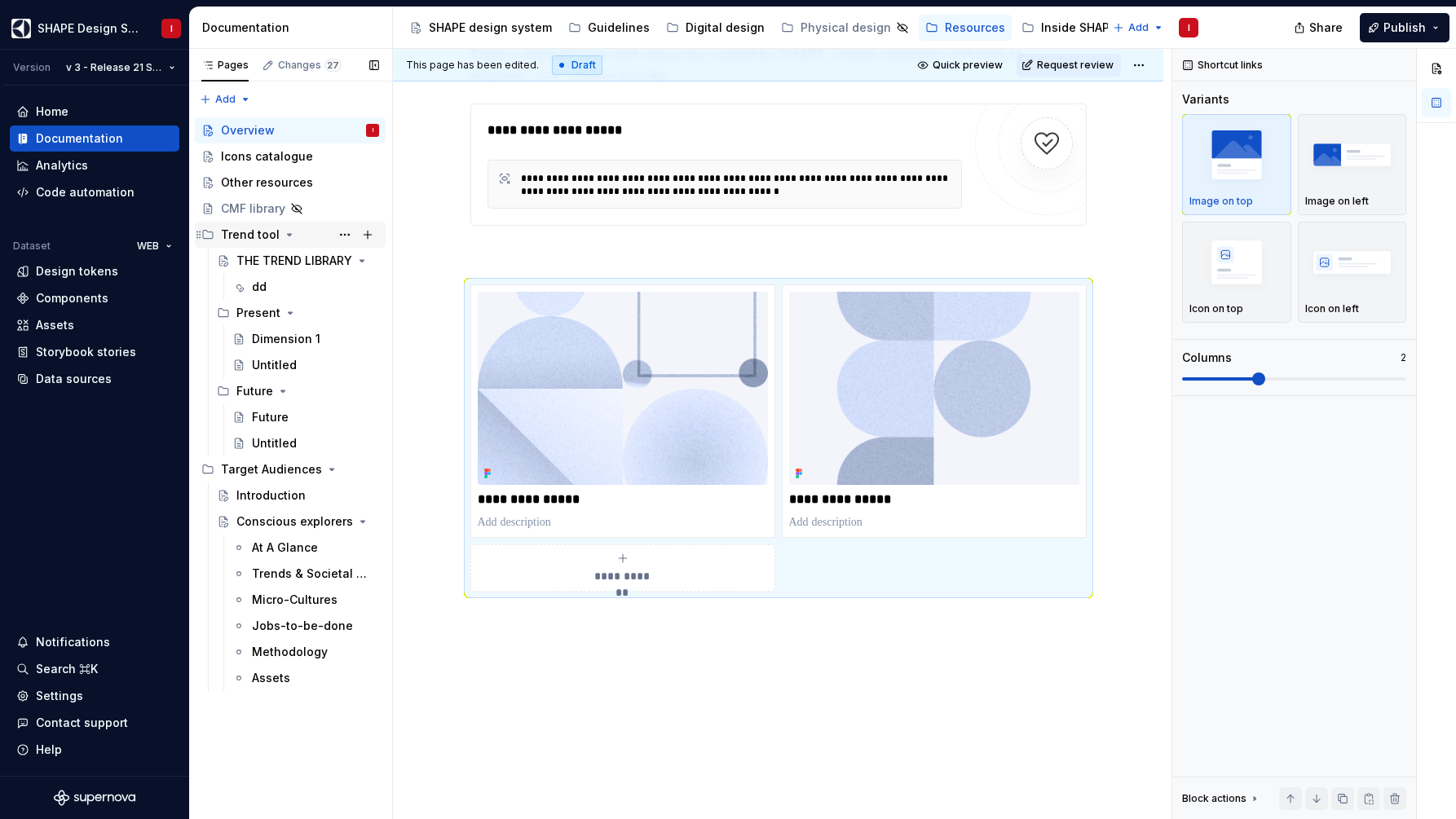 click 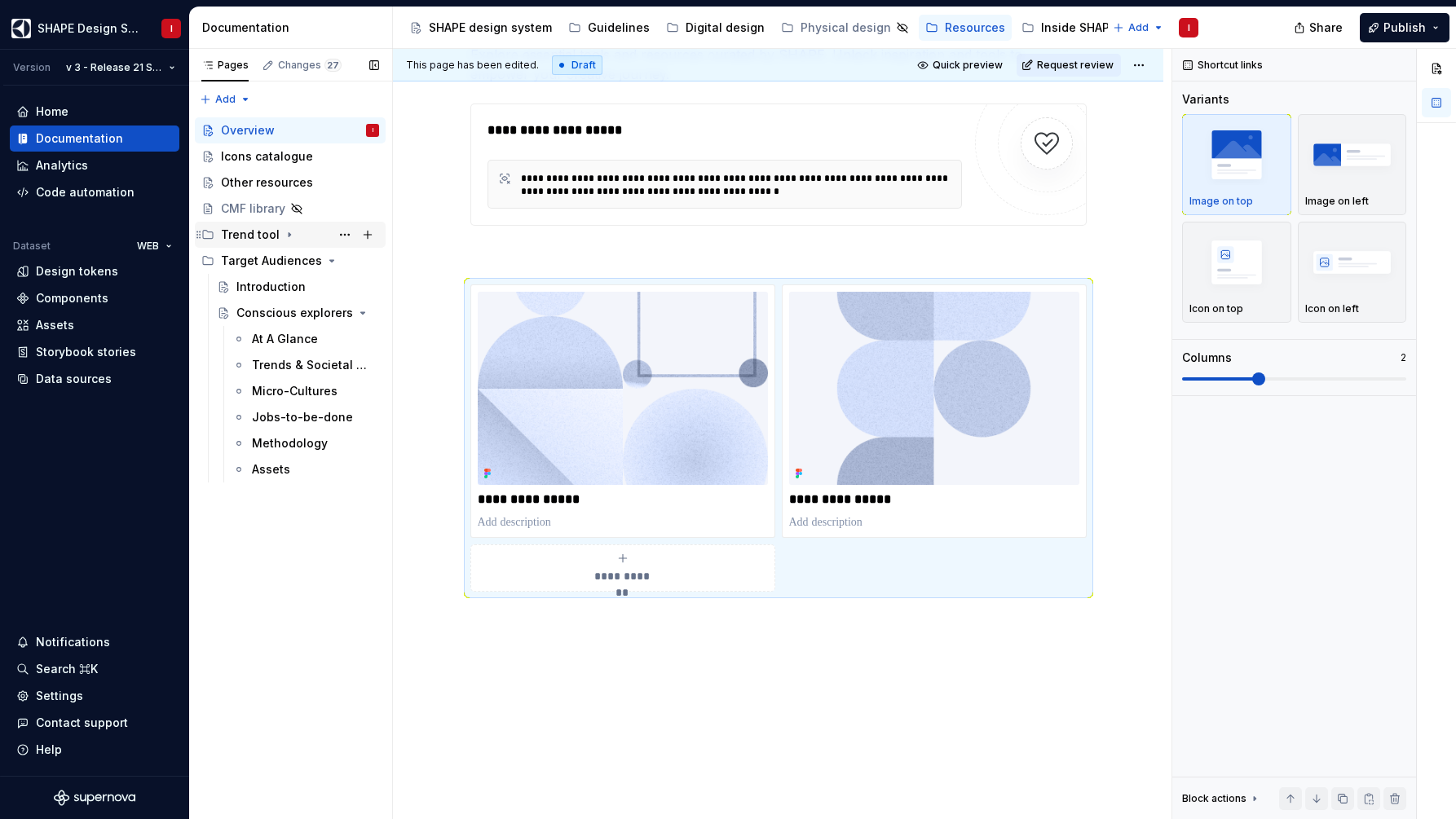 click 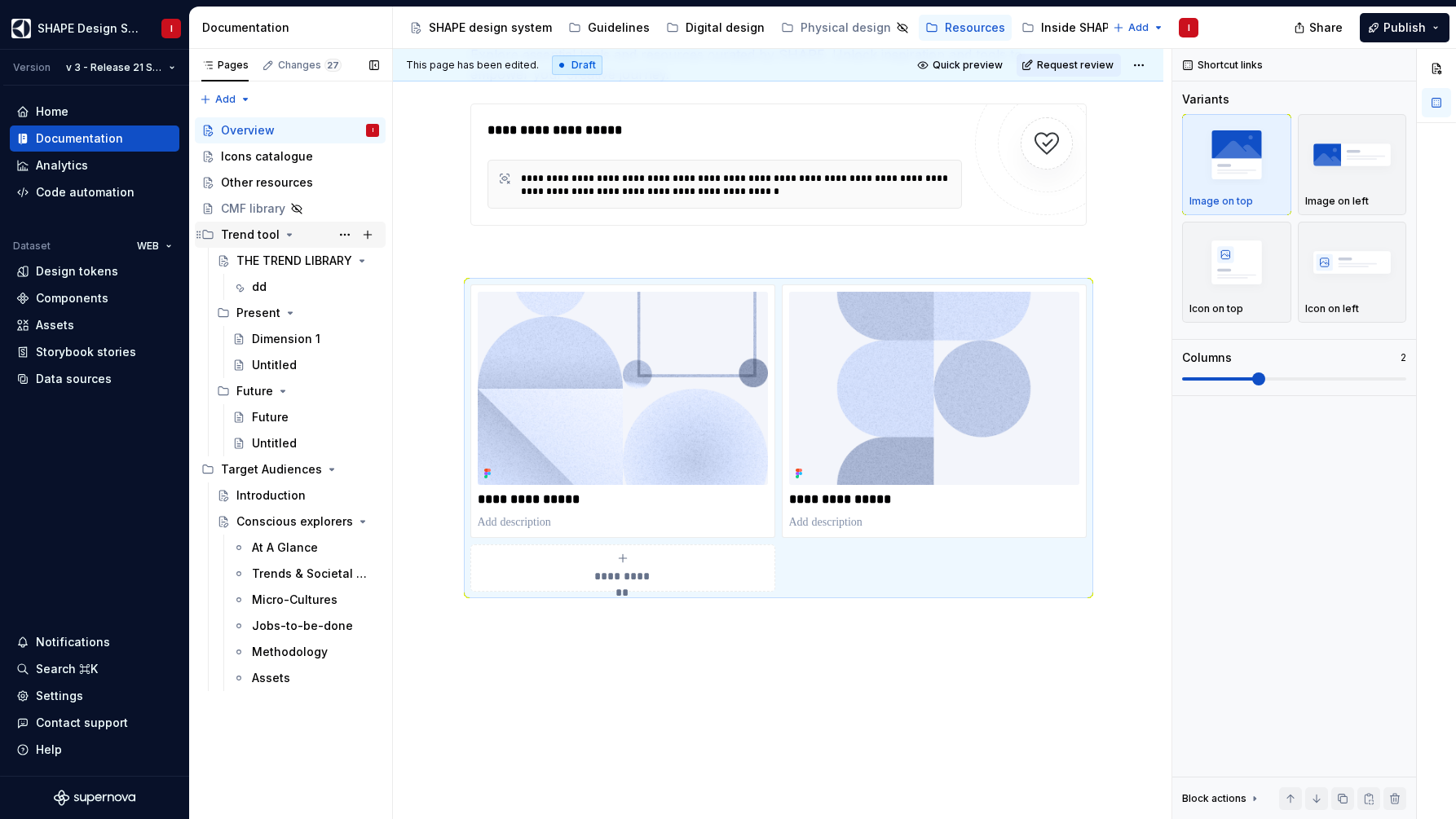 click 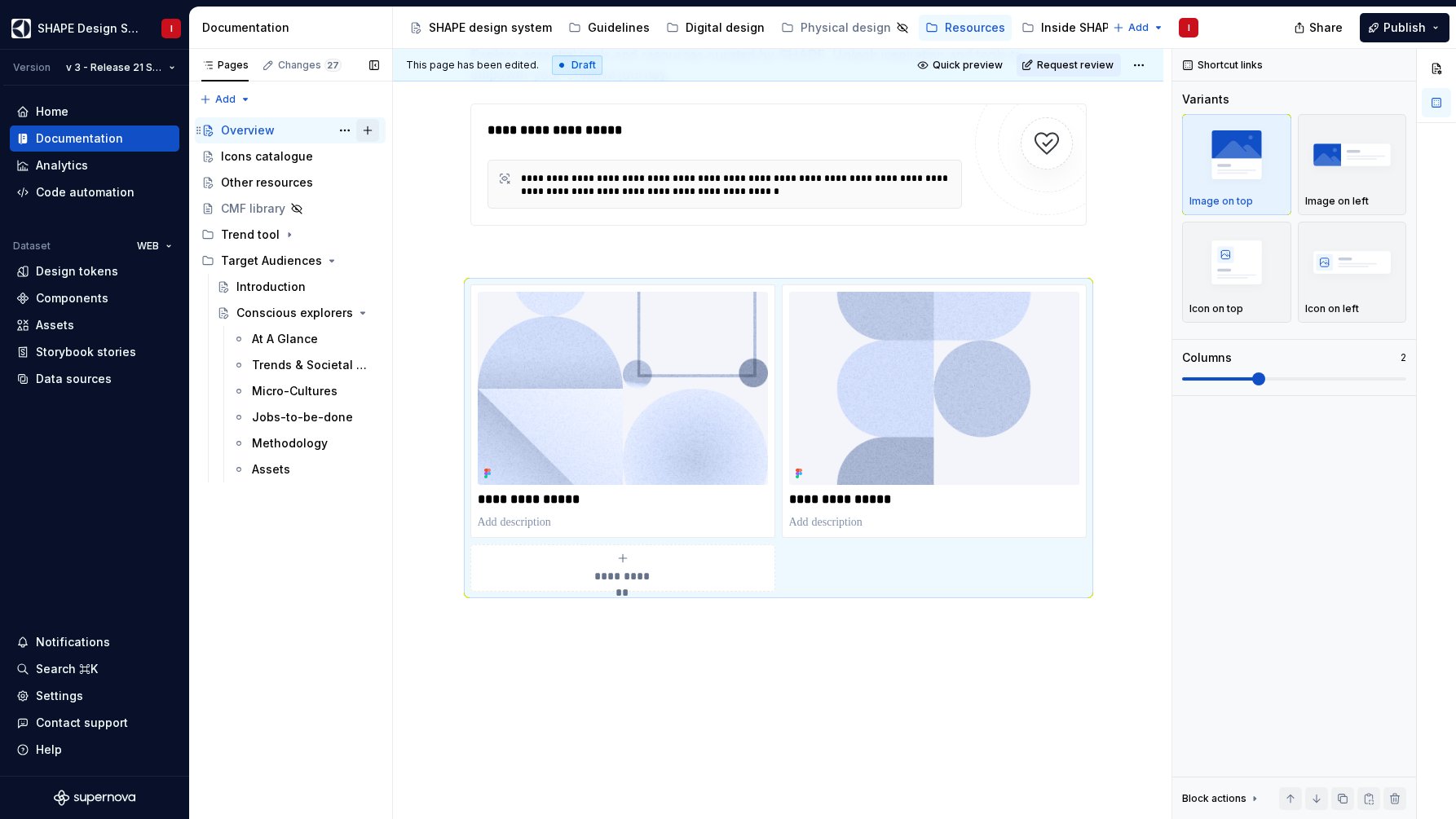 click at bounding box center [368, 130] 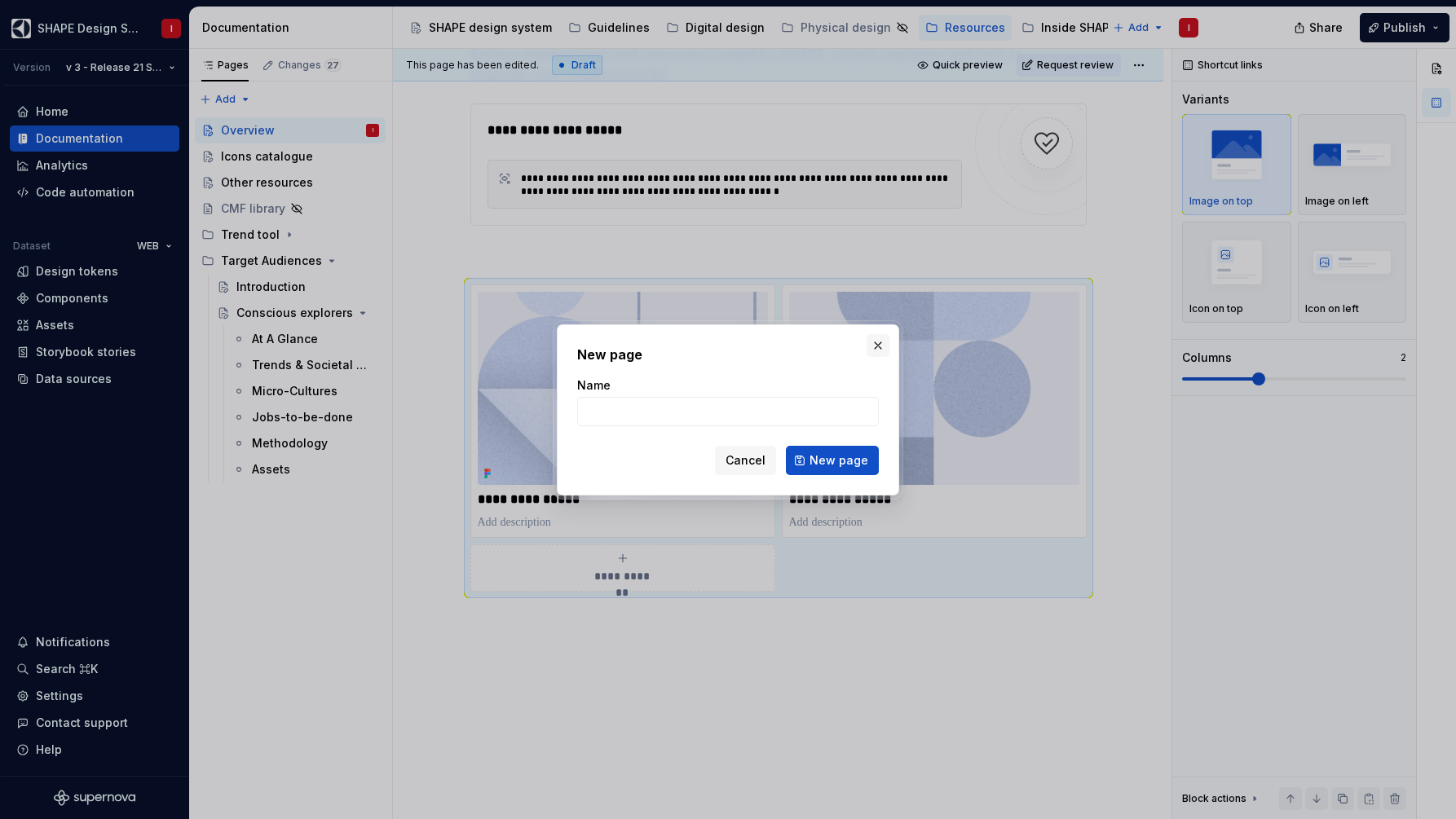 click at bounding box center [878, 346] 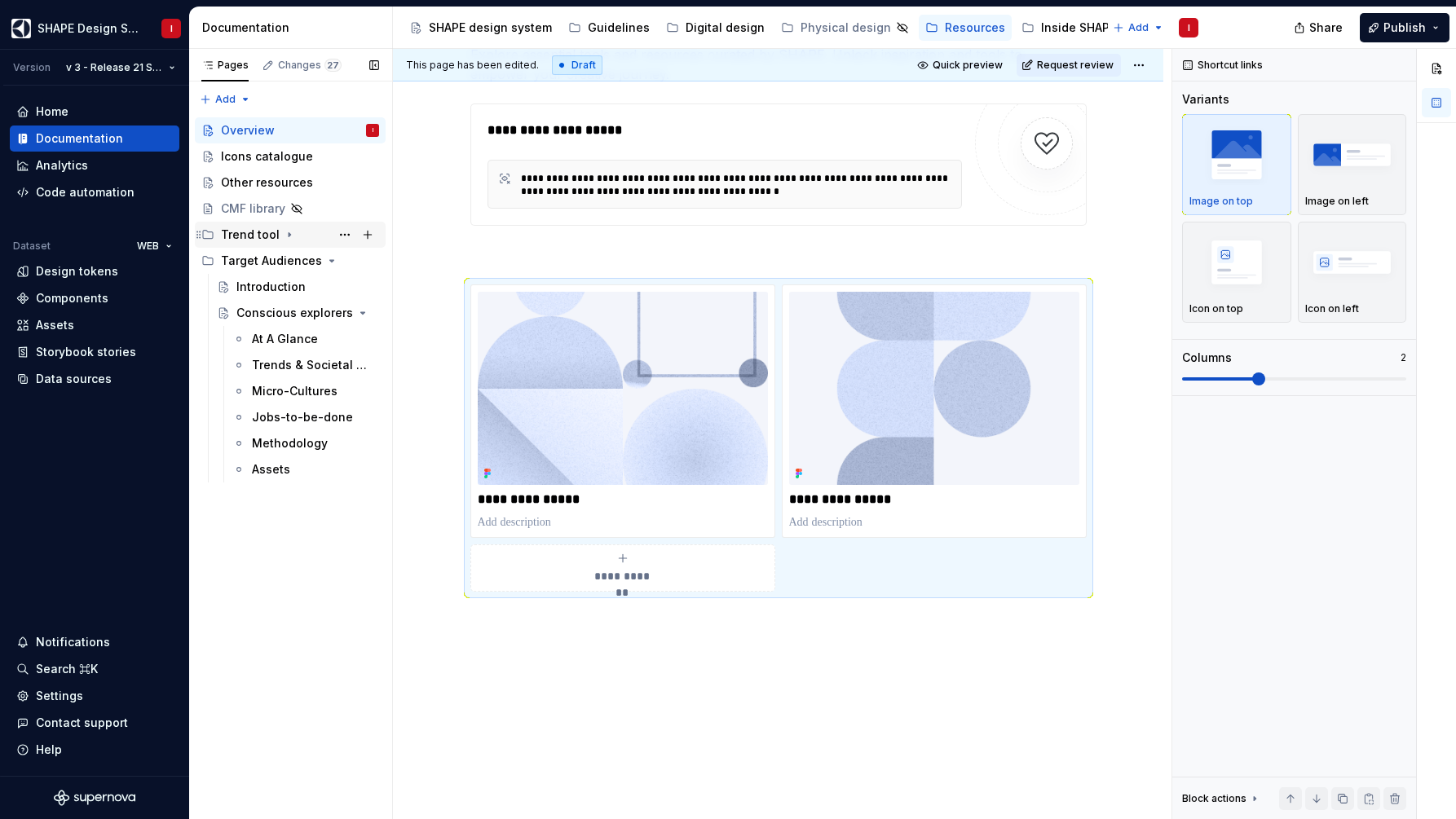 click on "Trend tool" at bounding box center [250, 235] 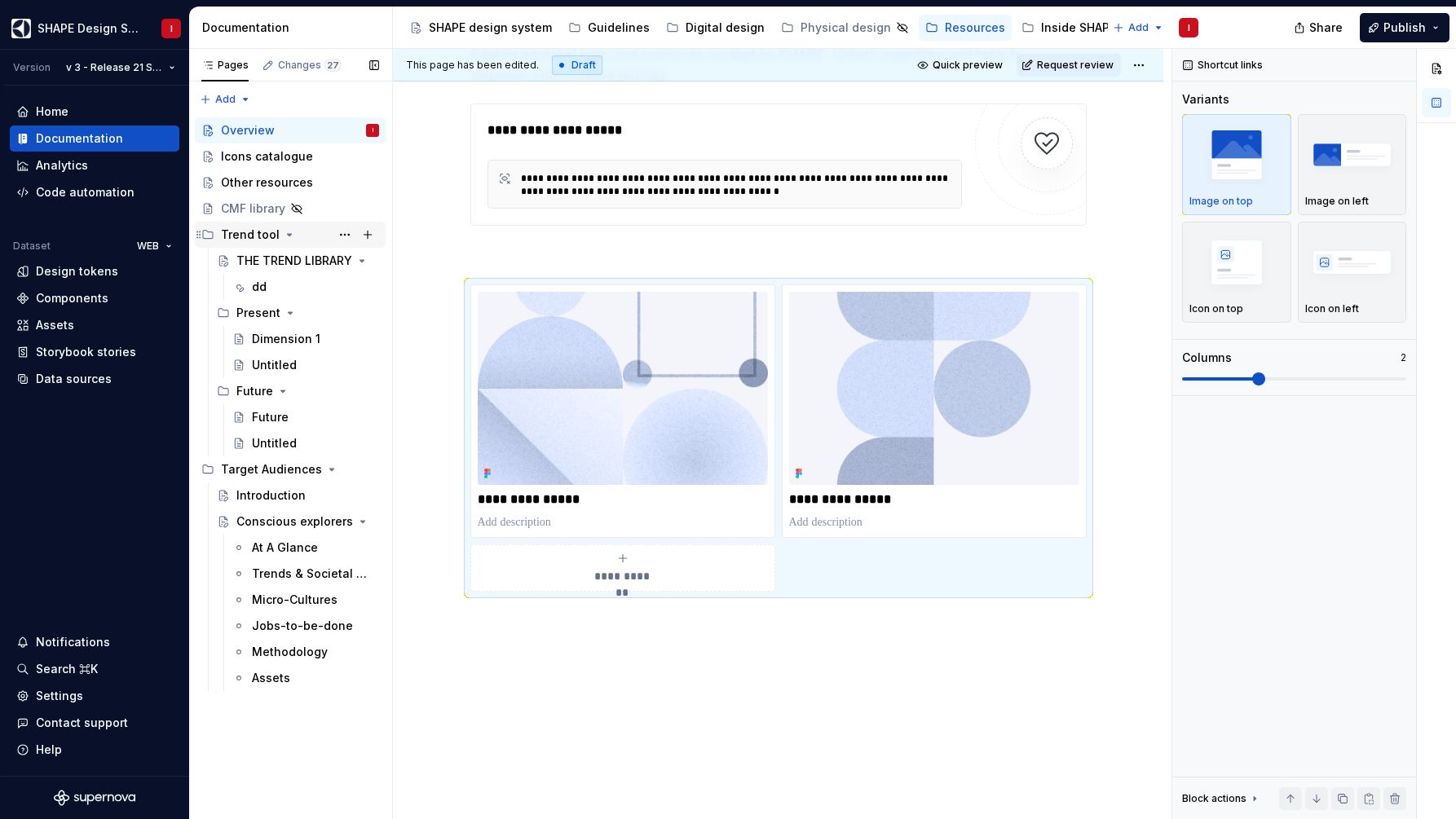 click on "Trend tool" at bounding box center [250, 235] 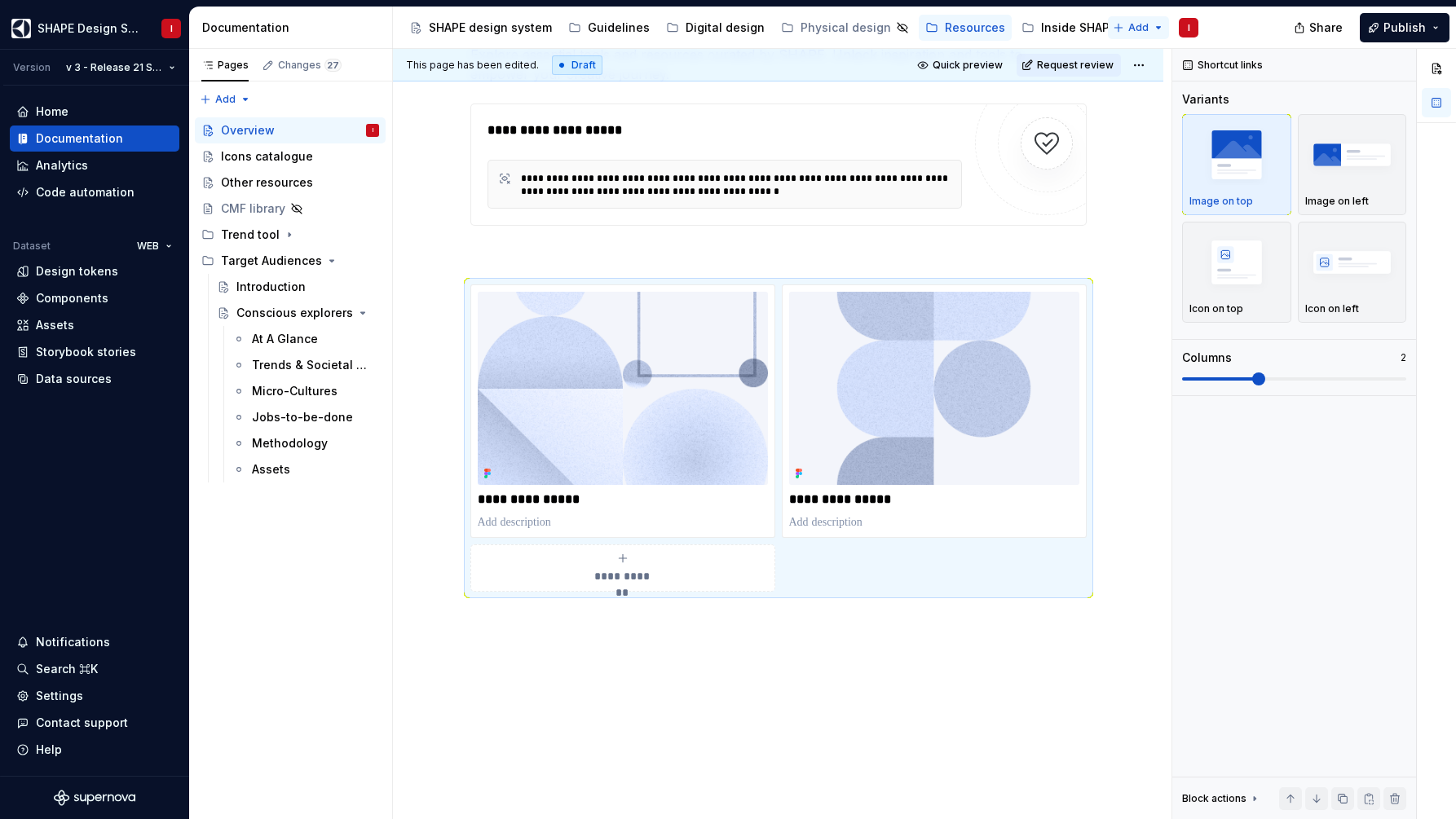 click on "SHAPE Design System I Version v 3 - Release 21 Sep, 2023 Home Documentation Analytics Code automation Dataset WEB Design tokens Components Assets Storybook stories Data sources Notifications Search ⌘K Settings Contact support Help Documentation
Accessibility guide for tree Page tree.
Navigate the tree with the arrow keys. Common tree hotkeys apply. Further keybindings are available:
enter to execute primary action on focused item
f2 to start renaming the focused item
escape to abort renaming an item
control+d to start dragging selected items
SHAPE design system Guidelines Digital design Physical design Resources Inside SHAPE Add I Share Publish Pages Changes 27 Add
Accessibility guide for tree Page tree.
Navigate the tree with the arrow keys. Common tree hotkeys apply. Further keybindings are available:
enter to execute primary action on focused item
f2 to start renaming the focused item" at bounding box center [728, 409] 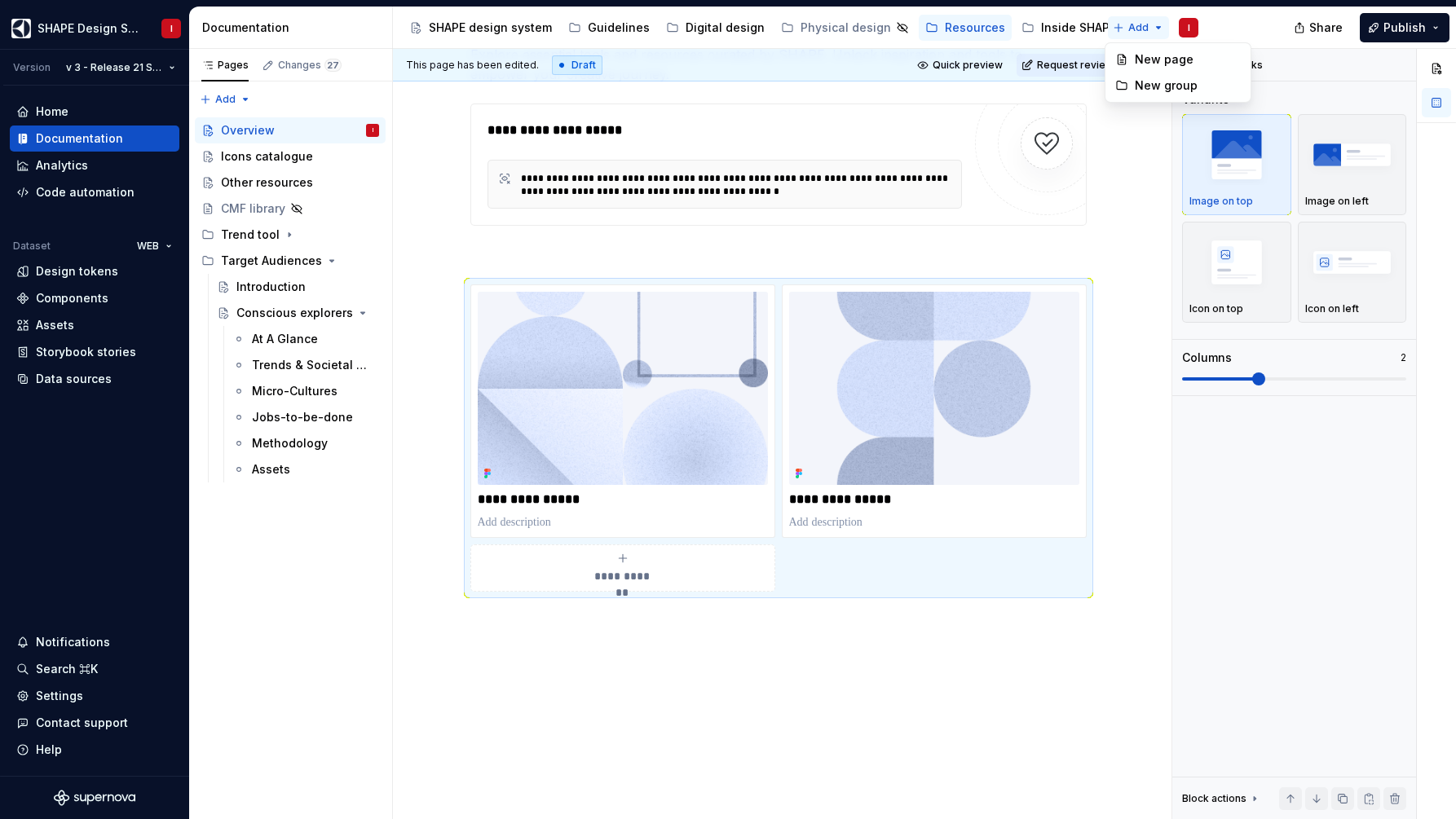 click on "SHAPE Design System I Version v 3 - Release 21 Sep, 2023 Home Documentation Analytics Code automation Dataset WEB Design tokens Components Assets Storybook stories Data sources Notifications Search ⌘K Settings Contact support Help Documentation
Accessibility guide for tree Page tree.
Navigate the tree with the arrow keys. Common tree hotkeys apply. Further keybindings are available:
enter to execute primary action on focused item
f2 to start renaming the focused item
escape to abort renaming an item
control+d to start dragging selected items
SHAPE design system Guidelines Digital design Physical design Resources Inside SHAPE Add I Share Publish Pages Changes 27 Add
Accessibility guide for tree Page tree.
Navigate the tree with the arrow keys. Common tree hotkeys apply. Further keybindings are available:
enter to execute primary action on focused item
f2 to start renaming the focused item" at bounding box center (728, 409) 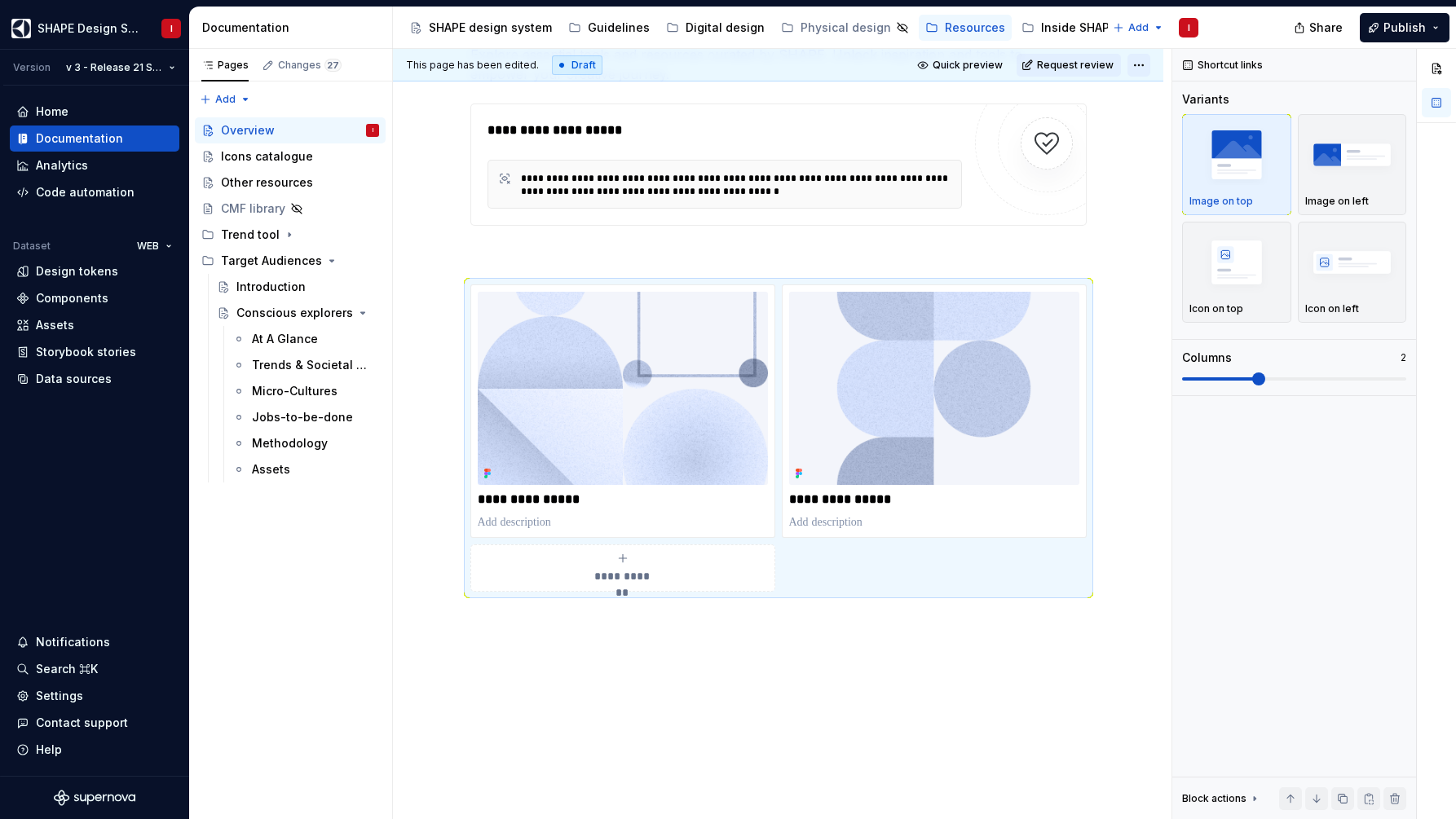 click on "SHAPE Design System I Version v 3 - Release 21 Sep, 2023 Home Documentation Analytics Code automation Dataset WEB Design tokens Components Assets Storybook stories Data sources Notifications Search ⌘K Settings Contact support Help Documentation
Accessibility guide for tree Page tree.
Navigate the tree with the arrow keys. Common tree hotkeys apply. Further keybindings are available:
enter to execute primary action on focused item
f2 to start renaming the focused item
escape to abort renaming an item
control+d to start dragging selected items
SHAPE design system Guidelines Digital design Physical design Resources Inside SHAPE Add I Share Publish Pages Changes 27 Add
Accessibility guide for tree Page tree.
Navigate the tree with the arrow keys. Common tree hotkeys apply. Further keybindings are available:
enter to execute primary action on focused item
f2 to start renaming the focused item" at bounding box center [728, 409] 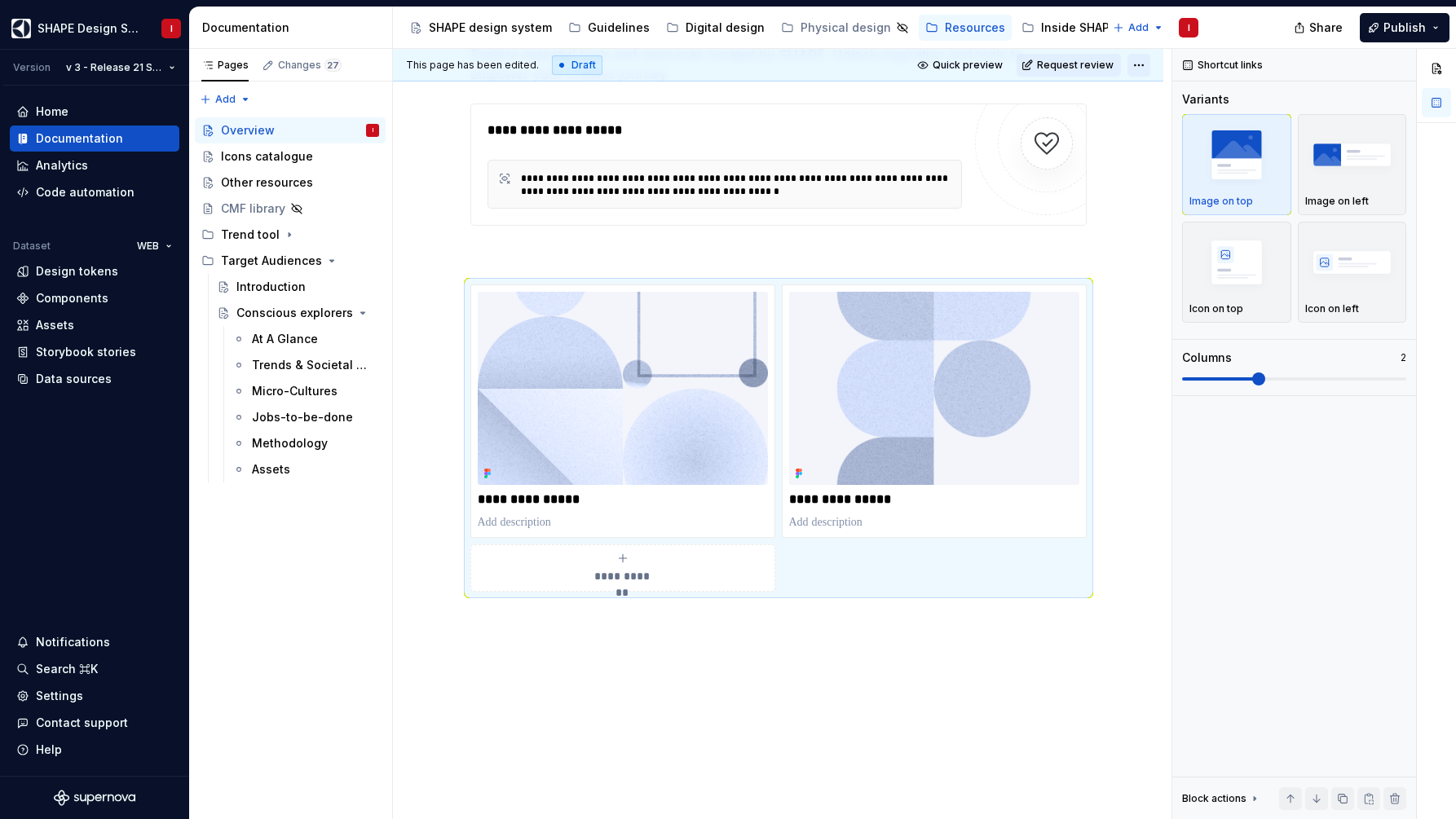 click on "SHAPE Design System I Version v 3 - Release 21 Sep, 2023 Home Documentation Analytics Code automation Dataset WEB Design tokens Components Assets Storybook stories Data sources Notifications Search ⌘K Settings Contact support Help Documentation
Accessibility guide for tree Page tree.
Navigate the tree with the arrow keys. Common tree hotkeys apply. Further keybindings are available:
enter to execute primary action on focused item
f2 to start renaming the focused item
escape to abort renaming an item
control+d to start dragging selected items
SHAPE design system Guidelines Digital design Physical design Resources Inside SHAPE Add I Share Publish Pages Changes 27 Add
Accessibility guide for tree Page tree.
Navigate the tree with the arrow keys. Common tree hotkeys apply. Further keybindings are available:
enter to execute primary action on focused item
f2 to start renaming the focused item" at bounding box center (728, 409) 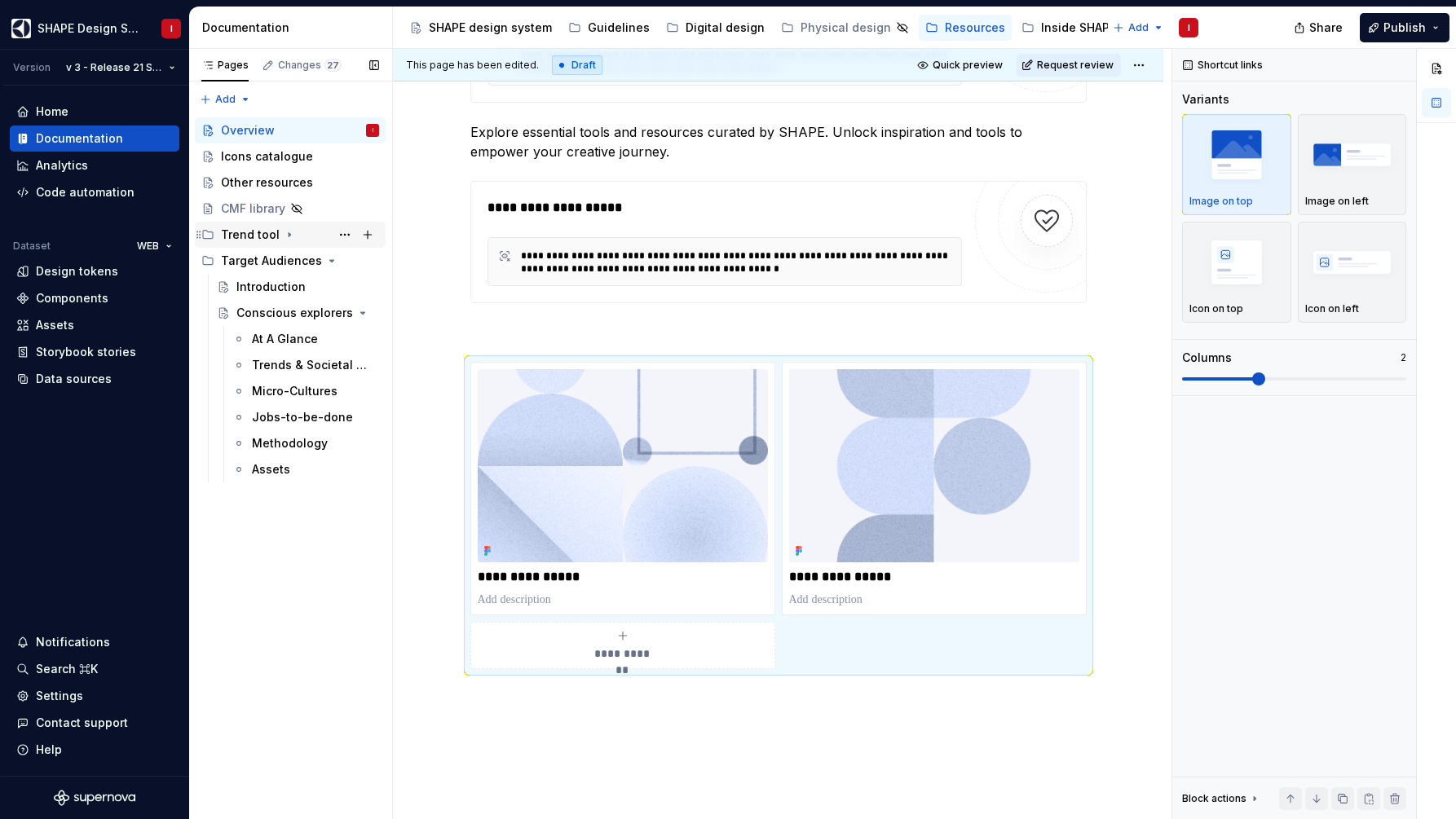 click on "Trend tool" at bounding box center (250, 235) 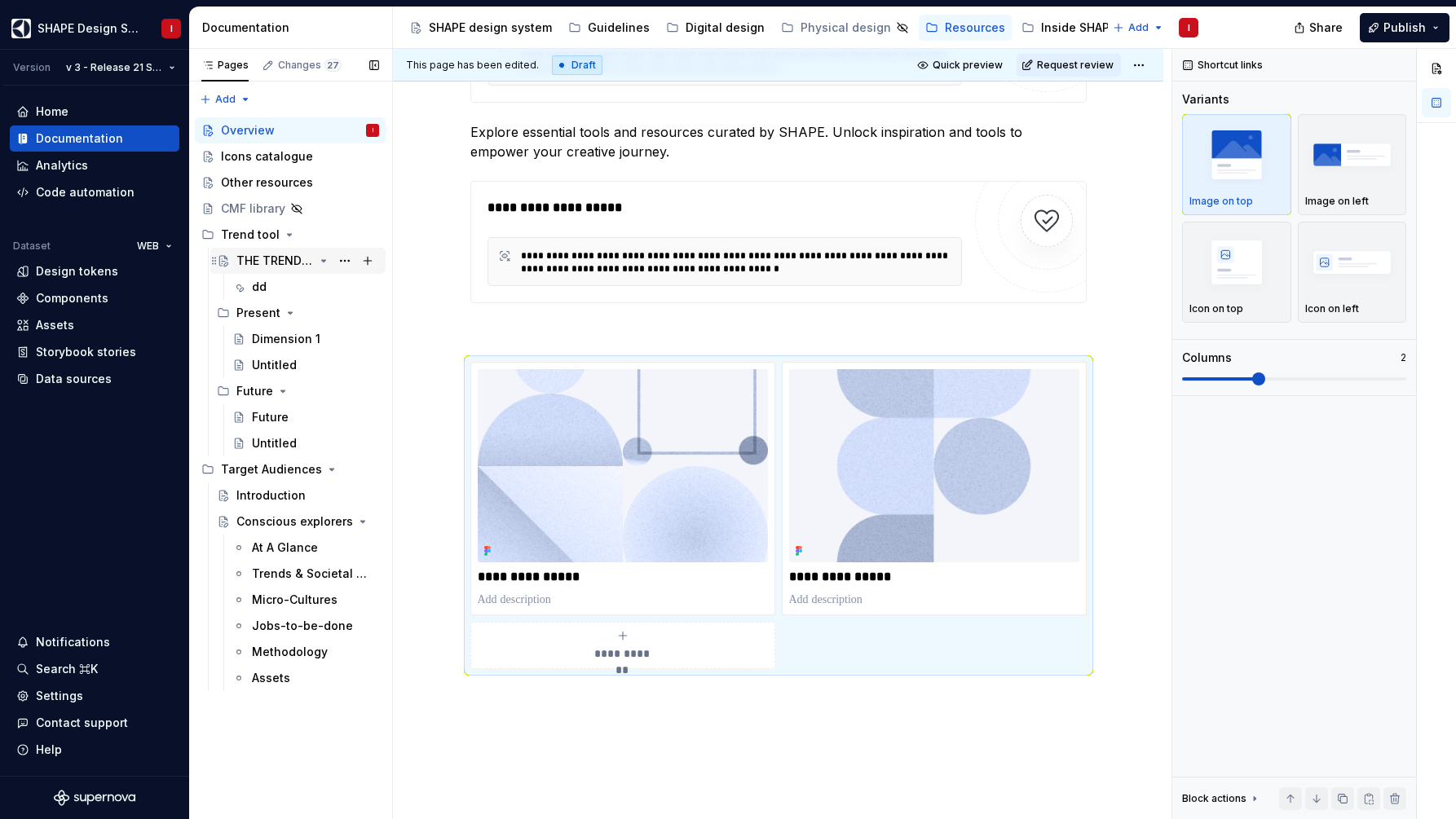 click on "THE TREND LIBRARY" at bounding box center (275, 261) 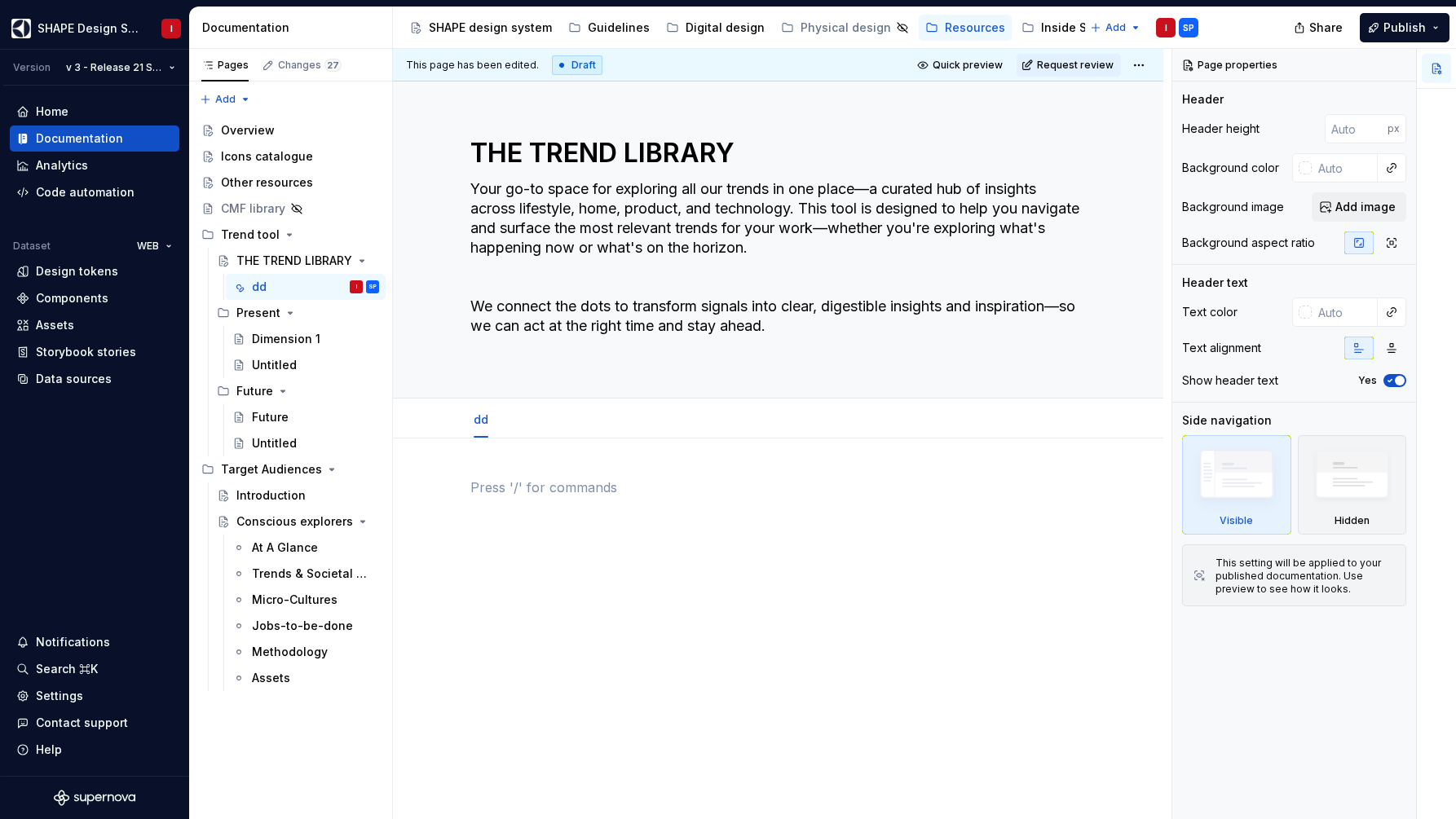 click at bounding box center [779, 487] 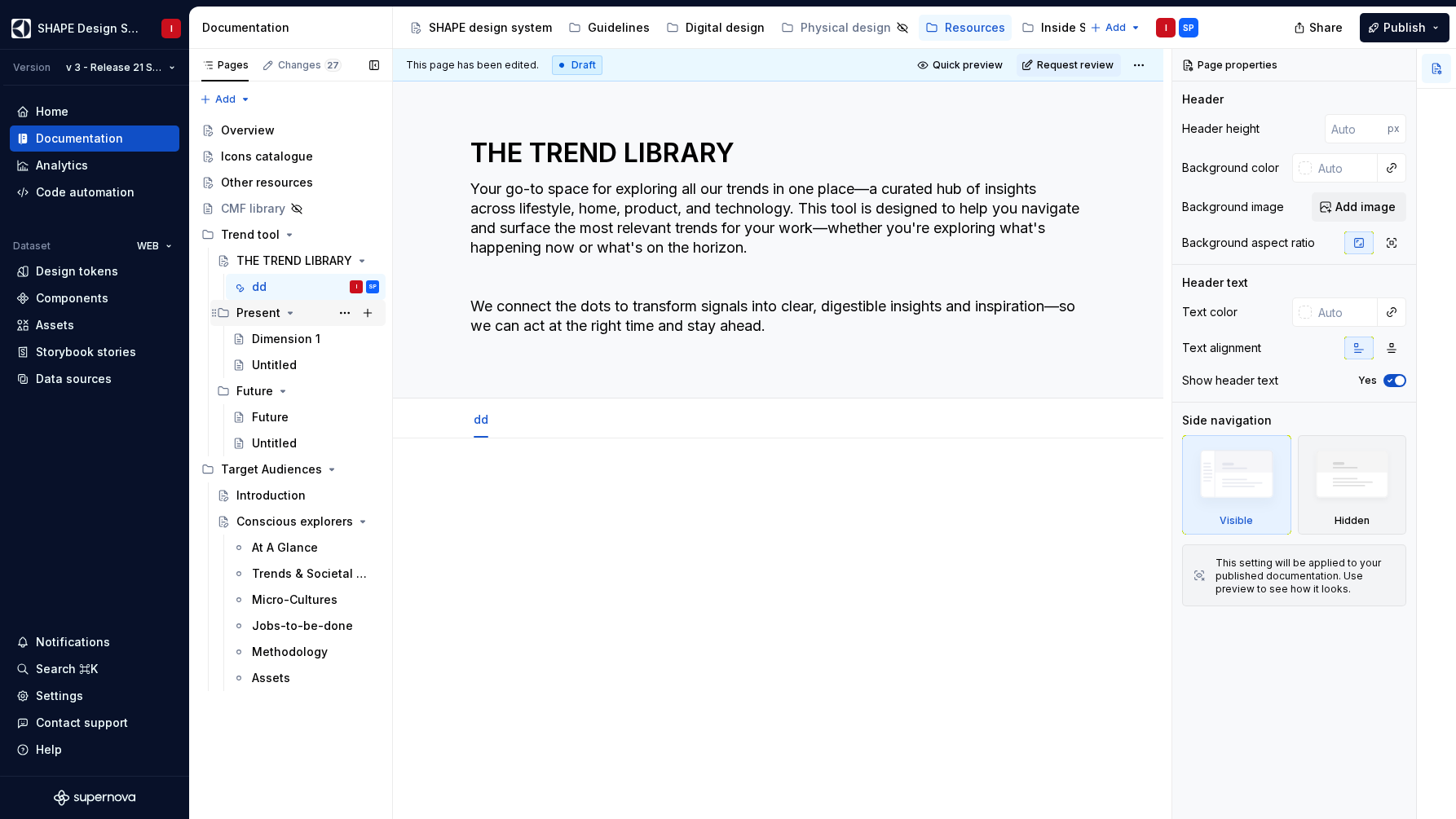 click on "Present" at bounding box center [258, 313] 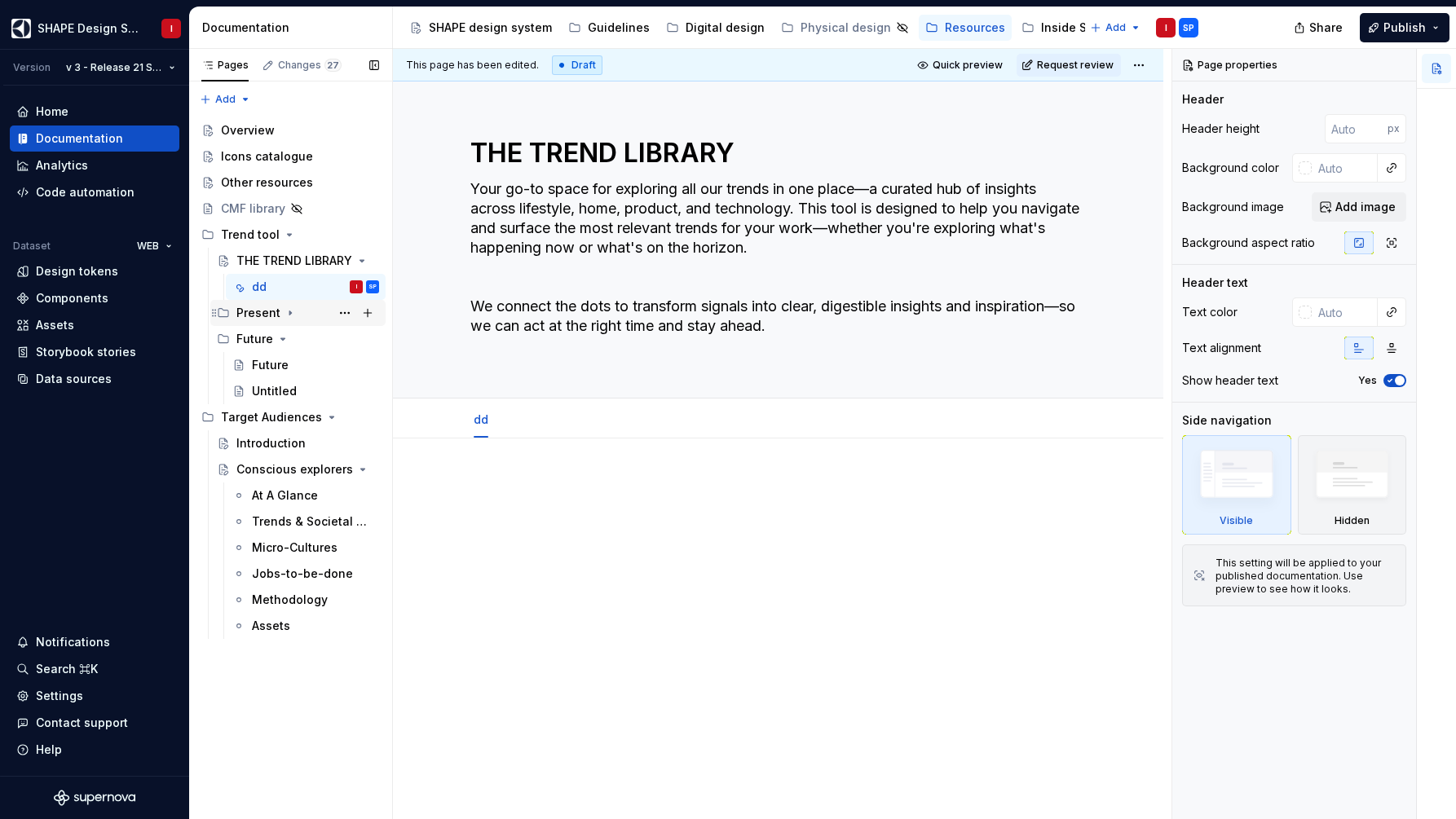 click on "Present" at bounding box center [258, 313] 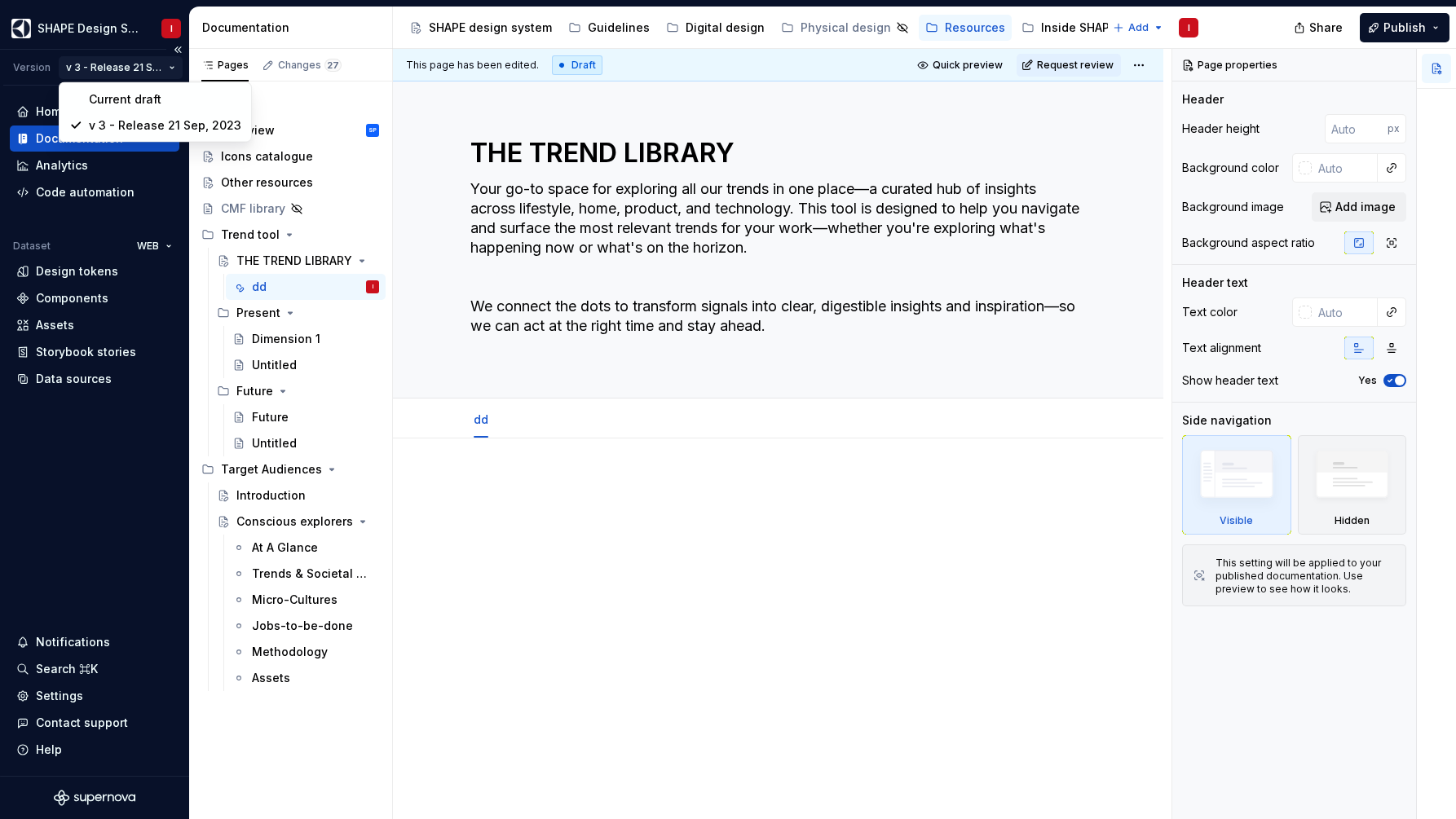 click on "SHAPE Design System I Version v 3 - Release 21 Sep, 2023 Home Documentation Analytics Code automation Dataset WEB Design tokens Components Assets Storybook stories Data sources Notifications Search ⌘K Settings Contact support Help Documentation
Accessibility guide for tree Page tree.
Navigate the tree with the arrow keys. Common tree hotkeys apply. Further keybindings are available:
enter to execute primary action on focused item
f2 to start renaming the focused item
escape to abort renaming an item
control+d to start dragging selected items
SHAPE design system Guidelines Digital design Physical design Resources Inside SHAPE Add I Share Publish Pages Changes 27 Add
Accessibility guide for tree Page tree.
Navigate the tree with the arrow keys. Common tree hotkeys apply. Further keybindings are available:
enter to execute primary action on focused item
f2 to start renaming the focused item" at bounding box center (728, 409) 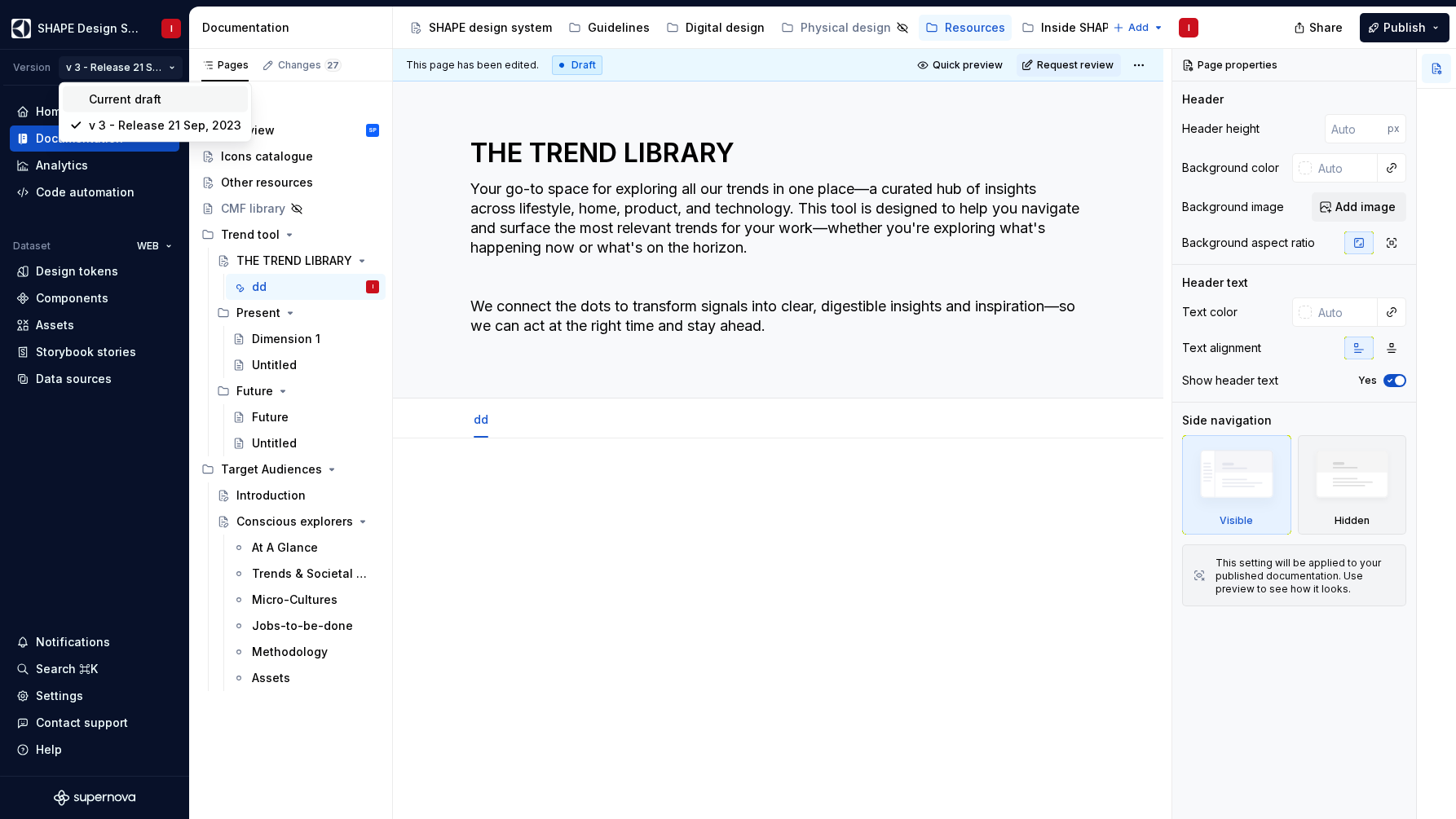 click on "Current draft" at bounding box center (155, 99) 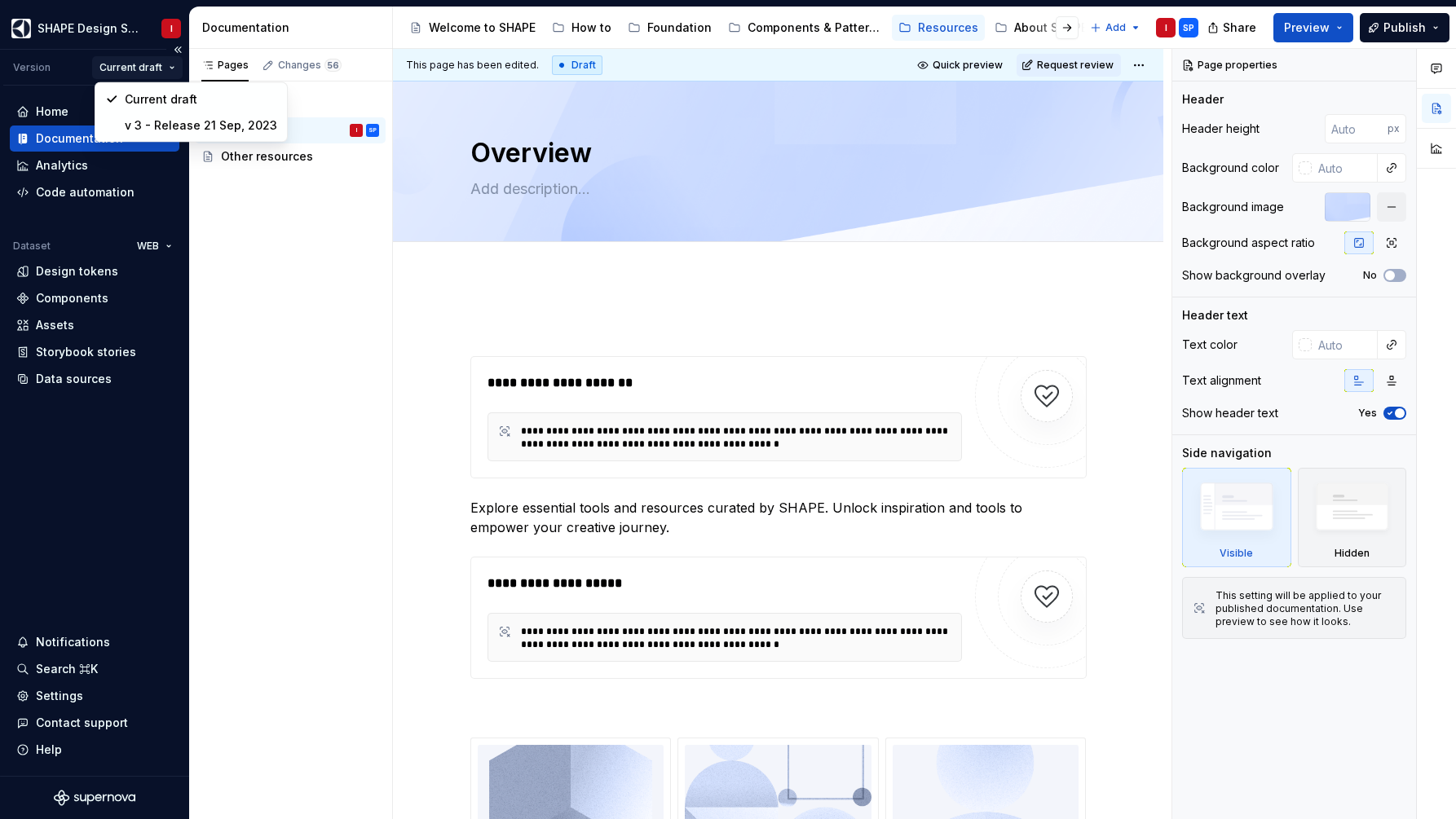 click on "SHAPE Design System I Version Current draft Home Documentation Analytics Code automation Dataset WEB Design tokens Components Assets Storybook stories Data sources Notifications Search ⌘K Settings Contact support Help Documentation
Accessibility guide for tree Page tree.
Navigate the tree with the arrow keys. Common tree hotkeys apply. Further keybindings are available:
enter to execute primary action on focused item
f2 to start renaming the focused item
escape to abort renaming an item
control+d to start dragging selected items
Welcome to SHAPE How to Foundation Components & Patterns Resources About SHAPE Add I SP Share Preview Publish Pages Changes 56 Add
Accessibility guide for tree Page tree.
Navigate the tree with the arrow keys. Common tree hotkeys apply. Further keybindings are available:
enter to execute primary action on focused item
f2 to start renaming the focused item" at bounding box center [728, 409] 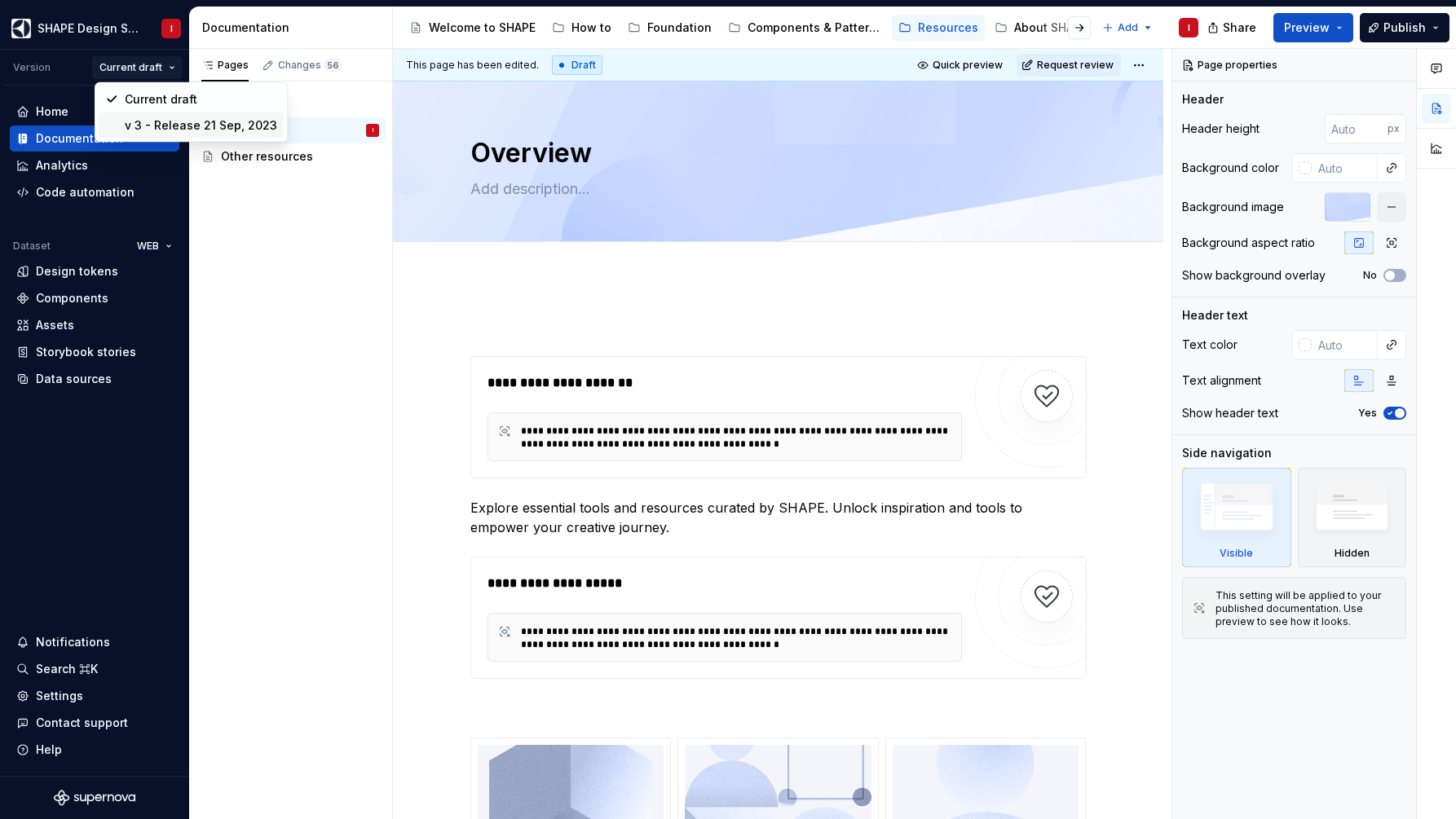 click on "v 3 - Release 21 Sep, 2023" at bounding box center [201, 125] 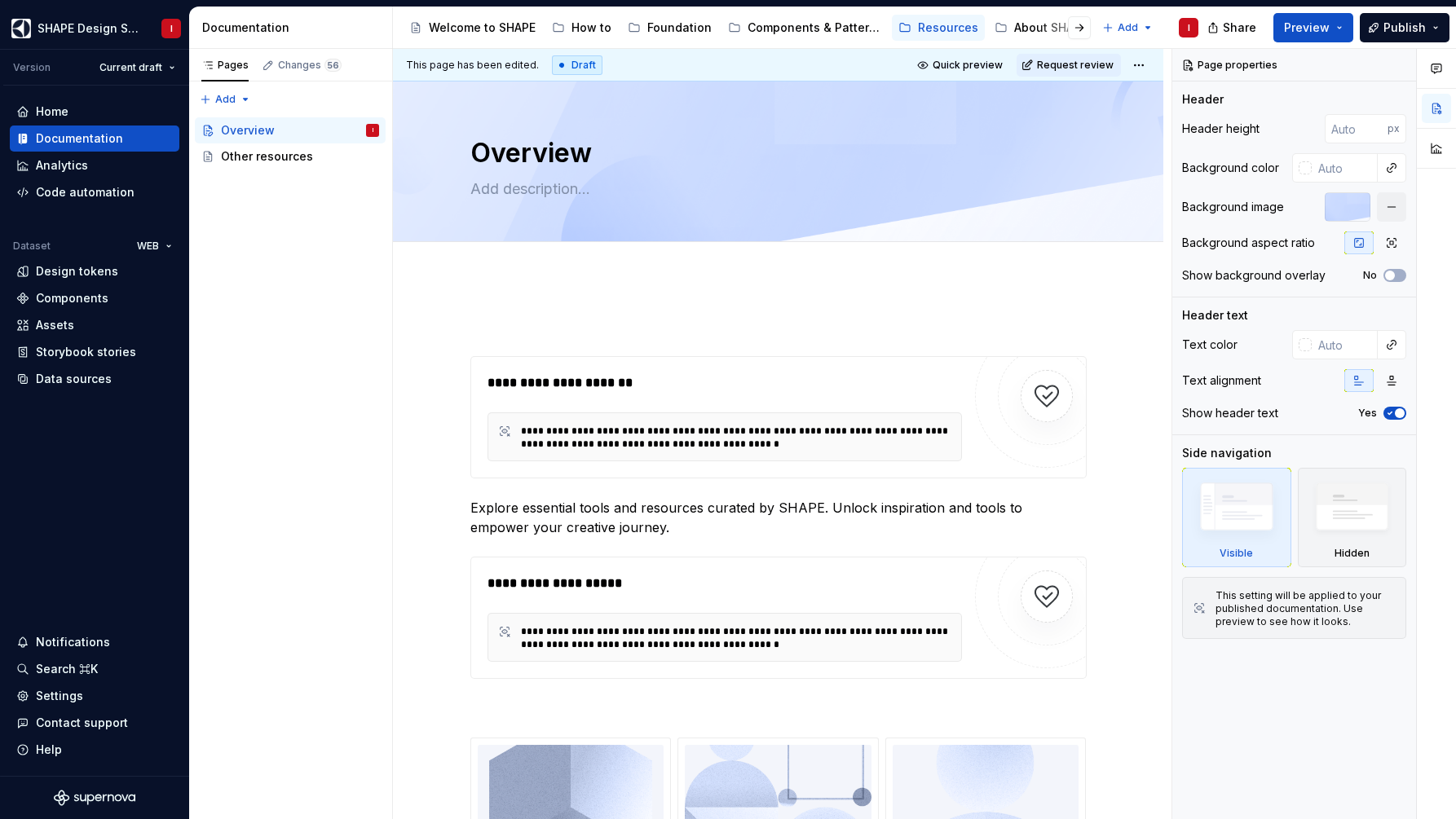 click on "Overview I" at bounding box center [290, 130] 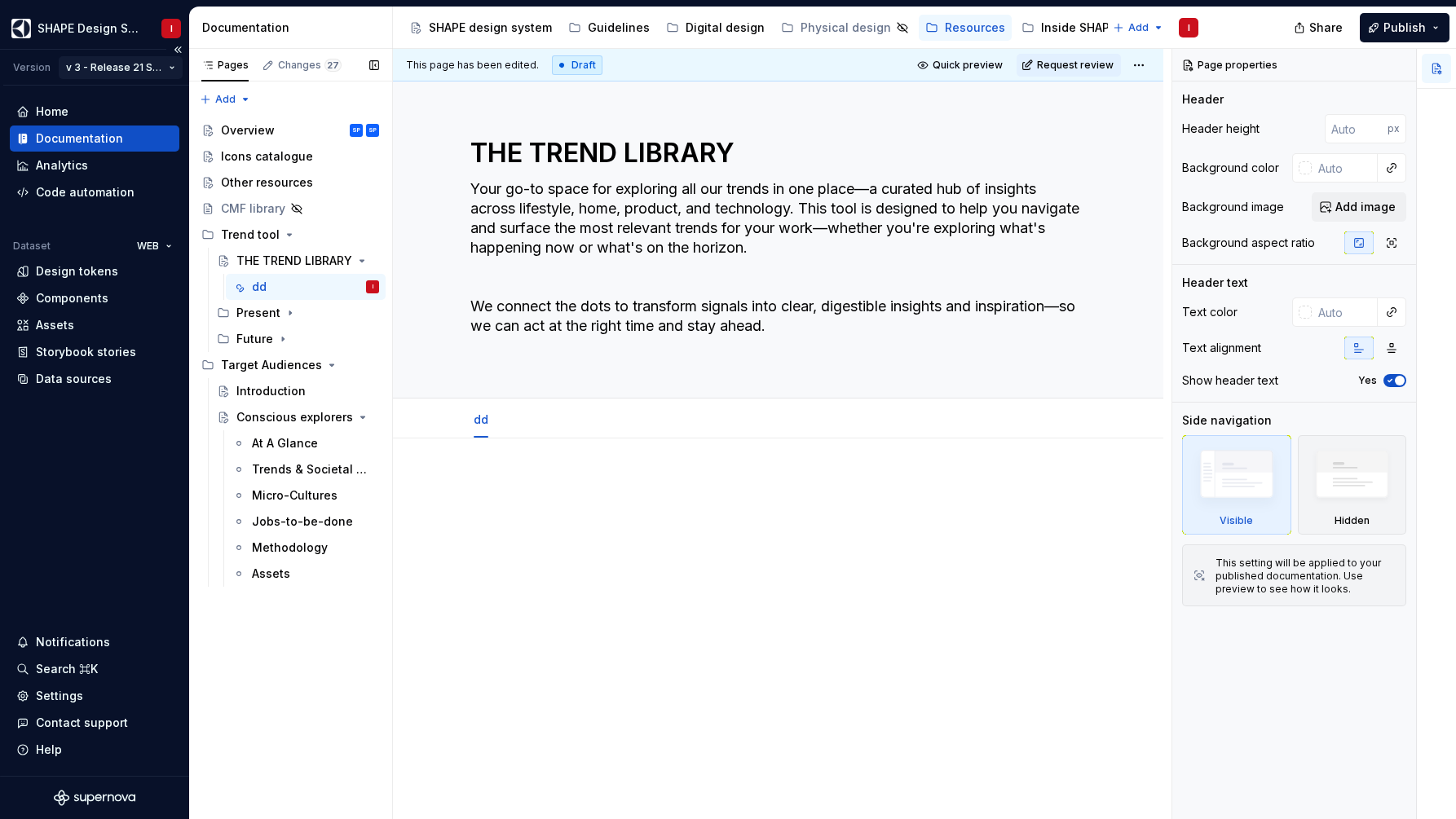 click on "SHAPE Design System I Version v 3 - Release 21 Sep, 2023 Home Documentation Analytics Code automation Dataset WEB Design tokens Components Assets Storybook stories Data sources Notifications Search ⌘K Settings Contact support Help Documentation
Accessibility guide for tree Page tree.
Navigate the tree with the arrow keys. Common tree hotkeys apply. Further keybindings are available:
enter to execute primary action on focused item
f2 to start renaming the focused item
escape to abort renaming an item
control+d to start dragging selected items
SHAPE design system Guidelines Digital design Physical design Resources Inside SHAPE Add I Share Publish Pages Changes 27 Add
Accessibility guide for tree Page tree.
Navigate the tree with the arrow keys. Common tree hotkeys apply. Further keybindings are available:
enter to execute primary action on focused item
f2 to start renaming the focused item" at bounding box center (728, 409) 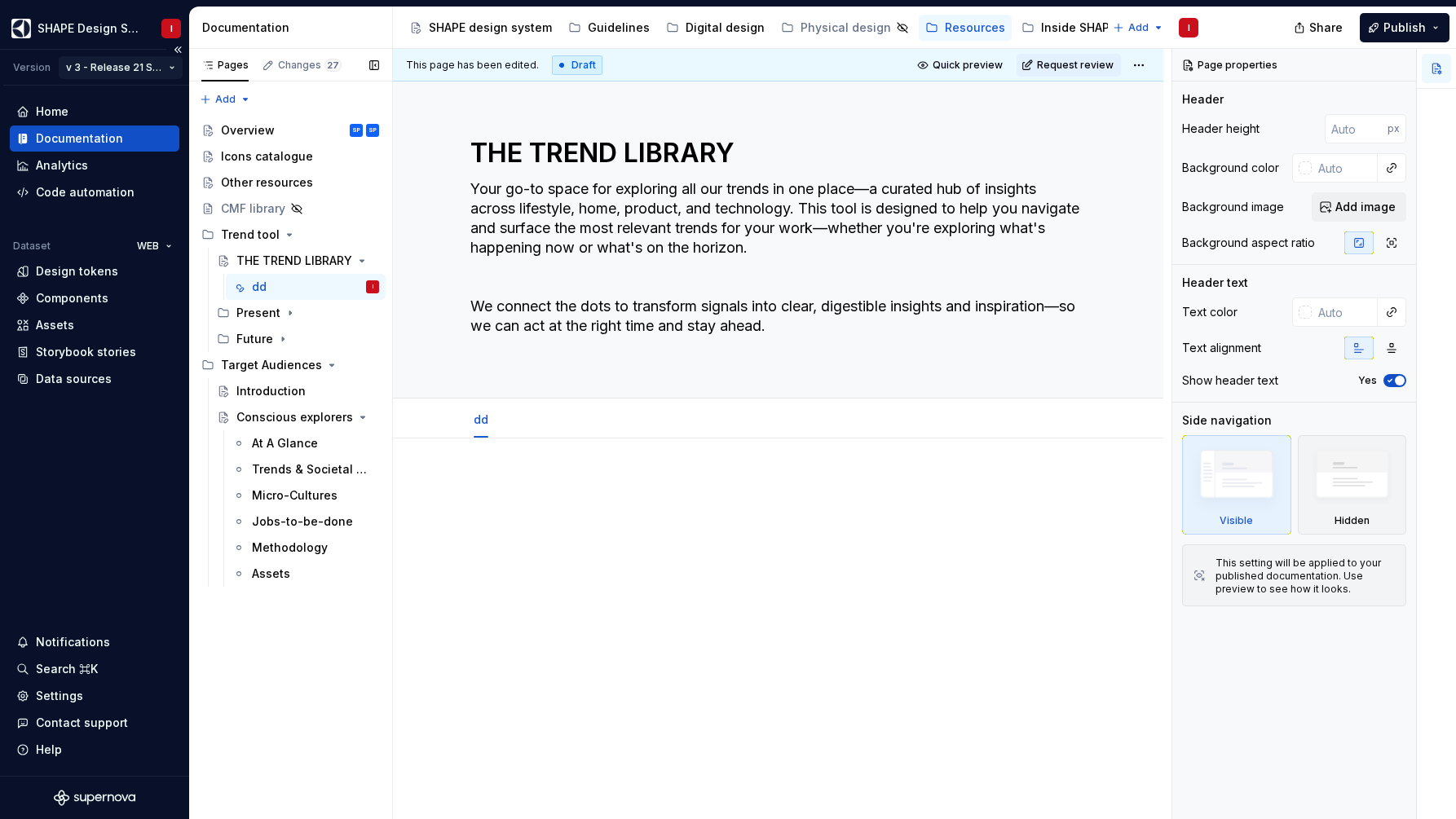 click on "SHAPE Design System I Version v 3 - Release 21 Sep, 2023 Home Documentation Analytics Code automation Dataset WEB Design tokens Components Assets Storybook stories Data sources Notifications Search ⌘K Settings Contact support Help Documentation
Accessibility guide for tree Page tree.
Navigate the tree with the arrow keys. Common tree hotkeys apply. Further keybindings are available:
enter to execute primary action on focused item
f2 to start renaming the focused item
escape to abort renaming an item
control+d to start dragging selected items
SHAPE design system Guidelines Digital design Physical design Resources Inside SHAPE Add I Share Publish Pages Changes 27 Add
Accessibility guide for tree Page tree.
Navigate the tree with the arrow keys. Common tree hotkeys apply. Further keybindings are available:
enter to execute primary action on focused item
f2 to start renaming the focused item" at bounding box center [728, 409] 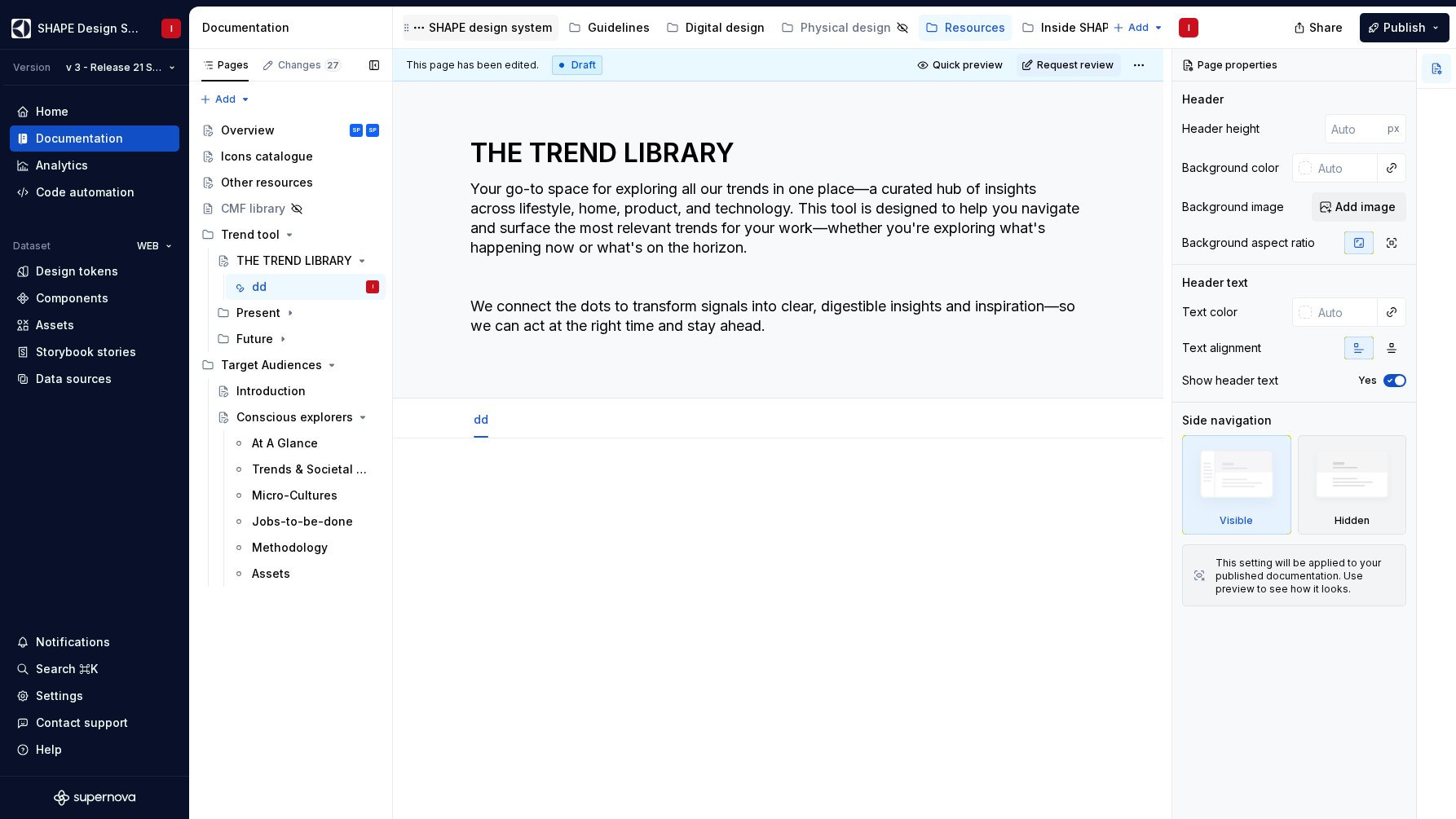click on "SHAPE design system" at bounding box center [490, 28] 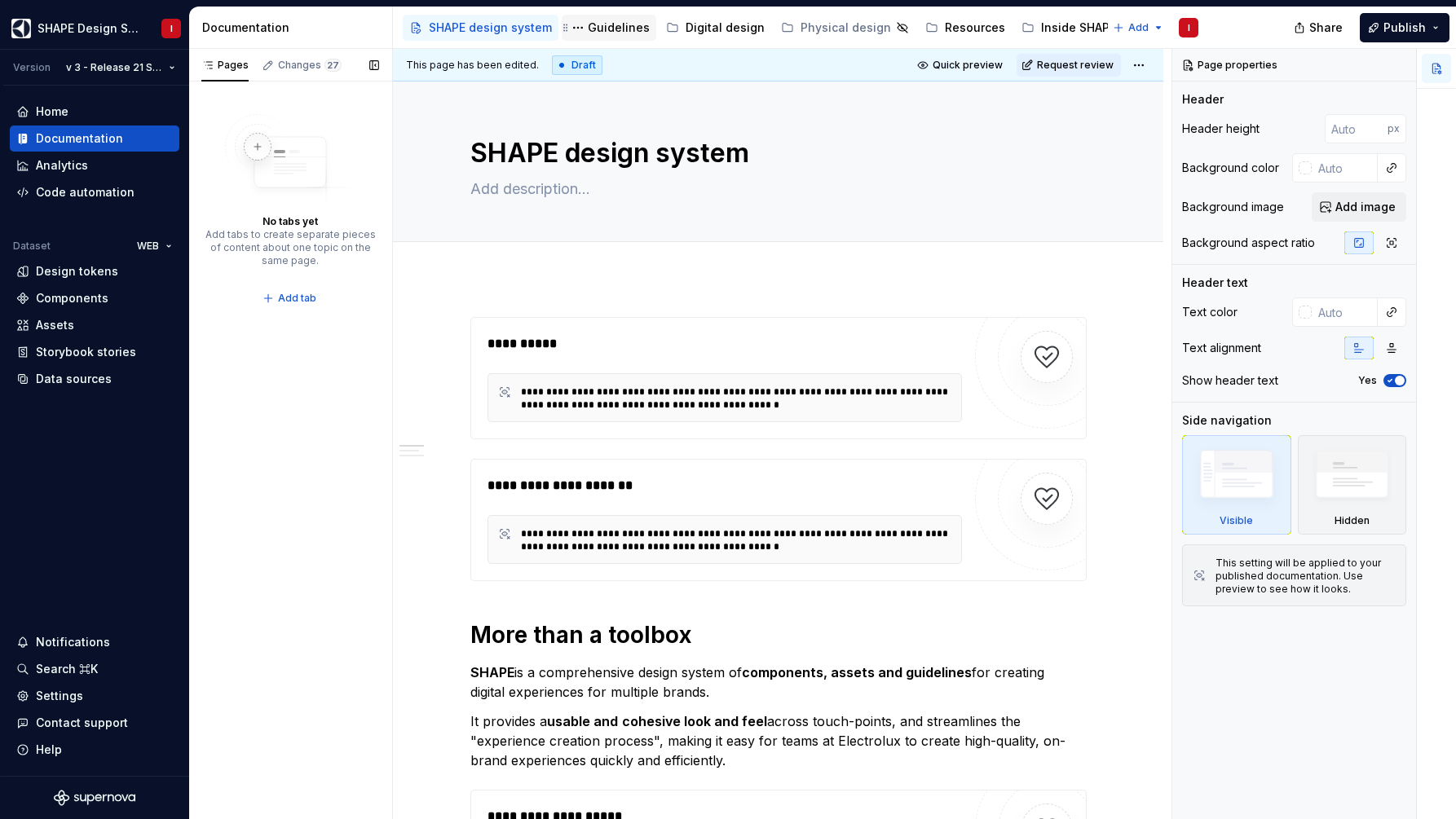click on "Guidelines" at bounding box center [619, 28] 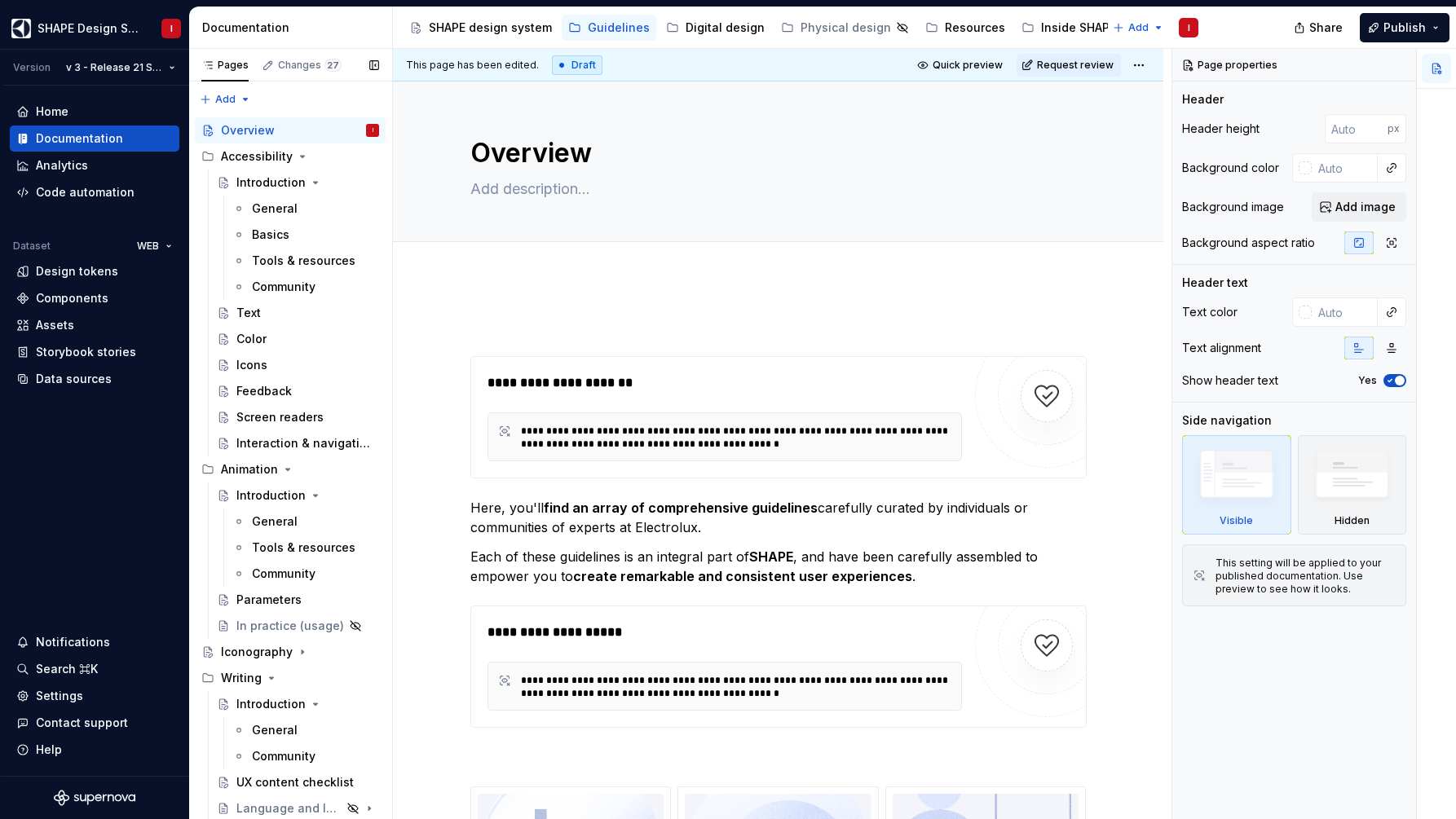 scroll, scrollTop: 0, scrollLeft: 0, axis: both 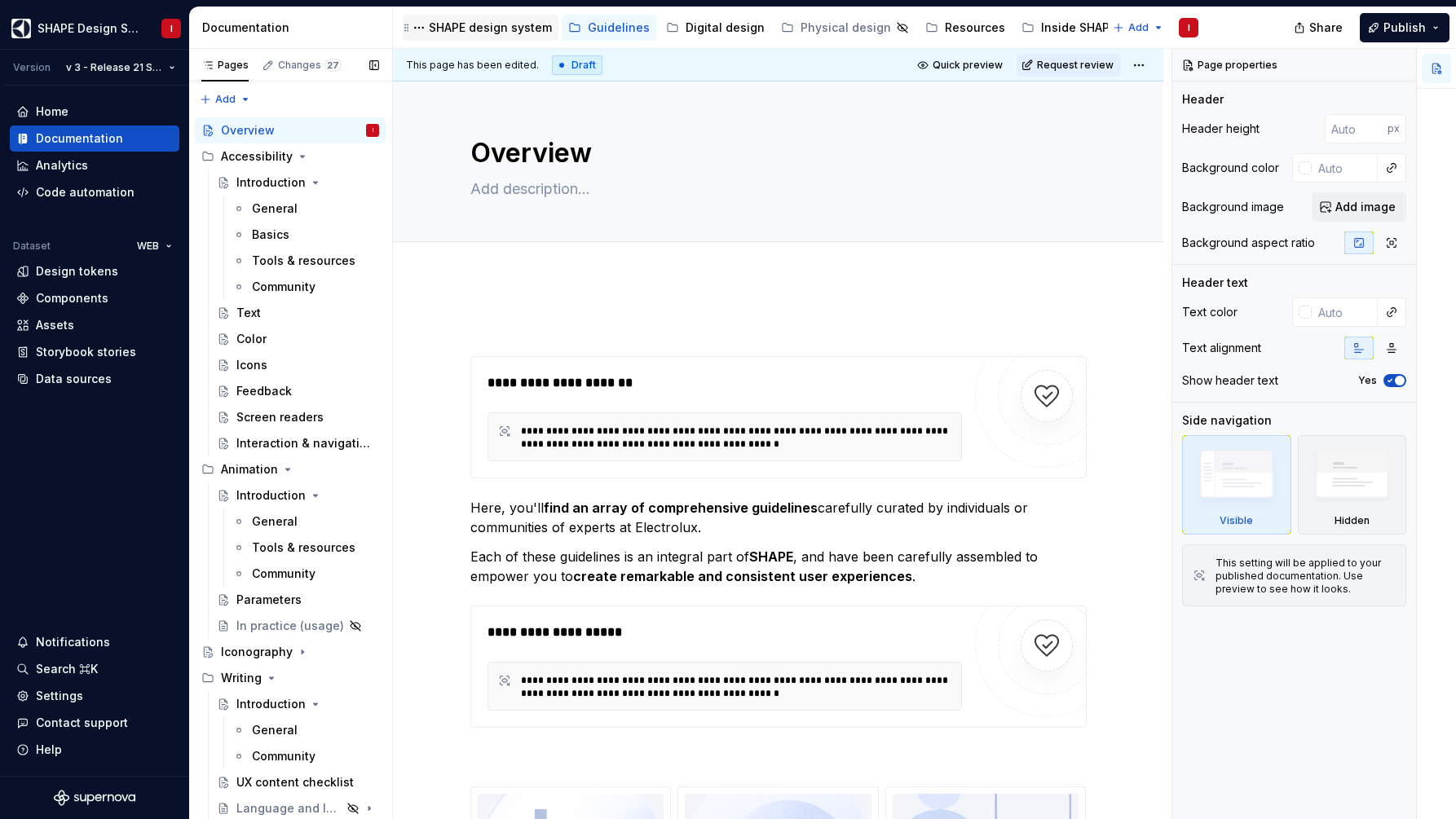 click on "SHAPE design system" at bounding box center [490, 28] 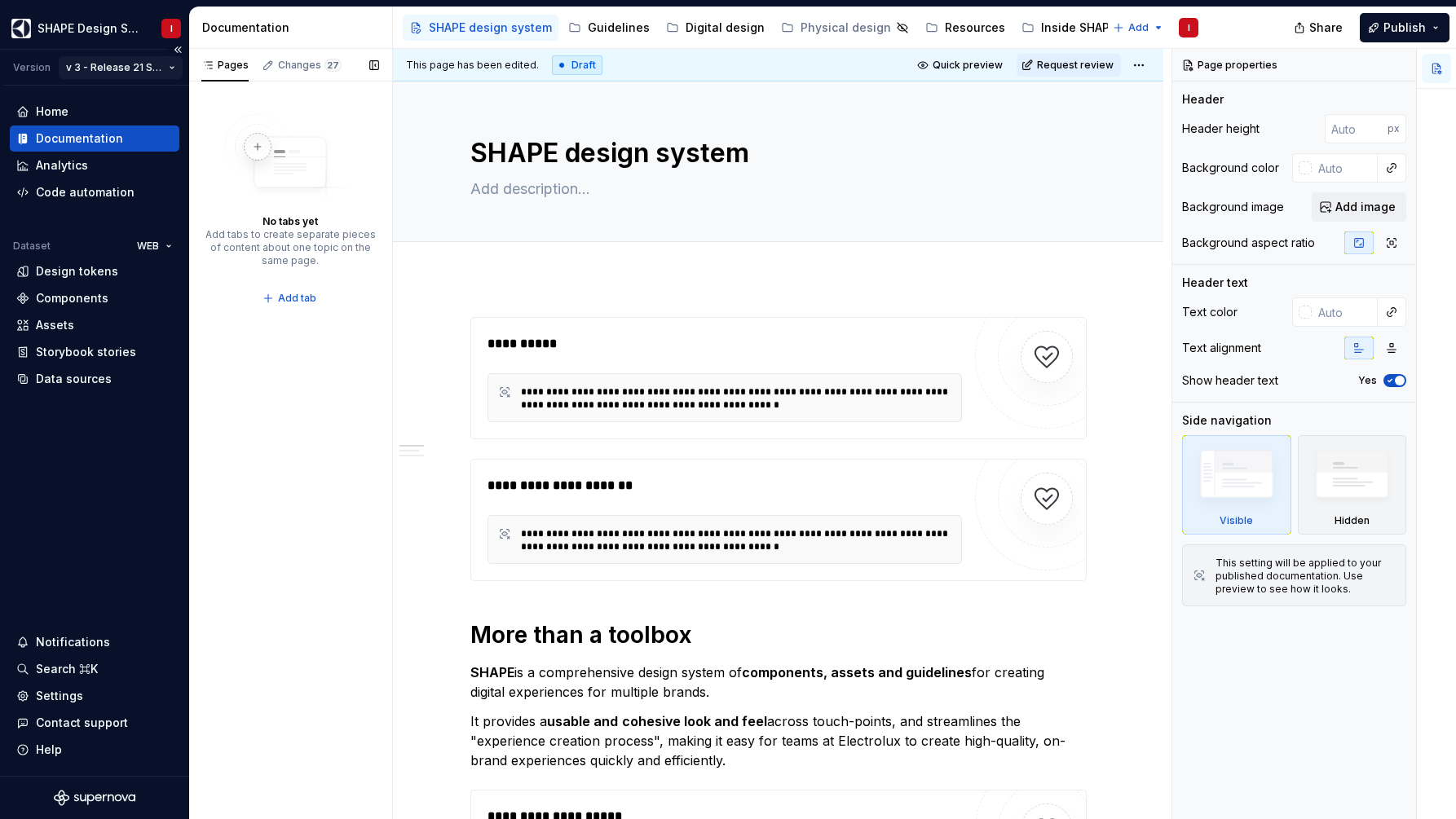 click on "SHAPE Design System I Version v 3 - Release 21 Sep, 2023 Home Documentation Analytics Code automation Dataset WEB Design tokens Components Assets Storybook stories Data sources Notifications Search ⌘K Settings Contact support Help Documentation
Accessibility guide for tree Page tree.
Navigate the tree with the arrow keys. Common tree hotkeys apply. Further keybindings are available:
enter to execute primary action on focused item
f2 to start renaming the focused item
escape to abort renaming an item
control+d to start dragging selected items
SHAPE design system Guidelines Digital design Physical design Resources Inside SHAPE Add I Share Publish Pages Changes 27 No tabs yet Add tabs to create separate pieces of content about one topic on the same page. Add tab Draft   ( 27 ) SHAPE design system Guidelines  /  Overview Guidelines / Accessibility  /  Text  Guidelines / Accessibility  /  Color Guidelines / Accessibility  /  Icons" at bounding box center [728, 409] 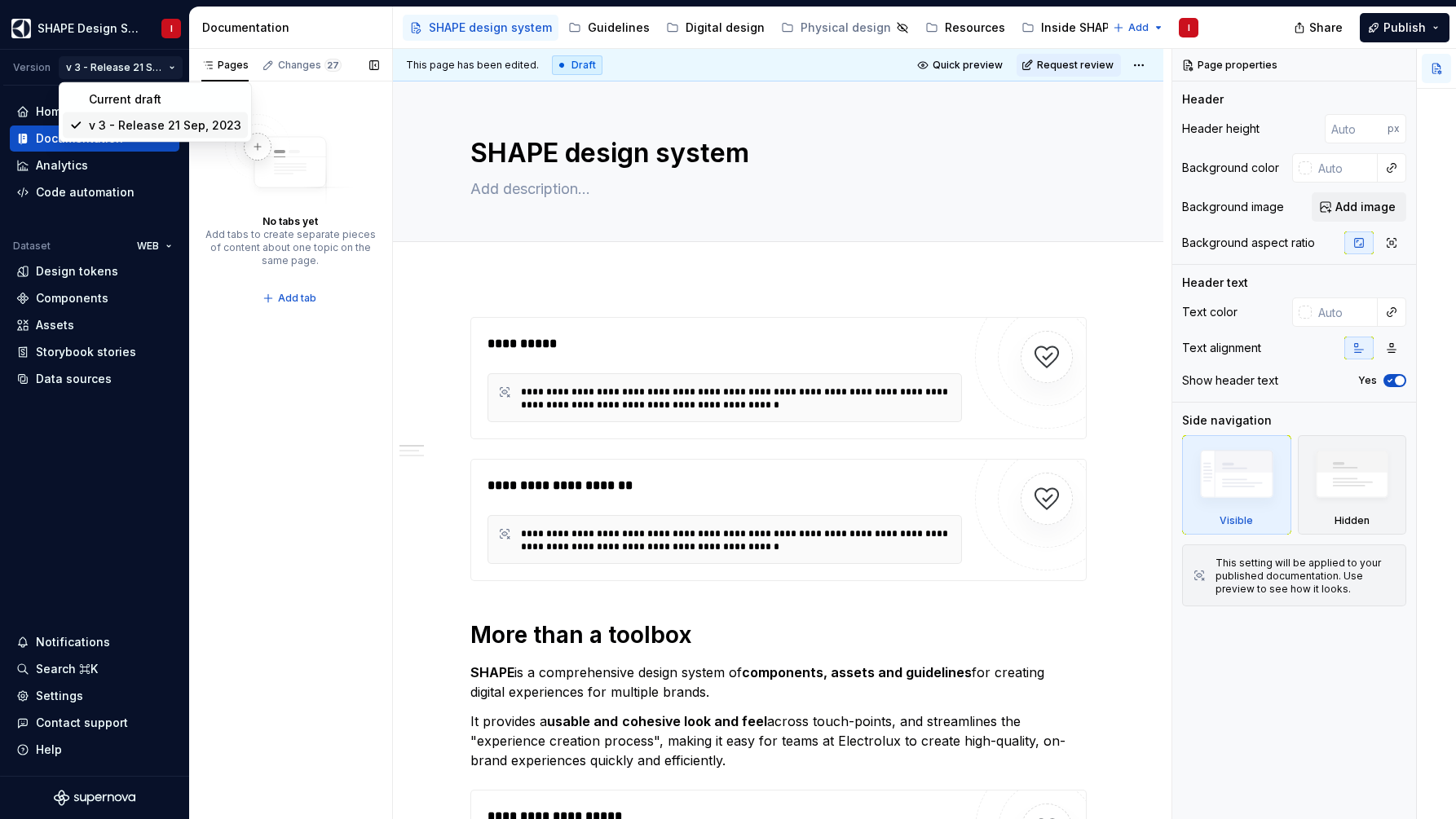 click on "v 3 - Release 21 Sep, 2023" at bounding box center [165, 125] 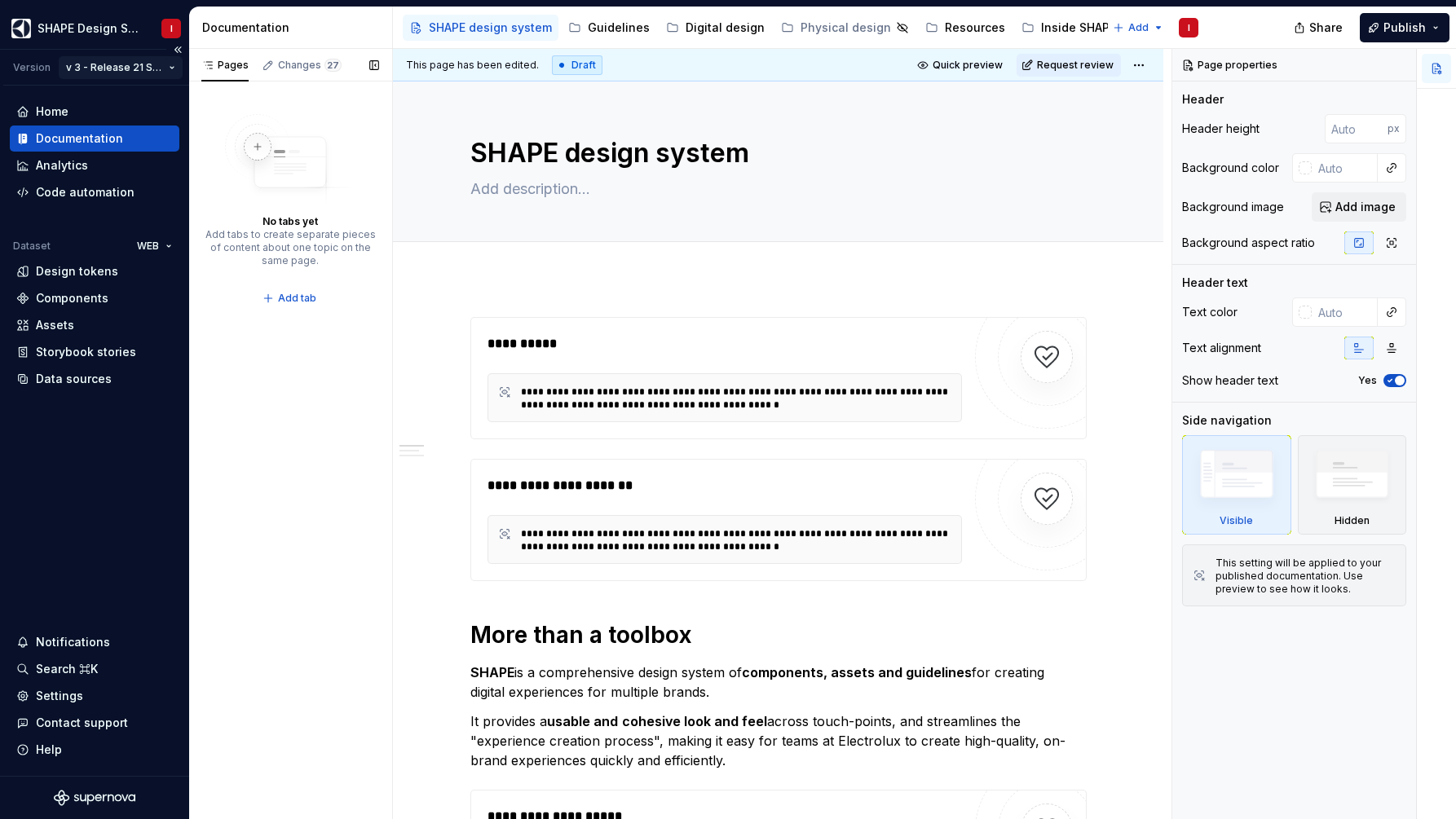 click on "SHAPE Design System I Version v 3 - Release 21 Sep, 2023 Home Documentation Analytics Code automation Dataset WEB Design tokens Components Assets Storybook stories Data sources Notifications Search ⌘K Settings Contact support Help Documentation
Accessibility guide for tree Page tree.
Navigate the tree with the arrow keys. Common tree hotkeys apply. Further keybindings are available:
enter to execute primary action on focused item
f2 to start renaming the focused item
escape to abort renaming an item
control+d to start dragging selected items
SHAPE design system Guidelines Digital design Physical design Resources Inside SHAPE Add I Share Publish Pages Changes 27 No tabs yet Add tabs to create separate pieces of content about one topic on the same page. Add tab Draft   ( 27 ) SHAPE design system Guidelines  /  Overview Guidelines / Accessibility  /  Text  Guidelines / Accessibility  /  Color Guidelines / Accessibility  /  Icons" at bounding box center (728, 409) 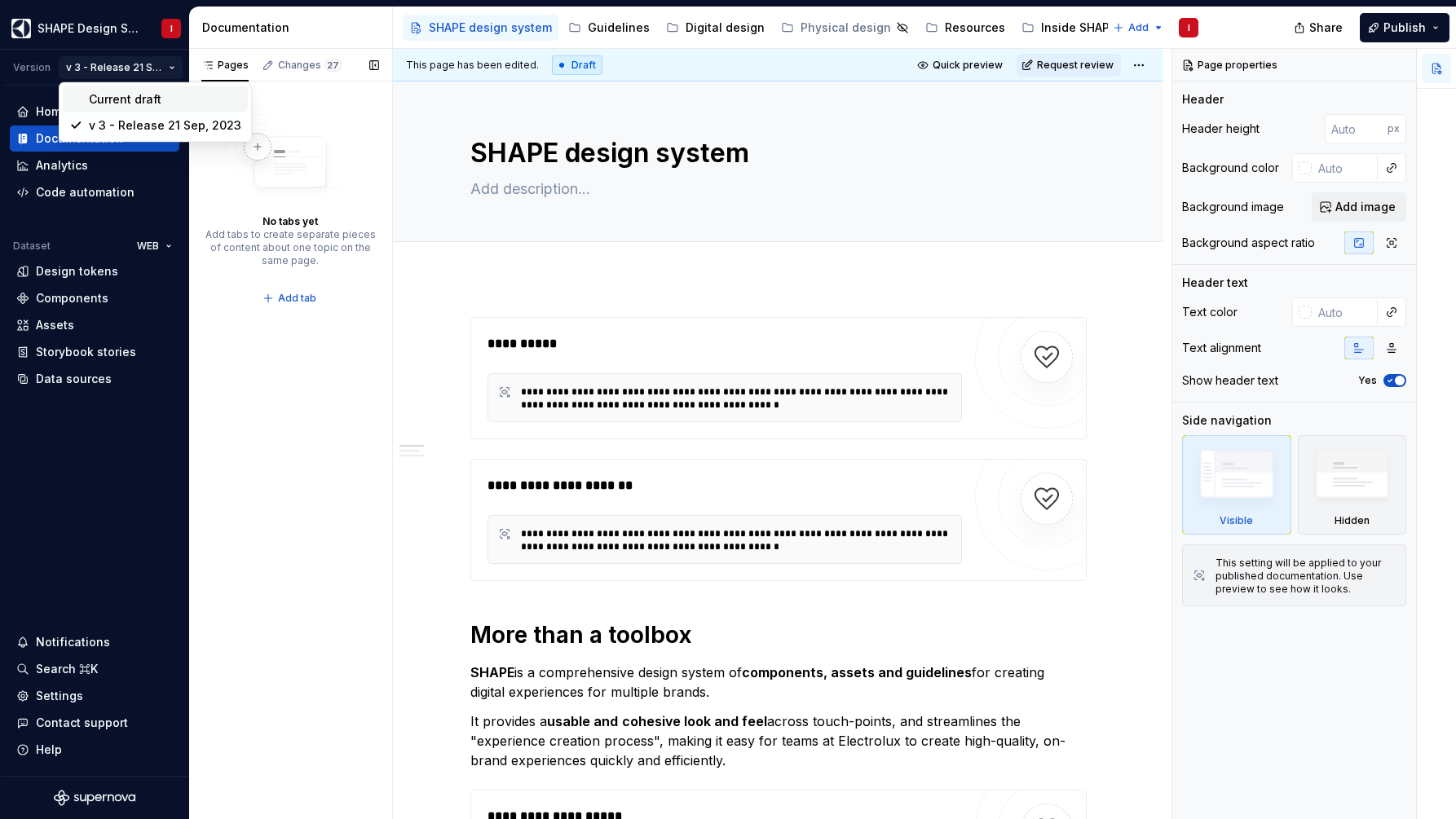 click on "Current draft" at bounding box center [165, 99] 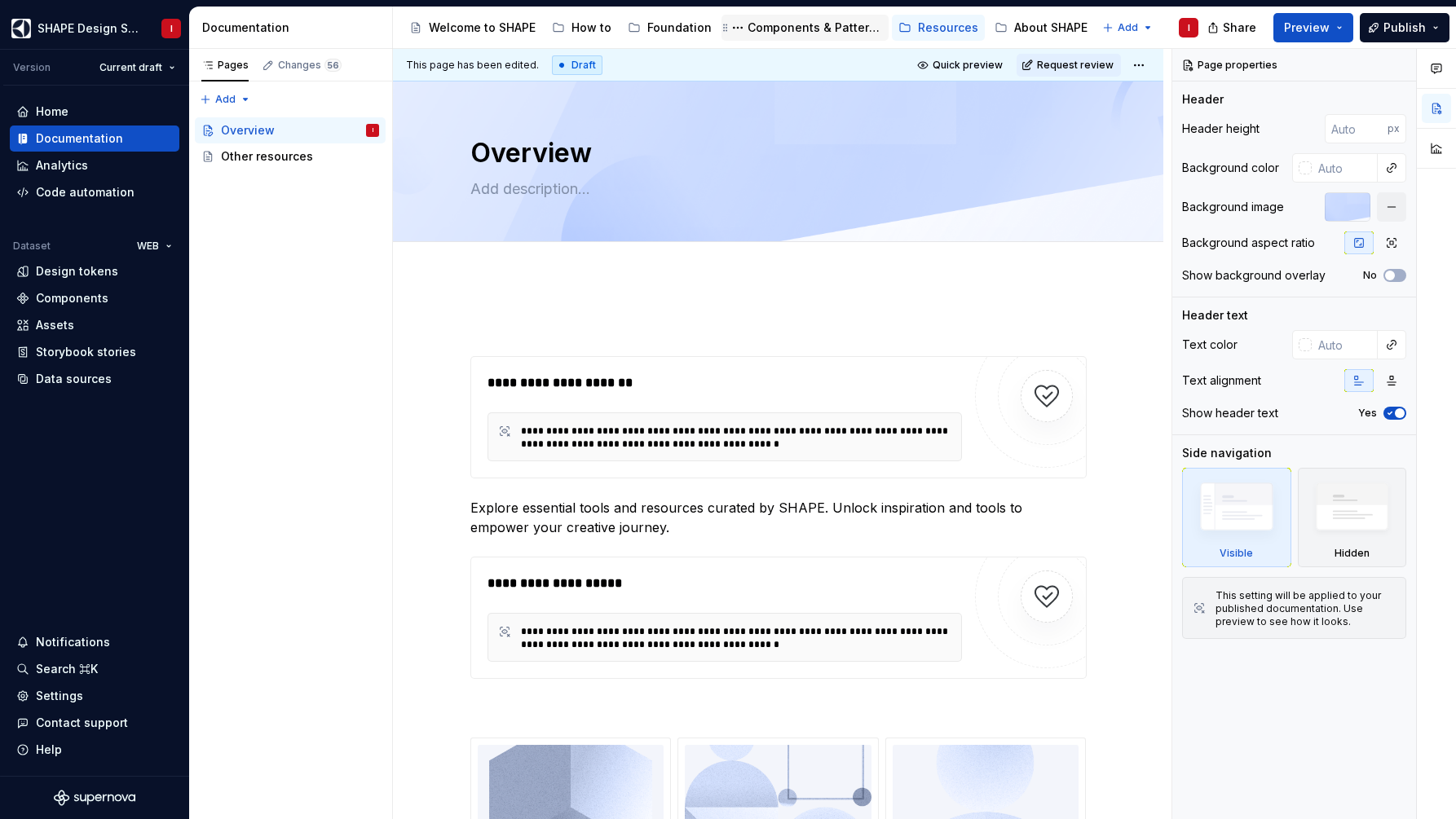 click on "Components & Patterns" at bounding box center (814, 28) 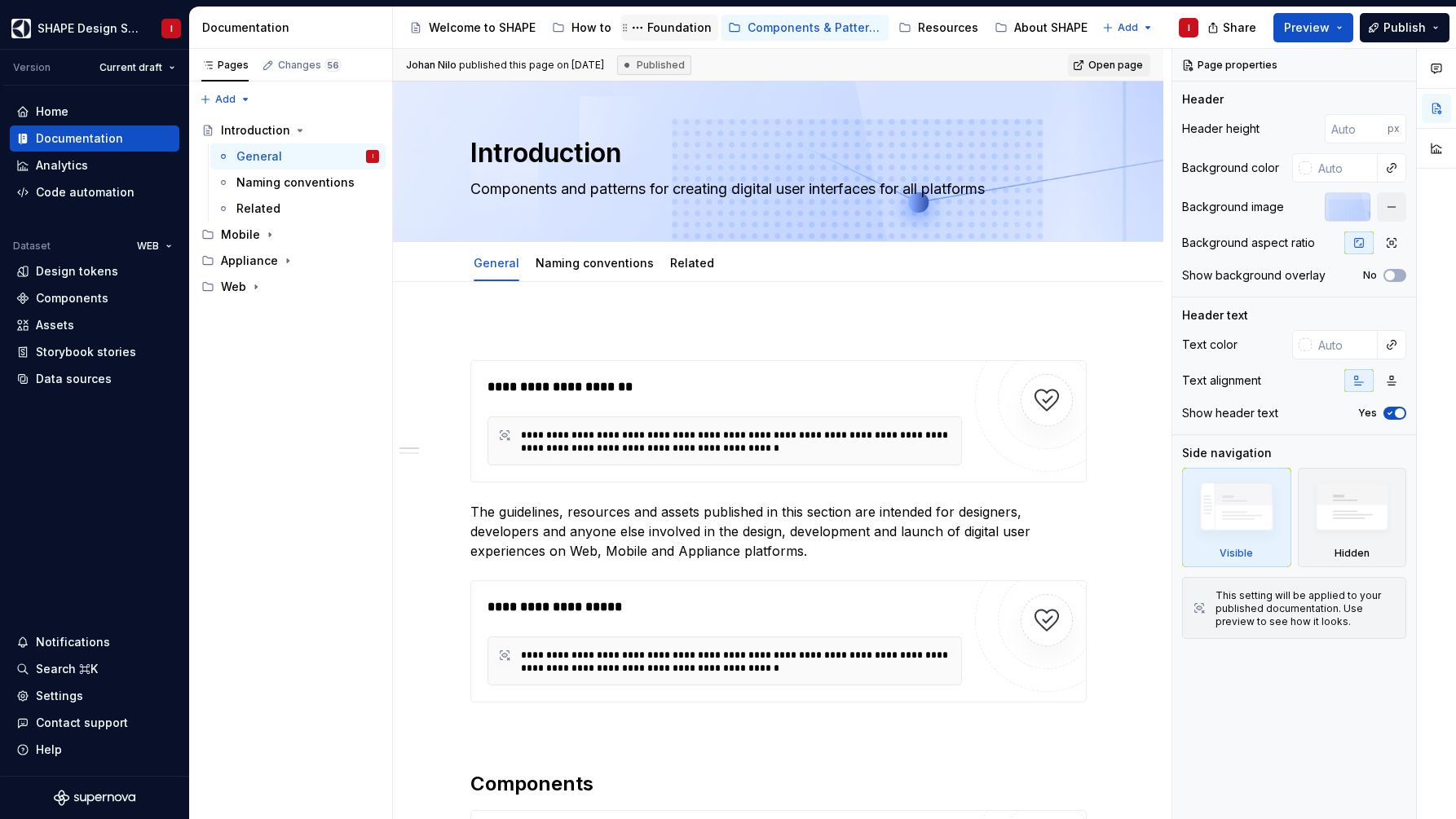 click on "Foundation" at bounding box center [679, 28] 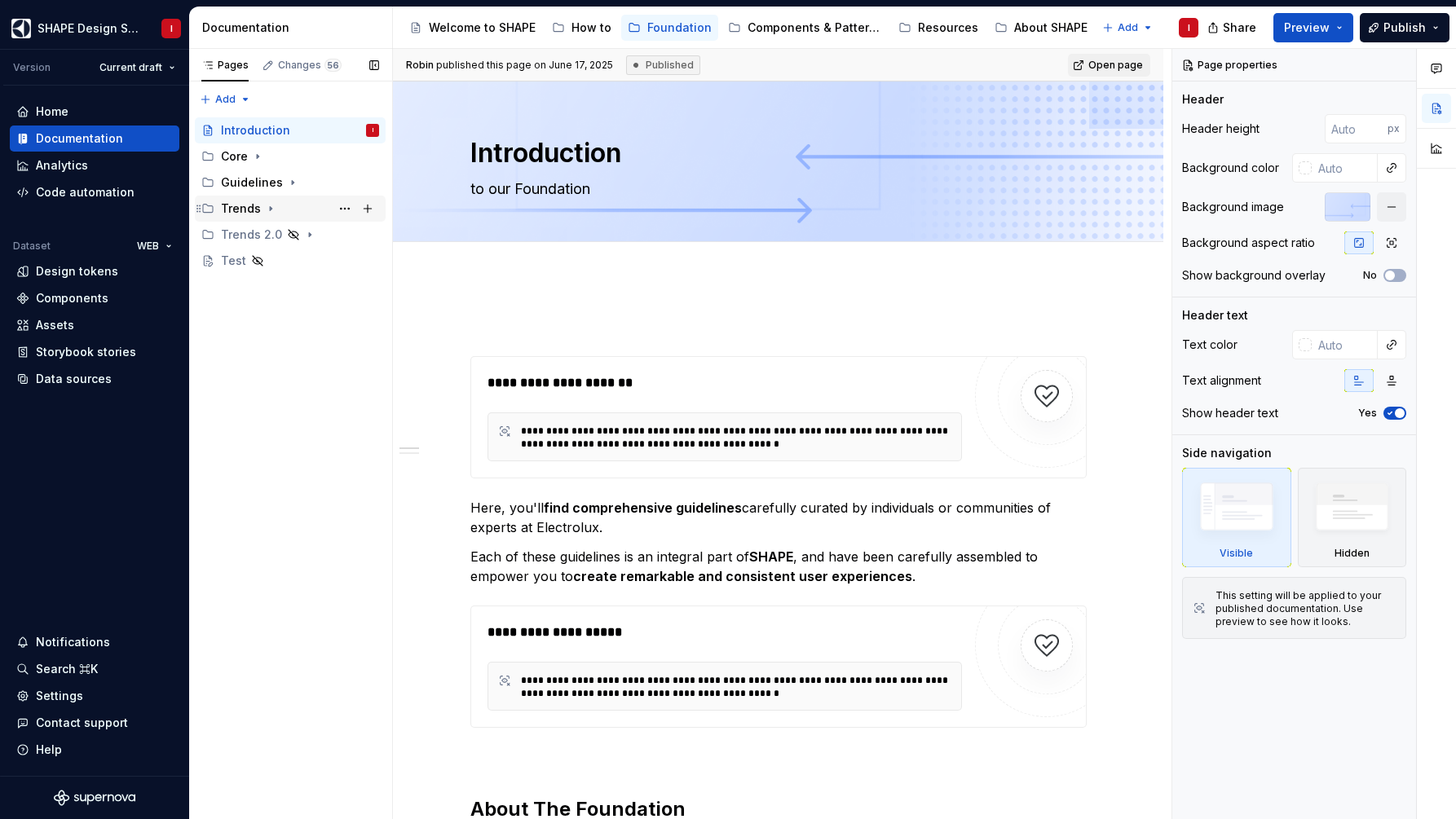 click 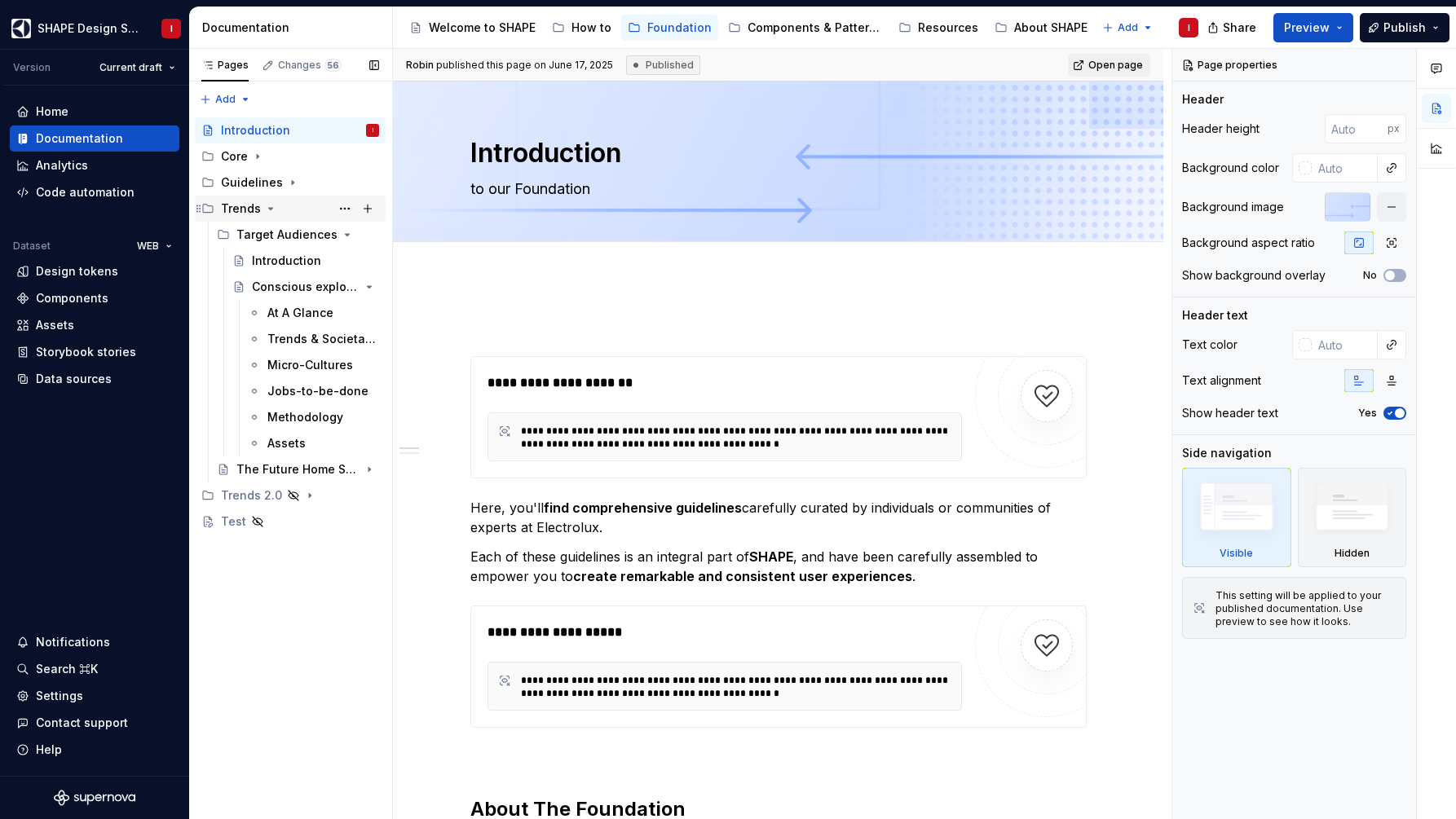click 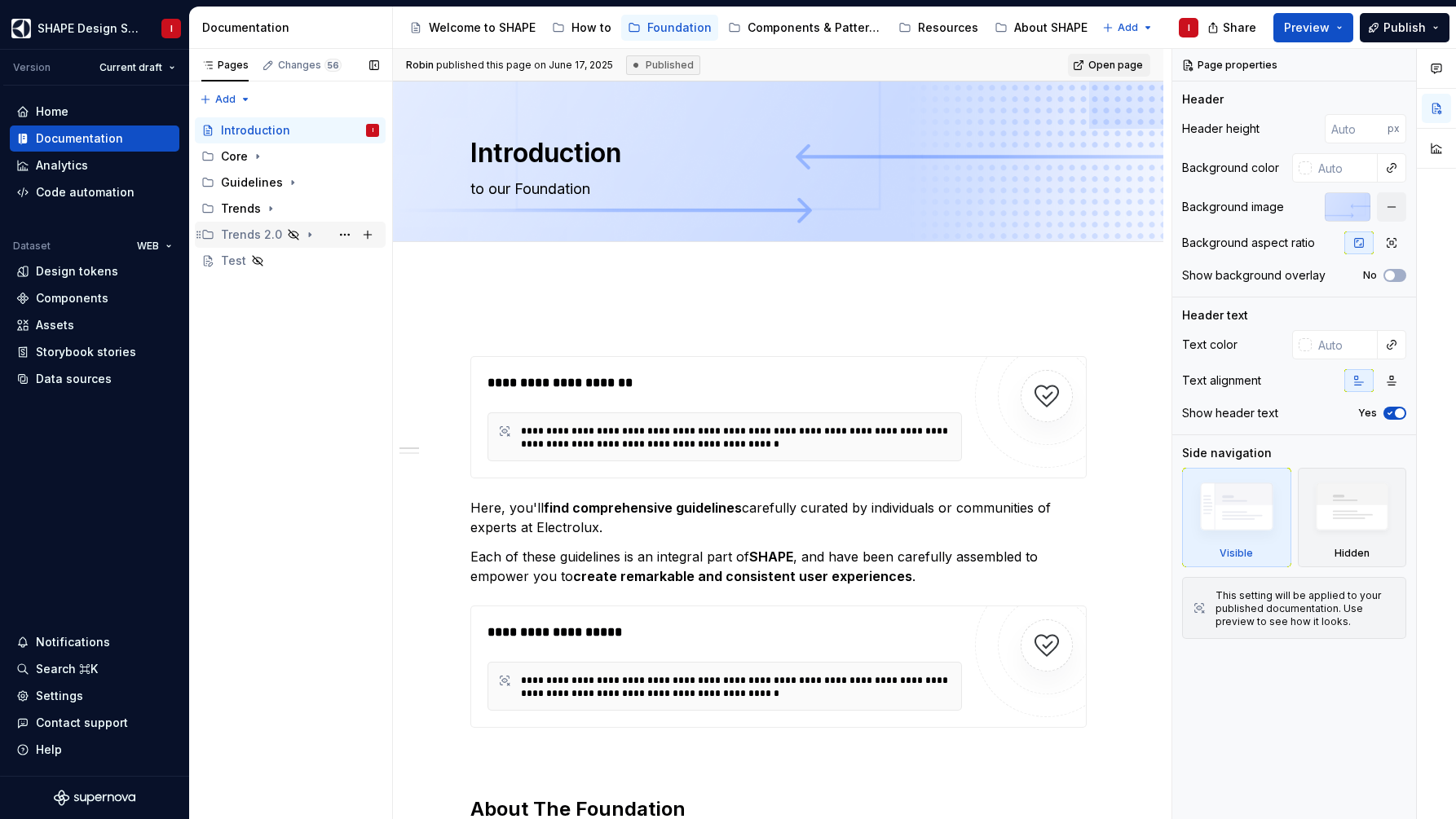 click on "Trends 2.0" at bounding box center [300, 235] 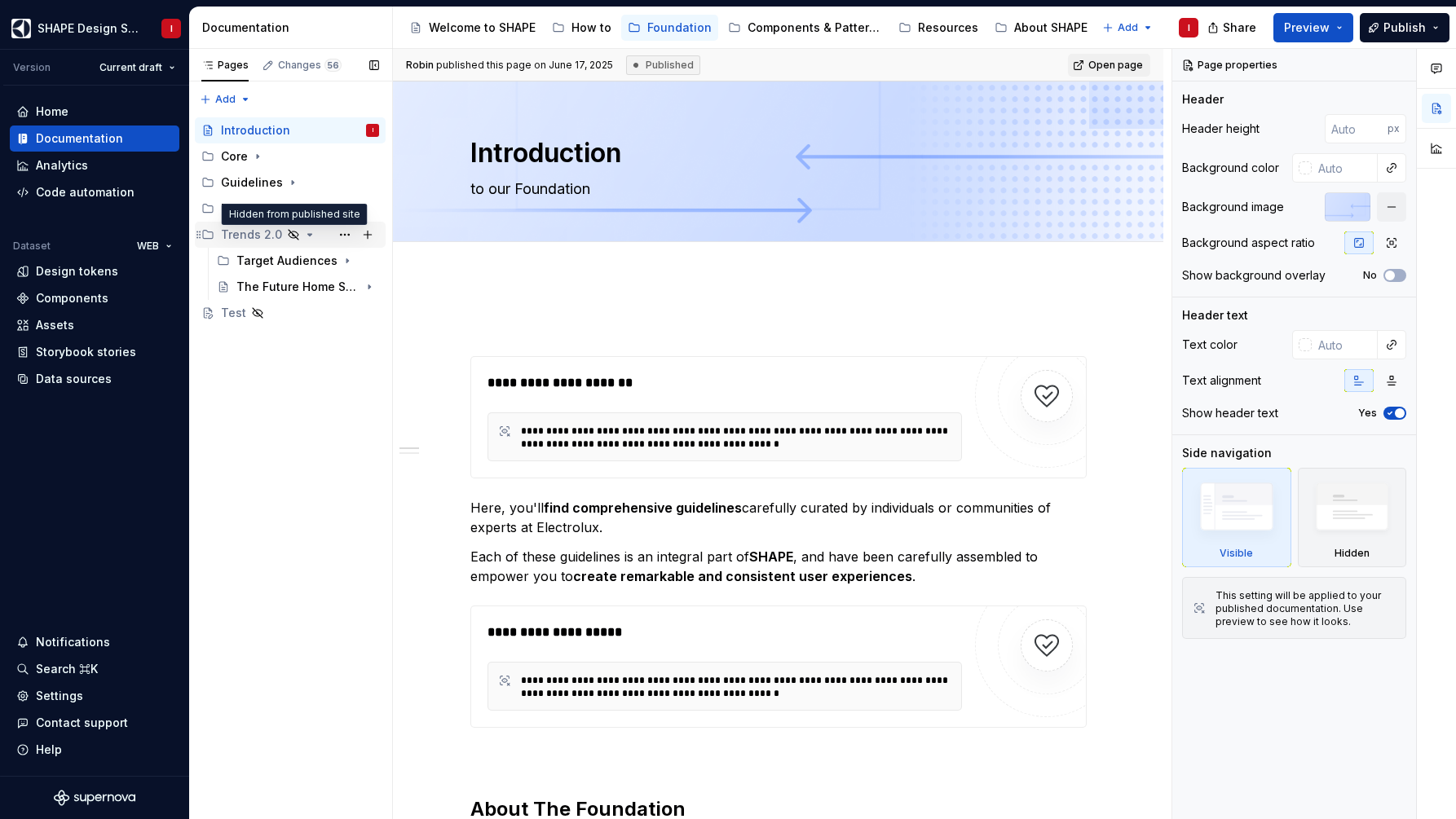 click 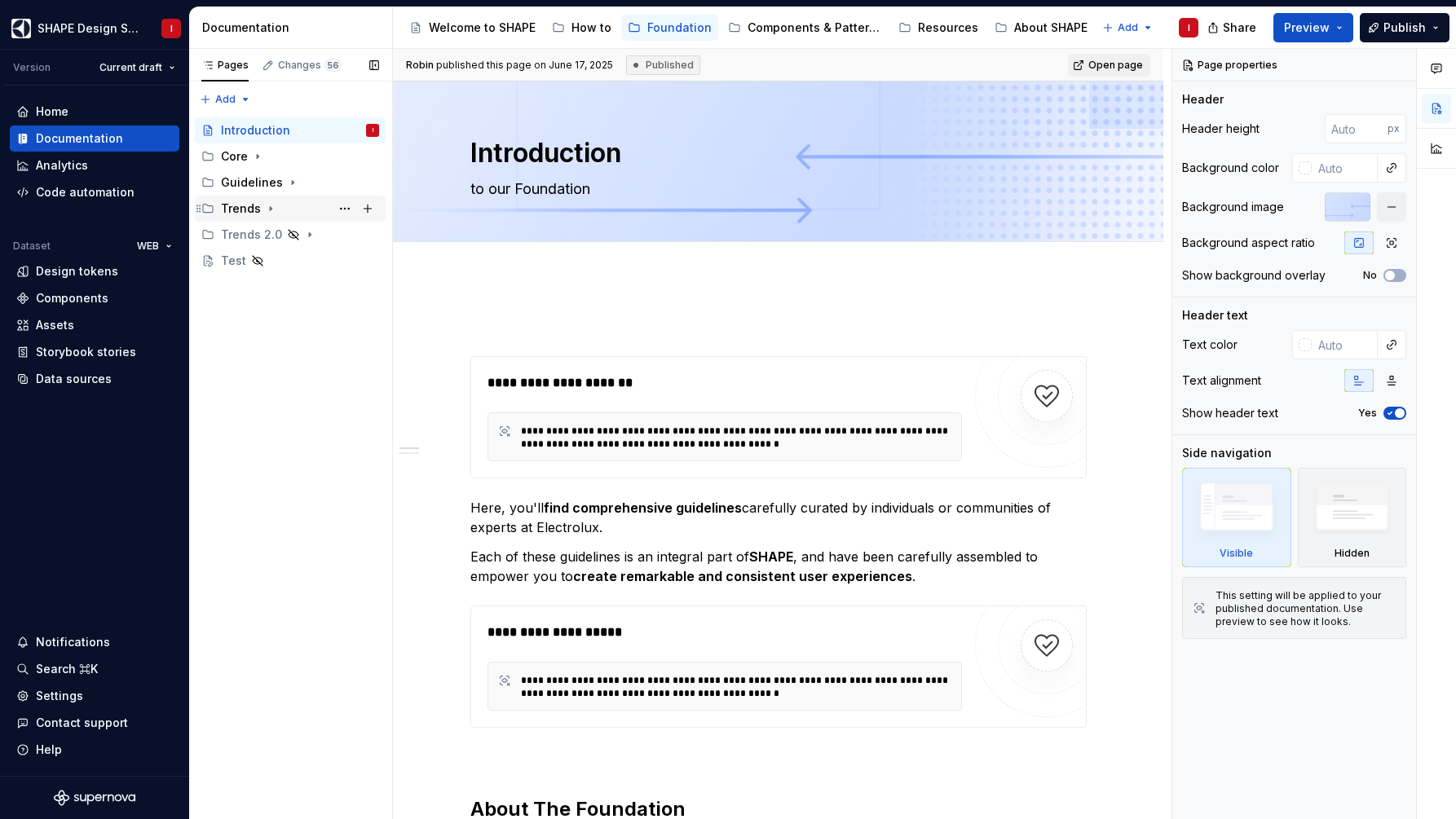 click on "Trends" at bounding box center (300, 209) 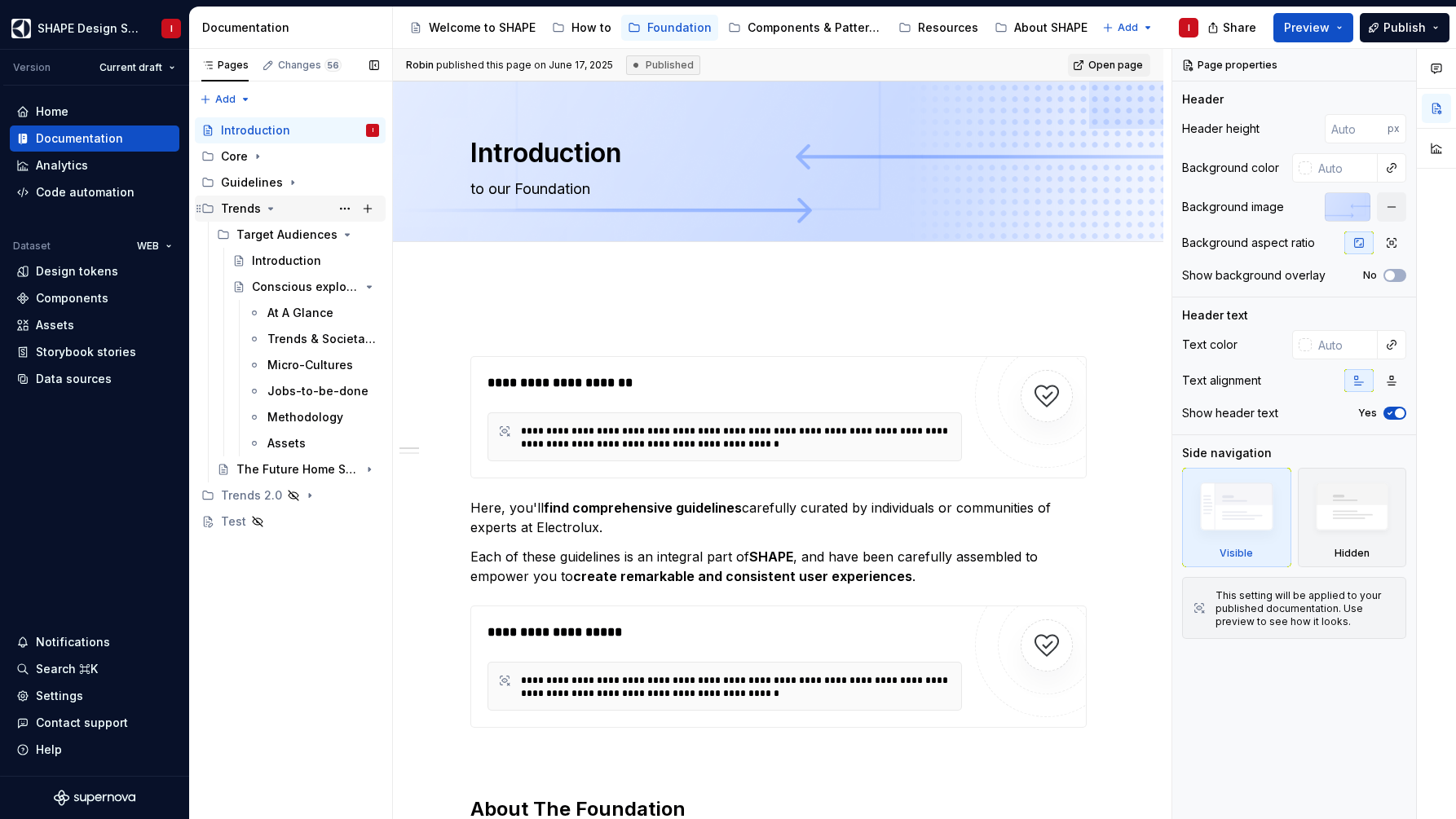 click on "Trends" at bounding box center (300, 209) 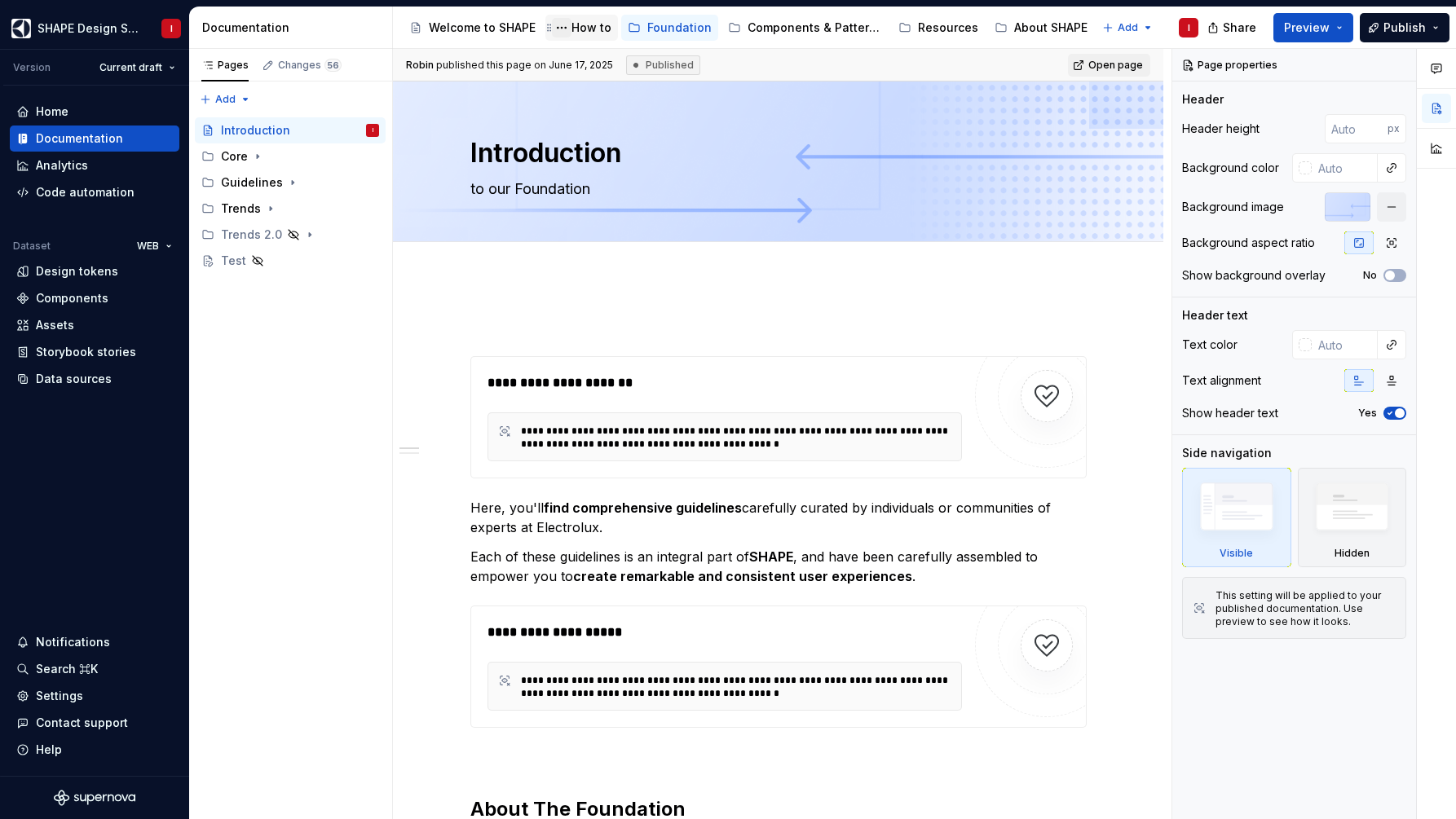 click at bounding box center [562, 28] 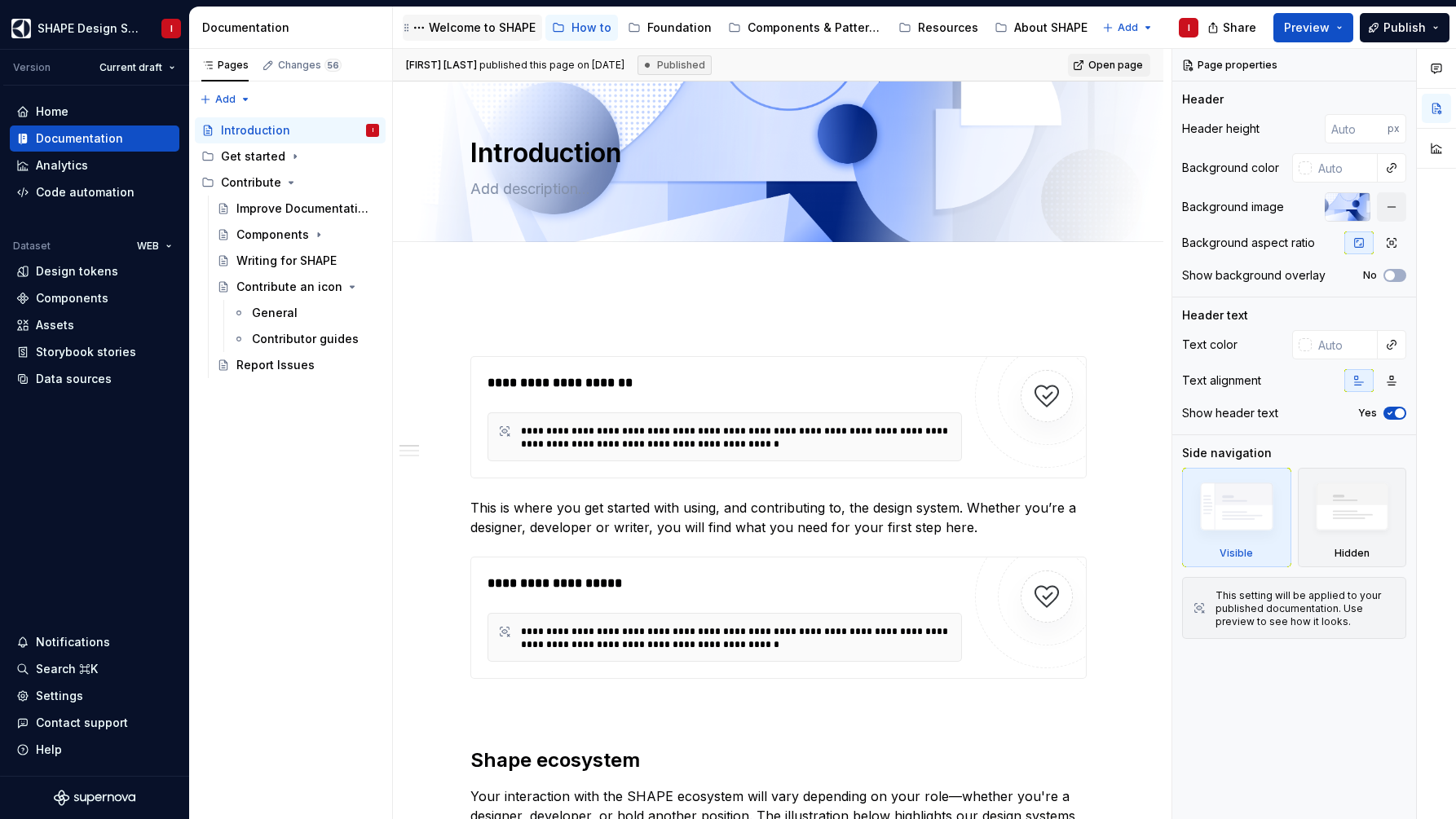 click on "Welcome to SHAPE" at bounding box center [482, 28] 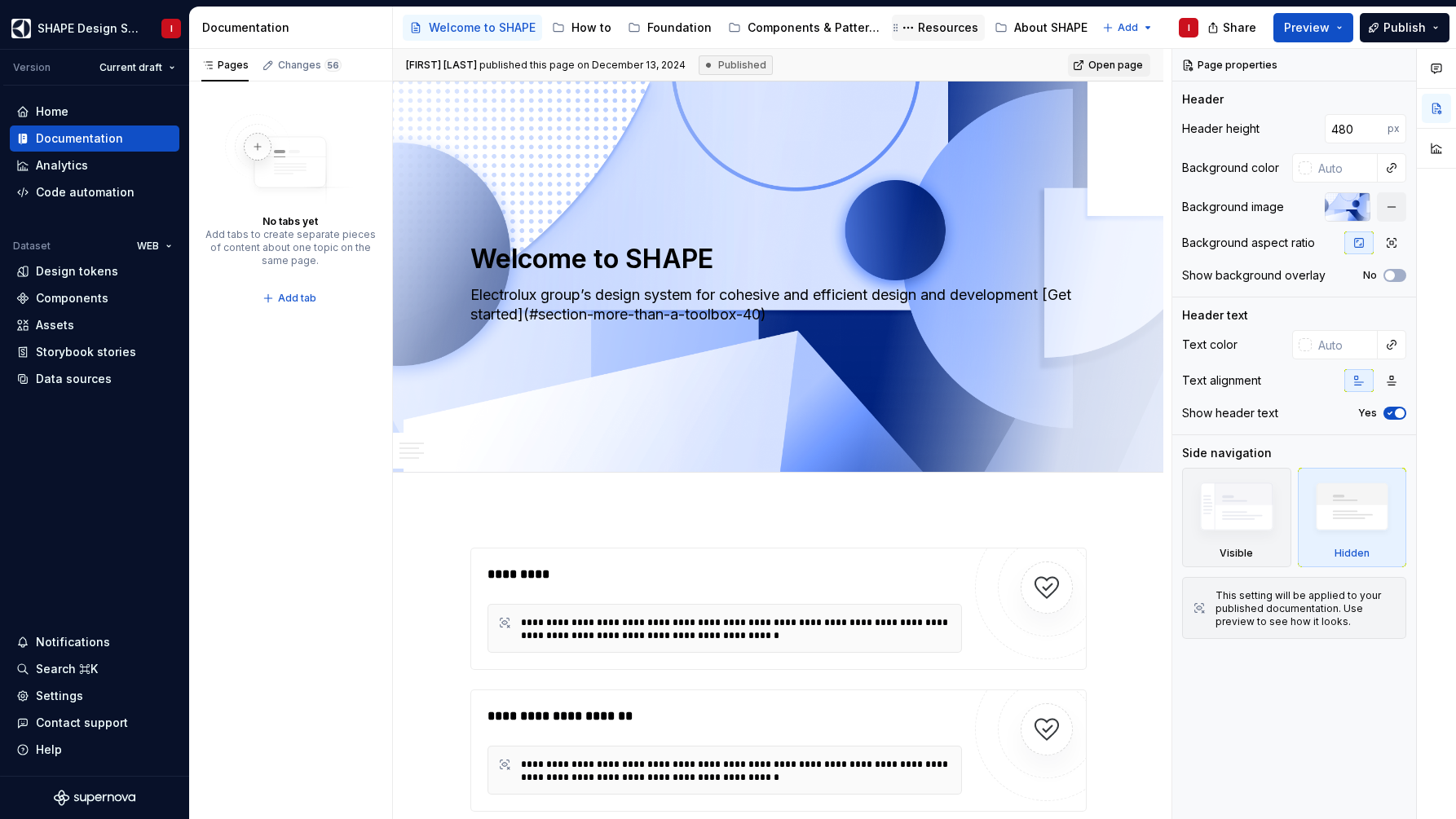 click on "Resources" at bounding box center (948, 28) 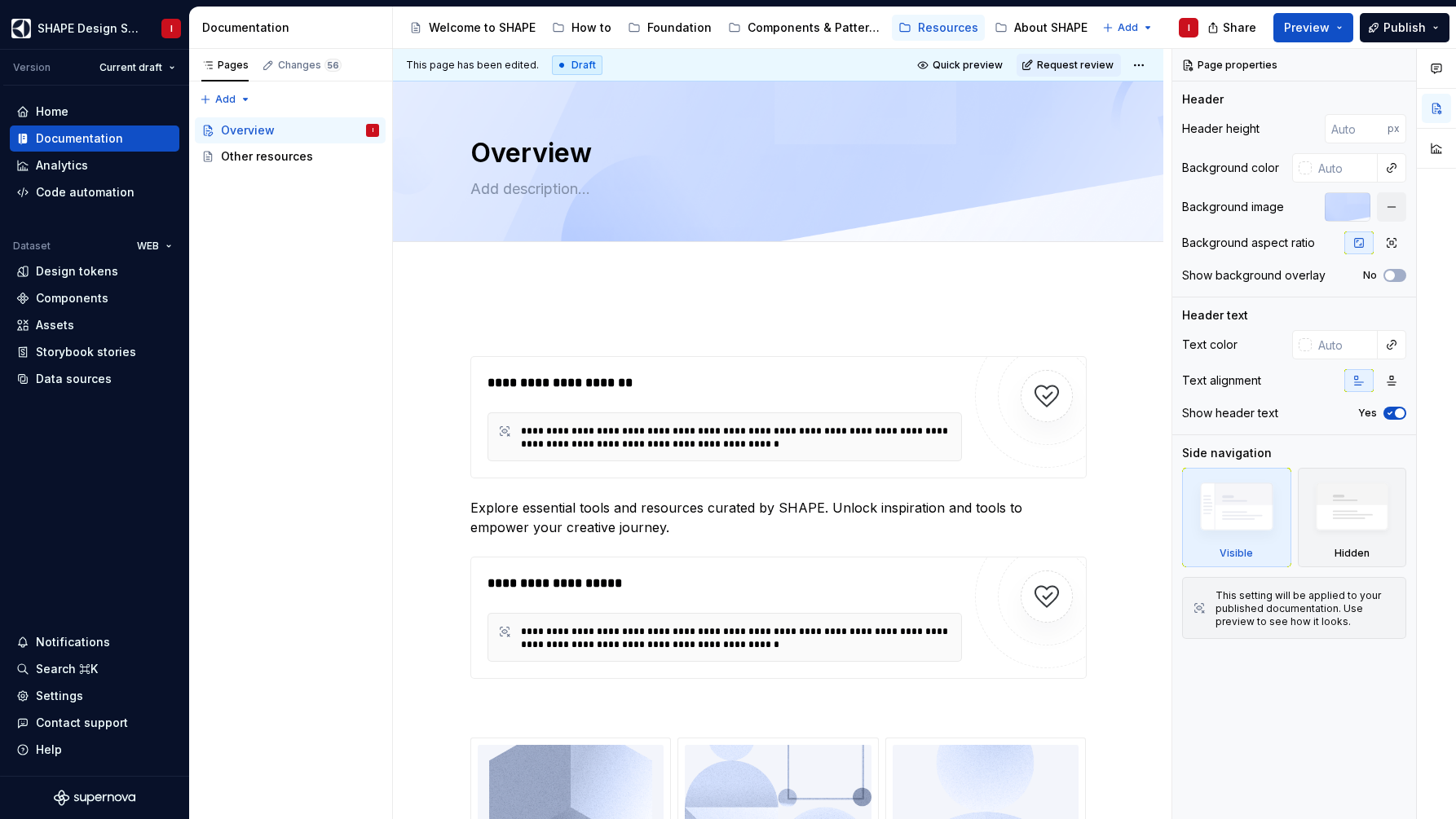 click on "Accessibility guide for tree Page tree.
Navigate the tree with the arrow keys. Common tree hotkeys apply. Further keybindings are available:
enter to execute primary action on focused item
f2 to start renaming the focused item
escape to abort renaming an item
control+d to start dragging selected items
Welcome to SHAPE How to Foundation Components & Patterns Resources About SHAPE Add I" at bounding box center (802, 28) 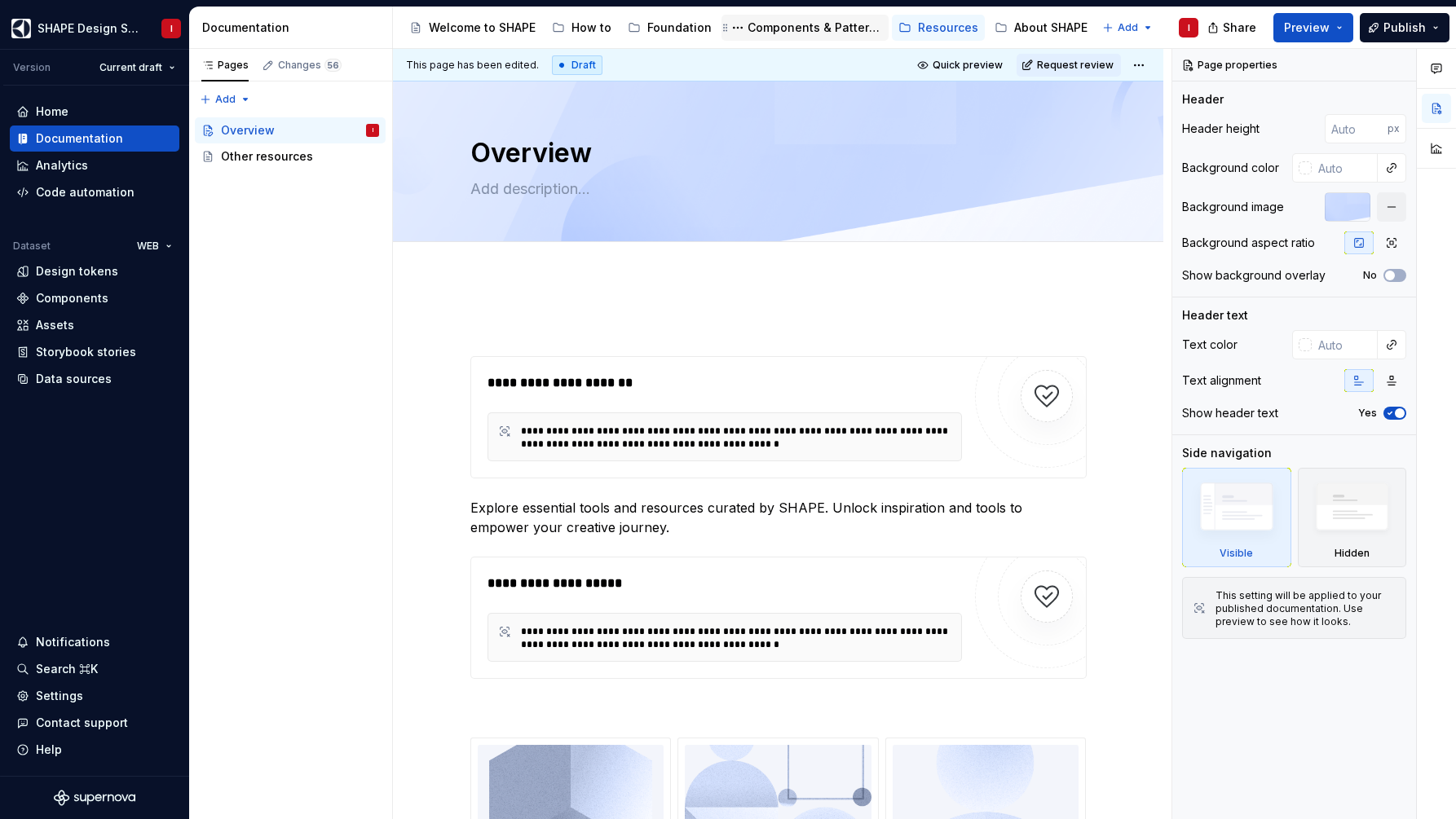 click on "Components & Patterns" at bounding box center (814, 28) 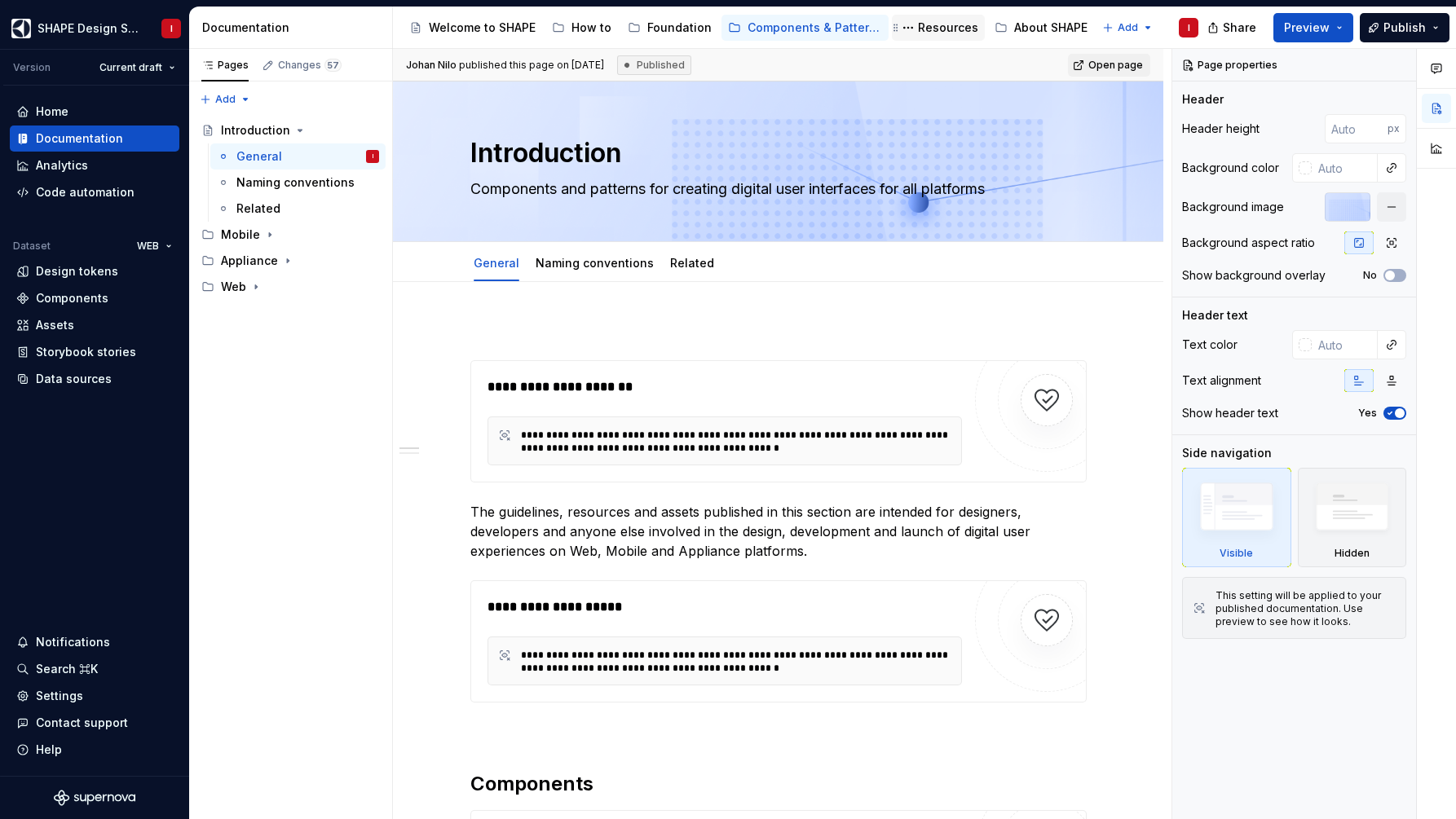 click on "Resources" at bounding box center [948, 28] 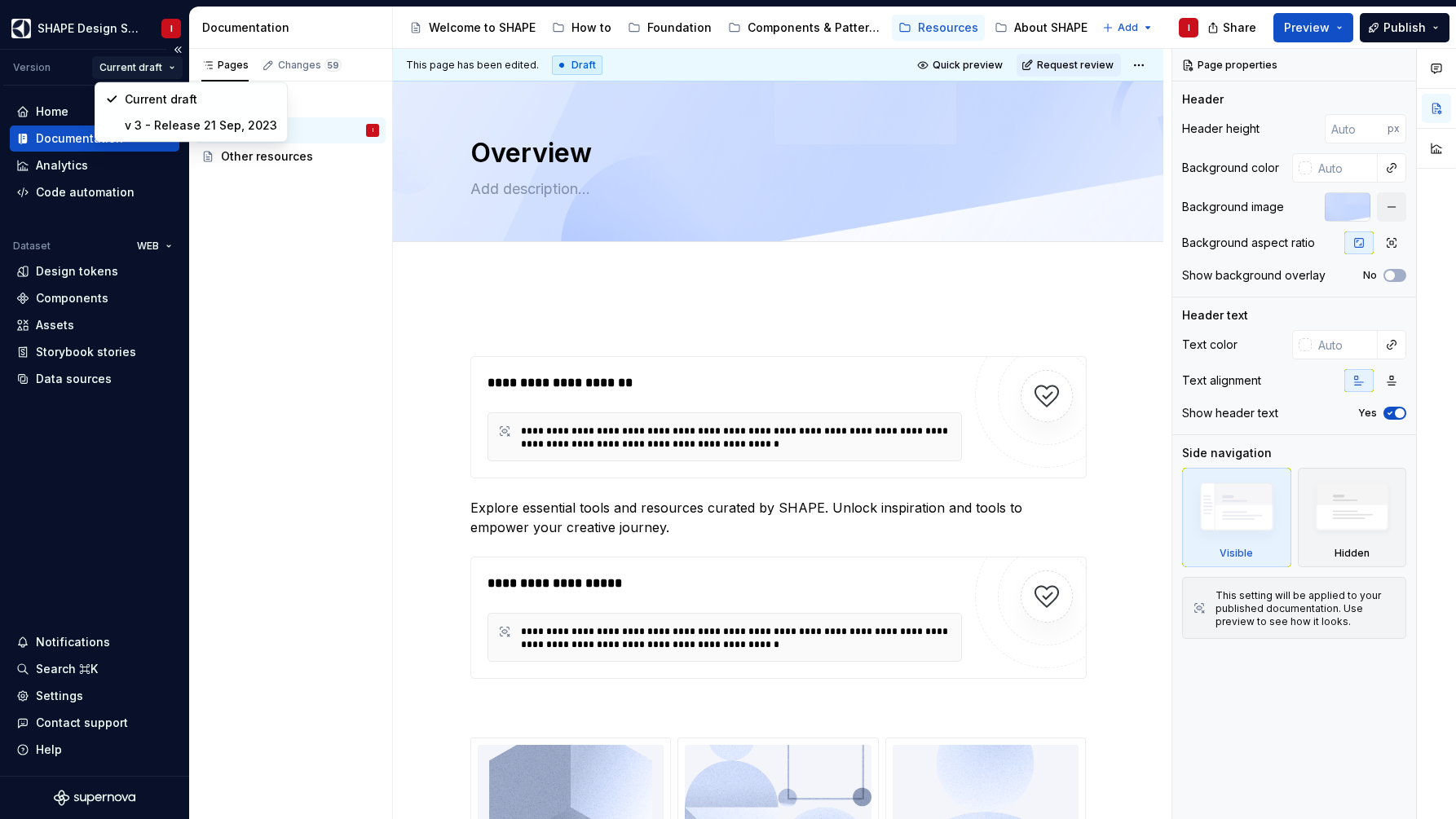 click on "SHAPE Design System I Version Current draft Home Documentation Analytics Code automation Dataset WEB Design tokens Components Assets Storybook stories Data sources Notifications Search ⌘K Settings Contact support Help Documentation
Accessibility guide for tree Page tree.
Navigate the tree with the arrow keys. Common tree hotkeys apply. Further keybindings are available:
enter to execute primary action on focused item
f2 to start renaming the focused item
escape to abort renaming an item
control+d to start dragging selected items
Welcome to SHAPE How to Foundation Components & Patterns Resources About SHAPE Add I Share Preview Publish Pages Changes 59 Add
Accessibility guide for tree Page tree.
Navigate the tree with the arrow keys. Common tree hotkeys apply. Further keybindings are available:
enter to execute primary action on focused item
f2 to start renaming the focused item" at bounding box center (728, 409) 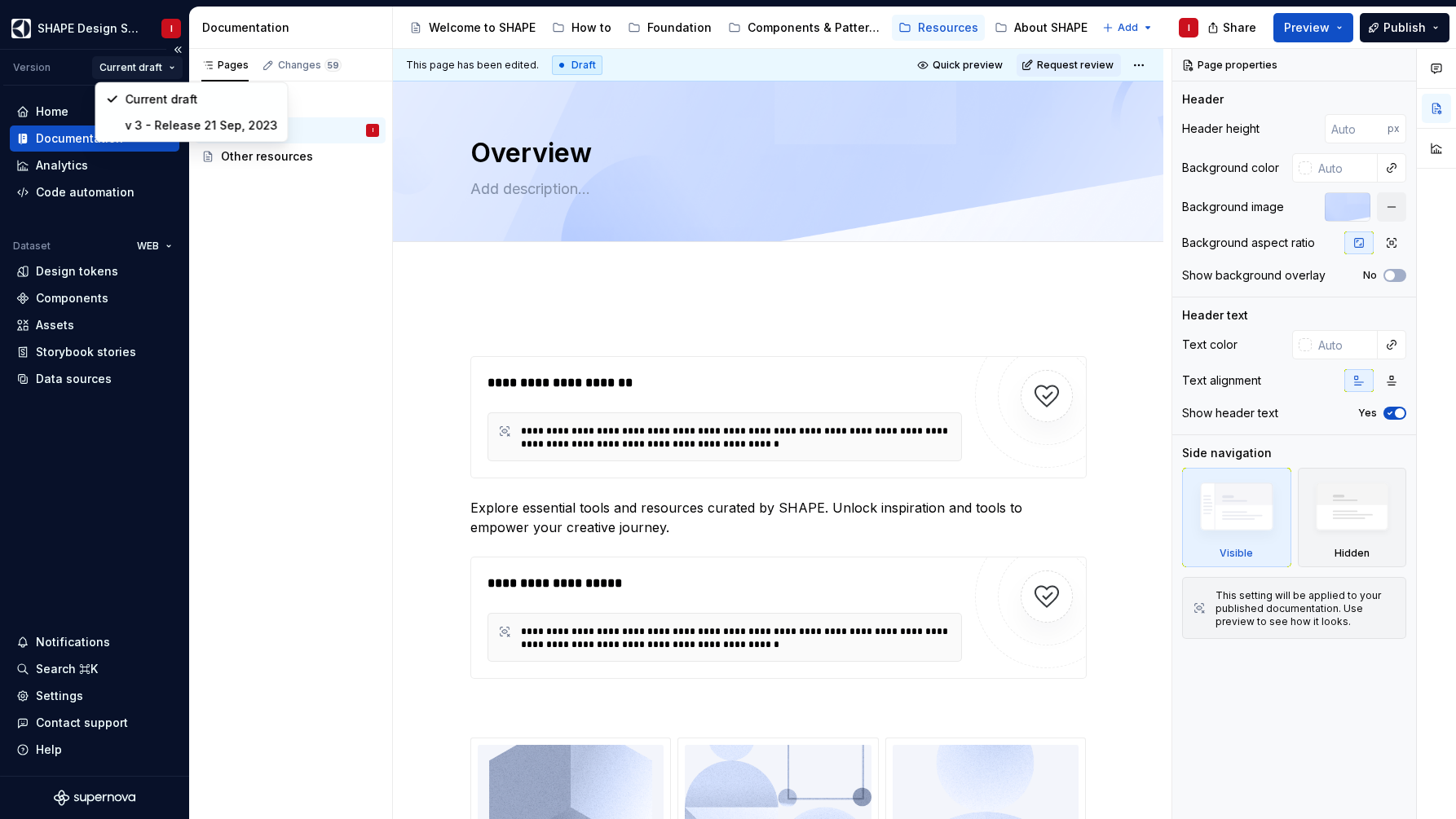 click on "SHAPE Design System I Version Current draft Home Documentation Analytics Code automation Dataset WEB Design tokens Components Assets Storybook stories Data sources Notifications Search ⌘K Settings Contact support Help Documentation
Accessibility guide for tree Page tree.
Navigate the tree with the arrow keys. Common tree hotkeys apply. Further keybindings are available:
enter to execute primary action on focused item
f2 to start renaming the focused item
escape to abort renaming an item
control+d to start dragging selected items
Welcome to SHAPE How to Foundation Components & Patterns Resources About SHAPE Add I Share Preview Publish Pages Changes 59 Add
Accessibility guide for tree Page tree.
Navigate the tree with the arrow keys. Common tree hotkeys apply. Further keybindings are available:
enter to execute primary action on focused item
f2 to start renaming the focused item" at bounding box center (728, 409) 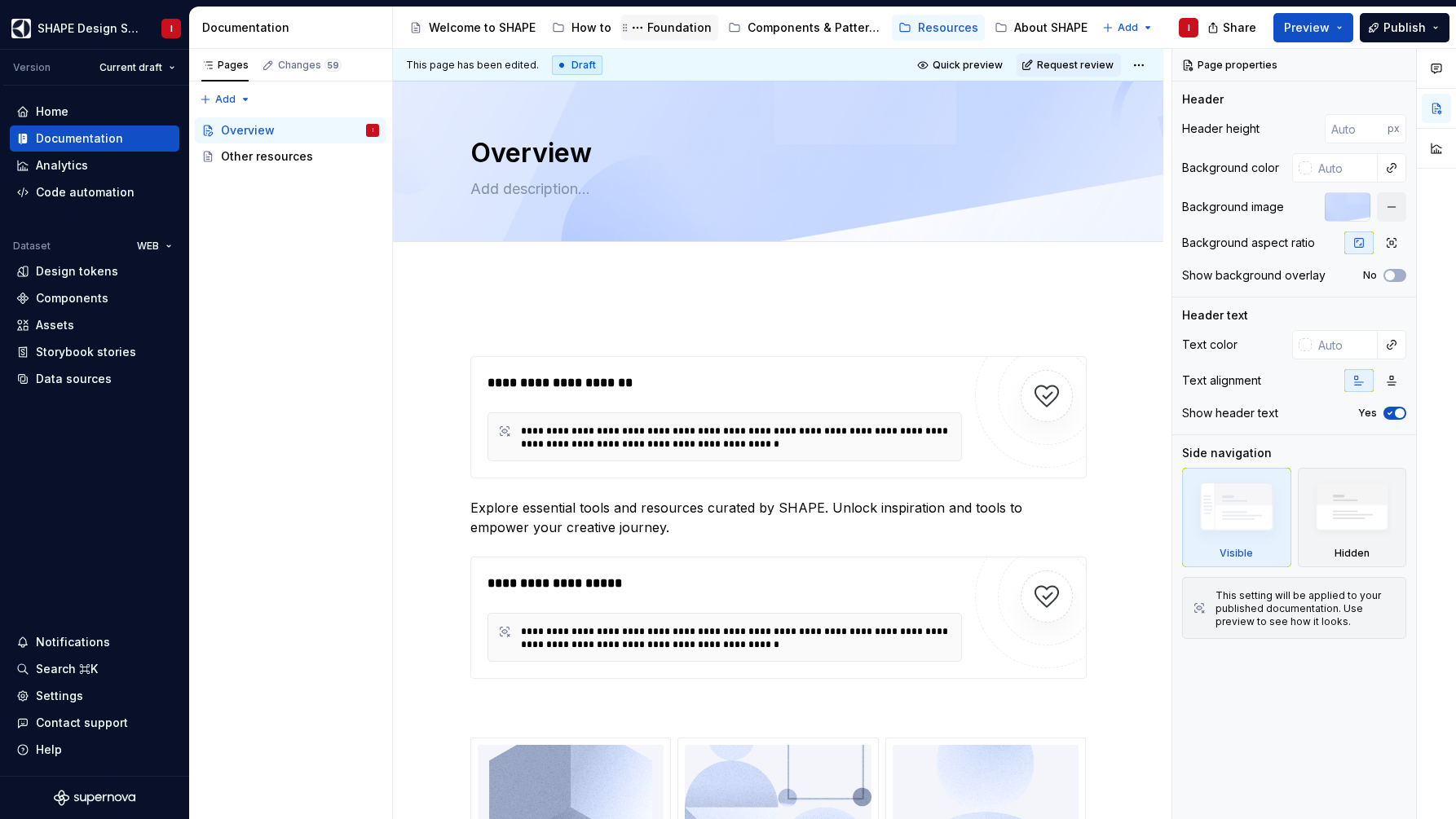 click on "Foundation" at bounding box center [679, 28] 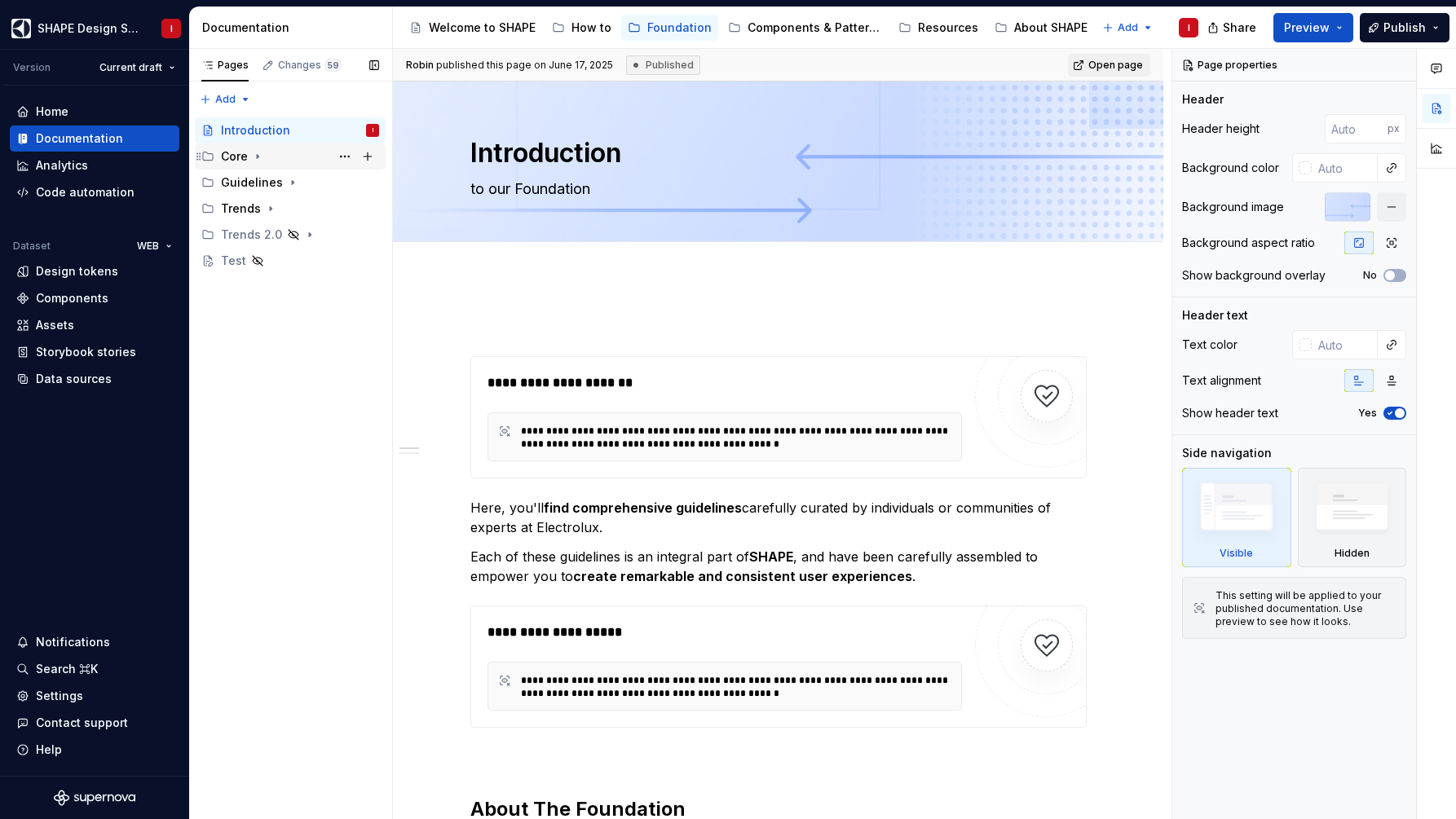 click 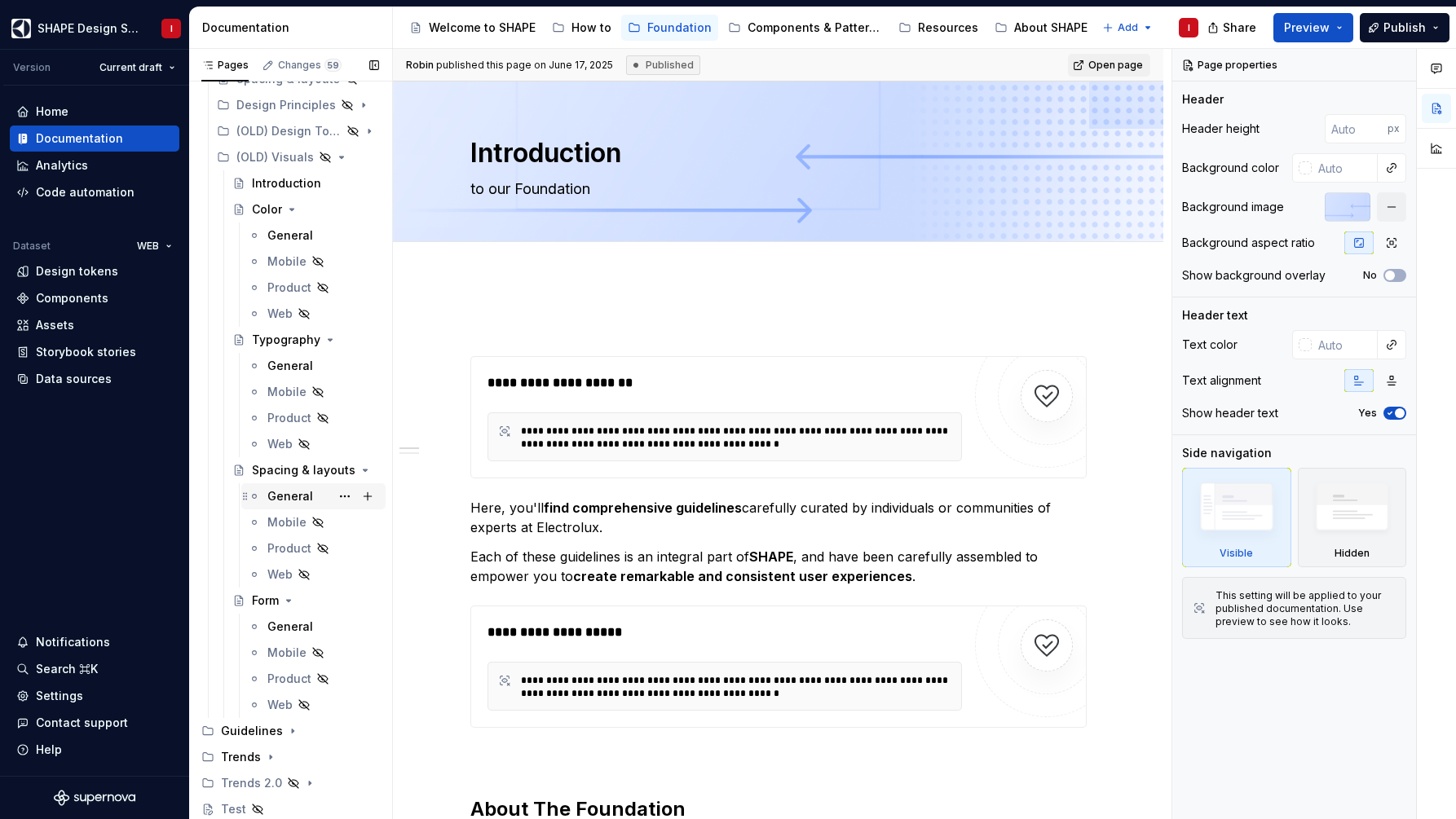 scroll, scrollTop: 416, scrollLeft: 0, axis: vertical 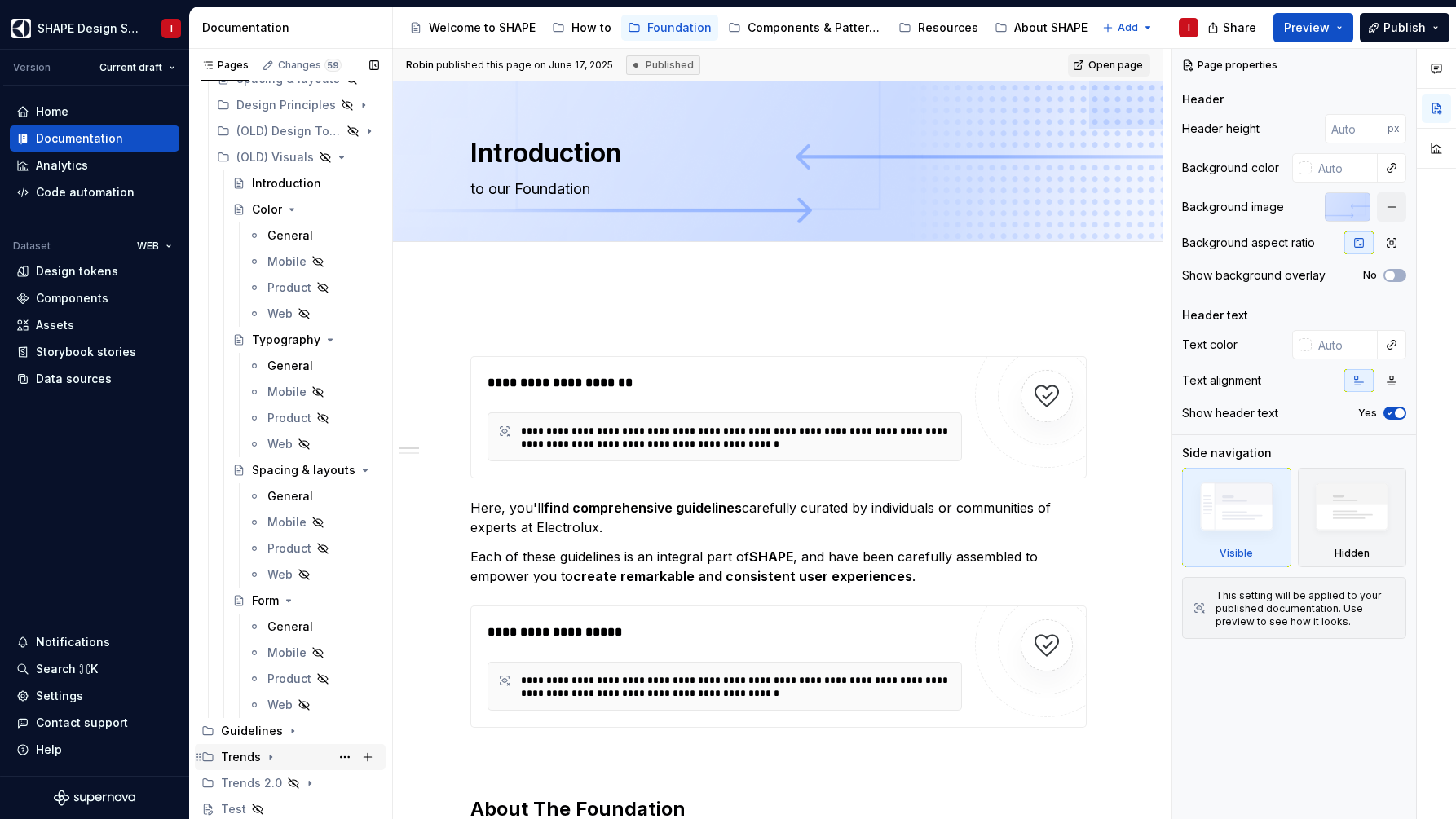 click on "Trends" at bounding box center [240, 757] 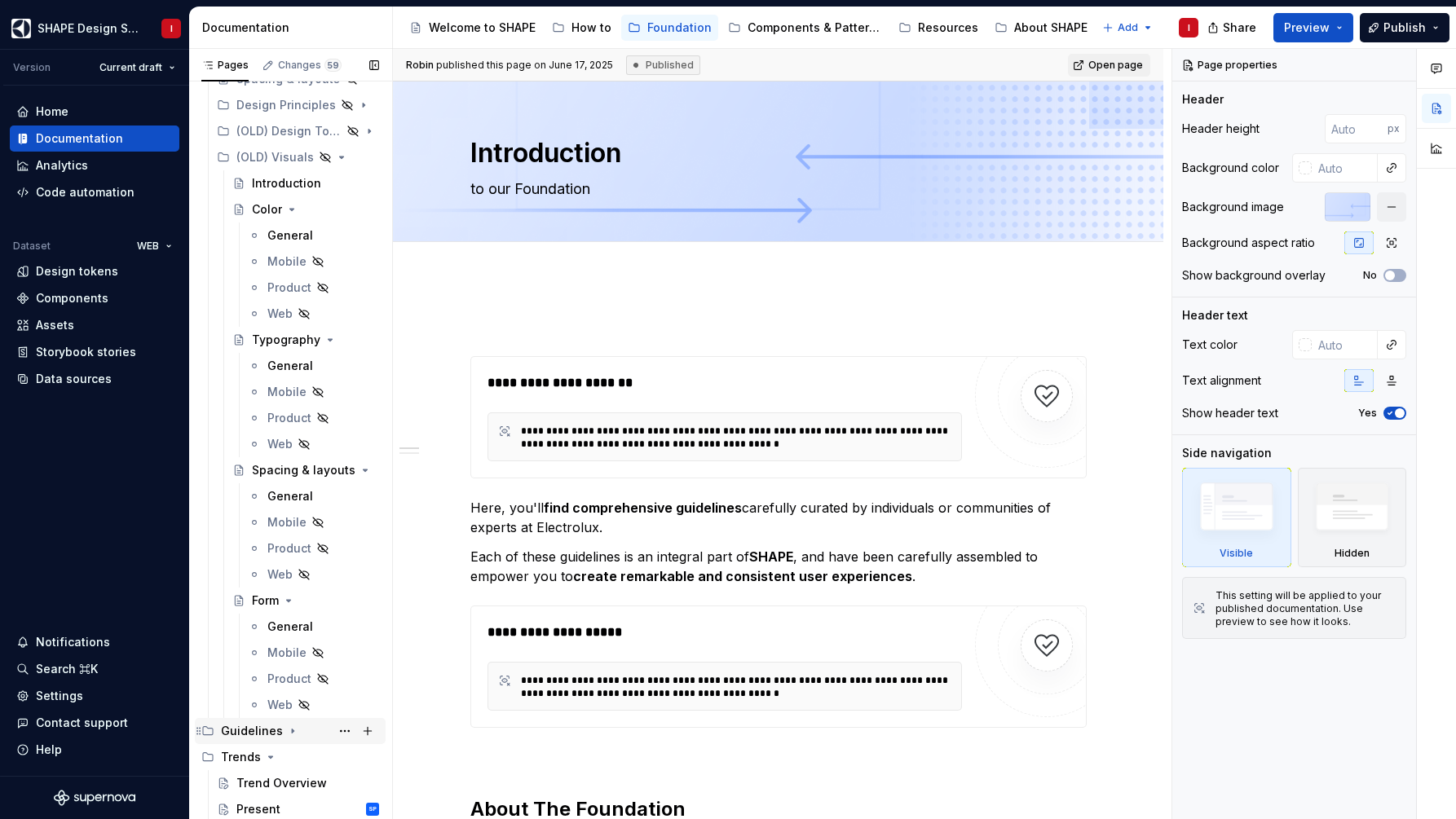 scroll, scrollTop: 642, scrollLeft: 0, axis: vertical 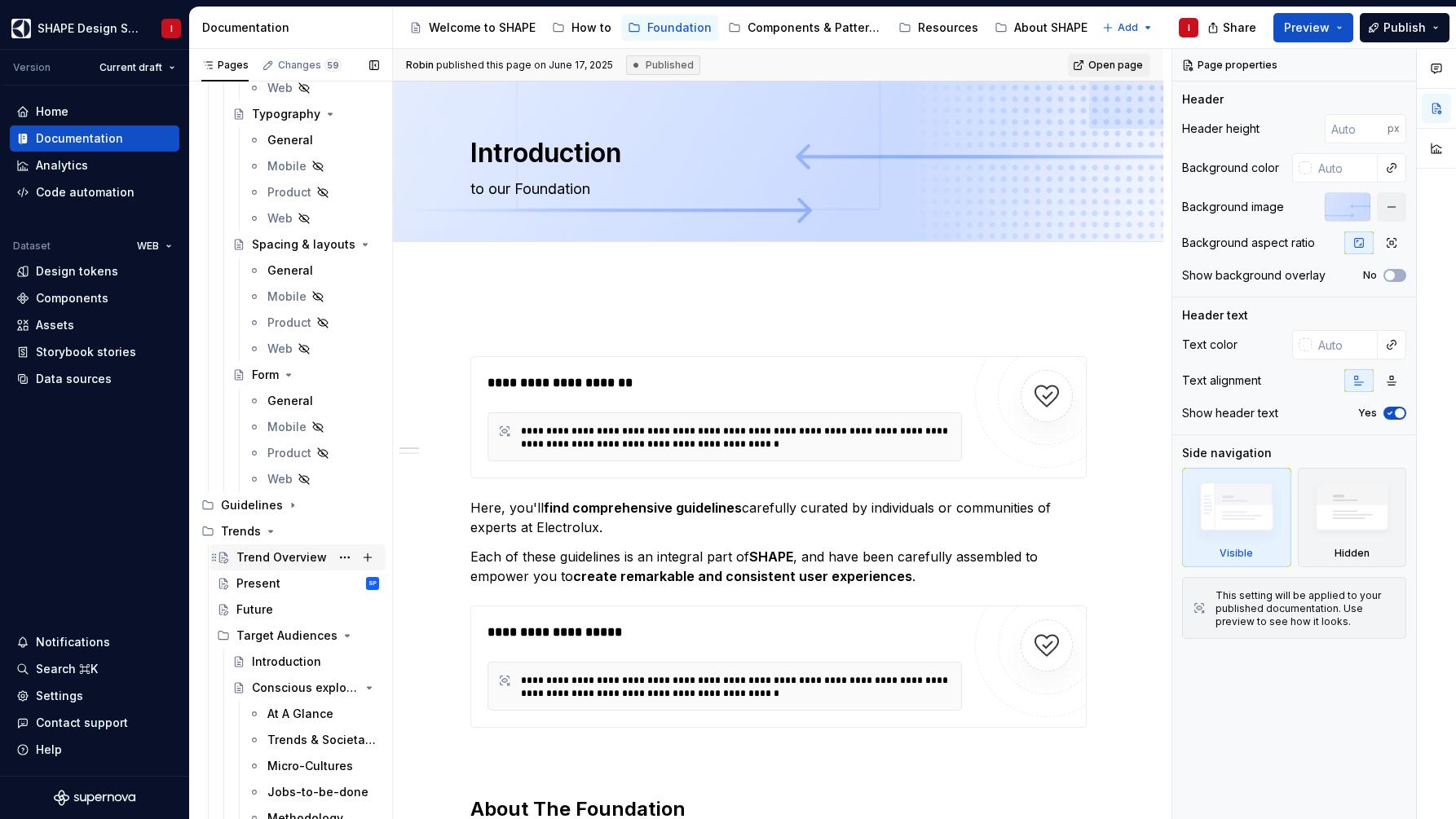 click on "Trend Overview" at bounding box center (298, 557) 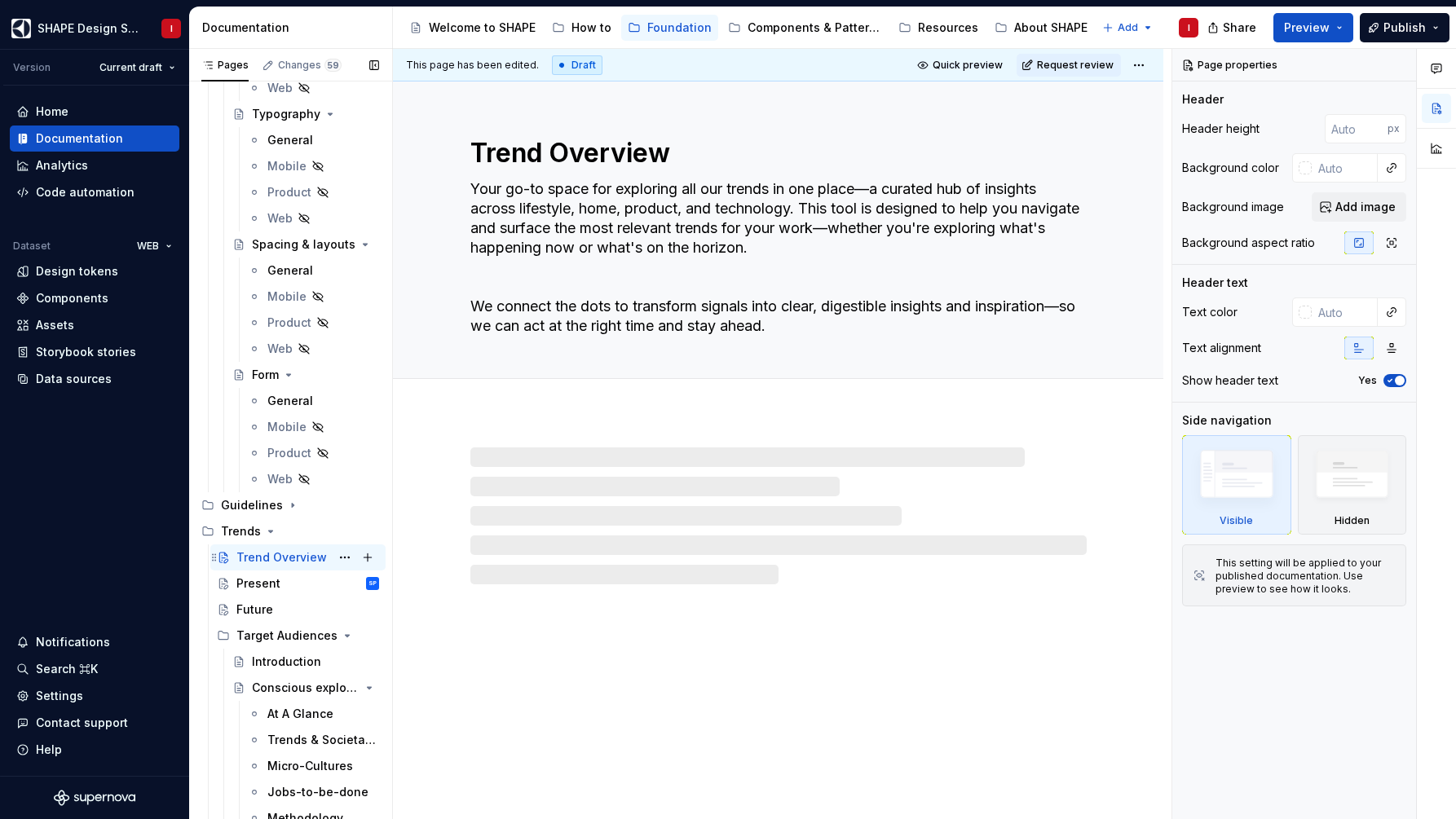 click on "Trend Overview" at bounding box center [281, 557] 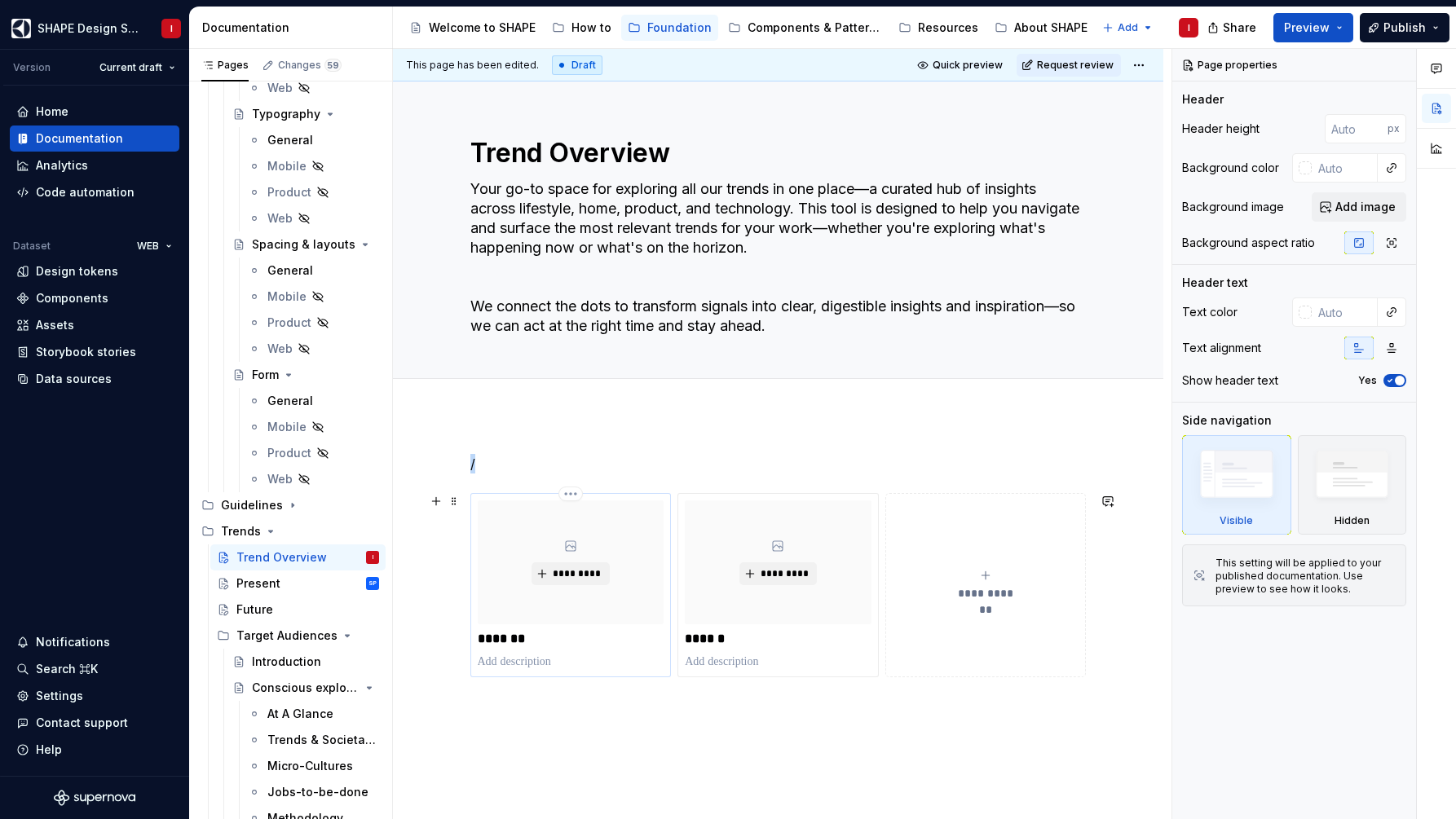 click on "********* *******" at bounding box center (571, 585) 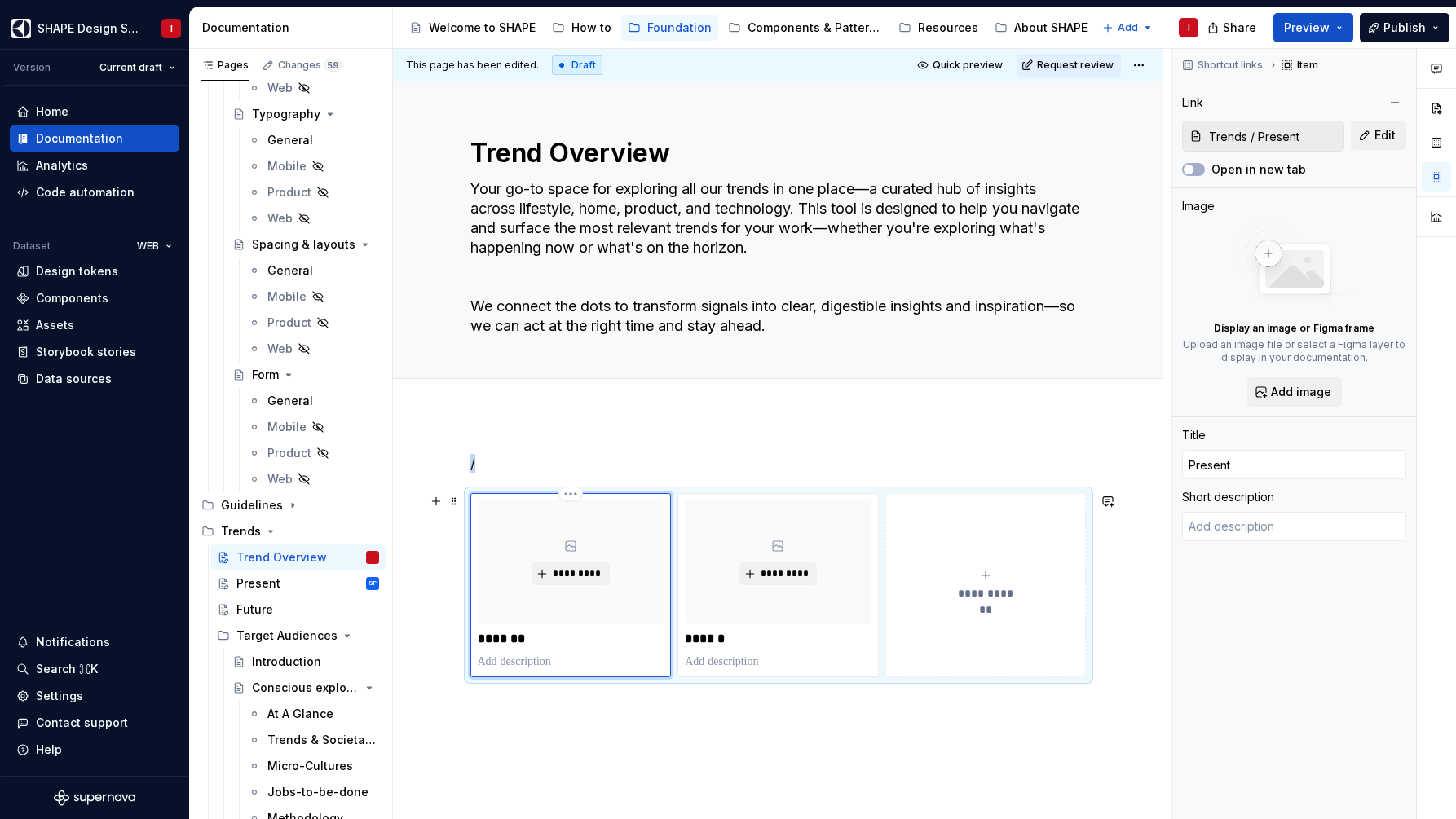 click at bounding box center [571, 662] 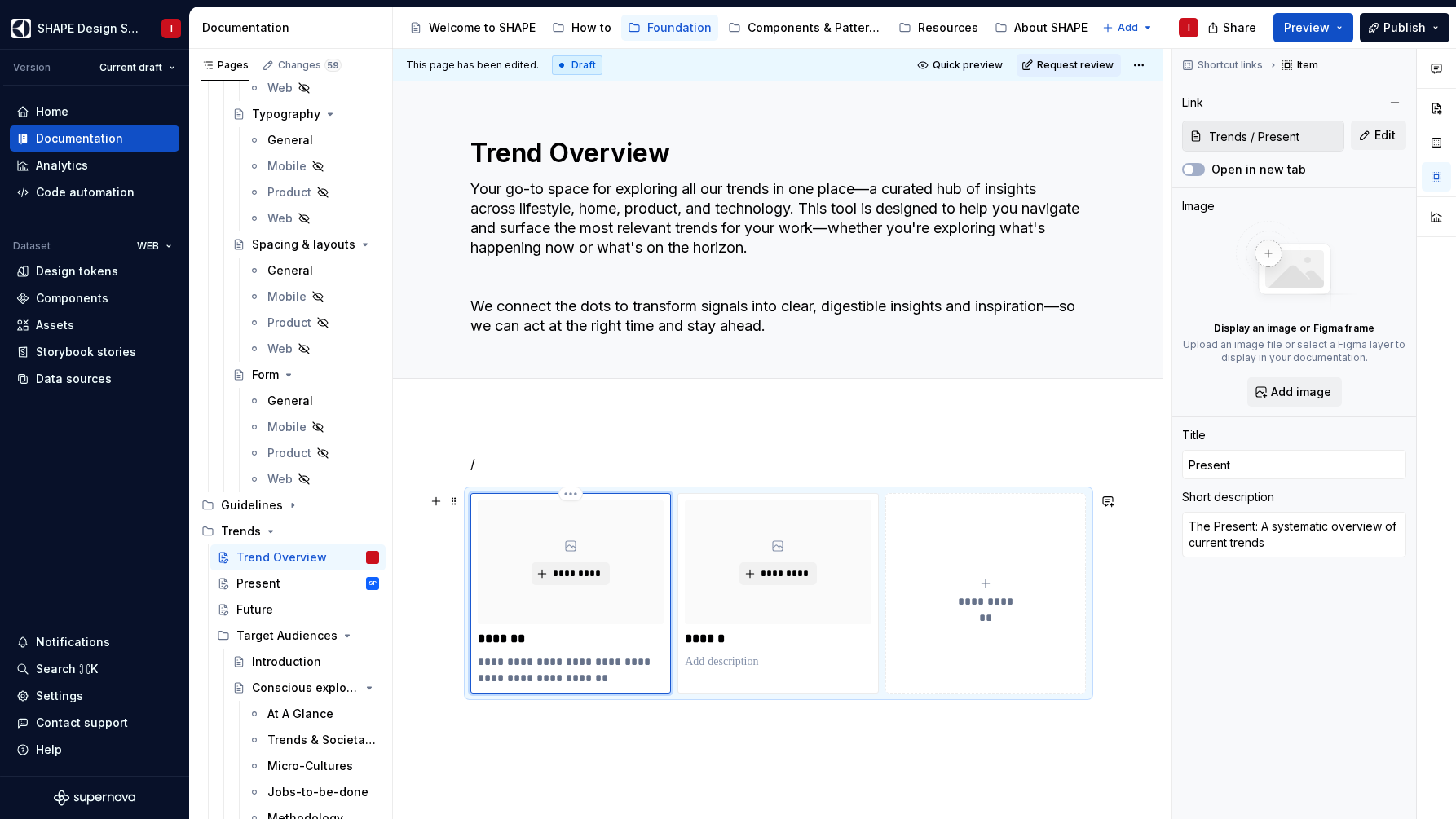 type on "*" 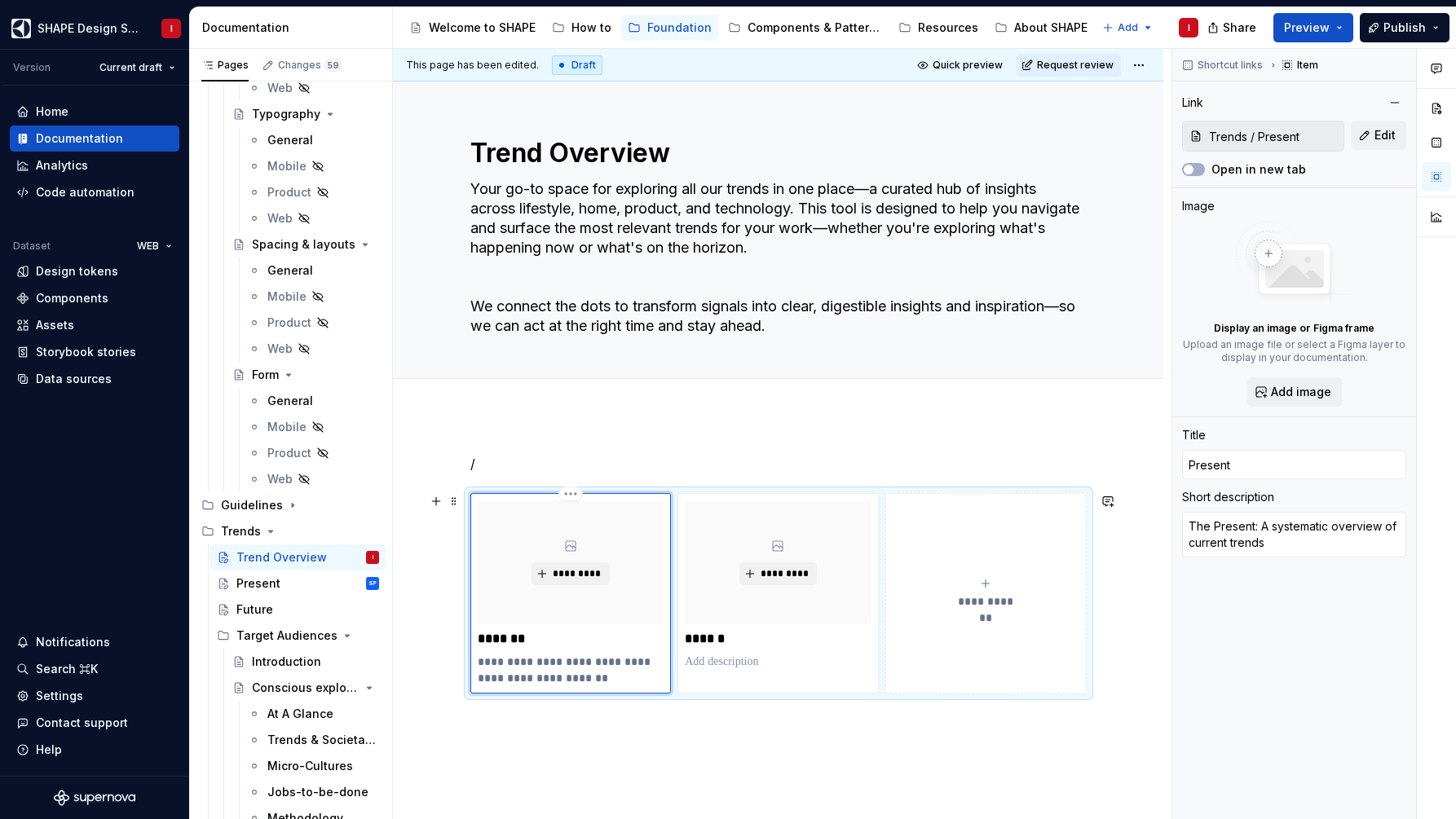 type on "The Present: A systematic overview of current trends" 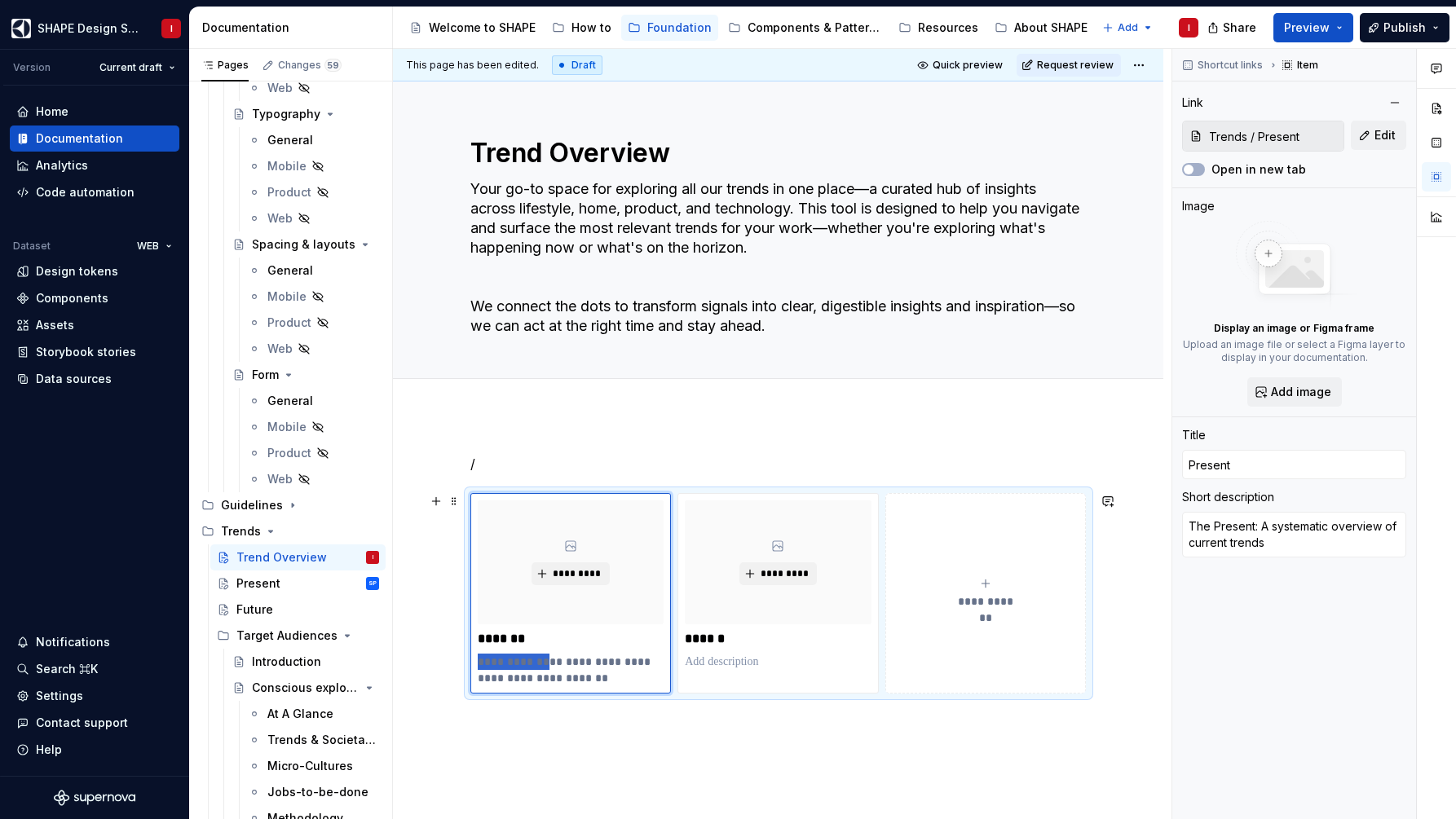 drag, startPoint x: 550, startPoint y: 664, endPoint x: 453, endPoint y: 663, distance: 97.0052 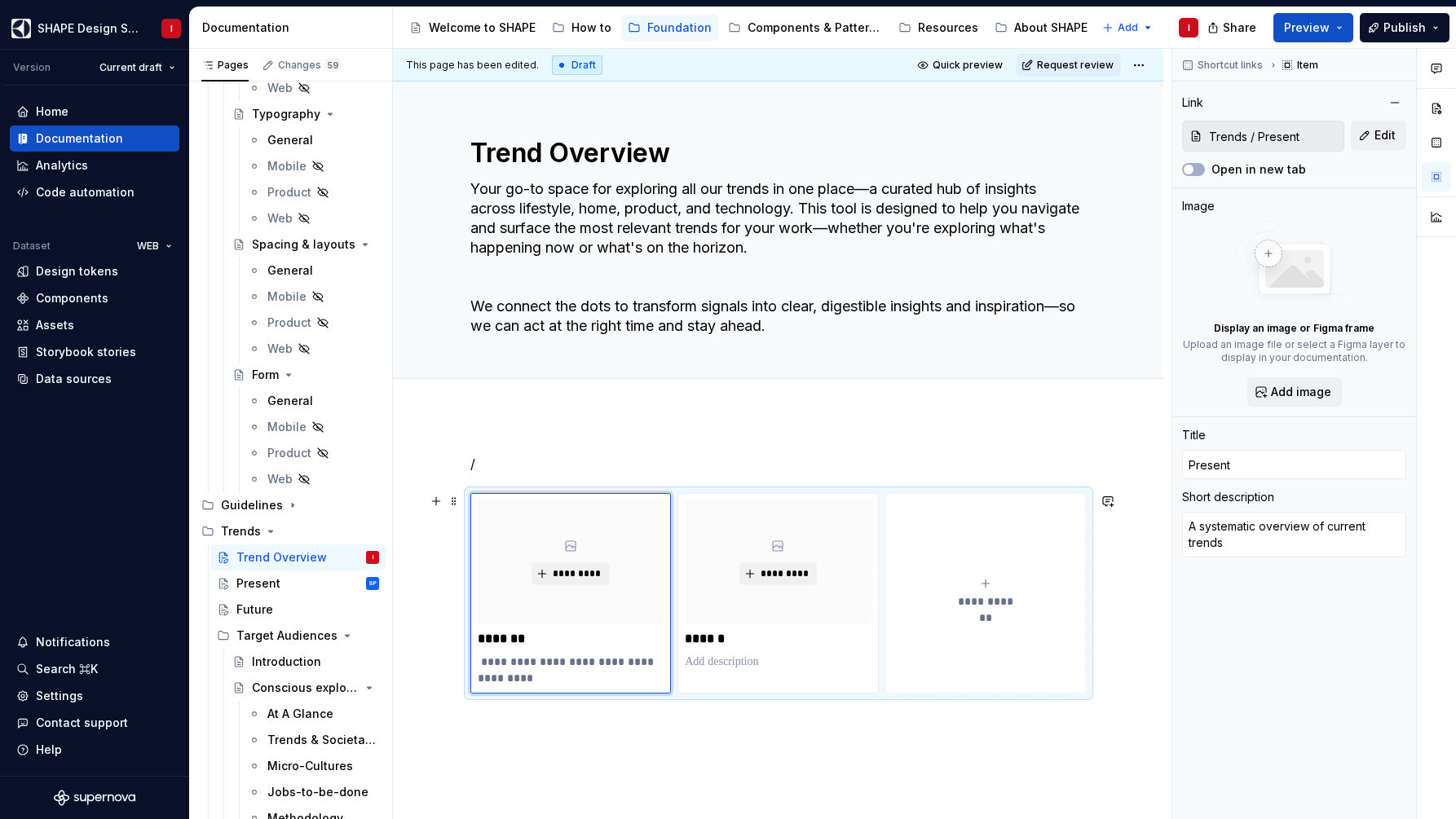 type on "*" 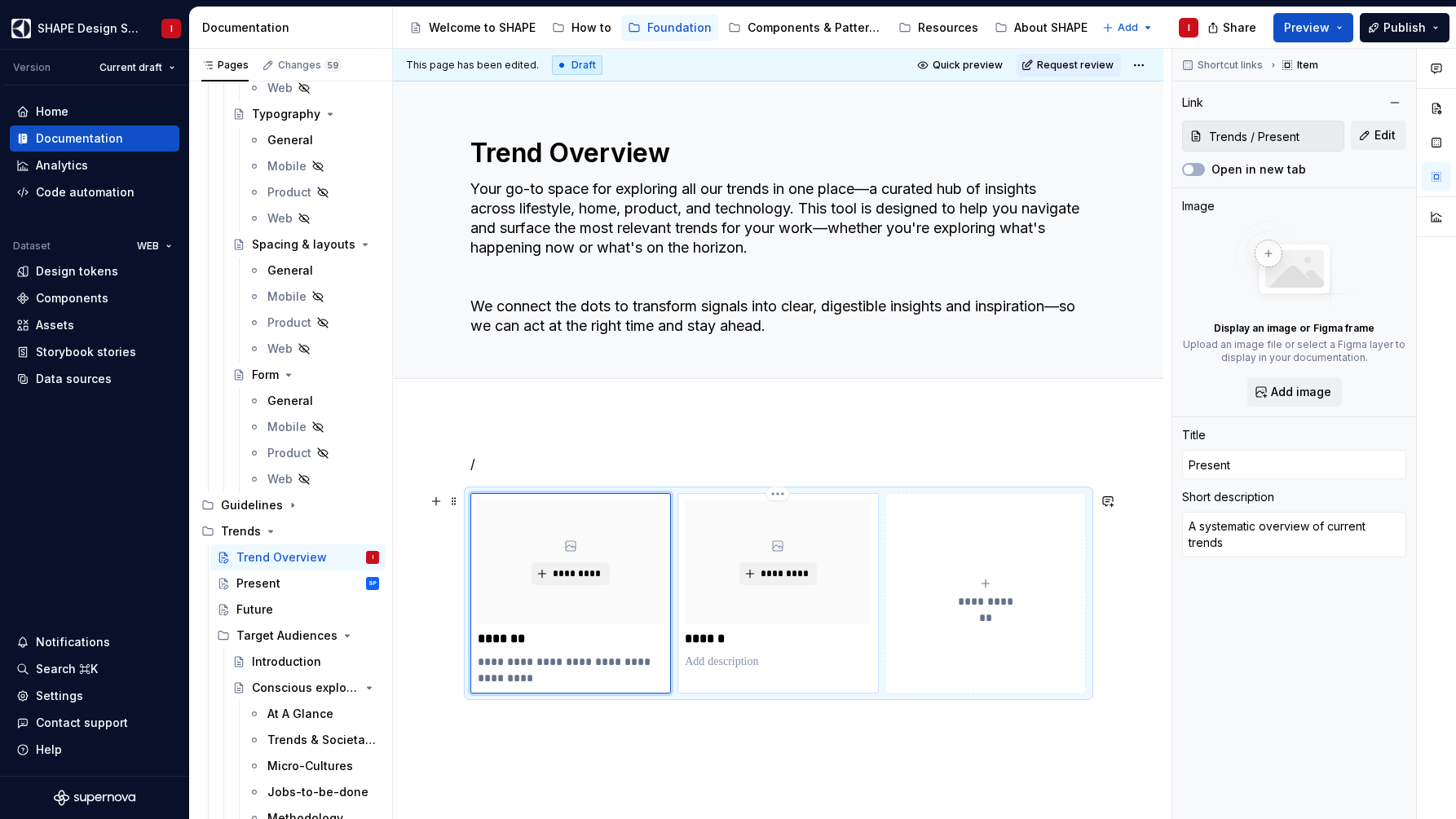 click at bounding box center [778, 662] 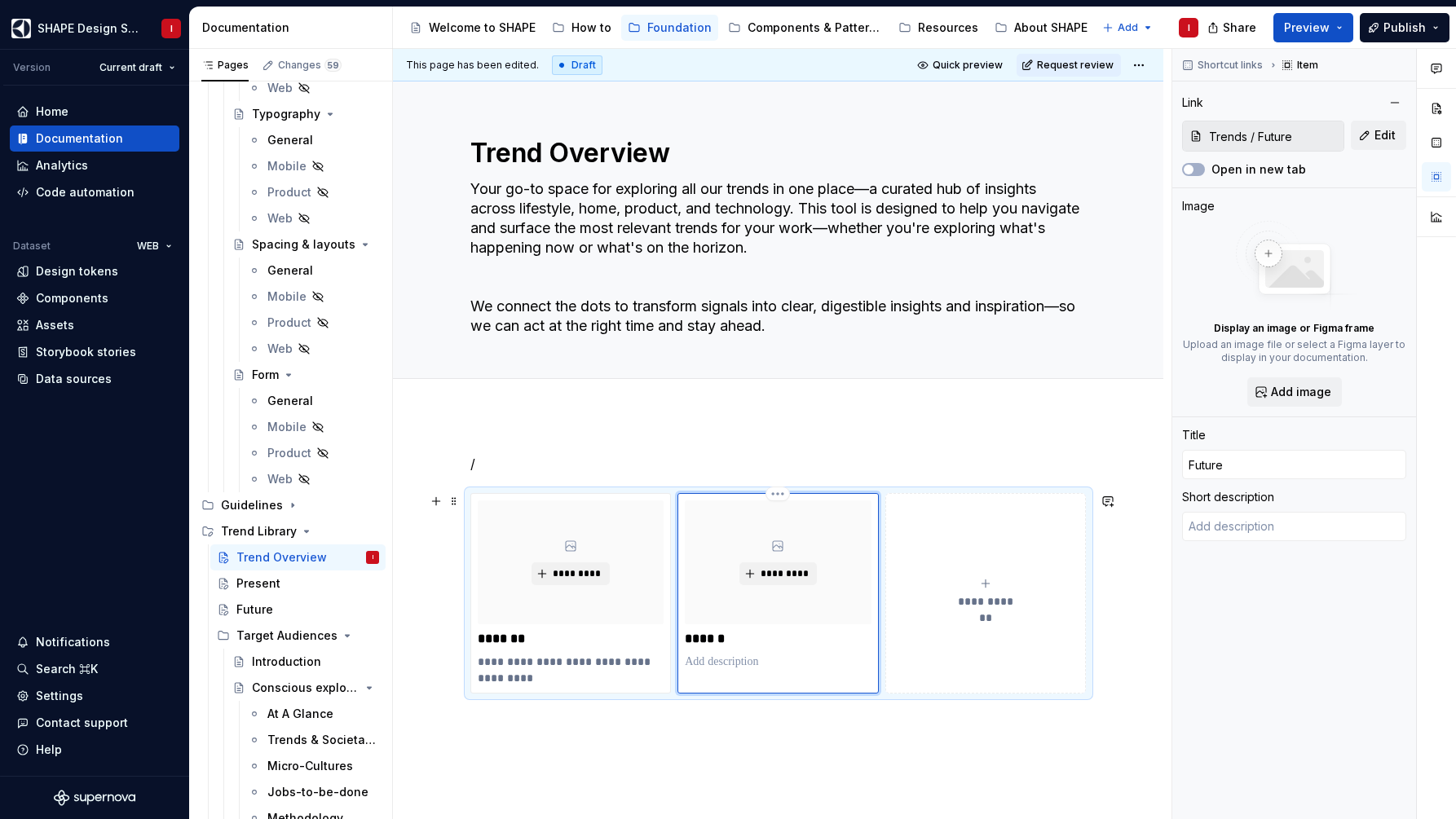 type on "*" 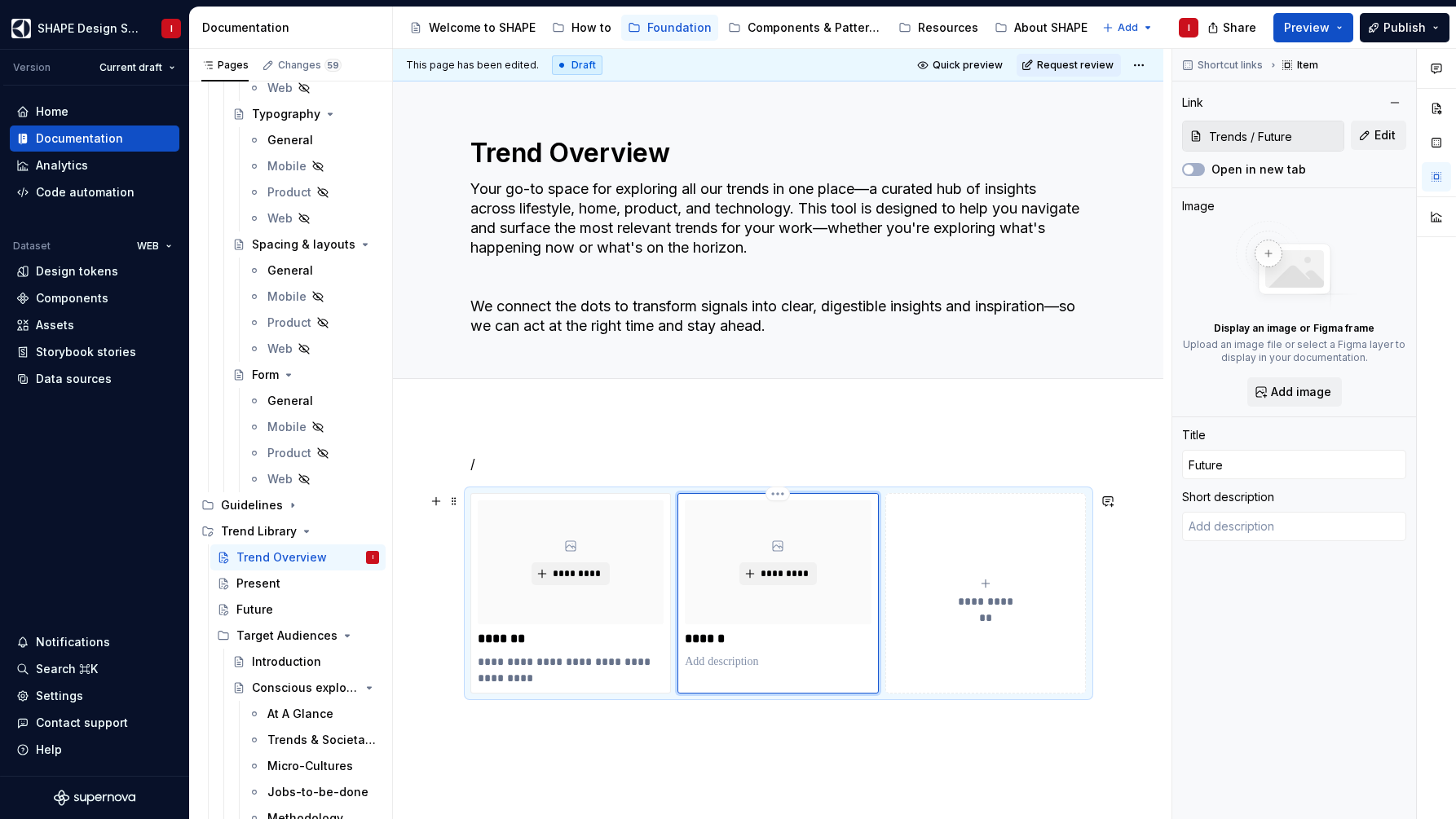 type on "Trend Library / Future" 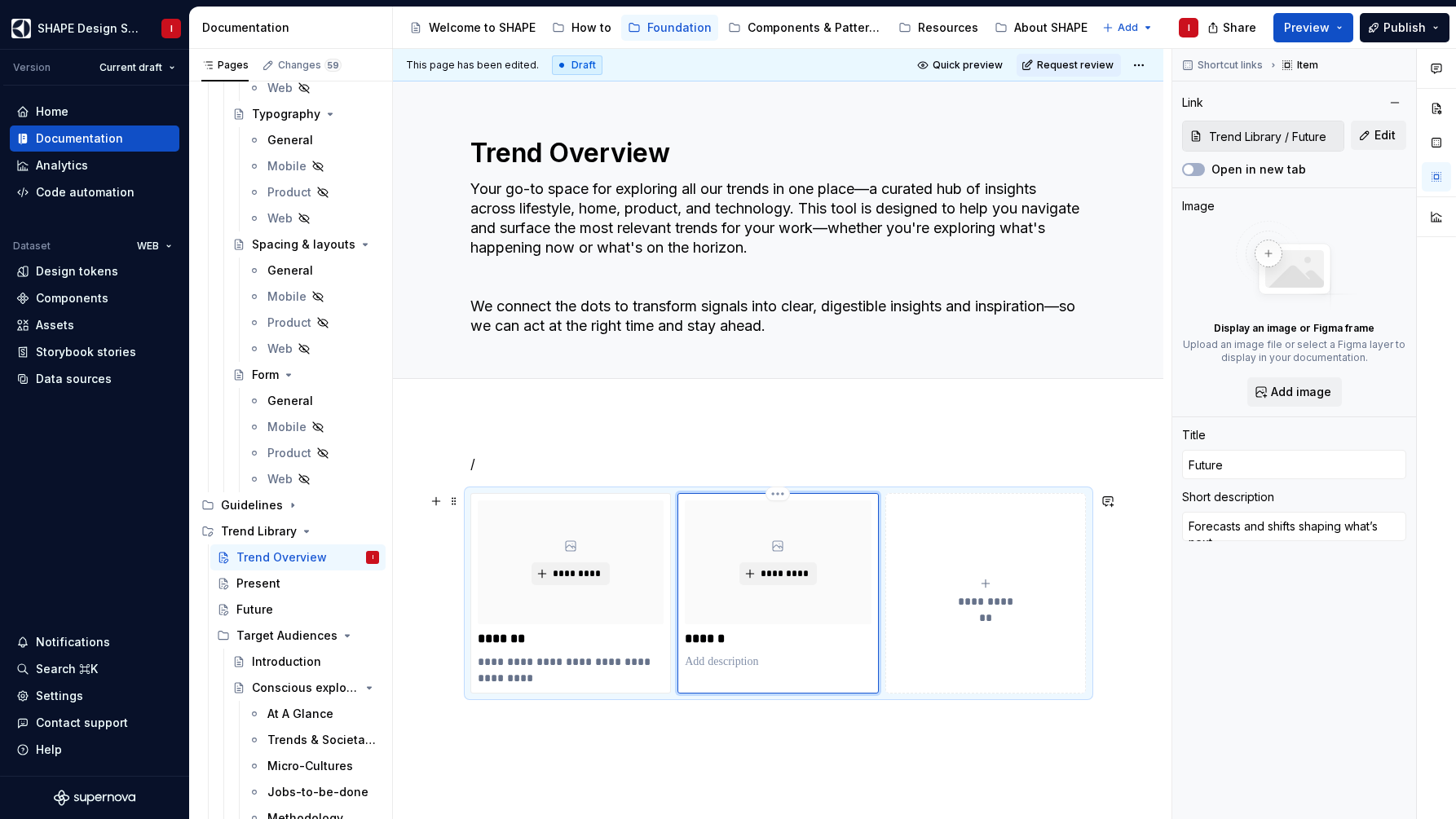click at bounding box center [778, 662] 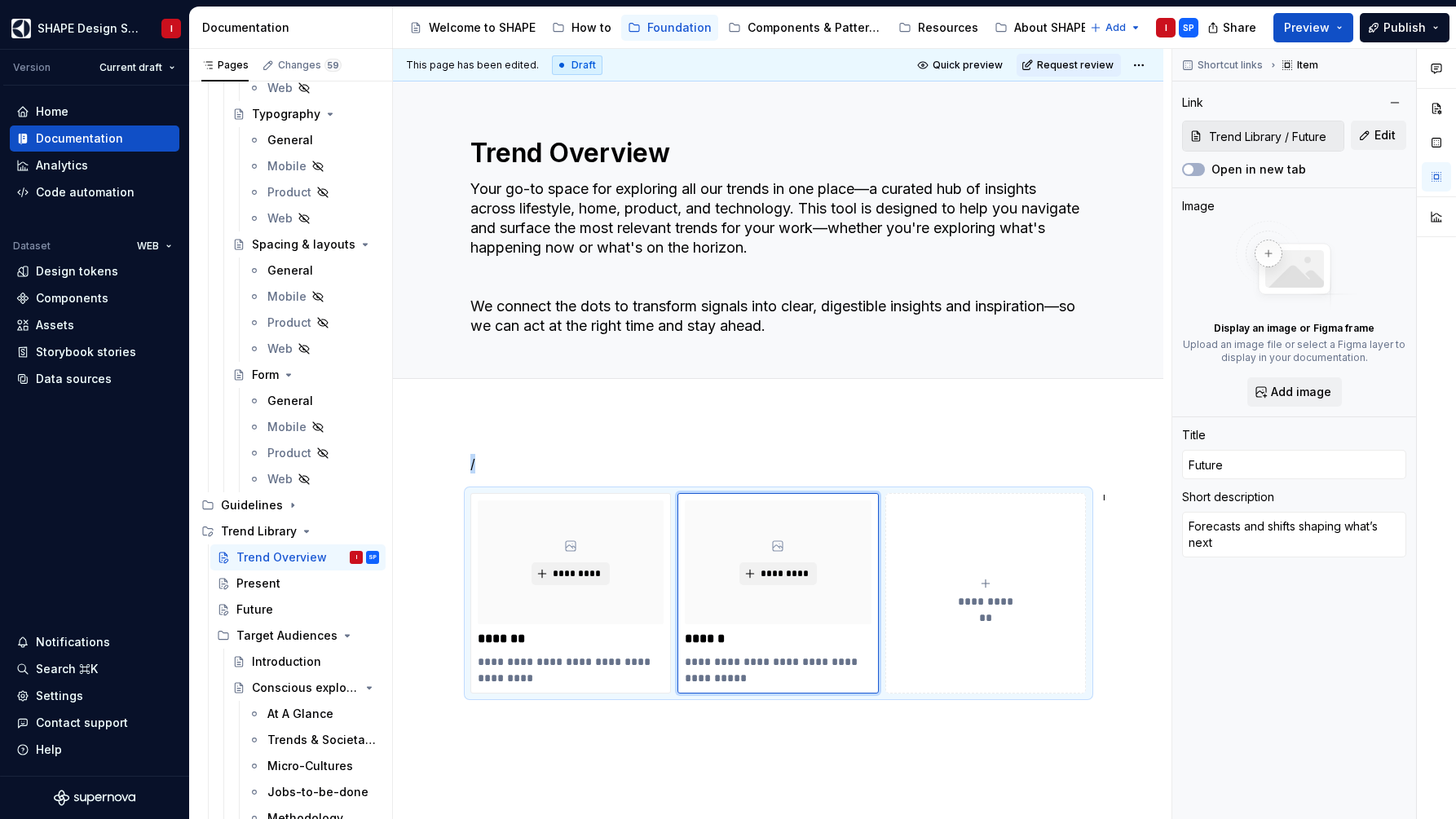 click on "**********" at bounding box center (778, 687) 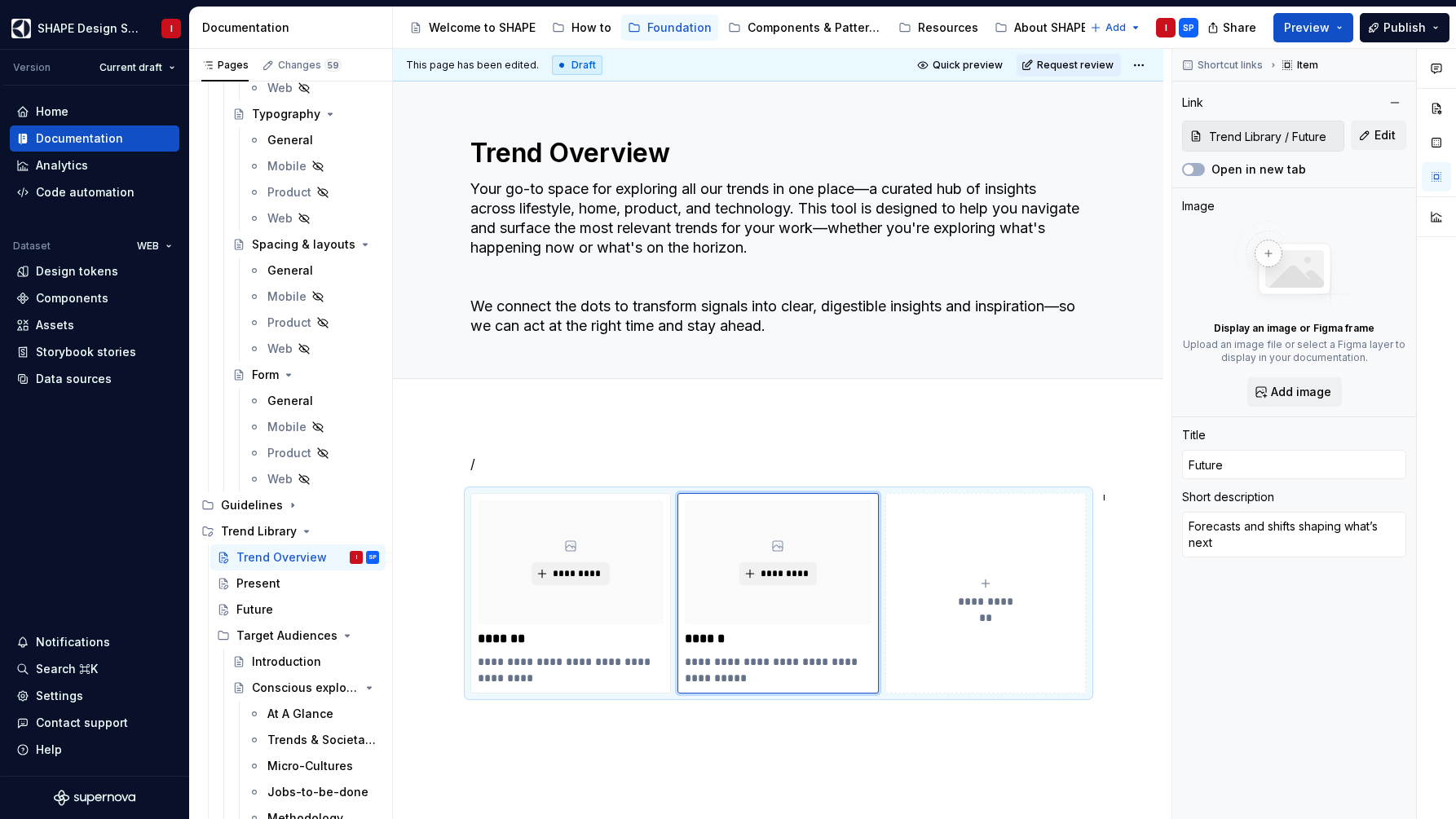 scroll, scrollTop: 29, scrollLeft: 0, axis: vertical 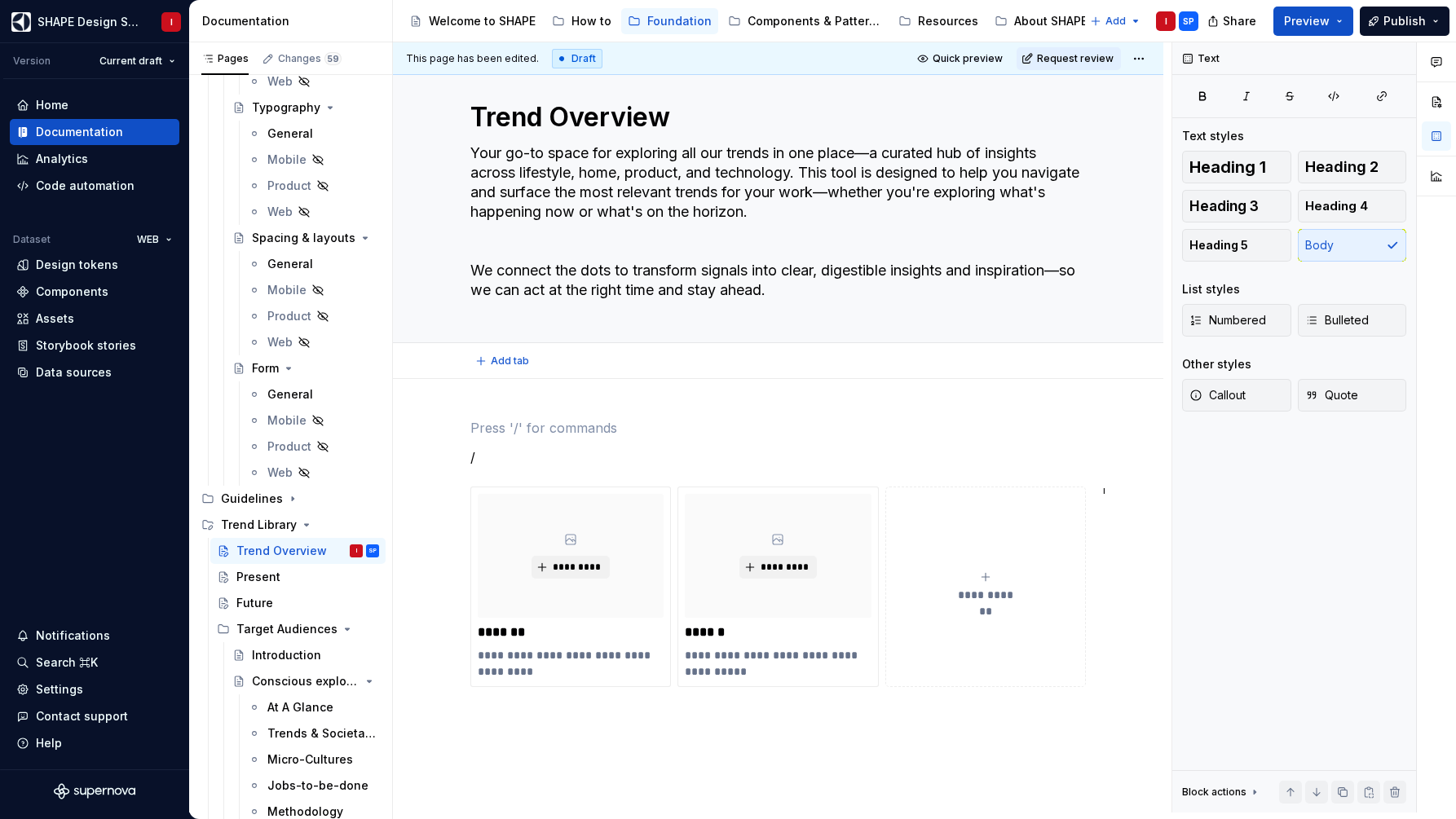 type on "*" 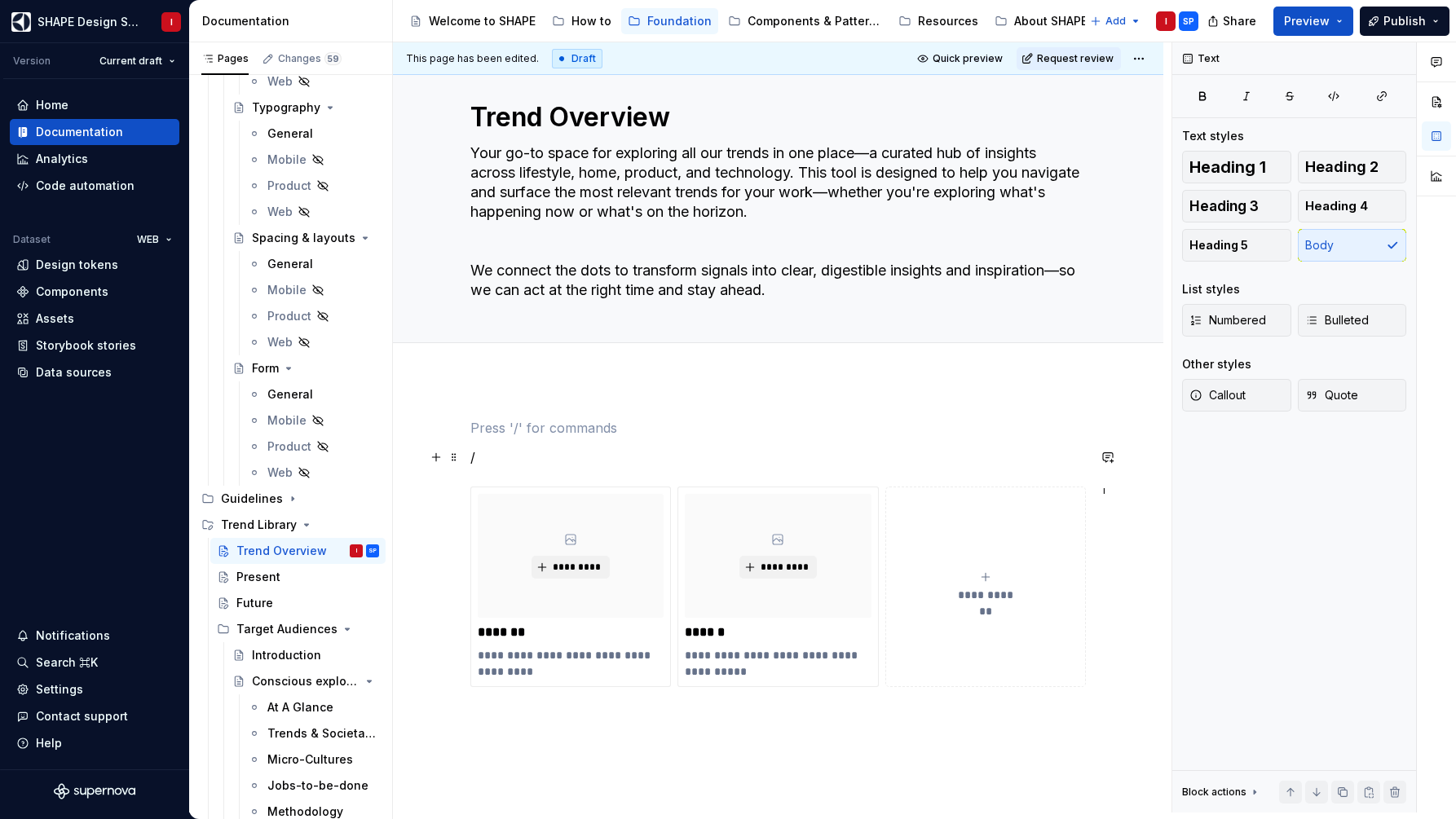 click on "/" at bounding box center [779, 457] 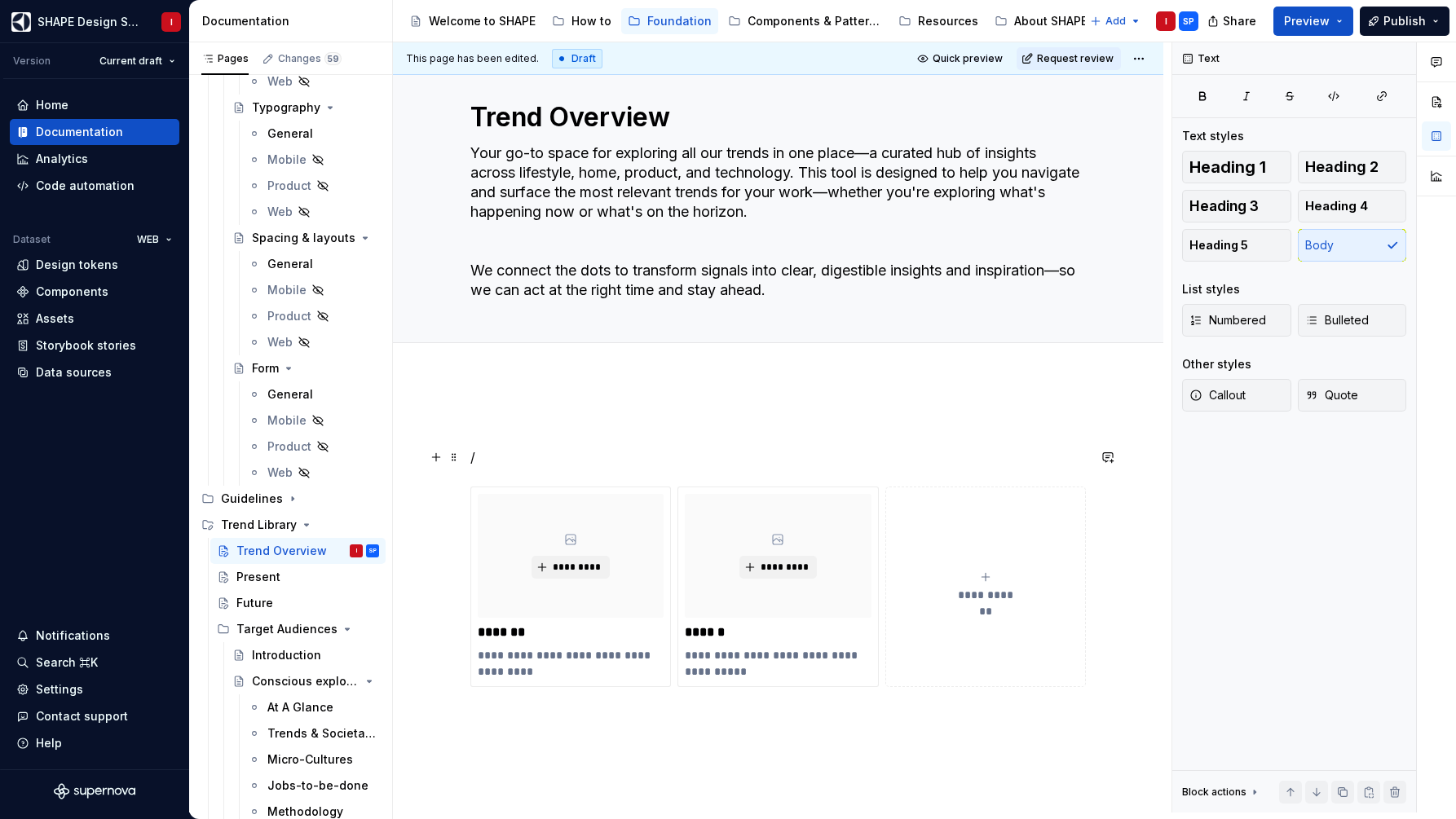 type 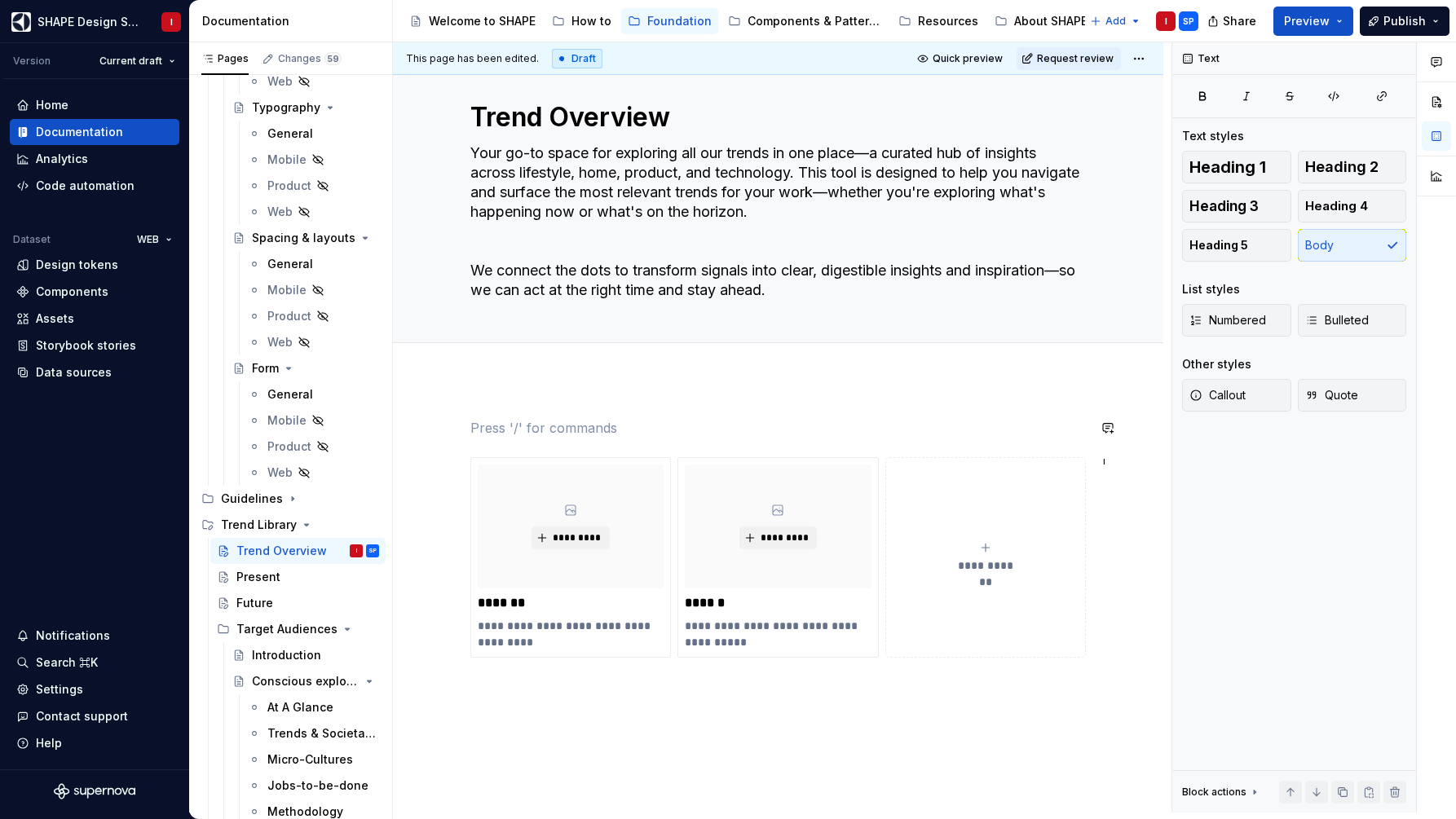 click on "**********" at bounding box center [778, 651] 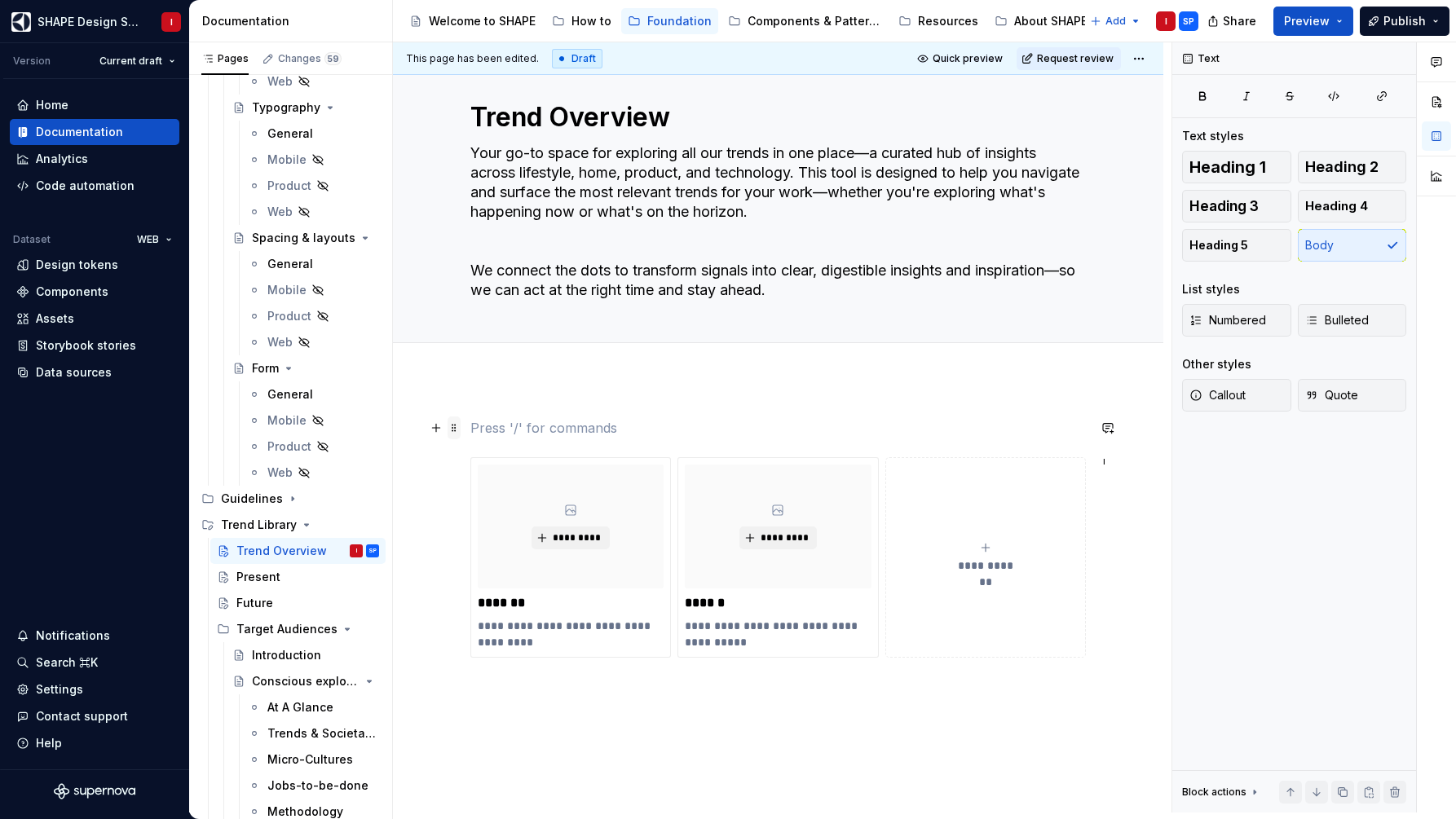 click at bounding box center (454, 428) 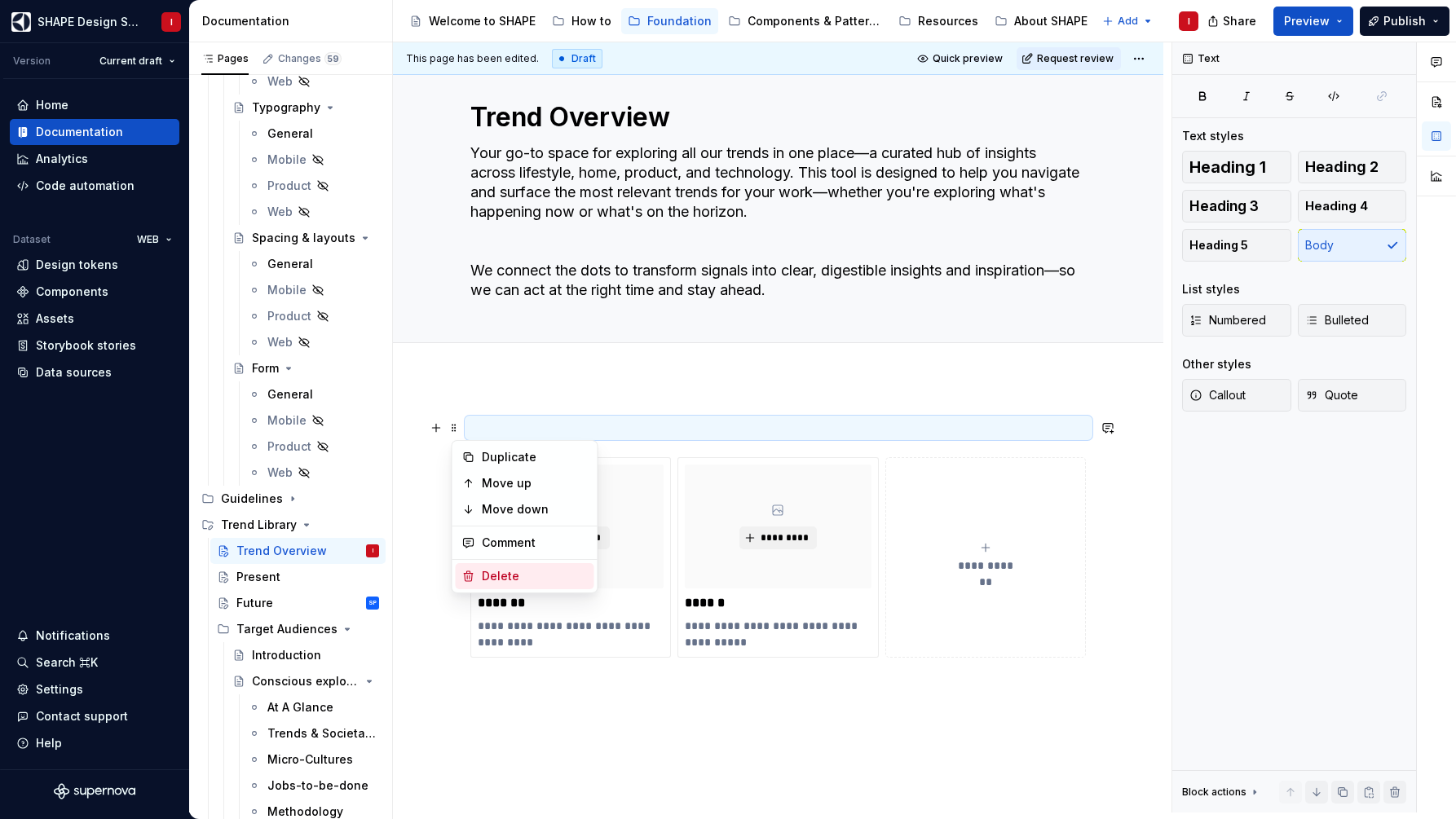 click on "Delete" at bounding box center (535, 576) 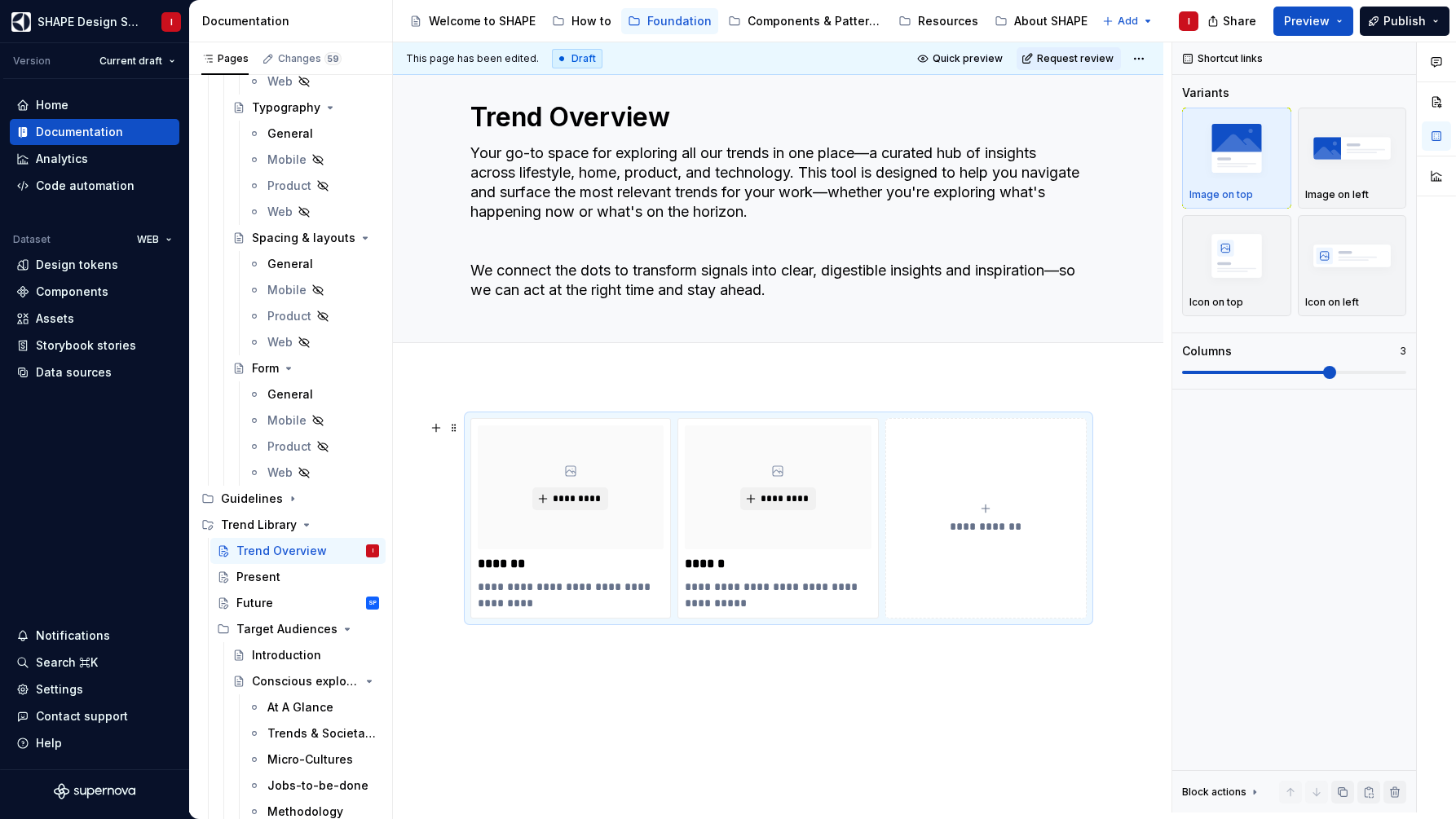 scroll, scrollTop: 0, scrollLeft: 0, axis: both 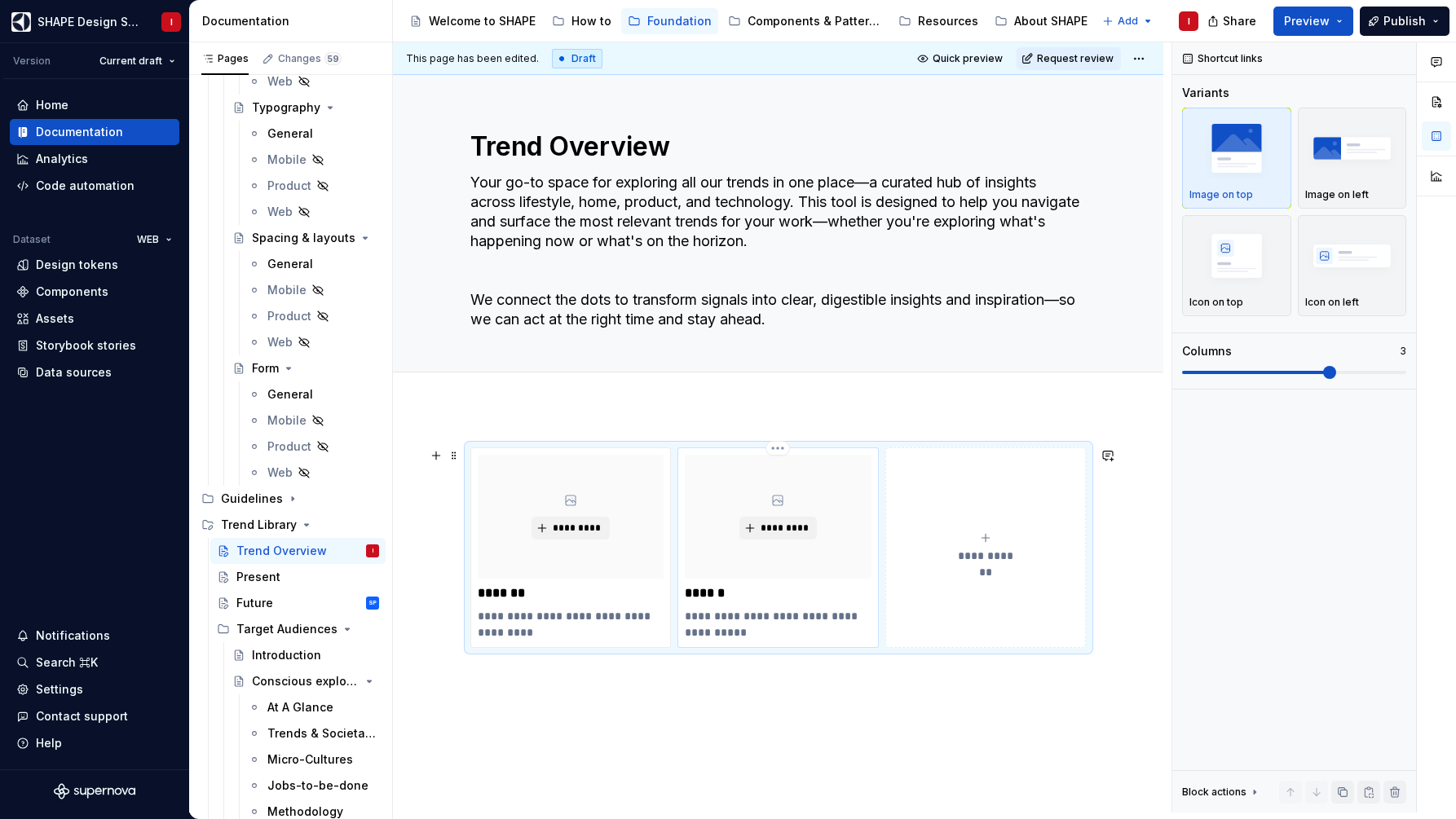 click on "**********" at bounding box center (778, 624) 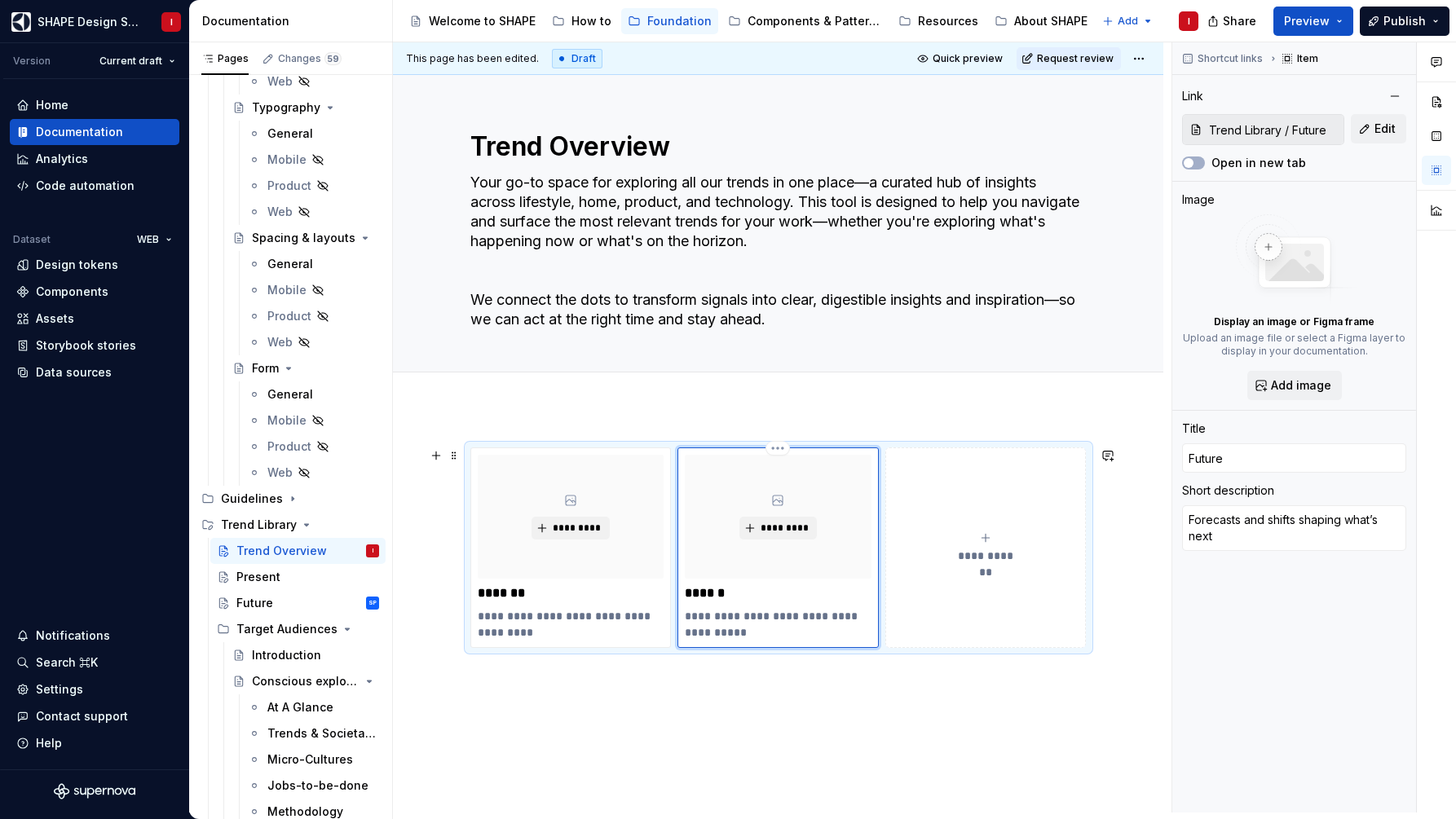 click on "******" at bounding box center (778, 593) 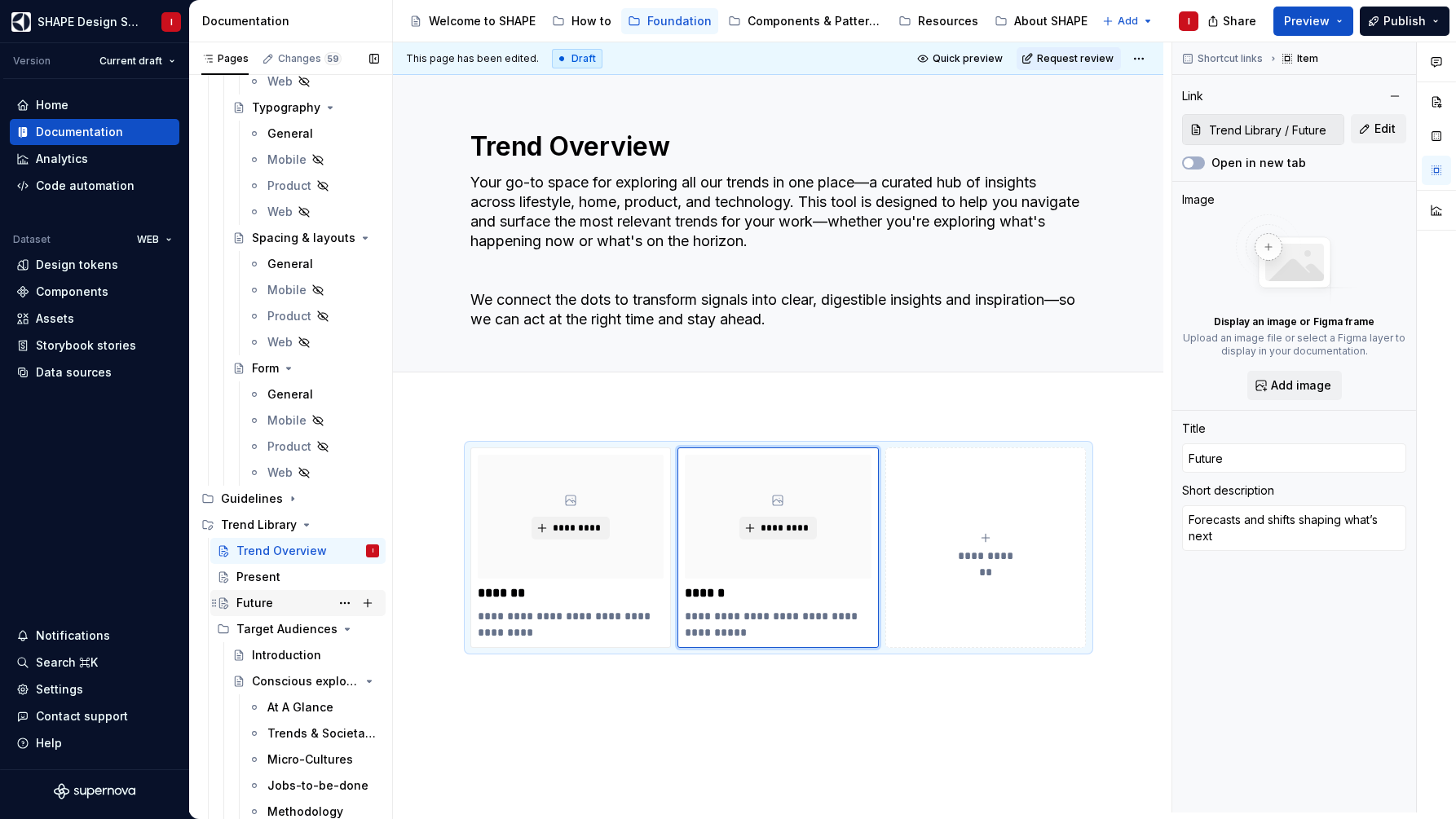 click on "Future" at bounding box center (254, 603) 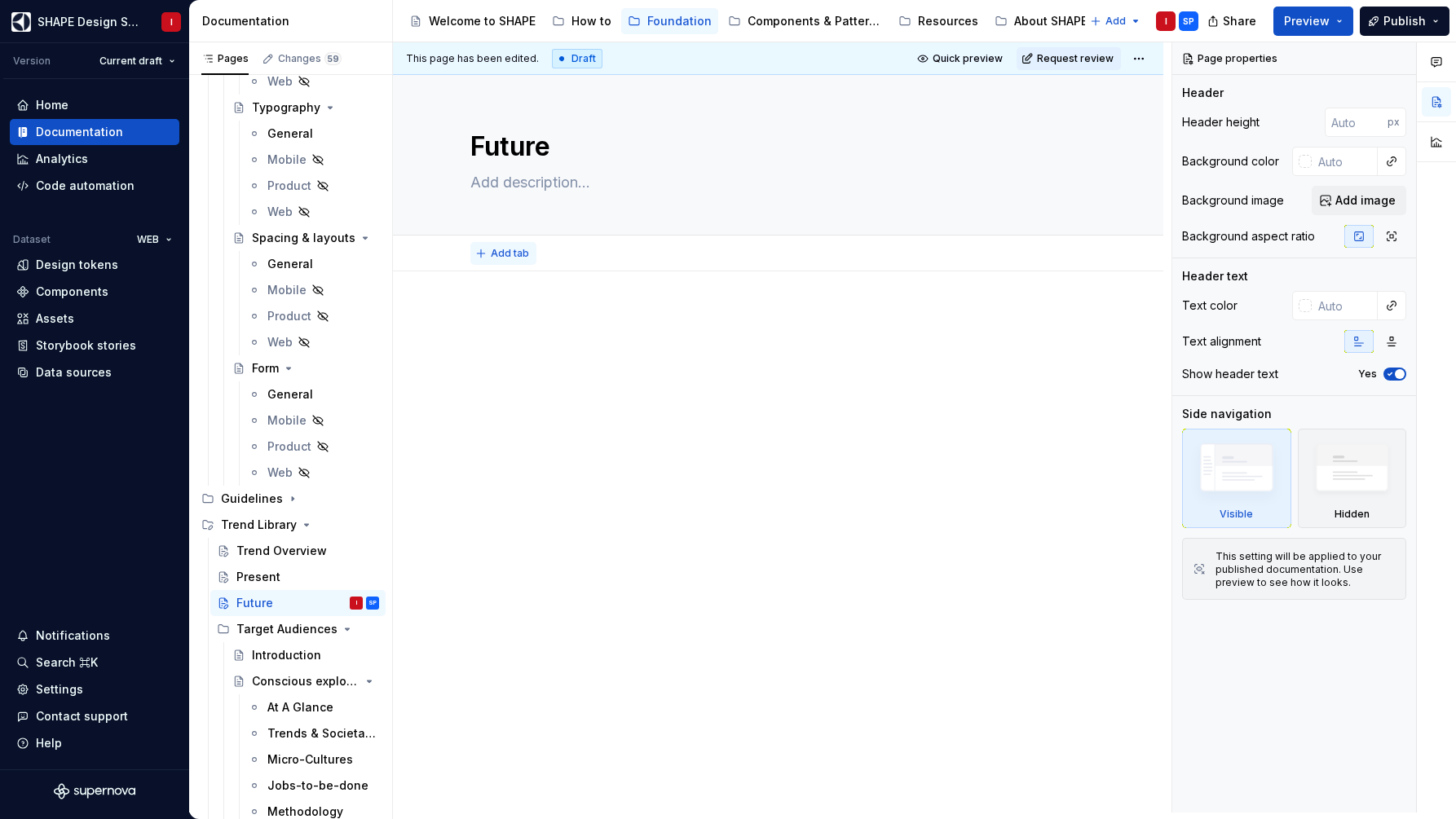 click on "Add tab" at bounding box center (503, 253) 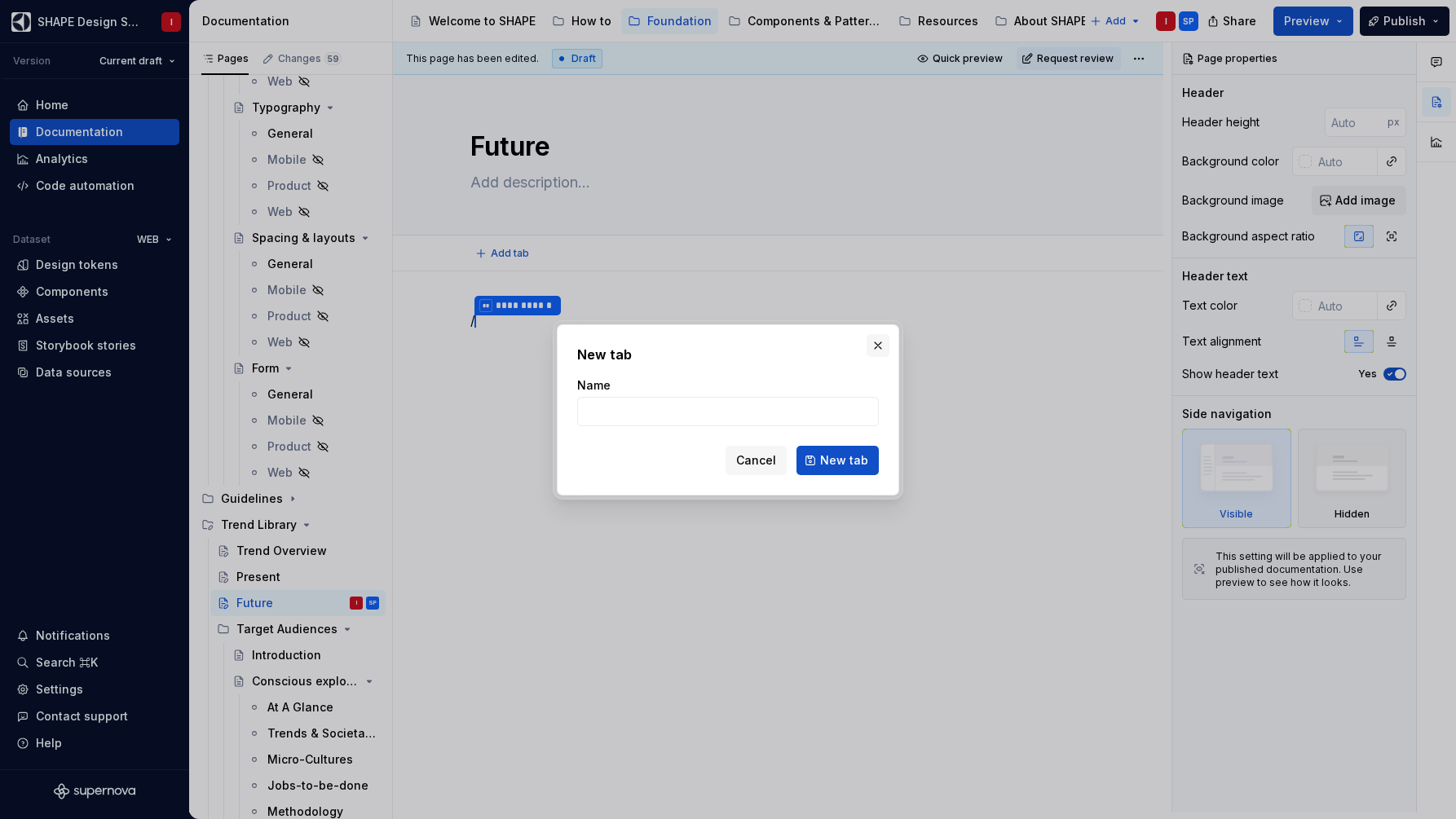 click at bounding box center [878, 346] 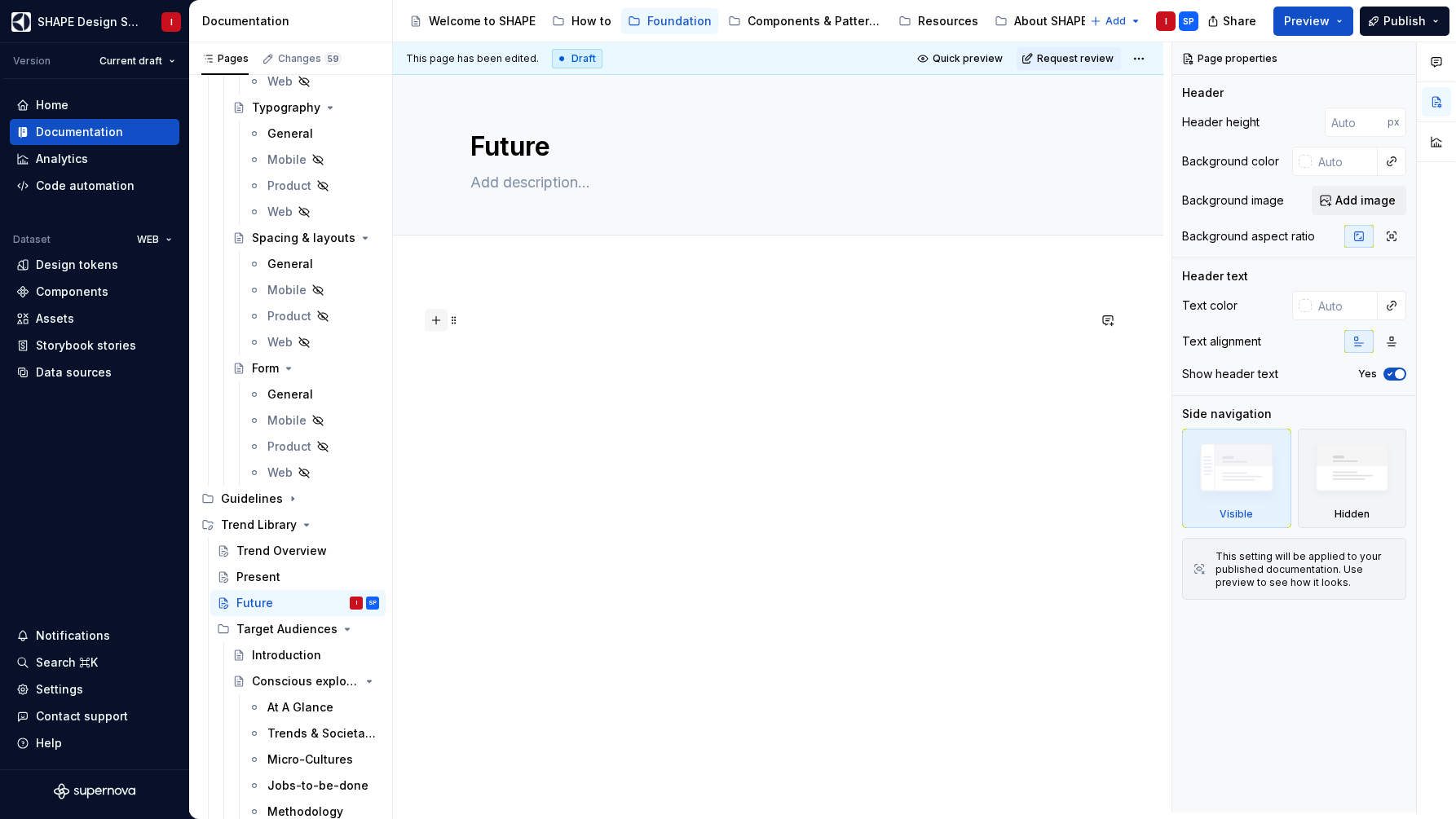 click at bounding box center (436, 320) 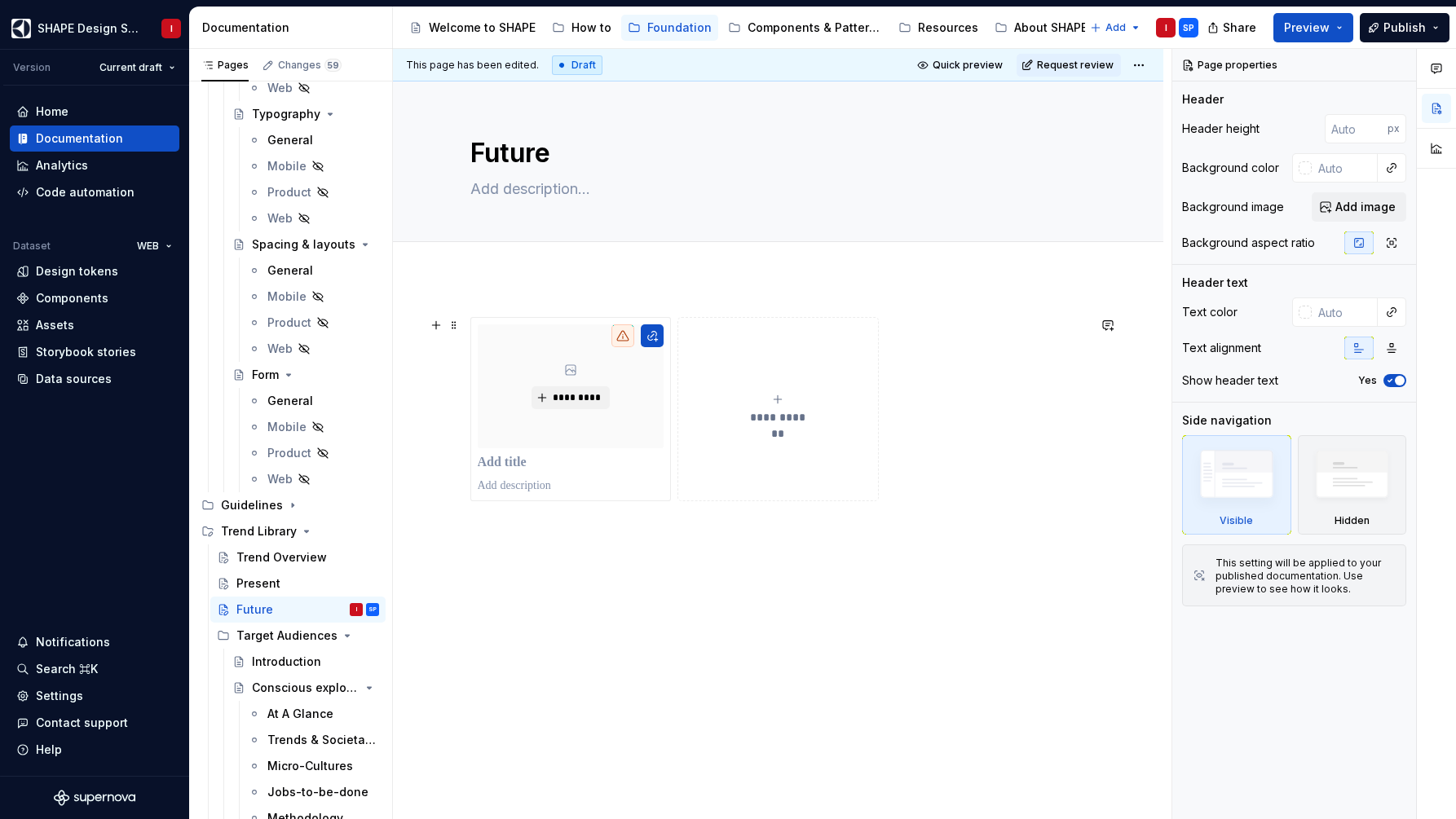 click on "**********" at bounding box center (778, 522) 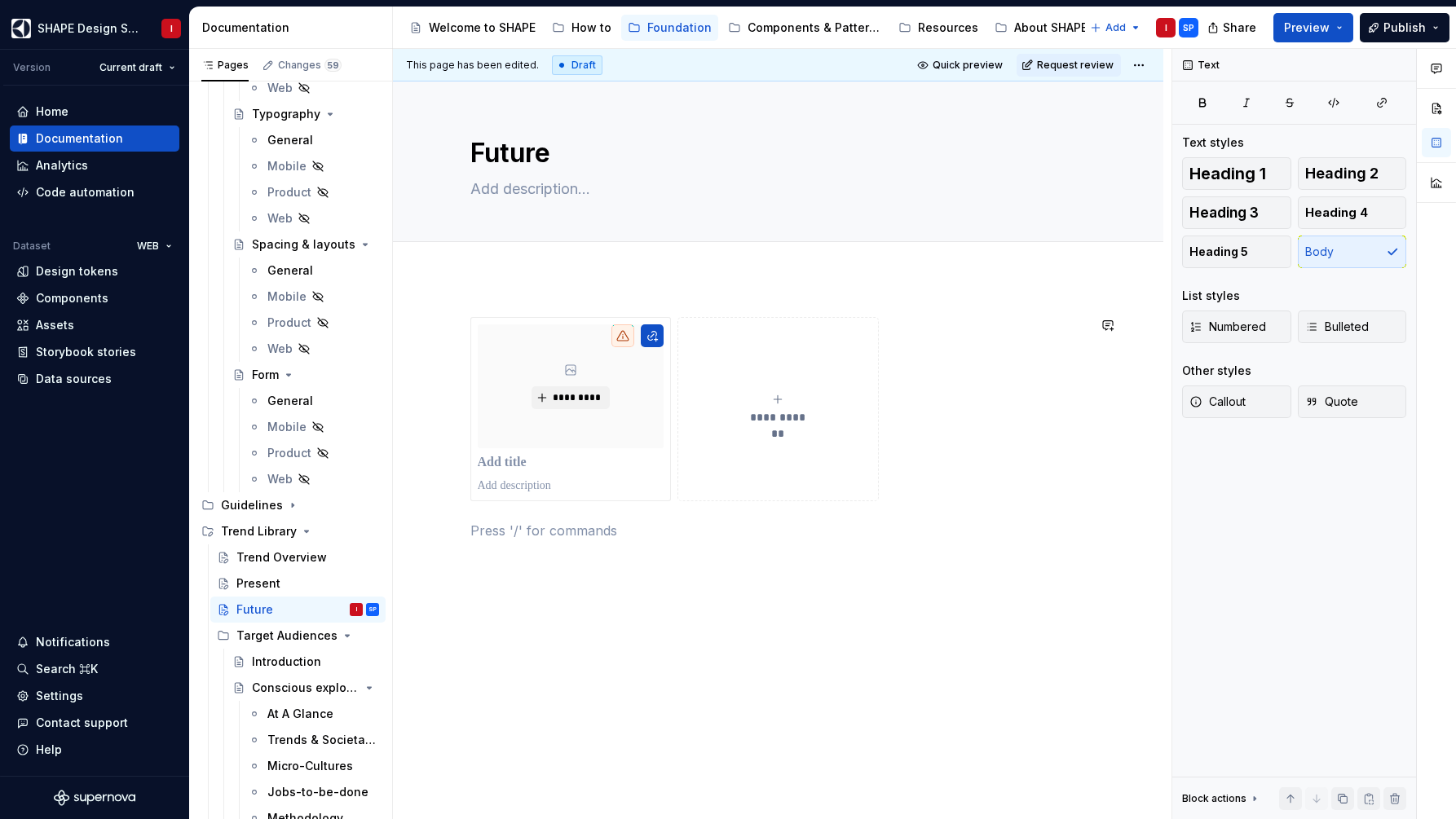 click on "**********" at bounding box center (778, 542) 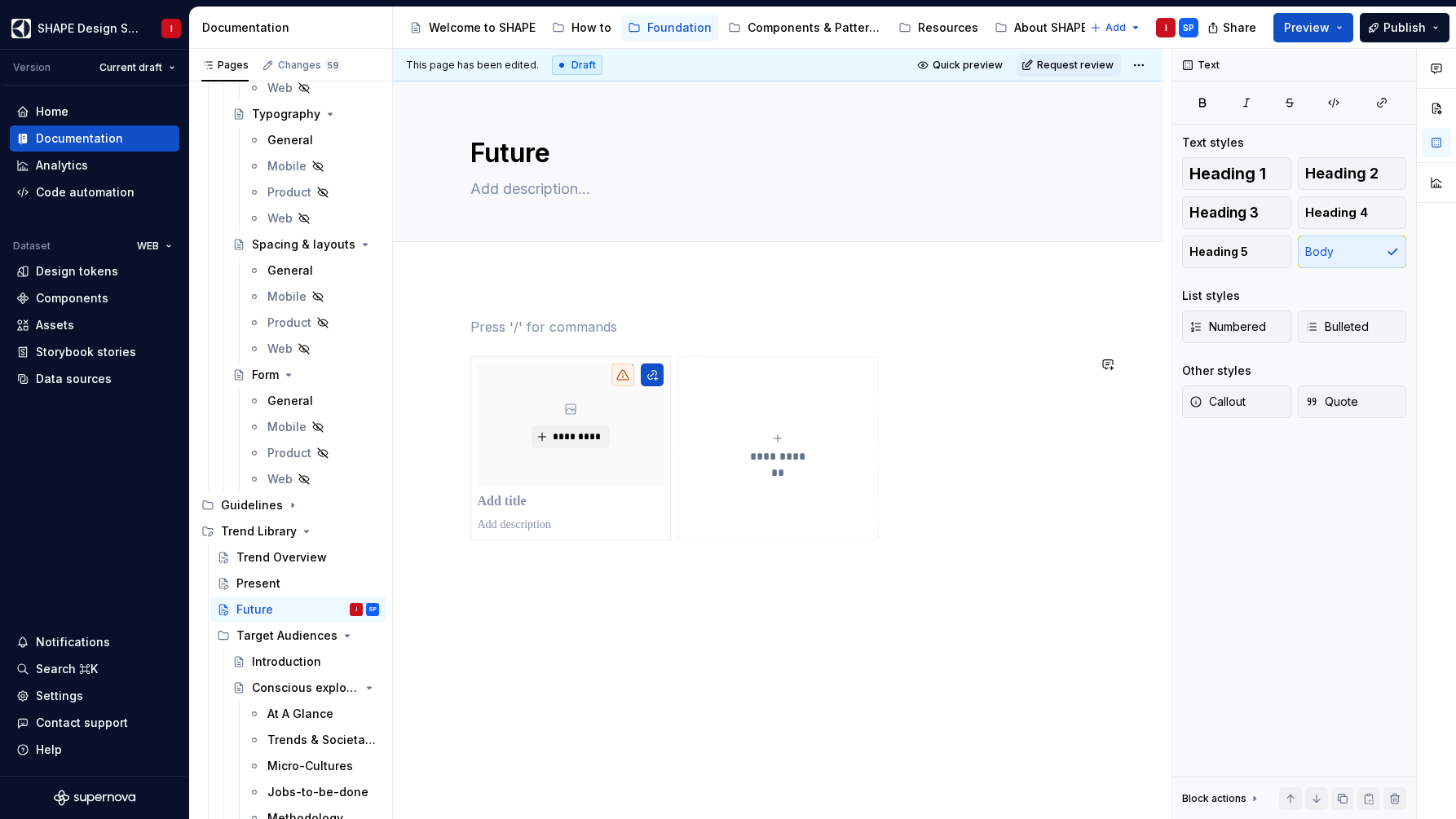 scroll, scrollTop: 26, scrollLeft: 0, axis: vertical 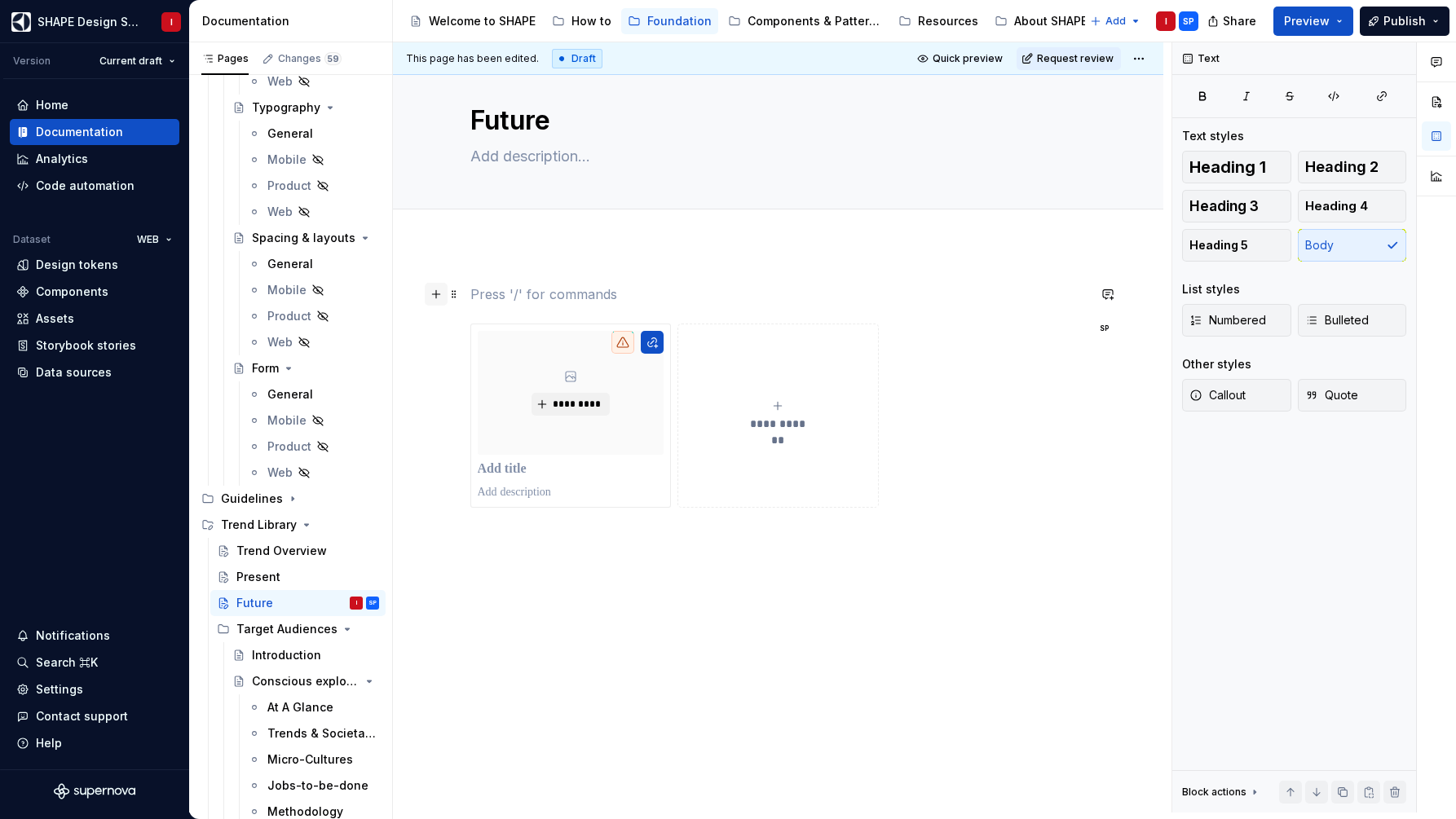 click at bounding box center (436, 294) 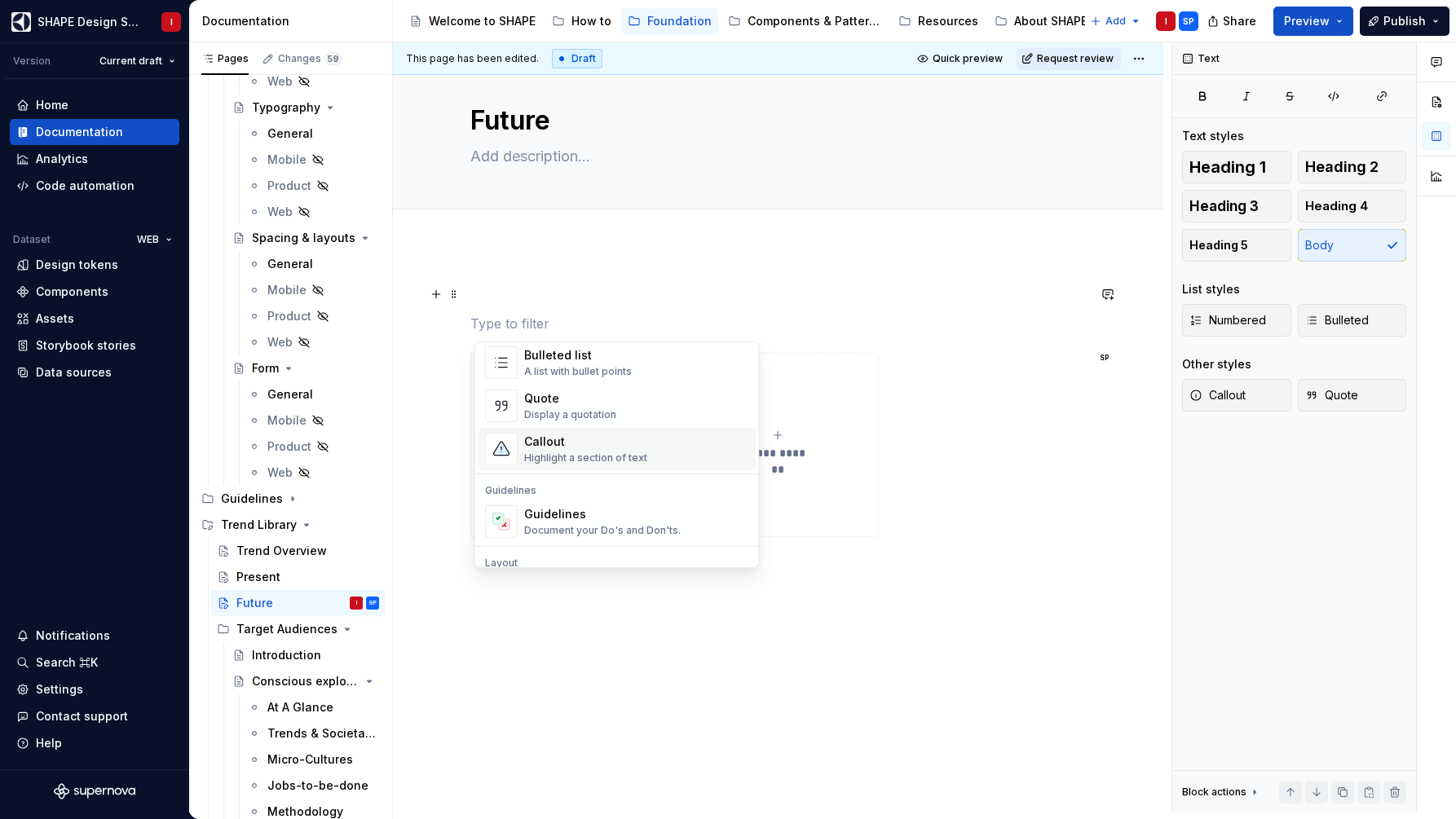 scroll, scrollTop: 336, scrollLeft: 0, axis: vertical 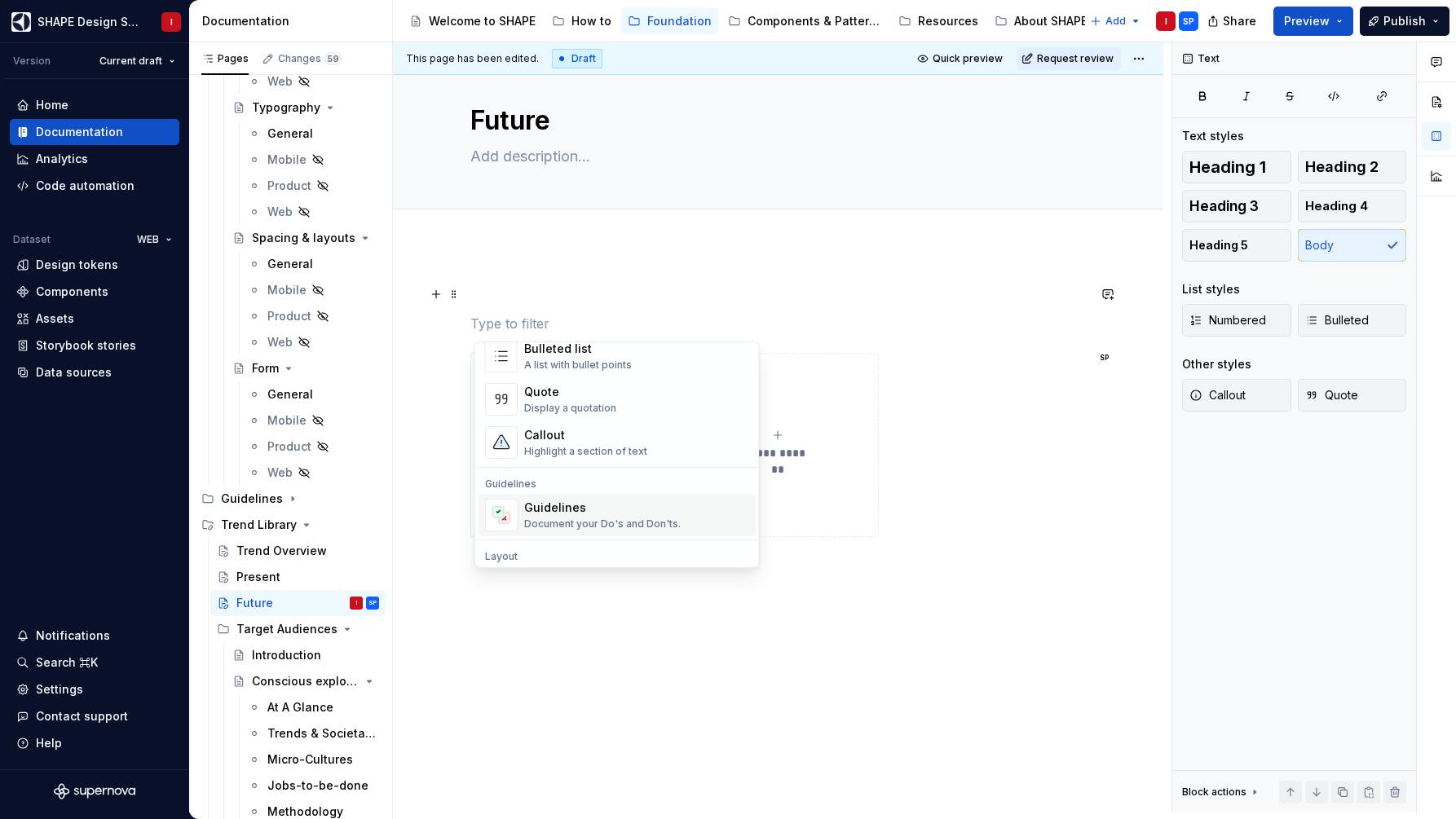 click on "Guidelines" at bounding box center (602, 508) 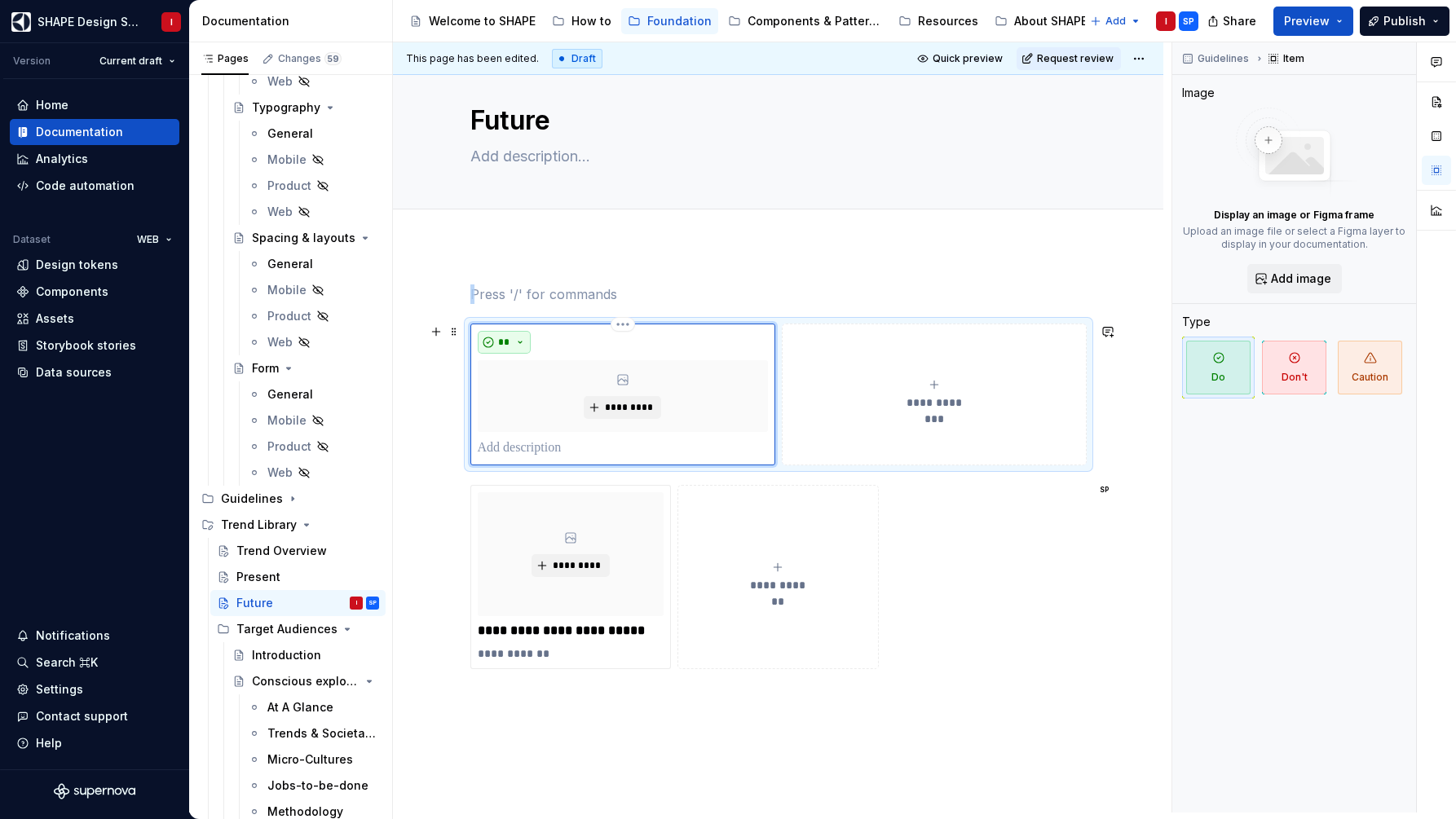 click on "**" at bounding box center [505, 342] 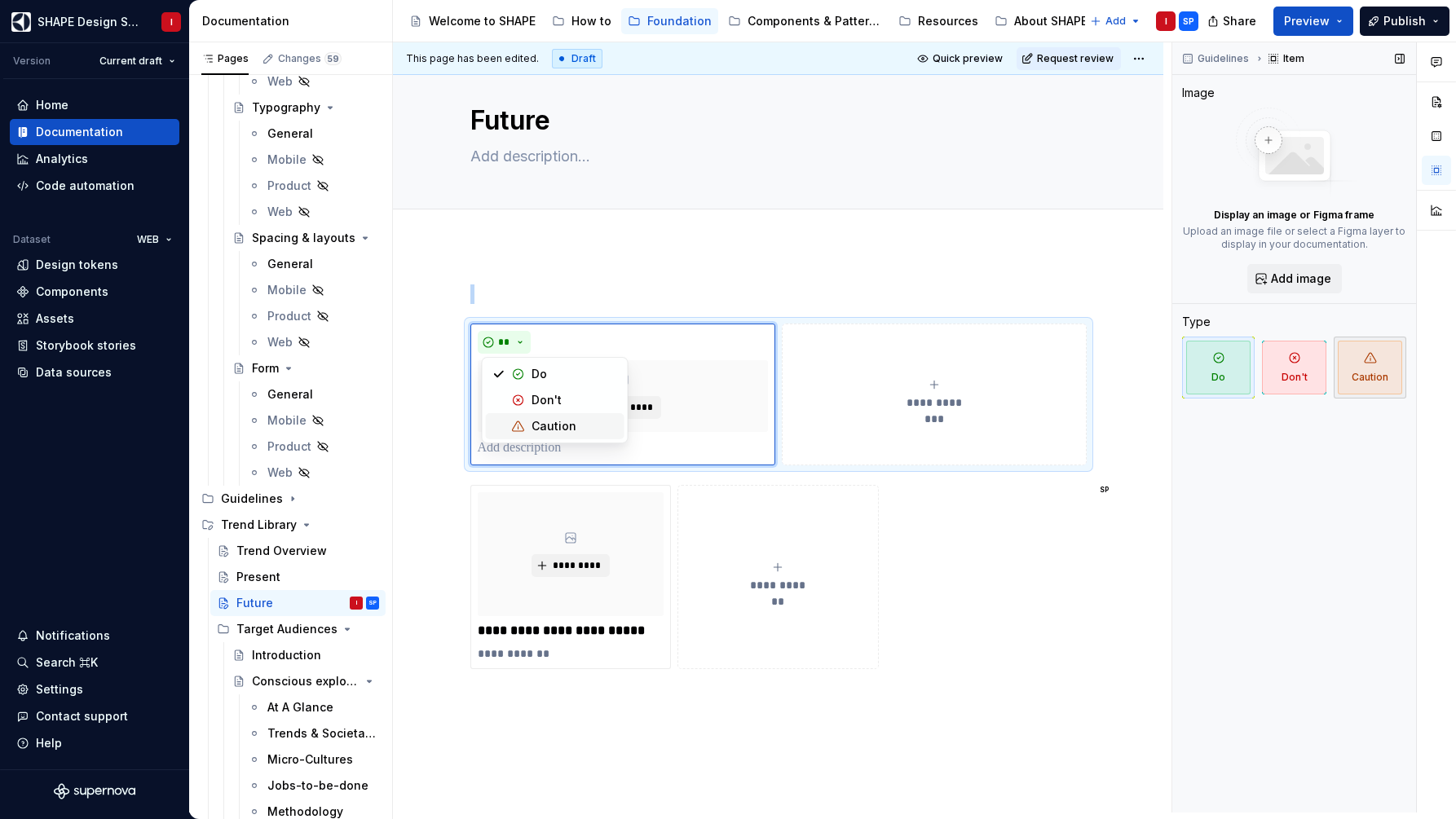 click on "Caution" at bounding box center (1370, 368) 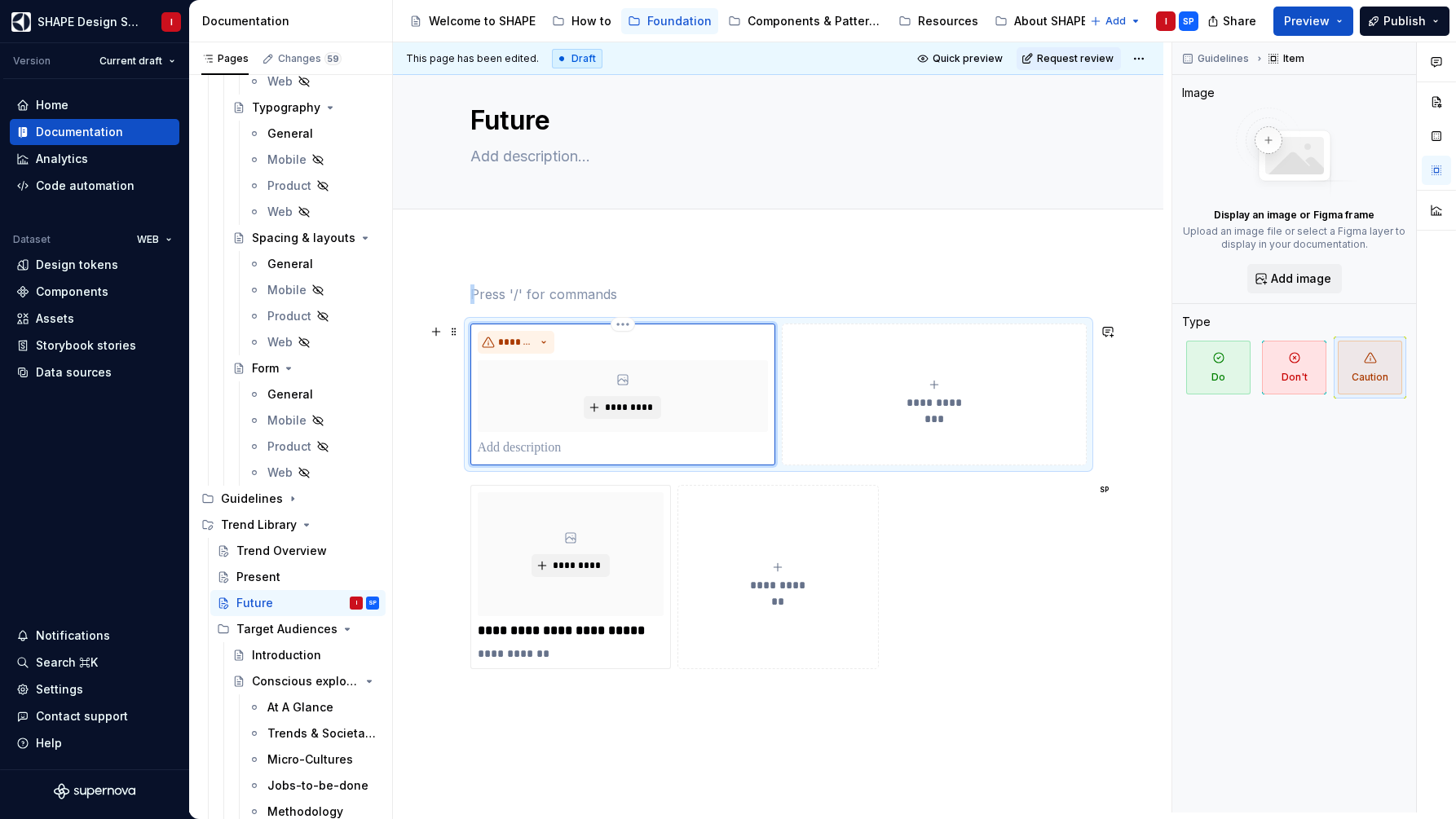 click on "*********" at bounding box center [623, 396] 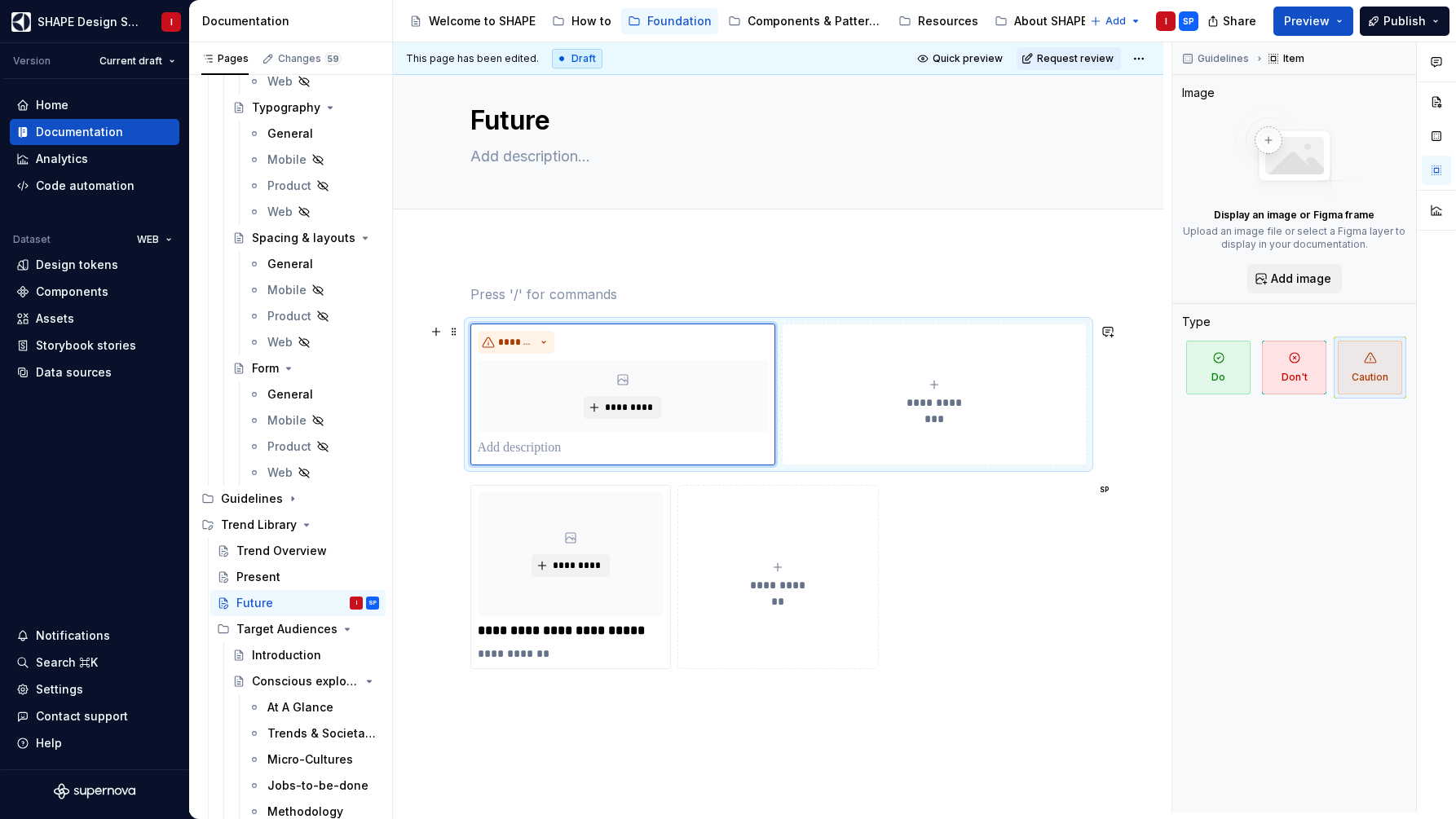click on "**********" at bounding box center [779, 394] 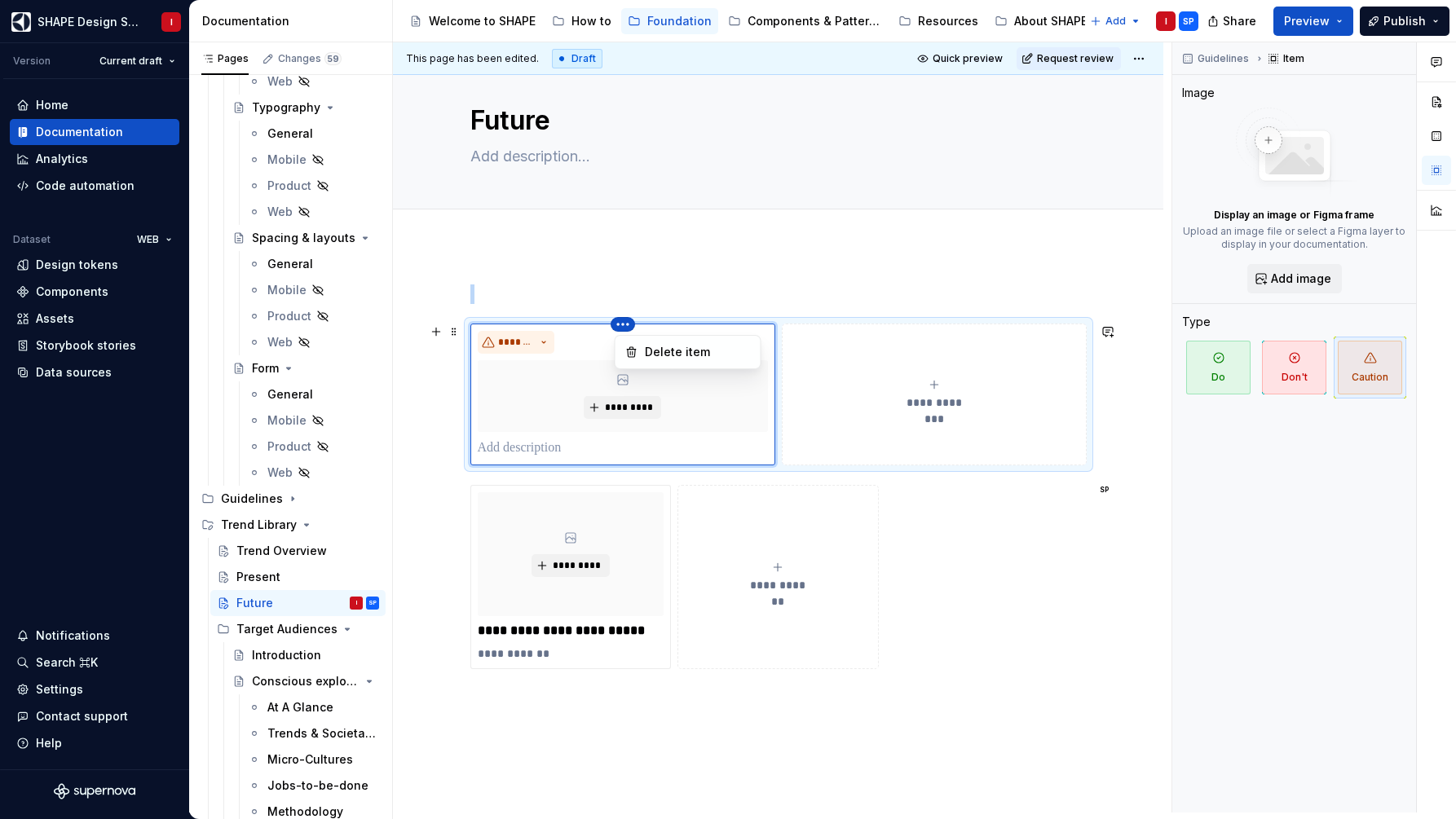 click on "SHAPE Design System I Version Current draft Home Documentation Analytics Code automation Dataset WEB Design tokens Components Assets Storybook stories Data sources Notifications Search ⌘K Settings Contact support Help Documentation
Accessibility guide for tree Page tree.
Navigate the tree with the arrow keys. Common tree hotkeys apply. Further keybindings are available:
enter to execute primary action on focused item
f2 to start renaming the focused item
escape to abort renaming an item
control+d to start dragging selected items
Welcome to SHAPE How to Foundation Components & Patterns Resources About SHAPE Add I SP Share Preview Publish Pages Changes 59 Add
Accessibility guide for tree Page tree.
Navigate the tree with the arrow keys. Common tree hotkeys apply. Further keybindings are available:
enter to execute primary action on focused item
f2 to start renaming the focused item" at bounding box center [728, 409] 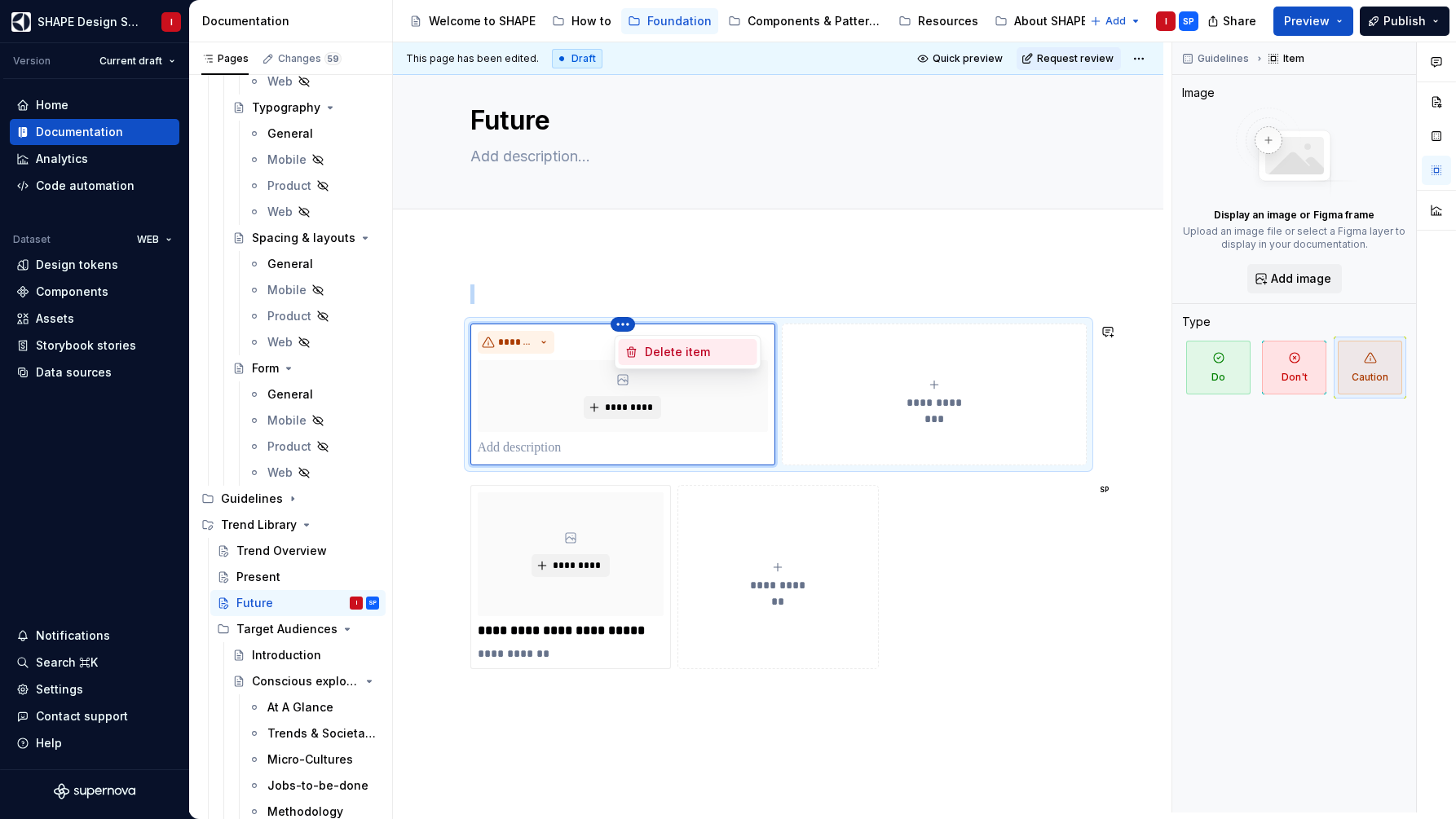 click on "Delete item" at bounding box center [698, 352] 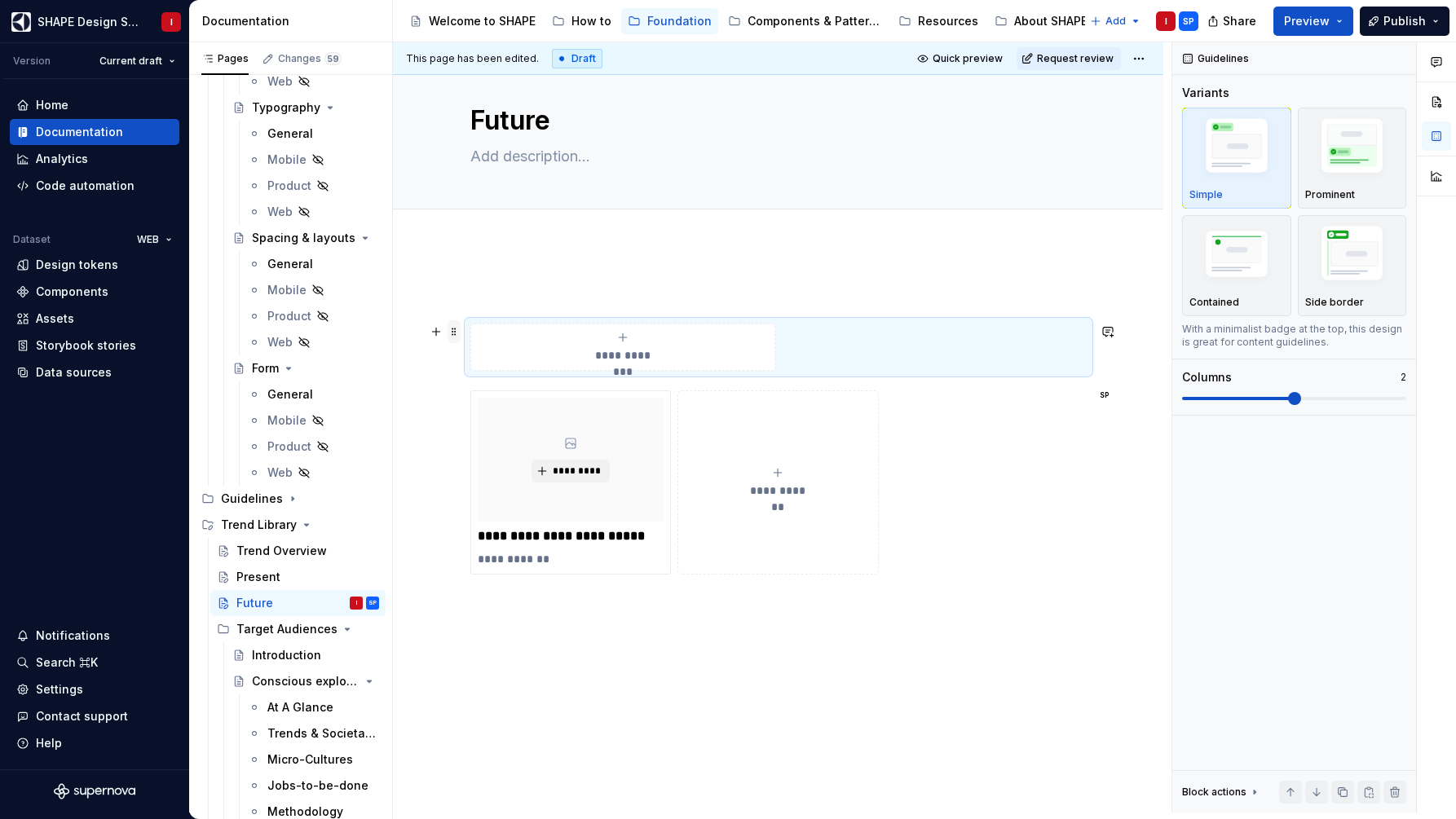 click at bounding box center (454, 332) 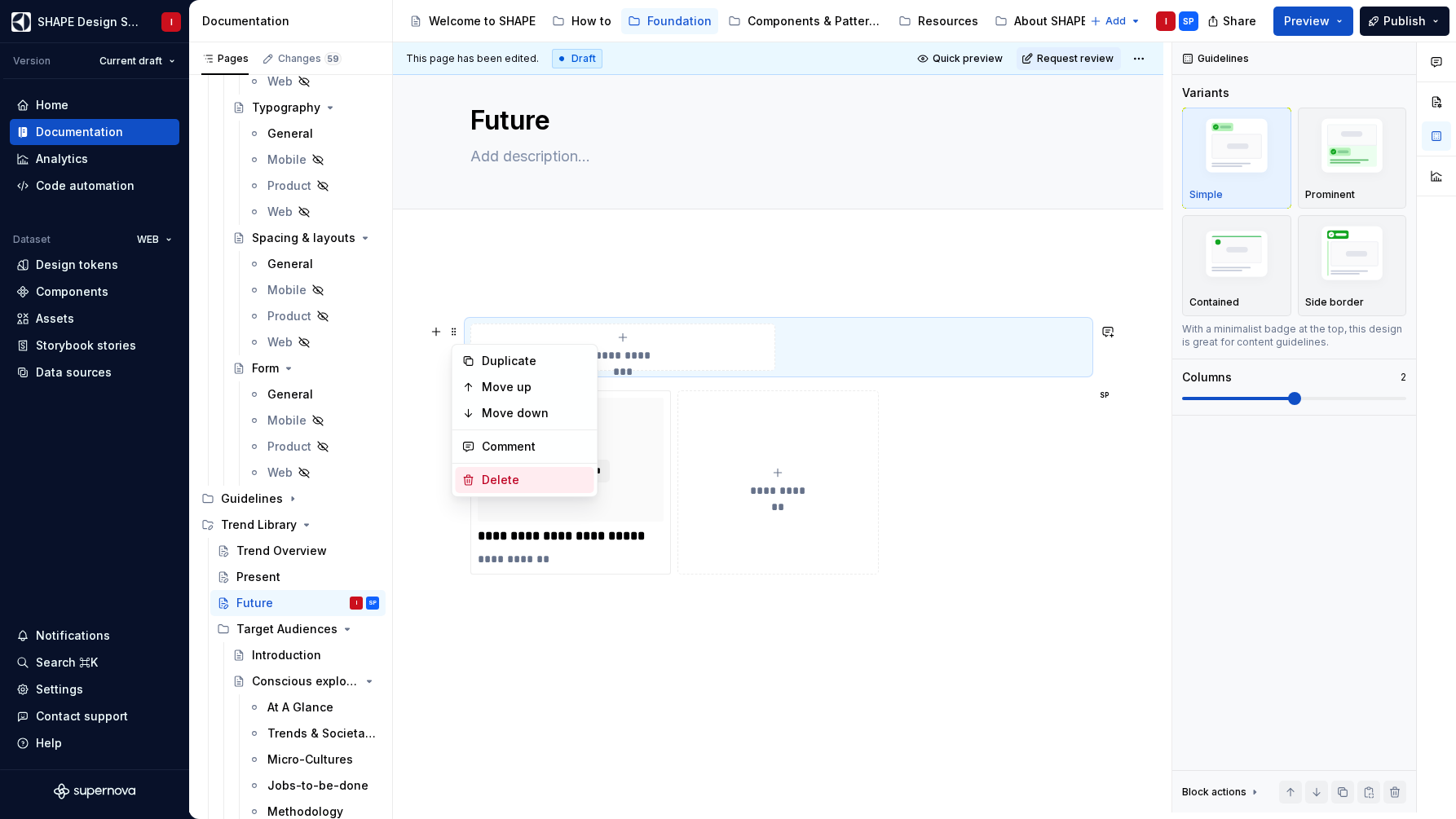 click on "Delete" at bounding box center (525, 480) 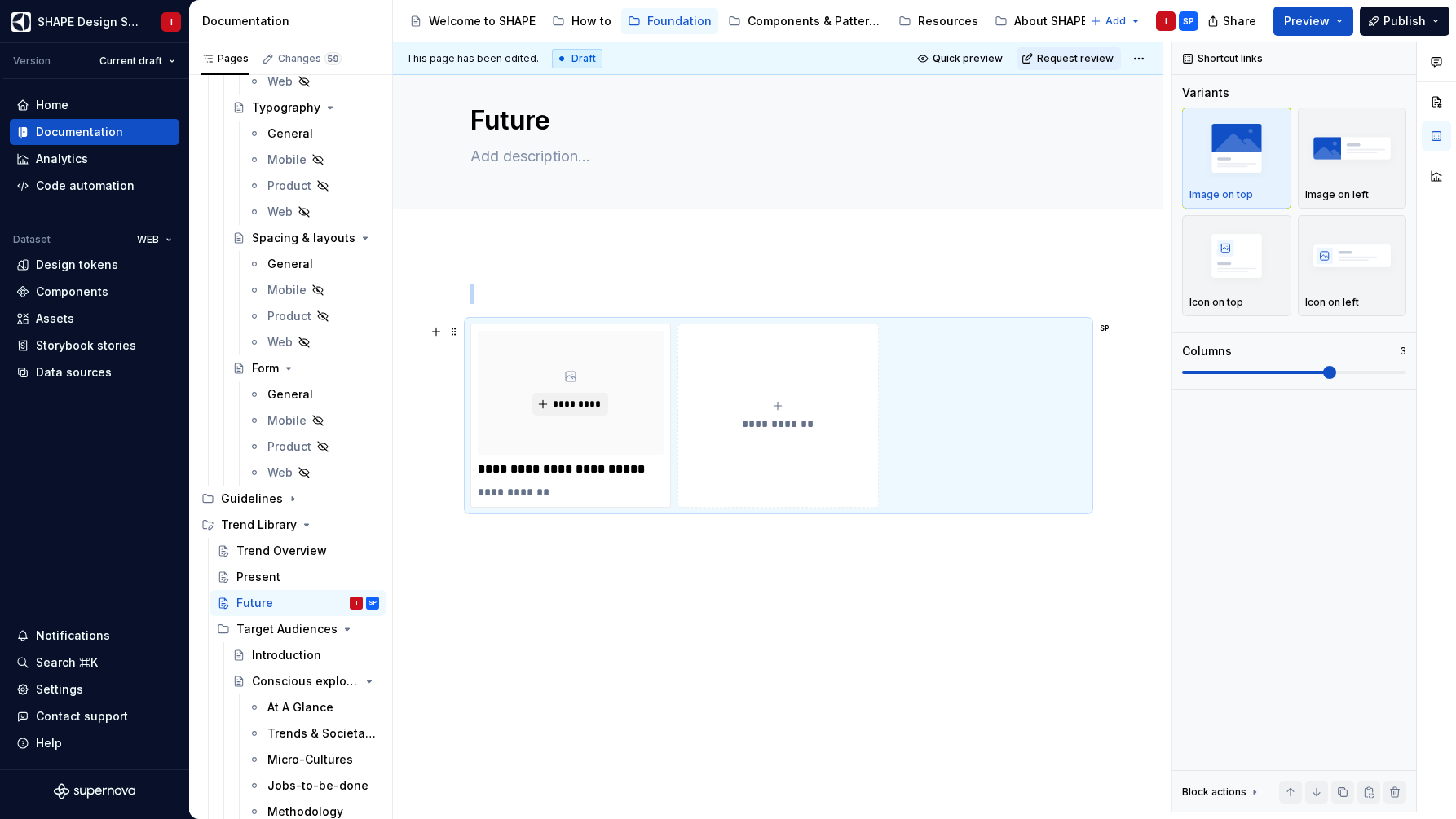 scroll, scrollTop: 0, scrollLeft: 0, axis: both 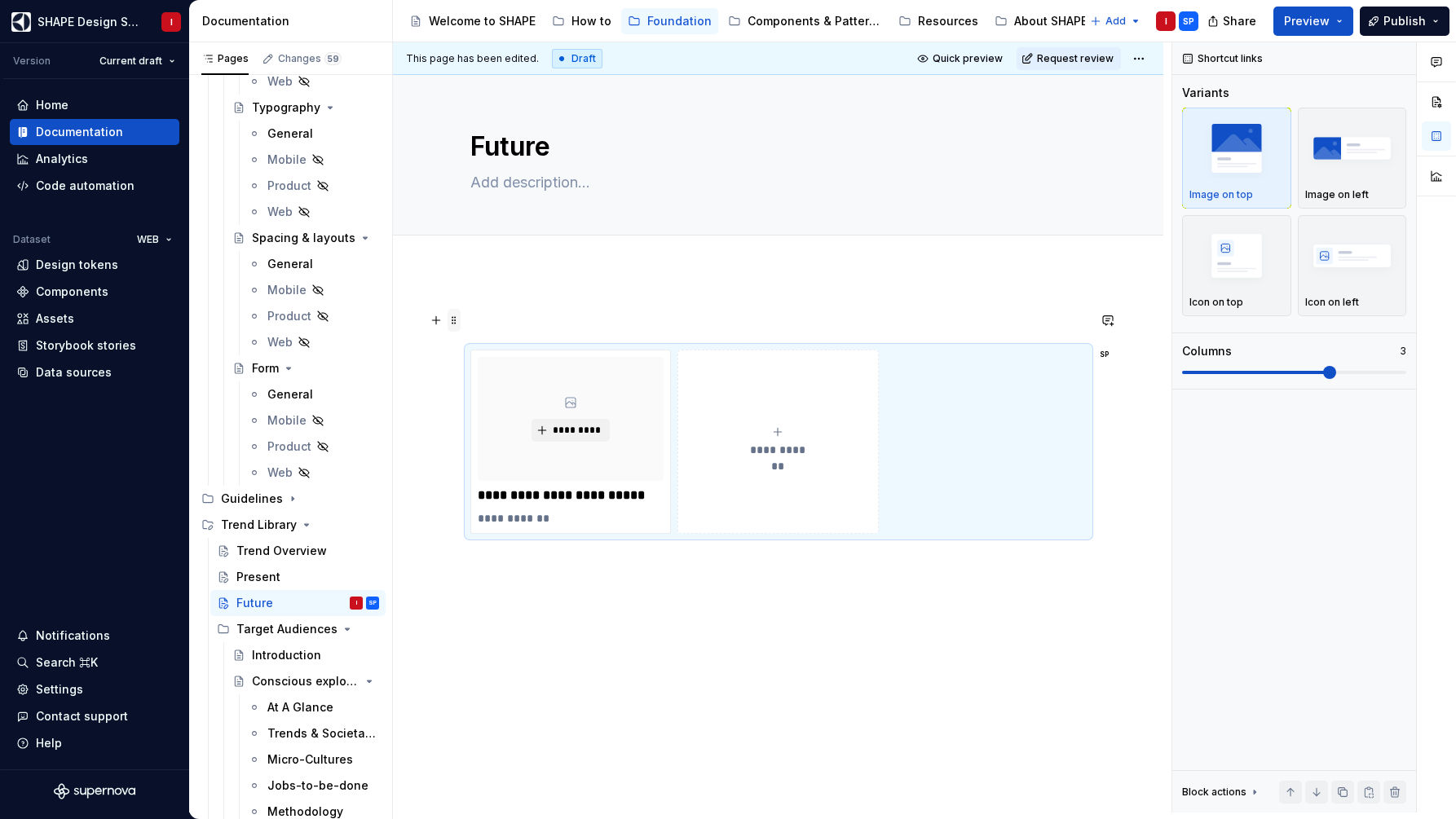click at bounding box center (454, 320) 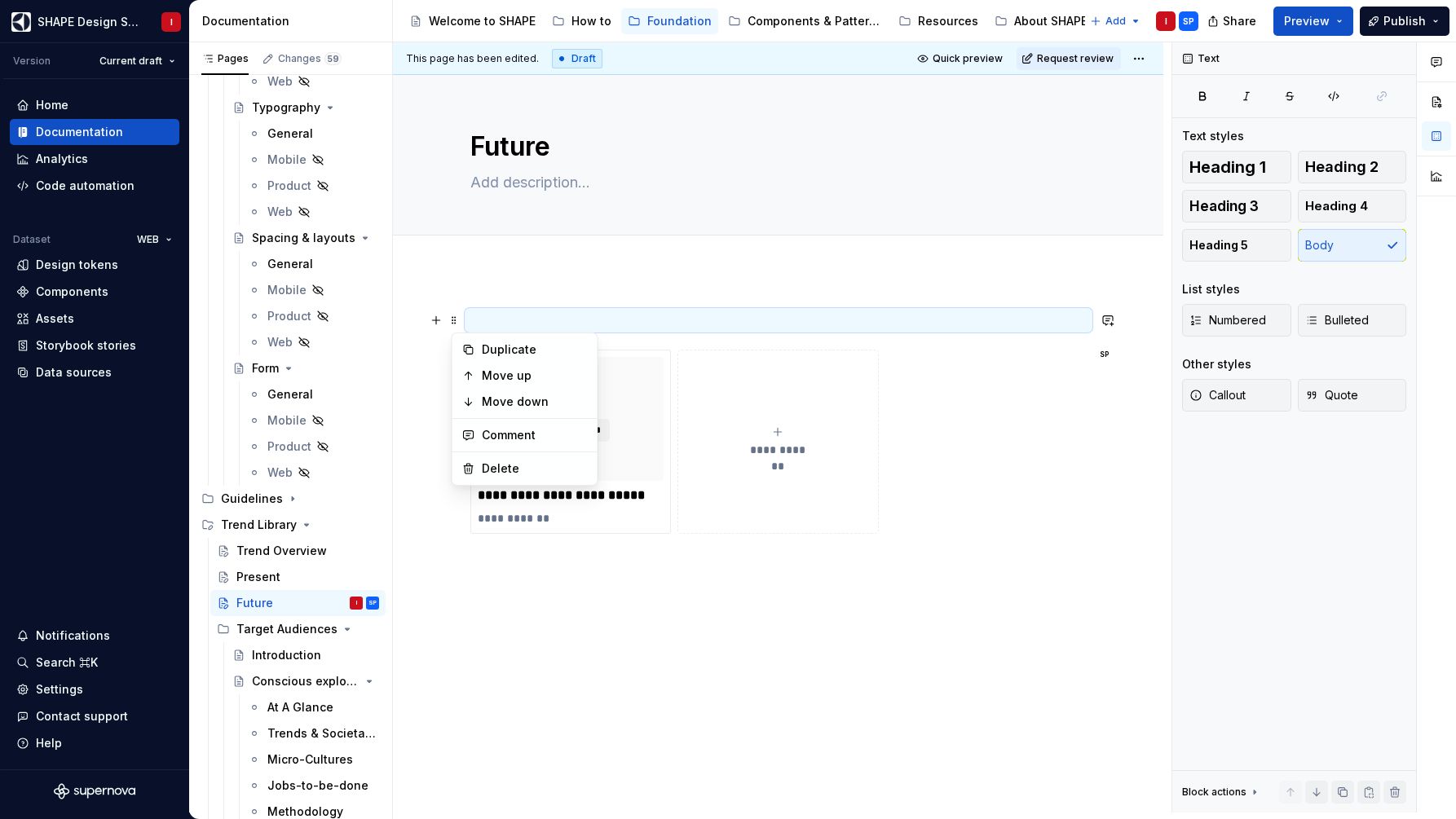 click at bounding box center (779, 320) 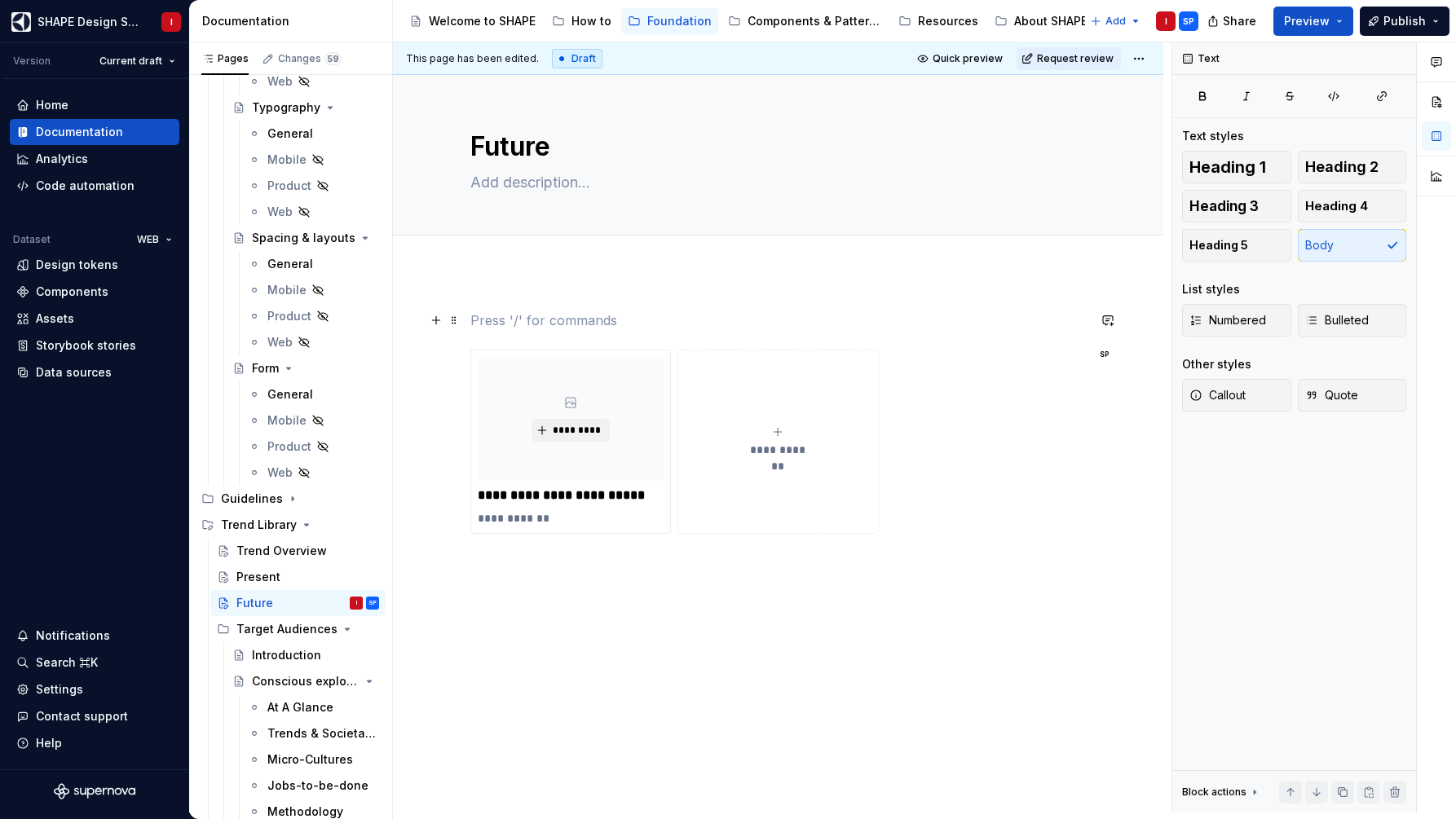 click at bounding box center [779, 320] 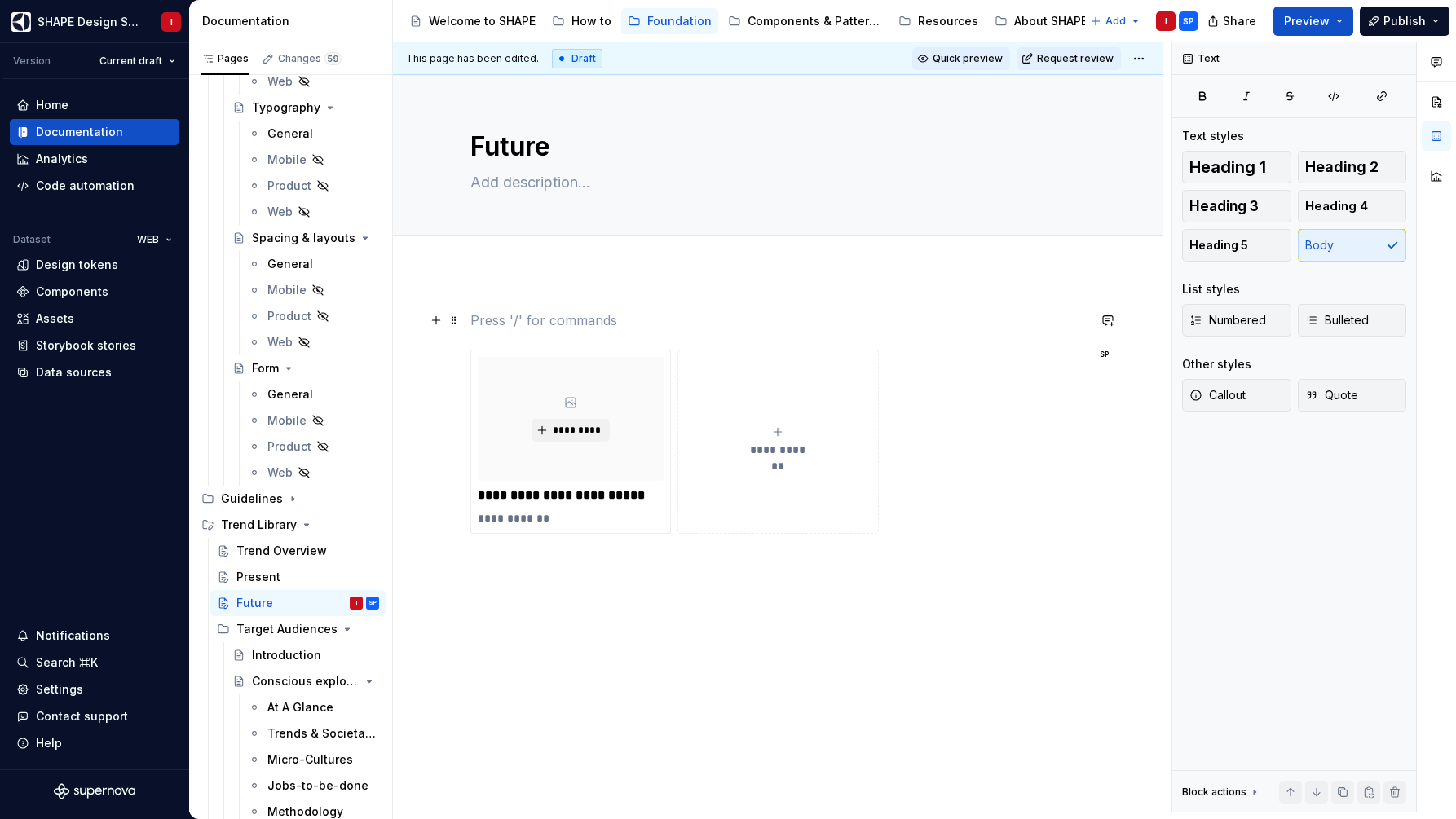 type on "*" 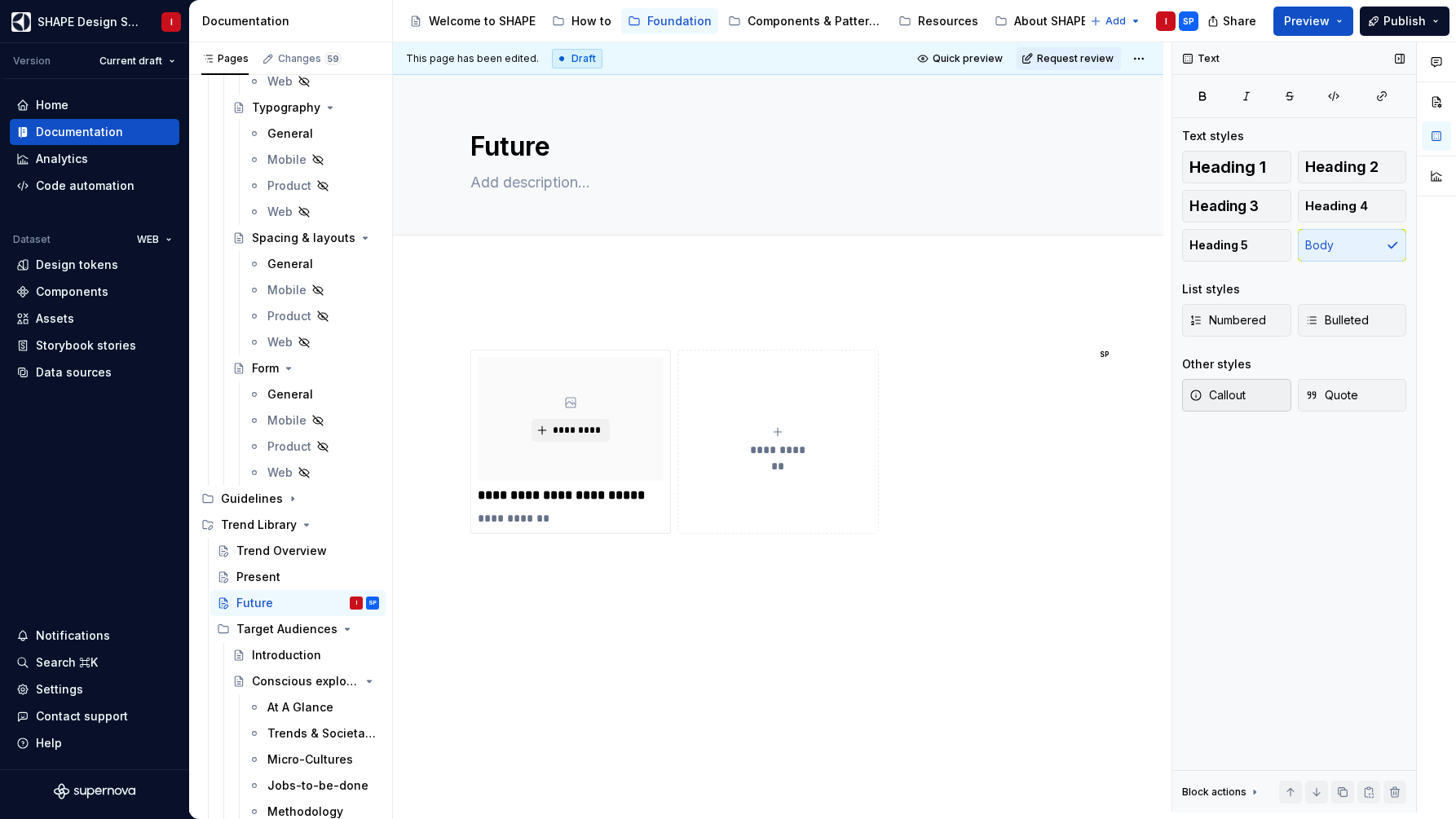 click on "Callout" at bounding box center (1217, 395) 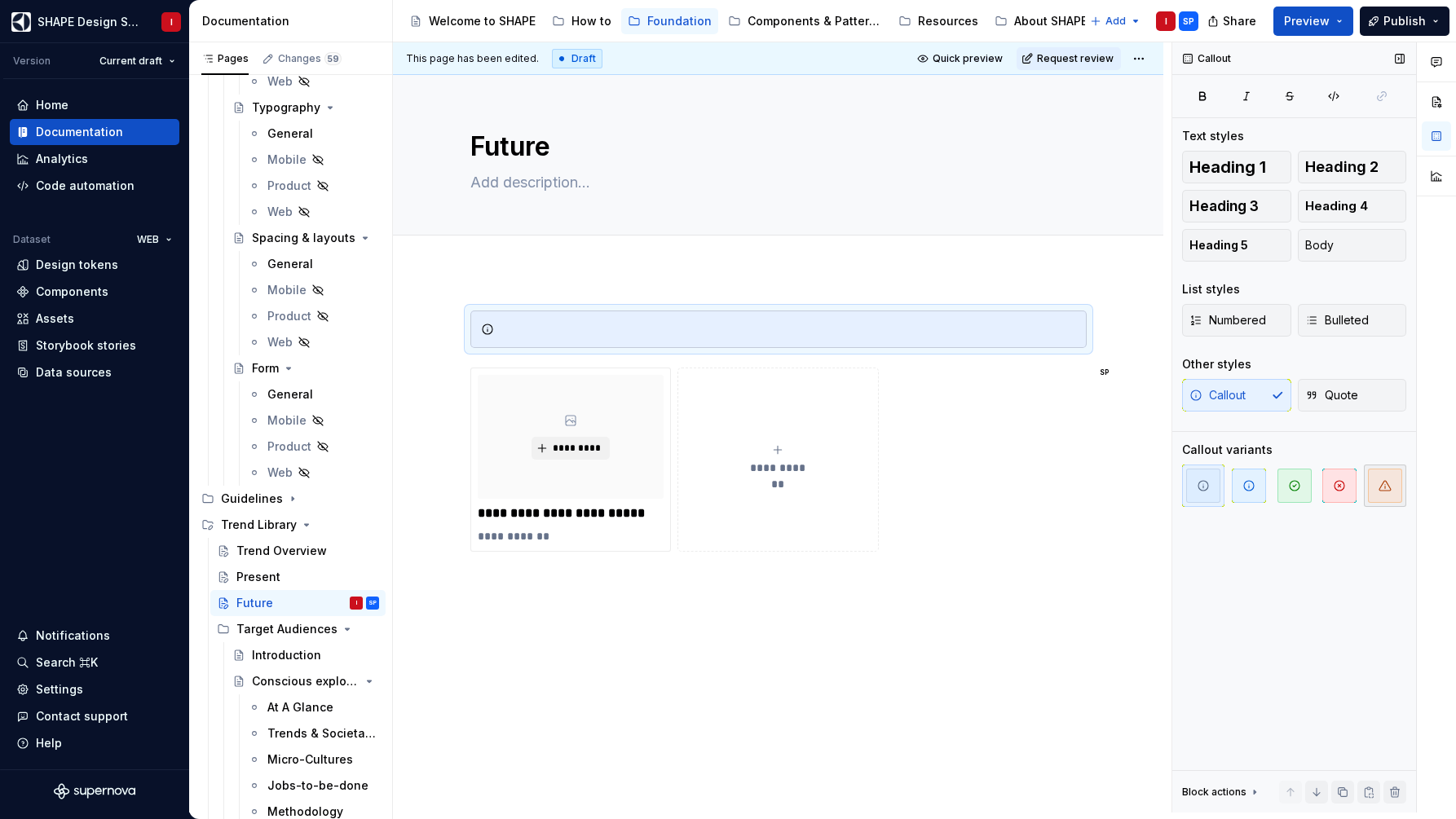 click 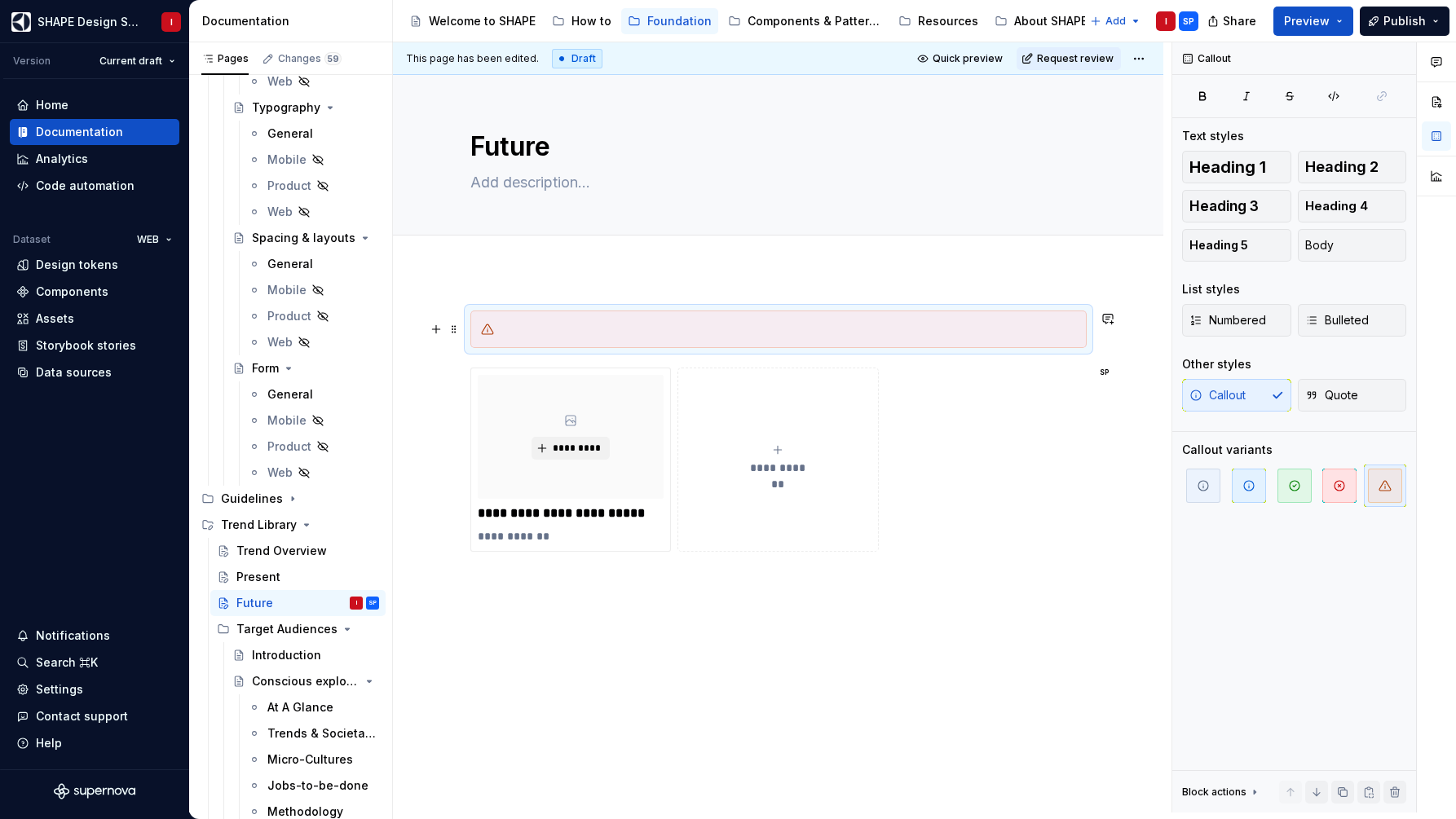 click at bounding box center (779, 329) 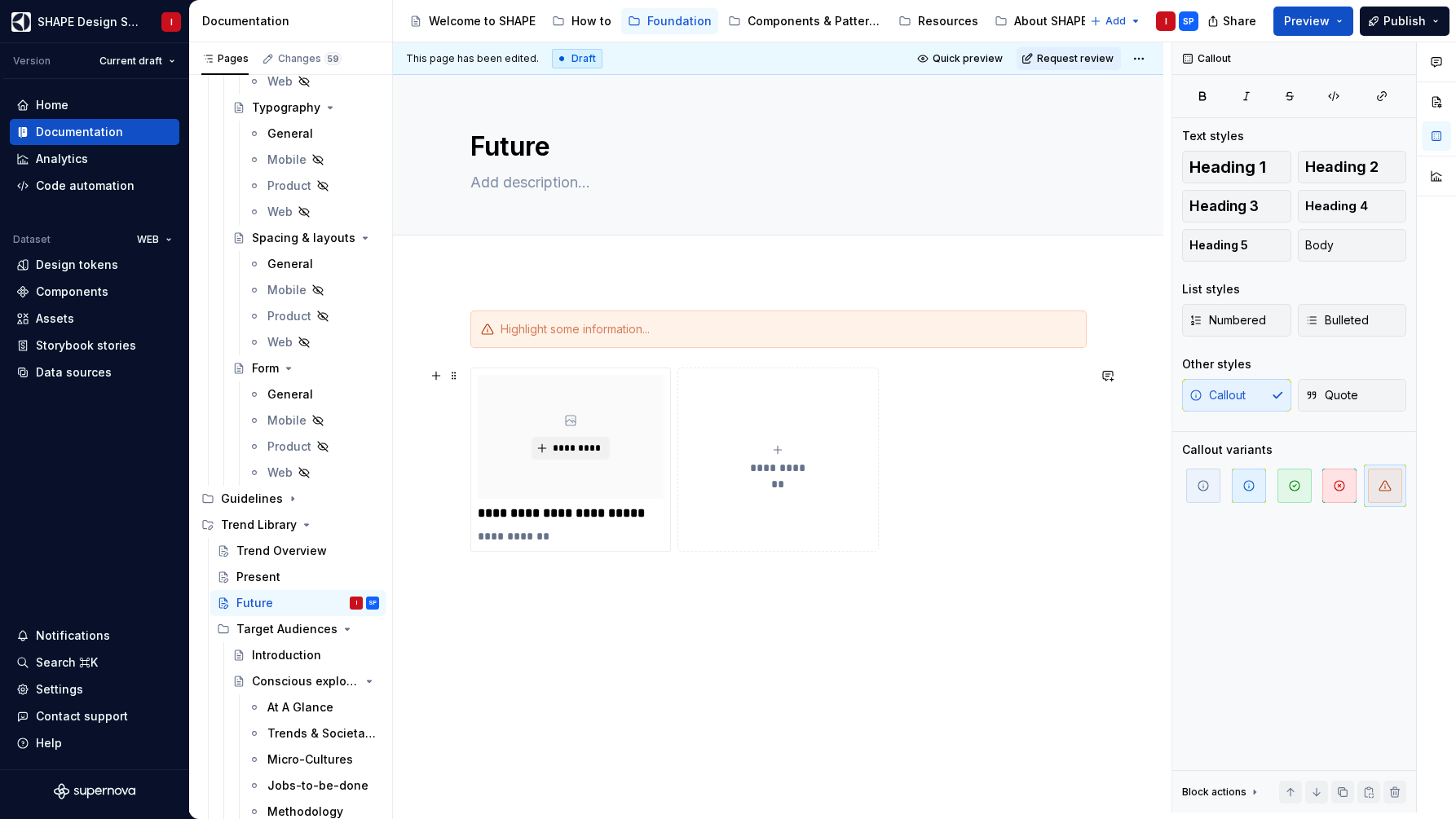 type 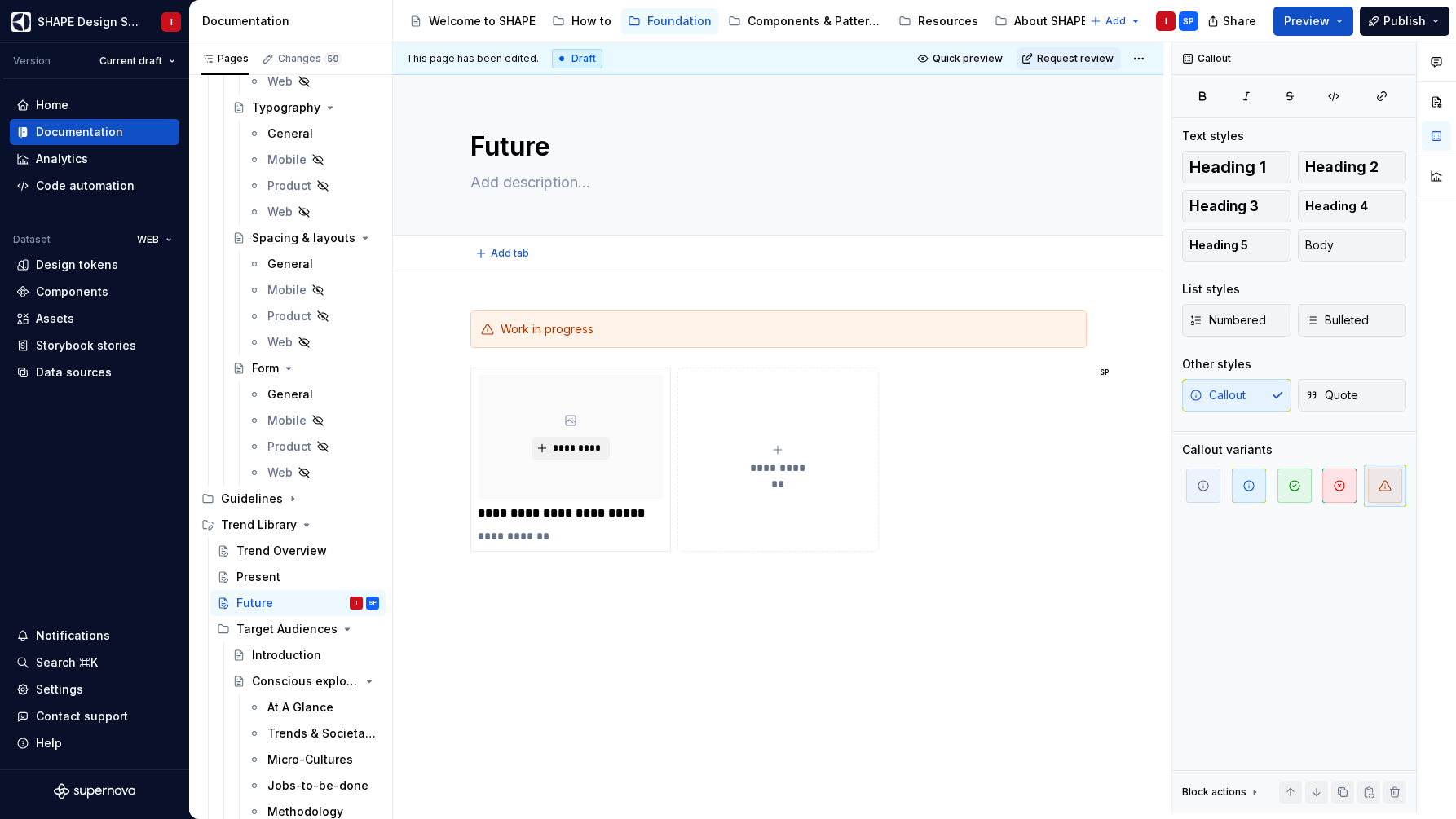 click on "Add tab" at bounding box center [779, 253] 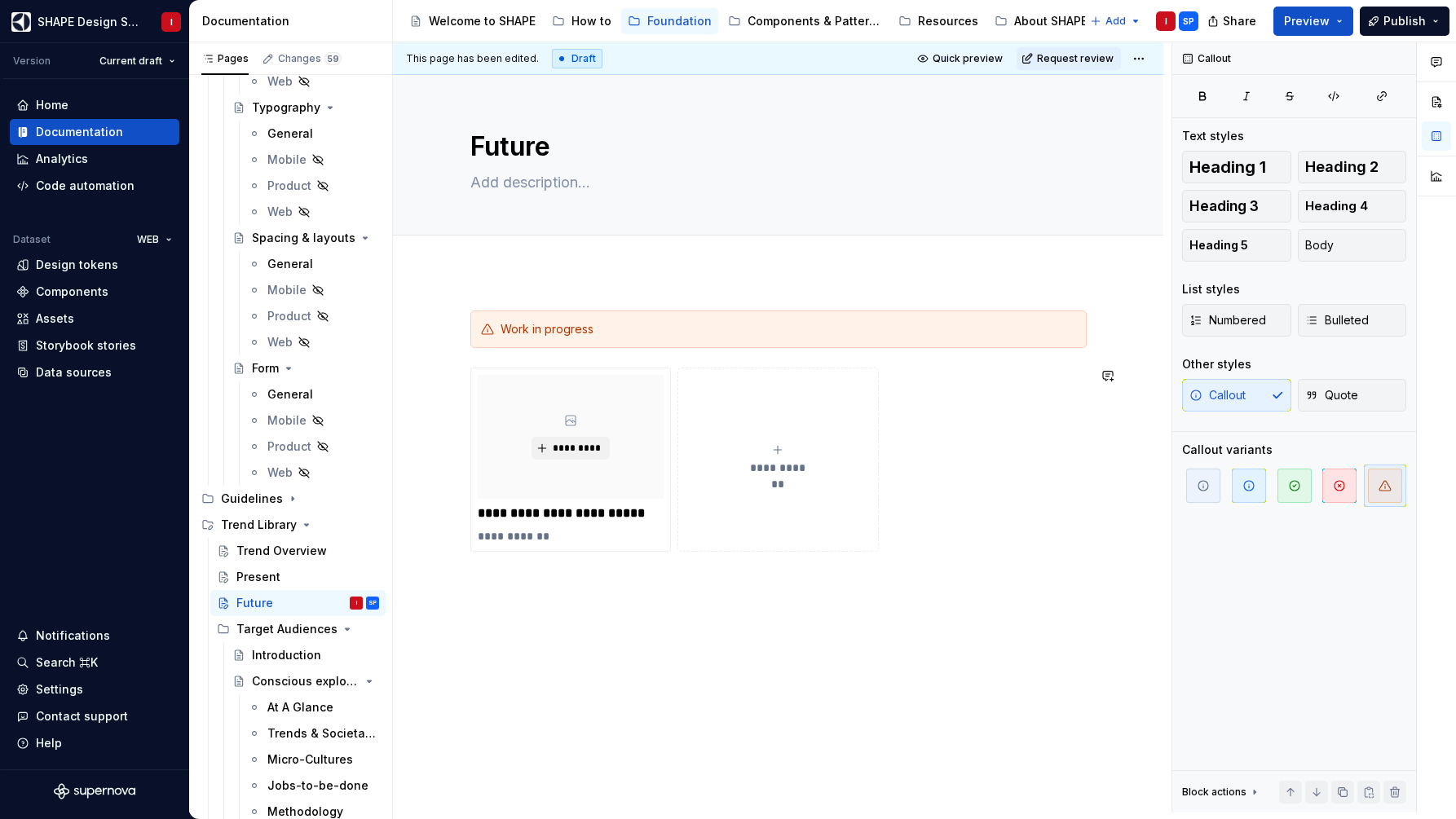 click on "**********" at bounding box center [924, 430] 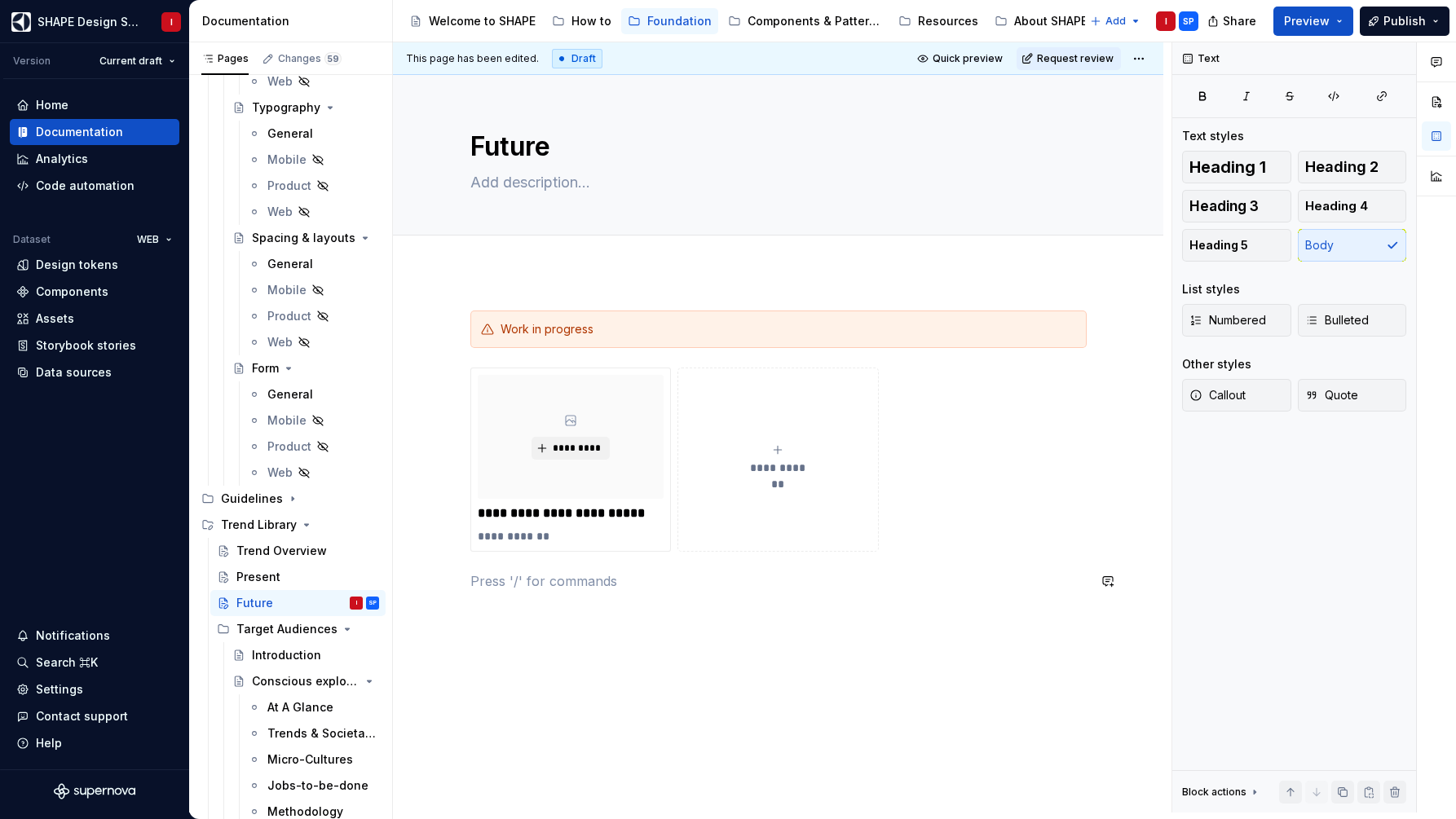 click on "**********" at bounding box center [778, 564] 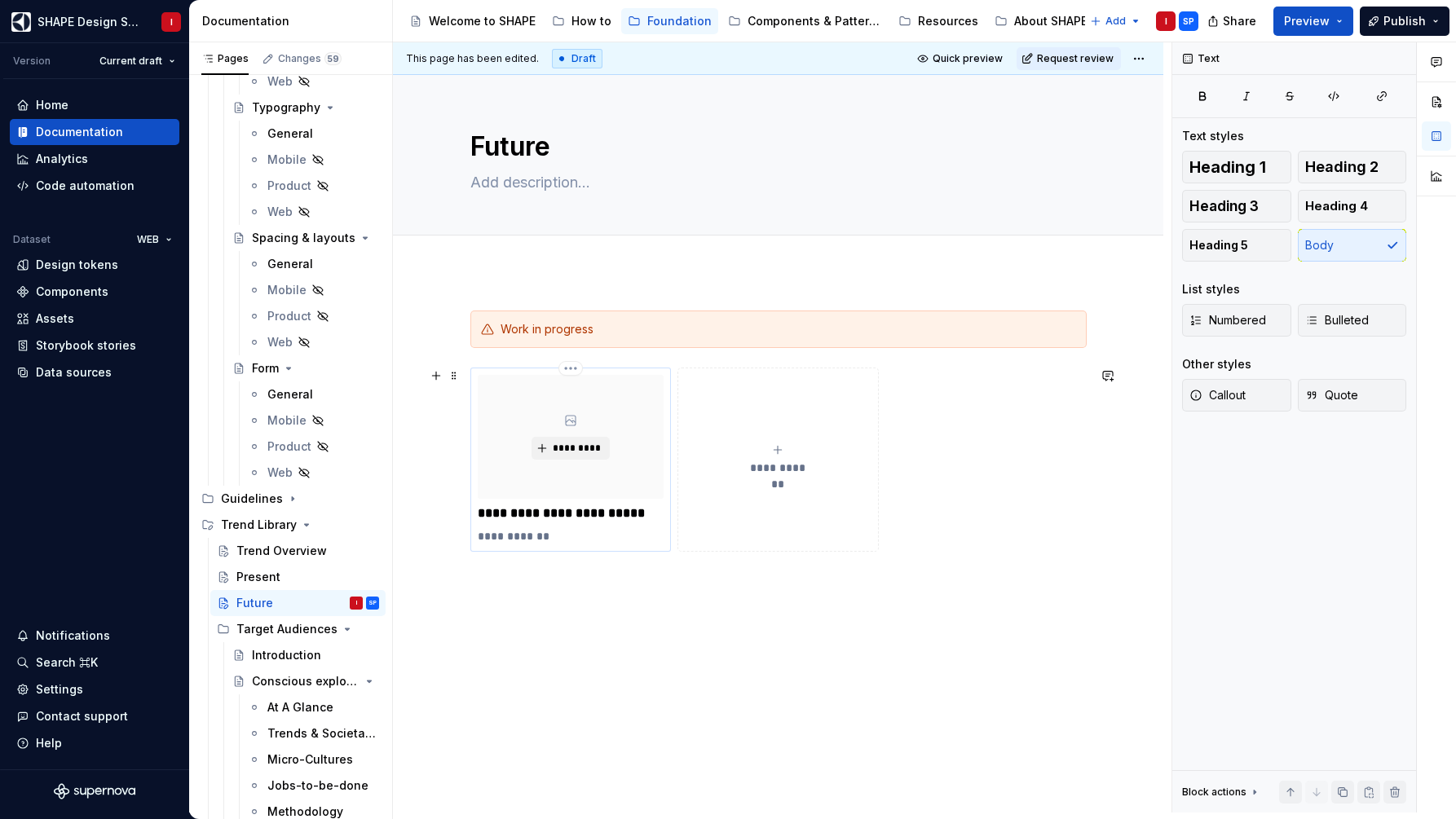 click on "**********" at bounding box center (571, 536) 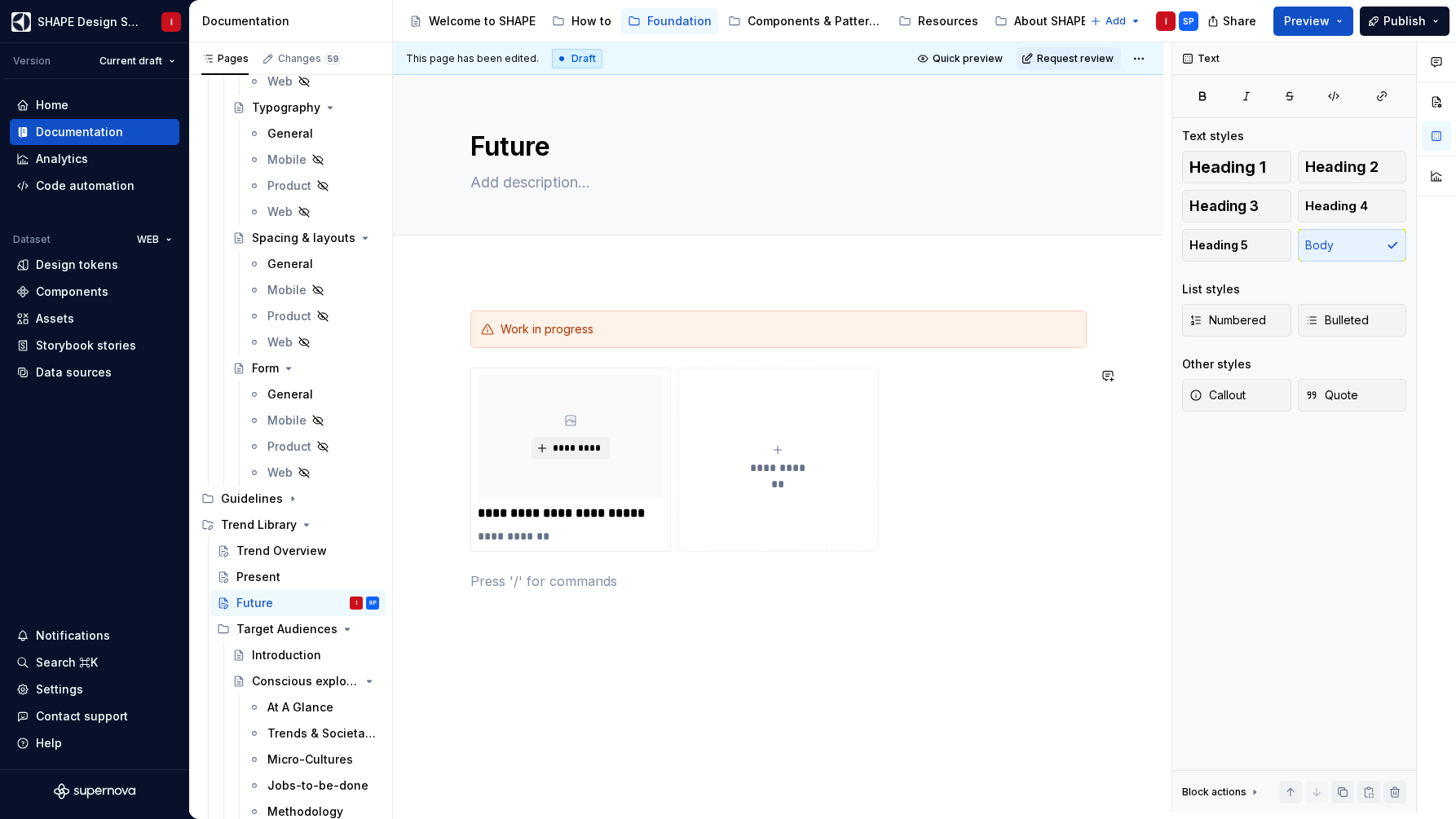 click on "**********" at bounding box center (778, 564) 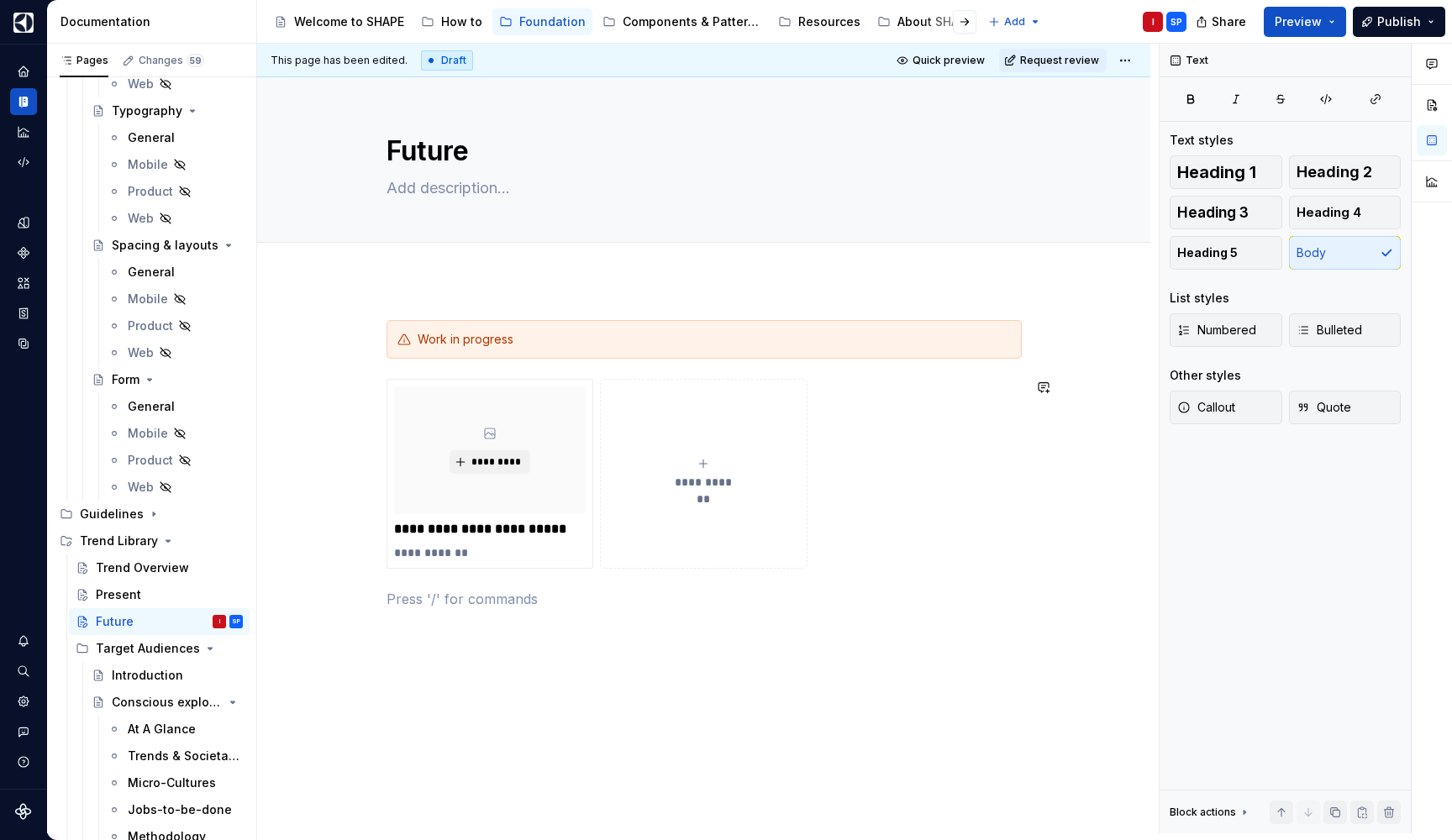 click on "**********" at bounding box center (703, 580) 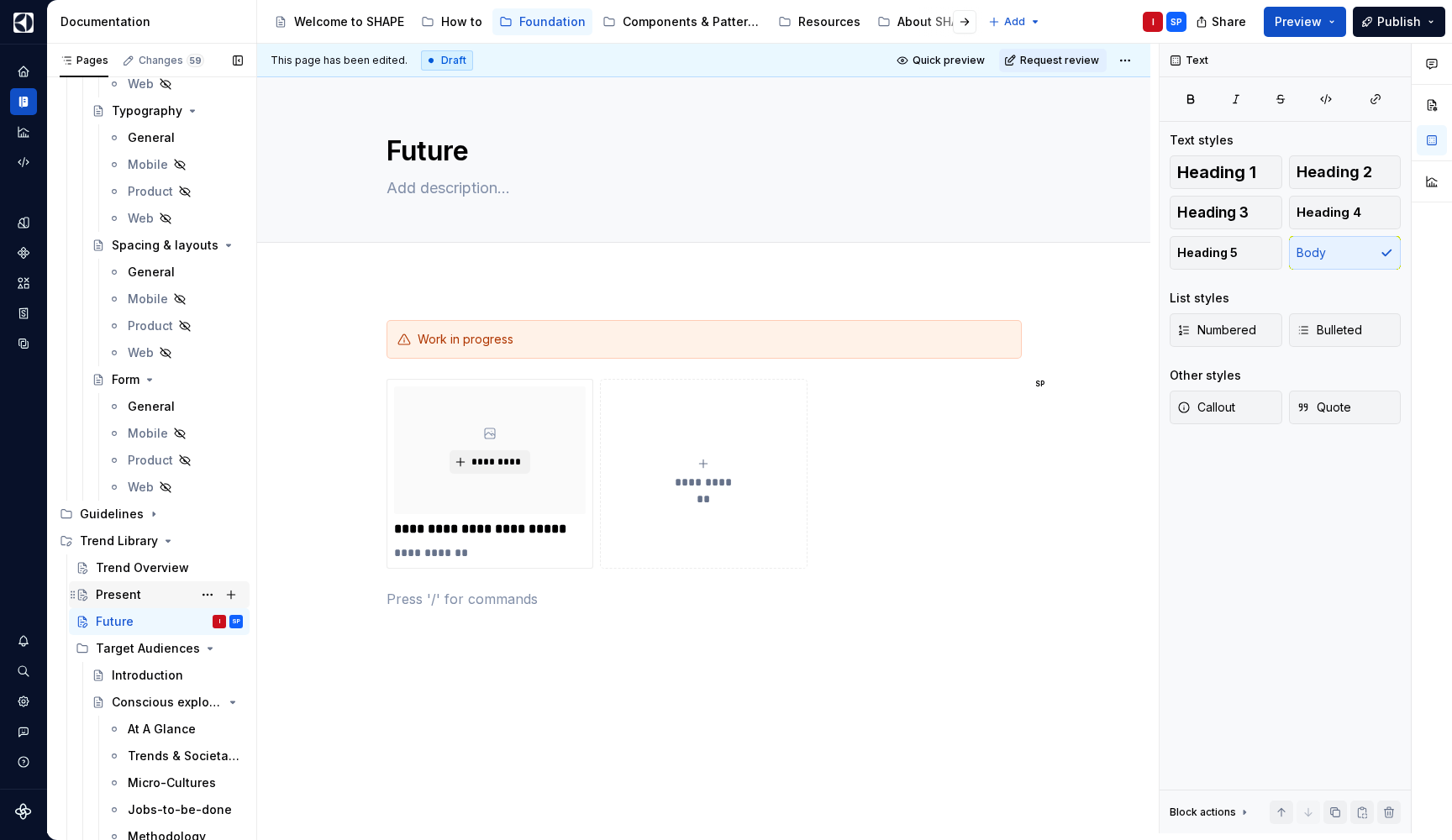 click on "Present" at bounding box center [118, 595] 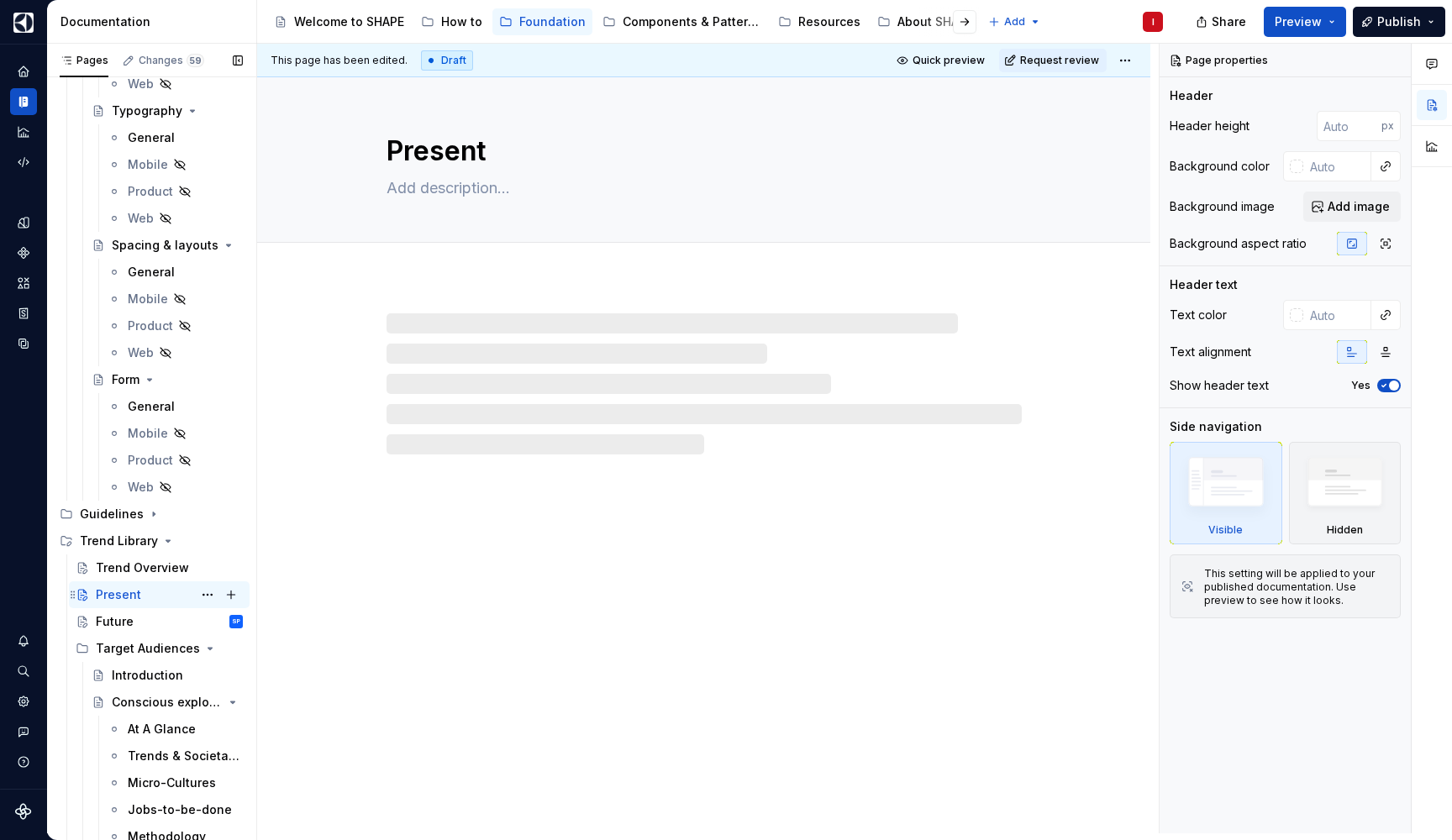 click on "Present" at bounding box center (118, 595) 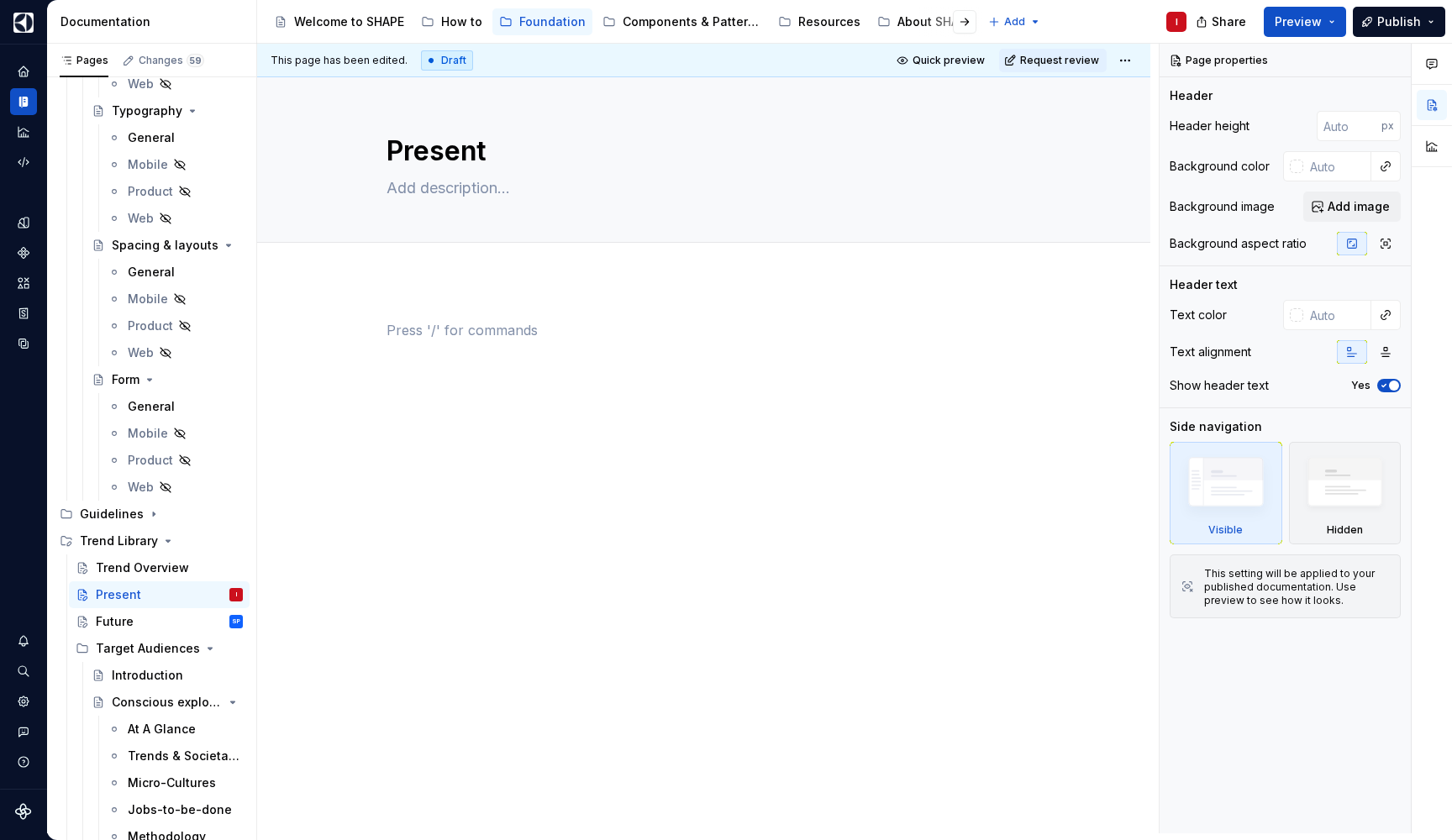 click on "Present Edit header" at bounding box center (703, 455) 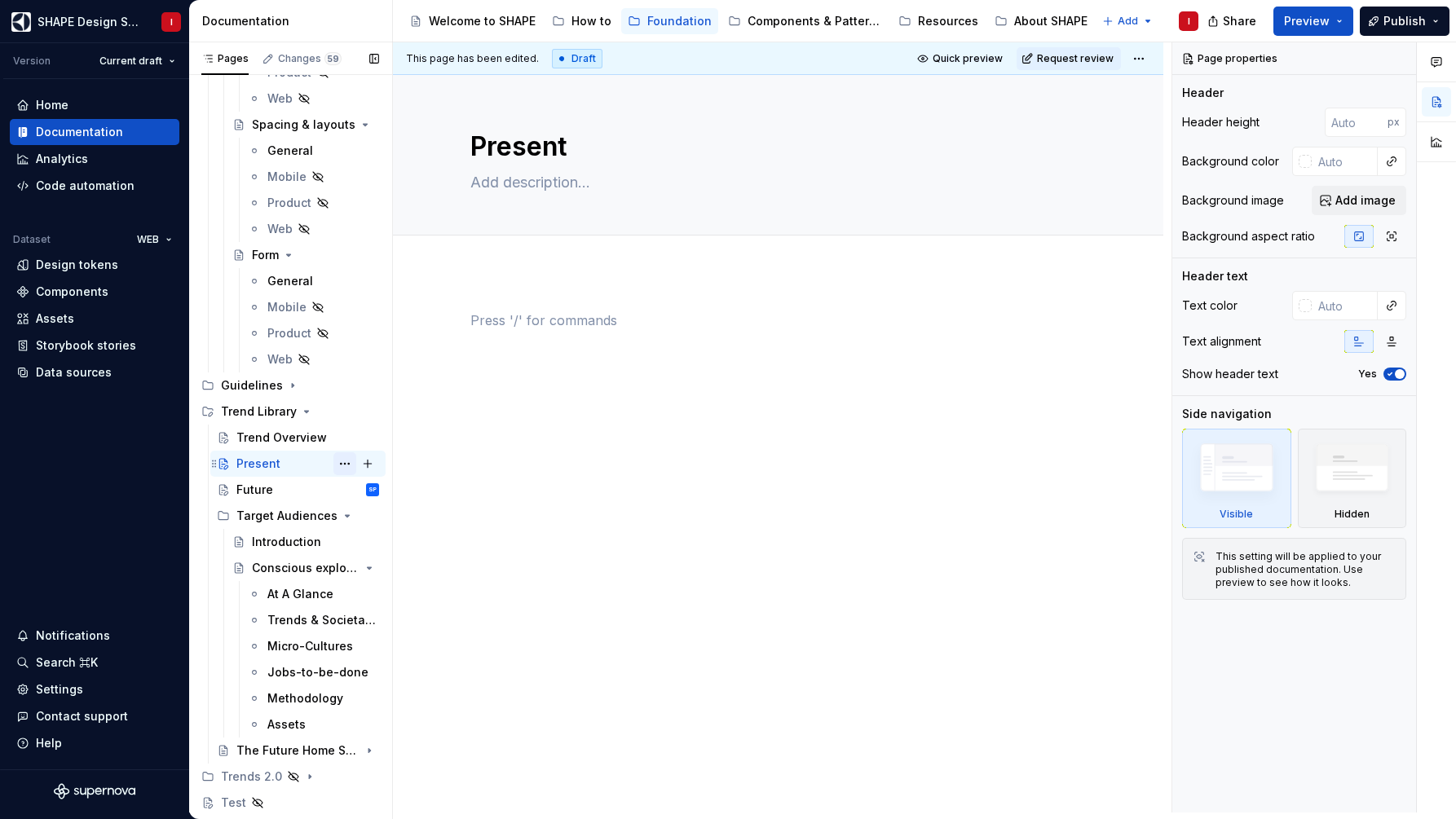scroll, scrollTop: 755, scrollLeft: 0, axis: vertical 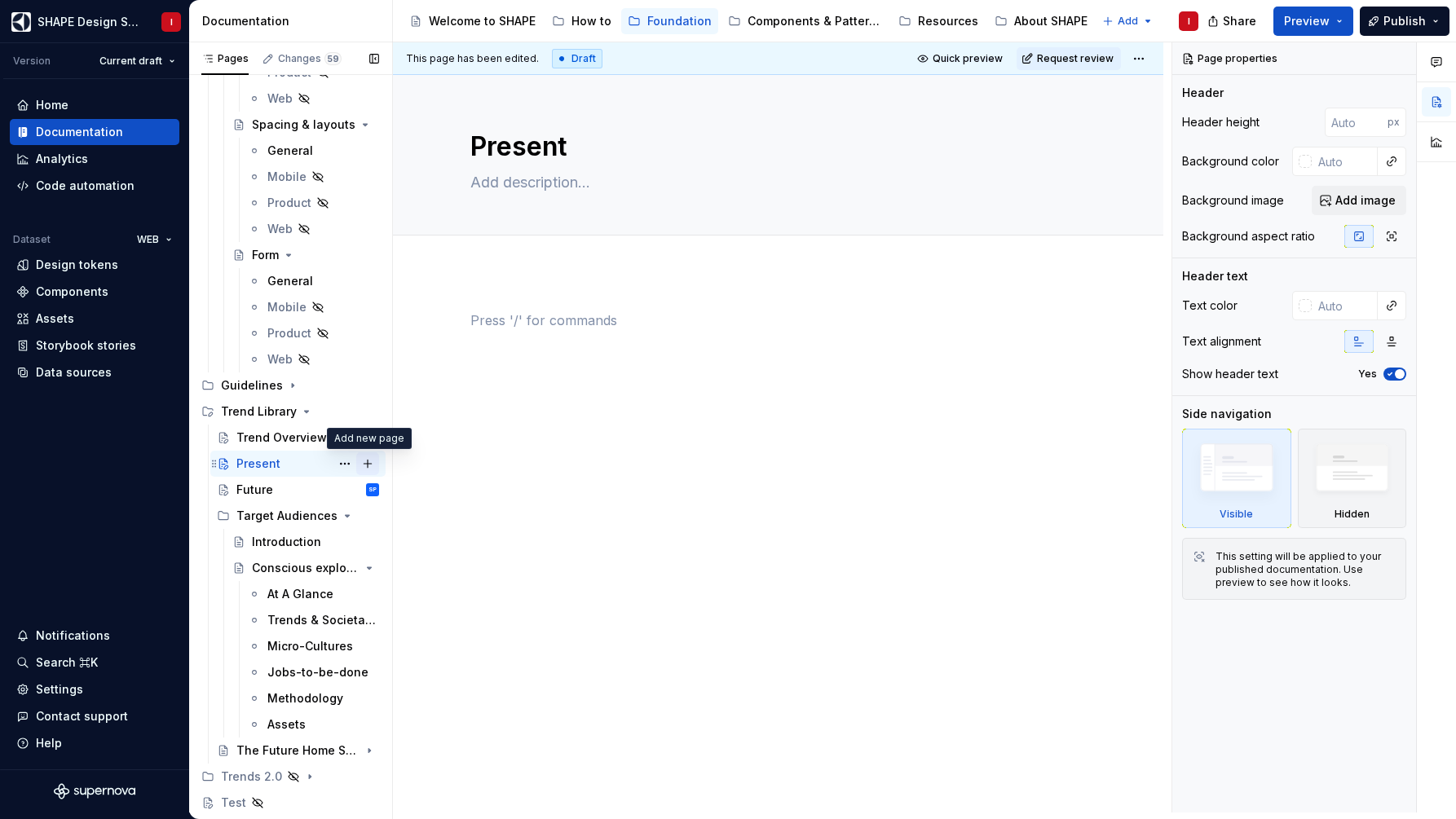 click at bounding box center [368, 464] 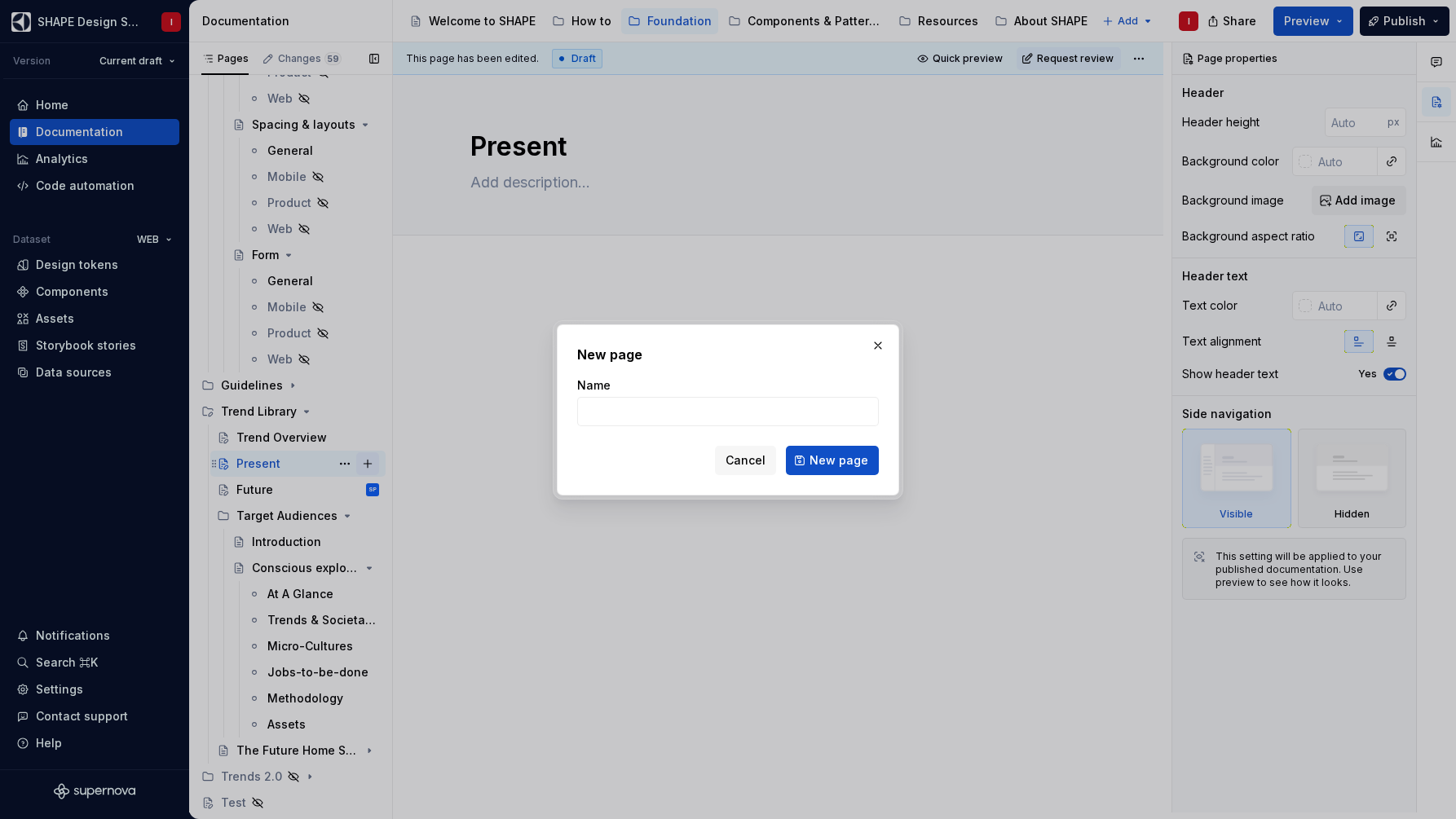 type on "*" 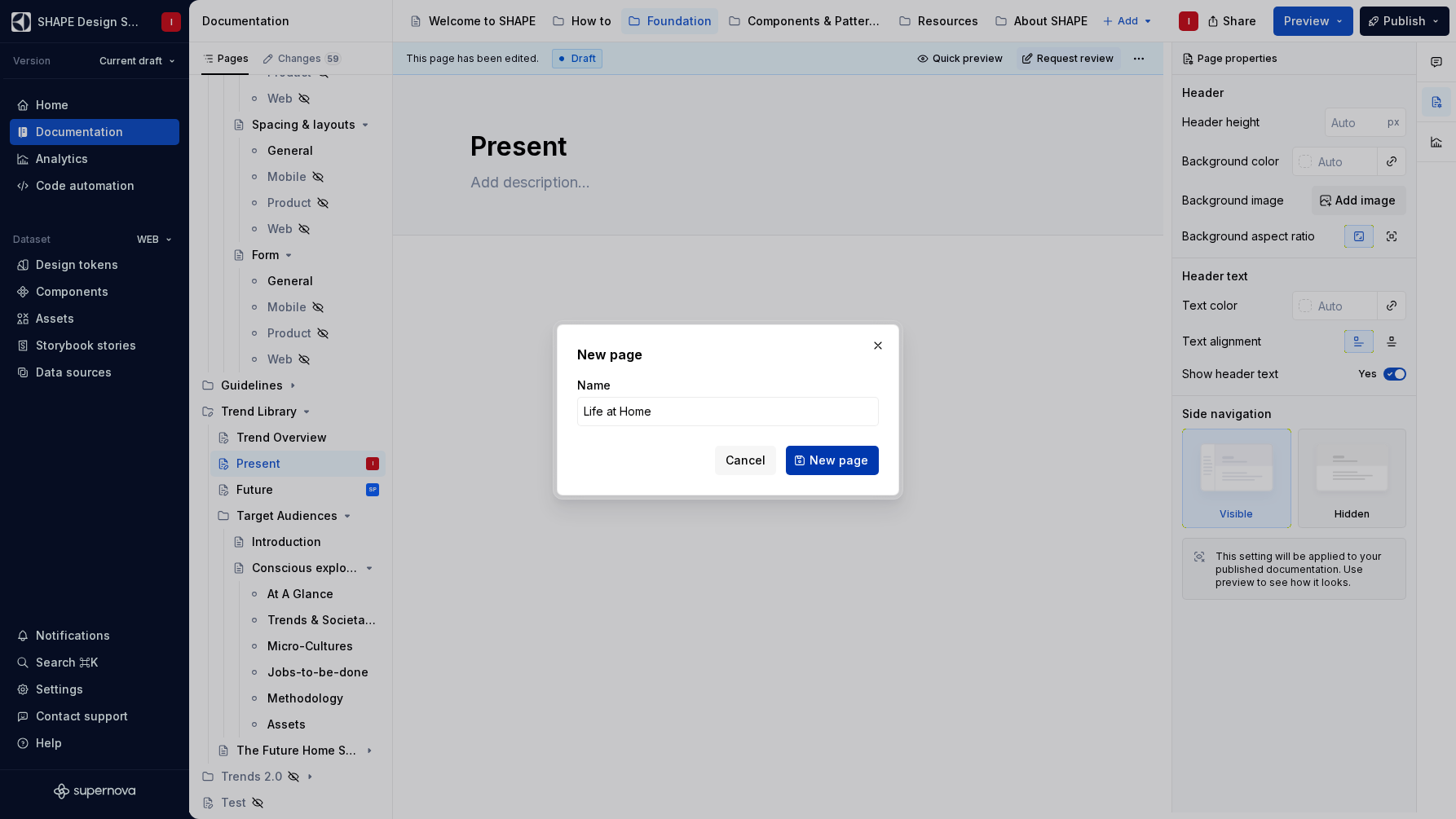 type on "Life at Home" 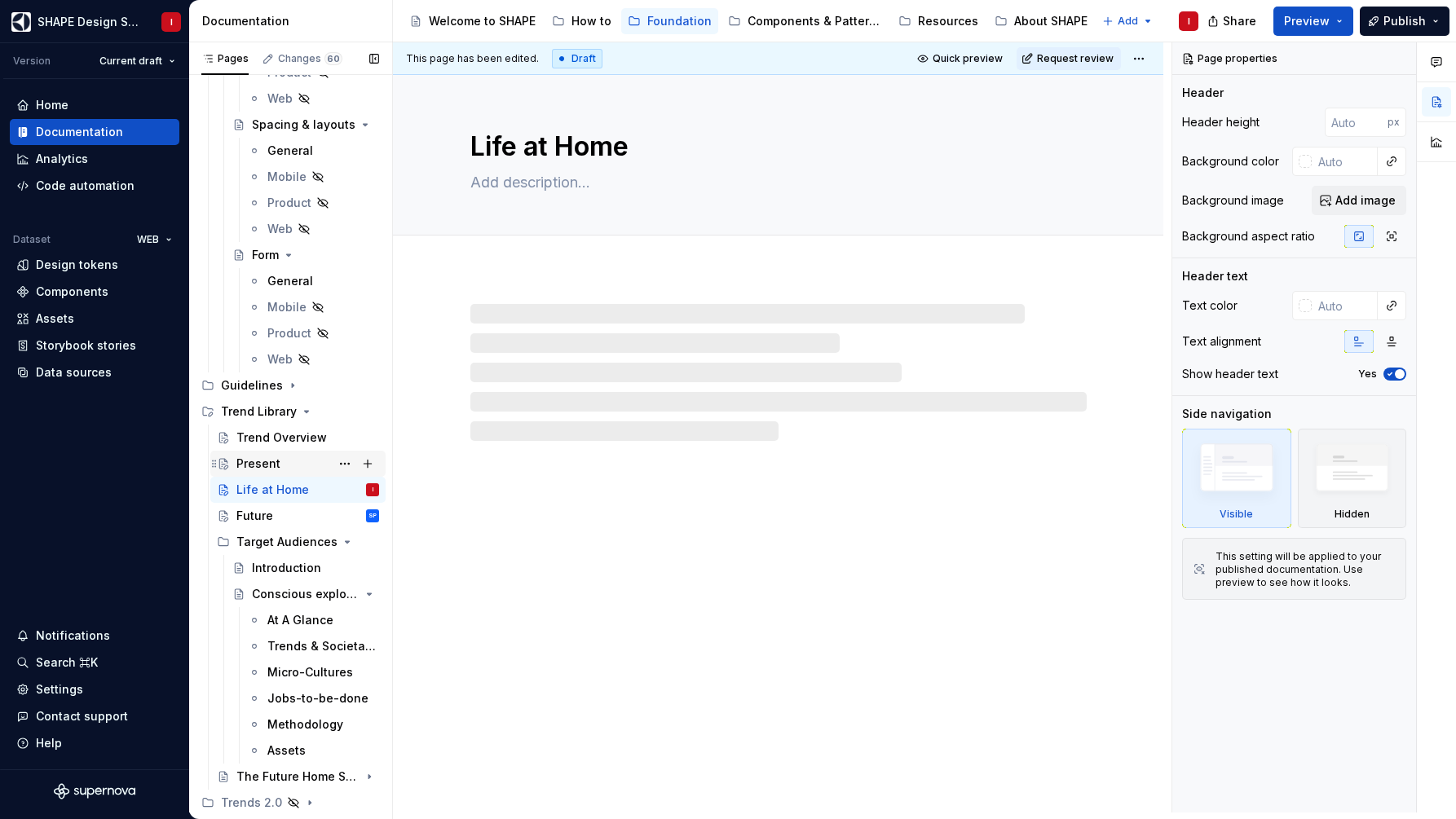 click on "Present" at bounding box center [258, 464] 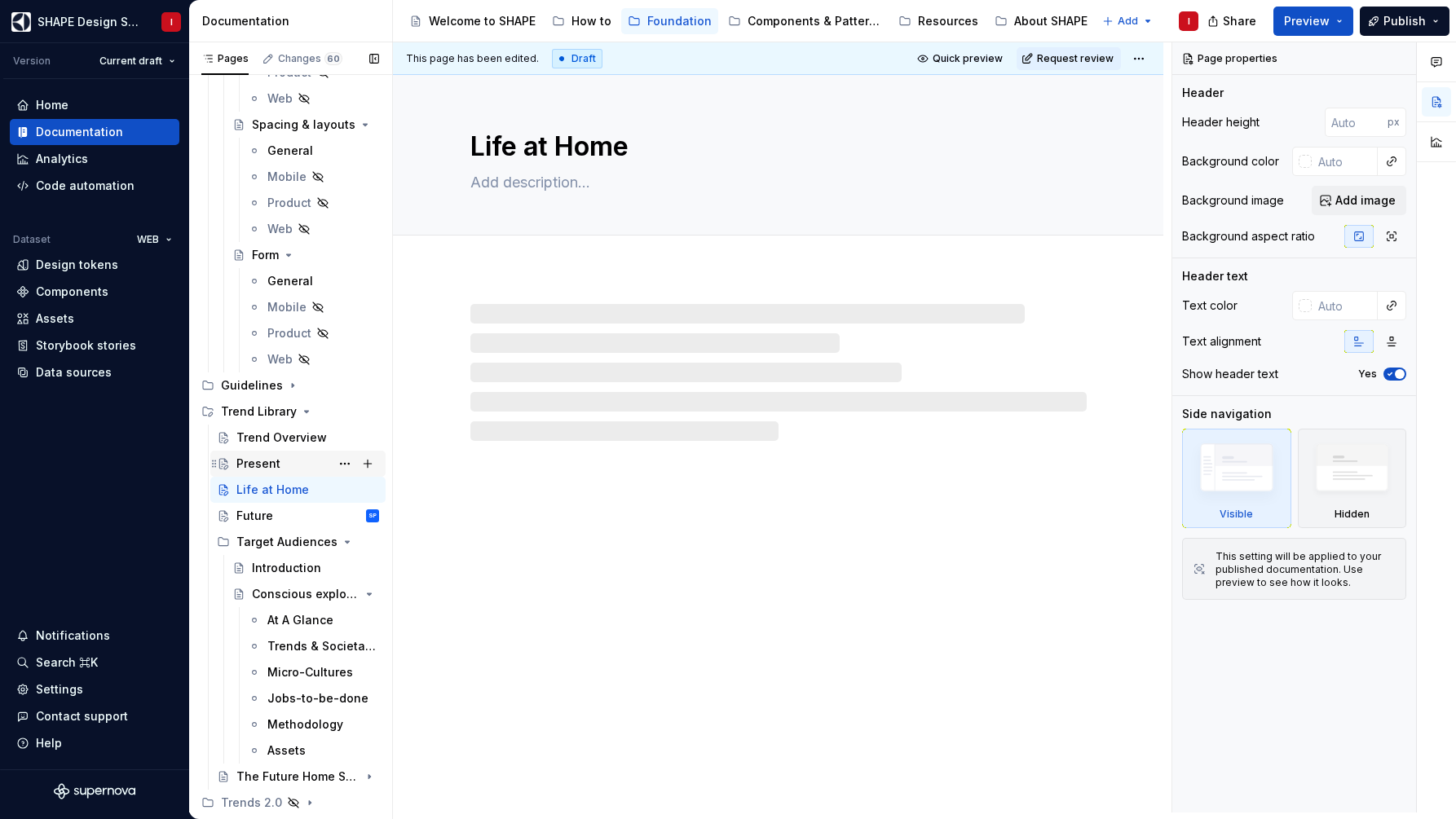 click on "Present" at bounding box center (258, 464) 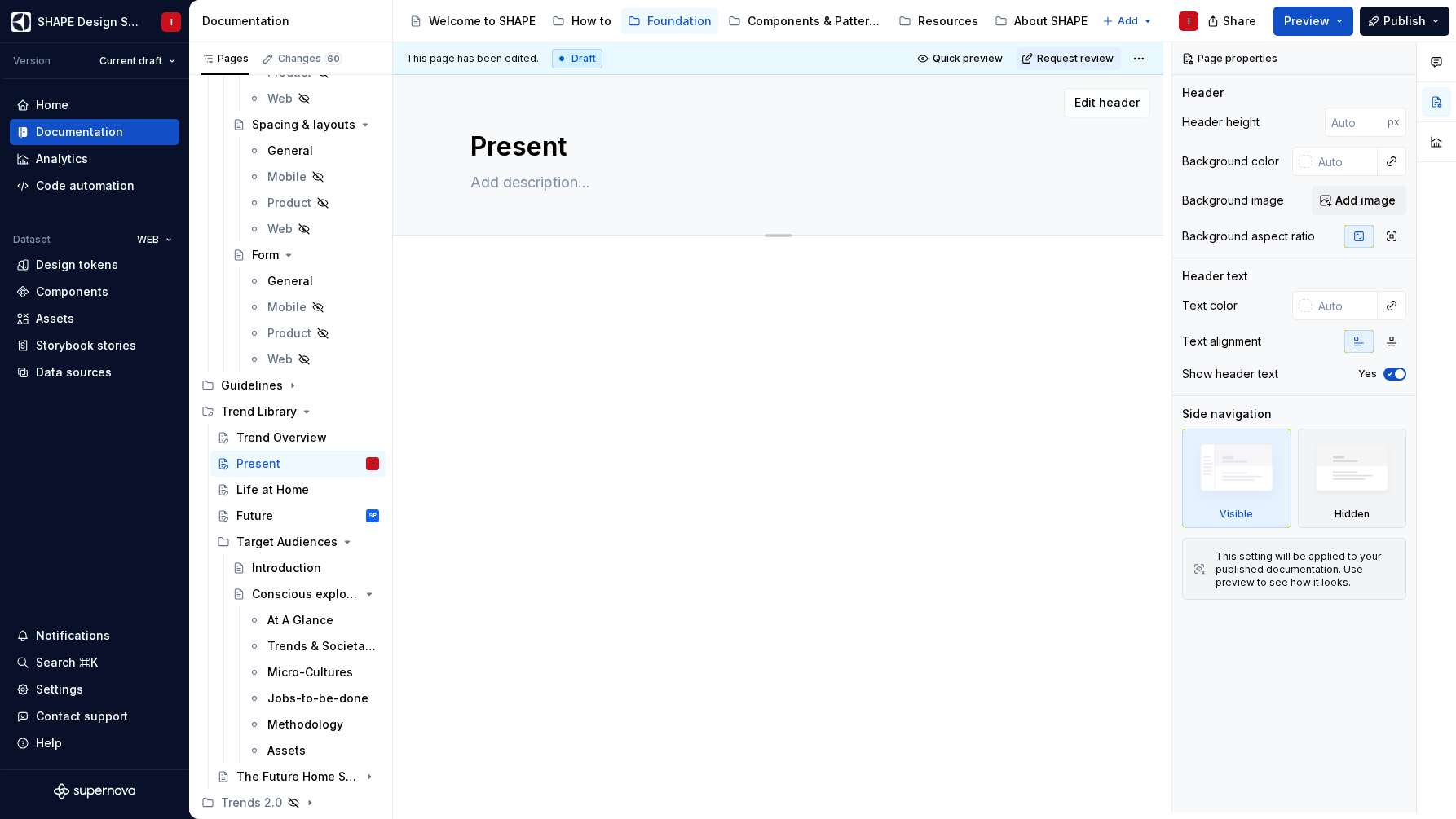 click at bounding box center [775, 183] 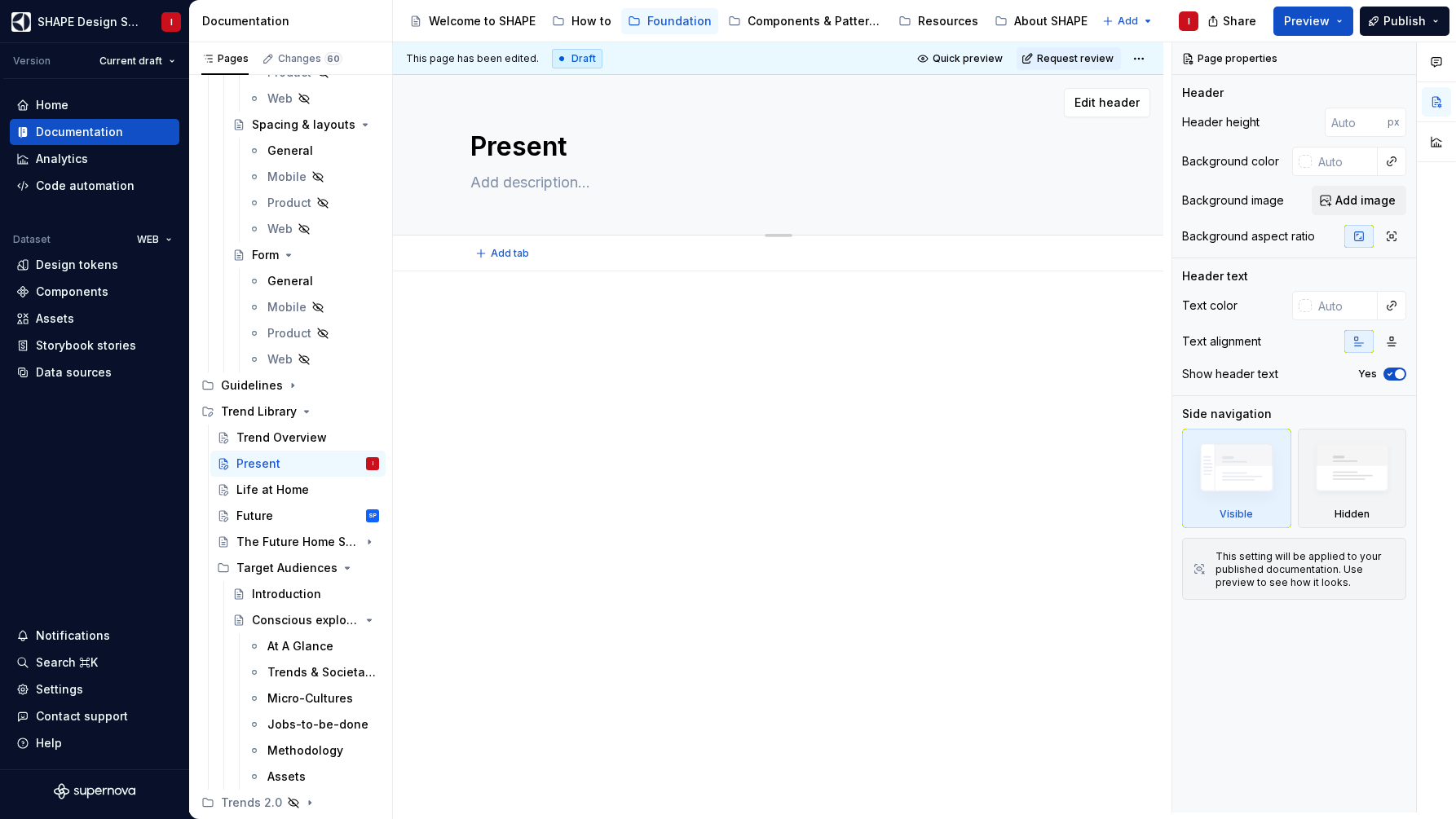 paste on "The Present section curates and clusters trends from major fair reports and industry sources to show what our competitors are doing, how lifestyles are changing, and how the home is evolving. It helps you spot the most relevant patterns and track how they’re manifesting and evolving over time.
We have clustered the trends into 8 big themes as below. Each theme is subdivided into trends." 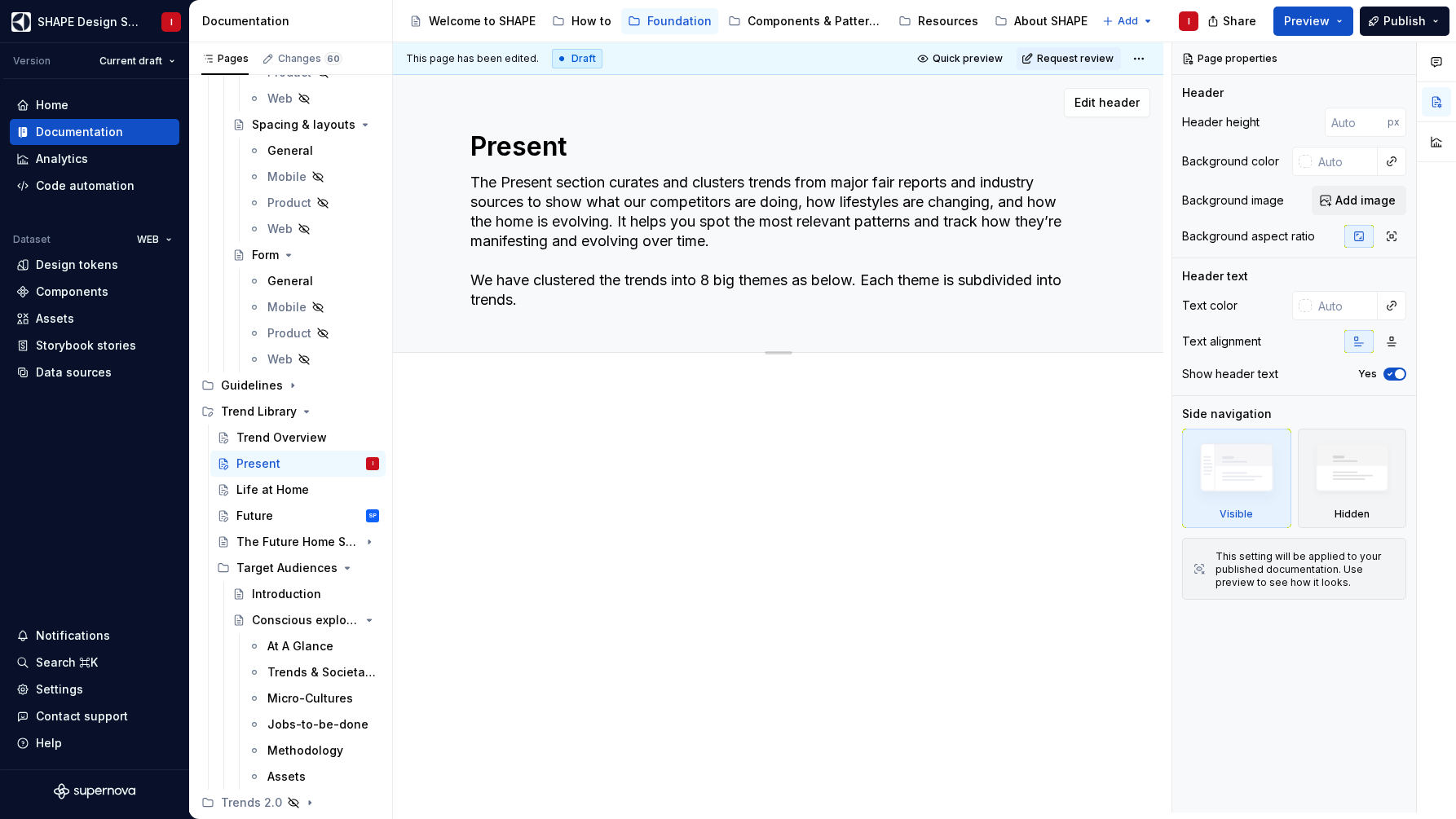 type on "*" 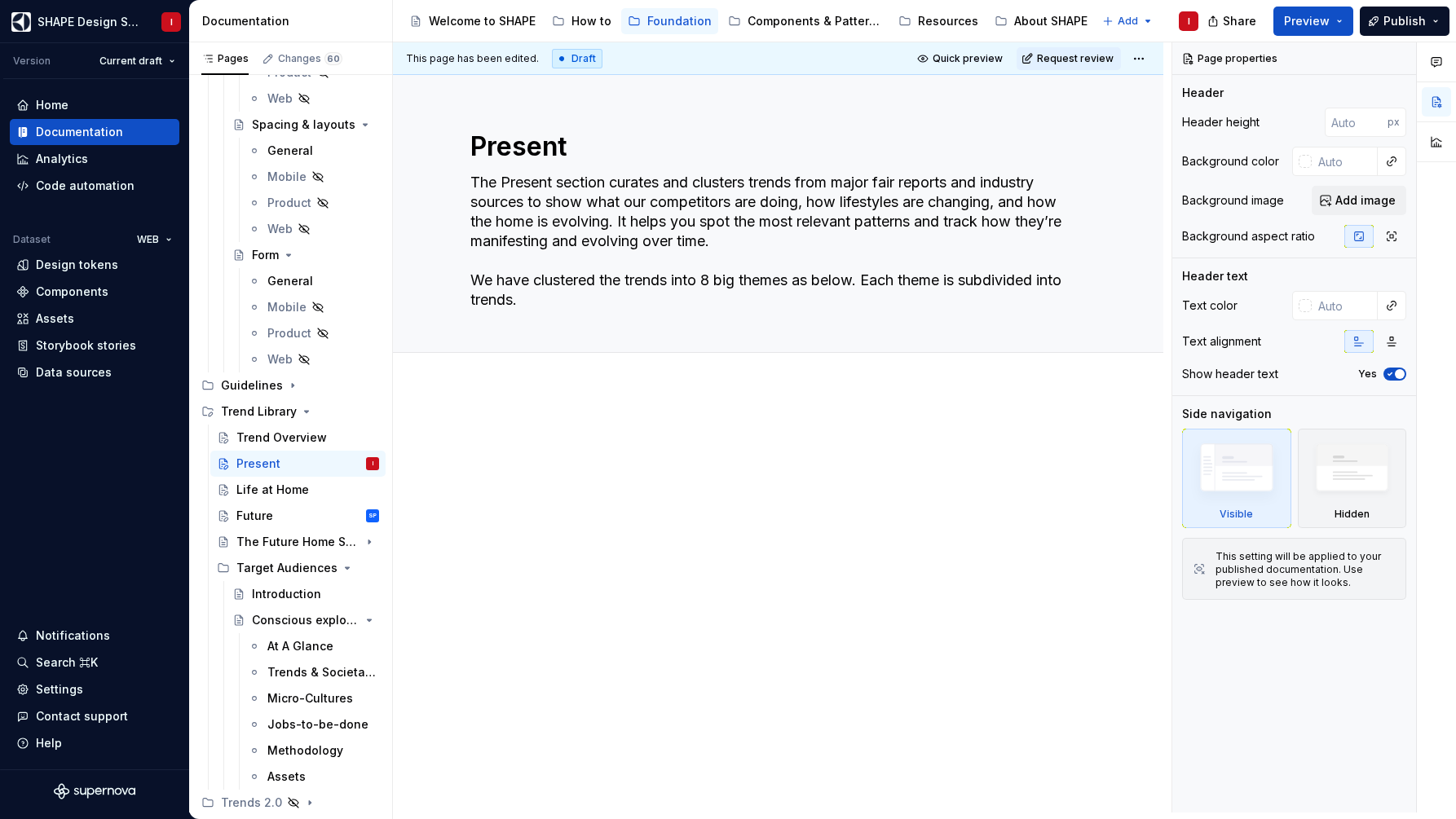 type on "The Present section curates and clusters trends from major fair reports and industry sources to show what our competitors are doing, how lifestyles are changing, and how the home is evolving. It helps you spot the most relevant patterns and track how they’re manifesting and evolving over time.
We have clustered the trends into 8 big themes as below. Each theme is subdivided into trends." 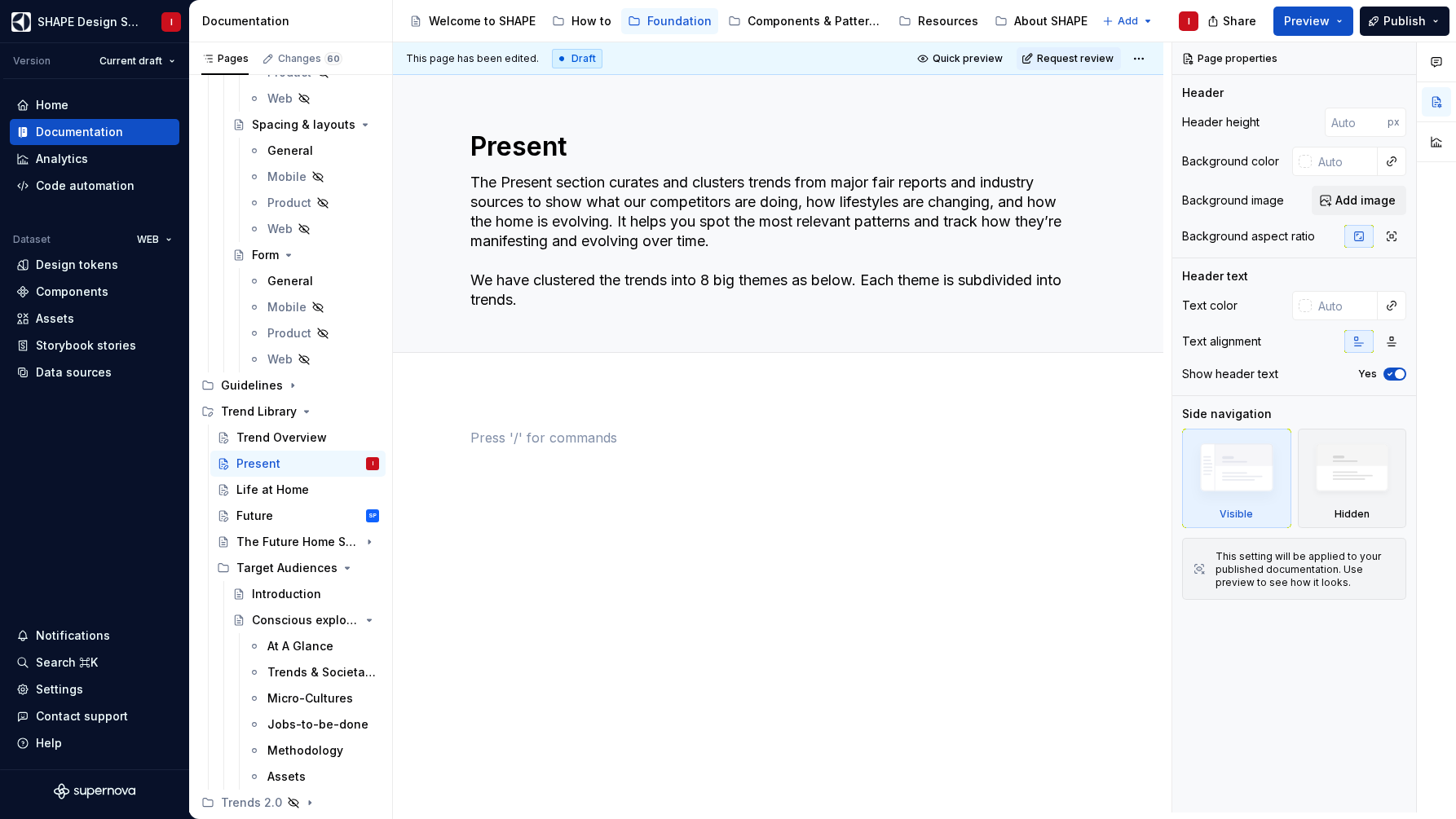 click at bounding box center [779, 438] 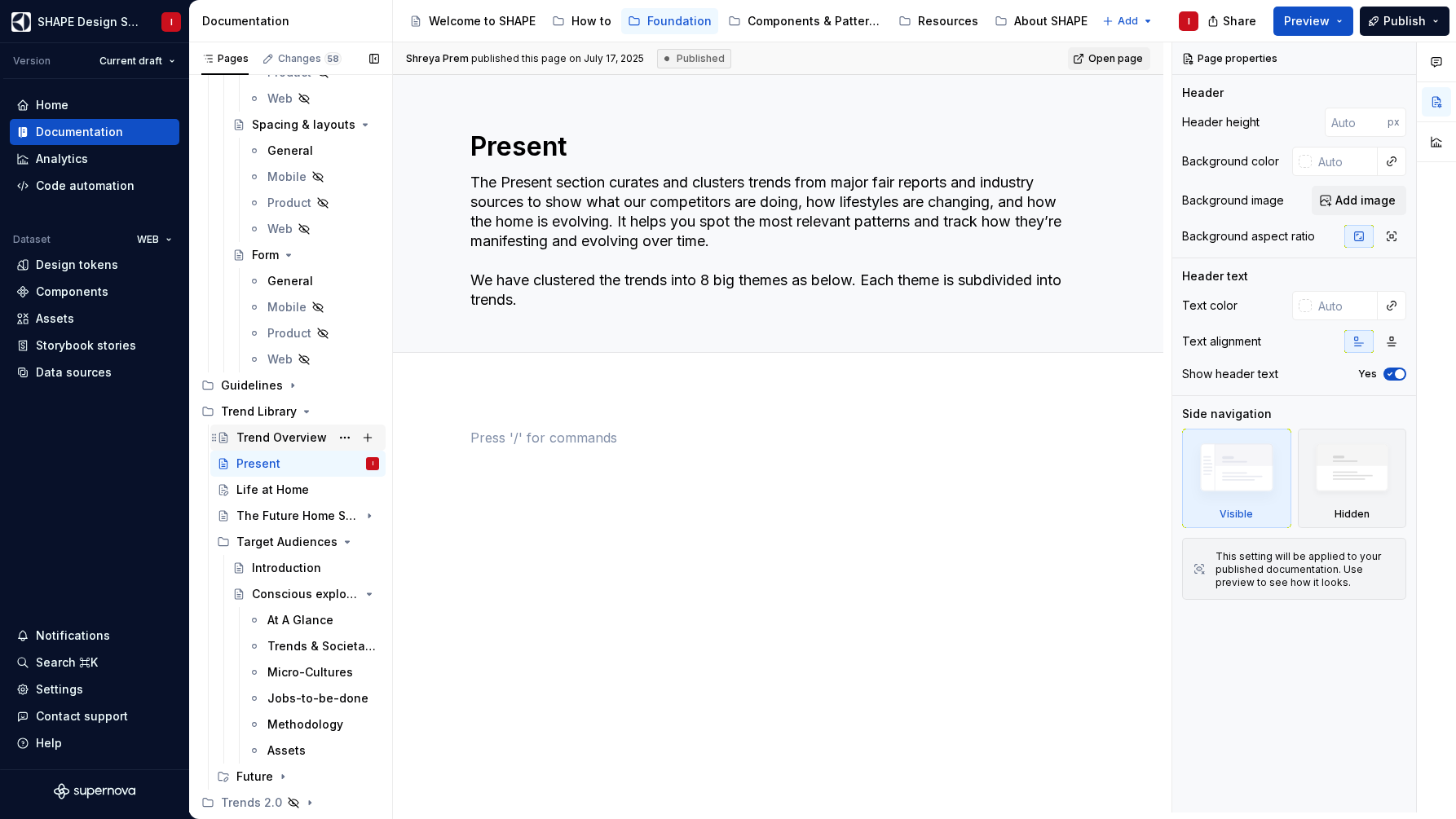 click on "Trend Overview" at bounding box center (281, 438) 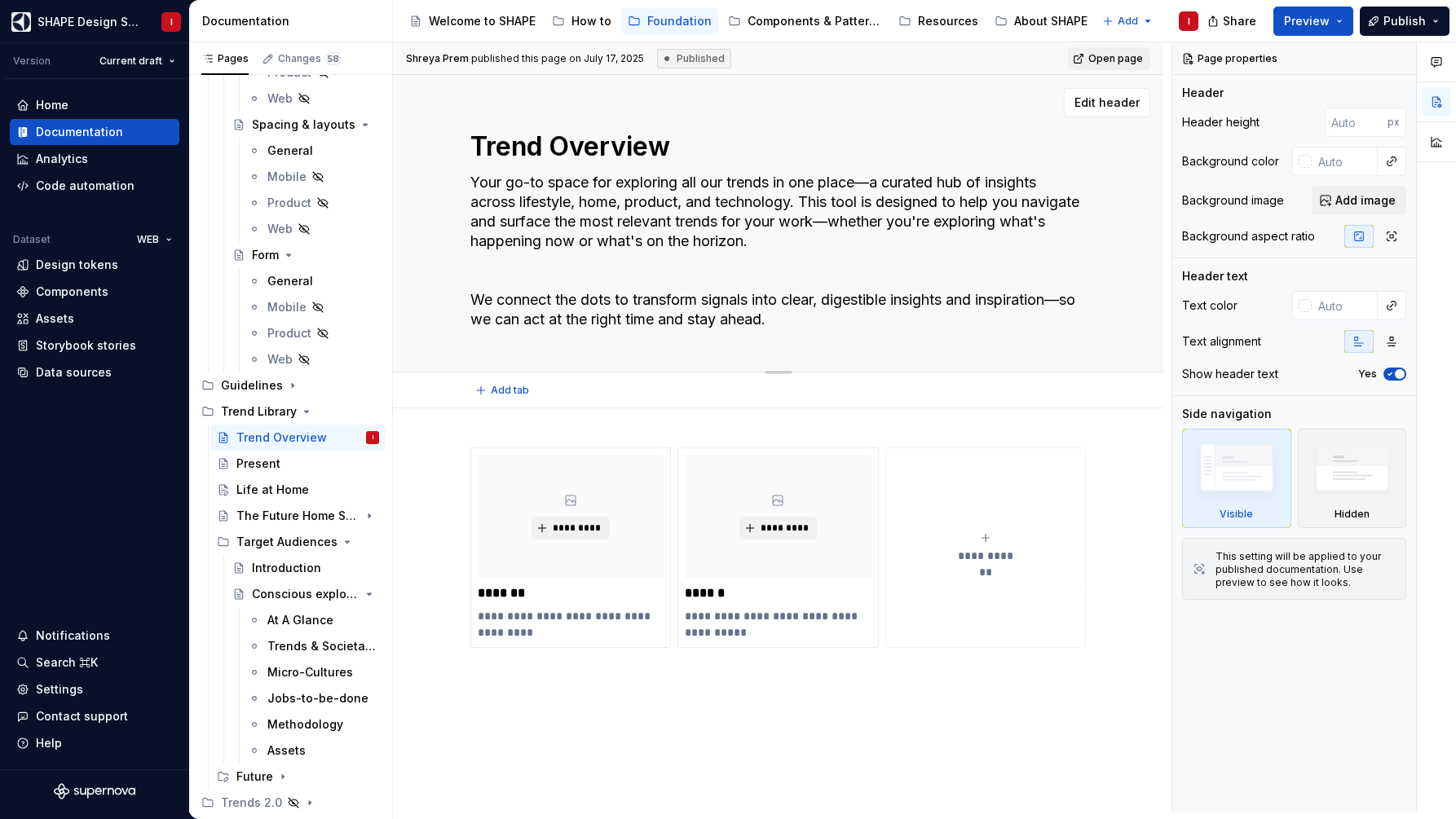 click on "Trend Overview" at bounding box center [775, 147] 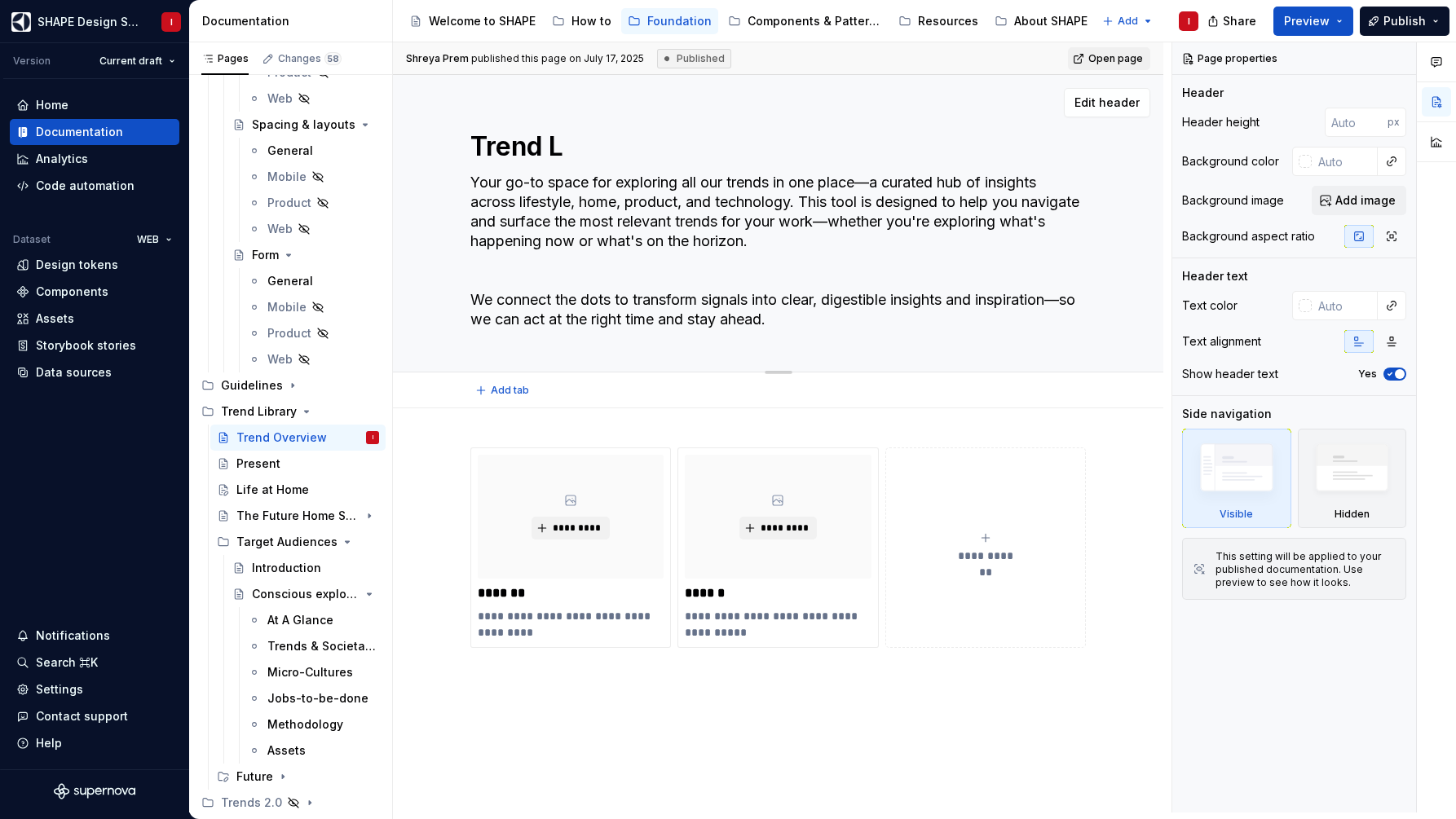 type on "*" 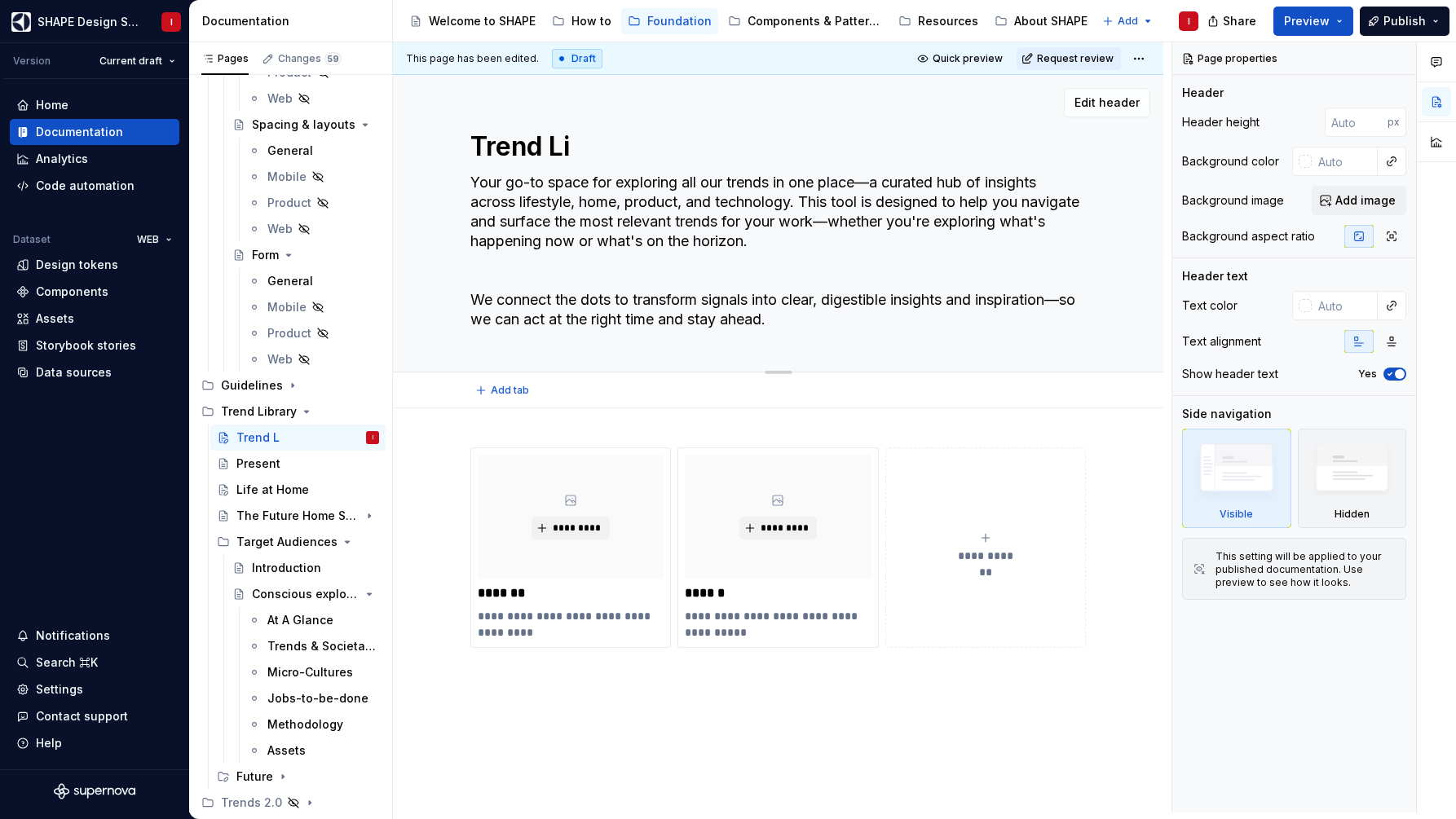 type on "*" 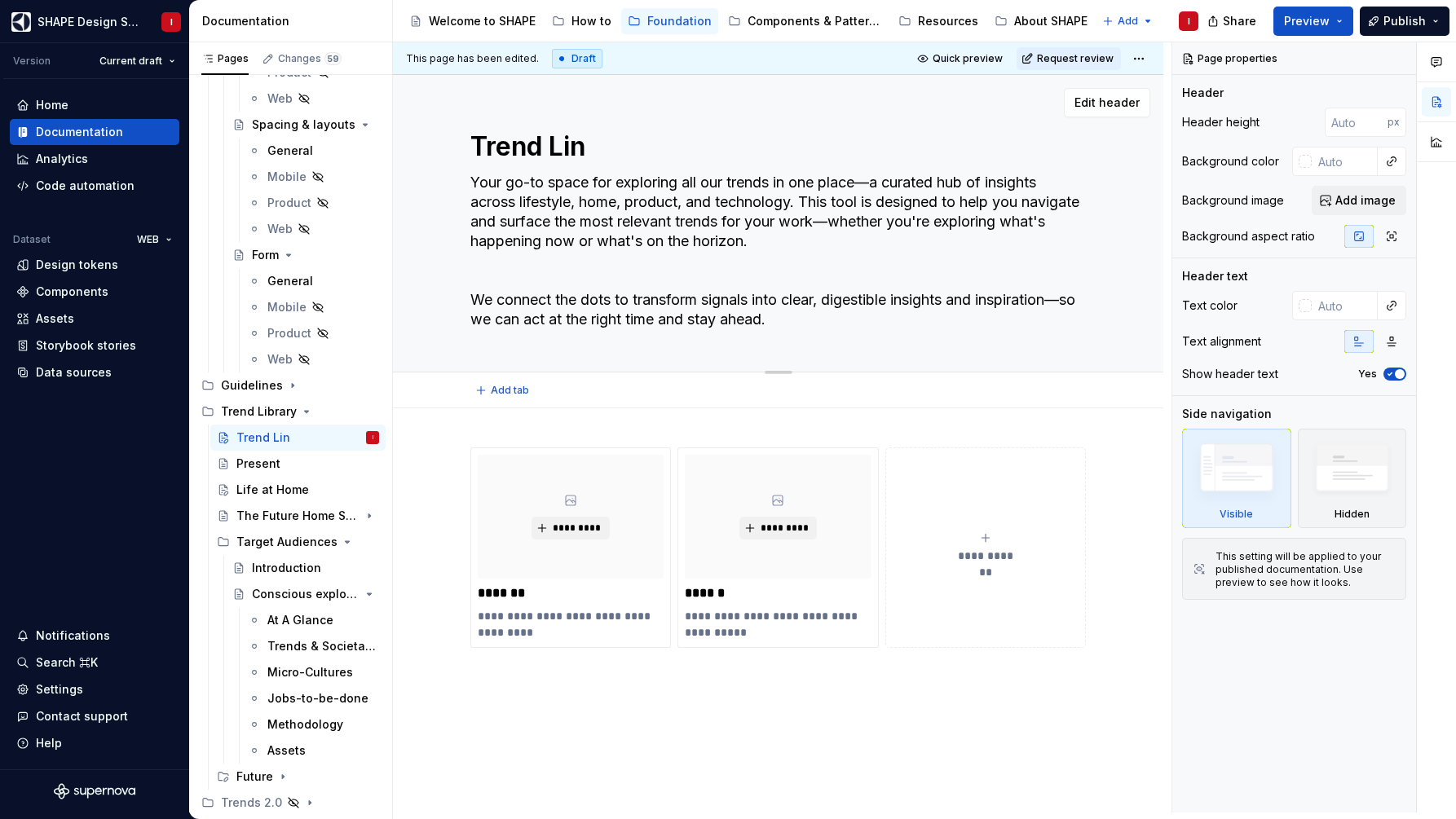 type on "*" 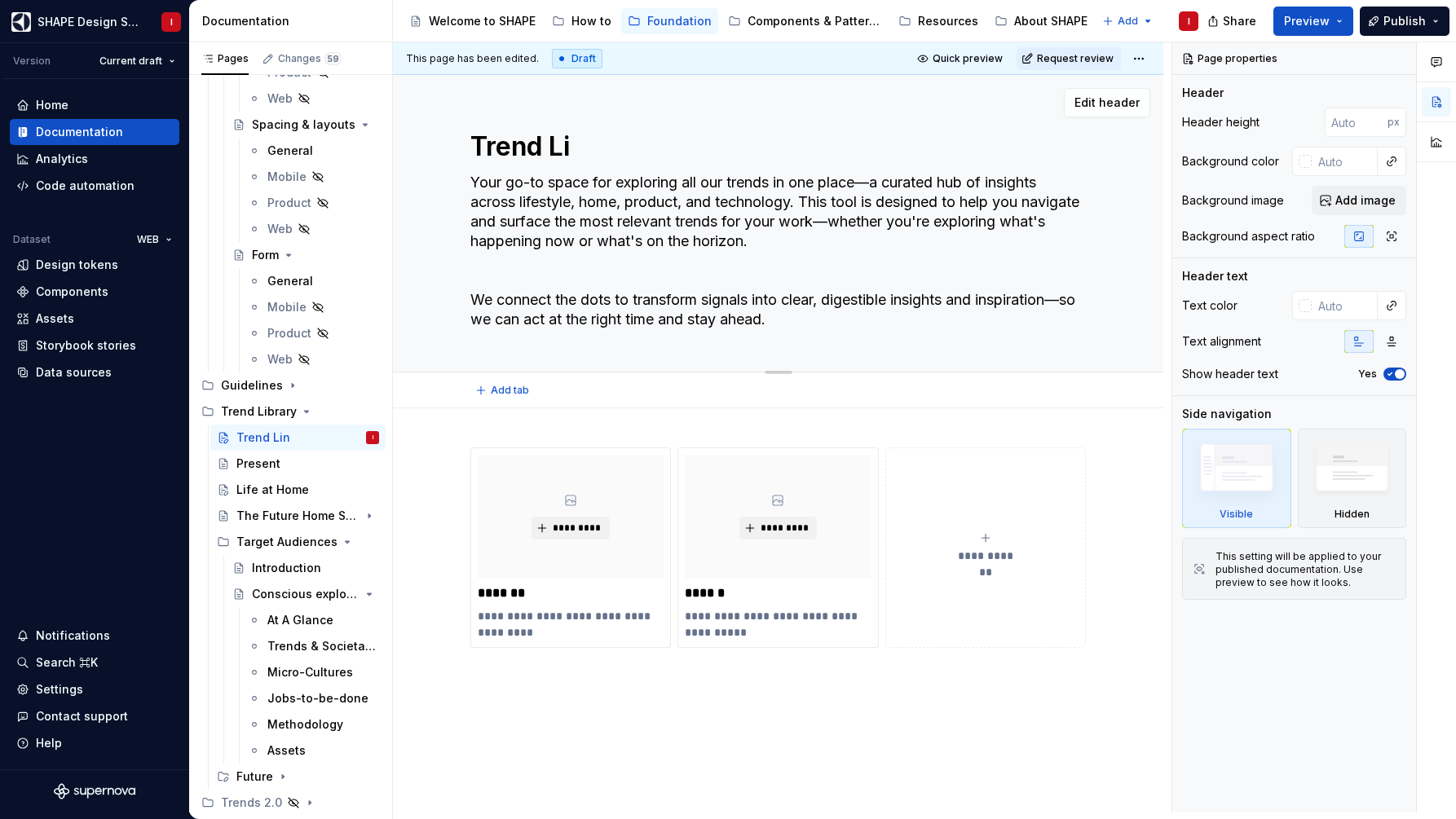 type on "*" 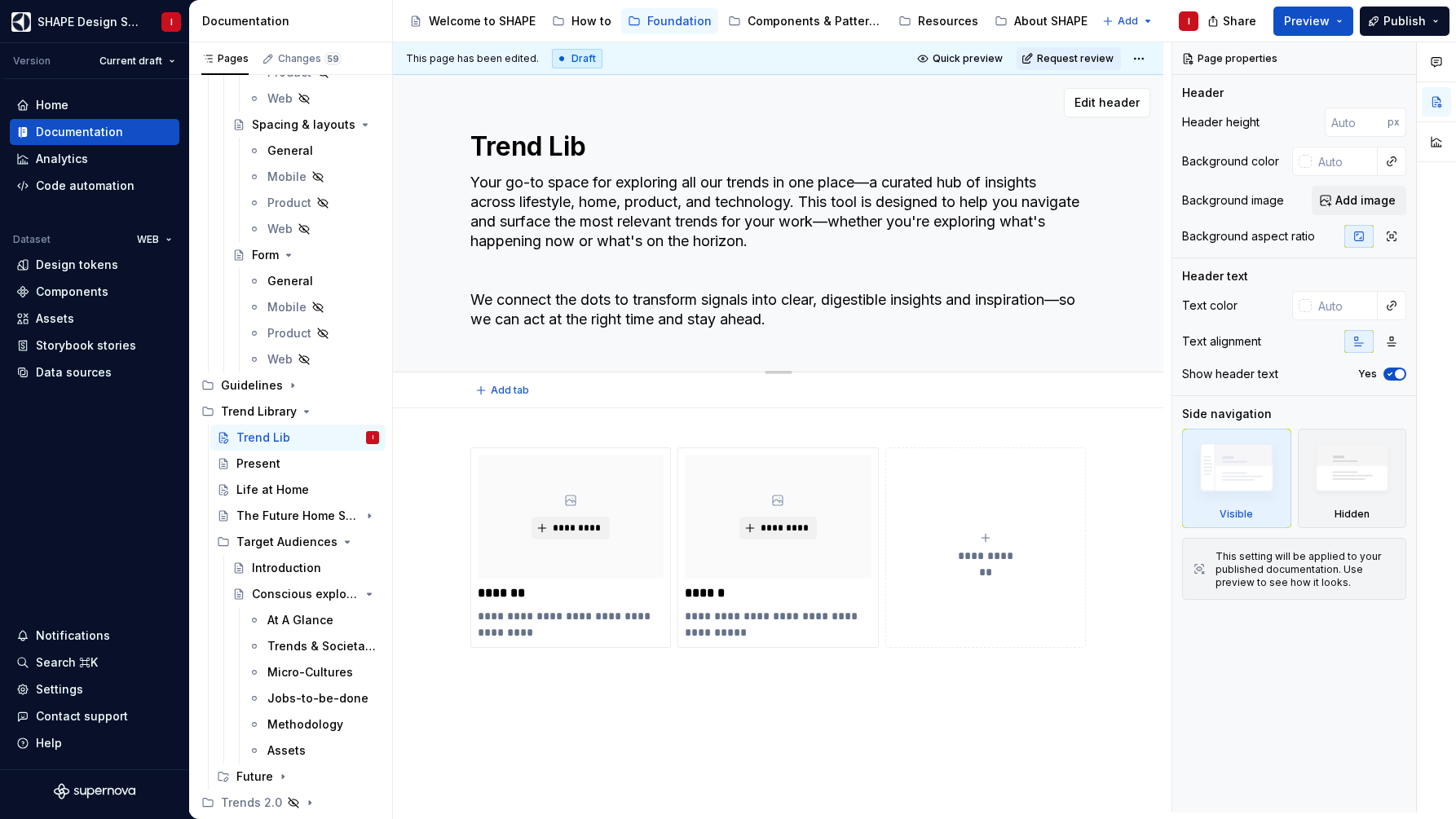type on "*" 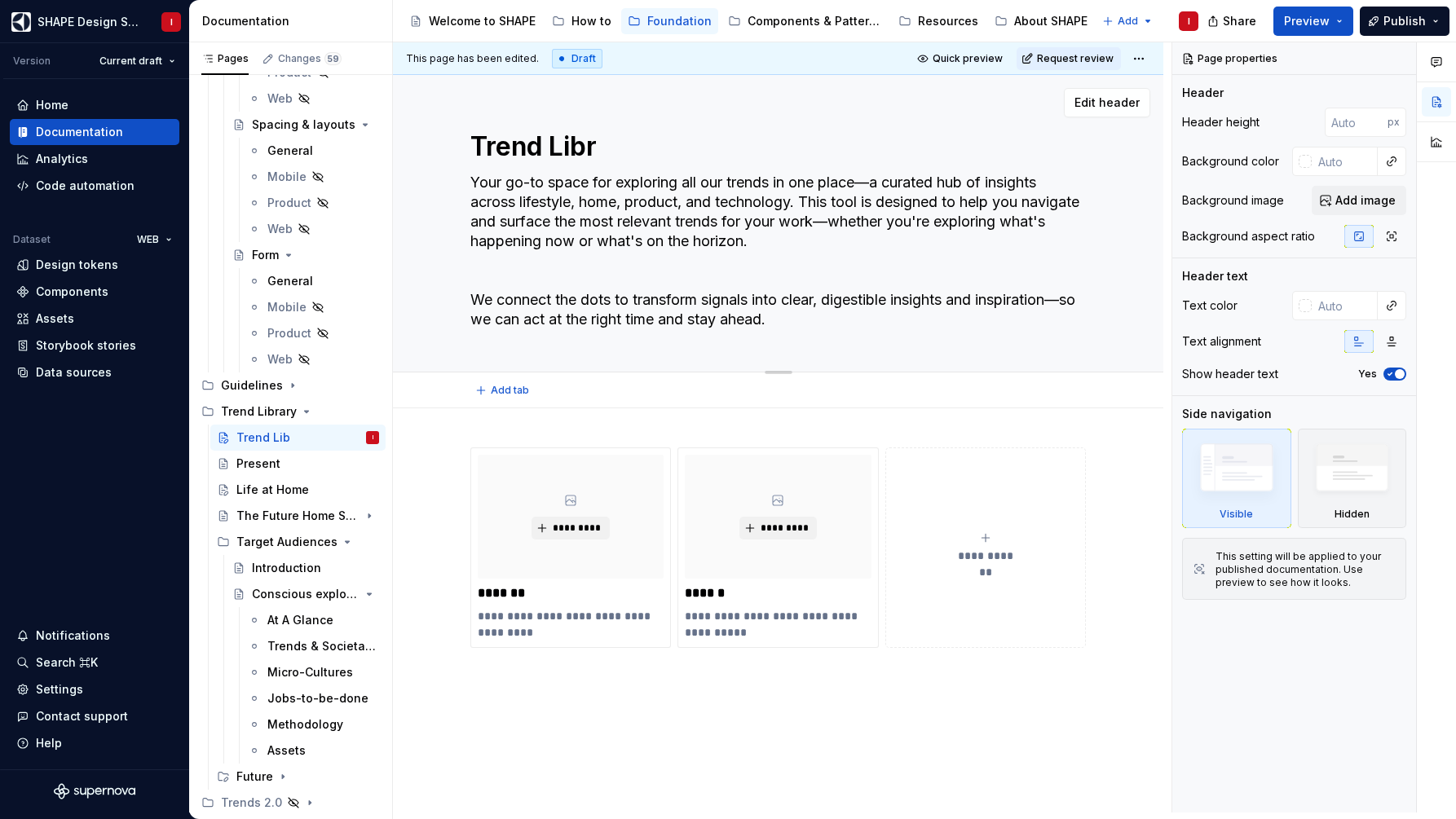 type on "*" 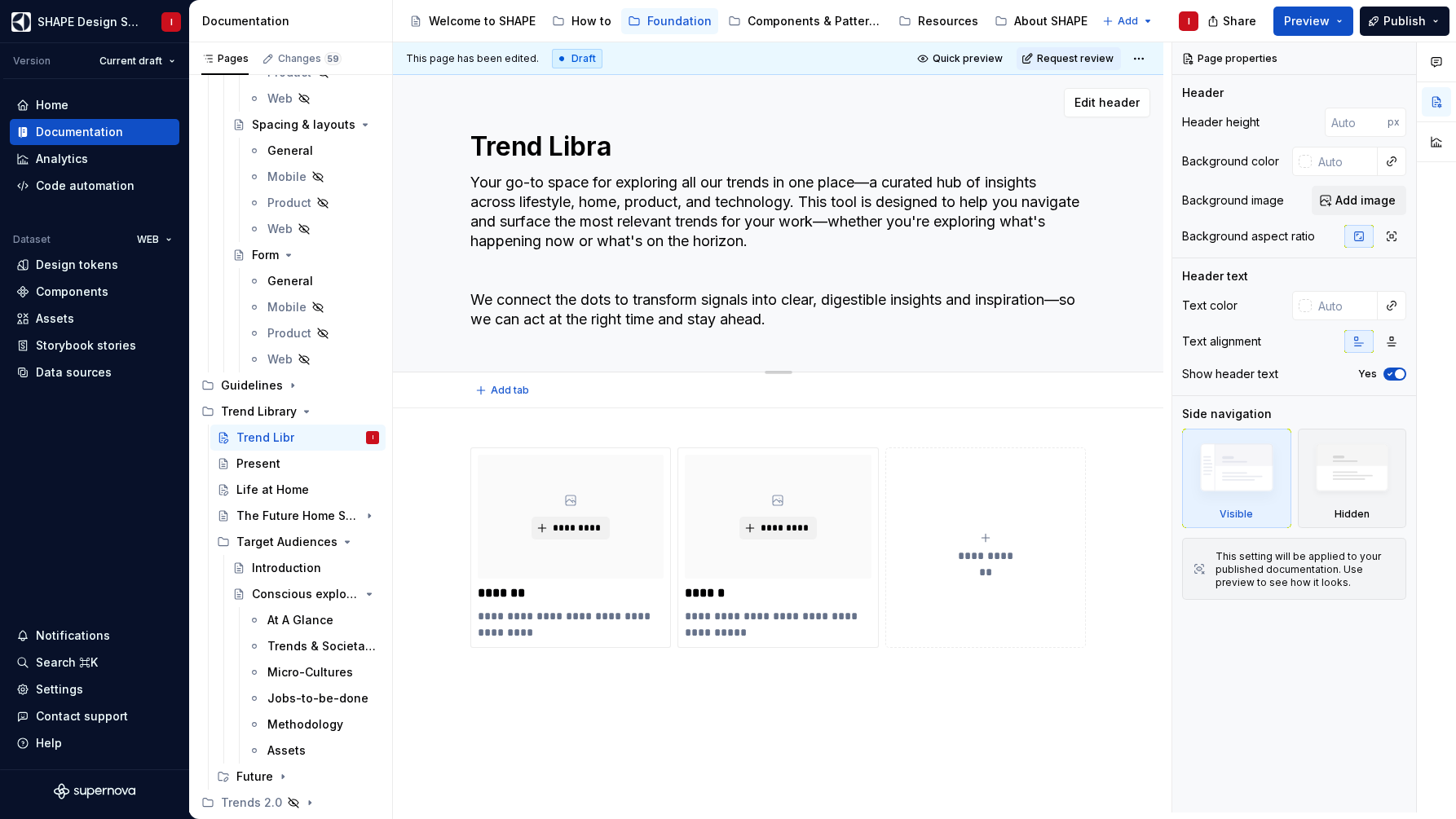 type on "*" 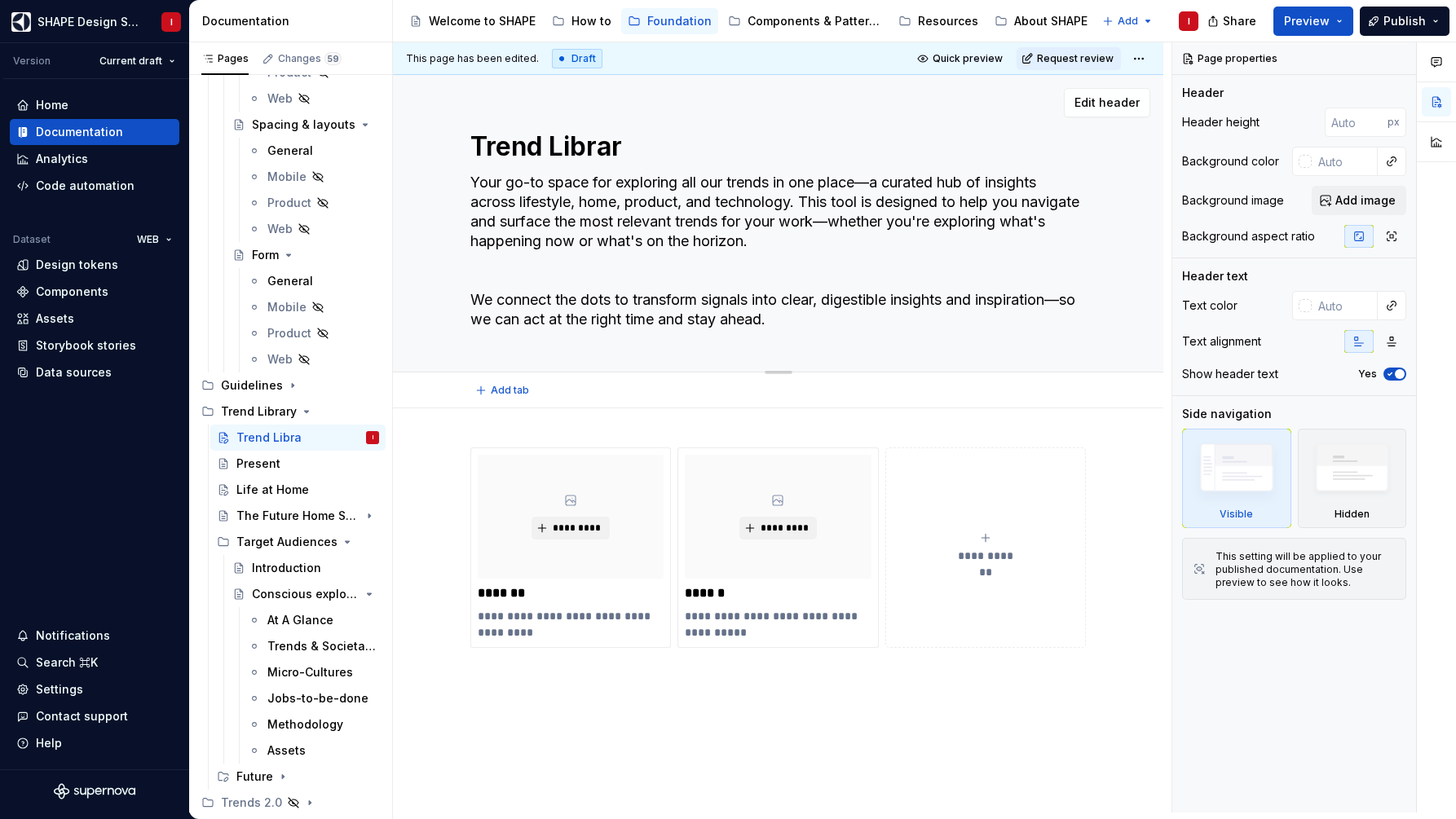type on "*" 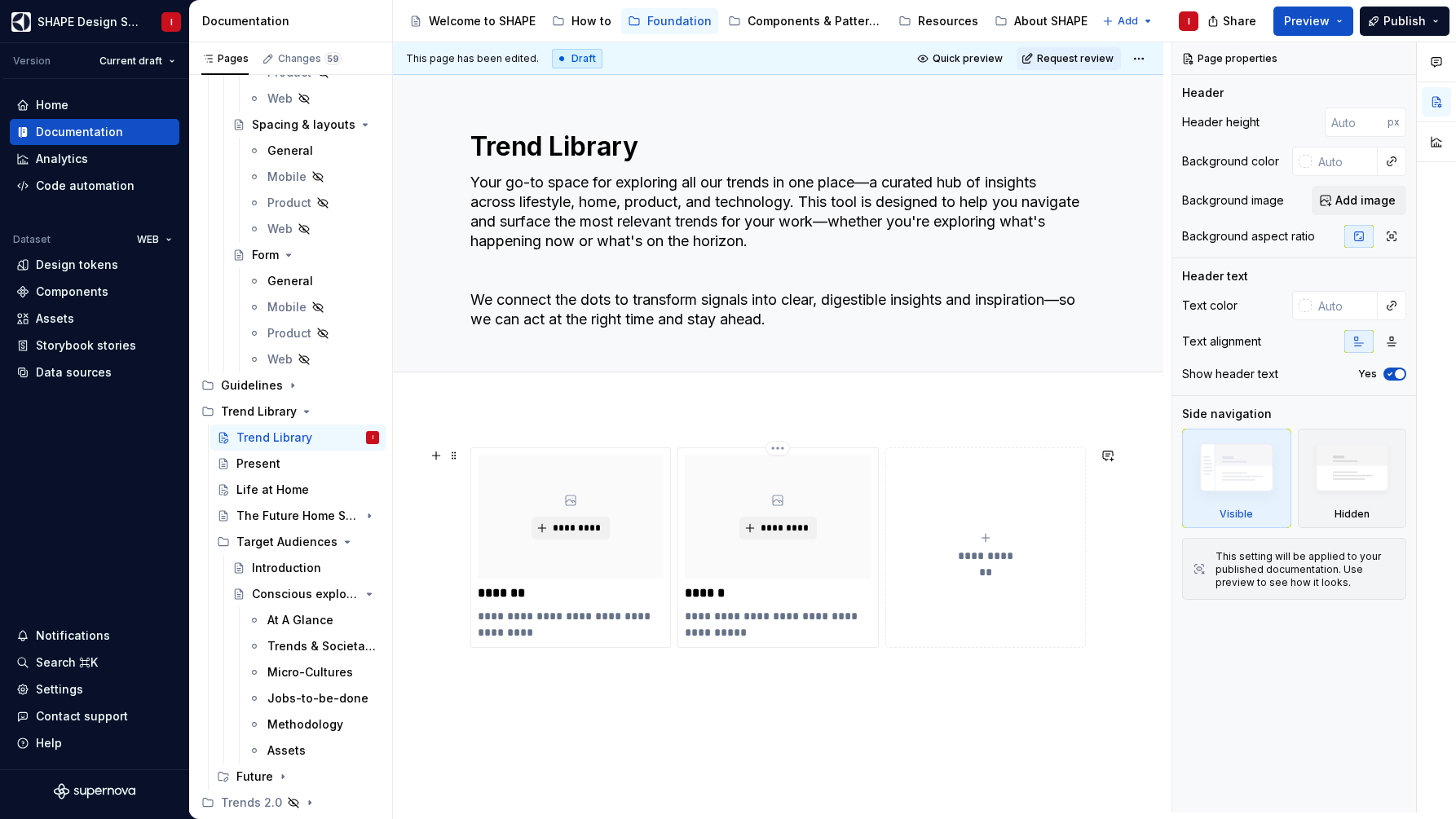 type on "*" 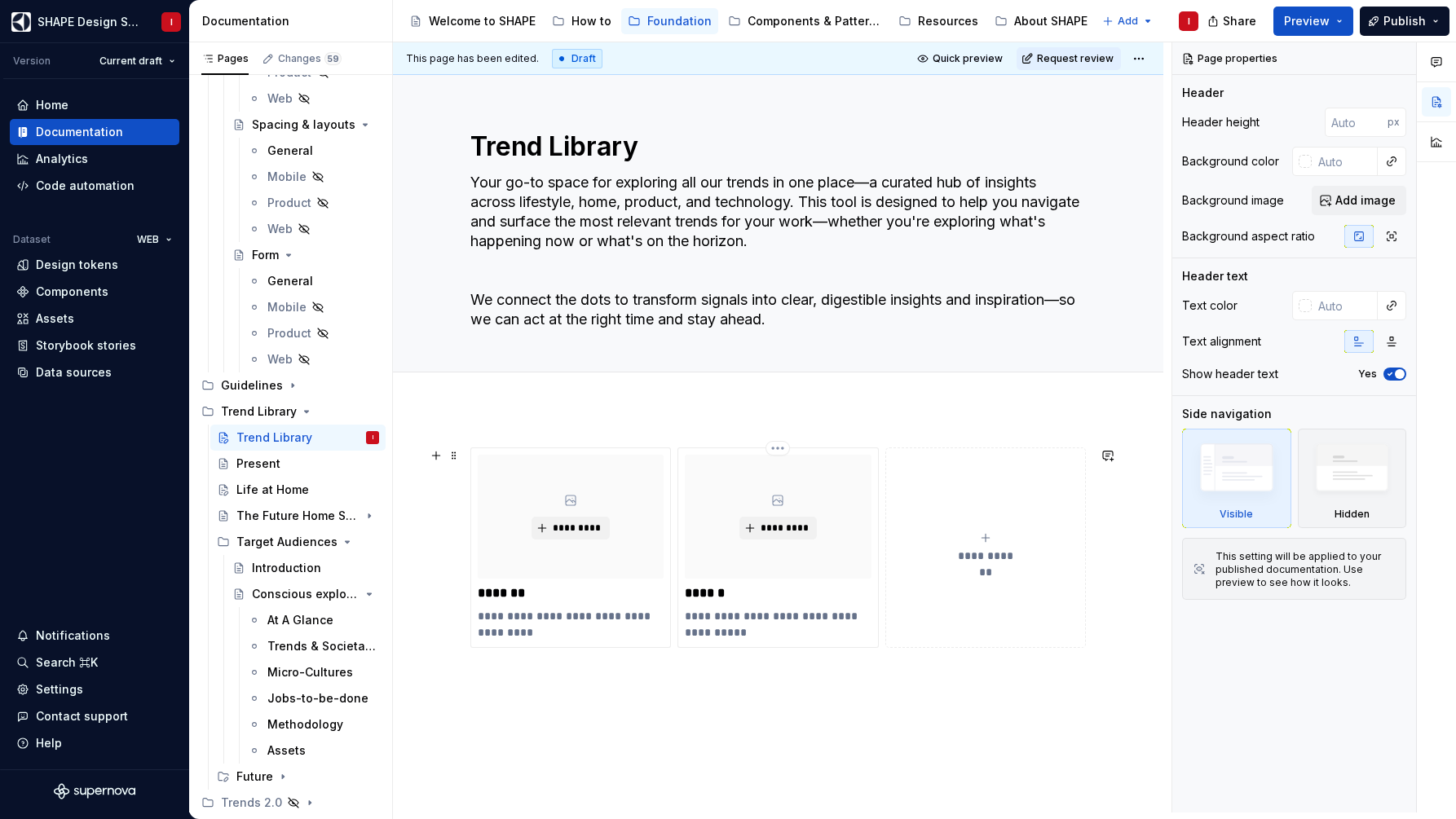 type on "Trend Library" 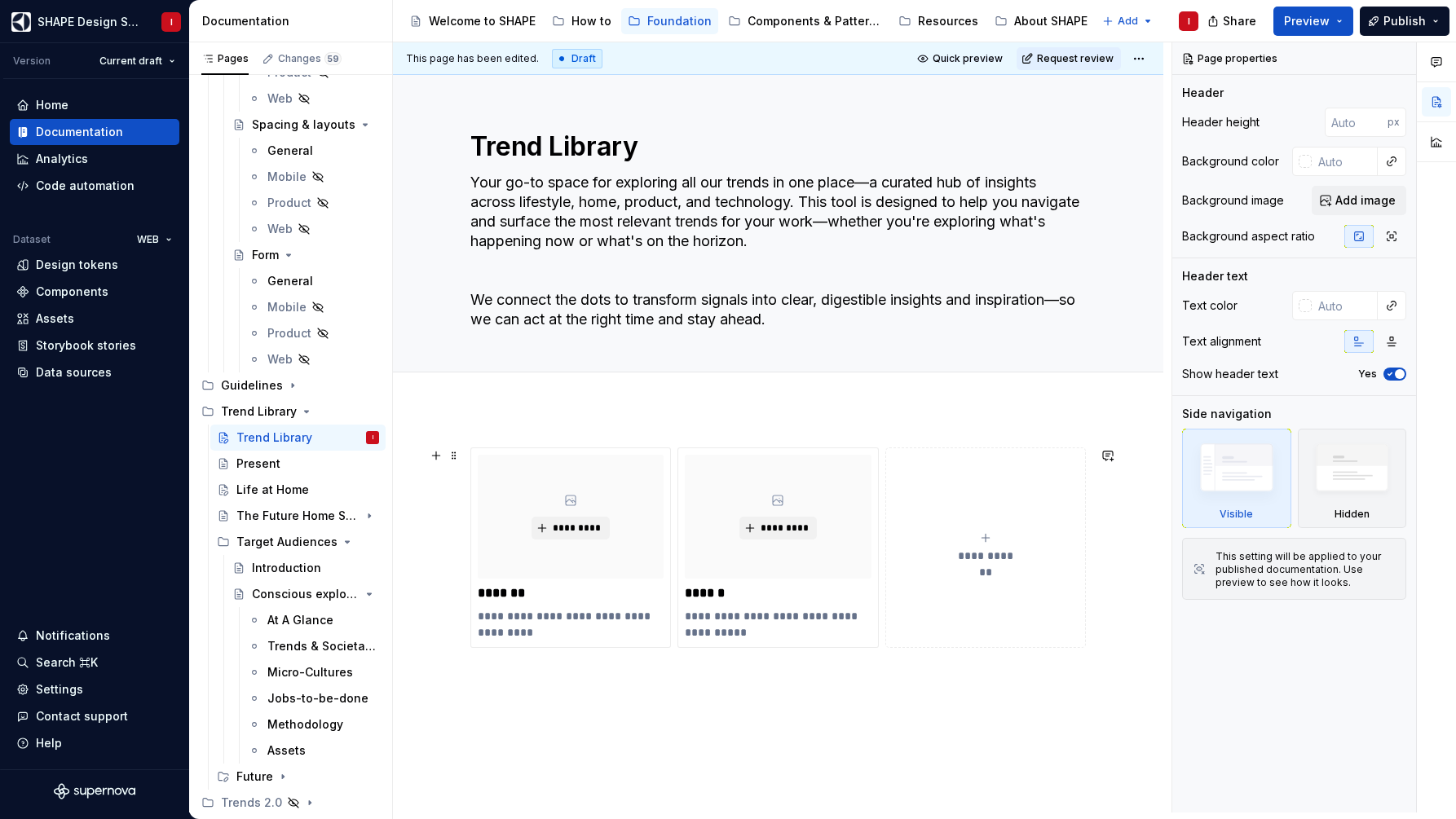 click on "**********" at bounding box center (778, 661) 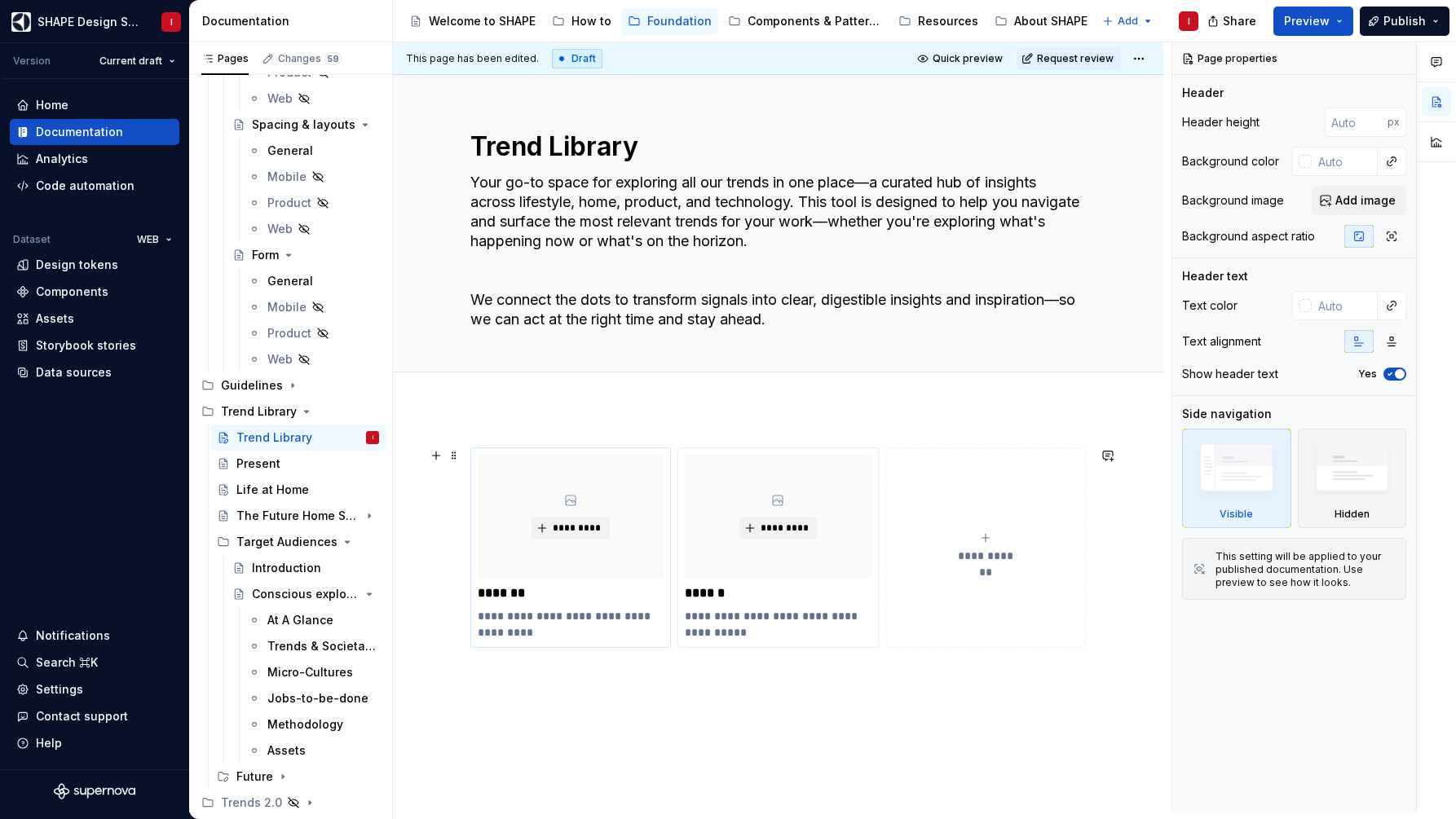 click on "**********" at bounding box center (571, 624) 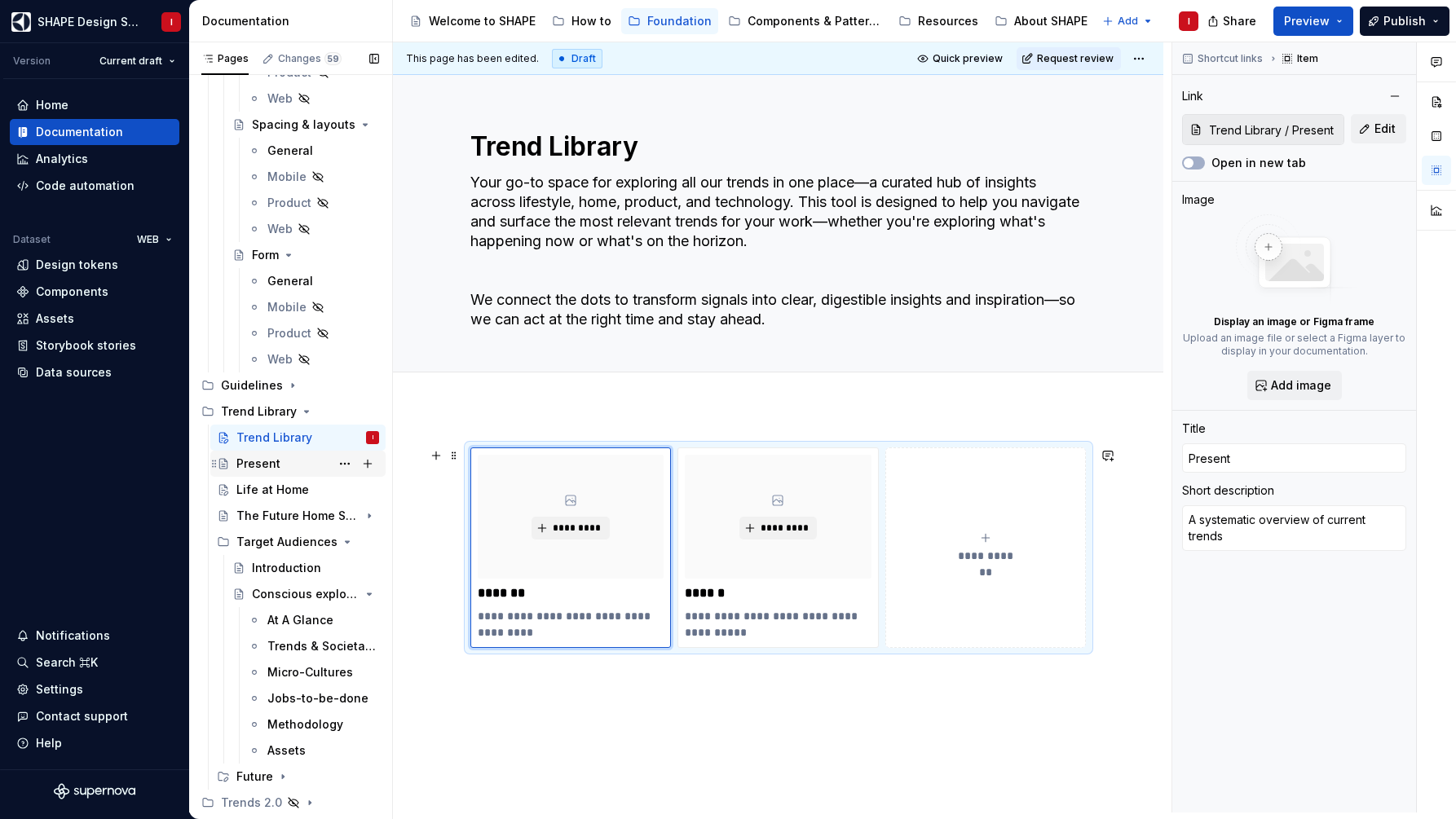 drag, startPoint x: 467, startPoint y: 584, endPoint x: 226, endPoint y: 469, distance: 267.03183 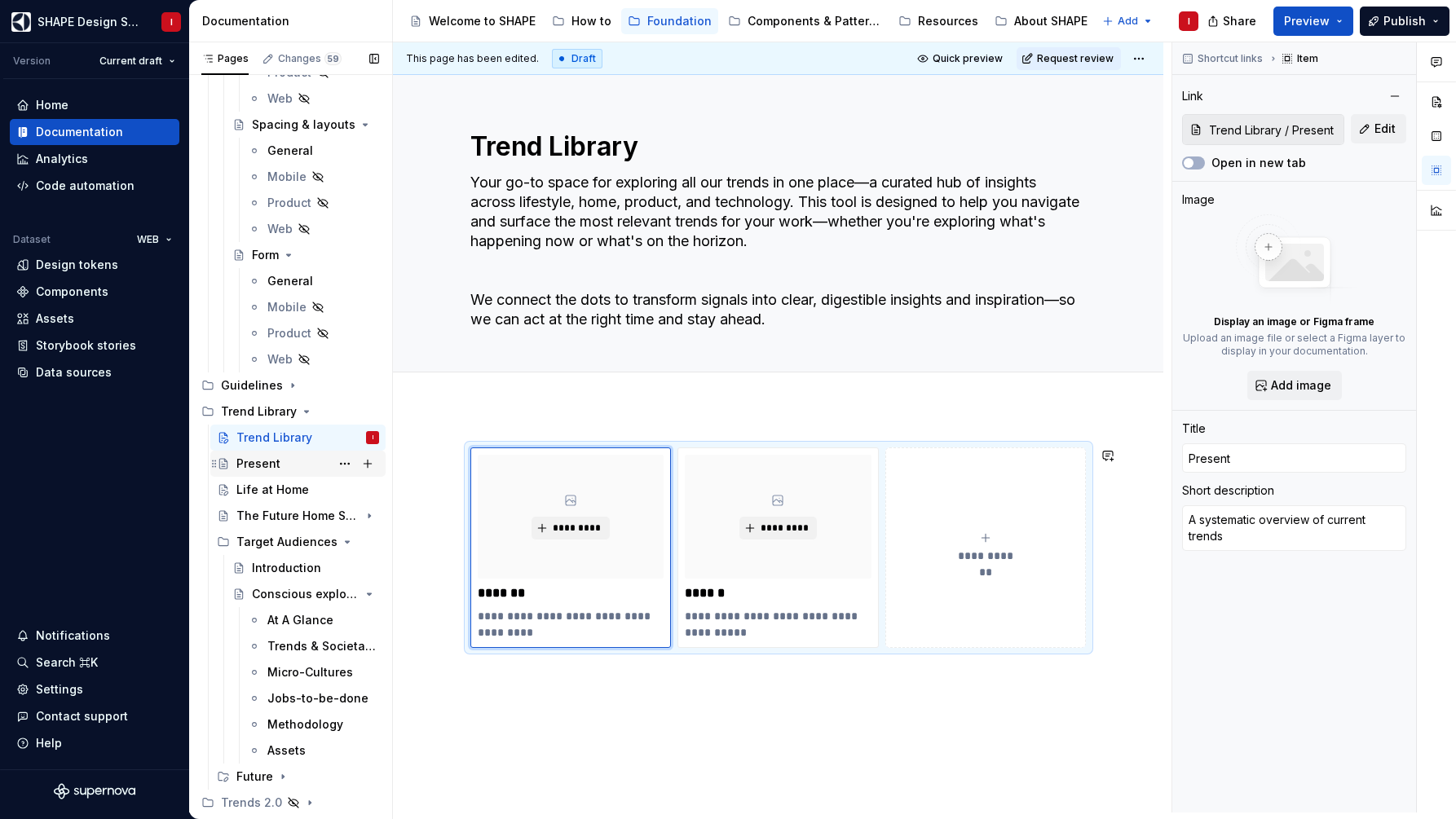 click 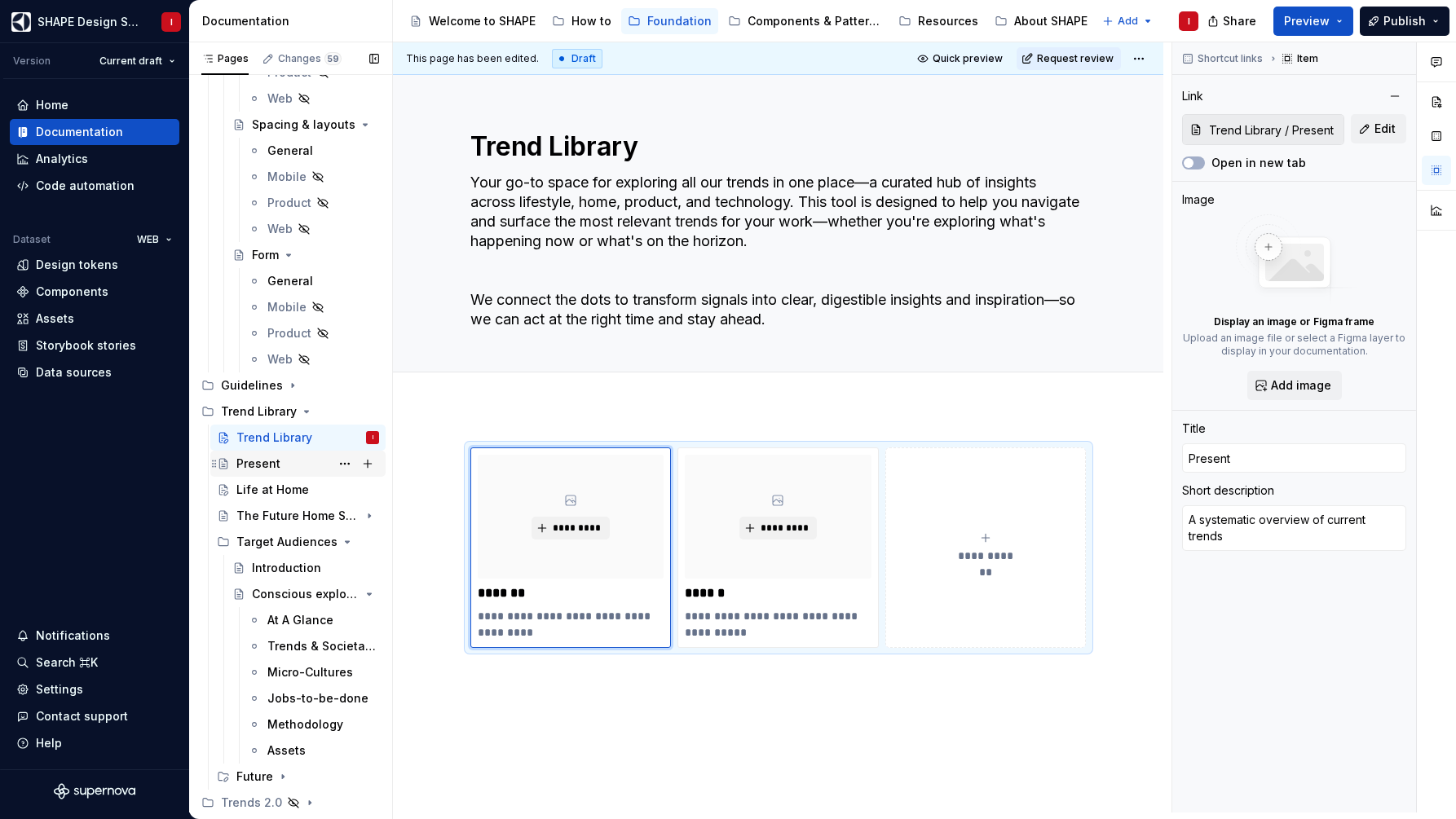 click on "Present" at bounding box center (258, 464) 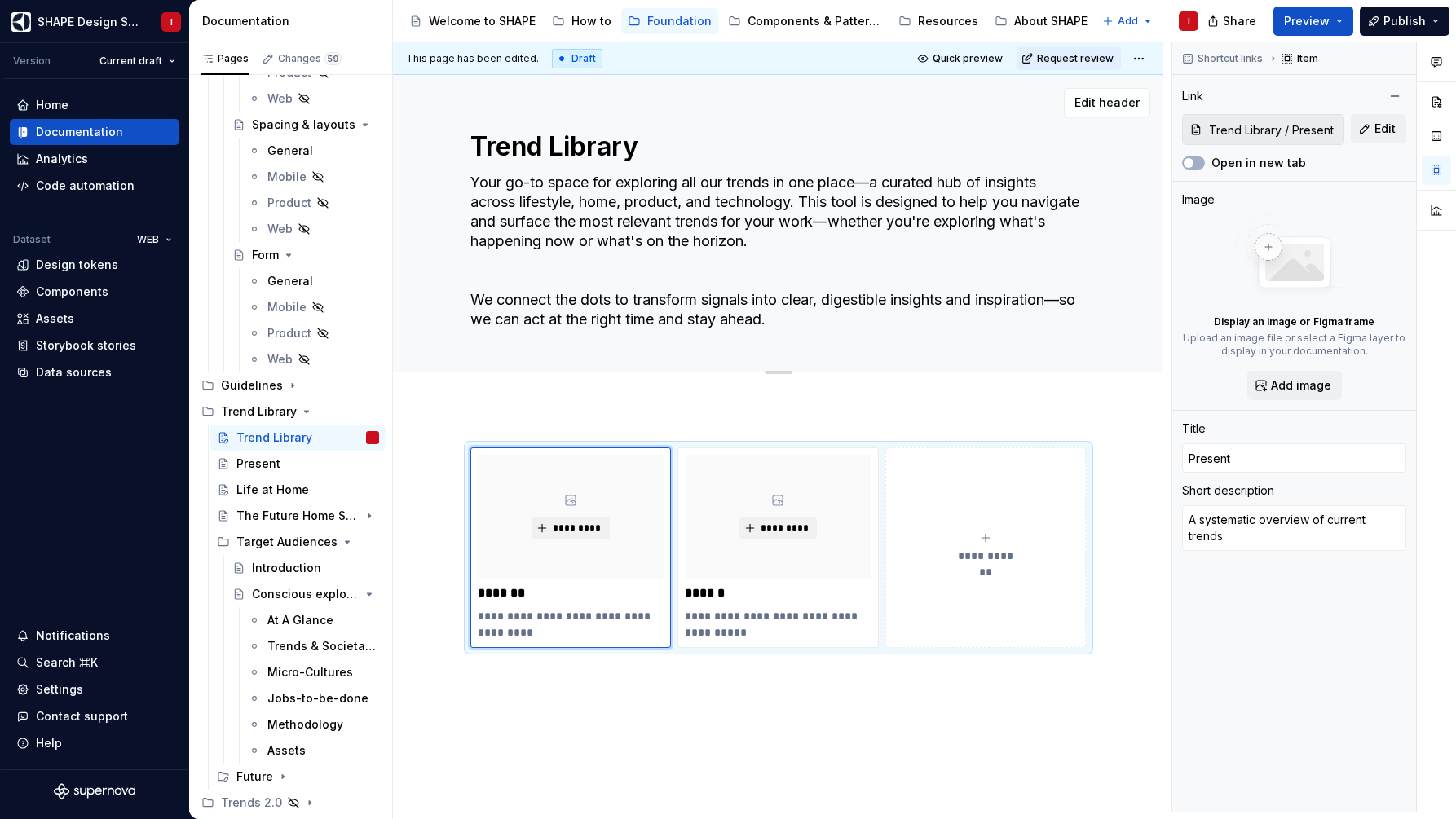 drag, startPoint x: 300, startPoint y: 456, endPoint x: 669, endPoint y: 364, distance: 380.29594 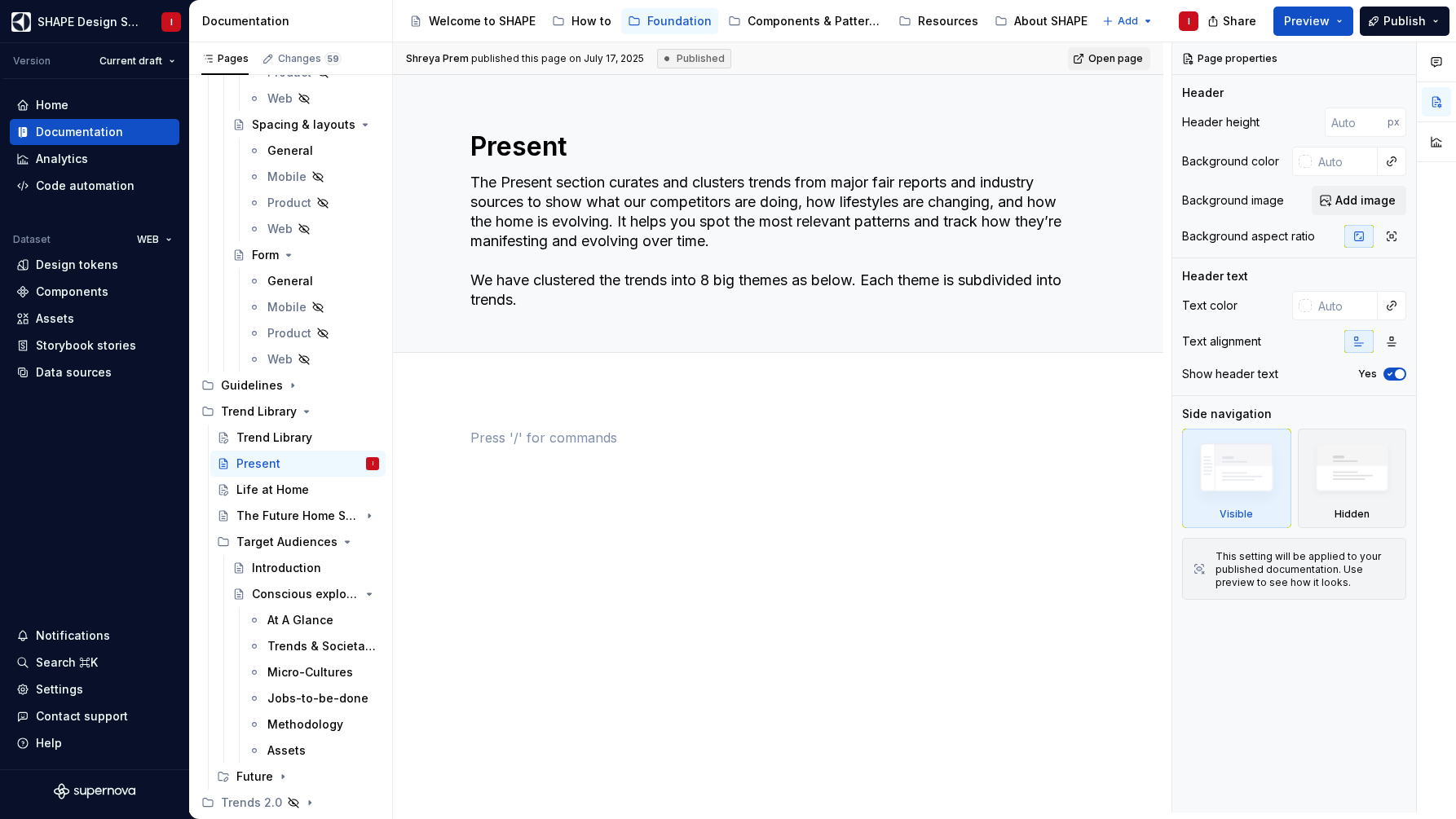 click at bounding box center [778, 572] 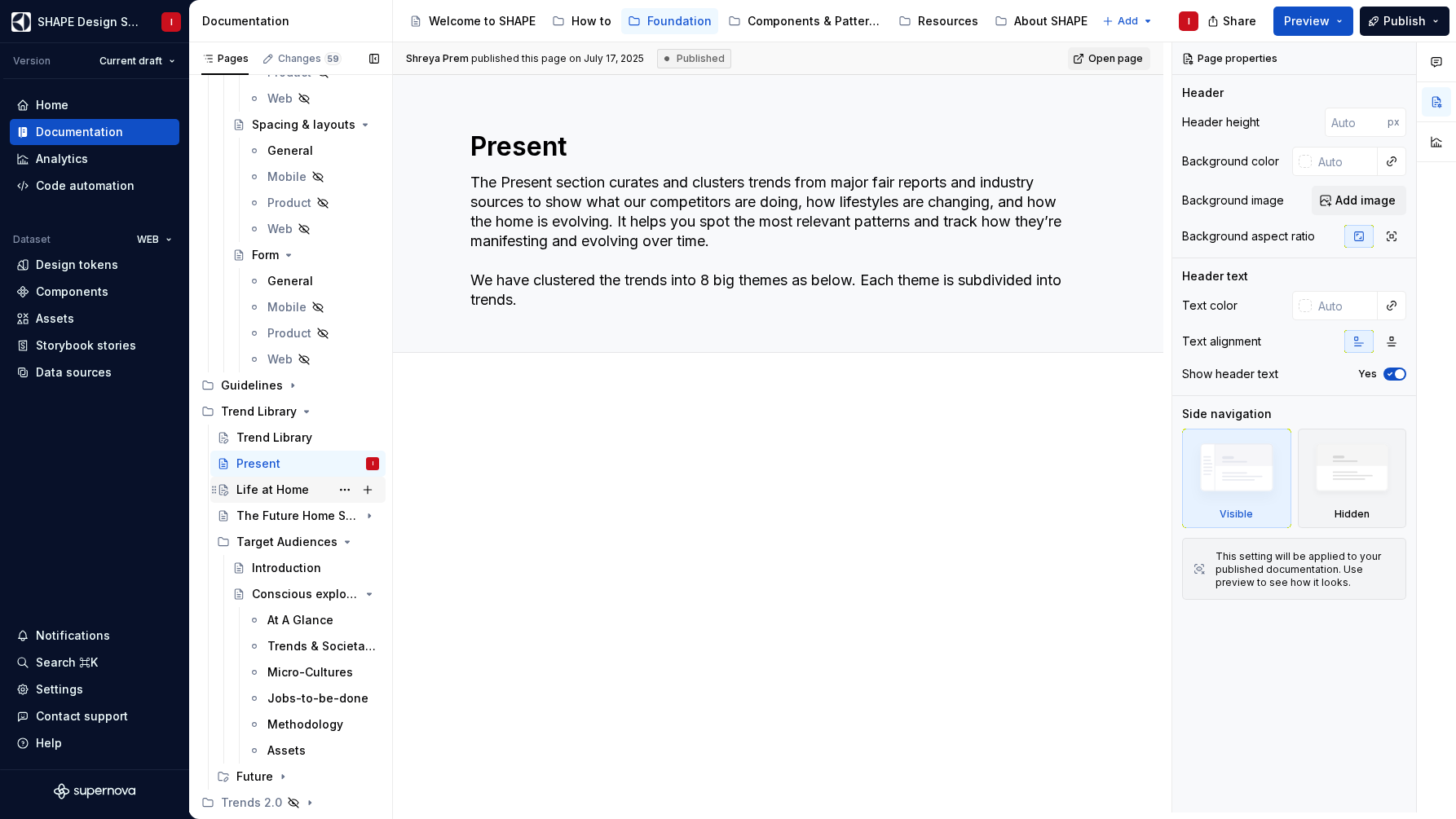 click on "Life at Home" at bounding box center [272, 490] 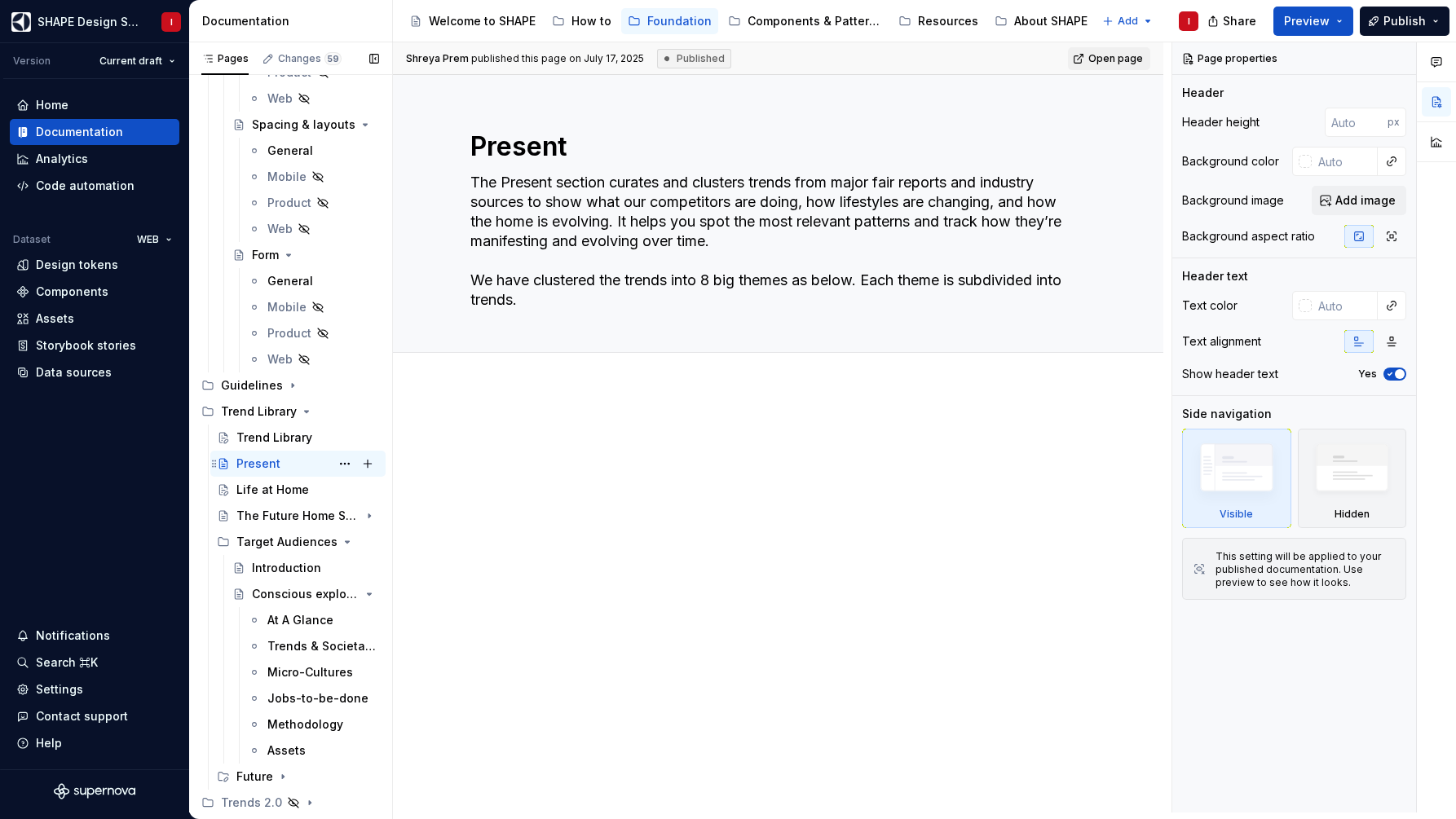 click on "Trend Library Present I Life at Home The Future Home Scenarios Target Audiences Introduction Conscious explorers At A Glance Trends & Societal Movements Micro-Cultures Jobs-to-be-done Methodology Assets Future" at bounding box center [290, 607] 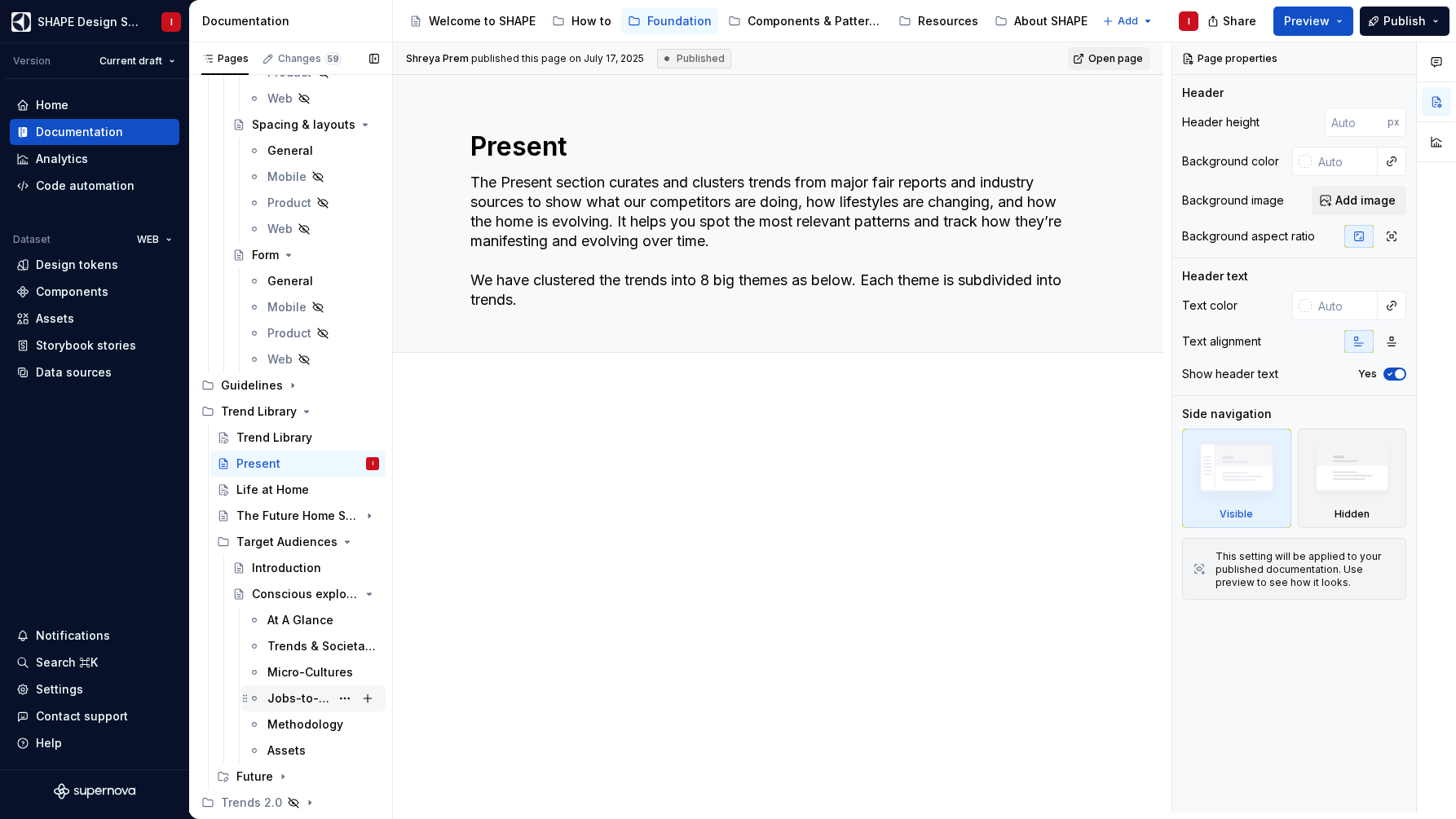 scroll, scrollTop: 817, scrollLeft: 0, axis: vertical 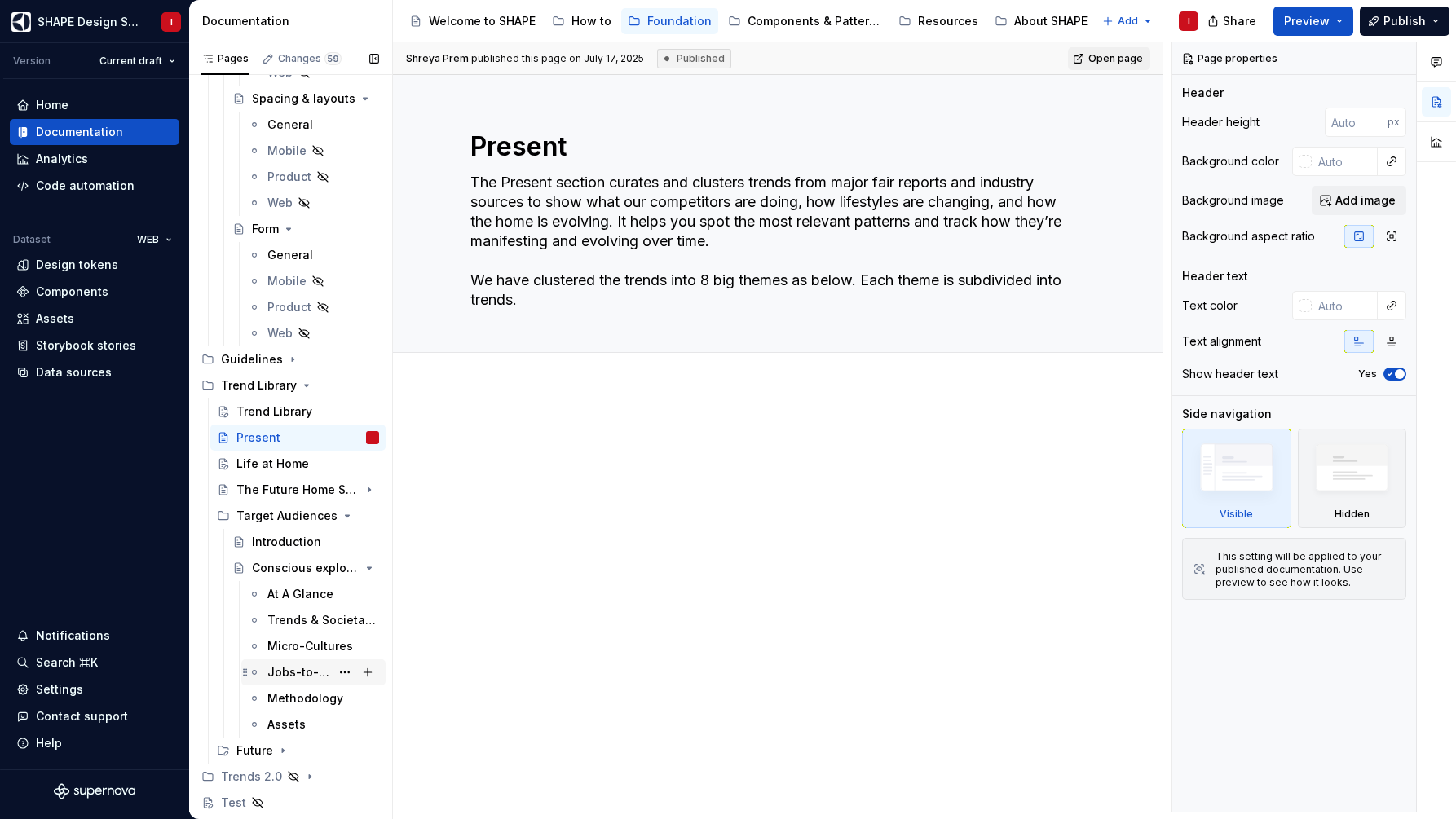 click on "Trend Library Present I Life at Home The Future Home Scenarios Target Audiences Introduction Conscious explorers At A Glance Trends & Societal Movements Micro-Cultures Jobs-to-be-done Methodology Assets Future" at bounding box center [290, 581] 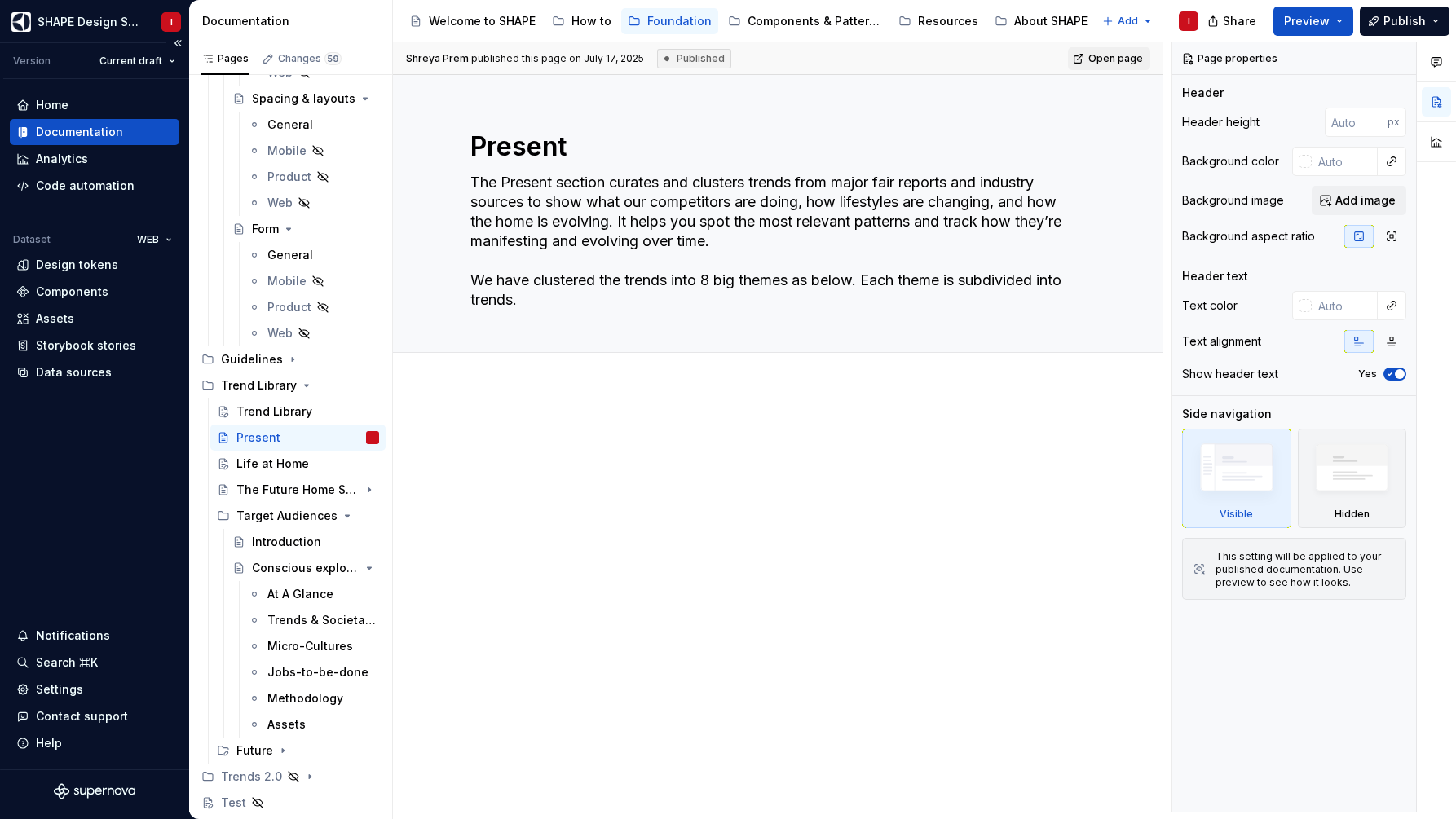 scroll, scrollTop: 782, scrollLeft: 0, axis: vertical 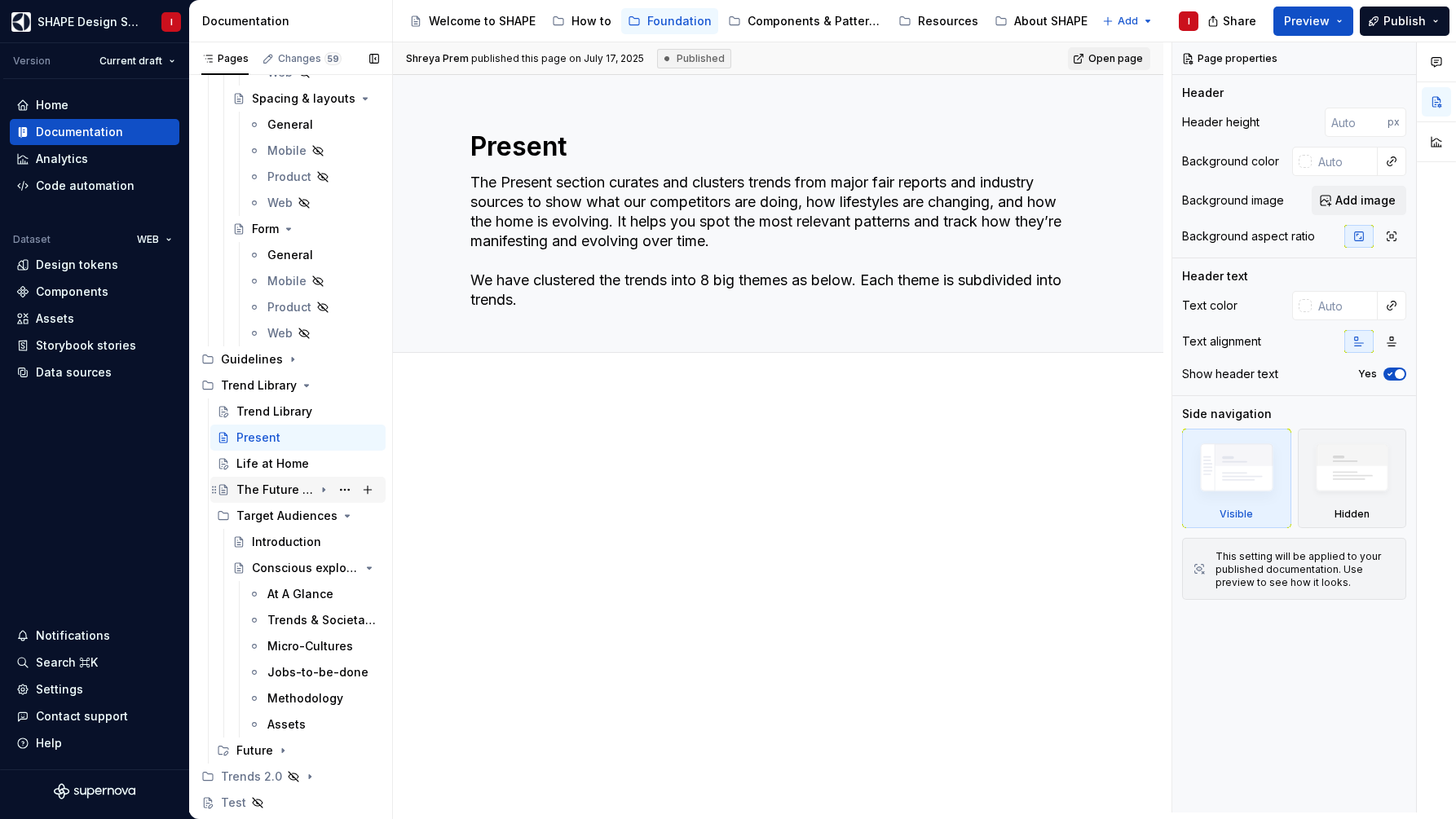 click on "The Future Home Scenarios" at bounding box center (307, 490) 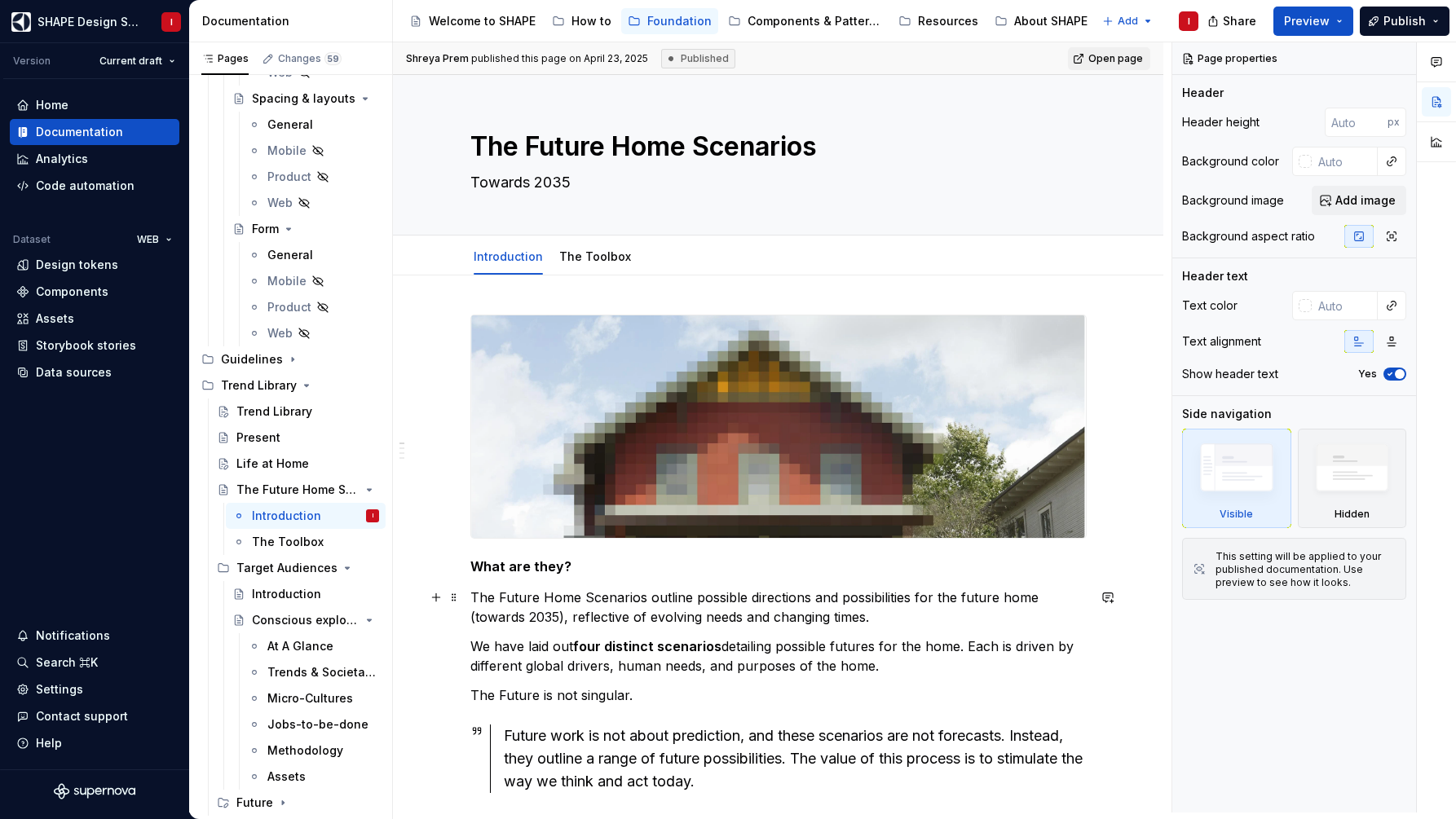 scroll, scrollTop: 29, scrollLeft: 0, axis: vertical 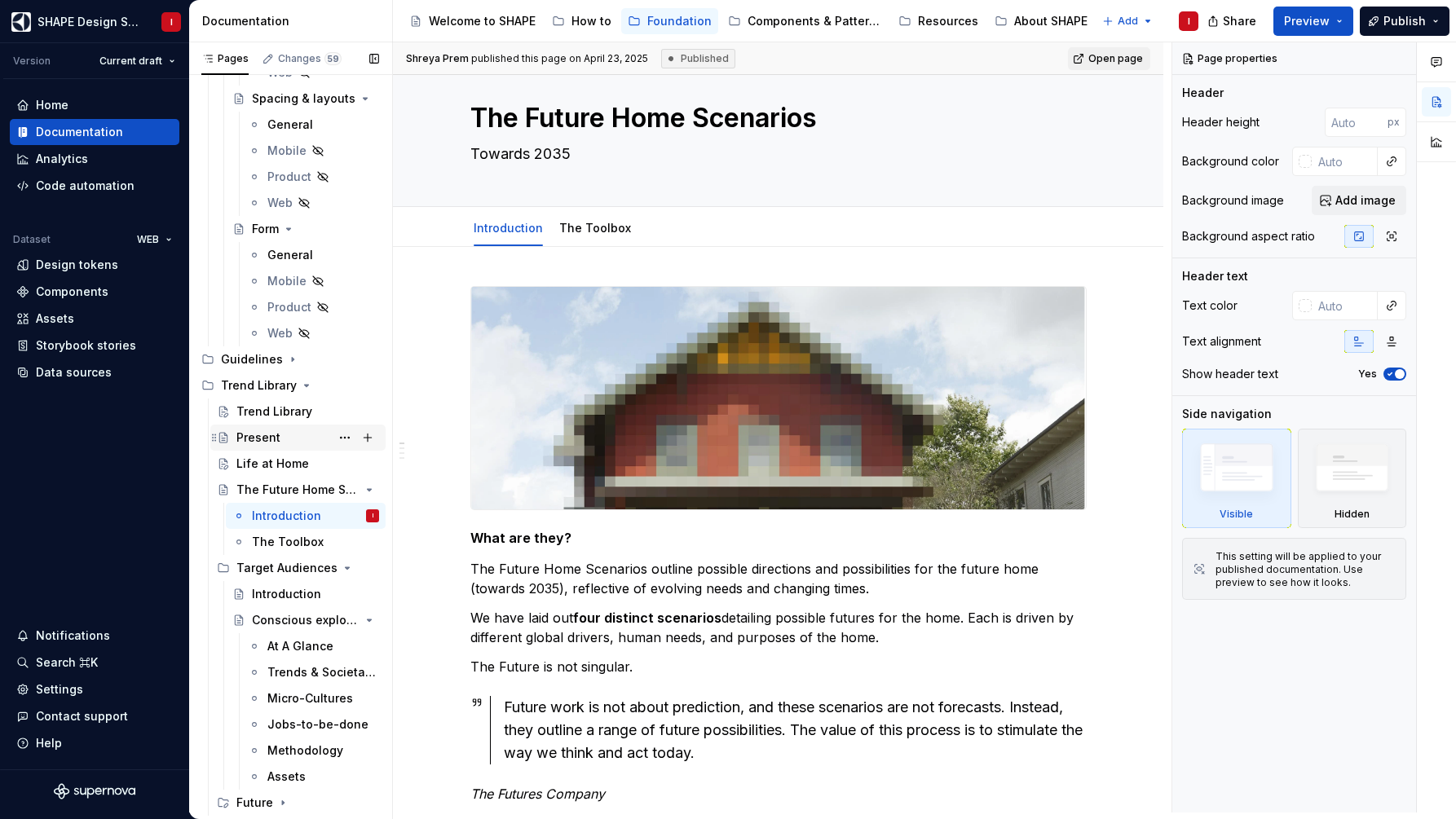 click on "Present" at bounding box center [258, 438] 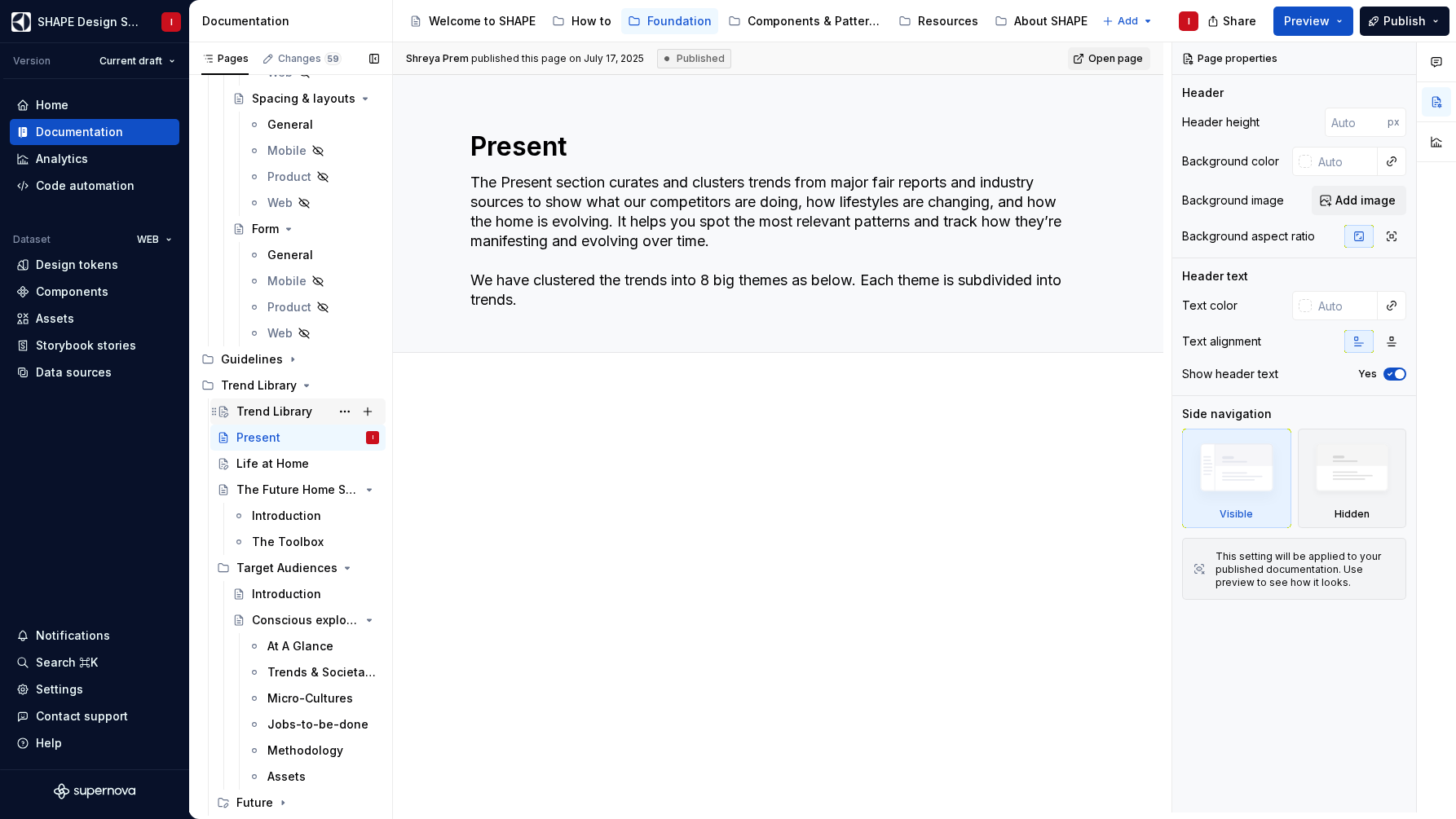 click on "Trend Library" at bounding box center [274, 412] 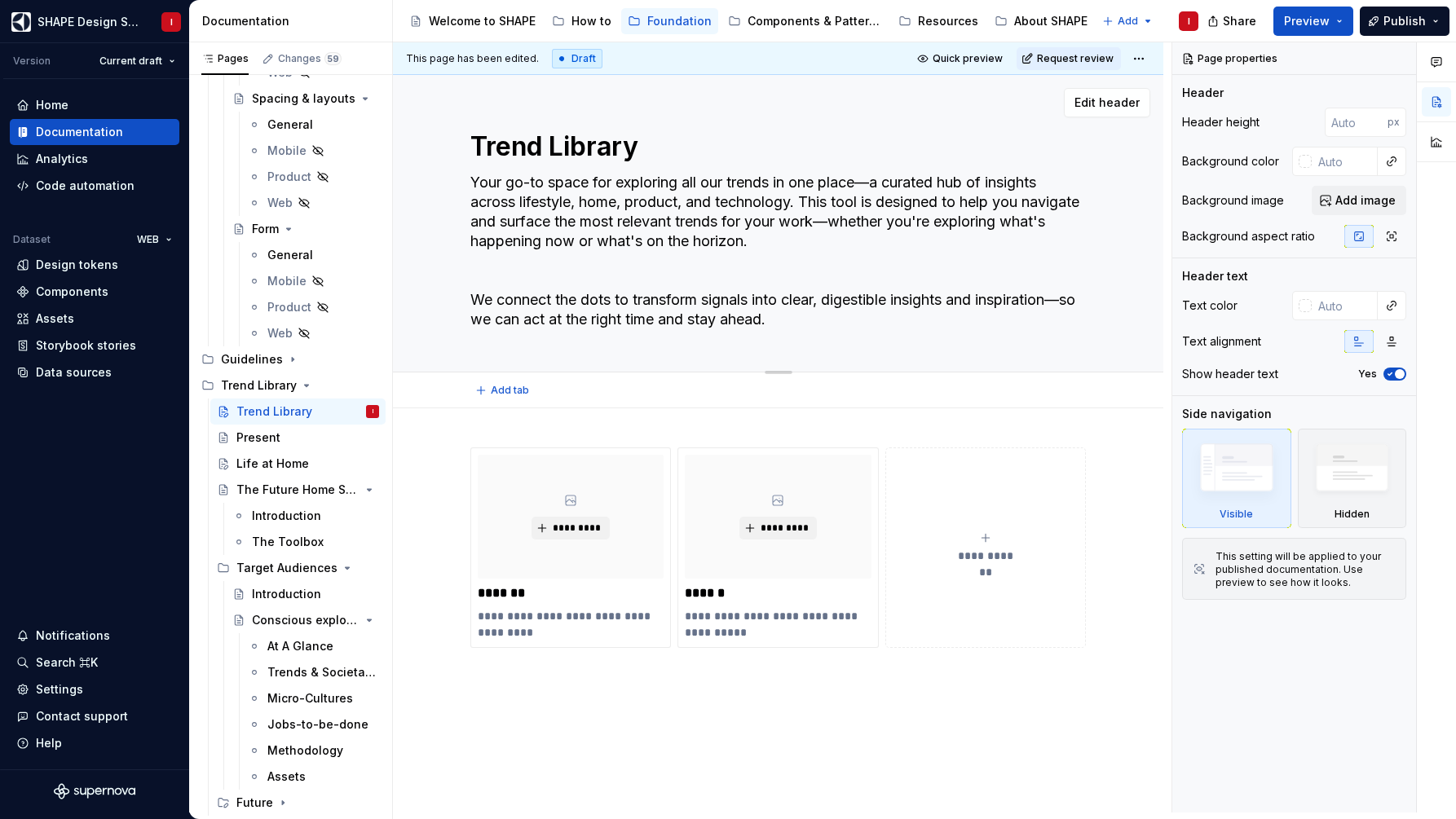 click on "Trend Library" at bounding box center [775, 147] 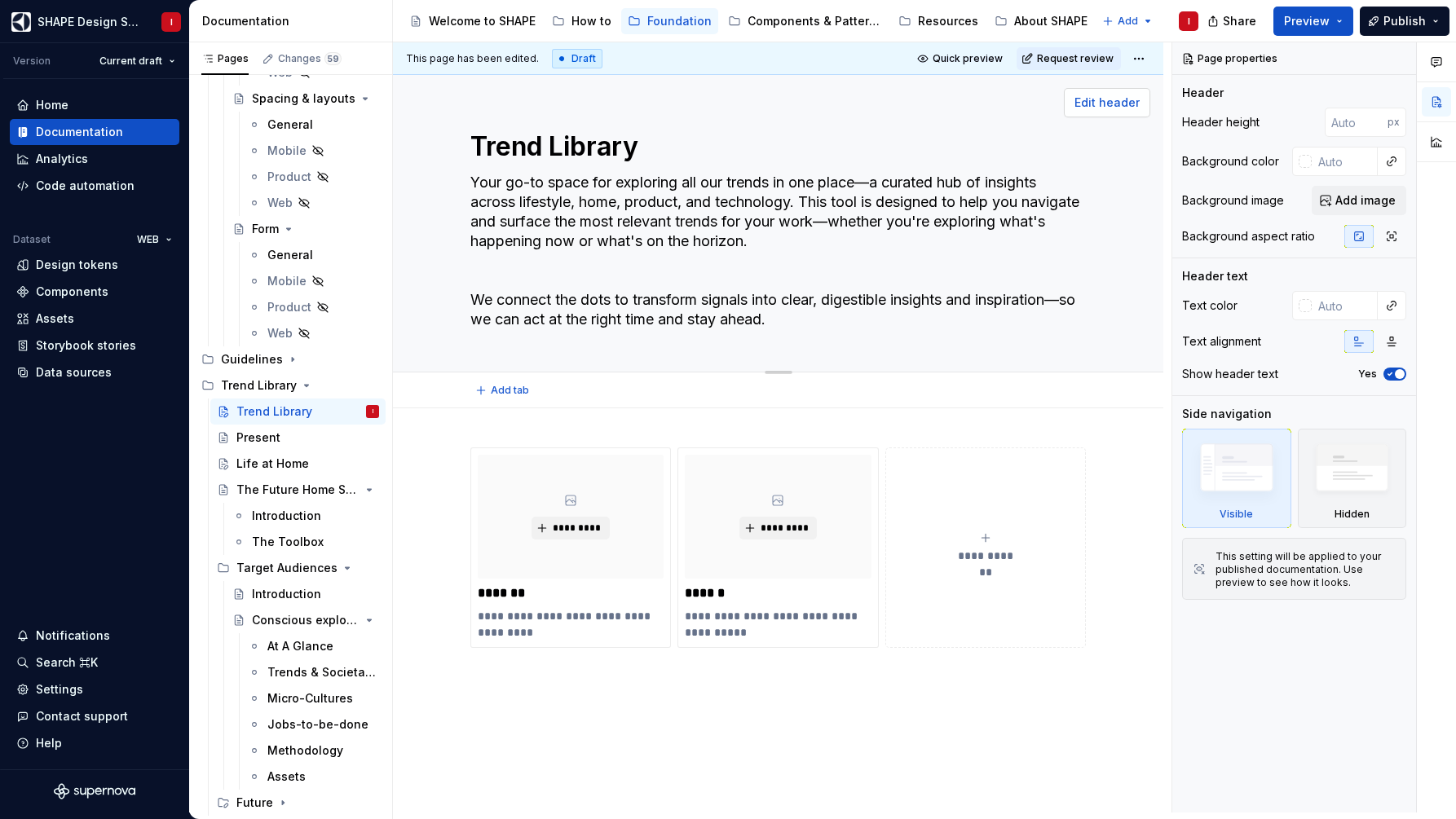click on "Edit header" at bounding box center [1107, 103] 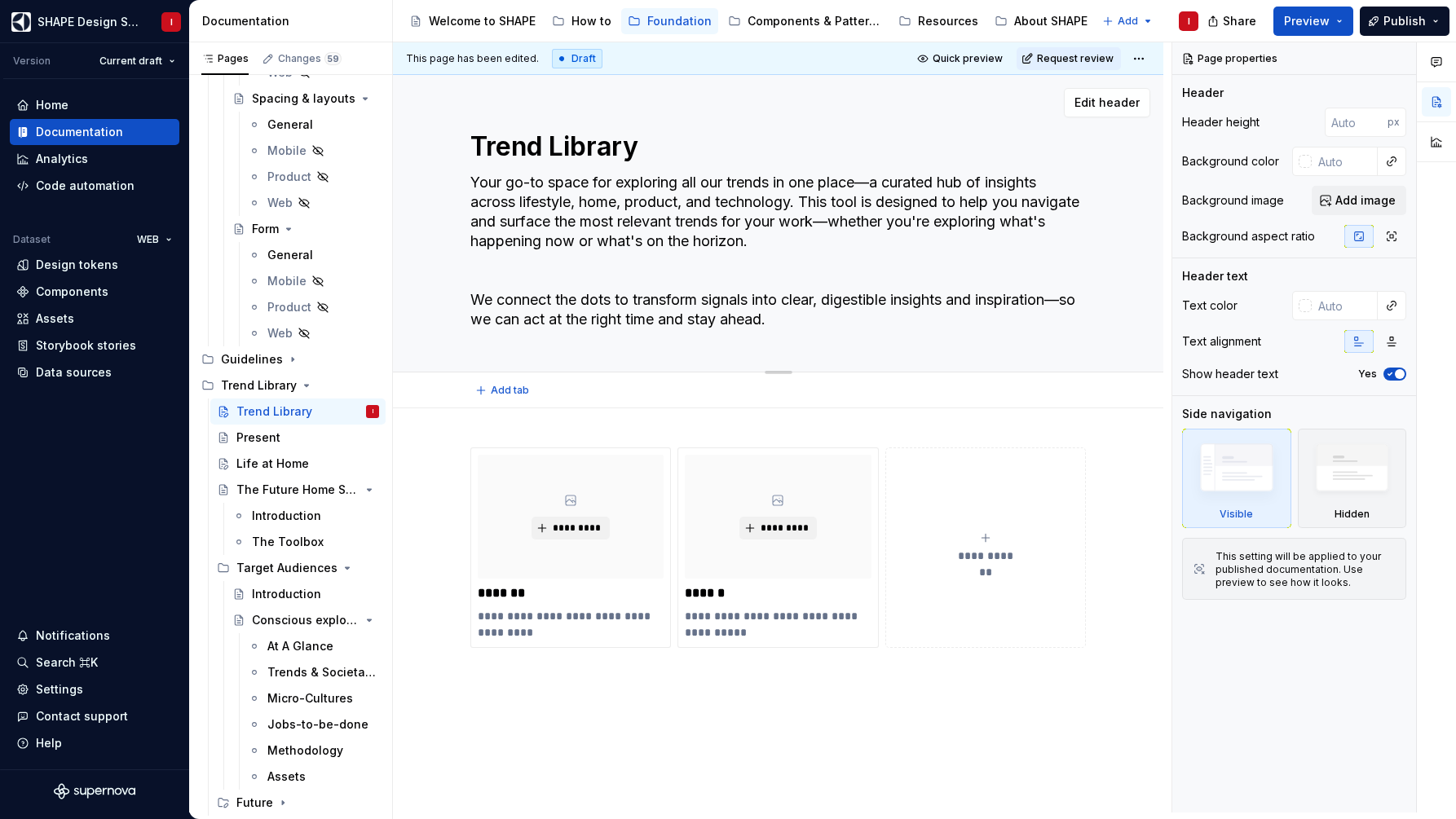 click on "Your go-to space for exploring all our trends in one place—a curated hub of insights across lifestyle, home, product, and technology. This tool is designed to help you navigate and surface the most relevant trends for your work—whether you're exploring what's happening now or what's on the horizon.
We connect the dots to transform signals into clear, digestible insights and inspiration—so we can act at the right time and stay ahead." at bounding box center (775, 251) 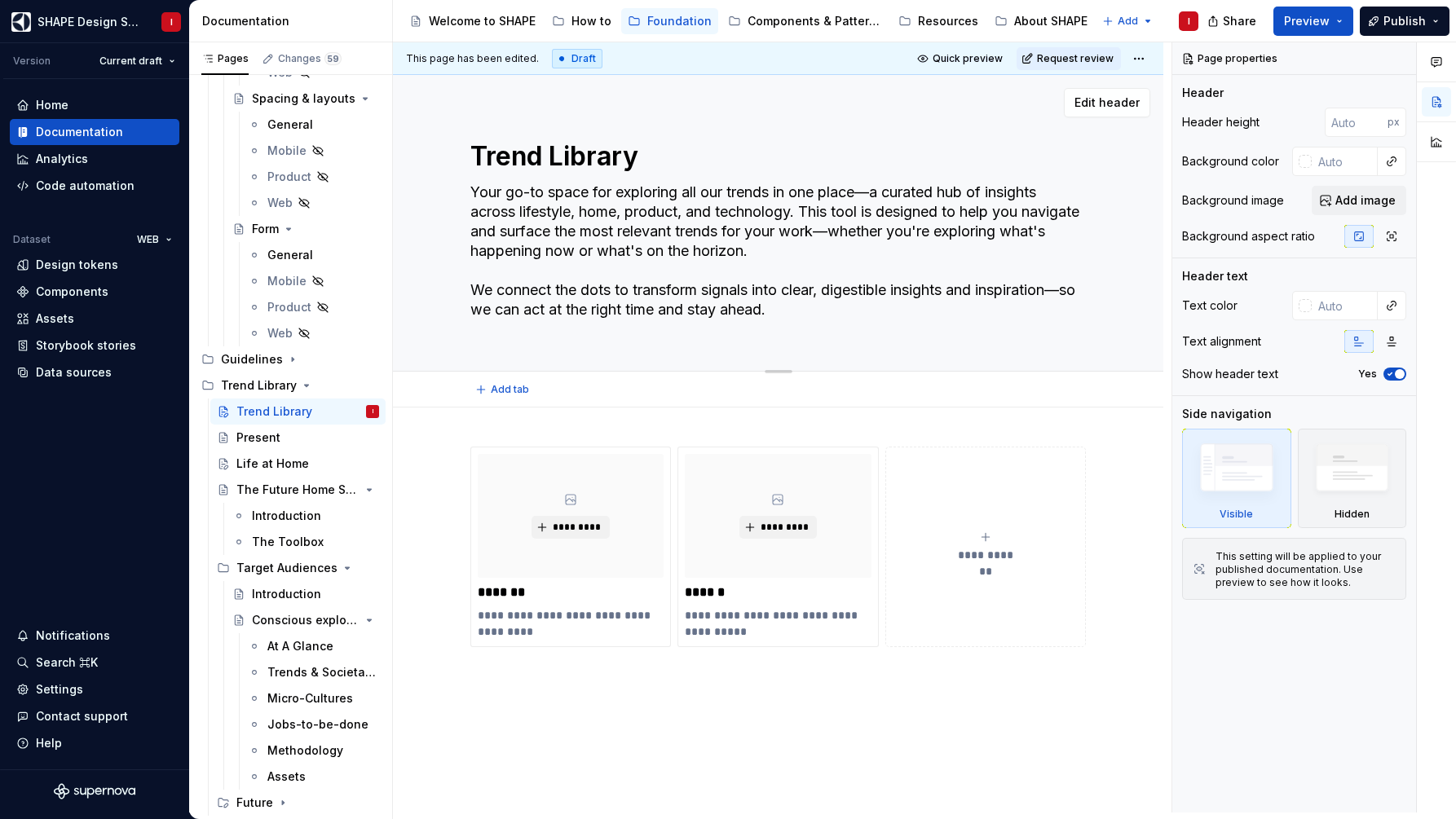 type on "*" 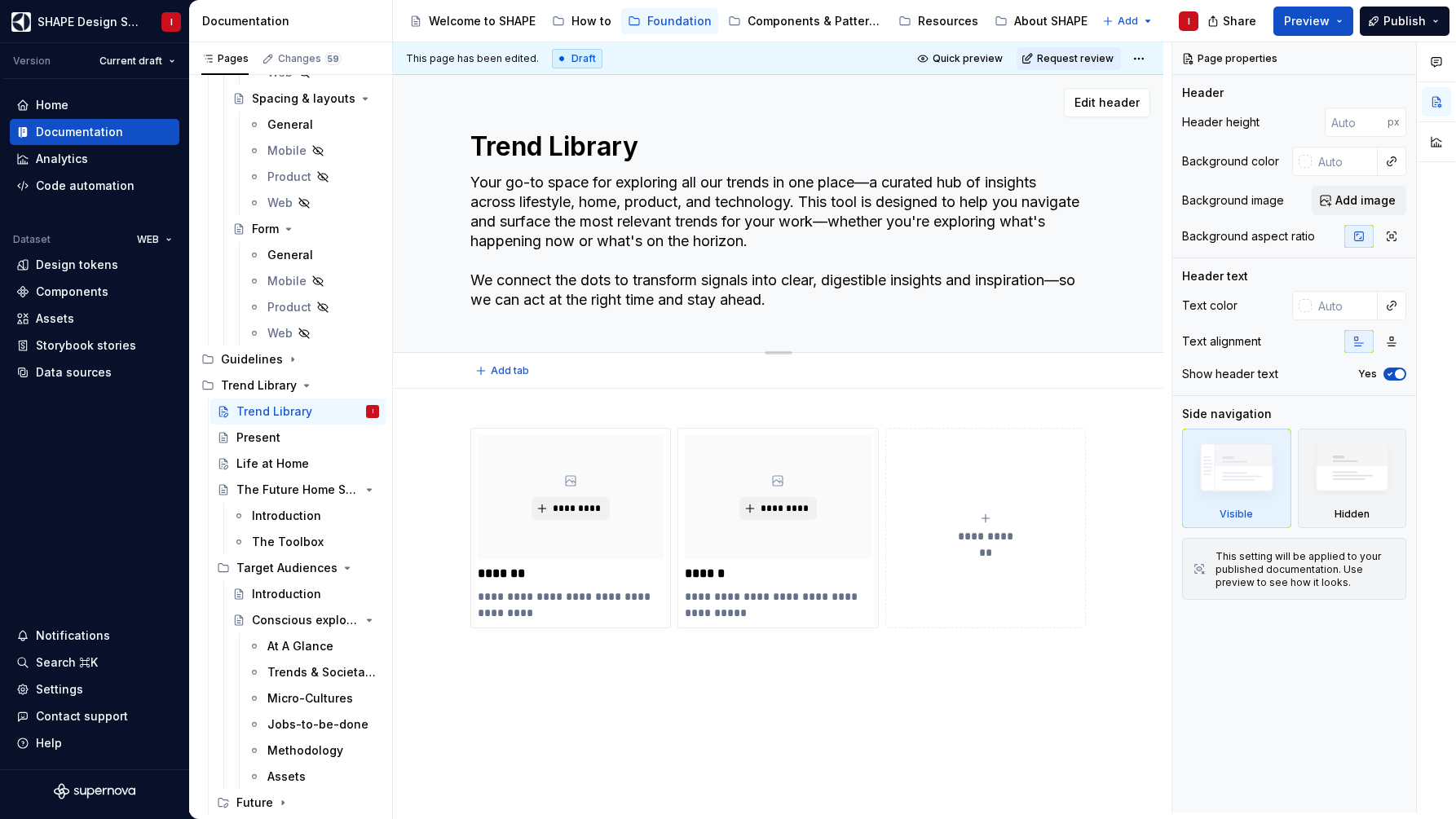drag, startPoint x: 547, startPoint y: 230, endPoint x: 464, endPoint y: 182, distance: 95.88013 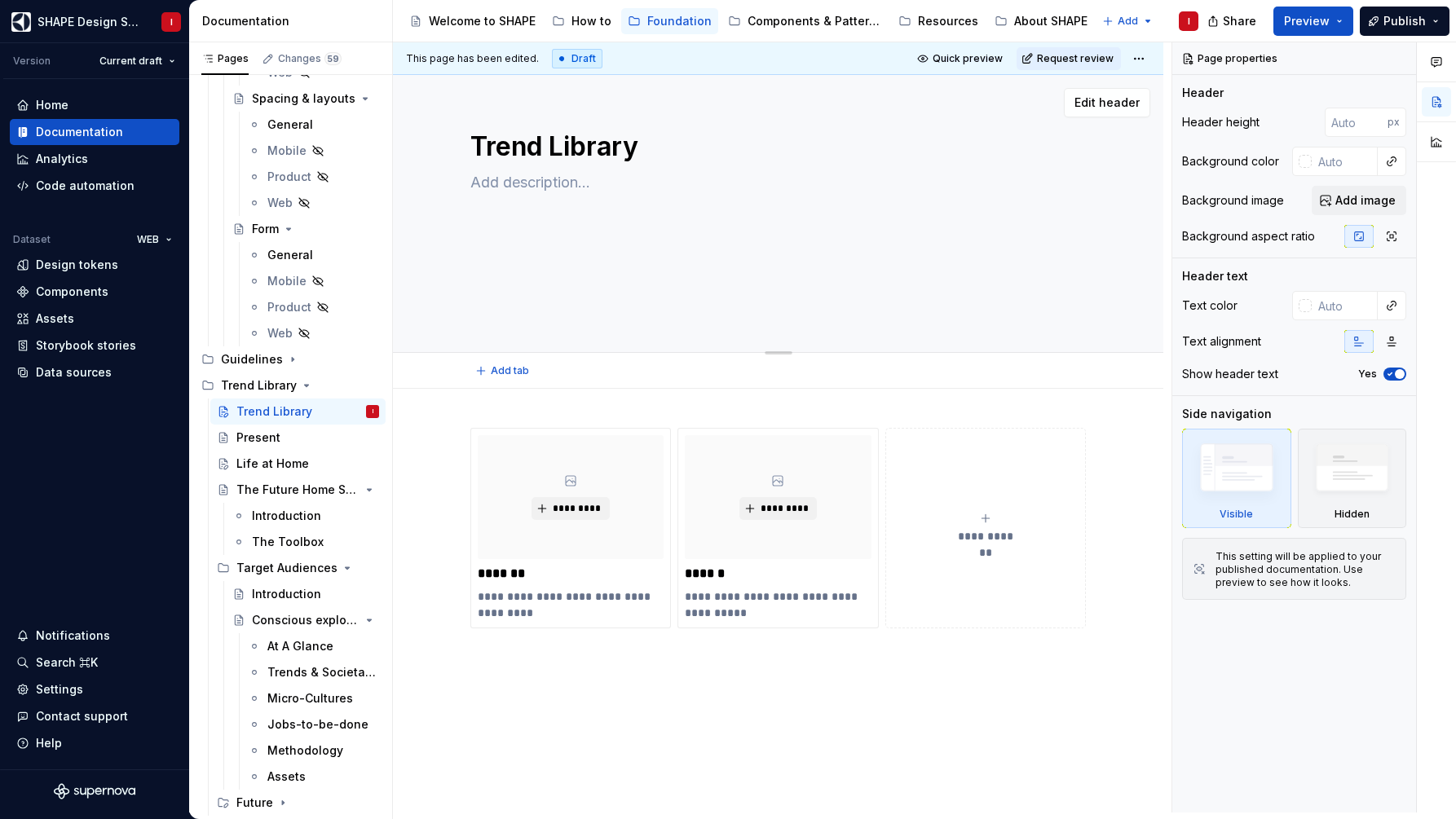 type on "*" 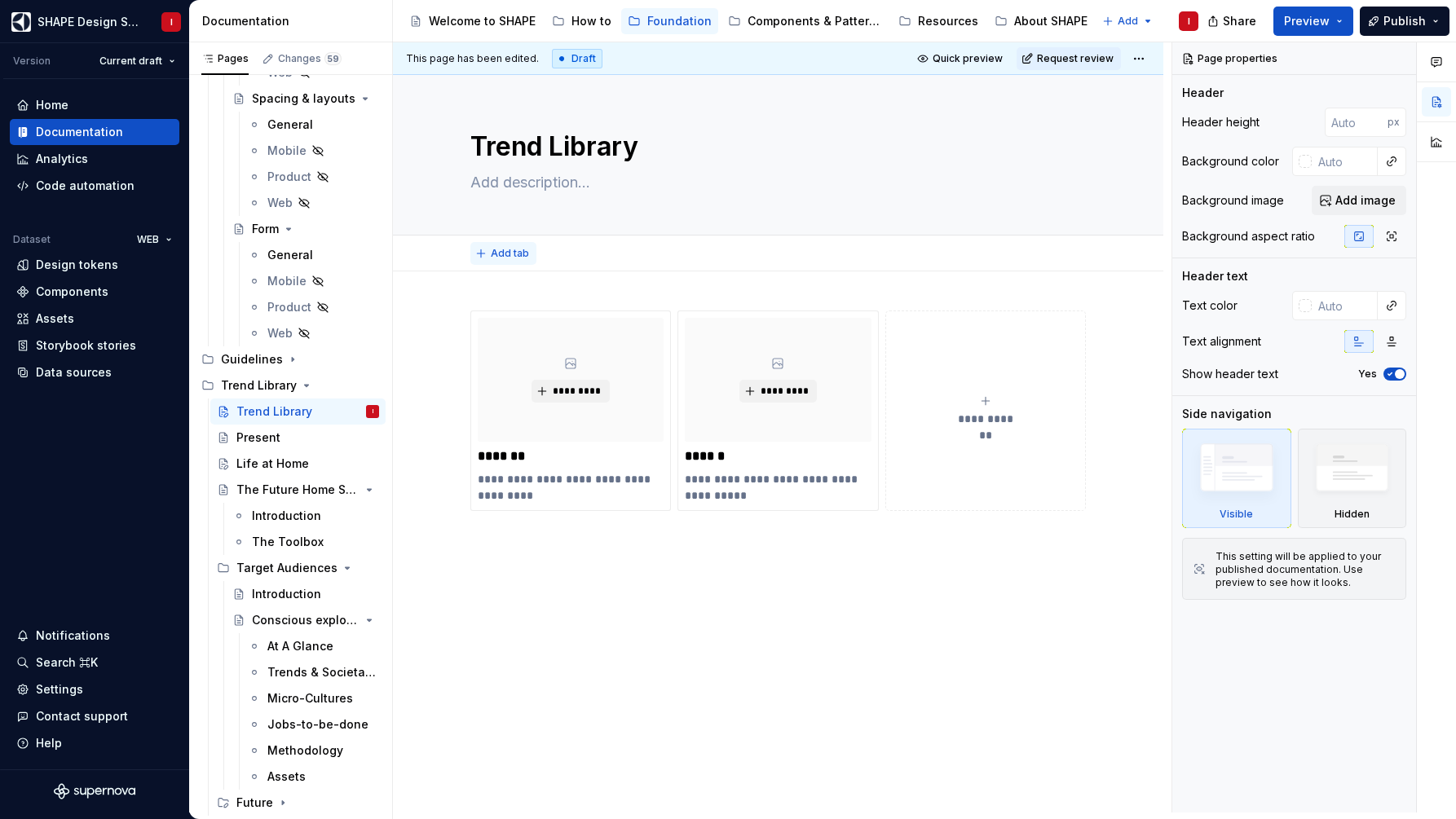 click on "Add tab" at bounding box center (503, 253) 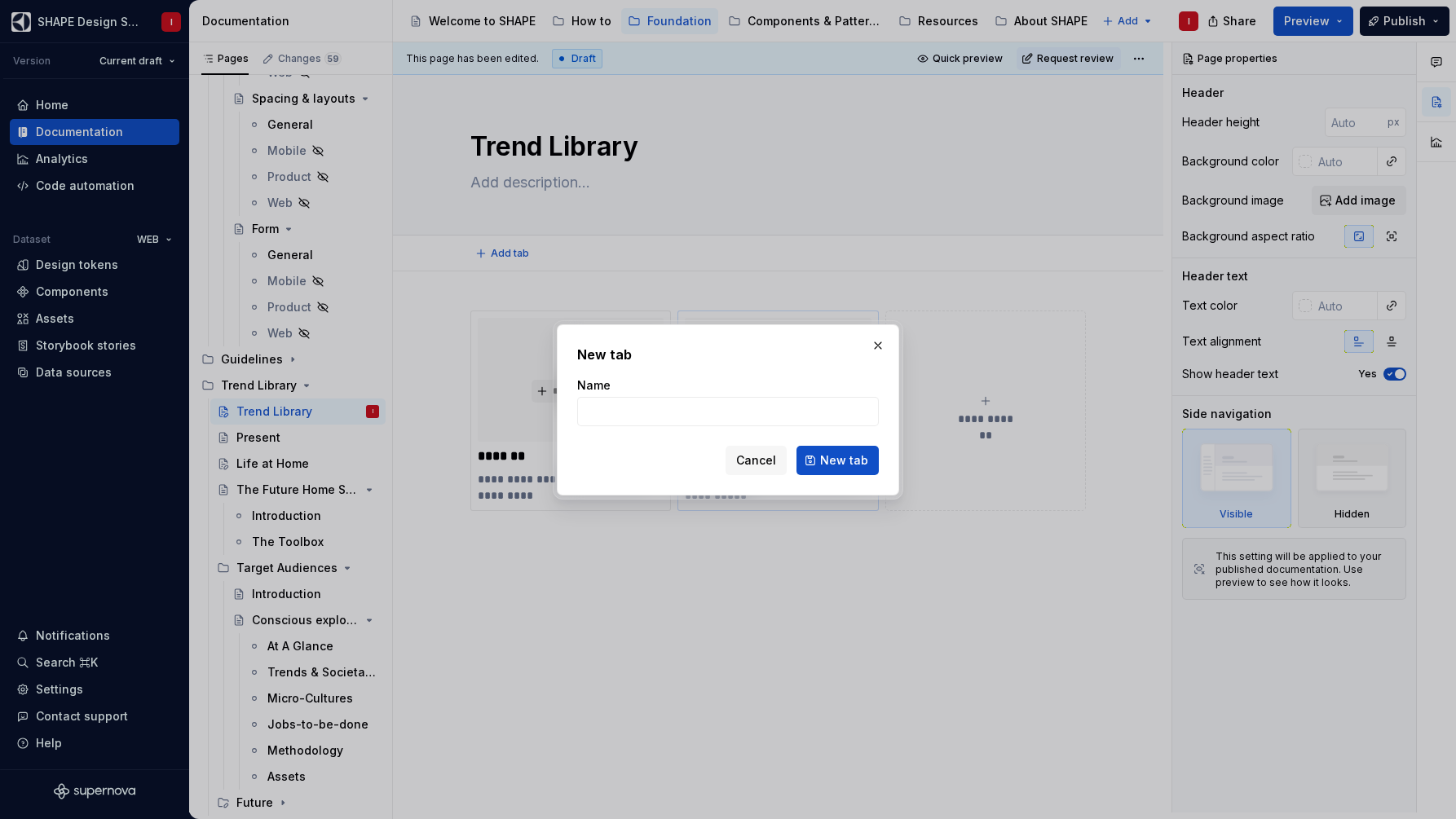 click on "**********" at bounding box center [778, 411] 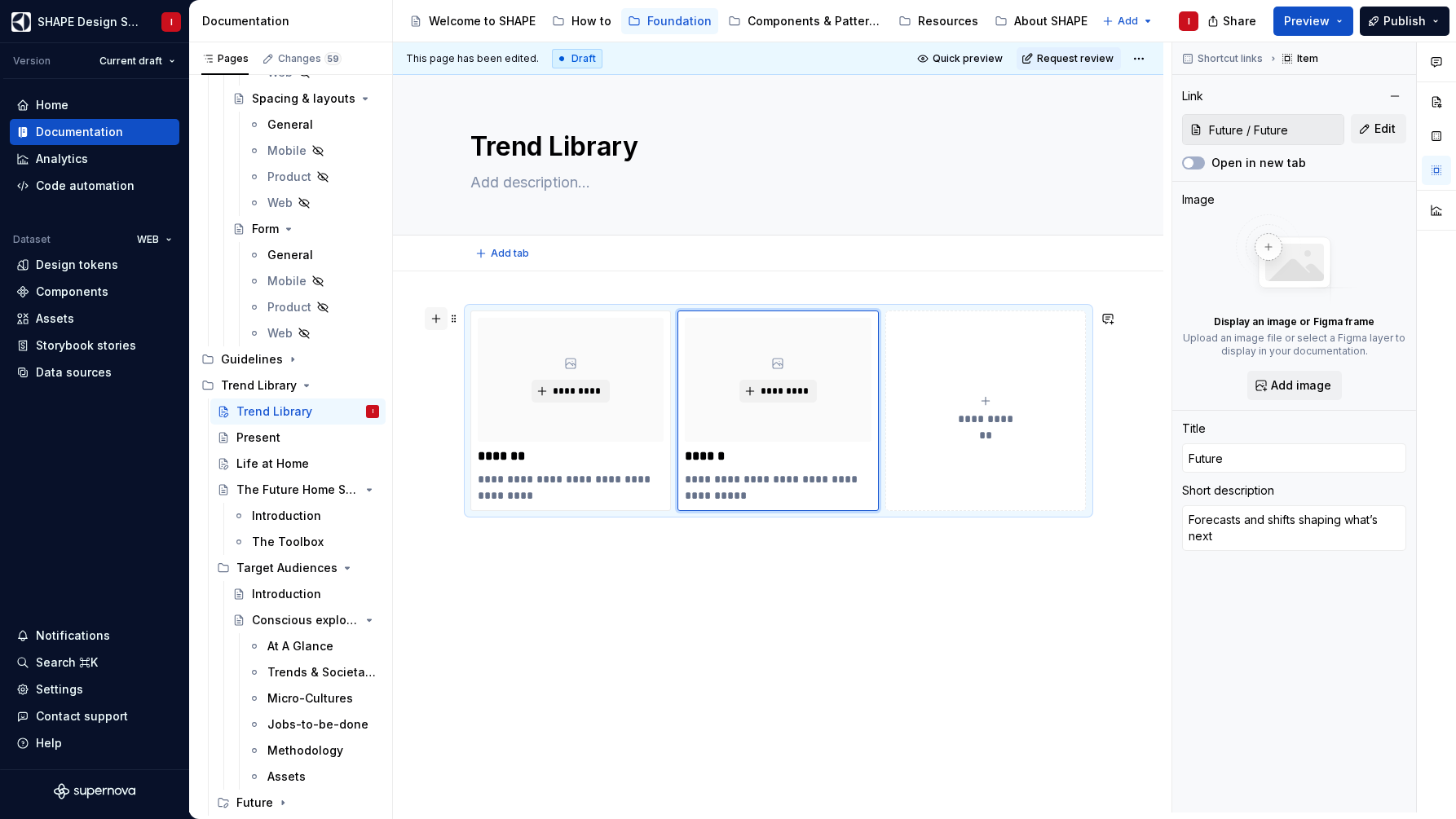 click at bounding box center (436, 319) 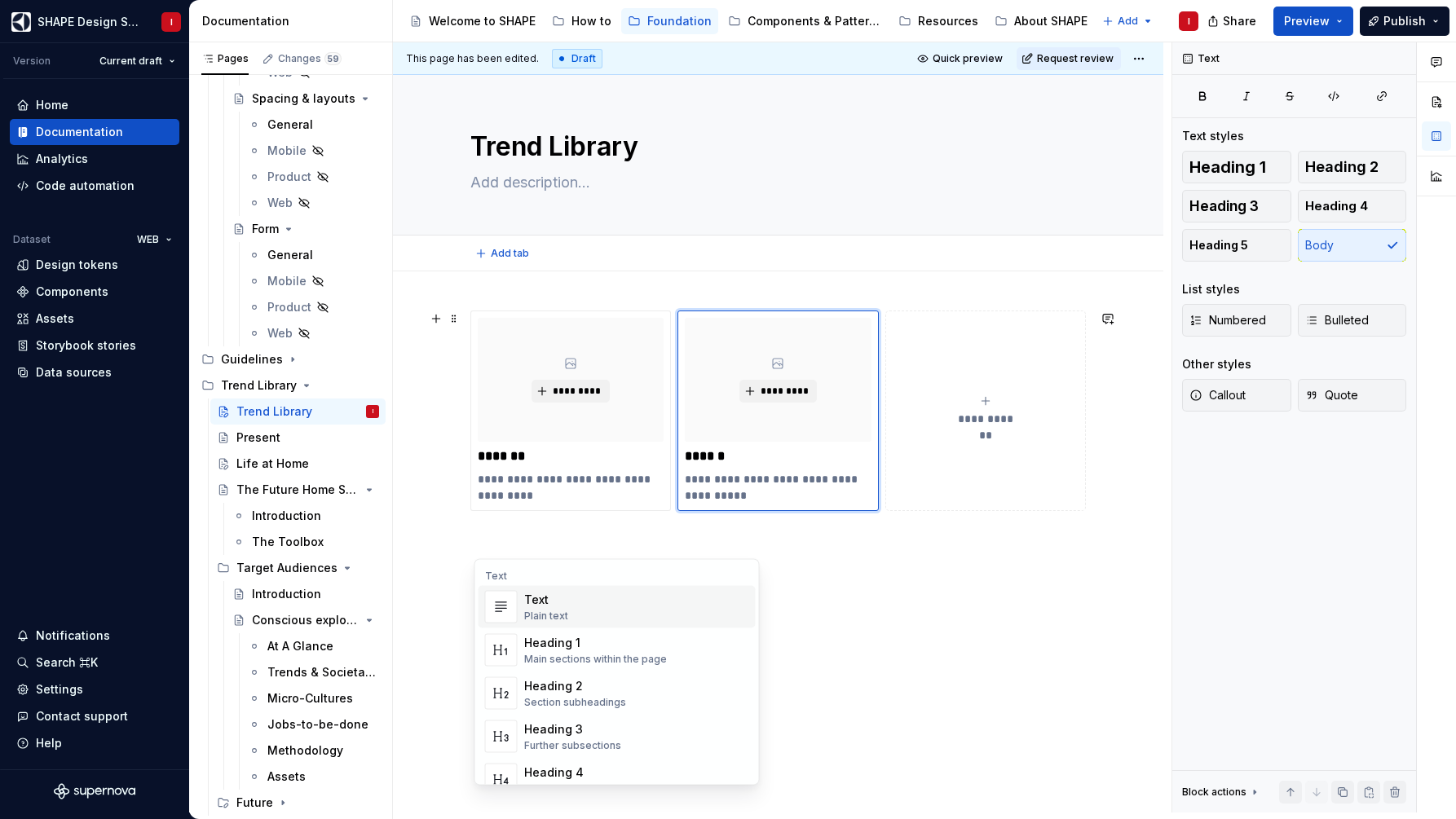 click on "Plain text" at bounding box center [546, 616] 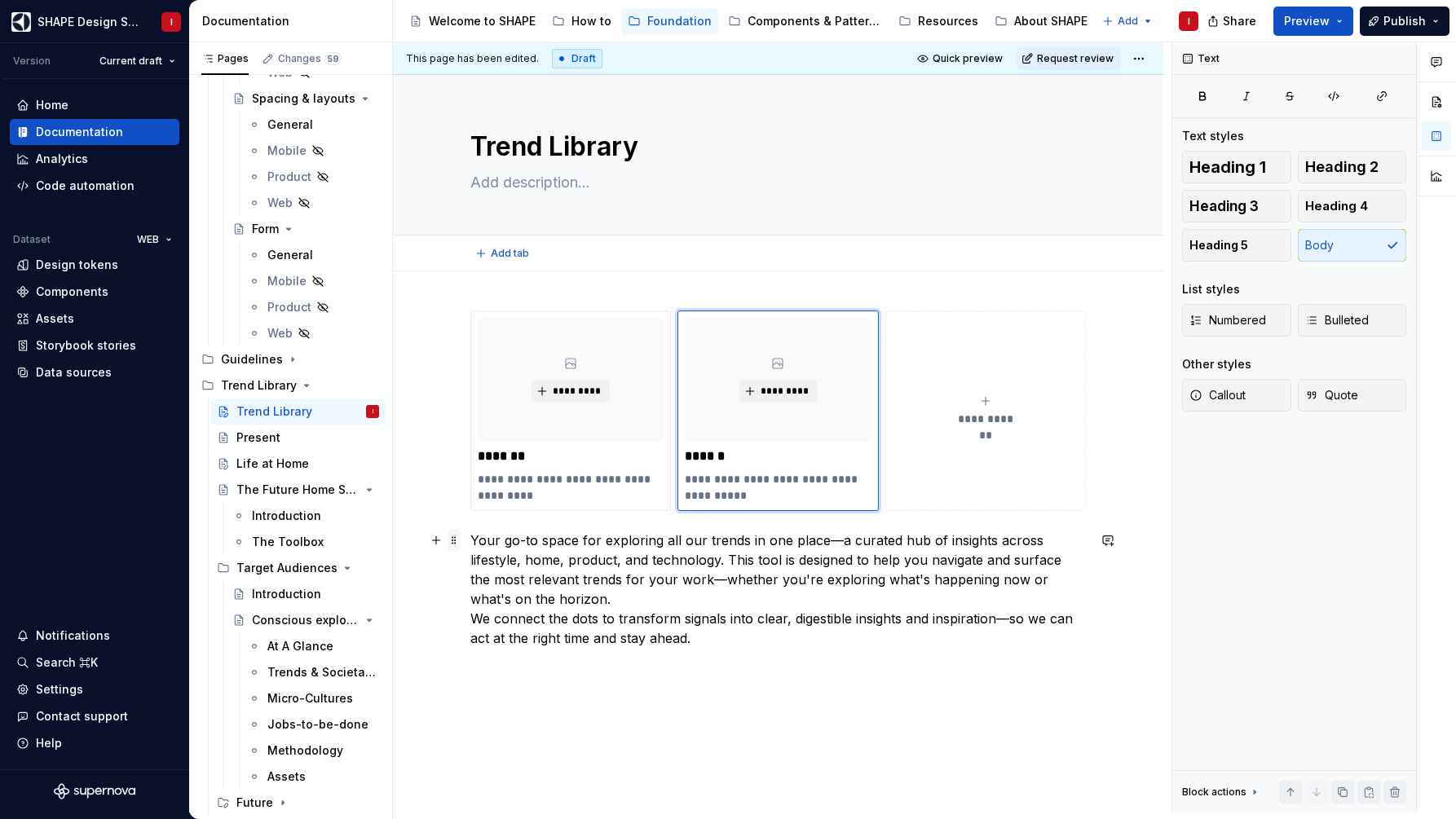 click at bounding box center [454, 540] 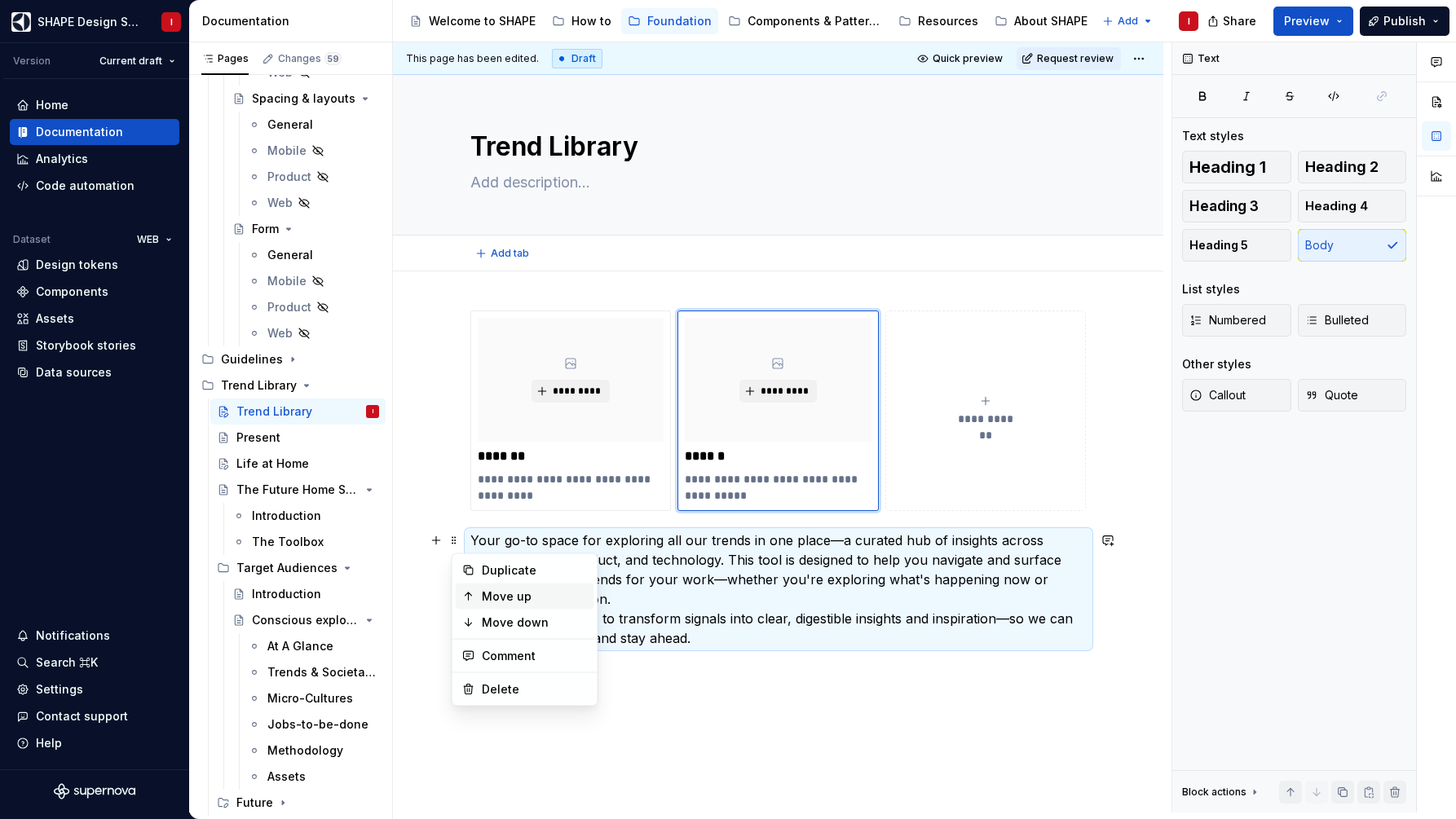 click on "Move up" at bounding box center [535, 597] 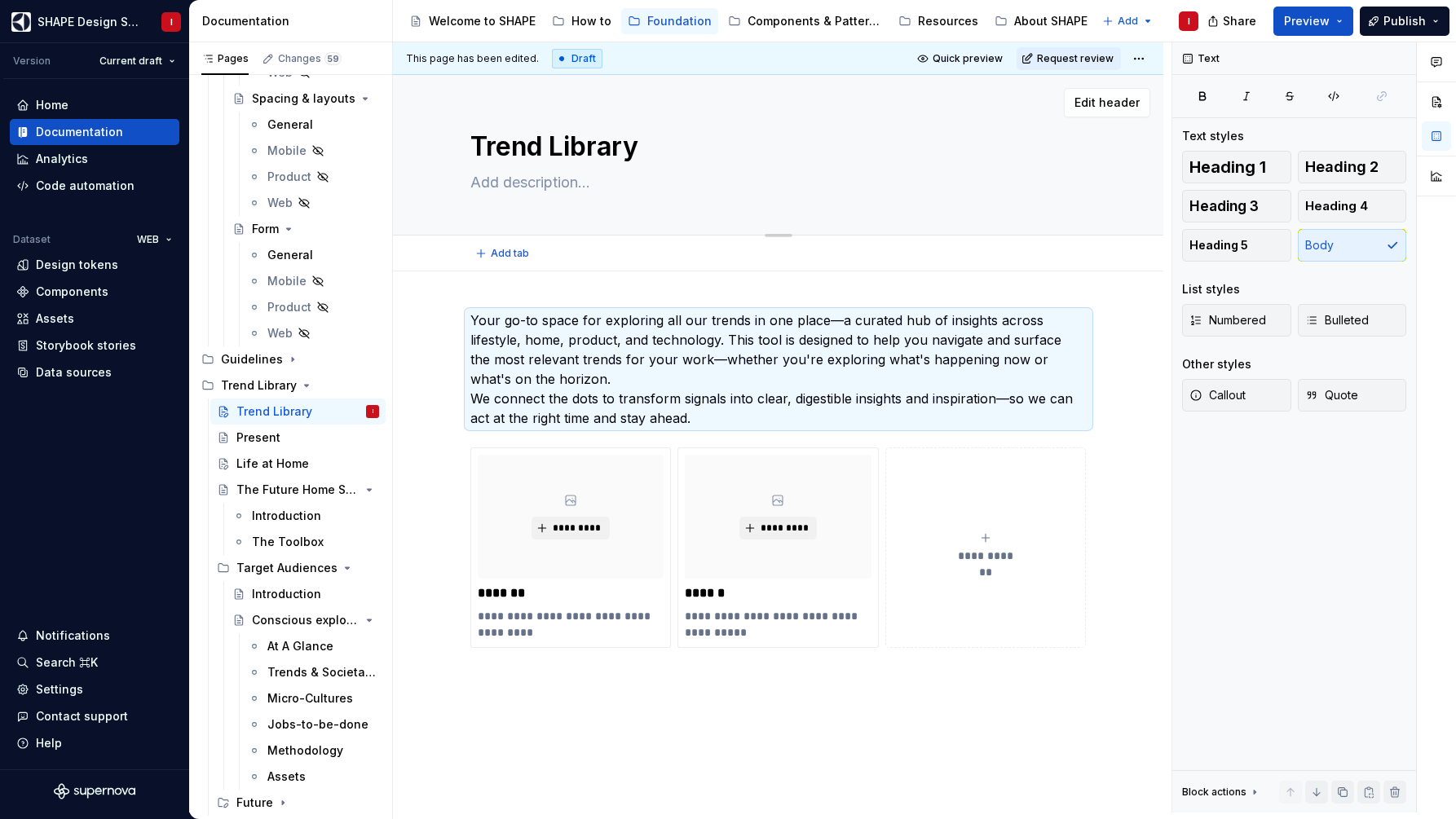click on "Trend Library" at bounding box center [779, 155] 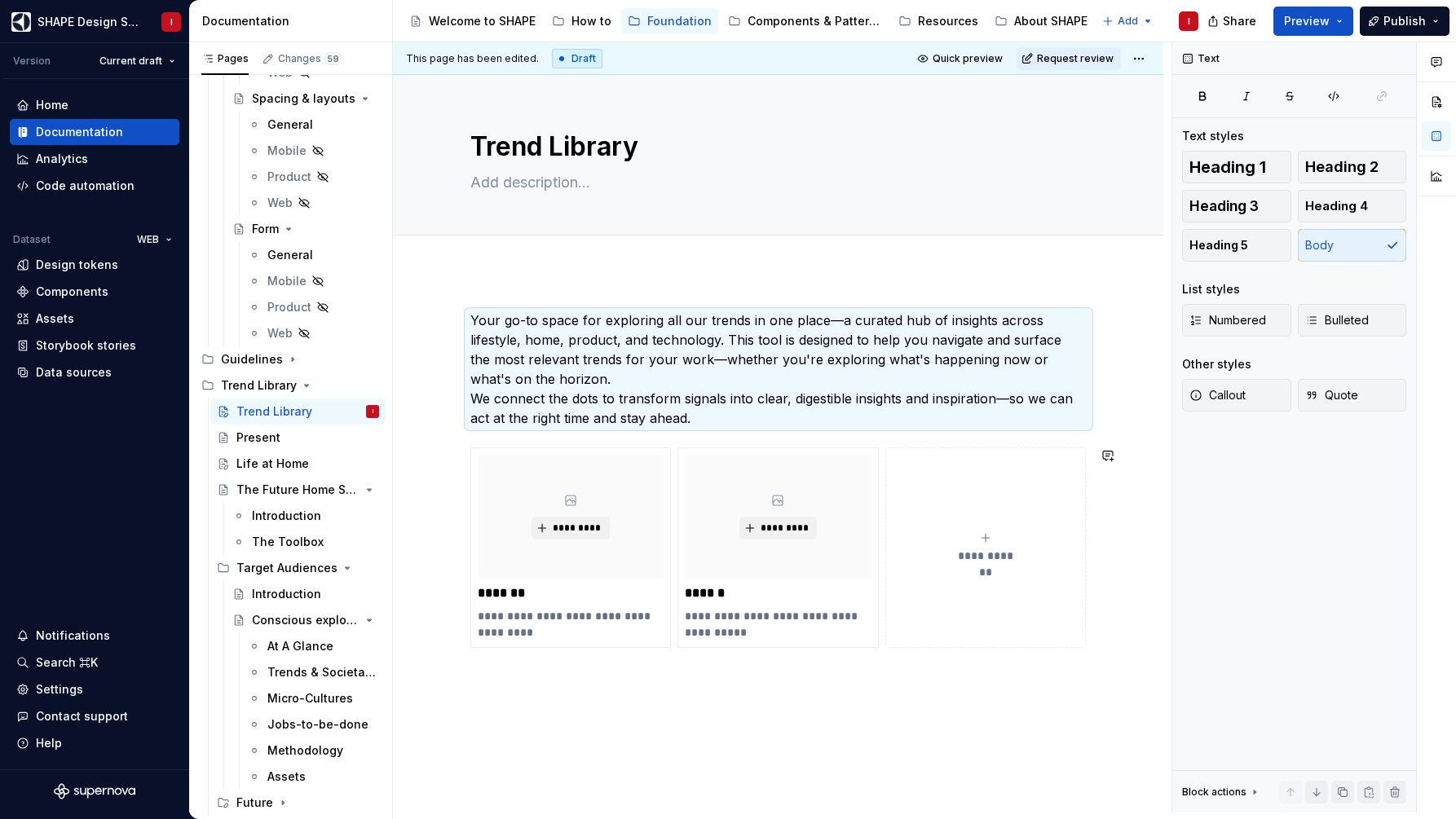 click on "**********" at bounding box center (782, 427) 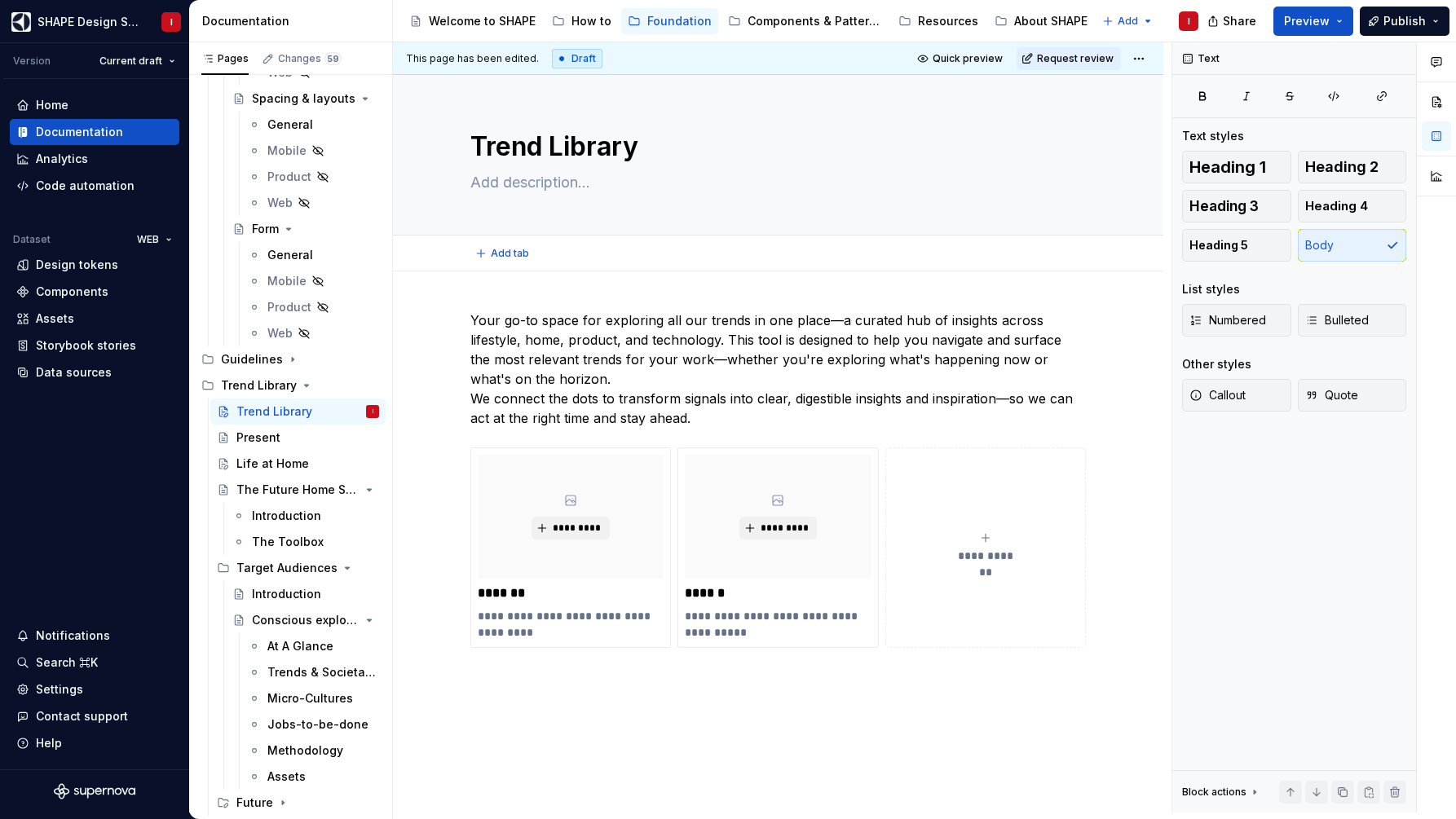 scroll, scrollTop: 0, scrollLeft: 0, axis: both 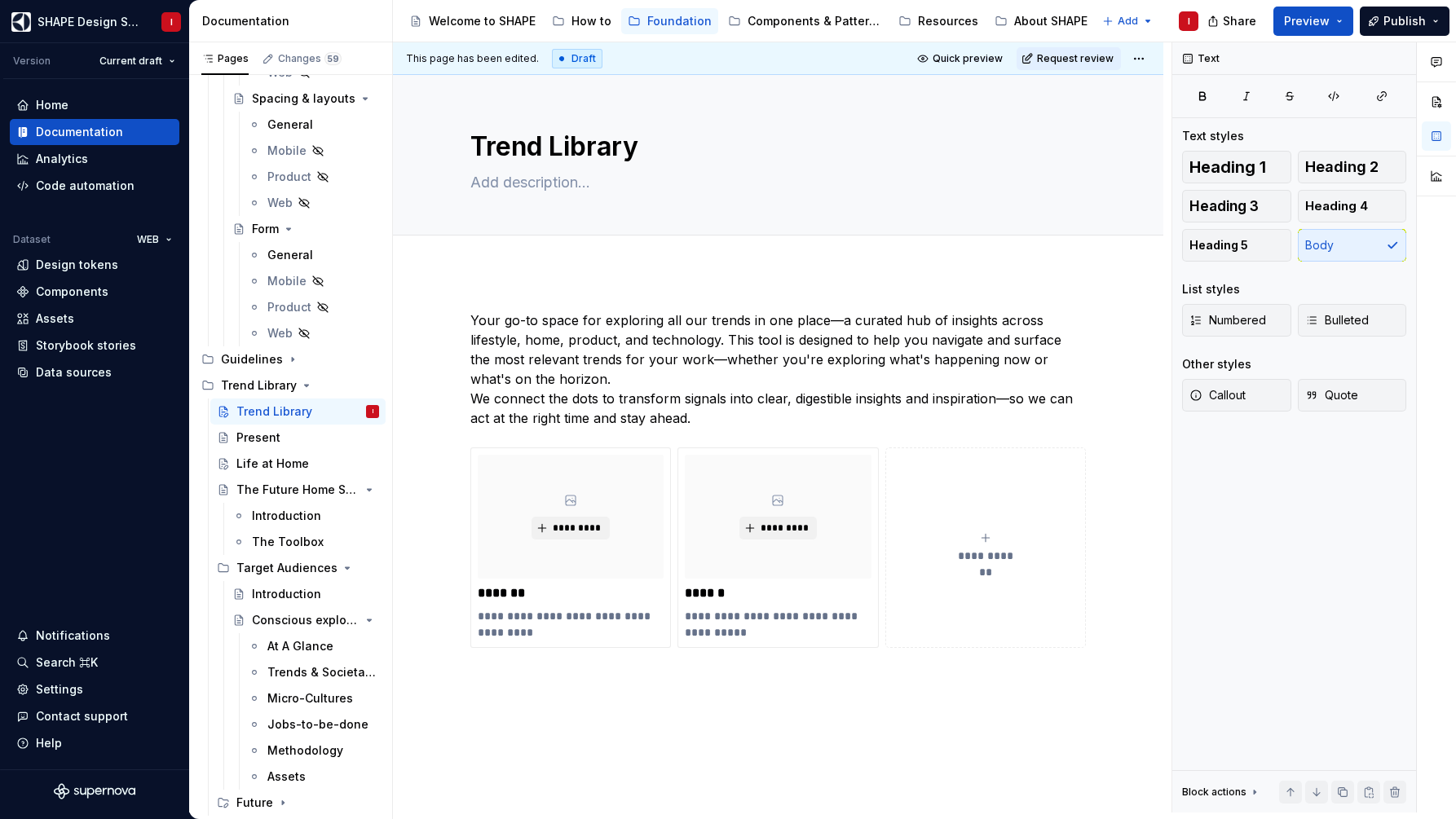 click on "**********" at bounding box center [782, 427] 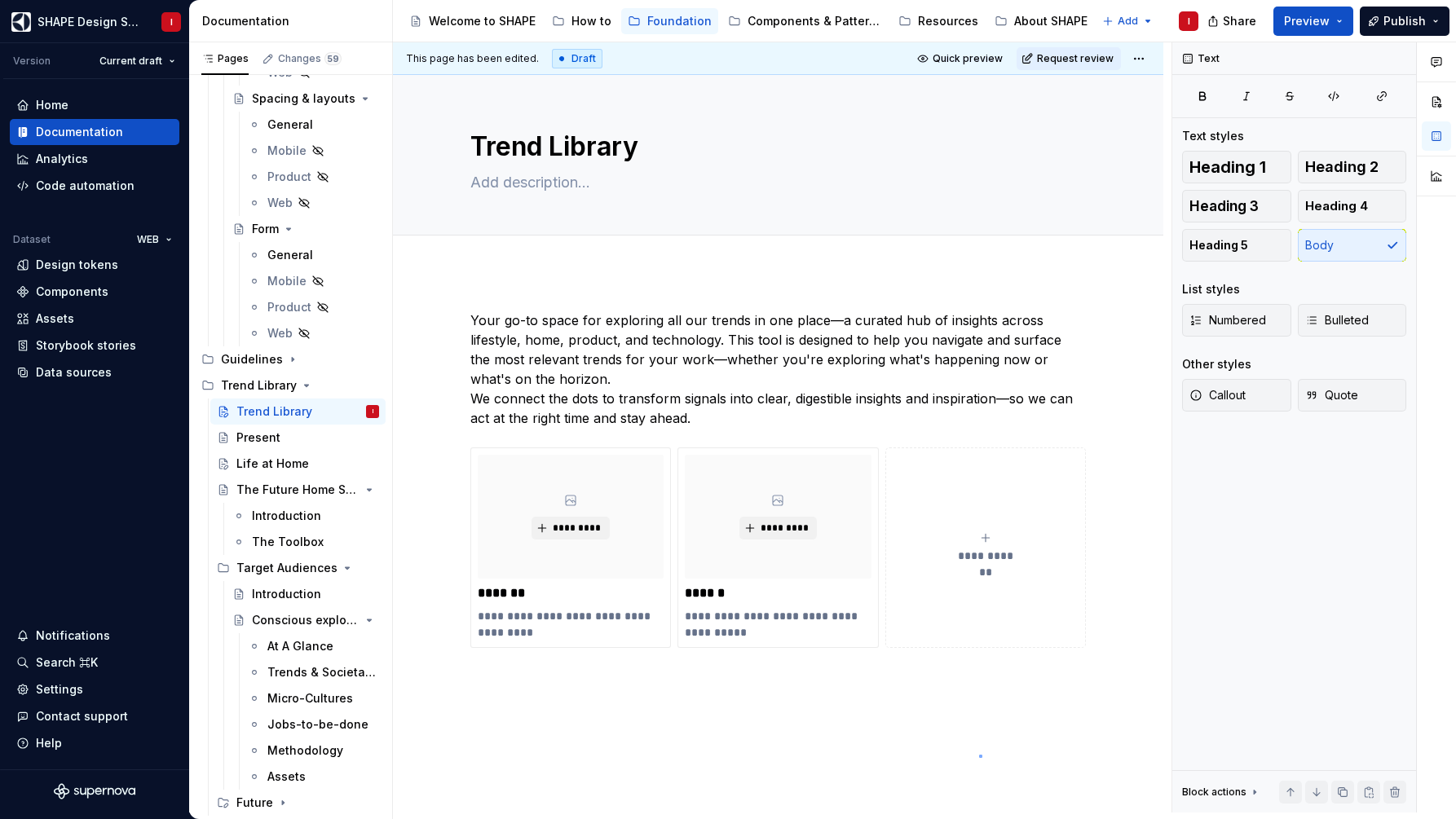 click on "**********" at bounding box center [782, 427] 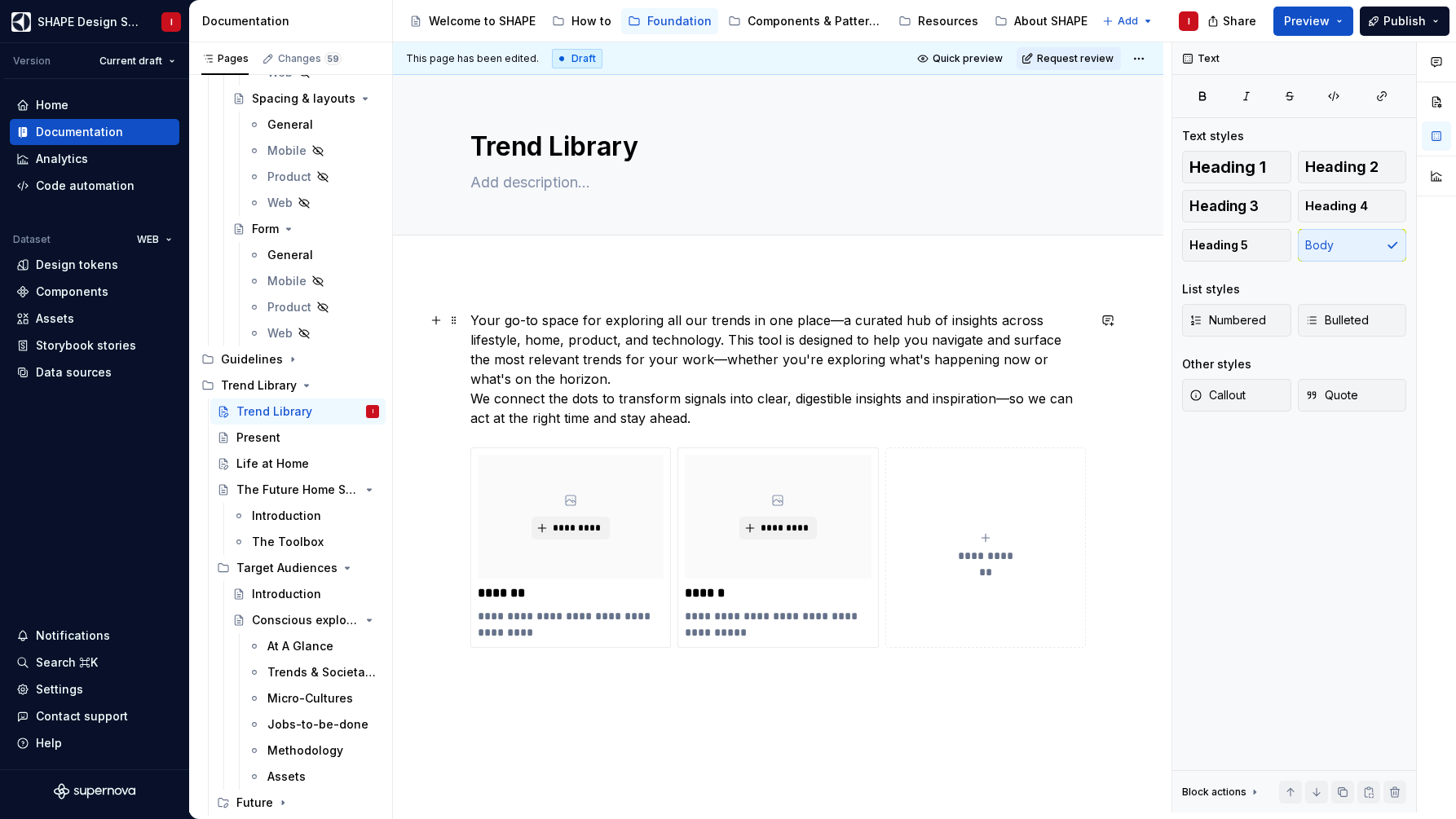 click on "Your go-to space for exploring all our trends in one place—a curated hub of insights across lifestyle, home, product, and technology. This tool is designed to help you navigate and surface the most relevant trends for your work—whether you're exploring what's happening now or what's on the horizon. We connect the dots to transform signals into clear, digestible insights and inspiration—so we can act at the right time and stay ahead." at bounding box center (779, 369) 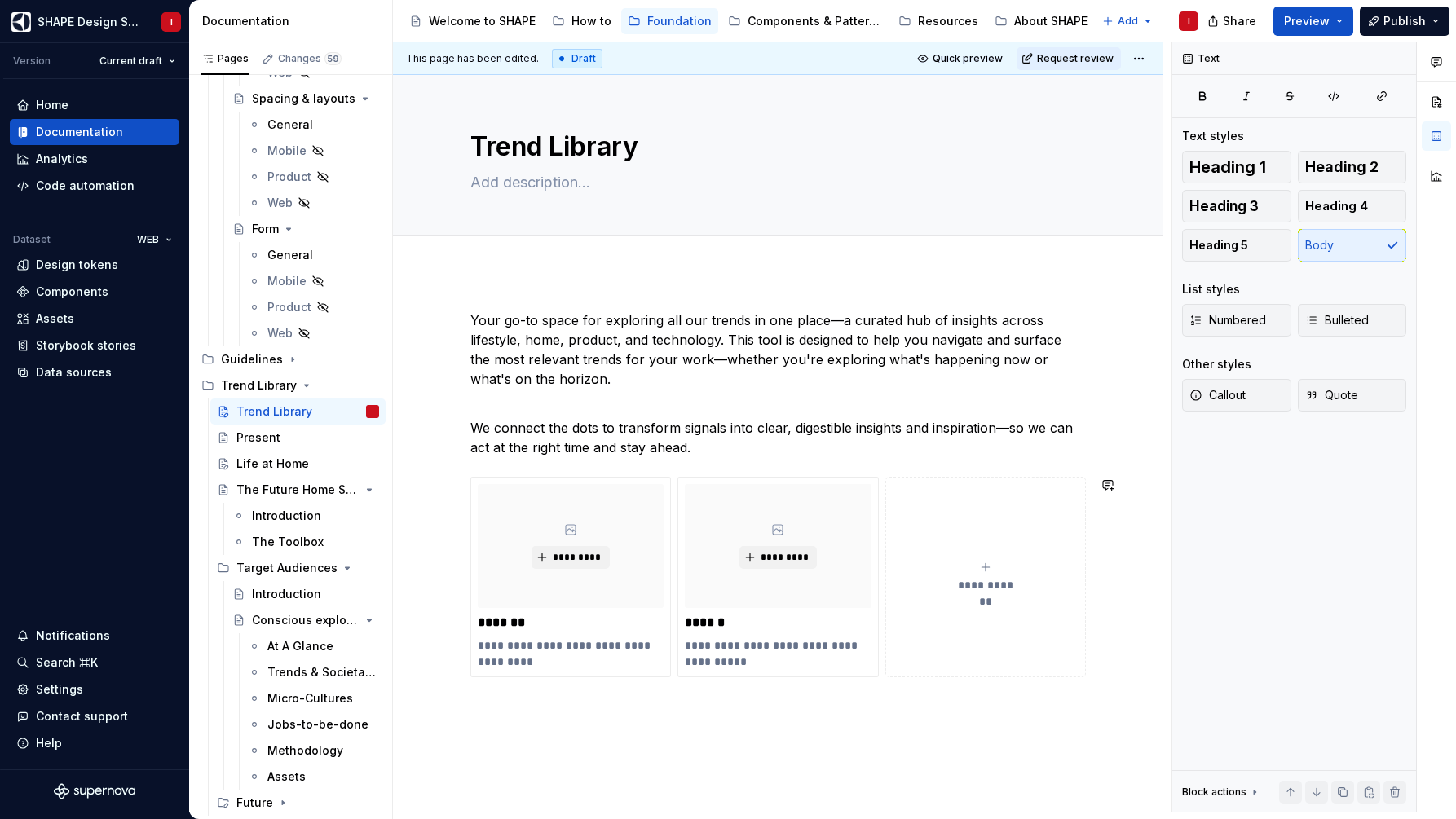 click on "**********" at bounding box center [778, 607] 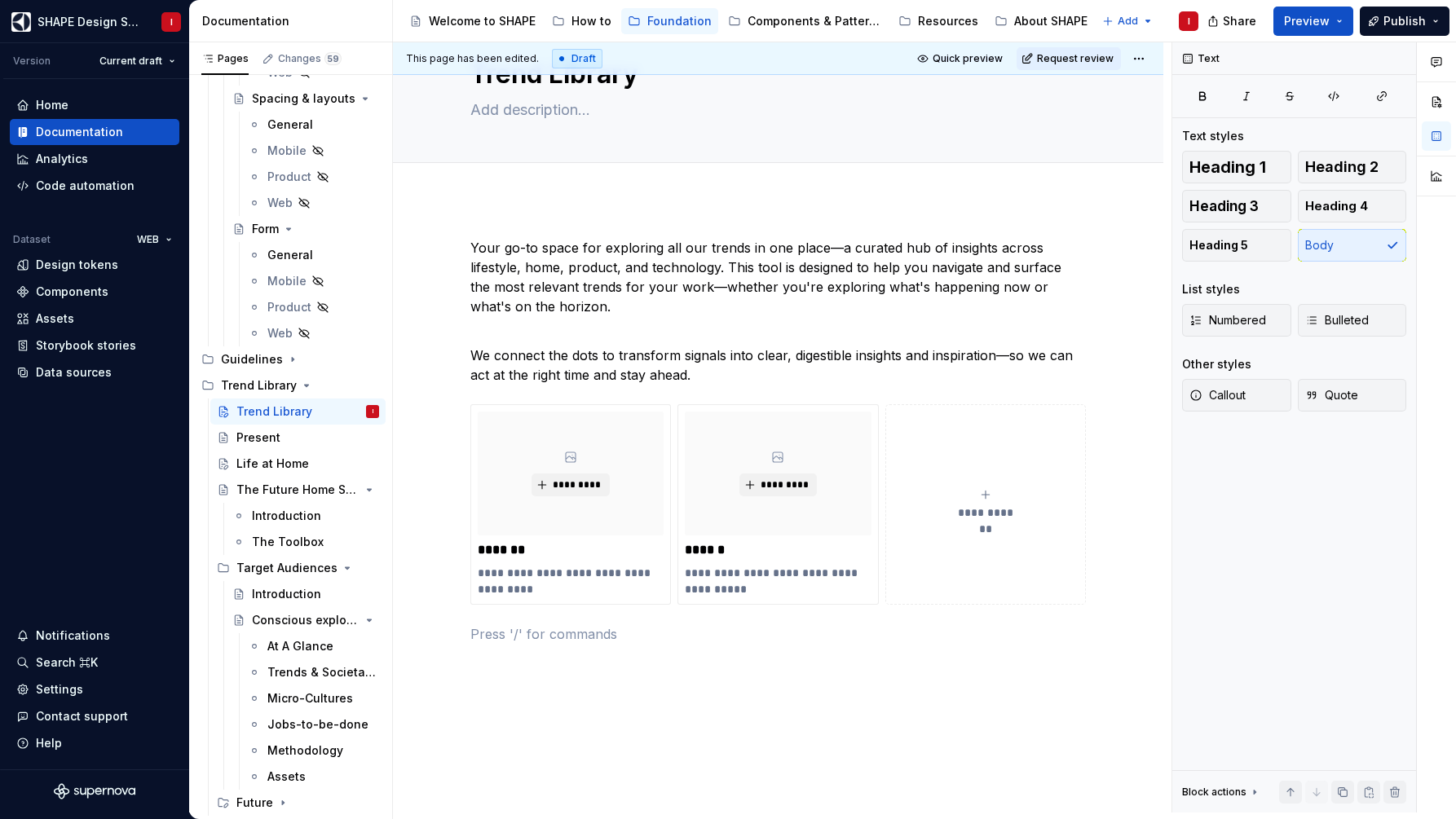 scroll, scrollTop: 83, scrollLeft: 0, axis: vertical 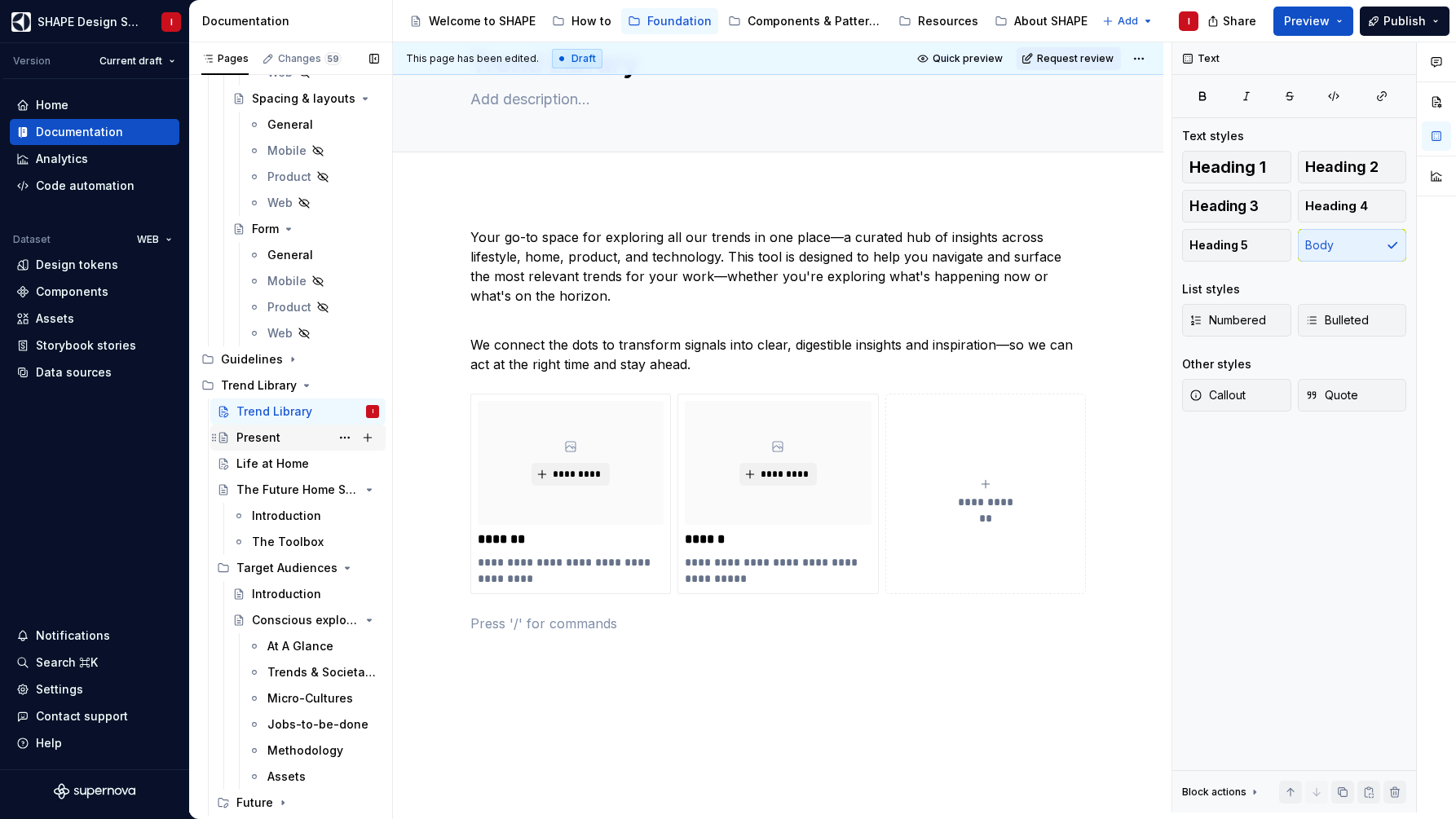 click on "Present" at bounding box center (258, 438) 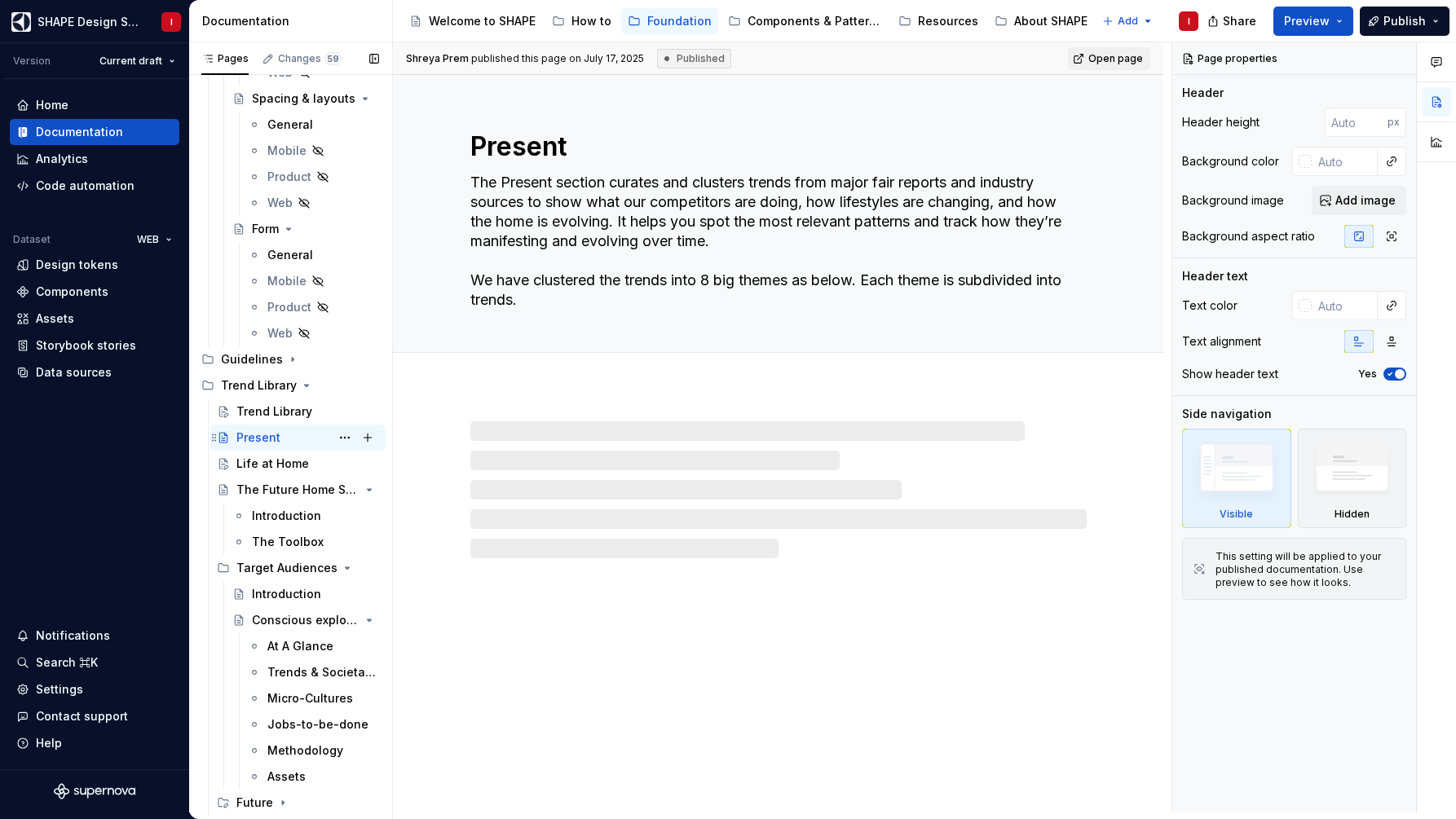 click on "Present" at bounding box center (258, 438) 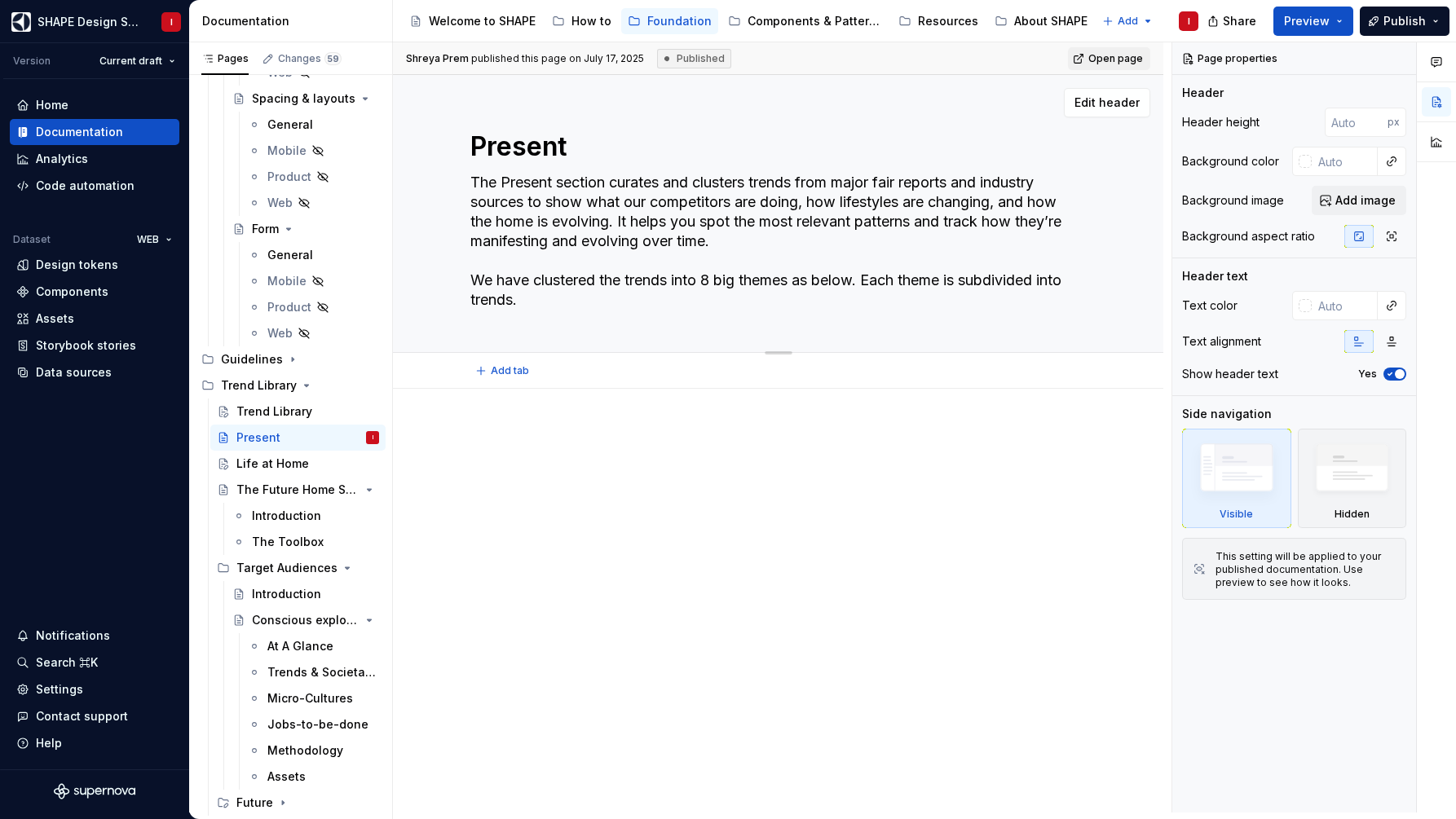 click on "The Present section curates and clusters trends from major fair reports and industry sources to show what our competitors are doing, how lifestyles are changing, and how the home is evolving. It helps you spot the most relevant patterns and track how they’re manifesting and evolving over time.
We have clustered the trends into 8 big themes as below. Each theme is subdivided into trends." at bounding box center [775, 241] 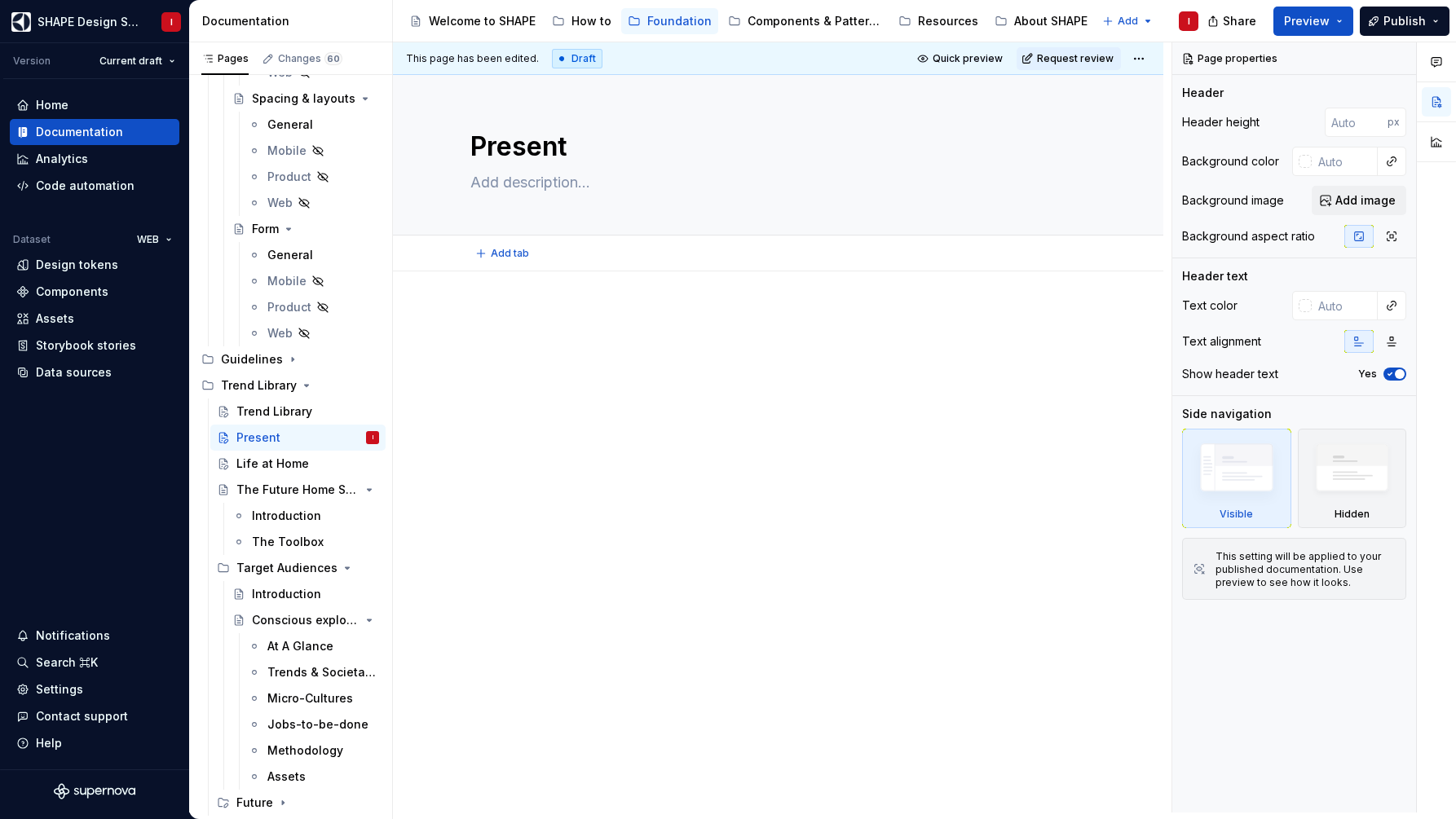 type on "*" 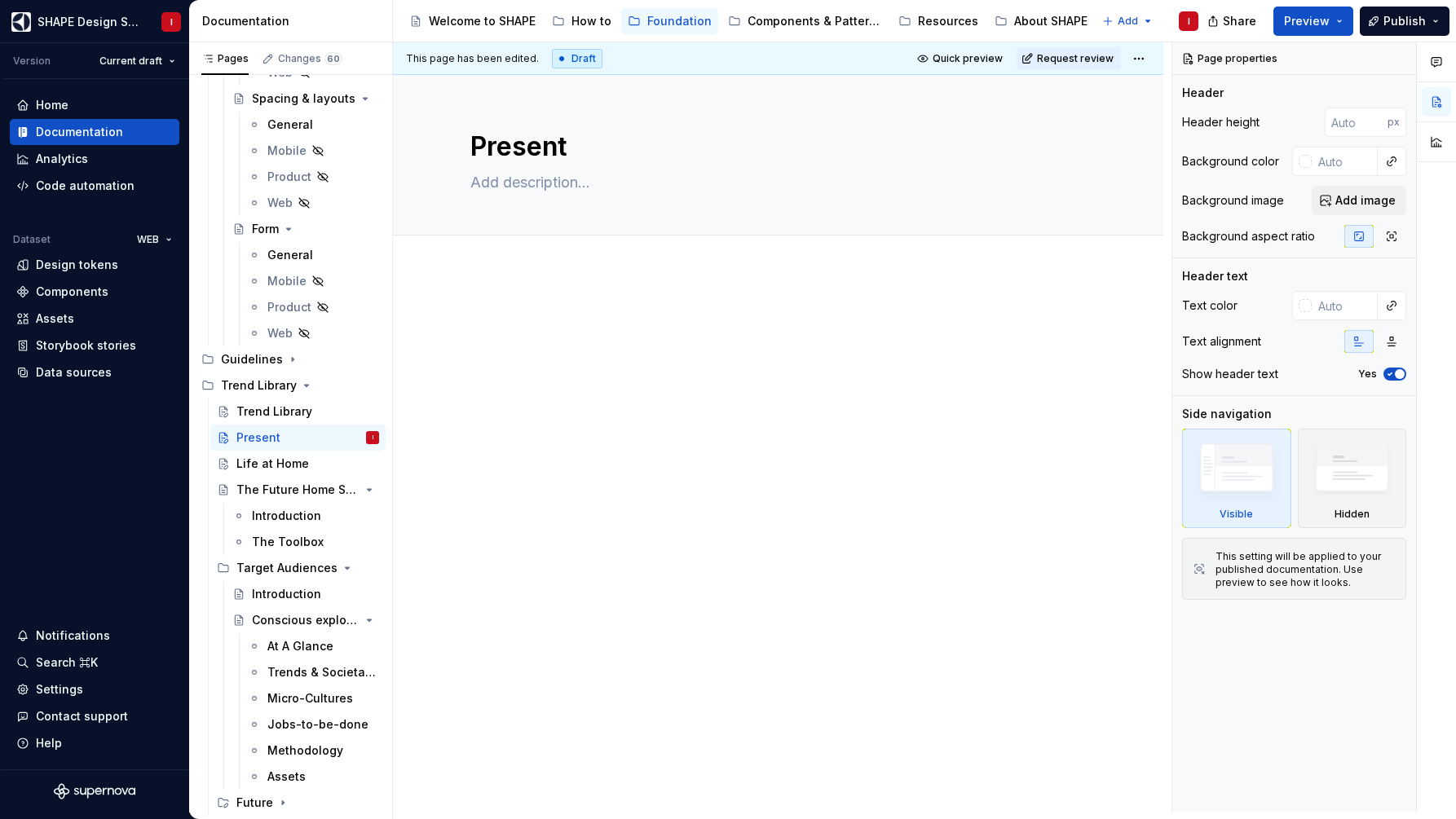 type 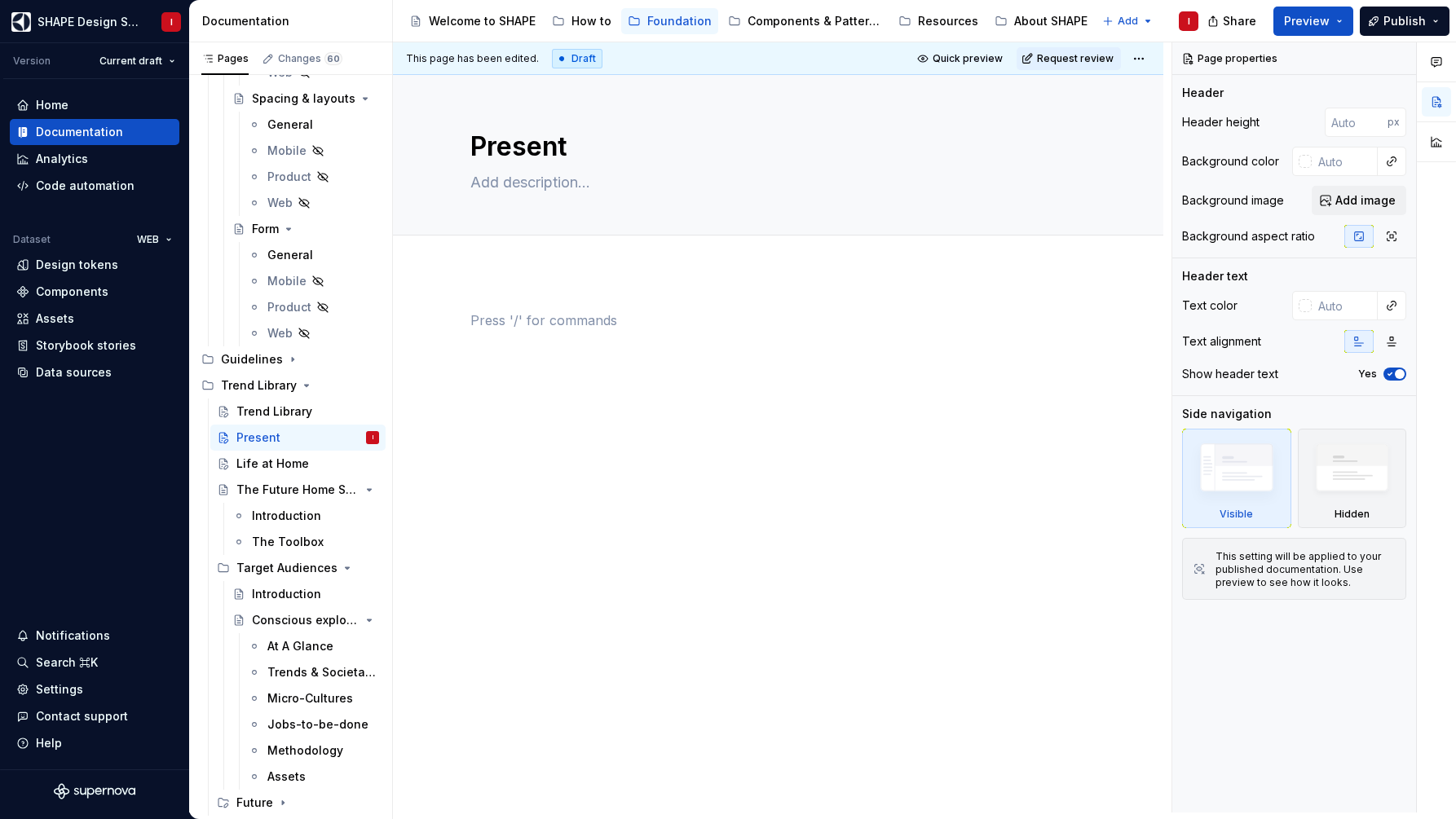 click at bounding box center (778, 455) 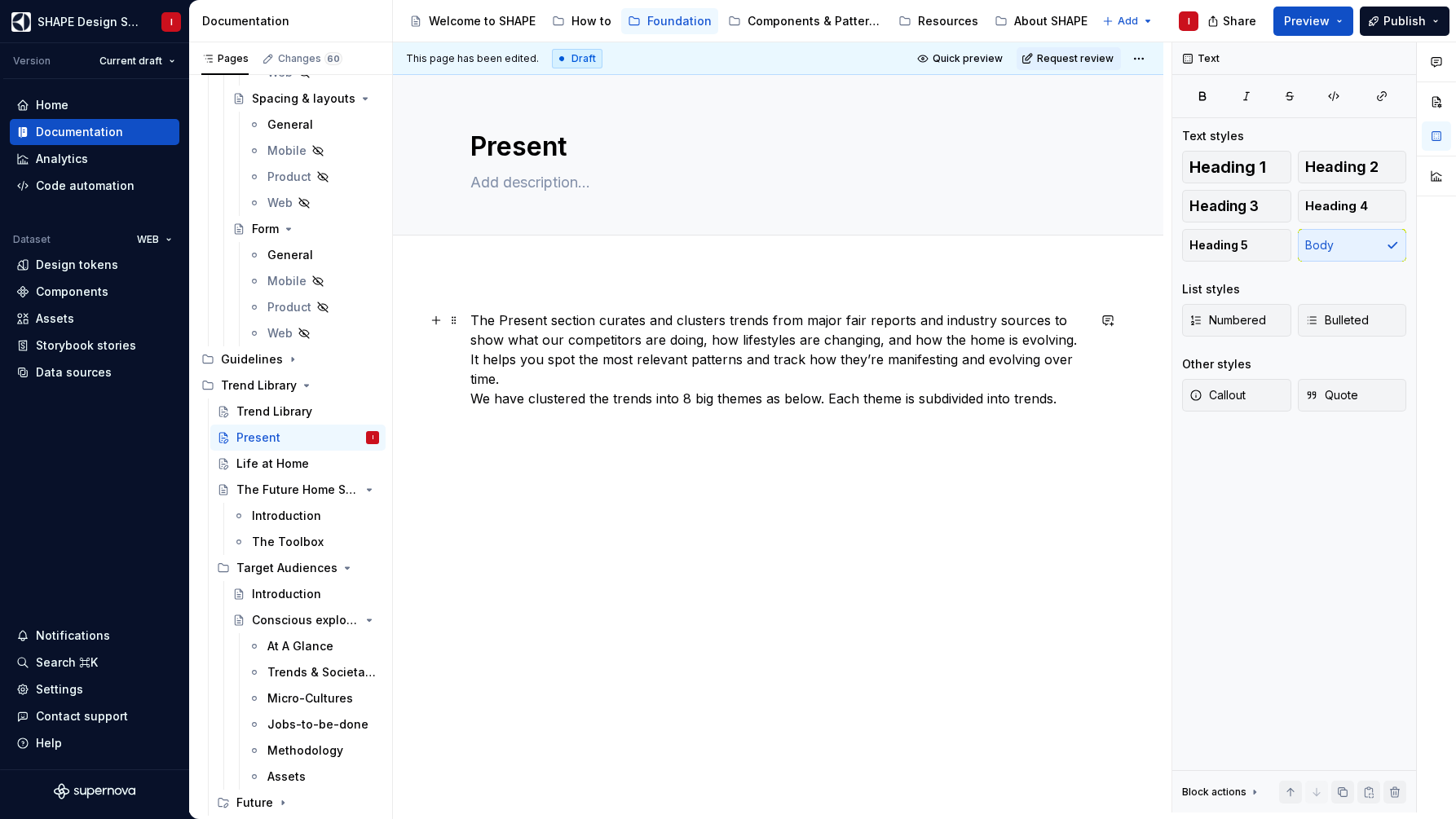 click on "The Present section curates and clusters trends from major fair reports and industry sources to show what our competitors are doing, how lifestyles are changing, and how the home is evolving. It helps you spot the most relevant patterns and track how they’re manifesting and evolving over time. We have clustered the trends into 8 big themes as below. Each theme is subdivided into trends." at bounding box center (778, 473) 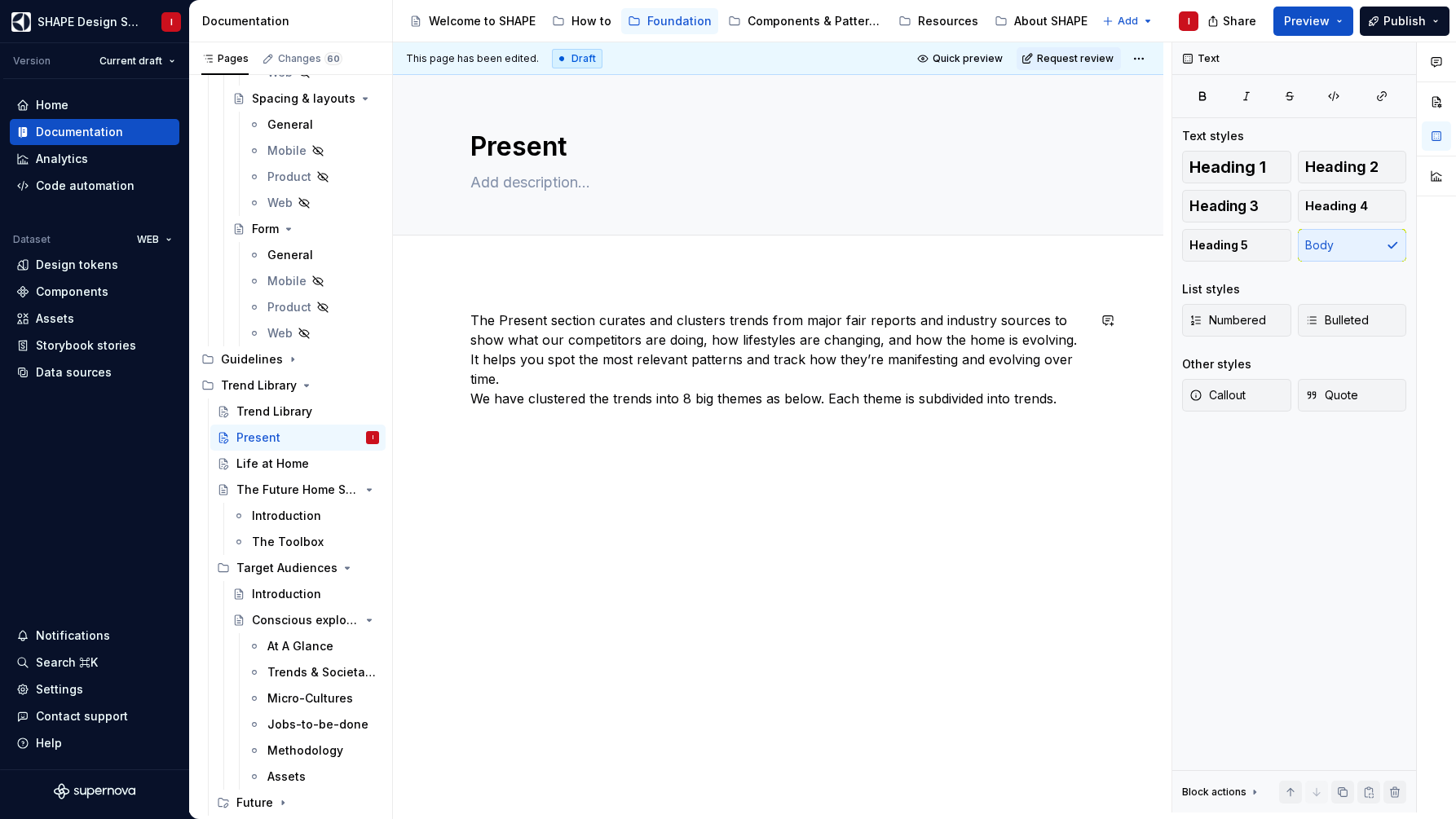 click on "The Present section curates and clusters trends from major fair reports and industry sources to show what our competitors are doing, how lifestyles are changing, and how the home is evolving. It helps you spot the most relevant patterns and track how they’re manifesting and evolving over time. We have clustered the trends into 8 big themes as below. Each theme is subdivided into trends." at bounding box center (778, 473) 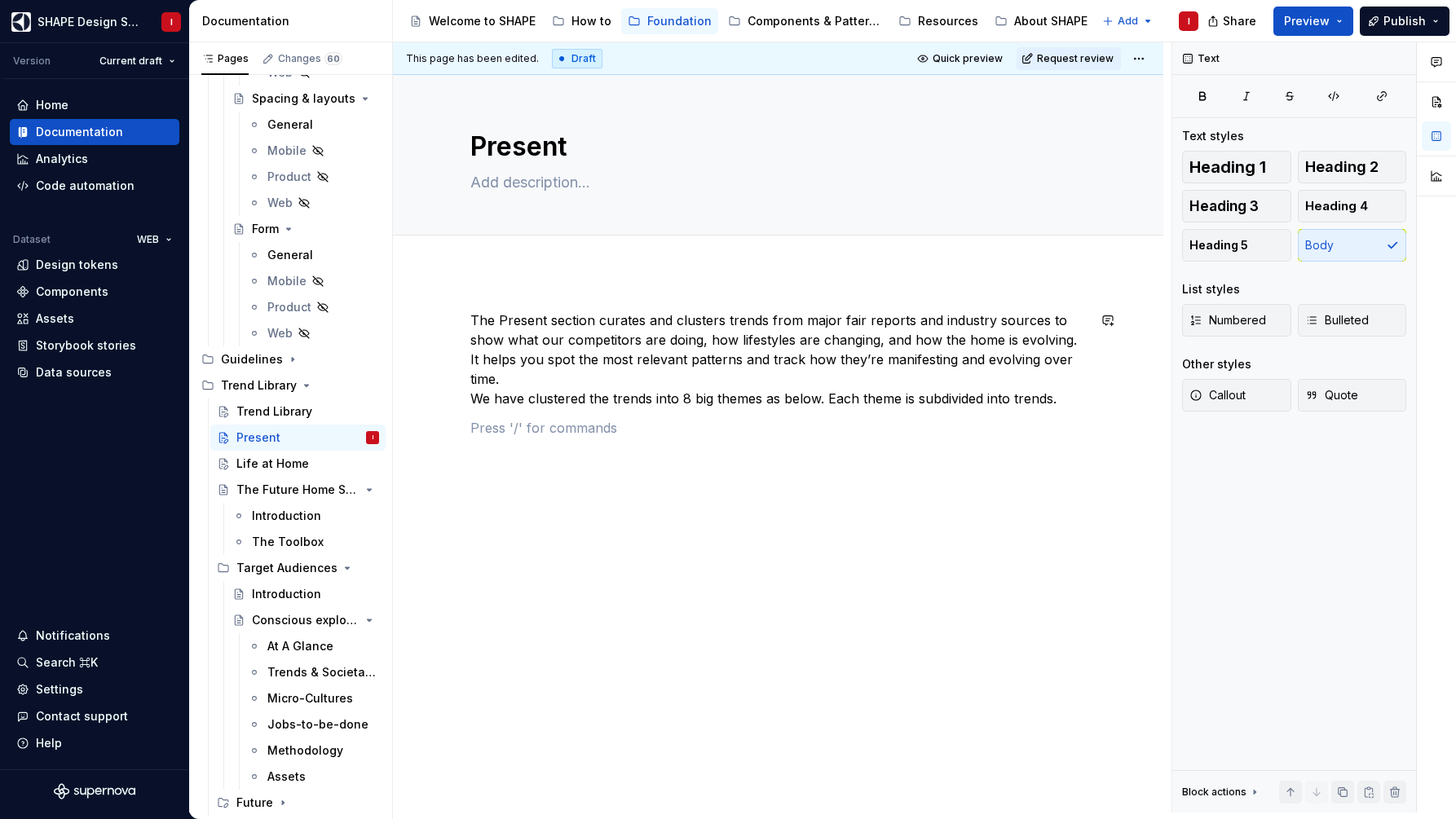 click on "The Present section curates and clusters trends from major fair reports and industry sources to show what our competitors are doing, how lifestyles are changing, and how the home is evolving. It helps you spot the most relevant patterns and track how they’re manifesting and evolving over time. We have clustered the trends into 8 big themes as below. Each theme is subdivided into trends." at bounding box center [778, 487] 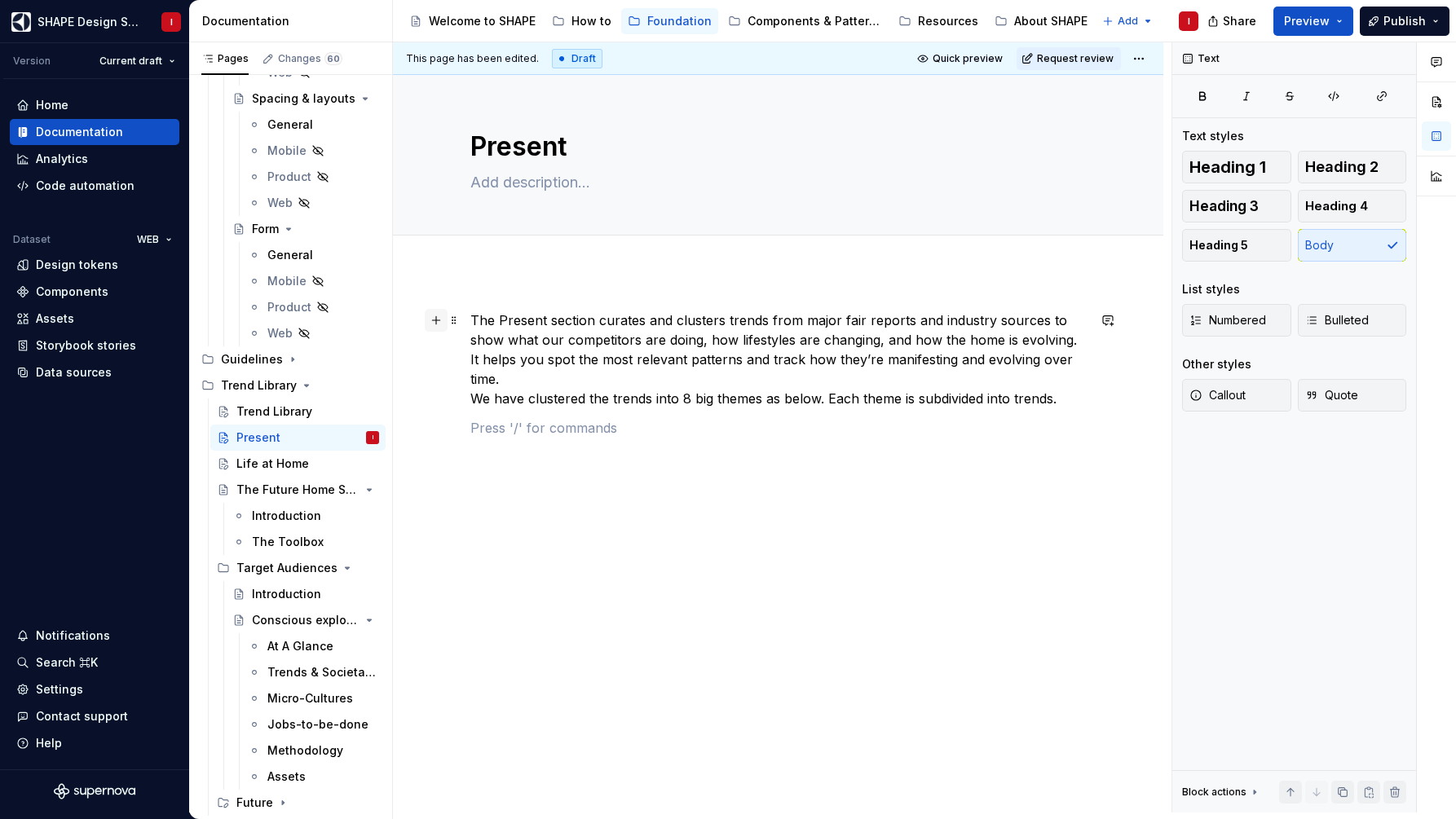 click at bounding box center [436, 320] 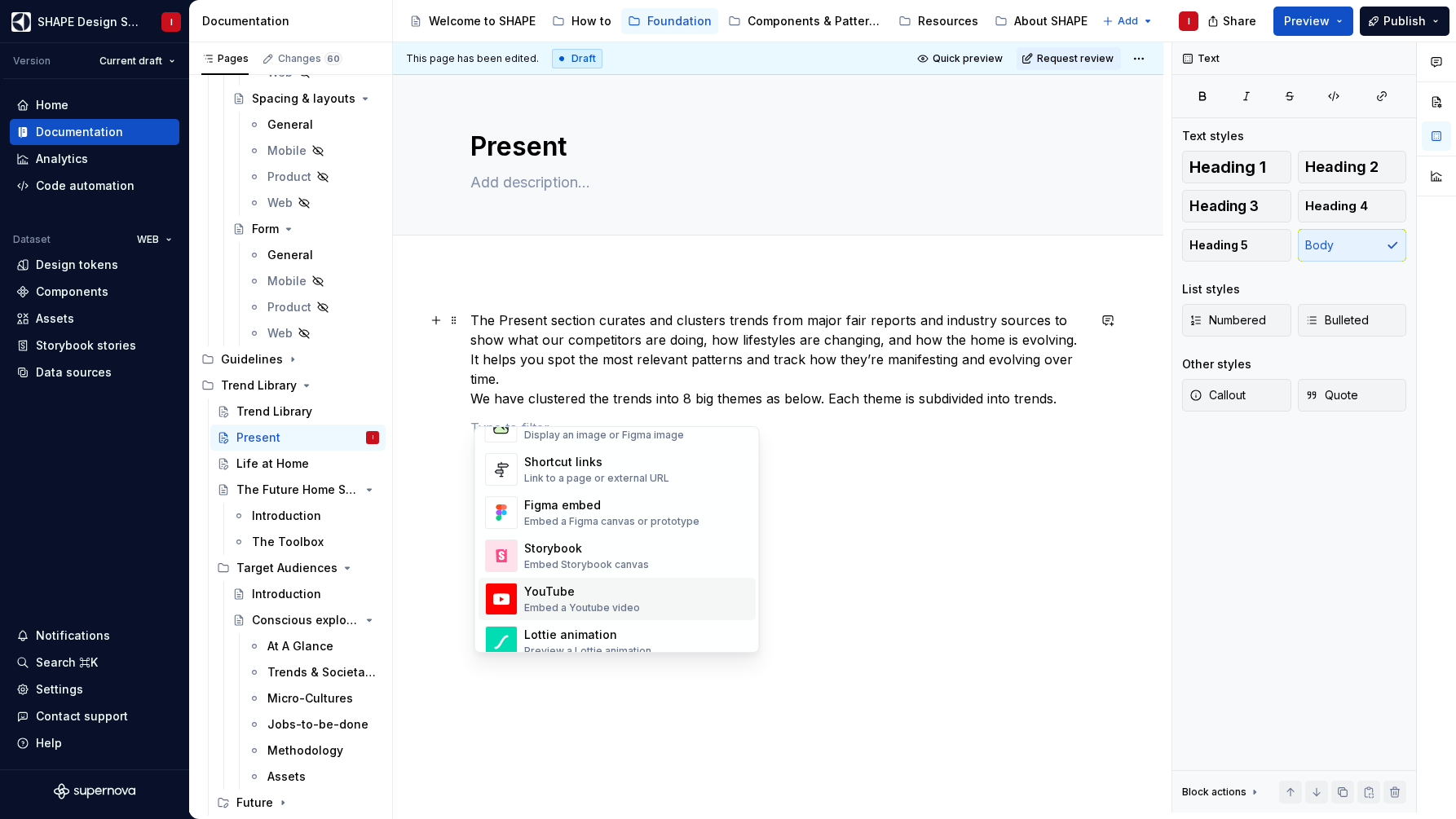 scroll, scrollTop: 739, scrollLeft: 0, axis: vertical 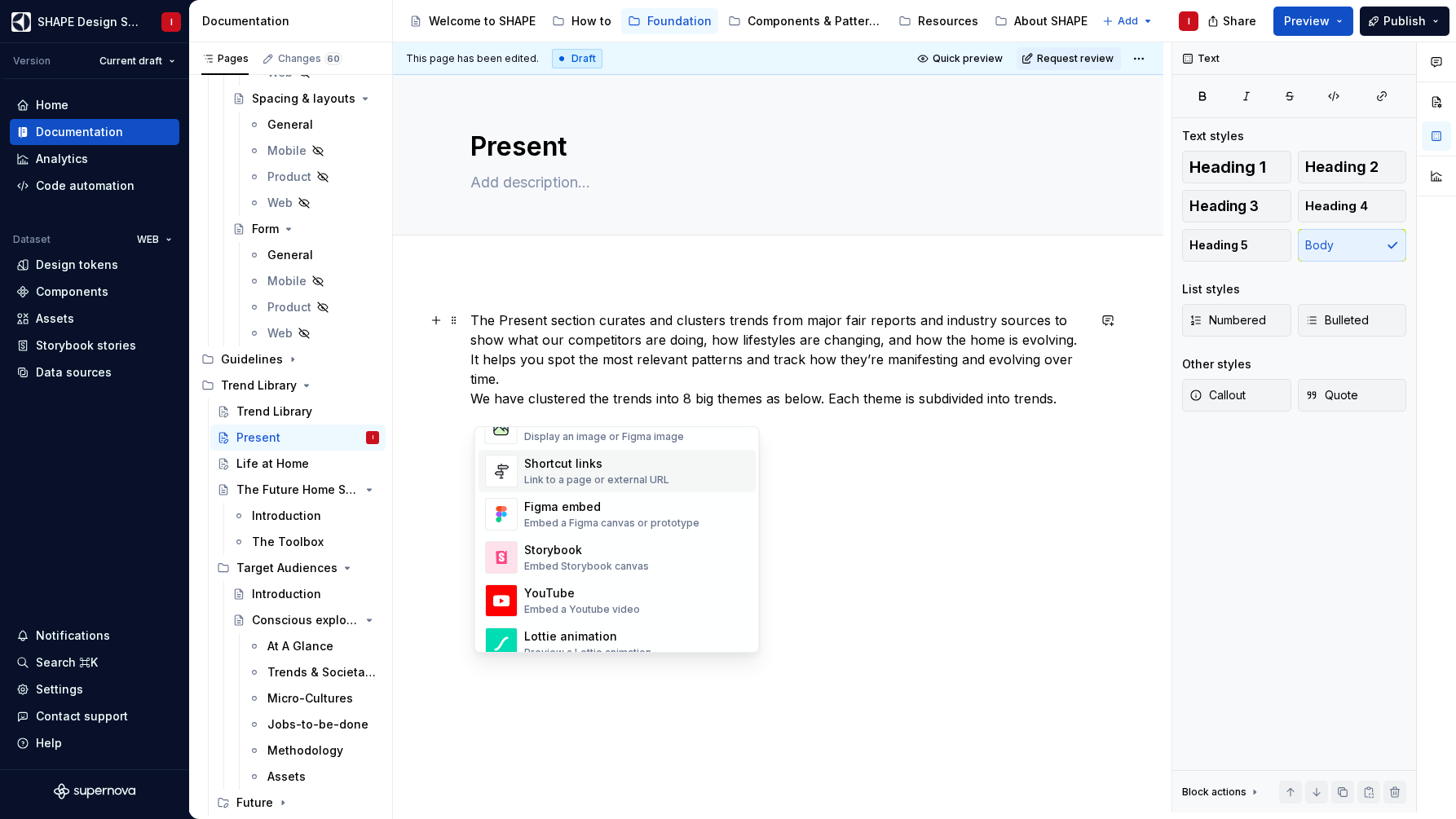 click on "Shortcut links" at bounding box center (597, 464) 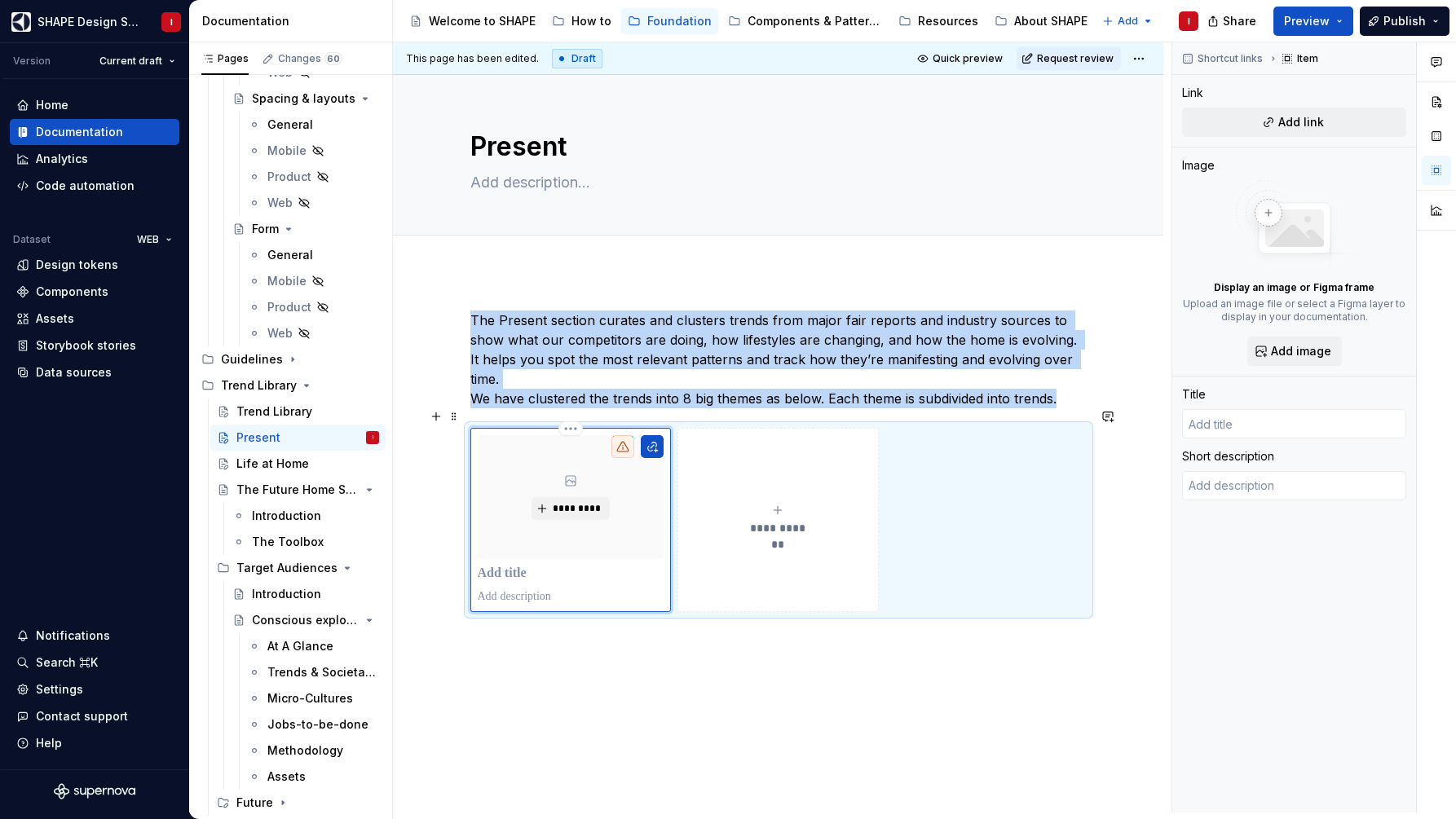 click on "*********" at bounding box center [571, 497] 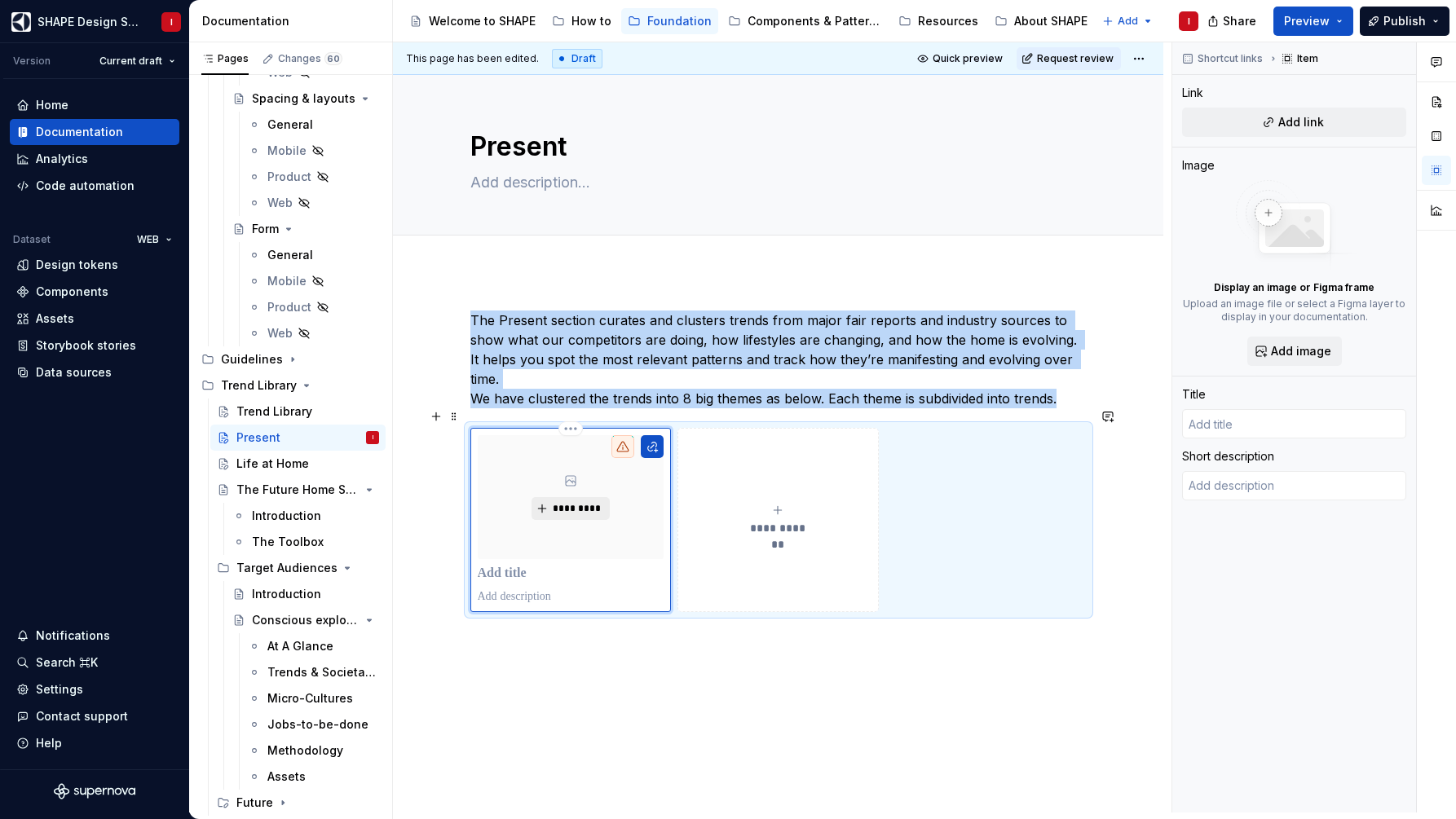 click on "*********" at bounding box center [570, 509] 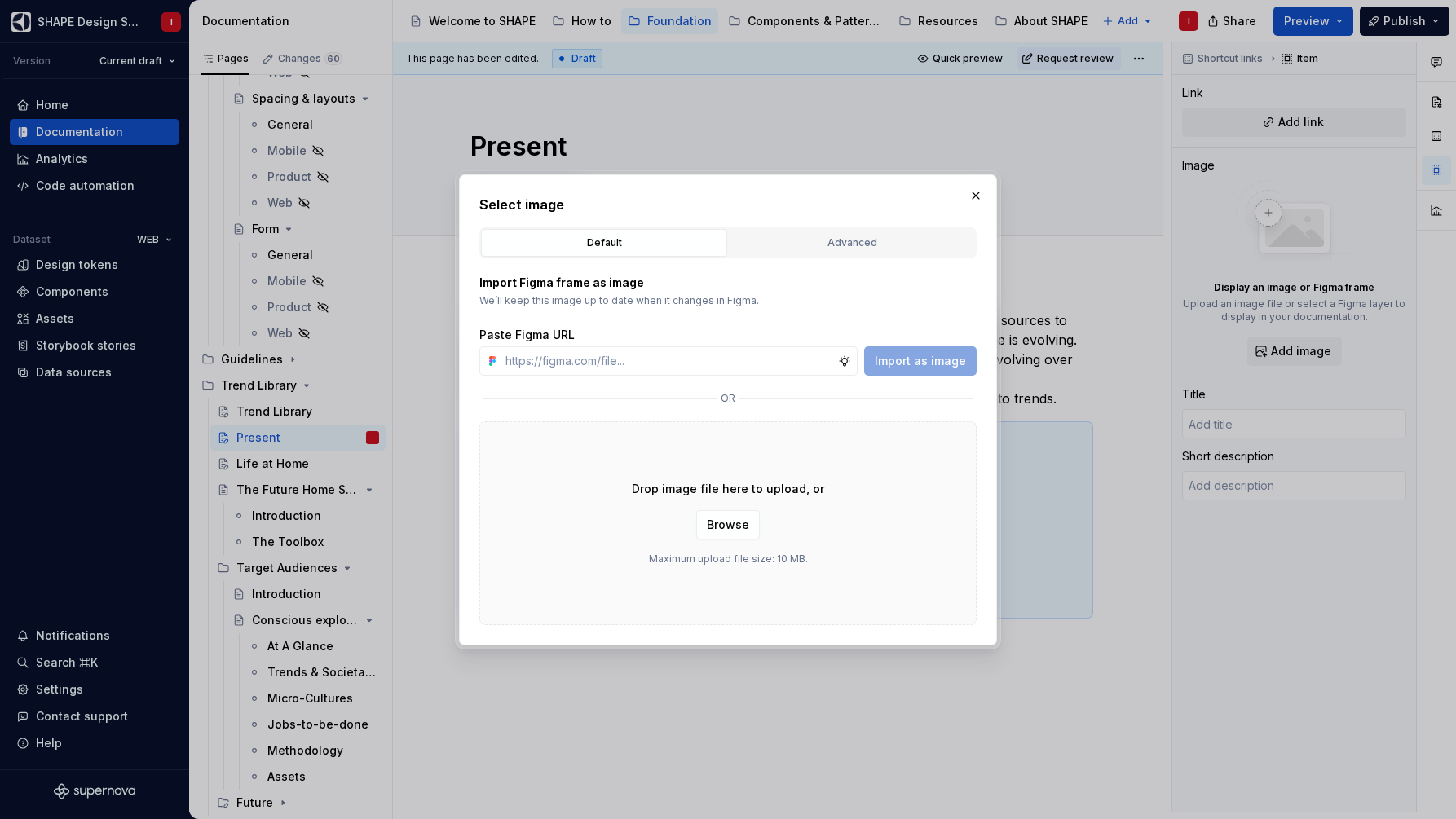 click on "Import Figma frame as image We’ll keep this image up to date when it changes in Figma. Paste Figma URL Import as image or Drop image file here to upload, or Browse Maximum upload file size: 10 MB." at bounding box center (728, 442) 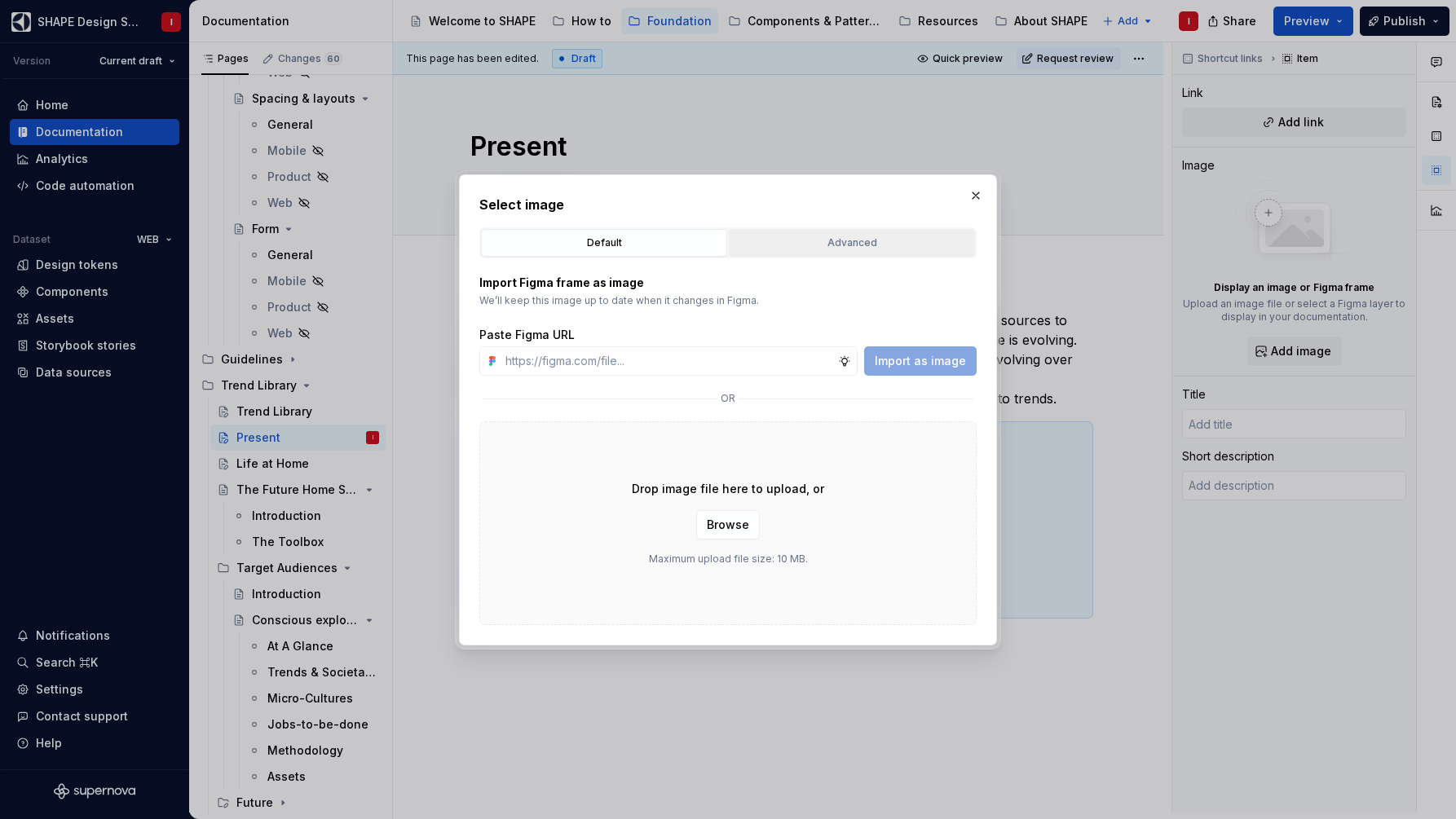 click on "Advanced" at bounding box center (852, 243) 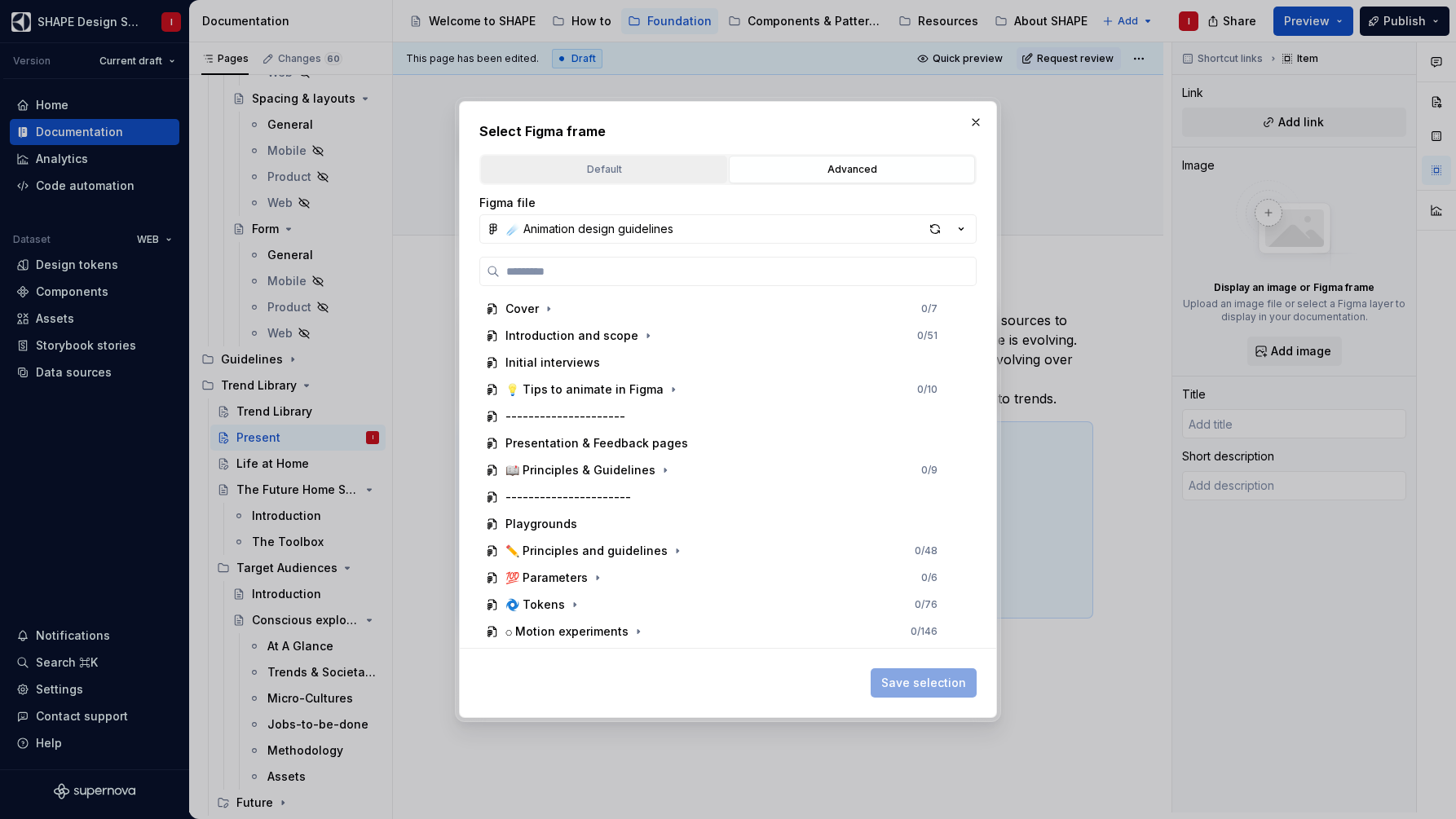 click on "Default" at bounding box center (604, 170) 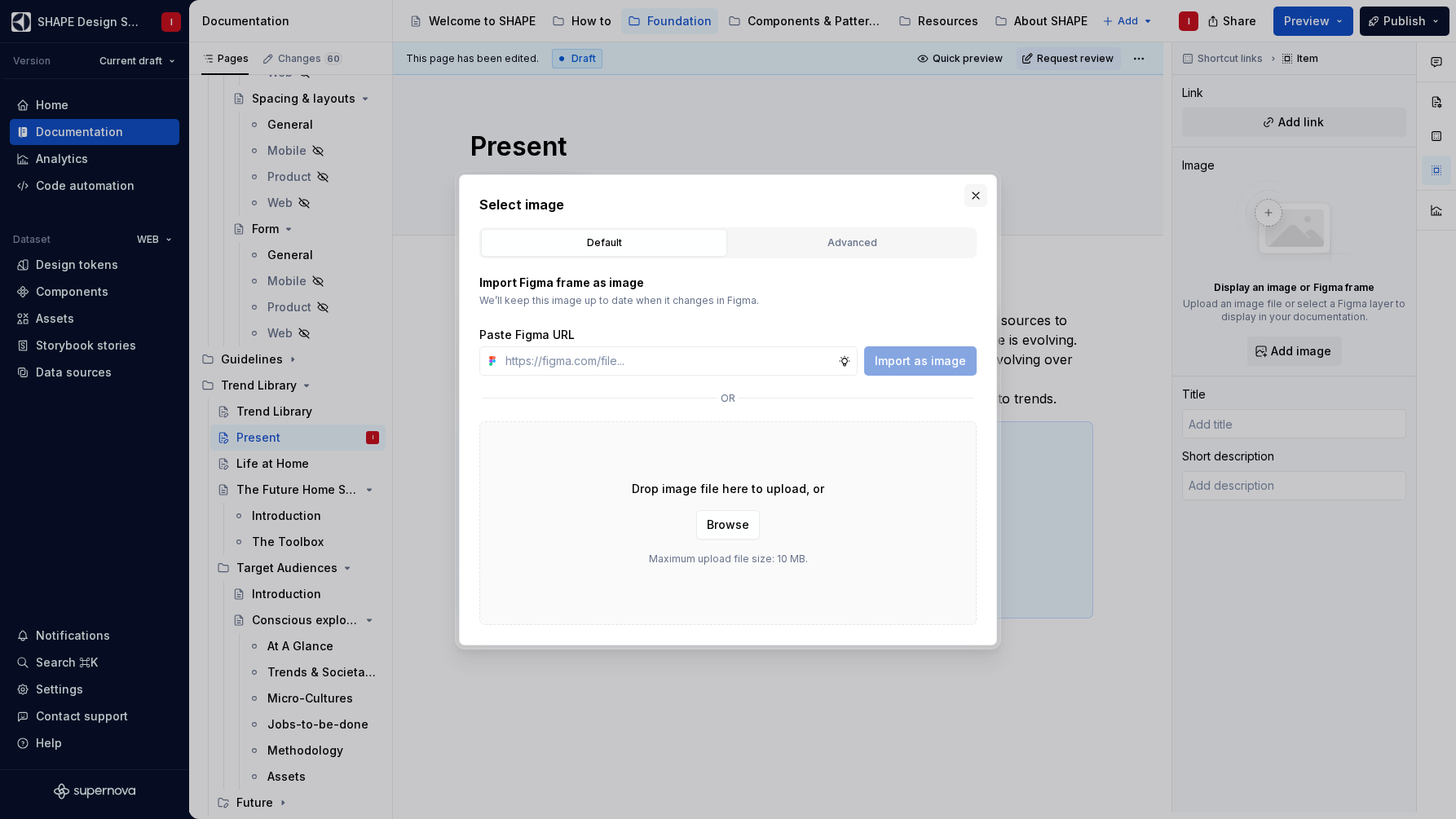 click at bounding box center (976, 196) 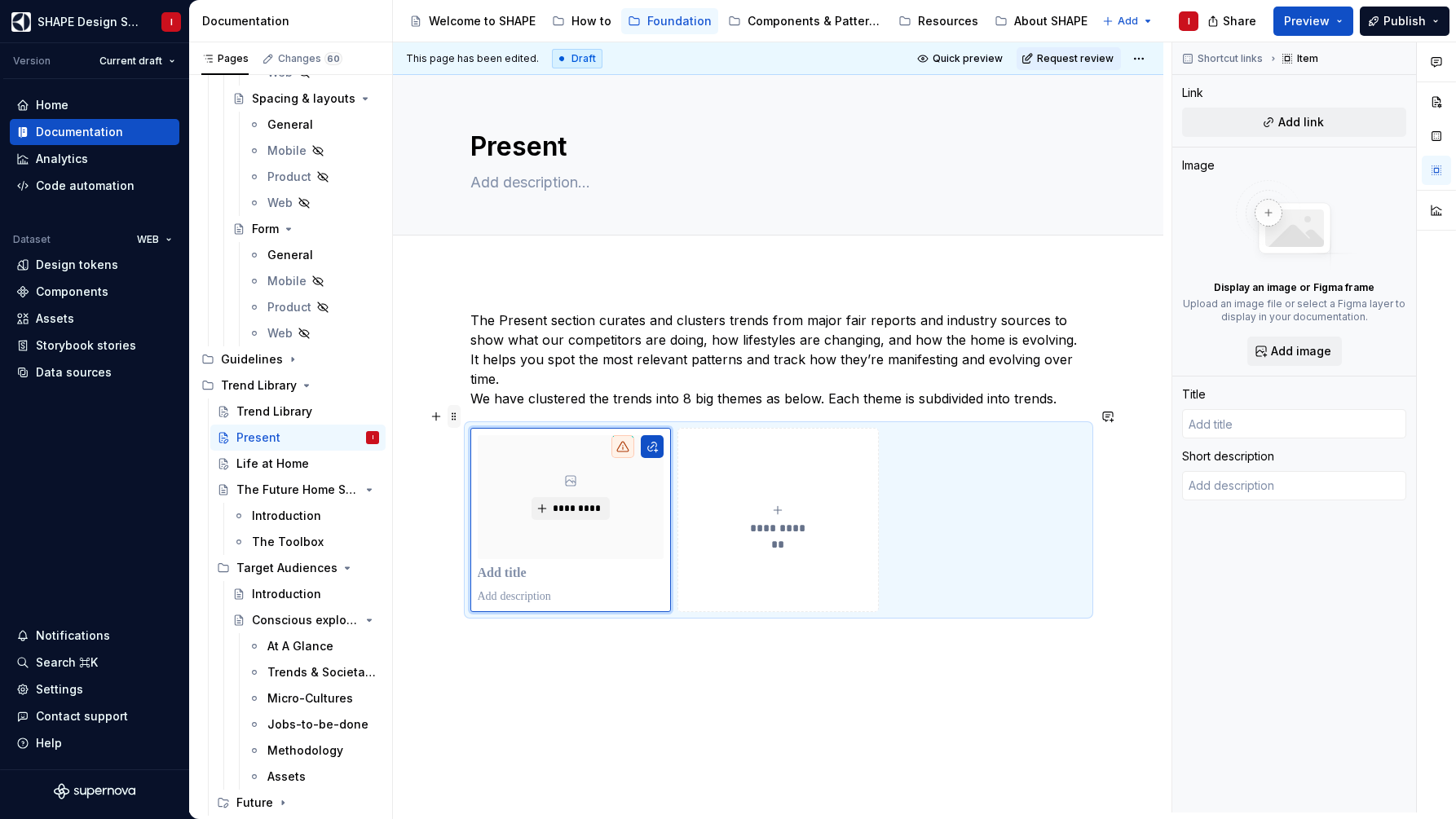 click at bounding box center [454, 416] 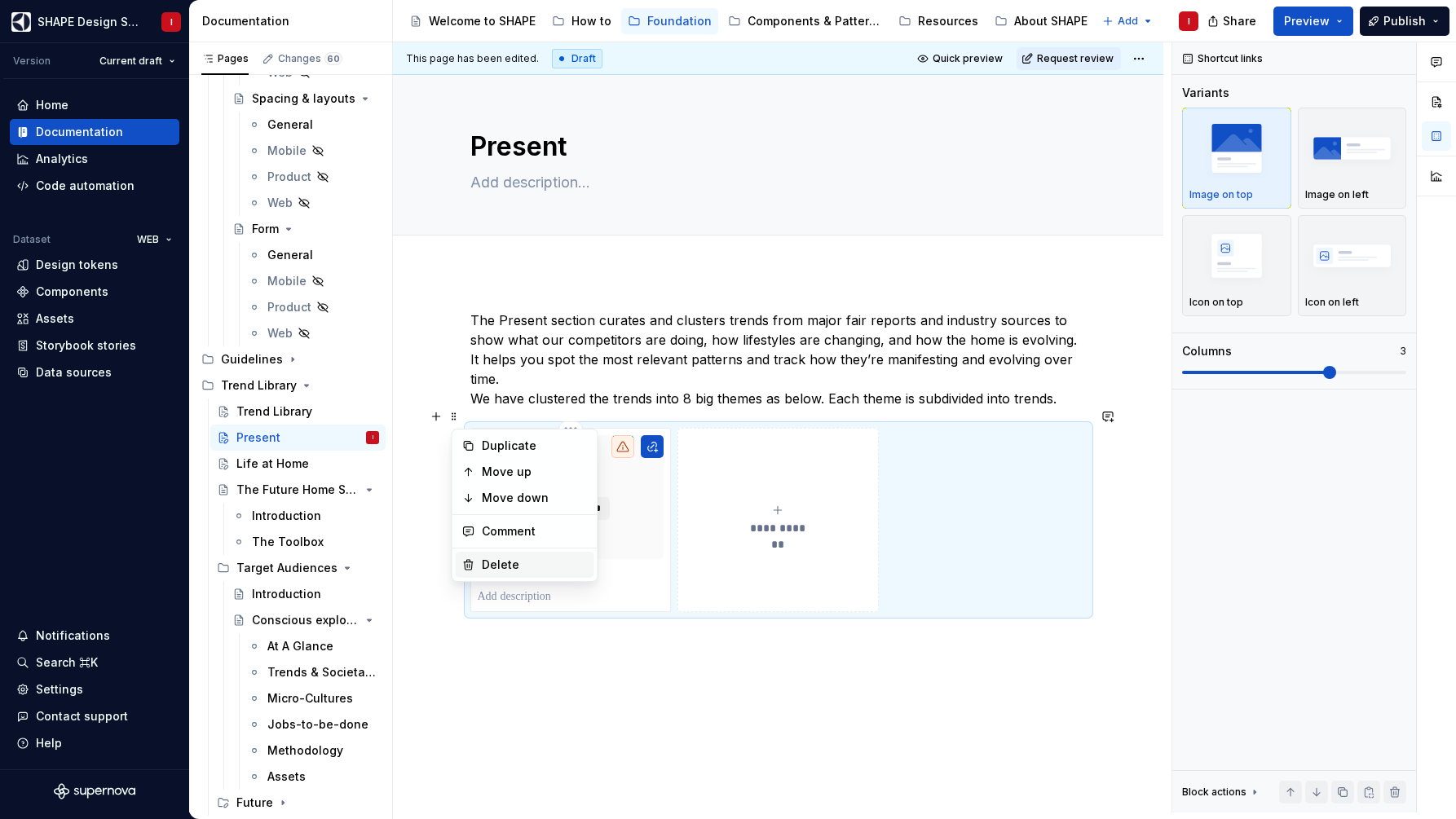 click on "Delete" at bounding box center (535, 565) 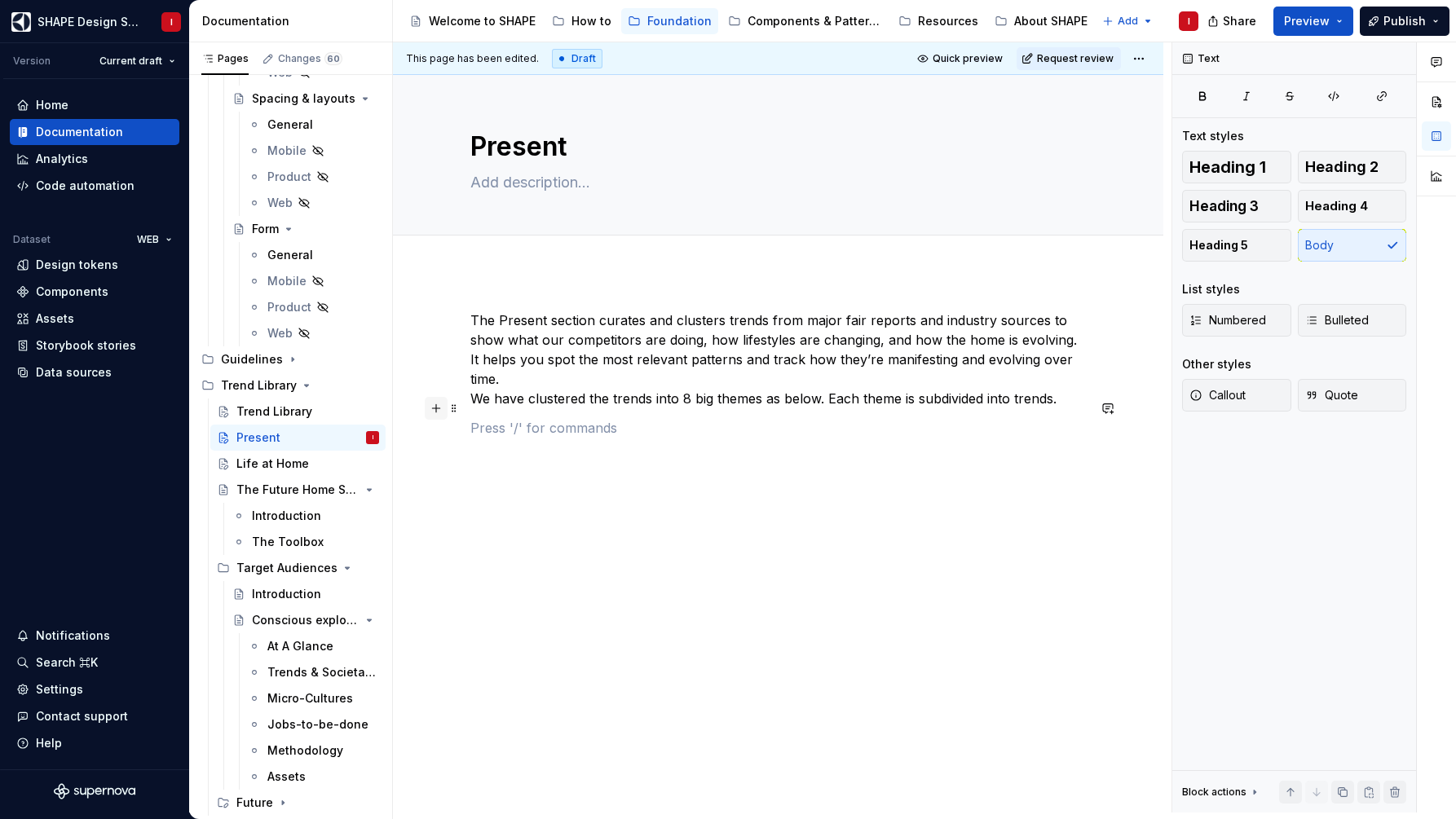 click at bounding box center (436, 408) 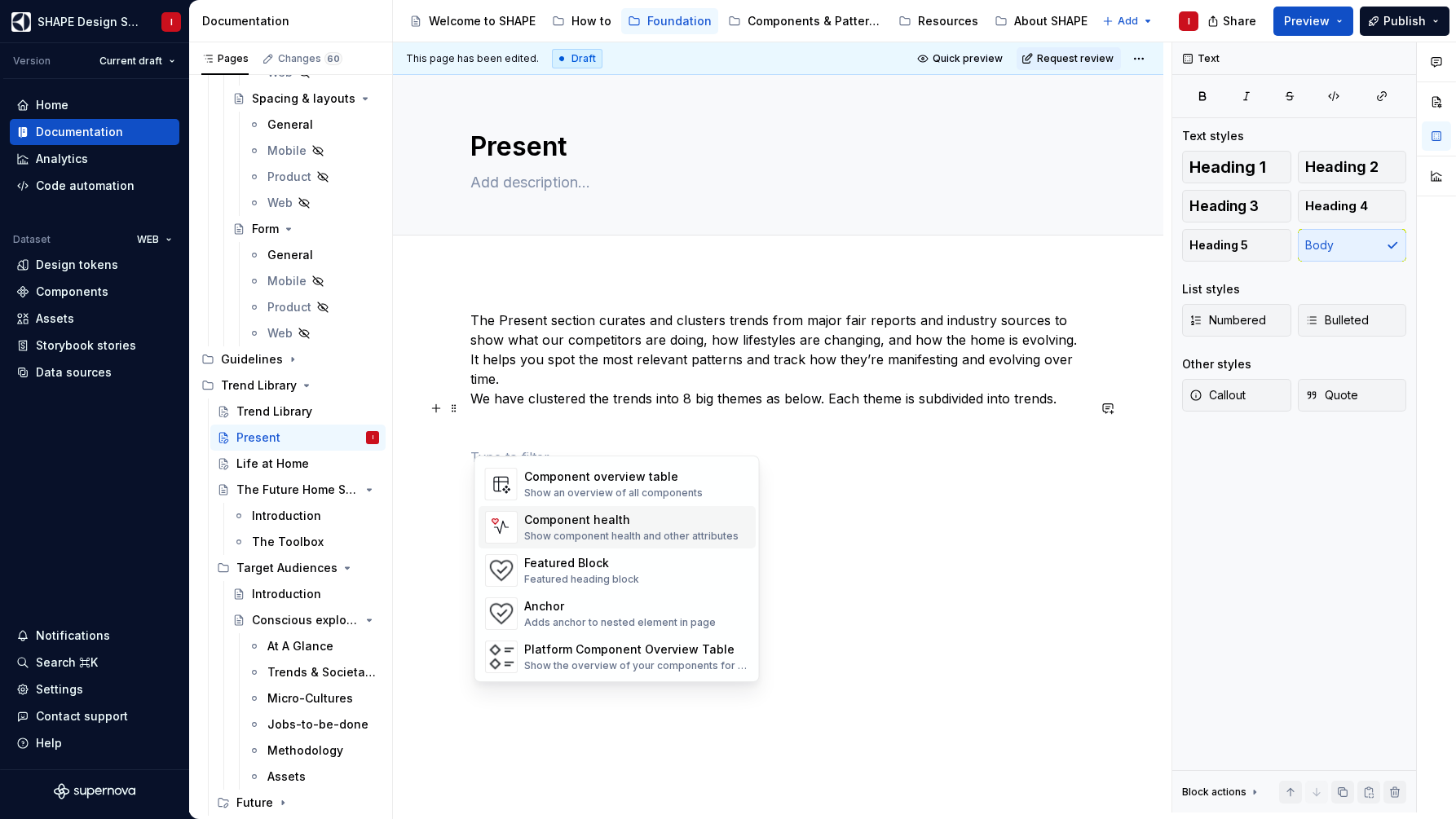 scroll, scrollTop: 2098, scrollLeft: 0, axis: vertical 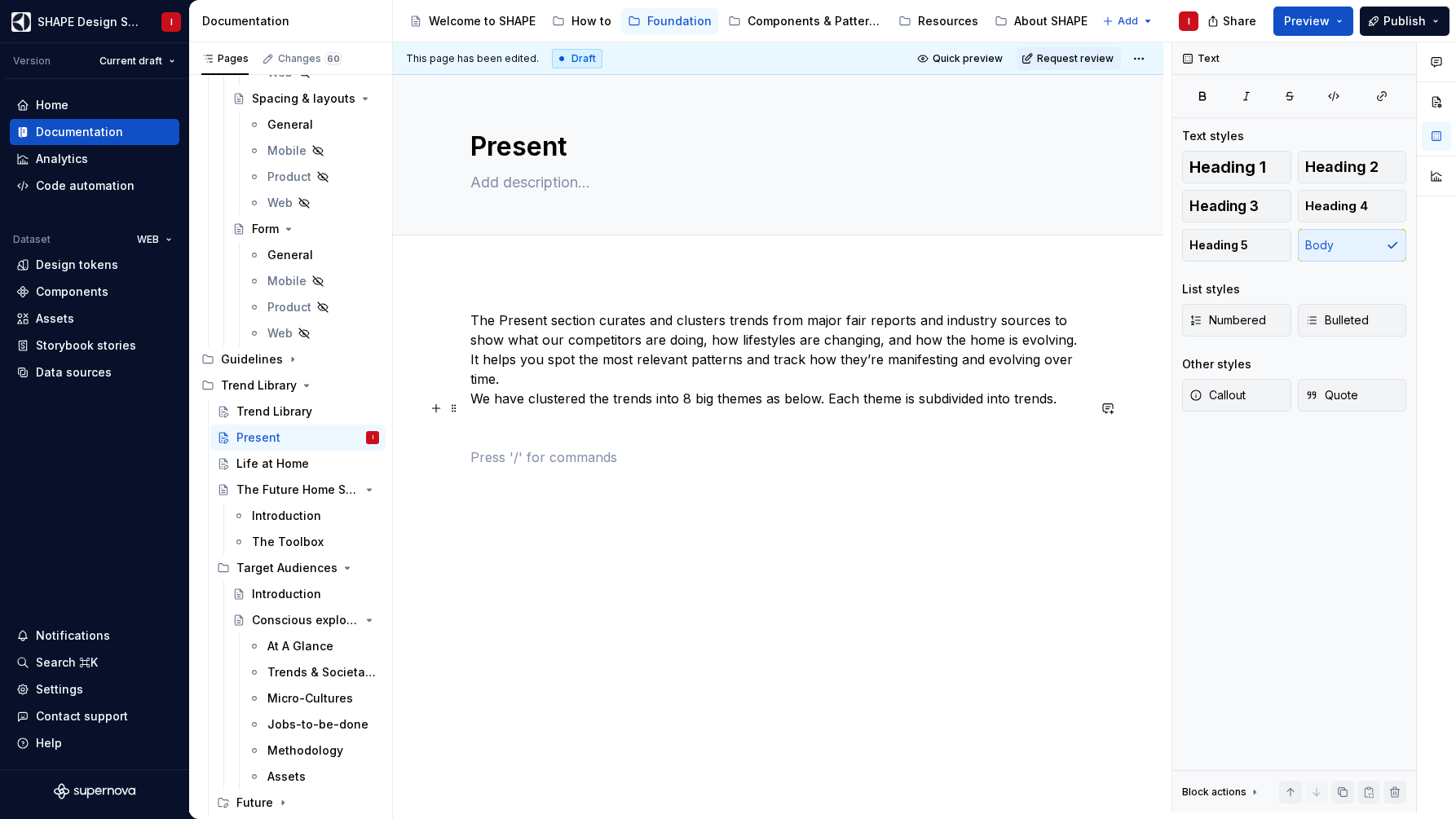click on "The Present section curates and clusters trends from major fair reports and industry sources to show what our competitors are doing, how lifestyles are changing, and how the home is evolving. It helps you spot the most relevant patterns and track how they’re manifesting and evolving over time. We have clustered the trends into 8 big themes as below. Each theme is subdivided into trends." at bounding box center [778, 502] 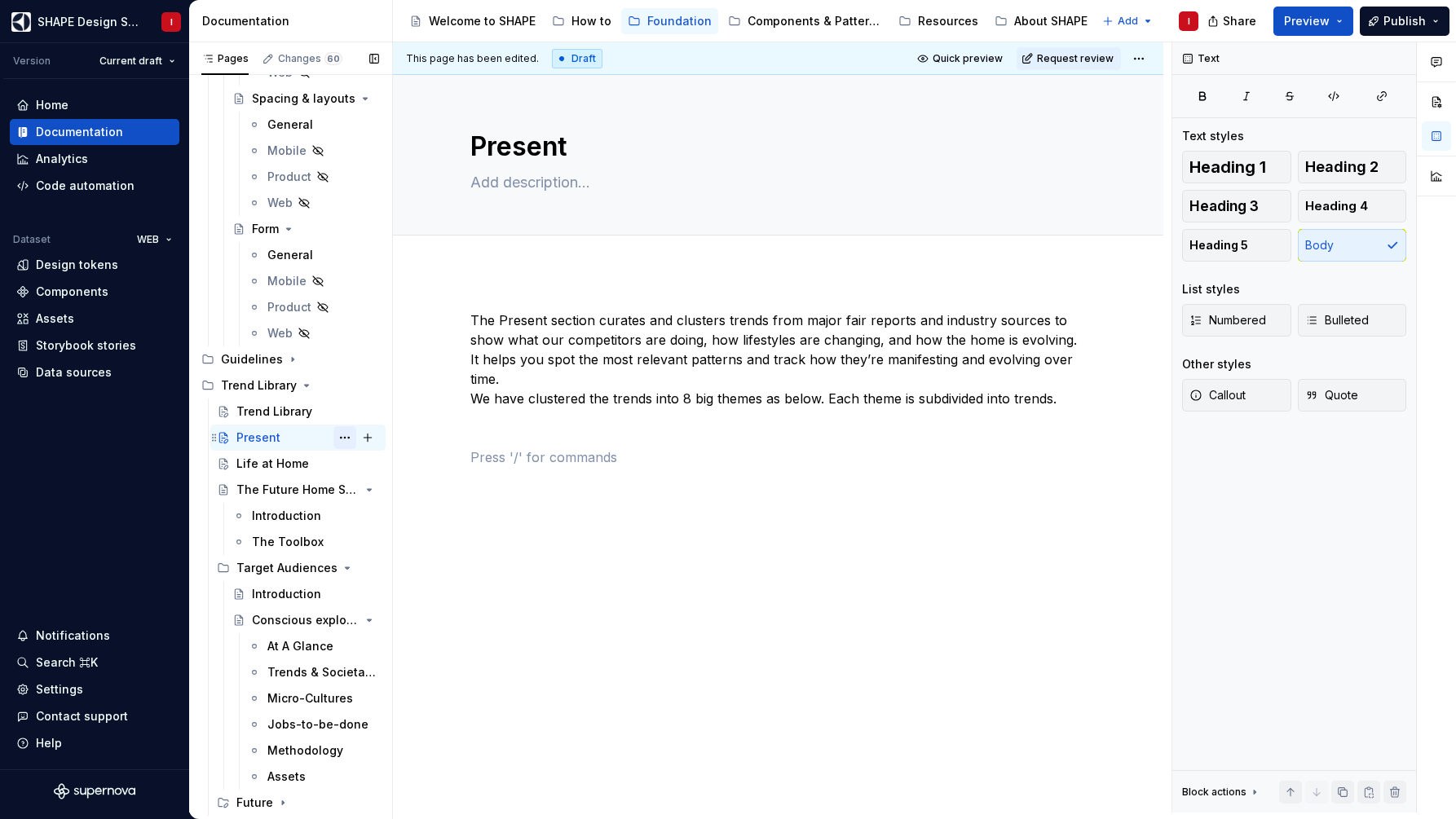 click at bounding box center (345, 438) 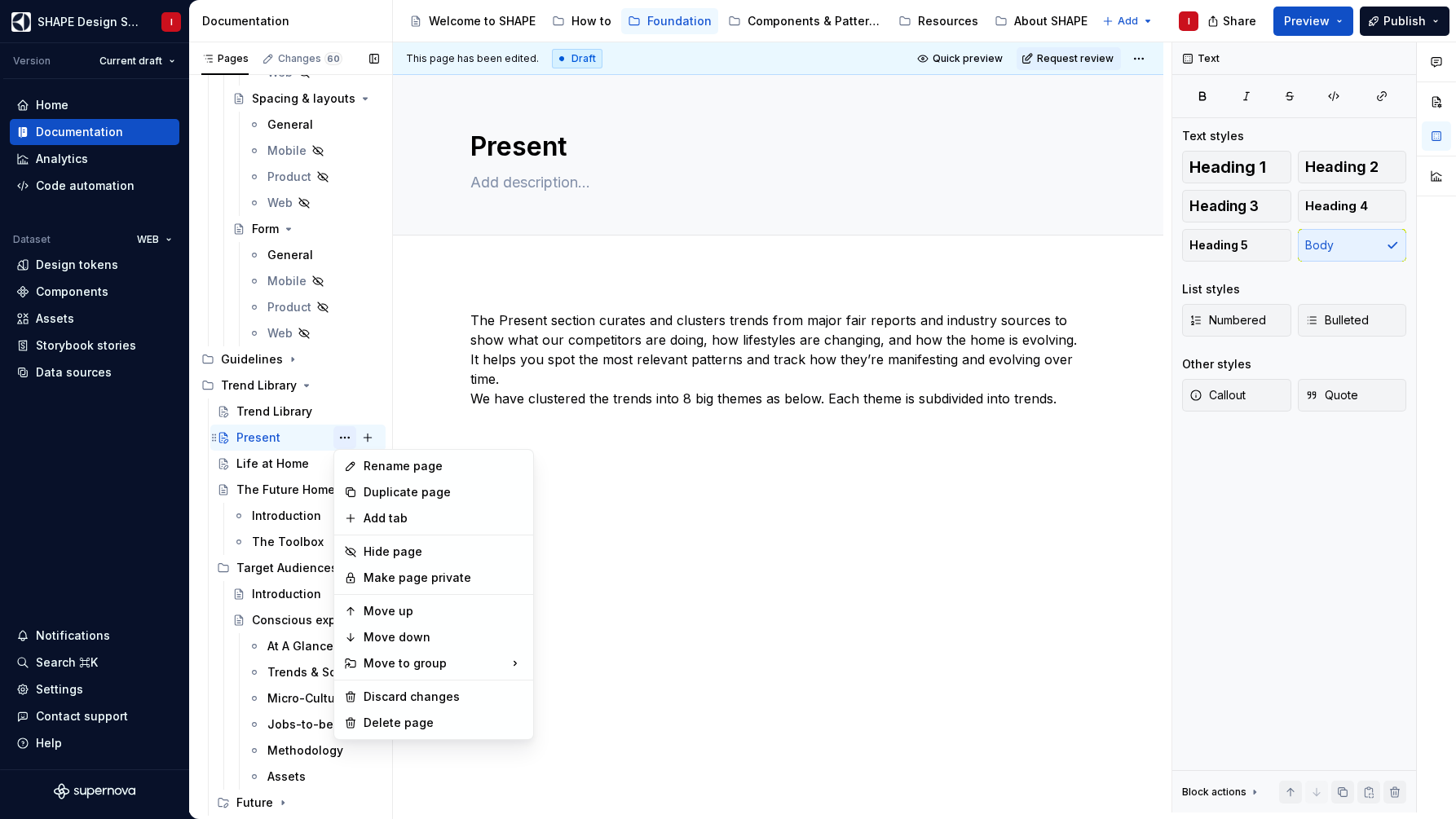 type on "*" 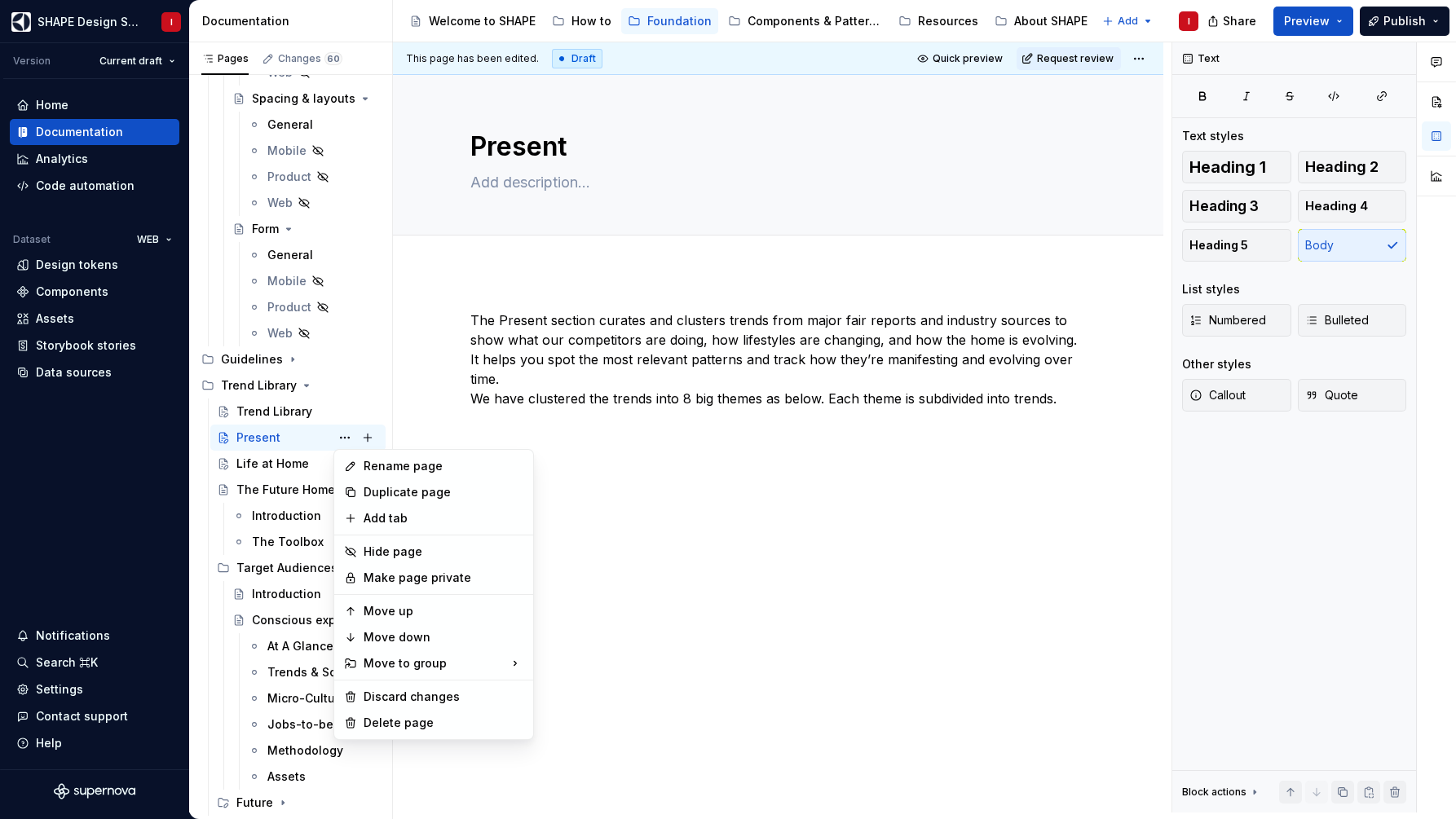 click on "SHAPE Design System I Version Current draft Home Documentation Analytics Code automation Dataset WEB Design tokens Components Assets Storybook stories Data sources Notifications Search ⌘K Settings Contact support Help Documentation
Accessibility guide for tree Page tree.
Navigate the tree with the arrow keys. Common tree hotkeys apply. Further keybindings are available:
enter to execute primary action on focused item
f2 to start renaming the focused item
escape to abort renaming an item
control+d to start dragging selected items
Welcome to SHAPE How to Foundation Components & Patterns Resources About SHAPE Add I Share Preview Publish Pages Changes 60 Add
Accessibility guide for tree Page tree.
Navigate the tree with the arrow keys. Common tree hotkeys apply. Further keybindings are available:
enter to execute primary action on focused item
f2 to start renaming the focused item" at bounding box center (728, 409) 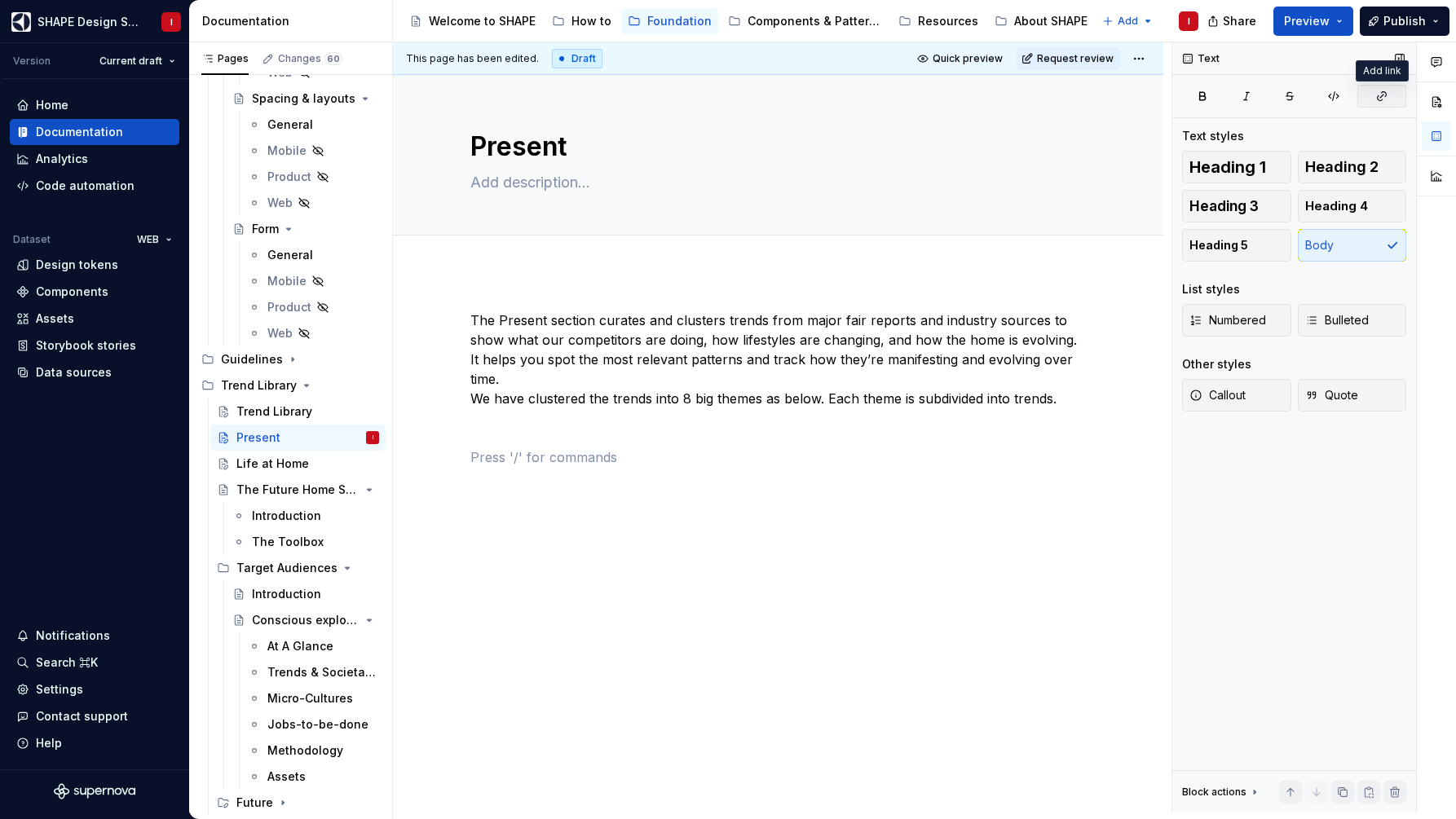 click 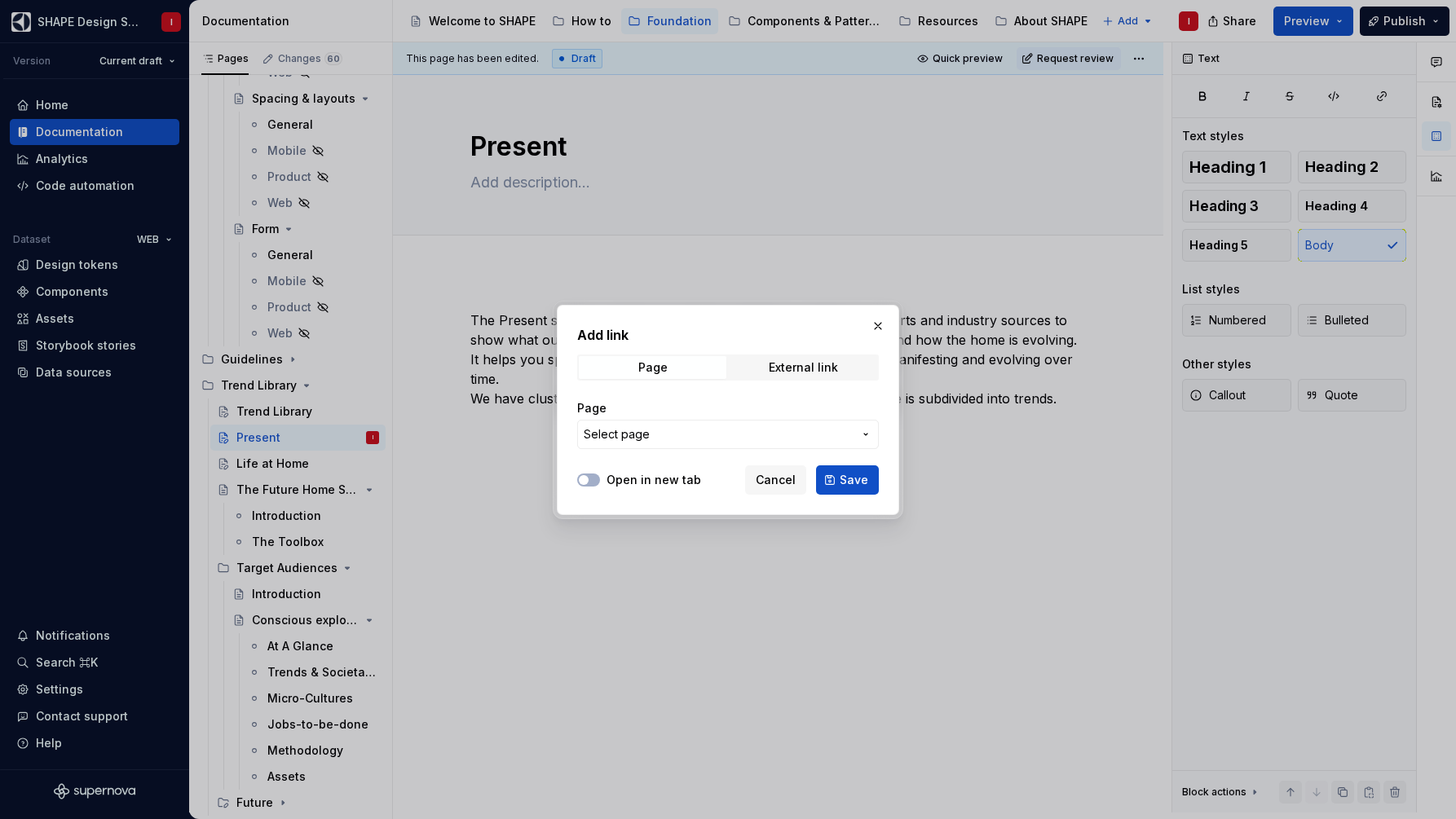 click on "Select page" at bounding box center [718, 434] 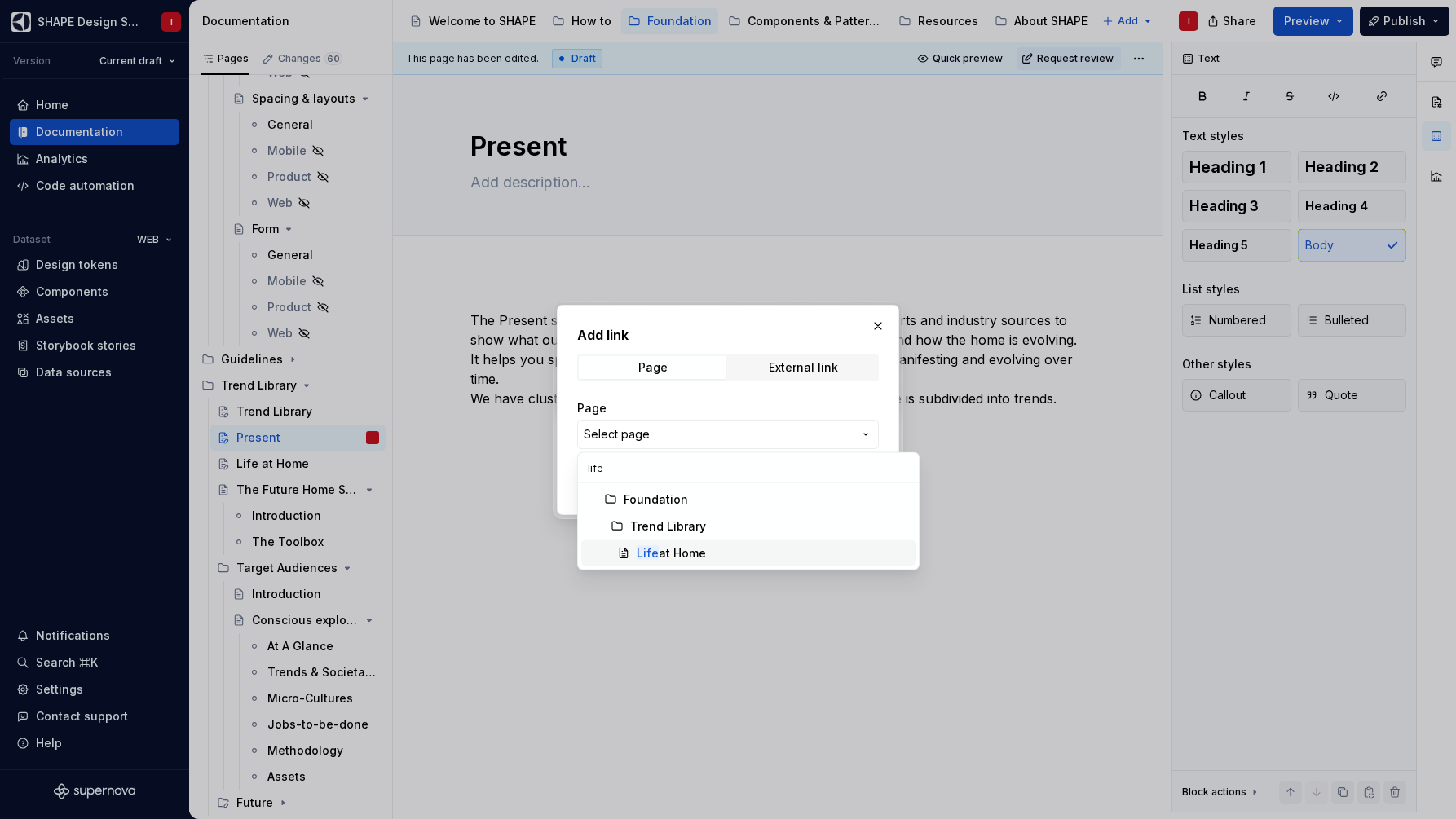 type on "life" 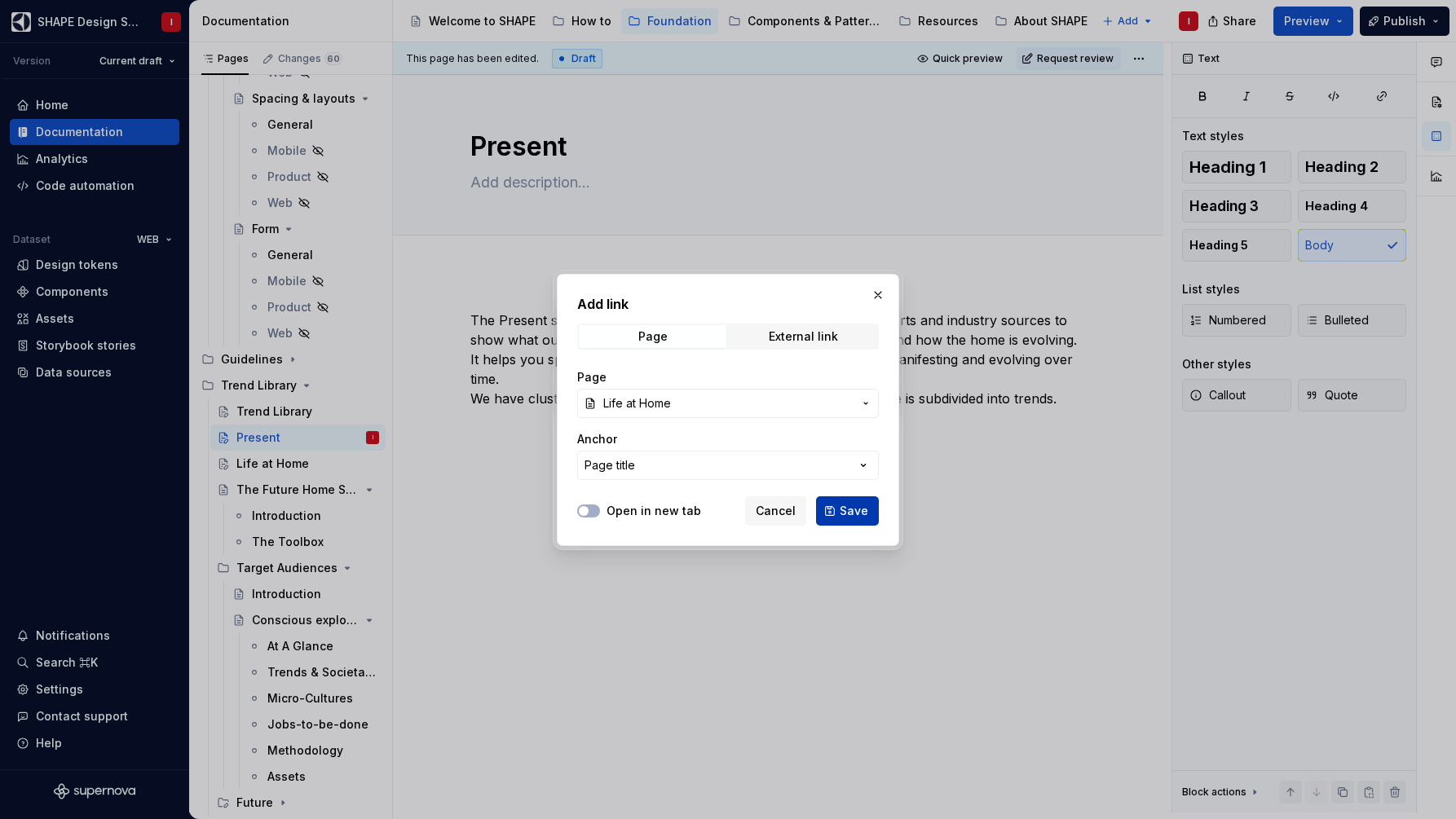click on "Save" at bounding box center (854, 511) 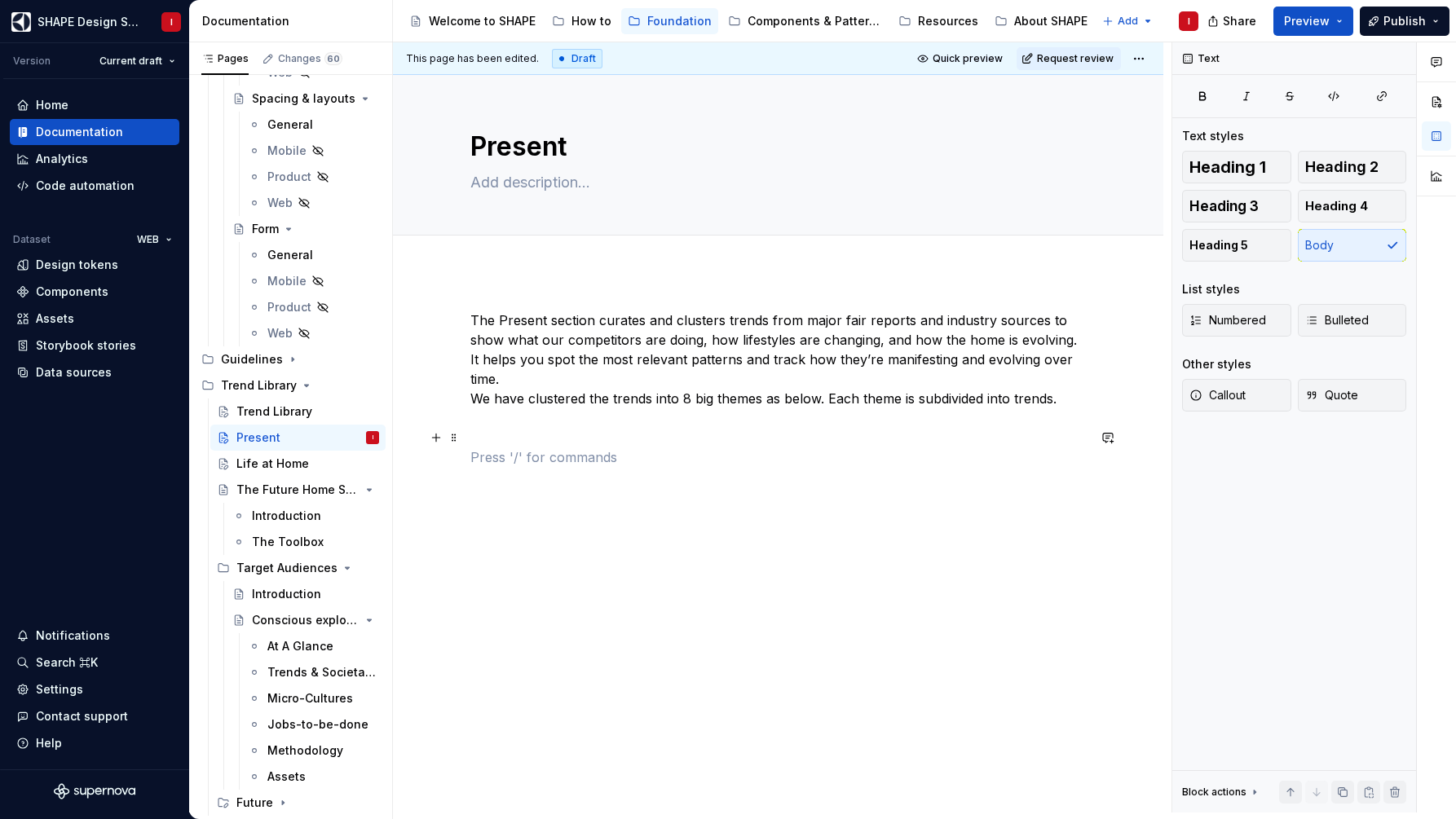 click at bounding box center [779, 457] 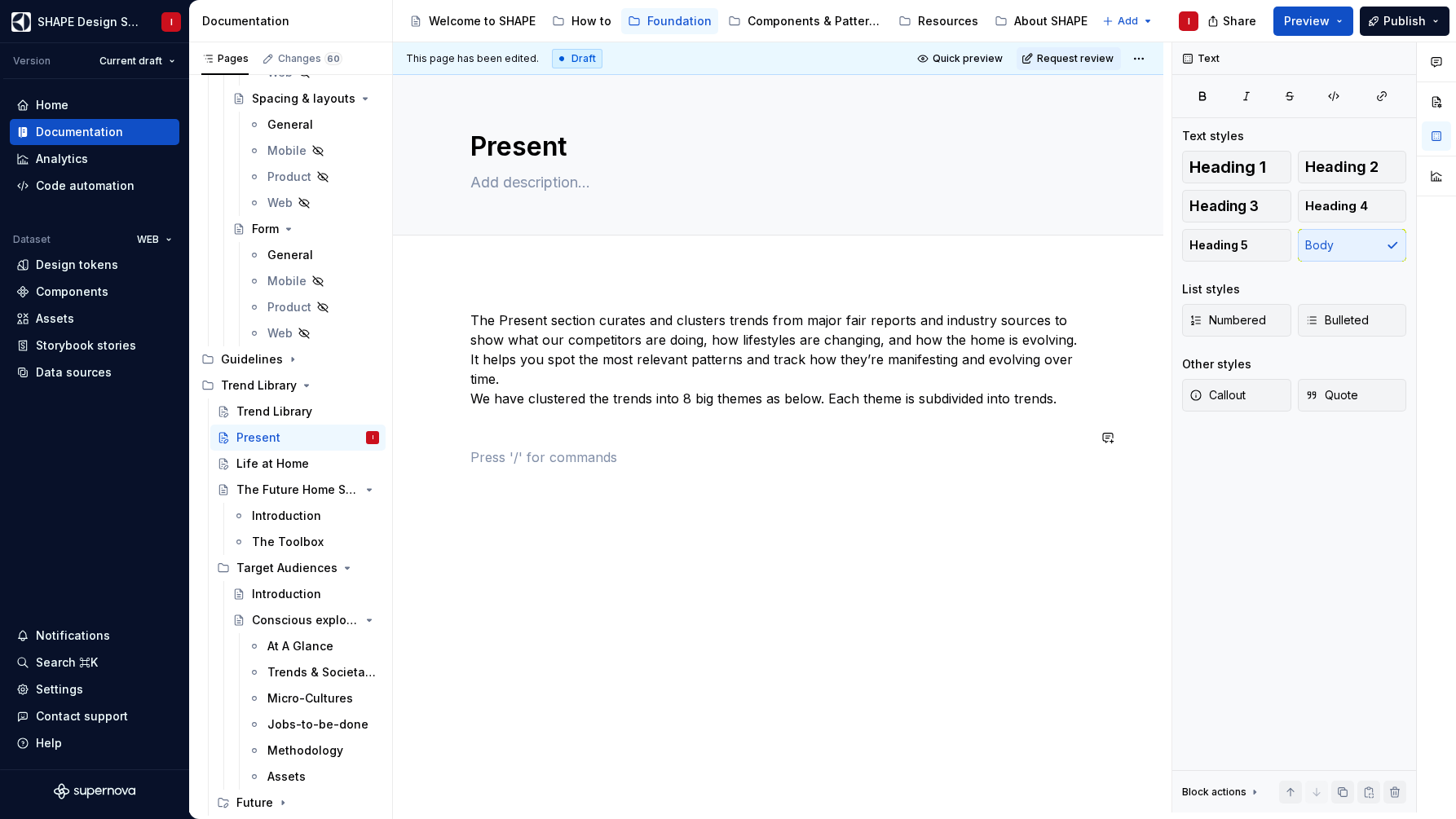 click on "The Present section curates and clusters trends from major fair reports and industry sources to show what our competitors are doing, how lifestyles are changing, and how the home is evolving. It helps you spot the most relevant patterns and track how they’re manifesting and evolving over time. We have clustered the trends into 8 big themes as below. Each theme is subdivided into trends." at bounding box center [778, 502] 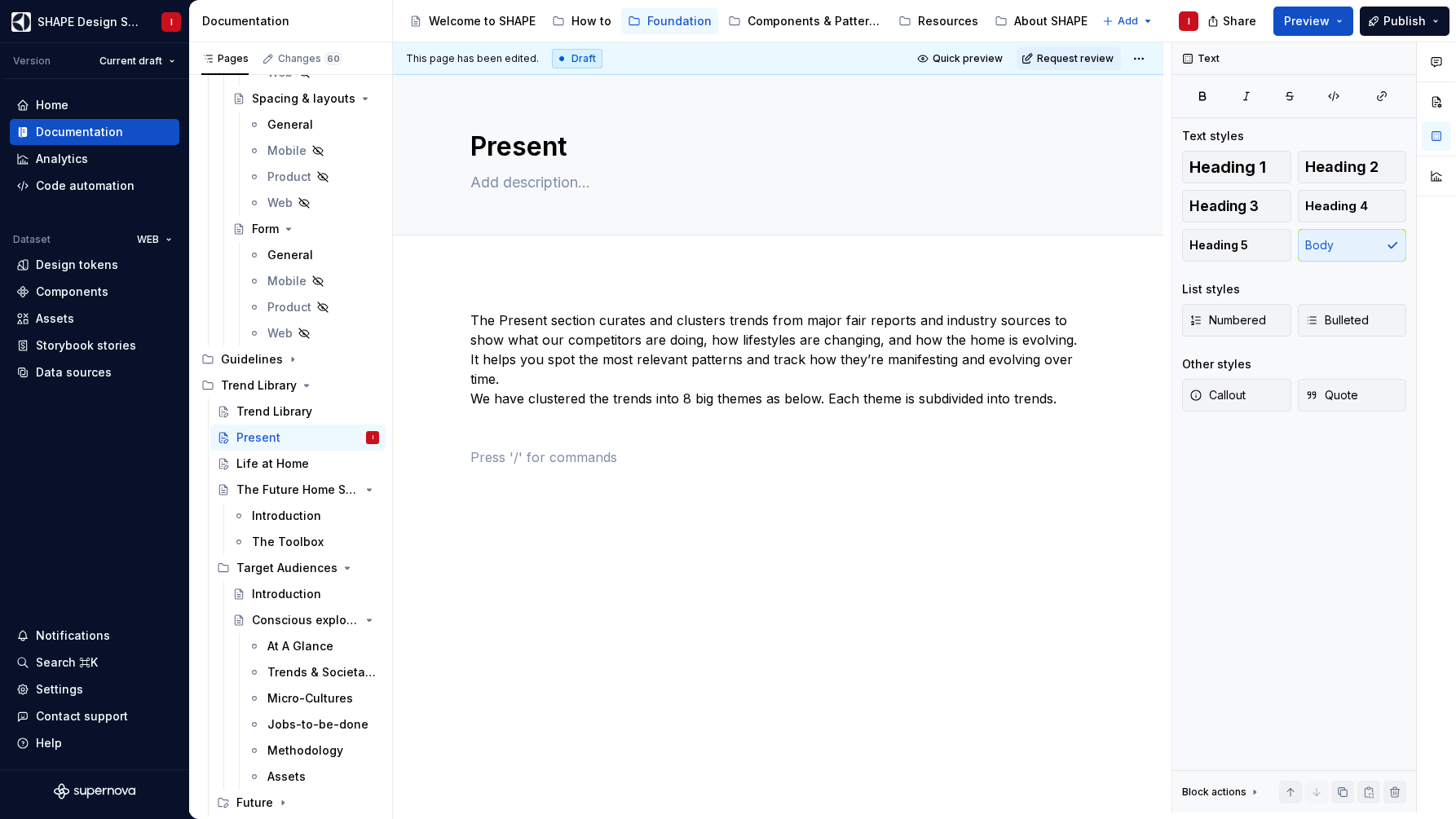 click on "The Present section curates and clusters trends from major fair reports and industry sources to show what our competitors are doing, how lifestyles are changing, and how the home is evolving. It helps you spot the most relevant patterns and track how they’re manifesting and evolving over time. We have clustered the trends into 8 big themes as below. Each theme is subdivided into trends." at bounding box center (778, 502) 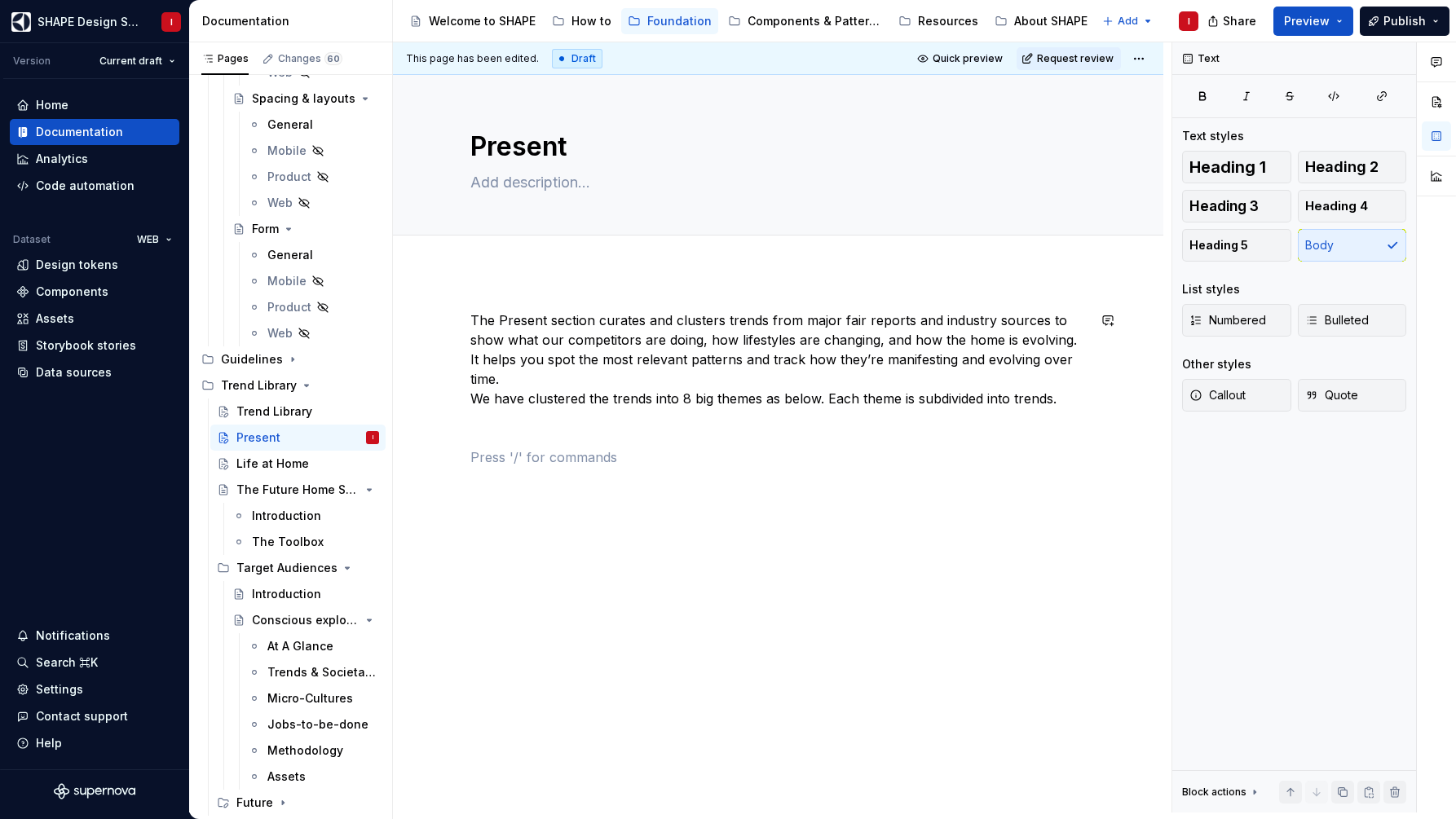 click on "The Present section curates and clusters trends from major fair reports and industry sources to show what our competitors are doing, how lifestyles are changing, and how the home is evolving. It helps you spot the most relevant patterns and track how they’re manifesting and evolving over time. We have clustered the trends into 8 big themes as below. Each theme is subdivided into trends." at bounding box center [778, 502] 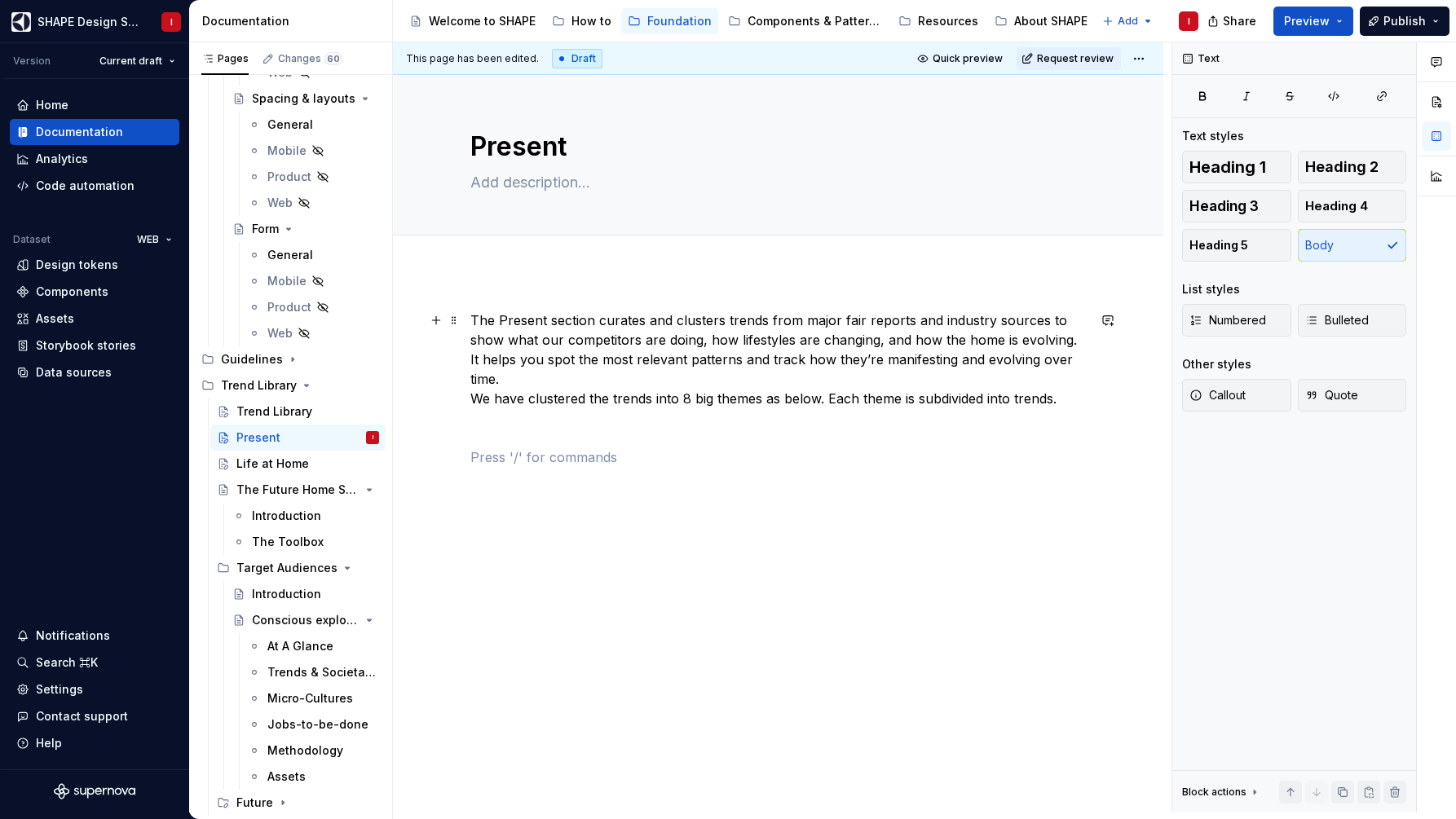 click on "The Present section curates and clusters trends from major fair reports and industry sources to show what our competitors are doing, how lifestyles are changing, and how the home is evolving. It helps you spot the most relevant patterns and track how they’re manifesting and evolving over time. We have clustered the trends into 8 big themes as below. Each theme is subdivided into trends." at bounding box center (779, 359) 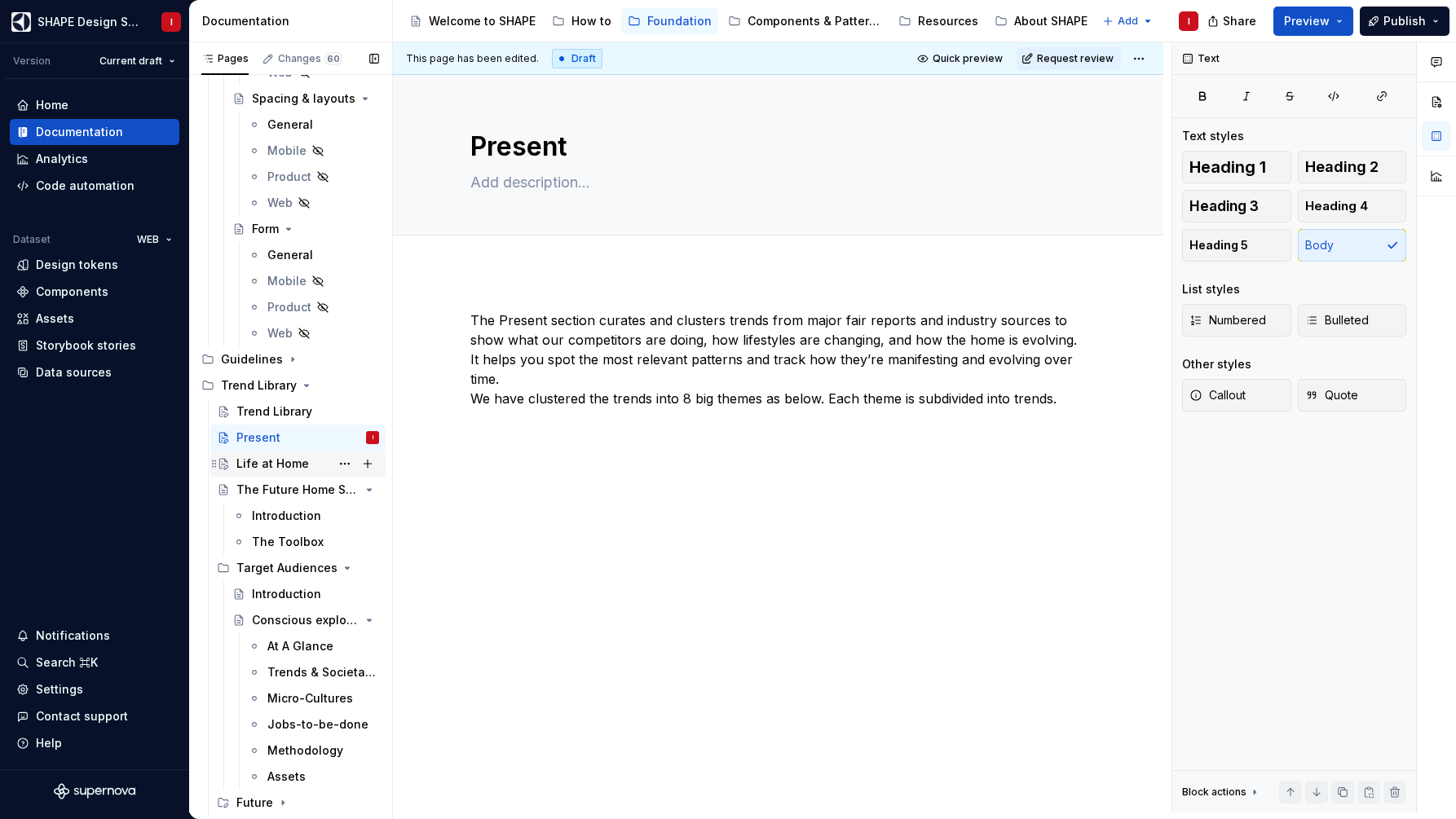 click on "Life at Home" at bounding box center [272, 464] 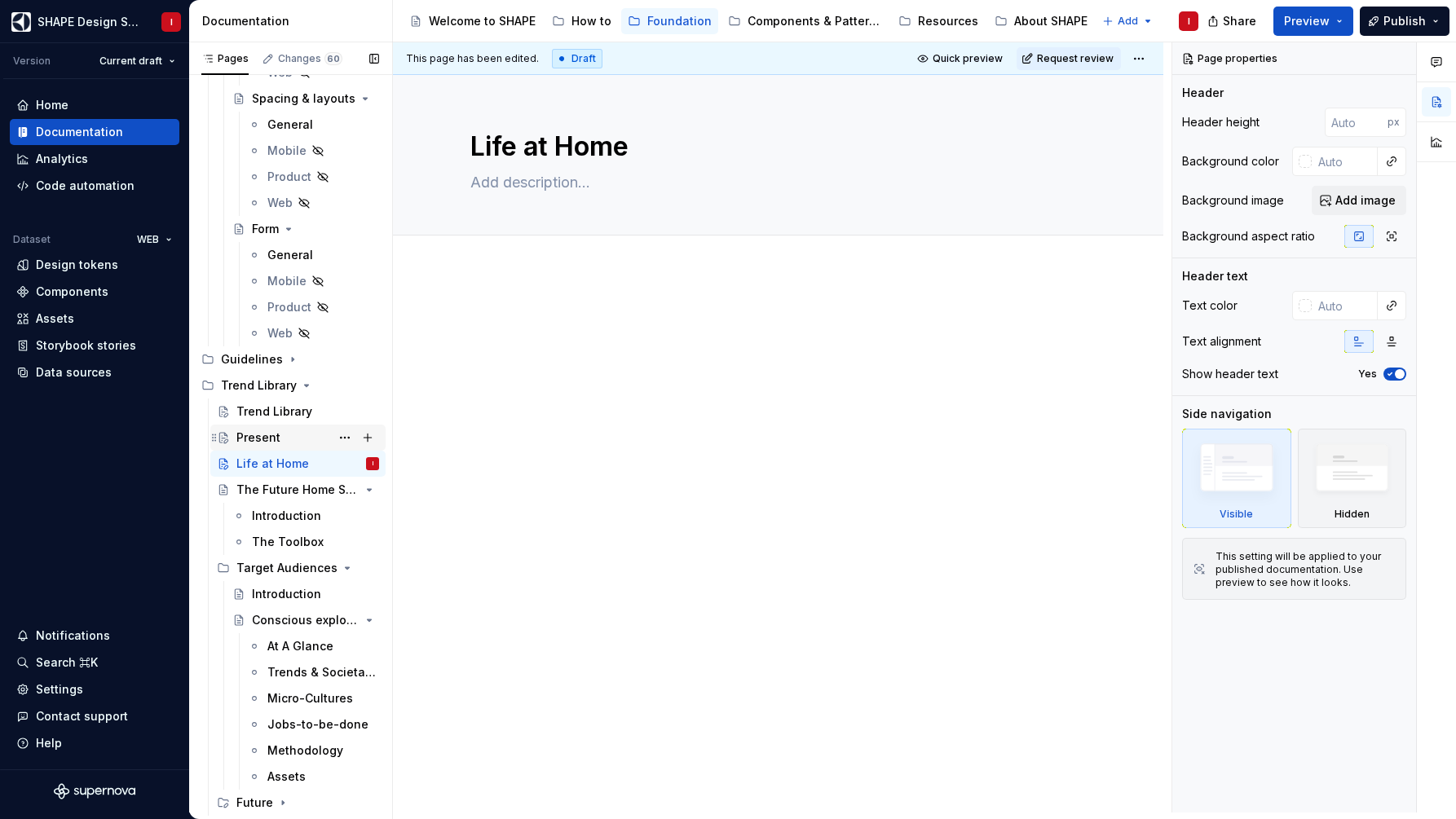 click on "Present" at bounding box center (307, 438) 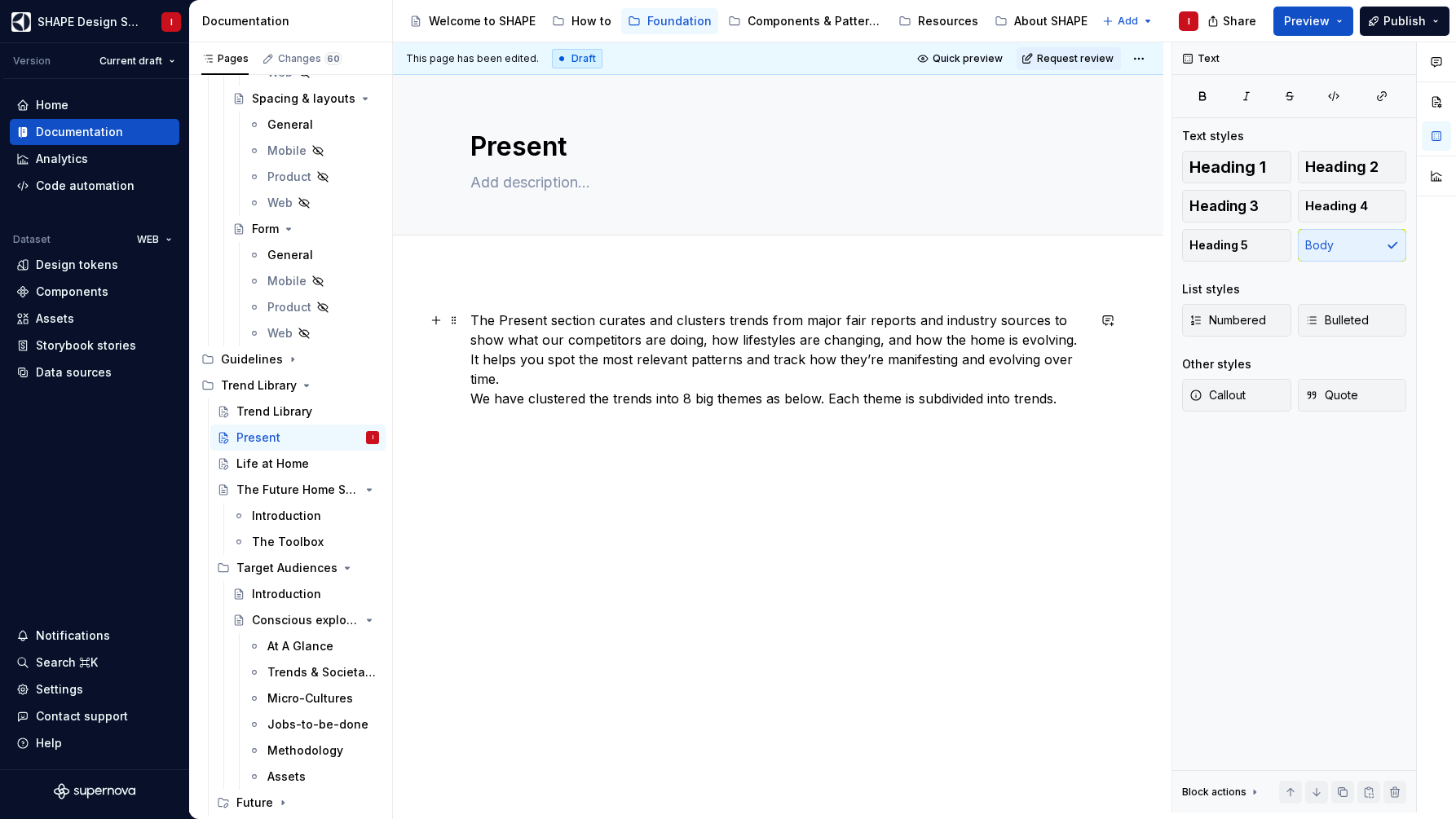 click on "The Present section curates and clusters trends from major fair reports and industry sources to show what our competitors are doing, how lifestyles are changing, and how the home is evolving. It helps you spot the most relevant patterns and track how they’re manifesting and evolving over time. We have clustered the trends into 8 big themes as below. Each theme is subdivided into trends." at bounding box center [779, 359] 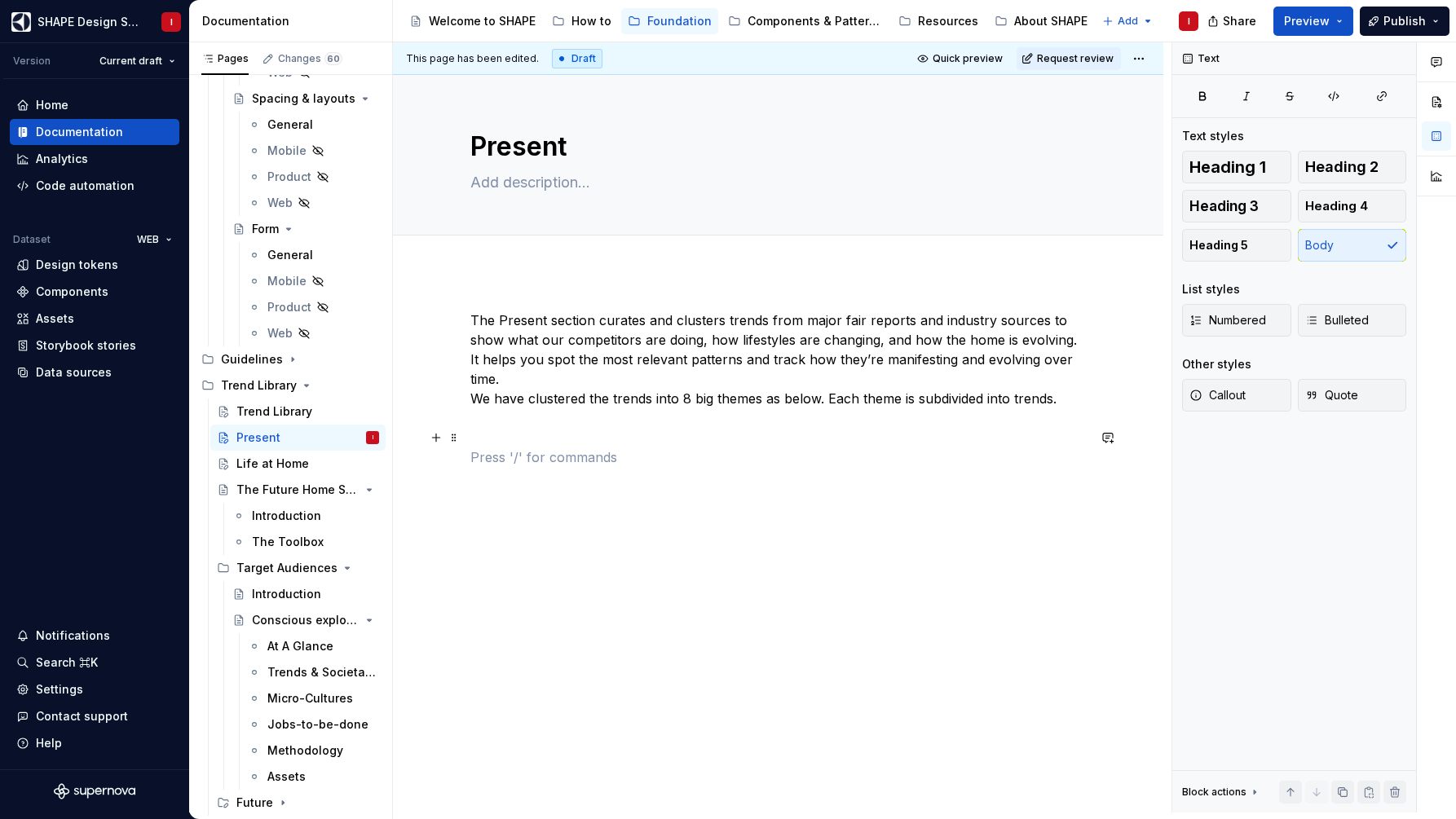click at bounding box center [779, 457] 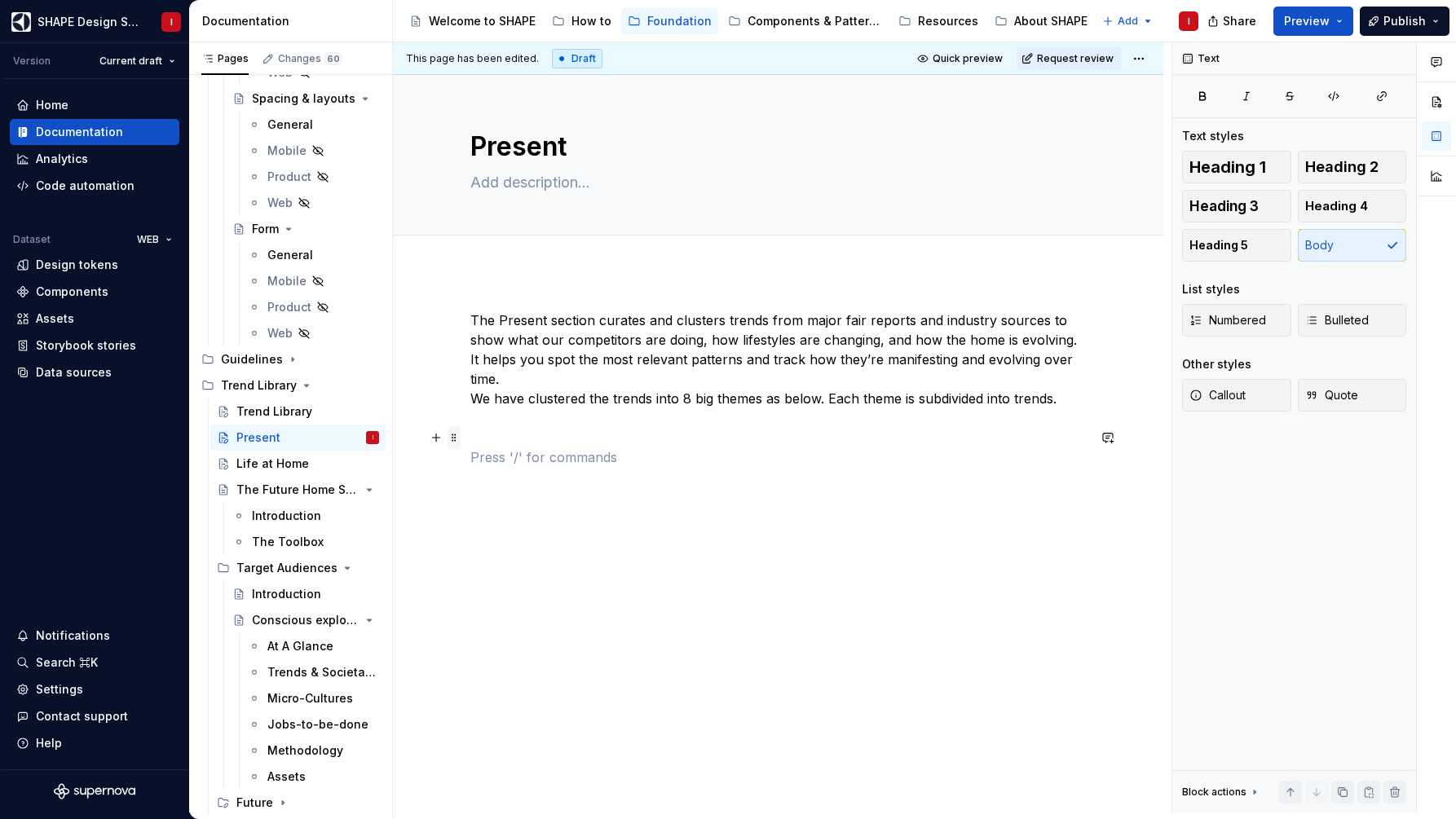 click at bounding box center [454, 438] 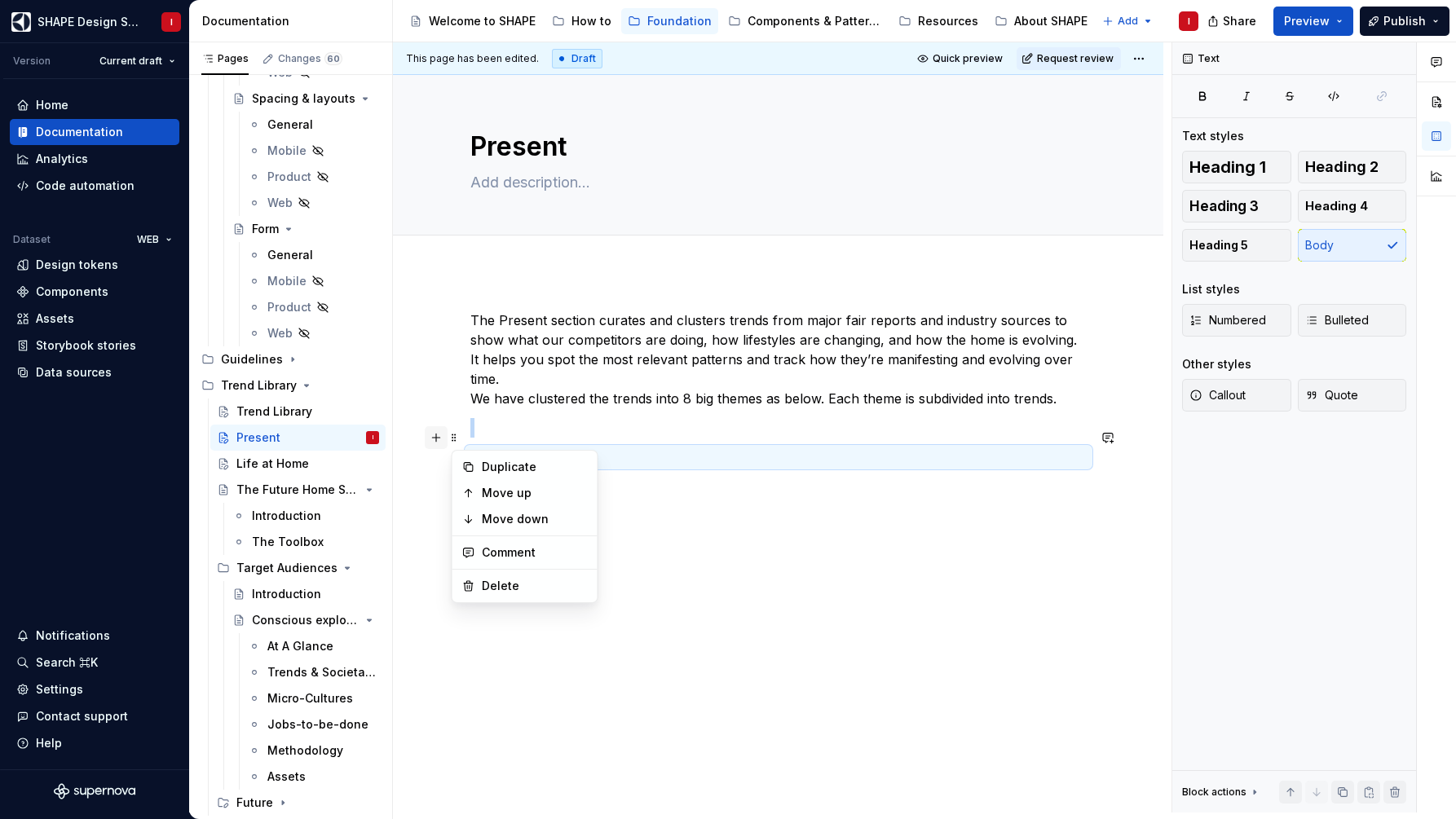click at bounding box center (436, 438) 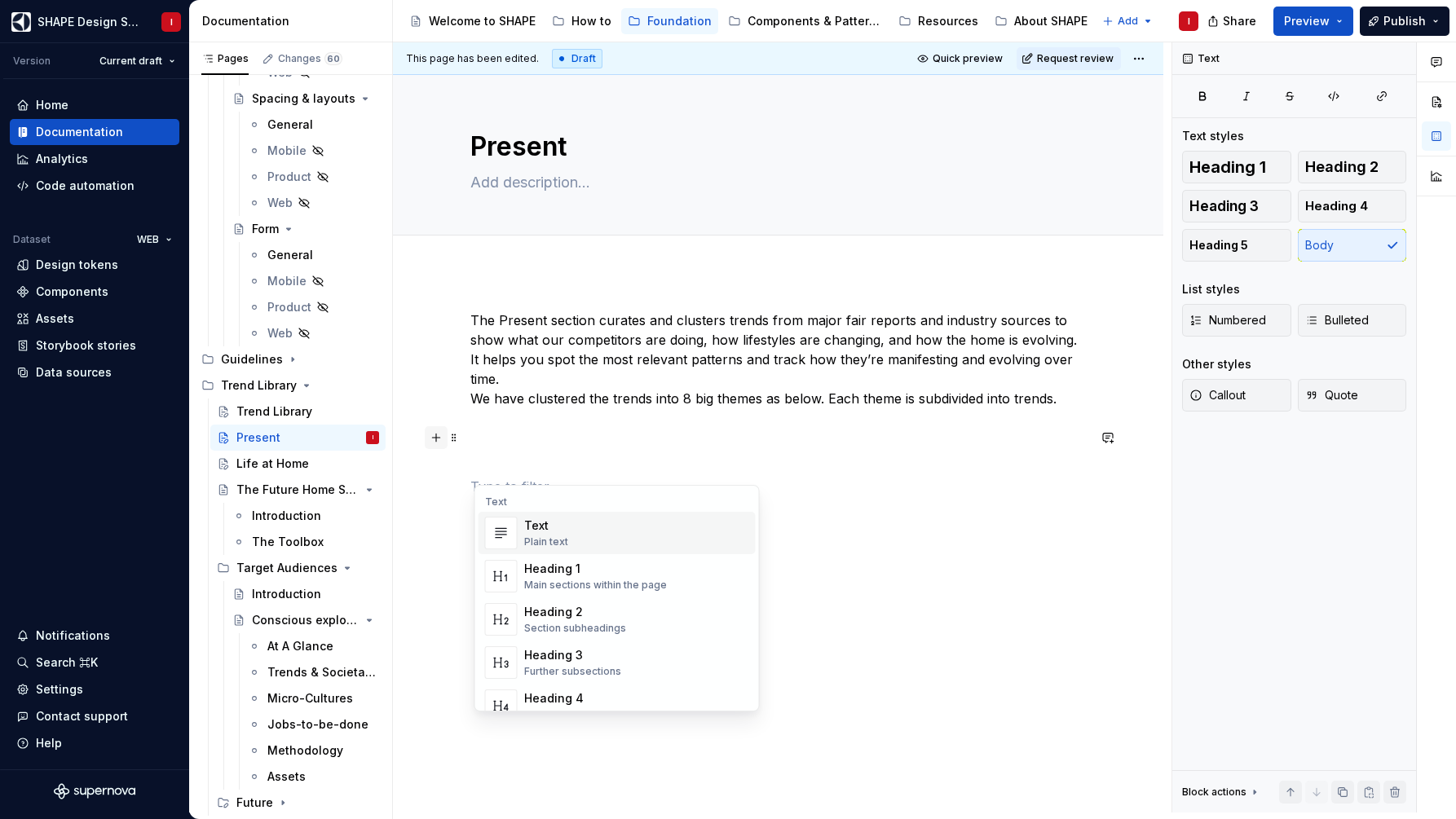 type on "*" 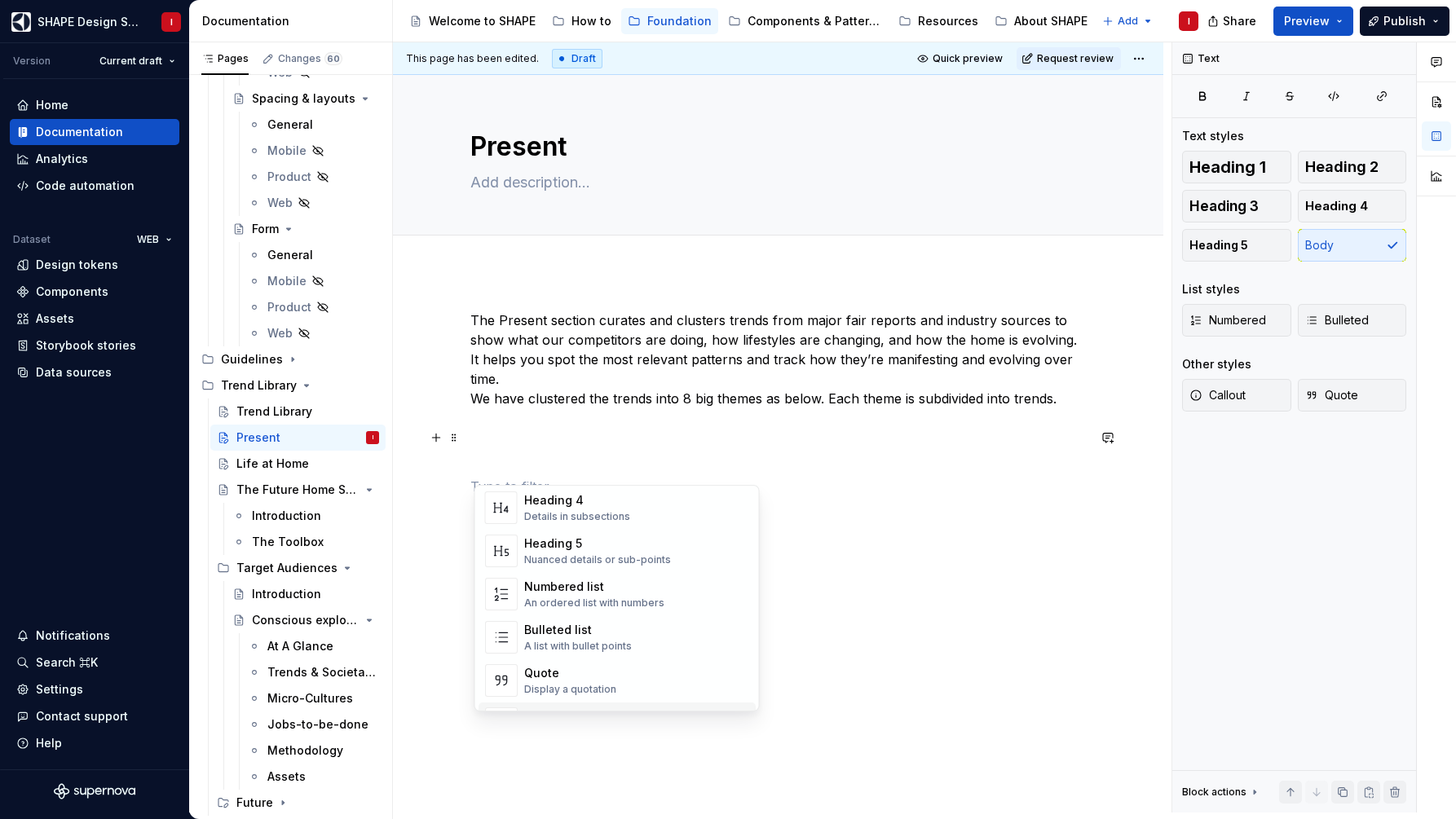 scroll, scrollTop: 207, scrollLeft: 0, axis: vertical 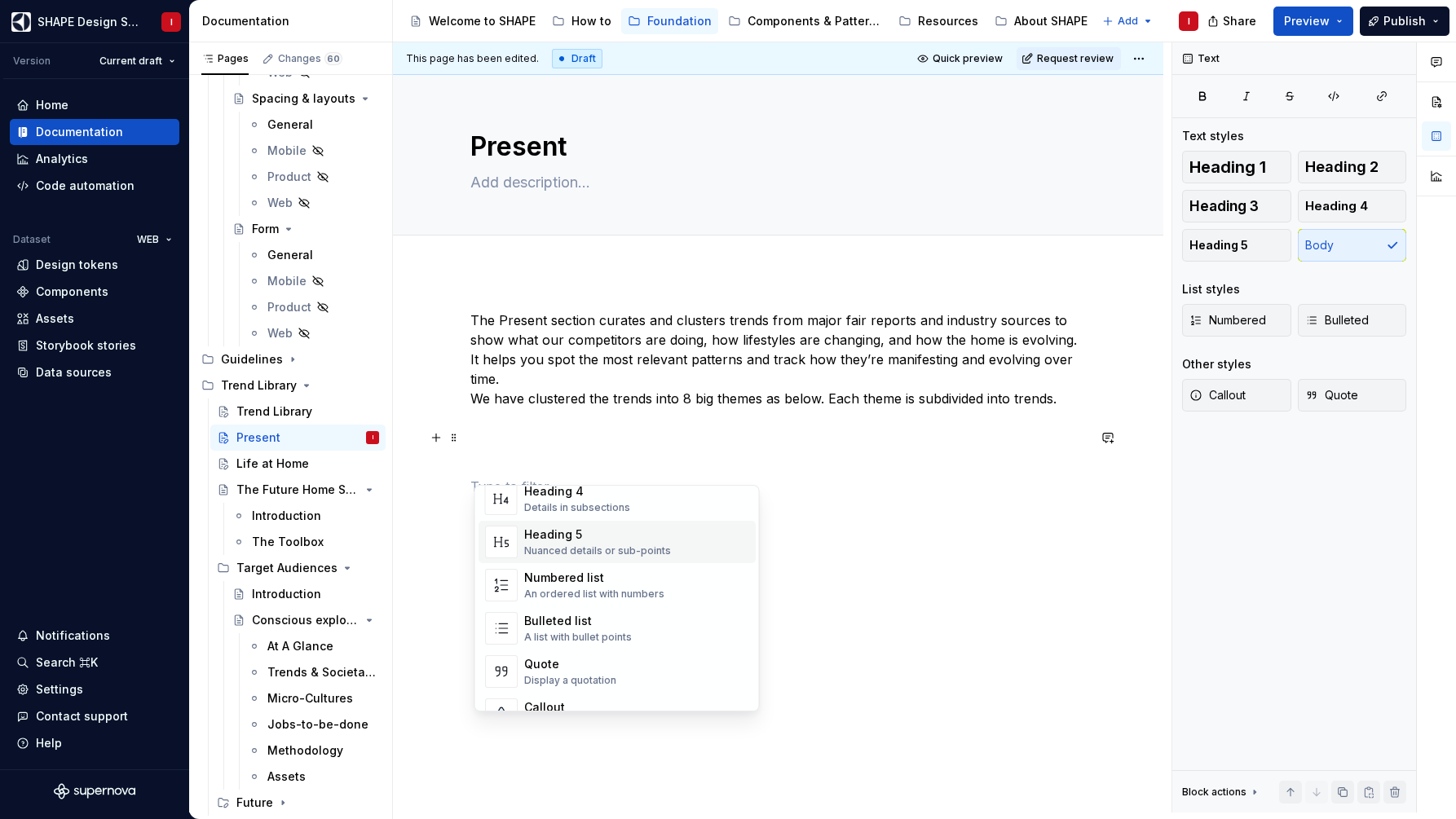 click at bounding box center (779, 487) 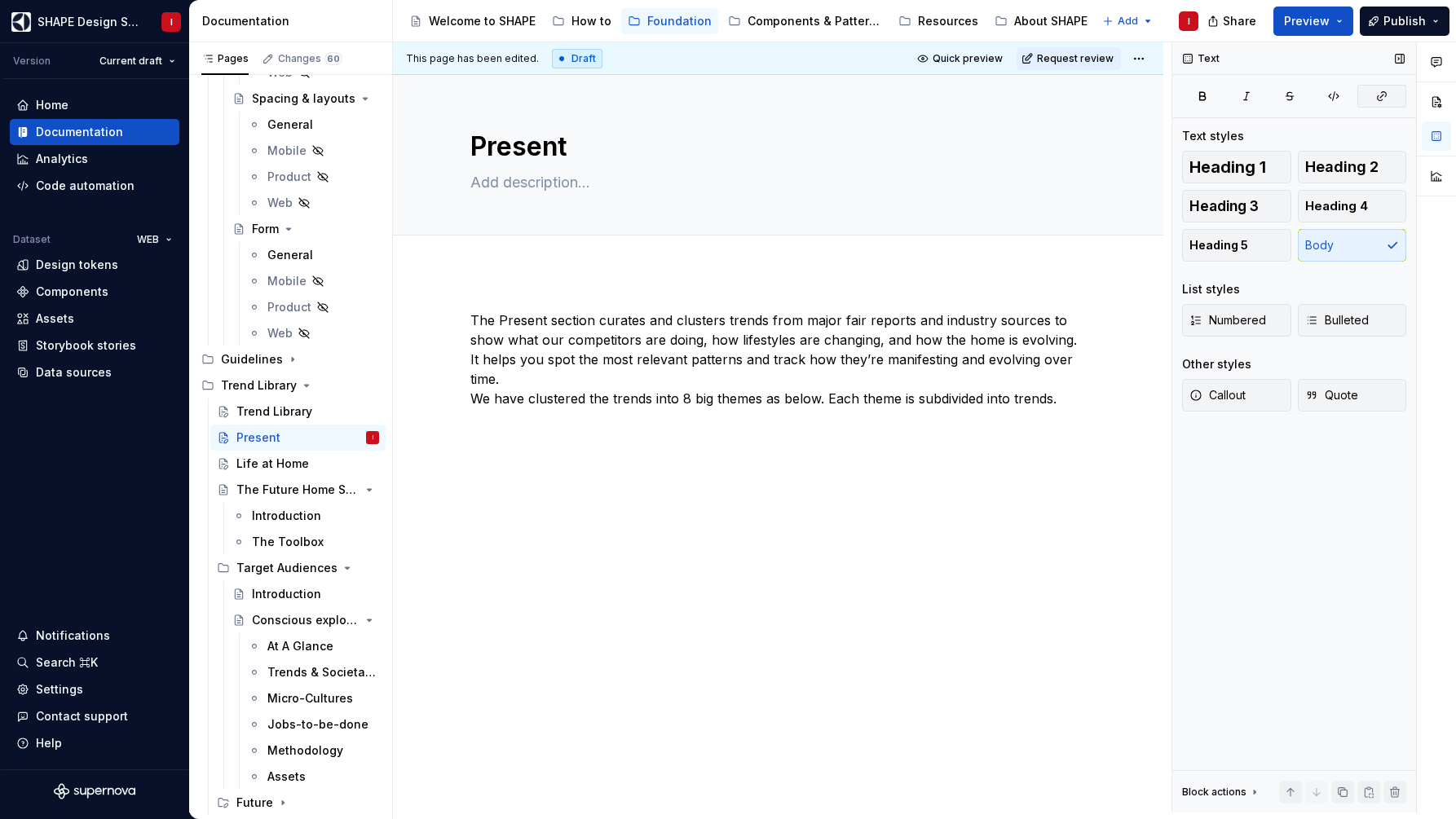 click at bounding box center (1382, 96) 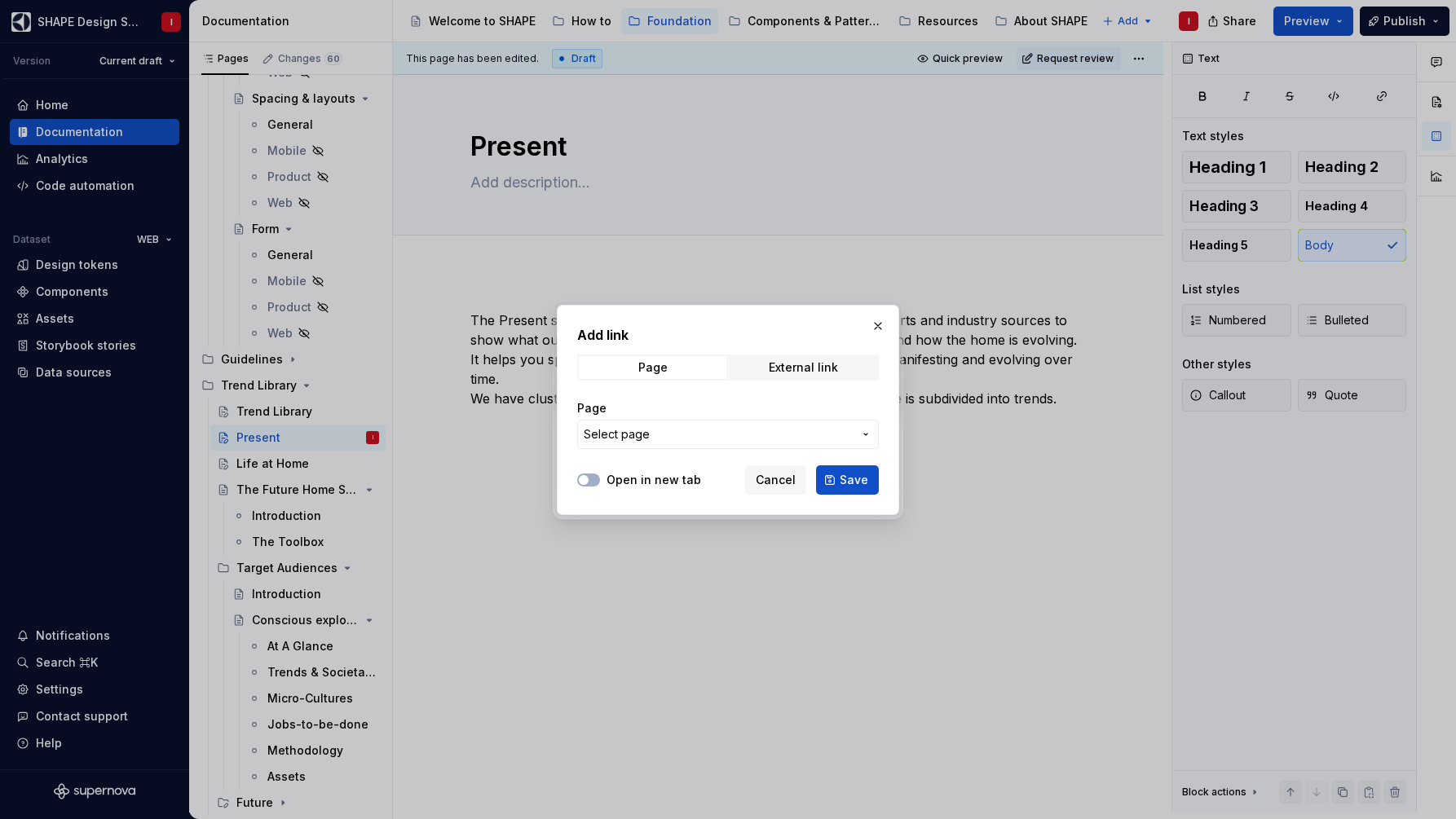 click on "Select page" at bounding box center [728, 434] 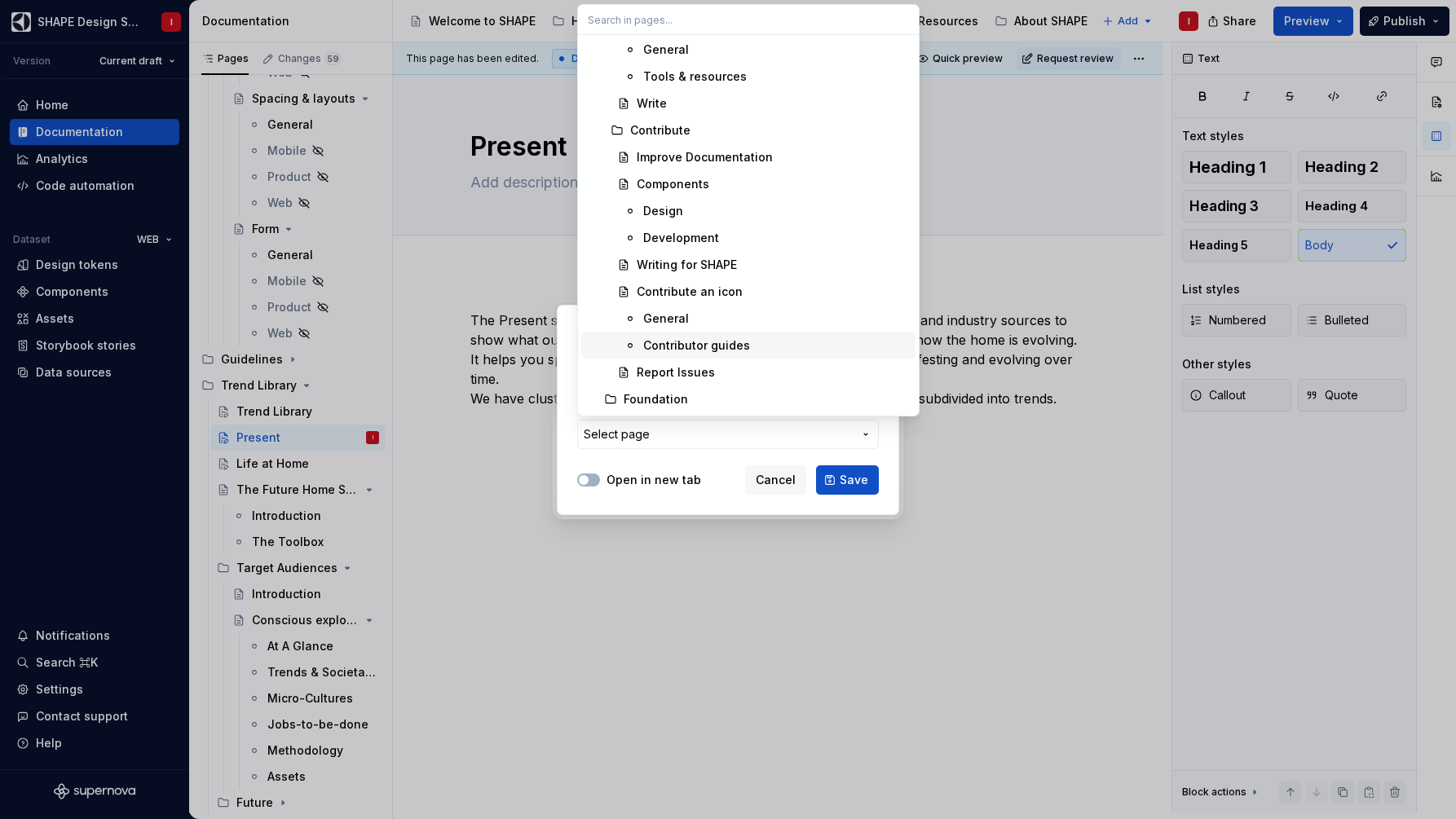 scroll, scrollTop: 577, scrollLeft: 0, axis: vertical 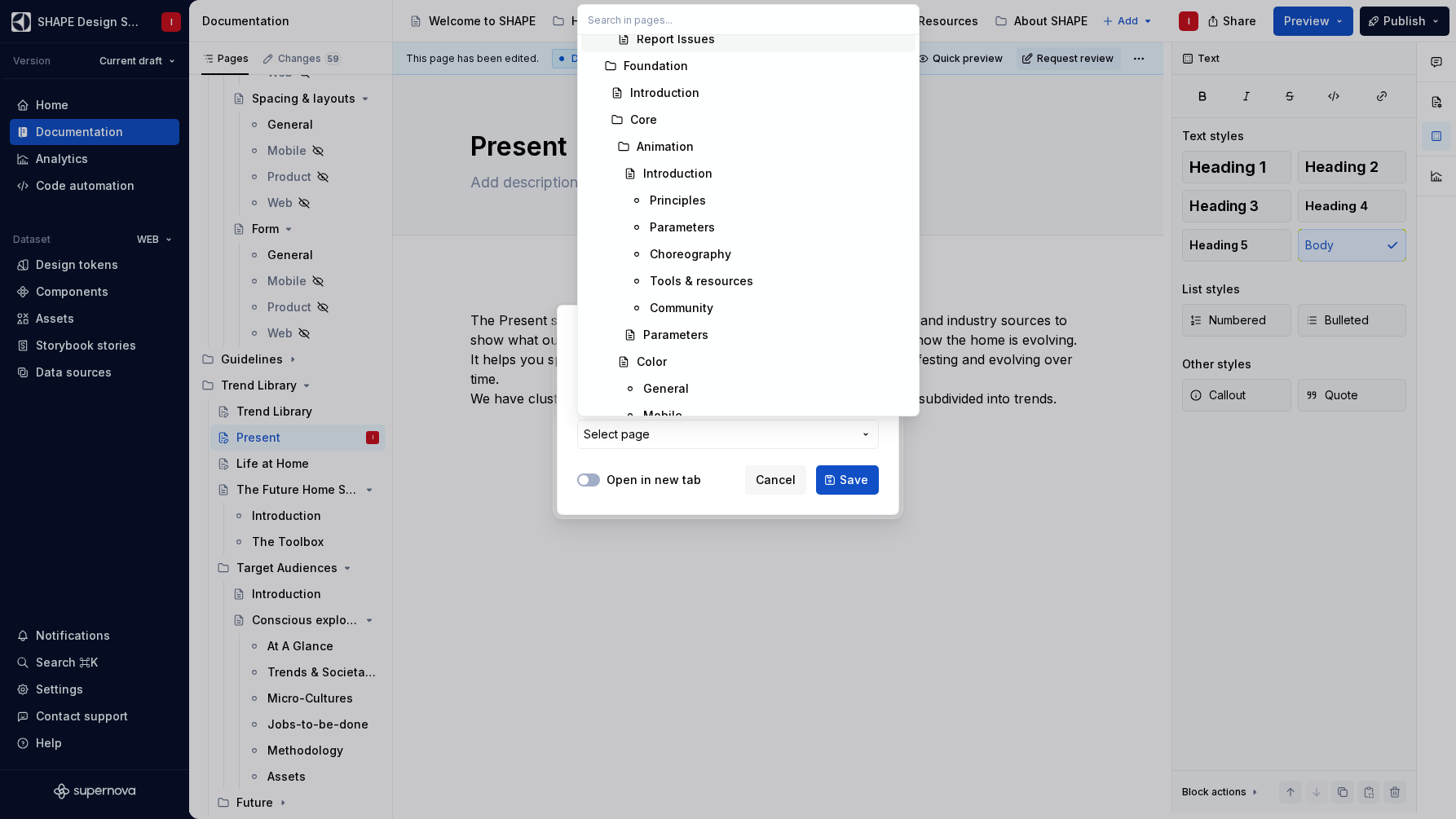 click at bounding box center (748, 20) 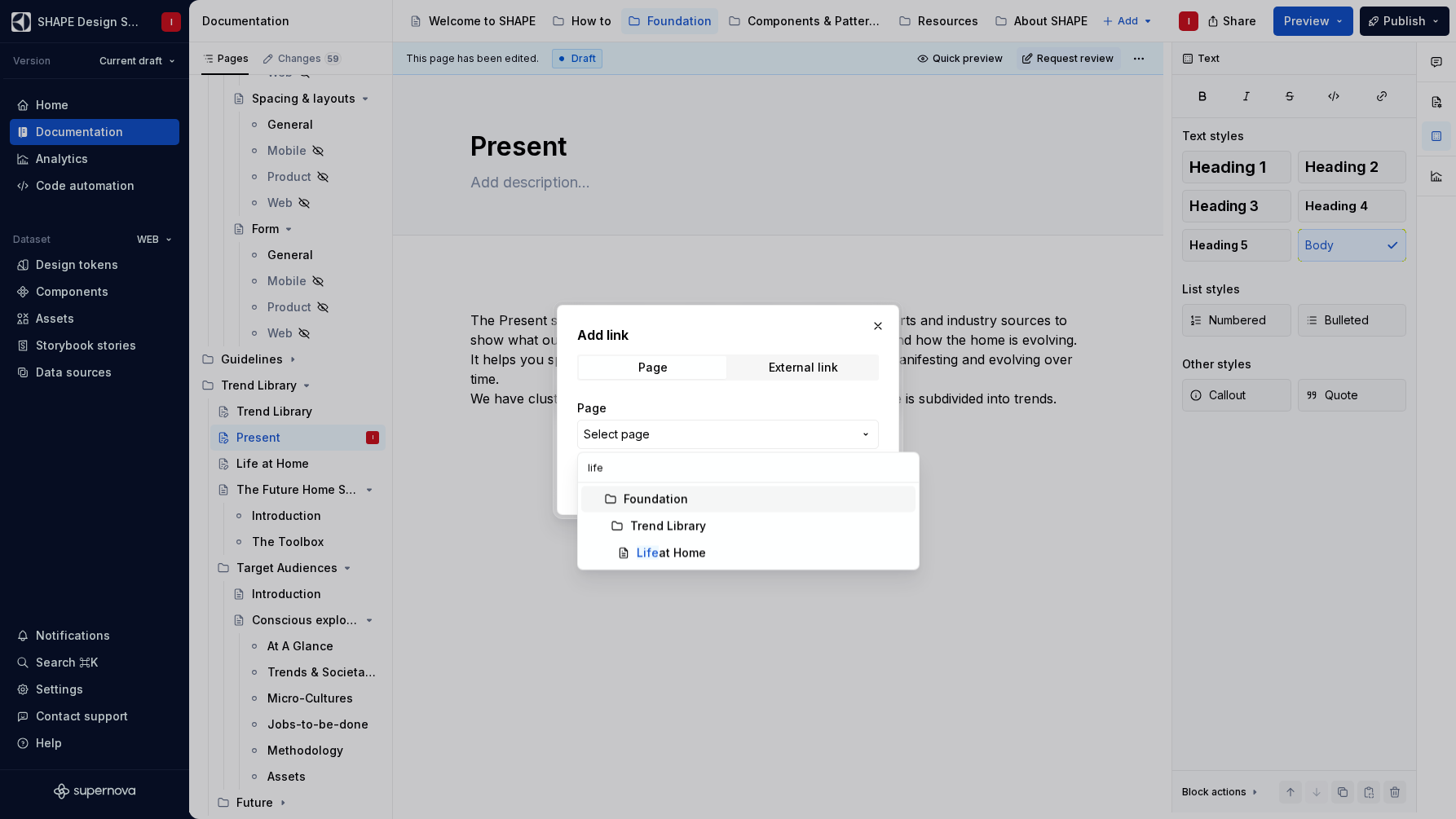 scroll, scrollTop: 0, scrollLeft: 0, axis: both 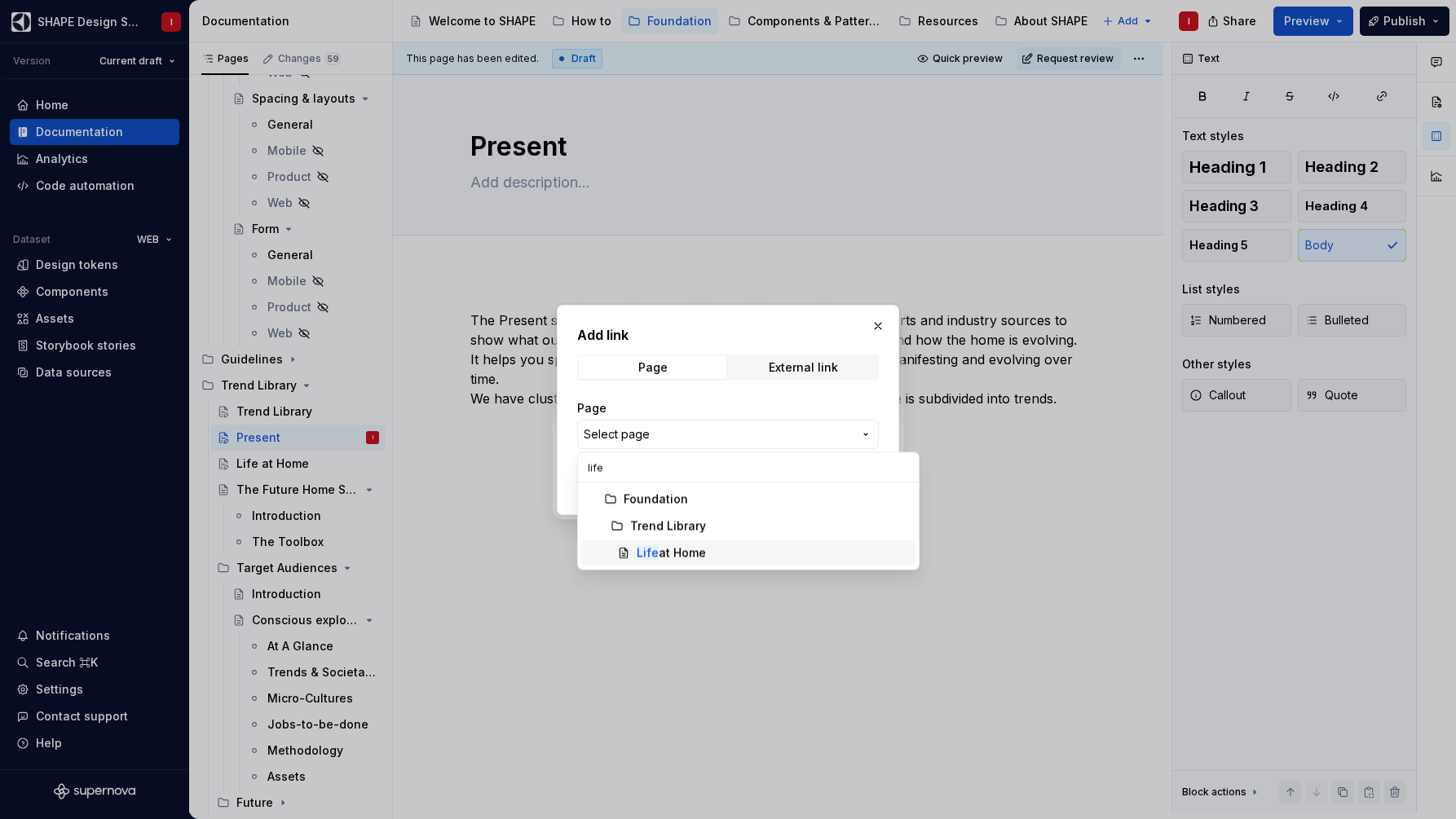 type on "life" 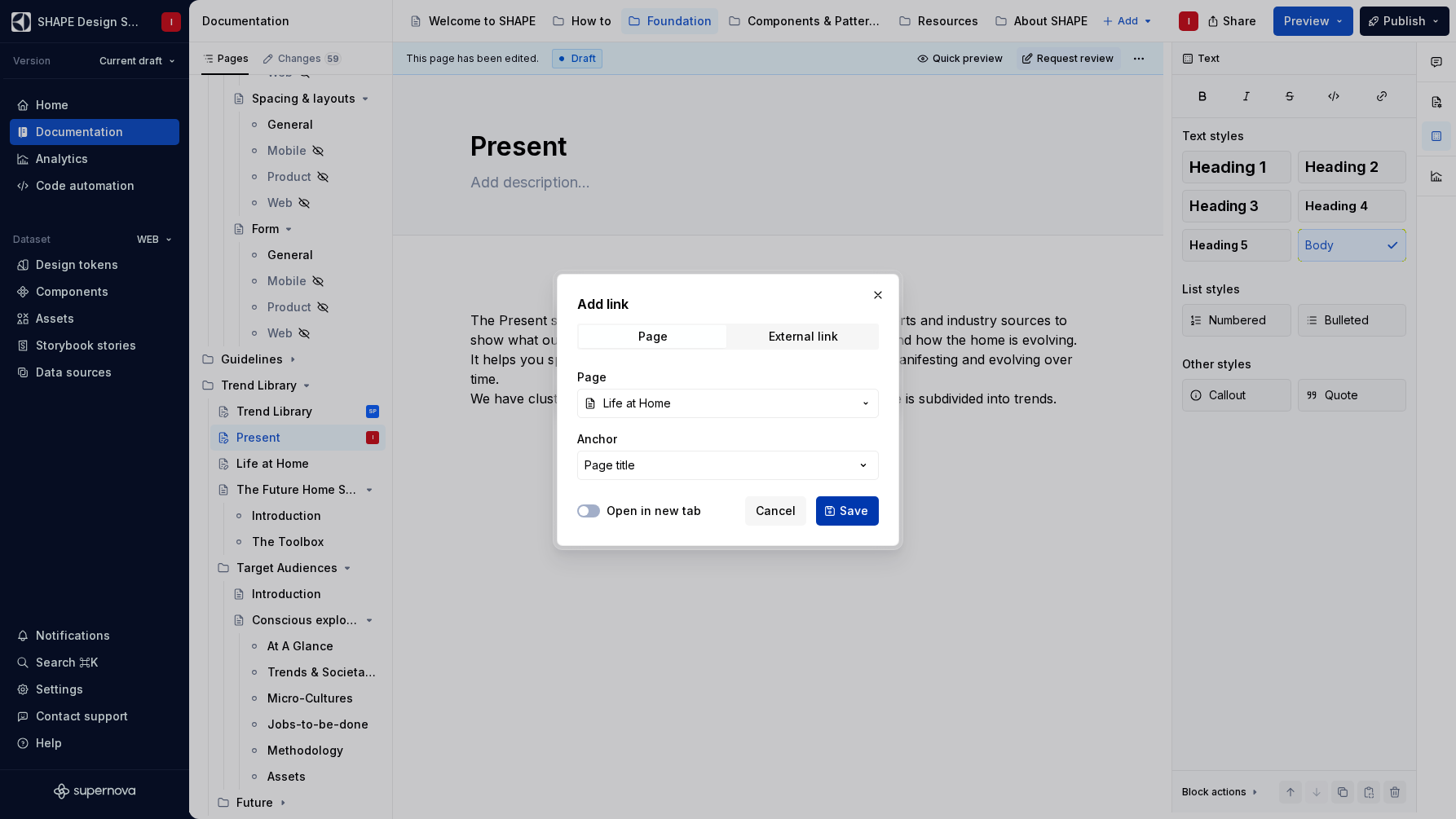 click on "Save" at bounding box center (847, 511) 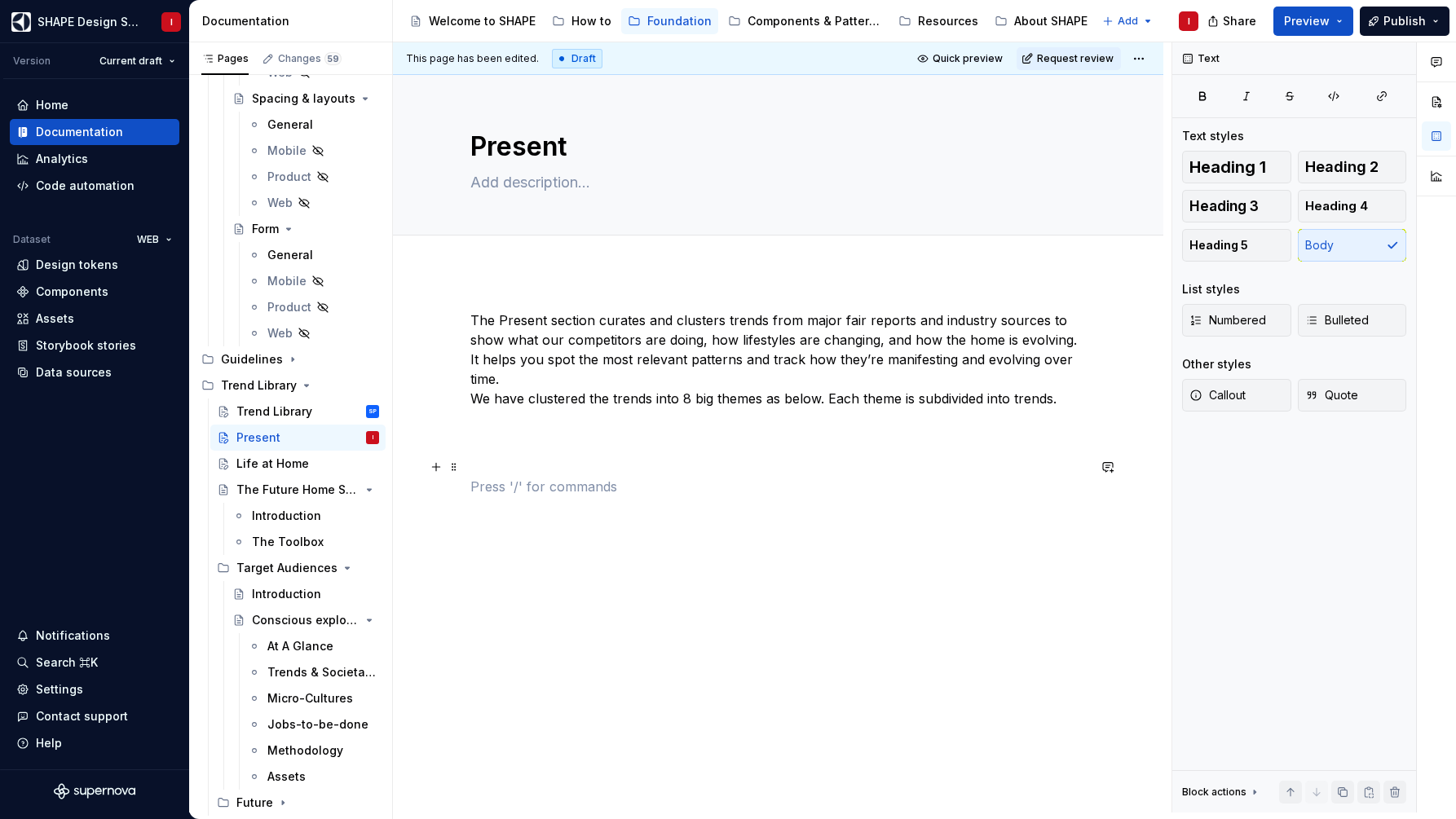 click at bounding box center (779, 487) 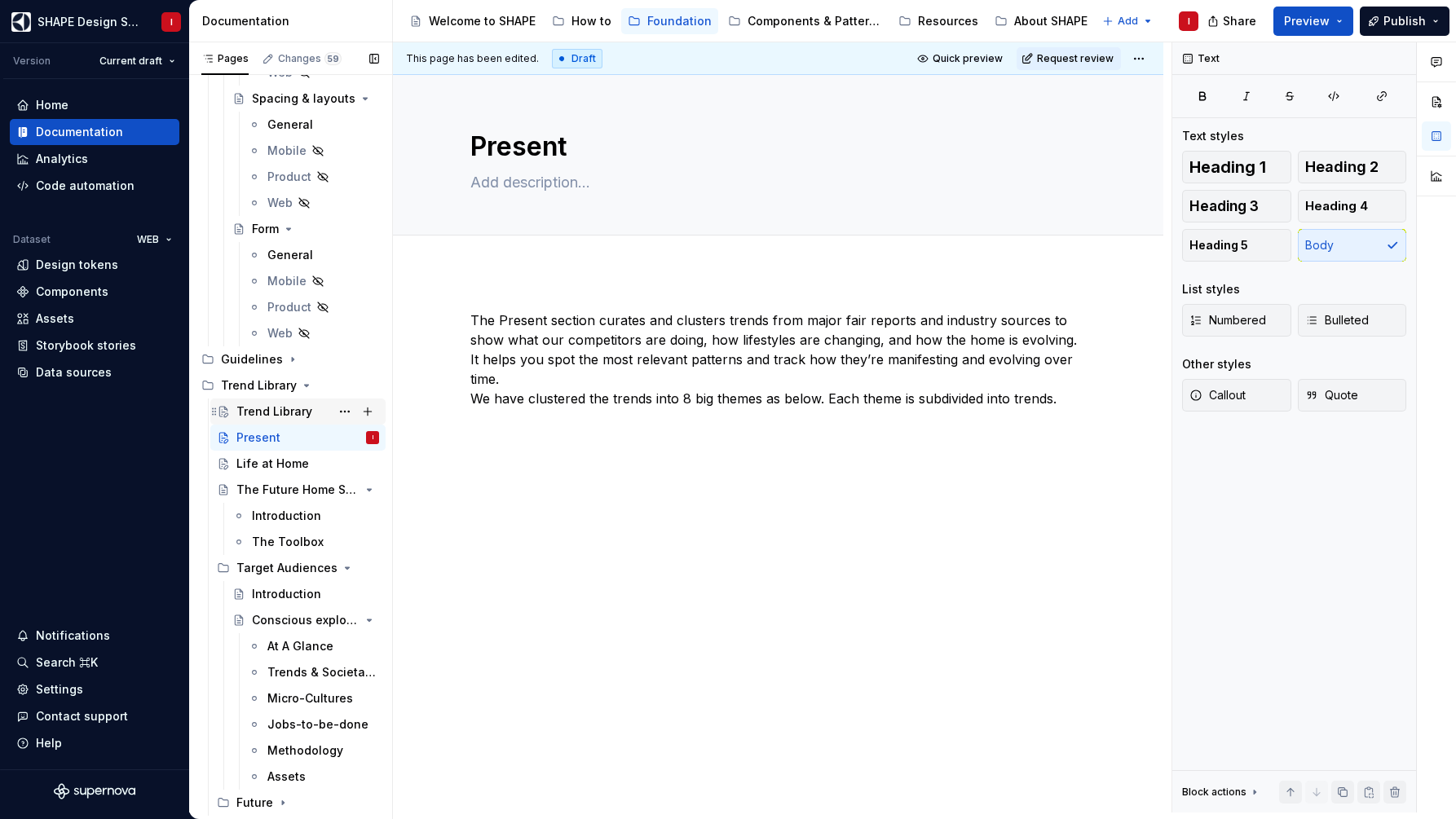 click on "Trend Library" at bounding box center [274, 412] 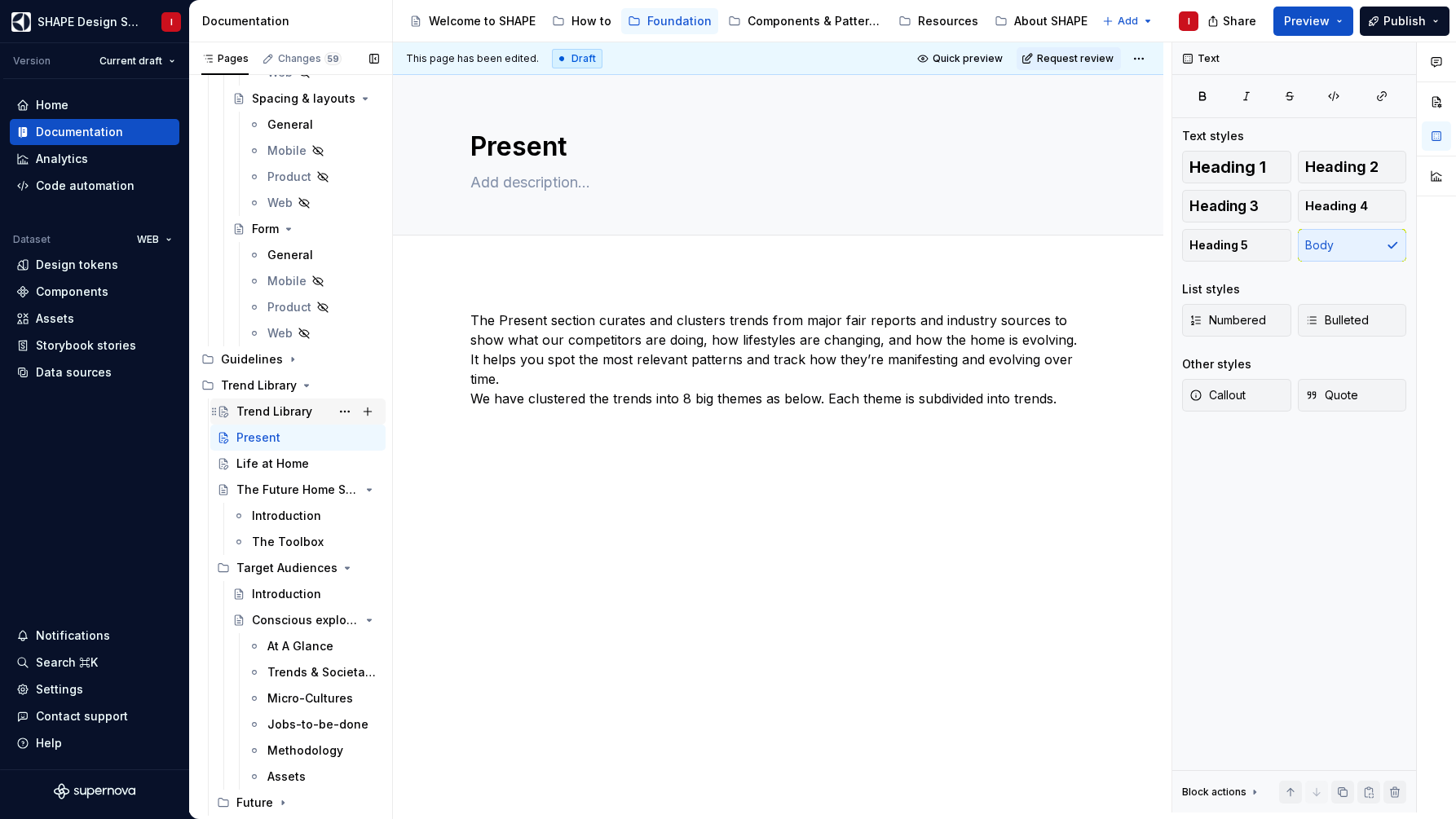 click on "Trend Library" at bounding box center [274, 412] 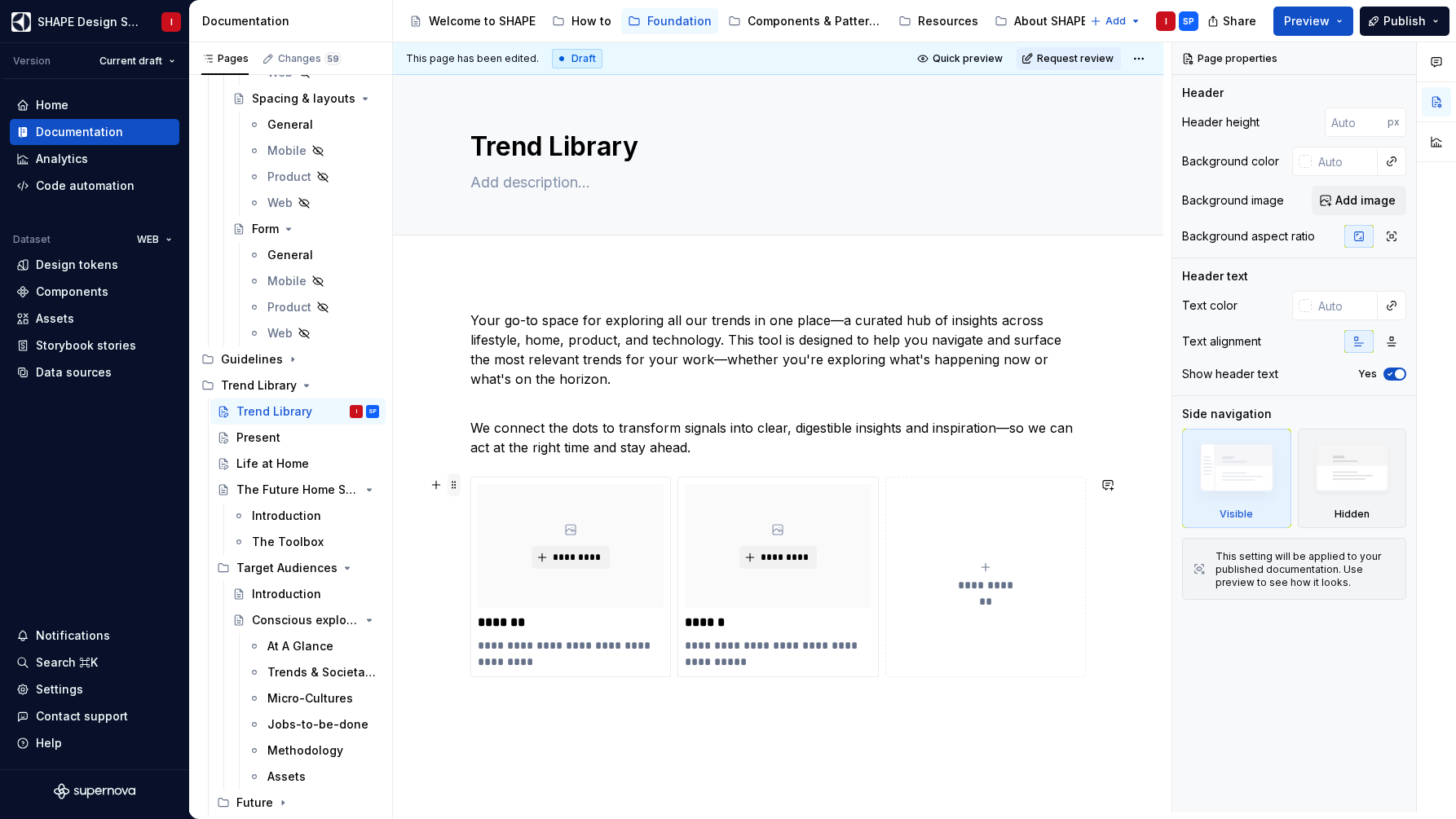 click at bounding box center (454, 485) 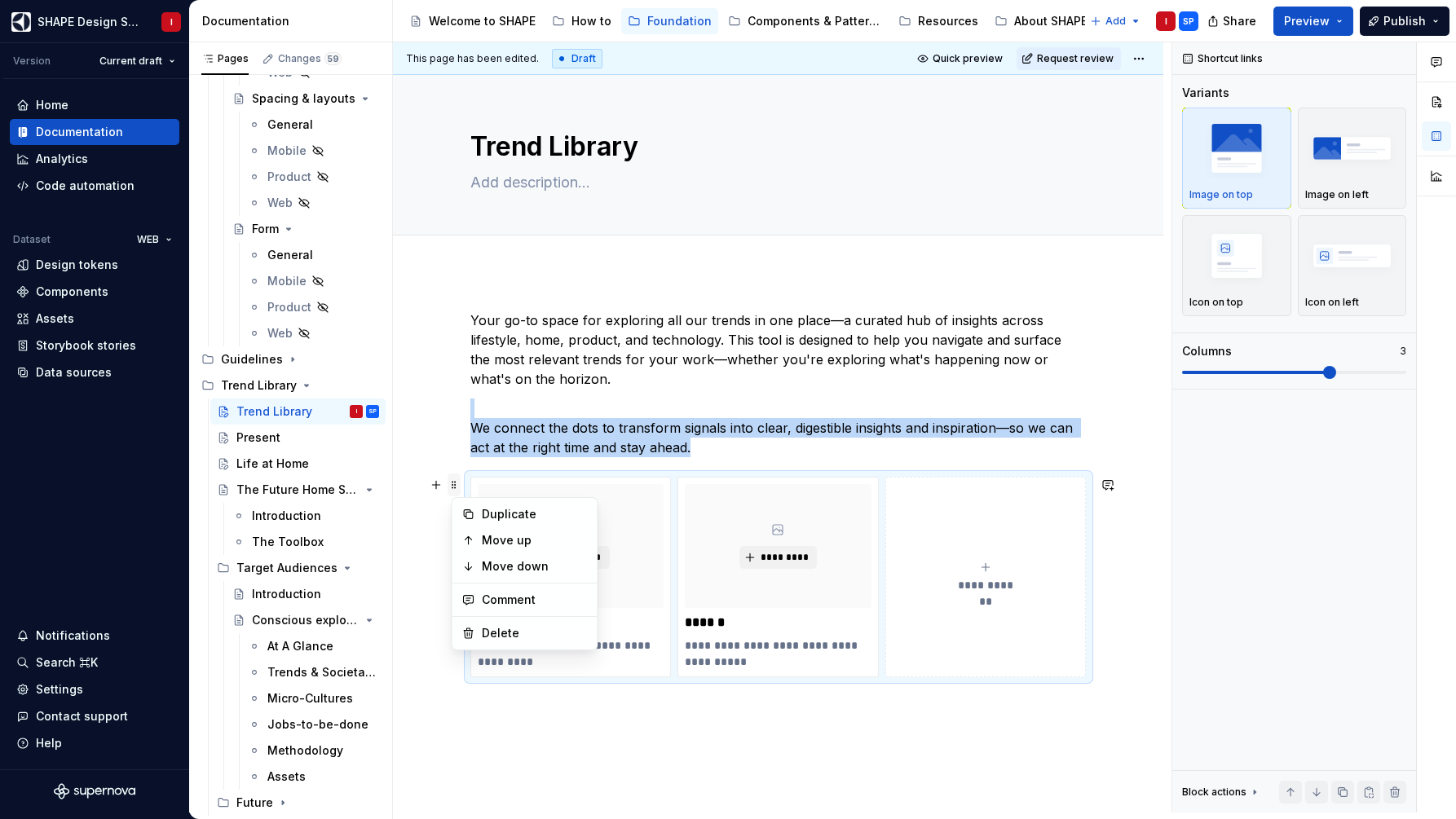 click at bounding box center [454, 485] 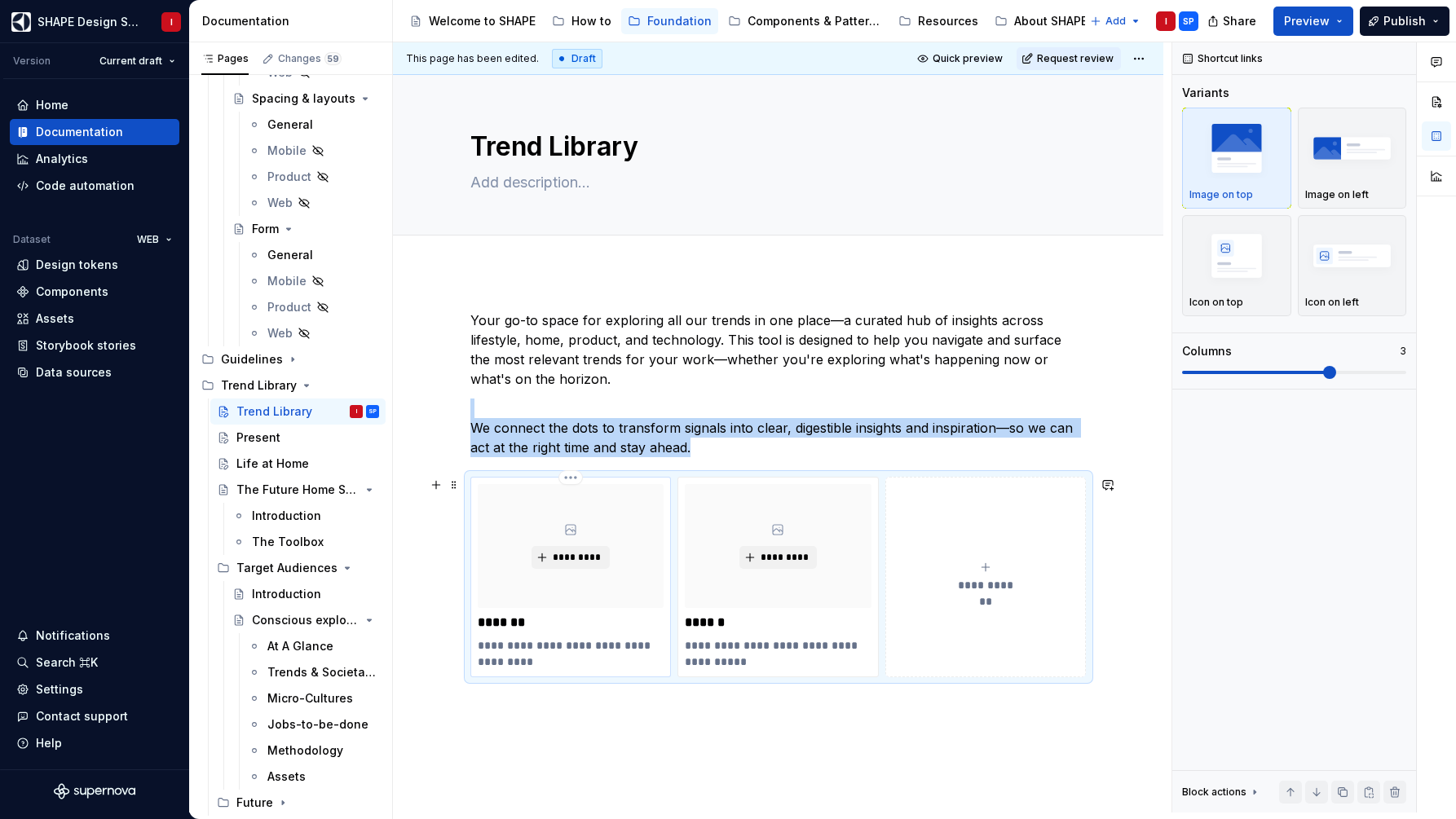 click on "*********" at bounding box center [571, 546] 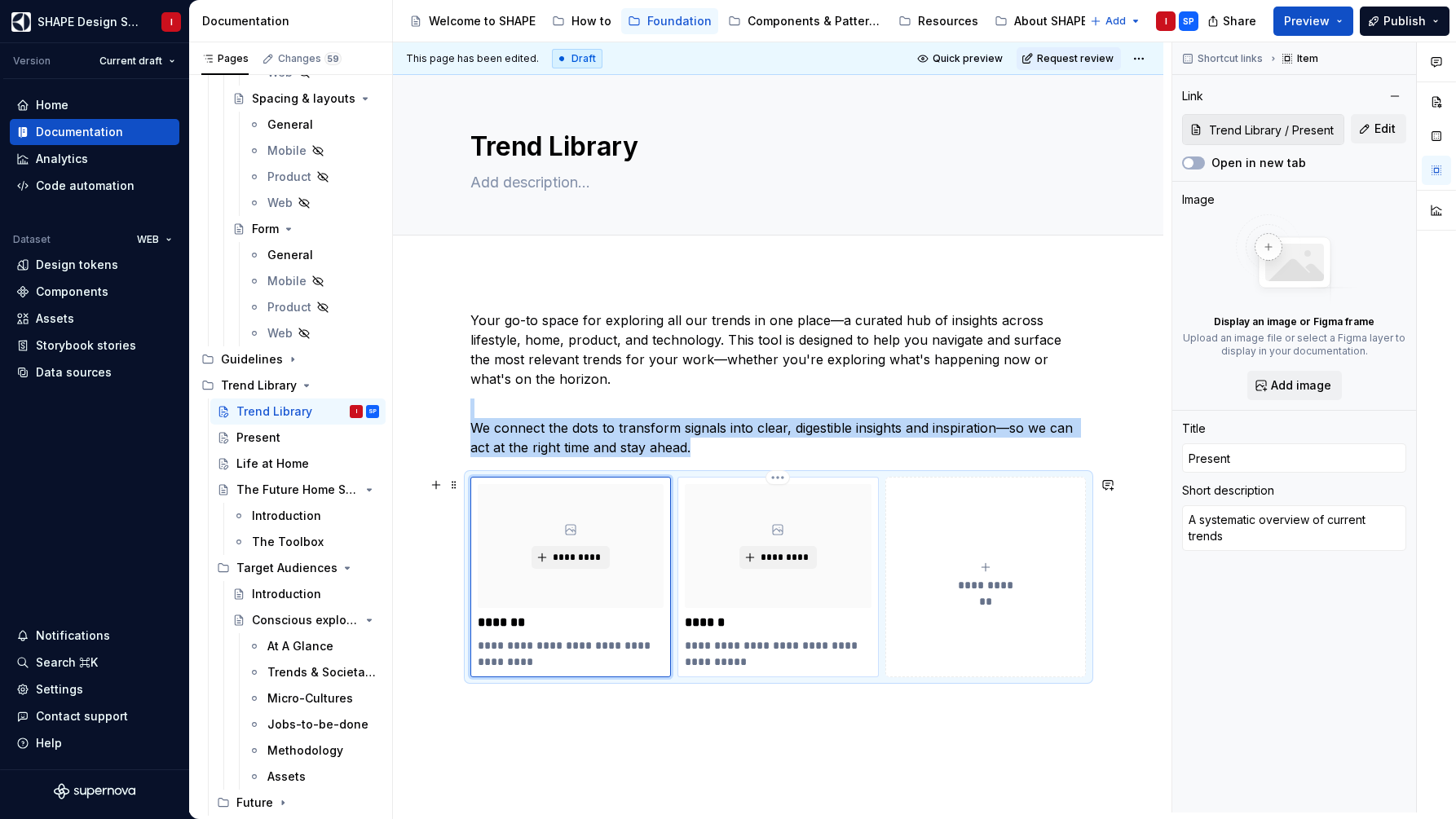 type on "*" 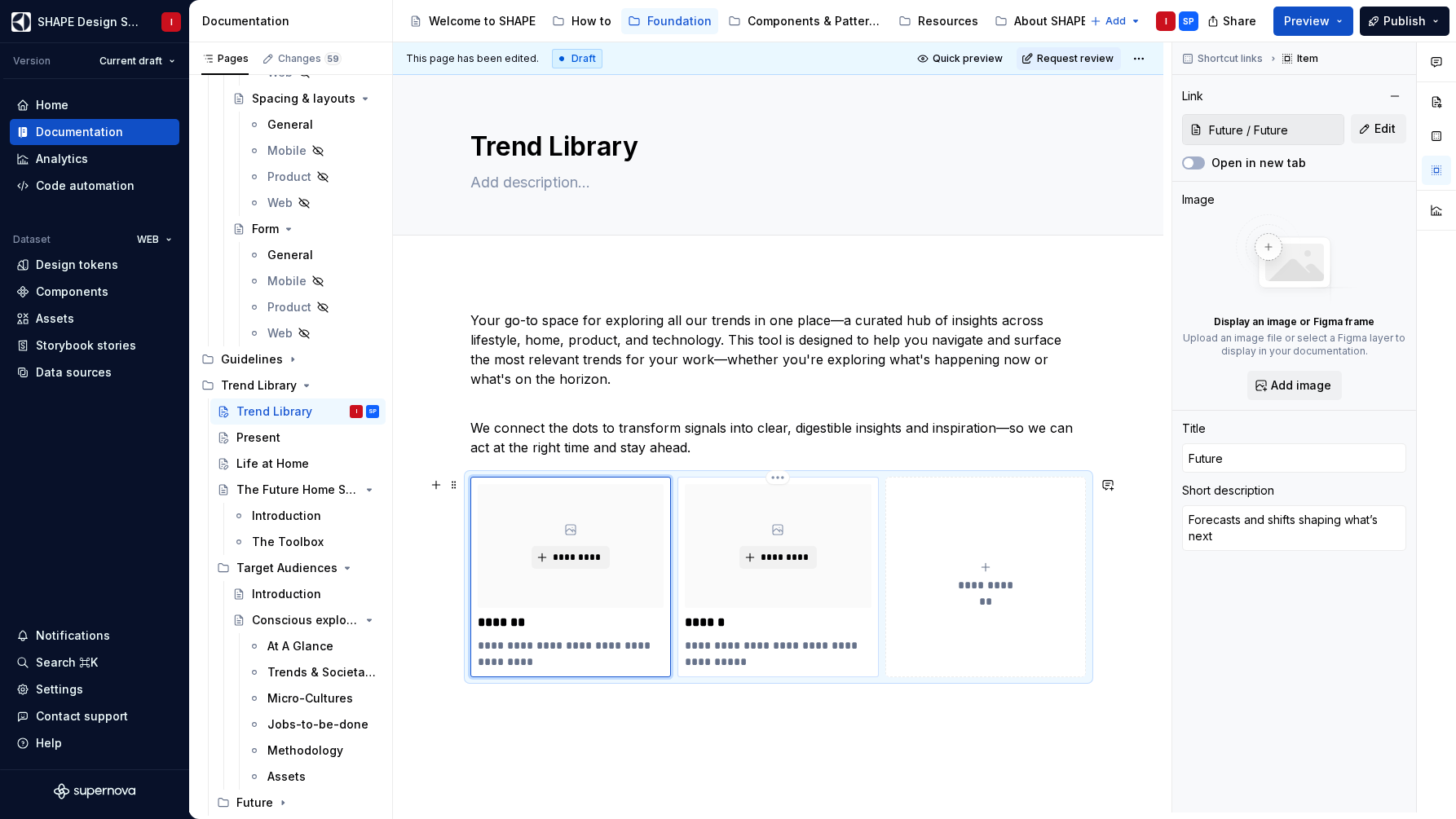 click on "*********" at bounding box center [778, 546] 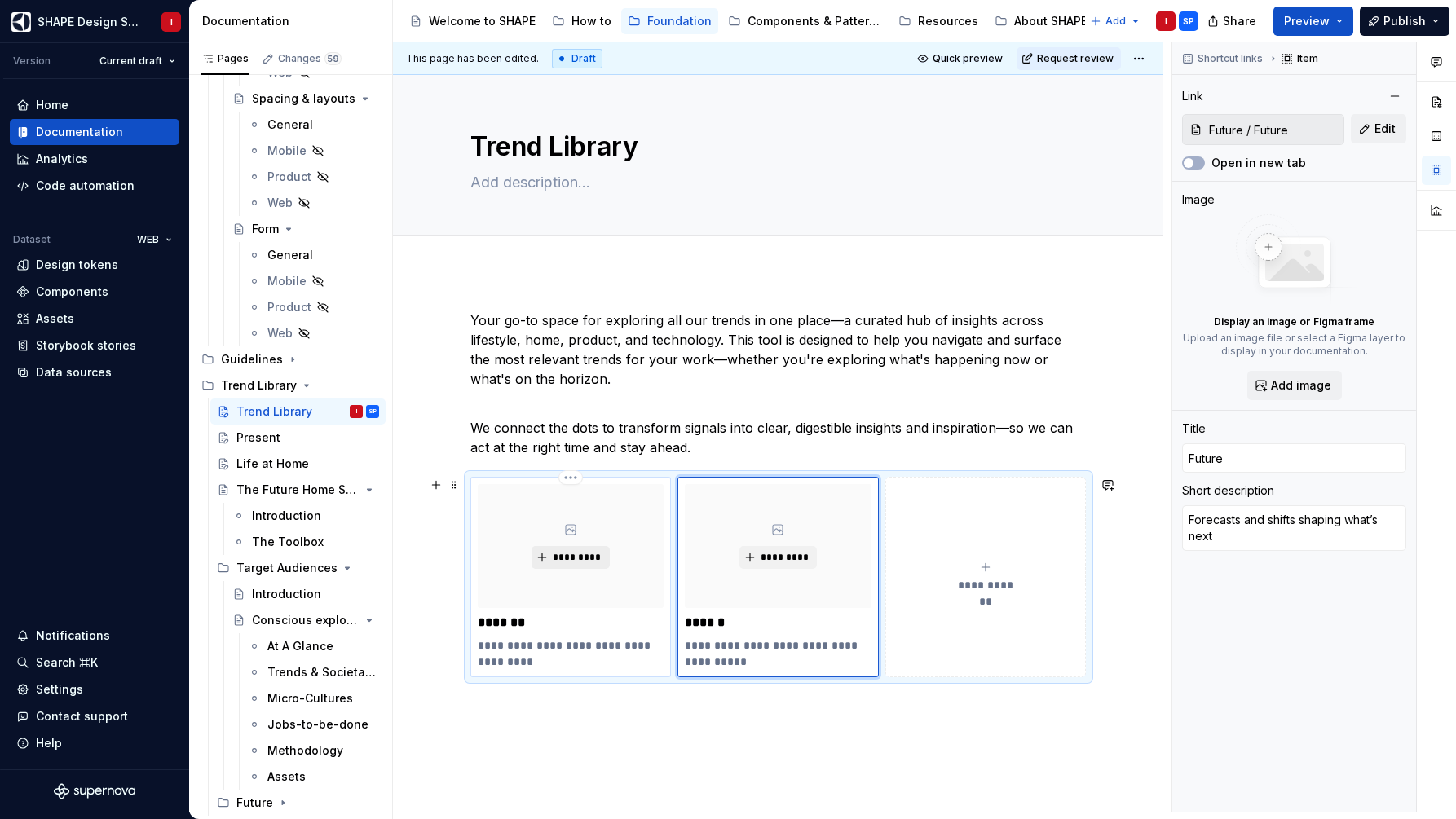 type on "*" 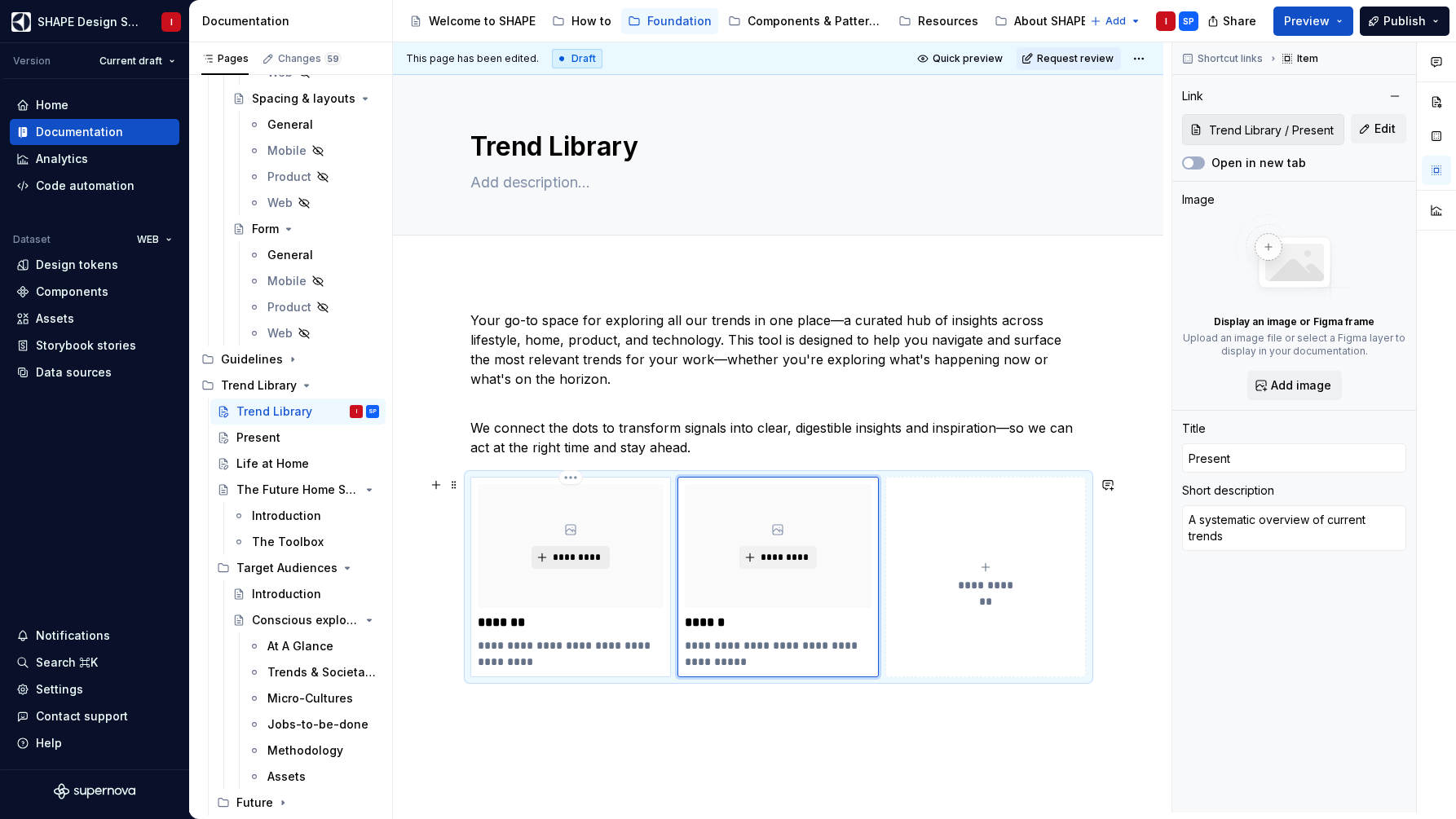 click on "*********" at bounding box center (576, 557) 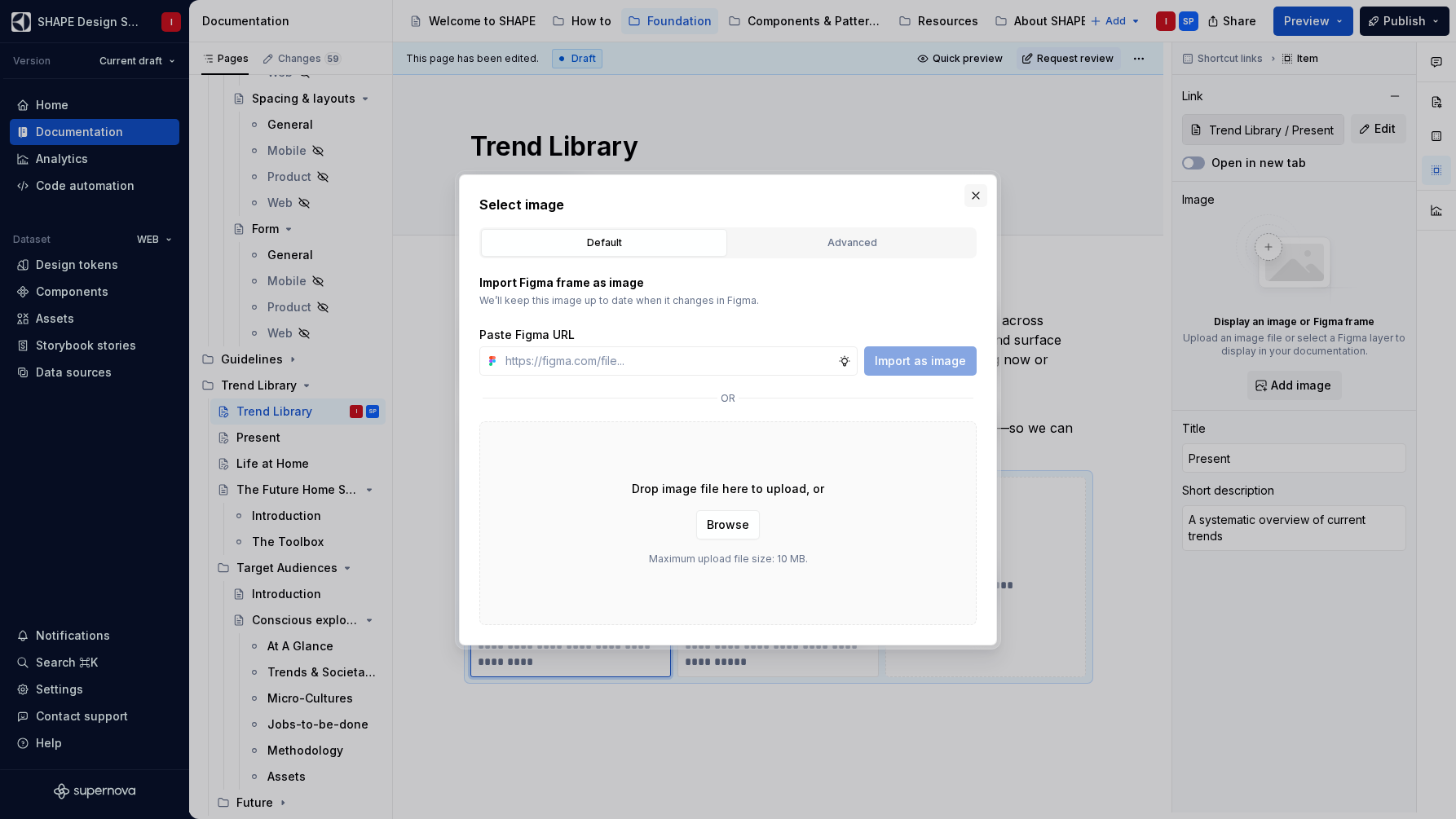 click at bounding box center [976, 196] 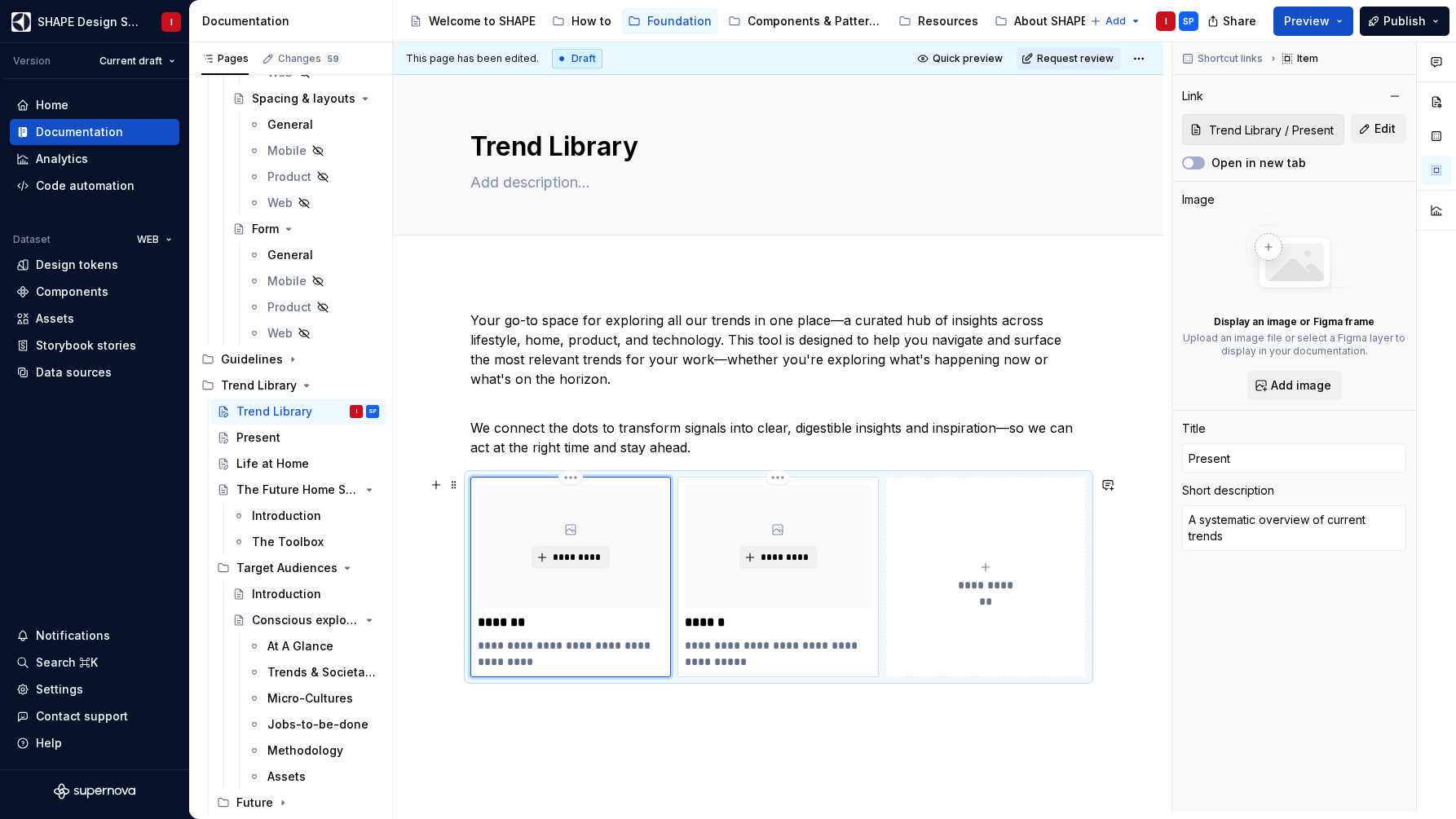 type on "*" 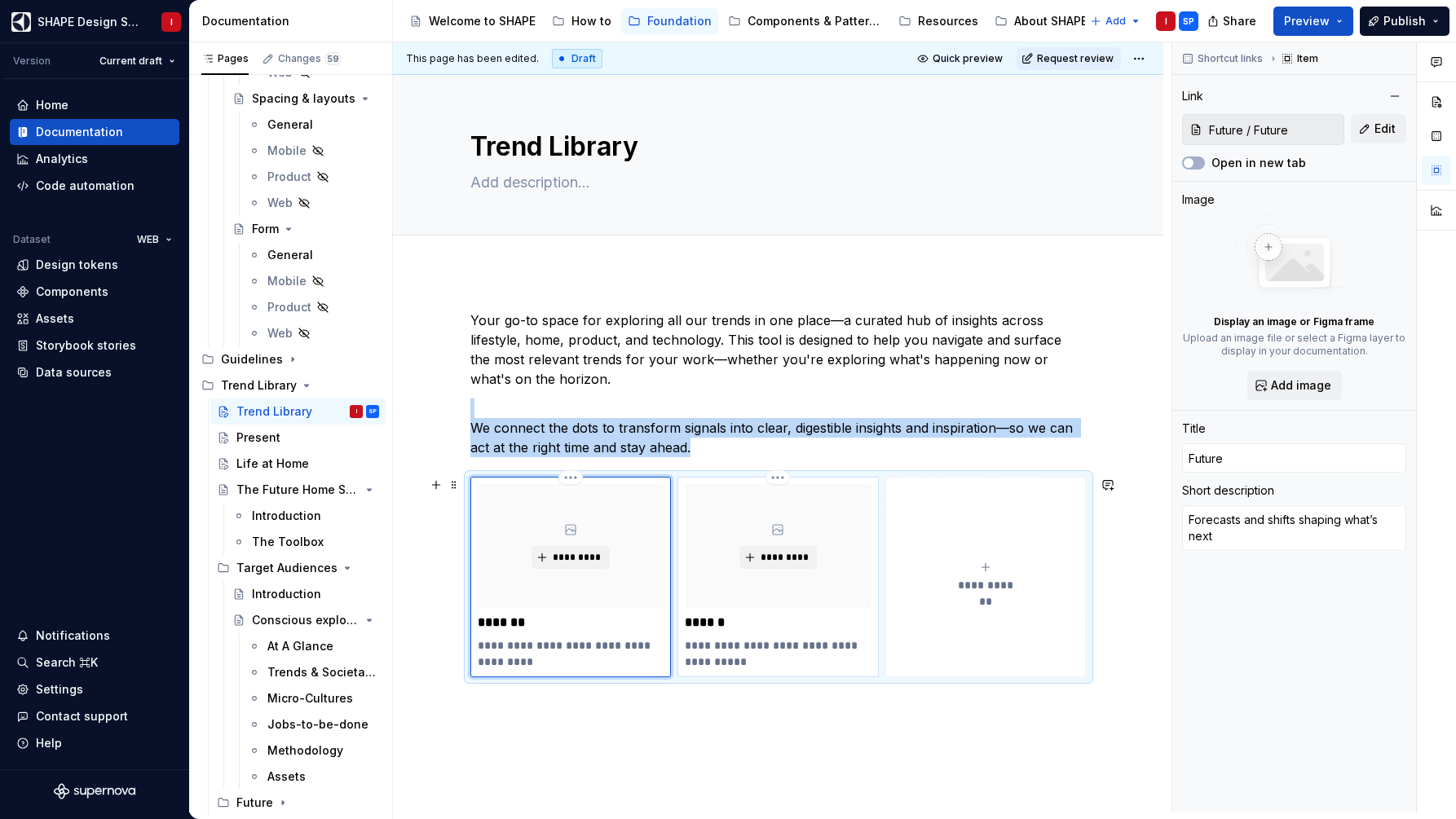 click on "**********" at bounding box center (778, 577) 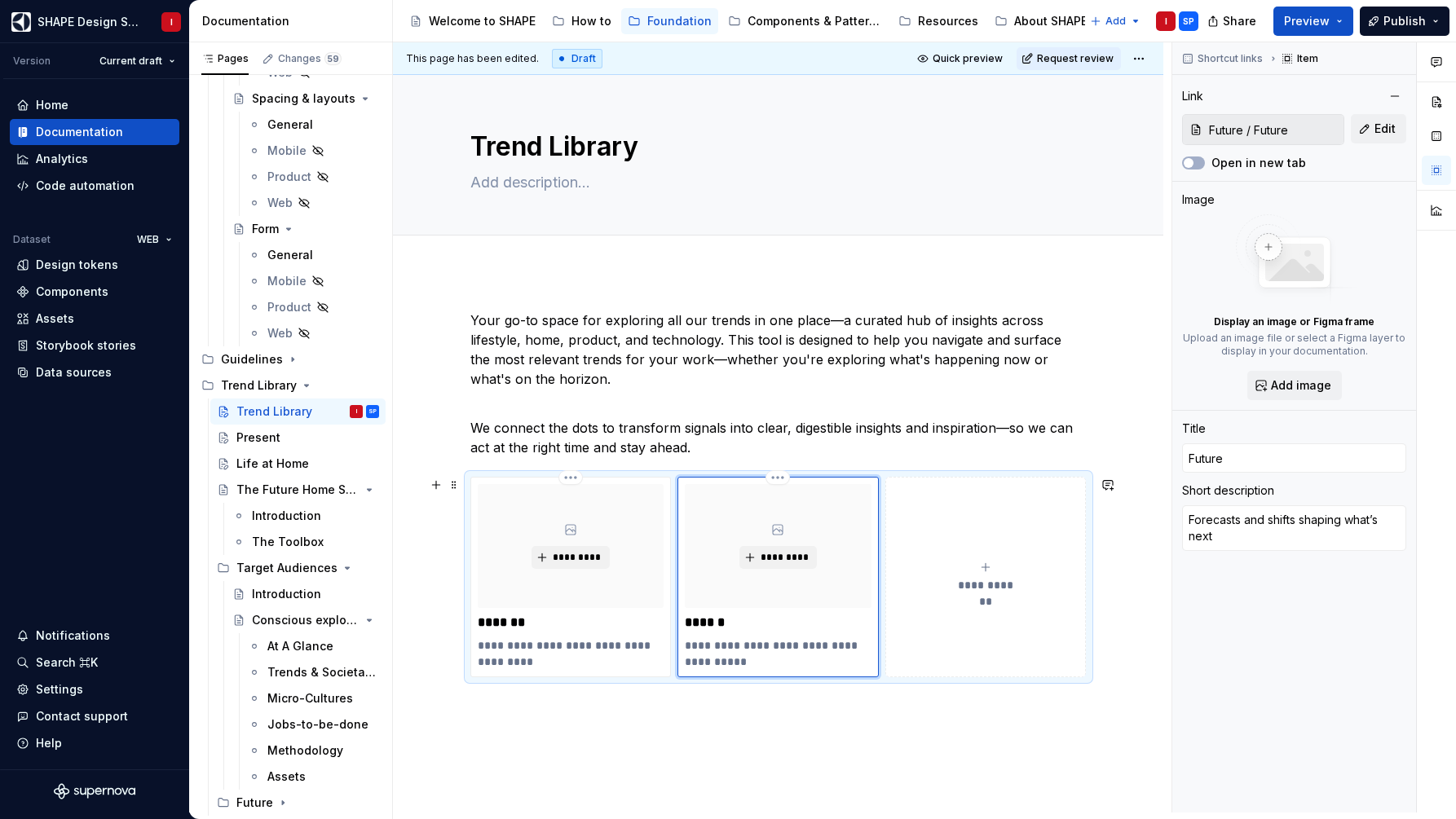 click on "**********" at bounding box center (778, 654) 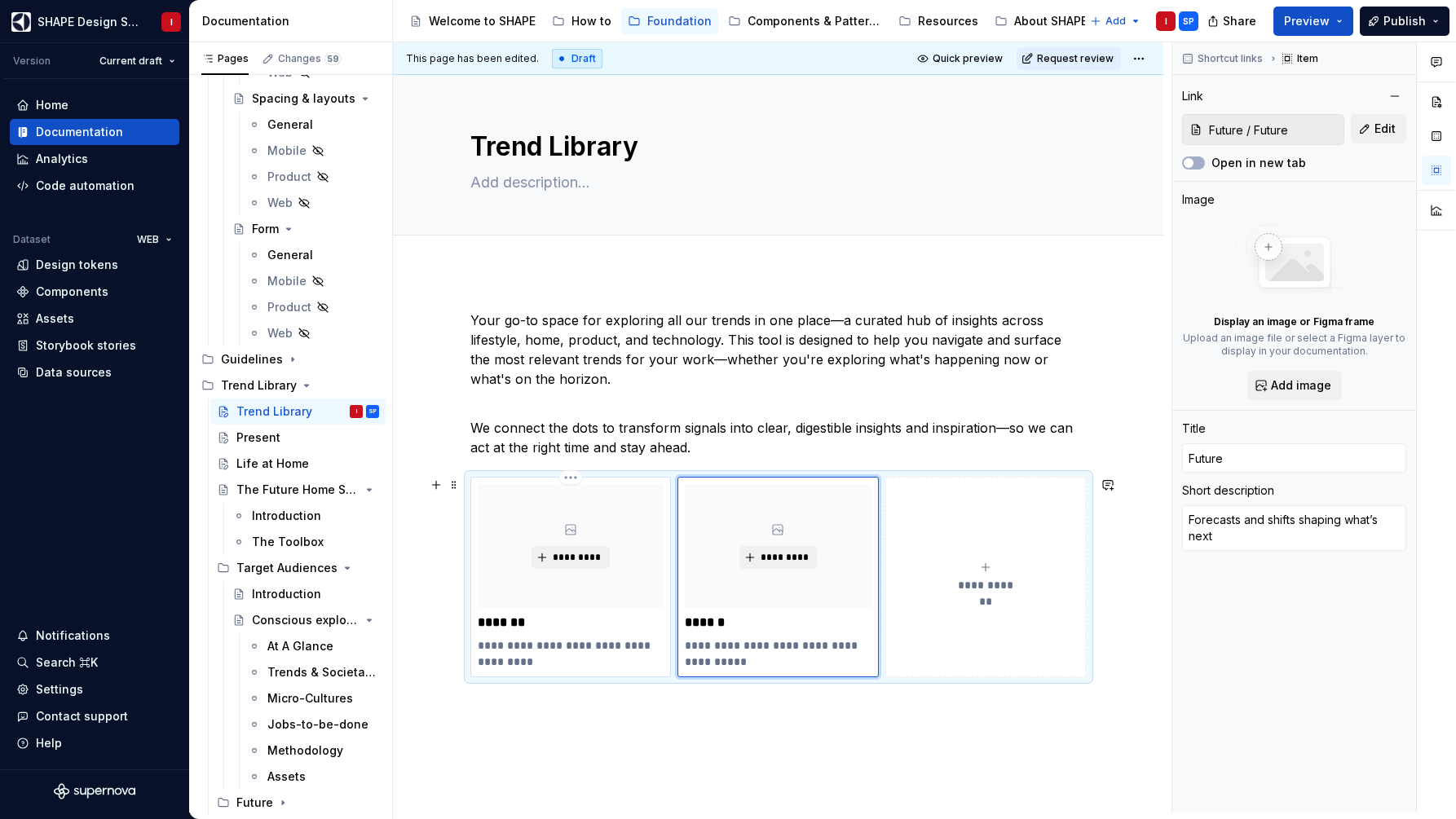 click on "**********" at bounding box center [571, 654] 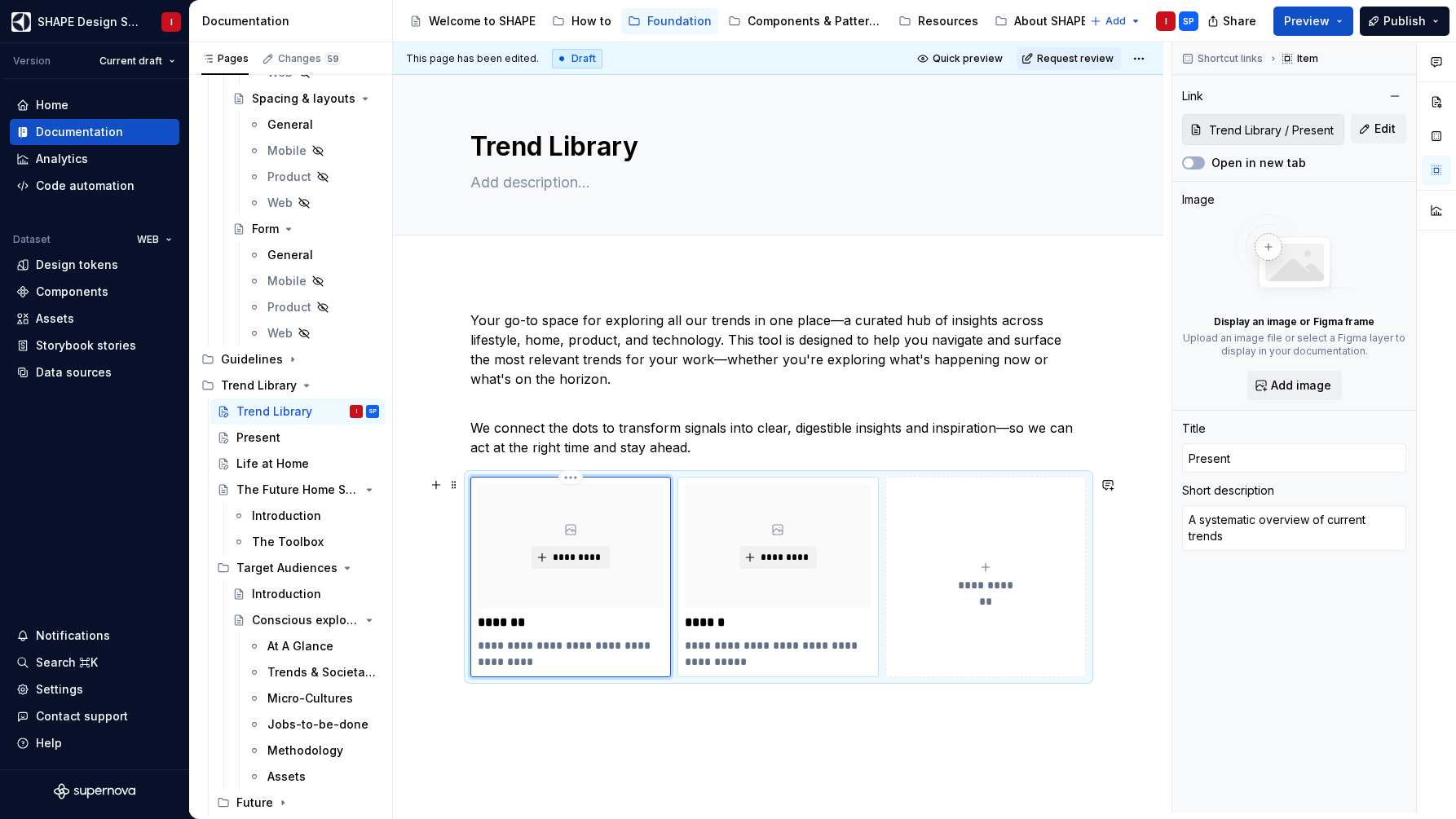 click on "**********" at bounding box center [778, 654] 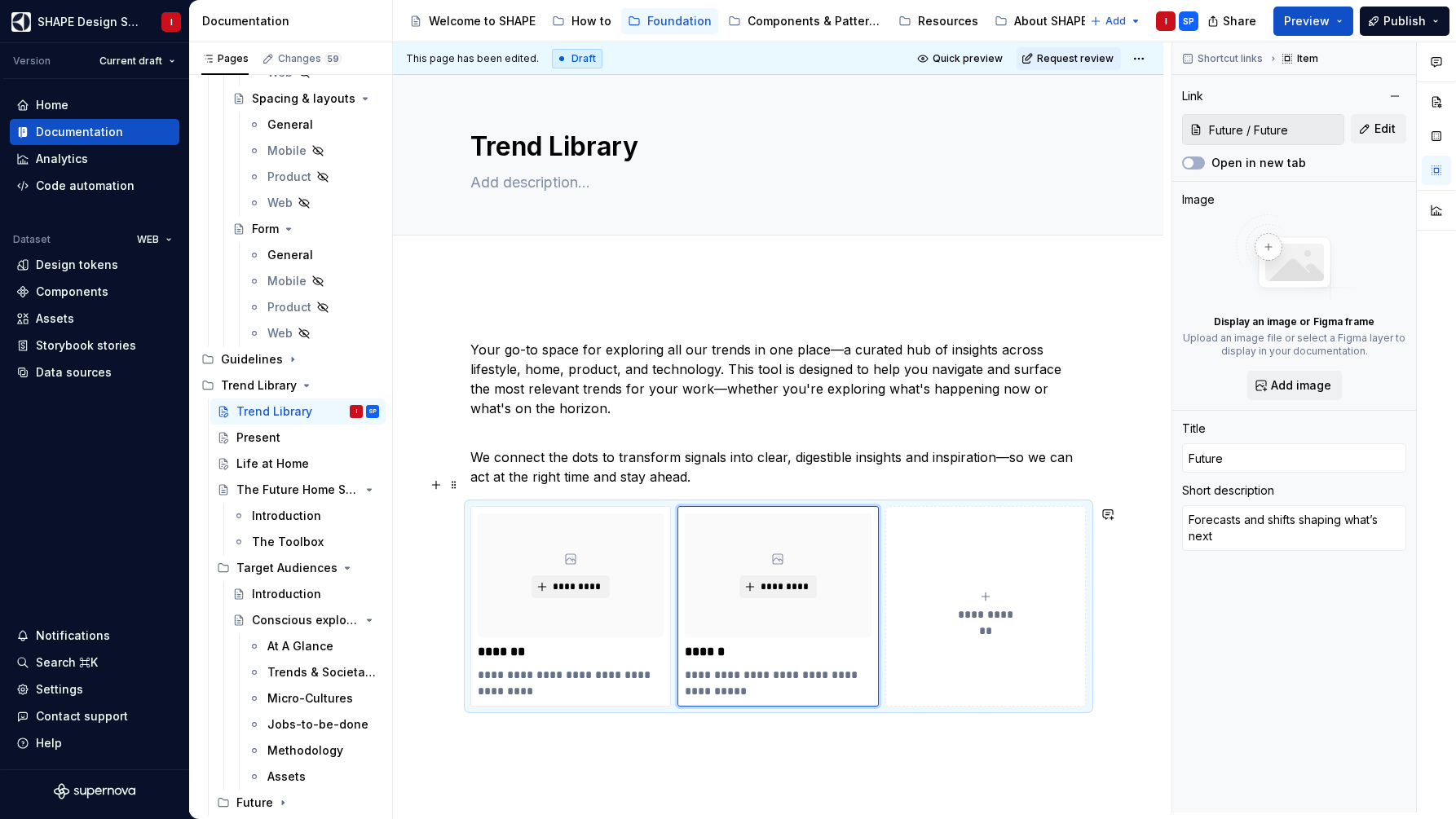 scroll, scrollTop: 29, scrollLeft: 0, axis: vertical 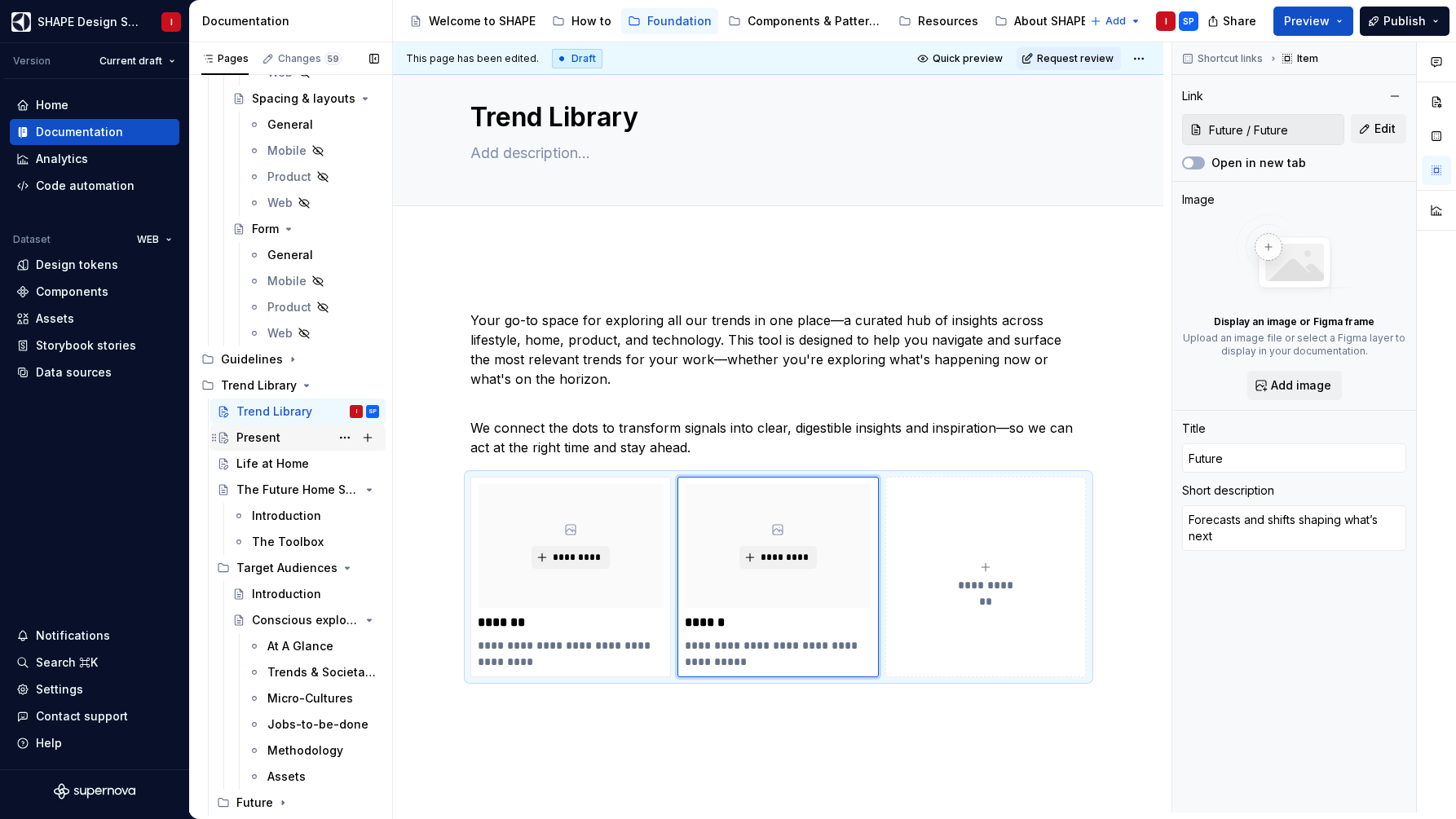 click on "Present" at bounding box center (258, 438) 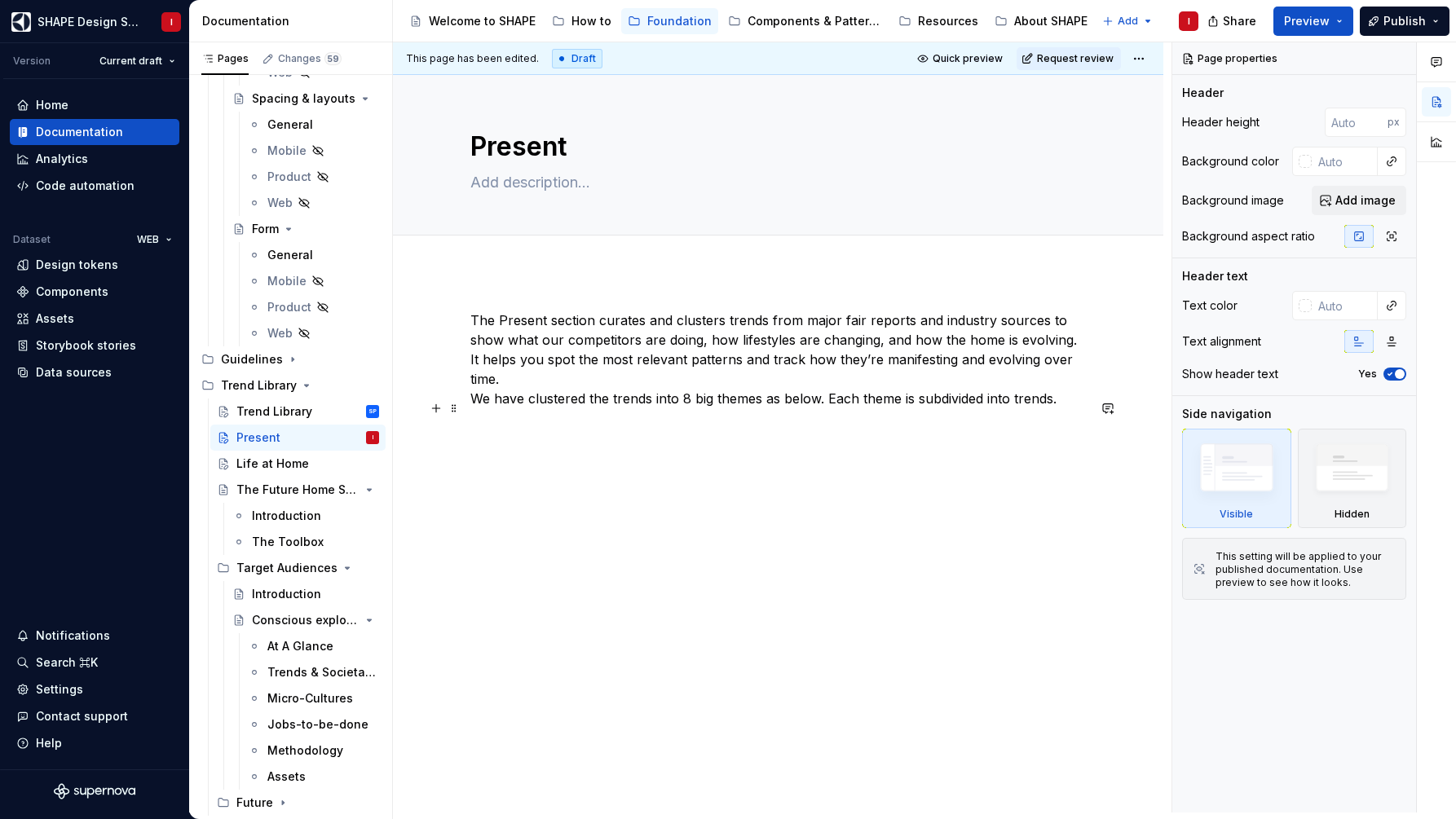click at bounding box center [436, 408] 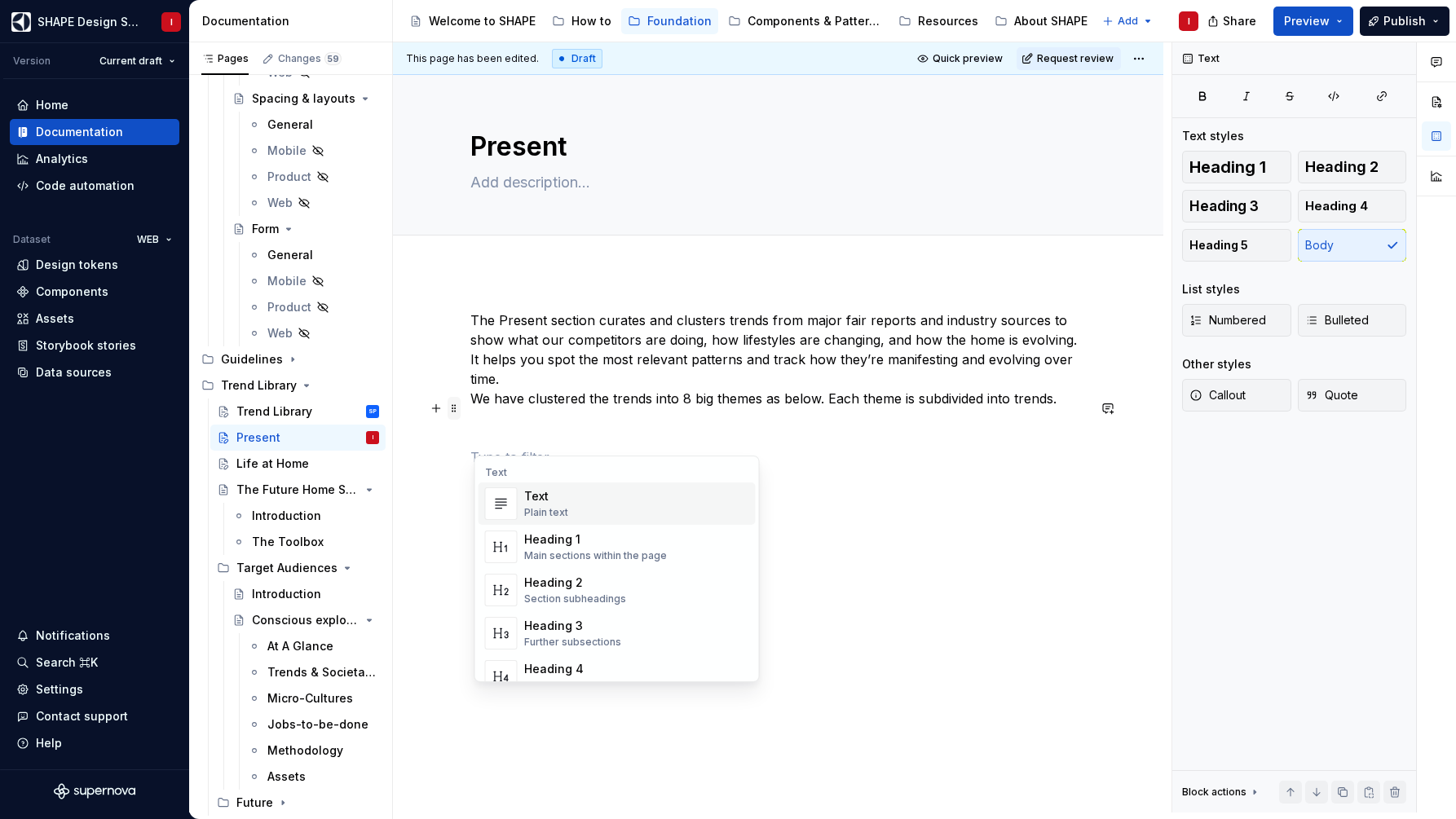 click at bounding box center (454, 408) 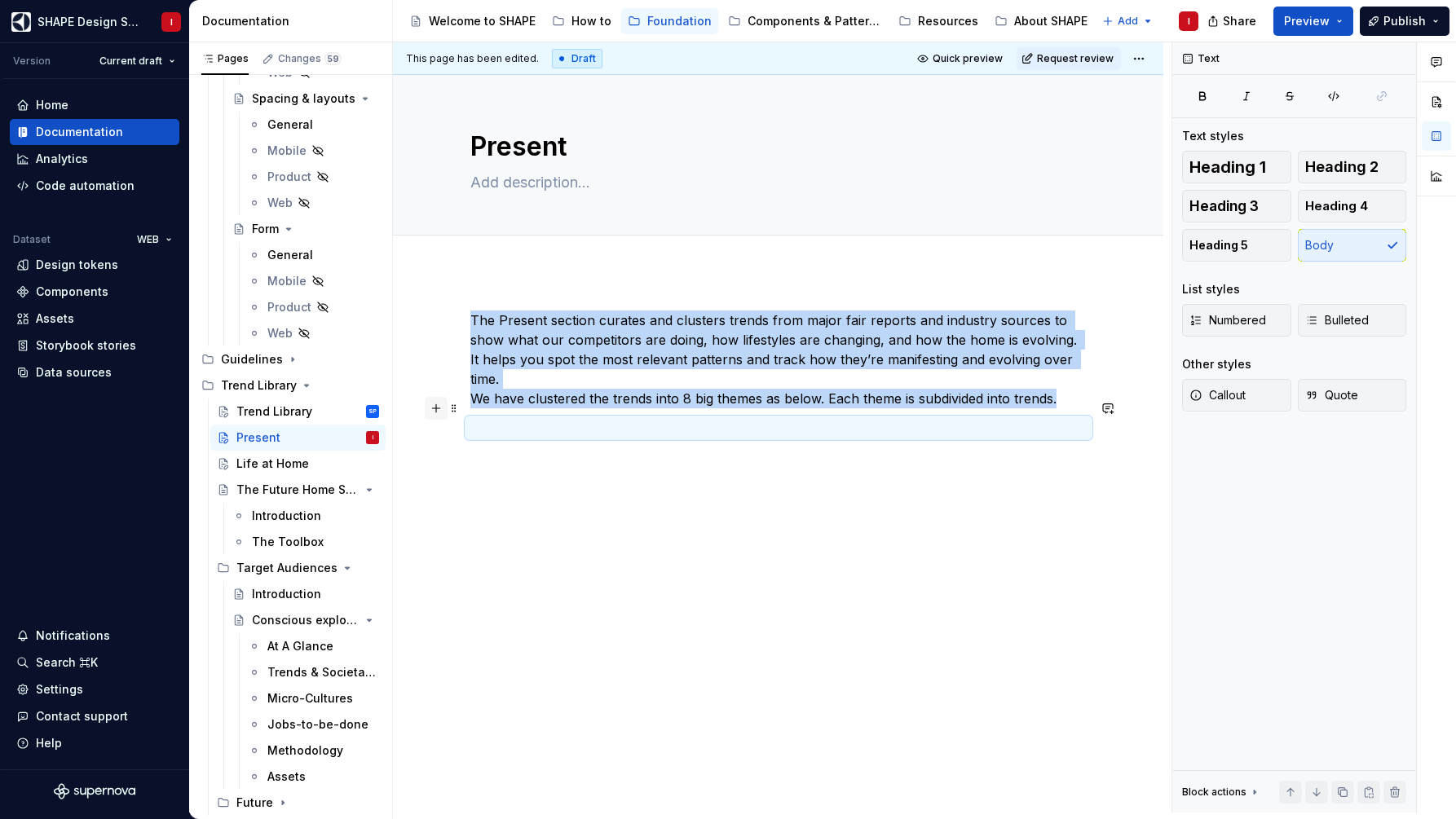 click at bounding box center (436, 408) 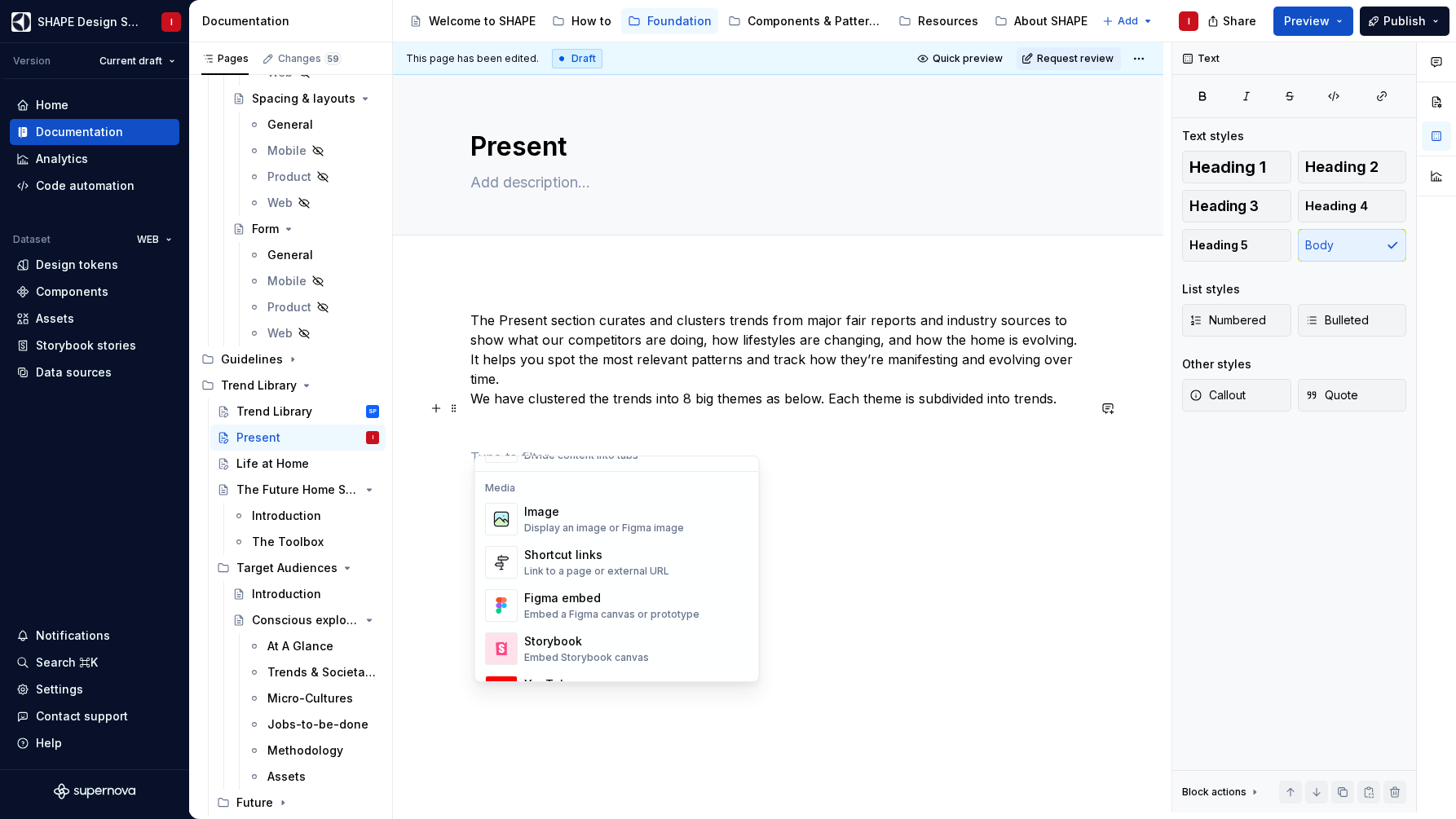 scroll, scrollTop: 682, scrollLeft: 0, axis: vertical 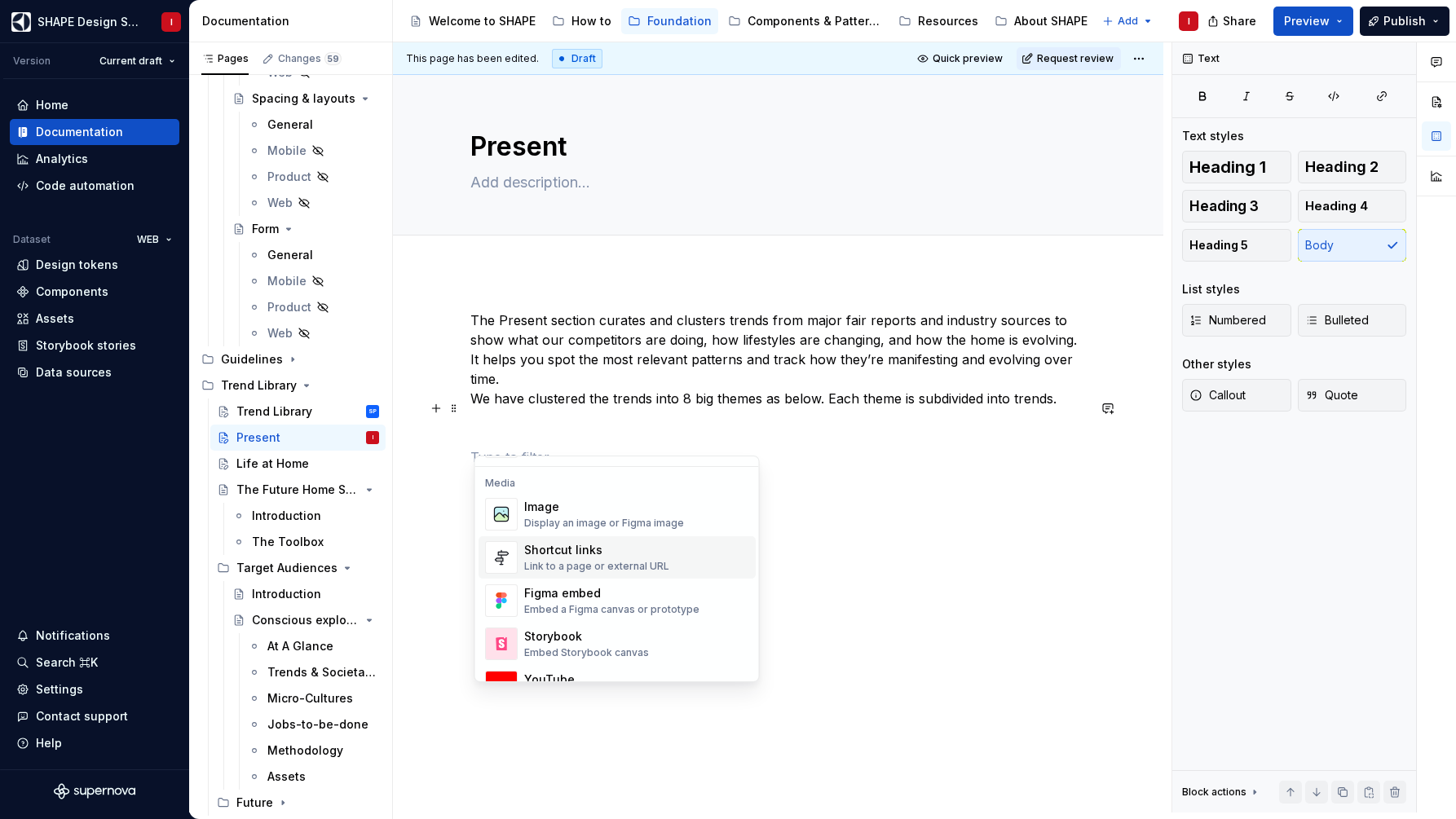 click on "Link to a page or external URL" at bounding box center [597, 566] 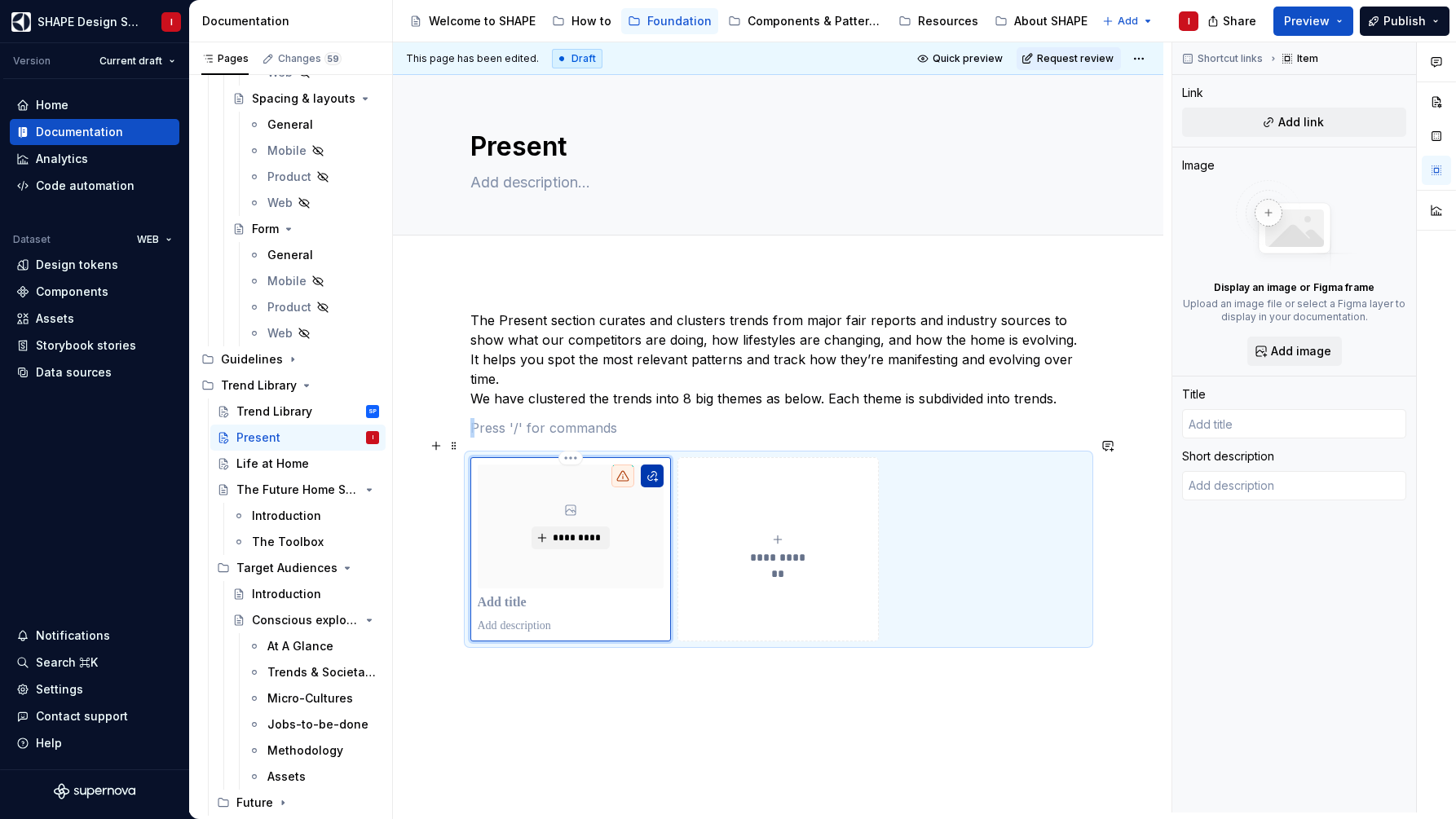 click at bounding box center [652, 476] 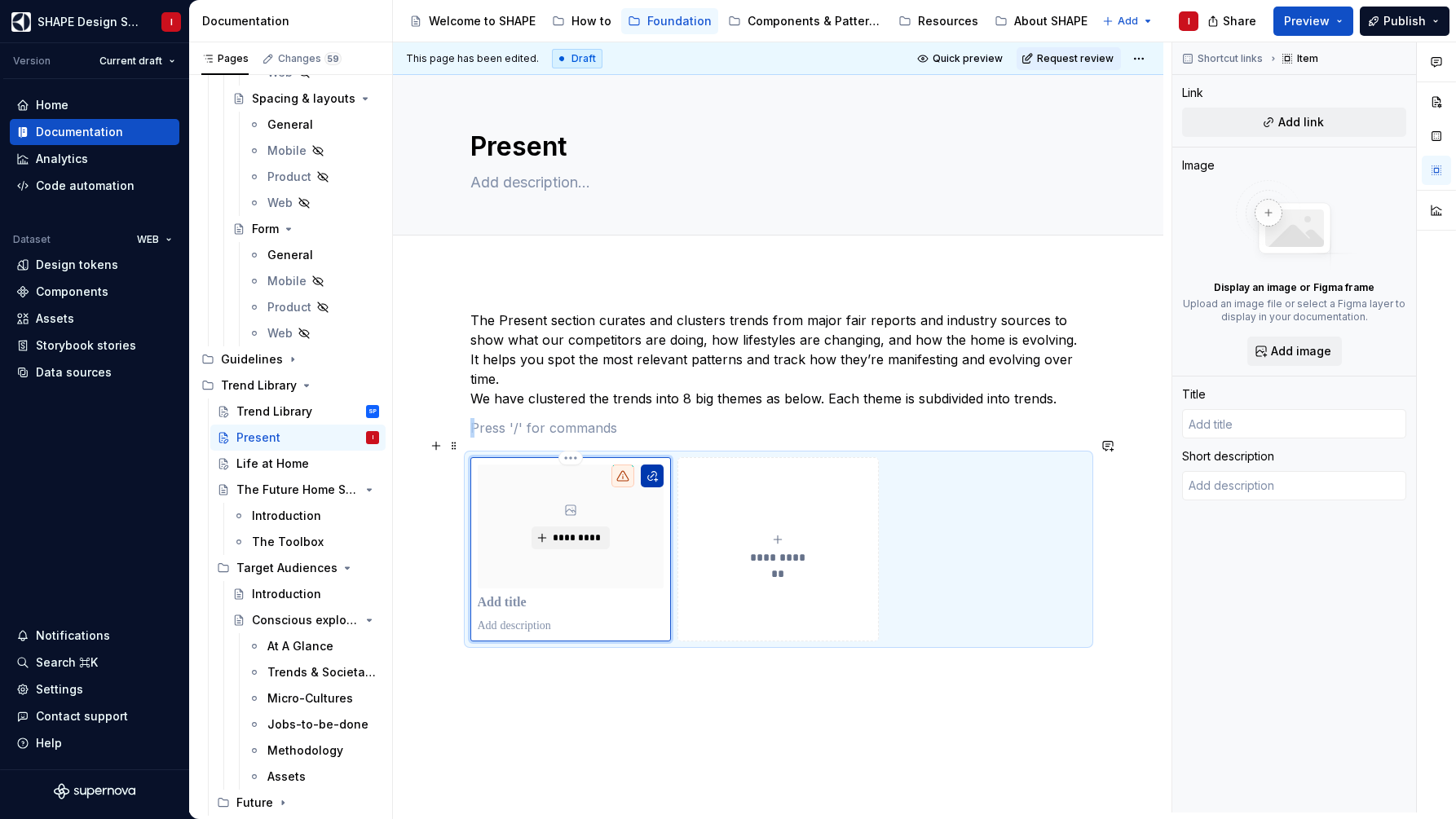 type on "*" 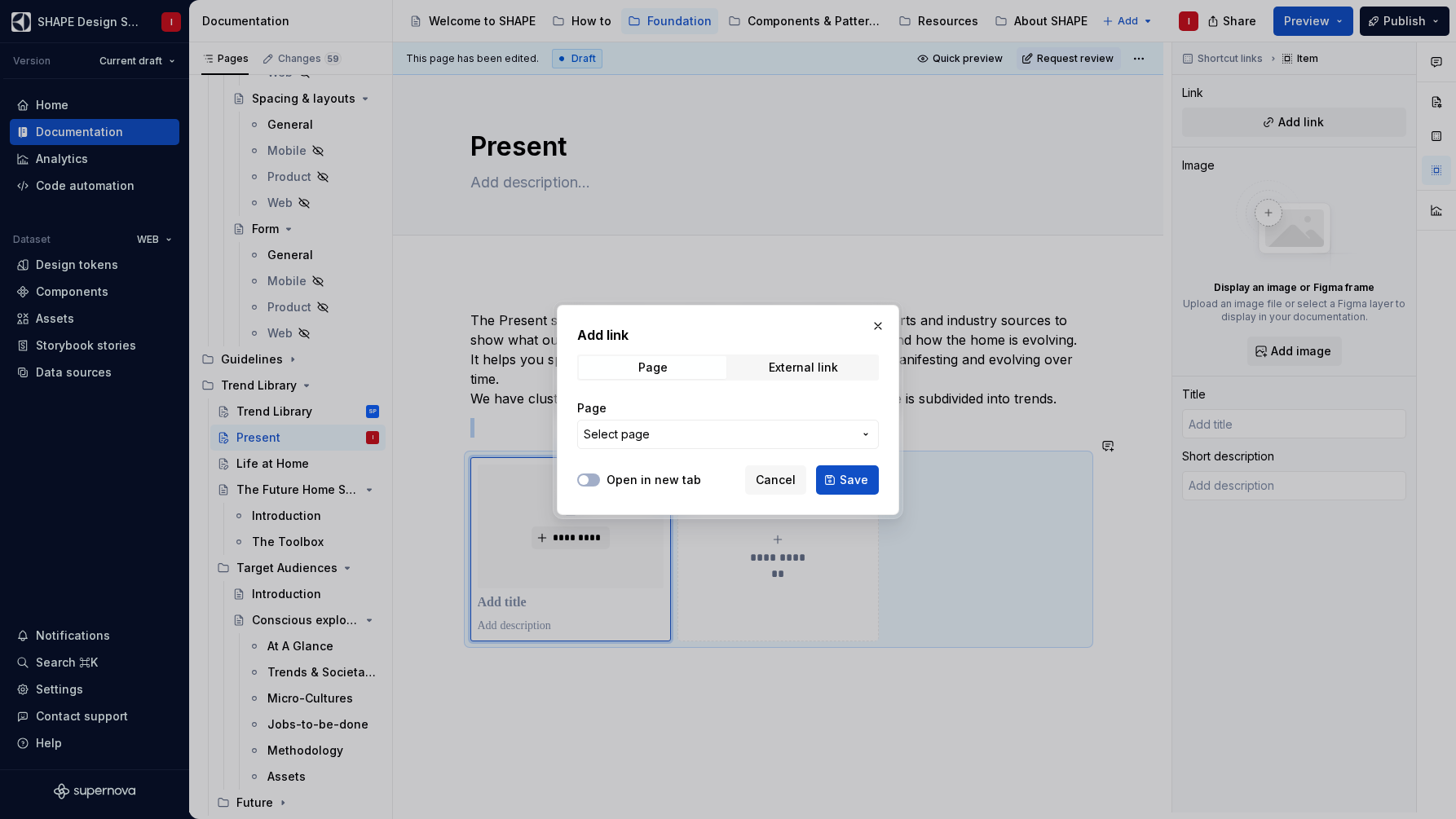 click on "Select page" at bounding box center [728, 434] 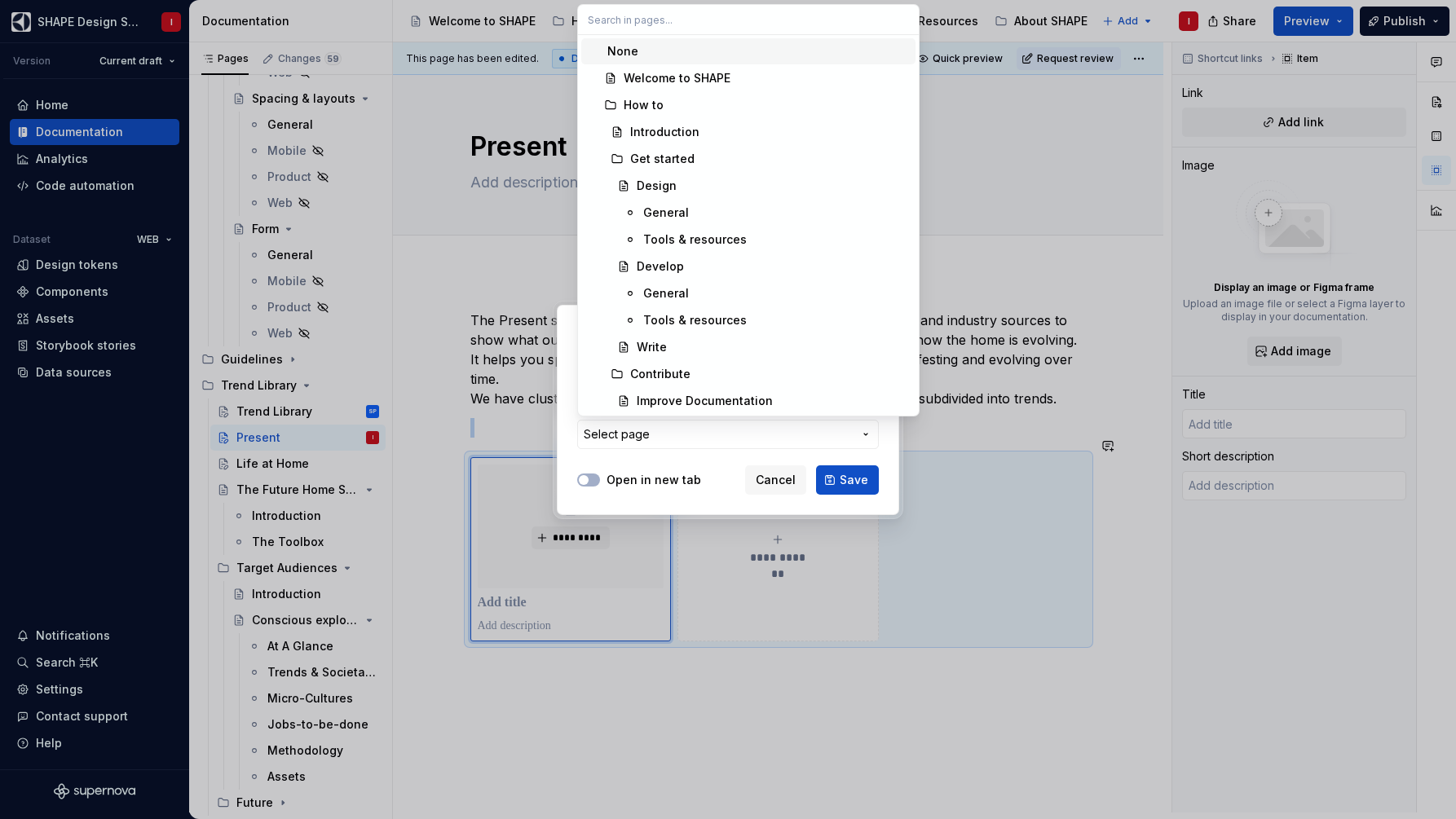 click on "Add link Page External link Page Select page Open in new tab Cancel Save" at bounding box center [728, 409] 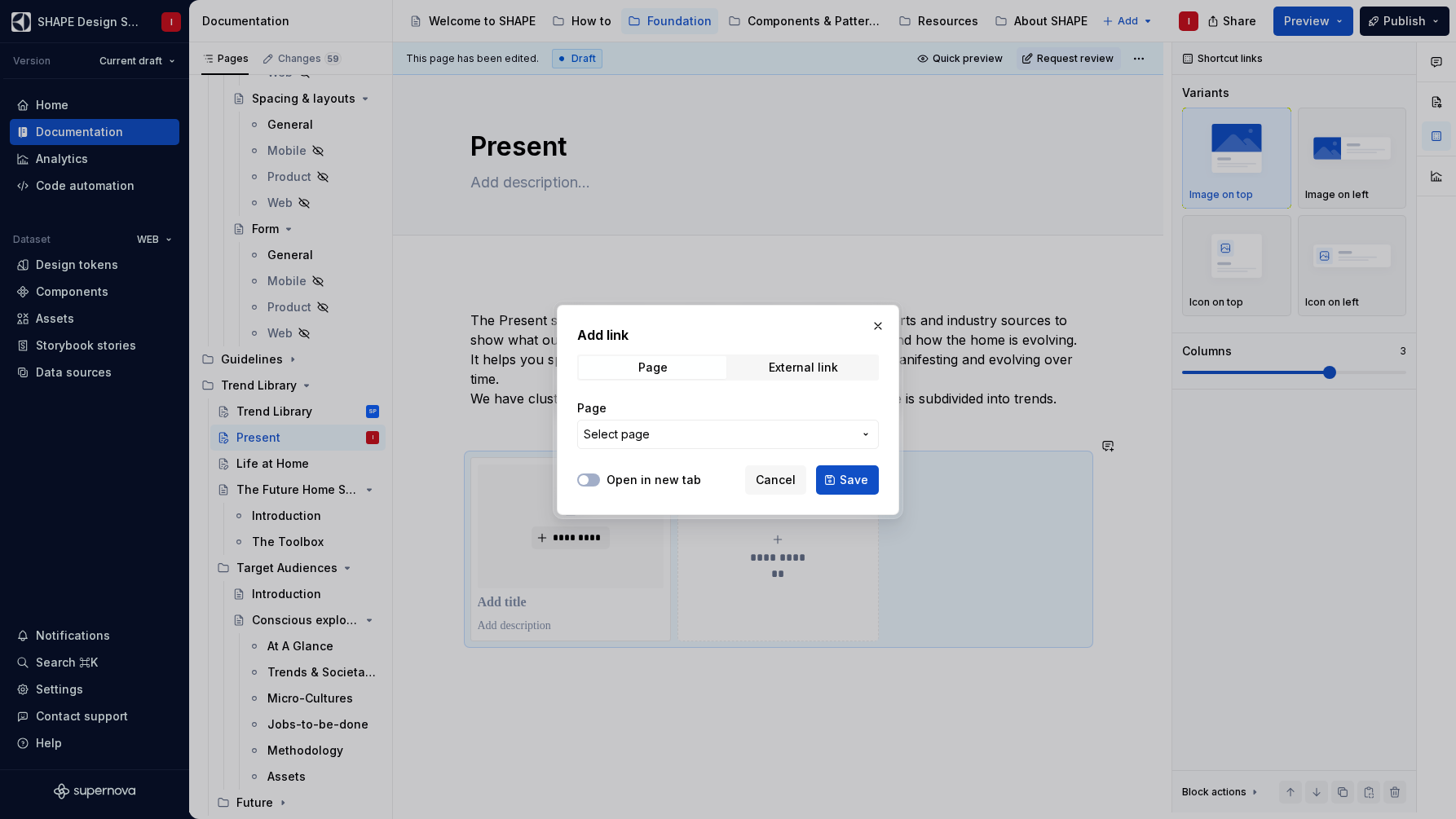click on "Select page" at bounding box center [728, 434] 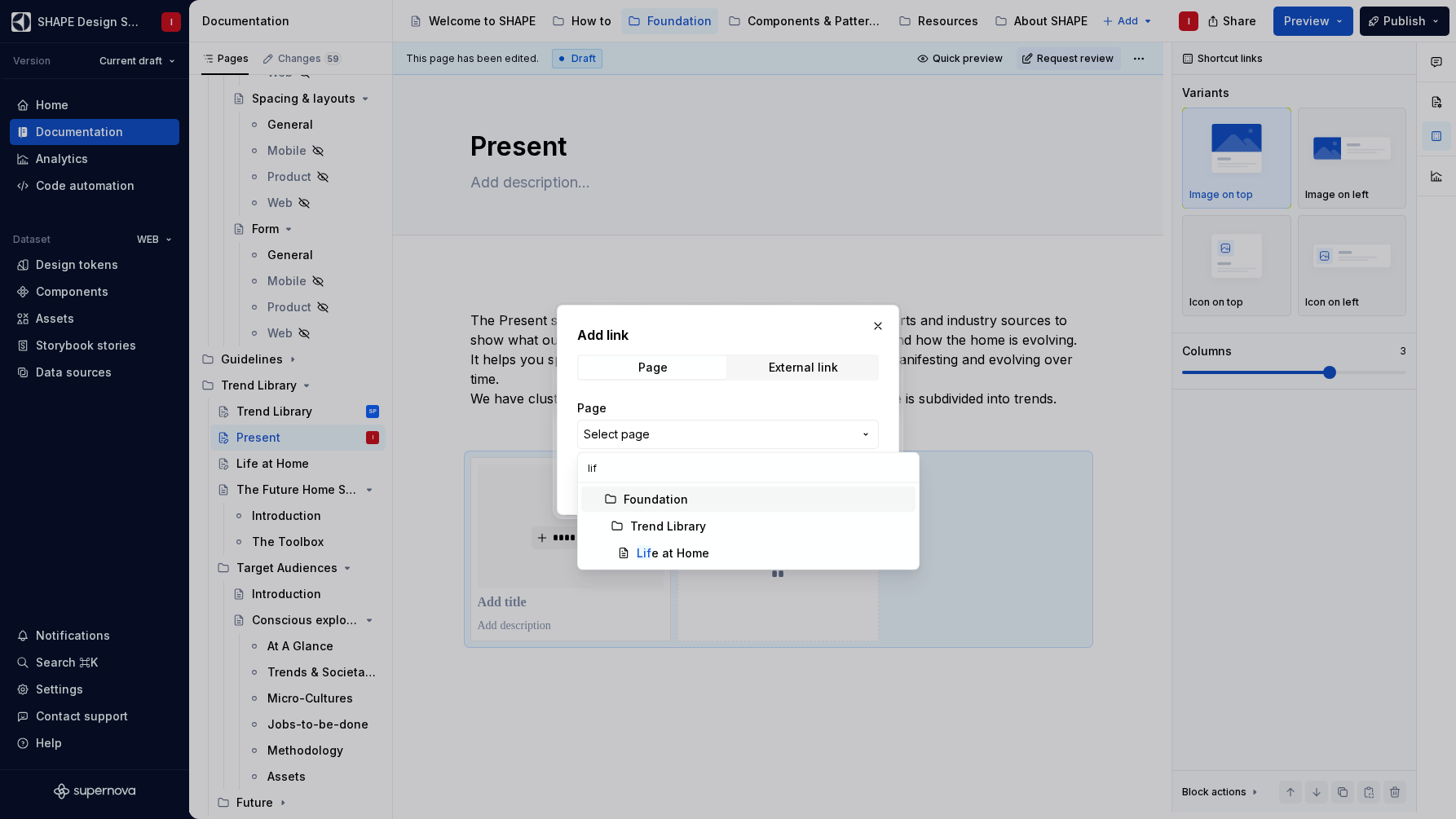type on "life" 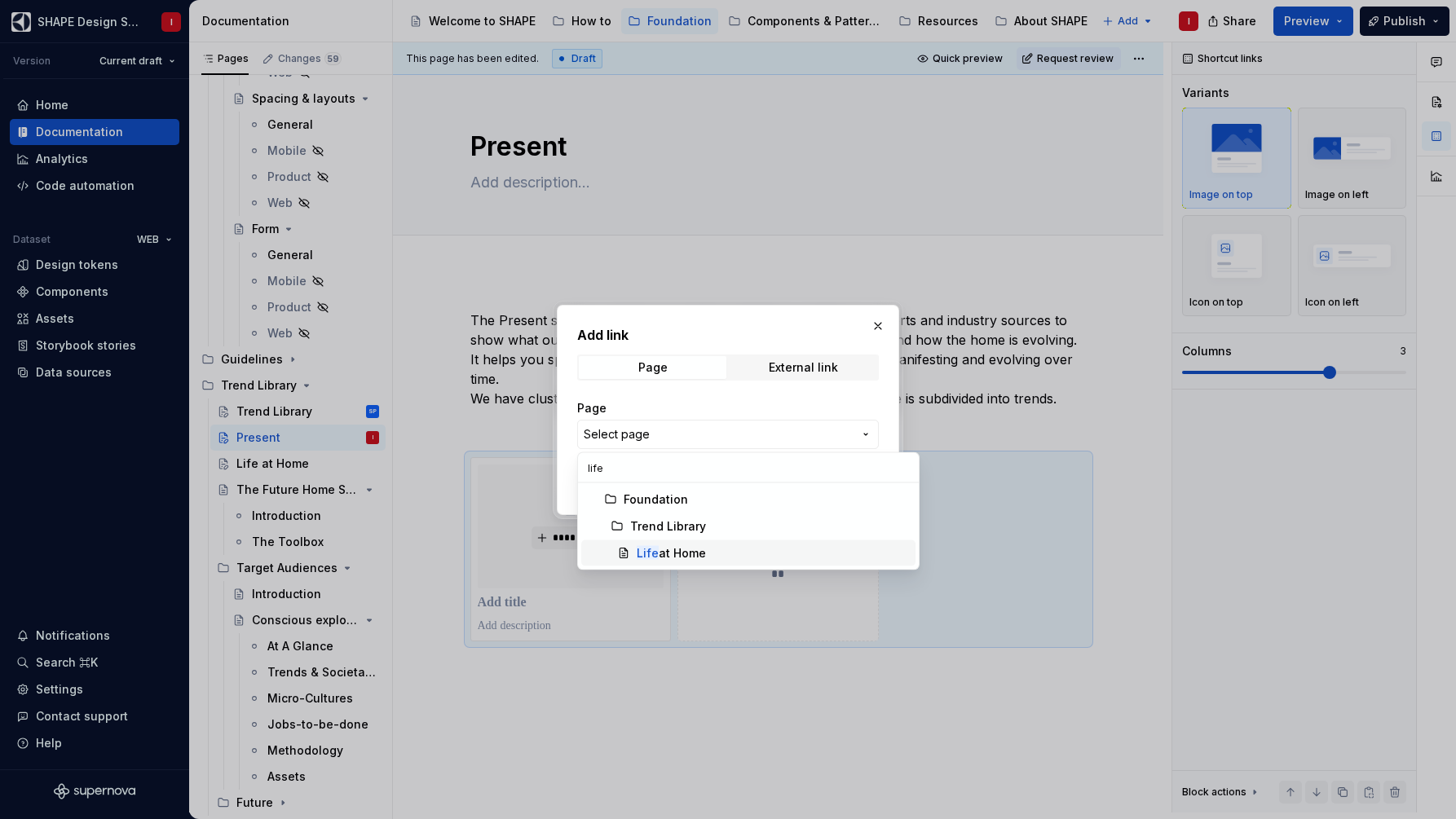 click on "Life  at Home" at bounding box center (671, 553) 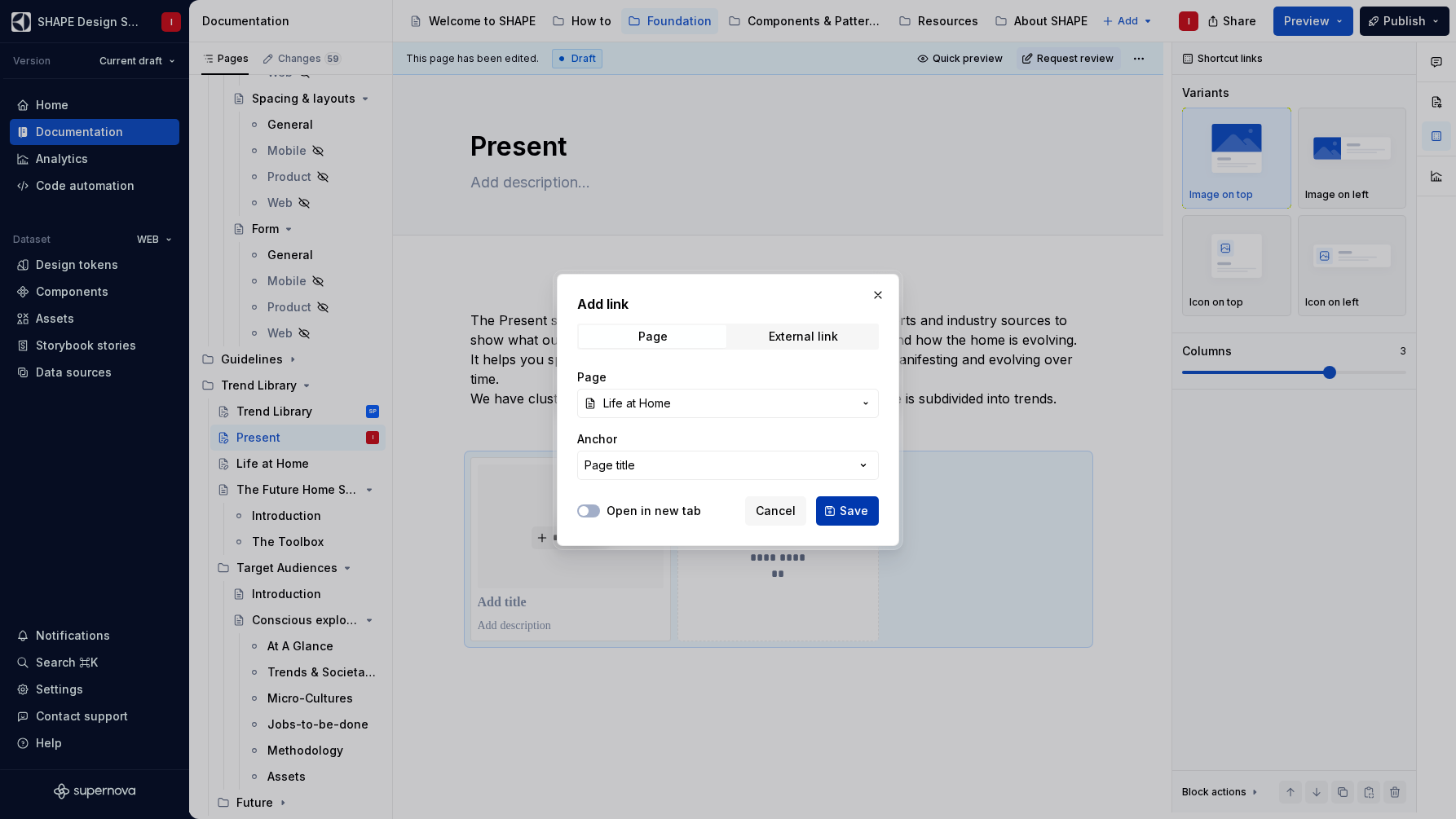 click on "Save" at bounding box center [847, 511] 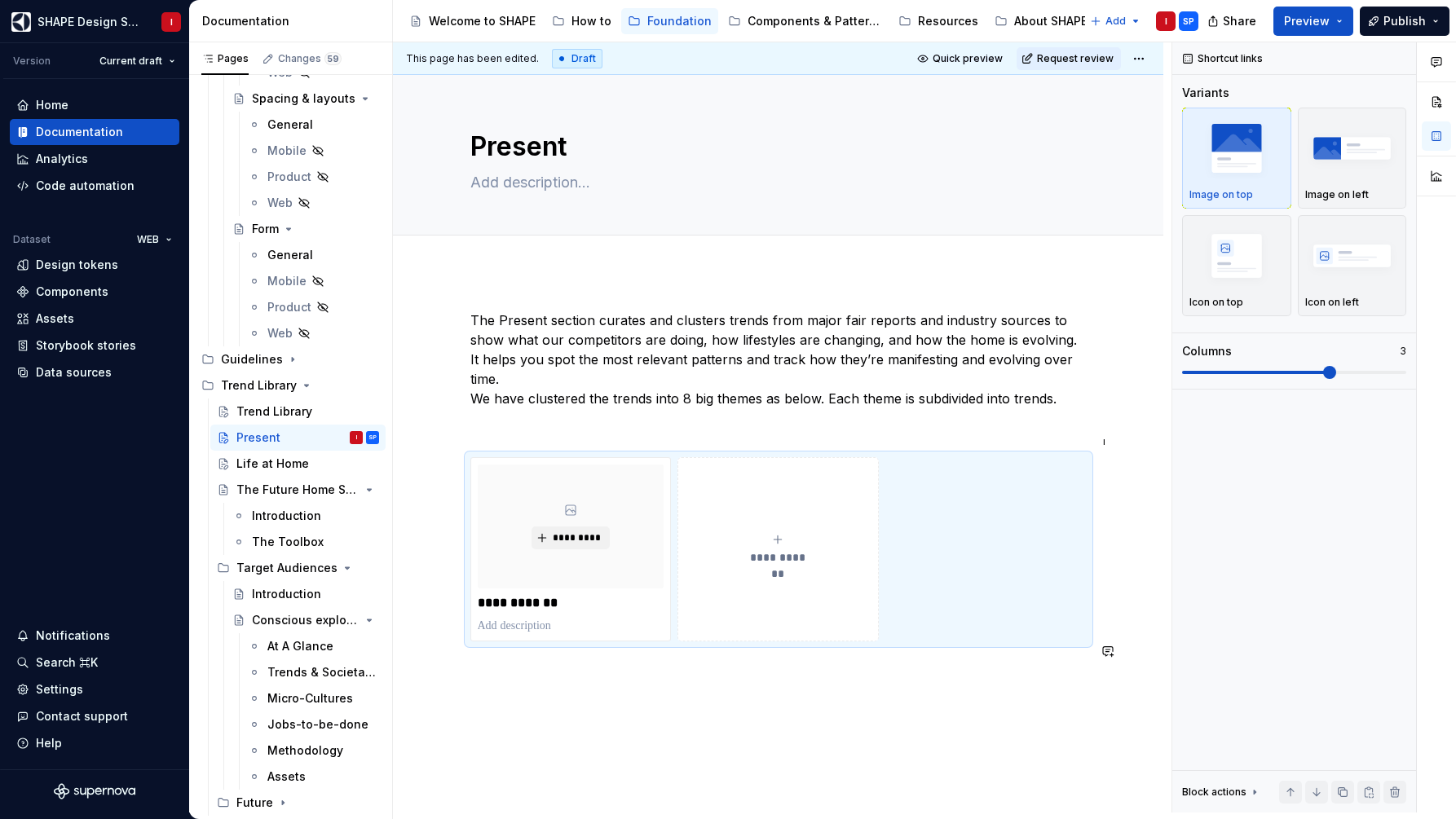 click on "**********" at bounding box center (779, 525) 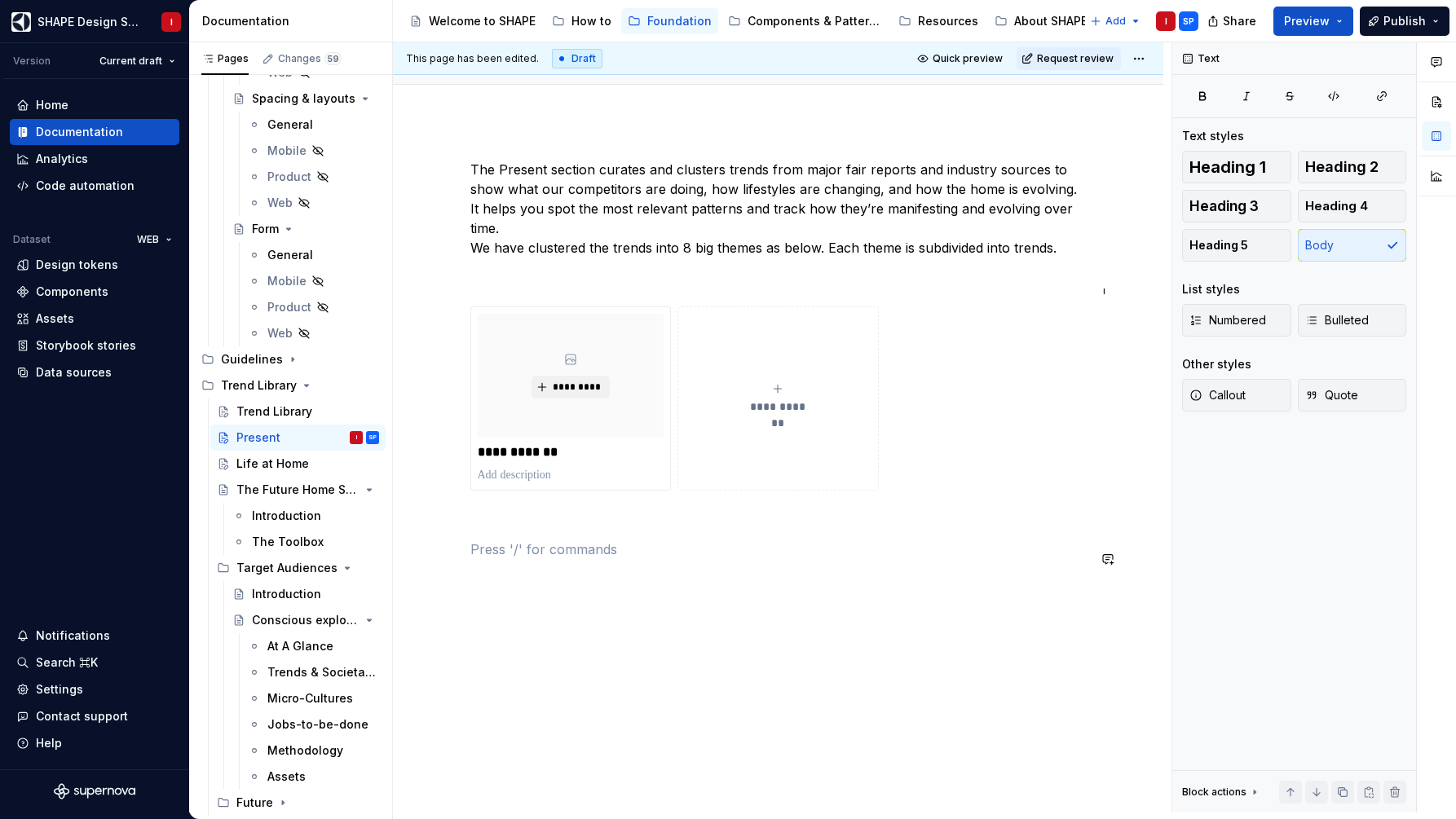 scroll, scrollTop: 152, scrollLeft: 0, axis: vertical 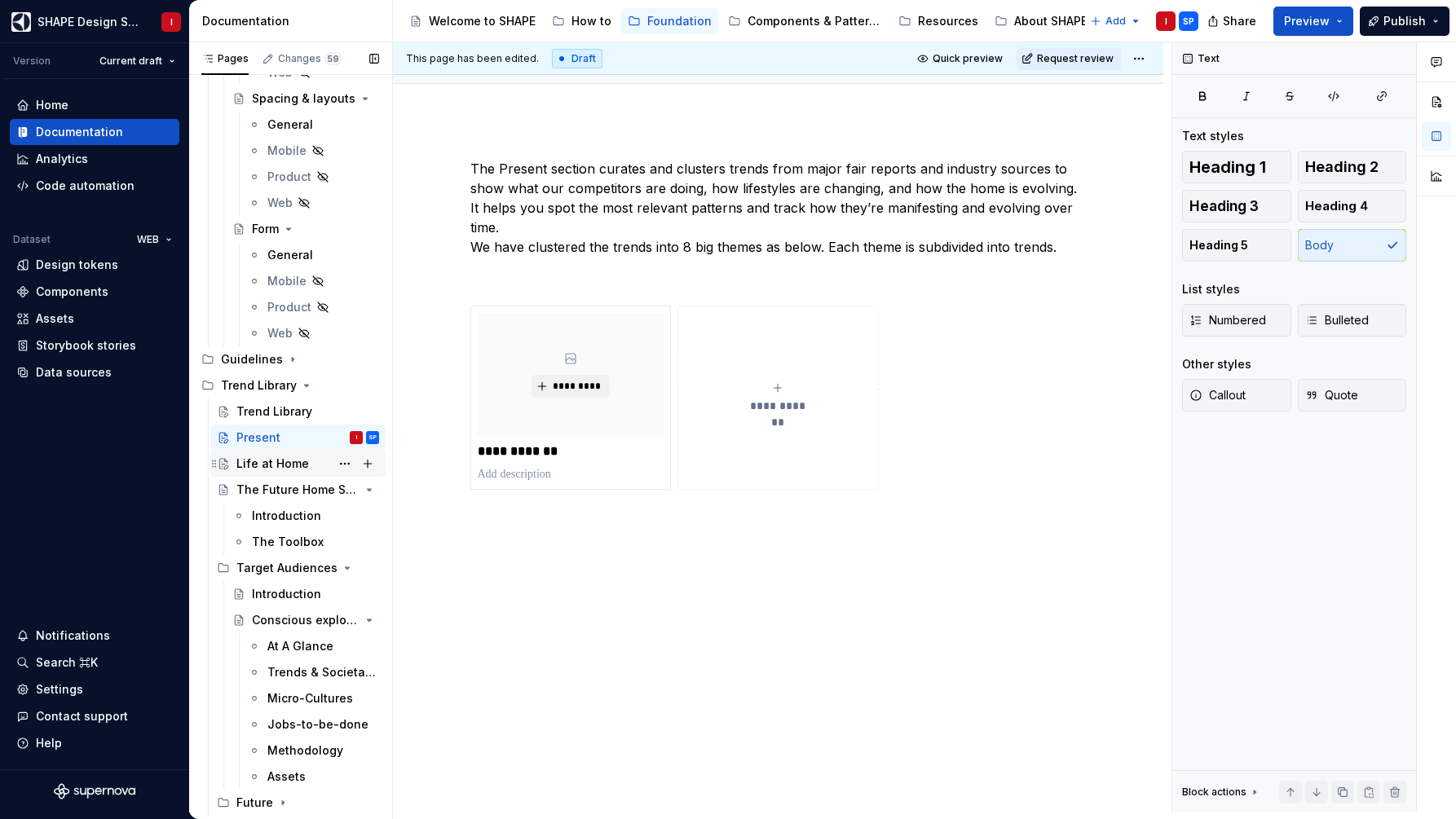click on "Life at Home" at bounding box center (272, 464) 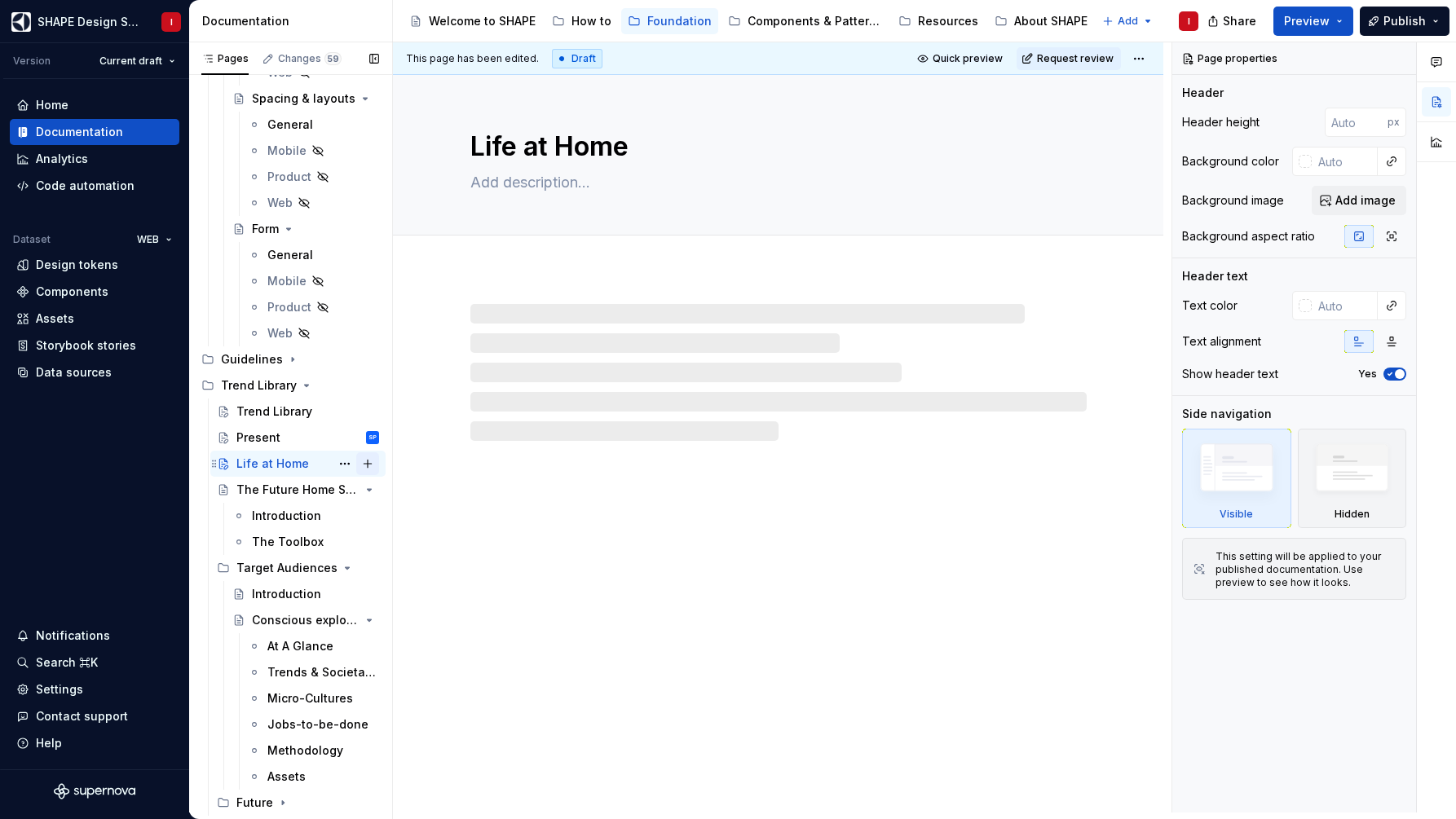 click at bounding box center [368, 464] 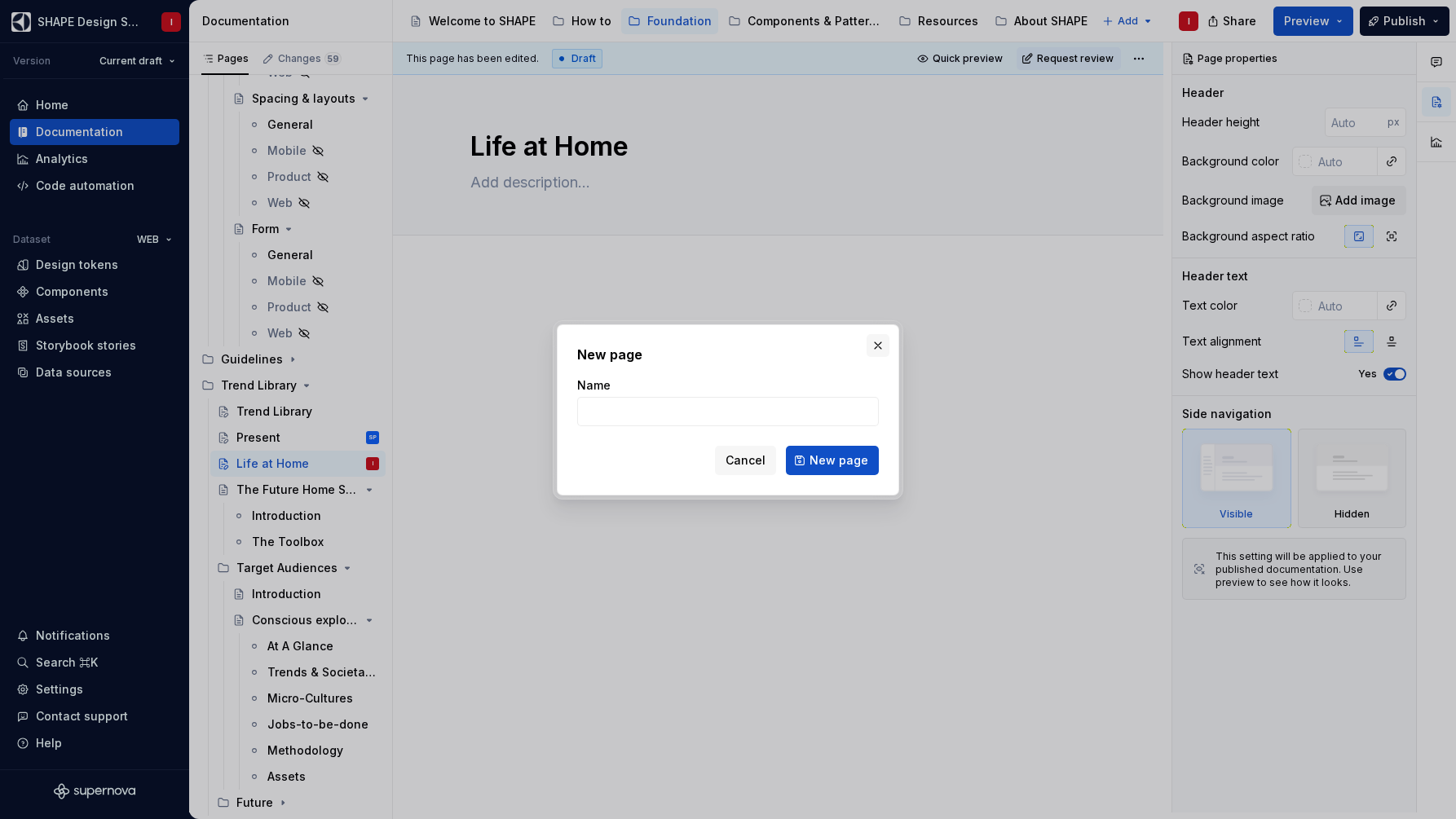click at bounding box center [878, 346] 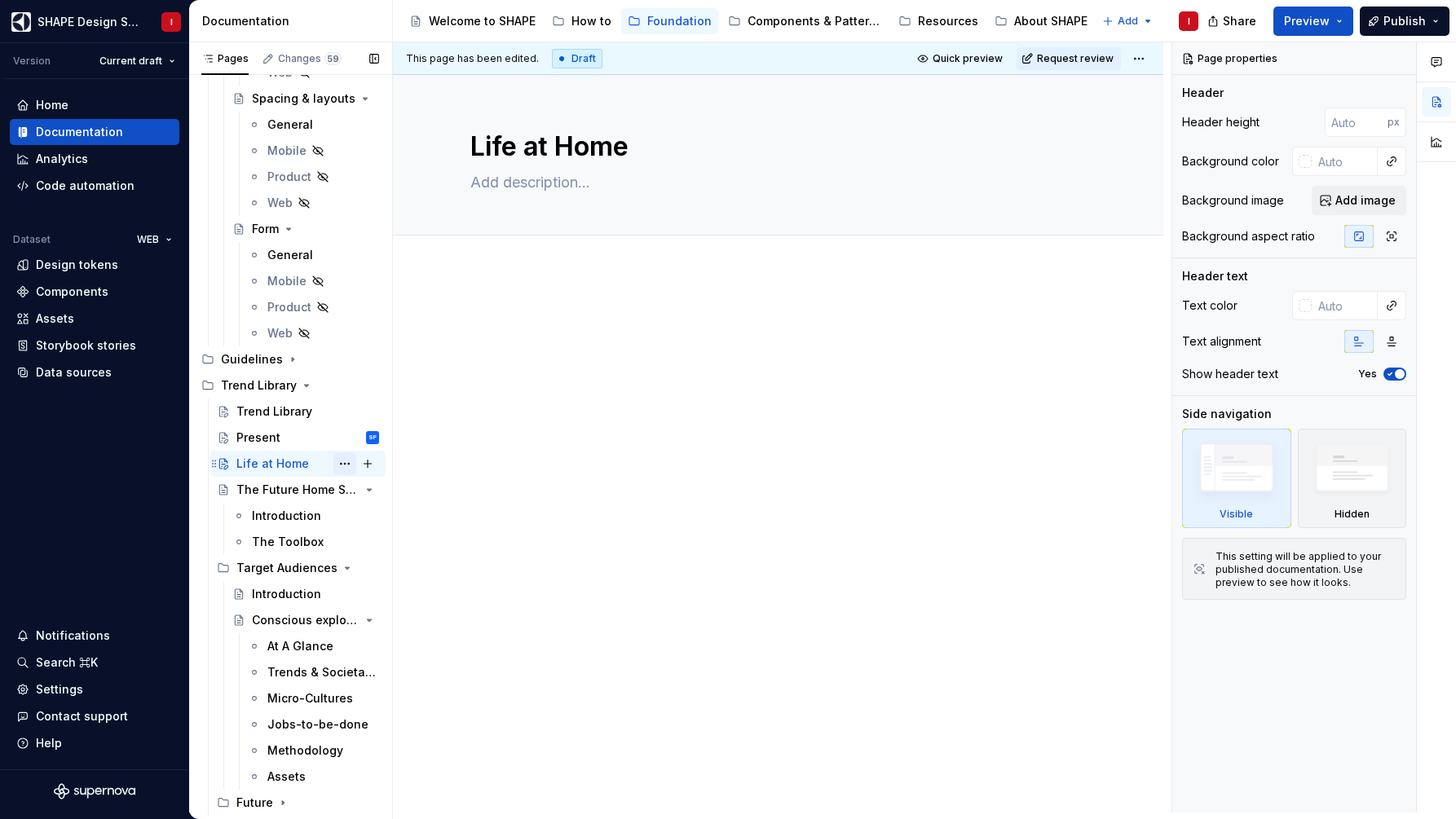 click at bounding box center (345, 464) 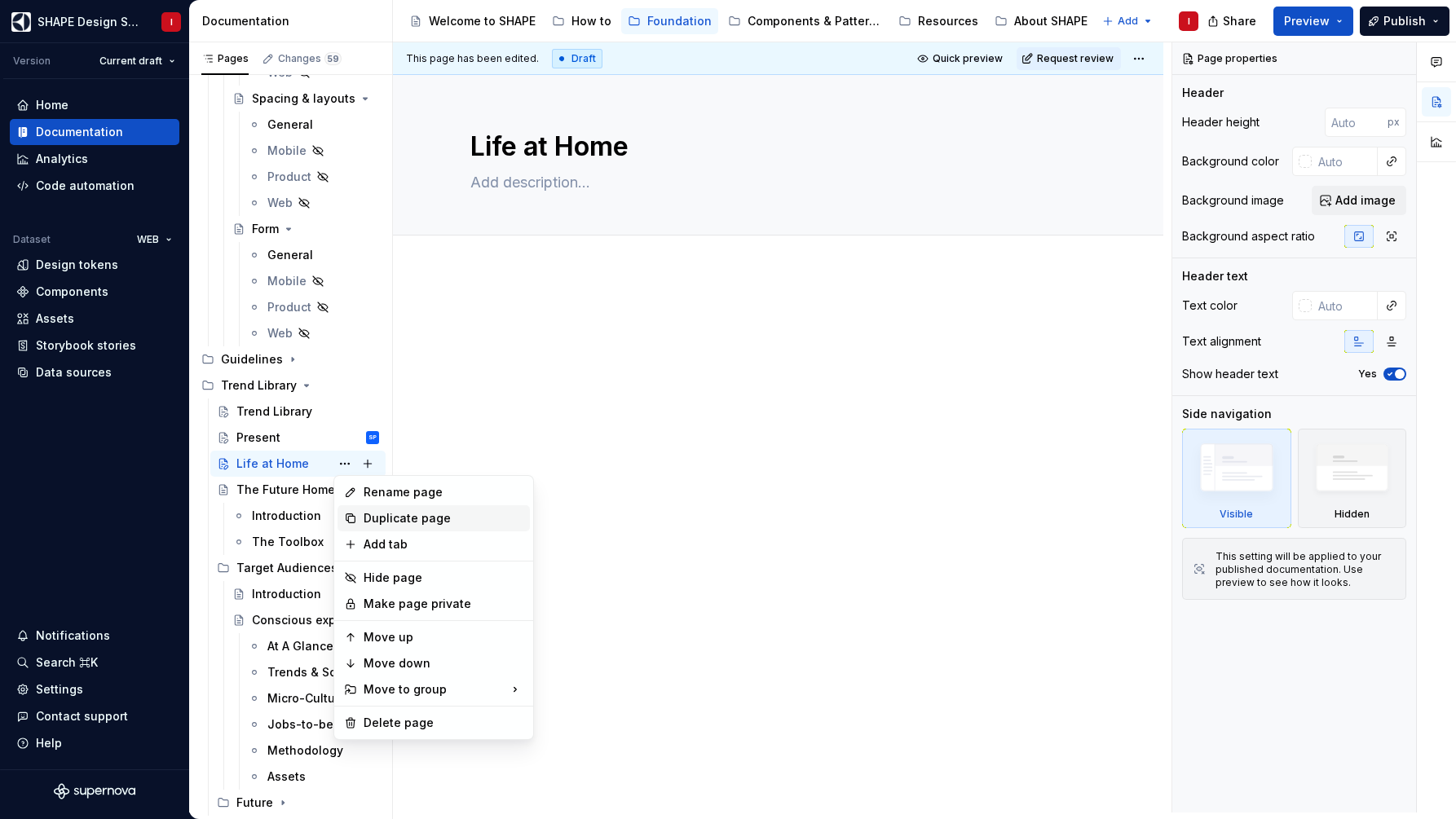click on "Duplicate page" at bounding box center [443, 518] 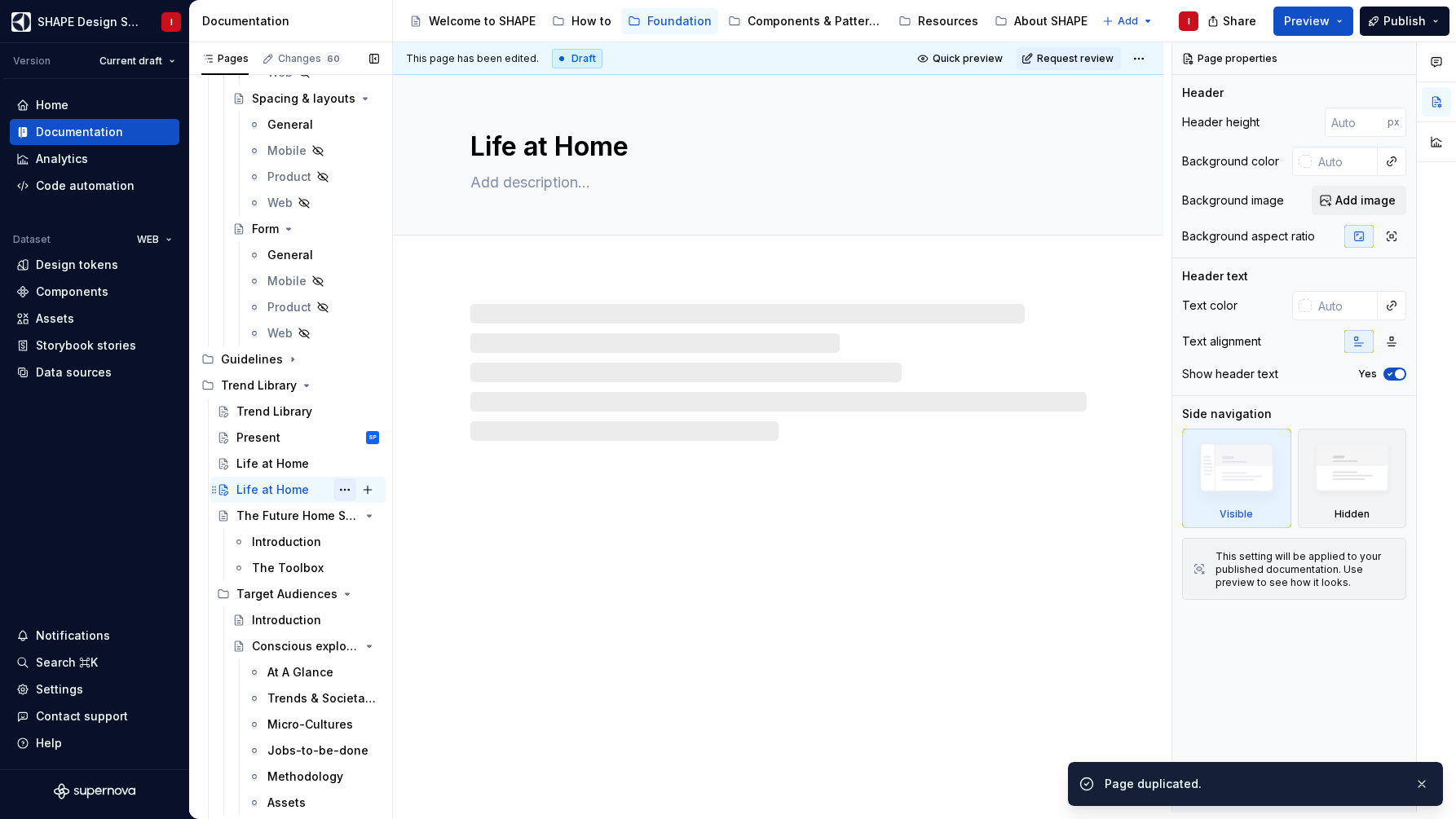 click at bounding box center (345, 490) 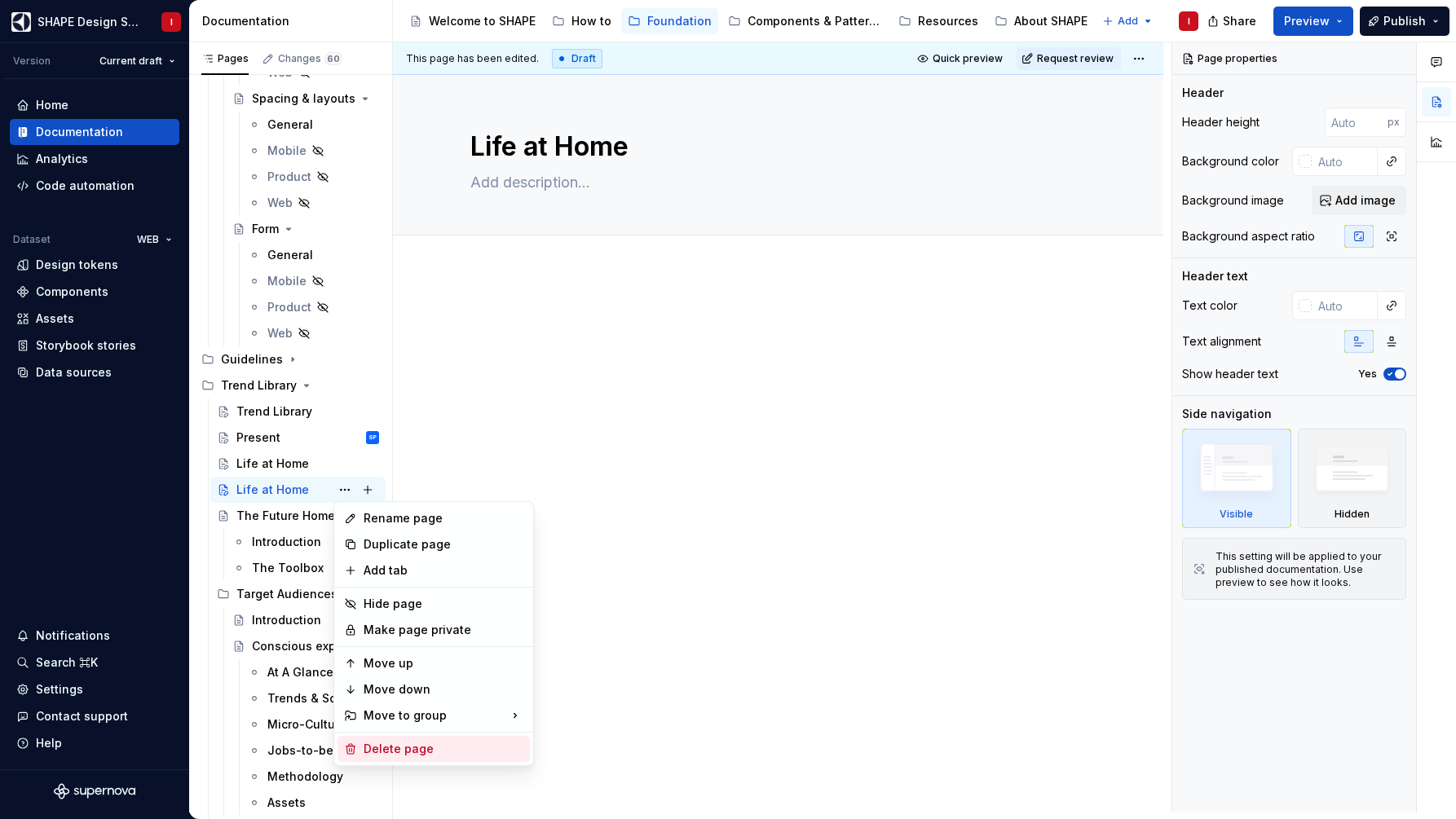 type on "*" 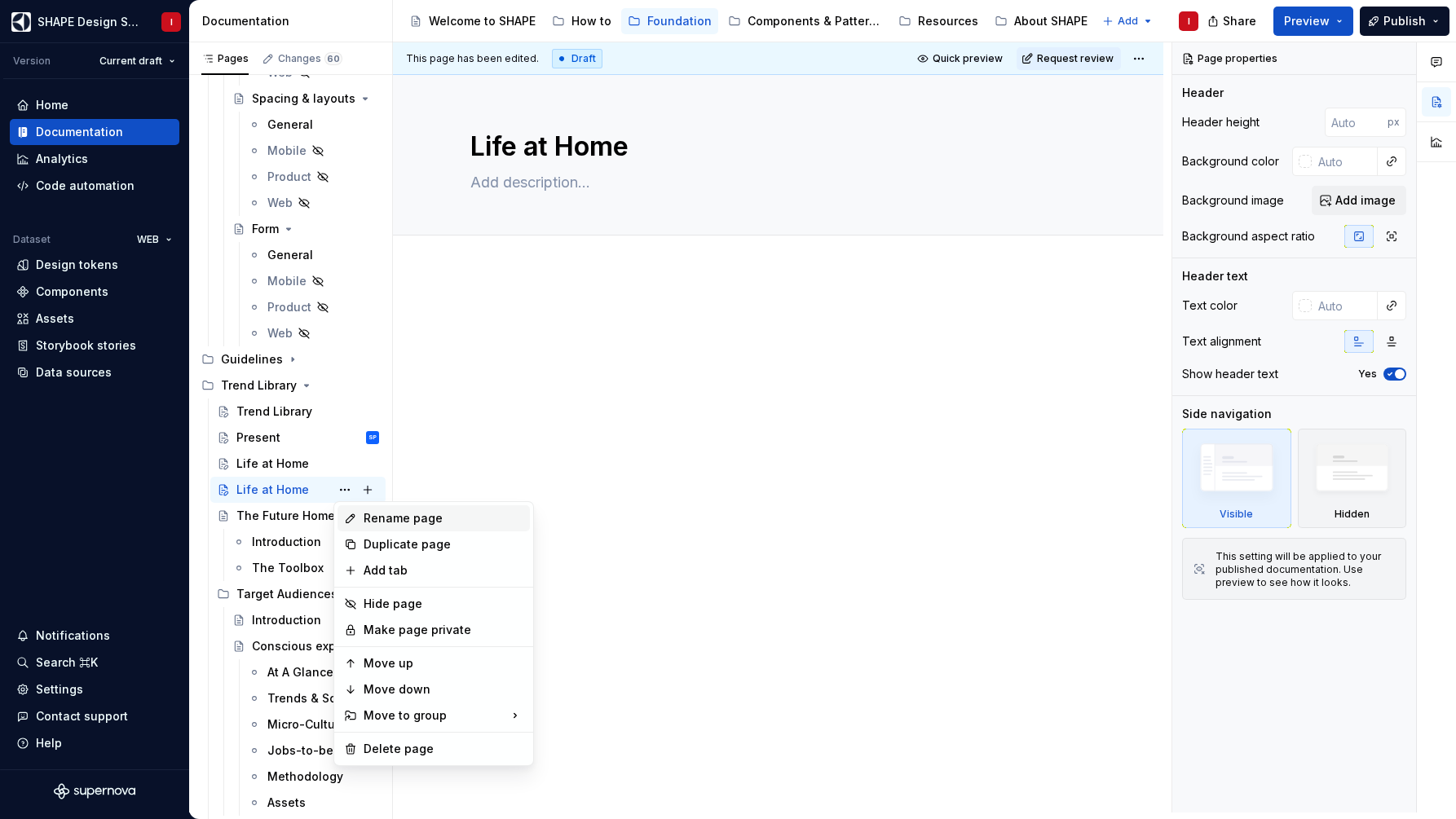 click on "Rename page" at bounding box center (443, 518) 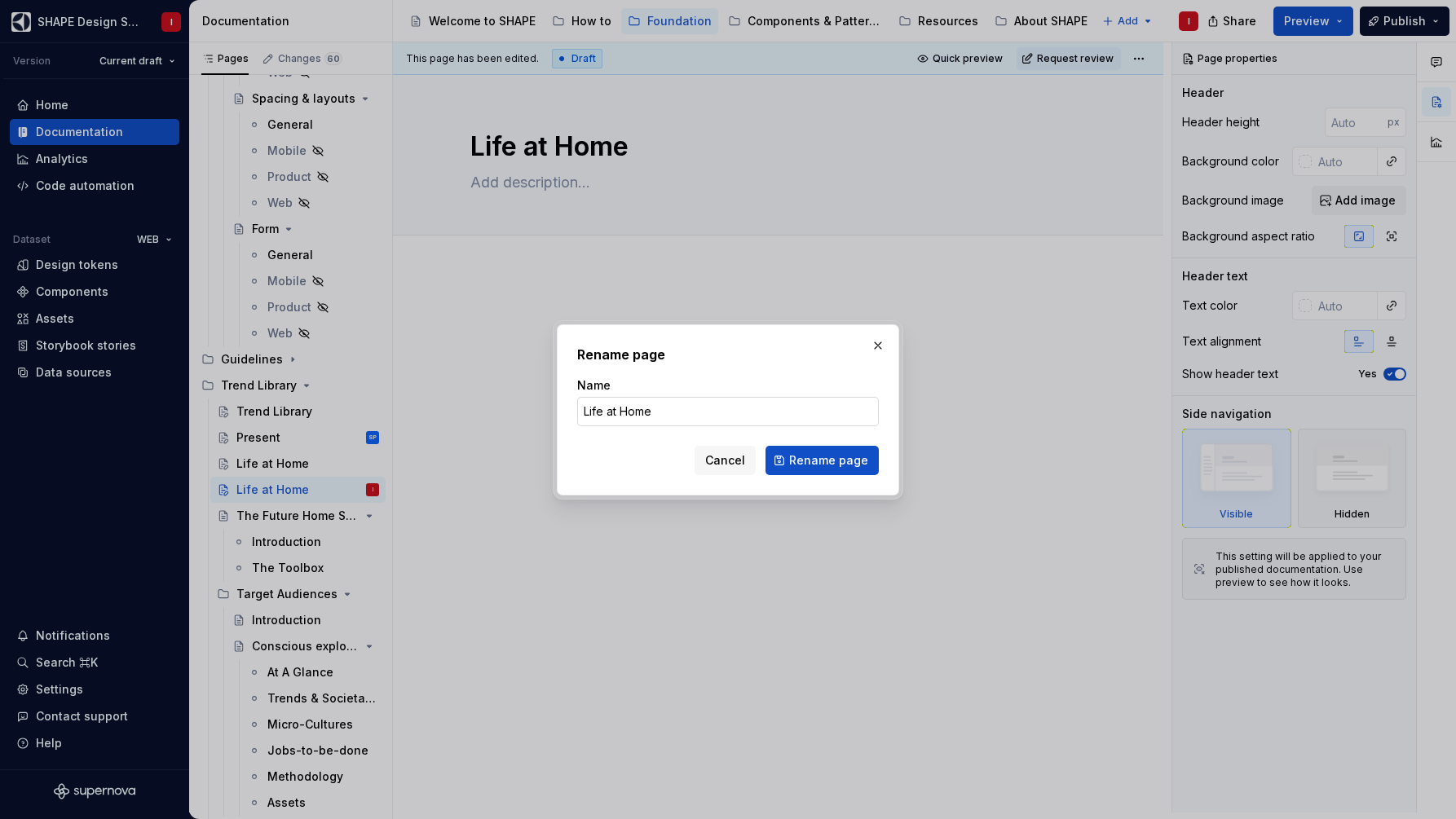 click on "Life at Home" at bounding box center (728, 412) 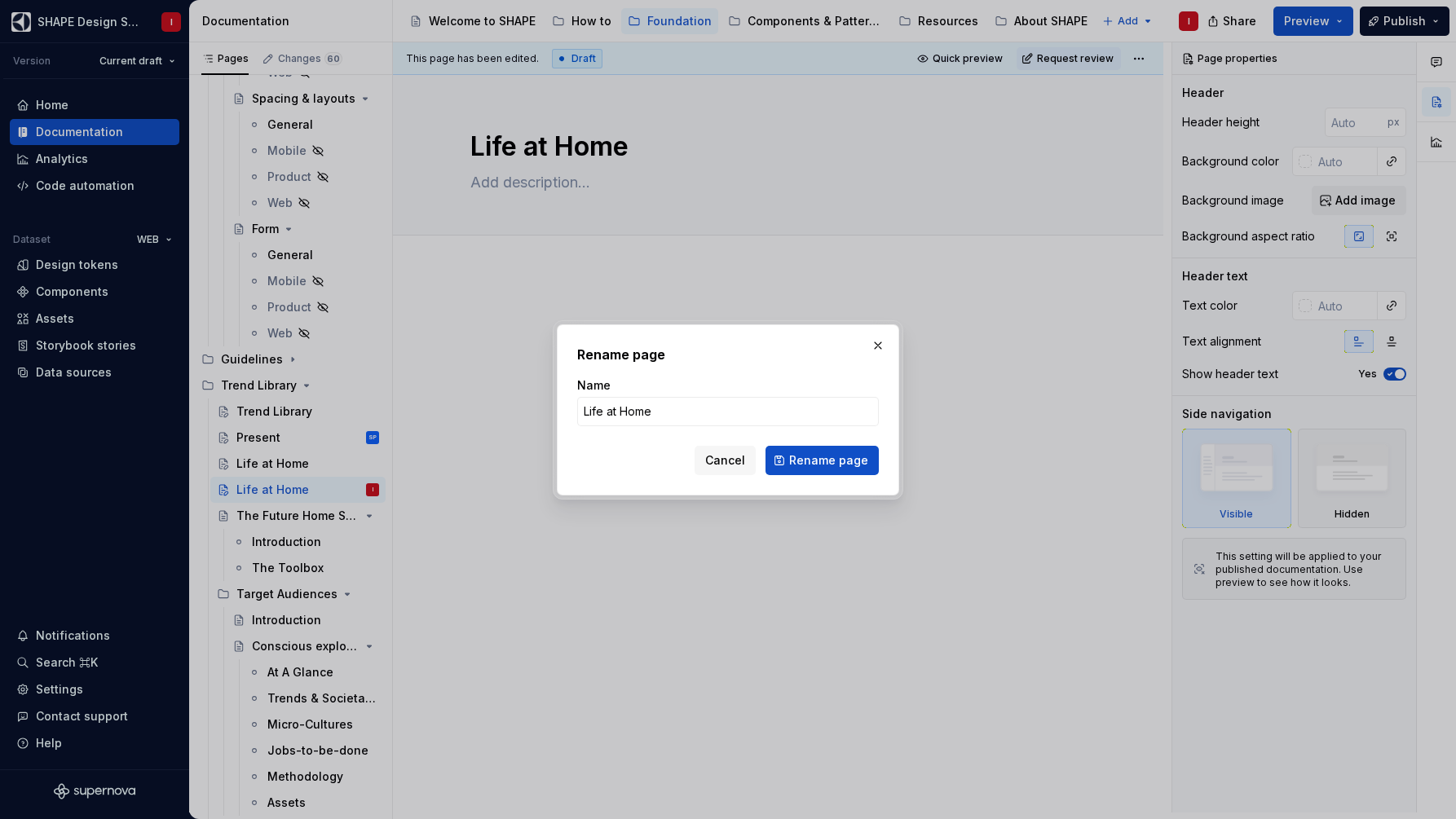 drag, startPoint x: 620, startPoint y: 411, endPoint x: 533, endPoint y: 407, distance: 87.09191 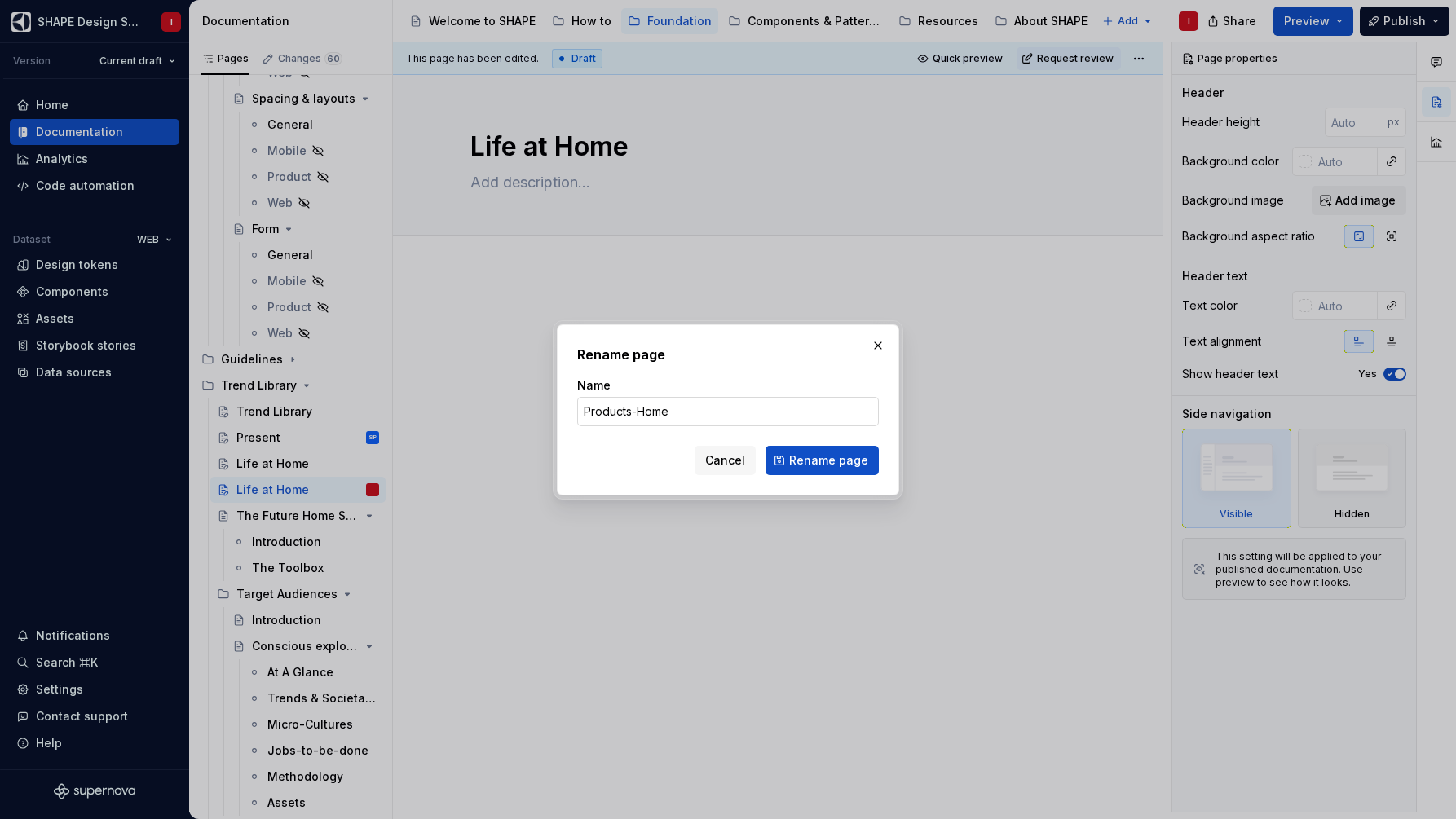 click on "Products-Home" at bounding box center (728, 412) 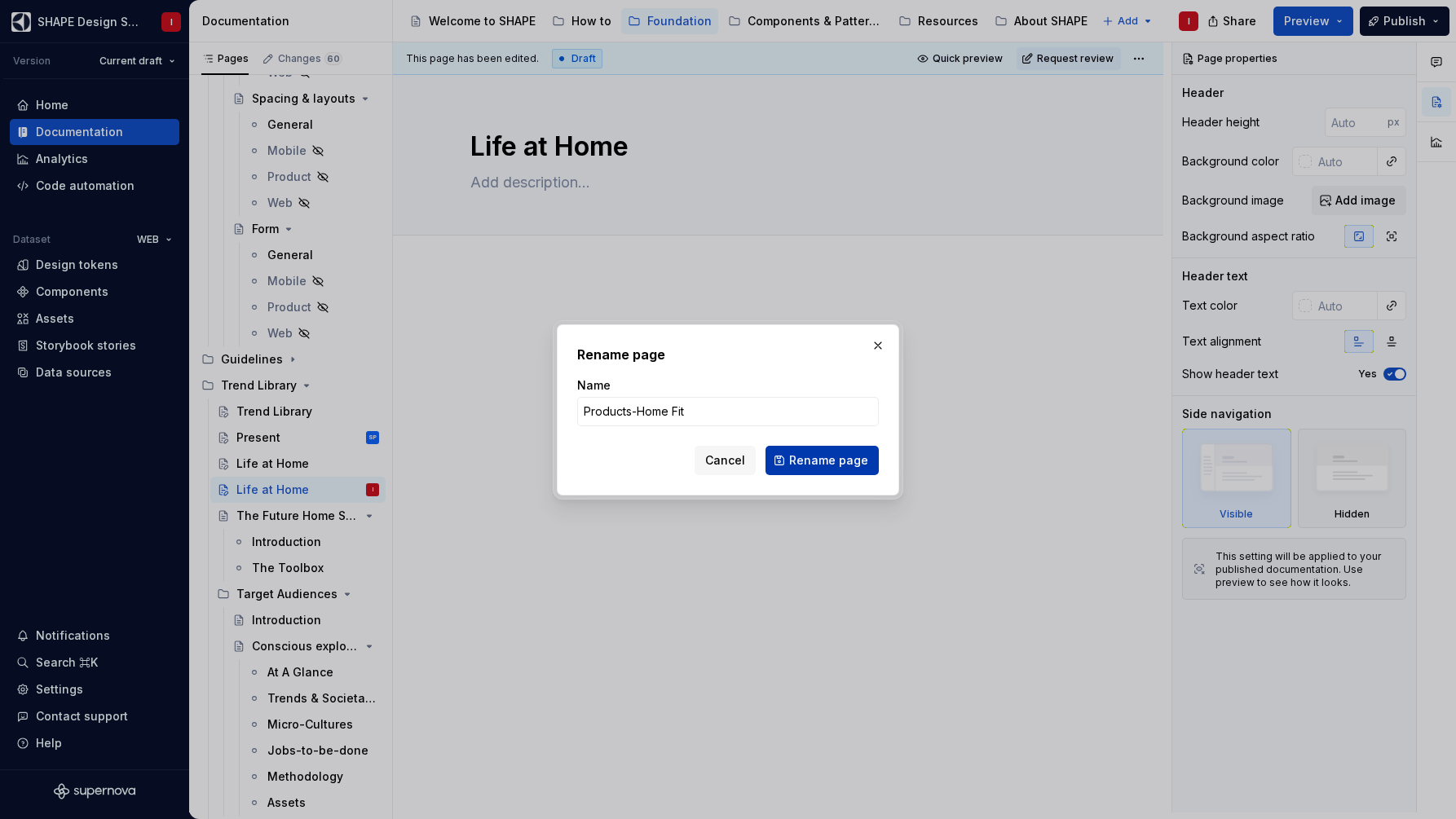 type on "Products-Home Fit" 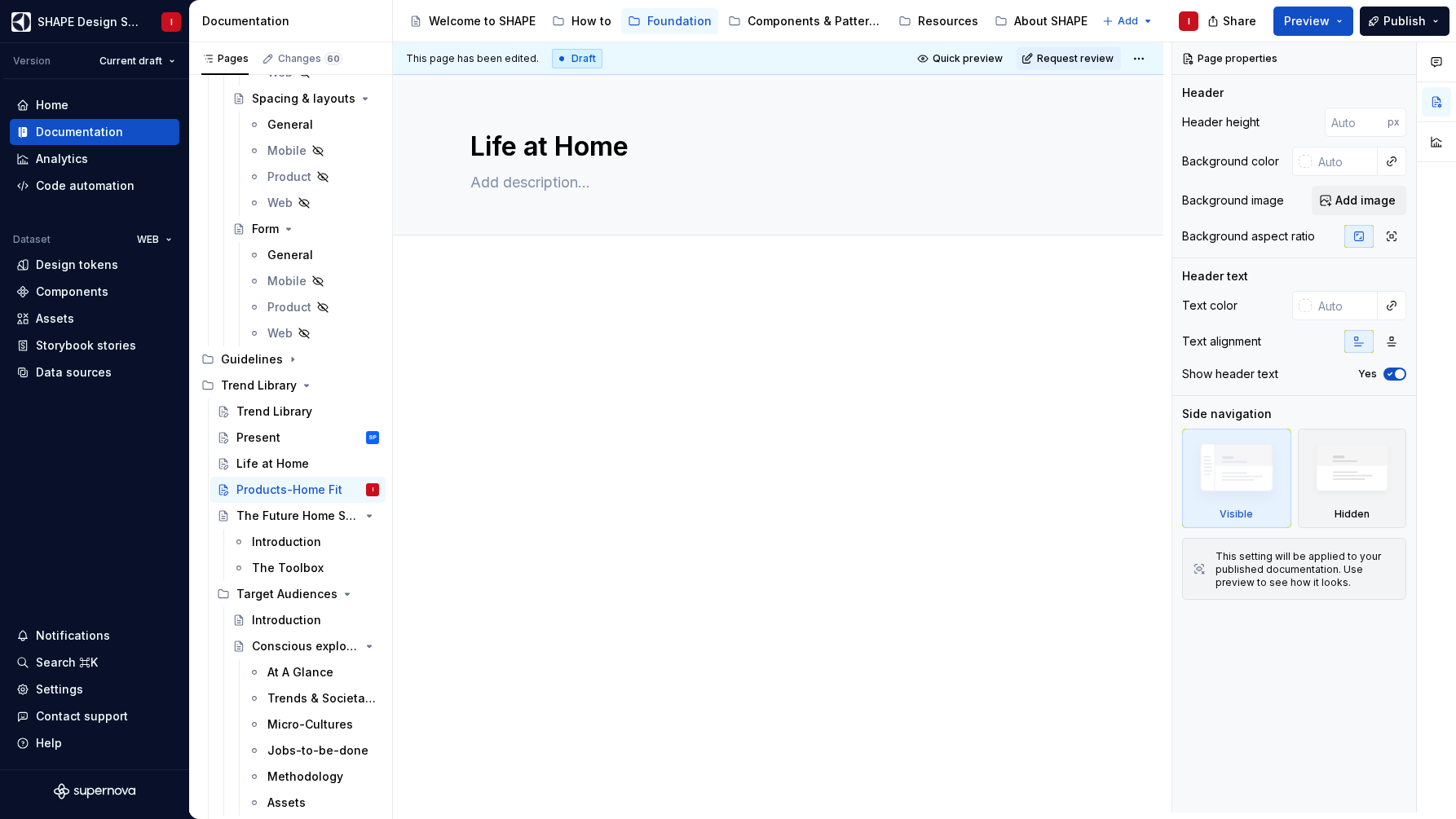 type on "*" 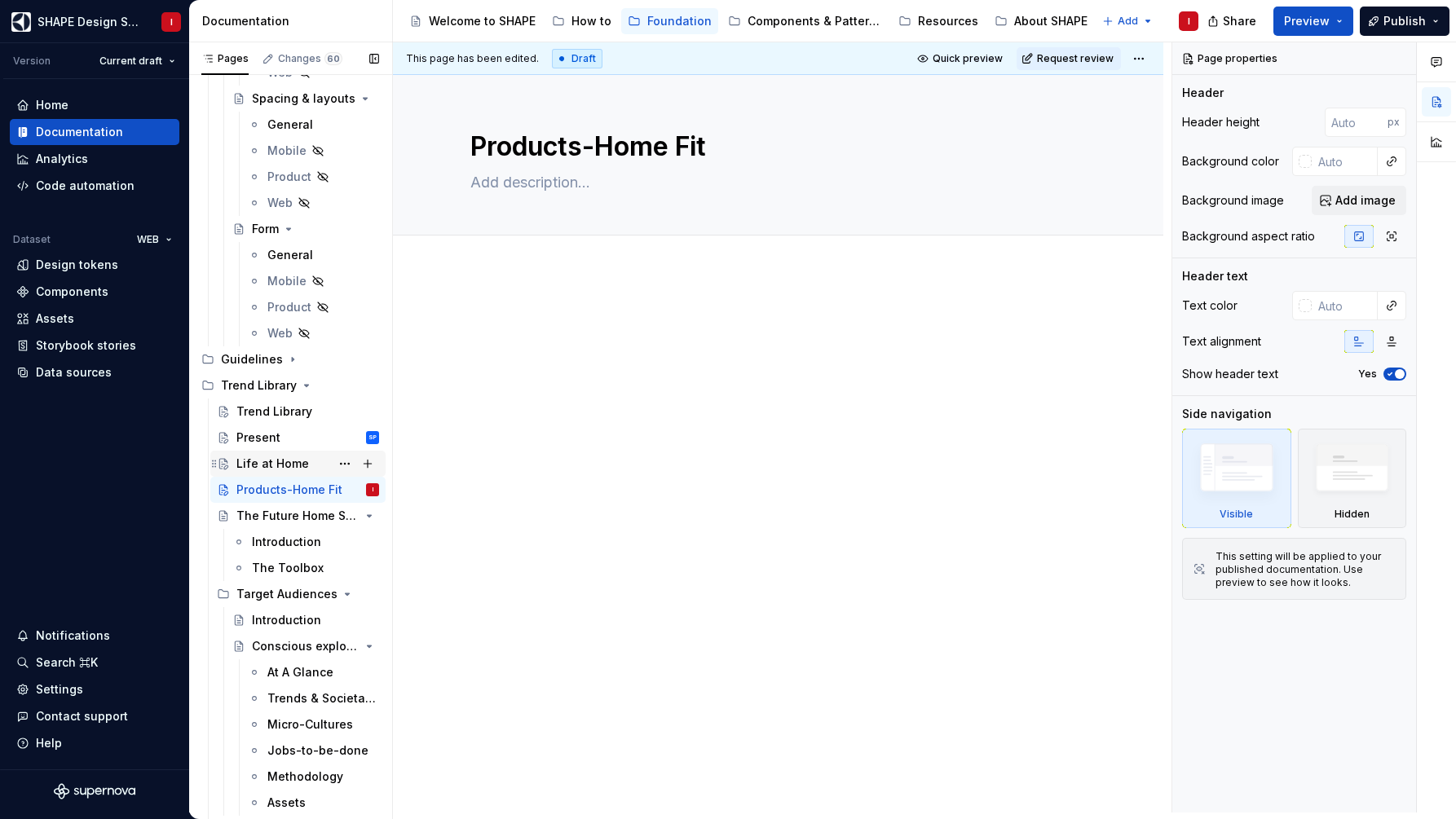 click on "Life at Home" at bounding box center [272, 464] 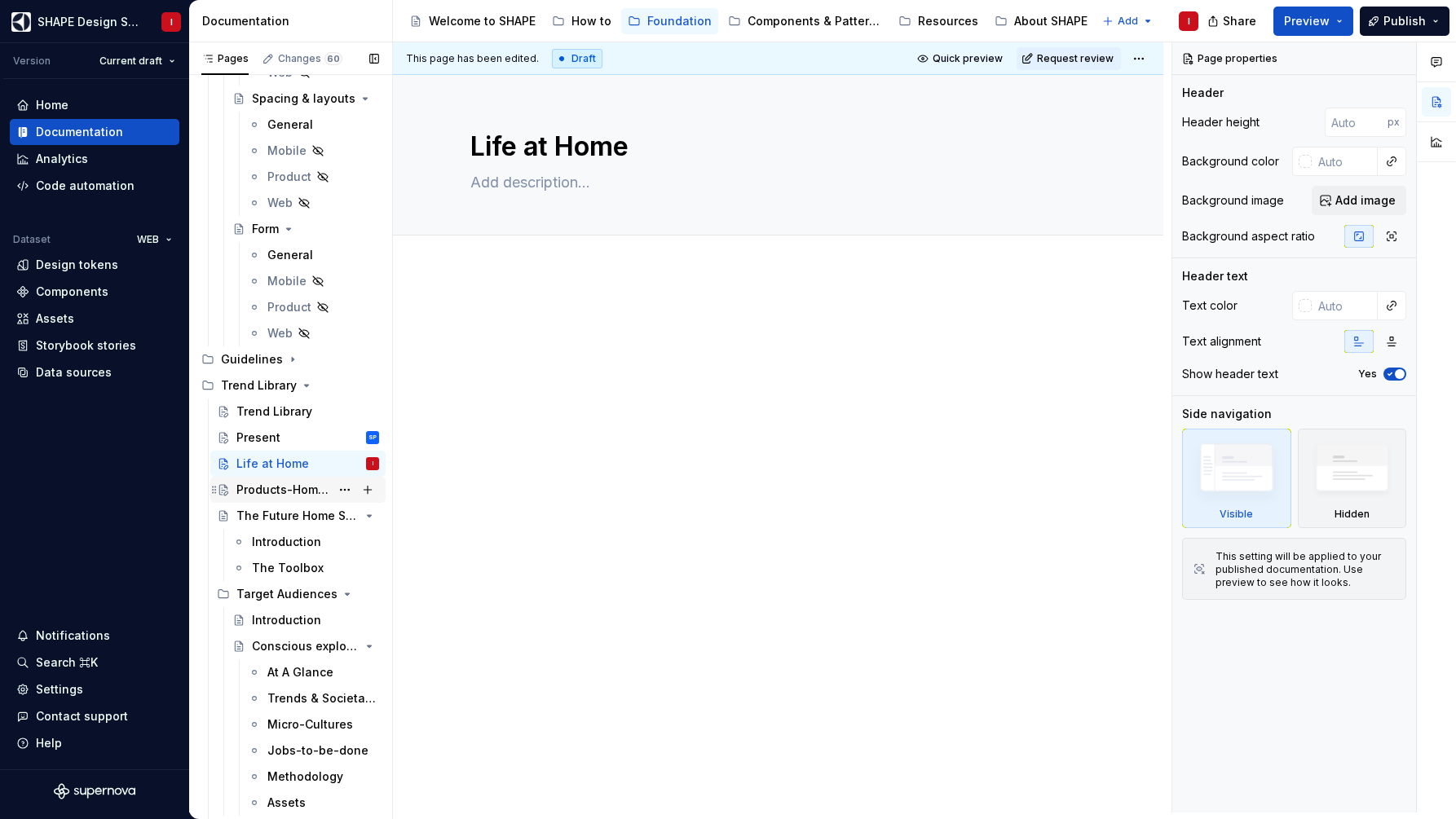click on "Products-Home Fit" at bounding box center (283, 490) 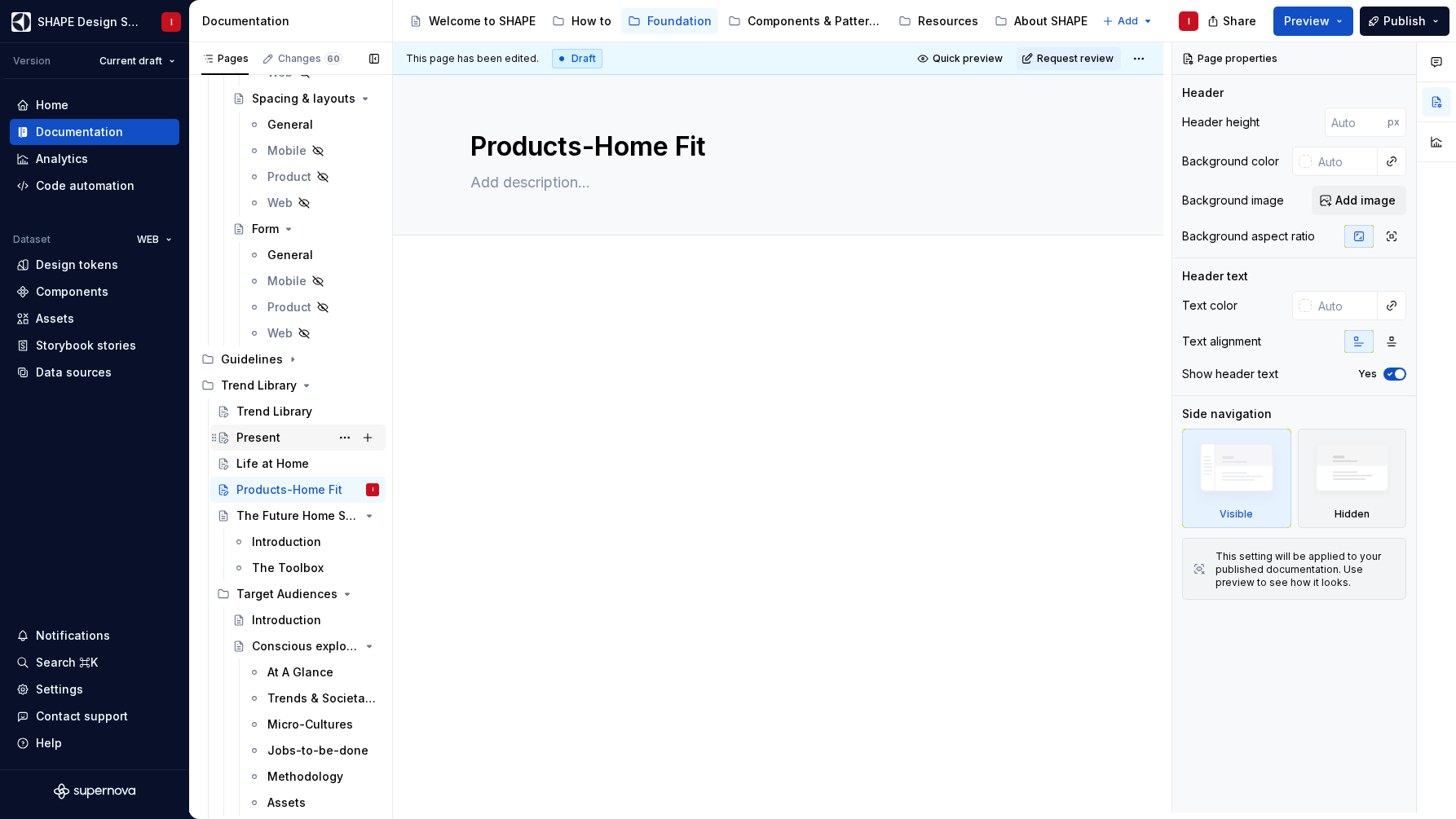 click on "Present" at bounding box center [258, 438] 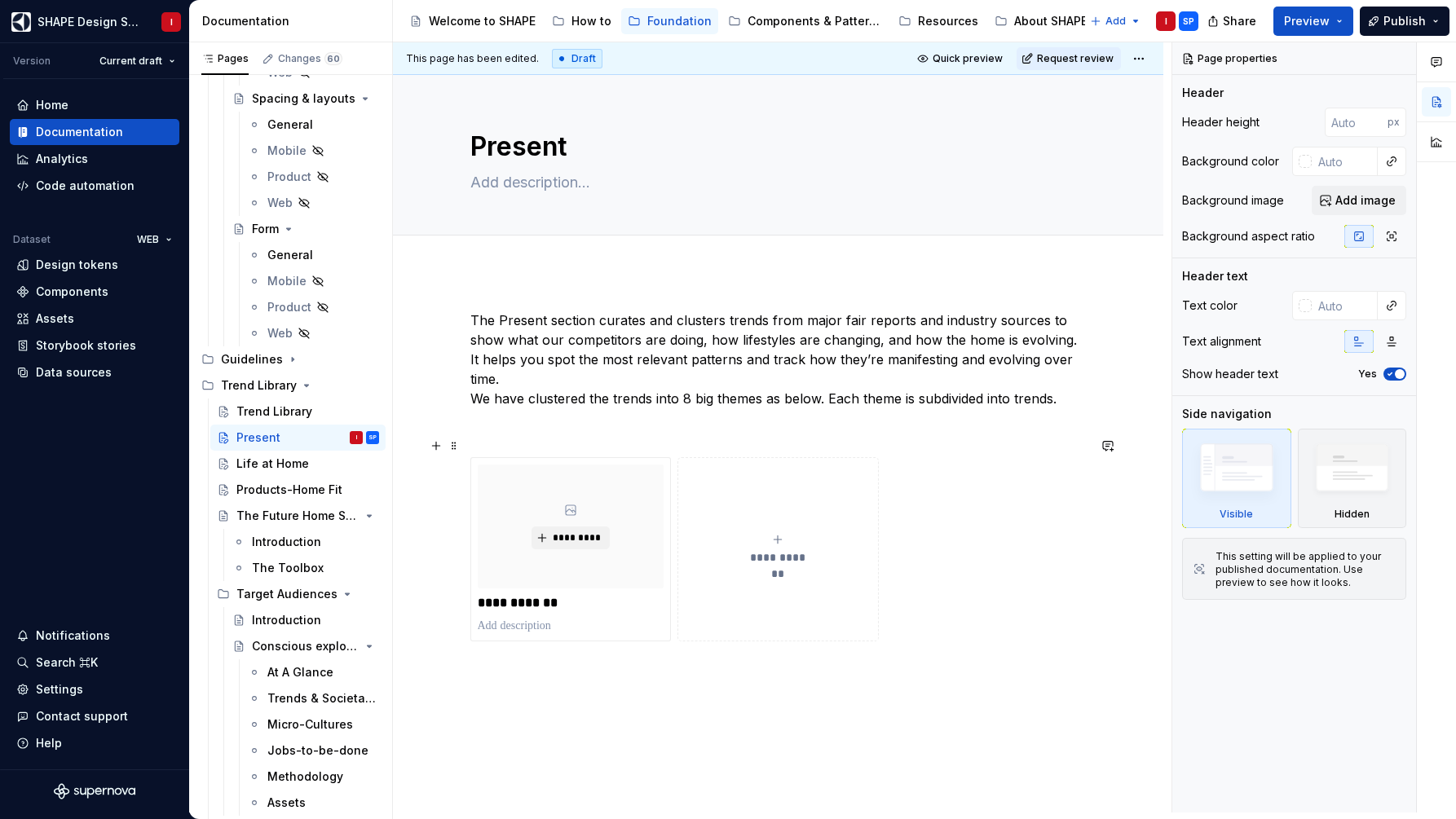 click 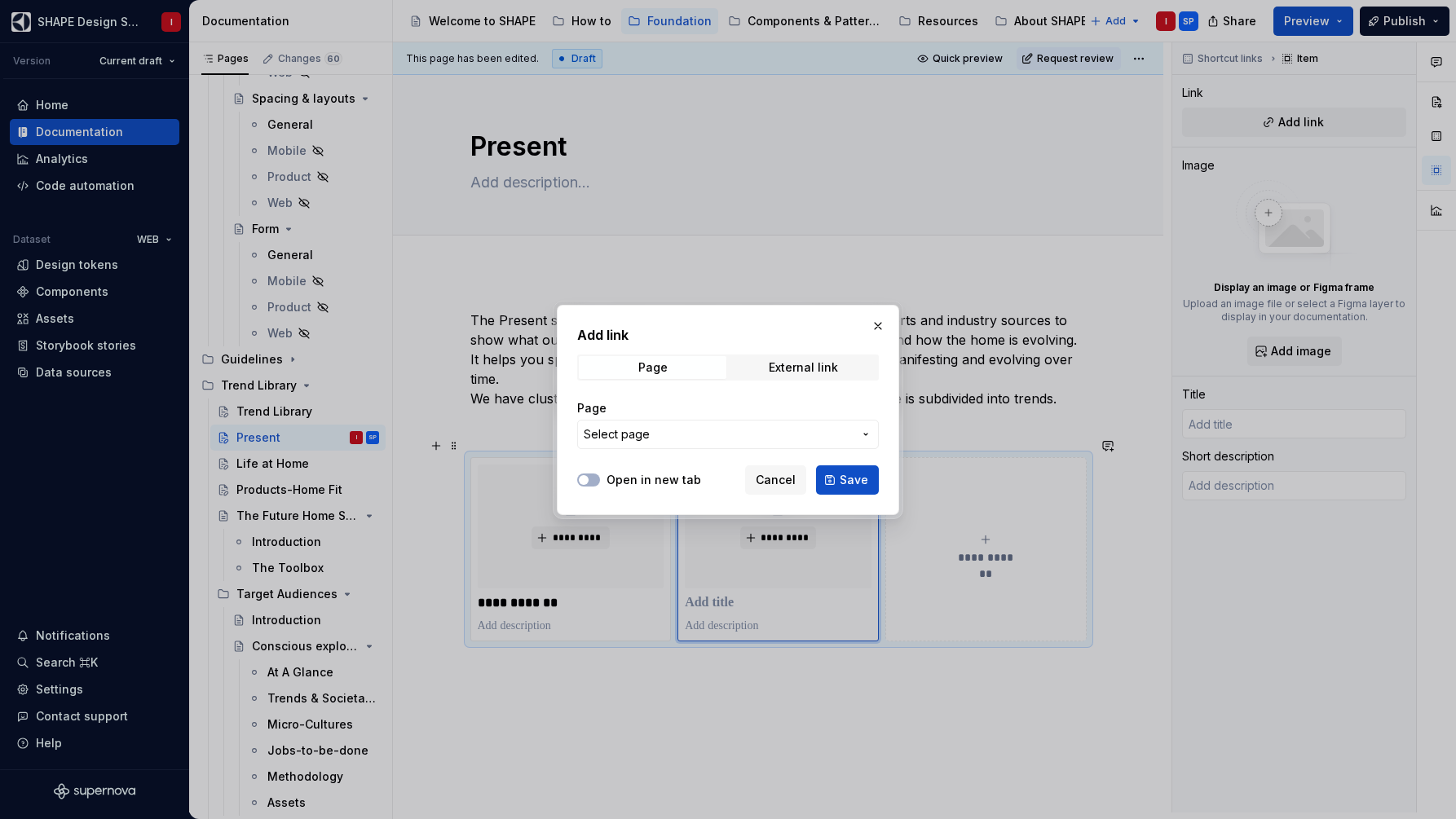 type on "*" 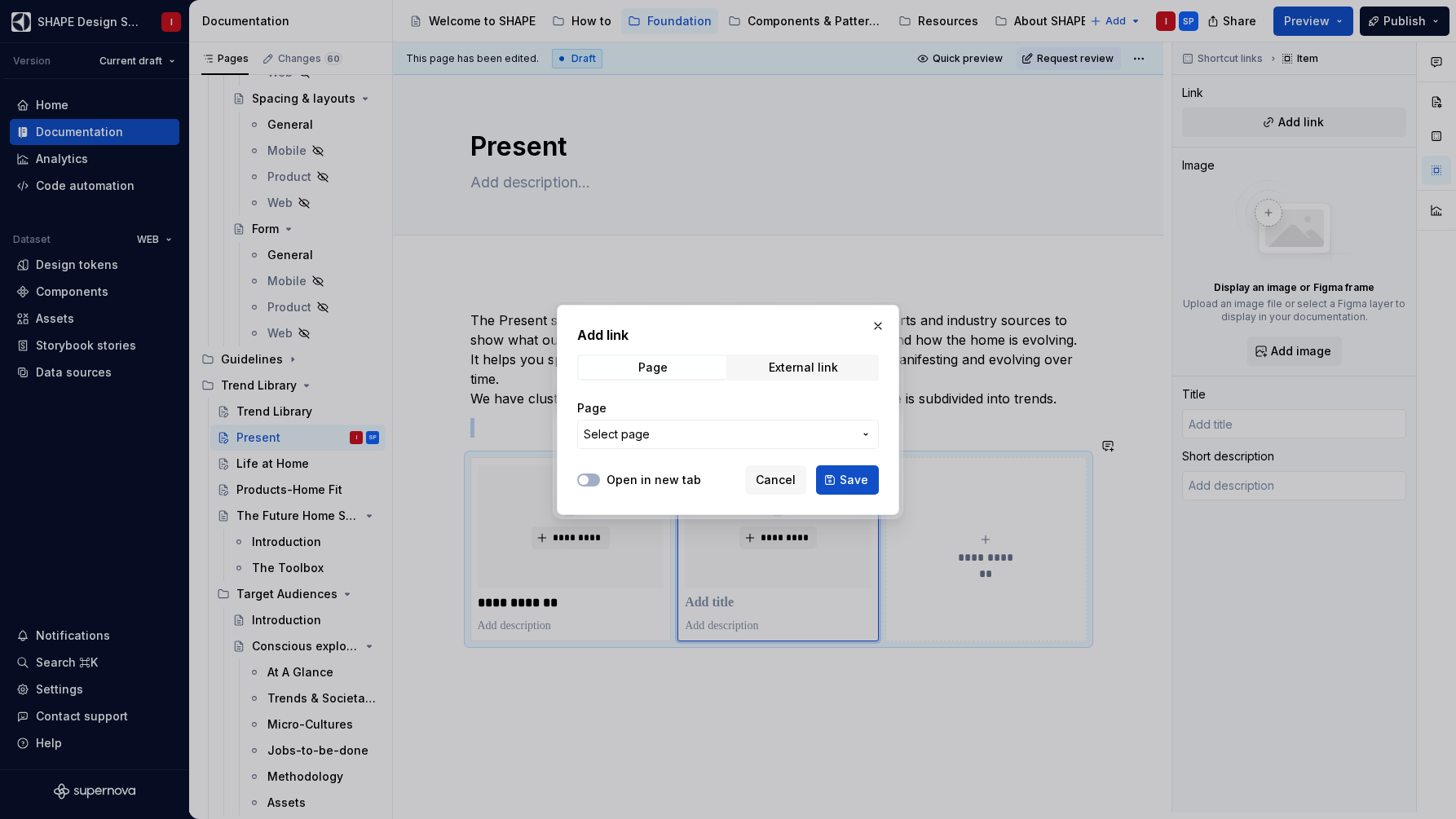 click on "Select page" at bounding box center (718, 434) 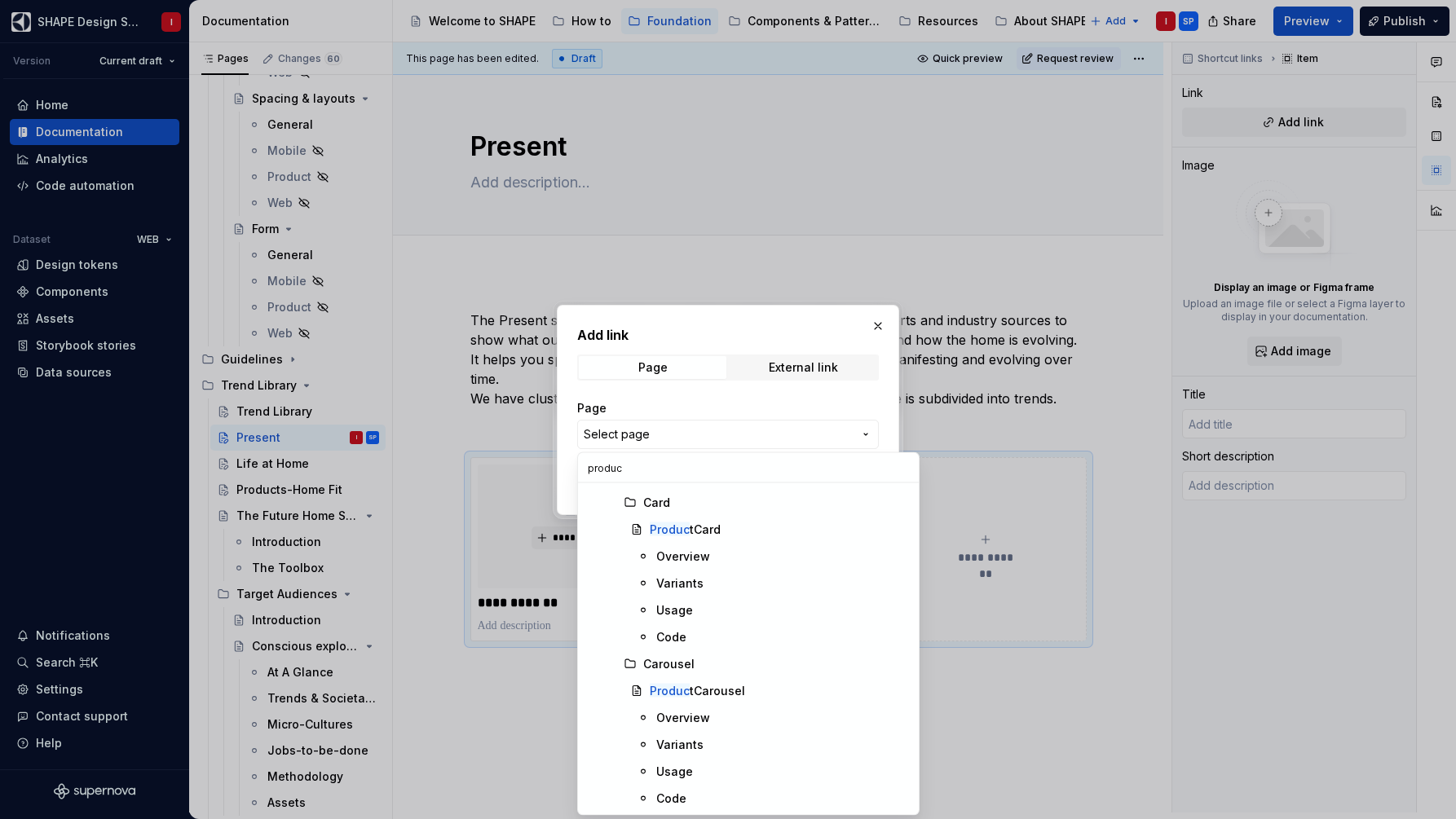 scroll, scrollTop: 777, scrollLeft: 0, axis: vertical 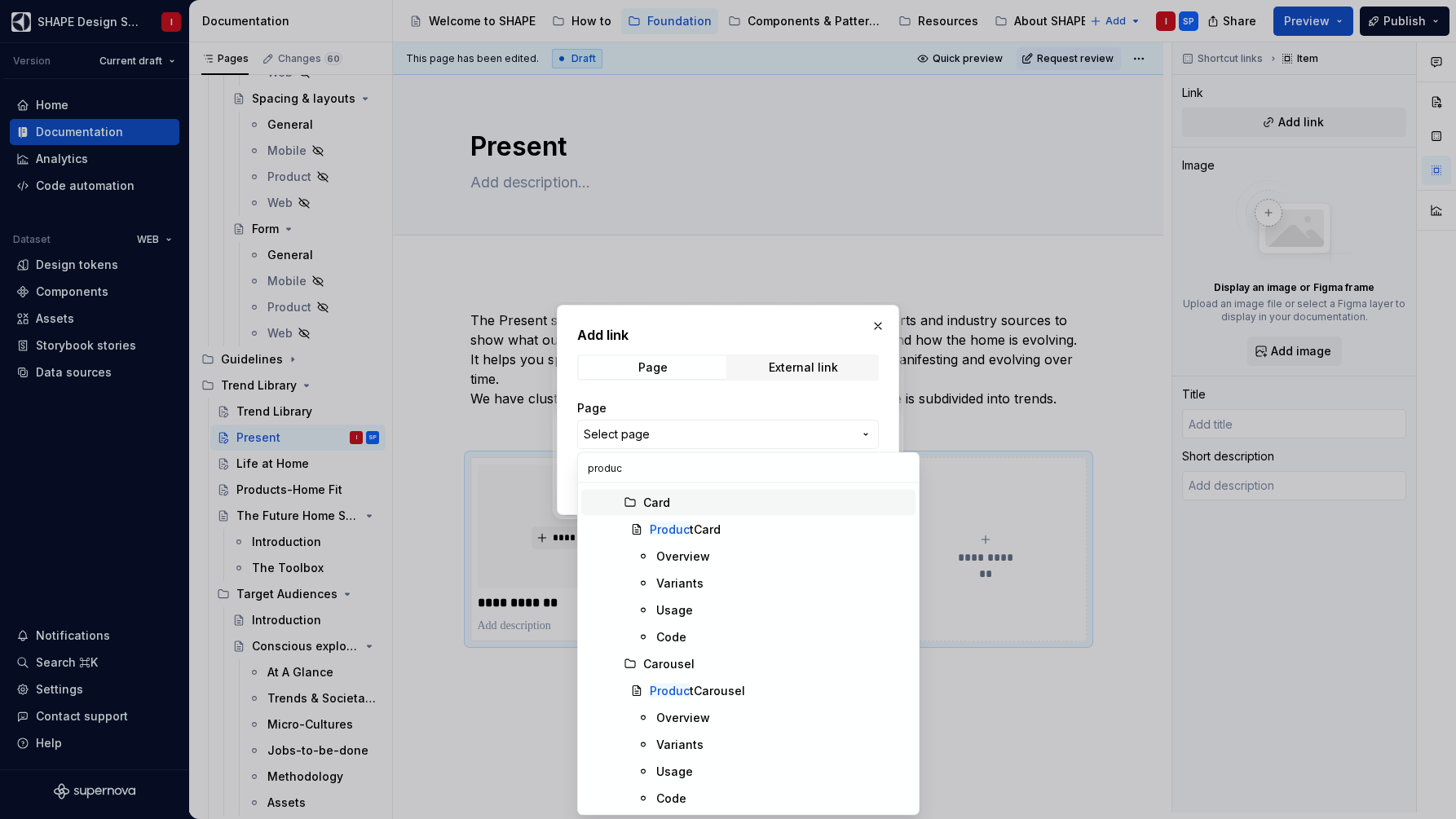 click on "produc" at bounding box center [748, 468] 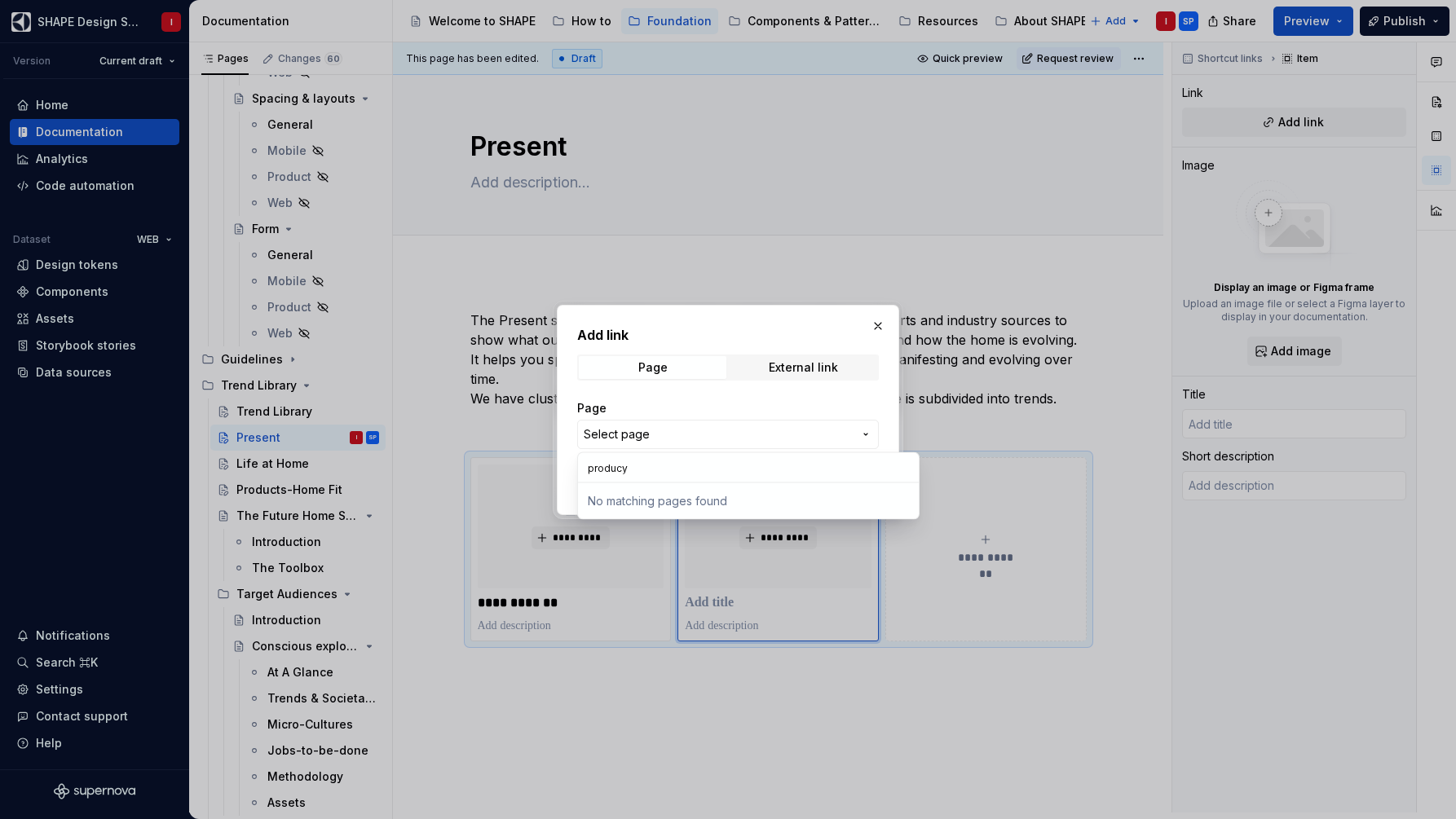 scroll, scrollTop: 0, scrollLeft: 0, axis: both 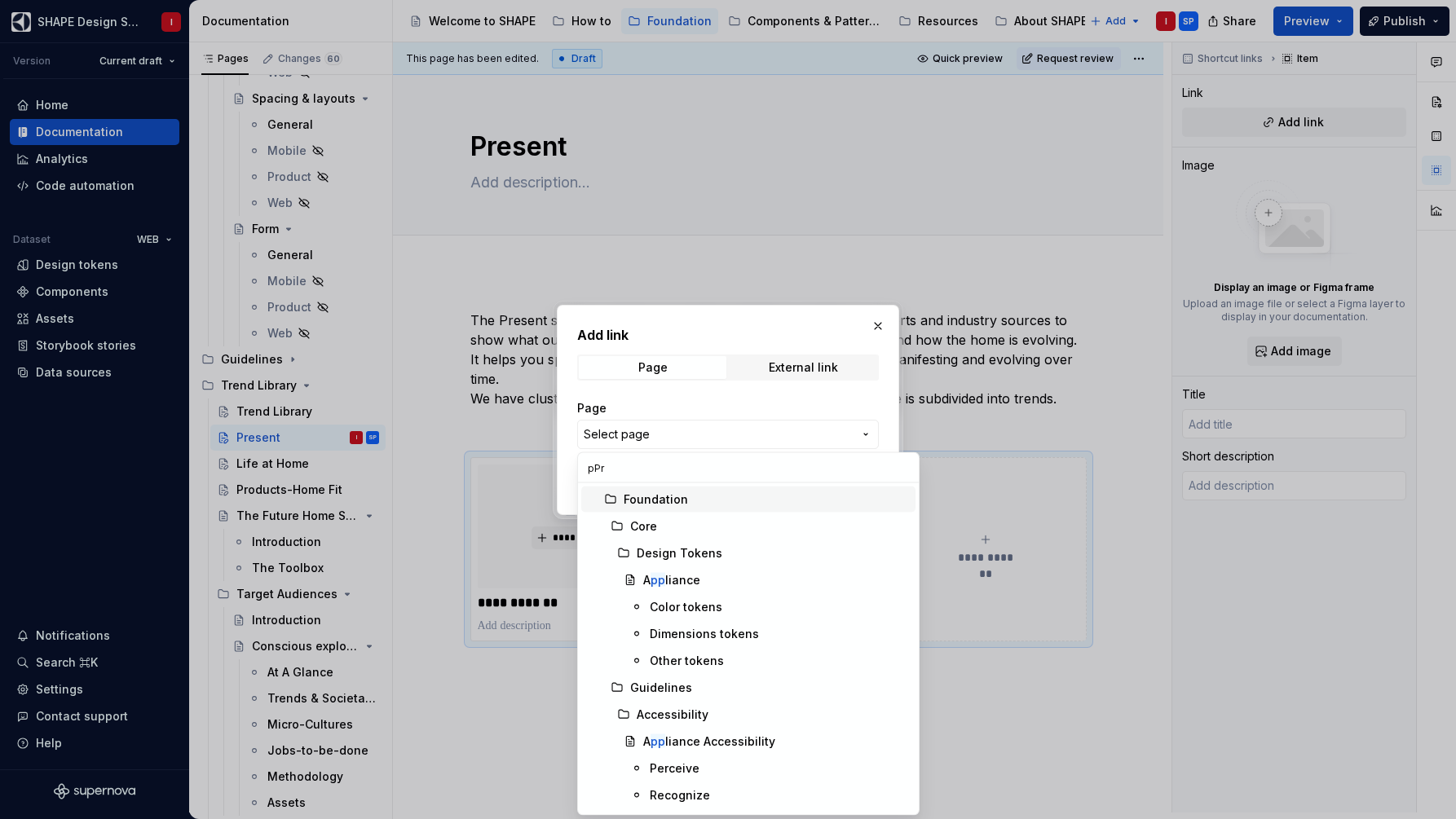 type on "pPri" 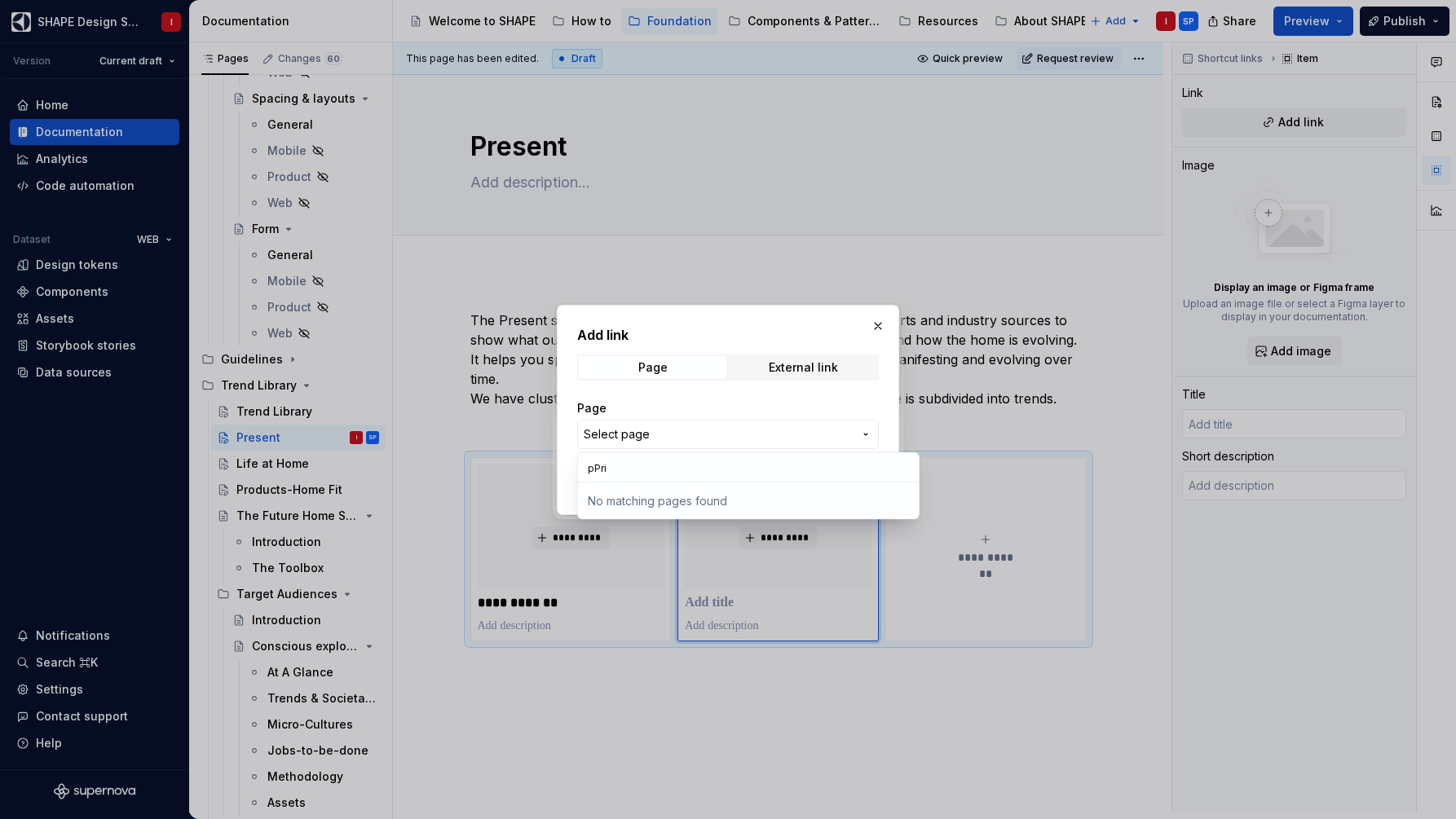 type on "*" 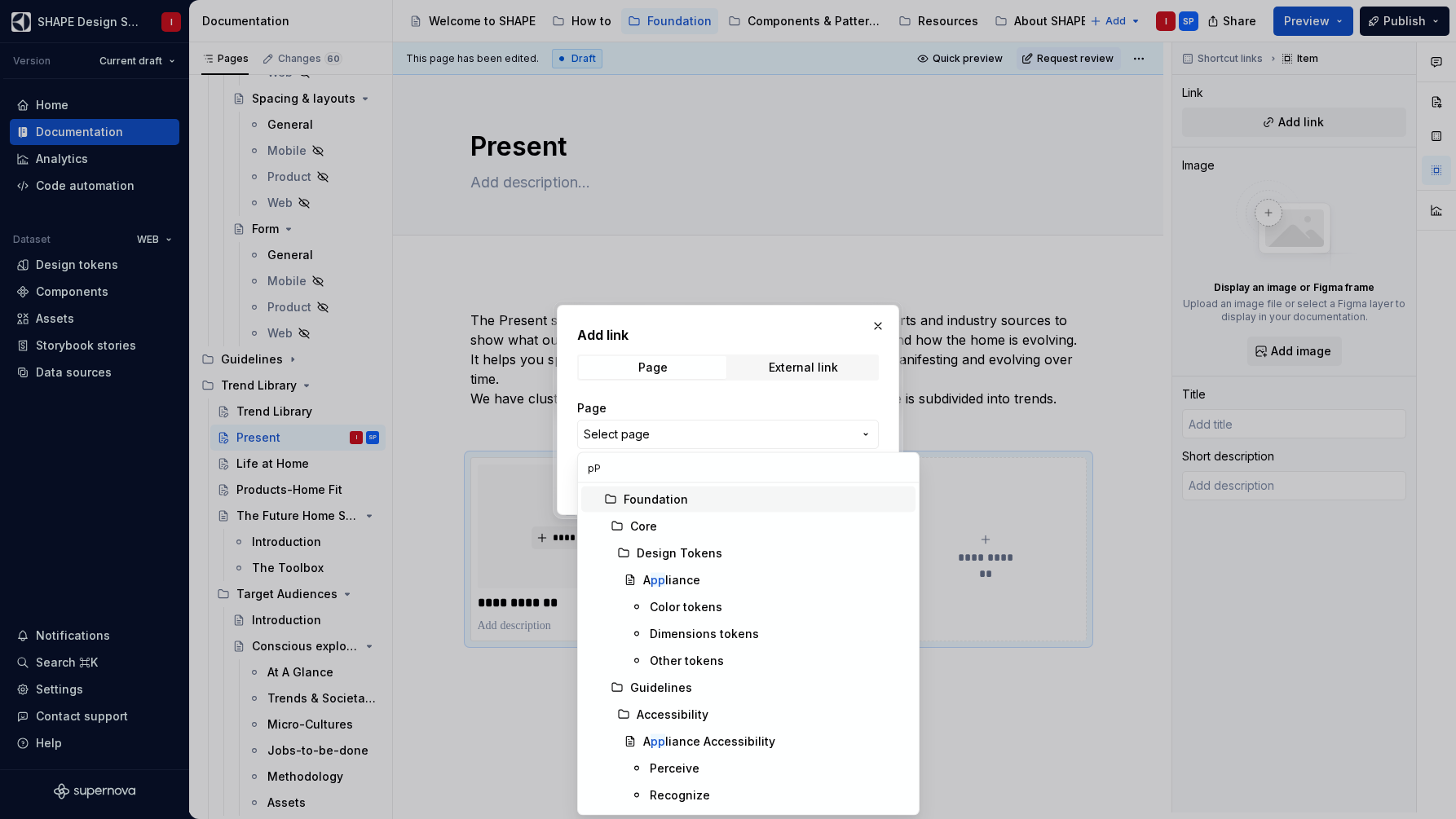 type on "p" 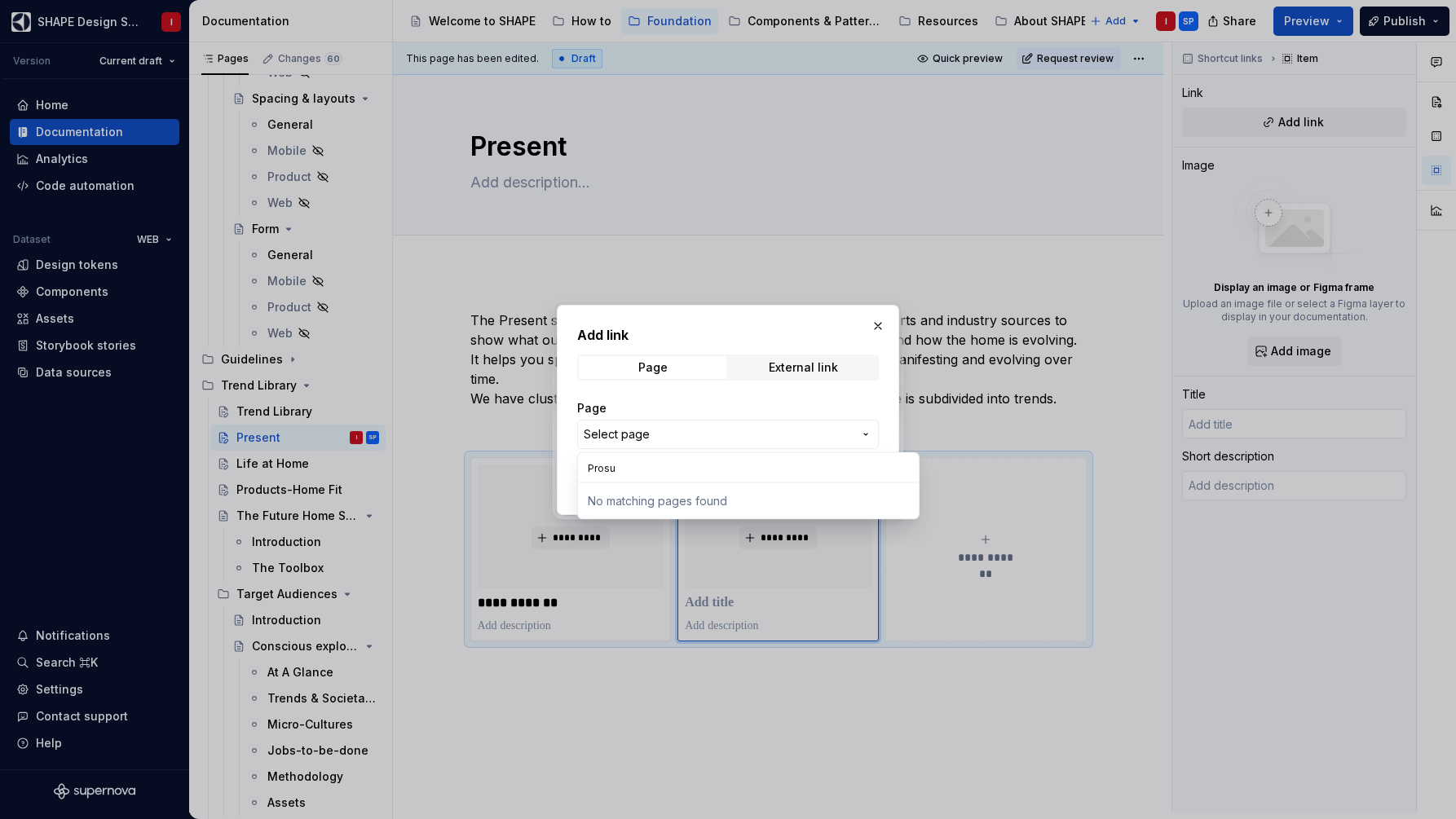 scroll, scrollTop: 0, scrollLeft: 0, axis: both 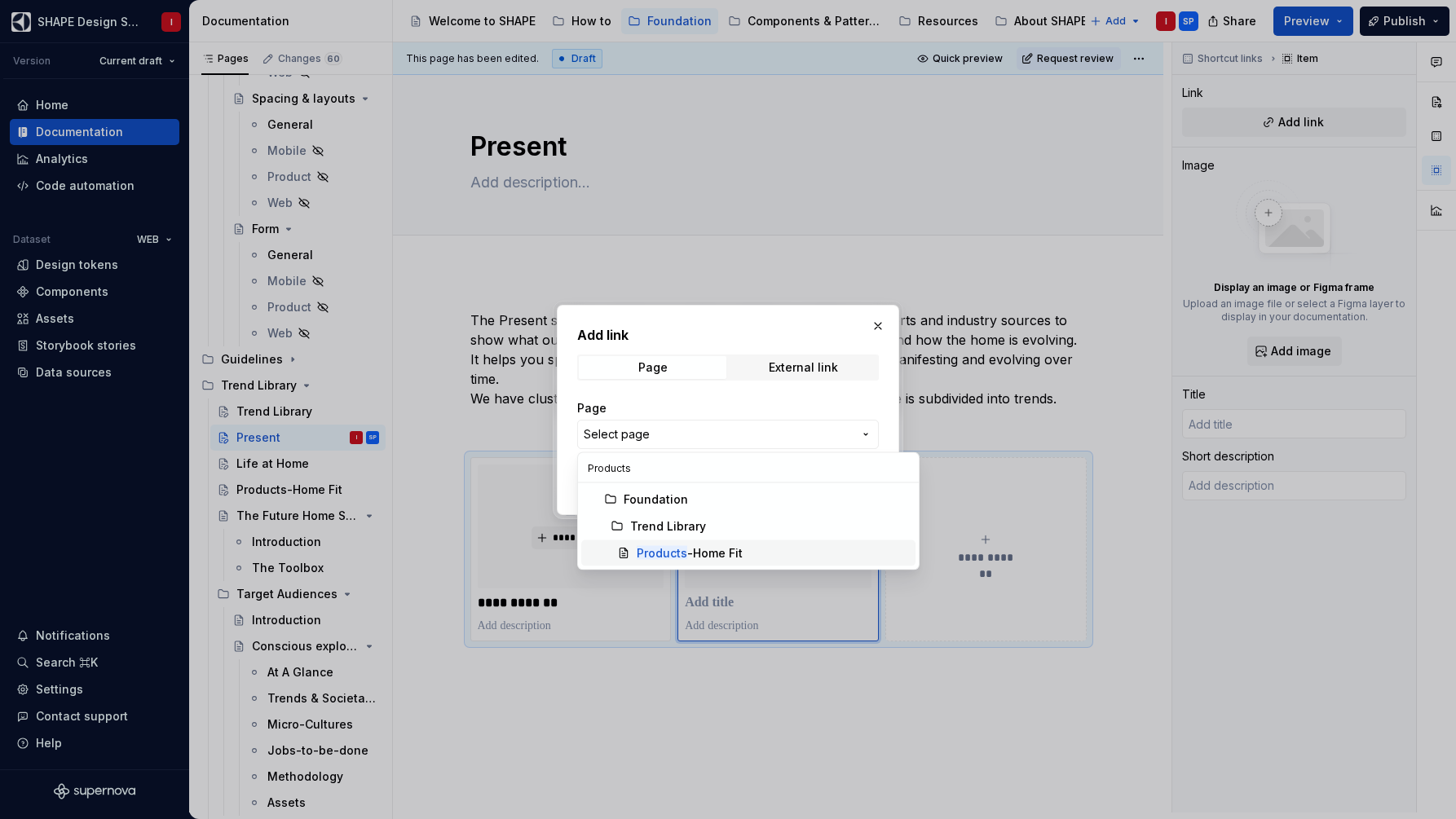 type on "Products" 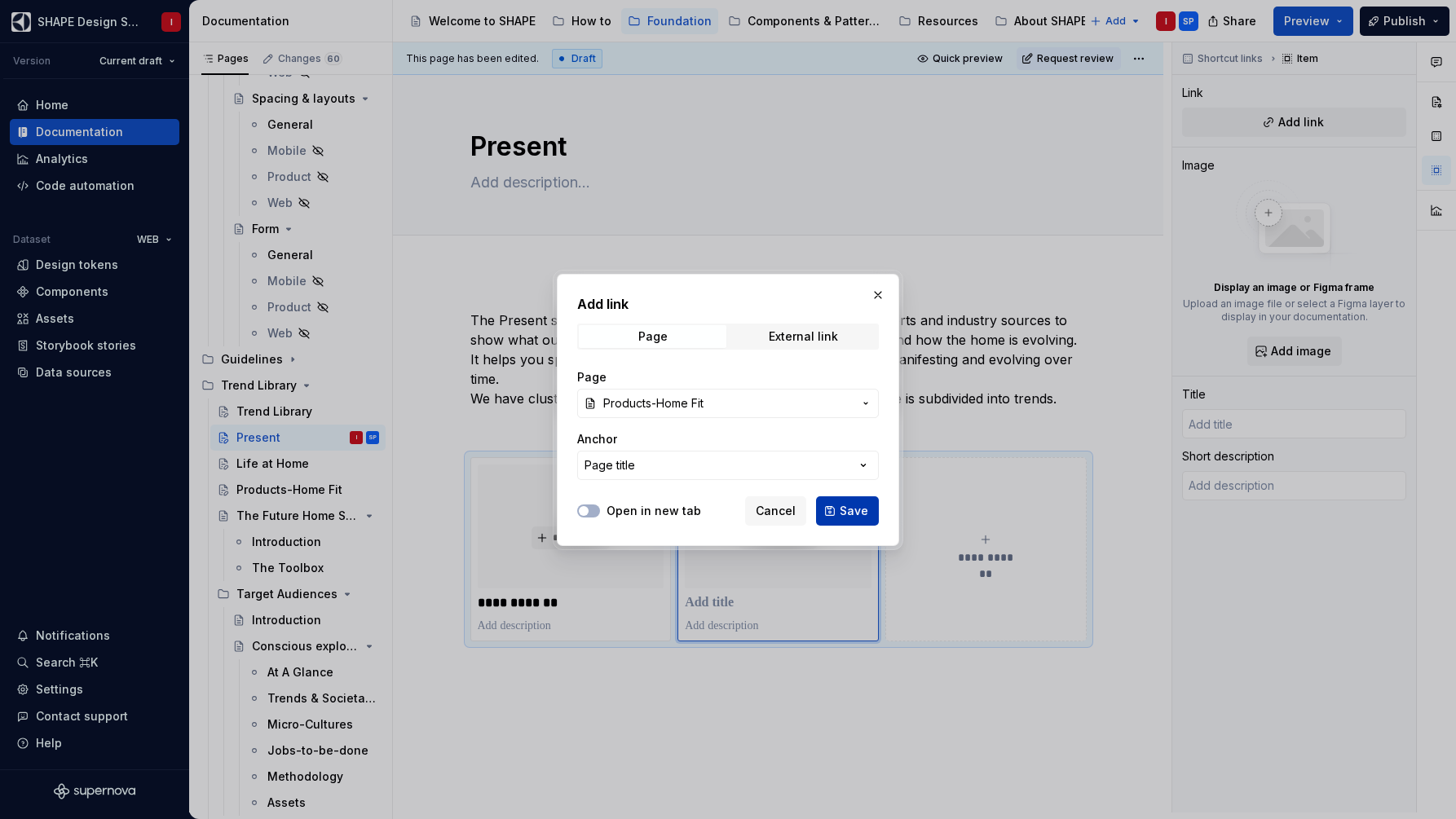 click on "Save" at bounding box center (854, 511) 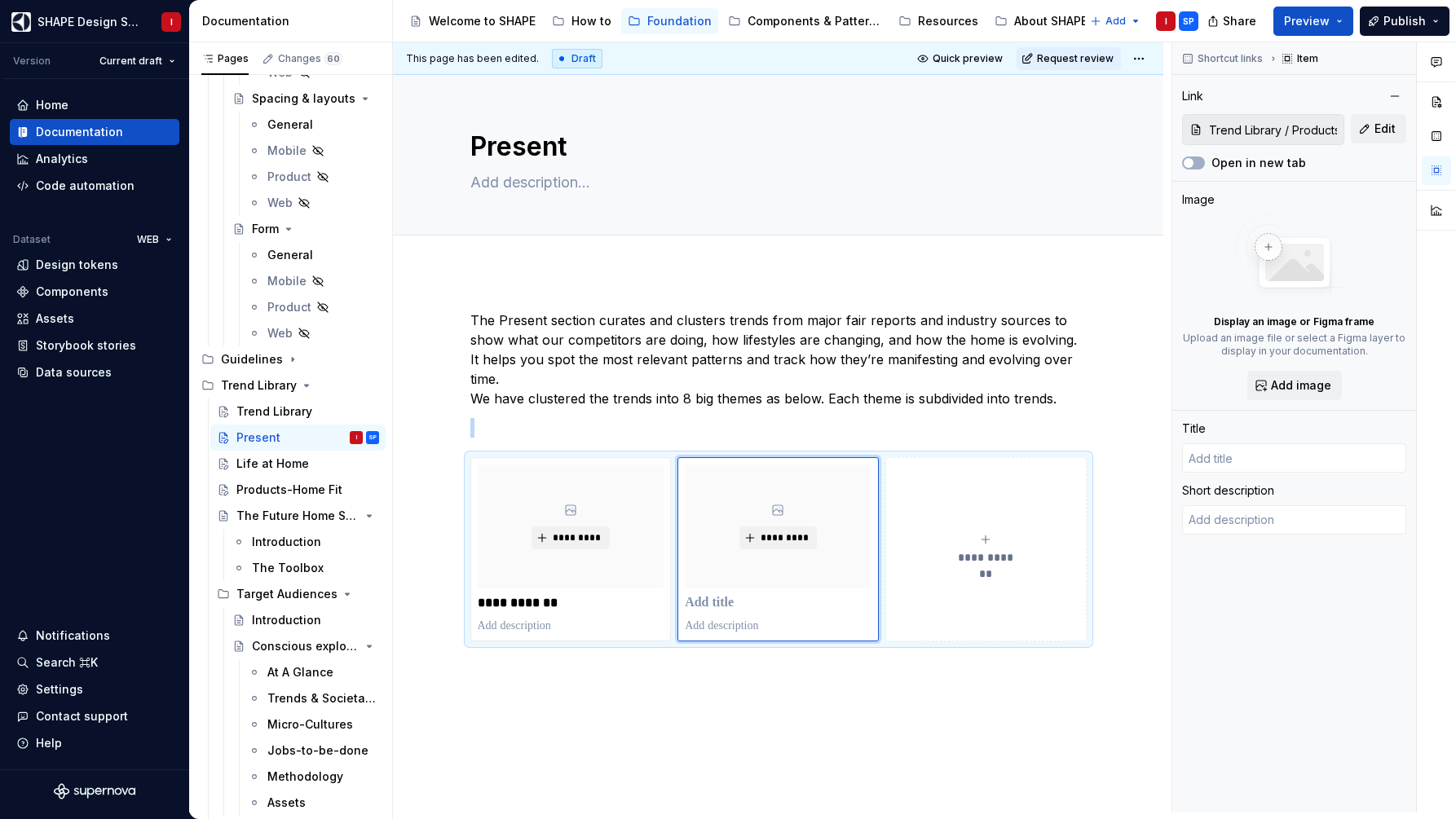type on "*" 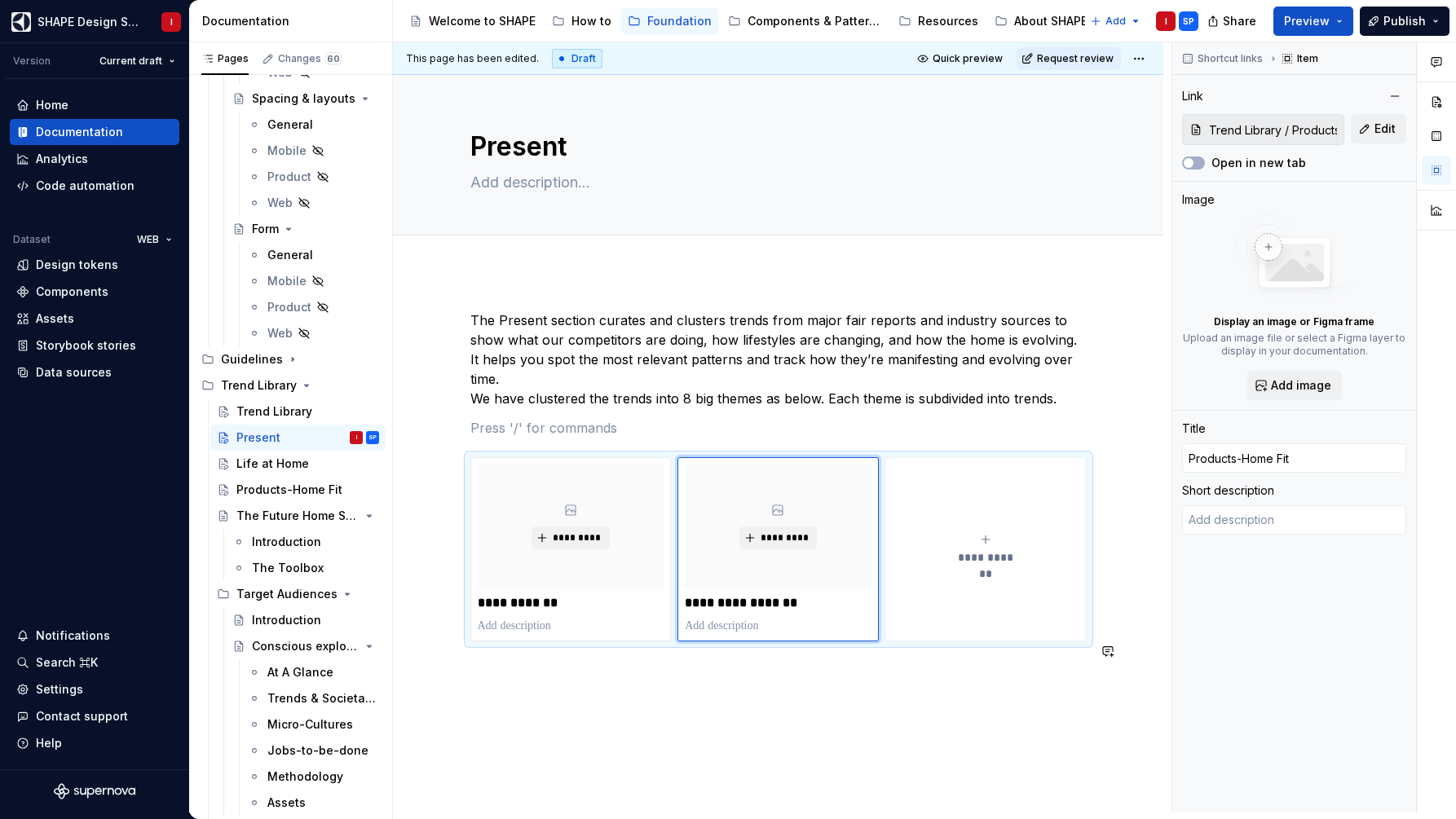 click on "**********" at bounding box center (779, 525) 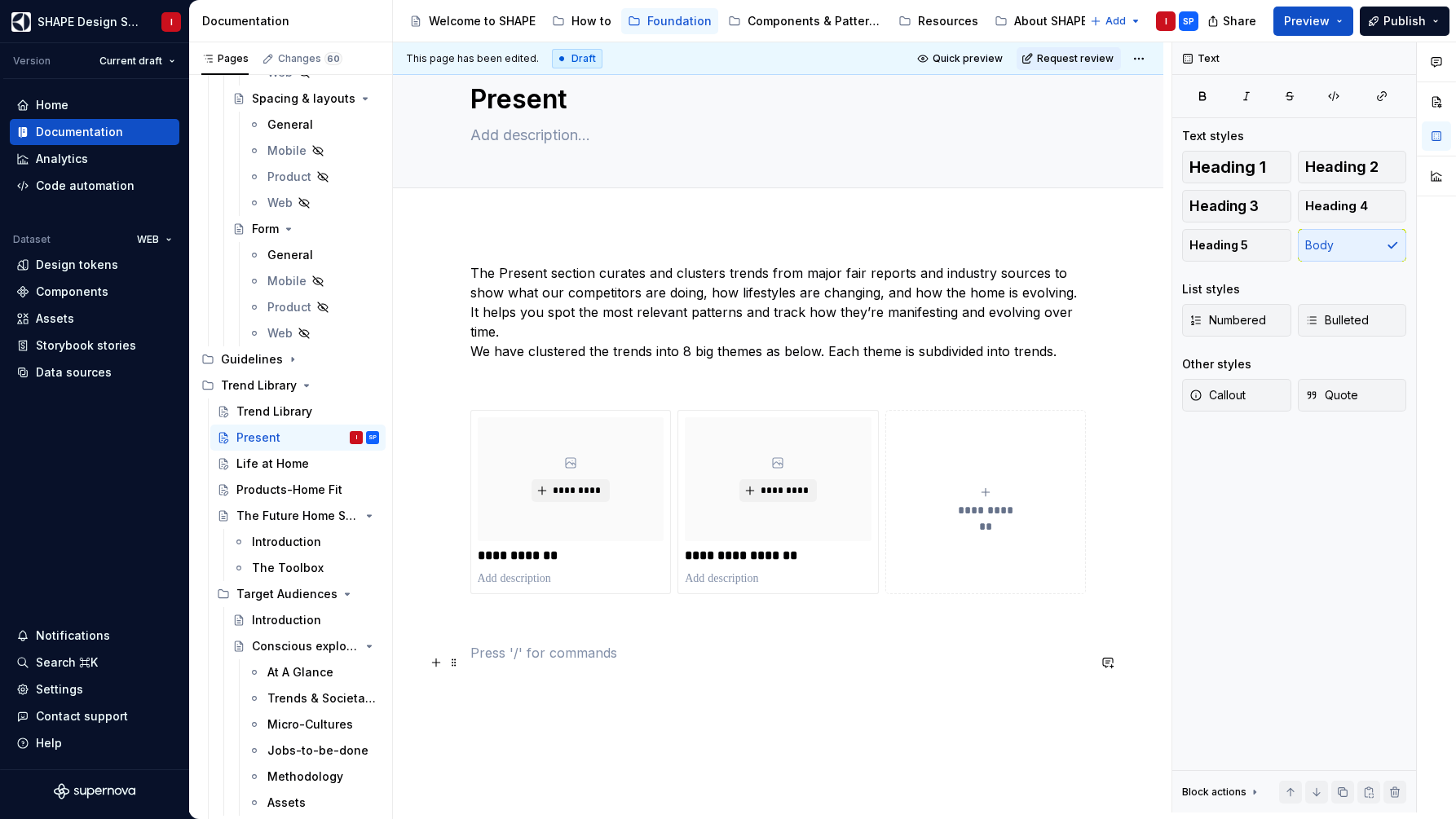 scroll, scrollTop: 44, scrollLeft: 0, axis: vertical 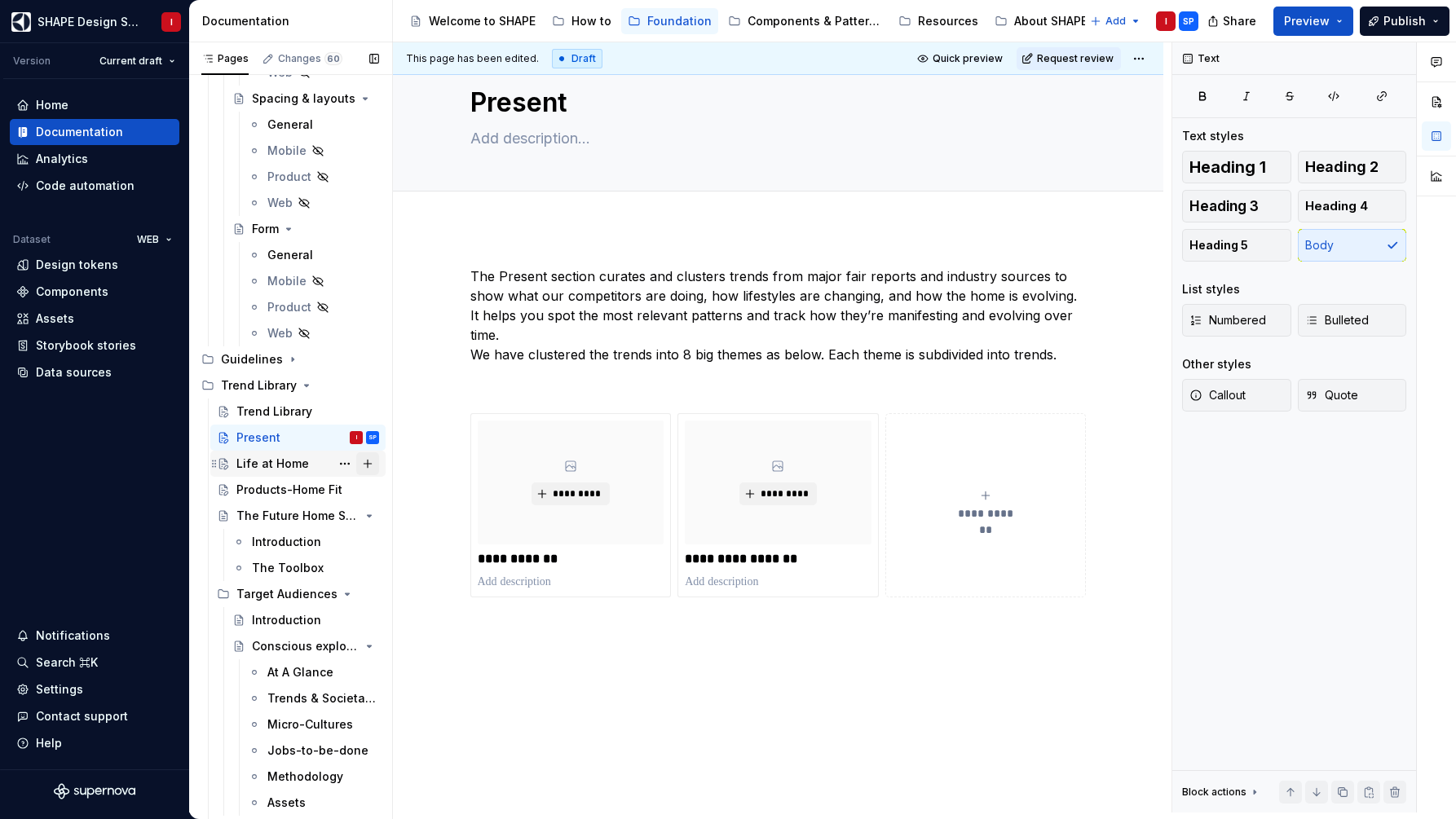 click at bounding box center [368, 464] 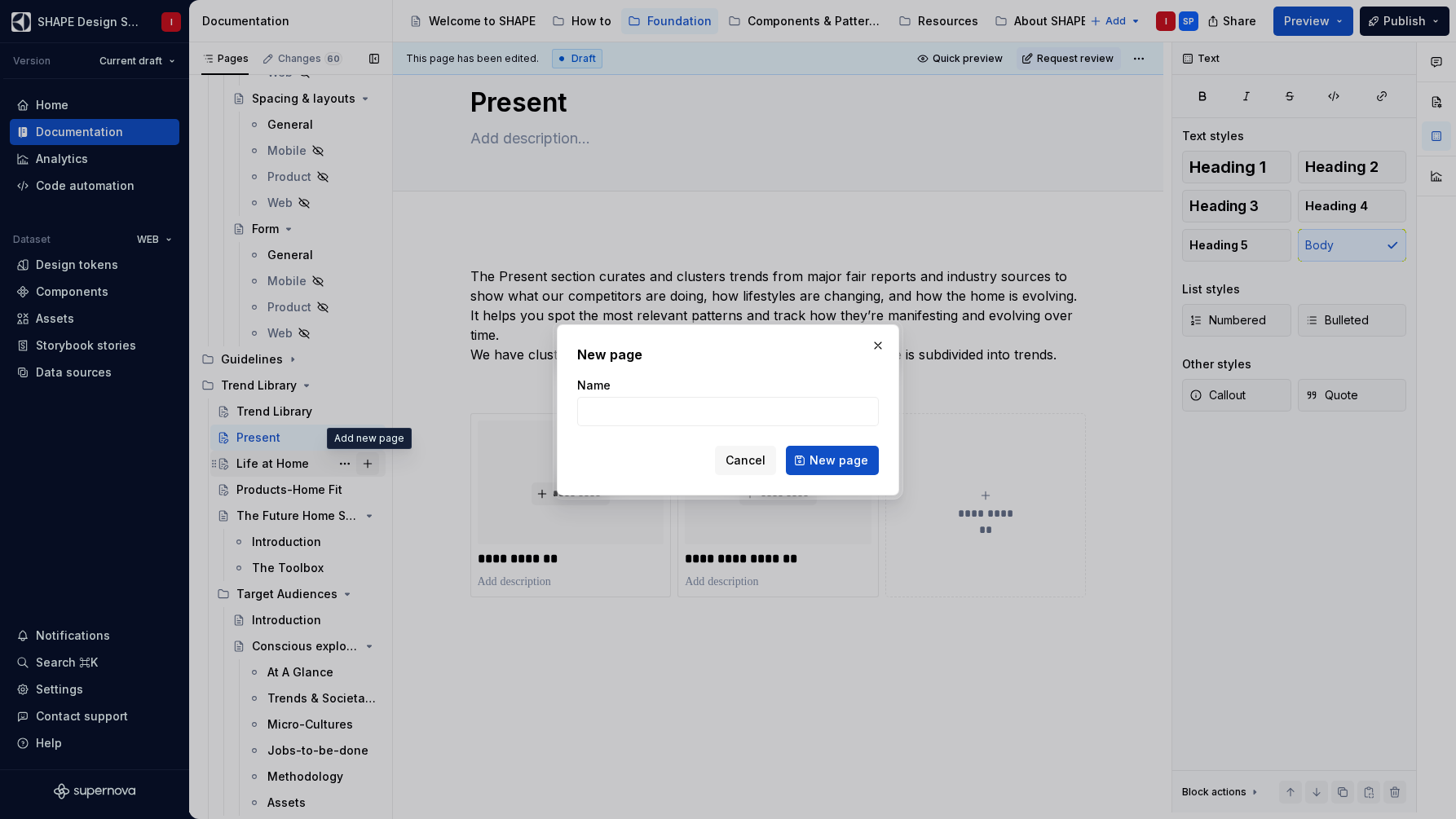 type on "*" 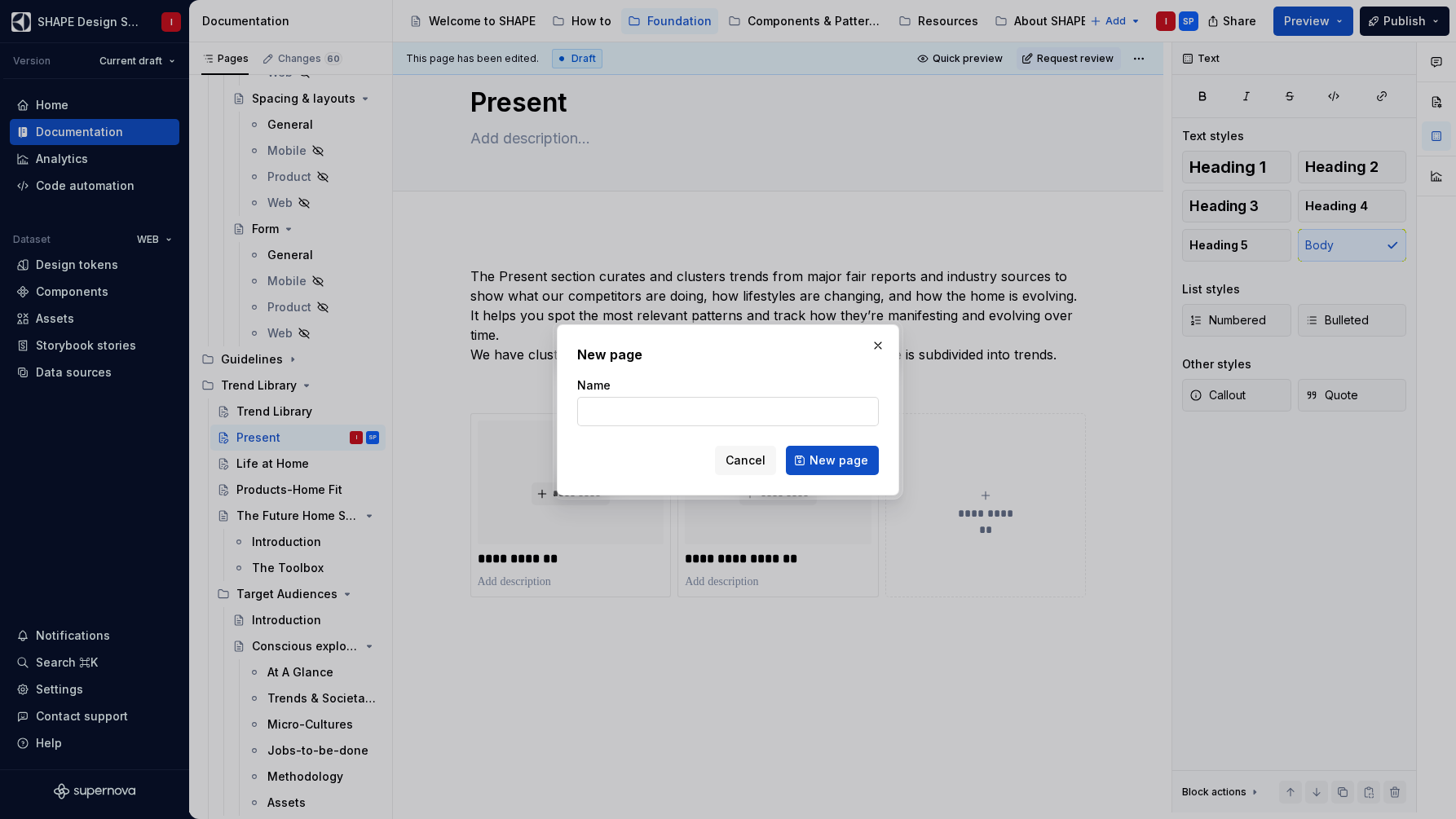 click on "Name" at bounding box center [728, 412] 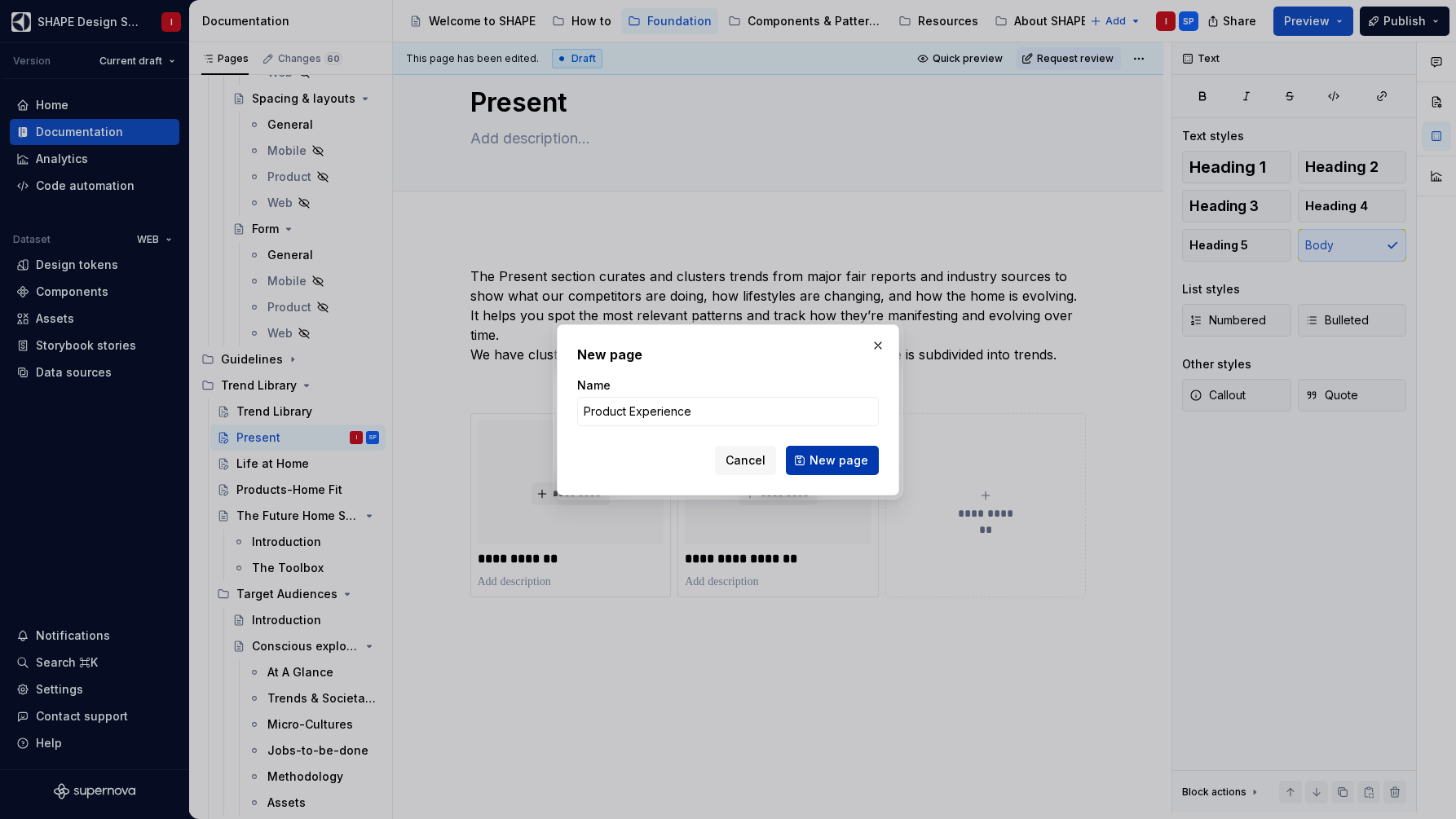type on "Product Experience" 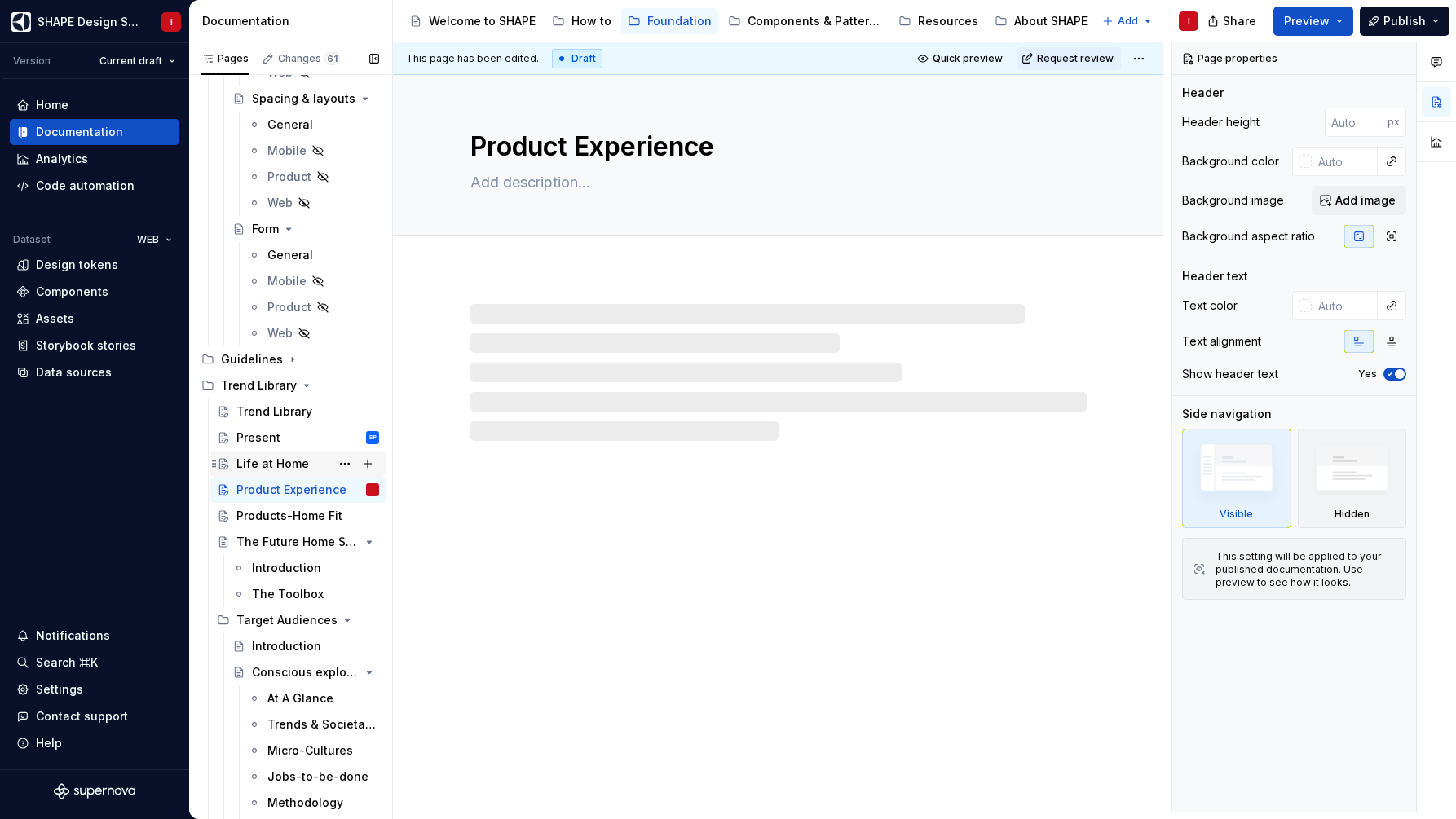 click on "Life at Home" at bounding box center (272, 464) 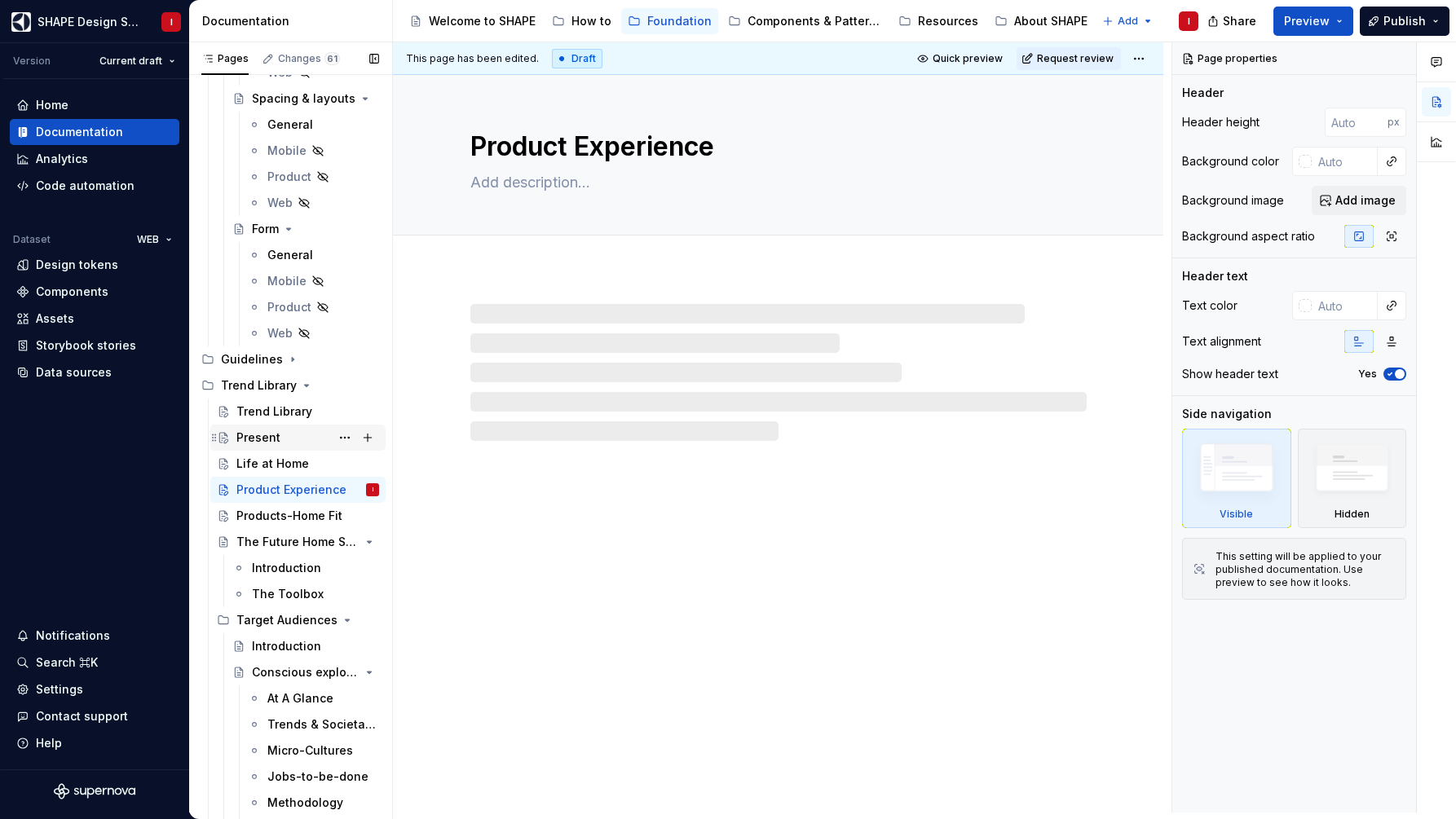 click on "Present" at bounding box center (258, 438) 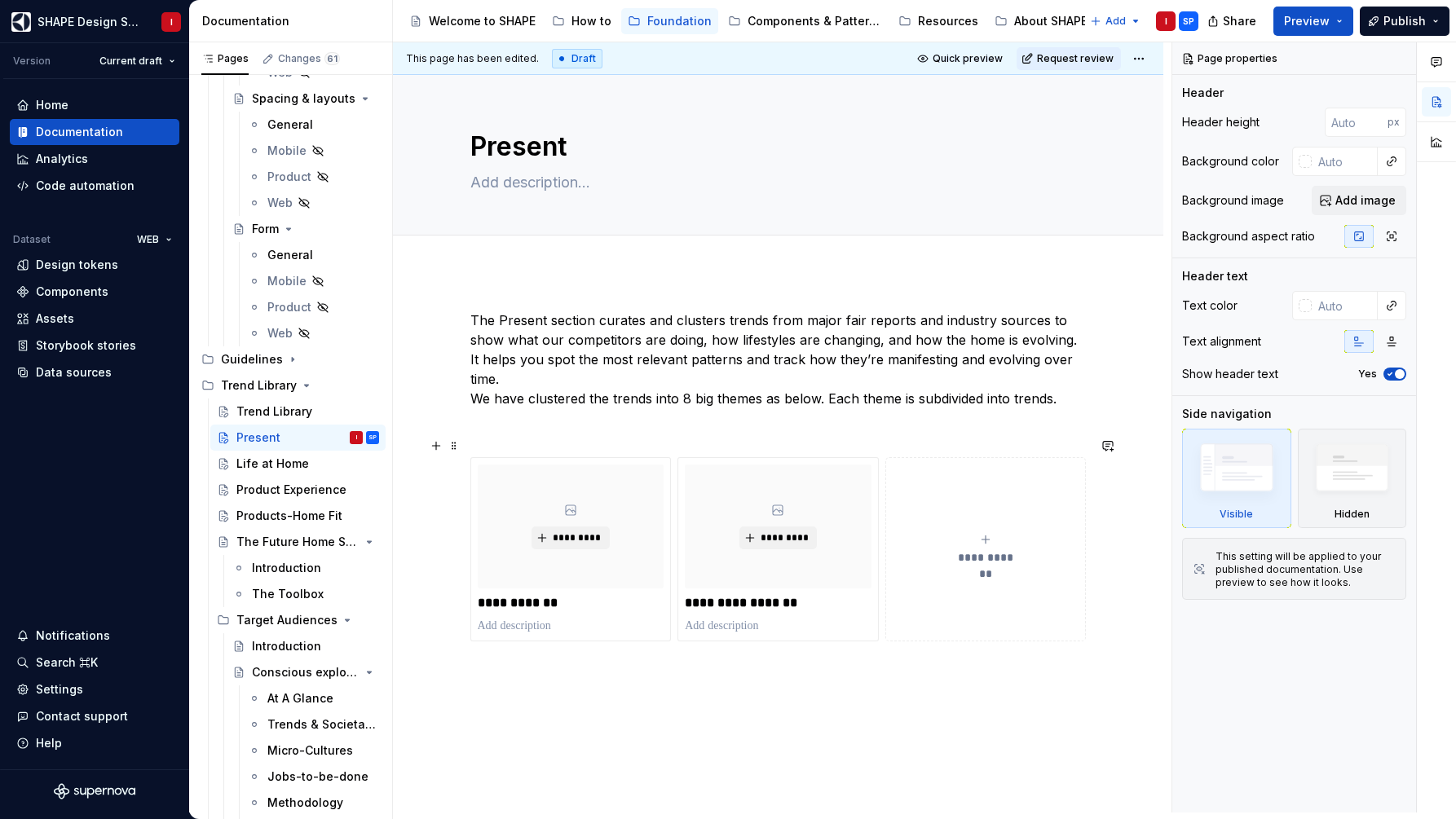 click 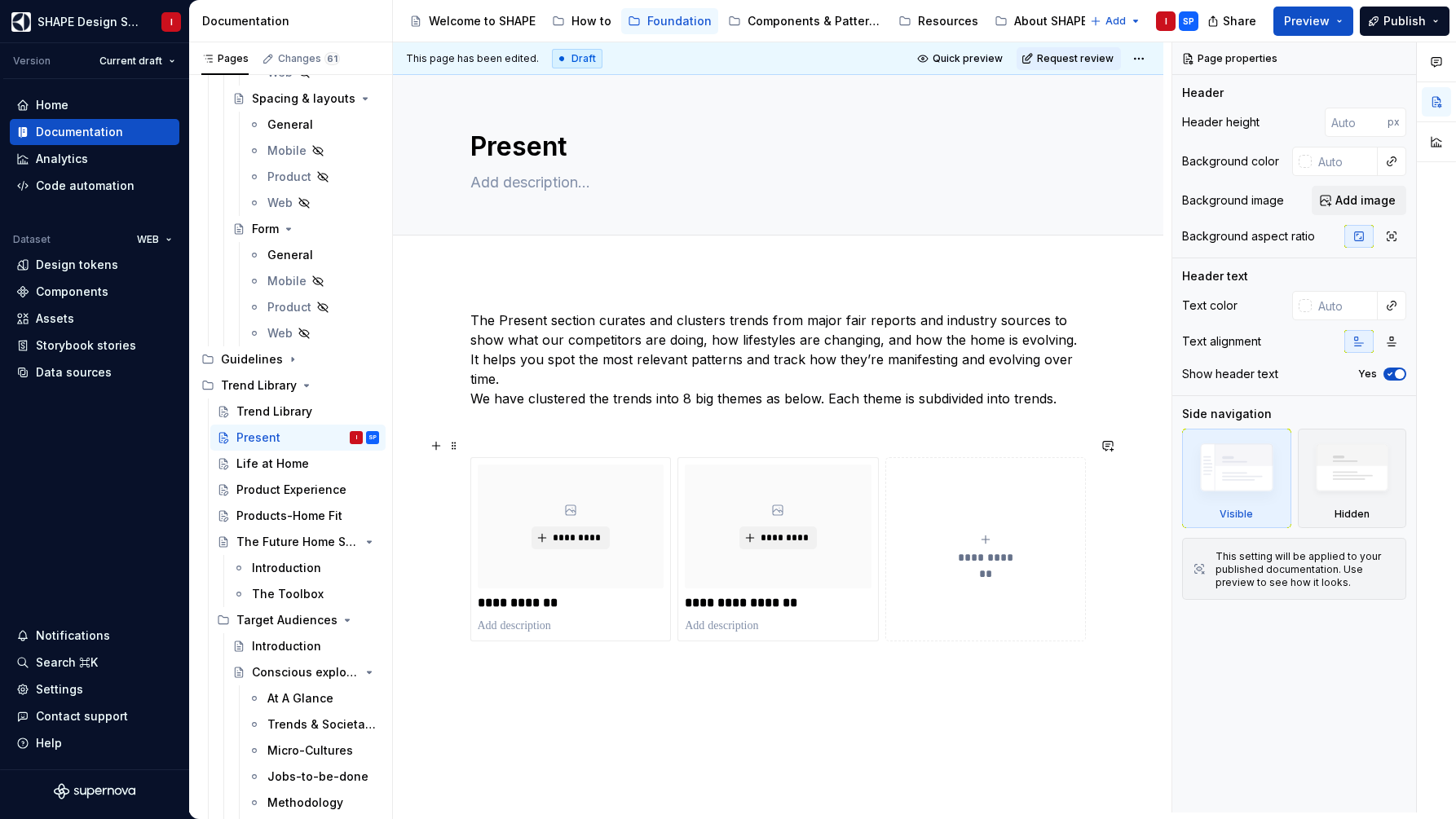 type on "*" 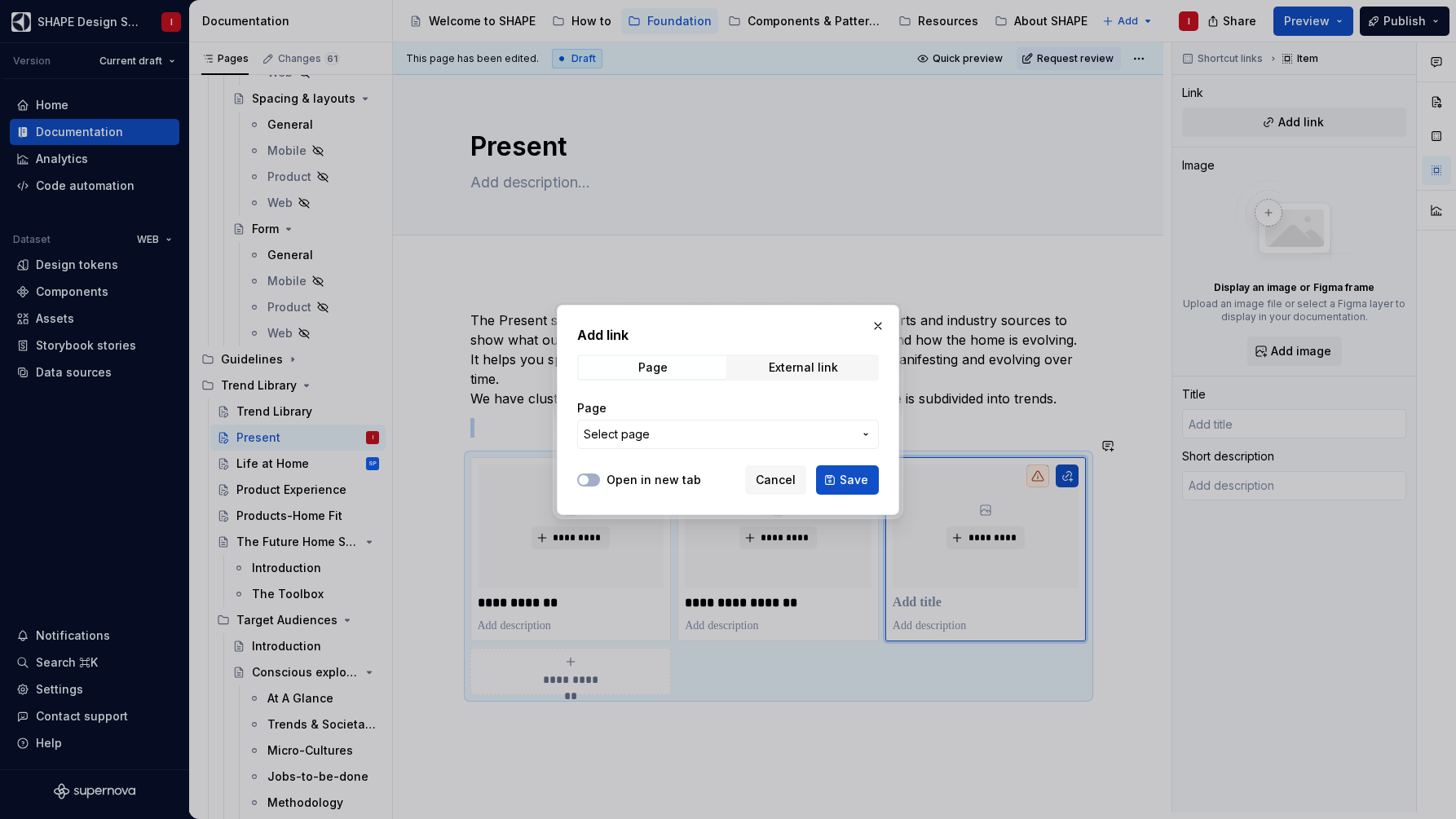 click on "Select page" at bounding box center (718, 434) 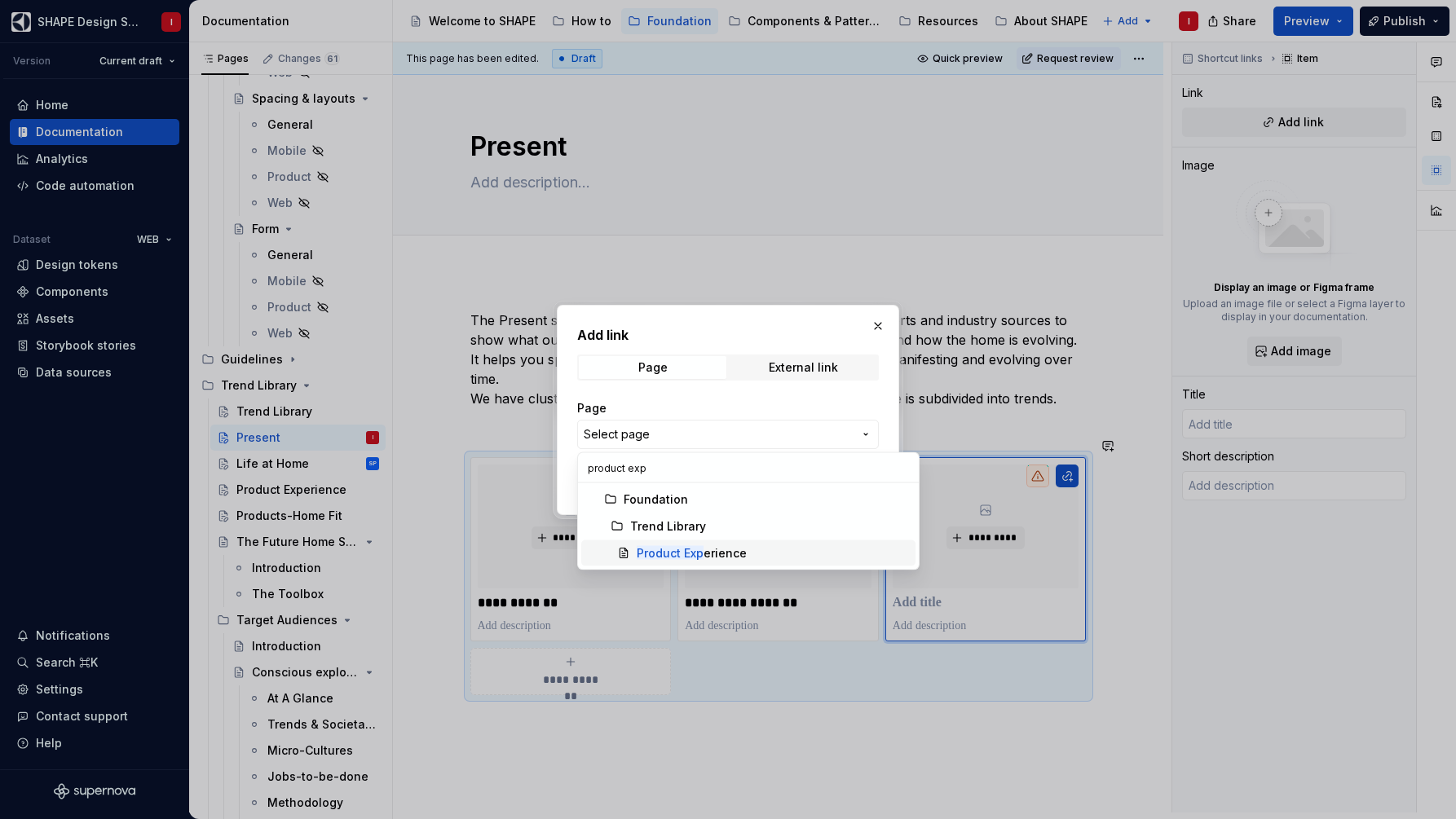 type on "product exp" 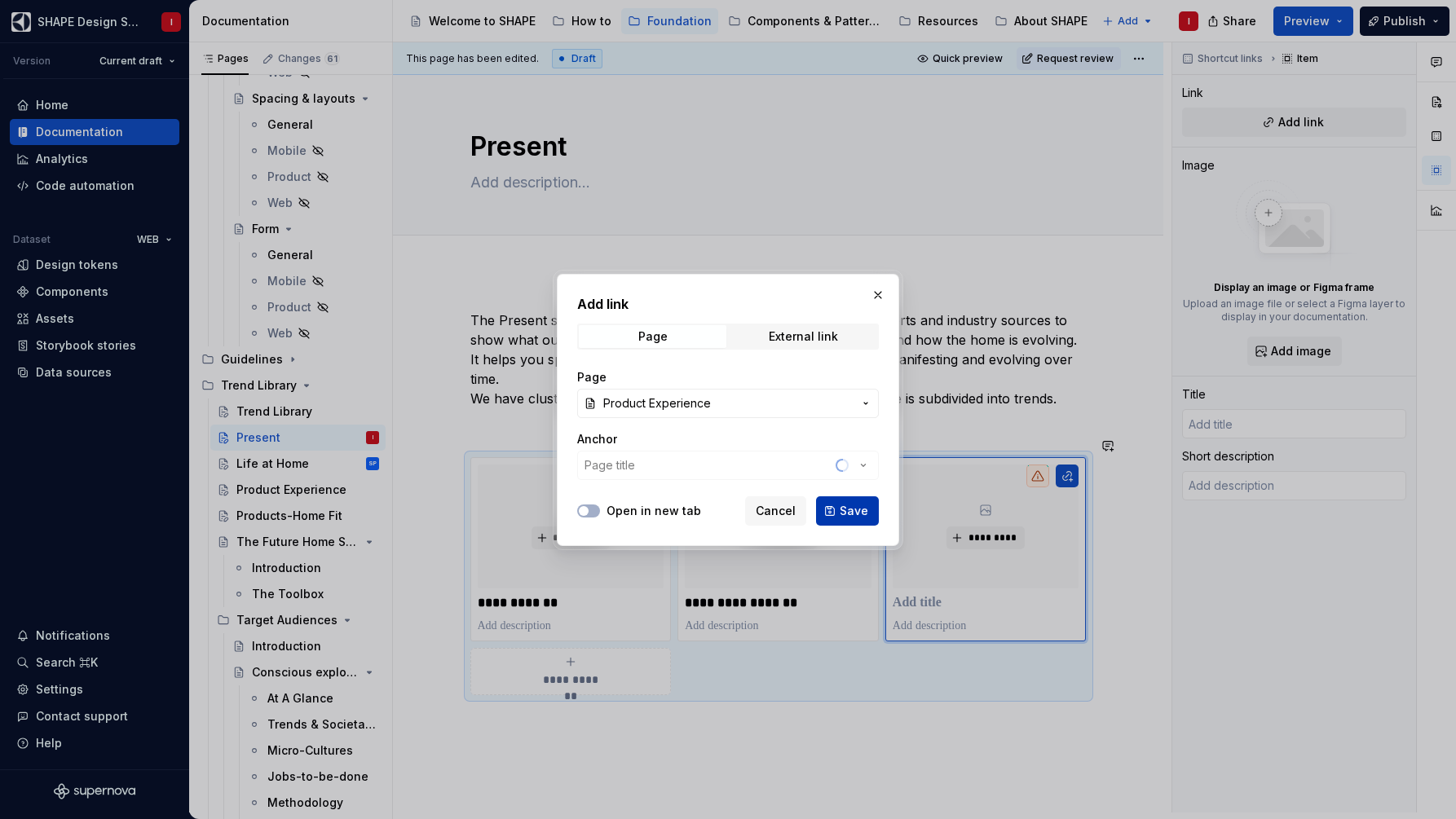 click on "Save" at bounding box center (847, 511) 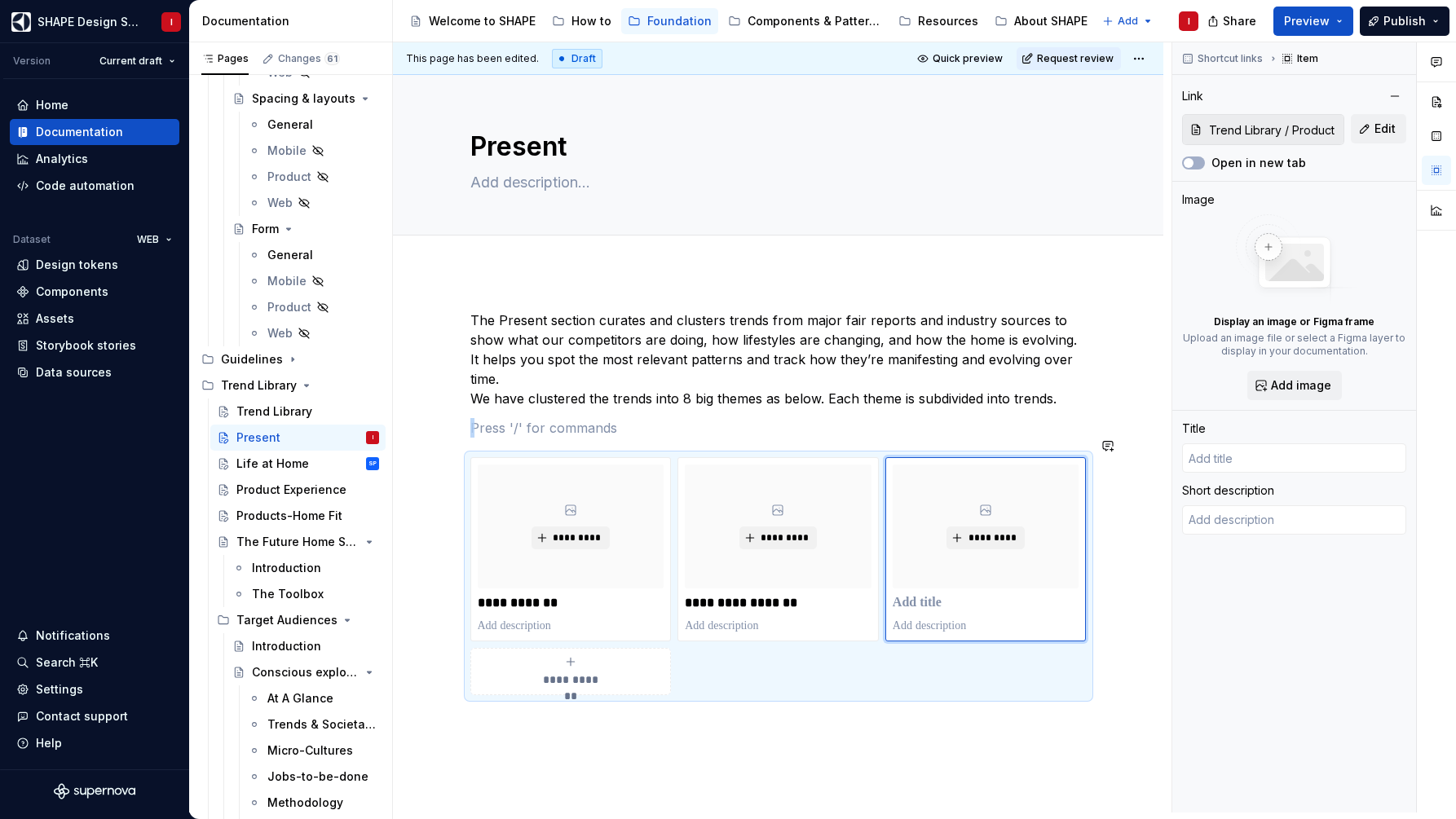 type on "*" 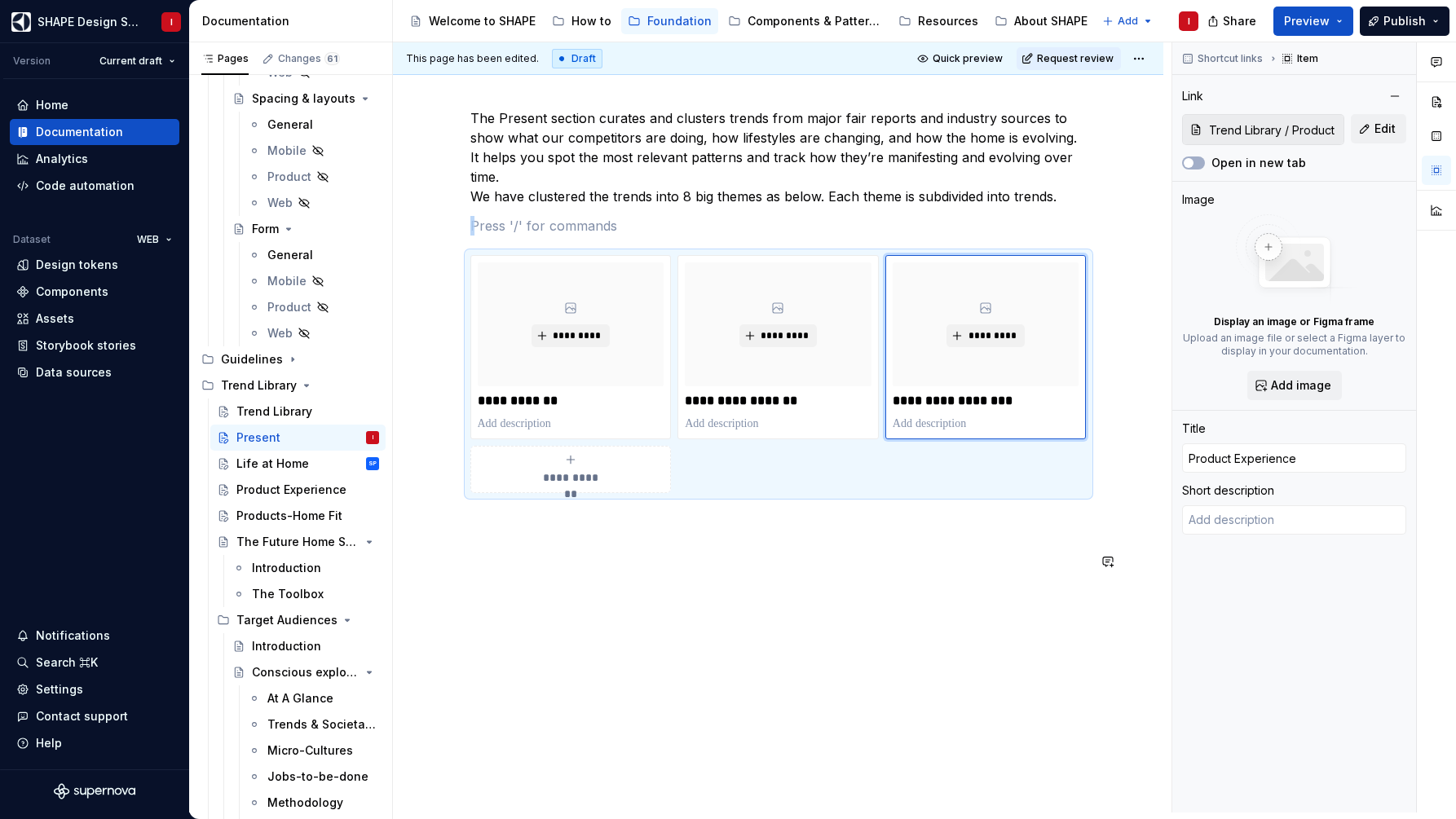 scroll, scrollTop: 209, scrollLeft: 0, axis: vertical 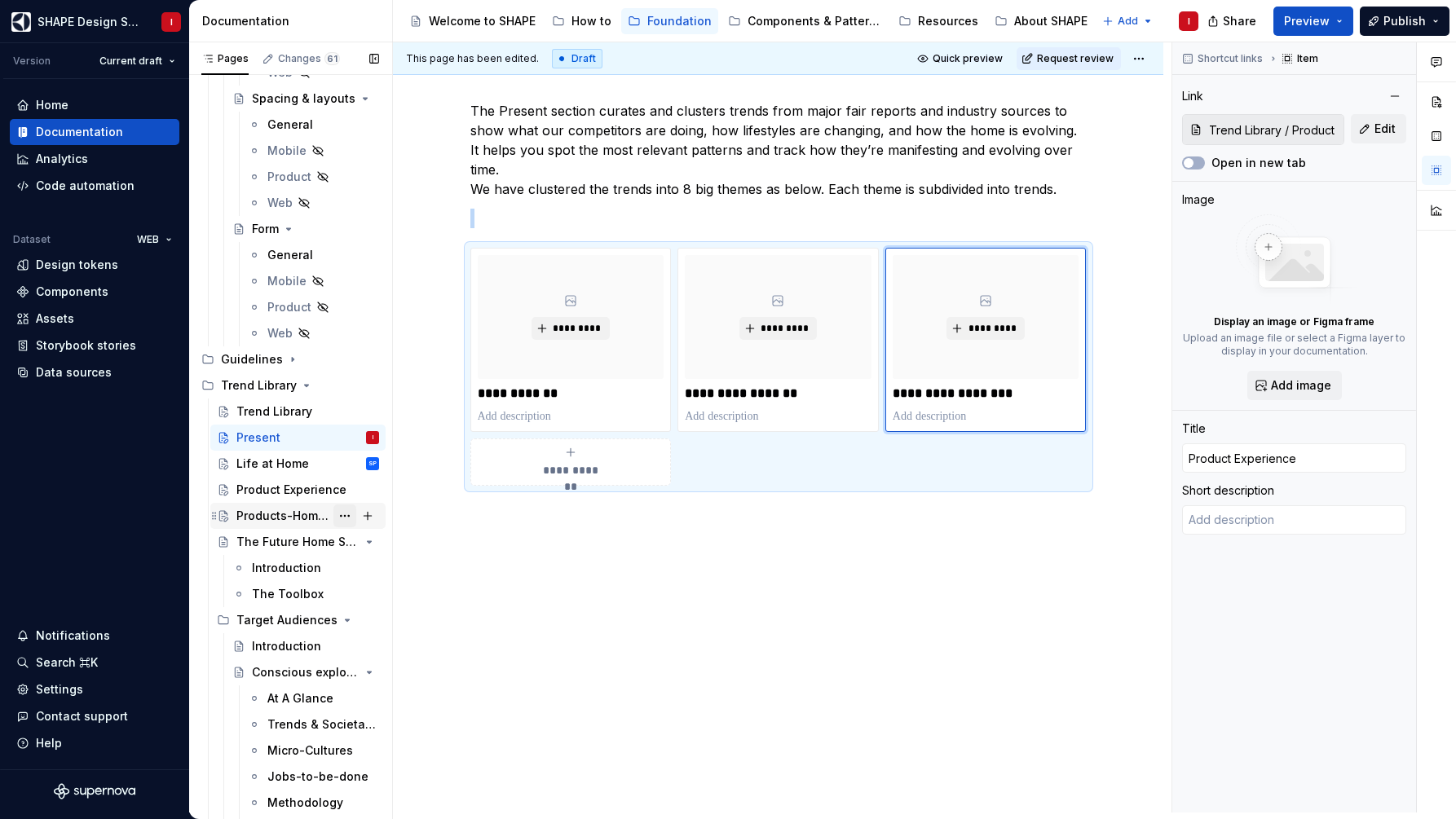 click at bounding box center [345, 516] 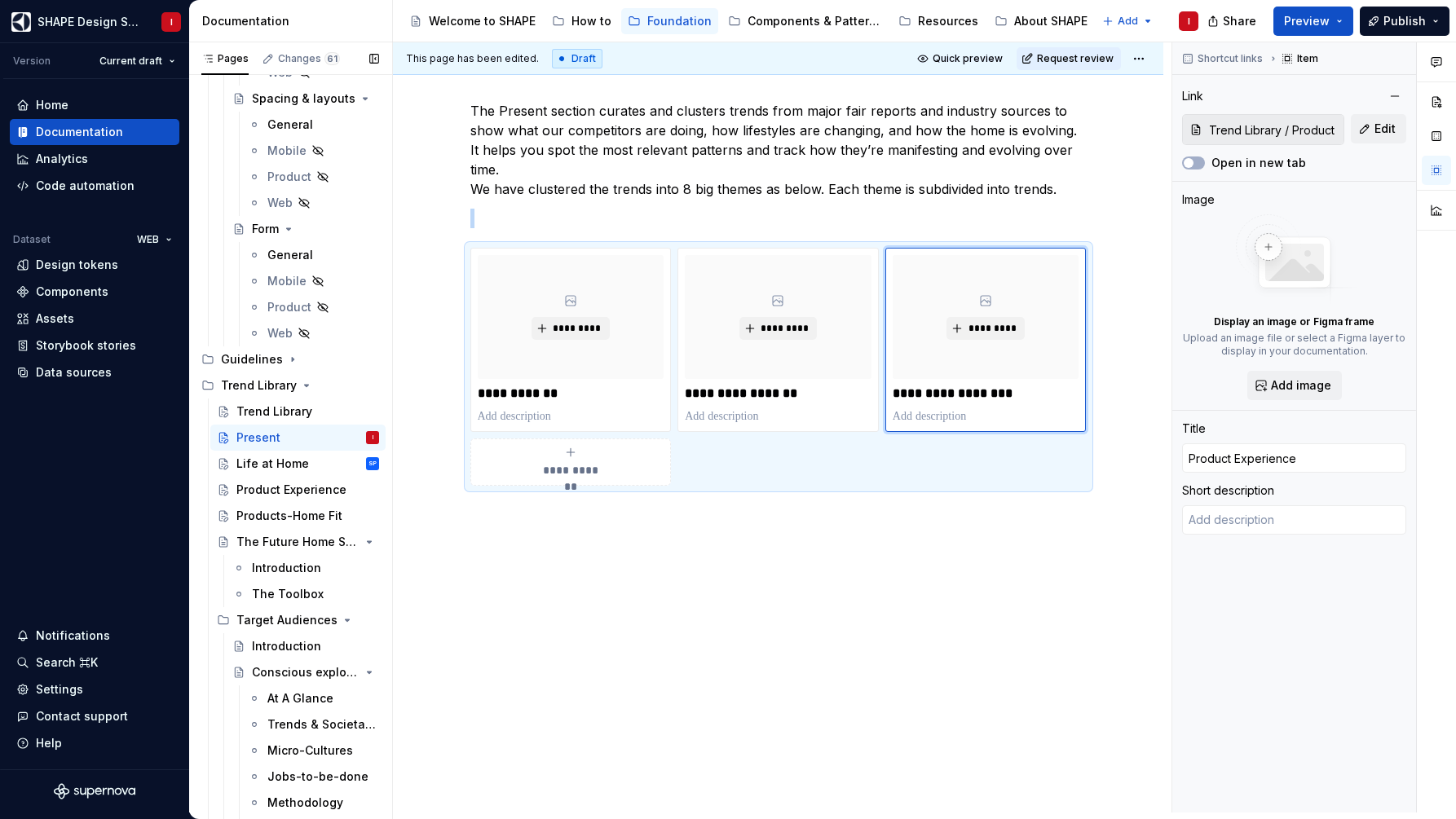 click on "Pages Changes 61 Add
Accessibility guide for tree Page tree.
Navigate the tree with the arrow keys. Common tree hotkeys apply. Further keybindings are available:
enter to execute primary action on focused item
f2 to start renaming the focused item
escape to abort renaming an item
control+d to start dragging selected items
Introduction Core Animation Introduction Principles Parameters Choreography Tools & resources Community Parameters Color Design Tokens Terminology & Definitions Typography Spacing & layouts Design Principles (OLD) Design Tokens (OLD) Visuals Introduction Color General Mobile Product Web Typography General Mobile Product Web Spacing & layouts General Mobile Product Web Form General Mobile Product Web Guidelines Trend Library Trend Library Present I Life at Home SP Product Experience Products-Home Fit The Future Home Scenarios Introduction The Toolbox Target Audiences Introduction Conscious explorers At A Glance Assets   (" at bounding box center (290, 430) 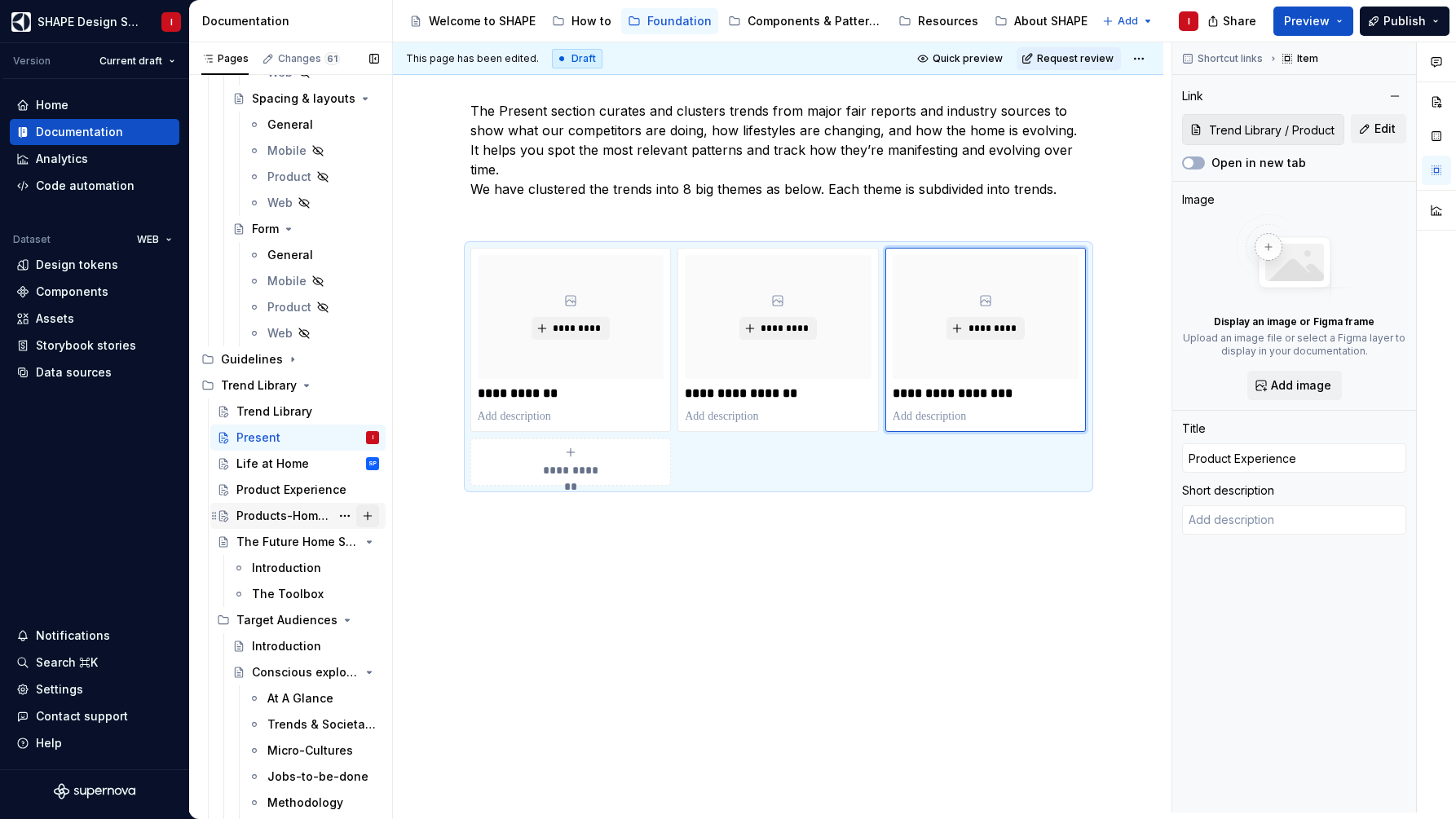 click at bounding box center [368, 516] 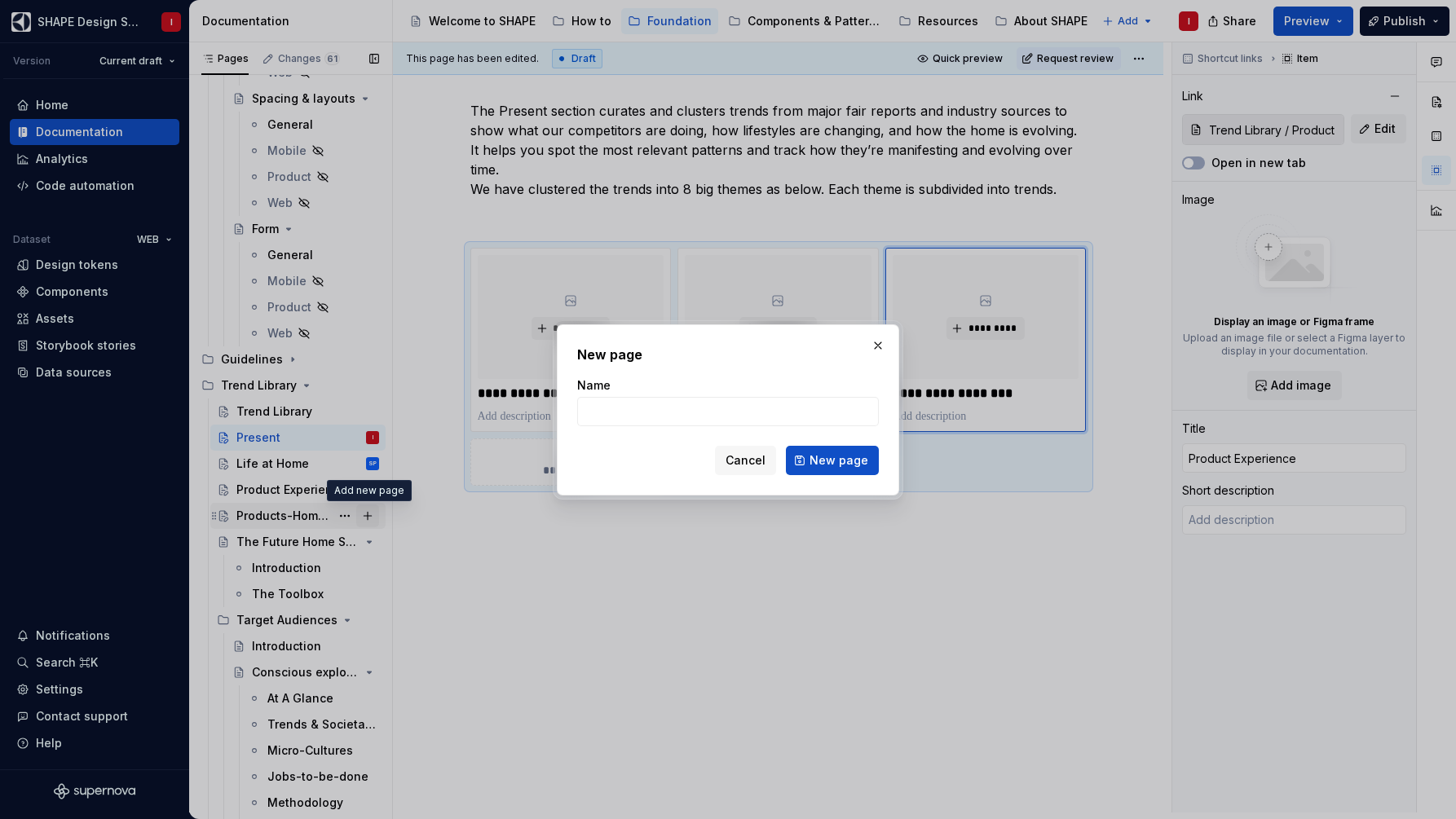 type on "*" 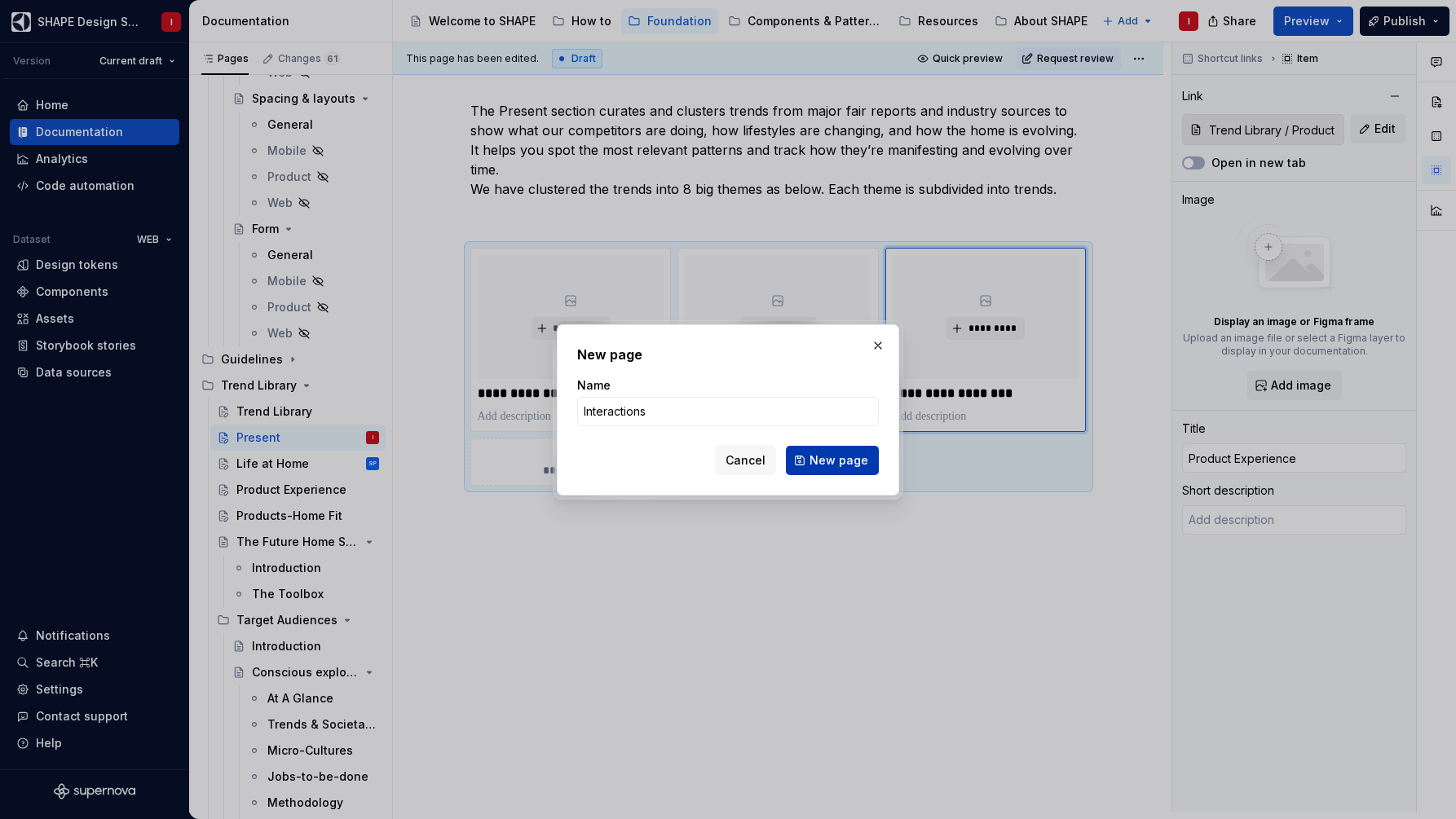 type on "Interactions" 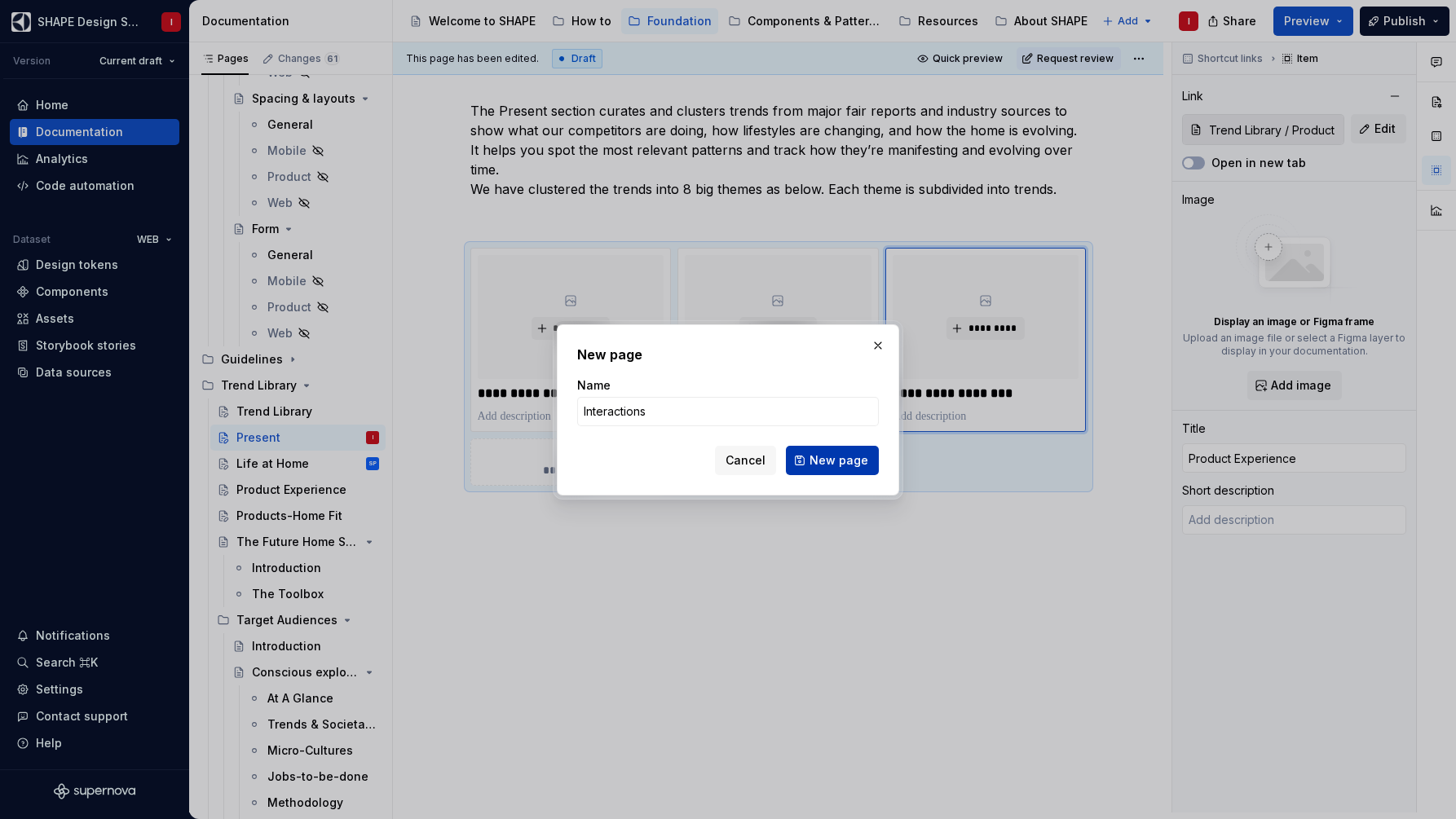 click on "New page" at bounding box center (839, 460) 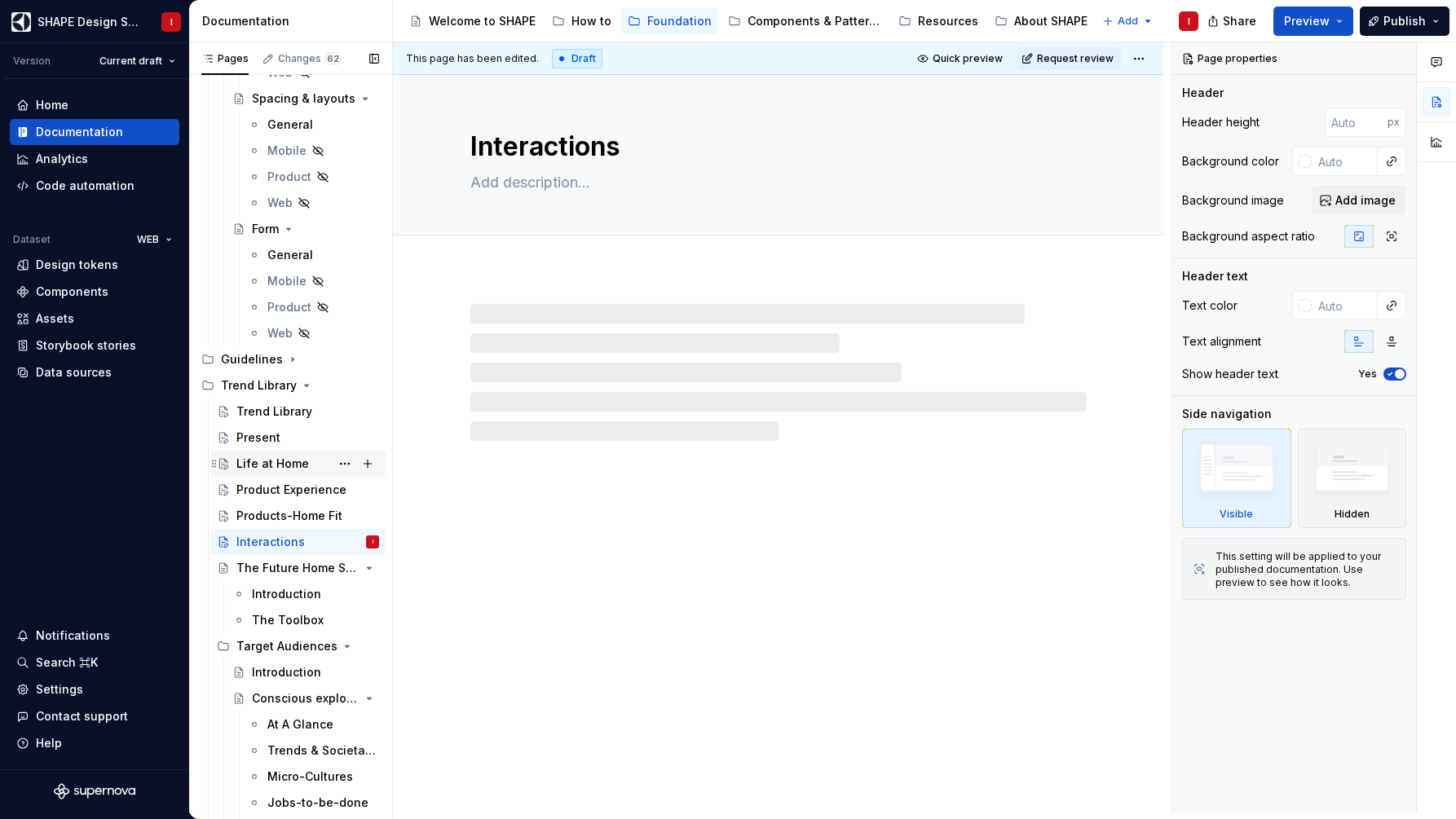 click on "Life at Home" at bounding box center (272, 464) 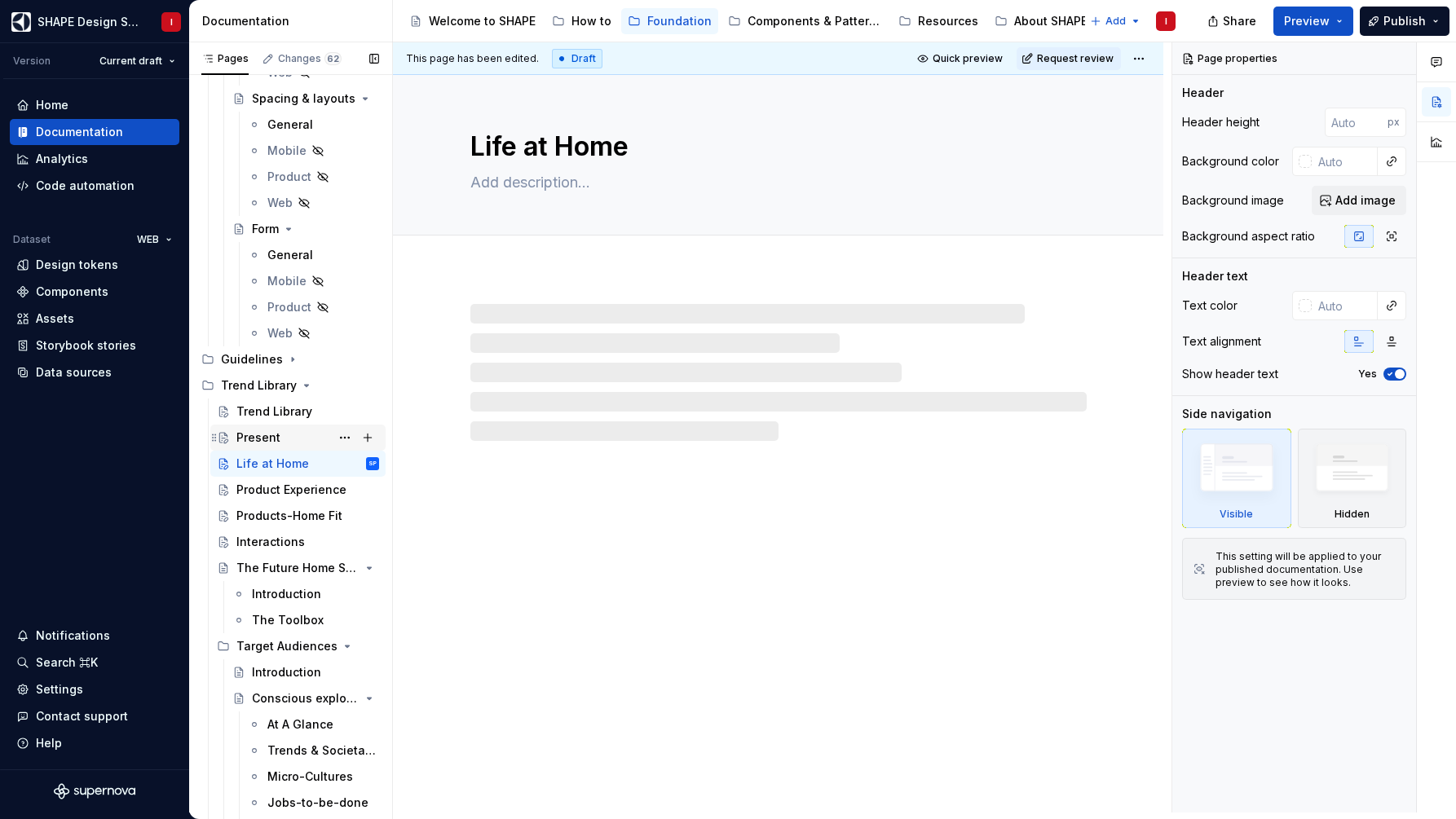 click on "Present" at bounding box center (258, 438) 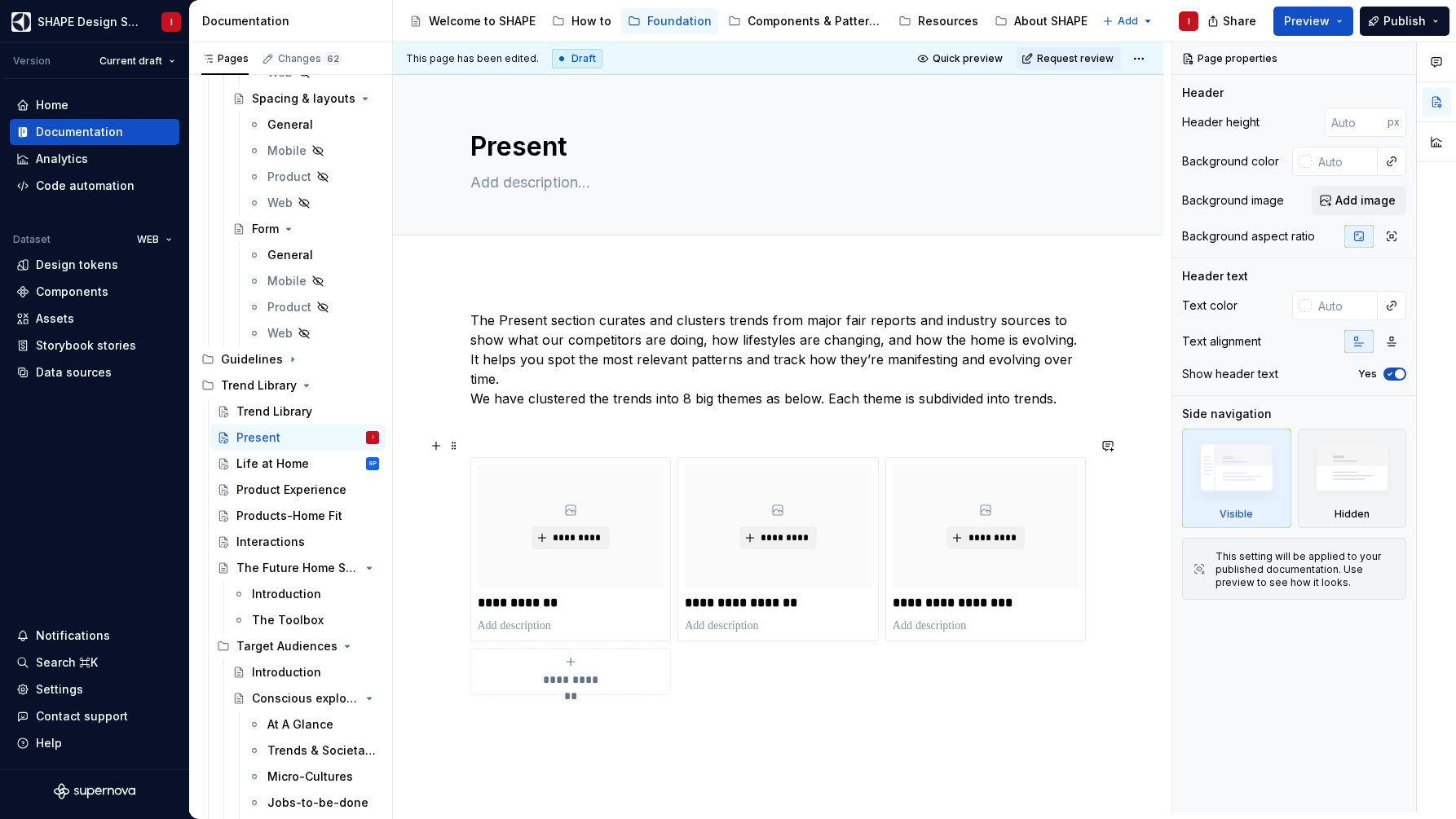 click 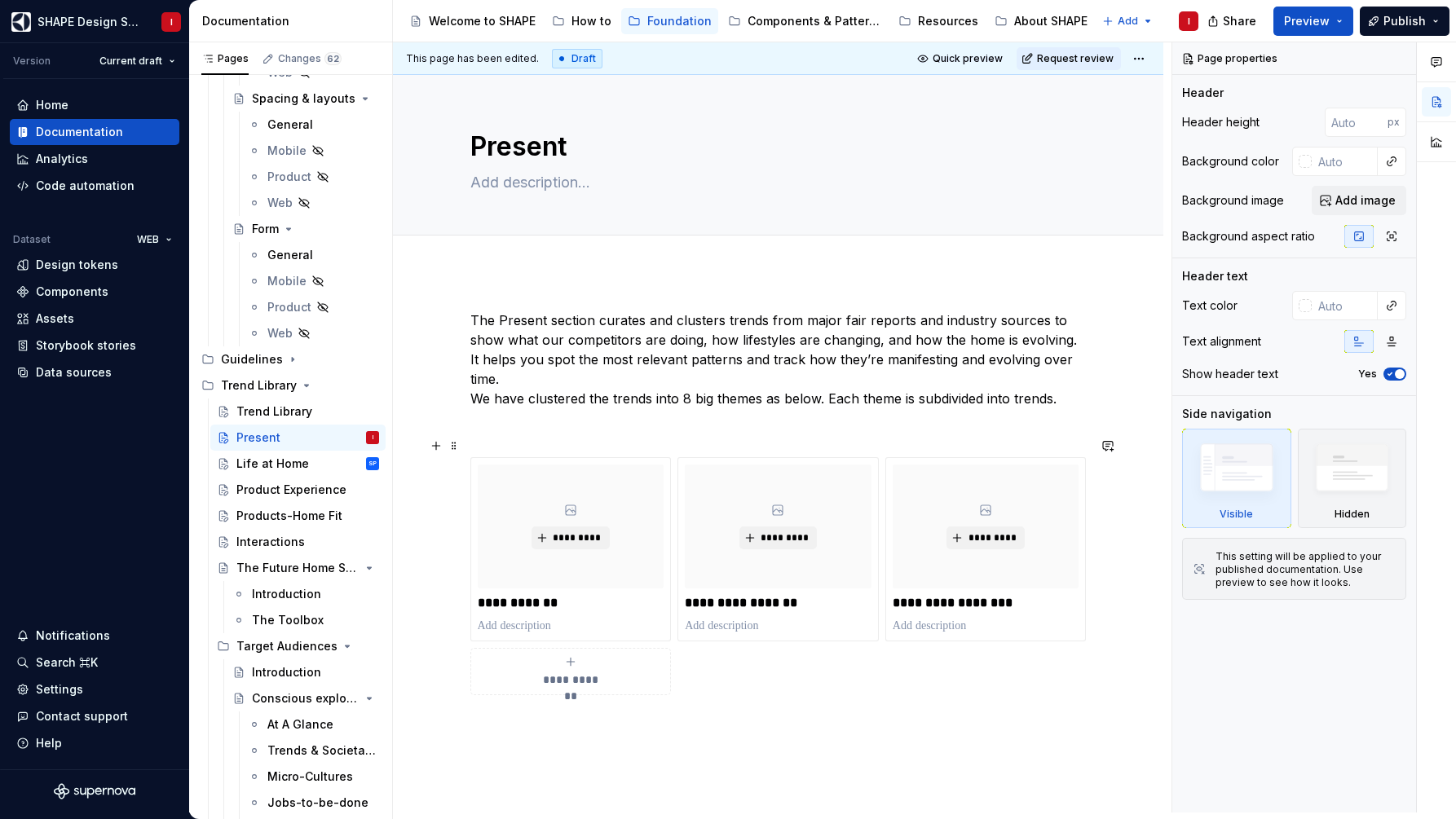 type on "*" 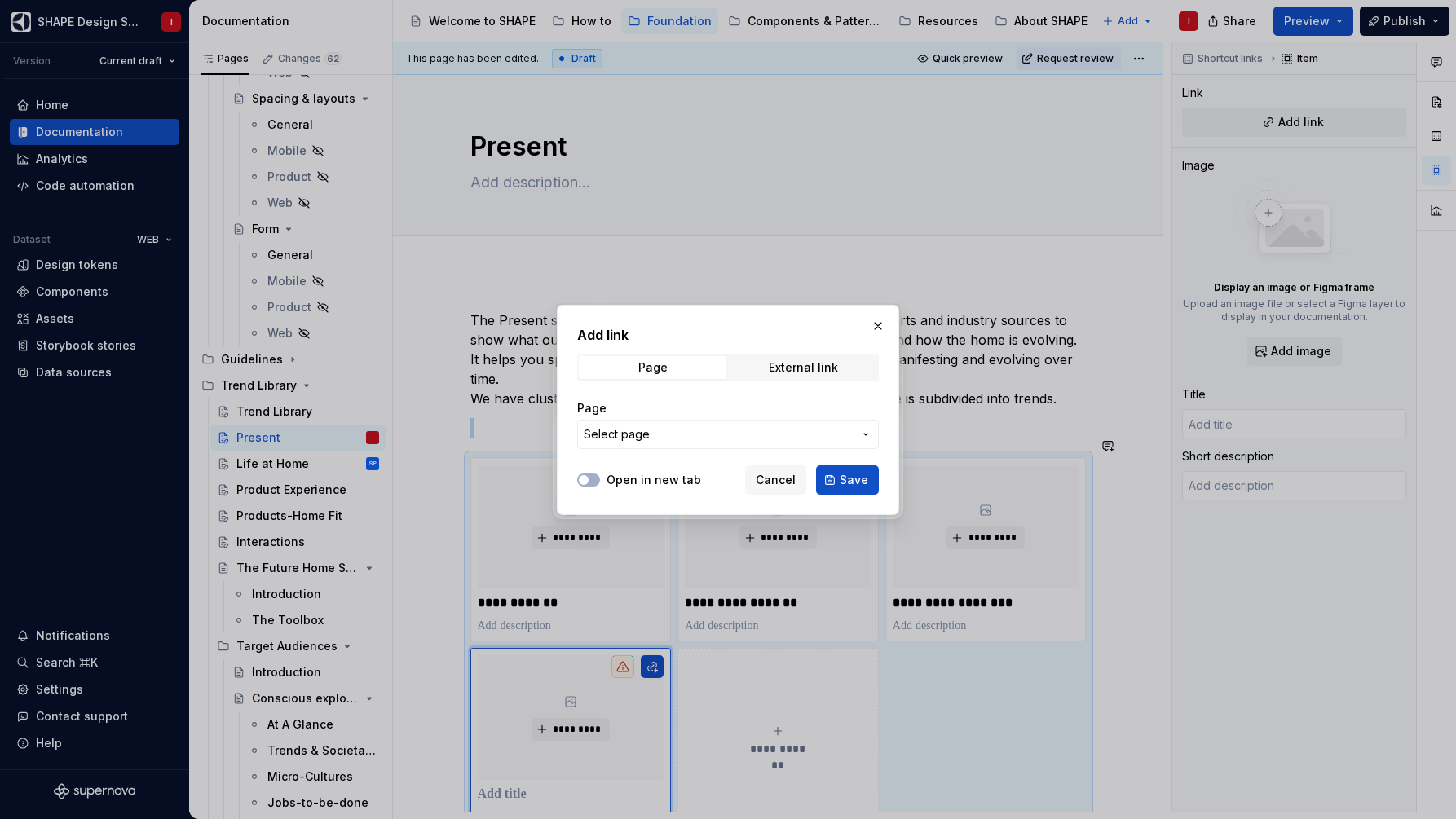 click on "Select page" at bounding box center [616, 434] 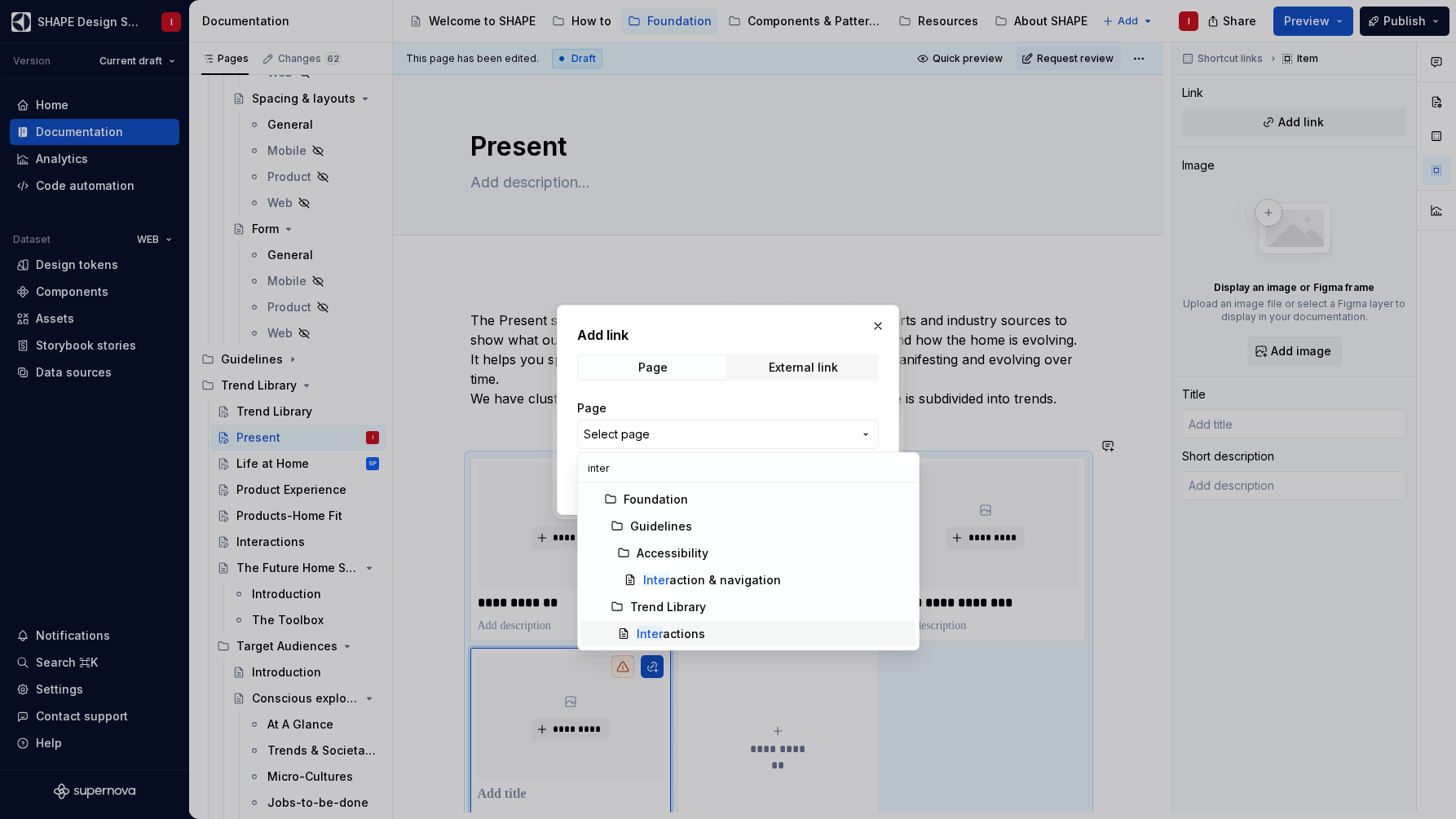 type on "inter" 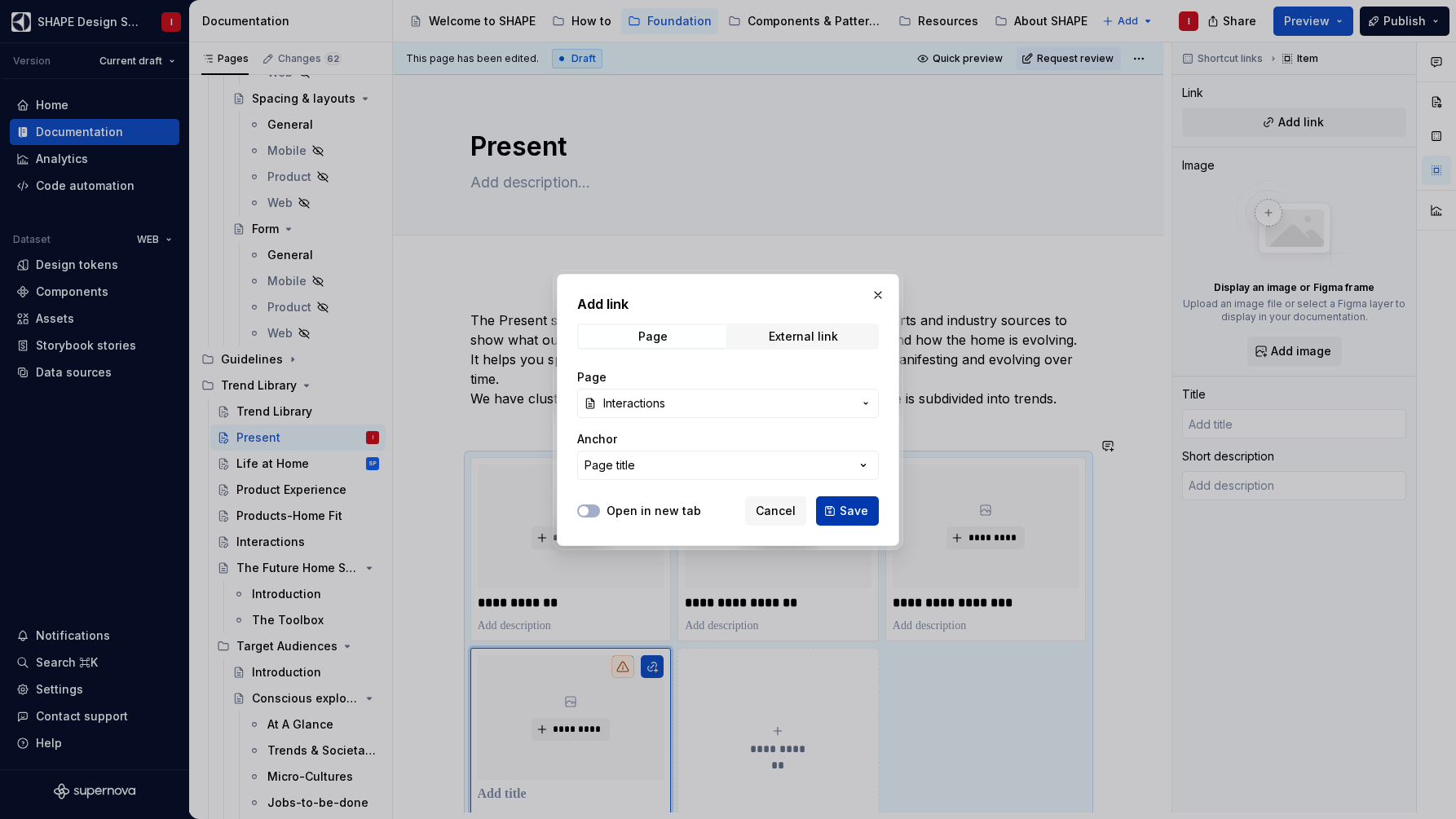 click on "Save" at bounding box center (847, 511) 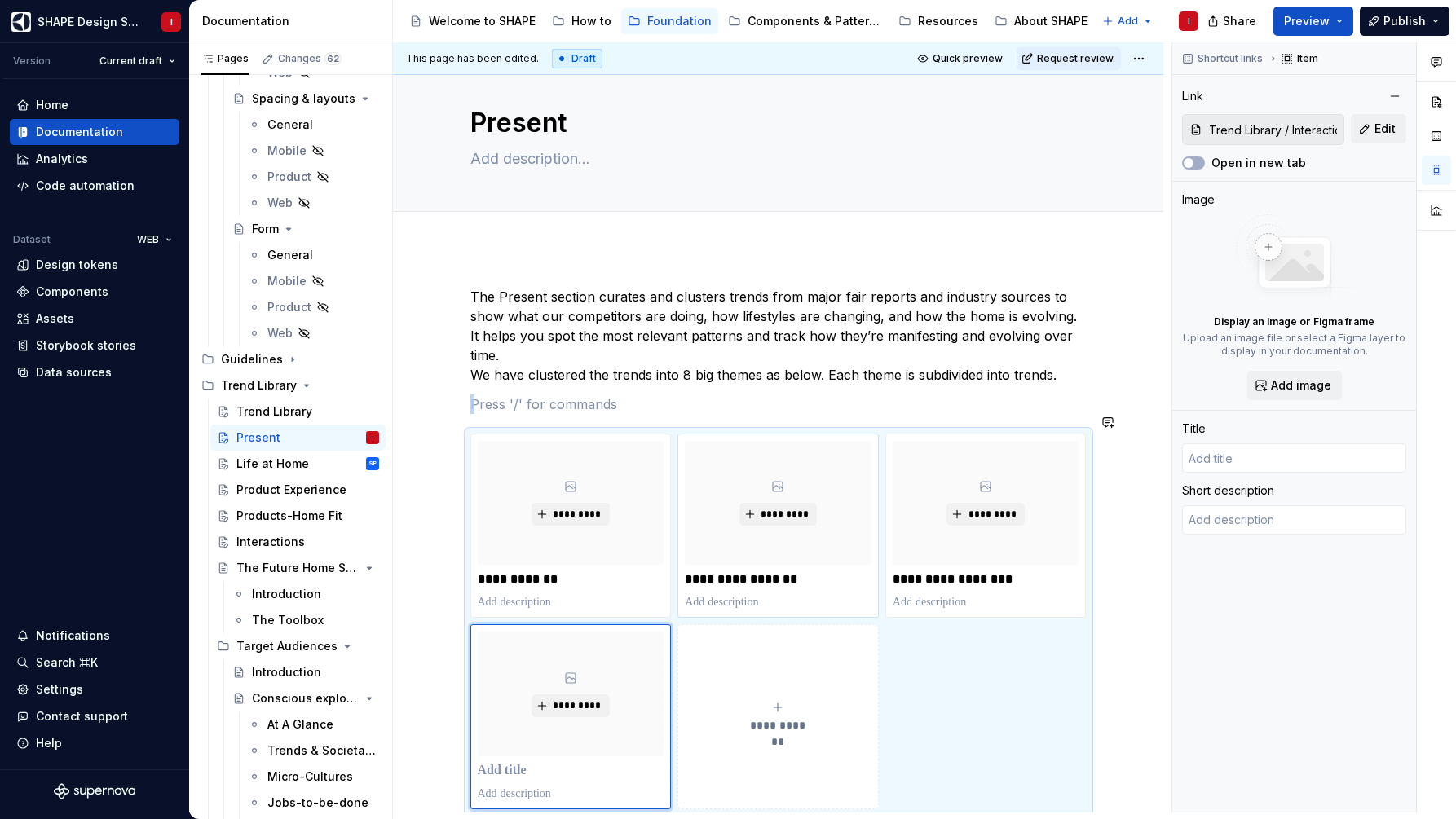 type on "*" 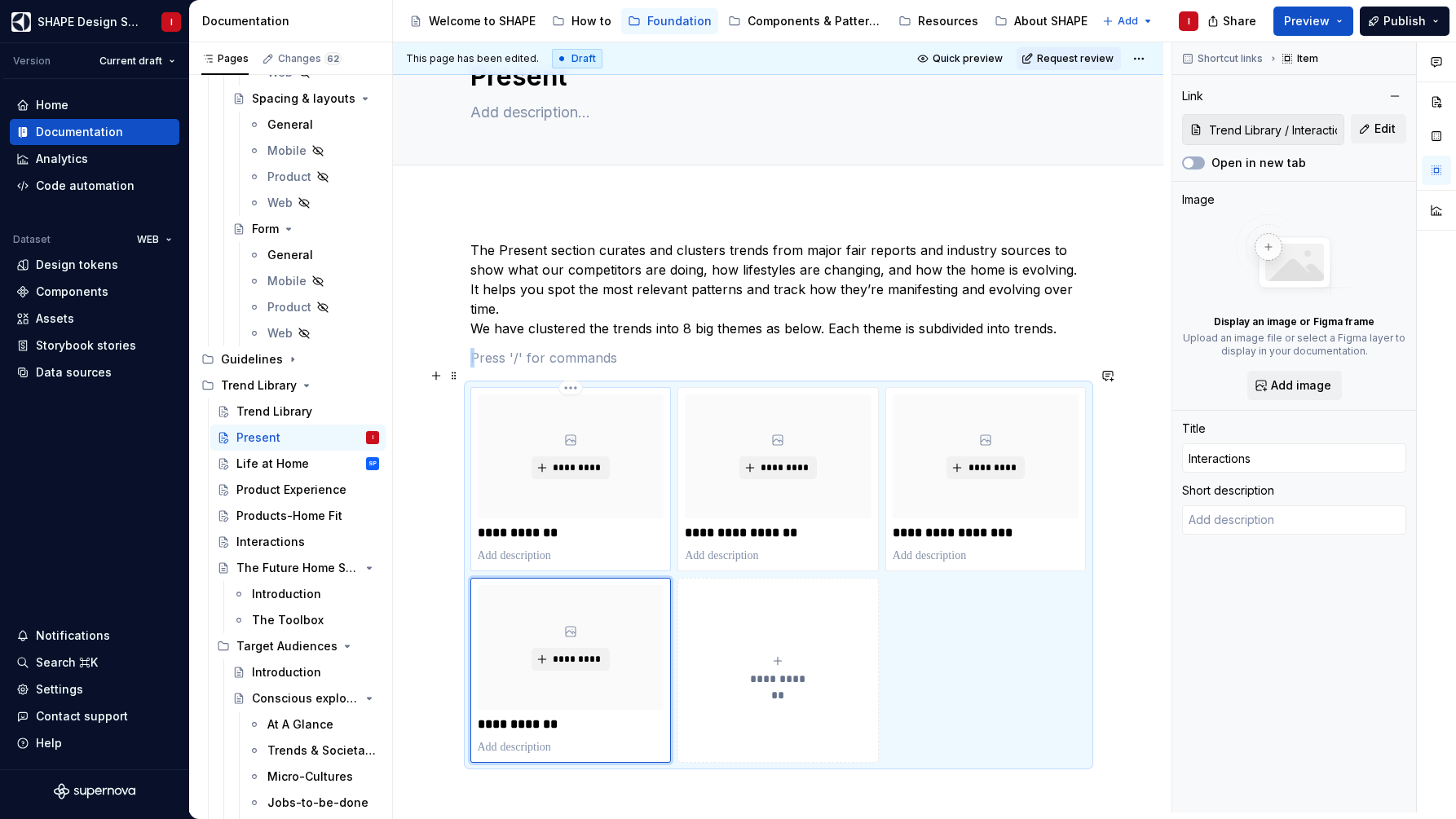 scroll, scrollTop: 86, scrollLeft: 0, axis: vertical 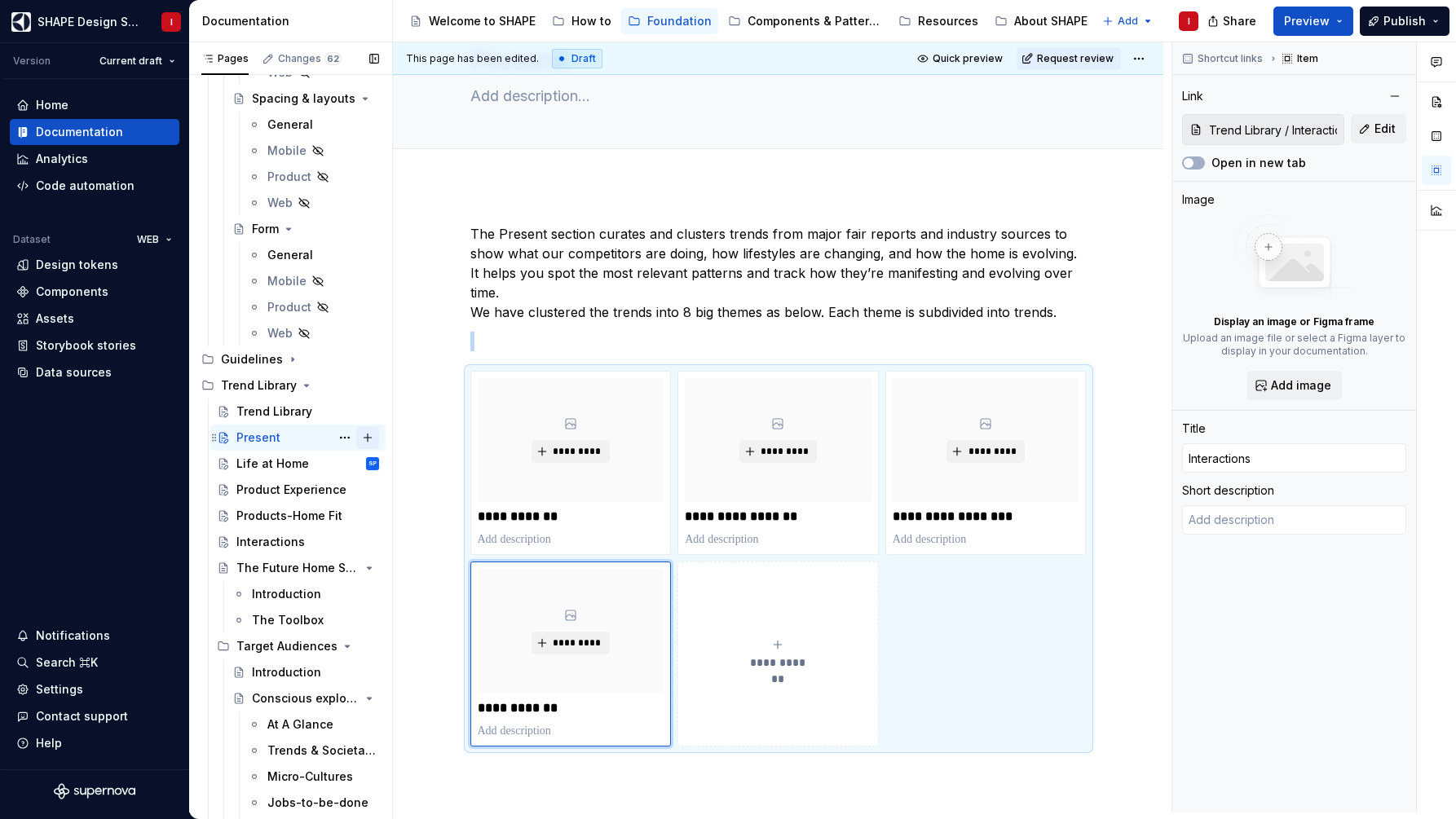 click at bounding box center (368, 438) 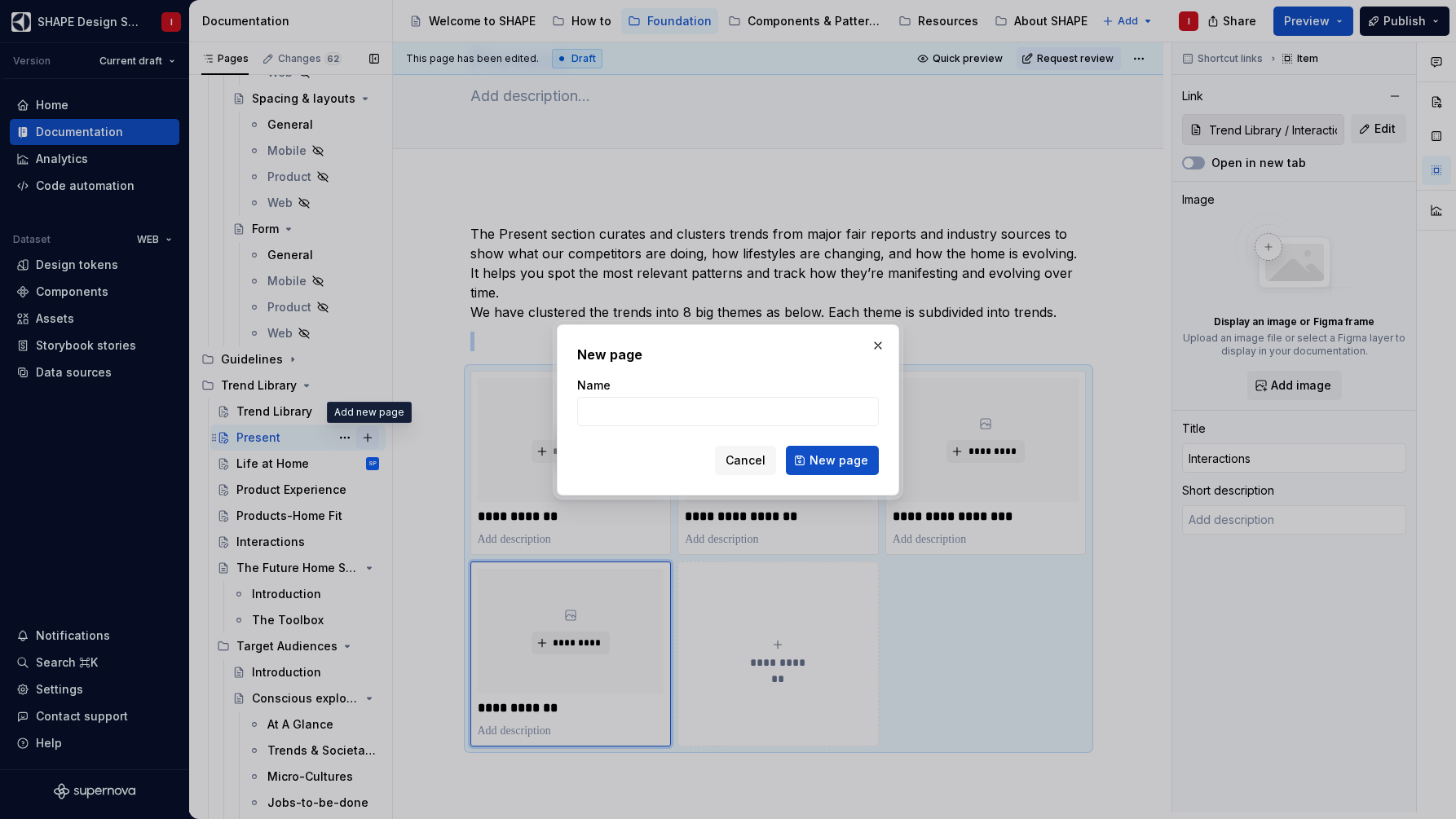 type on "*" 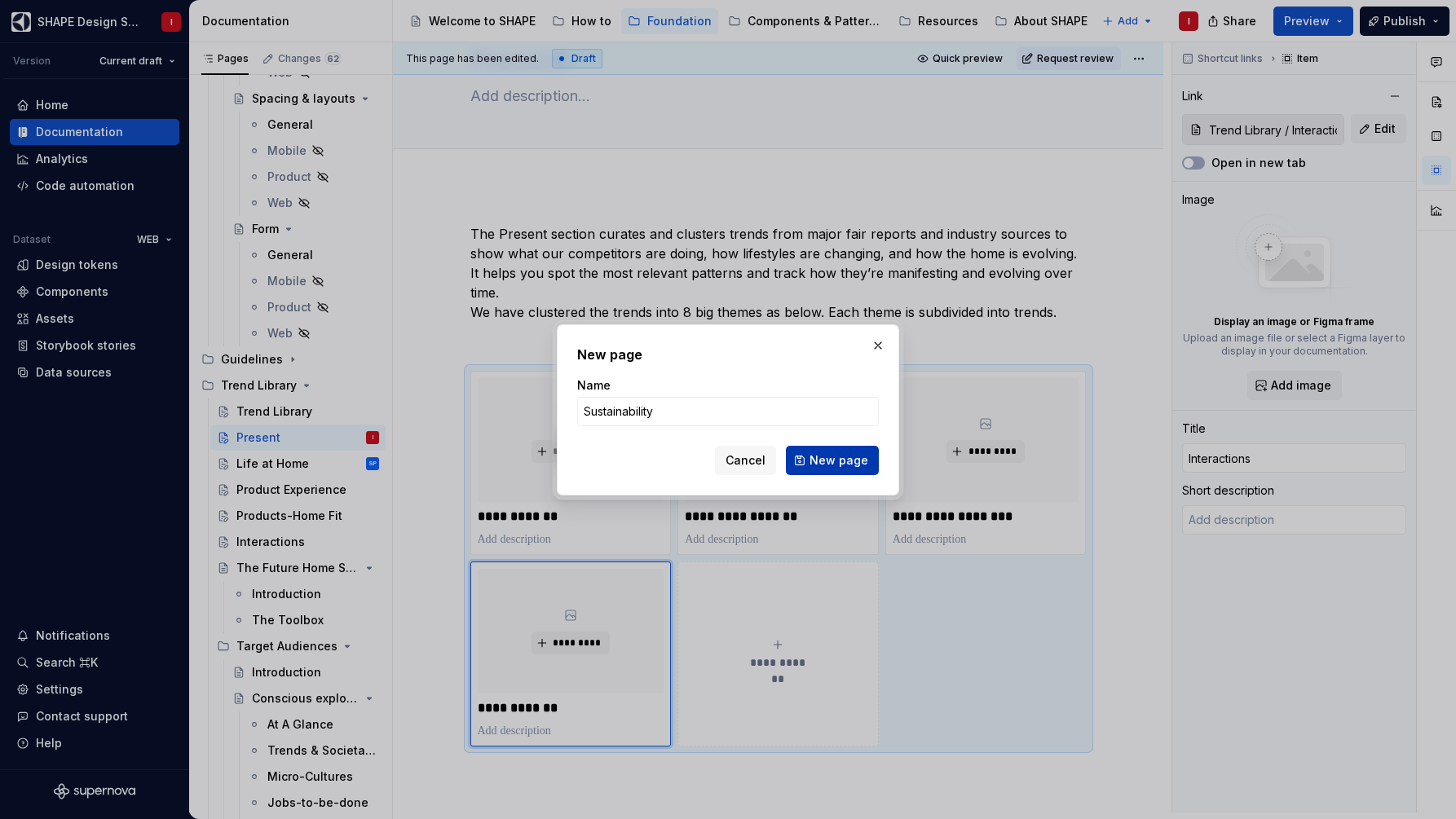 type on "Sustainability" 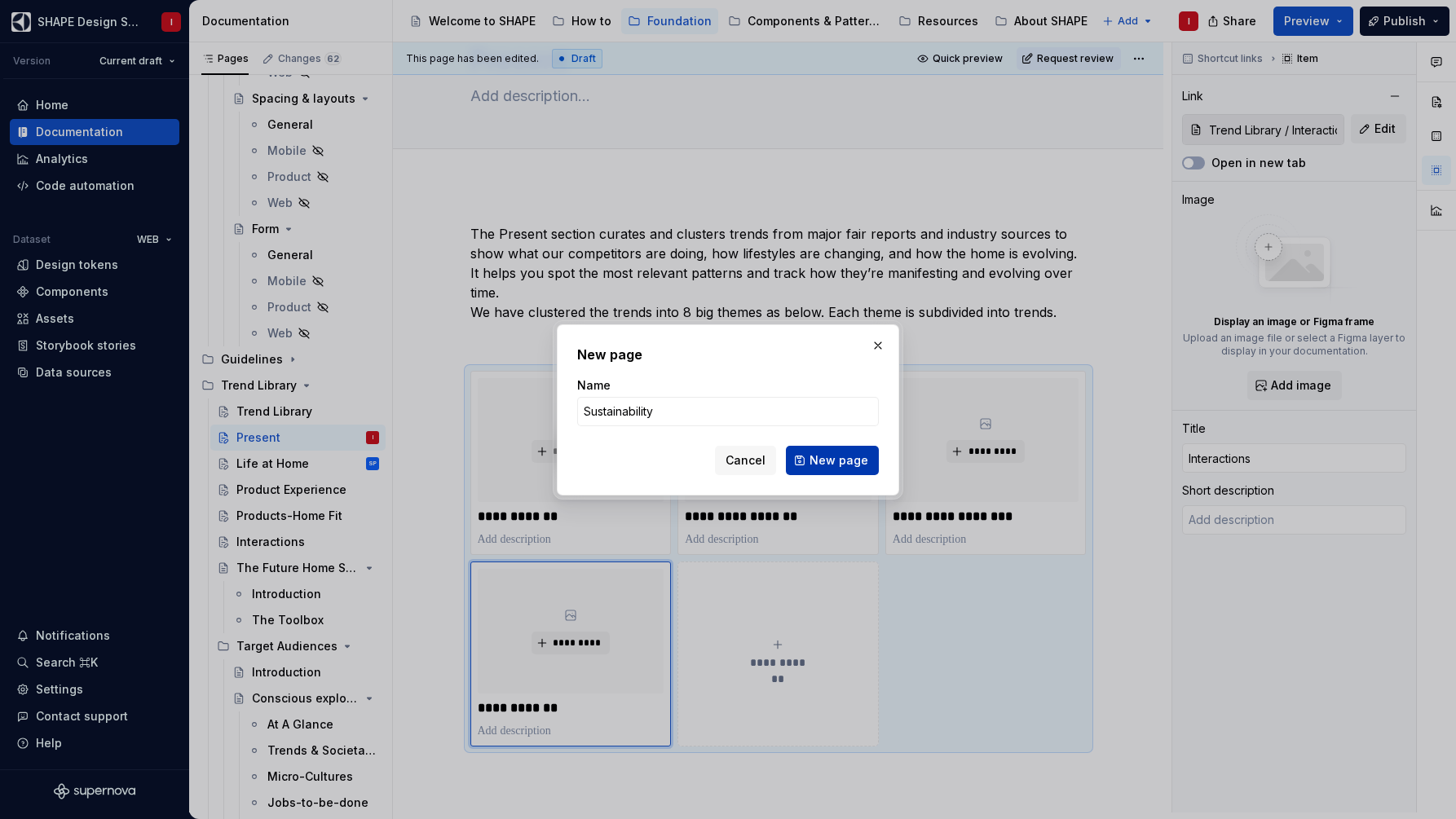 click on "New page" at bounding box center [839, 460] 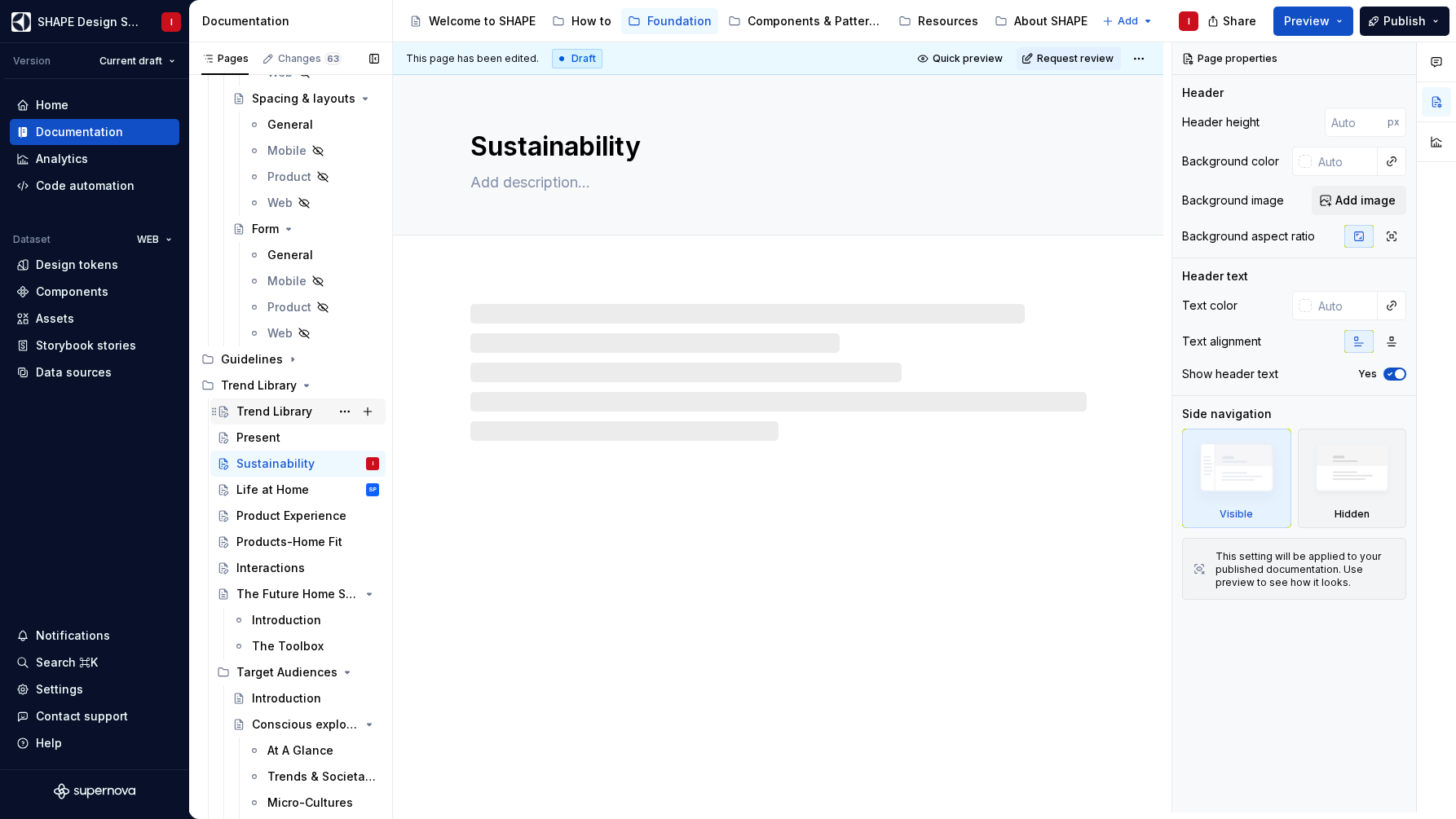 click on "Trend Library" at bounding box center [274, 412] 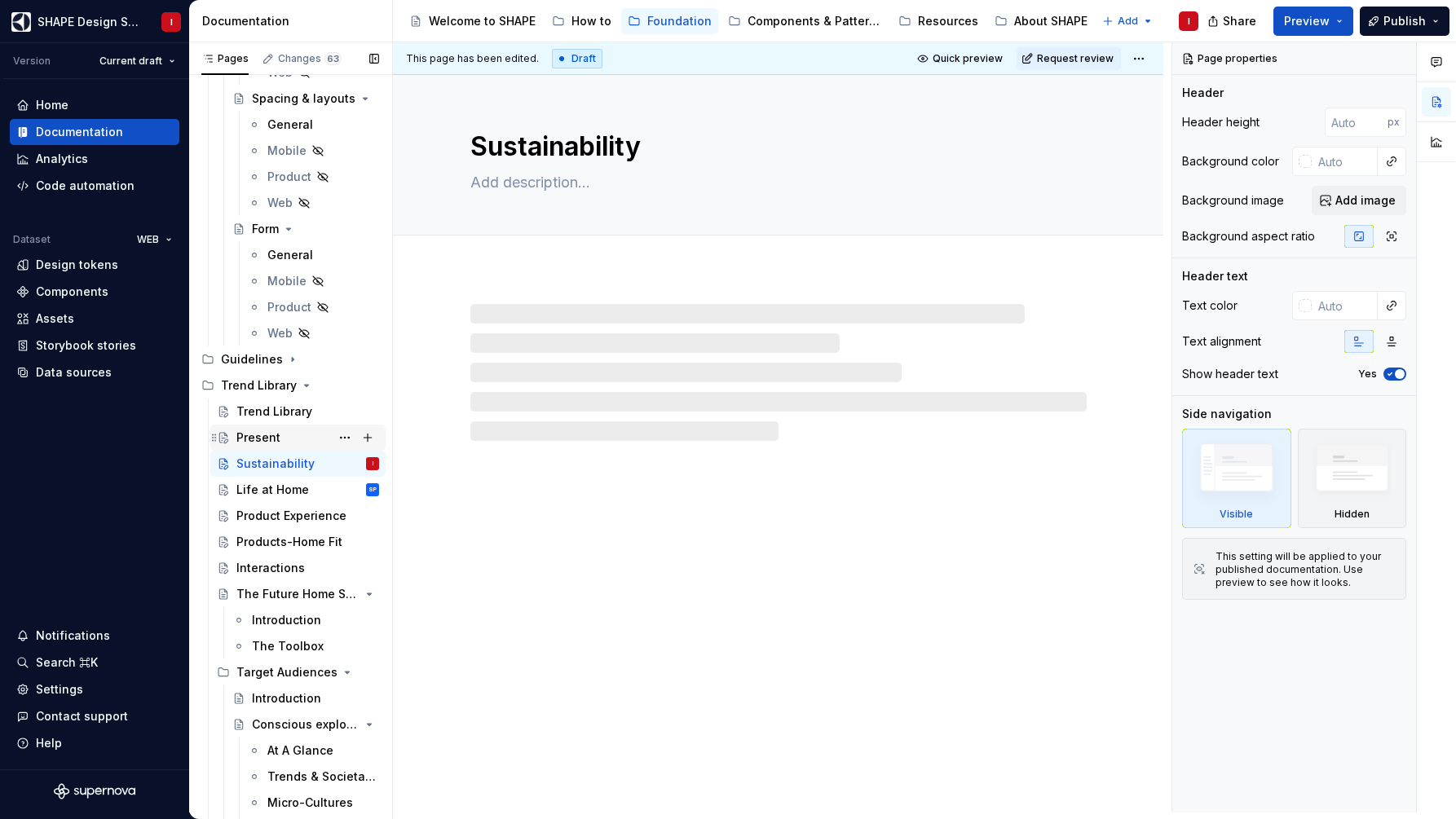 click on "Present" at bounding box center (258, 438) 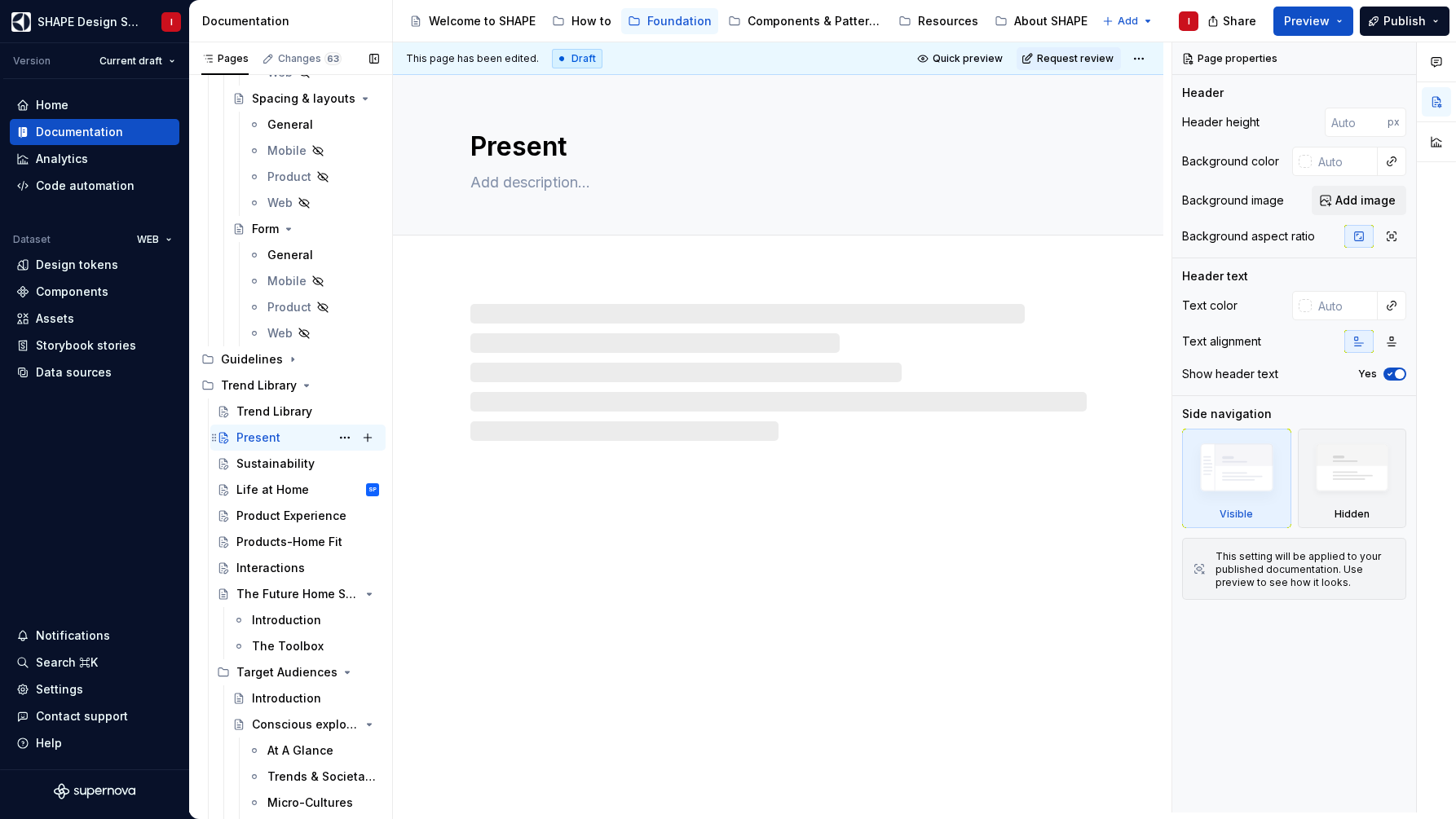 click on "Present" at bounding box center [258, 438] 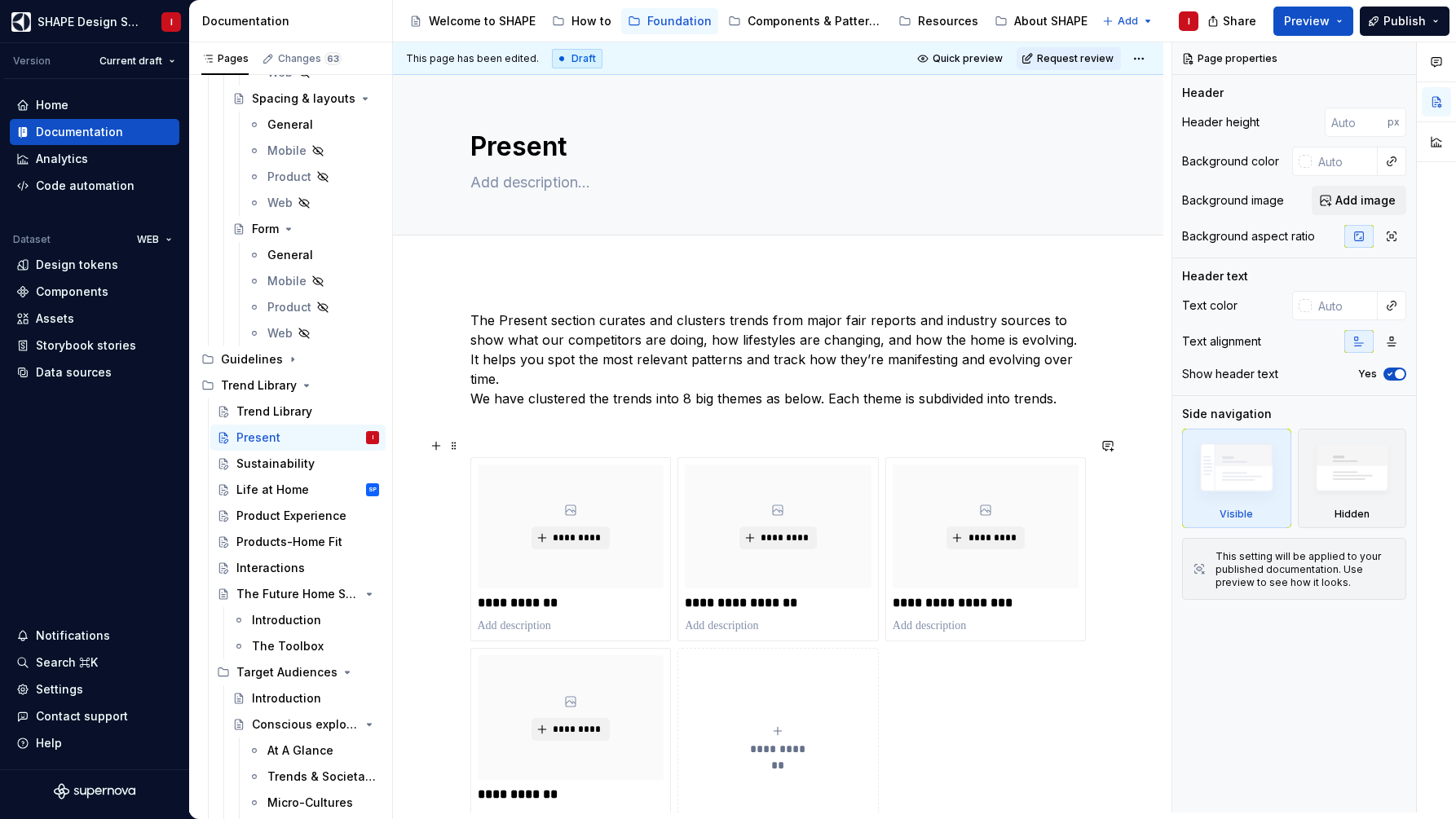 click 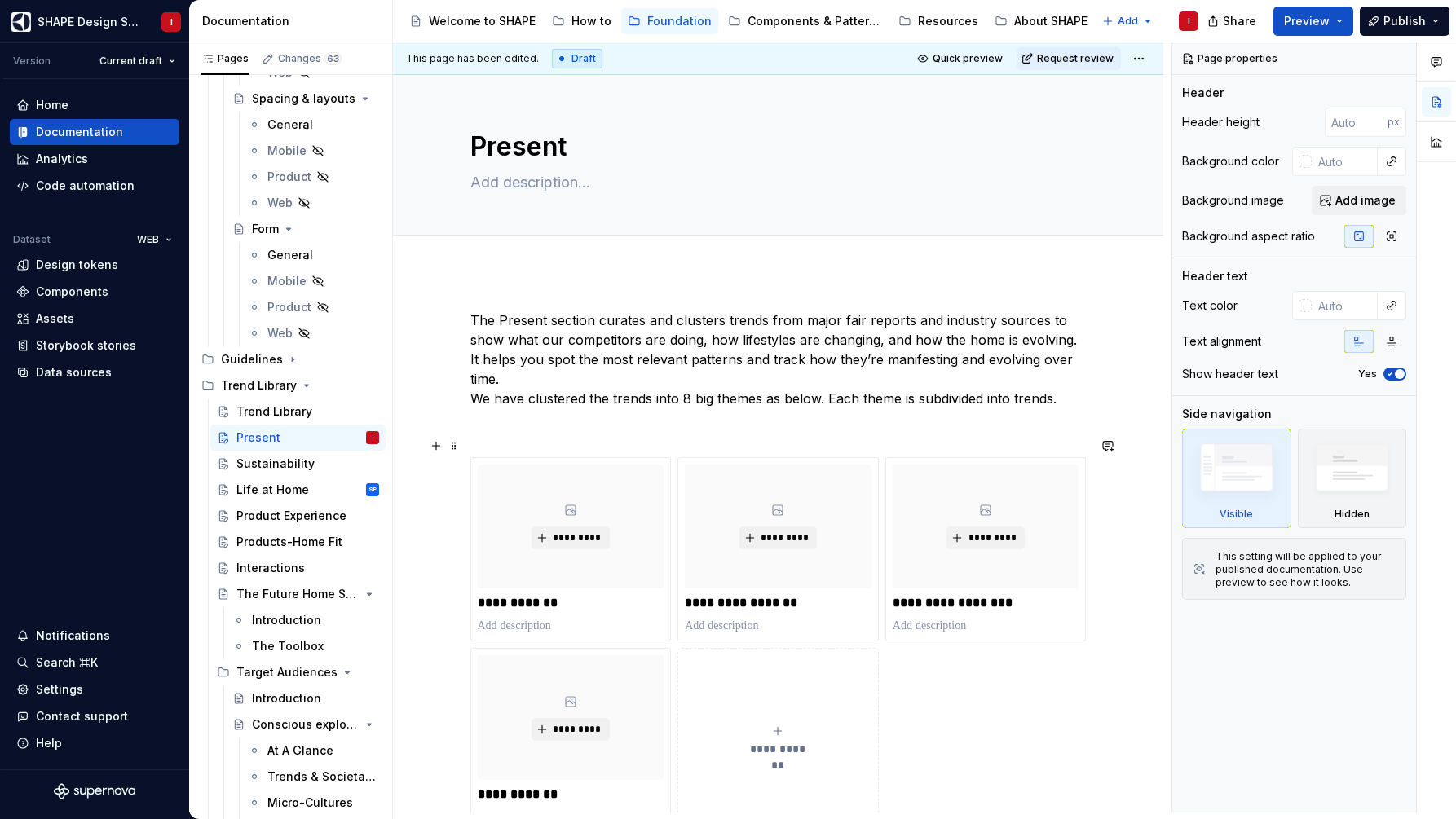 type on "*" 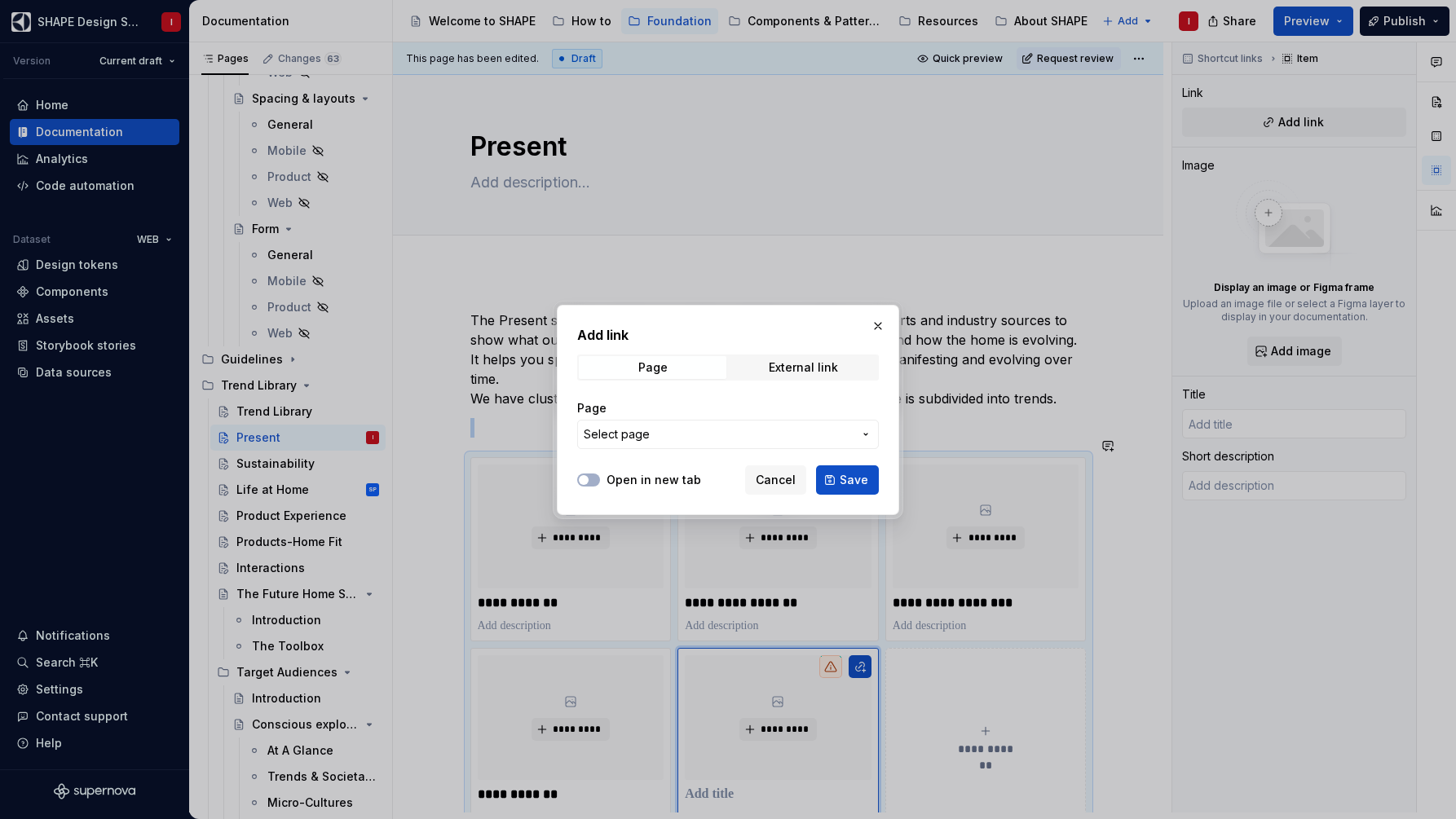 click on "Select page" at bounding box center [616, 434] 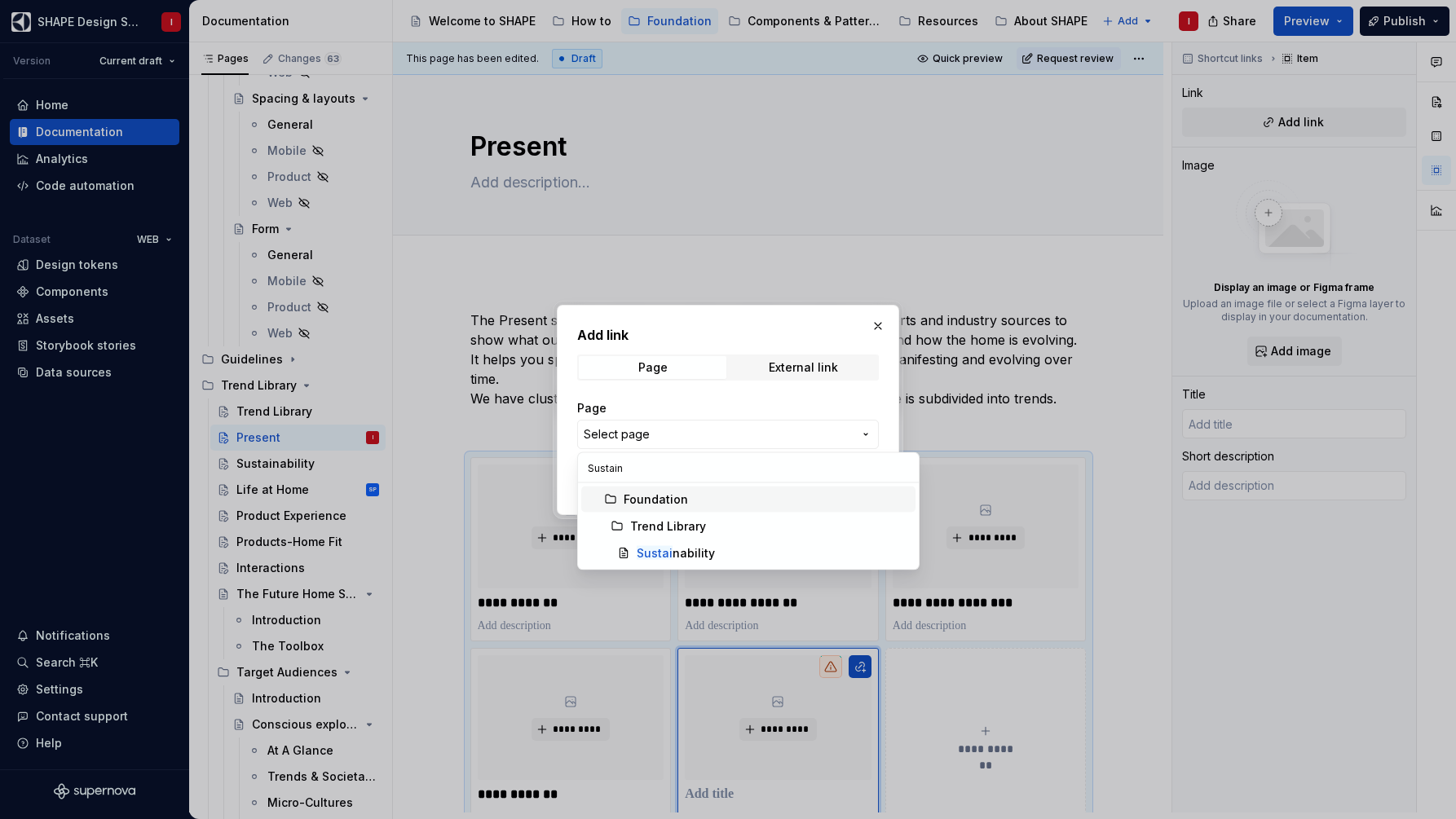type on "Sustaina" 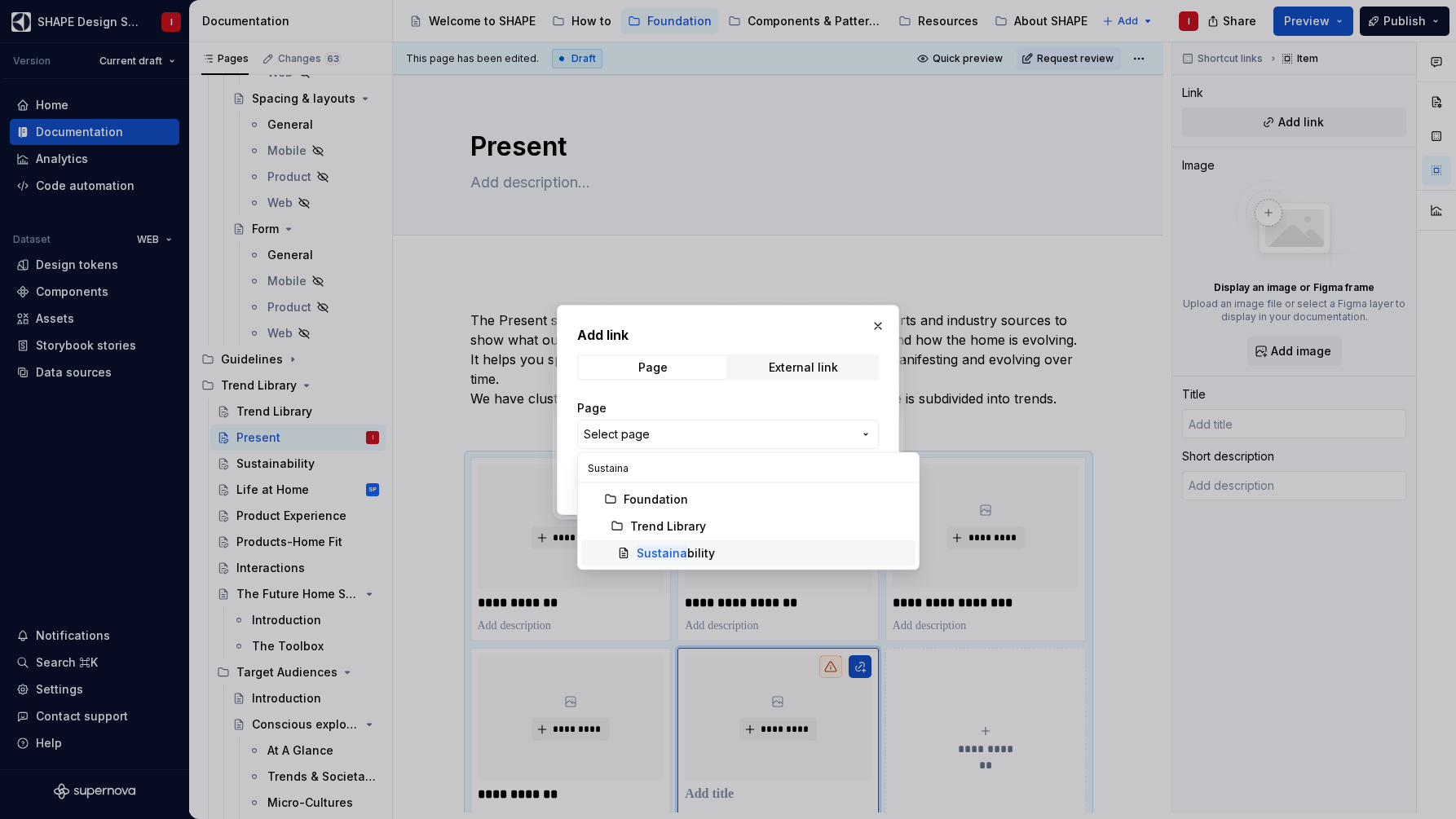 drag, startPoint x: 673, startPoint y: 556, endPoint x: 684, endPoint y: 555, distance: 11.045361 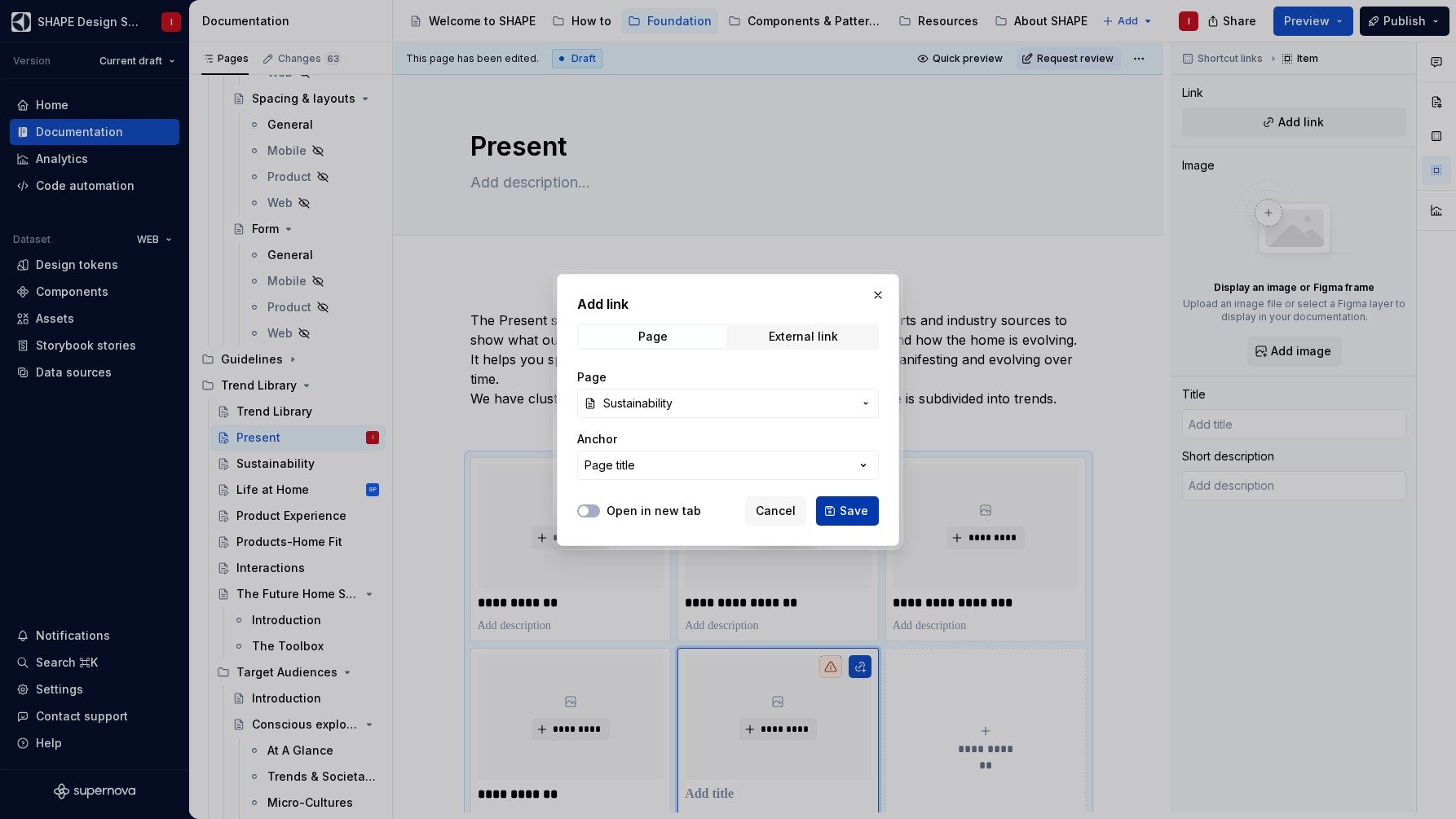 click on "Save" at bounding box center [854, 511] 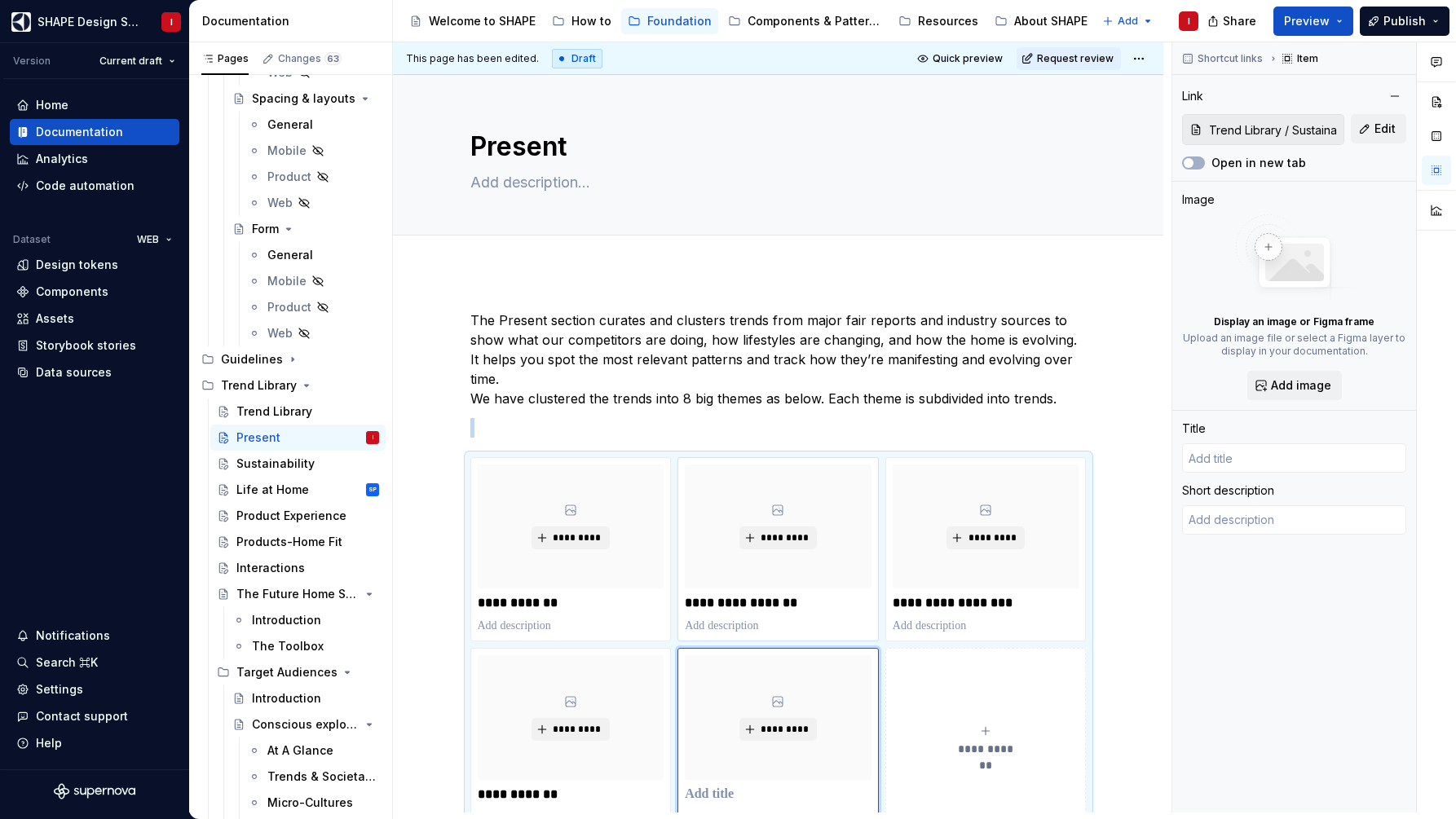 type on "*" 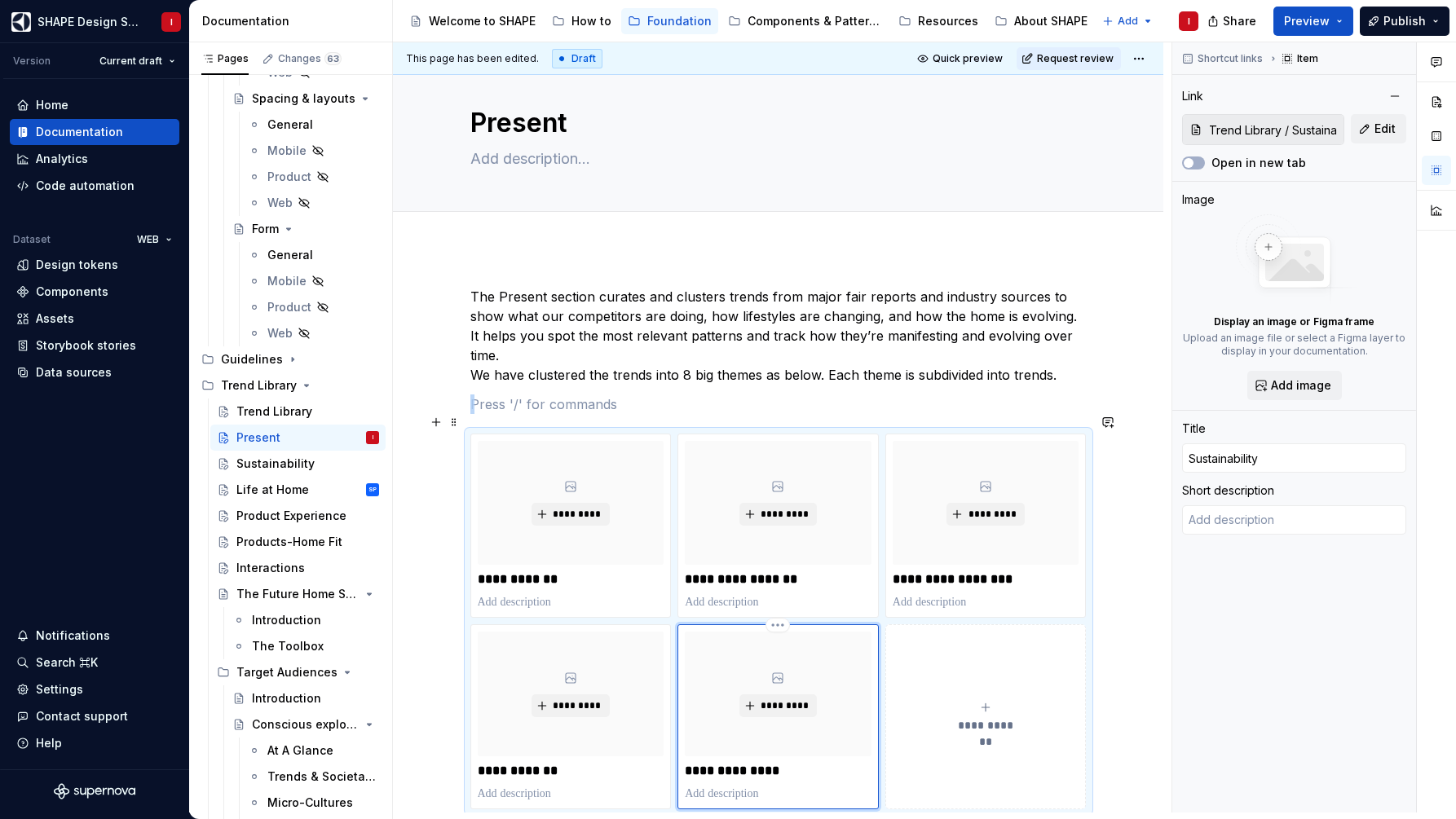 scroll, scrollTop: 134, scrollLeft: 0, axis: vertical 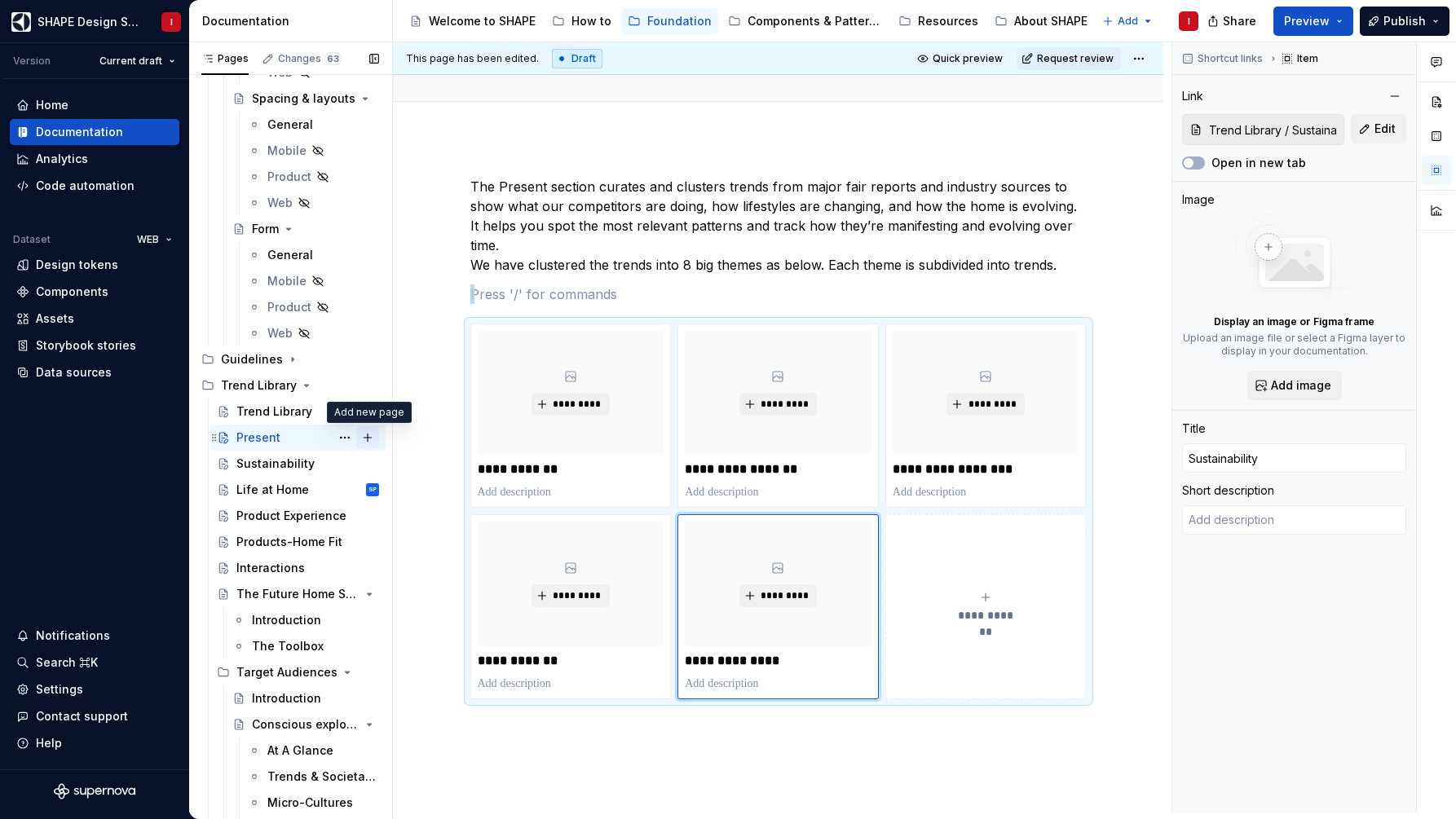 click at bounding box center [368, 438] 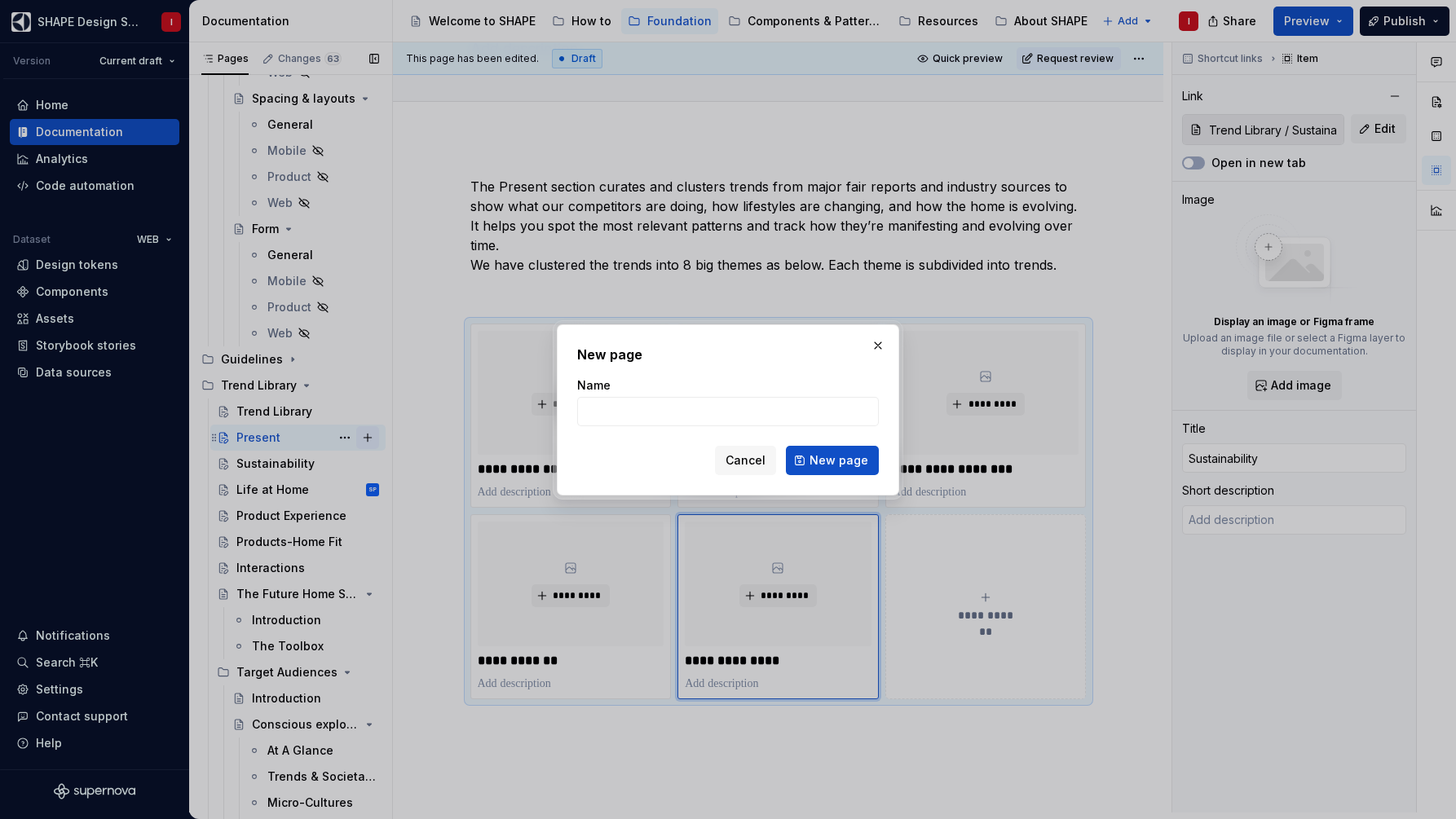type on "*" 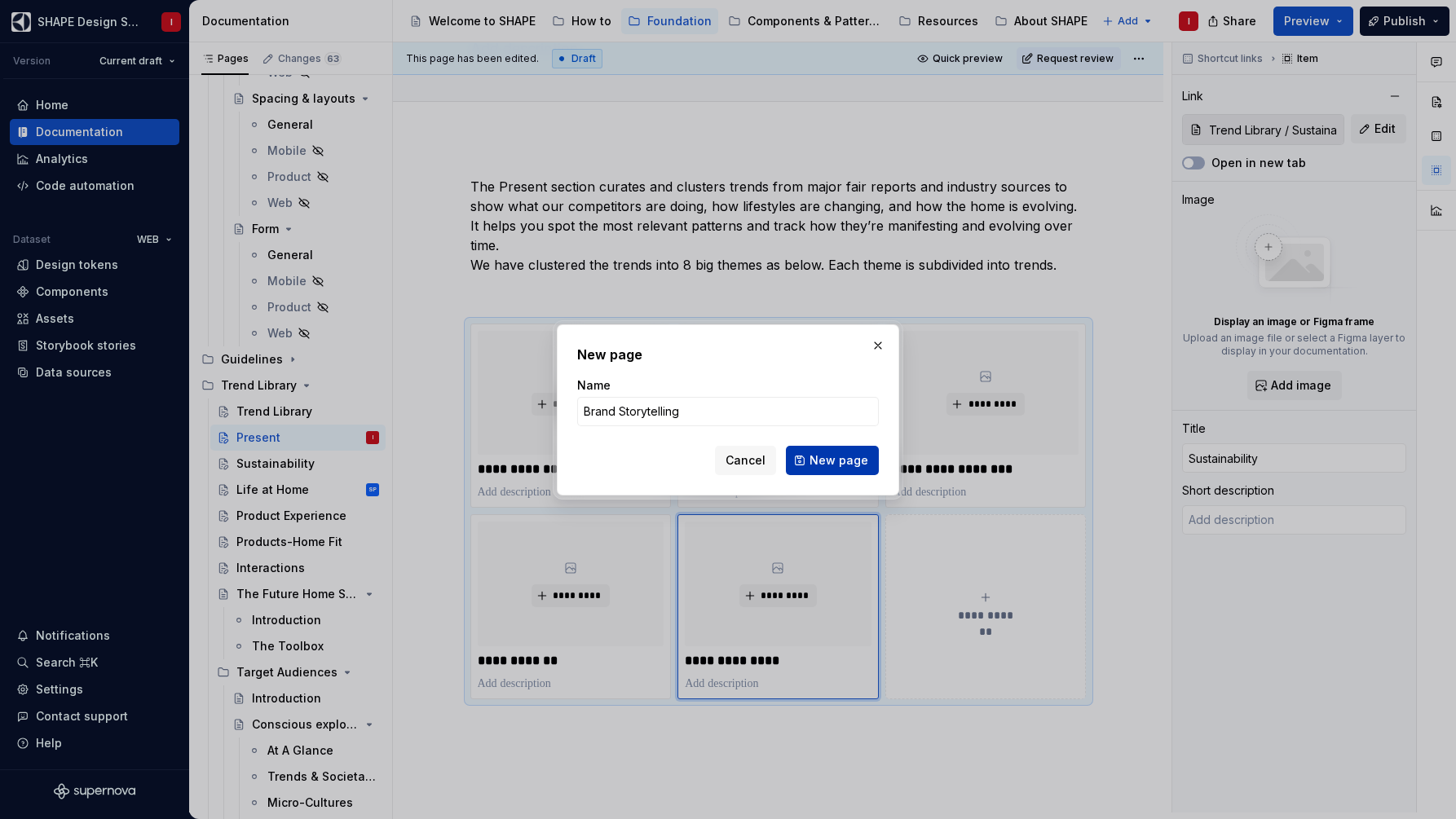 type on "Brand Storytelling" 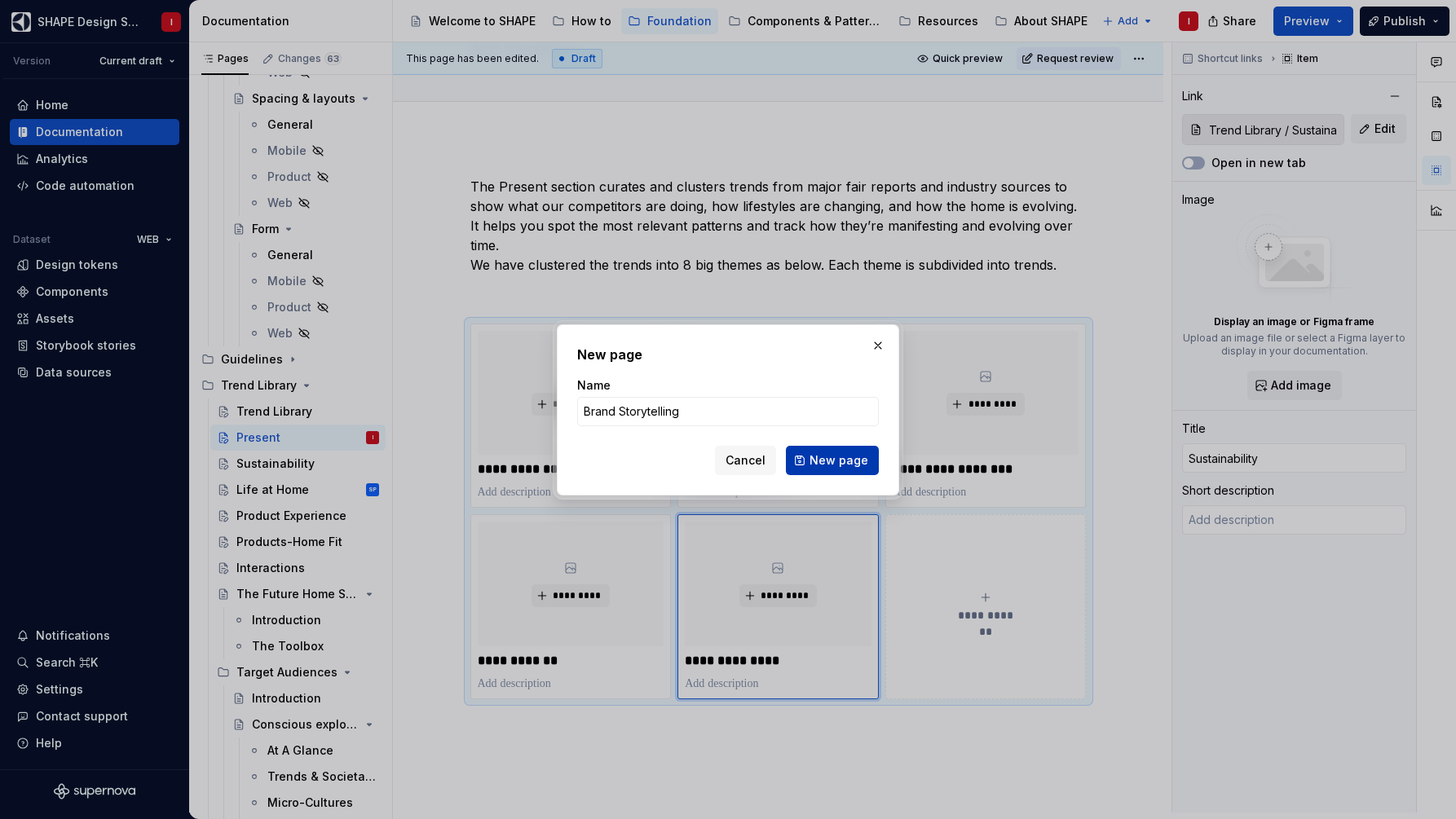 click on "New page" at bounding box center [839, 460] 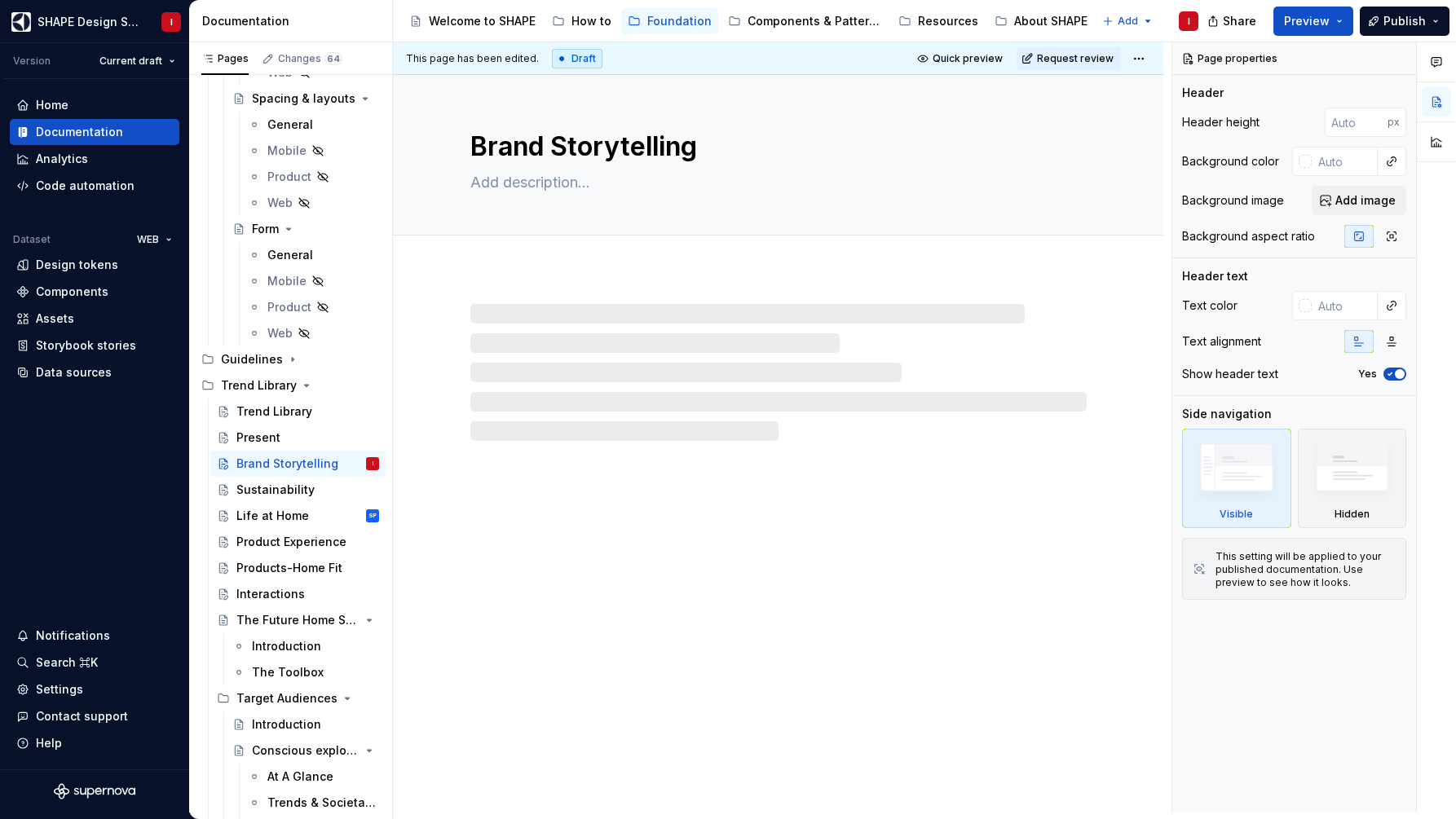 click on "Brand Storytelling" at bounding box center [778, 443] 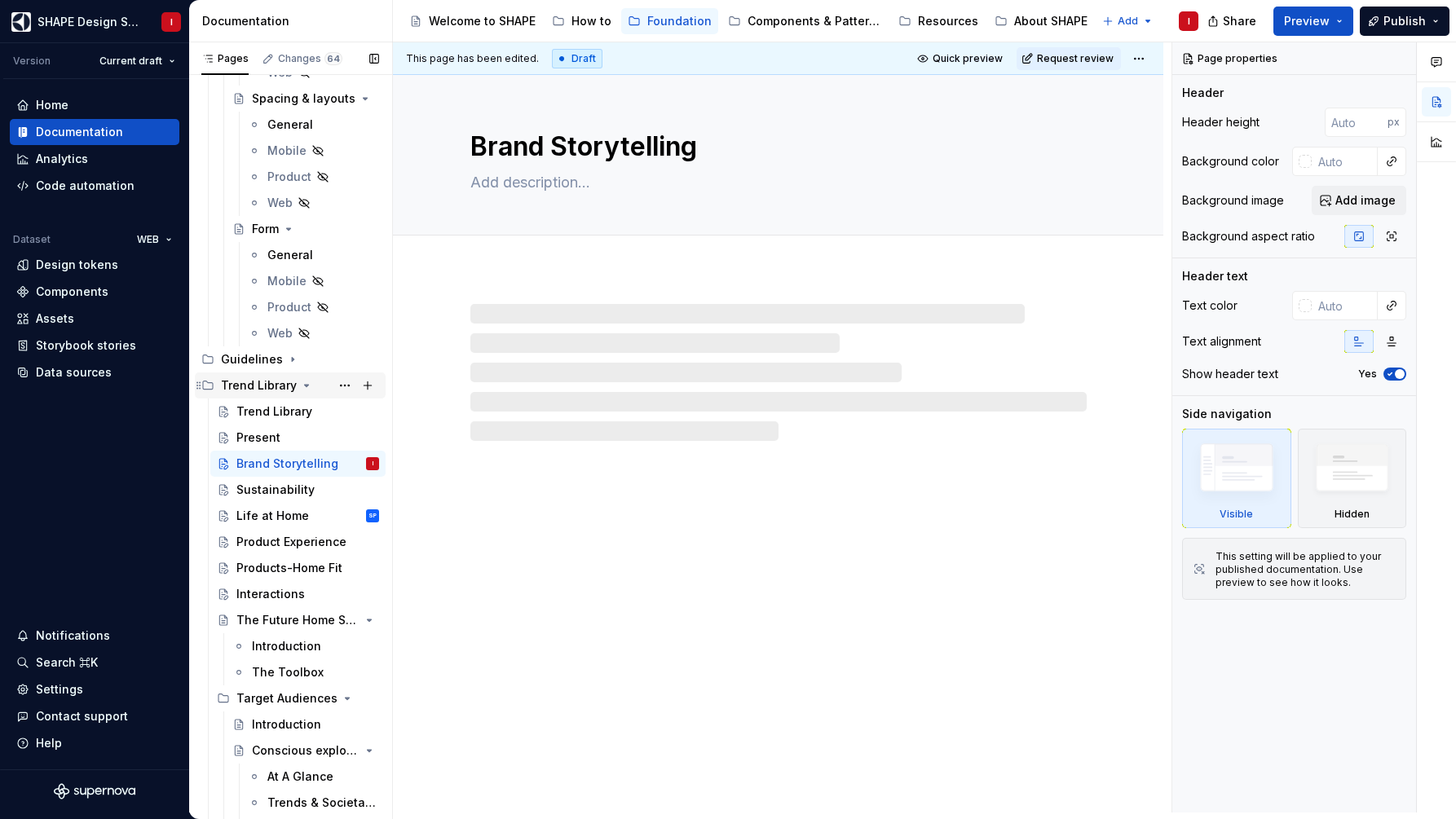 click on "Trend Library" at bounding box center (258, 385) 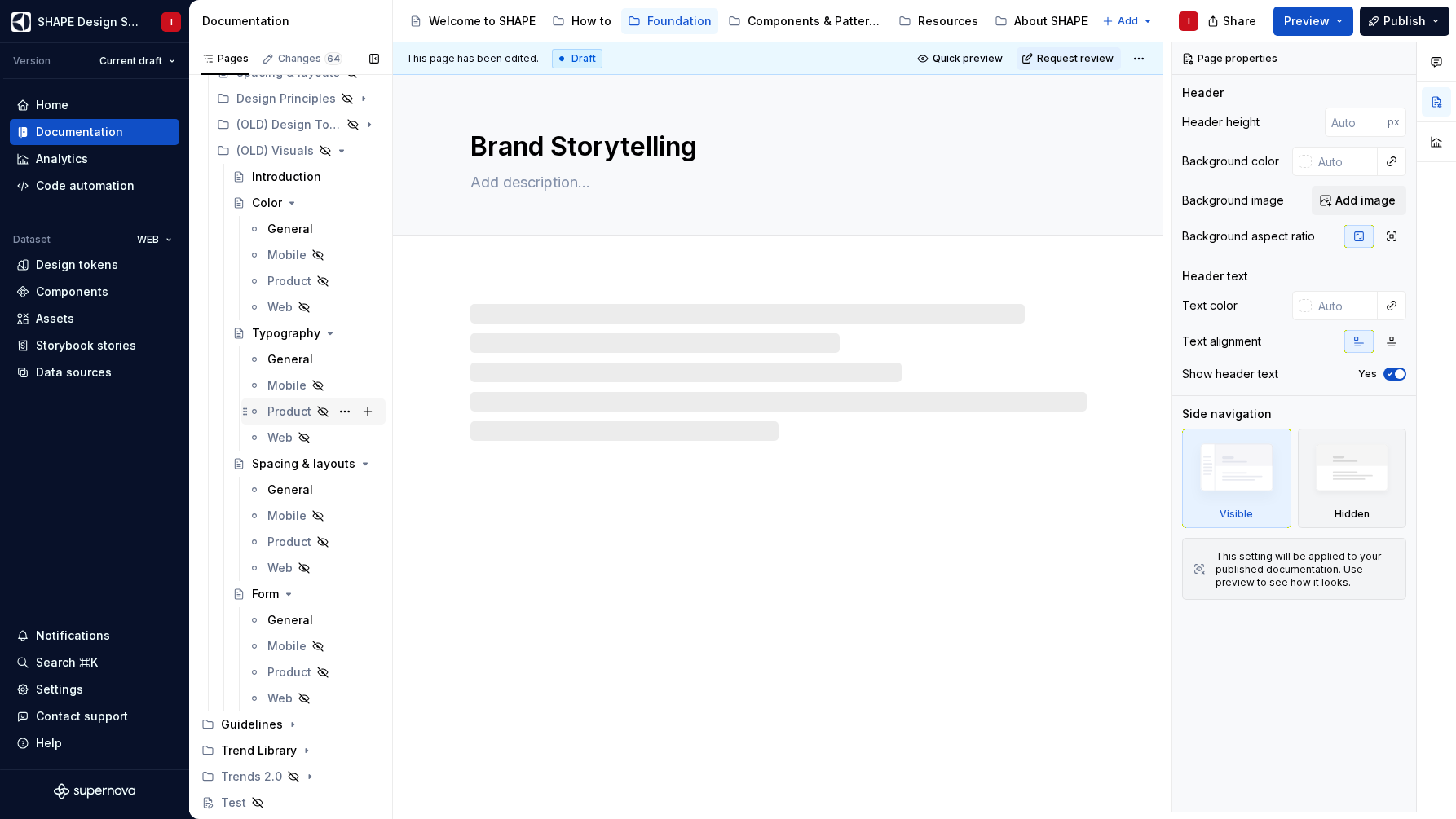click on "Product" at bounding box center [313, 412] 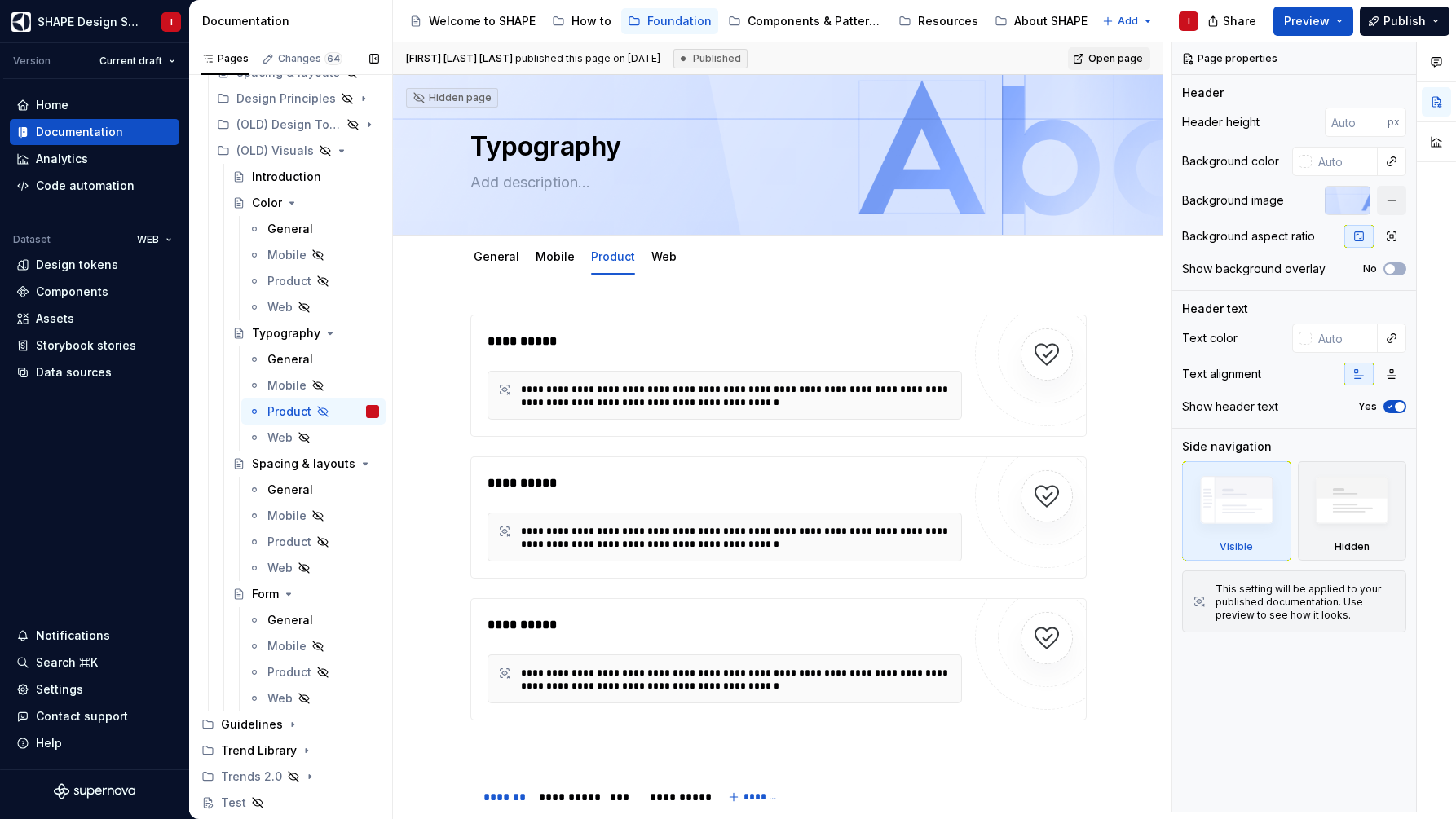 scroll, scrollTop: 416, scrollLeft: 0, axis: vertical 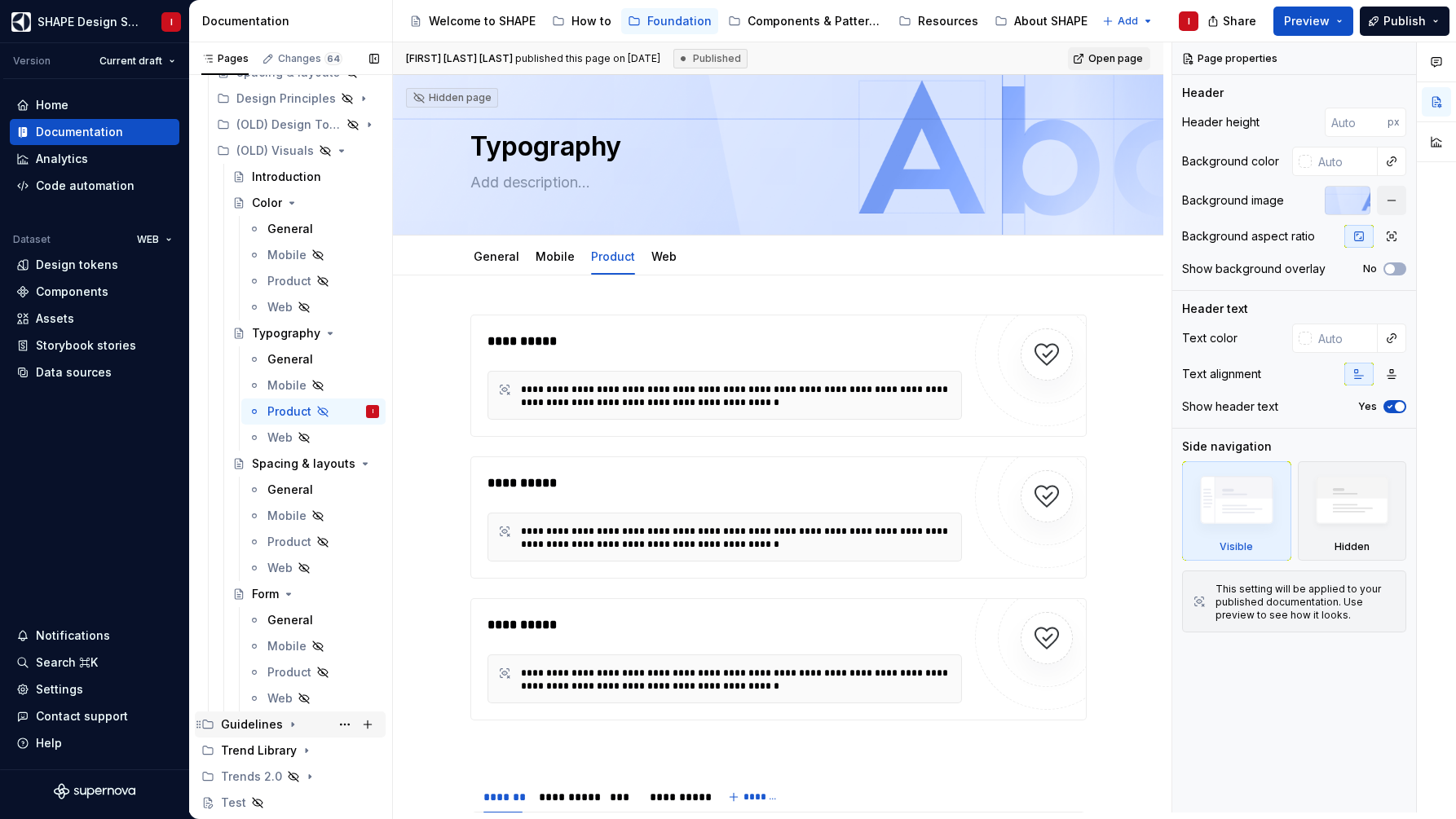 click on "Guidelines" at bounding box center (290, 724) 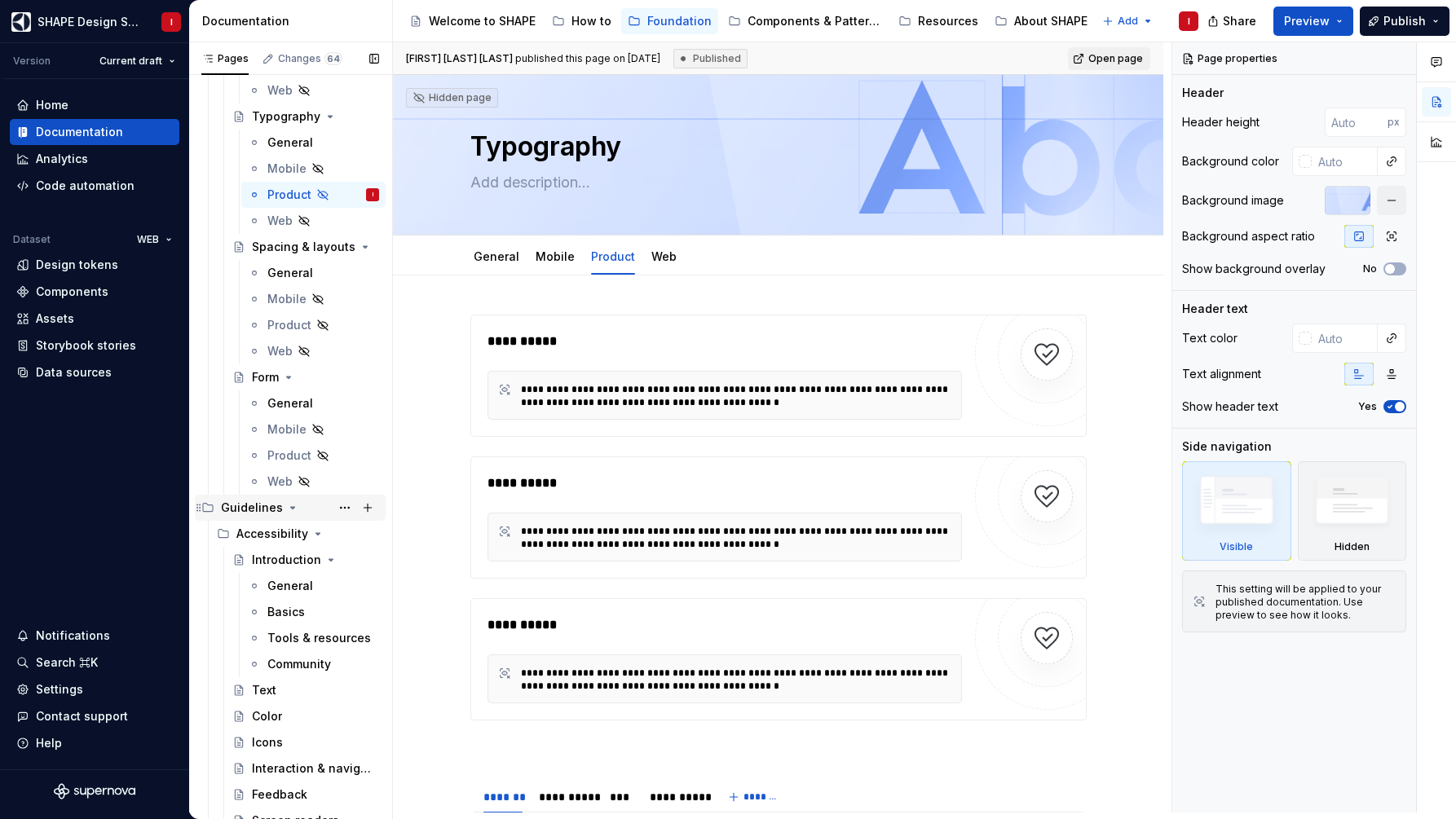 click on "Guidelines" at bounding box center [290, 508] 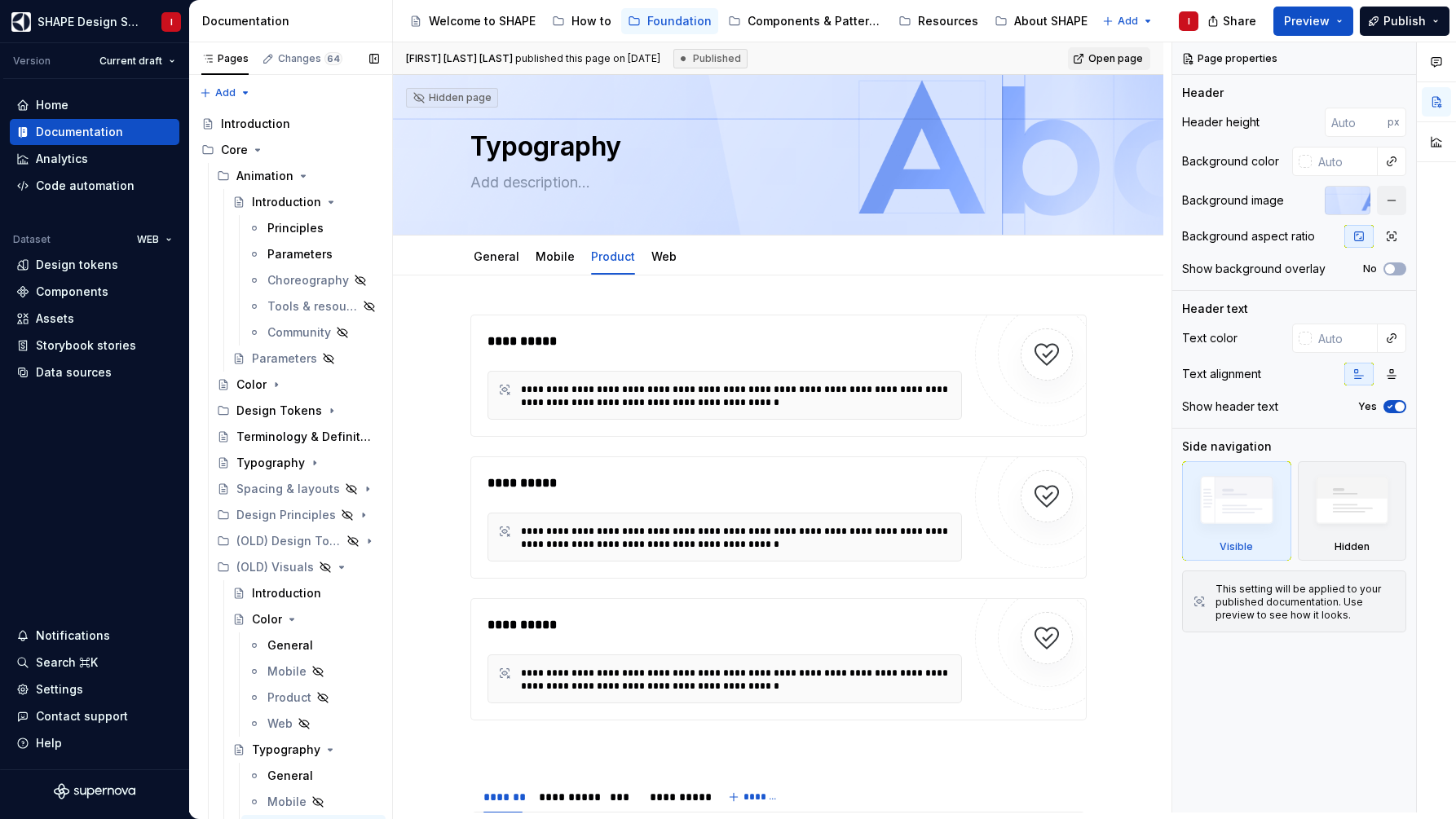 scroll, scrollTop: 0, scrollLeft: 0, axis: both 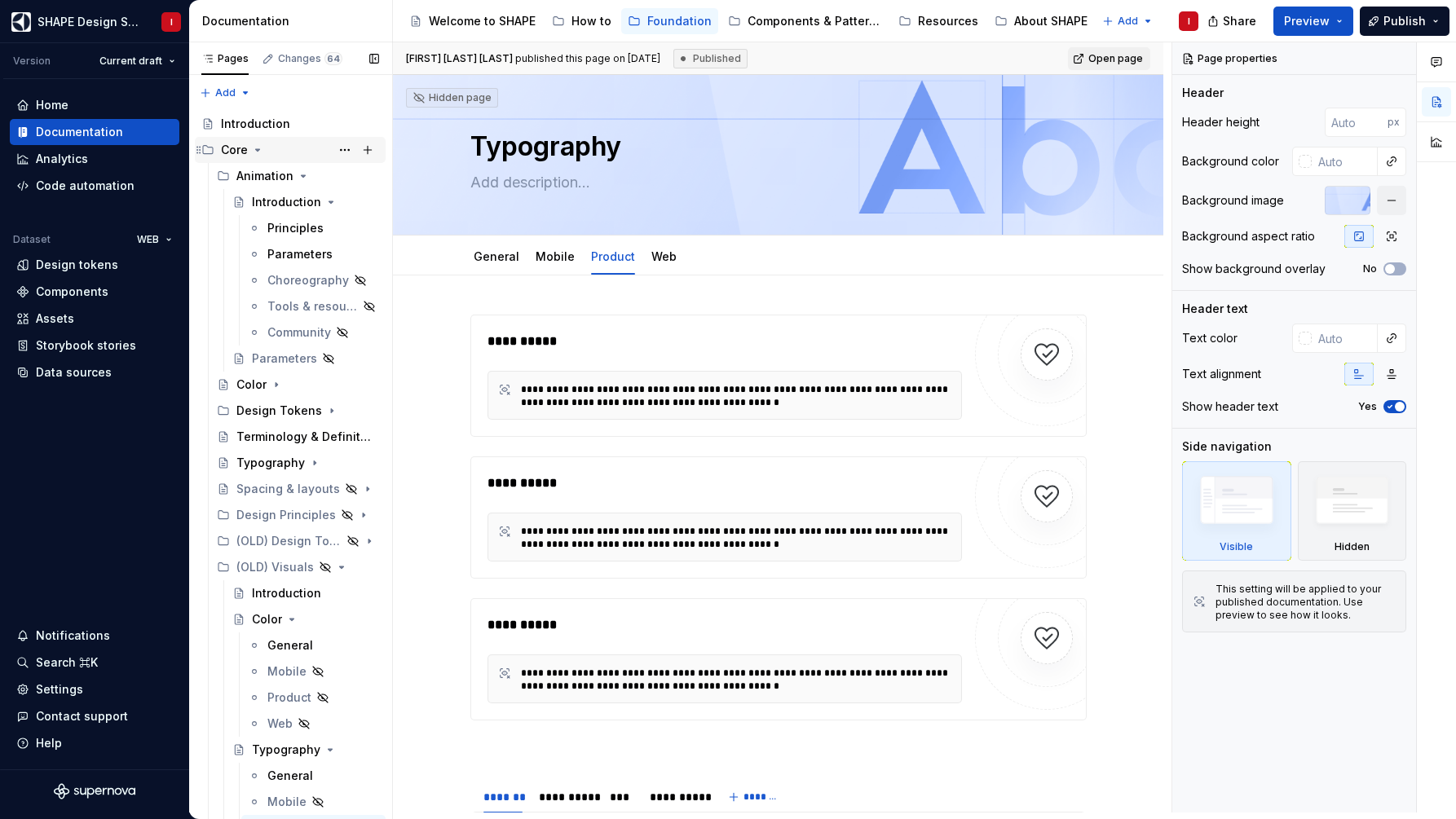 click 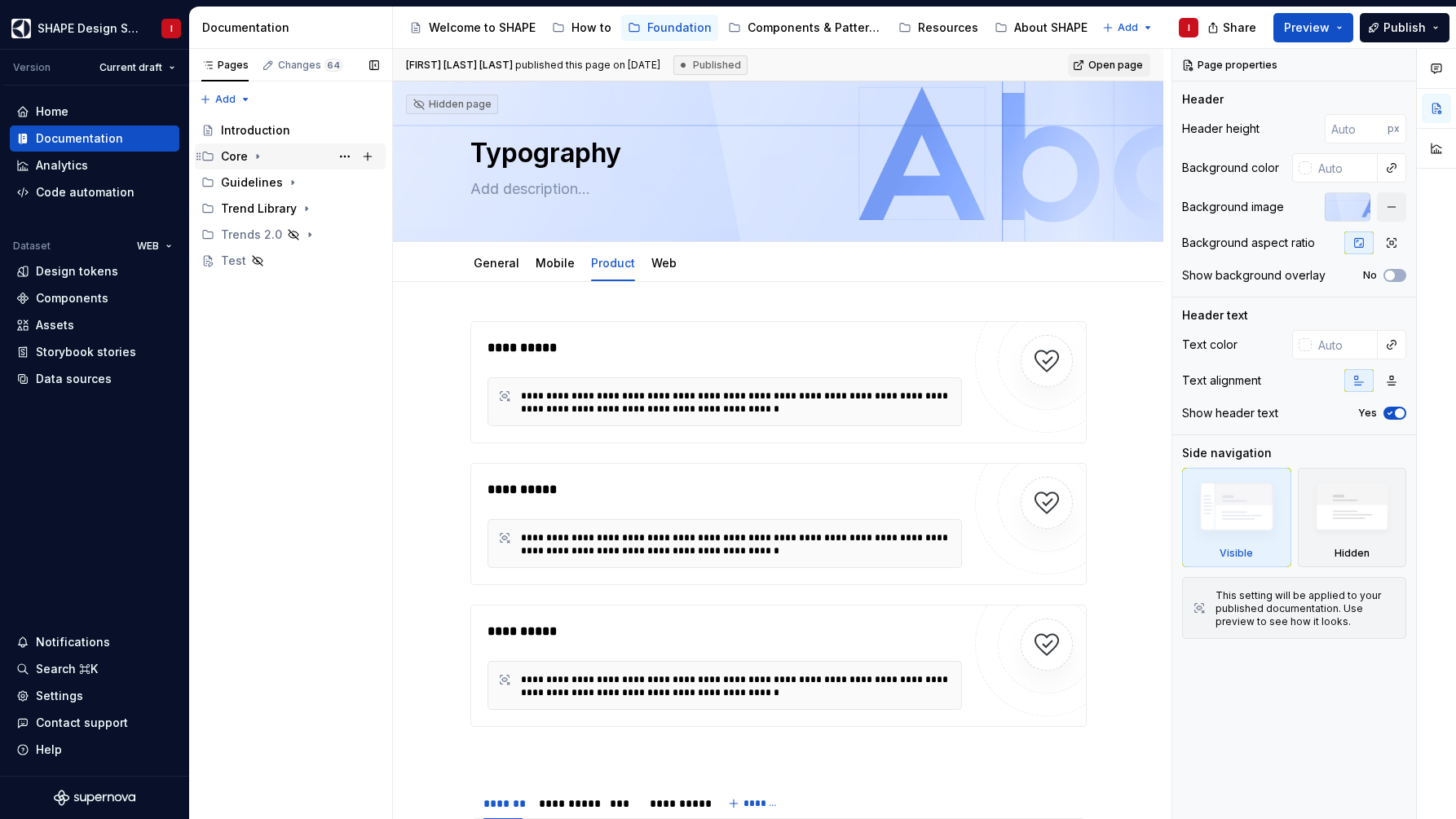 scroll, scrollTop: 0, scrollLeft: 0, axis: both 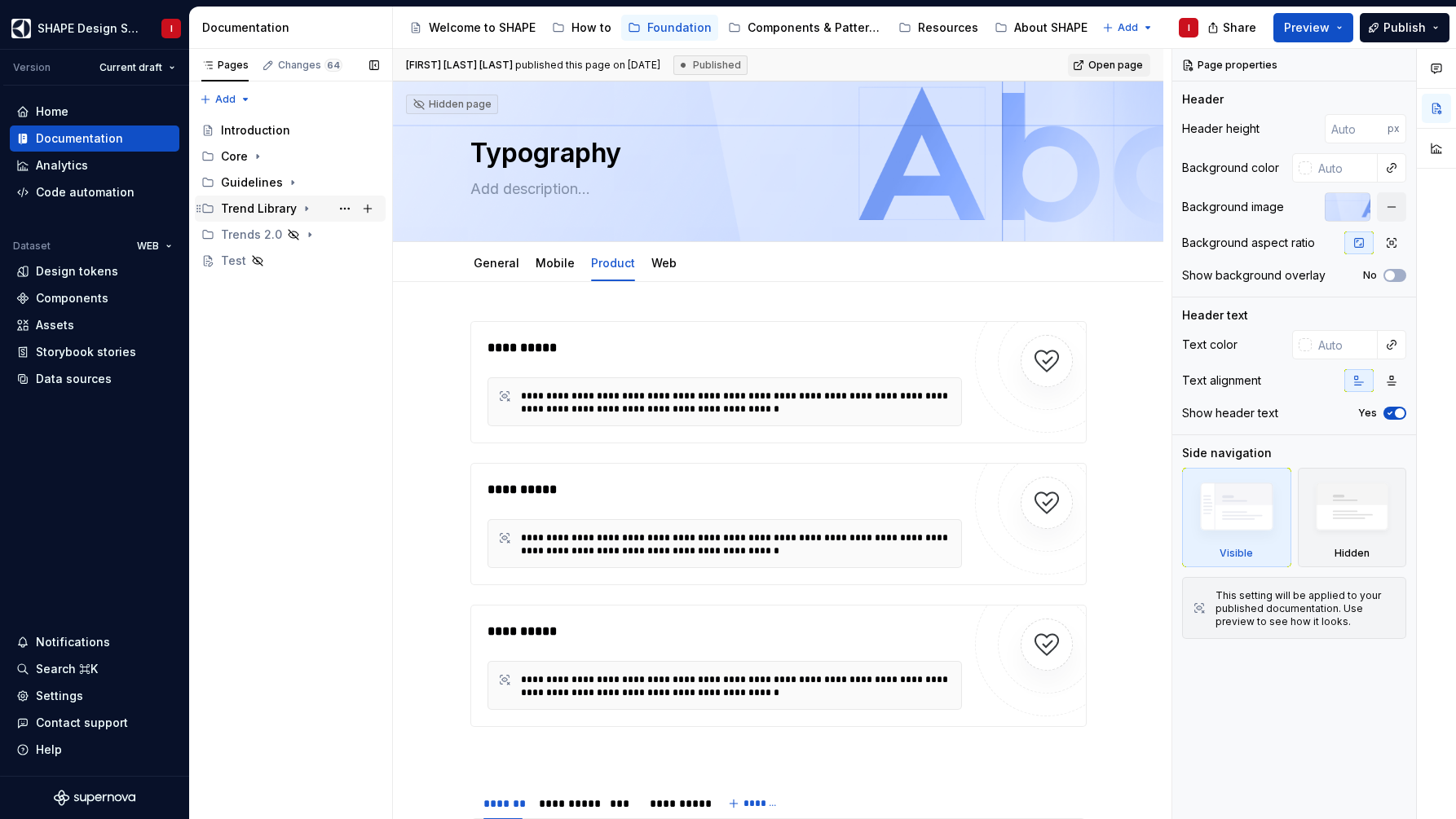 click on "Trend Library" at bounding box center [258, 209] 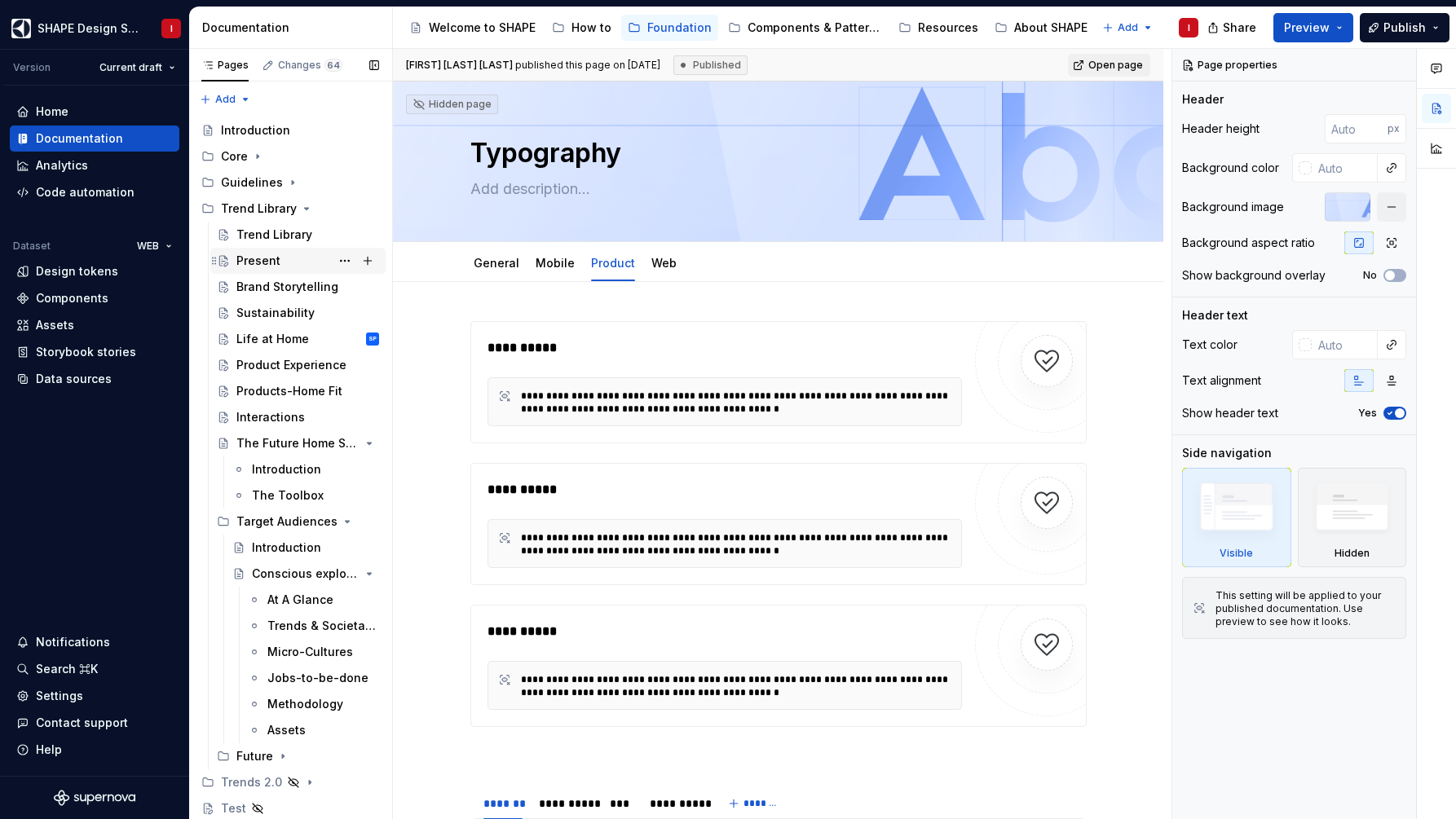 click on "Present" at bounding box center [258, 261] 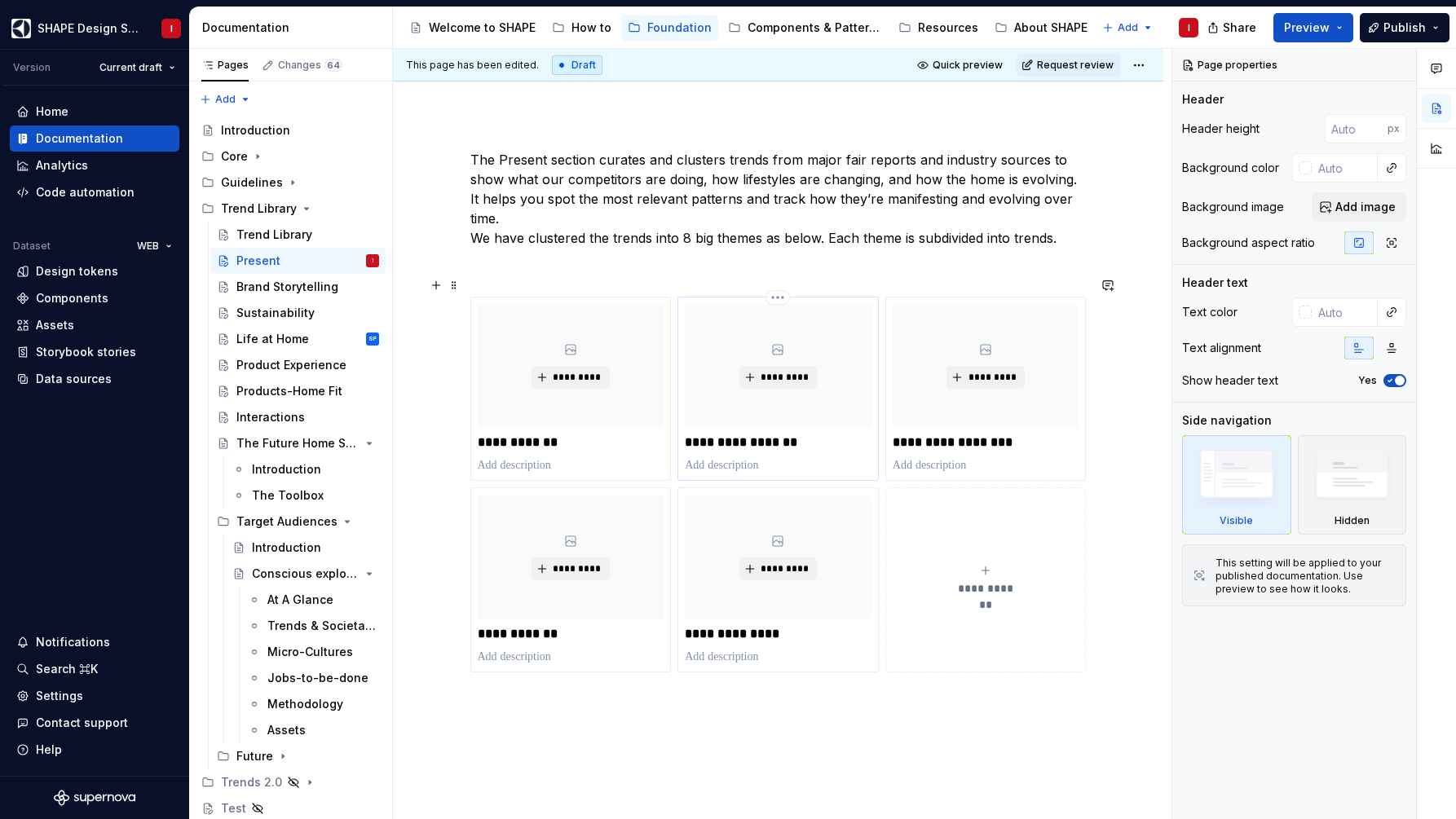 scroll, scrollTop: 218, scrollLeft: 0, axis: vertical 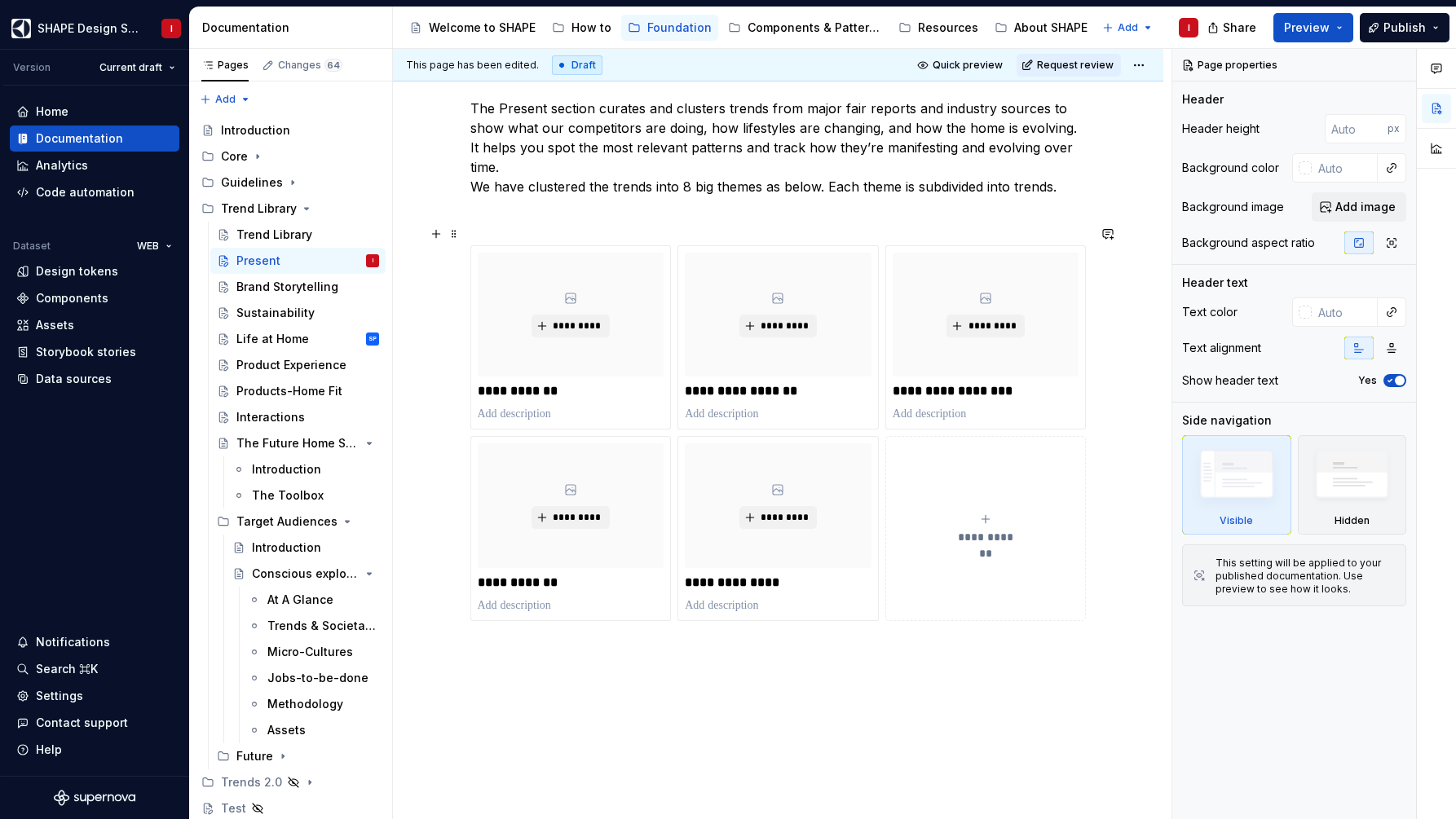 click 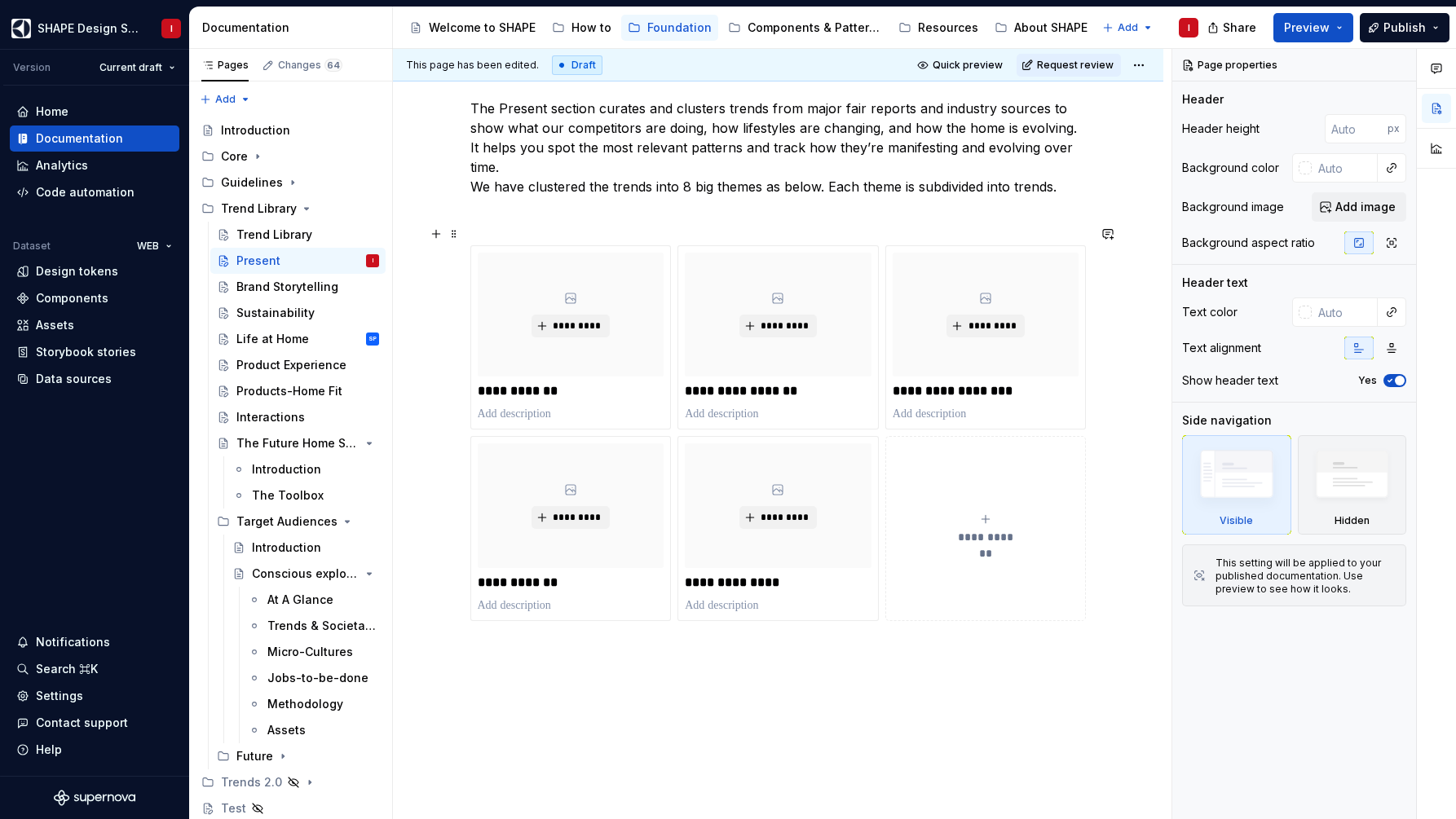 type on "*" 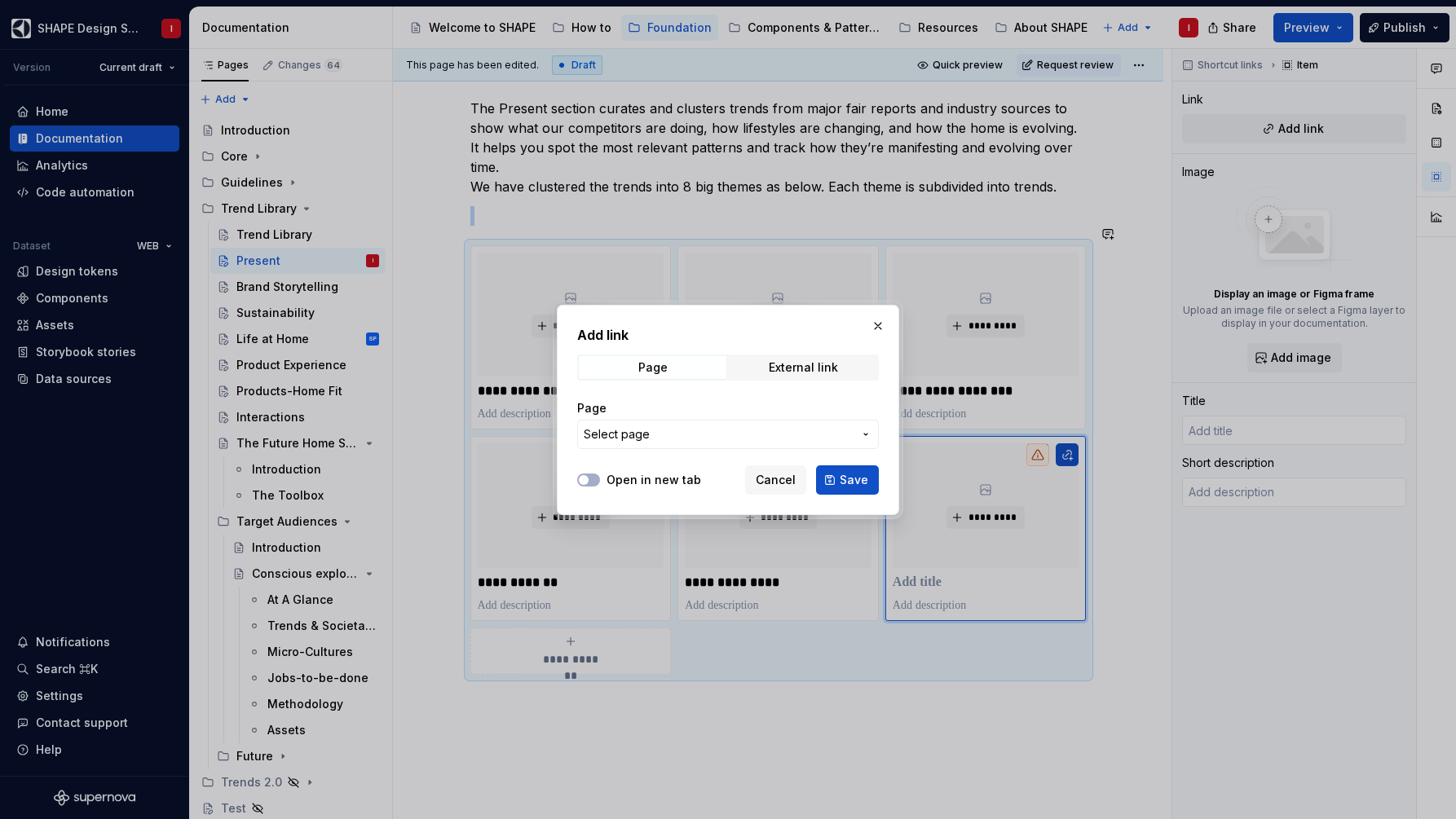 click on "Select page" at bounding box center [718, 434] 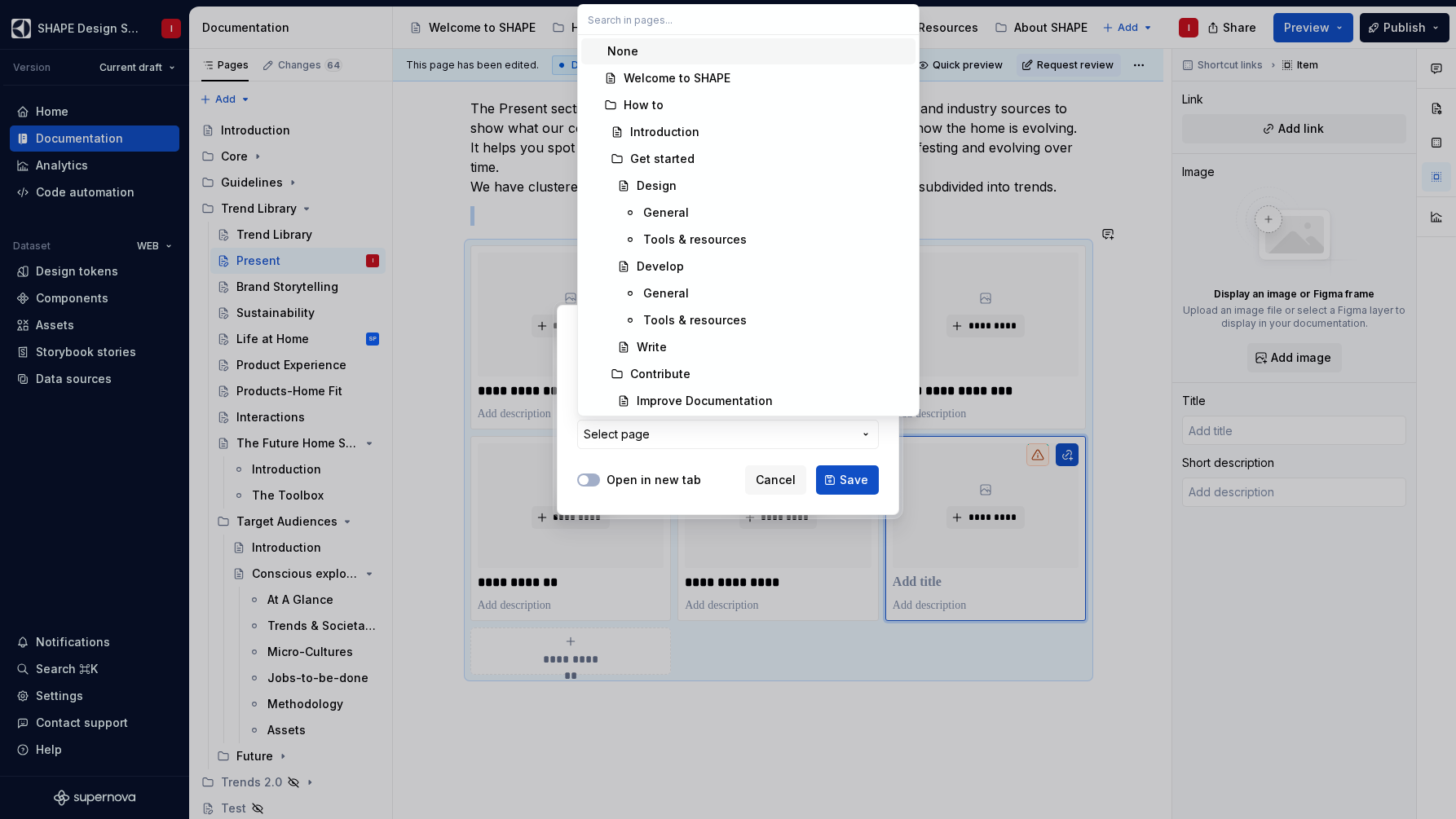 type on "t" 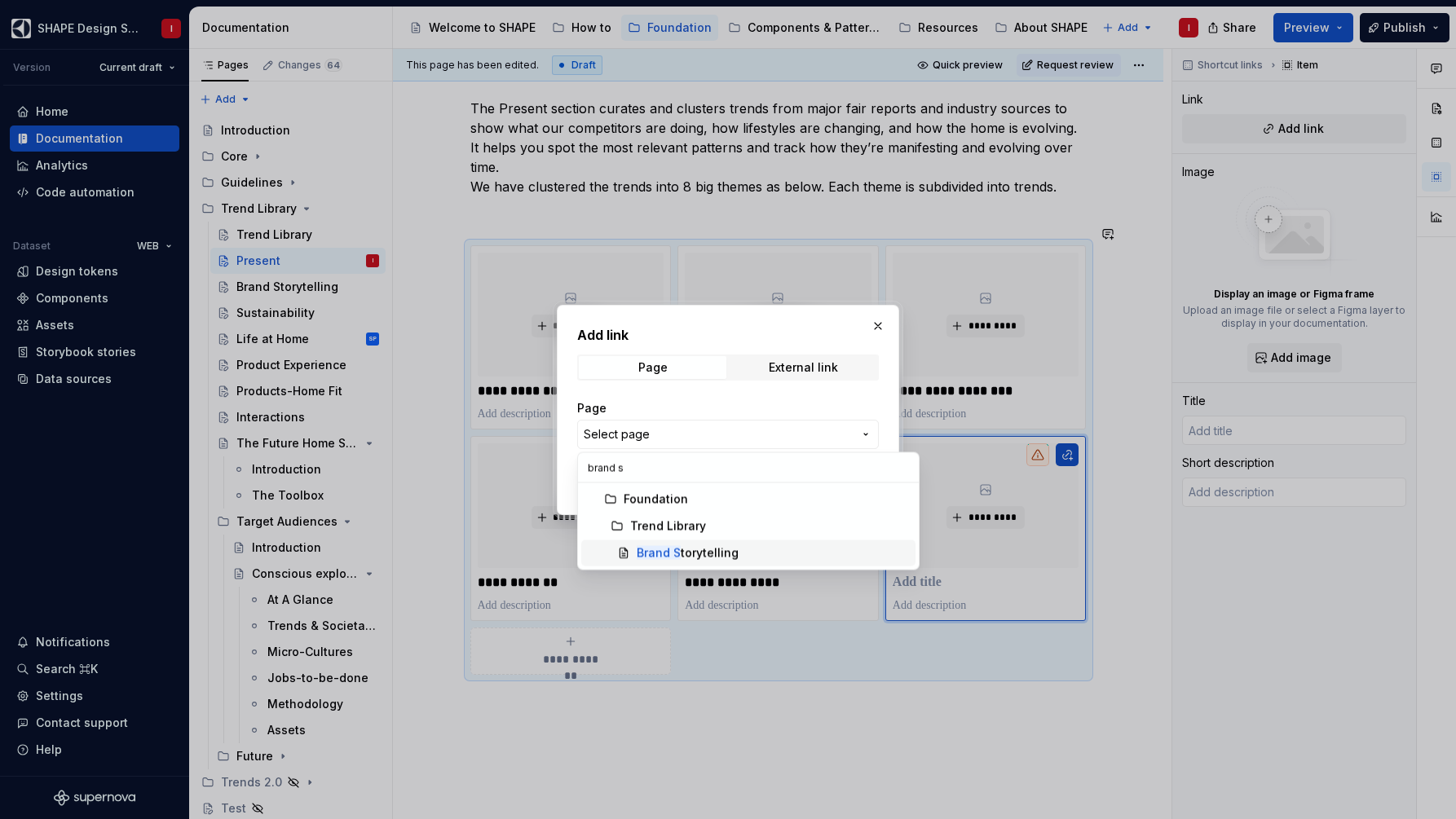 type on "brand s" 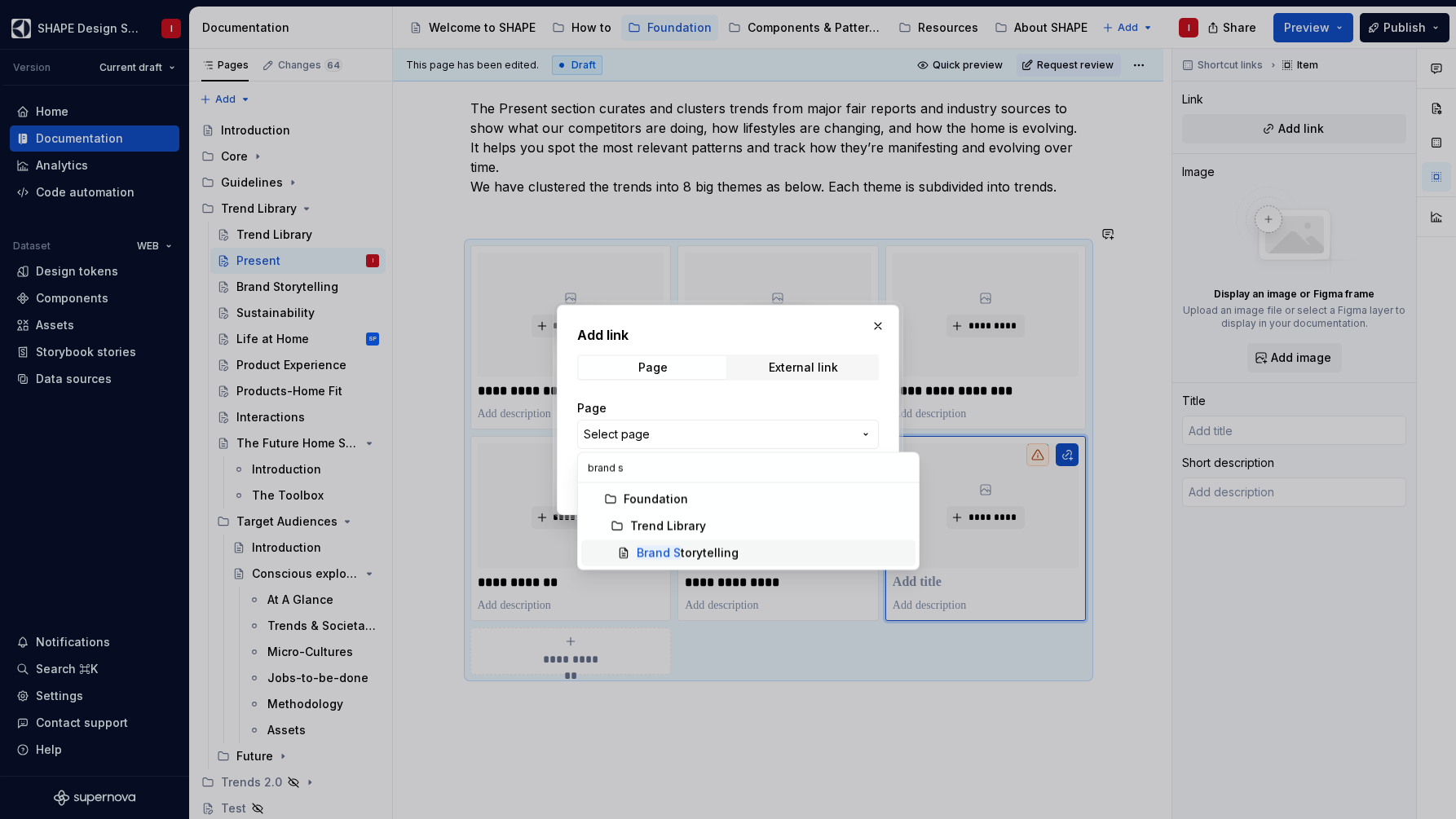 click on "Brand S torytelling" at bounding box center [687, 553] 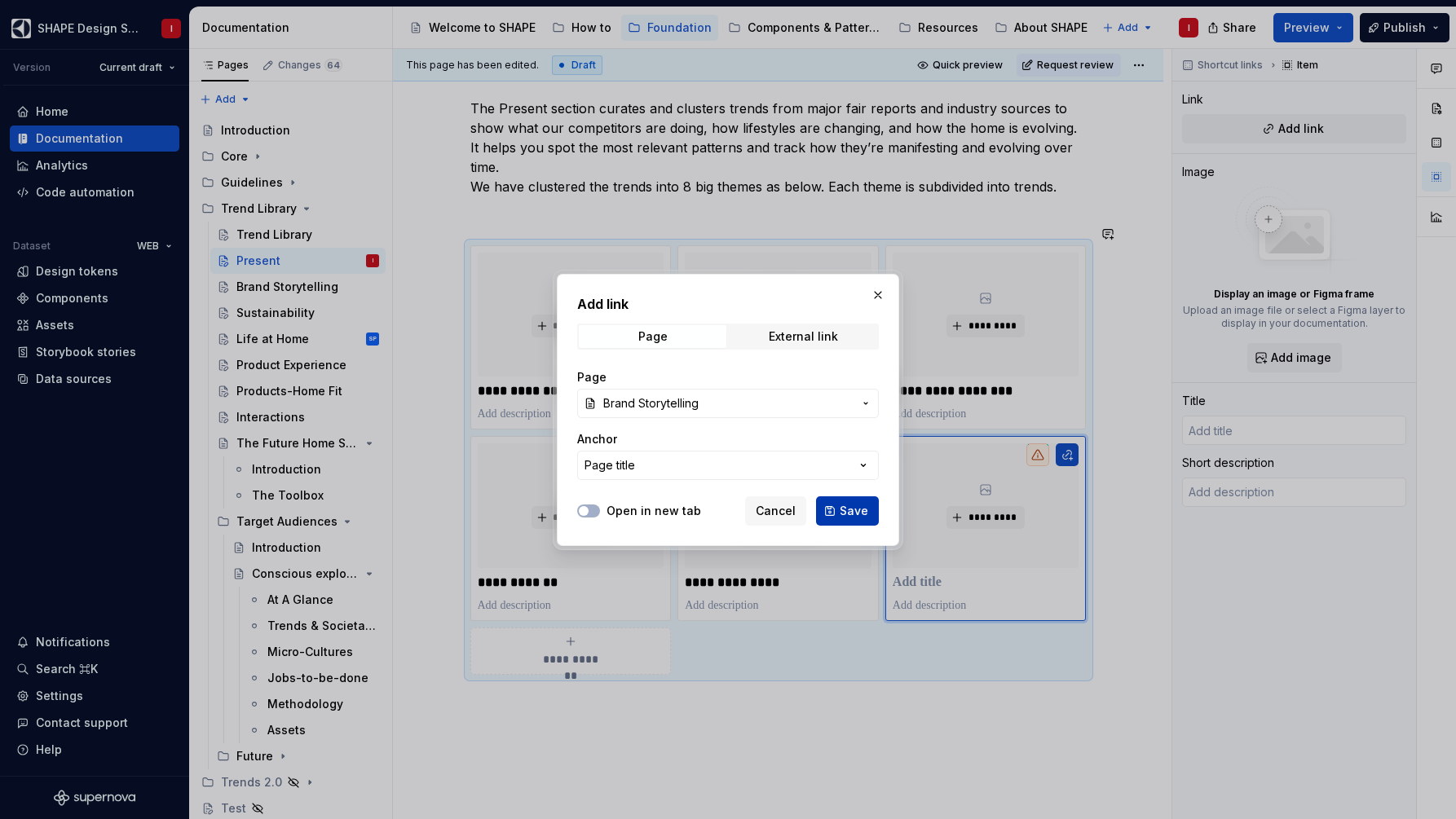 click on "Save" at bounding box center [854, 511] 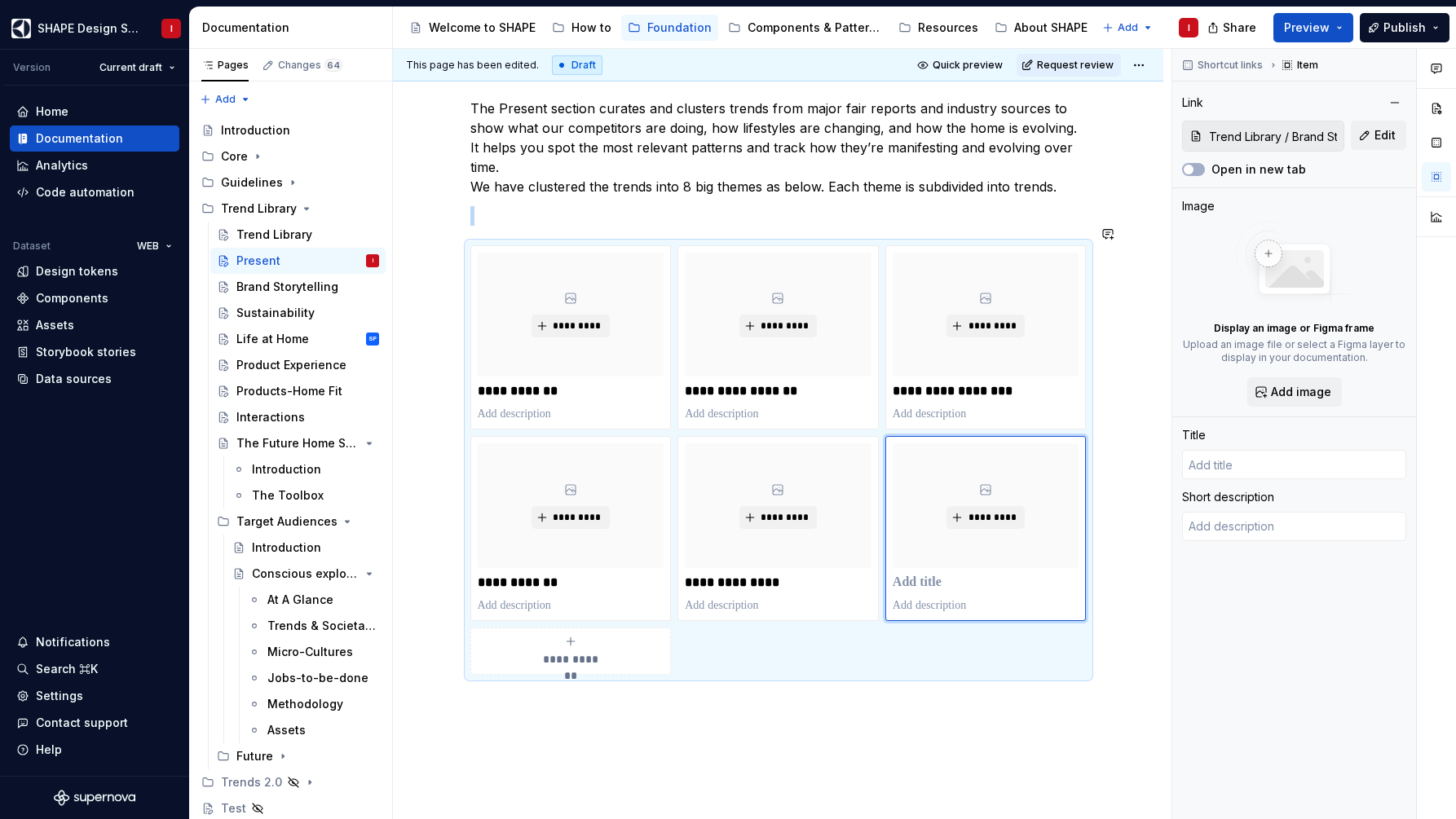 type on "*" 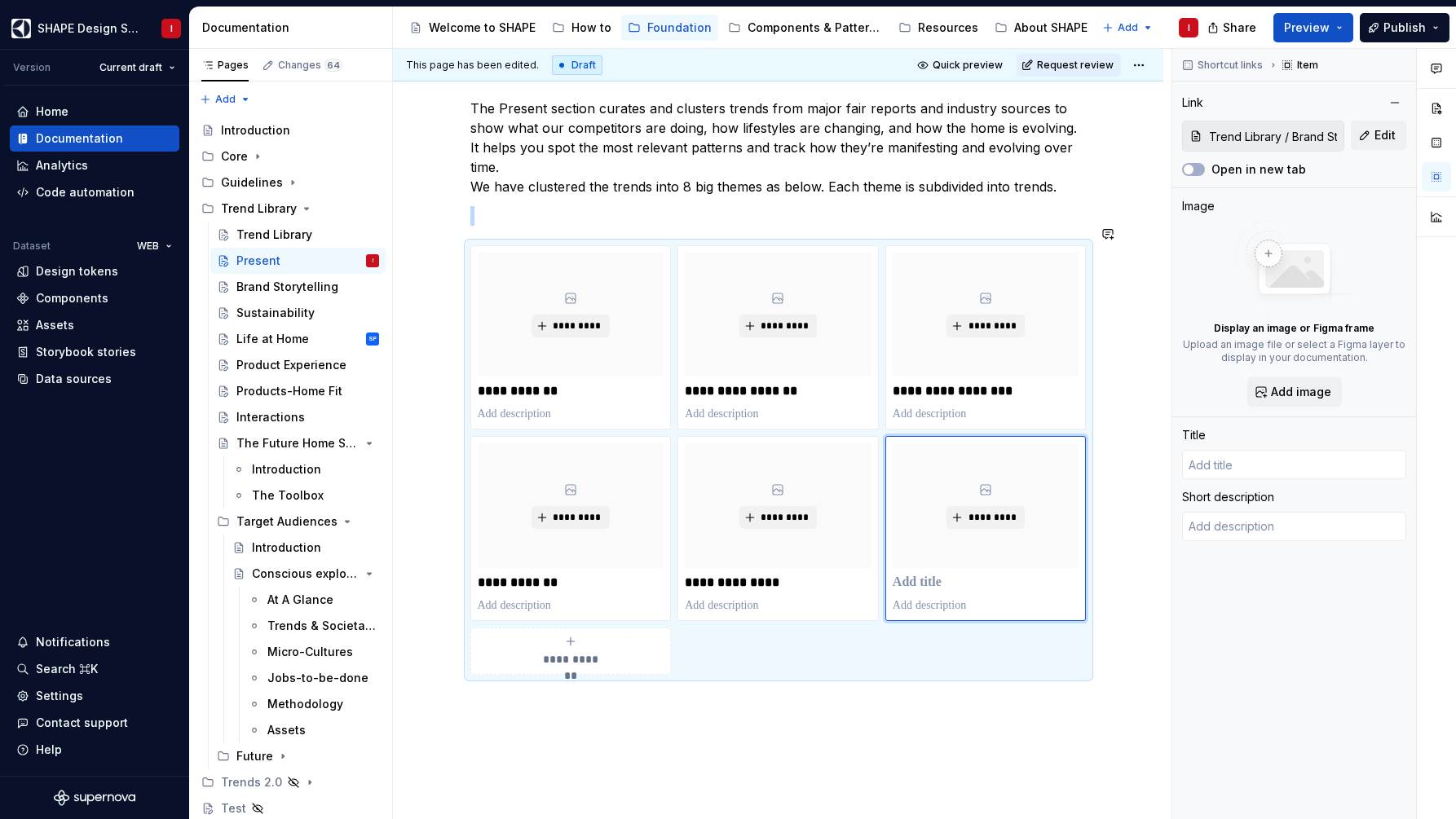 type on "Brand Storytelling" 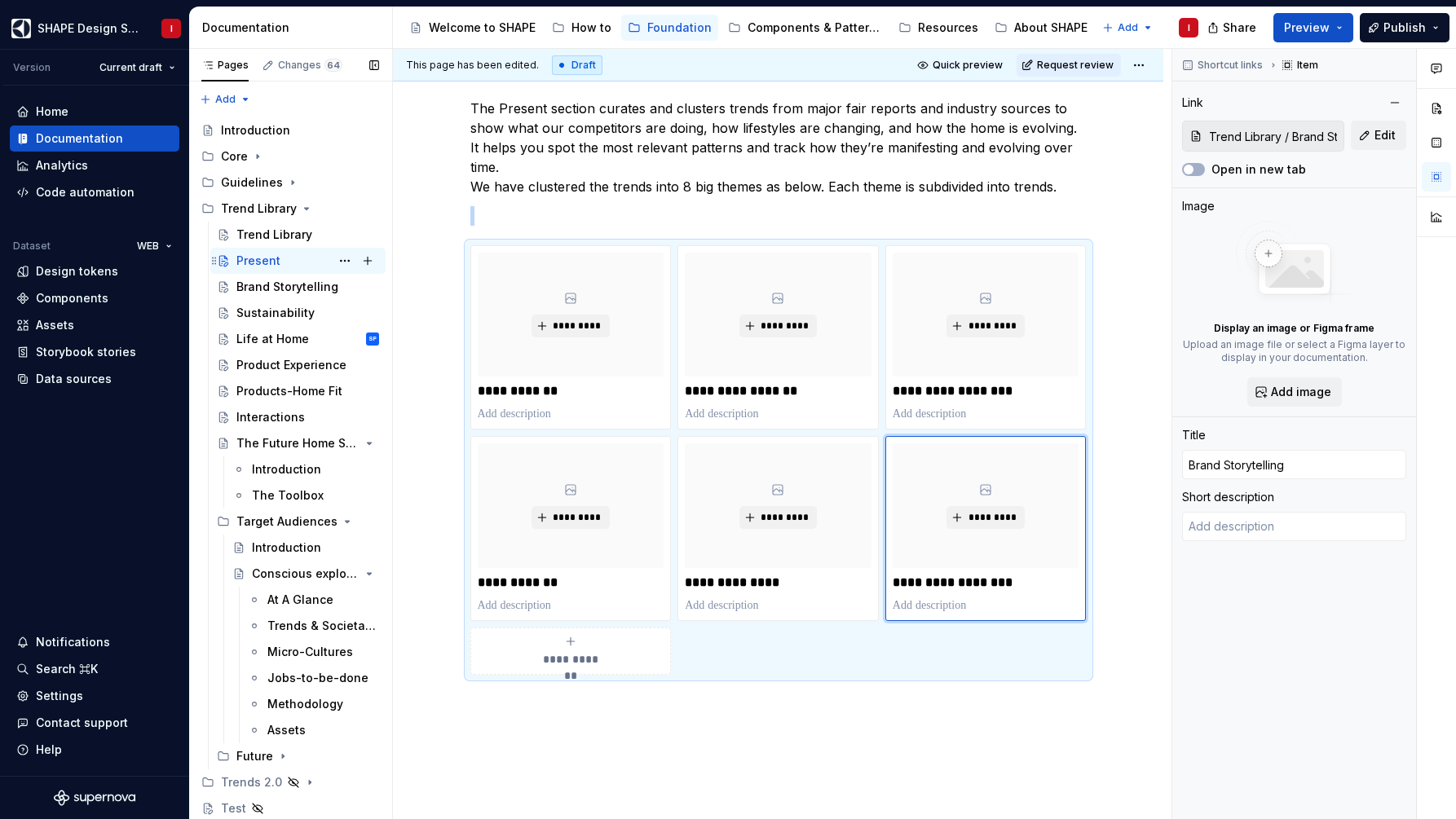 click on "Present" at bounding box center (258, 261) 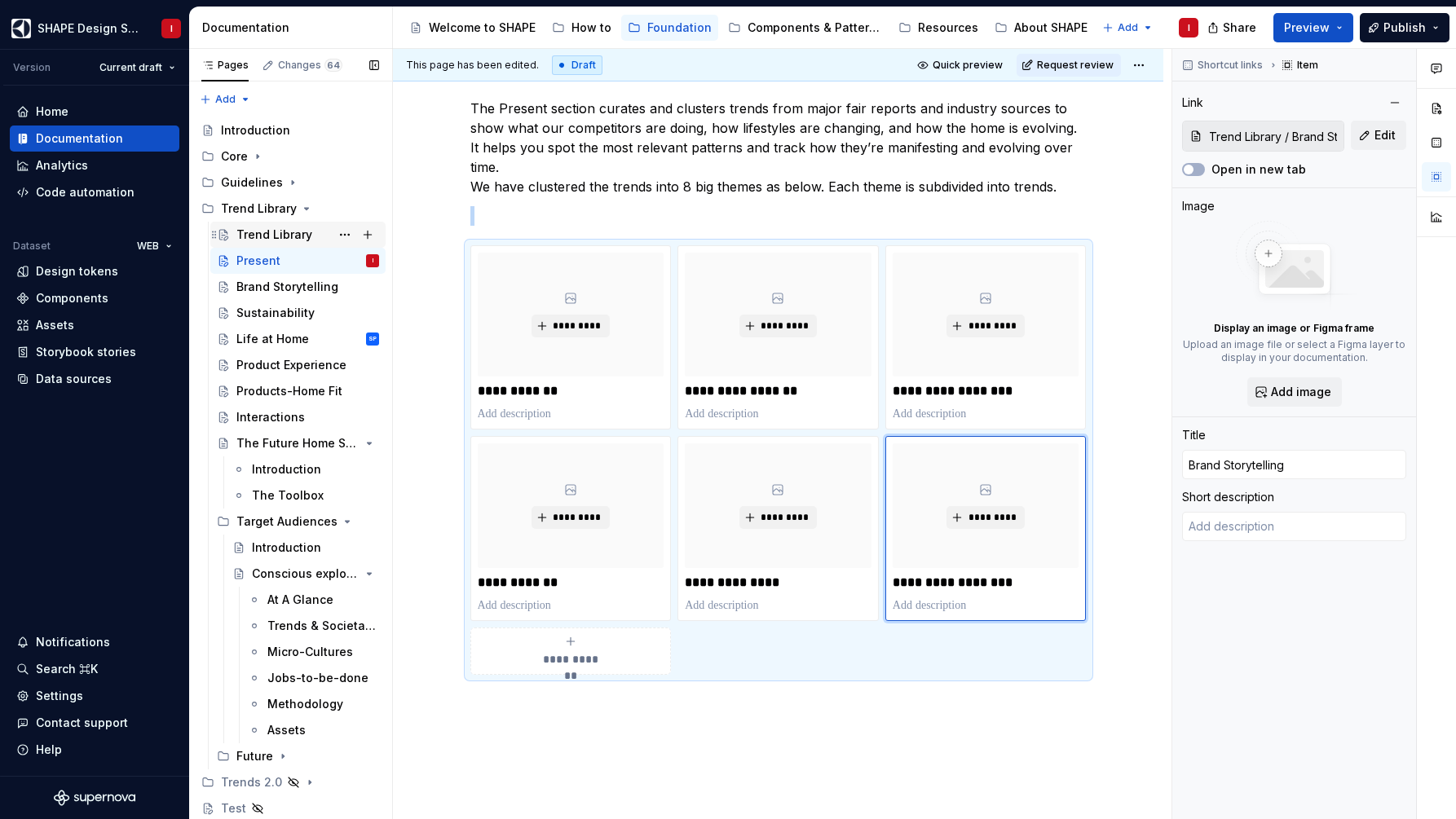 click on "Trend Library" at bounding box center [274, 235] 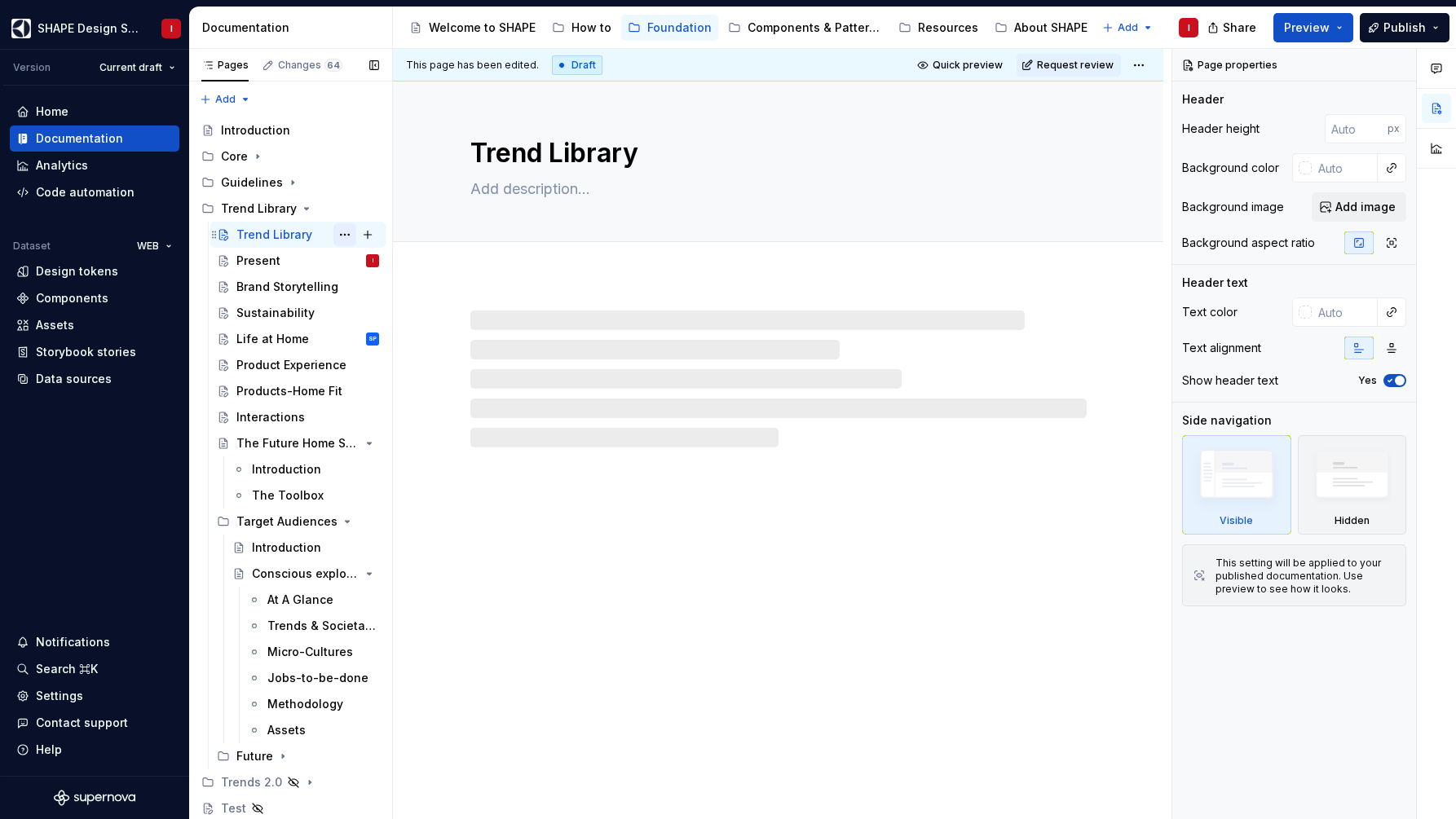click at bounding box center (345, 235) 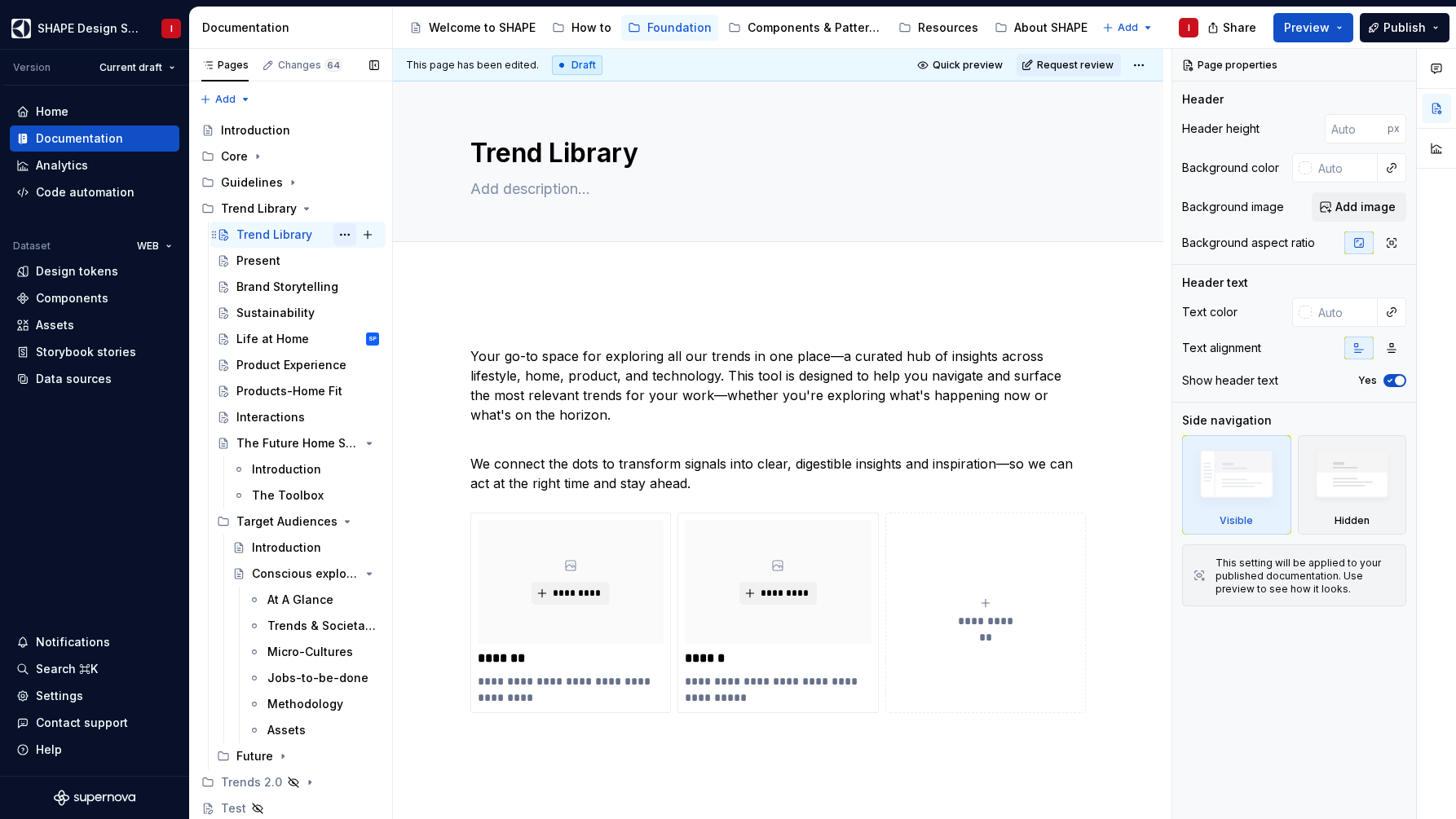 click on "Pages Changes 64 Add
Accessibility guide for tree Page tree.
Navigate the tree with the arrow keys. Common tree hotkeys apply. Further keybindings are available:
enter to execute primary action on focused item
f2 to start renaming the focused item
escape to abort renaming an item
control+d to start dragging selected items
Introduction Core Guidelines Trend Library Trend Library I Present Brand Storytelling Sustainability Life at Home SP Product Experience Products-Home Fit Interactions The Future Home Scenarios Introduction The Toolbox Target Audiences Introduction Conscious explorers At A Glance Trends & Societal Movements Micro-Cultures Jobs-to-be-done Methodology Assets Future Trends 2.0 Test Draft   ( 55 ) Foundation / Core / Color  /  Mobile Foundation / Core / Color  /  Product Foundation / Core / Color  /  Web Foundation / Core / Design Tokens / Appliance  /  Color tokens Foundation / Core / Design Tokens / Appliance  /" at bounding box center [290, 437] 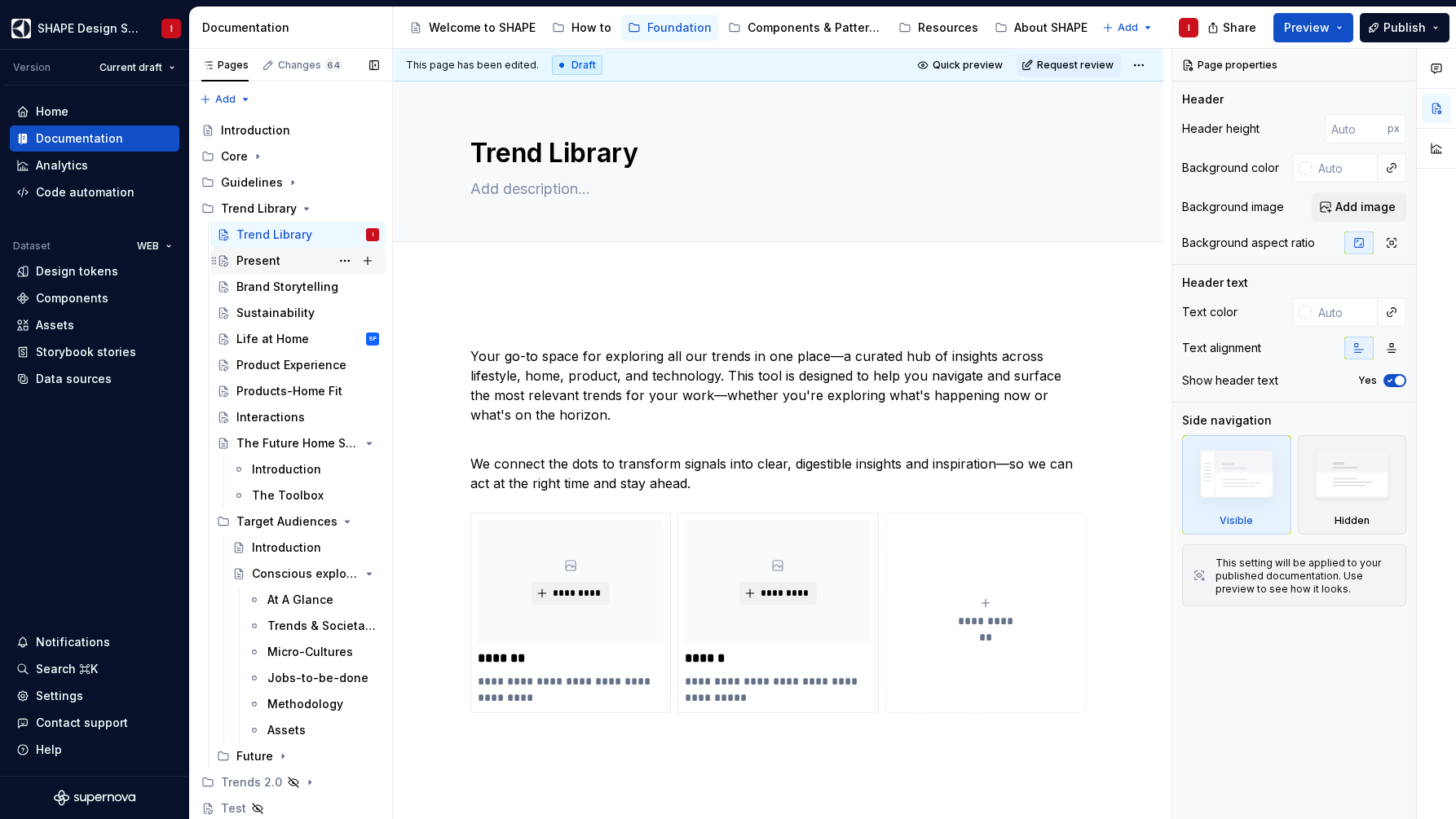 click on "Present" at bounding box center [258, 261] 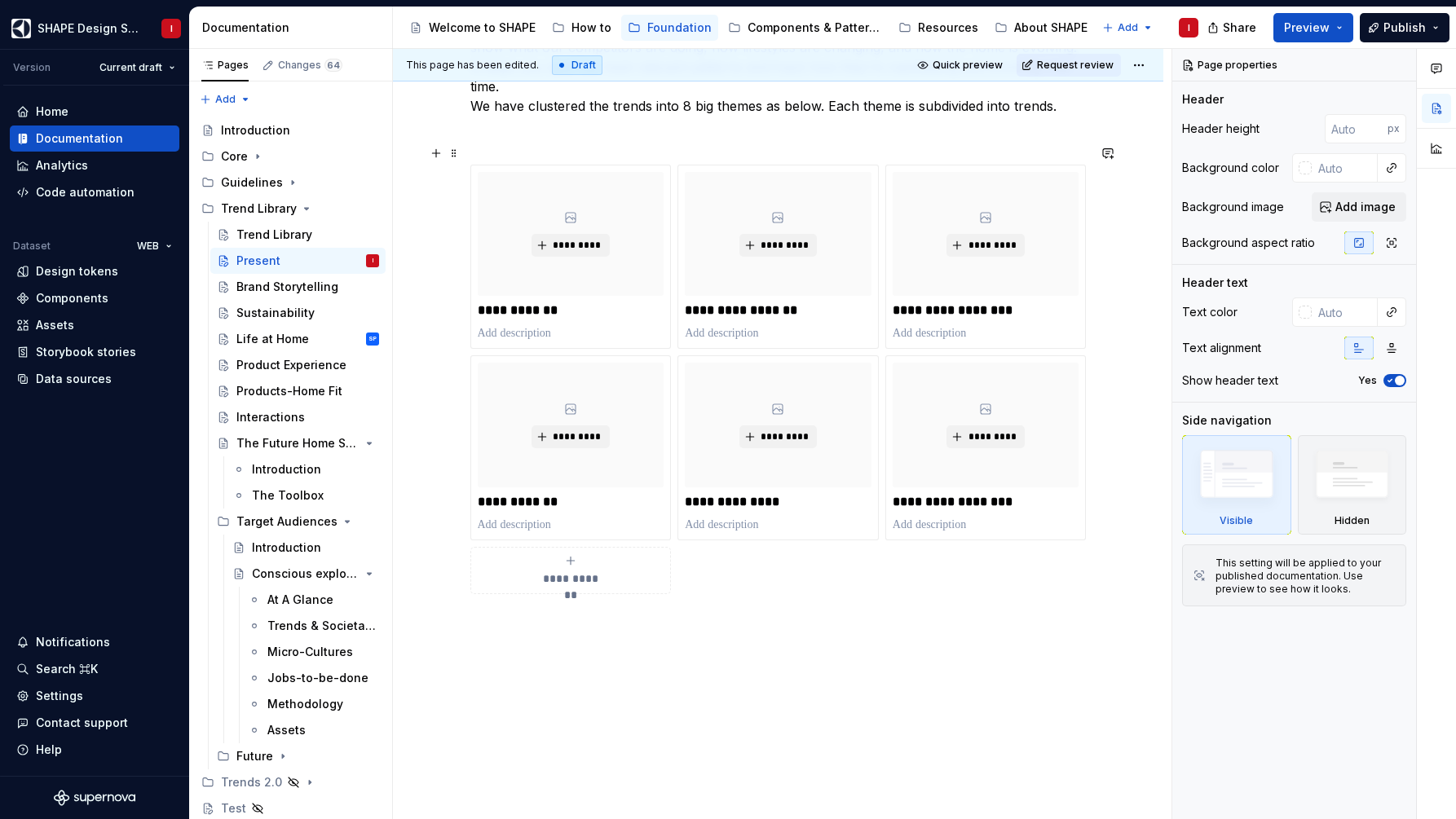 scroll, scrollTop: 302, scrollLeft: 0, axis: vertical 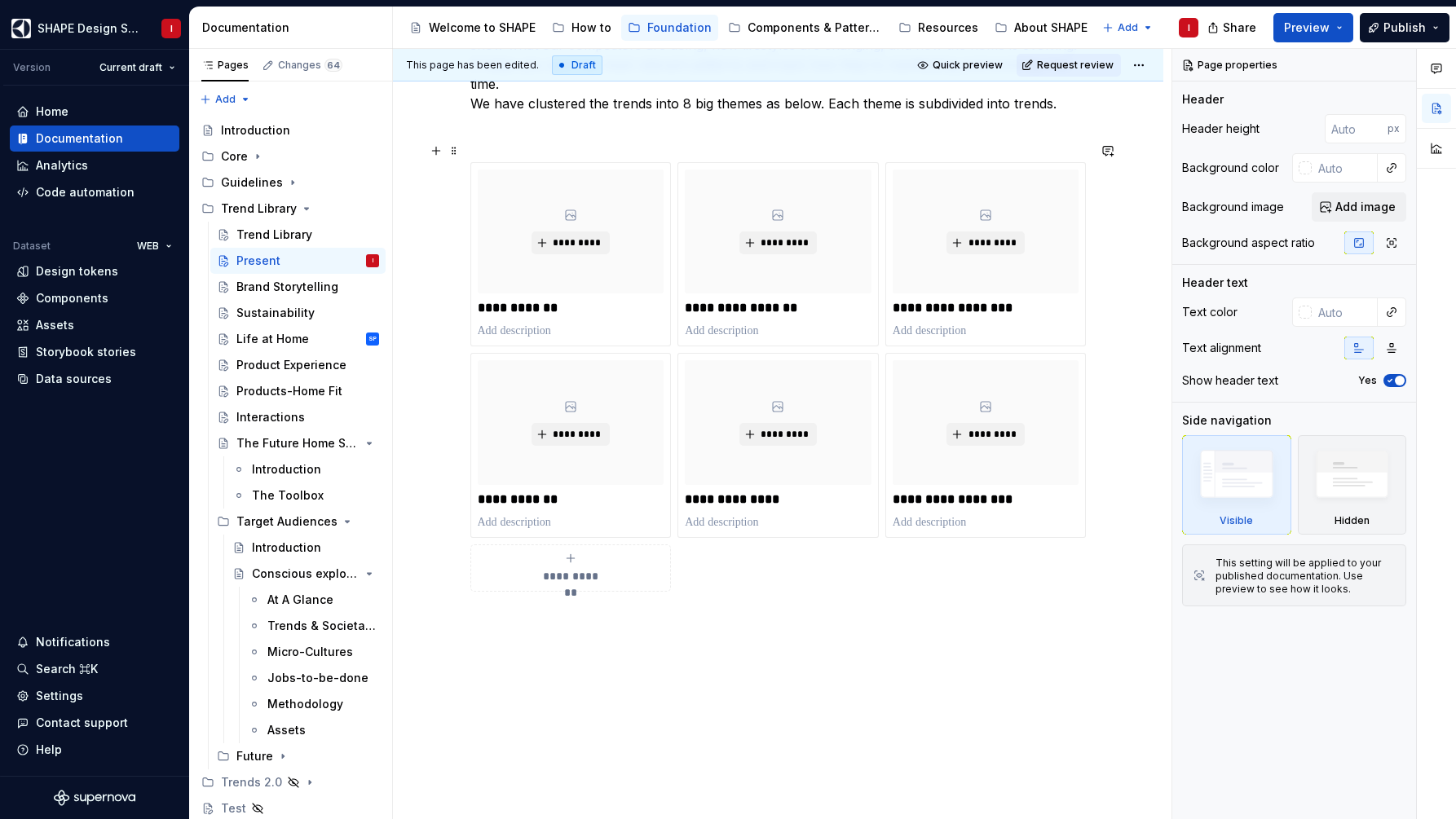 click 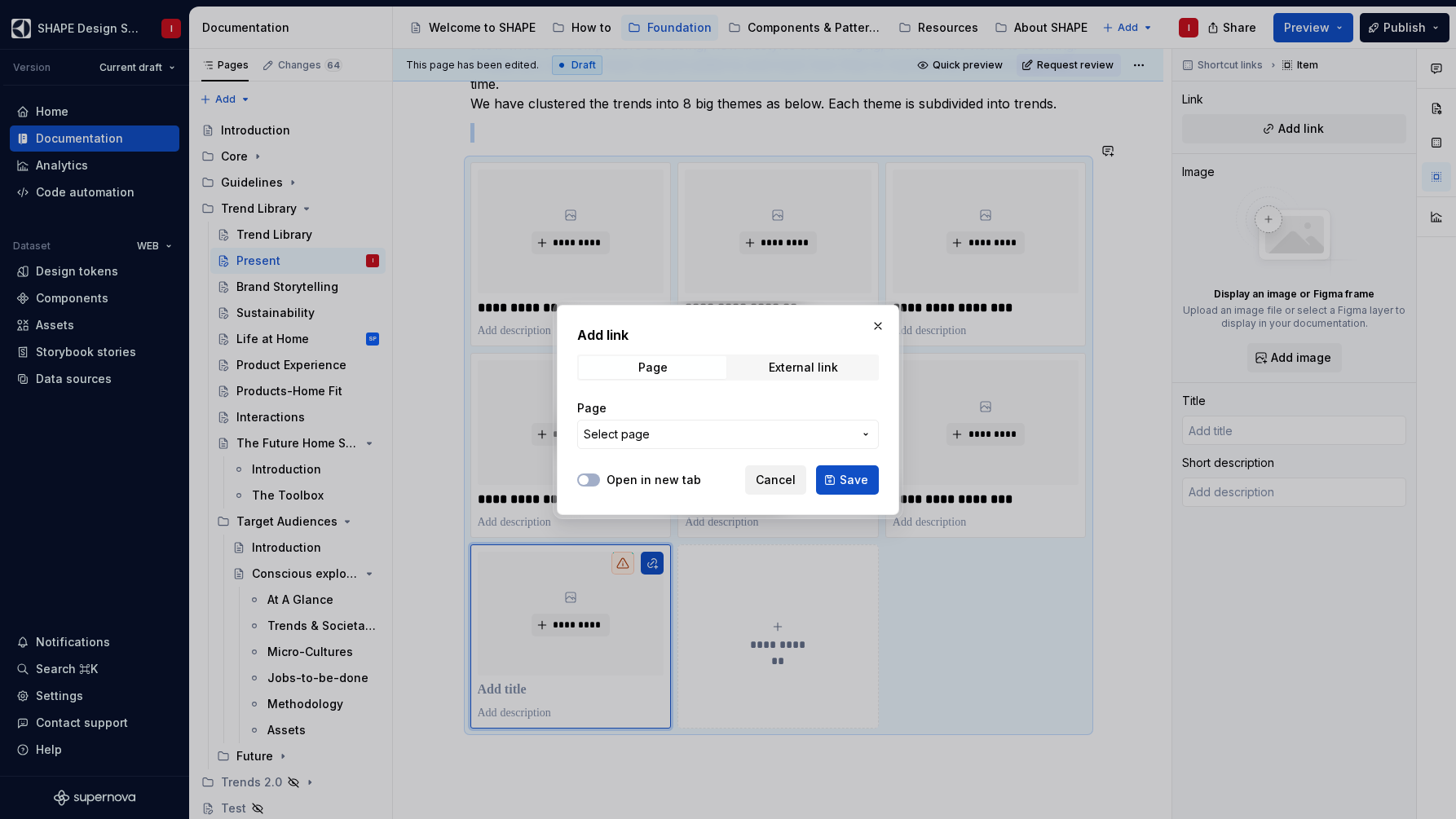 click on "Cancel" at bounding box center (775, 480) 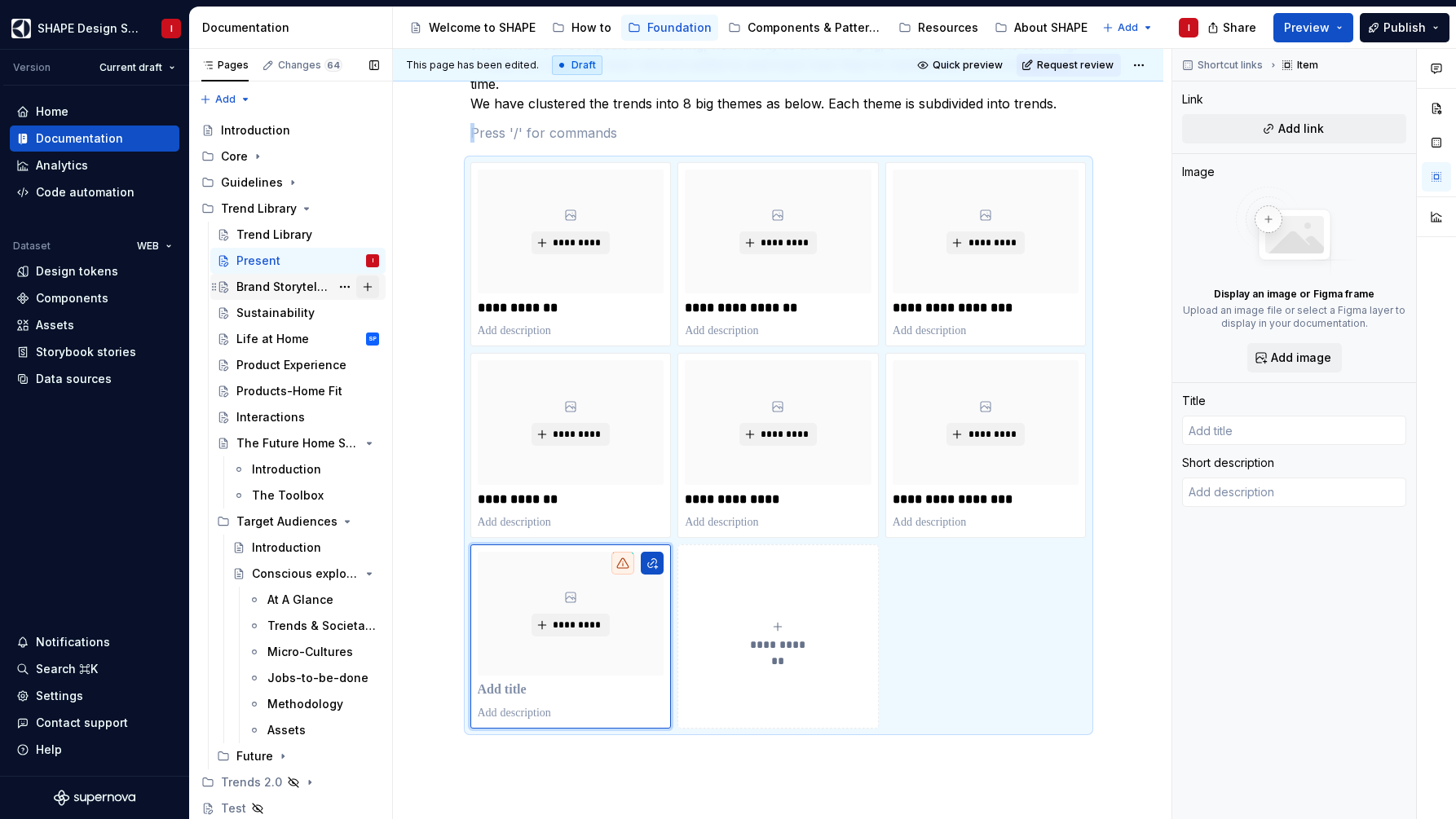 click at bounding box center (368, 287) 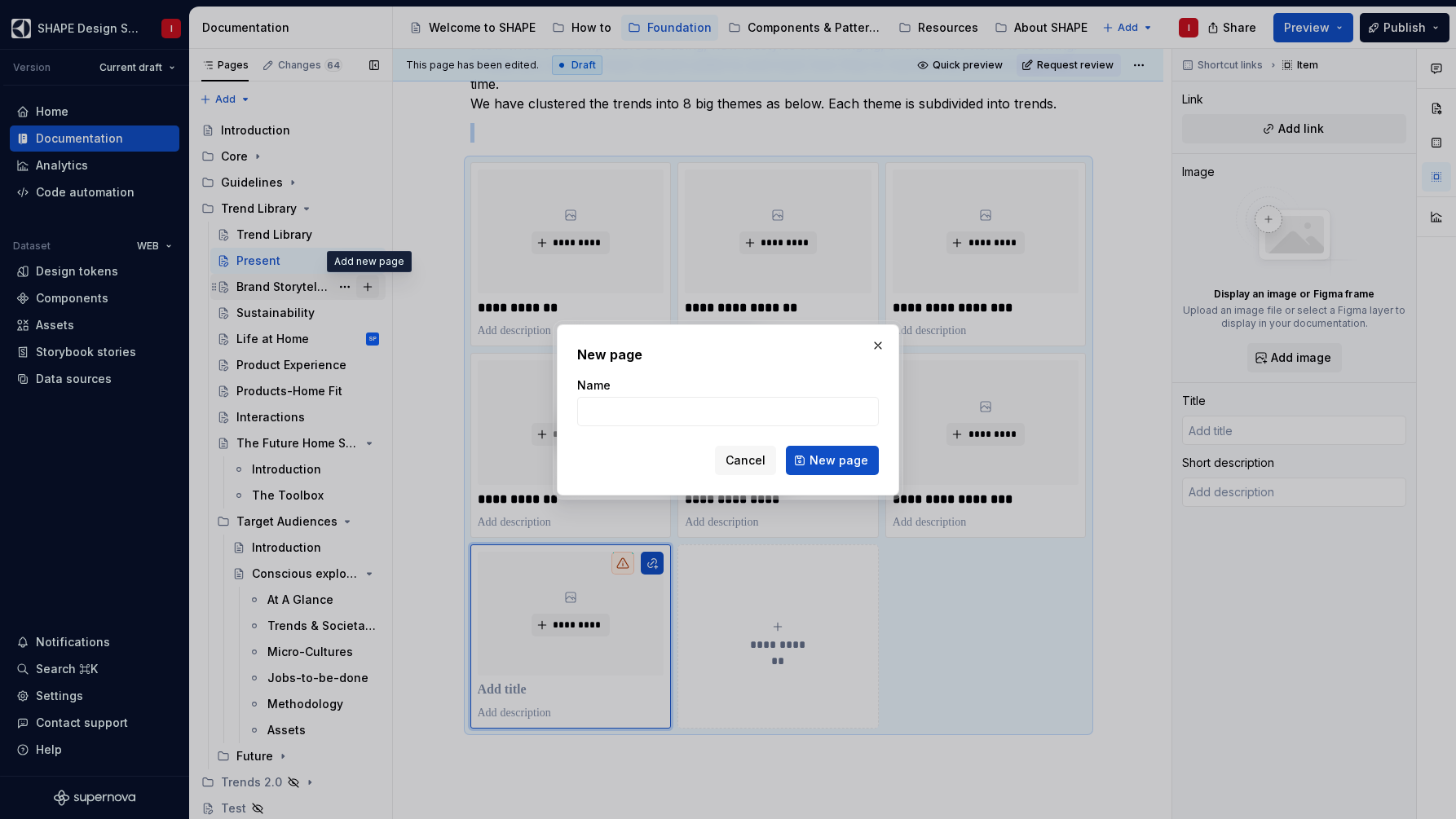 type on "*" 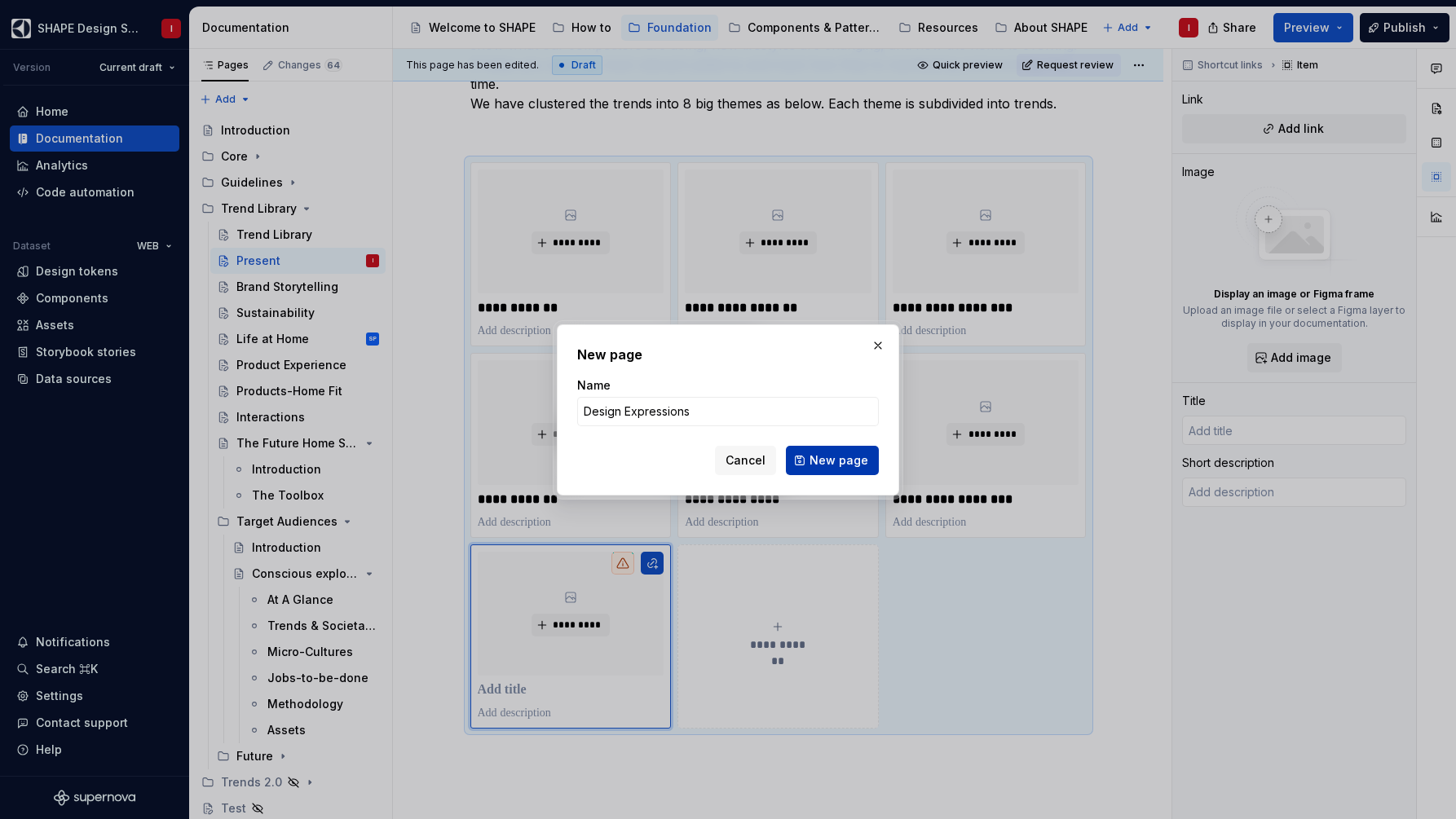 type on "Design Expressions" 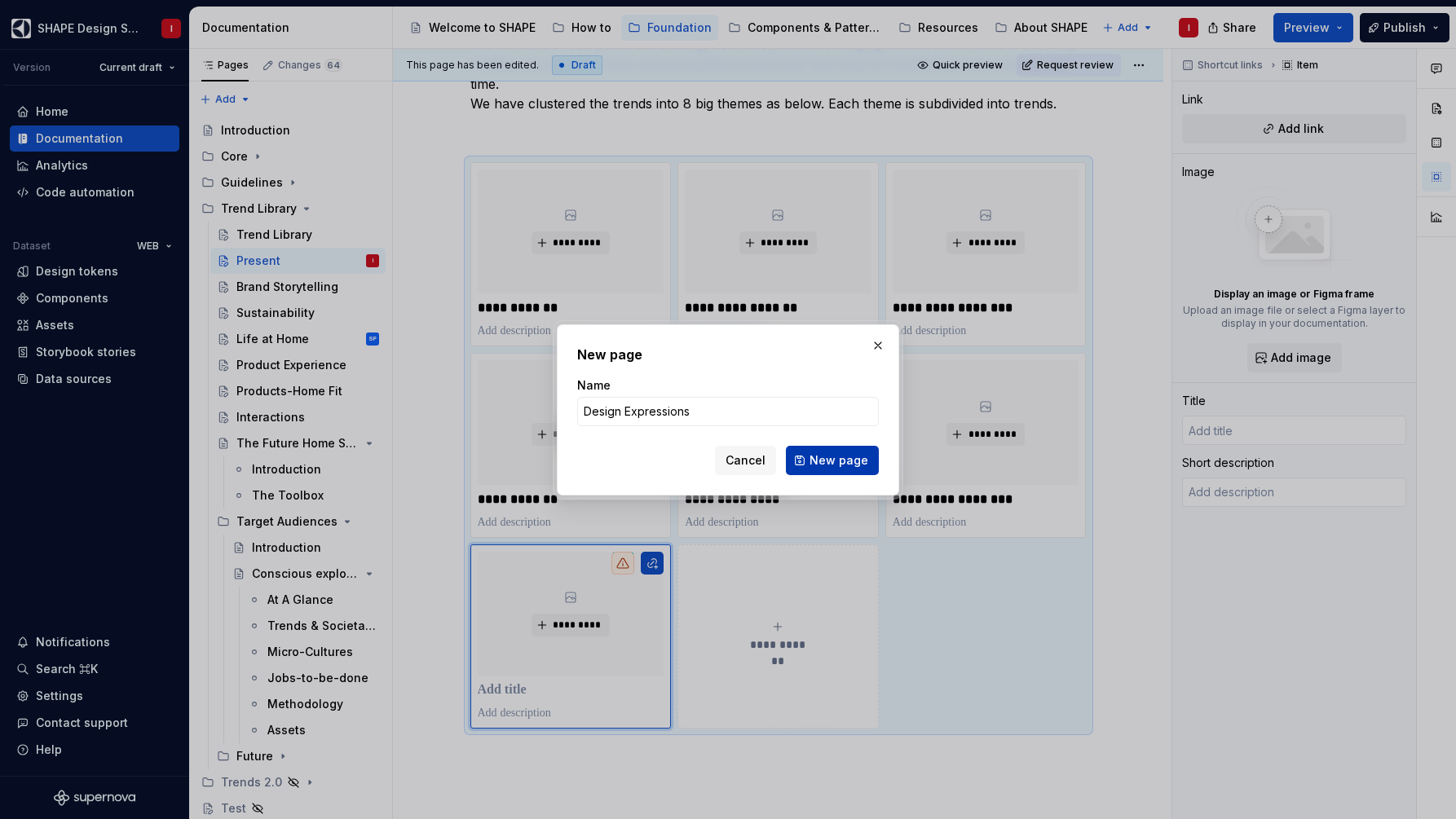 click on "New page" at bounding box center (832, 460) 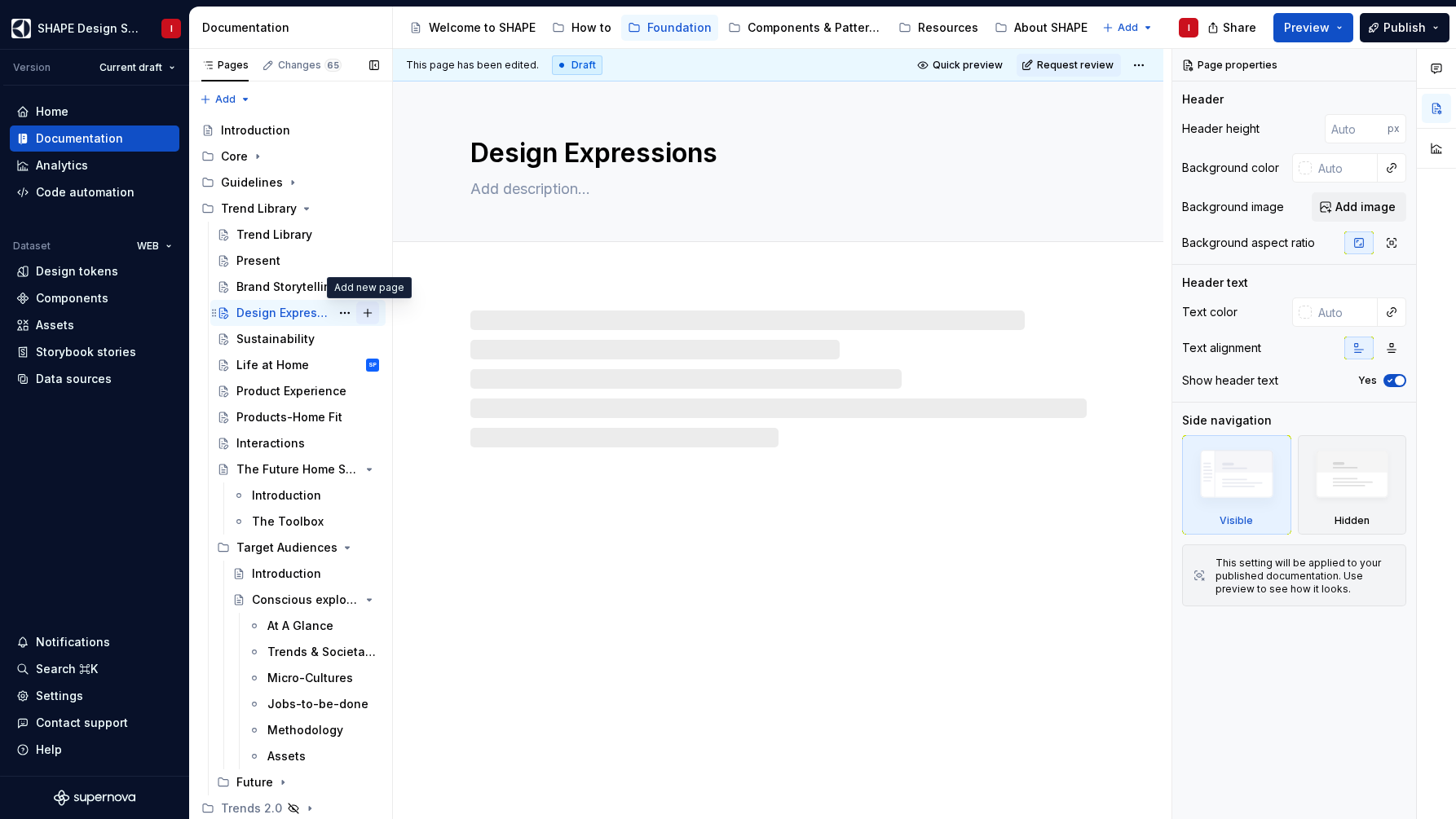 click at bounding box center [368, 313] 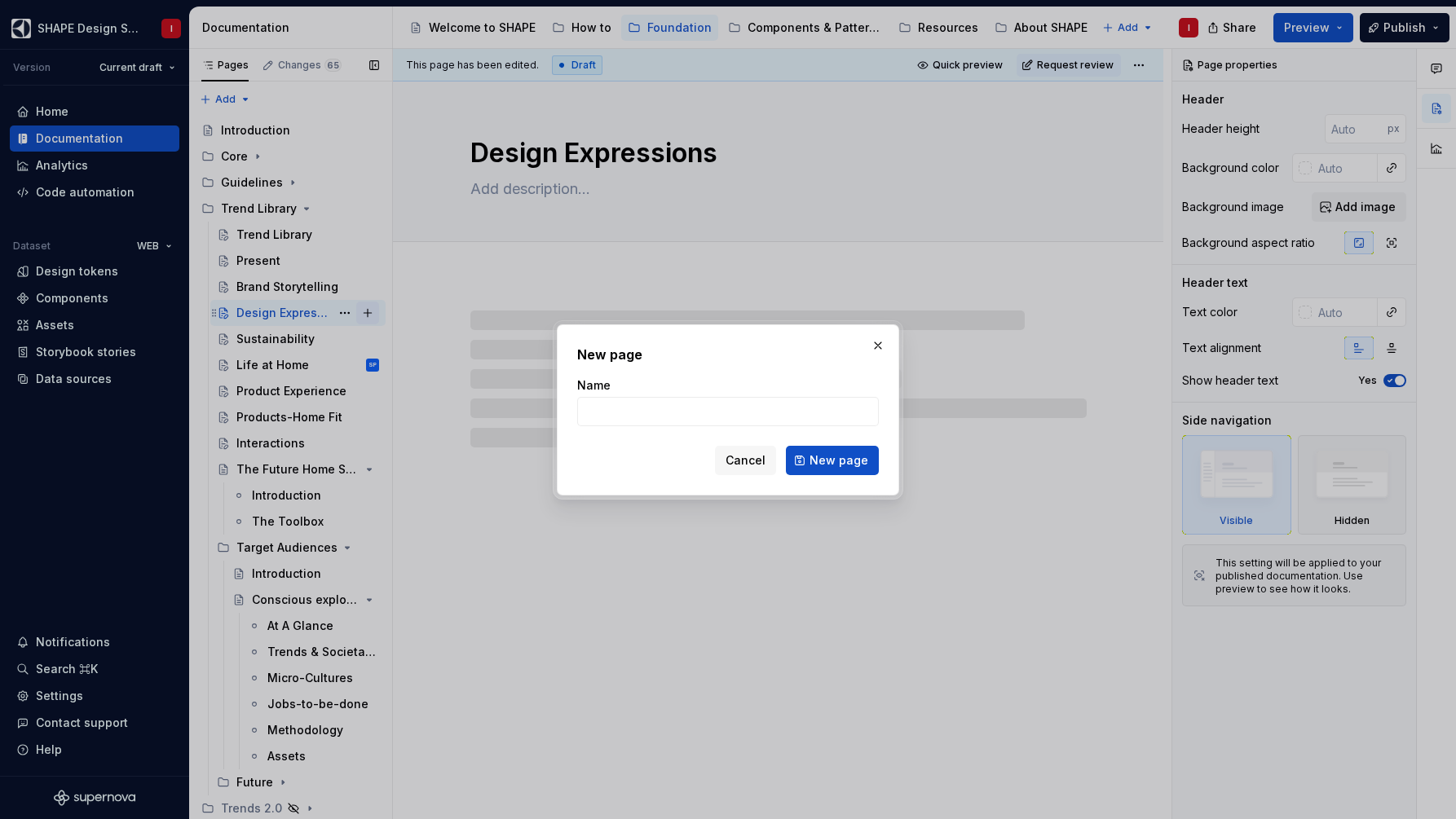 type on "*" 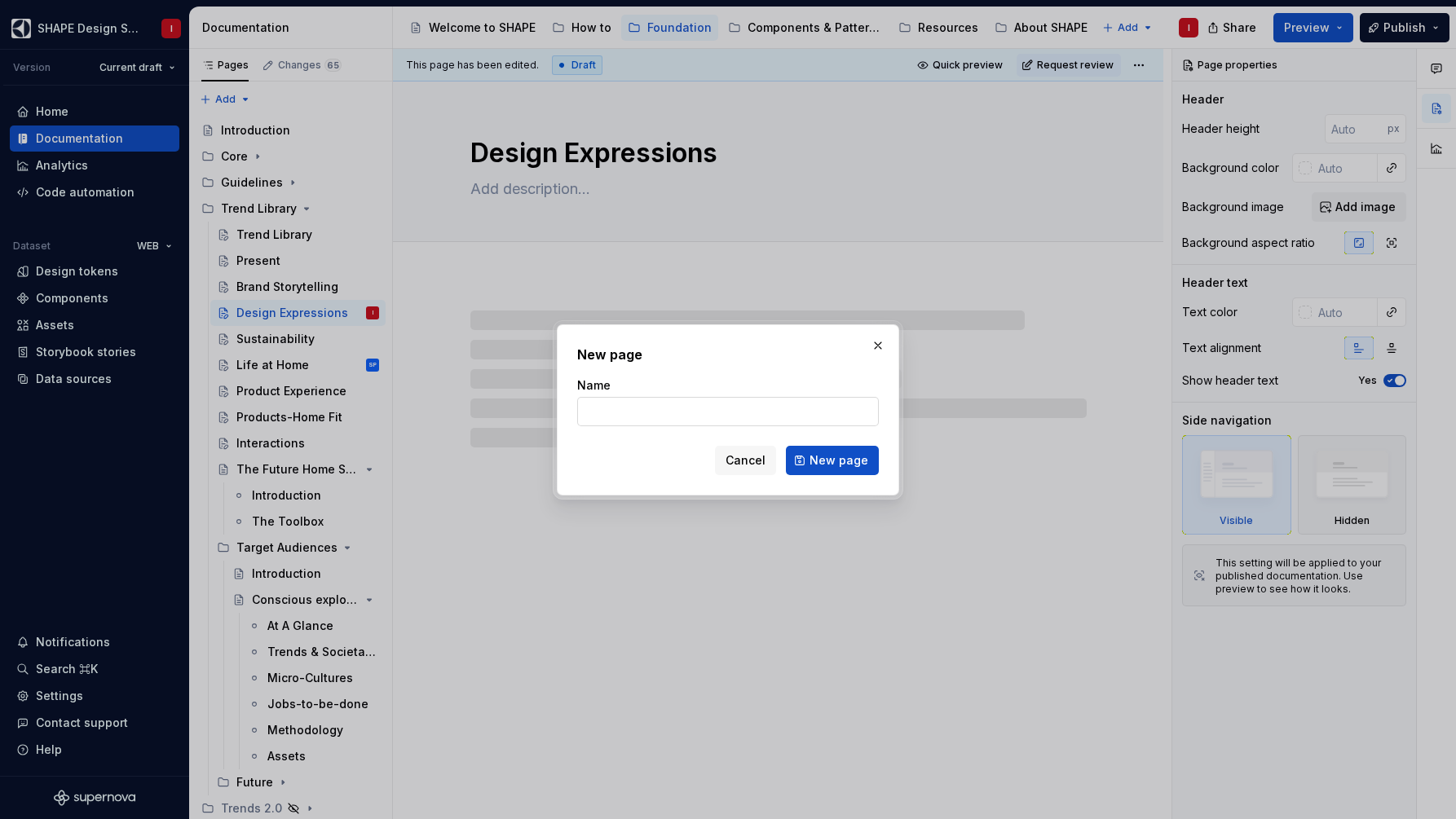 type on "C" 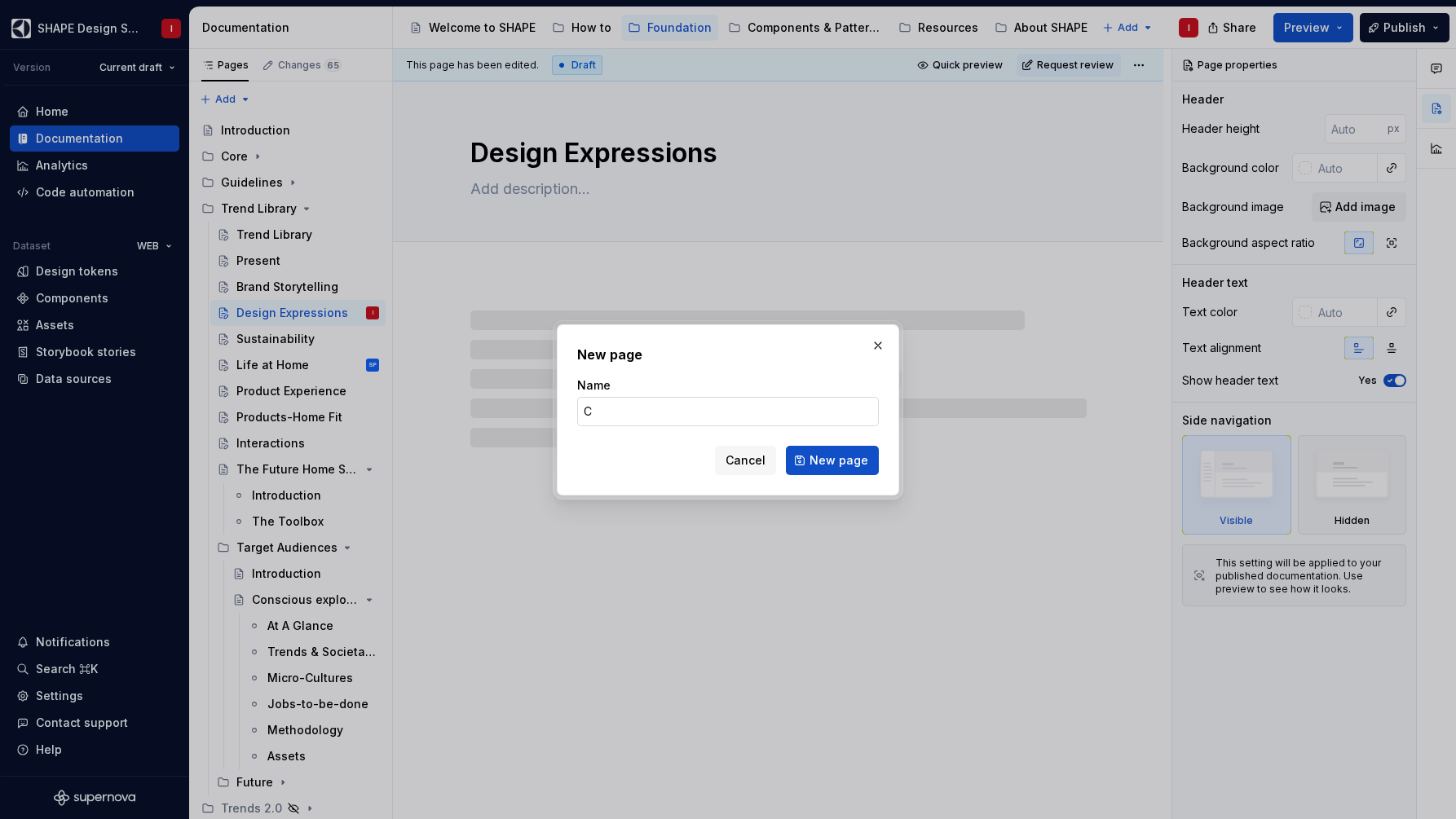 type on "*" 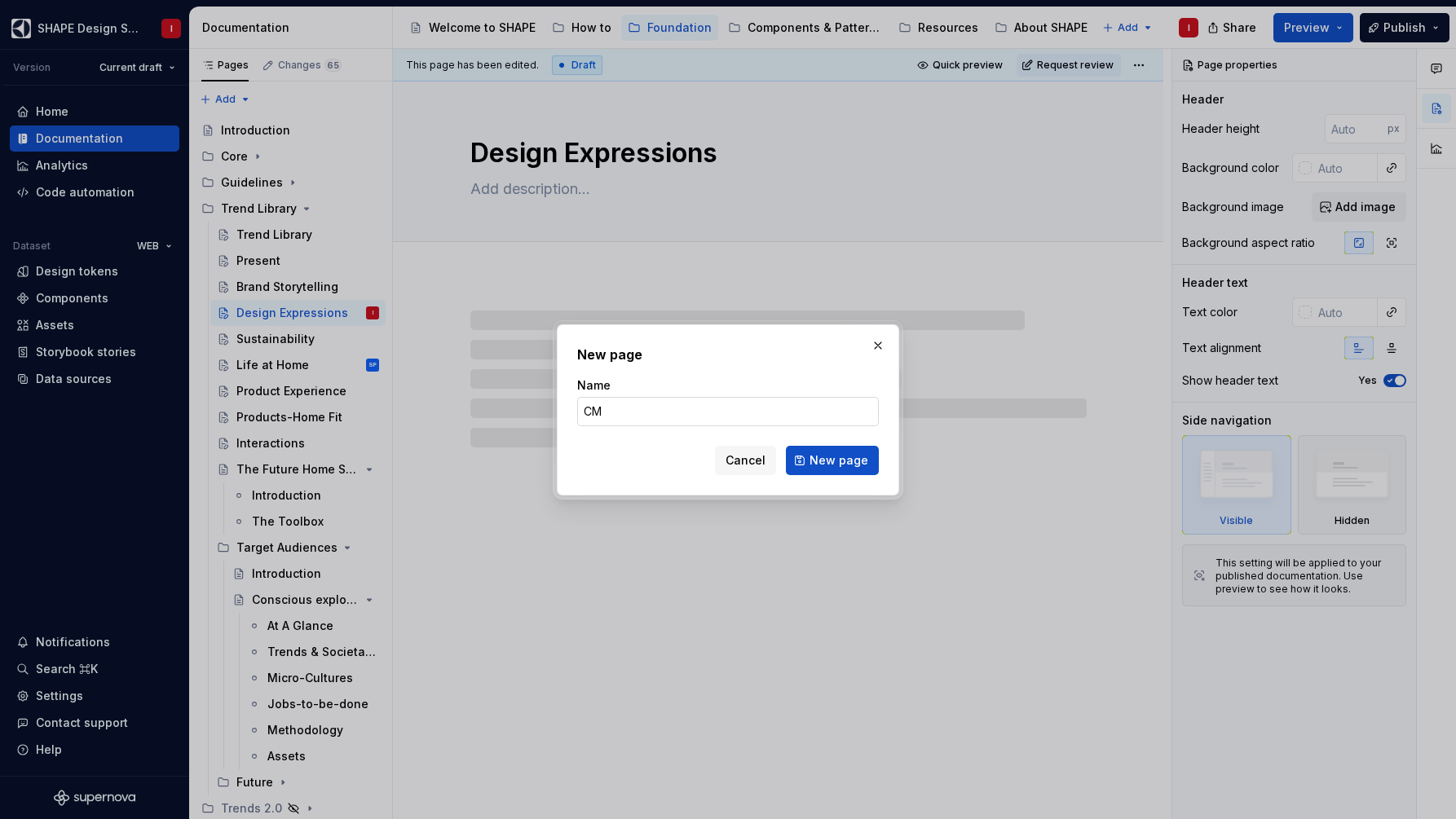 type on "CMF" 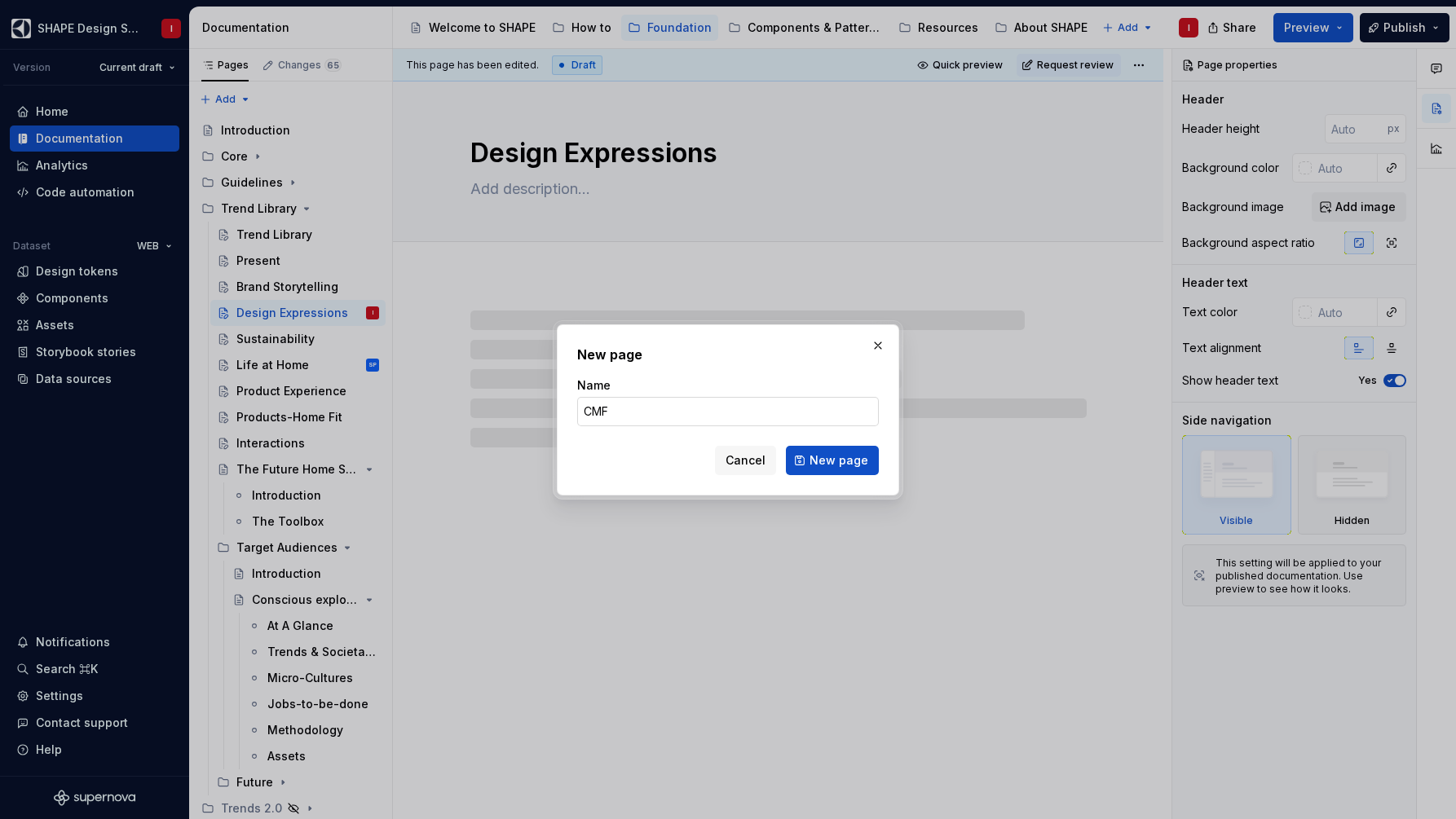 type on "*" 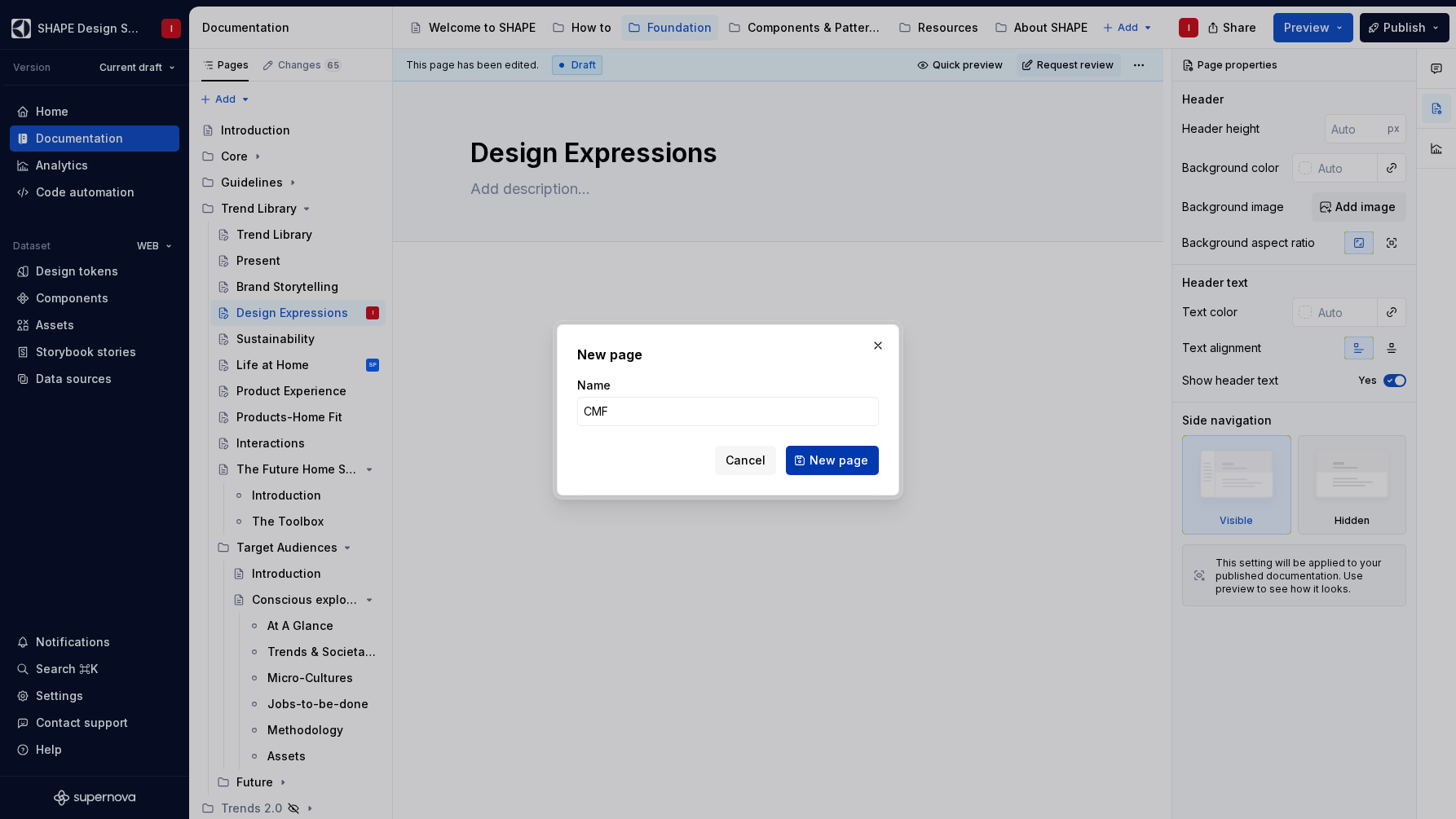type on "CMF" 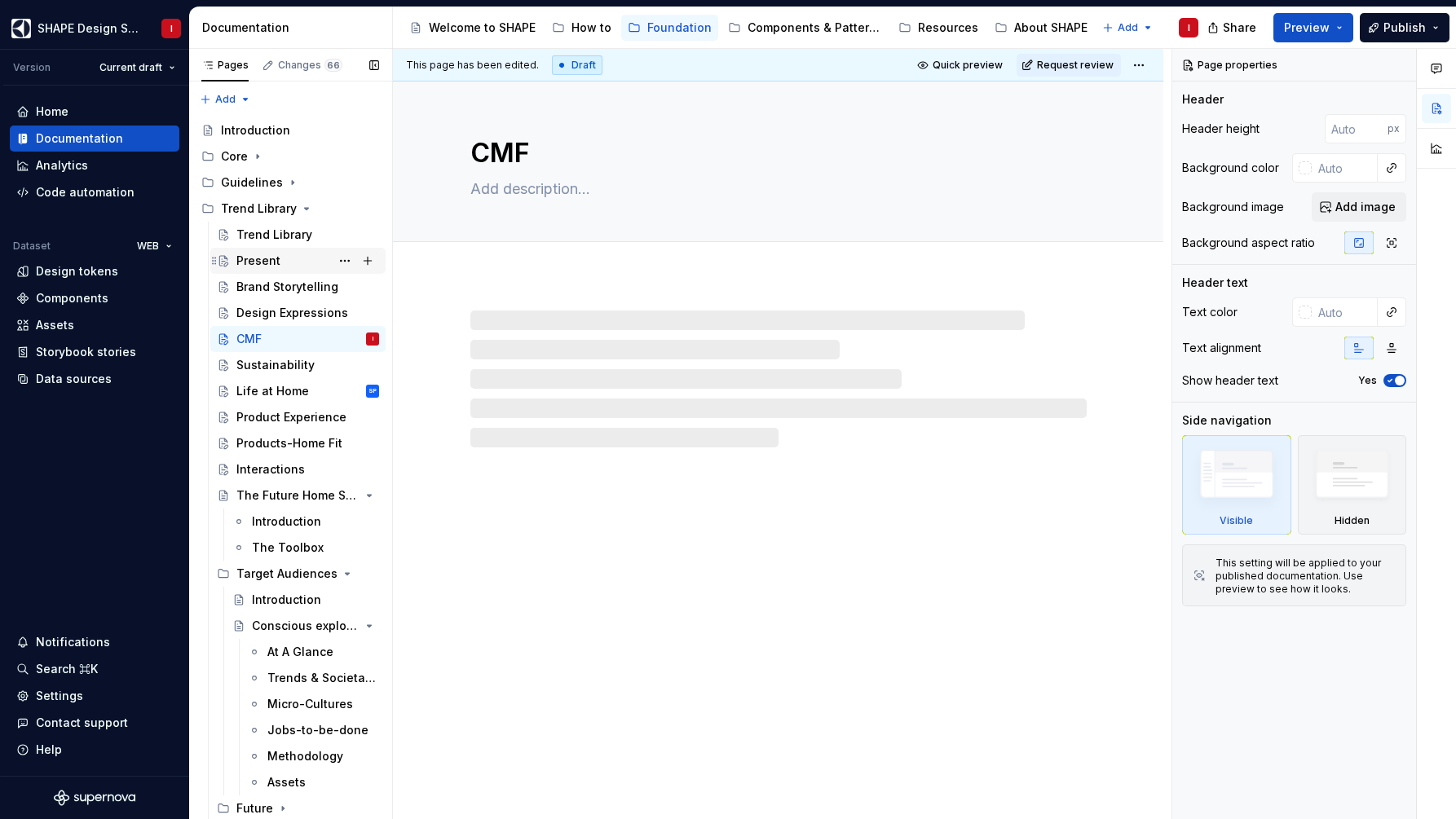click on "Present" at bounding box center [258, 261] 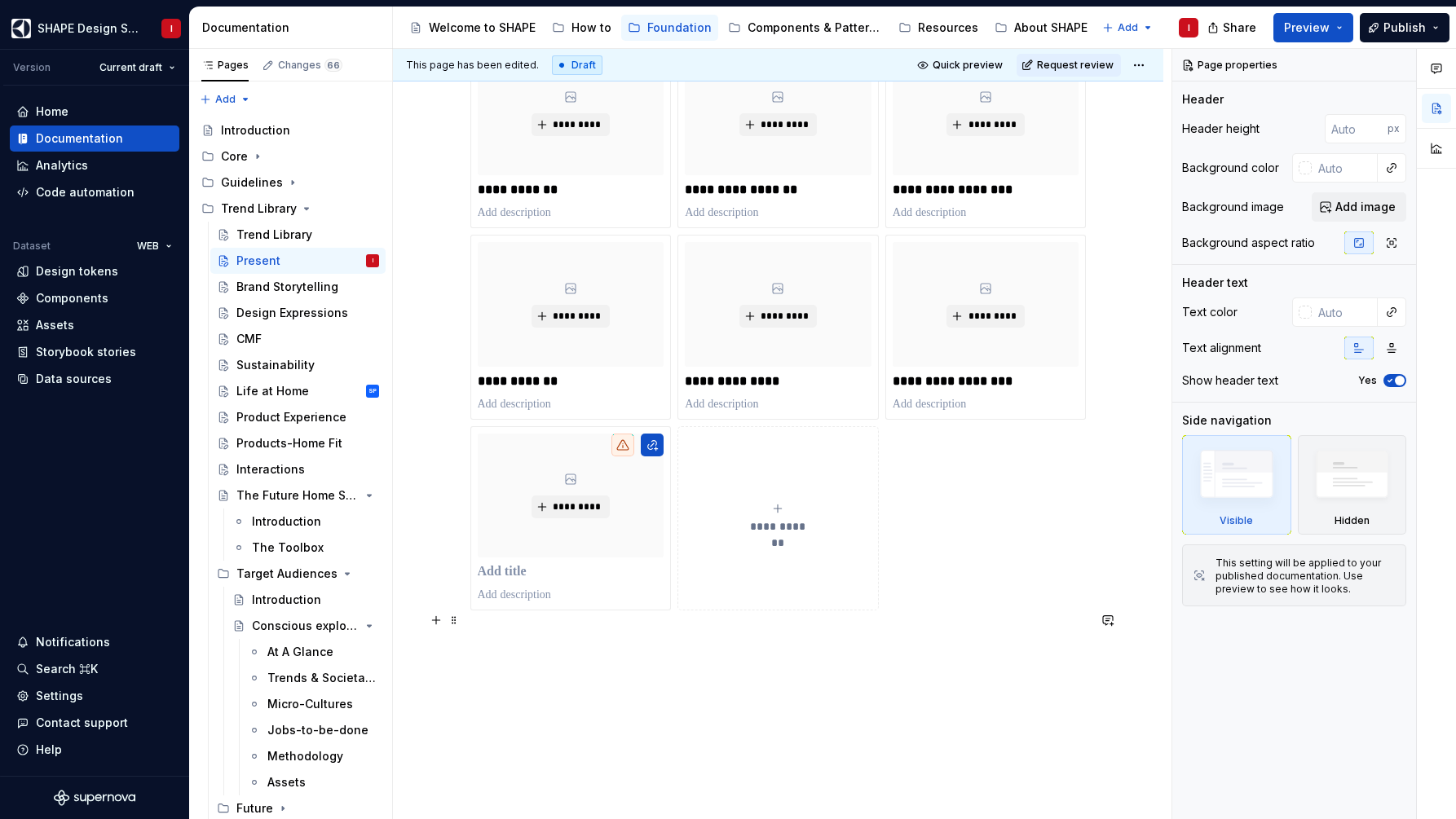 scroll, scrollTop: 421, scrollLeft: 0, axis: vertical 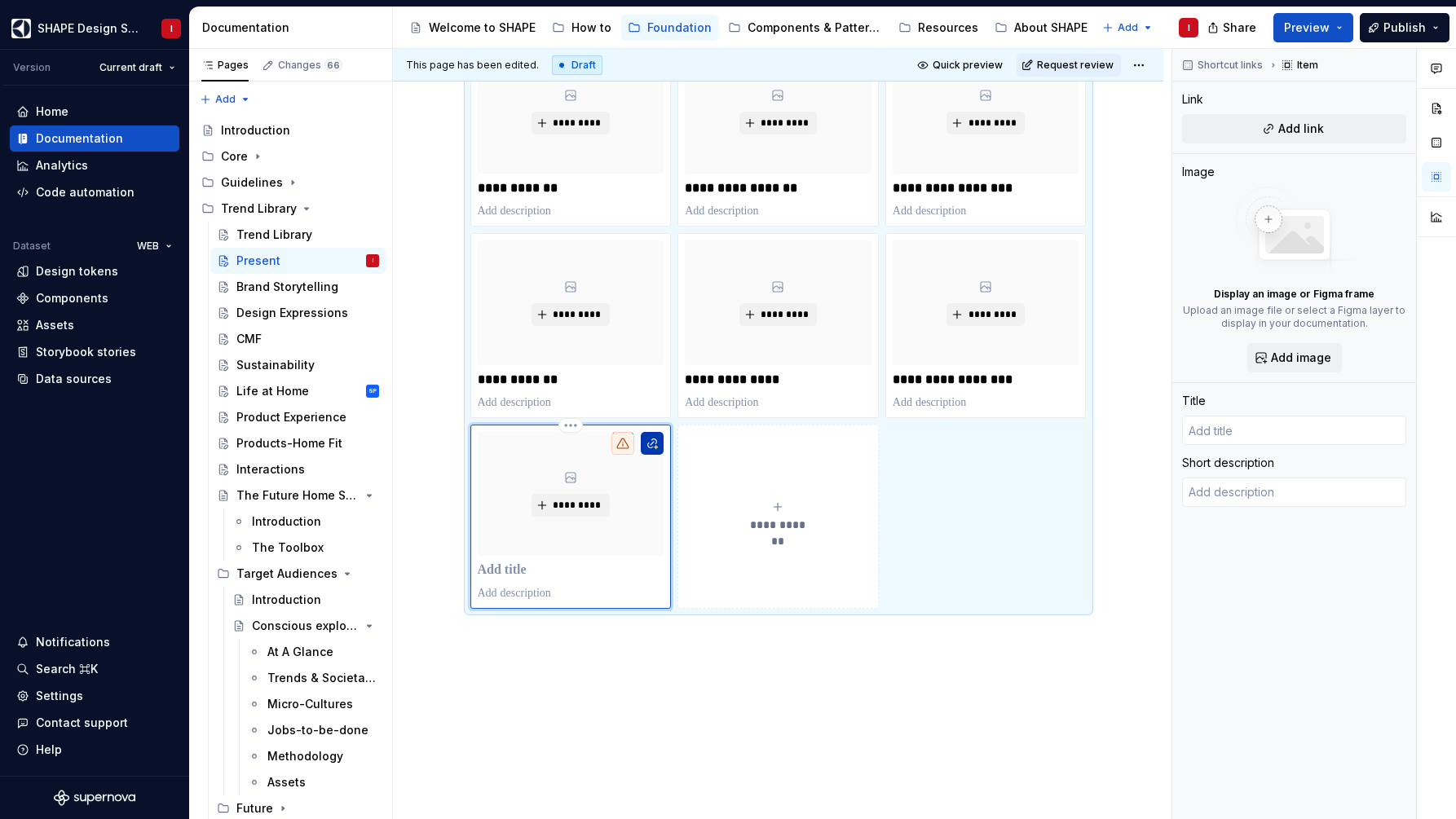 click at bounding box center [652, 443] 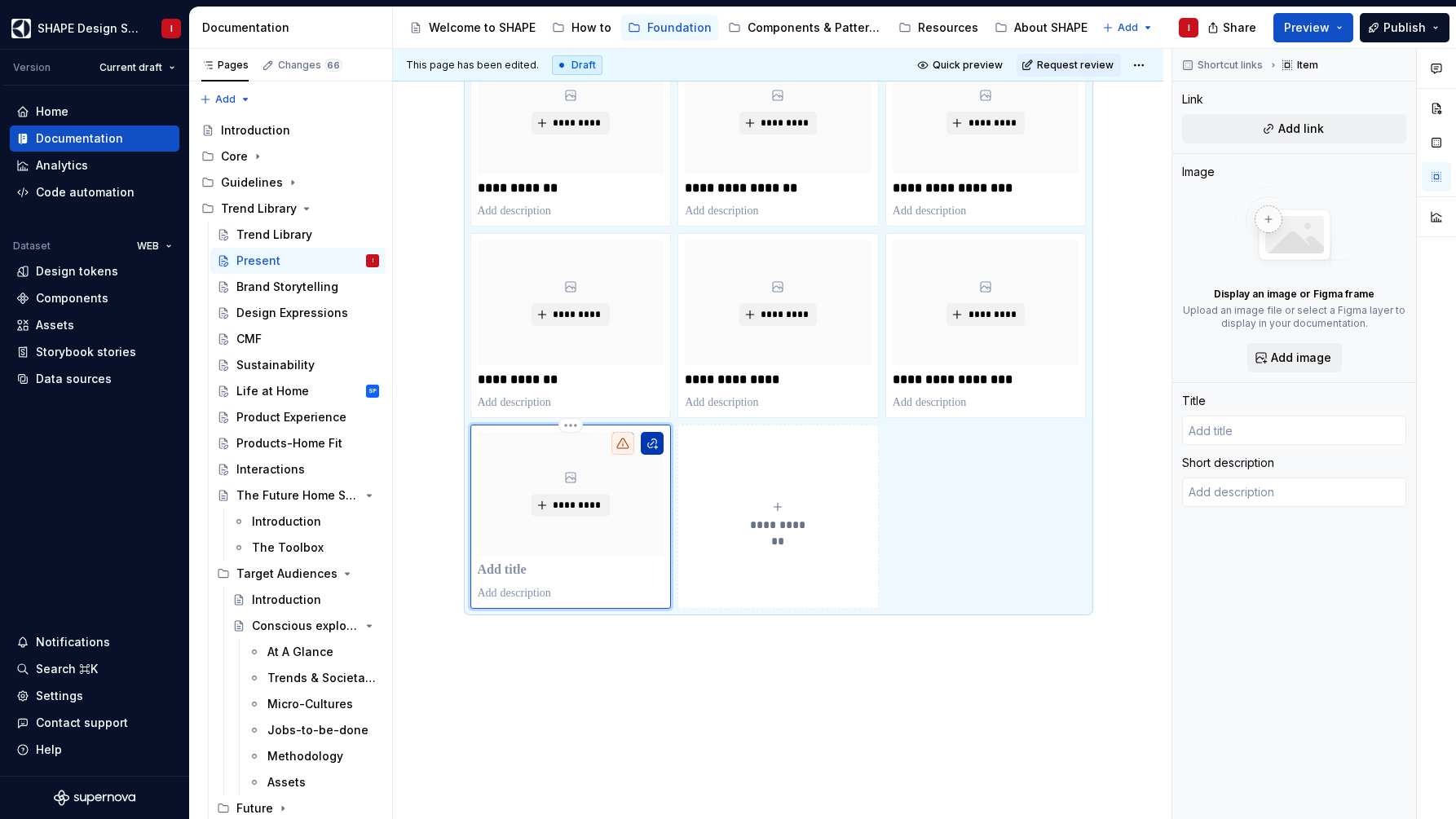 type on "*" 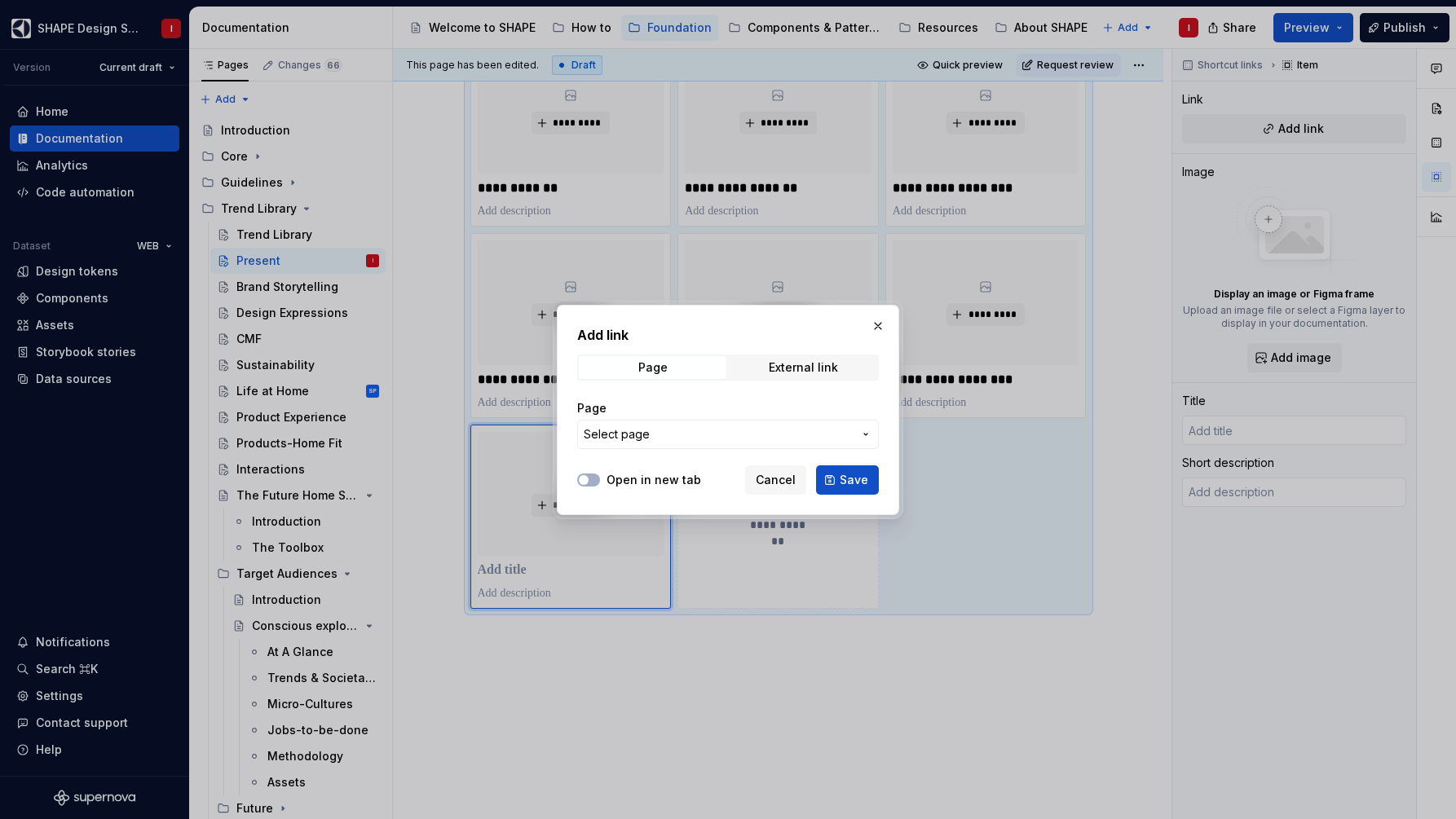 click on "Select page" at bounding box center [616, 434] 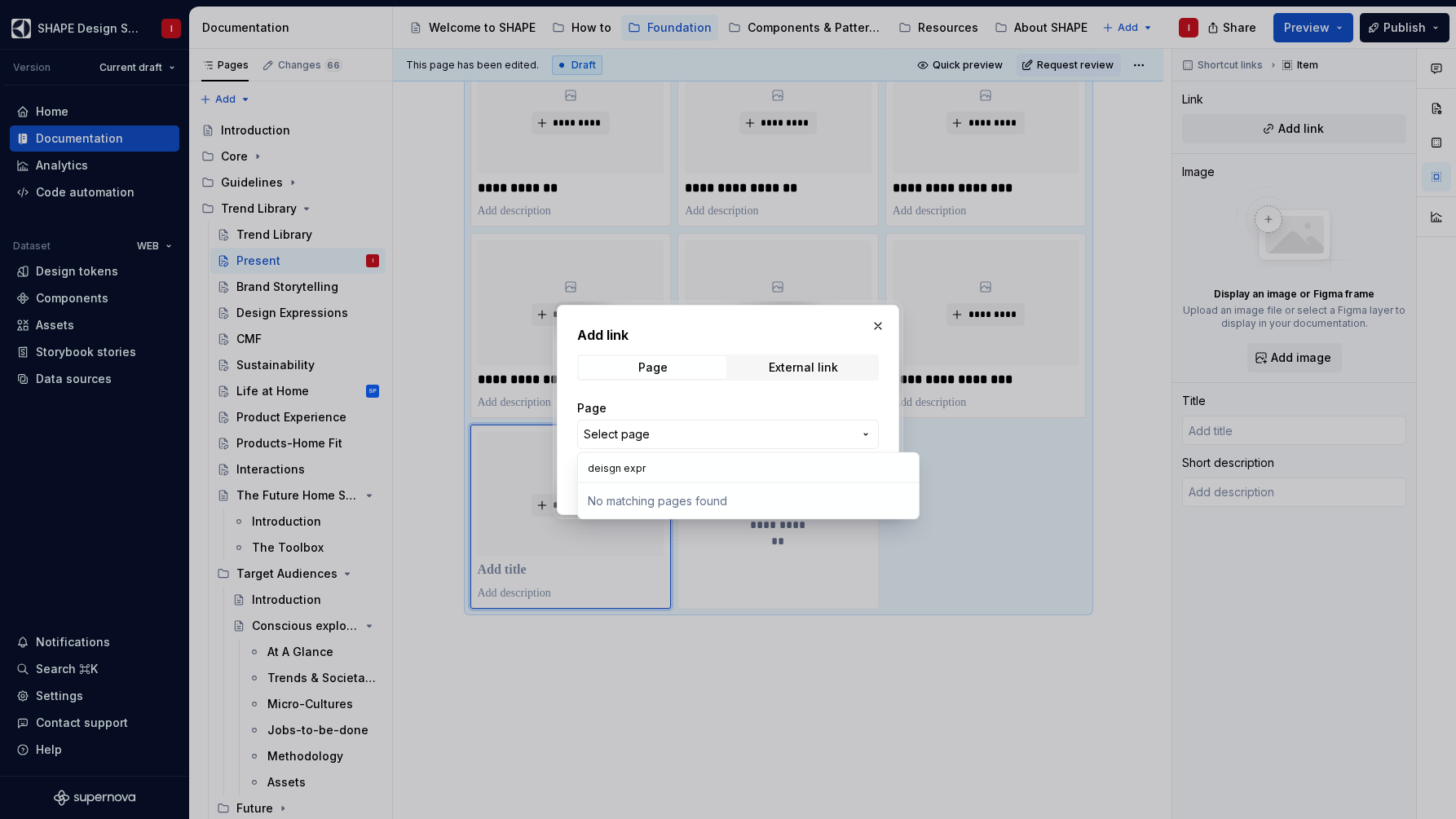 type on "deisgn expre" 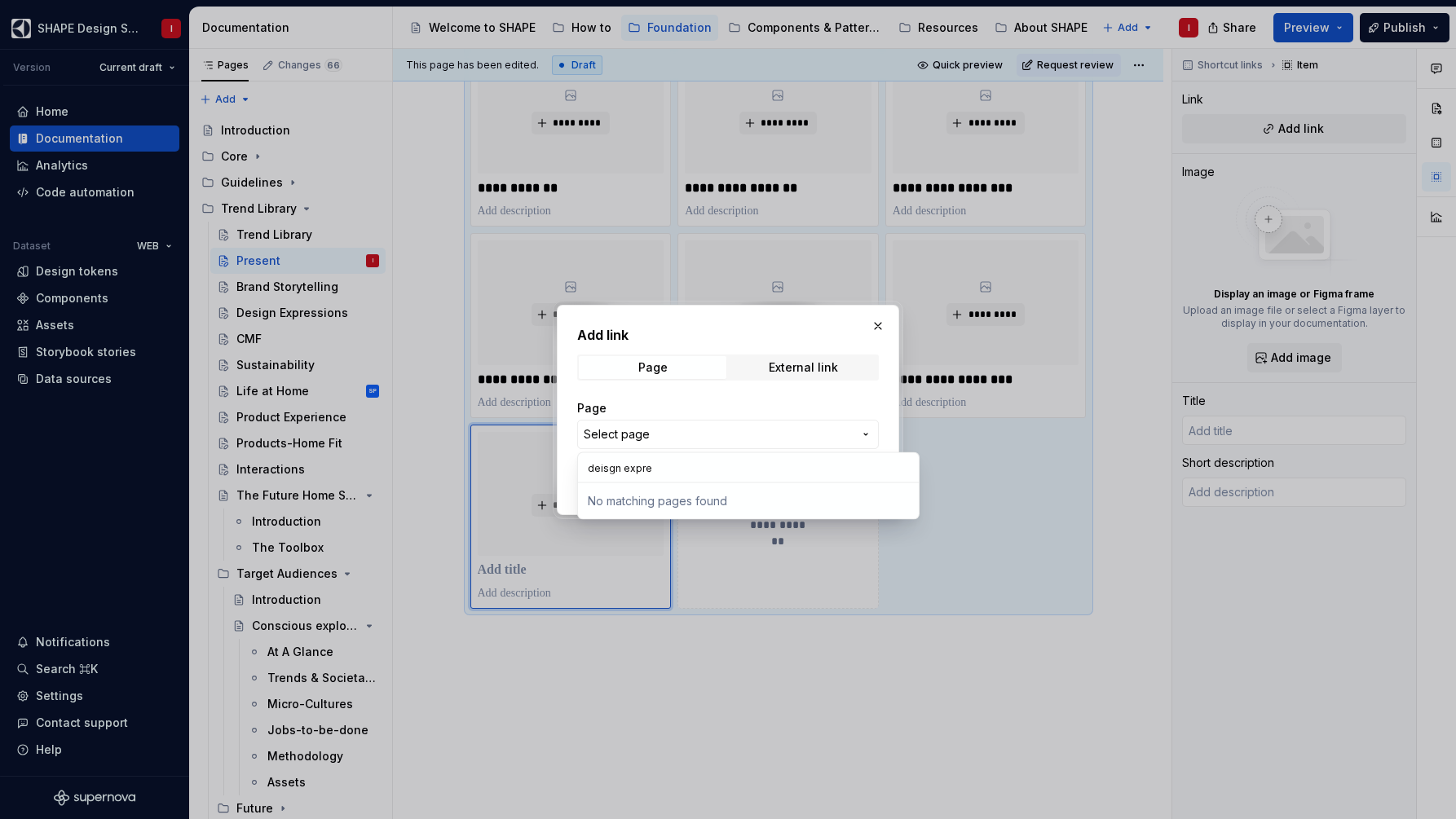 click on "Add link Page External link Page Select page Open in new tab Cancel Save" at bounding box center (728, 409) 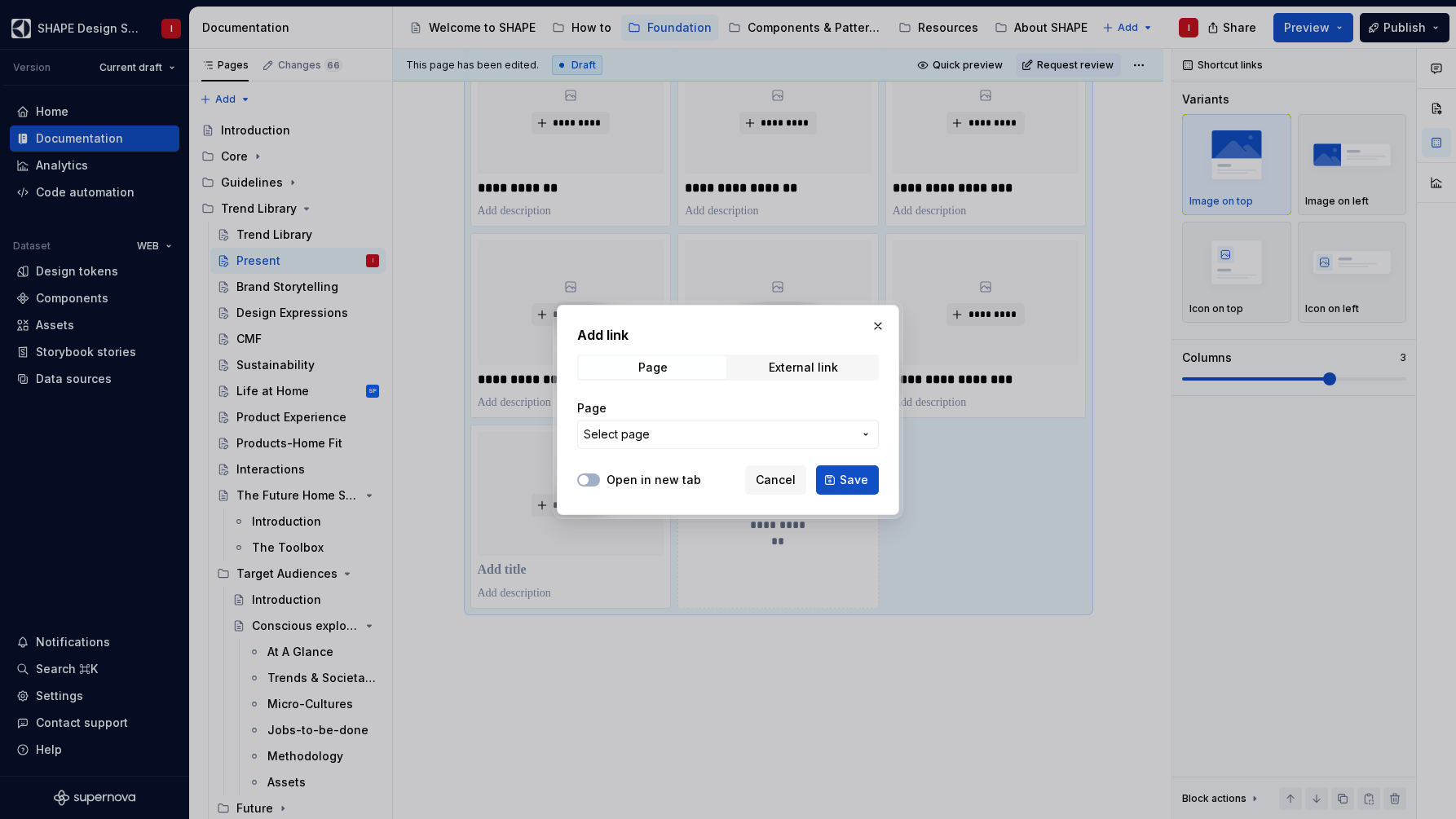 click on "Select page" at bounding box center [728, 434] 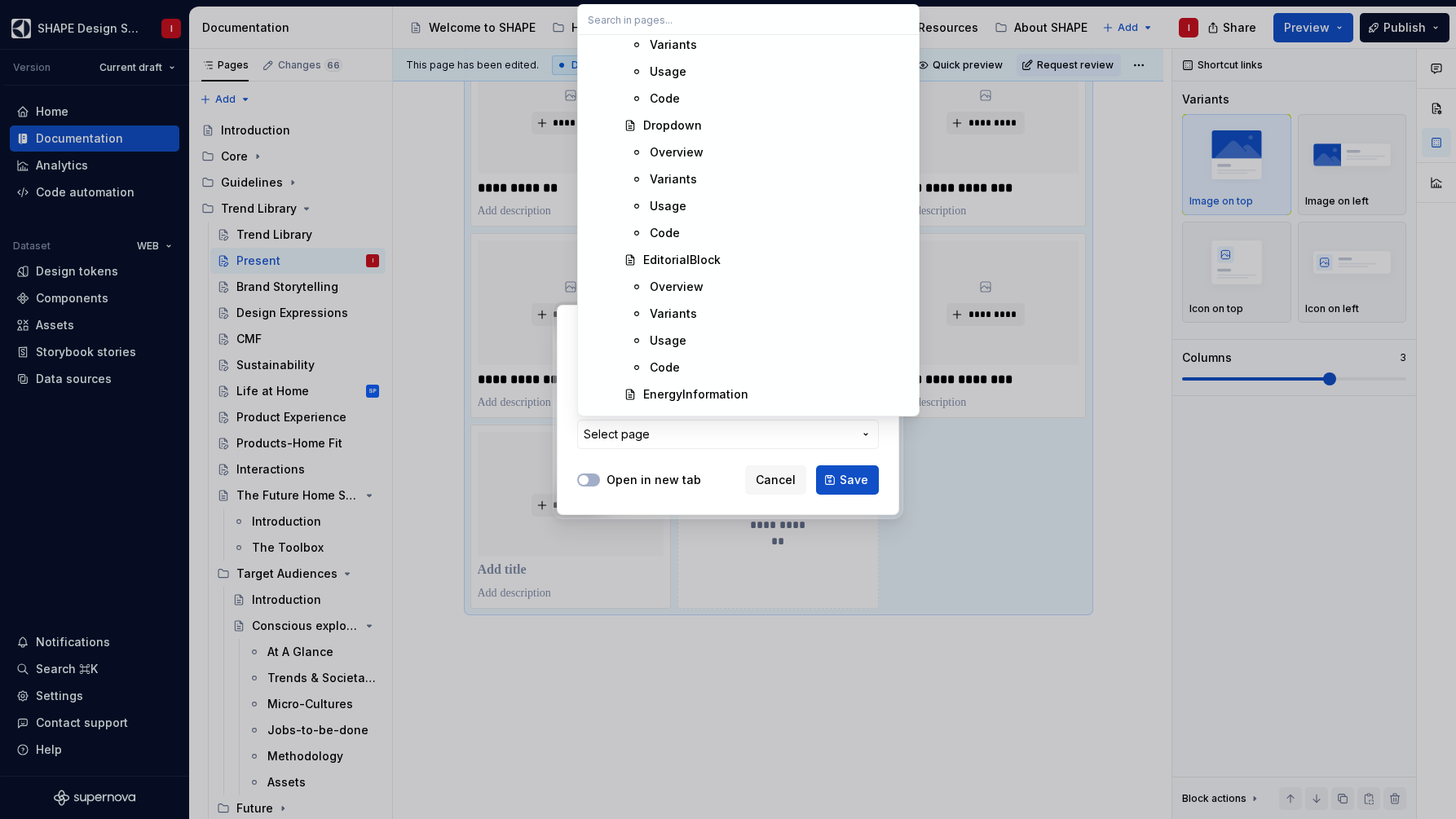 scroll, scrollTop: 16763, scrollLeft: 0, axis: vertical 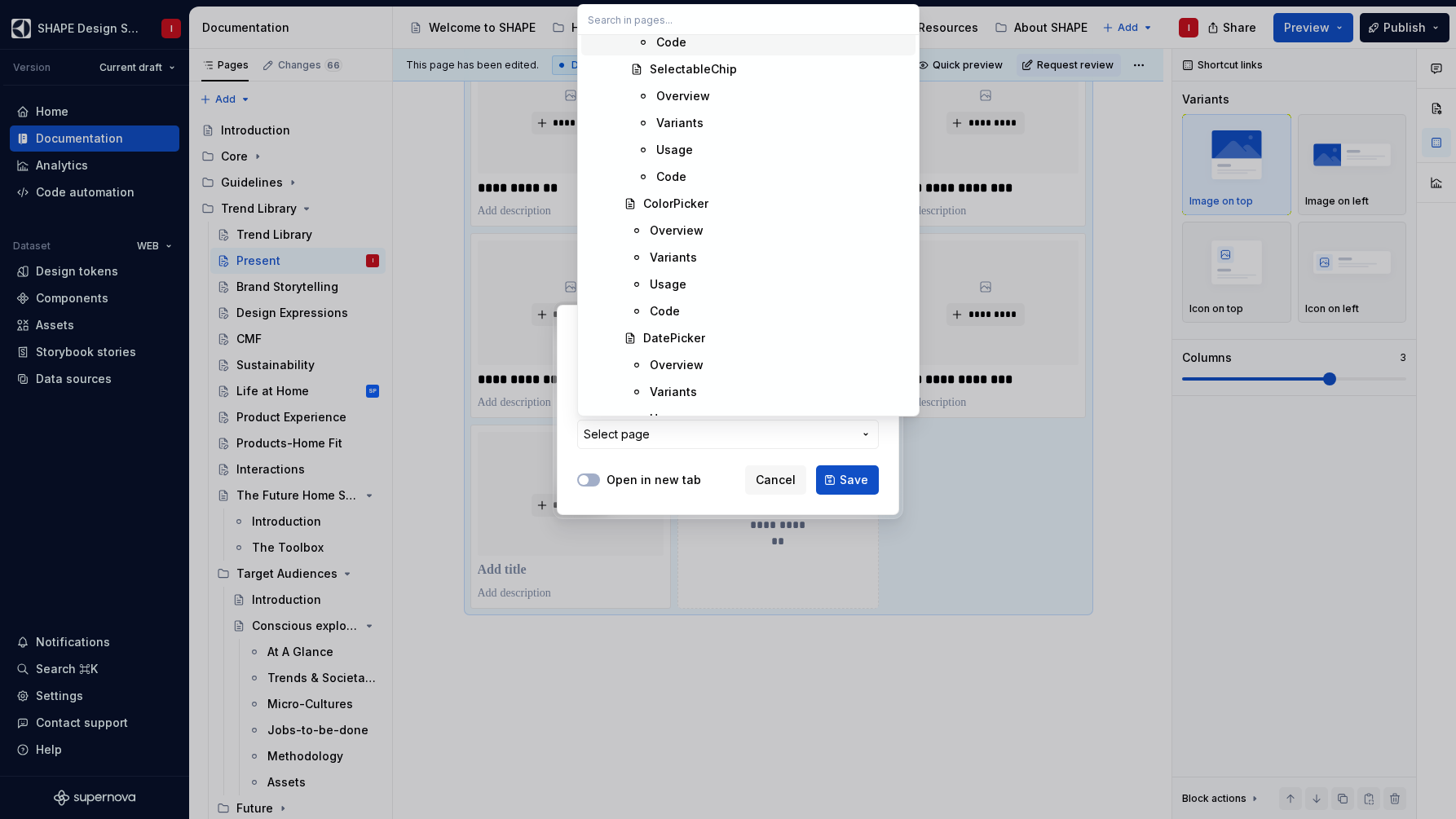 click at bounding box center [748, 20] 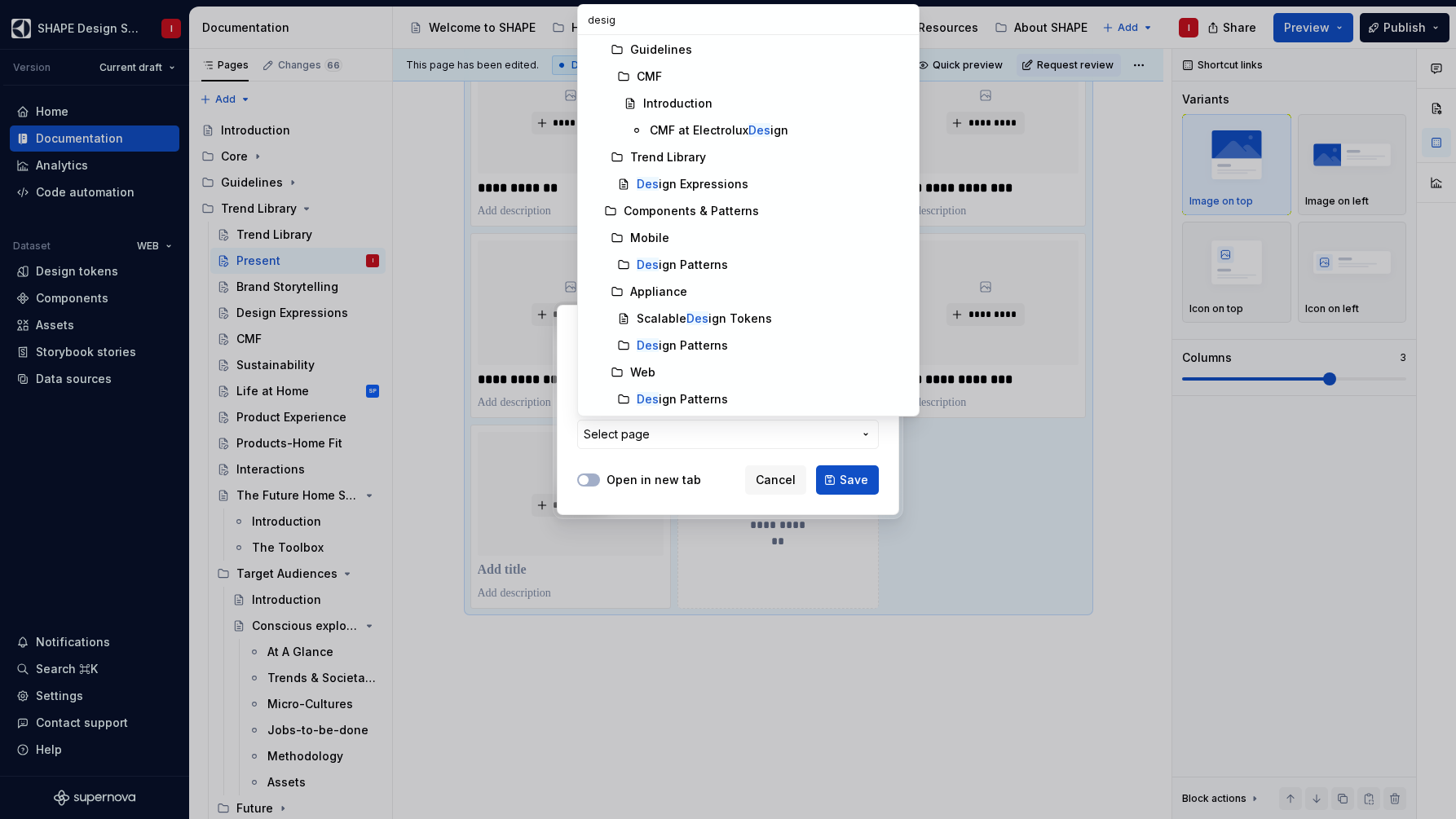 scroll, scrollTop: 351, scrollLeft: 0, axis: vertical 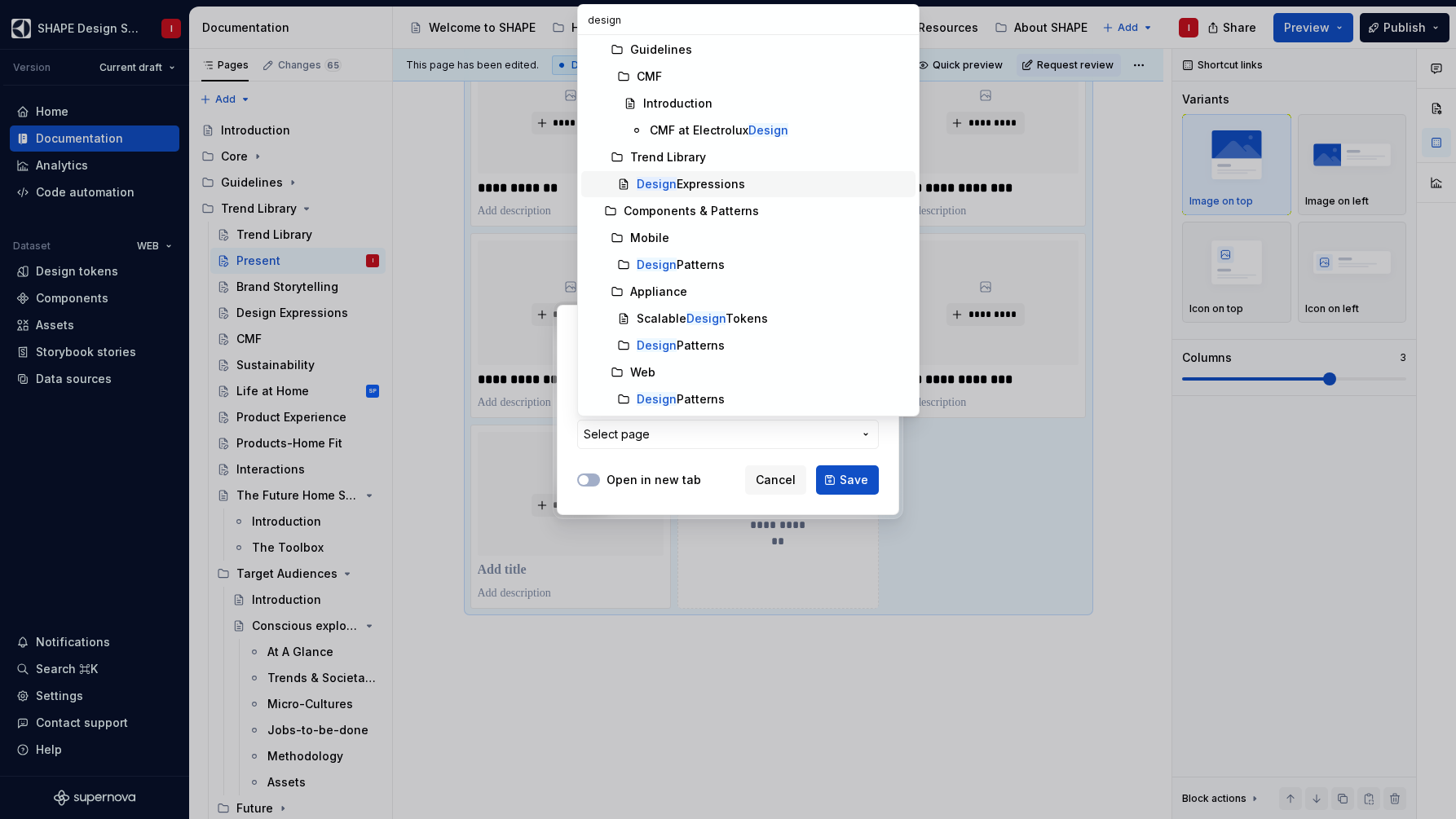 type on "design" 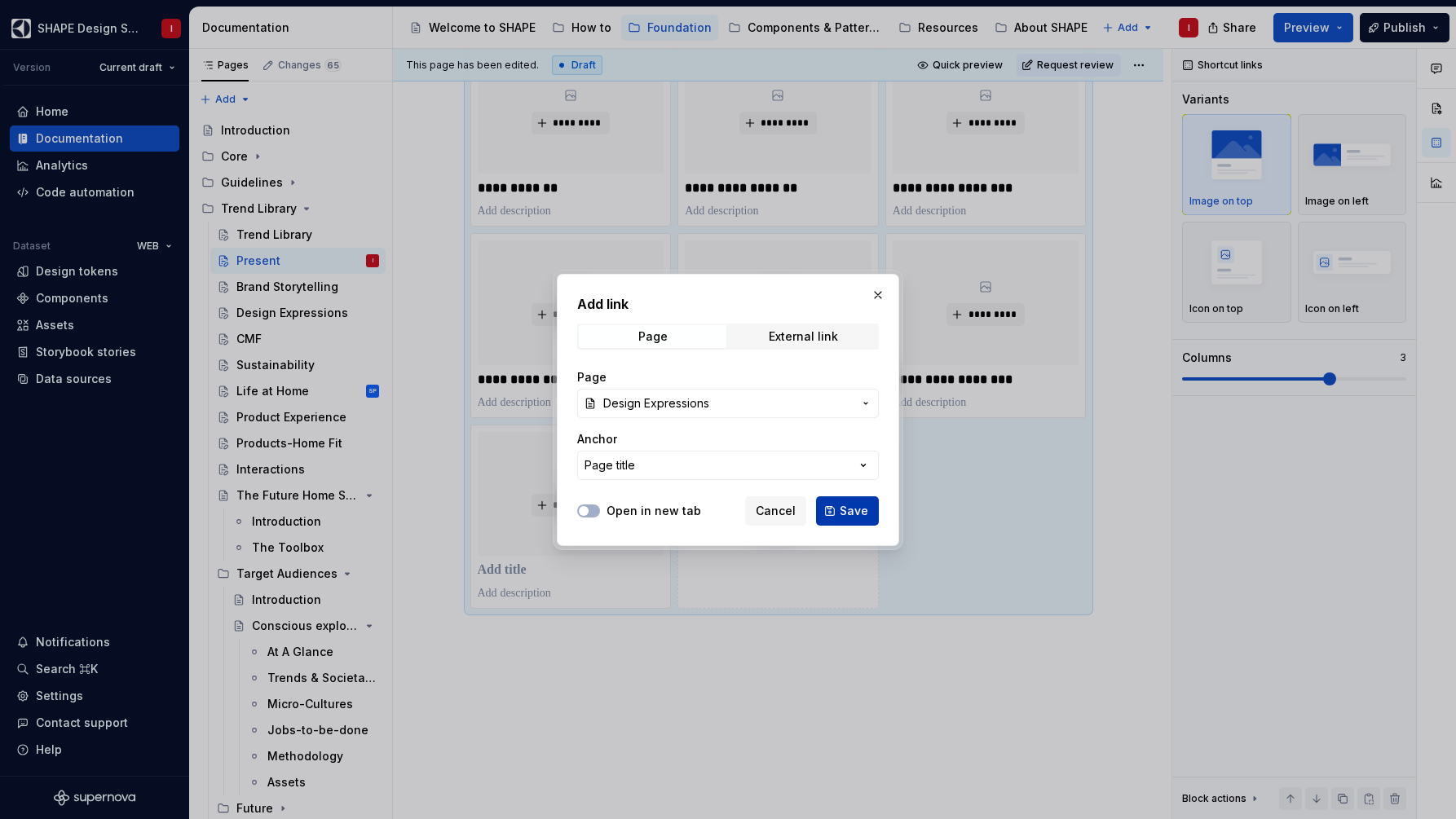 click on "Save" at bounding box center [854, 511] 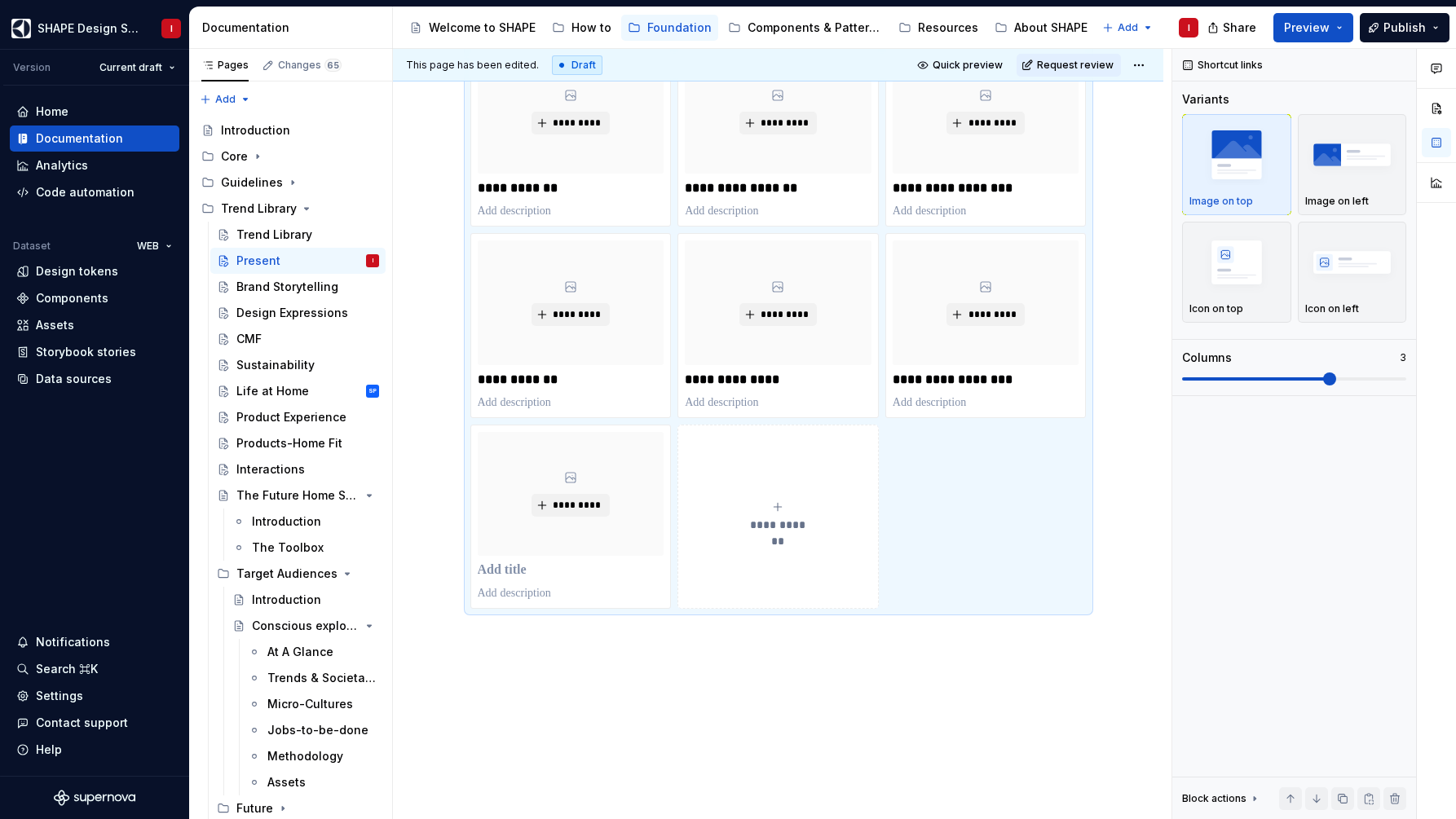 scroll, scrollTop: 395, scrollLeft: 0, axis: vertical 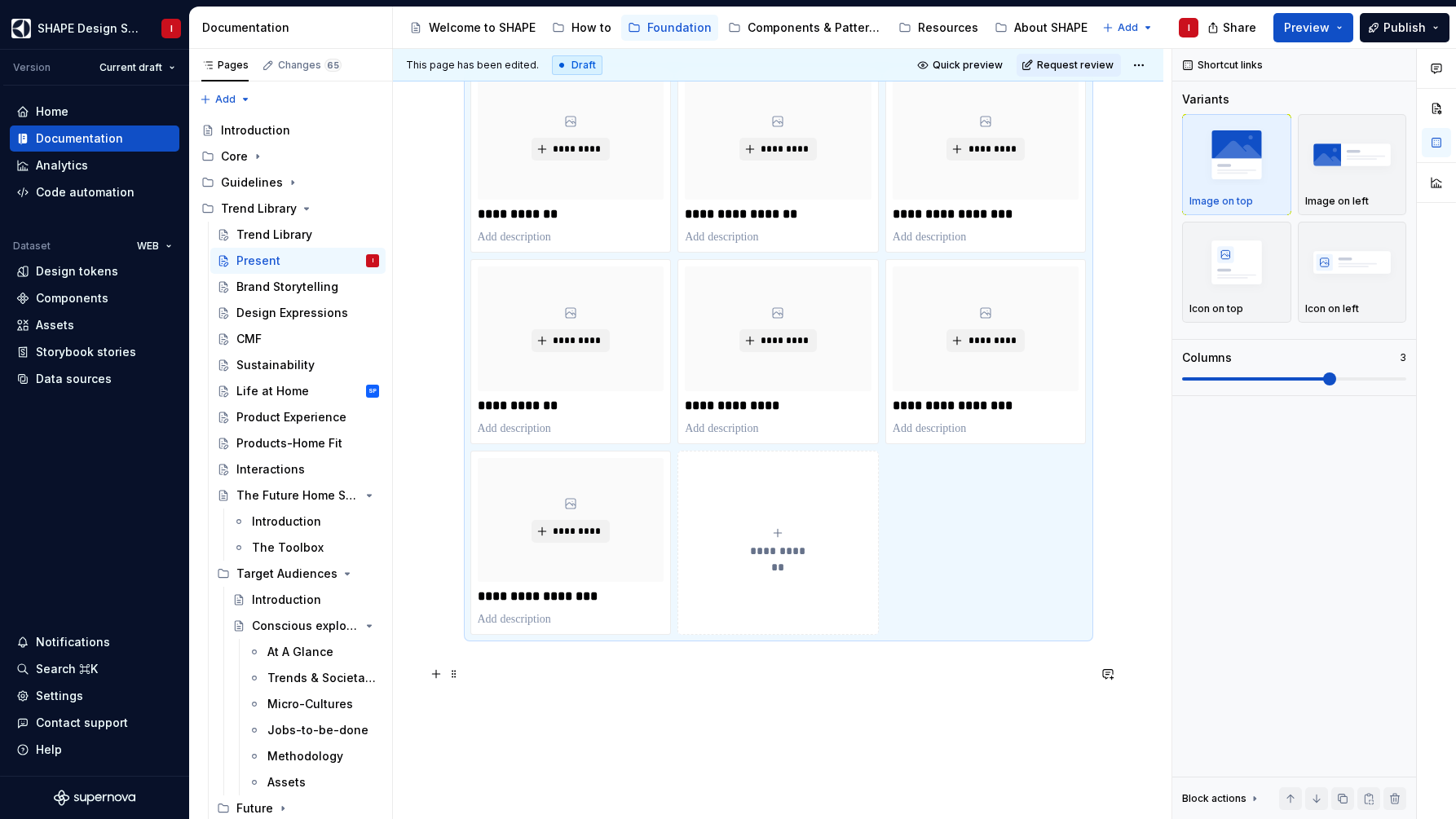 click at bounding box center [779, 694] 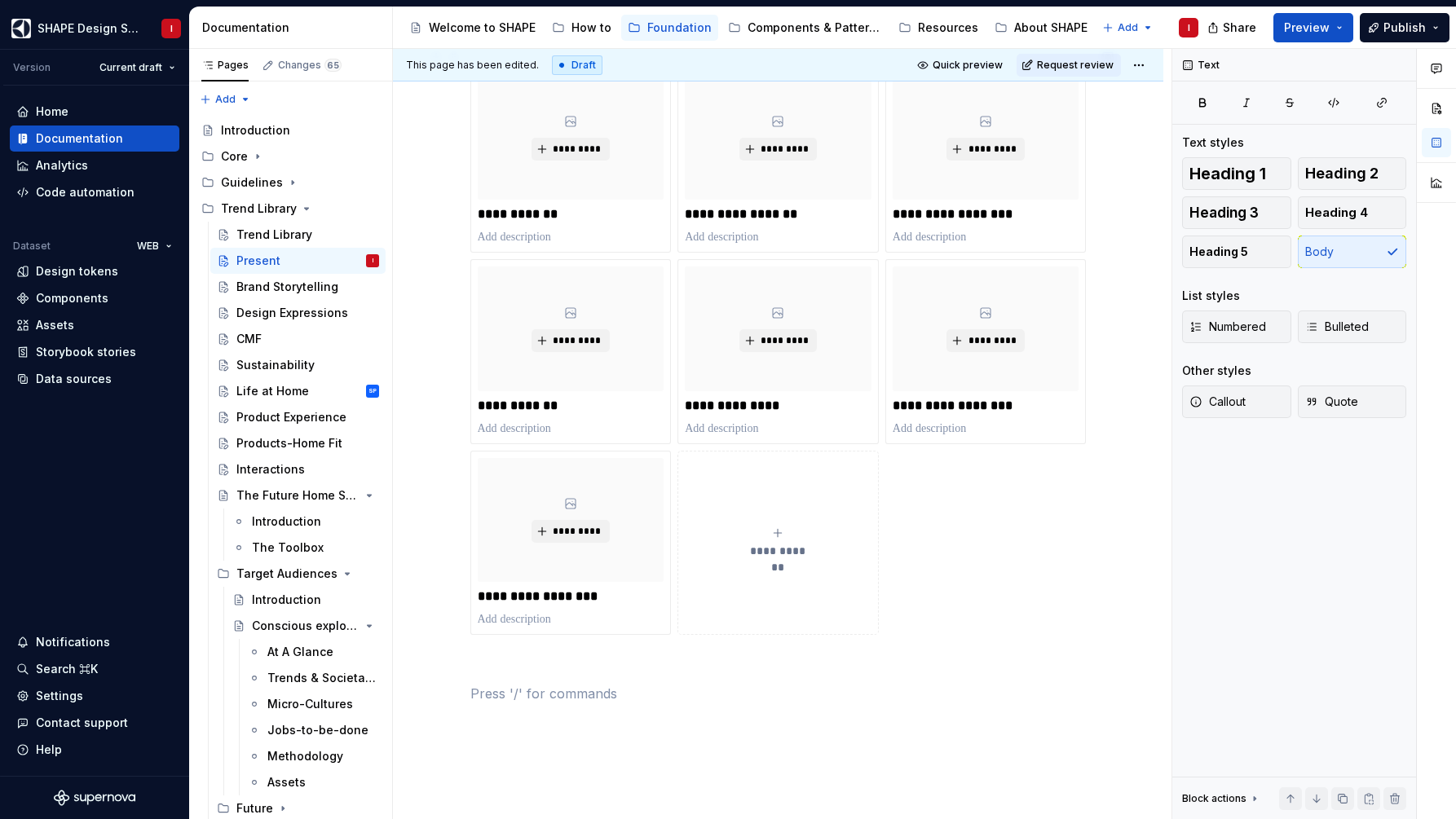 click on "**********" at bounding box center [778, 543] 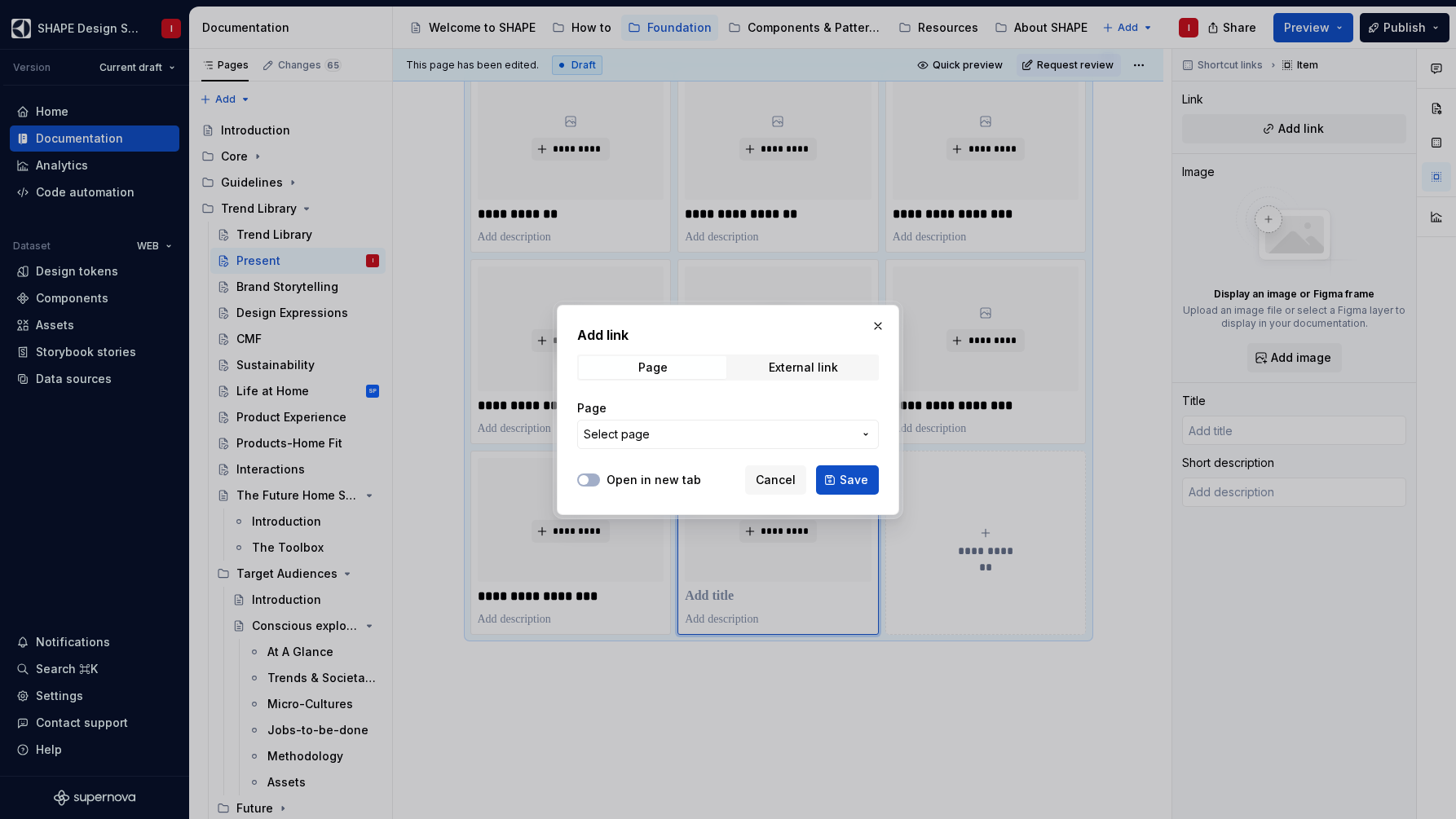 type on "*" 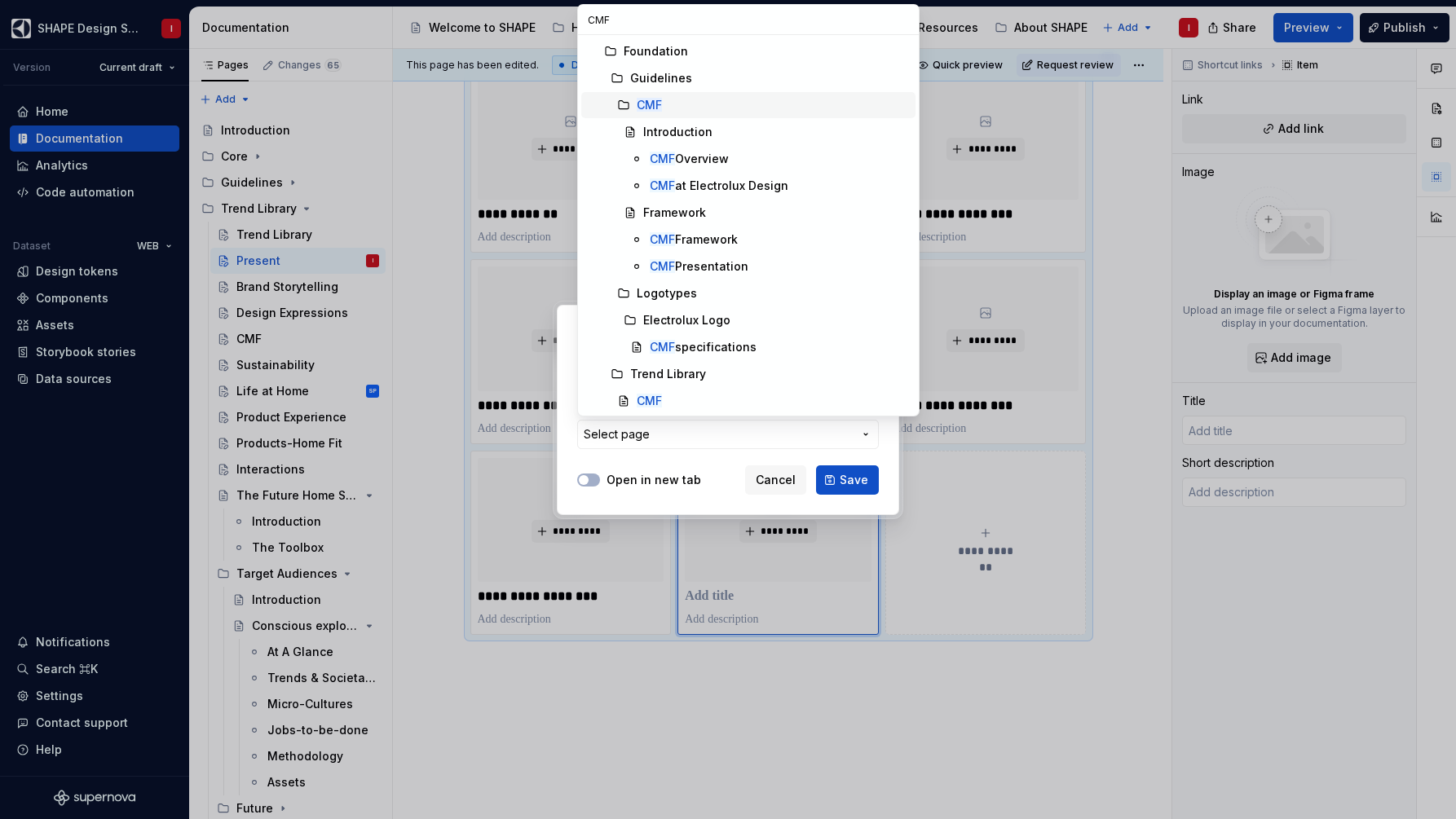type on "CMF" 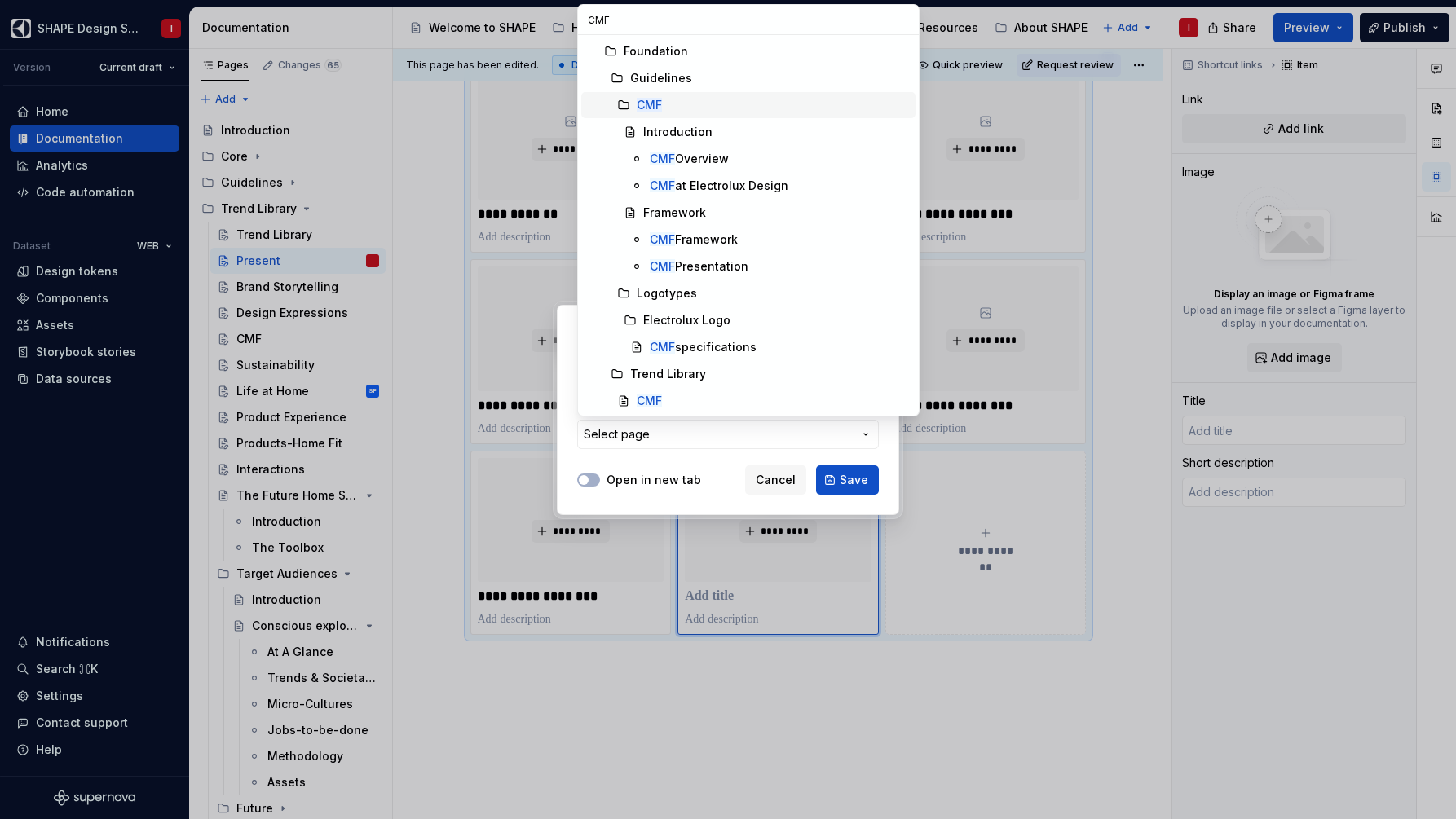 click on "CMF" at bounding box center (773, 105) 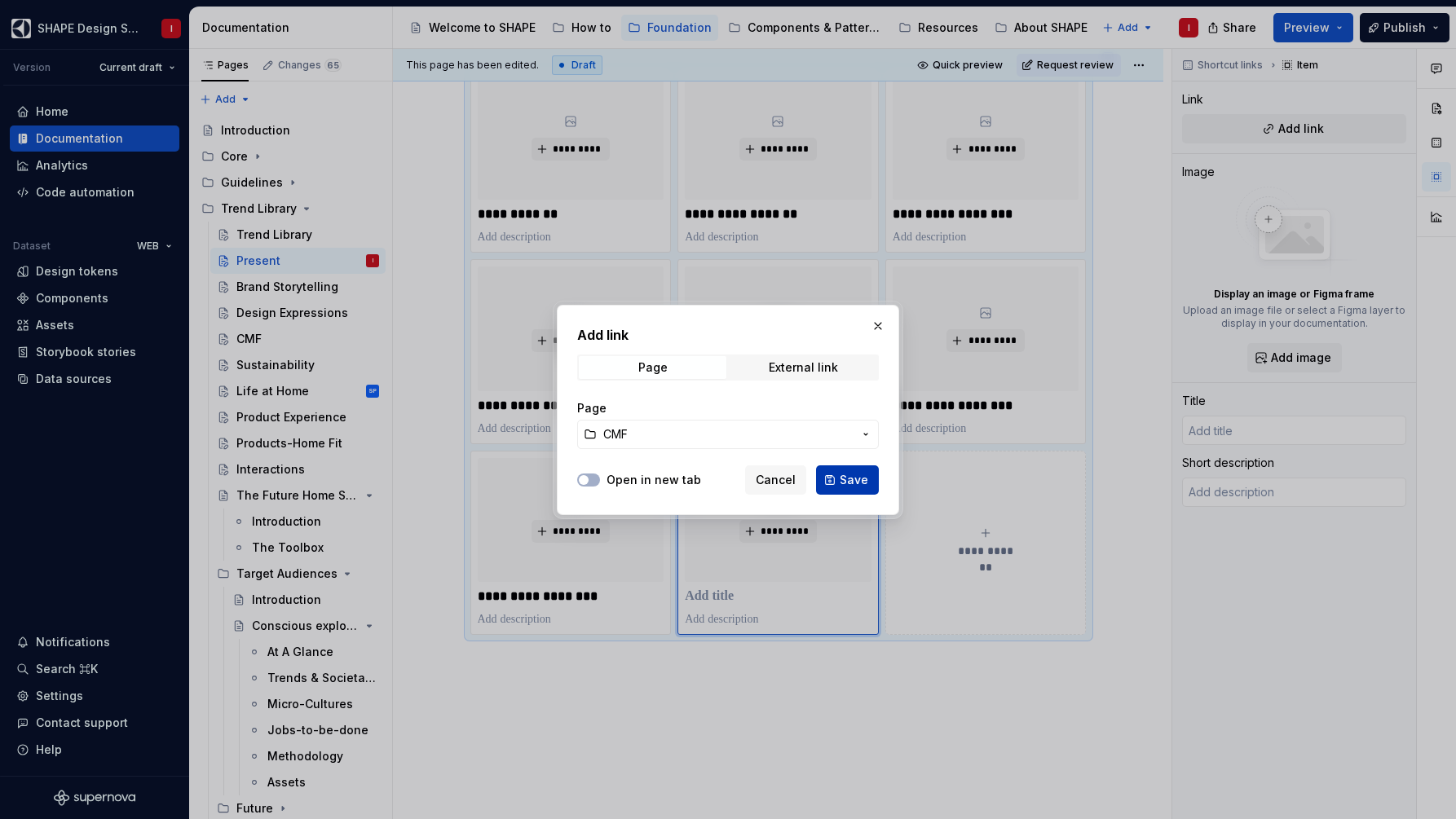 click on "Save" at bounding box center [854, 480] 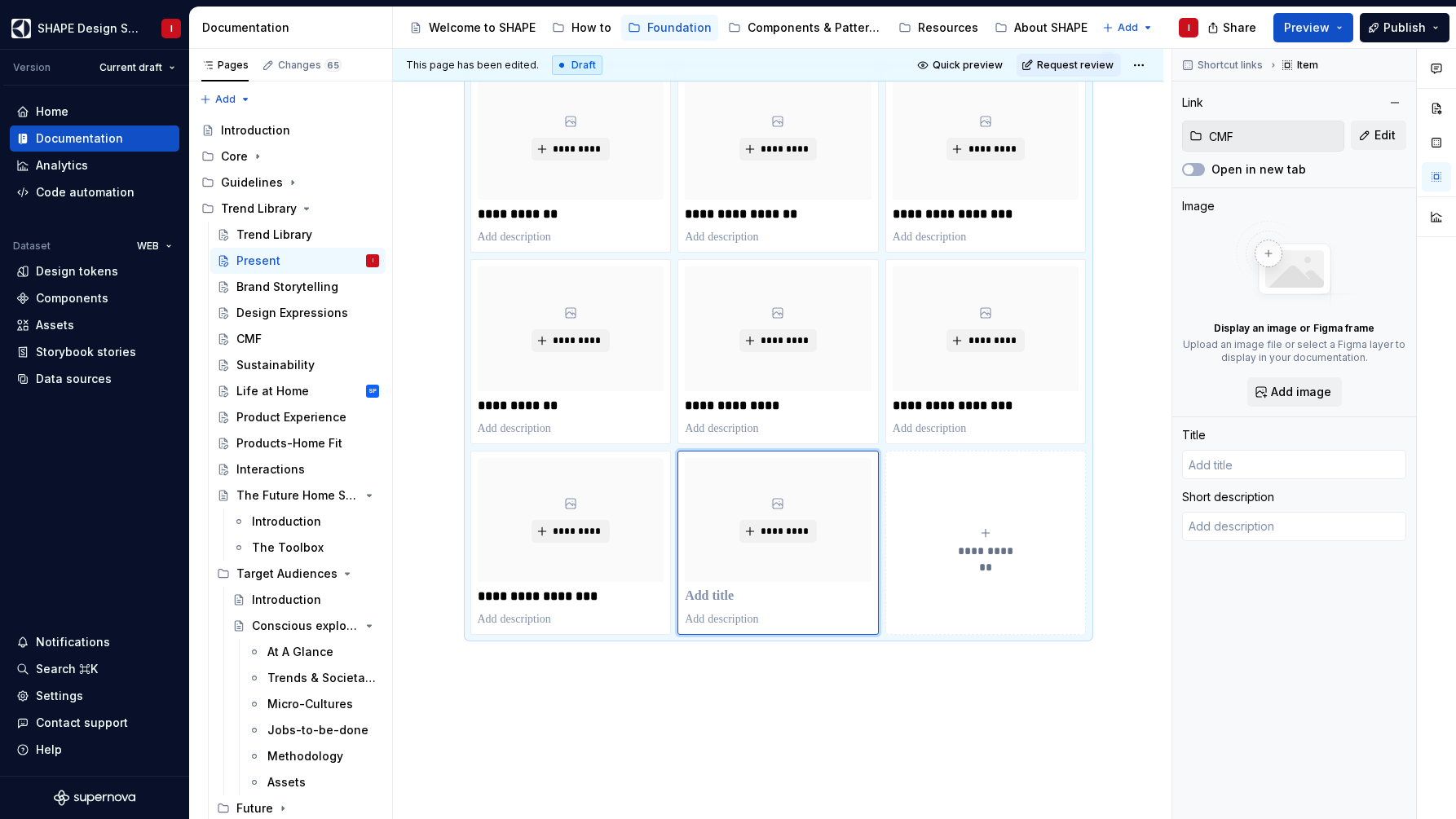 type on "*" 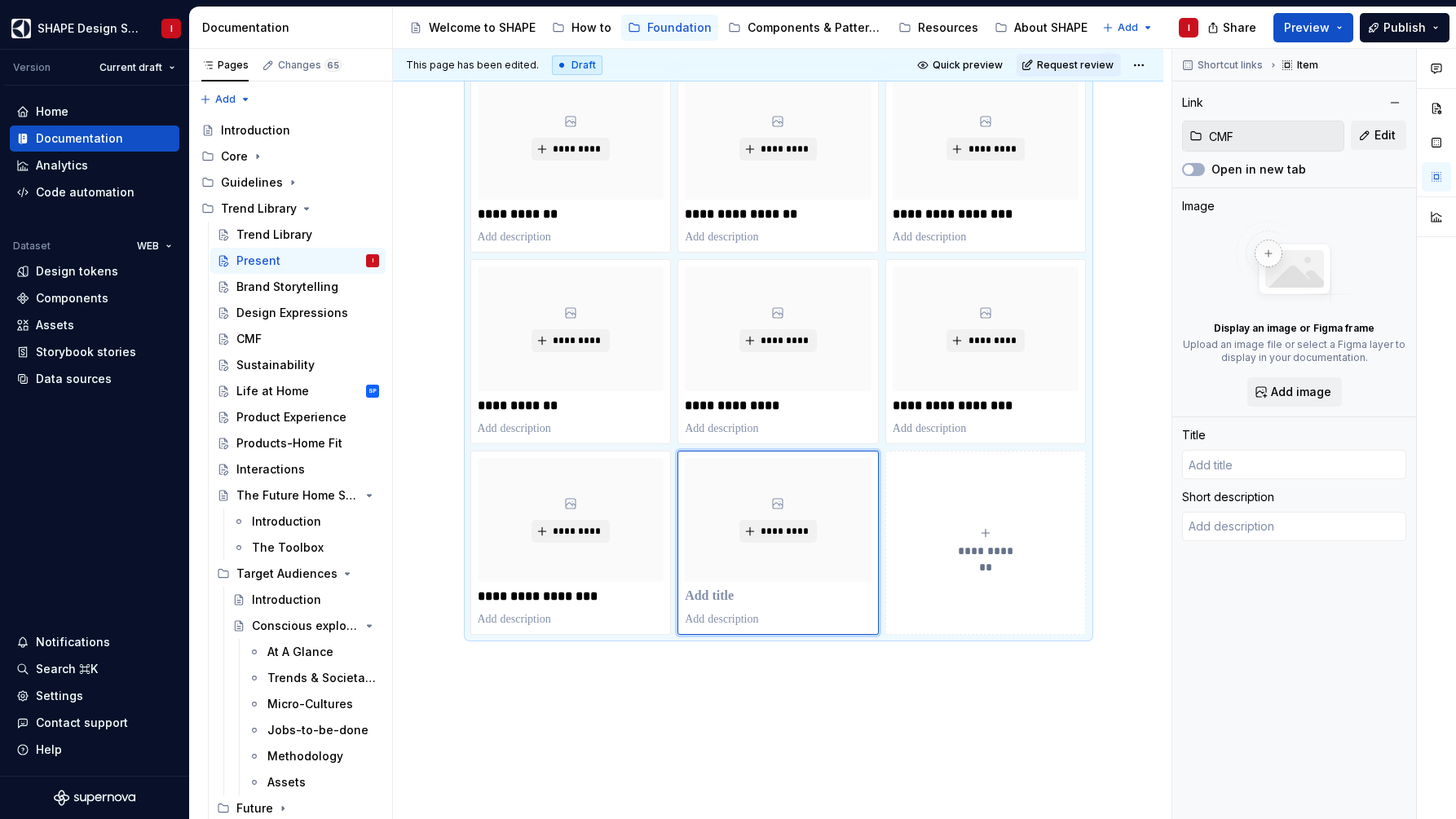 type on "CMF" 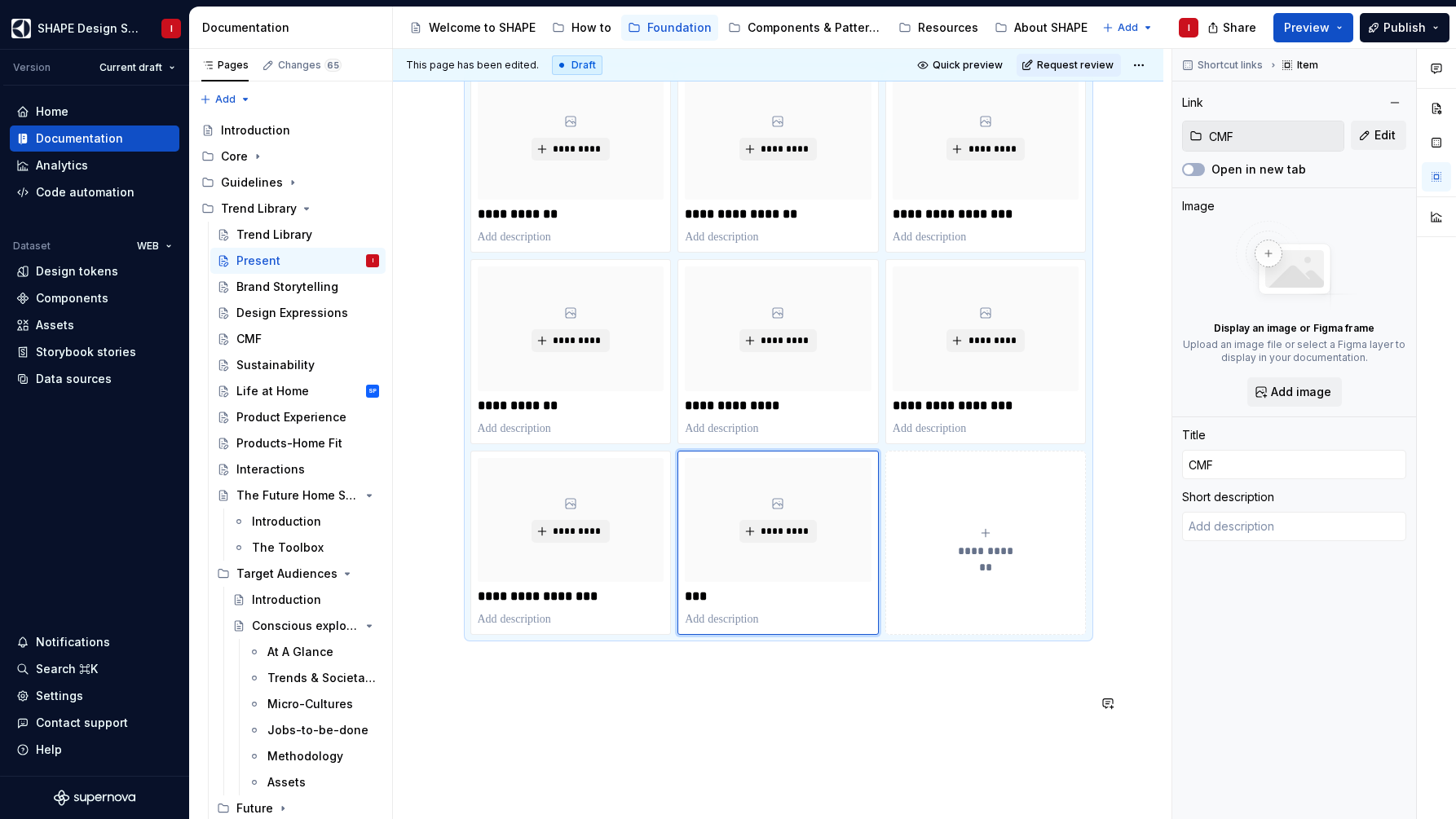 click on "**********" at bounding box center (779, 327) 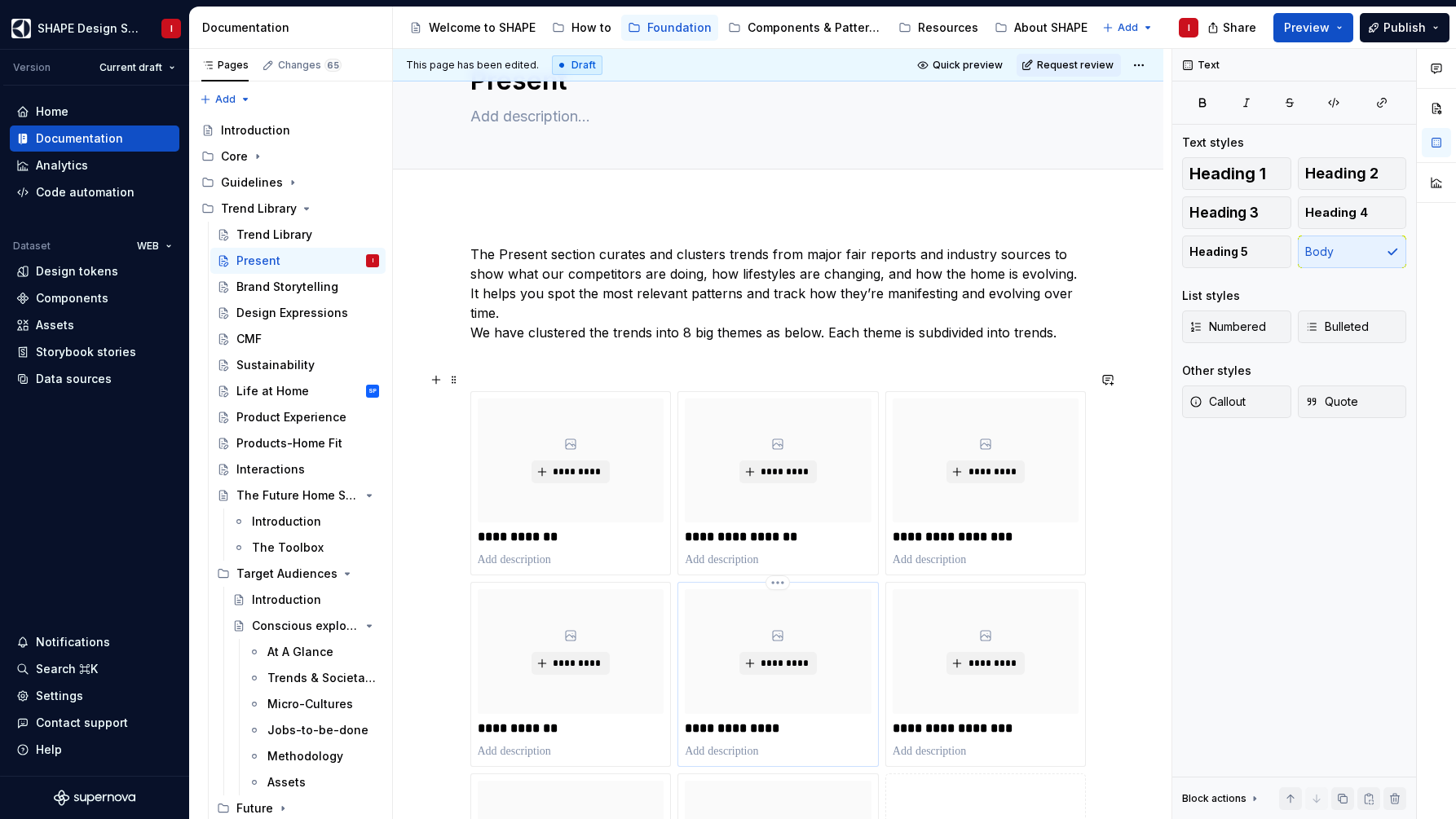 scroll, scrollTop: 81, scrollLeft: 0, axis: vertical 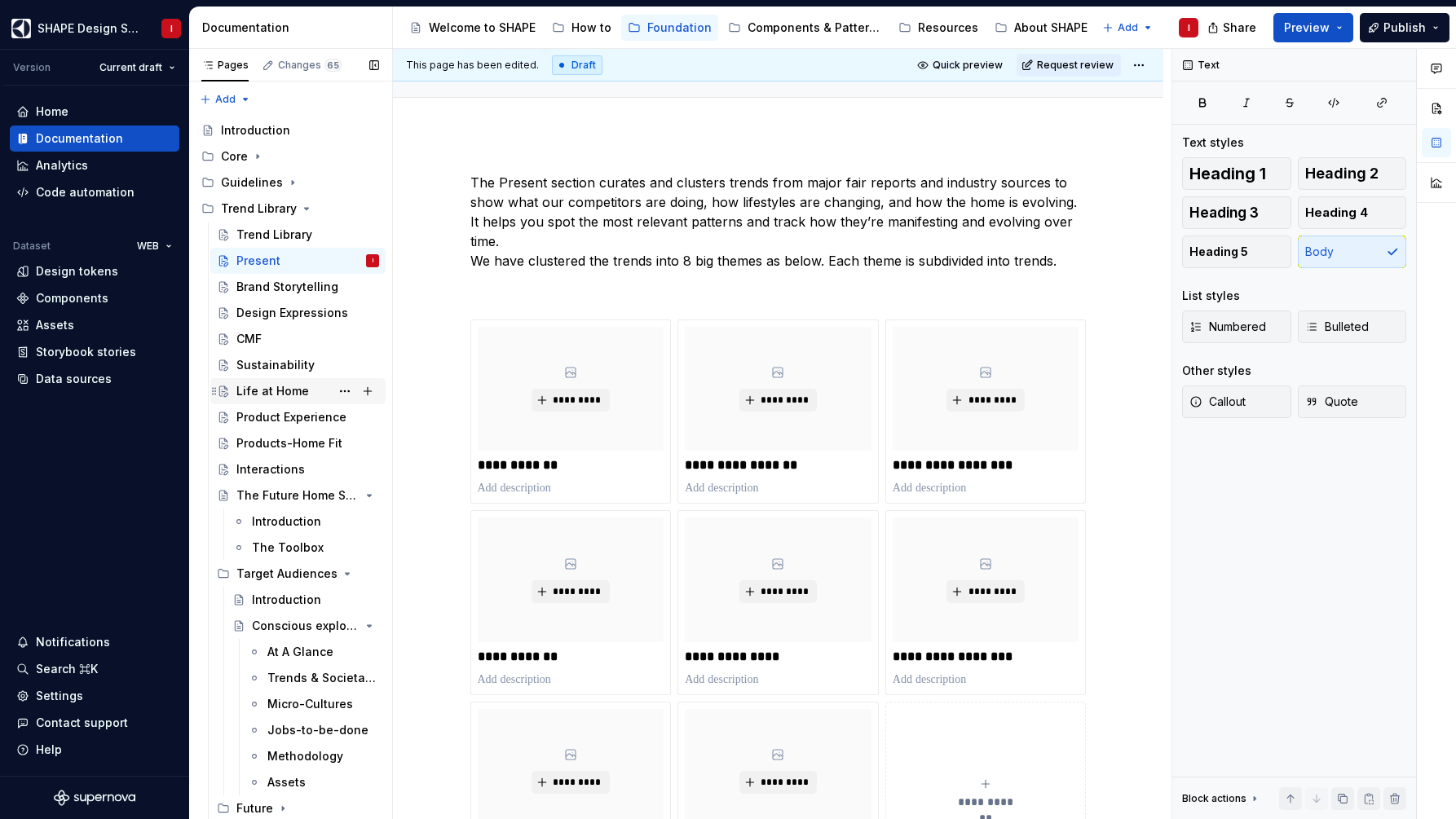 click on "Life at Home" at bounding box center (272, 391) 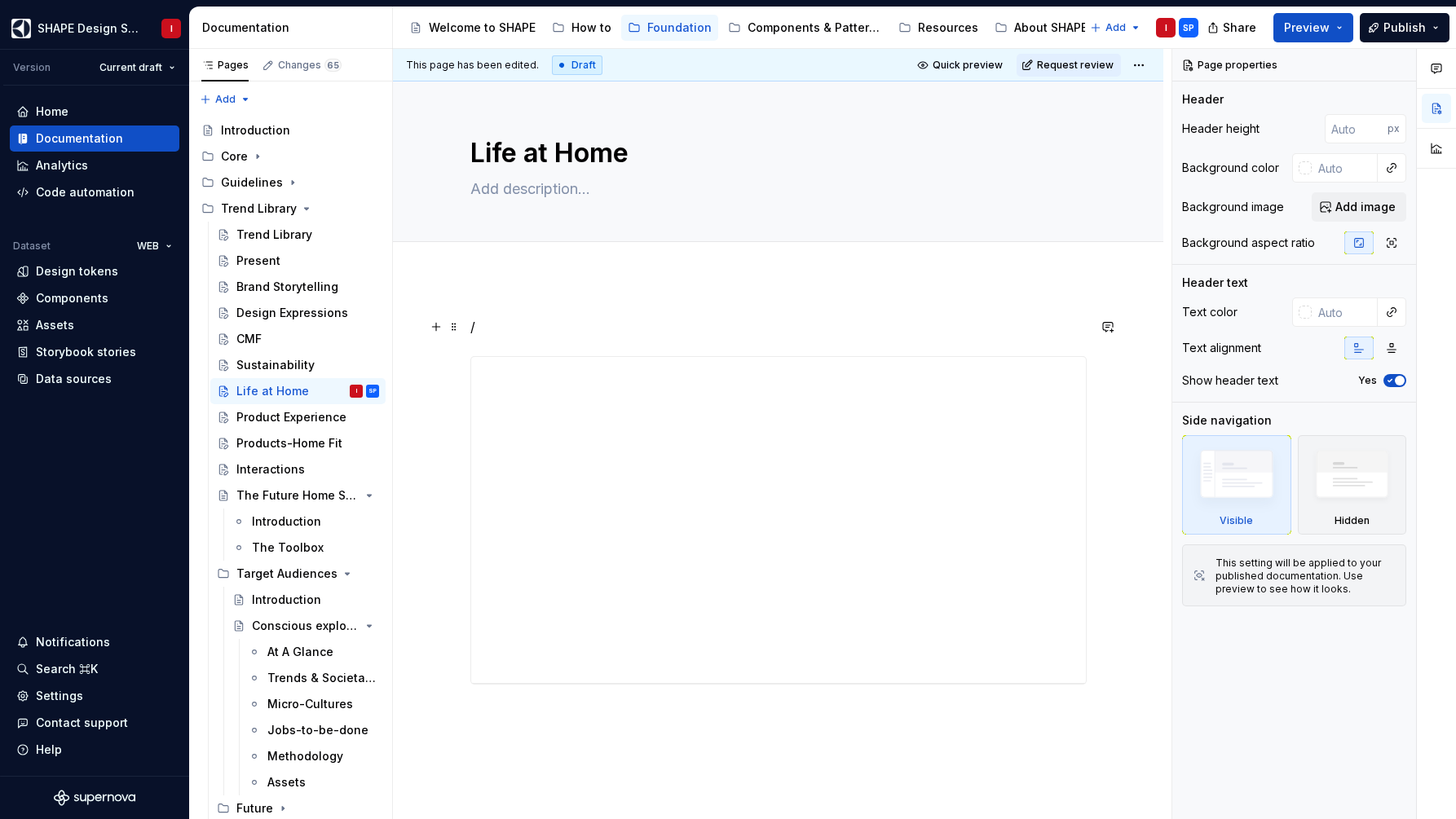 type on "*" 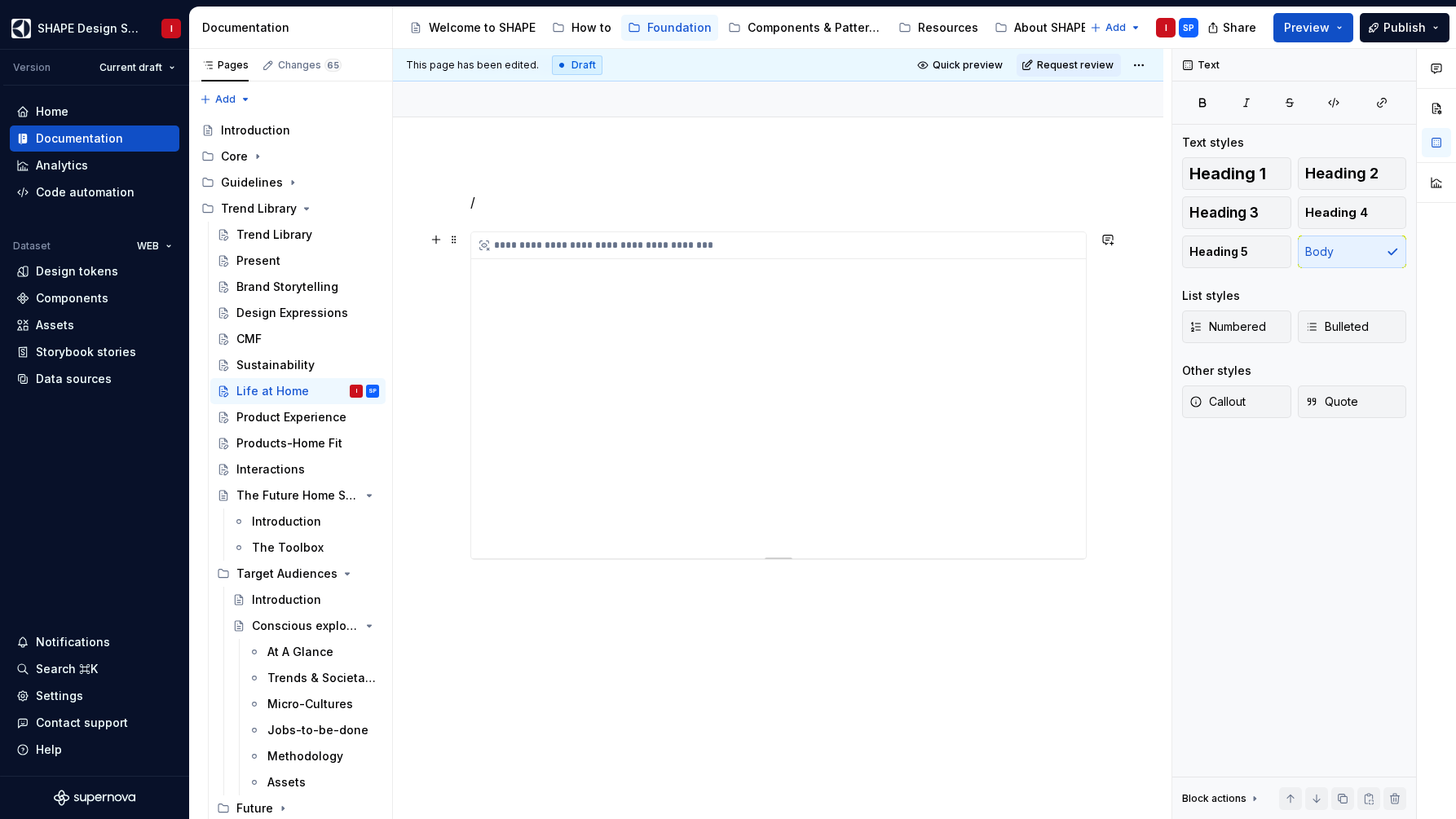 scroll, scrollTop: 1, scrollLeft: 0, axis: vertical 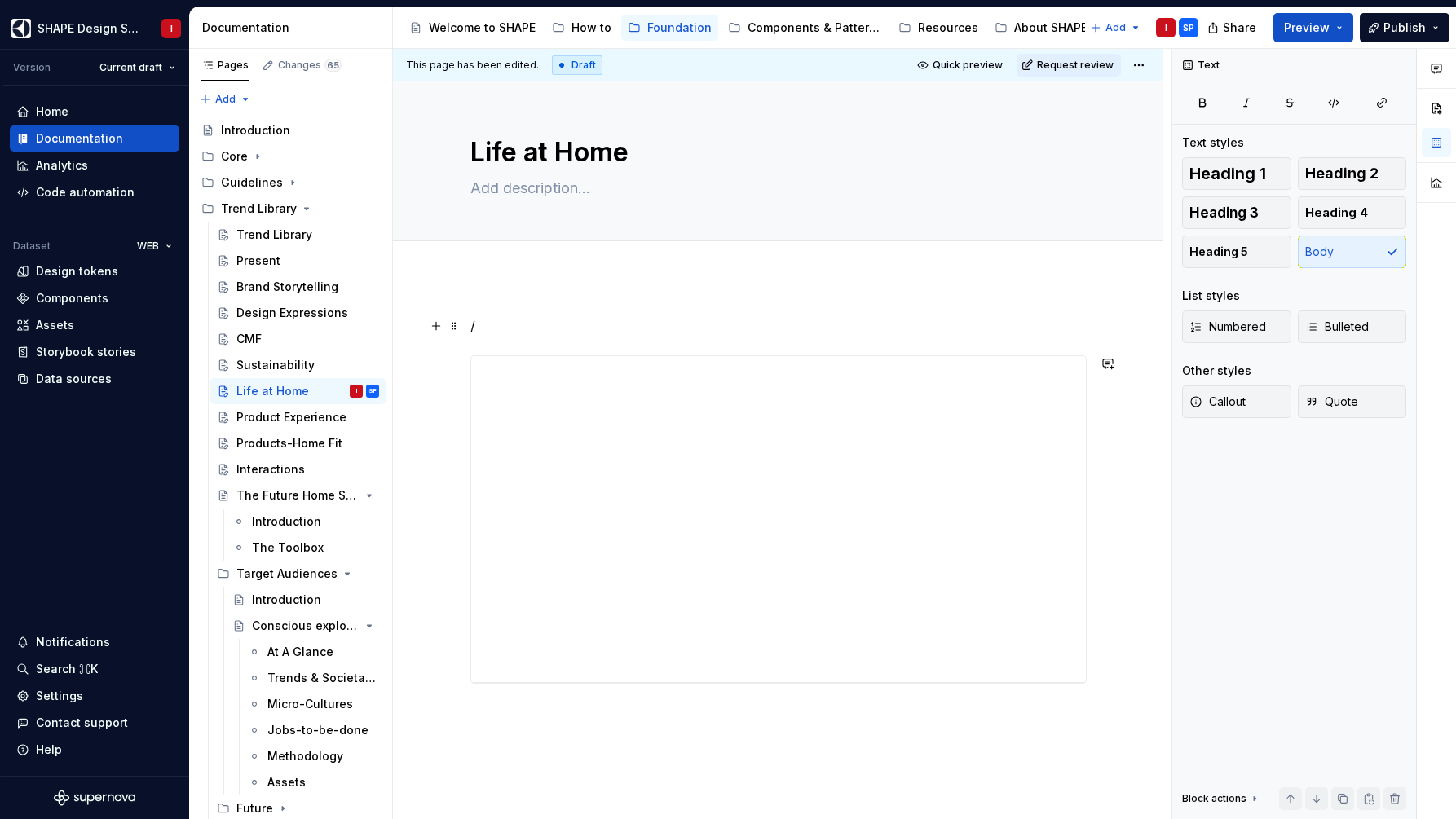 click on "/" at bounding box center (779, 326) 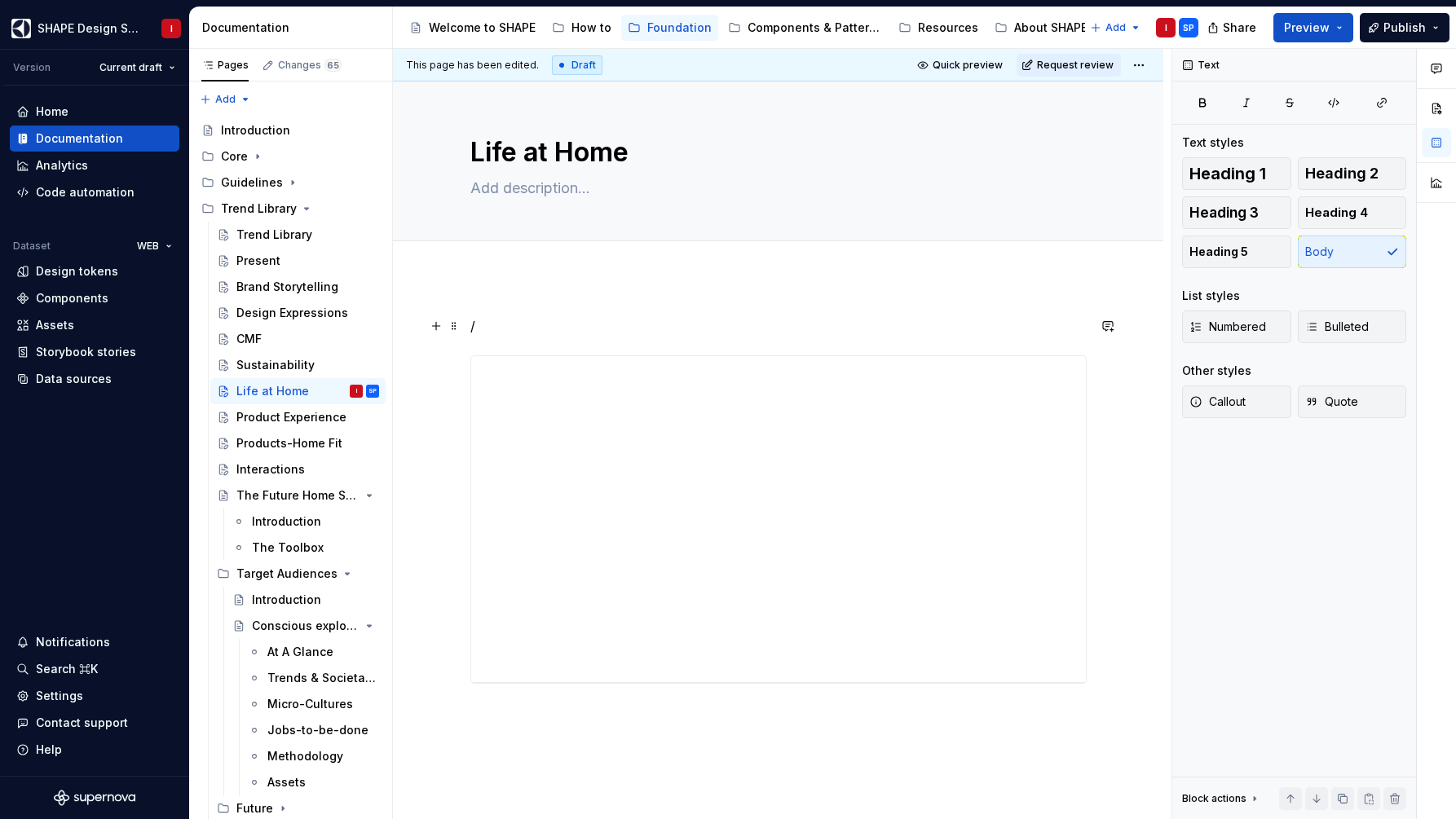 type 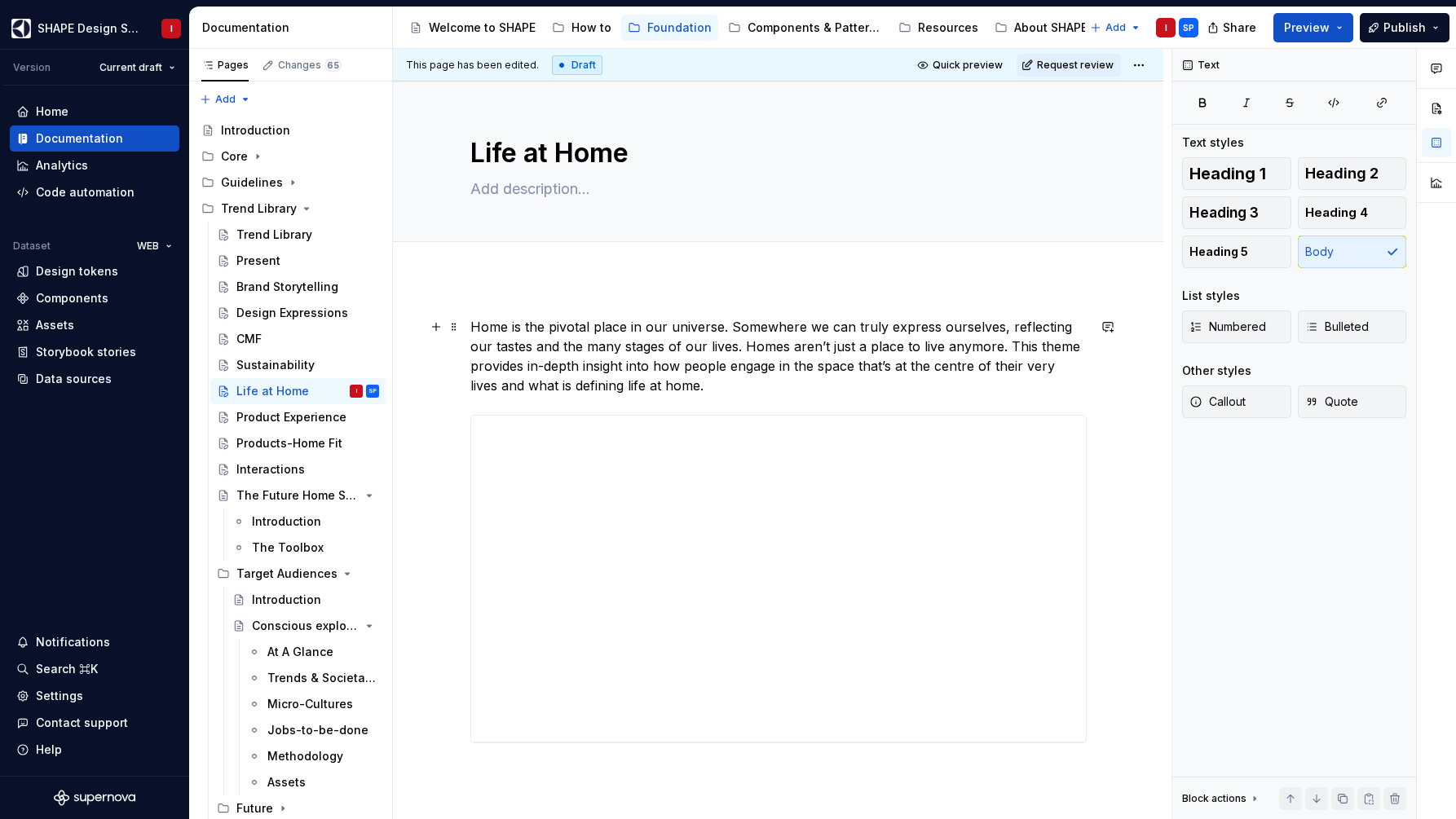 scroll, scrollTop: -2, scrollLeft: 0, axis: vertical 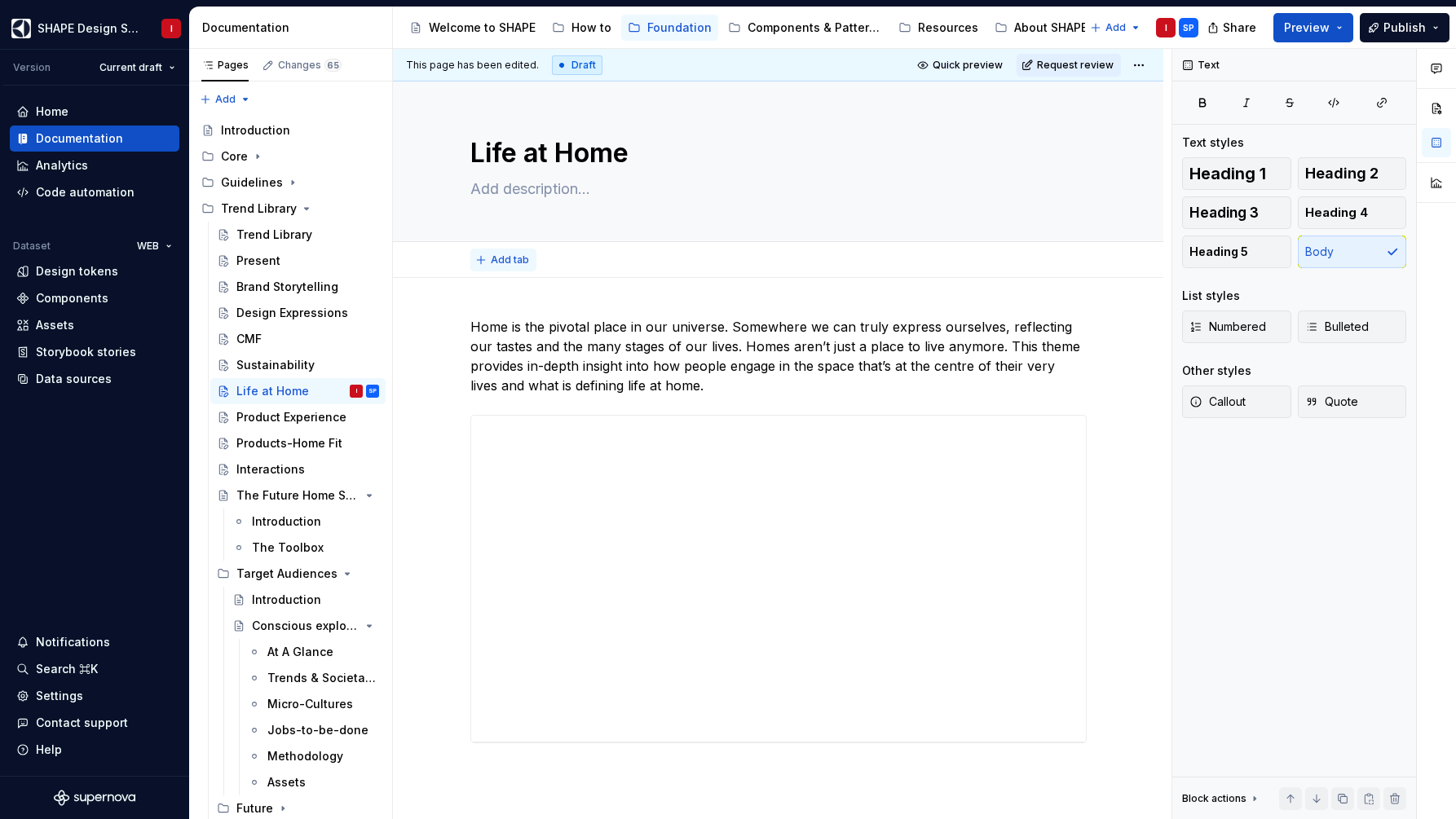 click on "Add tab" at bounding box center [503, 260] 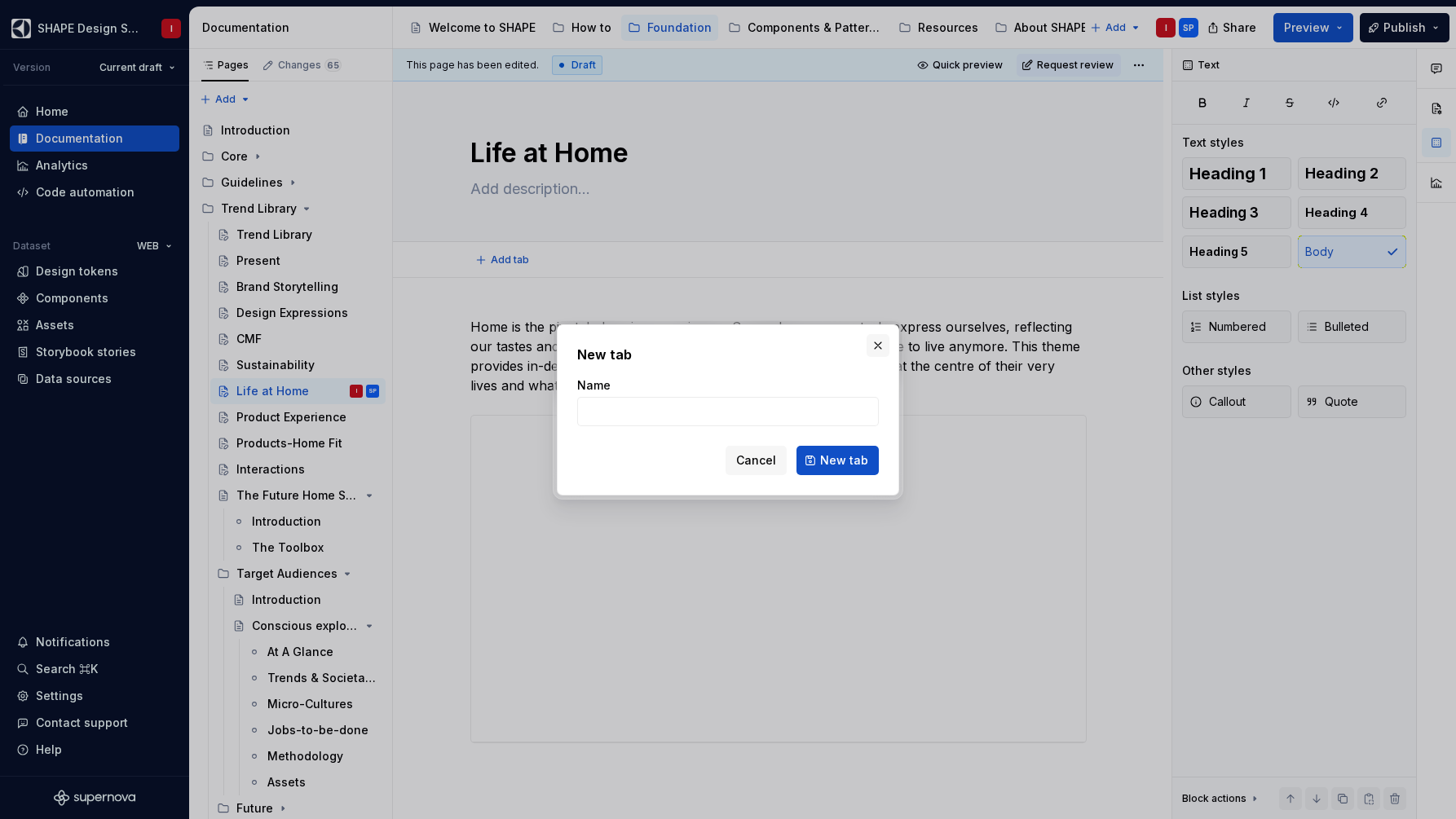 click at bounding box center (878, 346) 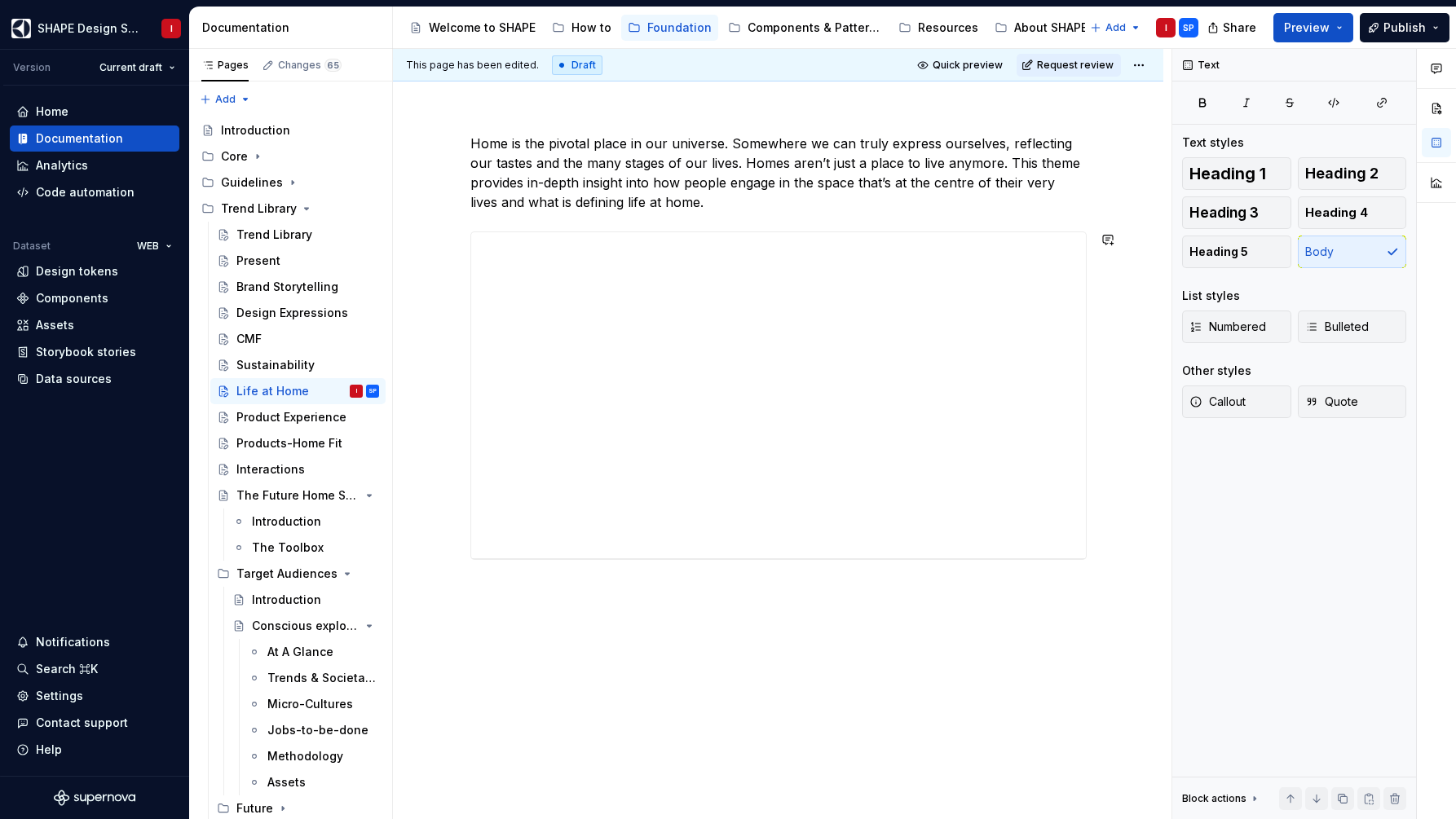 scroll, scrollTop: 118, scrollLeft: 0, axis: vertical 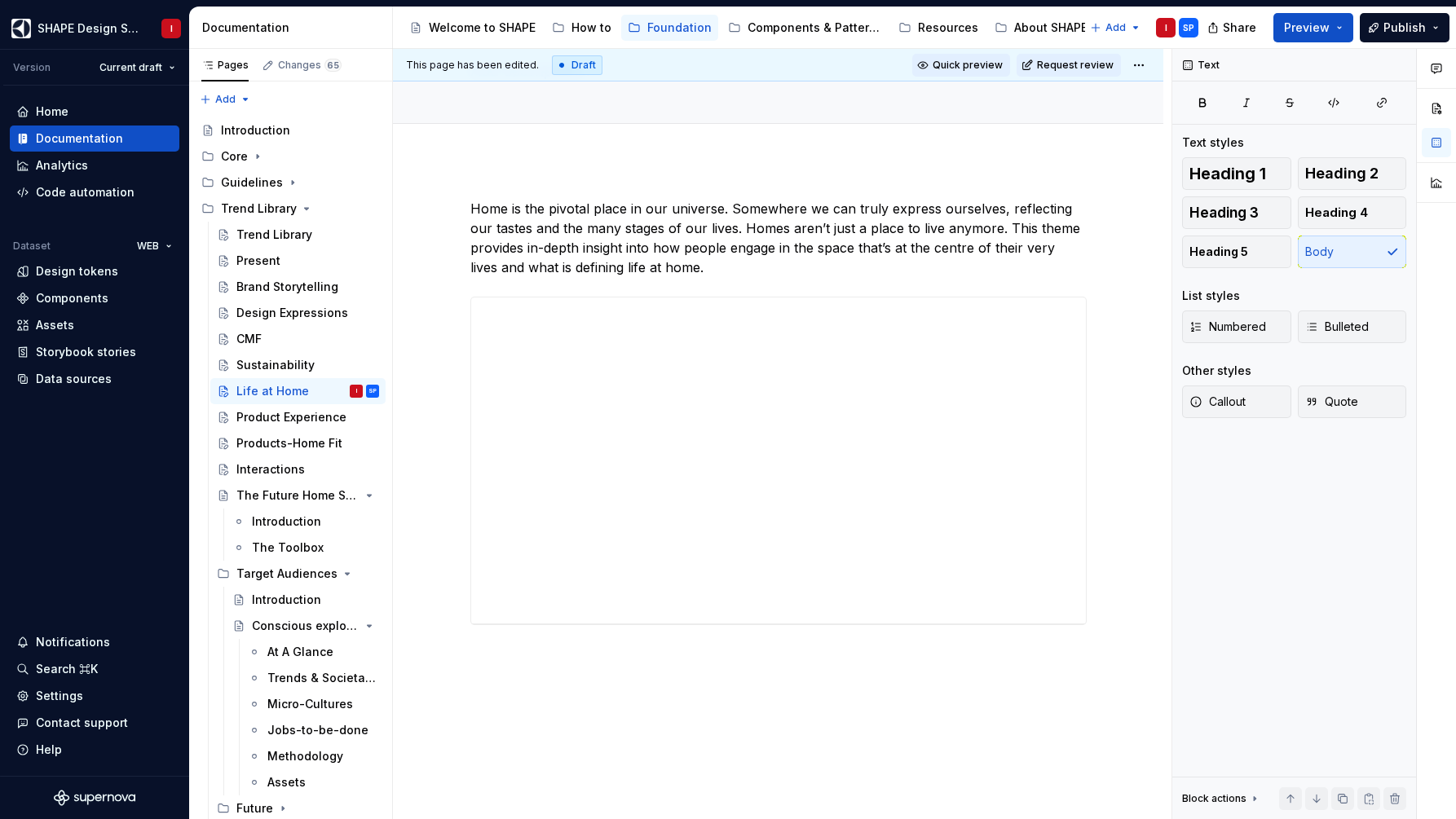 click on "Quick preview" at bounding box center [961, 65] 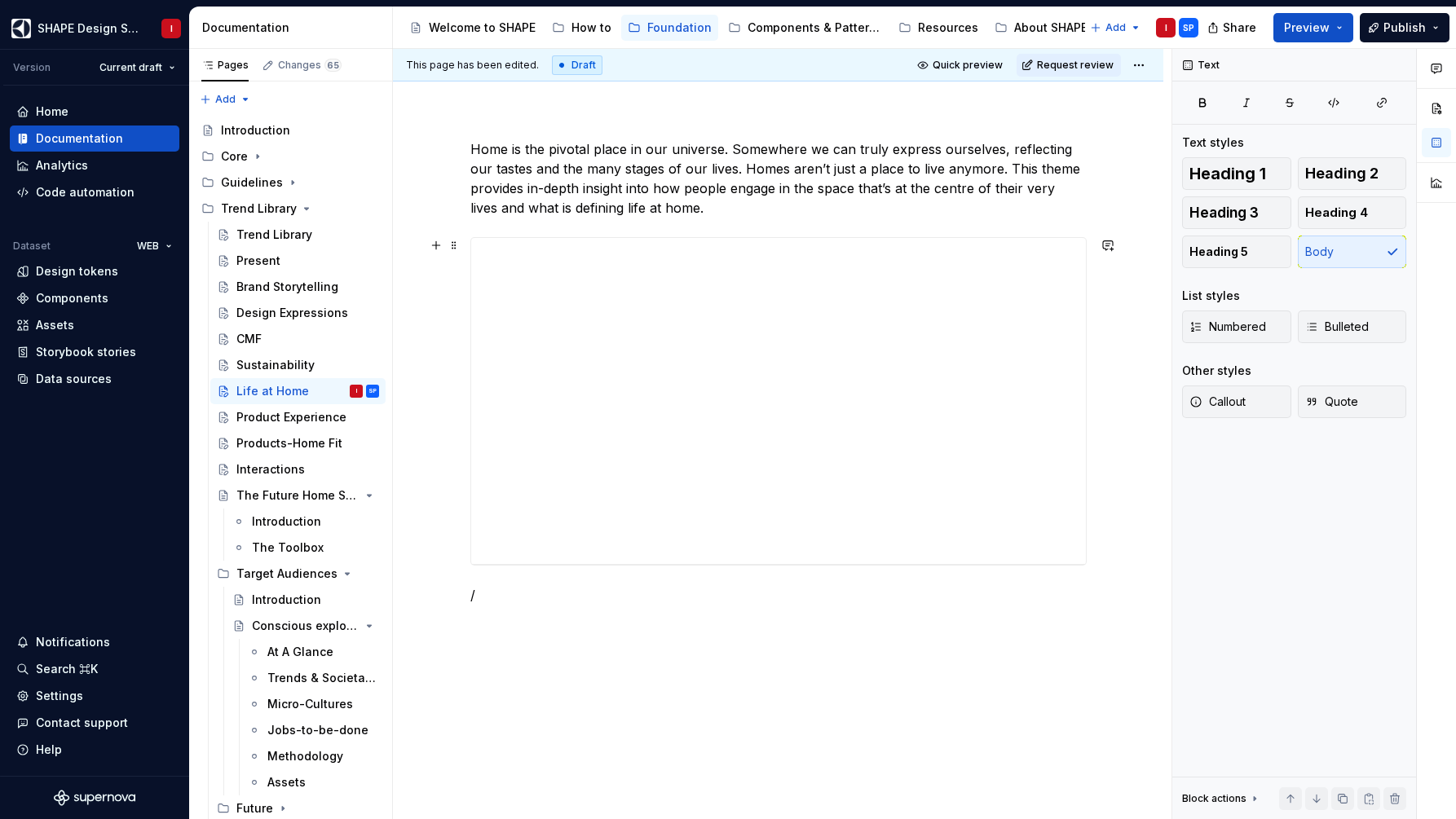 scroll, scrollTop: 178, scrollLeft: 0, axis: vertical 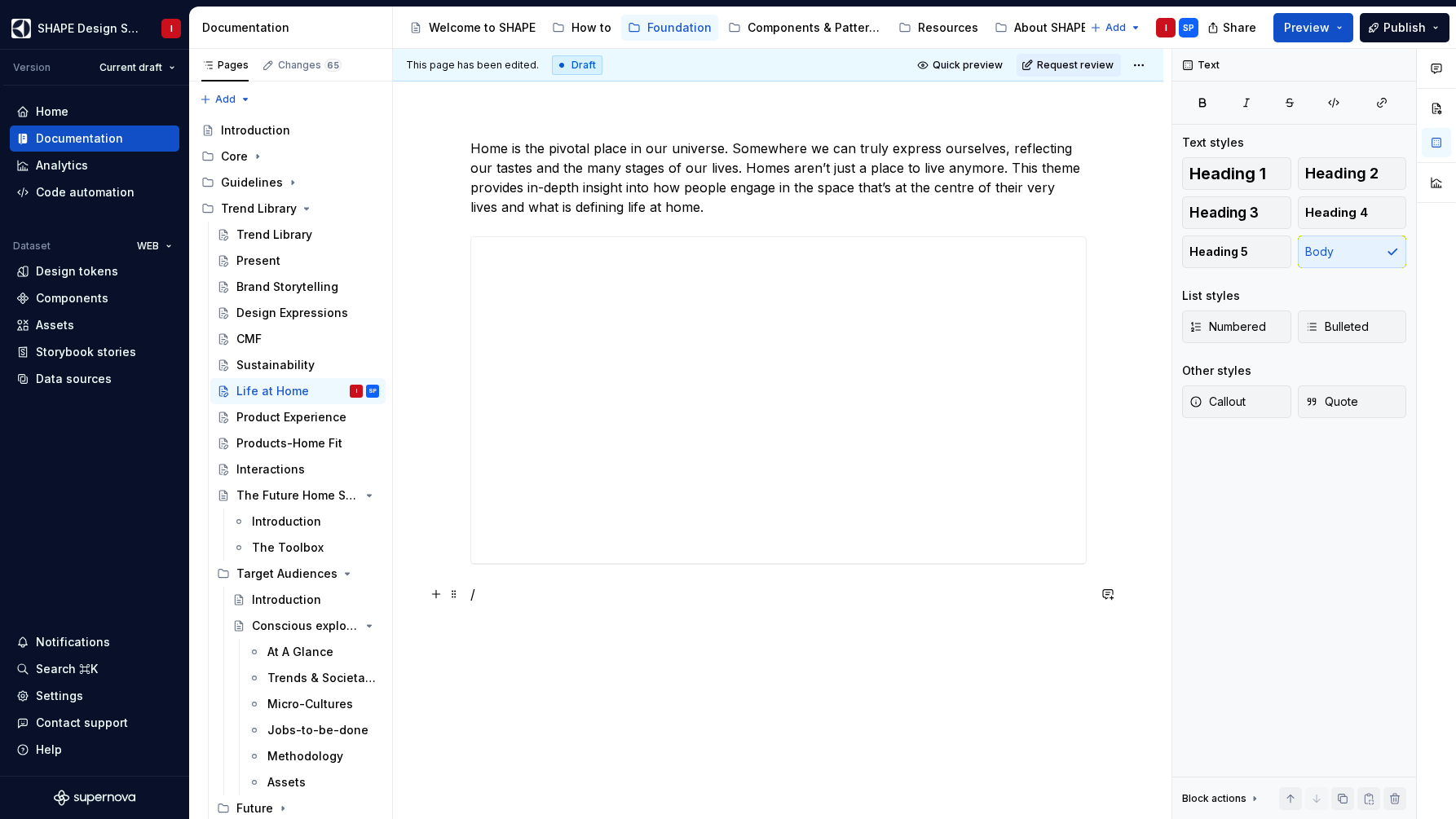 click on "/" at bounding box center [779, 594] 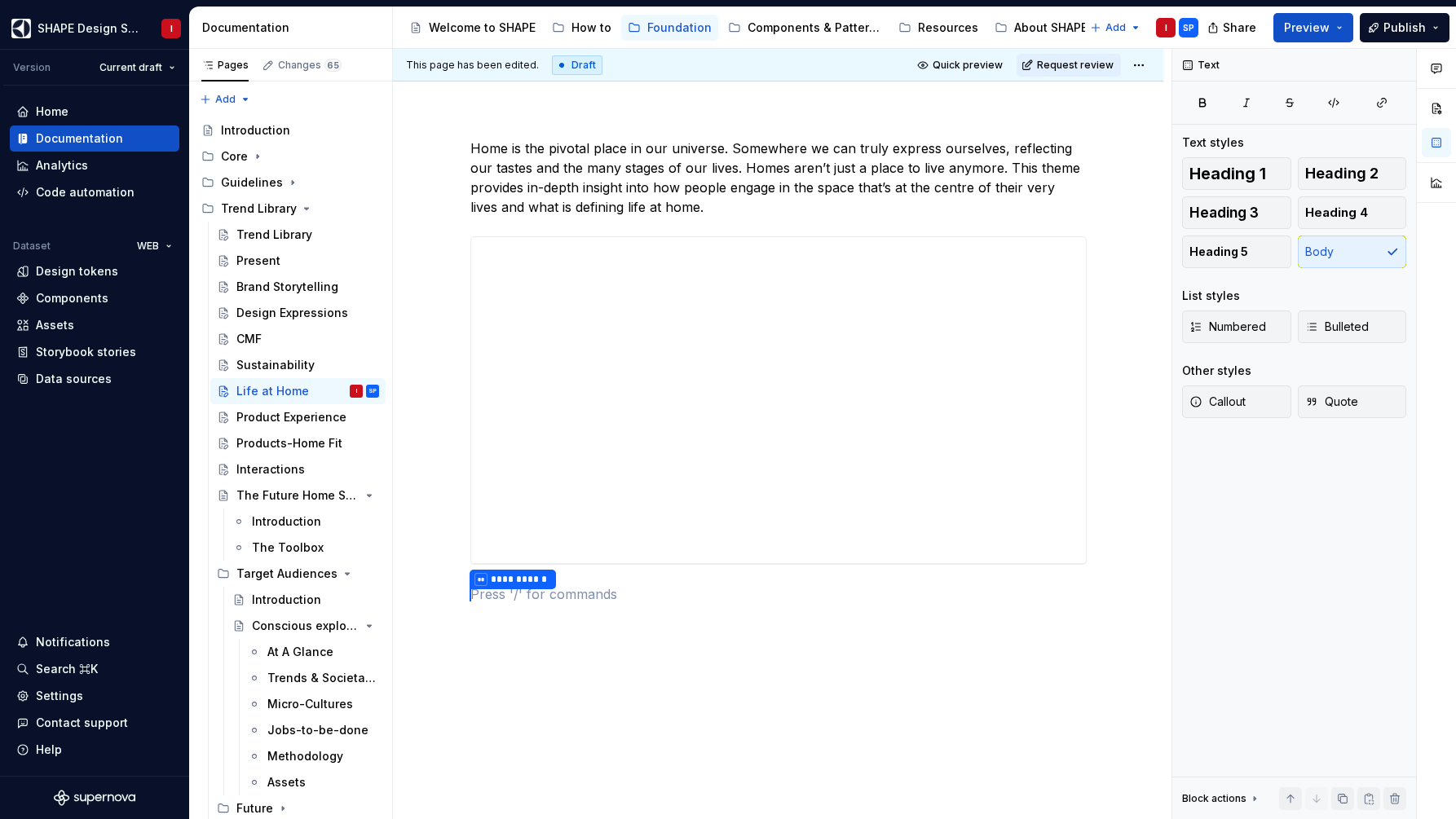 click on "**********" at bounding box center [778, 485] 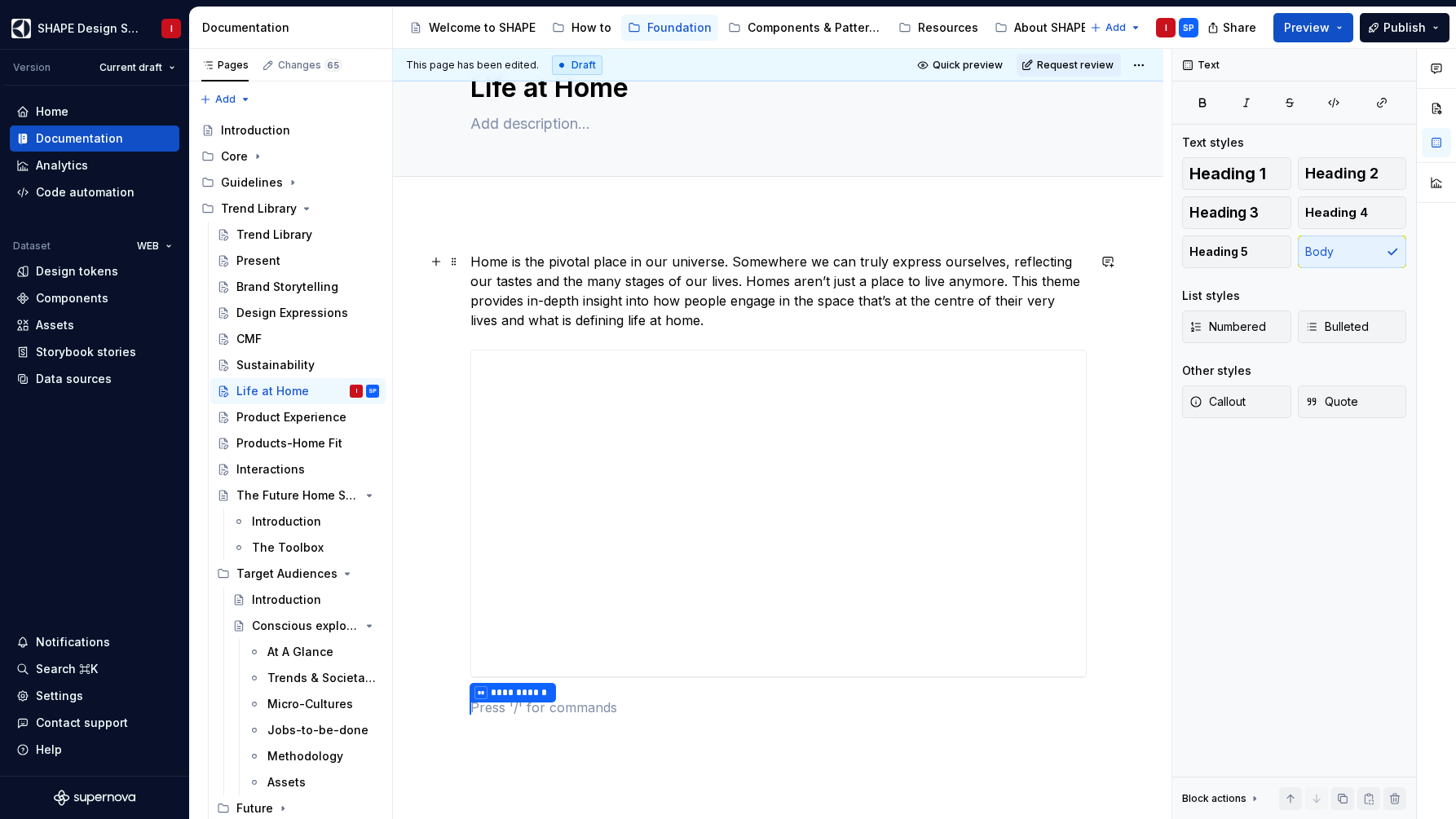click on "Home is the pivotal place in our universe. Somewhere we can truly express ourselves, reflecting our tastes and the many stages of our lives. Homes aren’t just a place to live anymore. This theme provides in-depth insight into how people engage in the space that’s at the centre of their very lives and what is defining life at home." at bounding box center [779, 291] 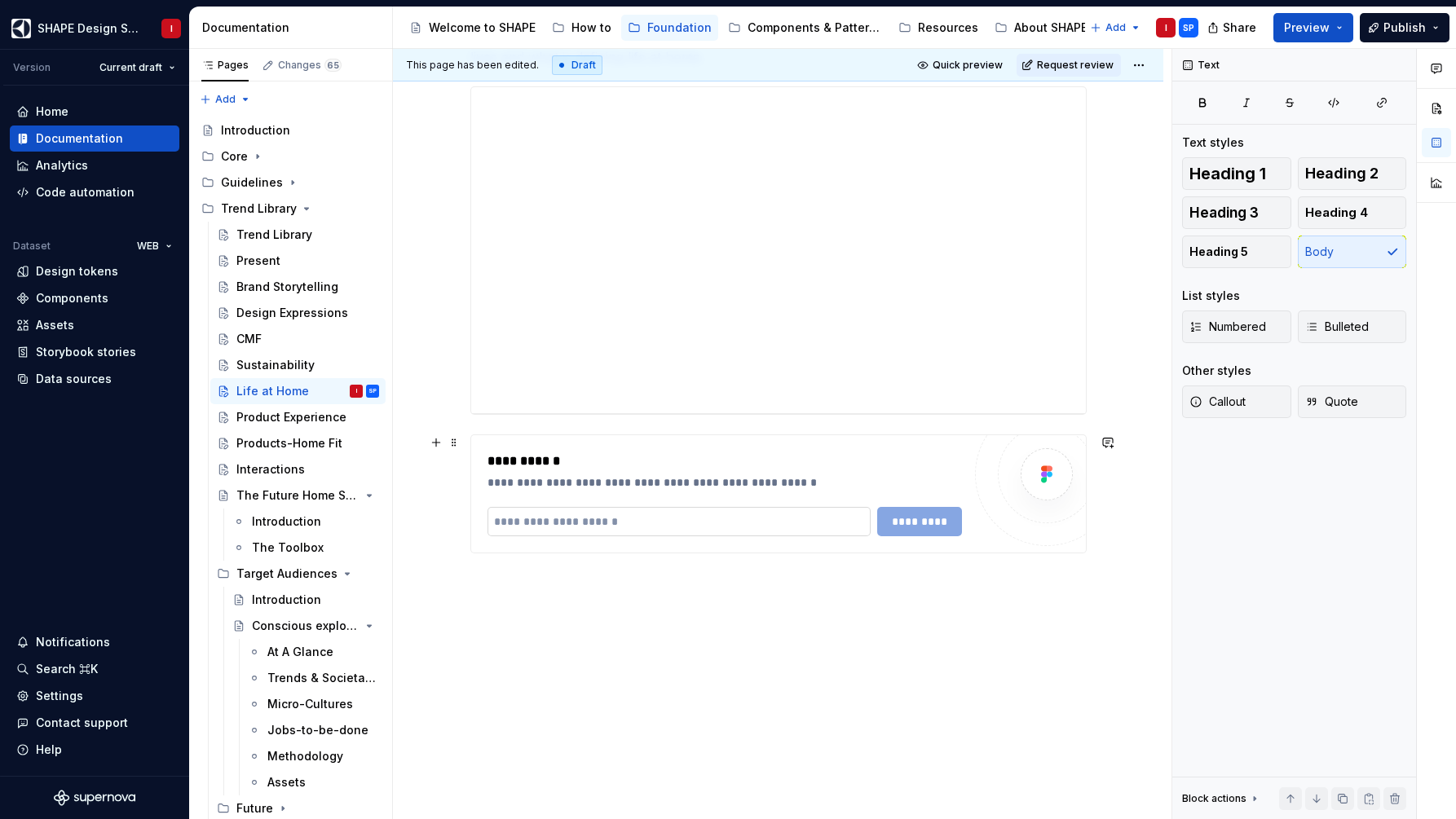 scroll, scrollTop: 328, scrollLeft: 0, axis: vertical 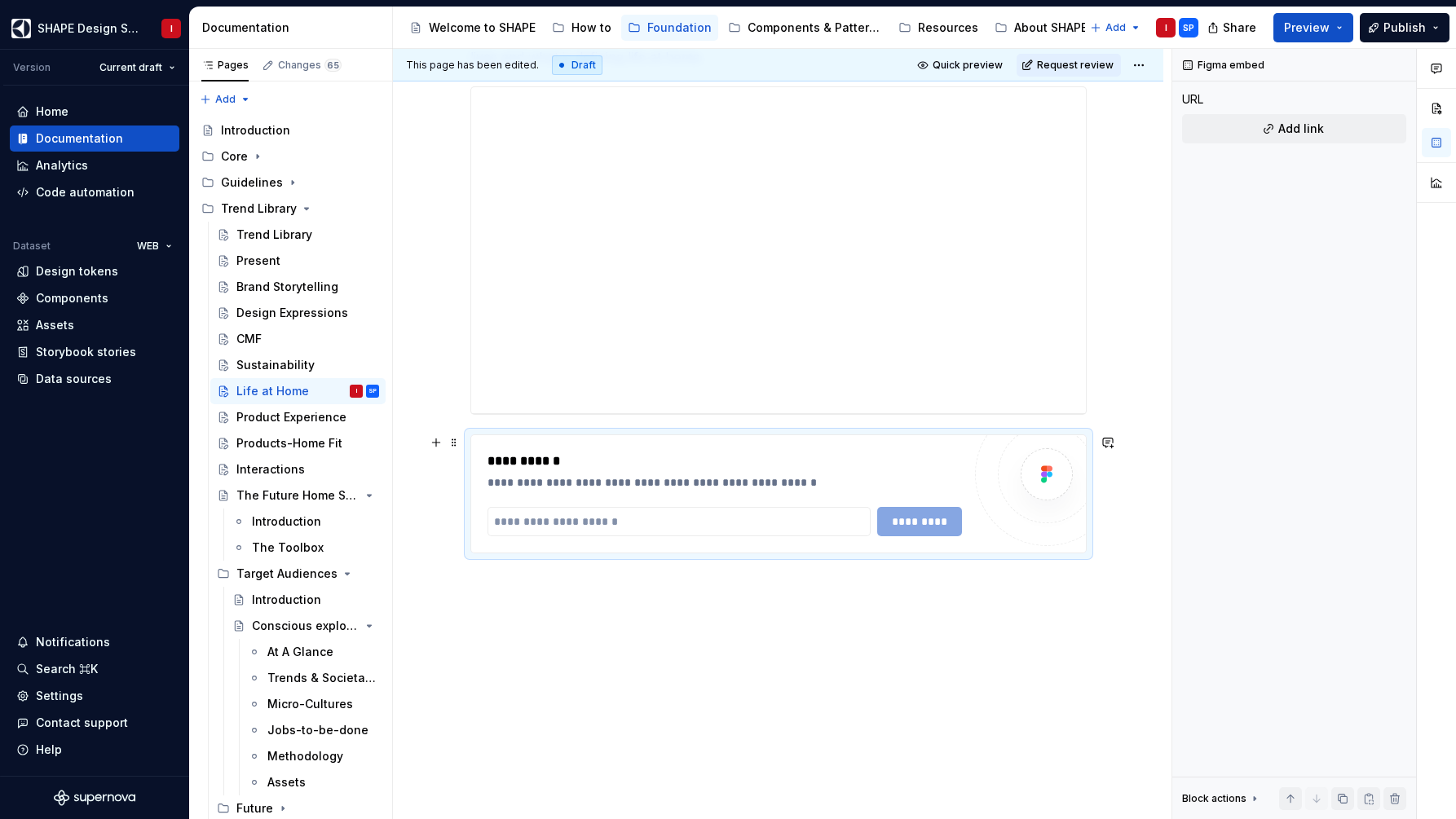 click on "**********" at bounding box center (725, 482) 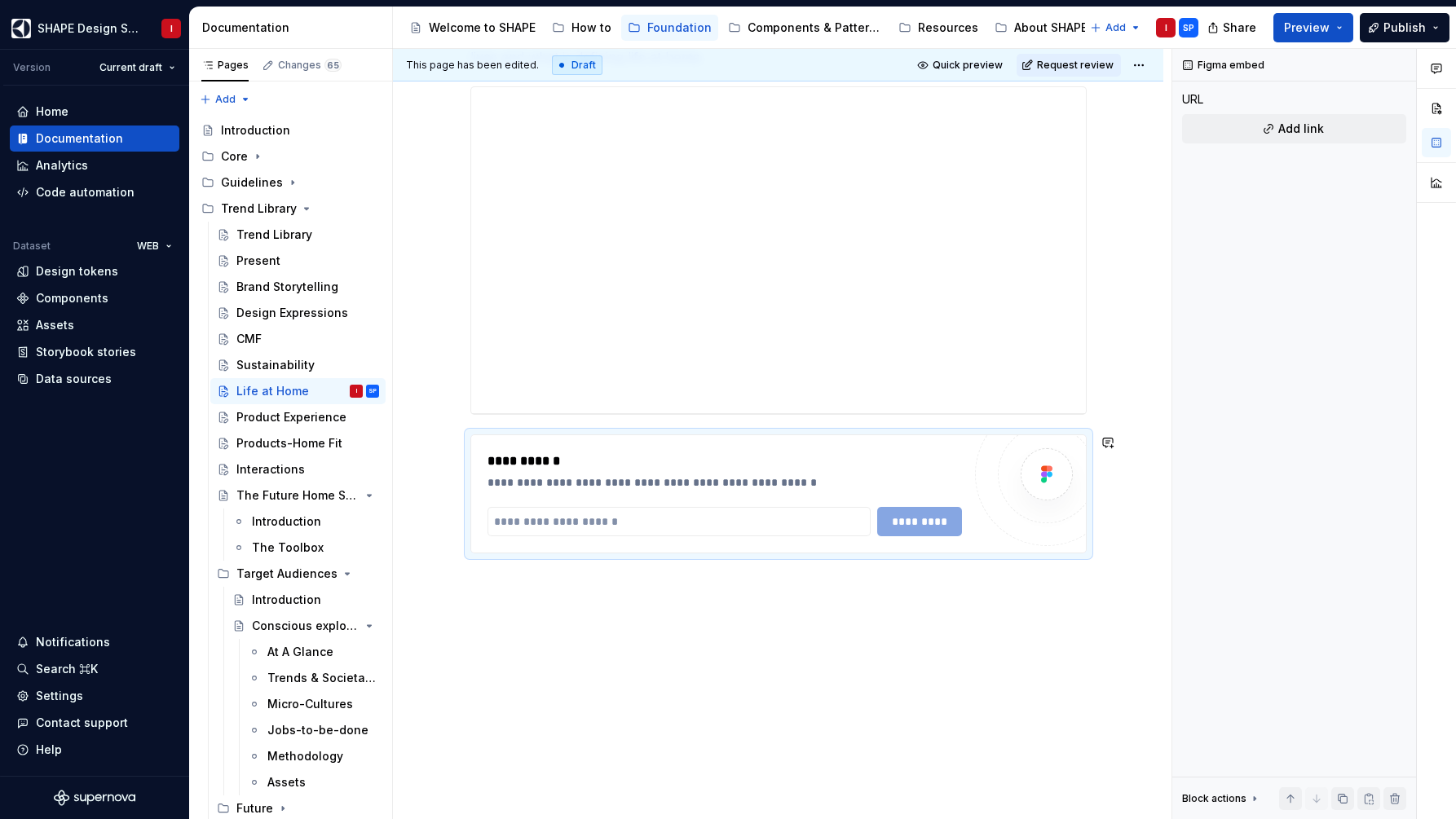 click on "**********" at bounding box center (778, 384) 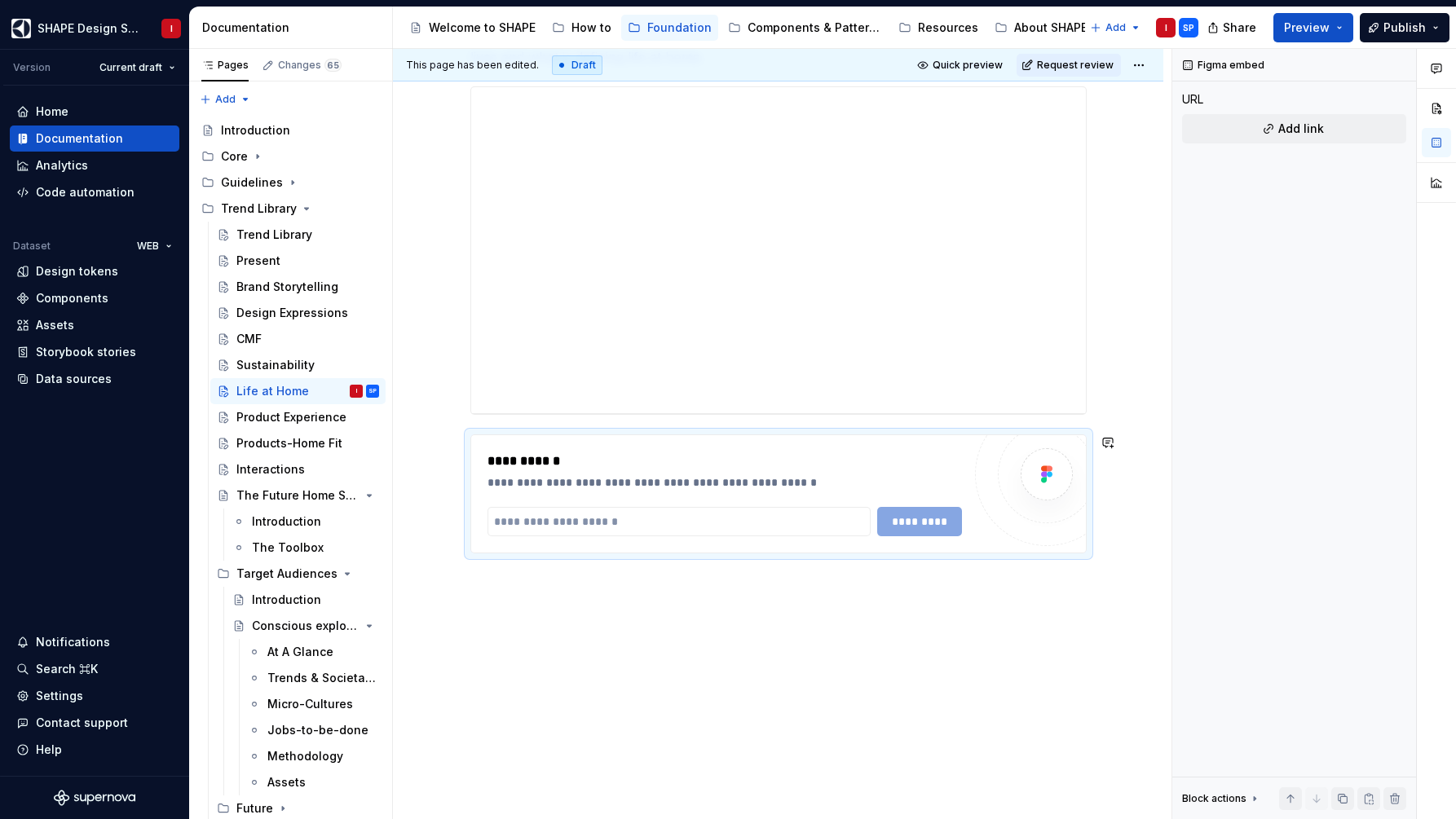 scroll, scrollTop: 328, scrollLeft: 0, axis: vertical 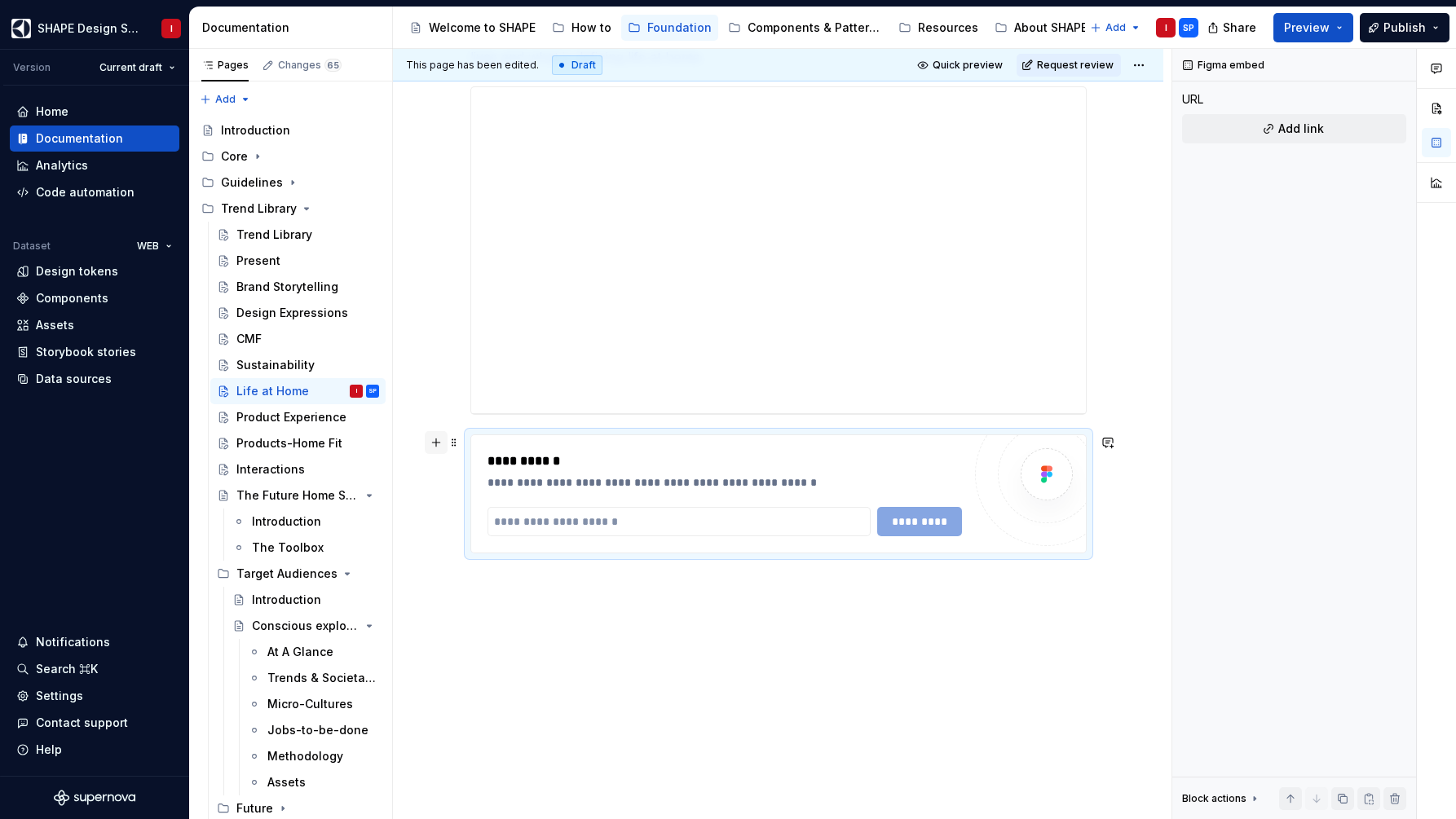 click at bounding box center [436, 443] 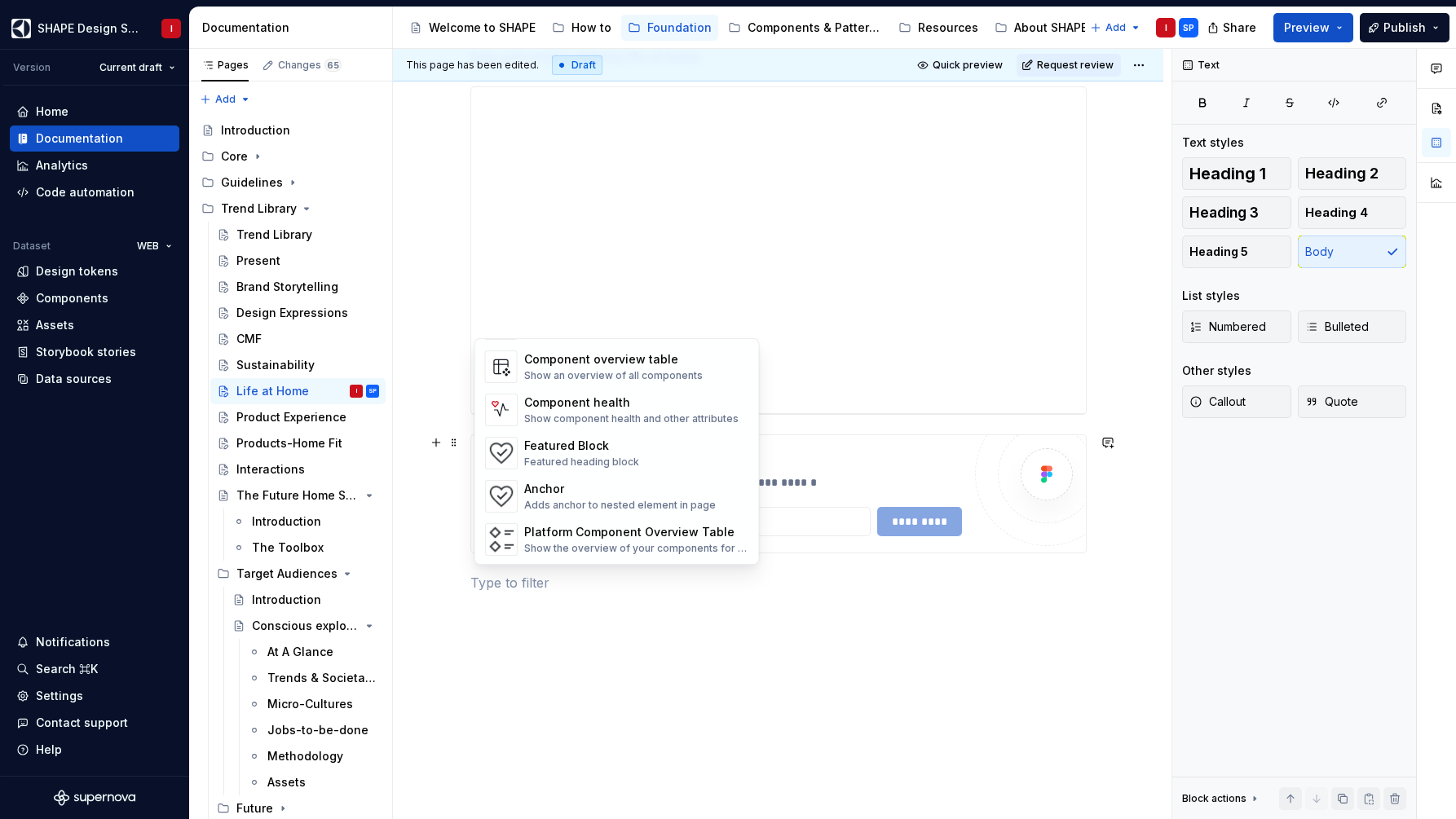 scroll, scrollTop: 2098, scrollLeft: 0, axis: vertical 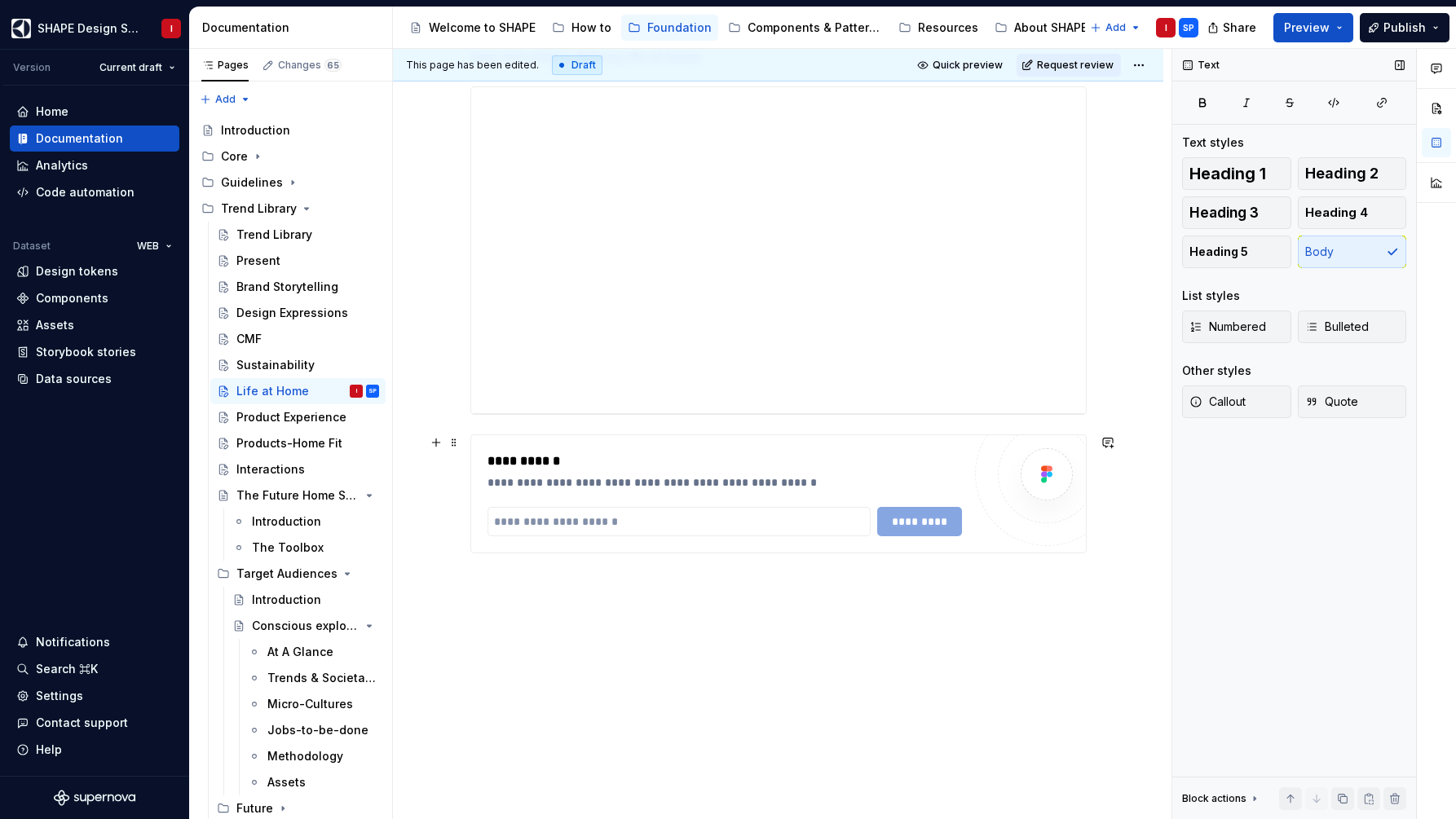 click on "Text Text styles Heading 1 Heading 2 Heading 3 Heading 4 Heading 5 Body List styles Numbered Bulleted Other styles Callout Quote Block actions Move up Move down Duplicate Copy (⌘C) Cut (⌘X) Delete" at bounding box center (1294, 434) 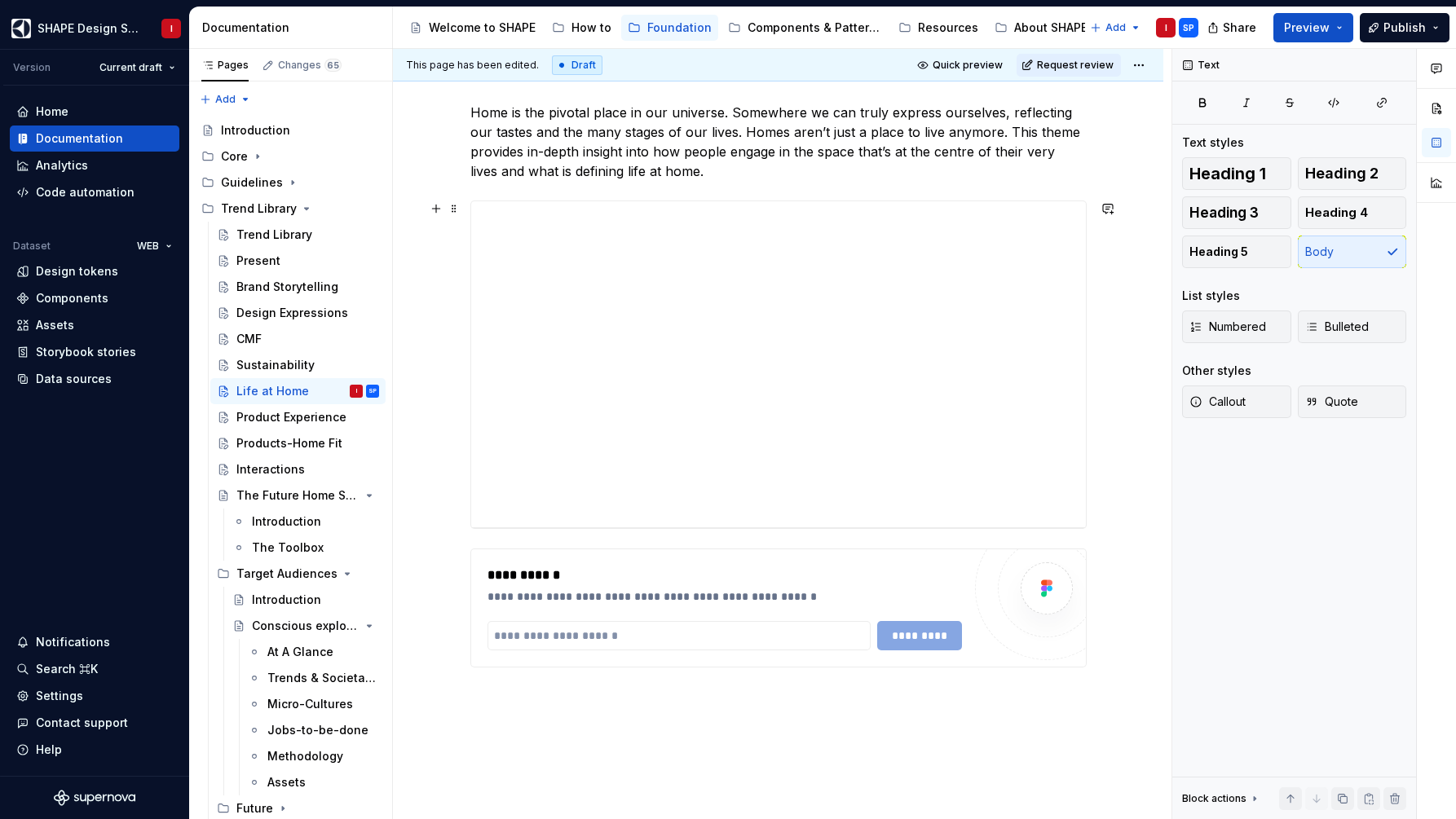 scroll, scrollTop: 213, scrollLeft: 0, axis: vertical 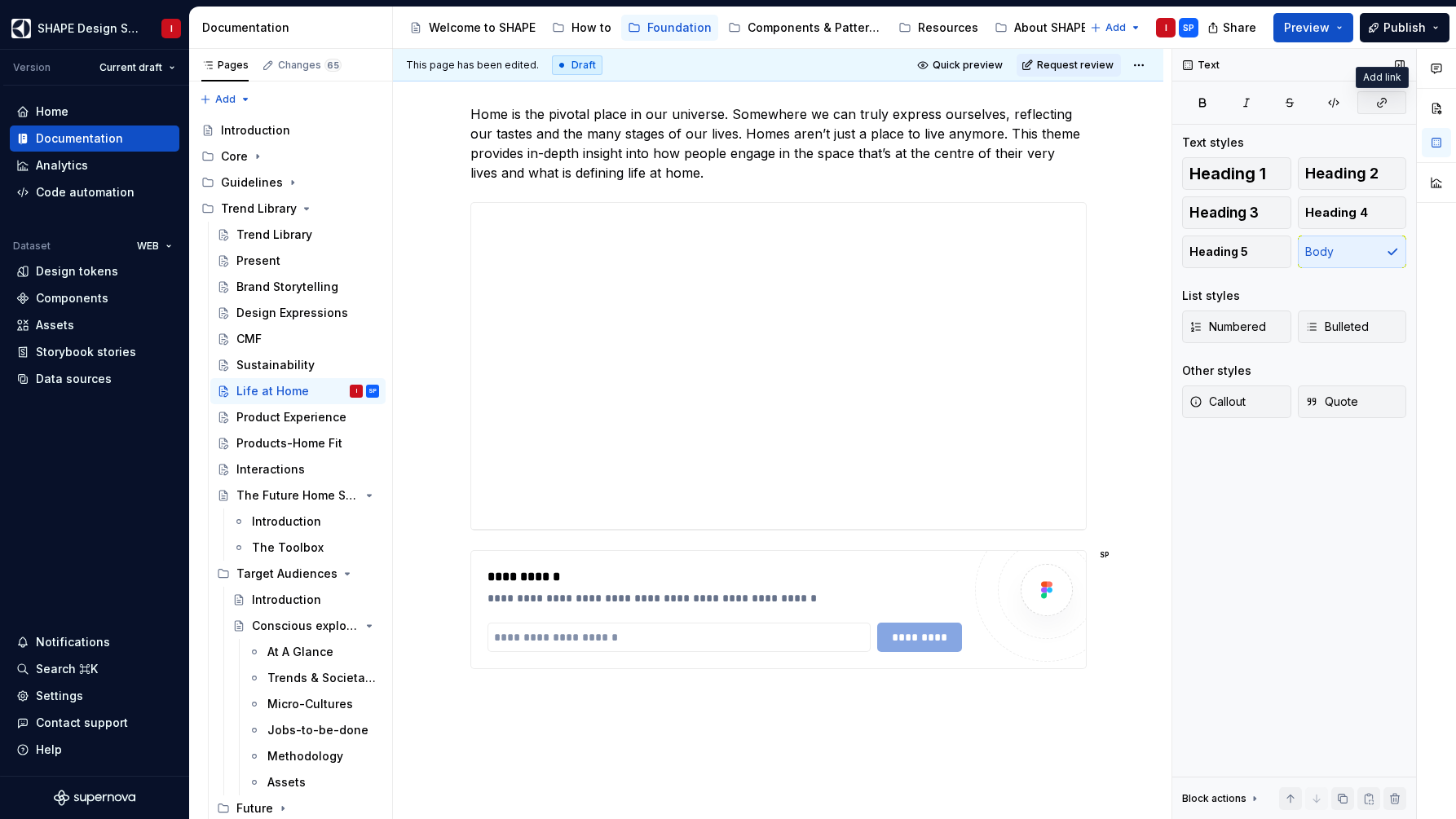 click 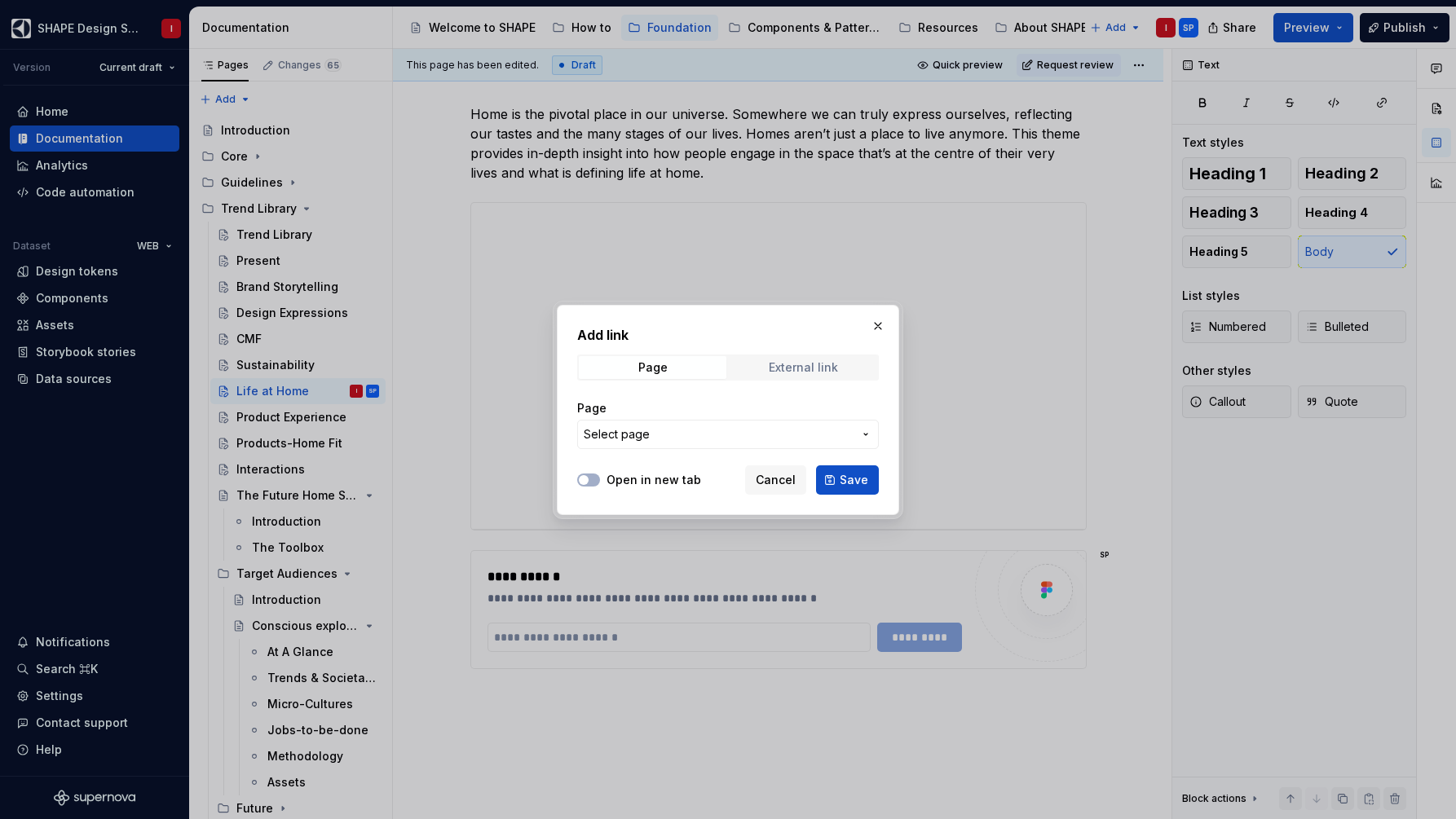 click on "External link" at bounding box center [803, 368] 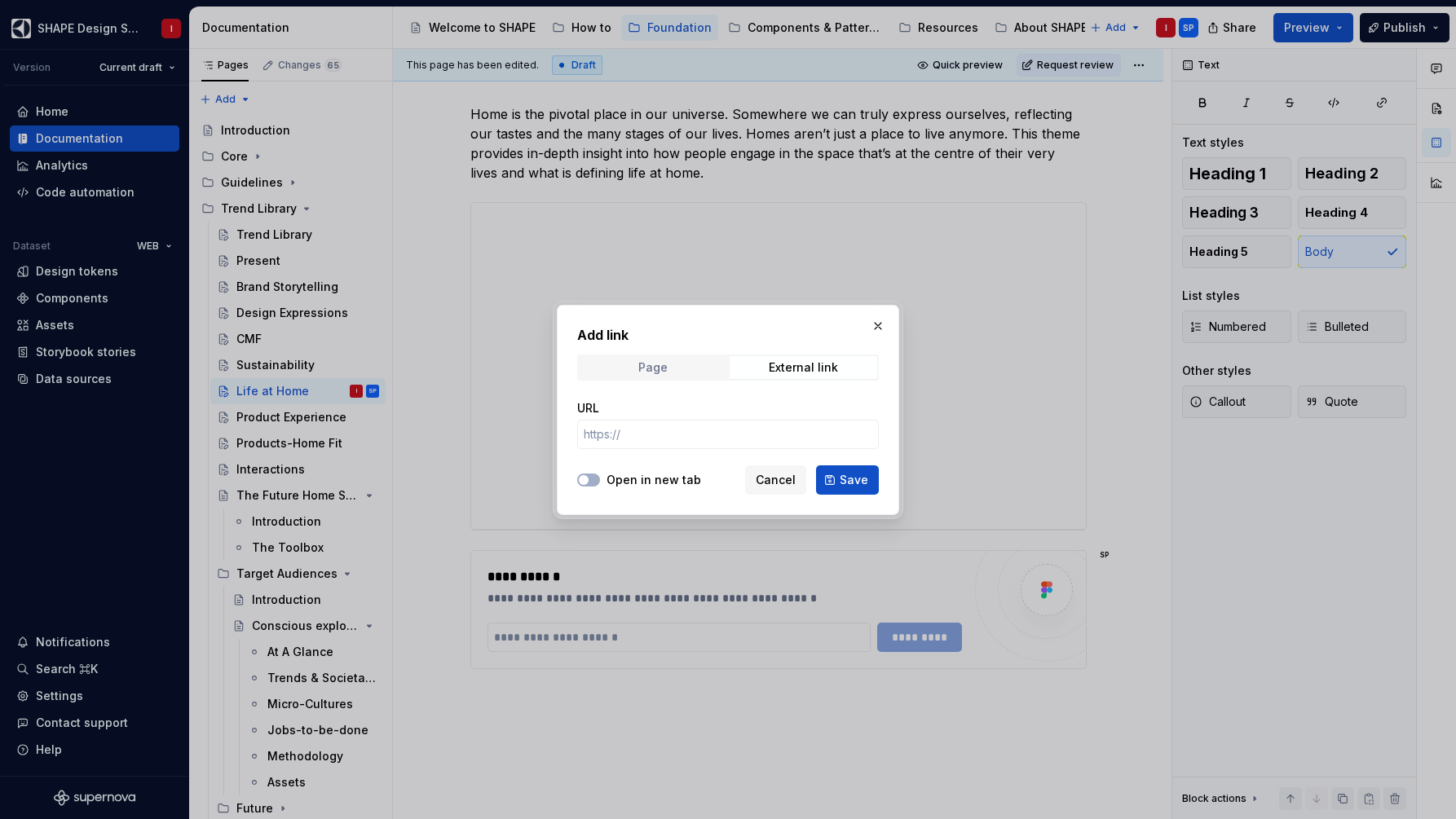 click on "Page" at bounding box center (653, 368) 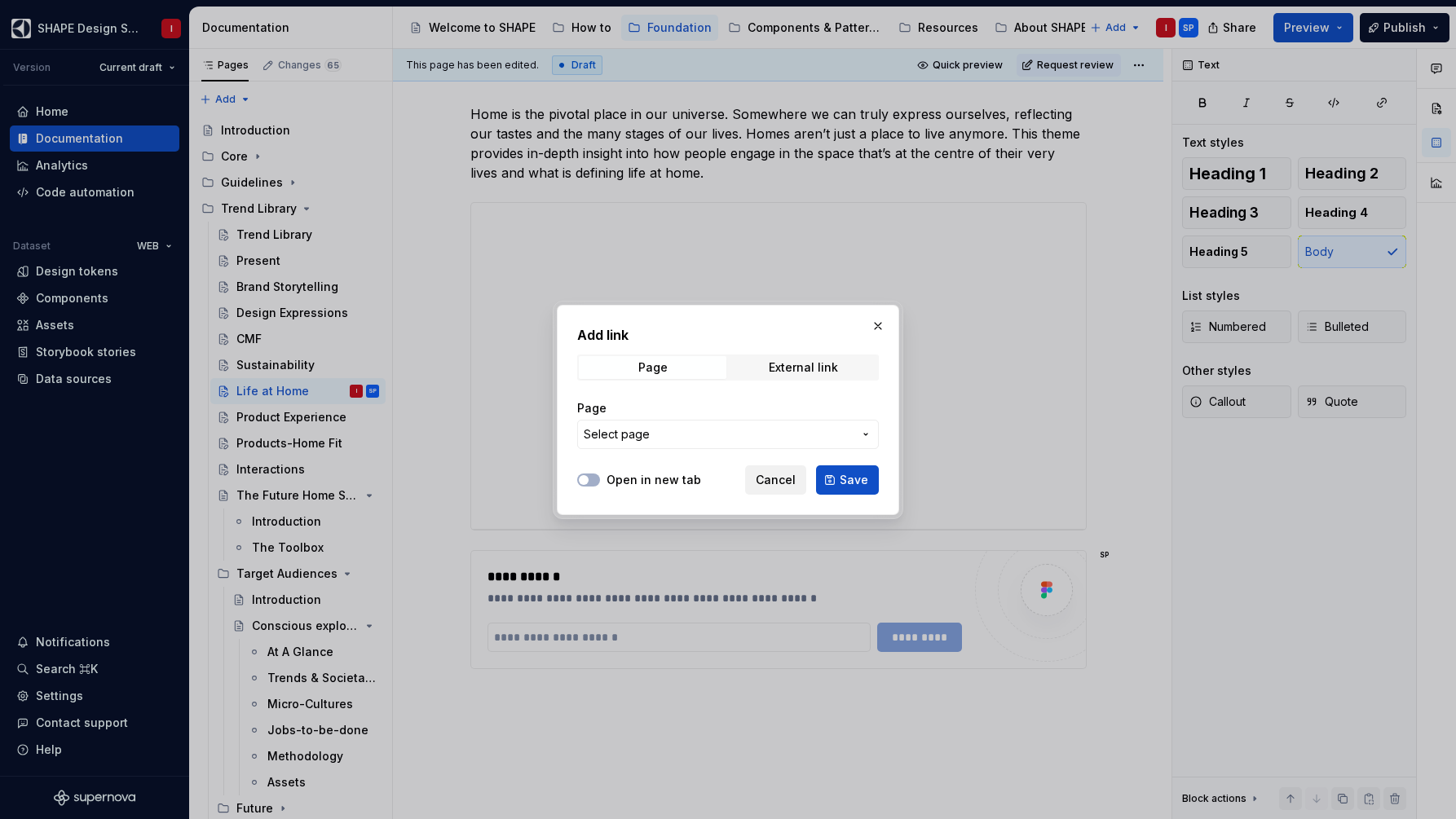 click on "Cancel" at bounding box center [775, 480] 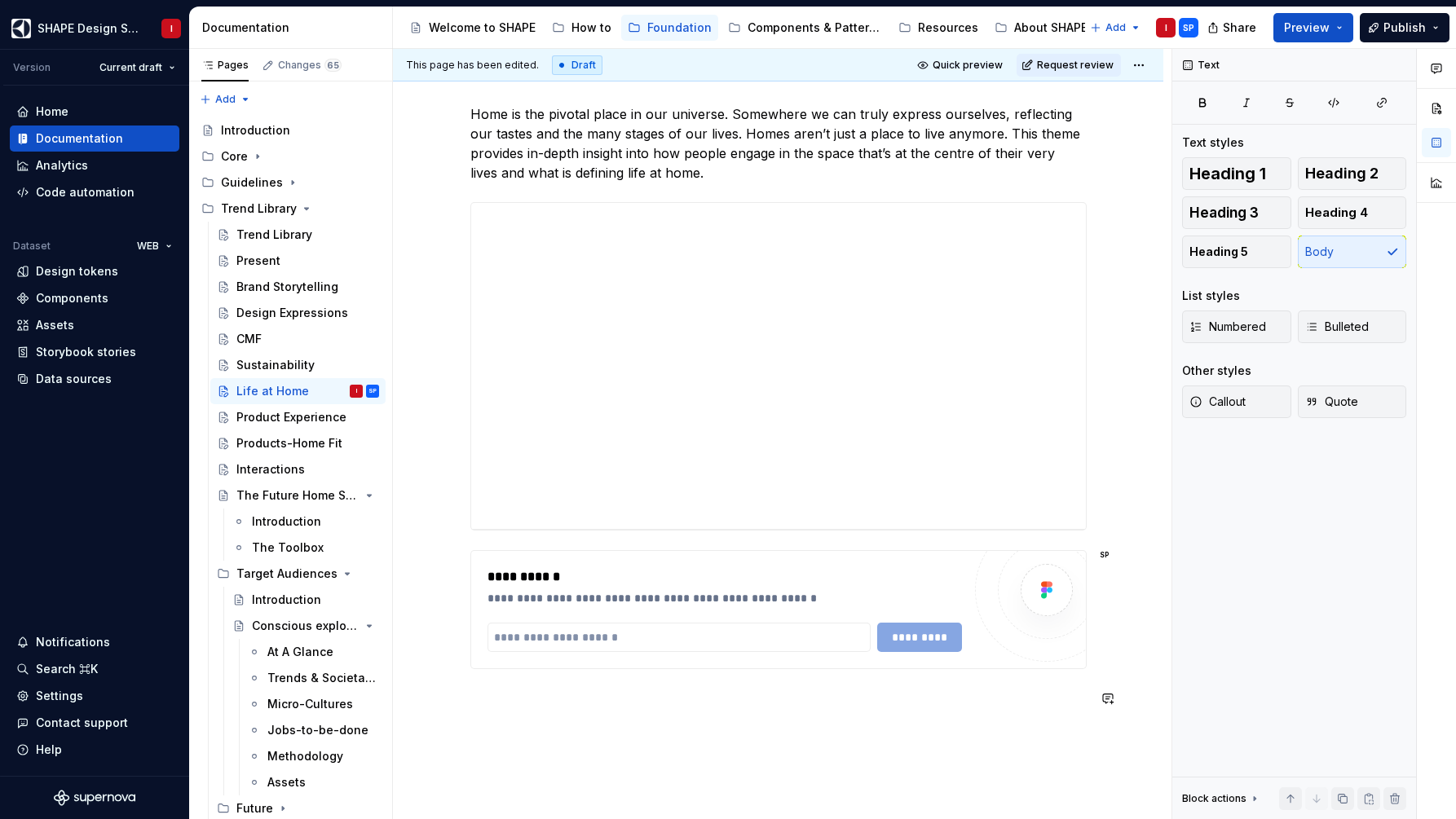 click on "**********" at bounding box center (779, 416) 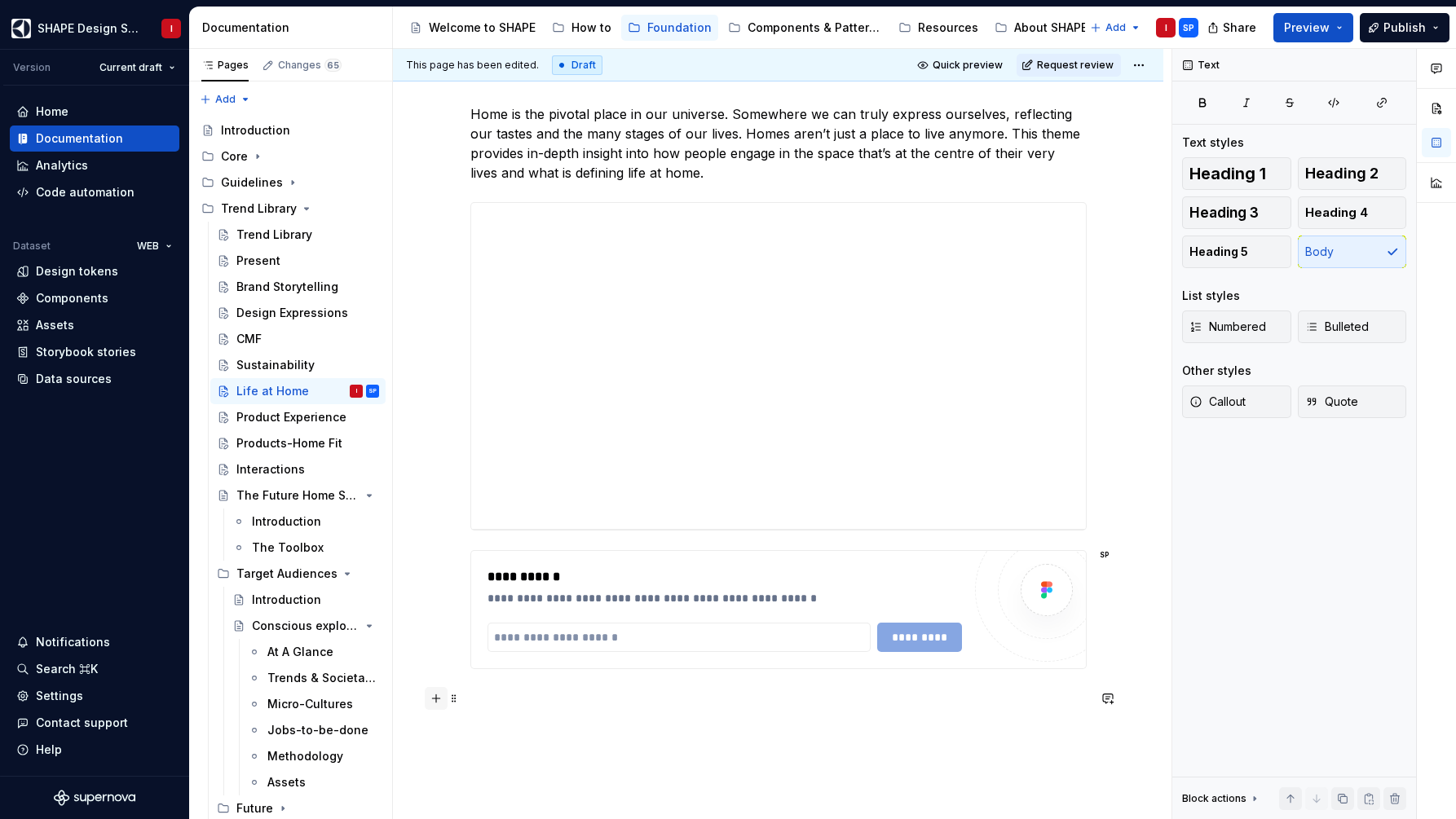click at bounding box center [436, 698] 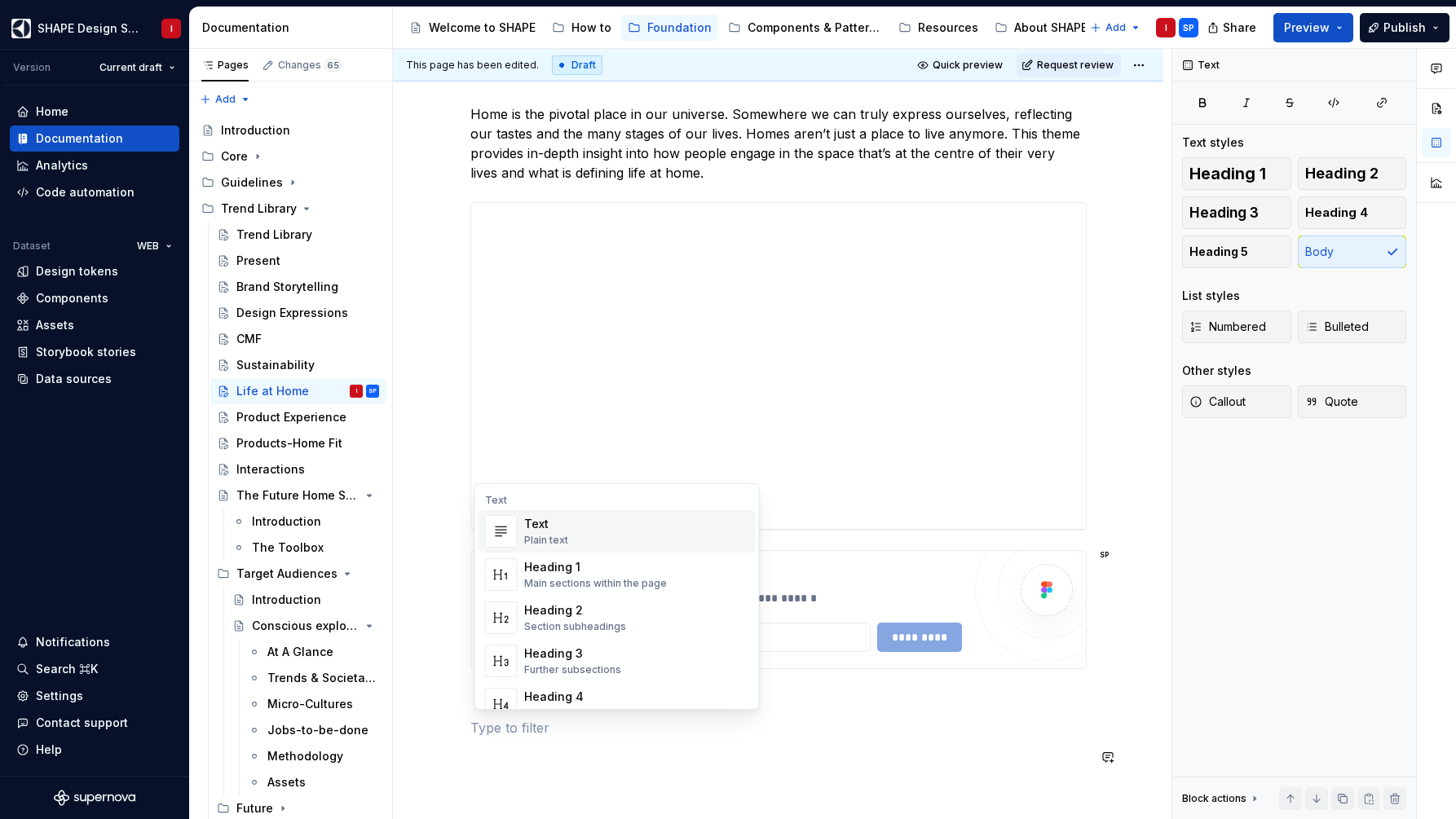scroll, scrollTop: 25, scrollLeft: 0, axis: vertical 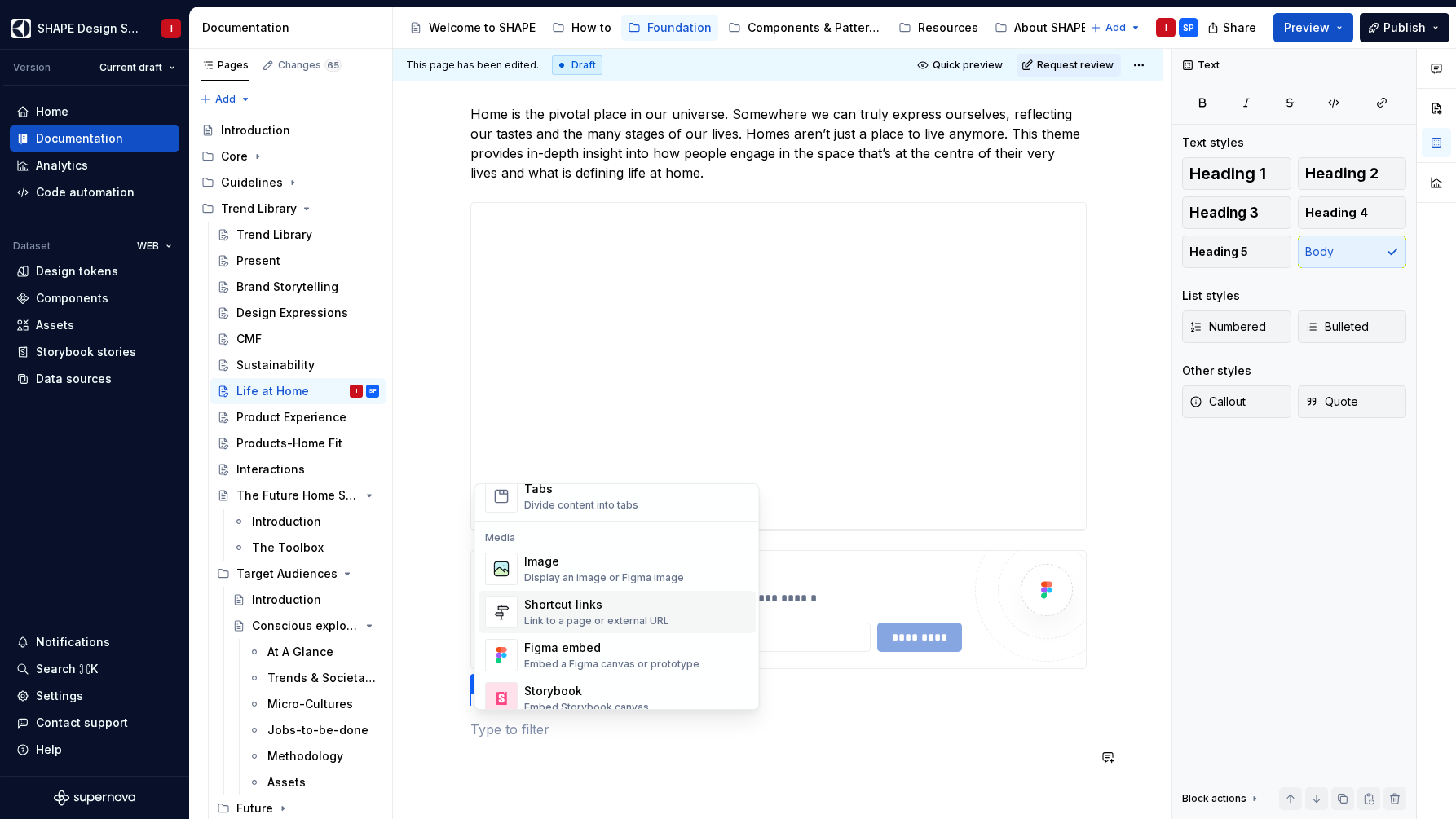 click on "Image Display an image or Figma image Shortcut links Link to a page or external URL Figma embed Embed a Figma canvas or prototype Storybook Embed Storybook canvas YouTube Embed a Youtube video Lottie animation Preview a Lottie animation Embed Embed a generic URL File upload Display attachments for download" at bounding box center (617, 720) 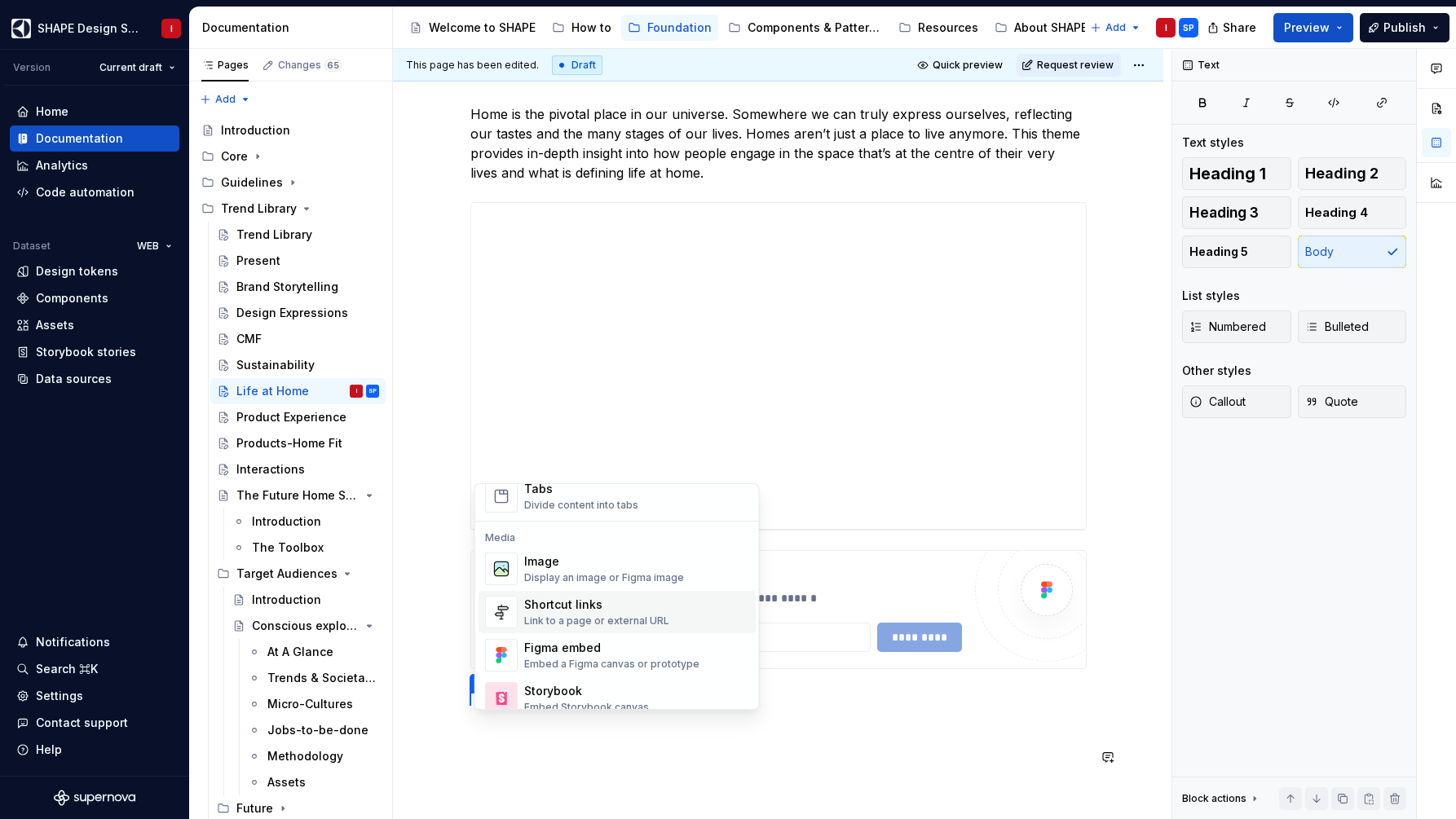 click on "Shortcut links Link to a page or external URL" at bounding box center (617, 612) 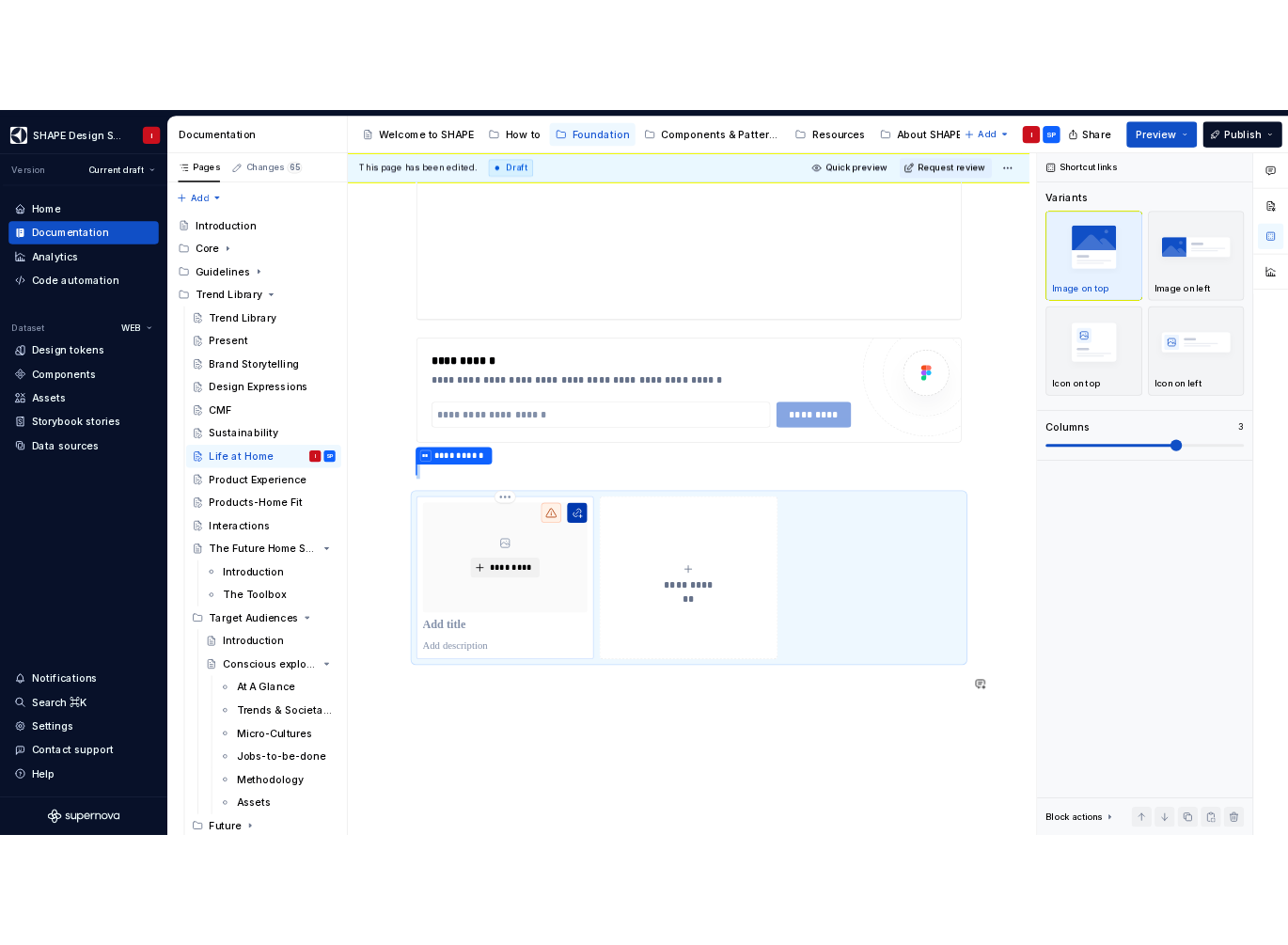 scroll, scrollTop: 599, scrollLeft: 0, axis: vertical 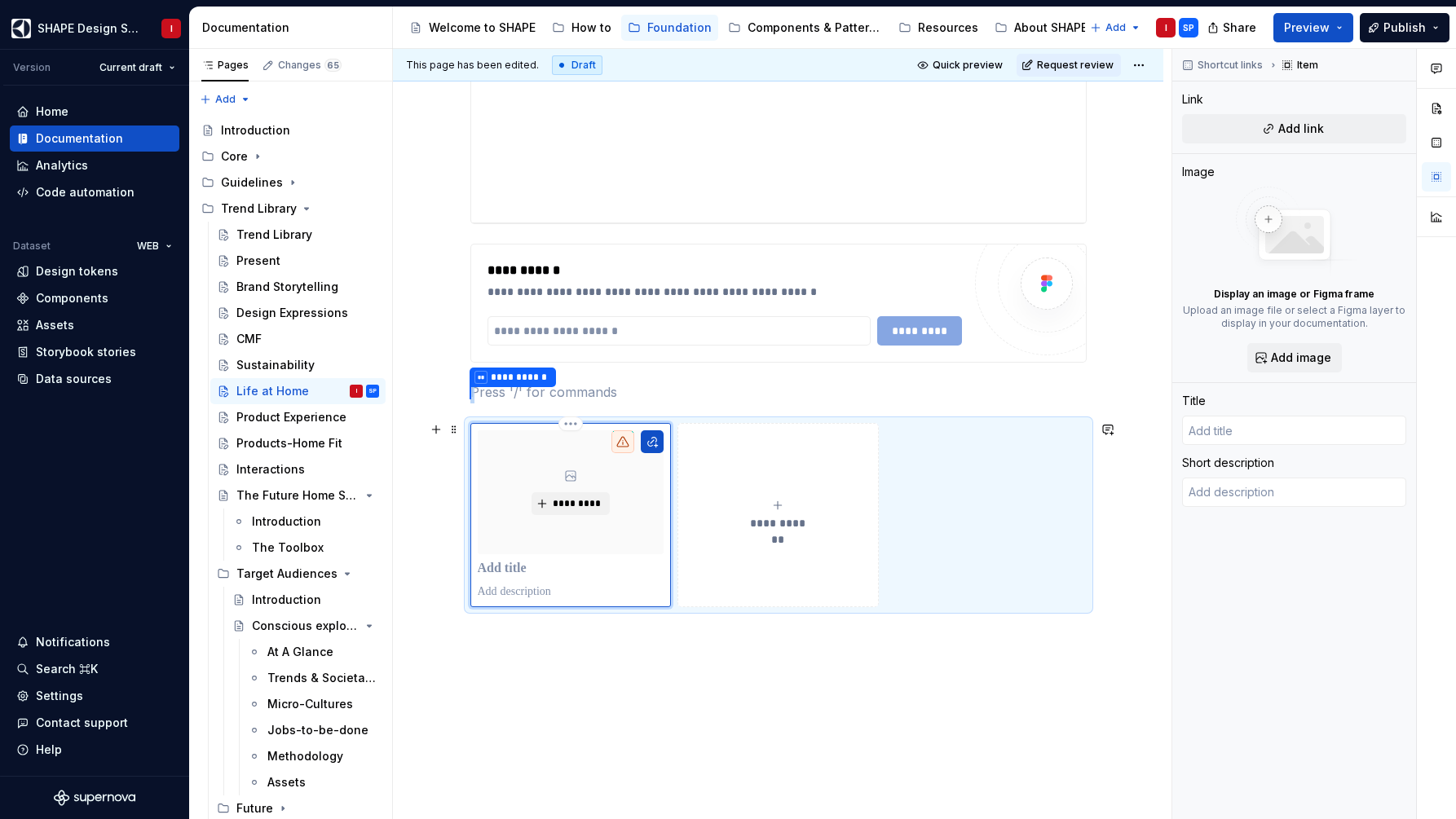 click on "*********" at bounding box center [571, 492] 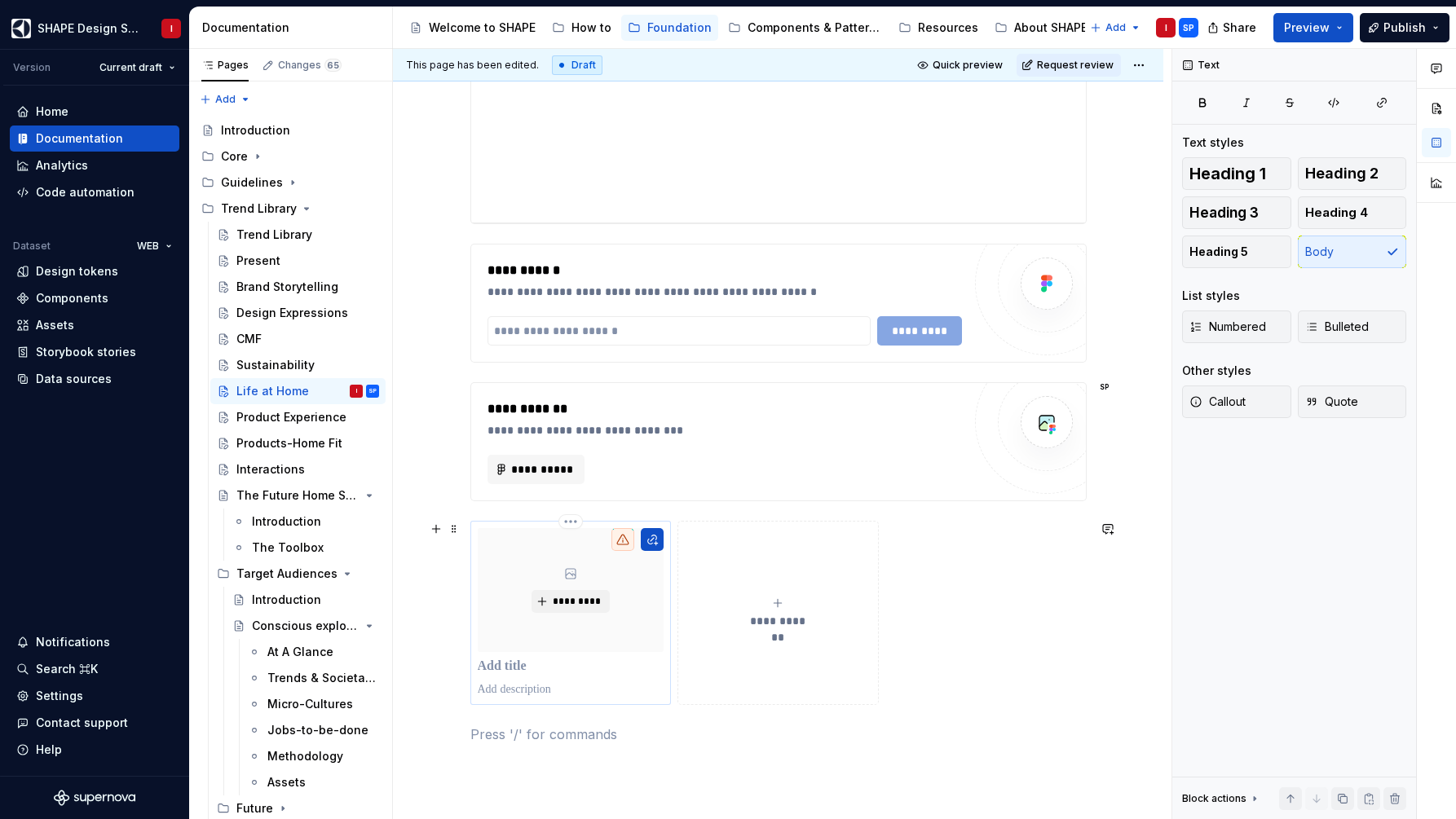 click on "*********" at bounding box center [571, 590] 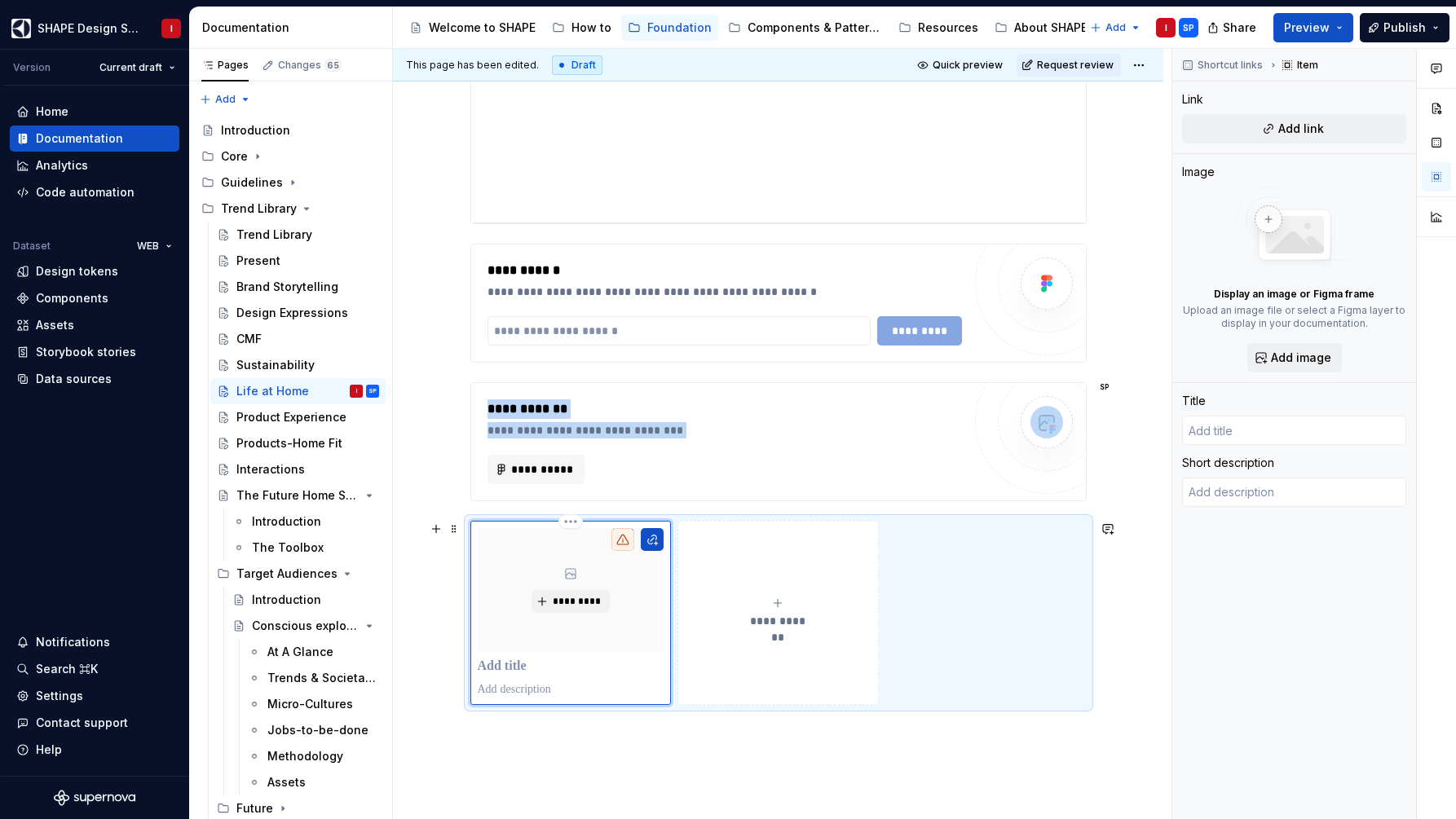 click on "*********" at bounding box center [571, 590] 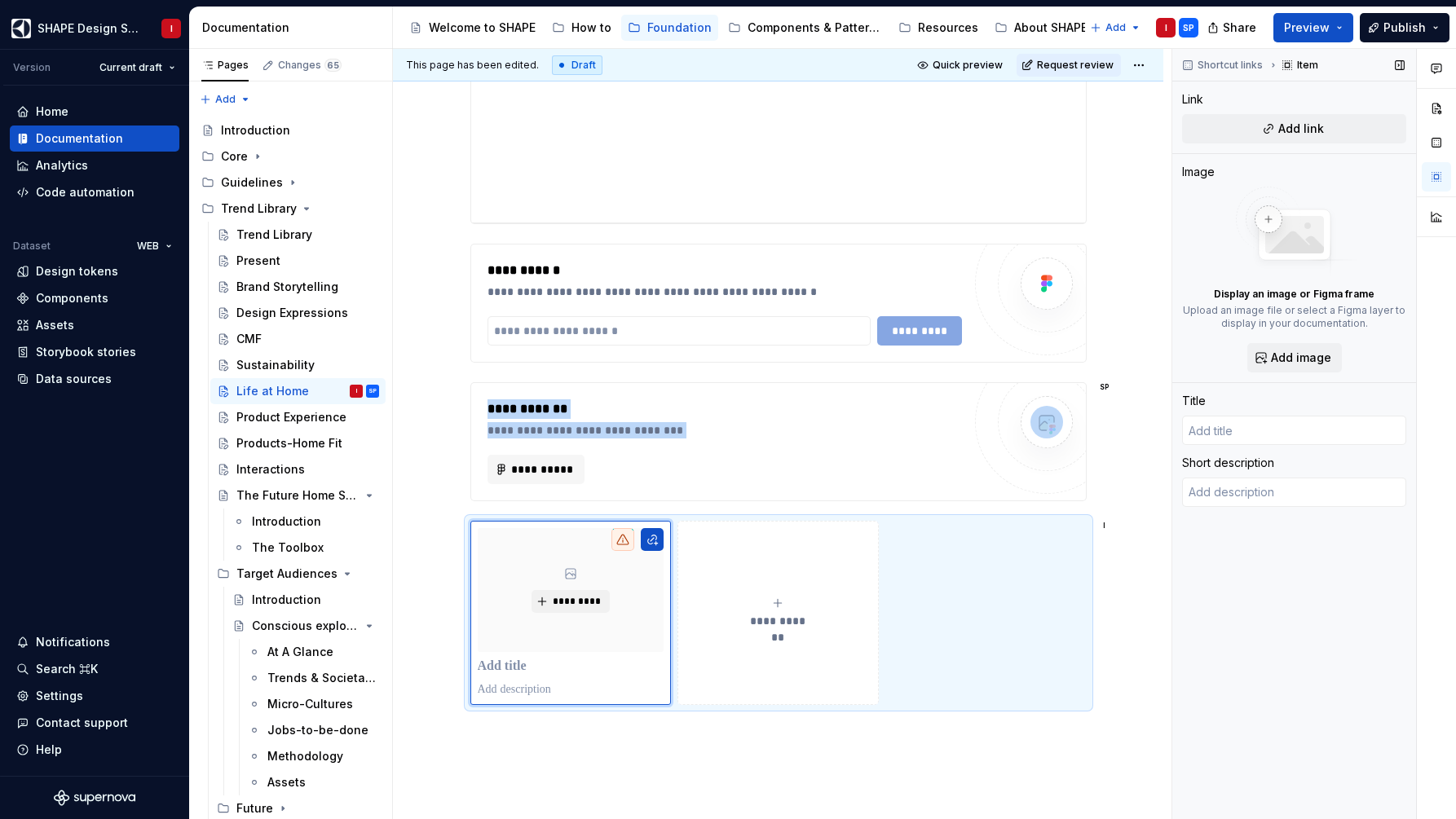 click at bounding box center (1295, 232) 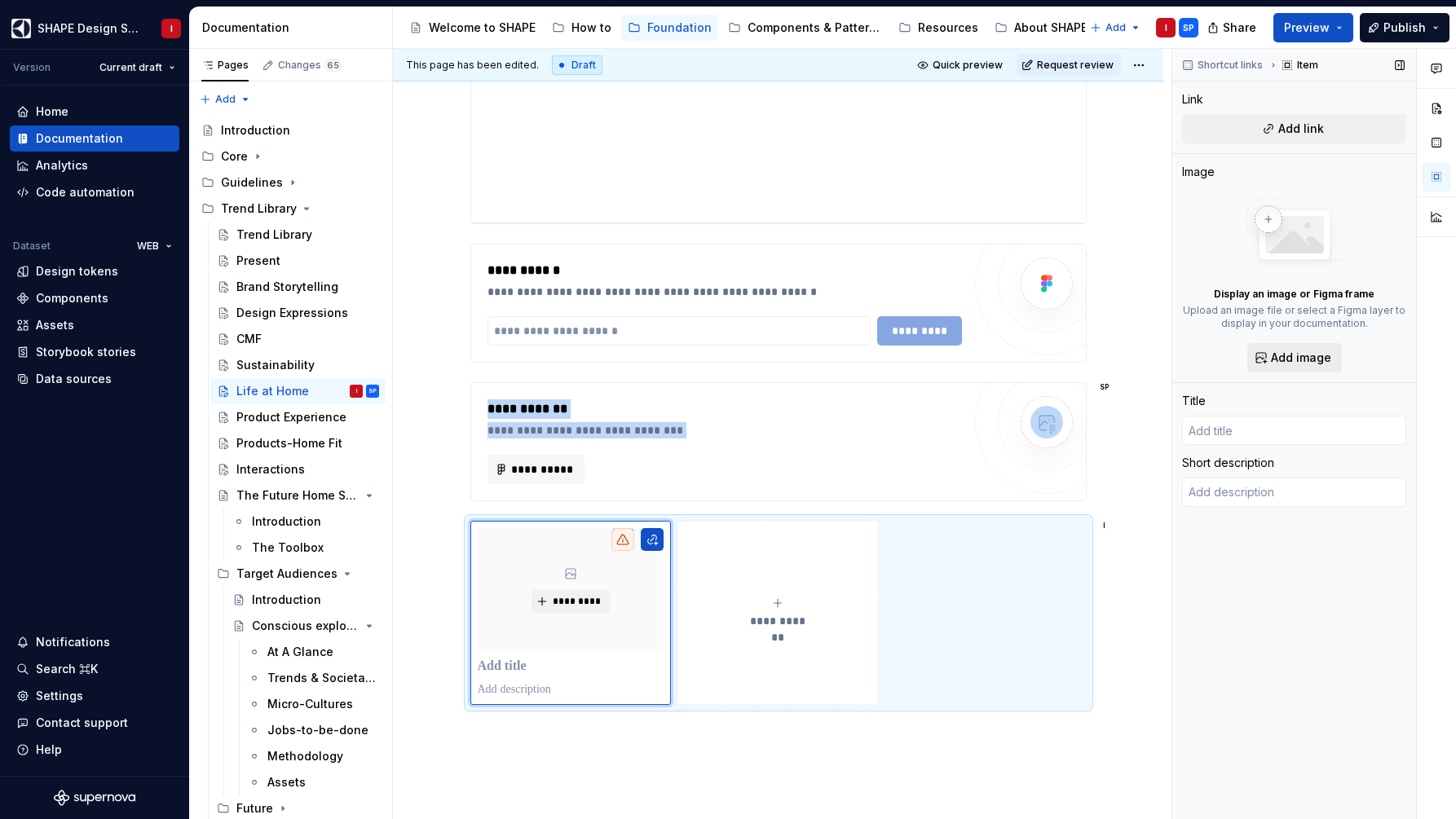 click on "Add image" at bounding box center [1301, 358] 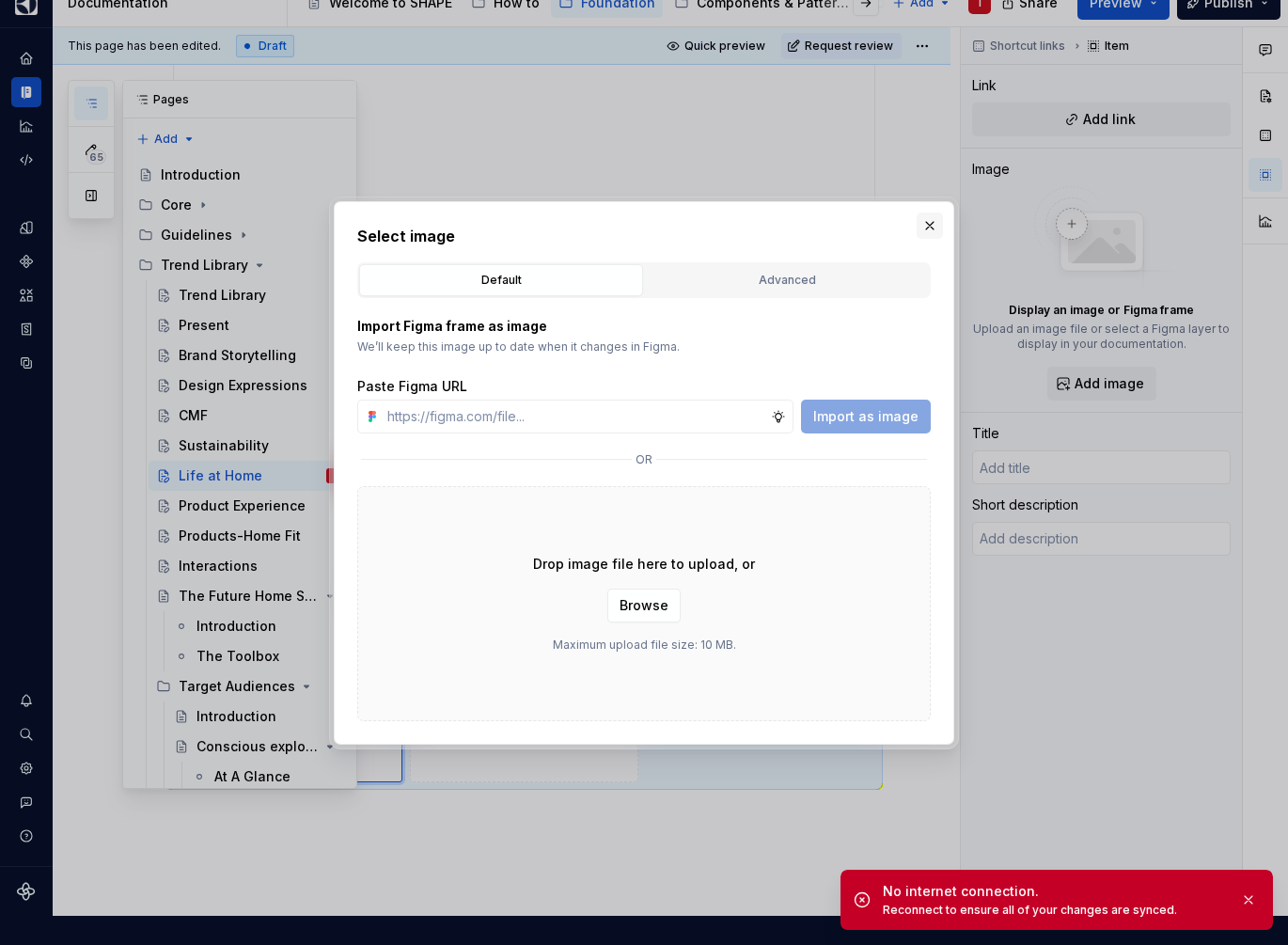 click at bounding box center [930, 226] 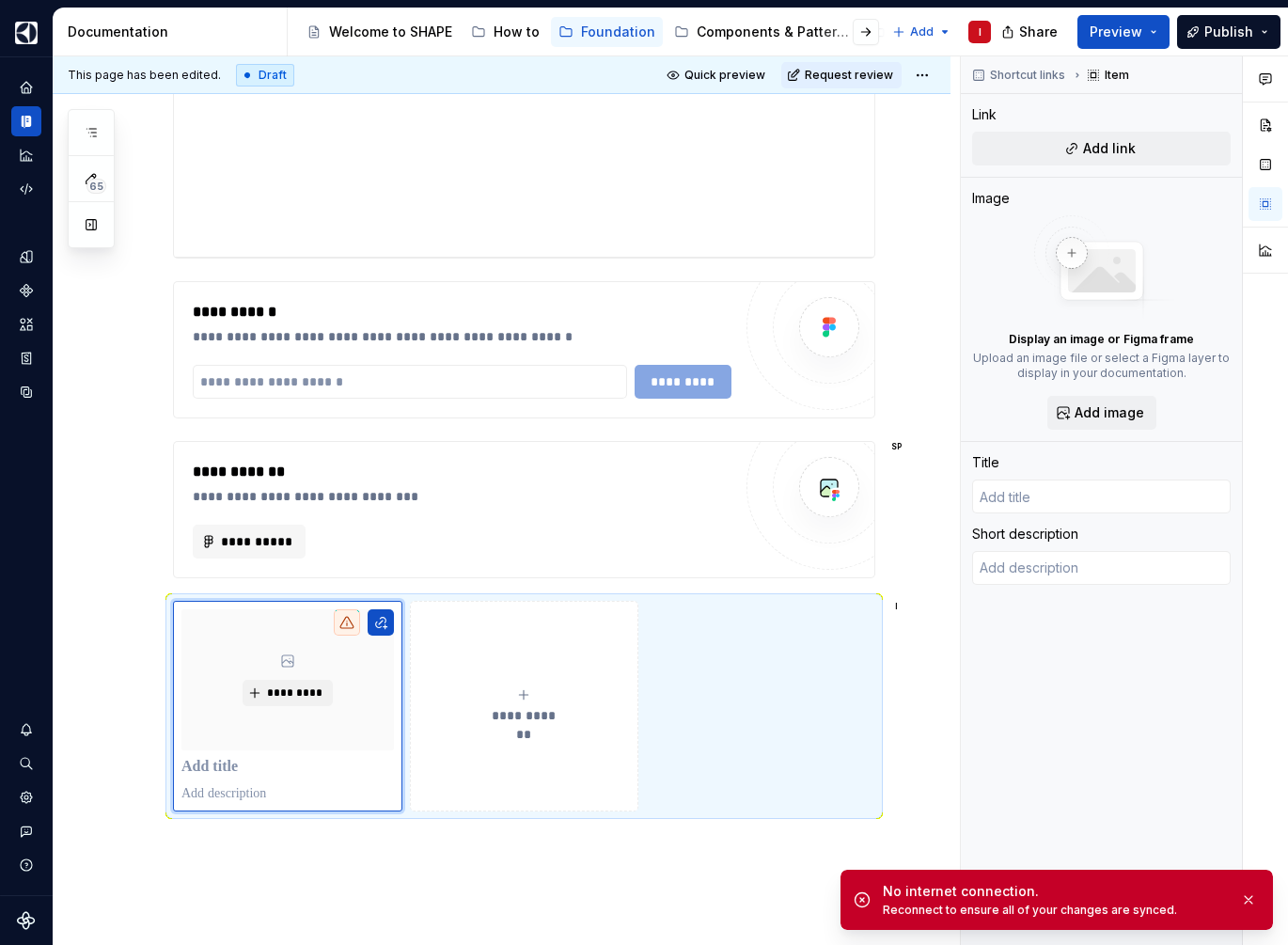 scroll, scrollTop: 0, scrollLeft: 0, axis: both 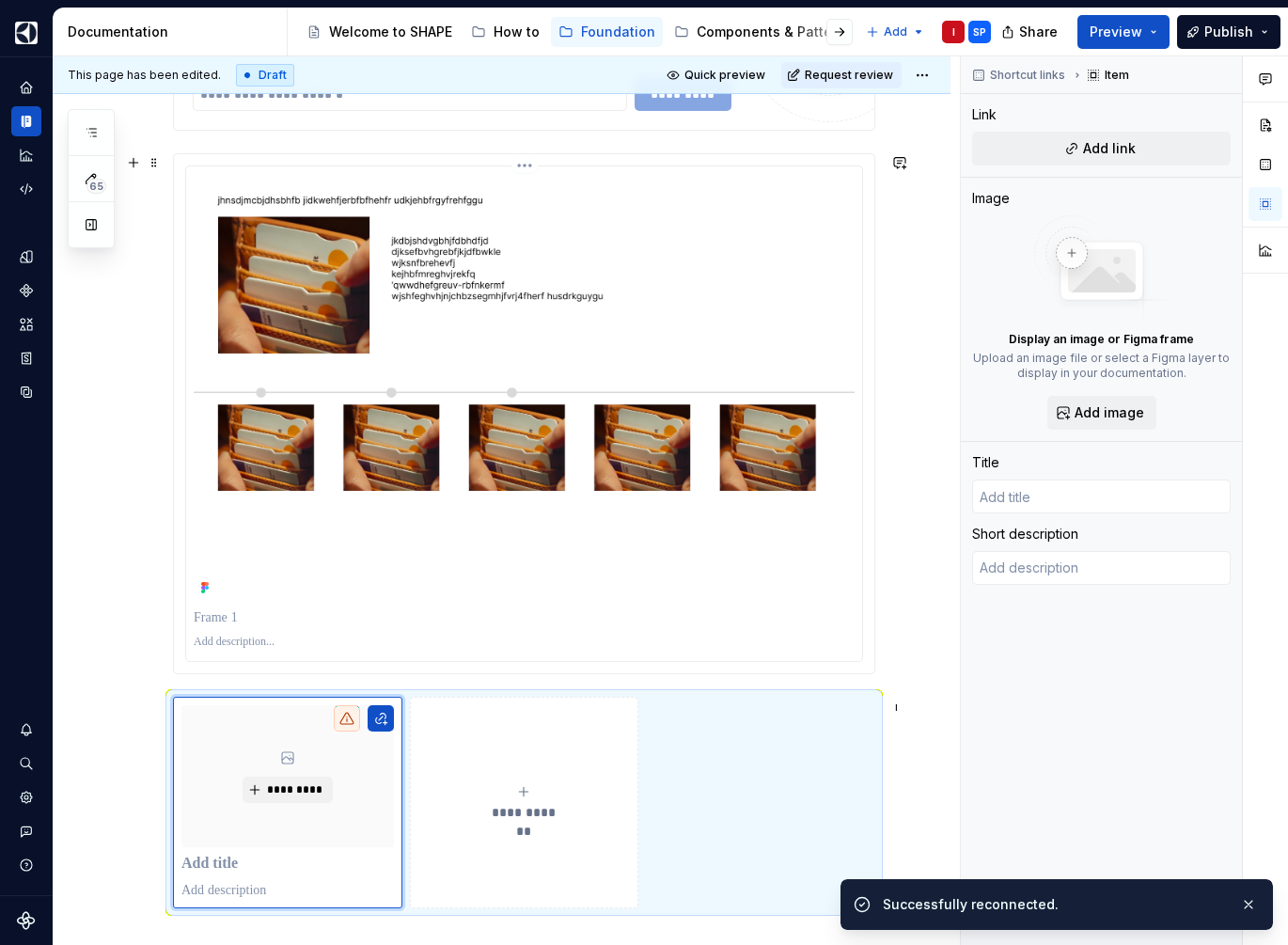 click at bounding box center [524, 387] 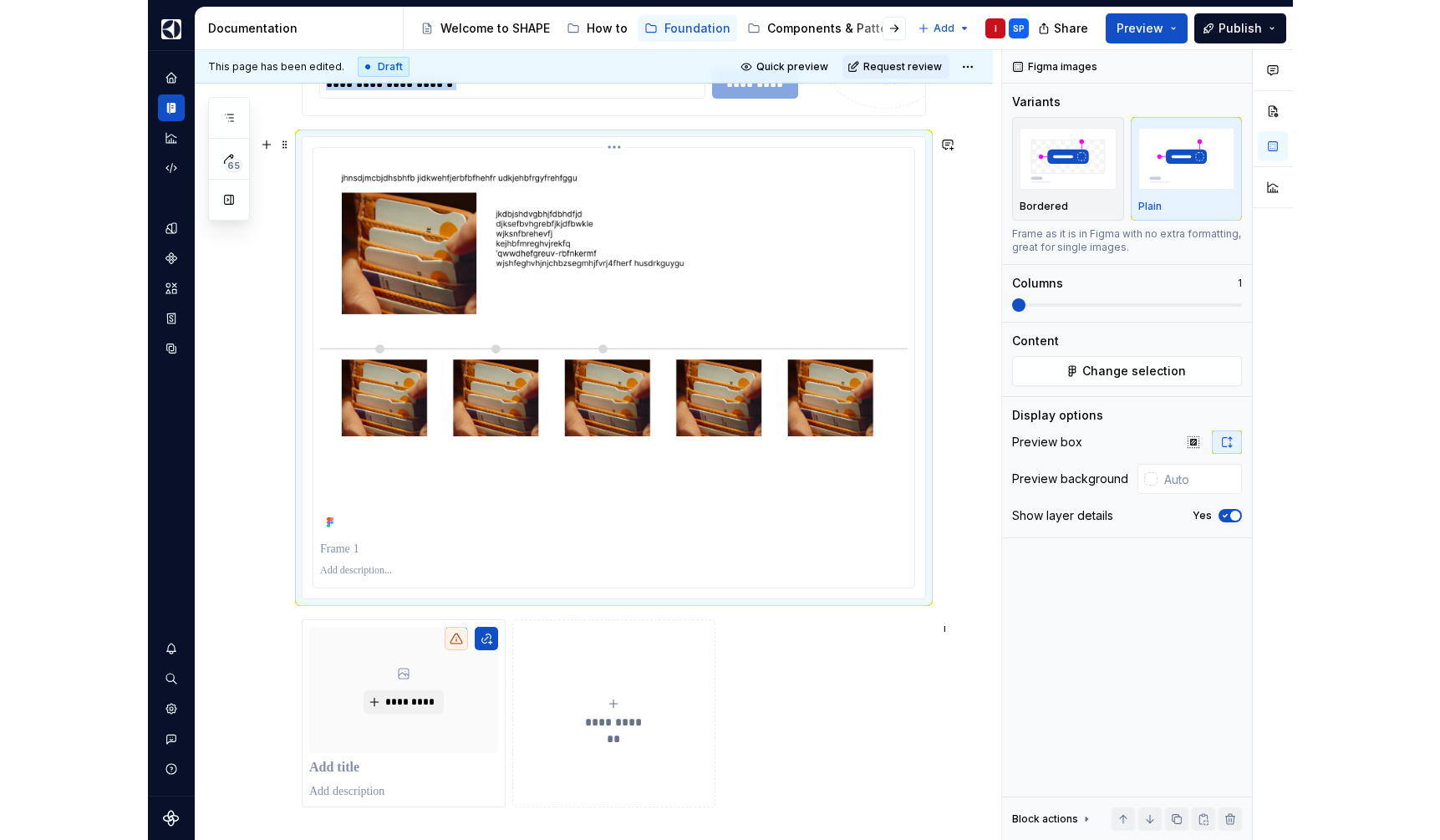 scroll, scrollTop: 690, scrollLeft: 0, axis: vertical 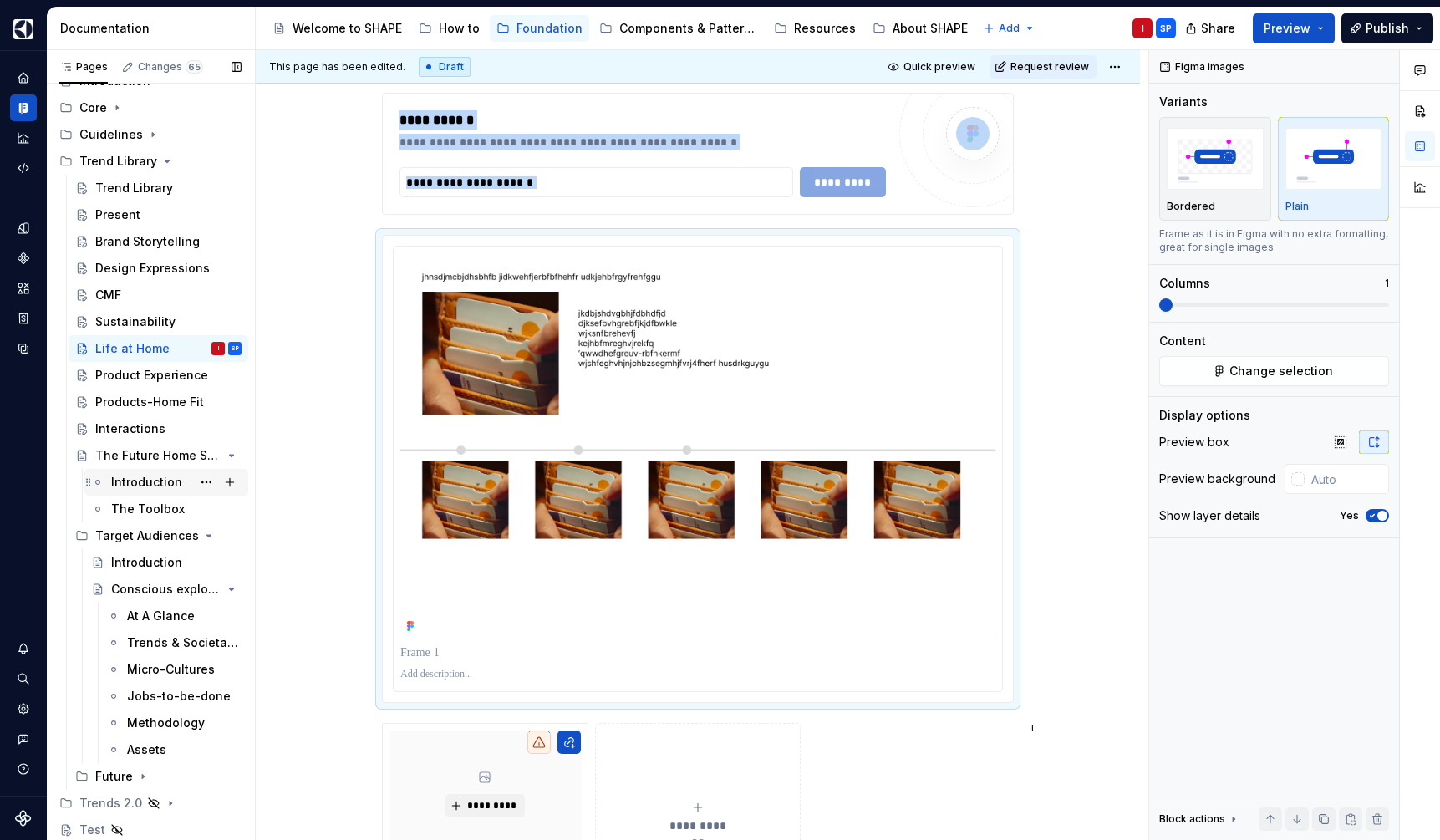 click on "The Future Home Scenarios" at bounding box center [158, 456] 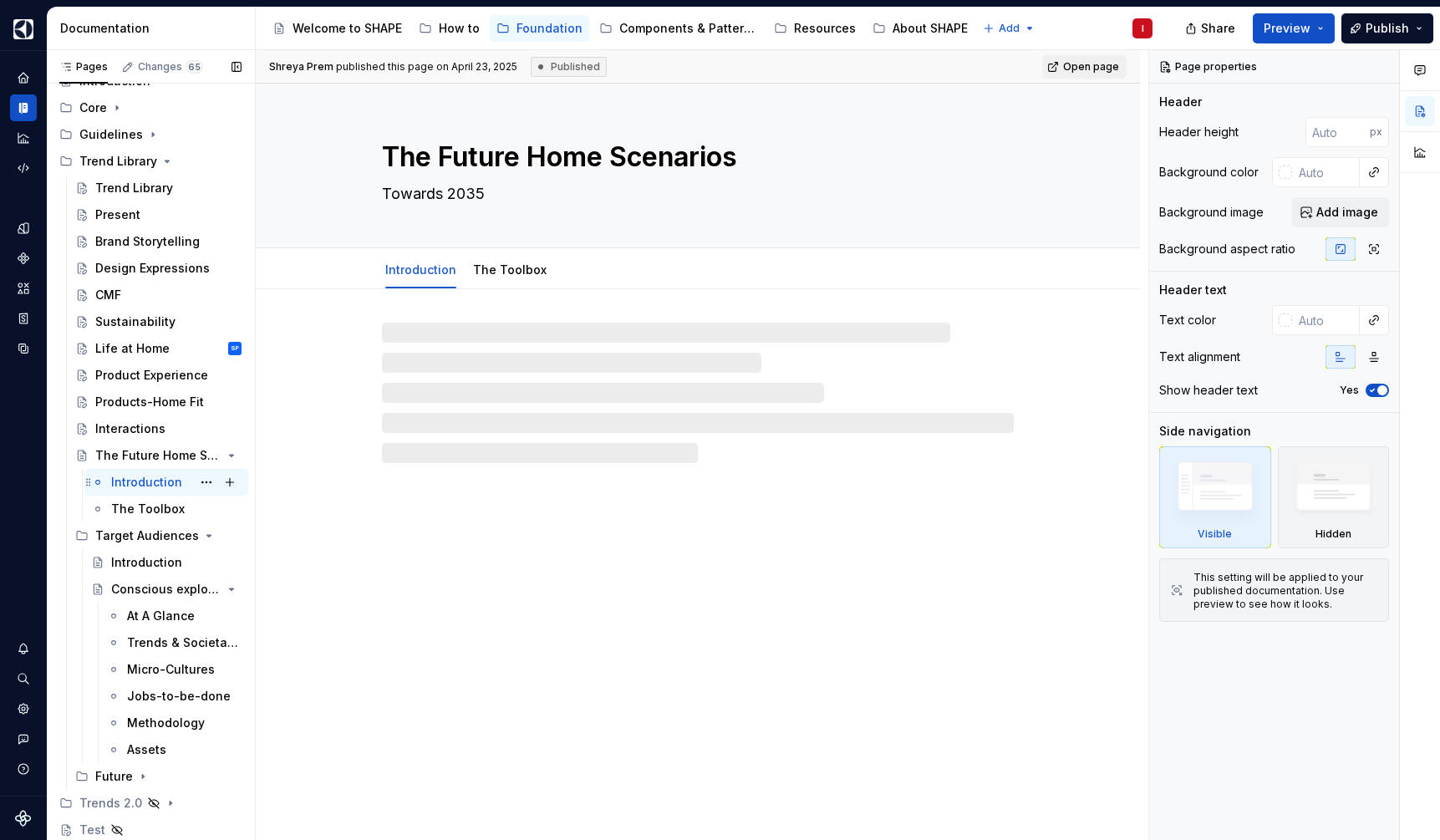 click on "Introduction I" at bounding box center (176, 482) 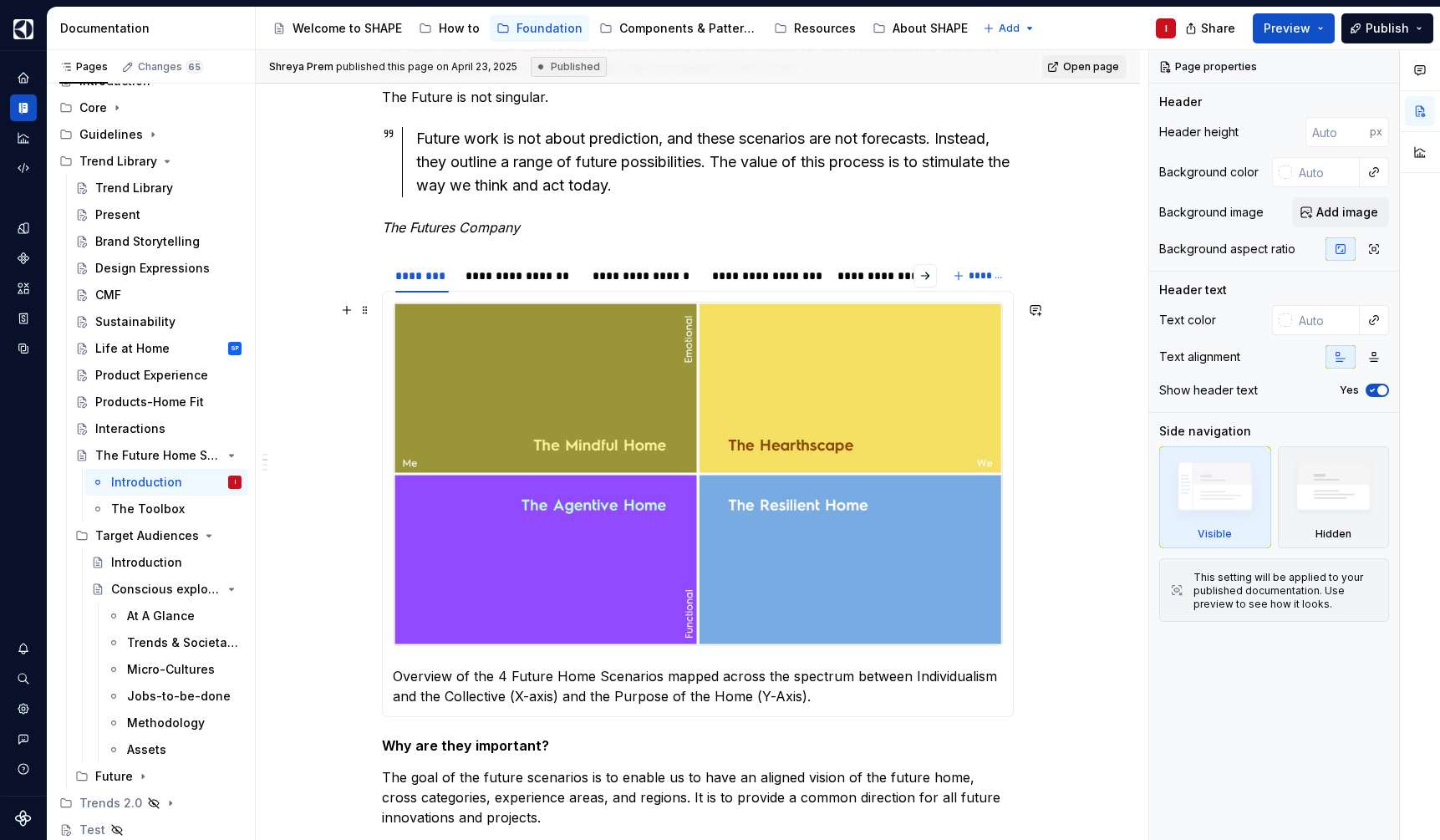 scroll, scrollTop: 603, scrollLeft: 0, axis: vertical 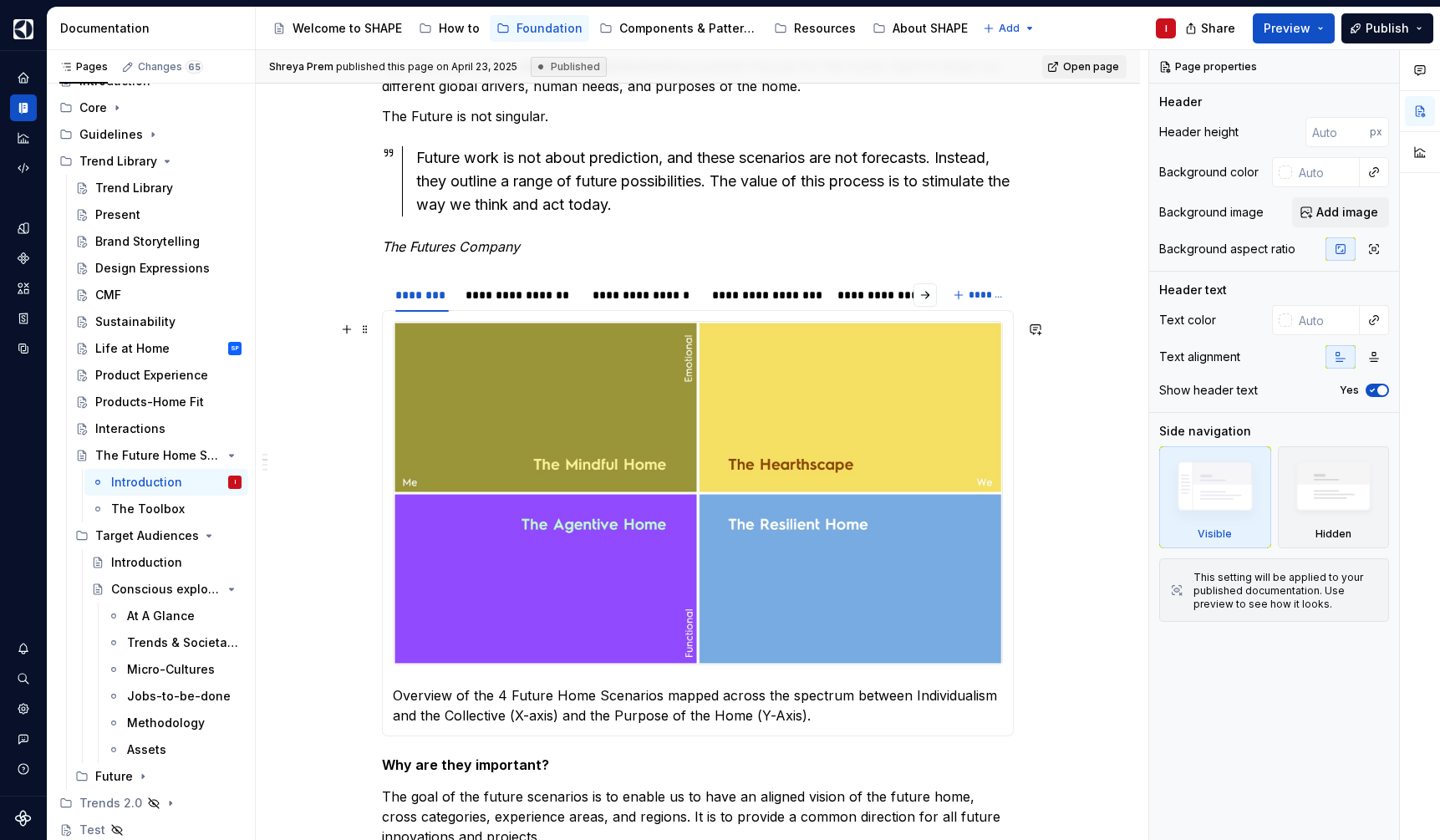click at bounding box center [698, 493] 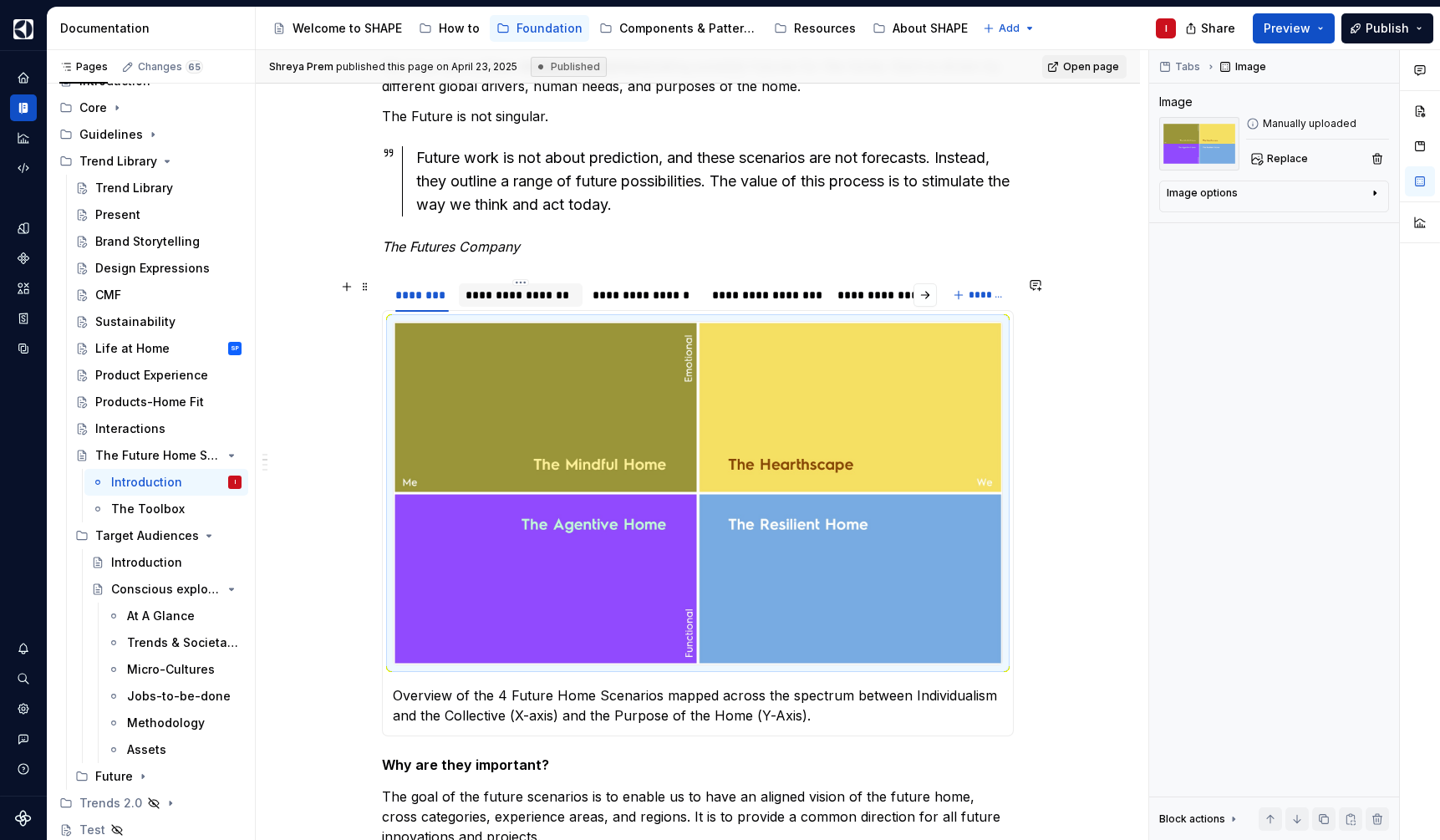 click on "**********" at bounding box center (521, 295) 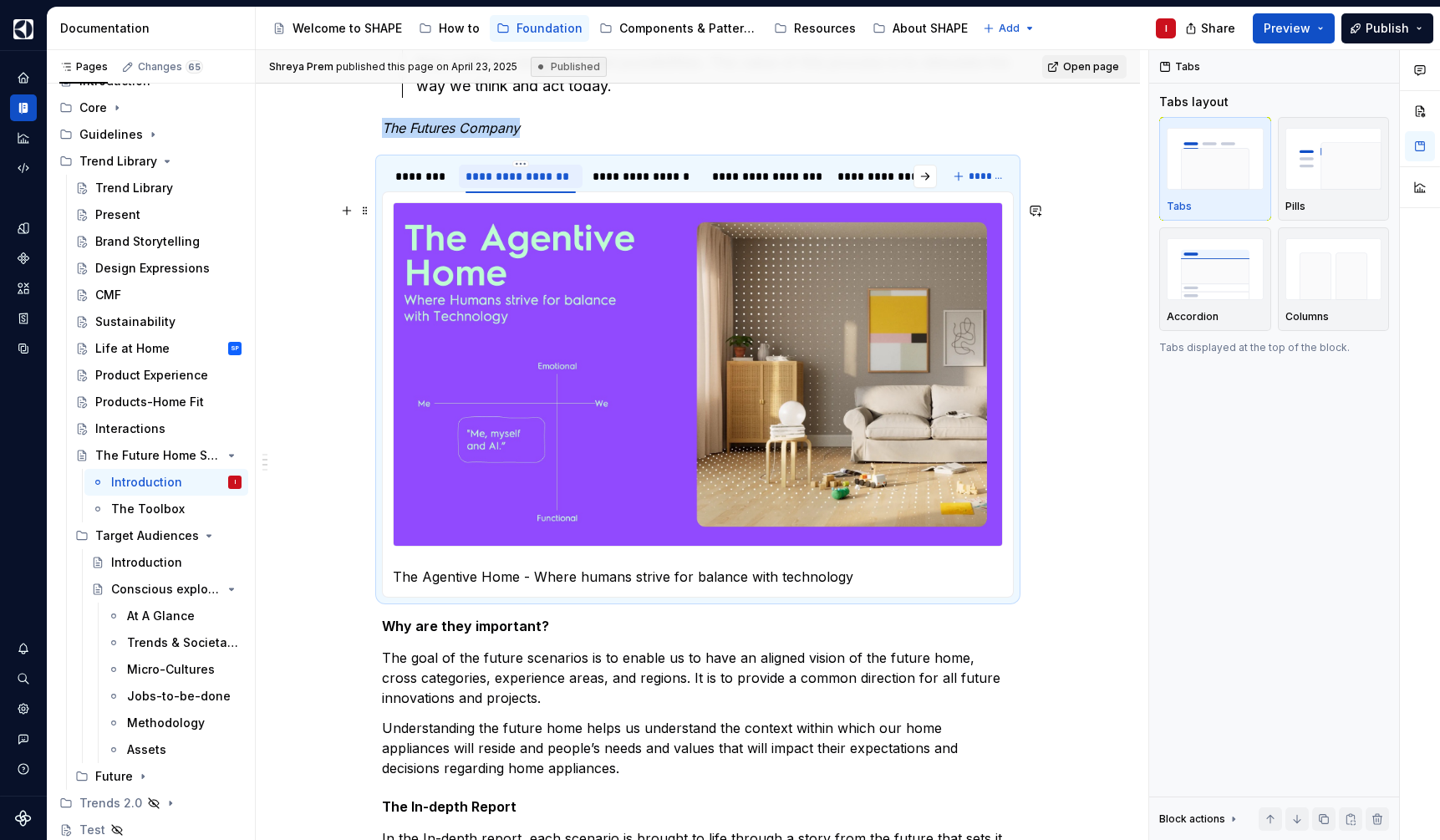 scroll, scrollTop: 724, scrollLeft: 0, axis: vertical 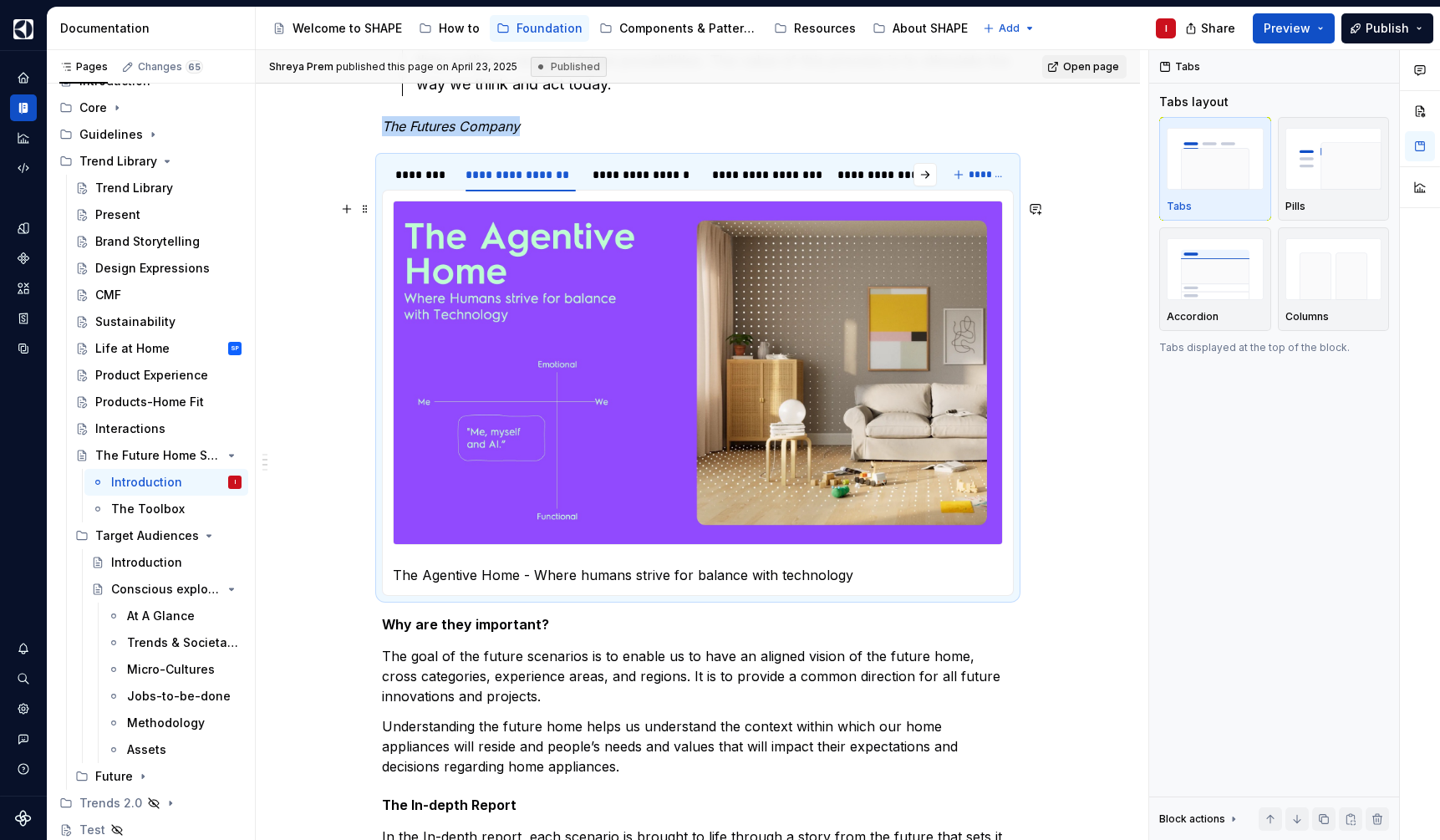 click at bounding box center (698, 373) 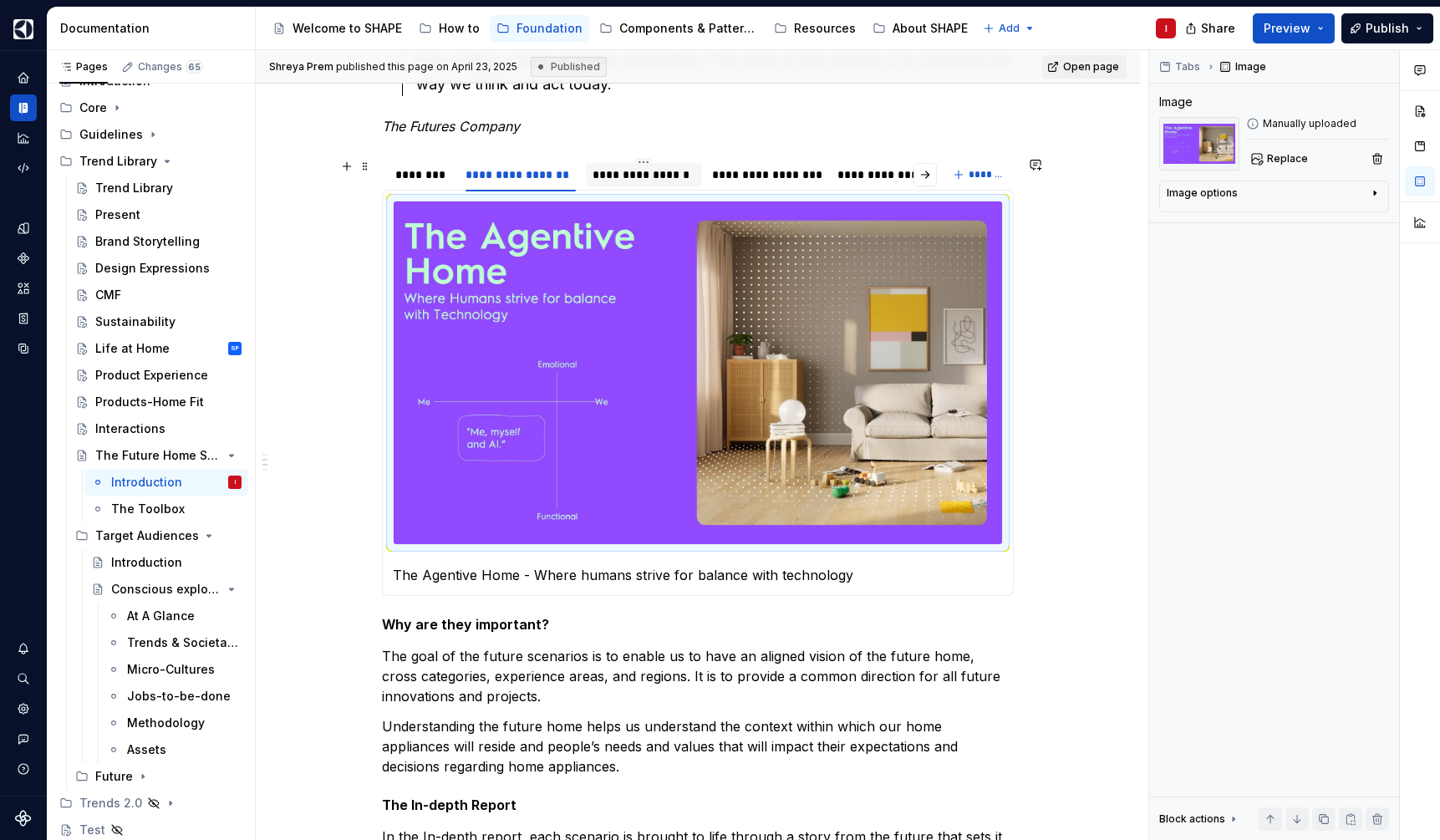 click on "**********" at bounding box center [644, 175] 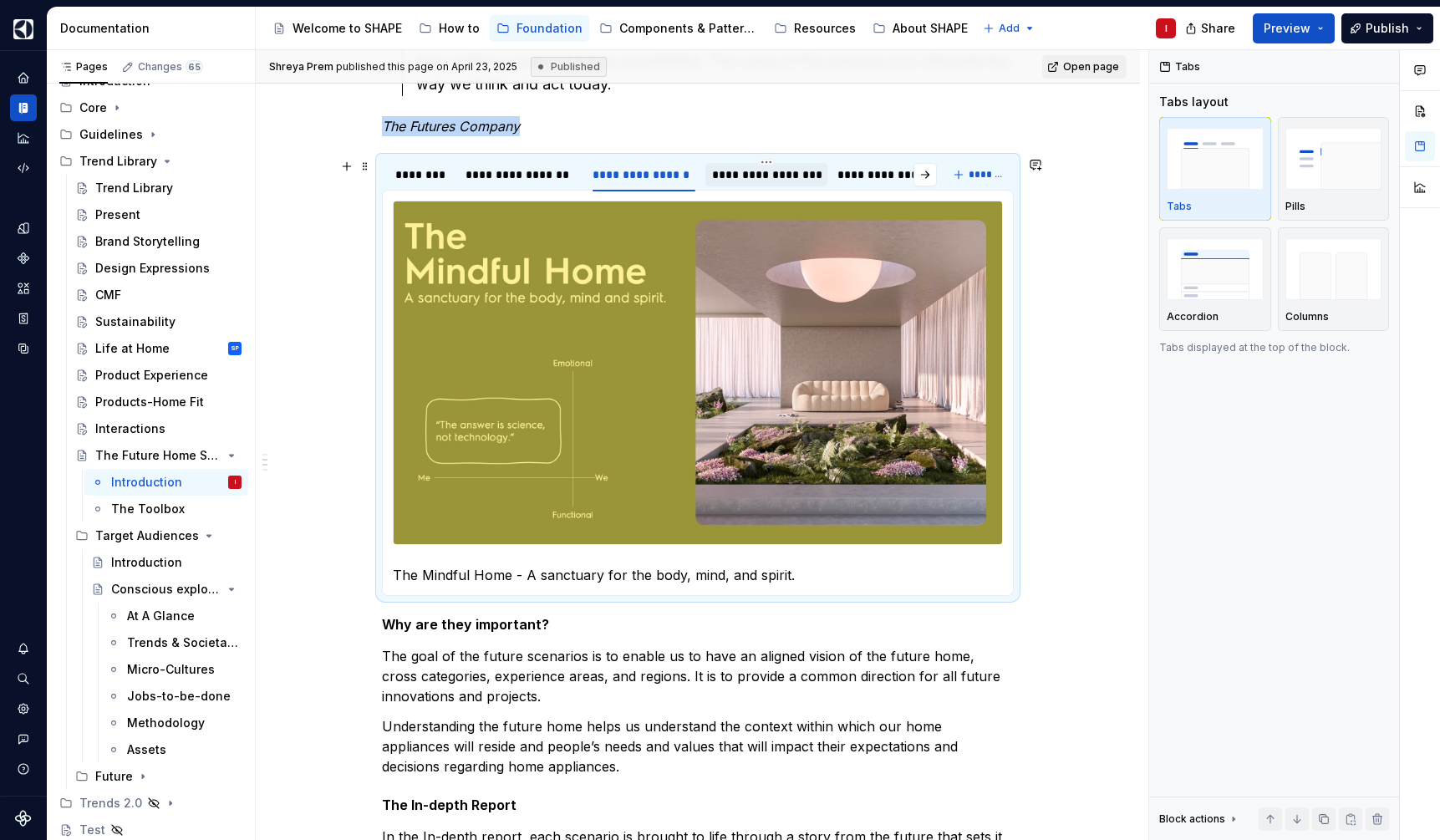 click on "**********" at bounding box center [766, 175] 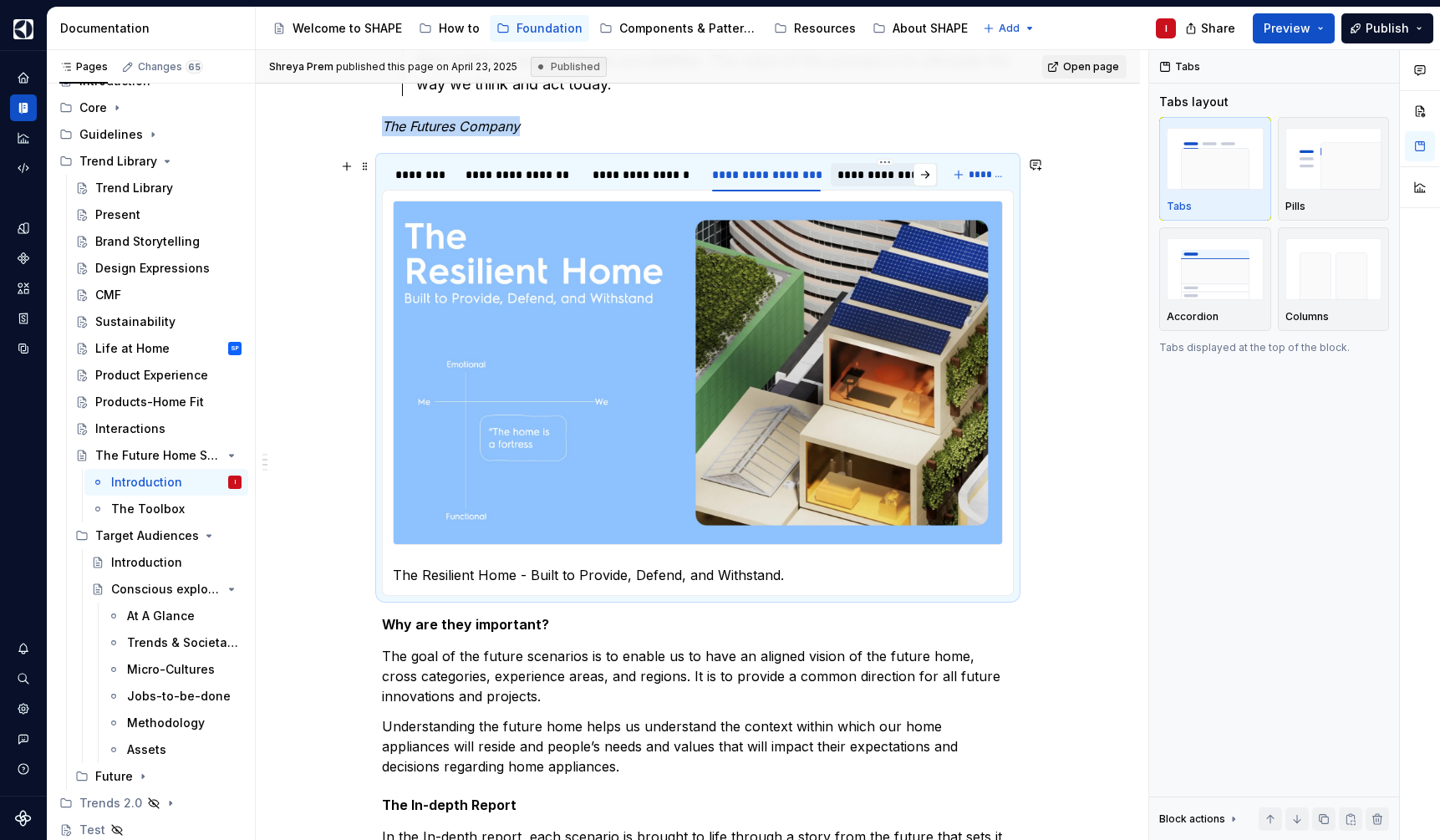 click on "**********" at bounding box center [886, 175] 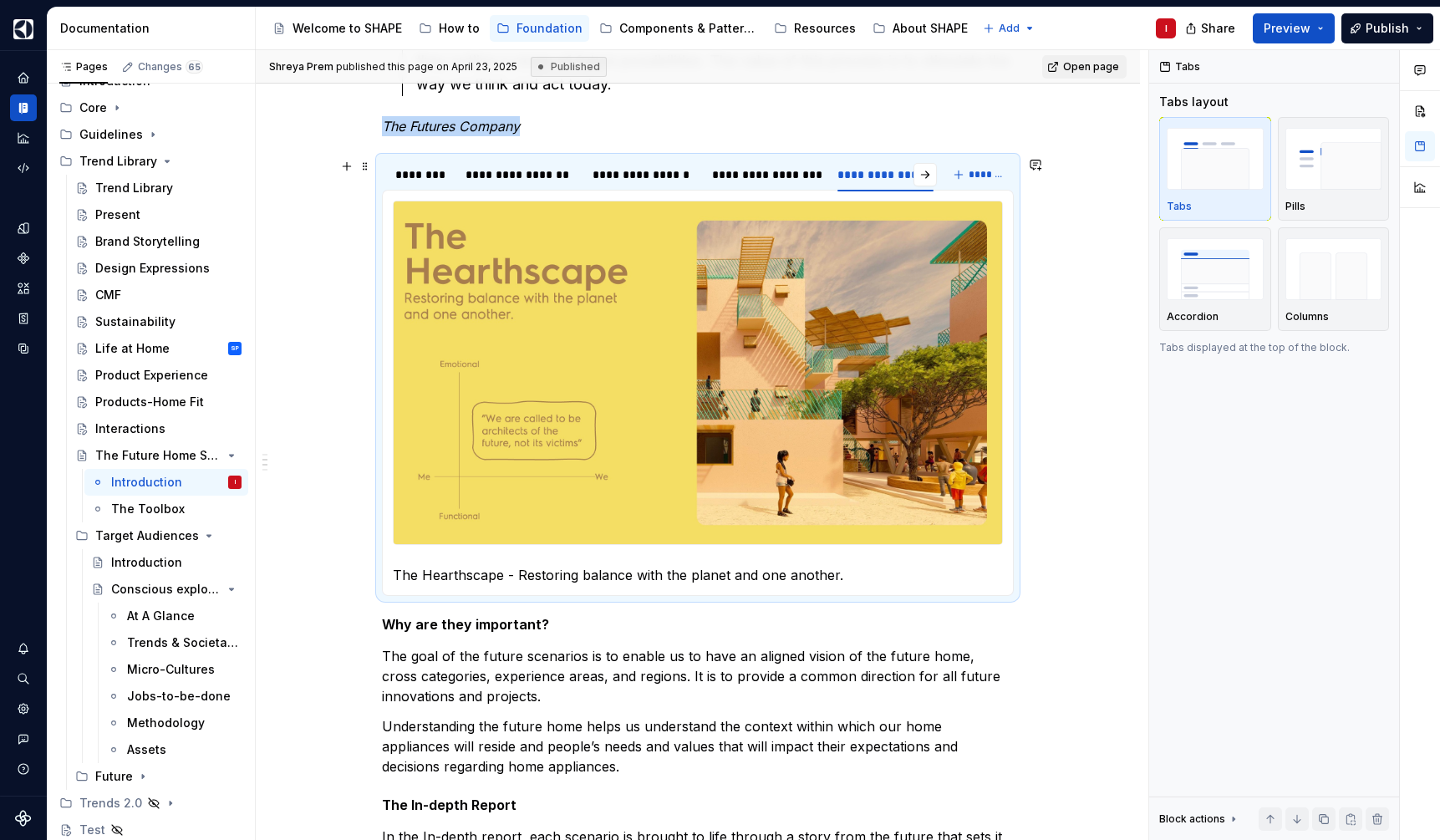 click on "**********" at bounding box center [659, 179] 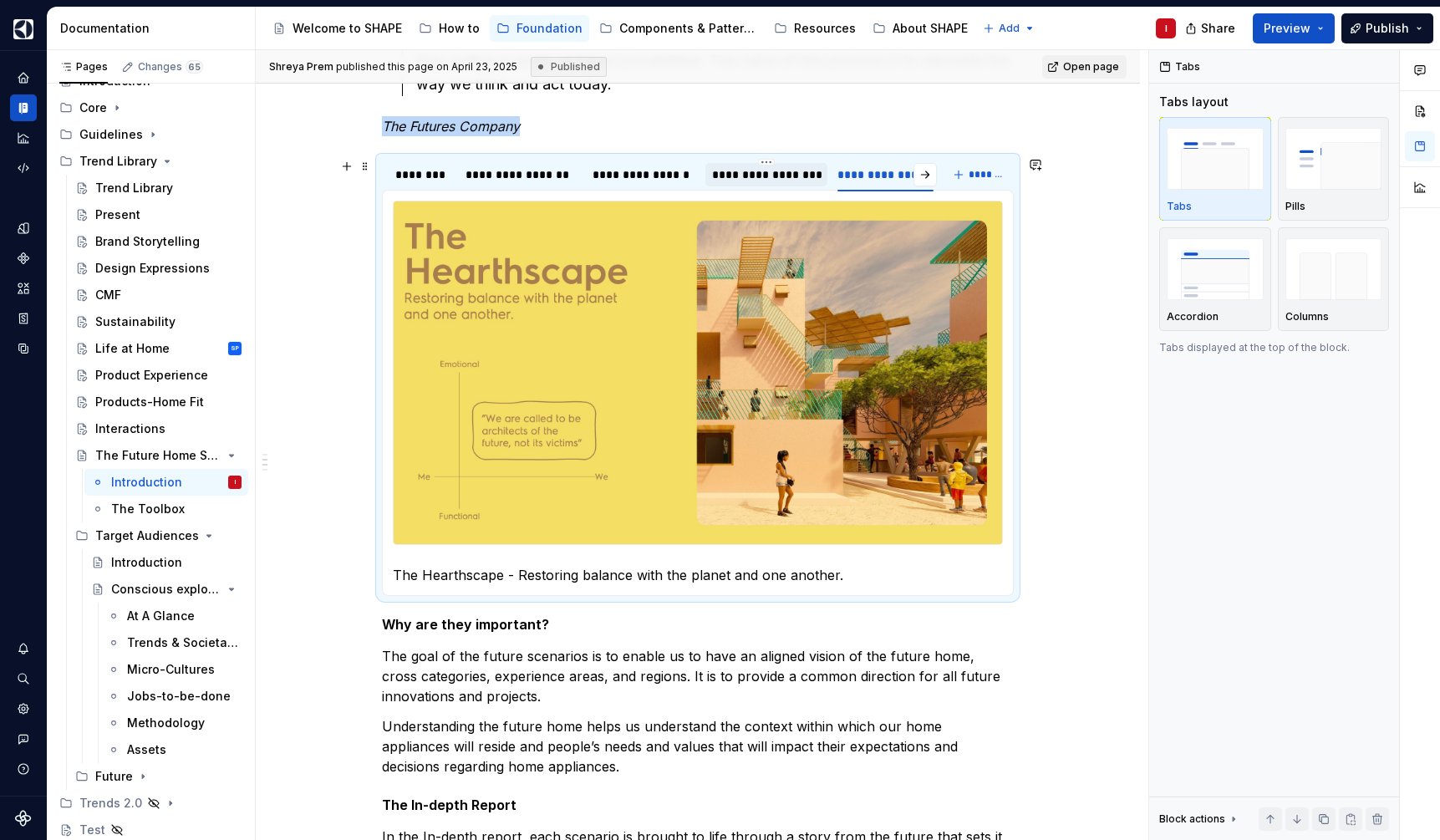click at bounding box center (766, 189) 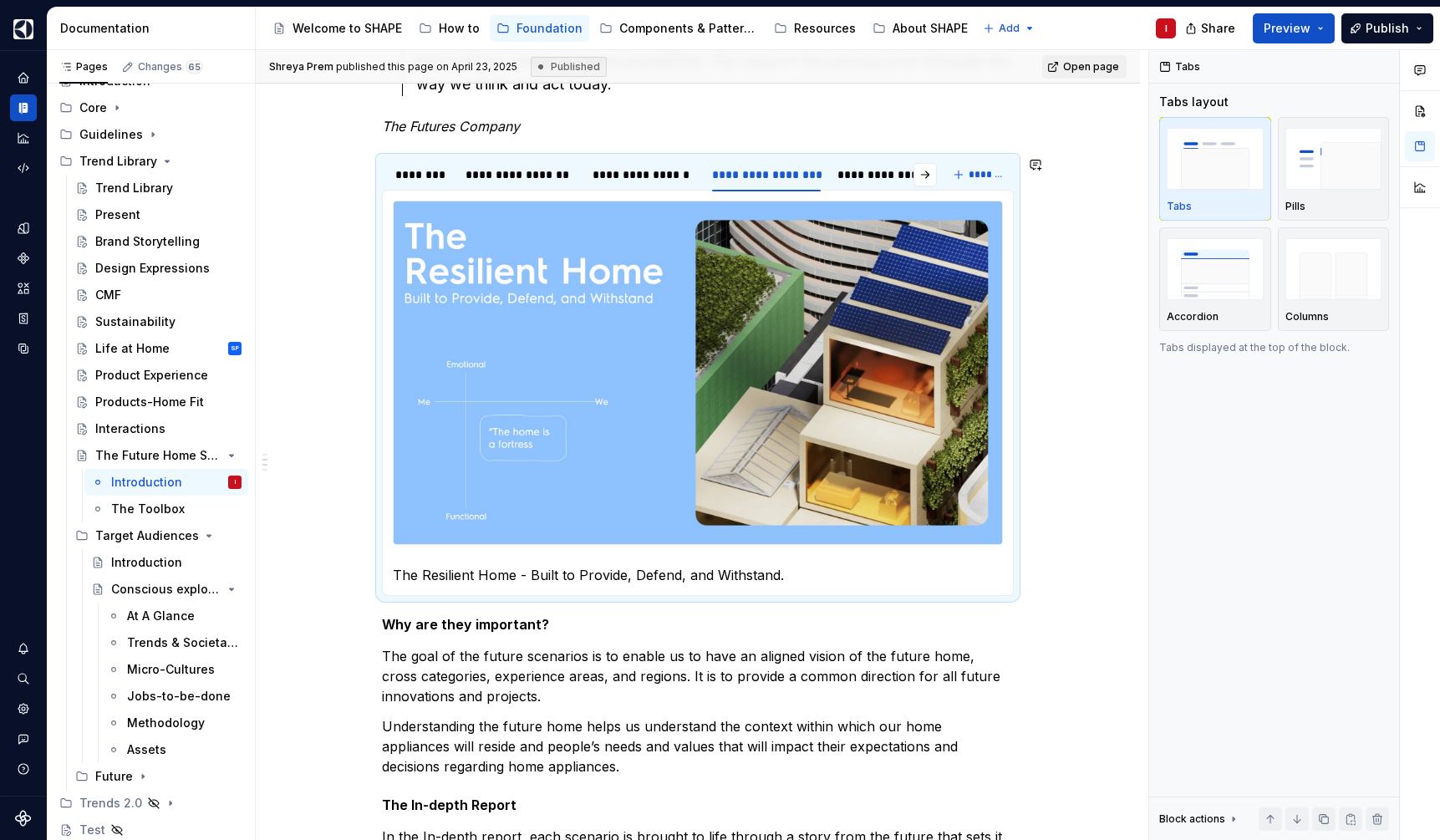 click on "Overview of the 4 Future Home Scenarios mapped across the spectrum between Individualism and the Collective (X-axis) and the Purpose of the Home (Y-Axis). The Agentive Home - Where humans strive for balance with technology The Mindful Home - A sanctuary for the body, mind, and spirit. The Resilient Home - Built to Provide, Defend, and Withstand. The Hearthscape - Restoring balance with the planet and one another." at bounding box center [698, 393] 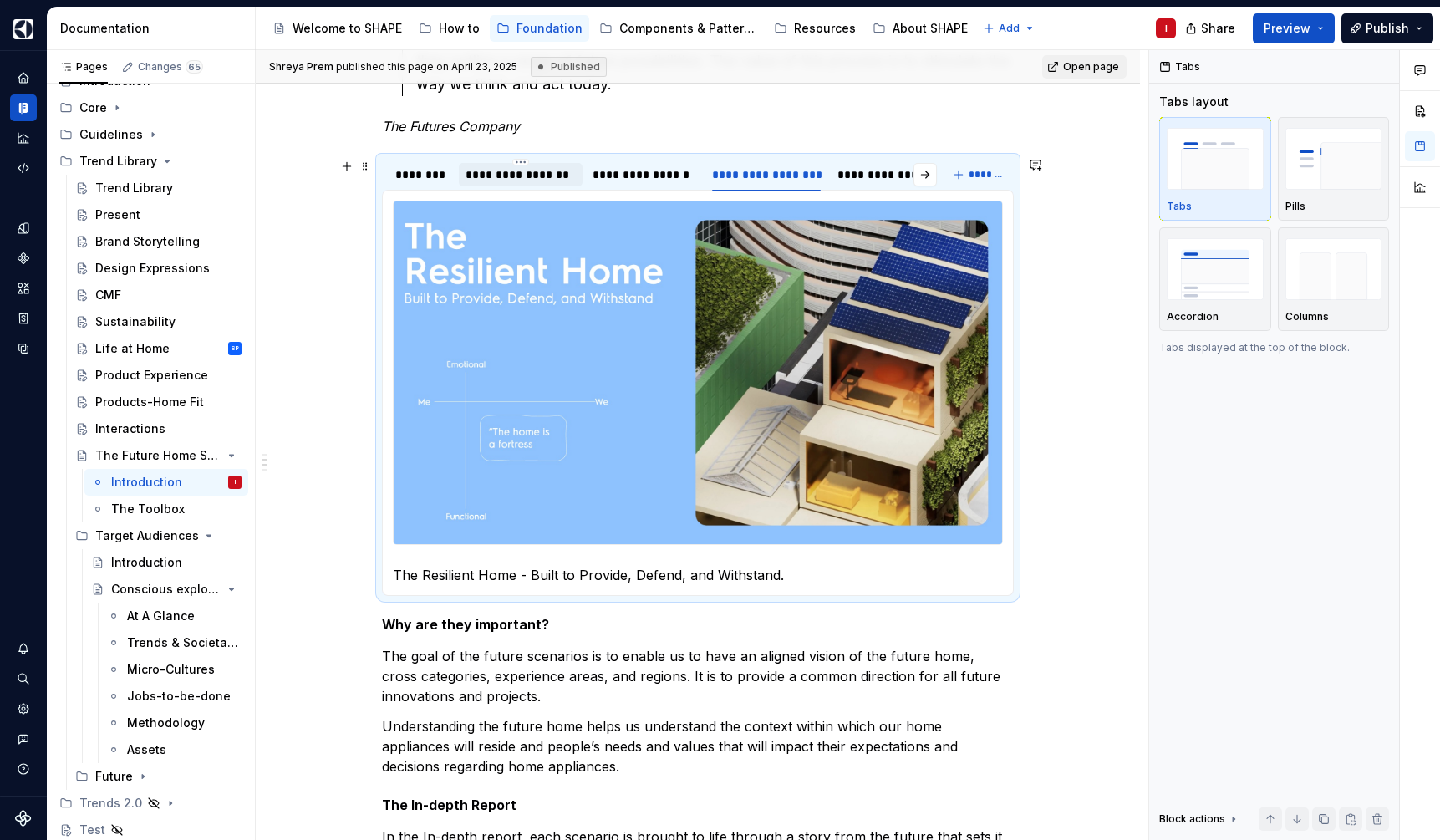 click on "**********" at bounding box center (521, 175) 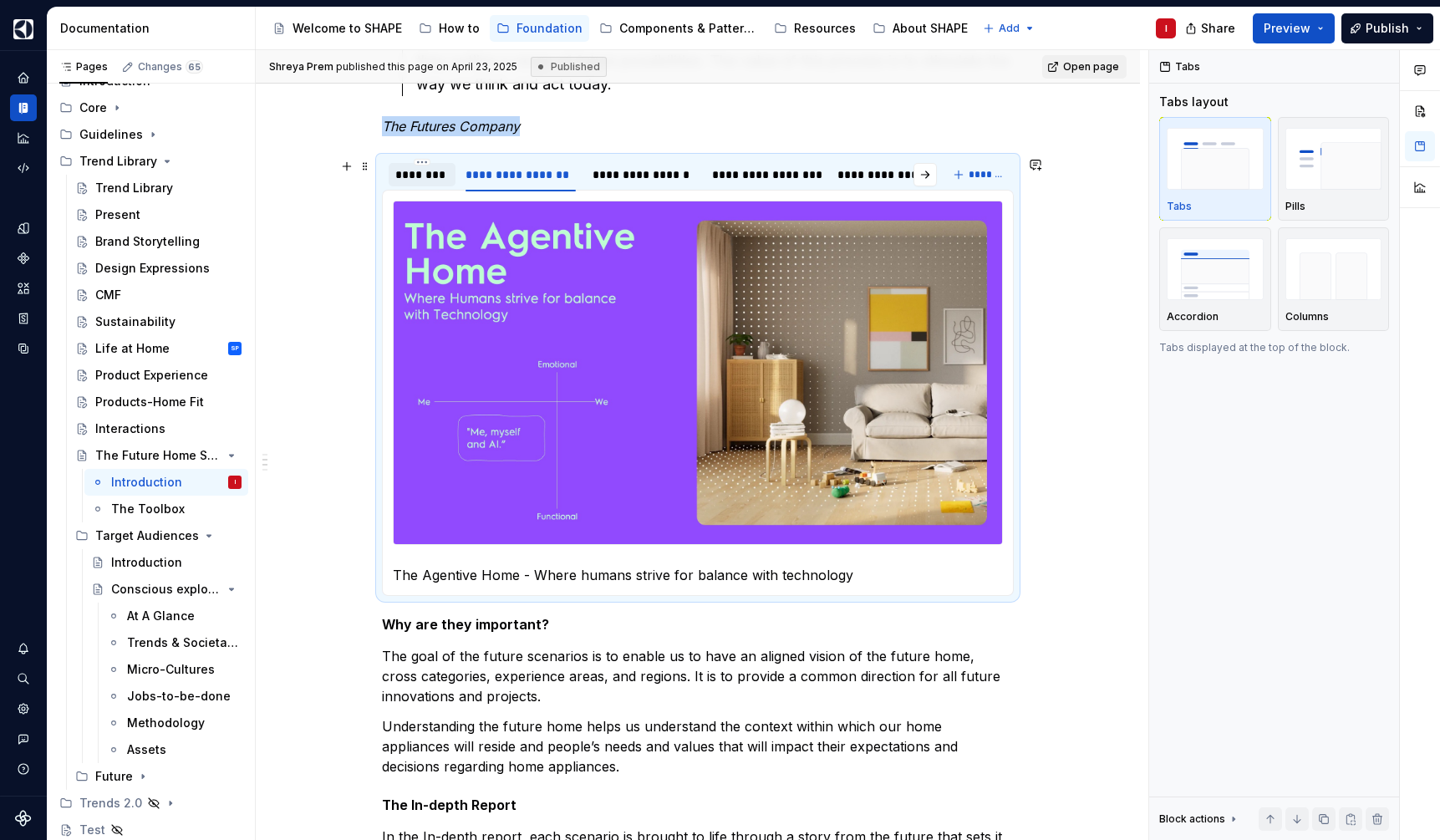 click on "********" at bounding box center [422, 175] 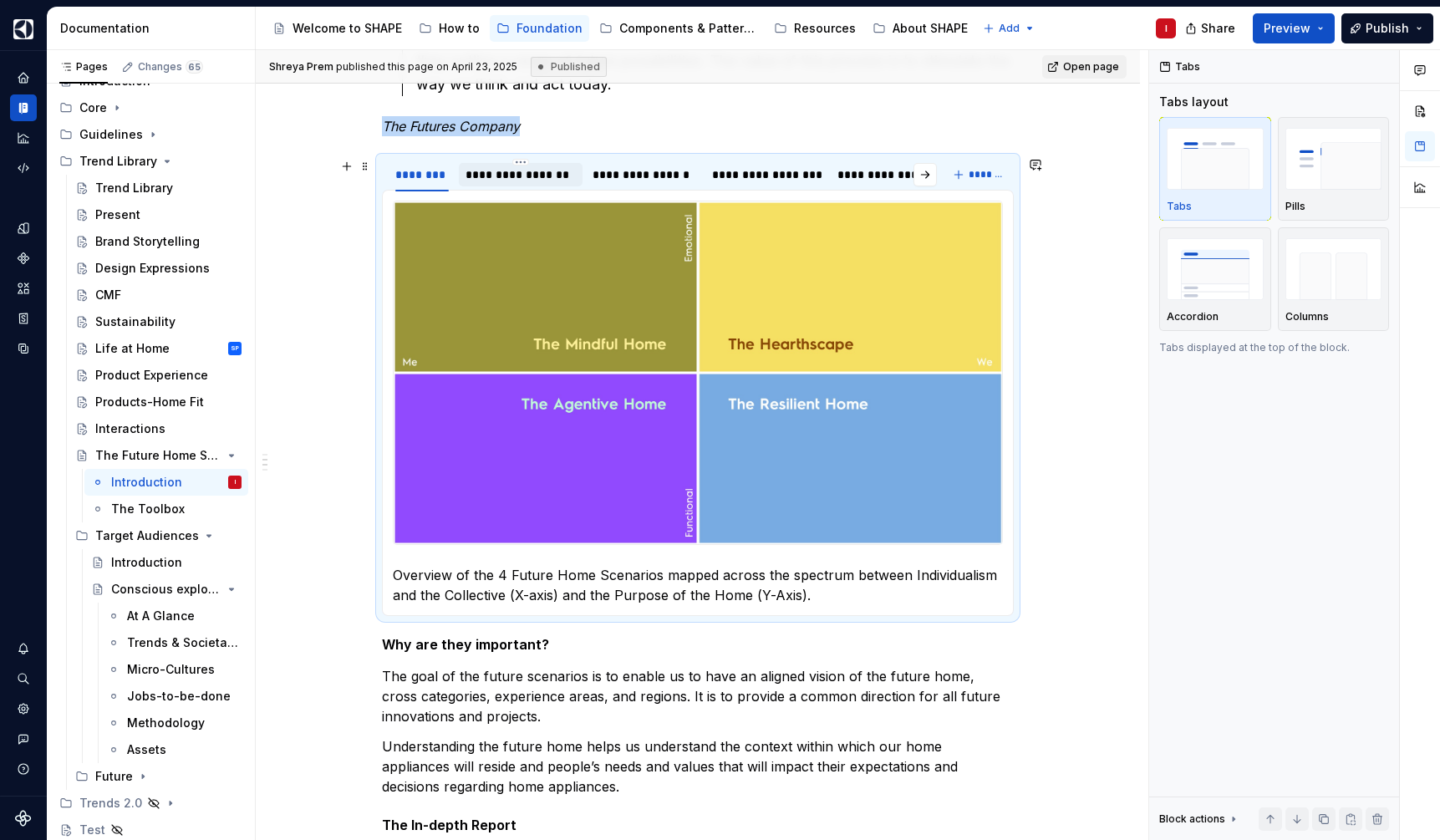 click on "**********" at bounding box center (521, 175) 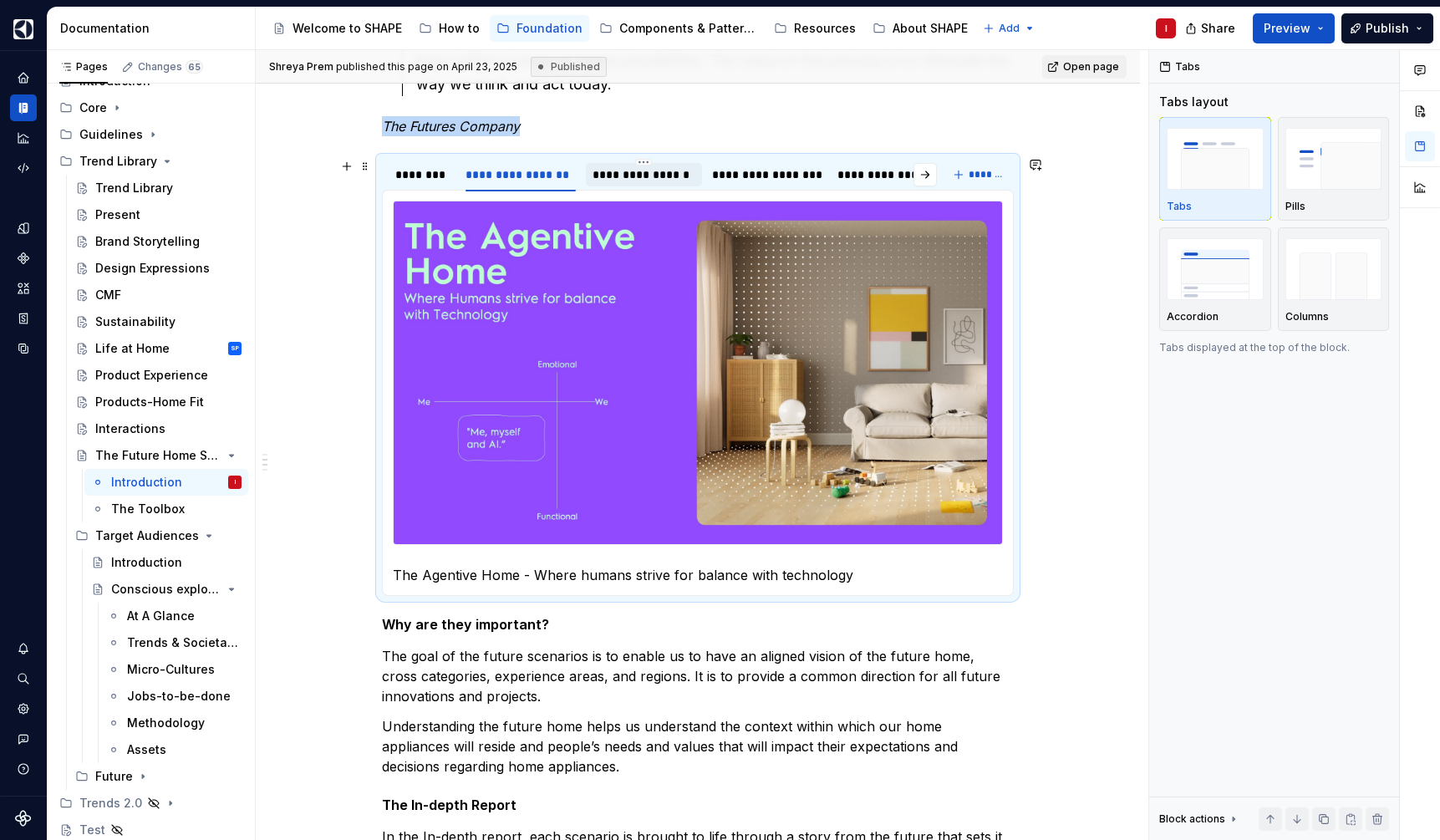 click on "**********" at bounding box center [644, 175] 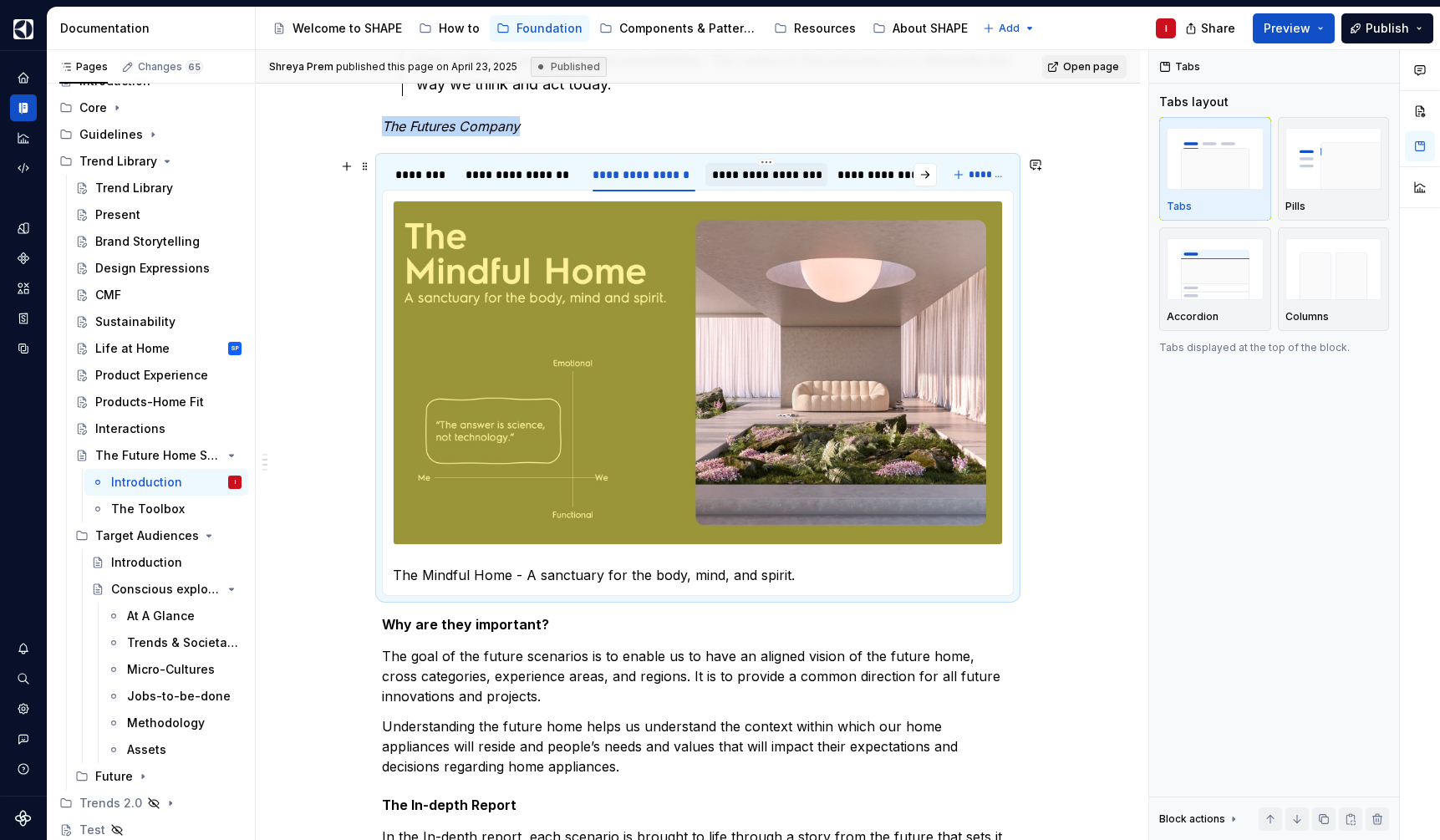 click on "**********" at bounding box center (766, 175) 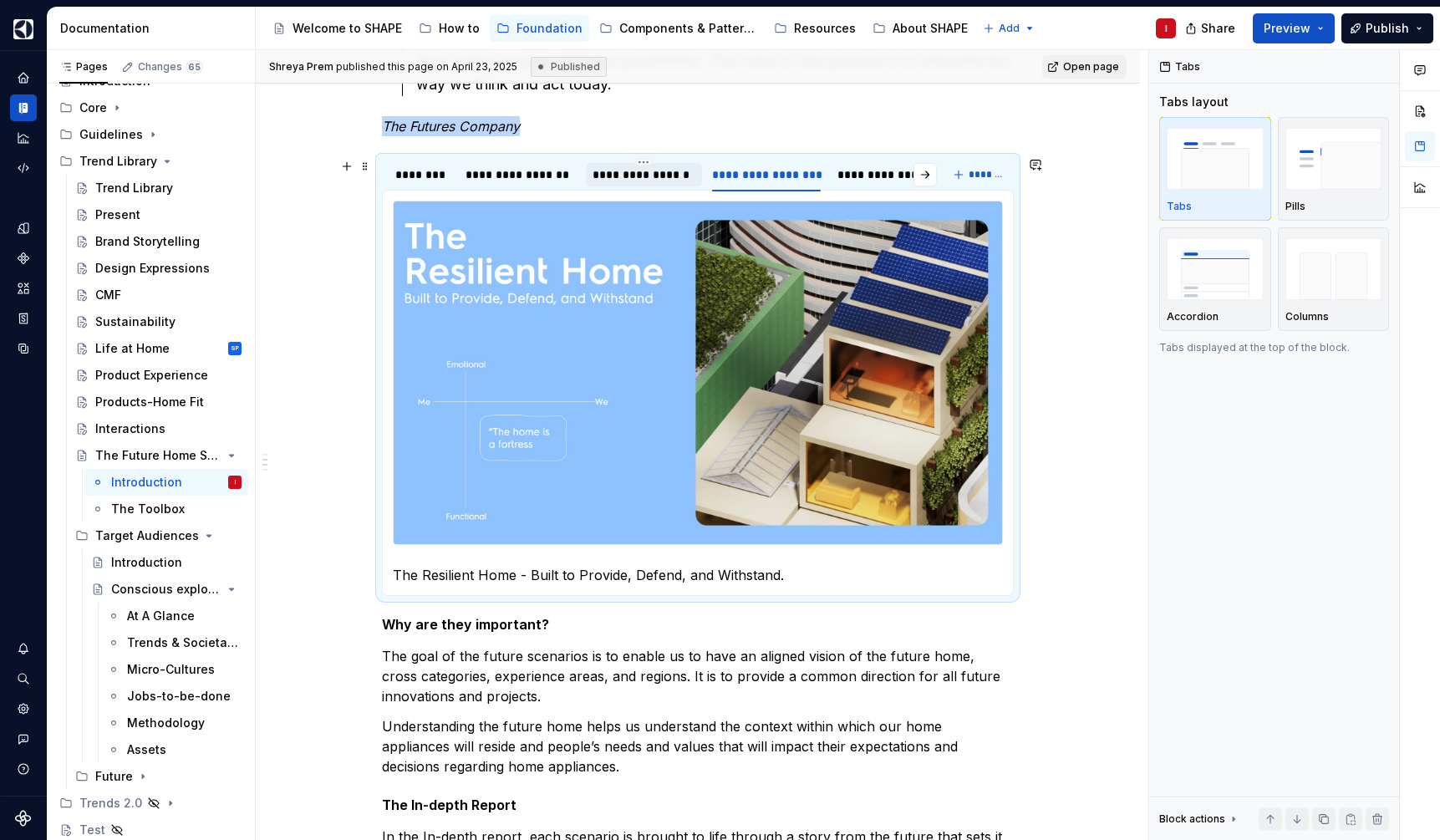 click on "**********" at bounding box center [644, 175] 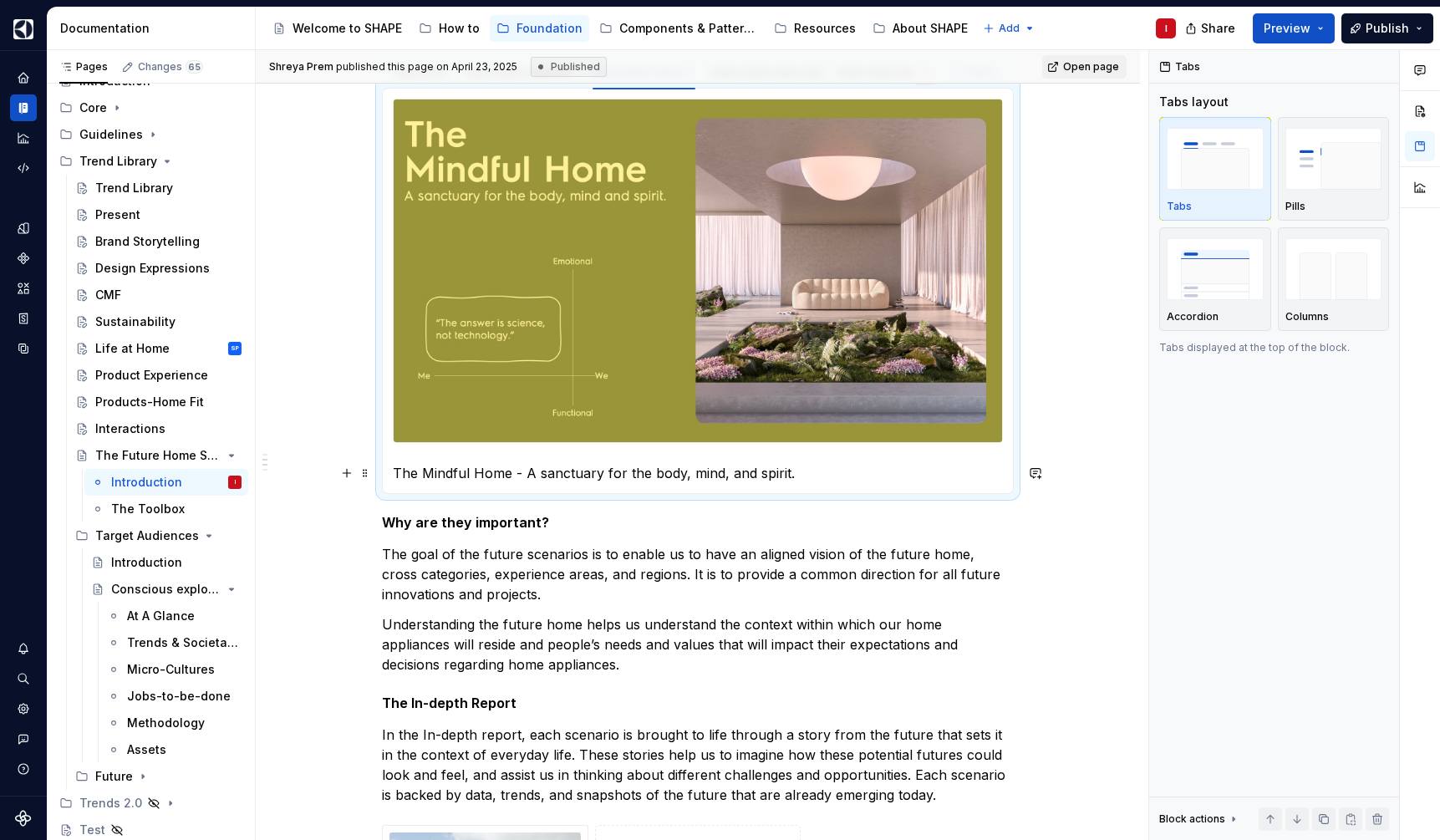scroll, scrollTop: 828, scrollLeft: 0, axis: vertical 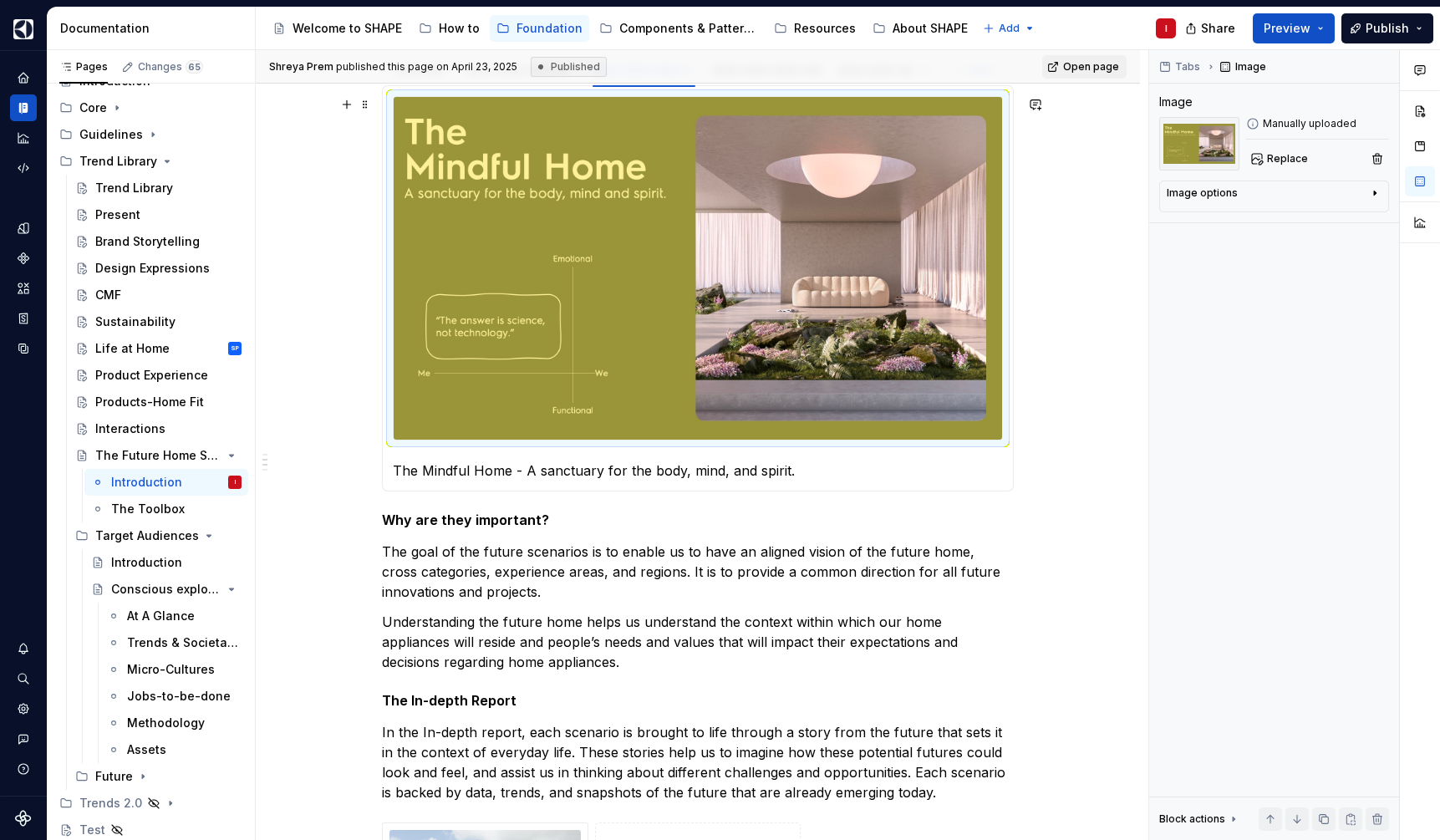 click at bounding box center [698, 268] 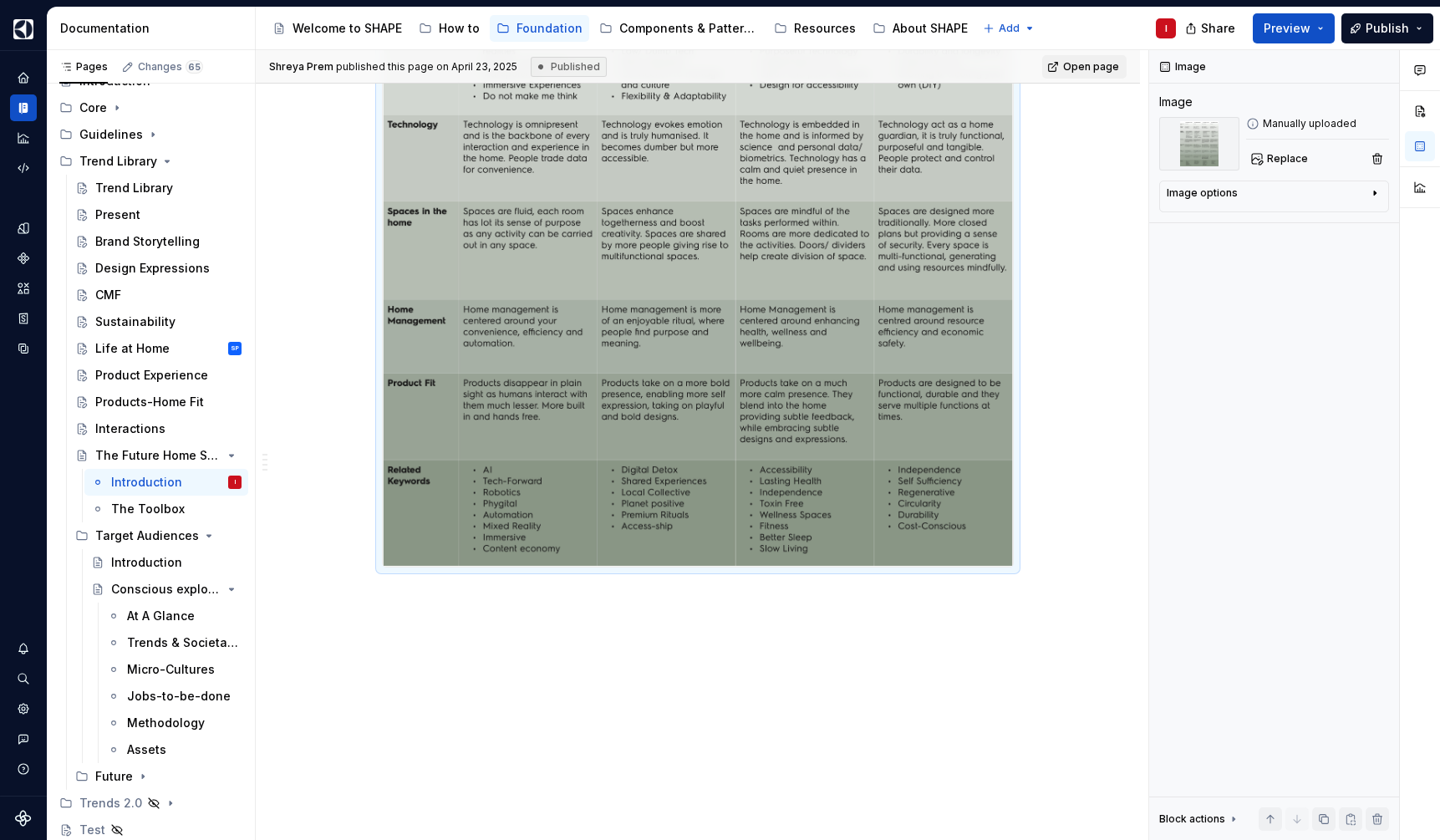 click at bounding box center [698, 198] 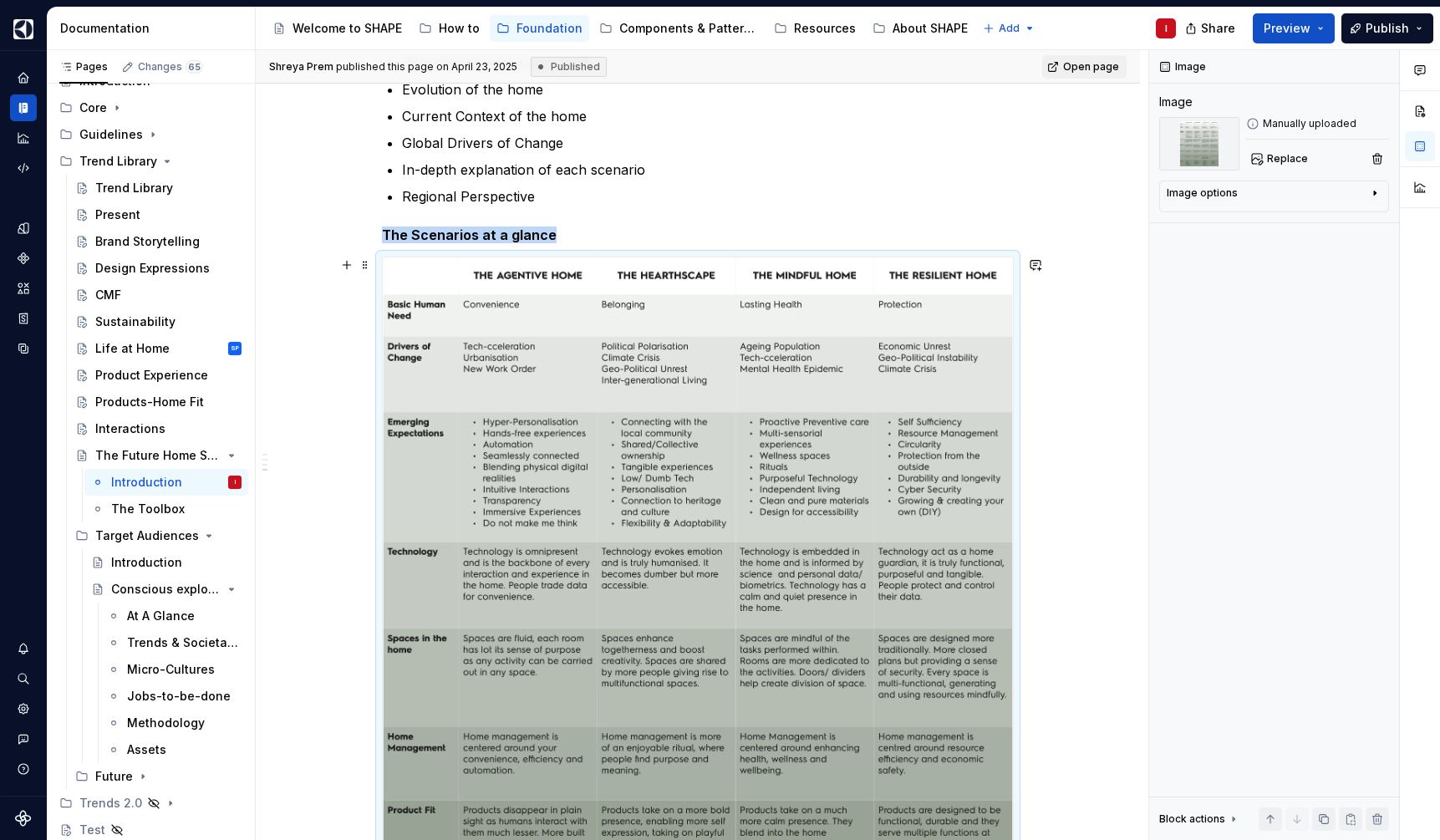 scroll, scrollTop: 1833, scrollLeft: 0, axis: vertical 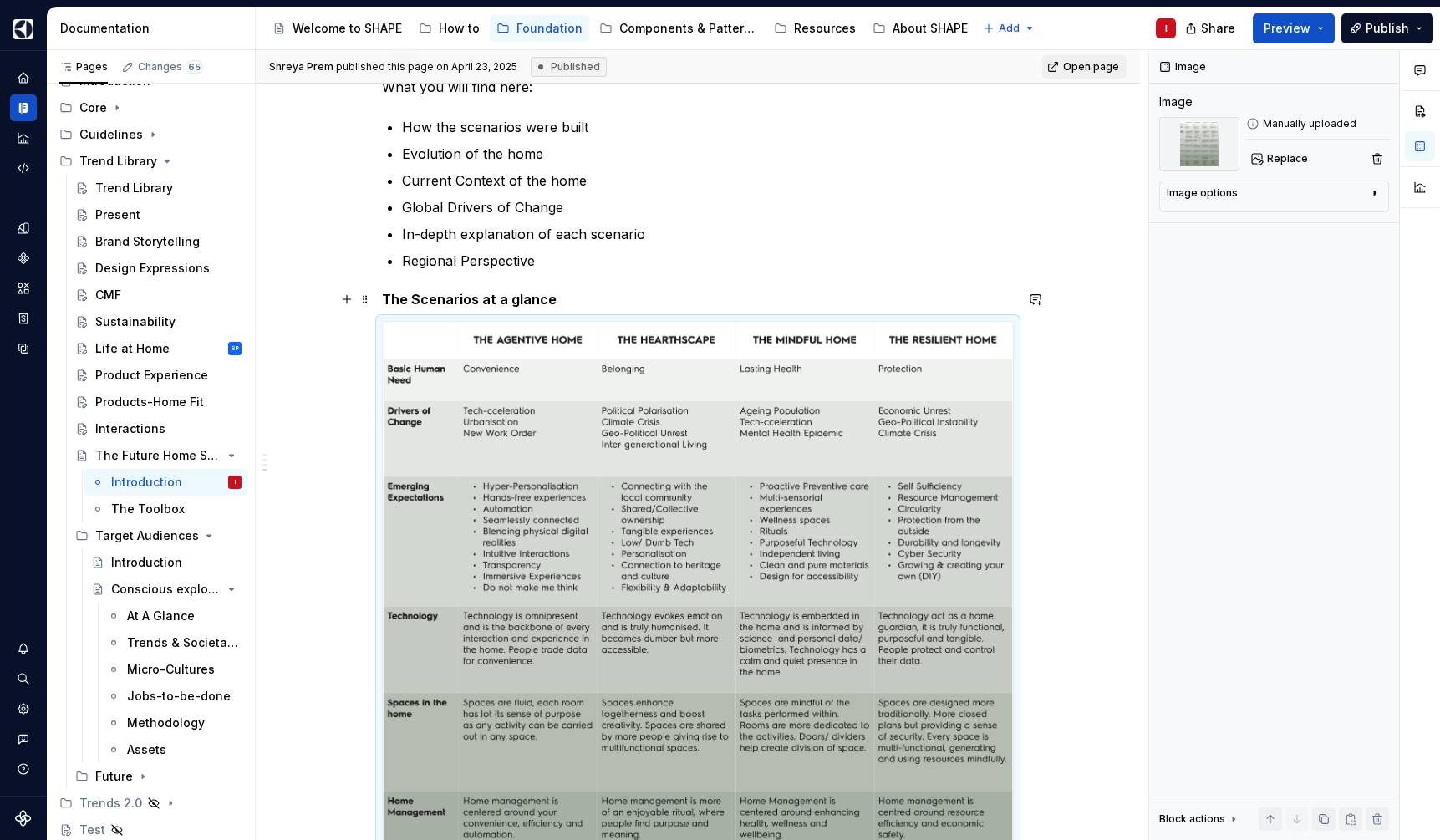 click on "The Scenarios at a glance" at bounding box center [698, 299] 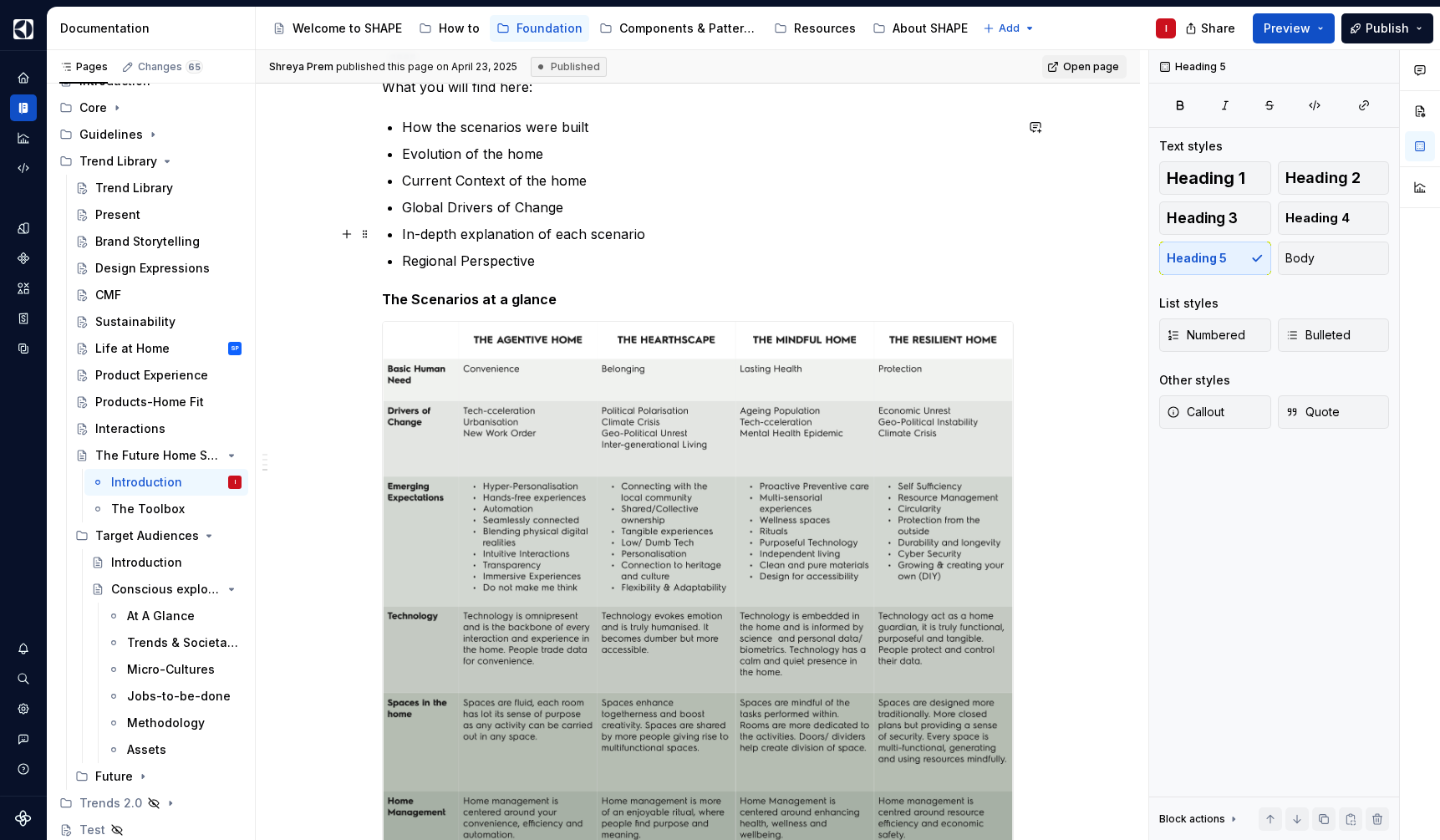 click on "In-depth explanation of each scenario" at bounding box center (708, 234) 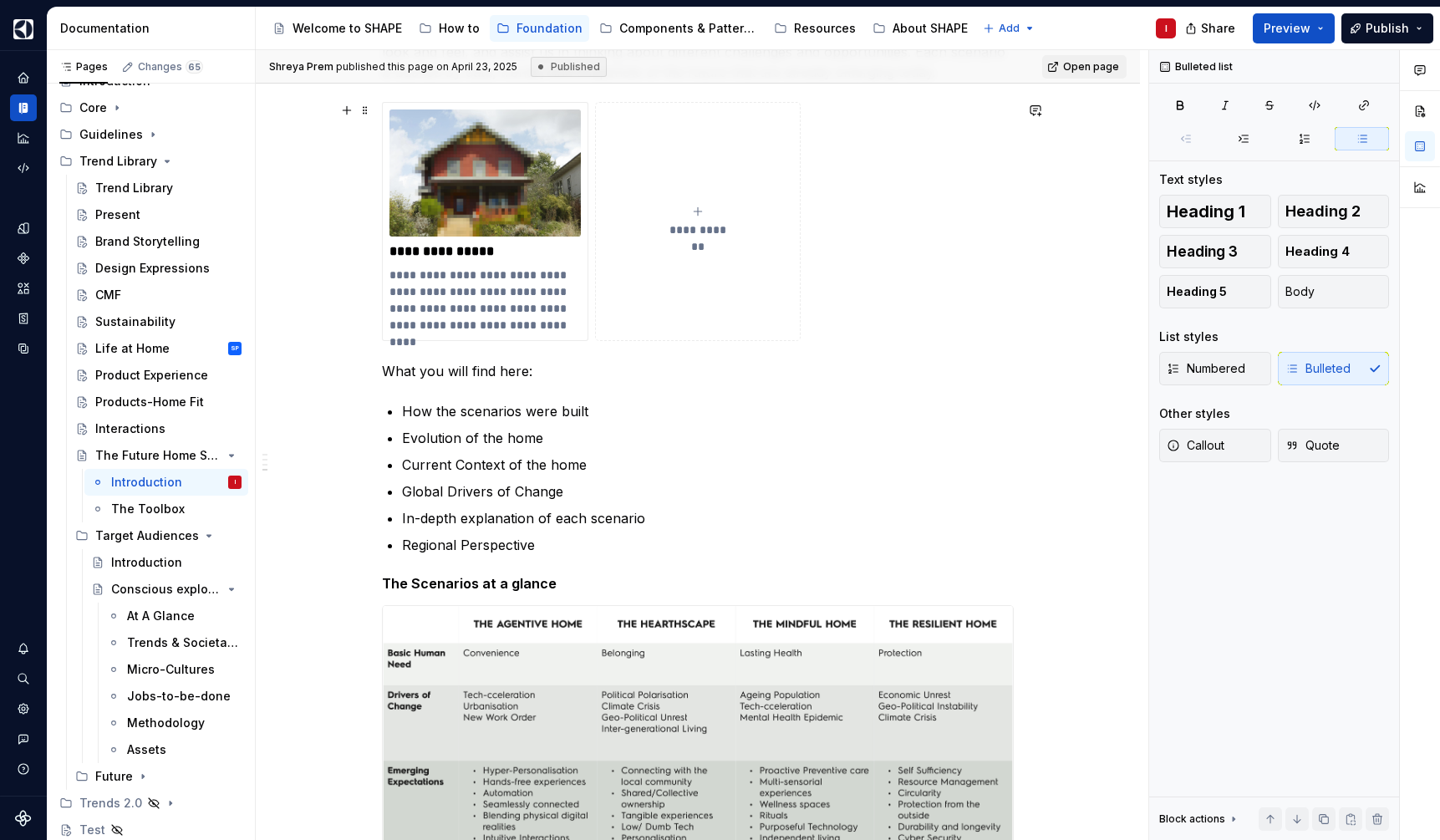 scroll, scrollTop: 1555, scrollLeft: 0, axis: vertical 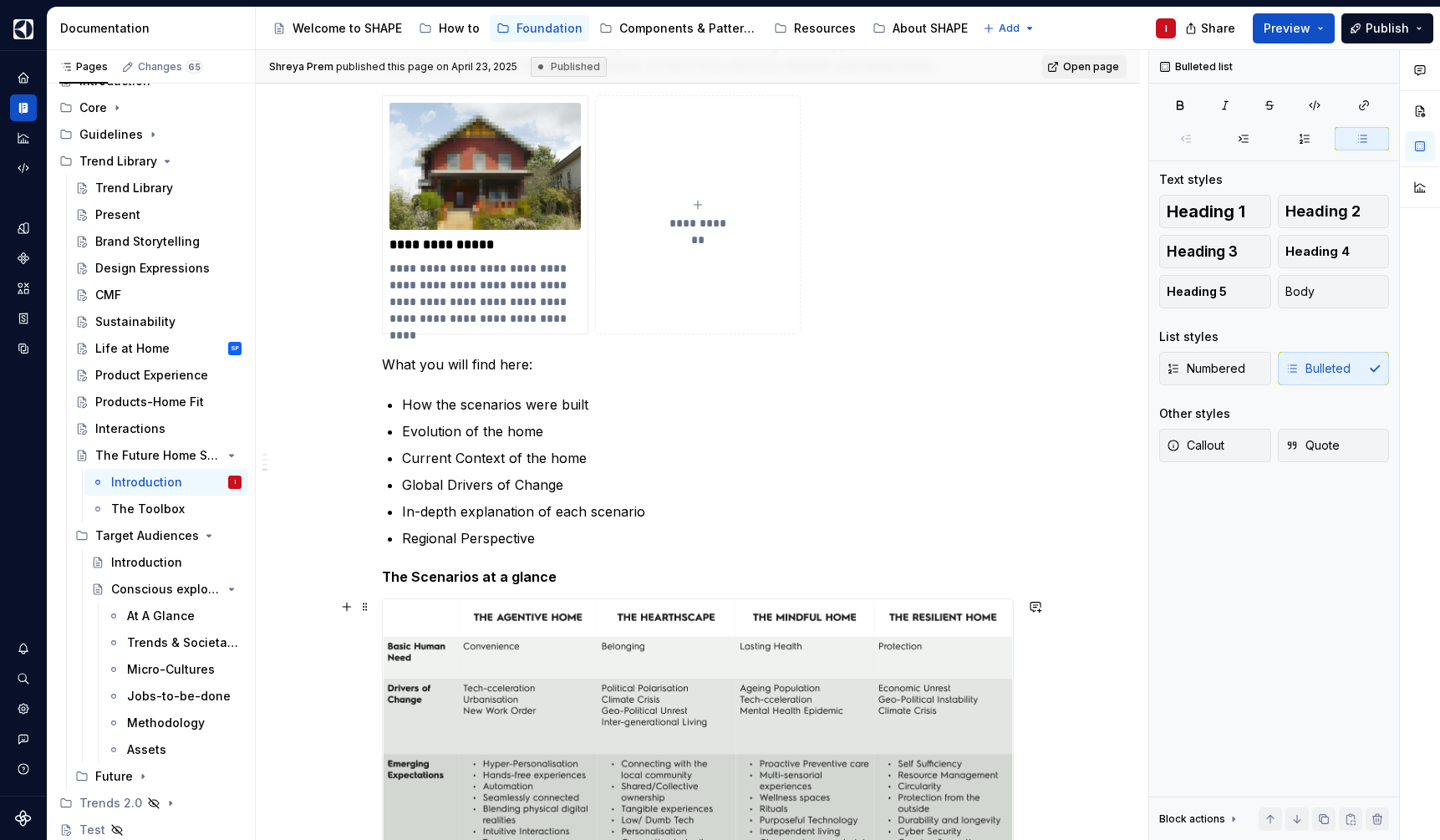 click at bounding box center [698, 967] 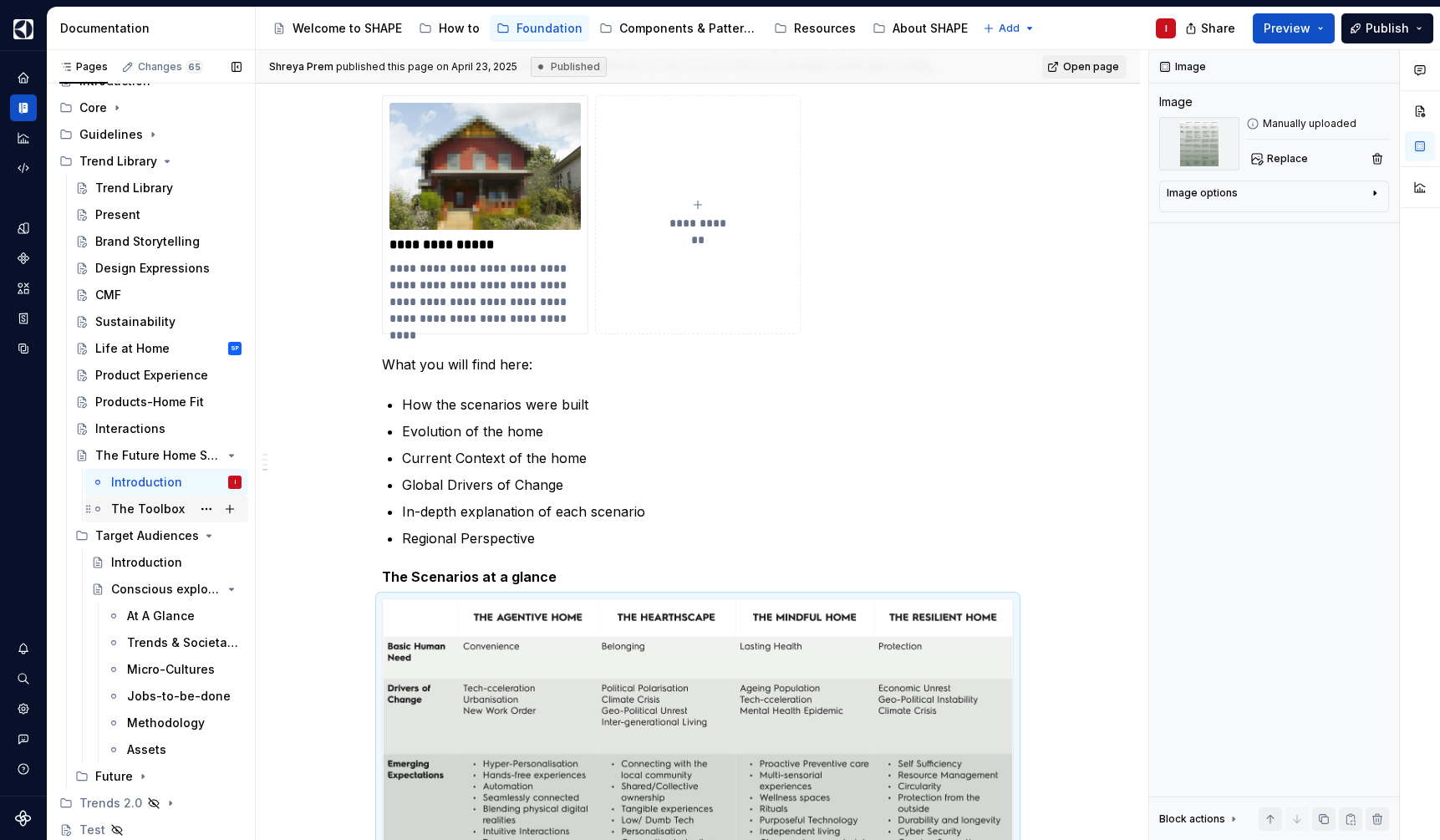 click on "The Toolbox" at bounding box center [148, 509] 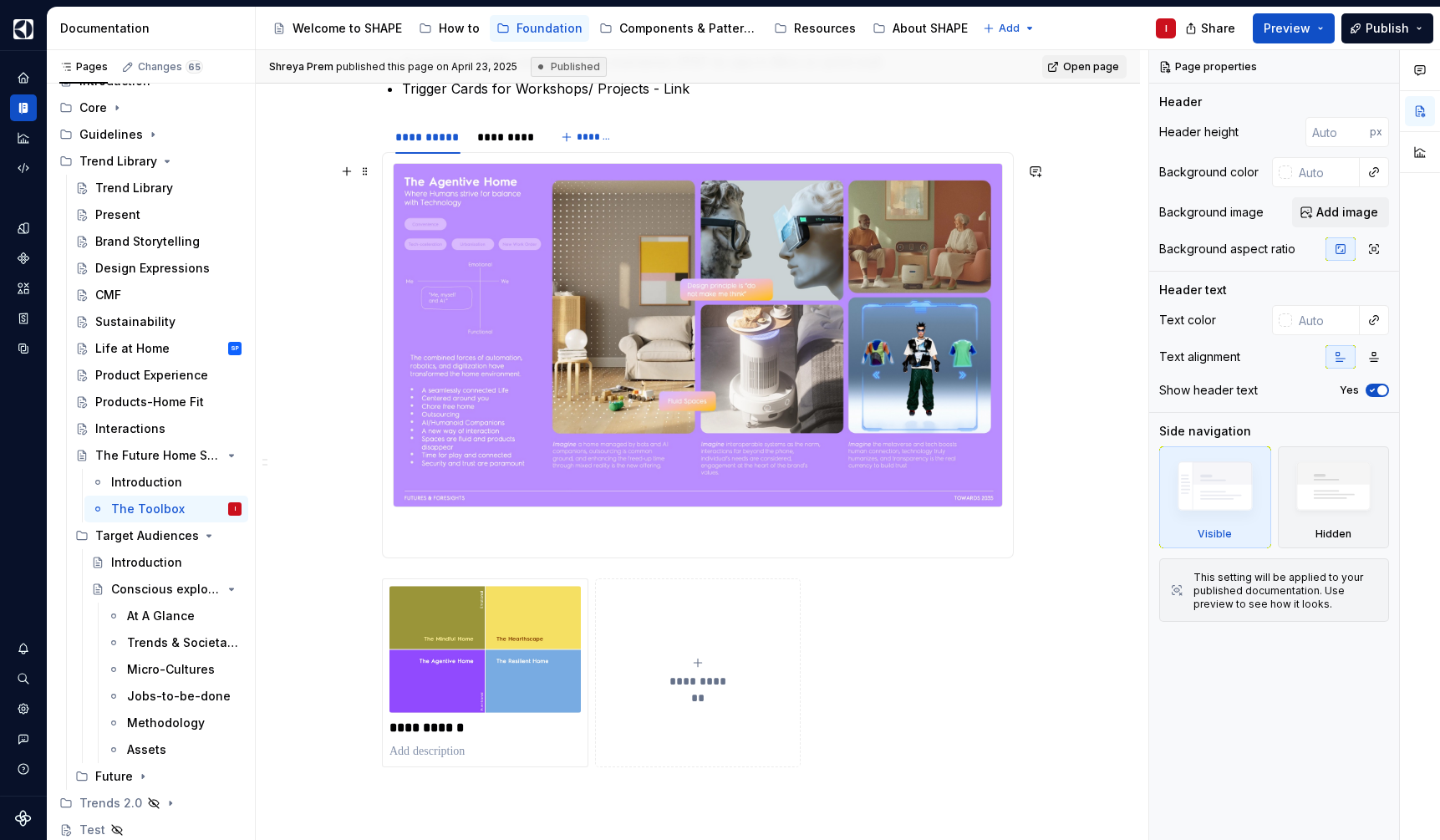 scroll, scrollTop: 951, scrollLeft: 0, axis: vertical 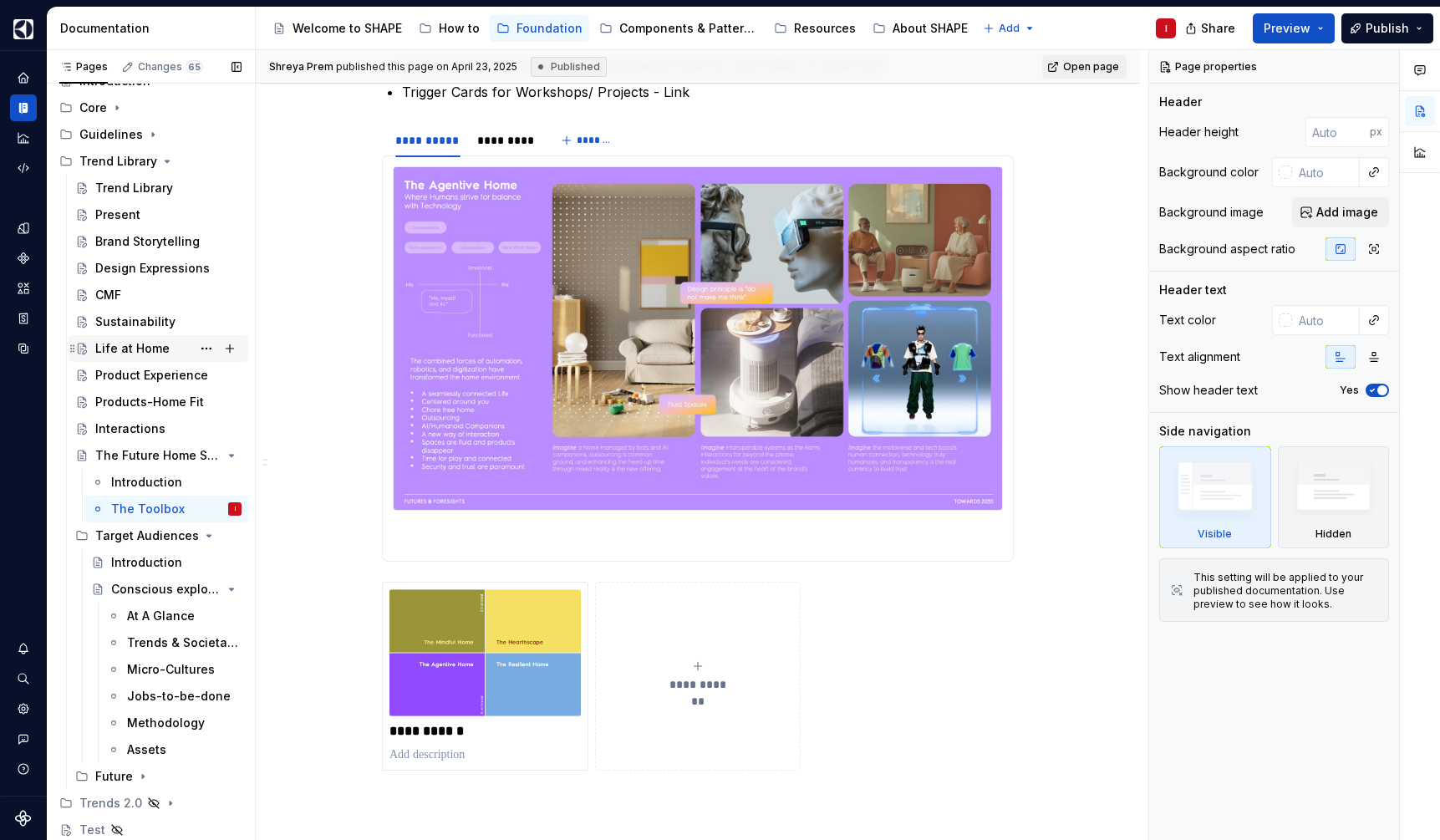click on "Life at Home" at bounding box center [132, 349] 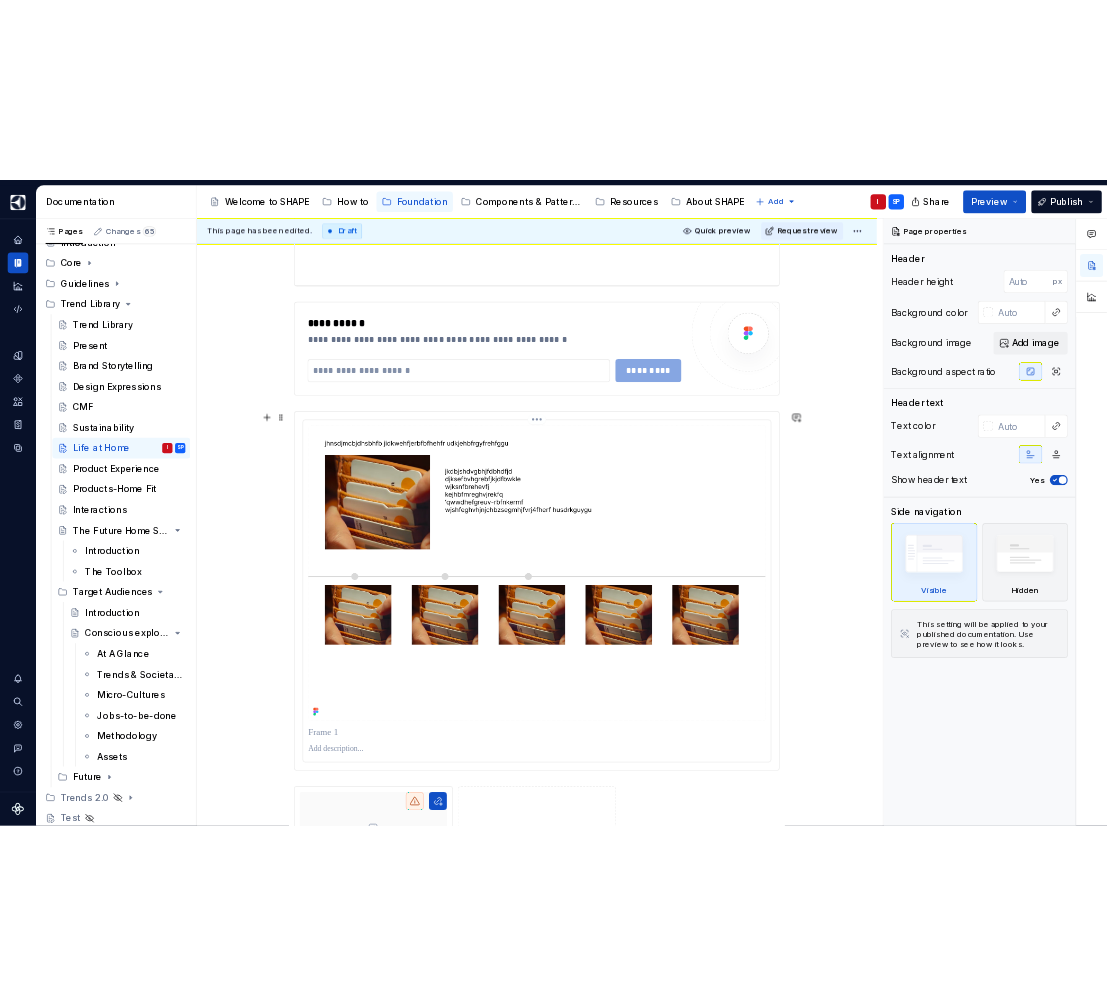 scroll, scrollTop: 760, scrollLeft: 0, axis: vertical 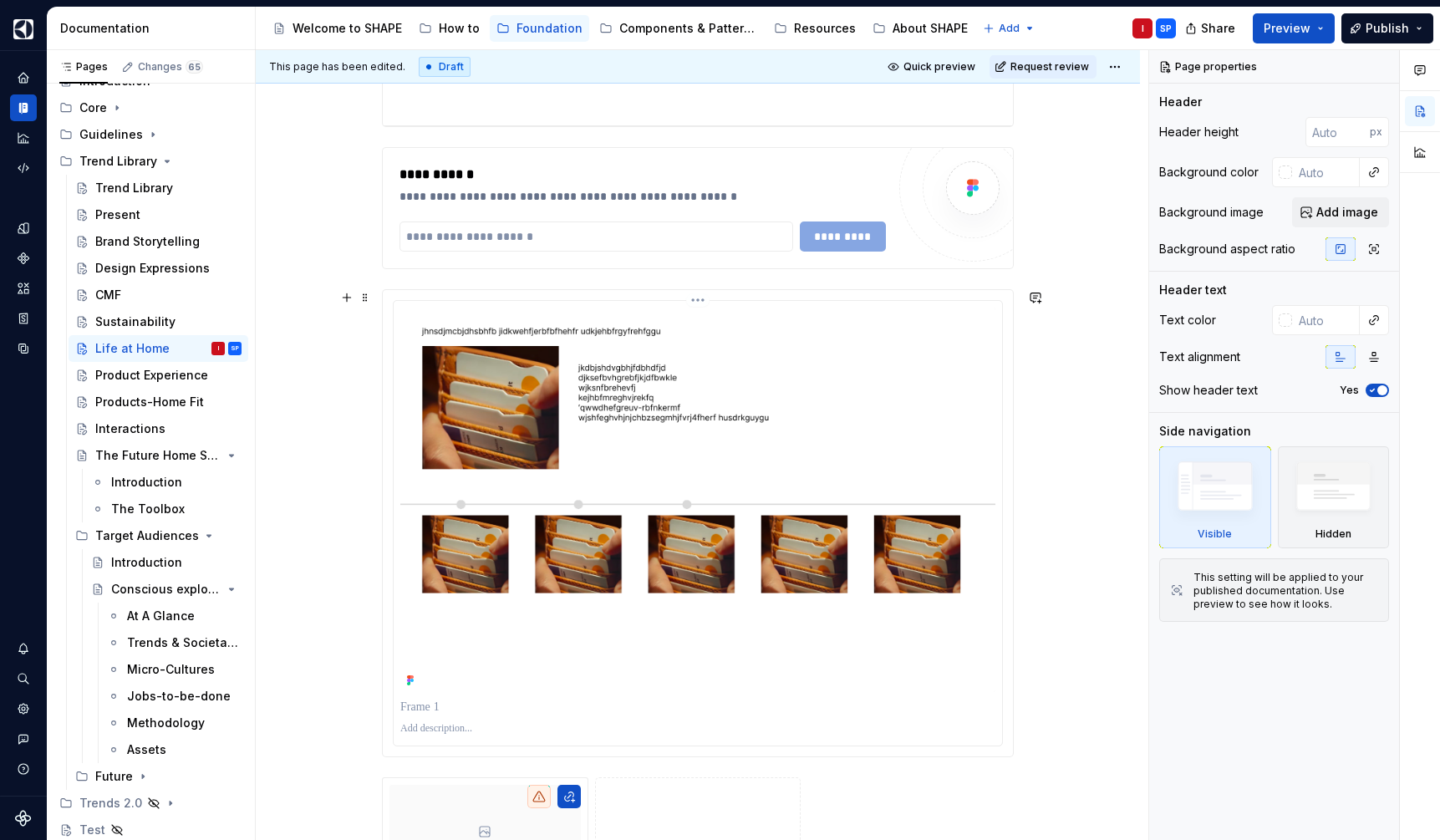 click at bounding box center [698, 500] 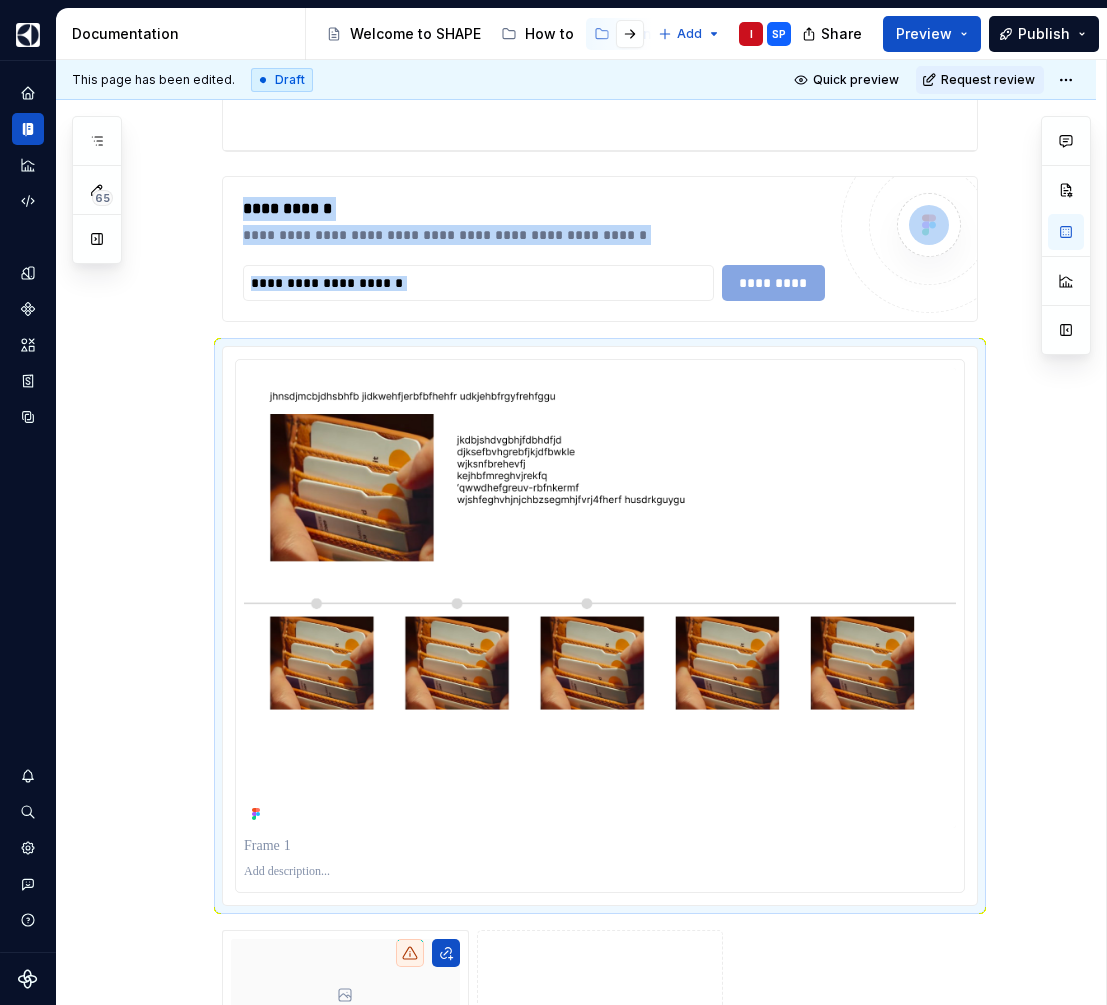 type on "*" 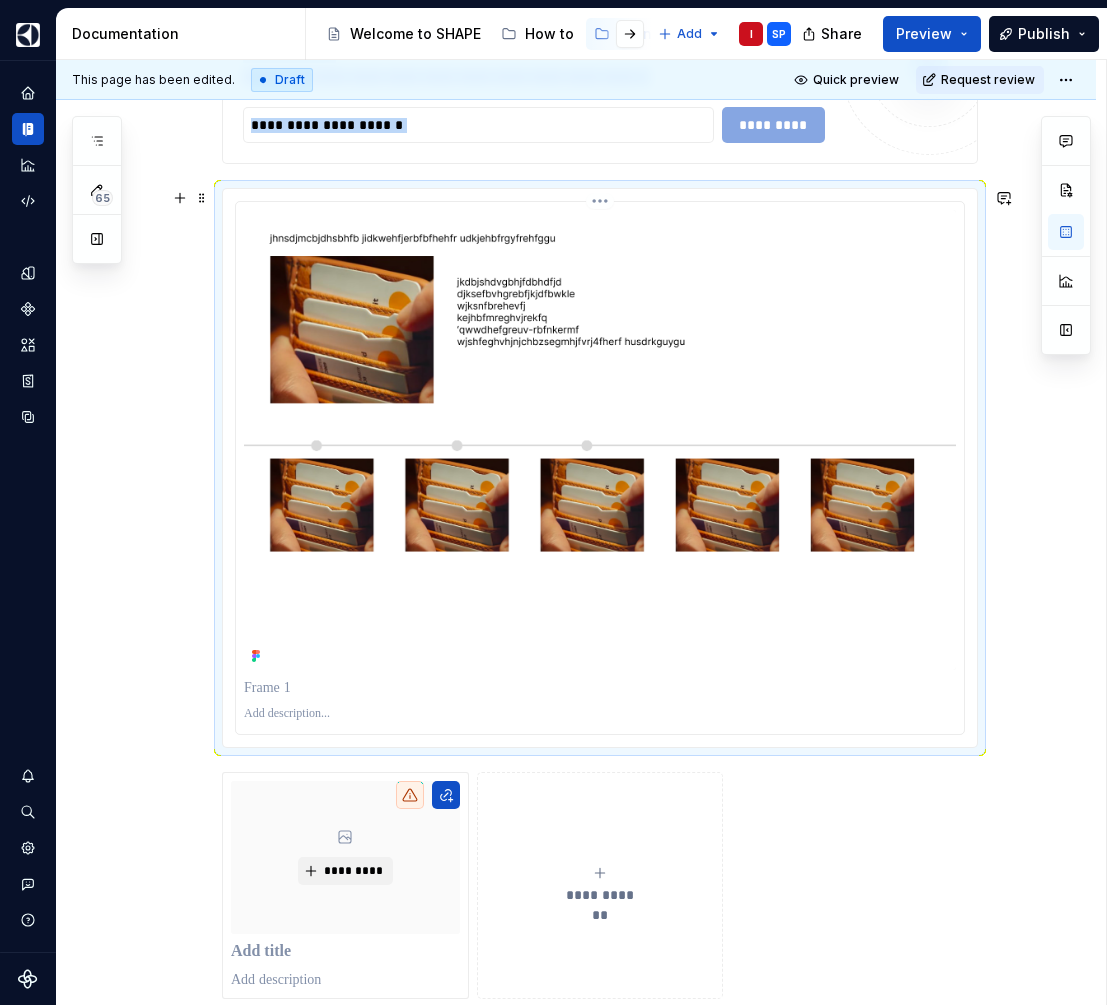 scroll, scrollTop: 919, scrollLeft: 0, axis: vertical 